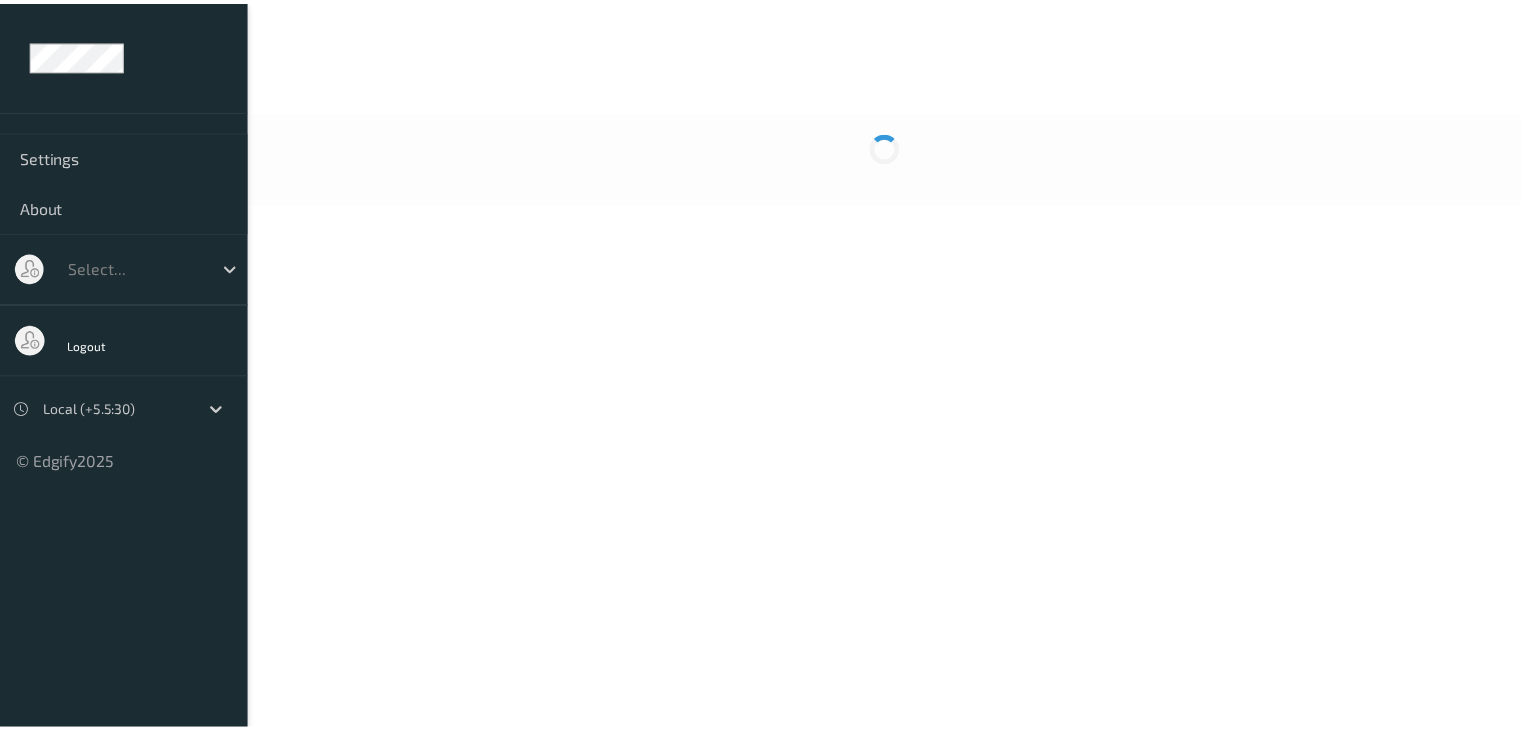 scroll, scrollTop: 0, scrollLeft: 0, axis: both 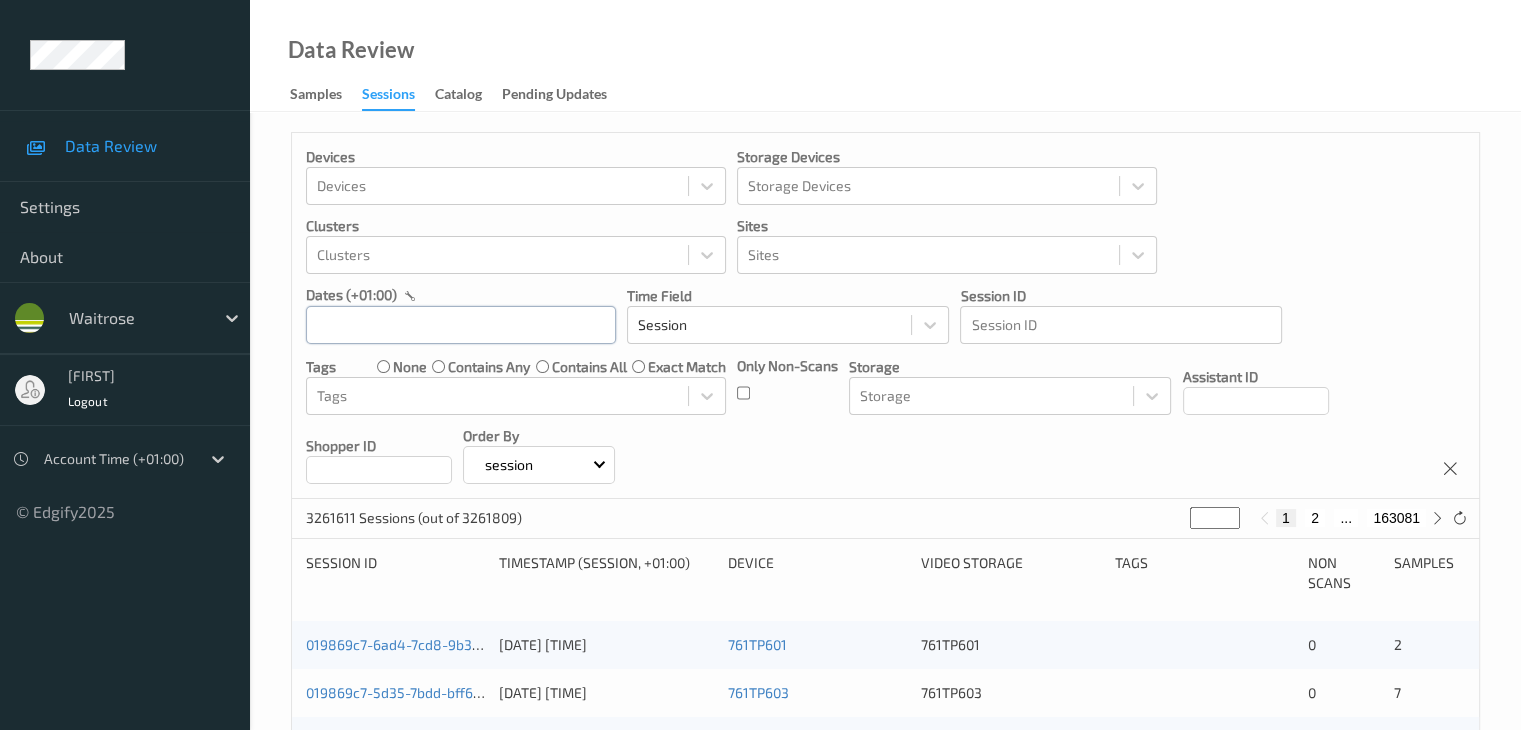 click at bounding box center (461, 325) 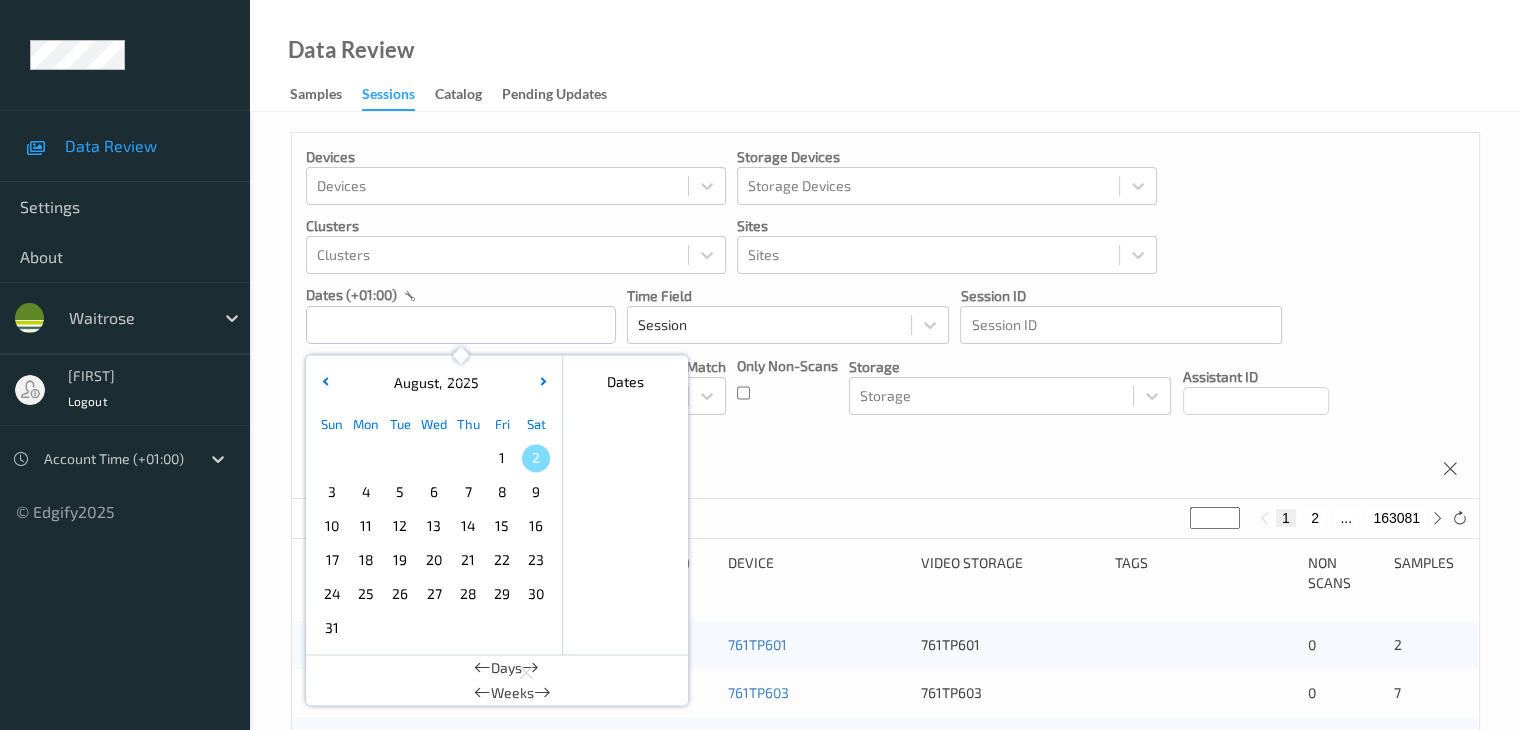 click on "1" at bounding box center (502, 458) 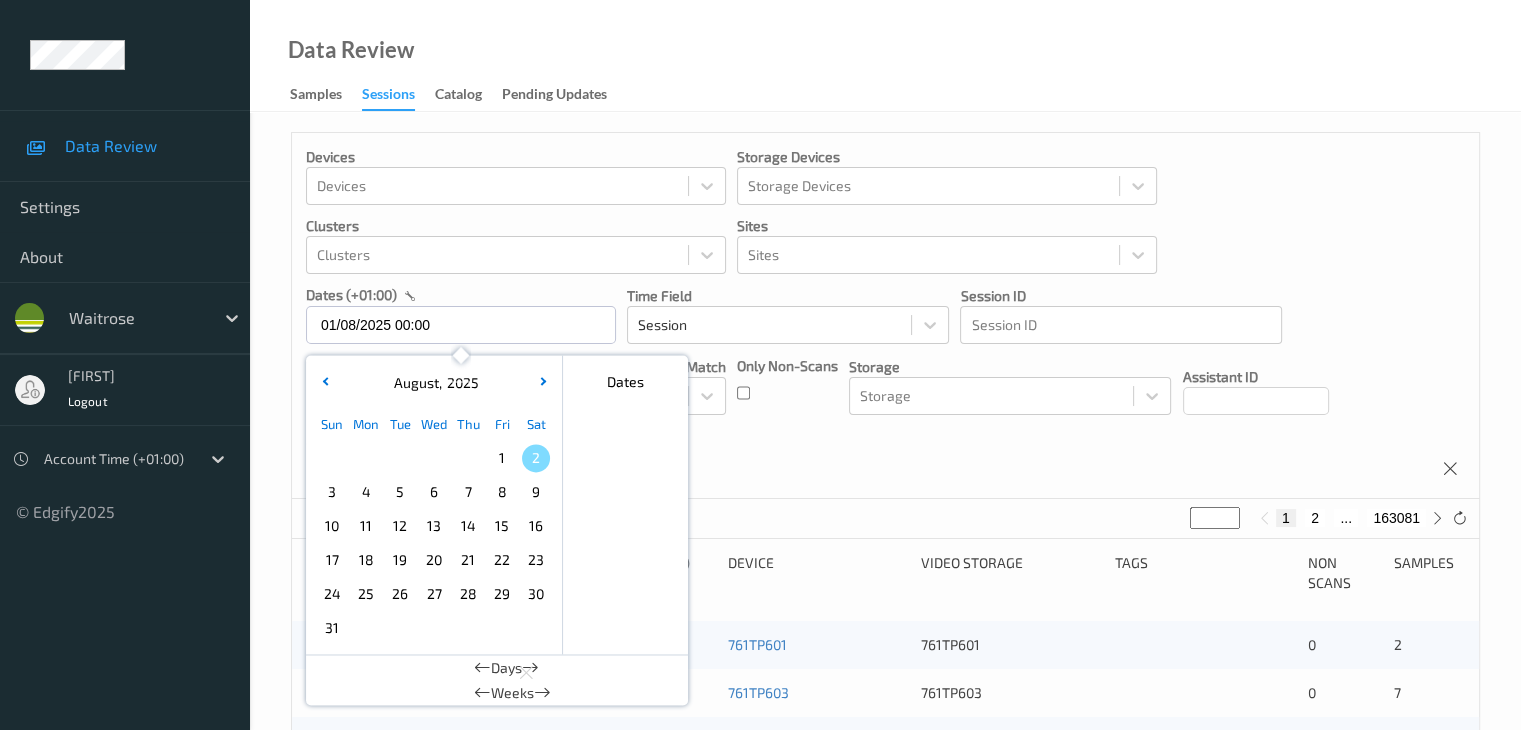 click on "1" at bounding box center (502, 458) 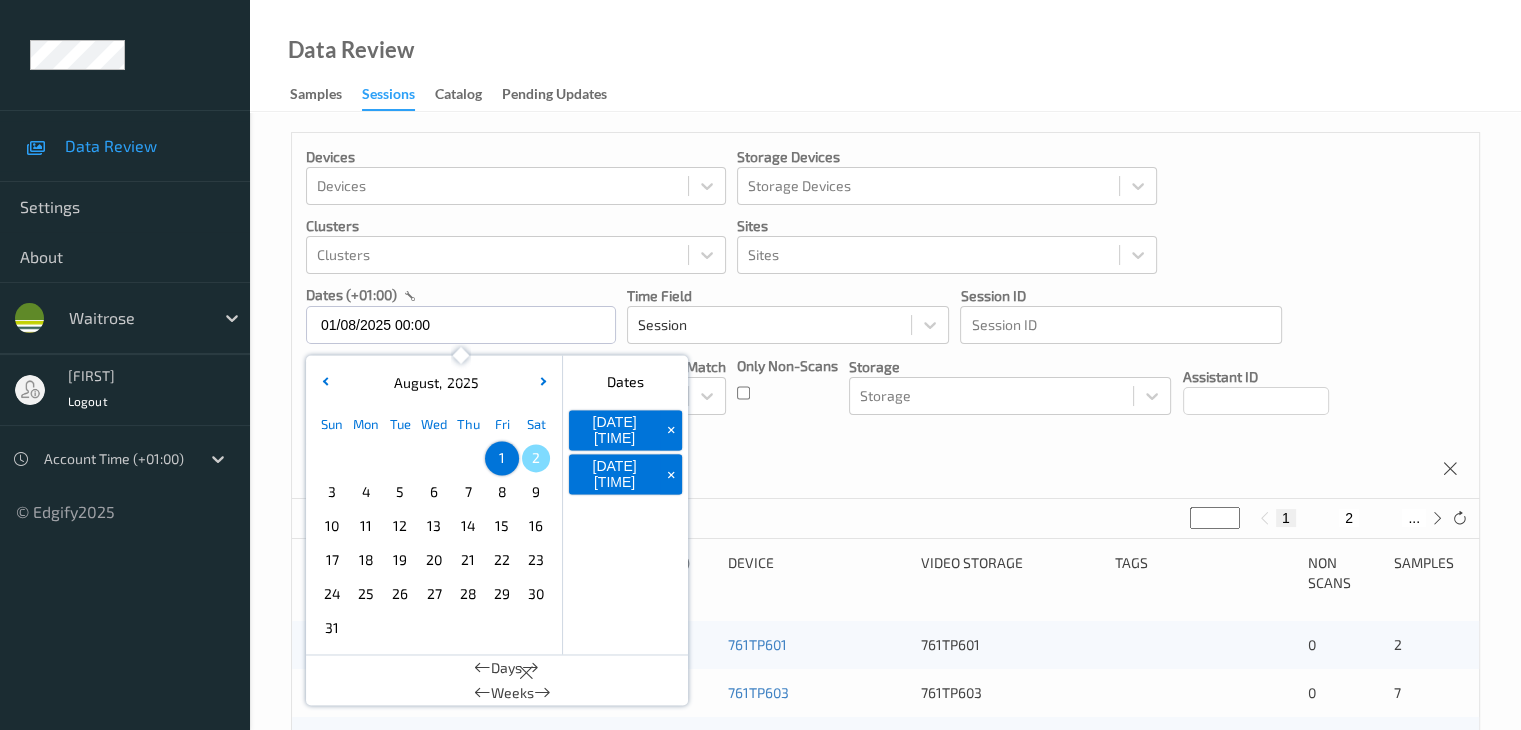 type on "01/08/2025 00:00 -> 01/08/2025 23:59" 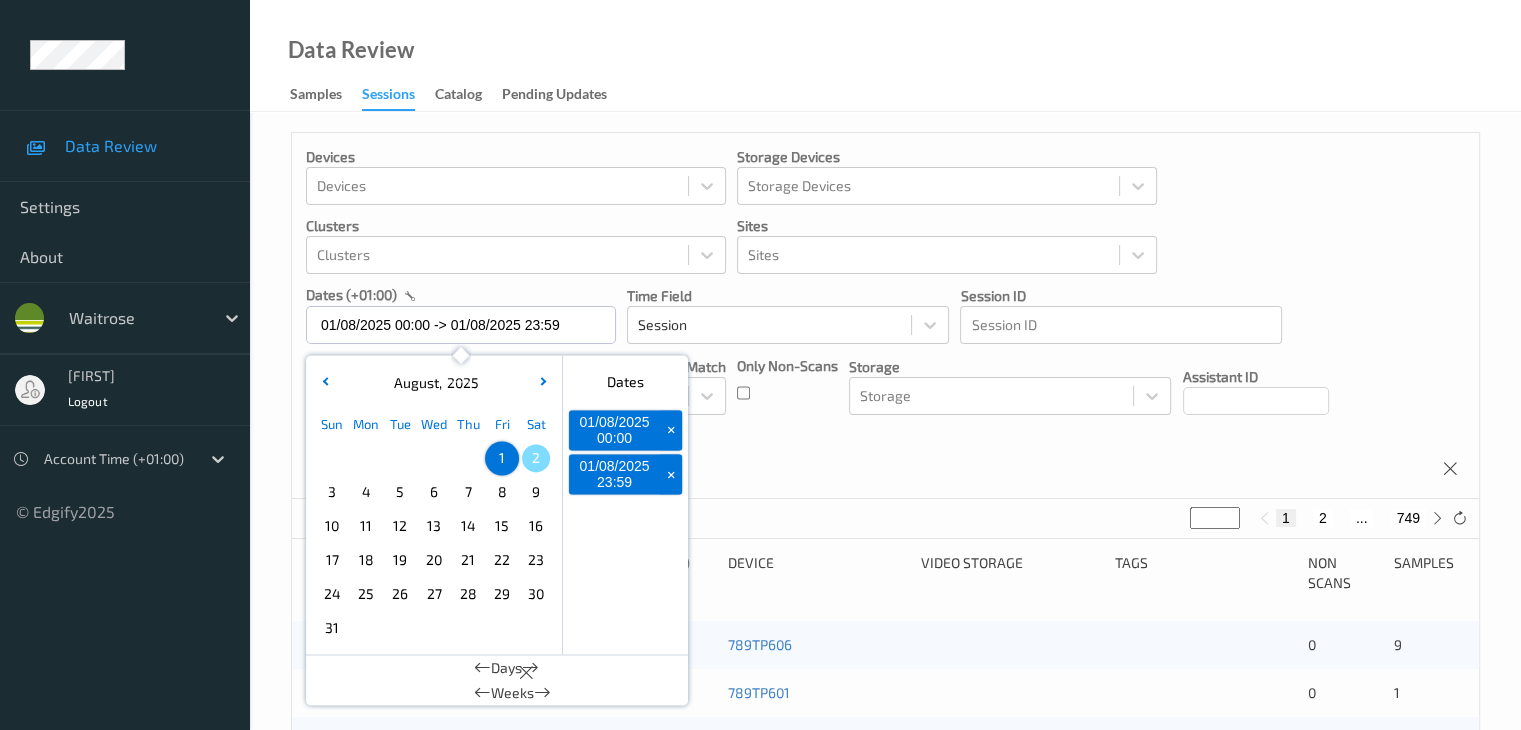 click on "Devices Devices Storage Devices Storage Devices Clusters Clusters Sites Sites dates (+01:00) 01/08/2025 00:00 -> 01/08/2025 23:59 August , 2025 Sun Mon Tue Wed Thu Fri Sat 1 2 3 4 5 6 7 8 9 10 11 12 13 14 15 16 17 18 19 20 21 22 23 24 25 26 27 28 29 30 31 January February March April May June July August September October November December 2021 2022 2023 2024 2025 2026 2027 2028 2029 2030 2031 2032 Dates 01/08/2025 00:00 + 01/08/2025 23:59 + Days Weeks Time Field Session Session ID Session ID Tags none contains any contains all exact match Tags Only Non-Scans Storage Storage Assistant ID Shopper ID Order By session" at bounding box center [885, 316] 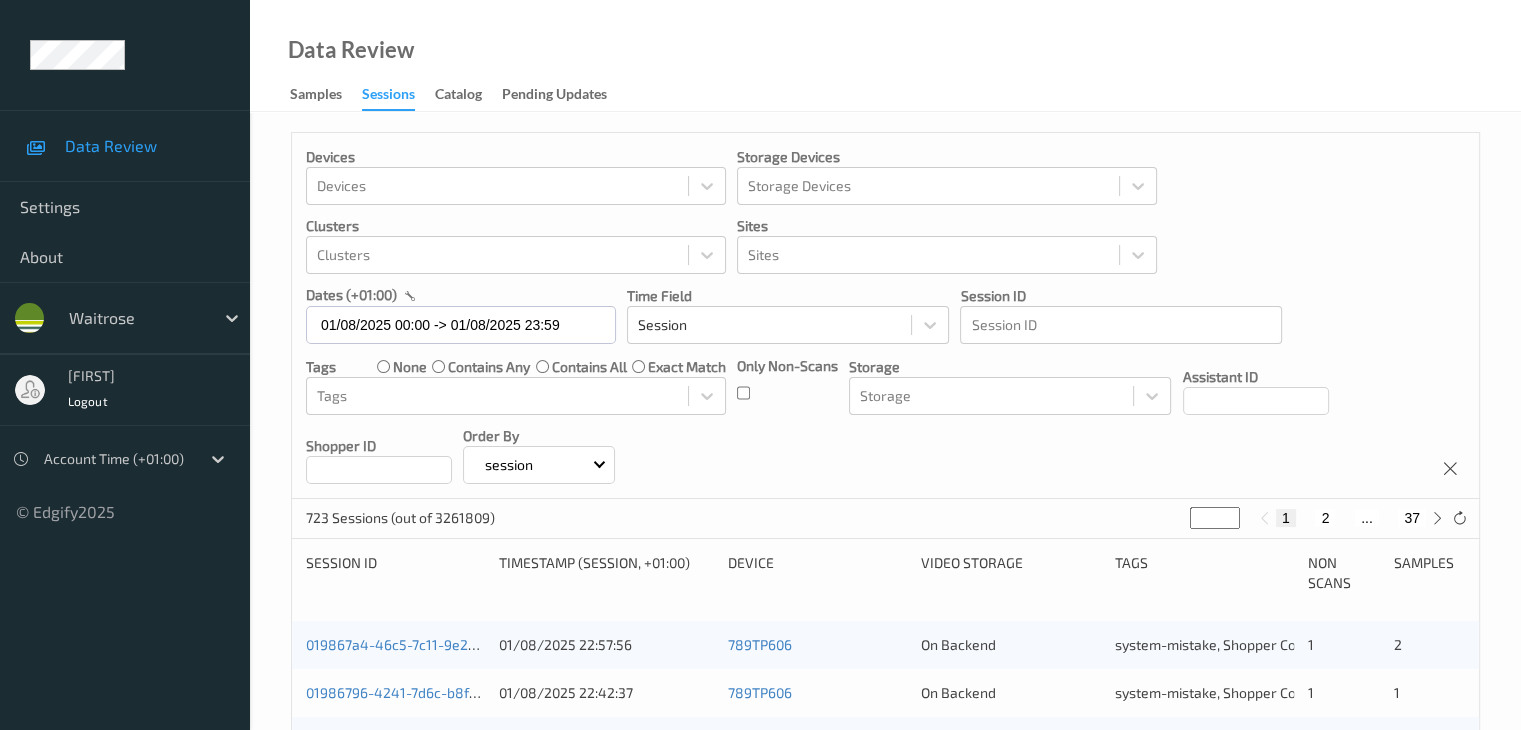 drag, startPoint x: 1211, startPoint y: 518, endPoint x: 1171, endPoint y: 517, distance: 40.012497 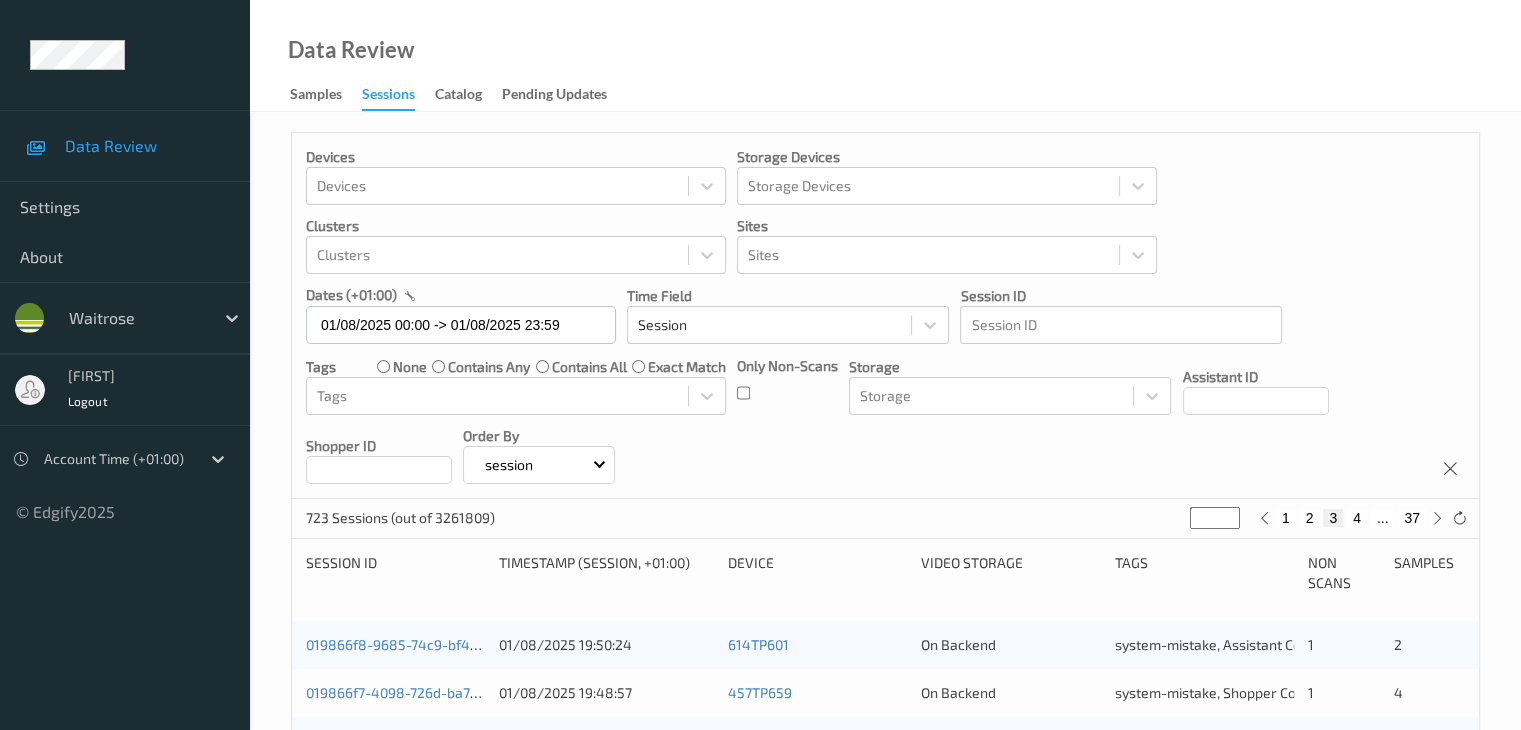 type on "*" 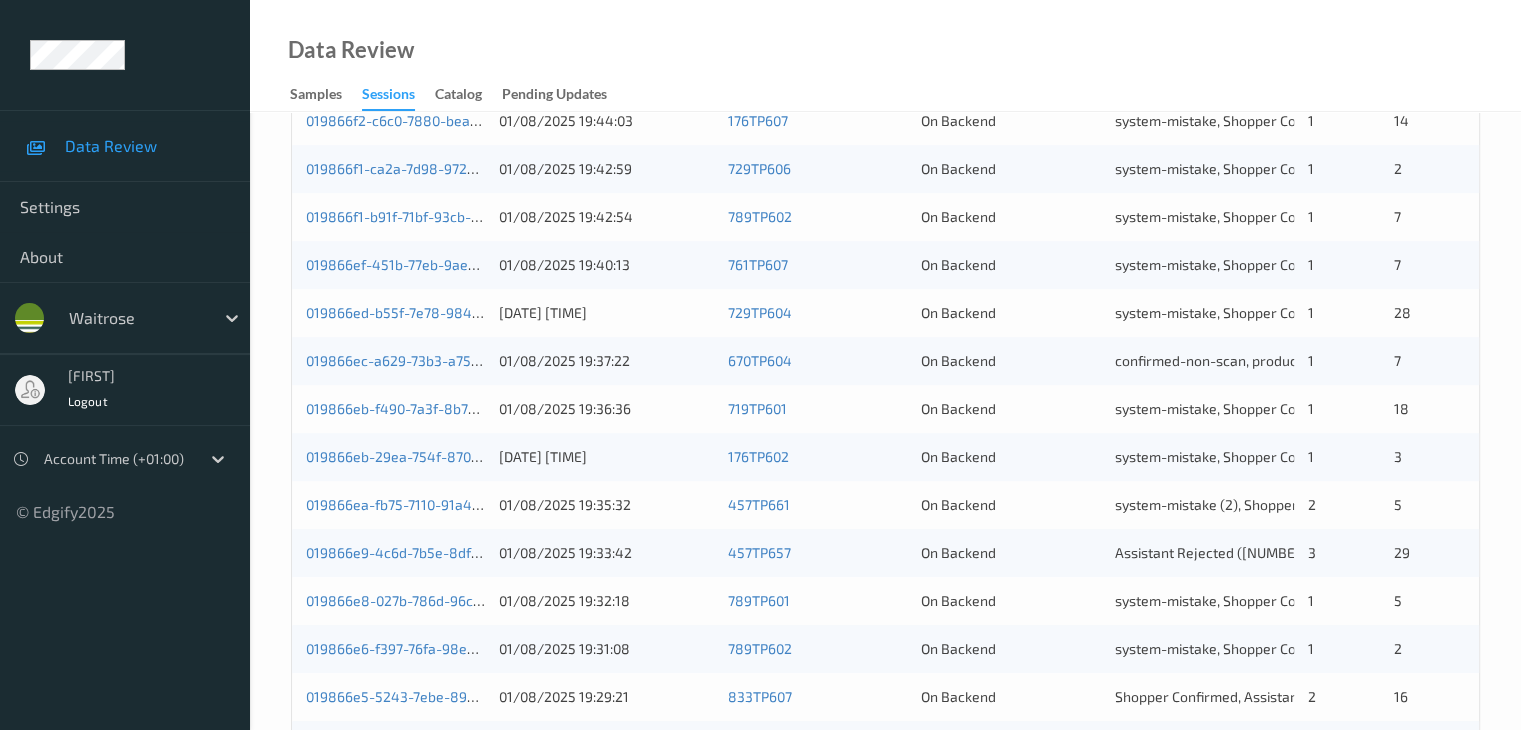 scroll, scrollTop: 800, scrollLeft: 0, axis: vertical 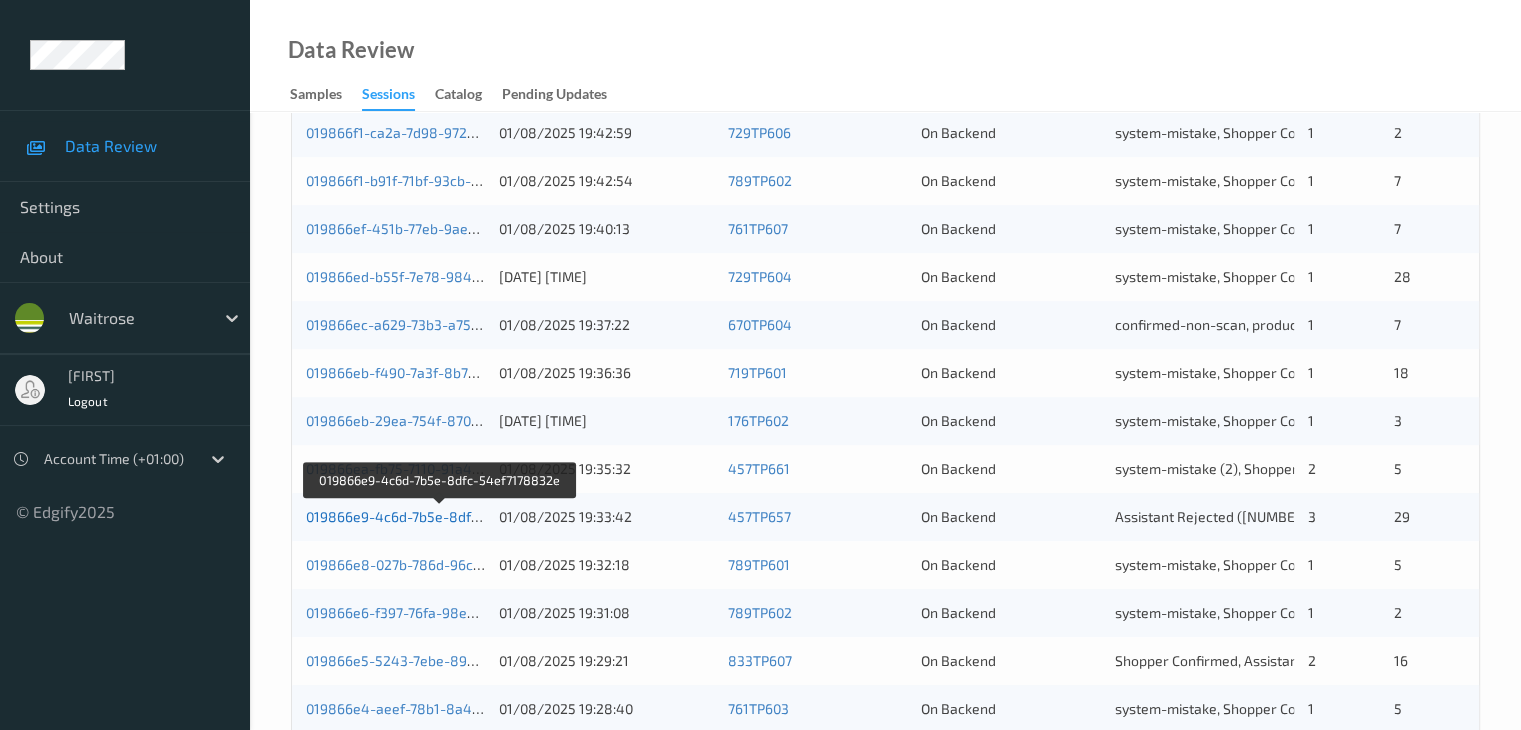 click on "019866e9-4c6d-7b5e-8dfc-54ef7178832e" at bounding box center (441, 516) 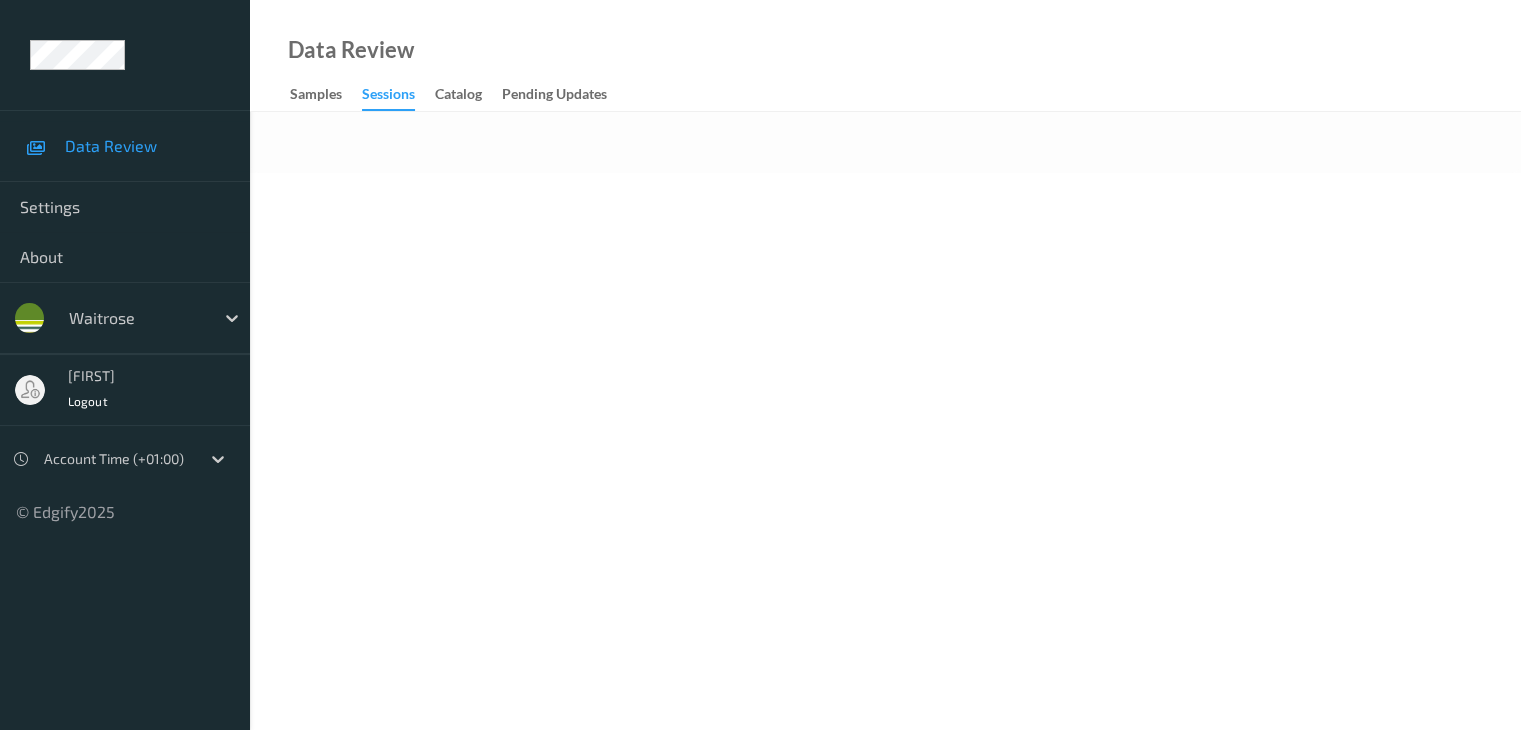 scroll, scrollTop: 0, scrollLeft: 0, axis: both 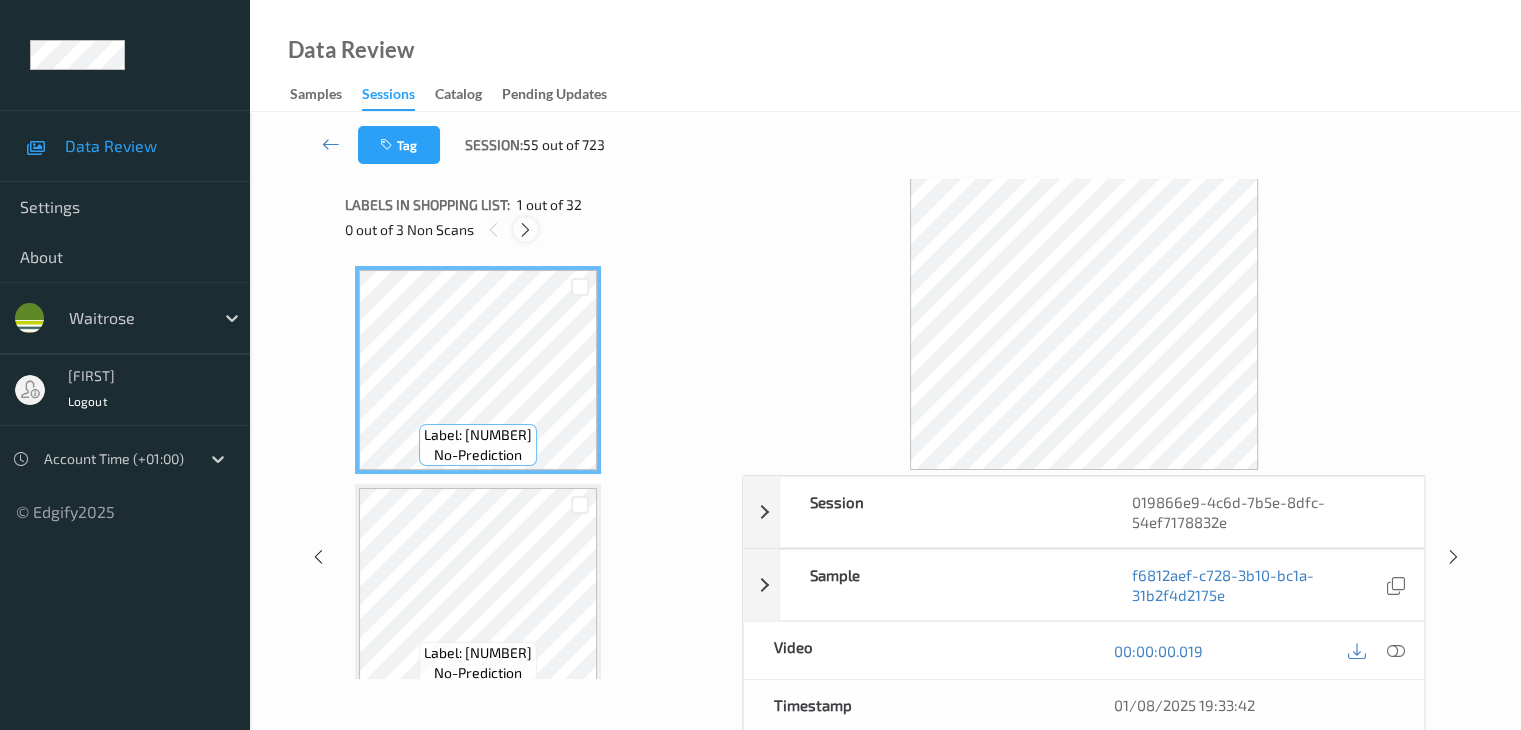 click at bounding box center [525, 230] 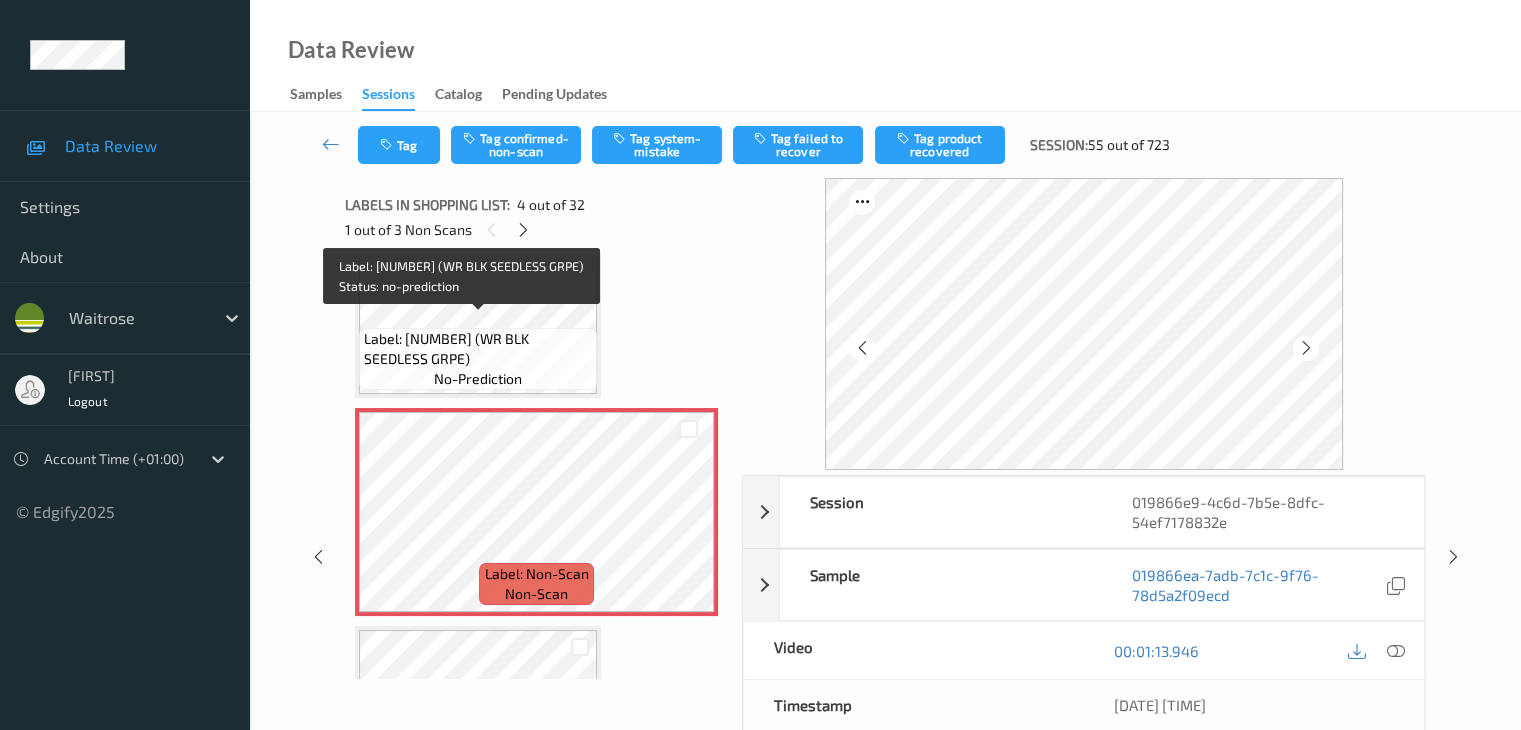 scroll, scrollTop: 546, scrollLeft: 0, axis: vertical 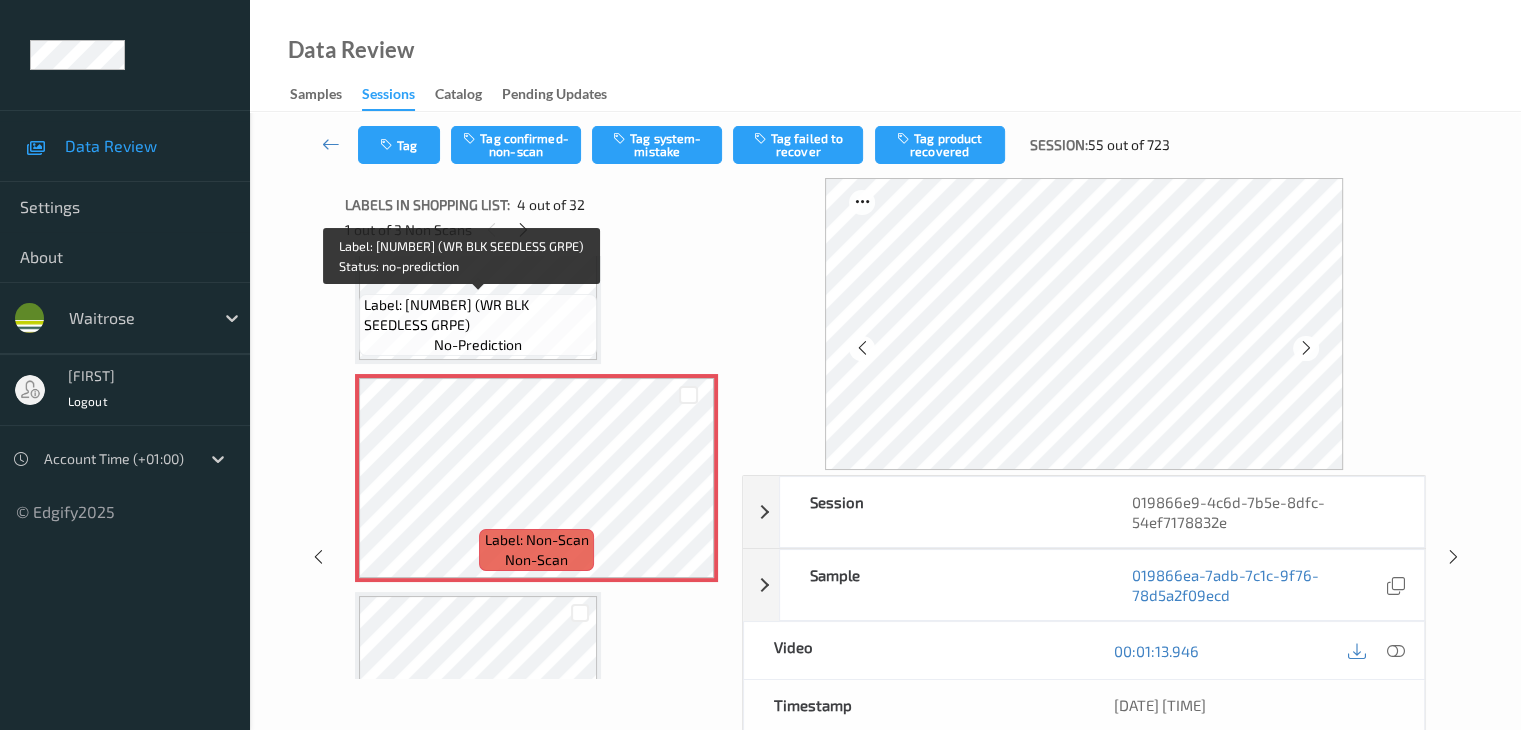 click on "Label: 5000169648476 (WR BLK SEEDLESS GRPE) no-prediction" at bounding box center [478, 325] 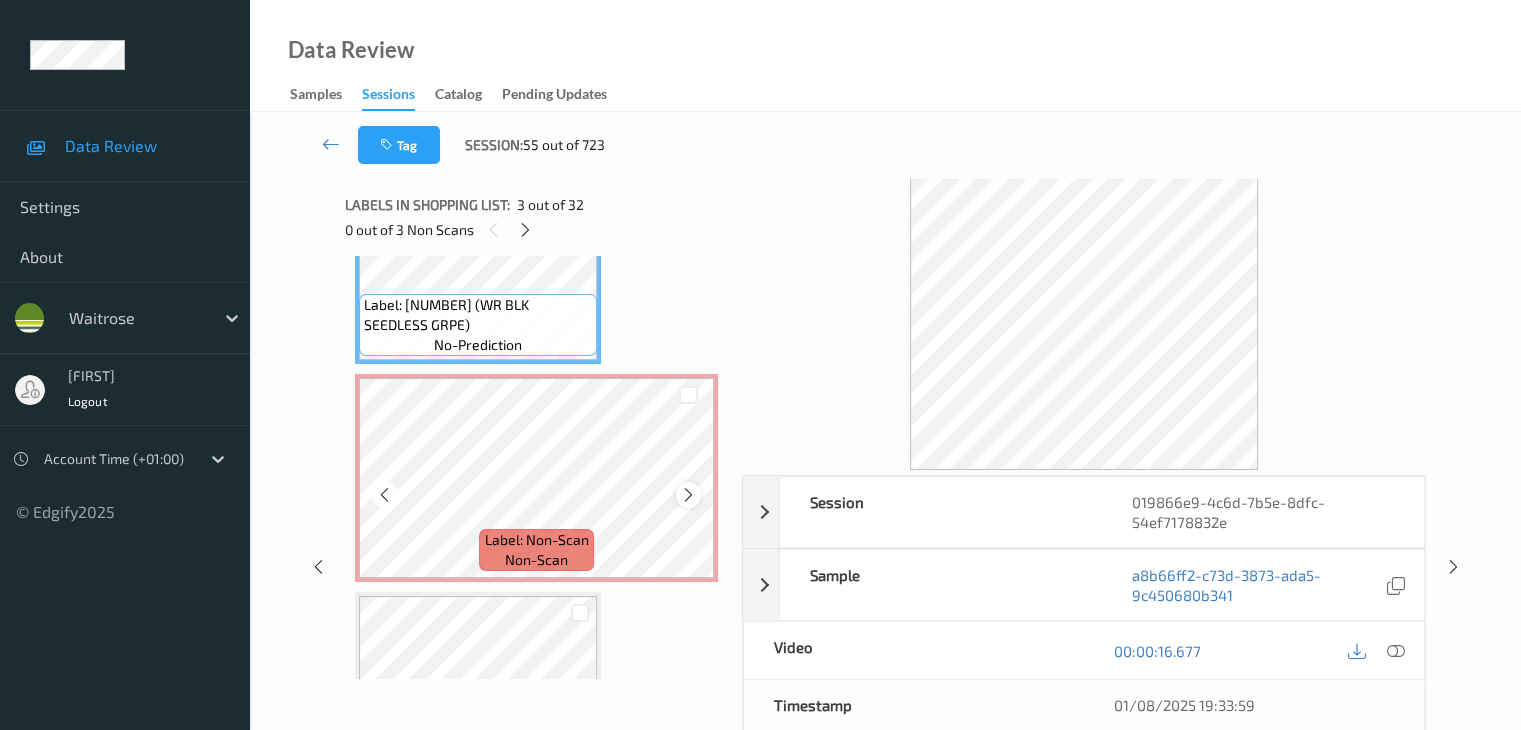 click at bounding box center (688, 495) 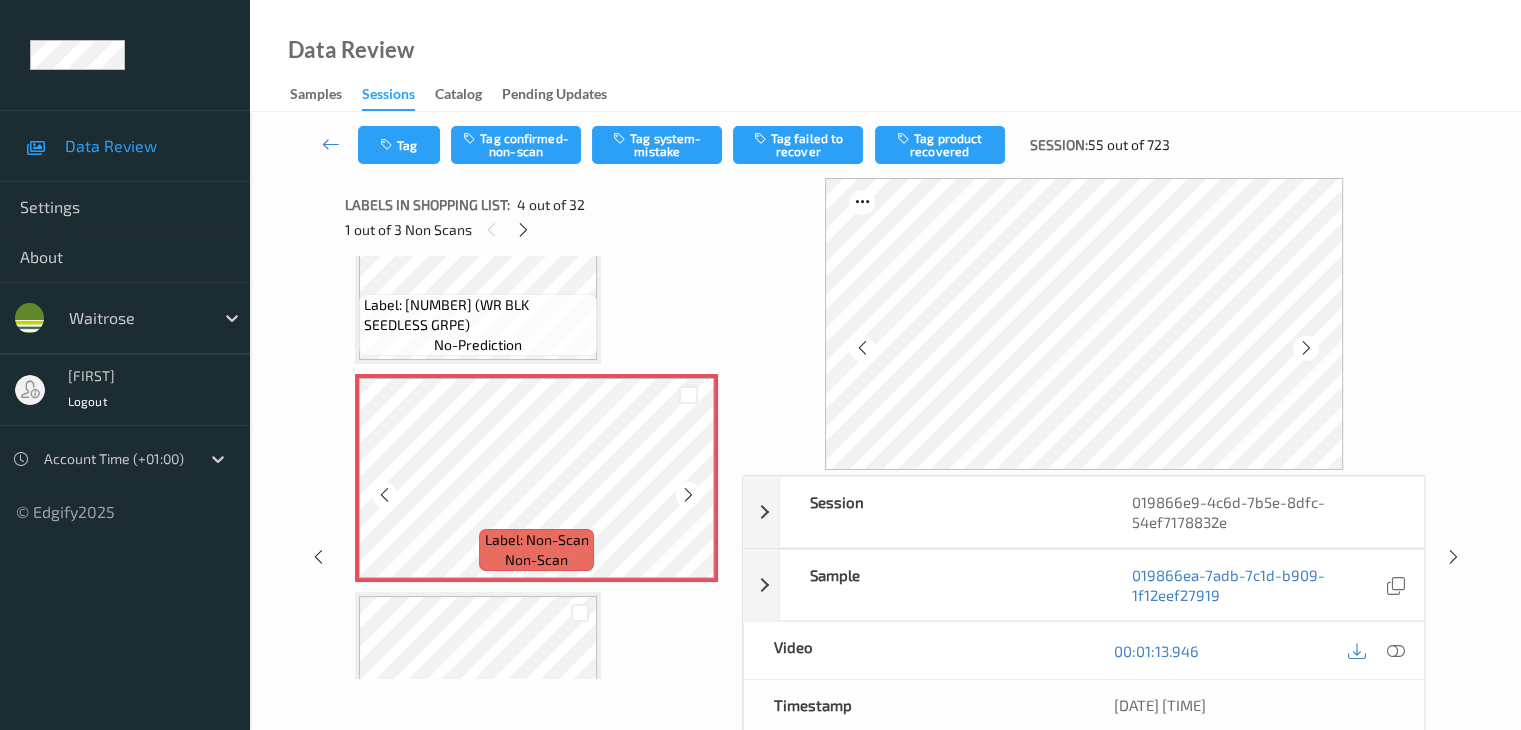 click at bounding box center [688, 495] 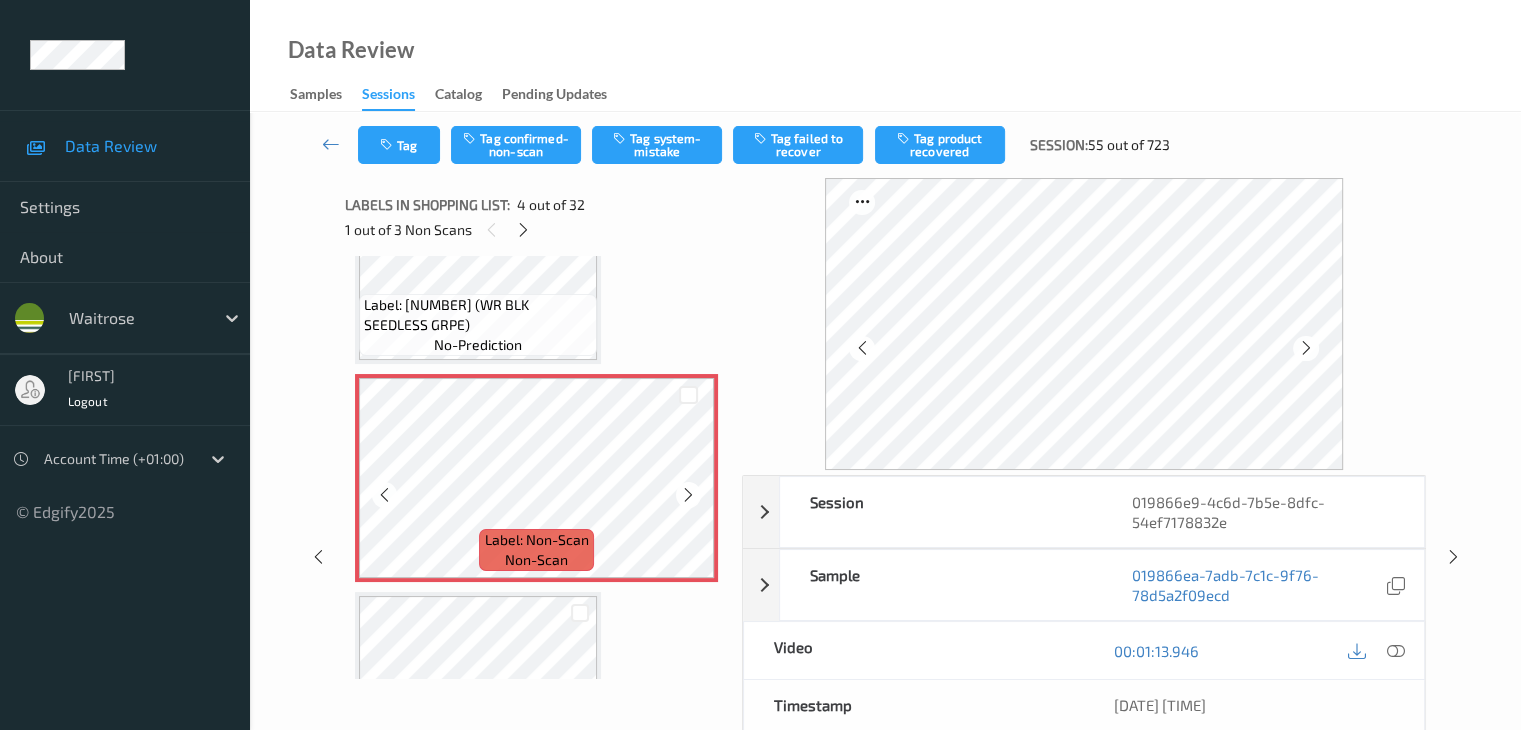 click at bounding box center (688, 495) 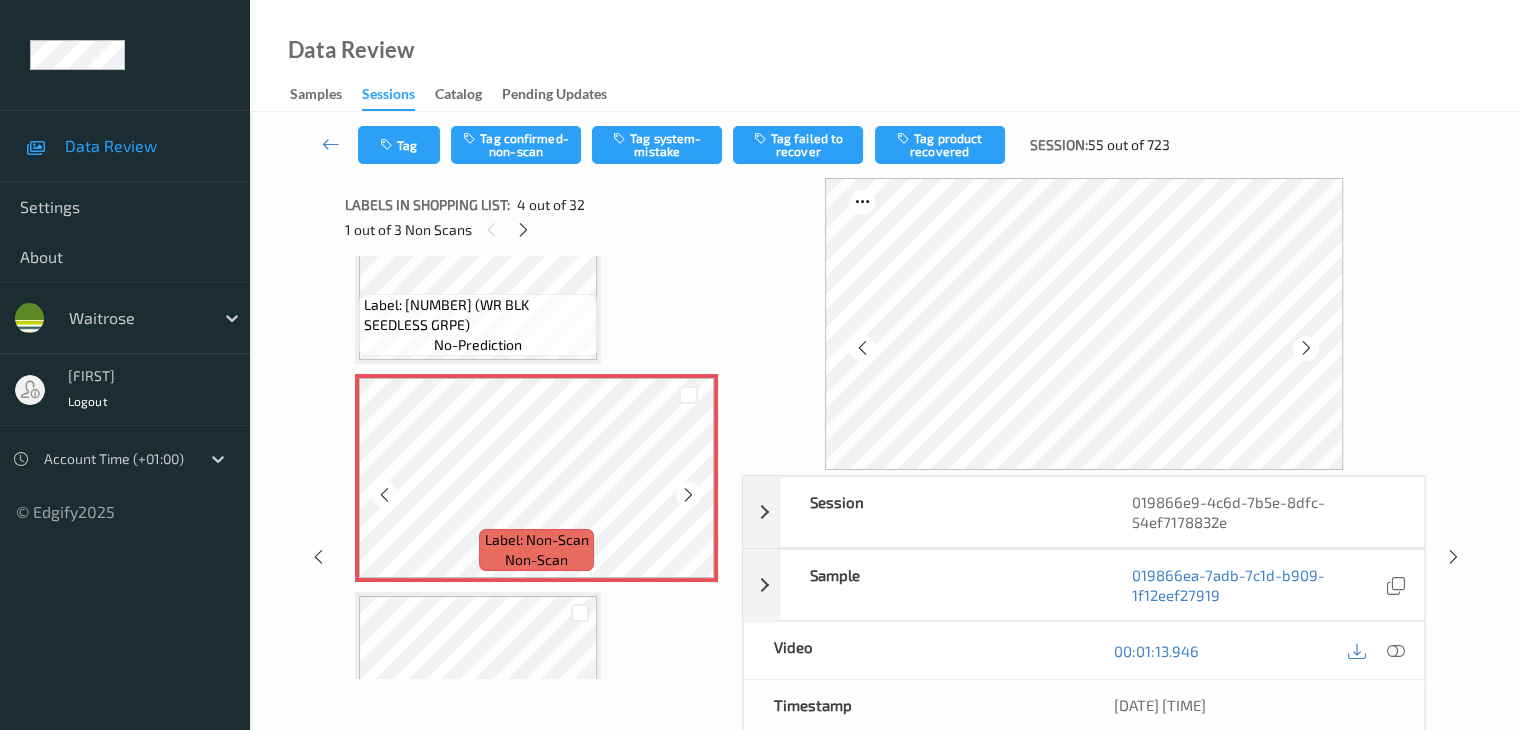 click at bounding box center [688, 495] 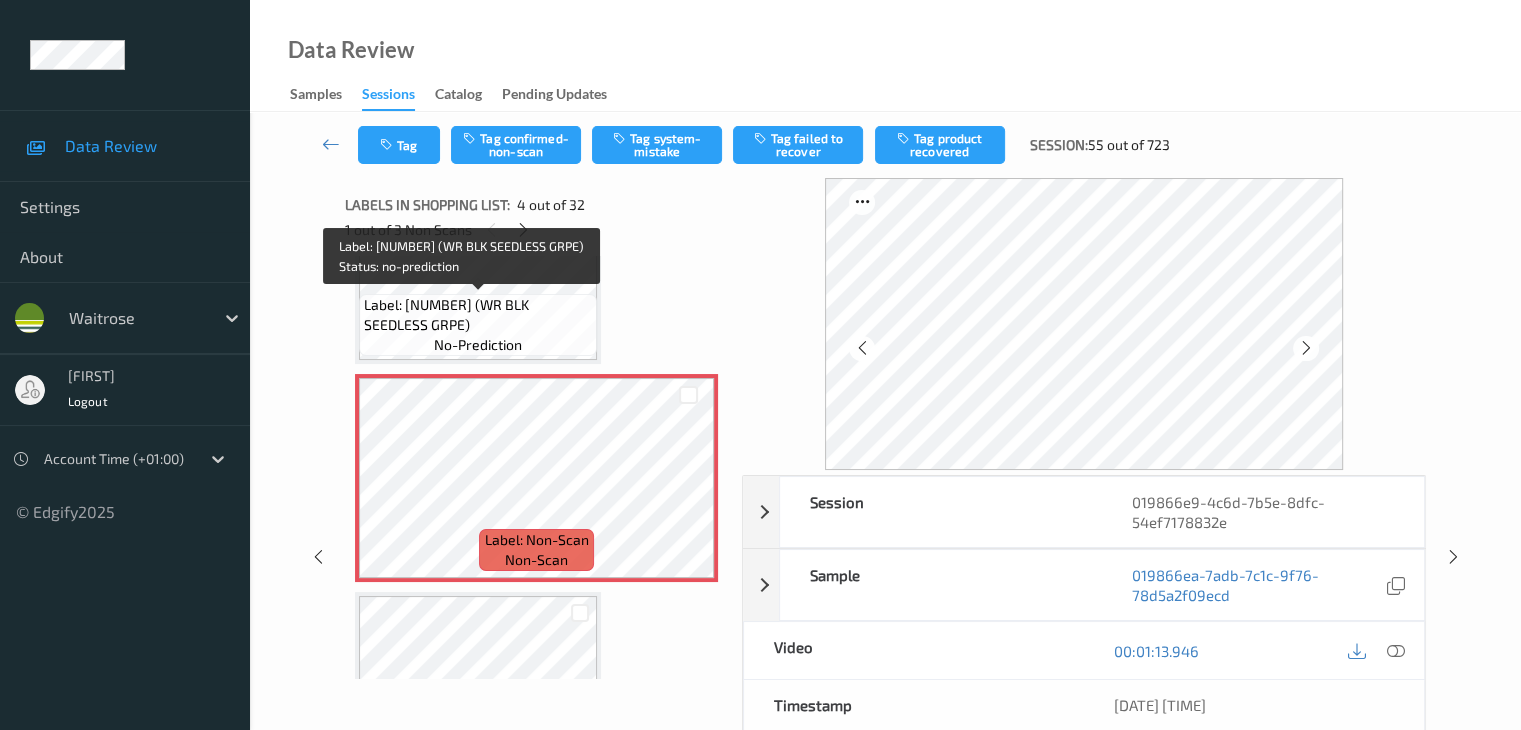 click on "Label: 5000169648476 (WR BLK SEEDLESS GRPE)" at bounding box center (478, 315) 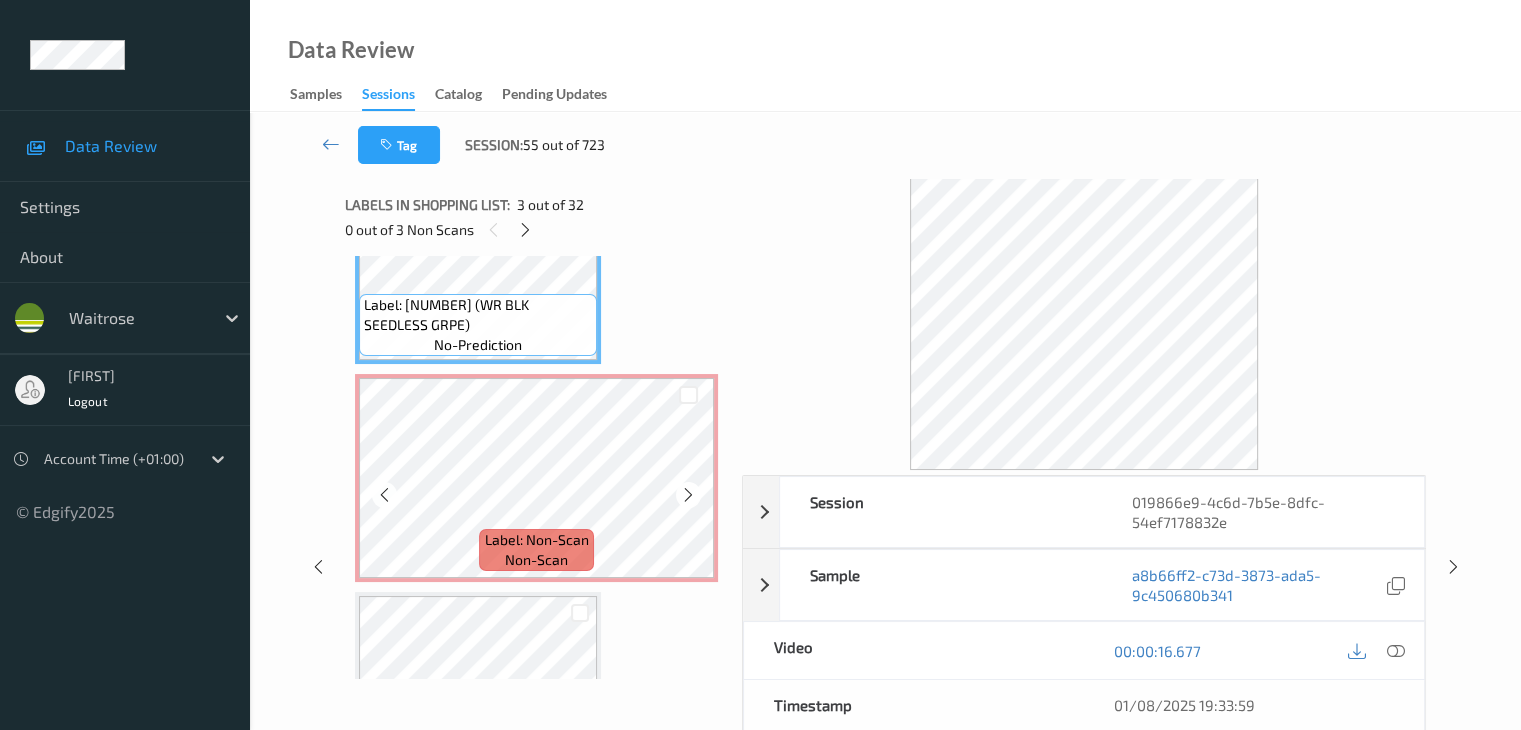 scroll, scrollTop: 446, scrollLeft: 0, axis: vertical 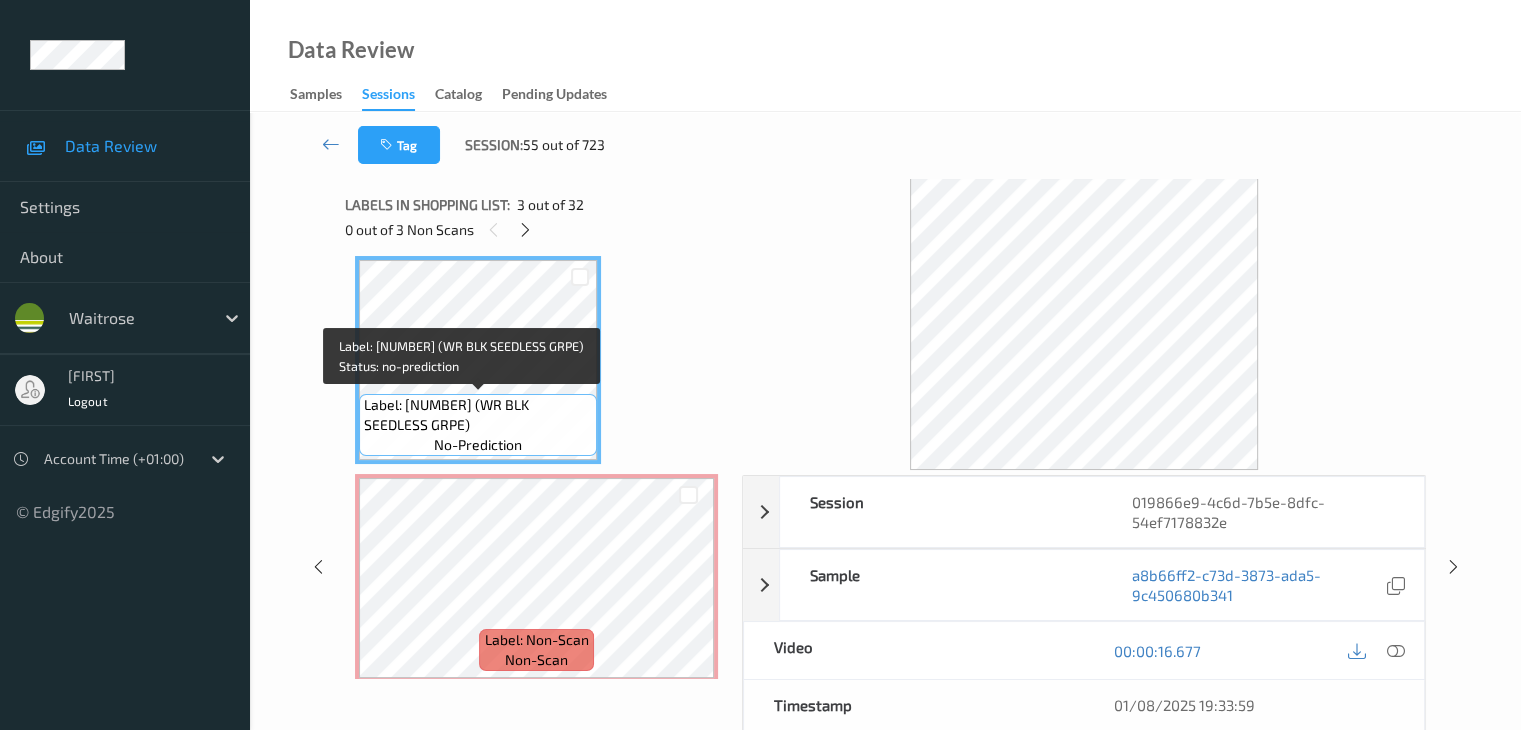 click on "Label: 5000169648476 (WR BLK SEEDLESS GRPE)" at bounding box center [478, 415] 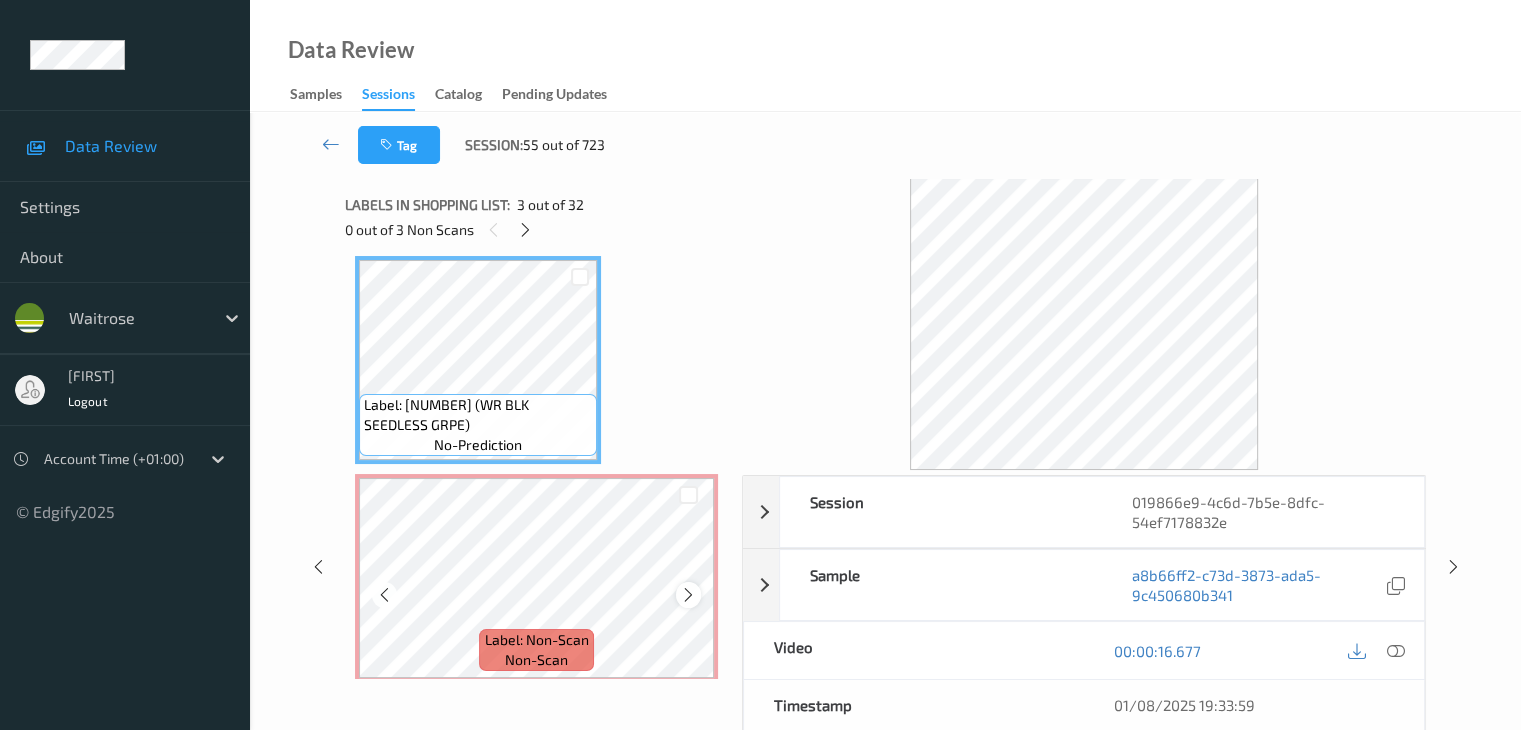 click at bounding box center [688, 595] 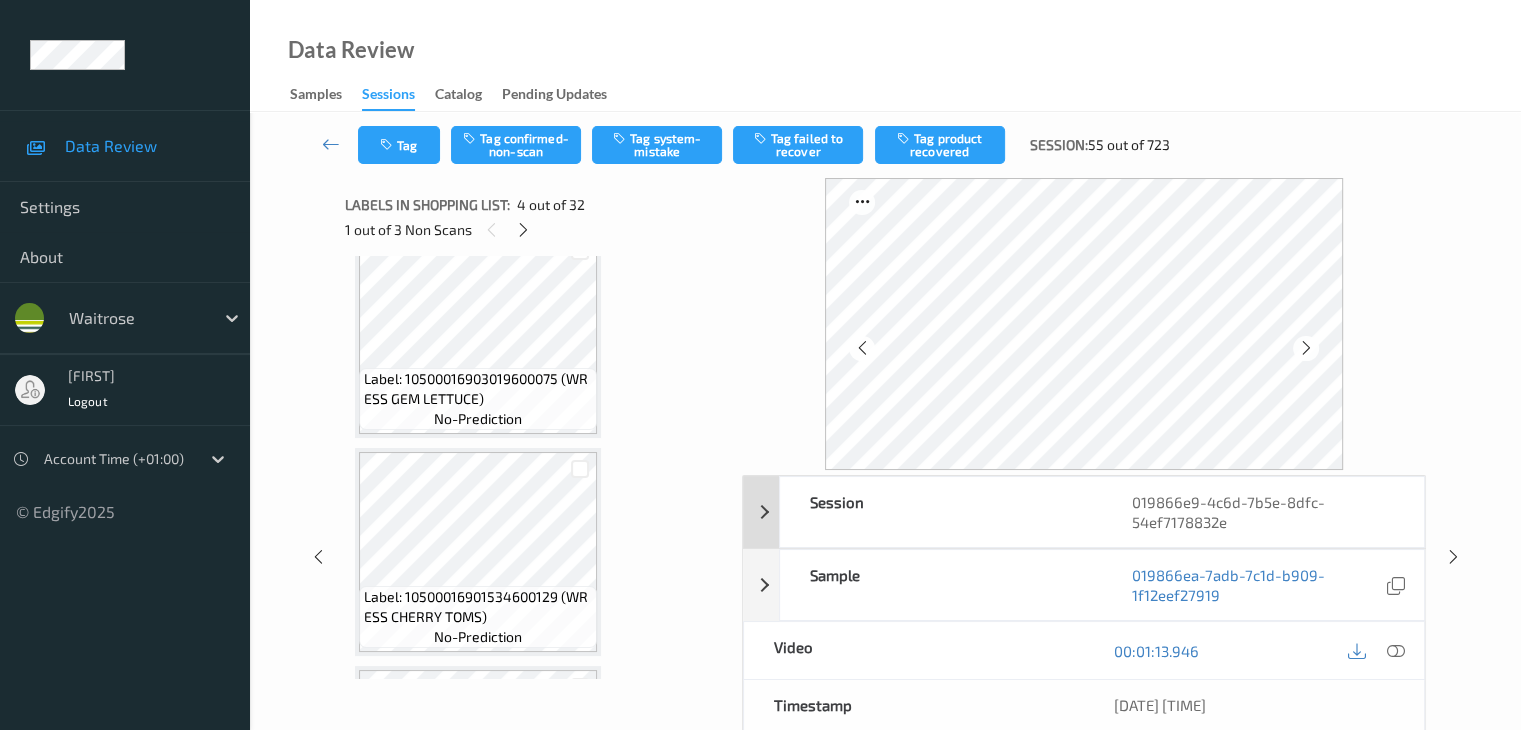 scroll, scrollTop: 1746, scrollLeft: 0, axis: vertical 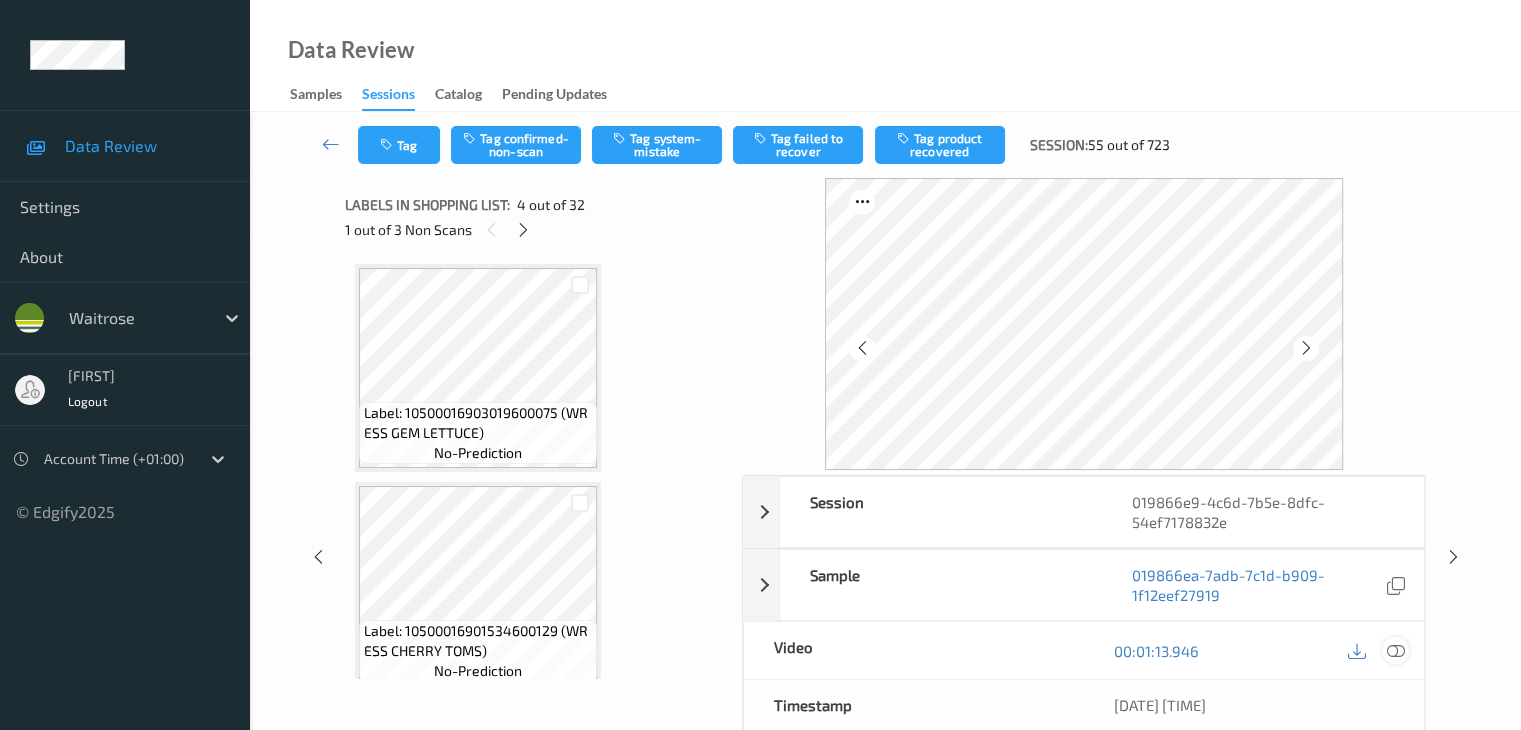 click at bounding box center (1395, 651) 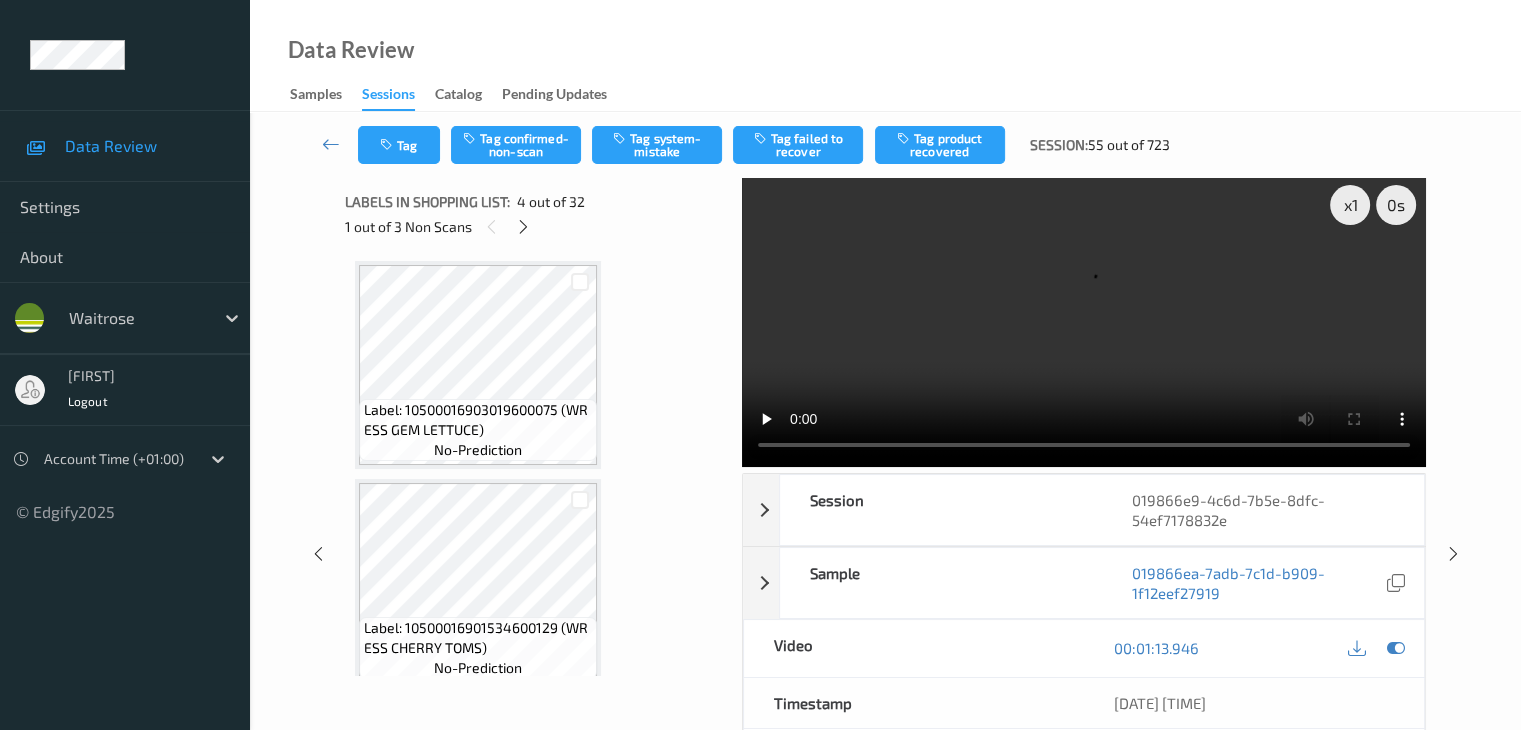 scroll, scrollTop: 0, scrollLeft: 0, axis: both 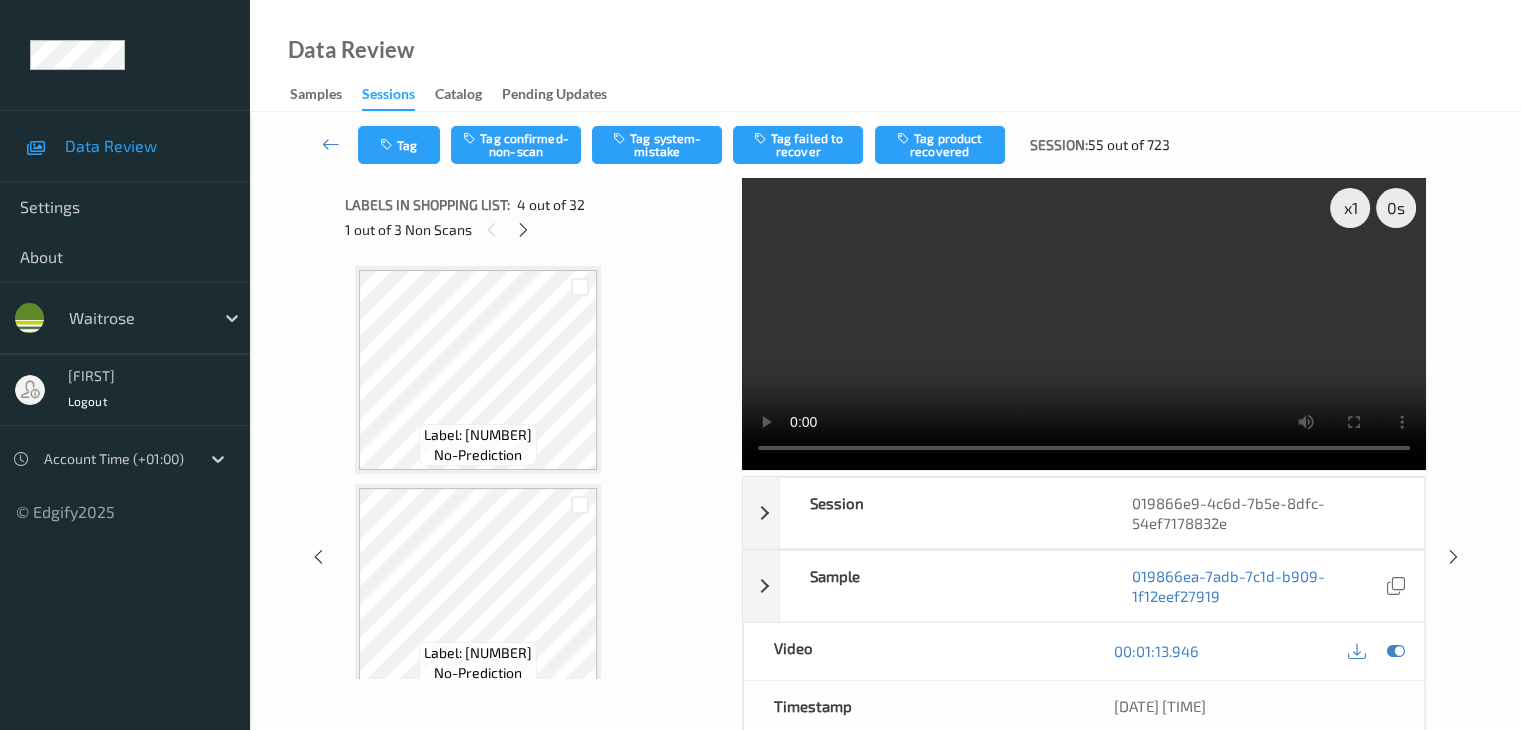 type 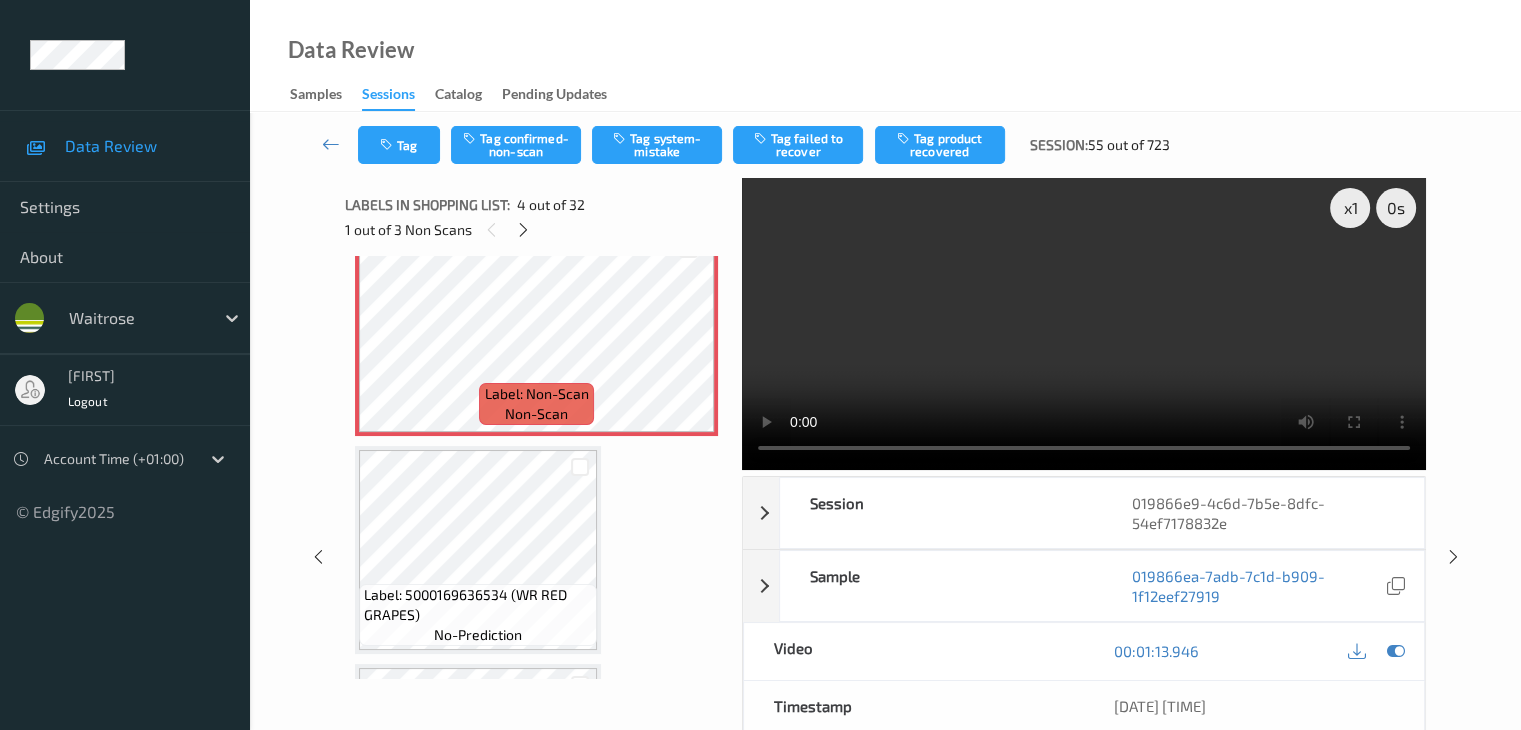scroll, scrollTop: 600, scrollLeft: 0, axis: vertical 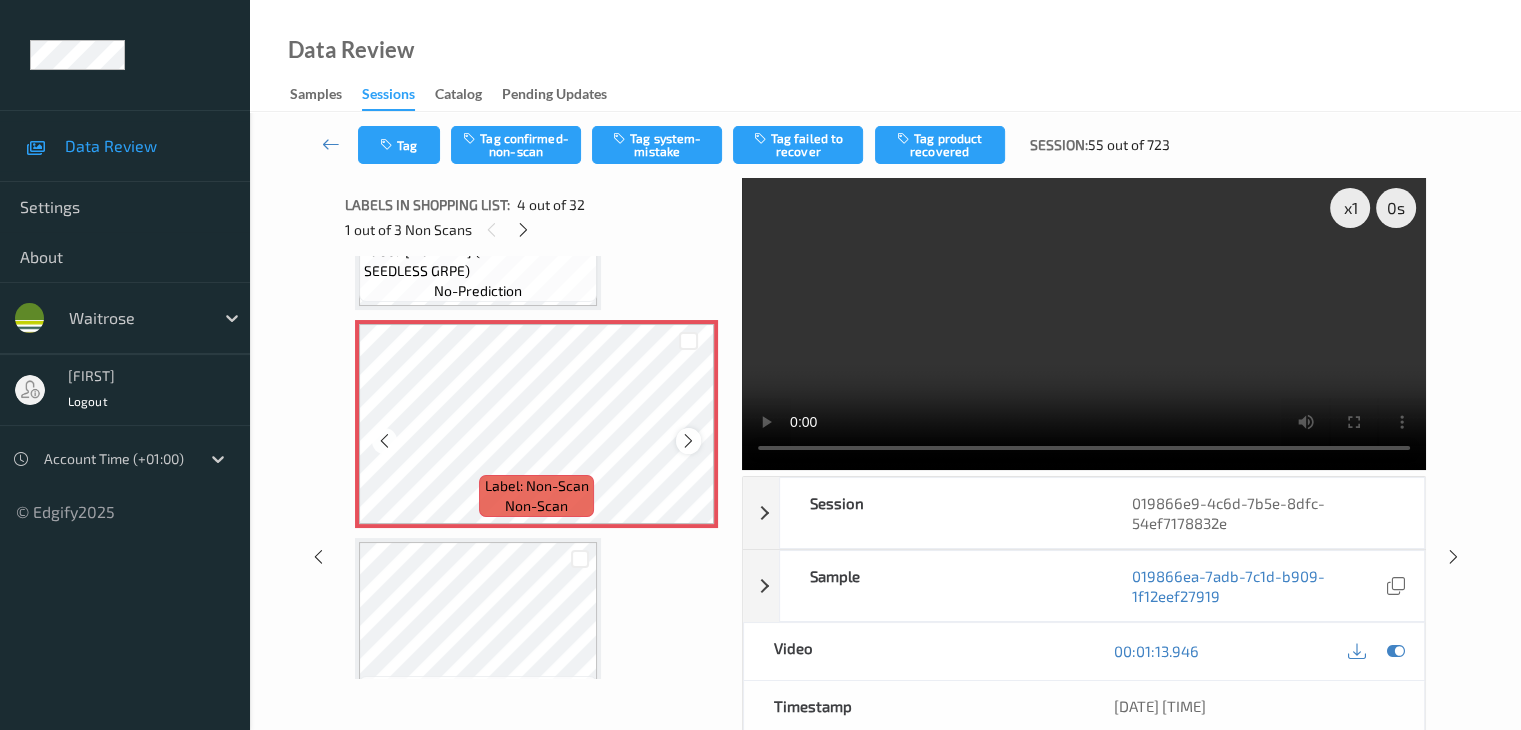 click at bounding box center (688, 441) 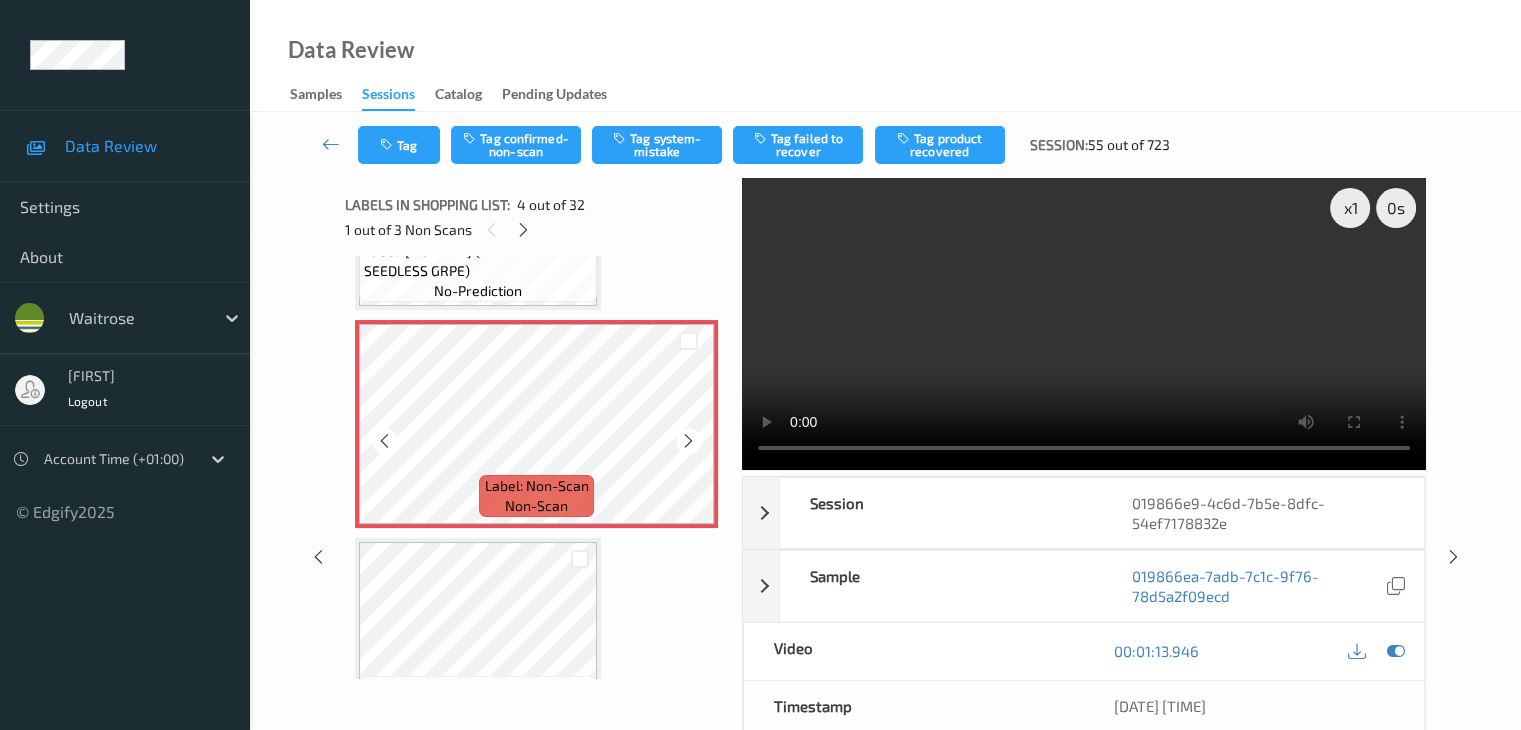 click at bounding box center [688, 441] 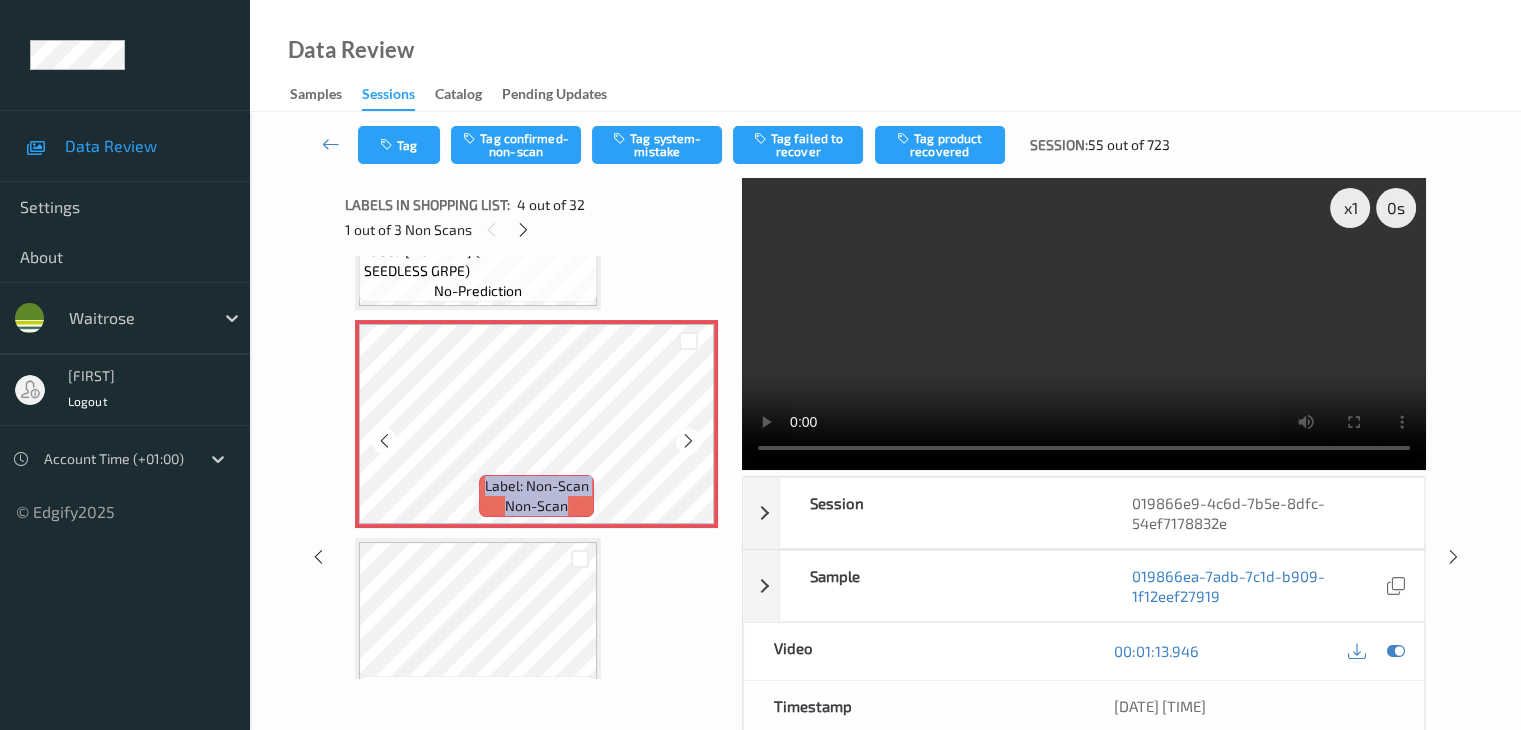 click at bounding box center [688, 441] 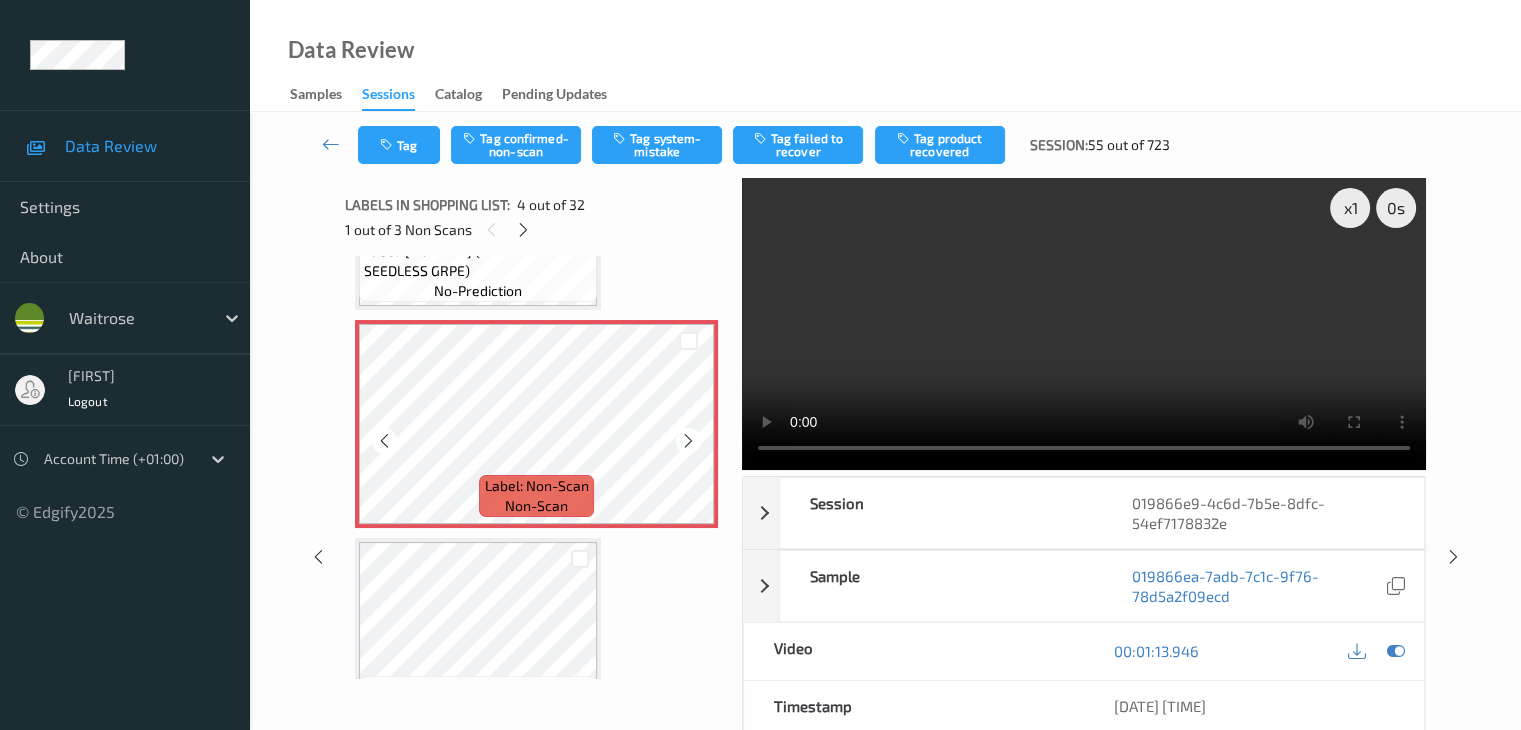 click at bounding box center (688, 441) 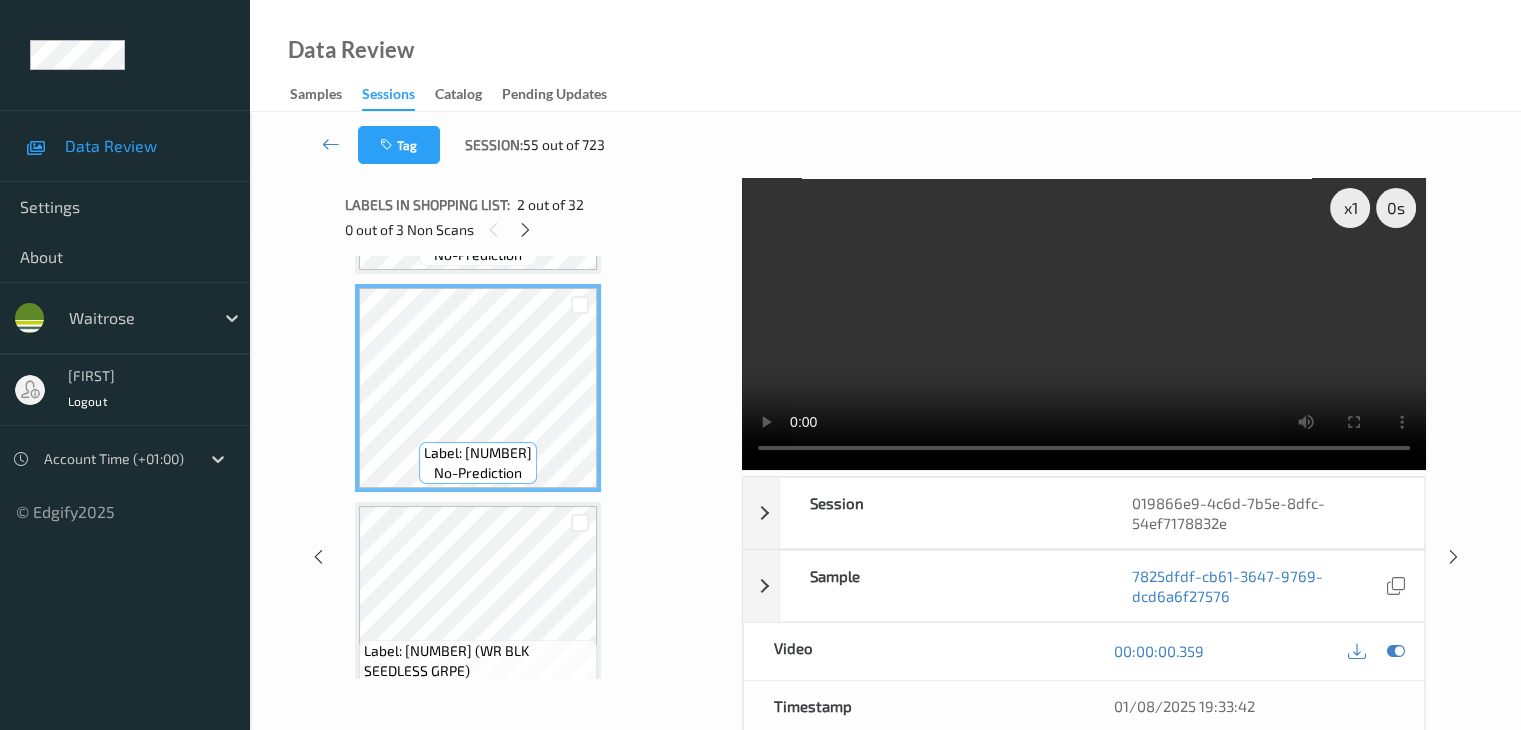 scroll, scrollTop: 0, scrollLeft: 0, axis: both 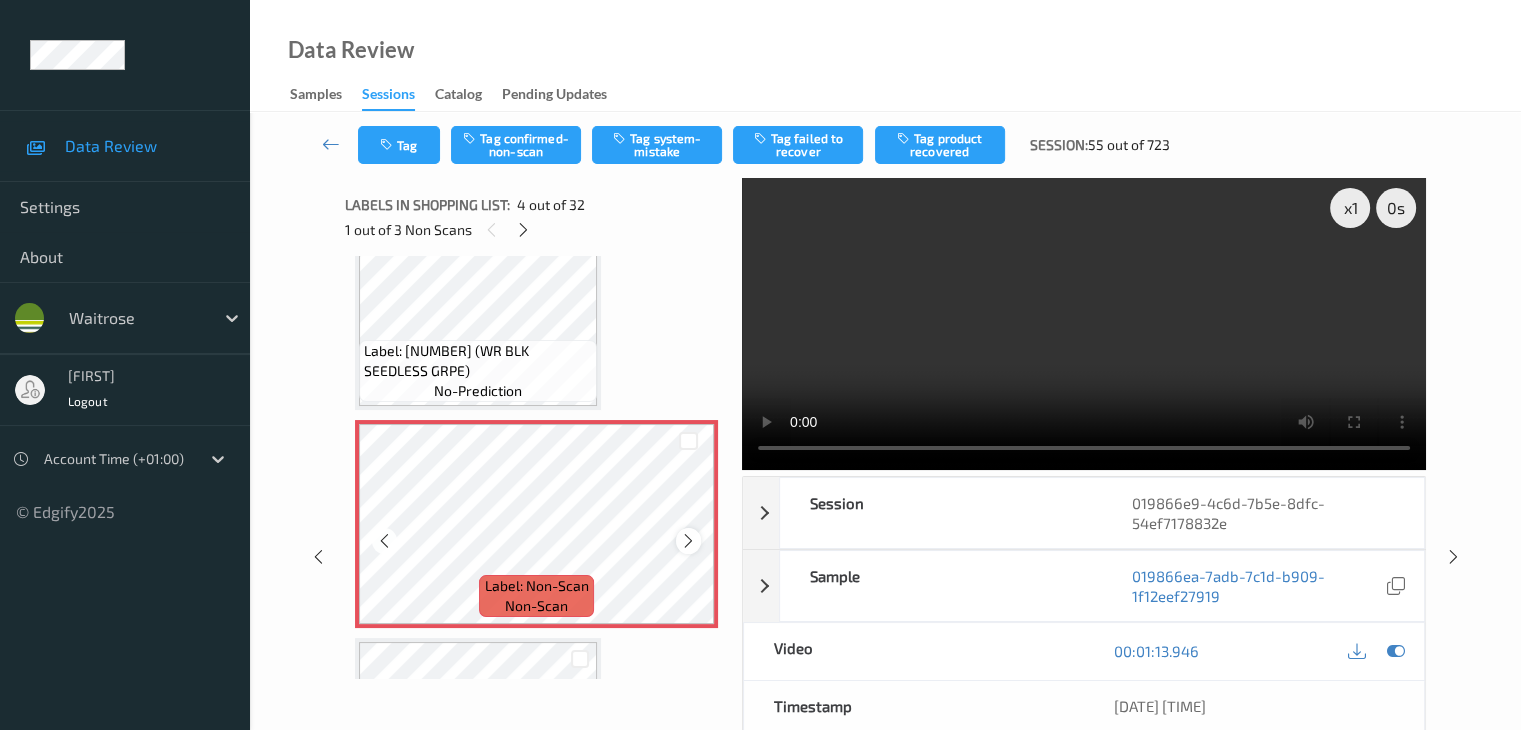 click at bounding box center [688, 541] 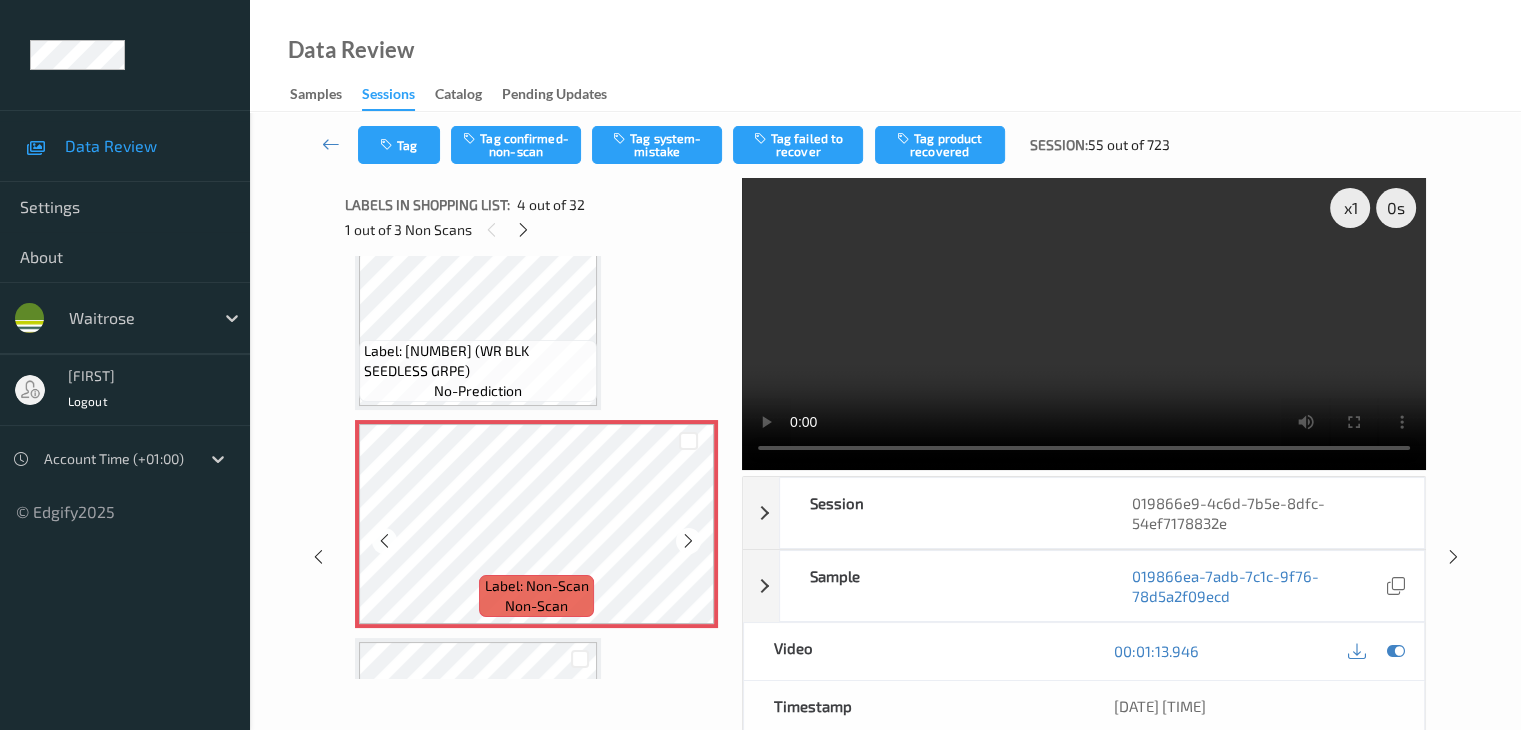 click at bounding box center [688, 541] 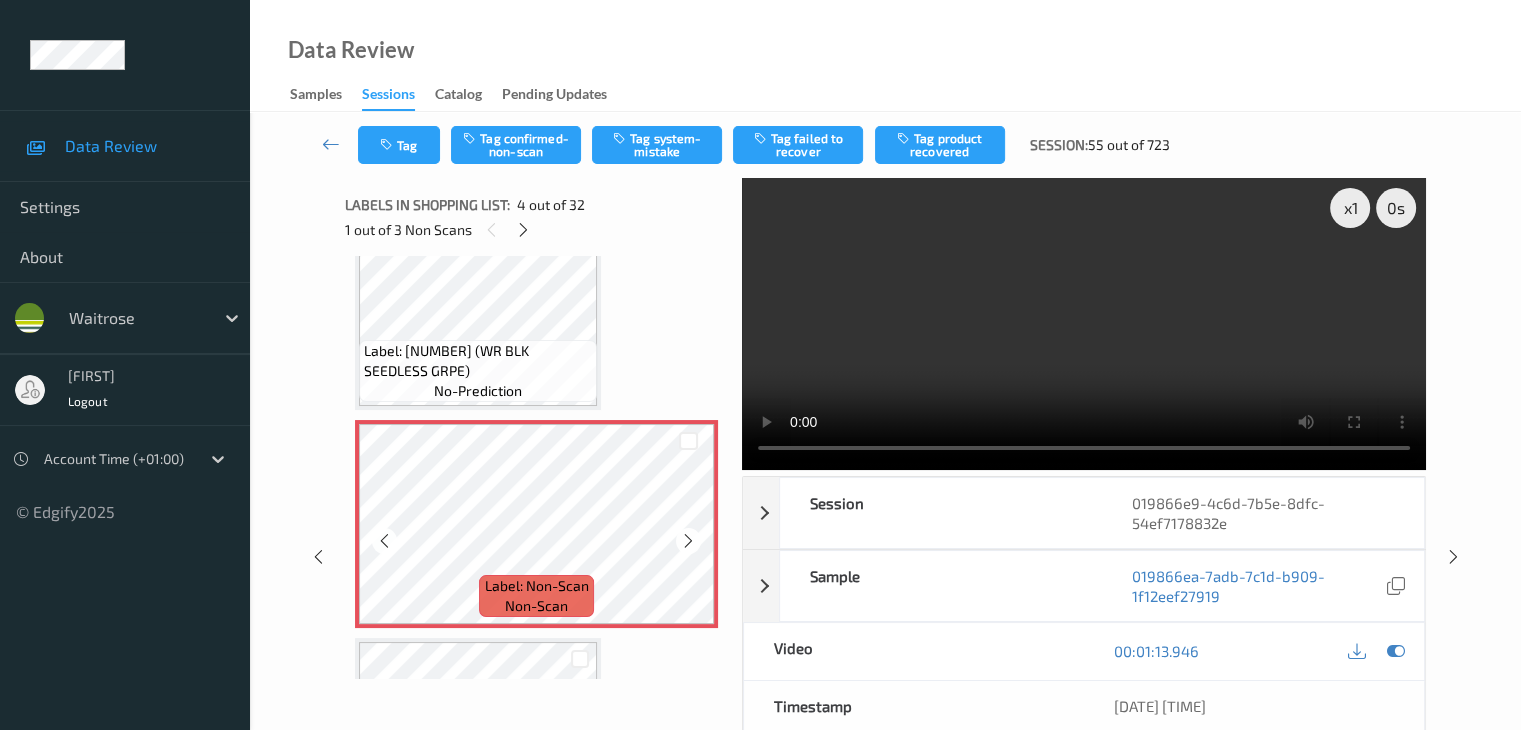 click at bounding box center [688, 541] 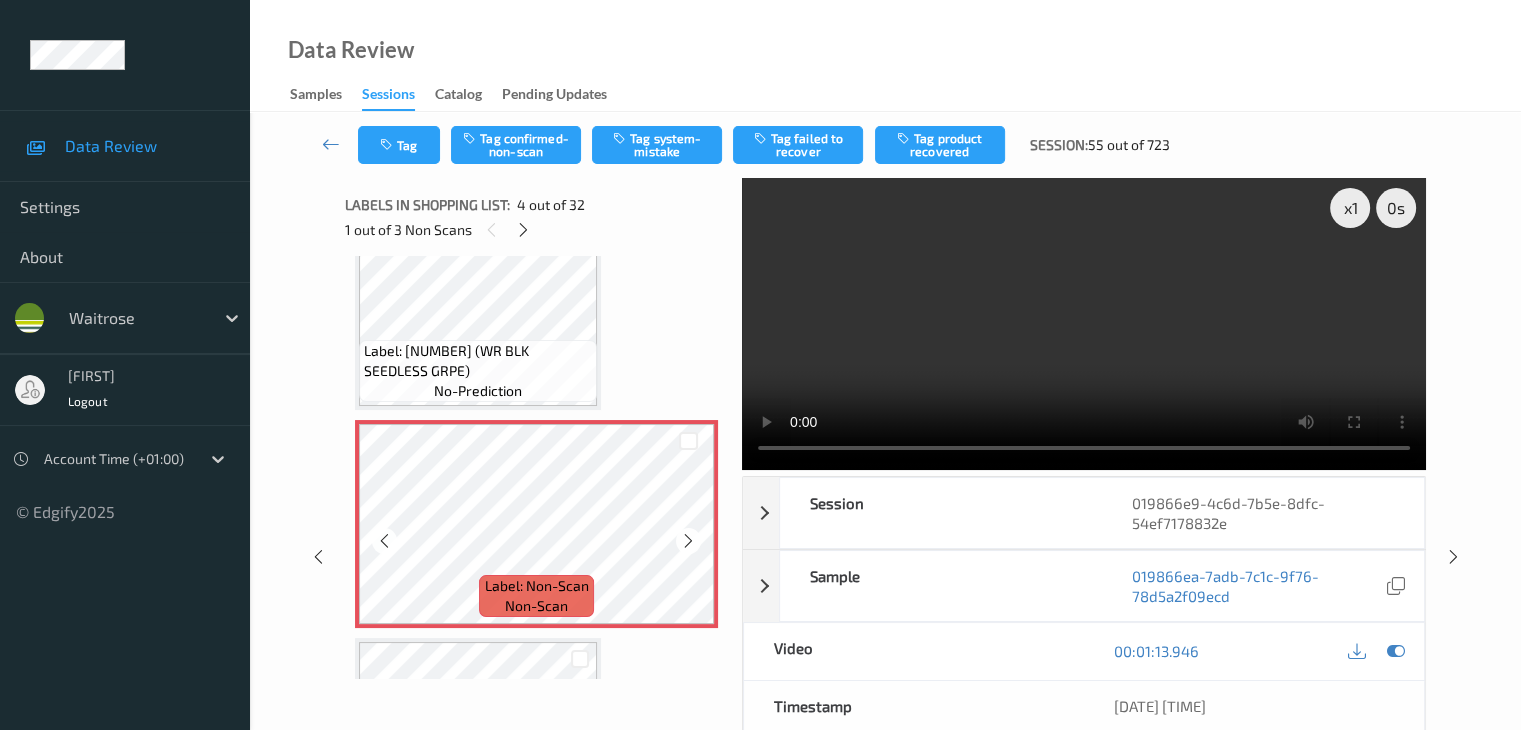 click at bounding box center [688, 541] 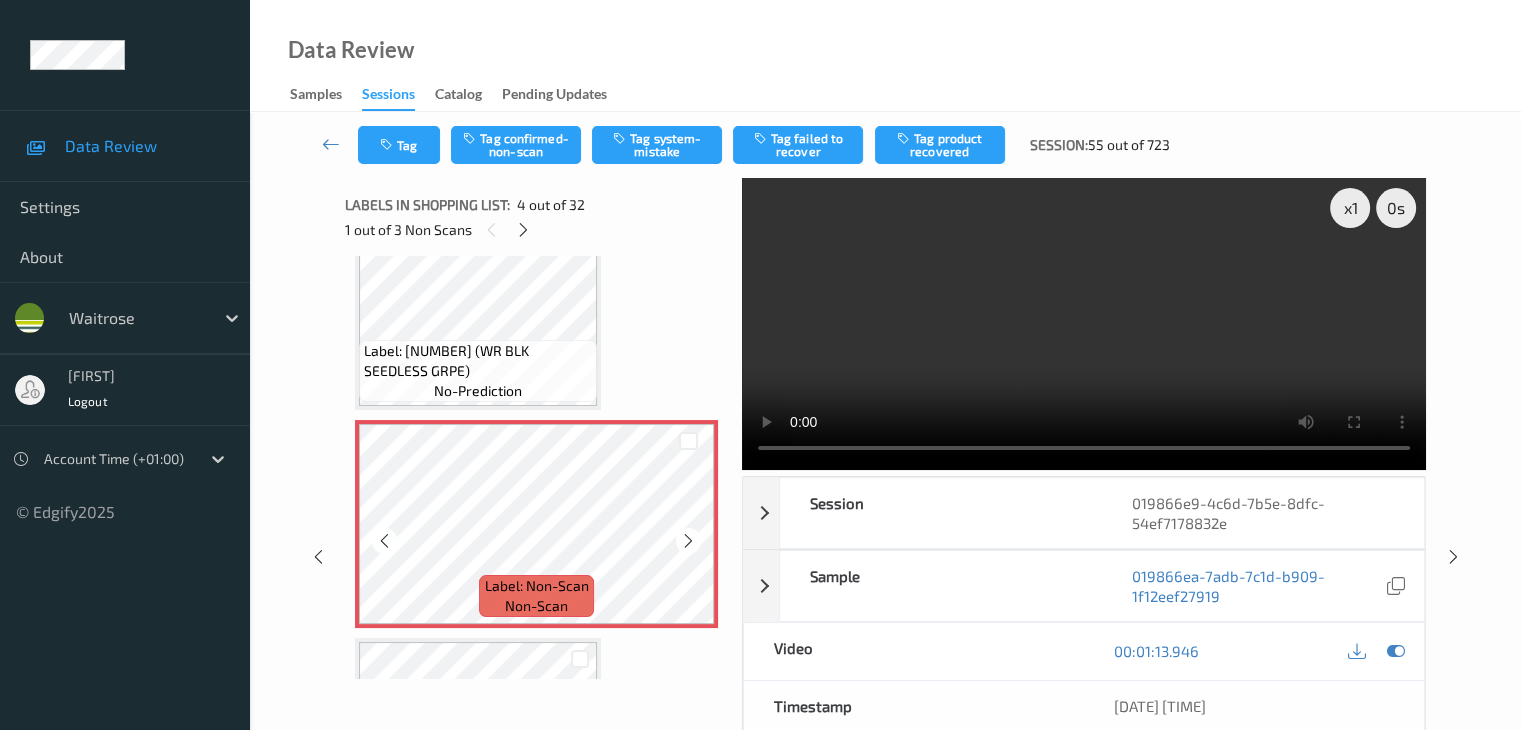 click at bounding box center [688, 541] 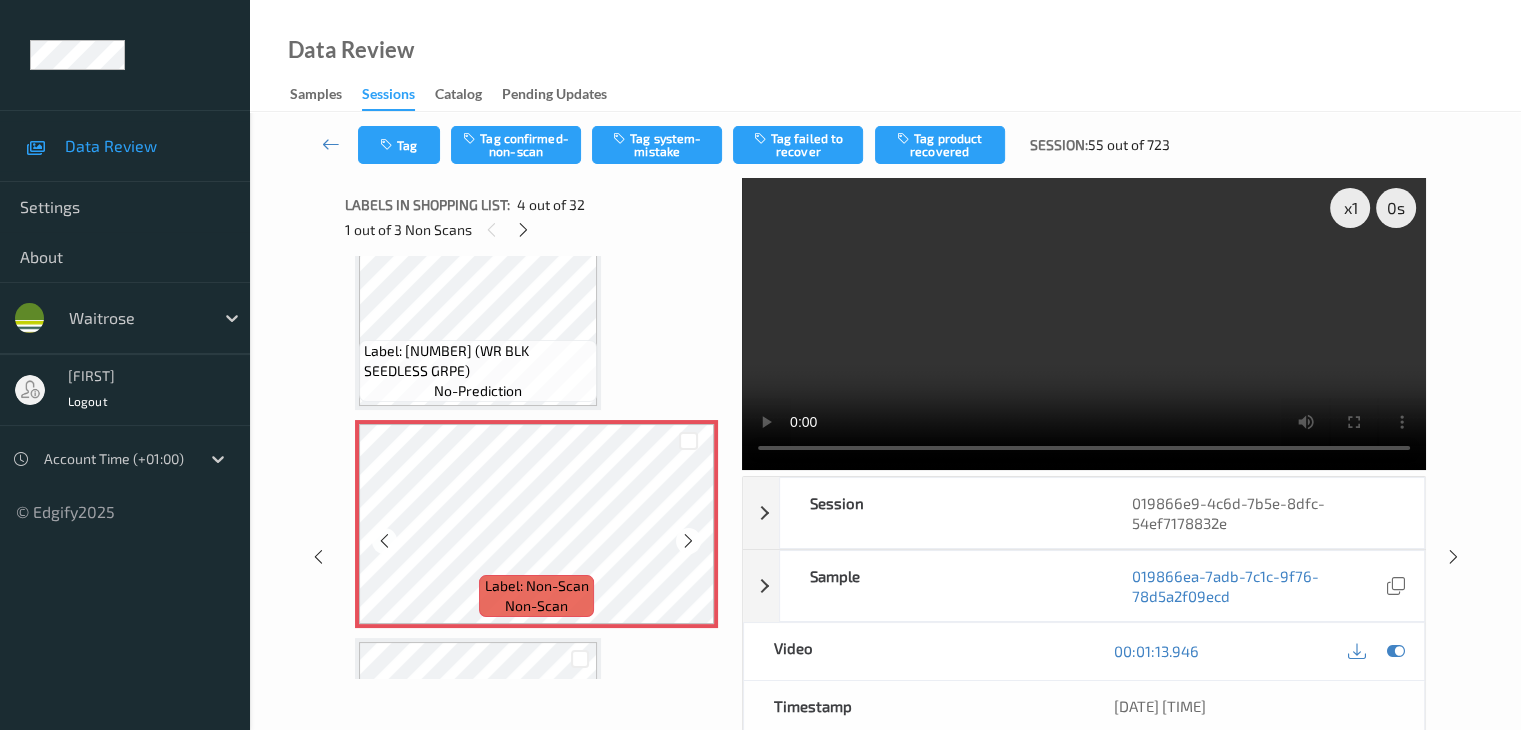 click at bounding box center (688, 541) 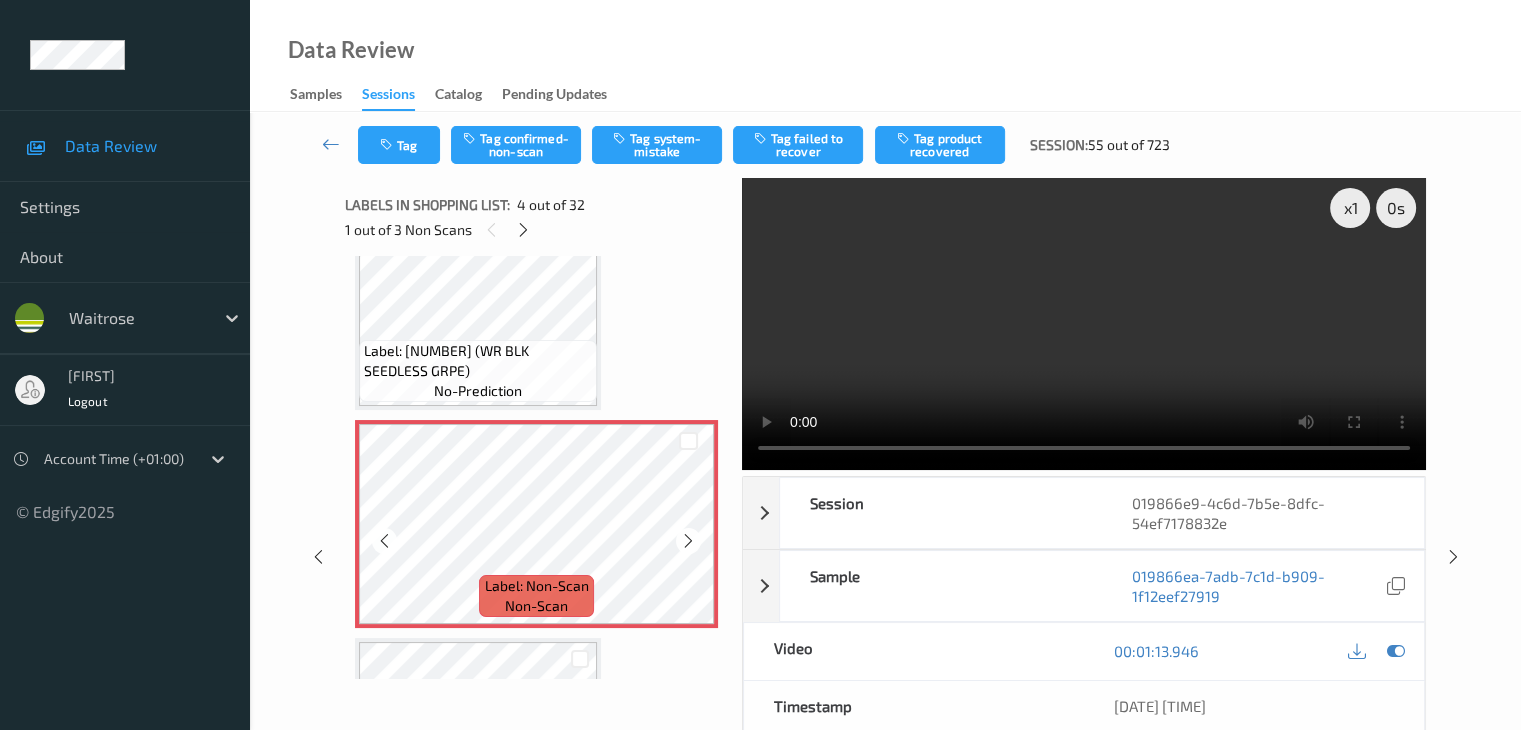 click at bounding box center (688, 541) 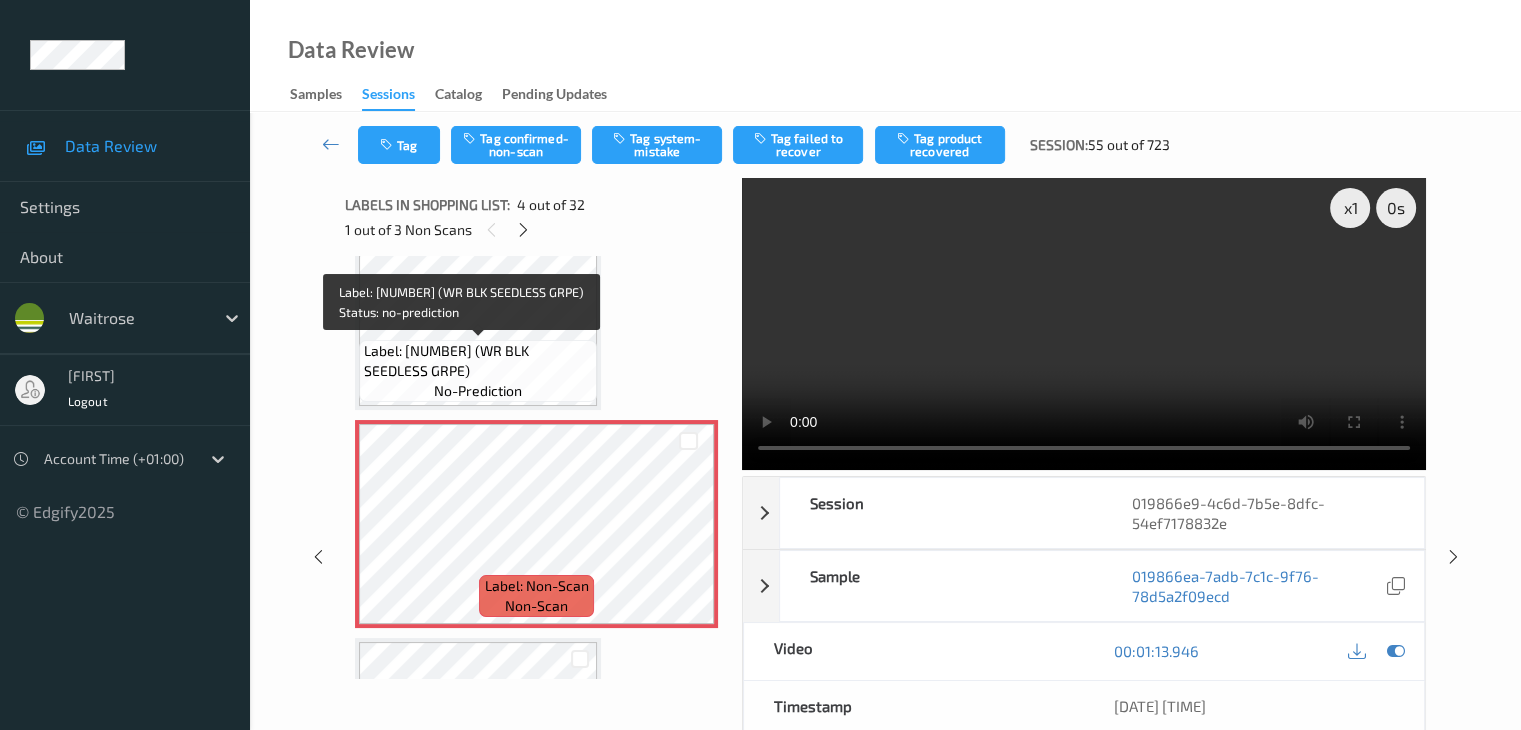 click on "Label: 5000169648476 (WR BLK SEEDLESS GRPE)" at bounding box center [478, 361] 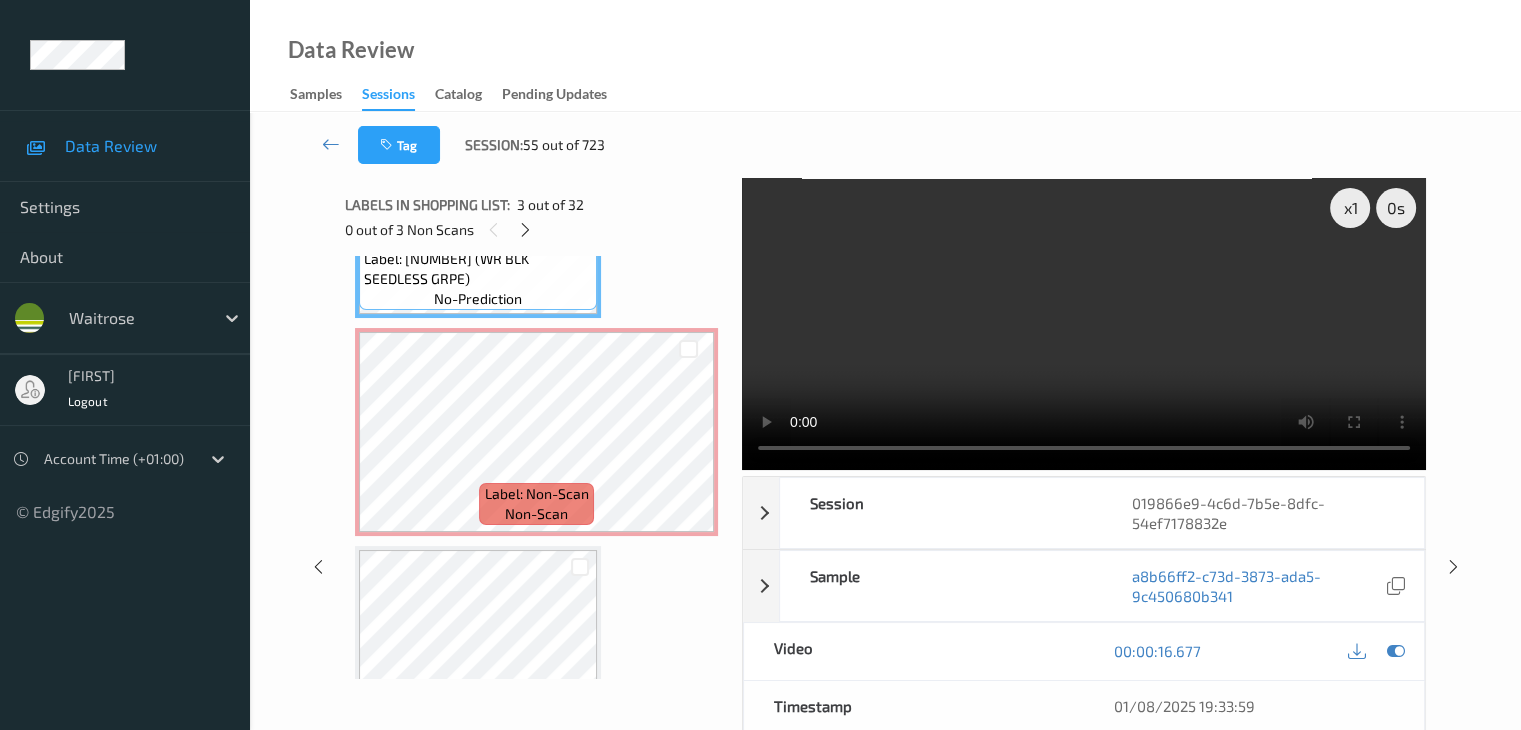 scroll, scrollTop: 600, scrollLeft: 0, axis: vertical 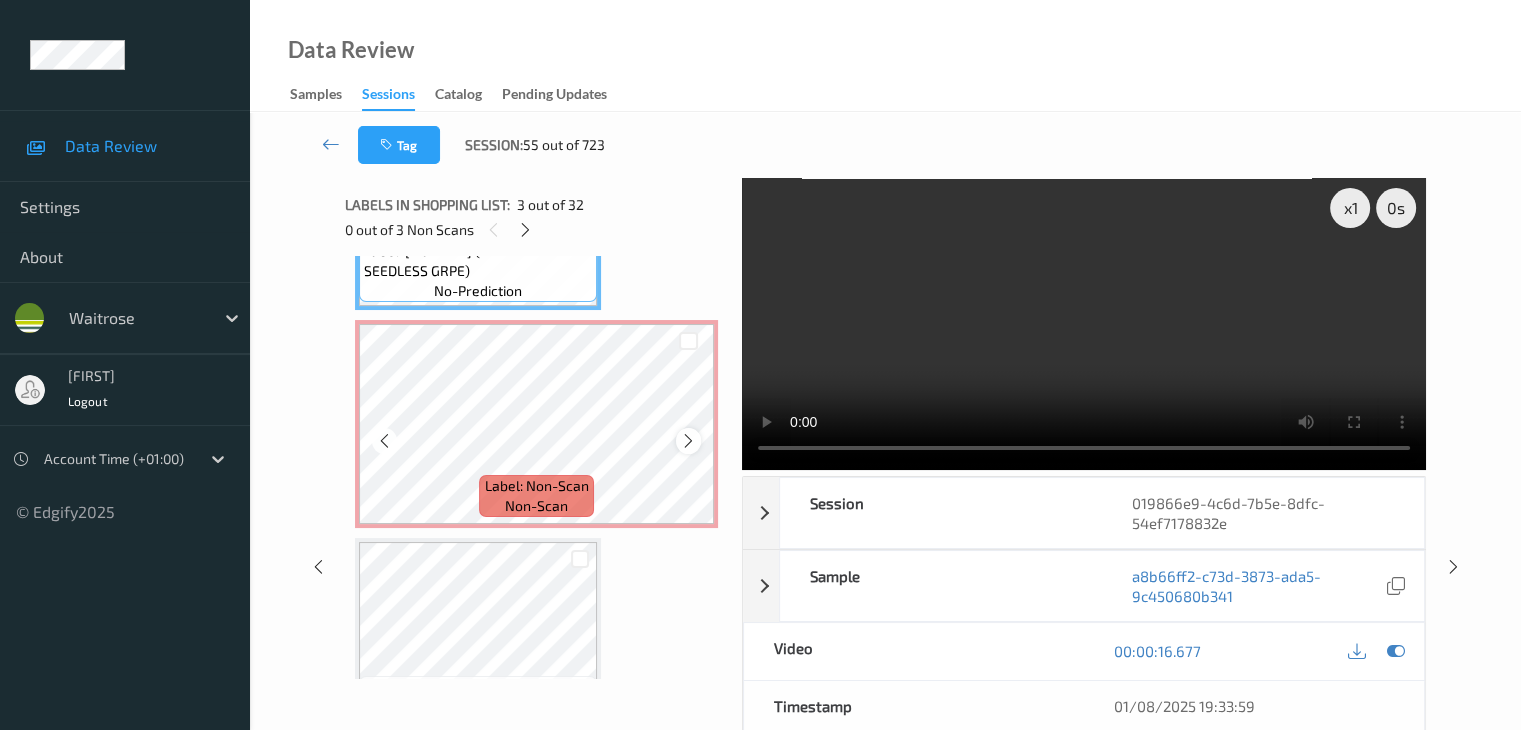 click at bounding box center (688, 441) 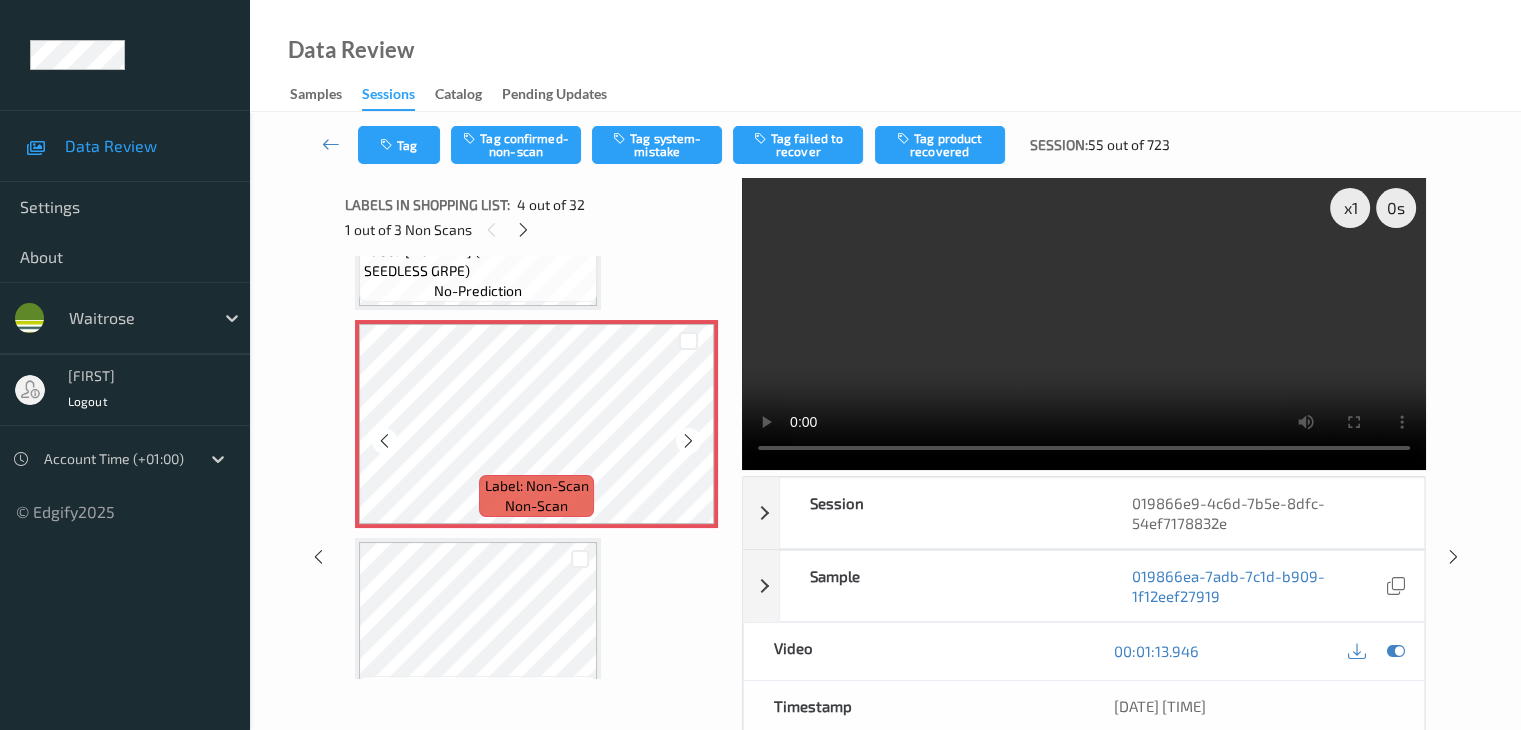 scroll, scrollTop: 500, scrollLeft: 0, axis: vertical 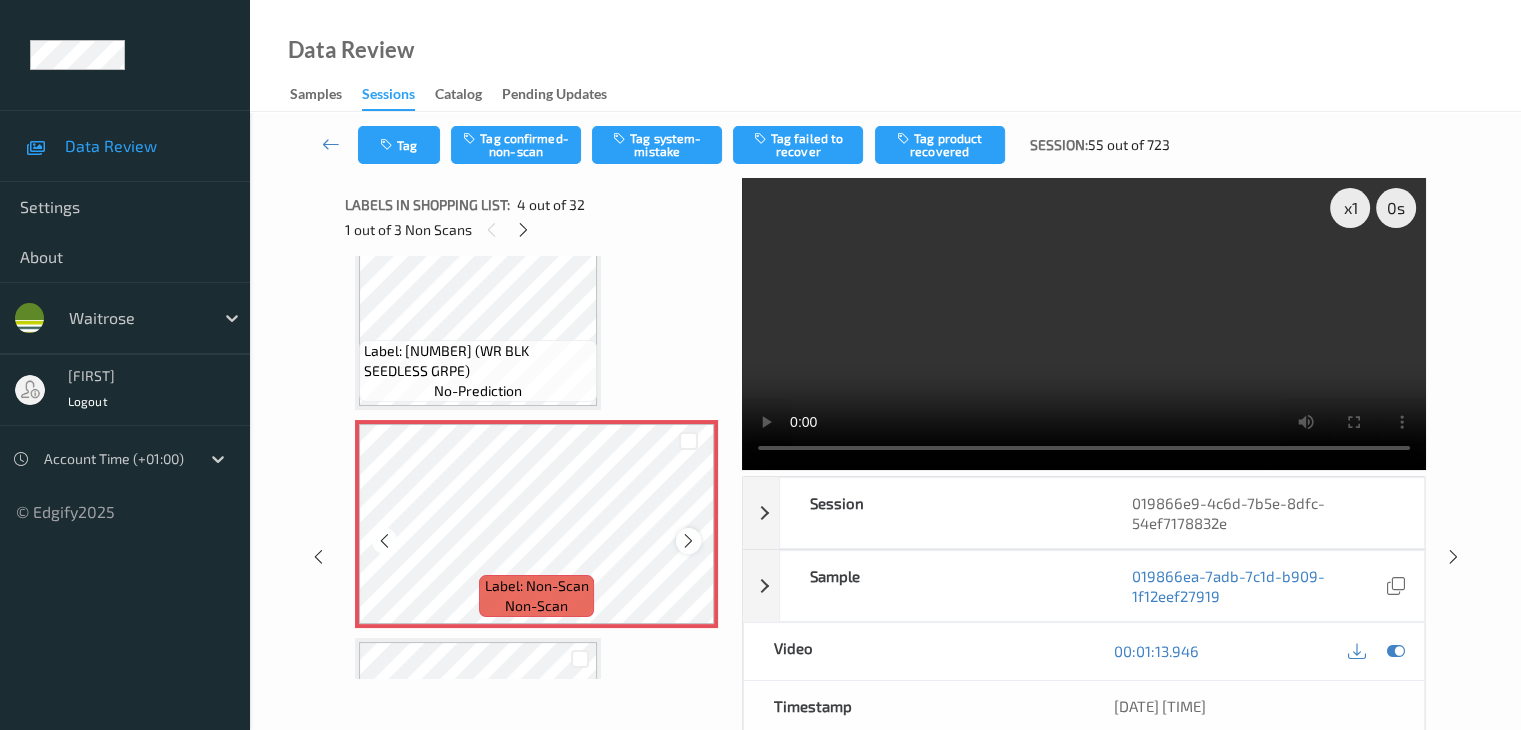 click at bounding box center [688, 541] 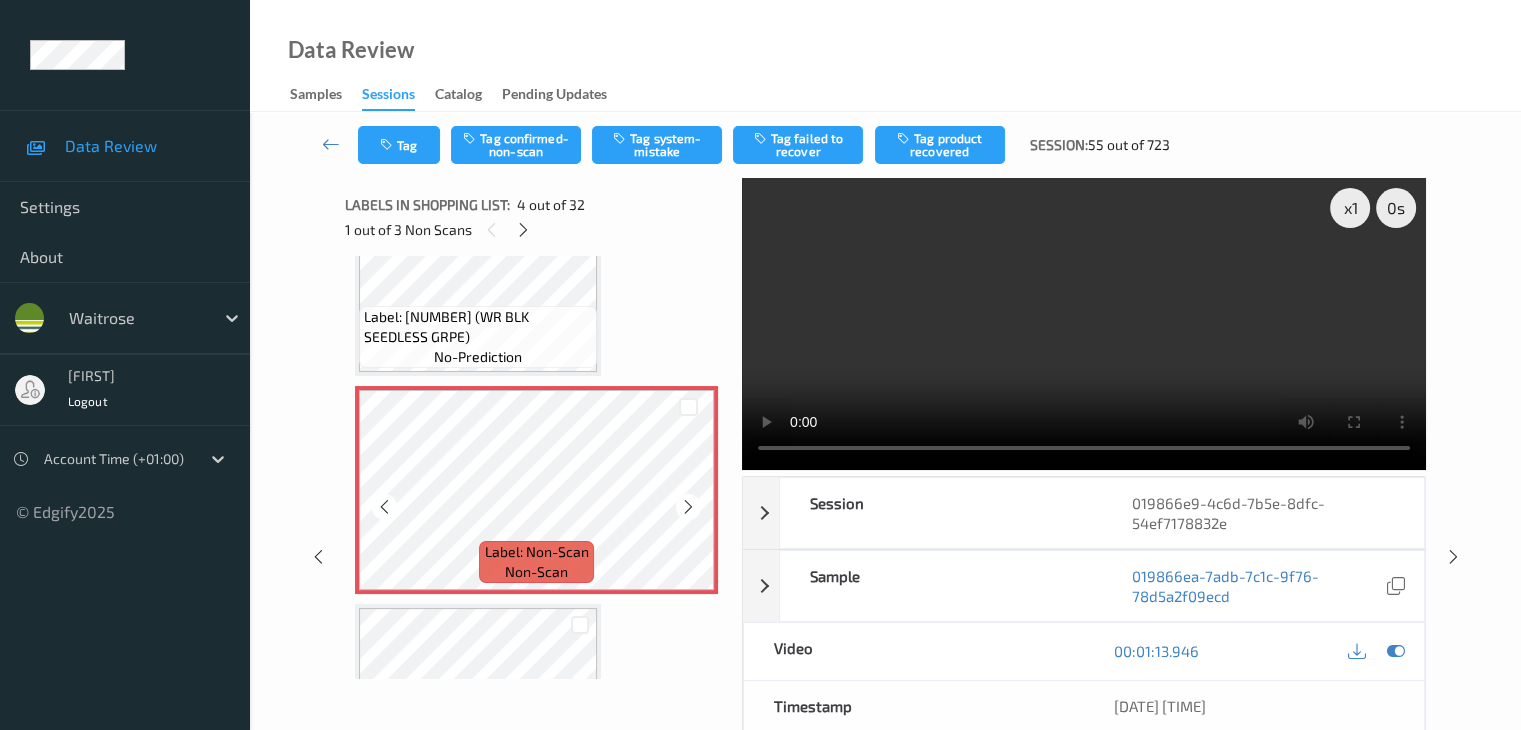 scroll, scrollTop: 600, scrollLeft: 0, axis: vertical 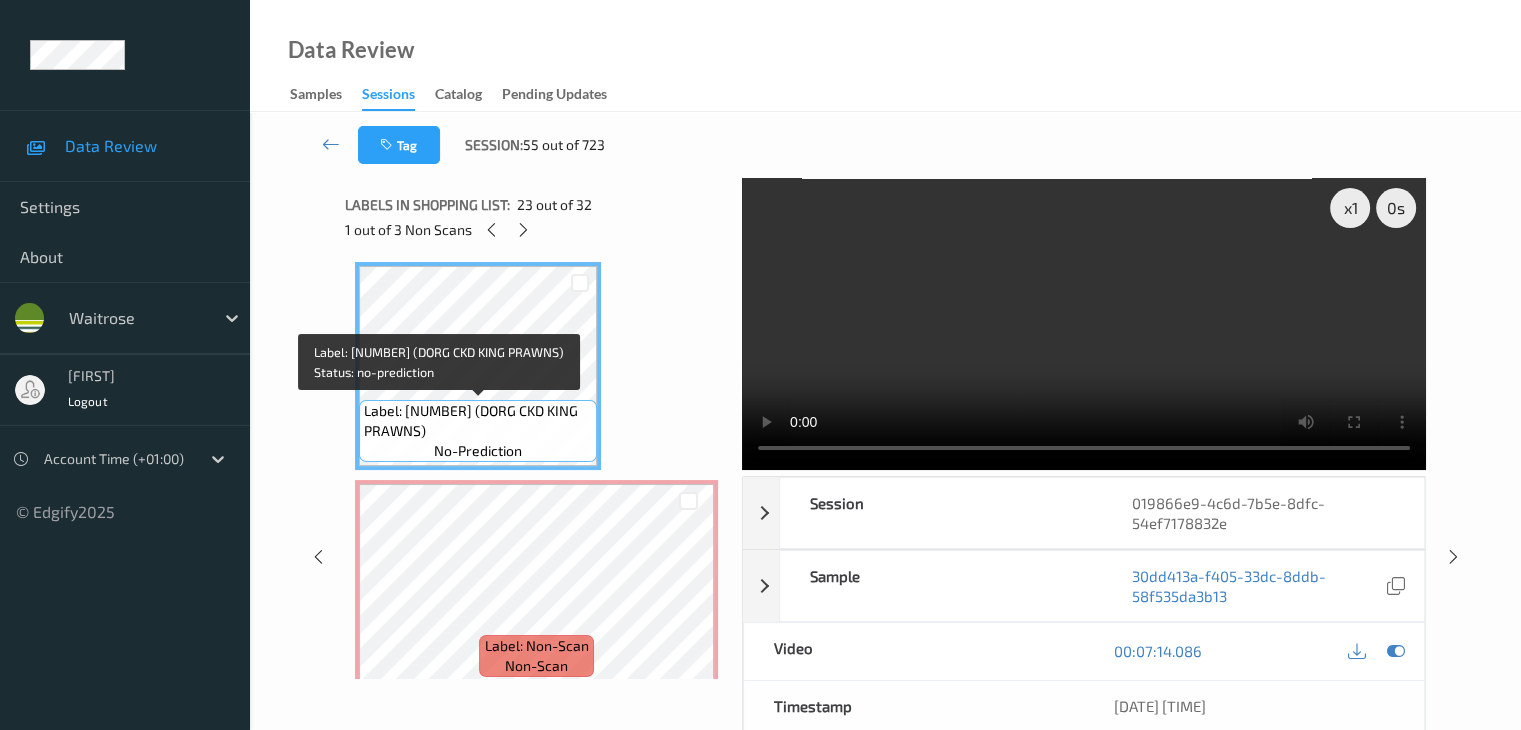 click on "Label: 10500016967327000219 (DORG CKD KING PRAWNS)" at bounding box center [478, 421] 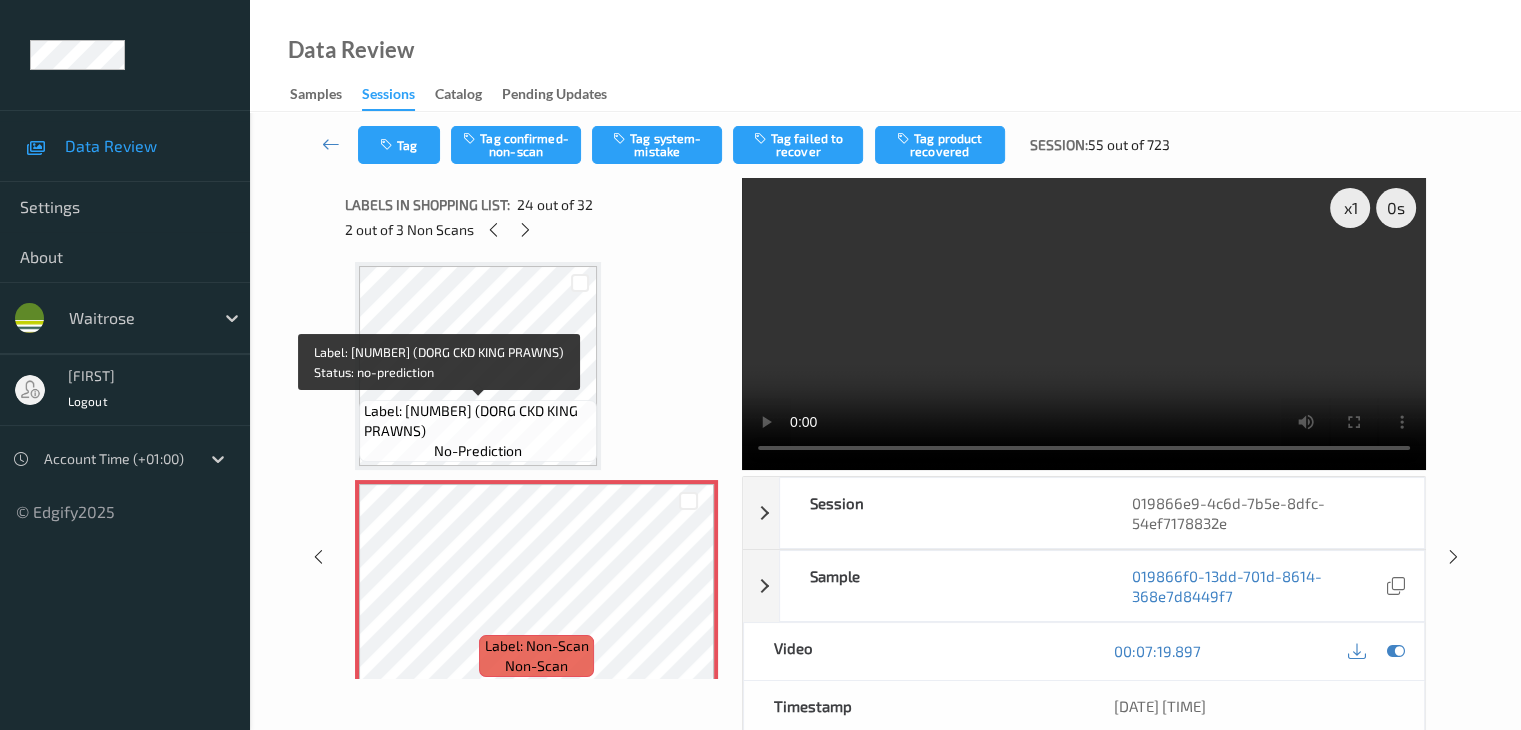 click on "Label: 10500016967327000219 (DORG CKD KING PRAWNS)" at bounding box center (478, 421) 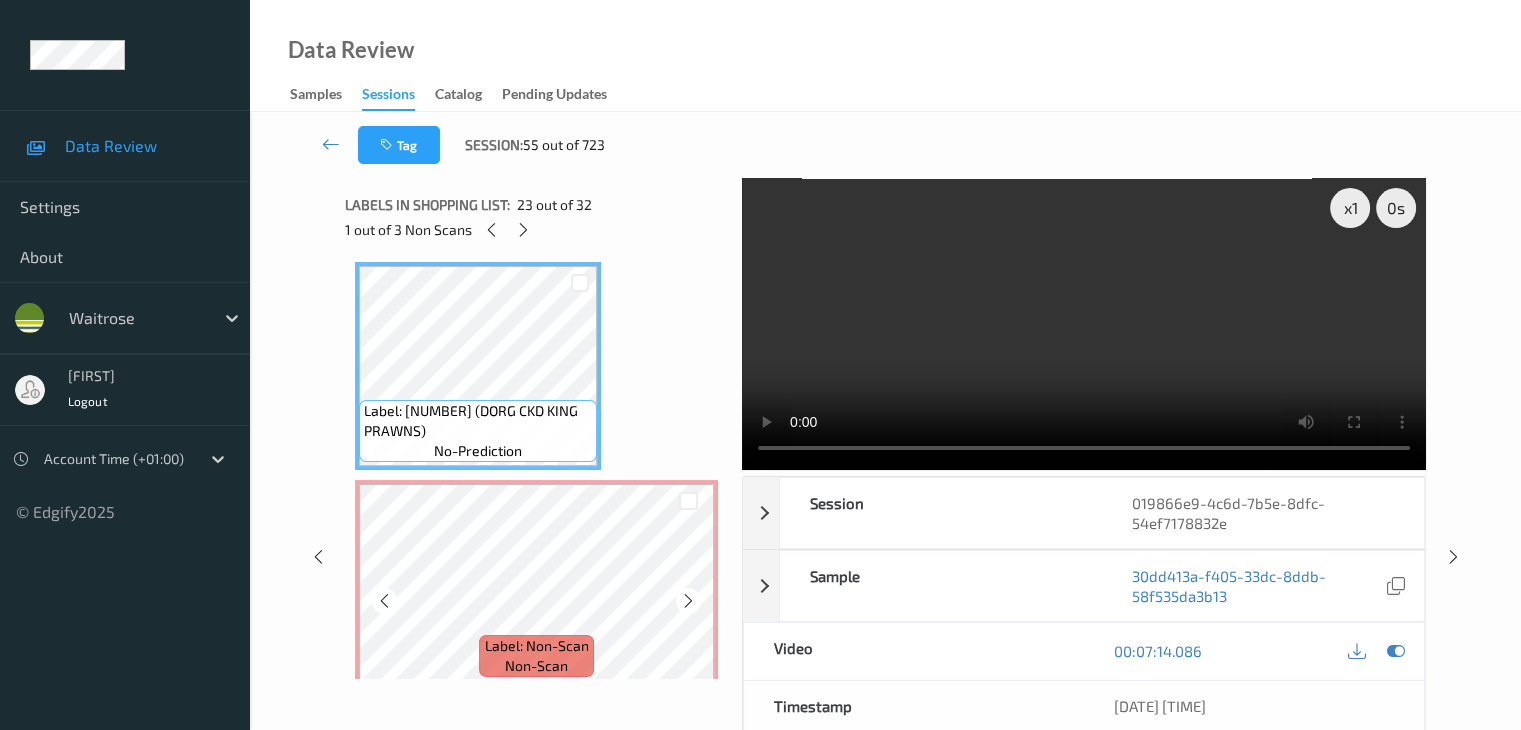 scroll, scrollTop: 5000, scrollLeft: 0, axis: vertical 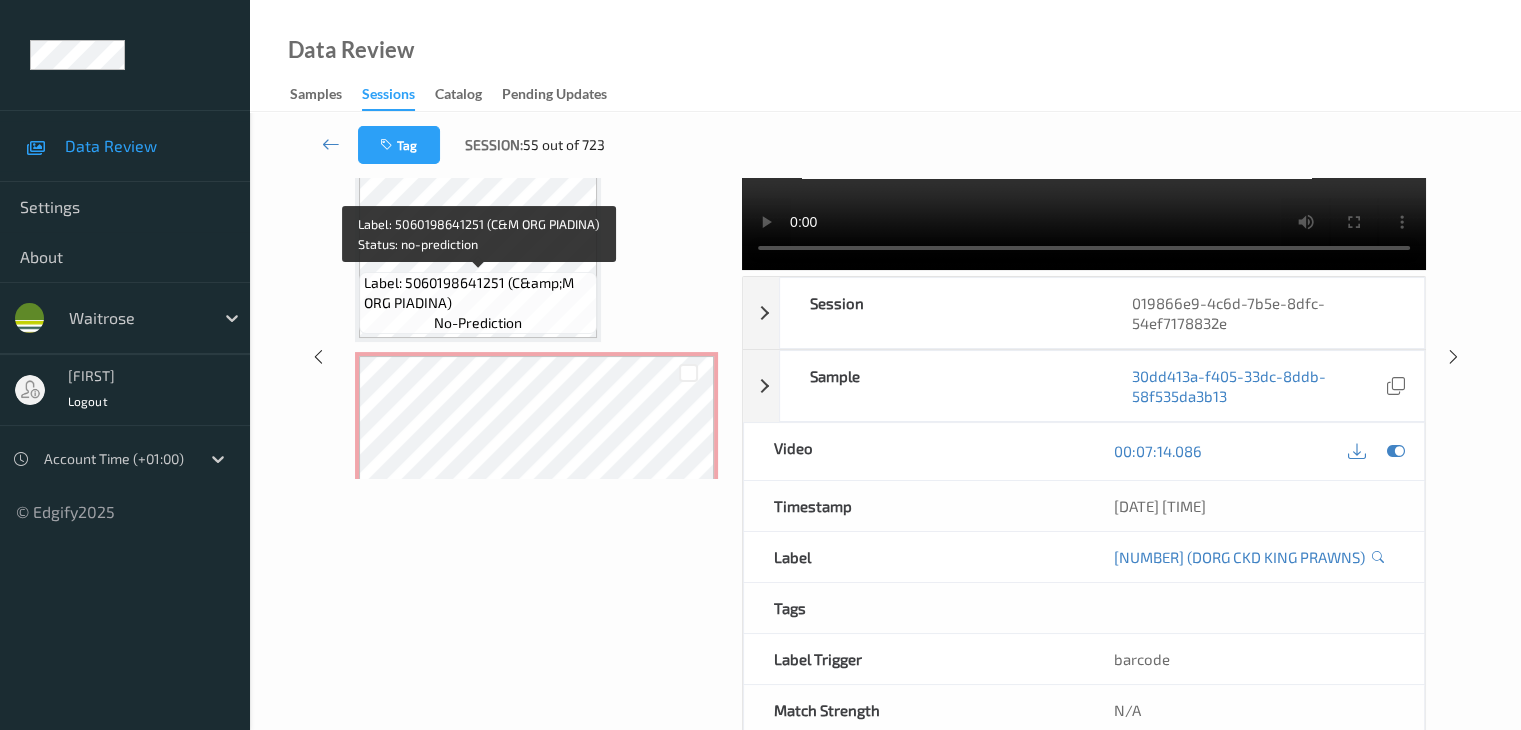 click on "Label: 5060198641251 (C&amp;M ORG PIADINA)" at bounding box center [478, 293] 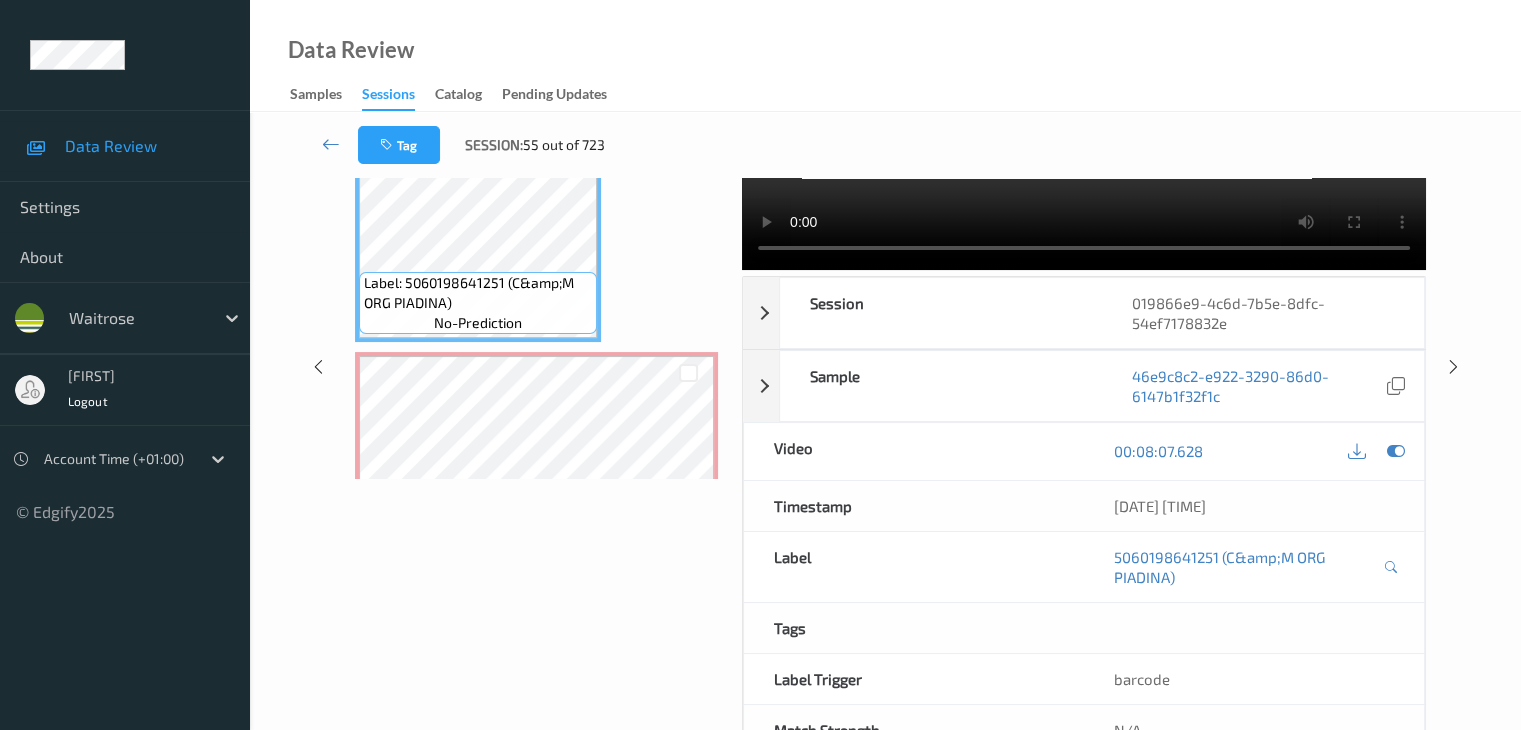 scroll, scrollTop: 0, scrollLeft: 0, axis: both 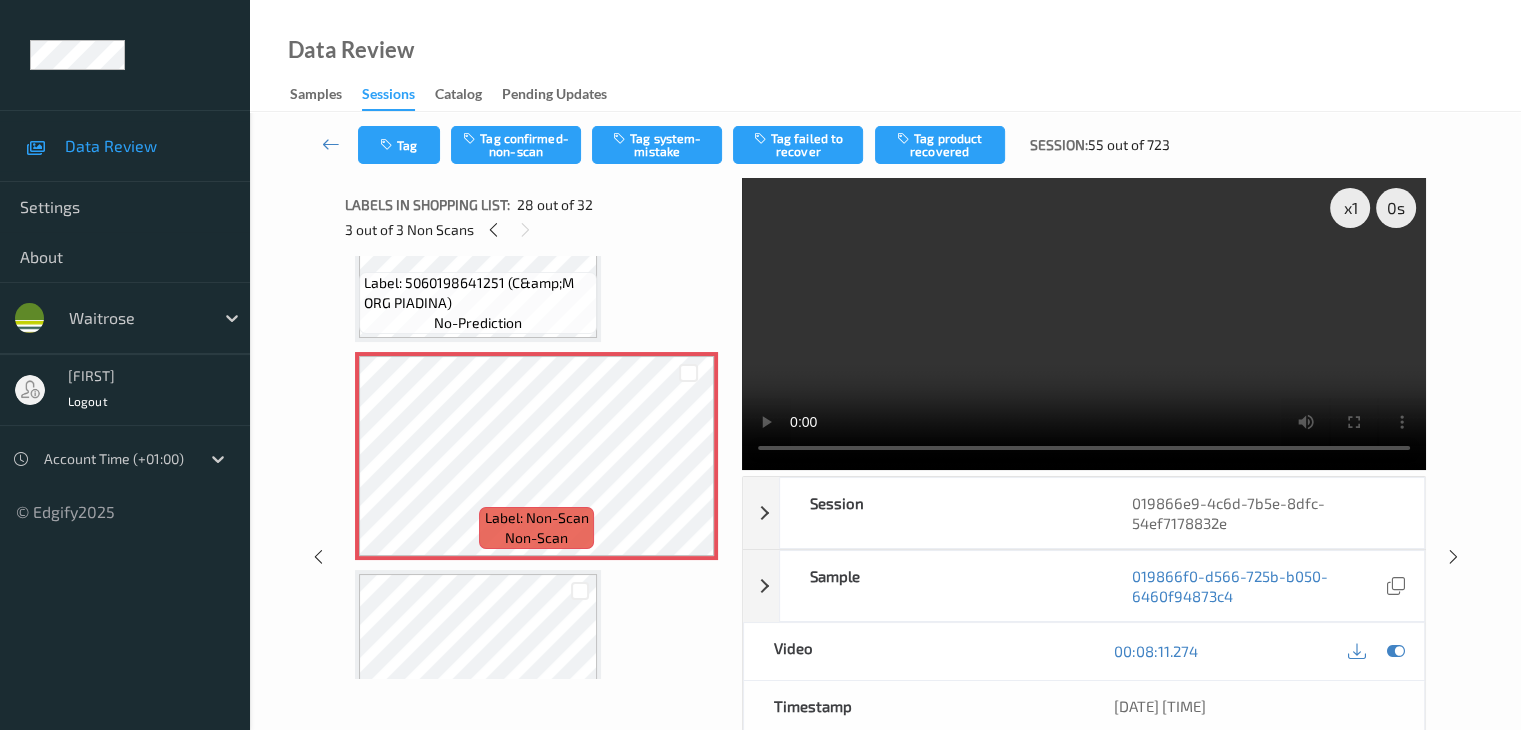click on "no-prediction" at bounding box center [478, 323] 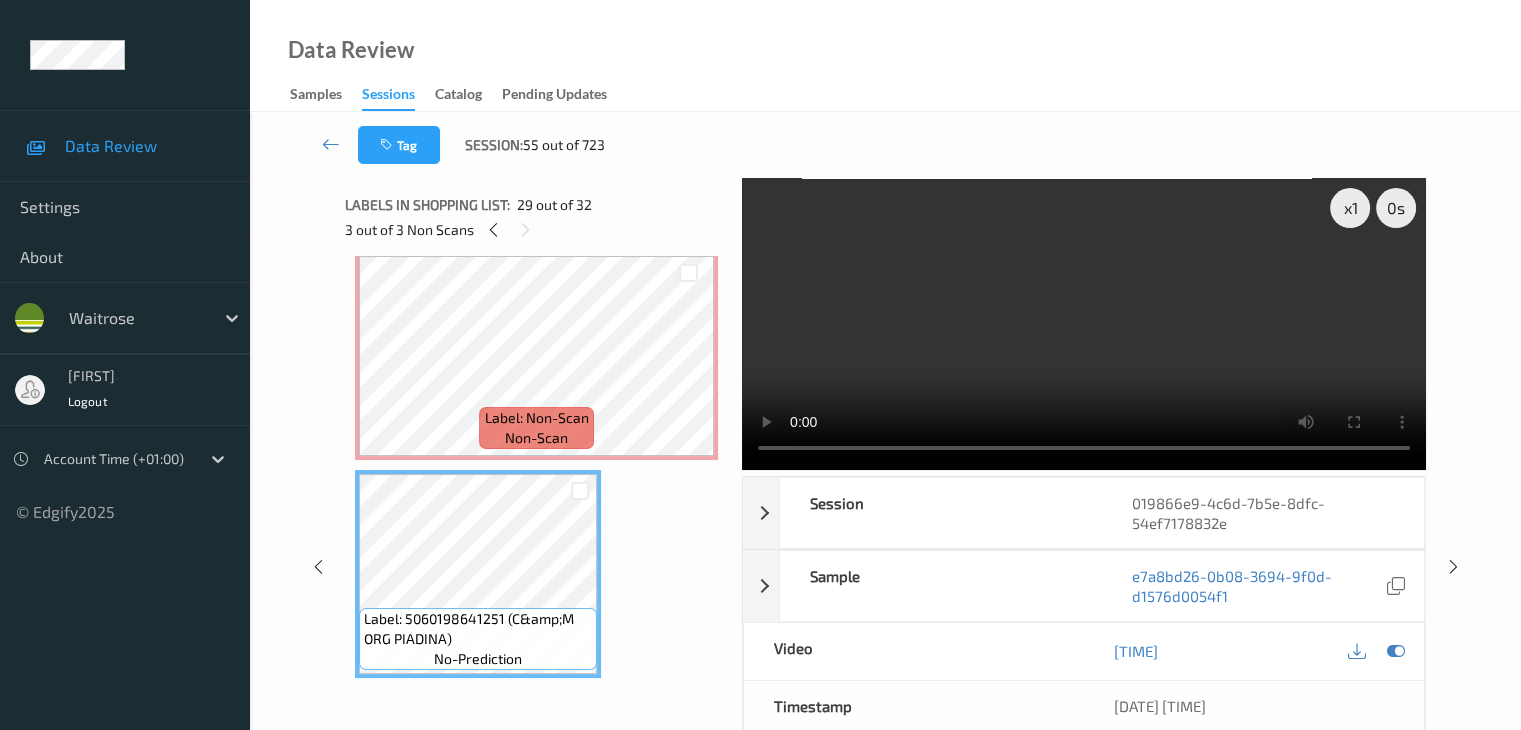 scroll, scrollTop: 5600, scrollLeft: 0, axis: vertical 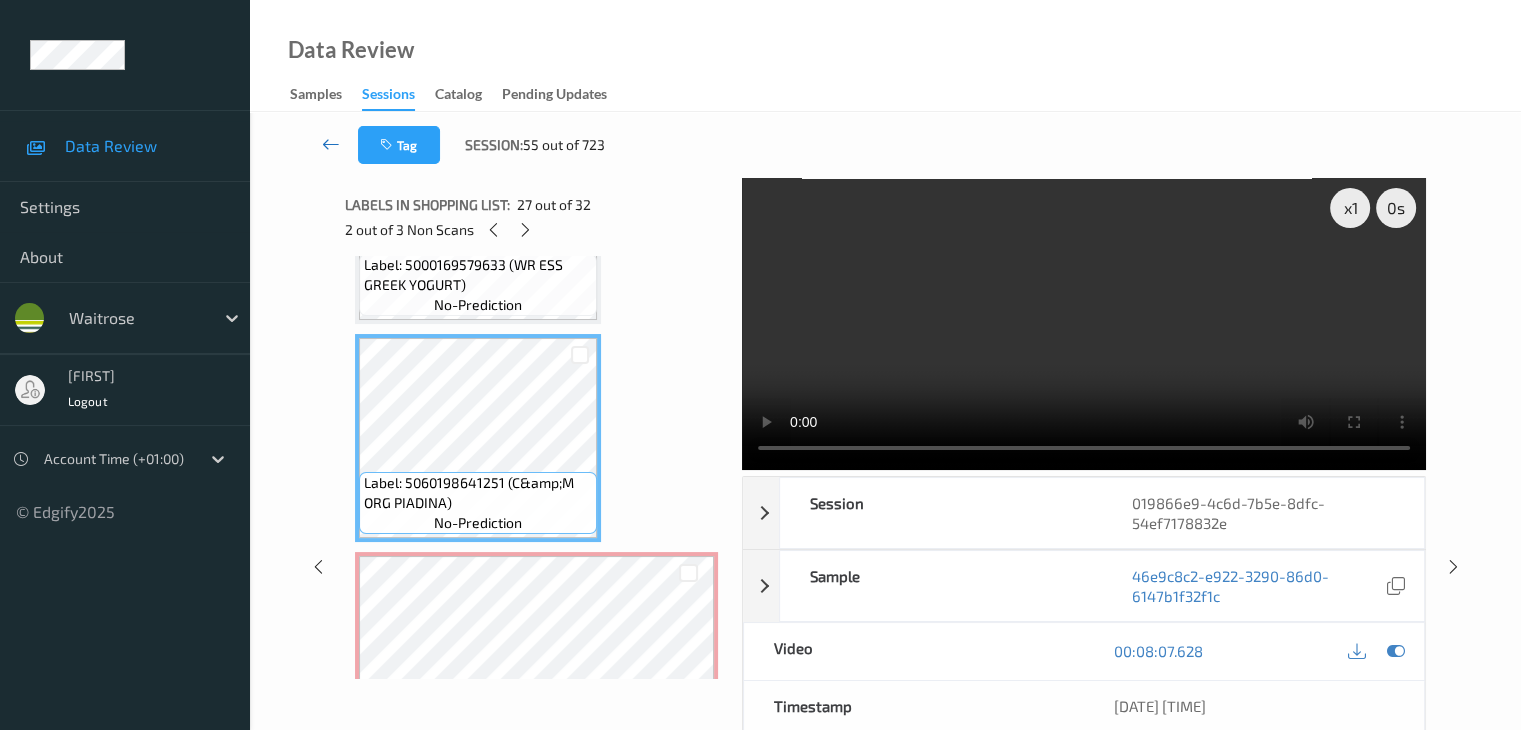 click at bounding box center [331, 144] 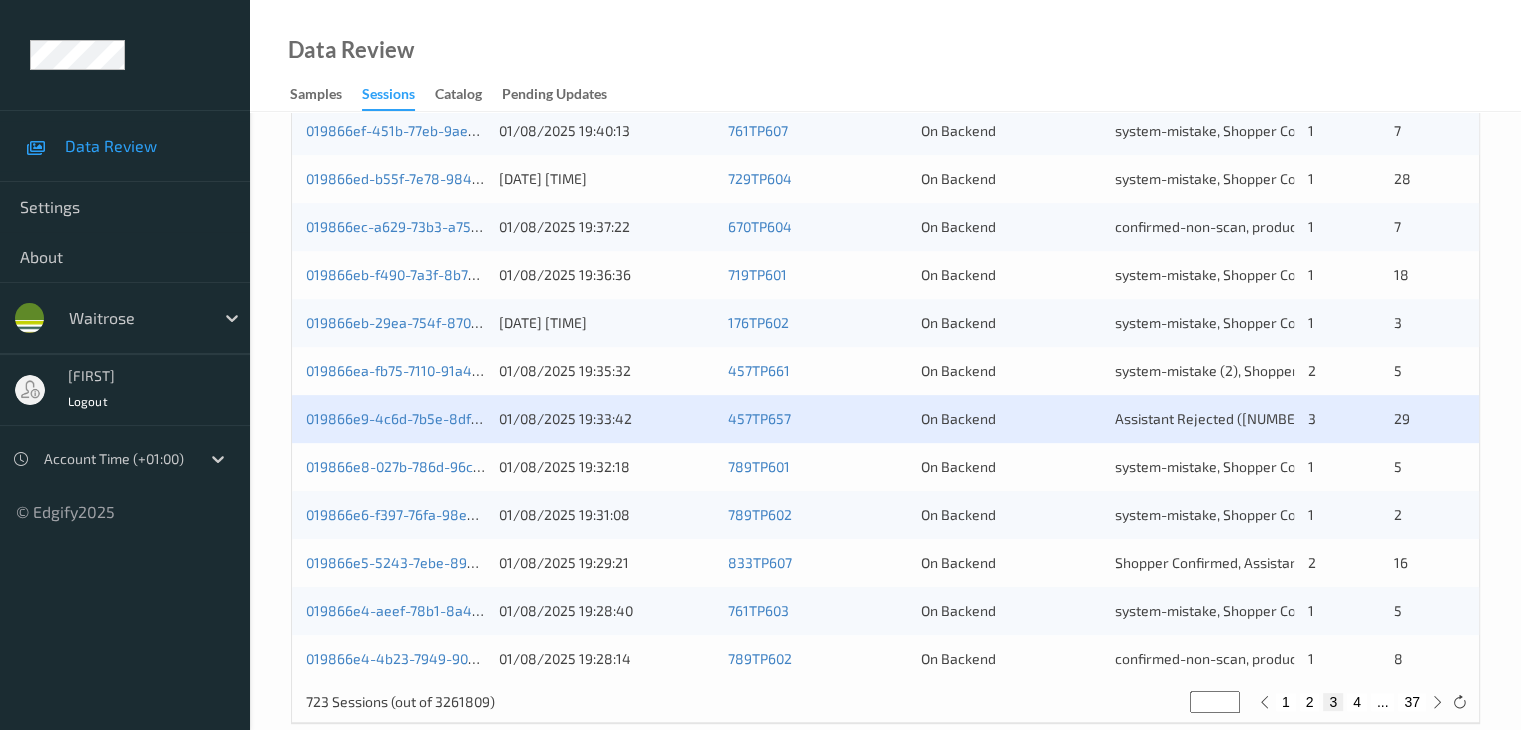 scroll, scrollTop: 900, scrollLeft: 0, axis: vertical 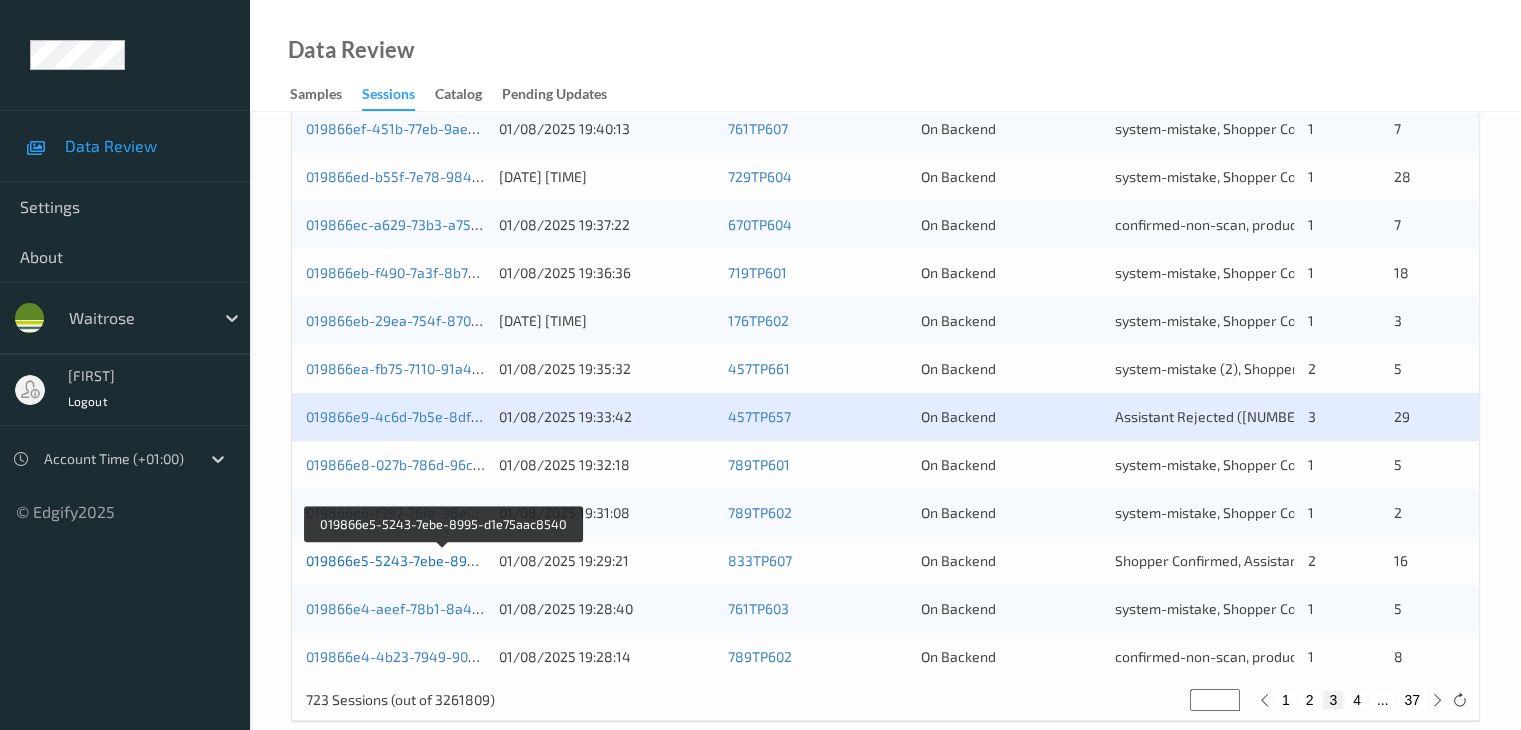 click on "019866e5-5243-7ebe-8995-d1e75aac8540" at bounding box center (444, 560) 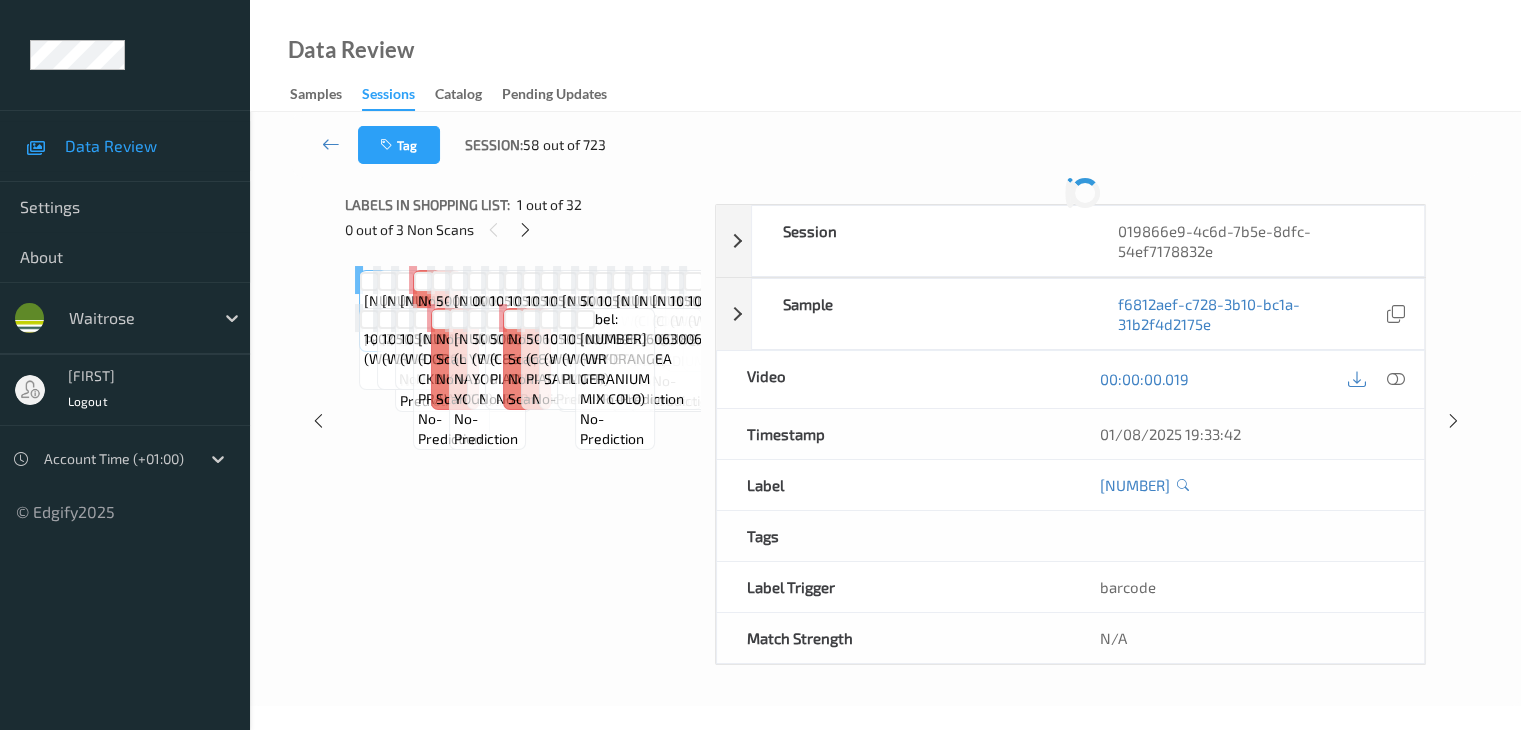 scroll, scrollTop: 0, scrollLeft: 0, axis: both 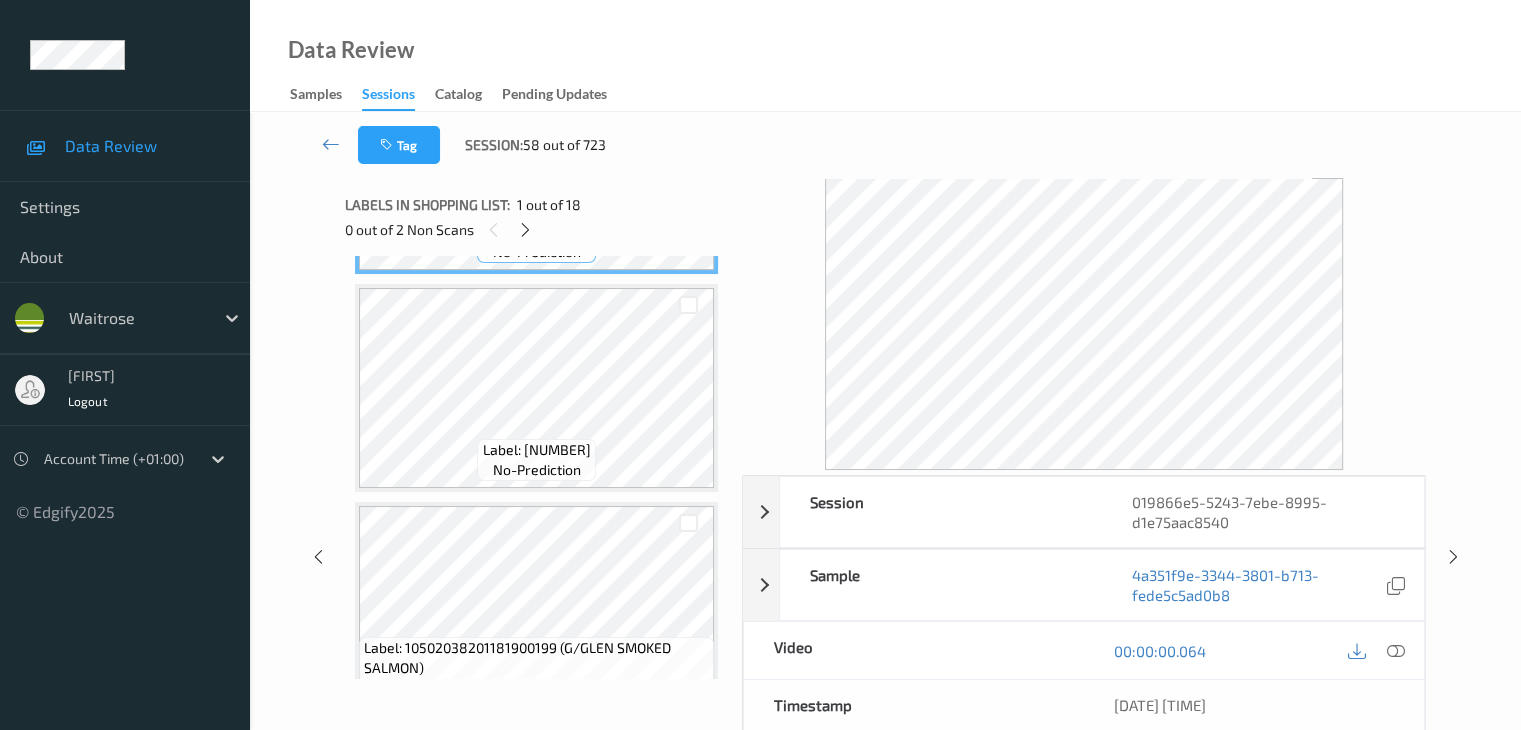 drag, startPoint x: 520, startPoint y: 235, endPoint x: 575, endPoint y: 194, distance: 68.60029 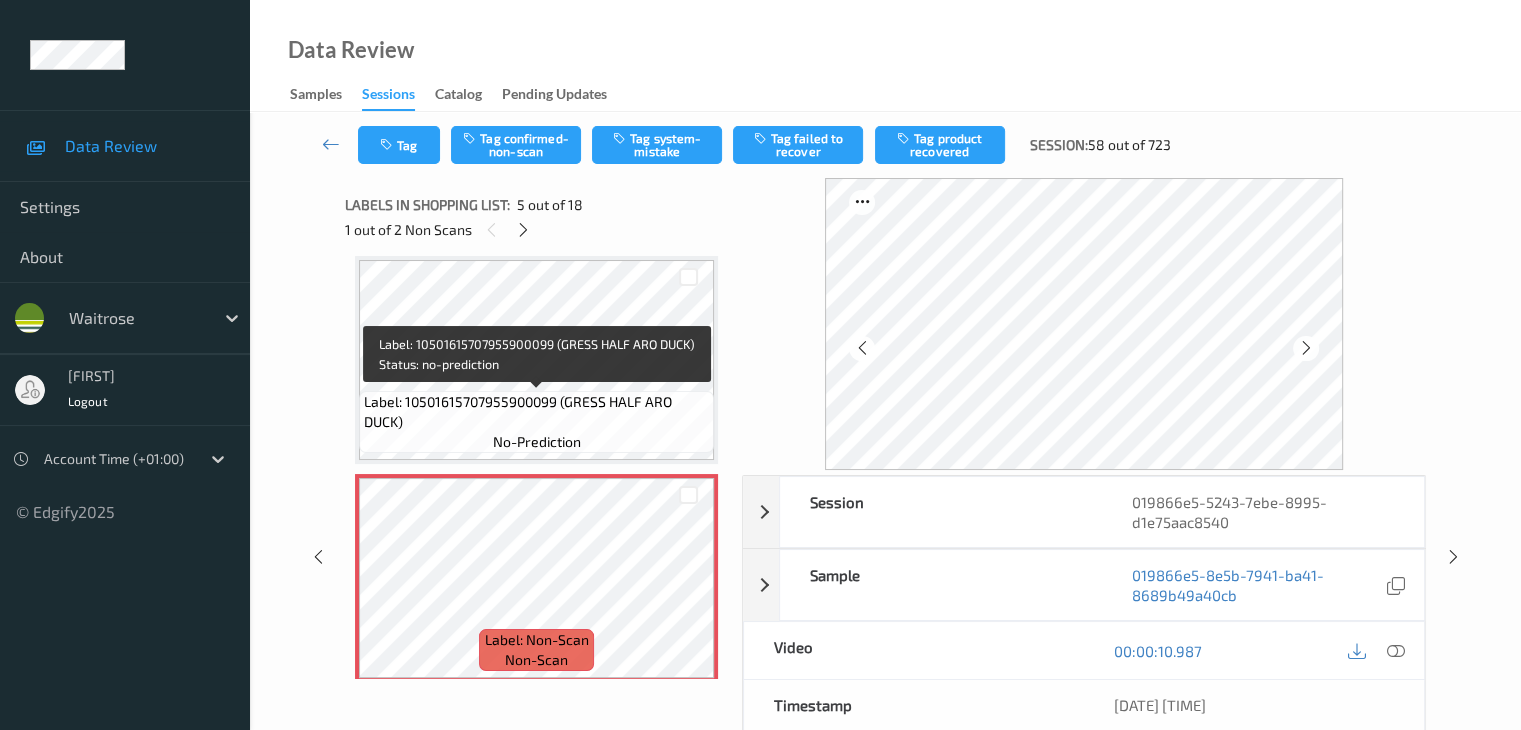 click on "Label: 10501615707955900099 (GRESS HALF ARO DUCK)" at bounding box center [536, 412] 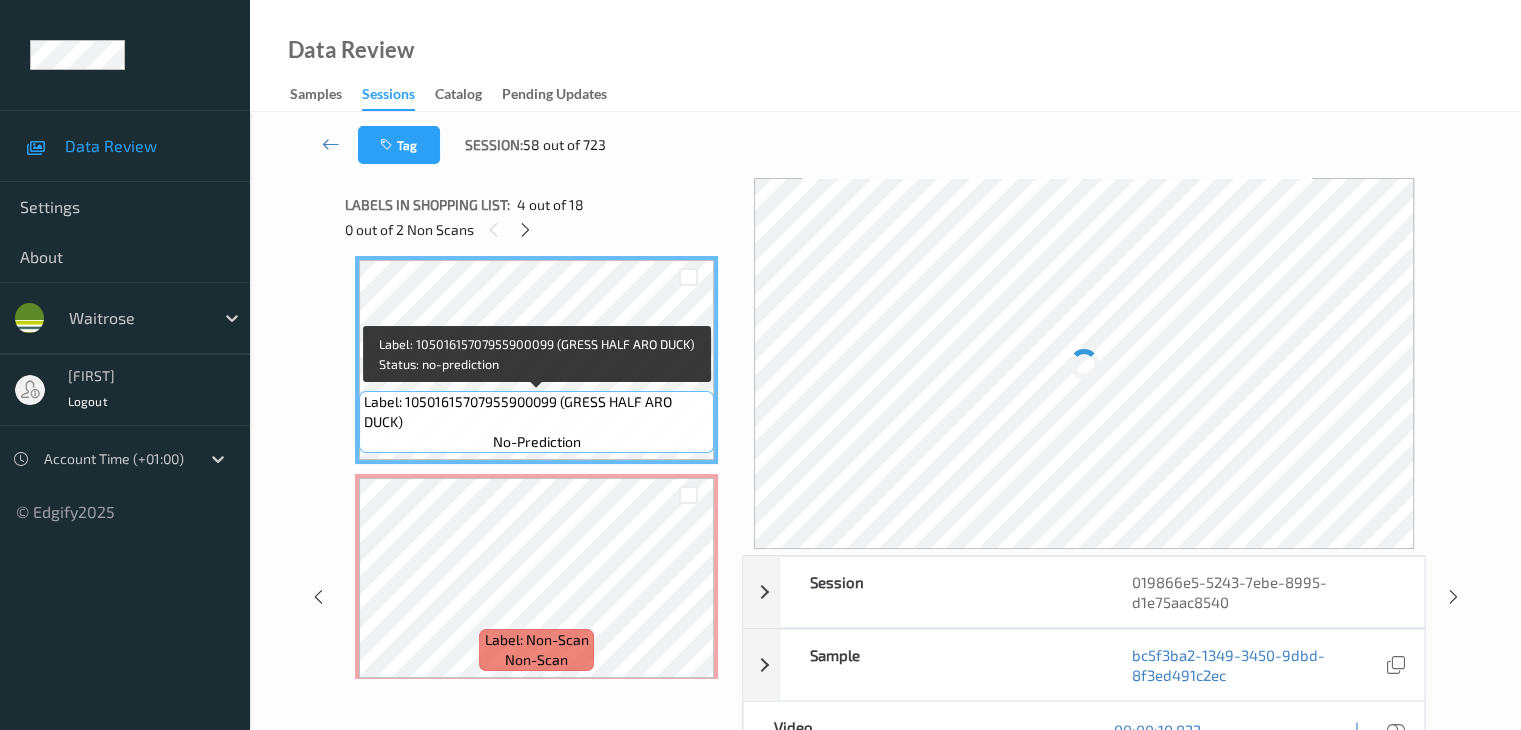 scroll, scrollTop: 364, scrollLeft: 0, axis: vertical 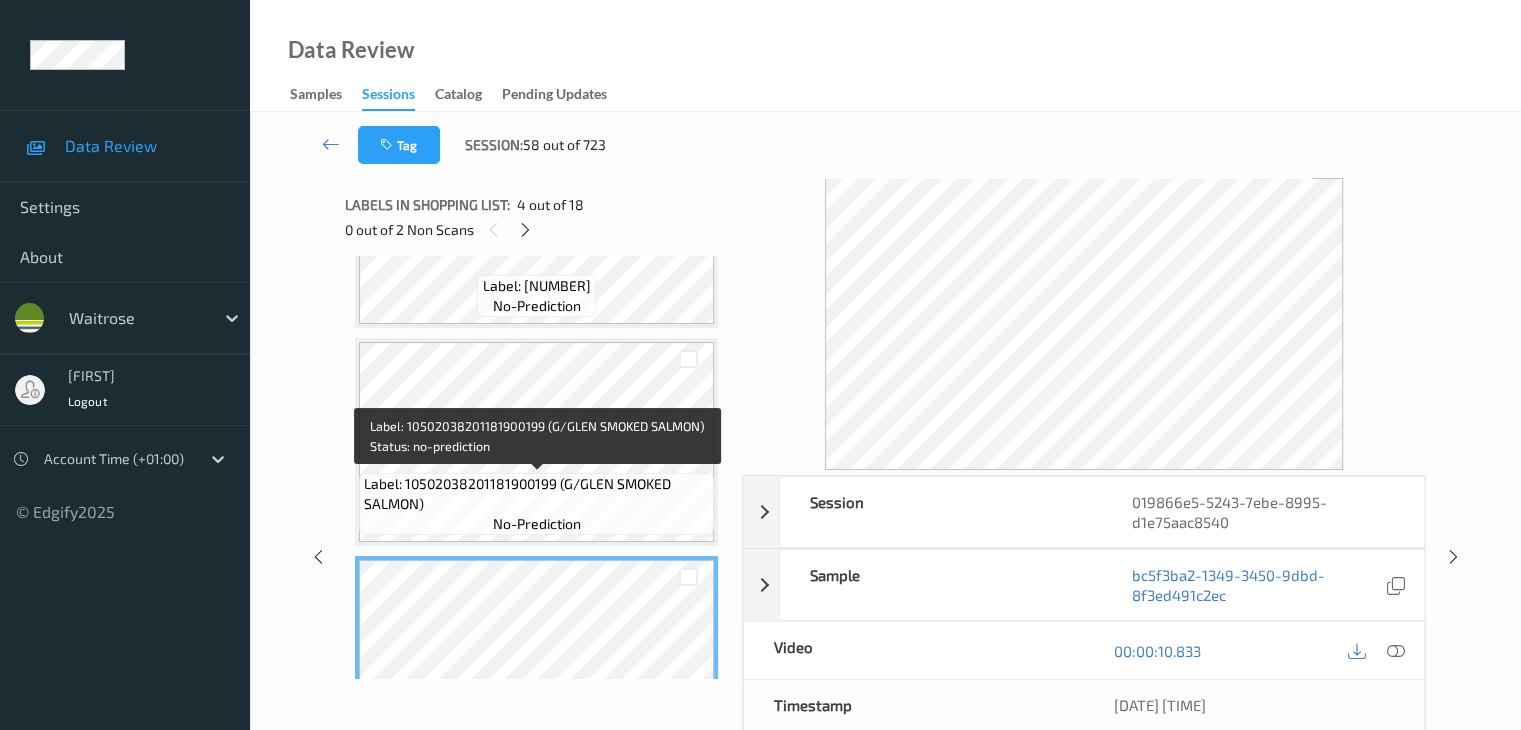 click on "Label: 10502038201181900199 (G/GLEN SMOKED SALMON)" at bounding box center [536, 494] 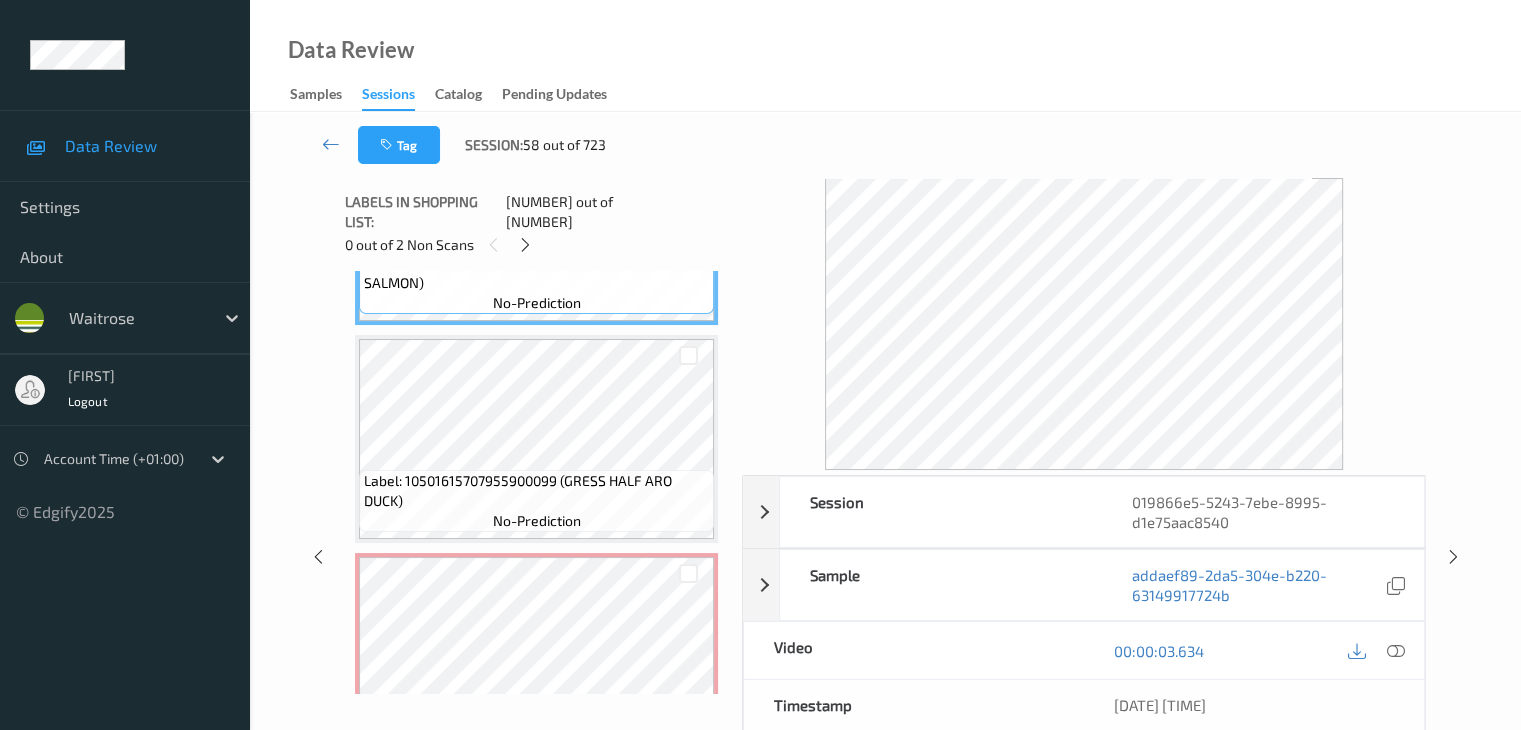 scroll, scrollTop: 764, scrollLeft: 0, axis: vertical 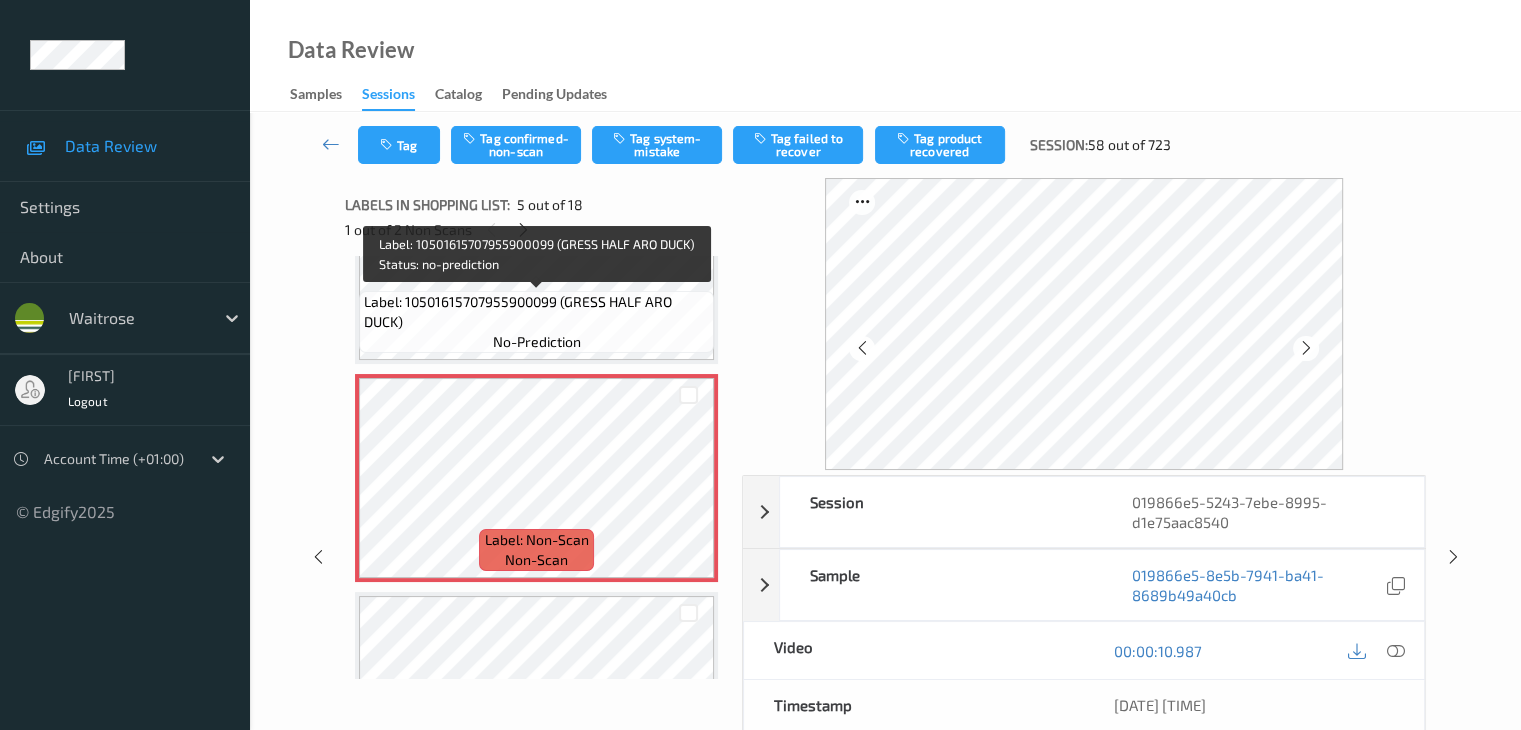 click on "Label: 10501615707955900099 (GRESS HALF ARO DUCK) no-prediction" at bounding box center (536, 322) 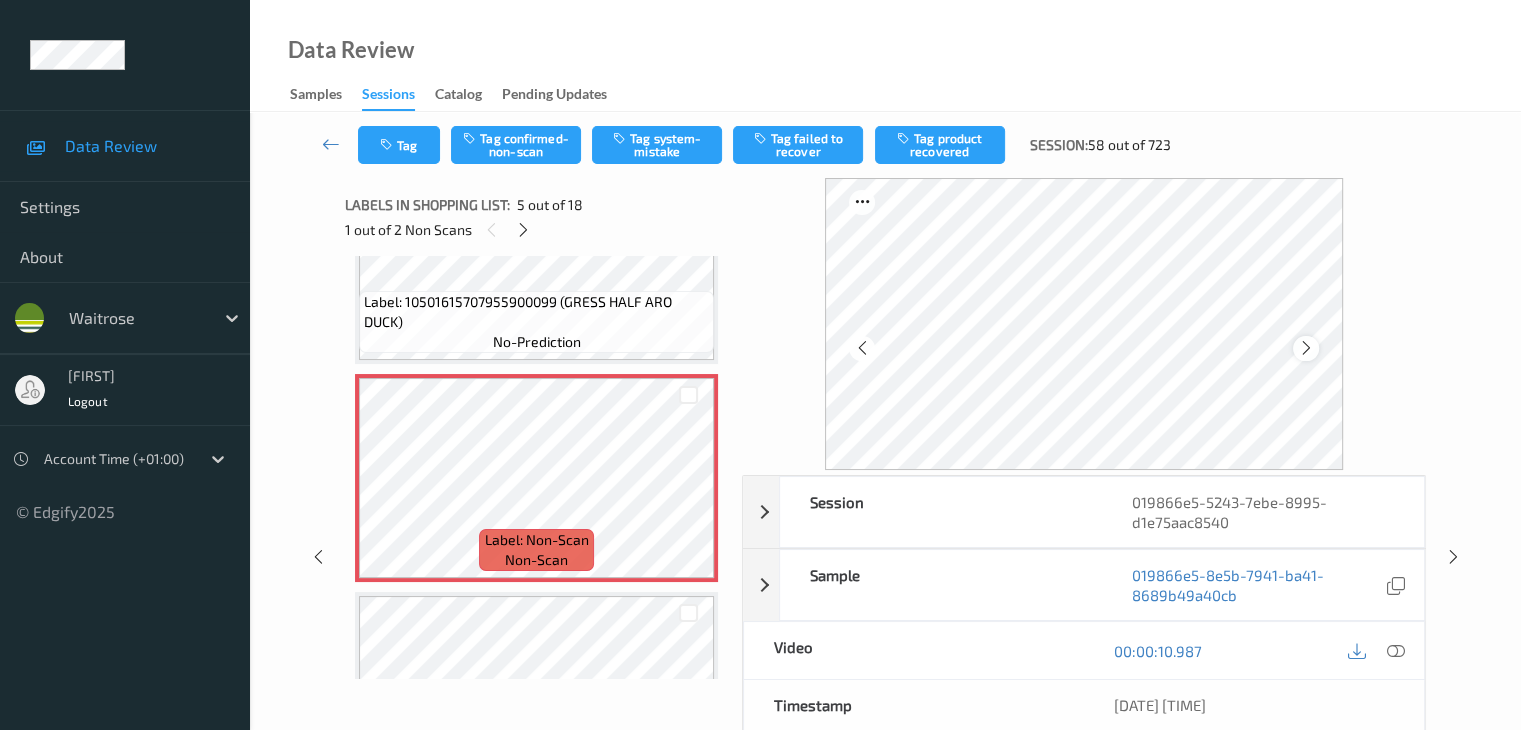 click at bounding box center (1306, 348) 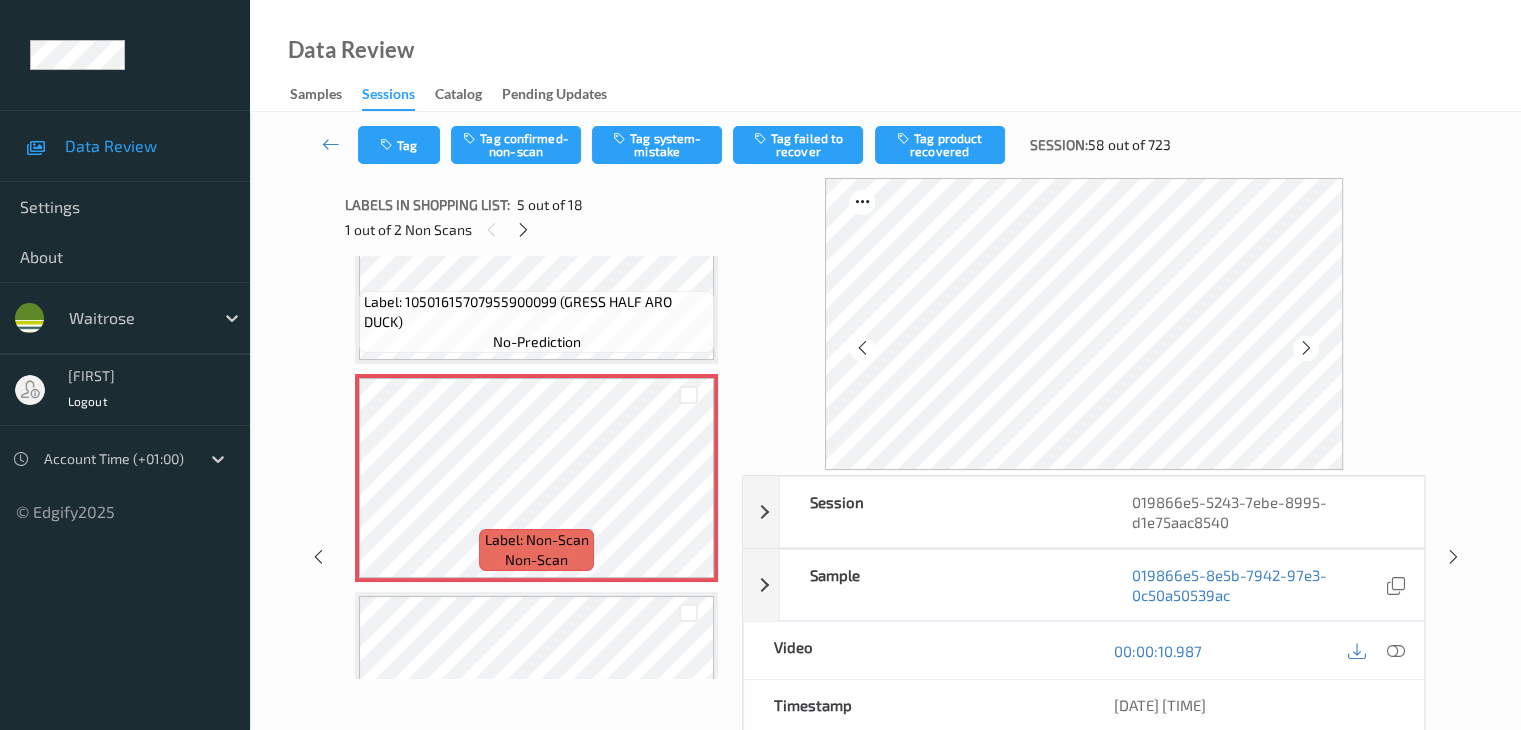 click at bounding box center [1306, 348] 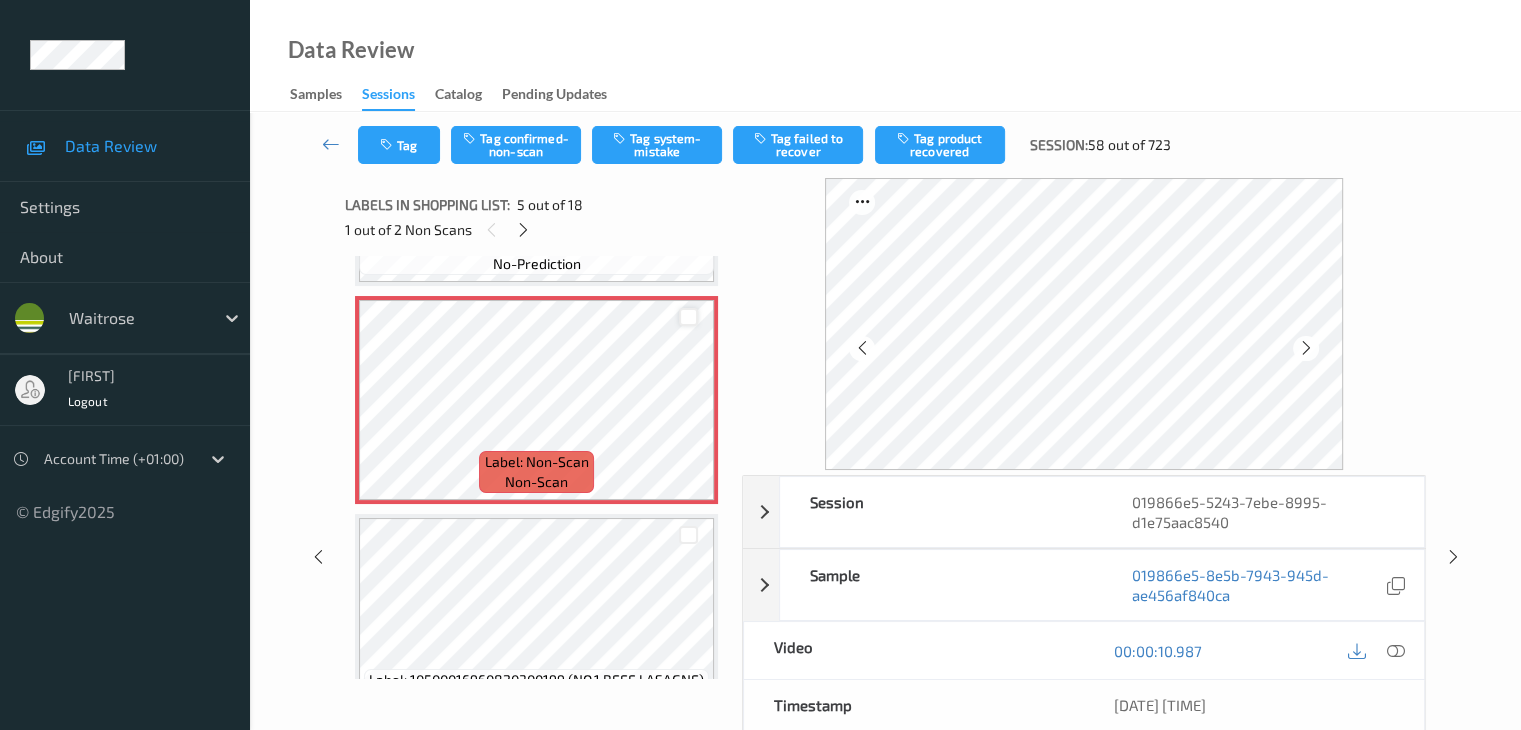 scroll, scrollTop: 964, scrollLeft: 0, axis: vertical 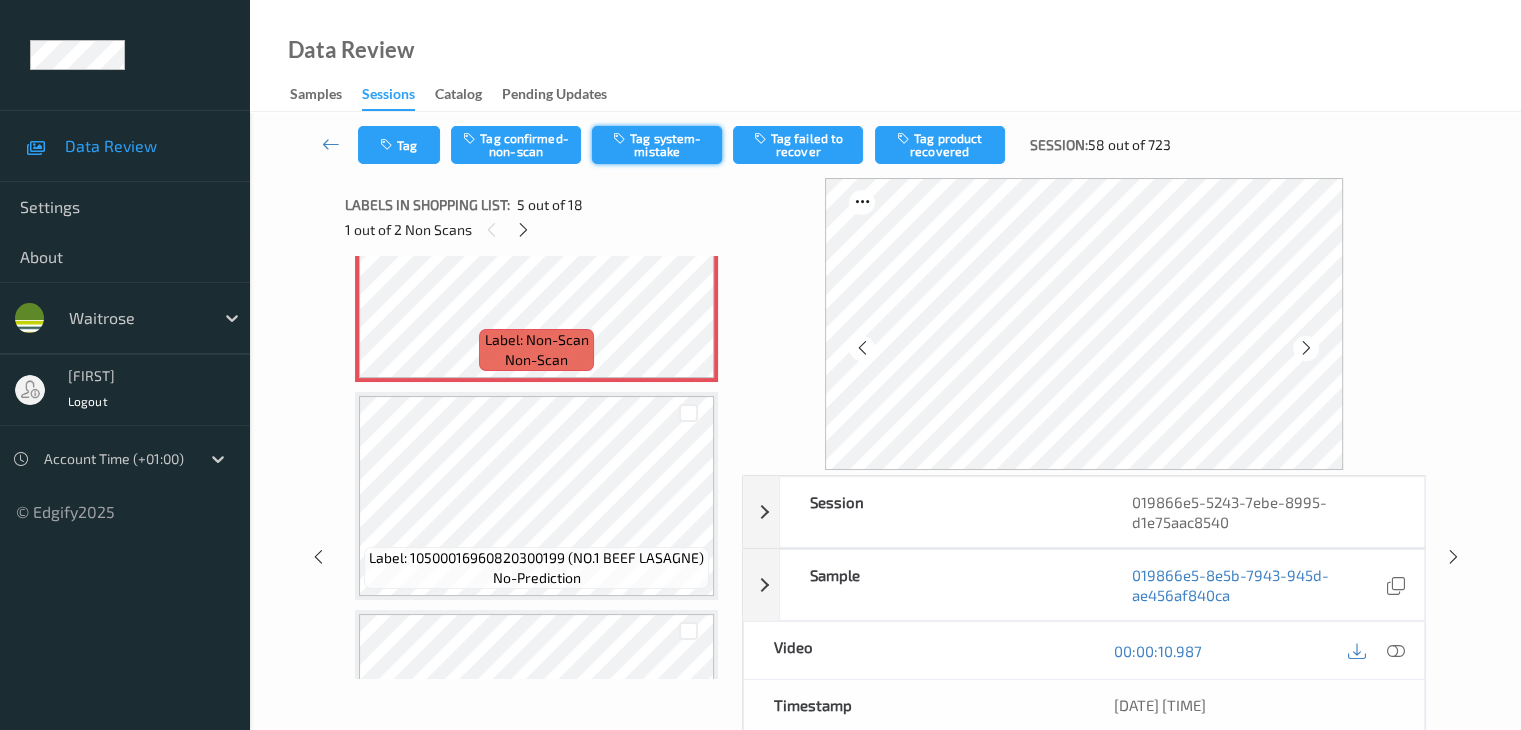 click on "Tag   system-mistake" at bounding box center [657, 145] 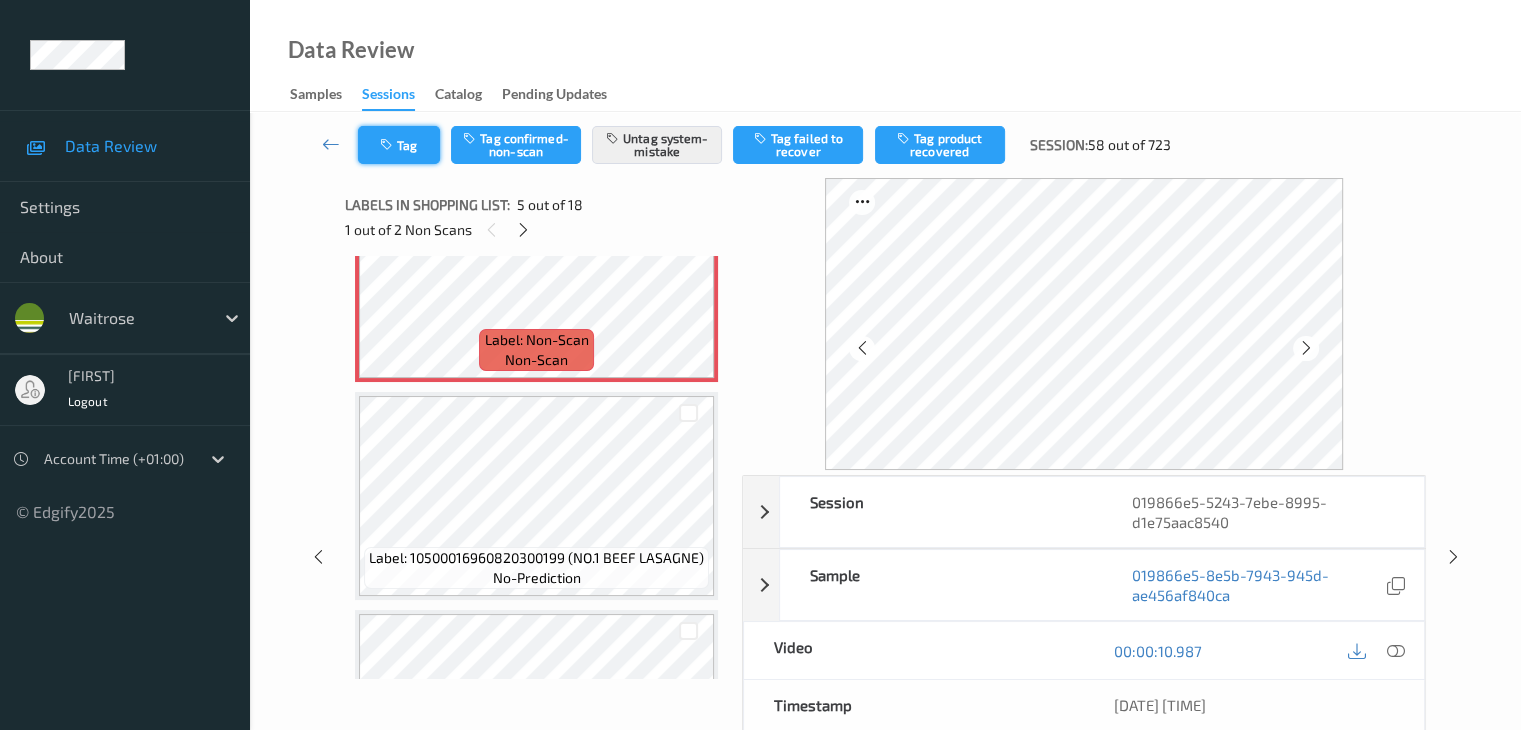 click on "Tag" at bounding box center (399, 145) 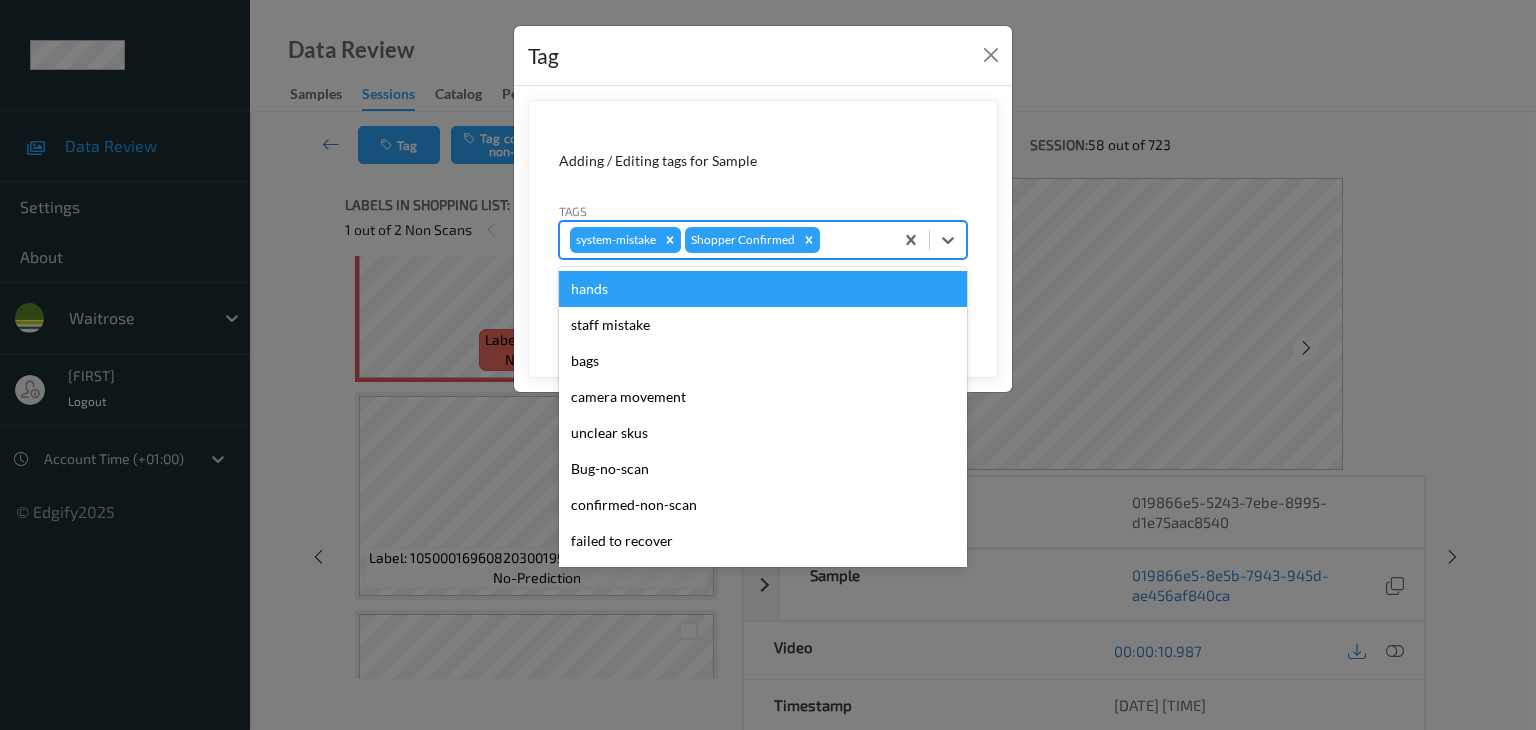 click at bounding box center [853, 240] 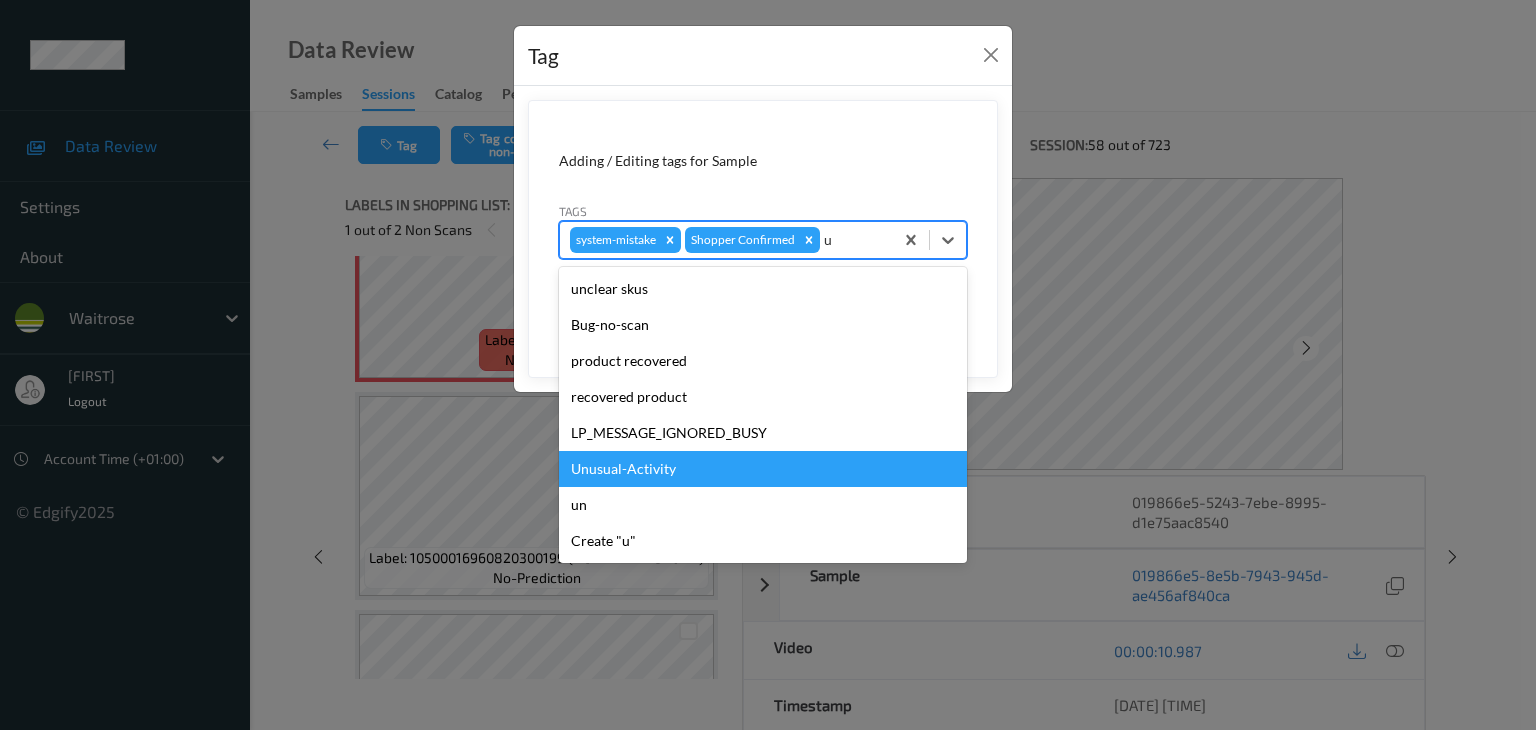 click on "Unusual-Activity" at bounding box center [763, 469] 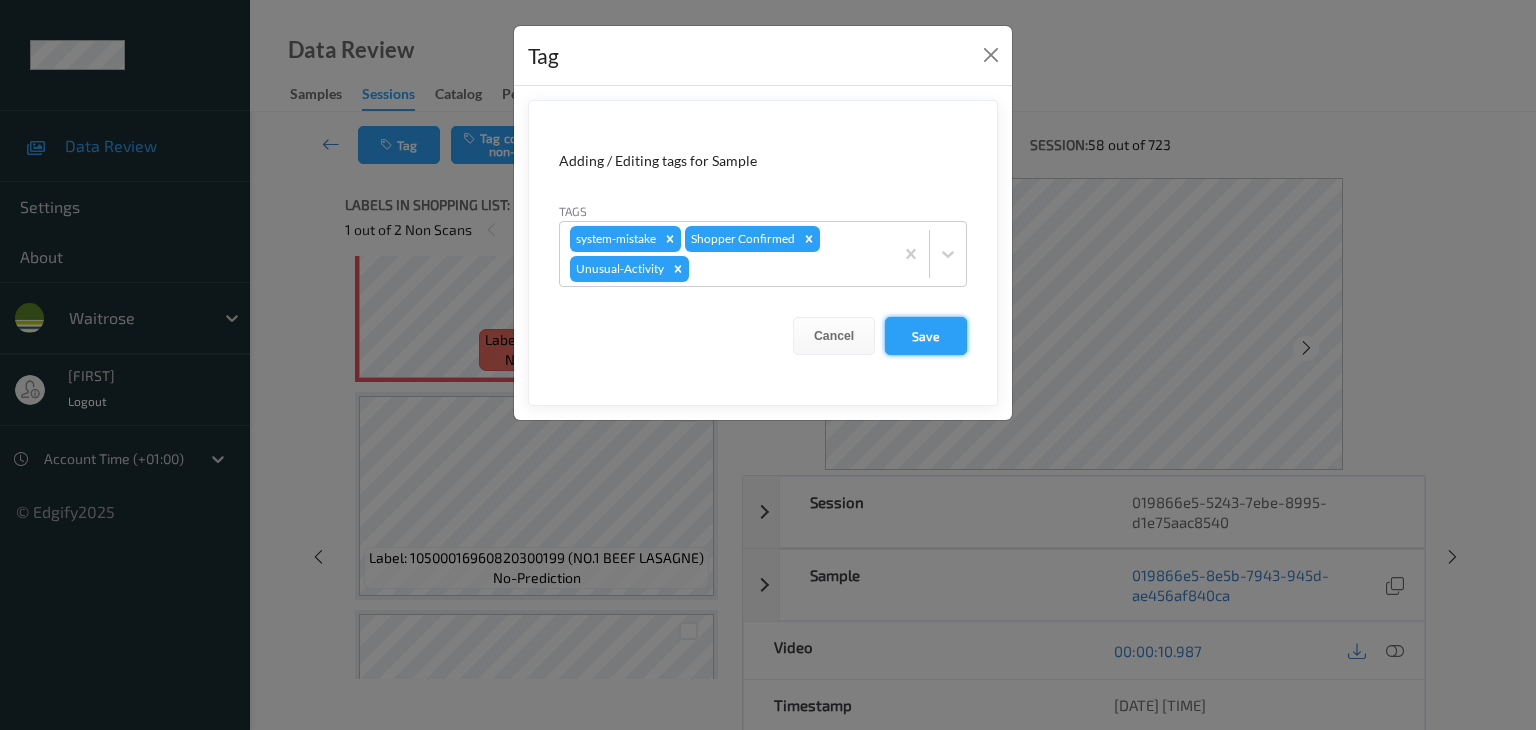 click on "Save" at bounding box center [926, 336] 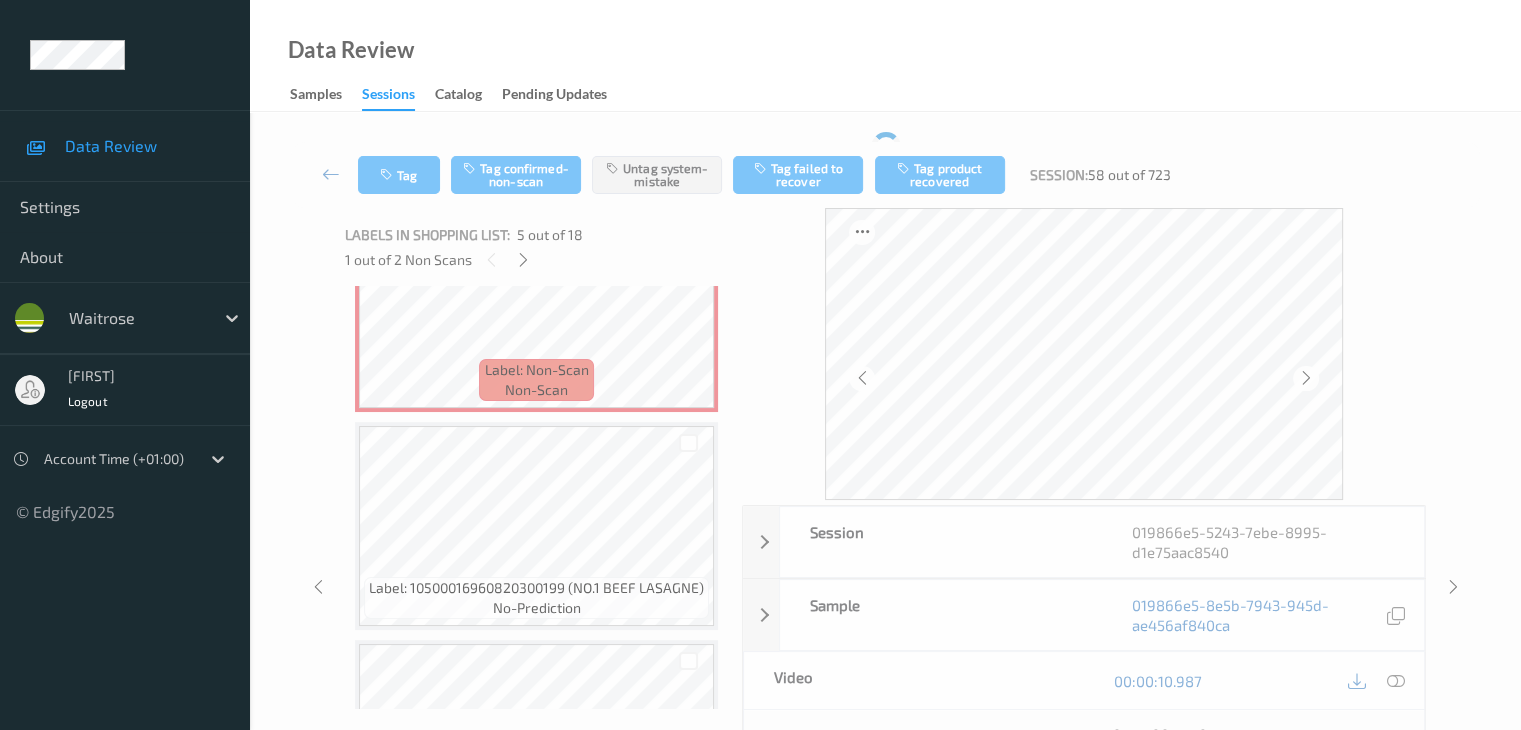 scroll, scrollTop: 264, scrollLeft: 0, axis: vertical 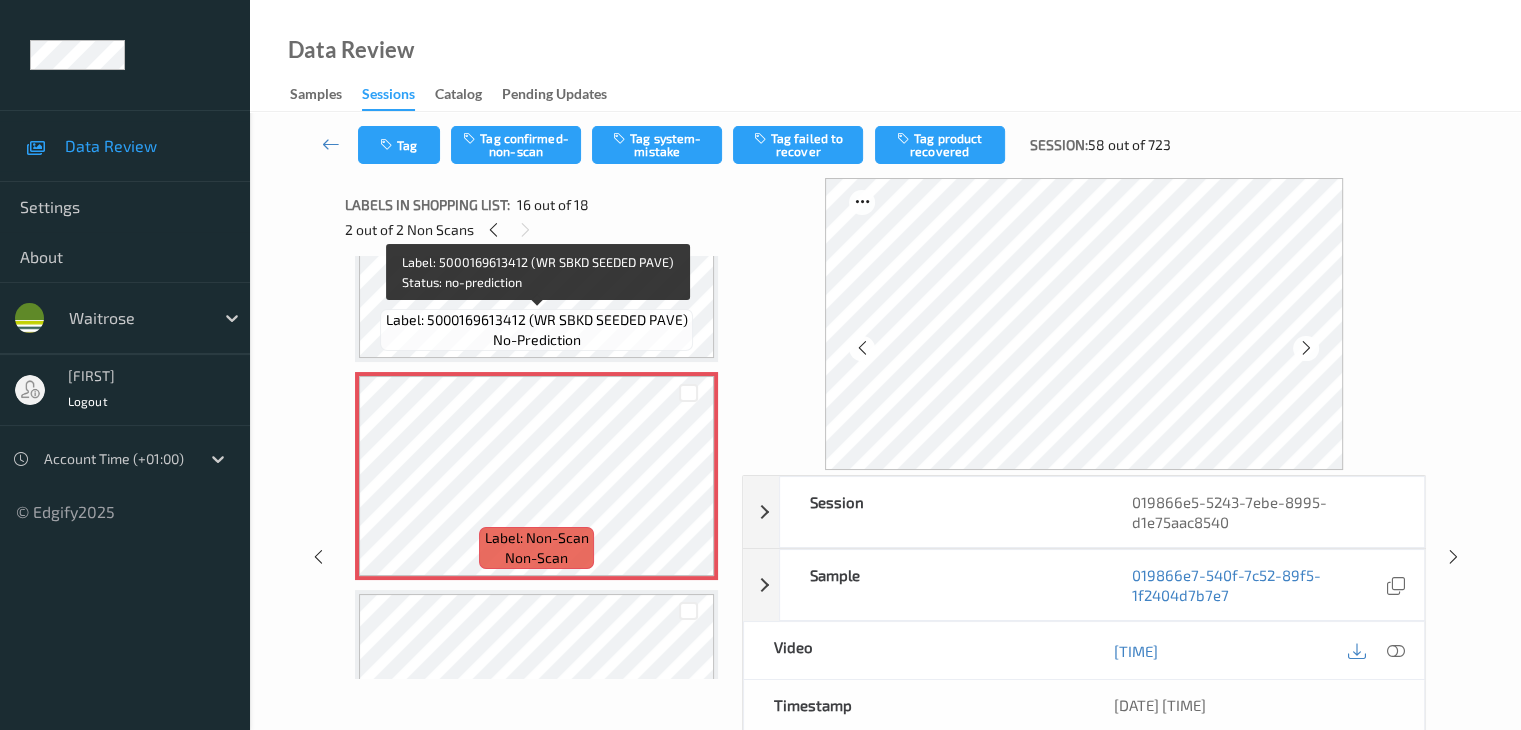 click on "Label: 5000169613412 (WR SBKD SEEDED PAVE)" at bounding box center (537, 320) 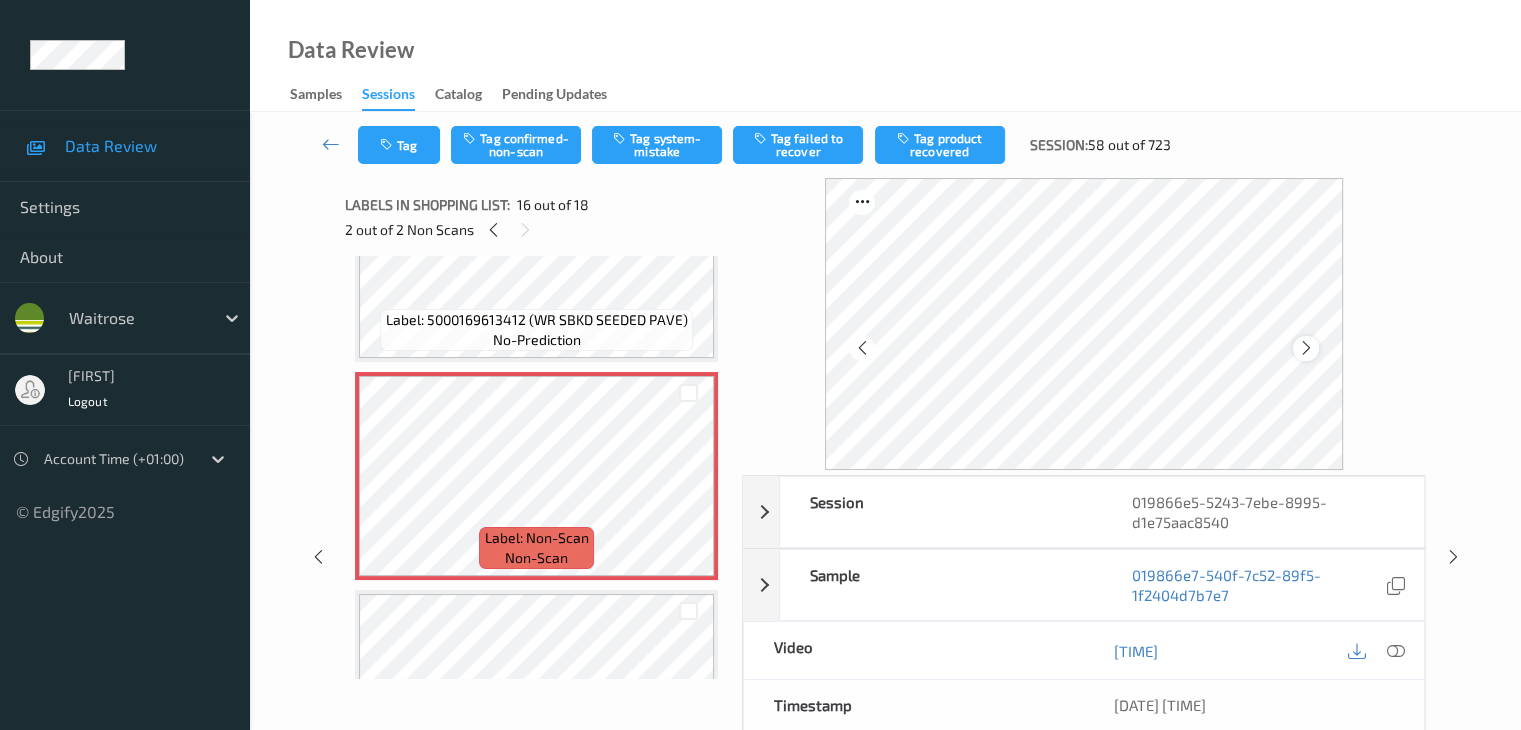 click at bounding box center (1306, 348) 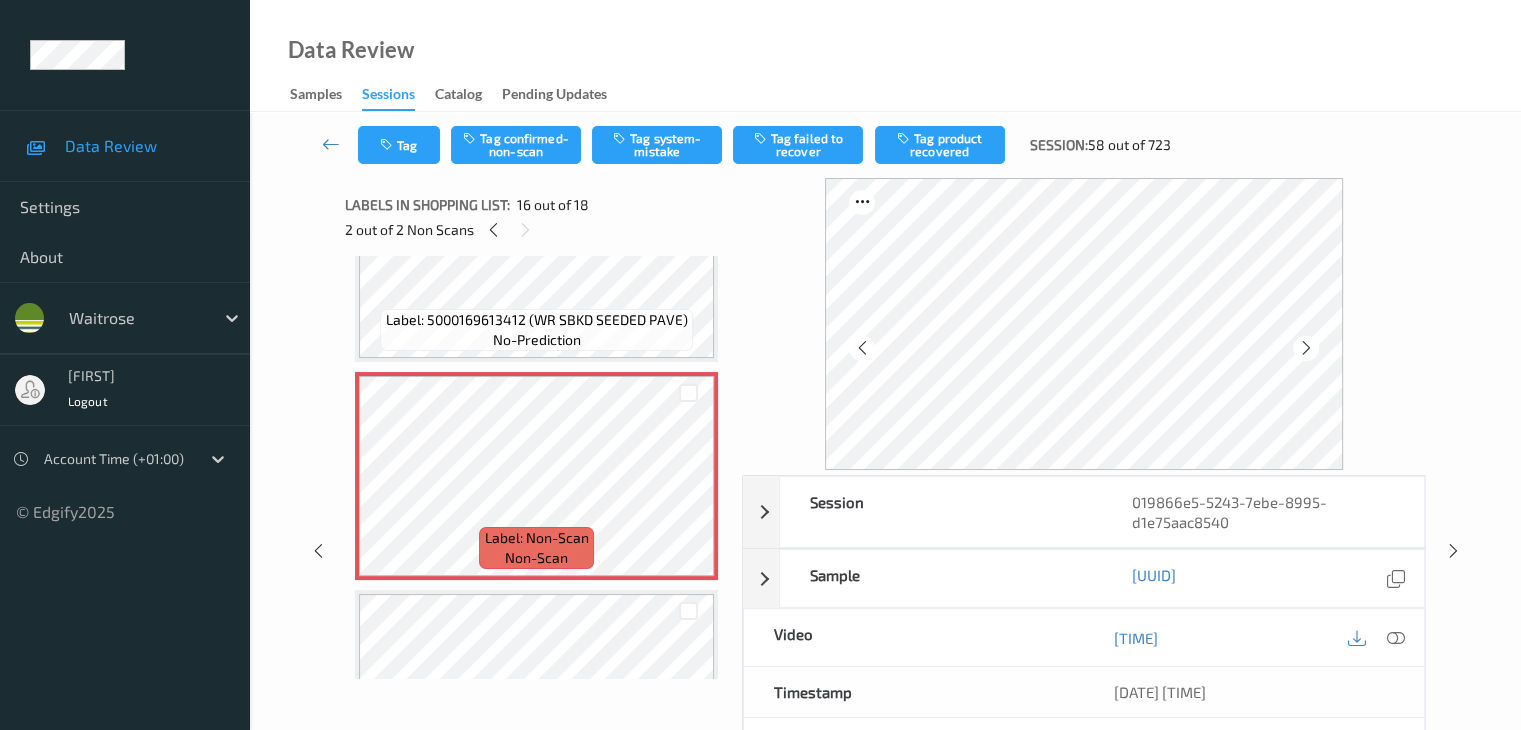 click at bounding box center [1306, 348] 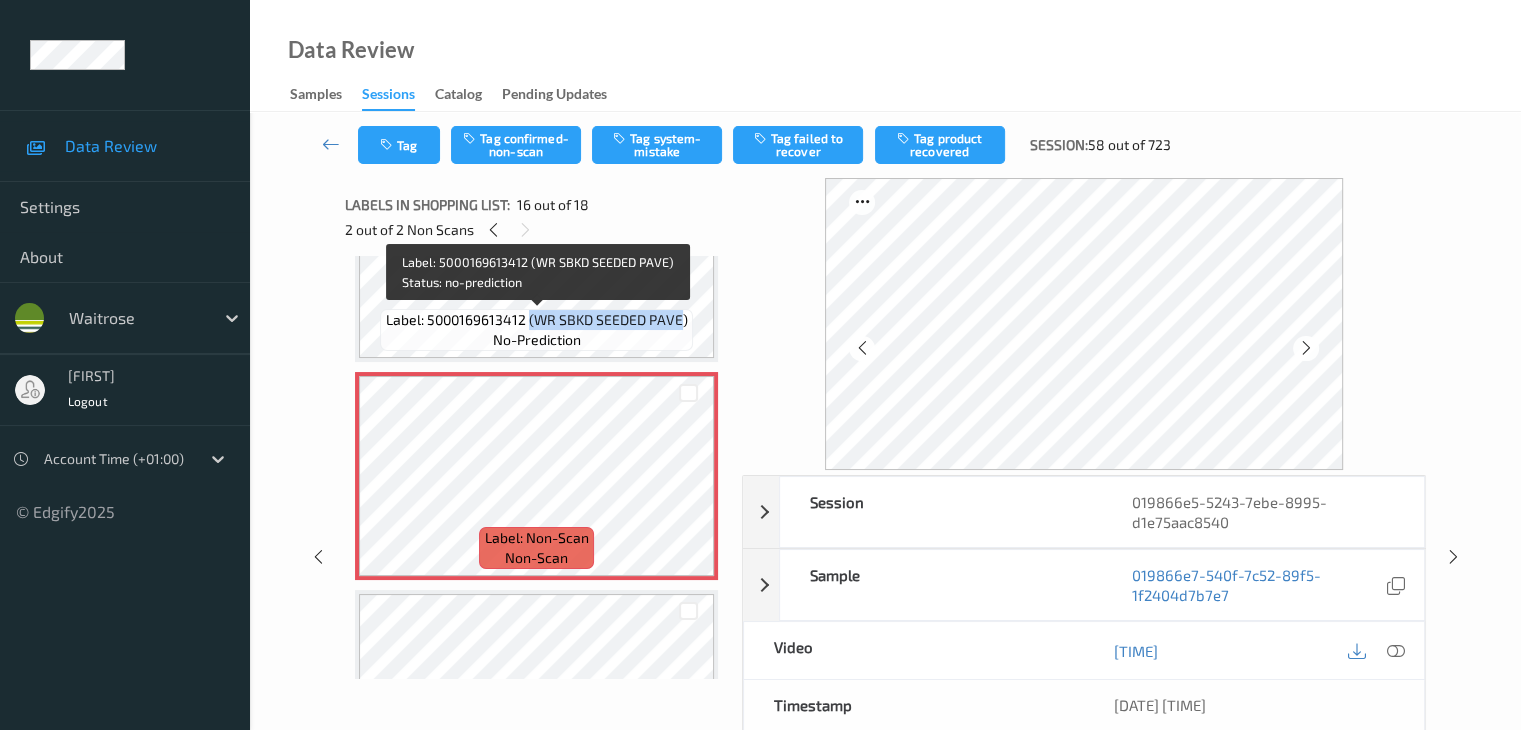 drag, startPoint x: 530, startPoint y: 321, endPoint x: 679, endPoint y: 321, distance: 149 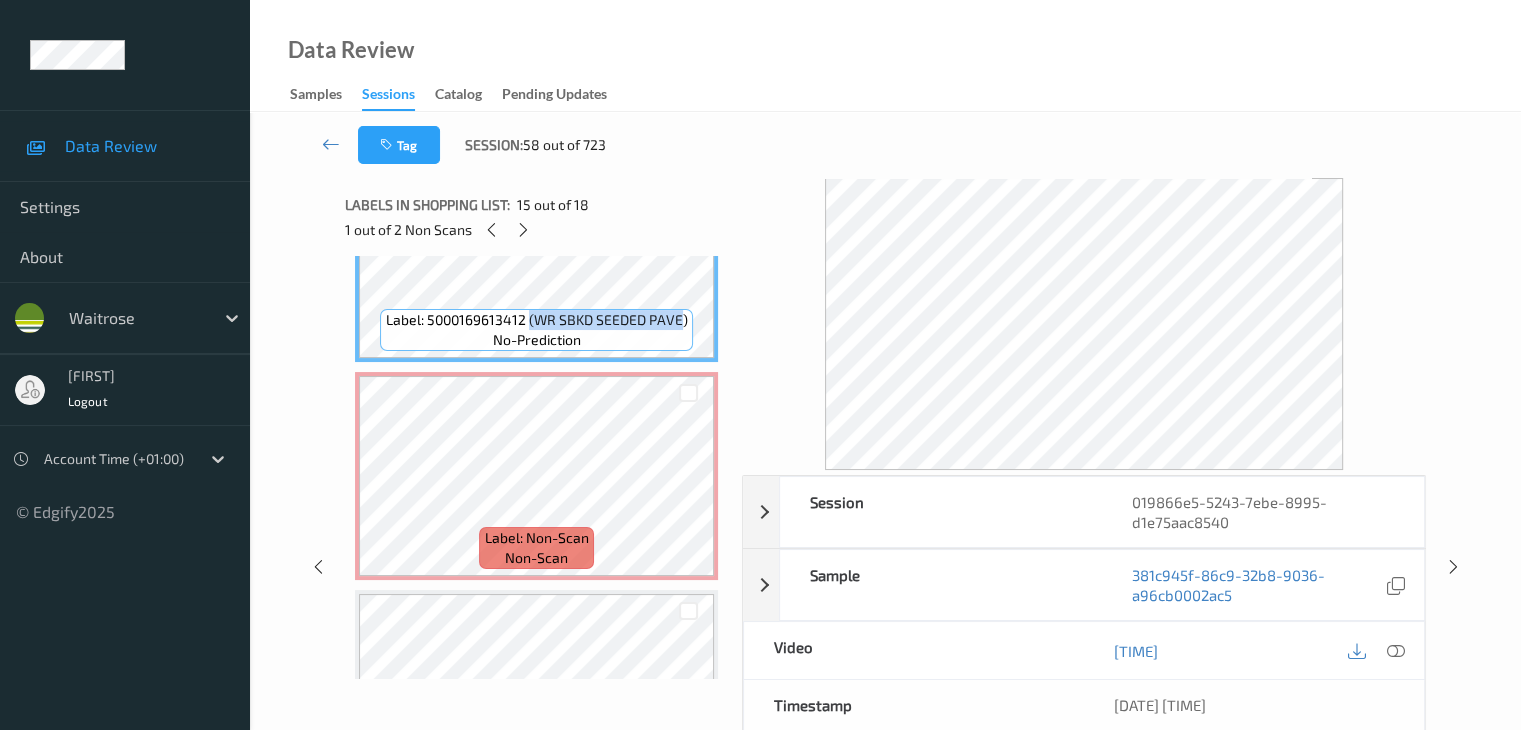 copy on "(WR SBKD SEEDED PAVE" 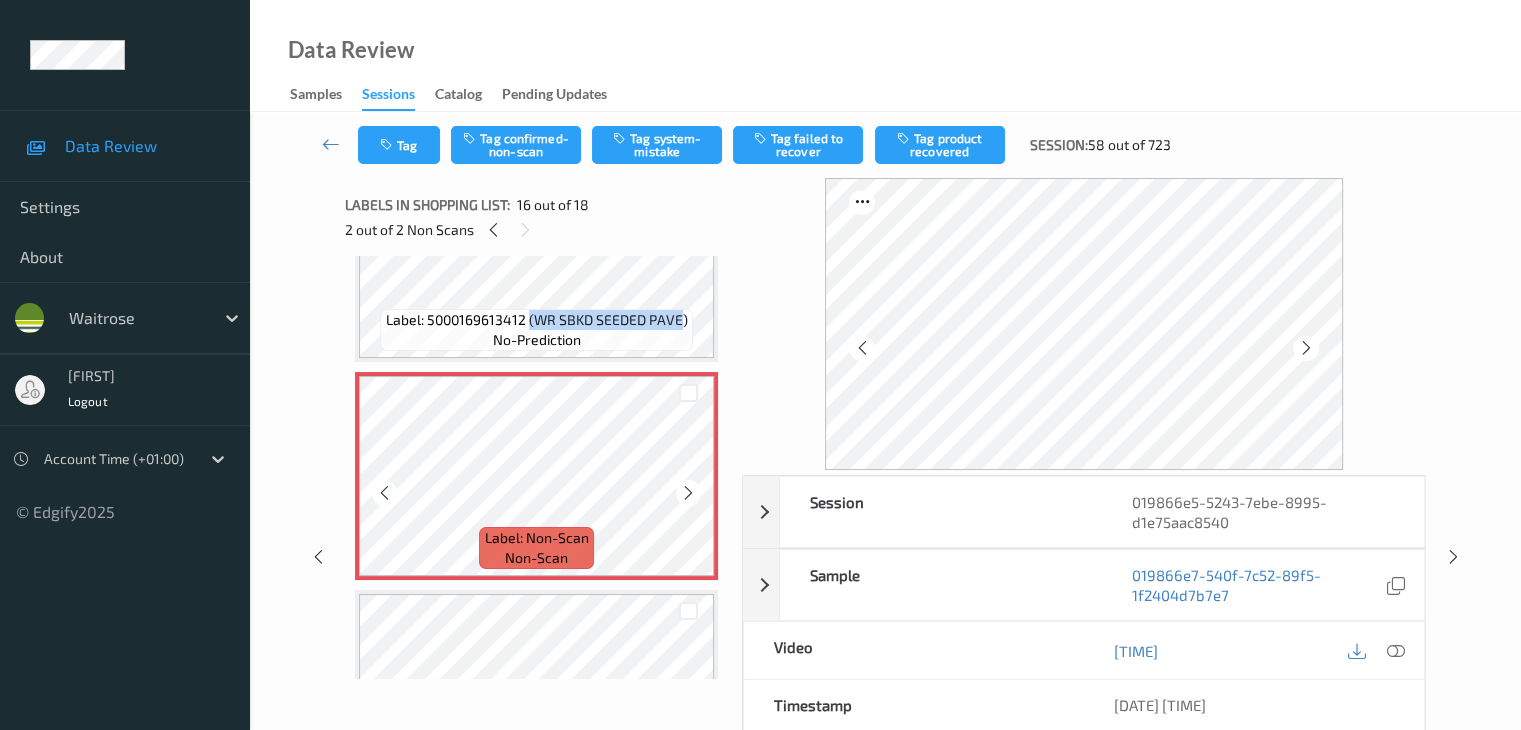 scroll, scrollTop: 3264, scrollLeft: 0, axis: vertical 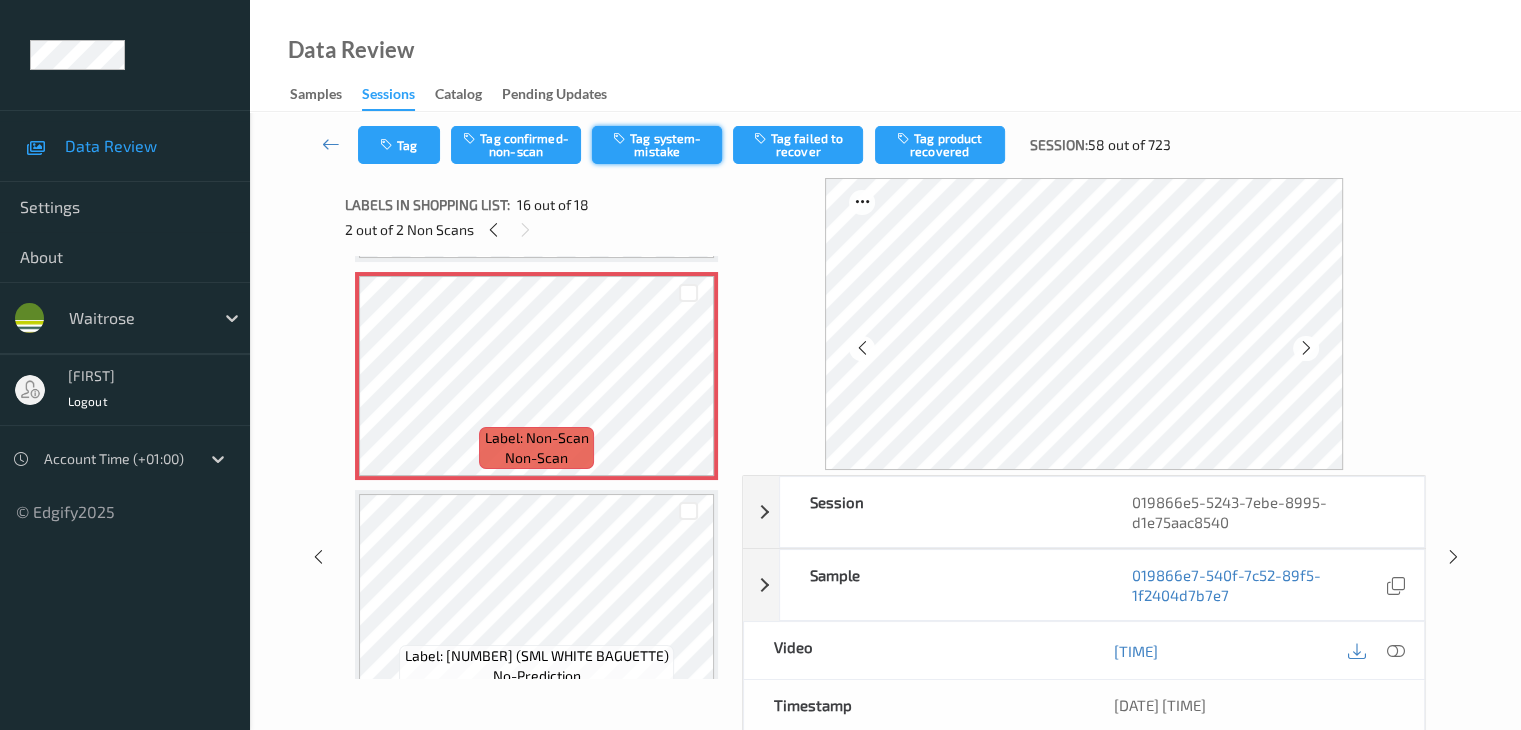click on "Tag   system-mistake" at bounding box center [657, 145] 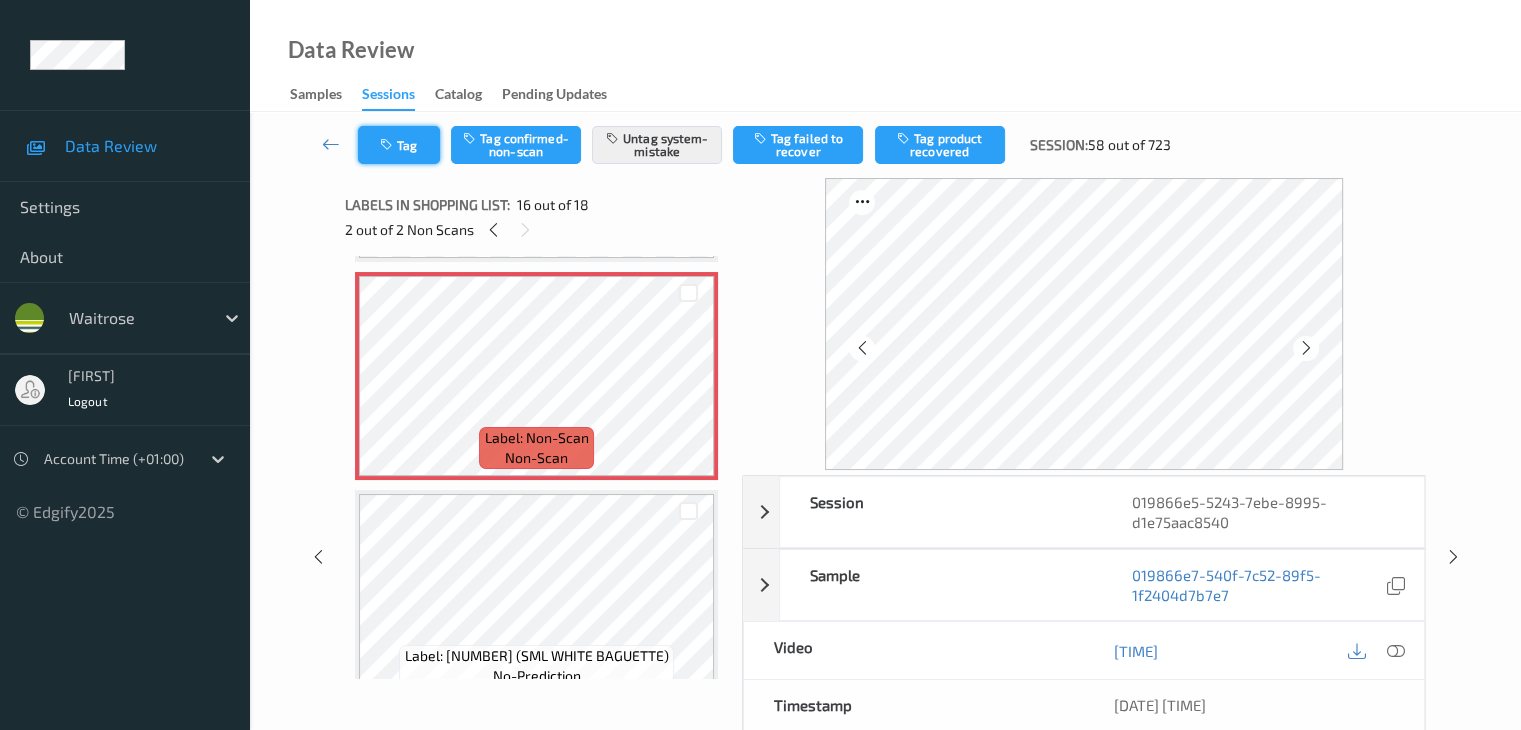 click on "Tag" at bounding box center (399, 145) 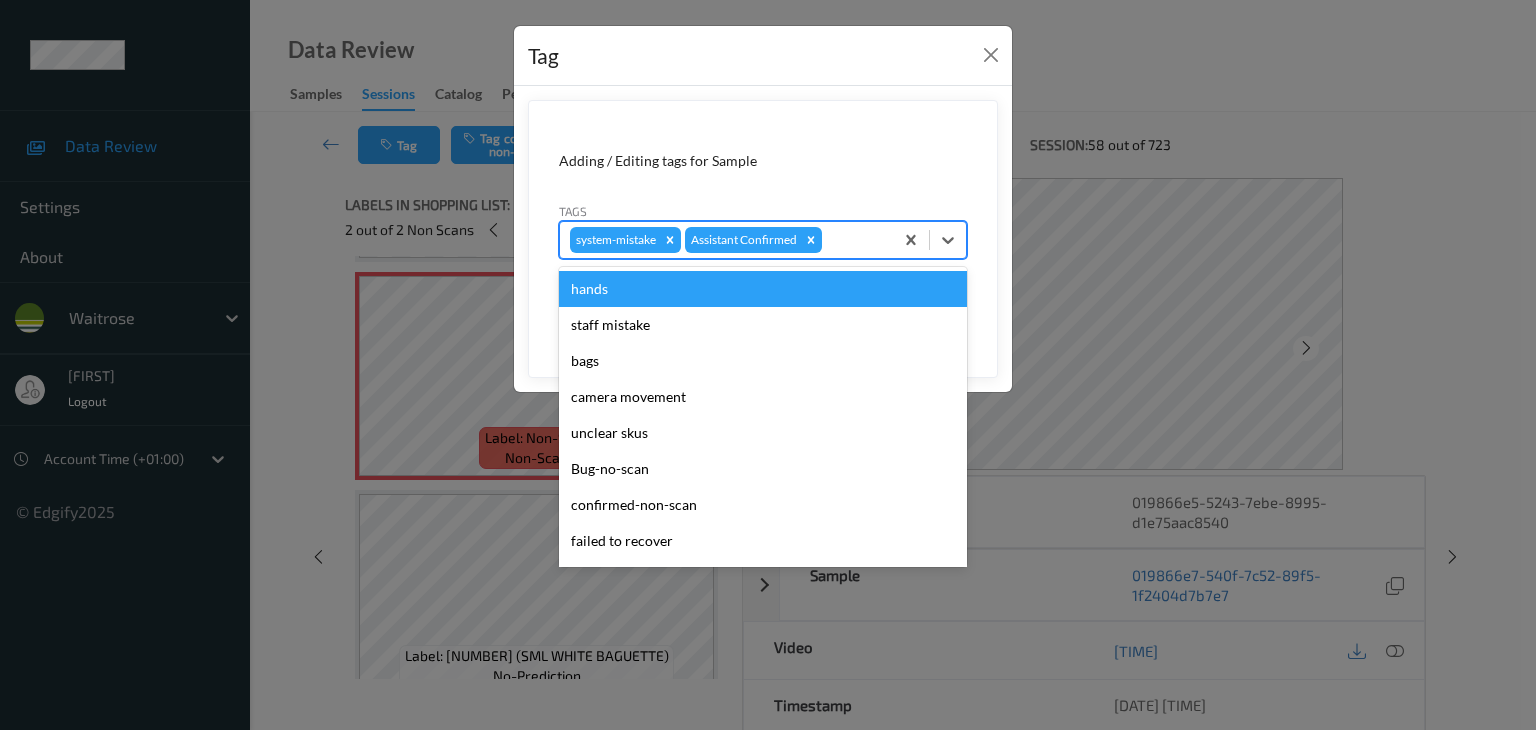 click at bounding box center [854, 240] 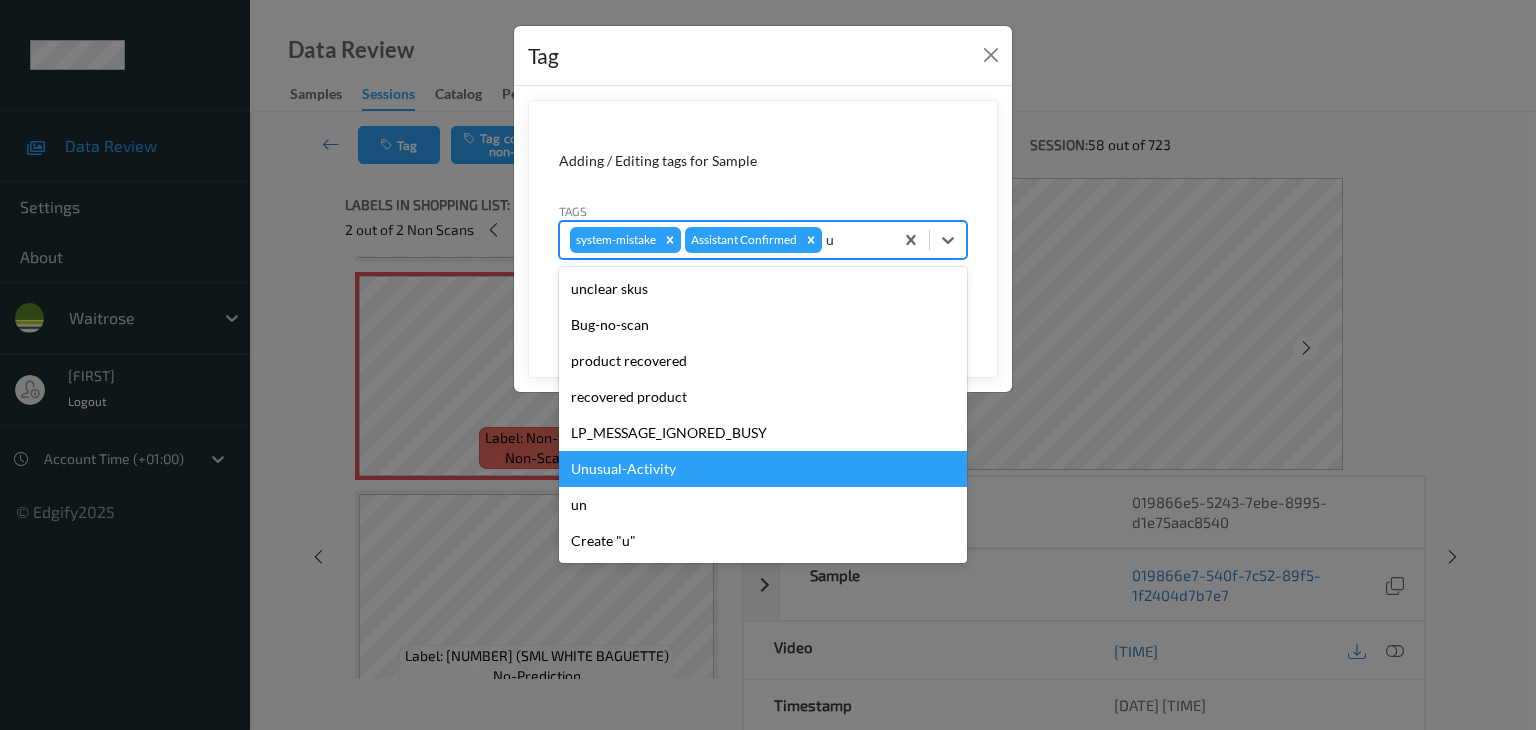 click on "Unusual-Activity" at bounding box center [763, 469] 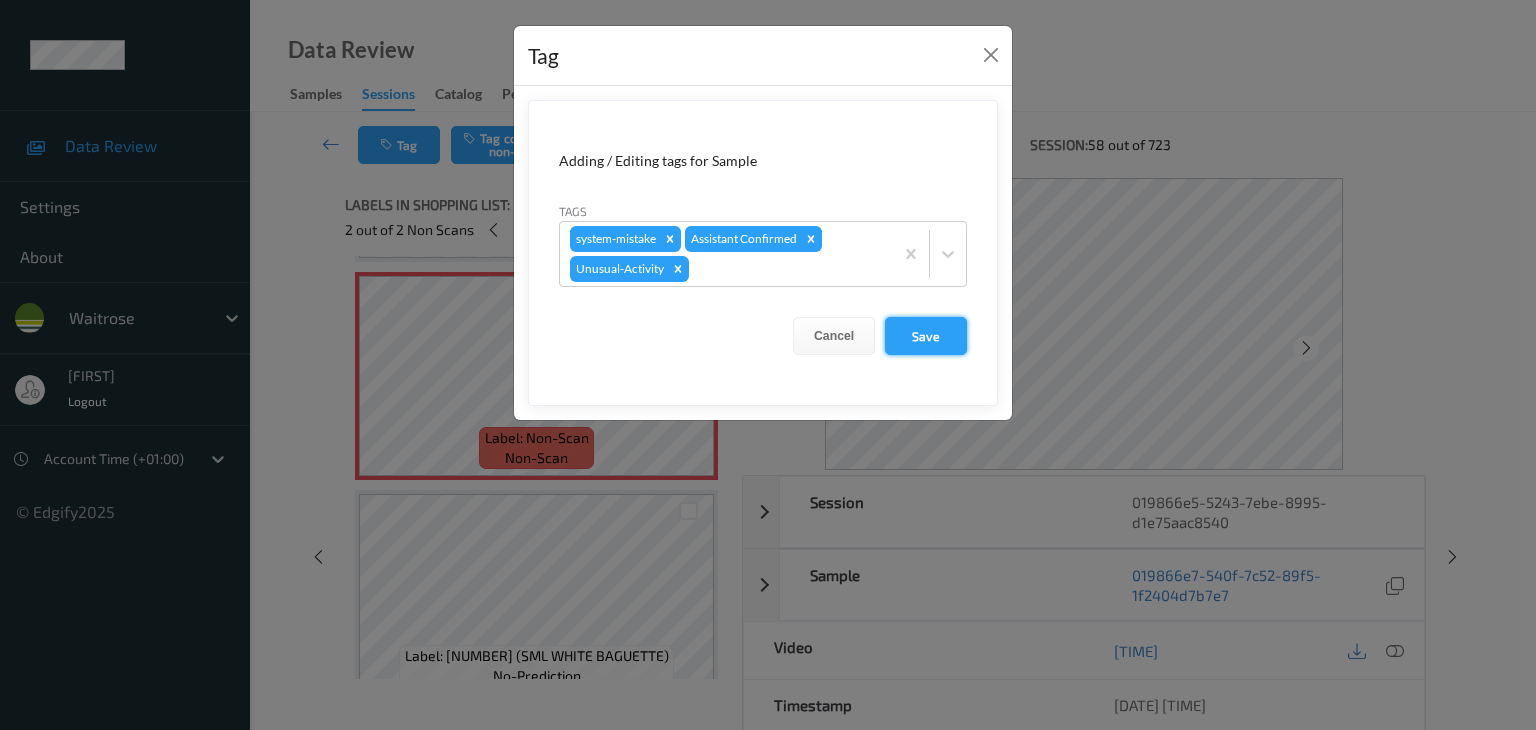 click on "Save" at bounding box center (926, 336) 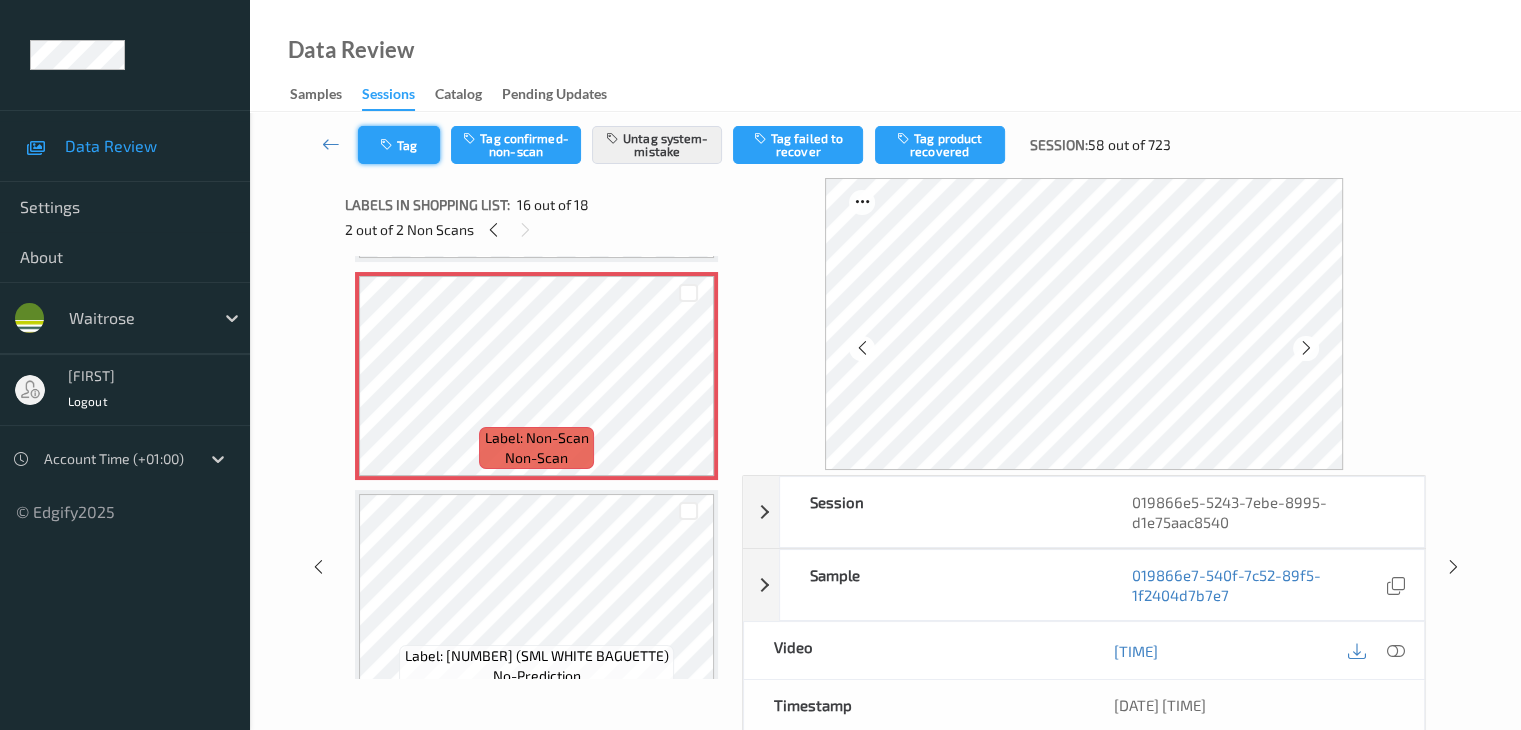 click on "Tag" at bounding box center (399, 145) 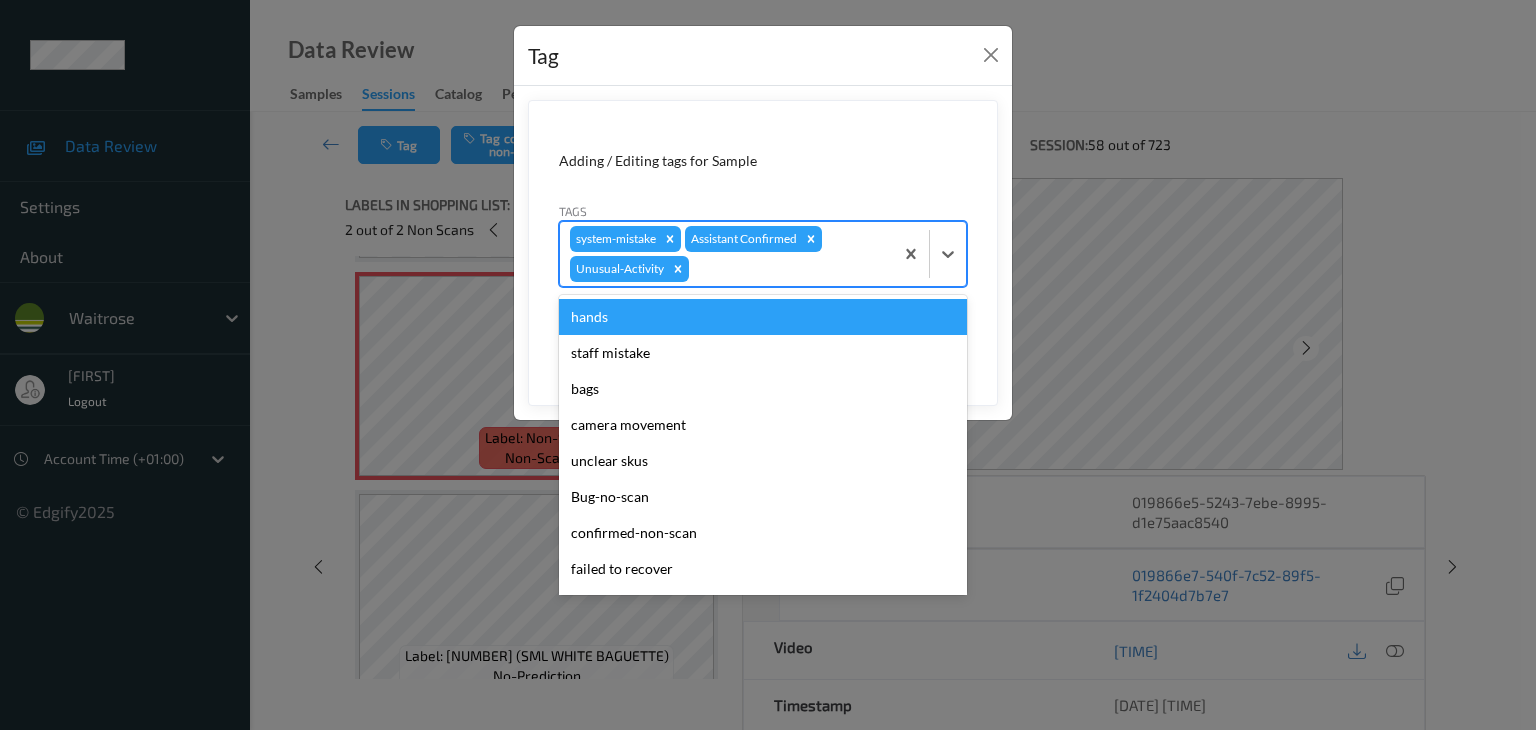 click at bounding box center [788, 269] 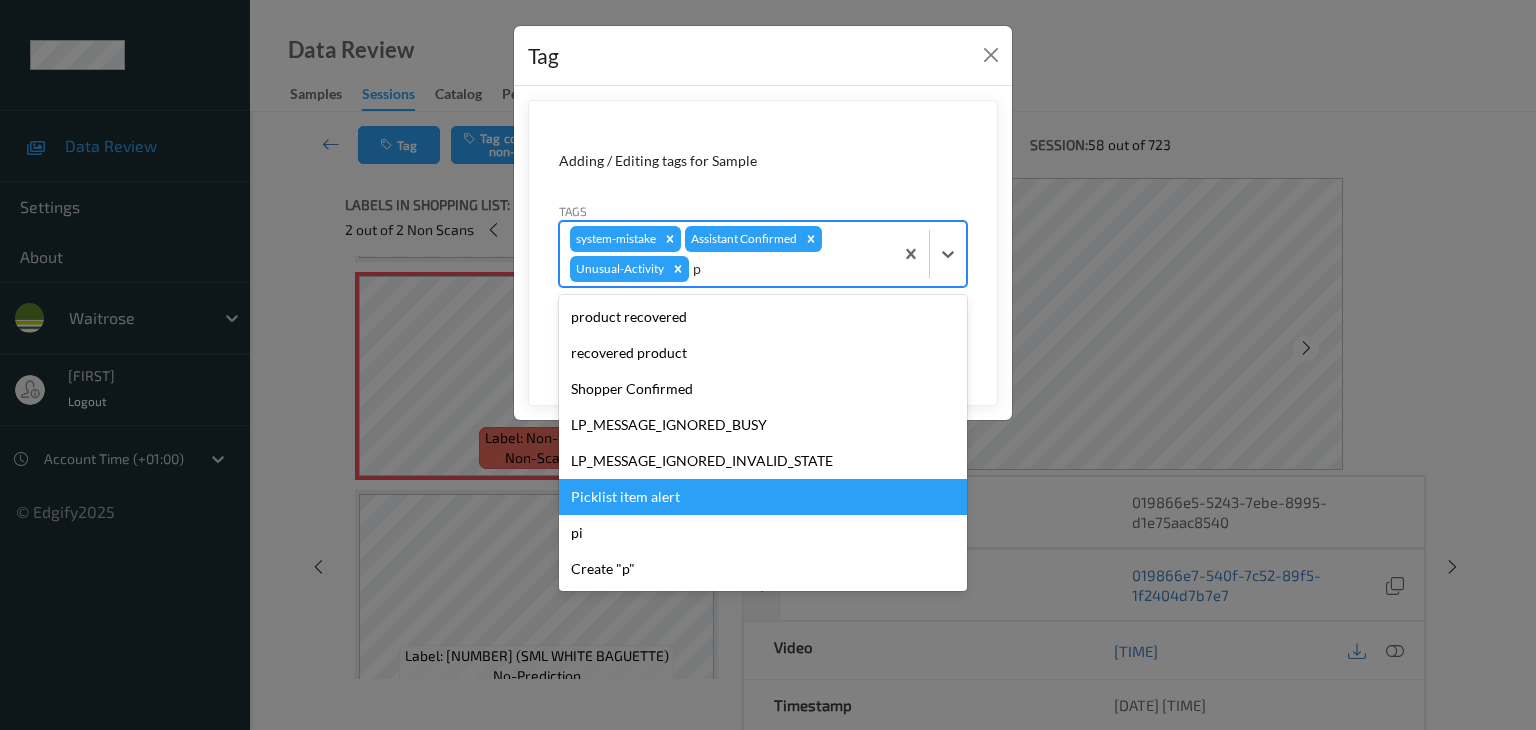 click on "Picklist item alert" at bounding box center [763, 497] 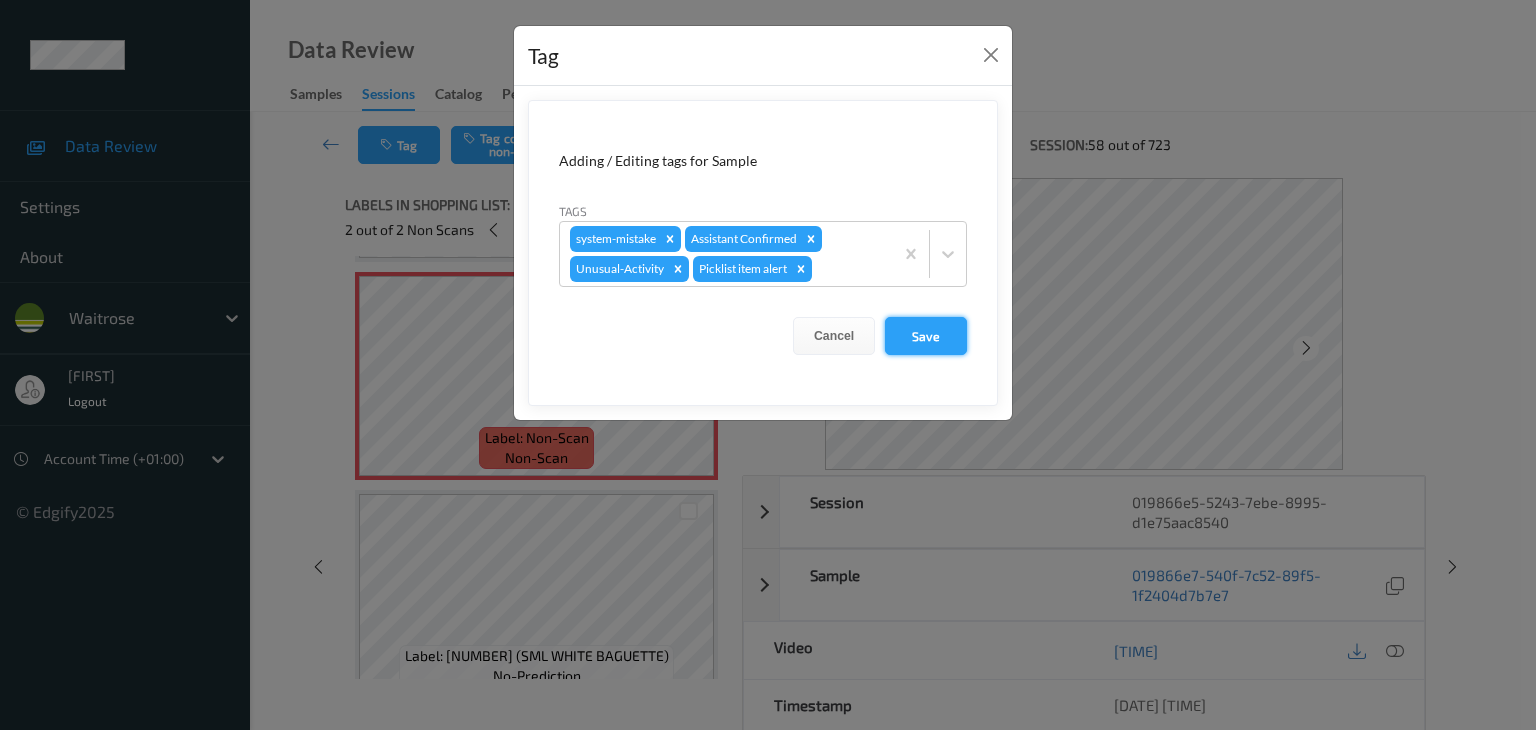 click on "Save" at bounding box center [926, 336] 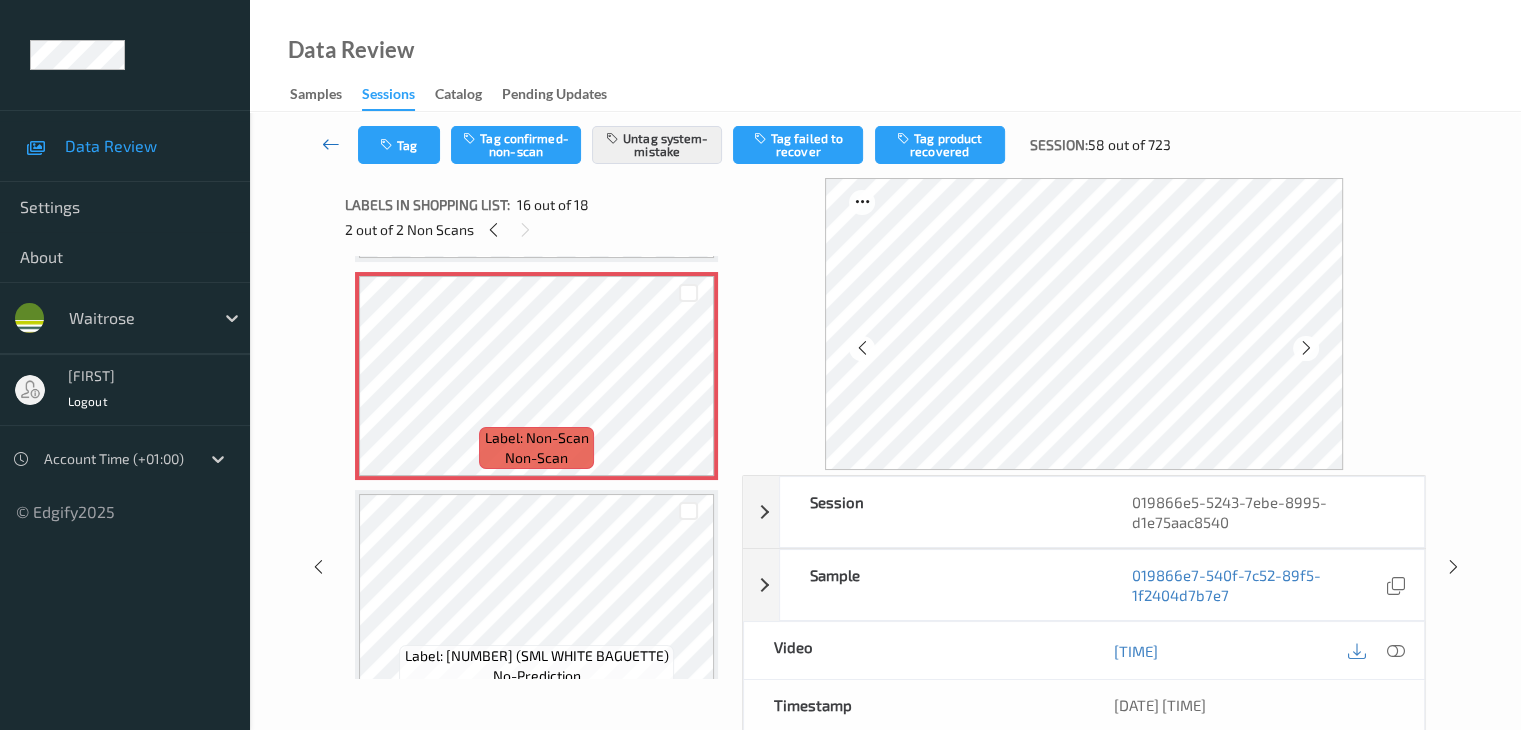 click at bounding box center [331, 144] 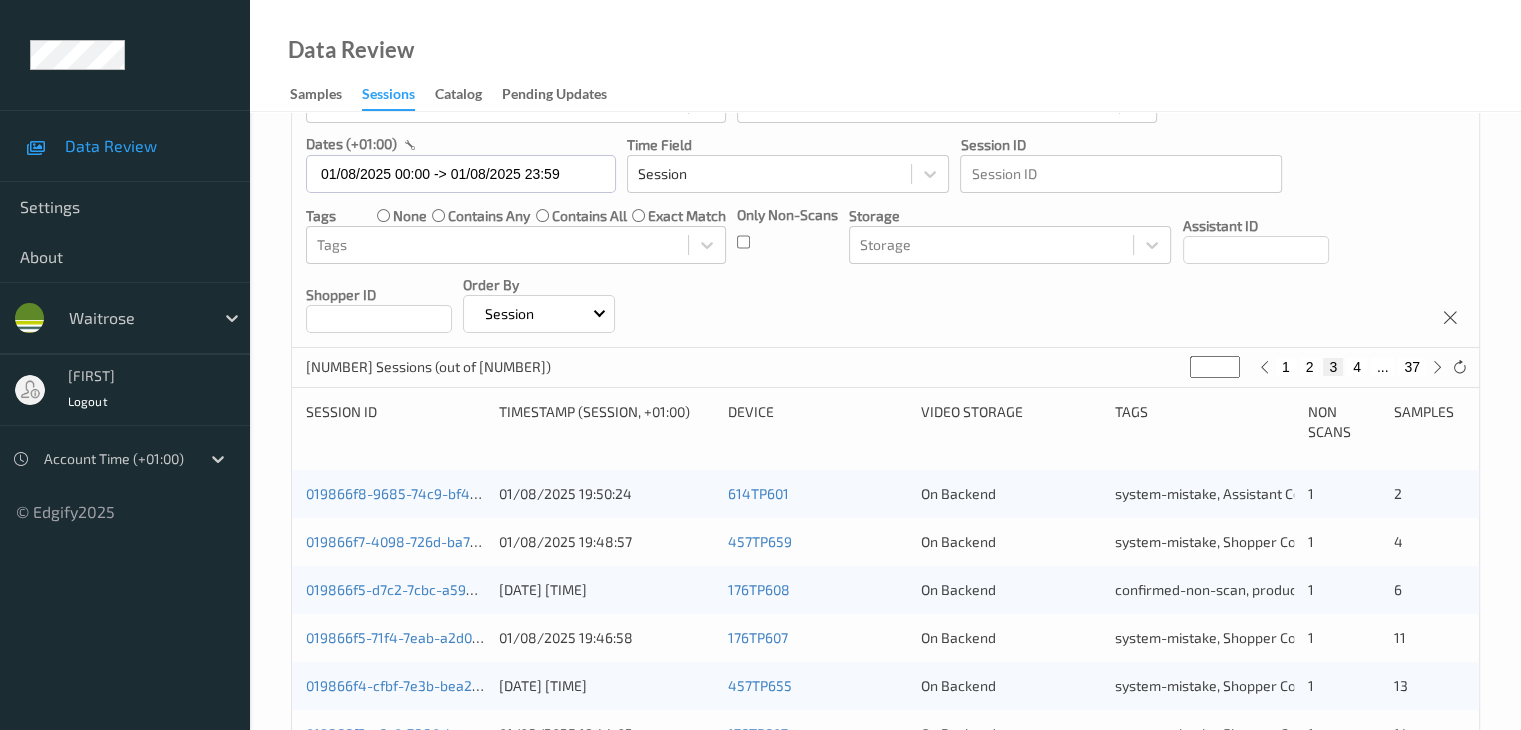 scroll, scrollTop: 132, scrollLeft: 0, axis: vertical 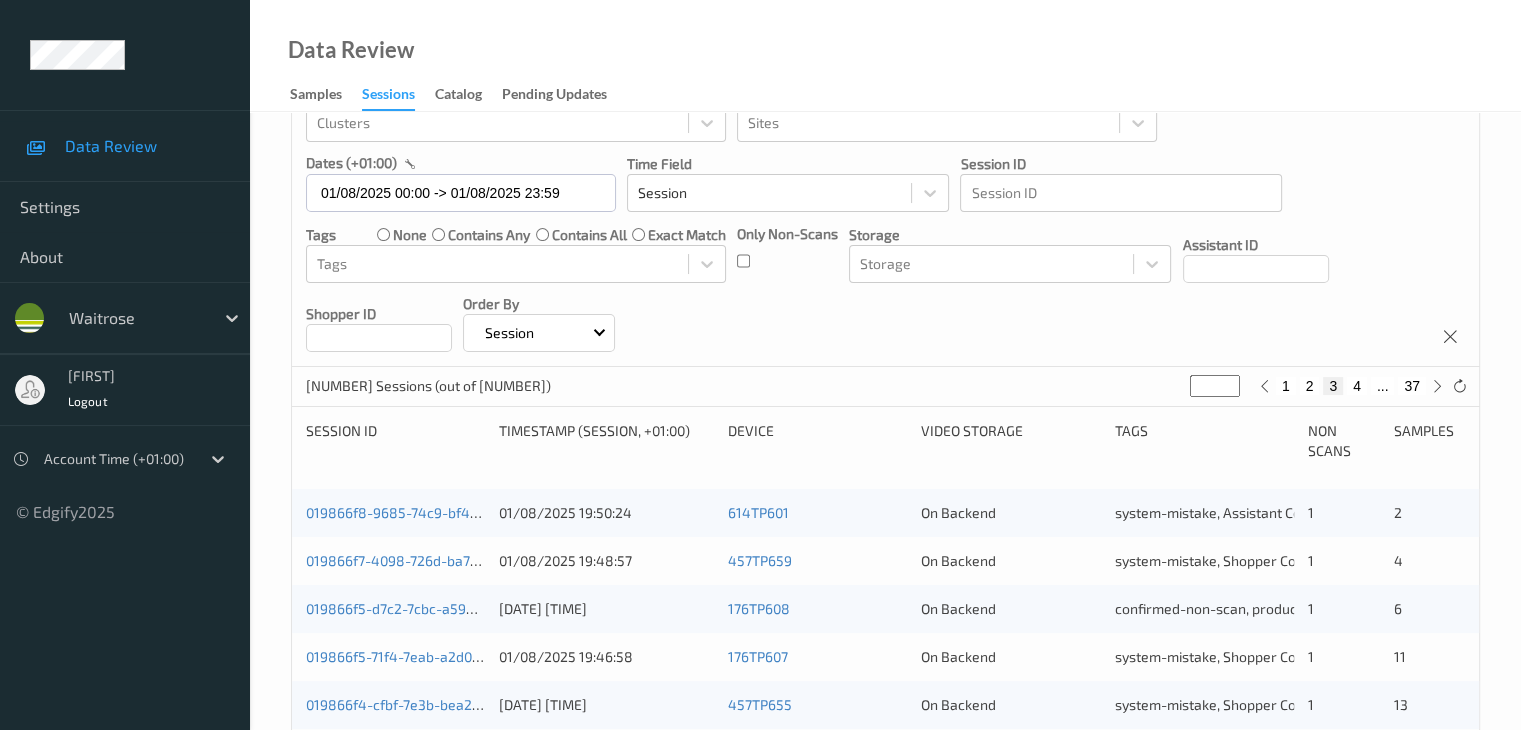 drag, startPoint x: 1204, startPoint y: 388, endPoint x: 1188, endPoint y: 390, distance: 16.124516 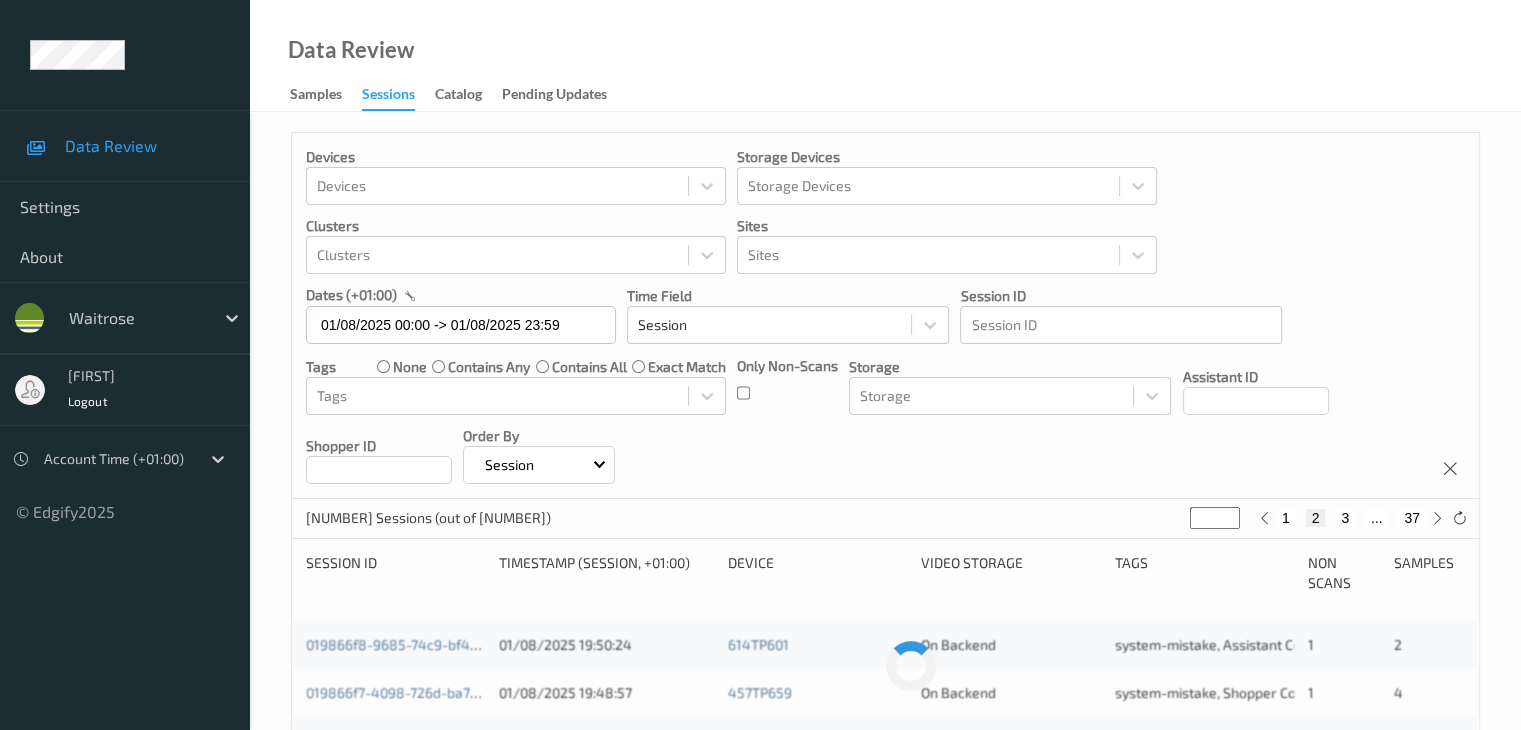 type on "**" 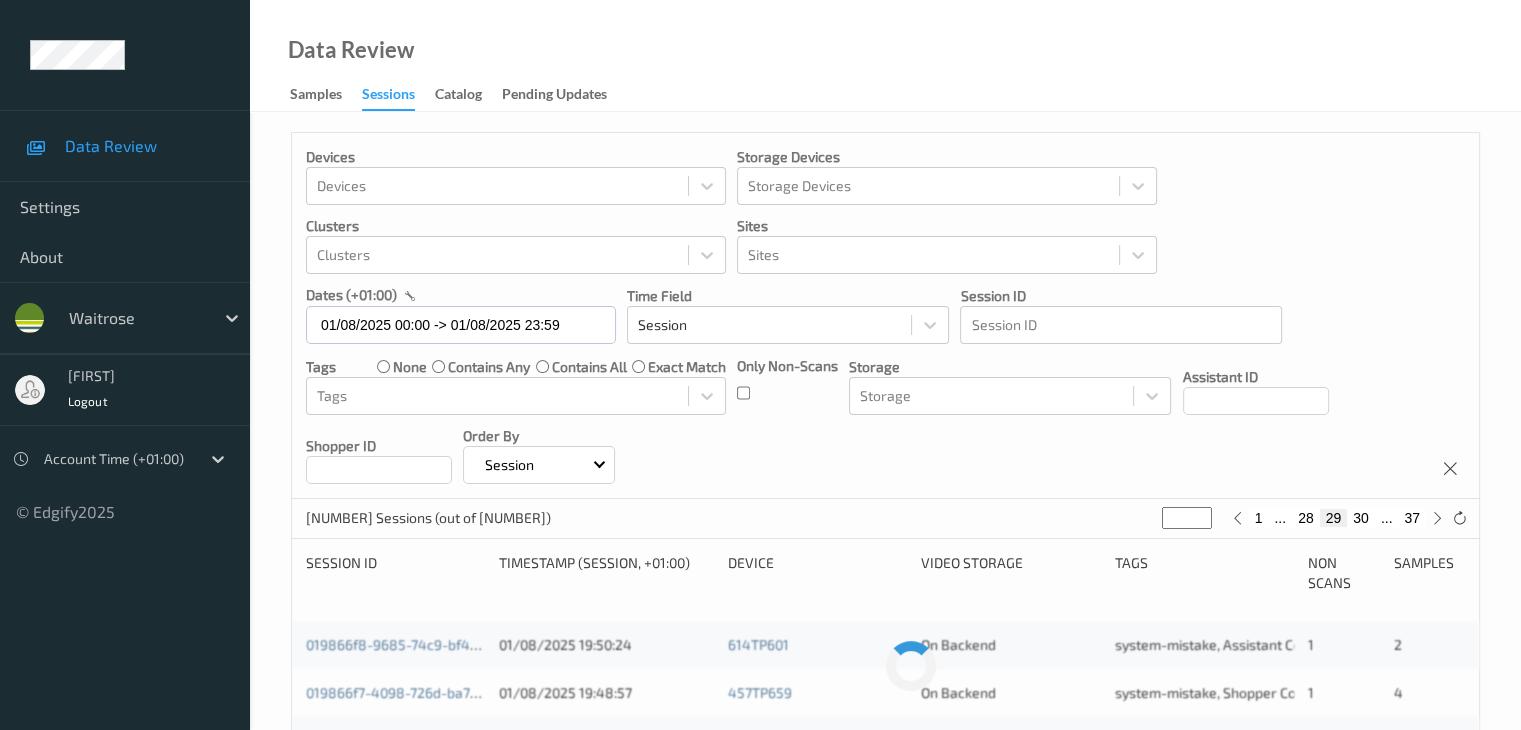 scroll, scrollTop: 0, scrollLeft: 0, axis: both 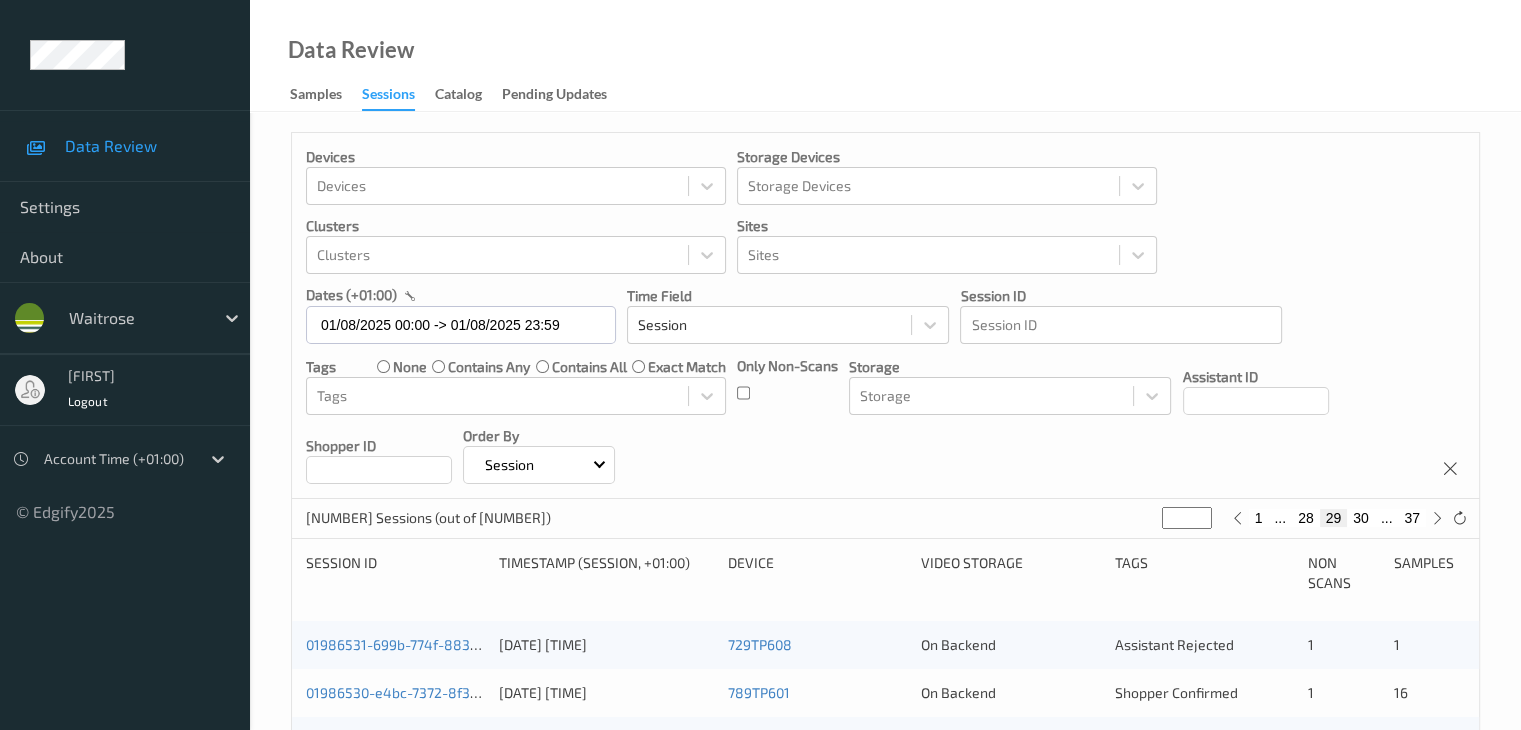 type on "**" 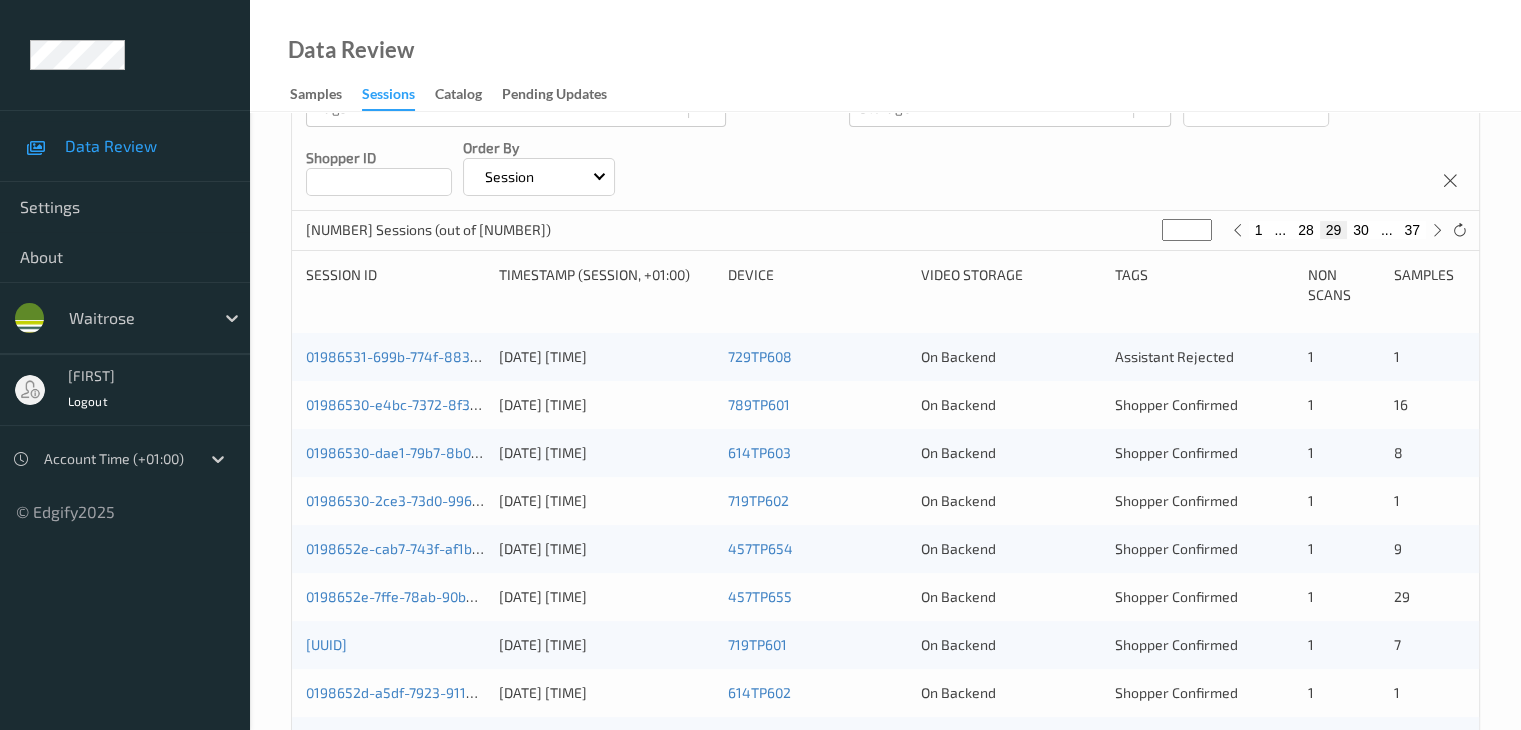 scroll, scrollTop: 300, scrollLeft: 0, axis: vertical 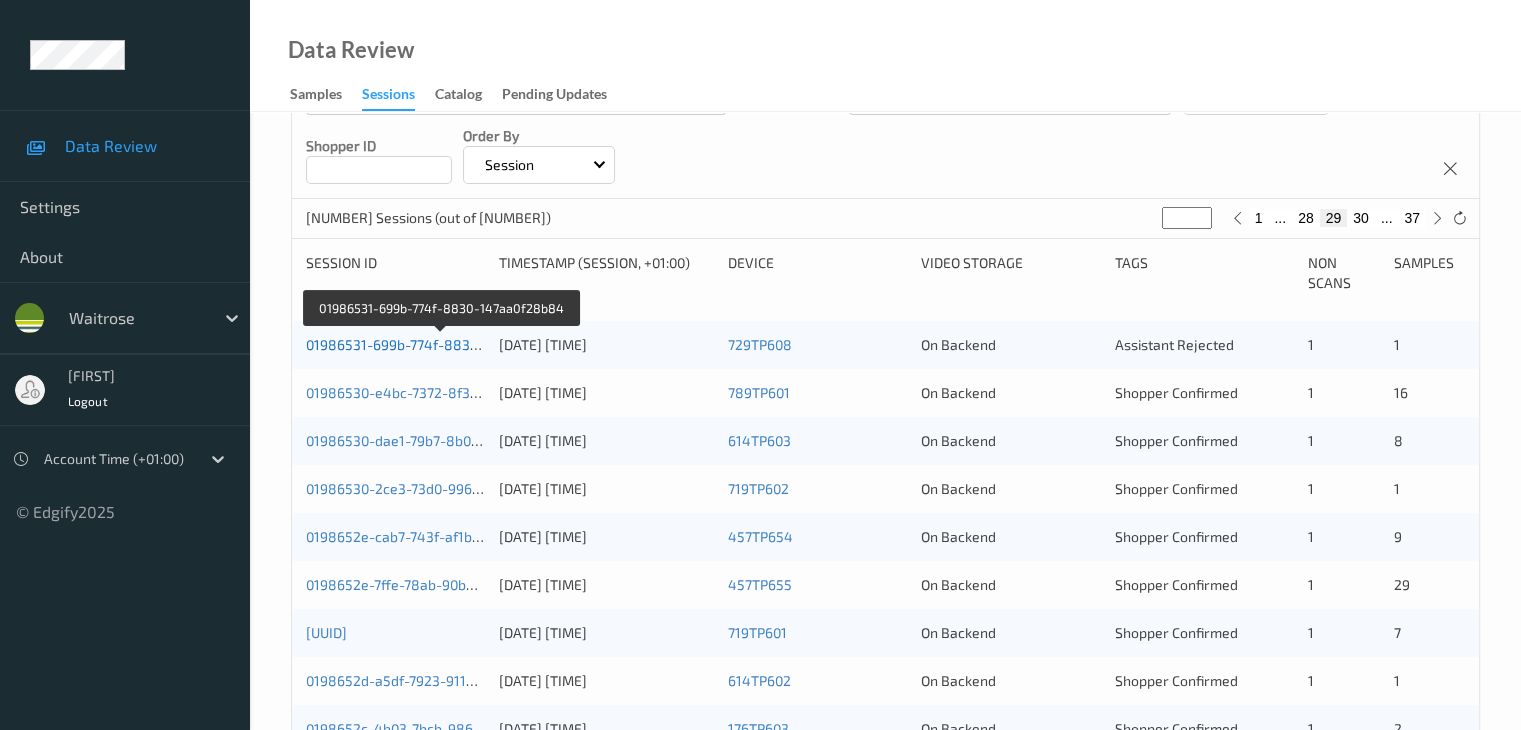 click on "01986531-699b-774f-8830-147aa0f28b84" at bounding box center [442, 344] 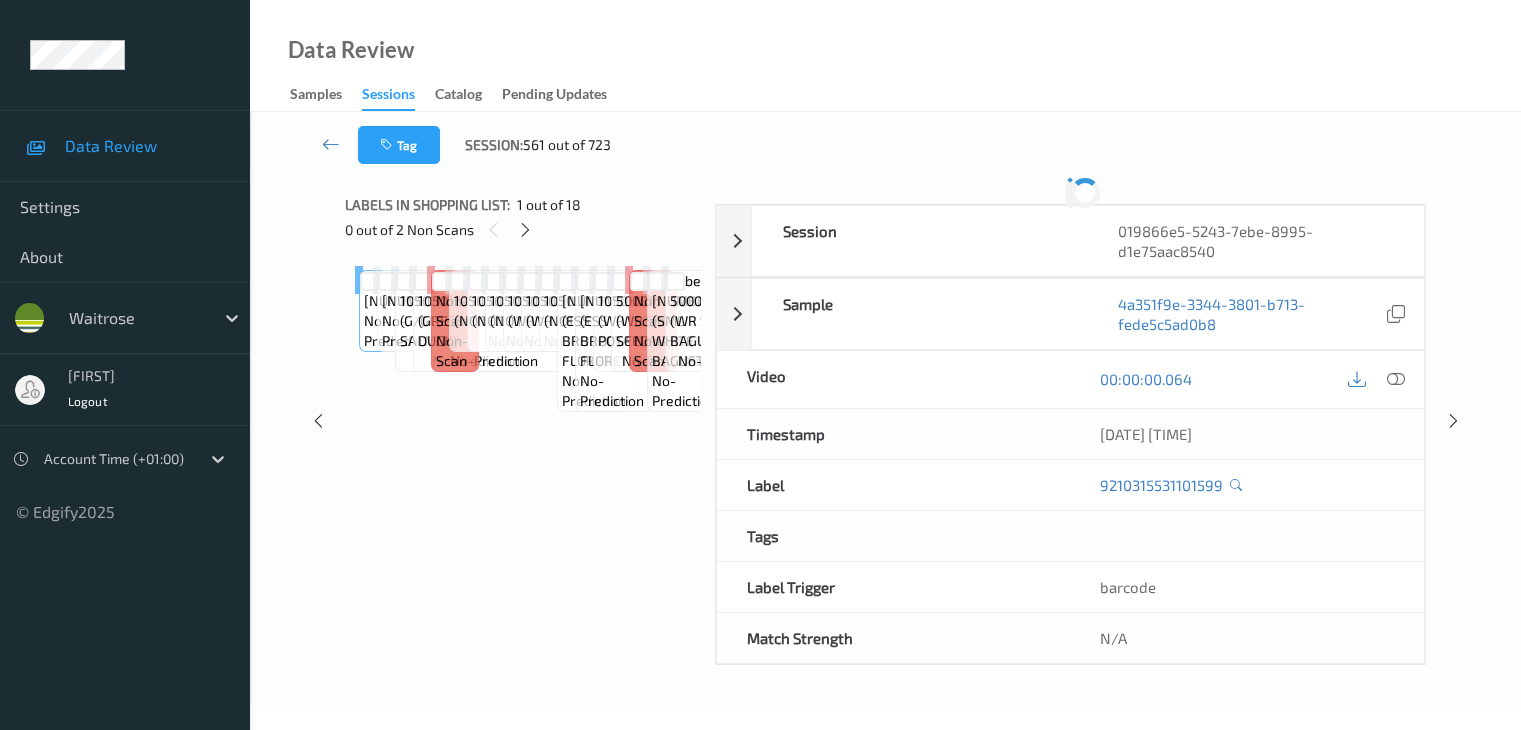 scroll, scrollTop: 0, scrollLeft: 0, axis: both 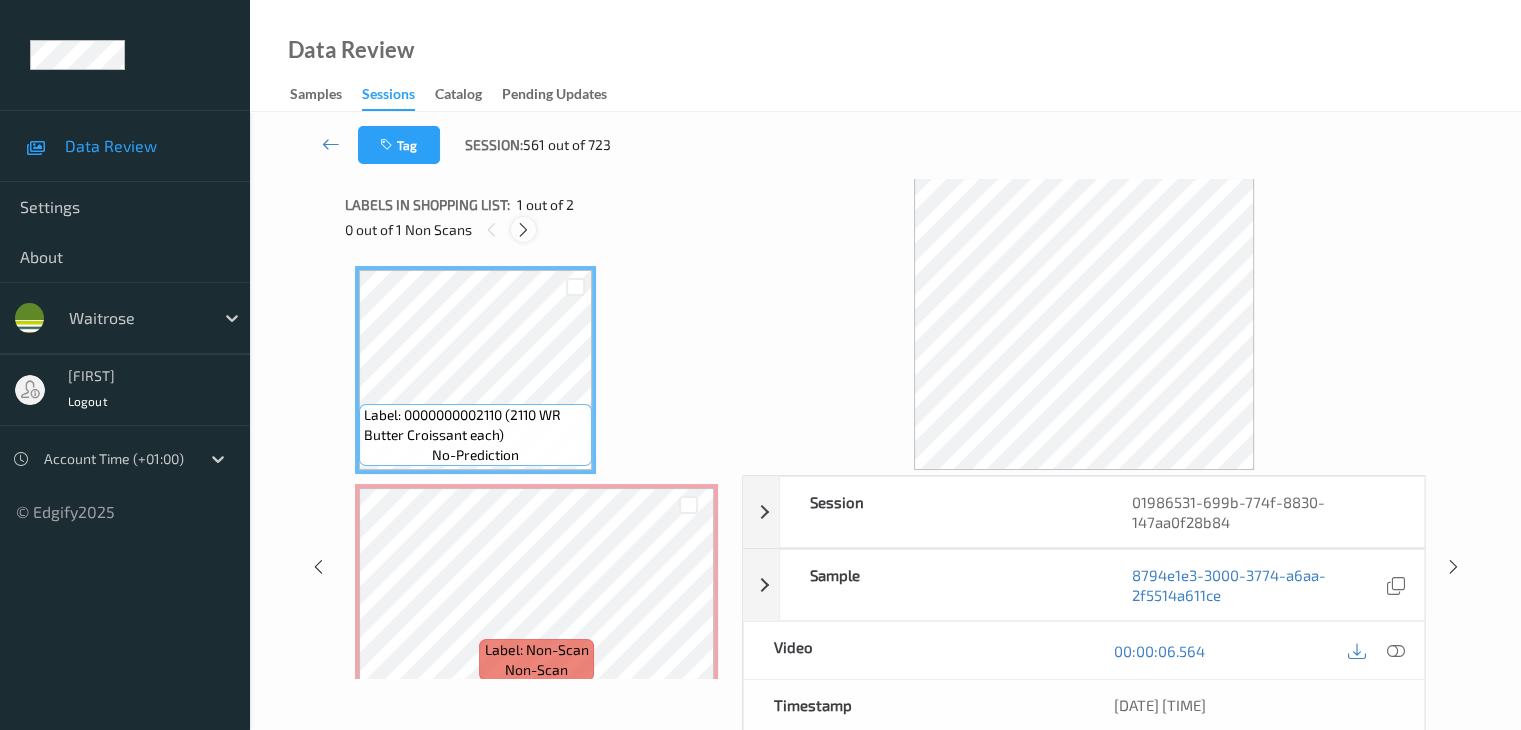 click at bounding box center [523, 230] 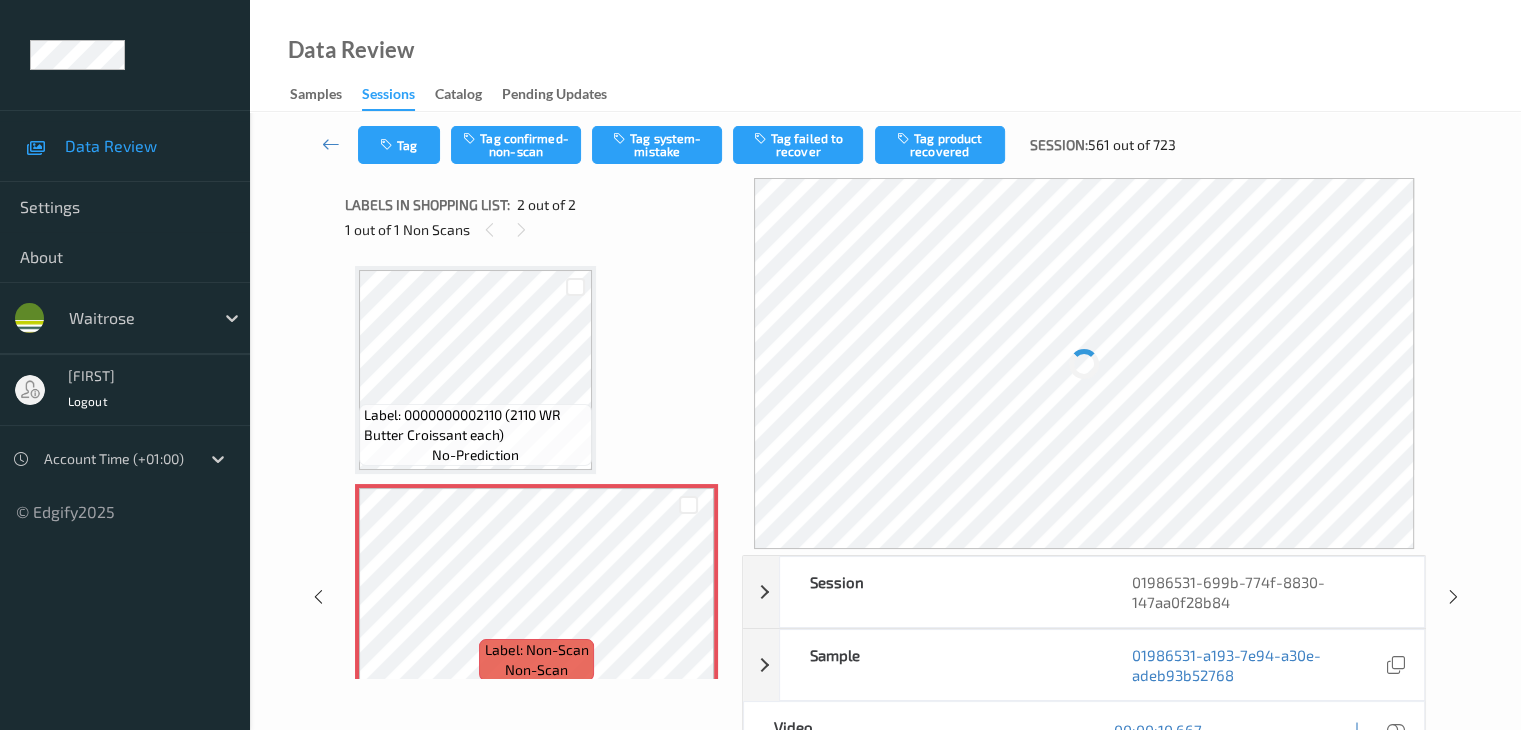 scroll, scrollTop: 10, scrollLeft: 0, axis: vertical 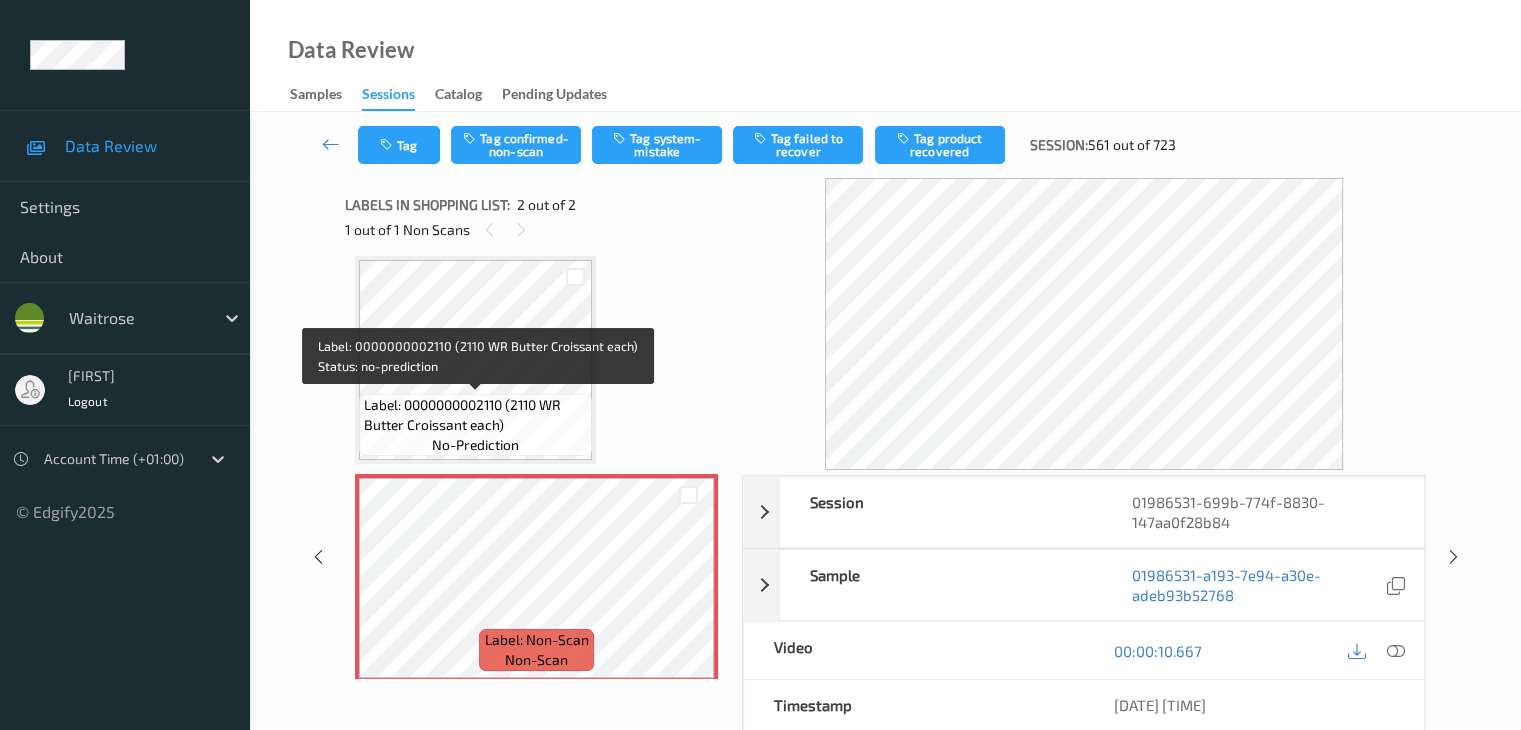 click on "Label: 0000000002110 (2110 WR Butter Croissant each)" at bounding box center [475, 415] 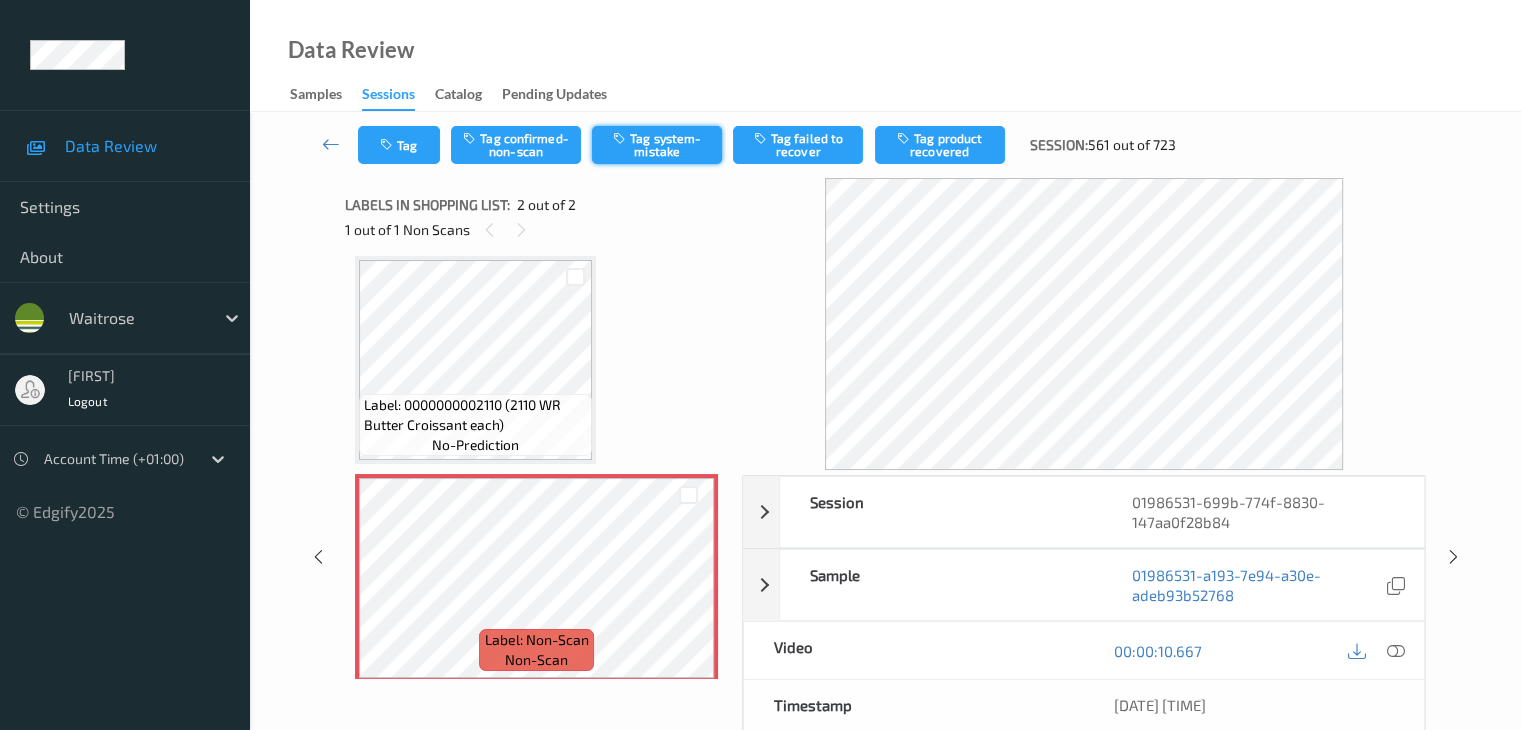 click on "Tag   system-mistake" at bounding box center (657, 145) 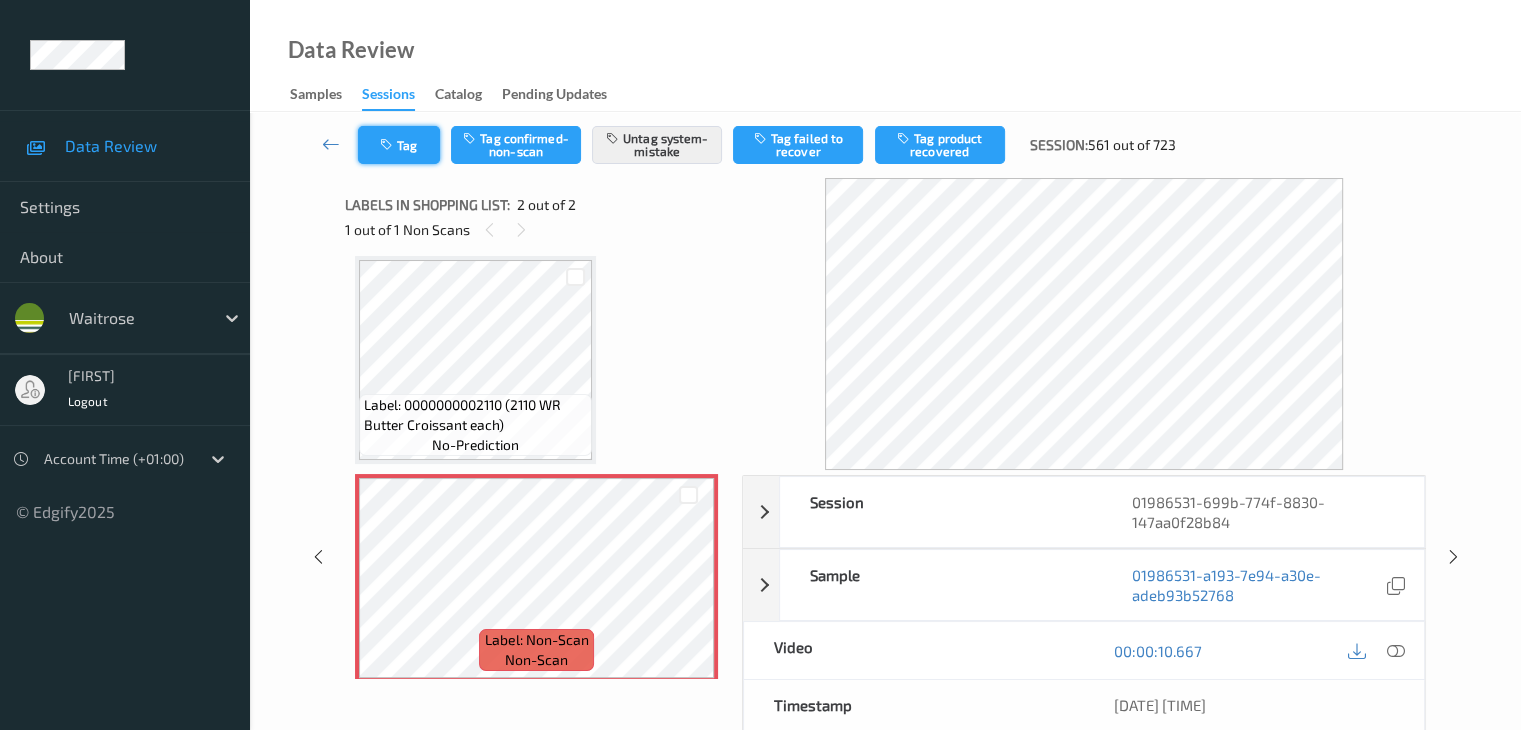 click on "Tag" at bounding box center [399, 145] 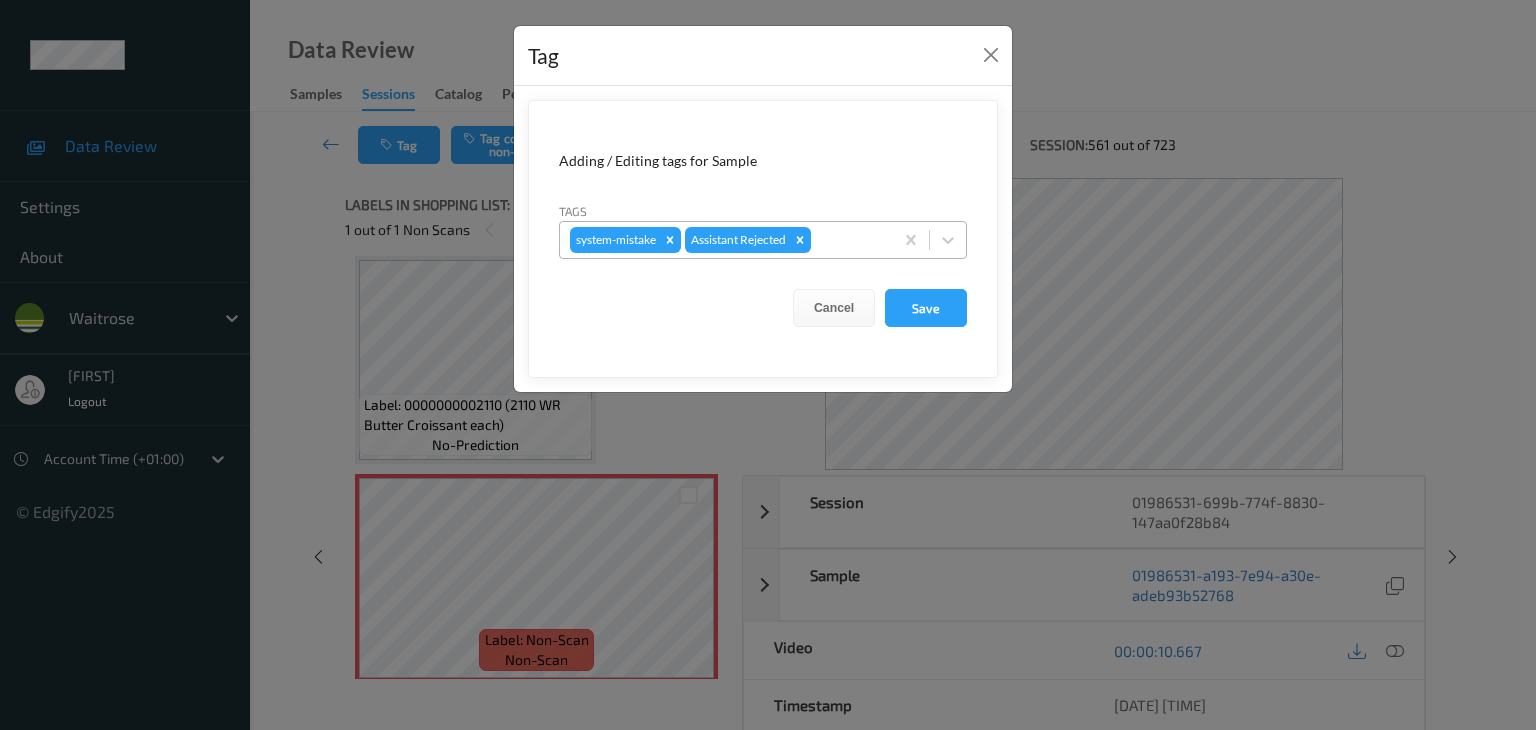 click at bounding box center [849, 240] 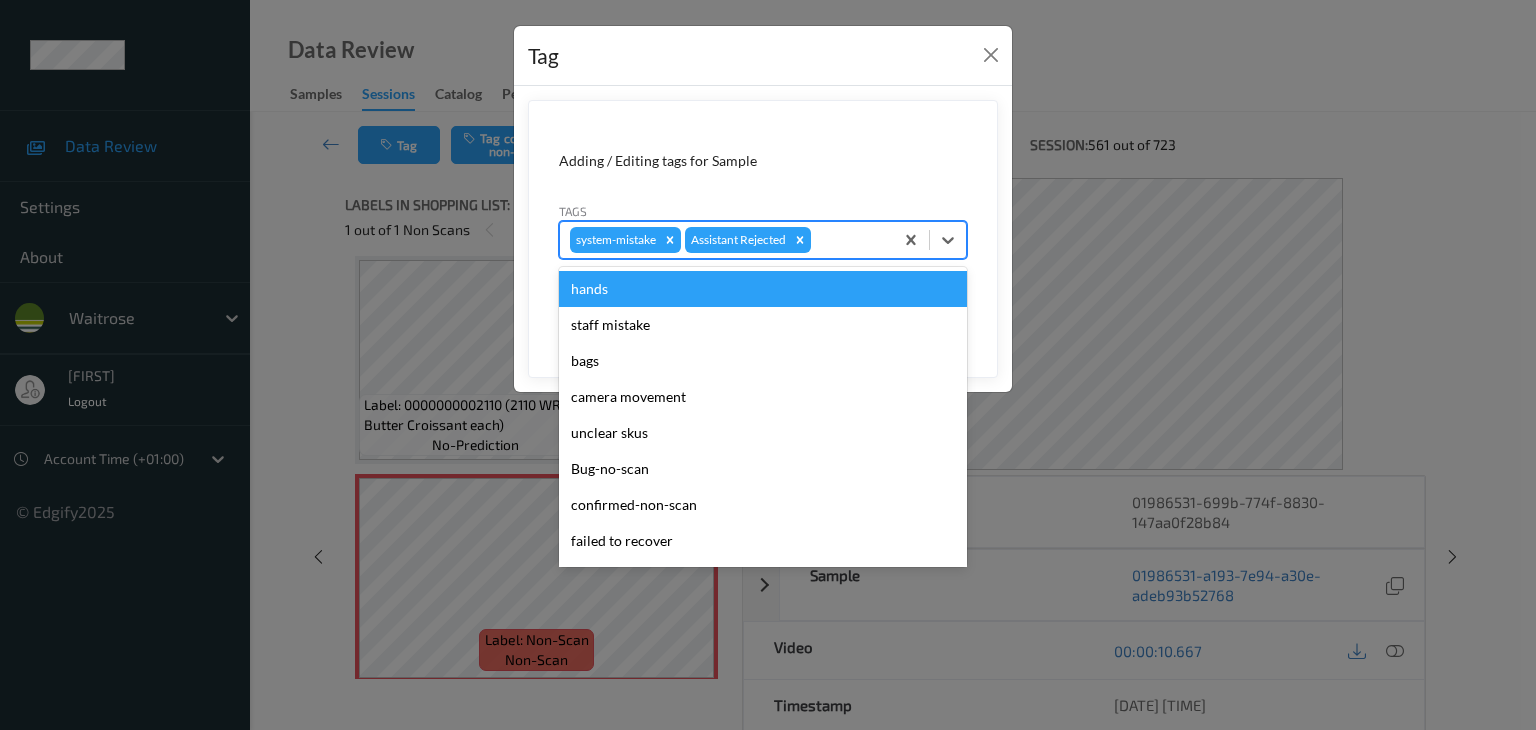 type on "u" 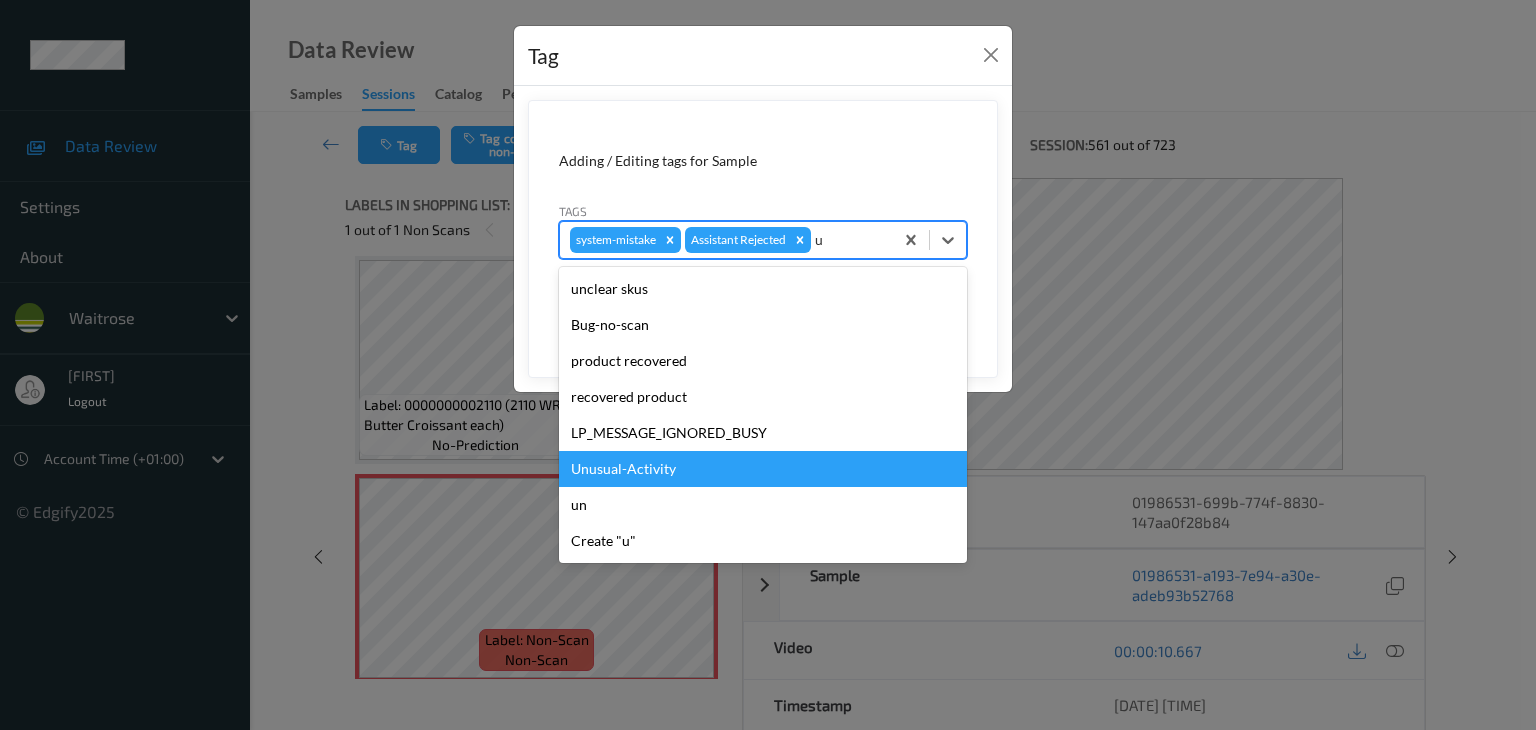 click on "Unusual-Activity" at bounding box center [763, 469] 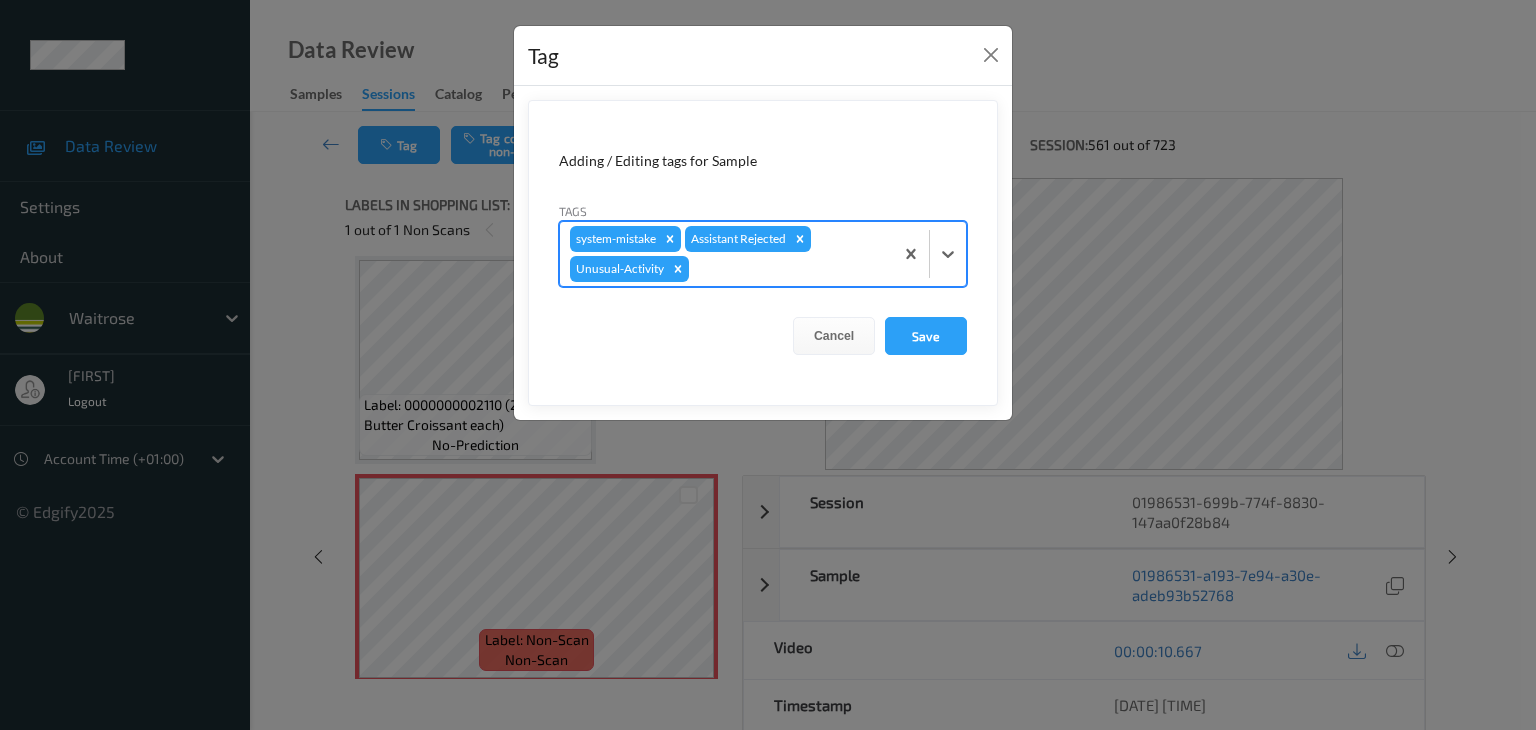 click at bounding box center [788, 269] 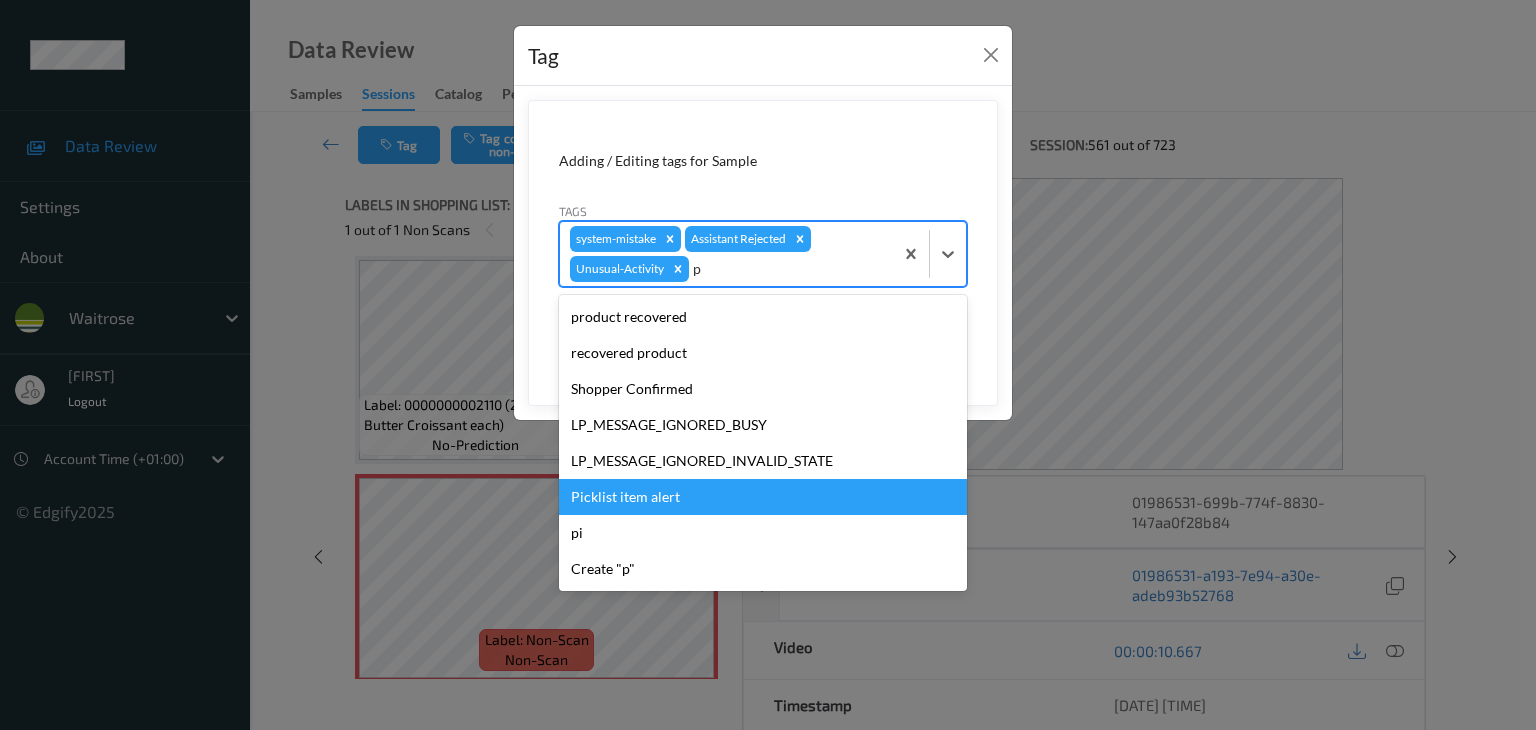 drag, startPoint x: 724, startPoint y: 489, endPoint x: 866, endPoint y: 401, distance: 167.05687 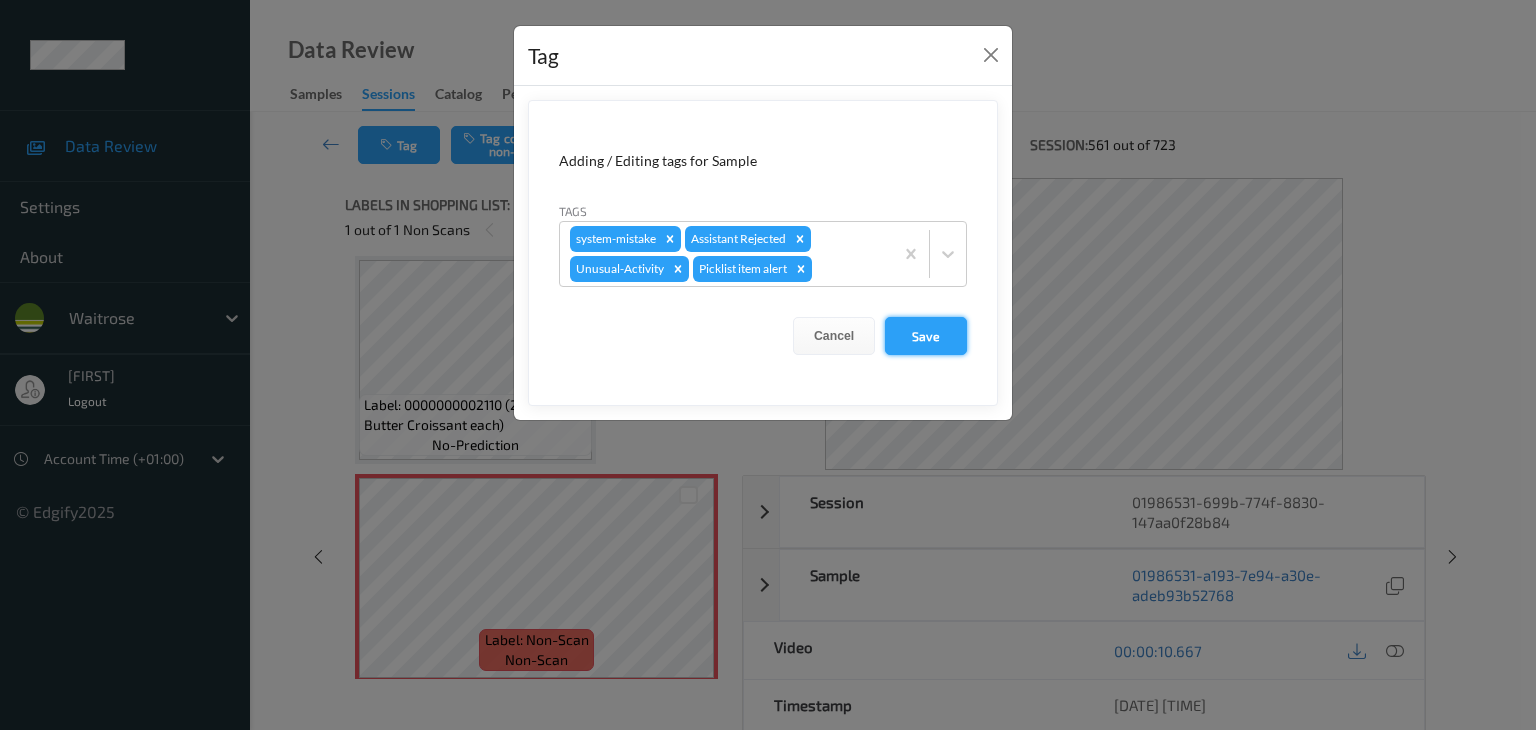 drag, startPoint x: 921, startPoint y: 343, endPoint x: 687, endPoint y: 116, distance: 326.0138 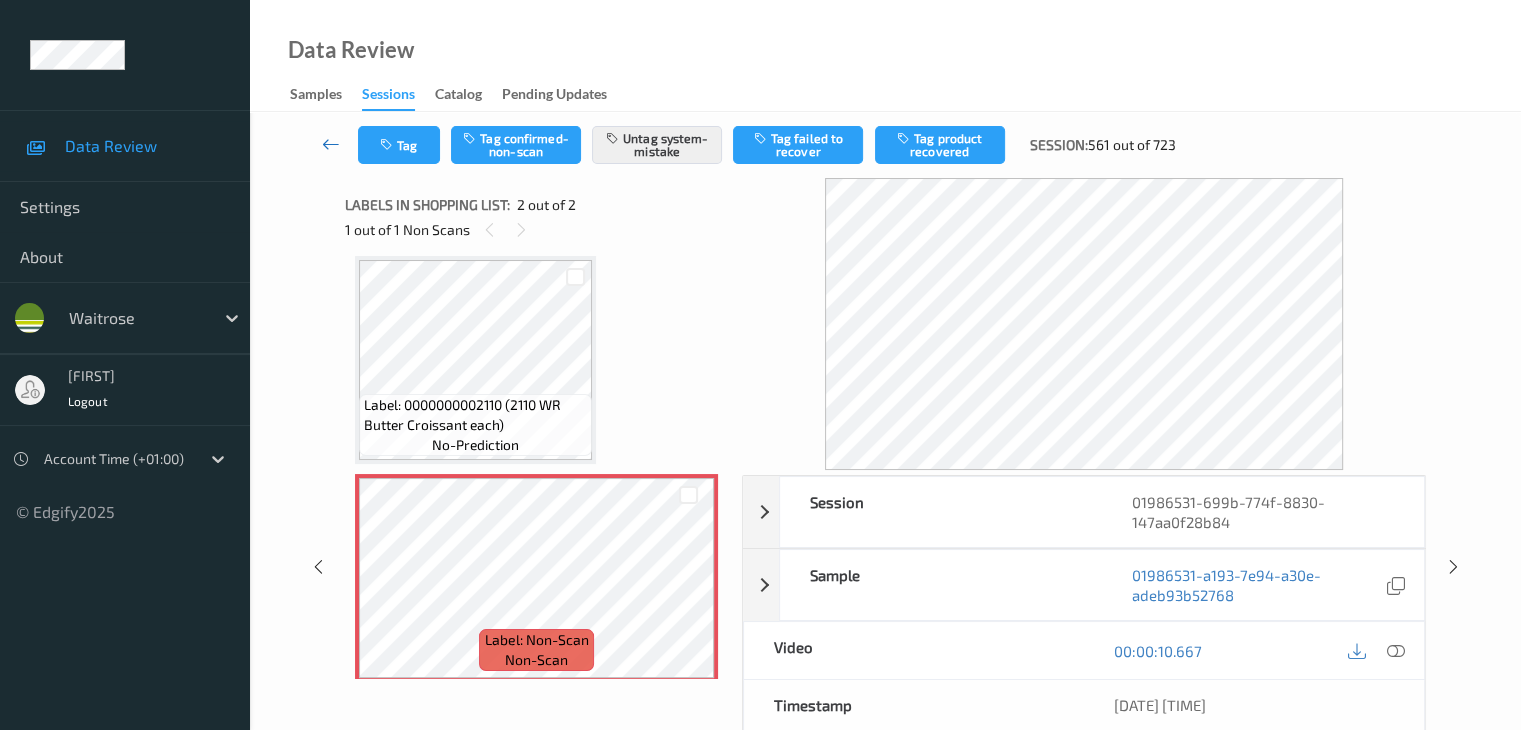 click at bounding box center [331, 144] 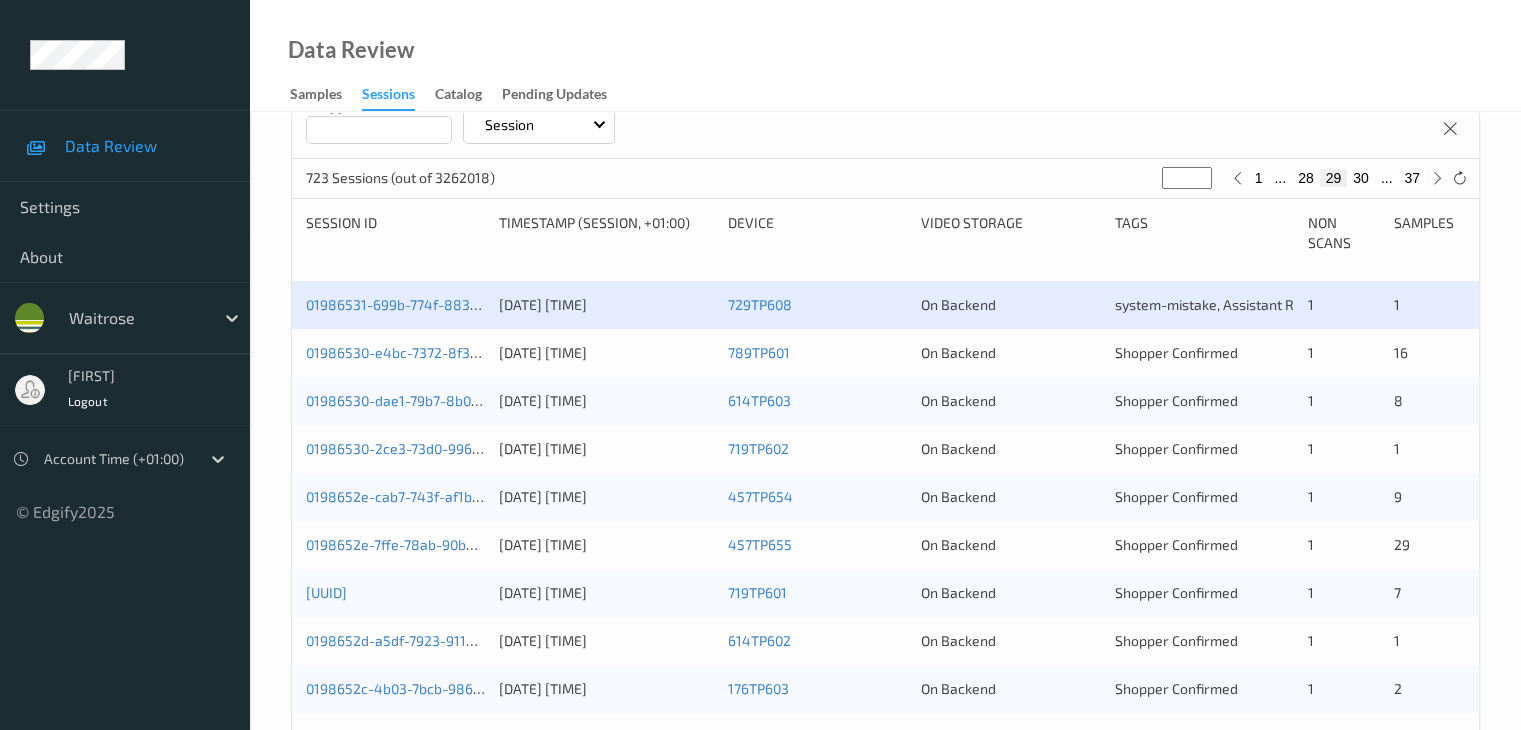 scroll, scrollTop: 400, scrollLeft: 0, axis: vertical 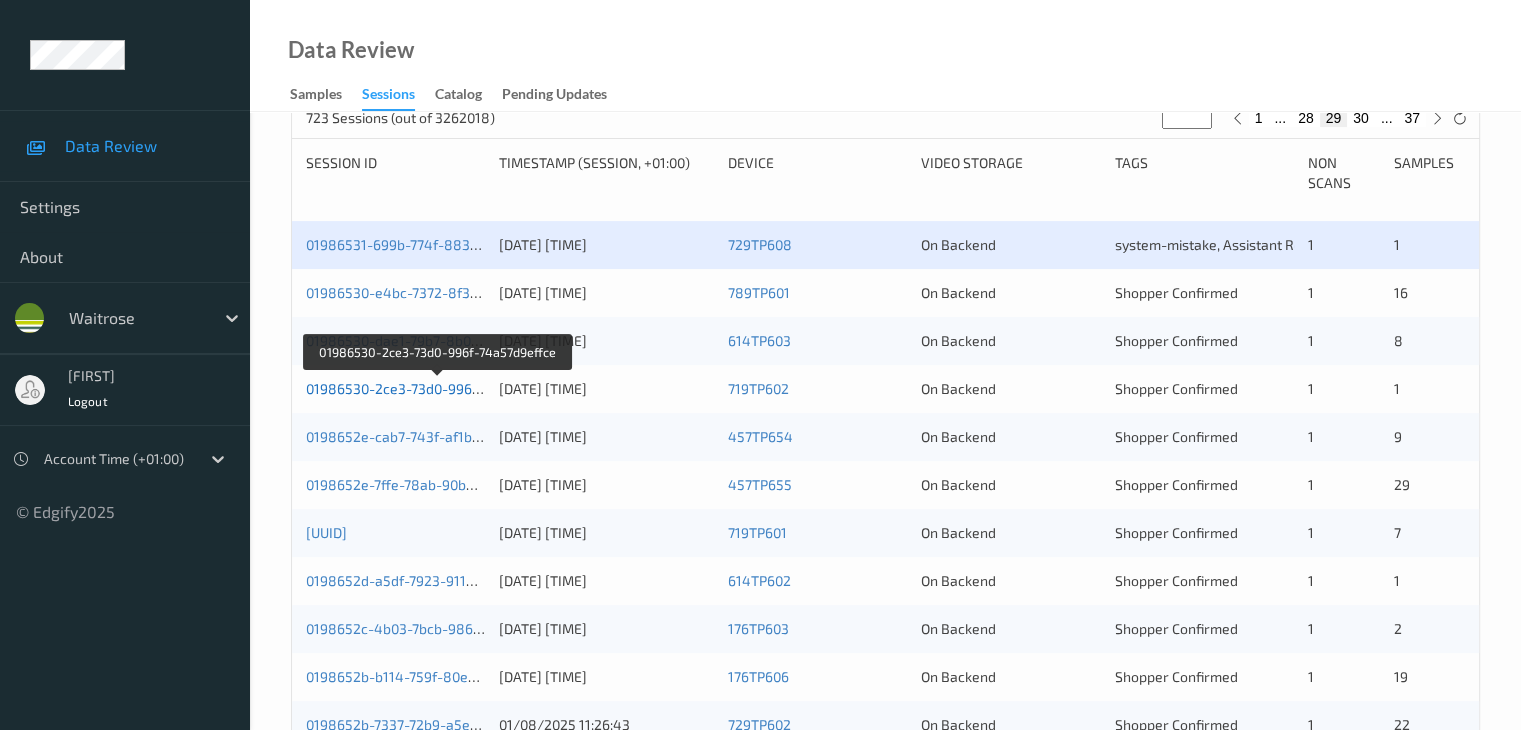 click on "01986530-2ce3-73d0-996f-74a57d9effce" at bounding box center (438, 388) 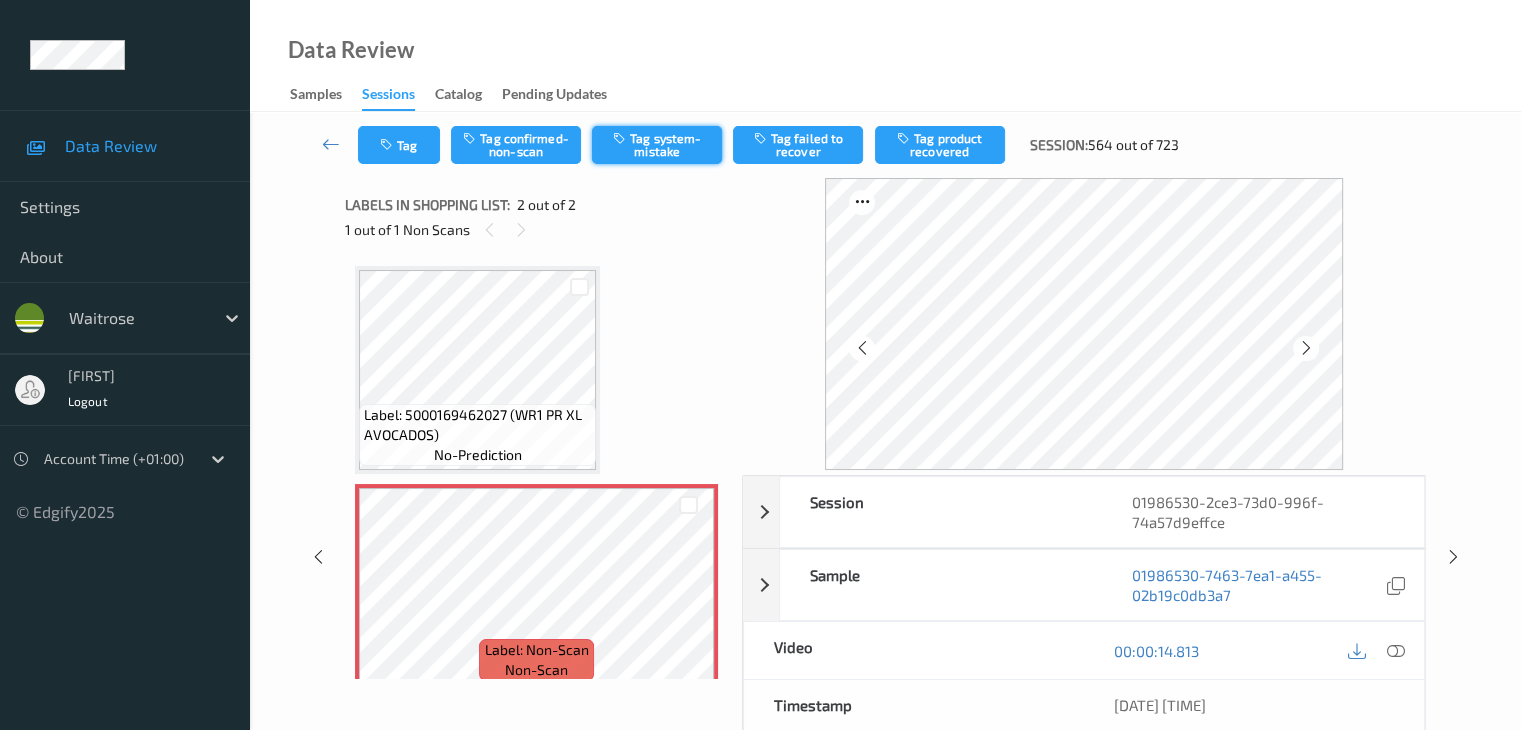 click on "Tag   system-mistake" at bounding box center (657, 145) 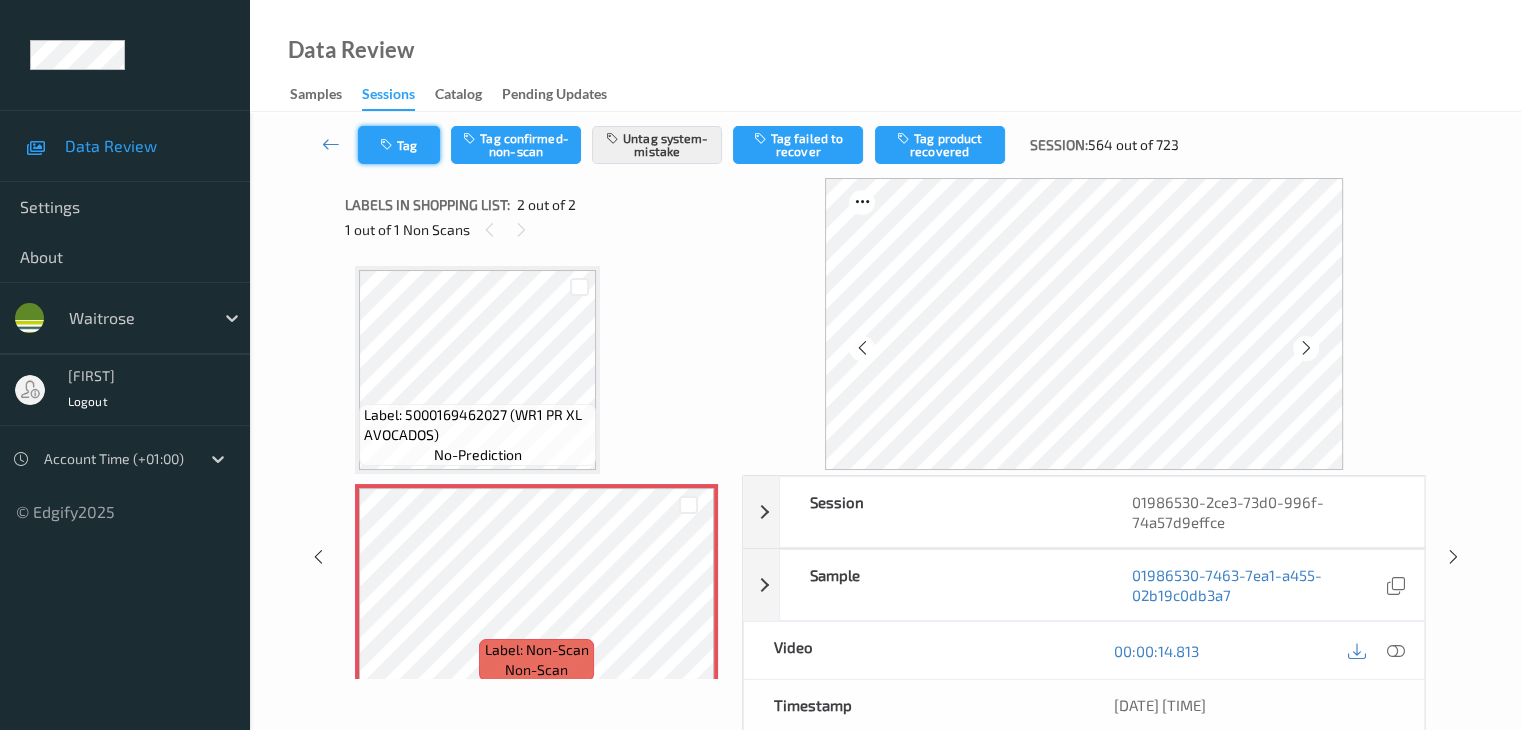 click on "Tag" at bounding box center [399, 145] 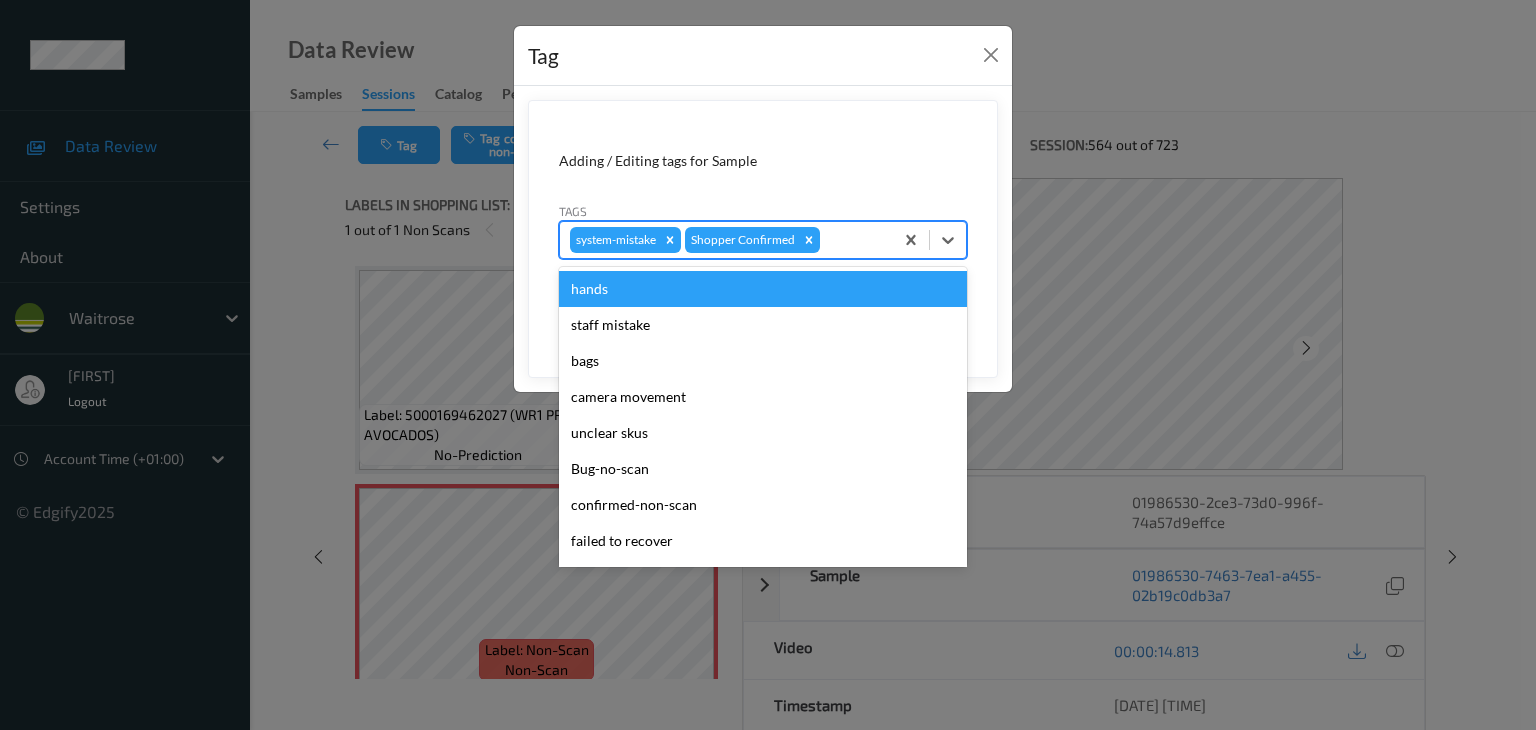 drag, startPoint x: 848, startPoint y: 241, endPoint x: 860, endPoint y: 259, distance: 21.633308 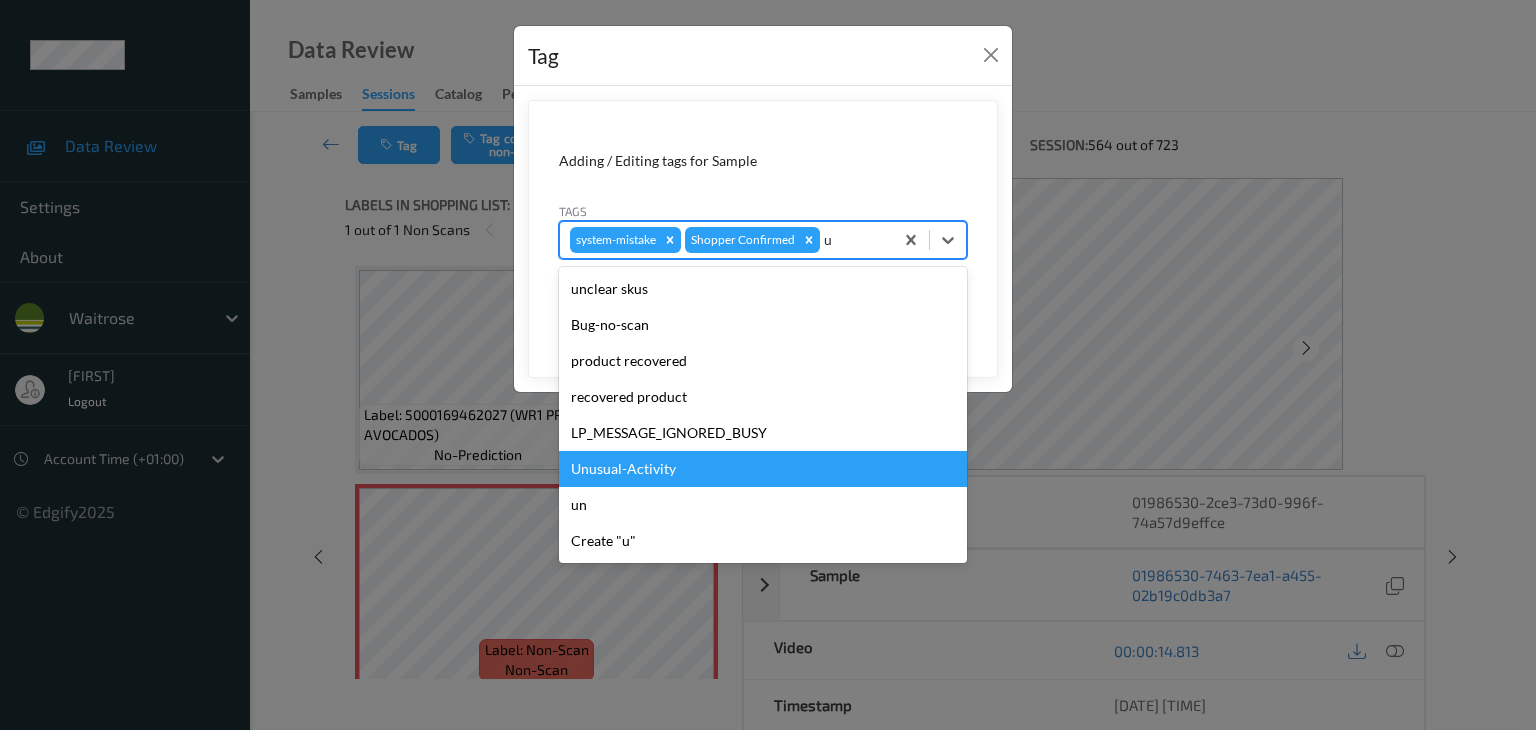 drag, startPoint x: 695, startPoint y: 464, endPoint x: 878, endPoint y: 431, distance: 185.9516 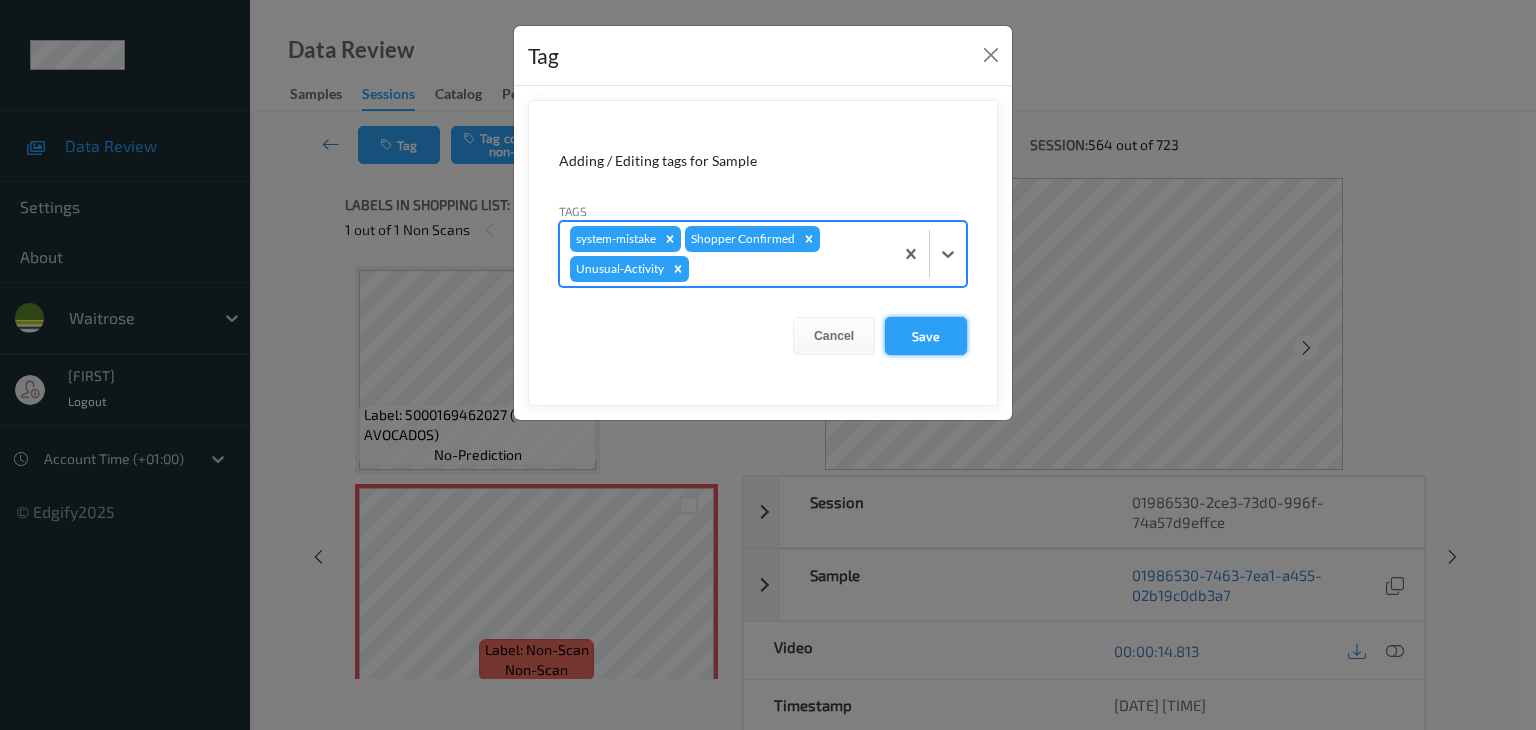 click on "Save" at bounding box center [926, 336] 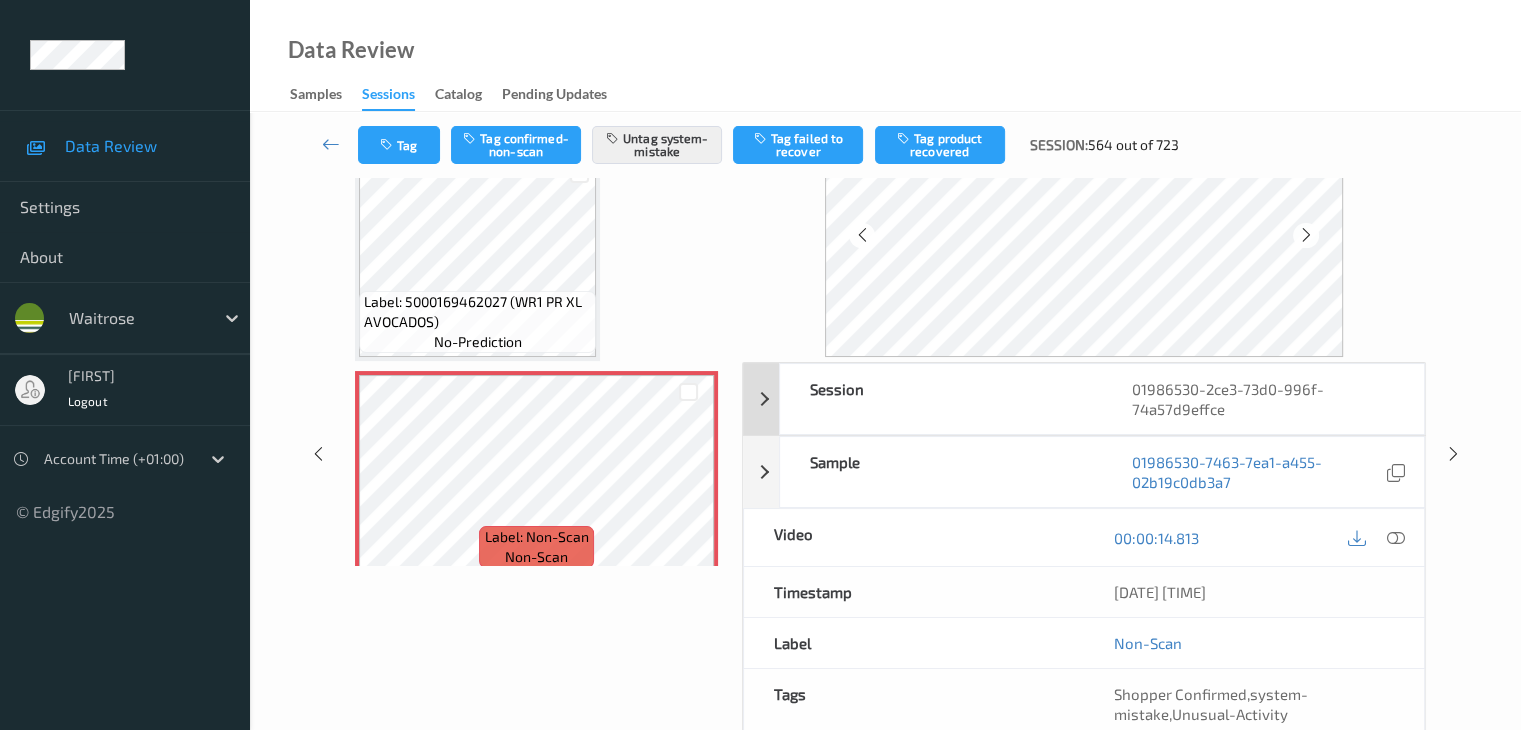 scroll, scrollTop: 264, scrollLeft: 0, axis: vertical 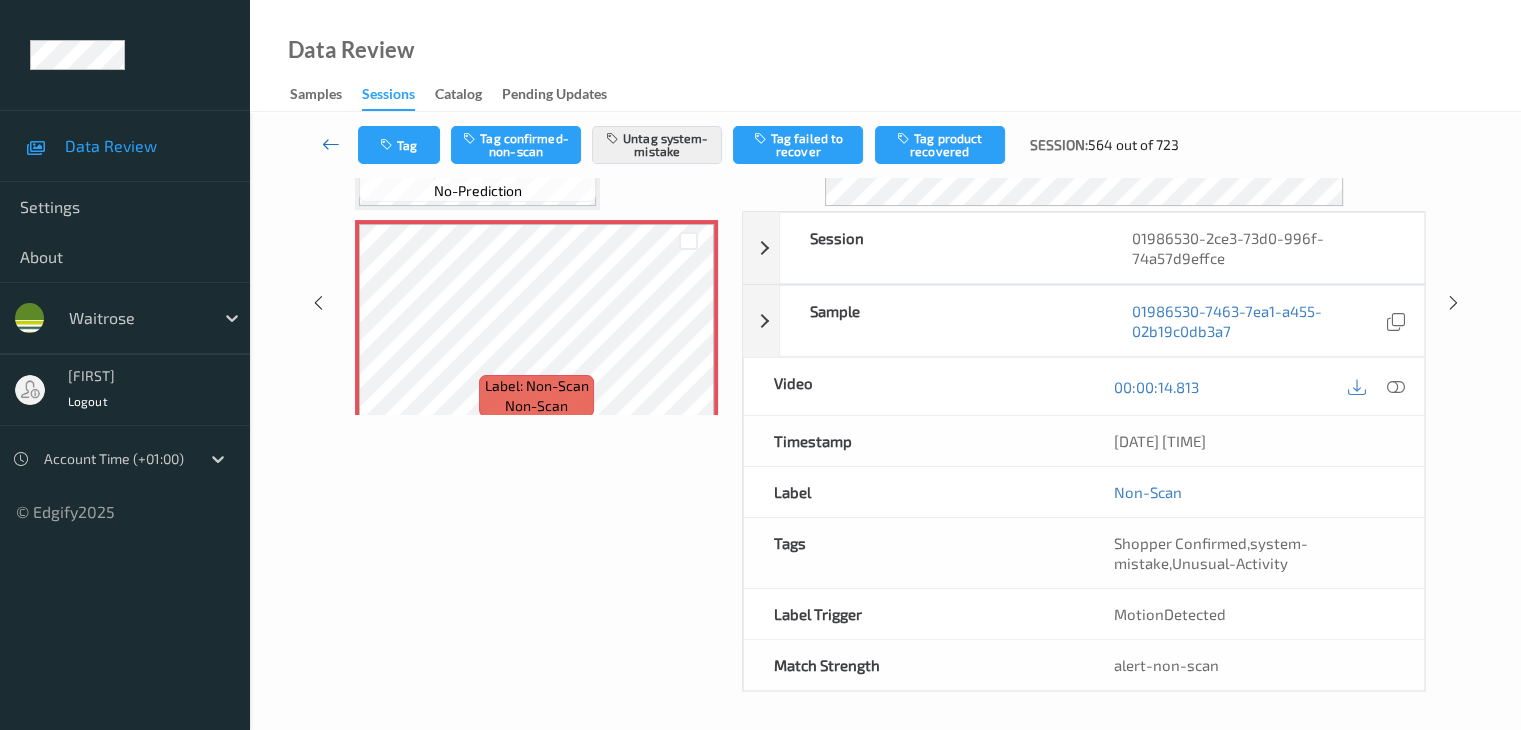 click at bounding box center [331, 144] 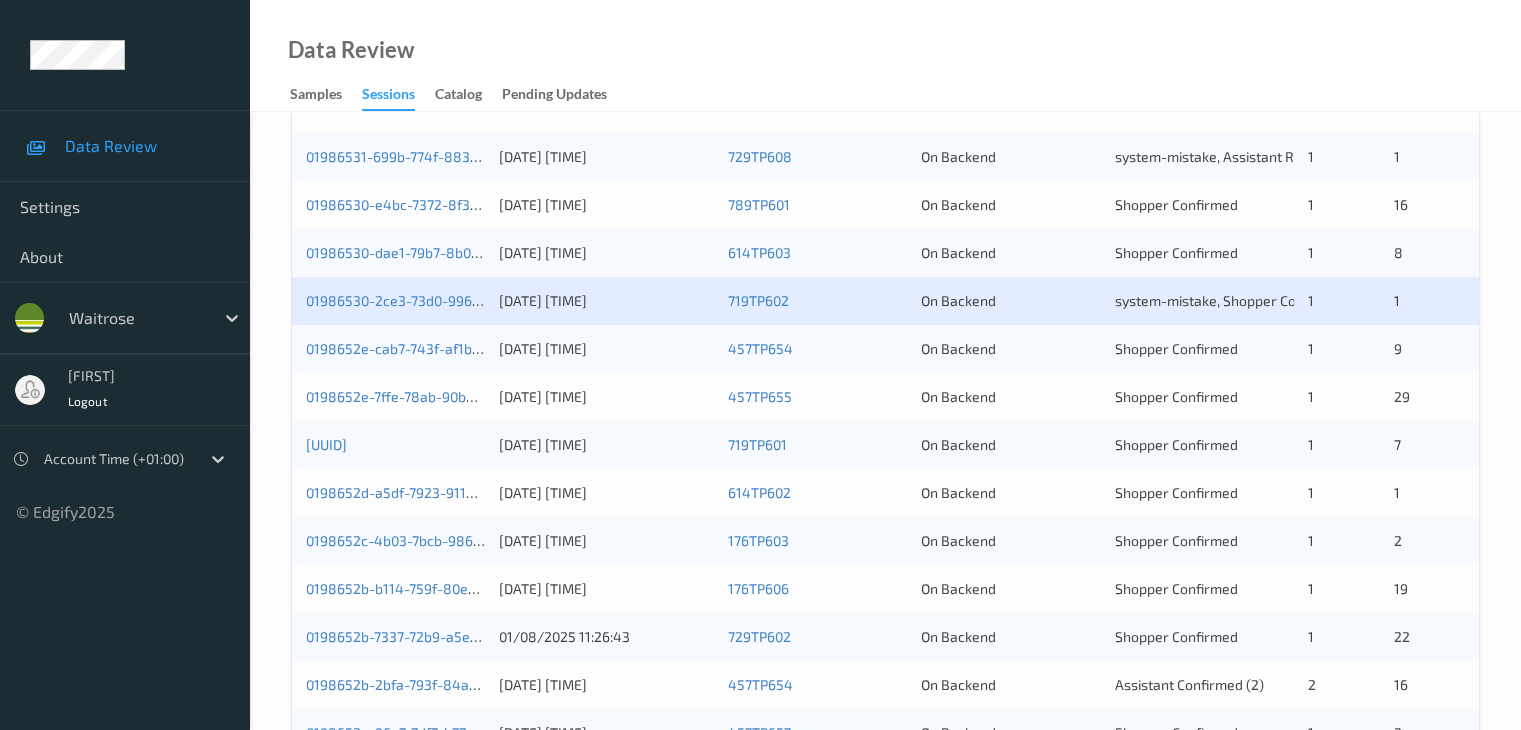 scroll, scrollTop: 500, scrollLeft: 0, axis: vertical 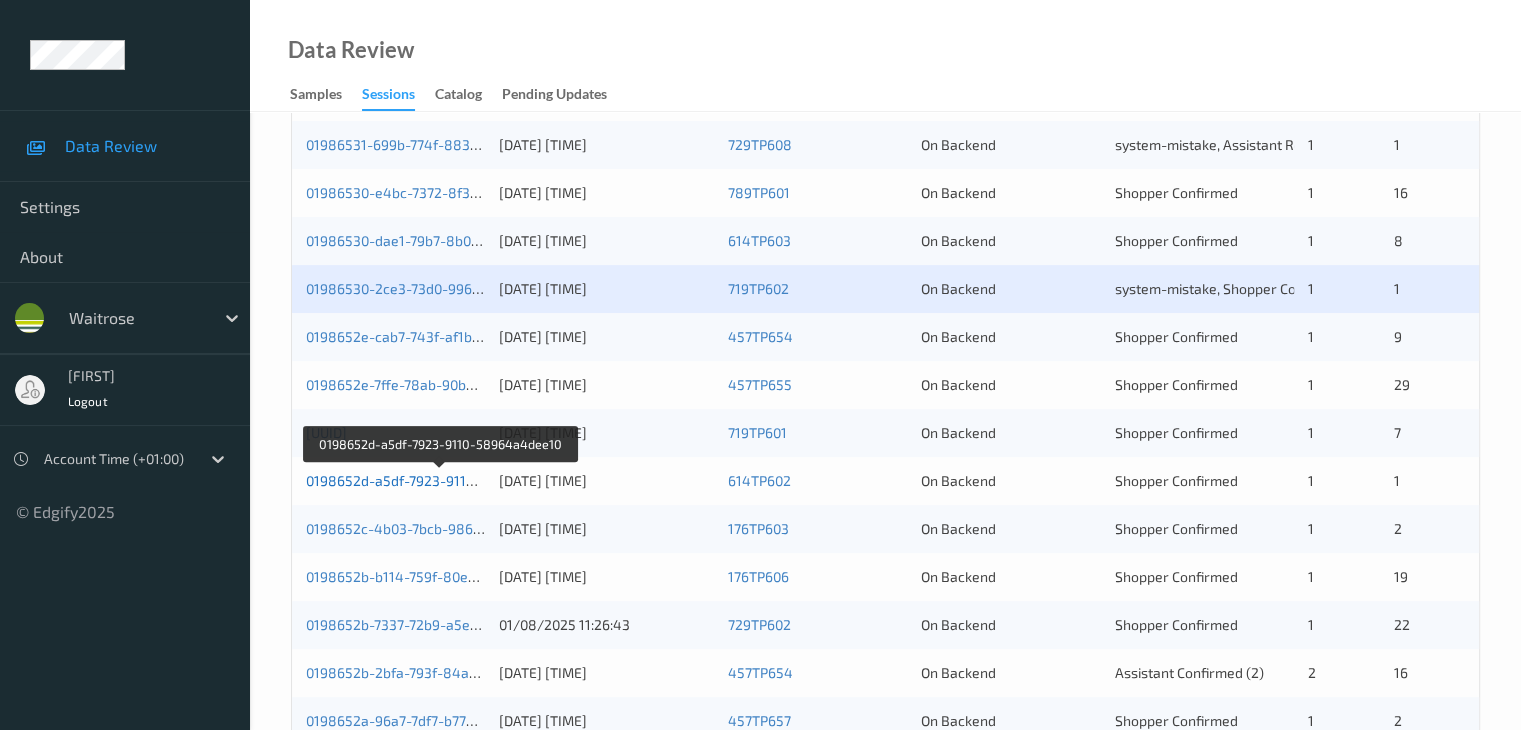 click on "0198652d-a5df-7923-9110-58964a4dee10" at bounding box center (441, 480) 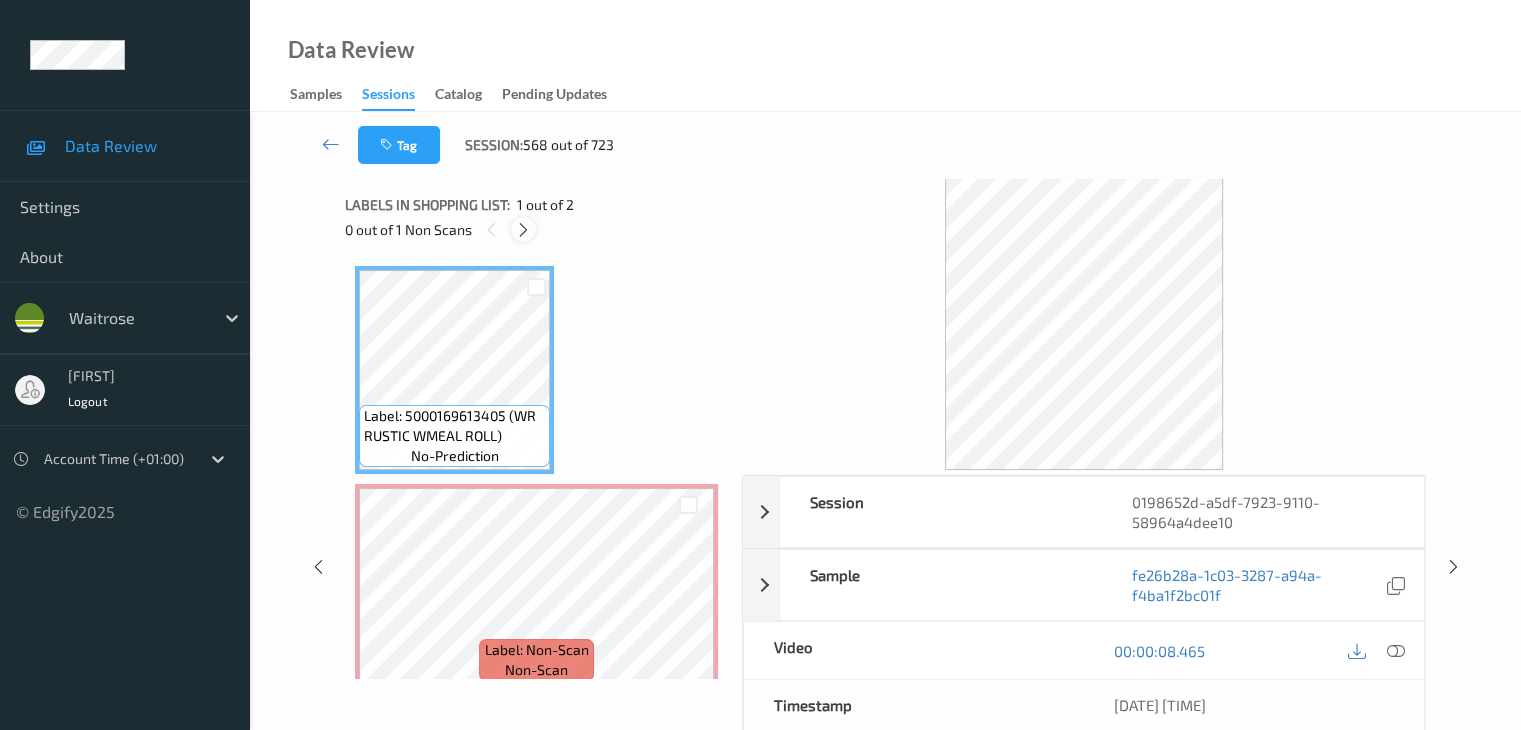 click at bounding box center (523, 230) 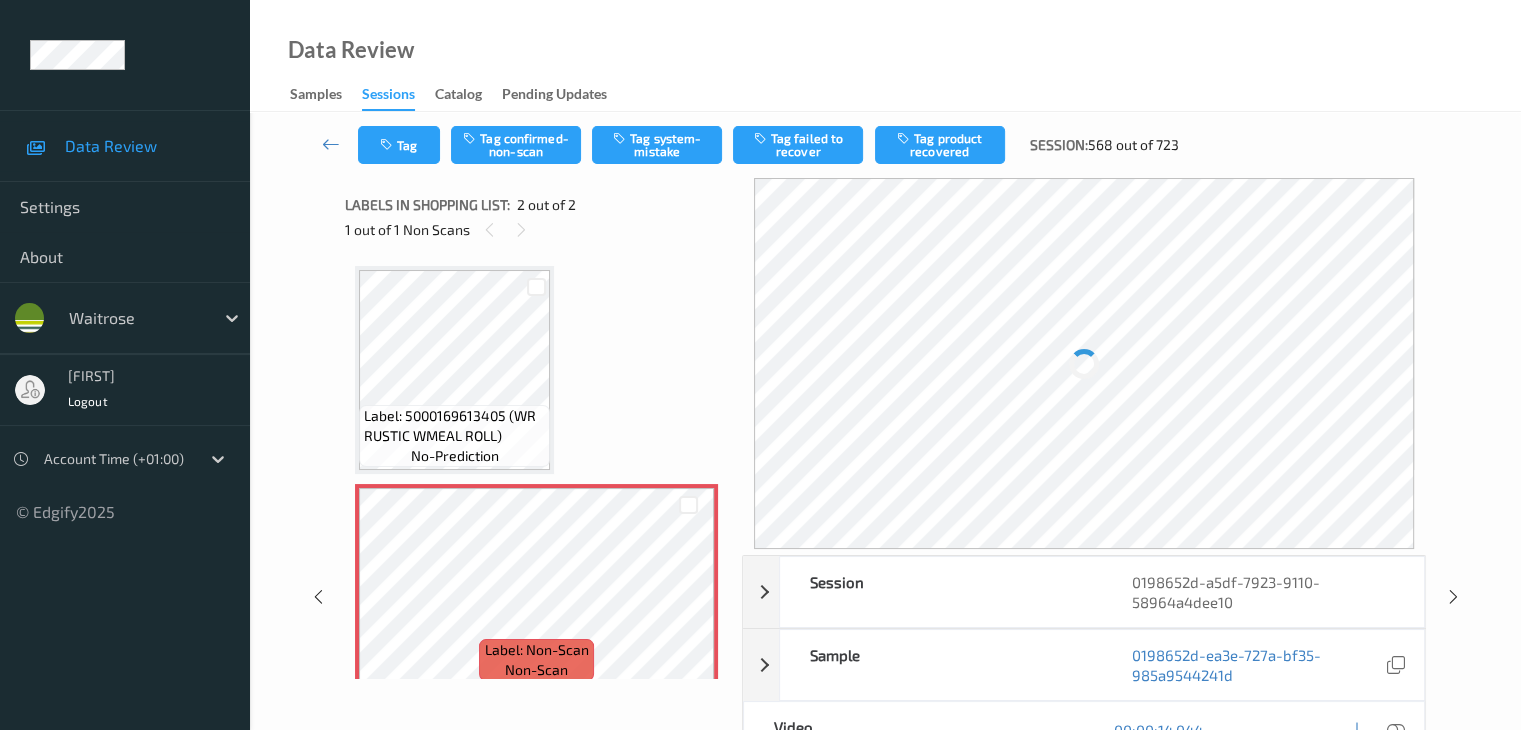 scroll, scrollTop: 10, scrollLeft: 0, axis: vertical 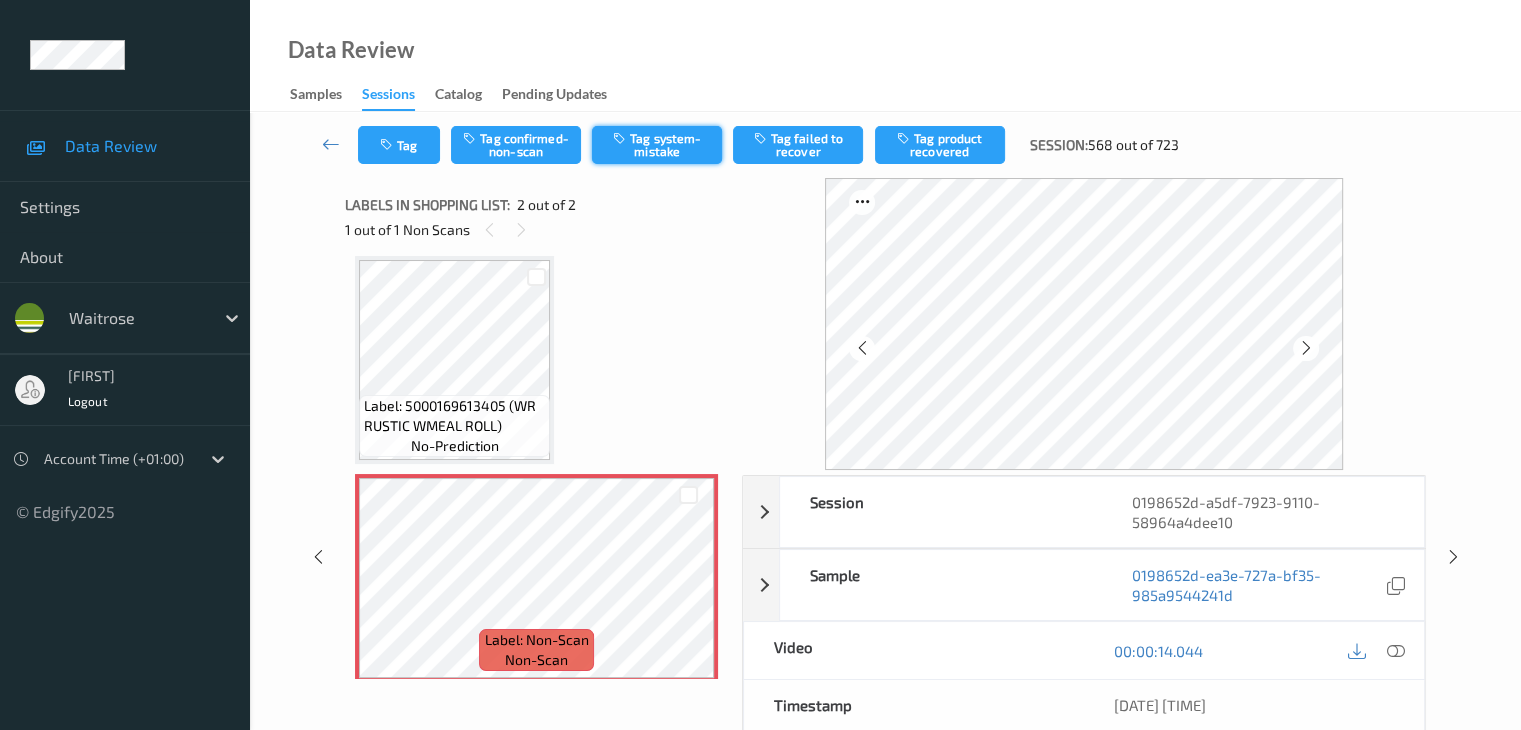 click on "Tag   system-mistake" at bounding box center [657, 145] 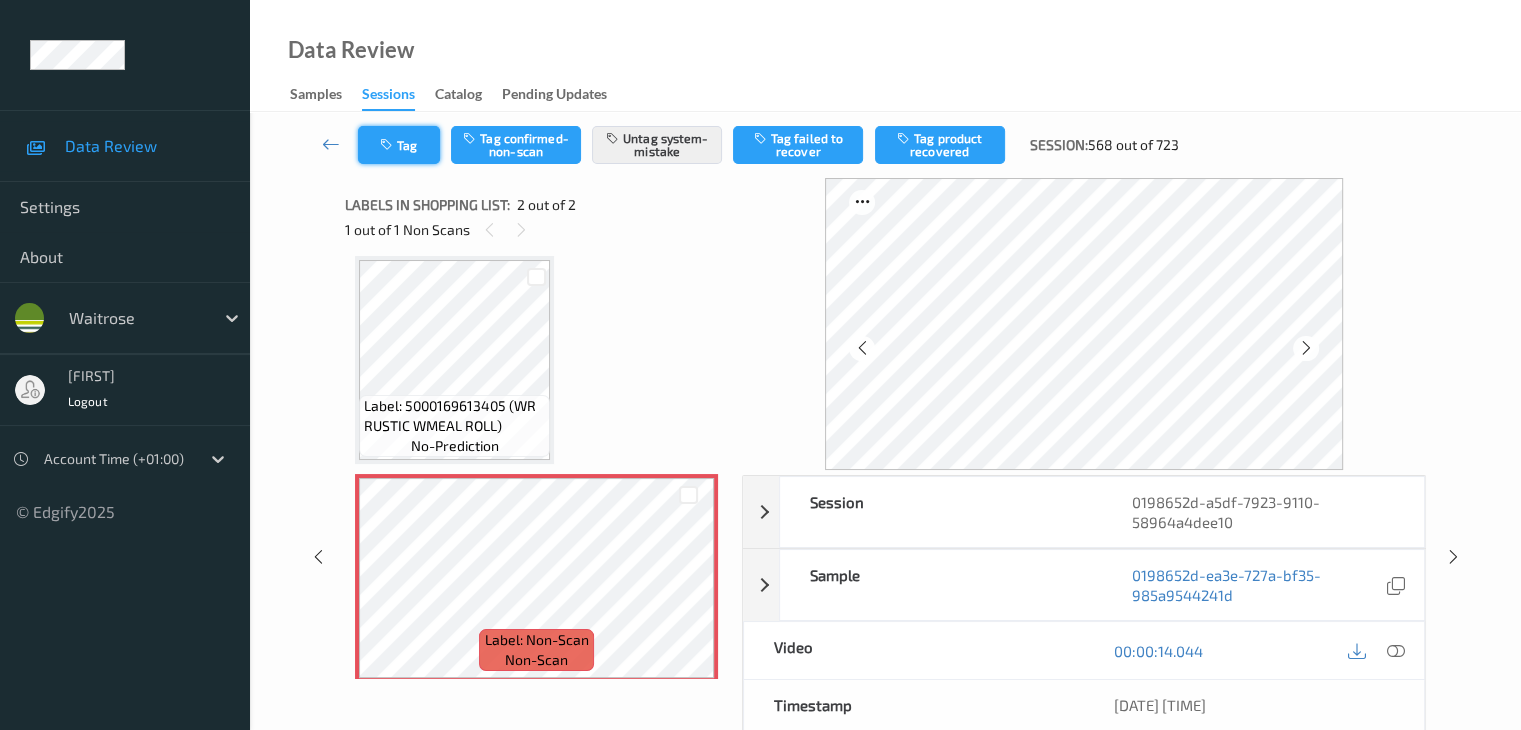 click on "Tag" at bounding box center (399, 145) 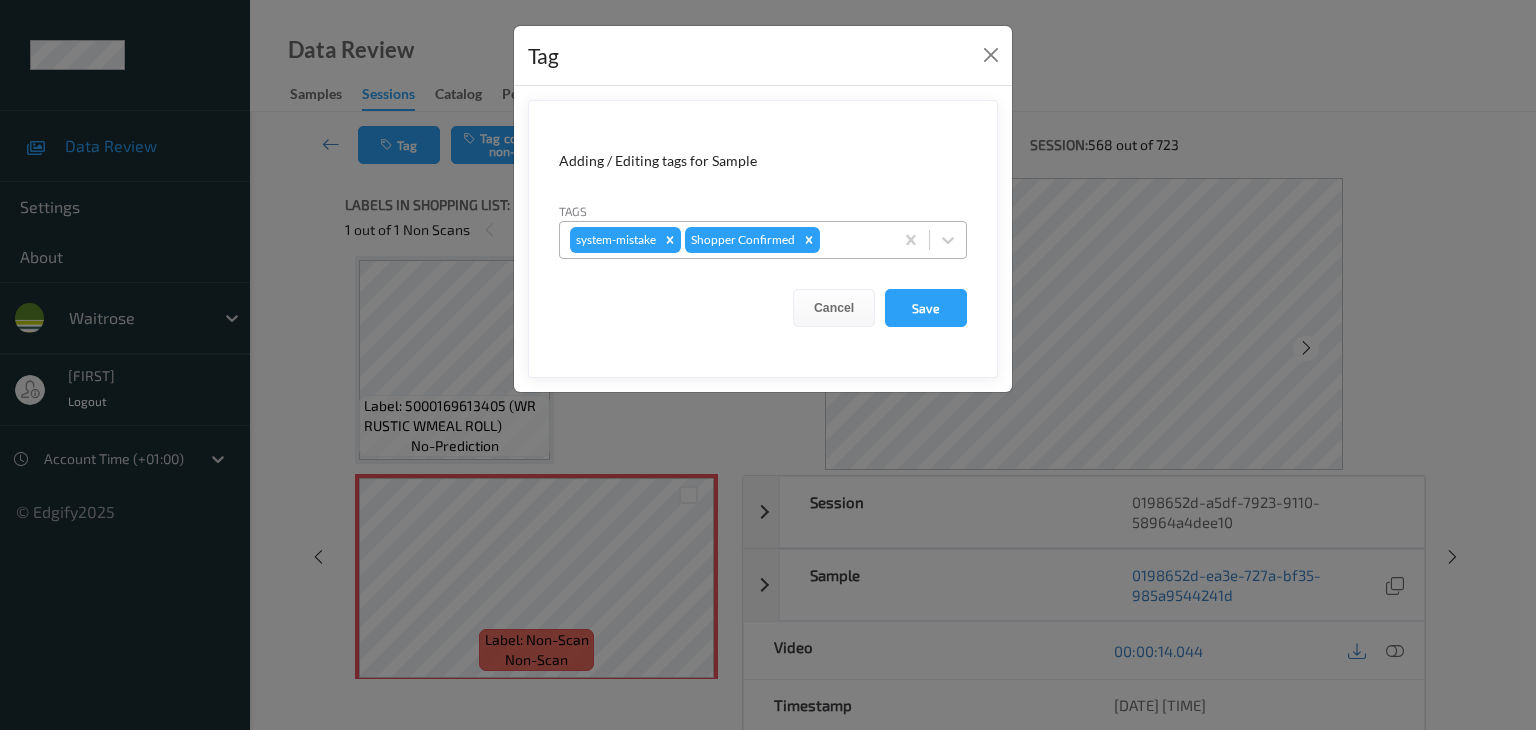 click at bounding box center (853, 240) 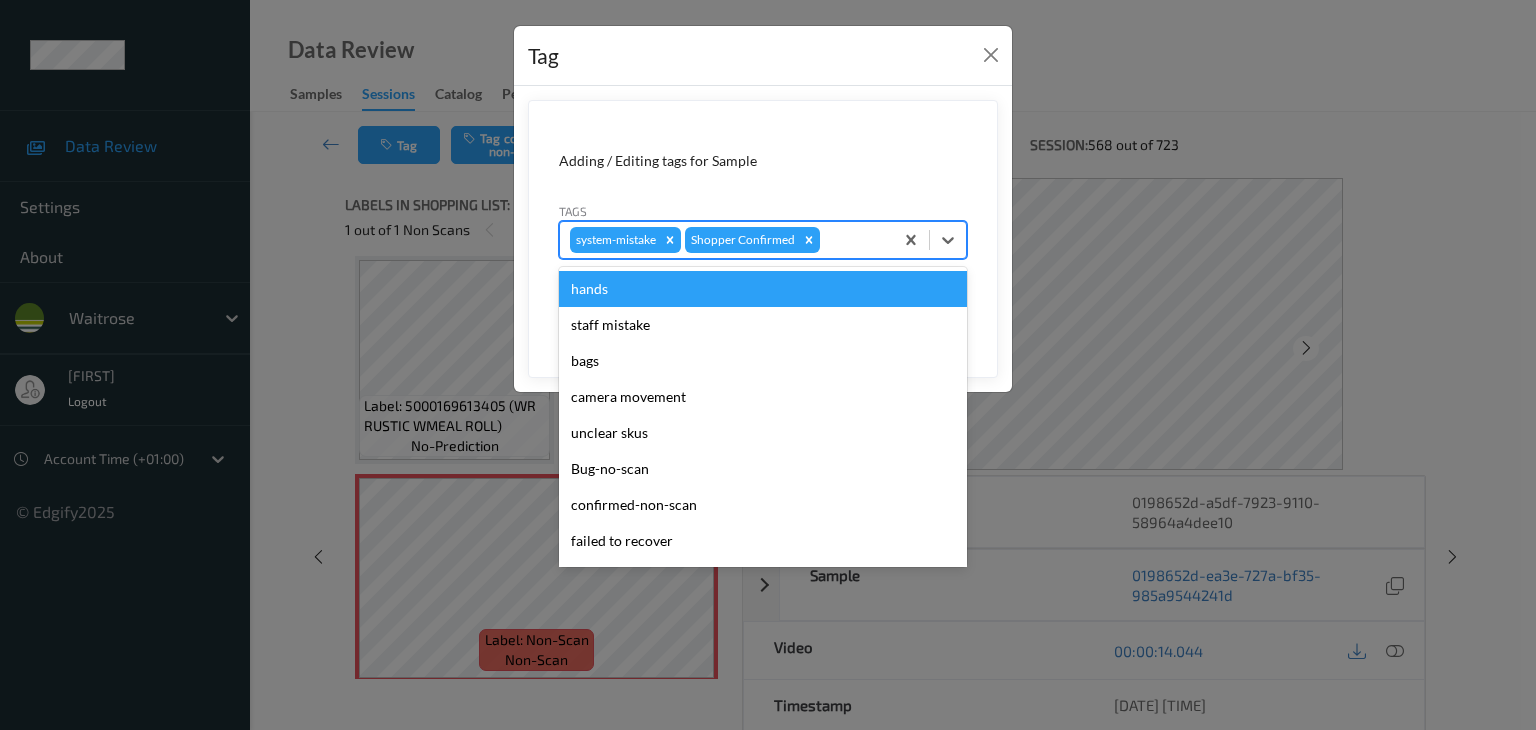 type on "u" 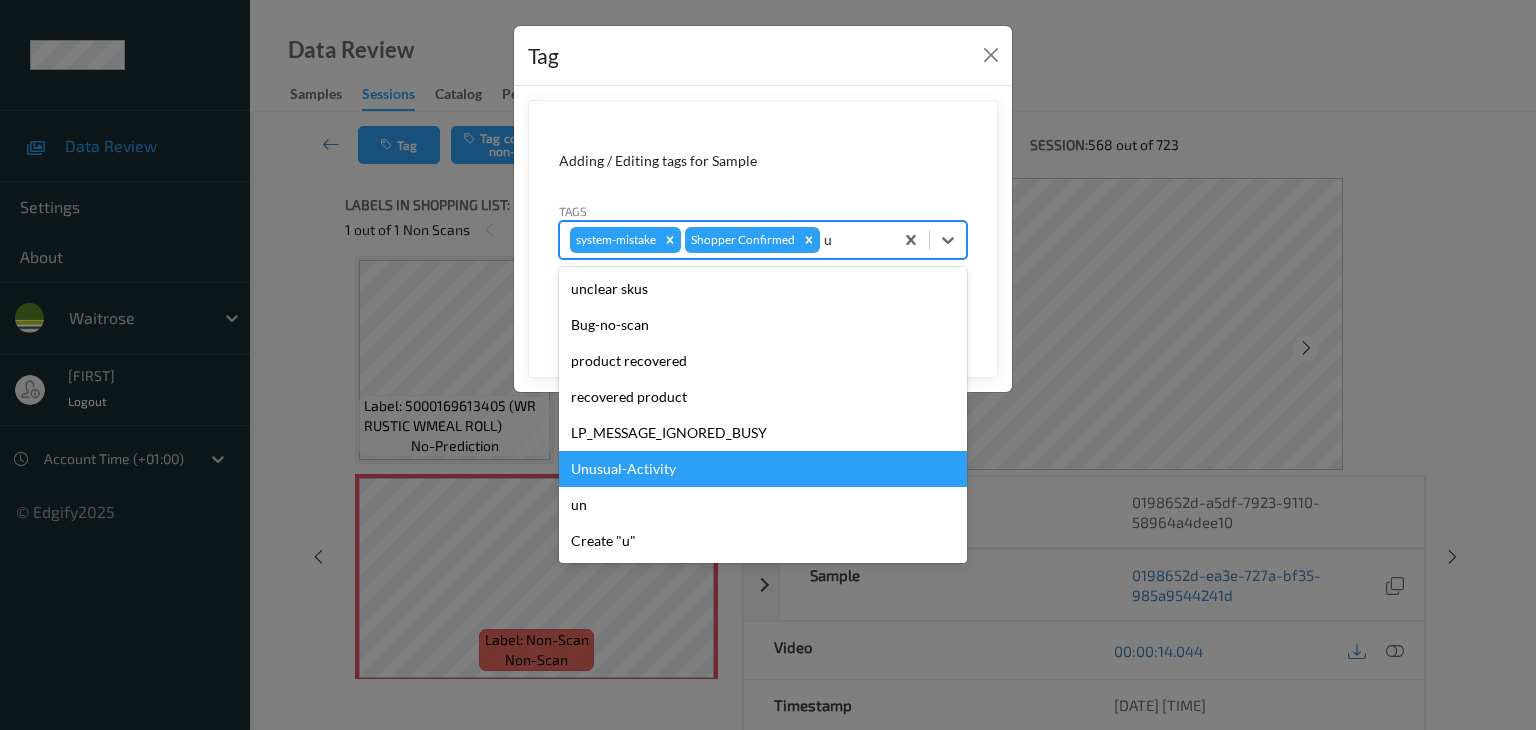 click on "Unusual-Activity" at bounding box center [763, 469] 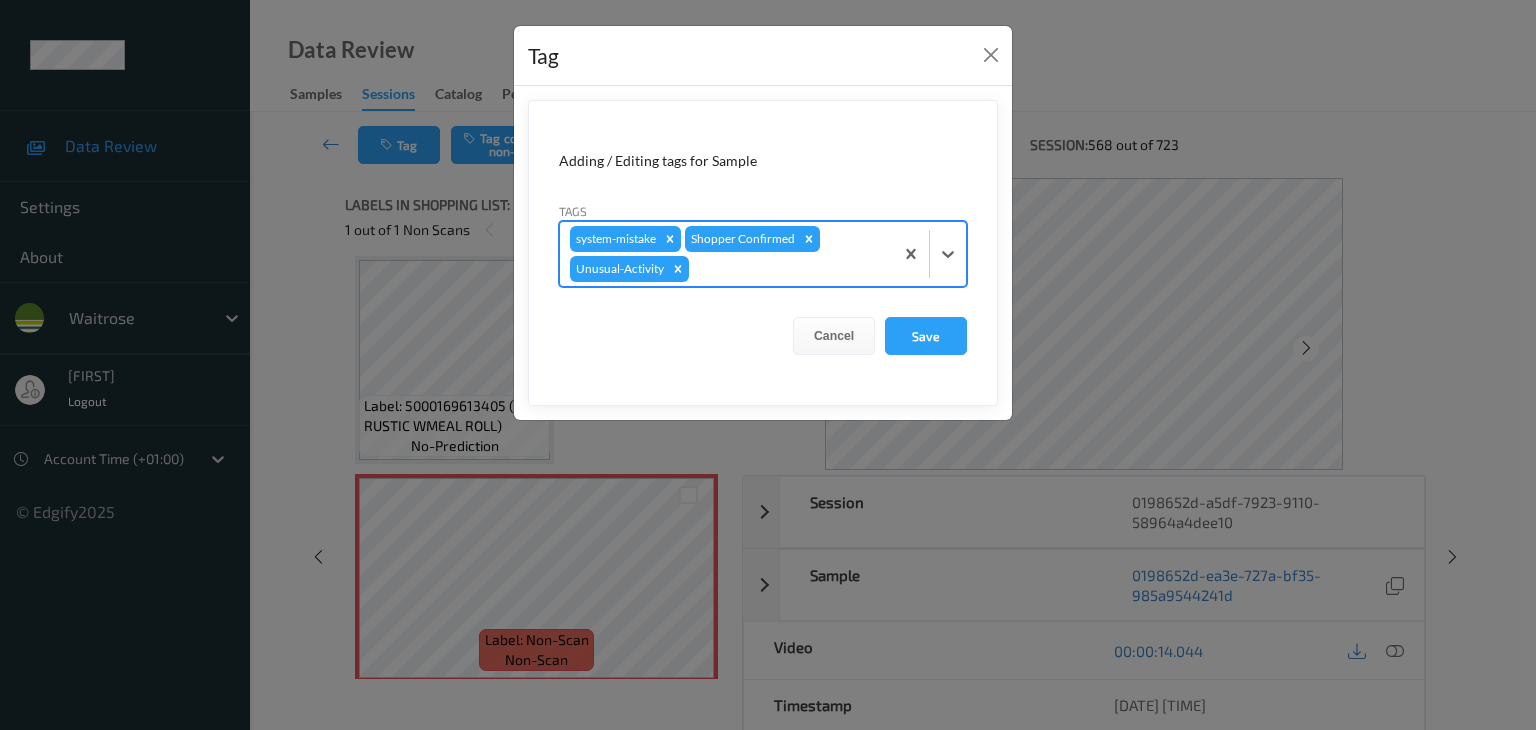 type on "p" 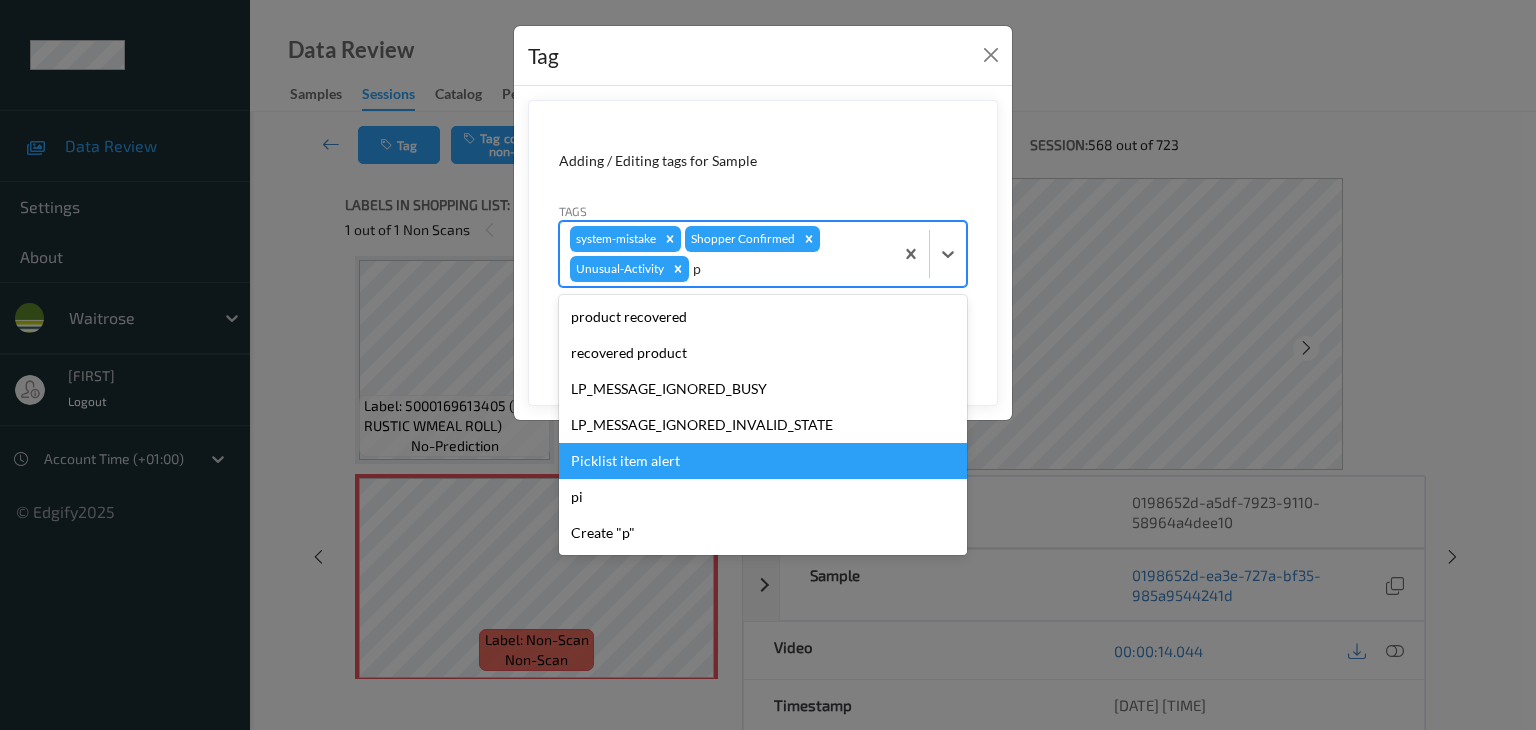 click on "Picklist item alert" at bounding box center [763, 461] 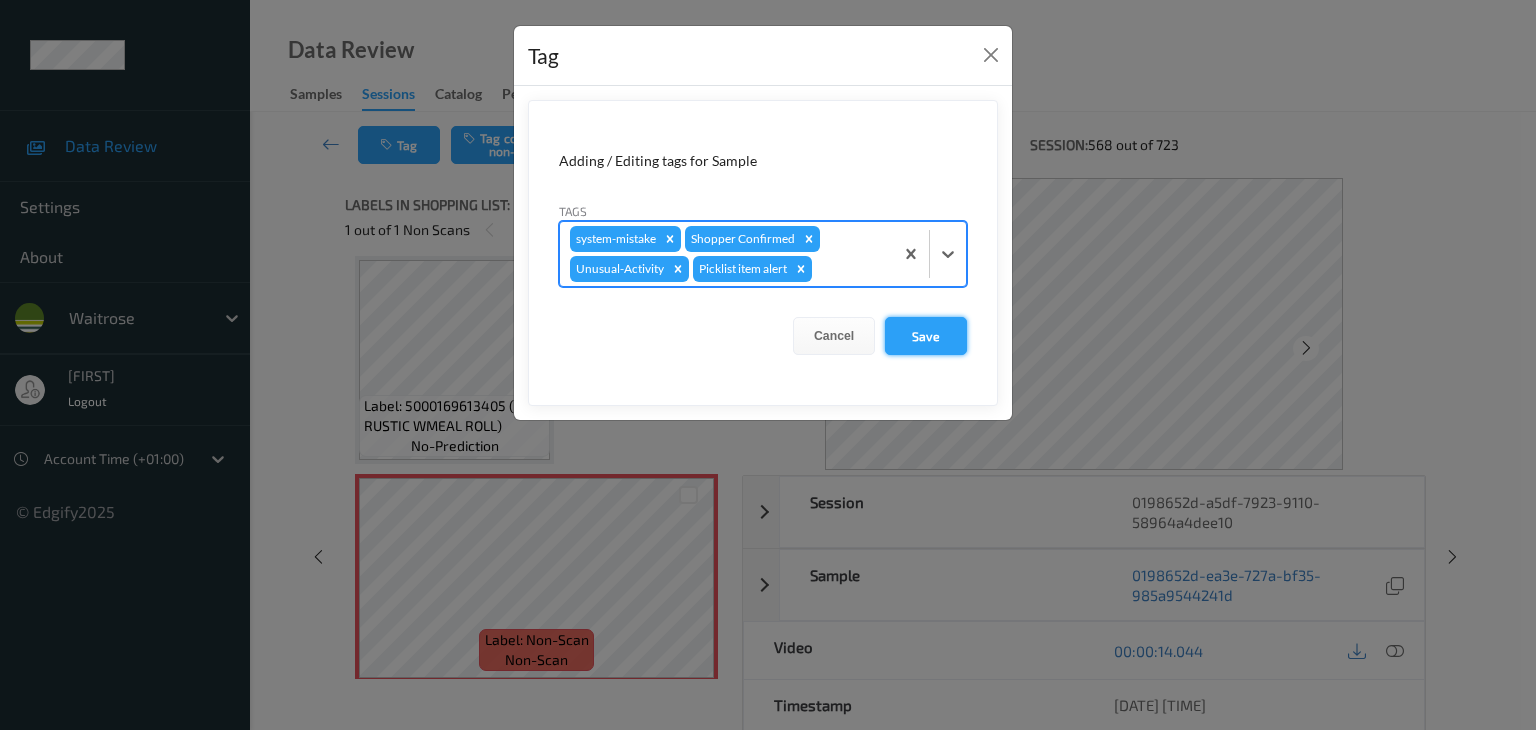 click on "Save" at bounding box center [926, 336] 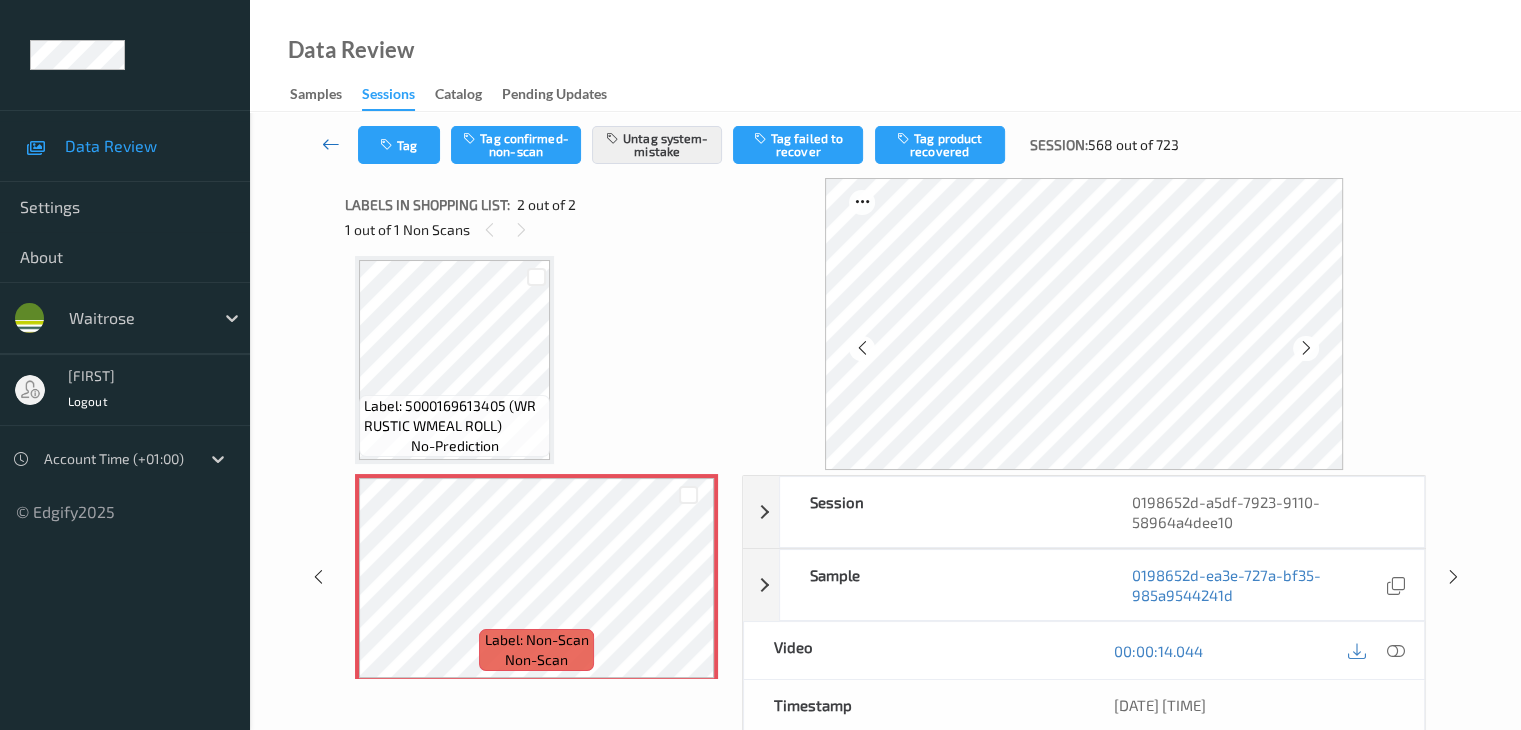 click at bounding box center (331, 144) 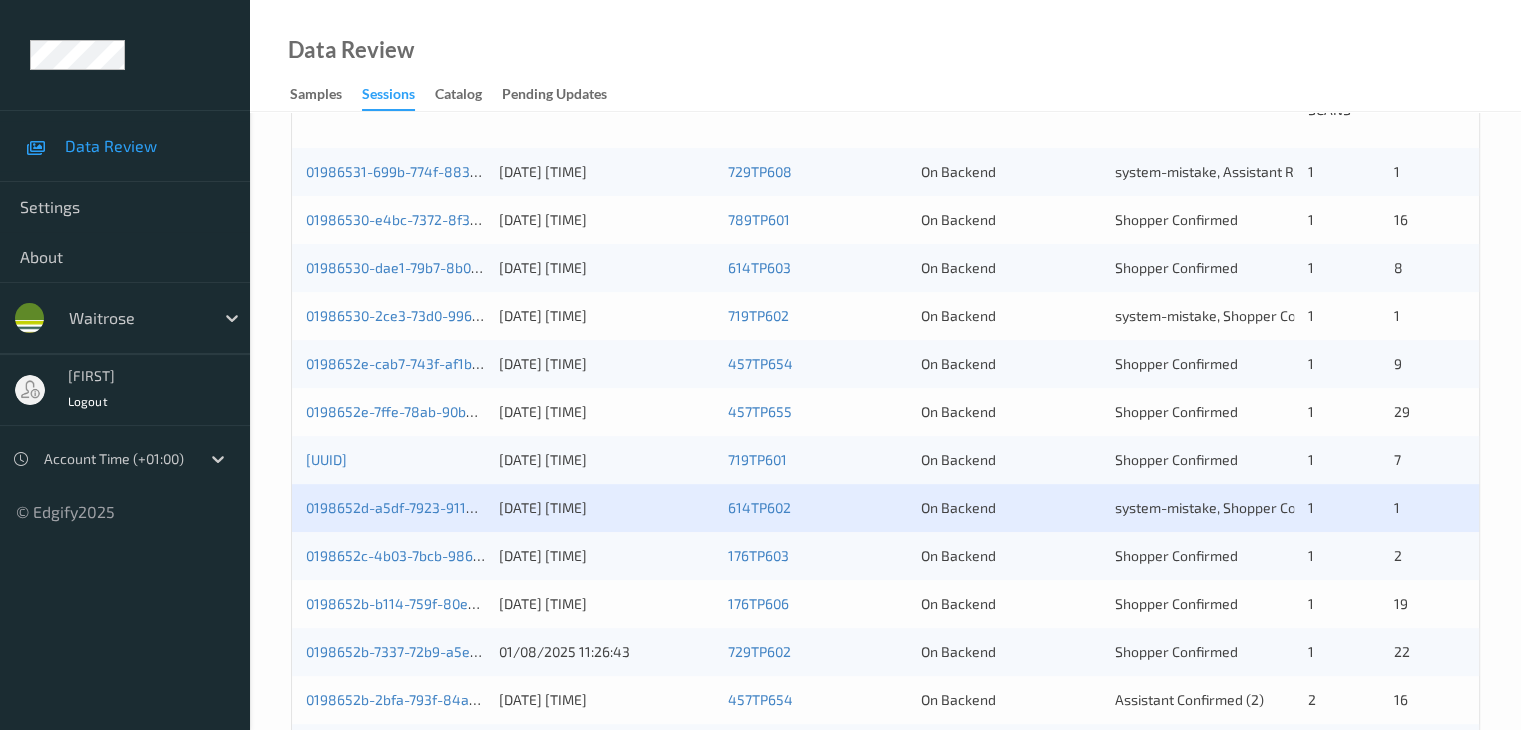 scroll, scrollTop: 300, scrollLeft: 0, axis: vertical 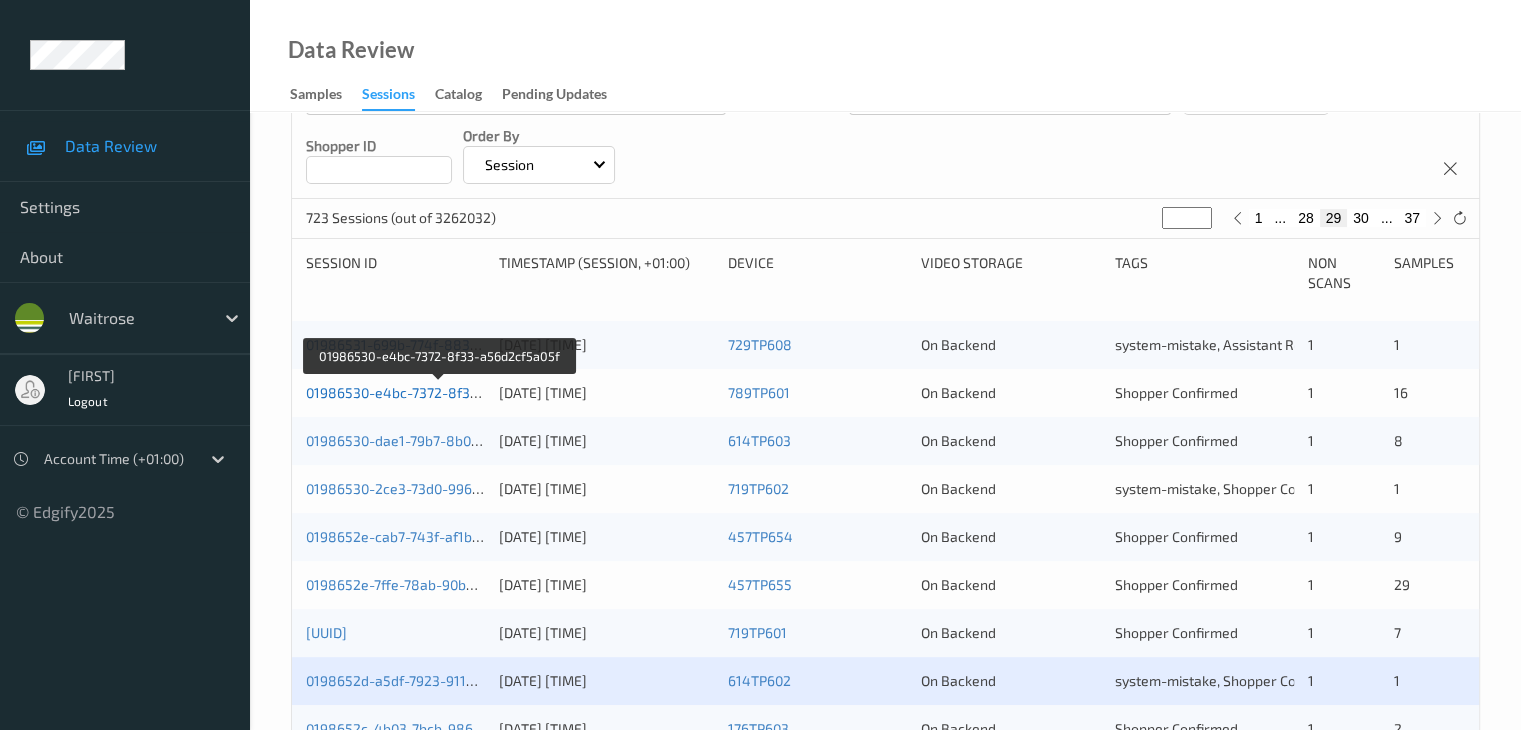 click on "01986530-e4bc-7372-8f33-a56d2cf5a05f" at bounding box center [439, 392] 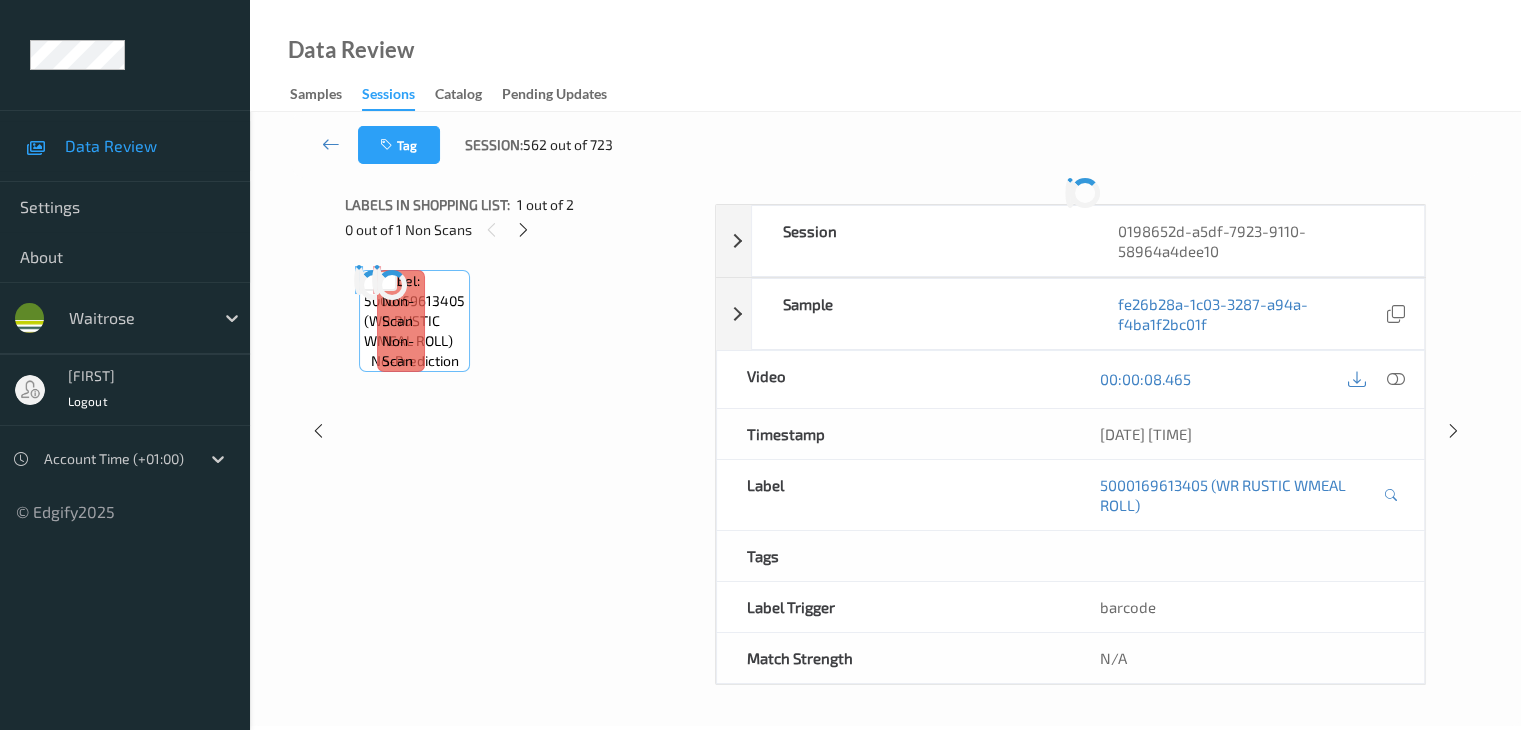 scroll, scrollTop: 0, scrollLeft: 0, axis: both 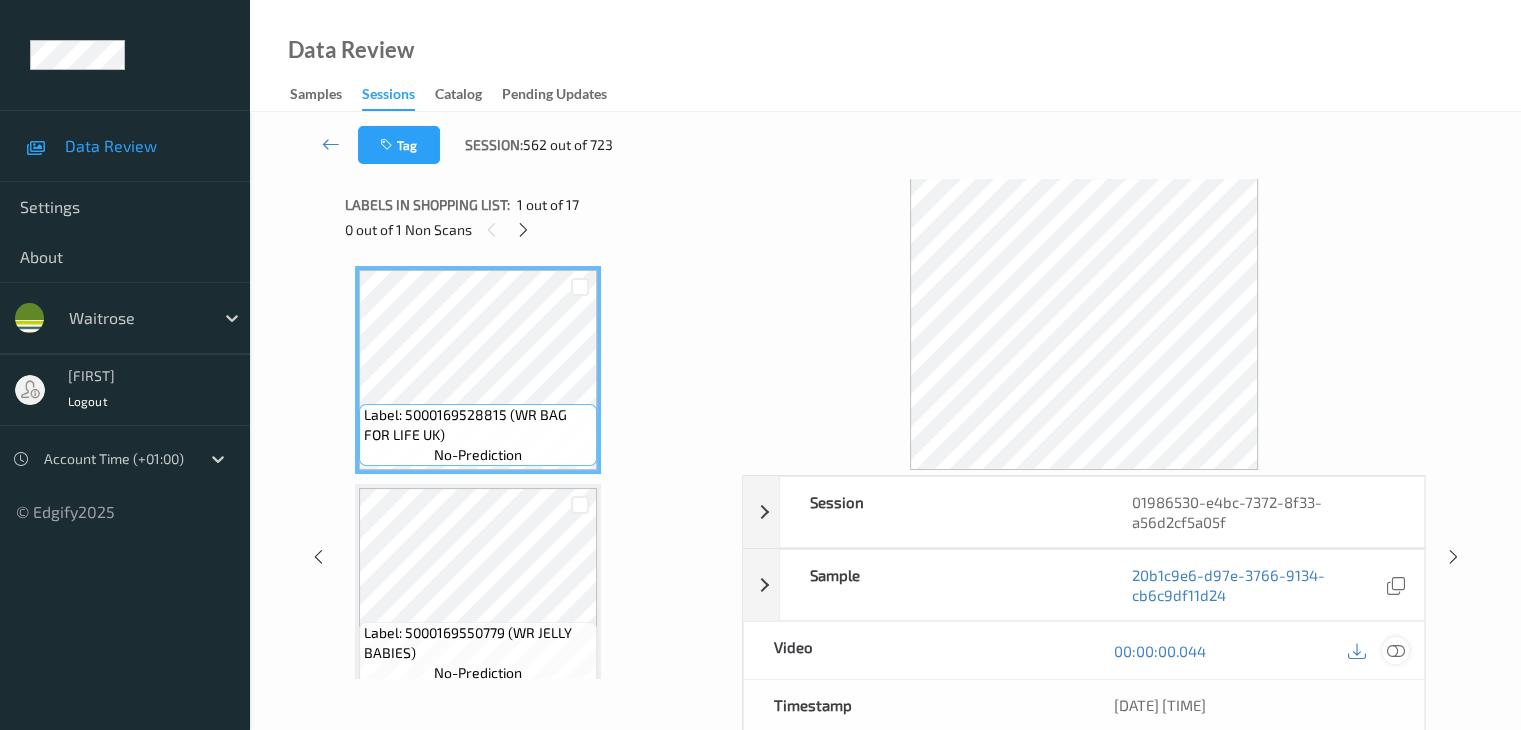 click at bounding box center [1395, 651] 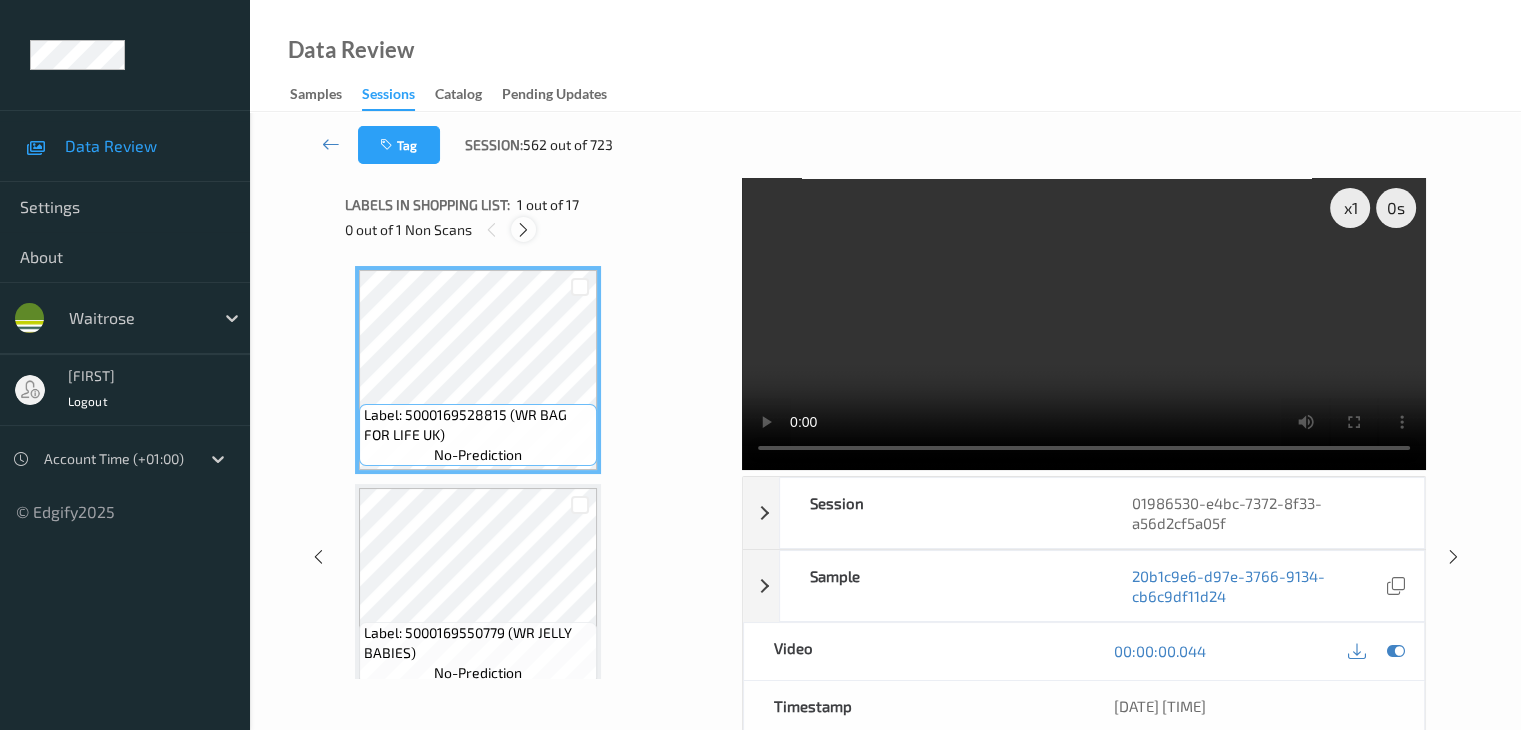 click at bounding box center (523, 230) 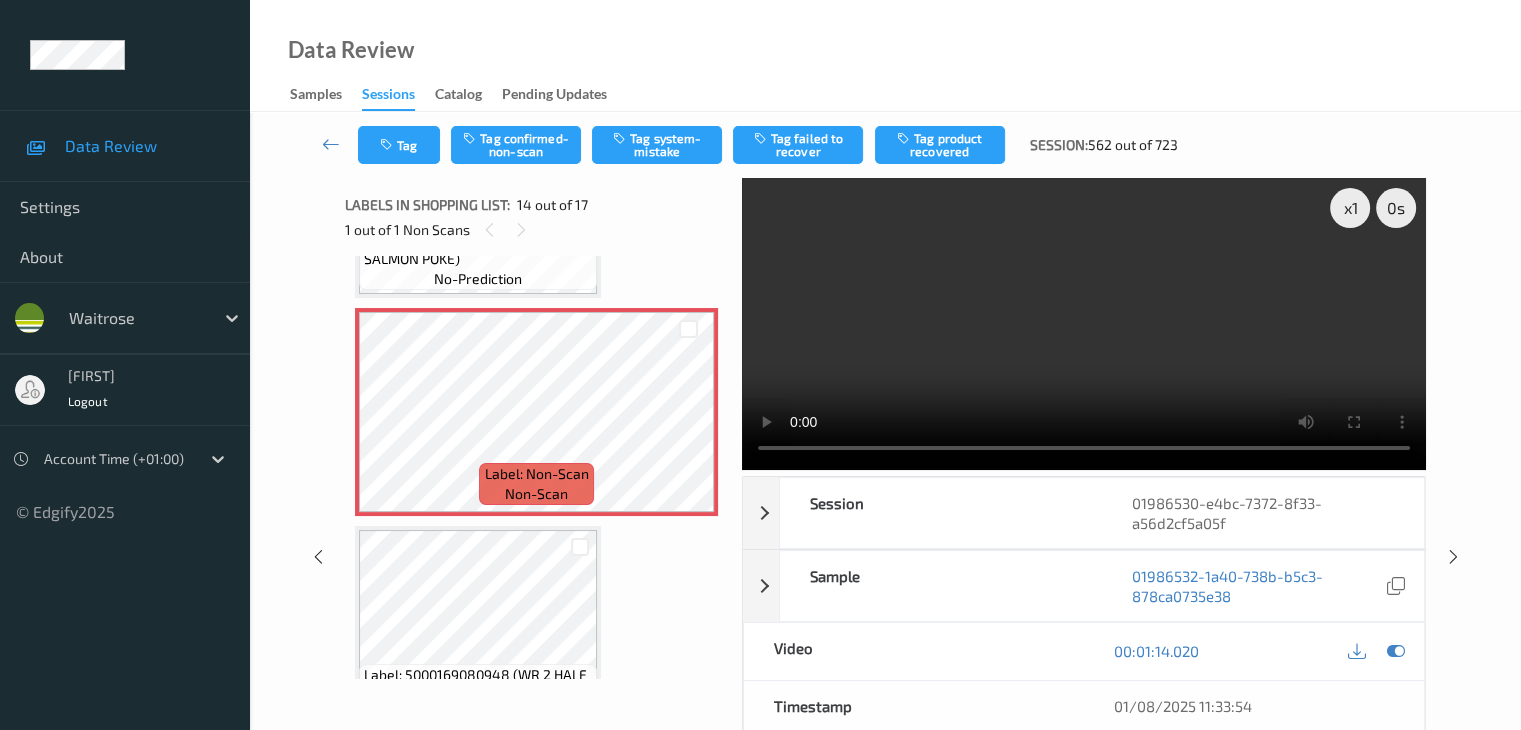 scroll, scrollTop: 2626, scrollLeft: 0, axis: vertical 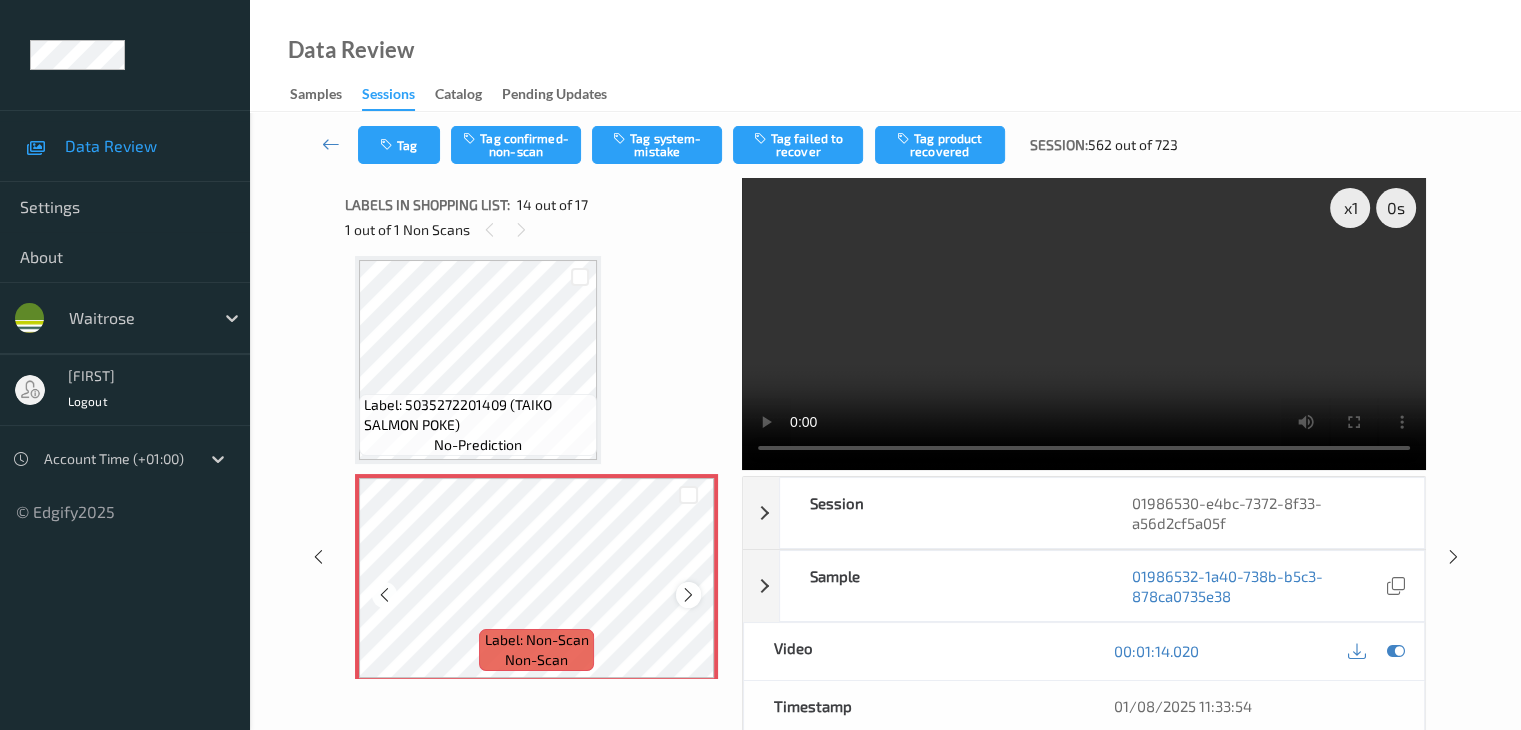 click at bounding box center (688, 595) 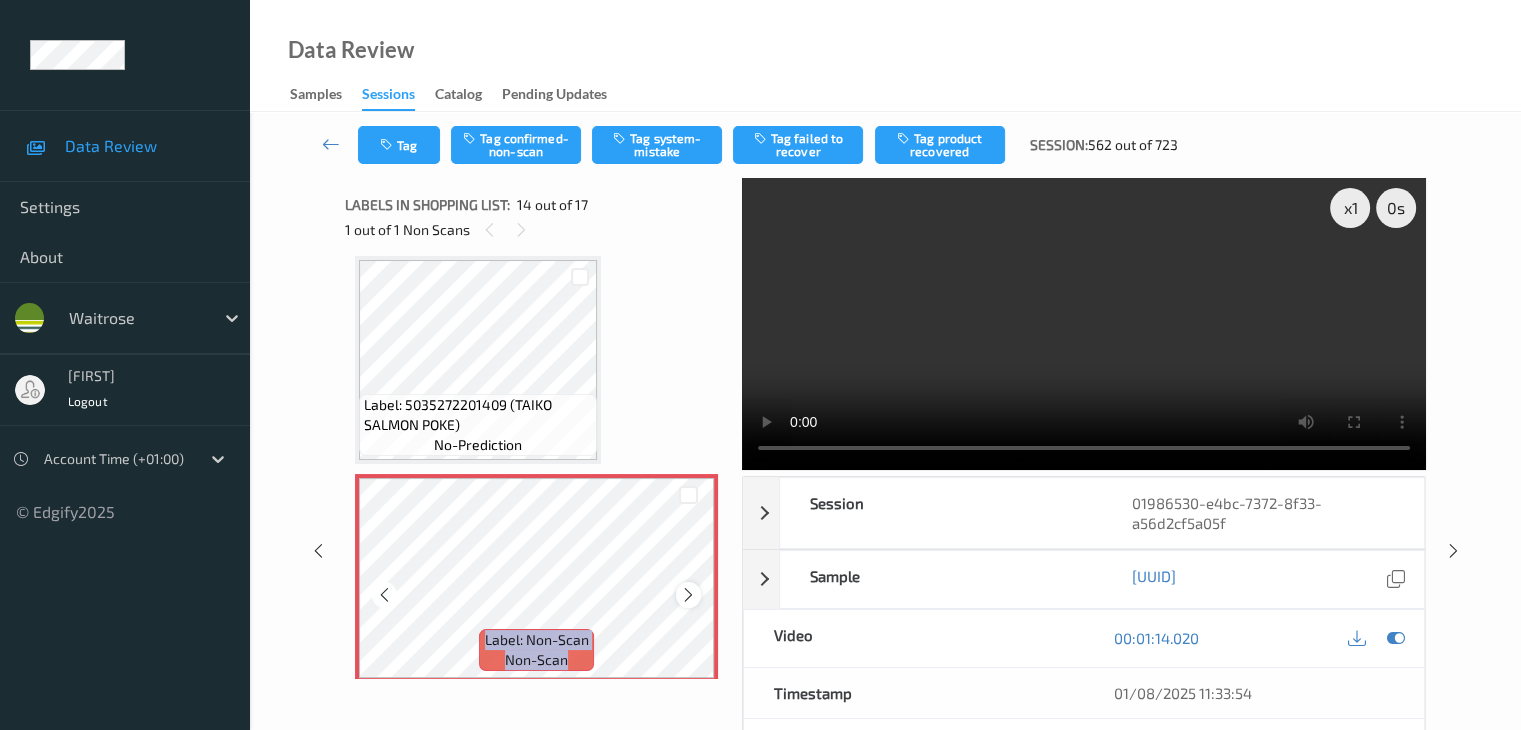 click at bounding box center (688, 595) 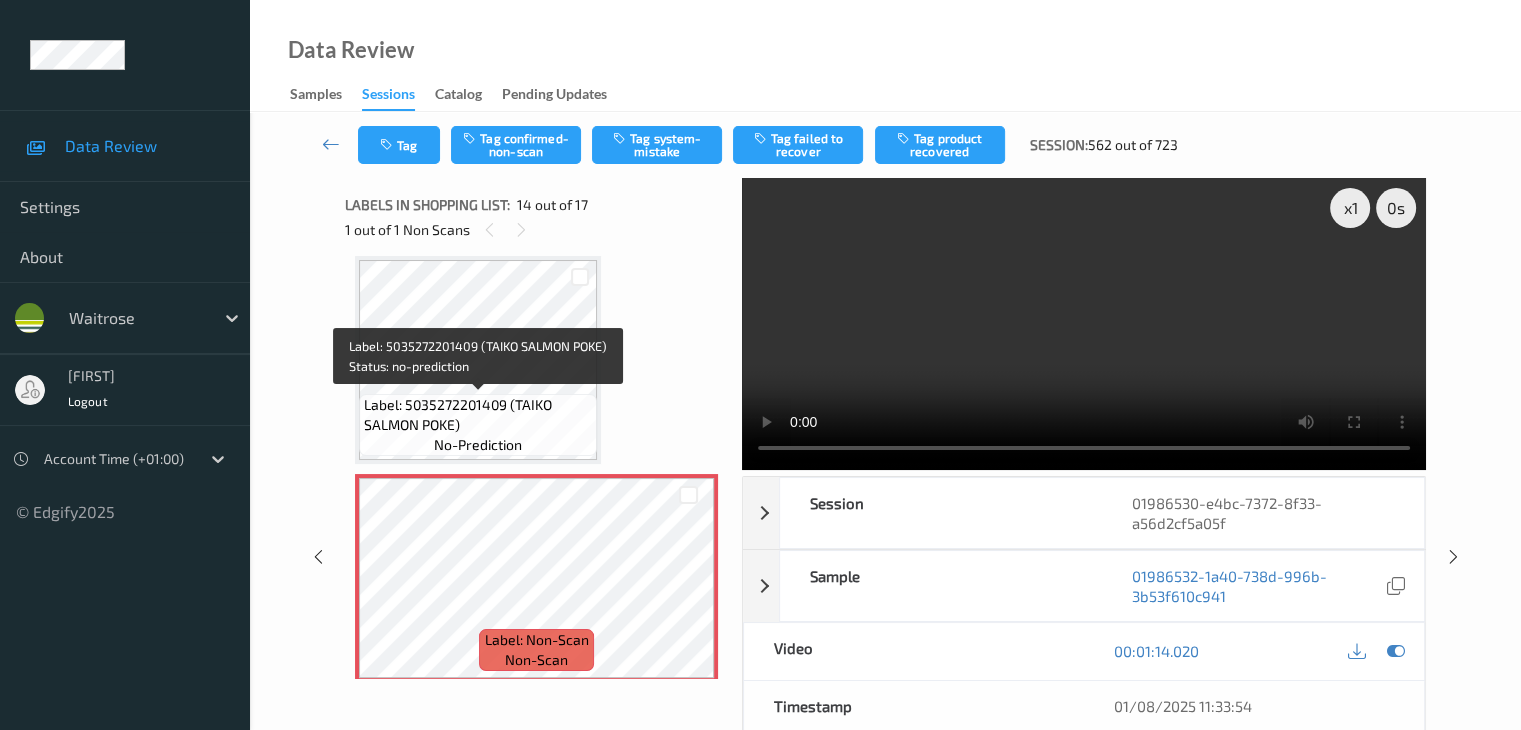 click on "Label: 5035272201409 (TAIKO SALMON POKE)" at bounding box center (478, 415) 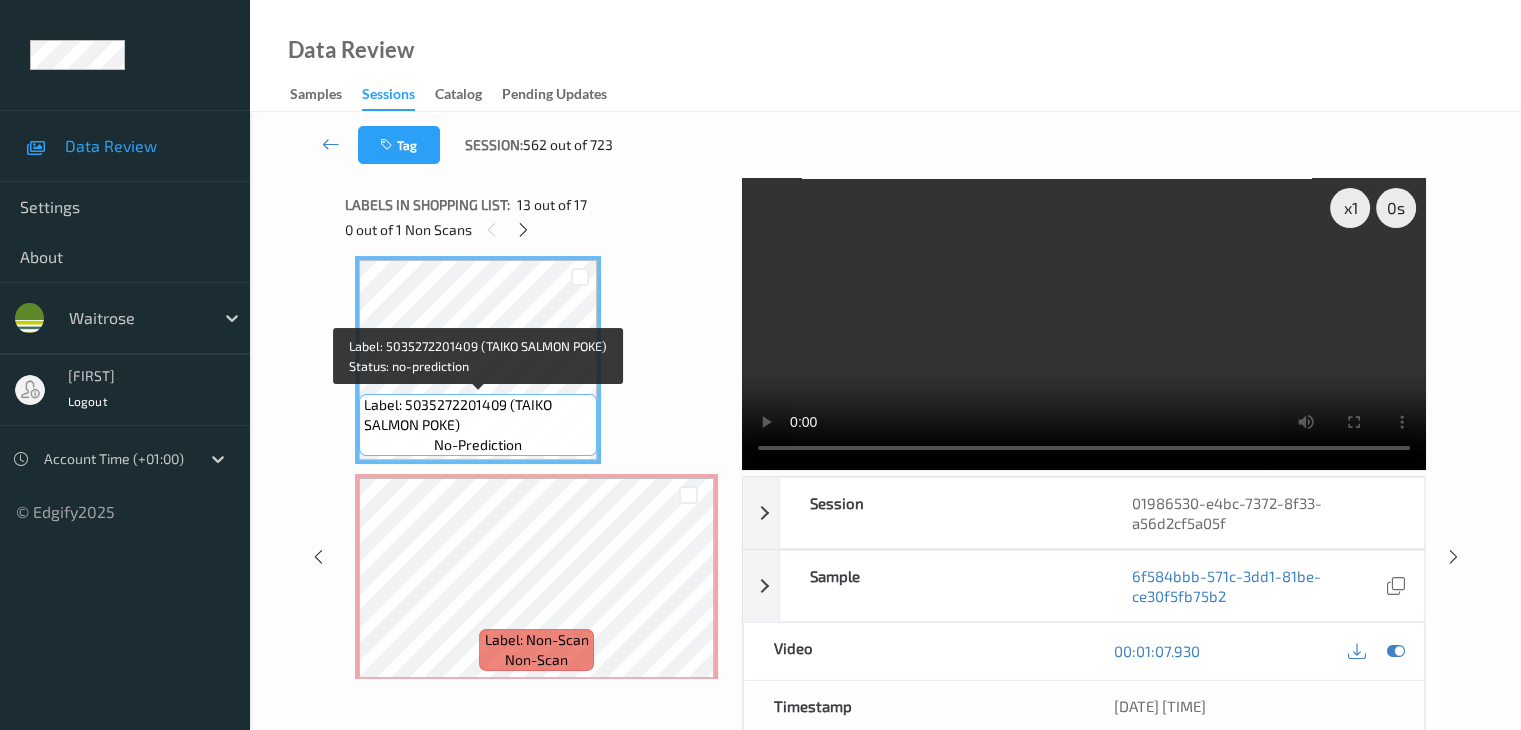 click on "Label: 5035272201409 (TAIKO SALMON POKE)" at bounding box center (478, 415) 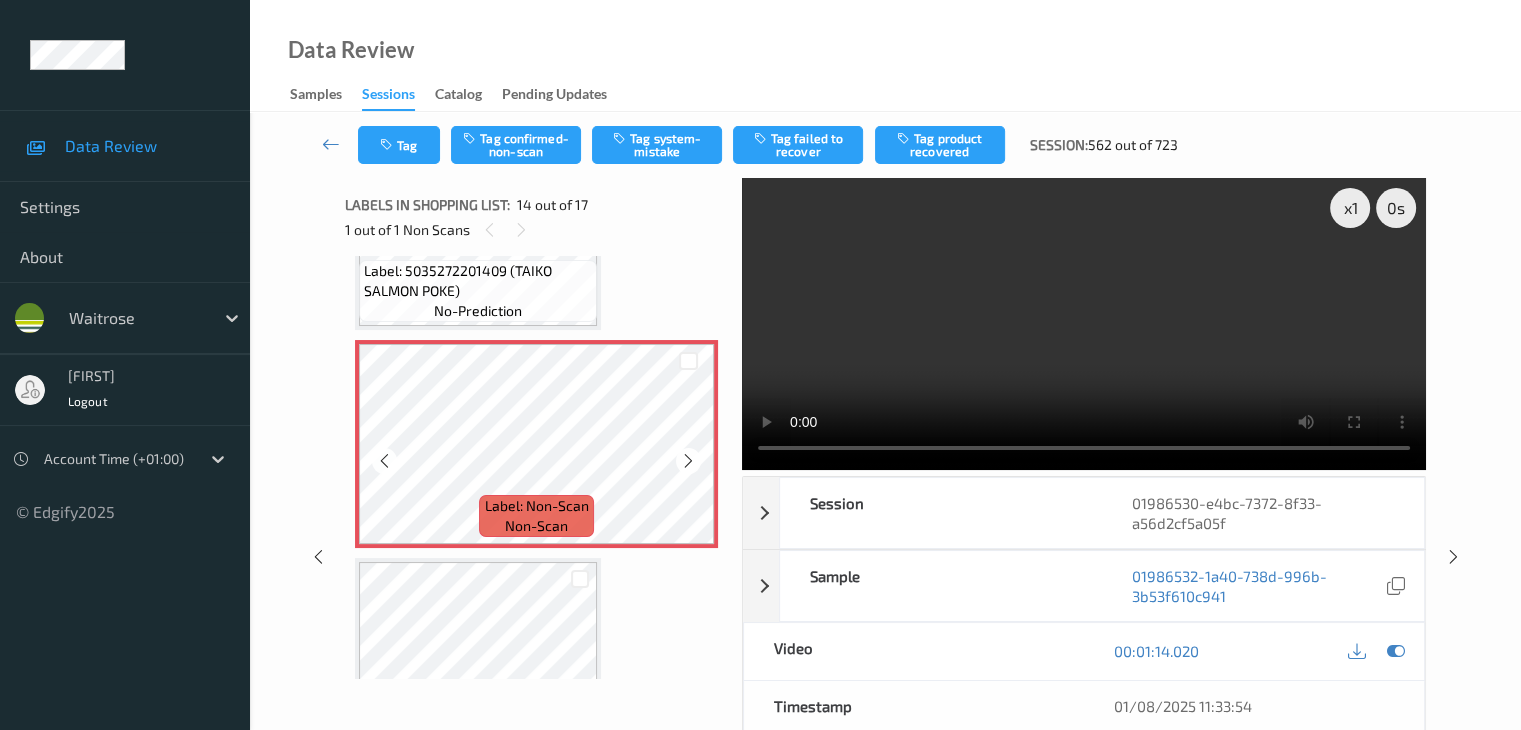scroll, scrollTop: 2726, scrollLeft: 0, axis: vertical 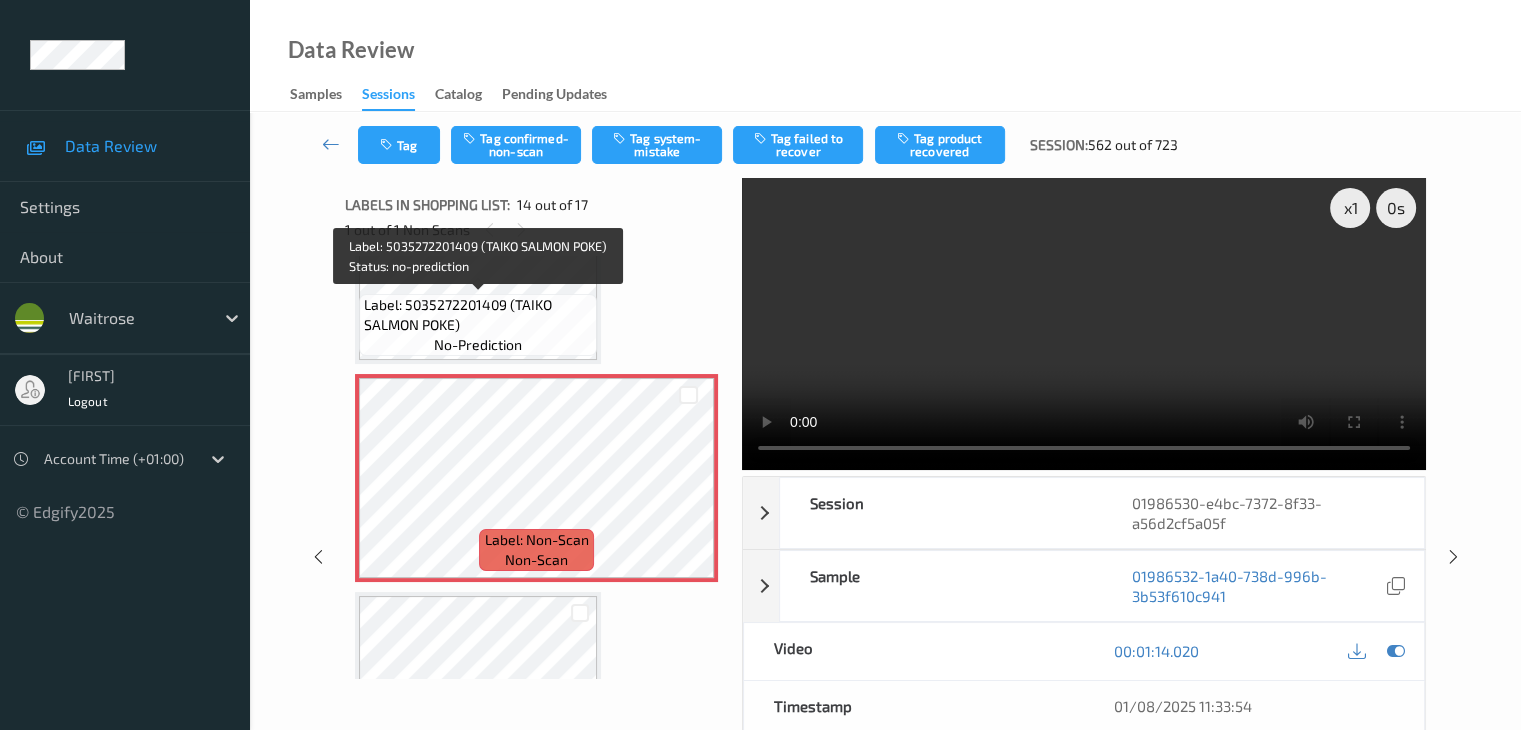 click on "Label: 5035272201409 (TAIKO SALMON POKE)" at bounding box center (478, 315) 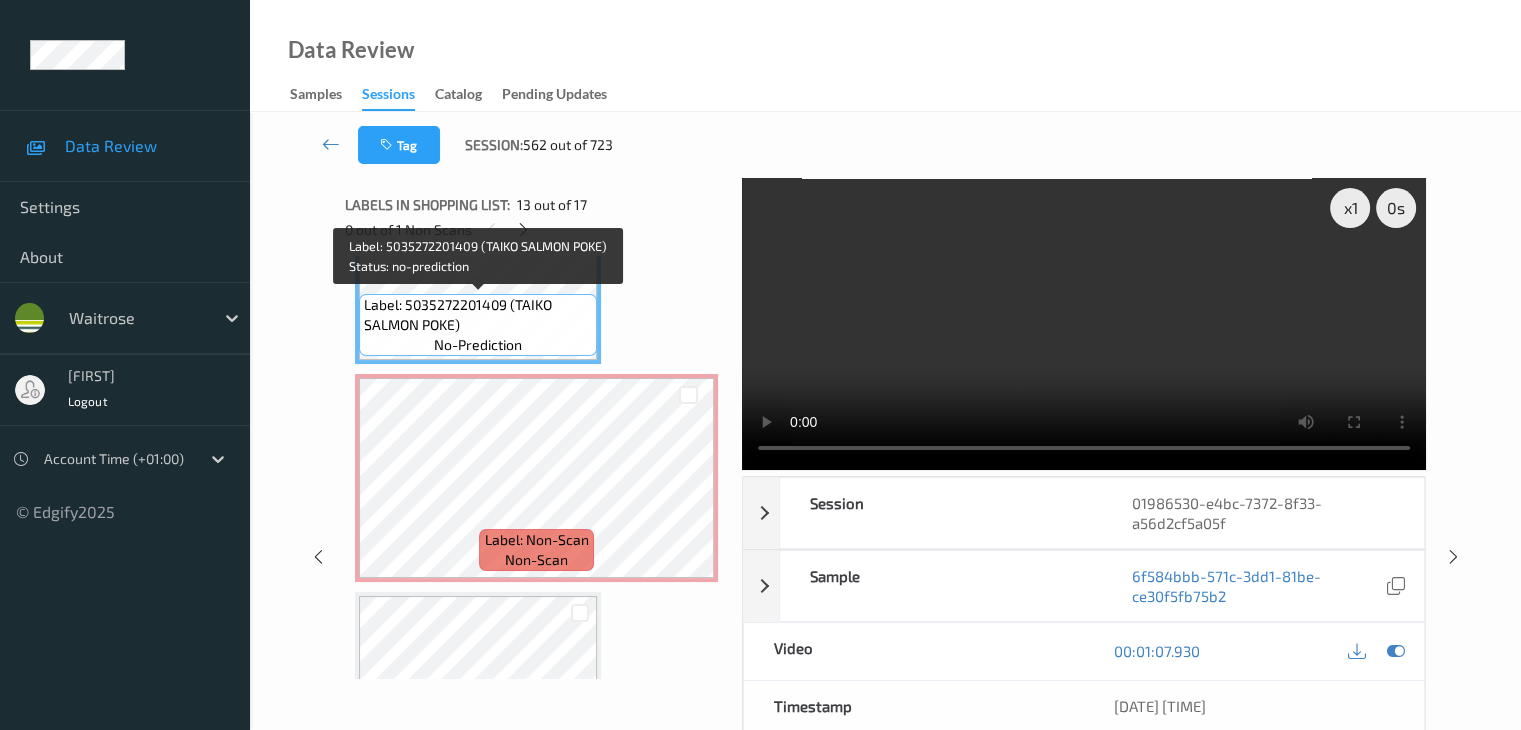 click on "Label: 5035272201409 (TAIKO SALMON POKE)" at bounding box center (478, 315) 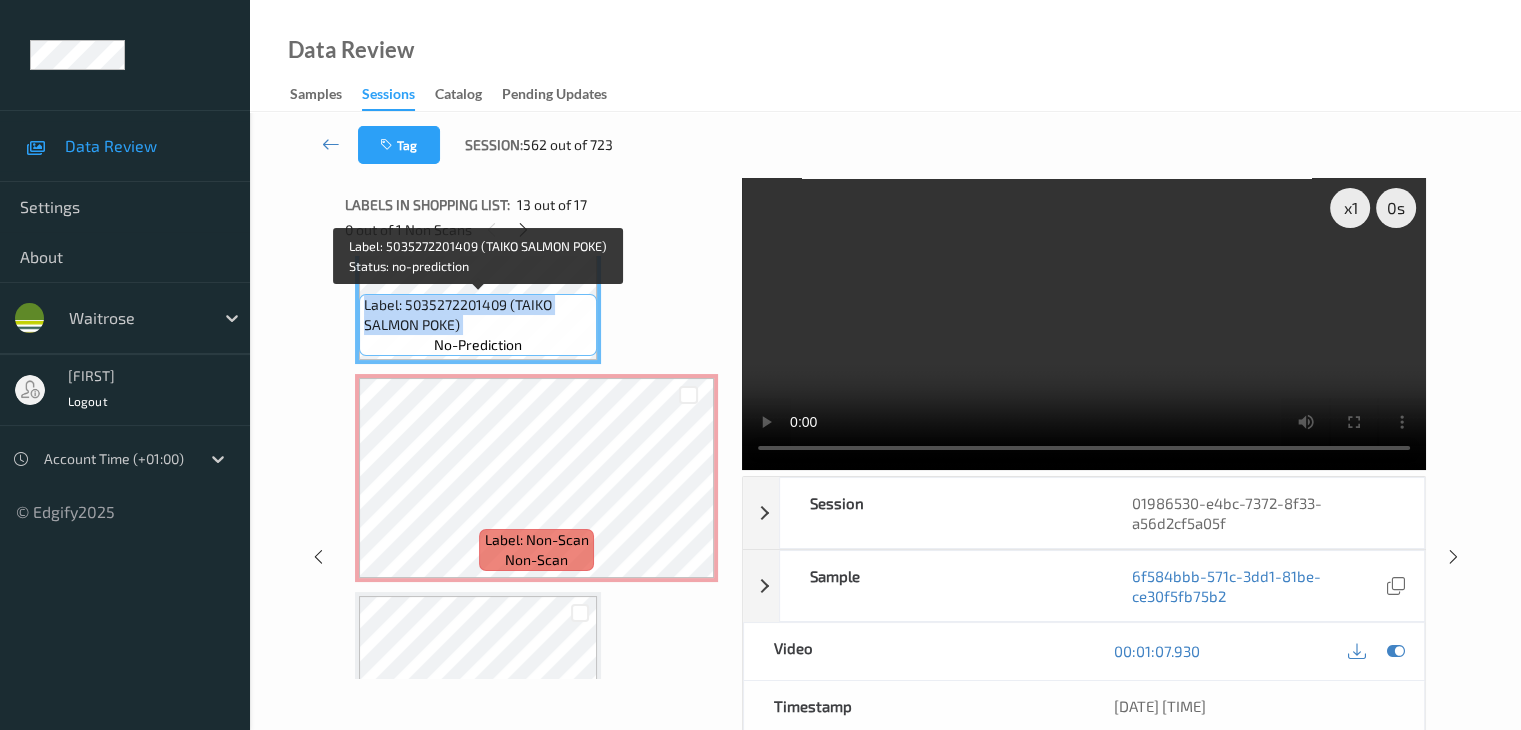 click on "Label: 5035272201409 (TAIKO SALMON POKE)" at bounding box center [478, 315] 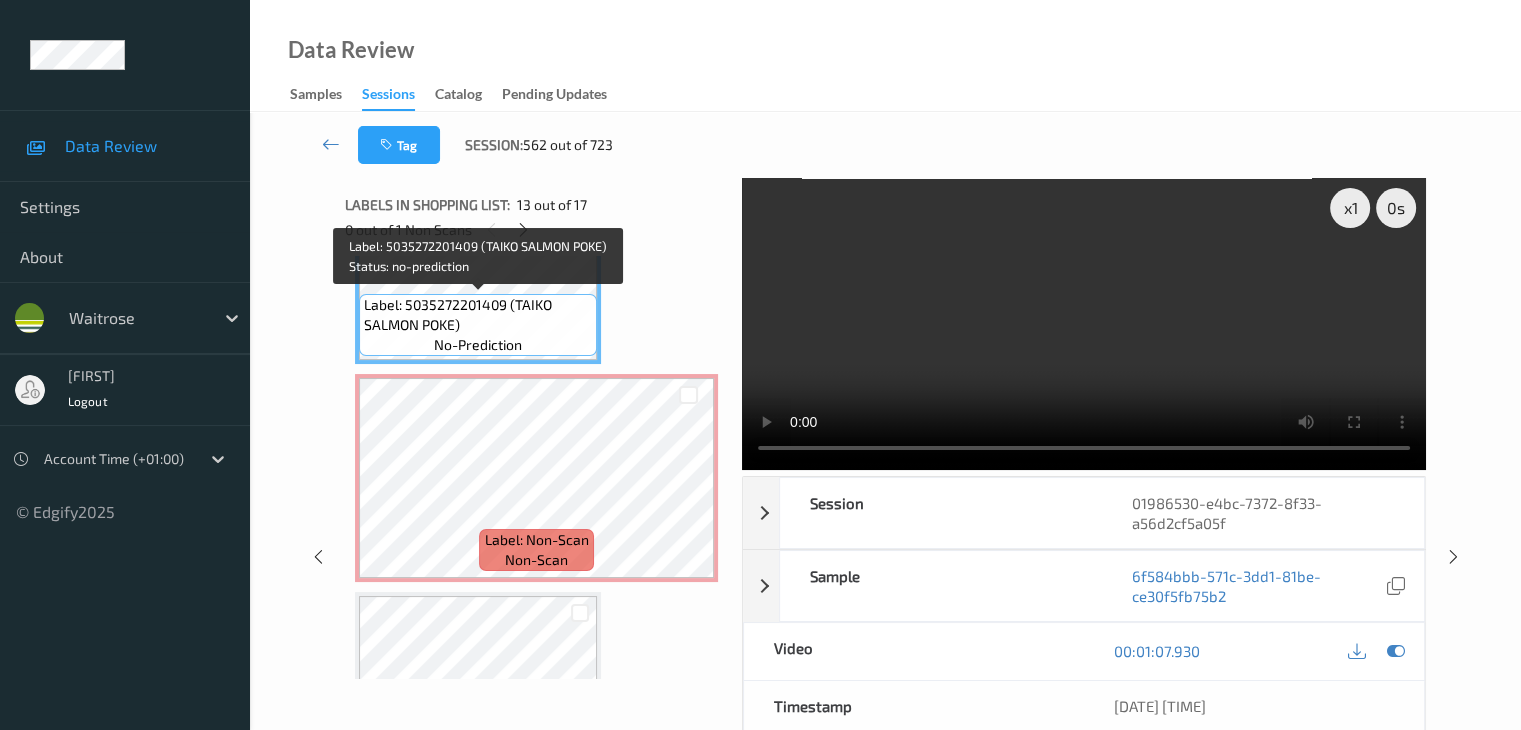 click on "Label: 5035272201409 (TAIKO SALMON POKE)" at bounding box center [478, 315] 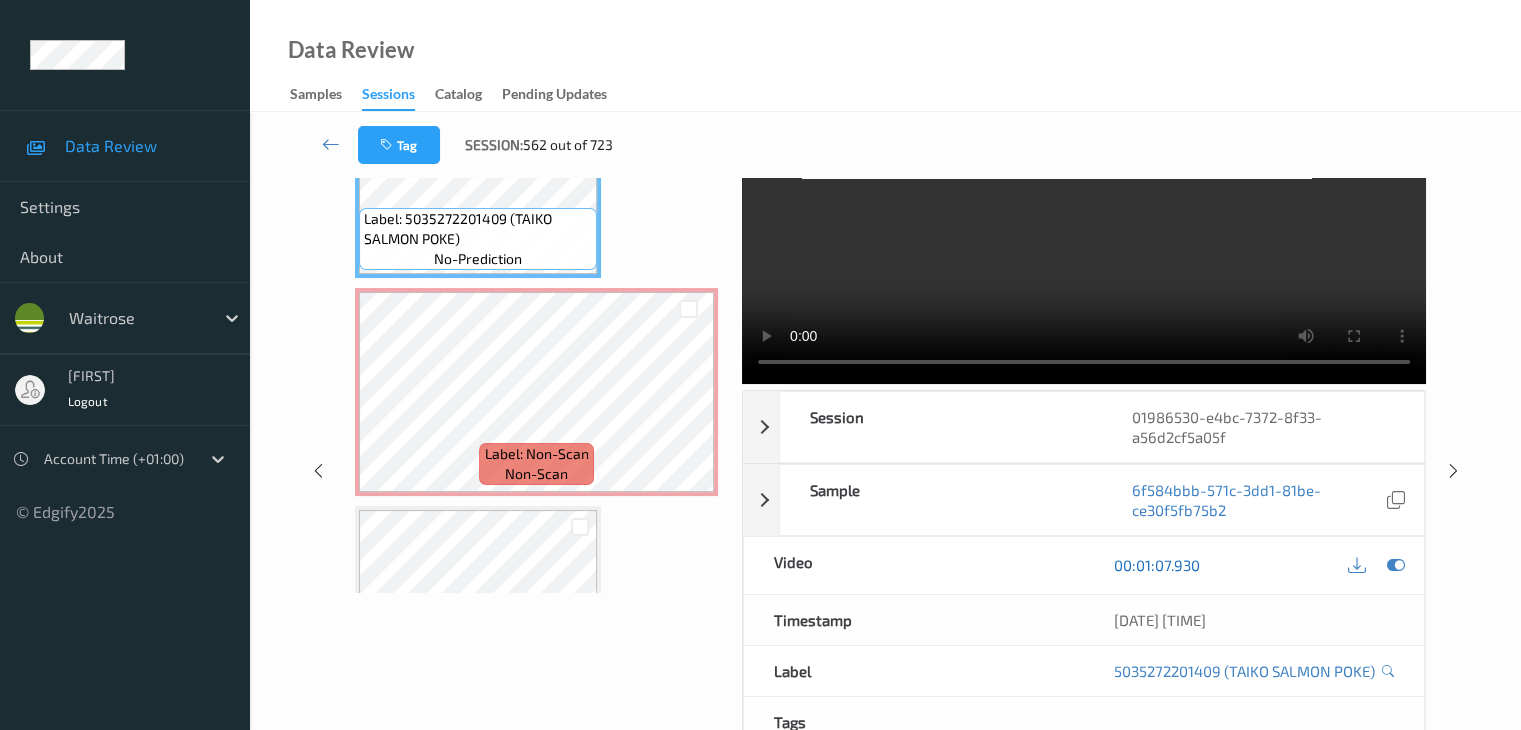 scroll, scrollTop: 0, scrollLeft: 0, axis: both 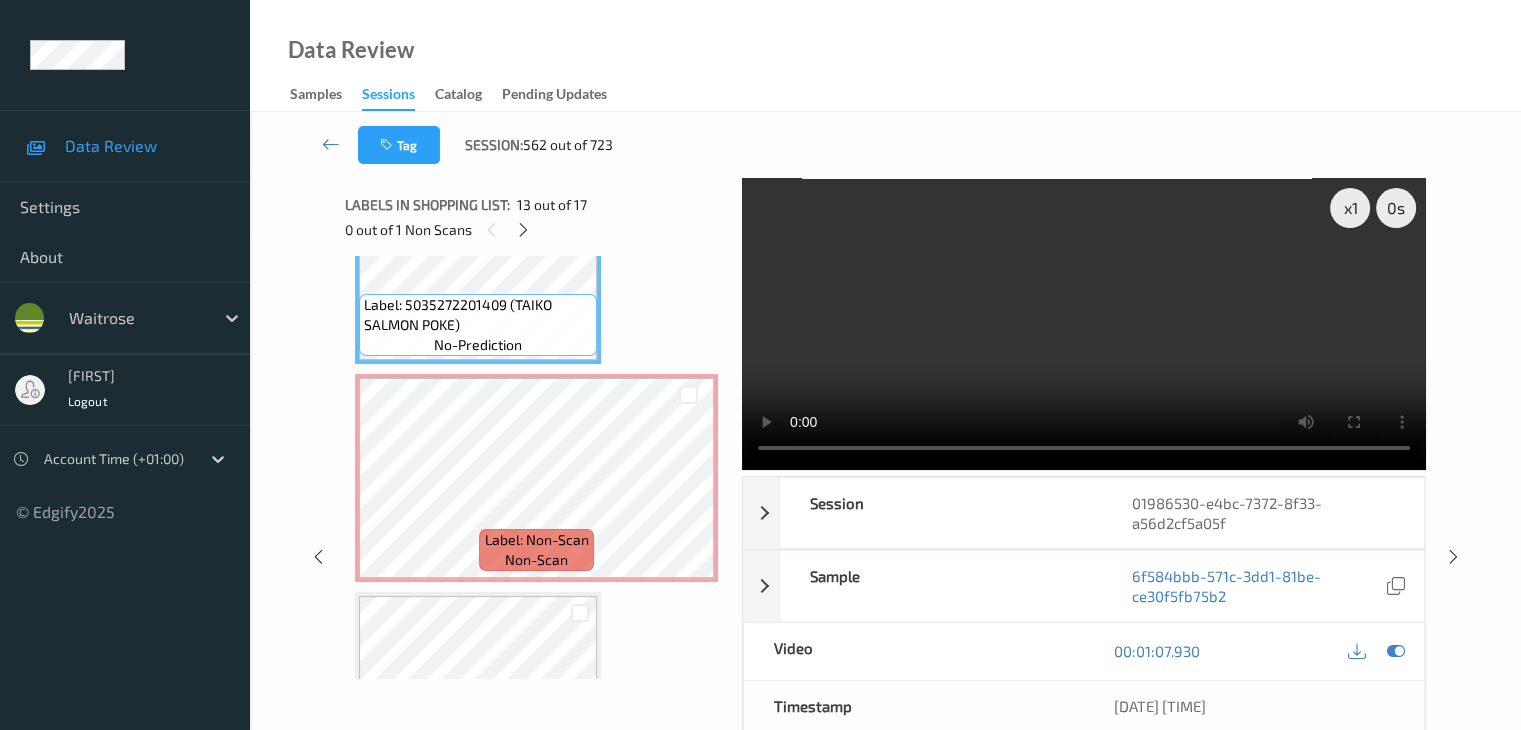 type 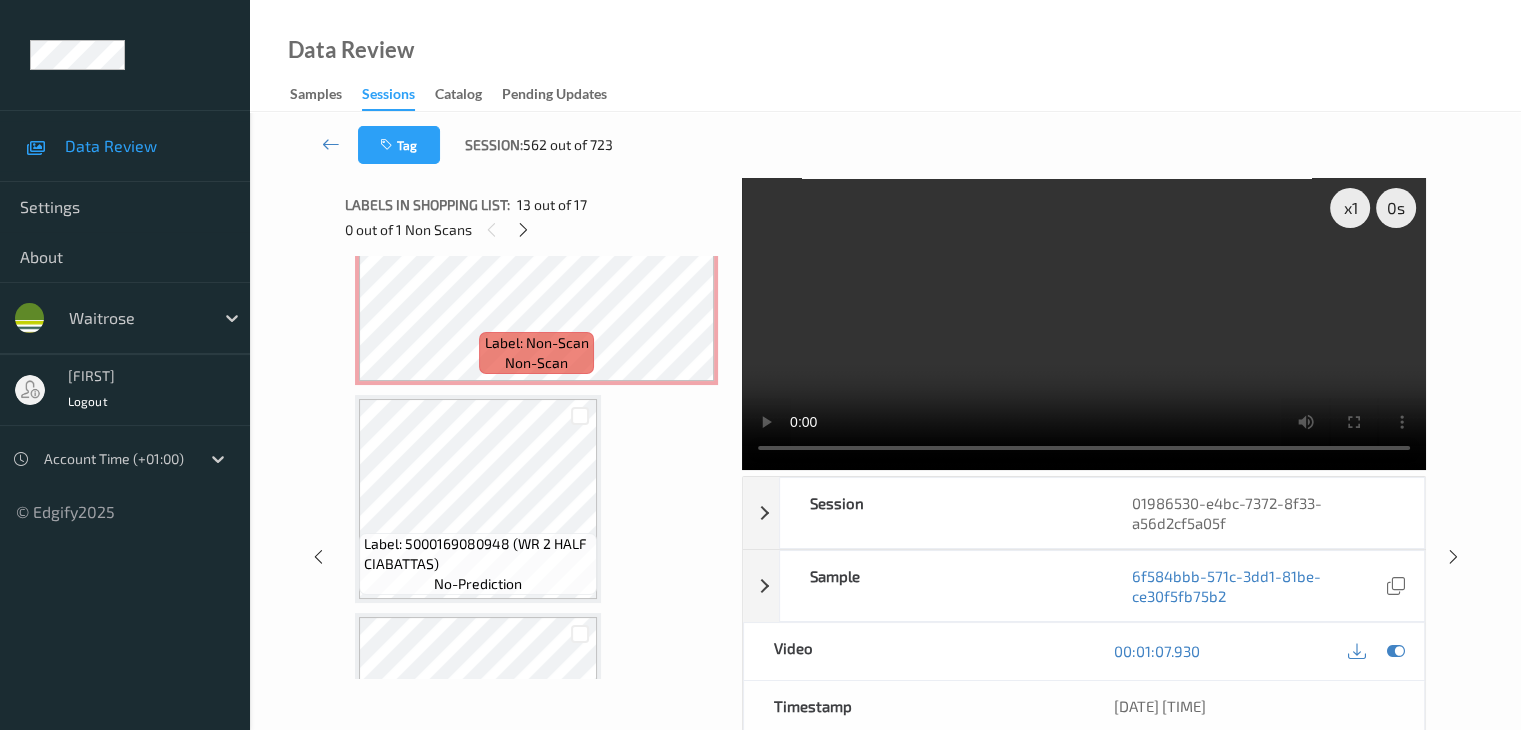 scroll, scrollTop: 2926, scrollLeft: 0, axis: vertical 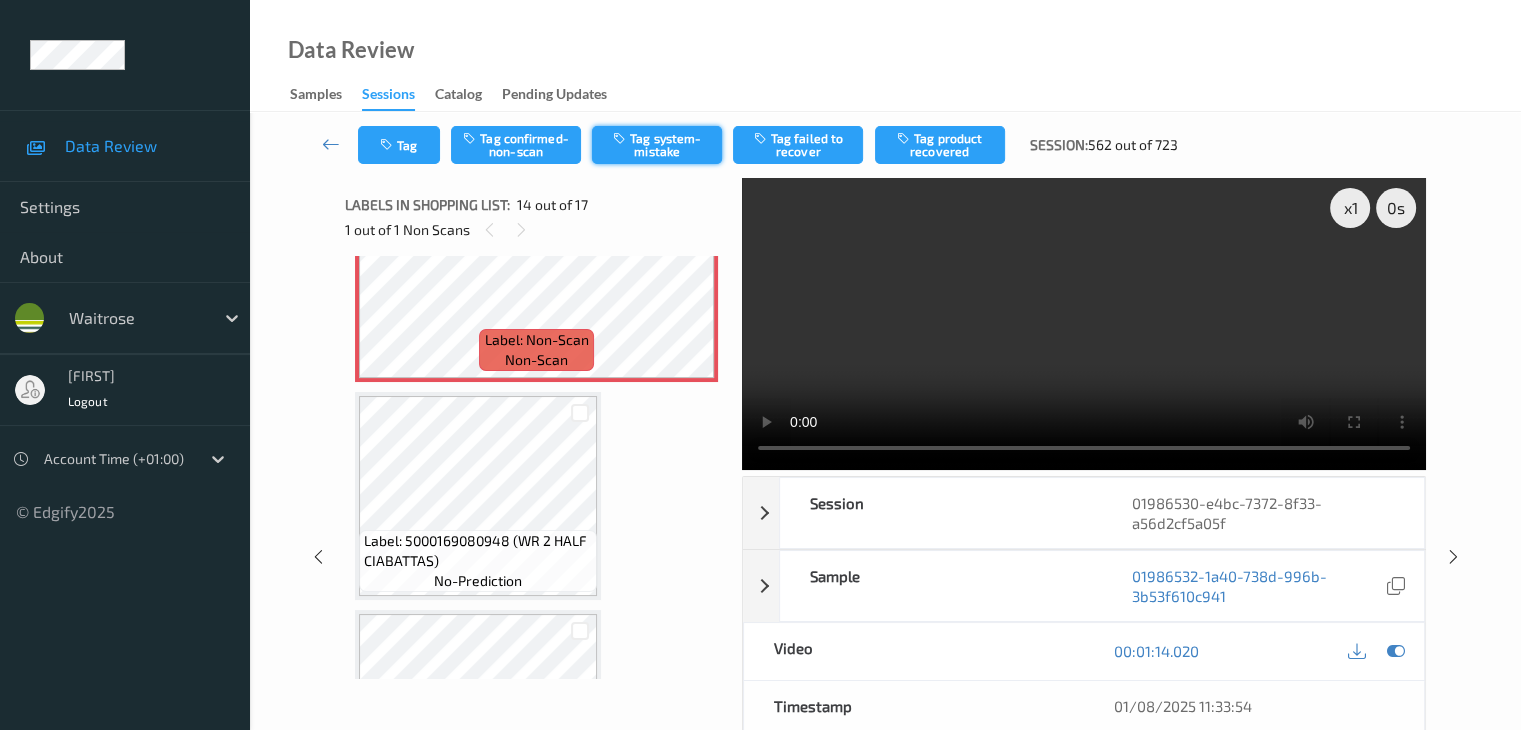 click on "Tag   system-mistake" at bounding box center [657, 145] 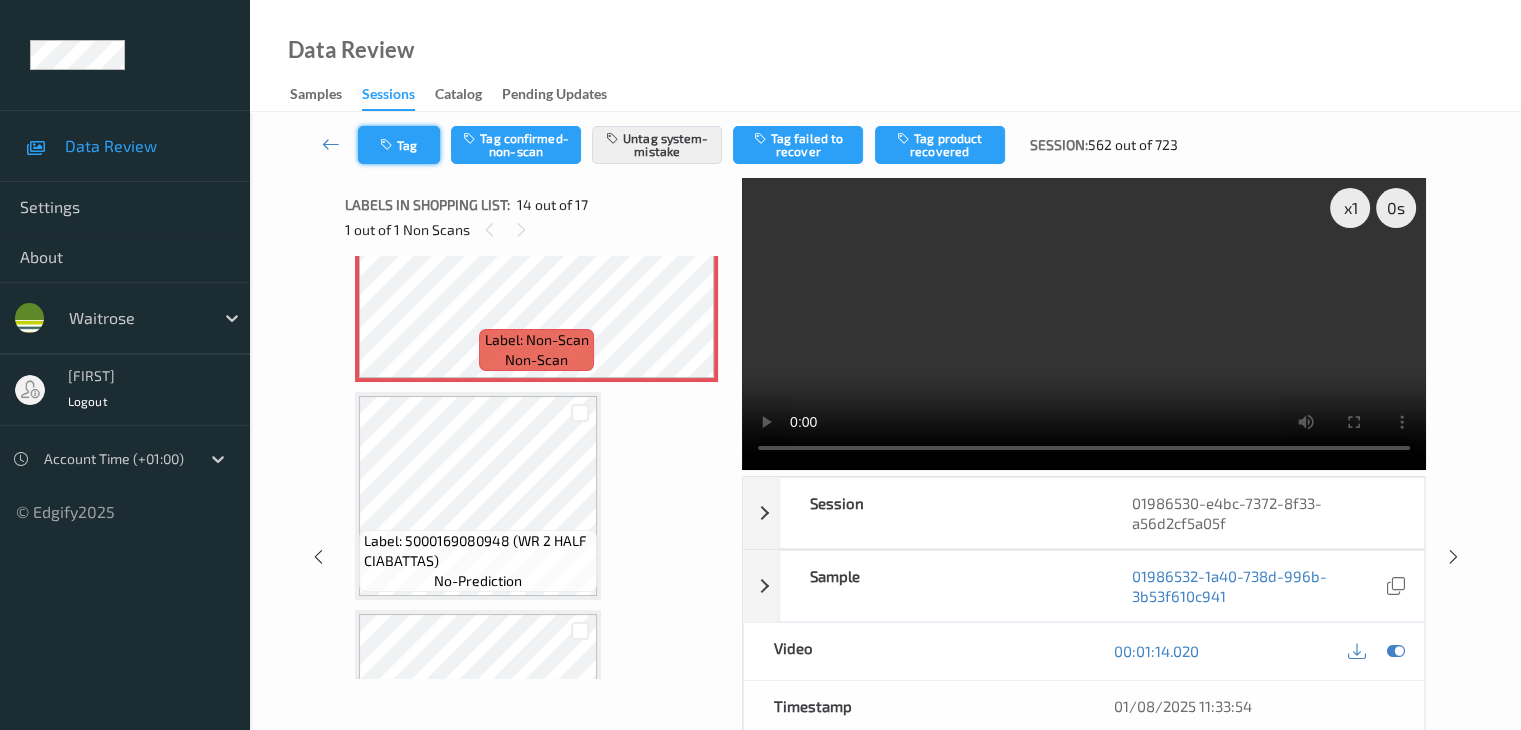 click on "Tag" at bounding box center [399, 145] 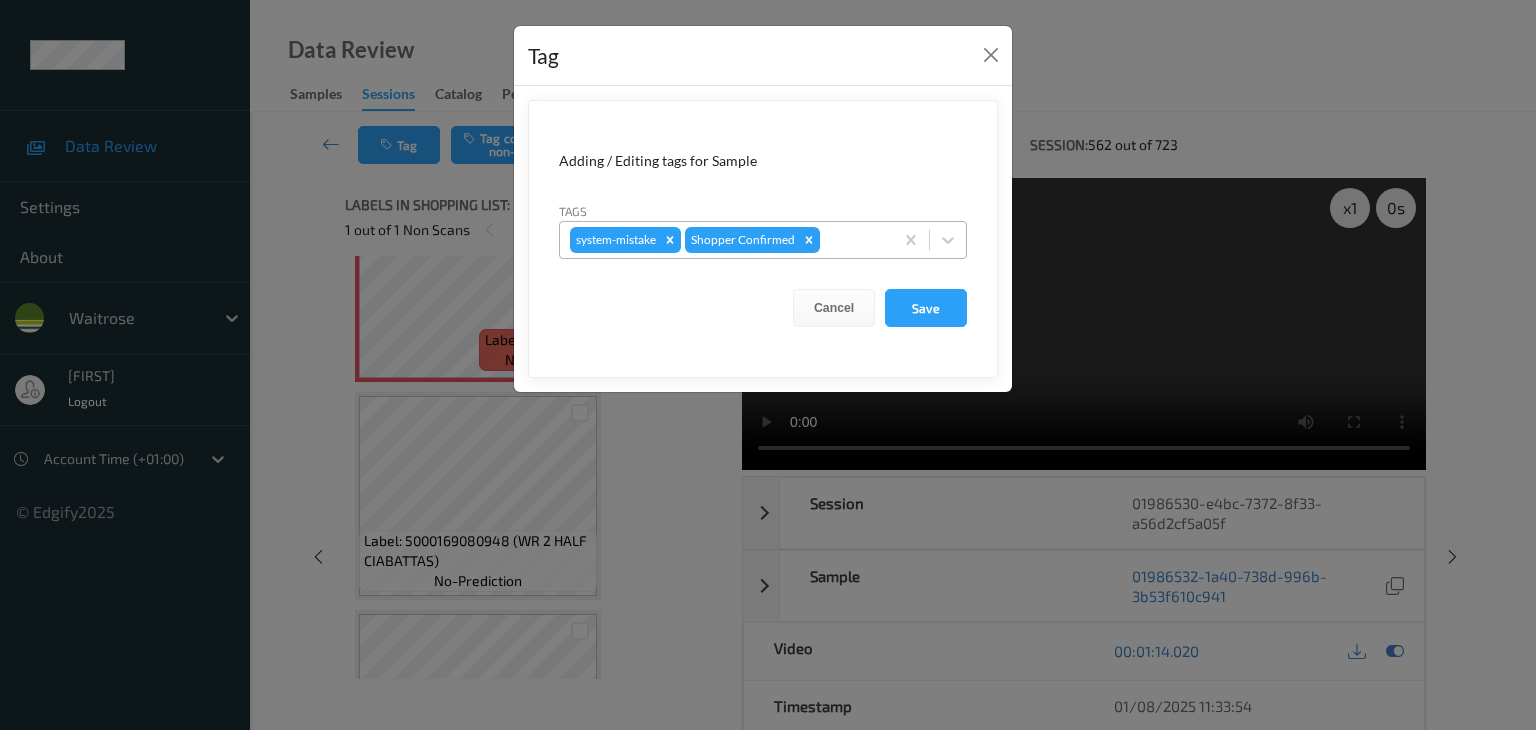 click at bounding box center (853, 240) 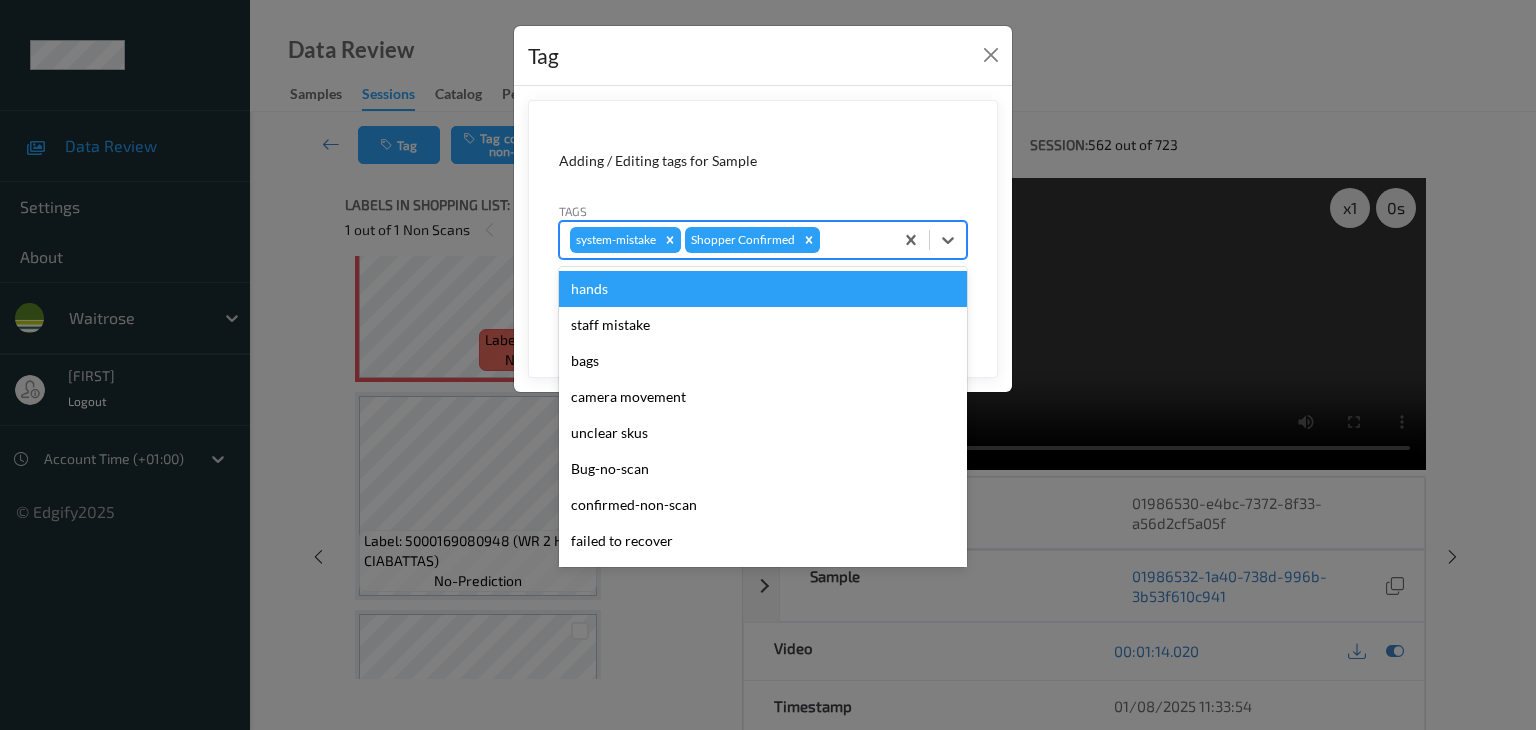 type on "u" 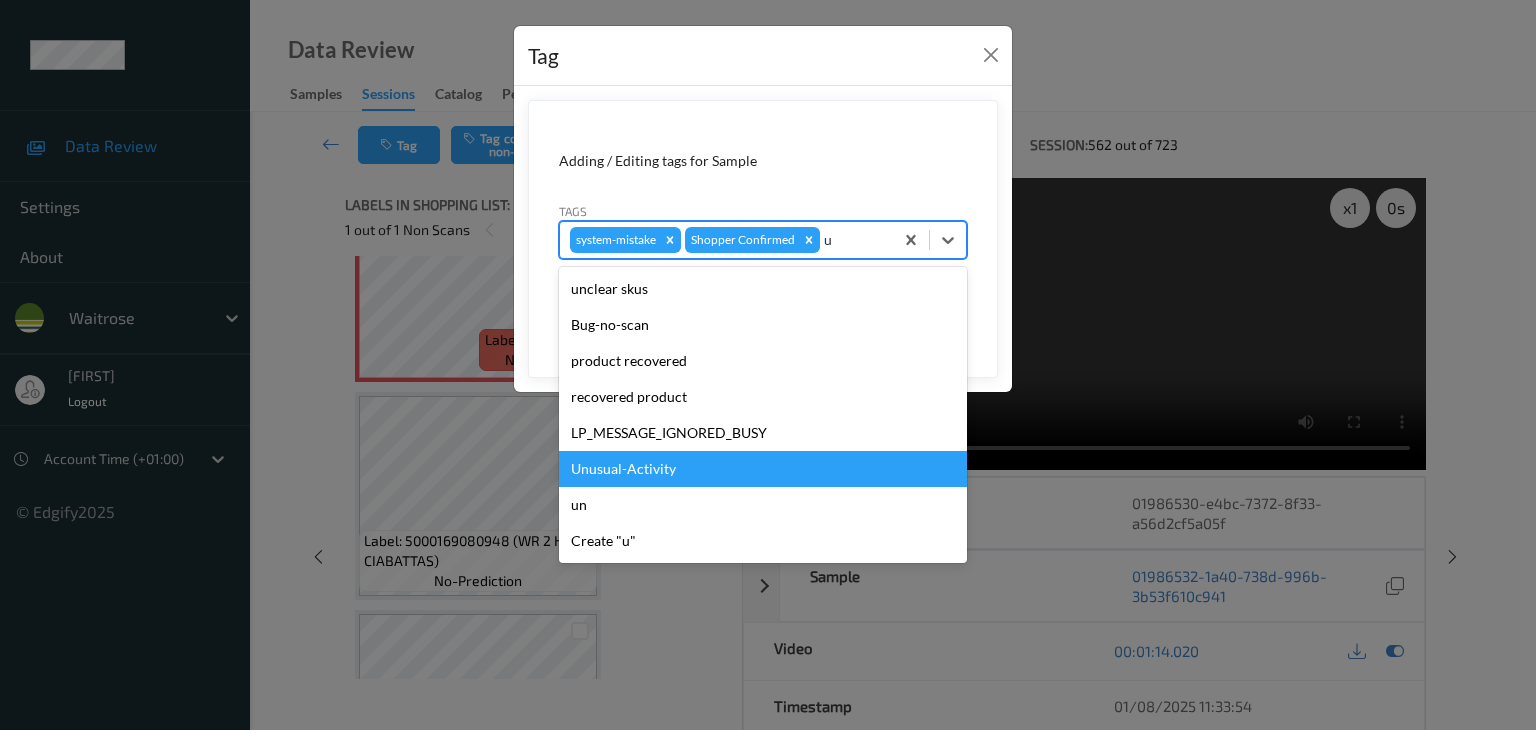 click on "Unusual-Activity" at bounding box center [763, 469] 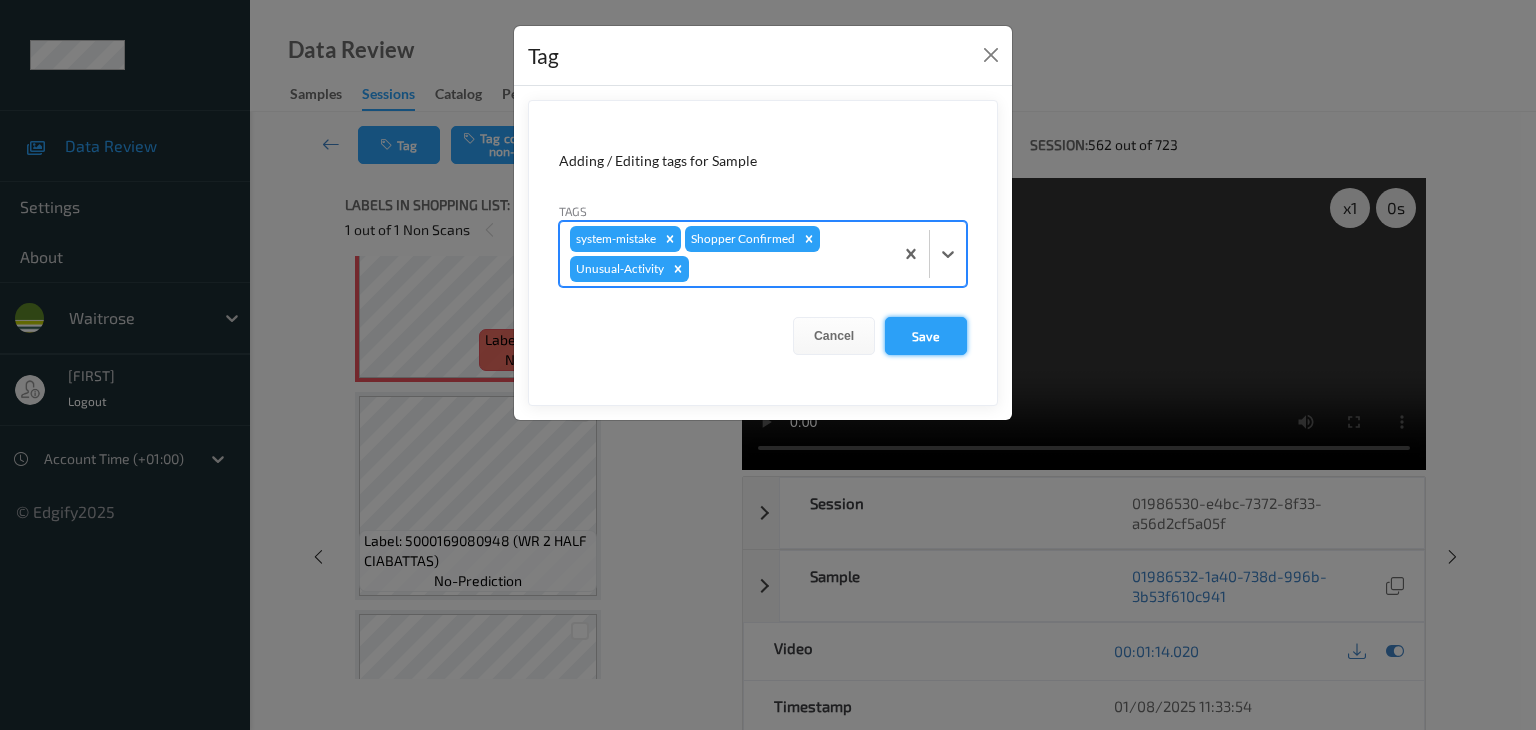 click on "Save" at bounding box center (926, 336) 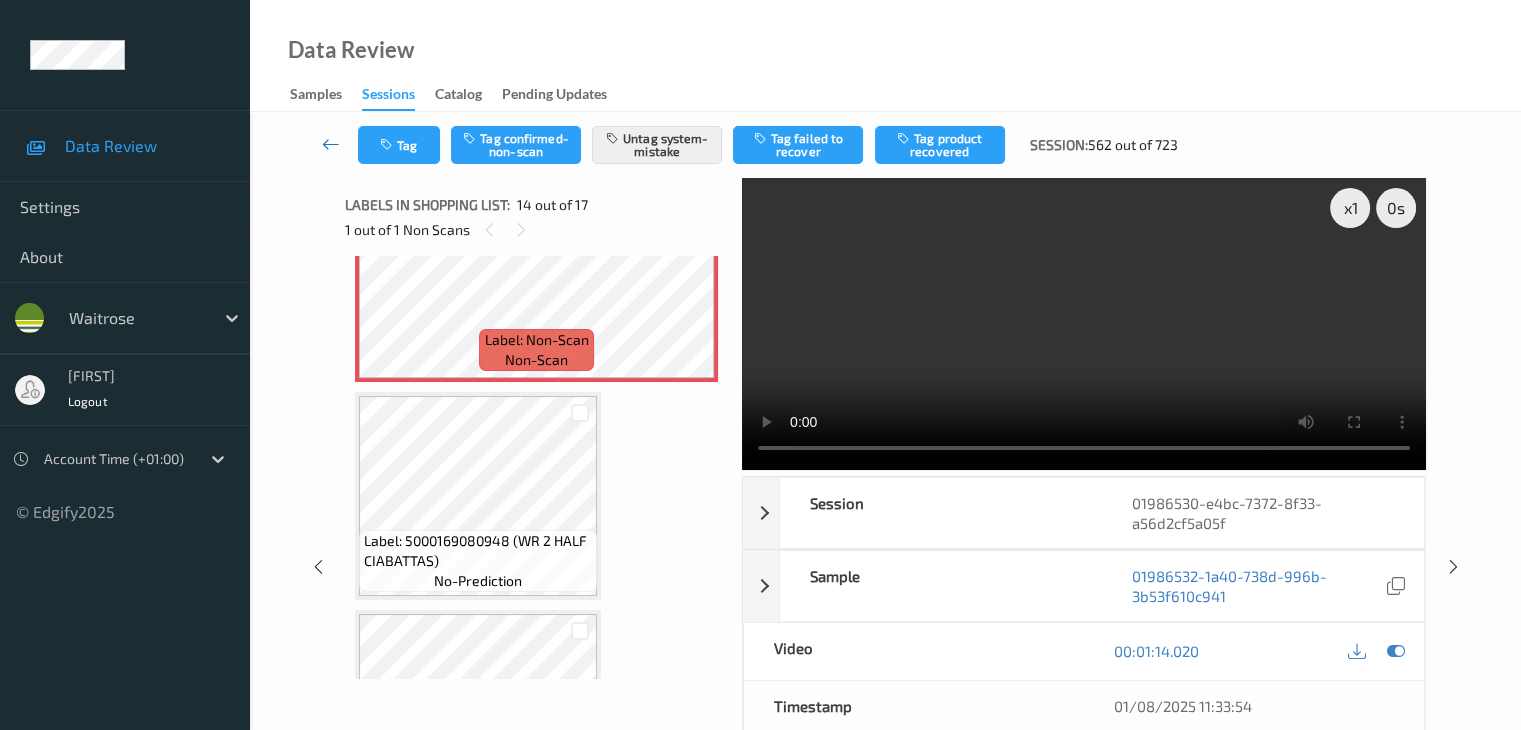 click at bounding box center (331, 144) 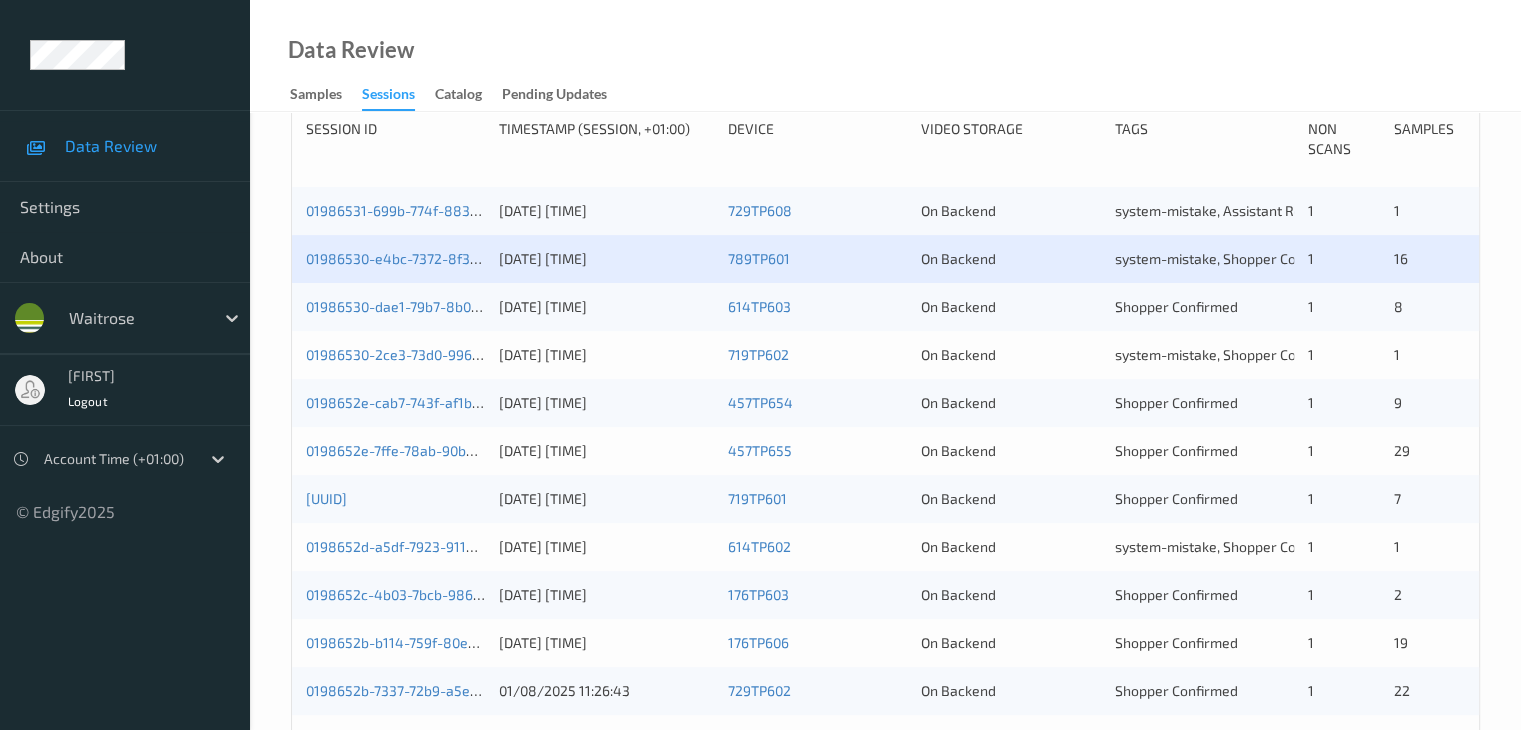 scroll, scrollTop: 300, scrollLeft: 0, axis: vertical 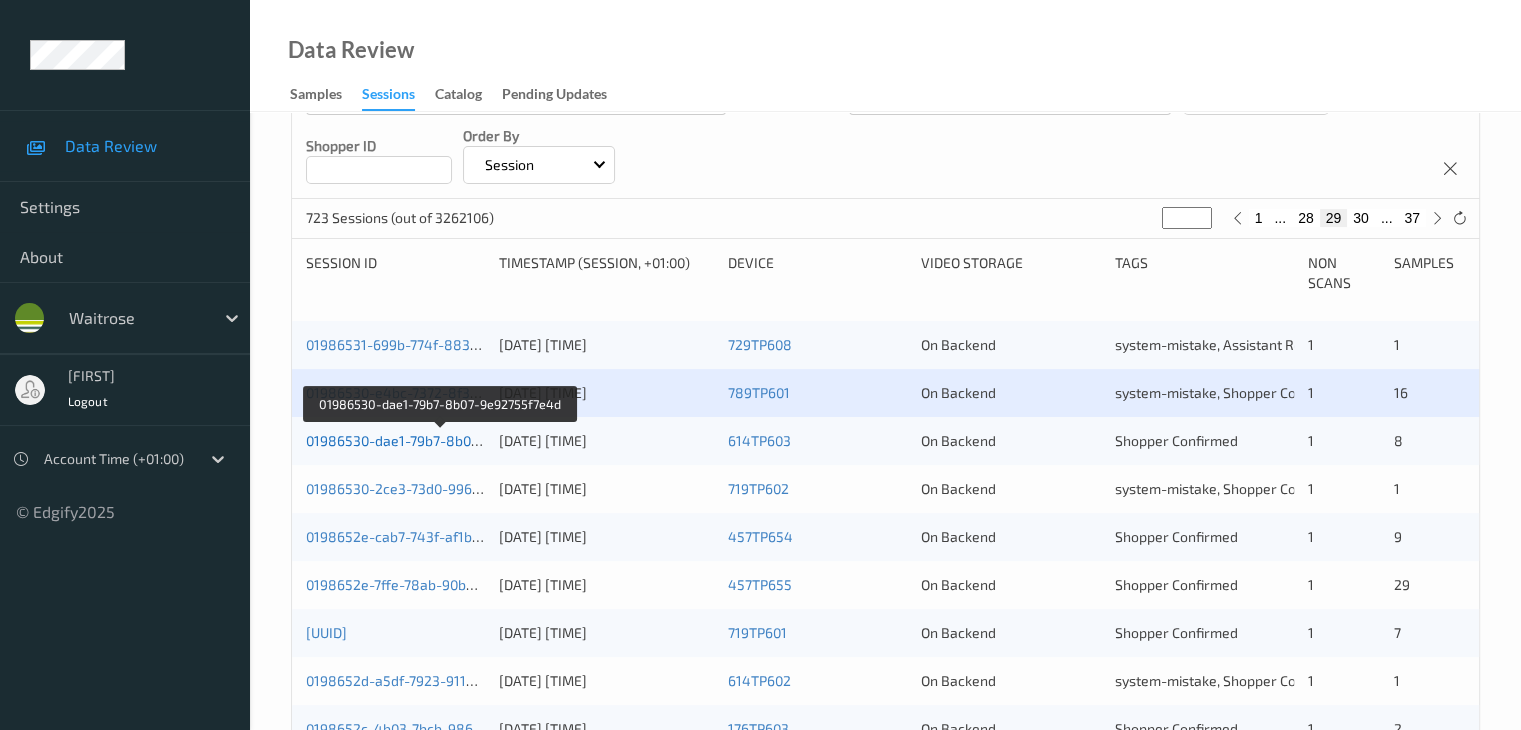 click on "01986530-dae1-79b7-8b07-9e92755f7e4d" at bounding box center (441, 440) 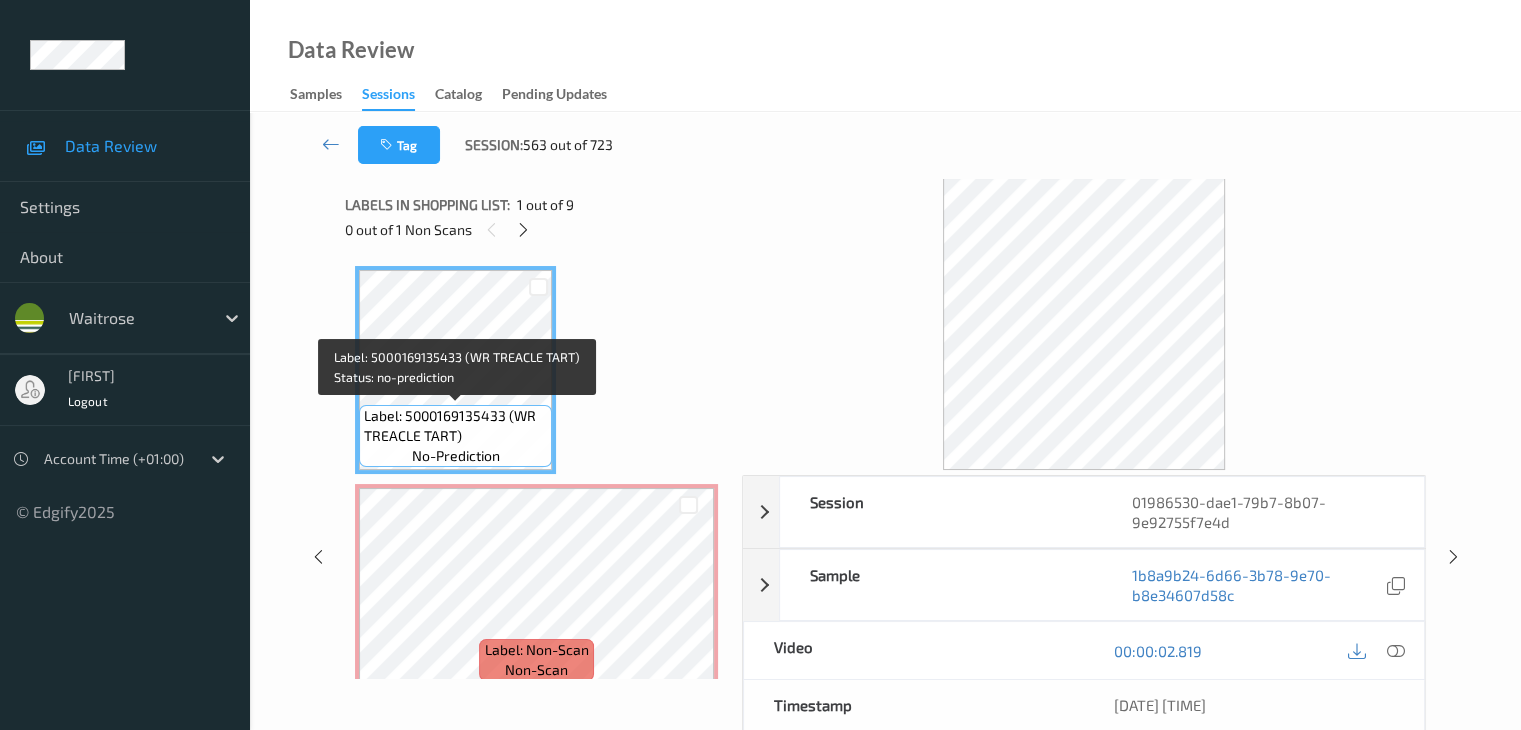 click on "Label: 5000169135433 (WR TREACLE TART)" at bounding box center (455, 426) 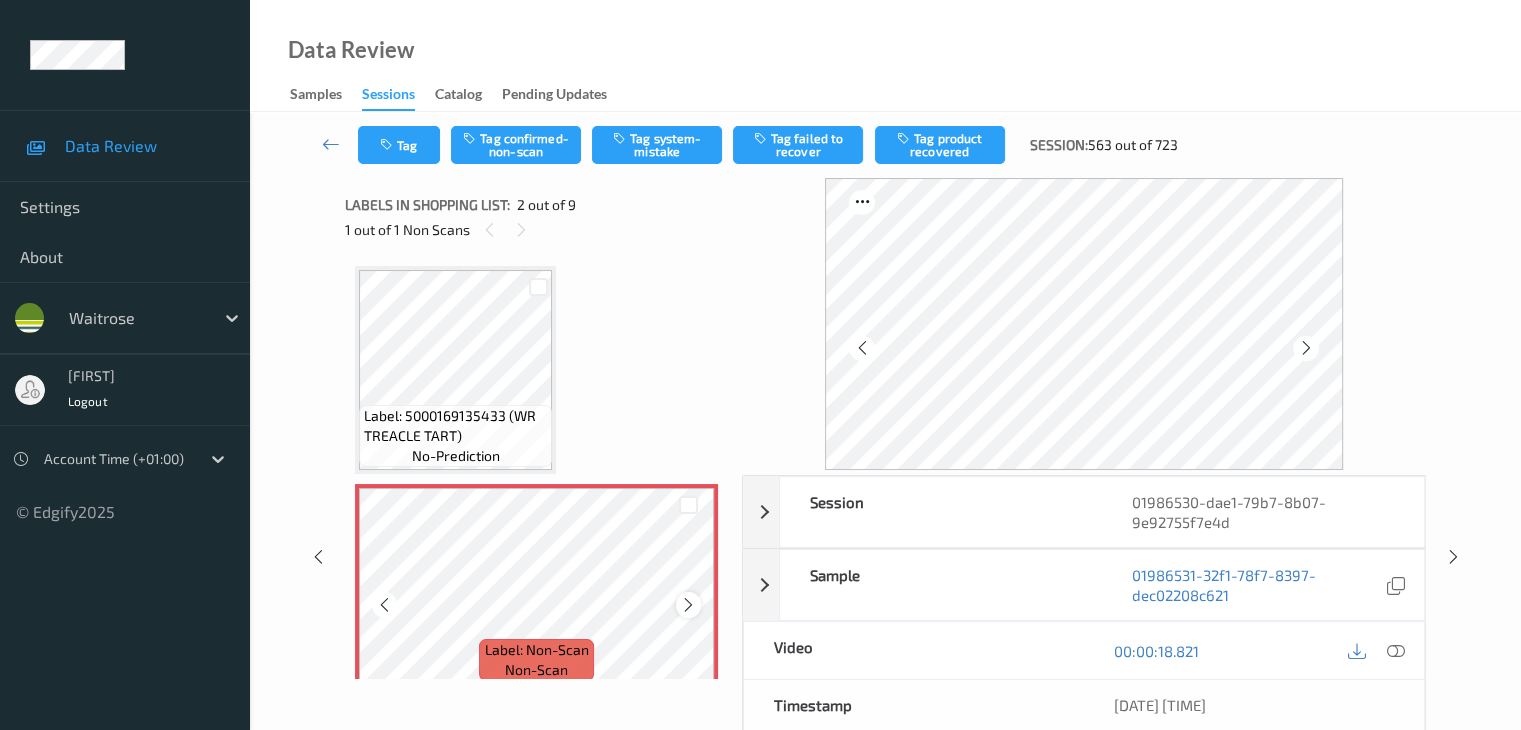 click at bounding box center [688, 605] 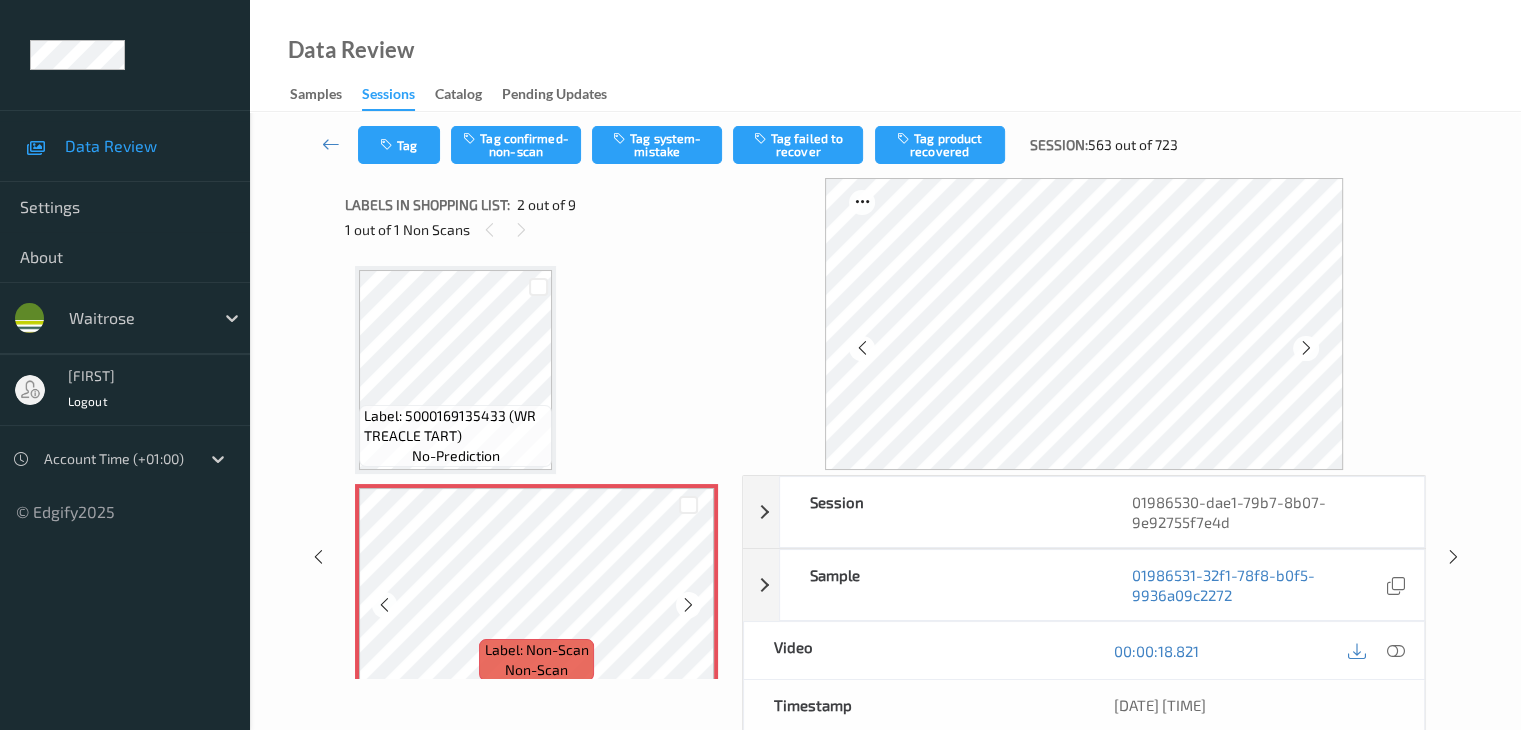click at bounding box center [688, 605] 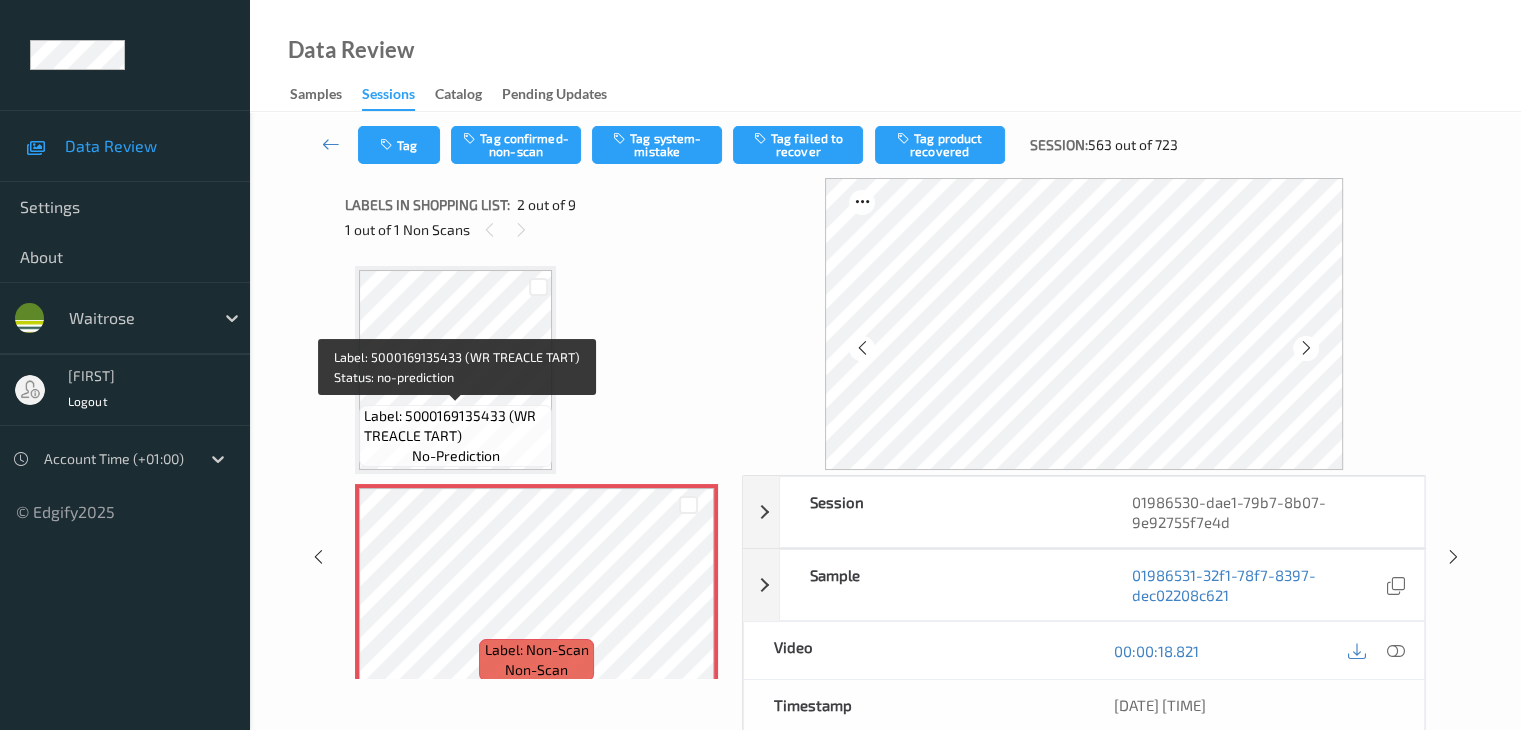 click on "Label: 5000169135433 (WR TREACLE TART)" at bounding box center (455, 426) 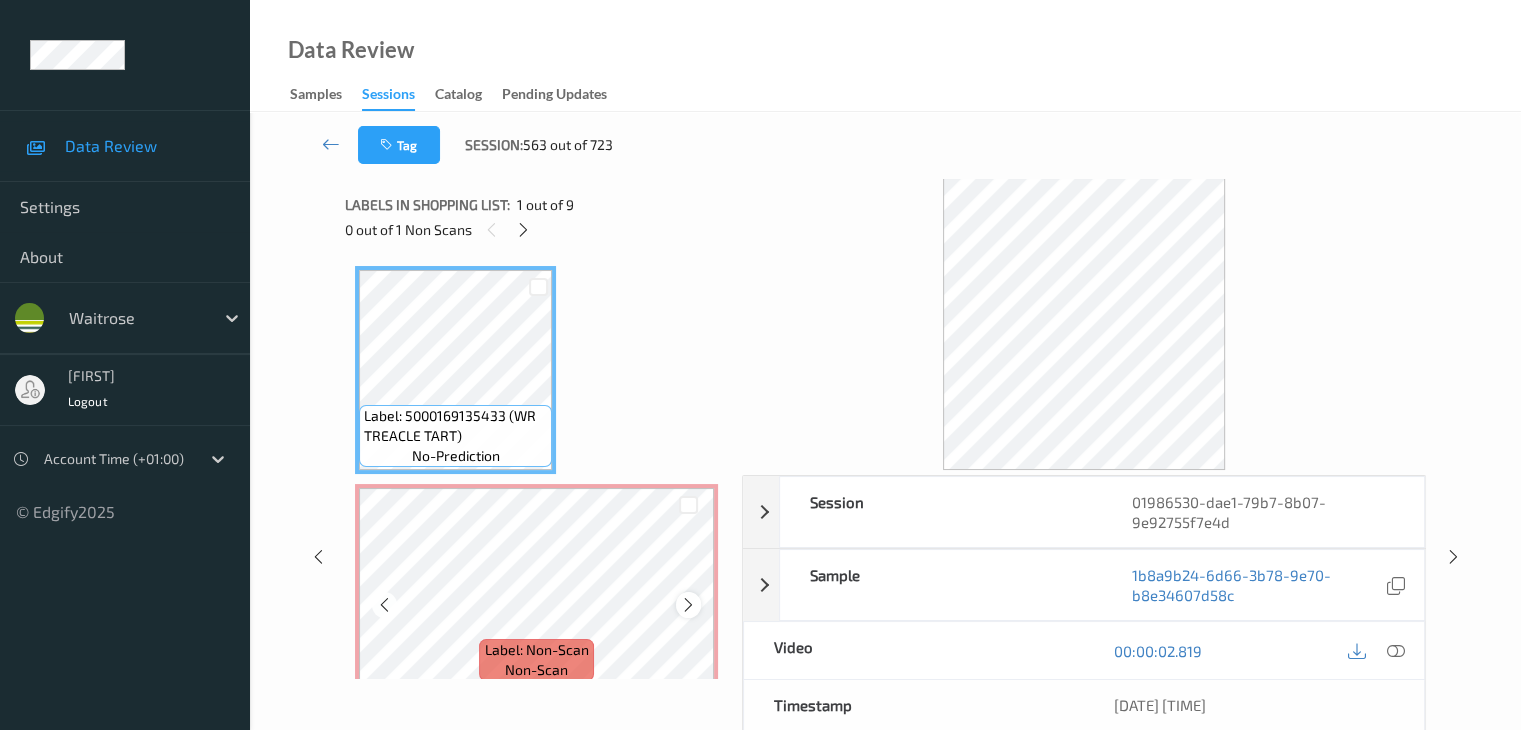 click at bounding box center (688, 605) 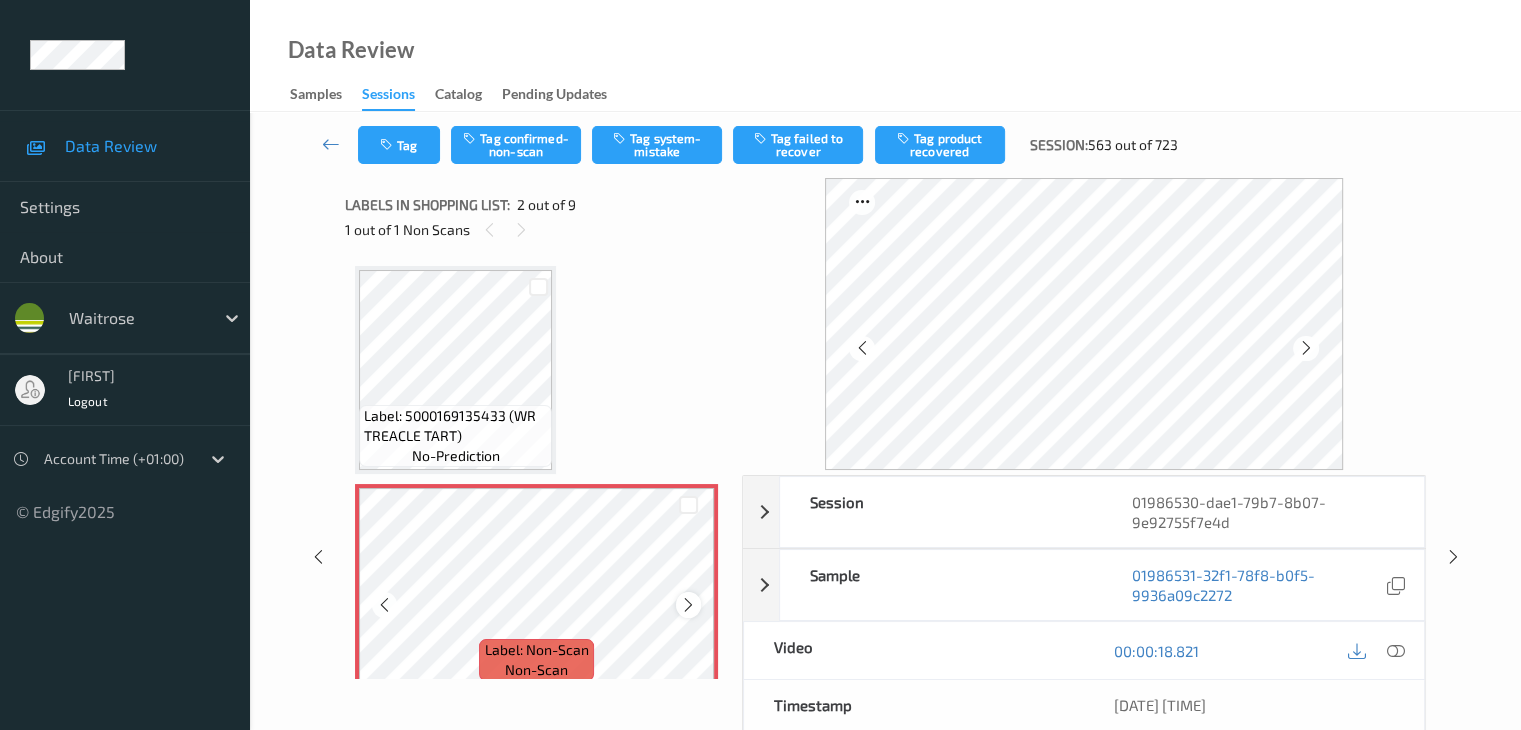 click at bounding box center [688, 605] 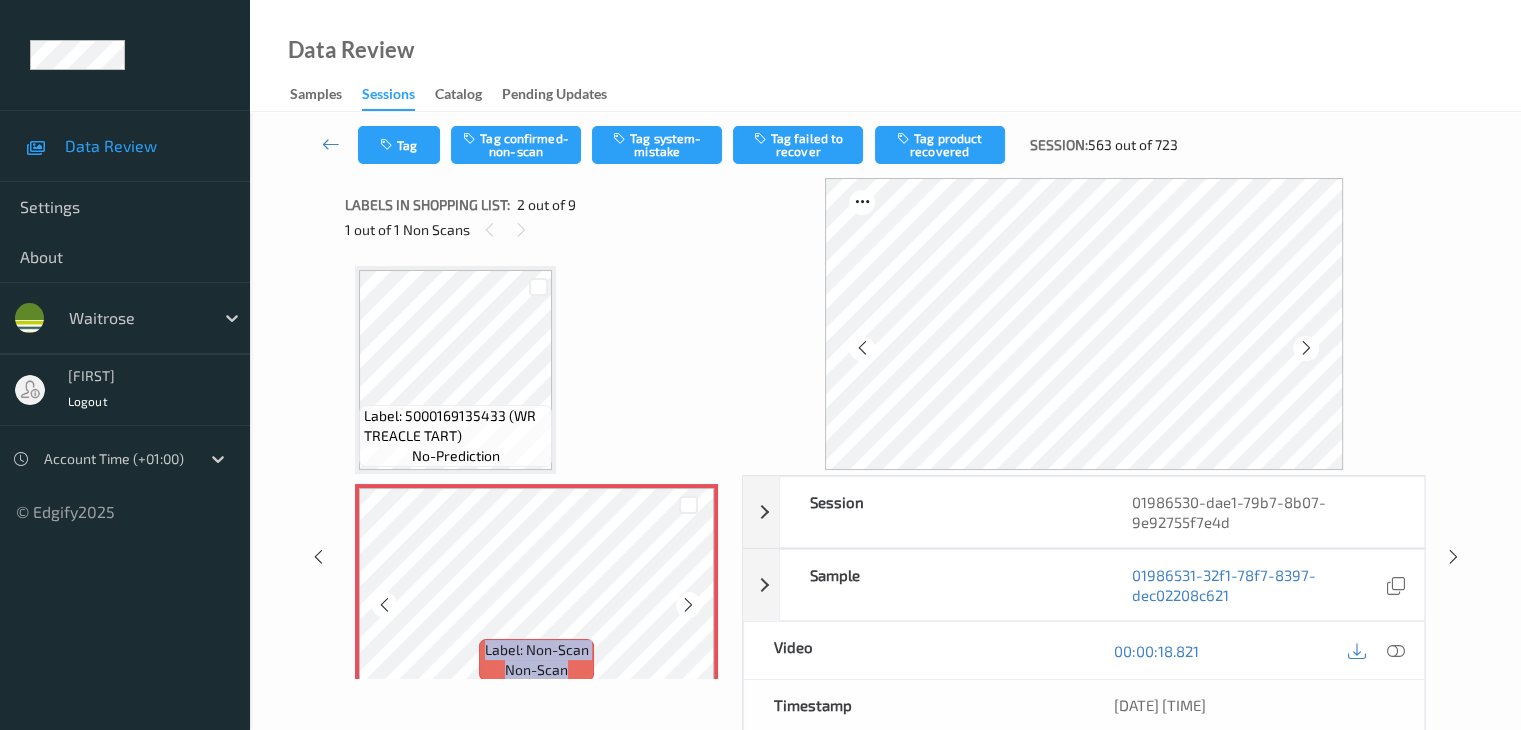 click at bounding box center (688, 605) 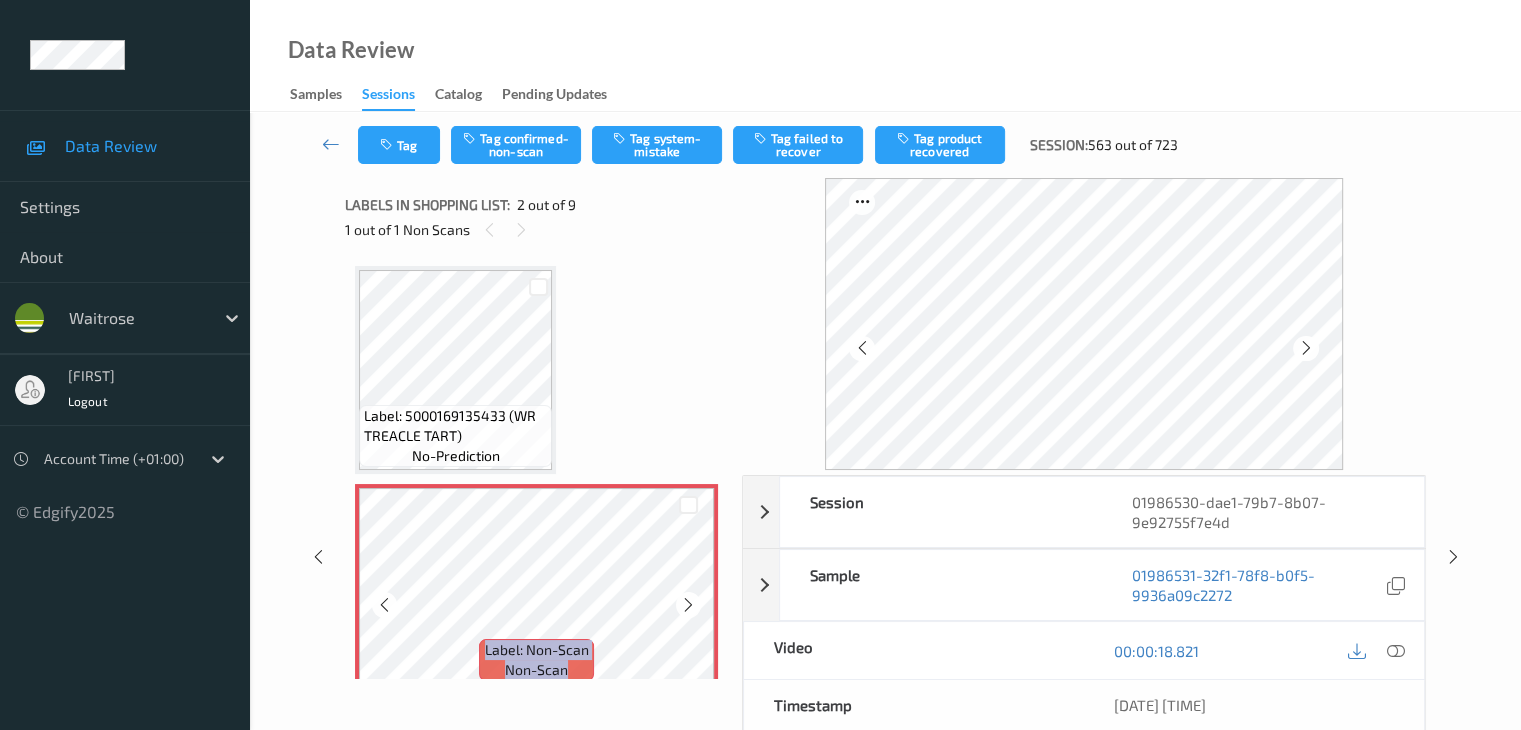 click at bounding box center [688, 605] 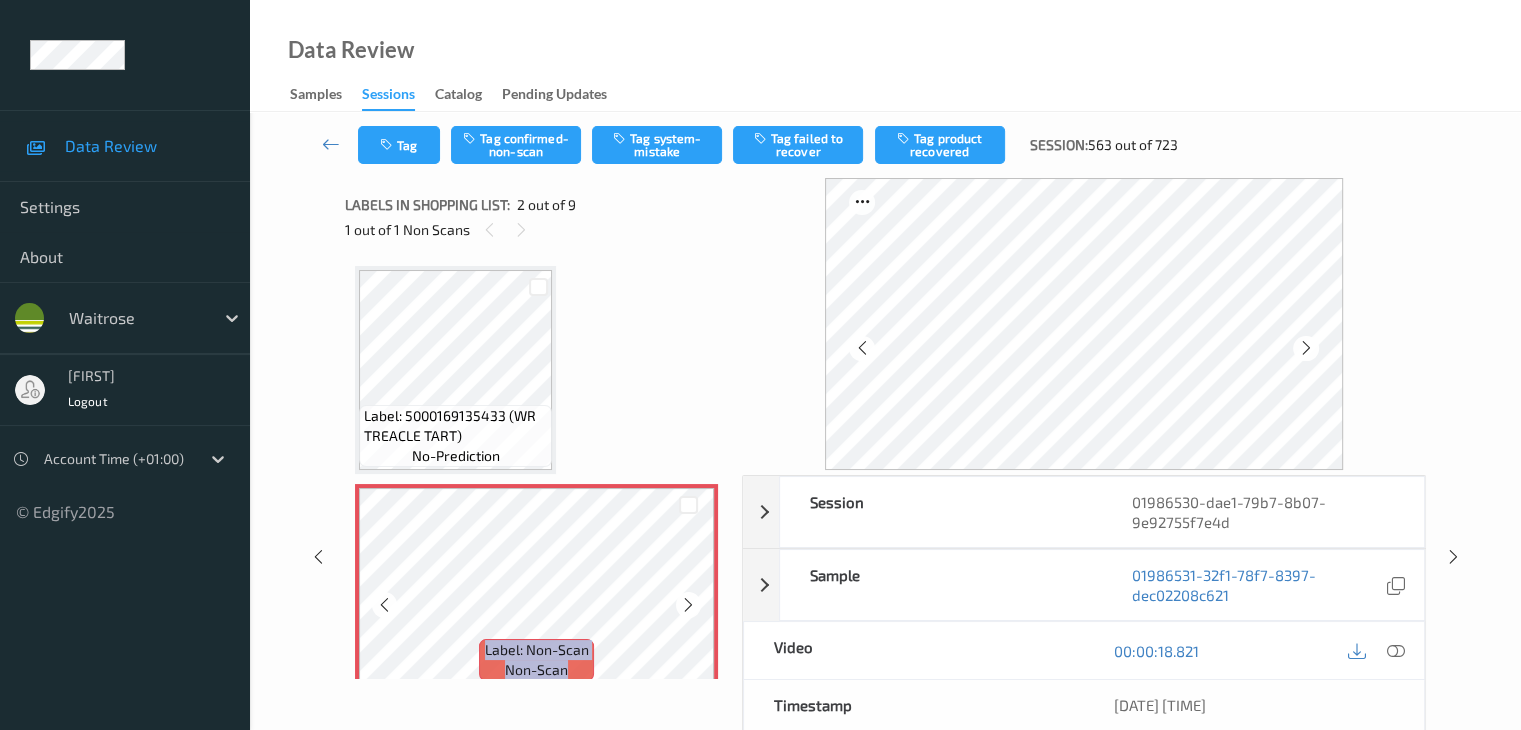 click at bounding box center (688, 605) 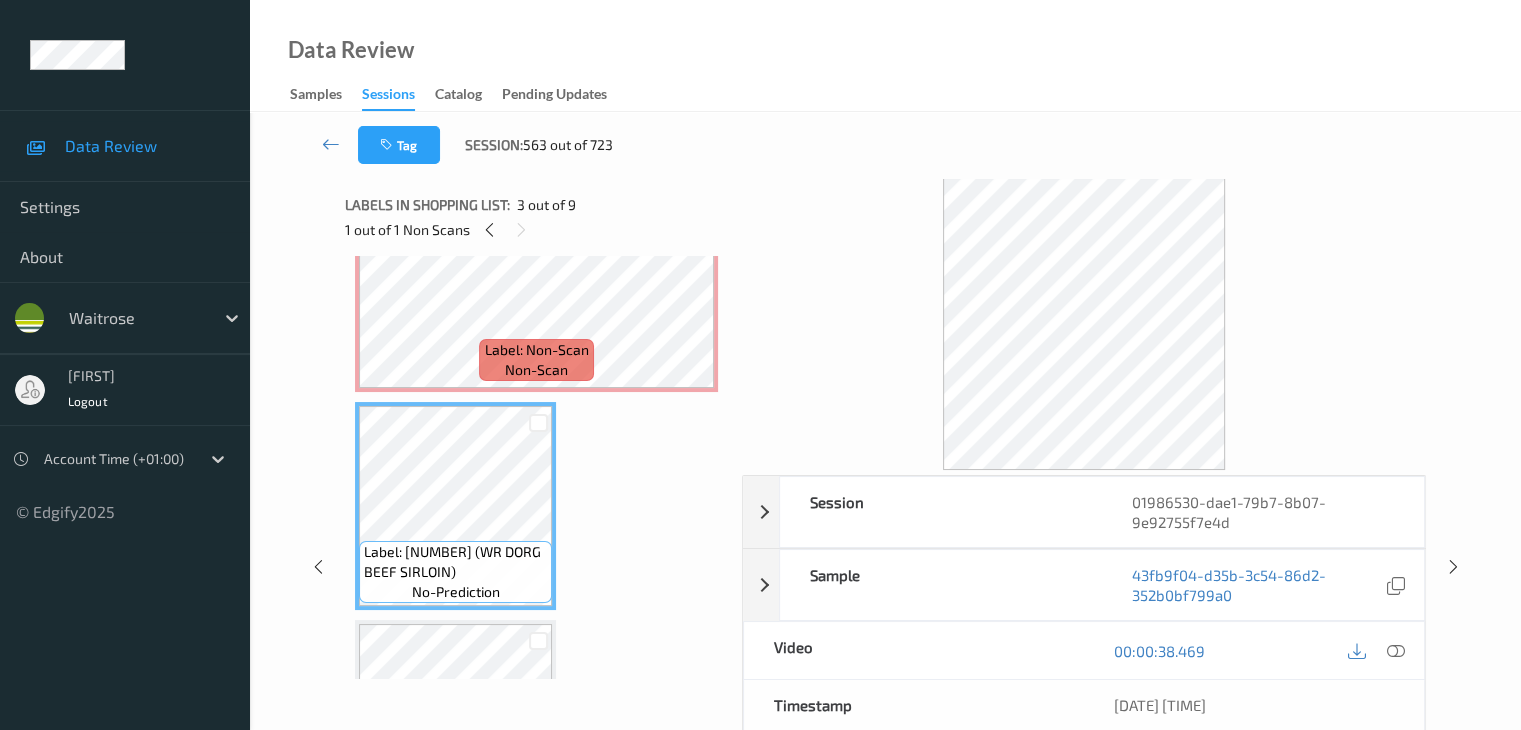 scroll, scrollTop: 100, scrollLeft: 0, axis: vertical 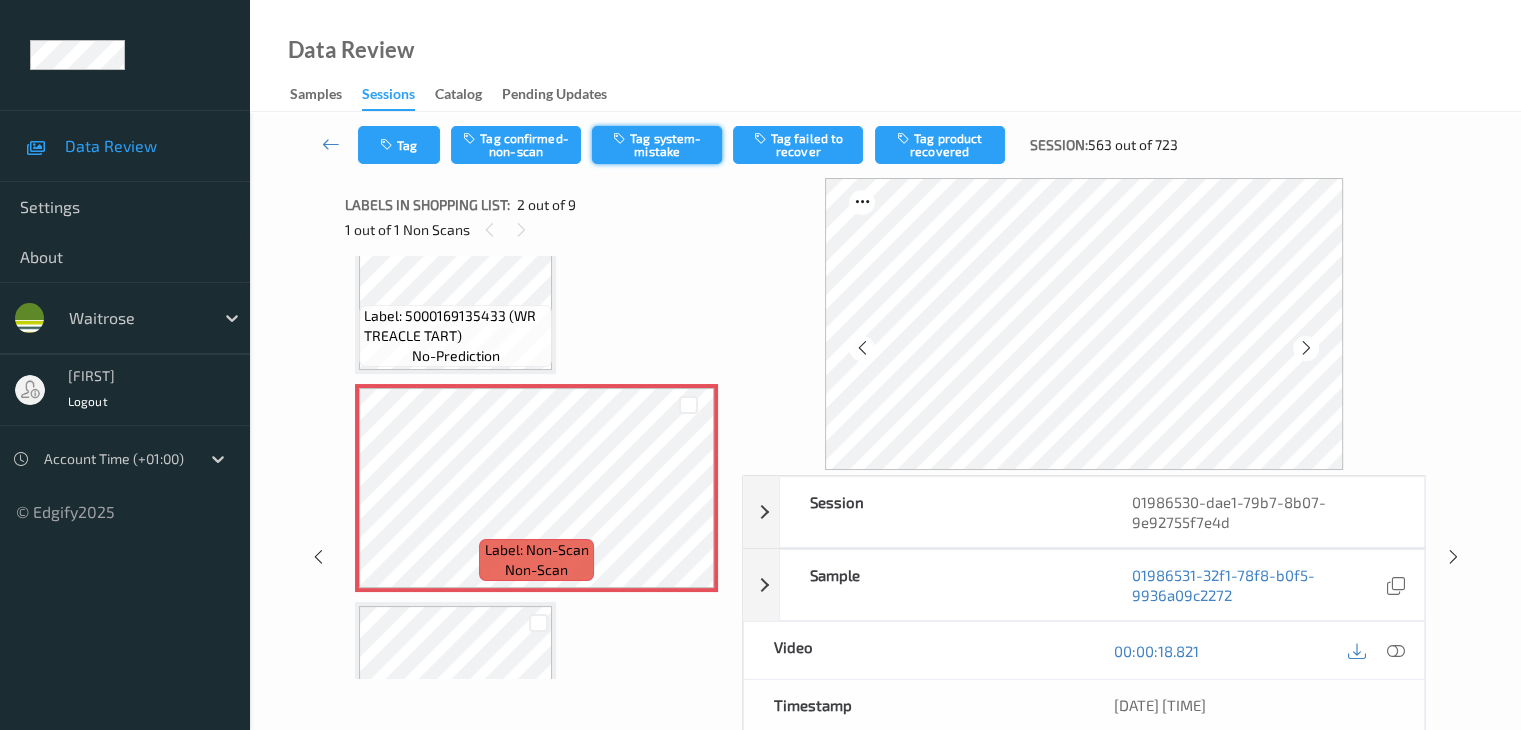 click on "Tag   system-mistake" at bounding box center (657, 145) 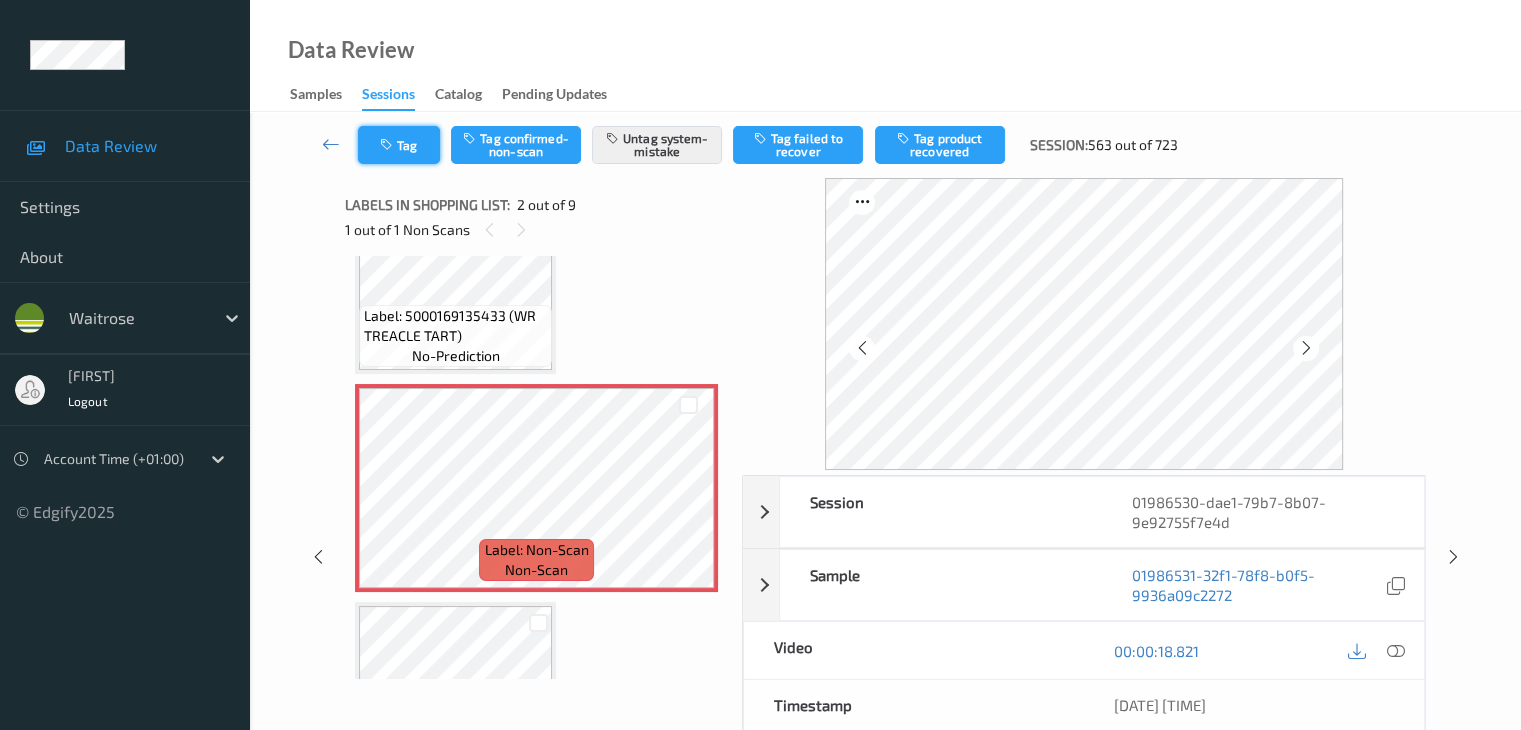 click at bounding box center [388, 145] 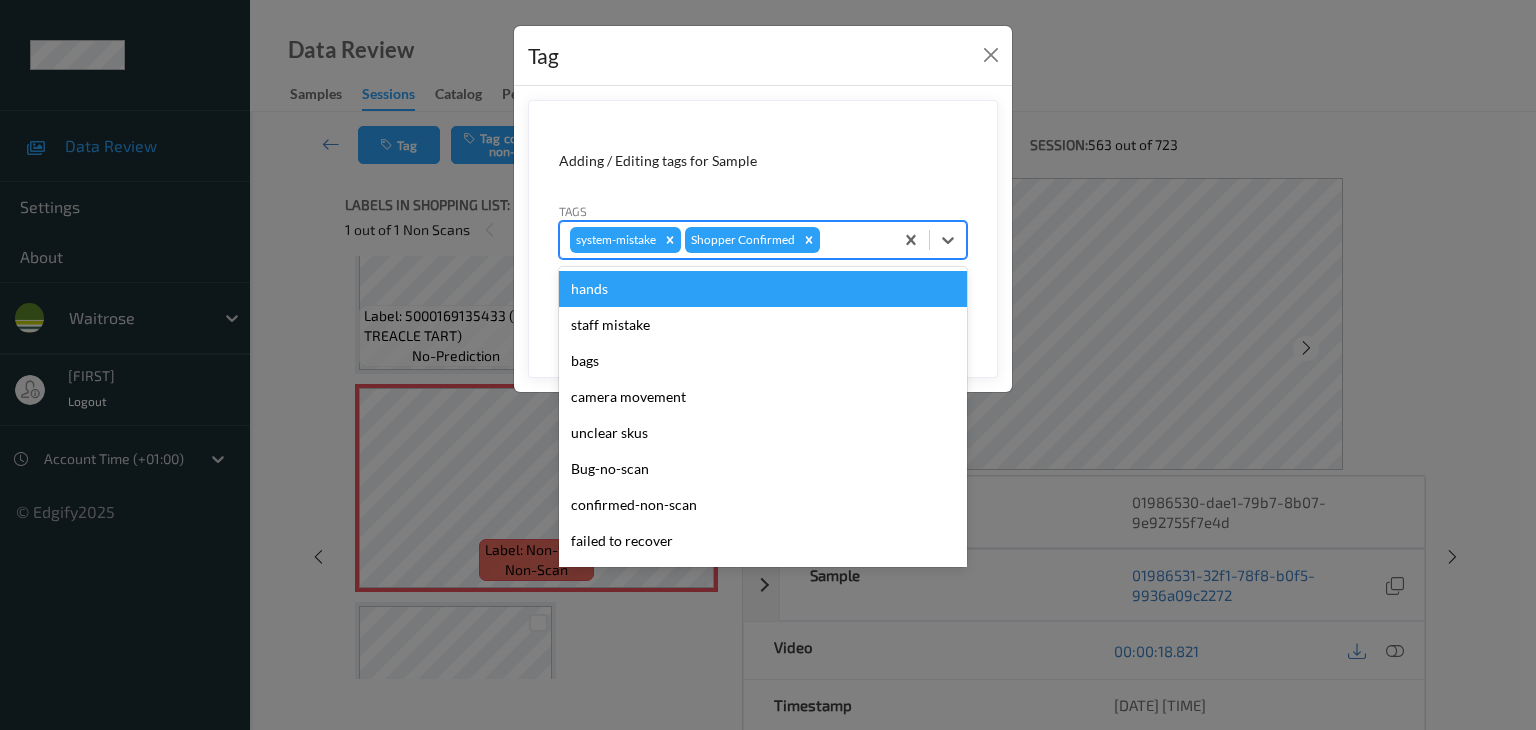 click at bounding box center [853, 240] 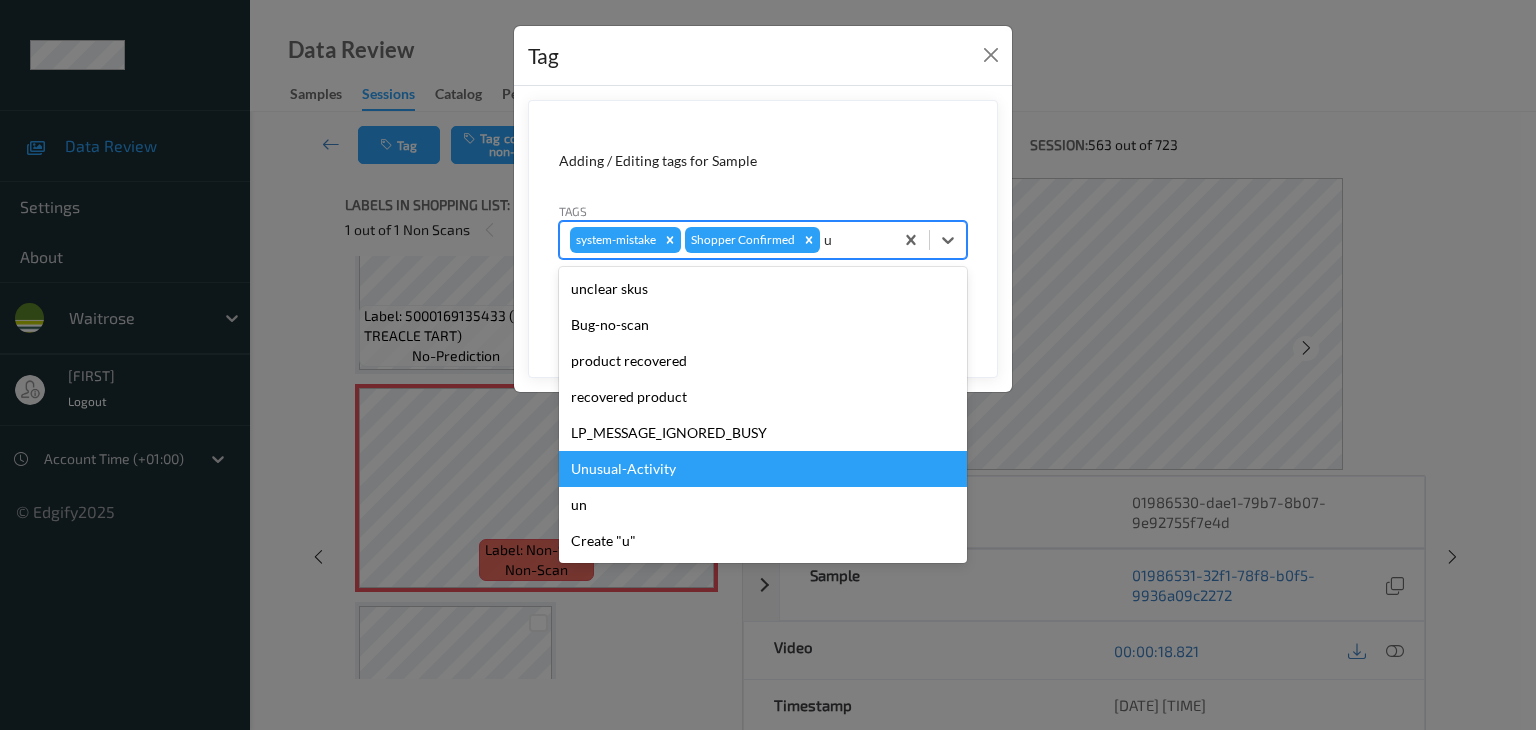 click on "Unusual-Activity" at bounding box center (763, 469) 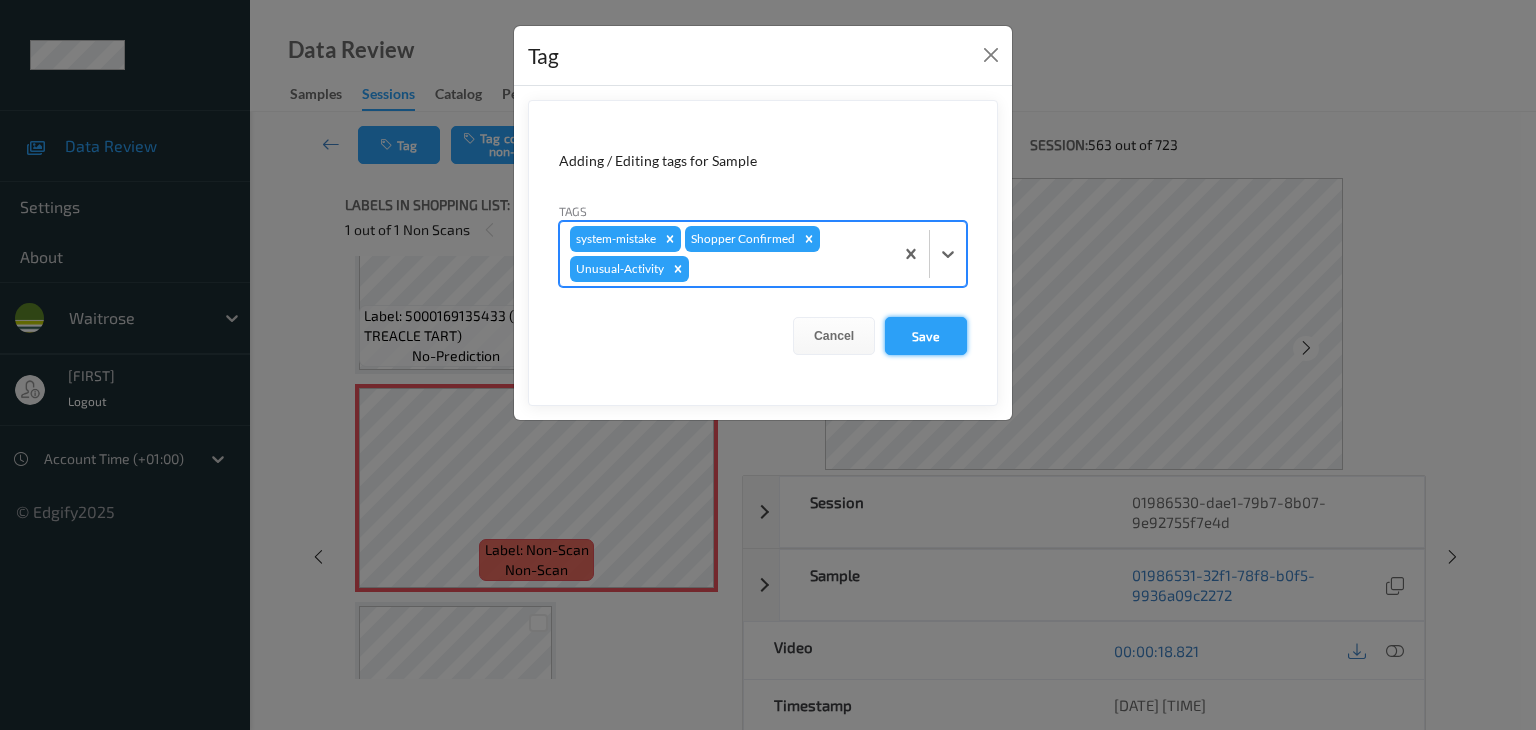 click on "Save" at bounding box center [926, 336] 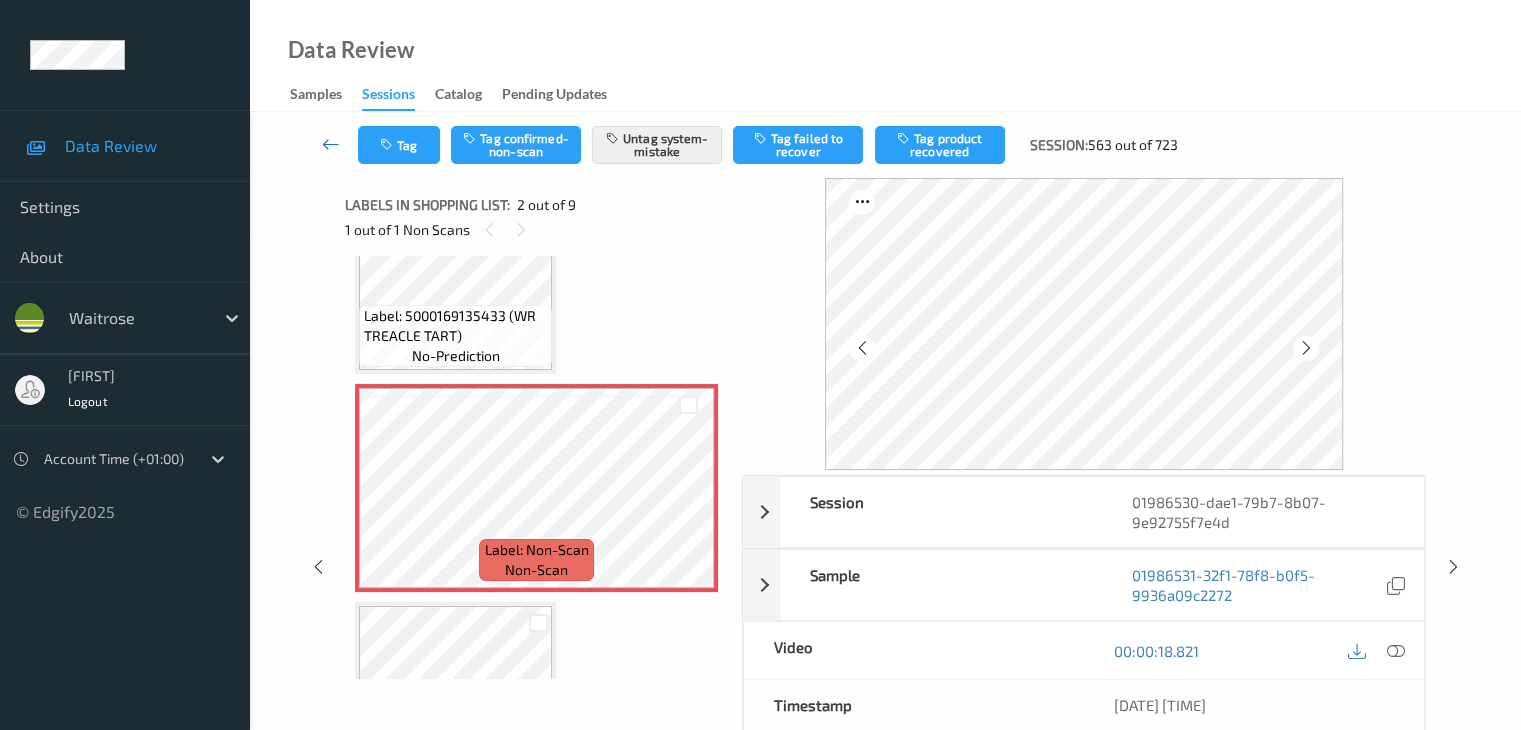 click at bounding box center [331, 144] 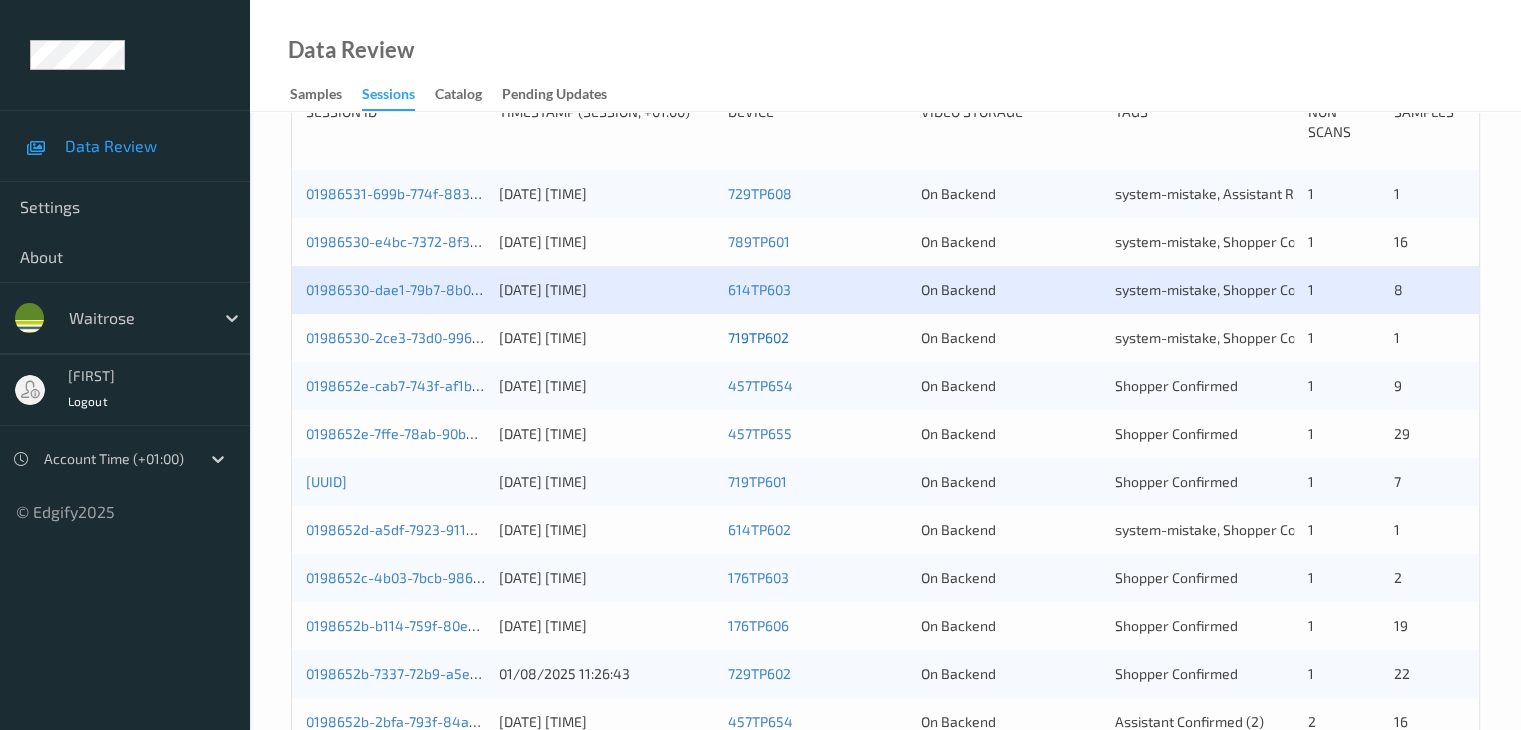 scroll, scrollTop: 500, scrollLeft: 0, axis: vertical 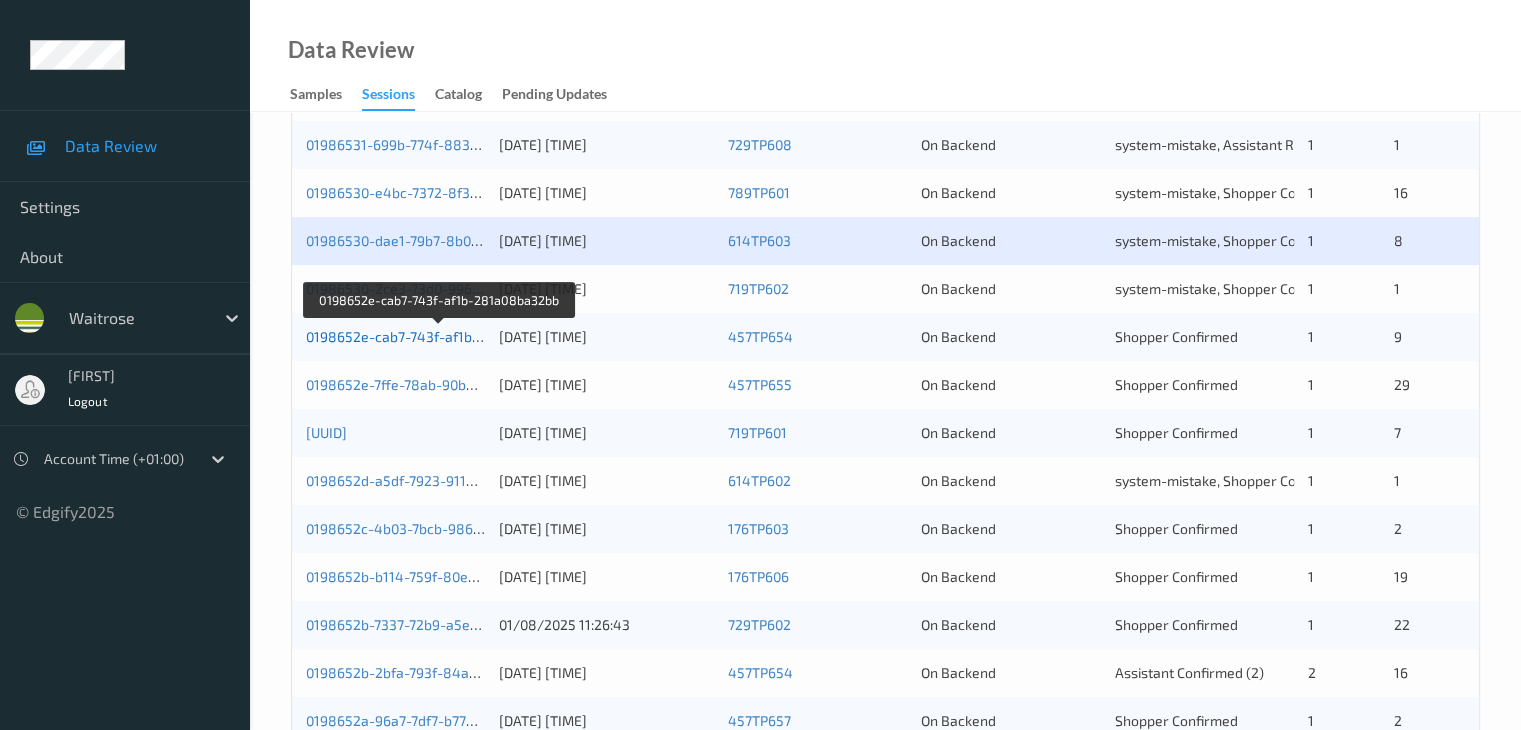 click on "0198652e-cab7-743f-af1b-281a08ba32bb" at bounding box center (440, 336) 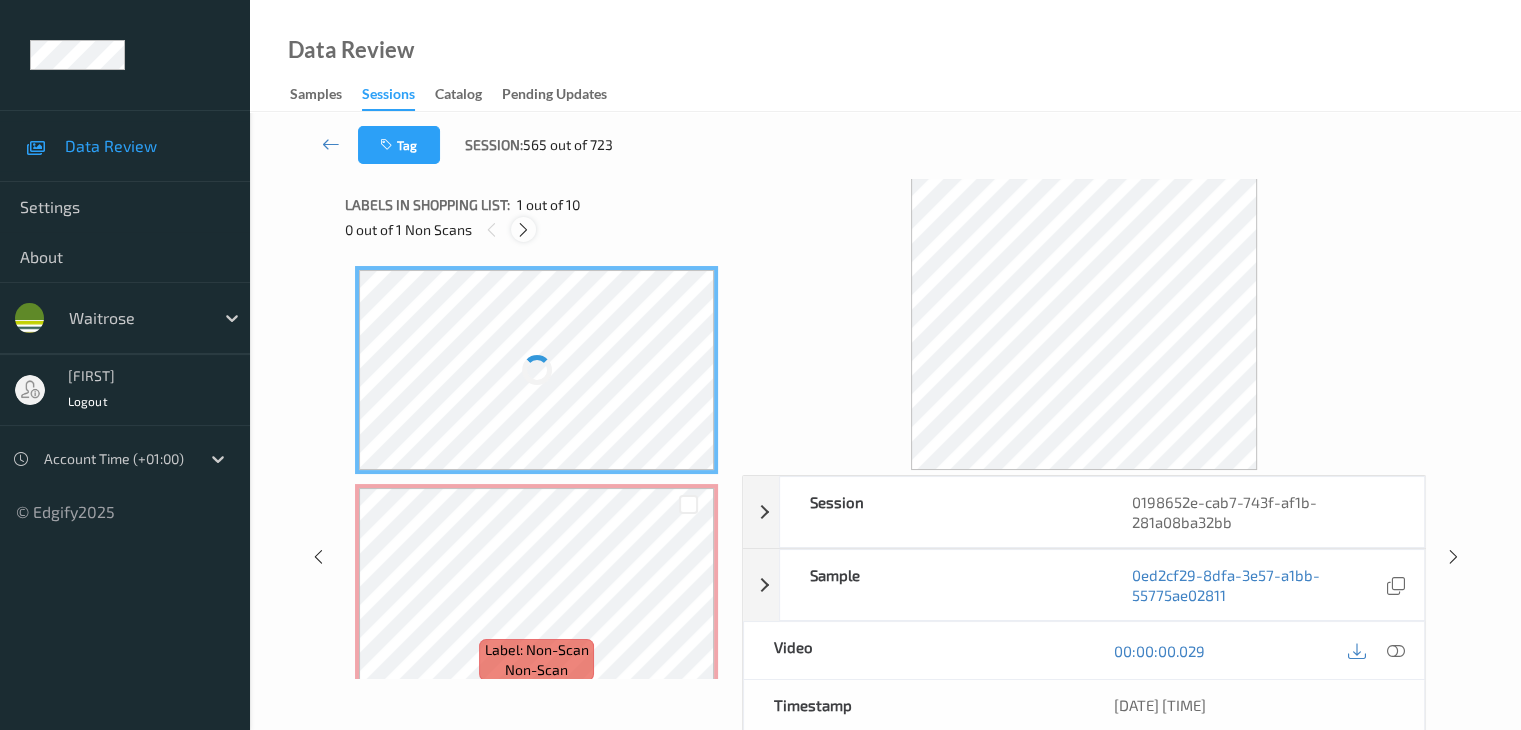 click at bounding box center (523, 230) 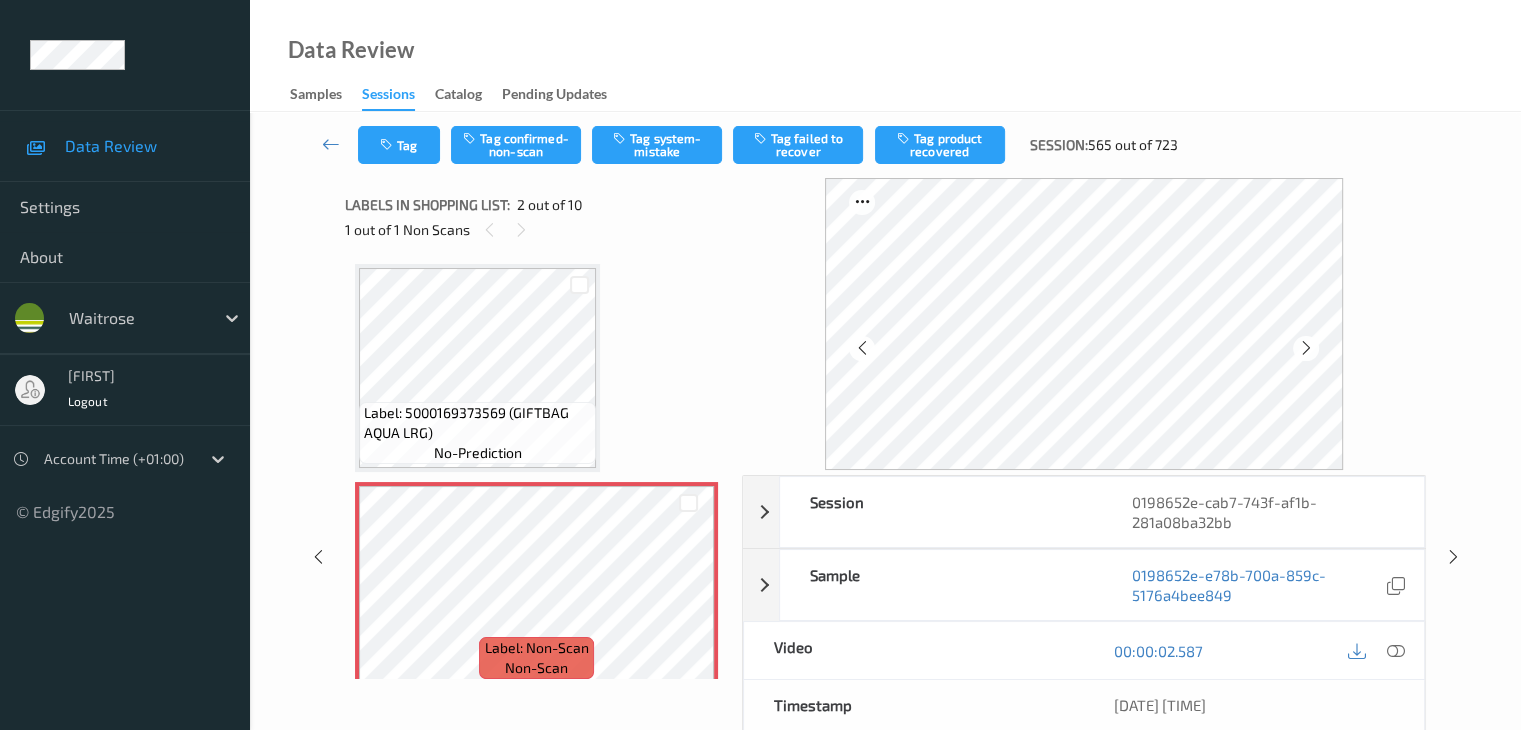 scroll, scrollTop: 0, scrollLeft: 0, axis: both 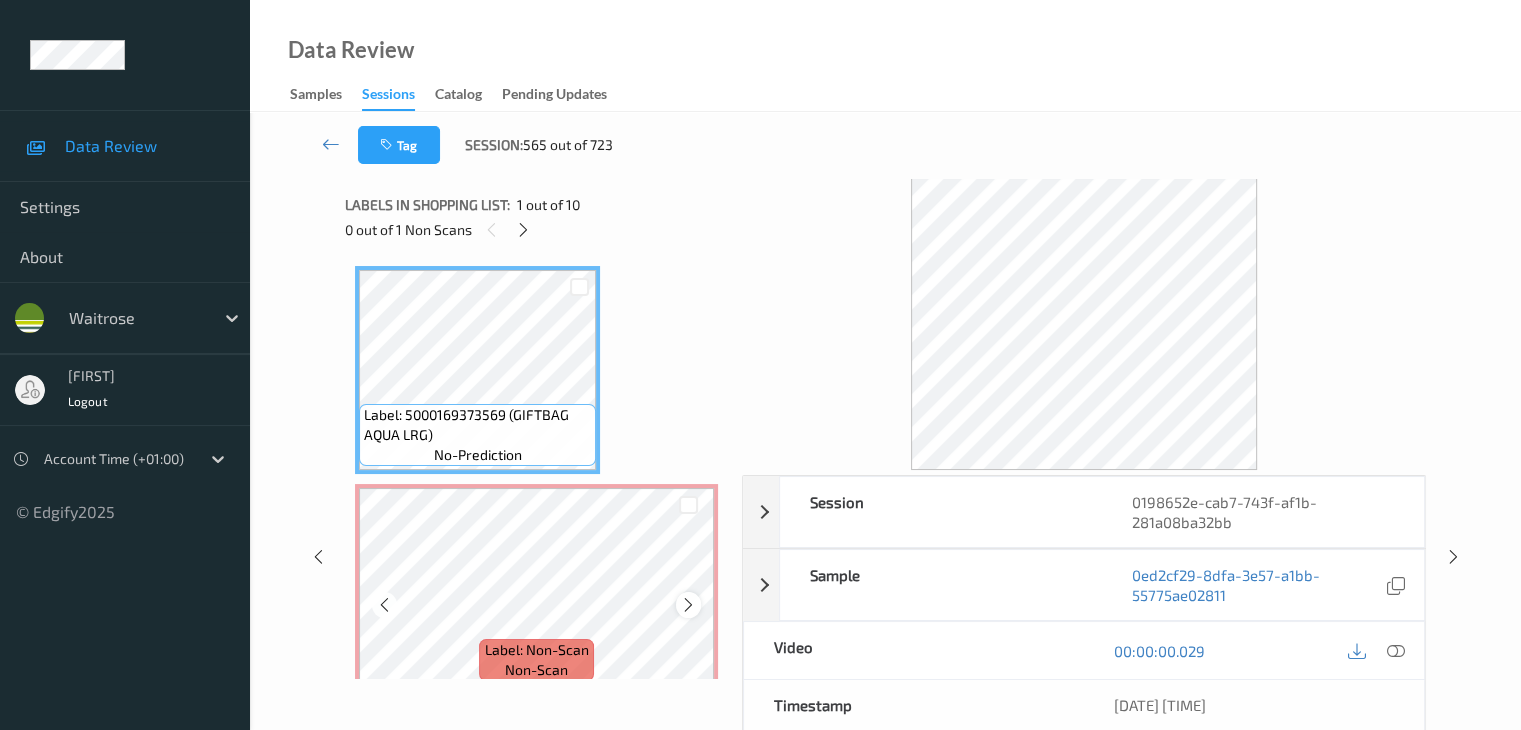 click at bounding box center (688, 605) 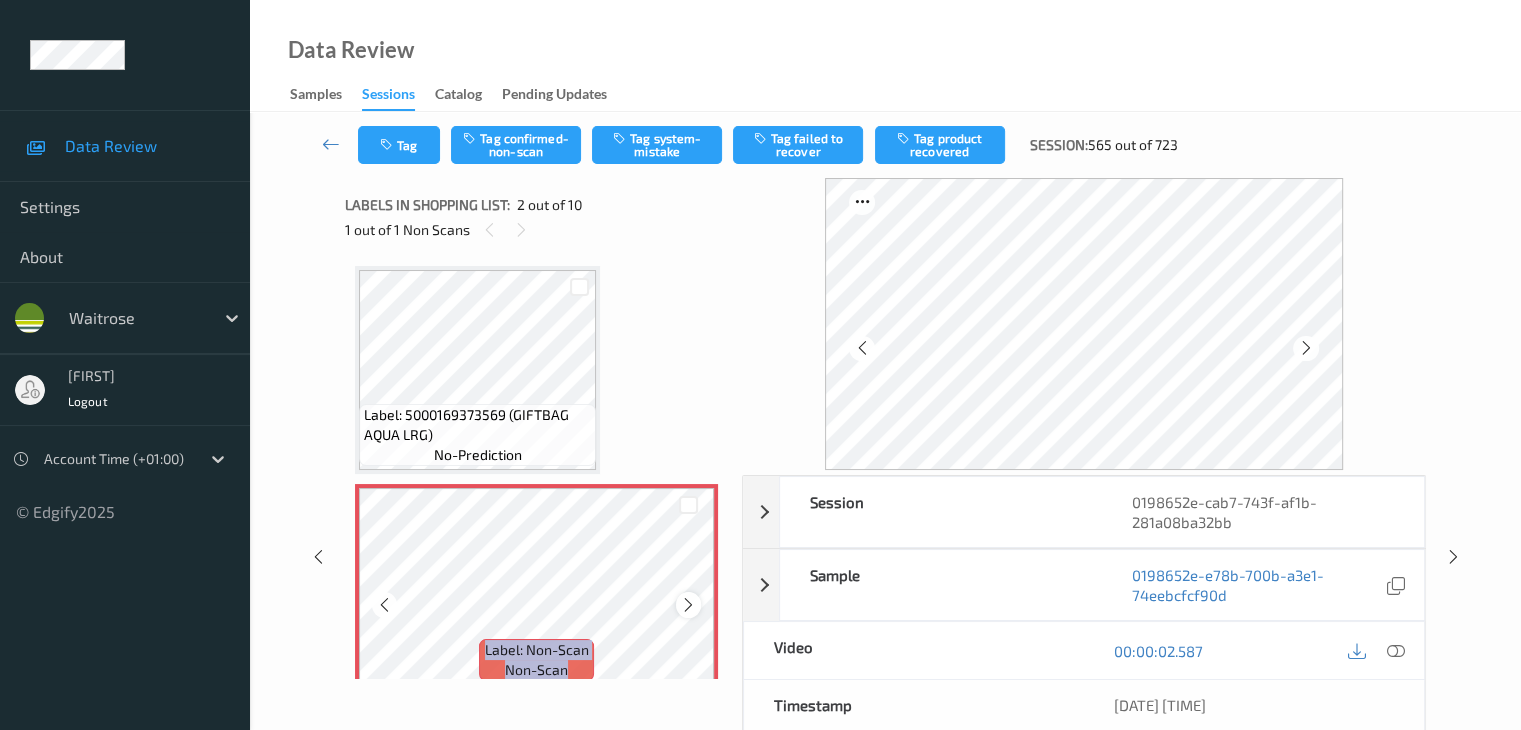 click at bounding box center (688, 605) 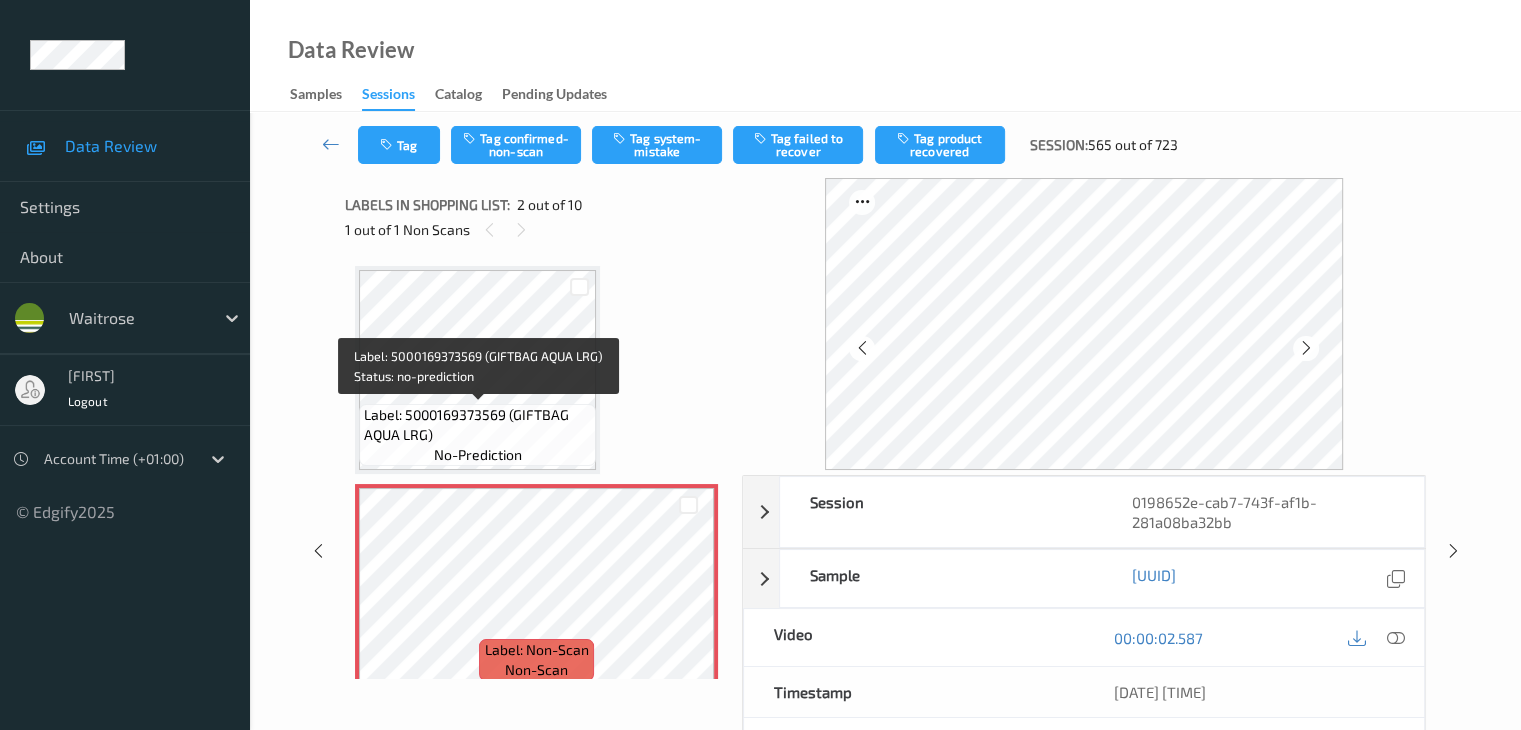 click on "Label: 5000169373569 (GIFTBAG AQUA LRG)" at bounding box center [477, 425] 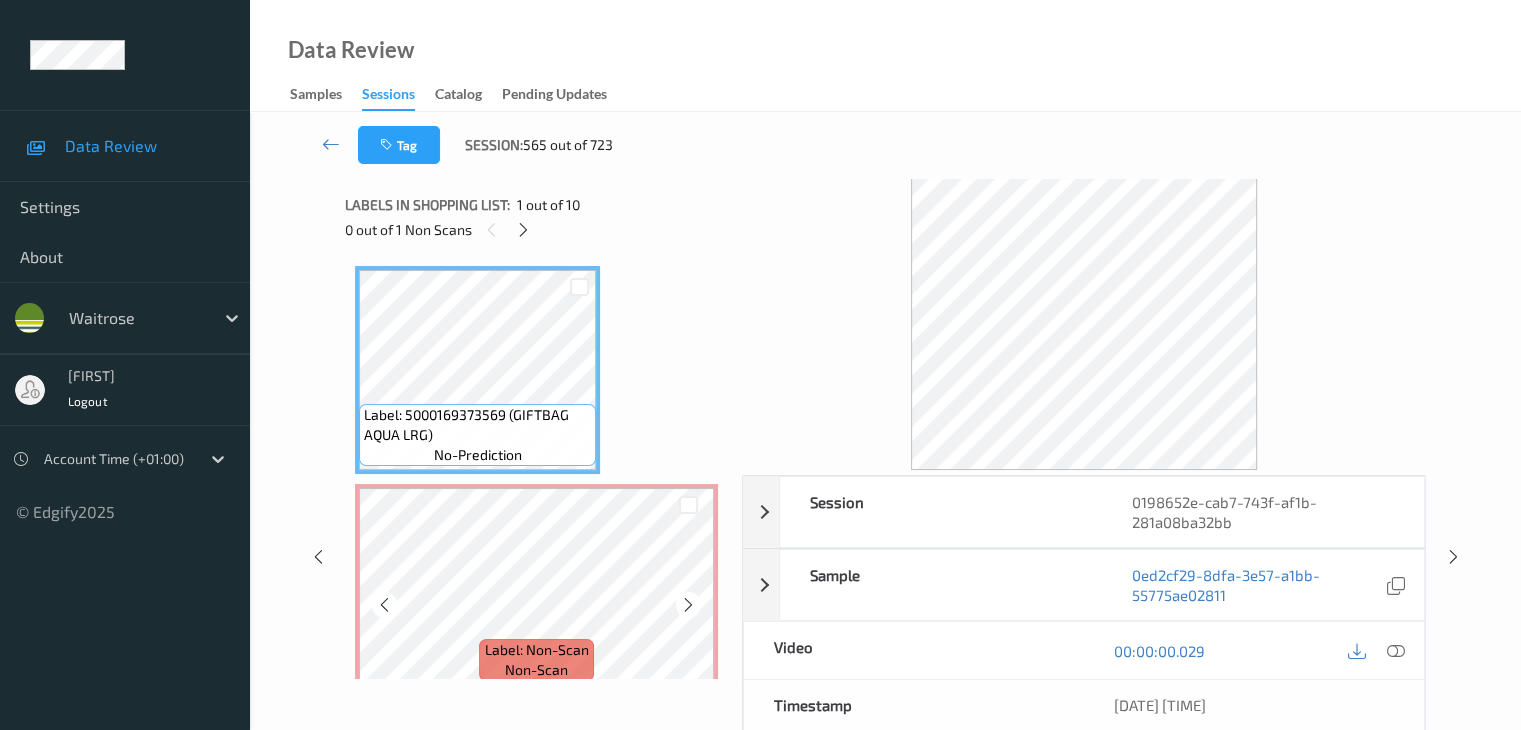 drag, startPoint x: 561, startPoint y: 487, endPoint x: 610, endPoint y: 410, distance: 91.26884 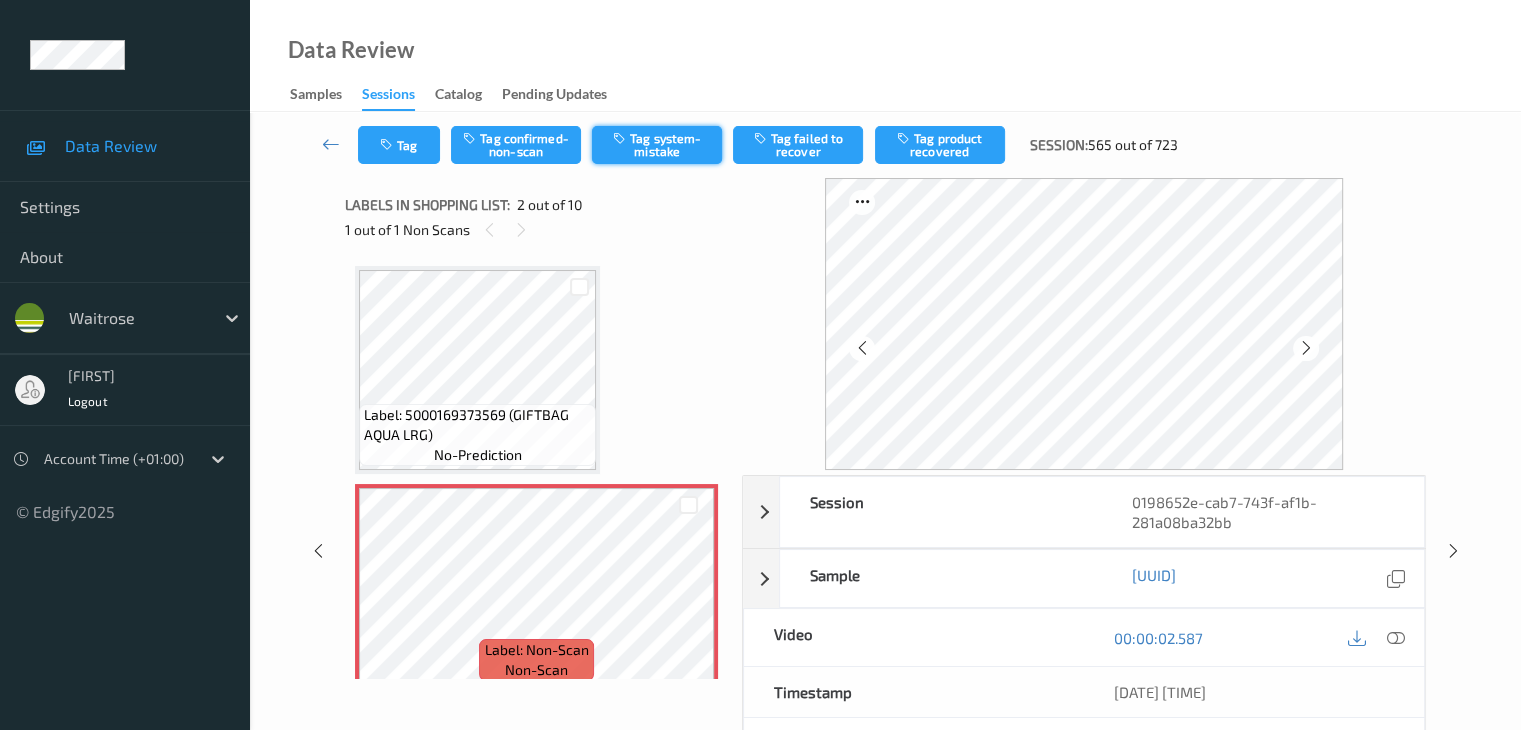click on "Tag   system-mistake" at bounding box center (657, 145) 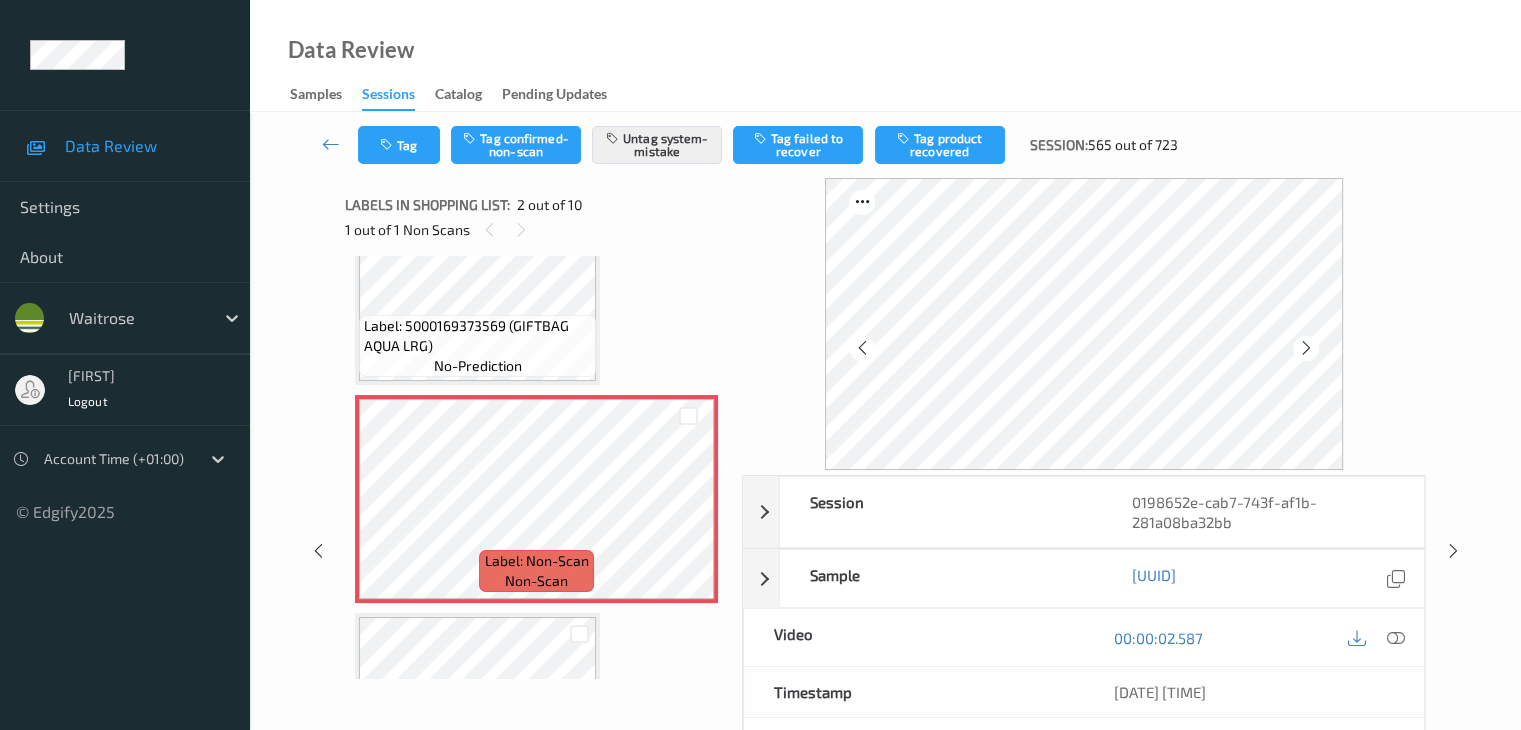 scroll, scrollTop: 0, scrollLeft: 0, axis: both 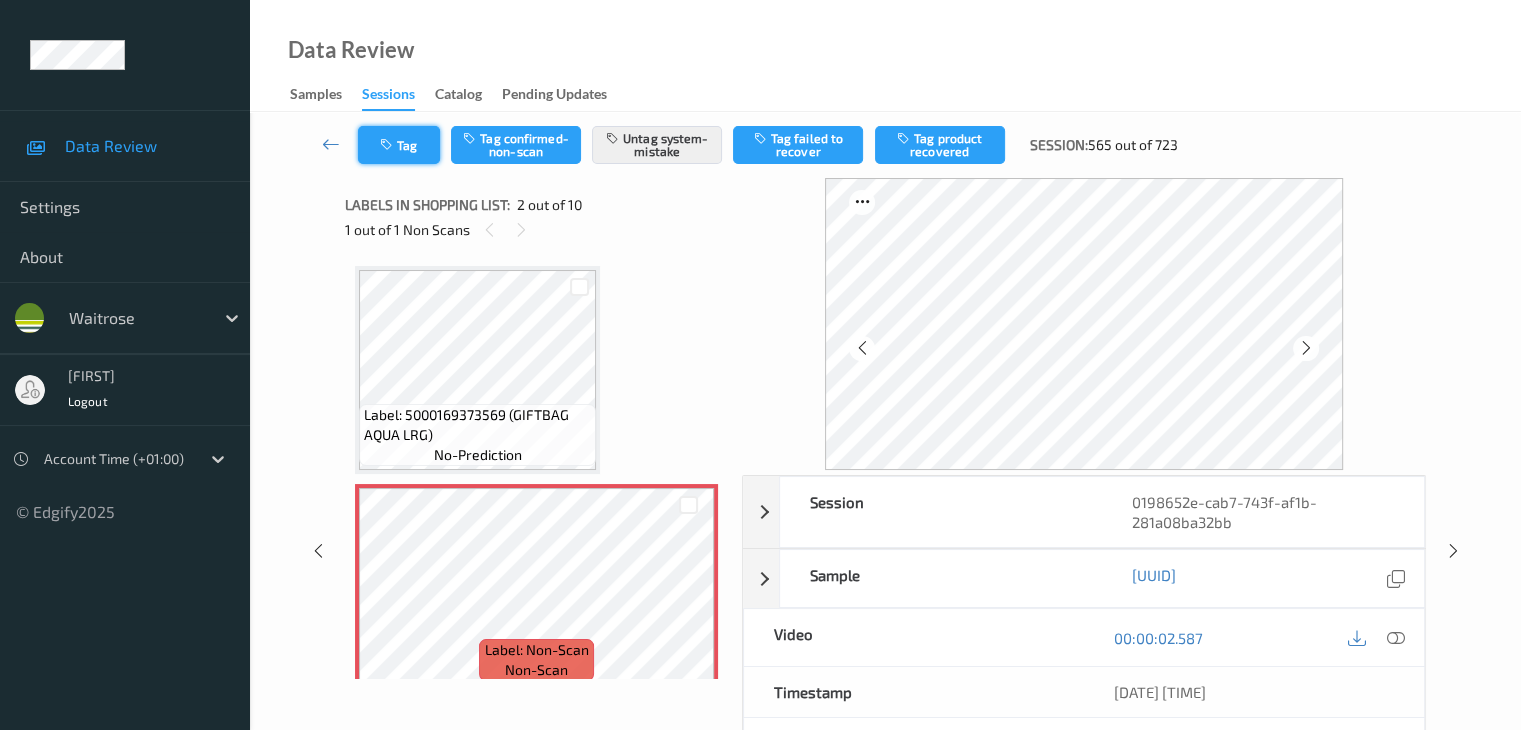 click on "Tag" at bounding box center [399, 145] 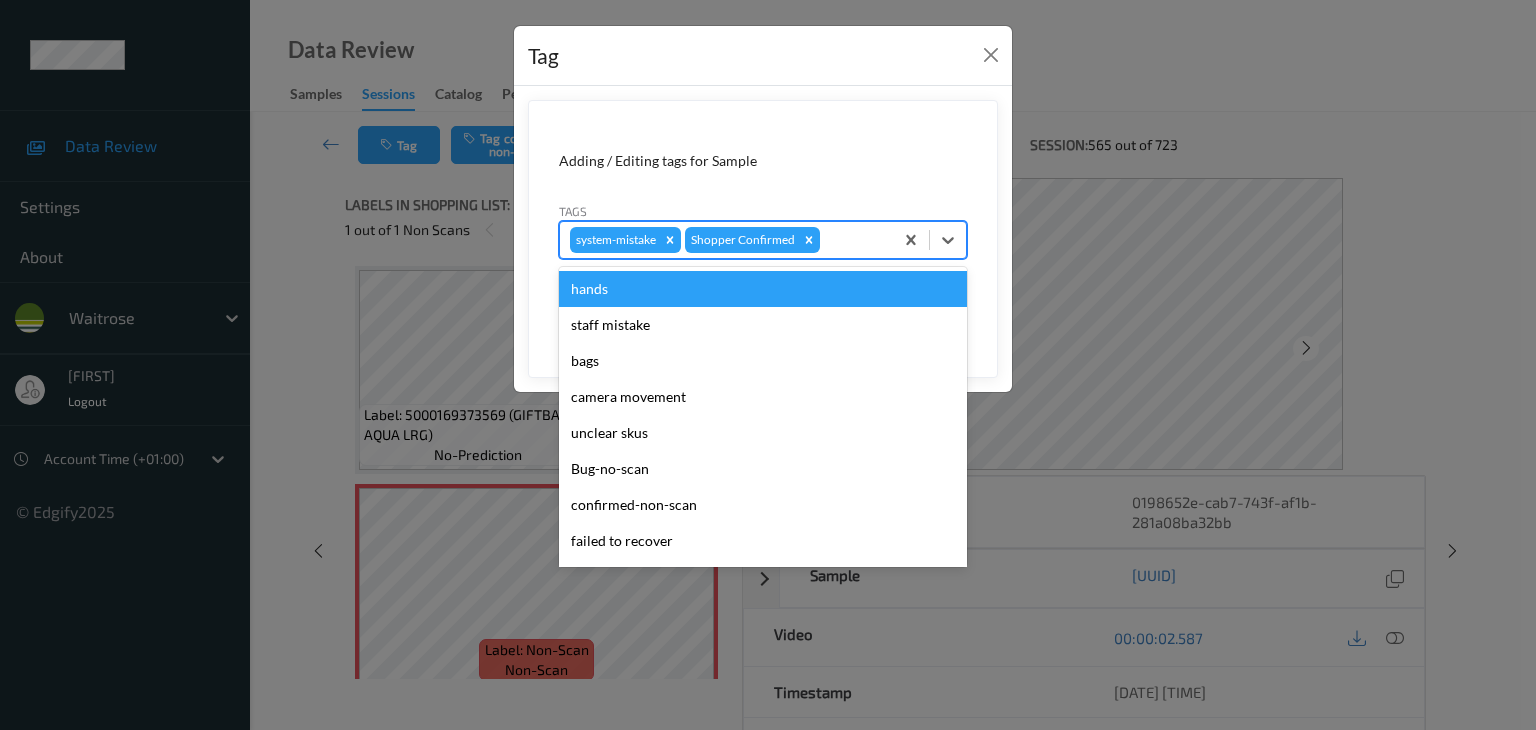 click on "system-mistake Shopper Confirmed" at bounding box center [726, 240] 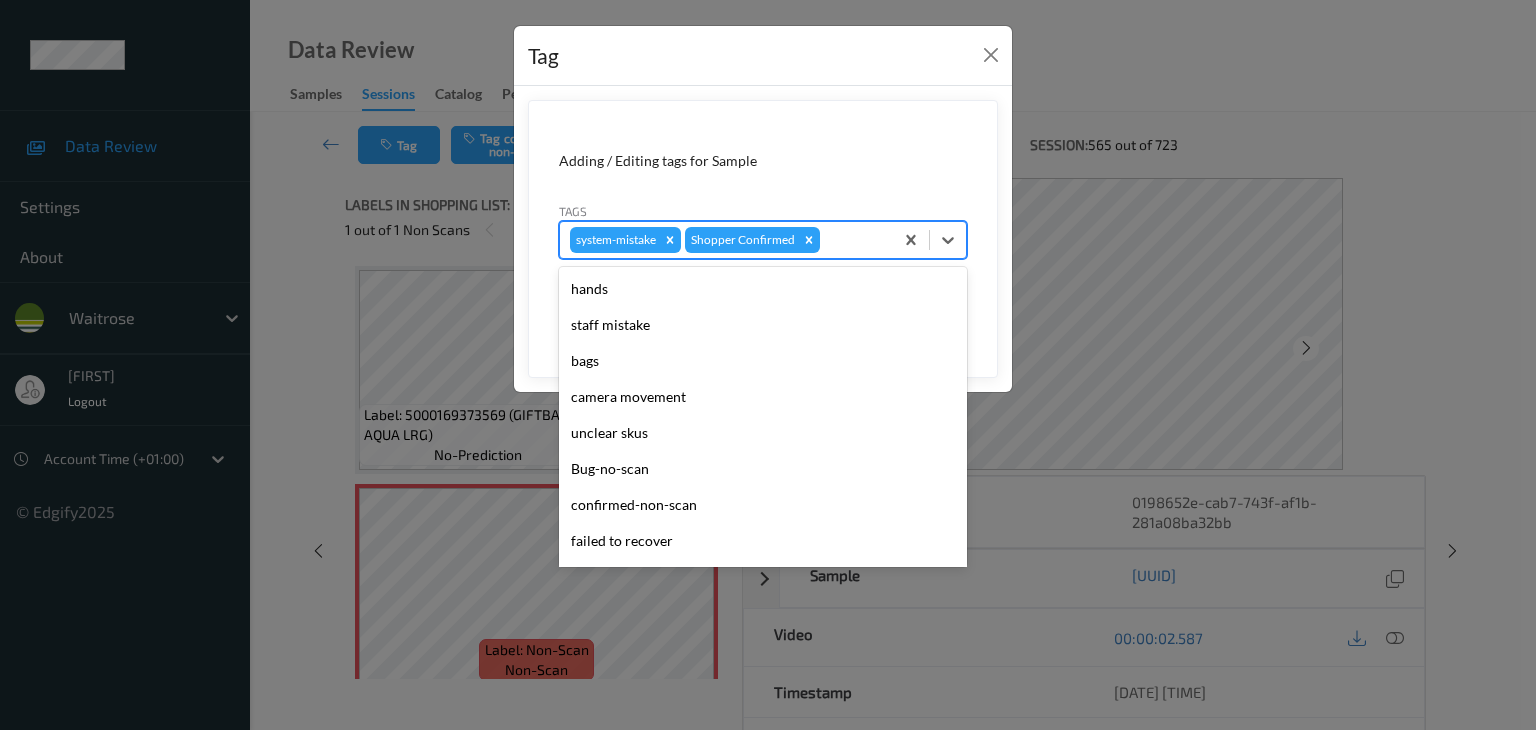 type on "u" 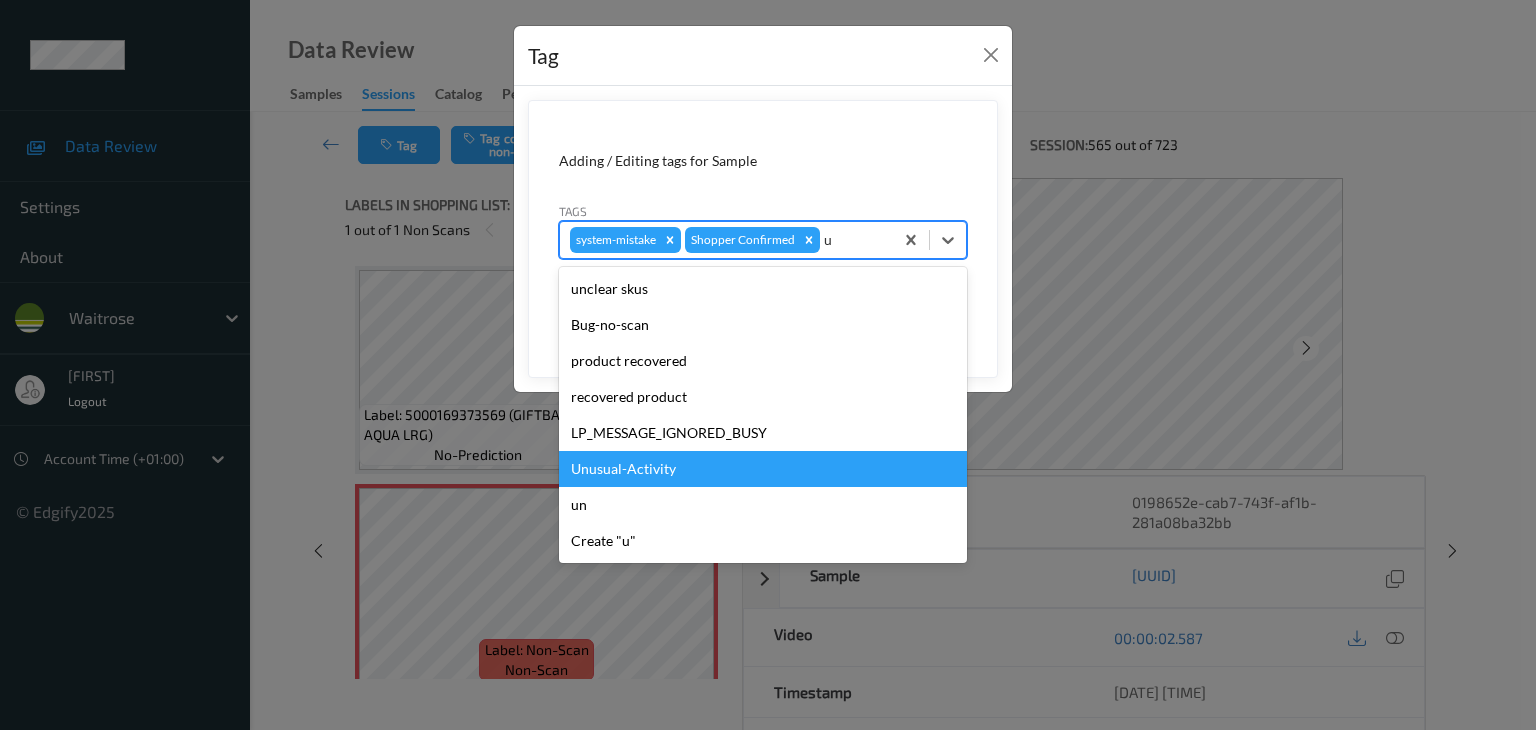 click on "Unusual-Activity" at bounding box center [763, 469] 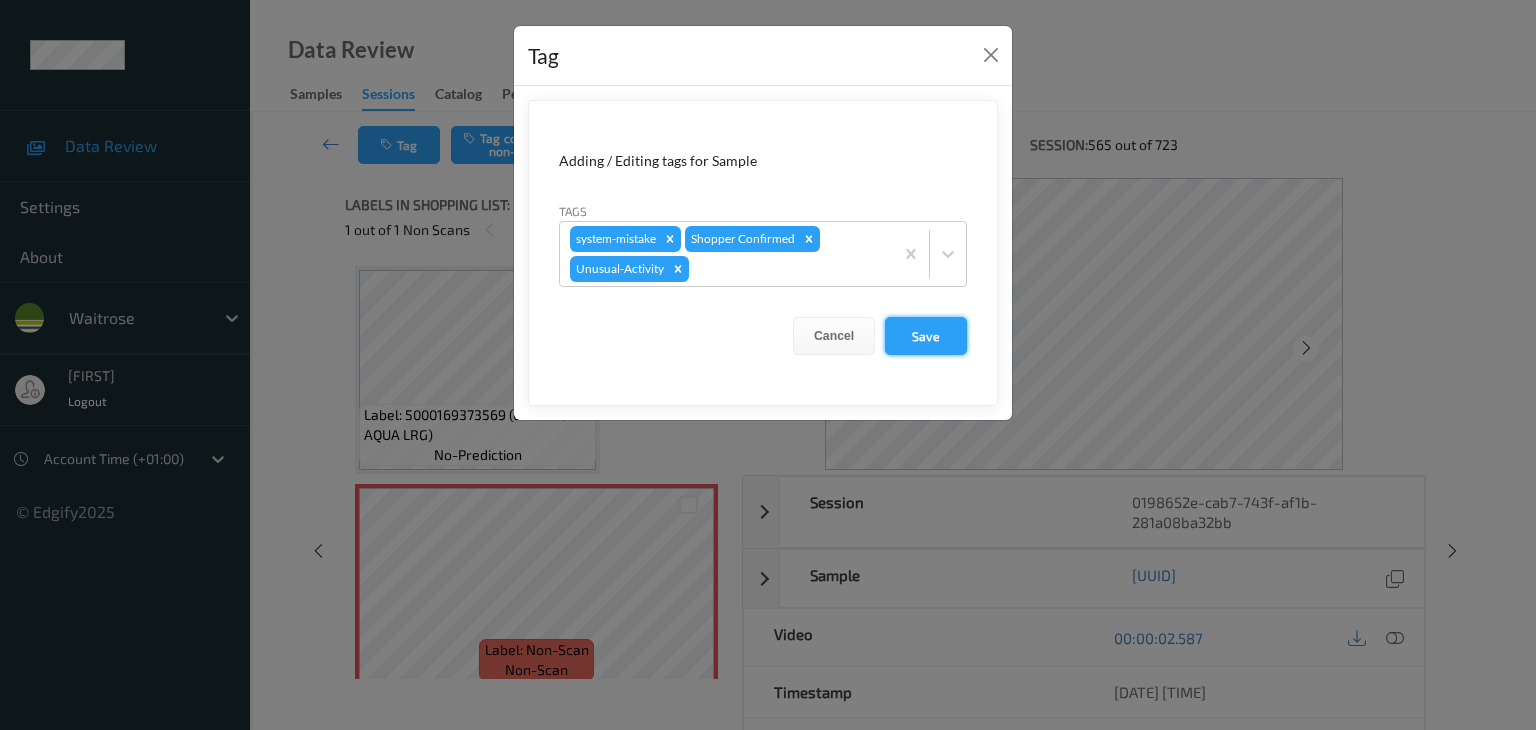 click on "Save" at bounding box center (926, 336) 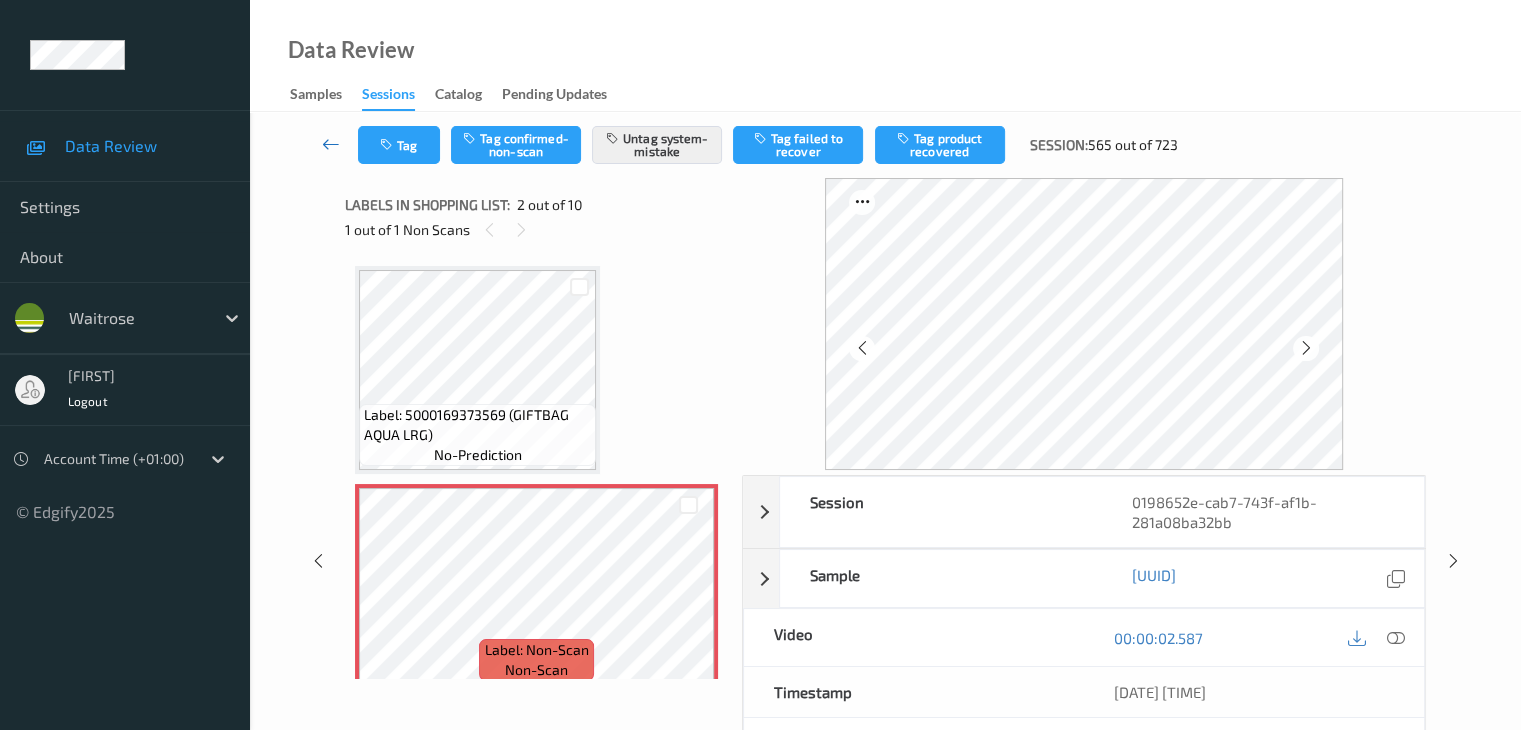 click at bounding box center (331, 144) 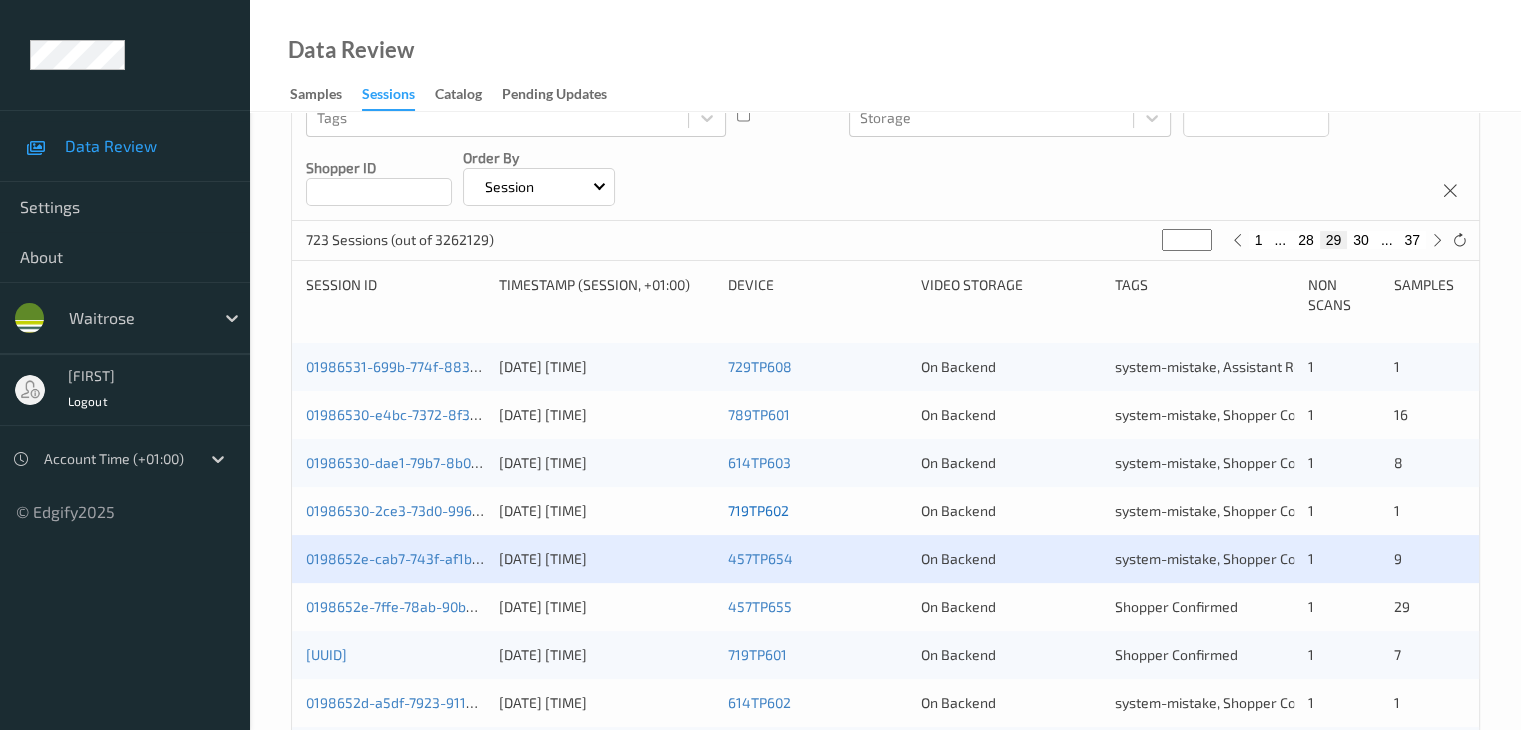 scroll, scrollTop: 500, scrollLeft: 0, axis: vertical 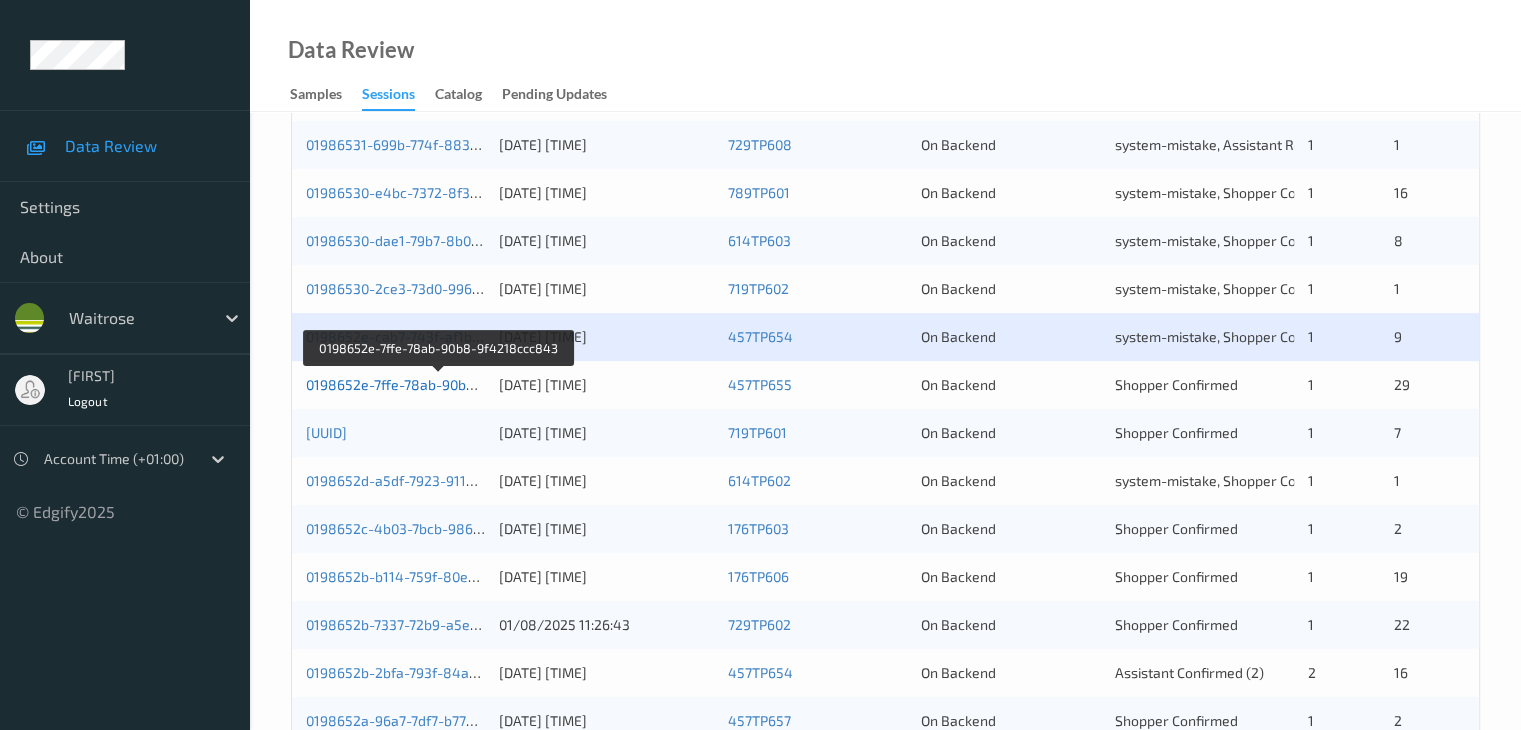 click on "0198652e-7ffe-78ab-90b8-9f4218ccc843" at bounding box center [439, 384] 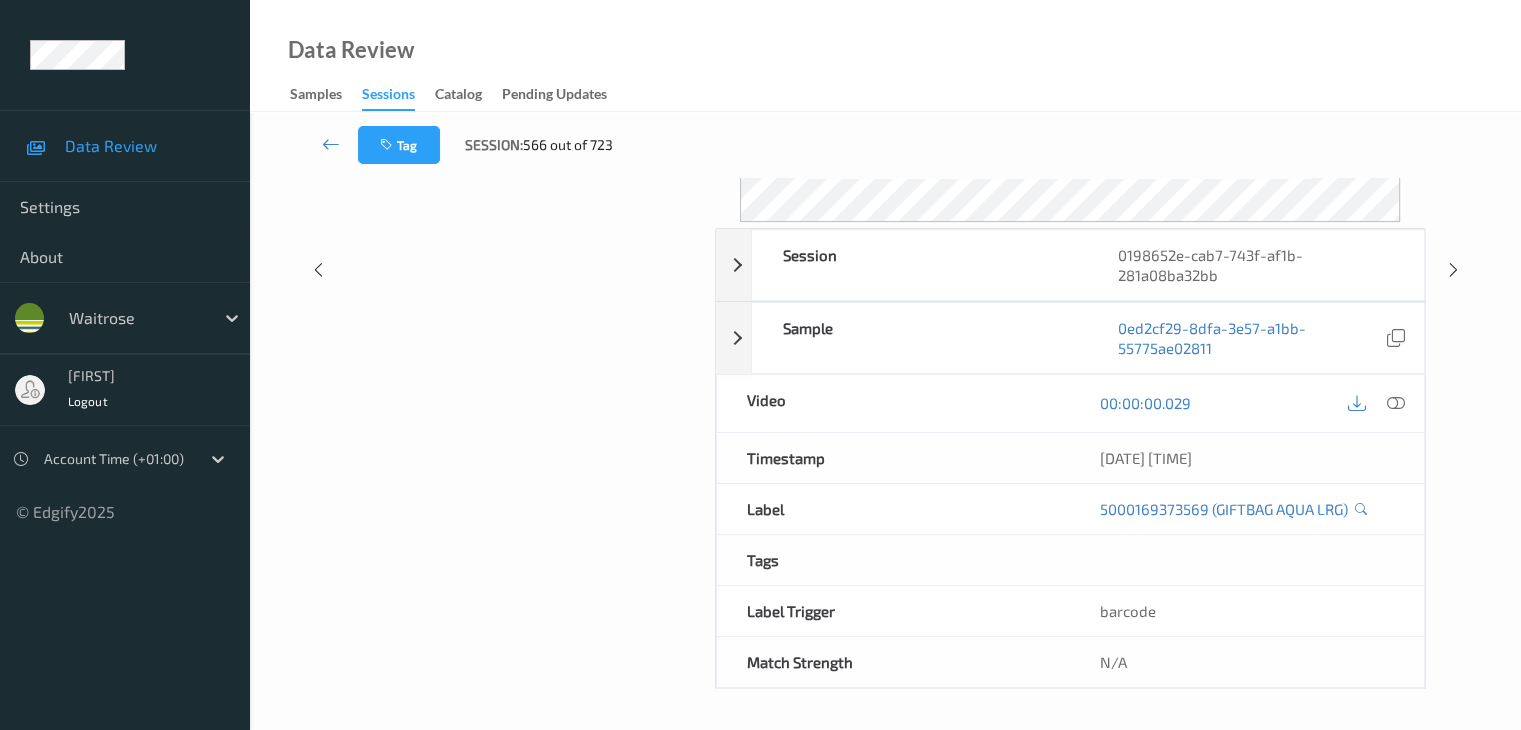 scroll, scrollTop: 0, scrollLeft: 0, axis: both 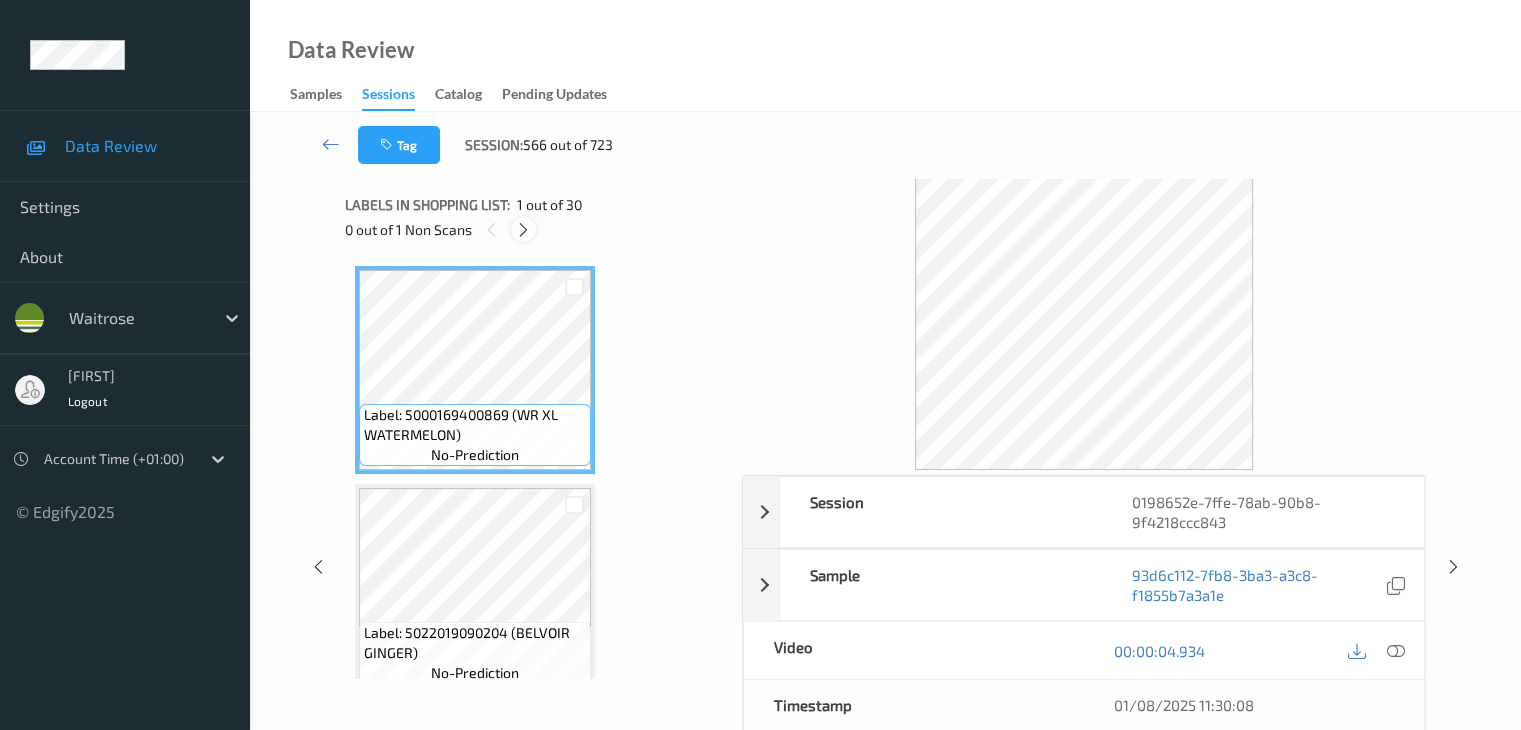 click at bounding box center (523, 230) 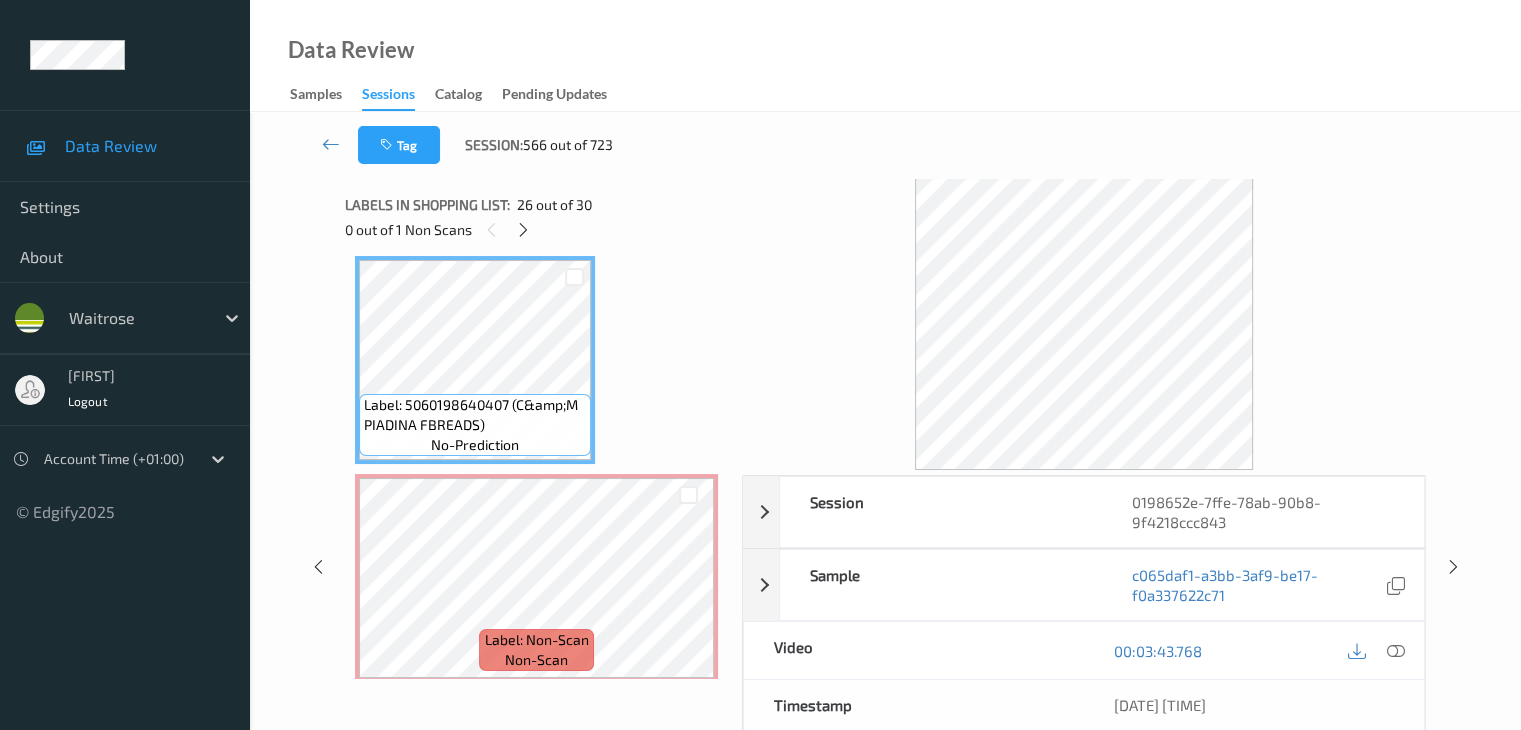 scroll, scrollTop: 5360, scrollLeft: 0, axis: vertical 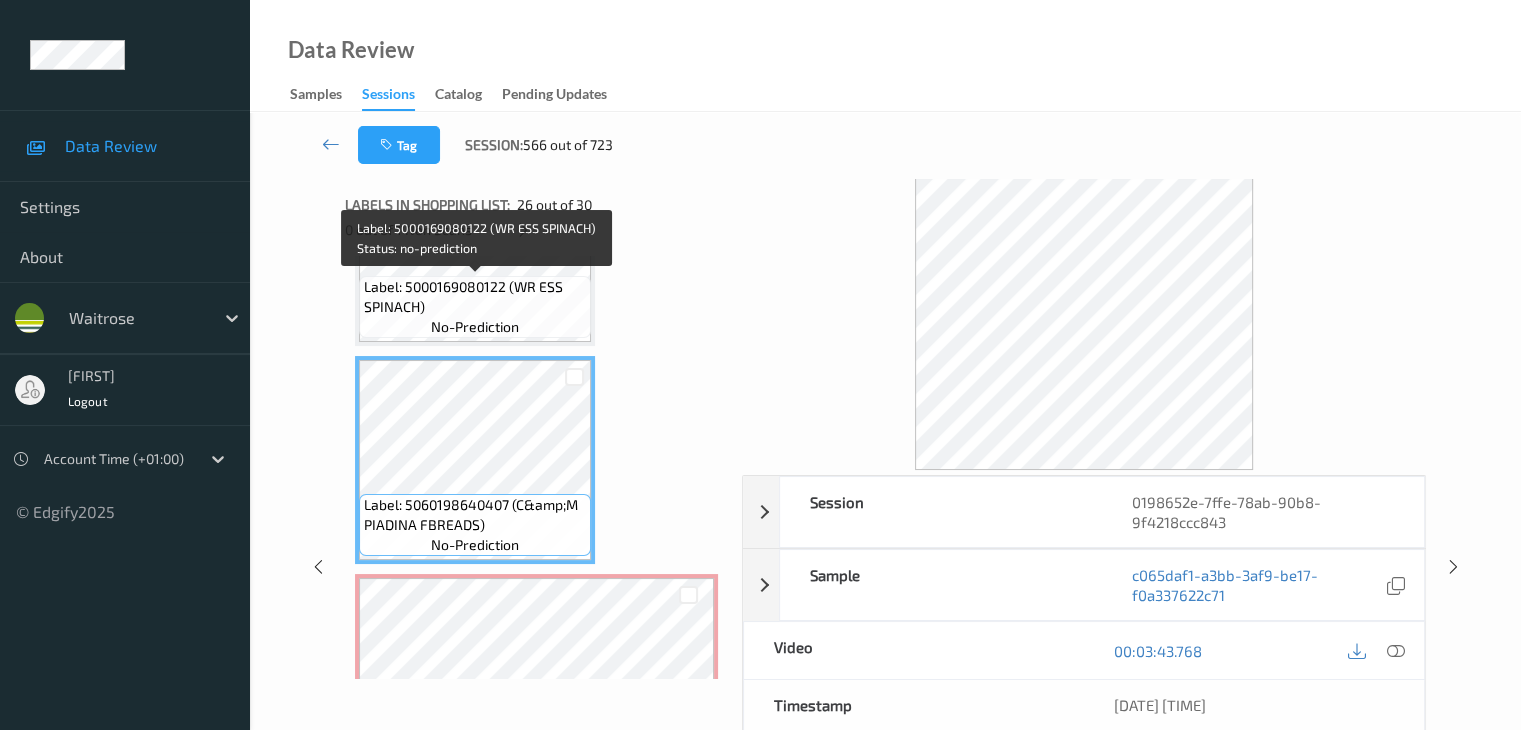 click on "Label: 5000169080122 (WR ESS SPINACH)" at bounding box center (475, 297) 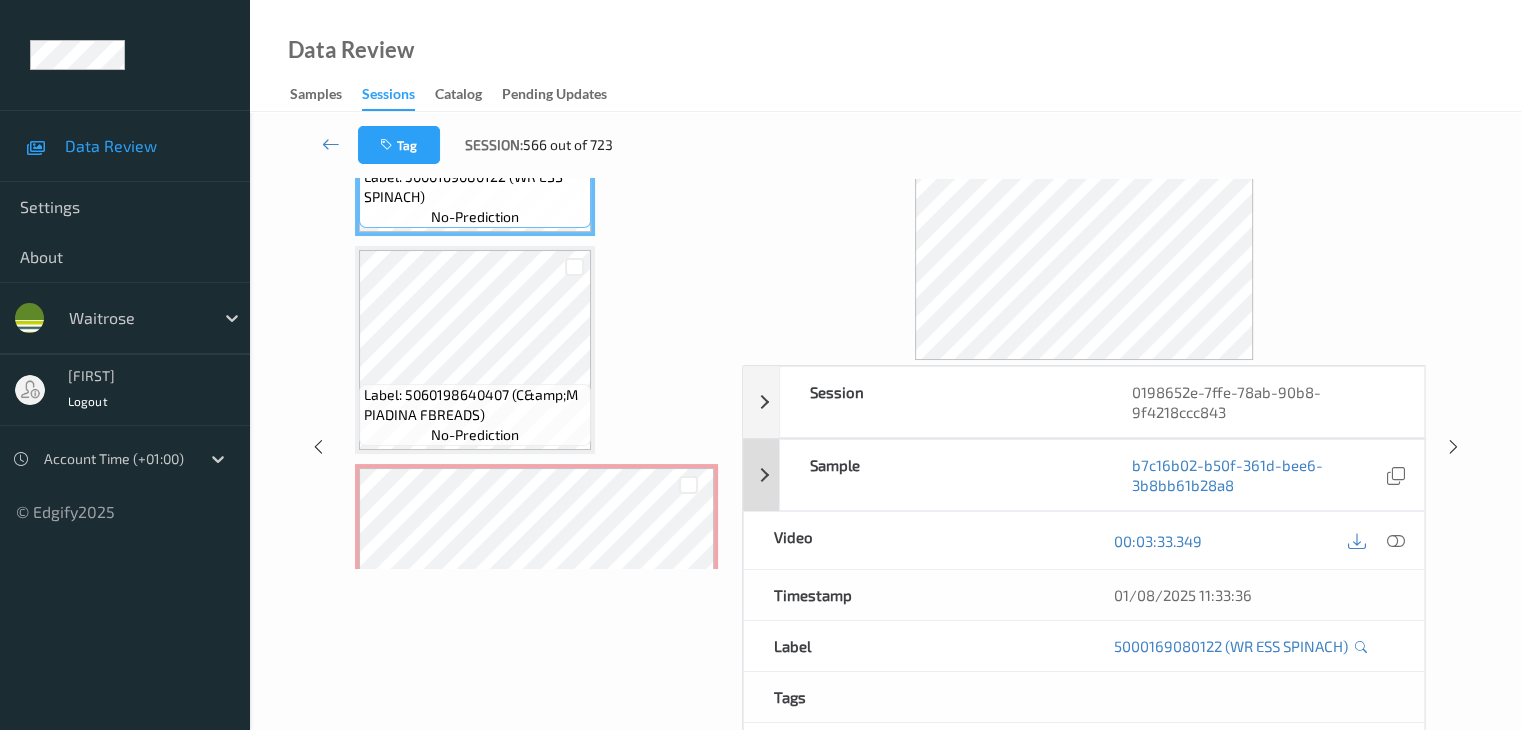 scroll, scrollTop: 244, scrollLeft: 0, axis: vertical 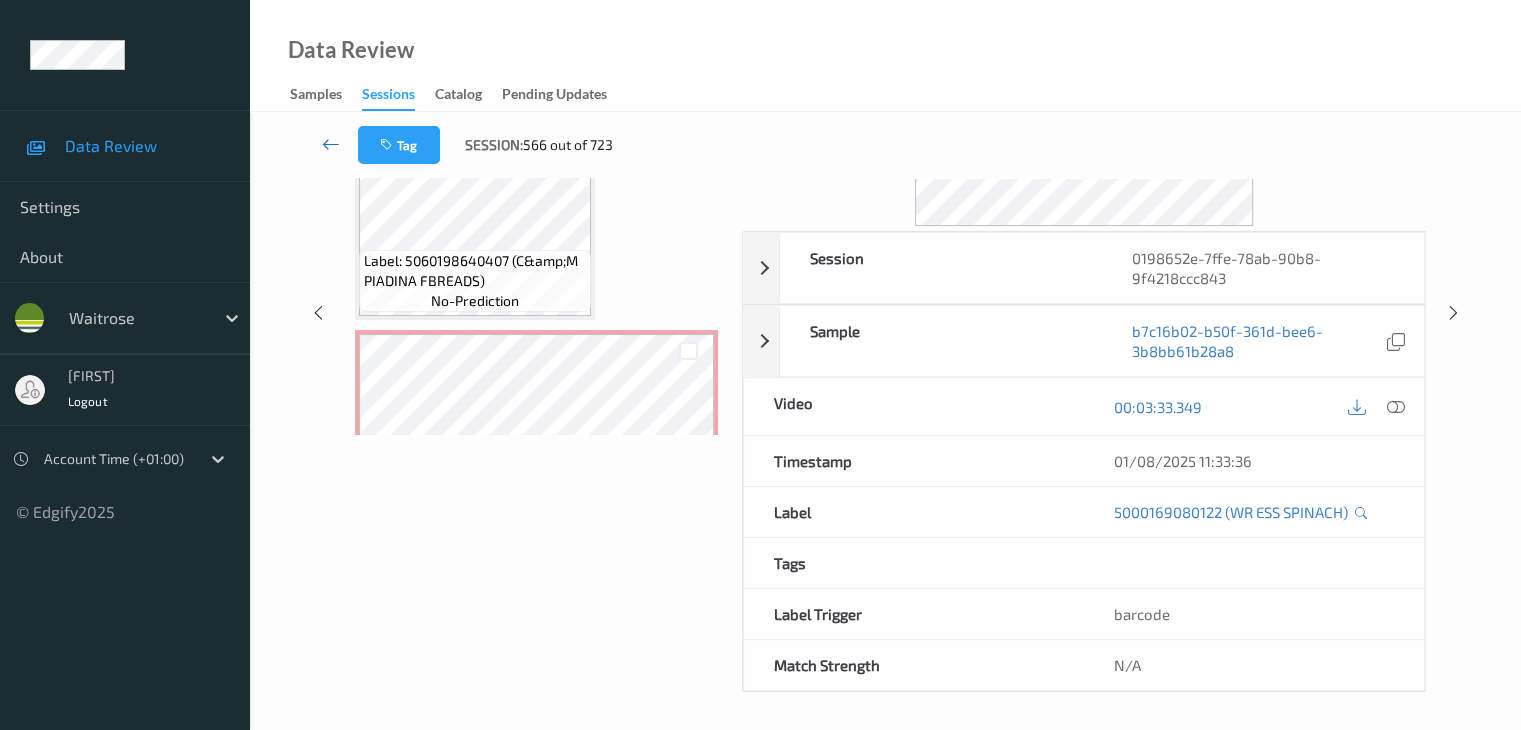 click at bounding box center (331, 144) 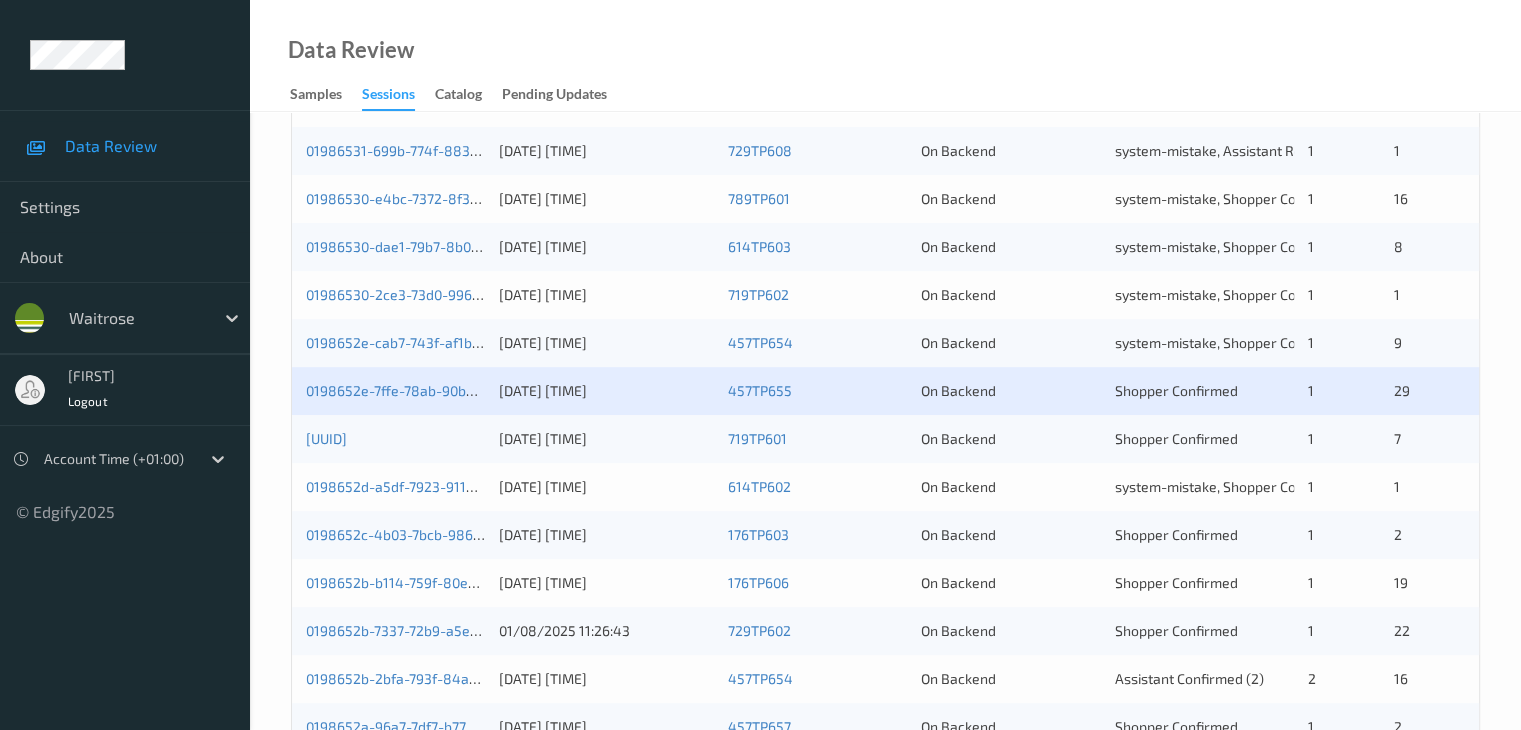scroll, scrollTop: 500, scrollLeft: 0, axis: vertical 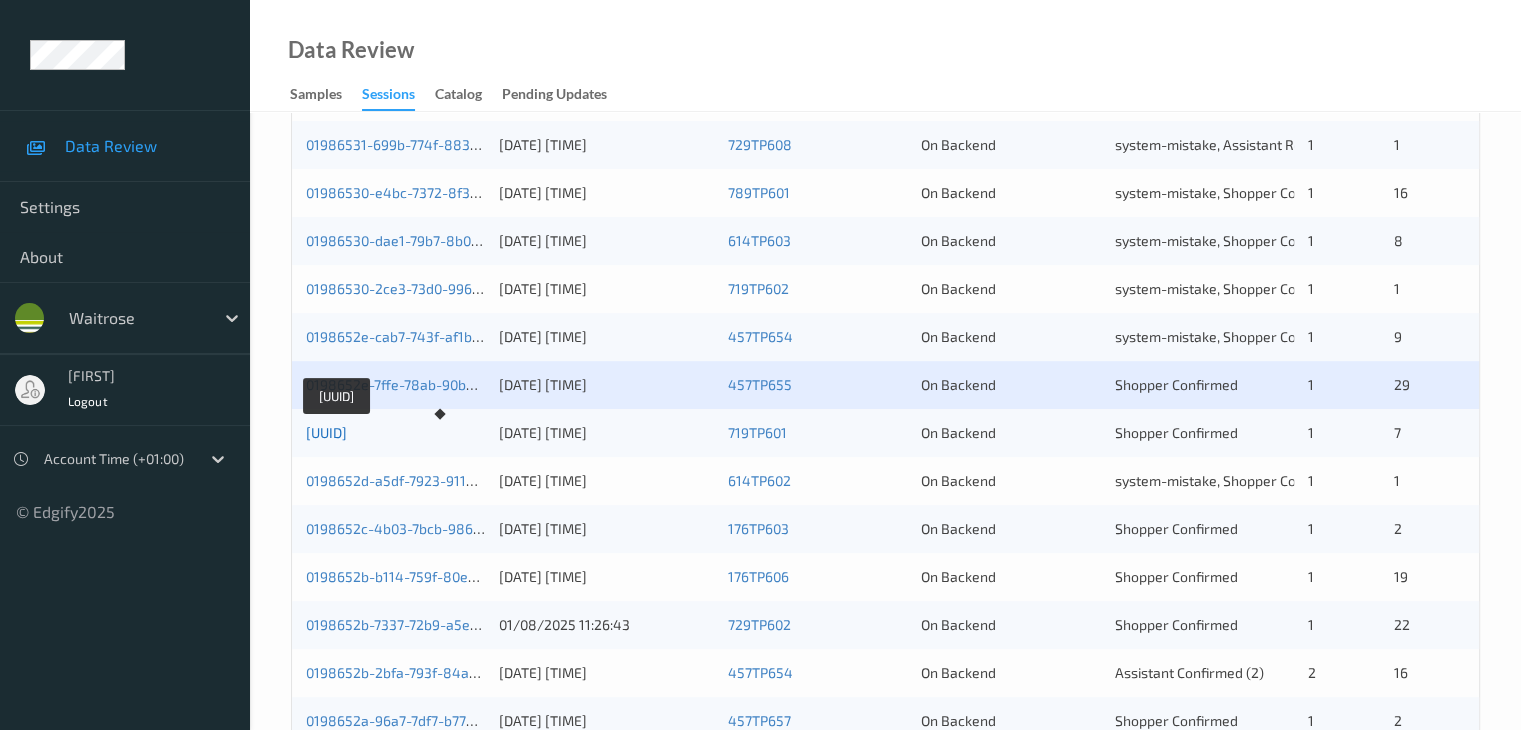 click on "0198652e-27c8-703c-9177-22d696030e8f" at bounding box center [326, 432] 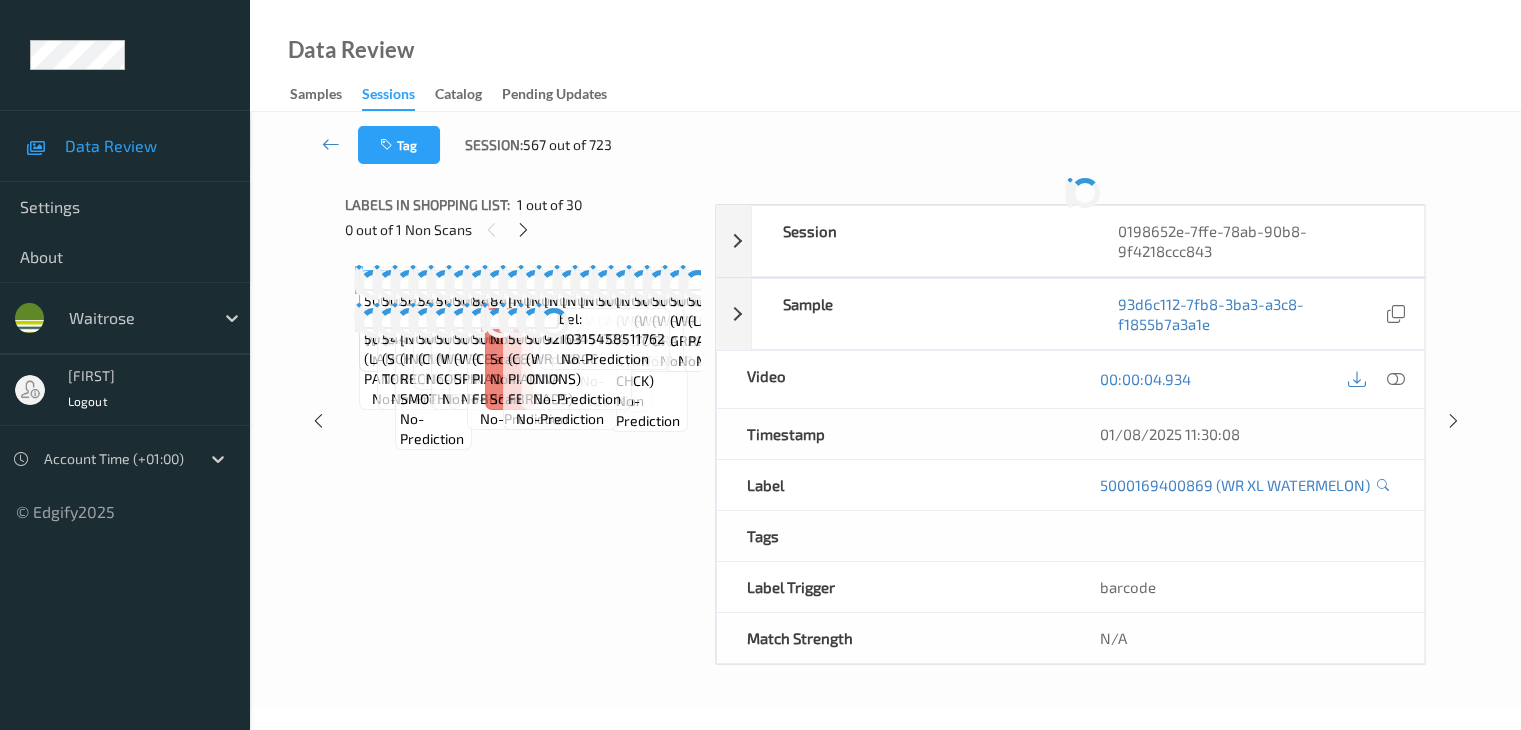 scroll, scrollTop: 0, scrollLeft: 0, axis: both 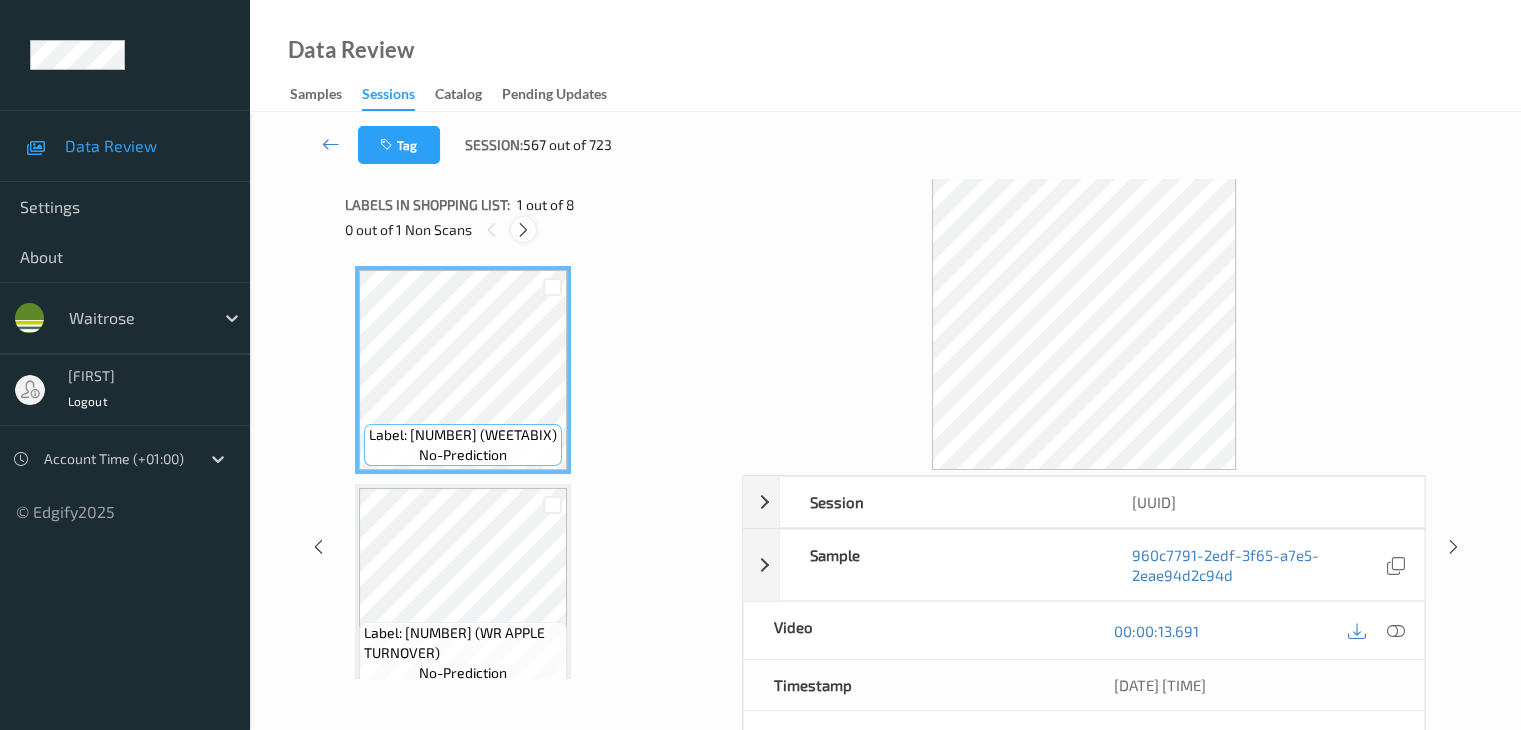 click at bounding box center [523, 230] 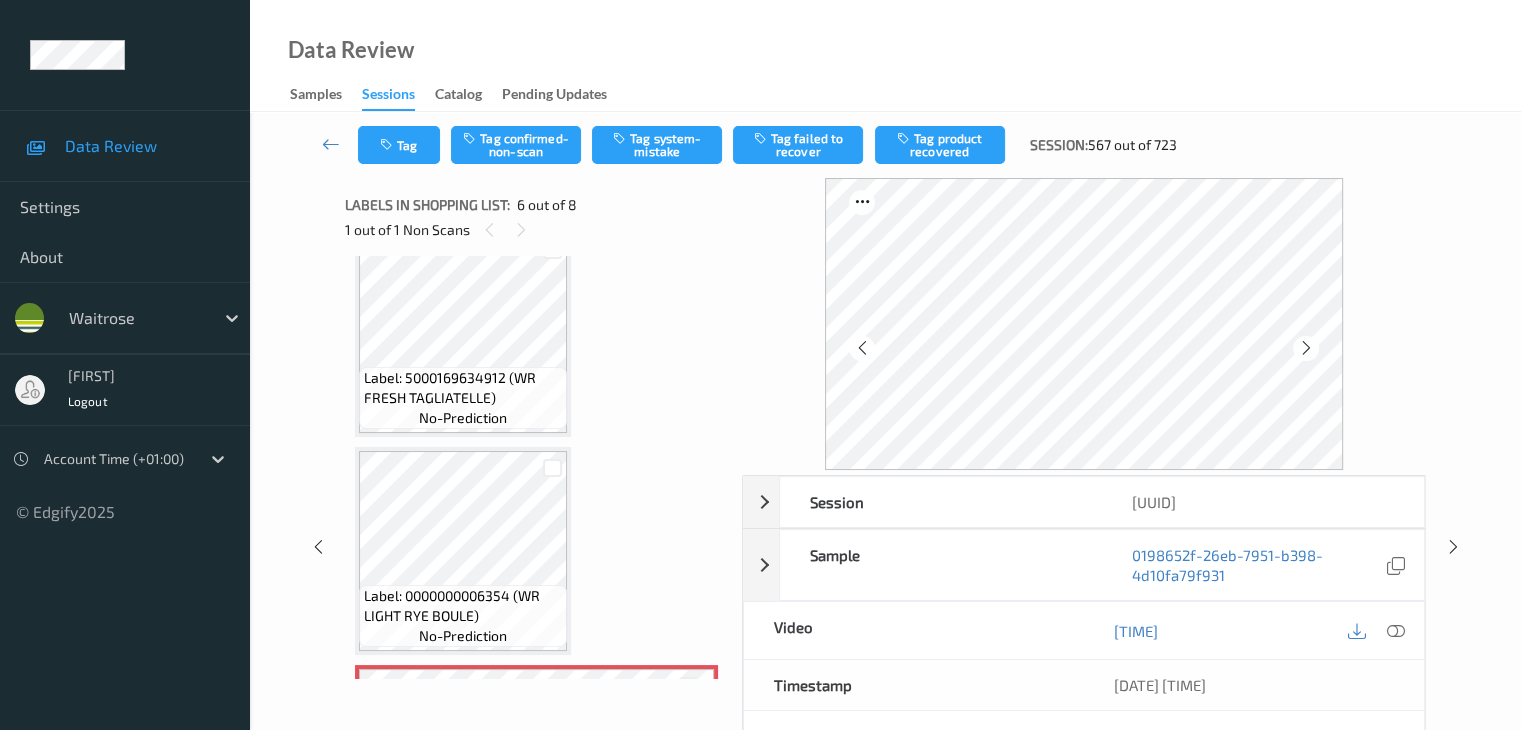 scroll, scrollTop: 682, scrollLeft: 0, axis: vertical 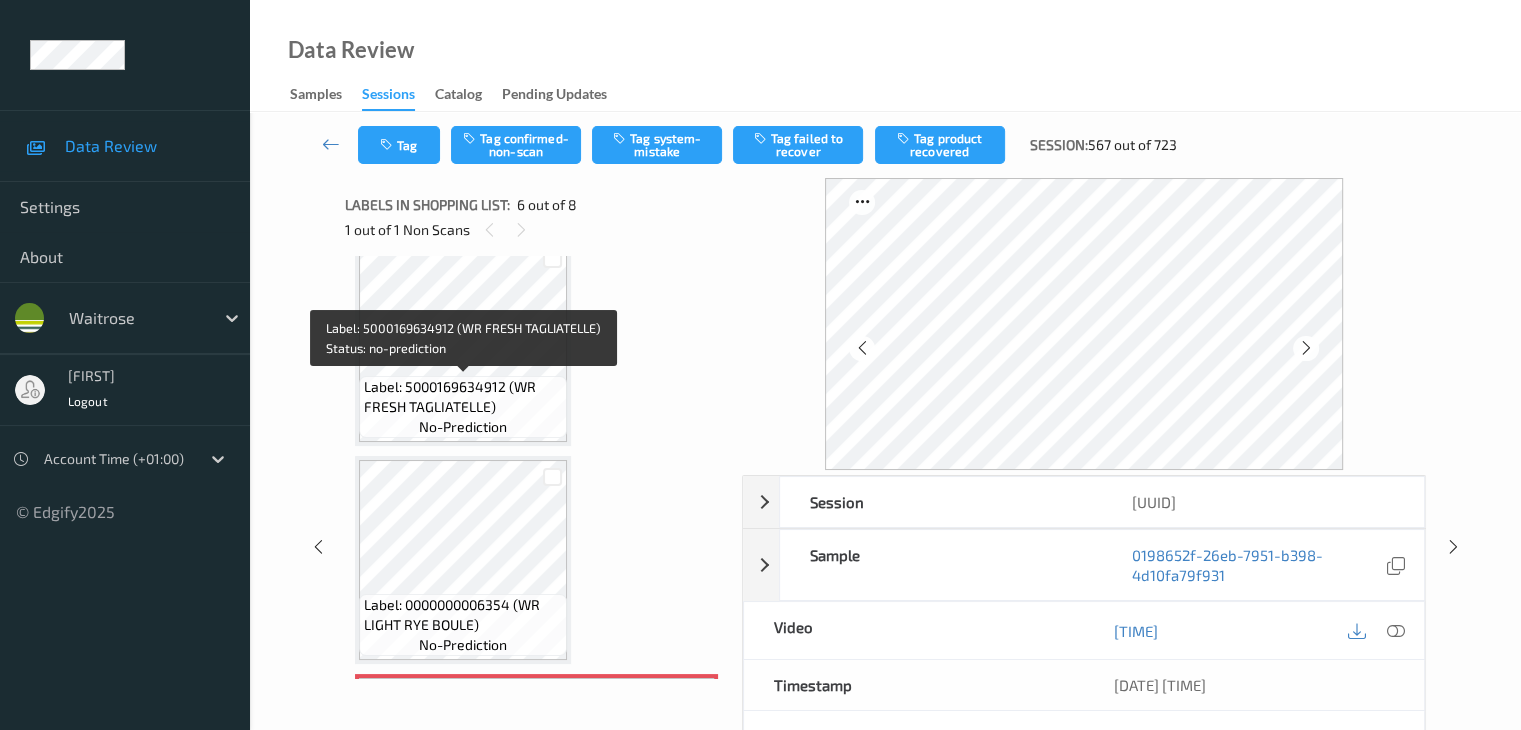 click on "Label: 5000169634912 (WR FRESH TAGLIATELLE)" at bounding box center (463, 397) 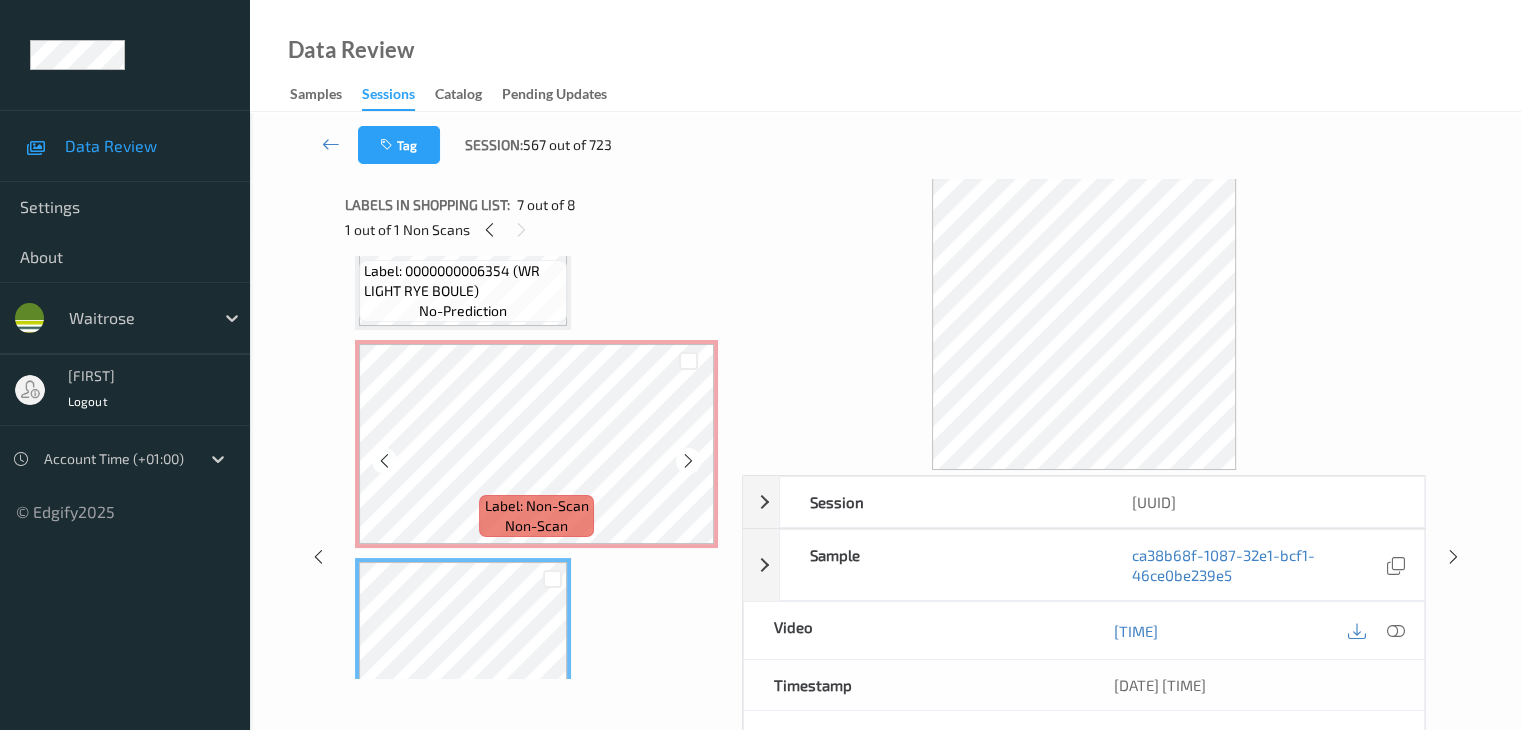 scroll, scrollTop: 982, scrollLeft: 0, axis: vertical 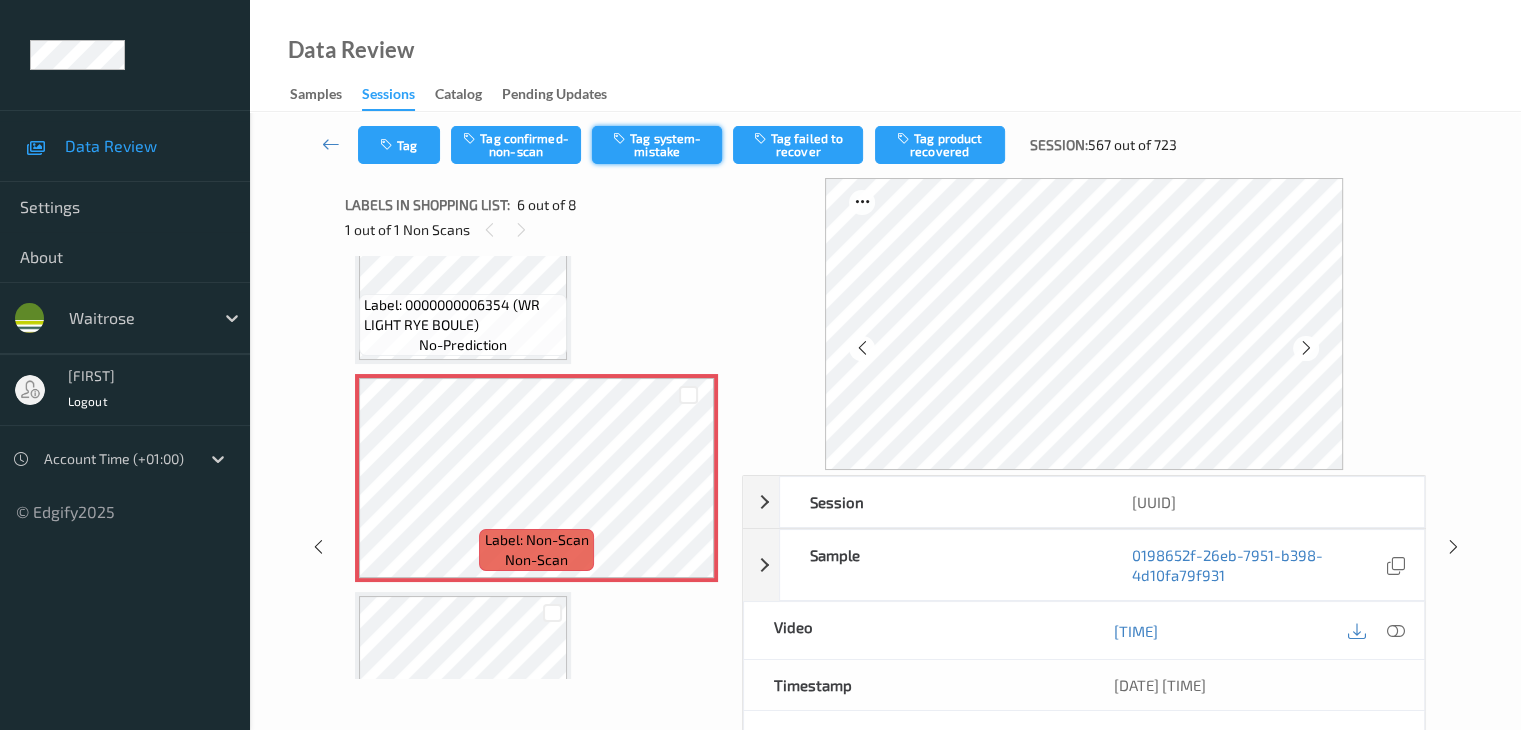 click on "Tag   system-mistake" at bounding box center [657, 145] 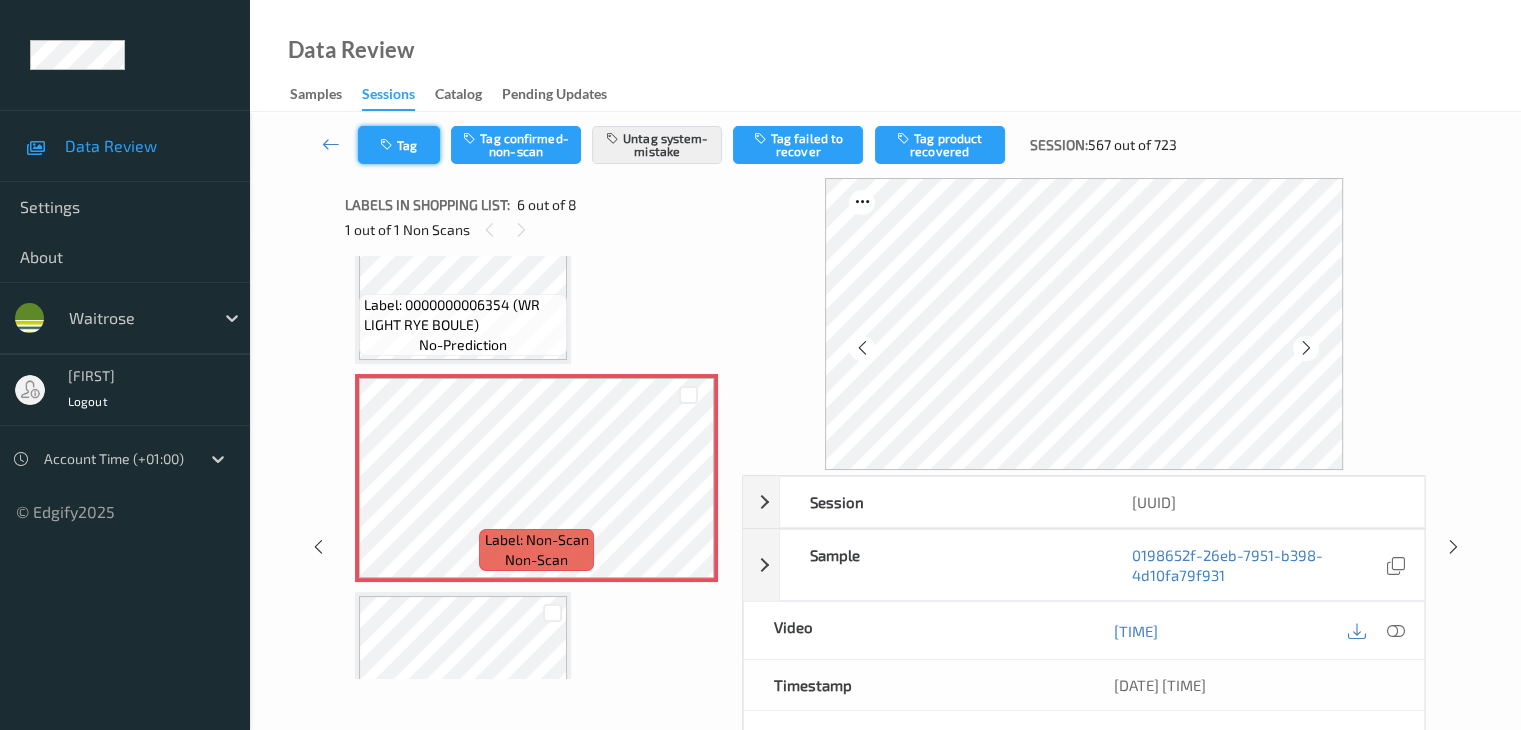 click on "Tag" at bounding box center [399, 145] 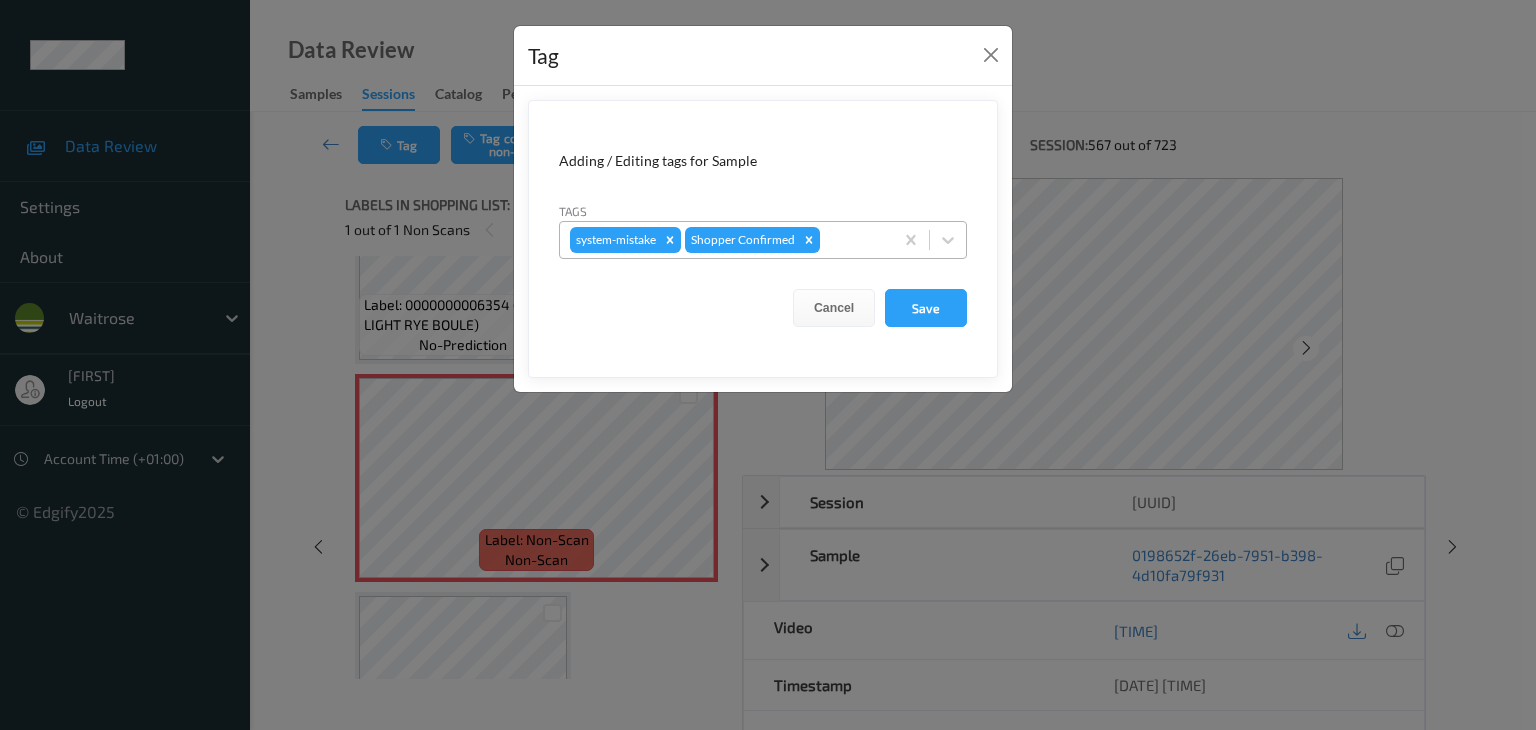 click at bounding box center [853, 240] 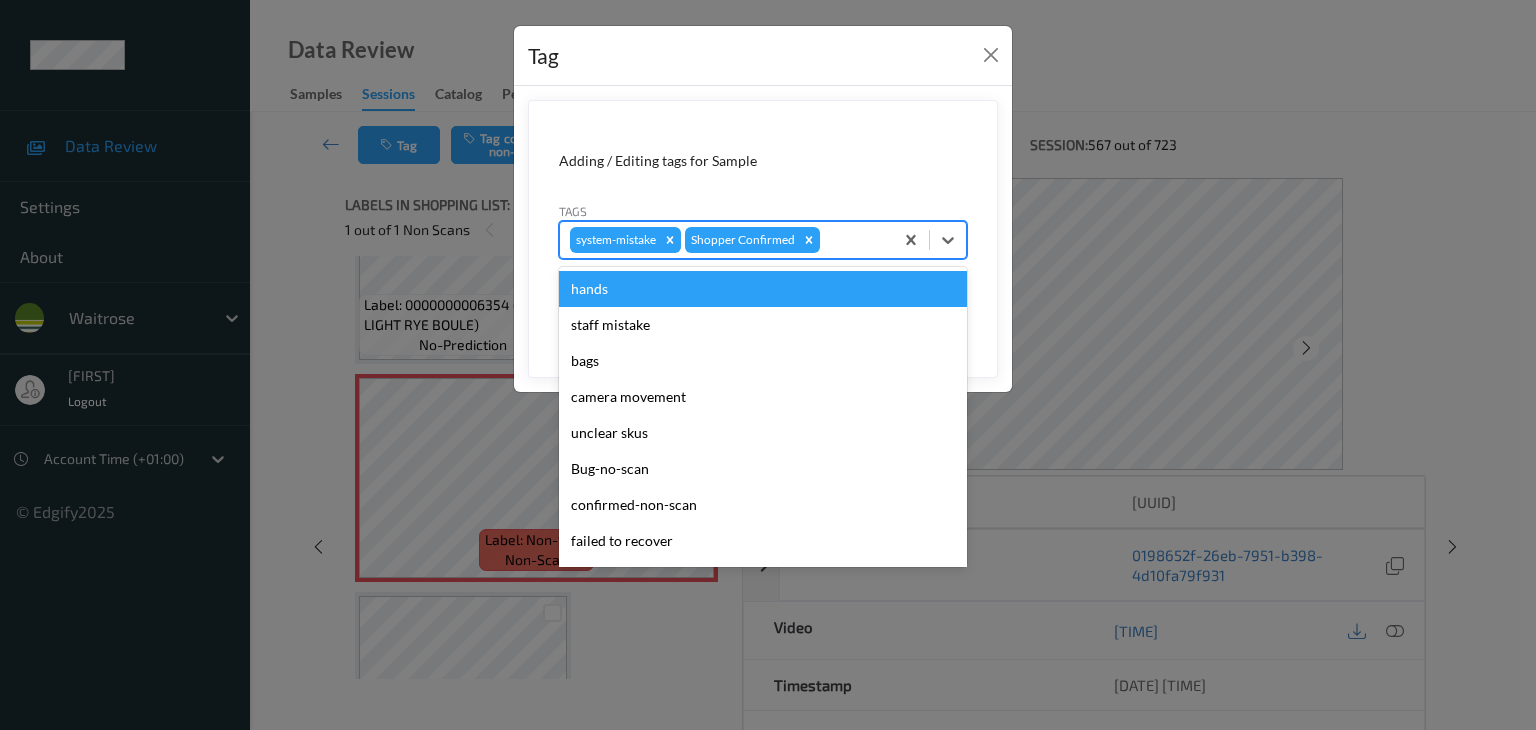 type on "u" 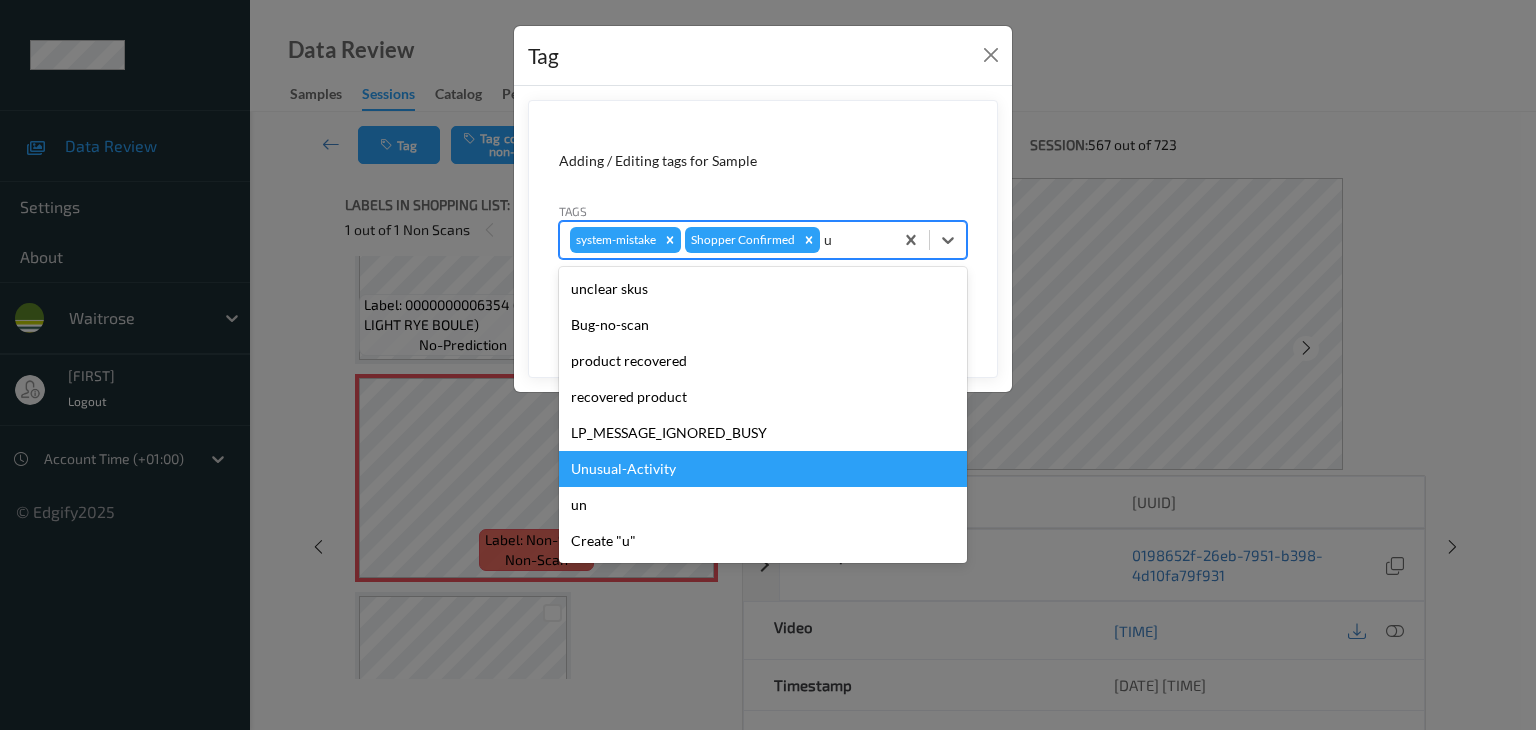 click on "Unusual-Activity" at bounding box center [763, 469] 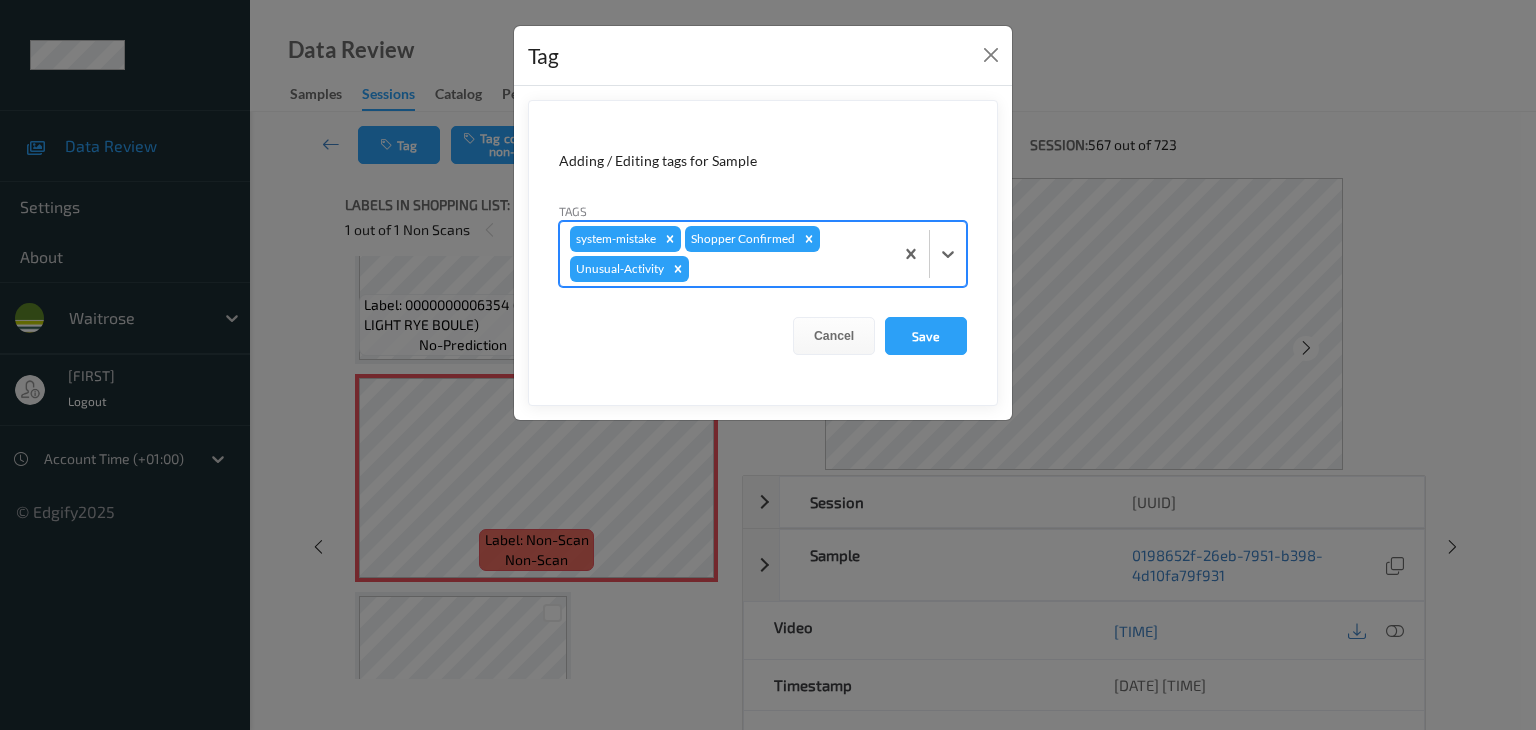 type on "p" 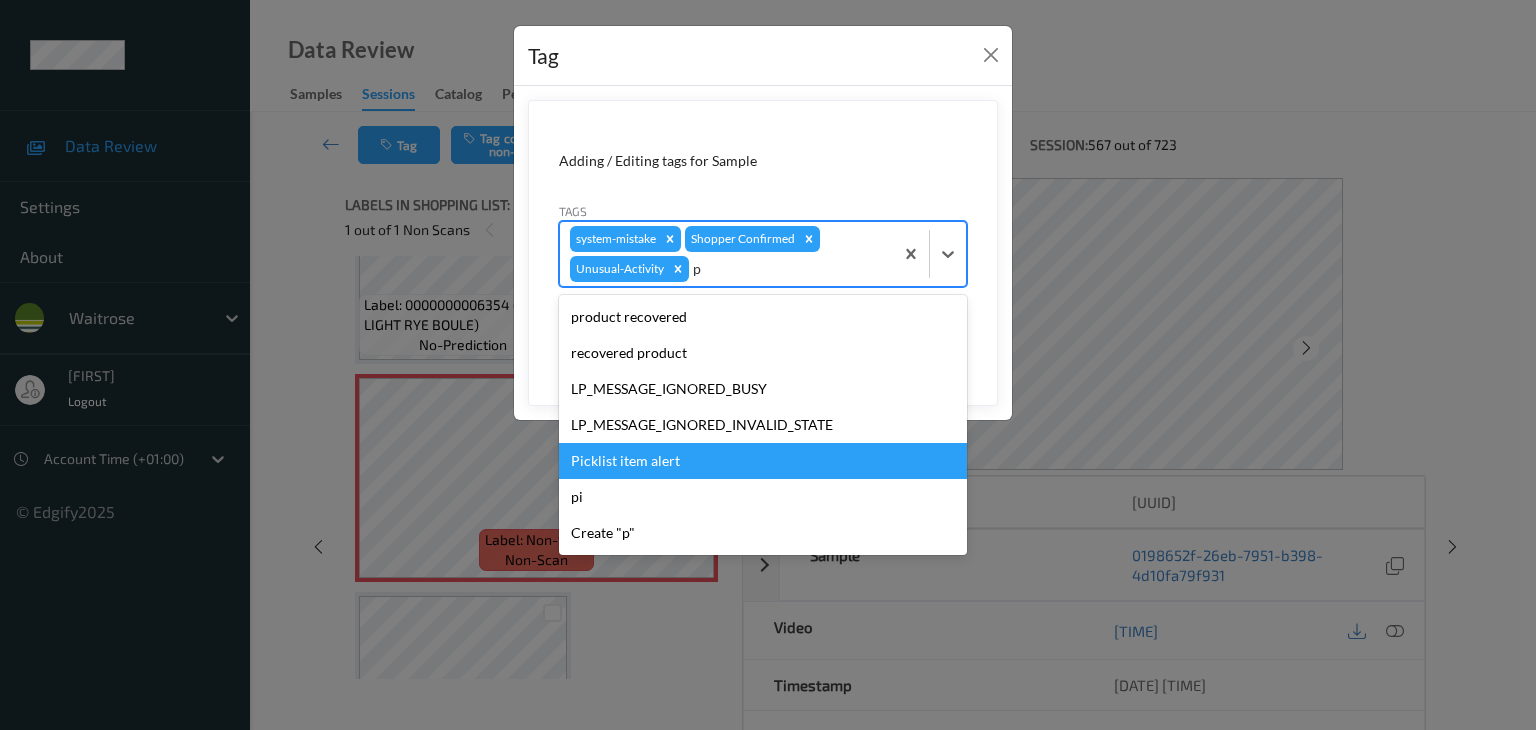 click on "Picklist item alert" at bounding box center (763, 461) 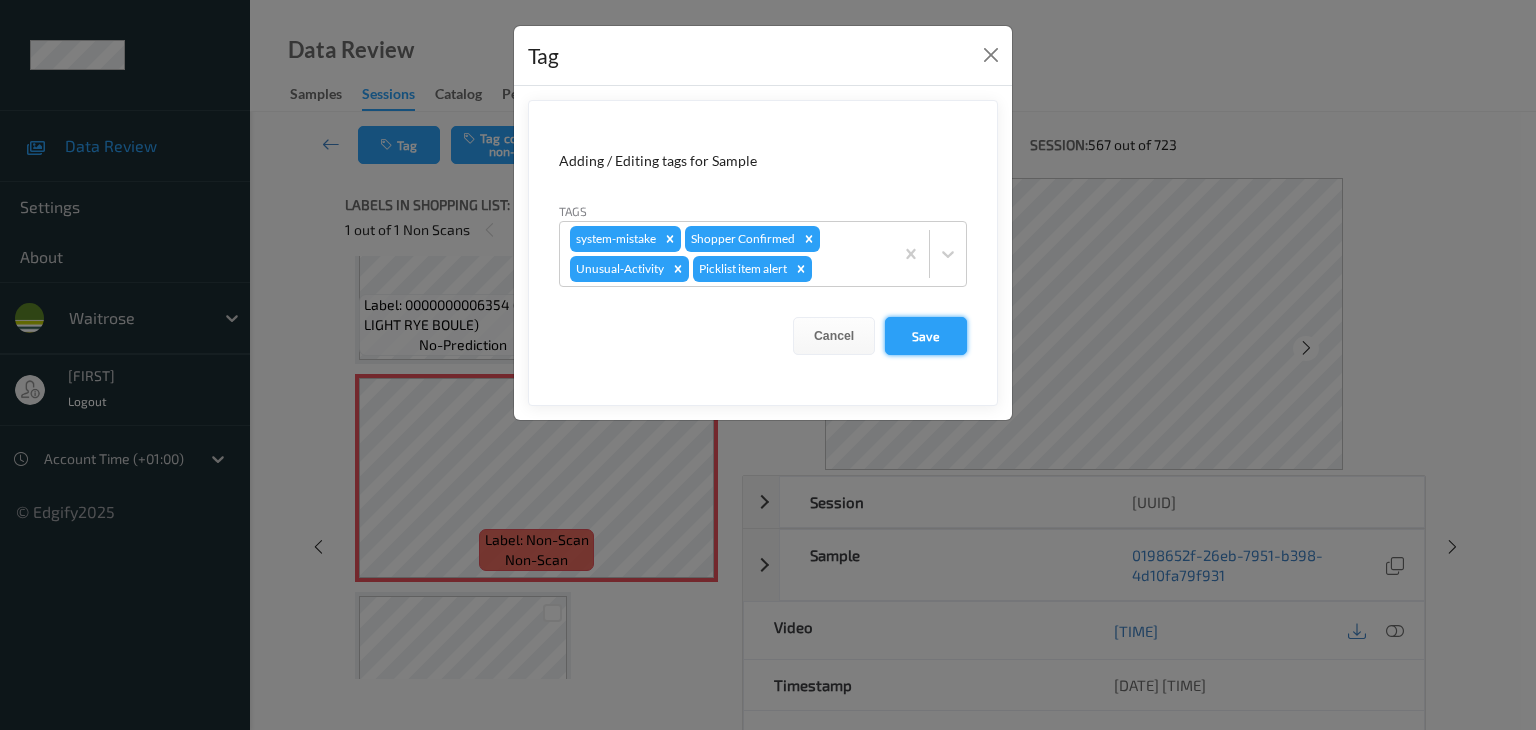 click on "Save" at bounding box center (926, 336) 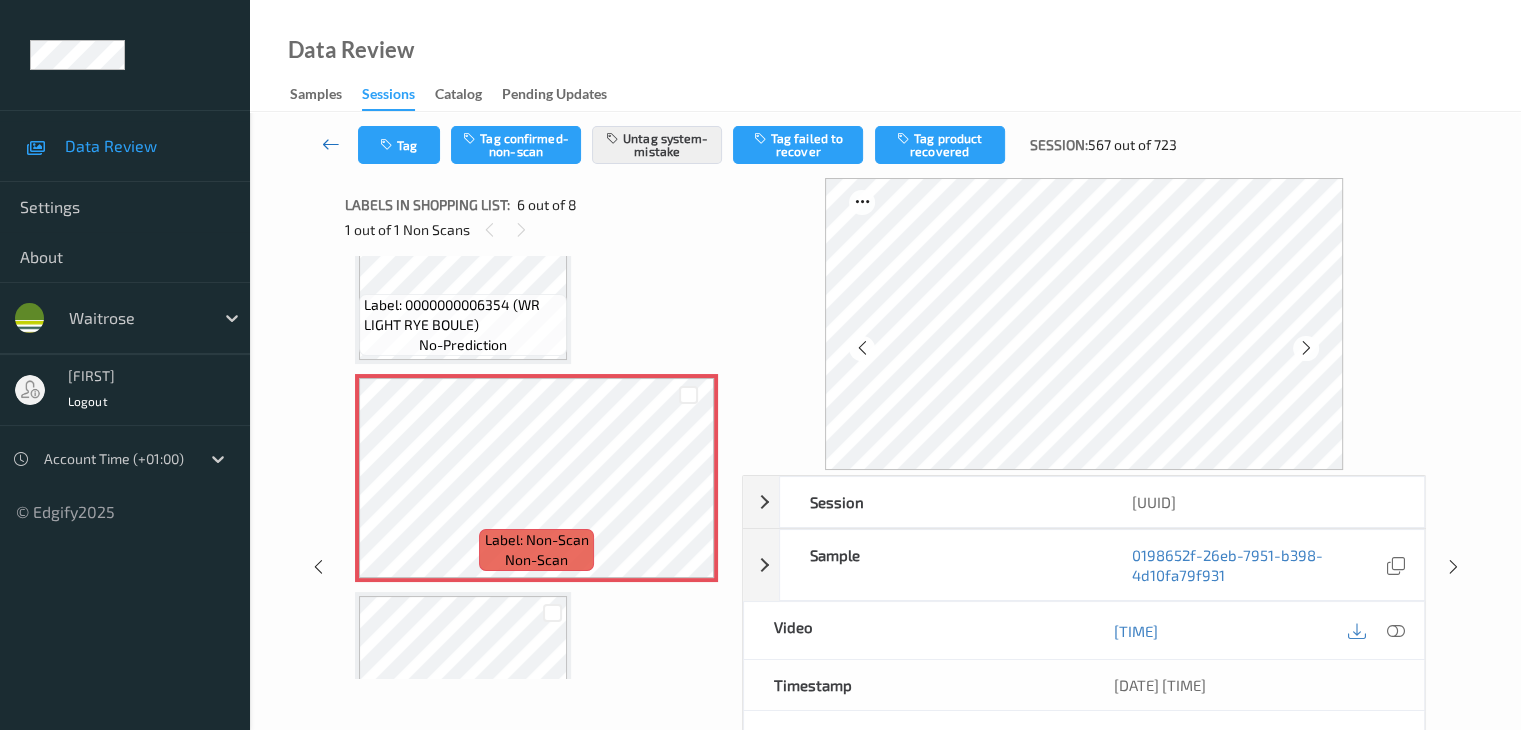 click at bounding box center [331, 144] 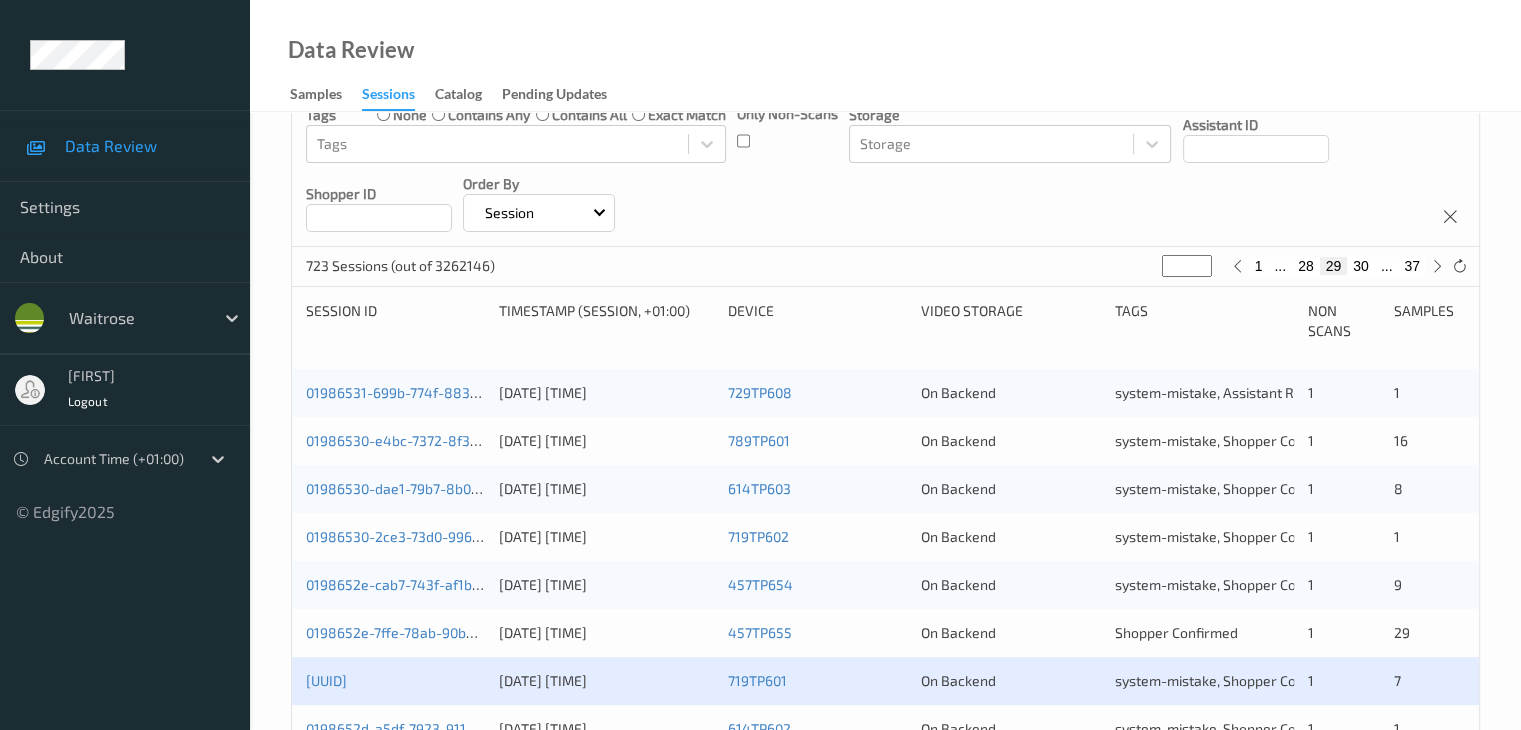 scroll, scrollTop: 700, scrollLeft: 0, axis: vertical 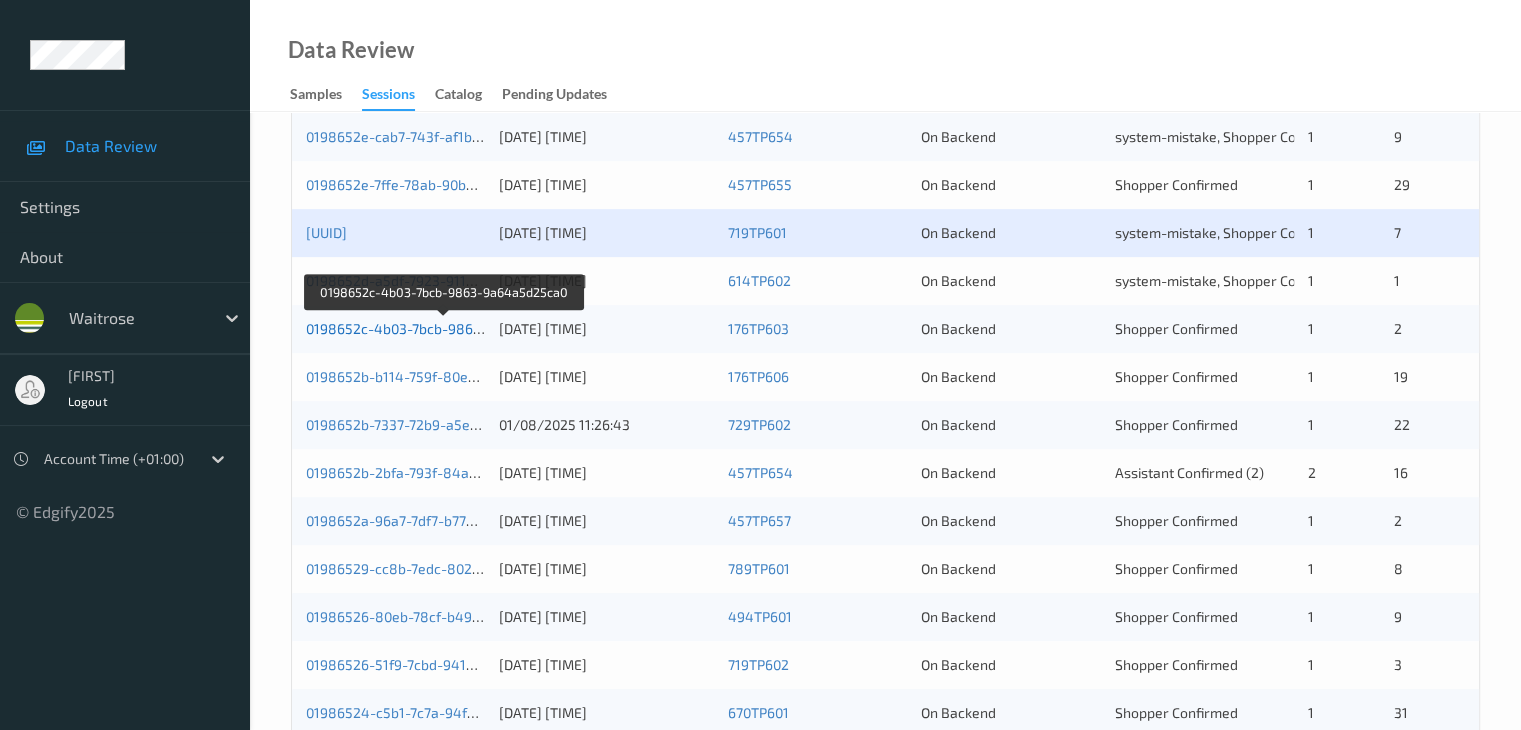 click on "0198652c-4b03-7bcb-9863-9a64a5d25ca0" at bounding box center [444, 328] 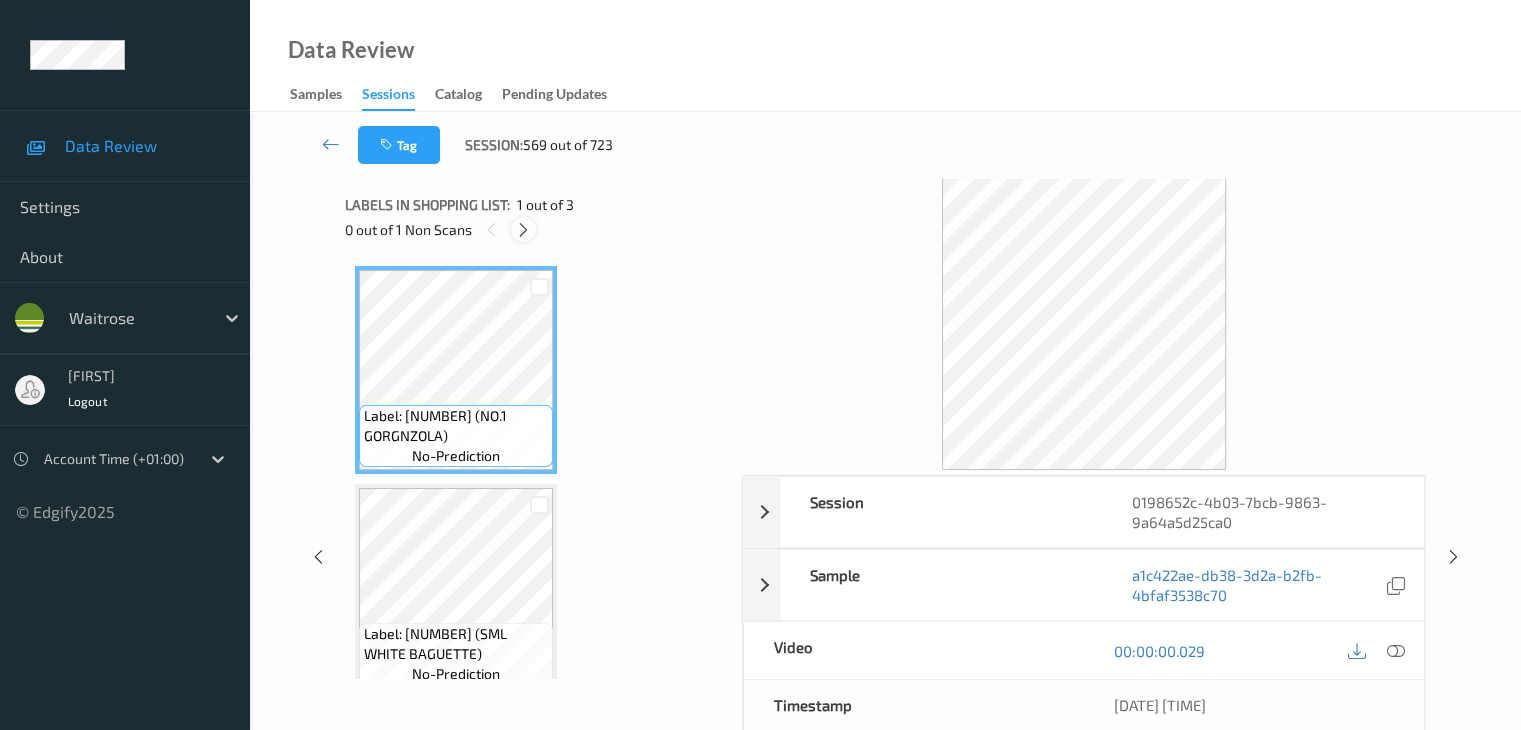 click at bounding box center (523, 230) 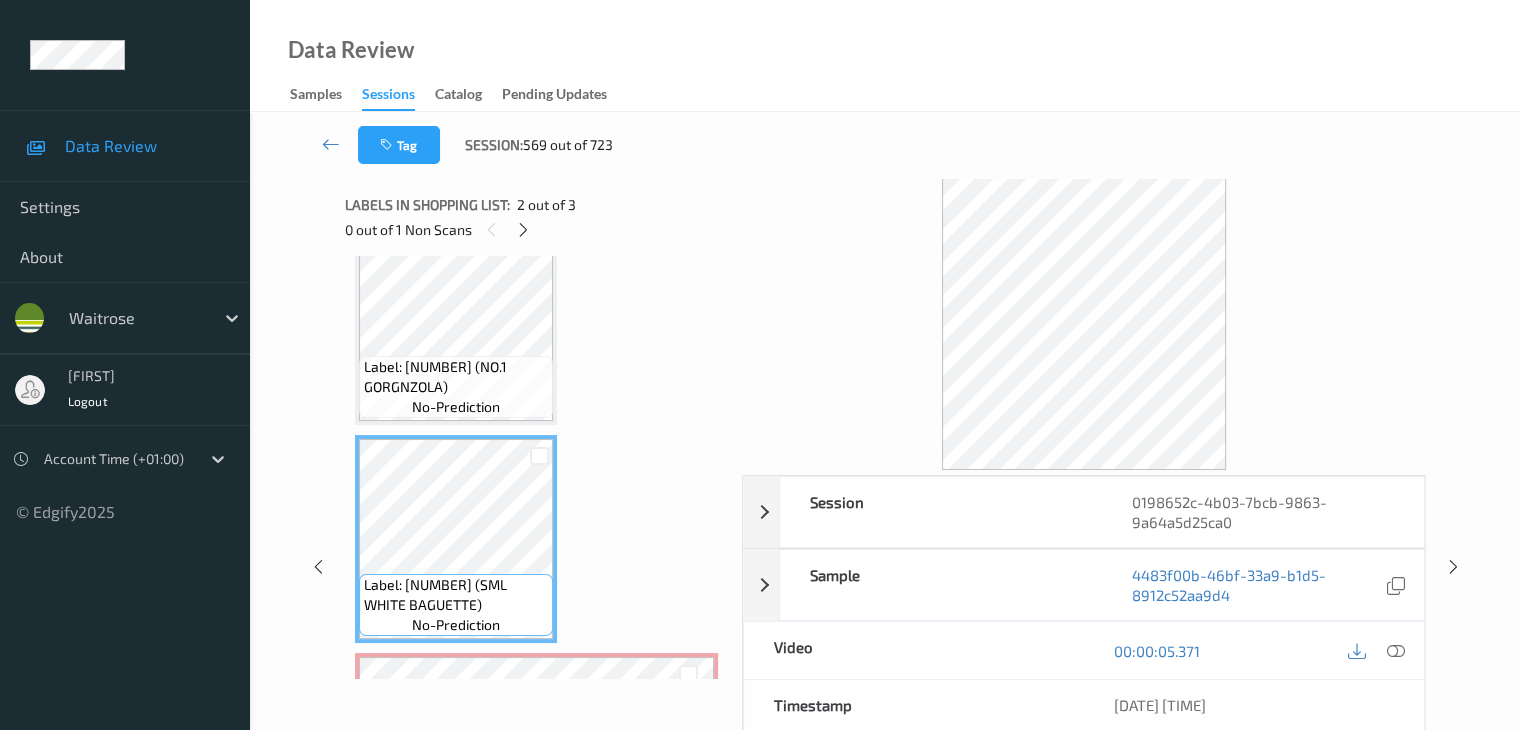 scroll, scrollTop: 28, scrollLeft: 0, axis: vertical 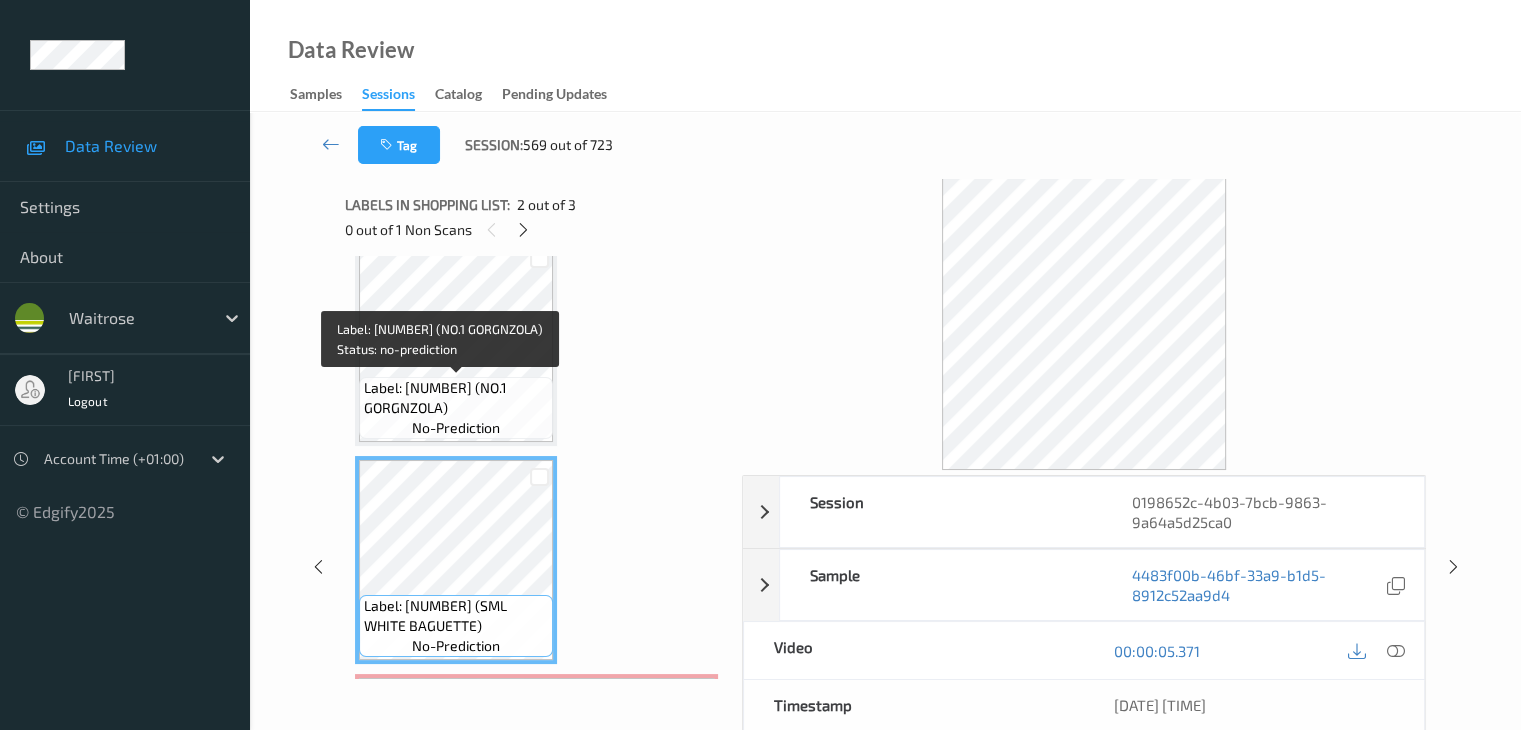 click on "Label: 5000169223925 (NO.1 GORGNZOLA)" at bounding box center (456, 398) 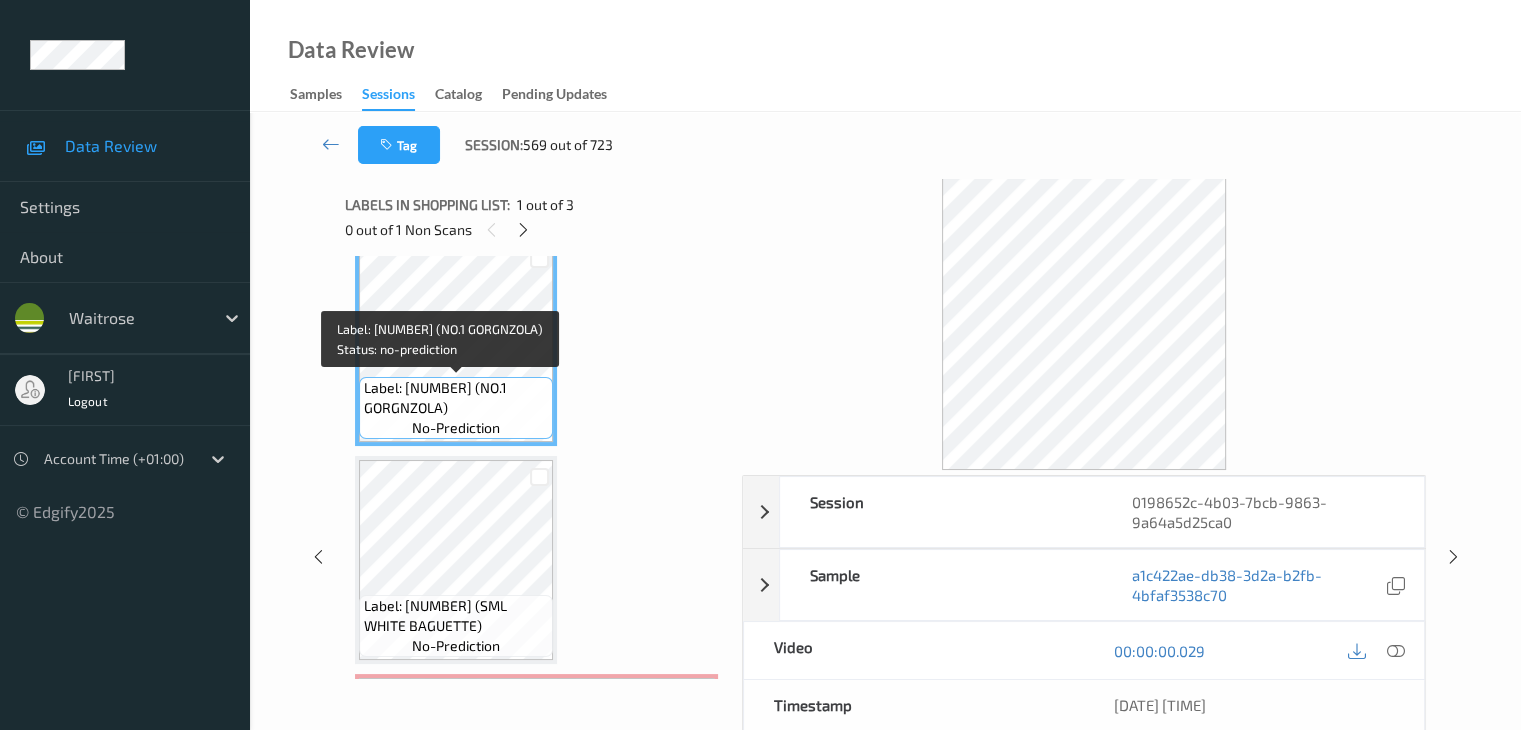 click on "Label: 5000169223925 (NO.1 GORGNZOLA)" at bounding box center (456, 398) 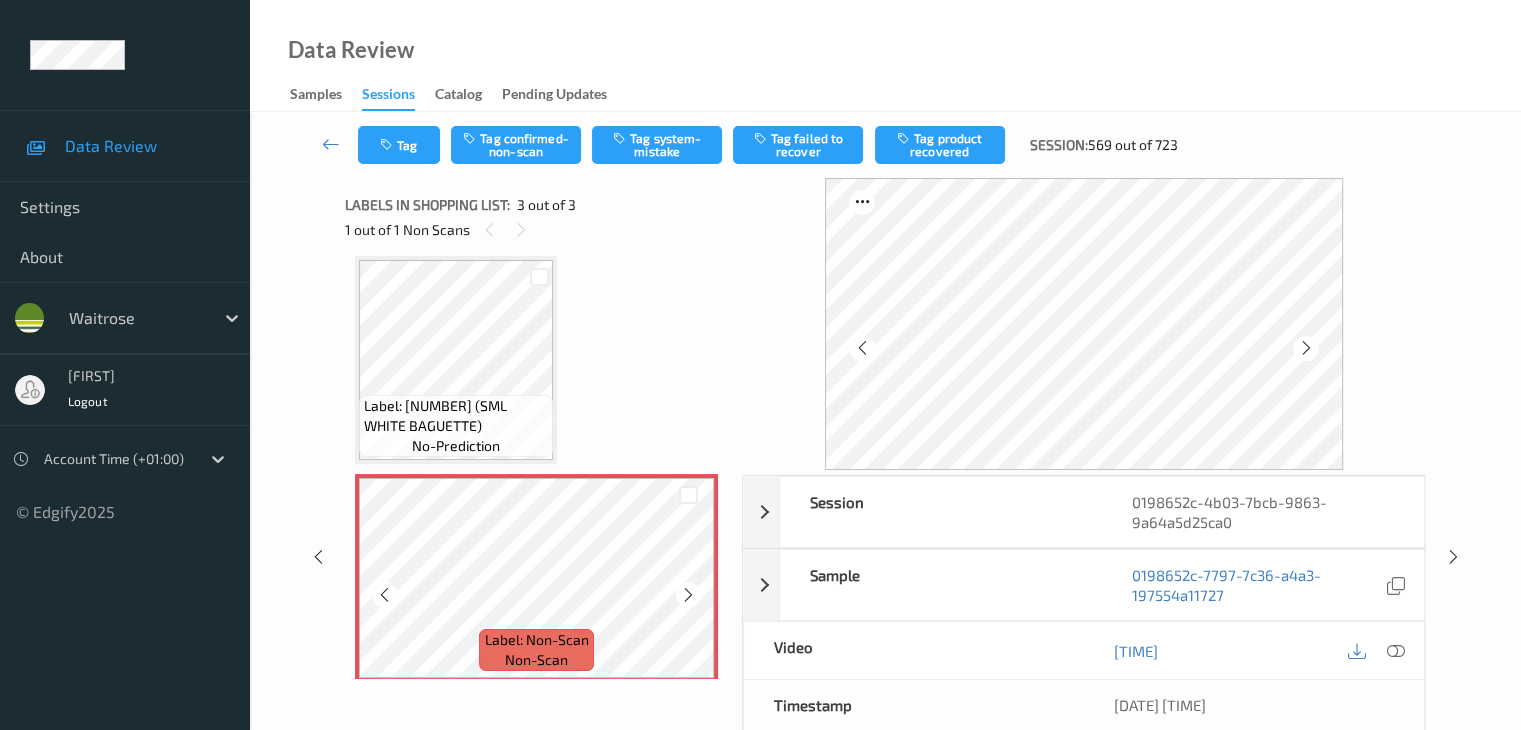 scroll, scrollTop: 241, scrollLeft: 0, axis: vertical 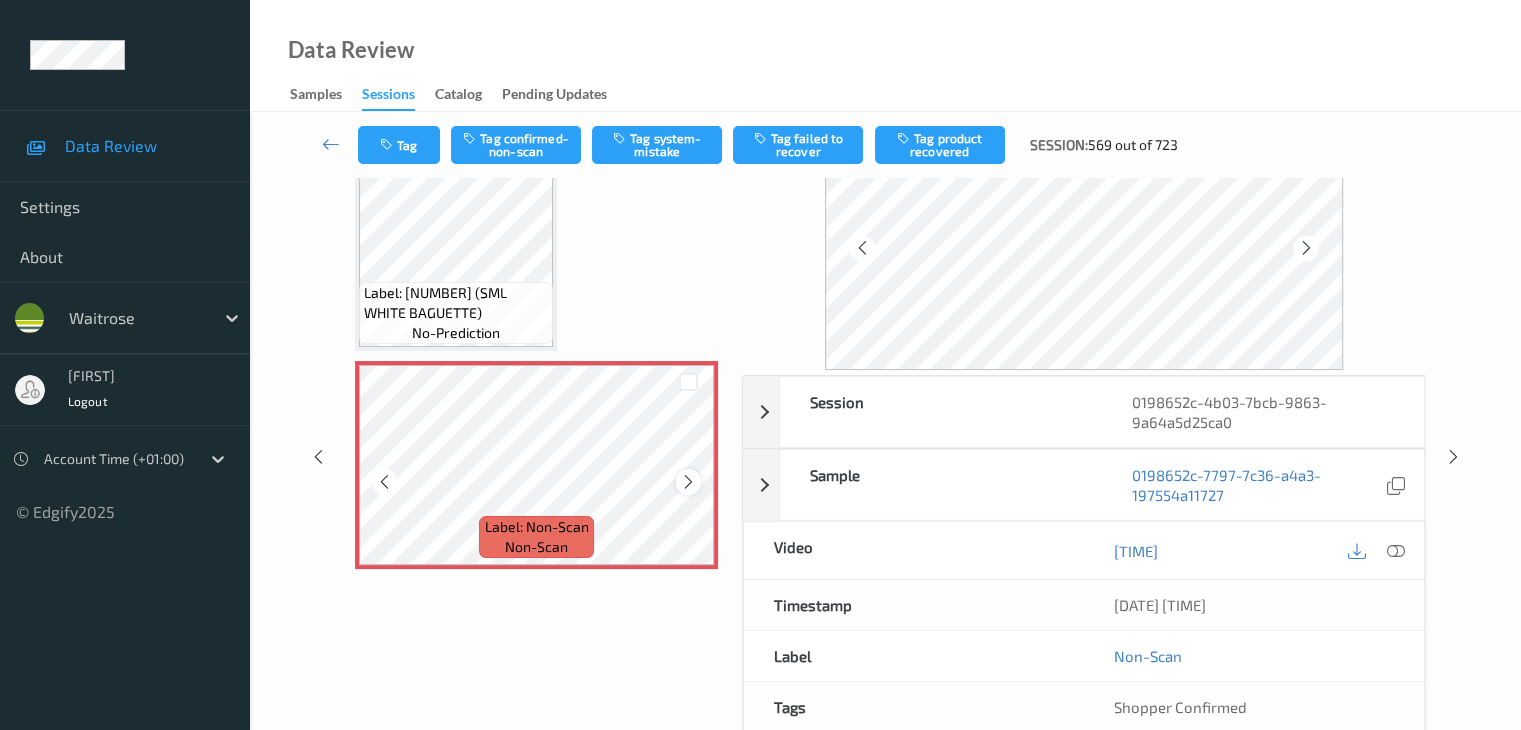 click at bounding box center (688, 482) 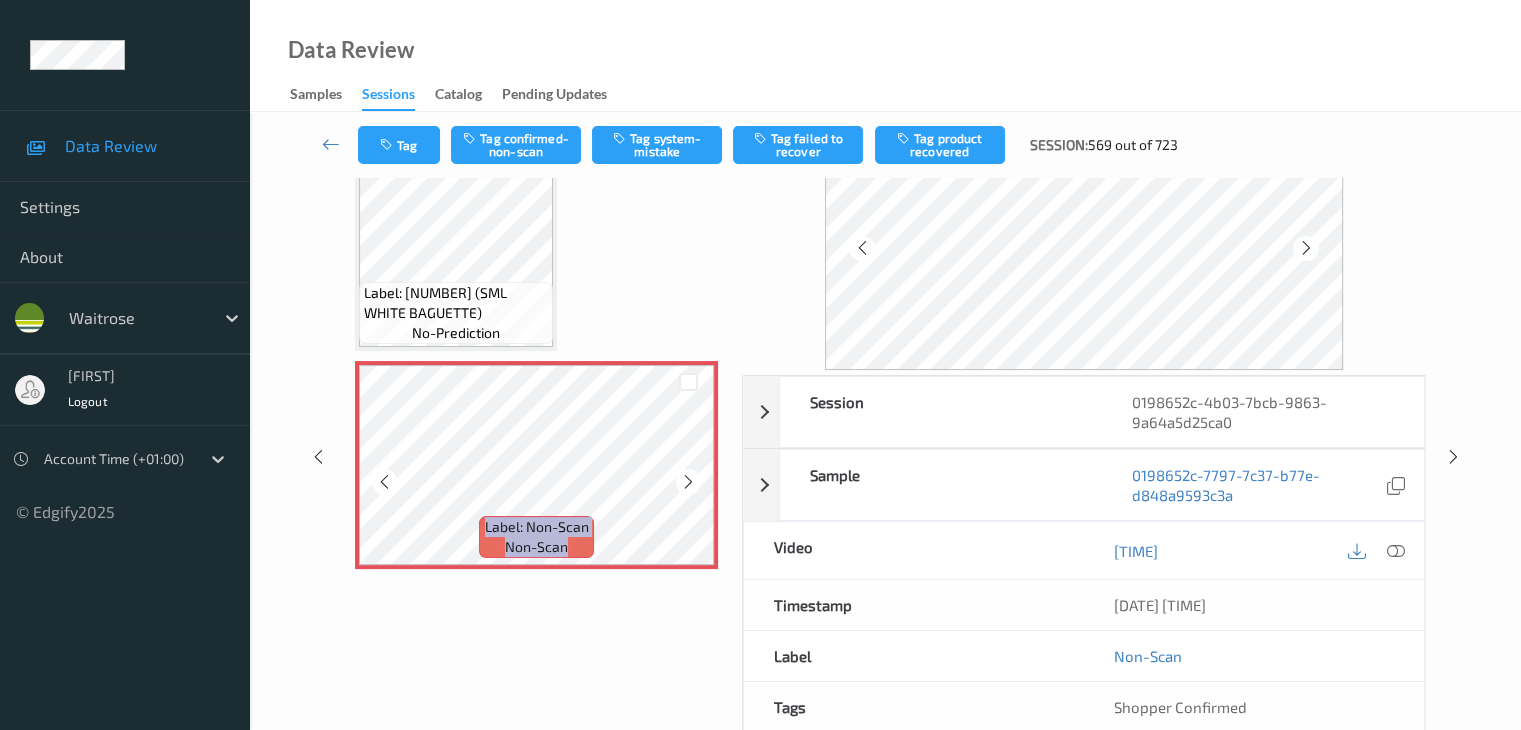 click at bounding box center (688, 482) 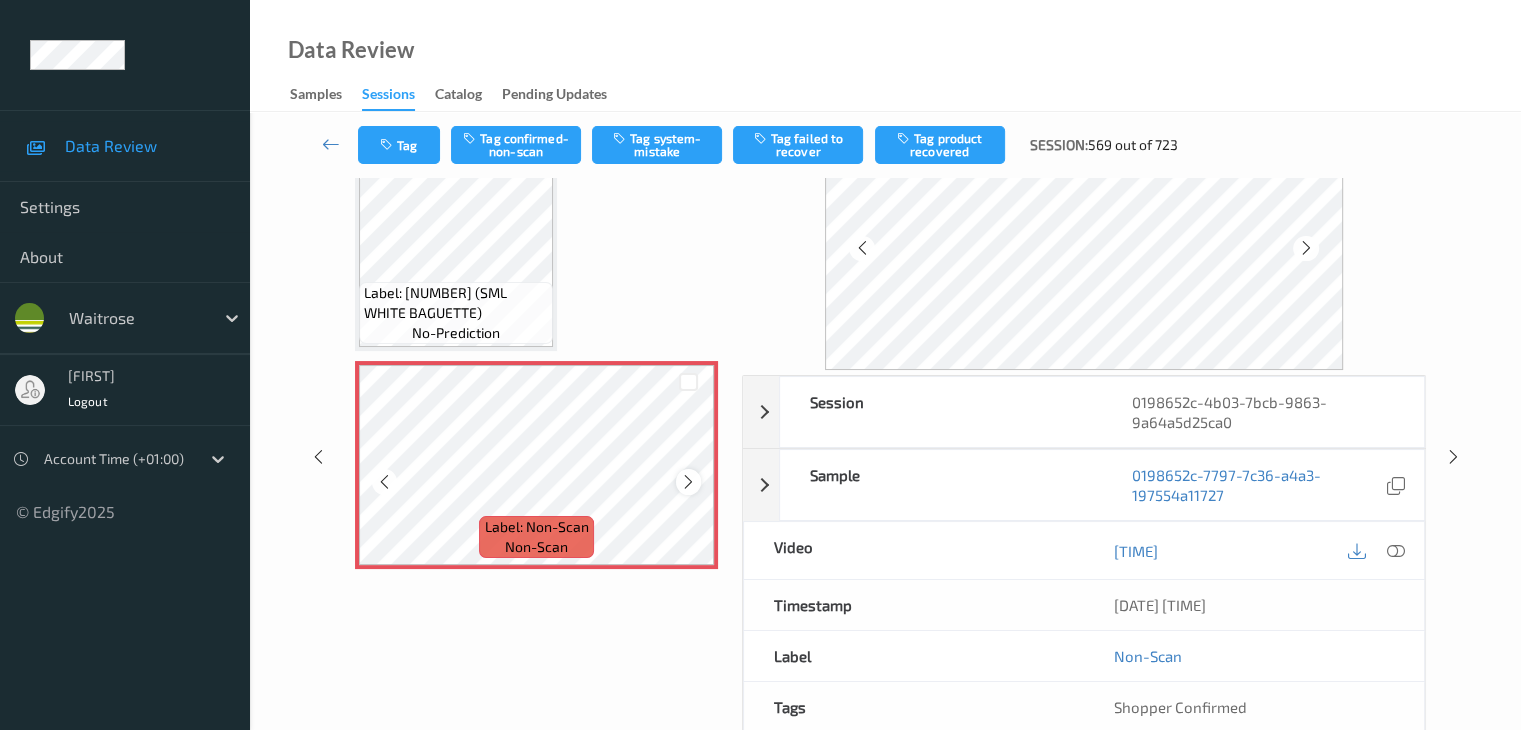 scroll, scrollTop: 244, scrollLeft: 0, axis: vertical 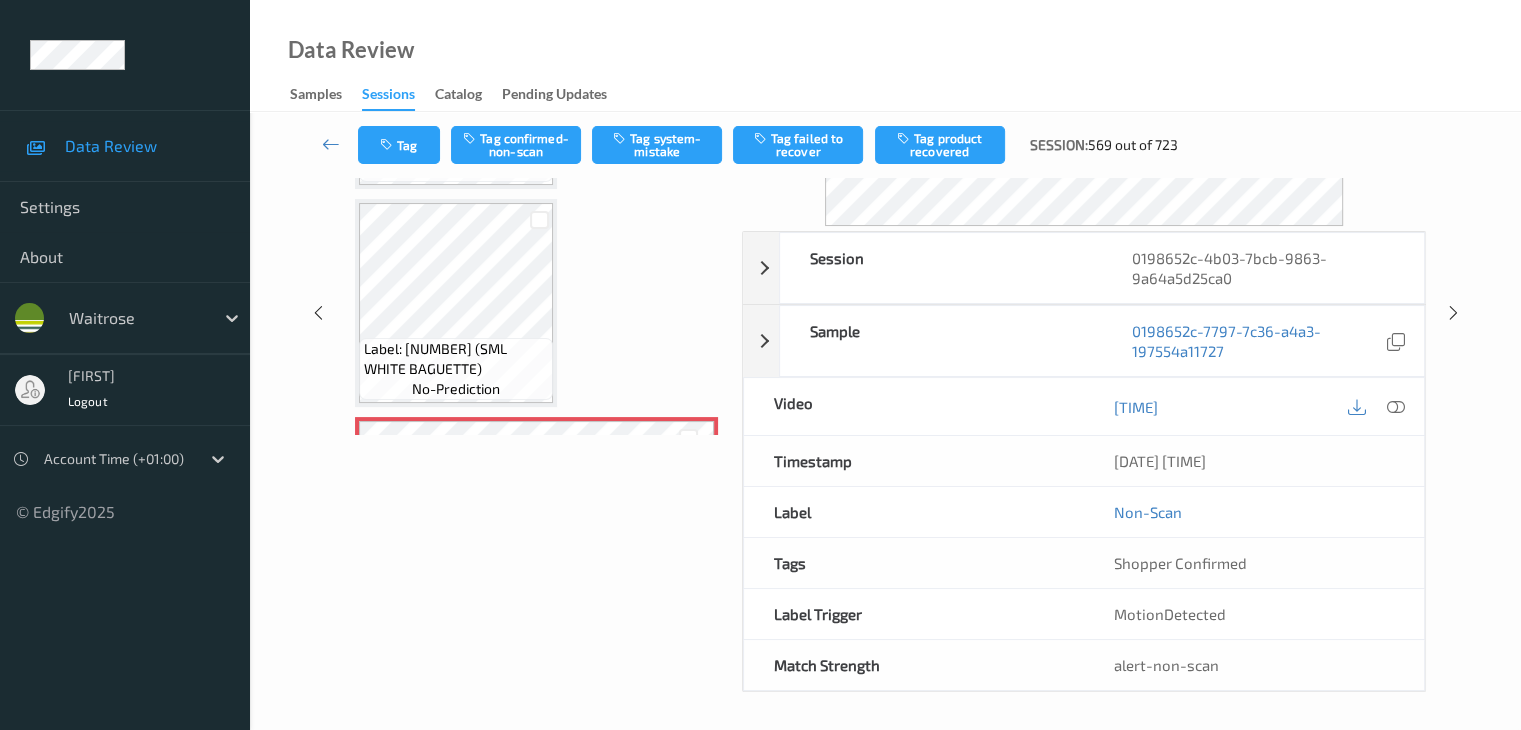 click on "Label: 5000169223925 (NO.1 GORGNZOLA) no-prediction Label: 0000000008051 (SML WHITE BAGUETTE) no-prediction Label: Non-Scan non-scan Label: Non-Scan non-scan" at bounding box center [536, 303] 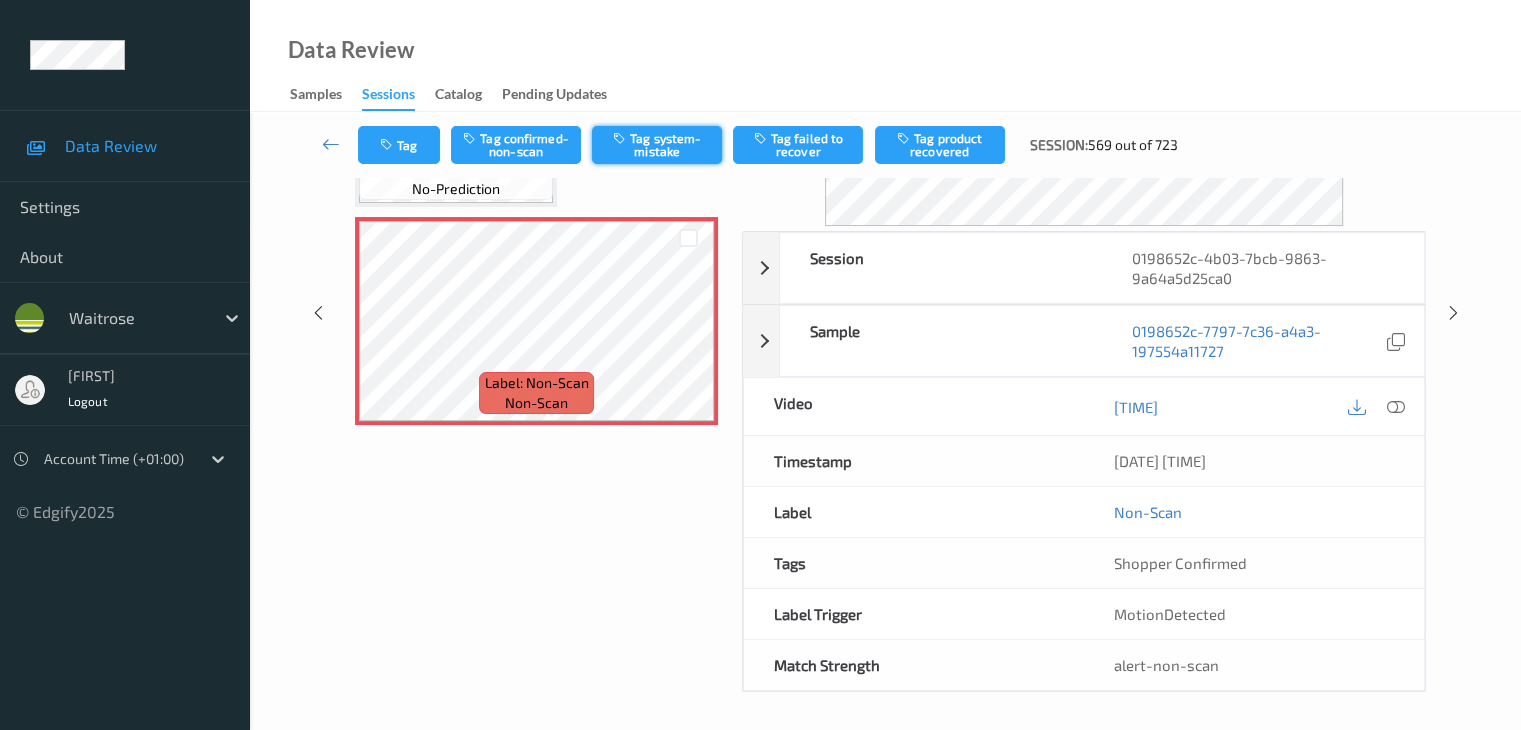 drag, startPoint x: 679, startPoint y: 141, endPoint x: 604, endPoint y: 151, distance: 75.66373 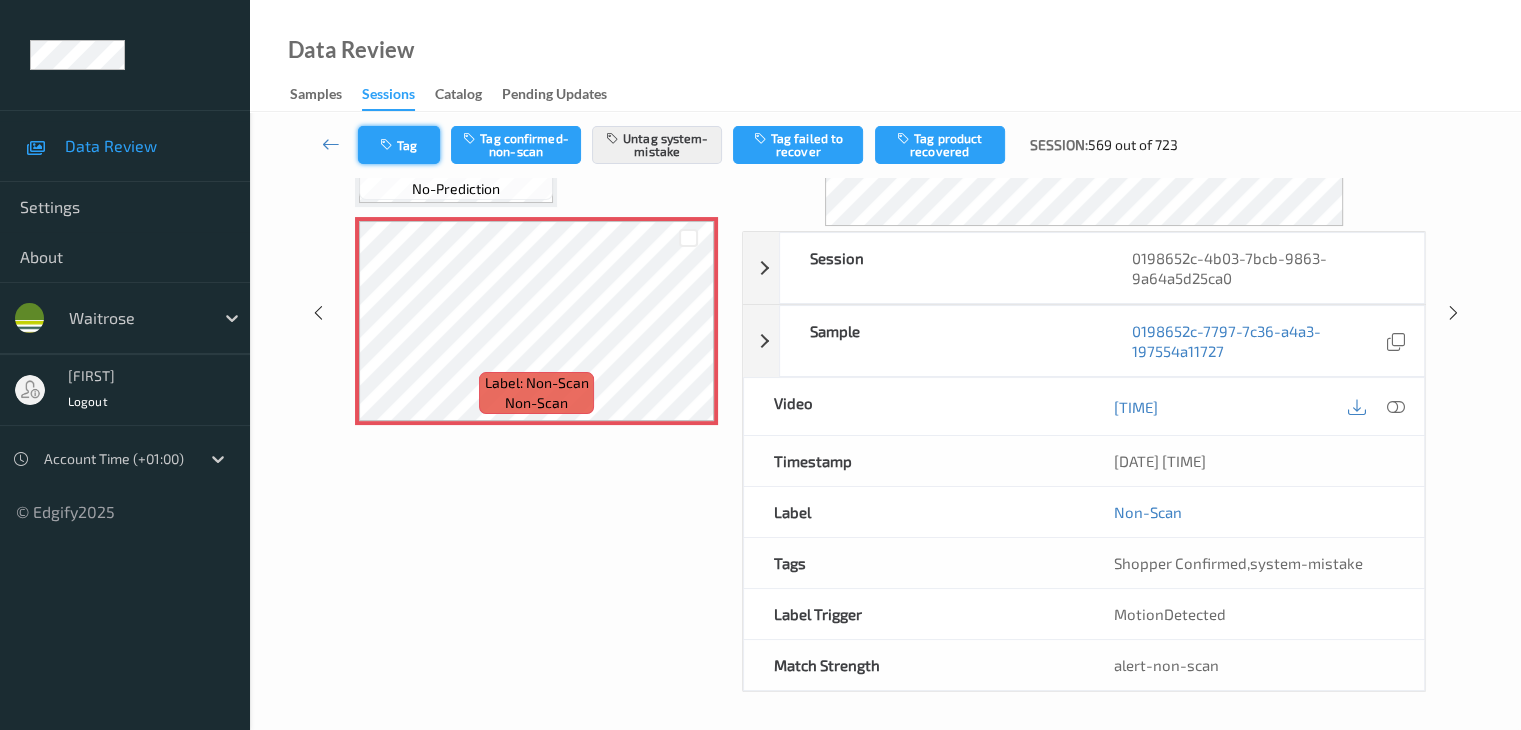 click on "Tag" at bounding box center [399, 145] 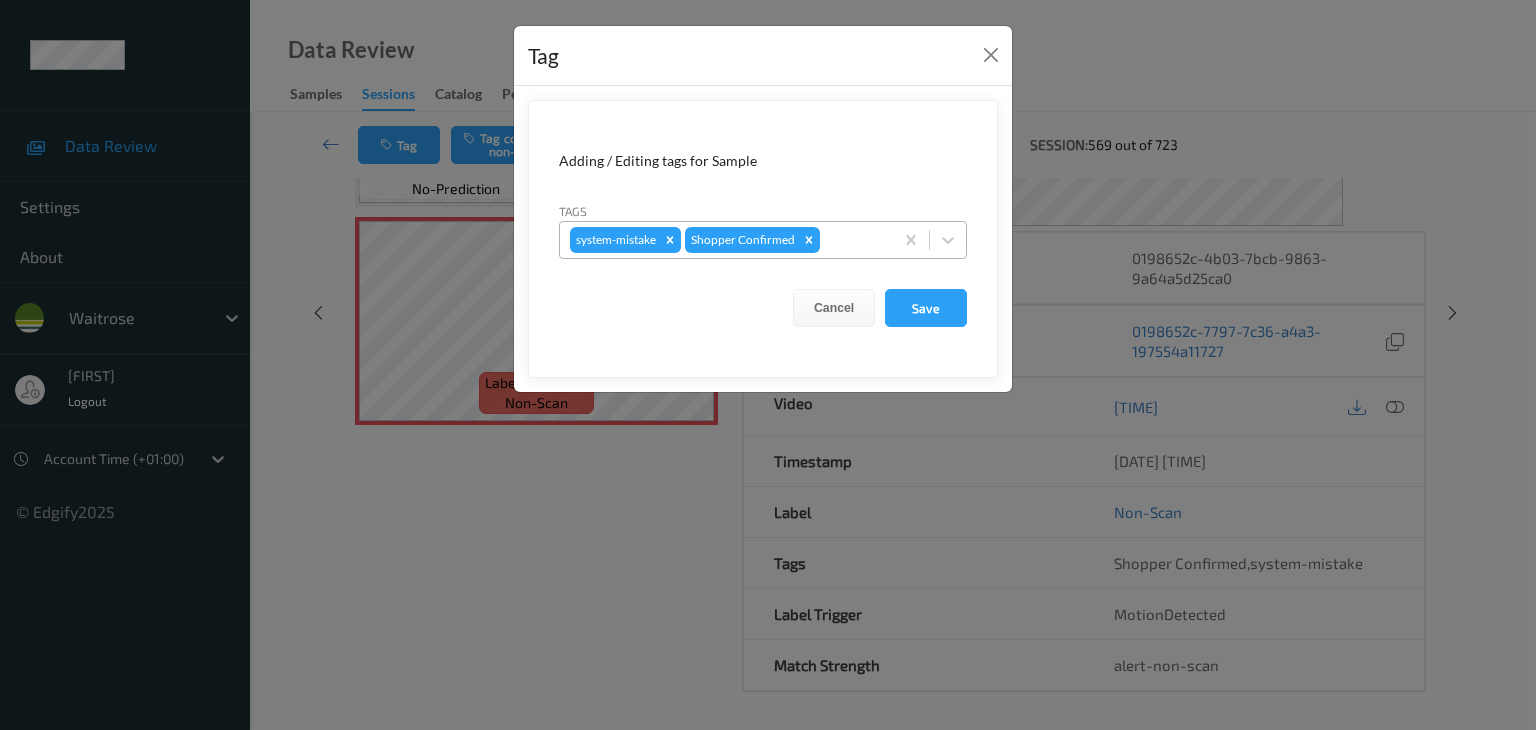 click at bounding box center [853, 240] 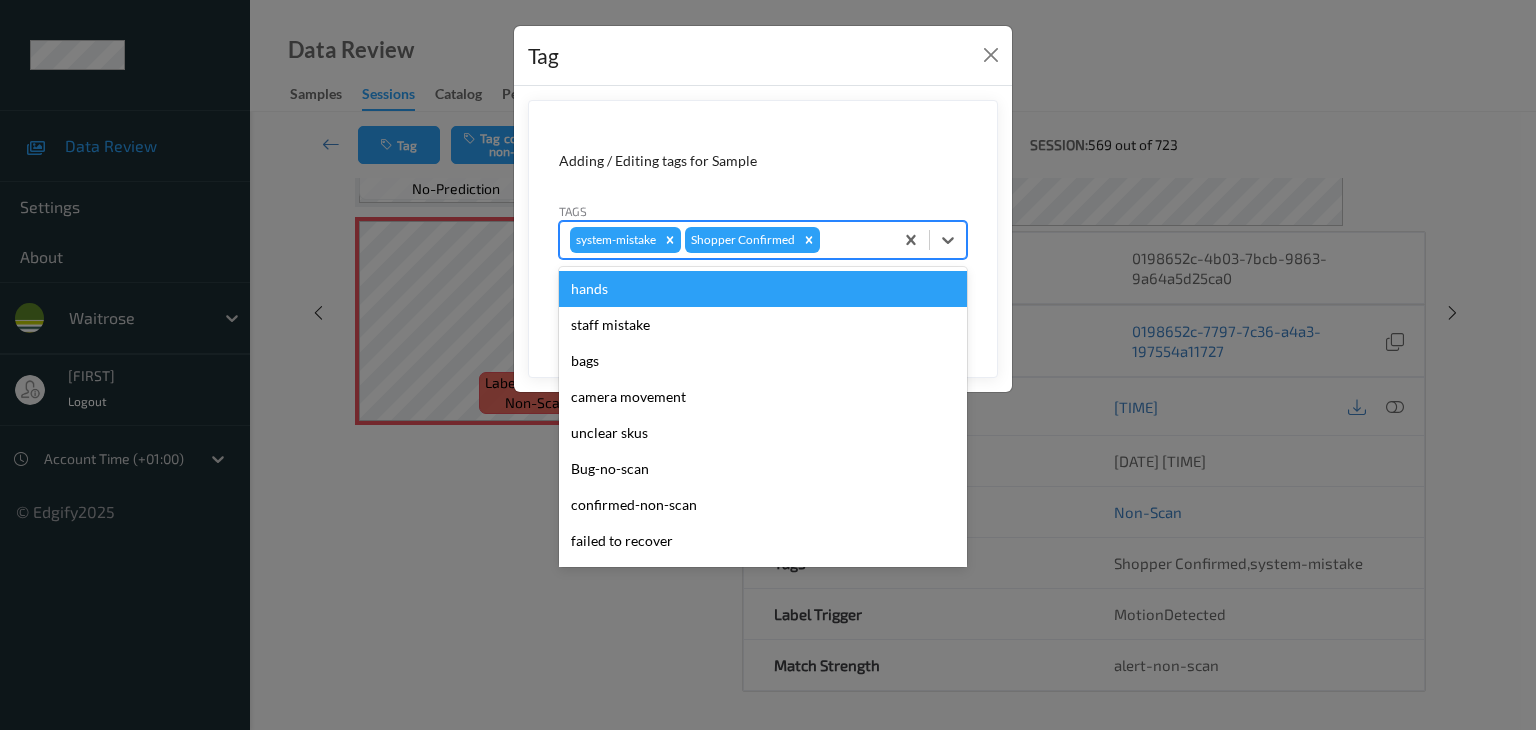type on "u" 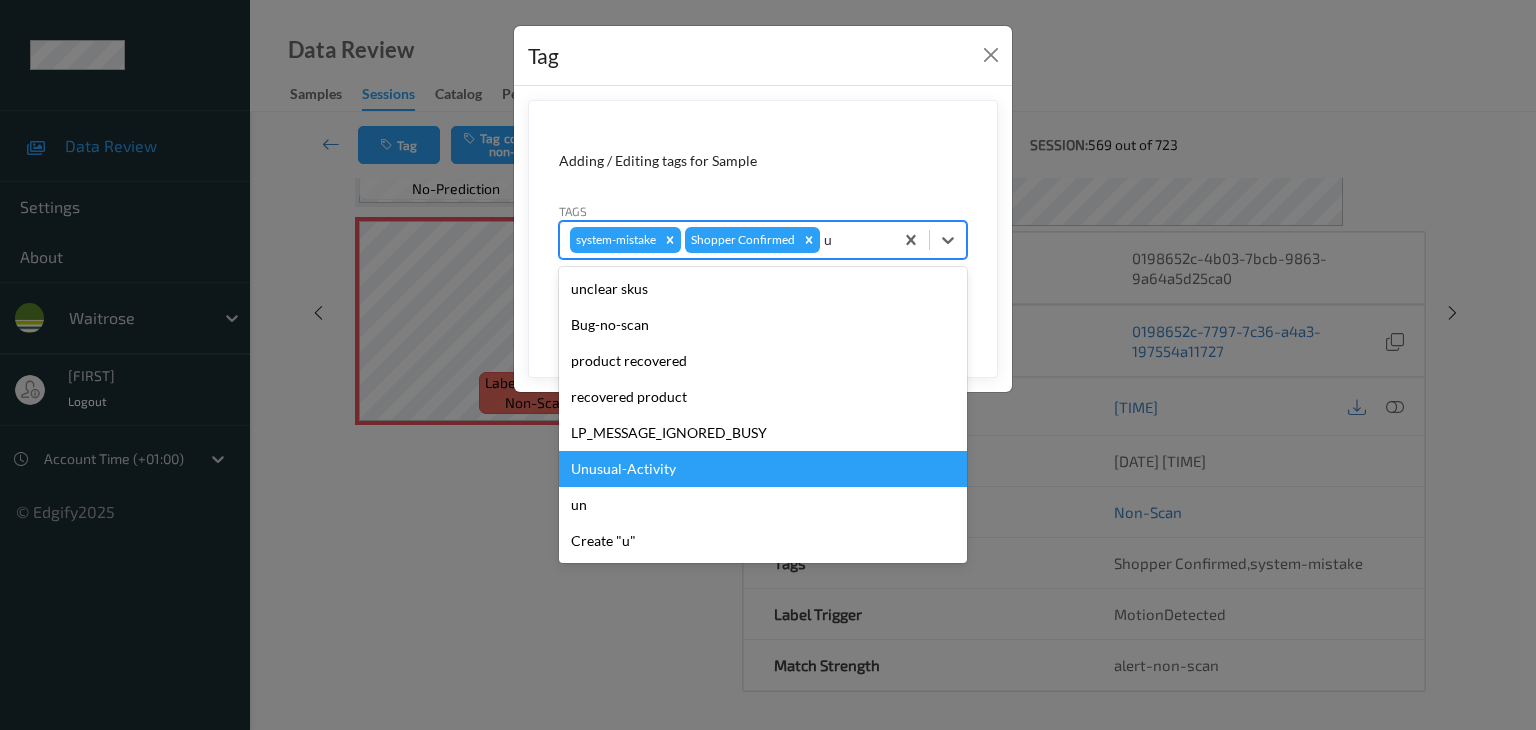 click on "Unusual-Activity" at bounding box center [763, 469] 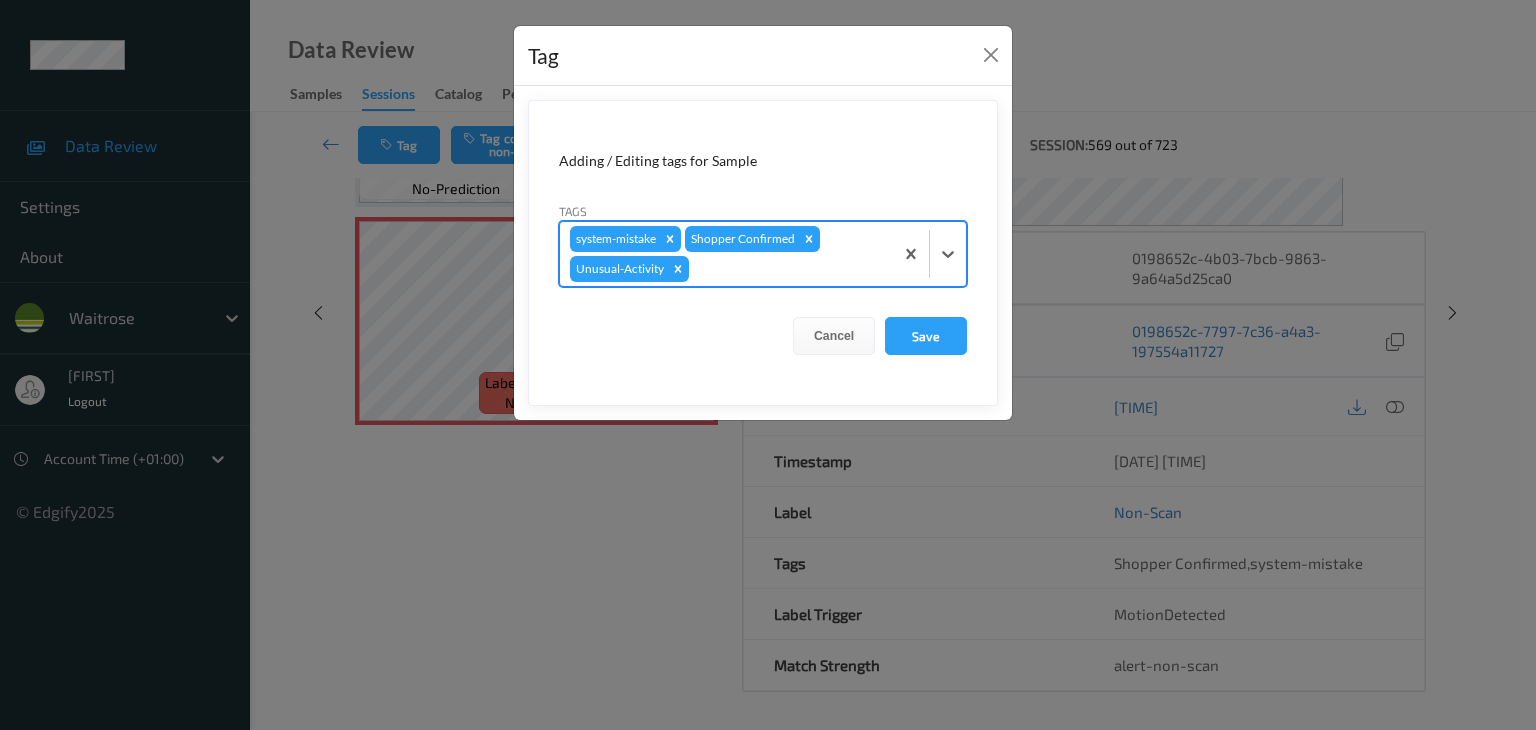 type on "p" 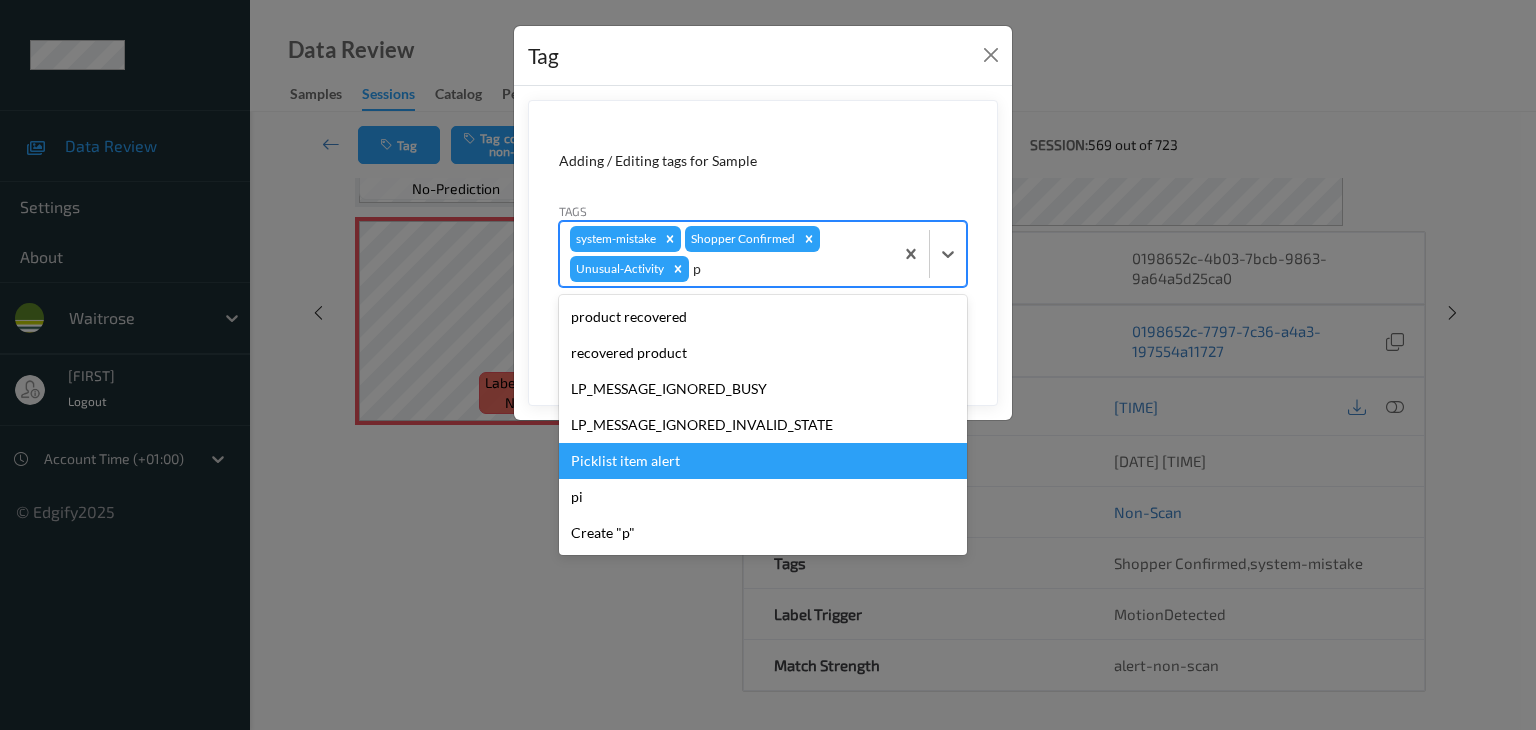 click on "Picklist item alert" at bounding box center [763, 461] 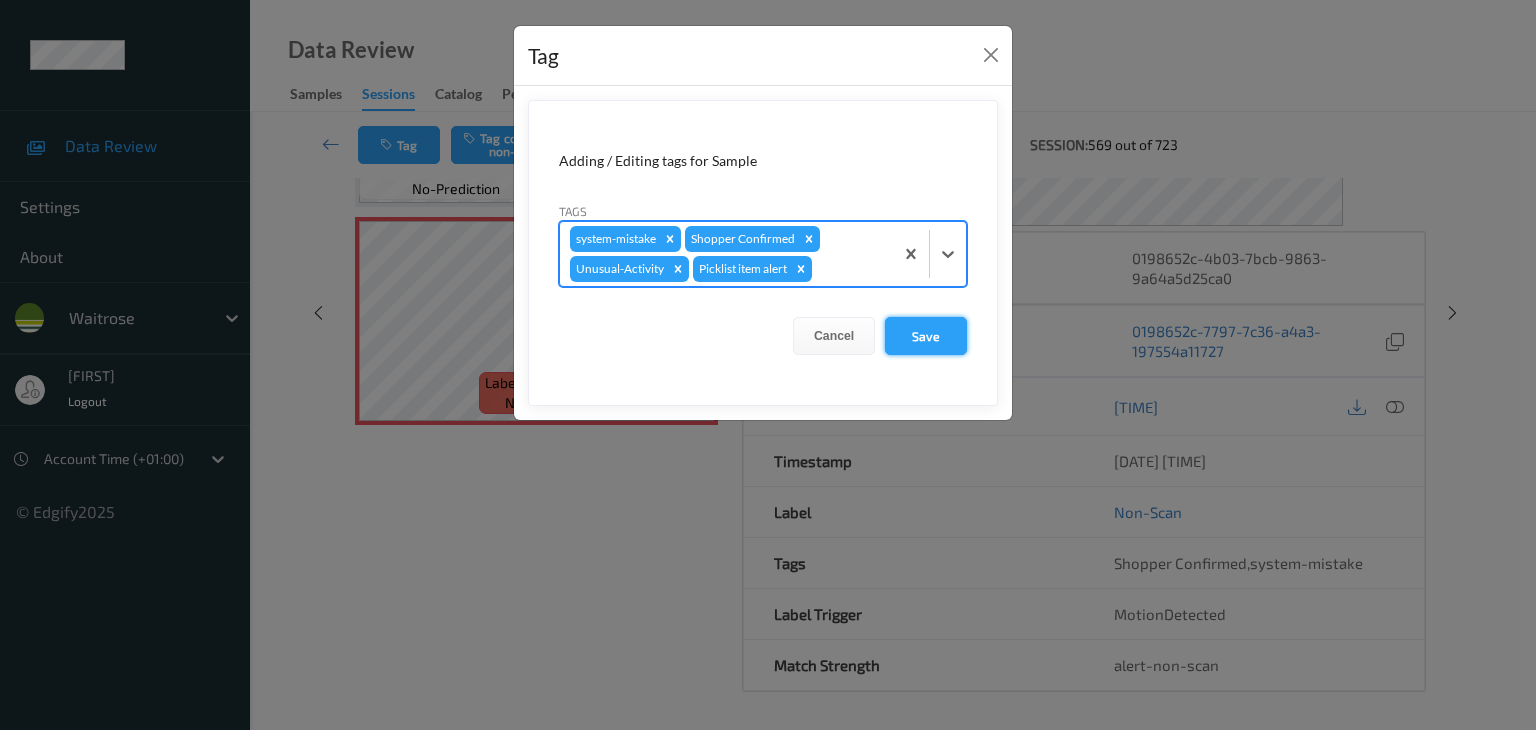 click on "Save" at bounding box center [926, 336] 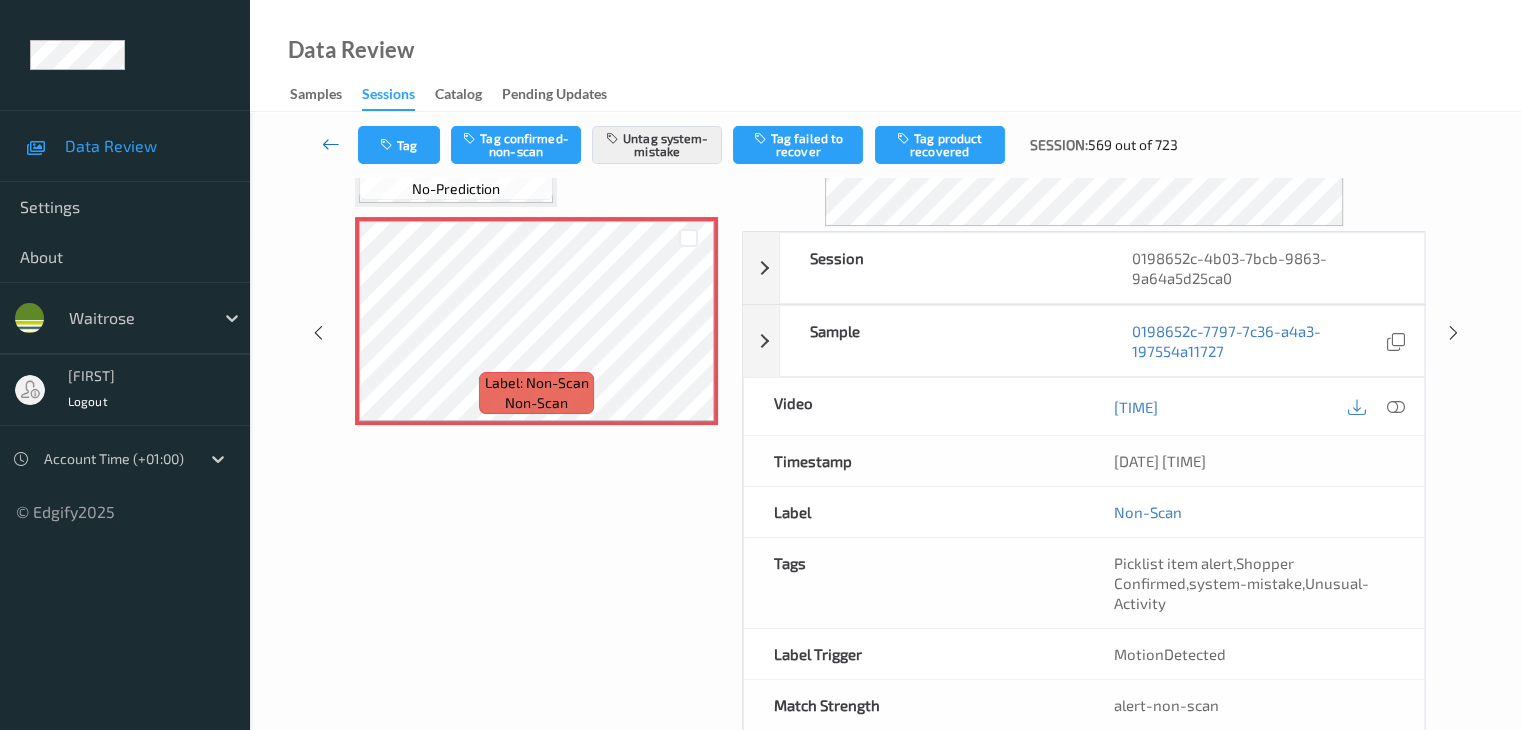 click at bounding box center [331, 144] 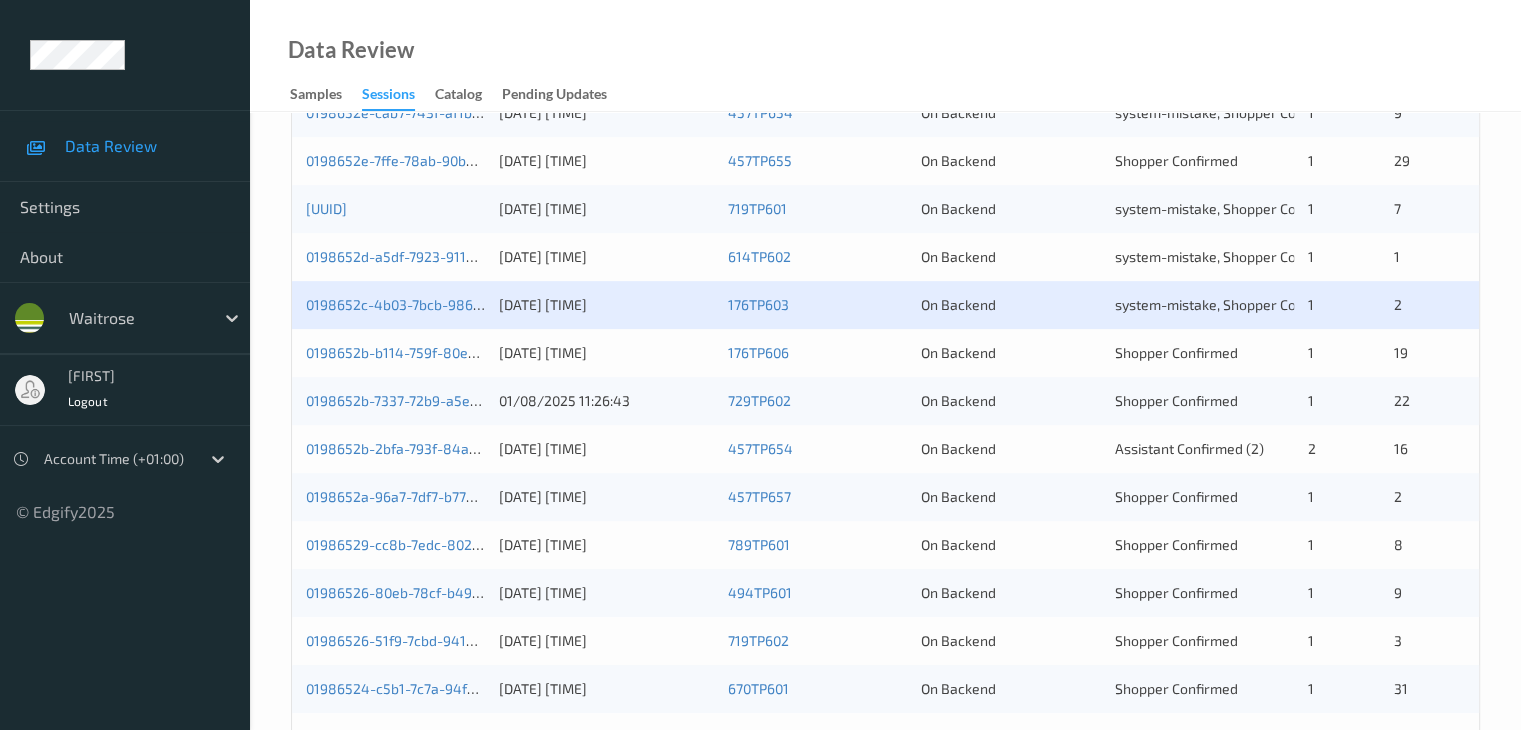 scroll, scrollTop: 800, scrollLeft: 0, axis: vertical 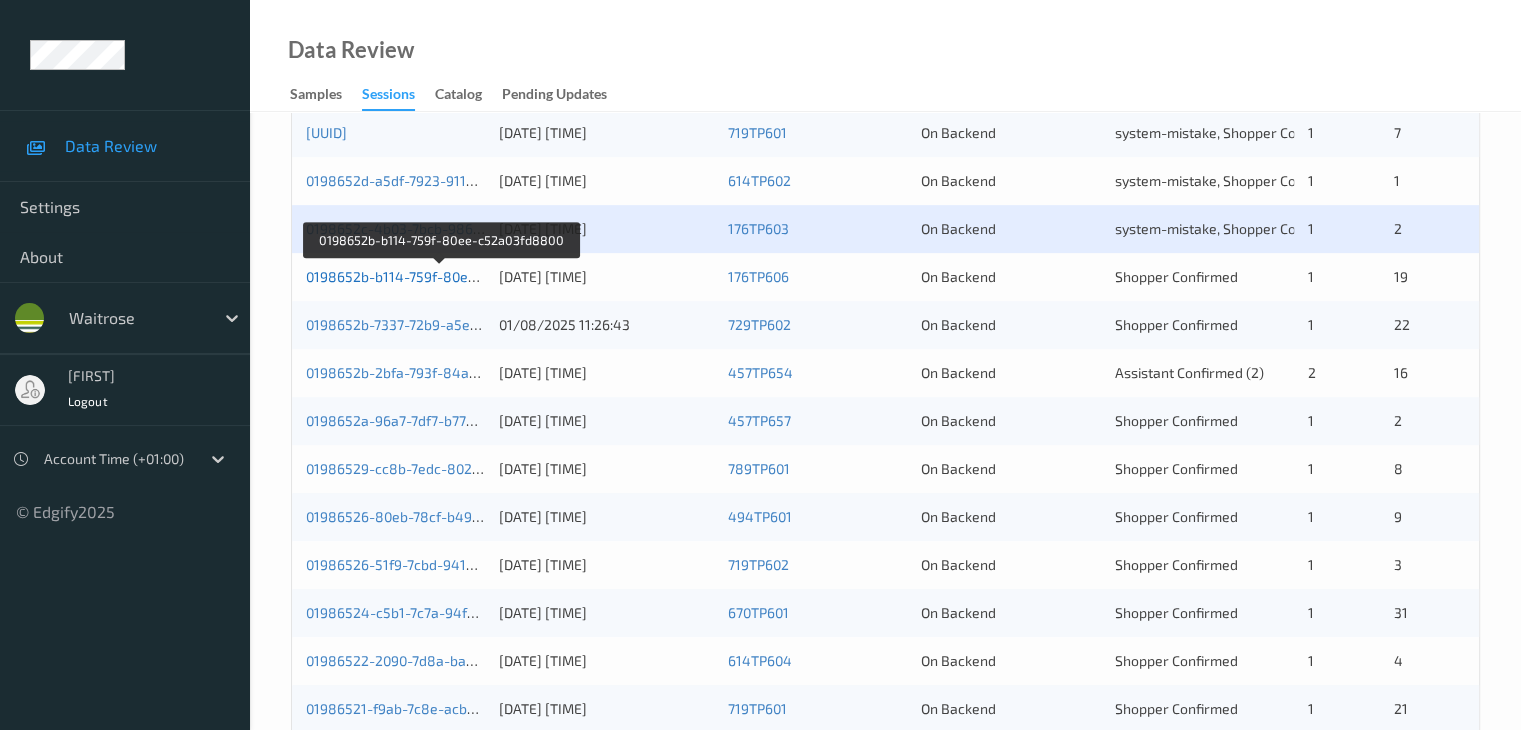 click on "0198652b-b114-759f-80ee-c52a03fd8800" at bounding box center (441, 276) 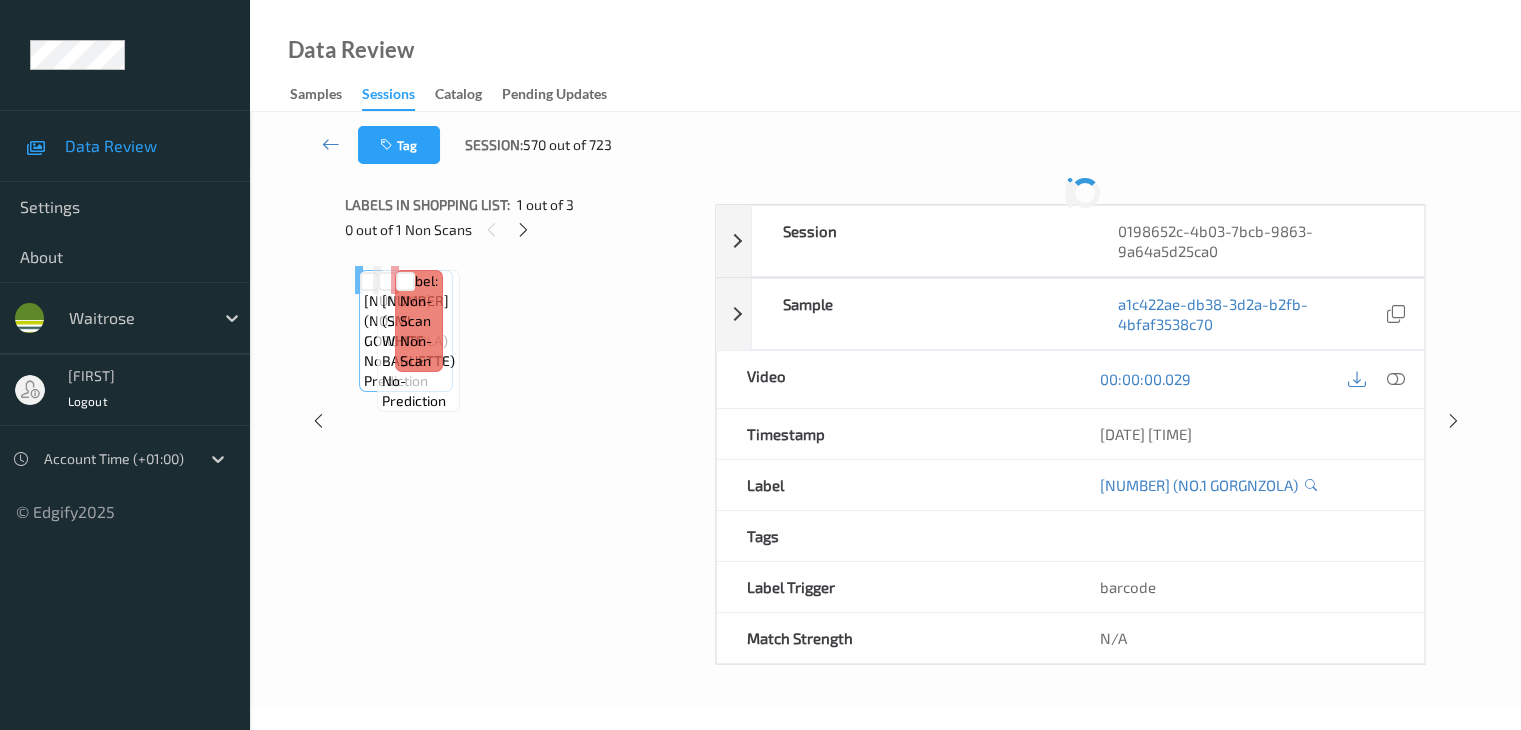 scroll, scrollTop: 0, scrollLeft: 0, axis: both 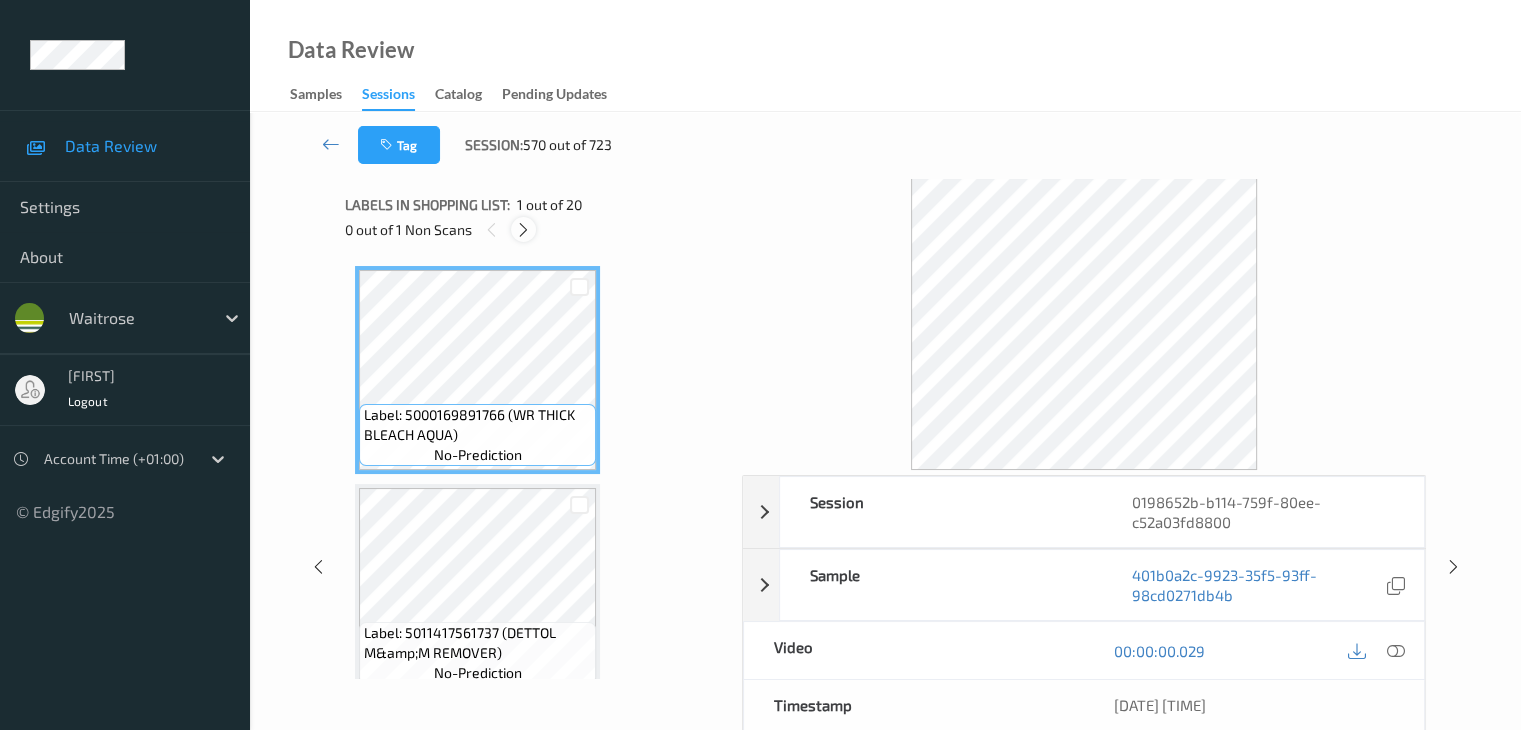 click at bounding box center (523, 230) 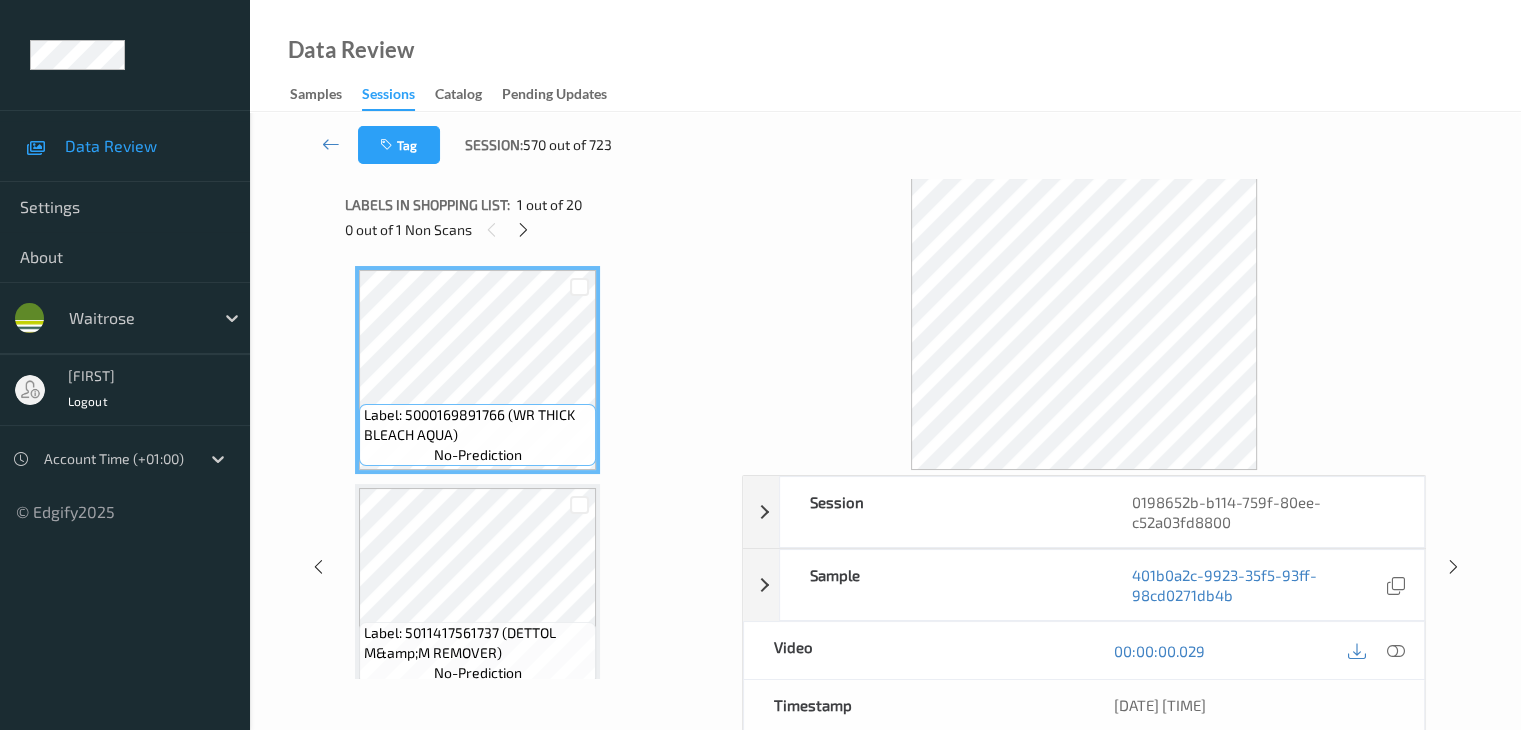 scroll, scrollTop: 228, scrollLeft: 0, axis: vertical 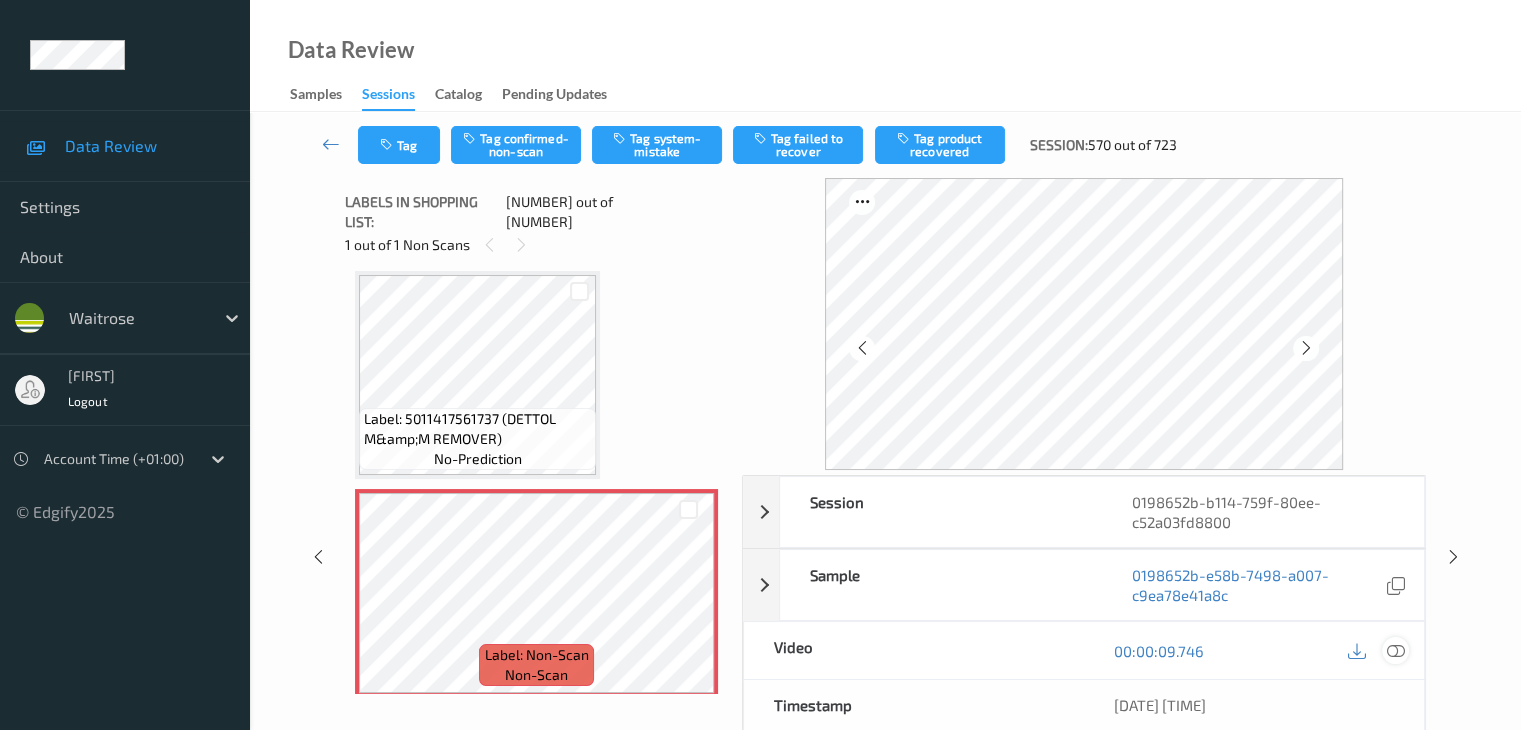 click at bounding box center [1395, 651] 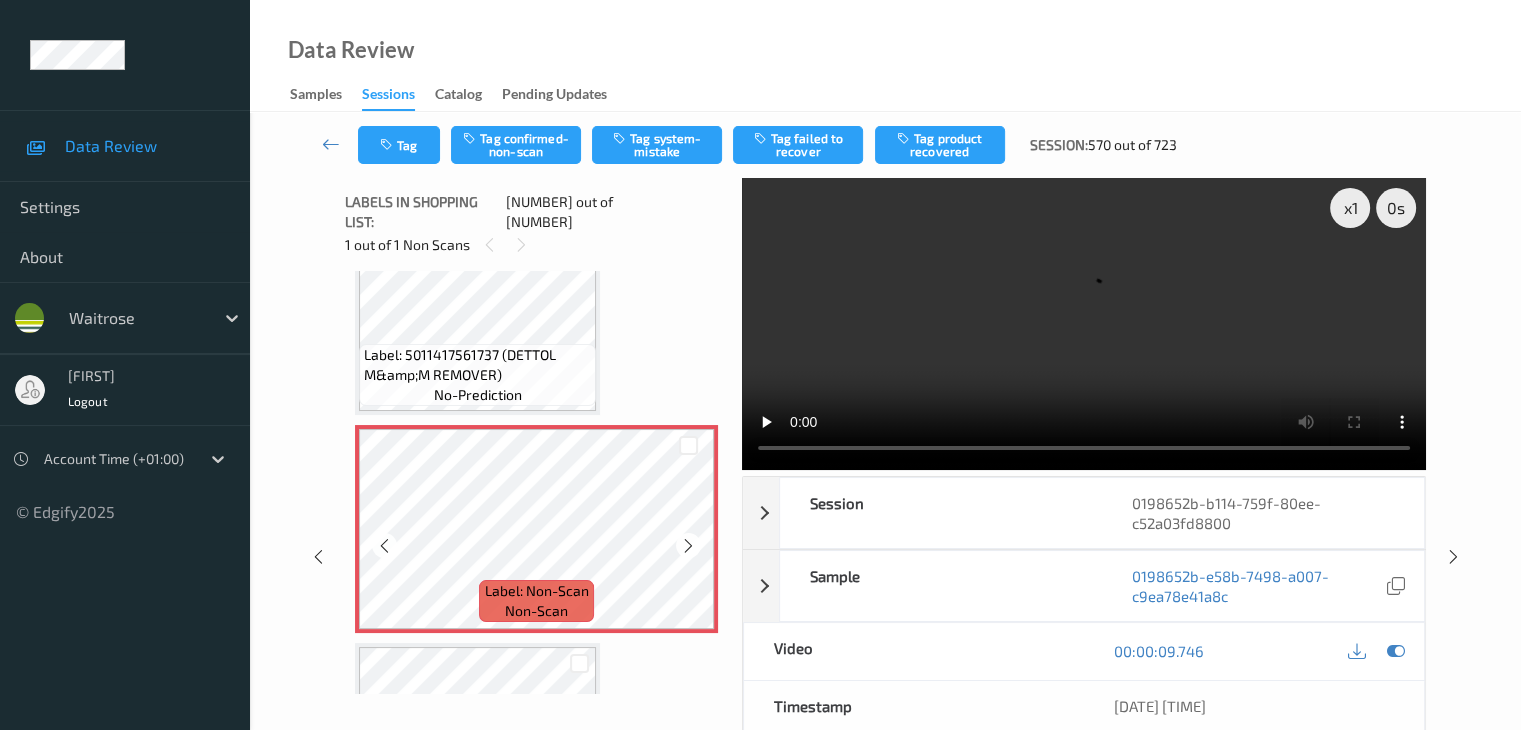 scroll, scrollTop: 328, scrollLeft: 0, axis: vertical 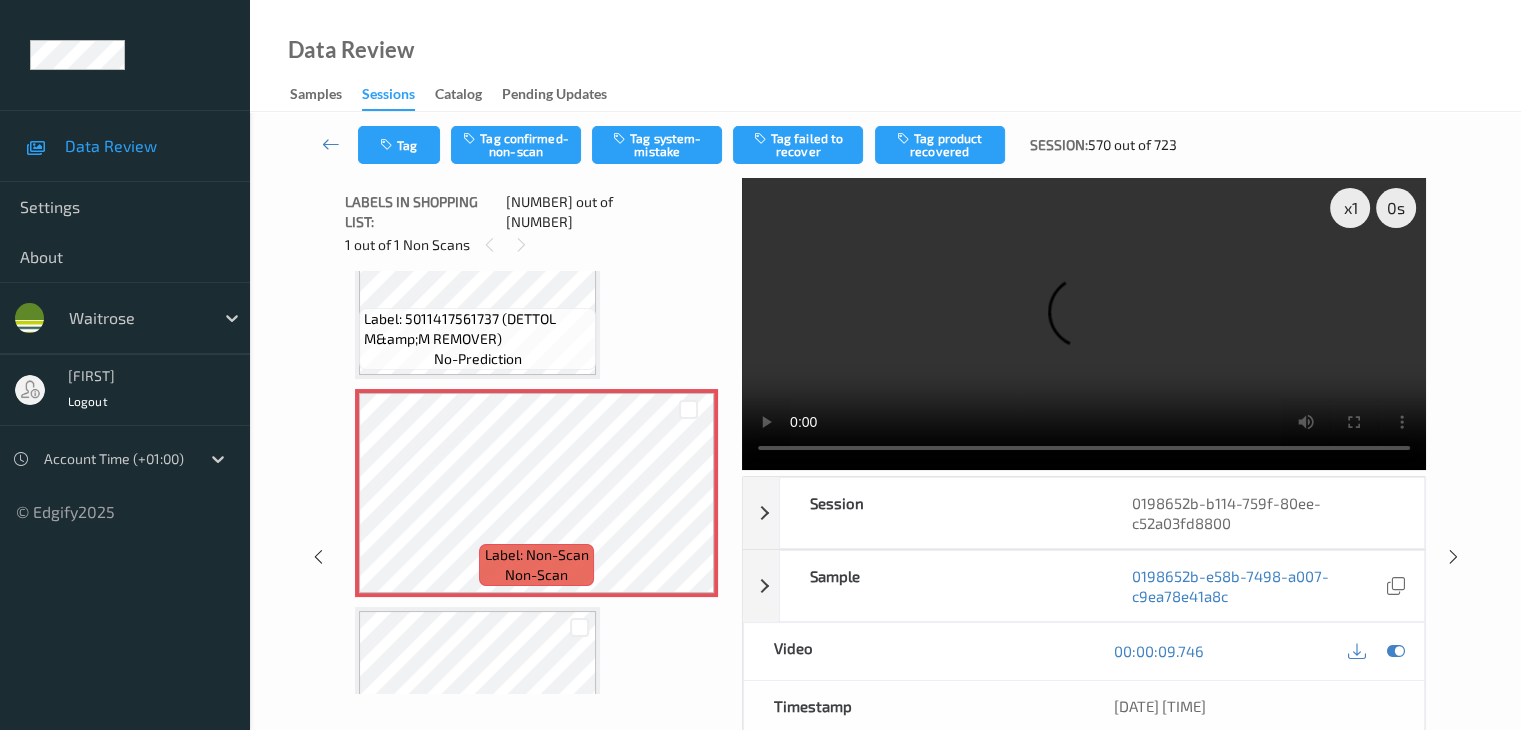 type 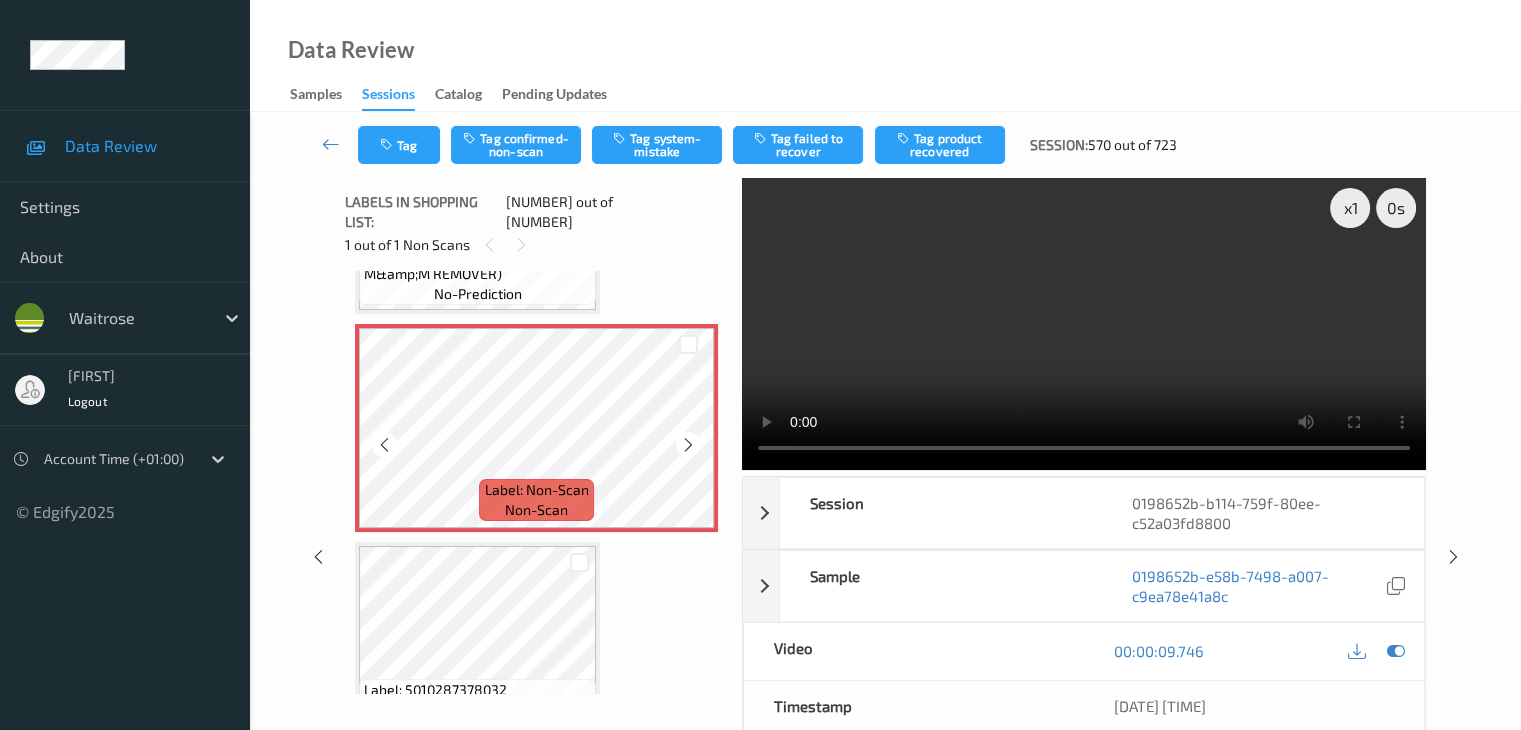 scroll, scrollTop: 428, scrollLeft: 0, axis: vertical 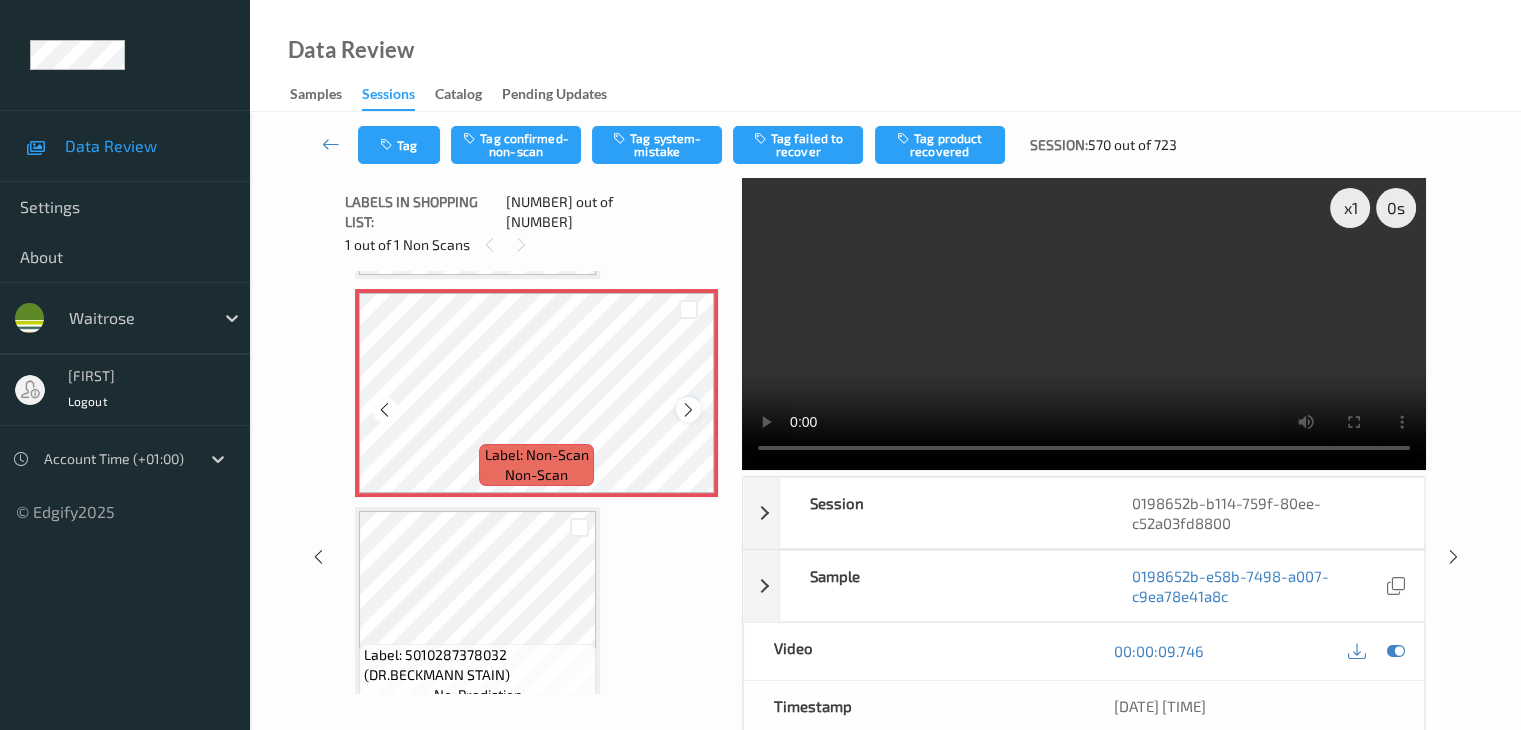 click at bounding box center [688, 410] 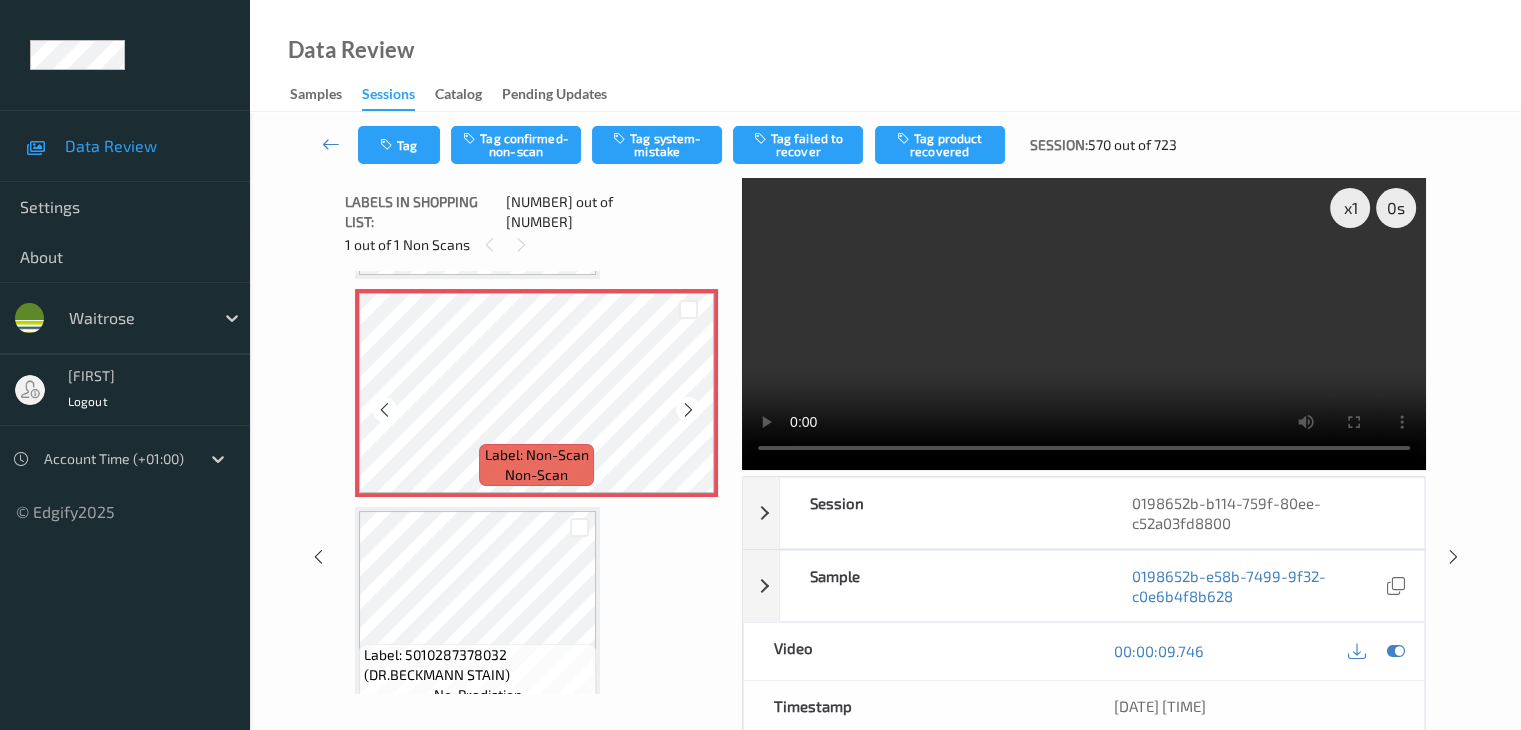 click at bounding box center [688, 410] 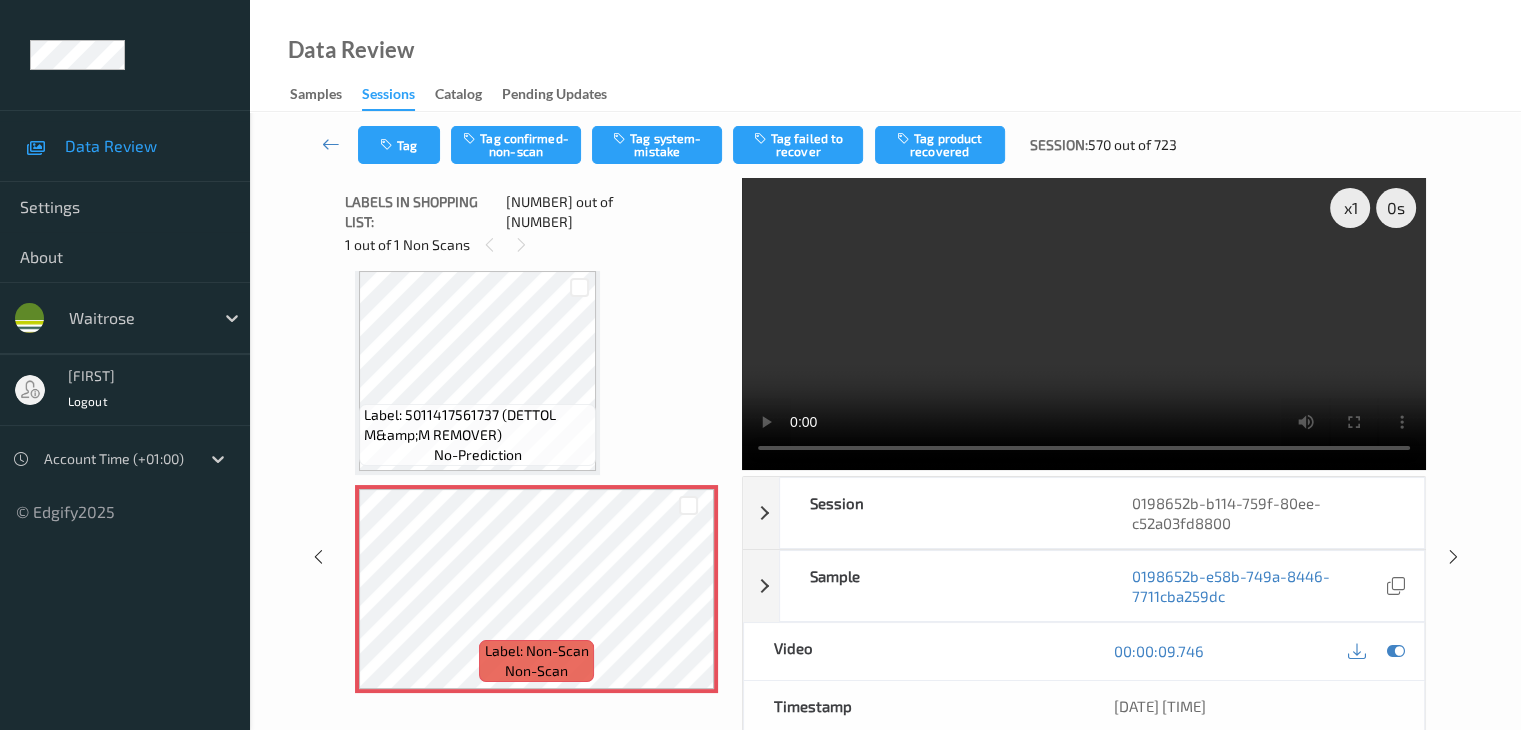 scroll, scrollTop: 228, scrollLeft: 0, axis: vertical 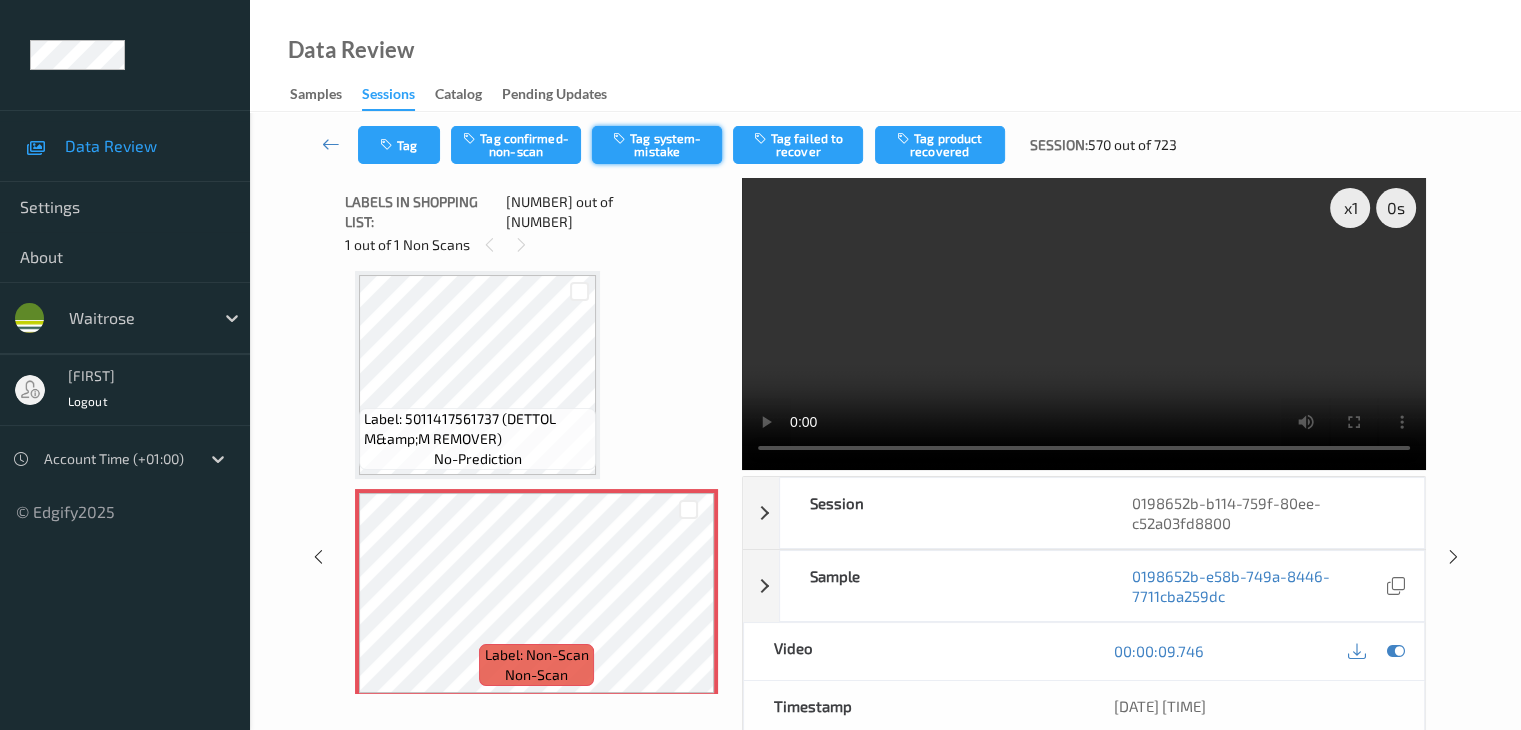 click on "Tag   system-mistake" at bounding box center [657, 145] 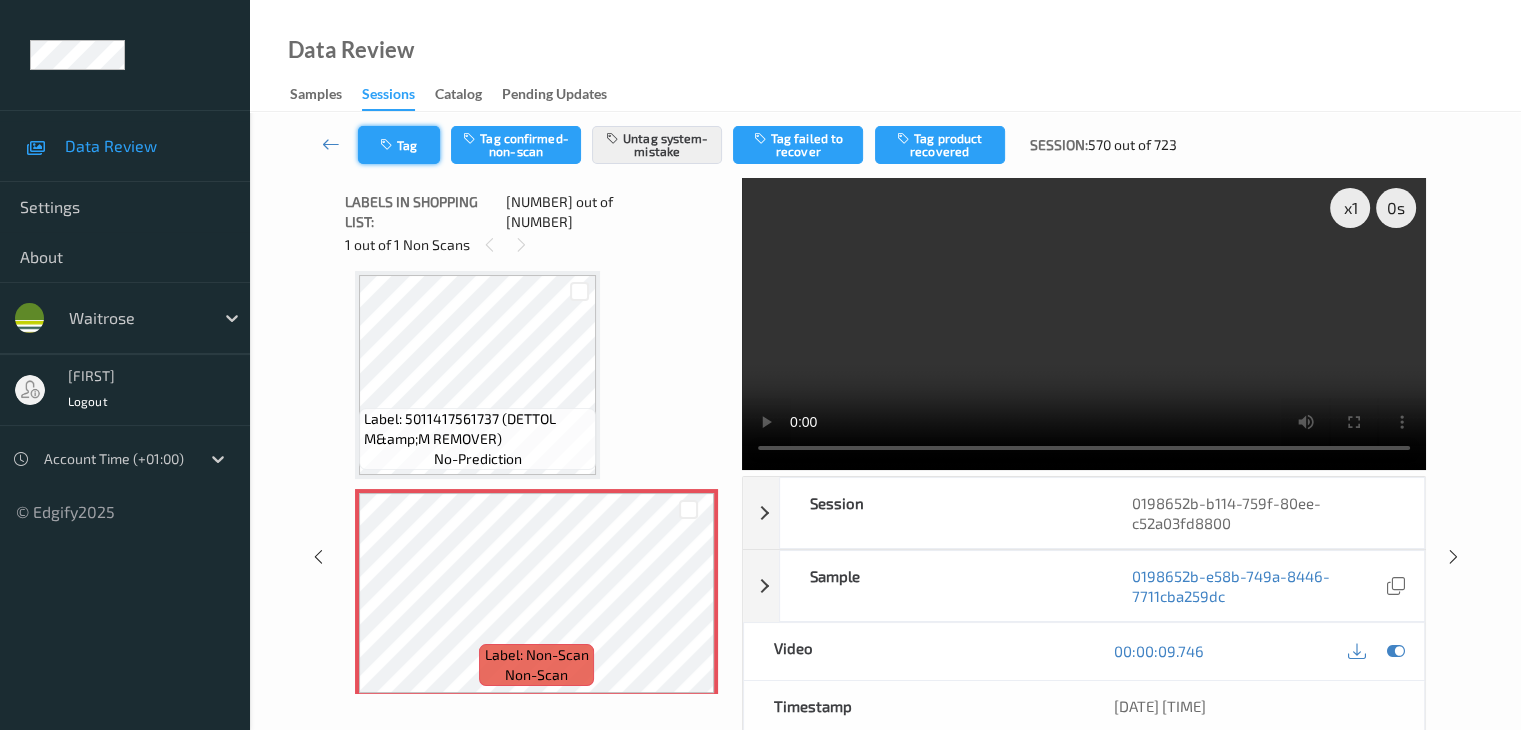 click at bounding box center [388, 145] 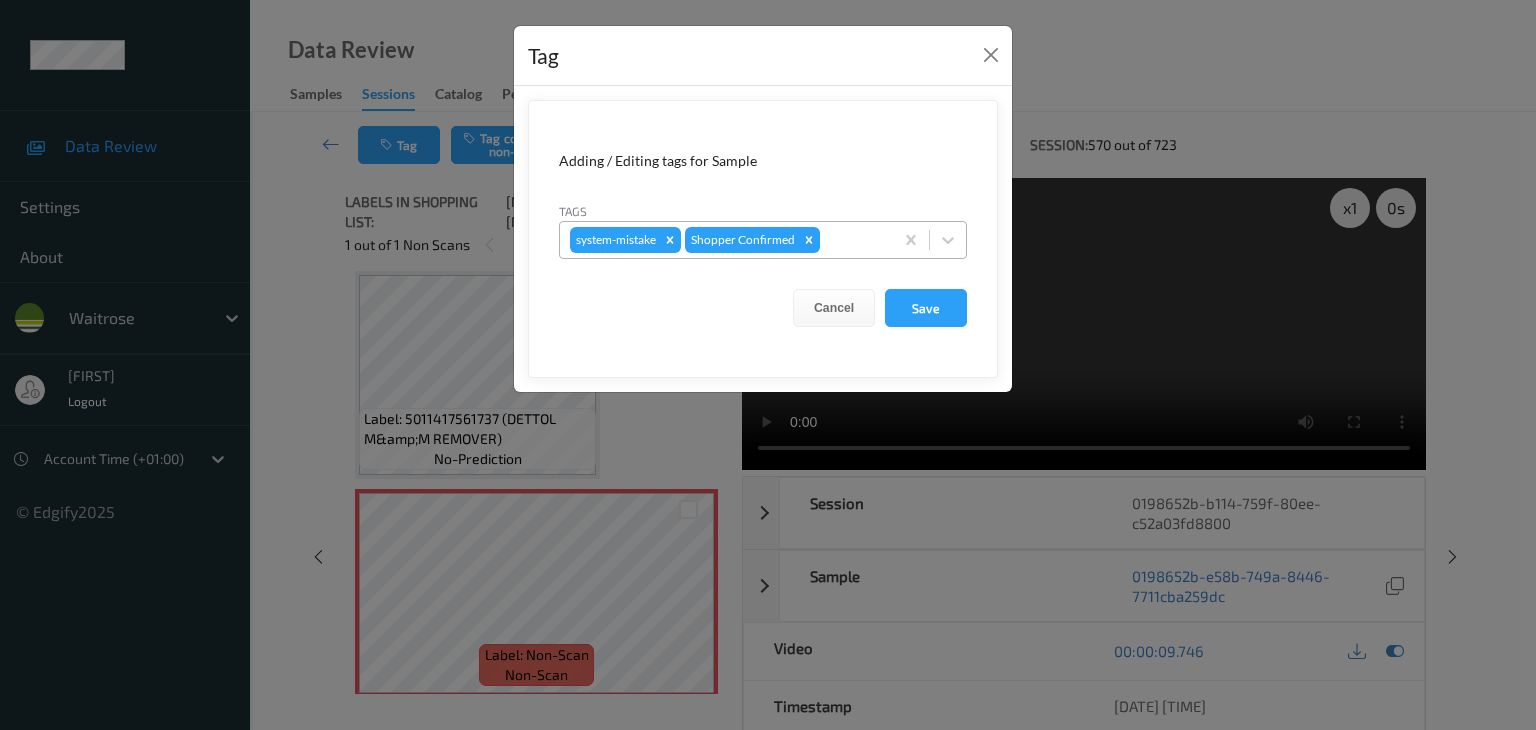click at bounding box center [853, 240] 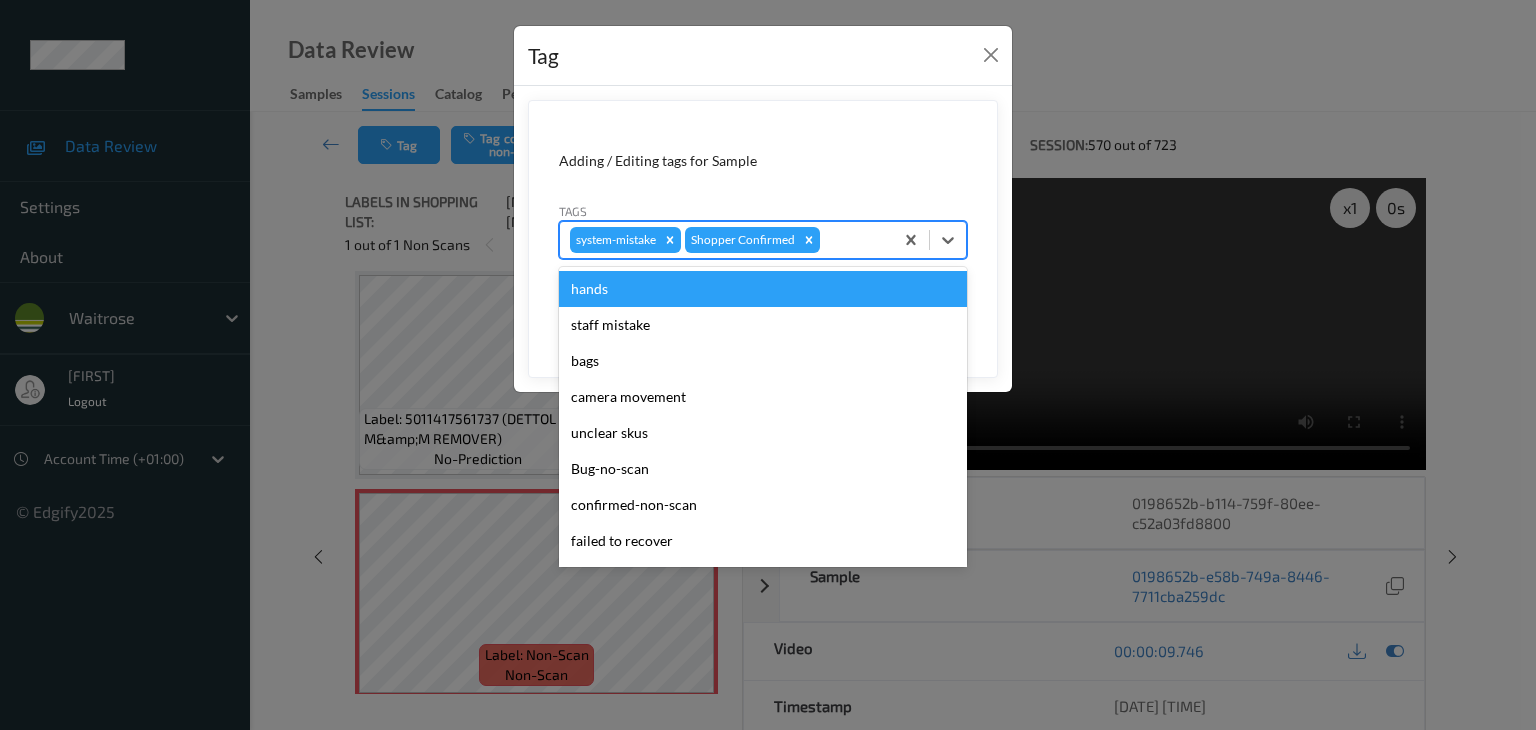 type on "u" 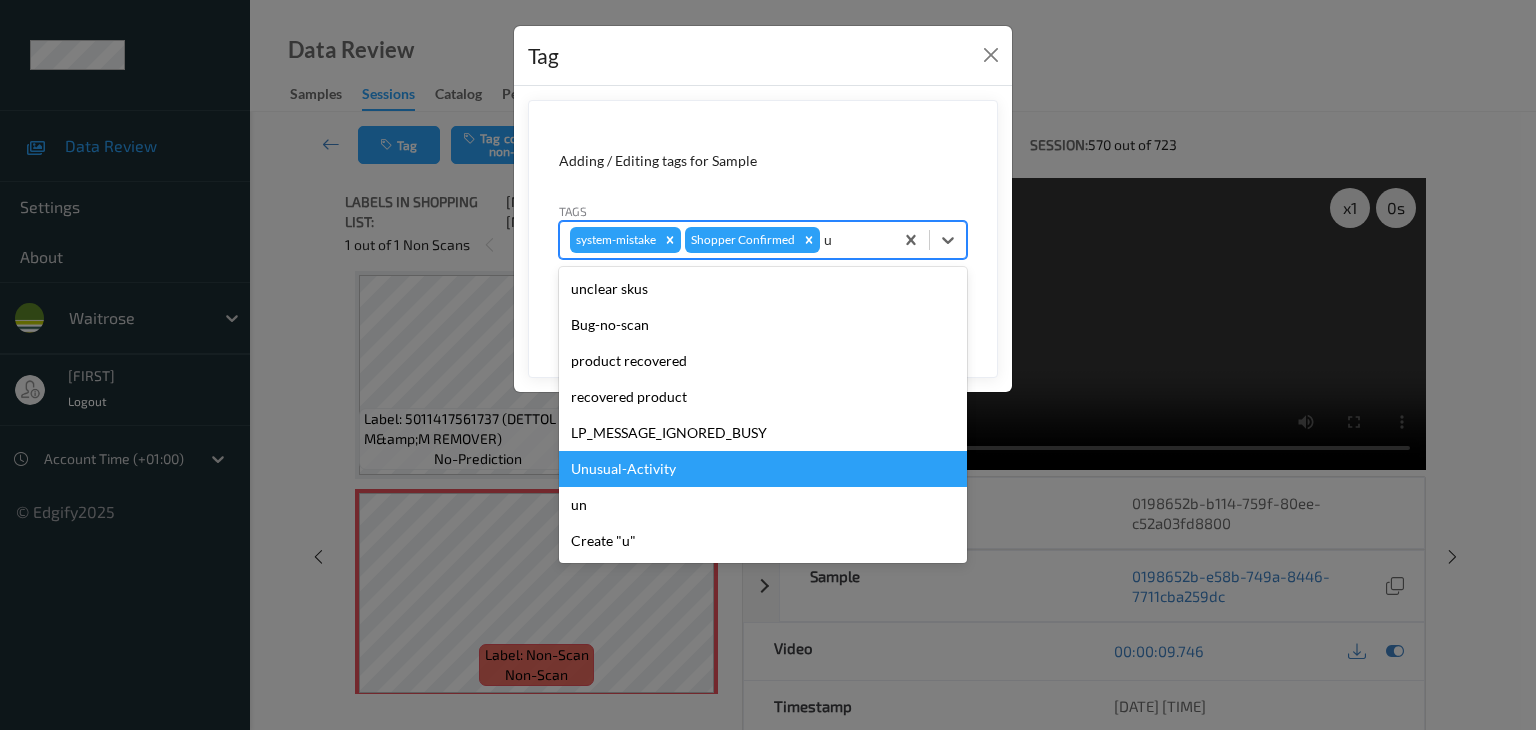 click on "Unusual-Activity" at bounding box center [763, 469] 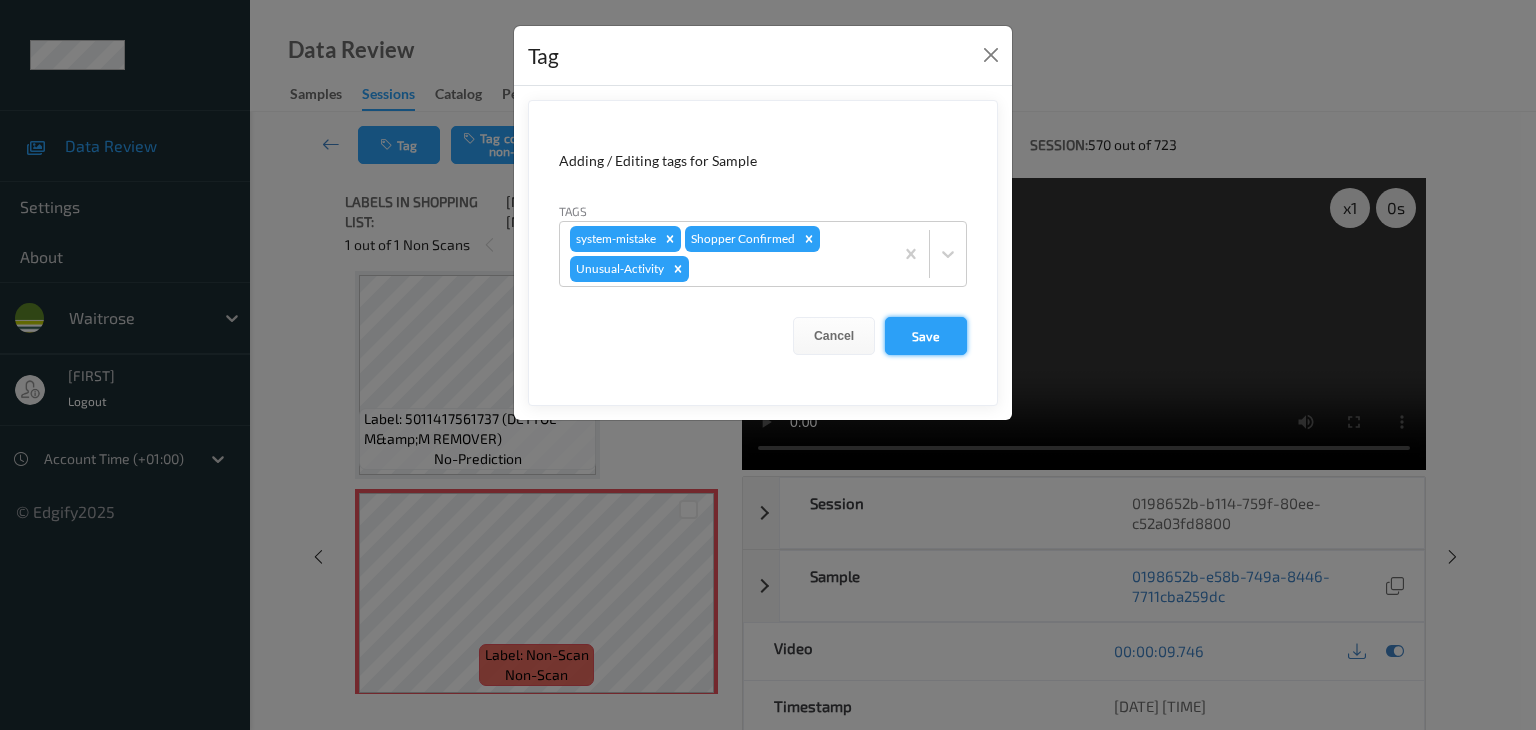 click on "Save" at bounding box center (926, 336) 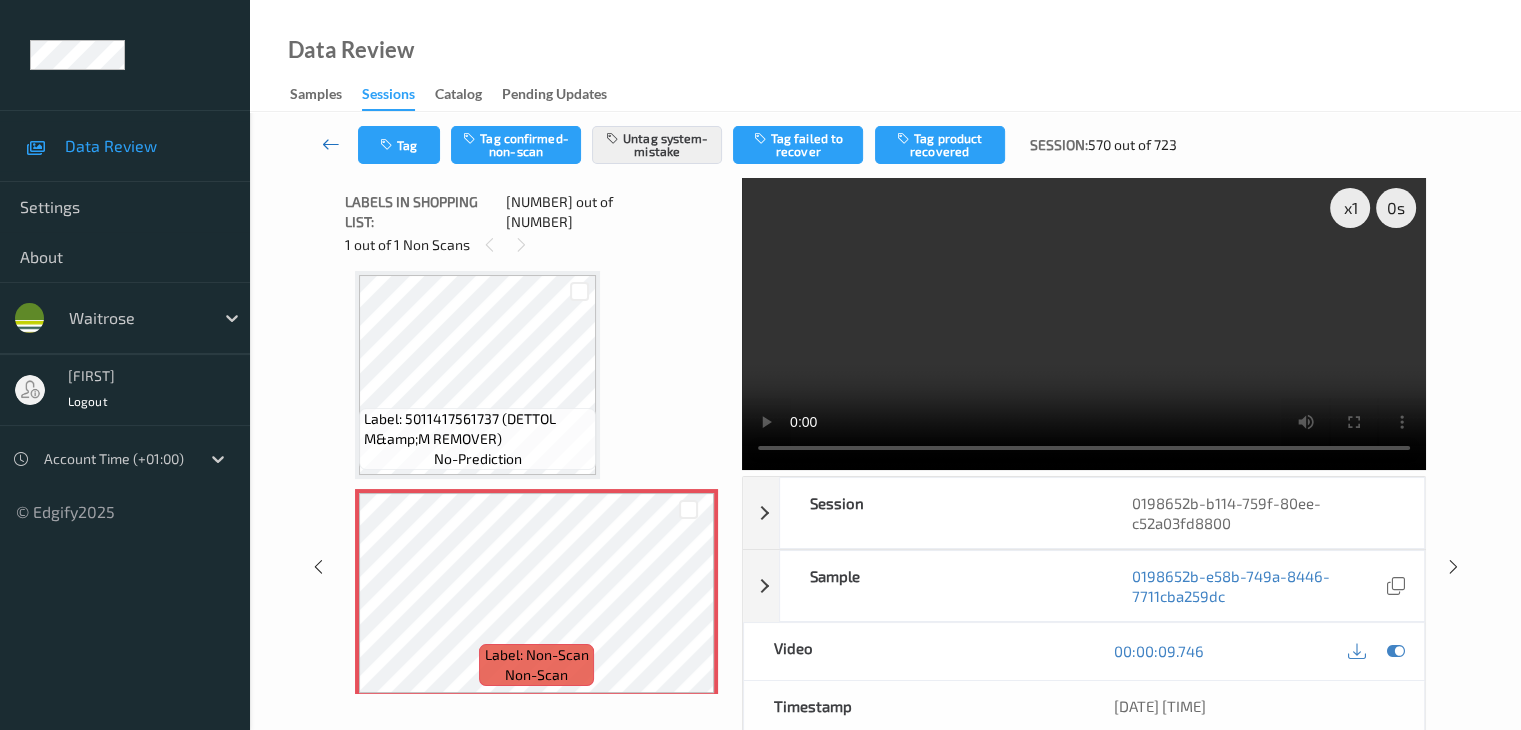 click at bounding box center [331, 144] 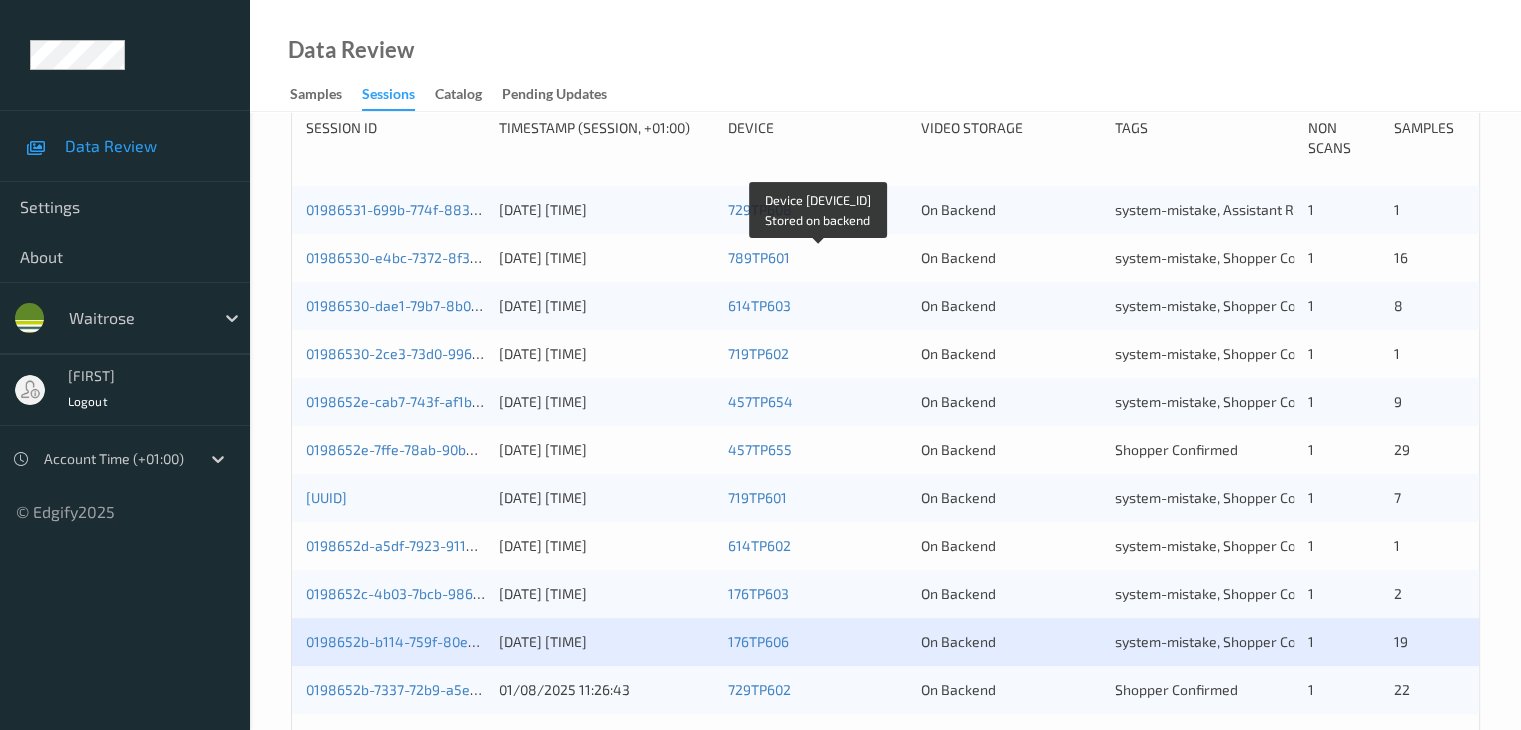 scroll, scrollTop: 600, scrollLeft: 0, axis: vertical 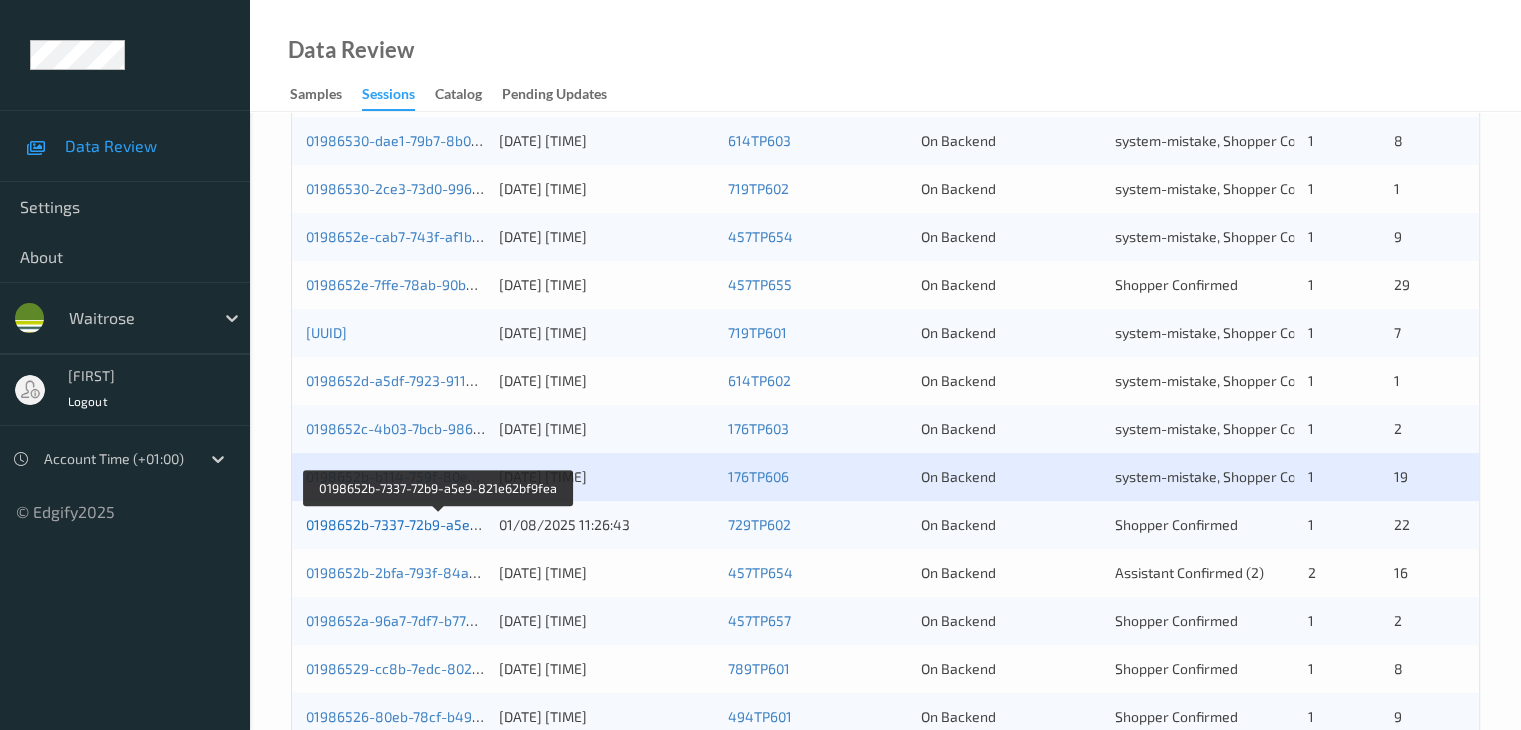 click on "0198652b-7337-72b9-a5e9-821e62bf9fea" at bounding box center [439, 524] 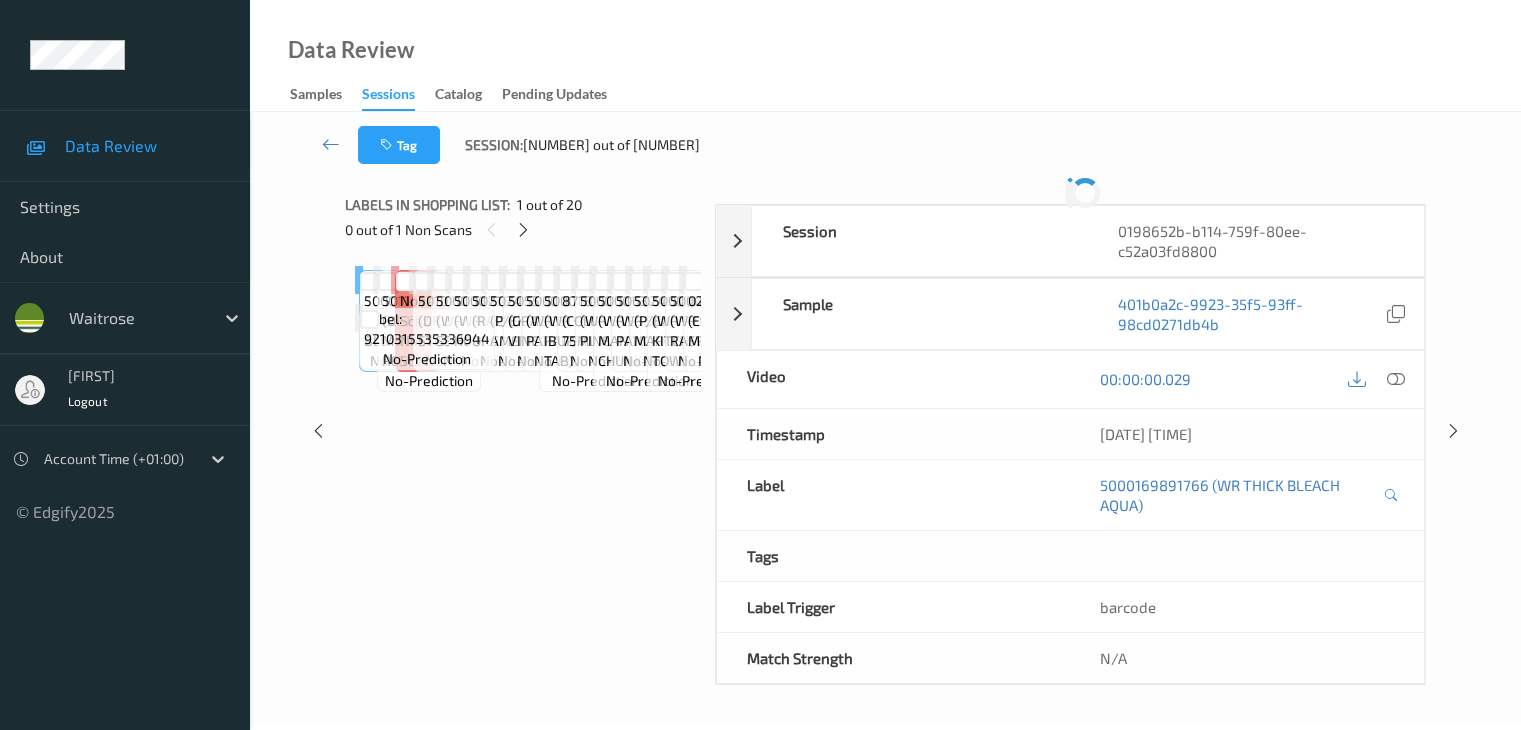 scroll, scrollTop: 0, scrollLeft: 0, axis: both 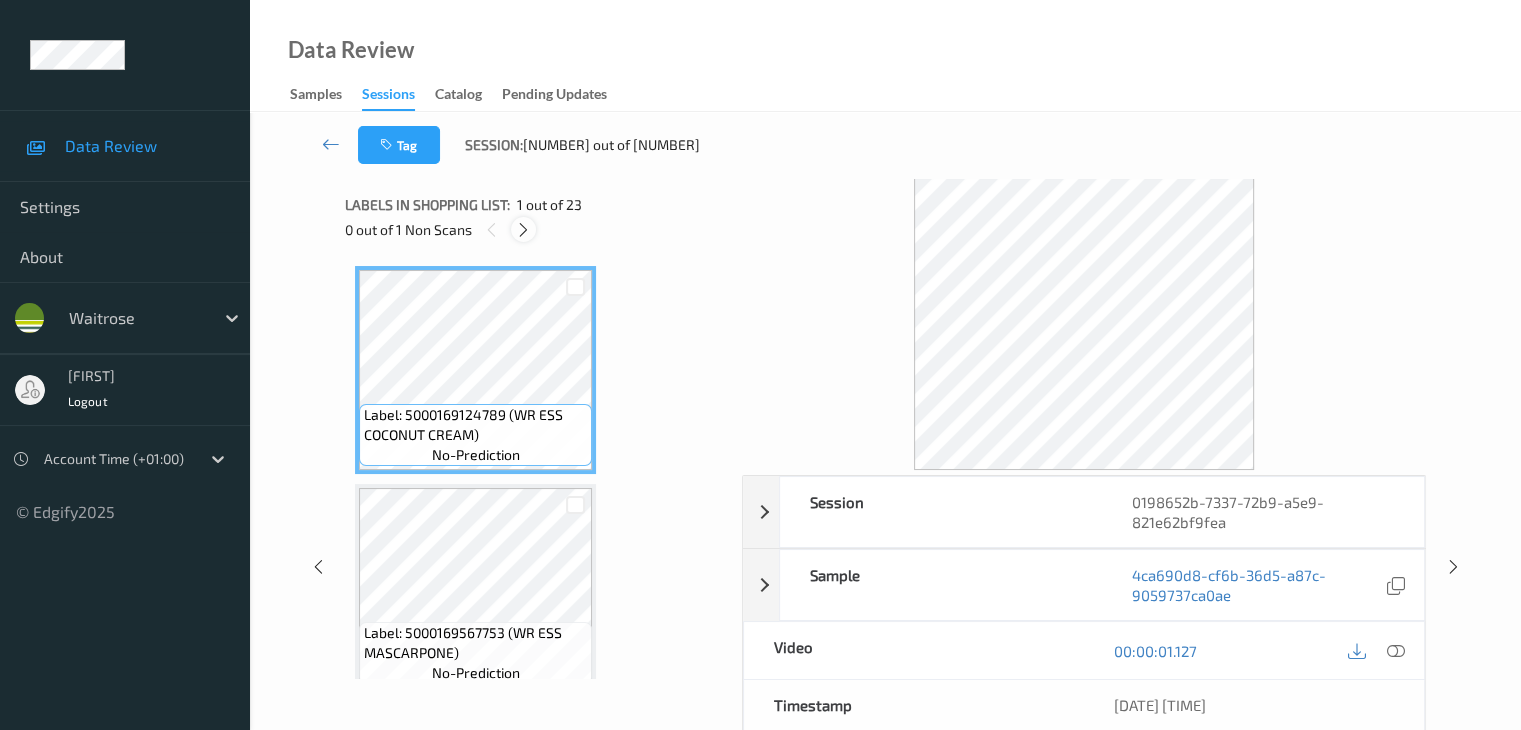 click at bounding box center [523, 230] 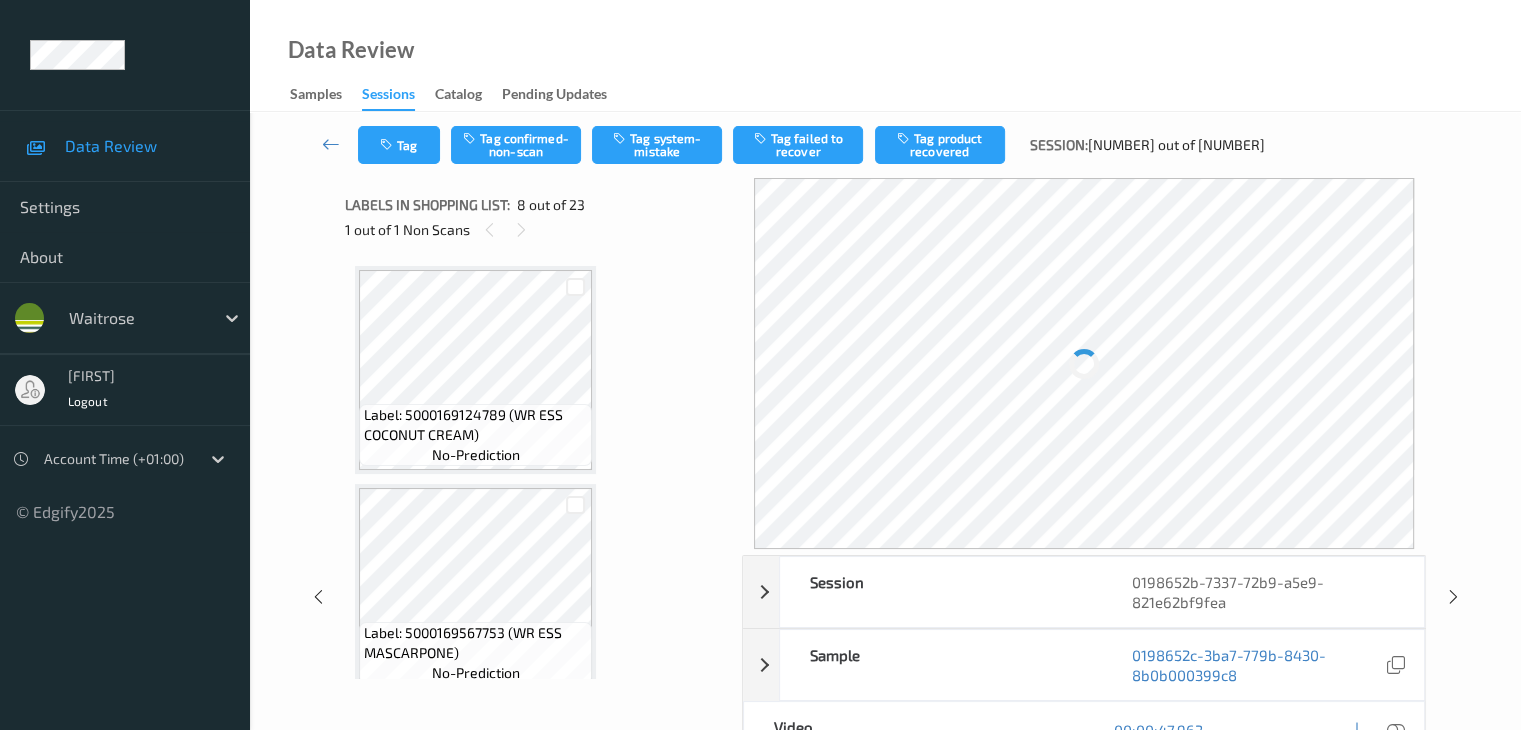 scroll, scrollTop: 1318, scrollLeft: 0, axis: vertical 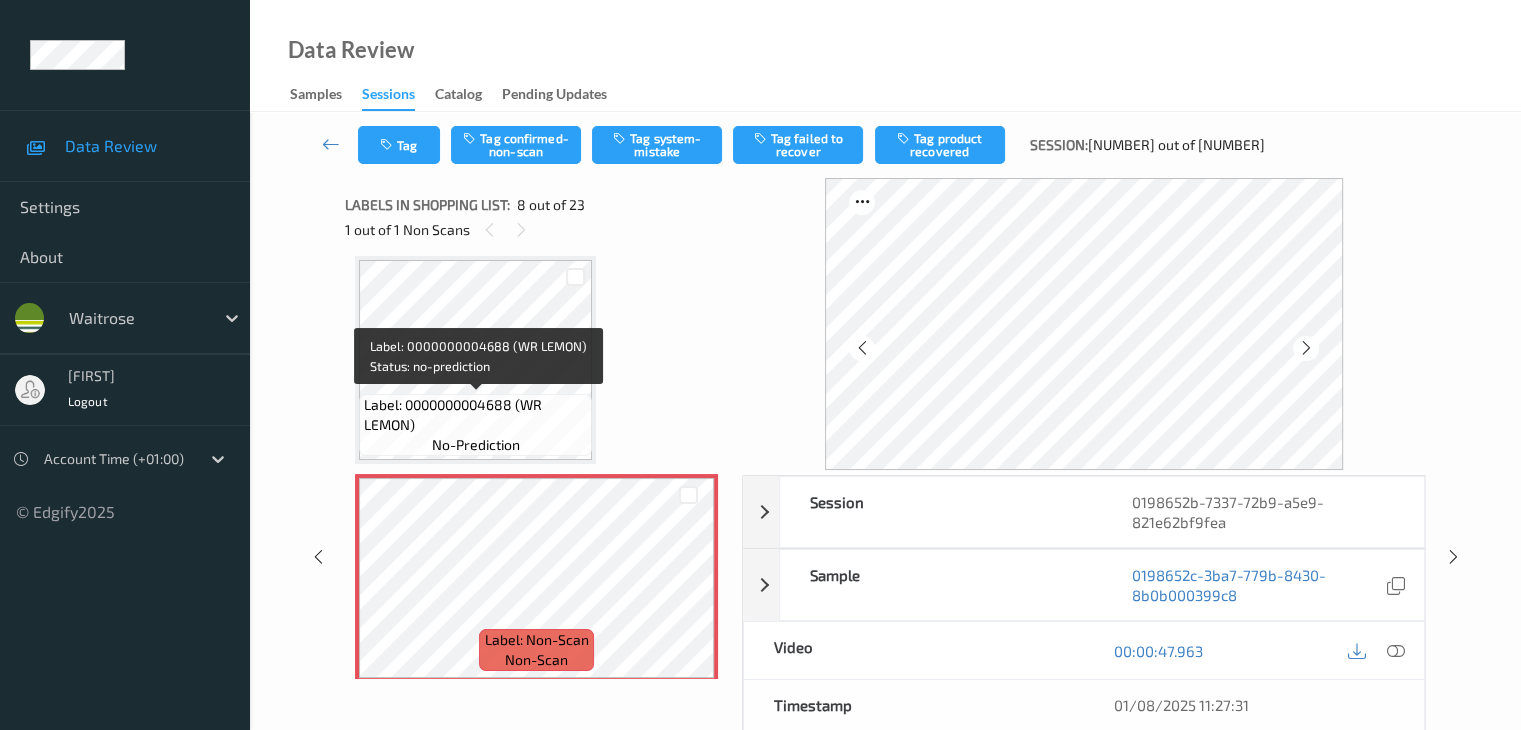 click on "Label: 0000000004688 (WR LEMON)" at bounding box center (475, 415) 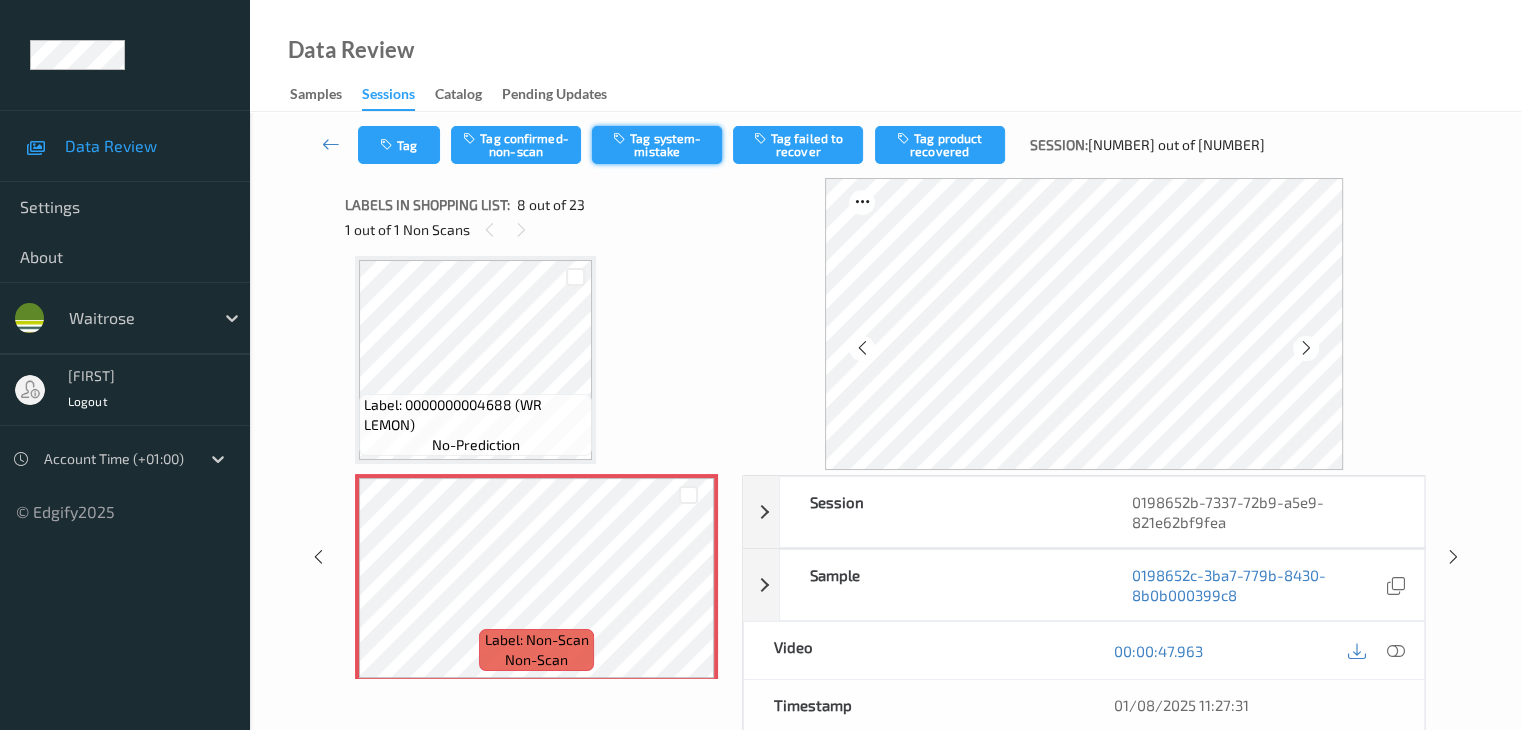 click on "Tag   system-mistake" at bounding box center (657, 145) 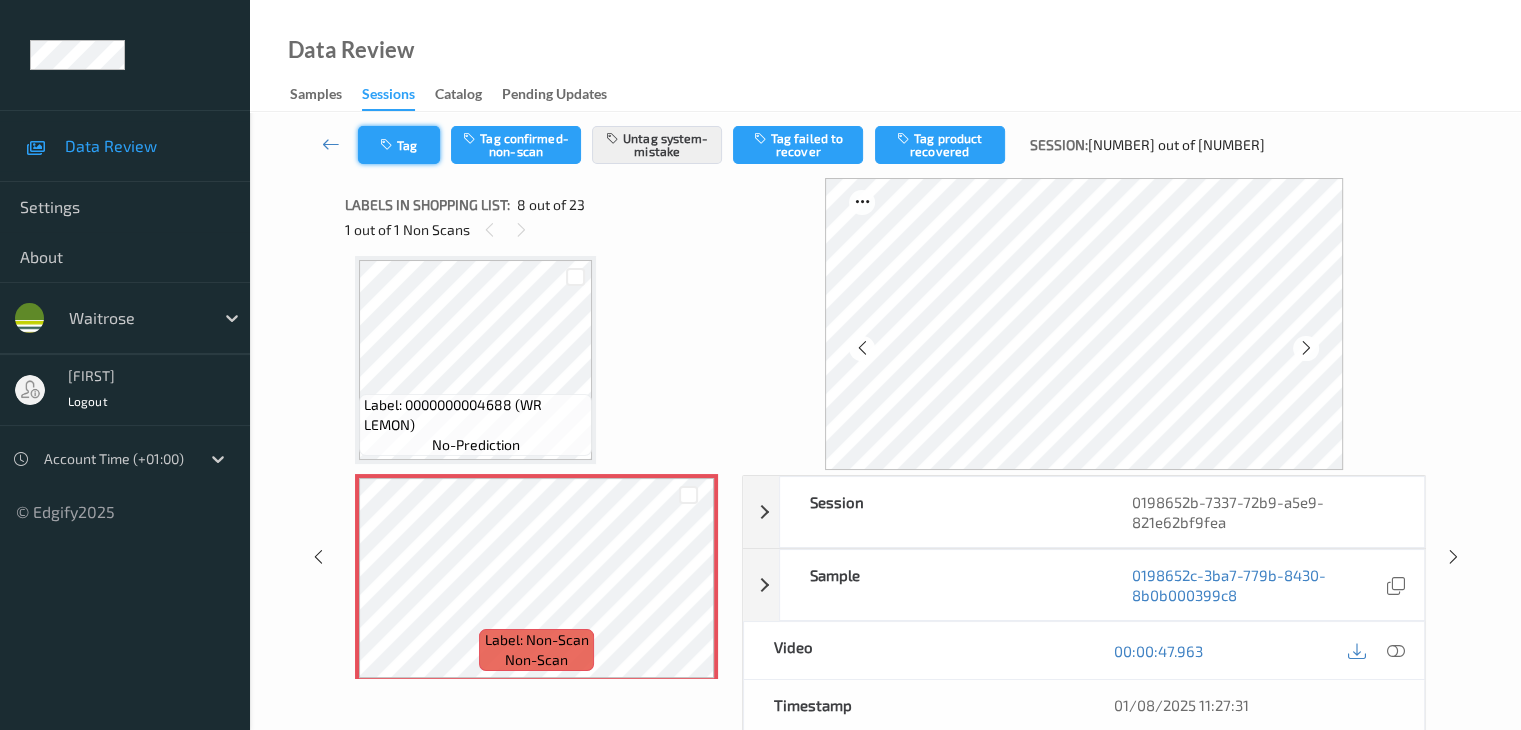 click on "Tag" at bounding box center (399, 145) 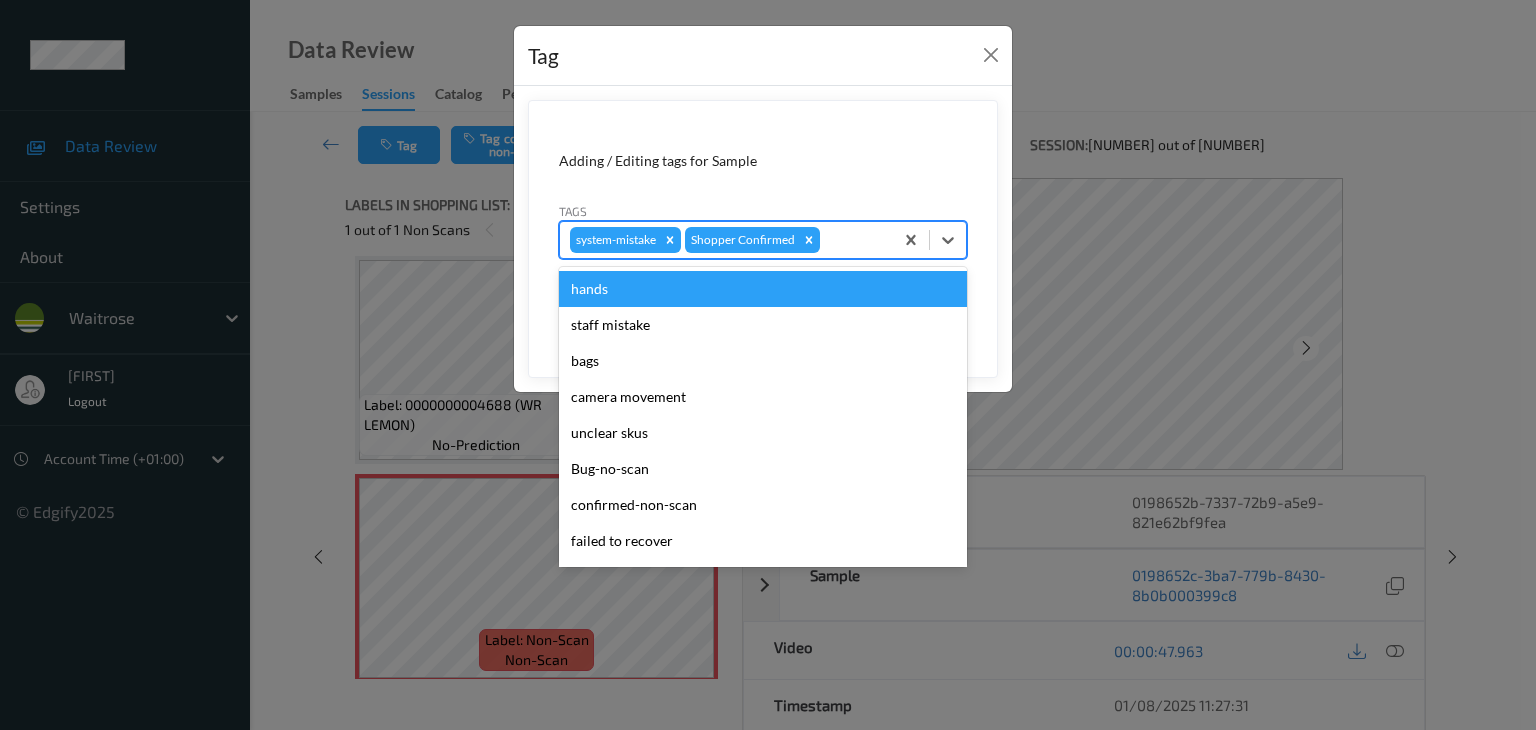 click on "system-mistake Shopper Confirmed" at bounding box center (726, 240) 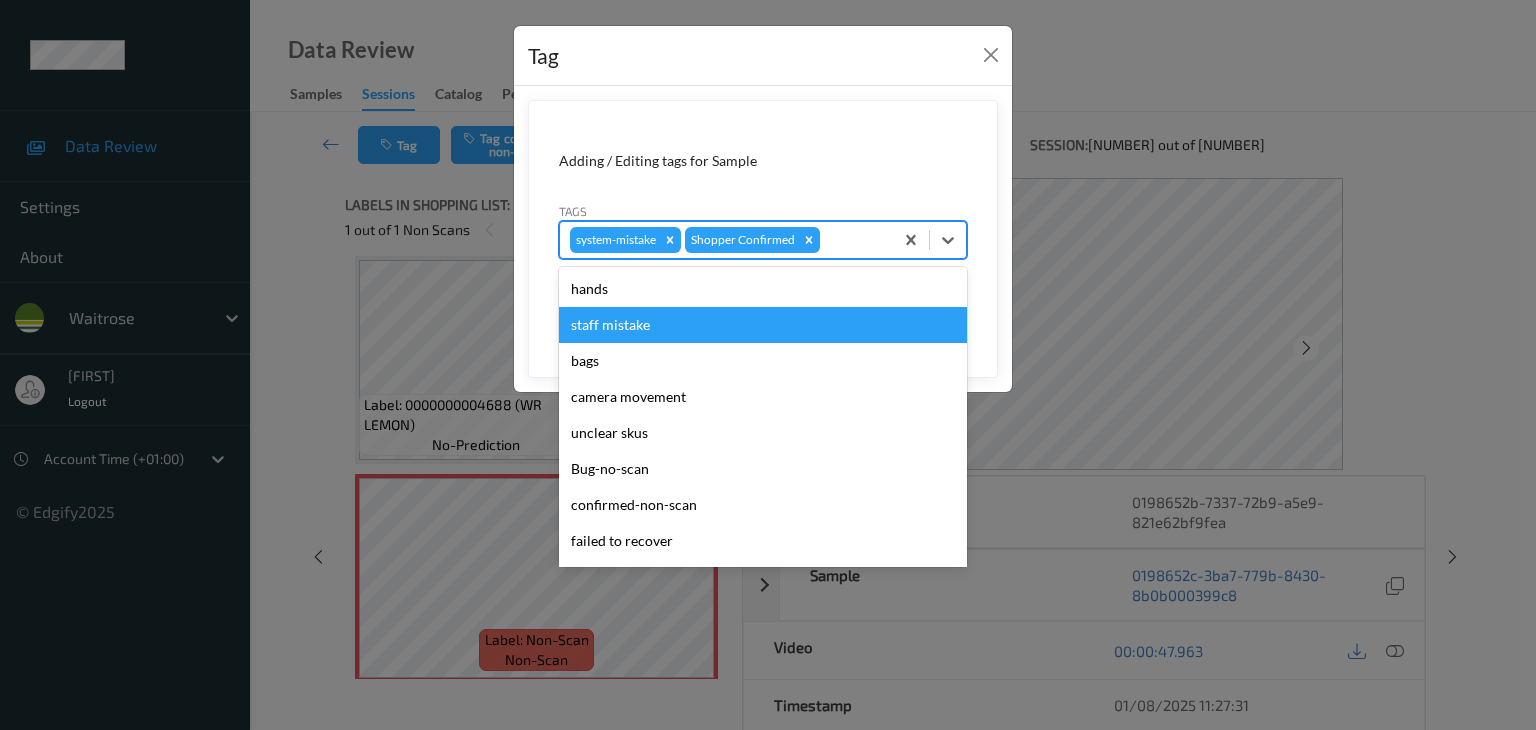 type on "u" 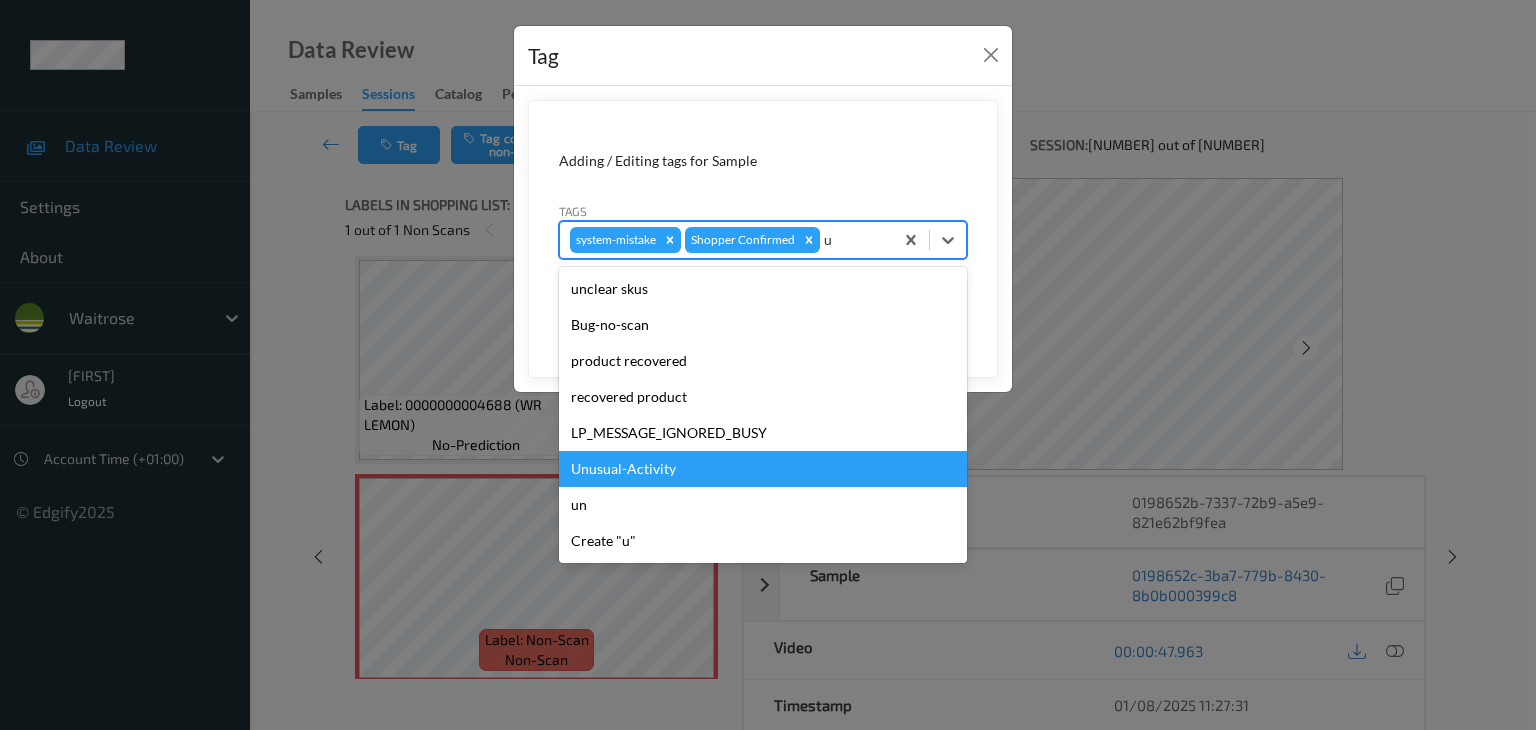 click on "Unusual-Activity" at bounding box center (763, 469) 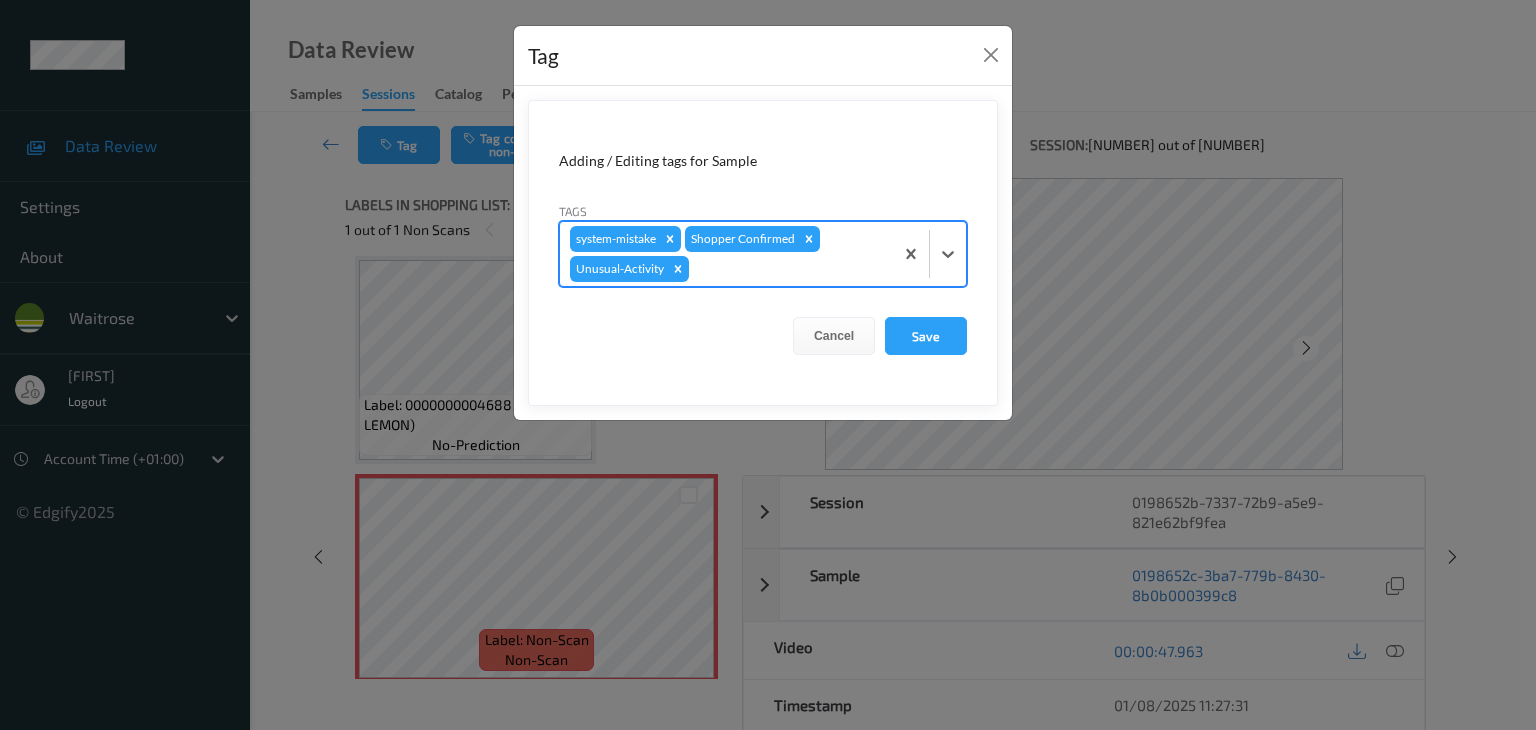 type on "p" 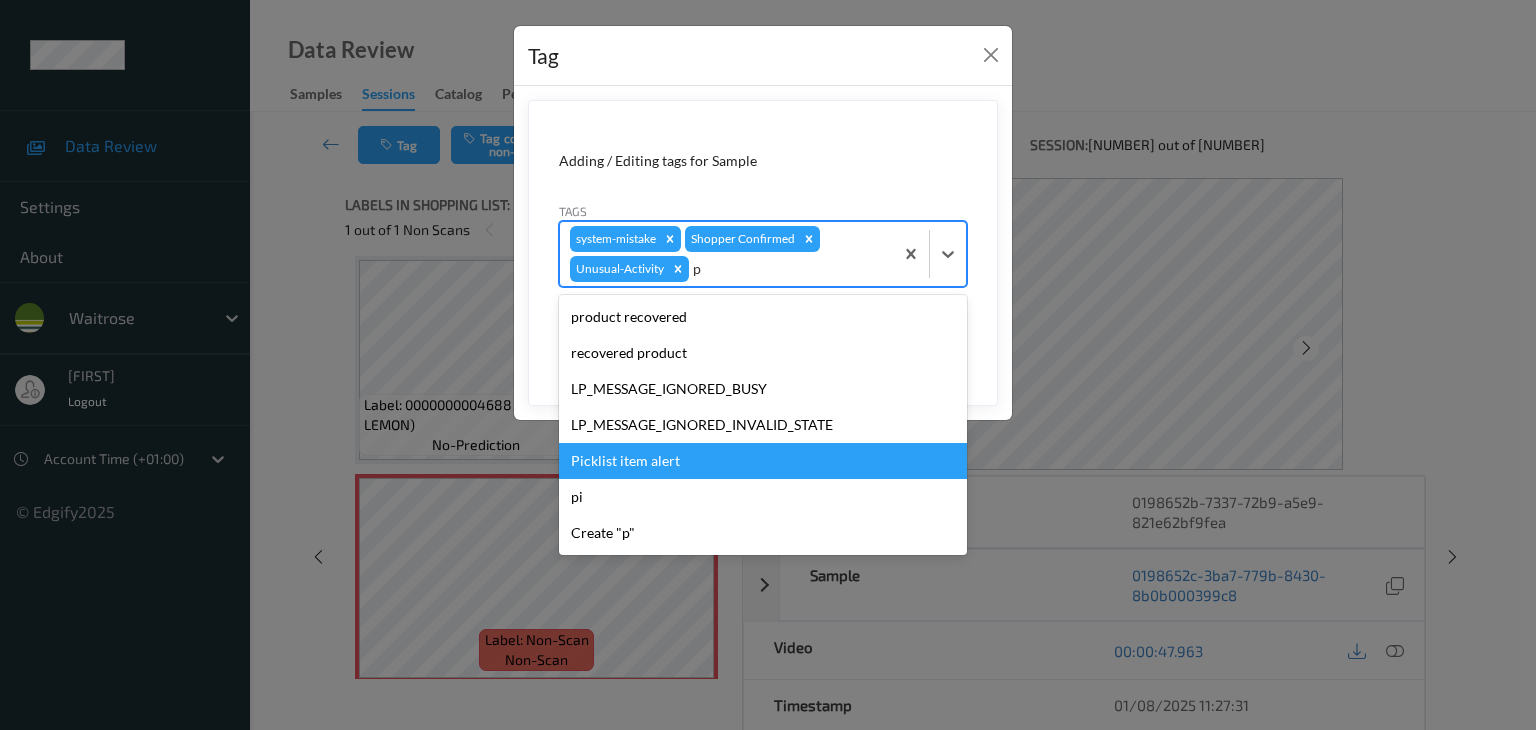 click on "Picklist item alert" at bounding box center (763, 461) 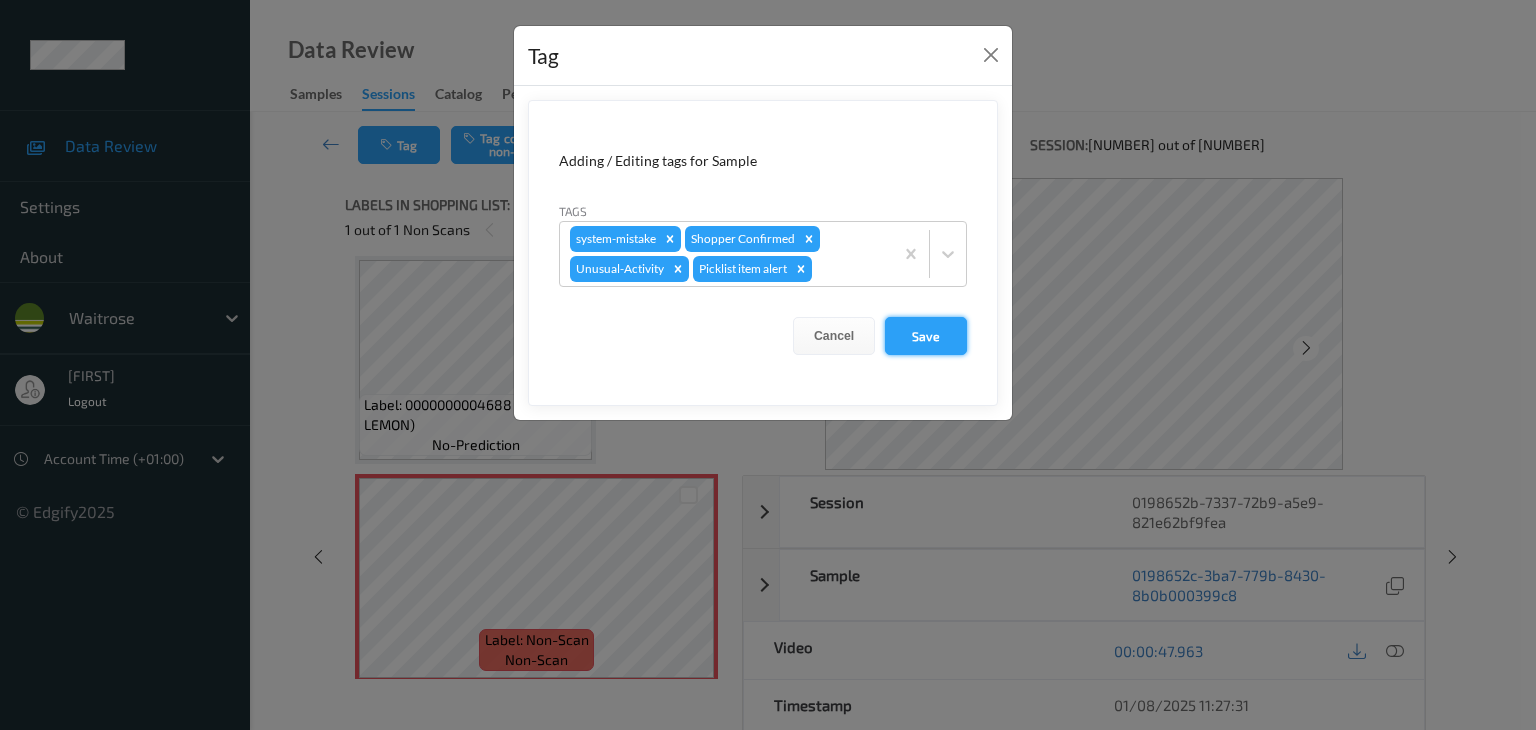 click on "Save" at bounding box center [926, 336] 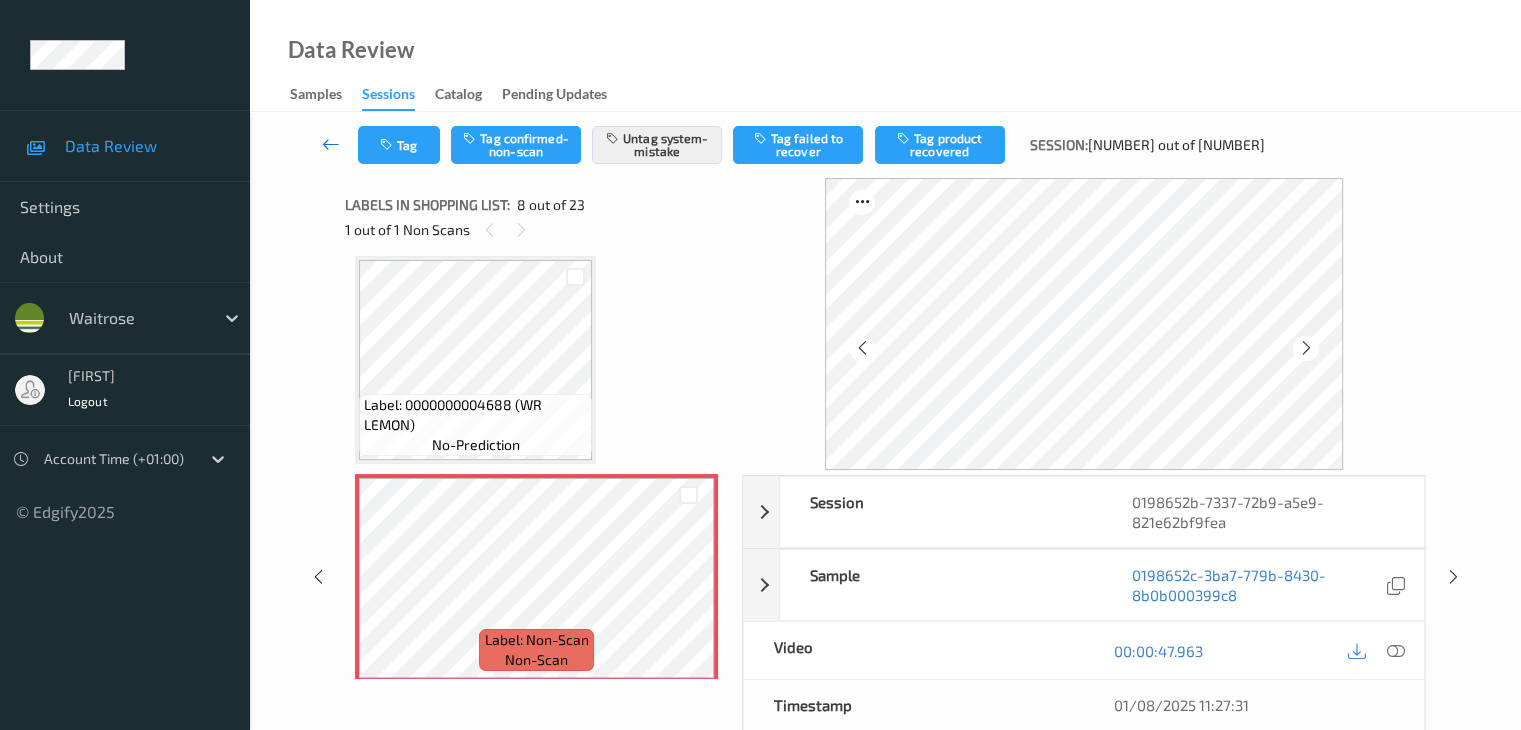 click at bounding box center (331, 144) 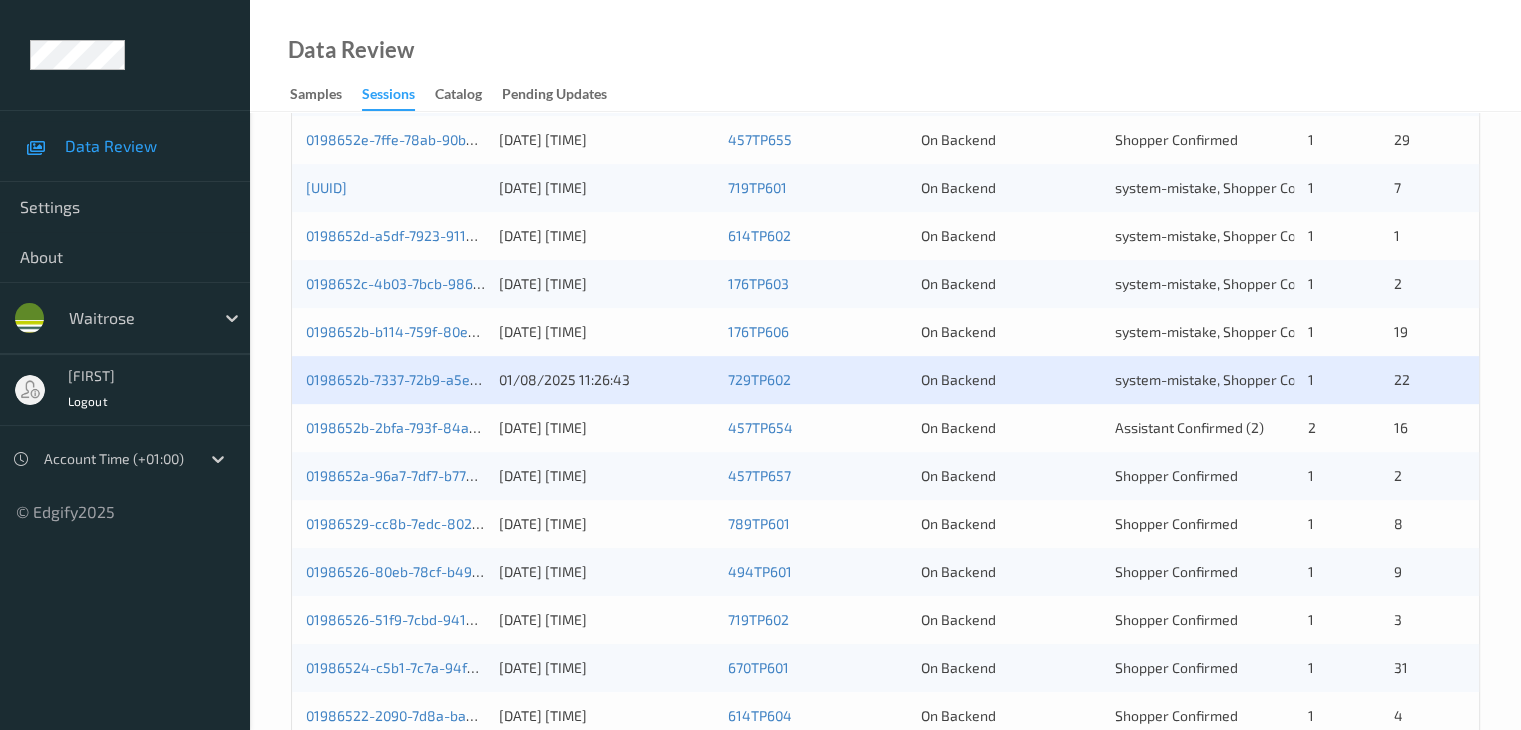 scroll, scrollTop: 900, scrollLeft: 0, axis: vertical 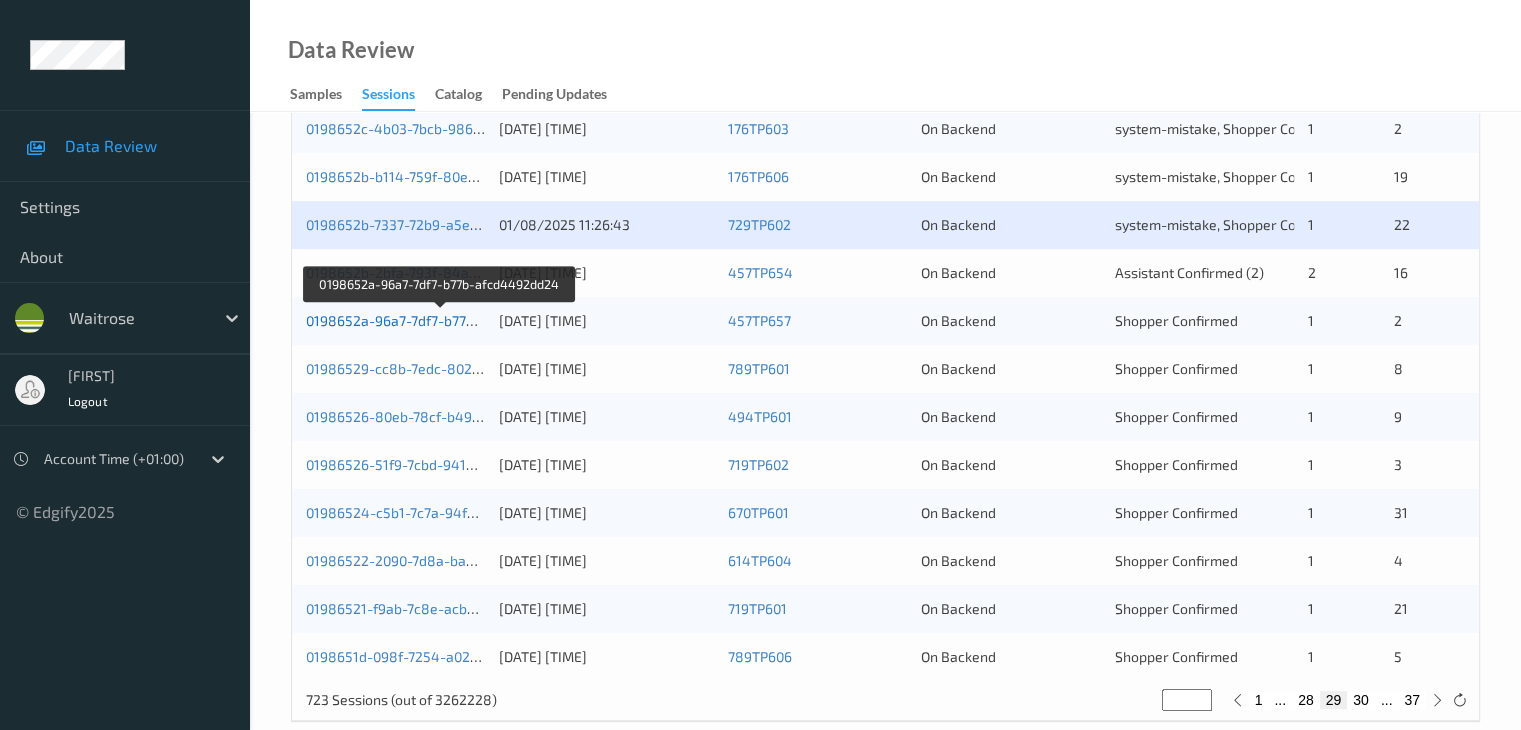 click on "0198652a-96a7-7df7-b77b-afcd4492dd24" at bounding box center [440, 320] 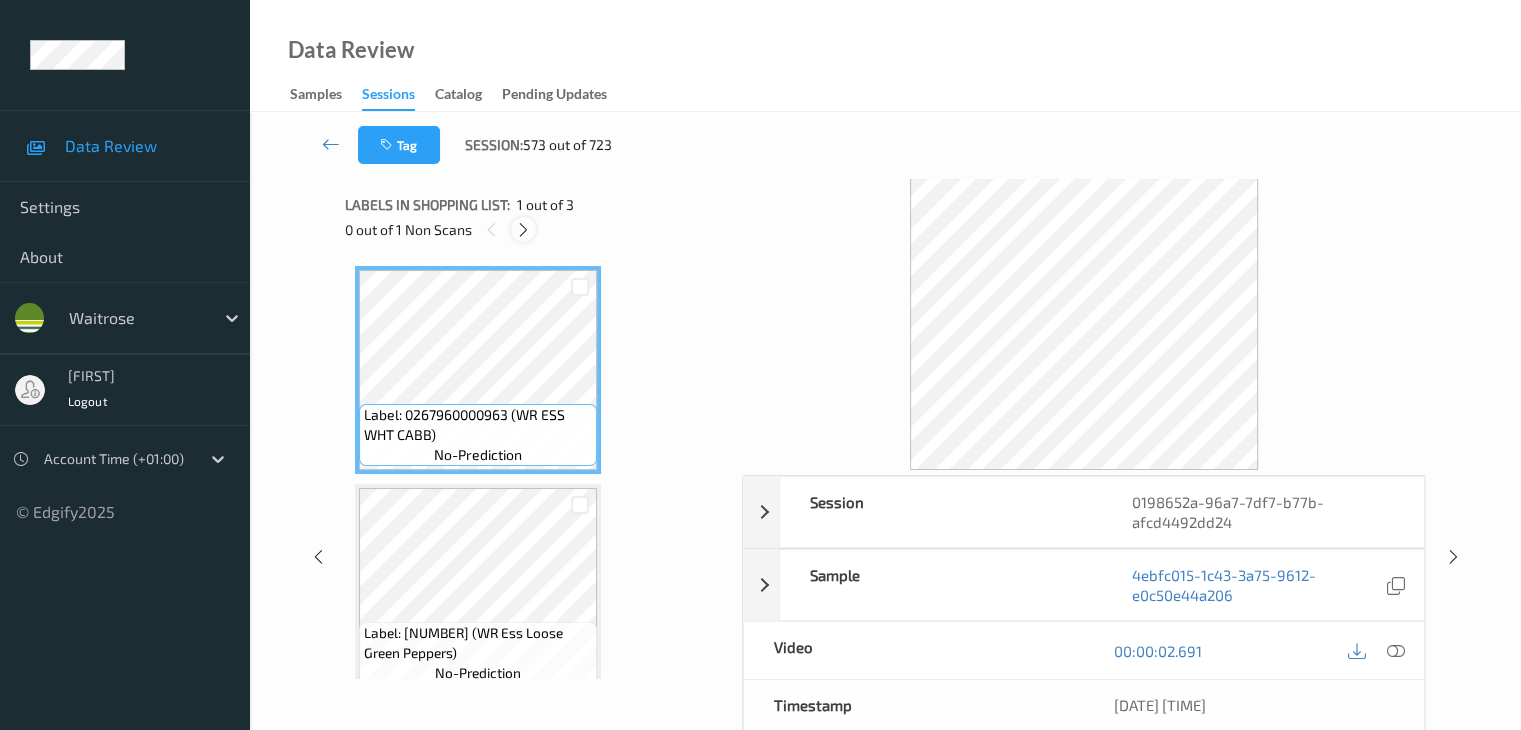 click at bounding box center [523, 230] 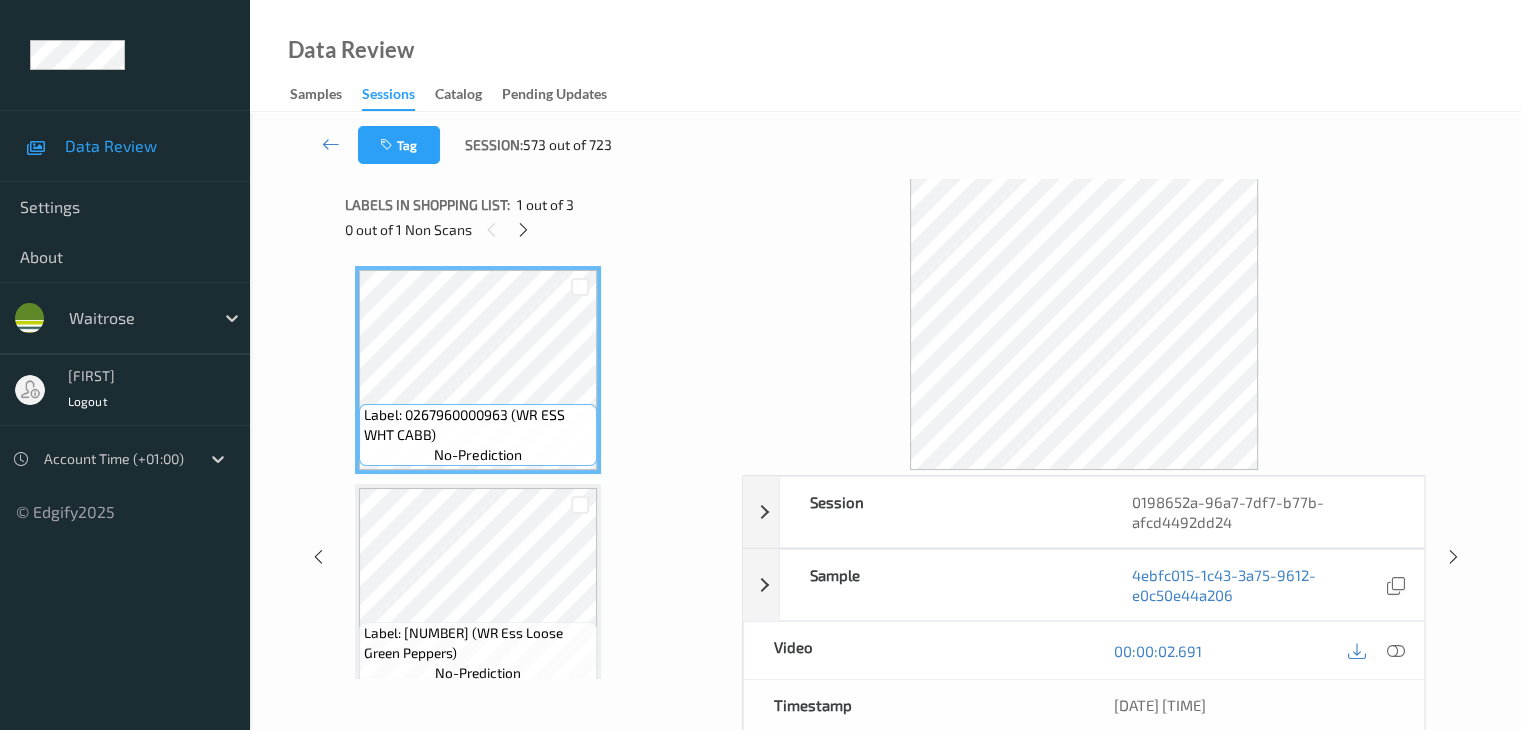 scroll, scrollTop: 228, scrollLeft: 0, axis: vertical 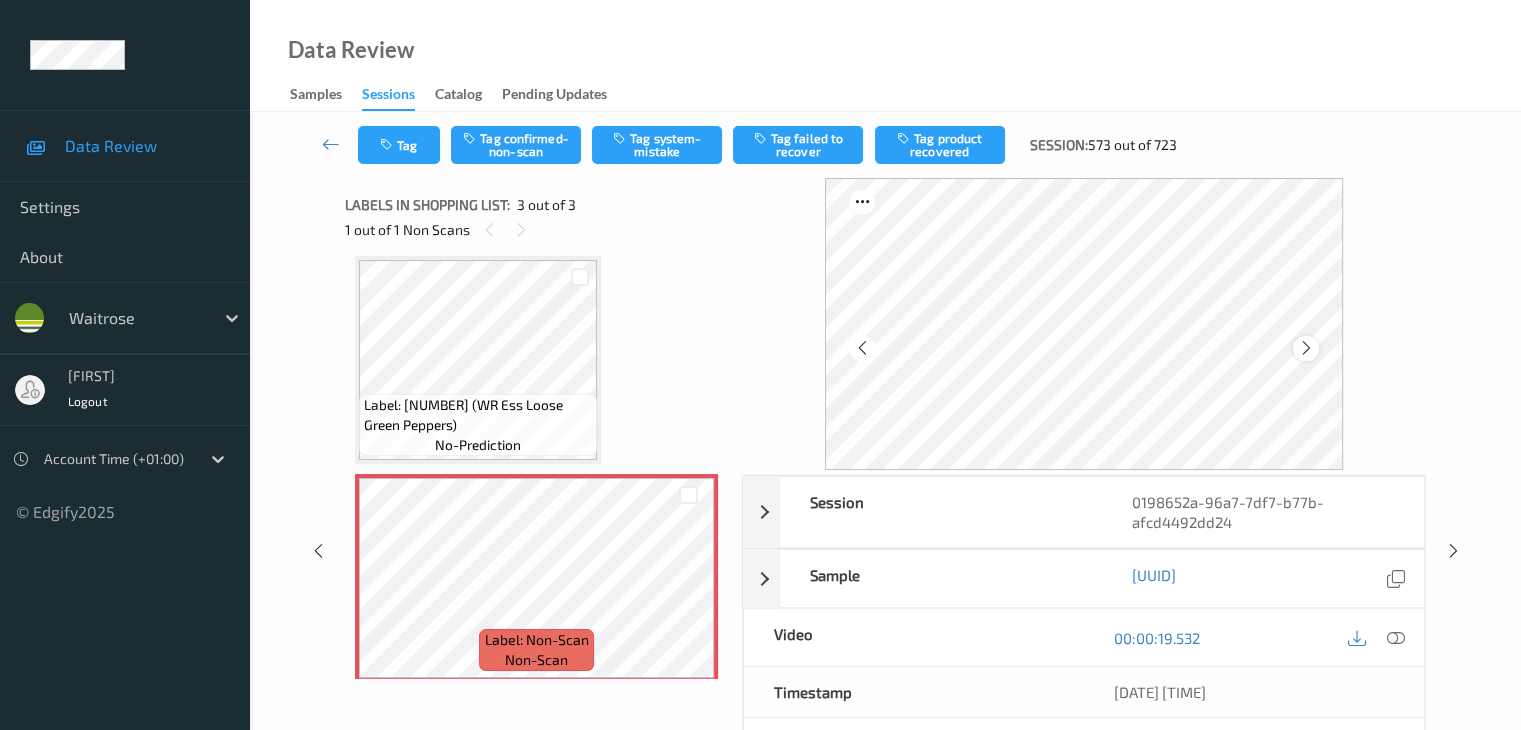 click at bounding box center [1306, 348] 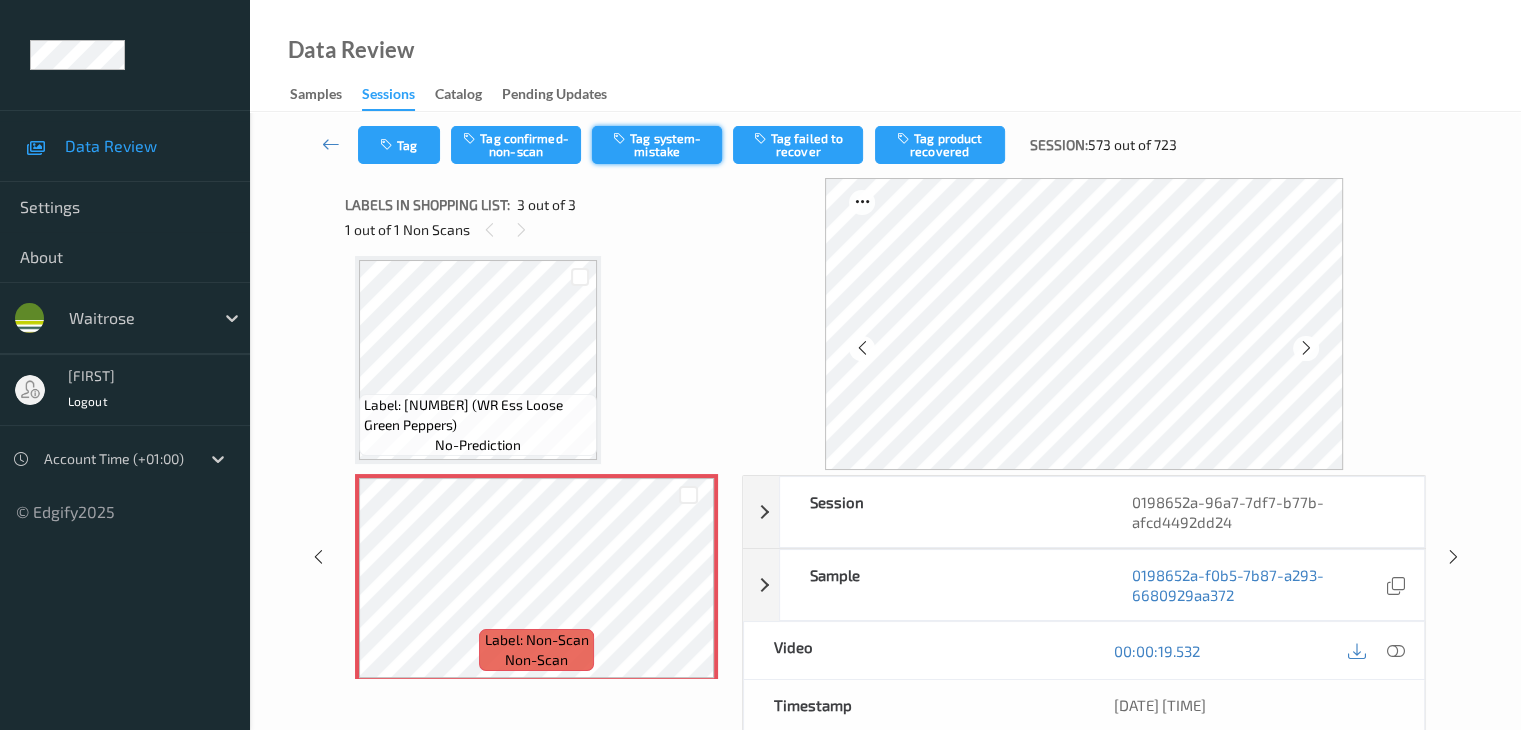 click on "Tag   system-mistake" at bounding box center (657, 145) 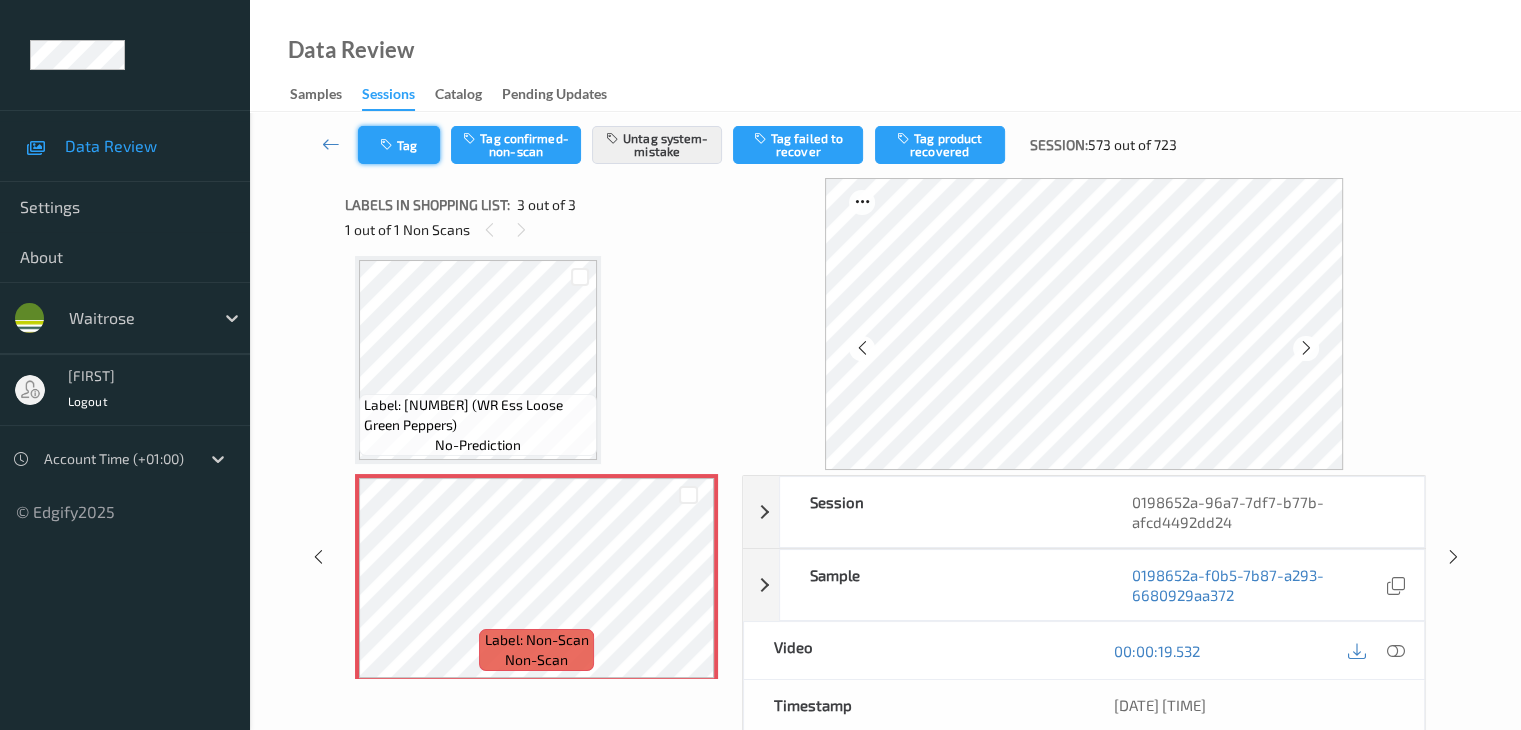 click on "Tag" at bounding box center (399, 145) 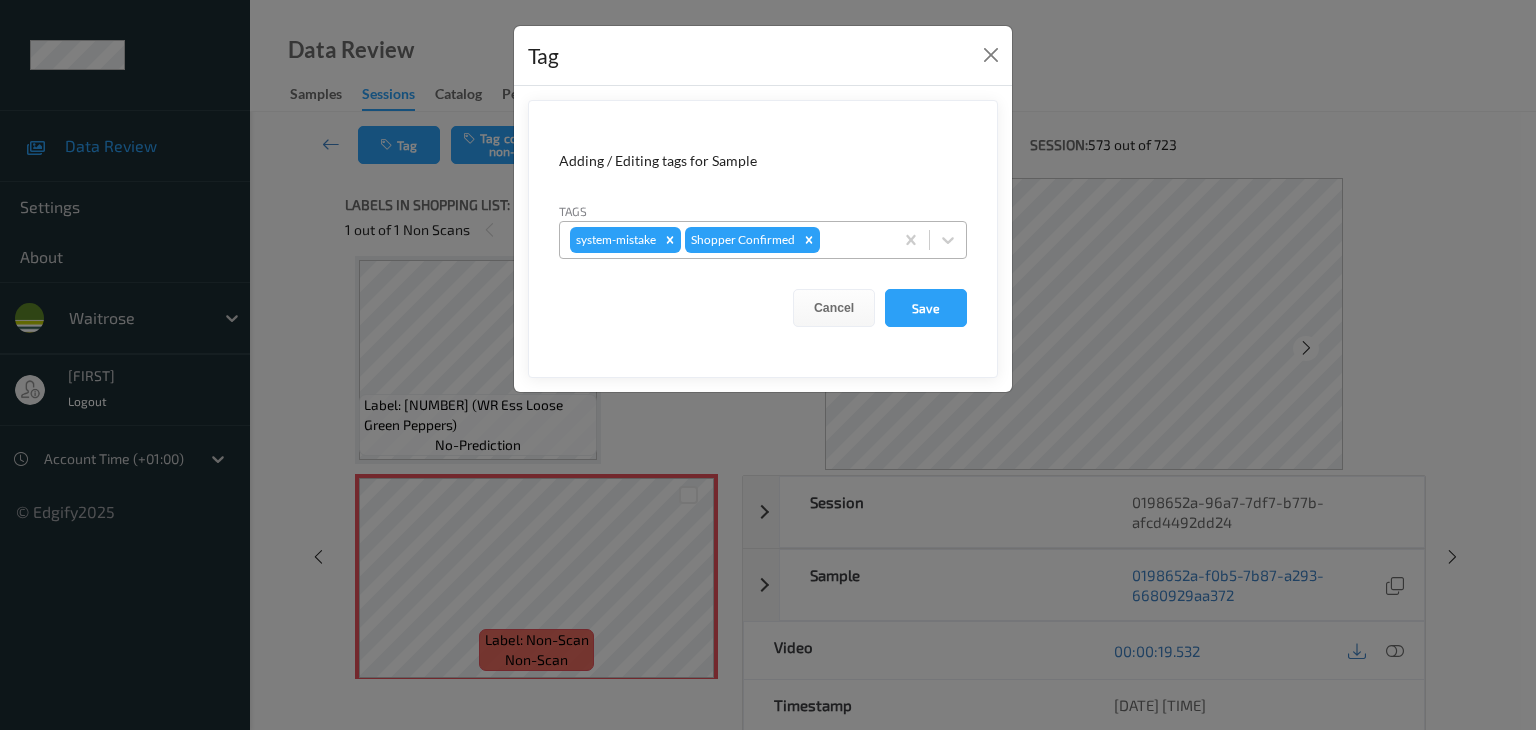 click at bounding box center [853, 240] 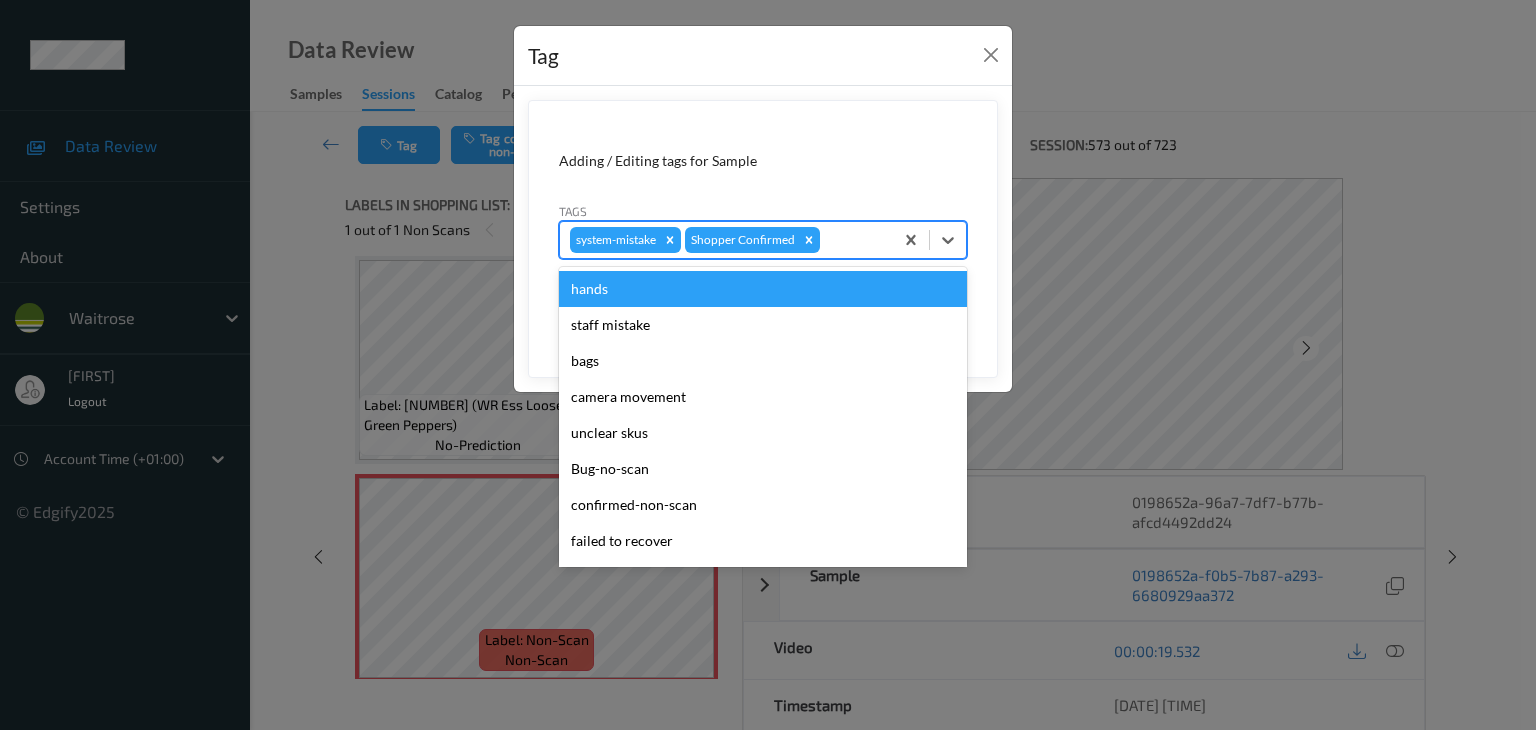 type on "u" 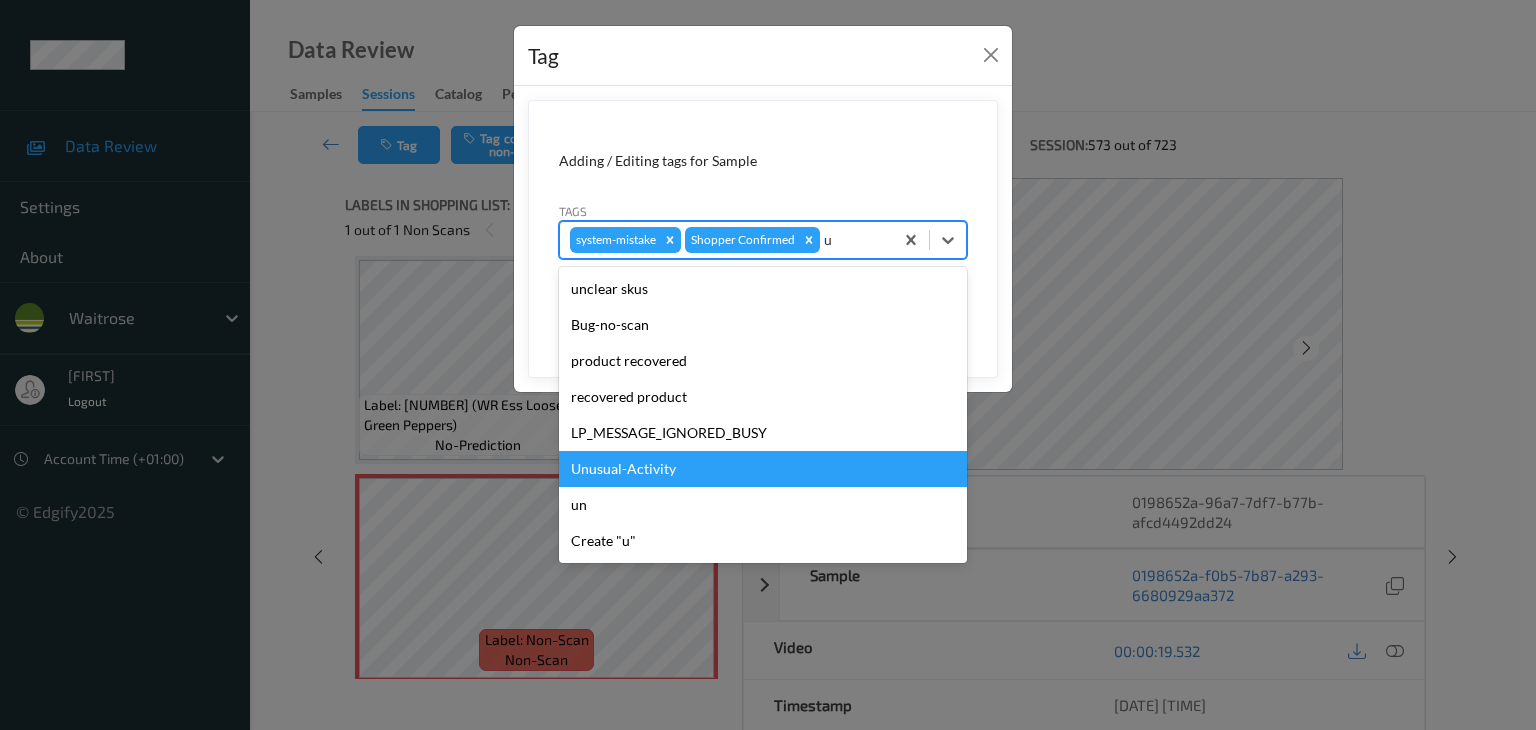 click on "Unusual-Activity" at bounding box center [763, 469] 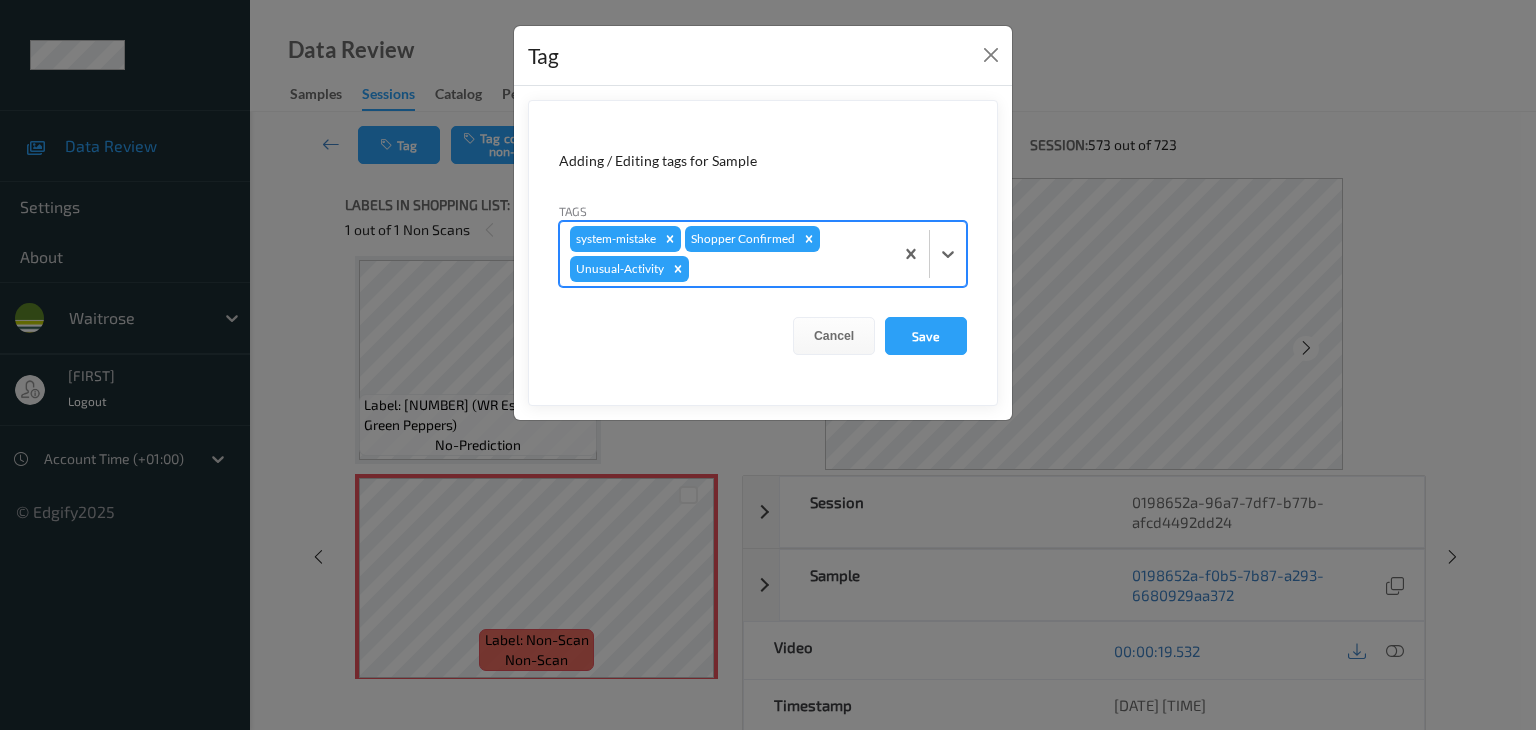 type on "p" 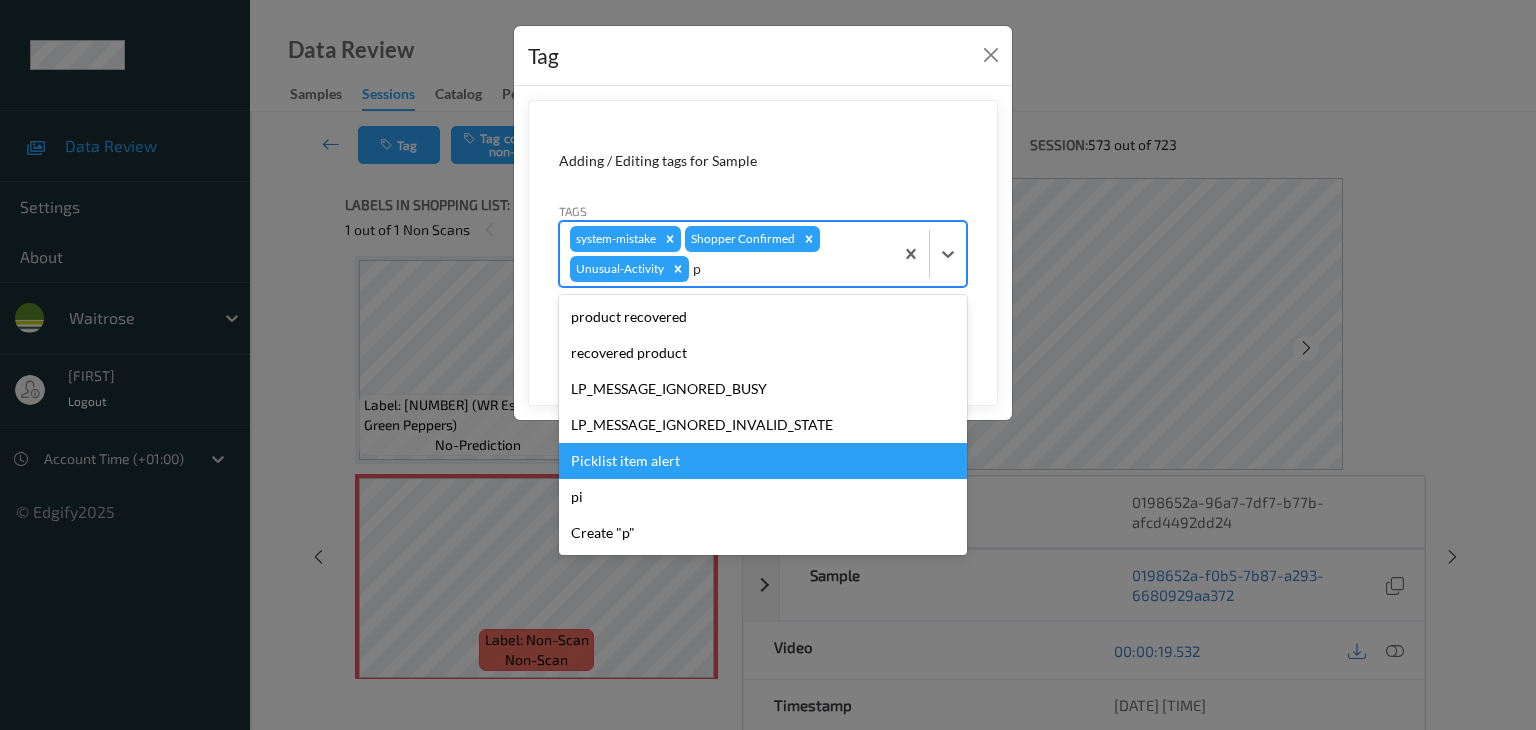 click on "Picklist item alert" at bounding box center [763, 461] 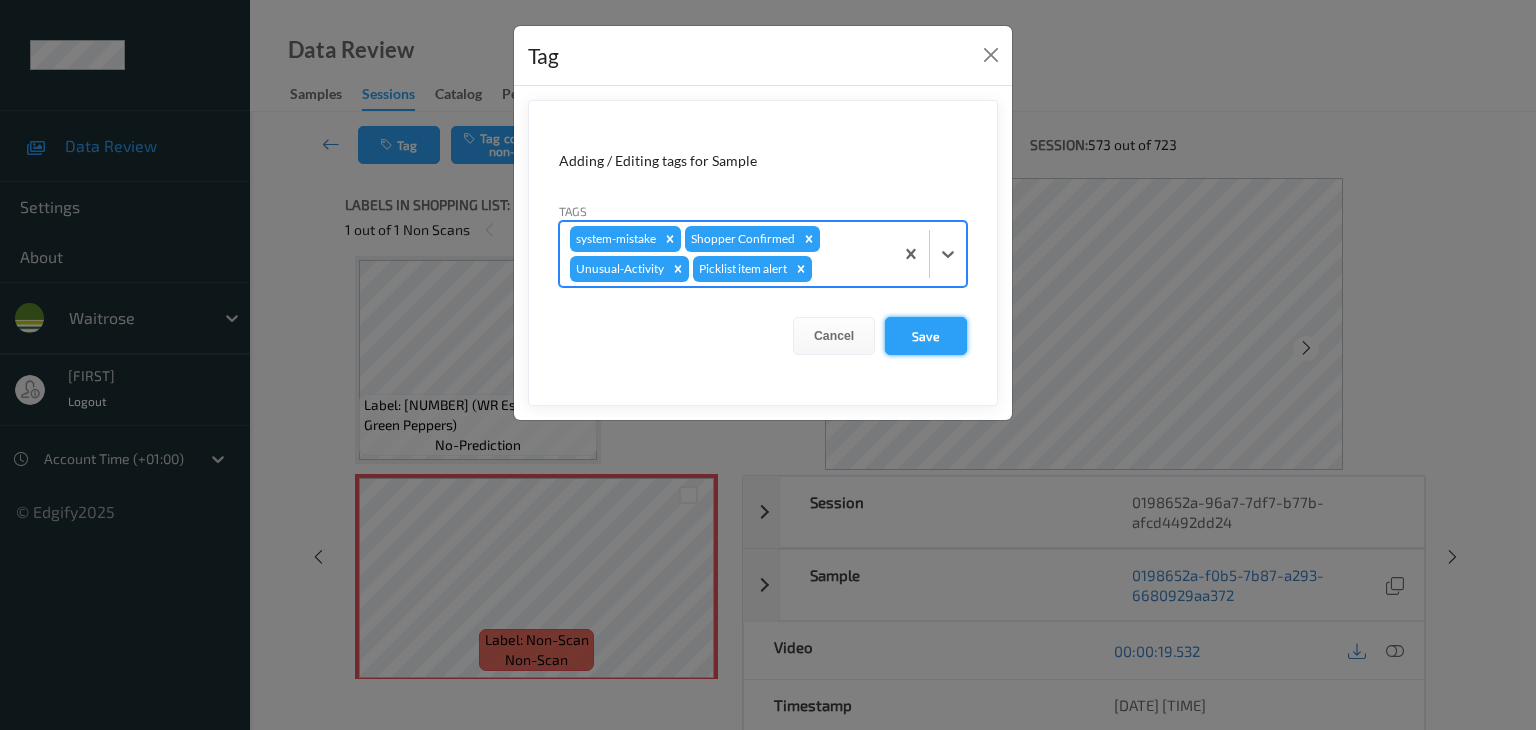 click on "Save" at bounding box center (926, 336) 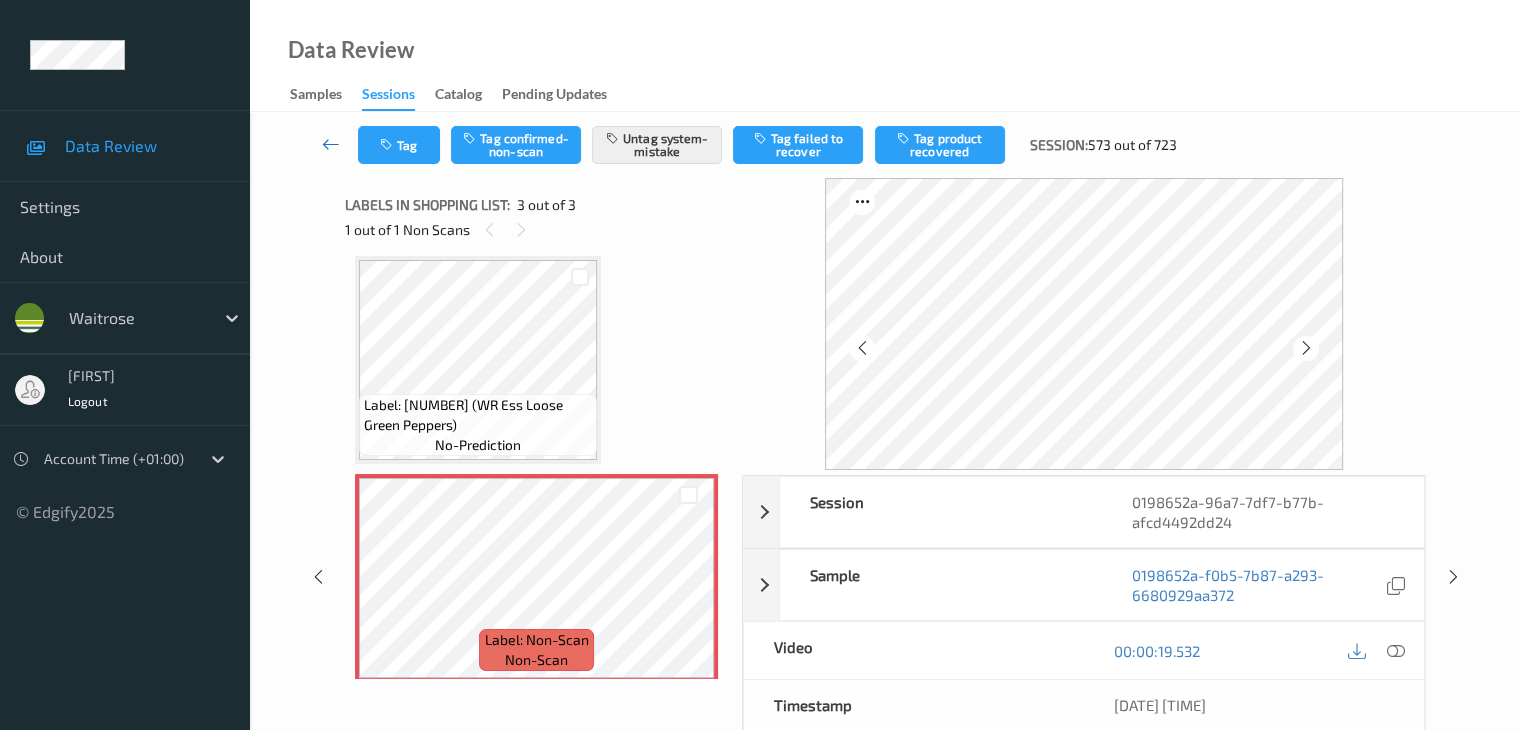 click at bounding box center (331, 144) 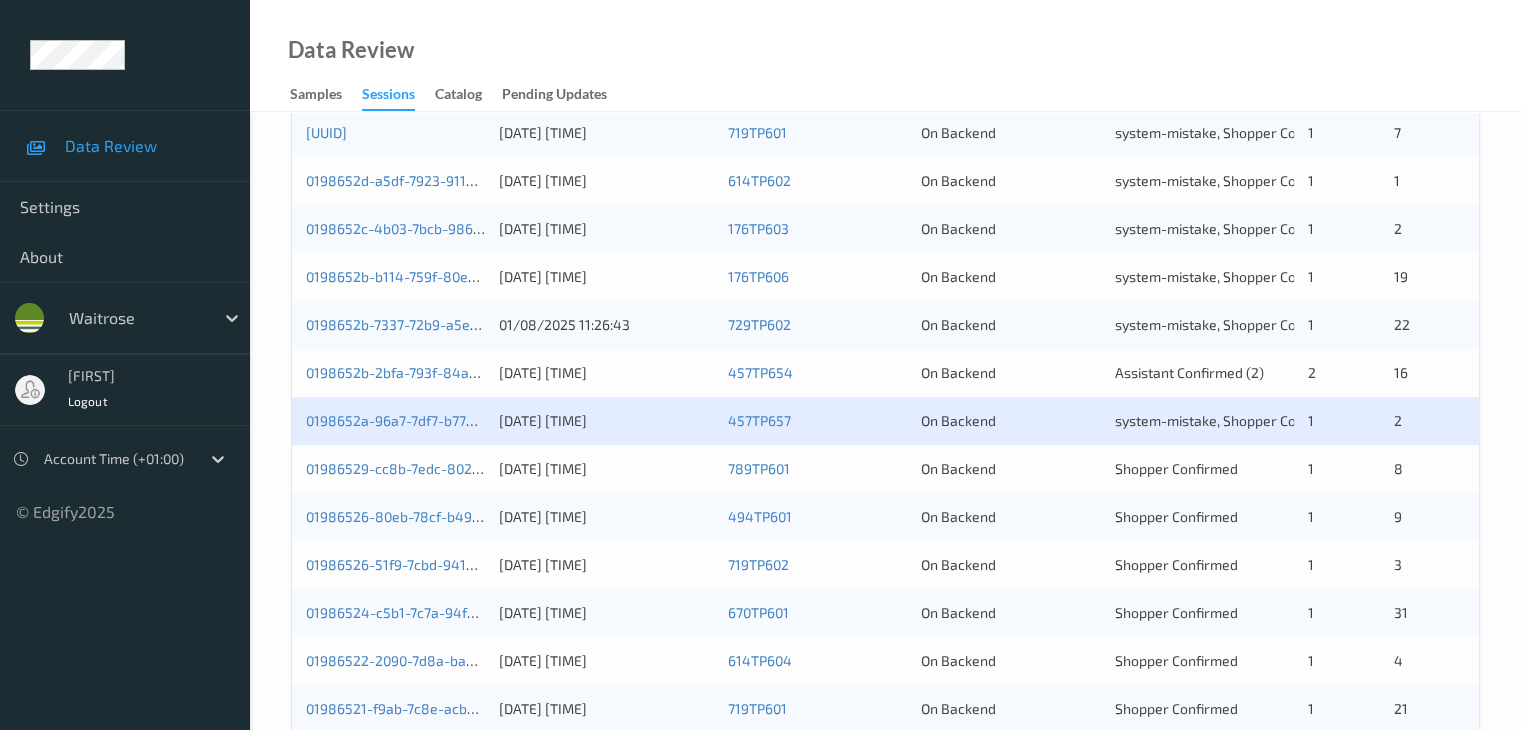 scroll, scrollTop: 700, scrollLeft: 0, axis: vertical 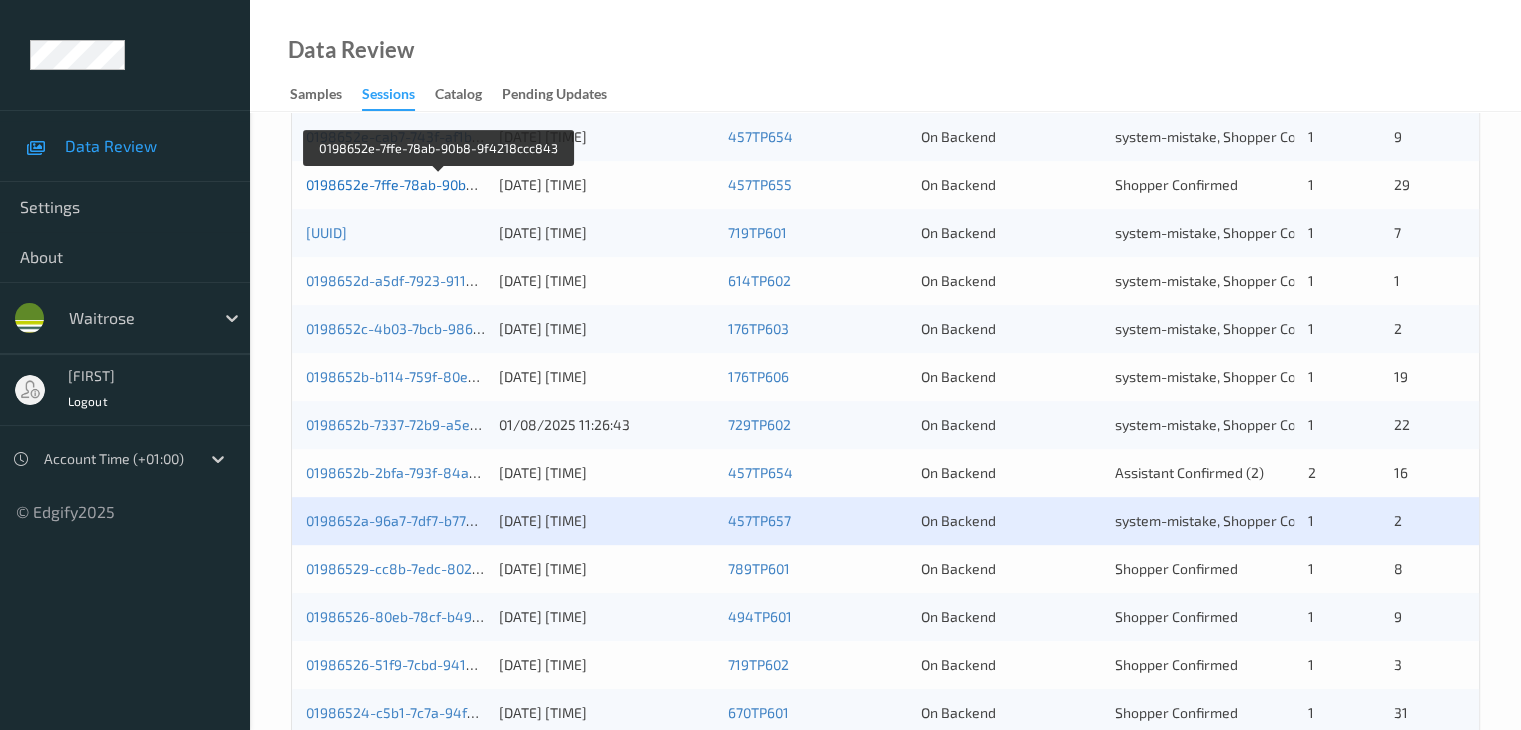 click on "0198652e-7ffe-78ab-90b8-9f4218ccc843" at bounding box center (439, 184) 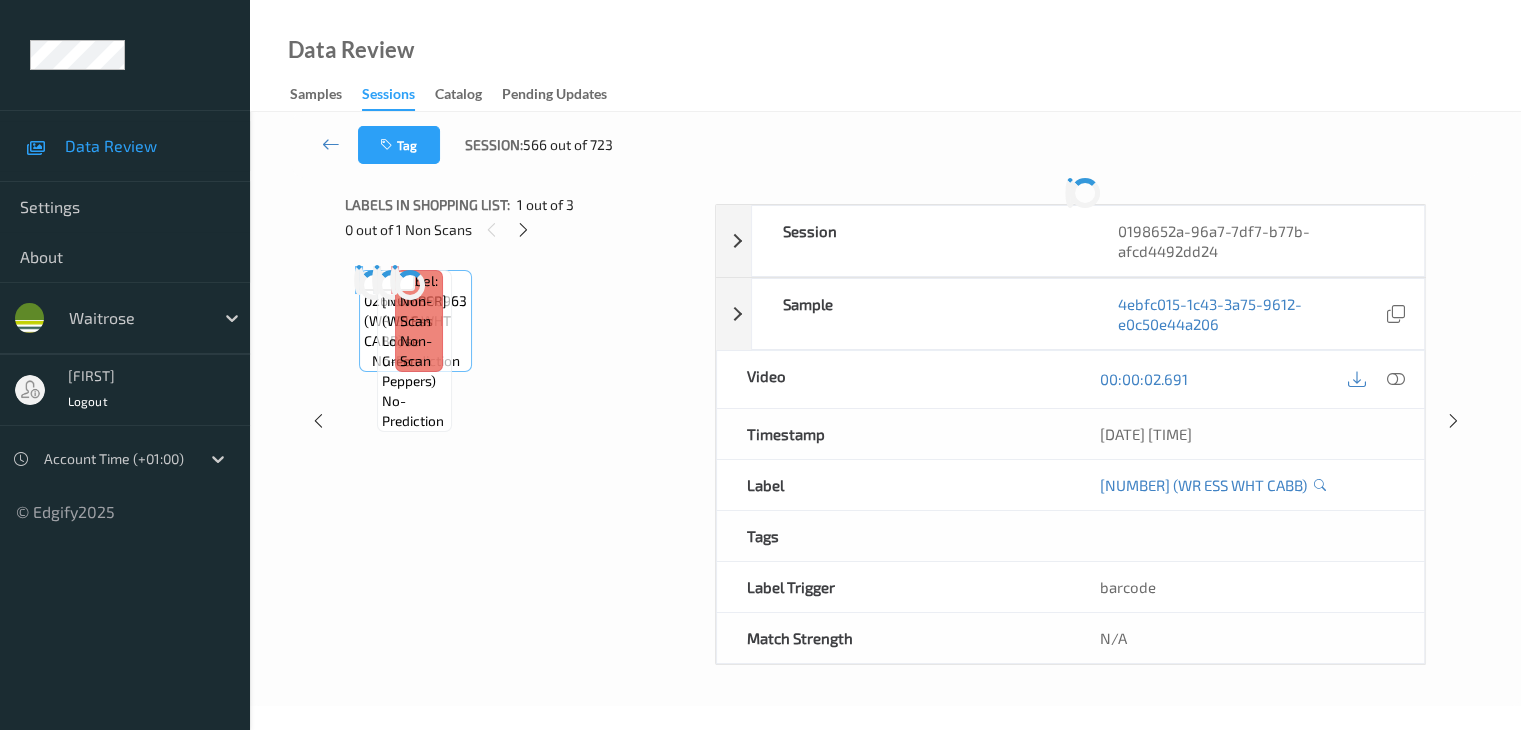 scroll, scrollTop: 0, scrollLeft: 0, axis: both 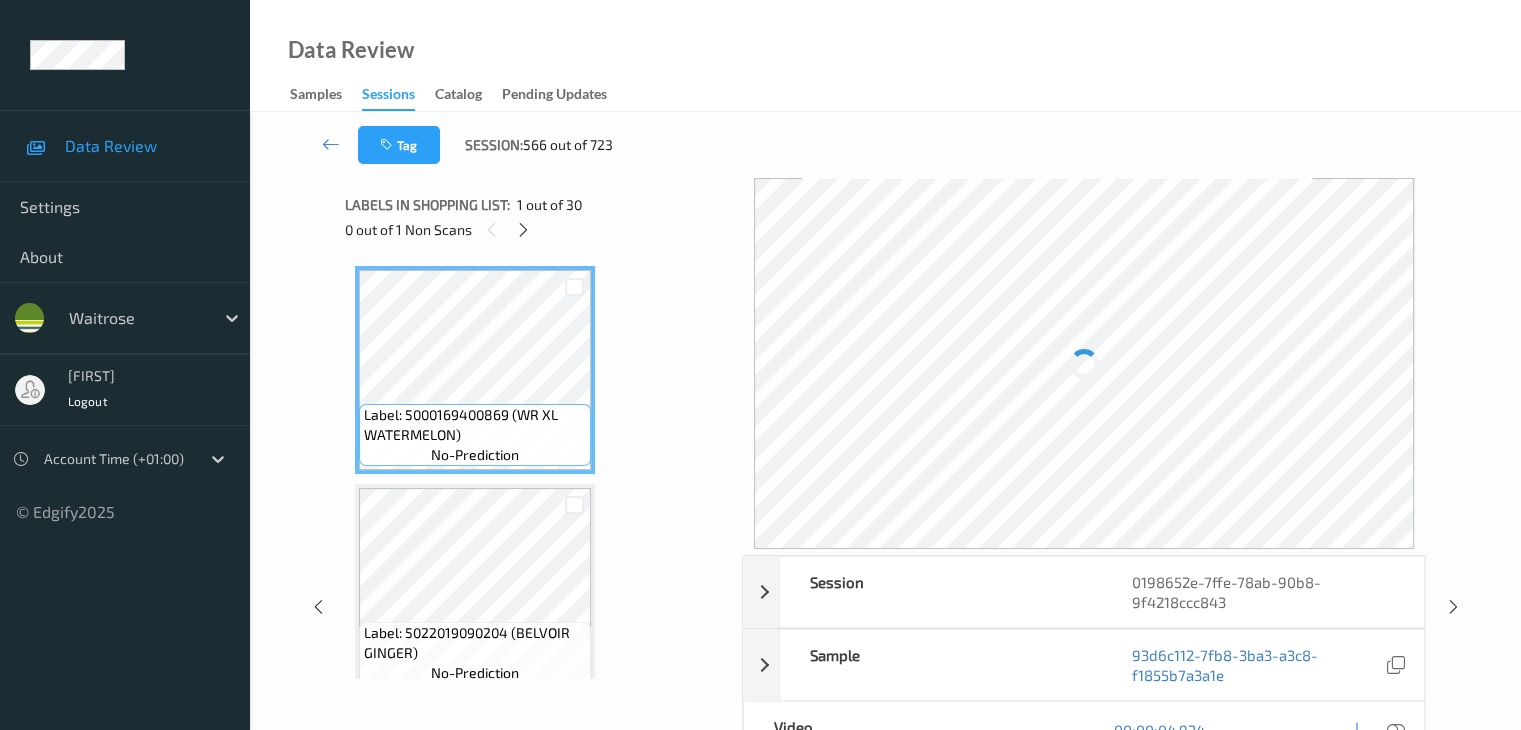 drag, startPoint x: 521, startPoint y: 233, endPoint x: 557, endPoint y: 254, distance: 41.677334 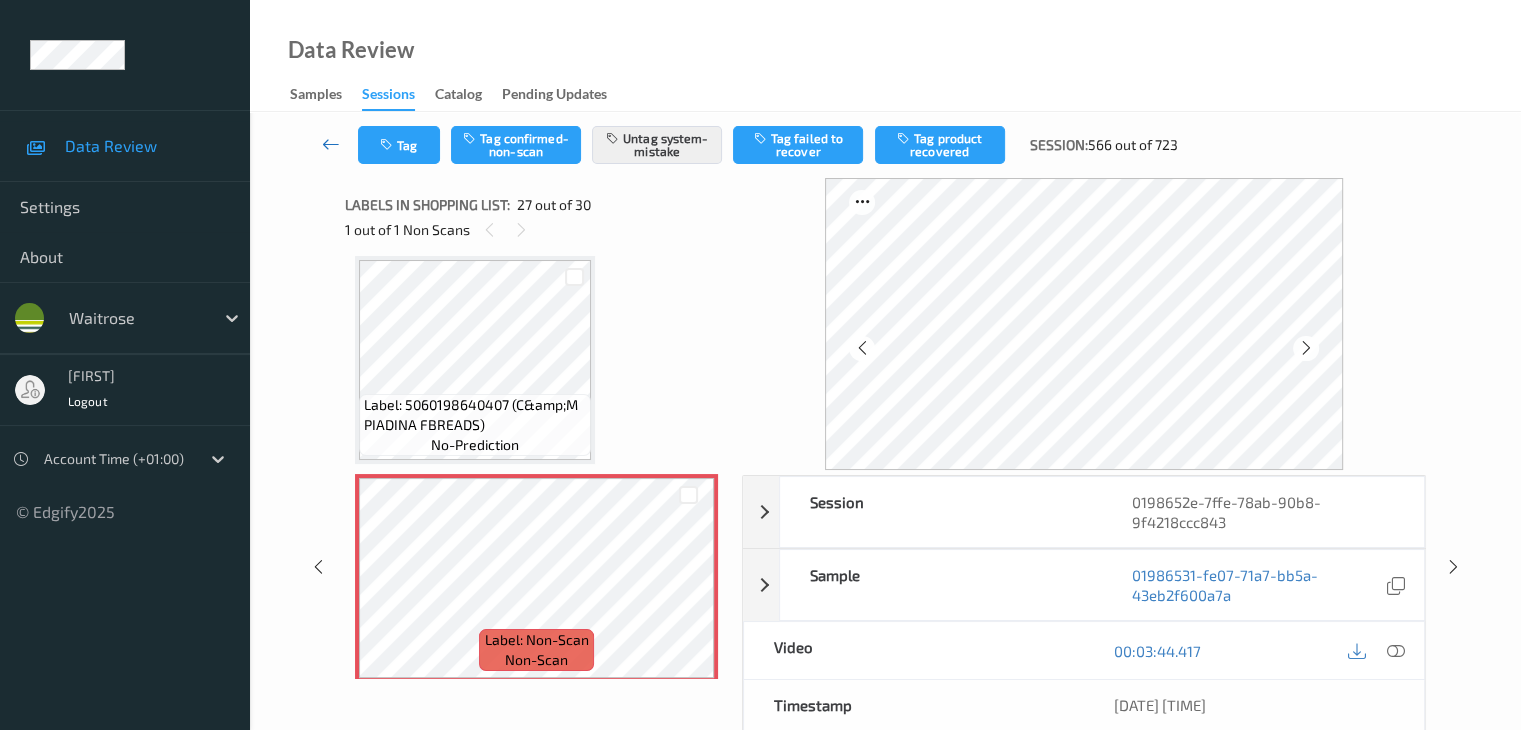 click at bounding box center (331, 144) 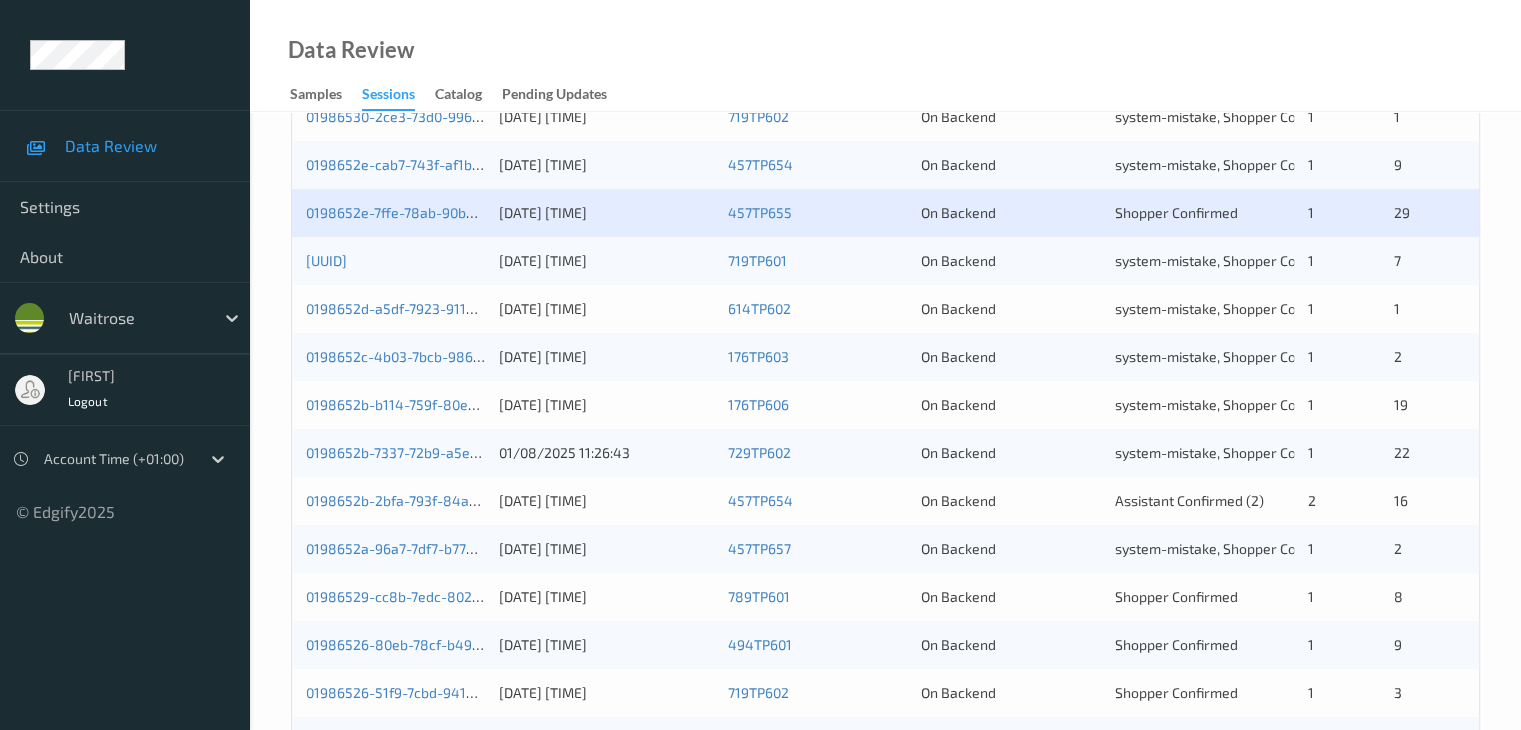 scroll, scrollTop: 800, scrollLeft: 0, axis: vertical 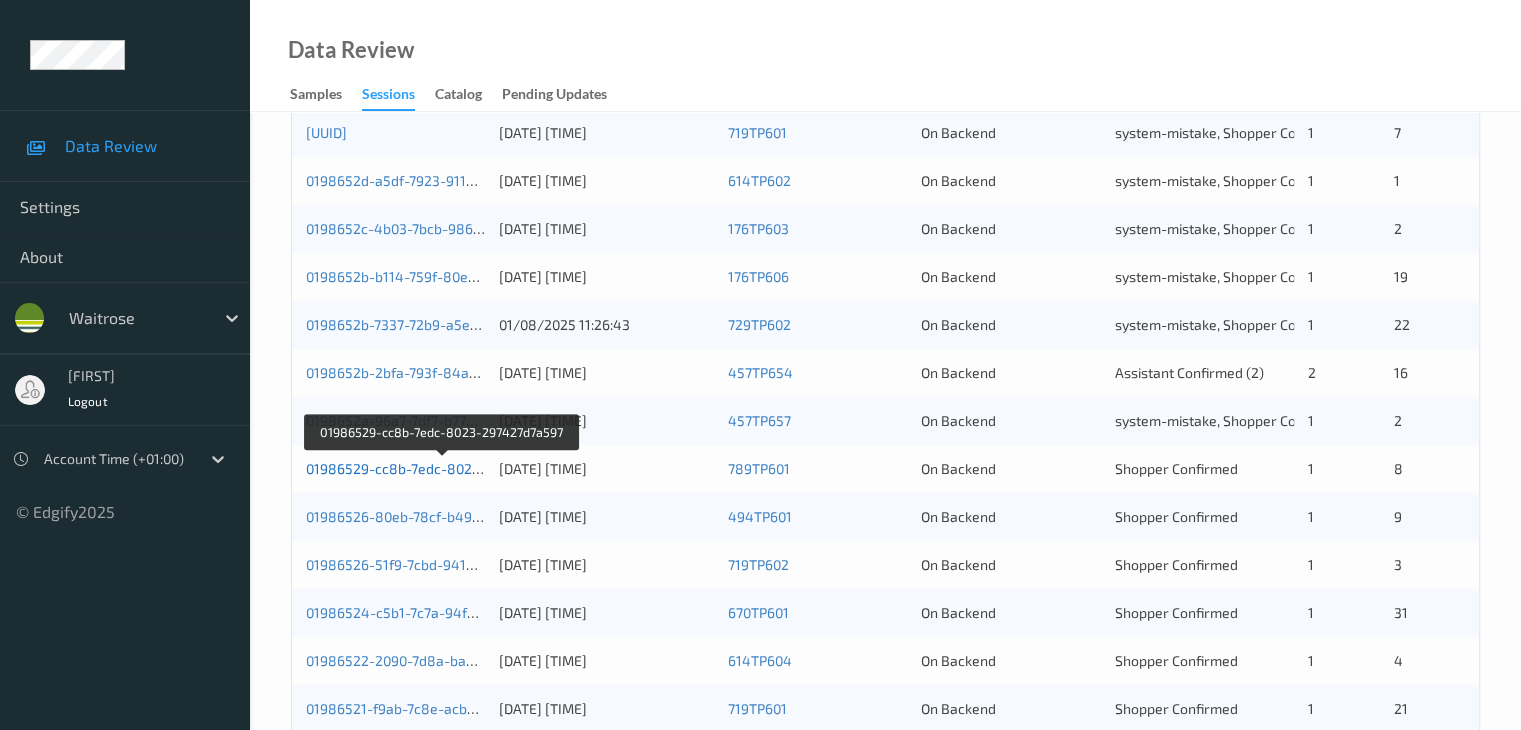 click on "01986529-cc8b-7edc-8023-297427d7a597" at bounding box center [442, 468] 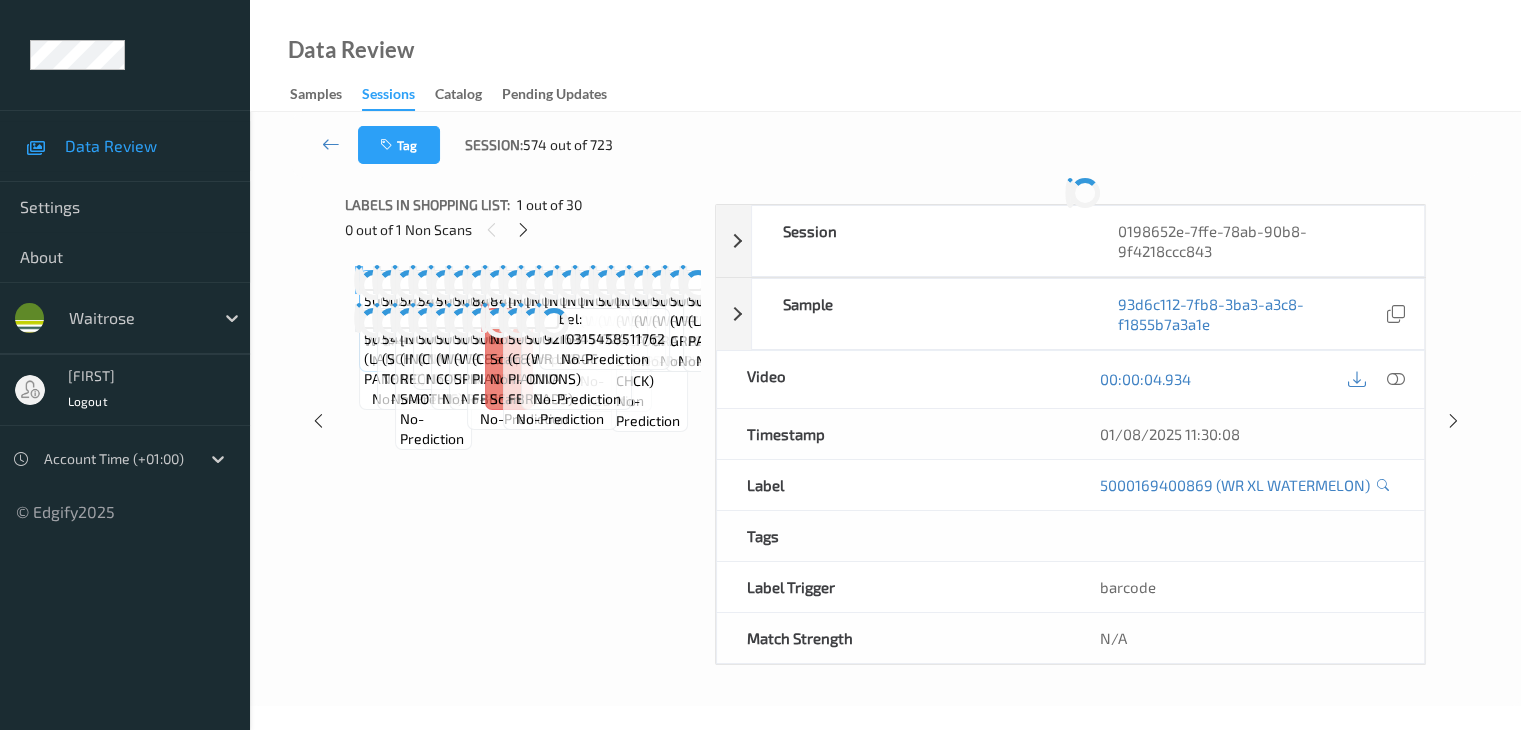 scroll, scrollTop: 0, scrollLeft: 0, axis: both 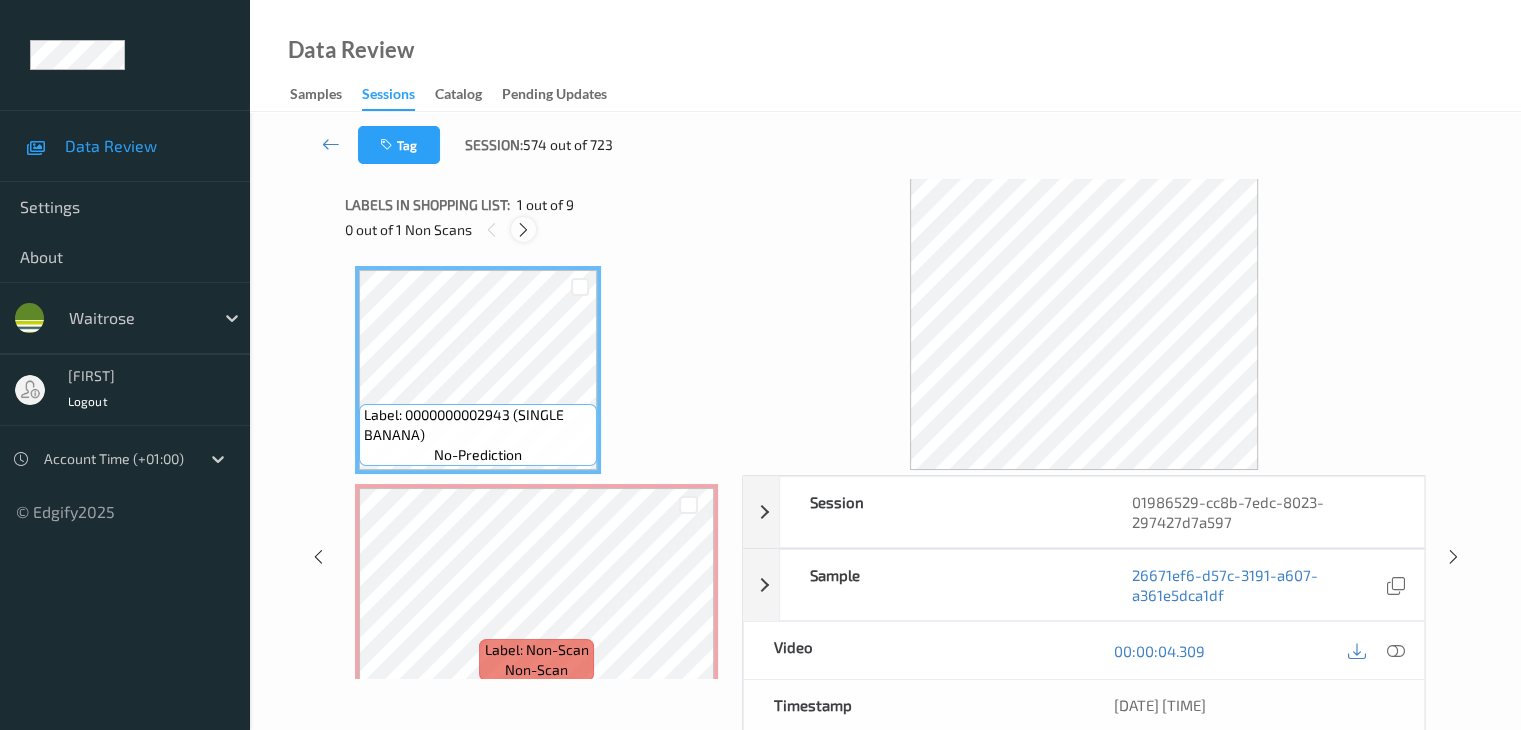 click at bounding box center [523, 230] 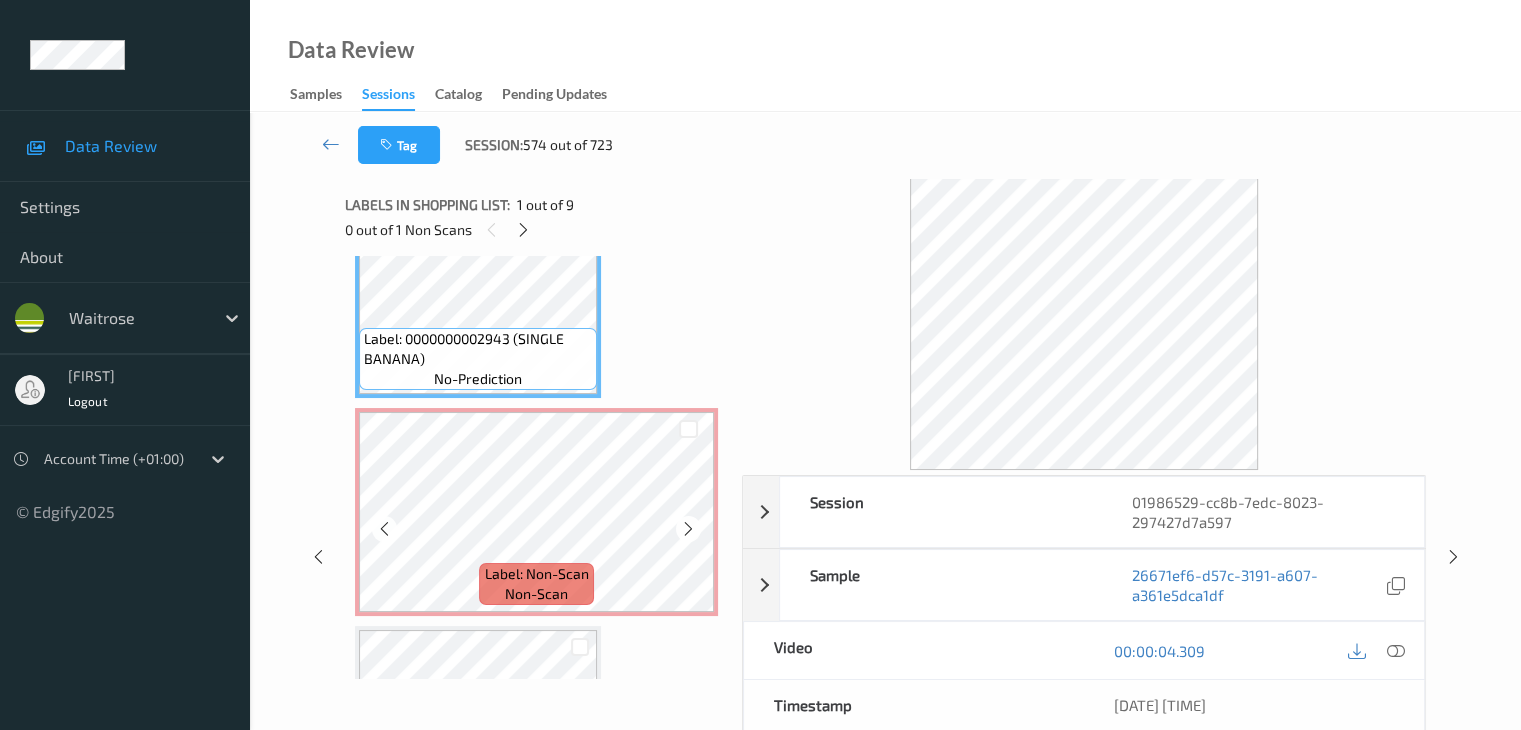 scroll, scrollTop: 110, scrollLeft: 0, axis: vertical 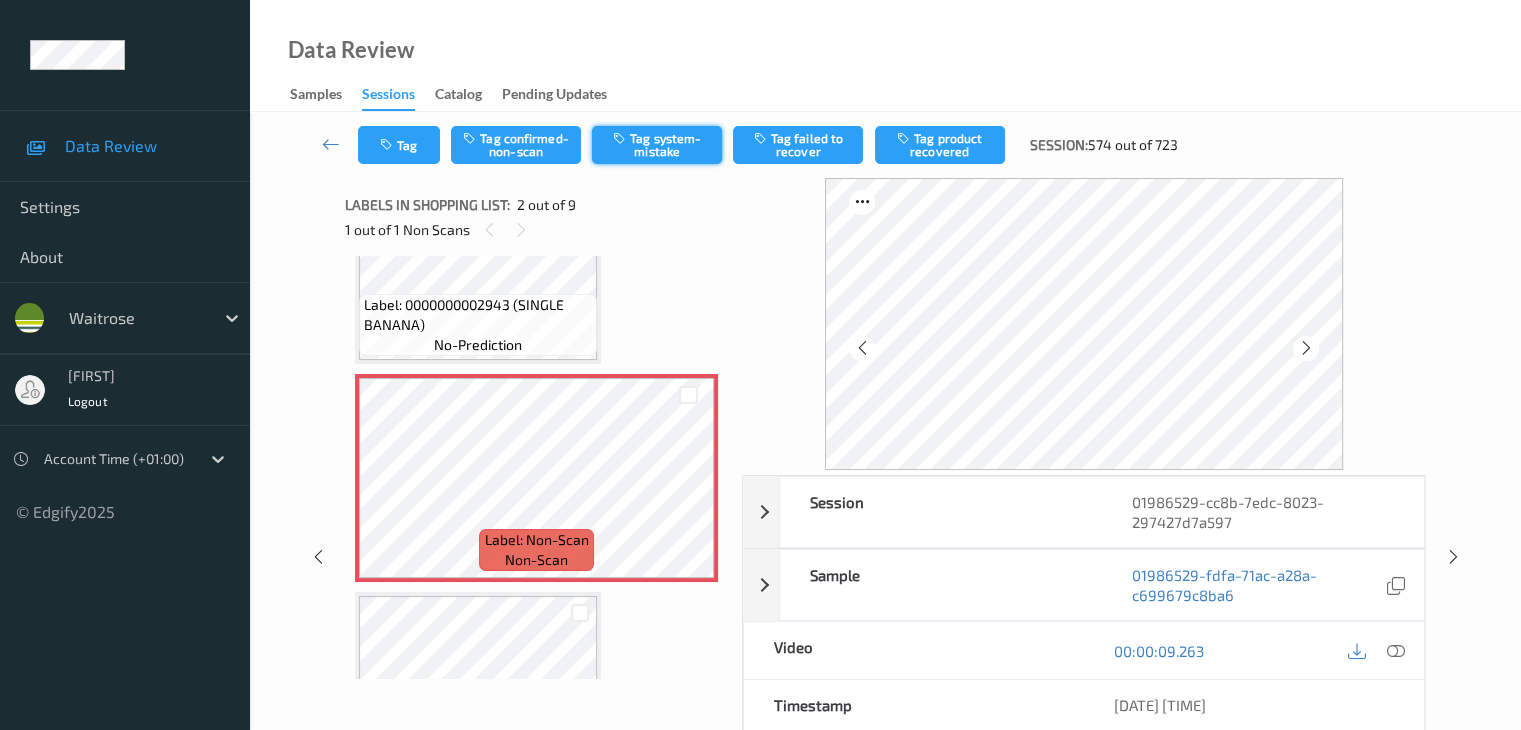 click on "Tag   system-mistake" at bounding box center [657, 145] 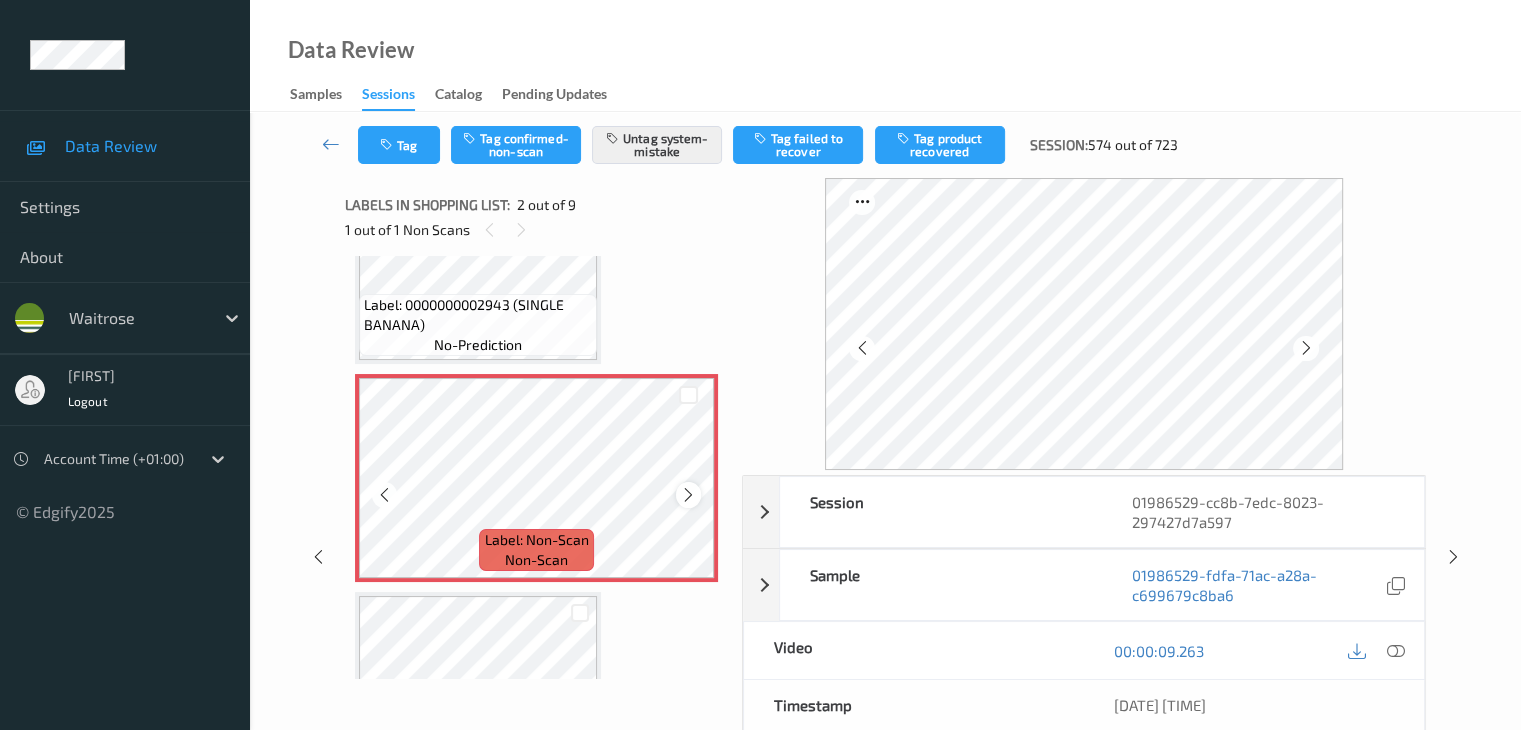 click at bounding box center (688, 495) 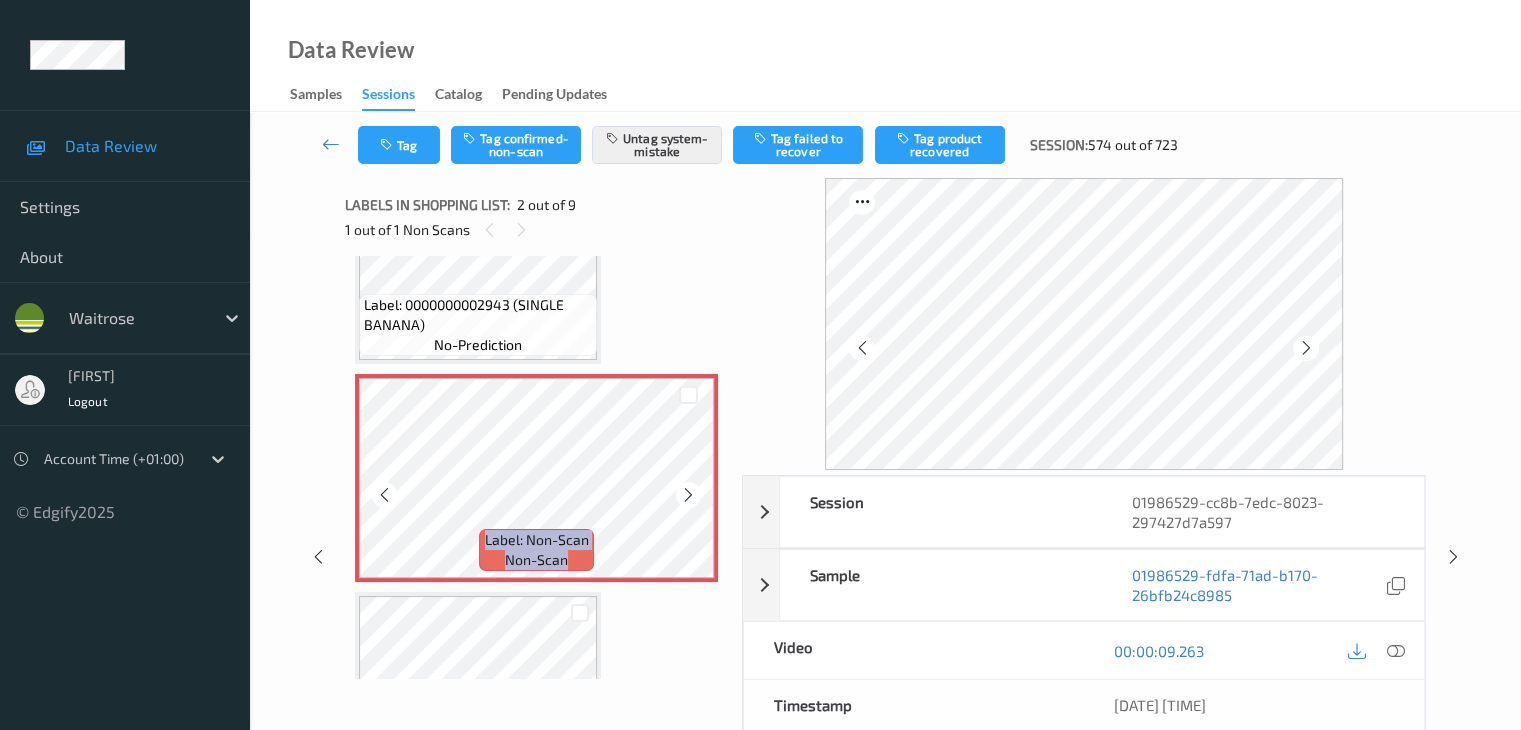 click at bounding box center [688, 495] 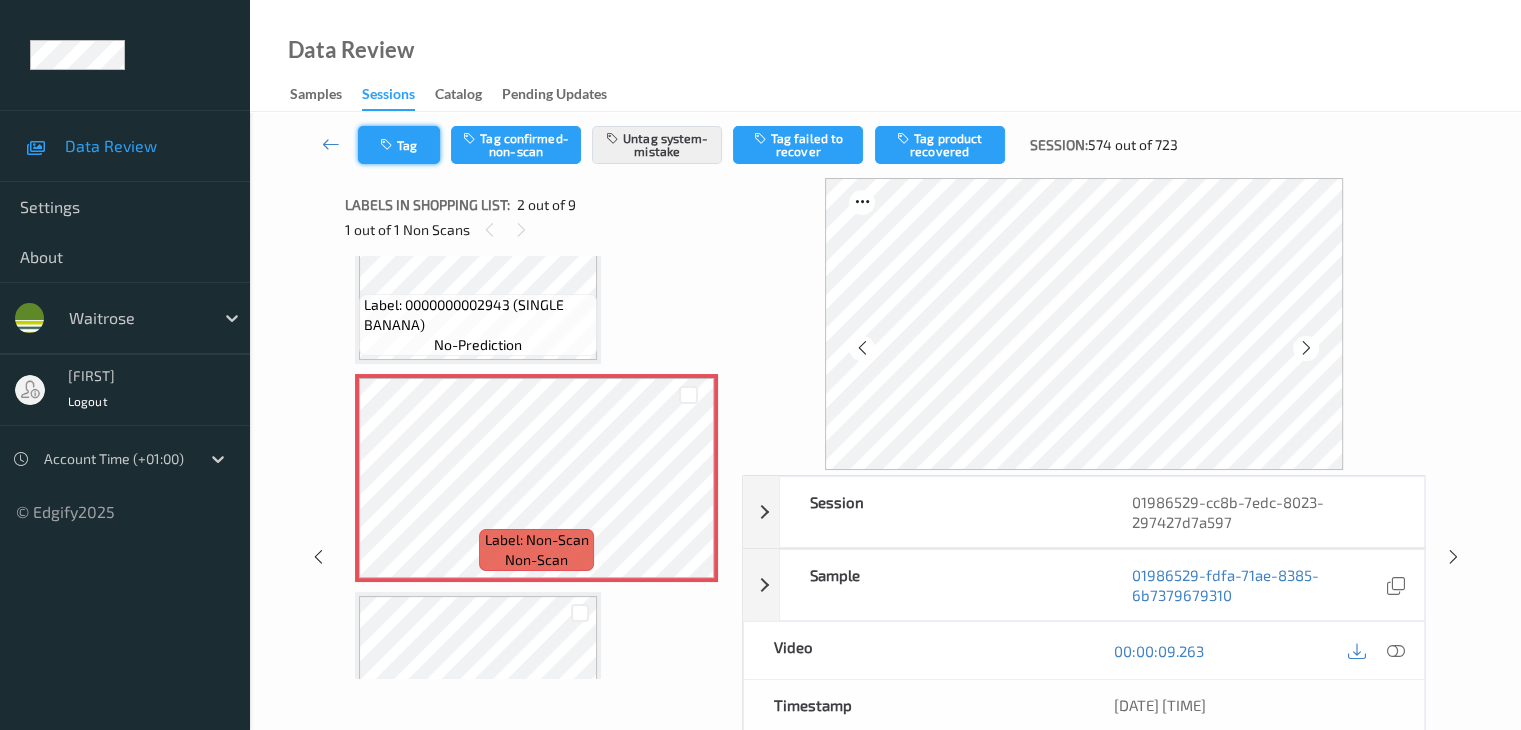 click on "Tag" at bounding box center [399, 145] 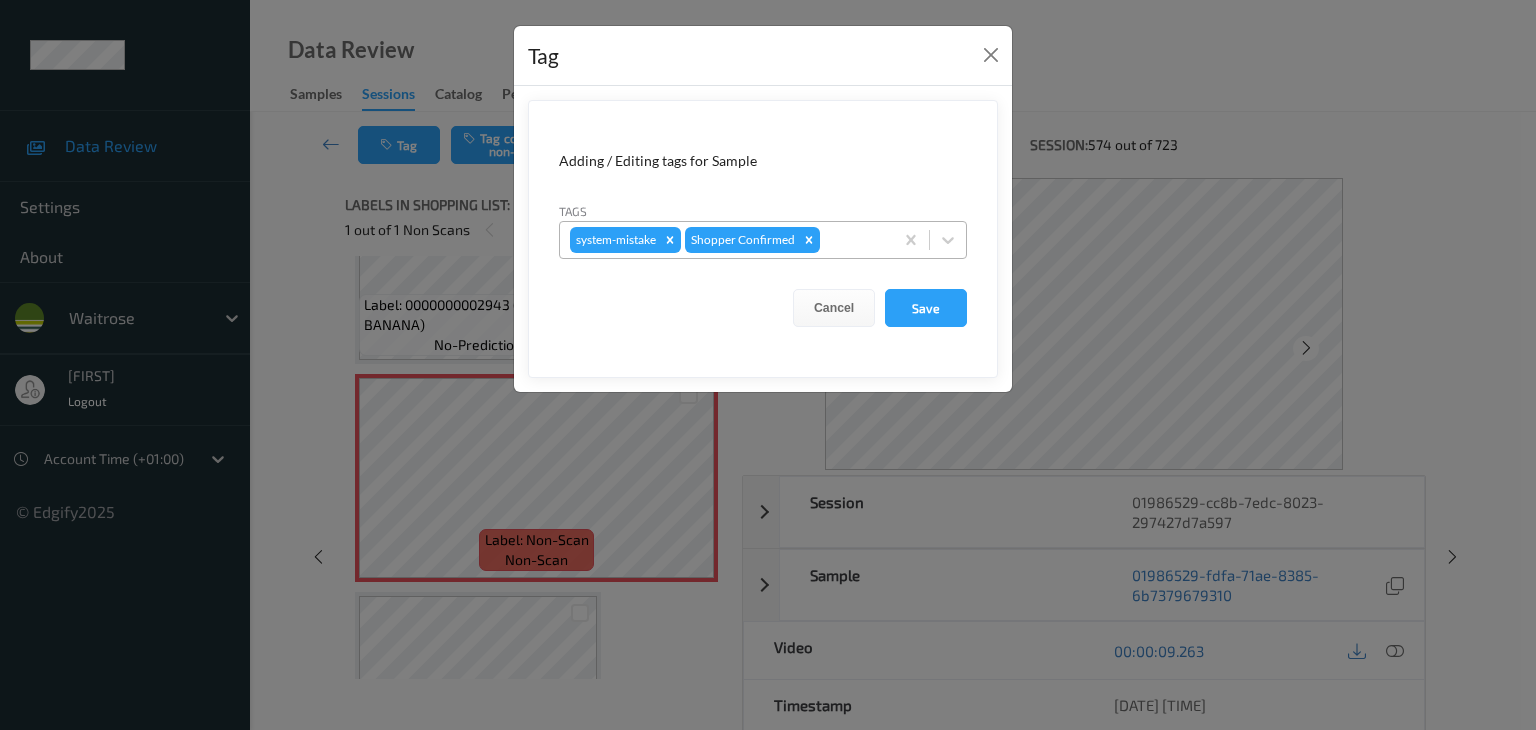 click at bounding box center [853, 240] 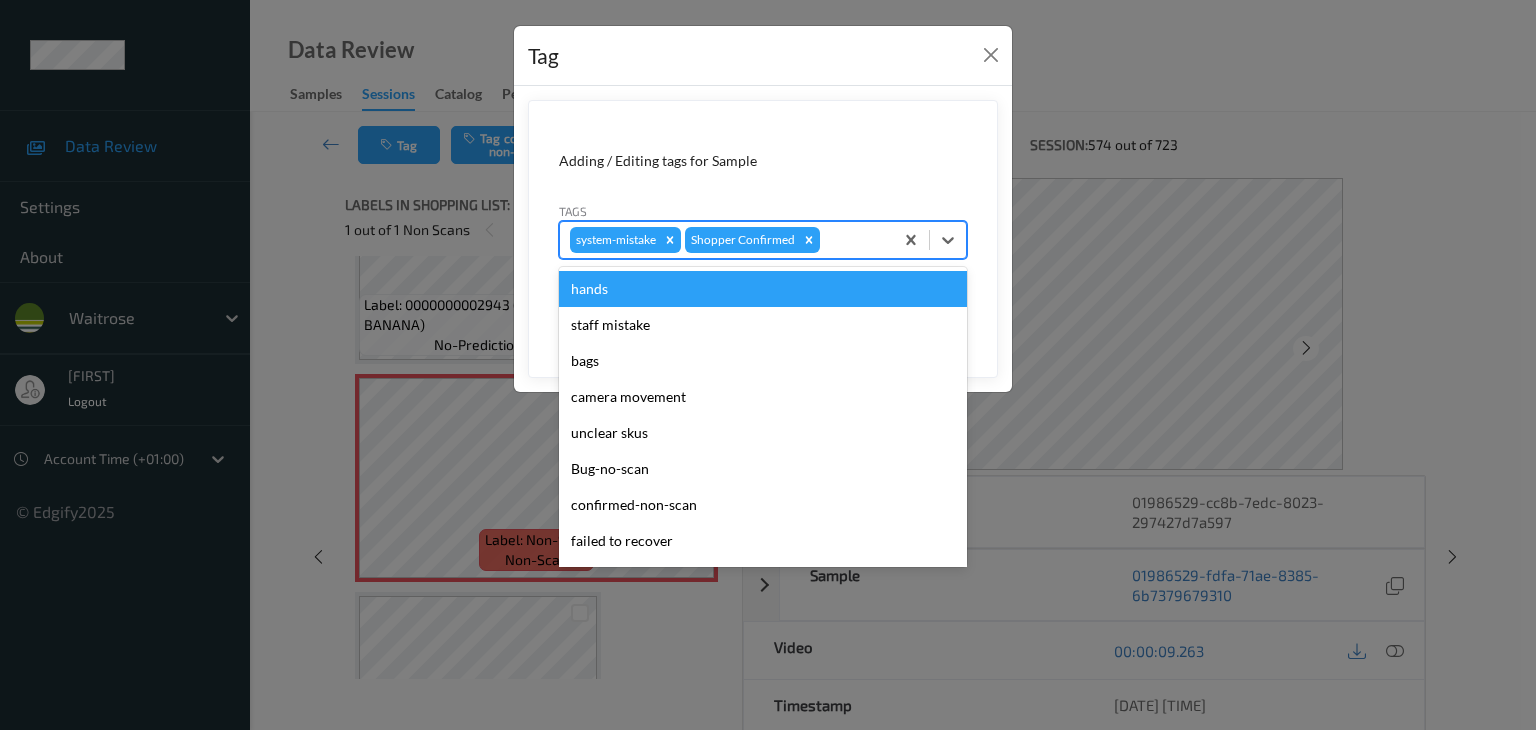 type on "u" 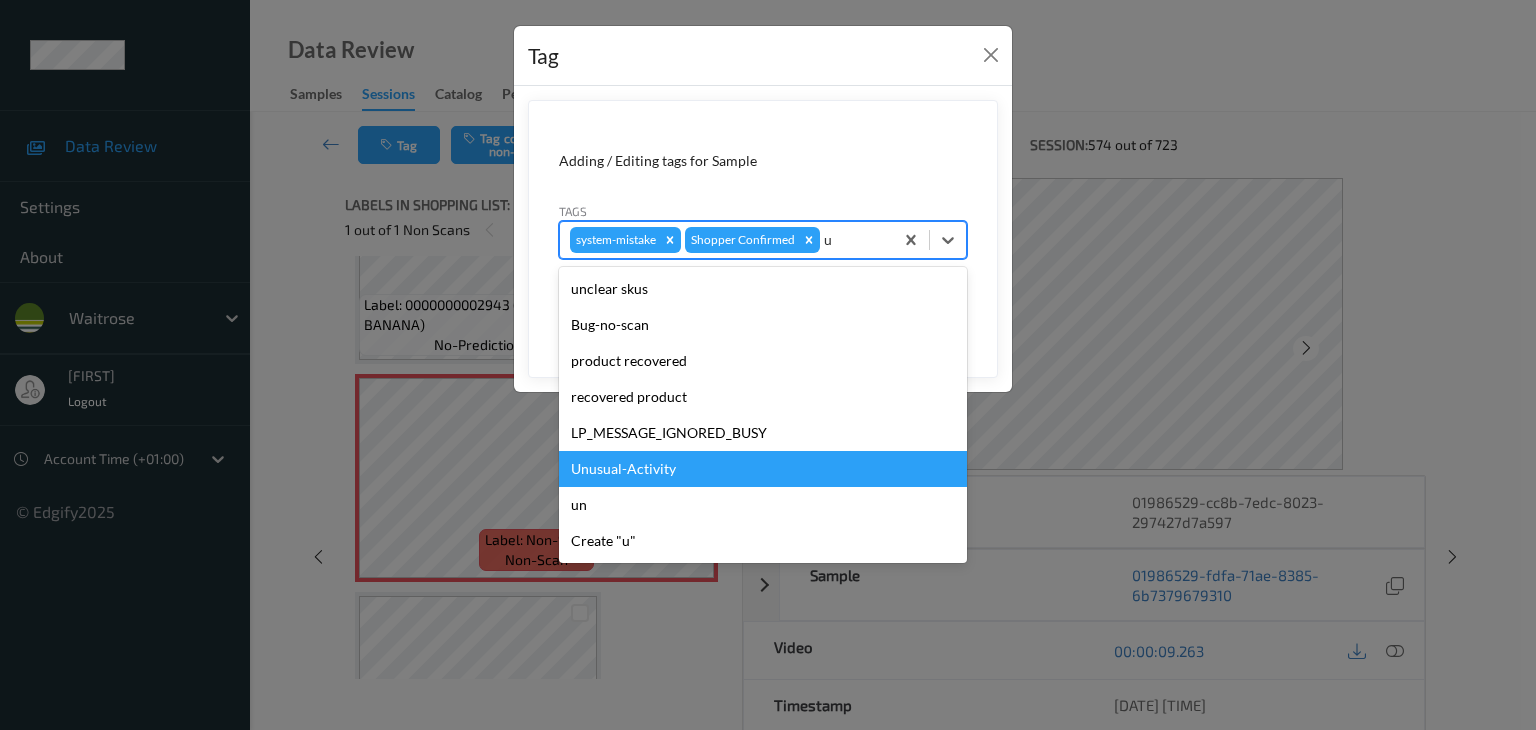 click on "Unusual-Activity" at bounding box center [763, 469] 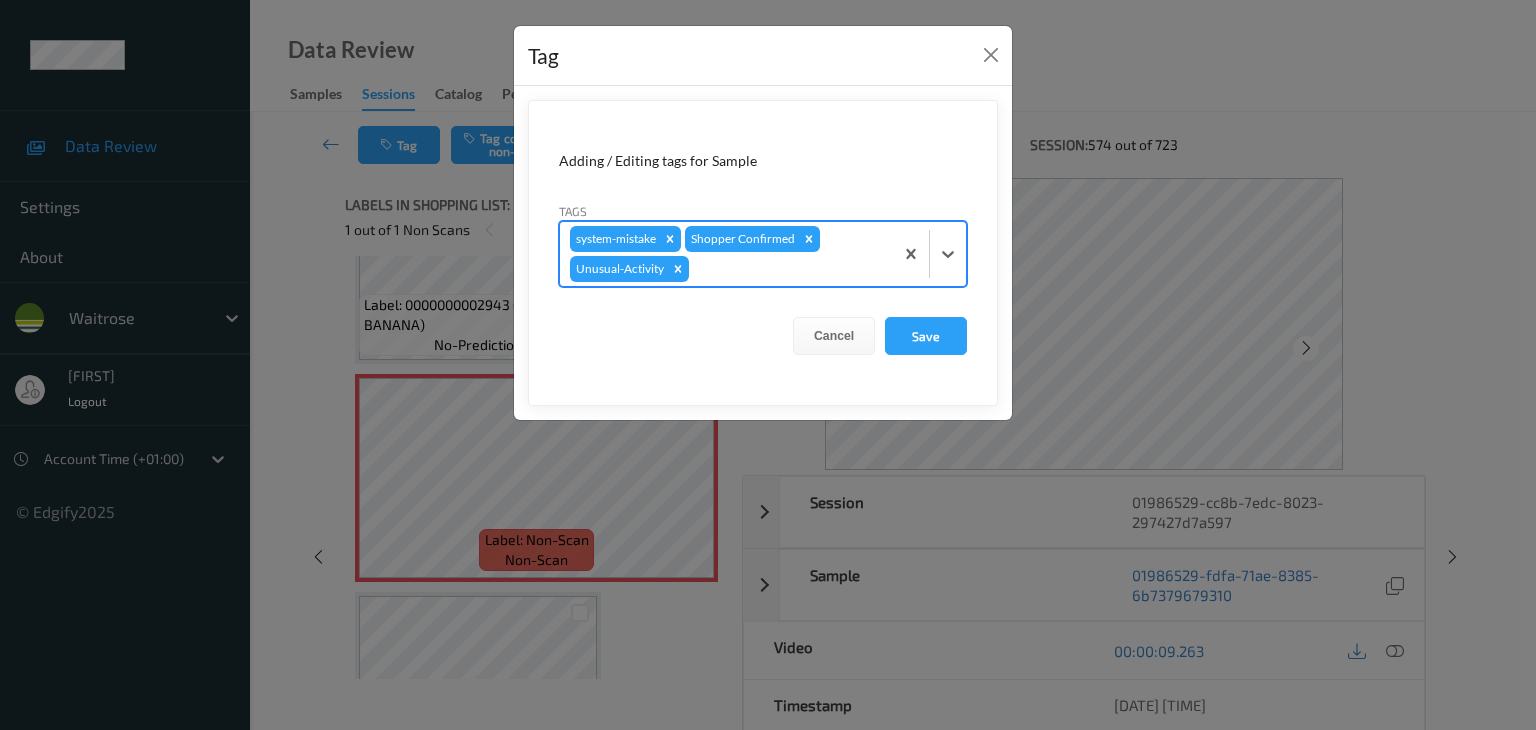 type on "p" 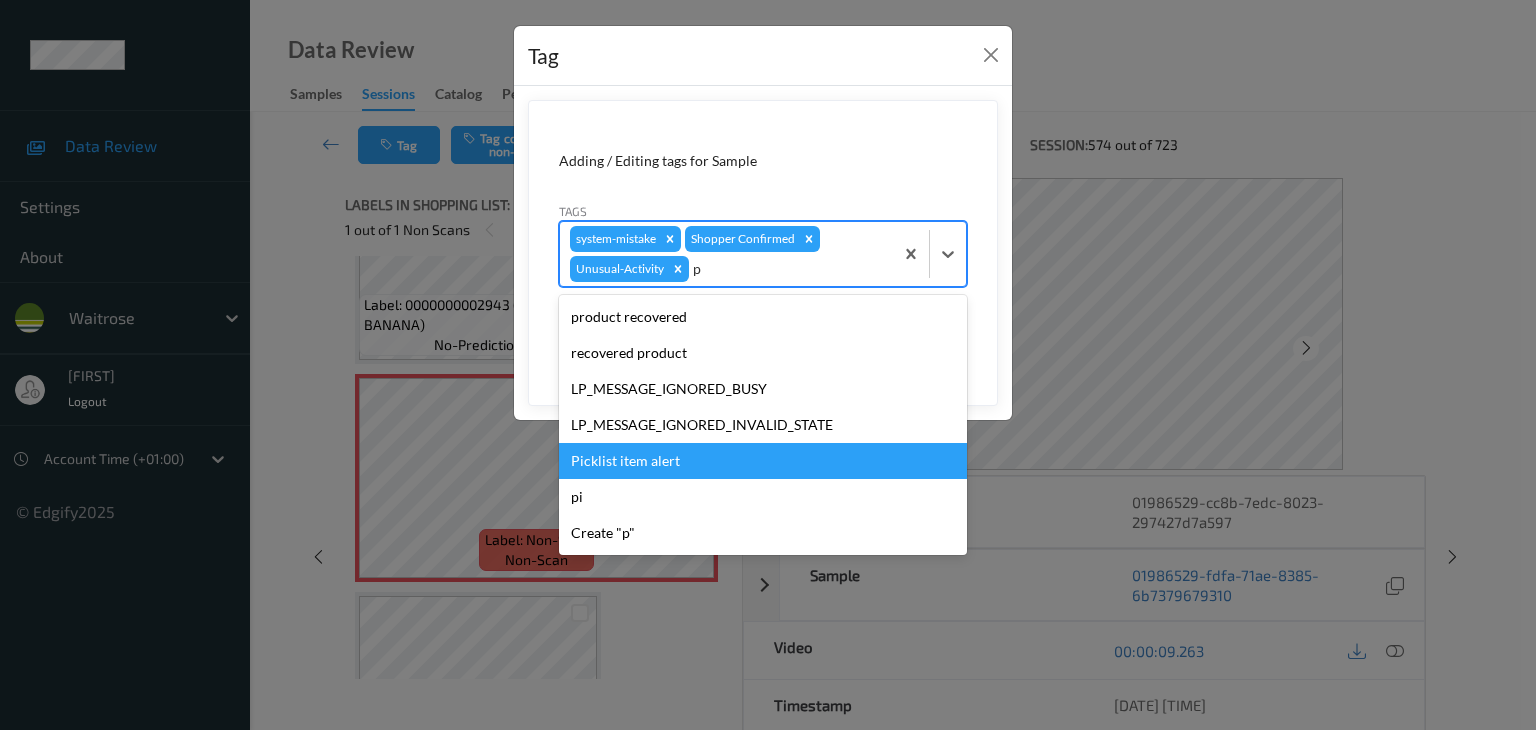 click on "Picklist item alert" at bounding box center (763, 461) 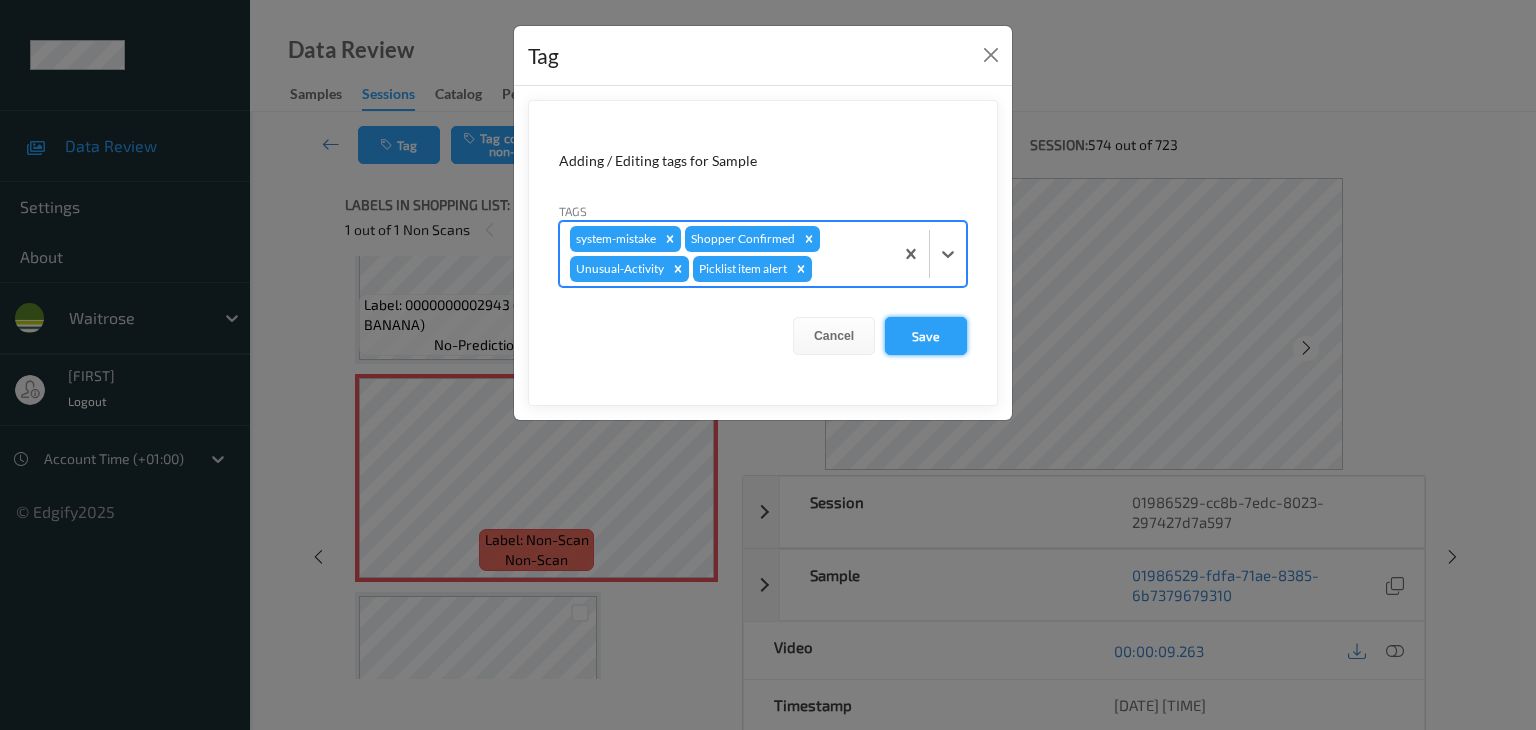 click on "Save" at bounding box center [926, 336] 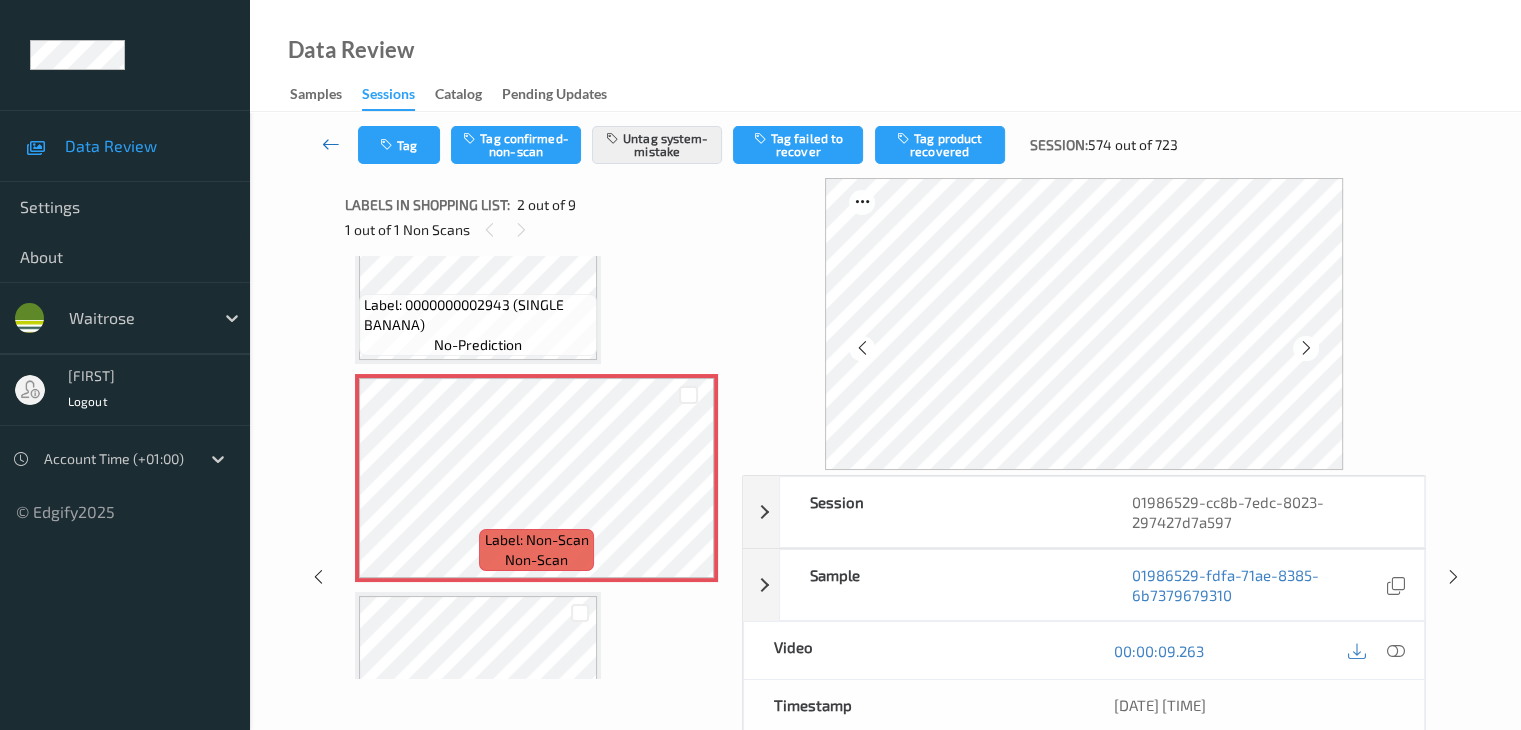 click at bounding box center [331, 144] 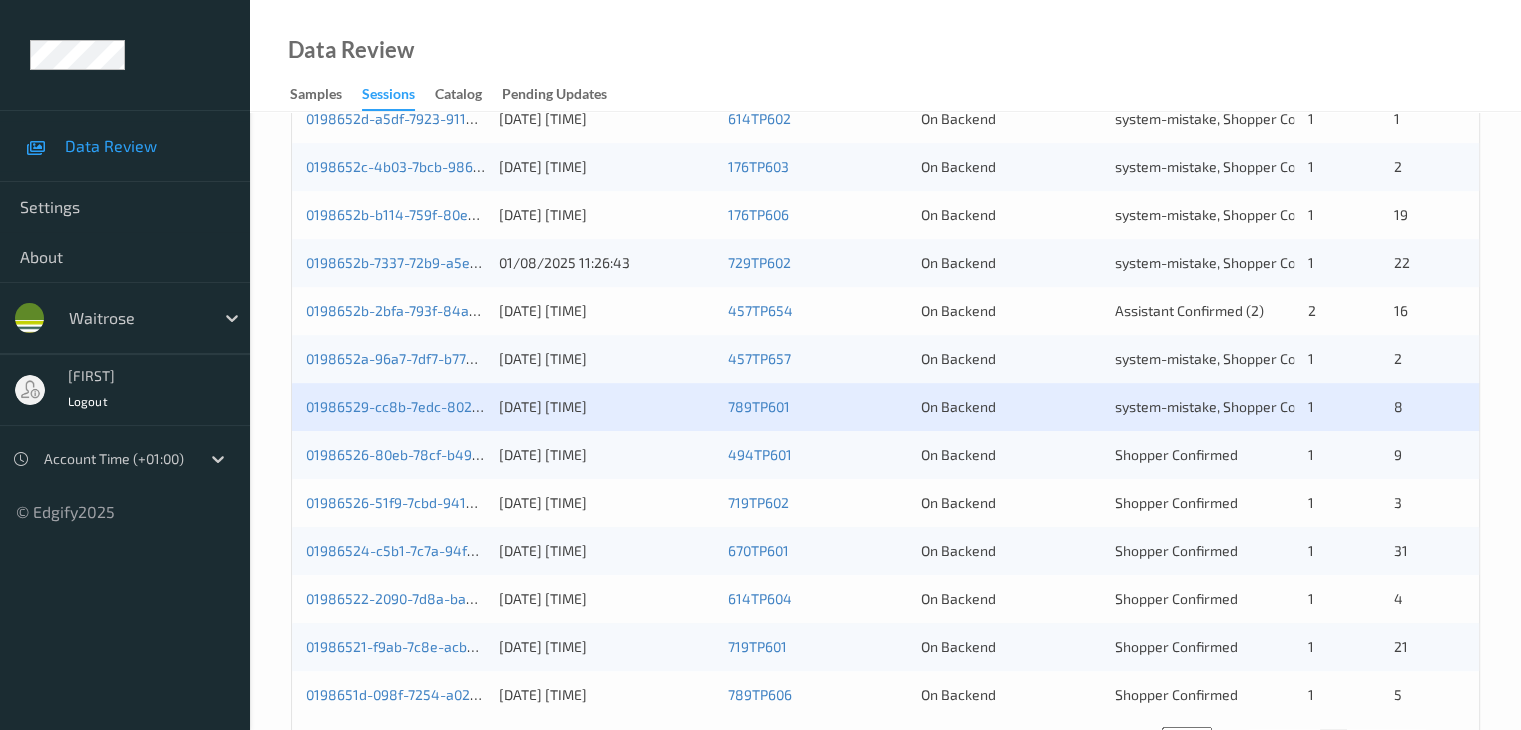 scroll, scrollTop: 932, scrollLeft: 0, axis: vertical 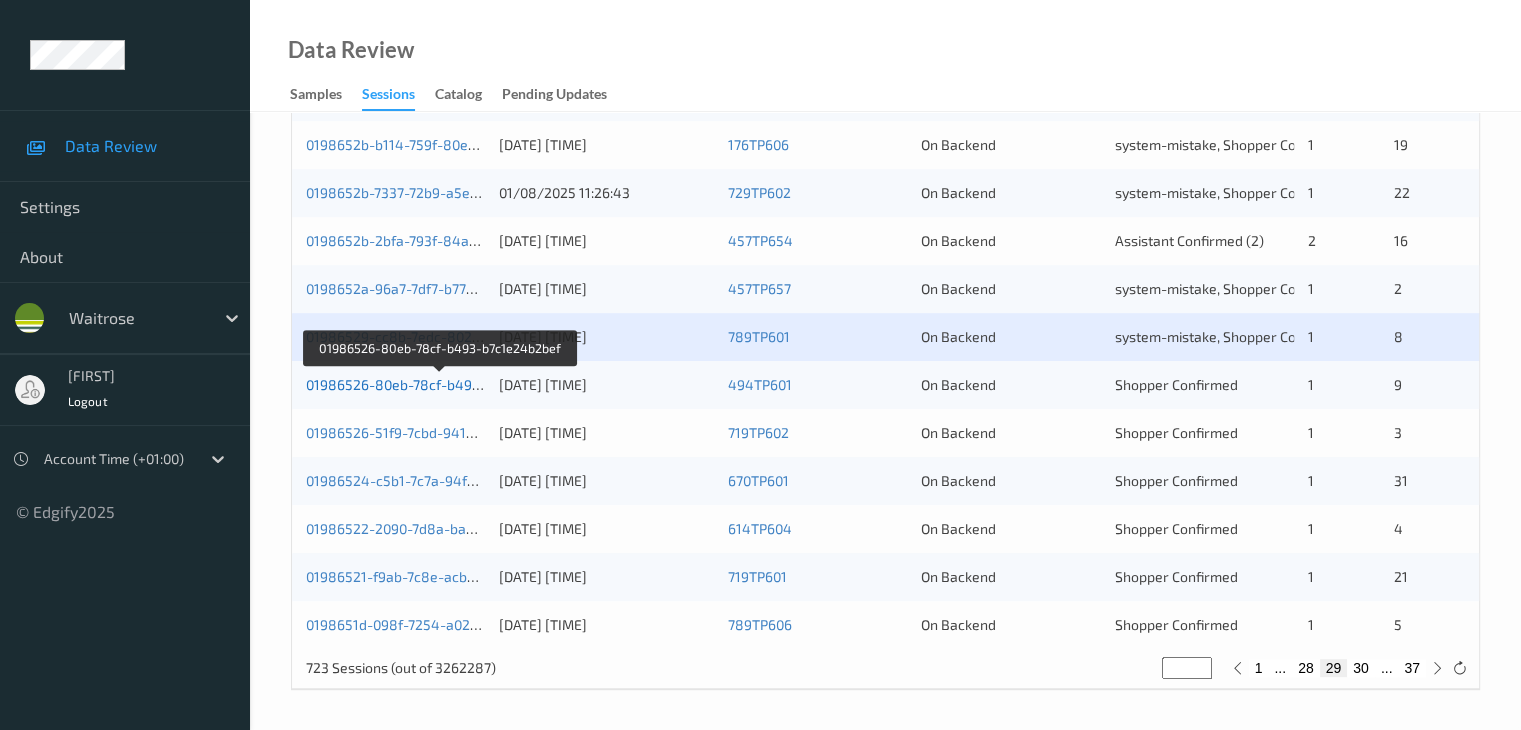 click on "01986526-80eb-78cf-b493-b7c1e24b2bef" at bounding box center [441, 384] 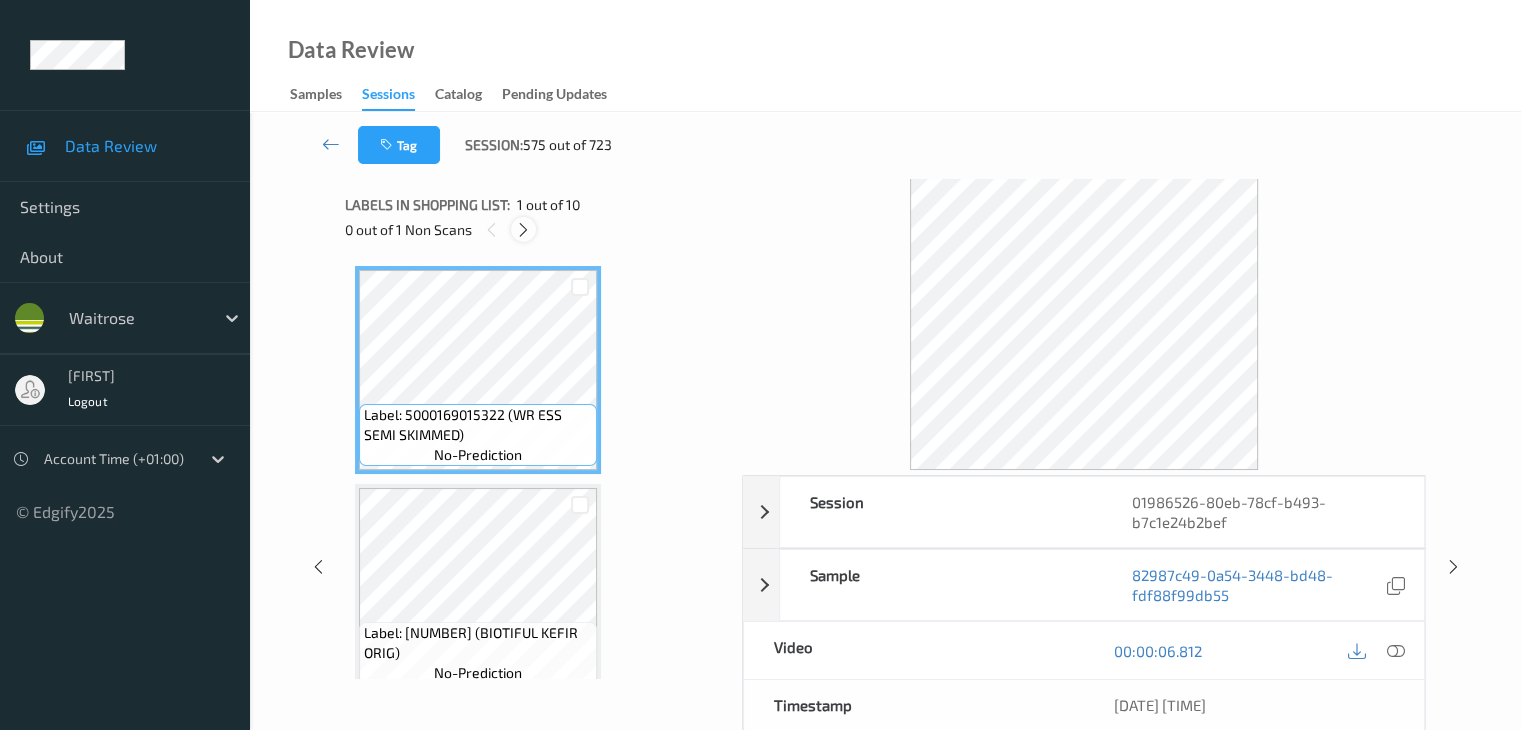 click at bounding box center (523, 230) 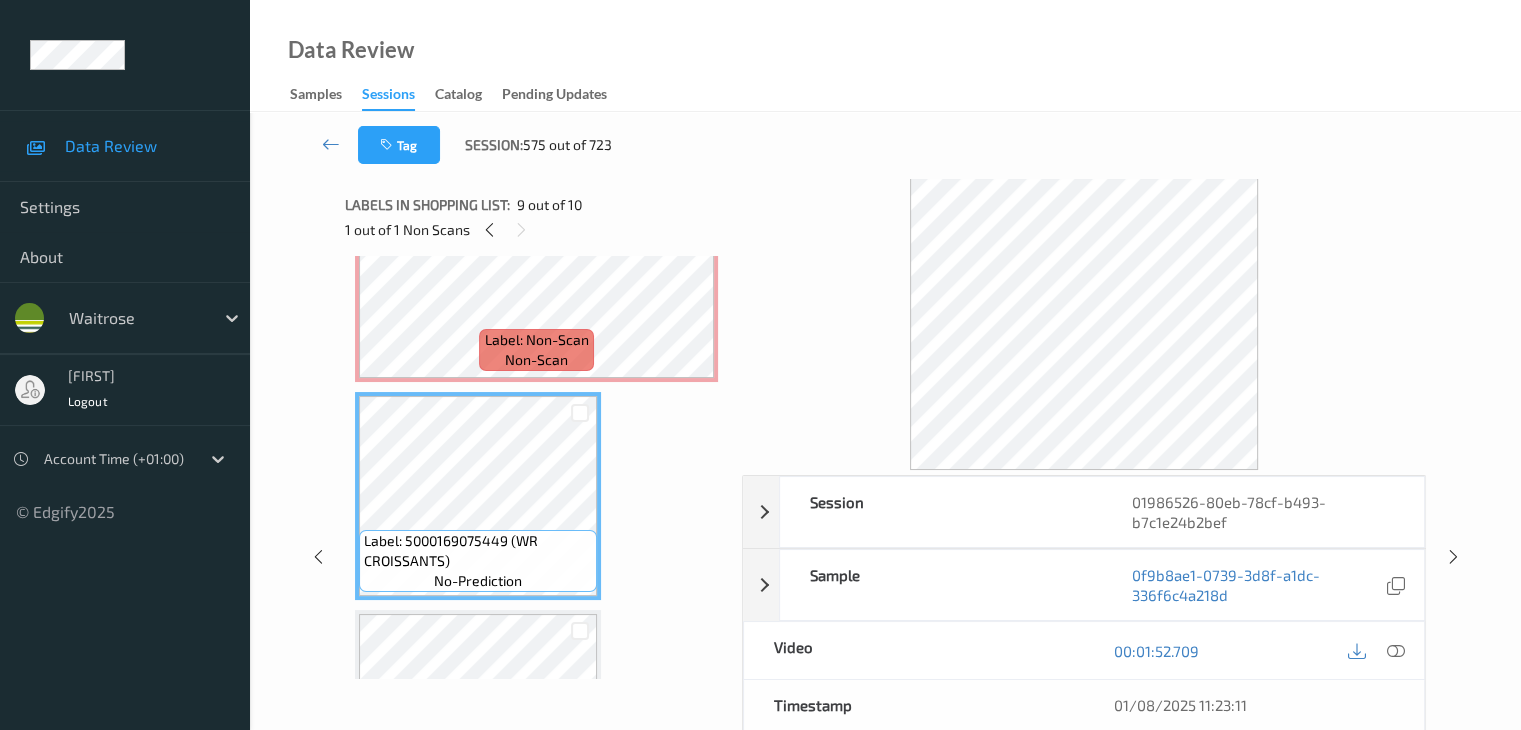 scroll, scrollTop: 1418, scrollLeft: 0, axis: vertical 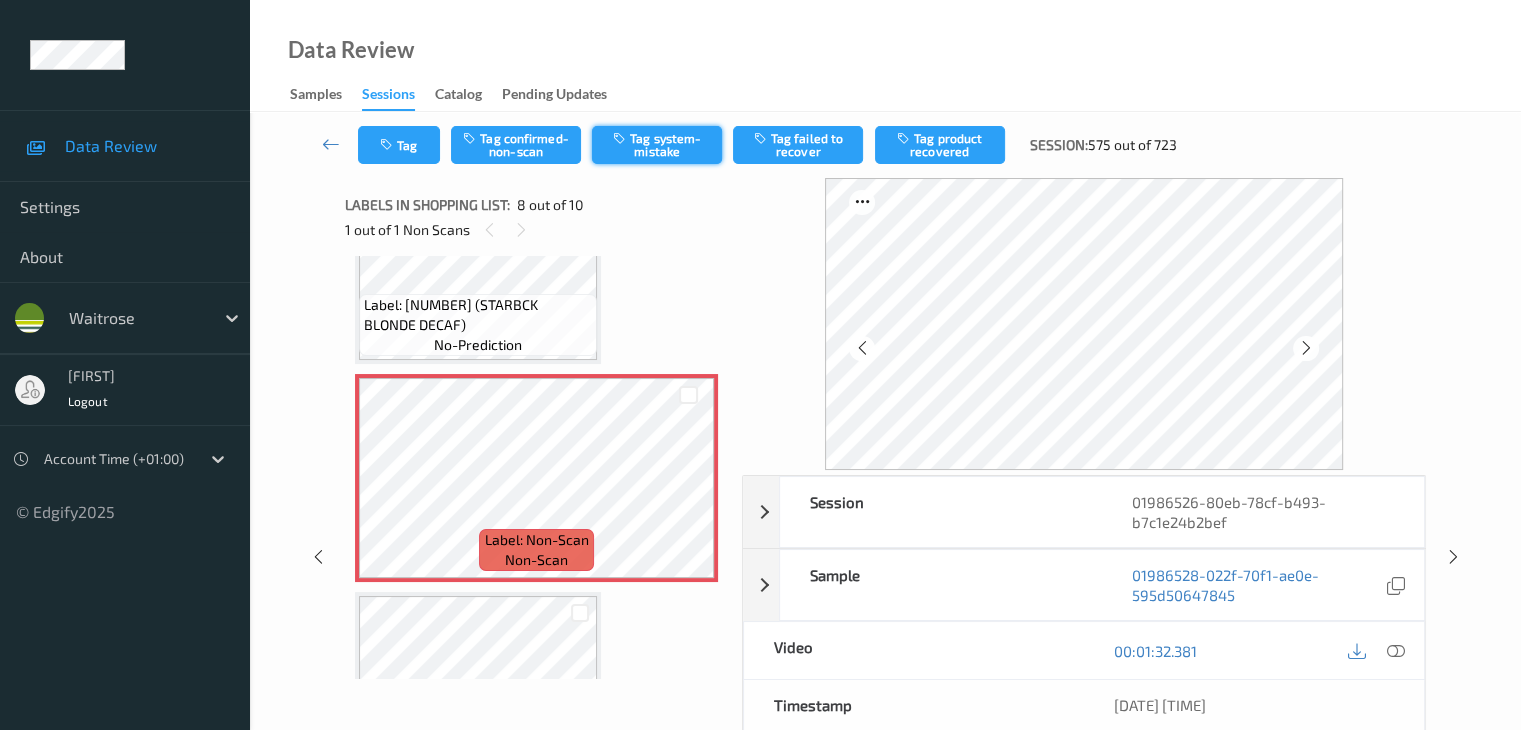 click on "Tag   system-mistake" at bounding box center [657, 145] 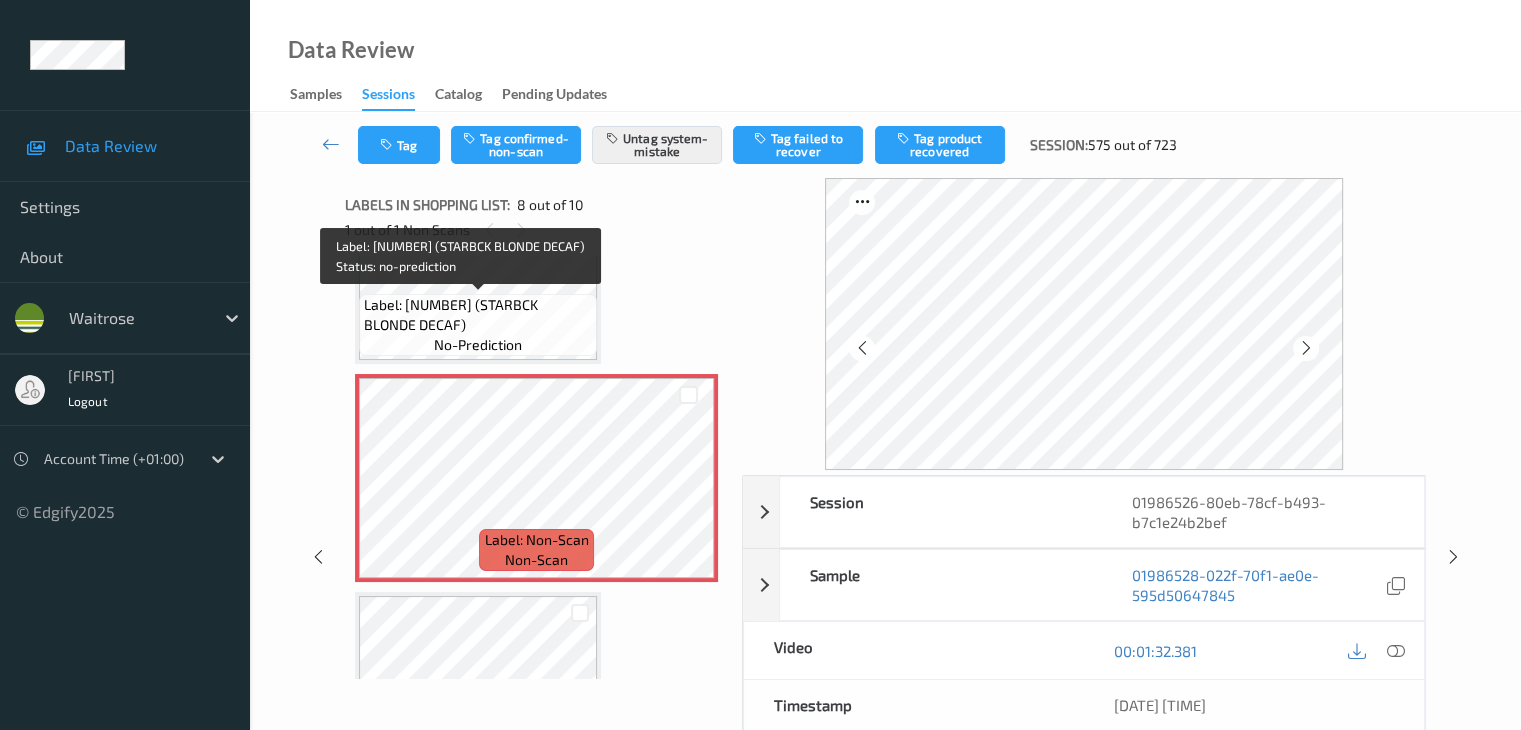 click on "Label: 8445290814494 (STARBCK BLONDE DECAF)" at bounding box center (478, 315) 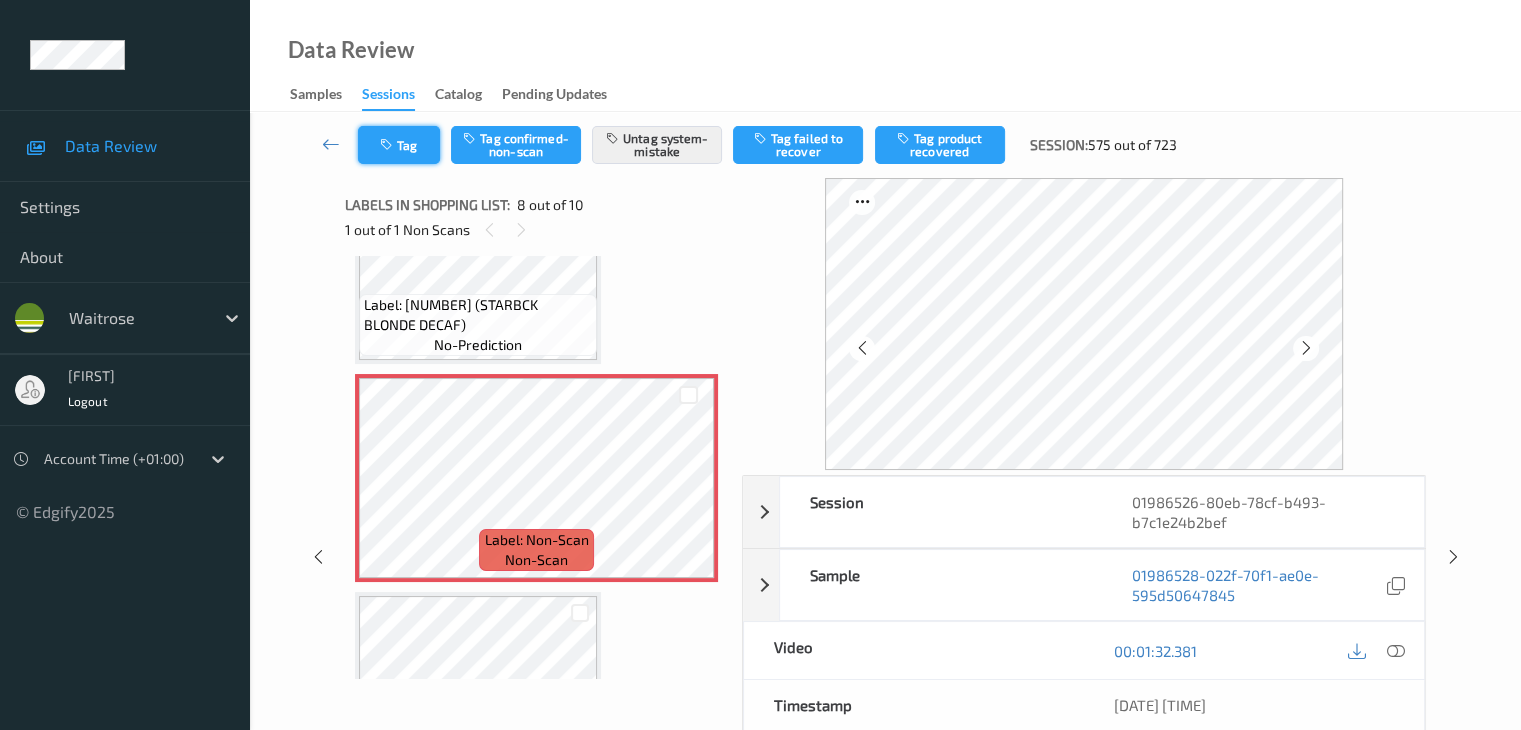click on "Tag" at bounding box center [399, 145] 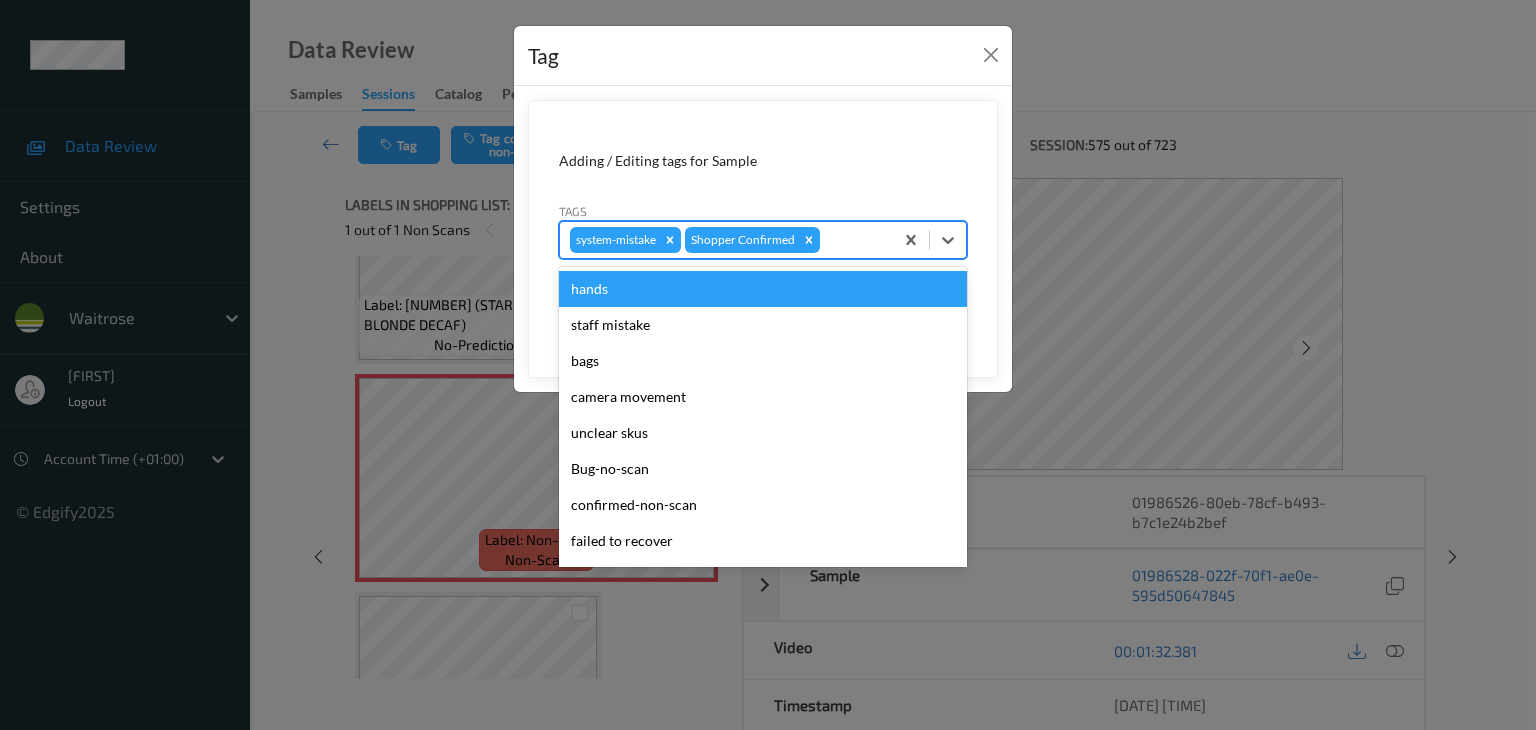click at bounding box center (853, 240) 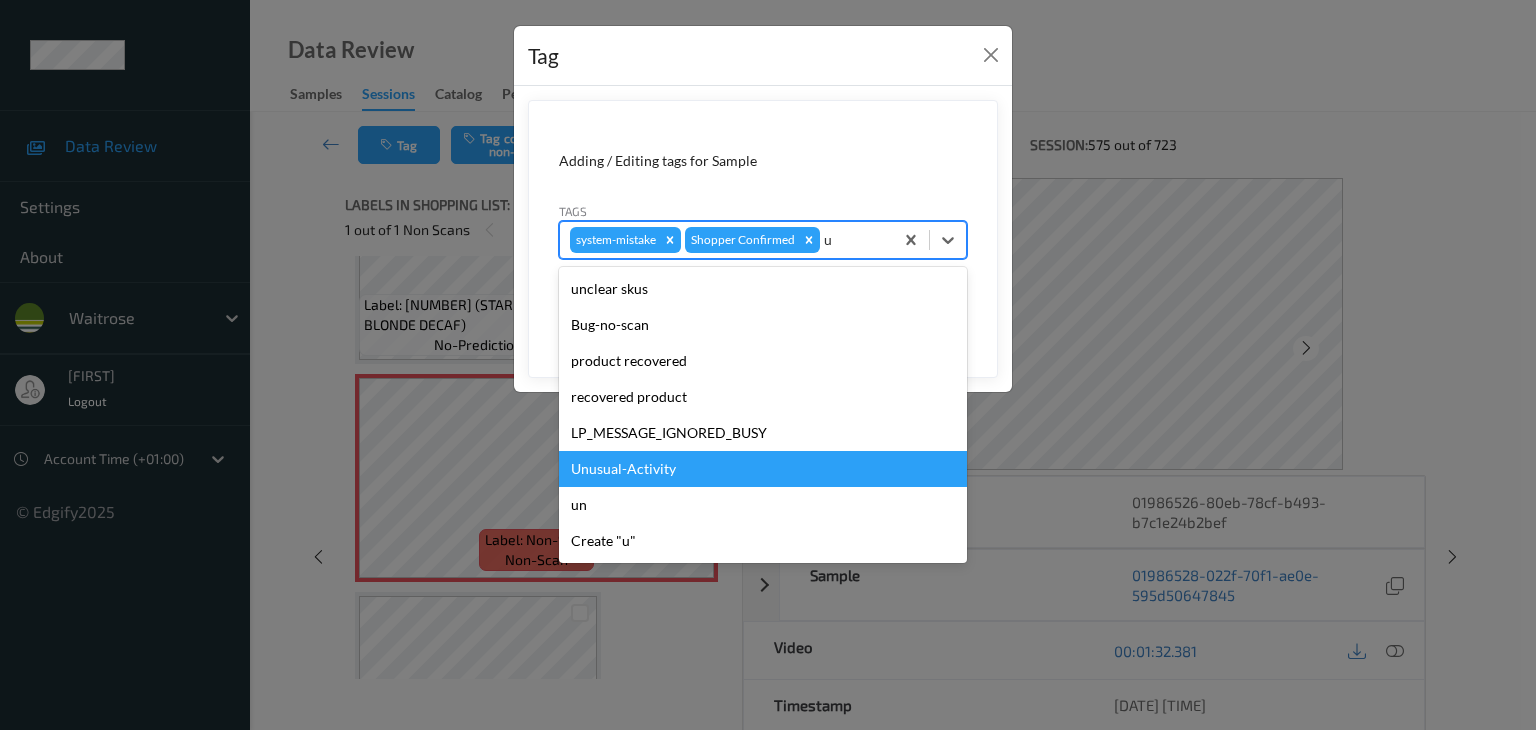 click on "Unusual-Activity" at bounding box center [763, 469] 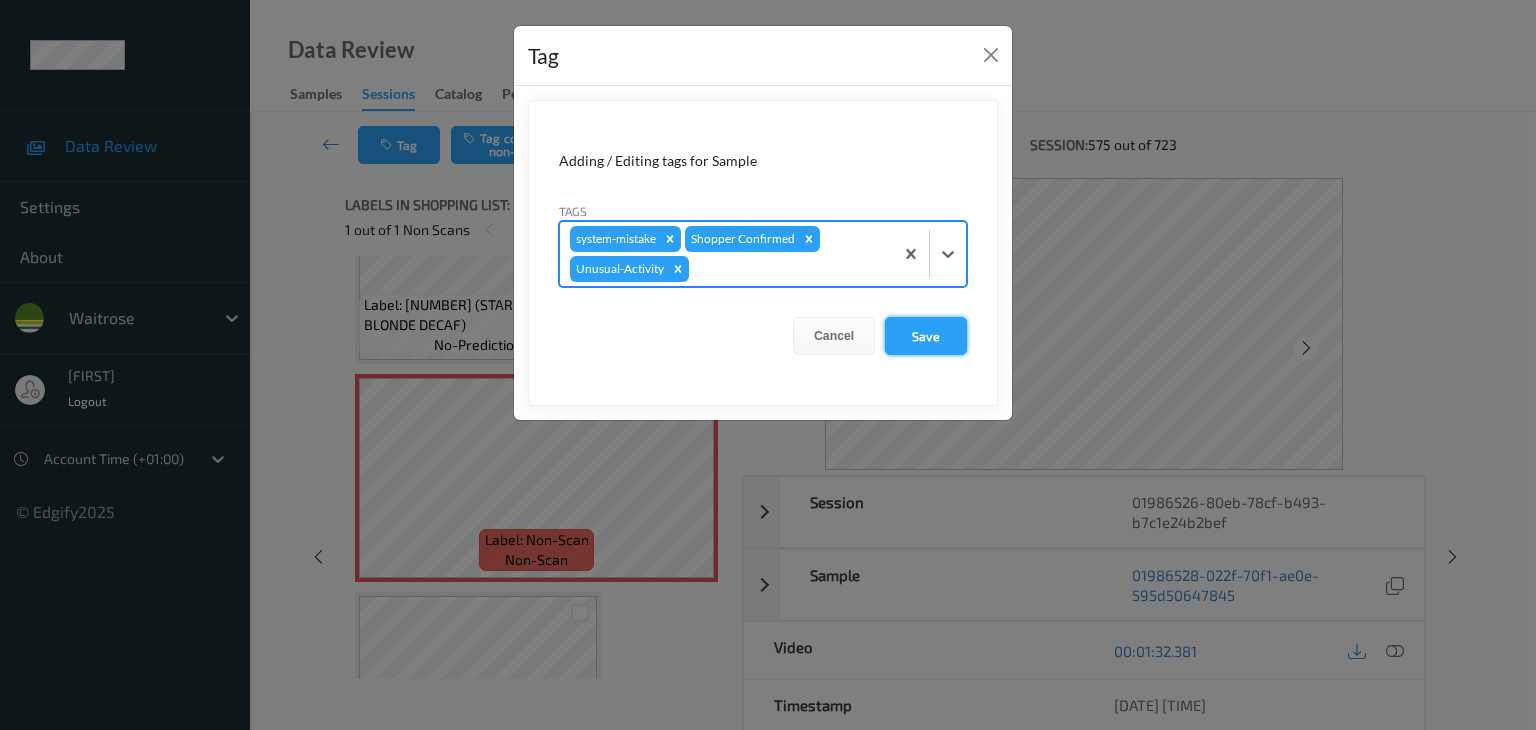 click on "Save" at bounding box center (926, 336) 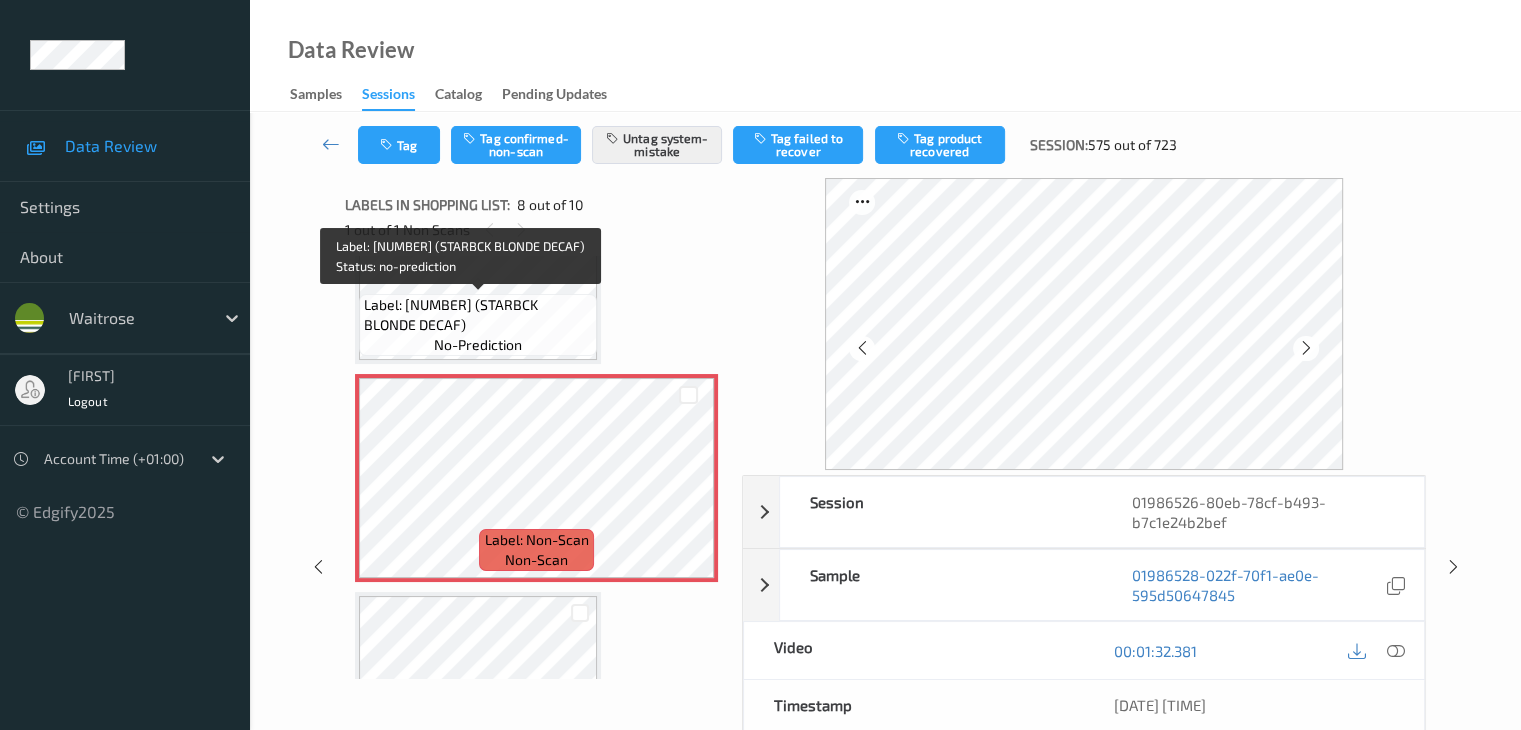 click on "Label: 8445290814494 (STARBCK BLONDE DECAF)" at bounding box center (478, 315) 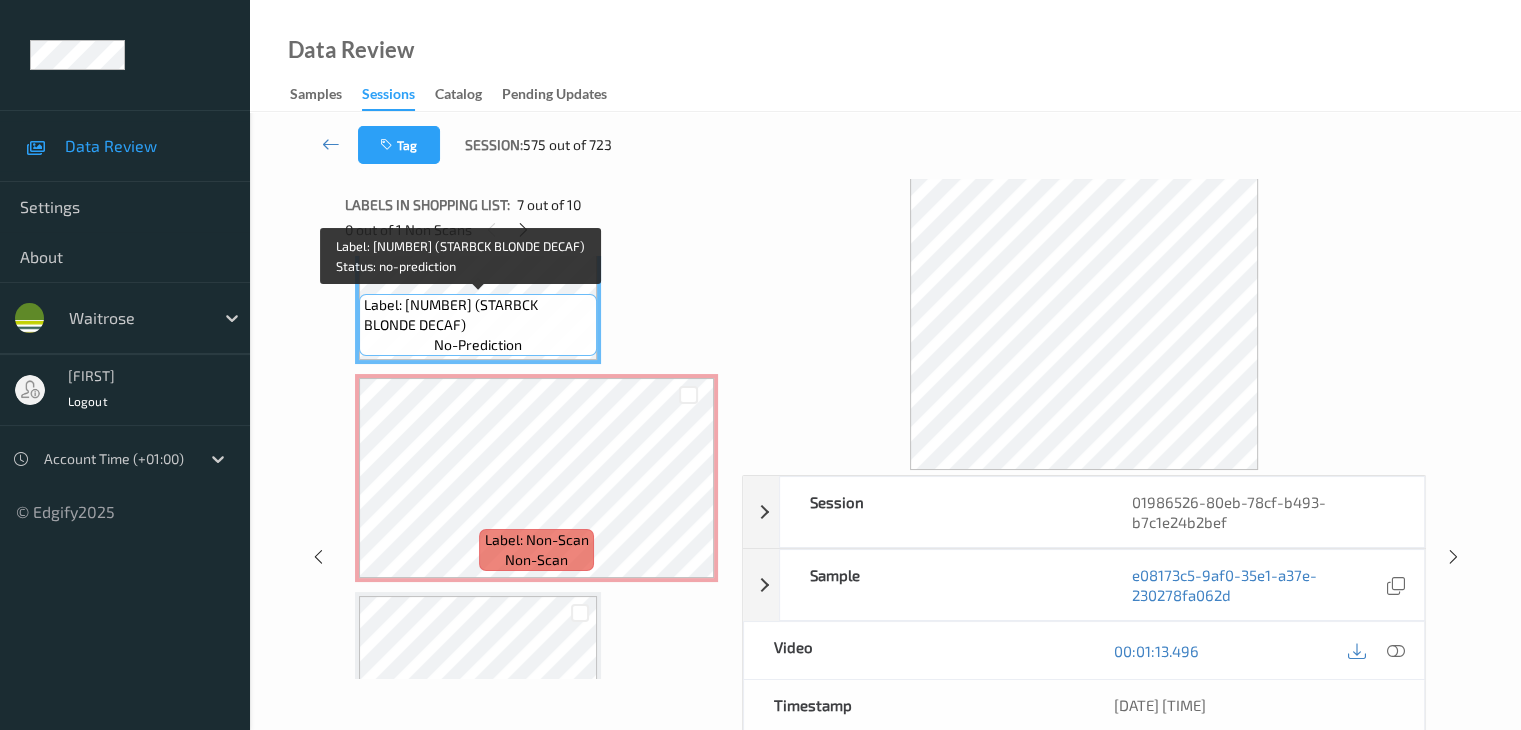 drag, startPoint x: 520, startPoint y: 301, endPoint x: 527, endPoint y: 322, distance: 22.135944 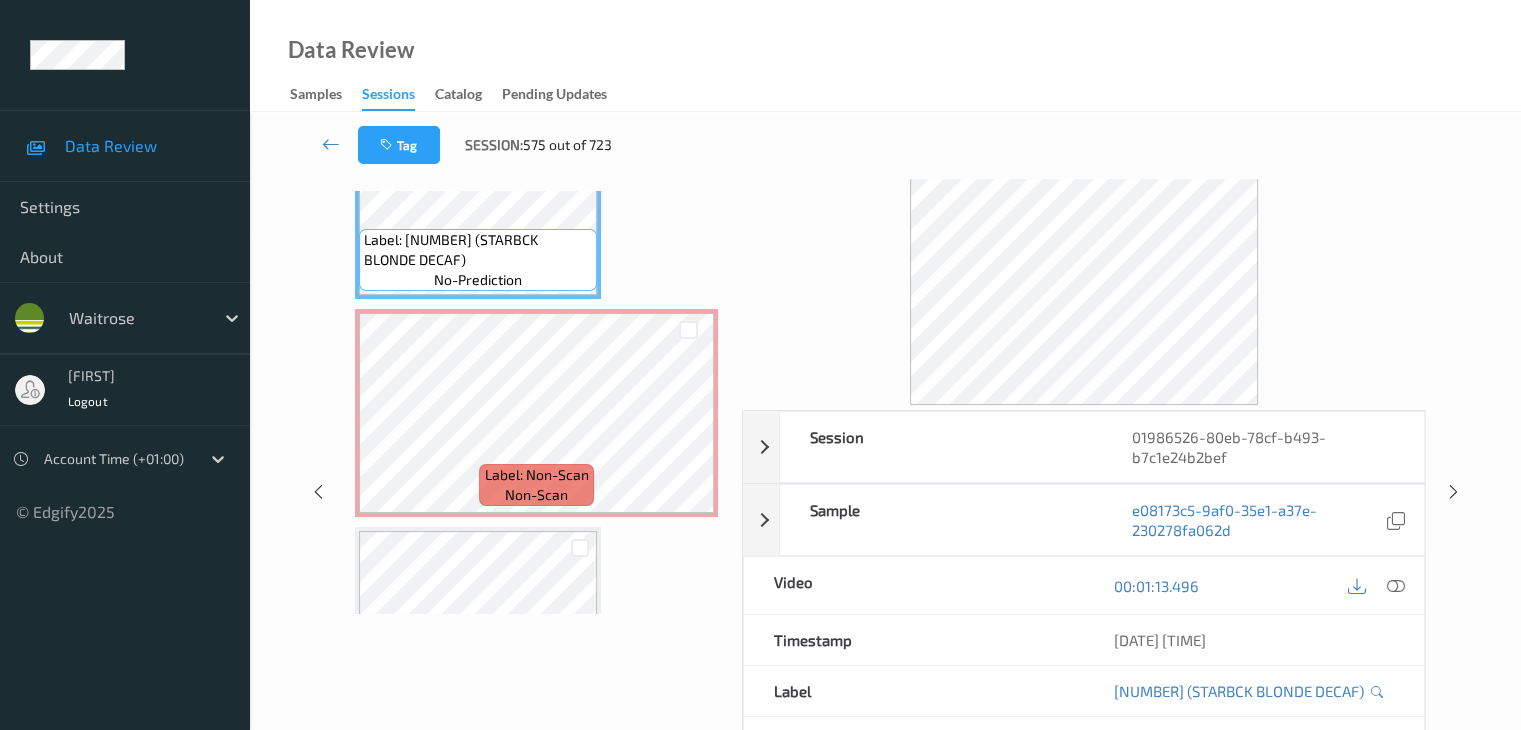 scroll, scrollTop: 100, scrollLeft: 0, axis: vertical 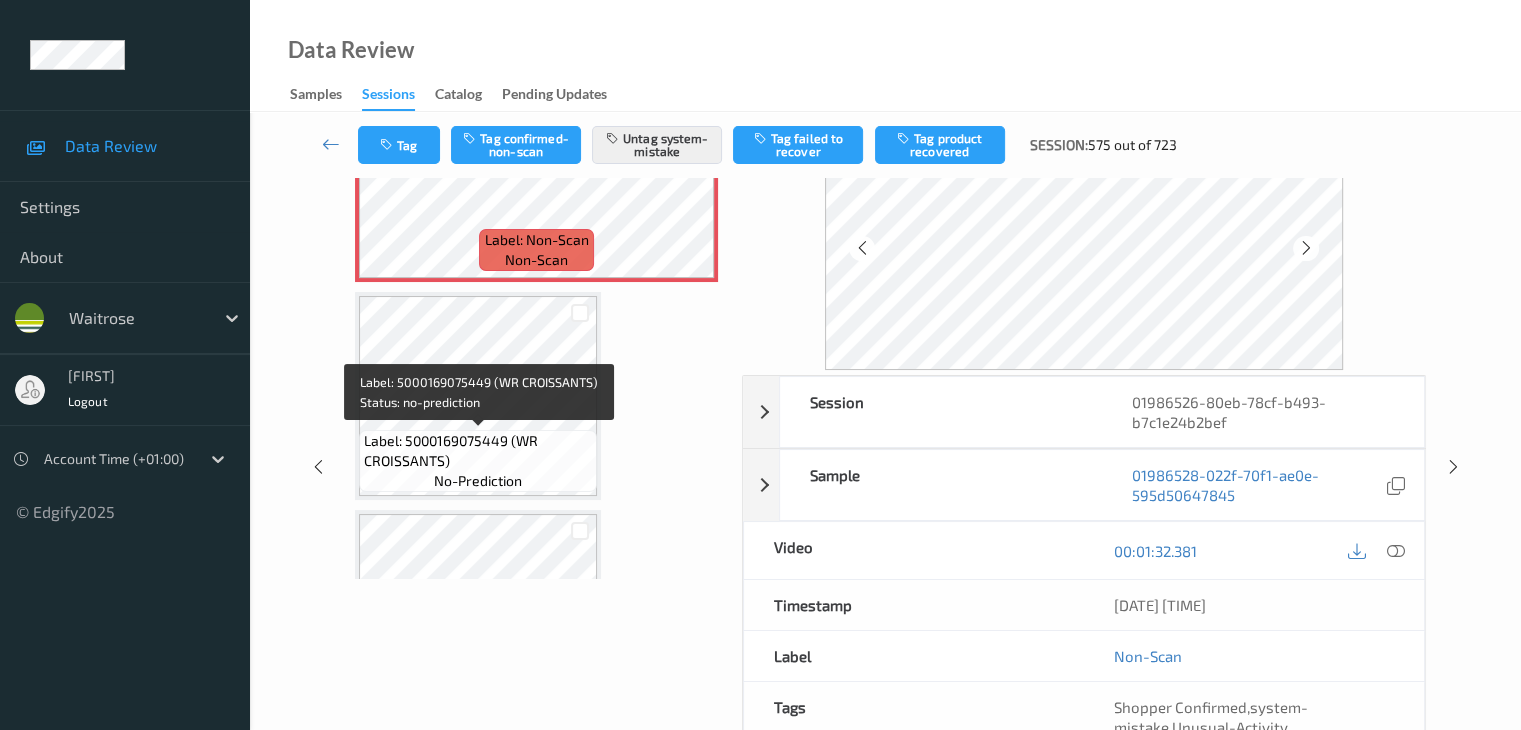 click on "Label: 5000169075449 (WR CROISSANTS)" at bounding box center [478, 451] 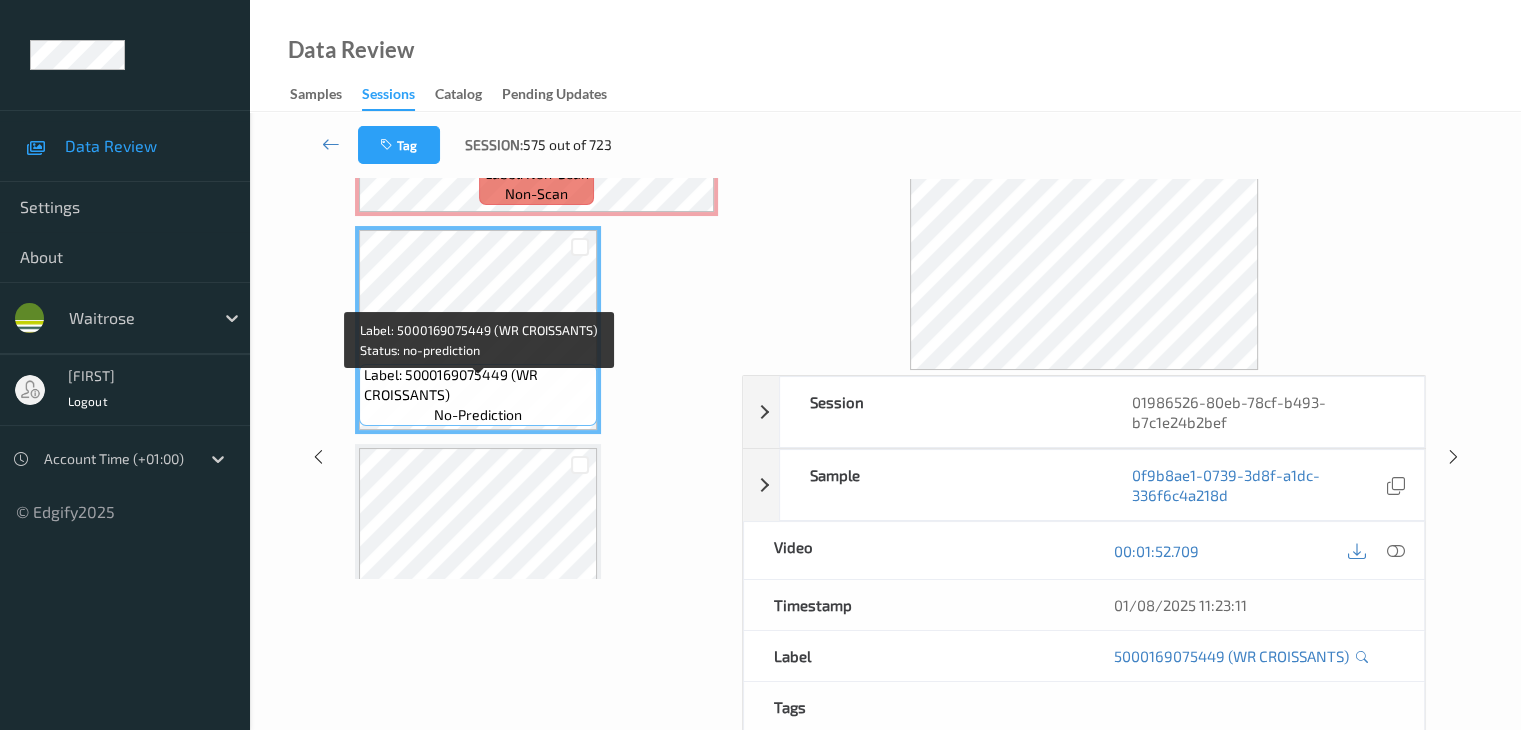 scroll, scrollTop: 1718, scrollLeft: 0, axis: vertical 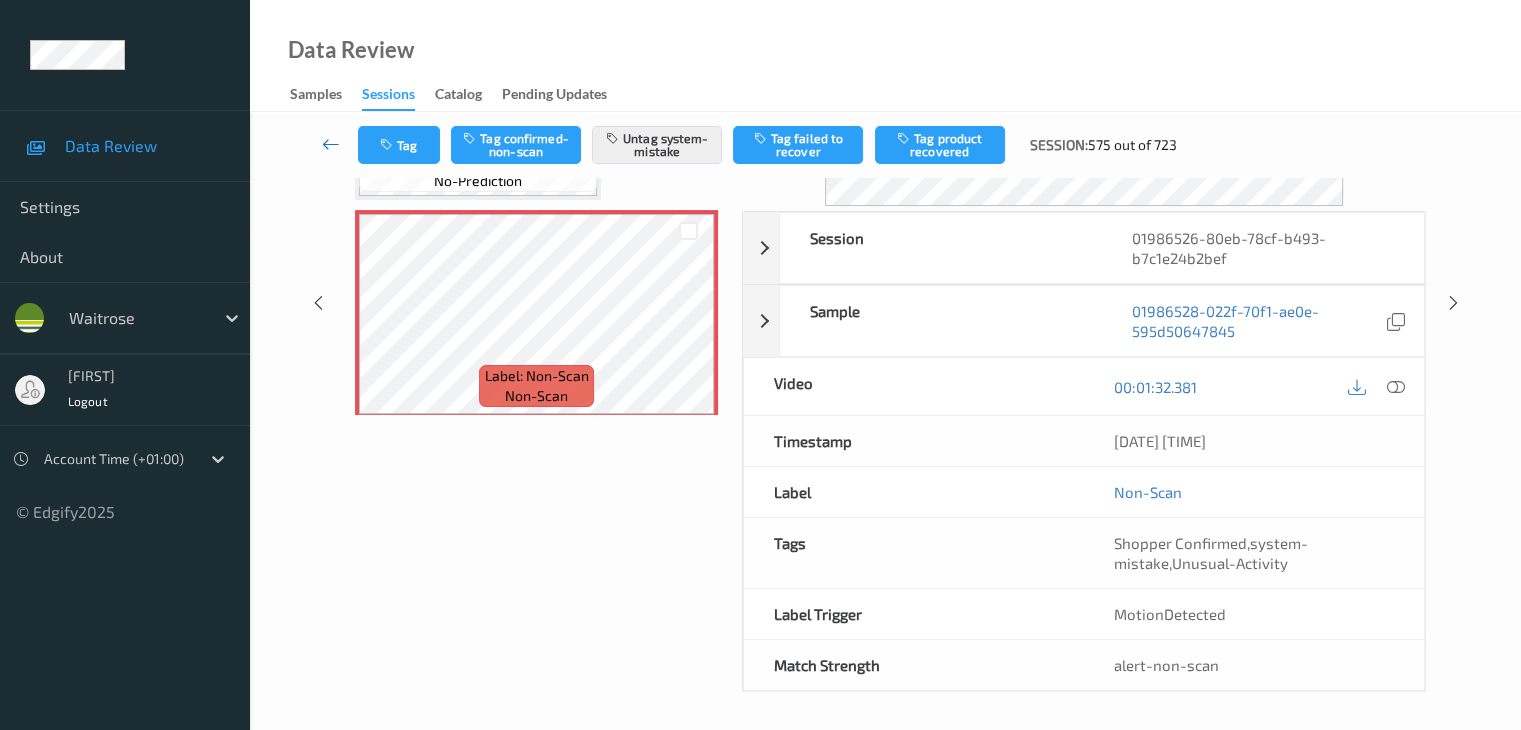click at bounding box center (331, 144) 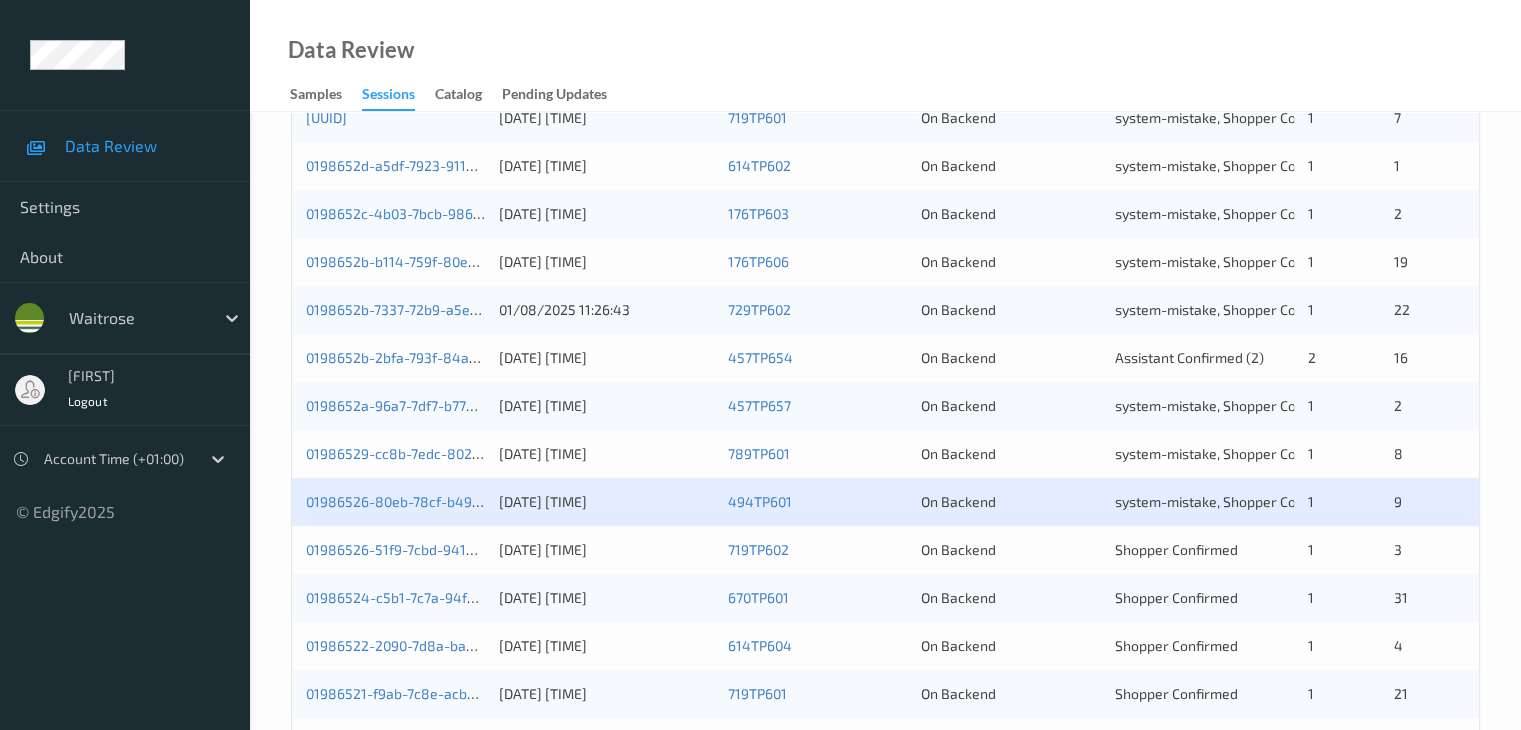 scroll, scrollTop: 932, scrollLeft: 0, axis: vertical 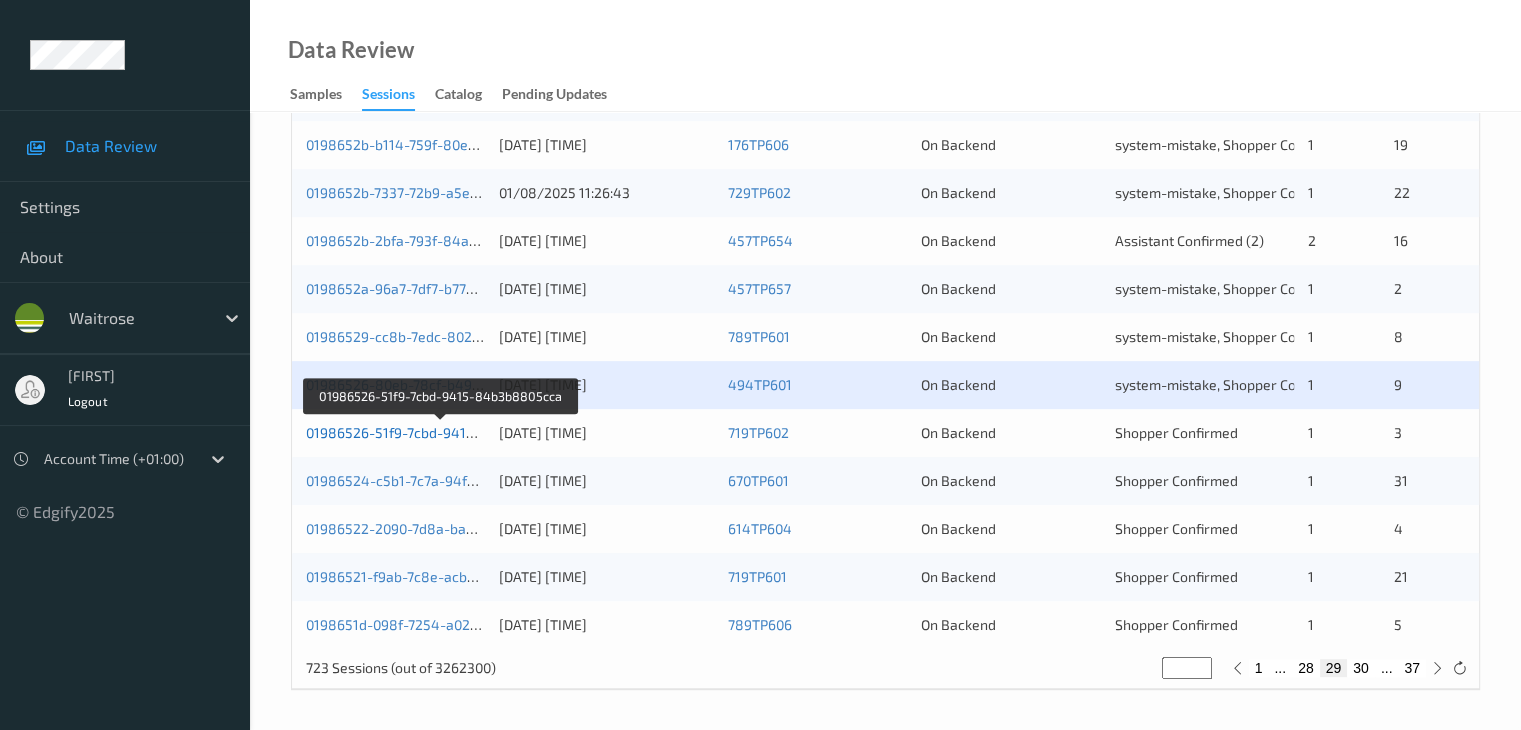 click on "01986526-51f9-7cbd-9415-84b3b8805cca" at bounding box center [442, 432] 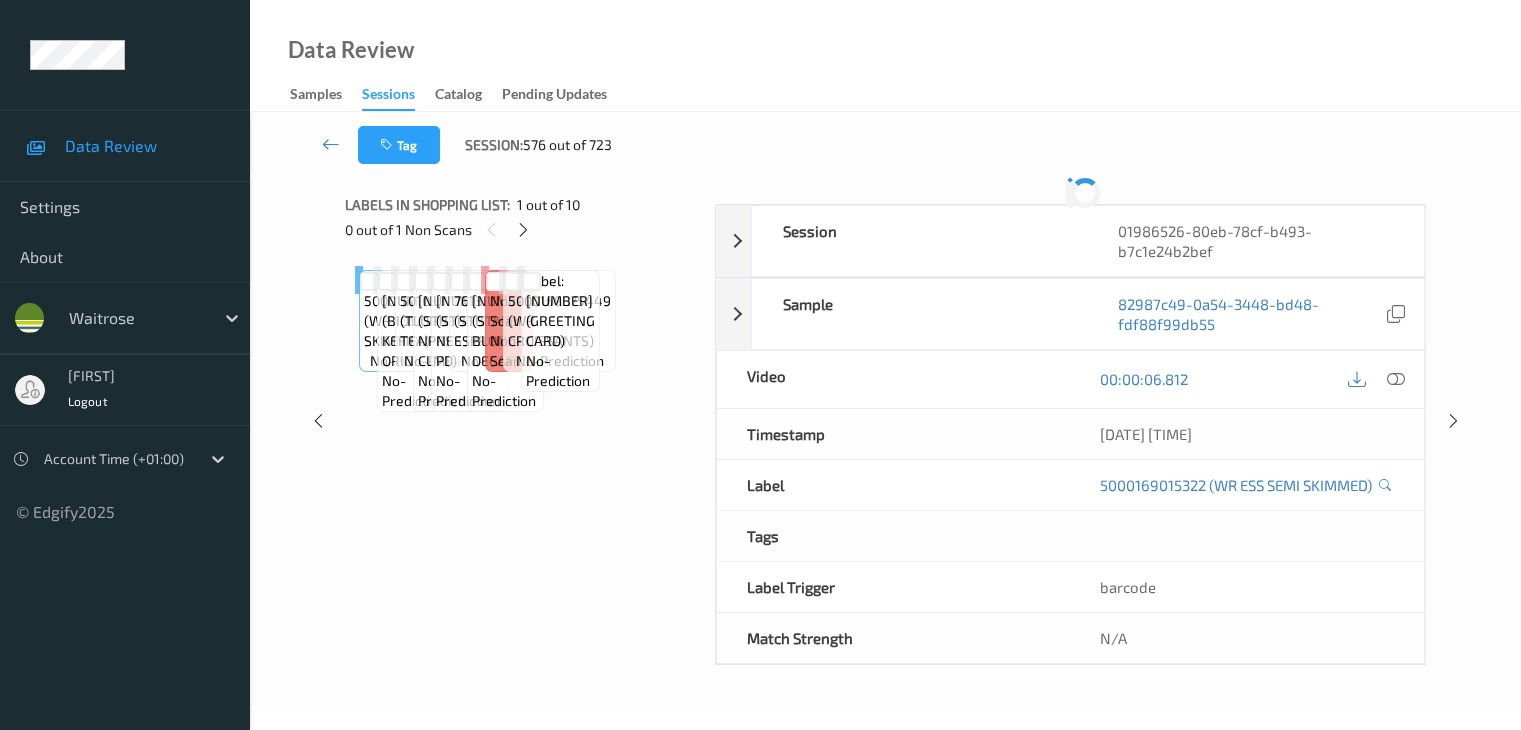 scroll, scrollTop: 0, scrollLeft: 0, axis: both 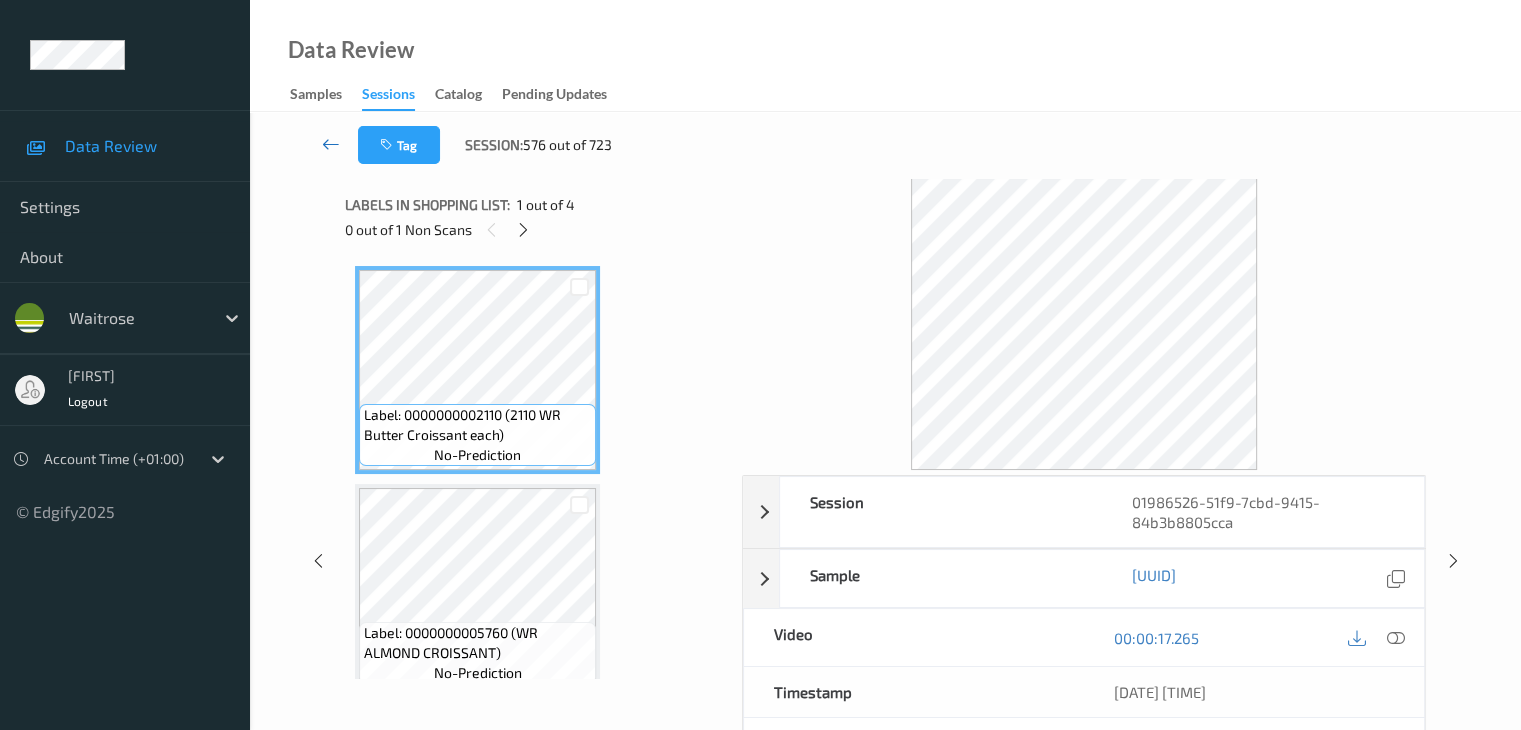 click at bounding box center [331, 144] 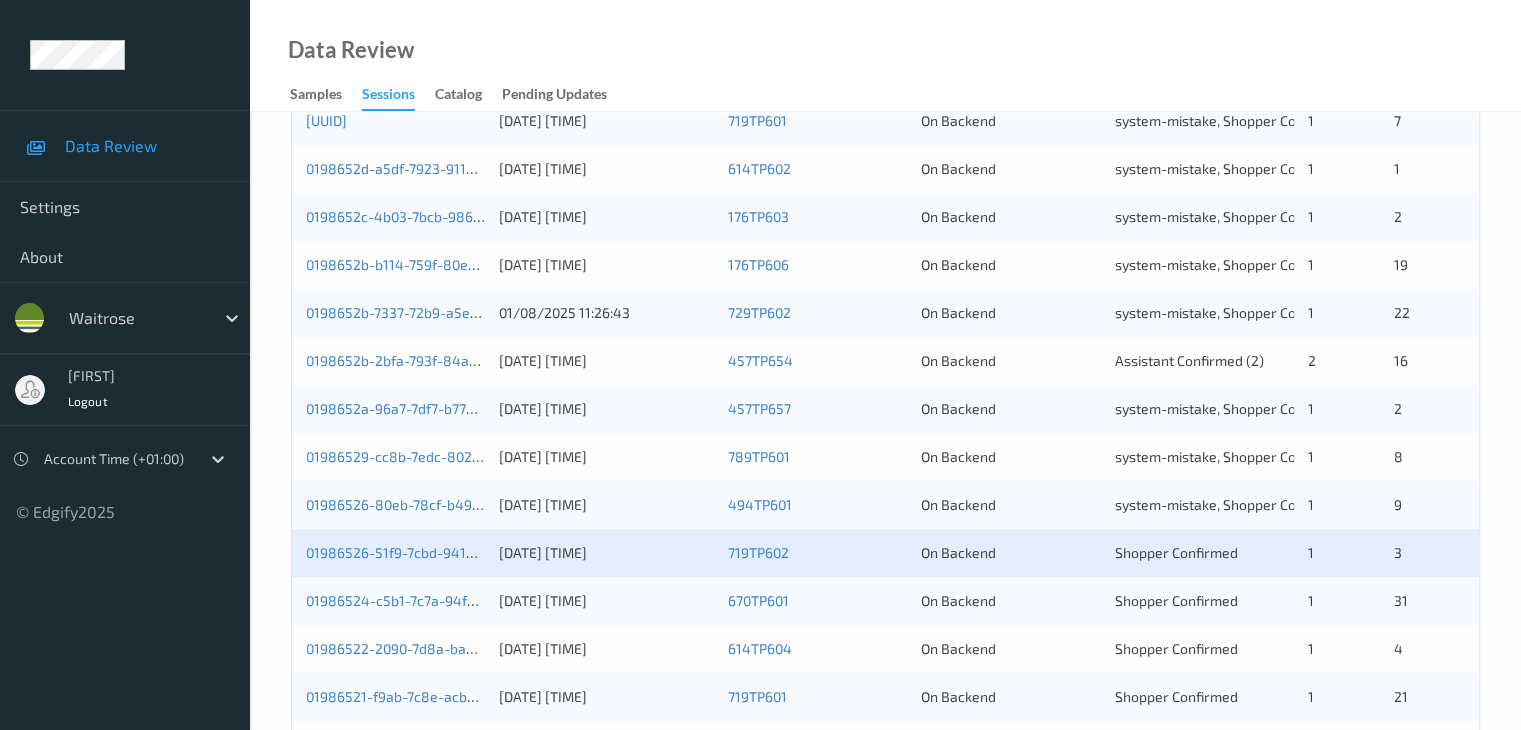 scroll, scrollTop: 932, scrollLeft: 0, axis: vertical 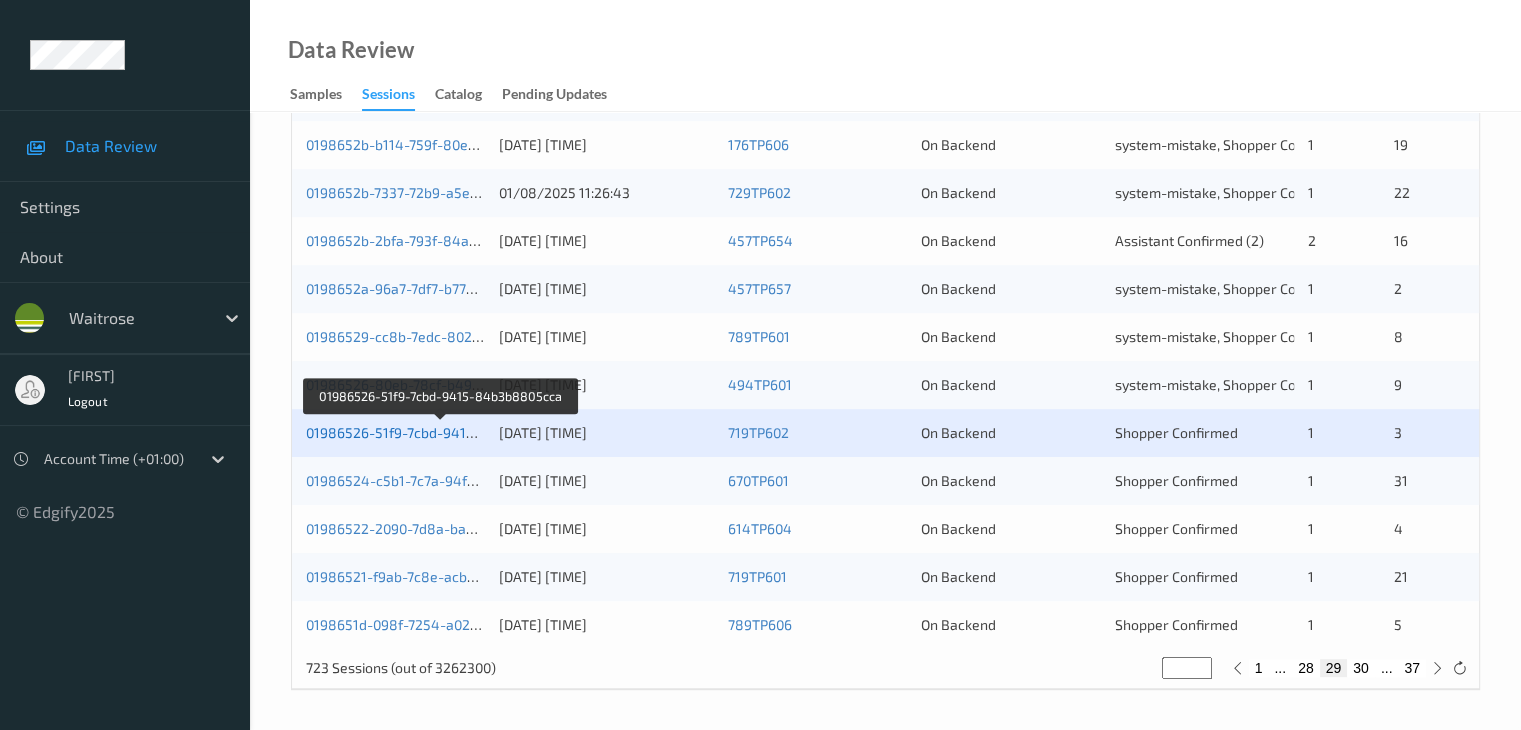 click on "01986526-51f9-7cbd-9415-84b3b8805cca" at bounding box center [442, 432] 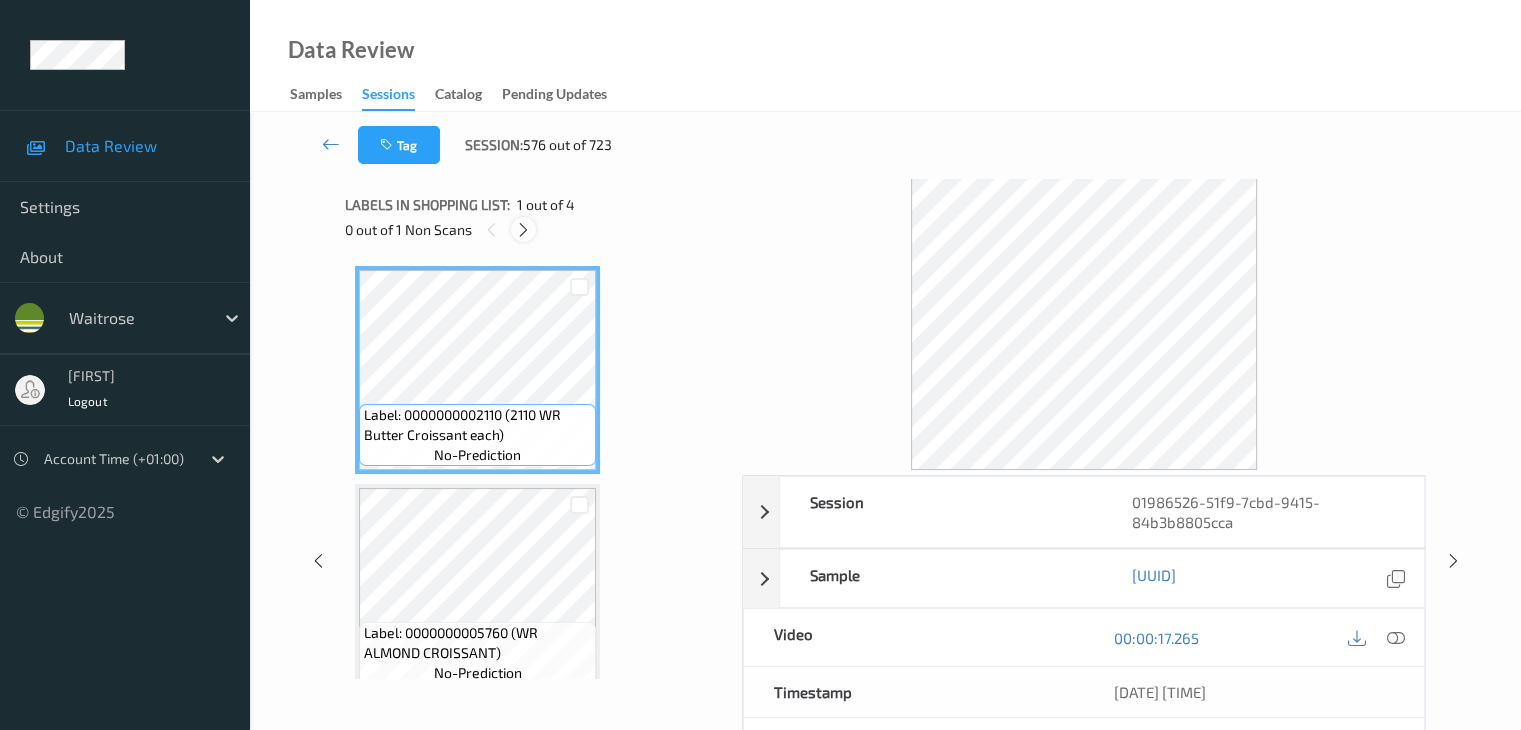 click at bounding box center (523, 229) 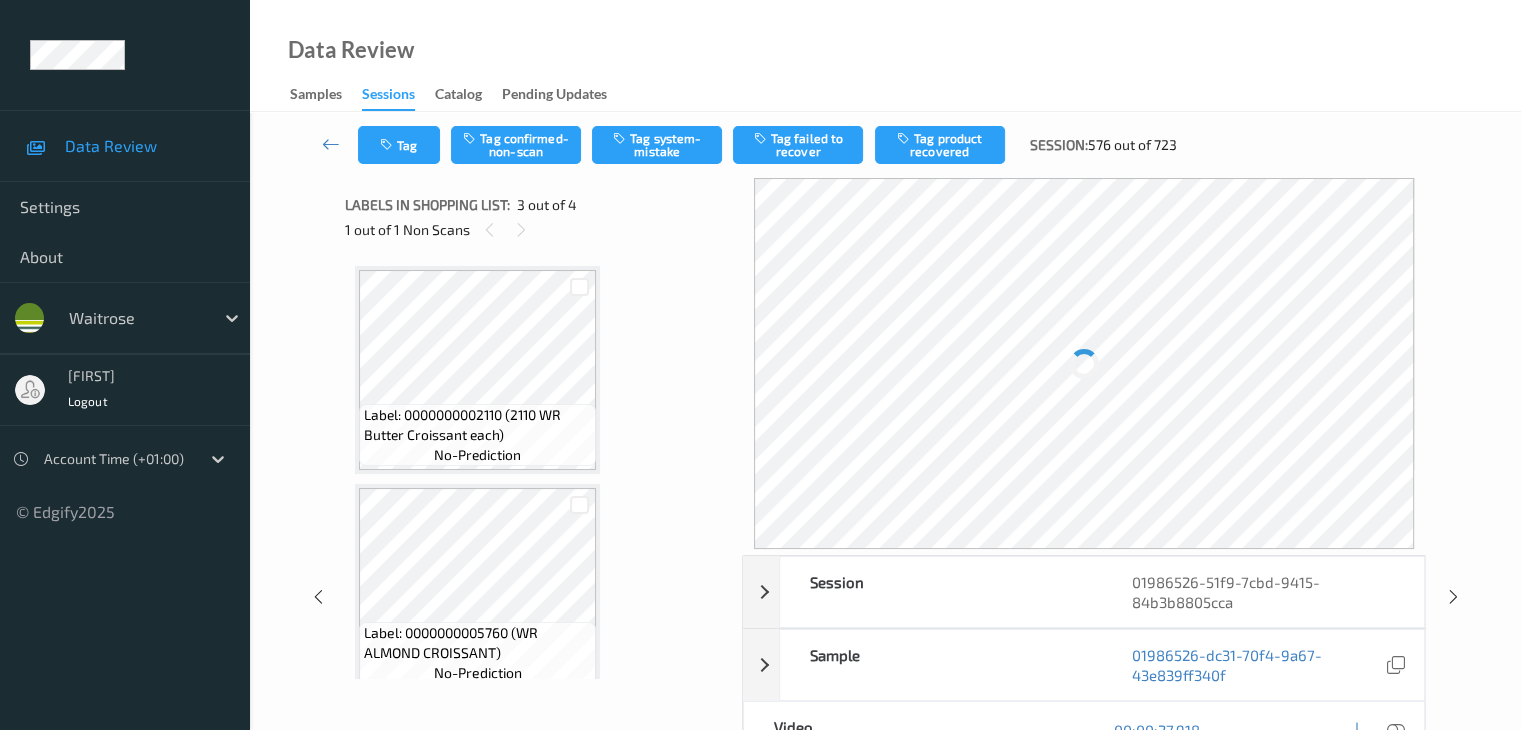 scroll, scrollTop: 228, scrollLeft: 0, axis: vertical 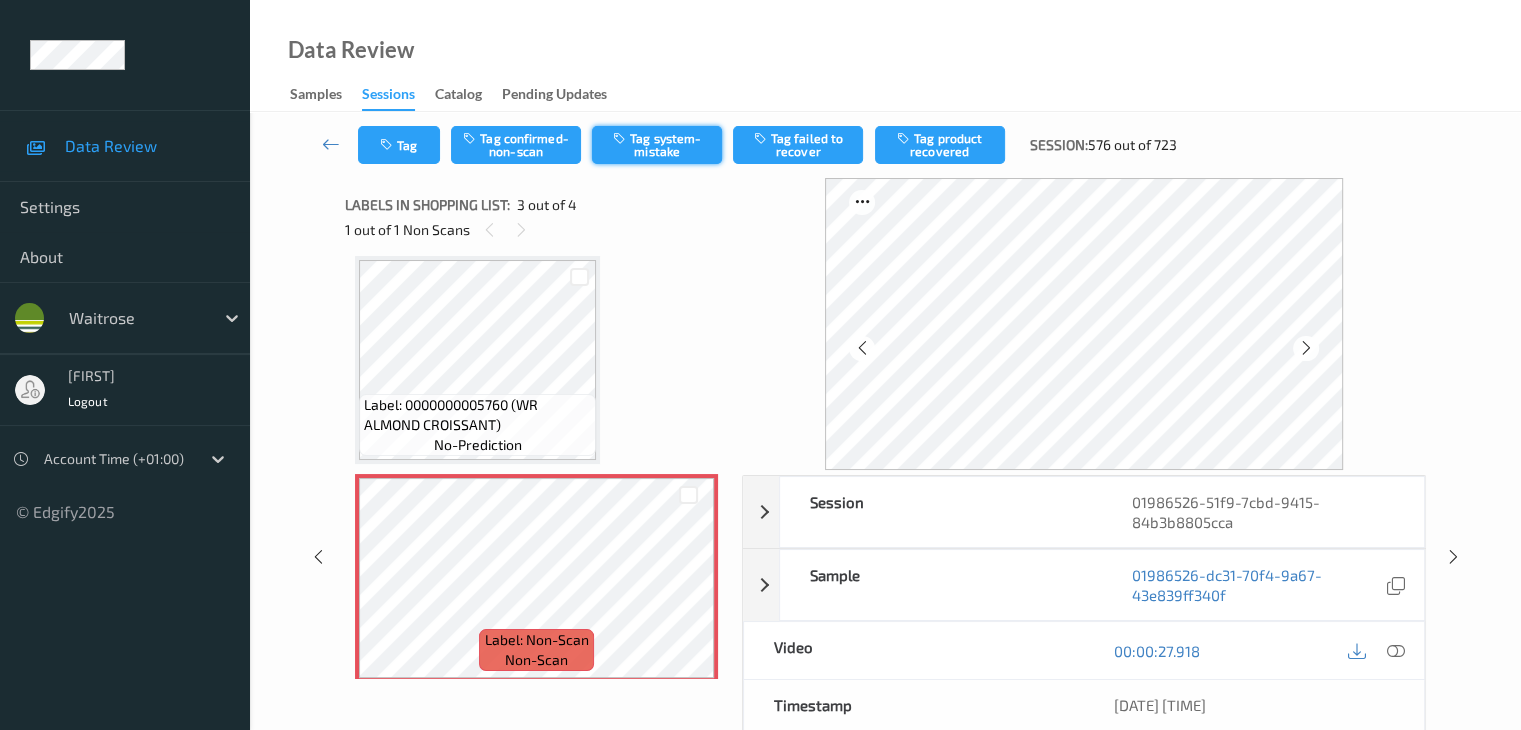 click on "Tag   system-mistake" at bounding box center (657, 145) 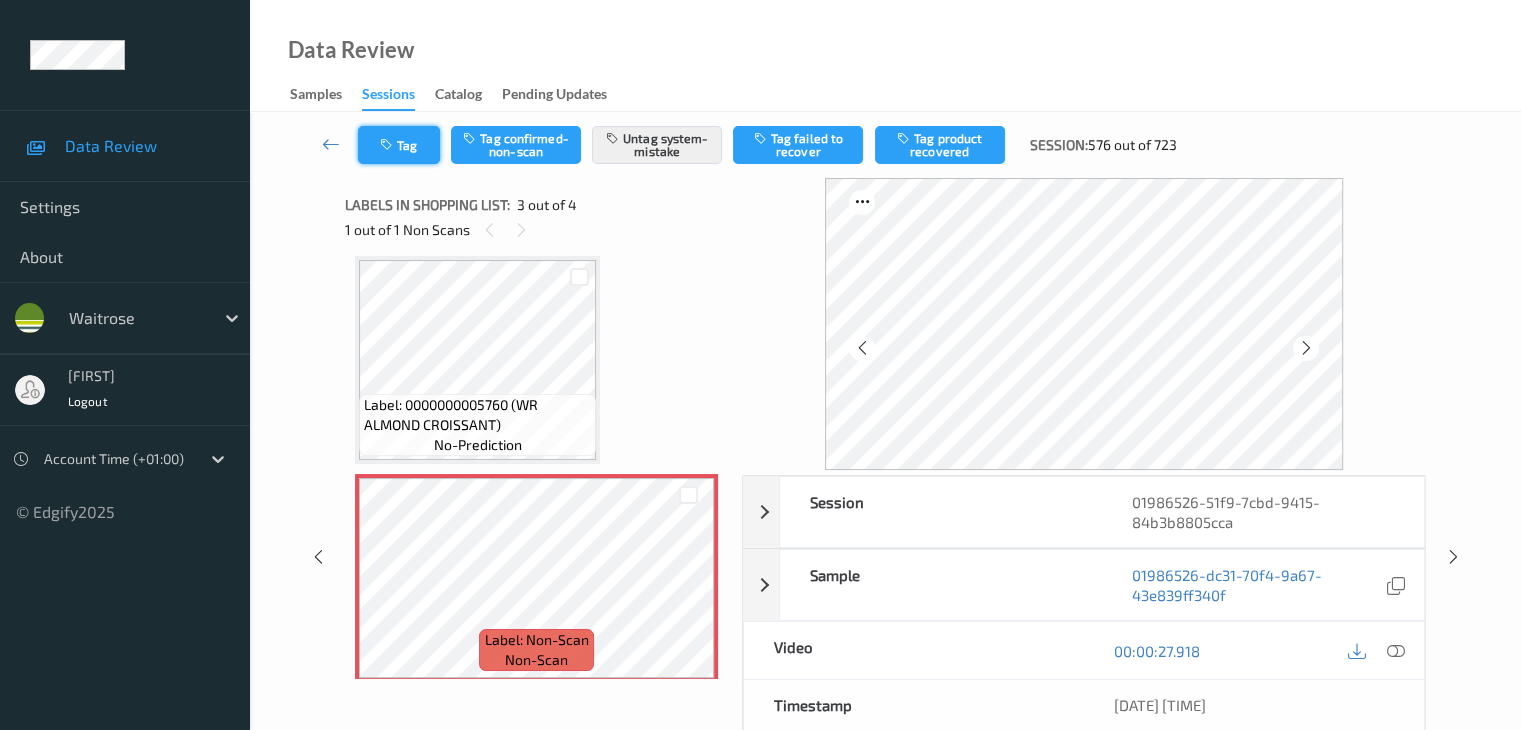 click on "Tag" at bounding box center [399, 145] 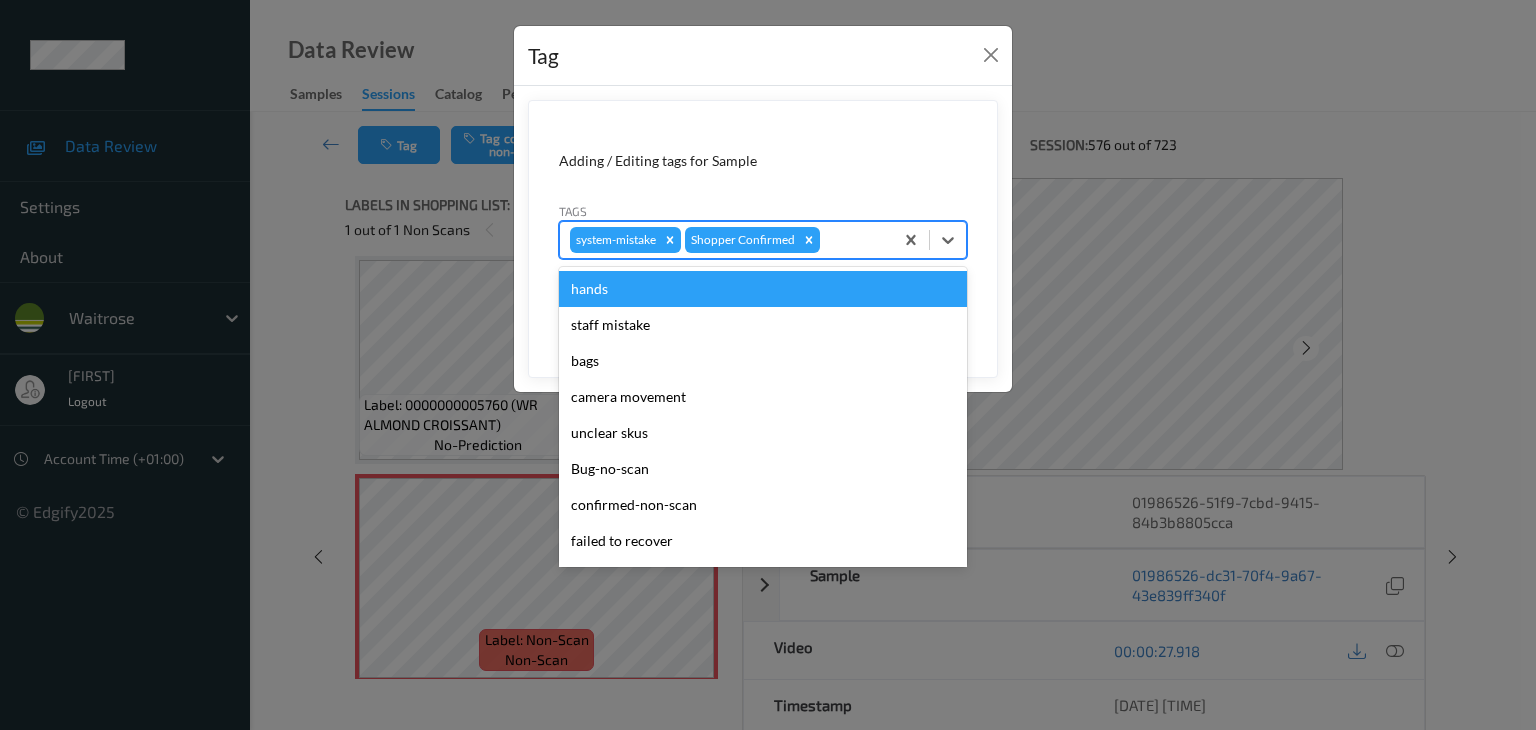 click at bounding box center [853, 240] 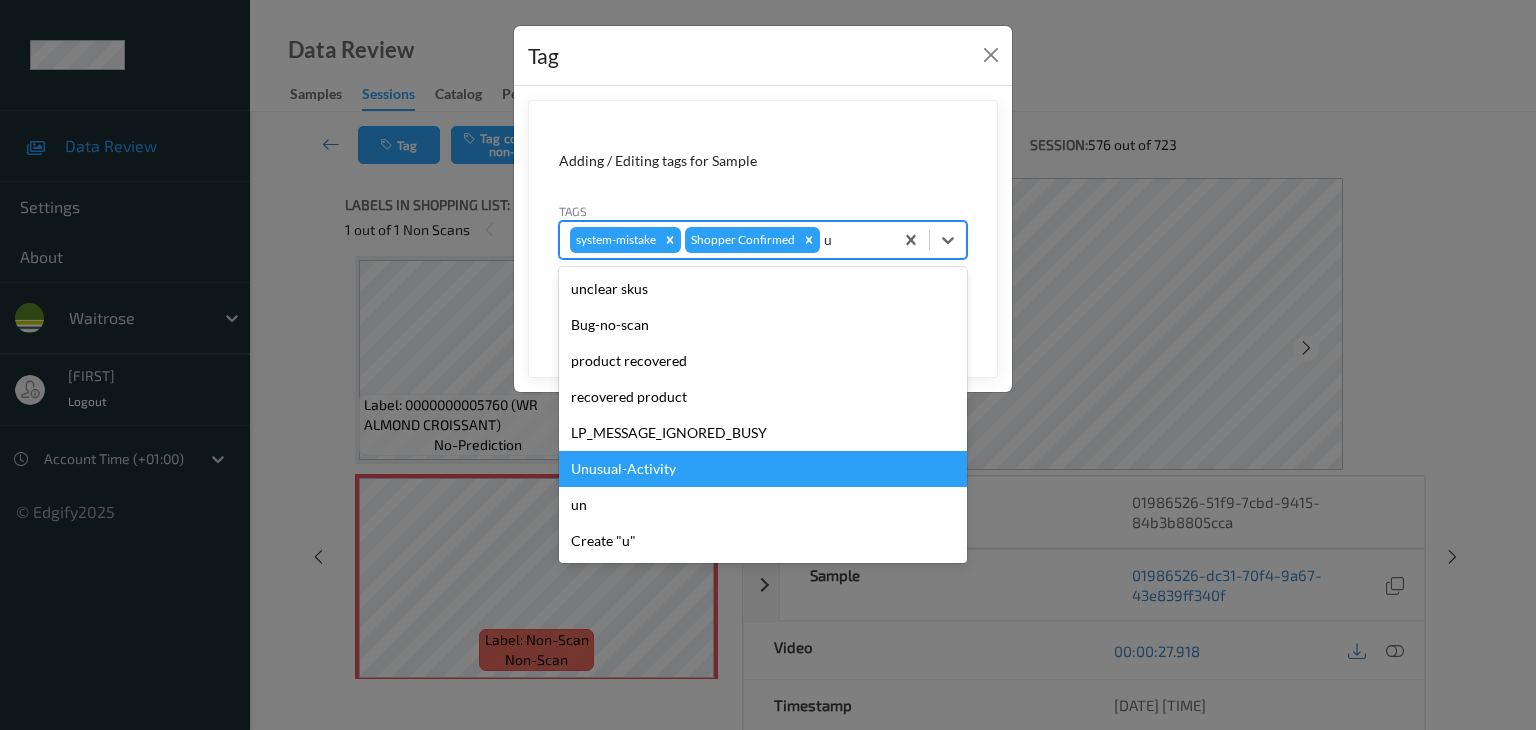 click on "Unusual-Activity" at bounding box center [763, 469] 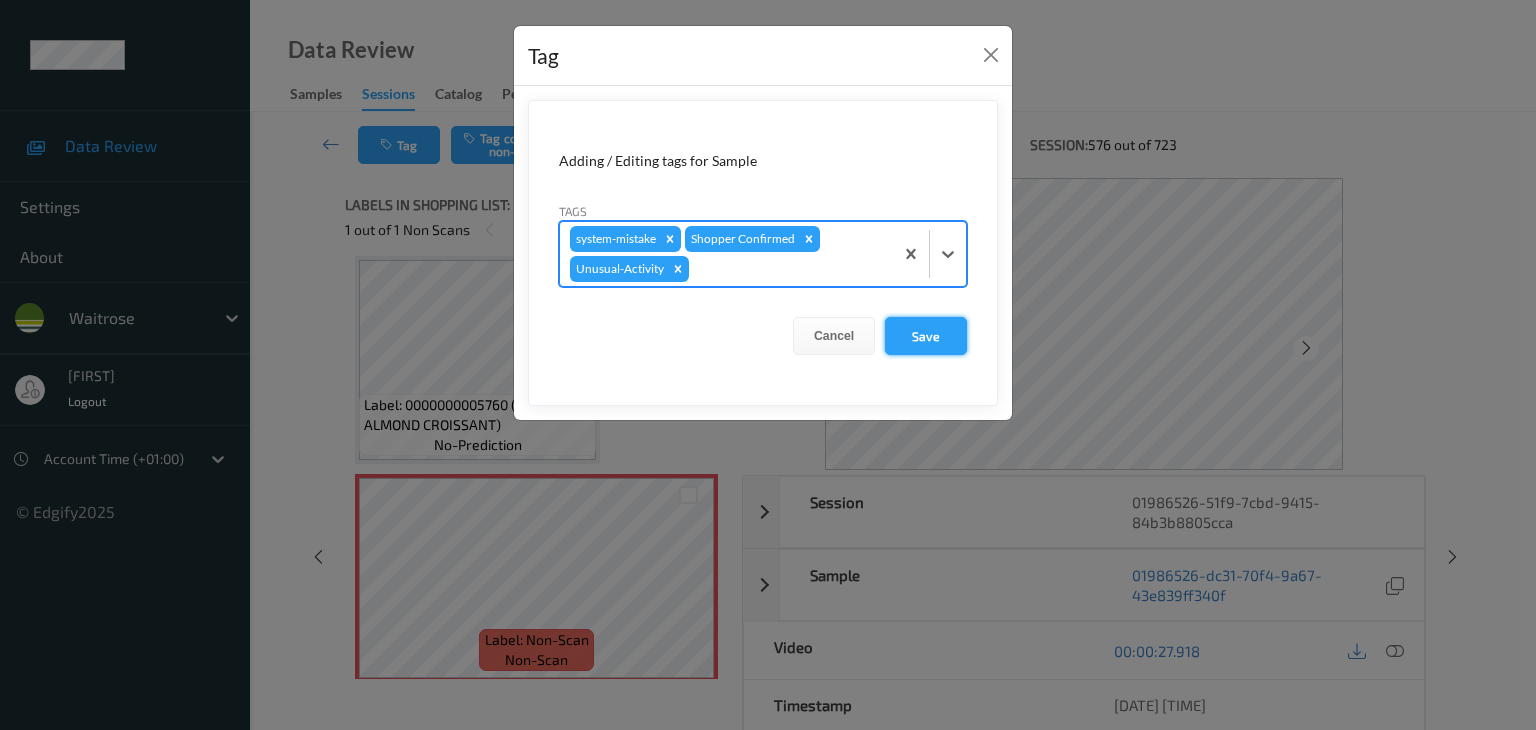 type on "p" 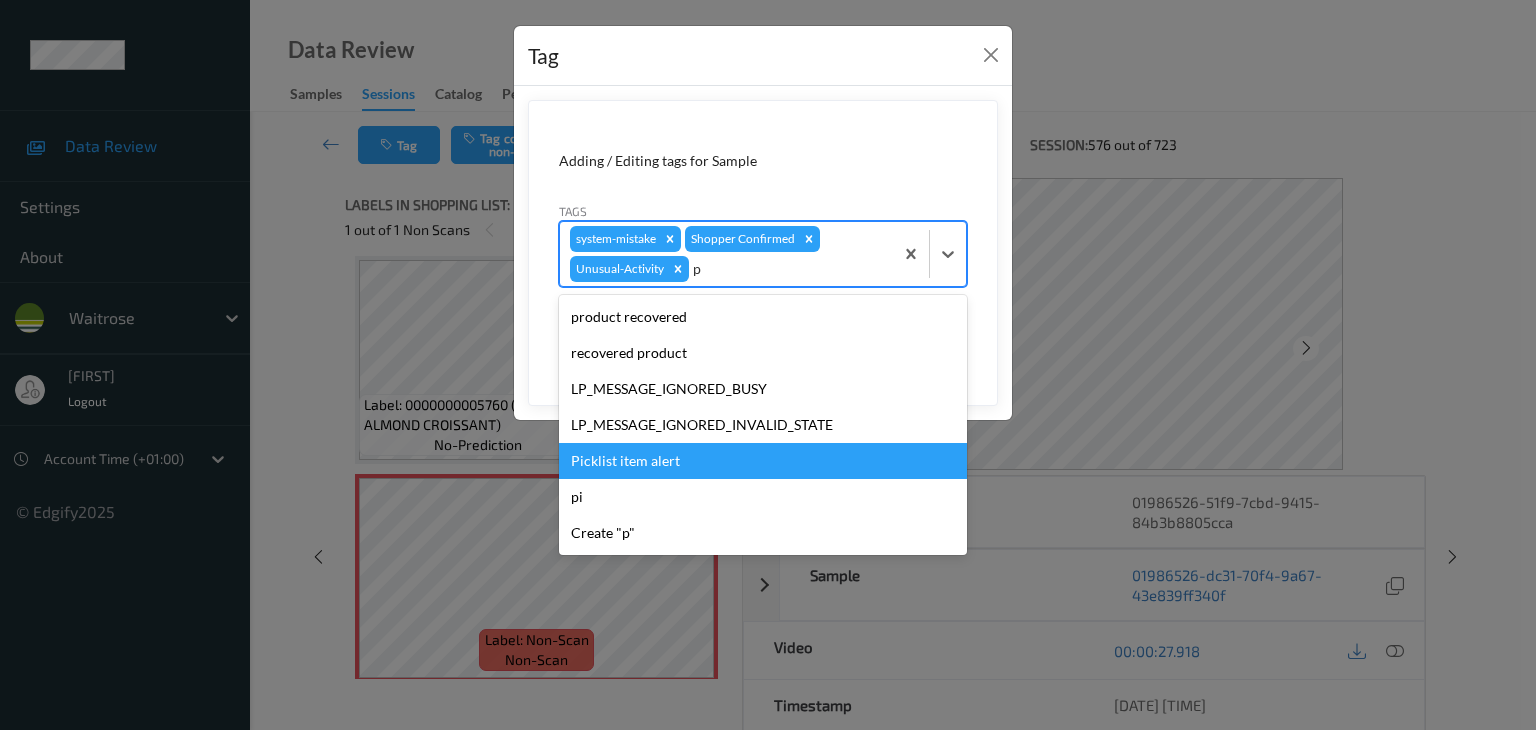 click on "Picklist item alert" at bounding box center [763, 461] 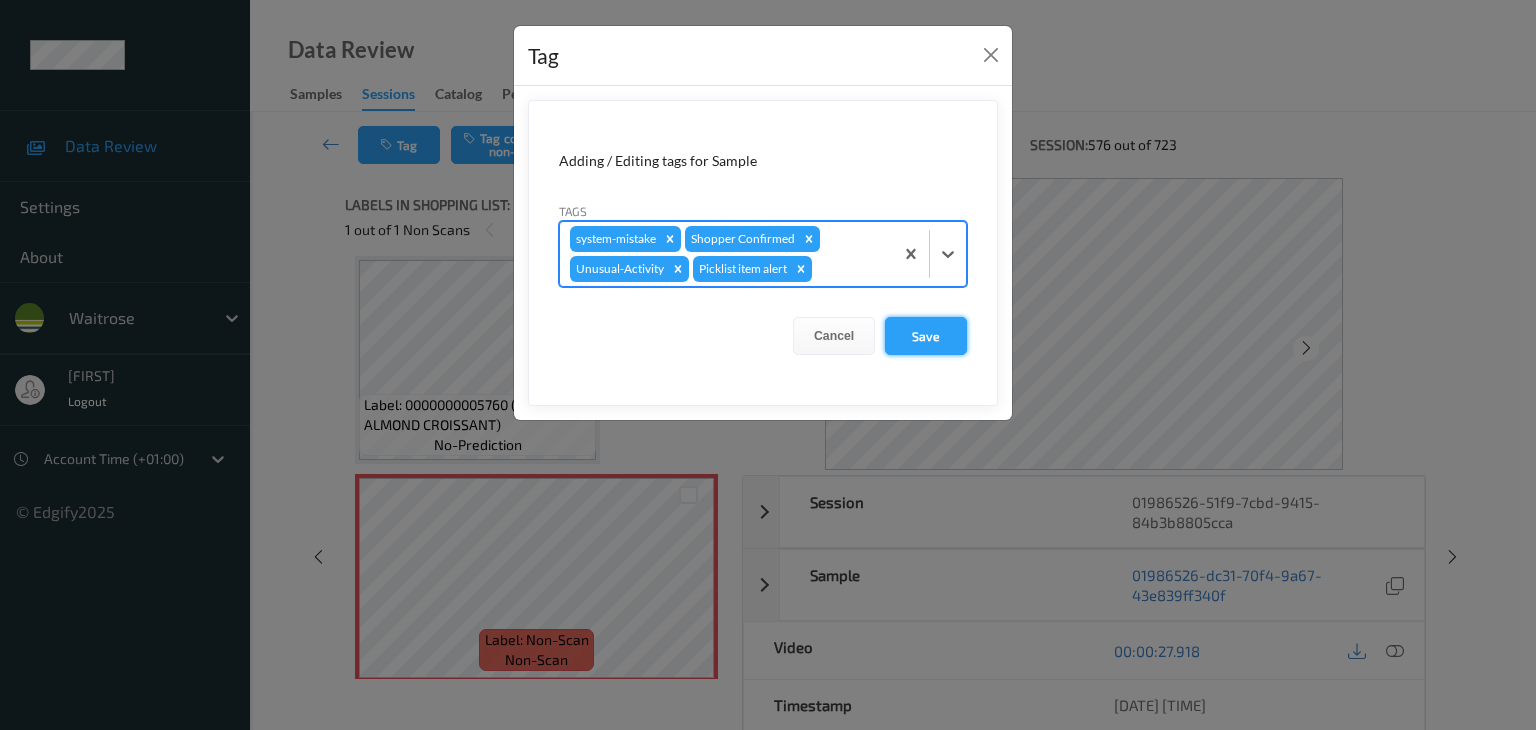 click on "Save" at bounding box center [926, 336] 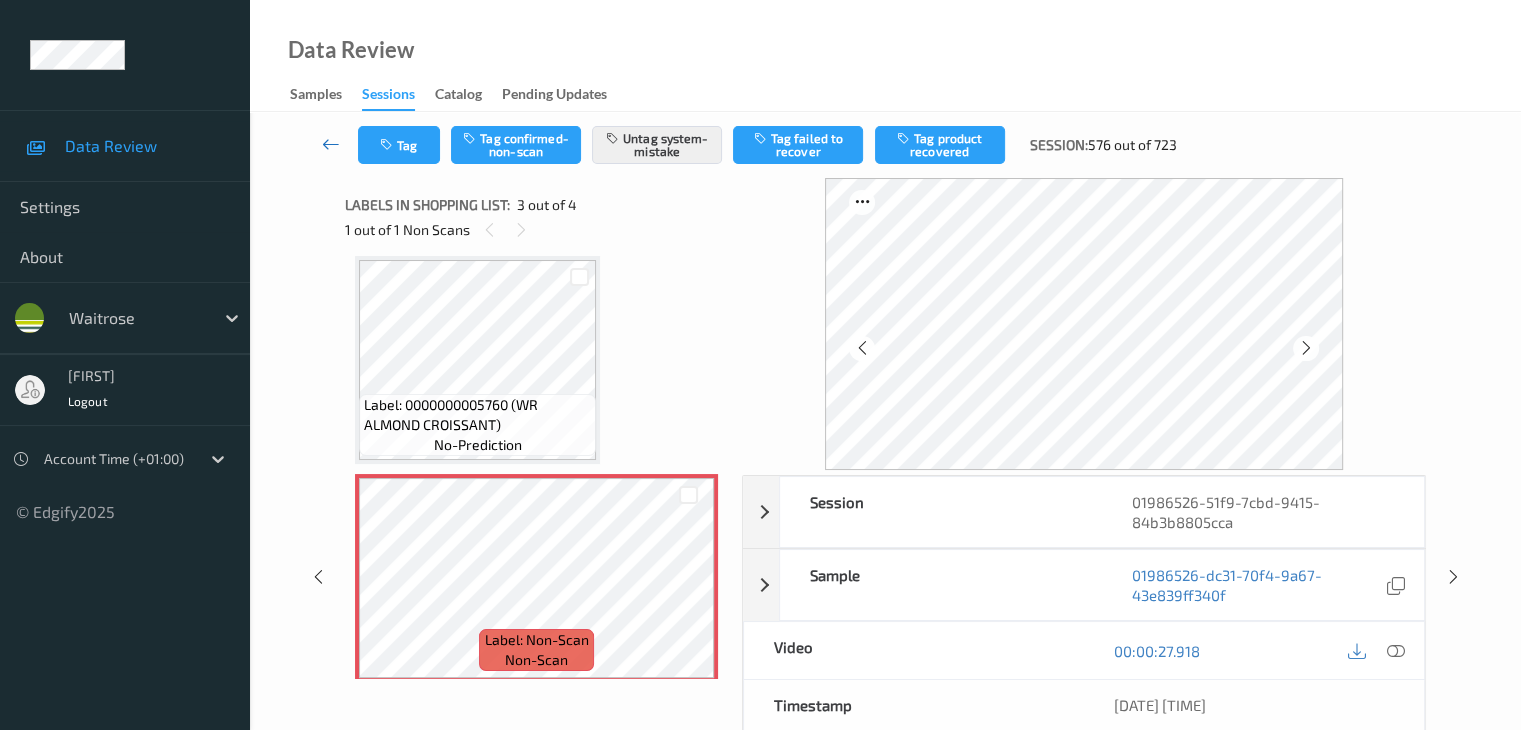 click at bounding box center (331, 144) 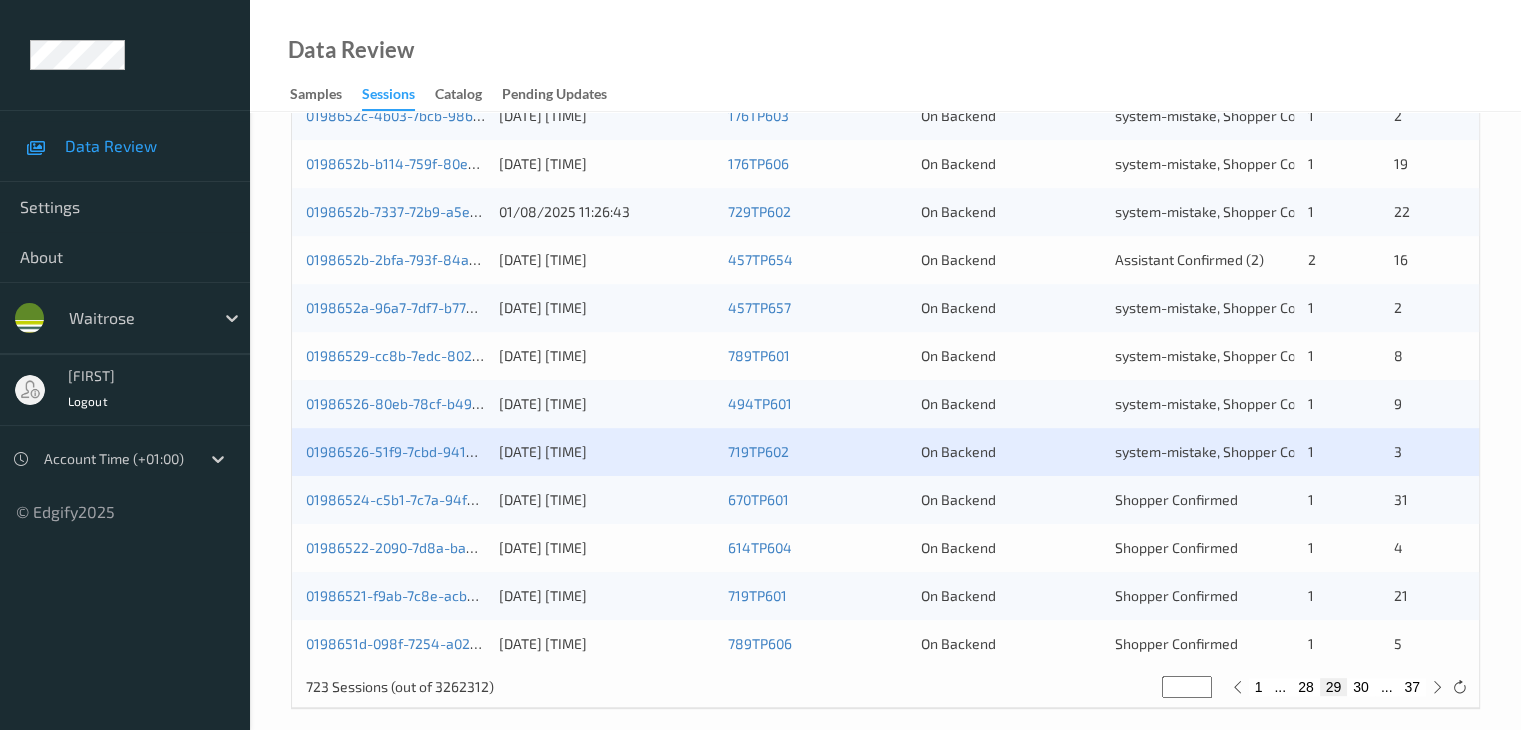 scroll, scrollTop: 932, scrollLeft: 0, axis: vertical 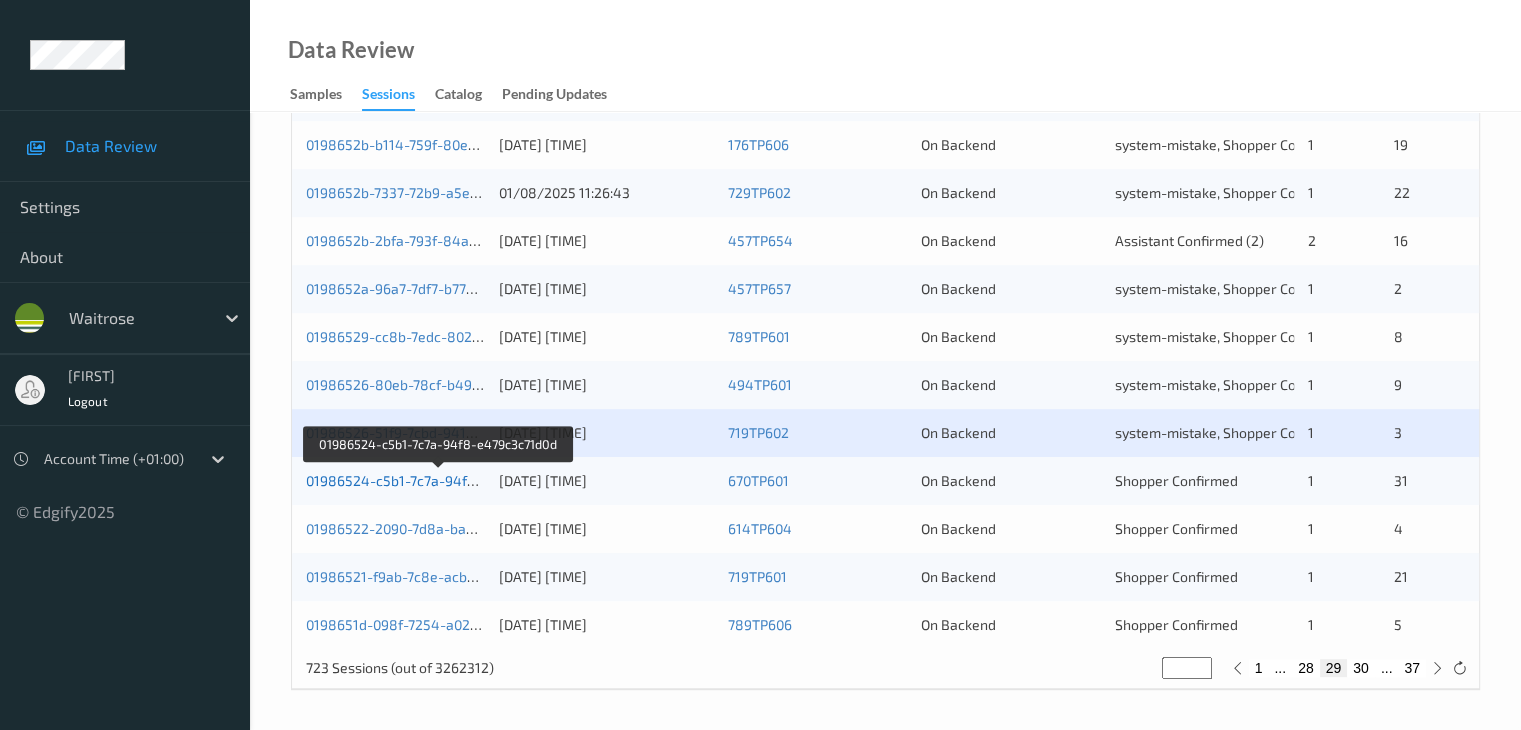 click on "01986524-c5b1-7c7a-94f8-e479c3c71d0d" at bounding box center [439, 480] 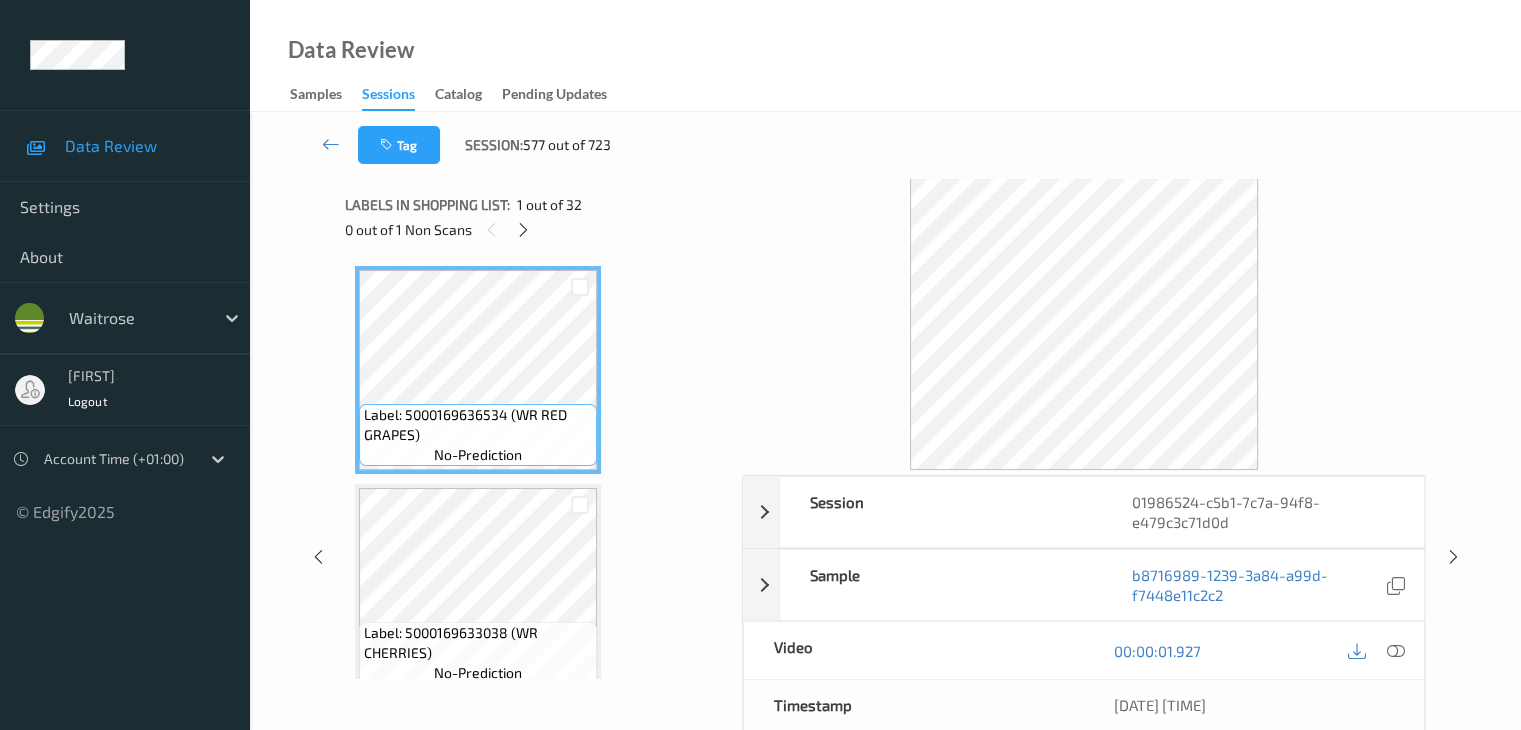 click on "Labels in shopping list: 1 out of 32 0 out of 1 Non Scans" at bounding box center [536, 217] 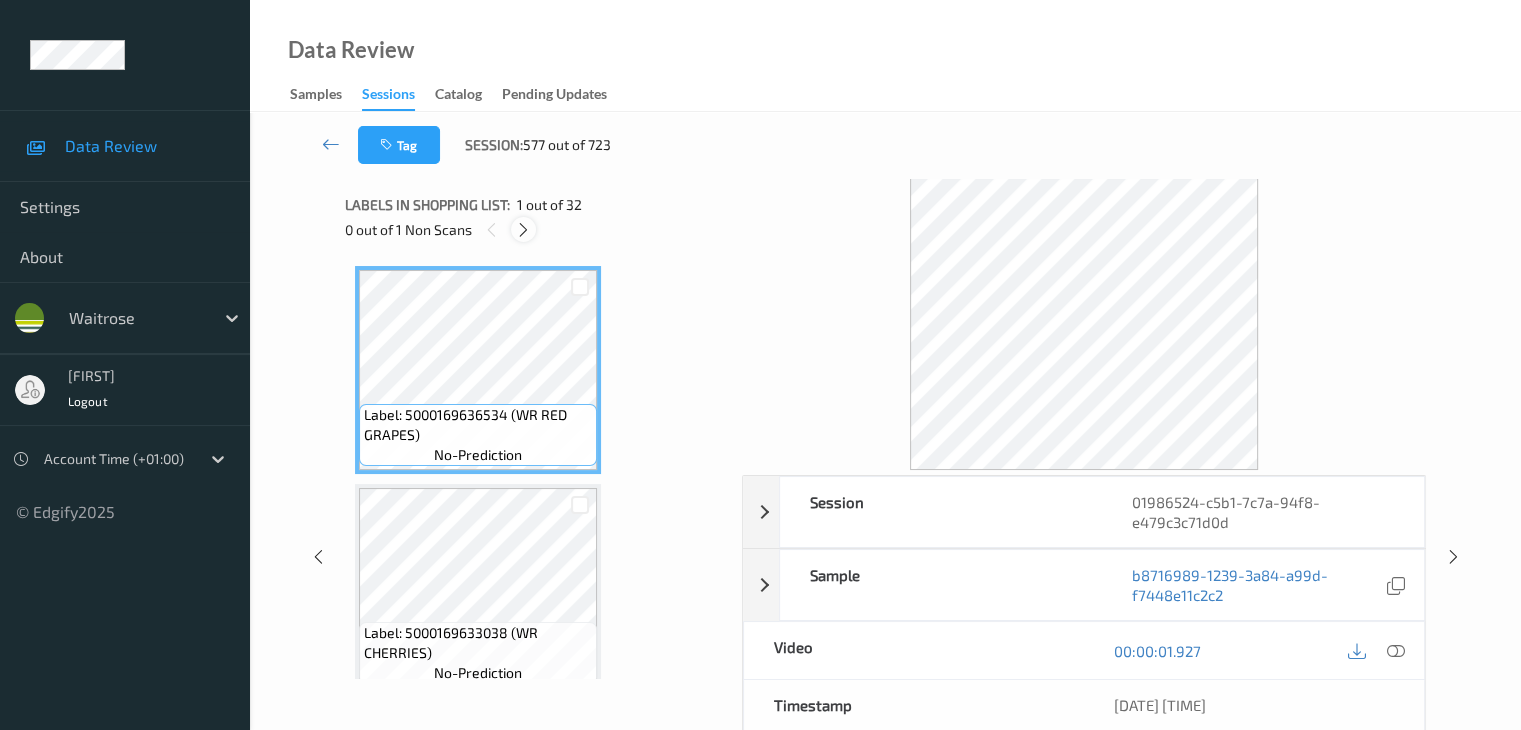click at bounding box center [523, 230] 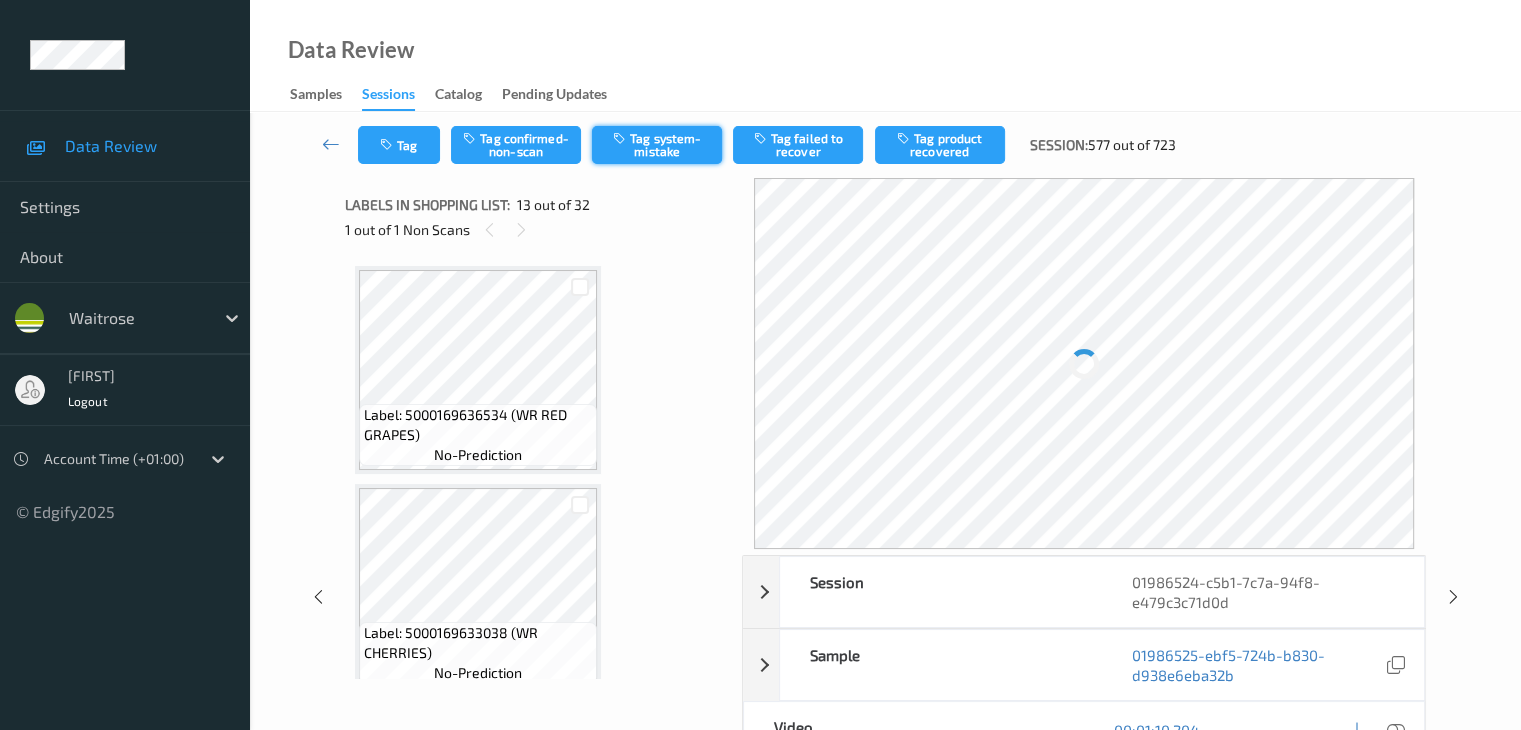 scroll, scrollTop: 2408, scrollLeft: 0, axis: vertical 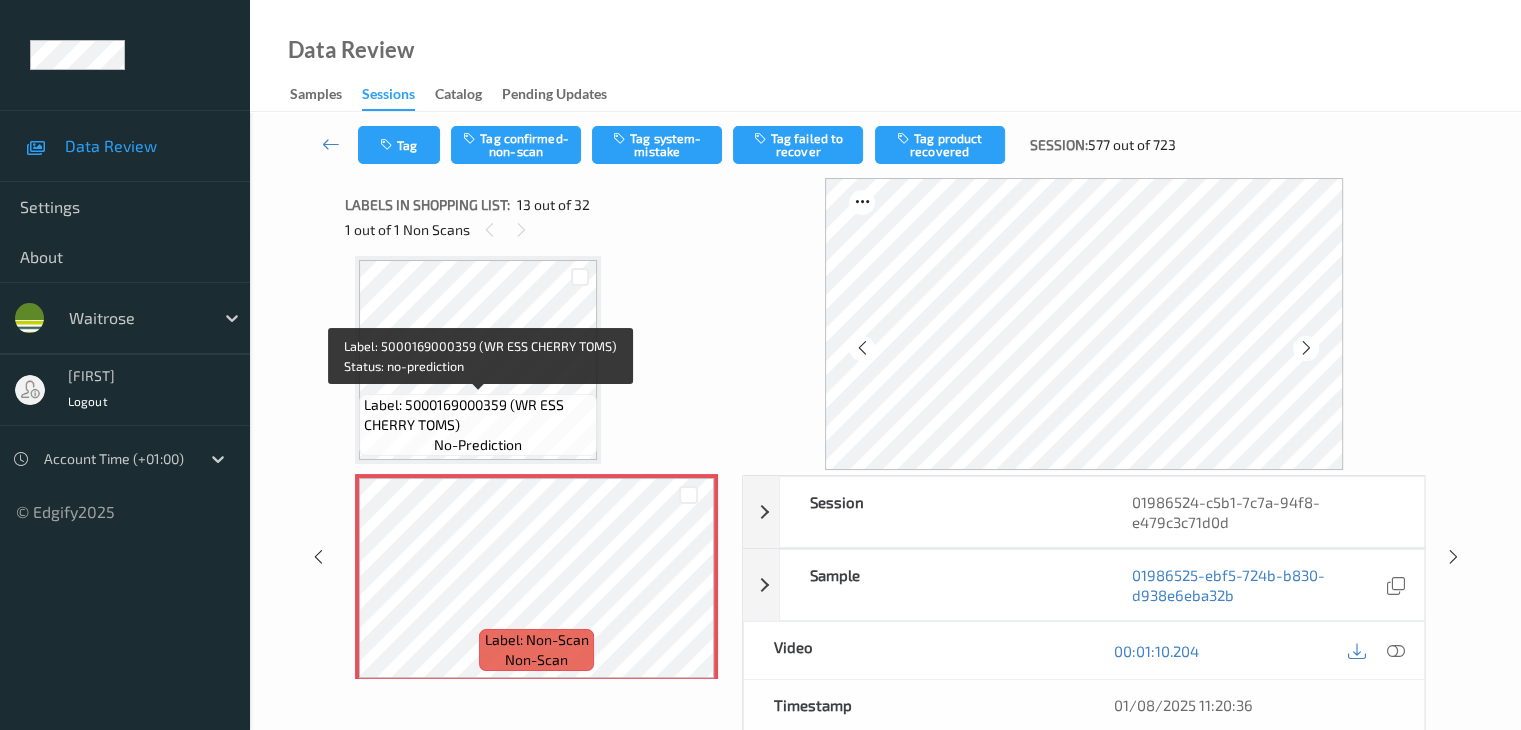 click on "Label: 5000169000359 (WR ESS CHERRY TOMS)" at bounding box center [478, 415] 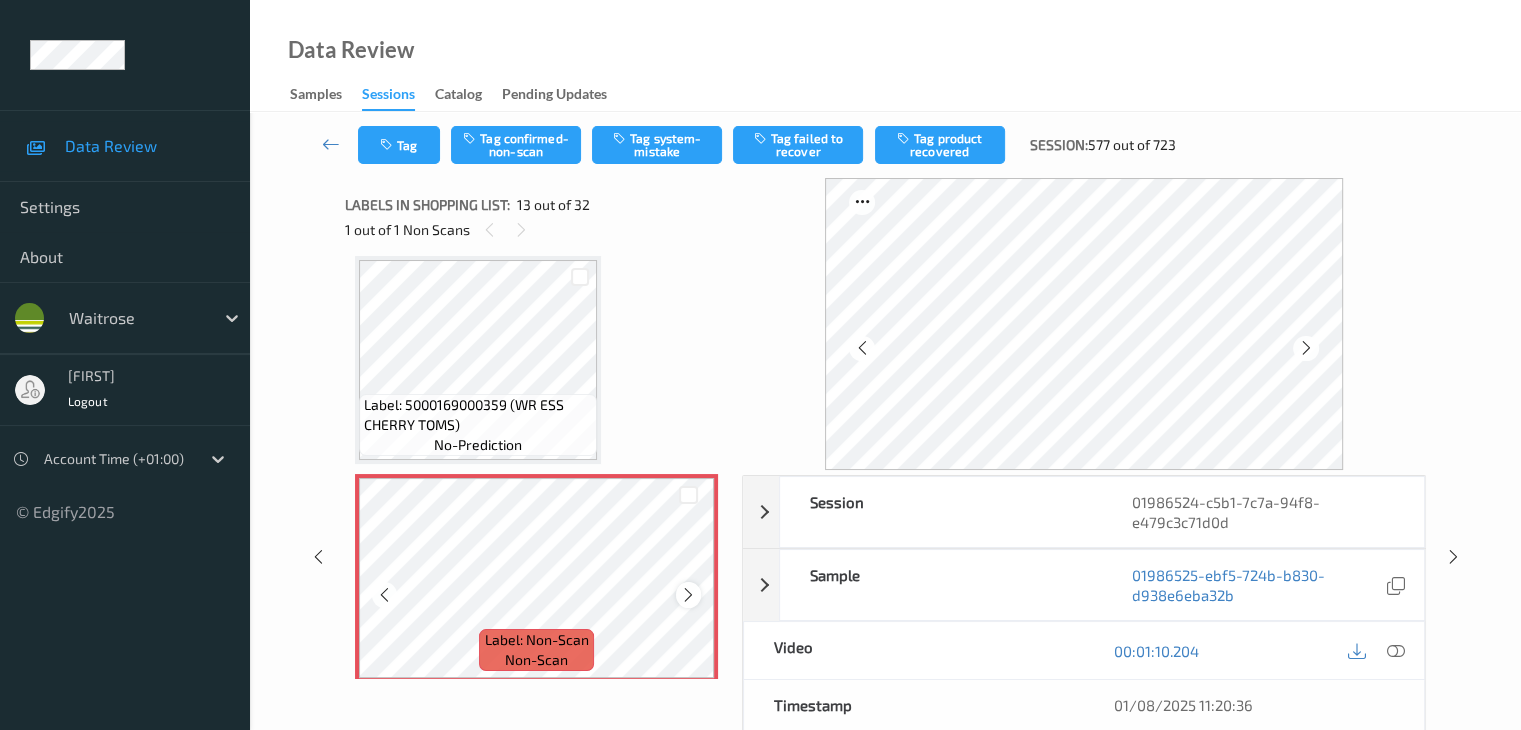 click at bounding box center (688, 595) 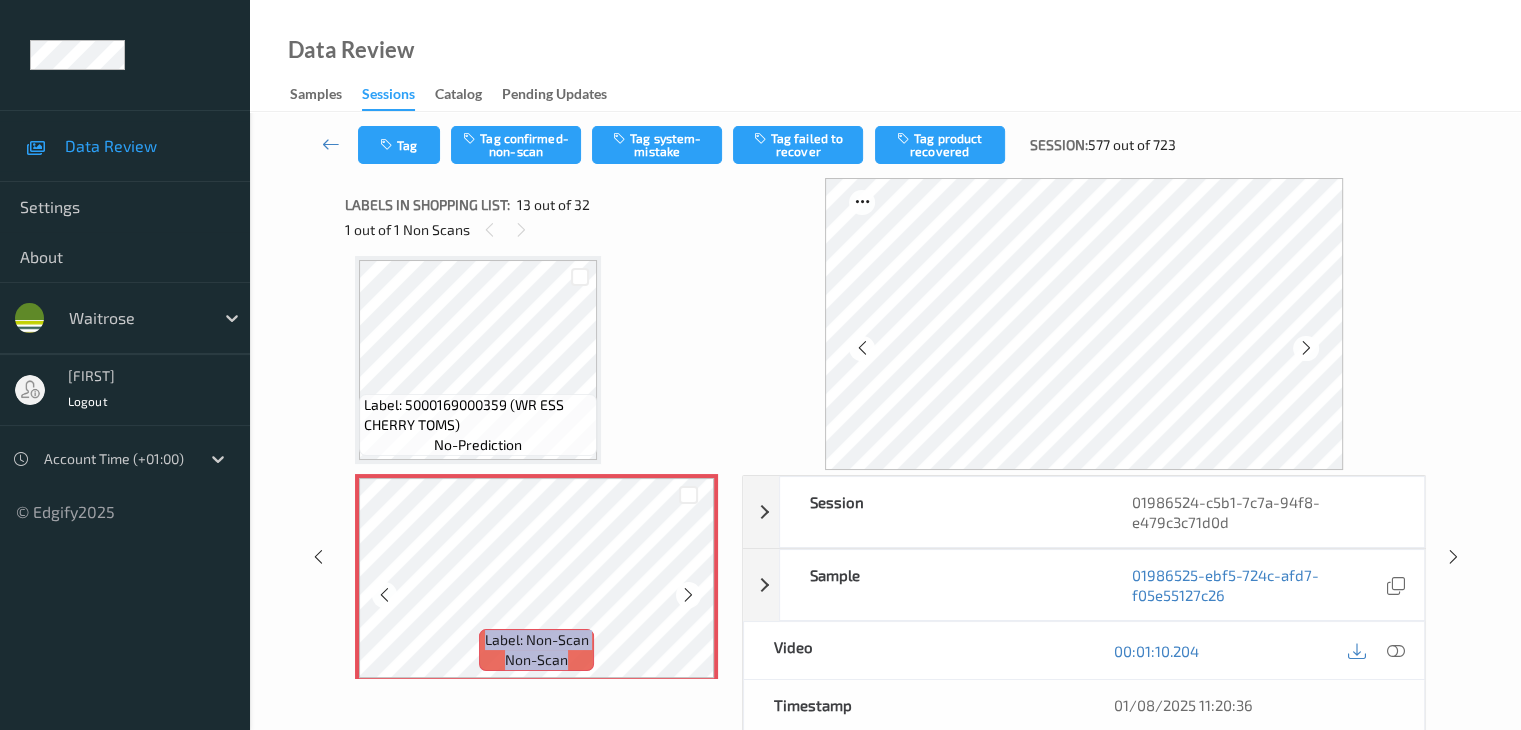 click at bounding box center [688, 595] 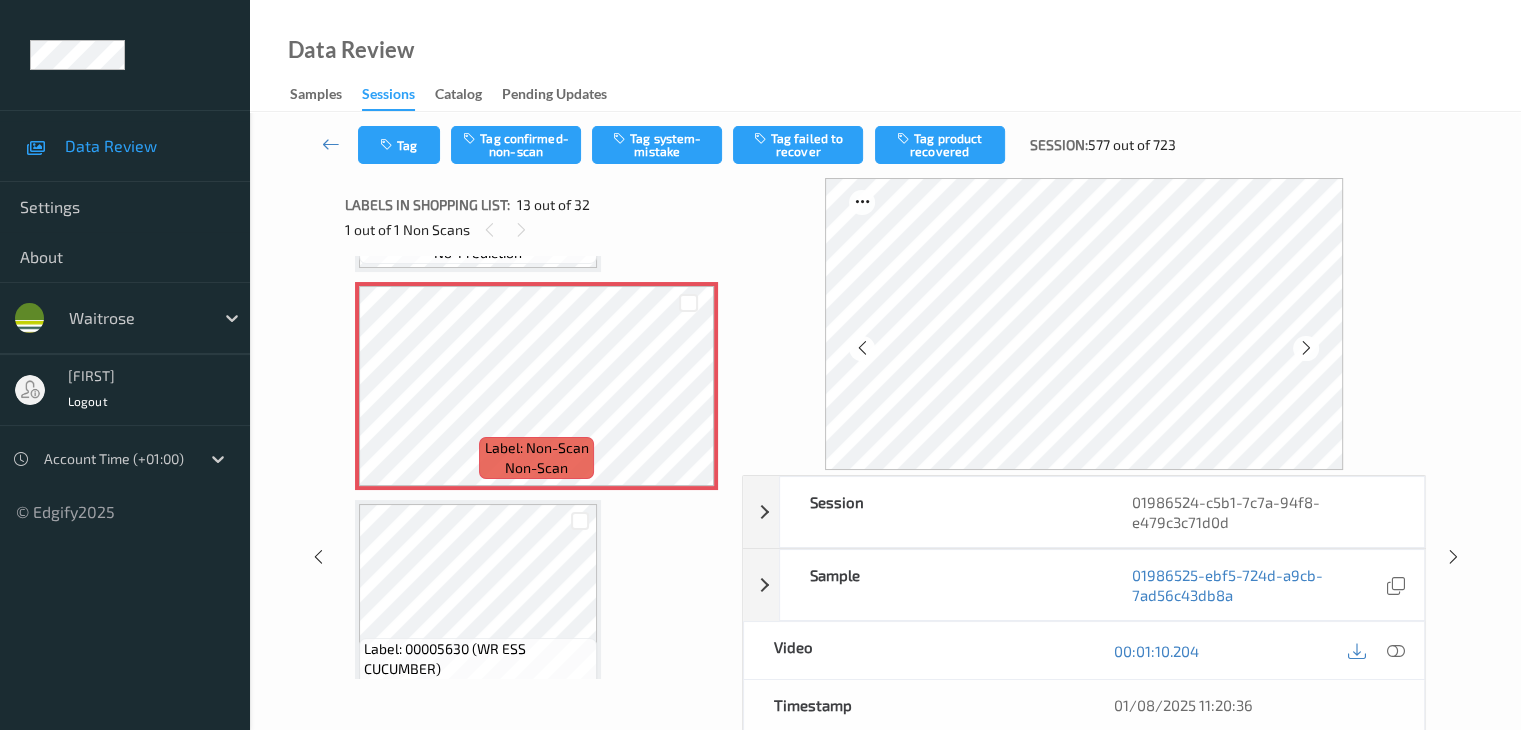 scroll, scrollTop: 2608, scrollLeft: 0, axis: vertical 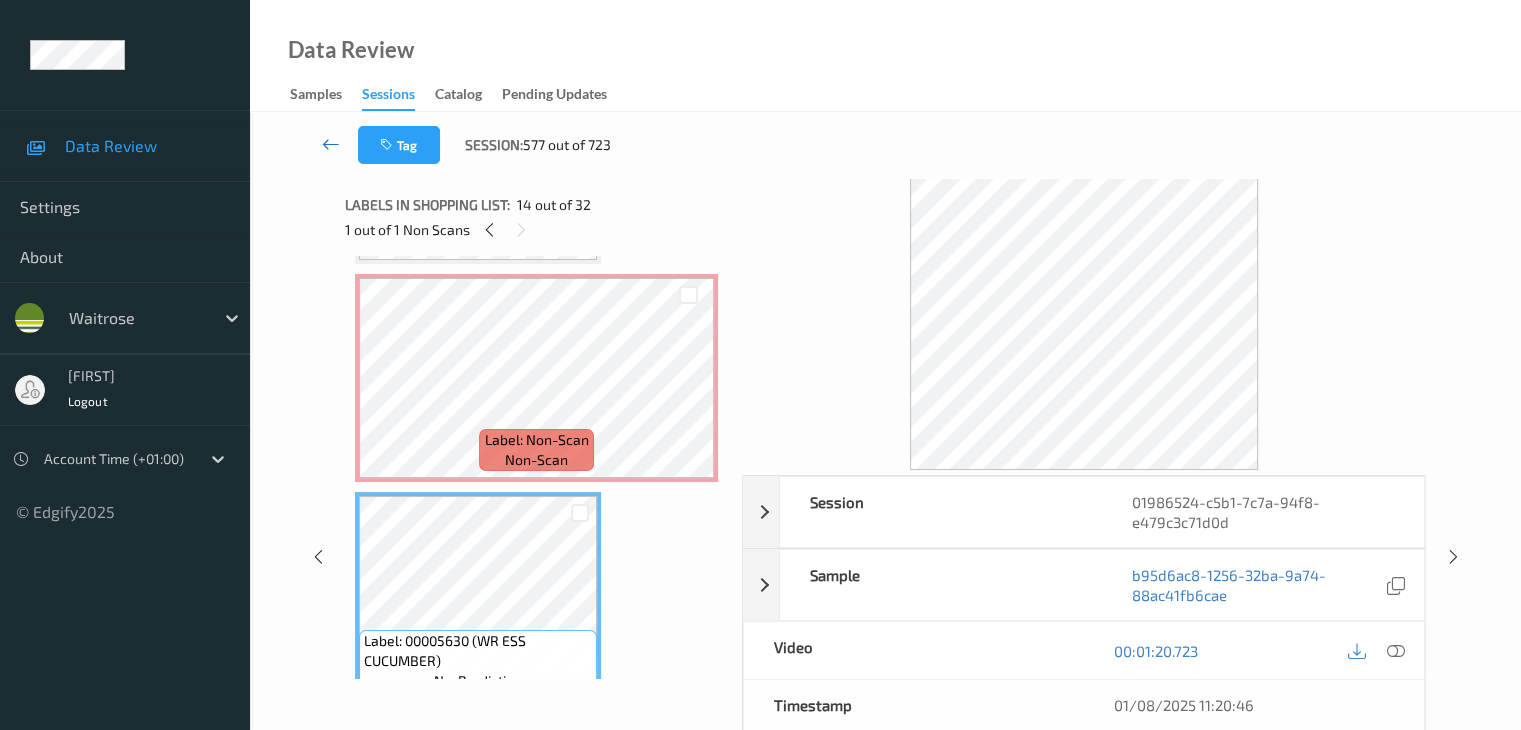 click at bounding box center (331, 144) 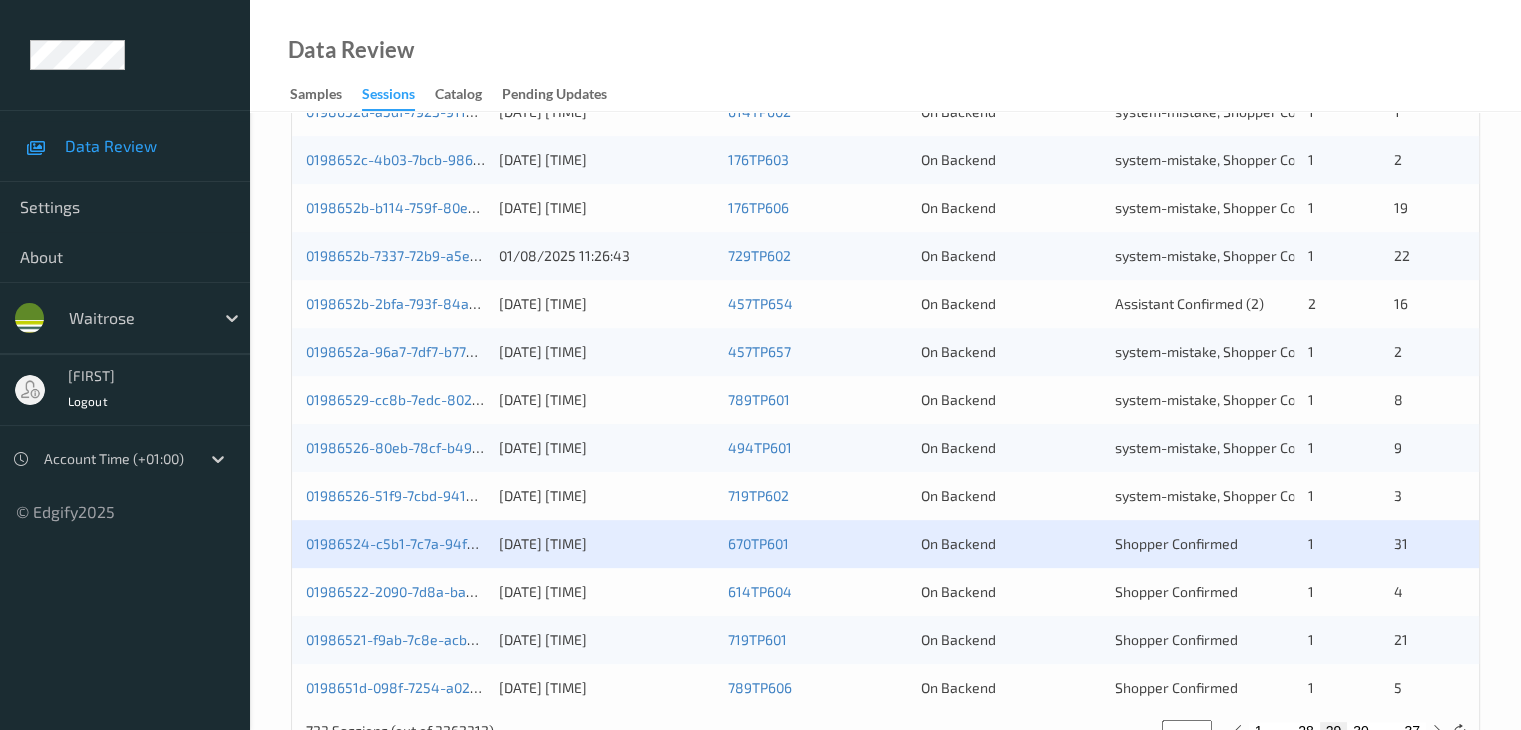 scroll, scrollTop: 932, scrollLeft: 0, axis: vertical 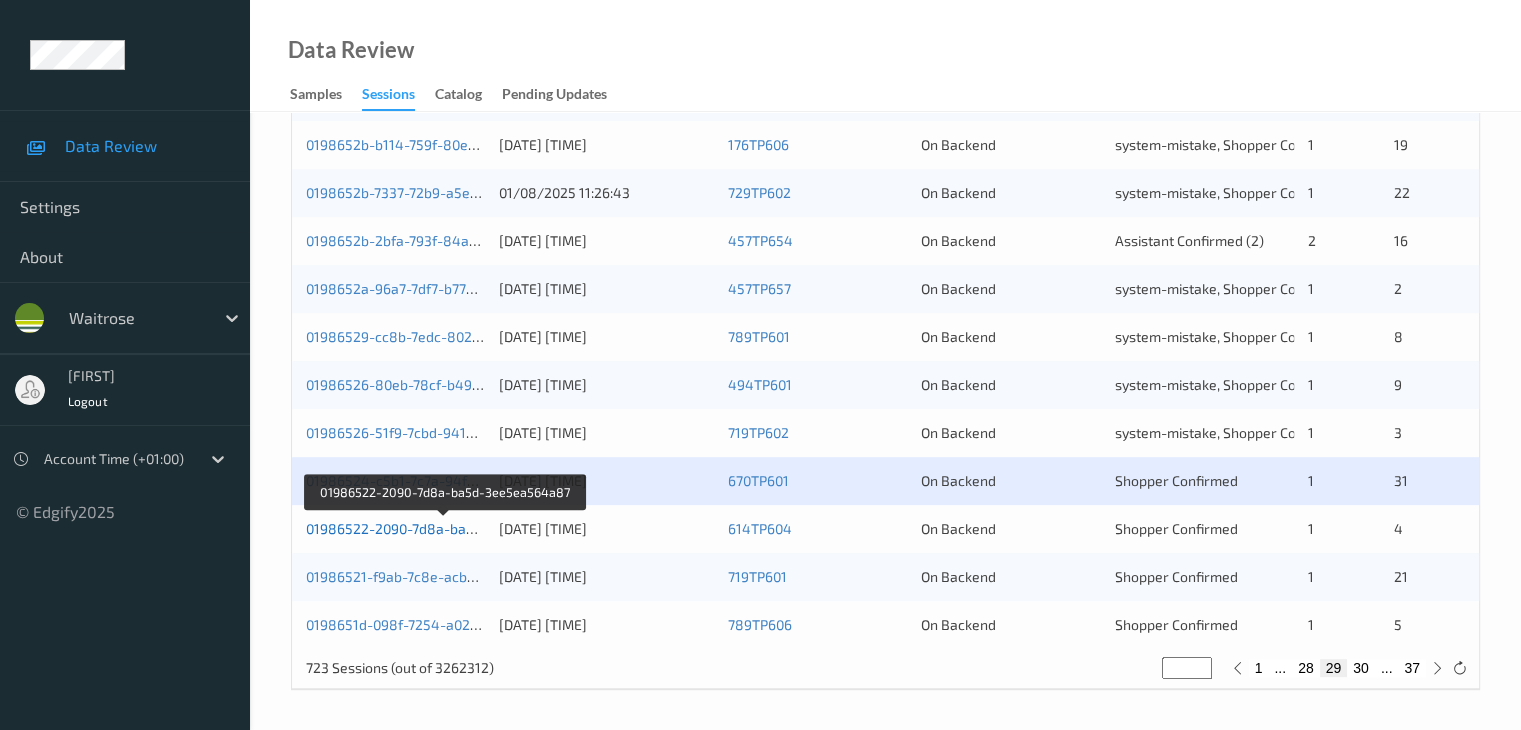click on "01986522-2090-7d8a-ba5d-3ee5ea564a87" at bounding box center [445, 528] 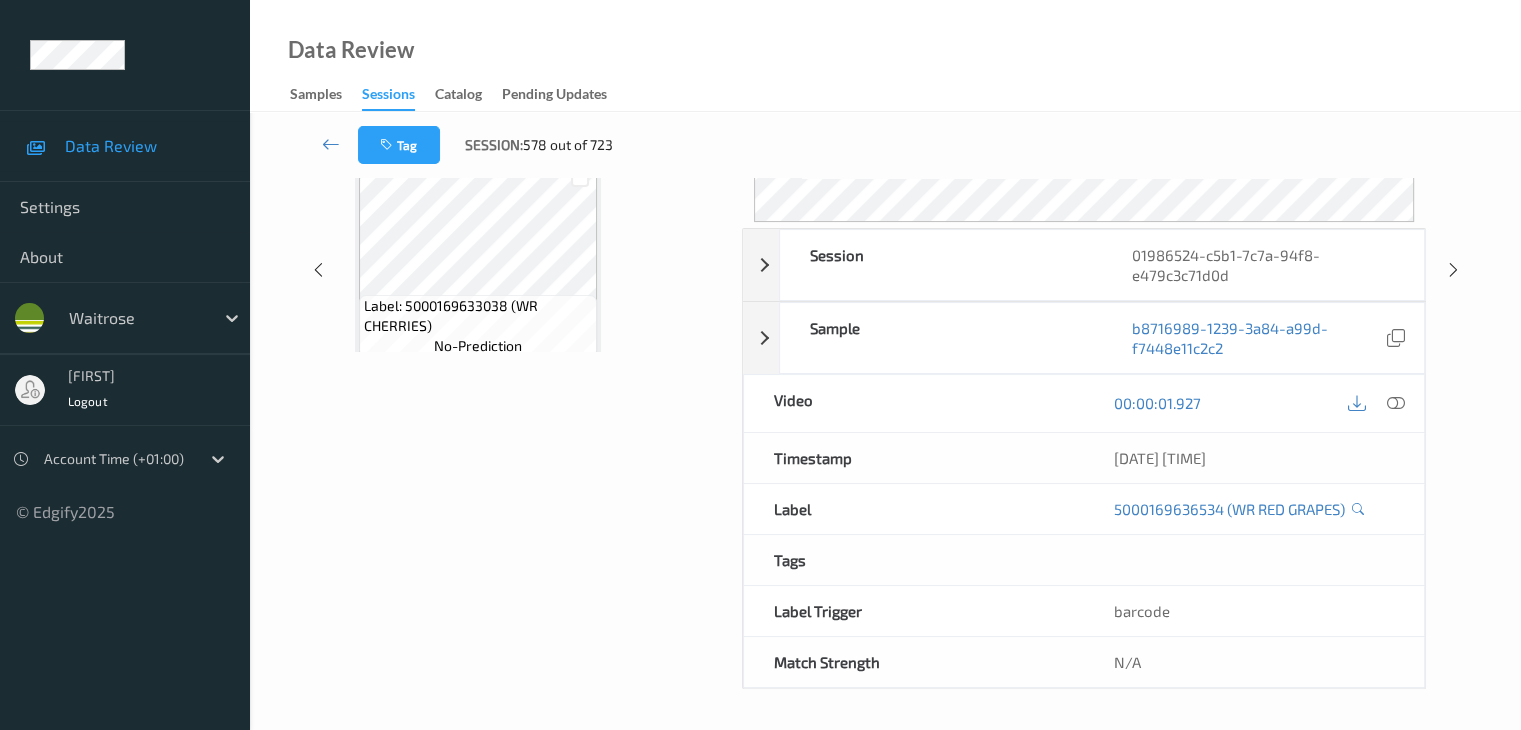 scroll, scrollTop: 0, scrollLeft: 0, axis: both 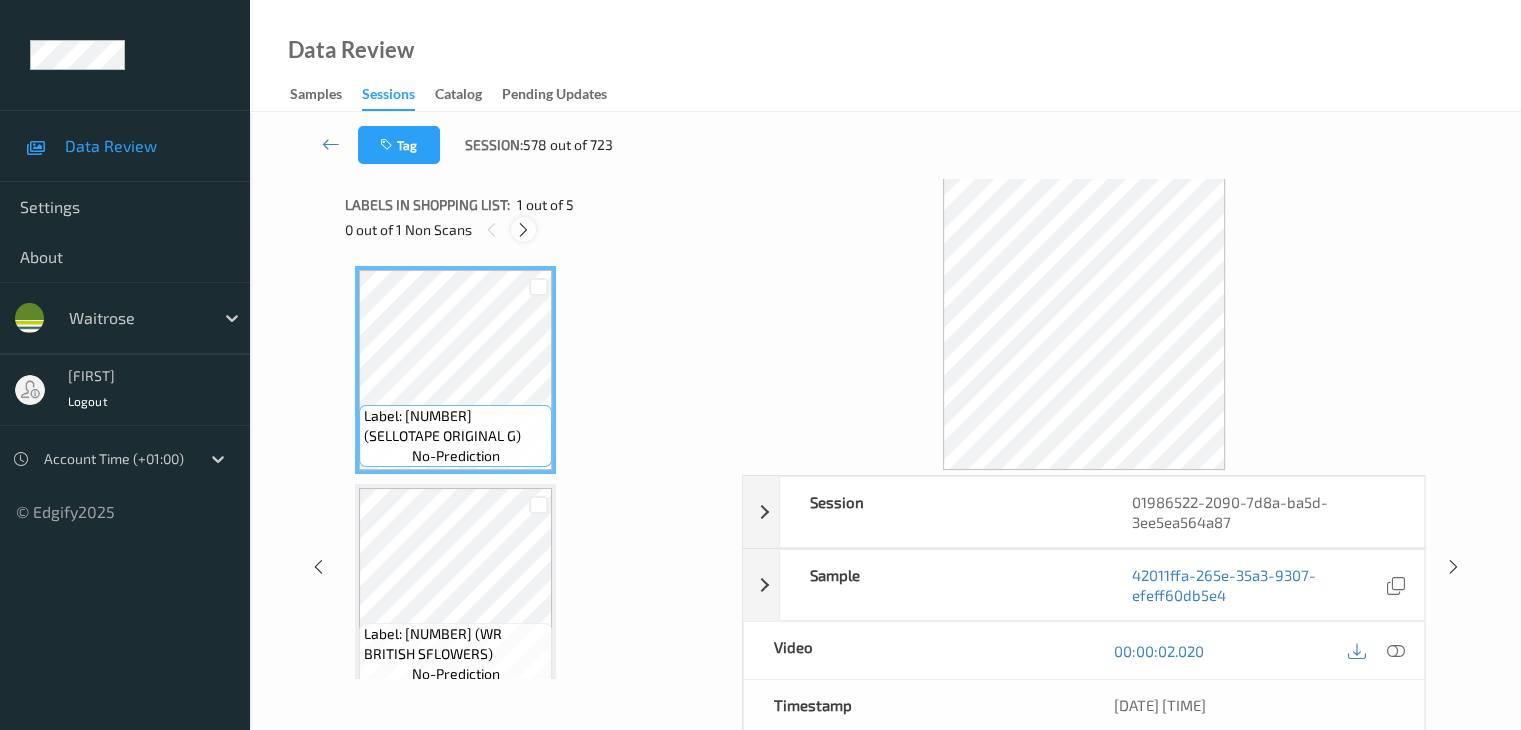 click at bounding box center [523, 229] 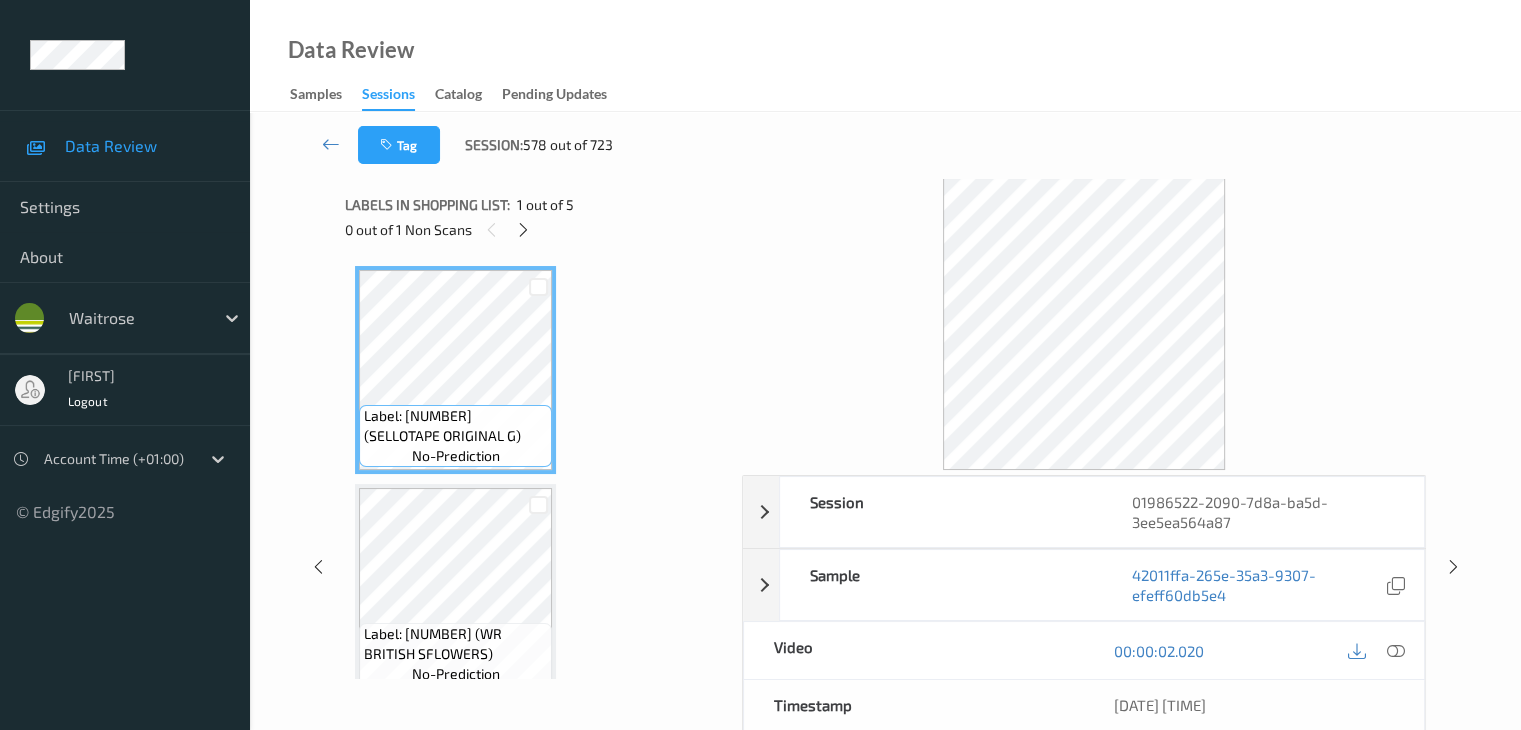 scroll, scrollTop: 228, scrollLeft: 0, axis: vertical 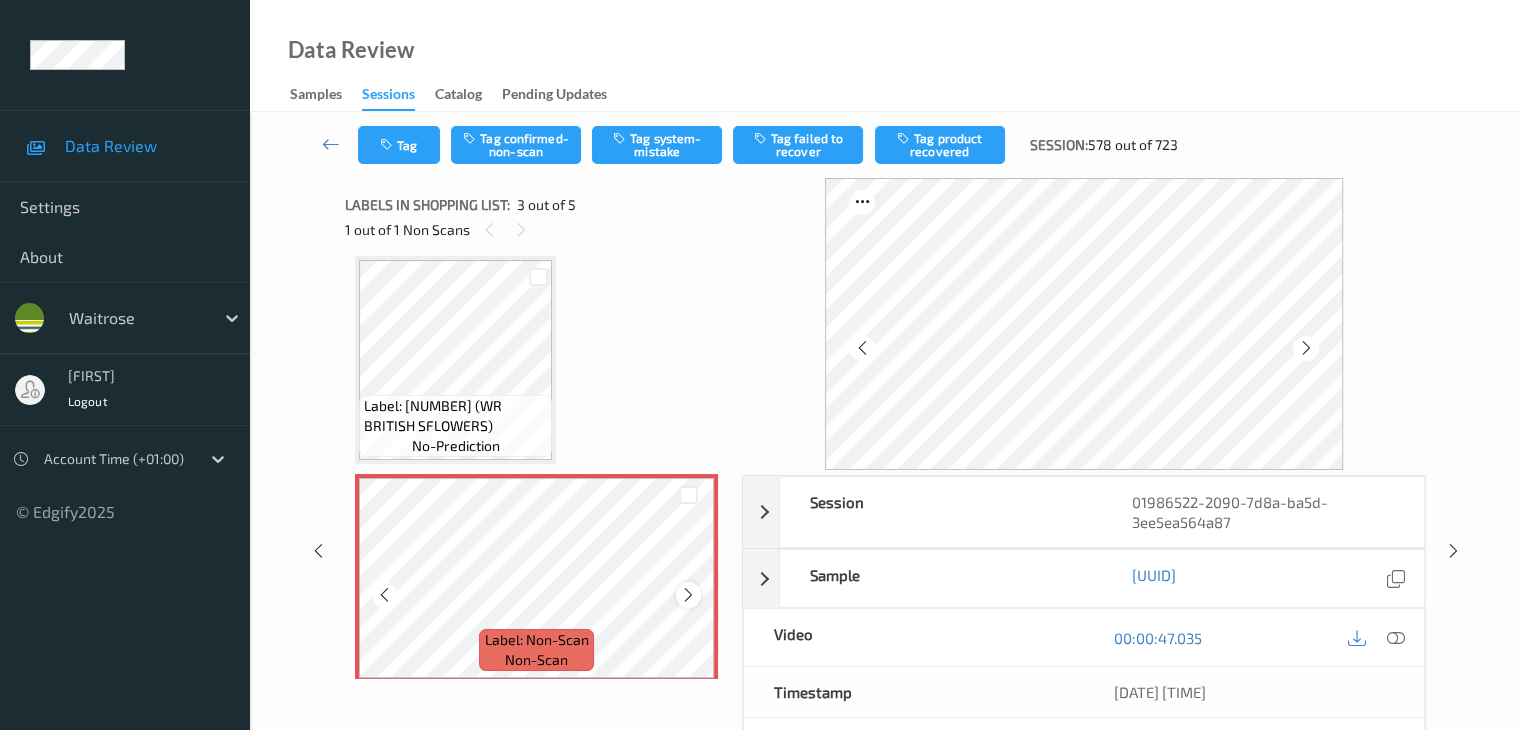 click at bounding box center (688, 594) 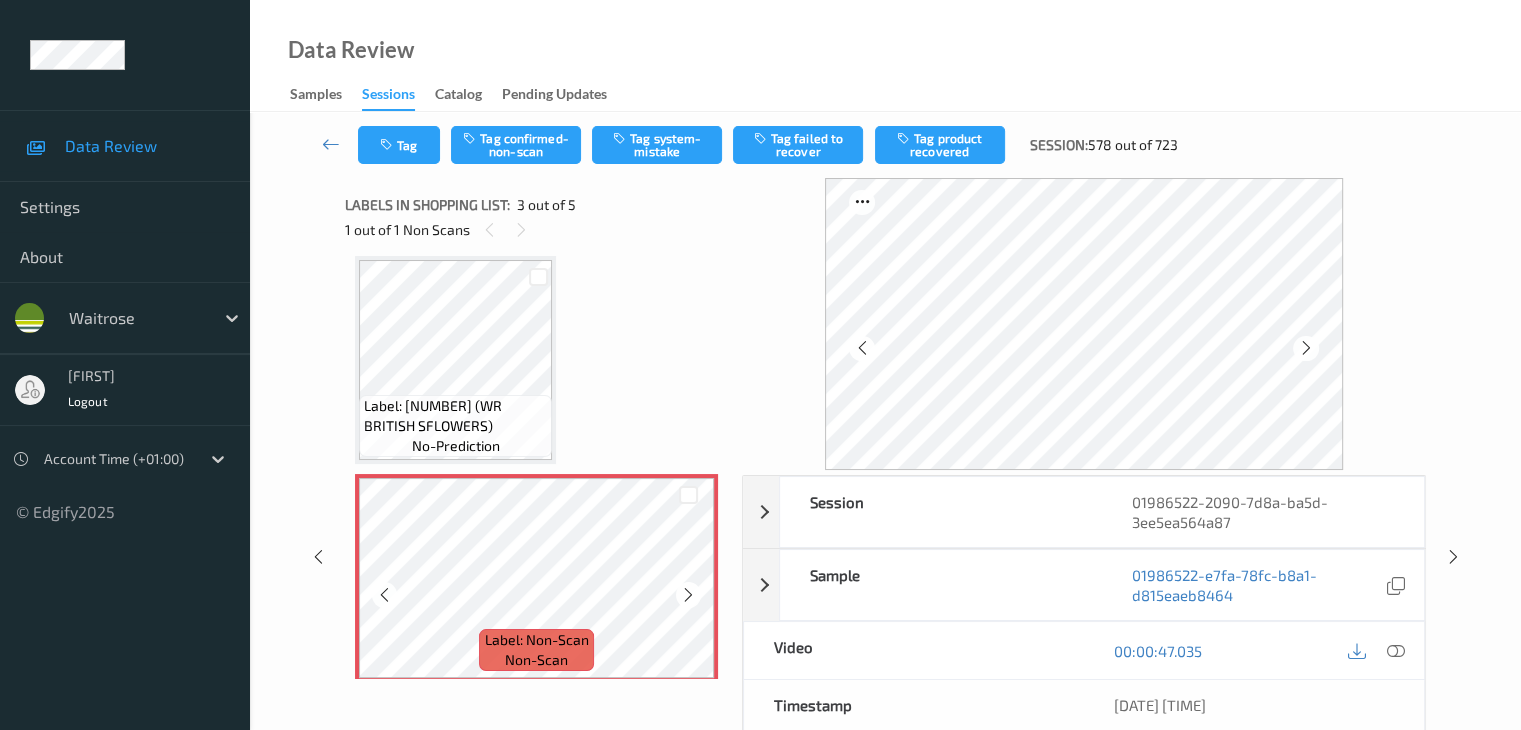 click at bounding box center [688, 594] 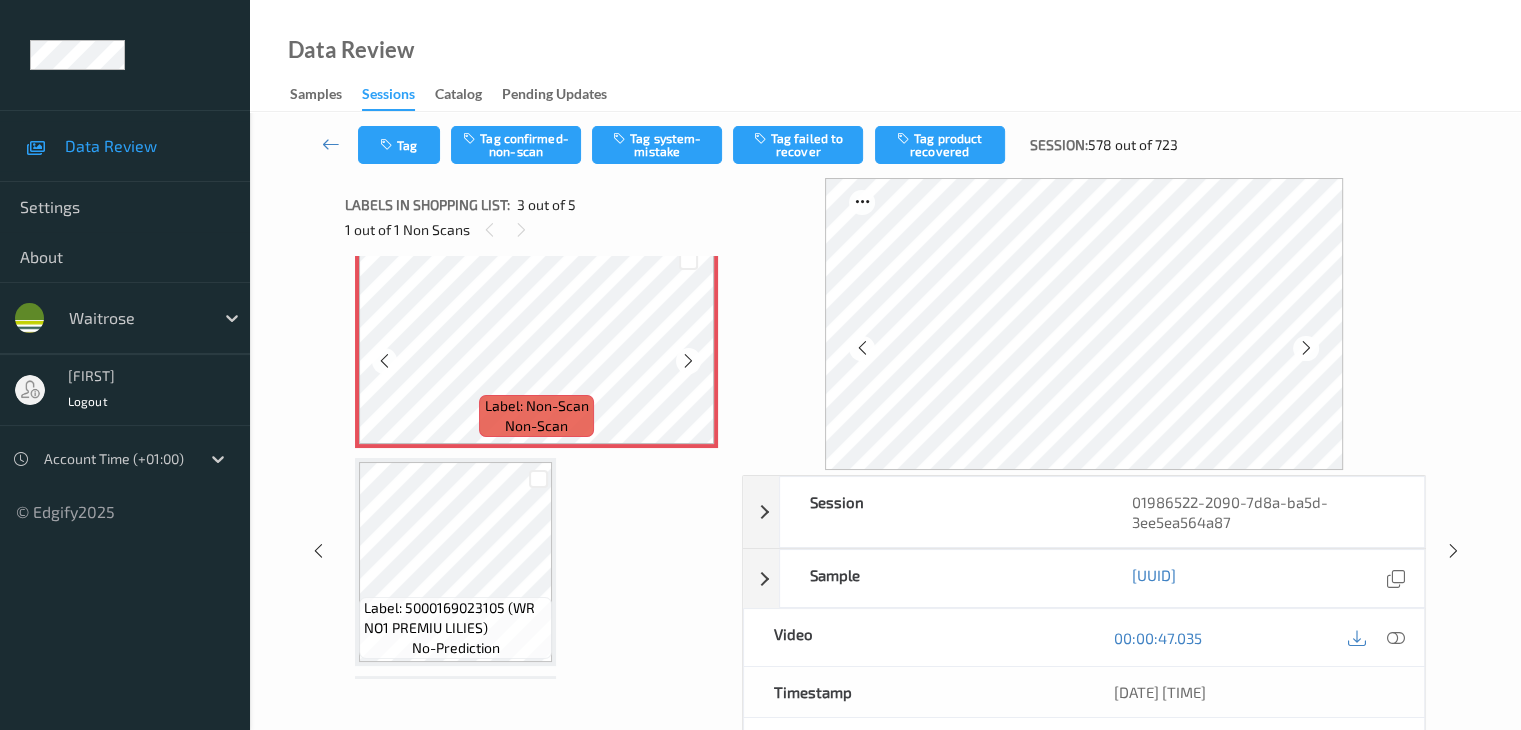 scroll, scrollTop: 428, scrollLeft: 0, axis: vertical 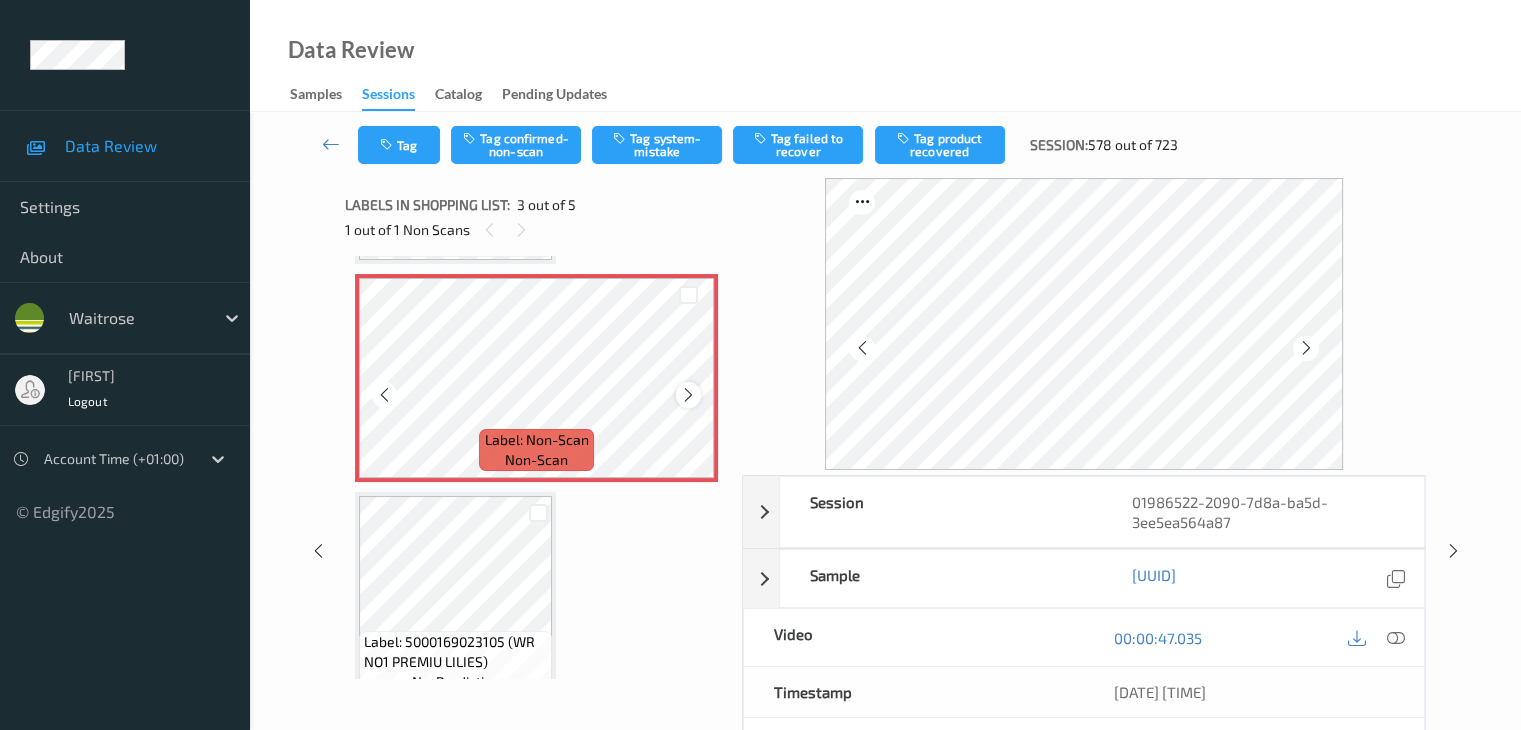 click at bounding box center [688, 395] 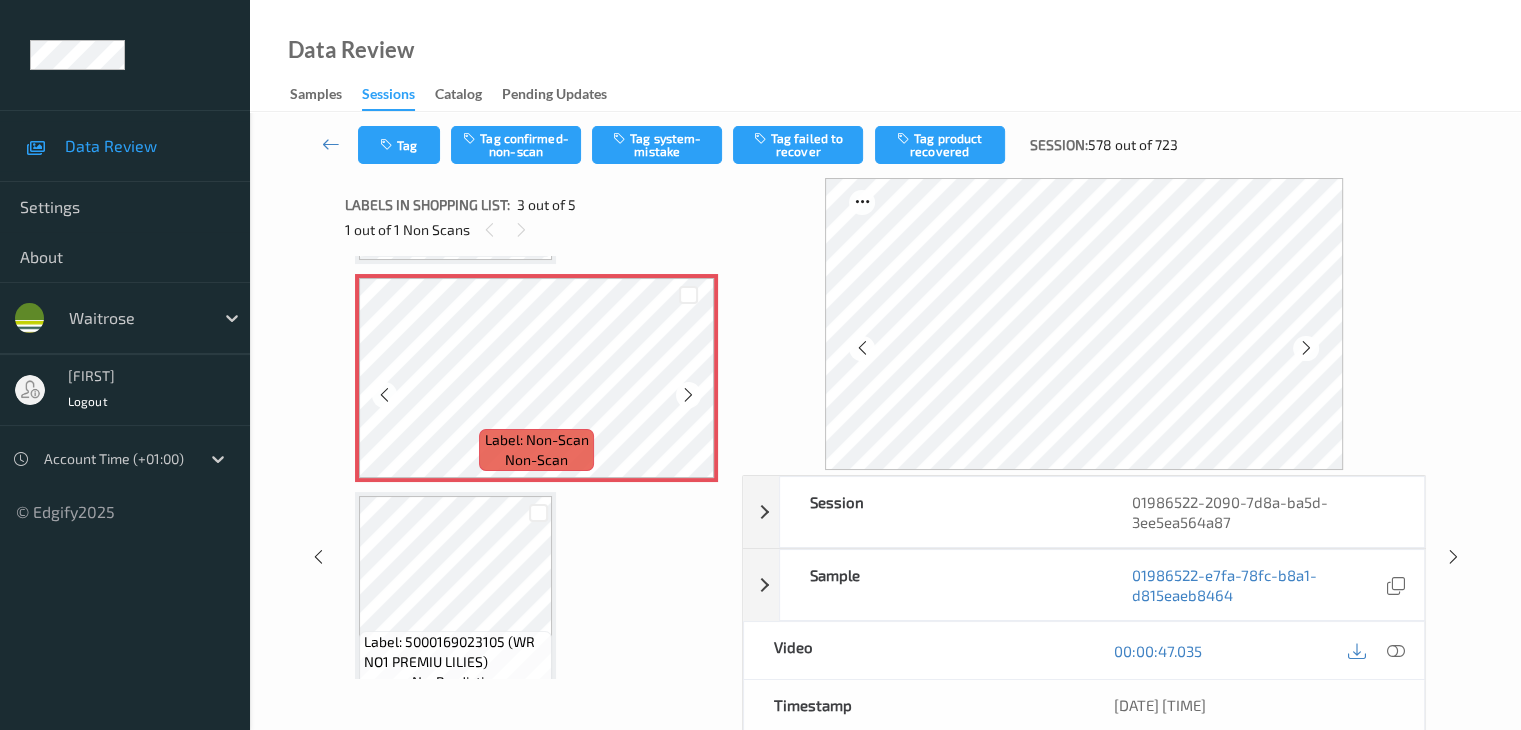 click at bounding box center [688, 395] 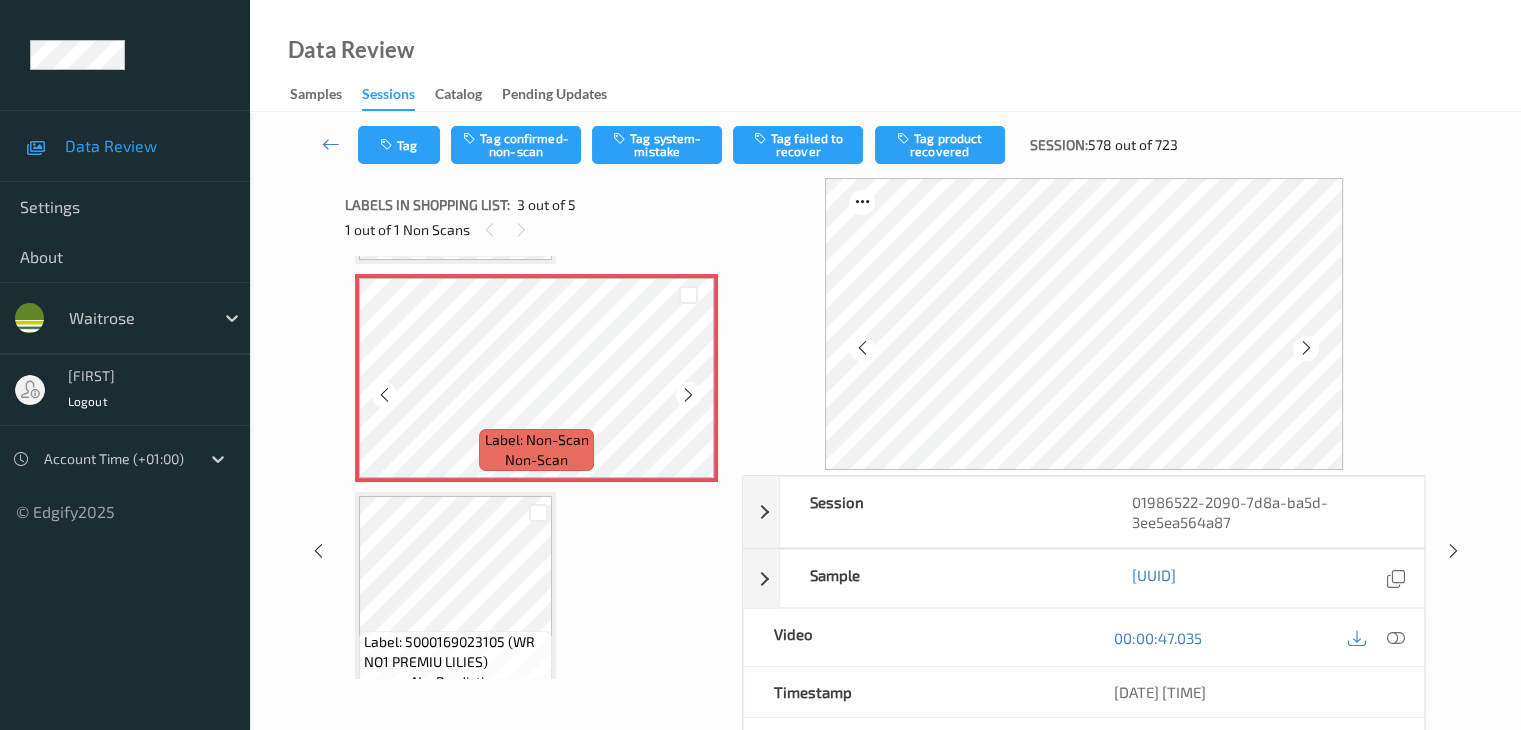 click at bounding box center (688, 395) 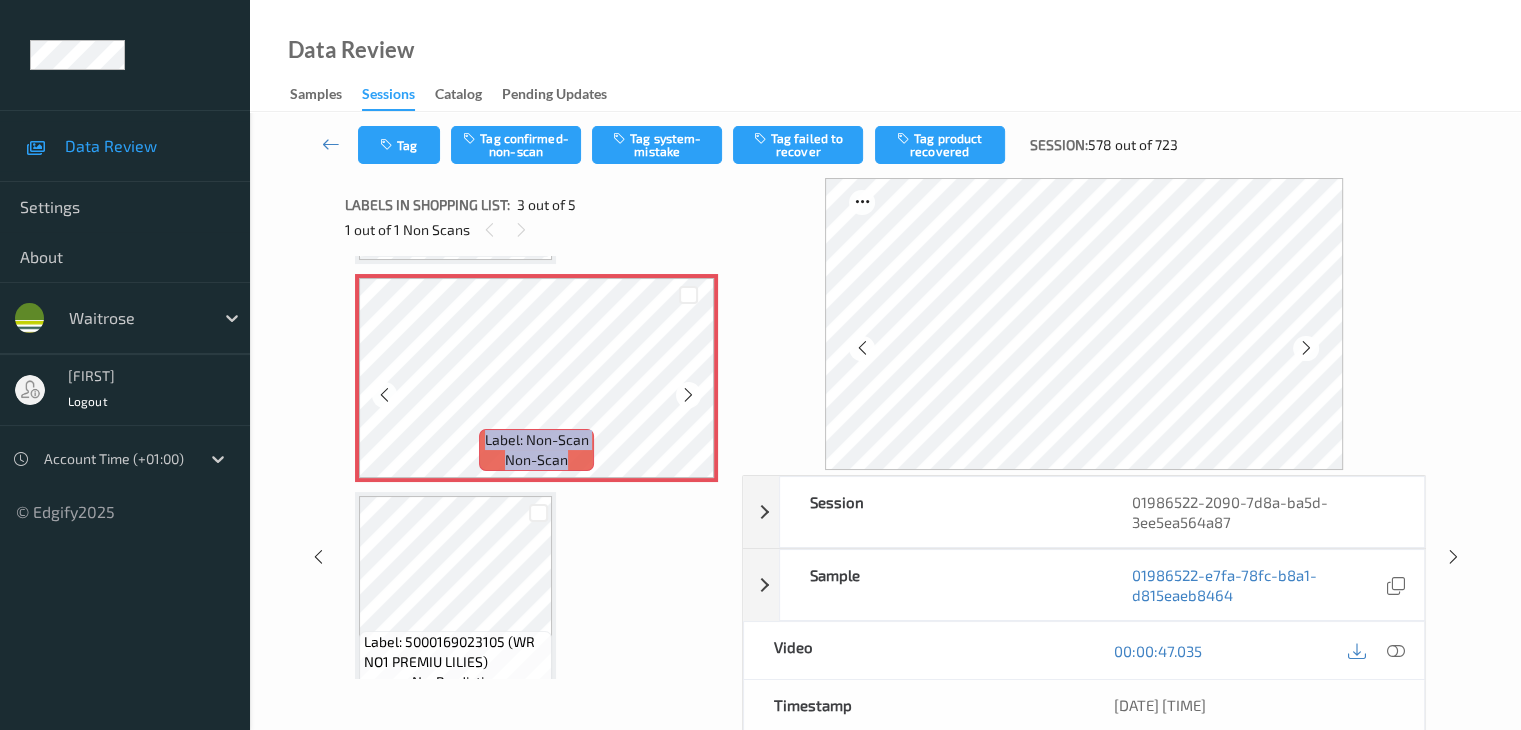click at bounding box center [688, 395] 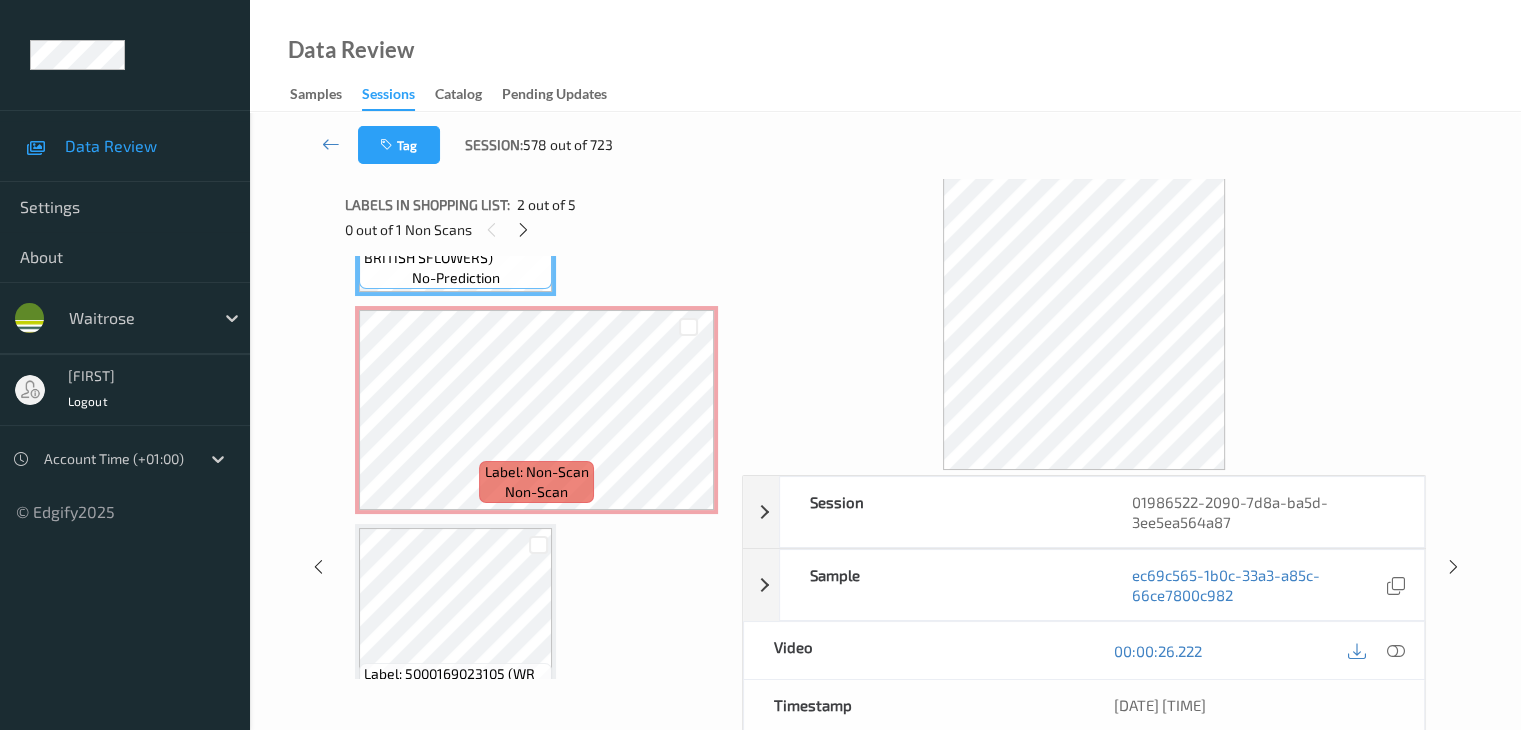 scroll, scrollTop: 400, scrollLeft: 0, axis: vertical 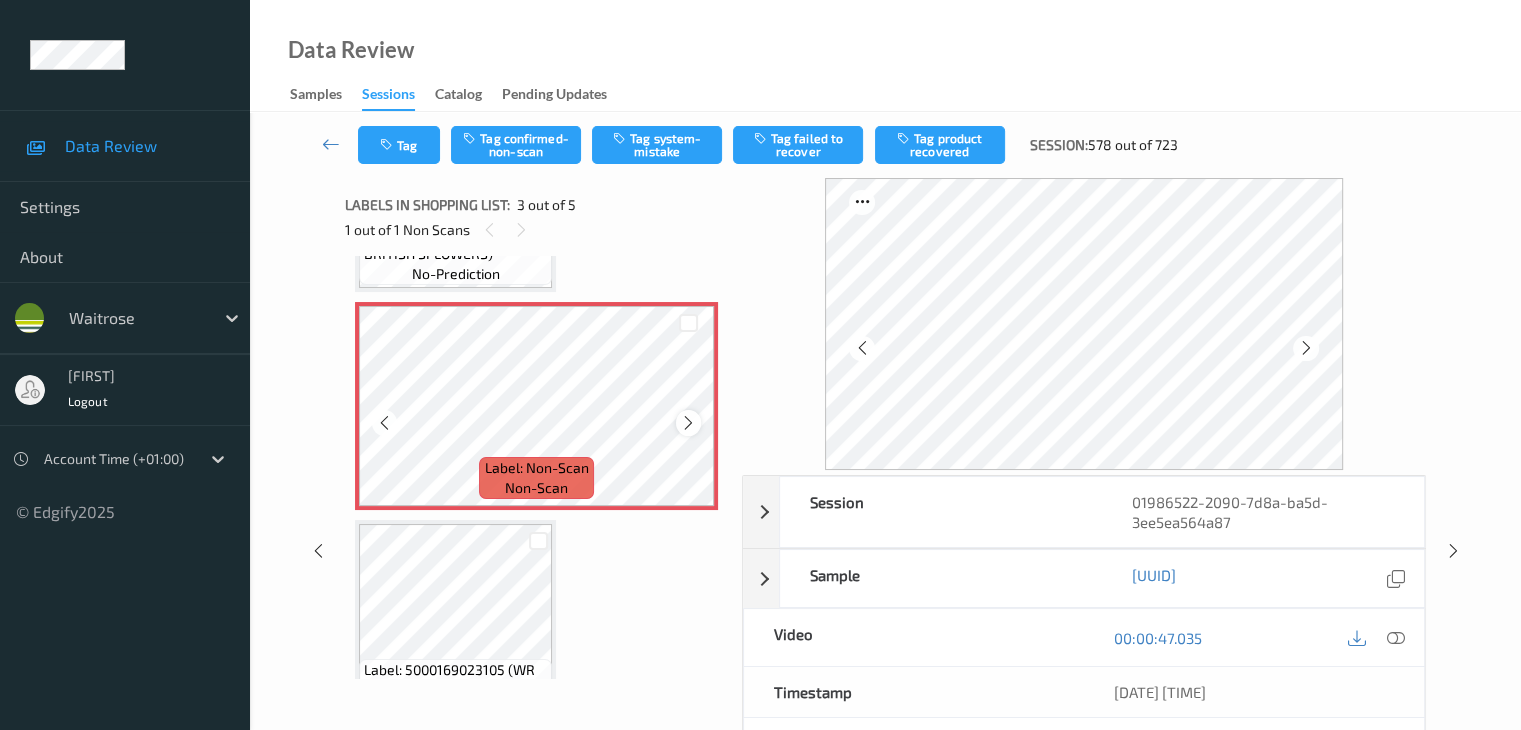click at bounding box center [688, 423] 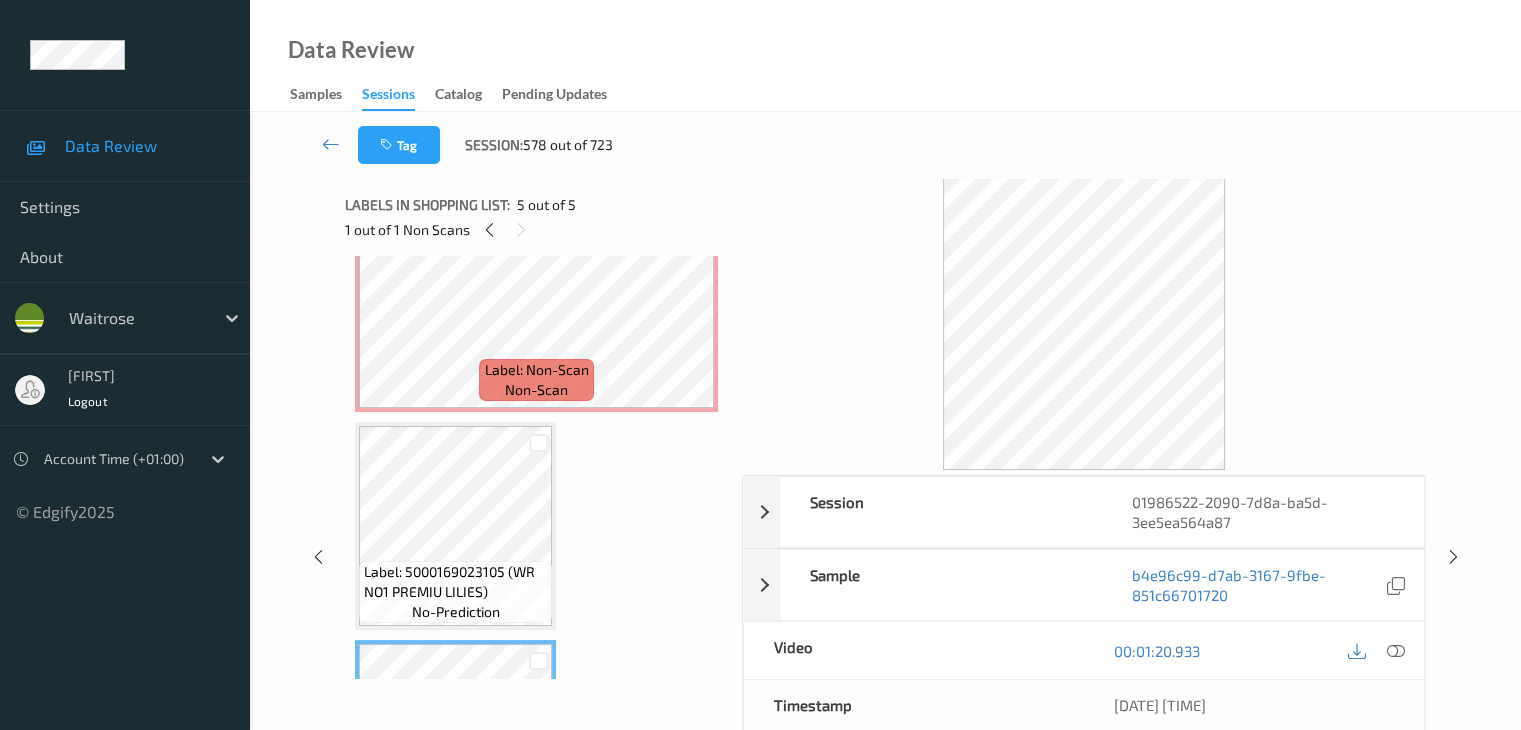 scroll, scrollTop: 400, scrollLeft: 0, axis: vertical 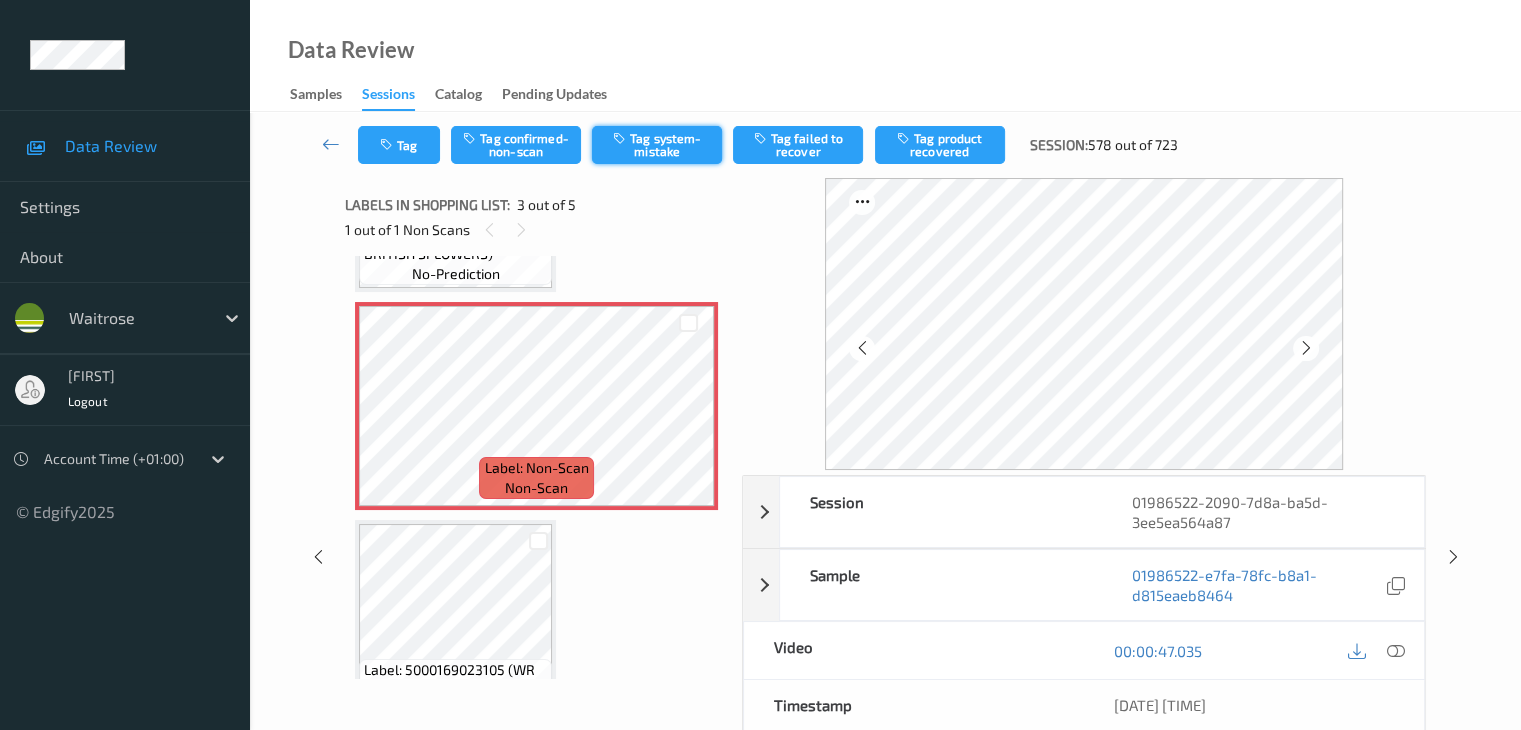 click on "Tag   system-mistake" at bounding box center [657, 145] 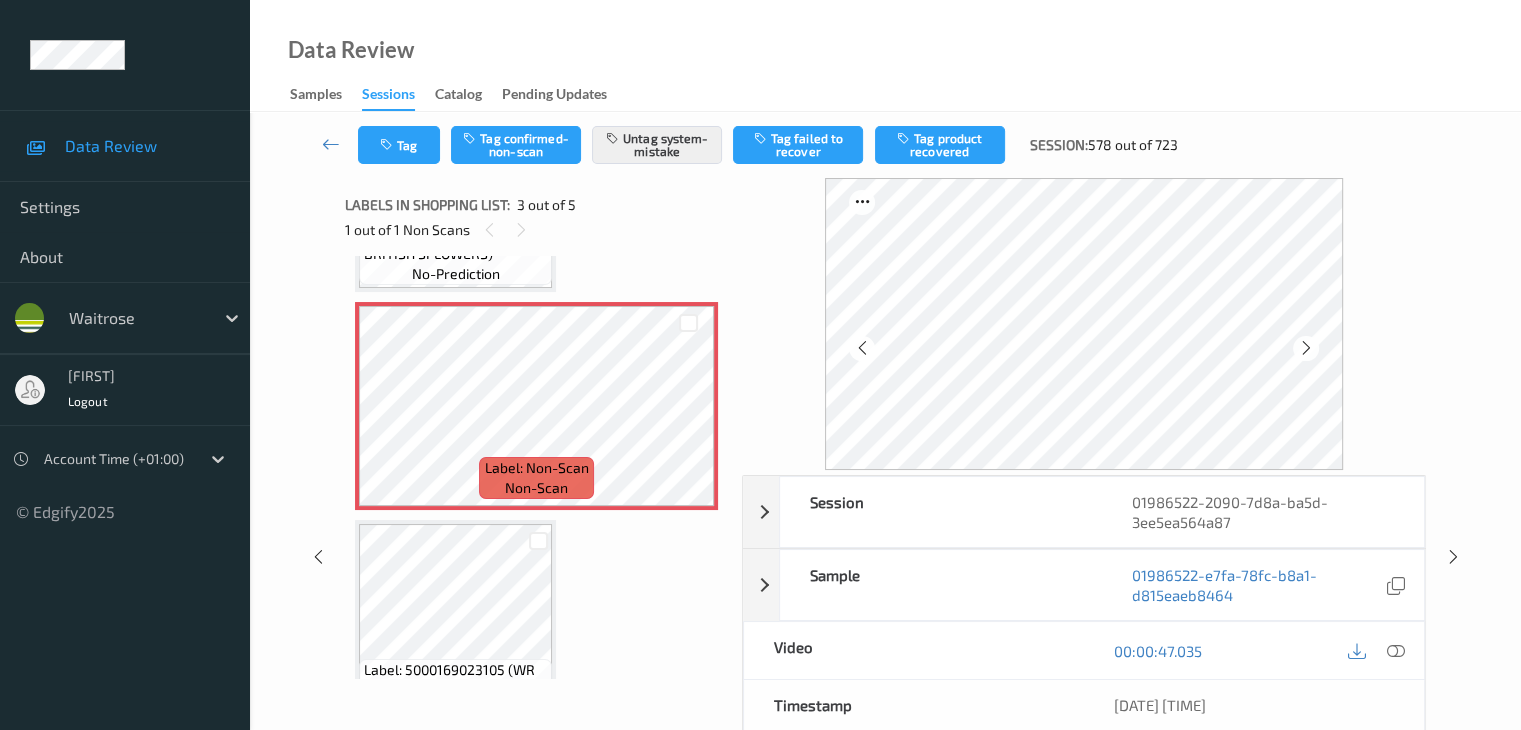 click on "Tag Tag   confirmed-non-scan Untag   system-mistake Tag   failed to recover Tag   product recovered Session: 578 out of 723" at bounding box center [885, 145] 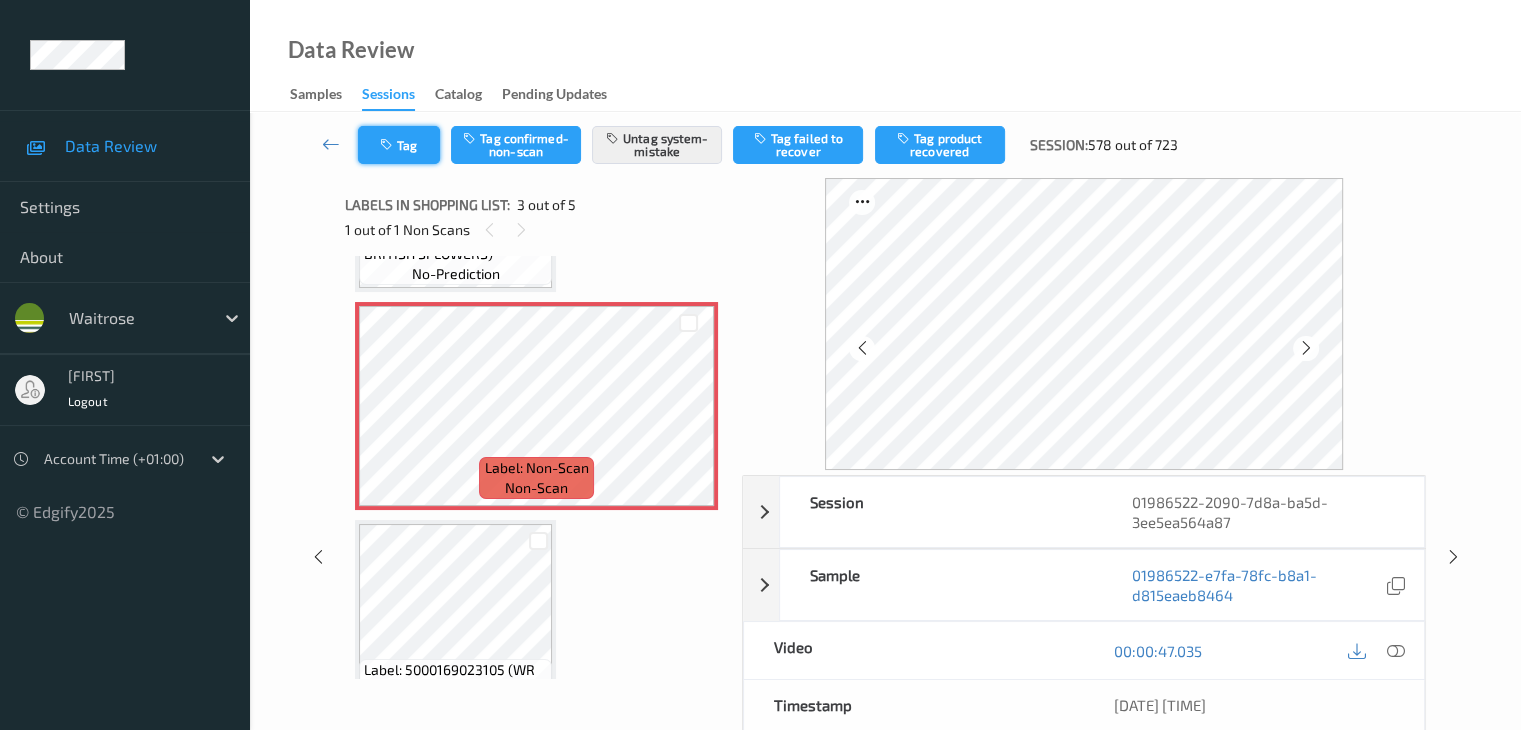 click on "Tag" at bounding box center (399, 145) 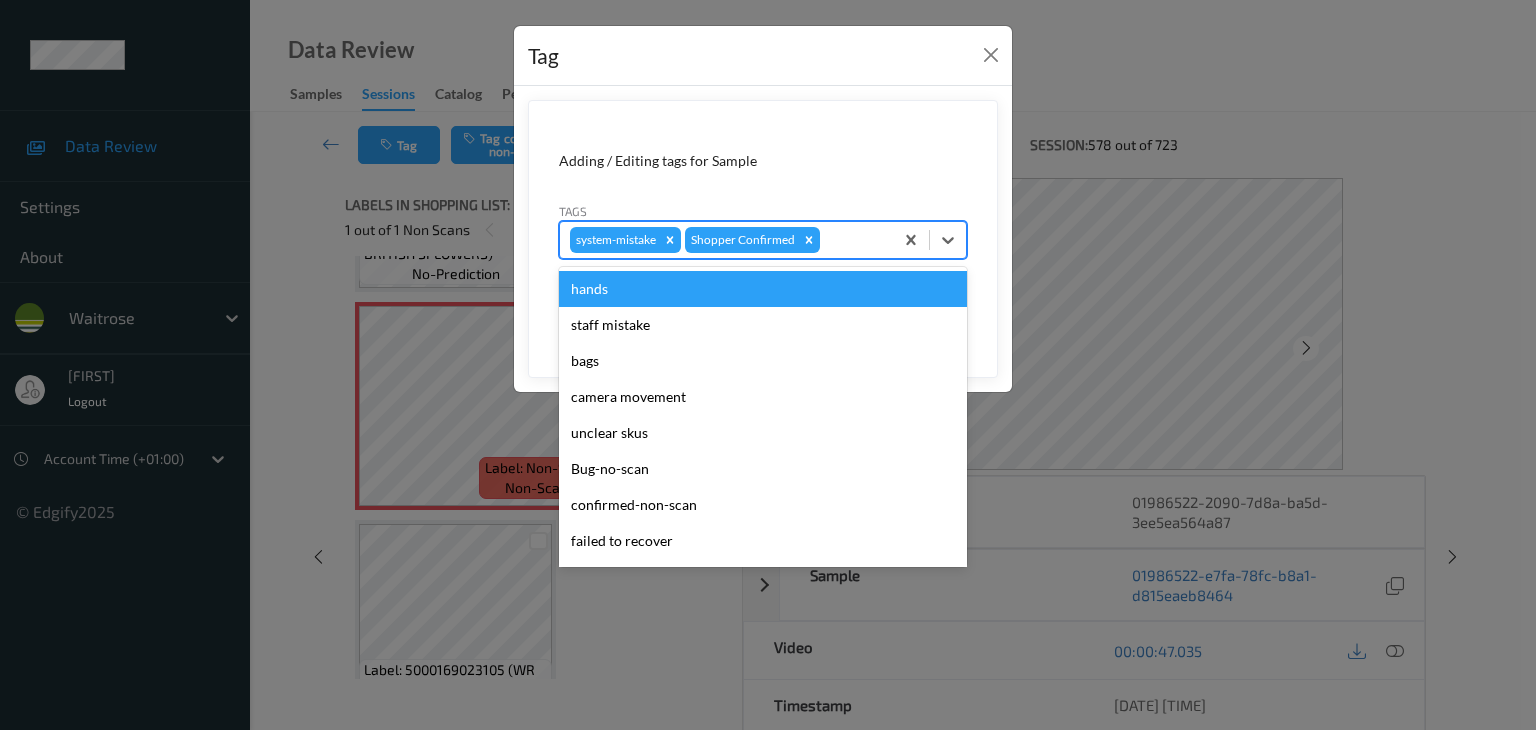 click at bounding box center [853, 240] 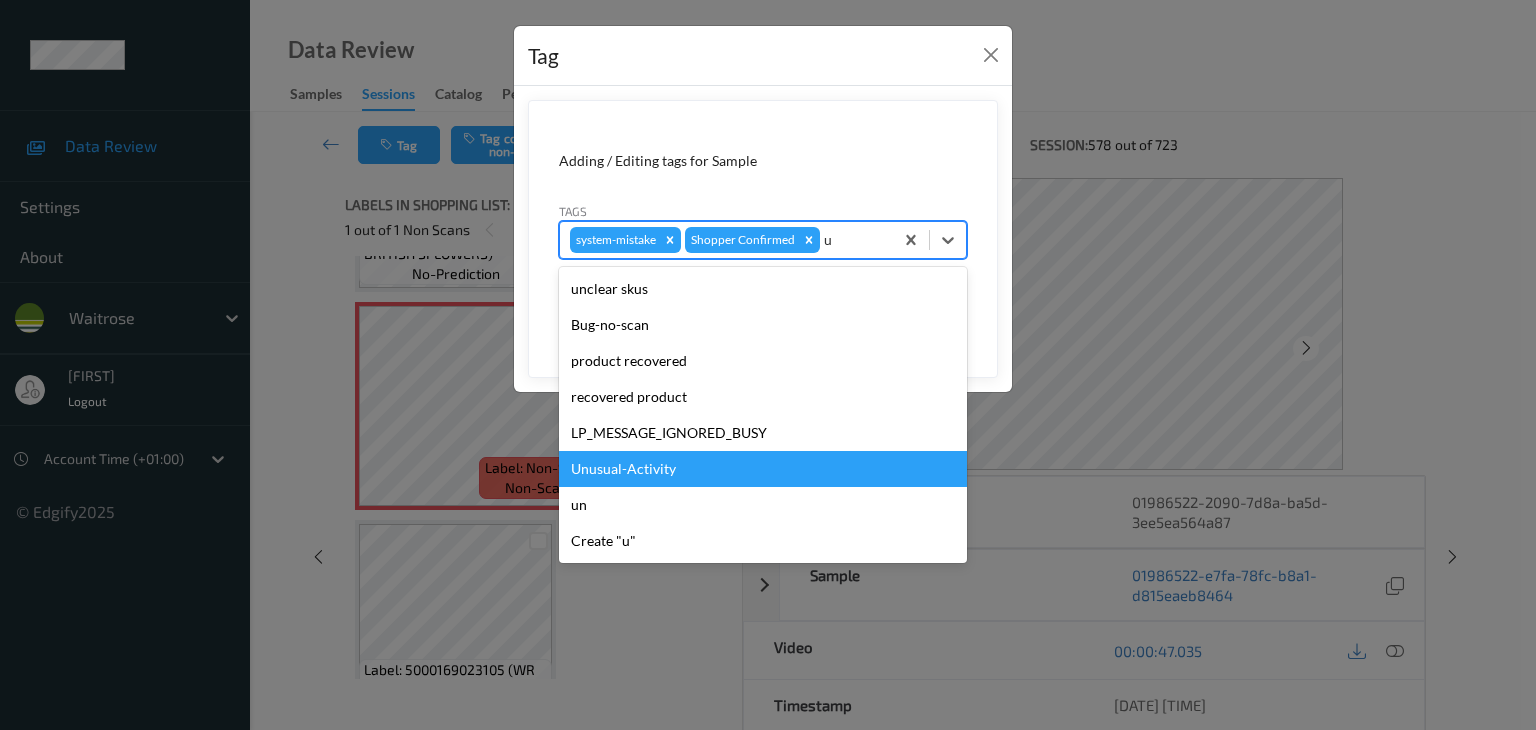 click on "Unusual-Activity" at bounding box center (763, 469) 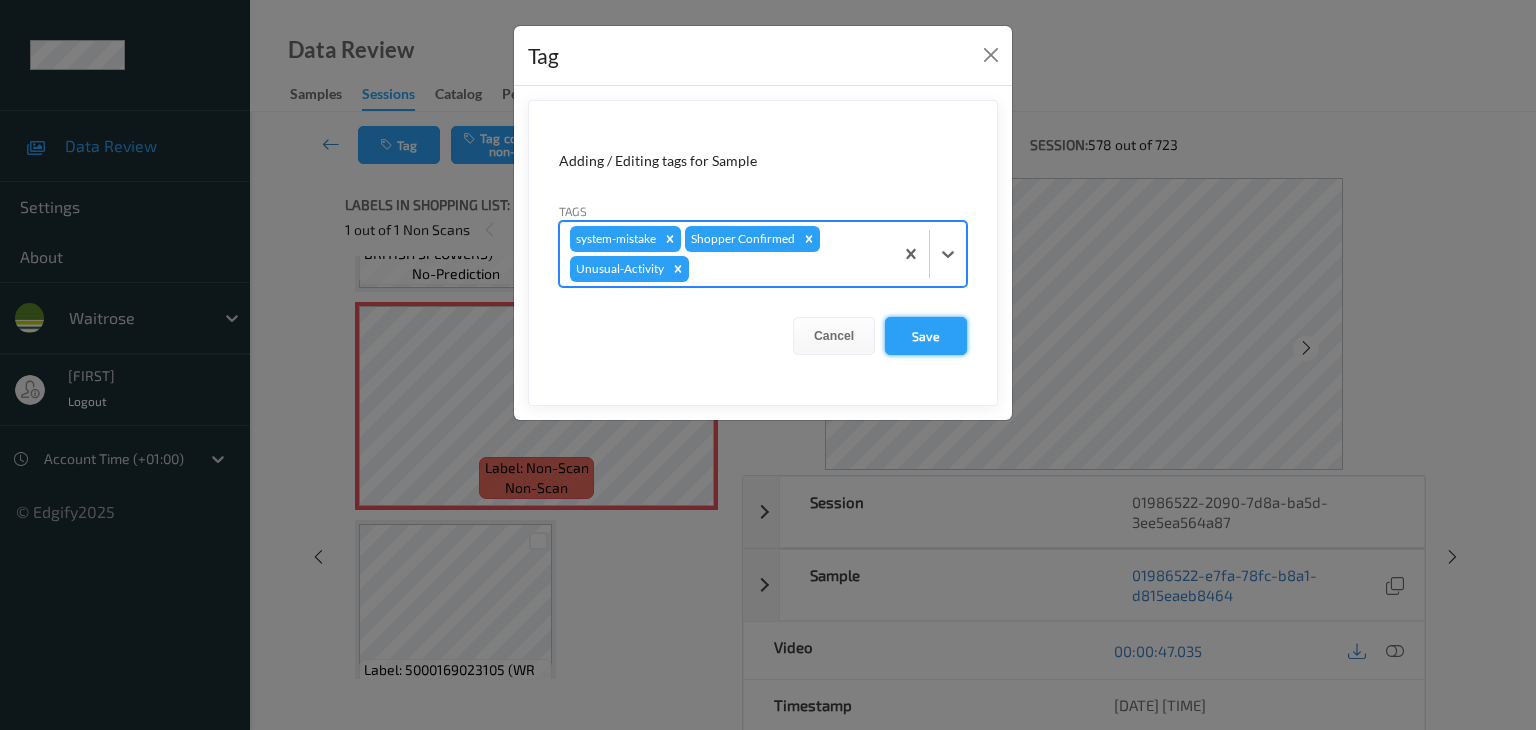 click on "Save" at bounding box center (926, 336) 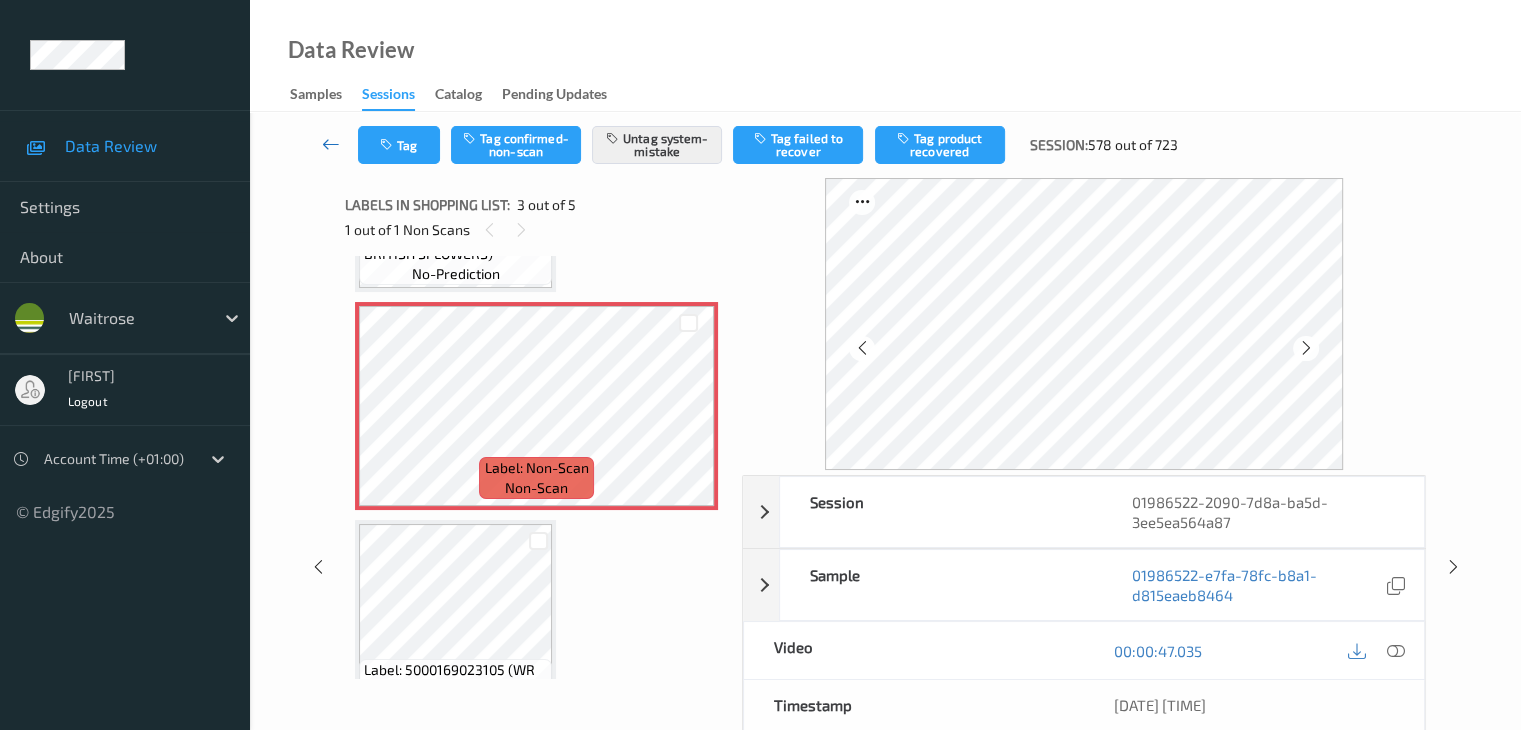 click at bounding box center (331, 144) 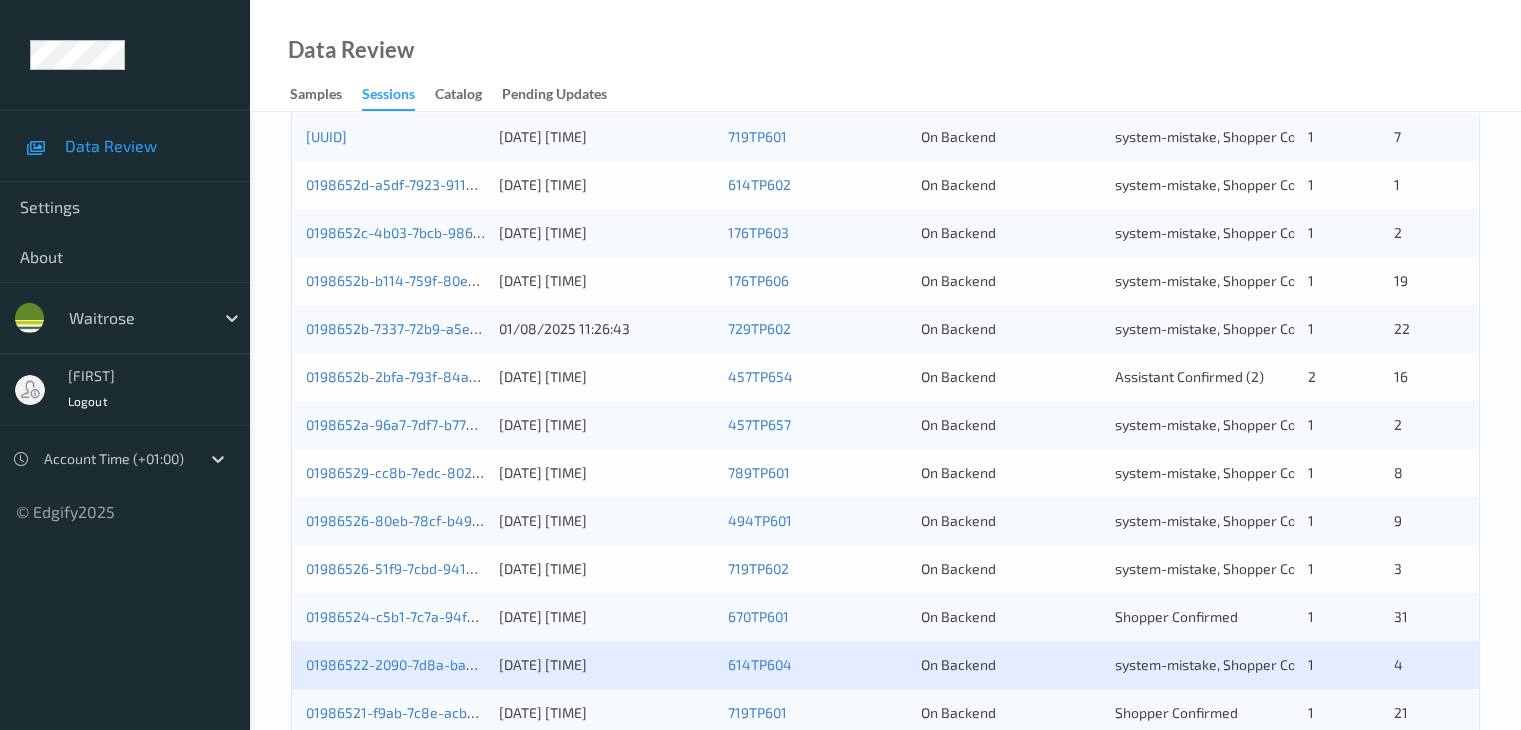 scroll, scrollTop: 932, scrollLeft: 0, axis: vertical 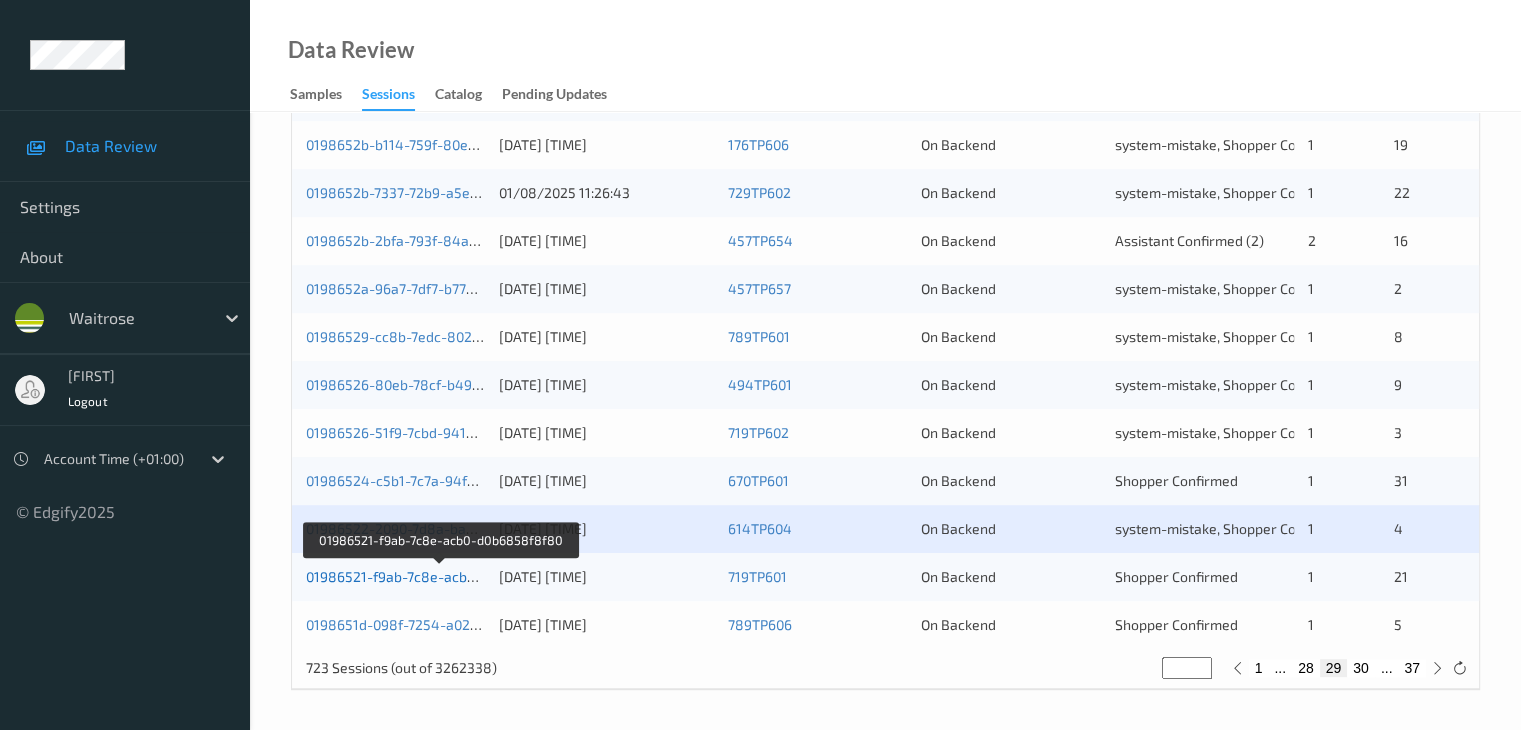 click on "01986521-f9ab-7c8e-acb0-d0b6858f8f80" at bounding box center [440, 576] 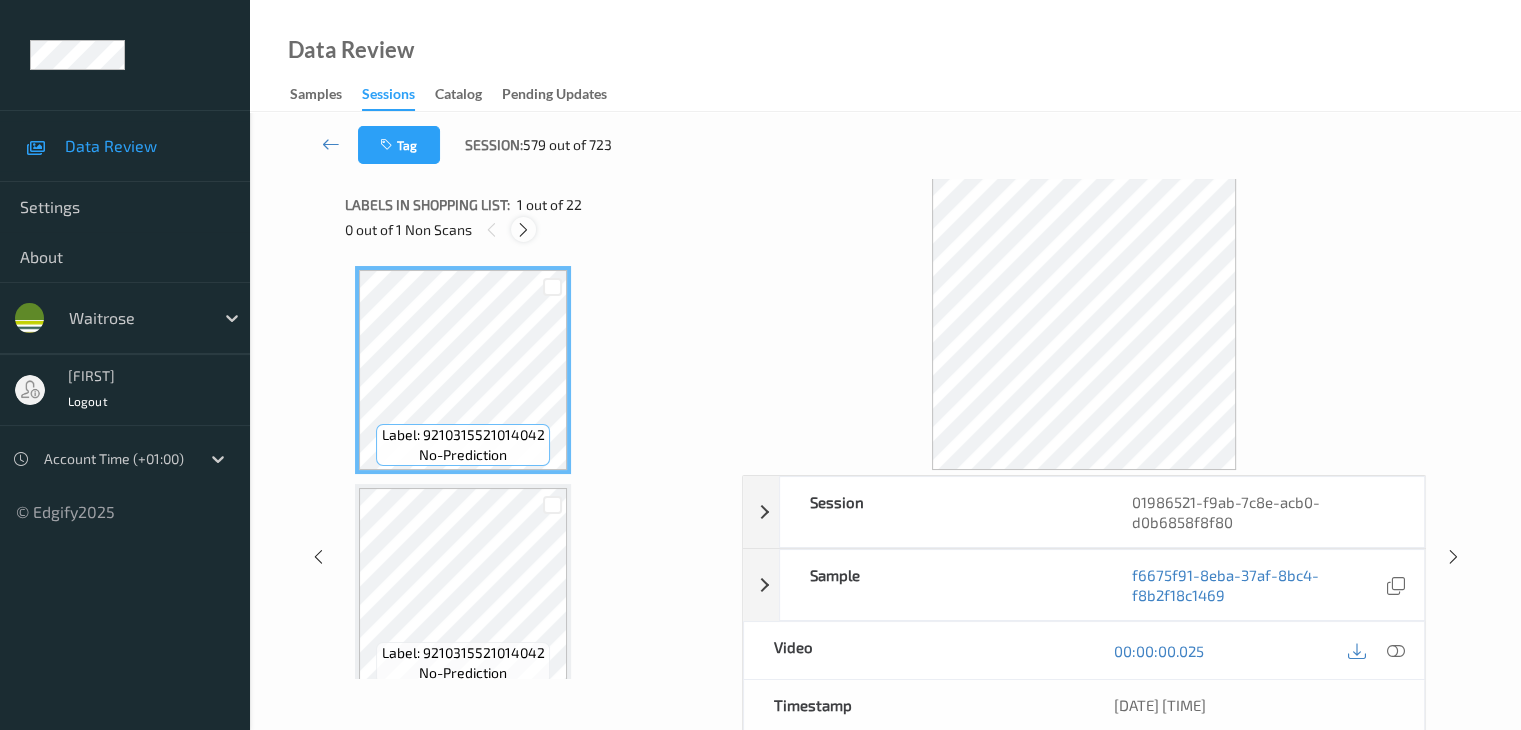 click at bounding box center [523, 229] 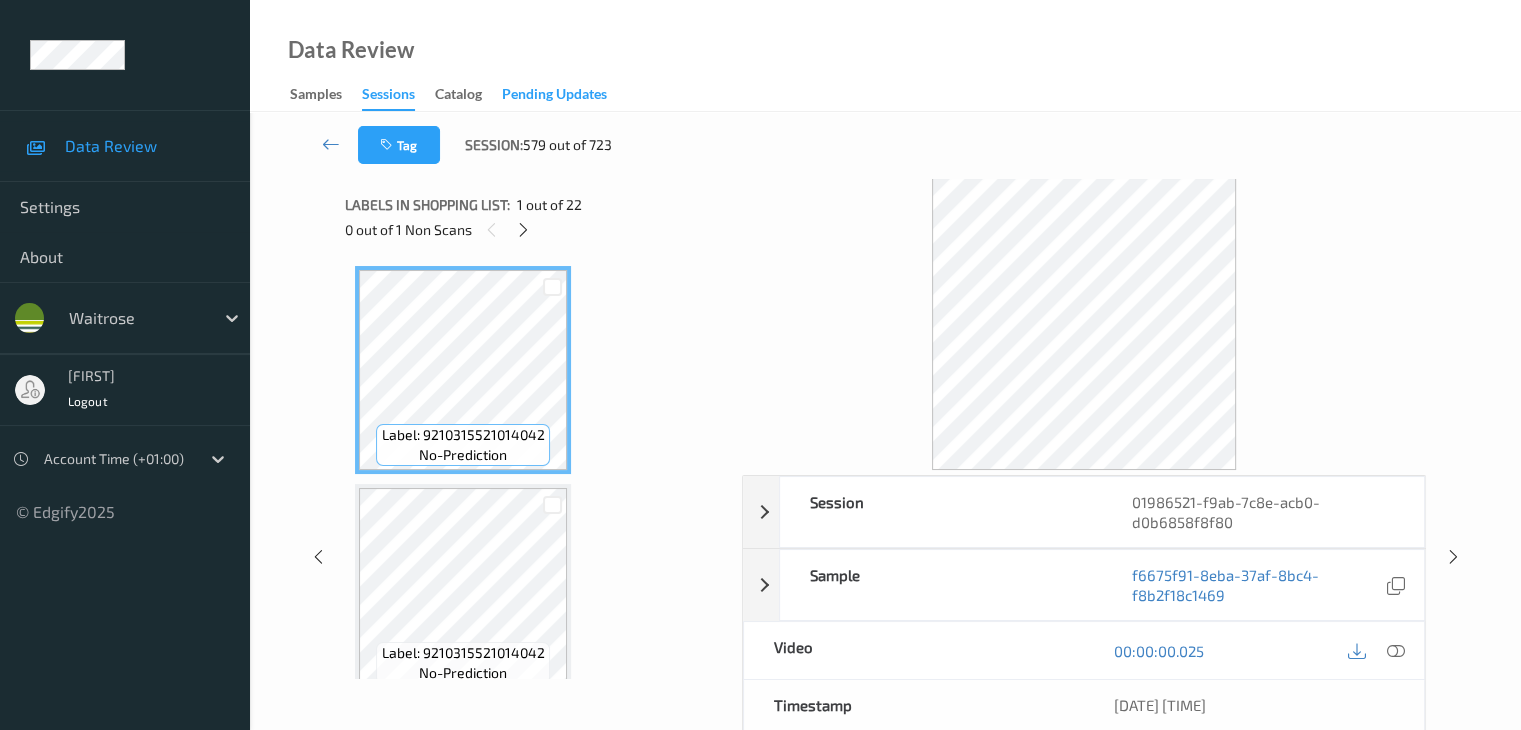 scroll, scrollTop: 3716, scrollLeft: 0, axis: vertical 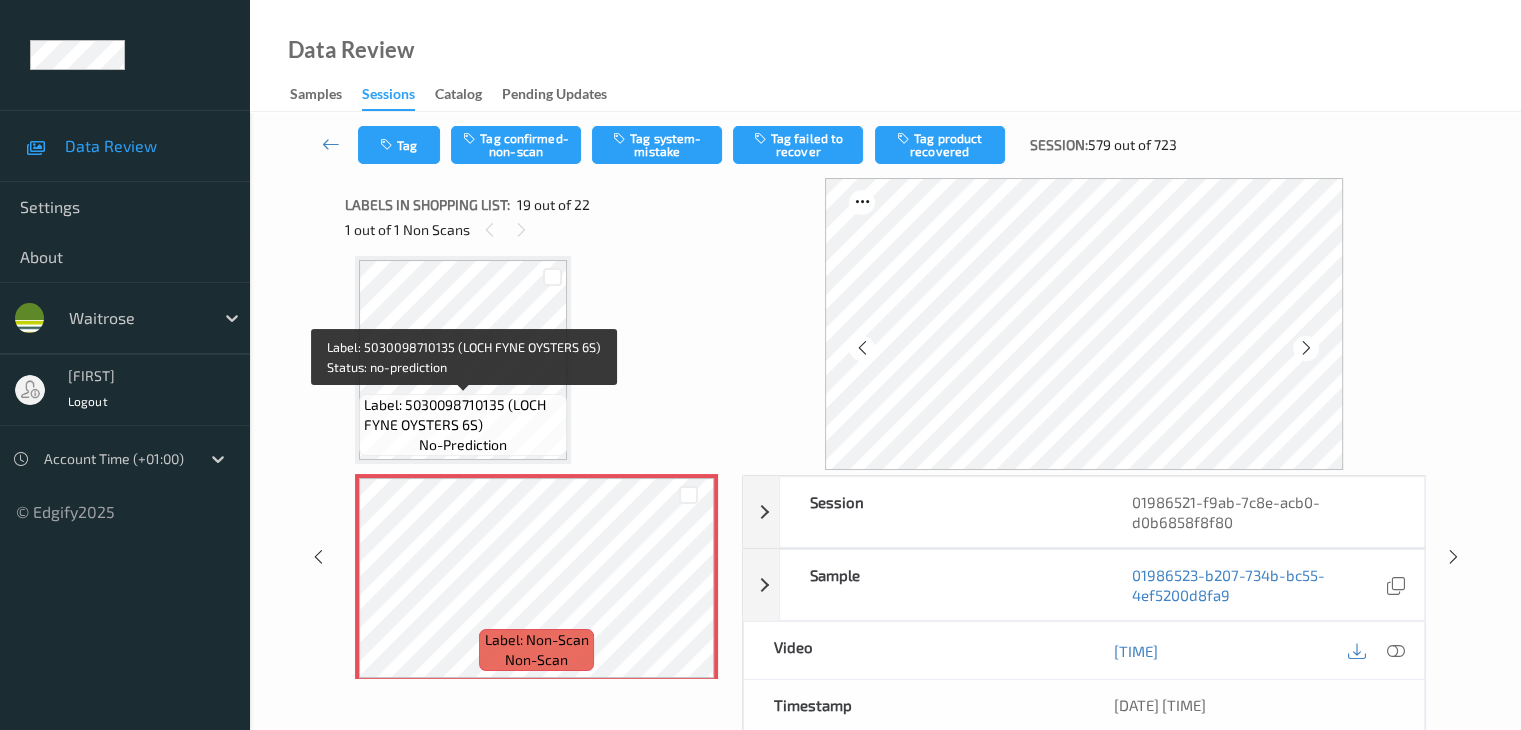 click on "Label: 5030098710135 (LOCH FYNE OYSTERS 6S)" at bounding box center (463, 415) 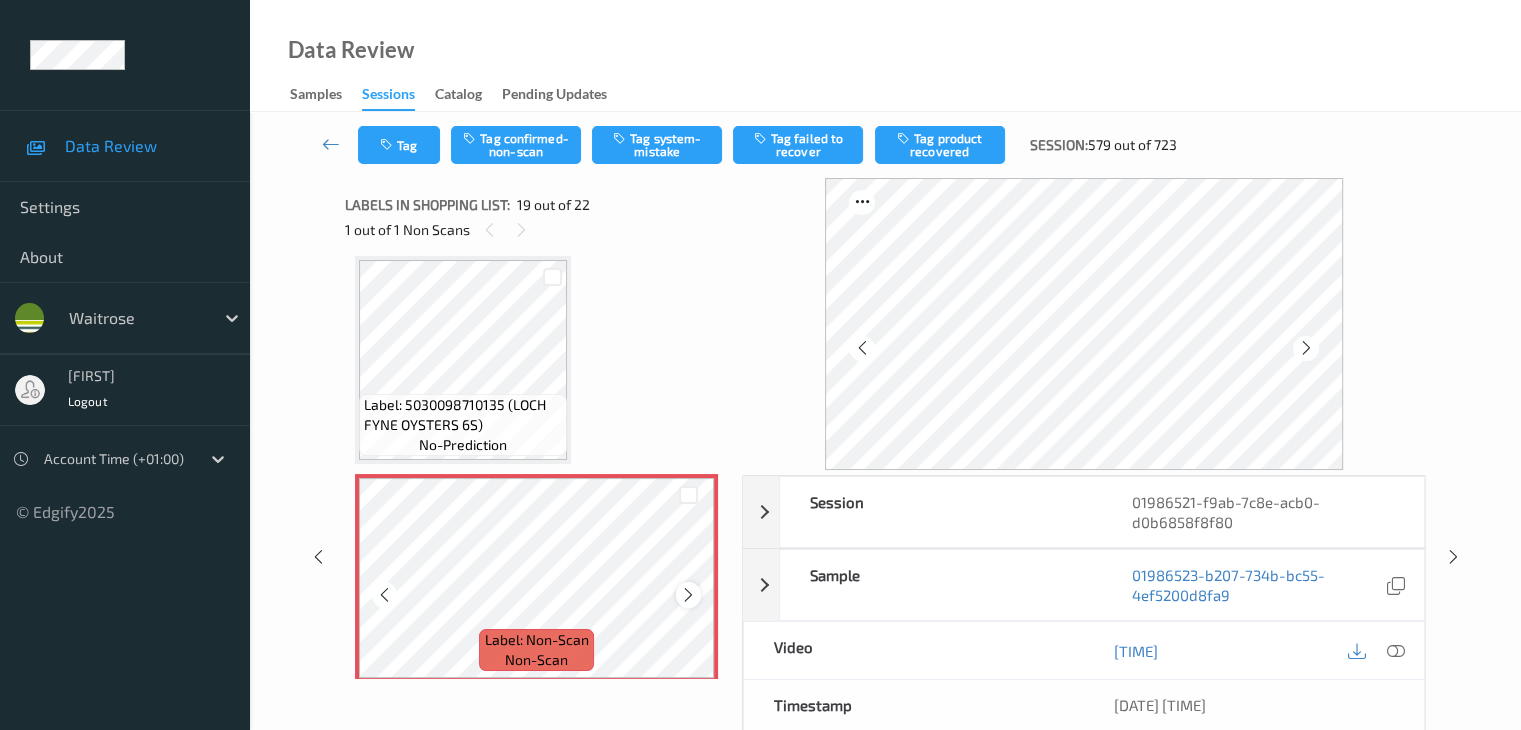 click at bounding box center [688, 595] 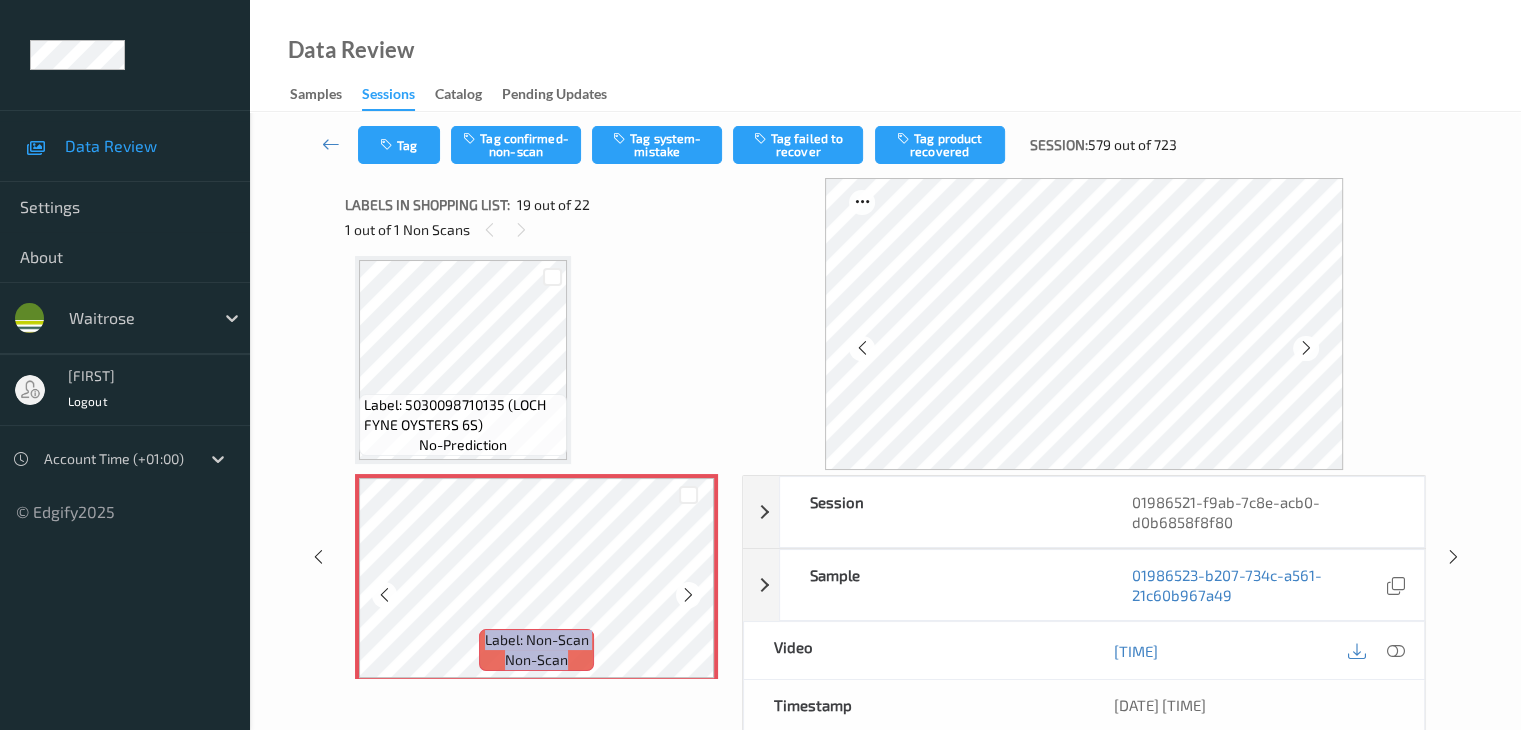 click at bounding box center (688, 595) 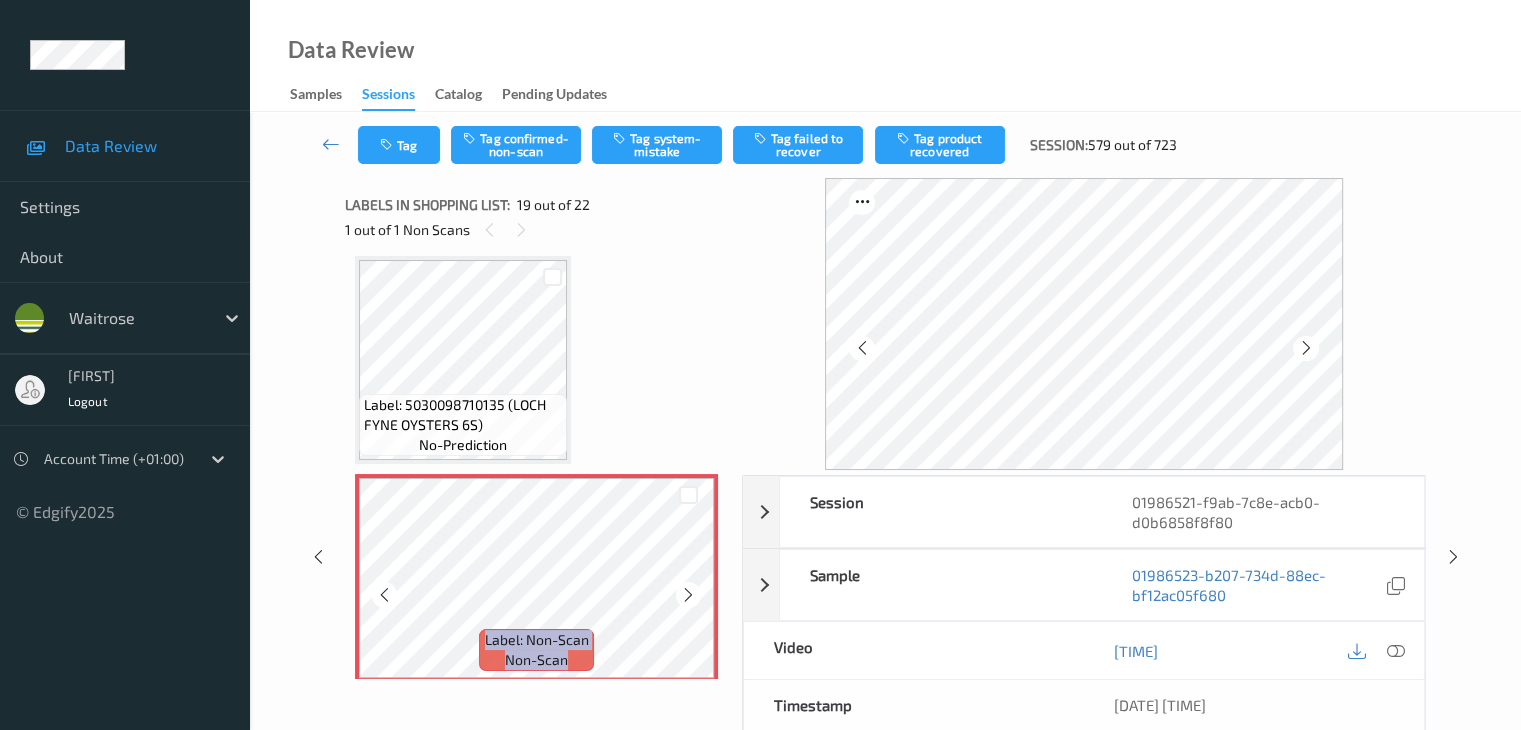 click at bounding box center [688, 595] 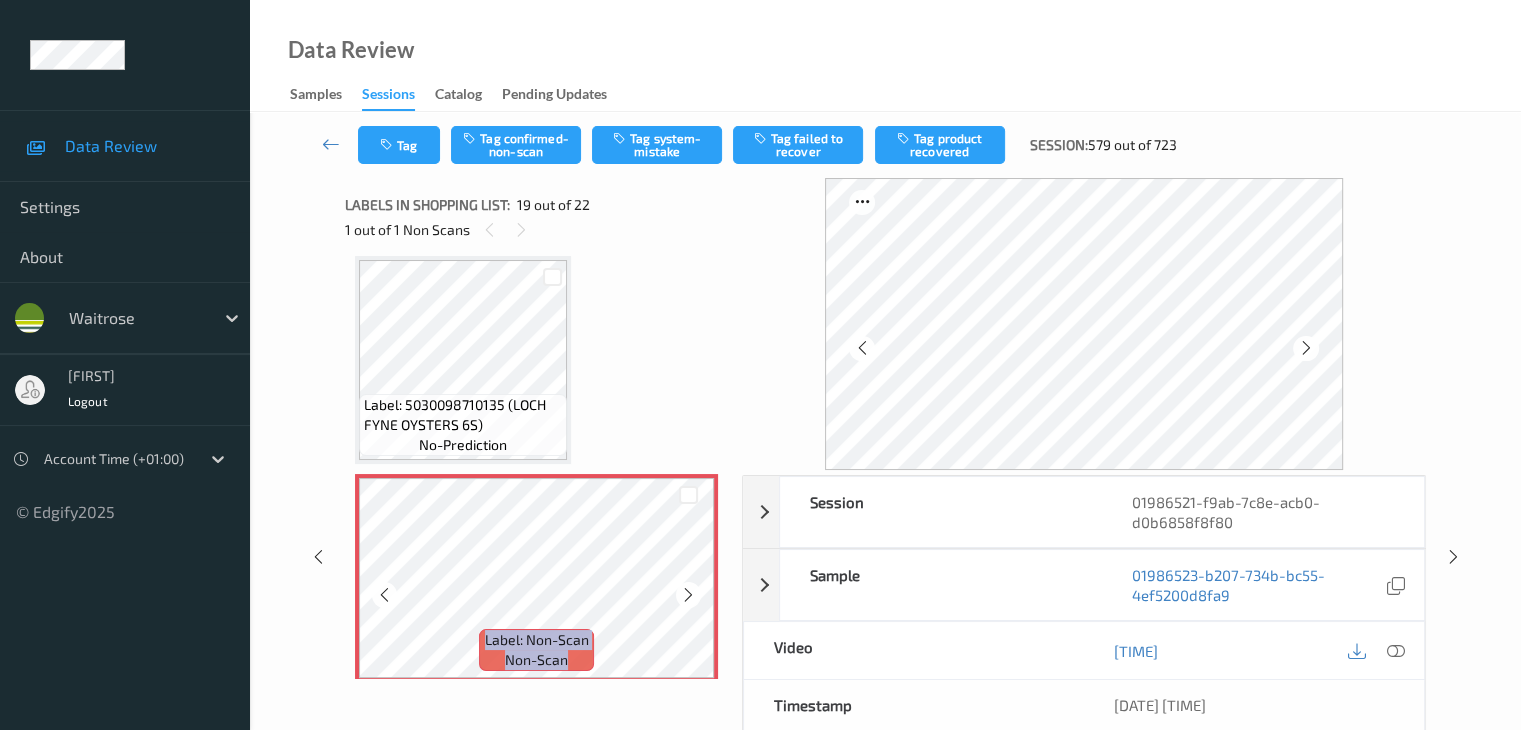 click at bounding box center [688, 595] 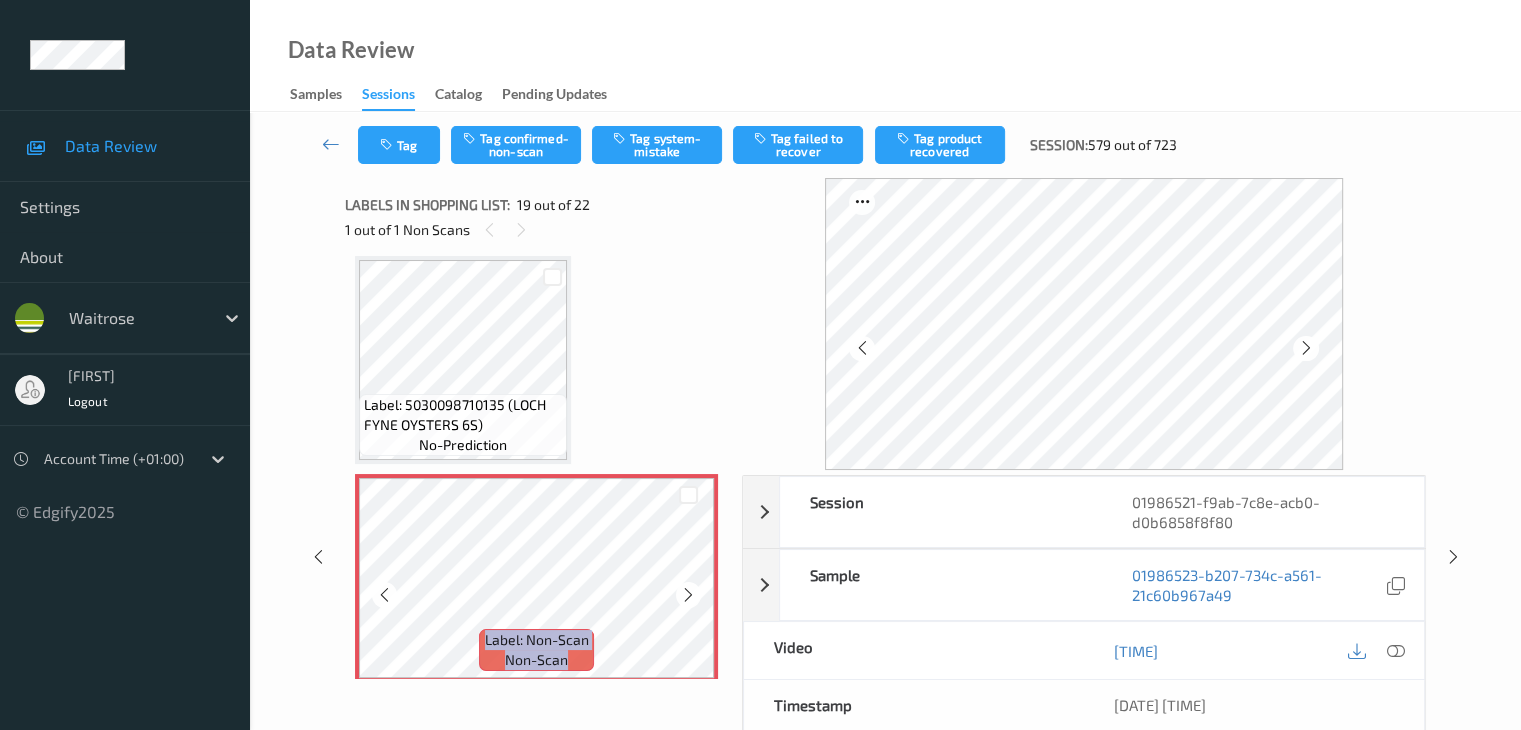 click at bounding box center (688, 595) 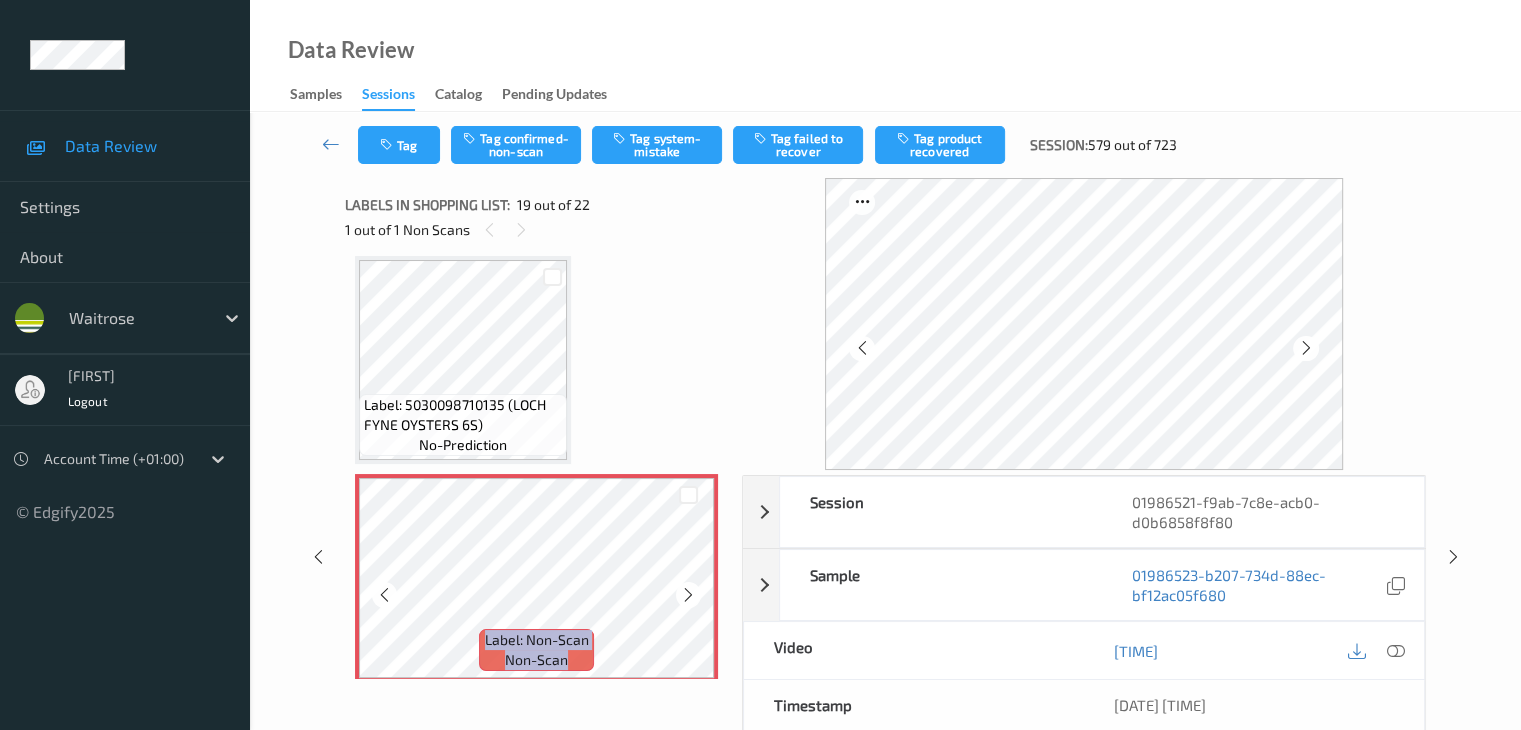 click at bounding box center [688, 595] 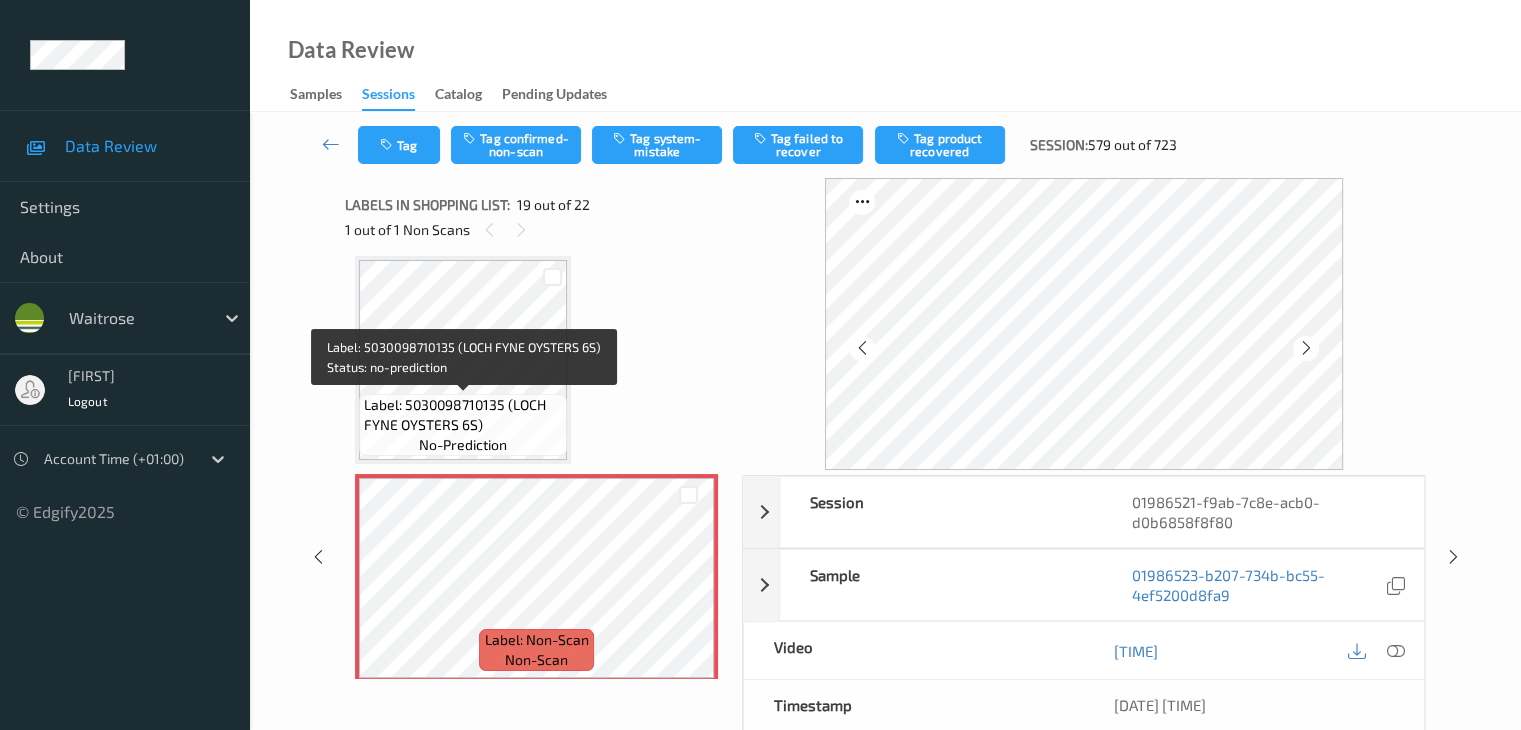 click on "Label: 5030098710135 (LOCH FYNE OYSTERS 6S)" at bounding box center (463, 415) 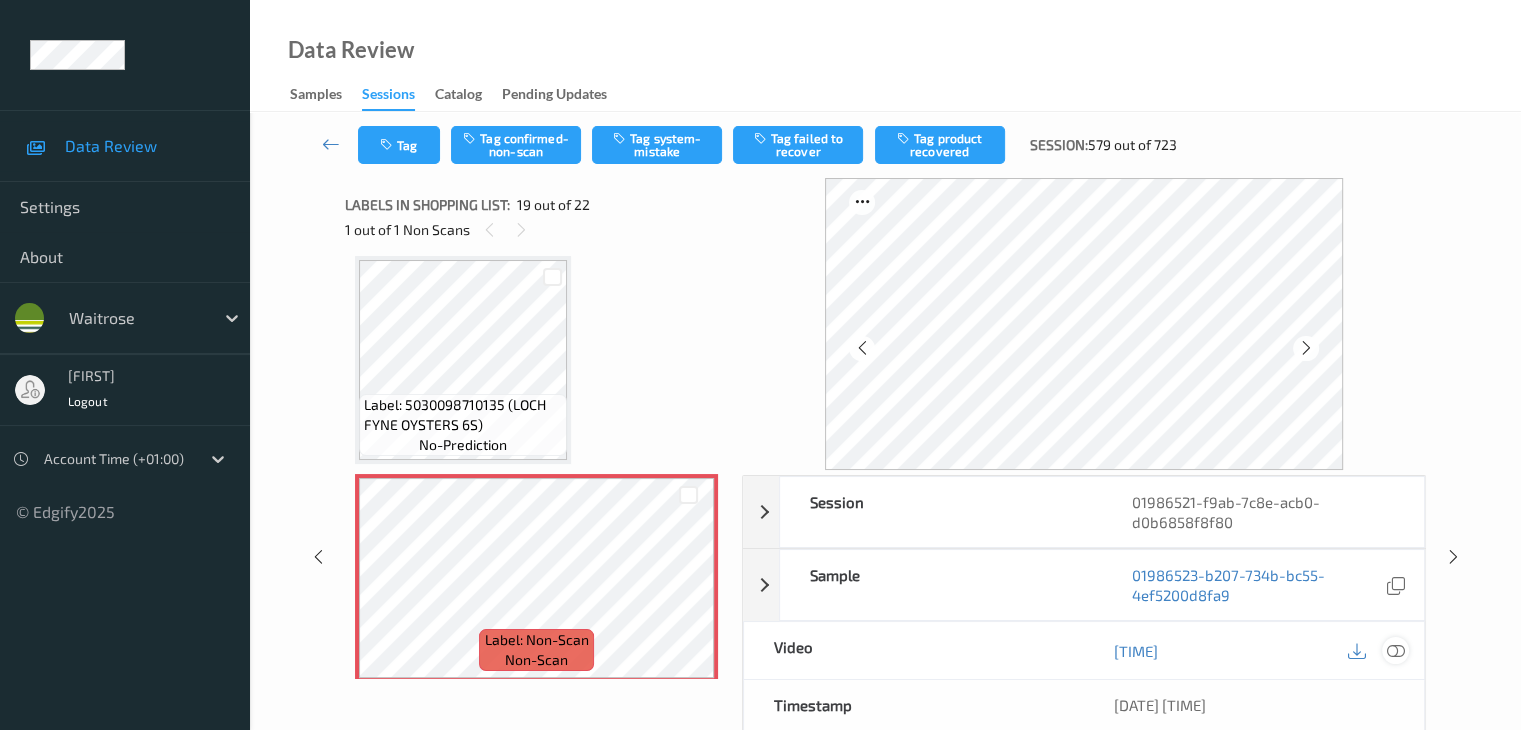 click at bounding box center [1395, 651] 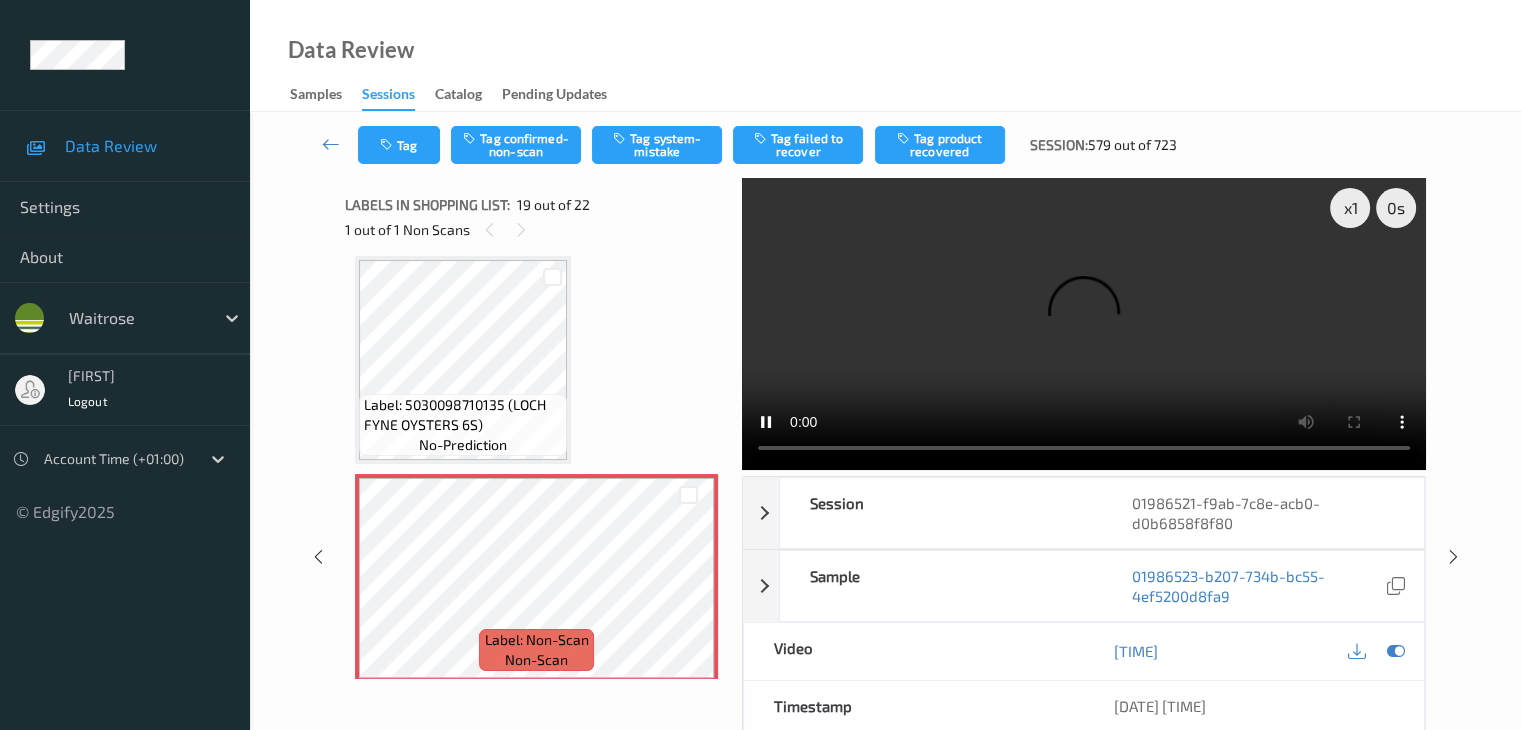 type 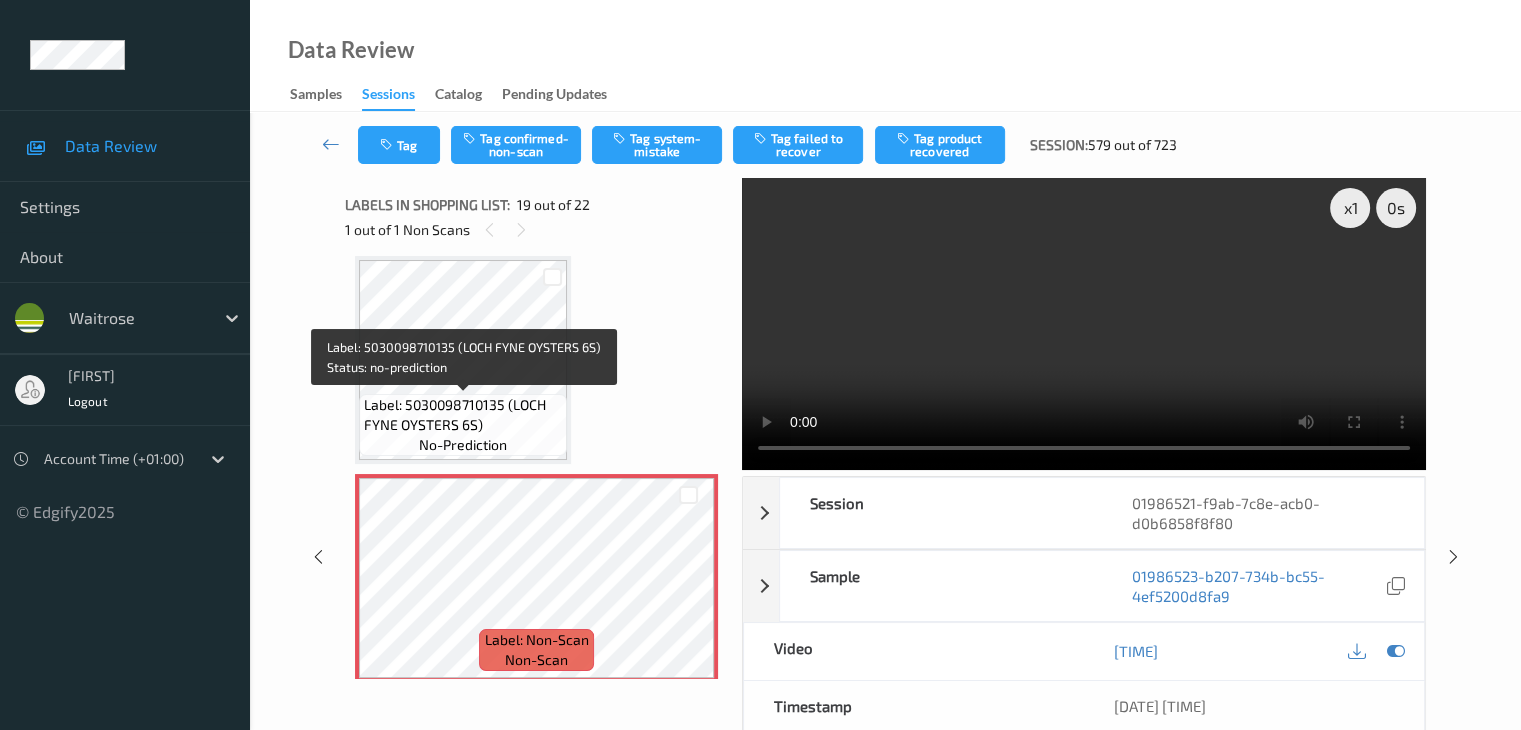 click on "Label: 5030098710135 (LOCH FYNE OYSTERS 6S)" at bounding box center [463, 415] 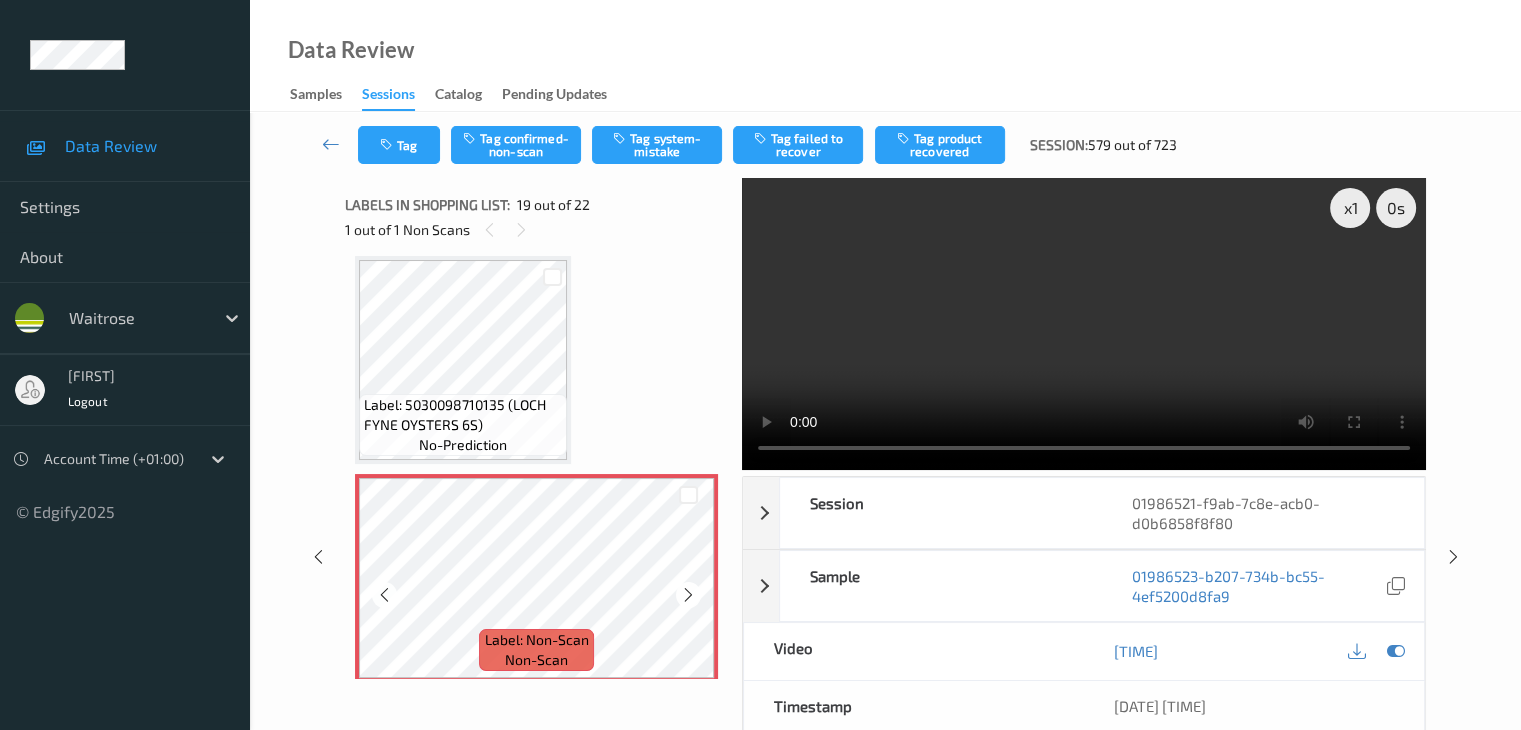 scroll, scrollTop: 3916, scrollLeft: 0, axis: vertical 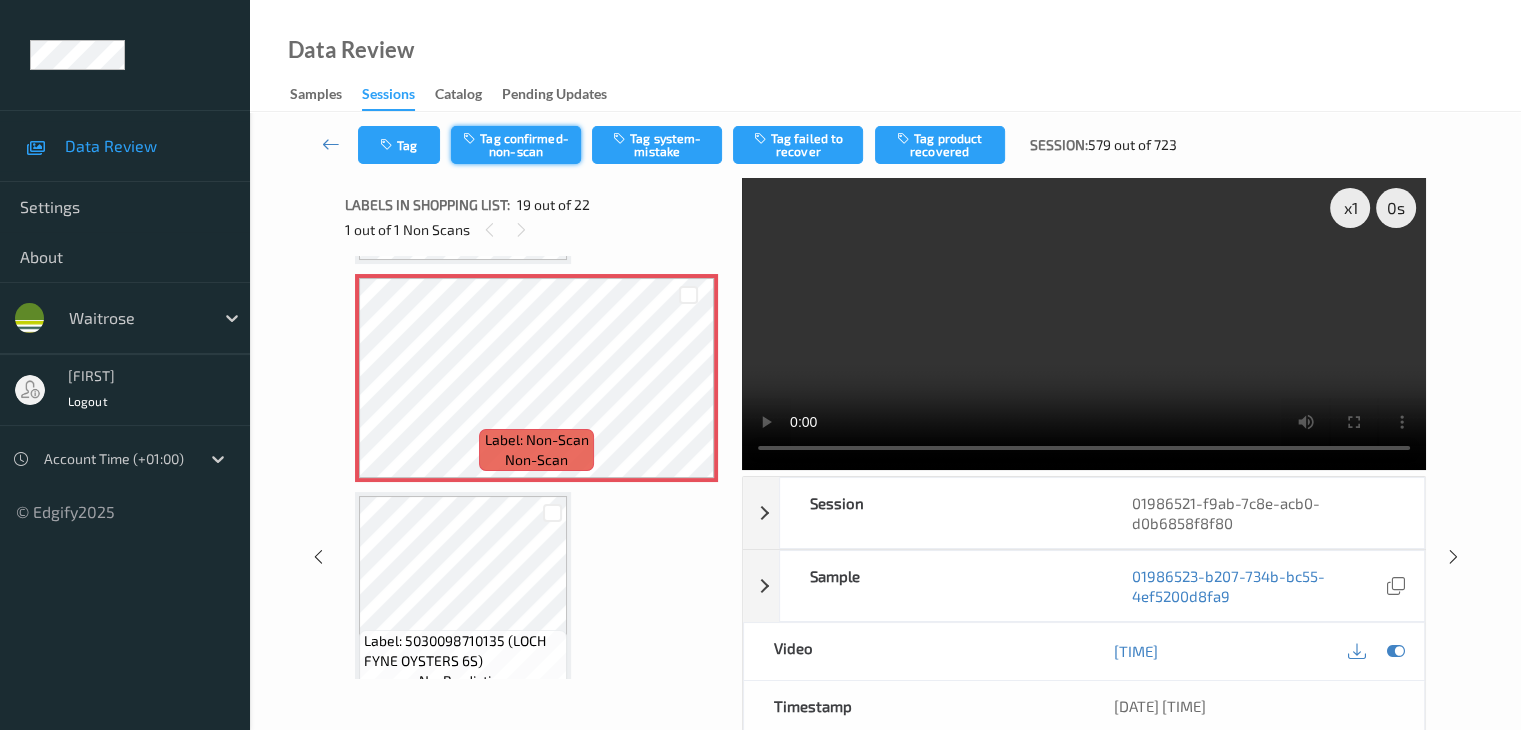 click on "Tag   confirmed-non-scan" at bounding box center (516, 145) 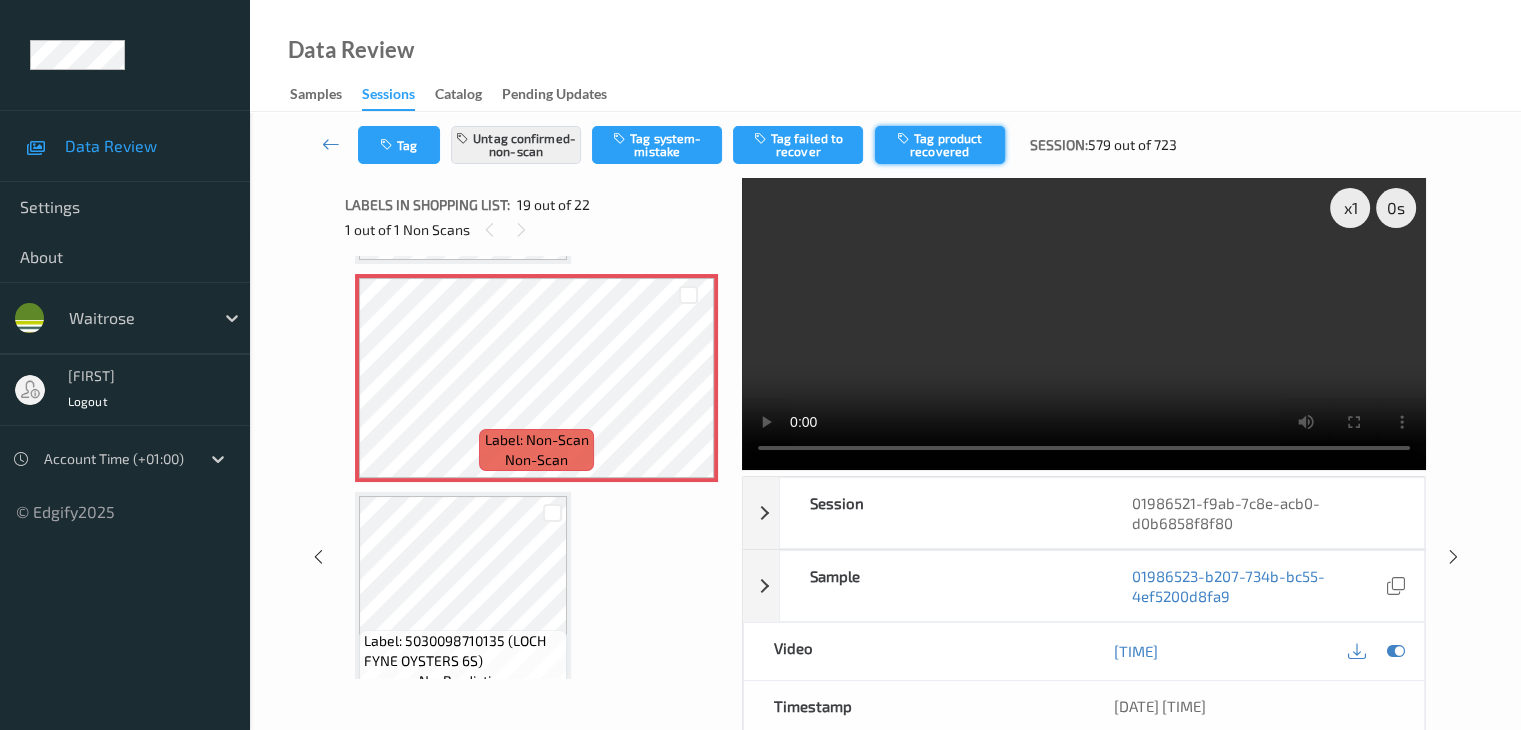 click at bounding box center [905, 138] 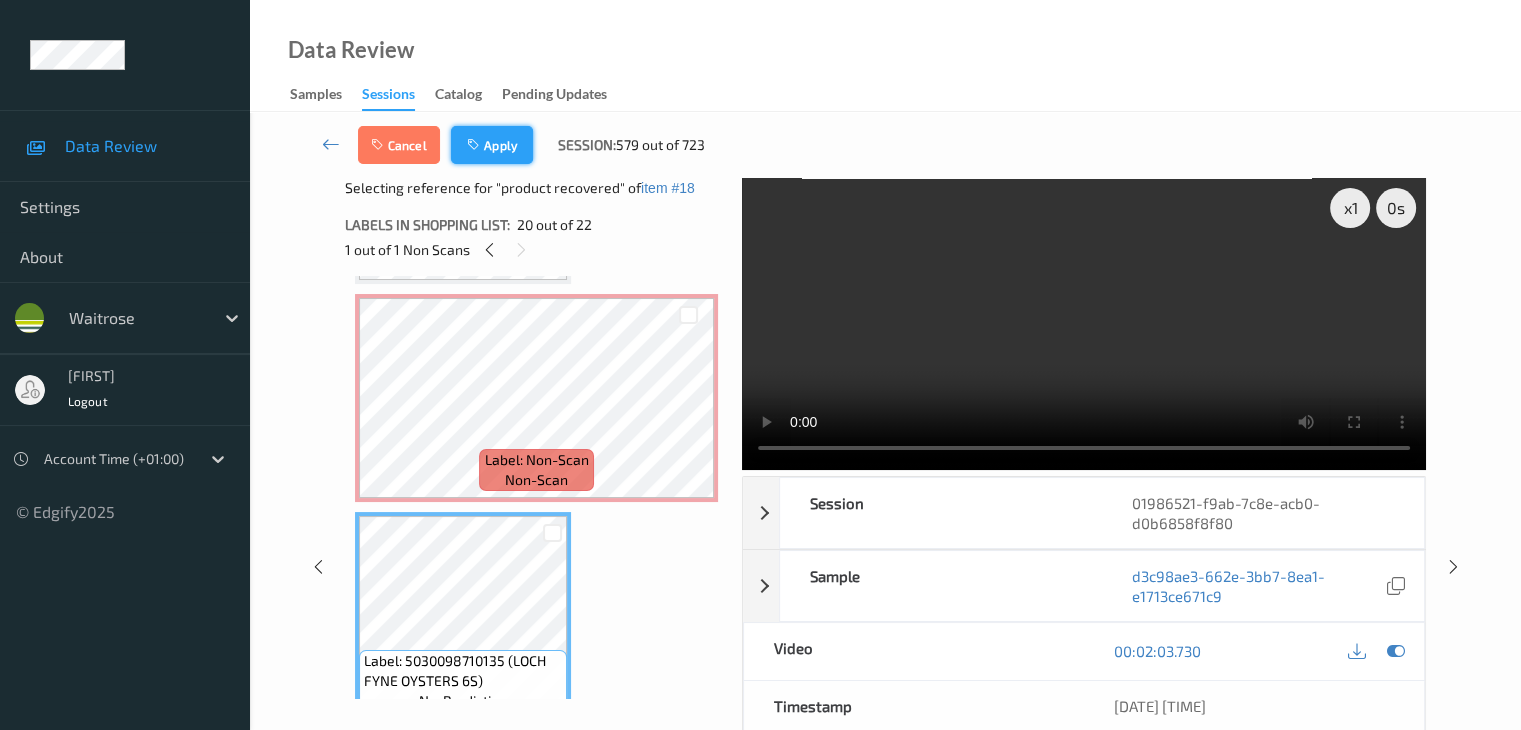 click on "Apply" at bounding box center (492, 145) 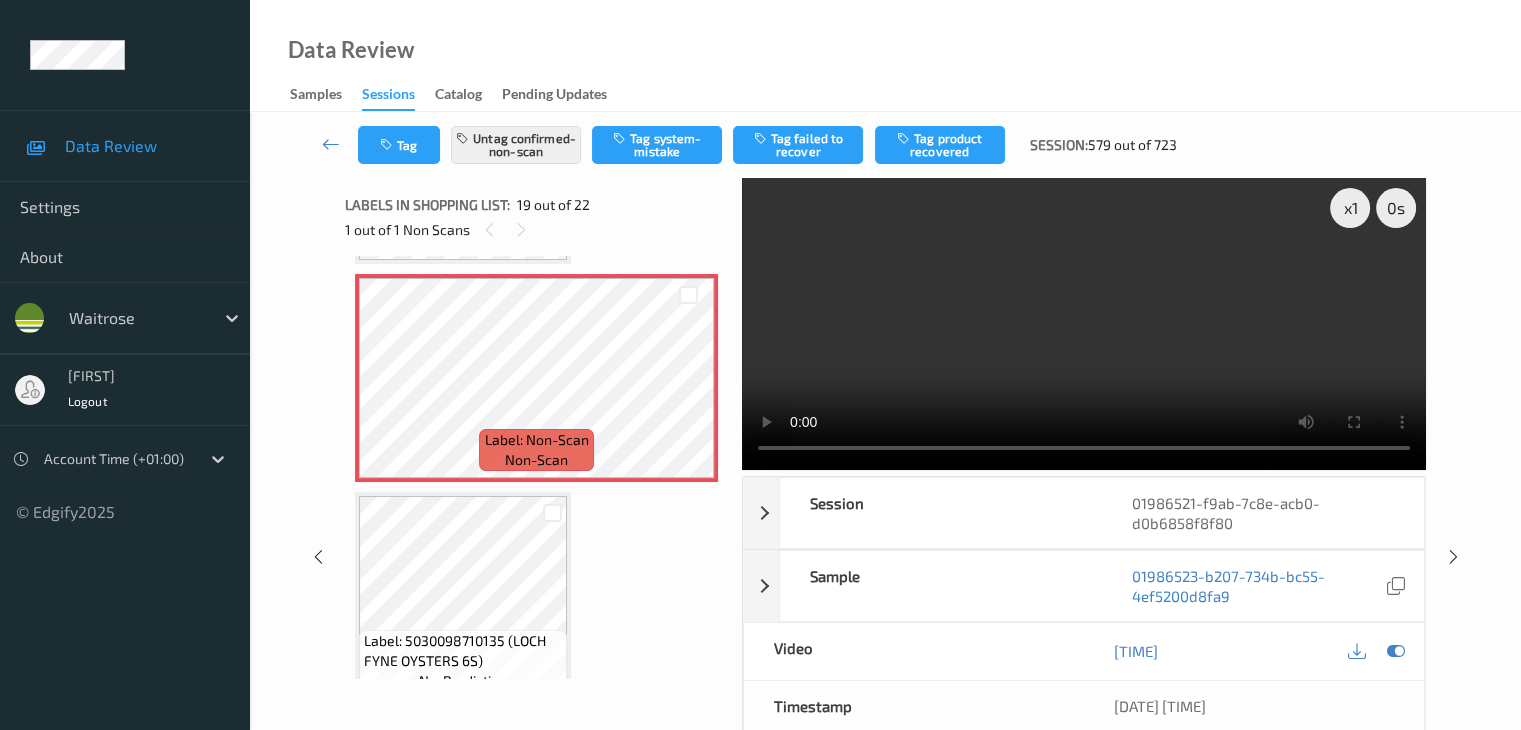 scroll, scrollTop: 3716, scrollLeft: 0, axis: vertical 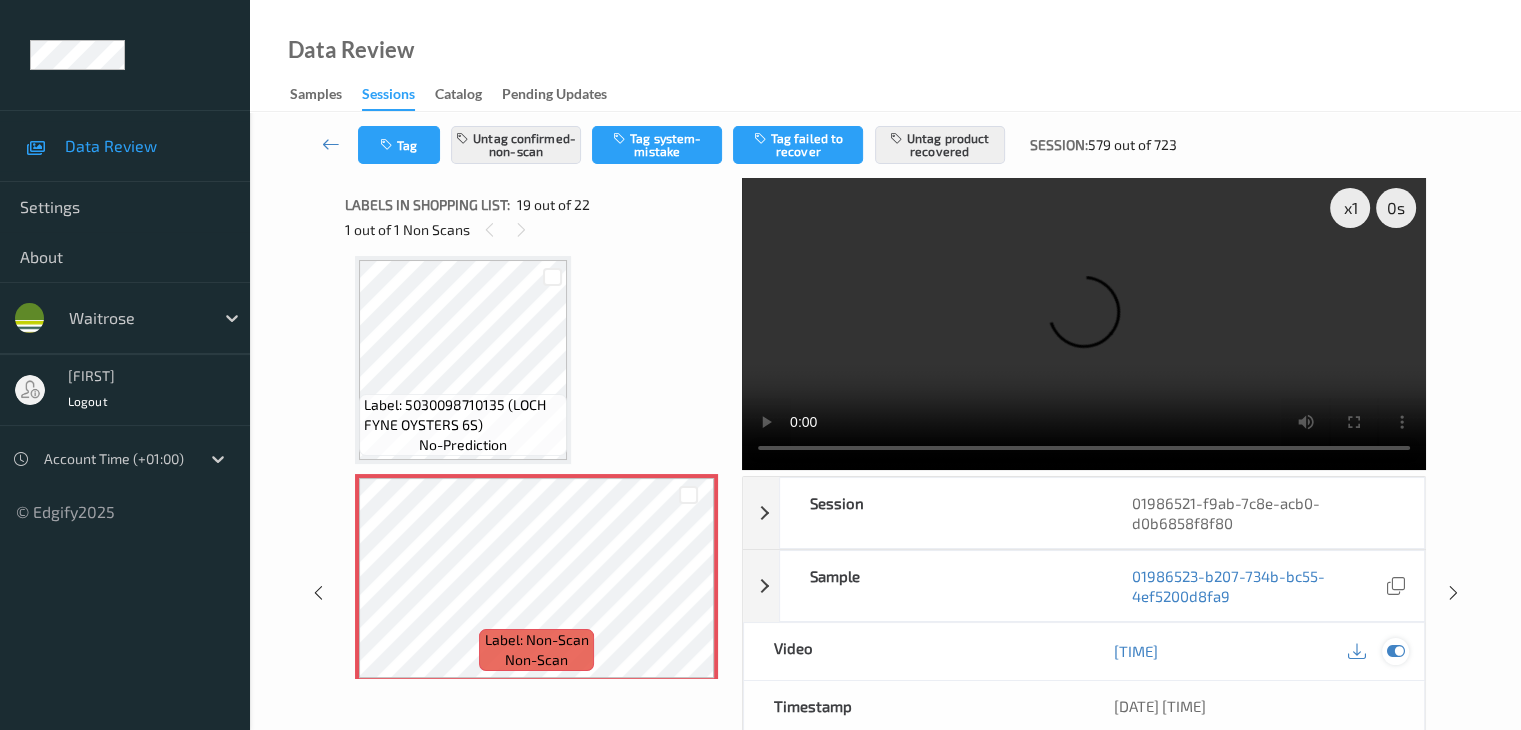 click at bounding box center [1395, 651] 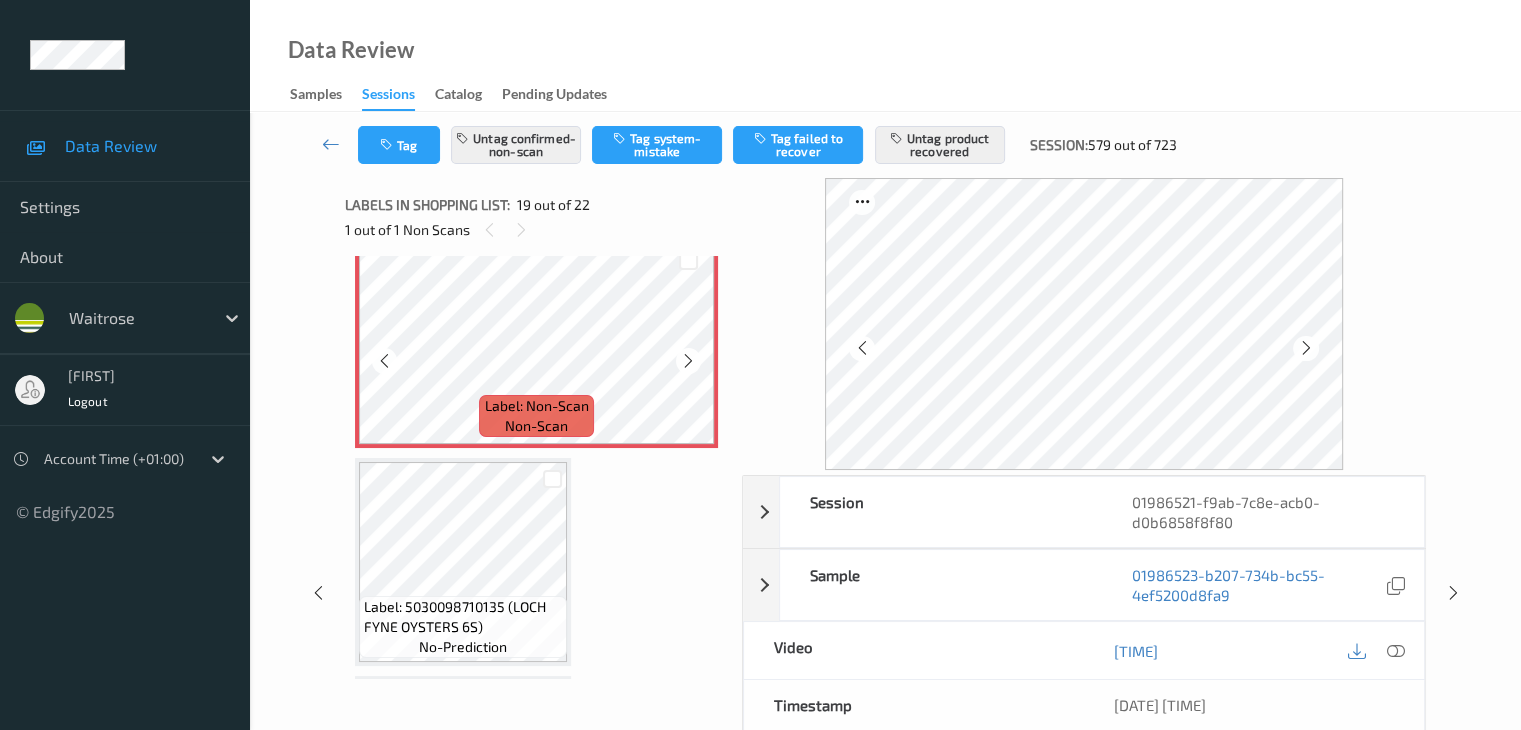 scroll, scrollTop: 3916, scrollLeft: 0, axis: vertical 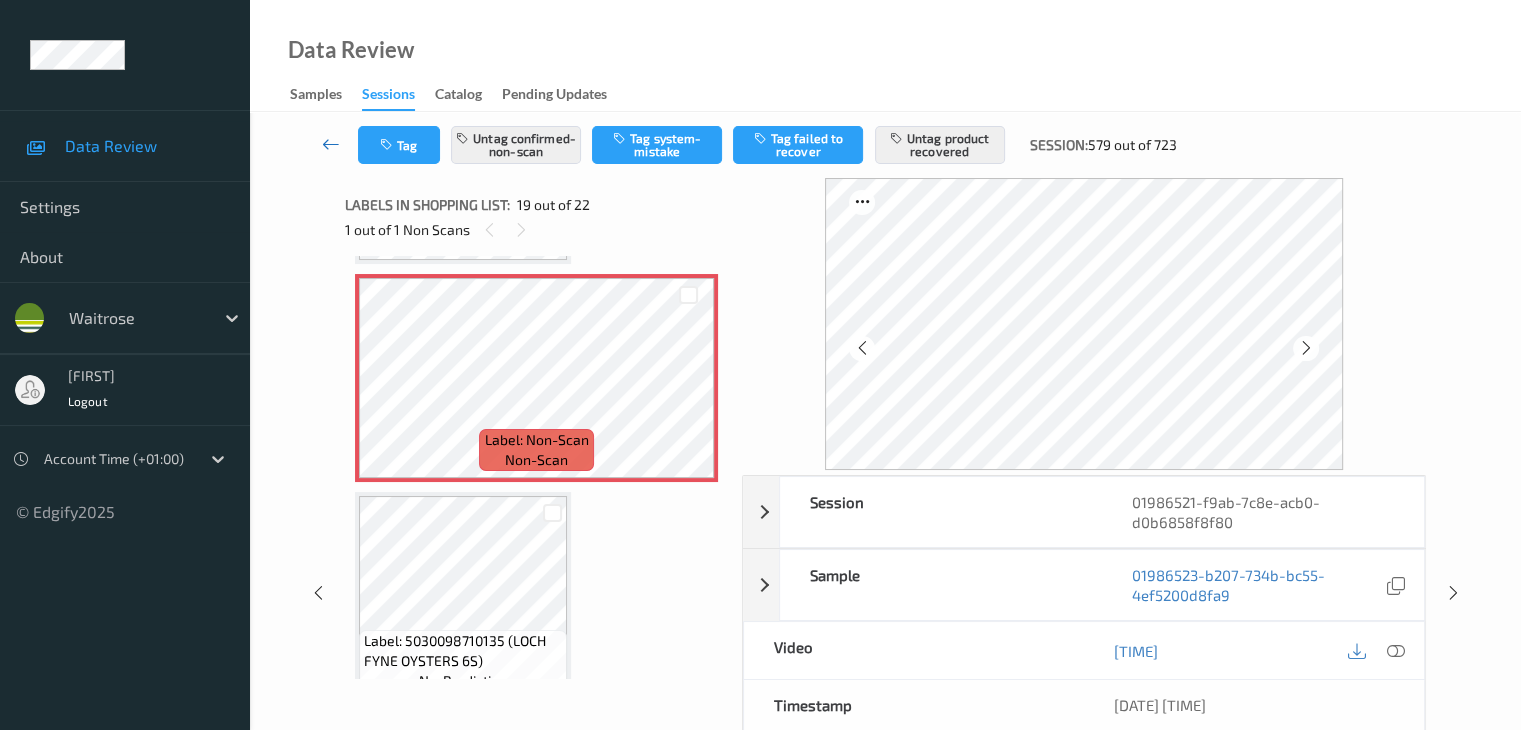 click at bounding box center [331, 144] 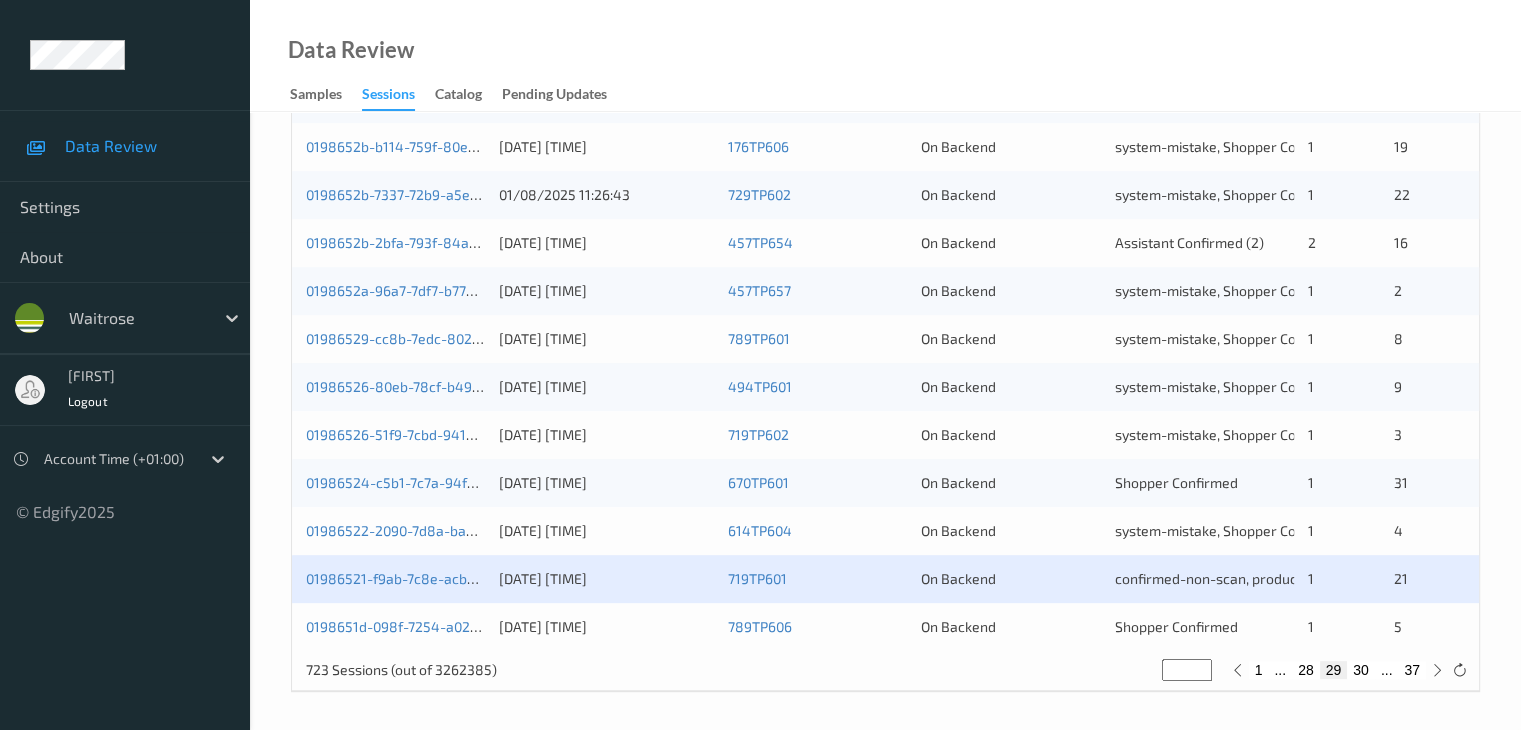 scroll, scrollTop: 932, scrollLeft: 0, axis: vertical 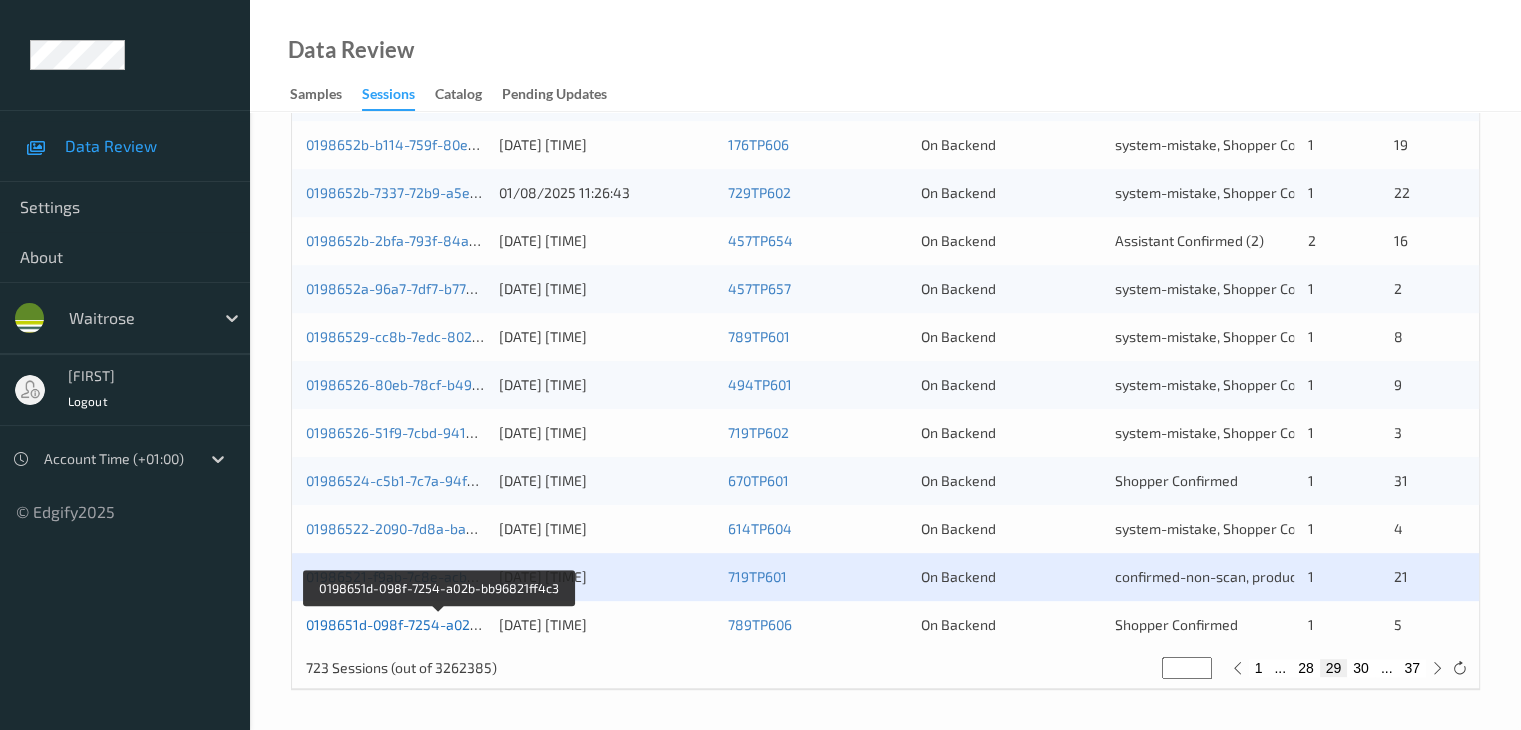 click on "0198651d-098f-7254-a02b-bb96821ff4c3" at bounding box center (439, 624) 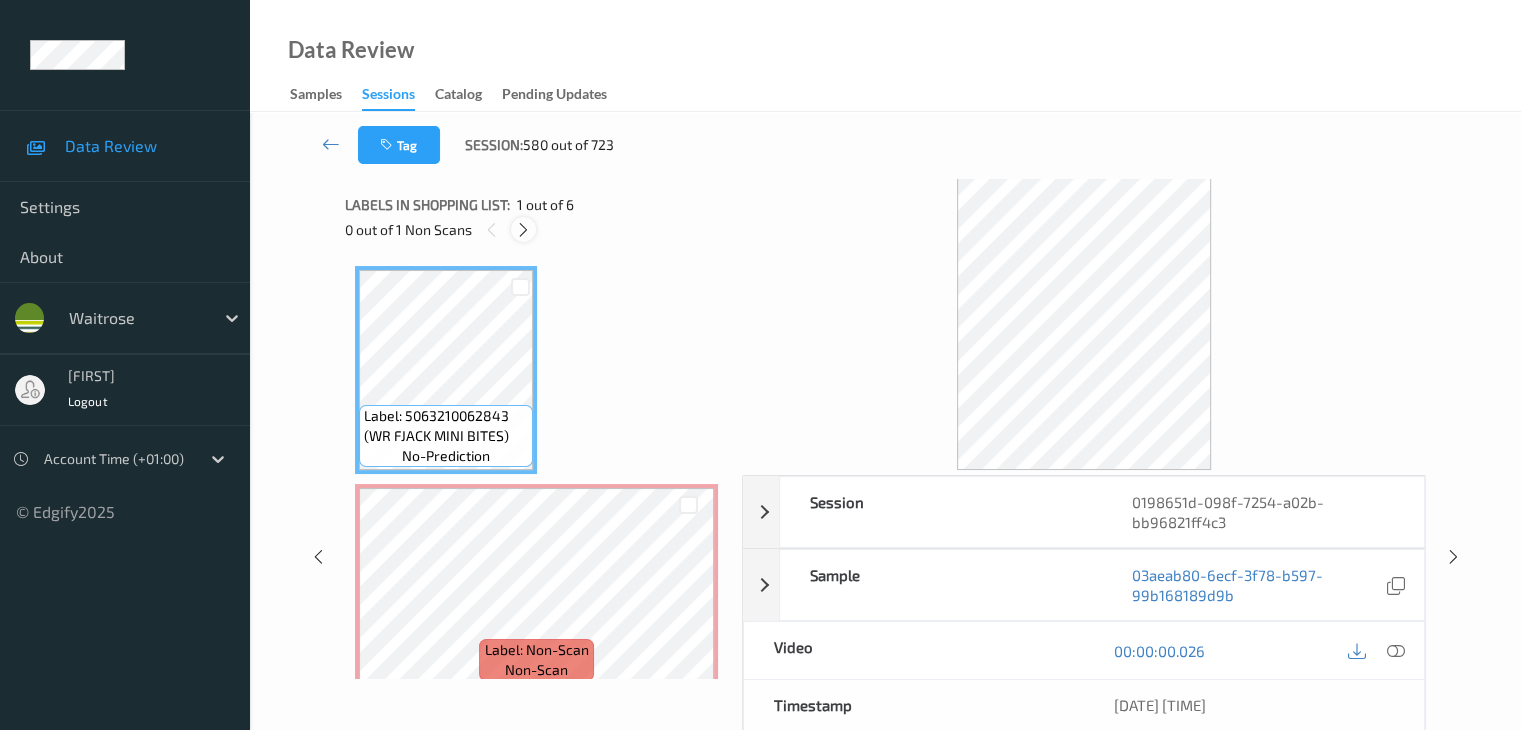 click at bounding box center (523, 230) 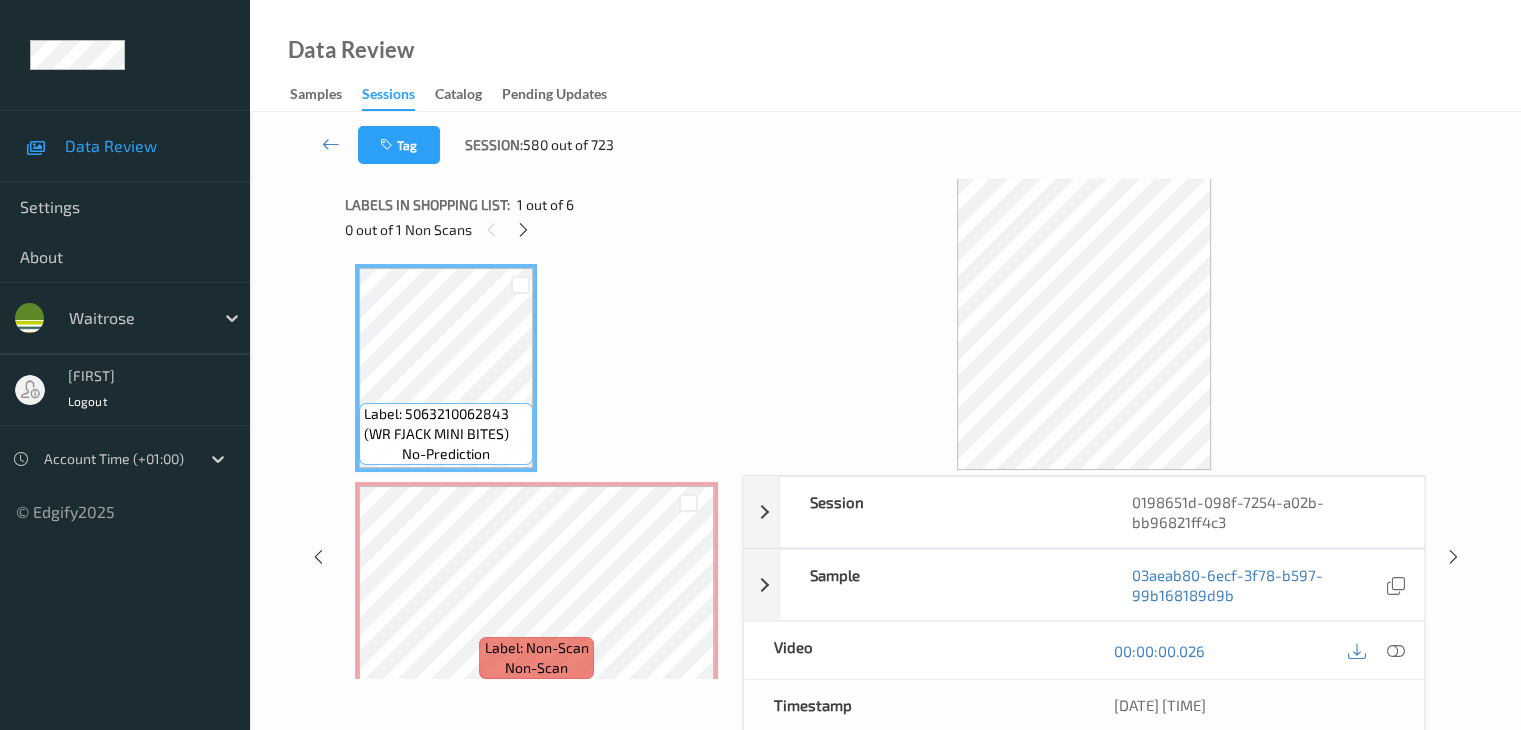 scroll, scrollTop: 0, scrollLeft: 0, axis: both 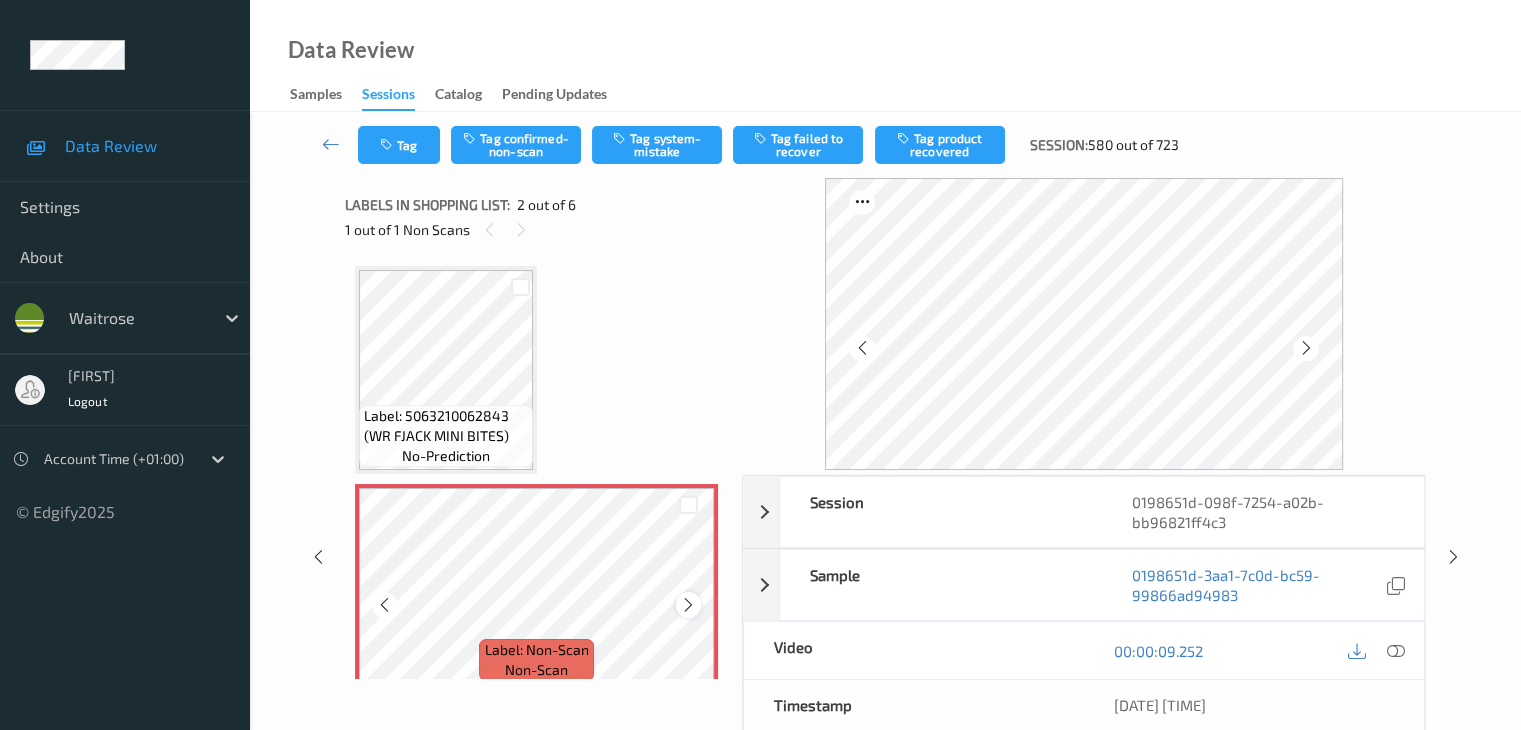 click at bounding box center [688, 605] 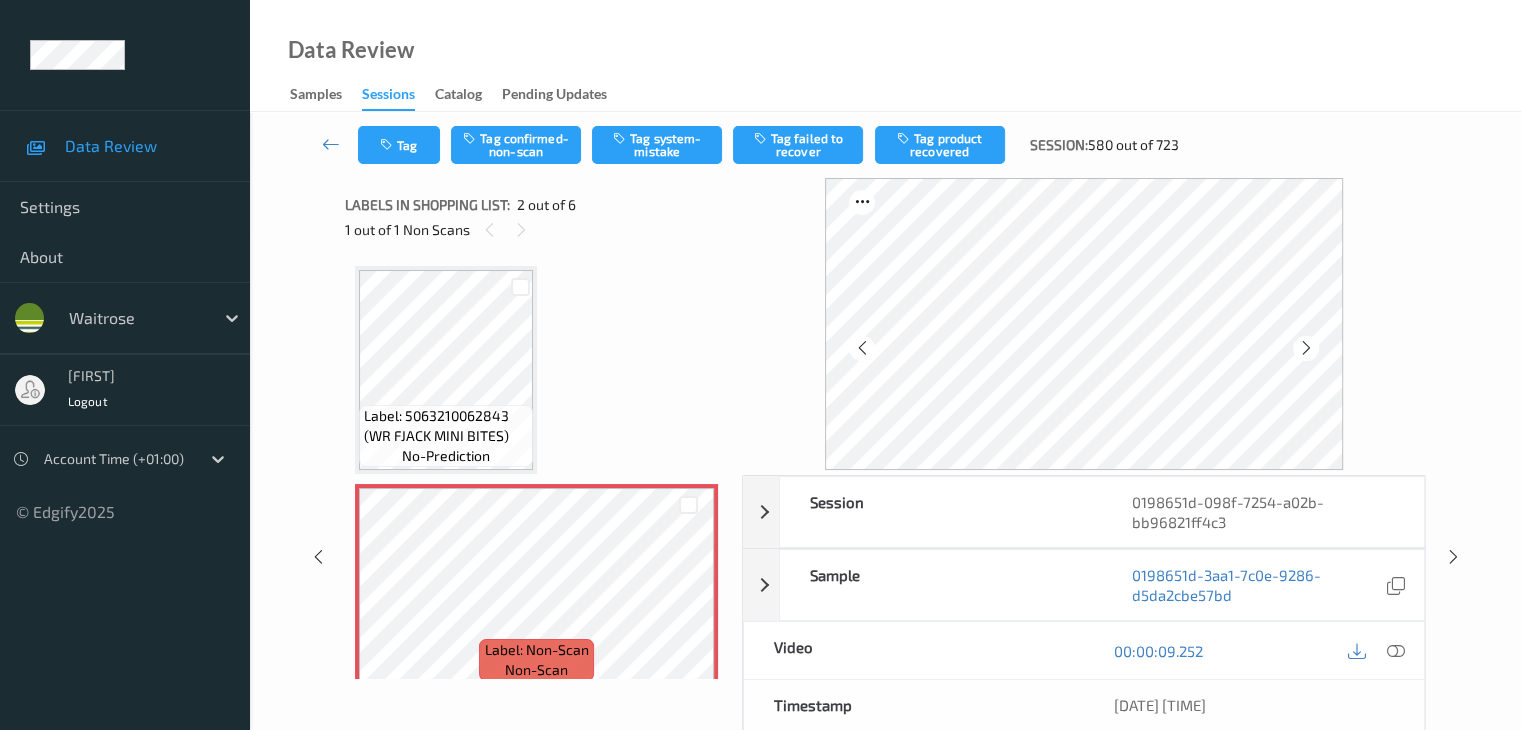 click on "Tag Tag   confirmed-non-scan Tag   system-mistake Tag   failed to recover Tag   product recovered Session: 580 out of 723" at bounding box center (885, 145) 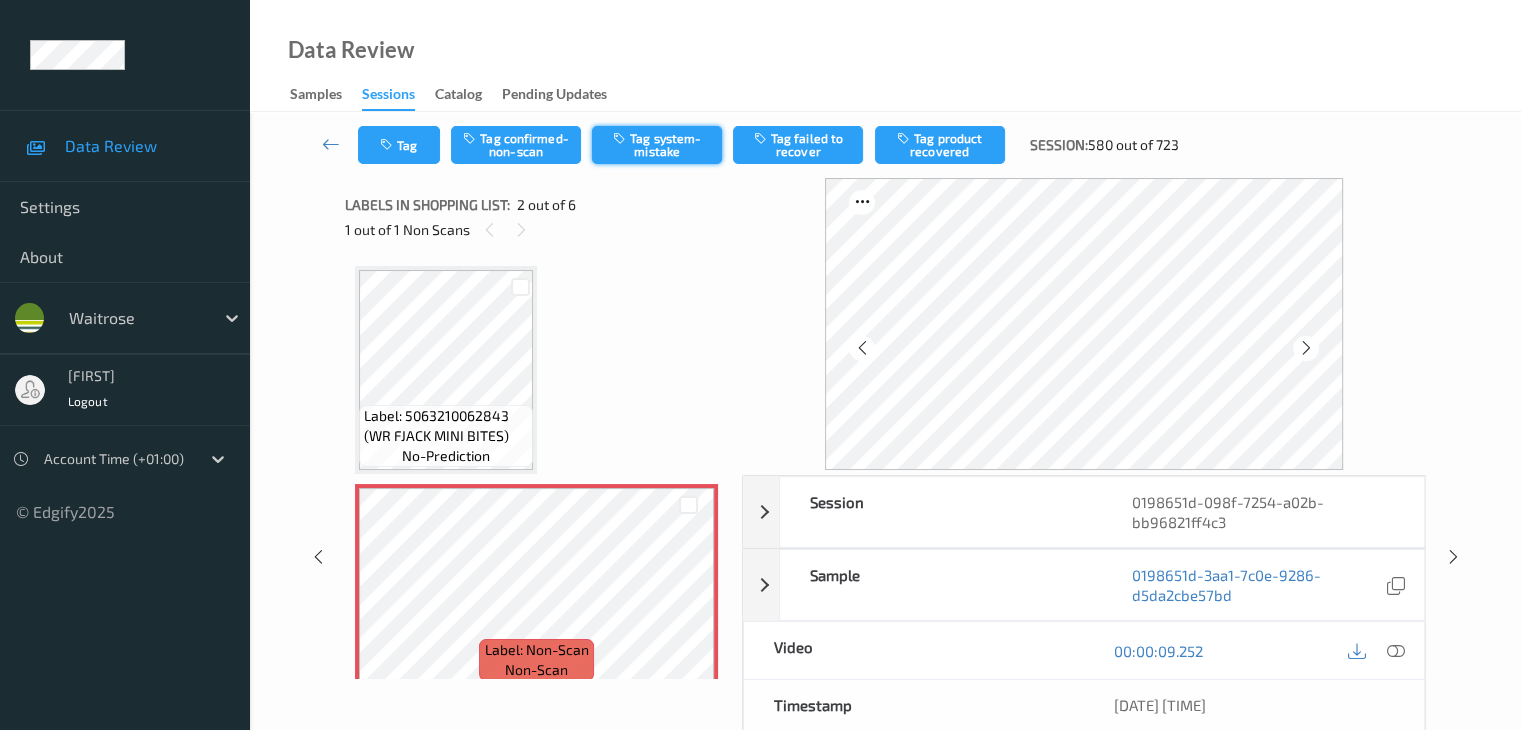 click on "Tag   system-mistake" at bounding box center (657, 145) 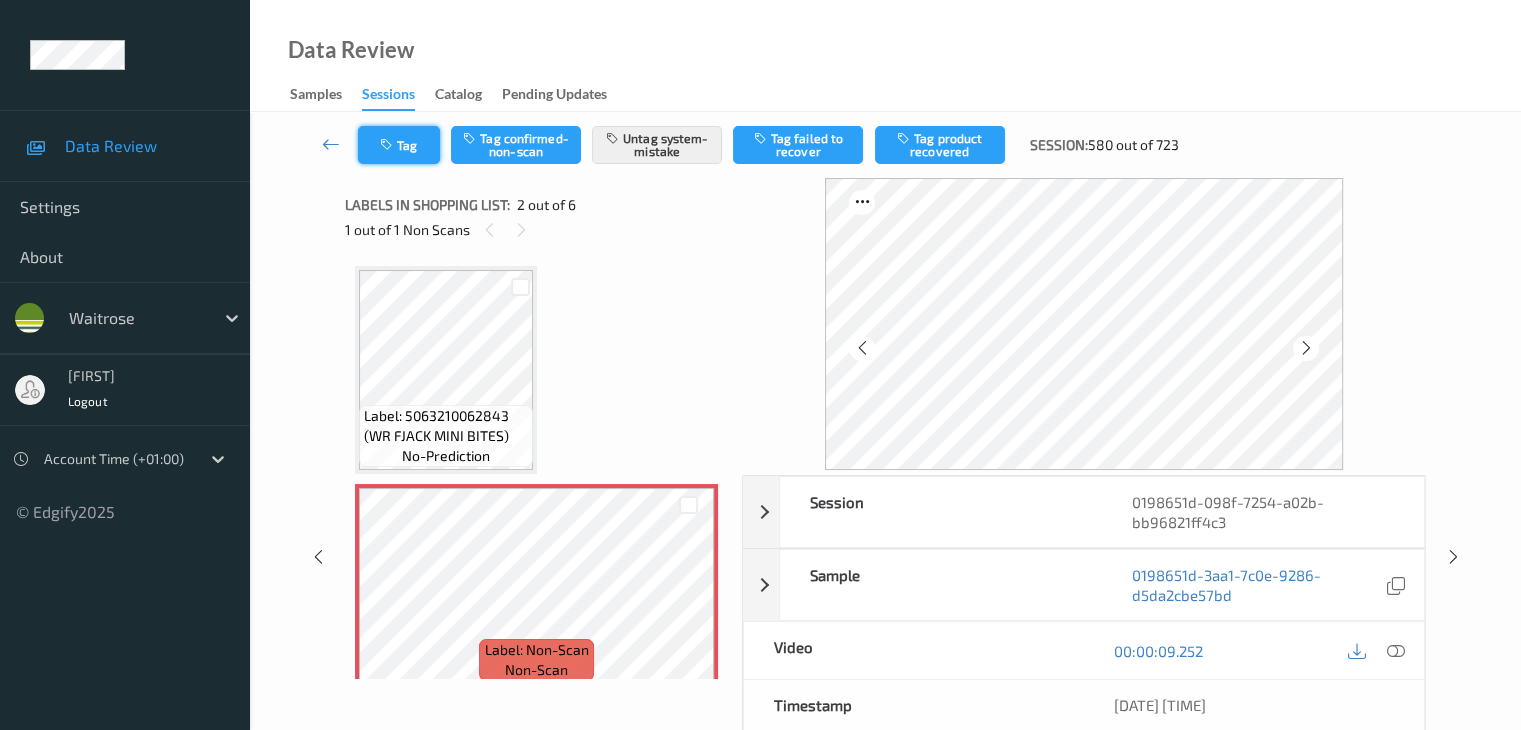 click at bounding box center (388, 145) 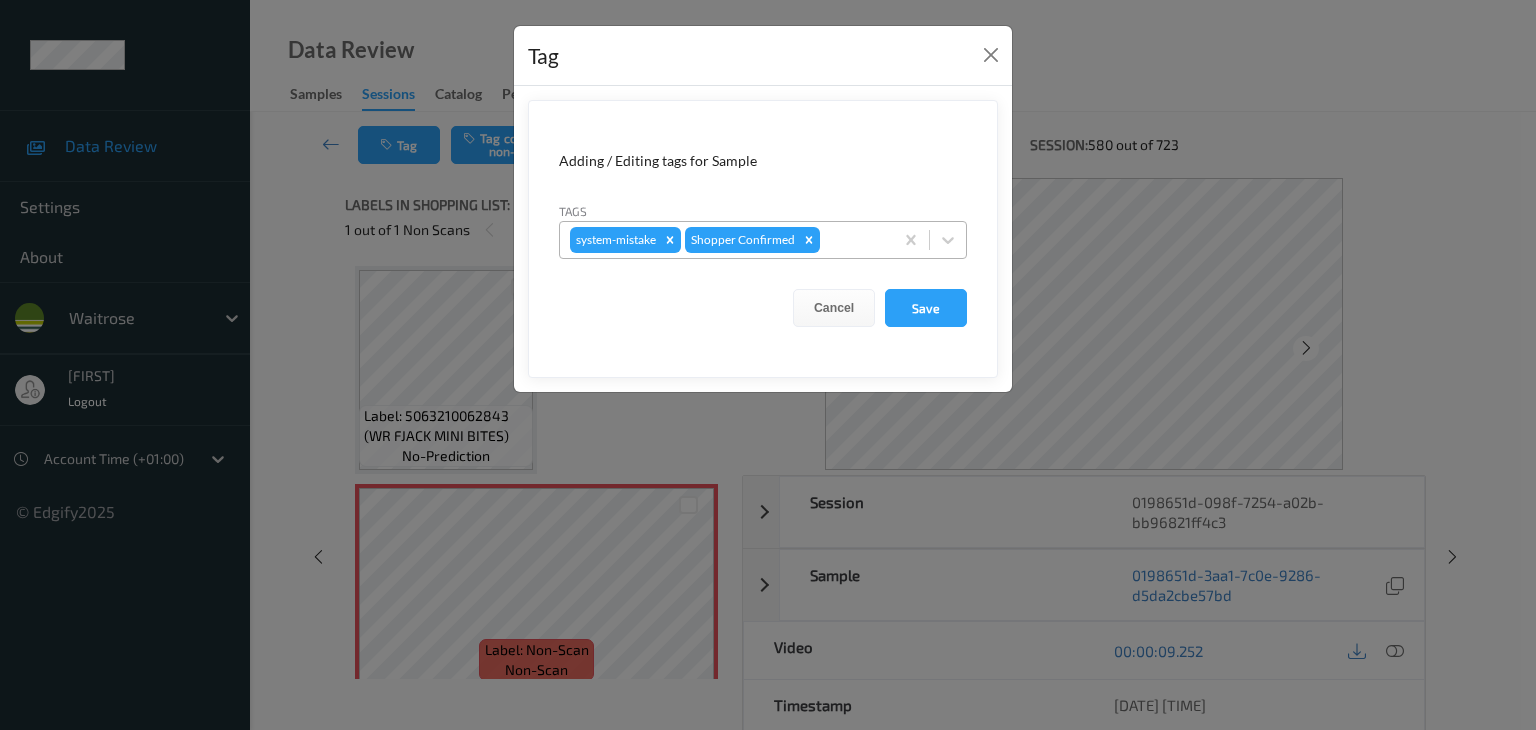 click at bounding box center (853, 240) 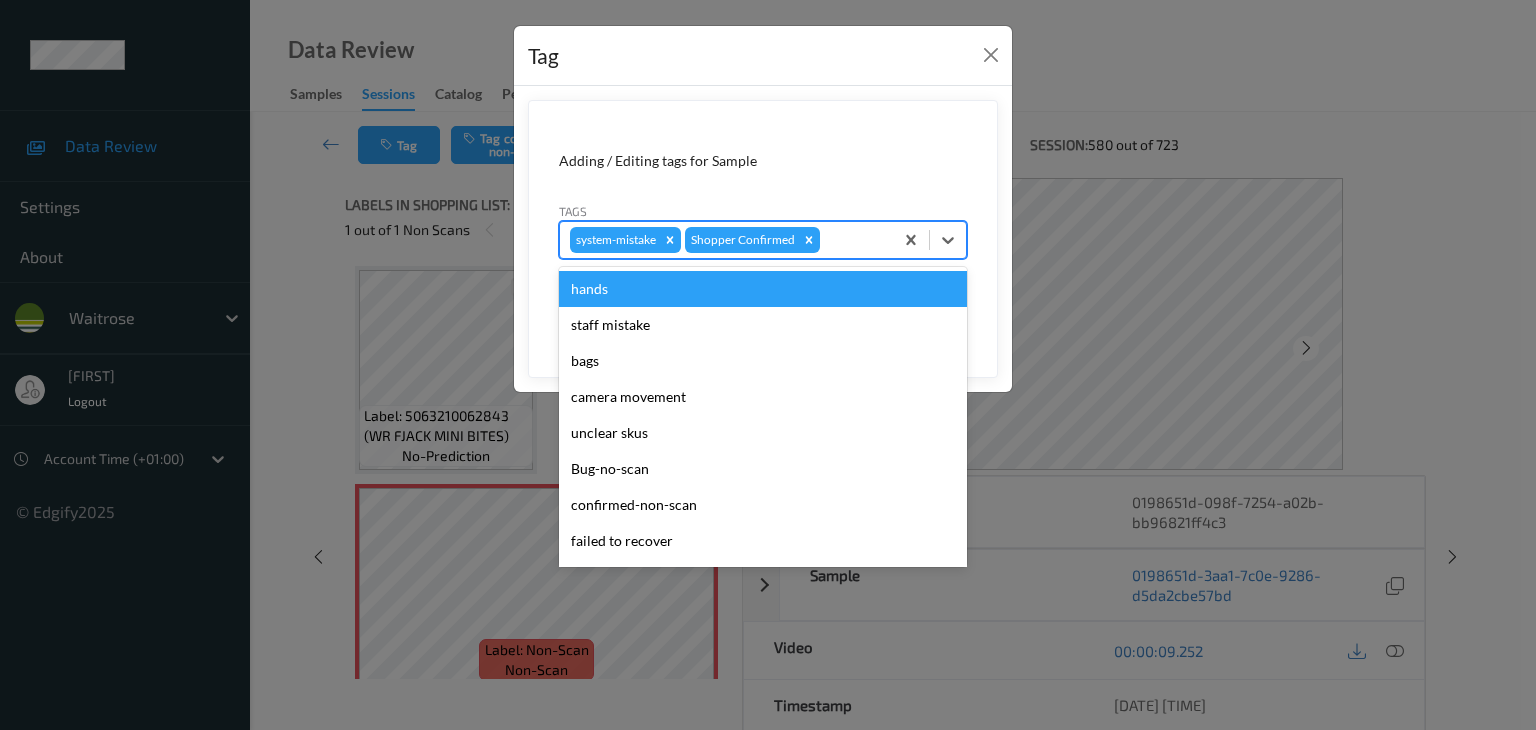 type on "u" 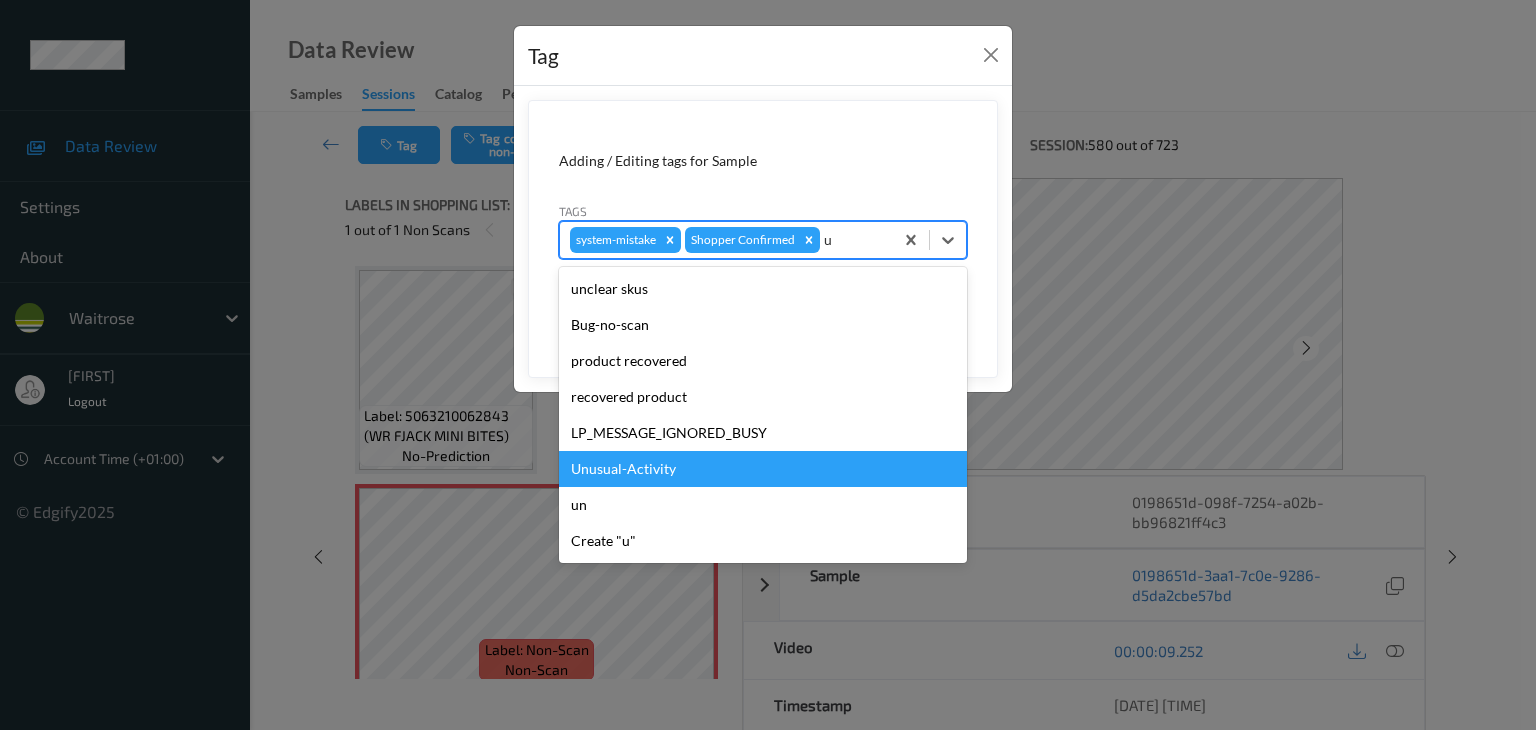 click on "Unusual-Activity" at bounding box center (763, 469) 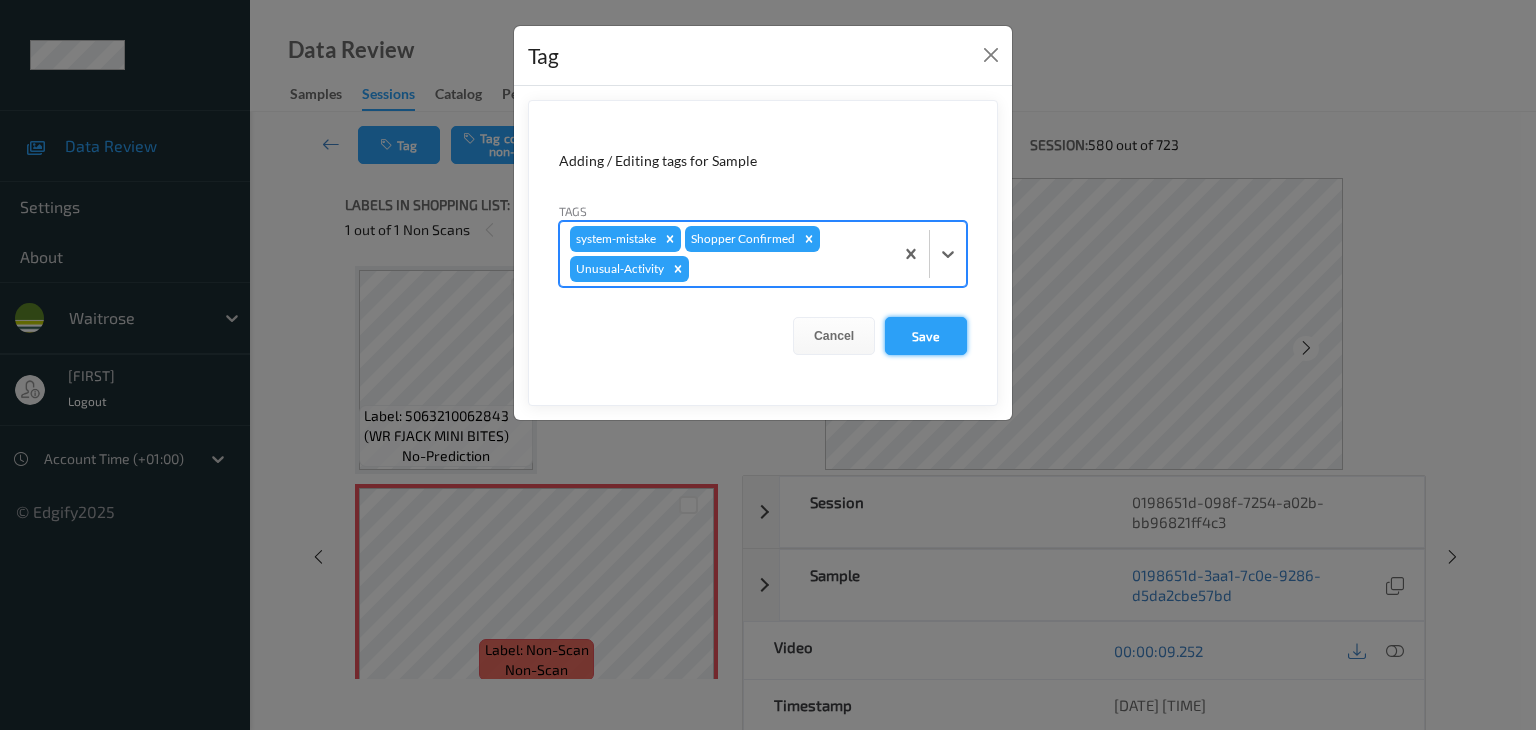 click on "Save" at bounding box center (926, 336) 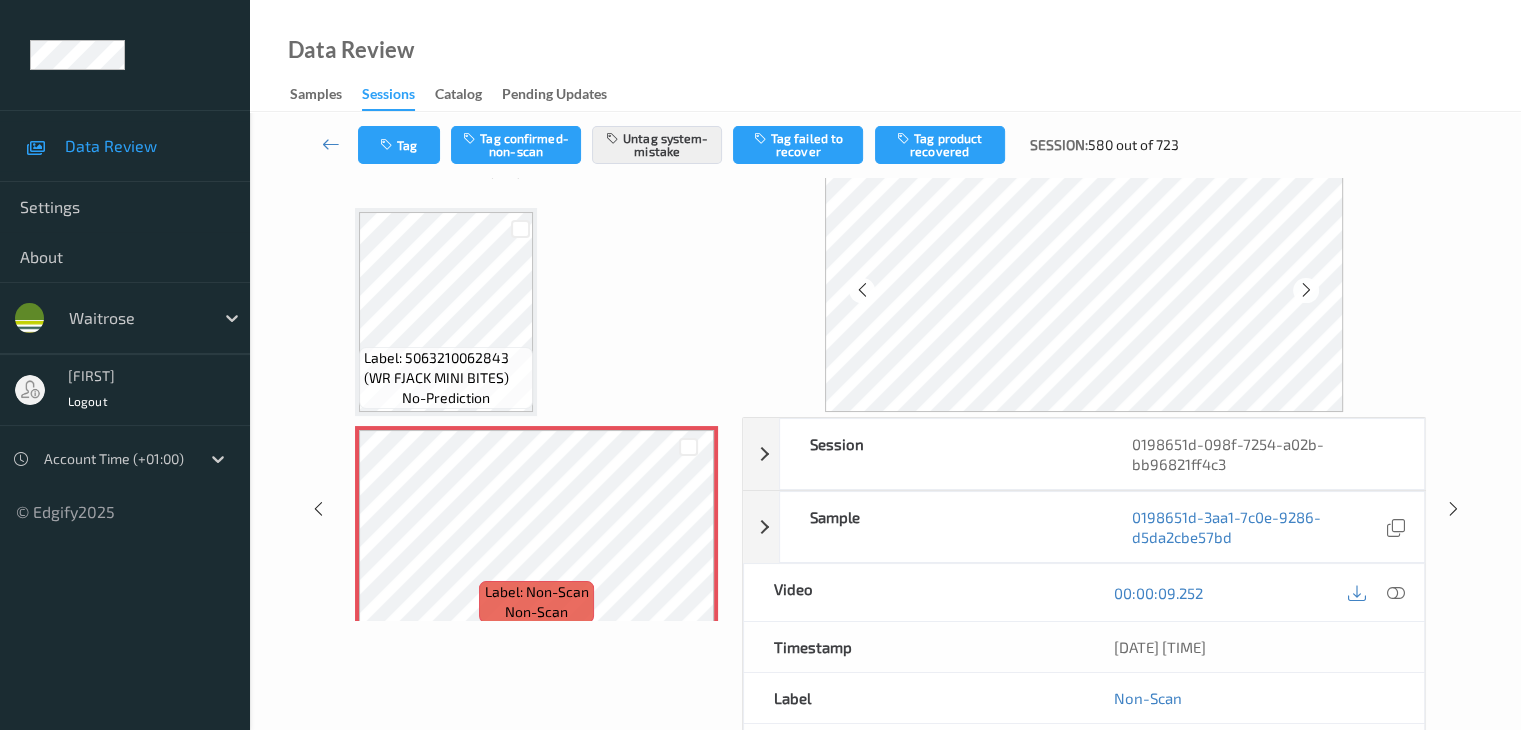 scroll, scrollTop: 0, scrollLeft: 0, axis: both 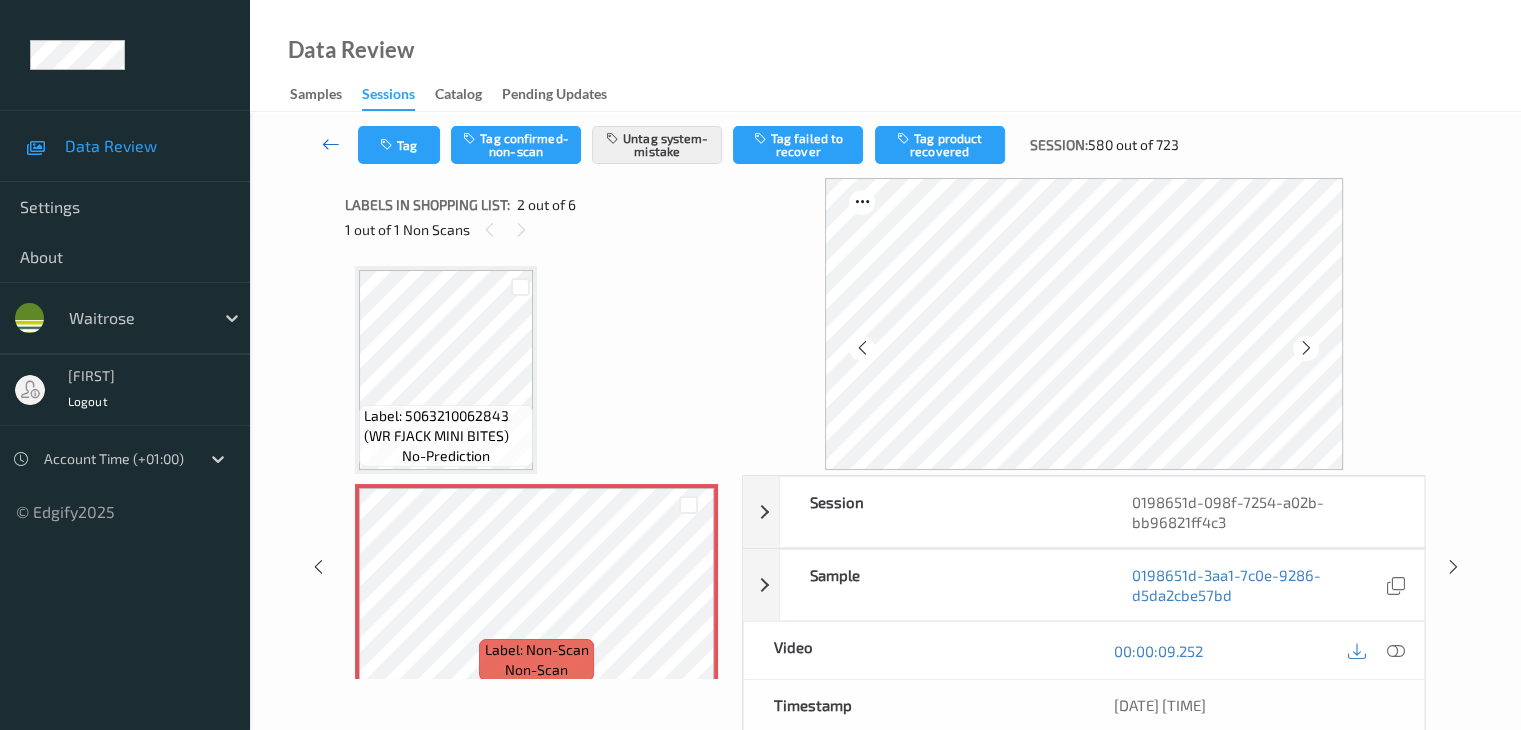 click at bounding box center [331, 144] 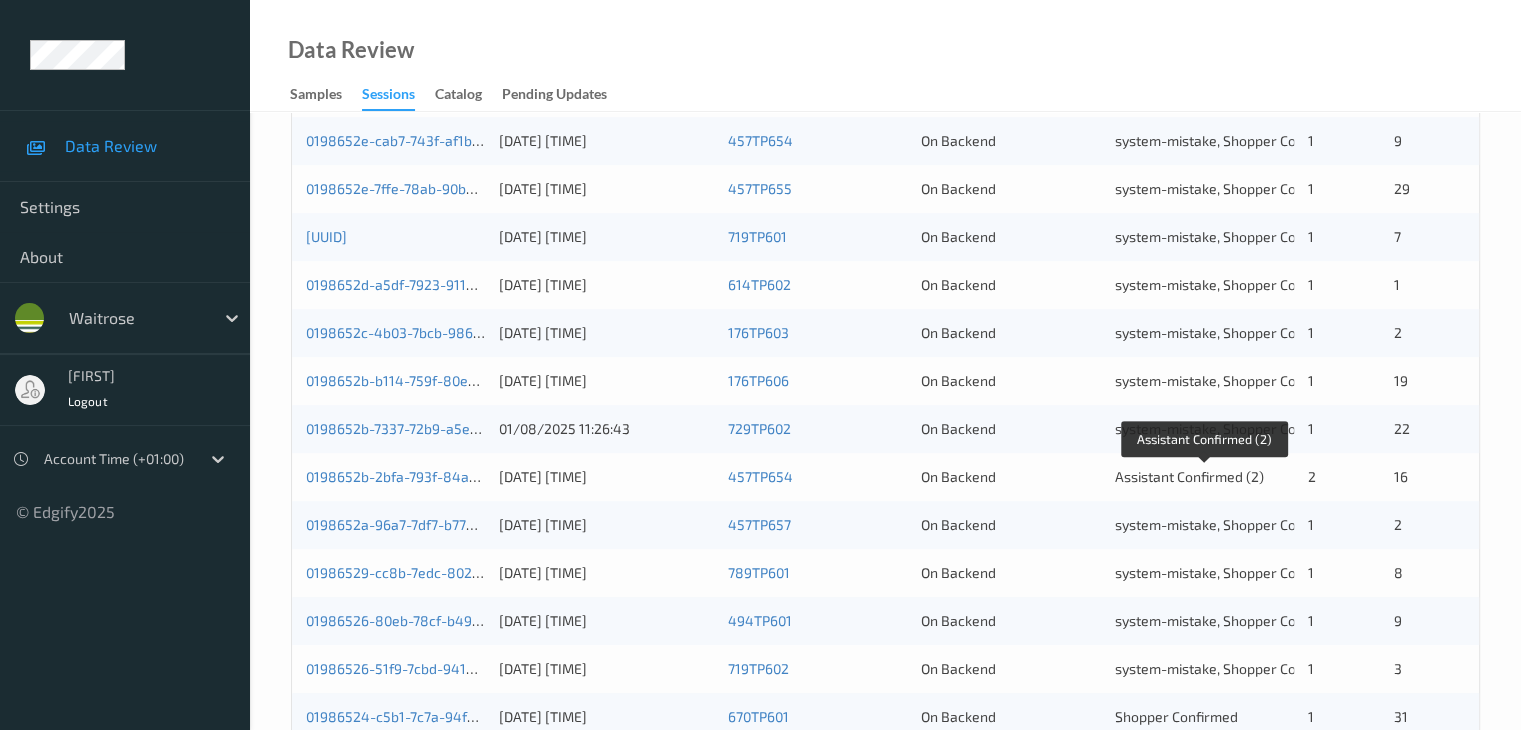 scroll, scrollTop: 700, scrollLeft: 0, axis: vertical 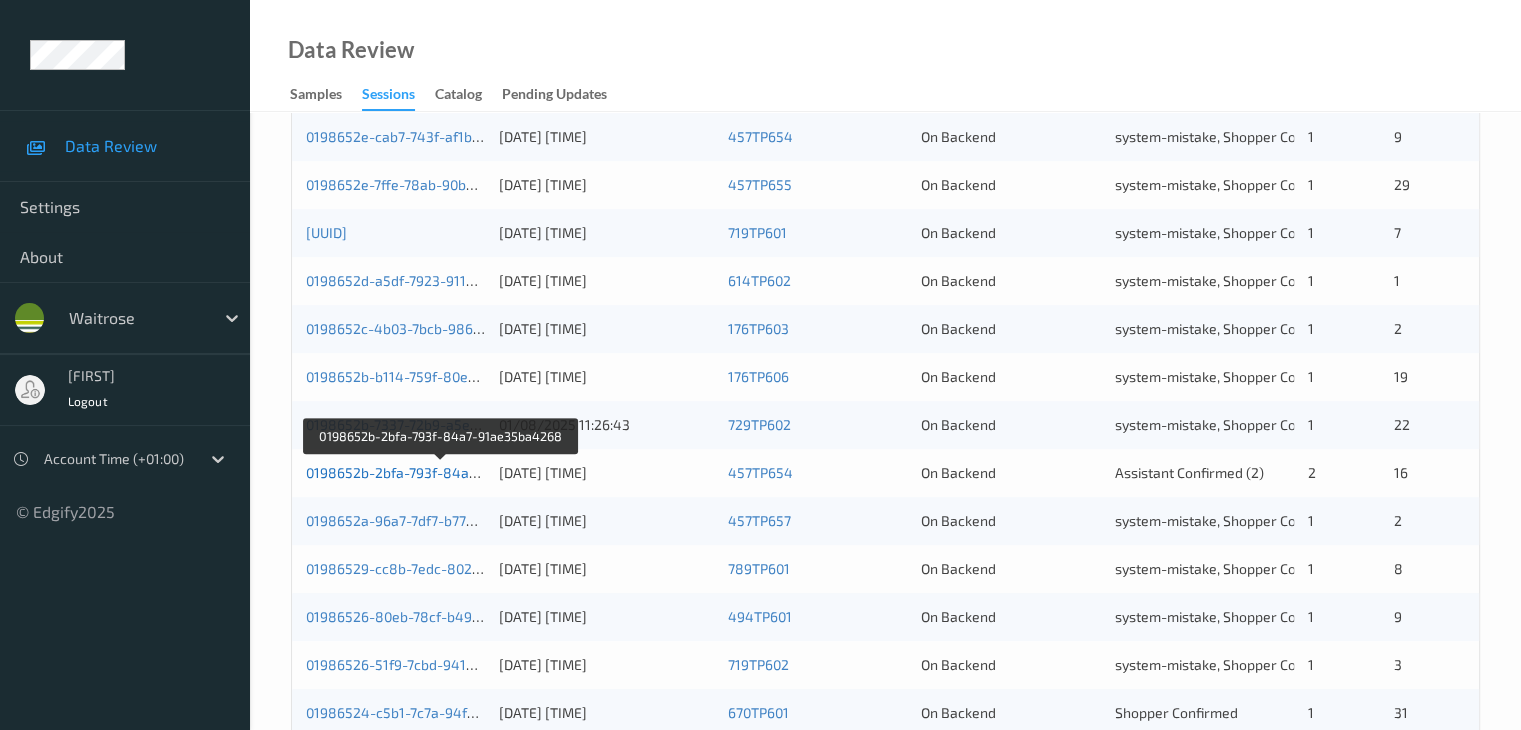 click on "0198652b-2bfa-793f-84a7-91ae35ba4268" at bounding box center (442, 472) 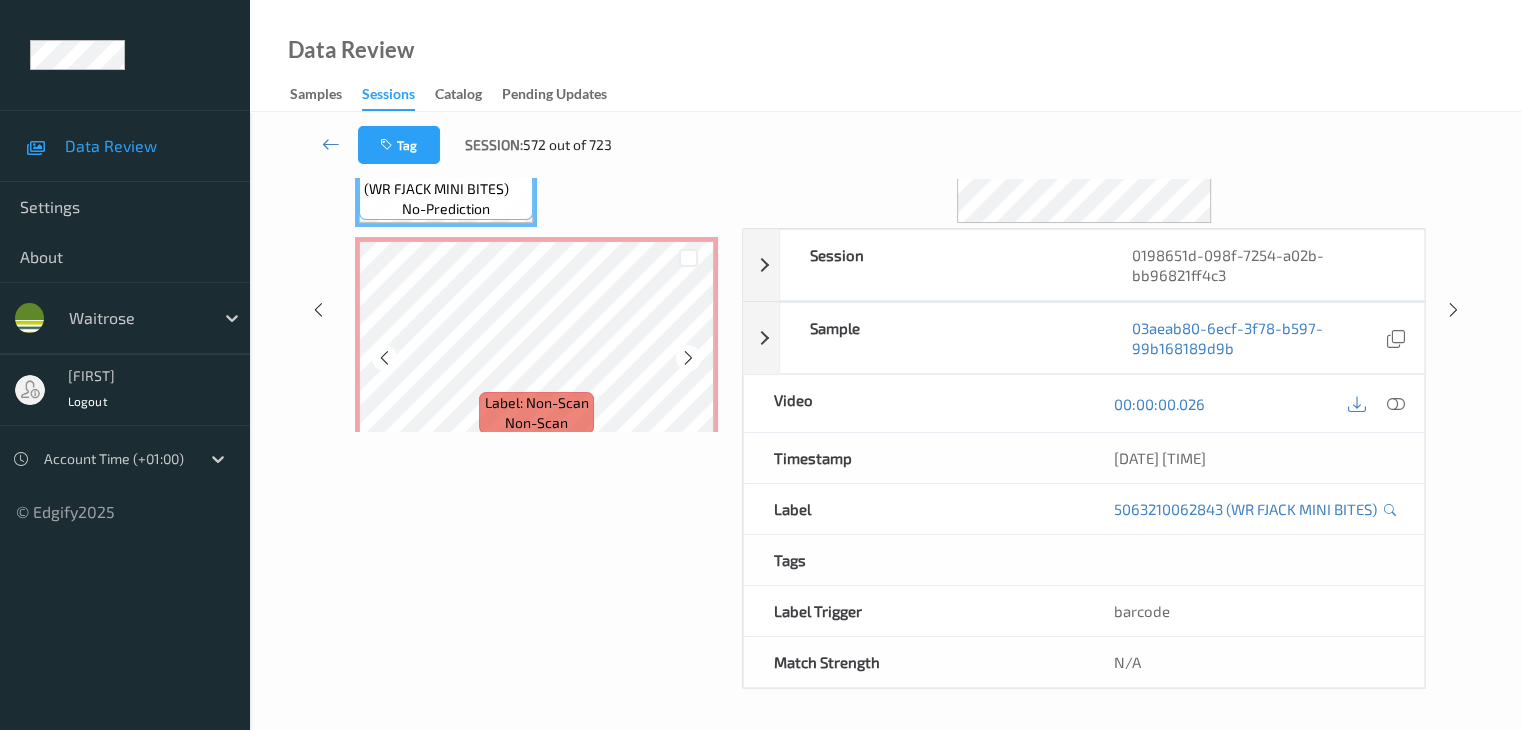 scroll, scrollTop: 0, scrollLeft: 0, axis: both 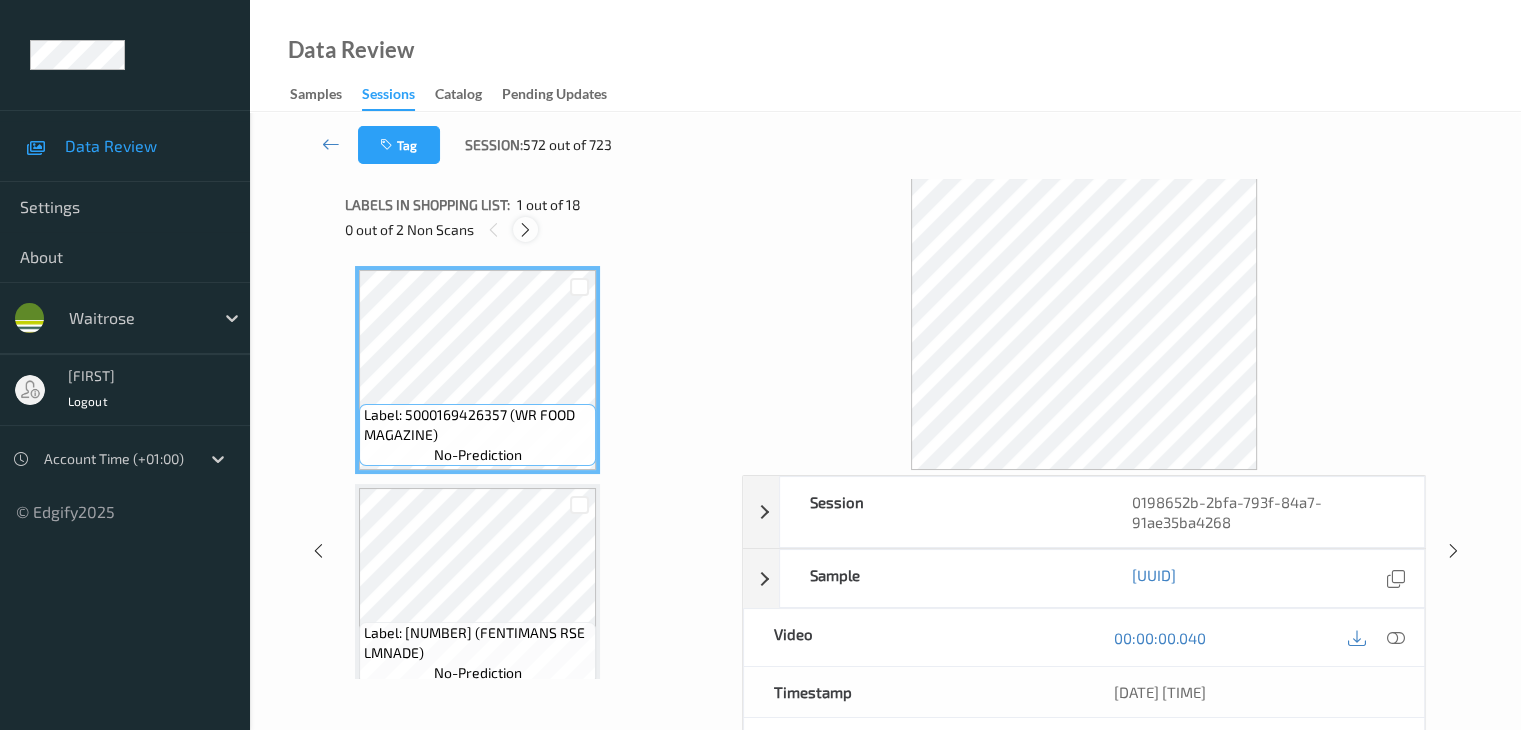 click at bounding box center [525, 230] 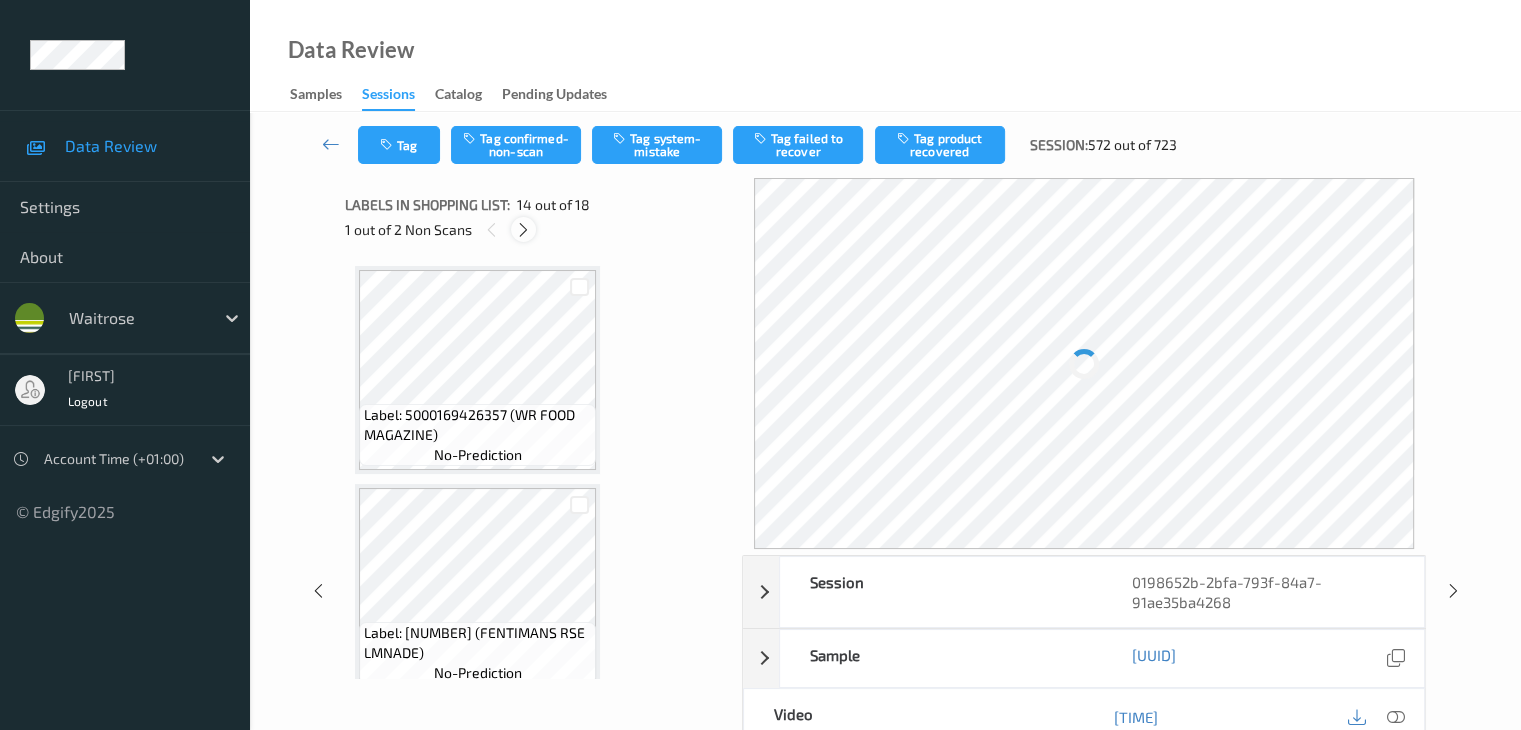 scroll, scrollTop: 2626, scrollLeft: 0, axis: vertical 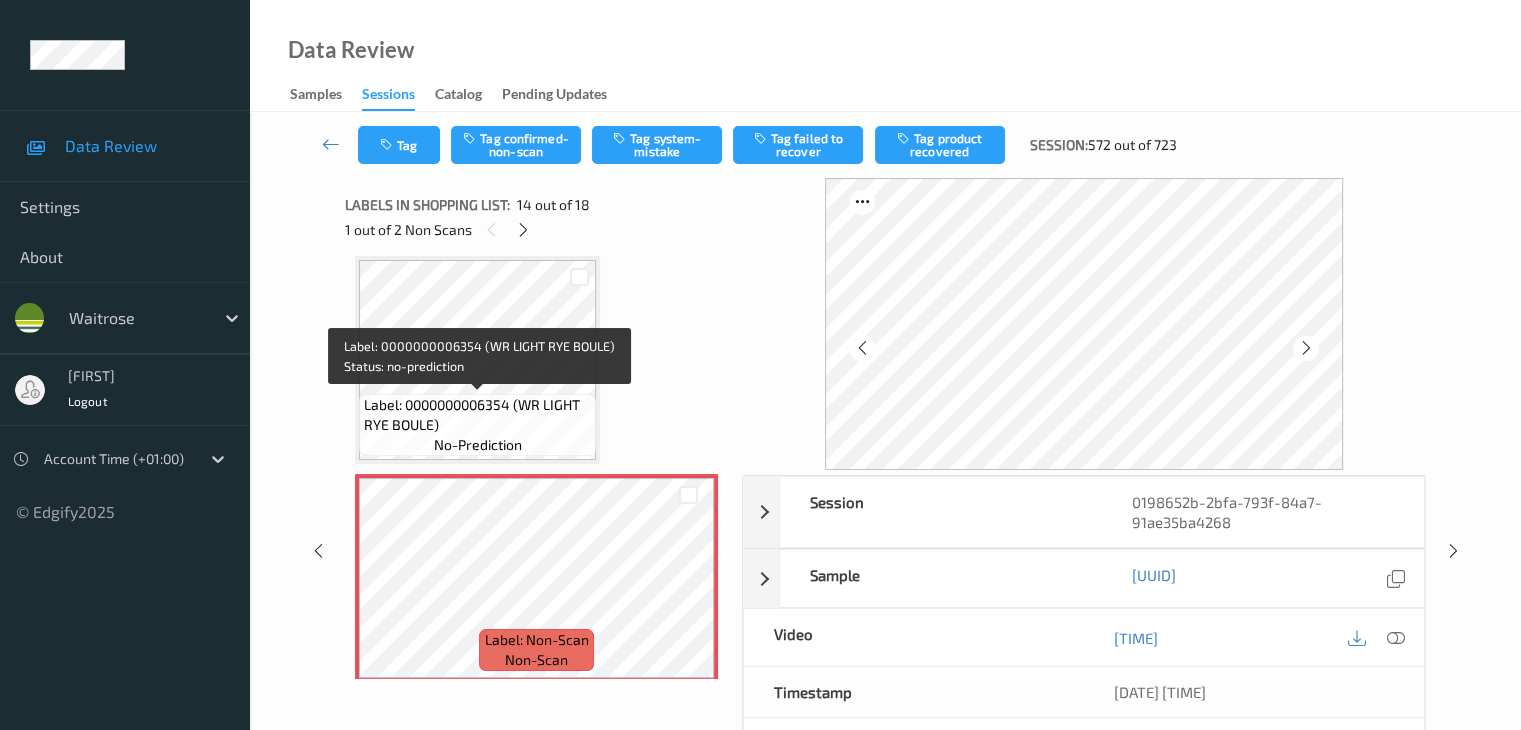 click on "Label: 0000000006354 (WR LIGHT RYE BOULE)" at bounding box center [477, 415] 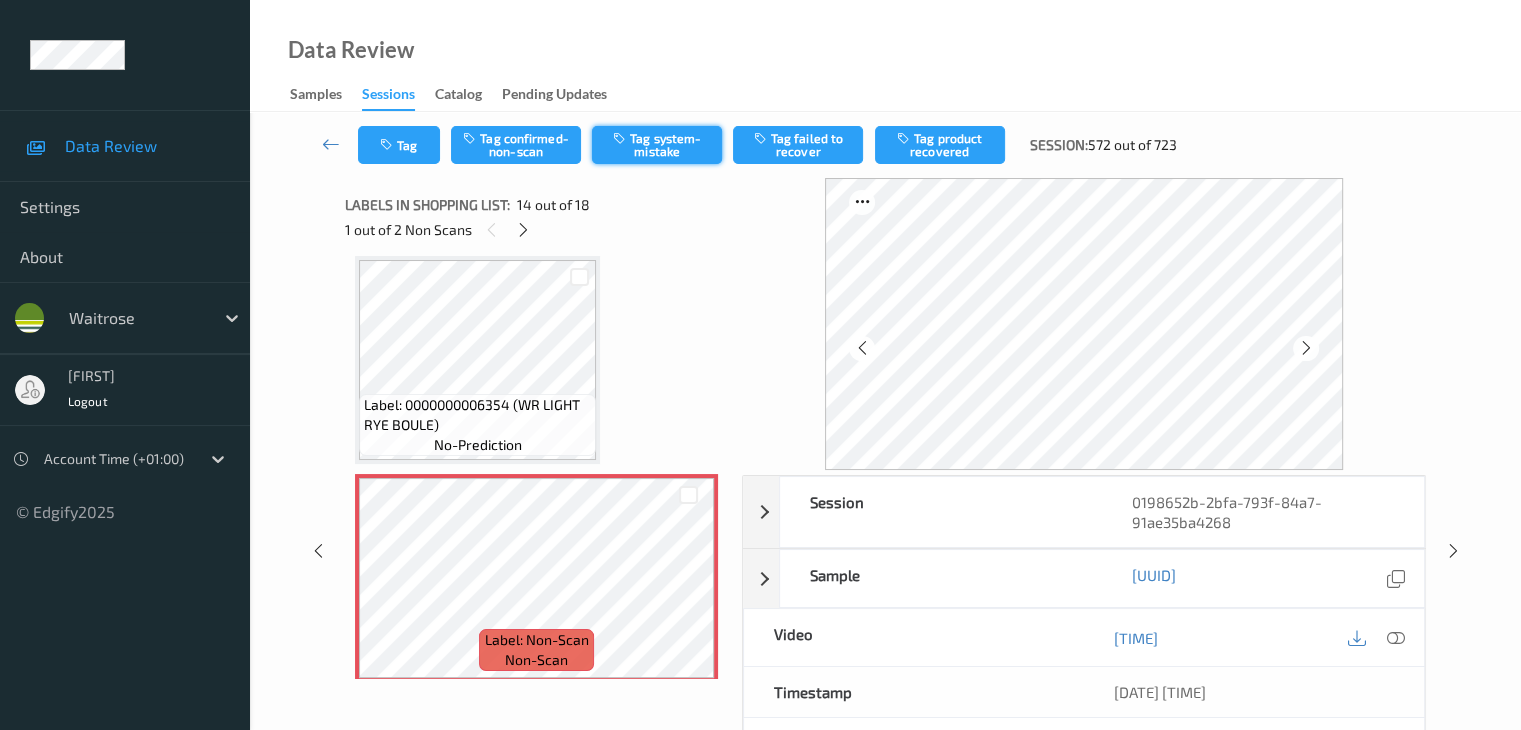click on "Tag   system-mistake" at bounding box center (657, 145) 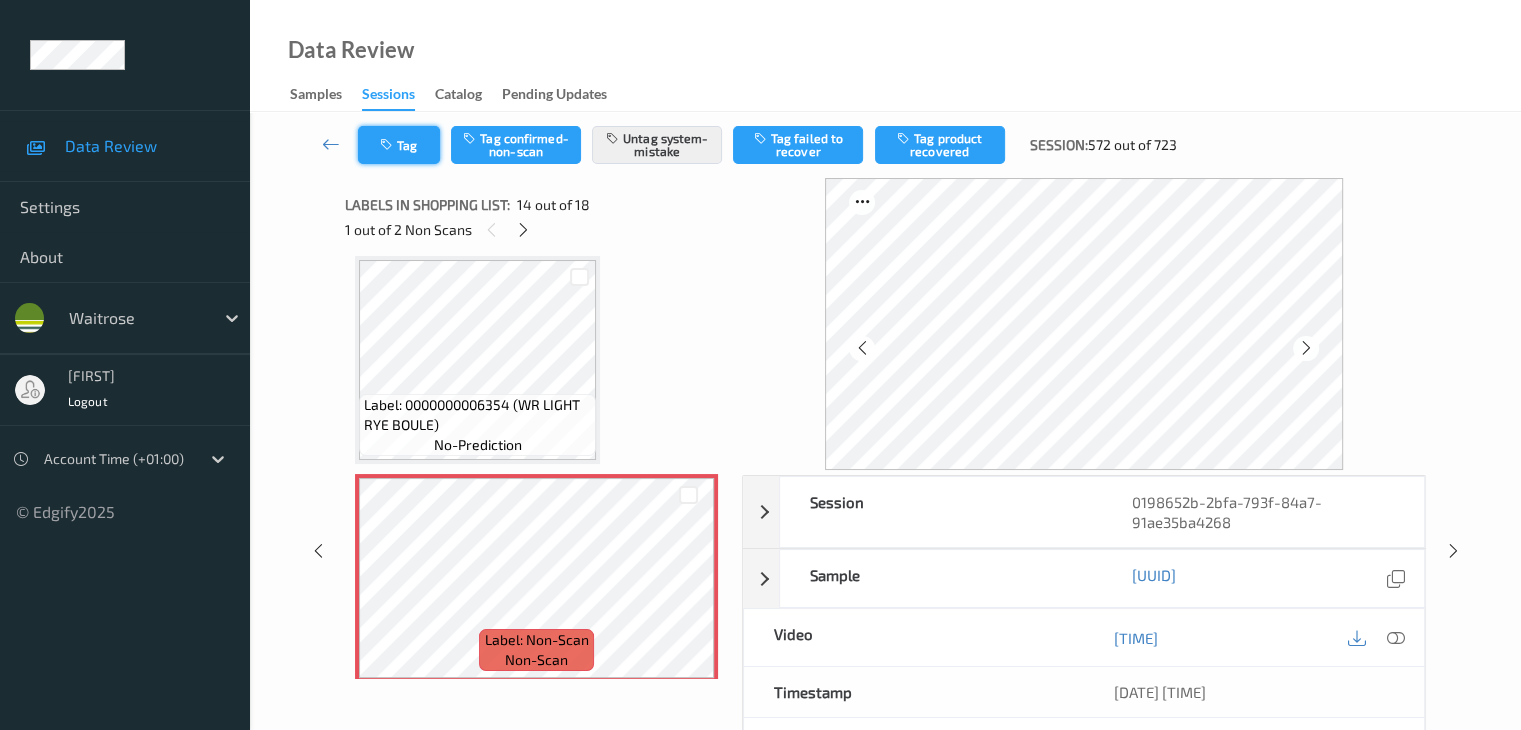 click at bounding box center (388, 145) 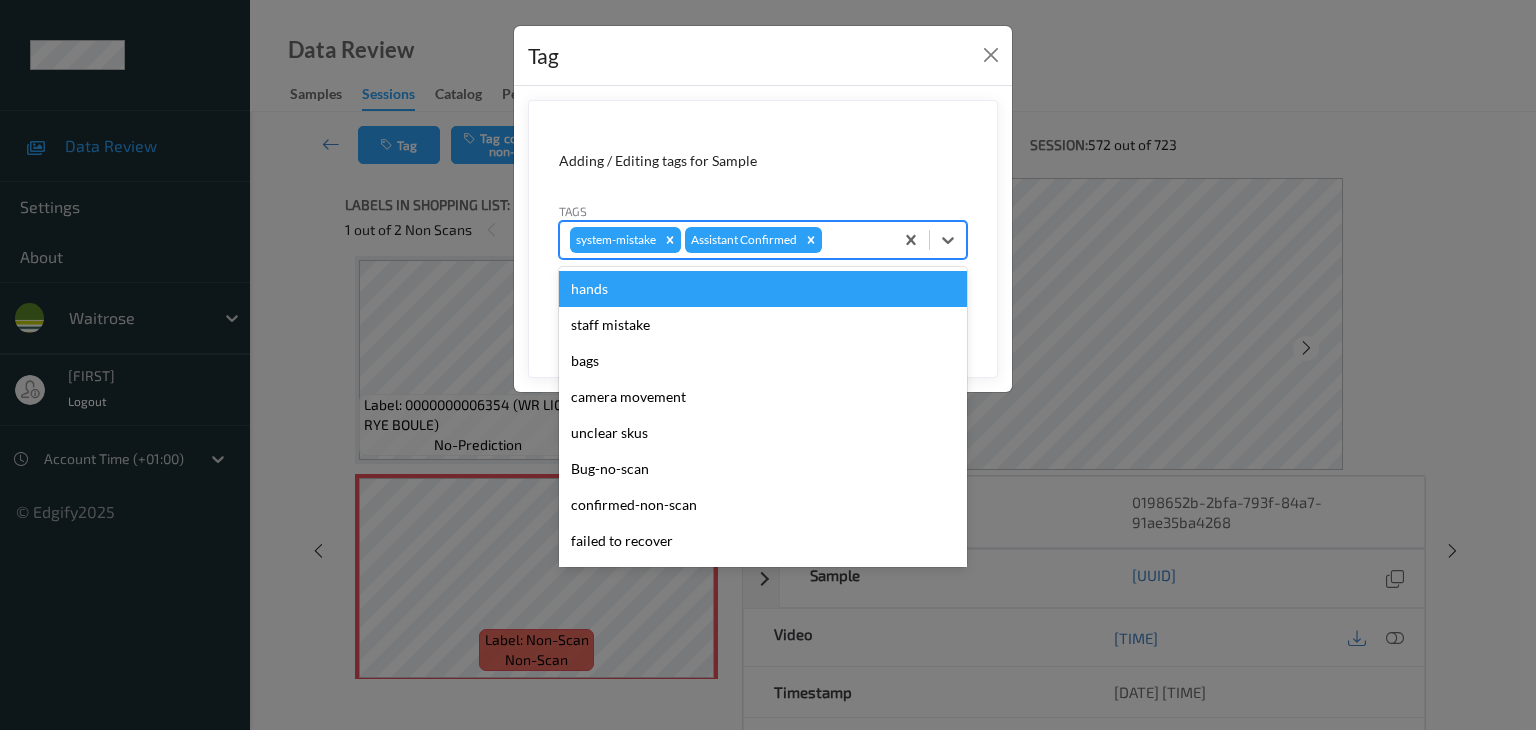 click at bounding box center [854, 240] 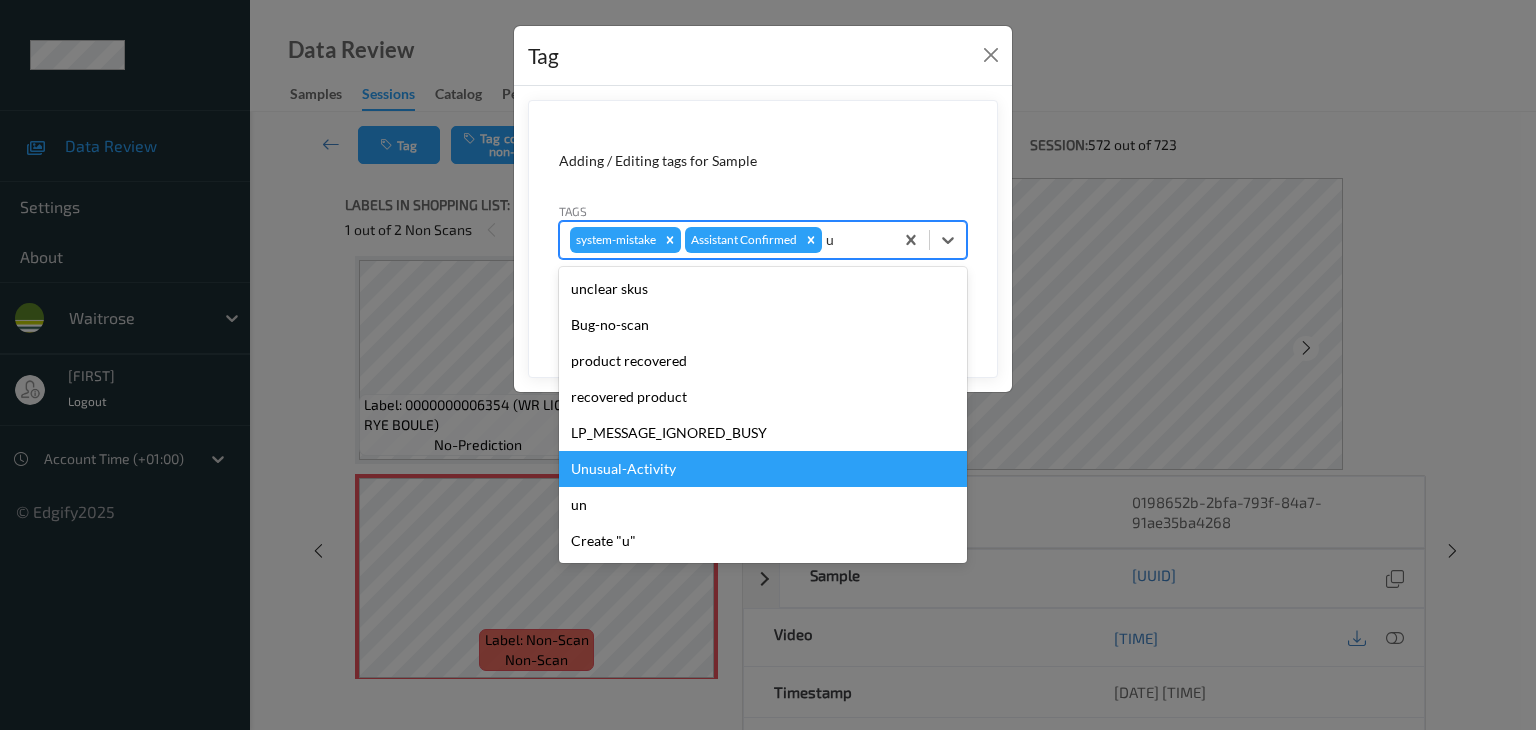 click on "Unusual-Activity" at bounding box center (763, 469) 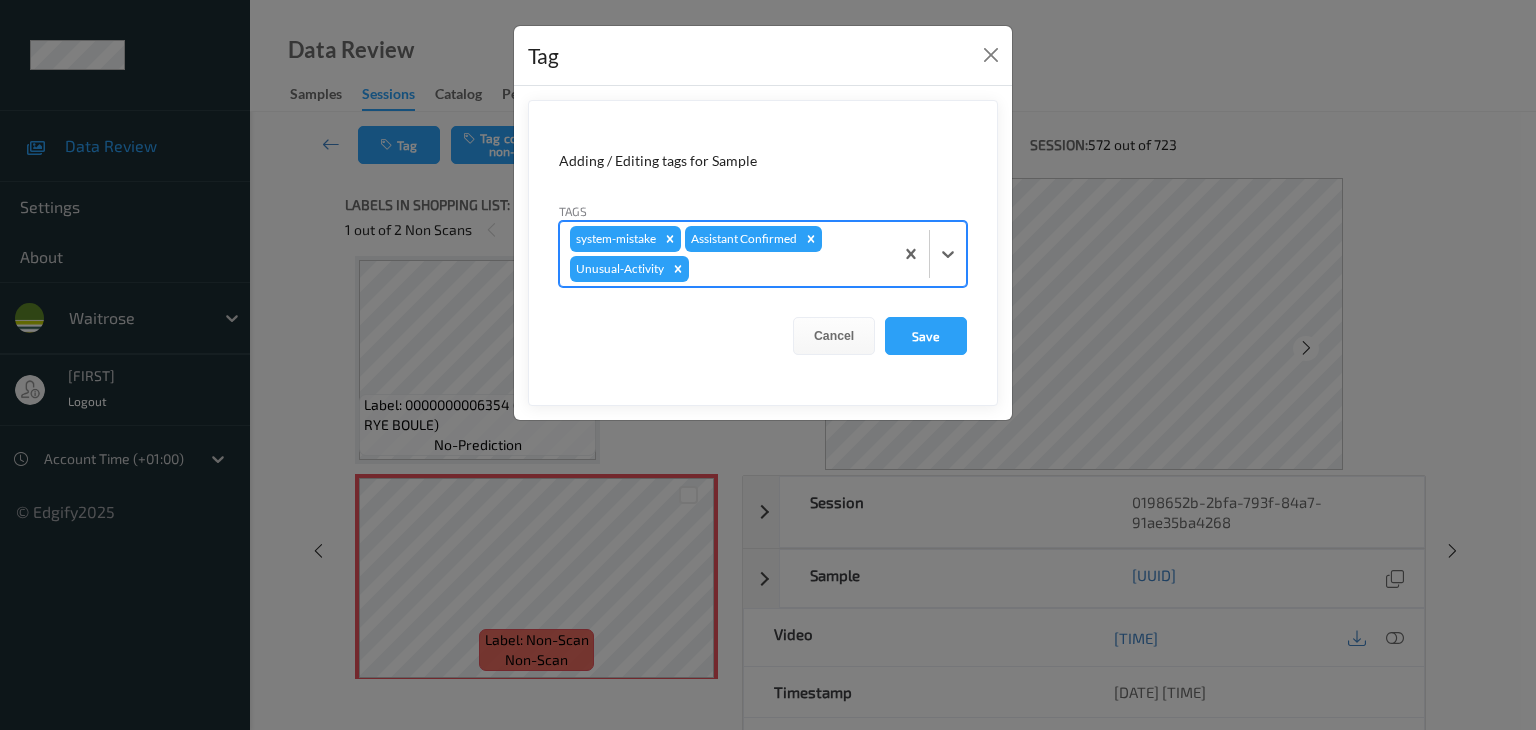 type on "p" 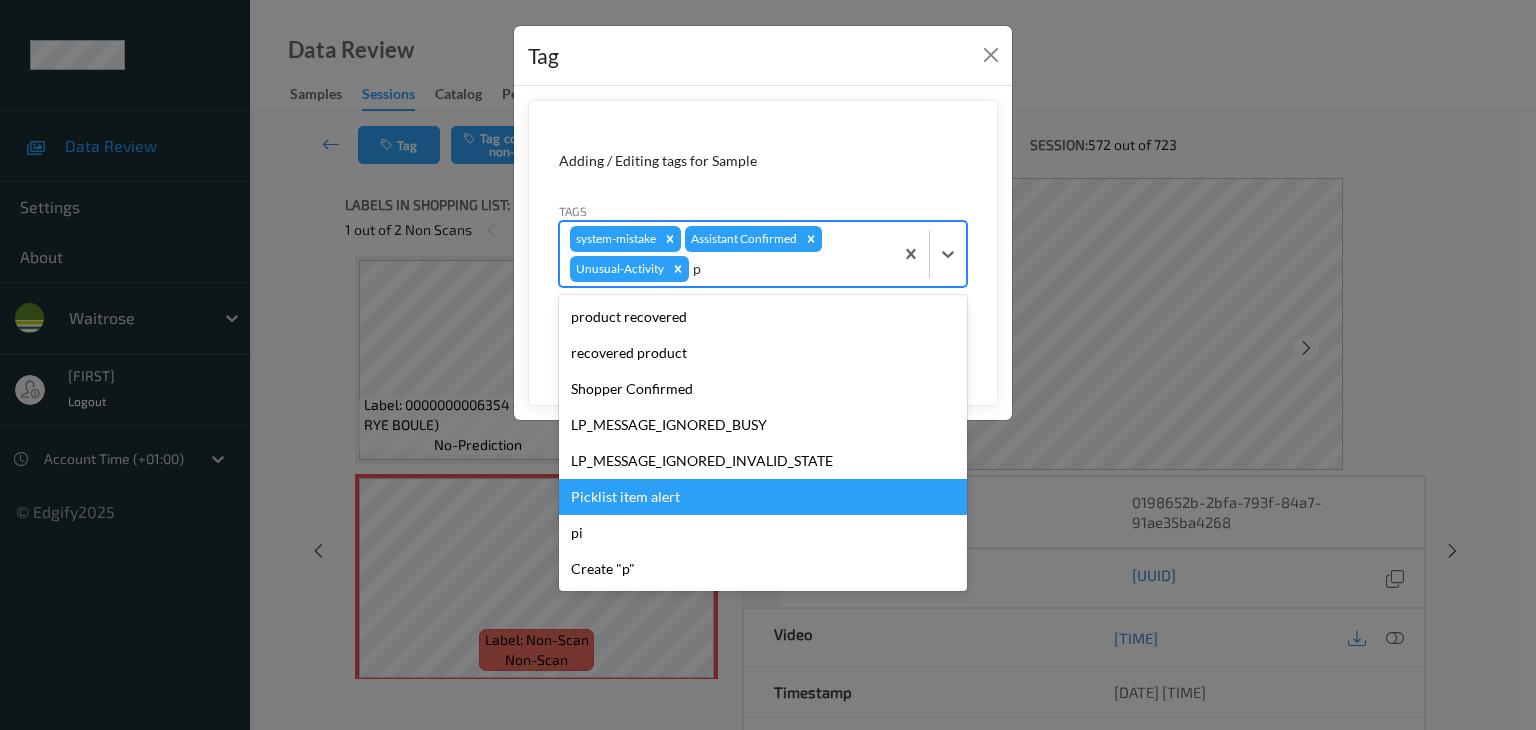 click on "Picklist item alert" at bounding box center [763, 497] 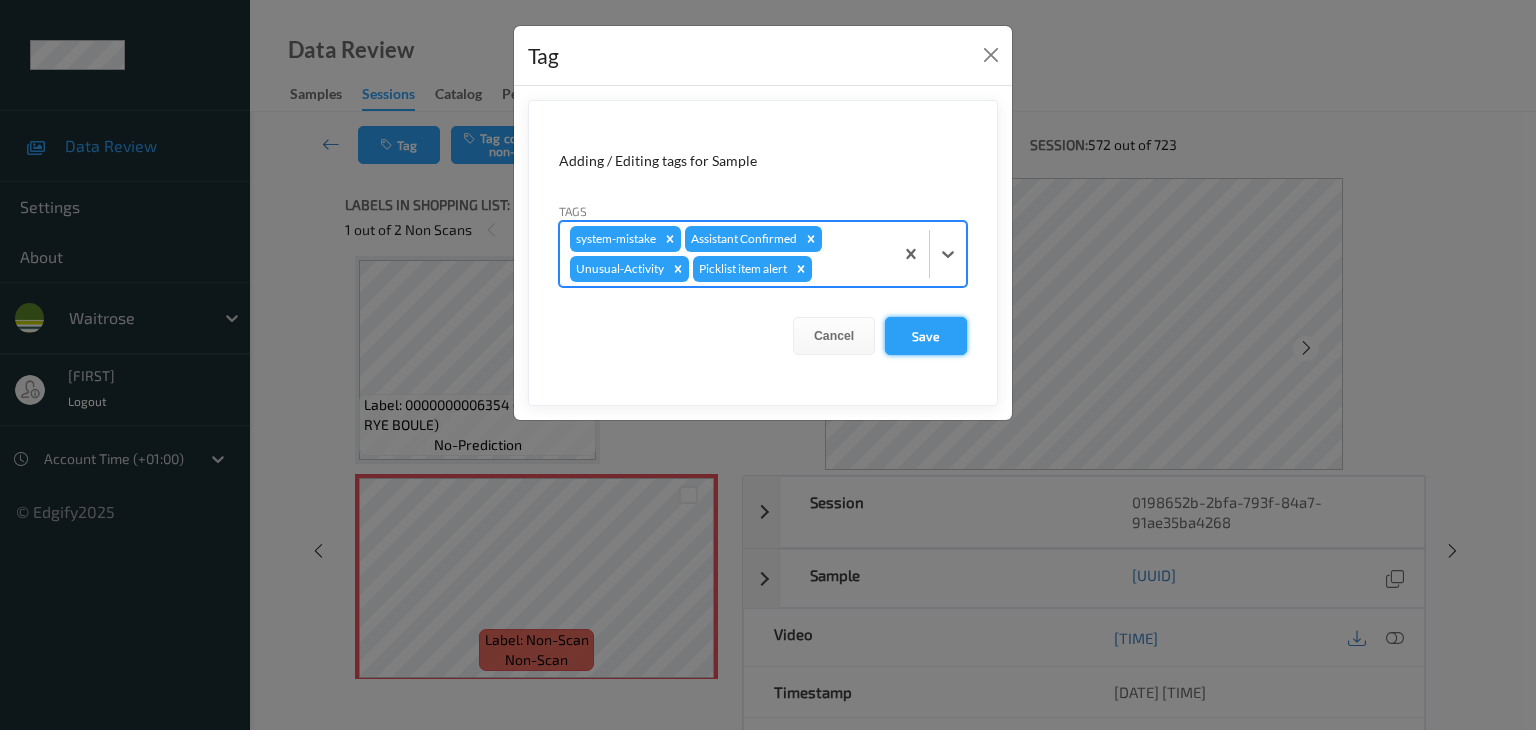 click on "Save" at bounding box center (926, 336) 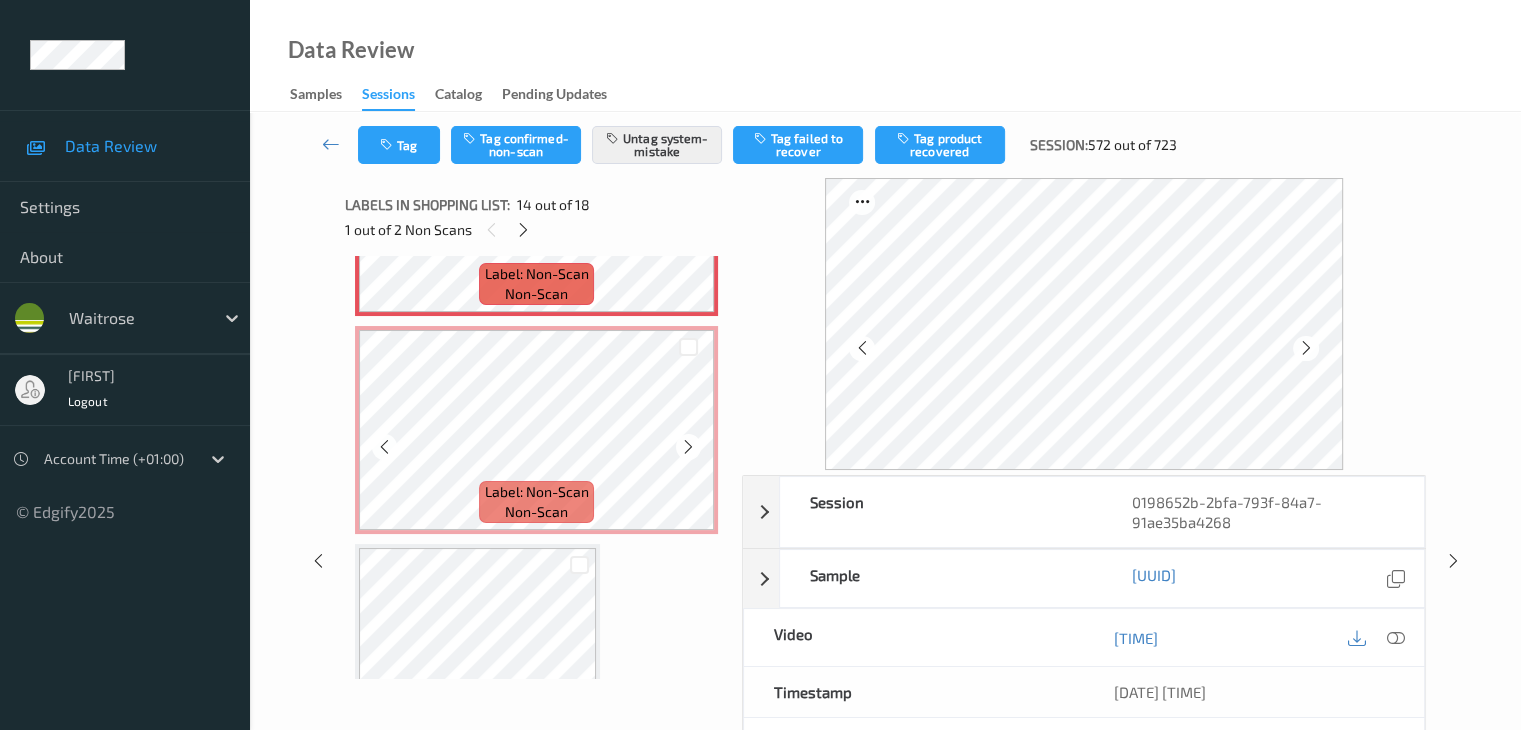 scroll, scrollTop: 3026, scrollLeft: 0, axis: vertical 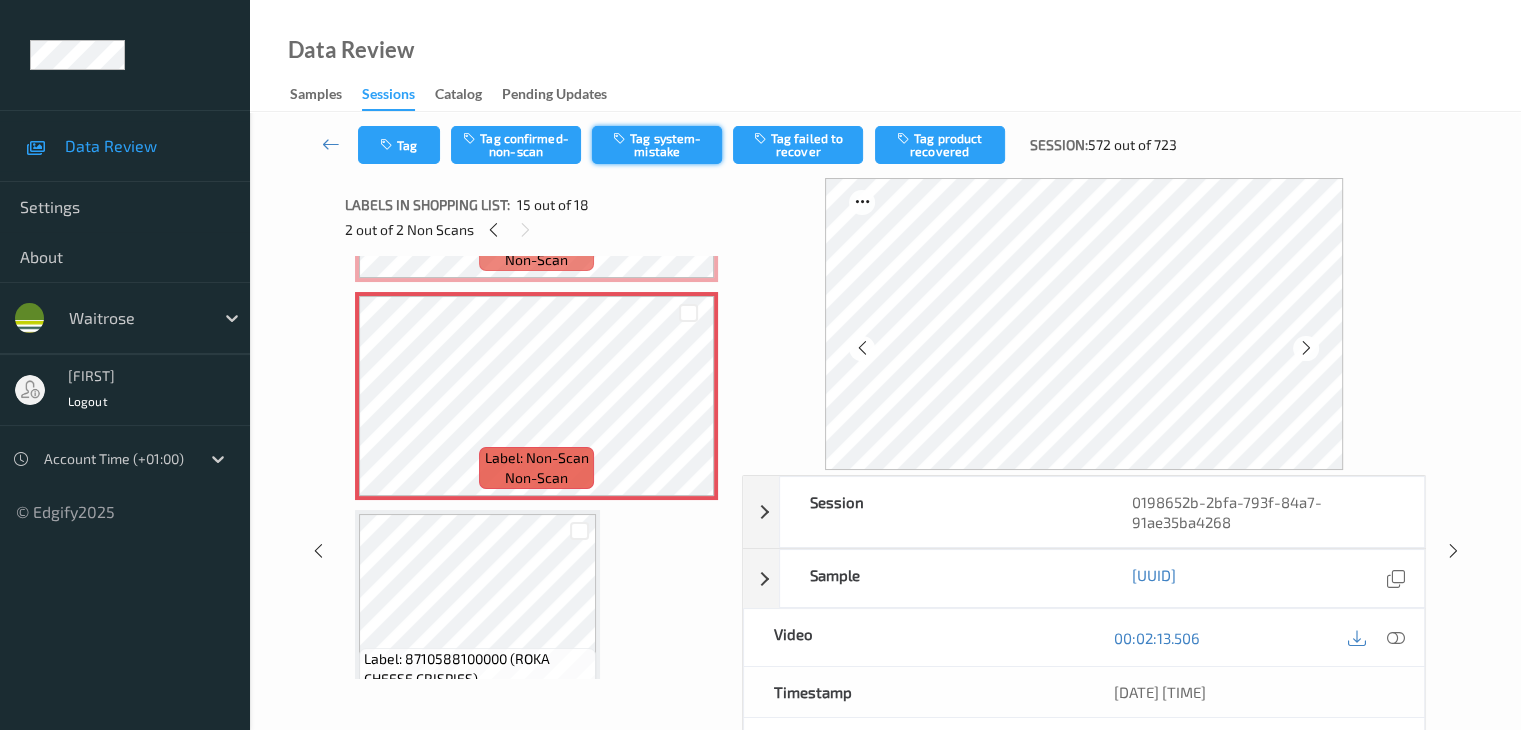 click on "Tag   system-mistake" at bounding box center [657, 145] 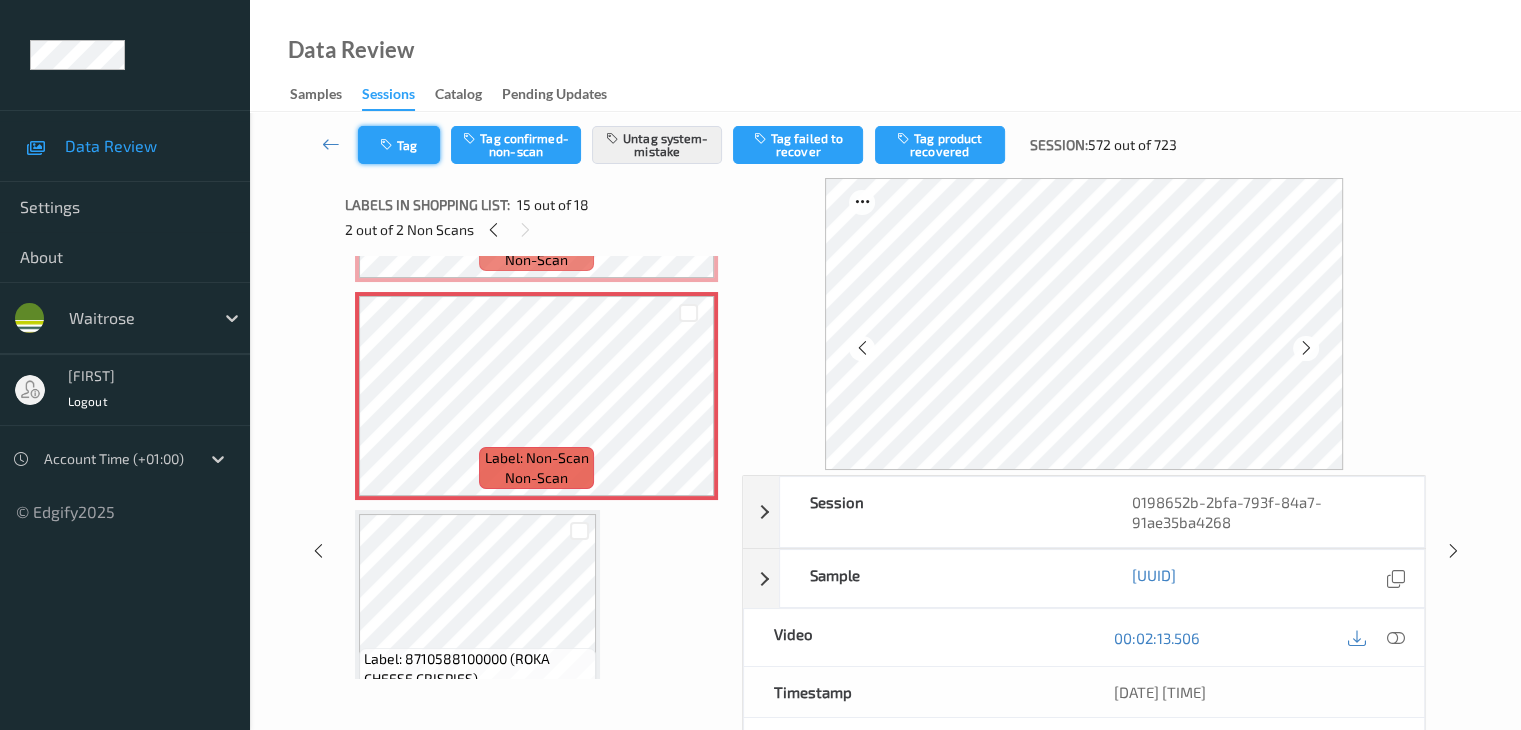 click on "Tag" at bounding box center [399, 145] 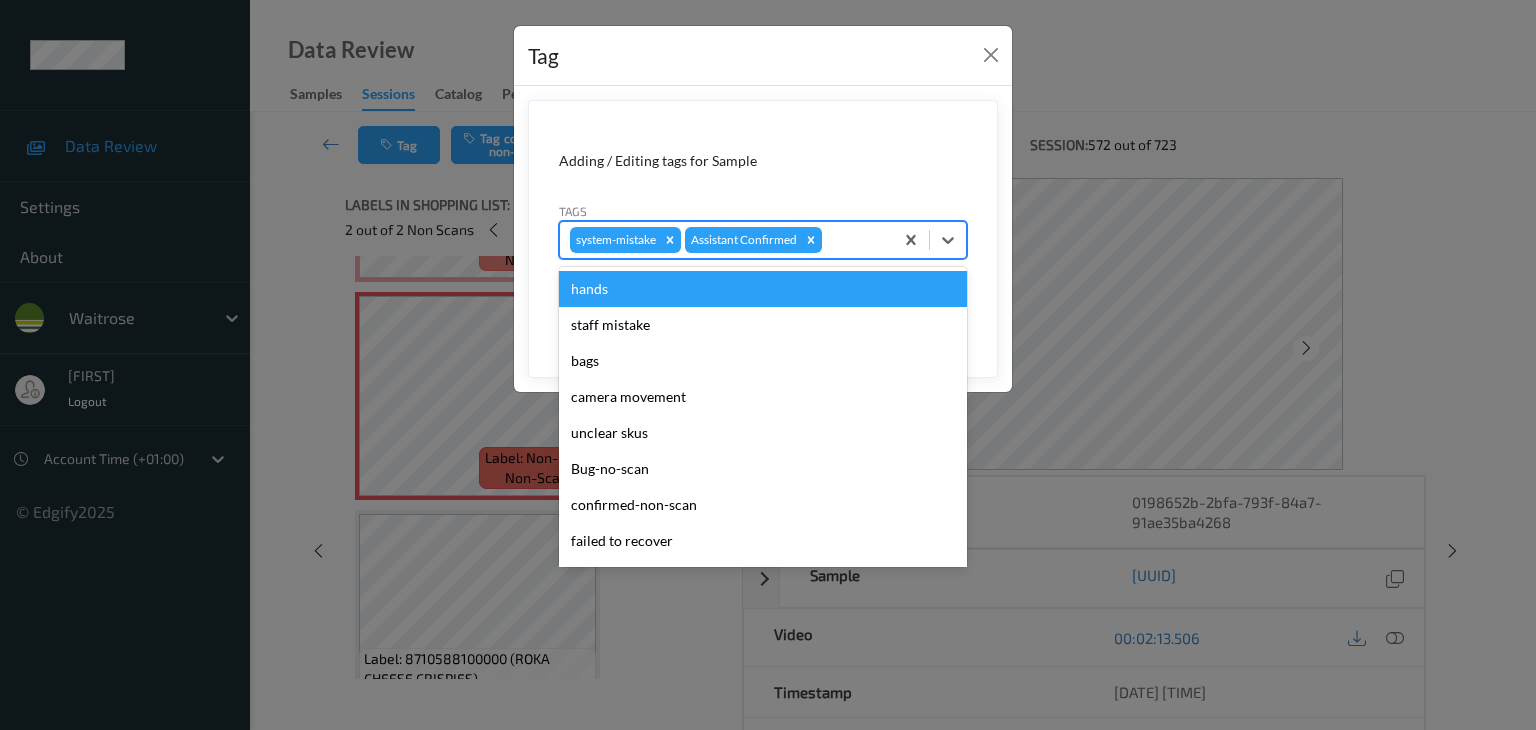 click at bounding box center (854, 240) 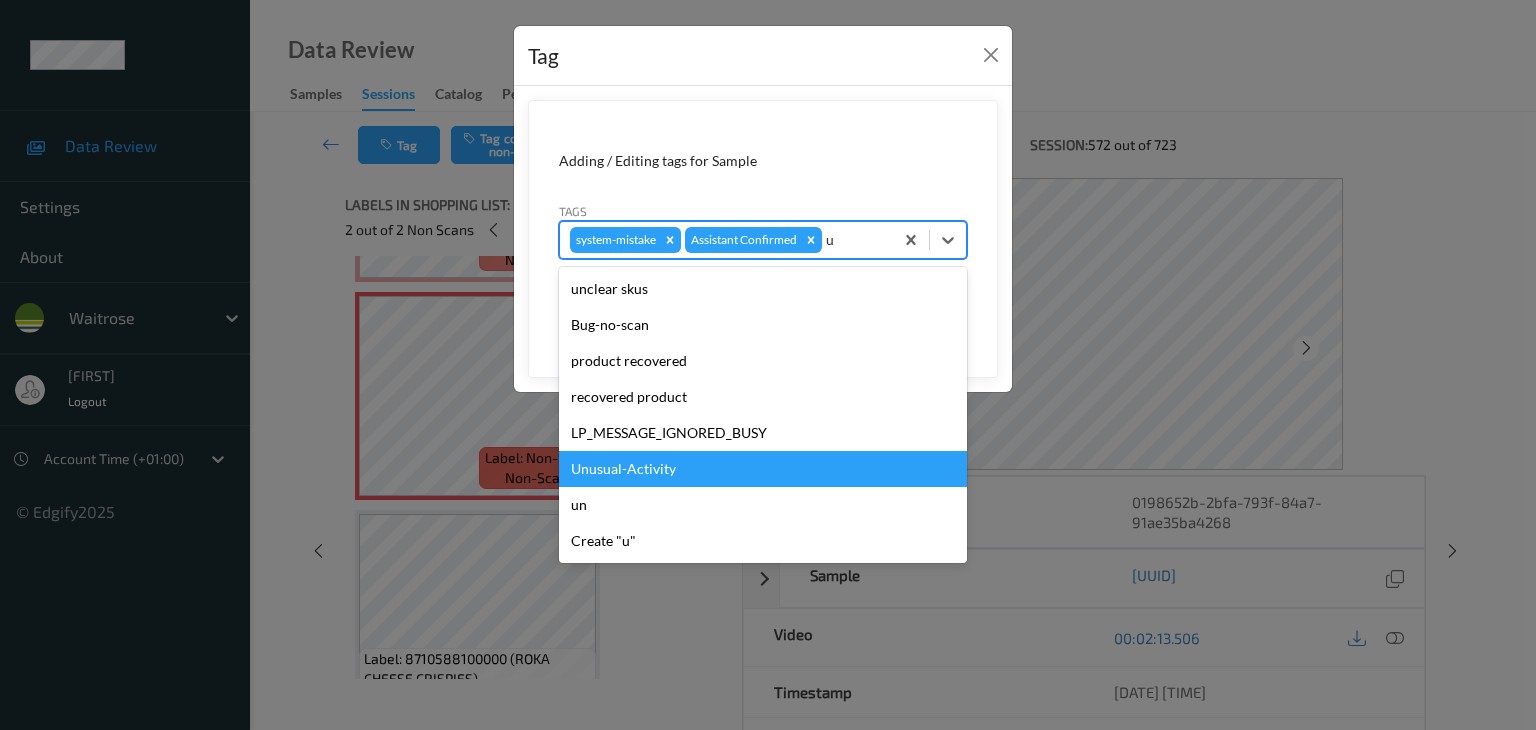 click on "Unusual-Activity" at bounding box center [763, 469] 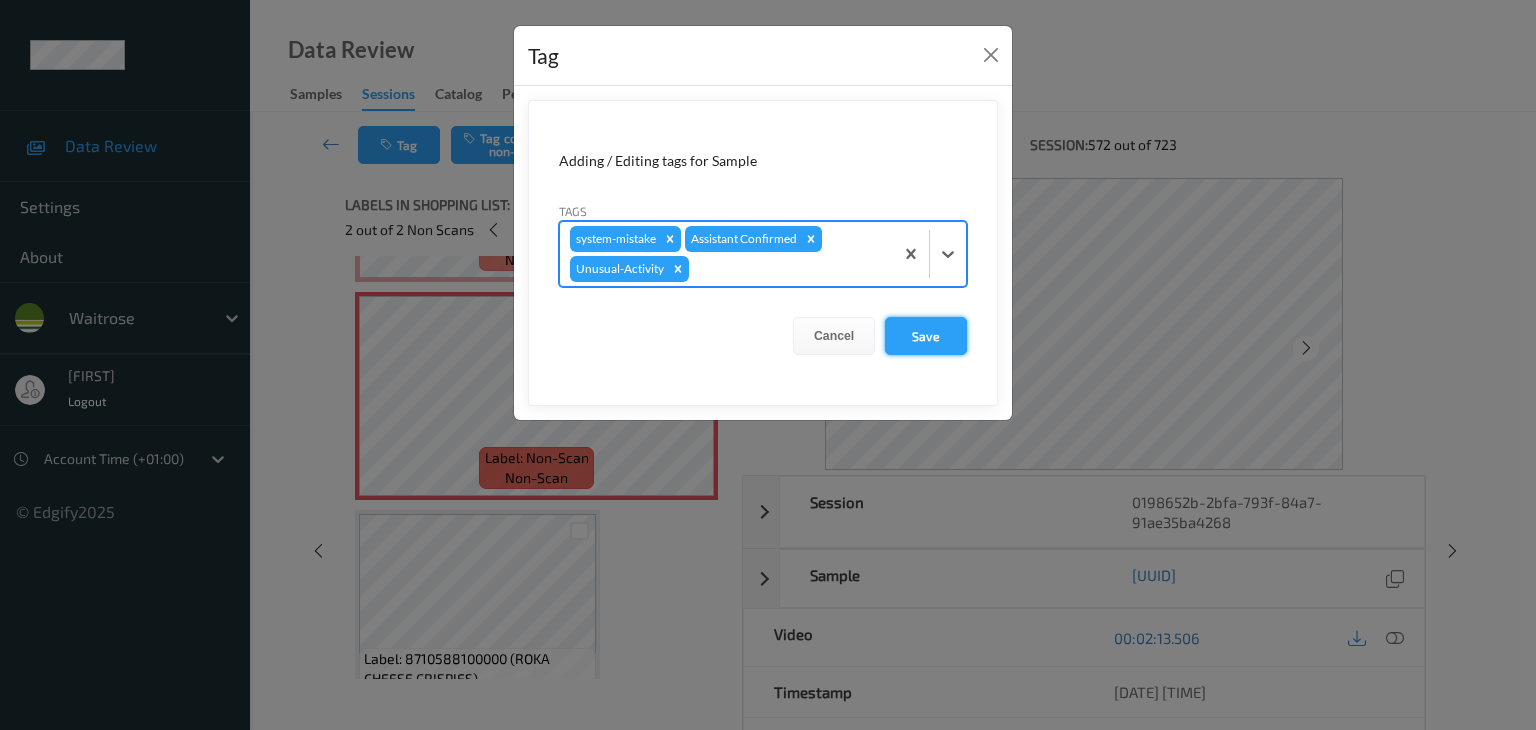type on "p" 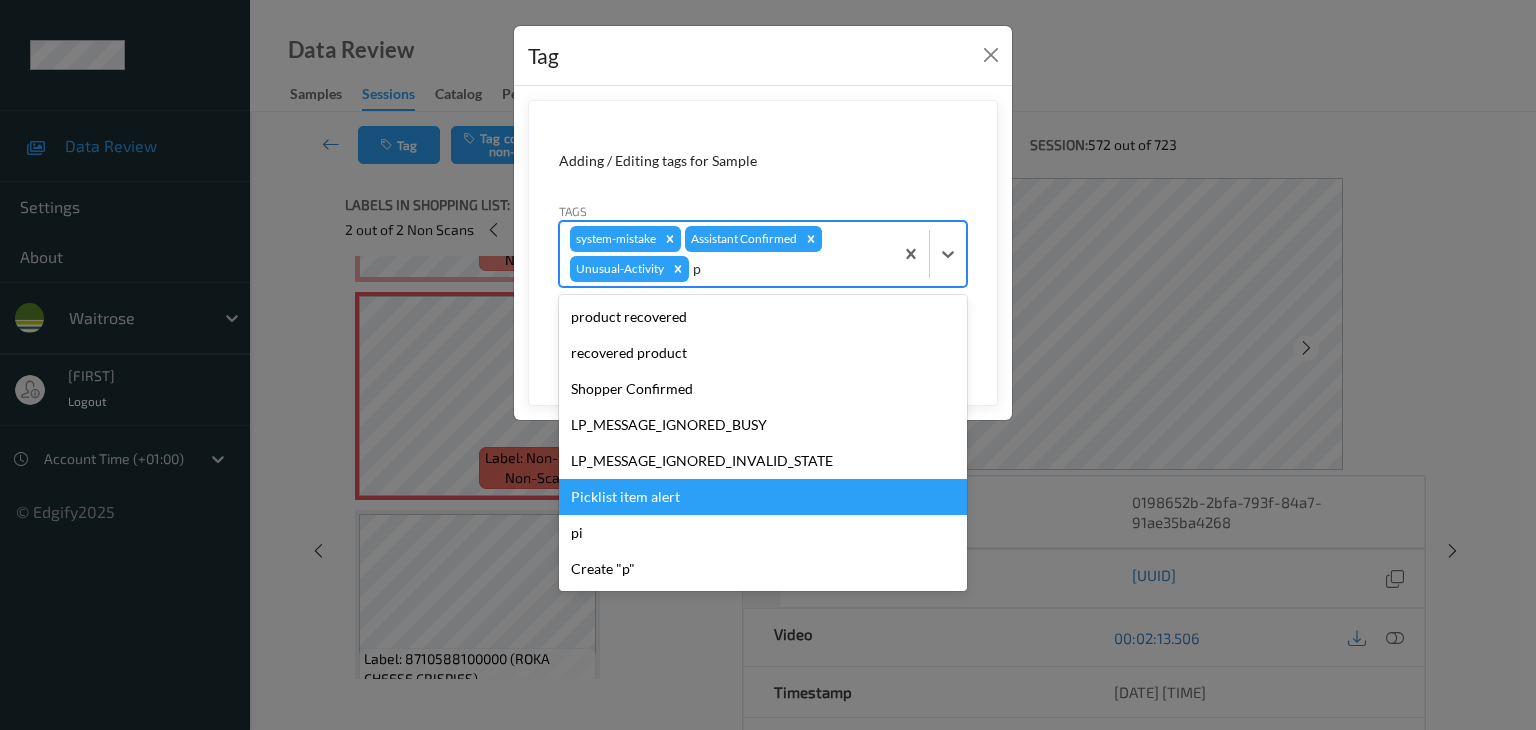 click on "Picklist item alert" at bounding box center (763, 497) 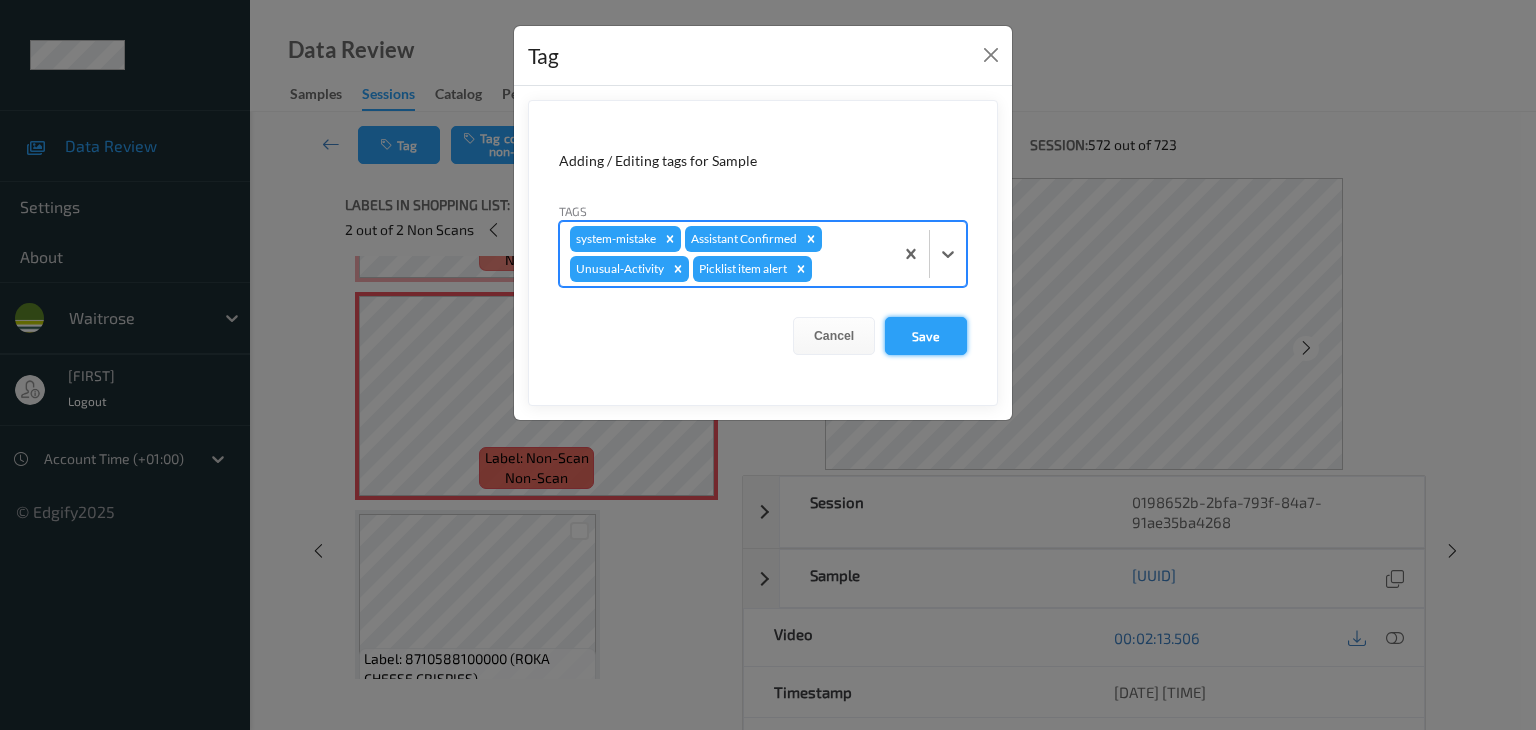 click on "Save" at bounding box center (926, 336) 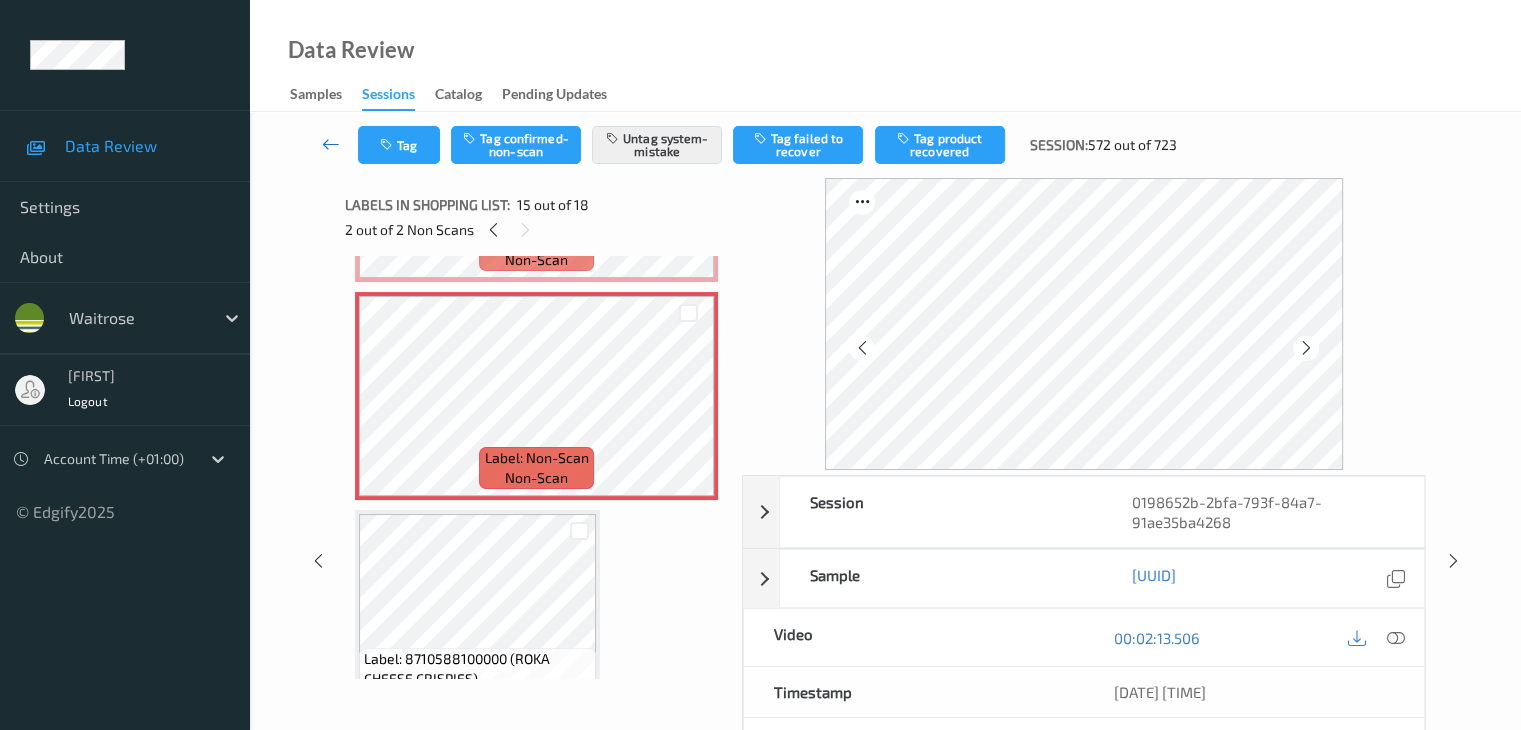 click at bounding box center [331, 144] 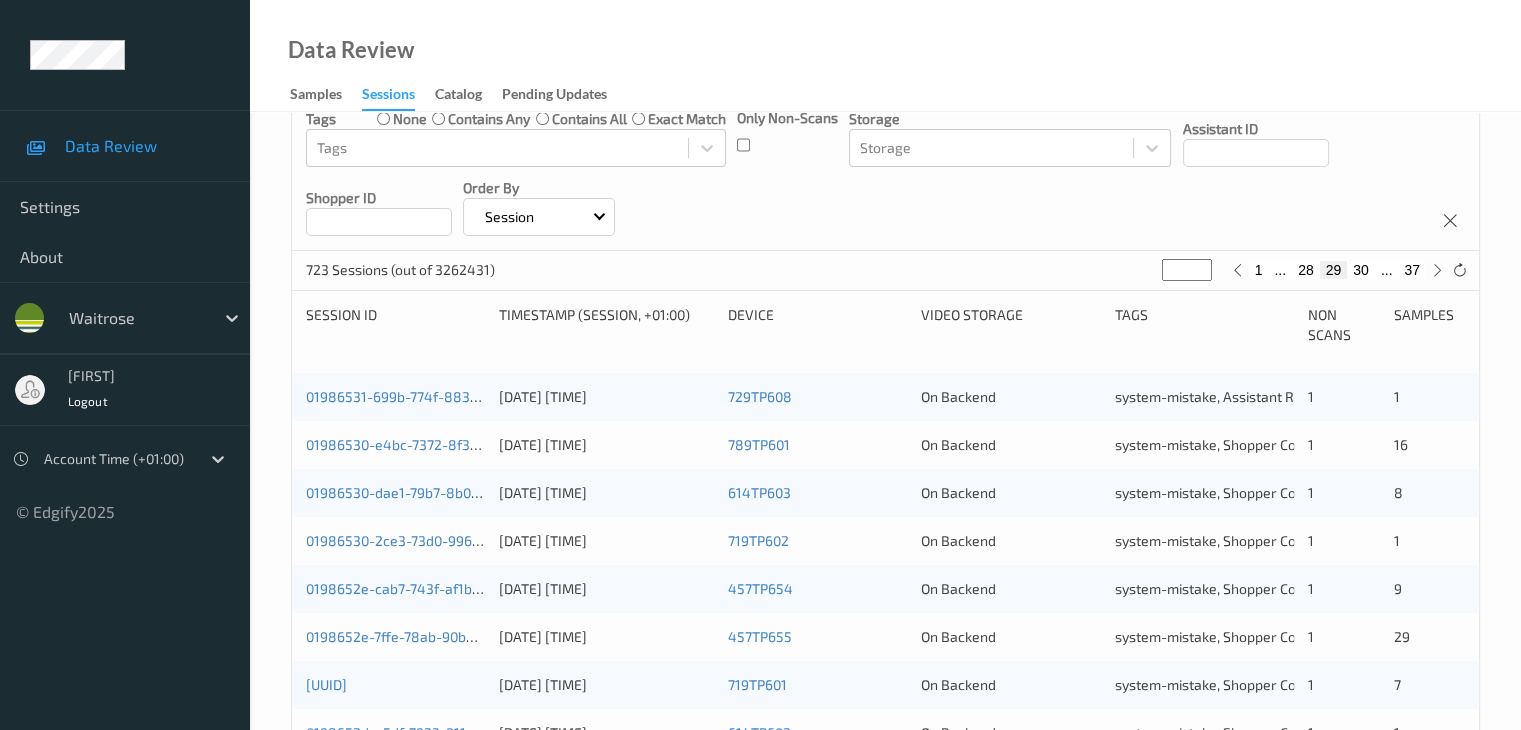 scroll, scrollTop: 232, scrollLeft: 0, axis: vertical 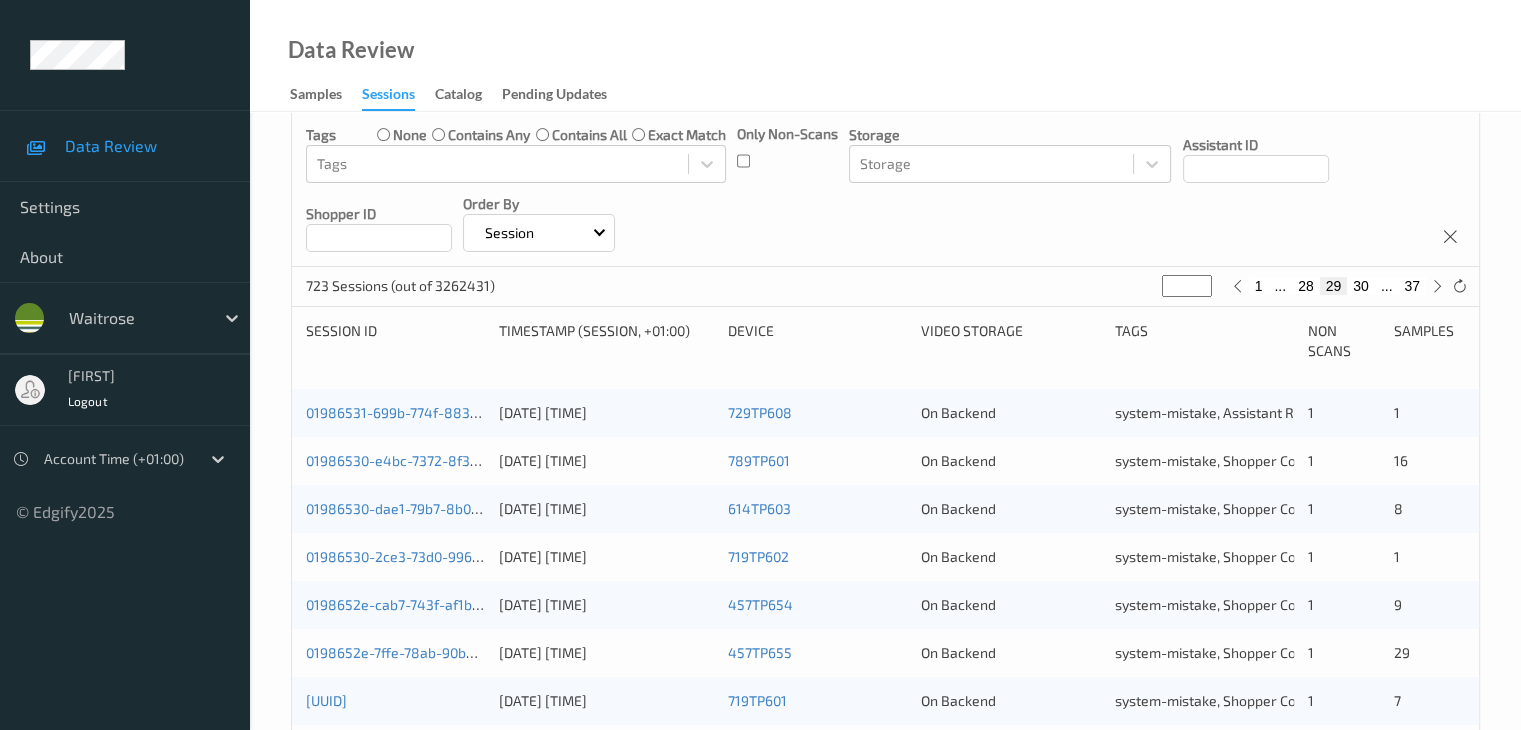 click on "30" at bounding box center (1361, 286) 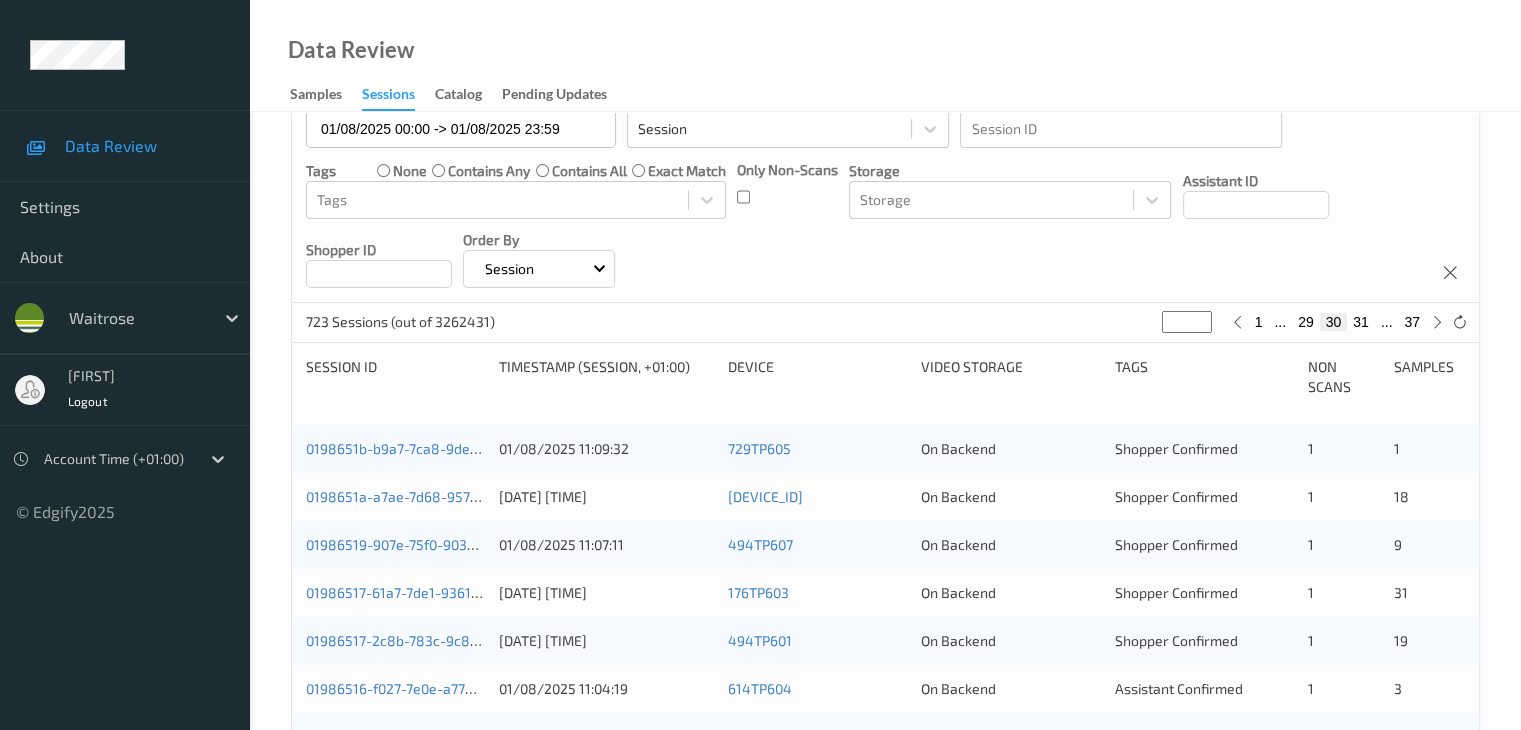 scroll, scrollTop: 200, scrollLeft: 0, axis: vertical 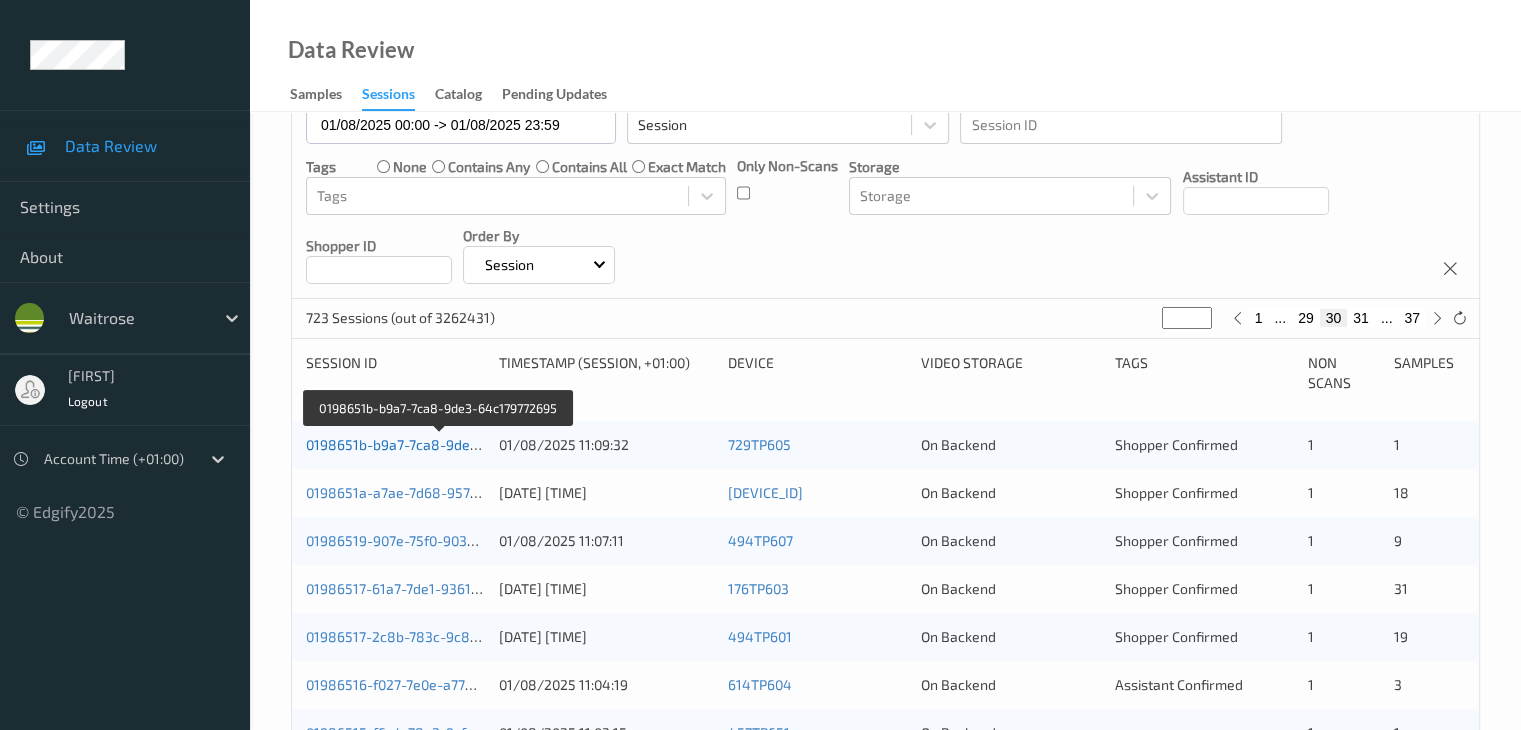 click on "0198651b-b9a7-7ca8-9de3-64c179772695" at bounding box center [440, 444] 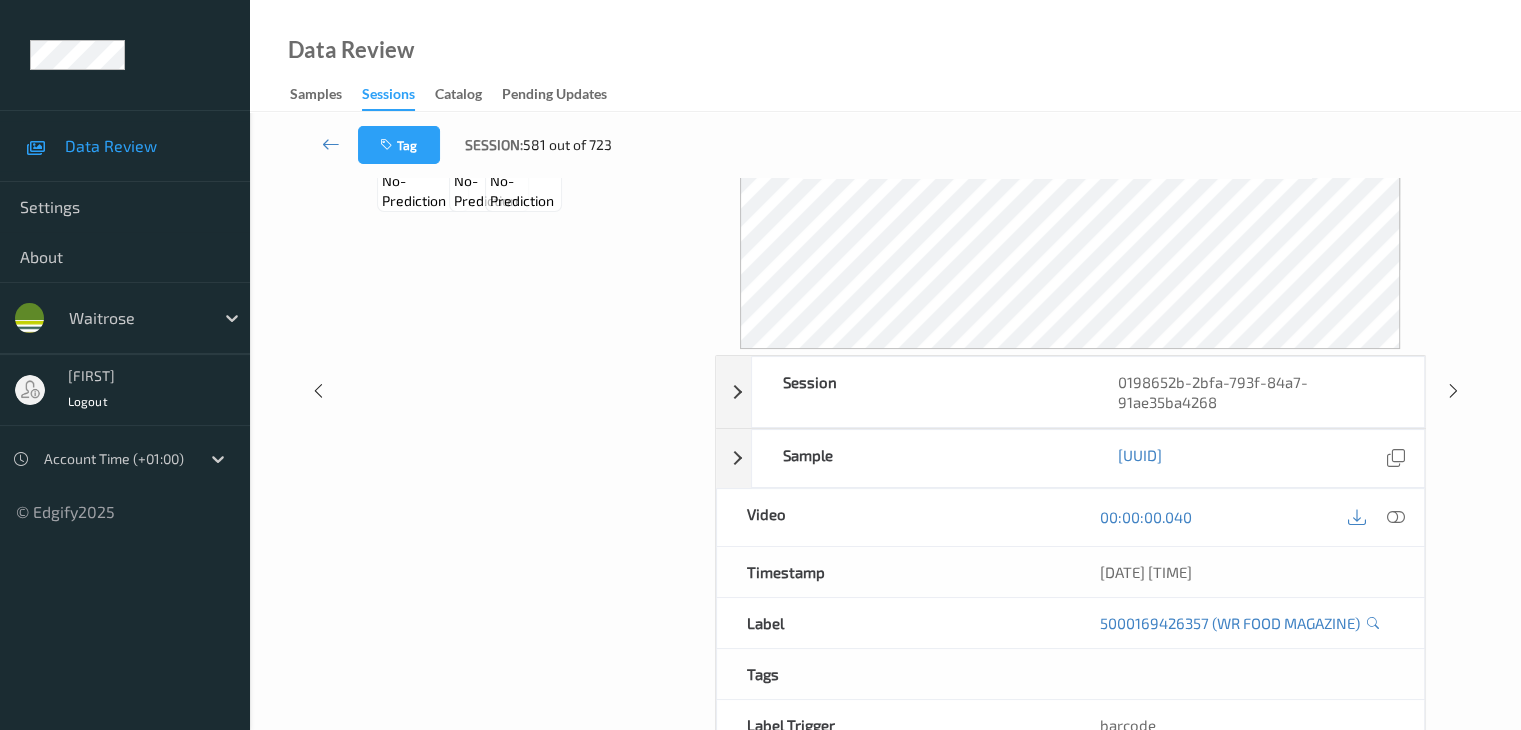 scroll, scrollTop: 0, scrollLeft: 0, axis: both 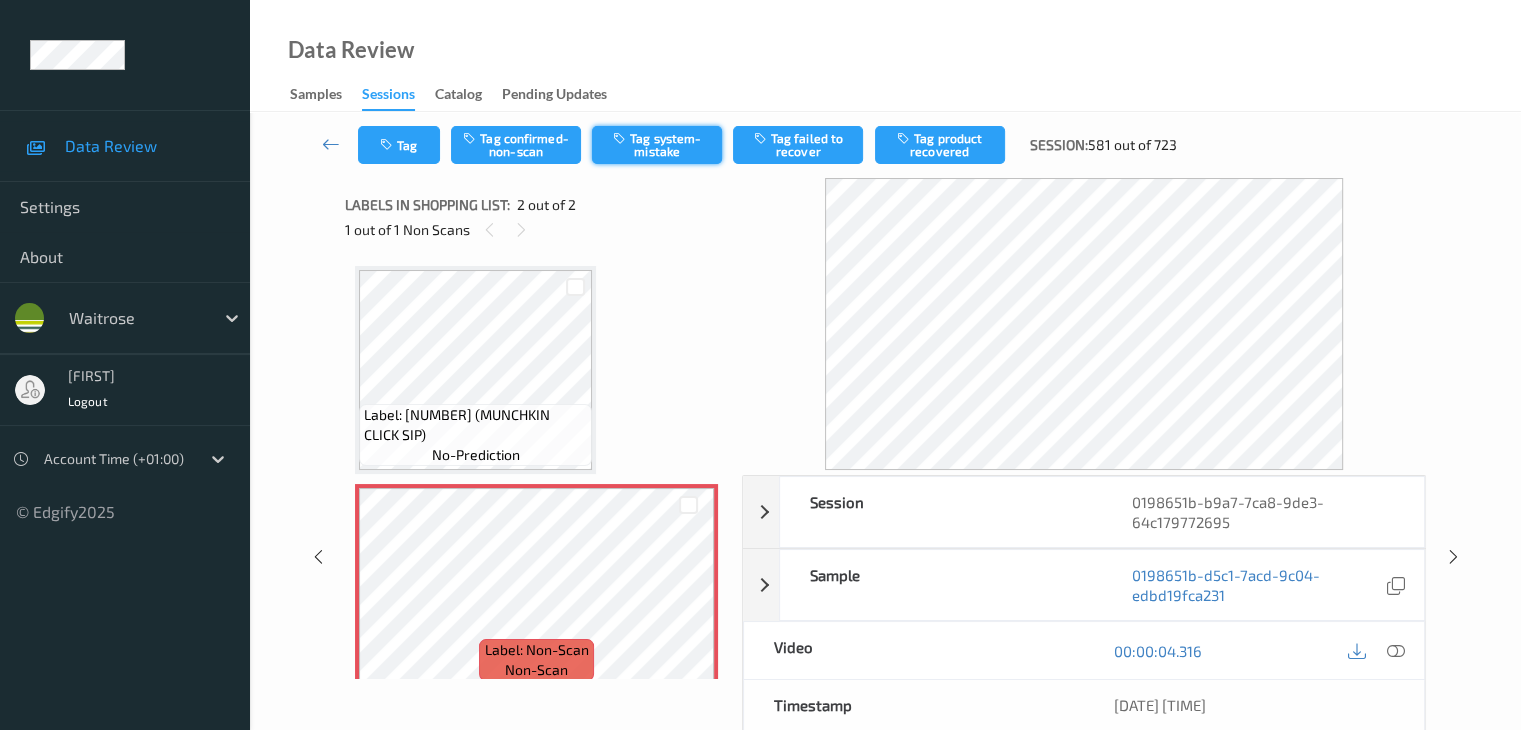 click on "Tag   system-mistake" at bounding box center (657, 145) 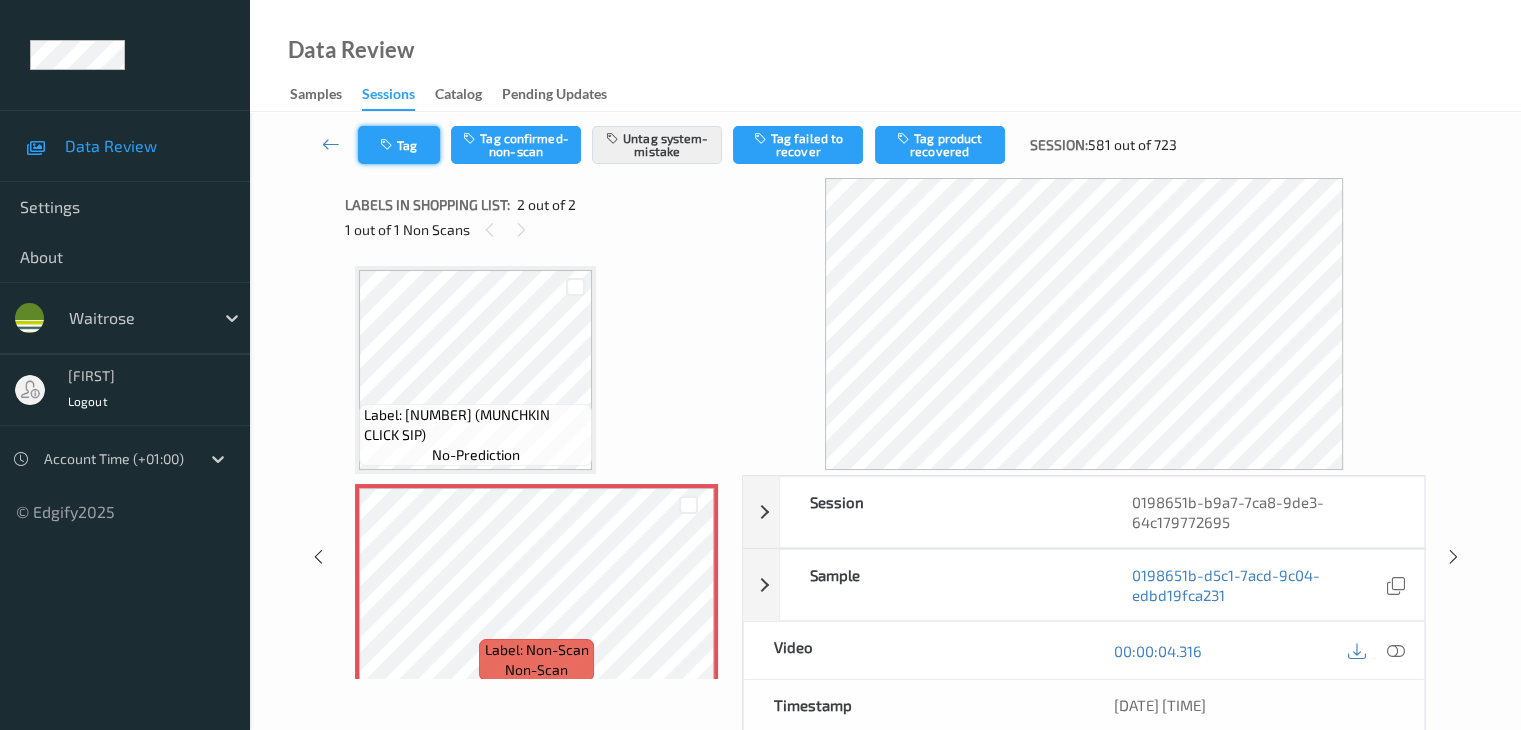 click at bounding box center (388, 145) 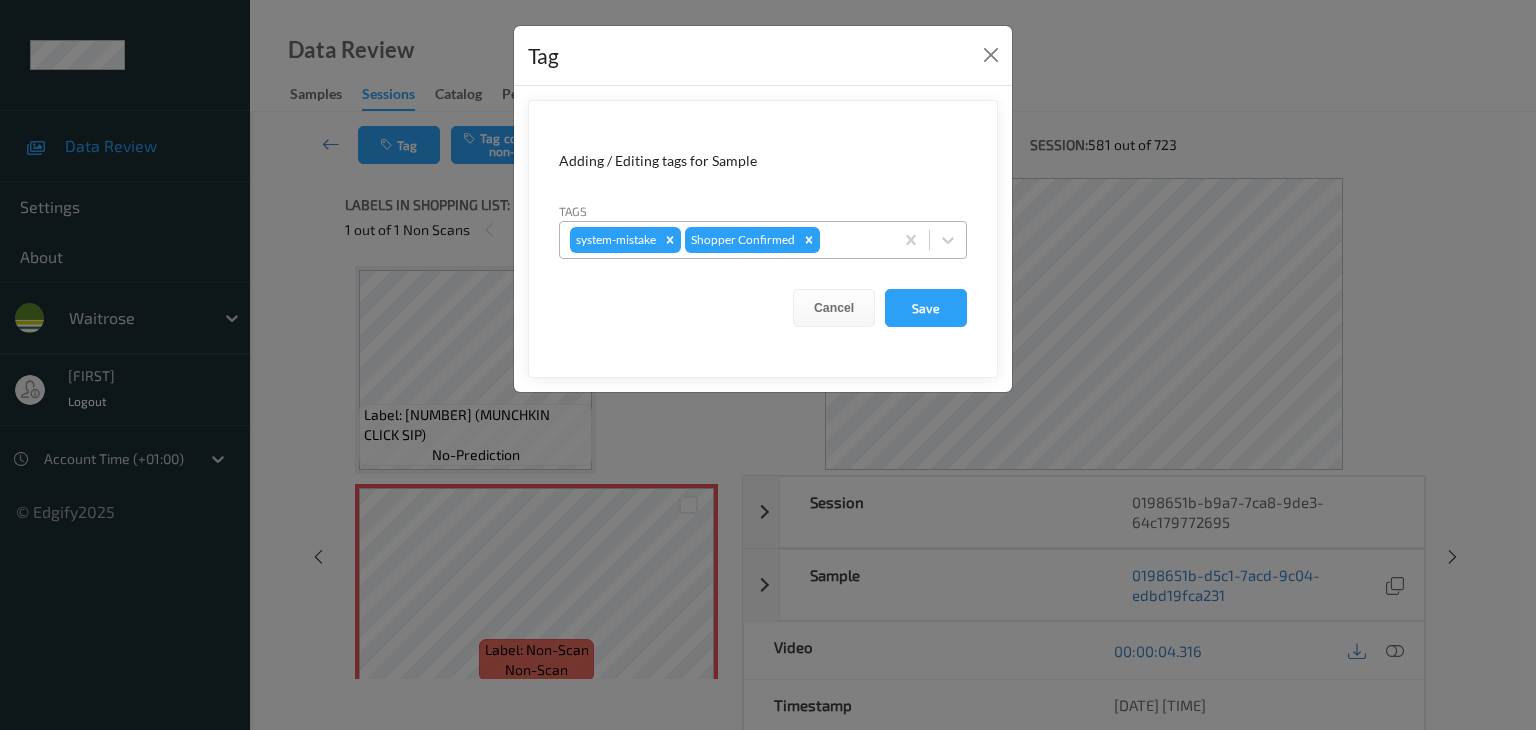click on "system-mistake Shopper Confirmed" at bounding box center (726, 240) 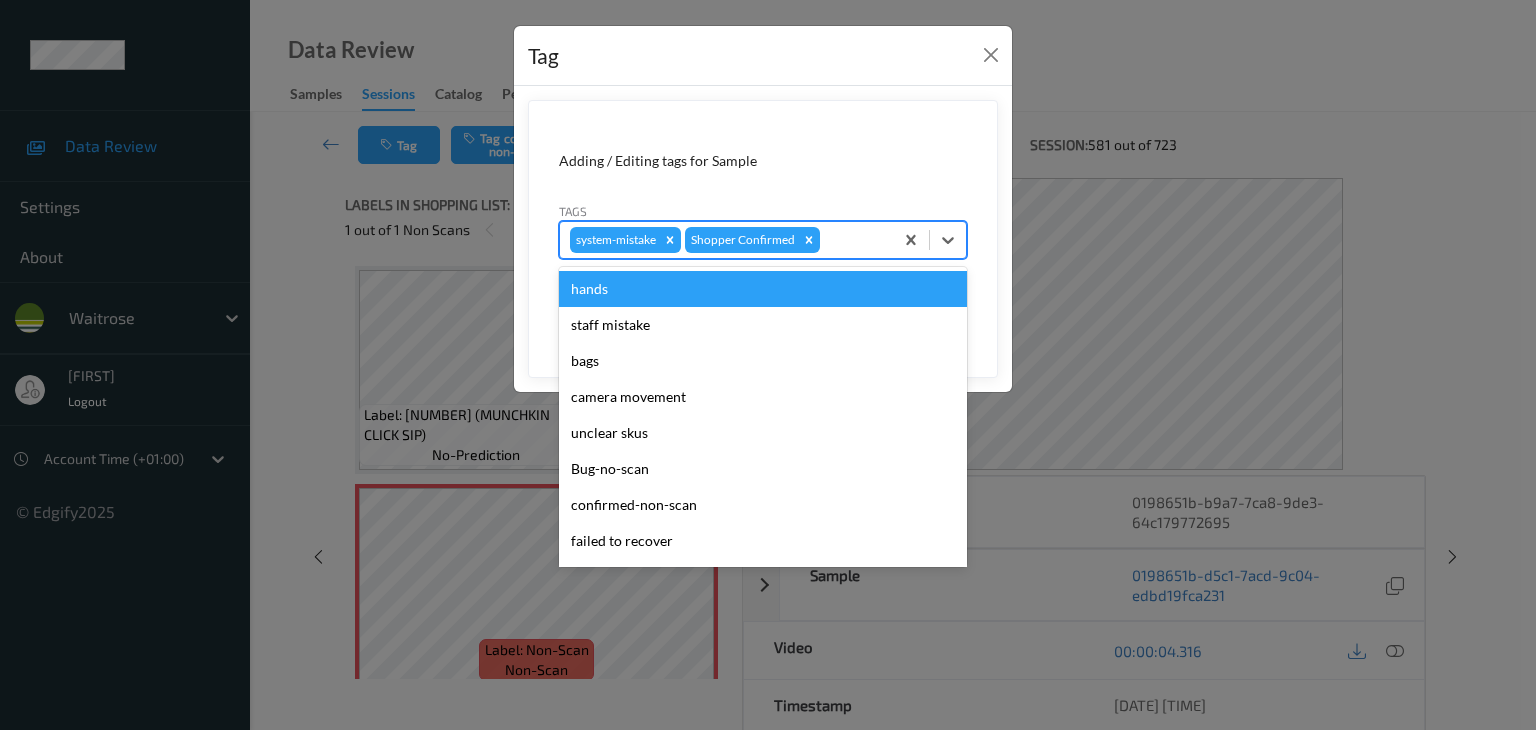 type on "u" 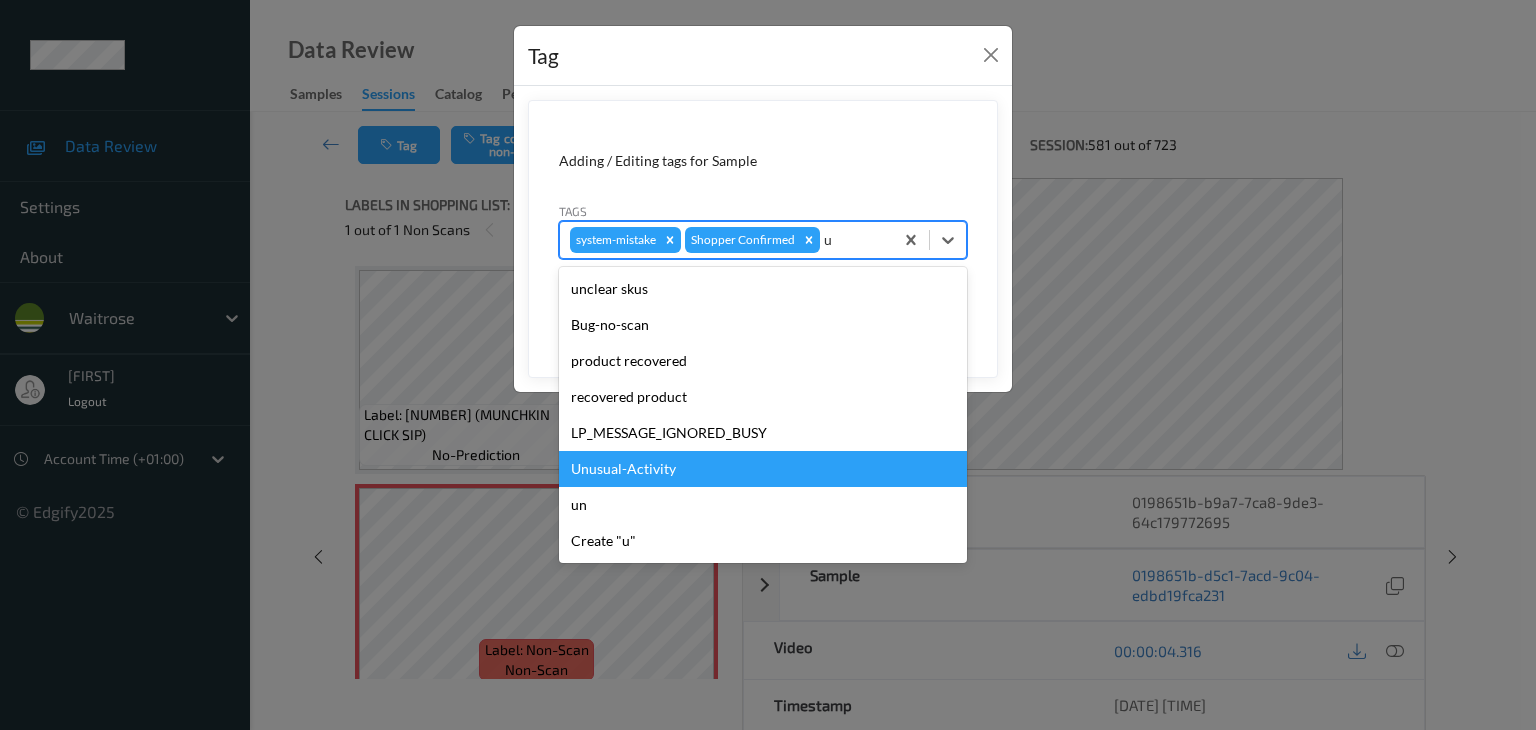 click on "Unusual-Activity" at bounding box center (763, 469) 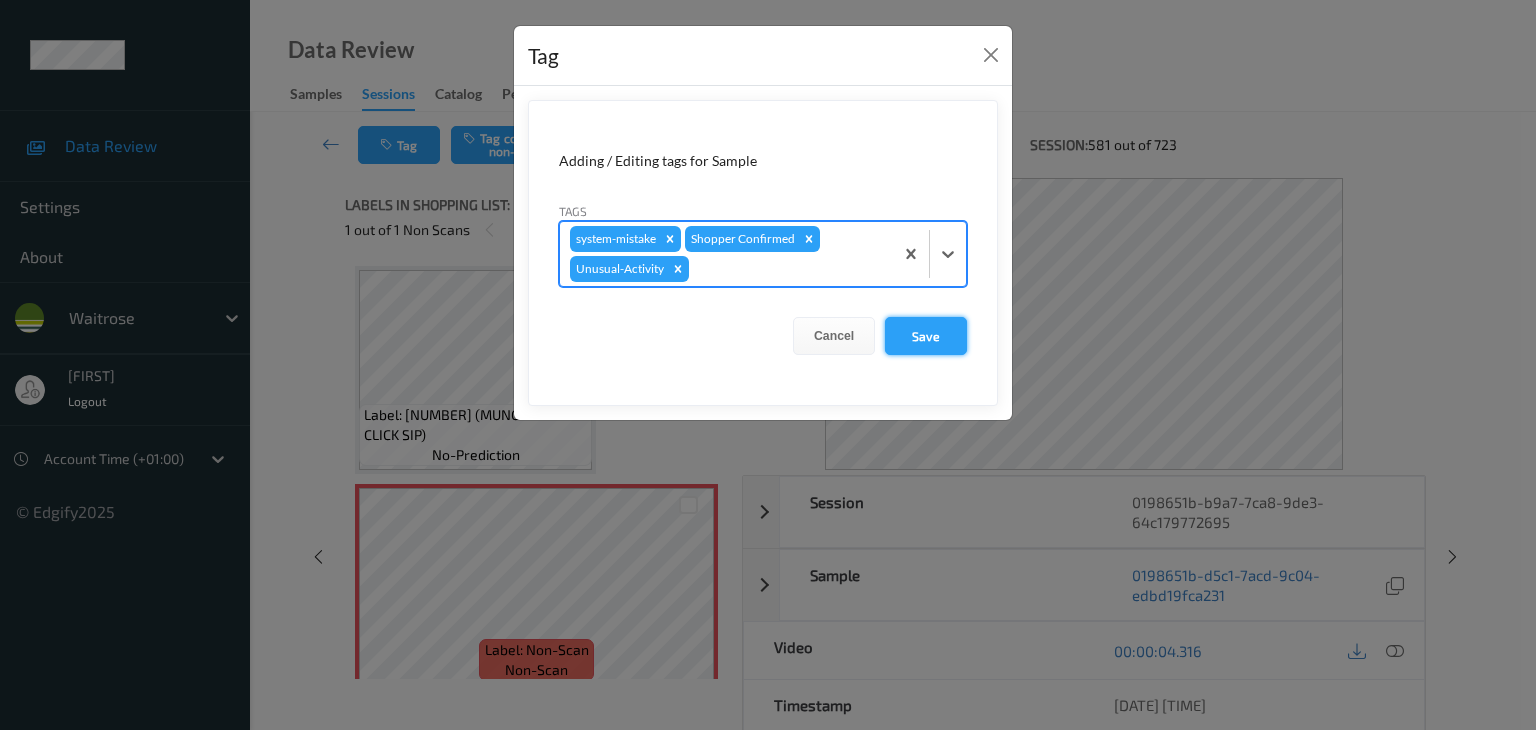 click on "Save" at bounding box center (926, 336) 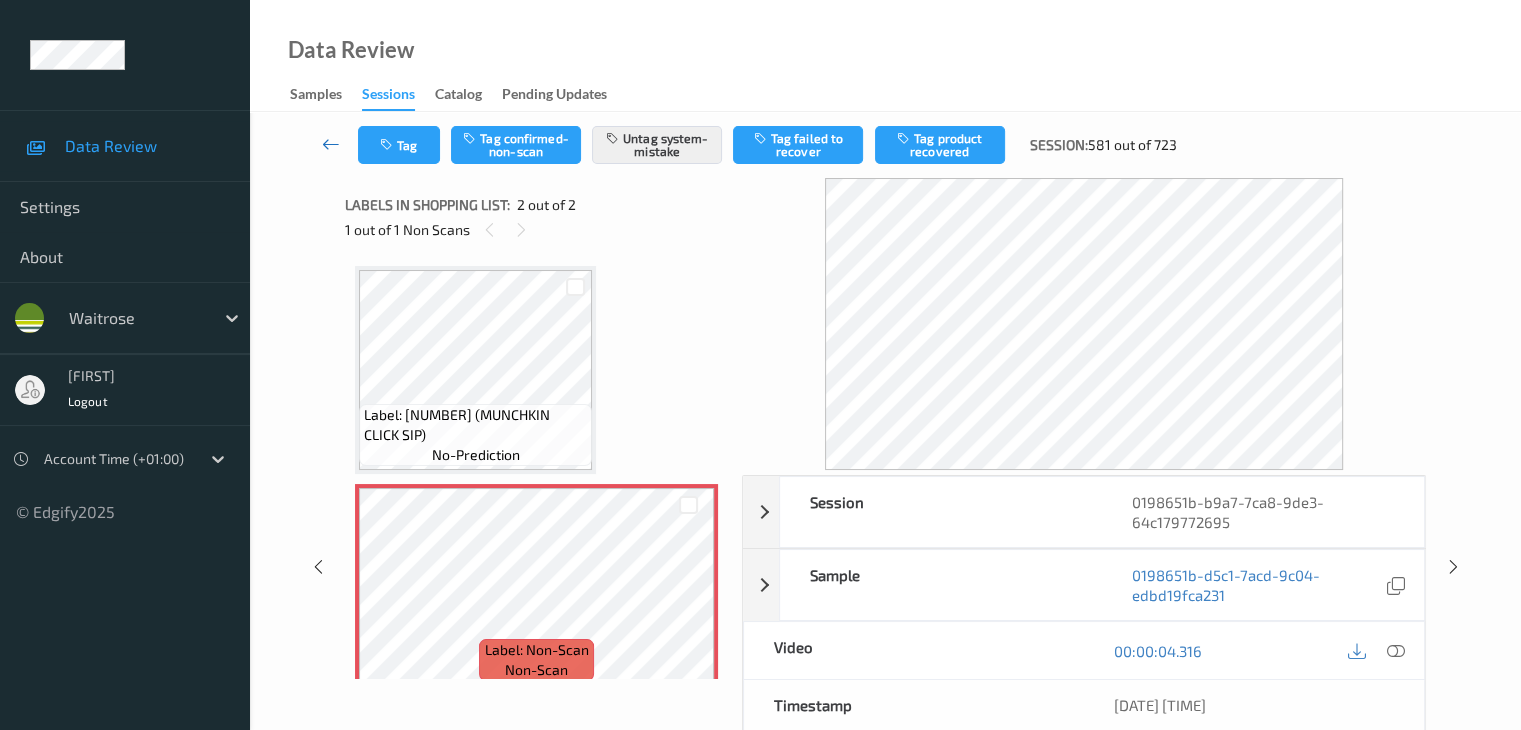 click at bounding box center [331, 144] 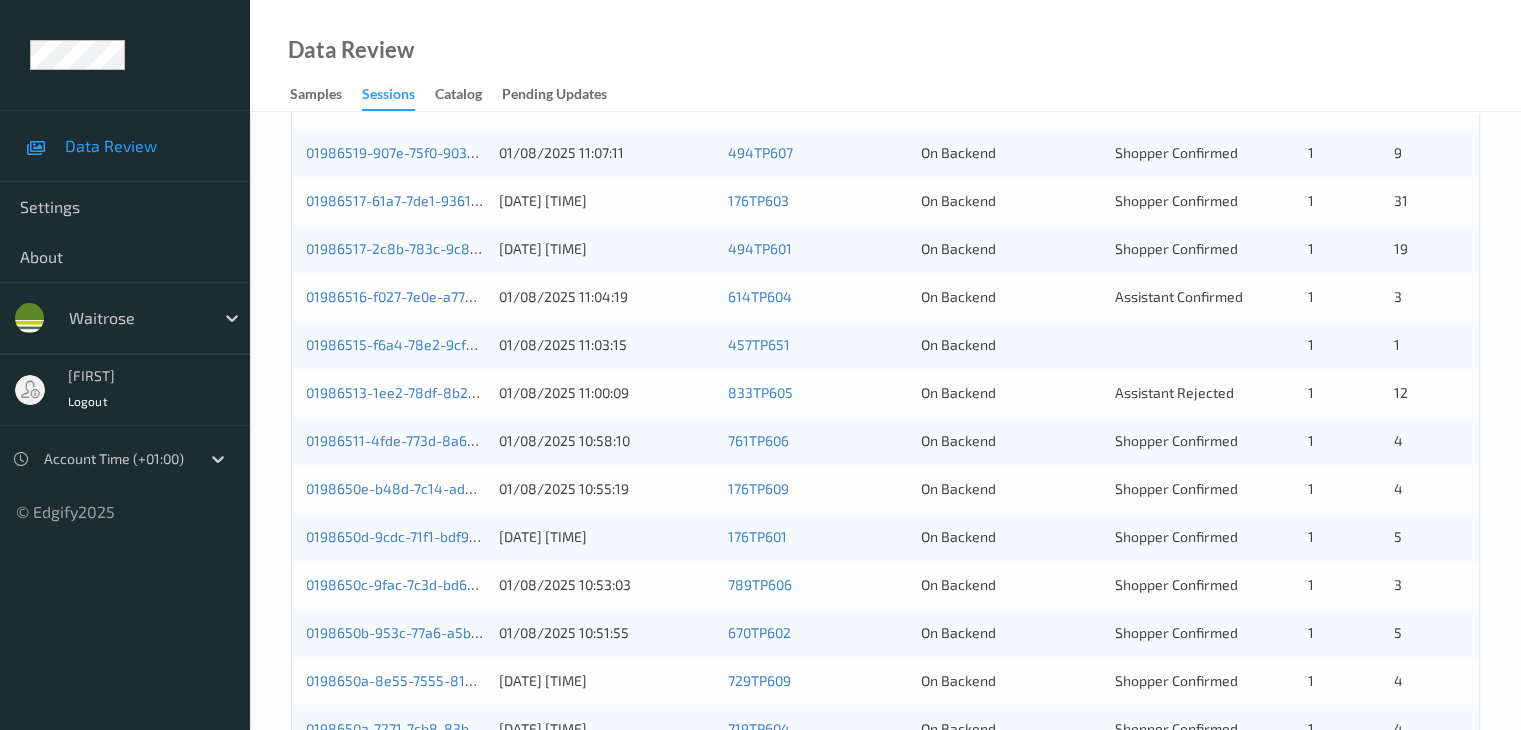 scroll, scrollTop: 600, scrollLeft: 0, axis: vertical 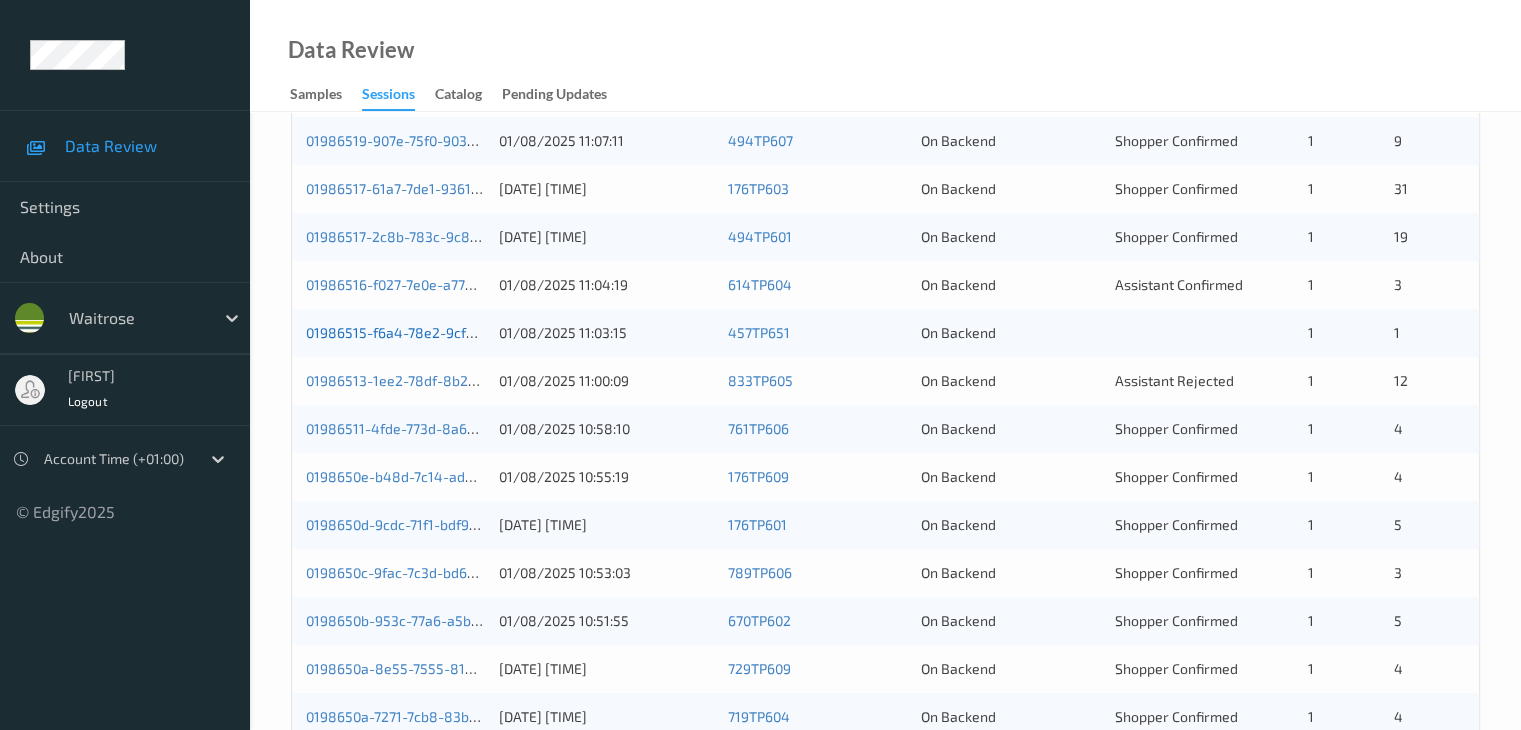 click on "01986515-f6a4-78e2-9cf6-4f35addea500" at bounding box center (440, 332) 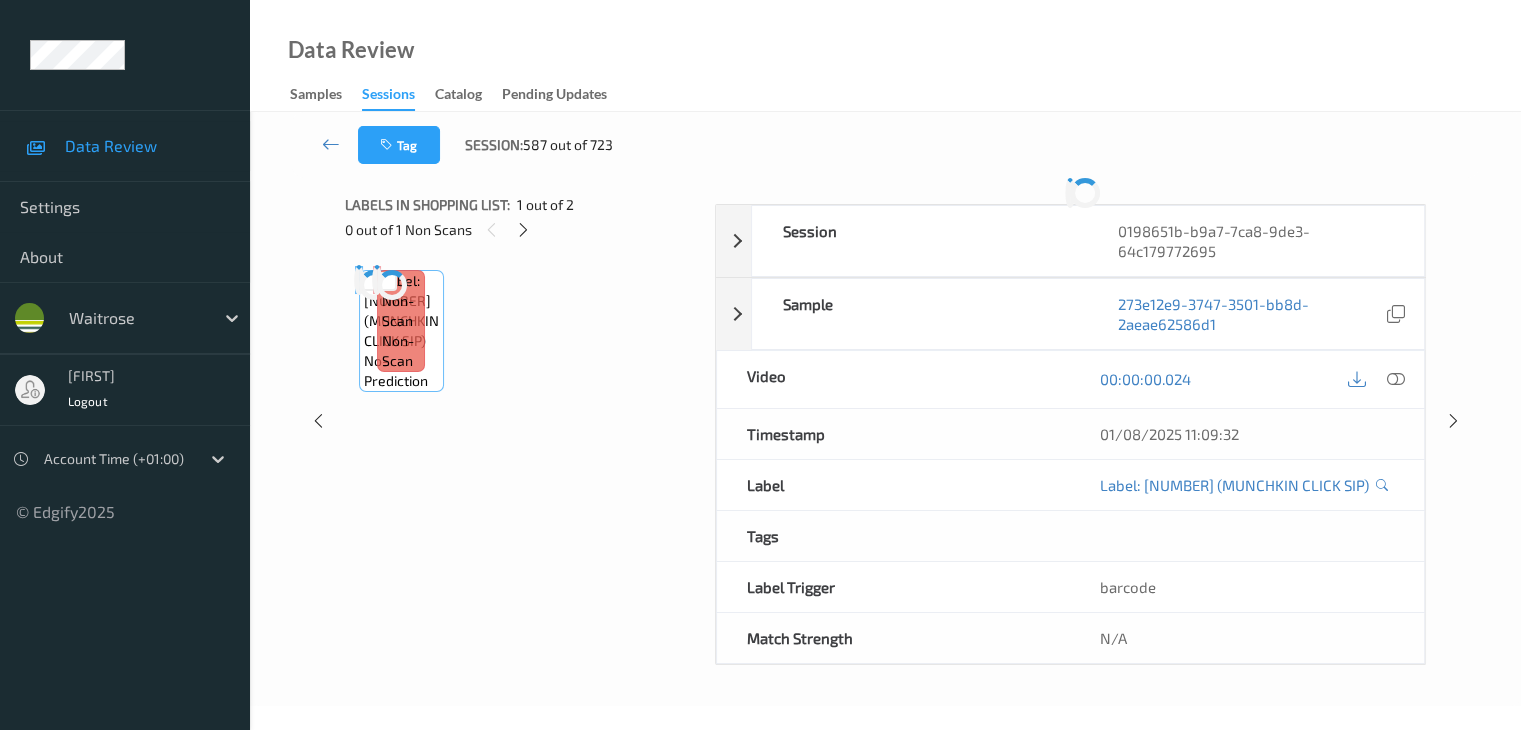 scroll, scrollTop: 0, scrollLeft: 0, axis: both 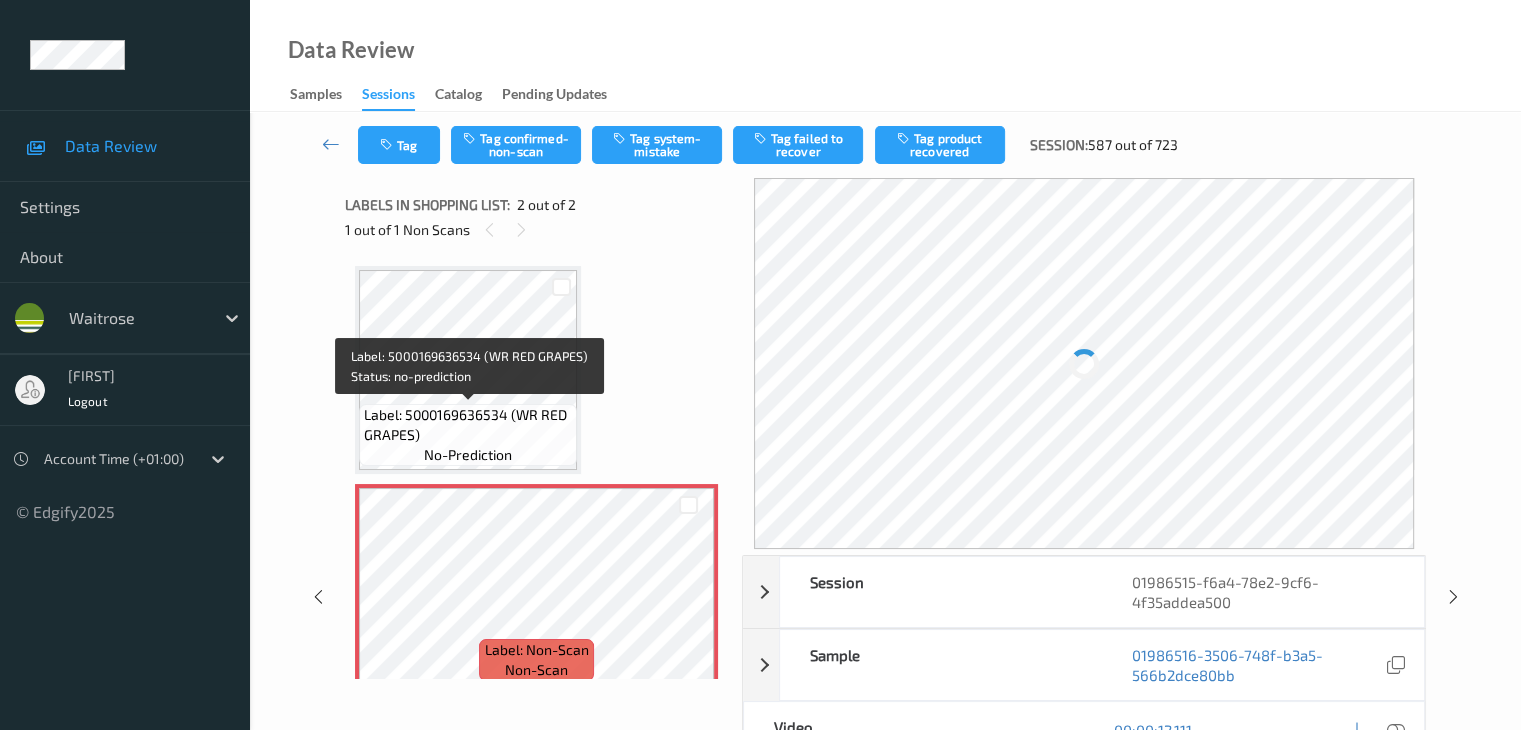 click on "Label: 5000169636534 (WR RED GRAPES)" at bounding box center [468, 425] 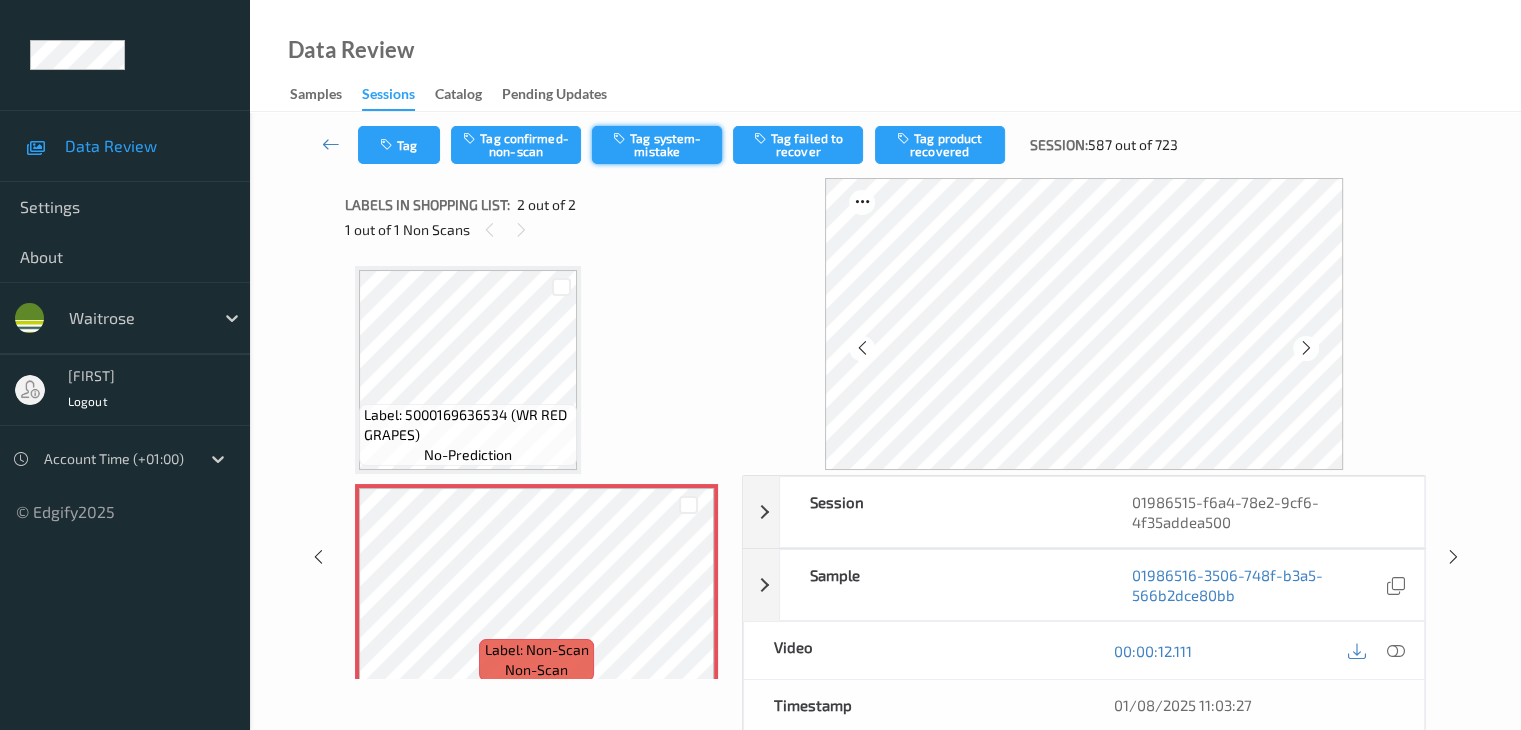 click on "Tag   system-mistake" at bounding box center (657, 145) 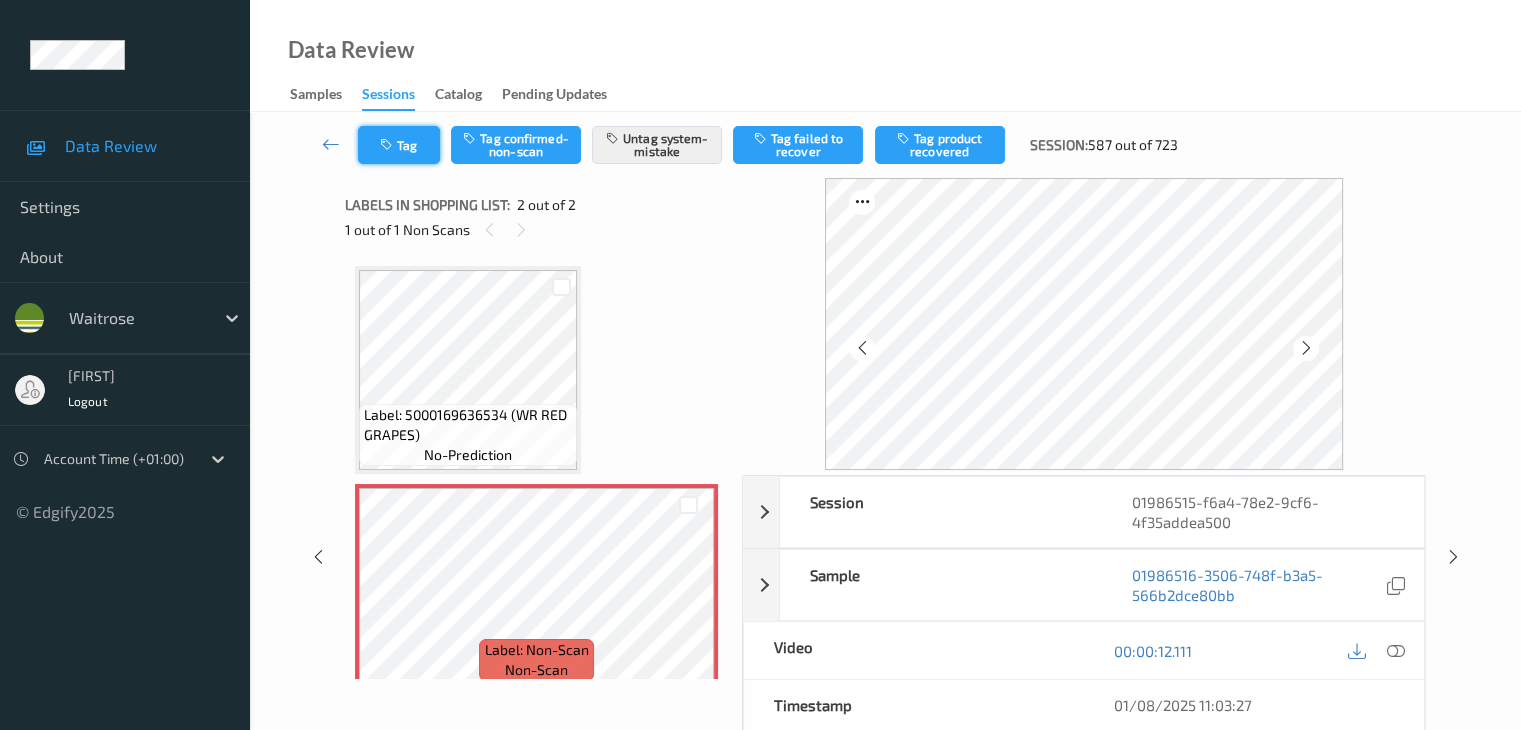 click on "Tag" at bounding box center [399, 145] 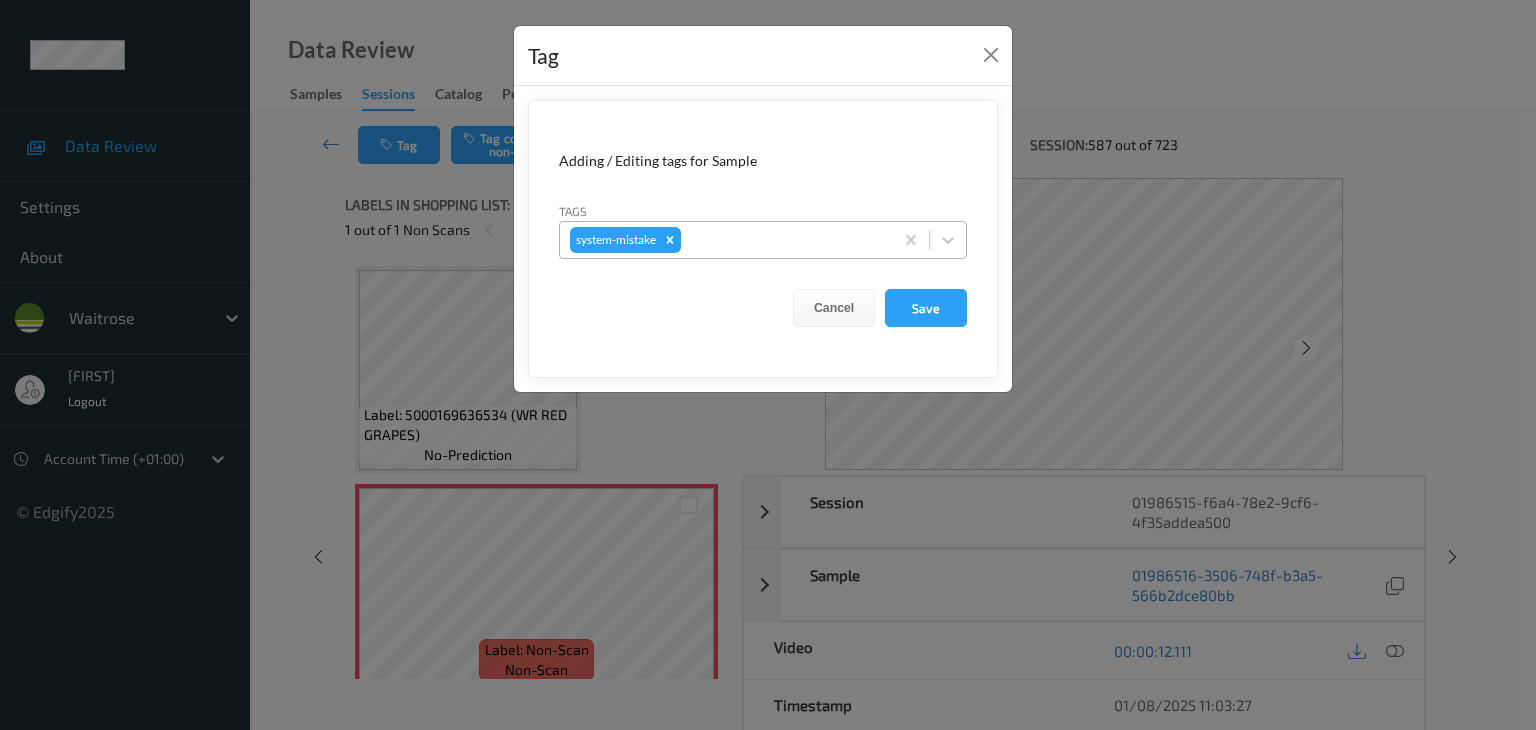 click at bounding box center [784, 240] 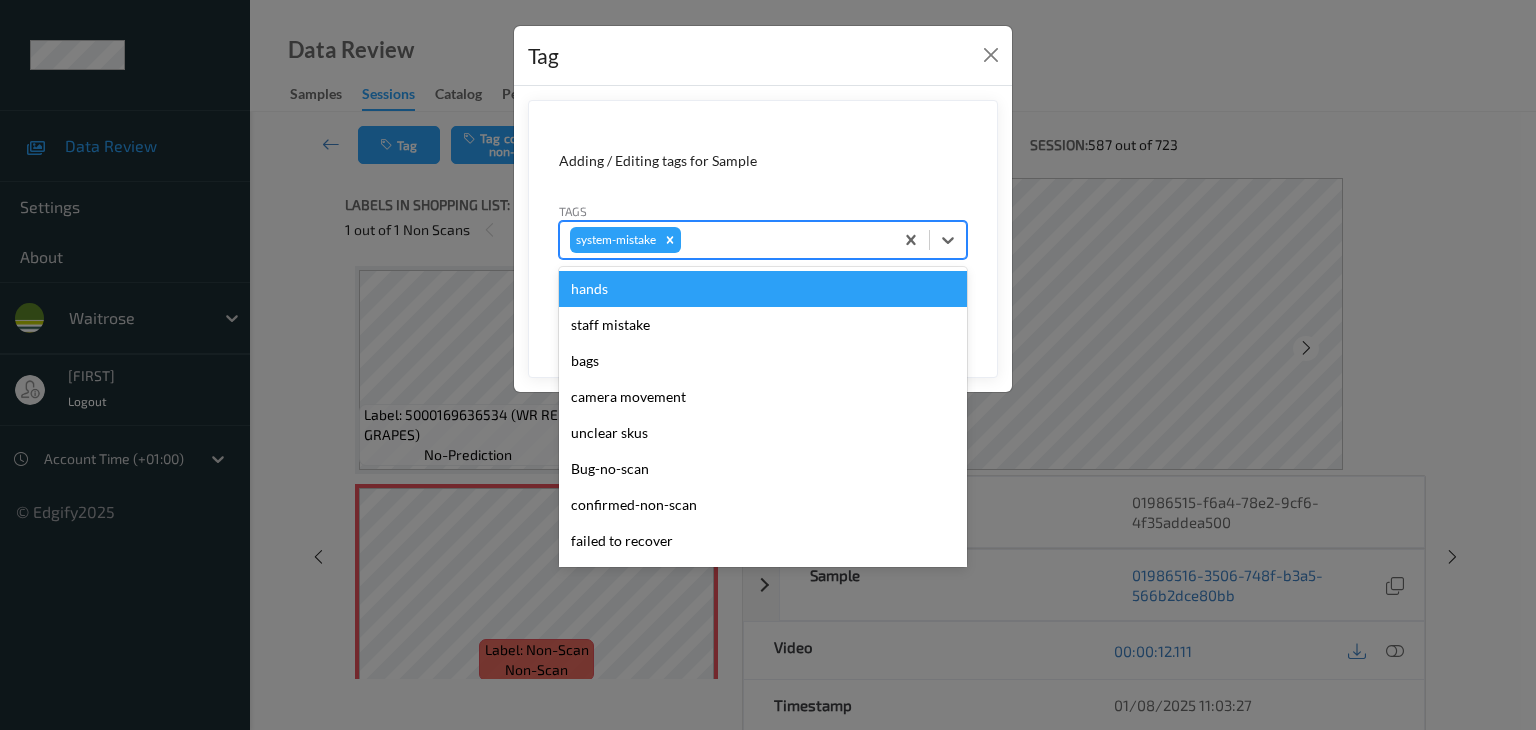 type on "i" 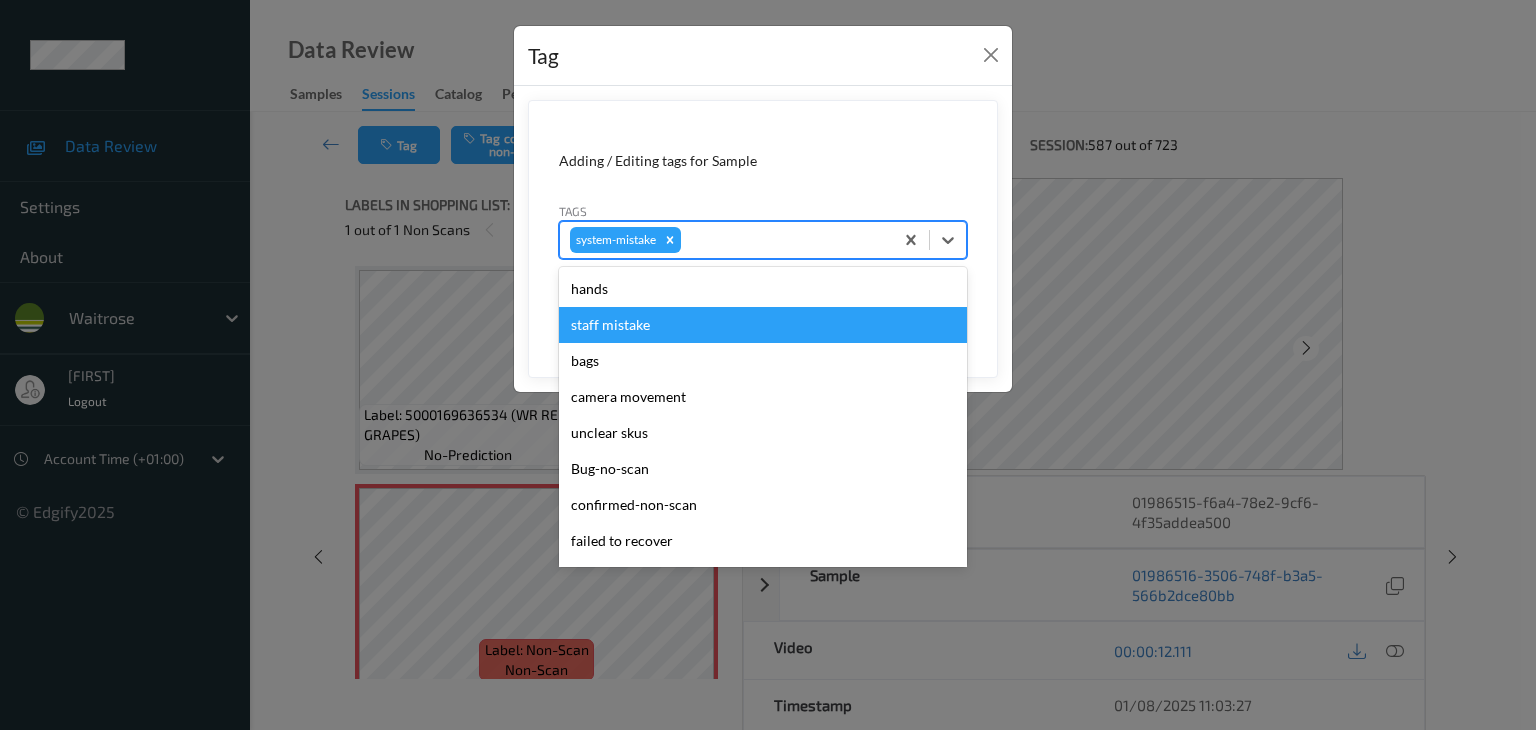 type on "u" 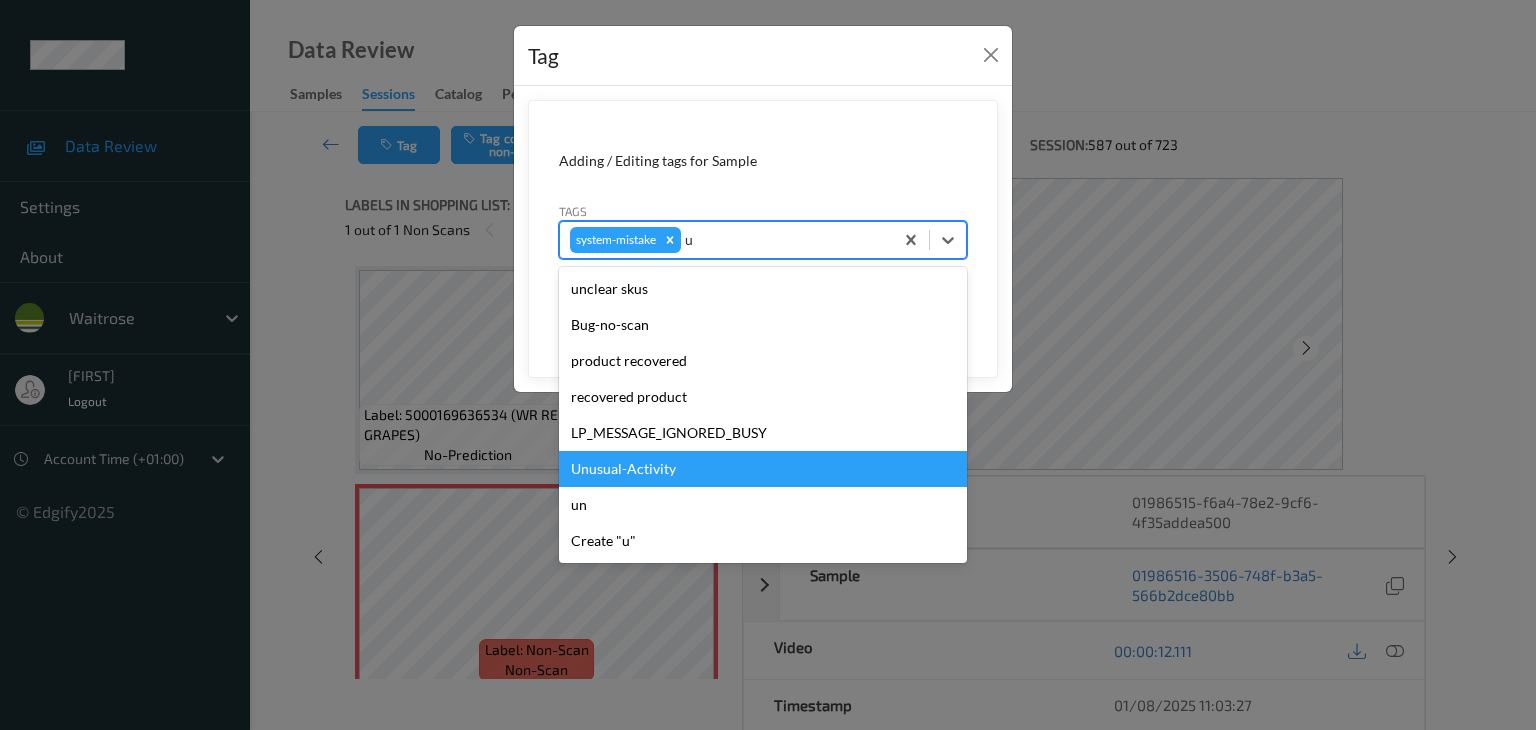 click on "Unusual-Activity" at bounding box center (763, 469) 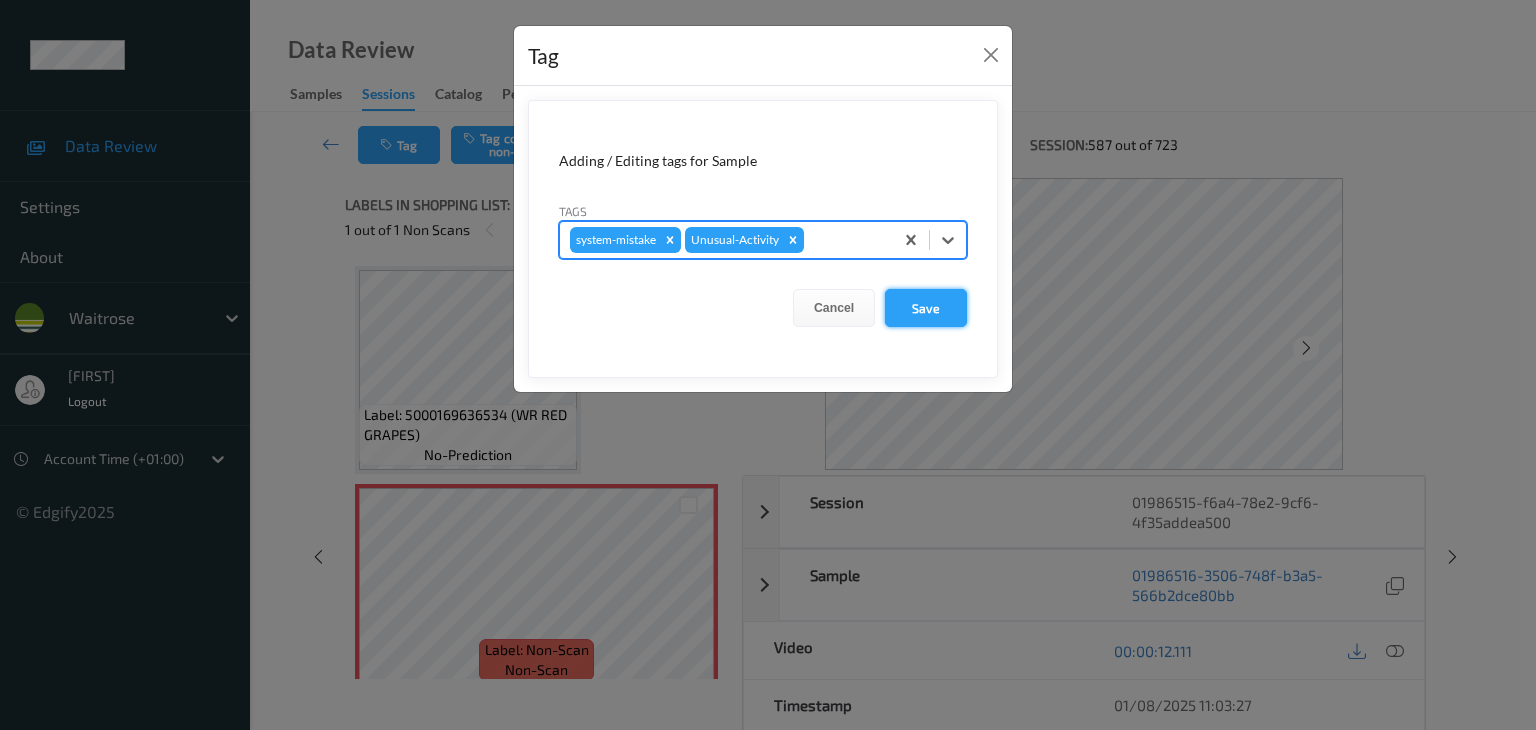 click on "Save" at bounding box center (926, 308) 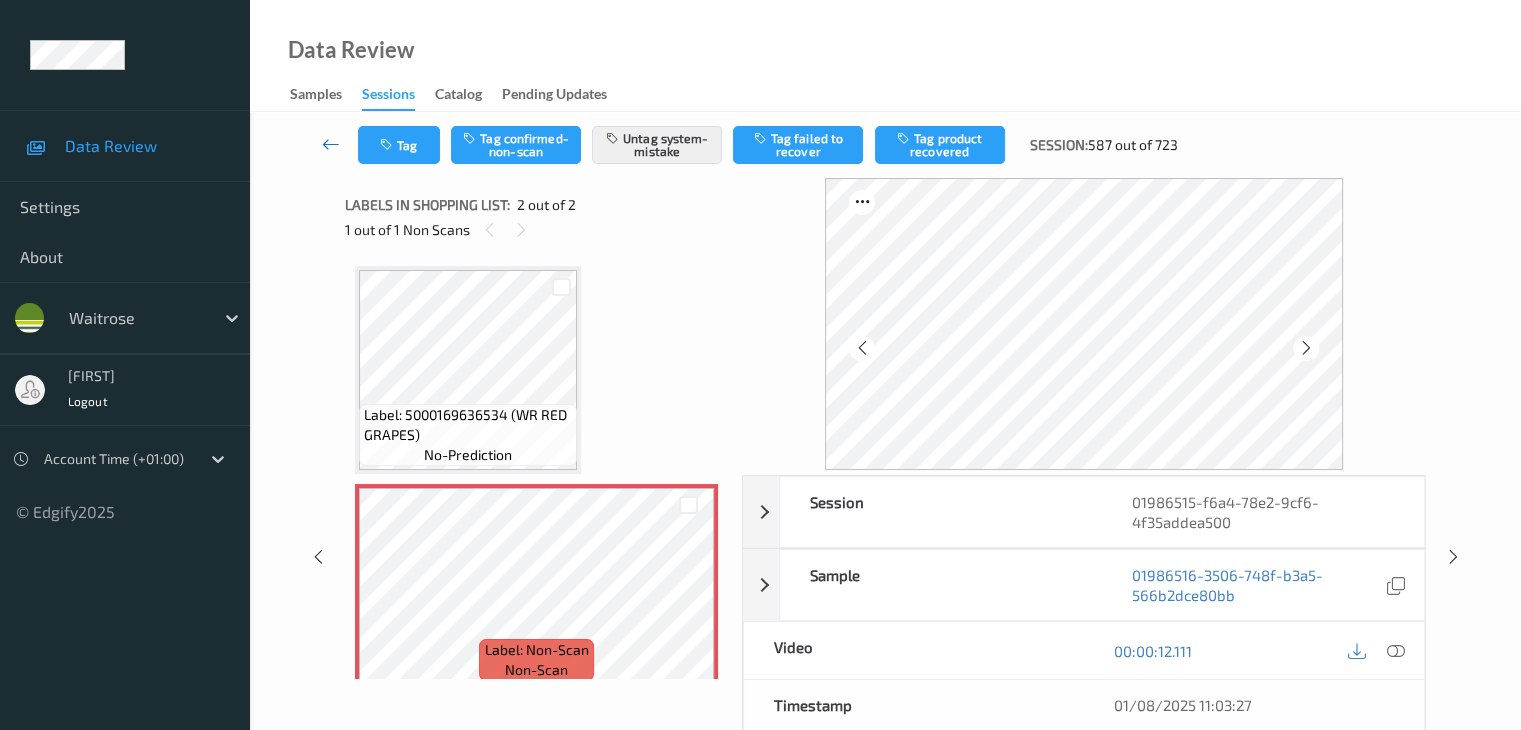 click at bounding box center (331, 144) 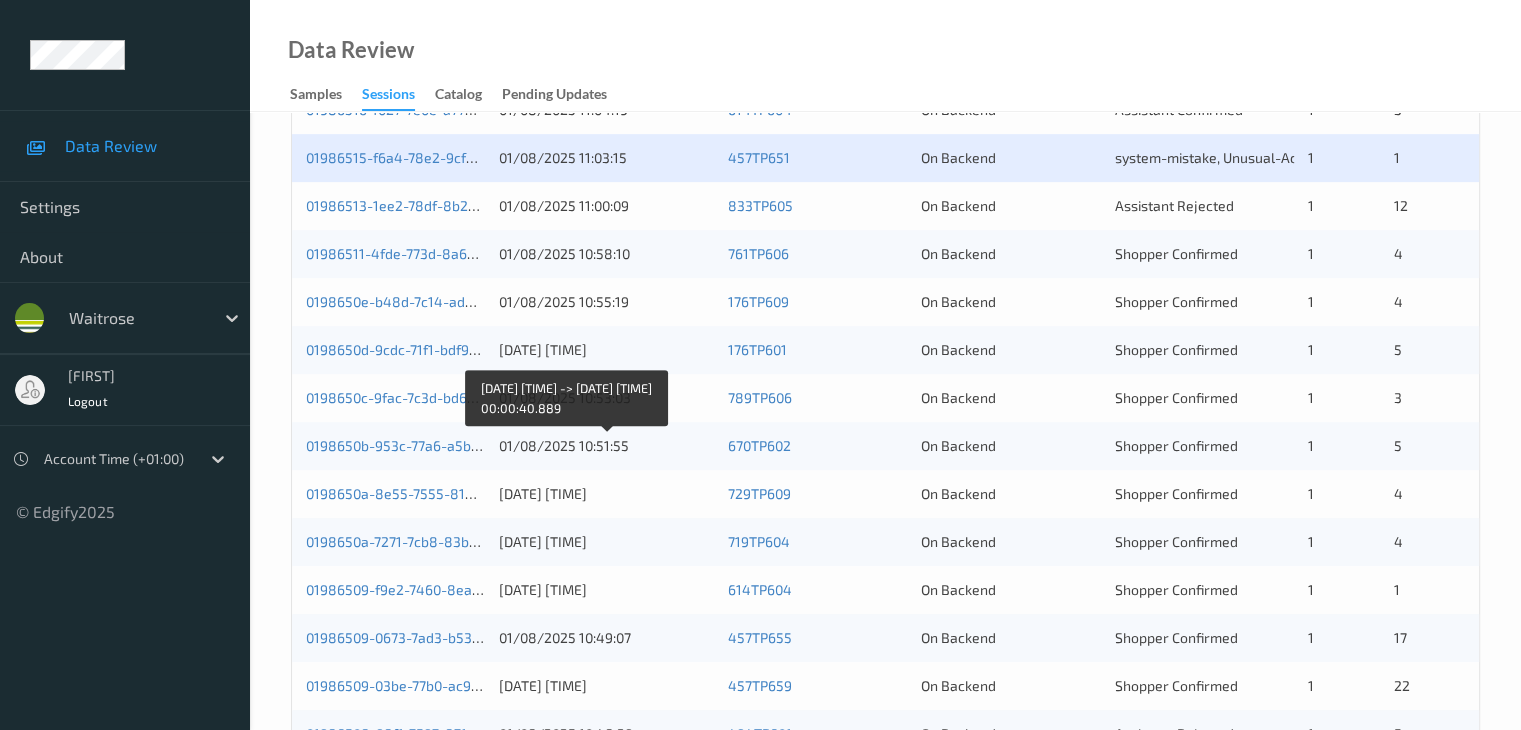 scroll, scrollTop: 900, scrollLeft: 0, axis: vertical 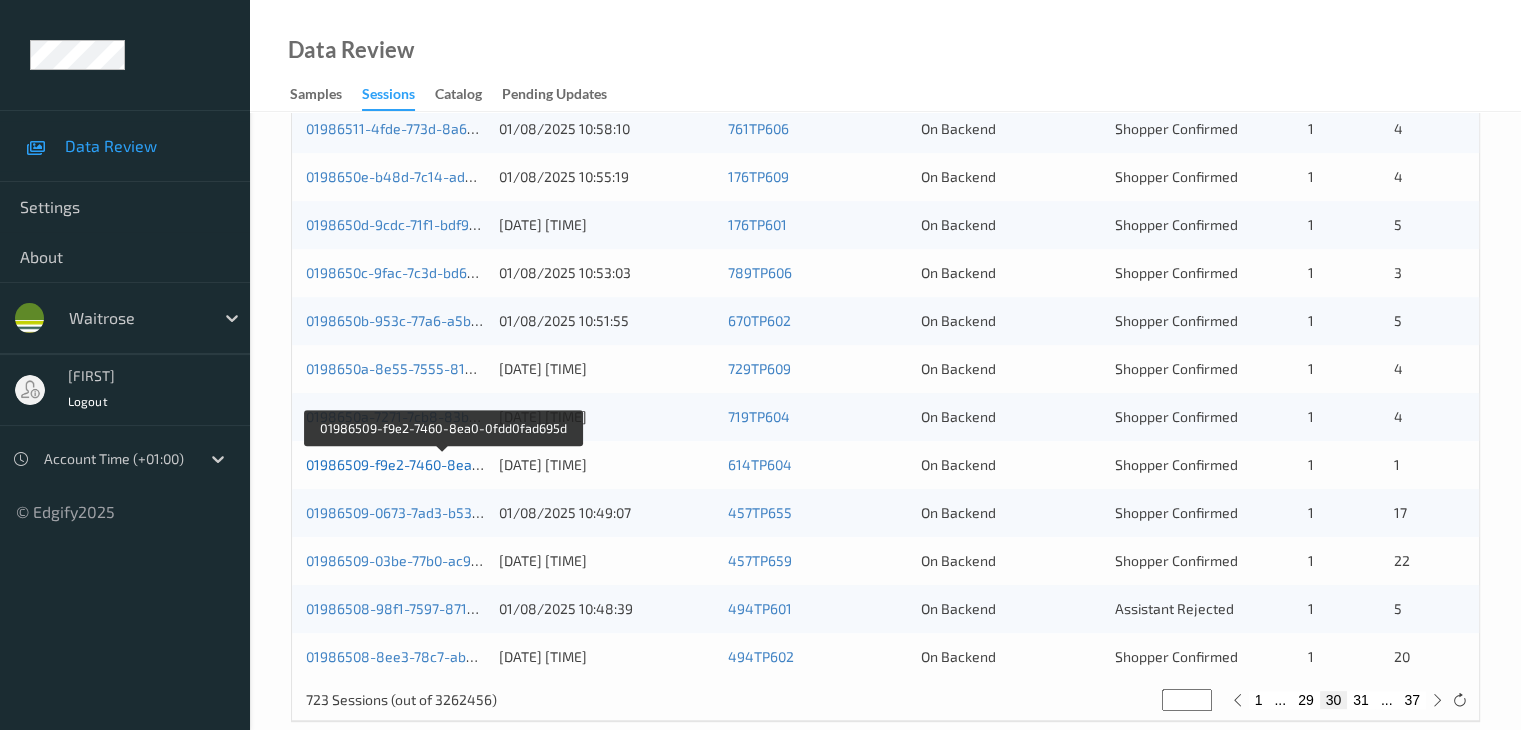 click on "01986509-f9e2-7460-8ea0-0fdd0fad695d" at bounding box center (441, 464) 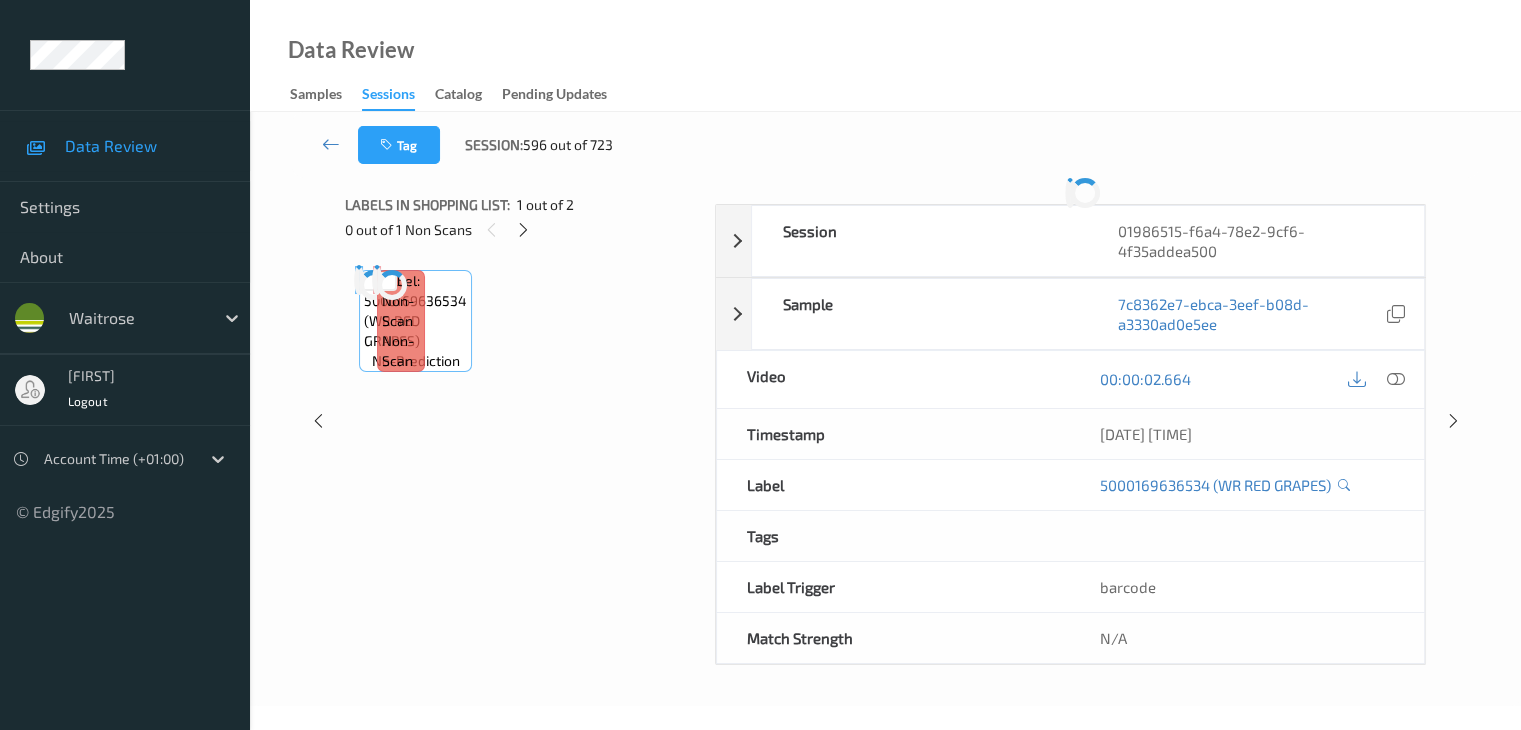 scroll, scrollTop: 0, scrollLeft: 0, axis: both 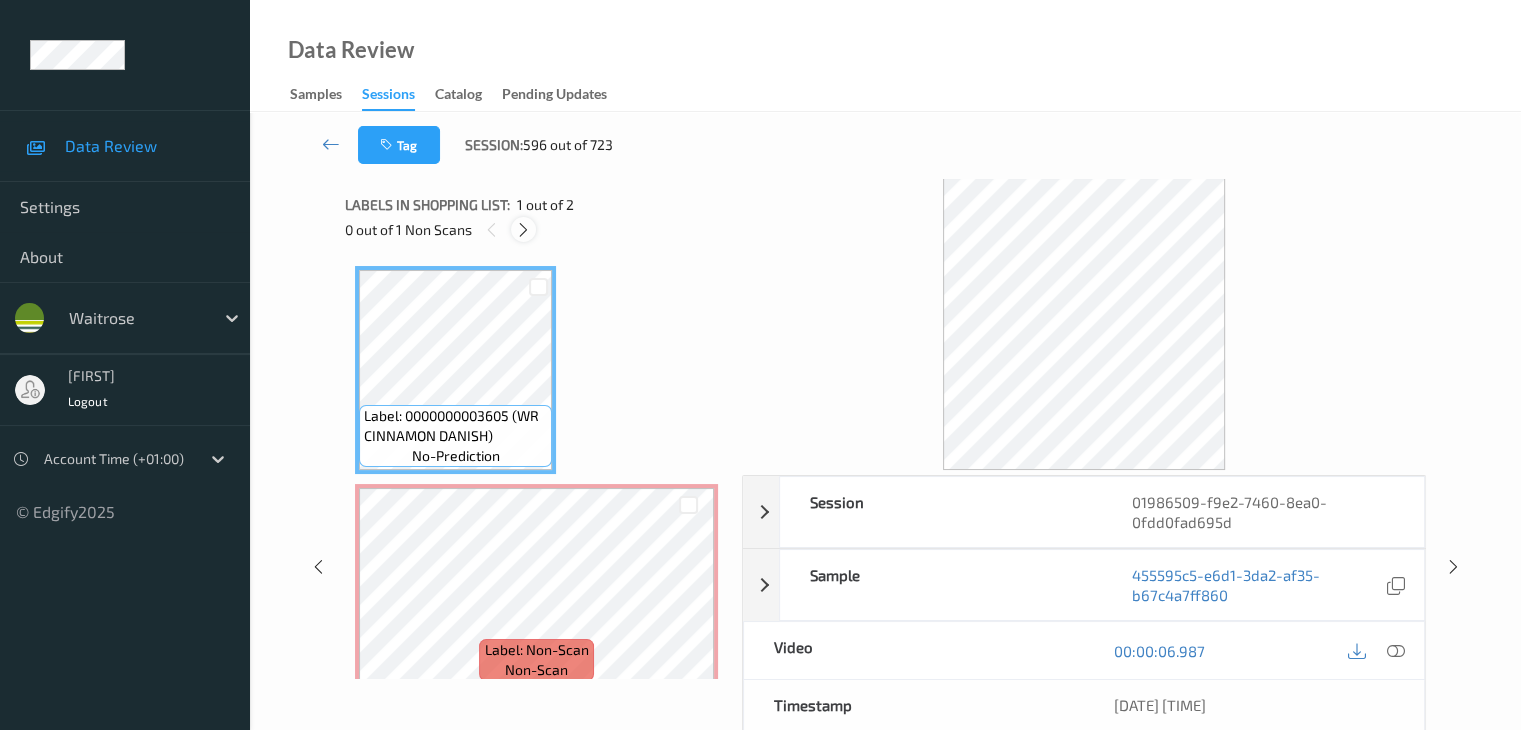 click at bounding box center [523, 230] 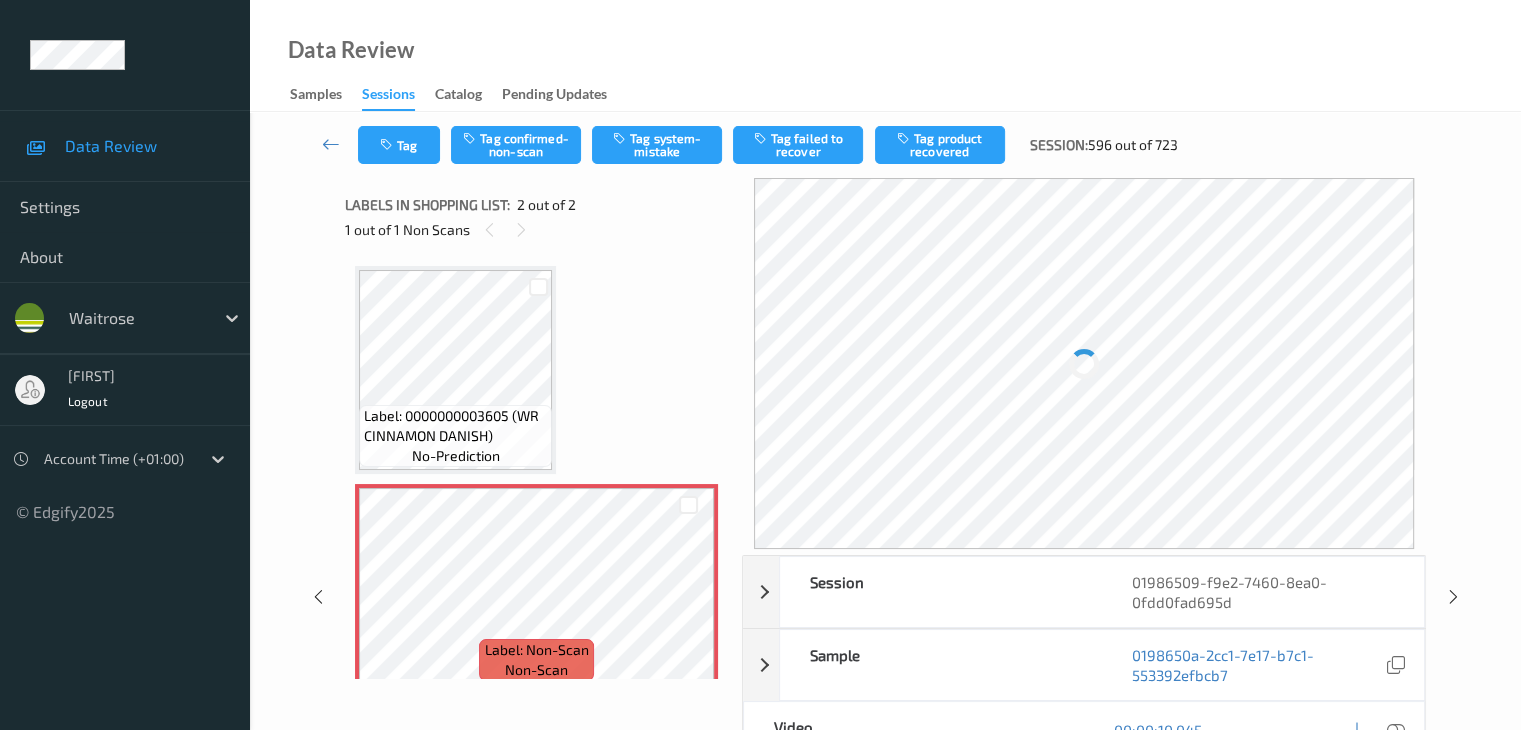 scroll, scrollTop: 10, scrollLeft: 0, axis: vertical 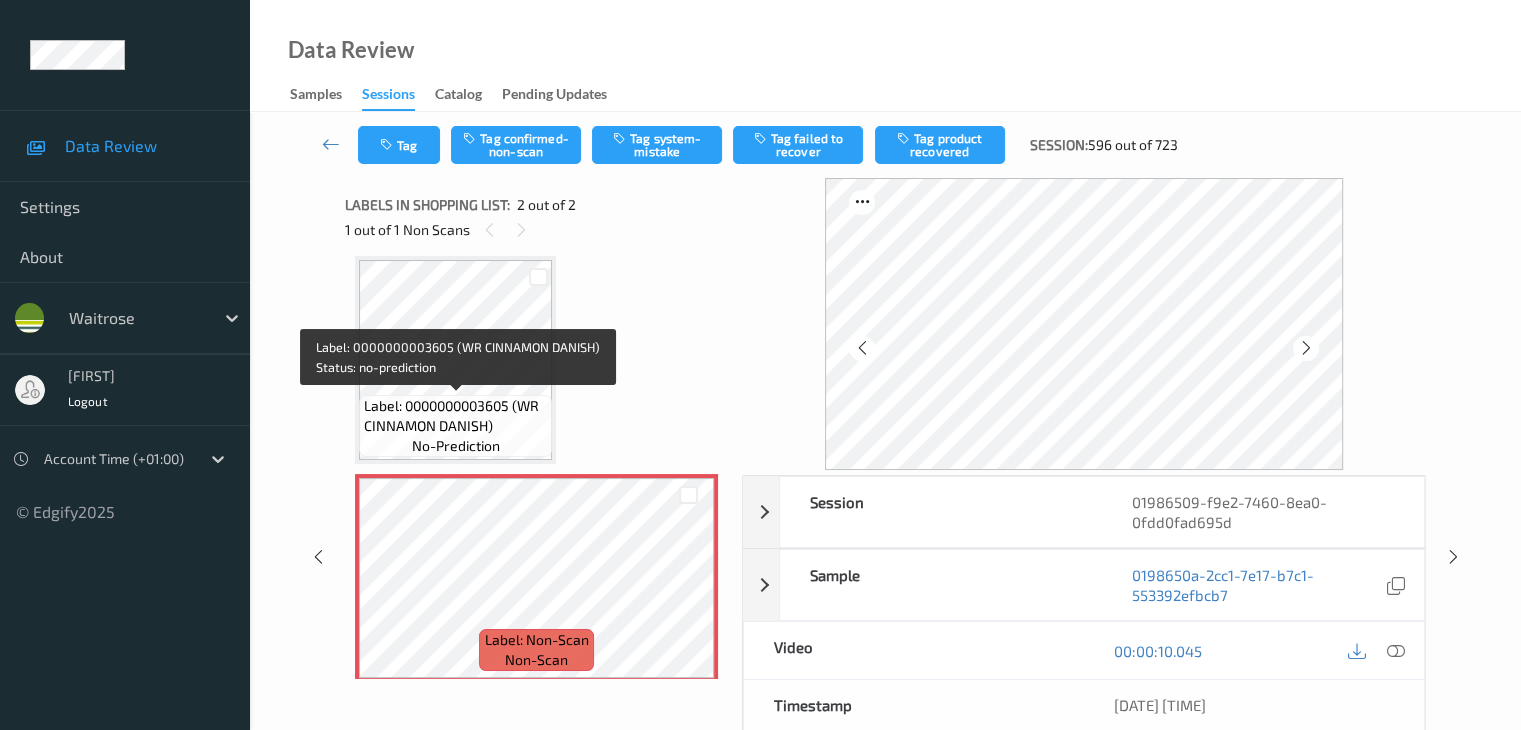 click on "Label: 0000000003605 (WR CINNAMON DANISH)" at bounding box center [455, 416] 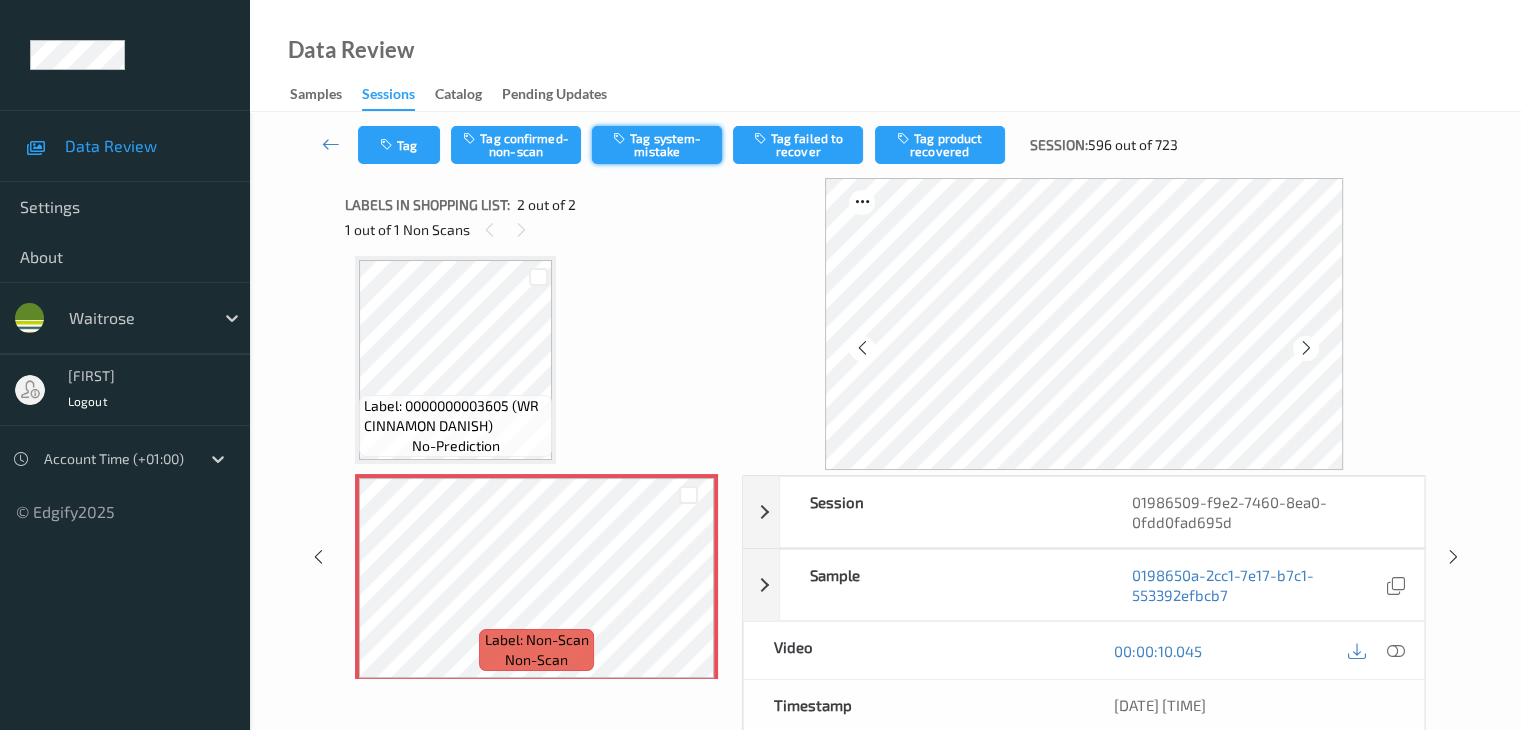 click on "Tag   system-mistake" at bounding box center [657, 145] 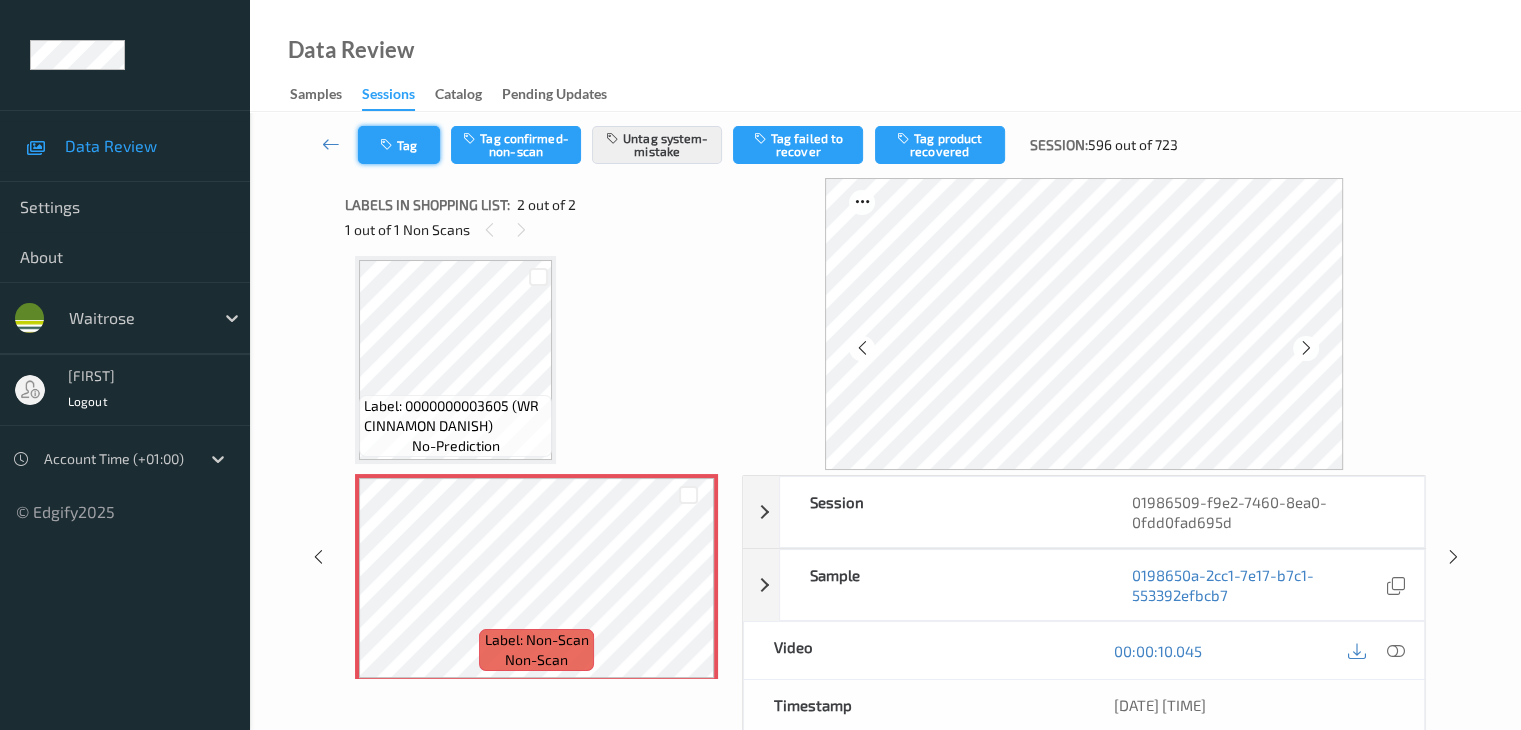 click on "Tag" at bounding box center [399, 145] 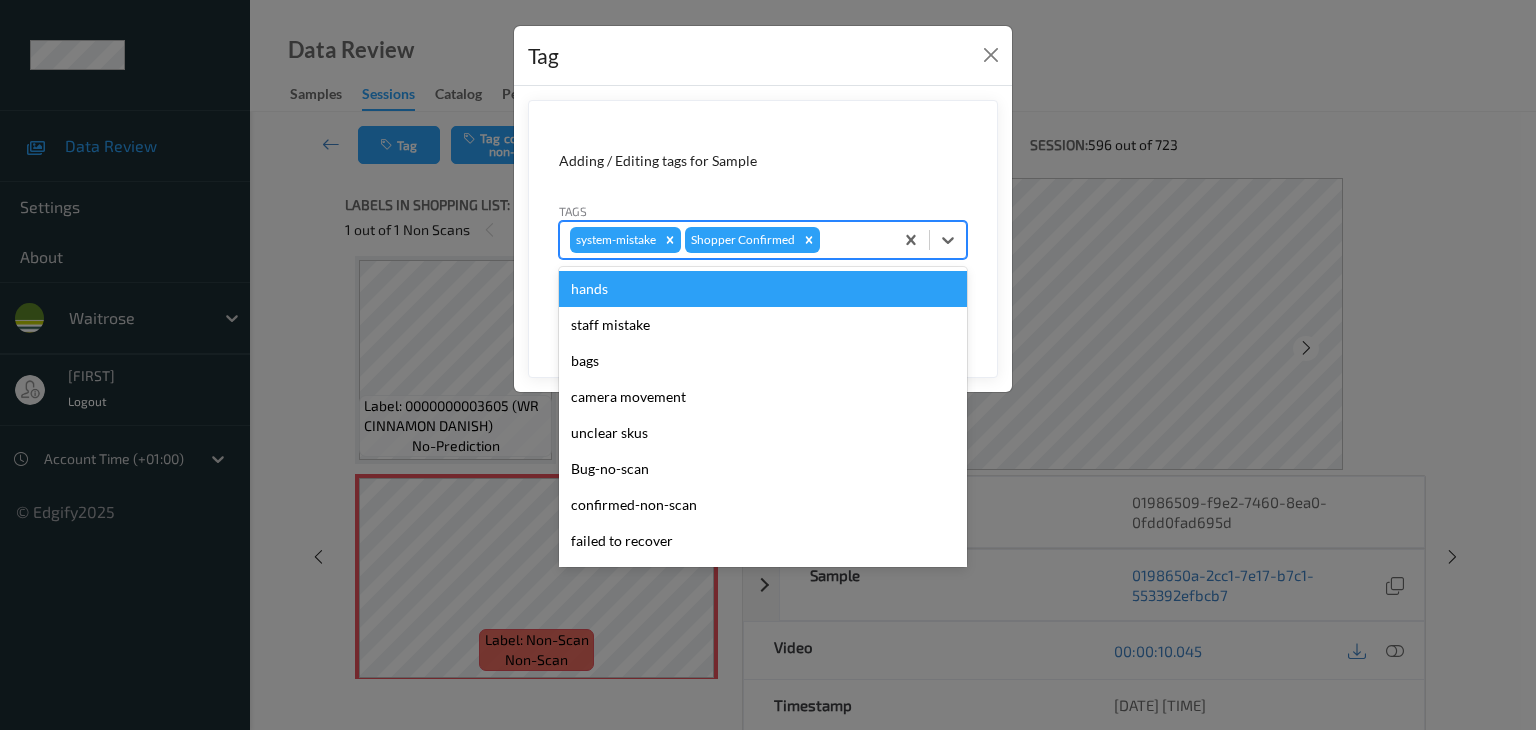 click at bounding box center (853, 240) 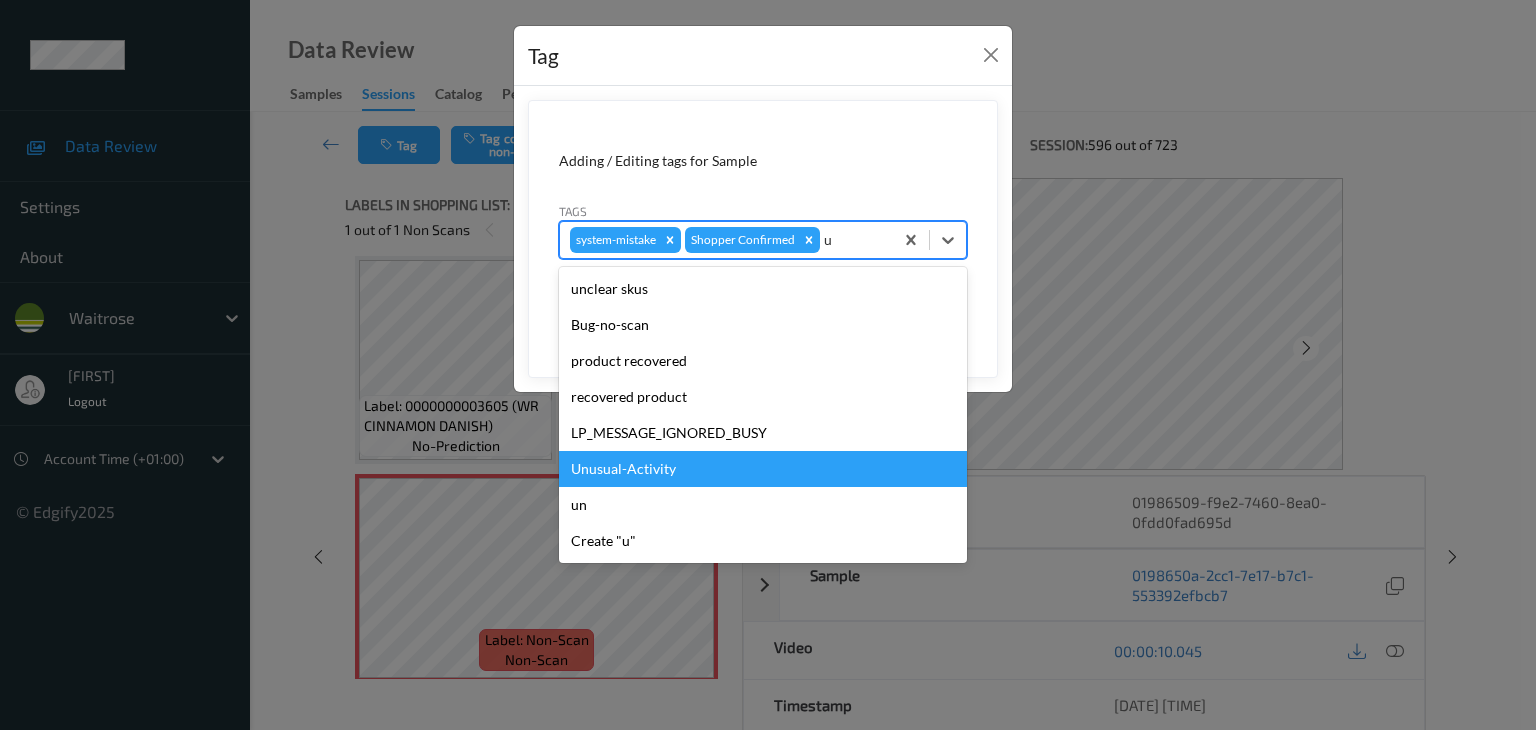 click on "Unusual-Activity" at bounding box center [763, 469] 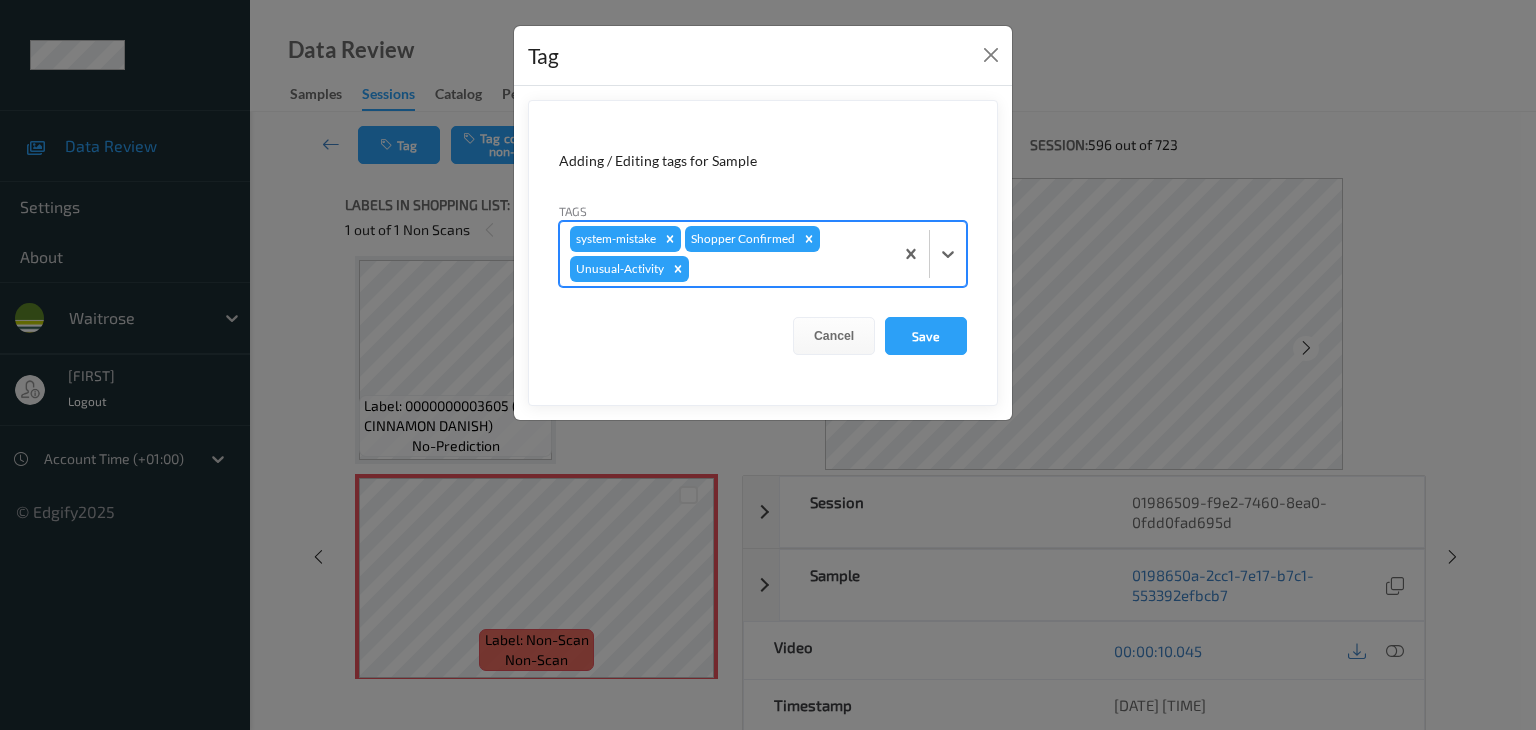 type on "p" 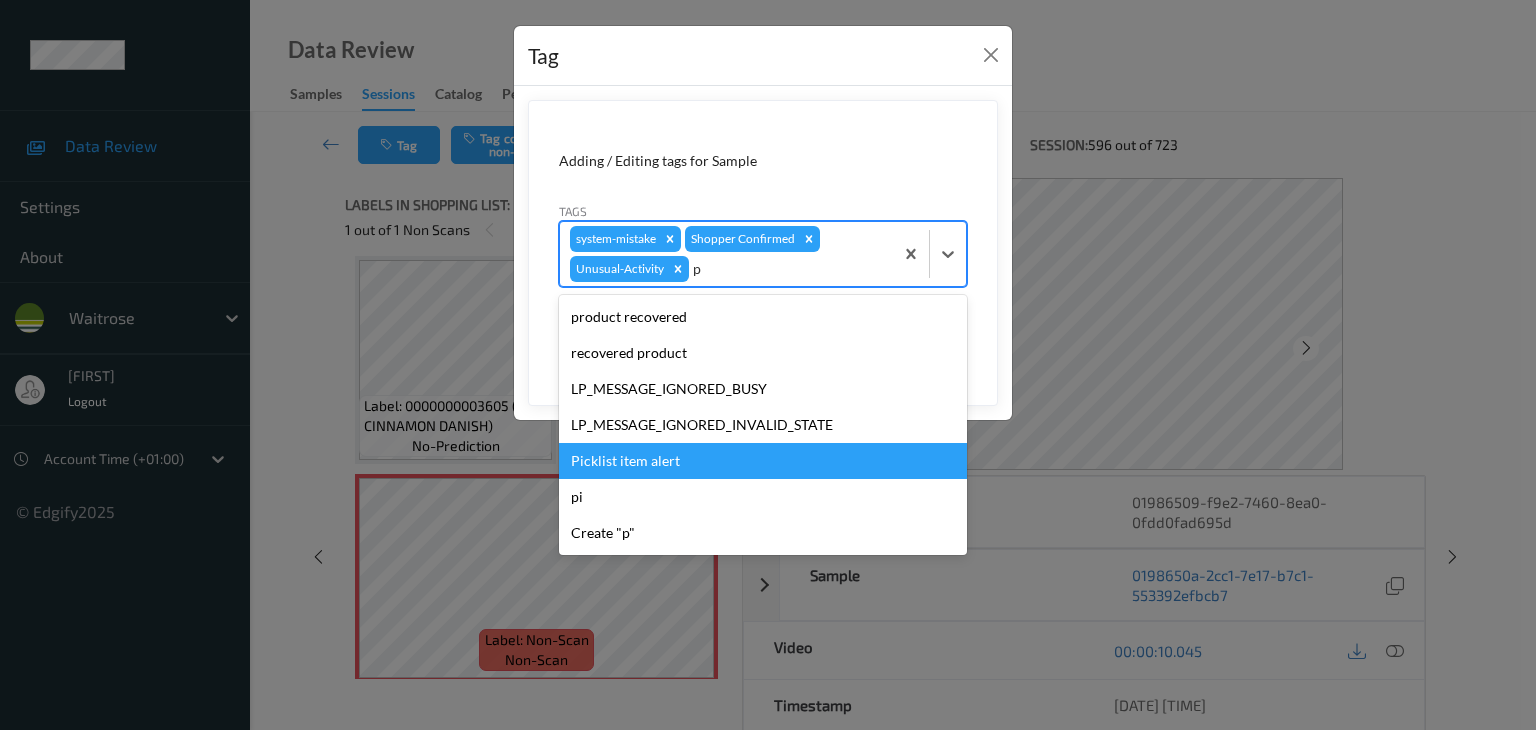 click on "Picklist item alert" at bounding box center [763, 461] 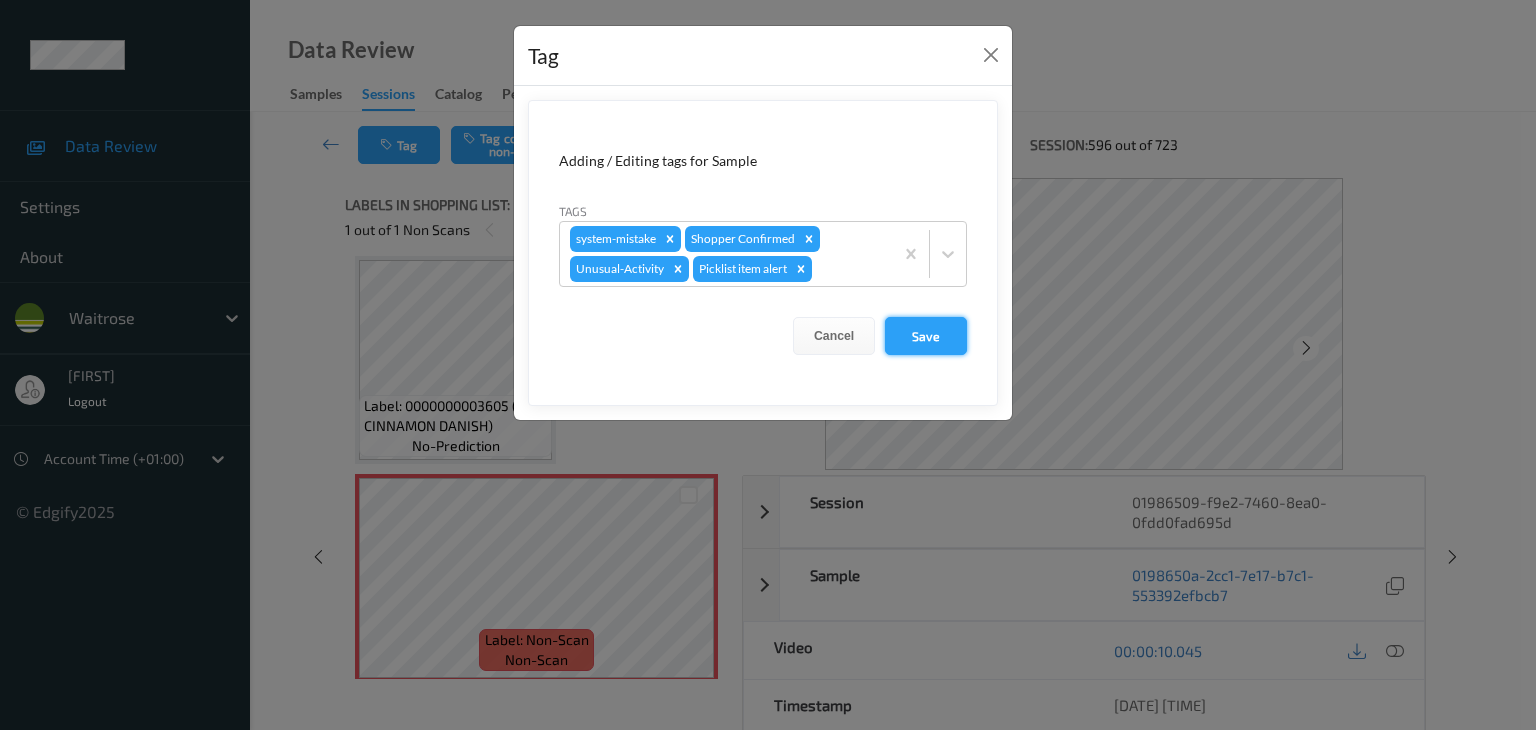 click on "Save" at bounding box center [926, 336] 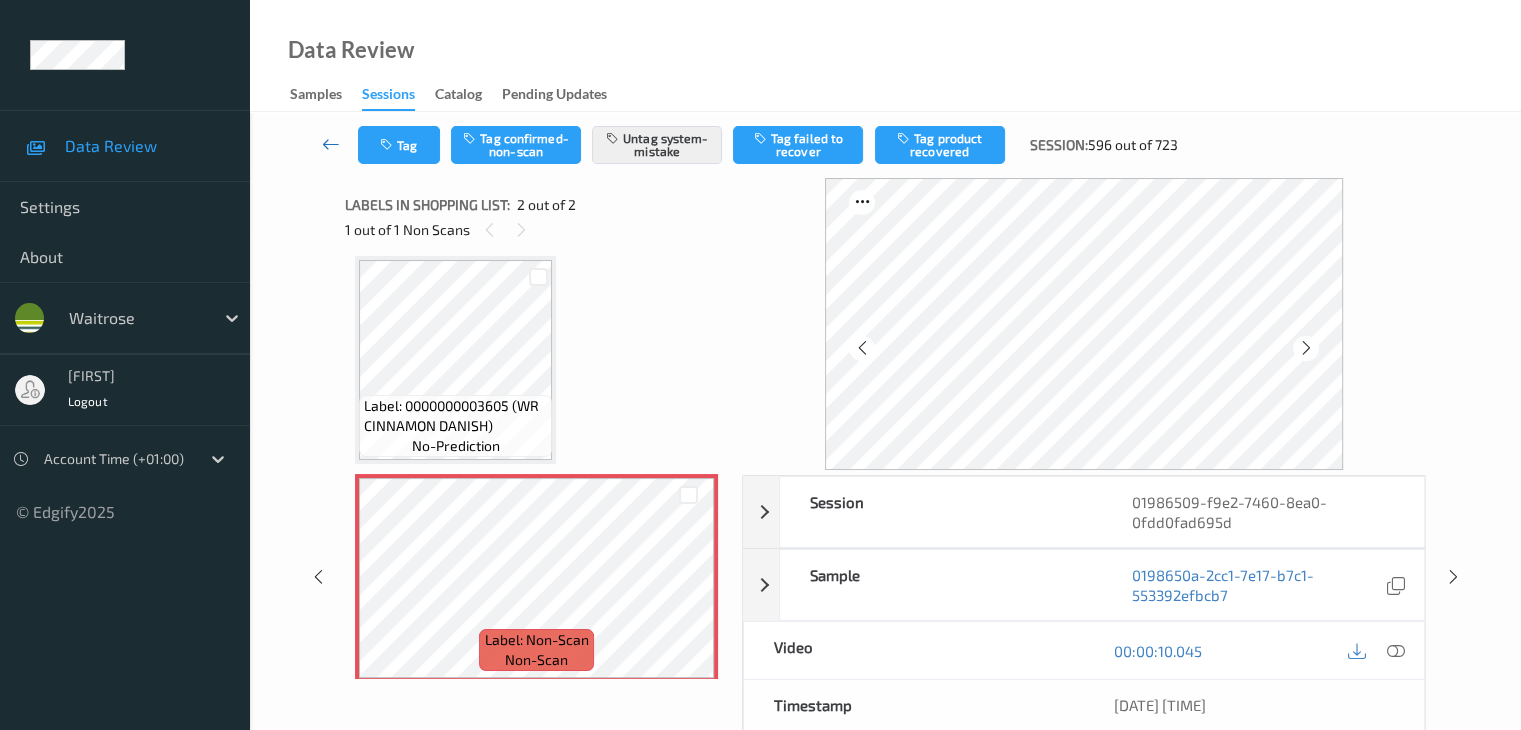 click at bounding box center [331, 144] 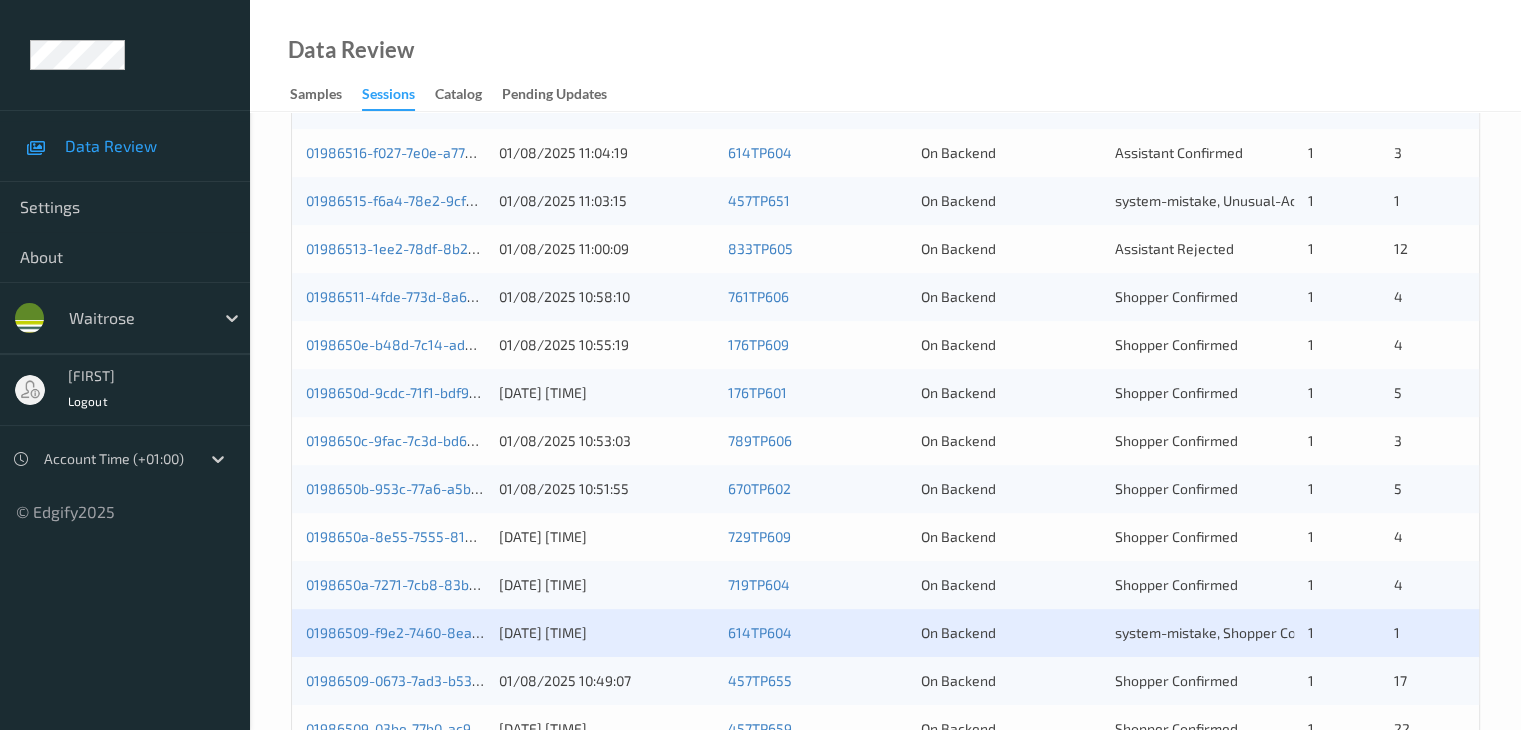 scroll, scrollTop: 432, scrollLeft: 0, axis: vertical 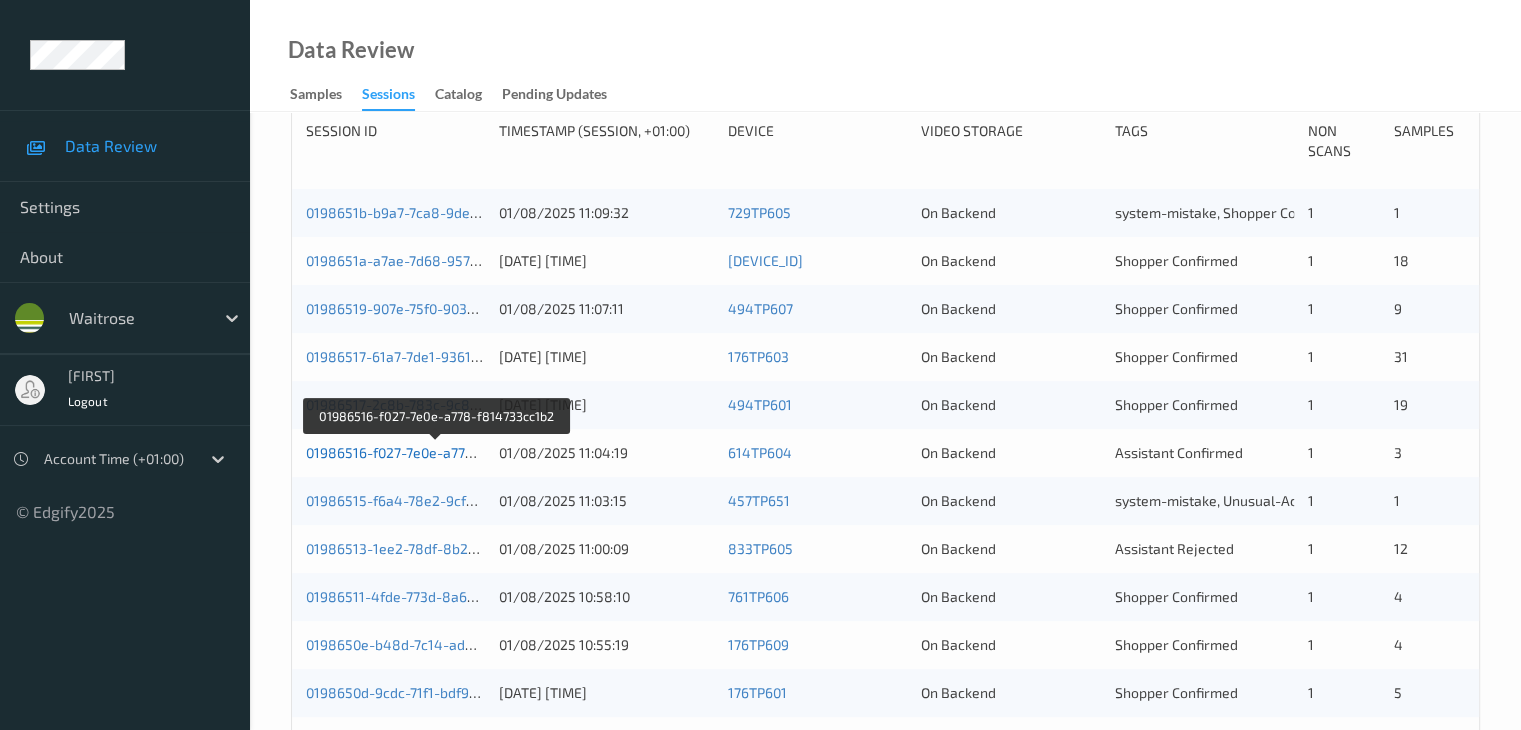 click on "01986516-f027-7e0e-a778-f814733cc1b2" at bounding box center (437, 452) 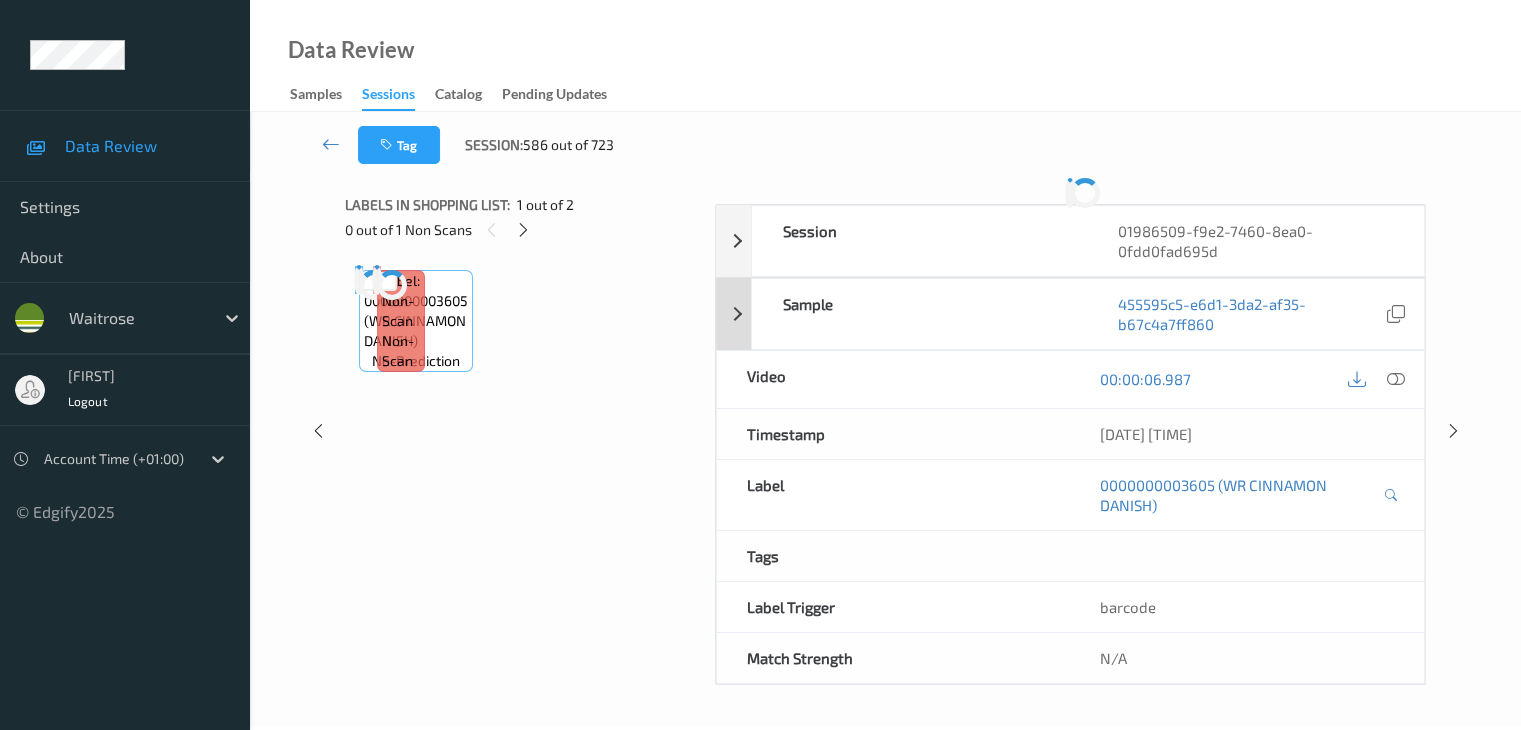 scroll, scrollTop: 0, scrollLeft: 0, axis: both 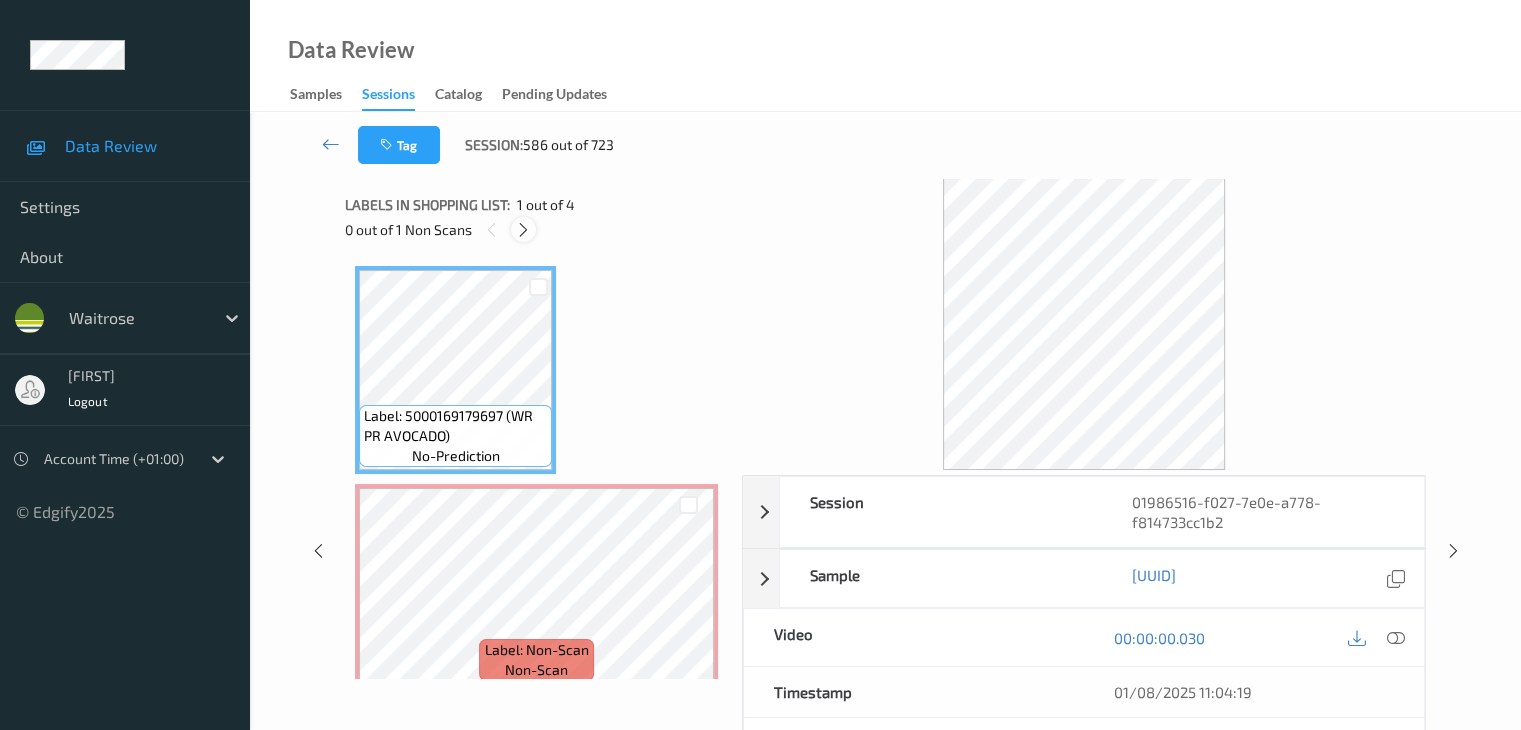 click at bounding box center [523, 230] 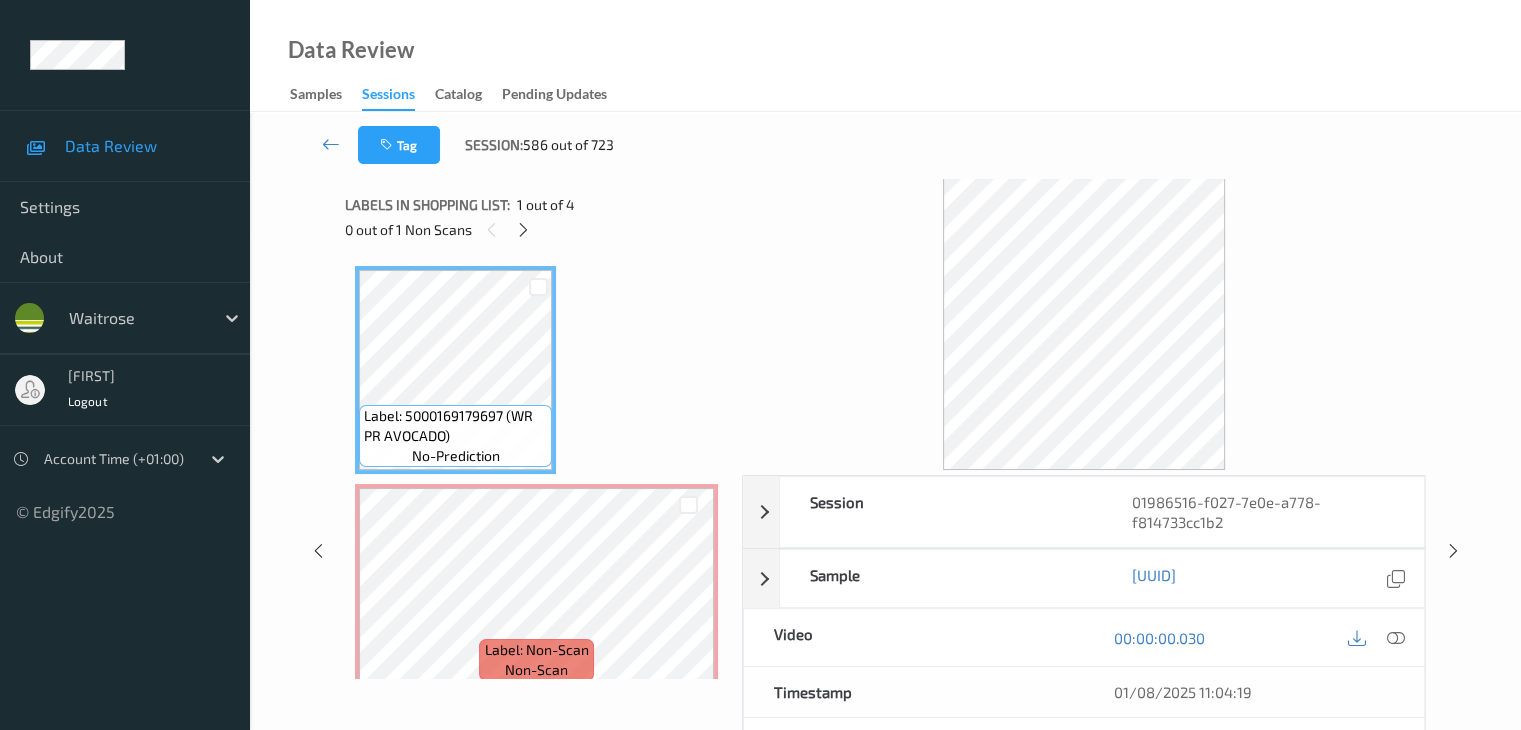 scroll, scrollTop: 10, scrollLeft: 0, axis: vertical 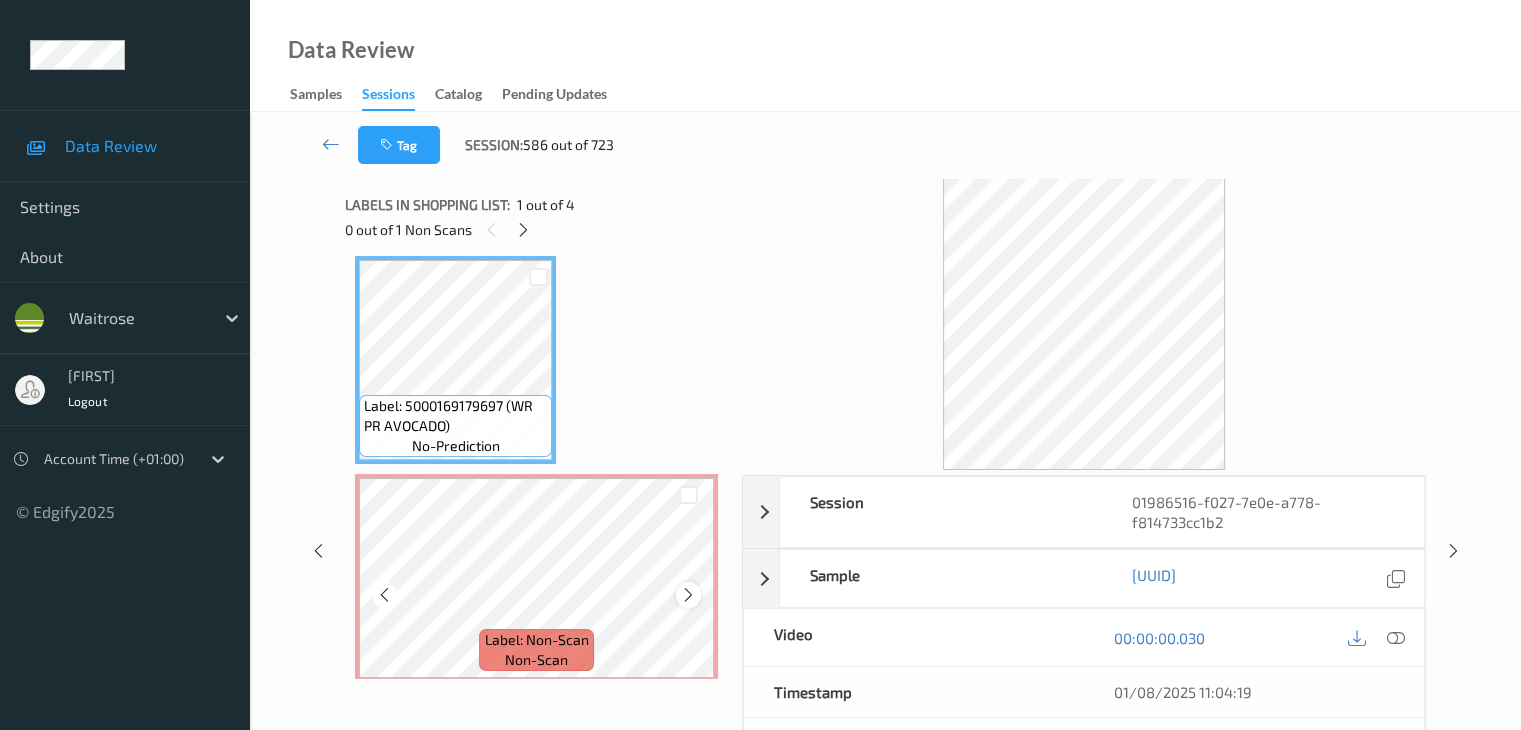 click at bounding box center (688, 595) 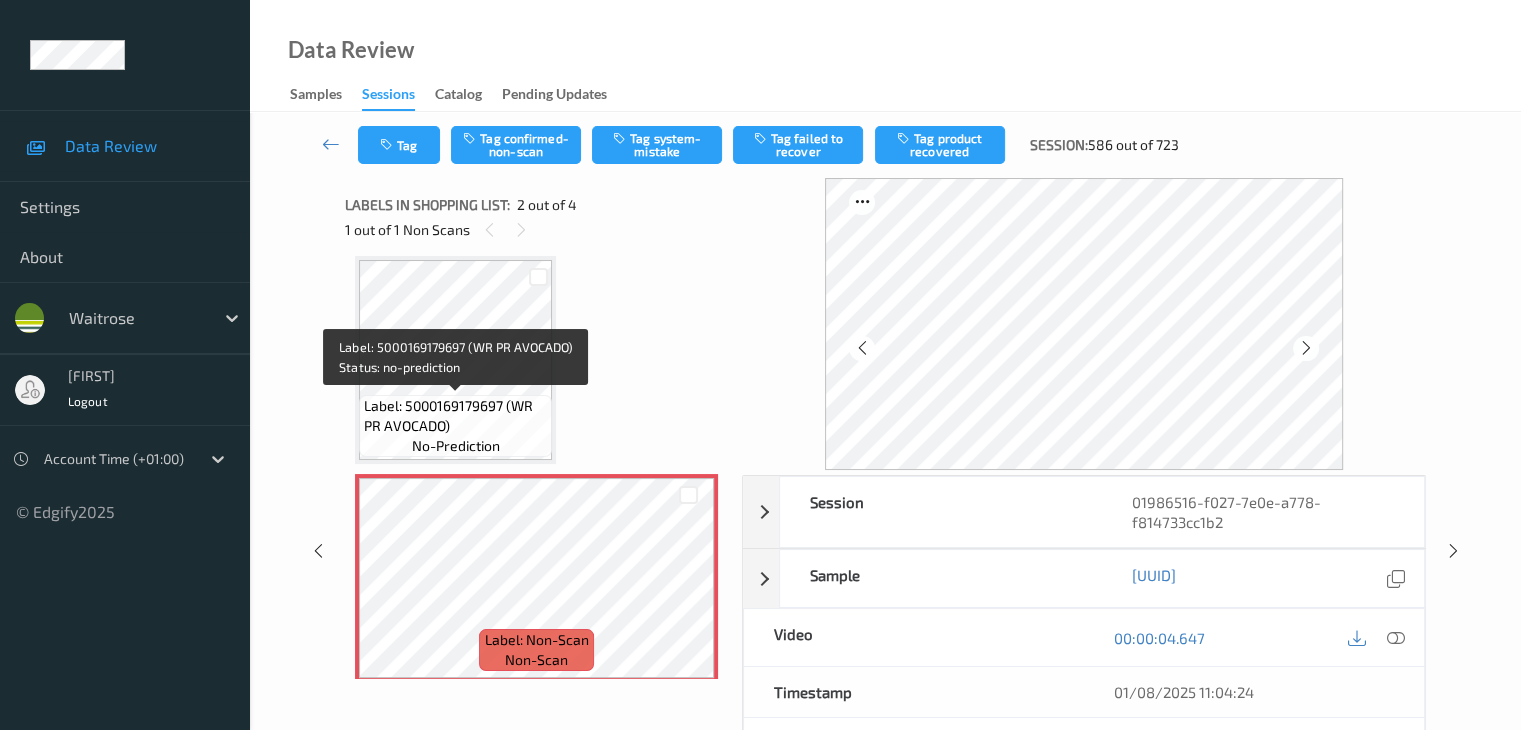 click on "Label: 5000169179697 (WR PR AVOCADO)" at bounding box center (455, 416) 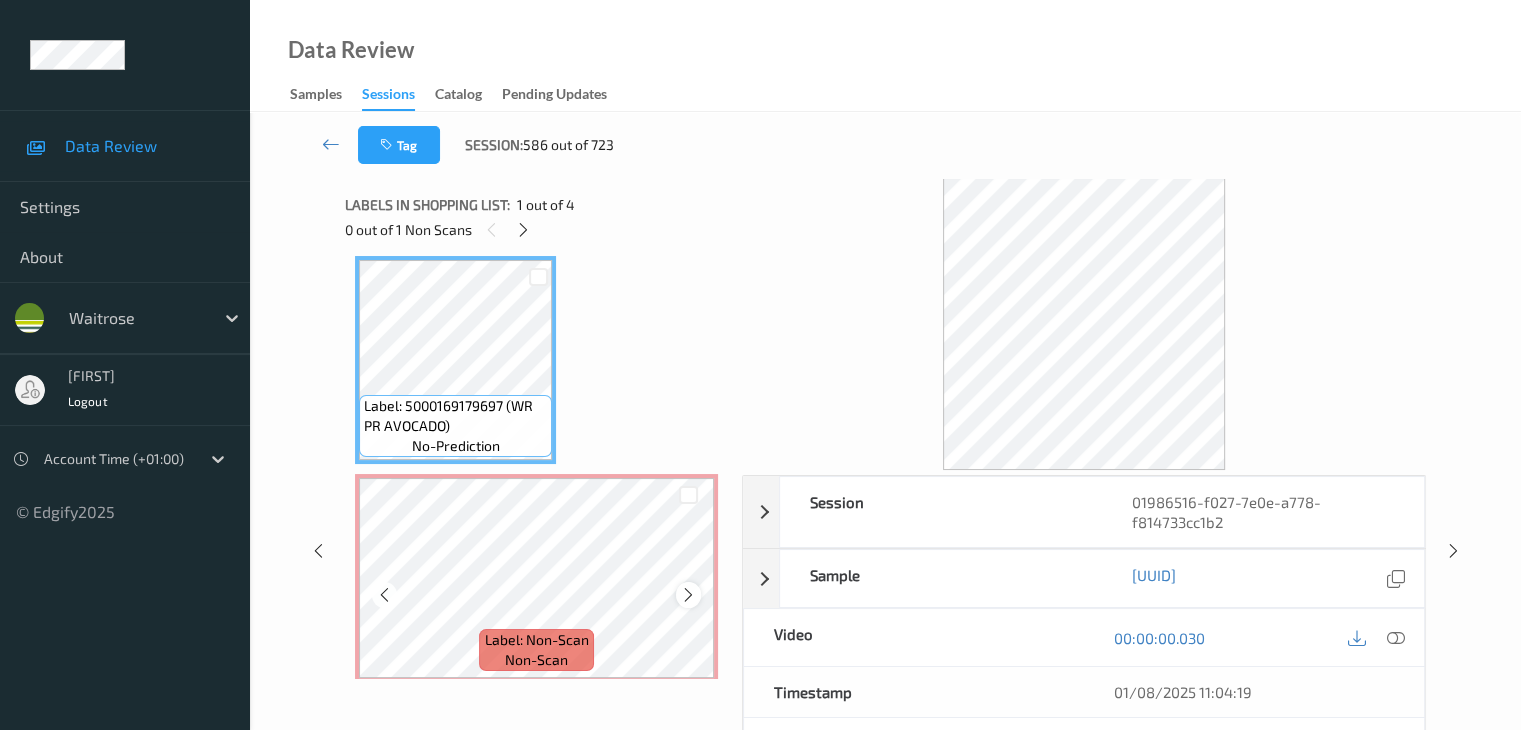 click at bounding box center [688, 595] 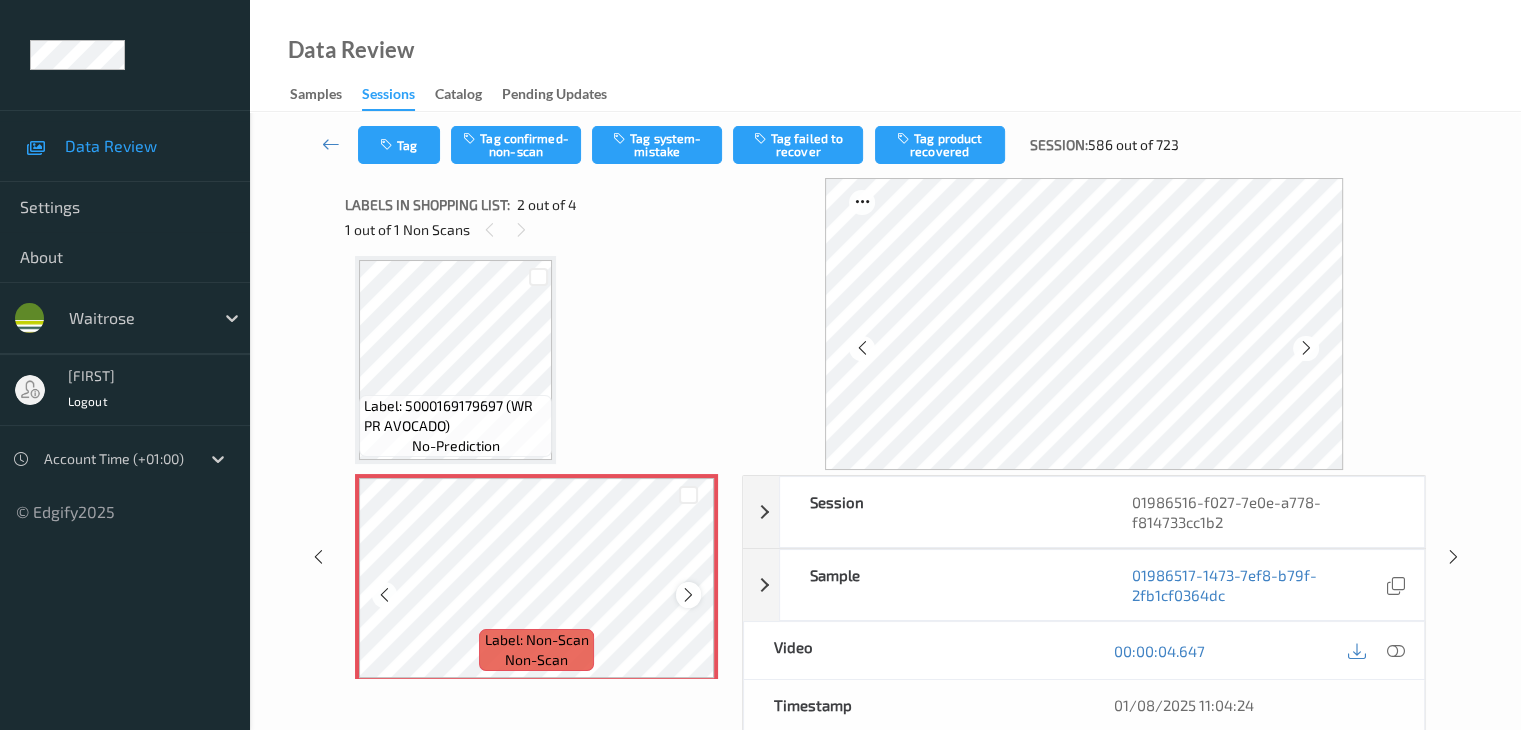 scroll, scrollTop: 110, scrollLeft: 0, axis: vertical 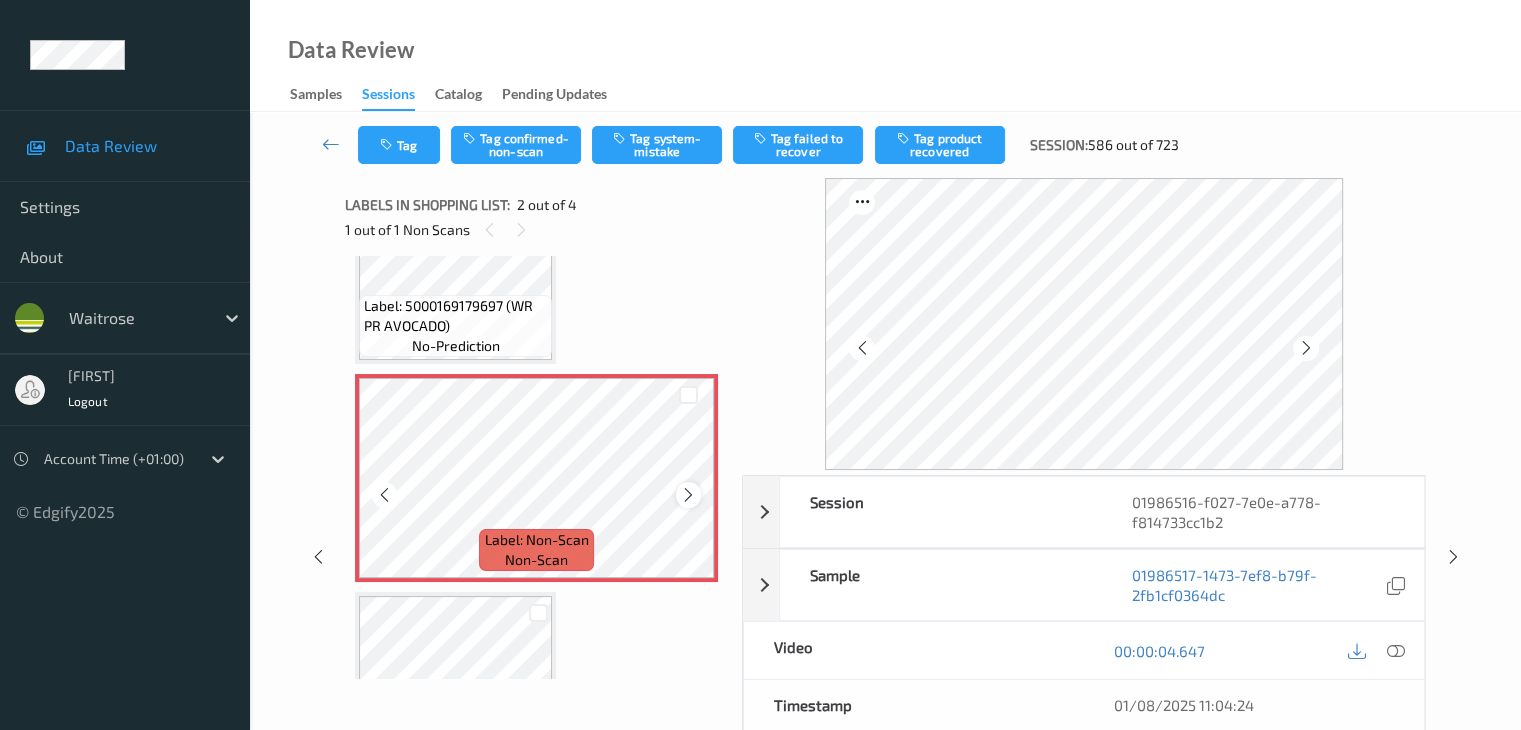 click at bounding box center (688, 494) 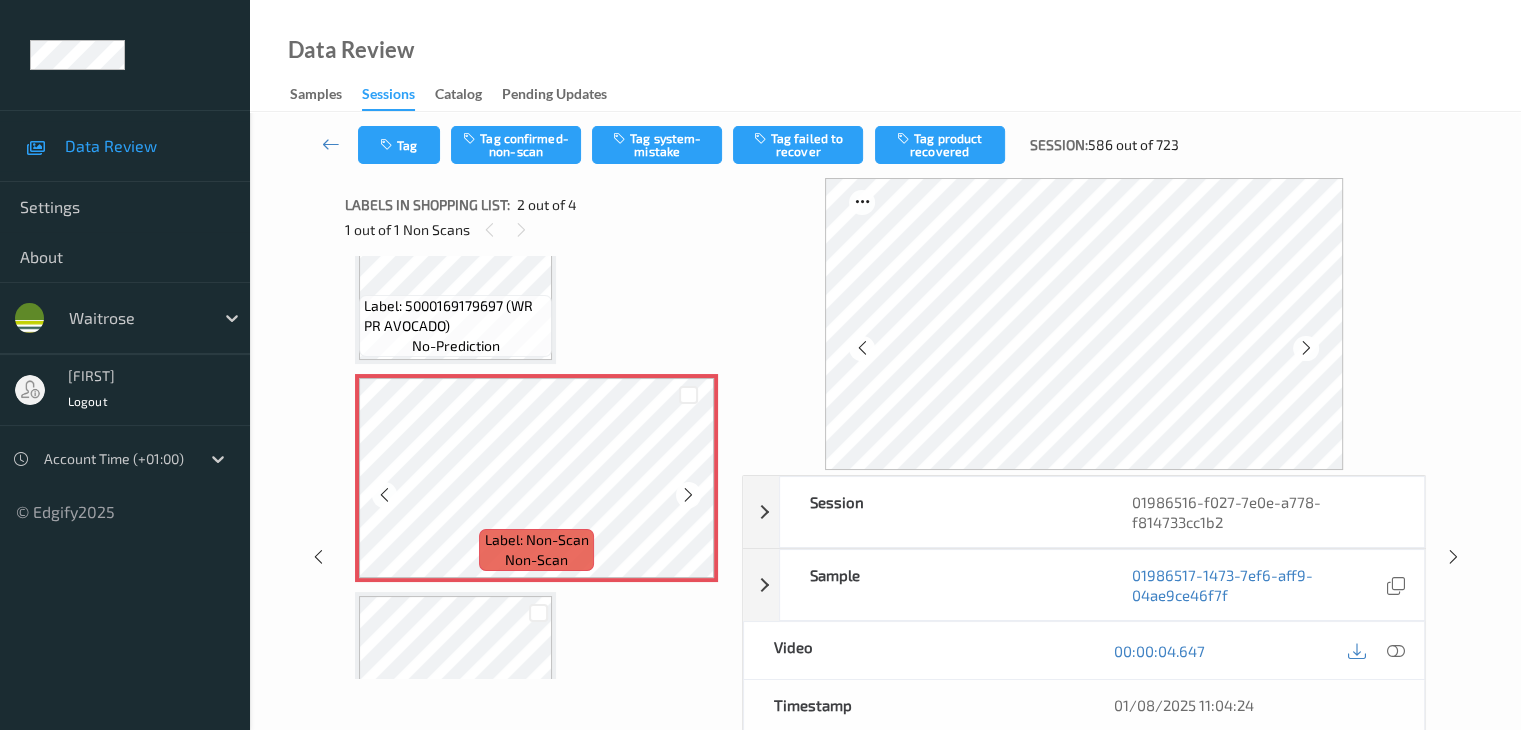 click at bounding box center (688, 494) 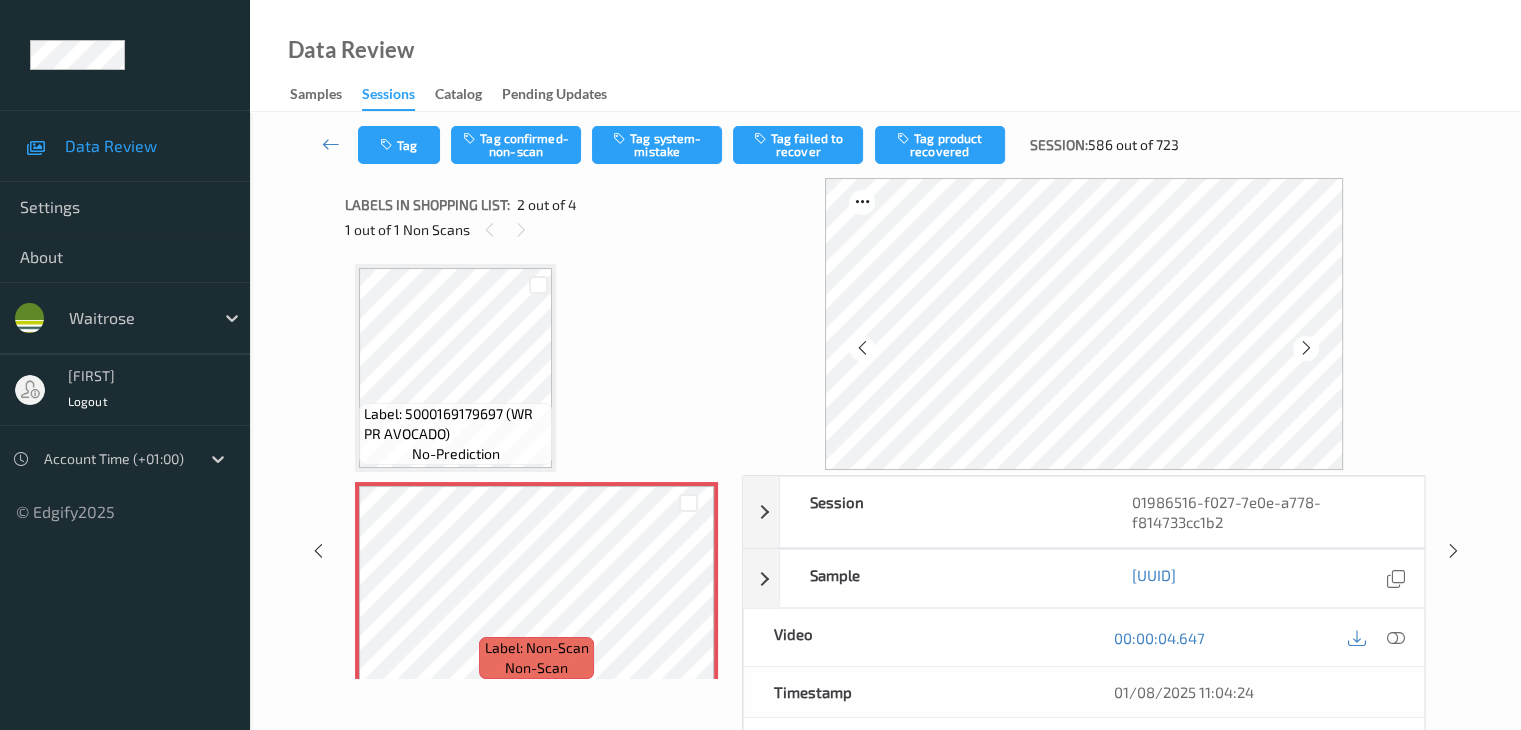 scroll, scrollTop: 0, scrollLeft: 0, axis: both 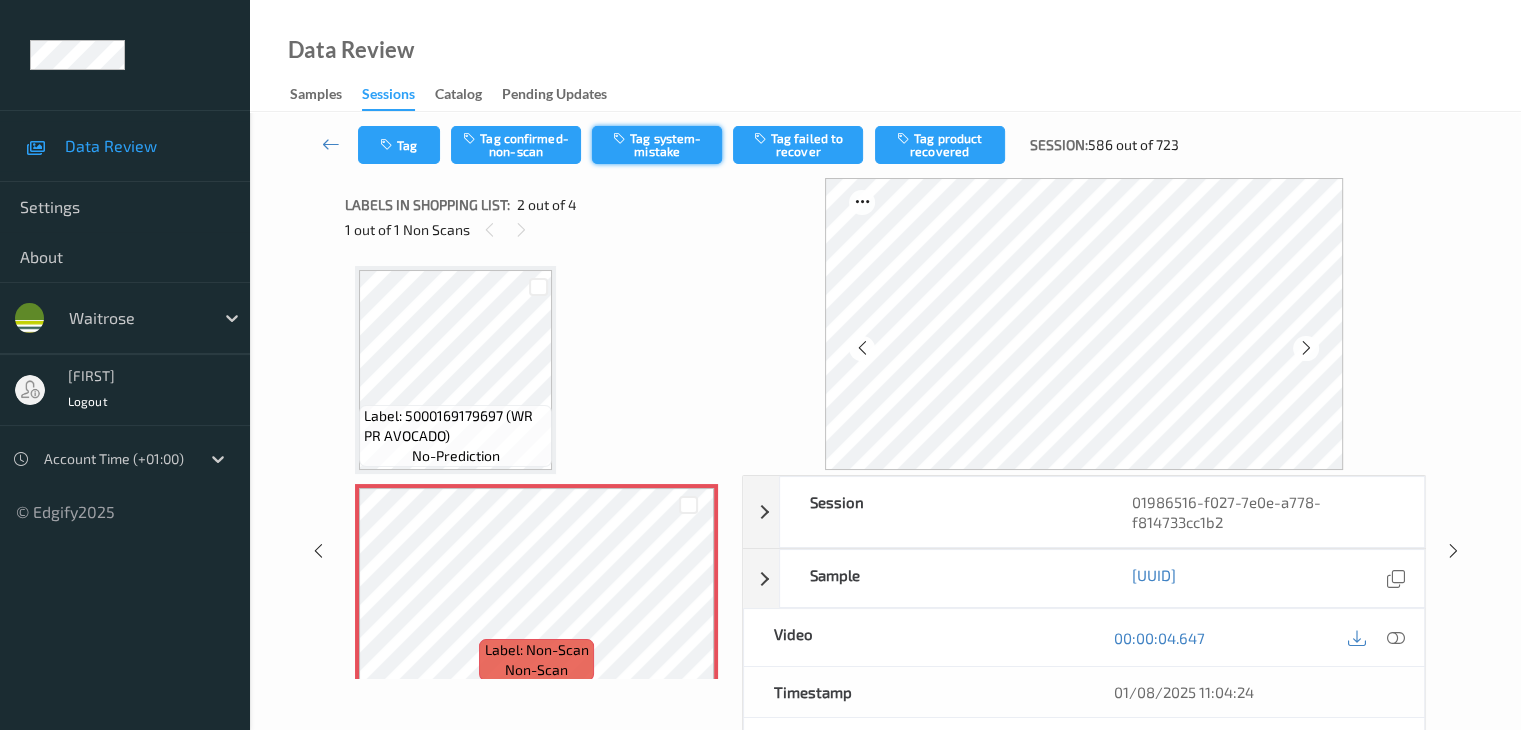 click on "Tag   system-mistake" at bounding box center [657, 145] 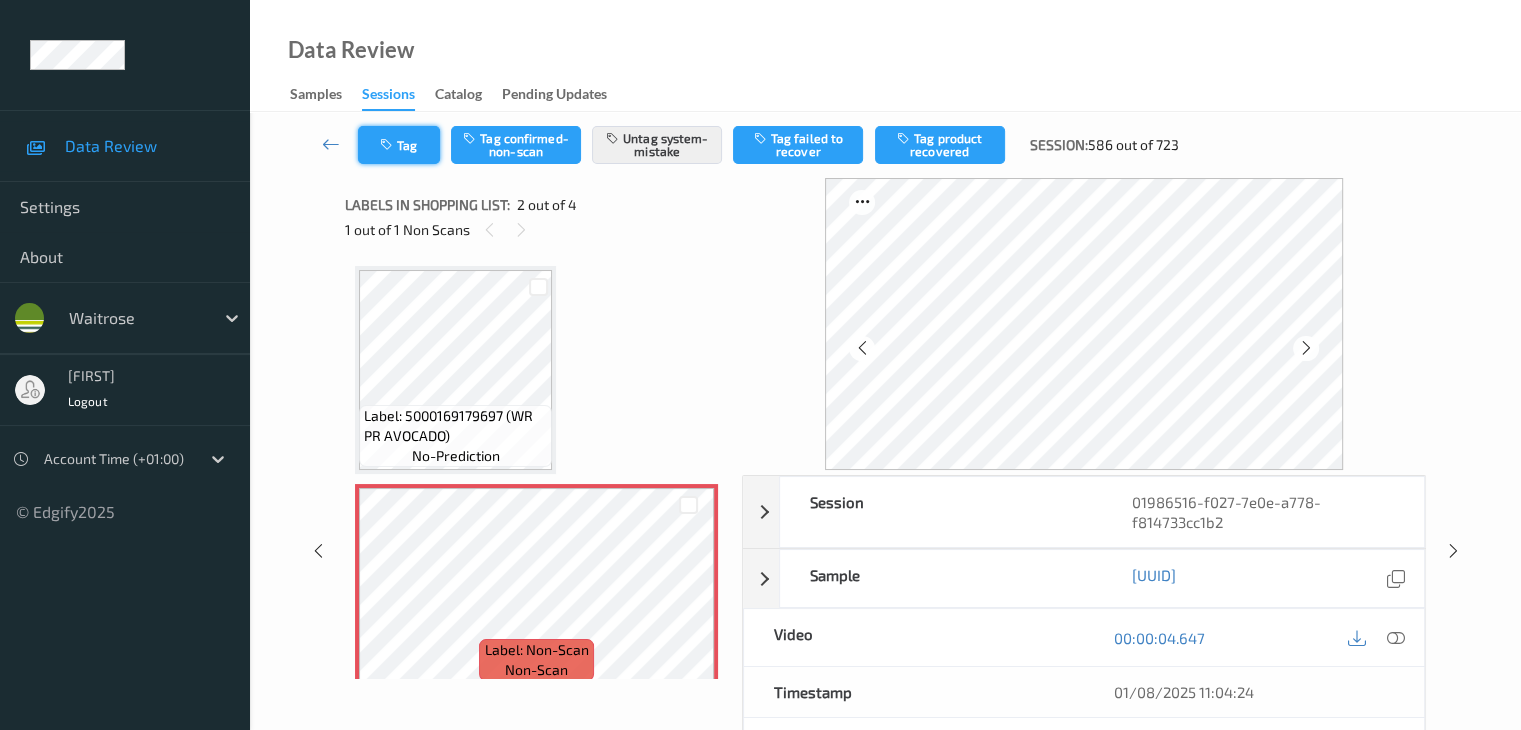 click at bounding box center (388, 145) 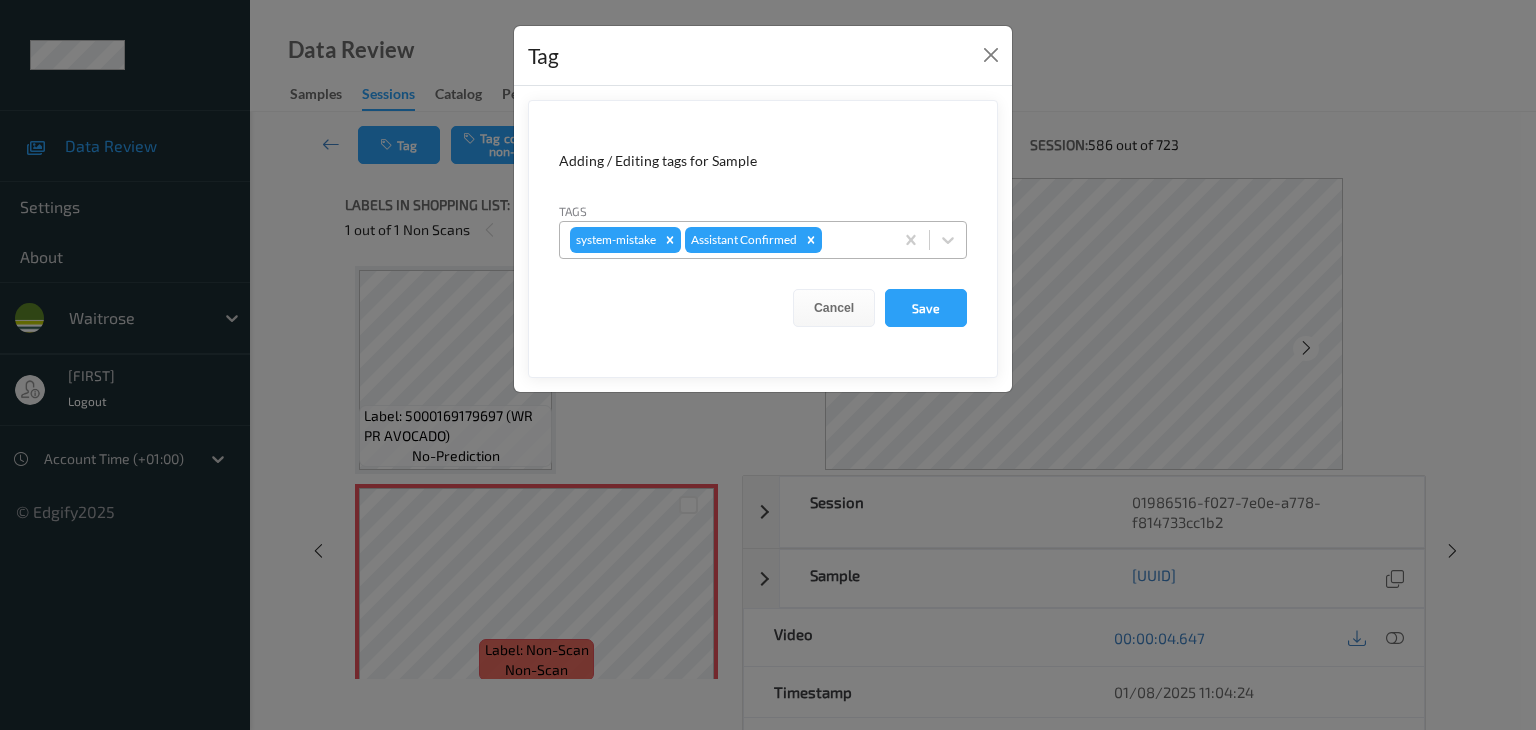click at bounding box center (854, 240) 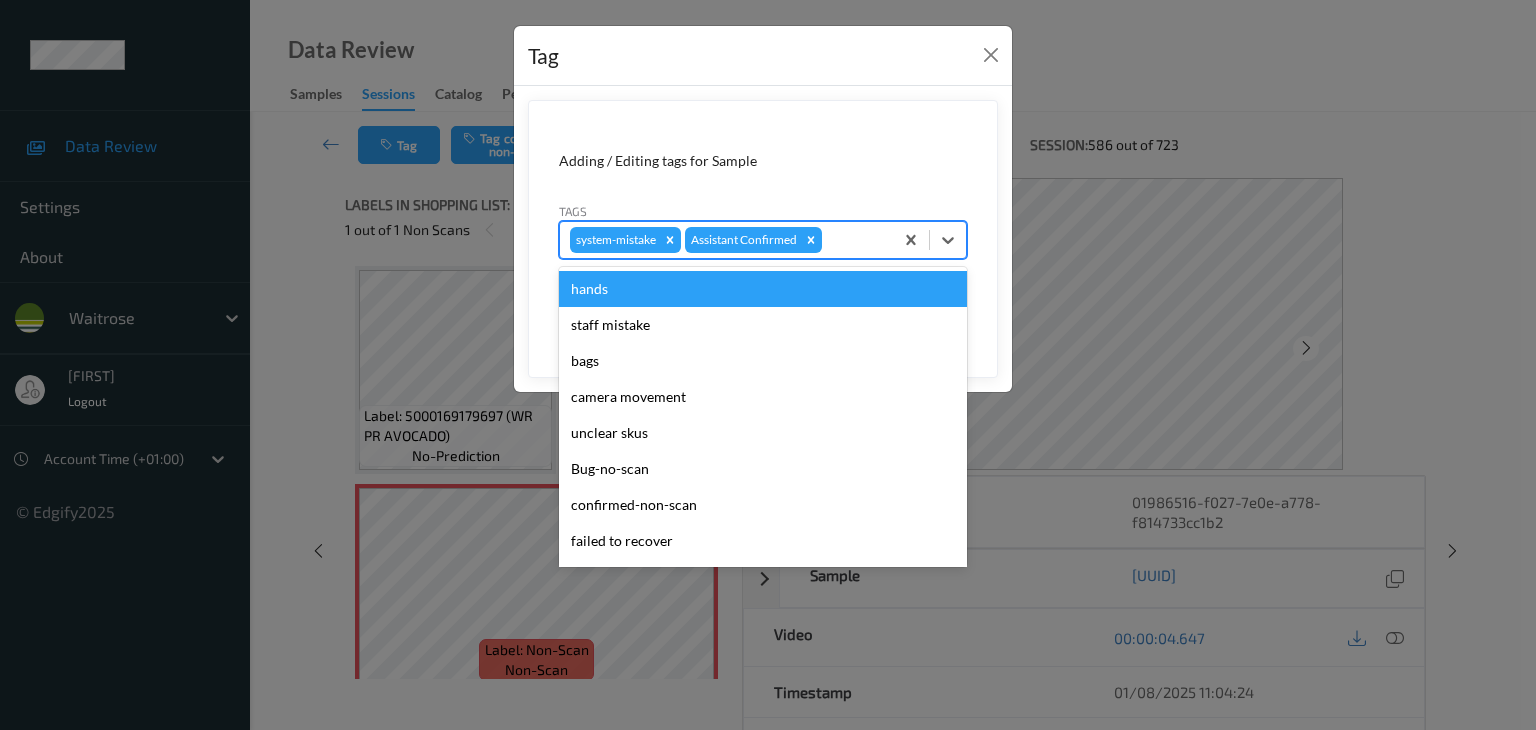 type on "u" 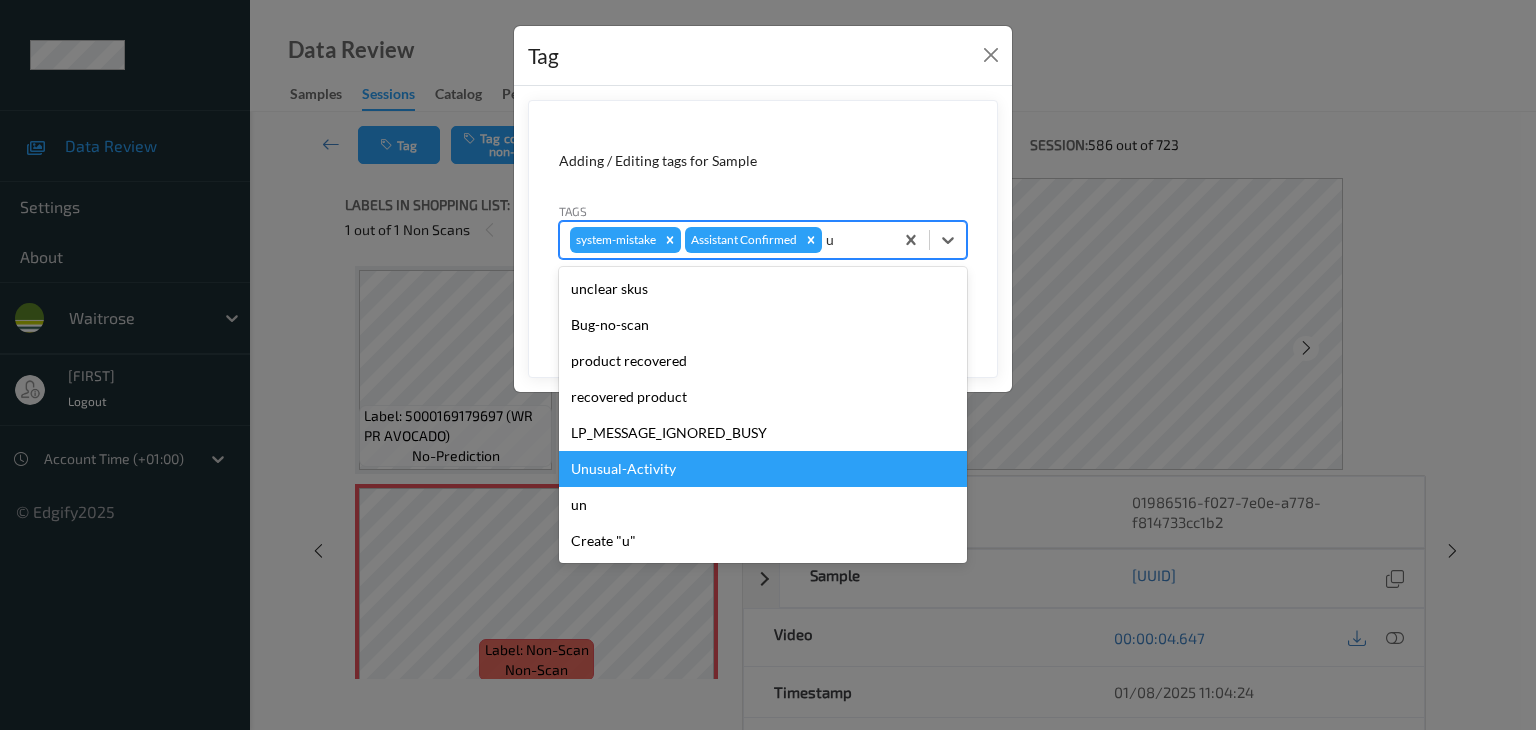 click on "Unusual-Activity" at bounding box center [763, 469] 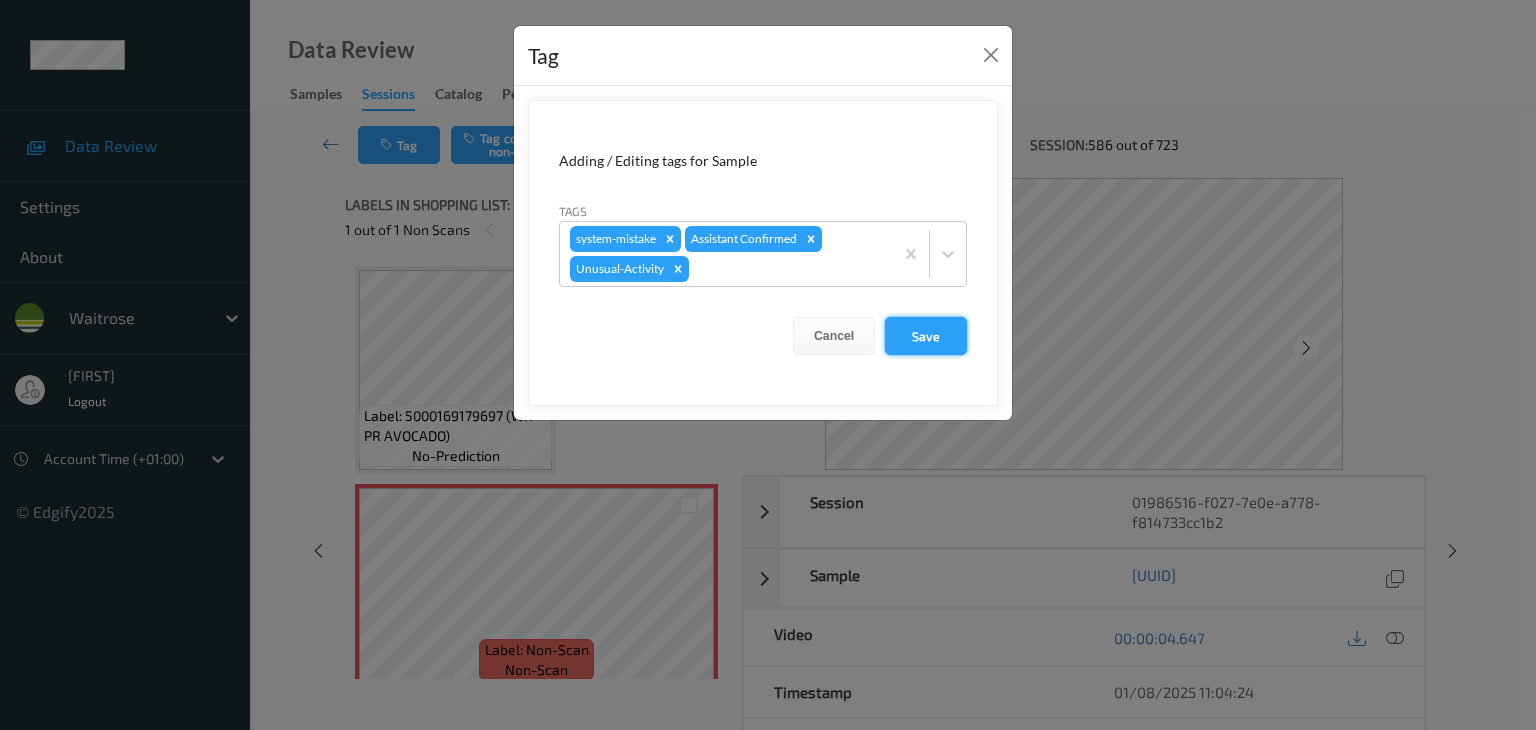 click on "Save" at bounding box center (926, 336) 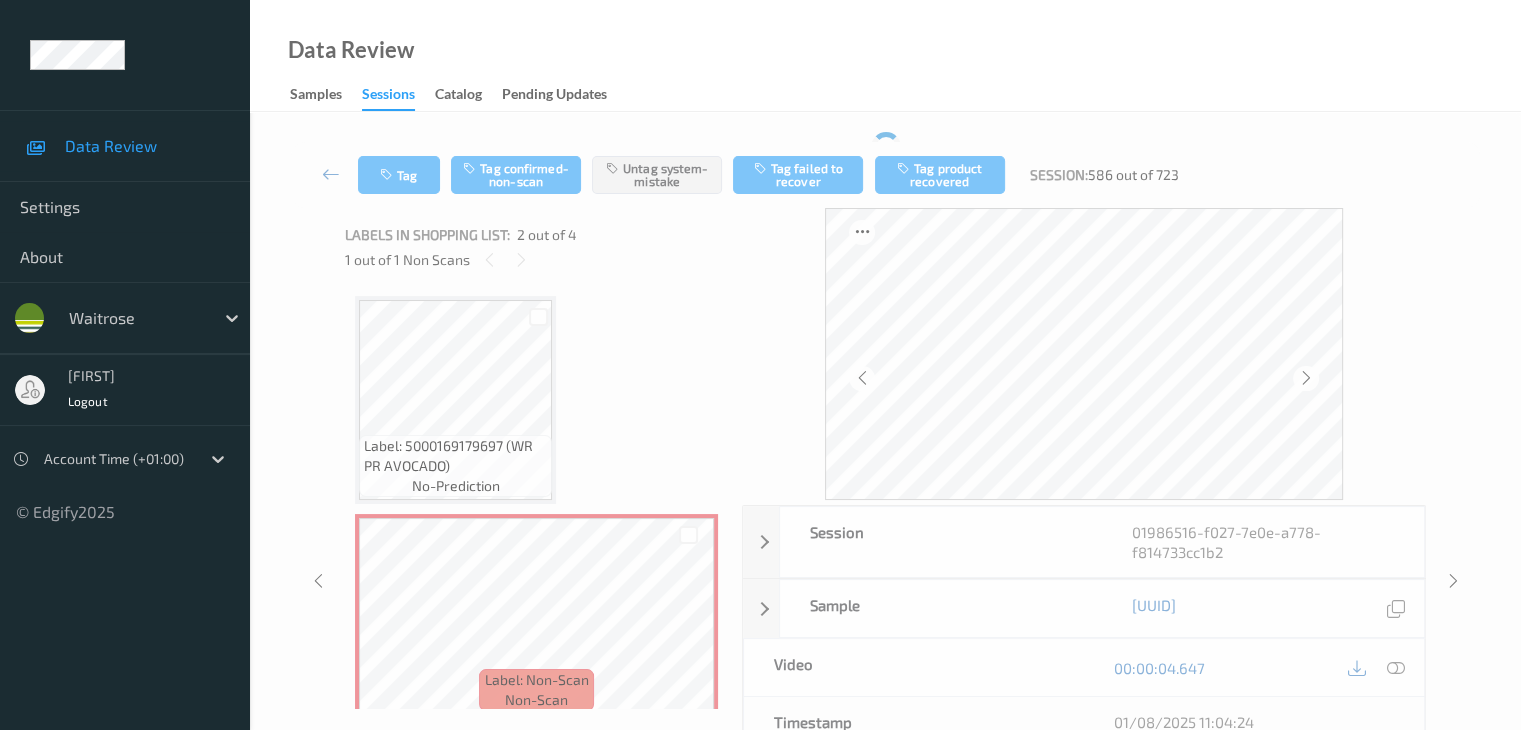 click on "Label: 5000169179697 (WR PR AVOCADO) no-prediction" at bounding box center [455, 400] 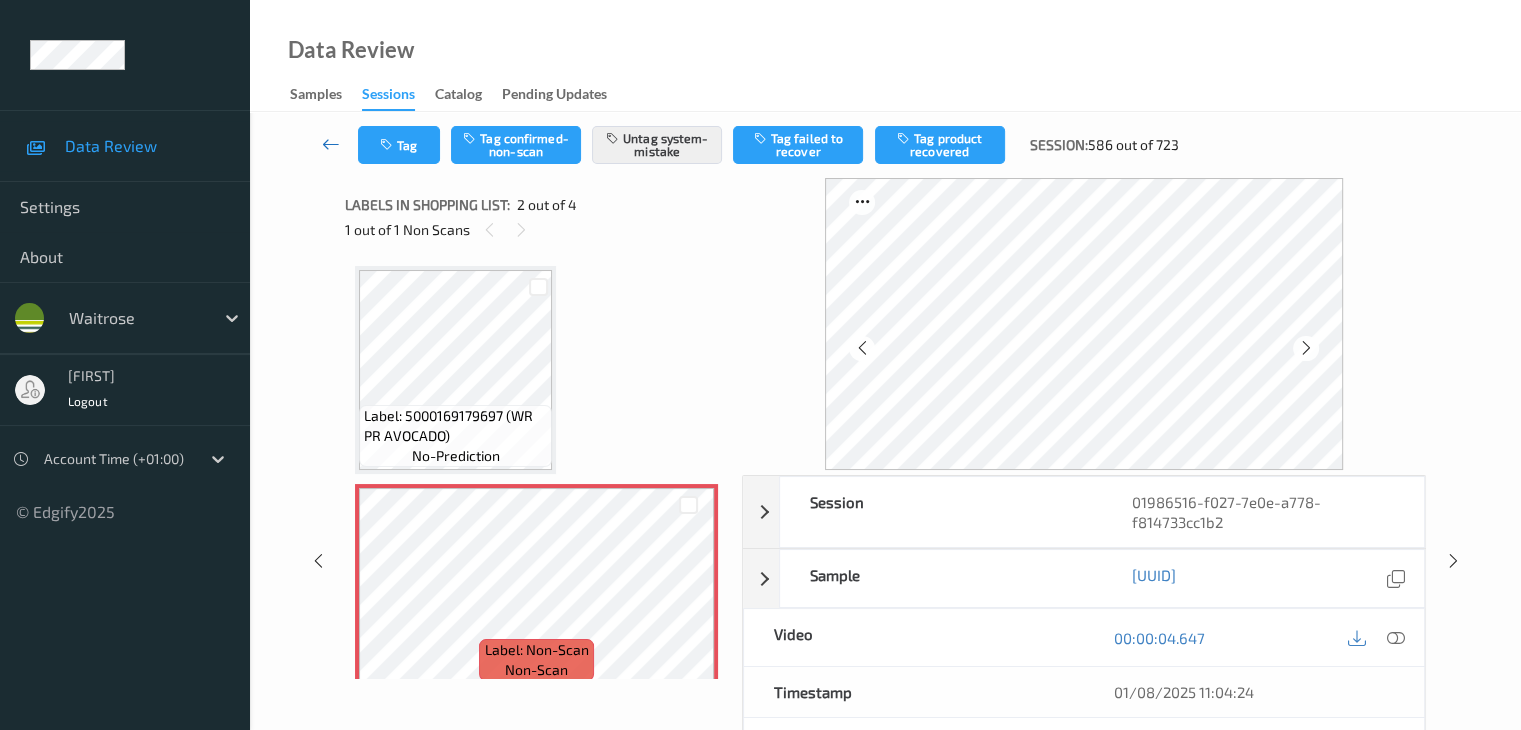 click at bounding box center [331, 144] 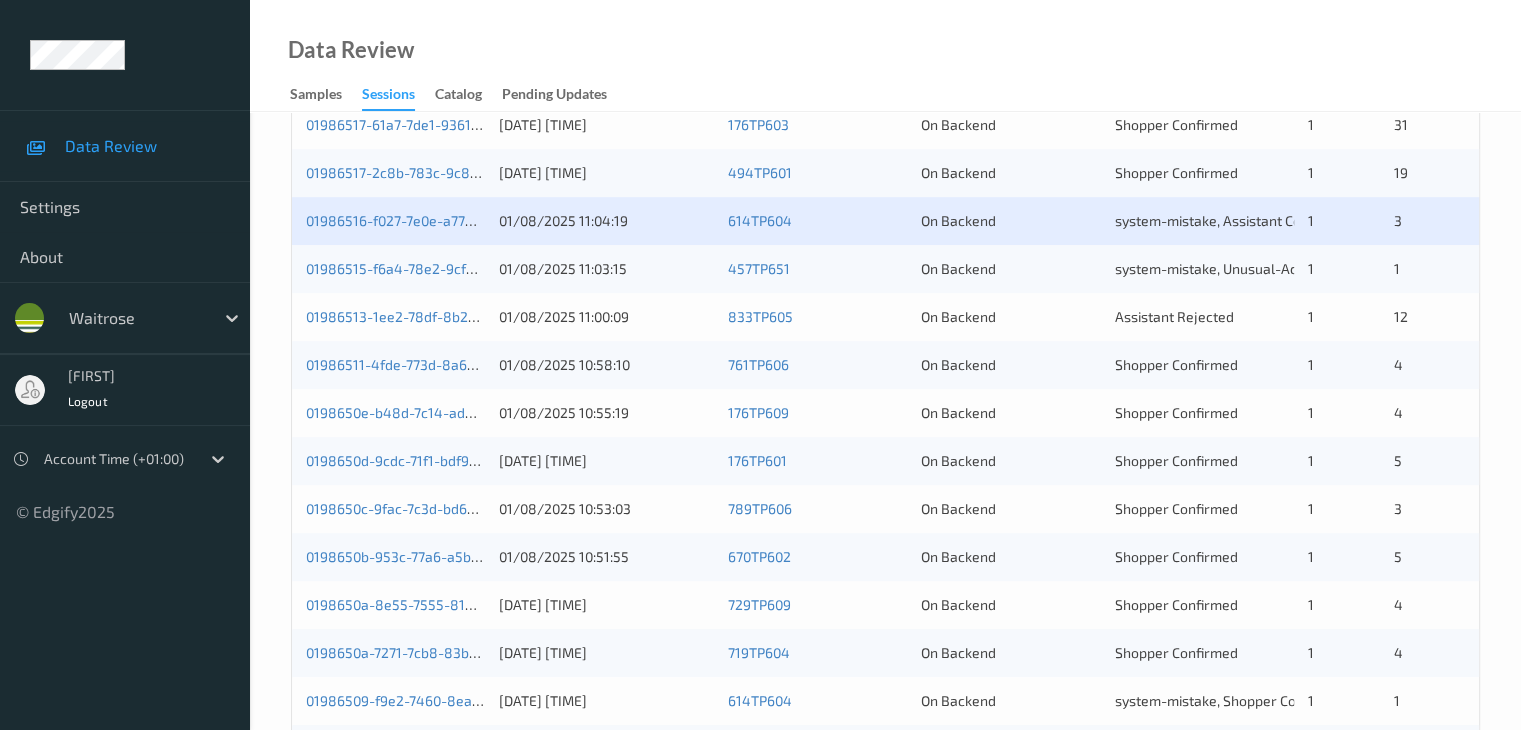 scroll, scrollTop: 700, scrollLeft: 0, axis: vertical 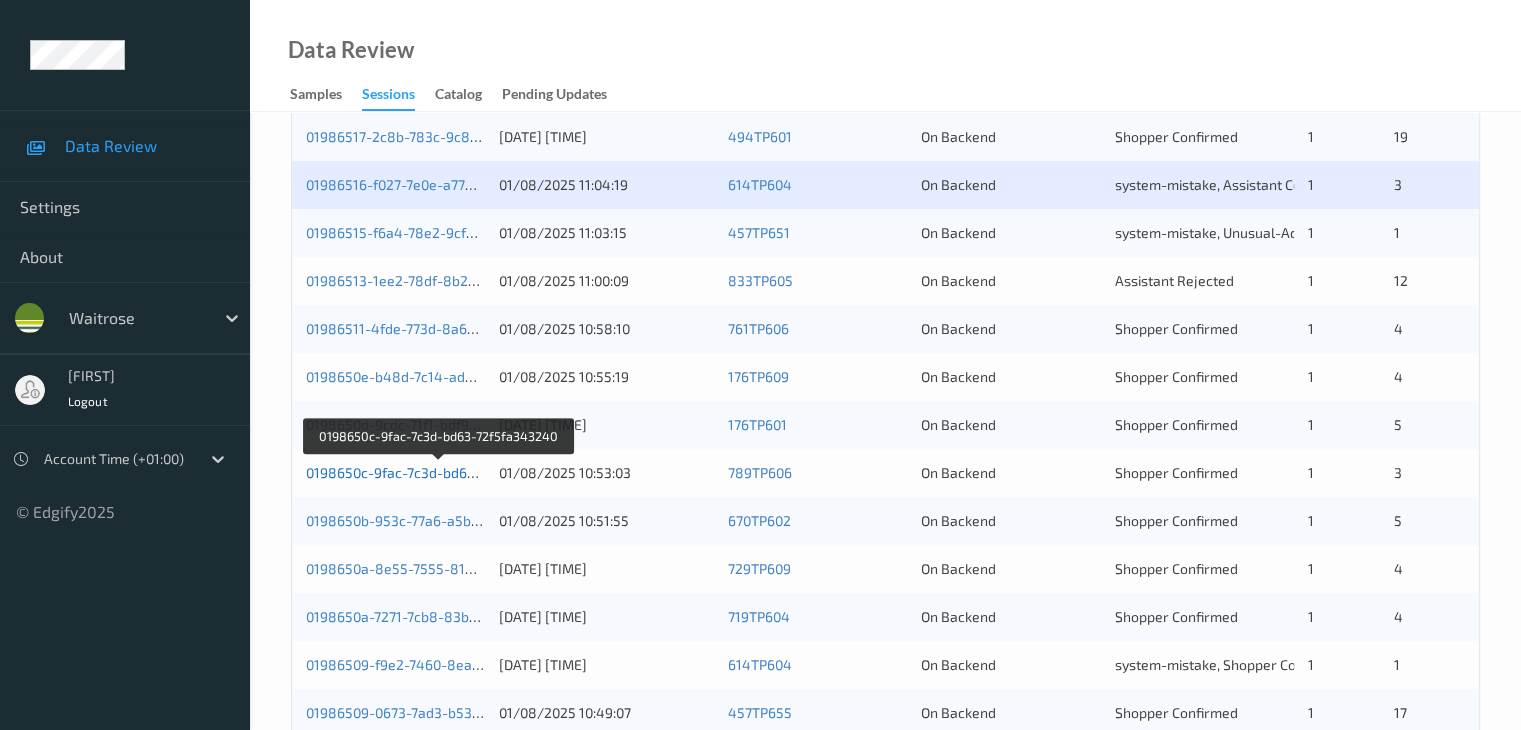 click on "0198650c-9fac-7c3d-bd63-72f5fa343240" at bounding box center [438, 472] 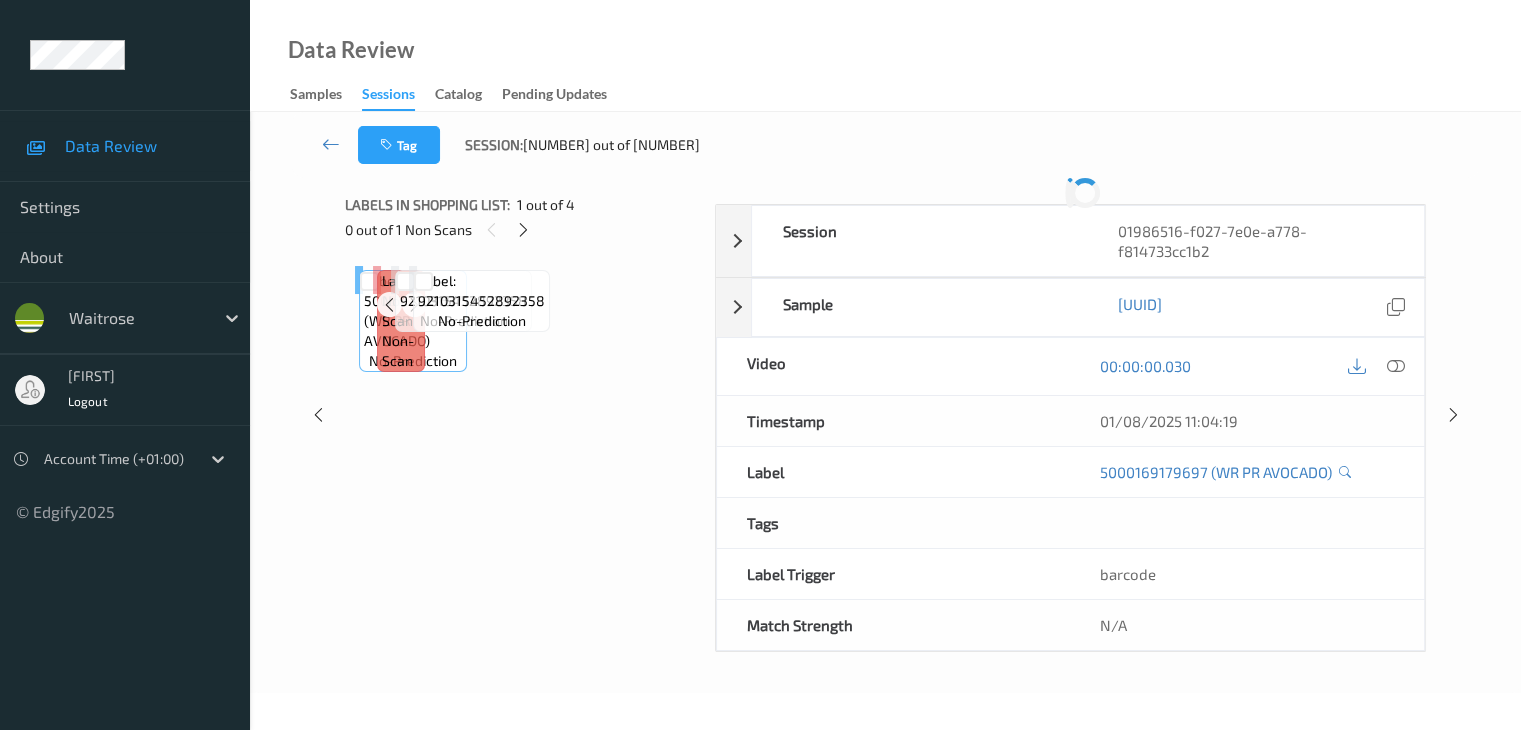 scroll, scrollTop: 0, scrollLeft: 0, axis: both 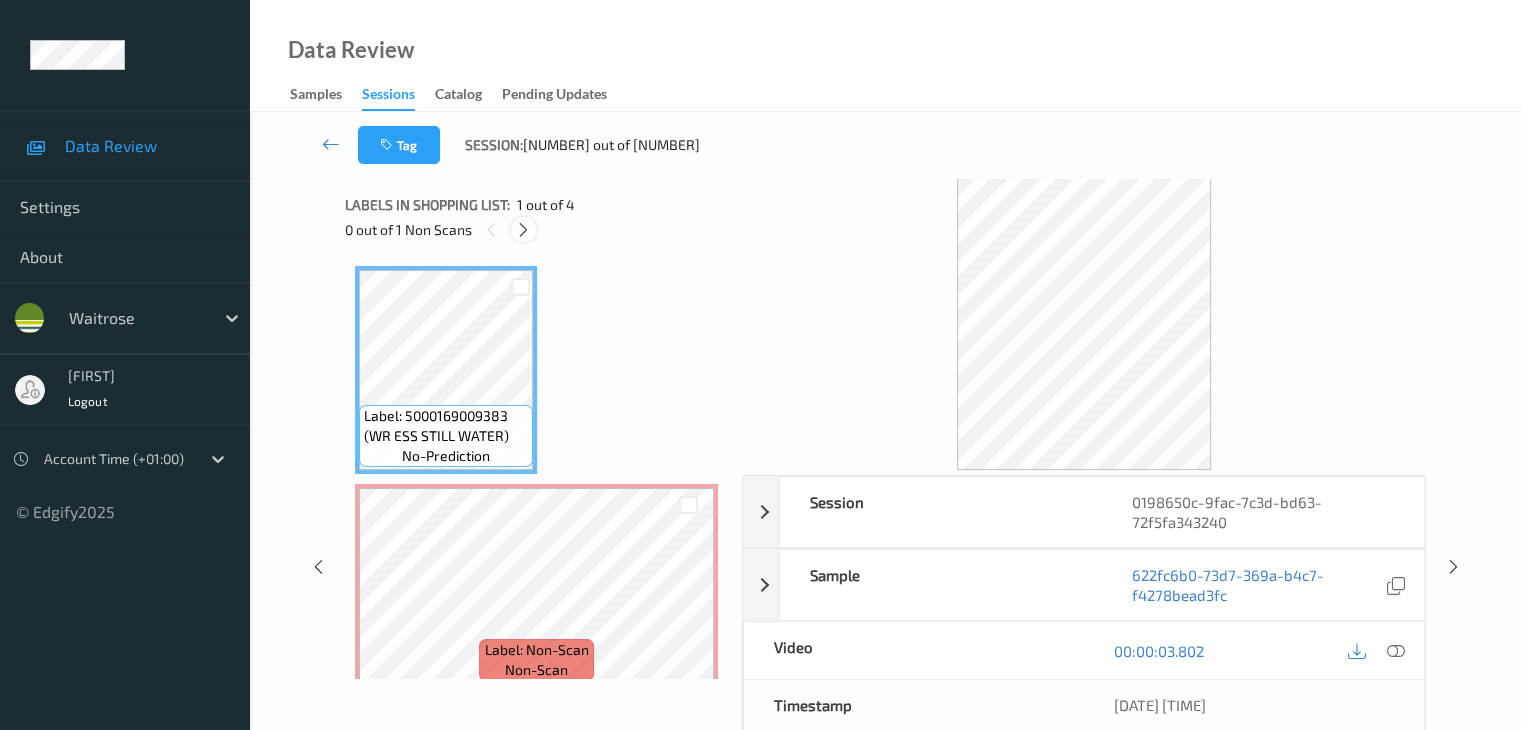 click at bounding box center (523, 230) 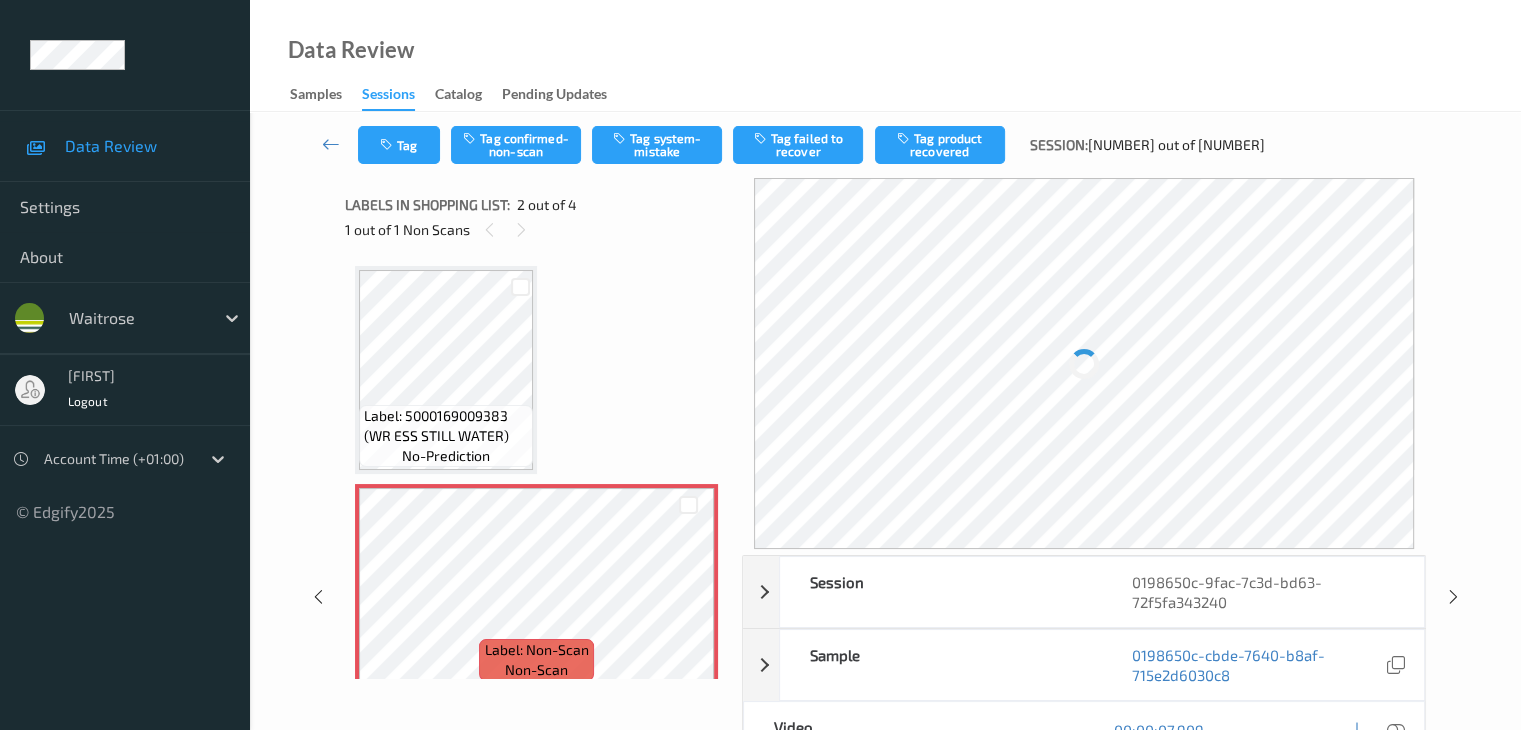 scroll, scrollTop: 10, scrollLeft: 0, axis: vertical 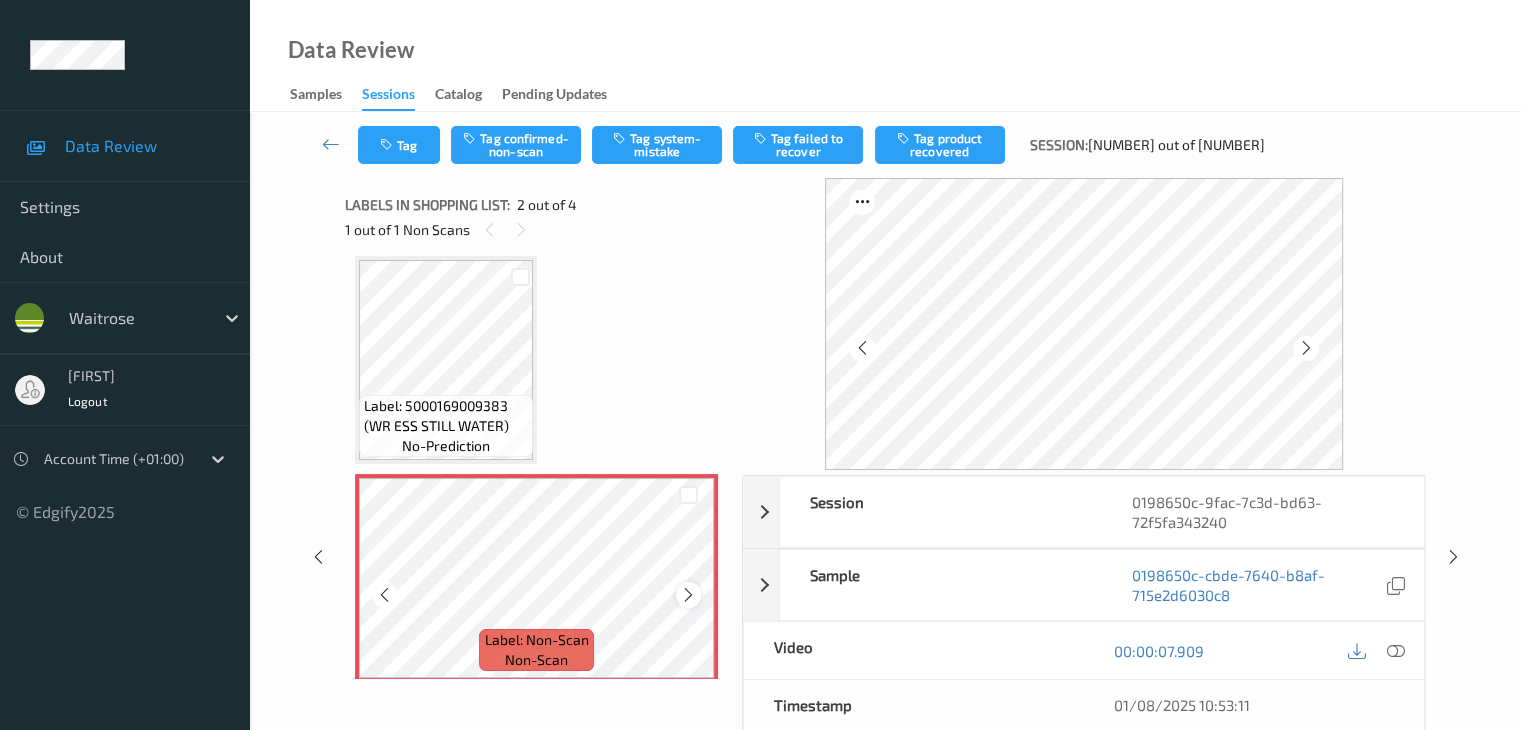 click at bounding box center (688, 595) 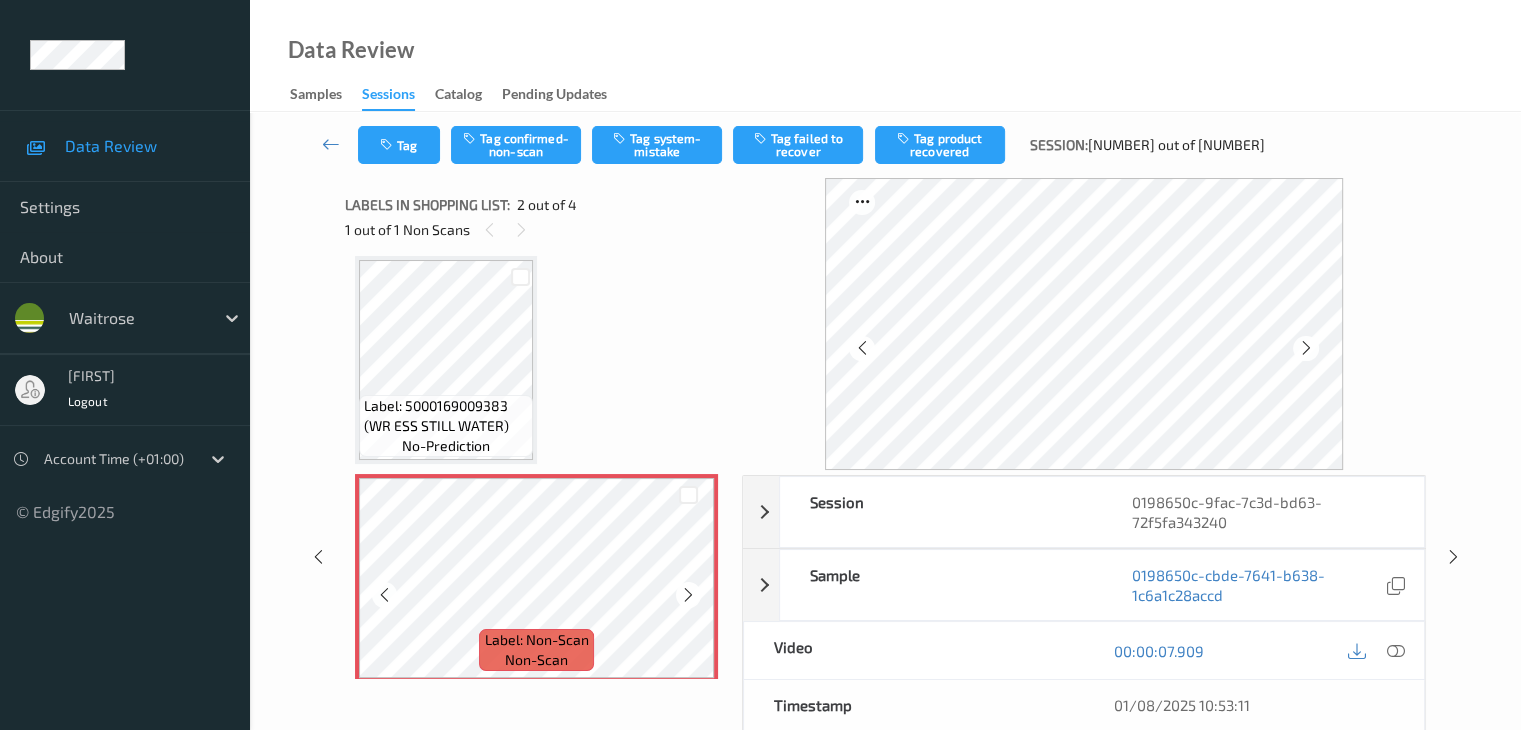 click at bounding box center [688, 595] 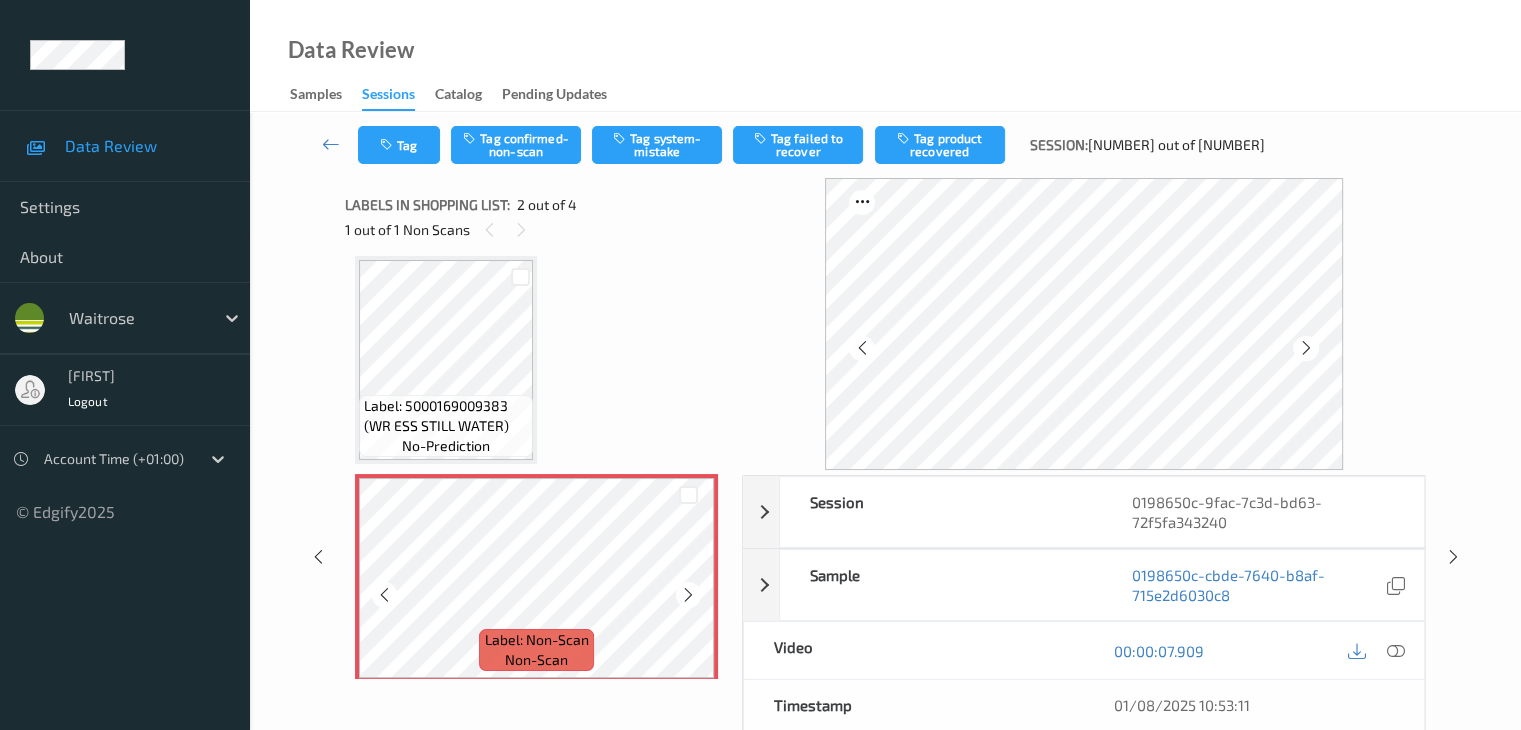 click at bounding box center (688, 595) 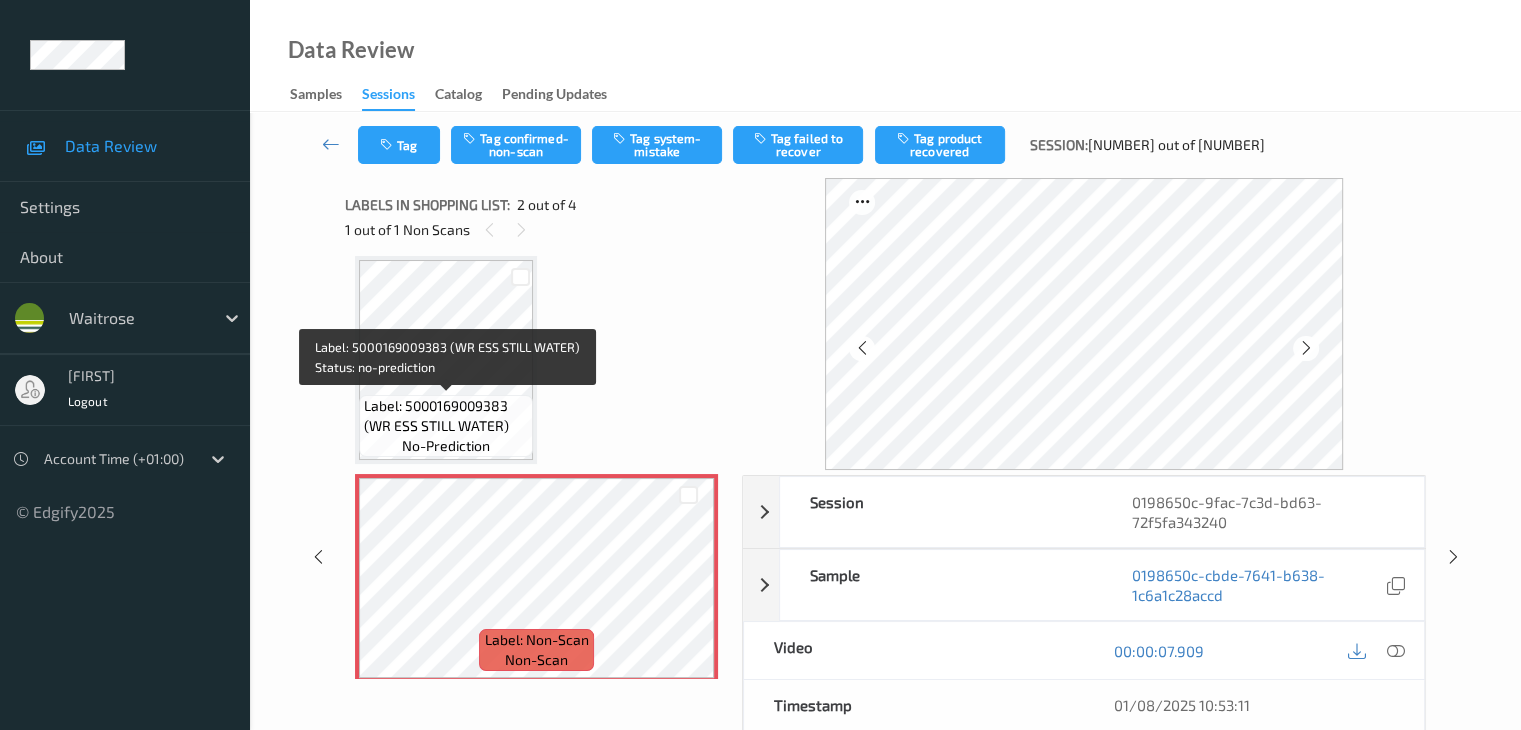 click on "Label: 5000169009383 (WR ESS STILL WATER)" at bounding box center [446, 416] 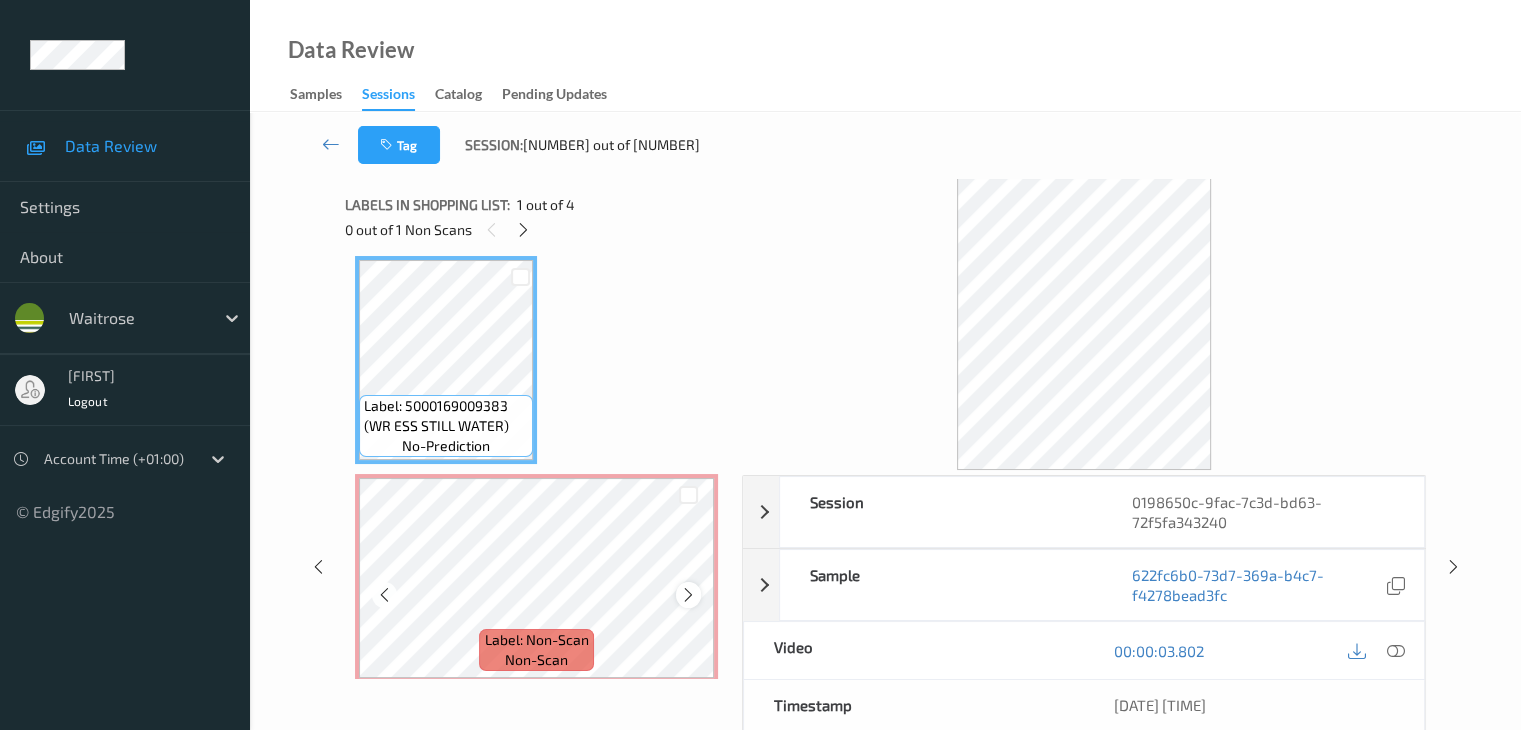 click at bounding box center [688, 595] 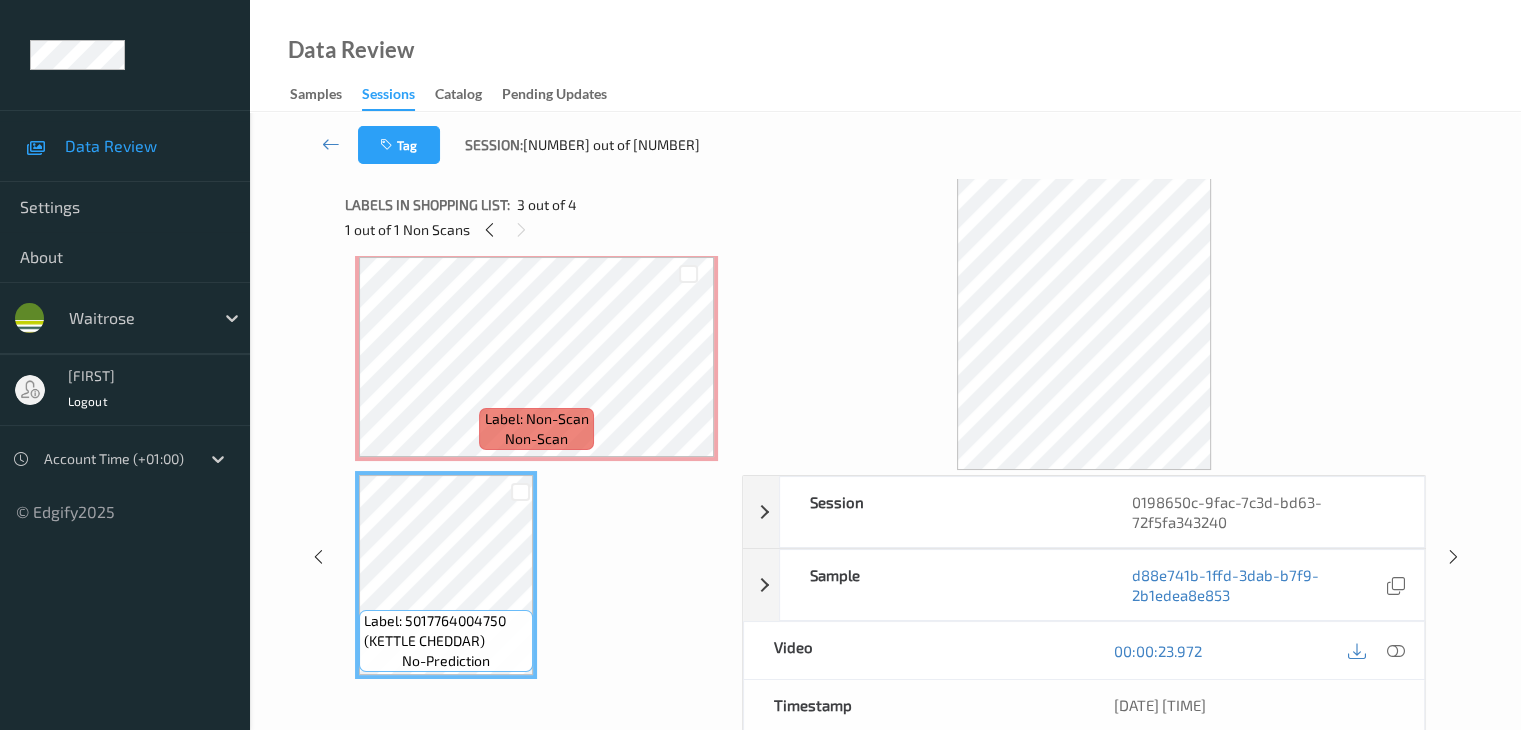 scroll, scrollTop: 110, scrollLeft: 0, axis: vertical 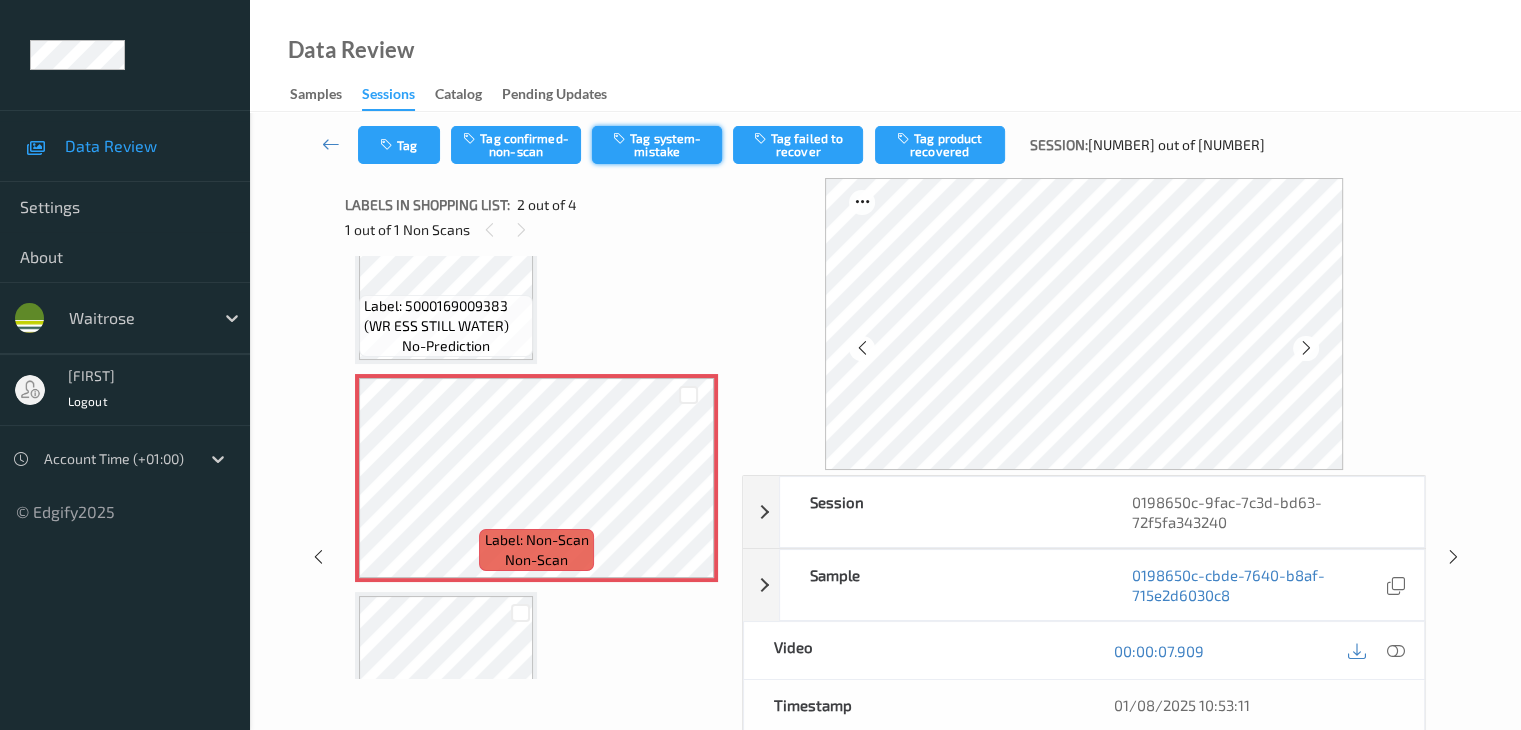 click on "Tag   system-mistake" at bounding box center [657, 145] 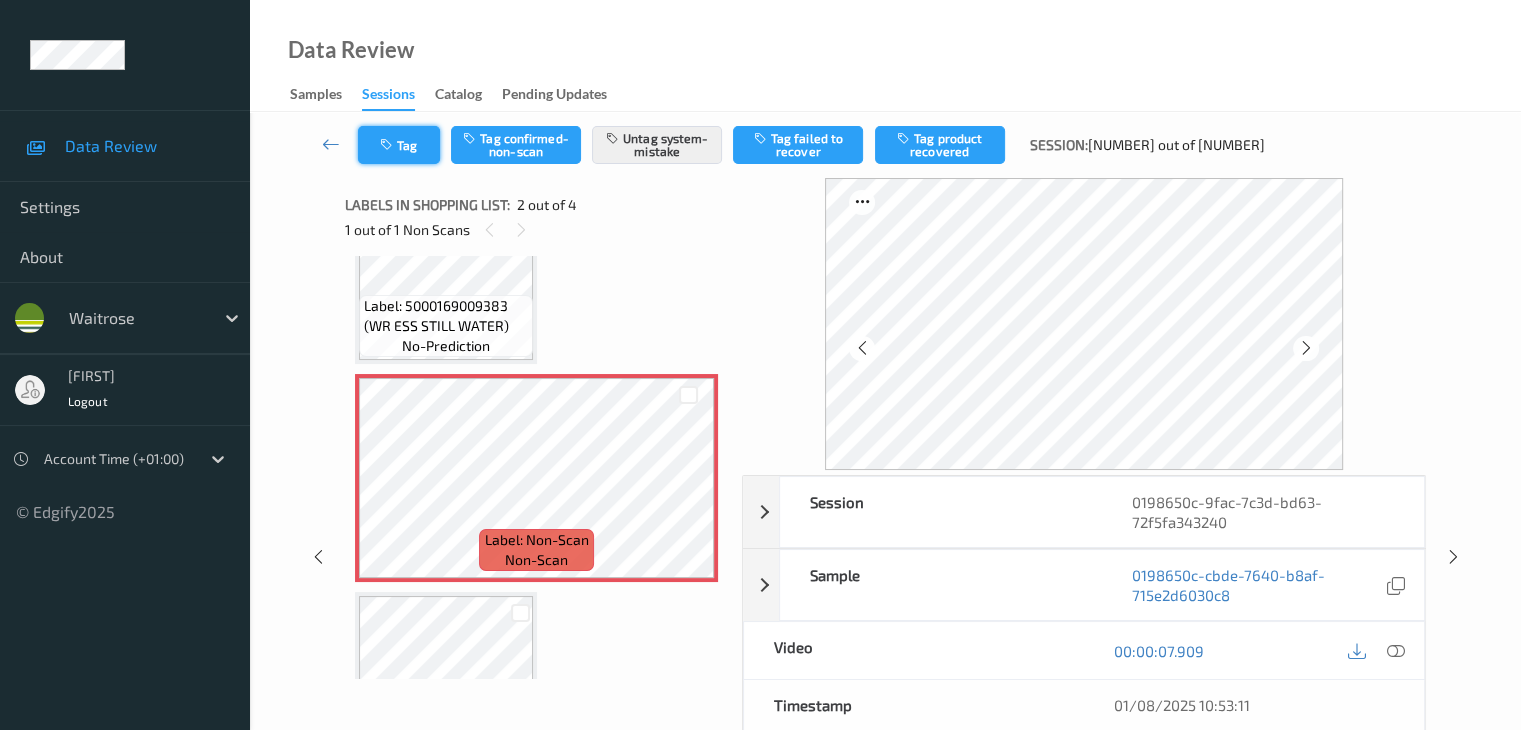 click on "Tag" at bounding box center [399, 145] 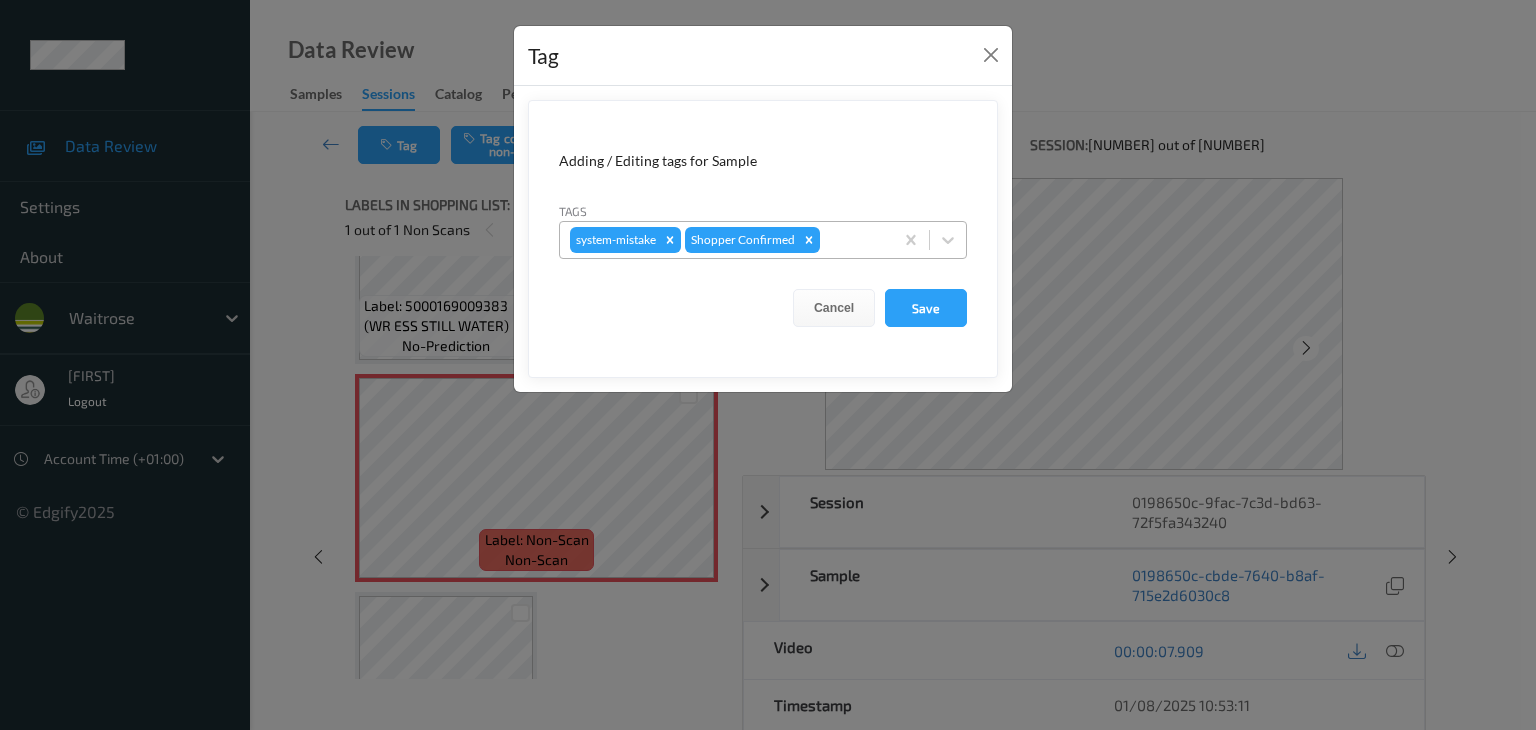 click at bounding box center [853, 240] 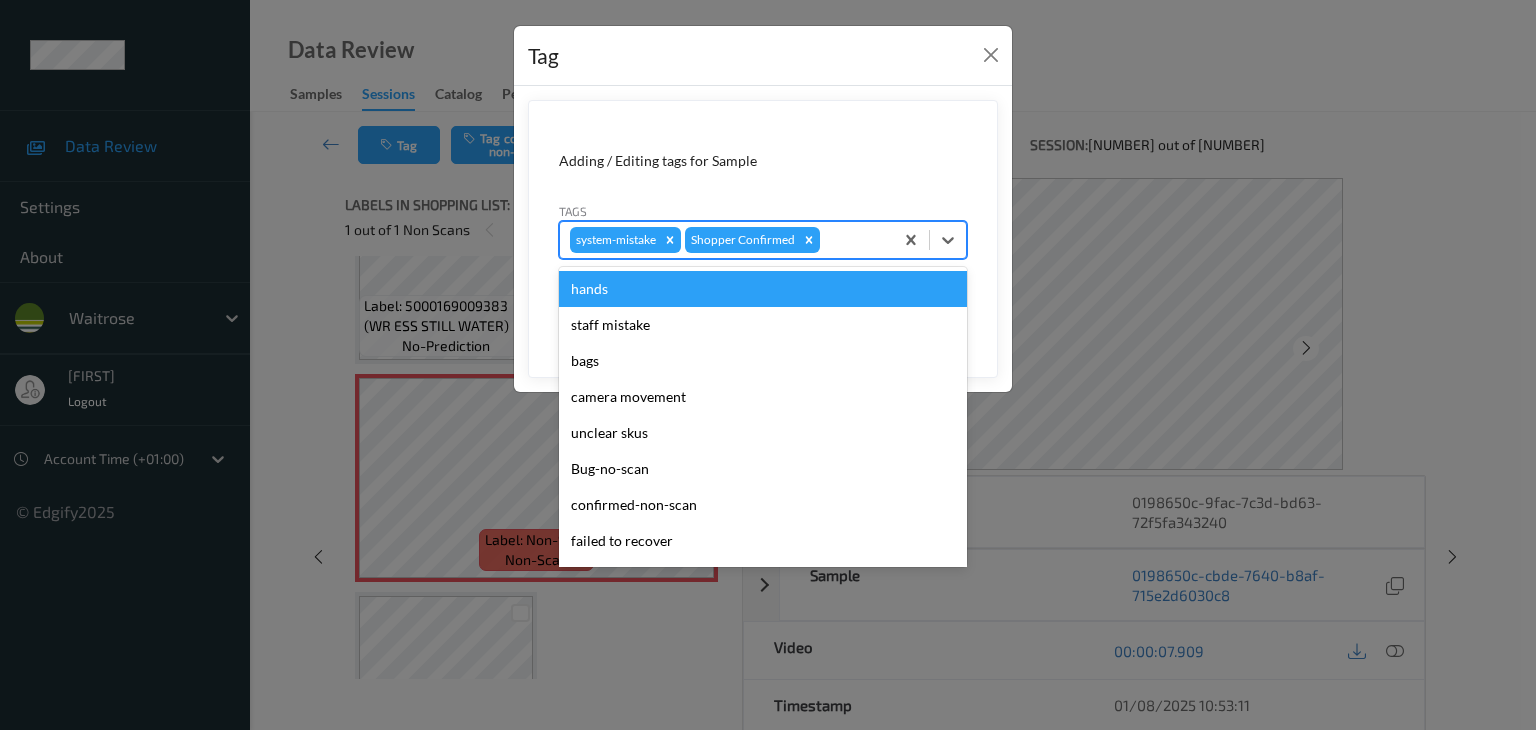 type on "u" 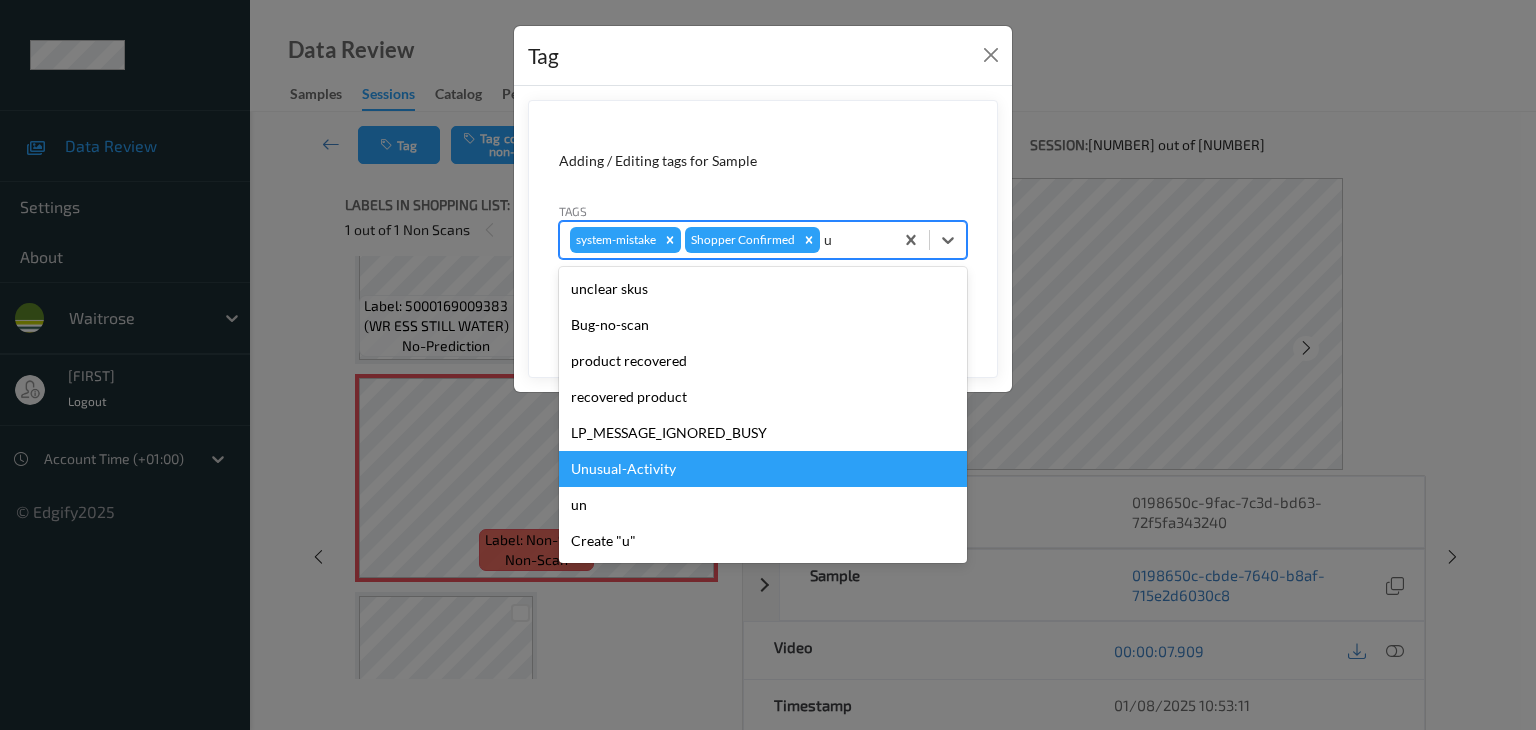click on "Unusual-Activity" at bounding box center (763, 469) 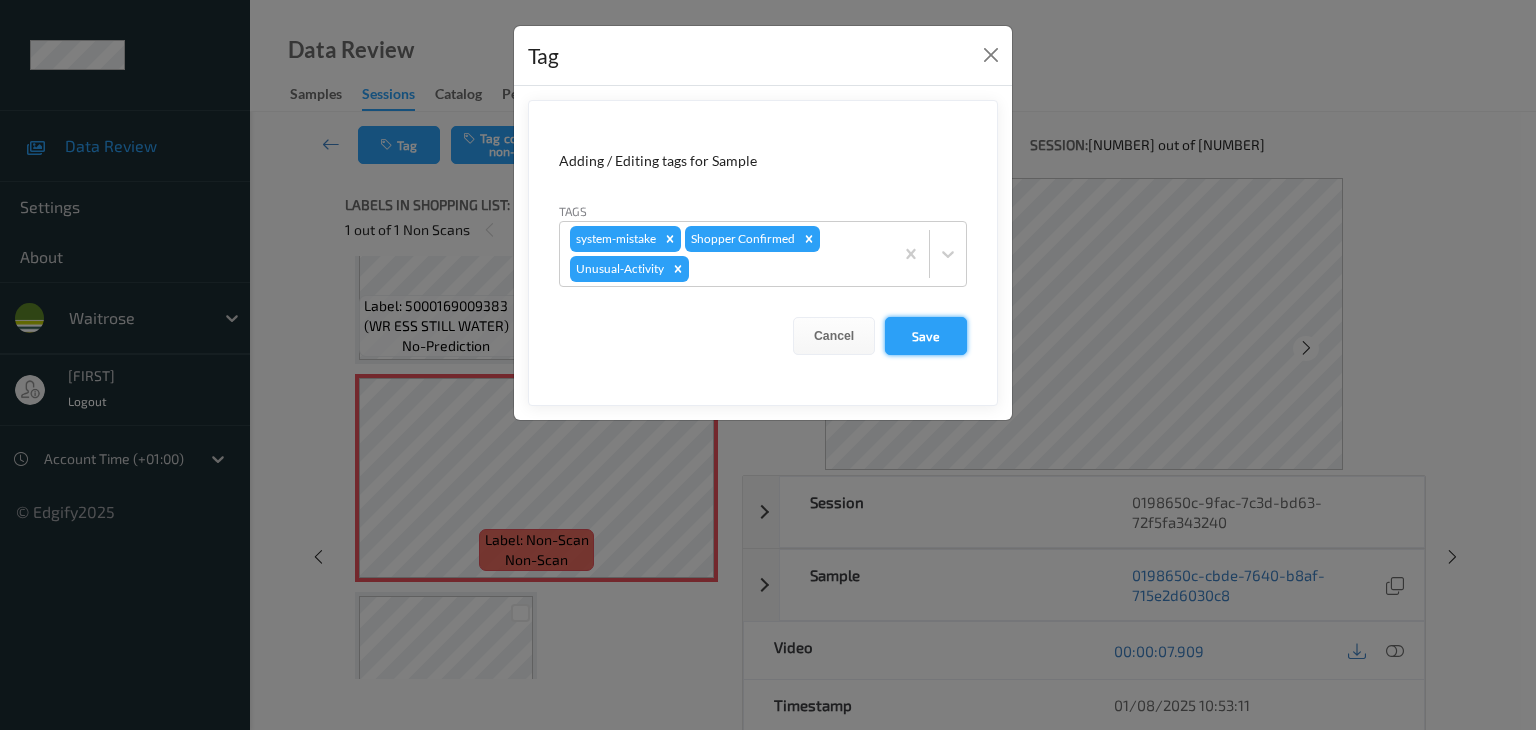 click on "Save" at bounding box center (926, 336) 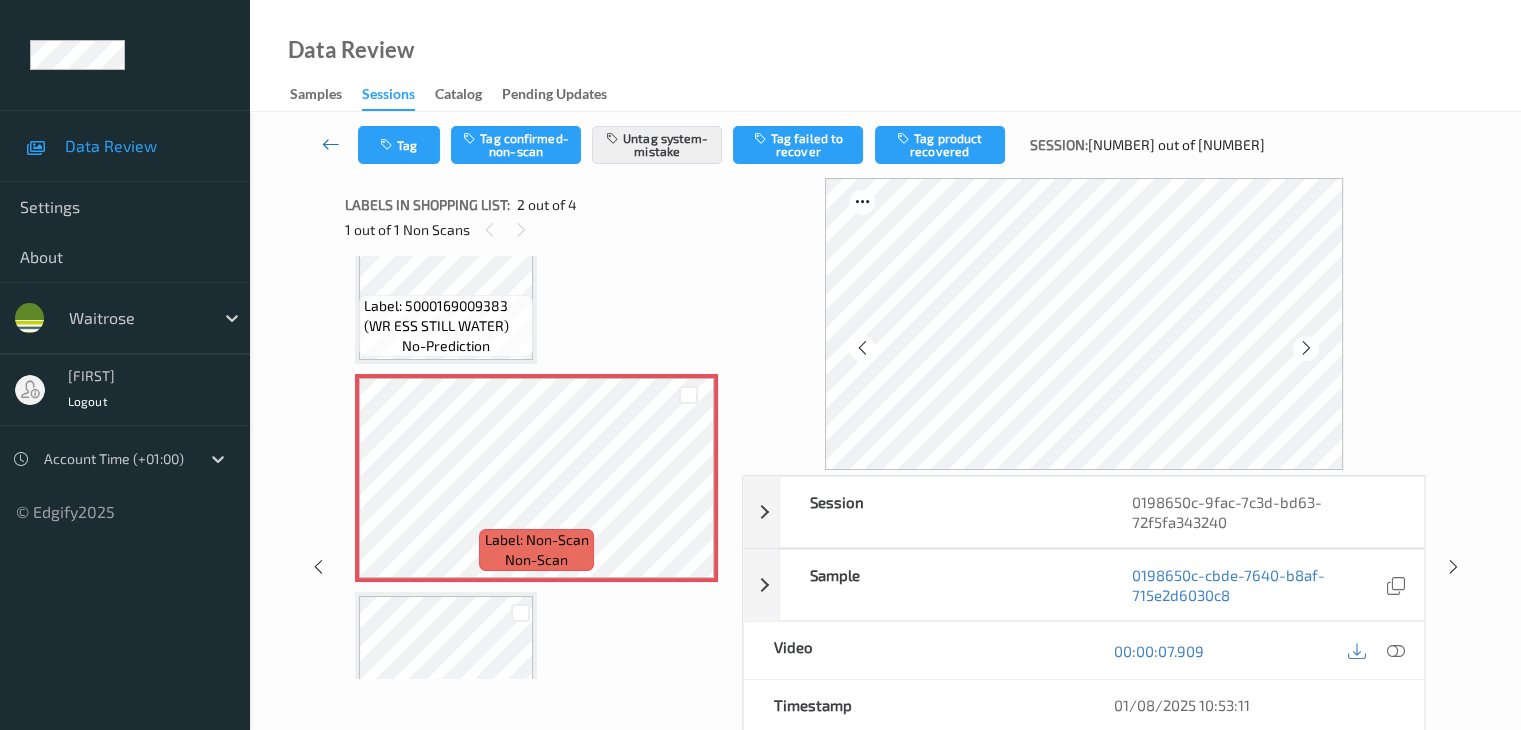click at bounding box center (331, 144) 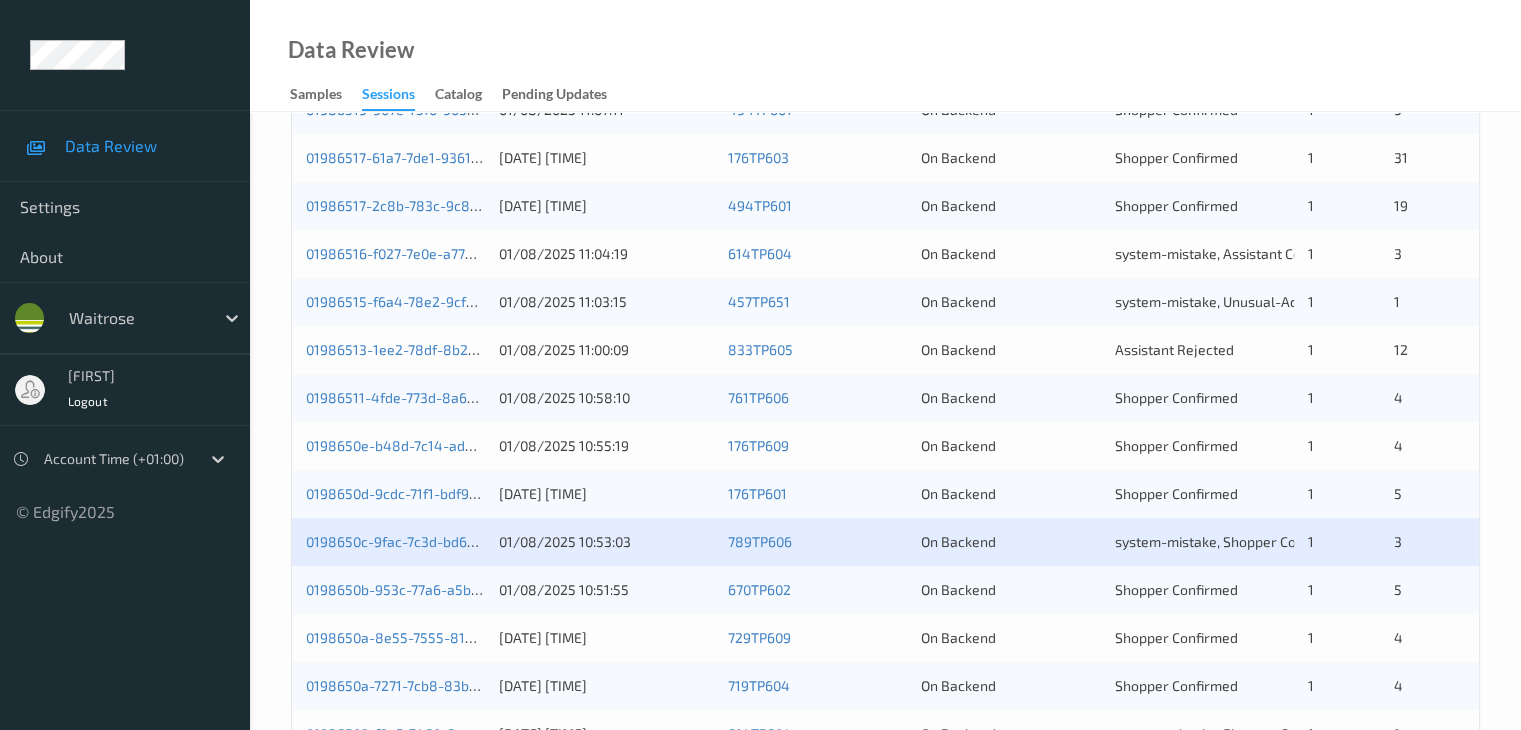 scroll, scrollTop: 632, scrollLeft: 0, axis: vertical 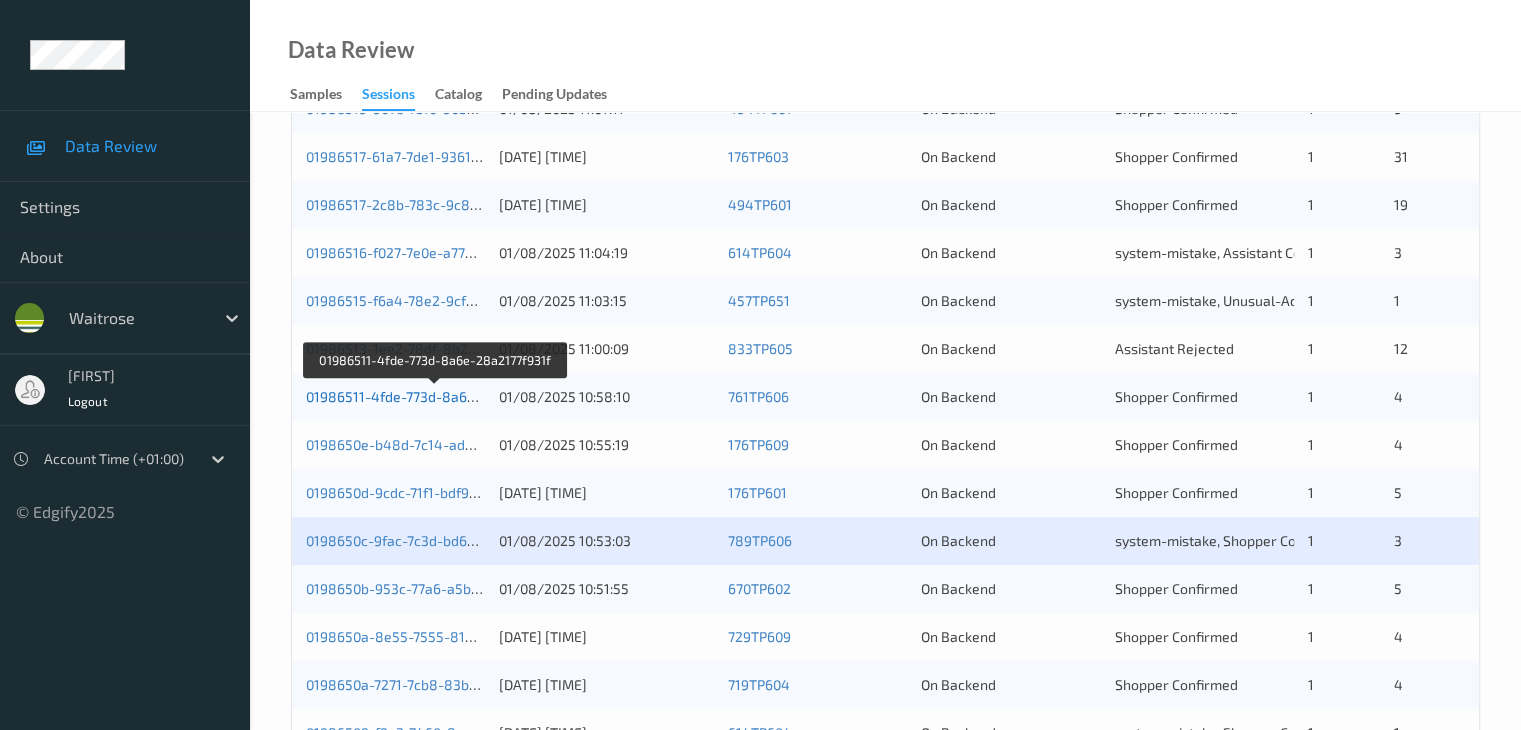 click on "01986511-4fde-773d-8a6e-28a2177f931f" at bounding box center [436, 396] 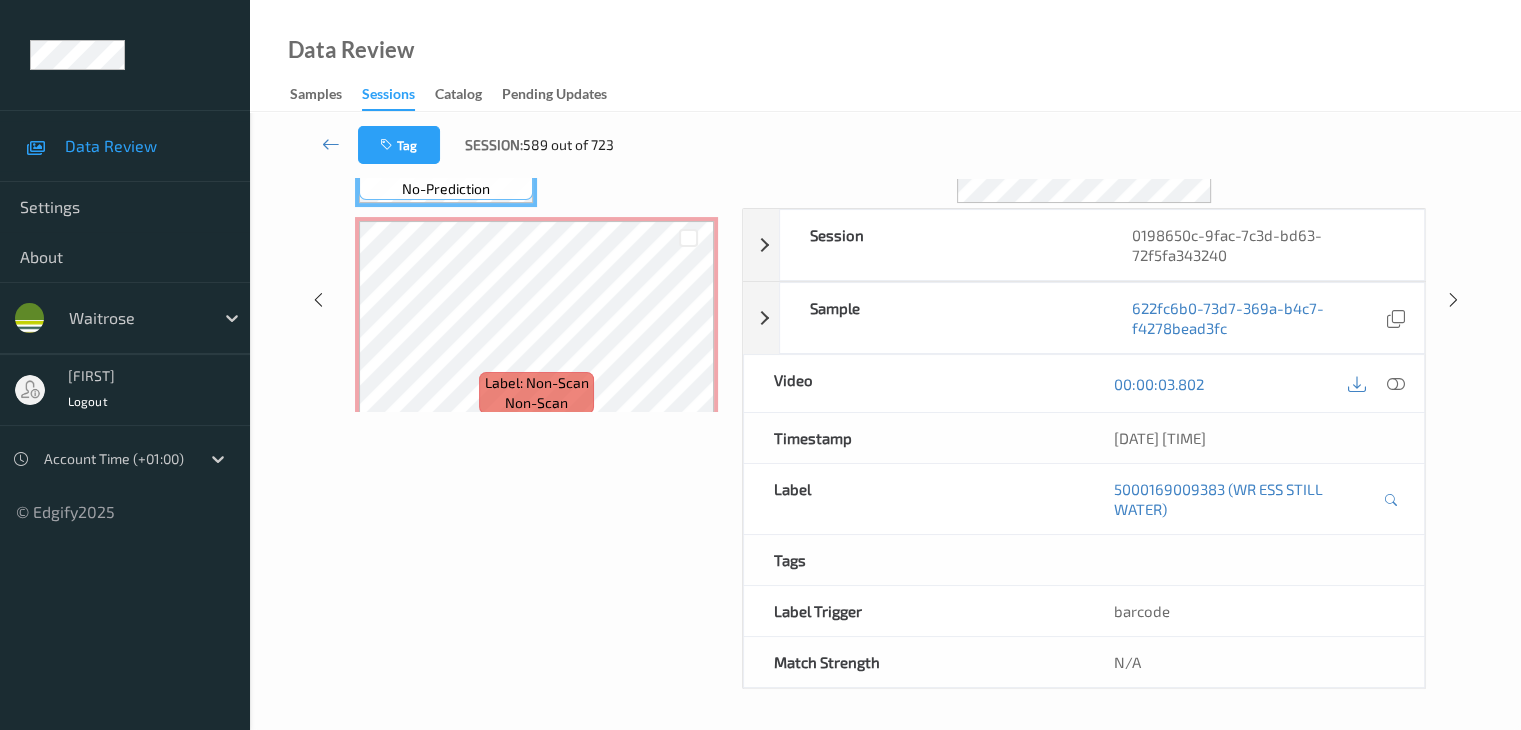 scroll, scrollTop: 0, scrollLeft: 0, axis: both 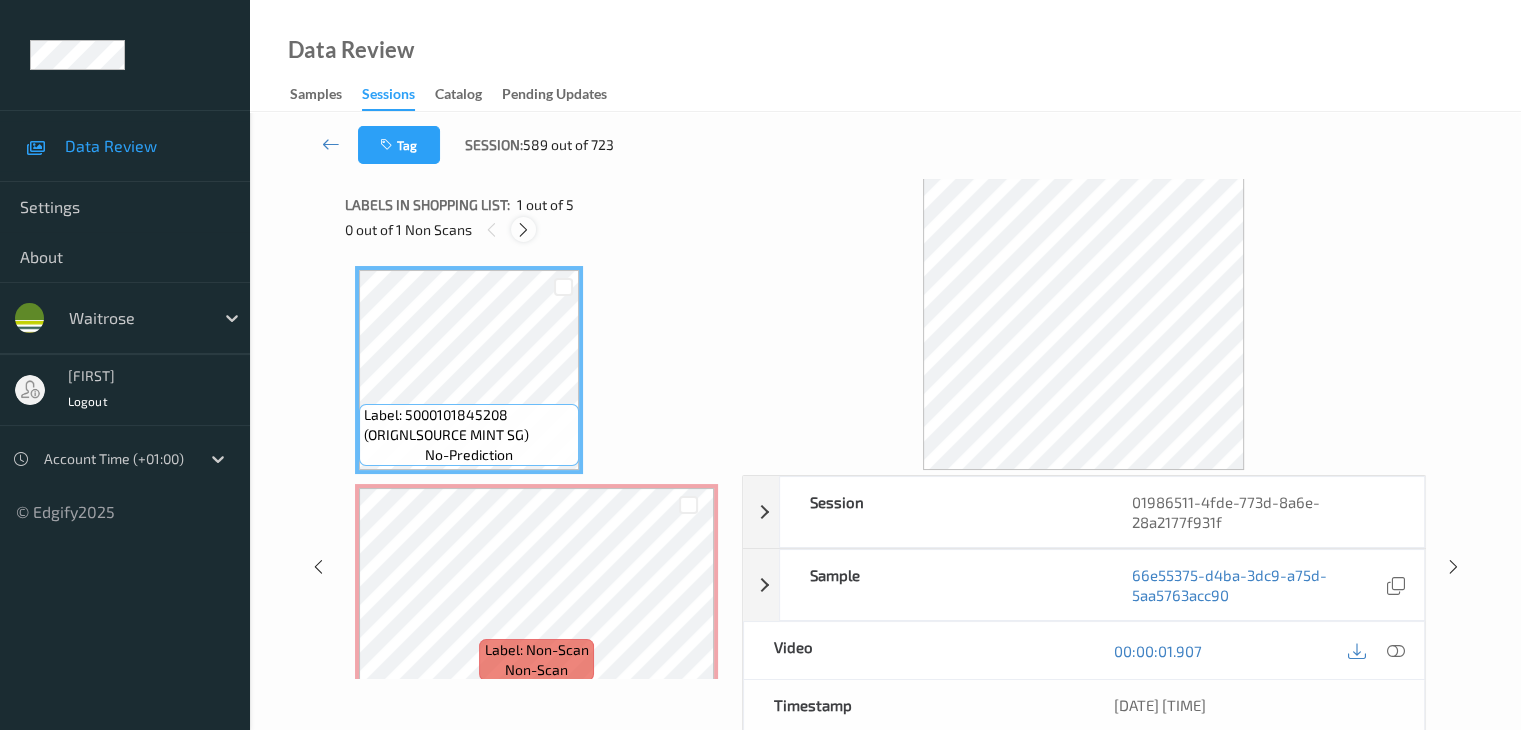 click at bounding box center (523, 230) 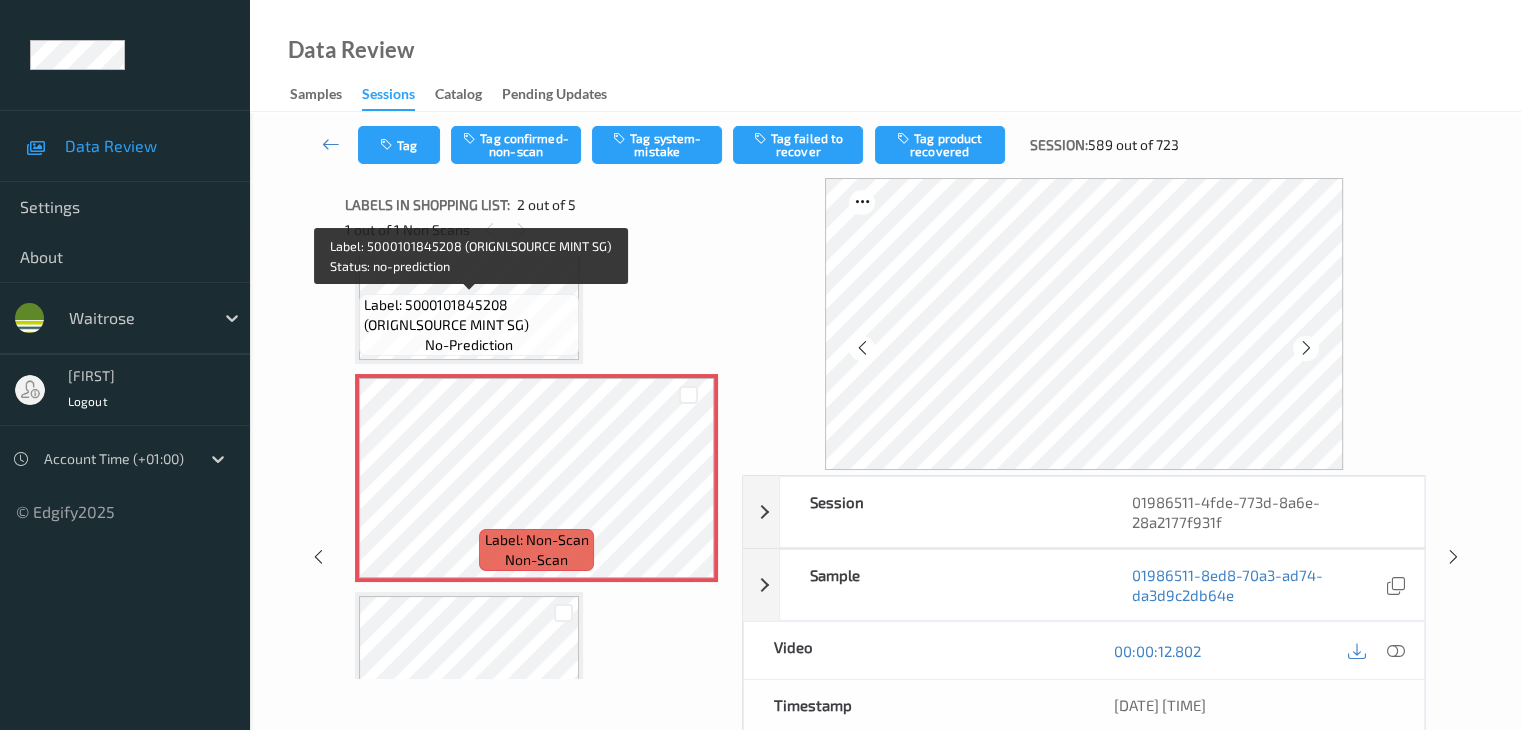 scroll, scrollTop: 0, scrollLeft: 0, axis: both 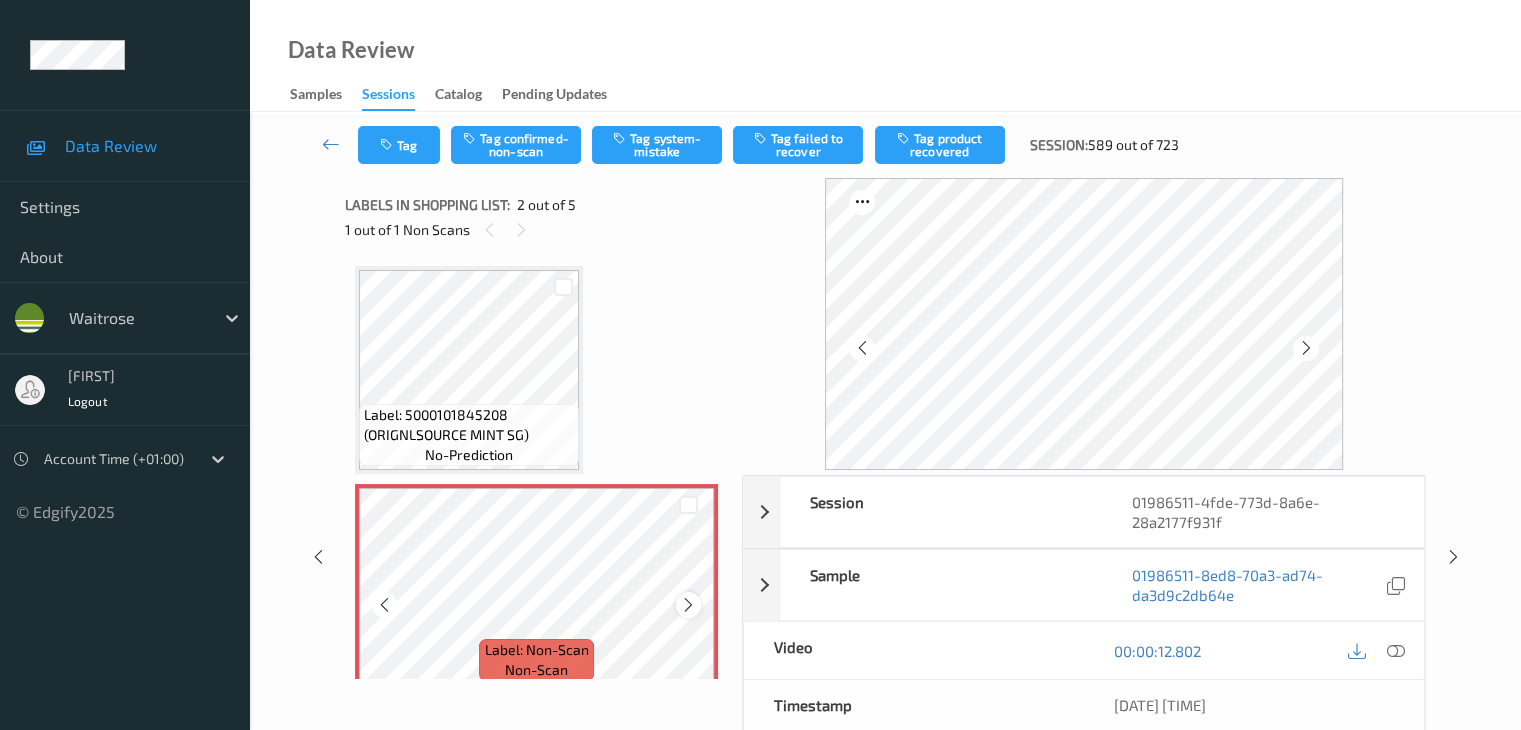 click at bounding box center (688, 605) 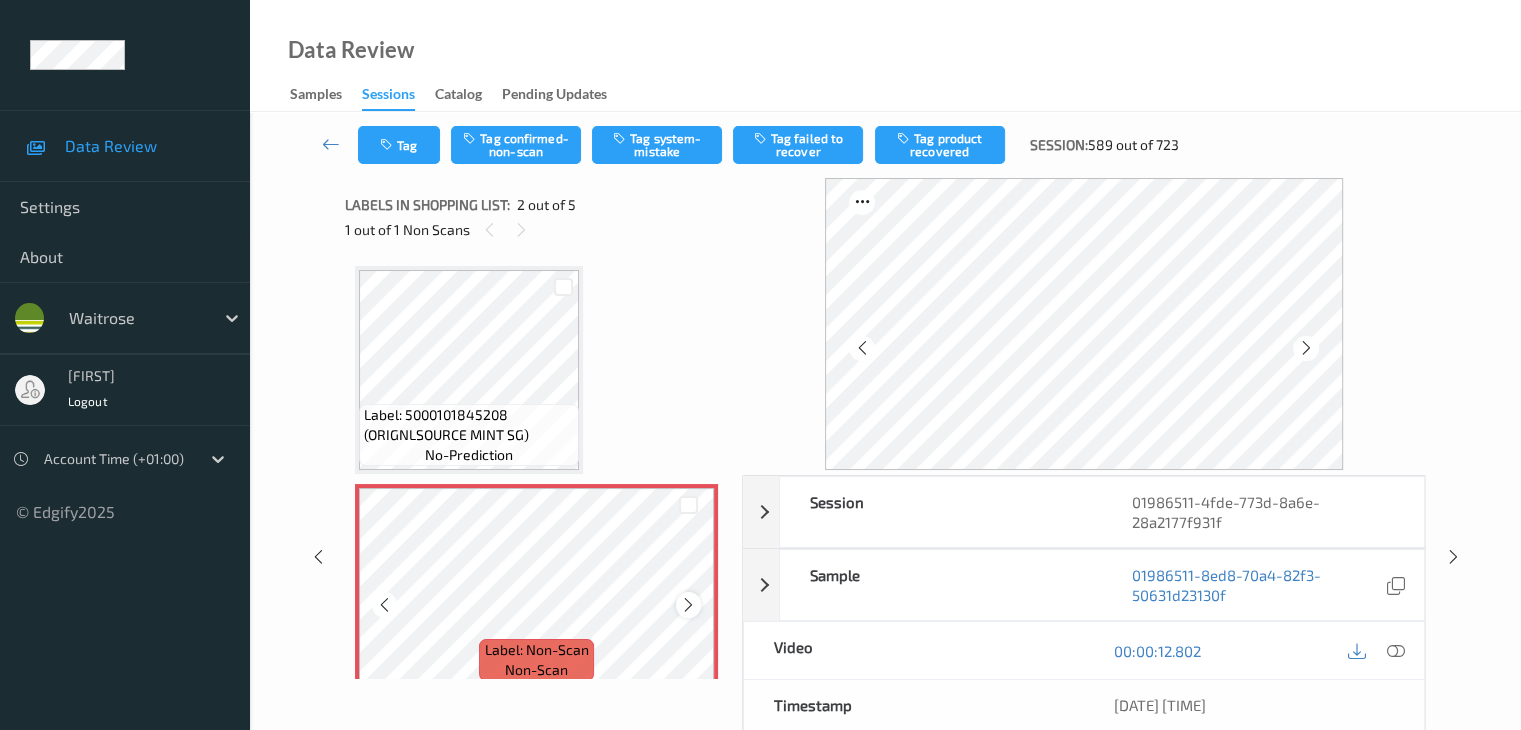 click at bounding box center (688, 605) 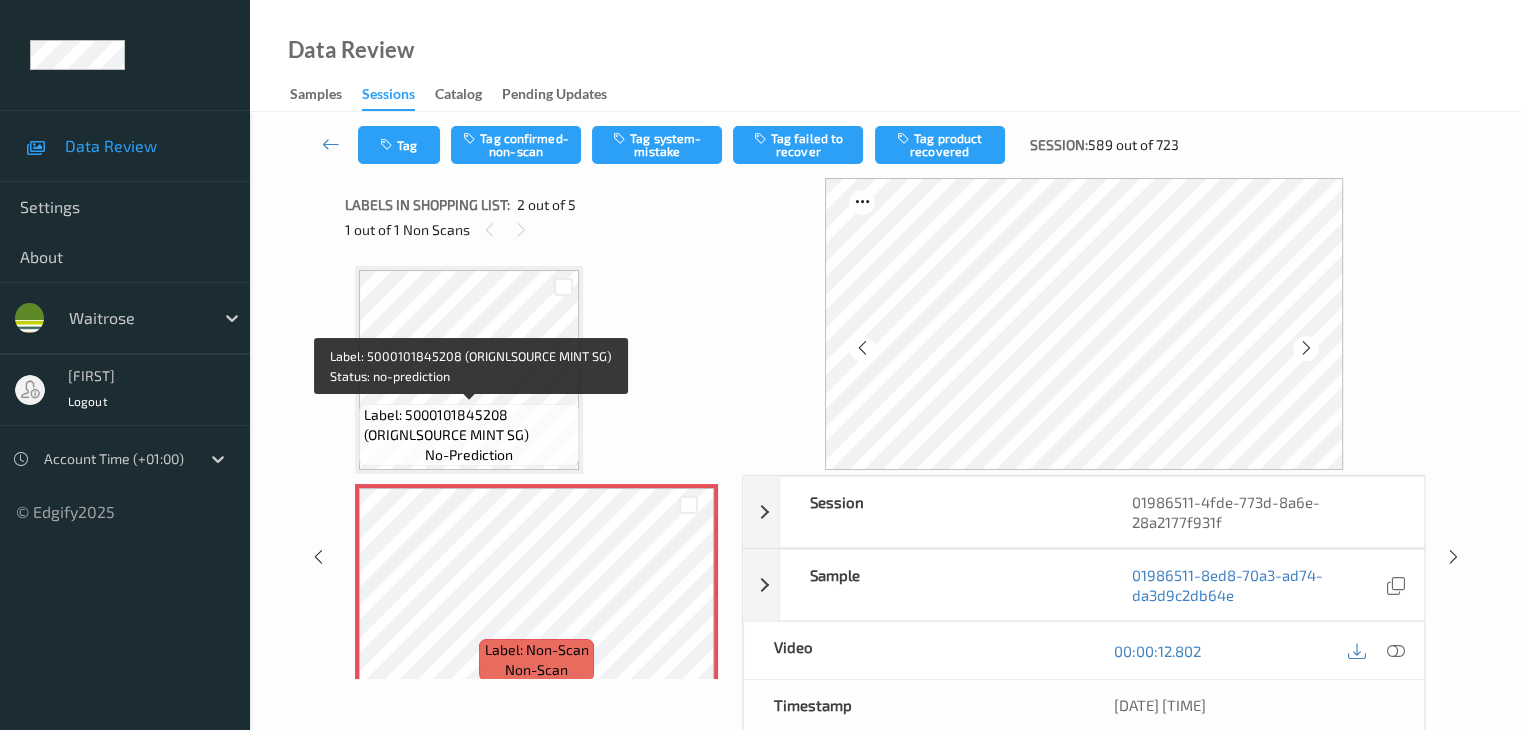click on "Label: 5000101845208 (ORIGNLSOURCE MINT SG)" at bounding box center [469, 425] 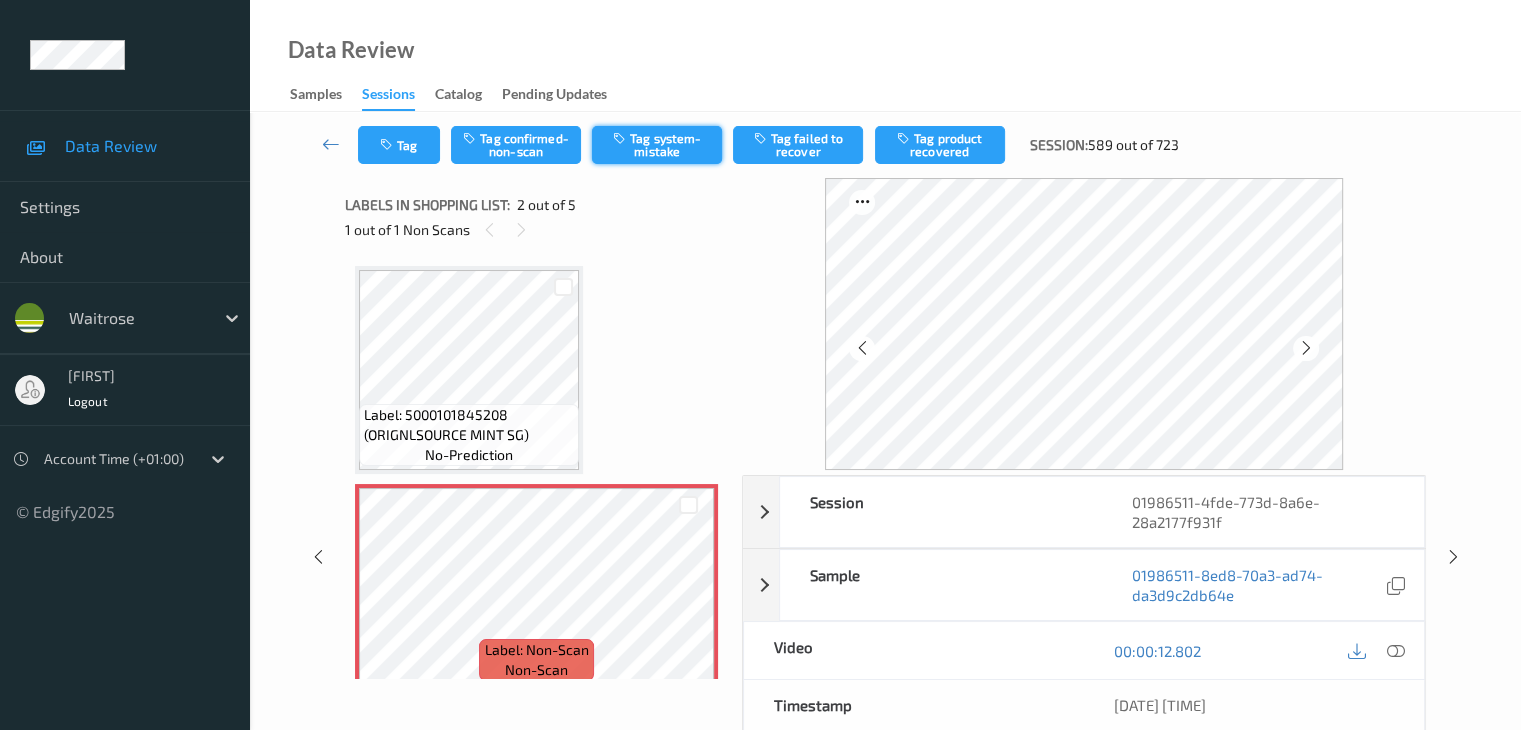 click on "Tag   system-mistake" at bounding box center (657, 145) 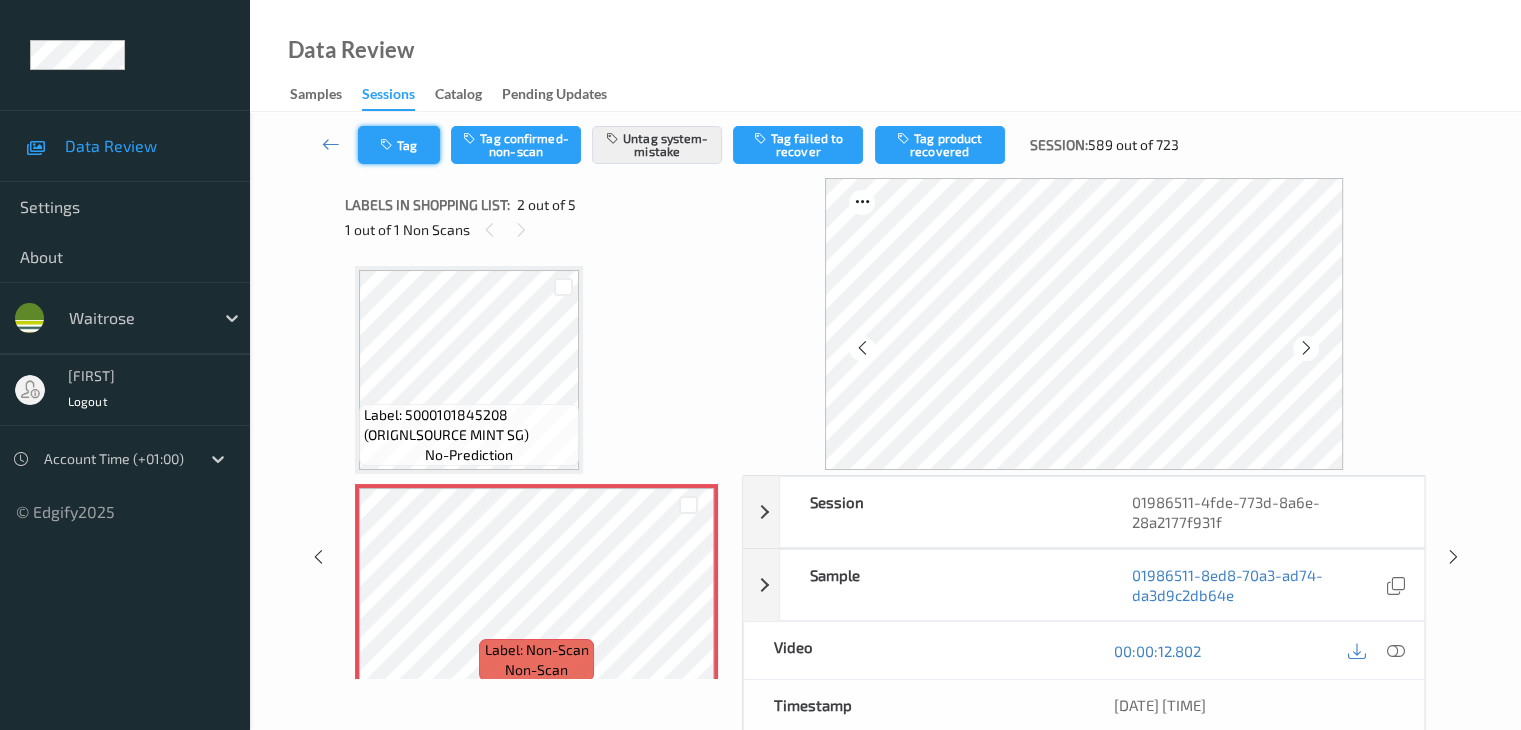 click on "Tag" at bounding box center (399, 145) 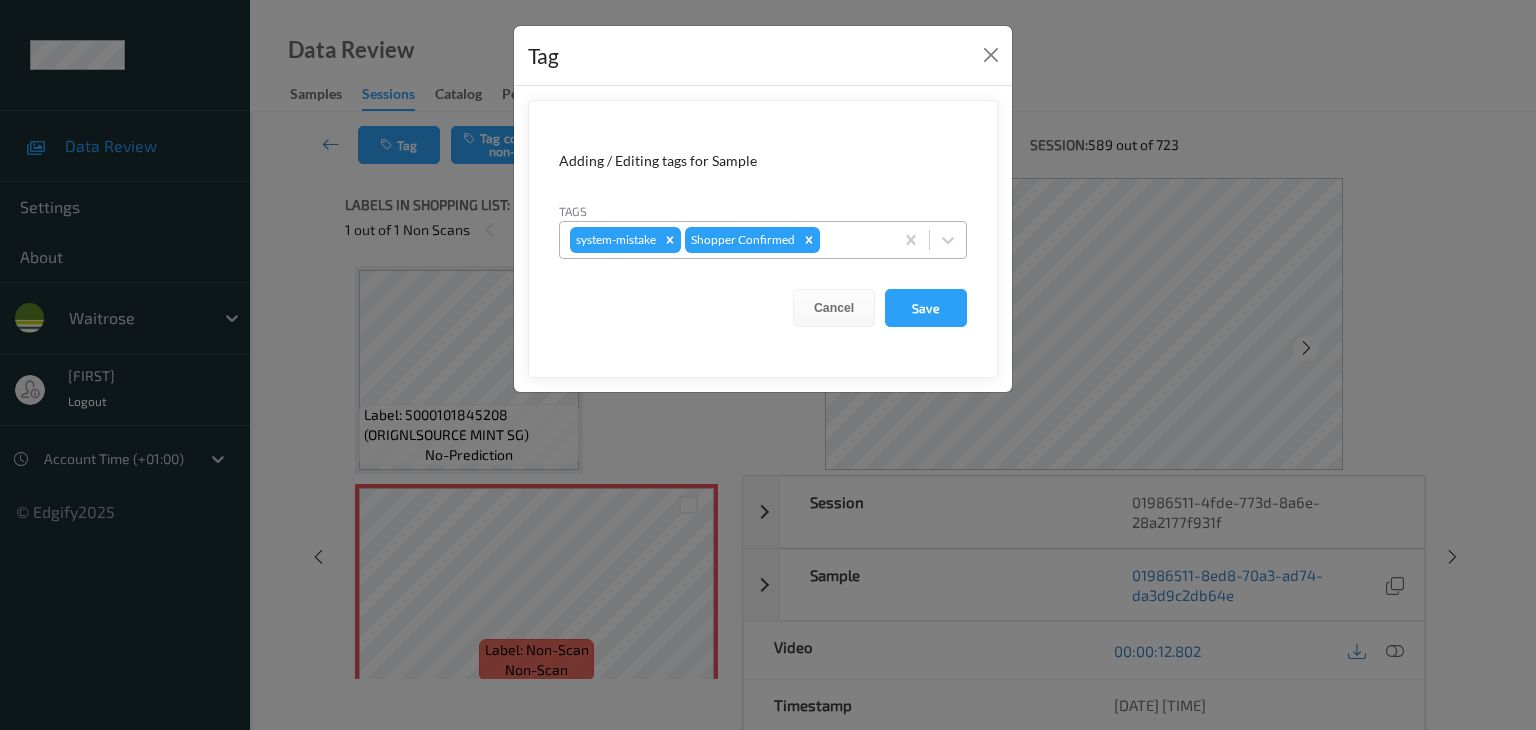 click at bounding box center [853, 240] 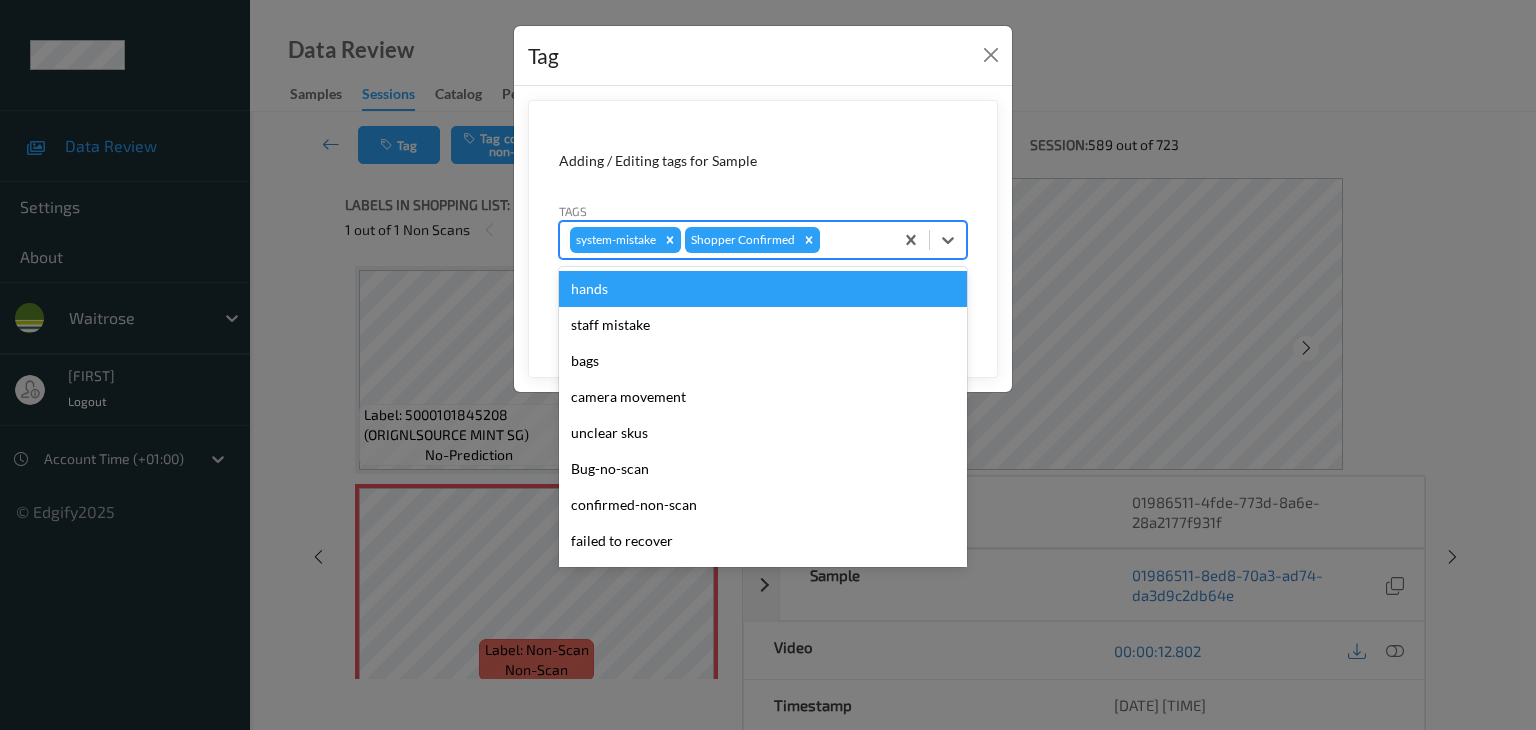 type on "u" 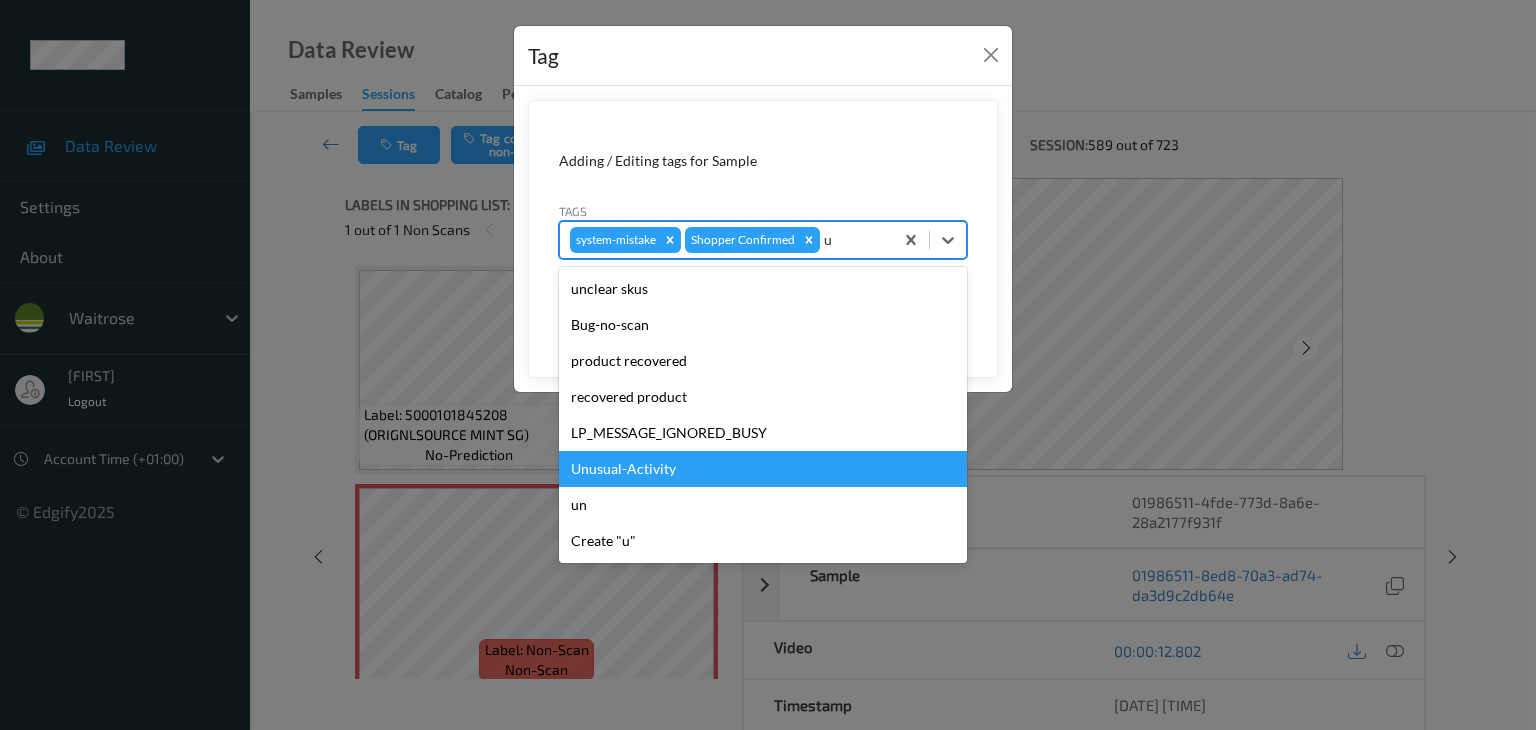 click on "Unusual-Activity" at bounding box center (763, 469) 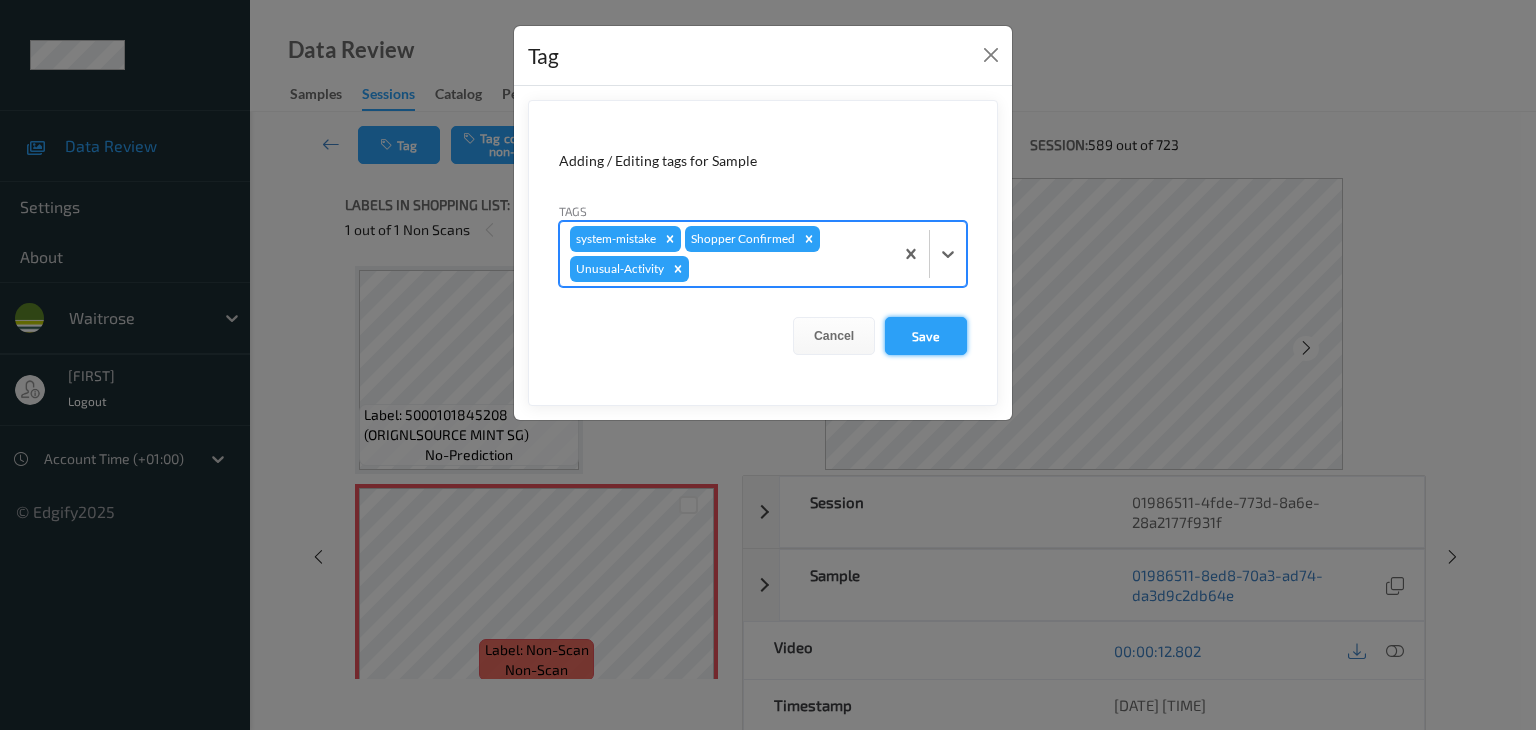 click on "Save" at bounding box center [926, 336] 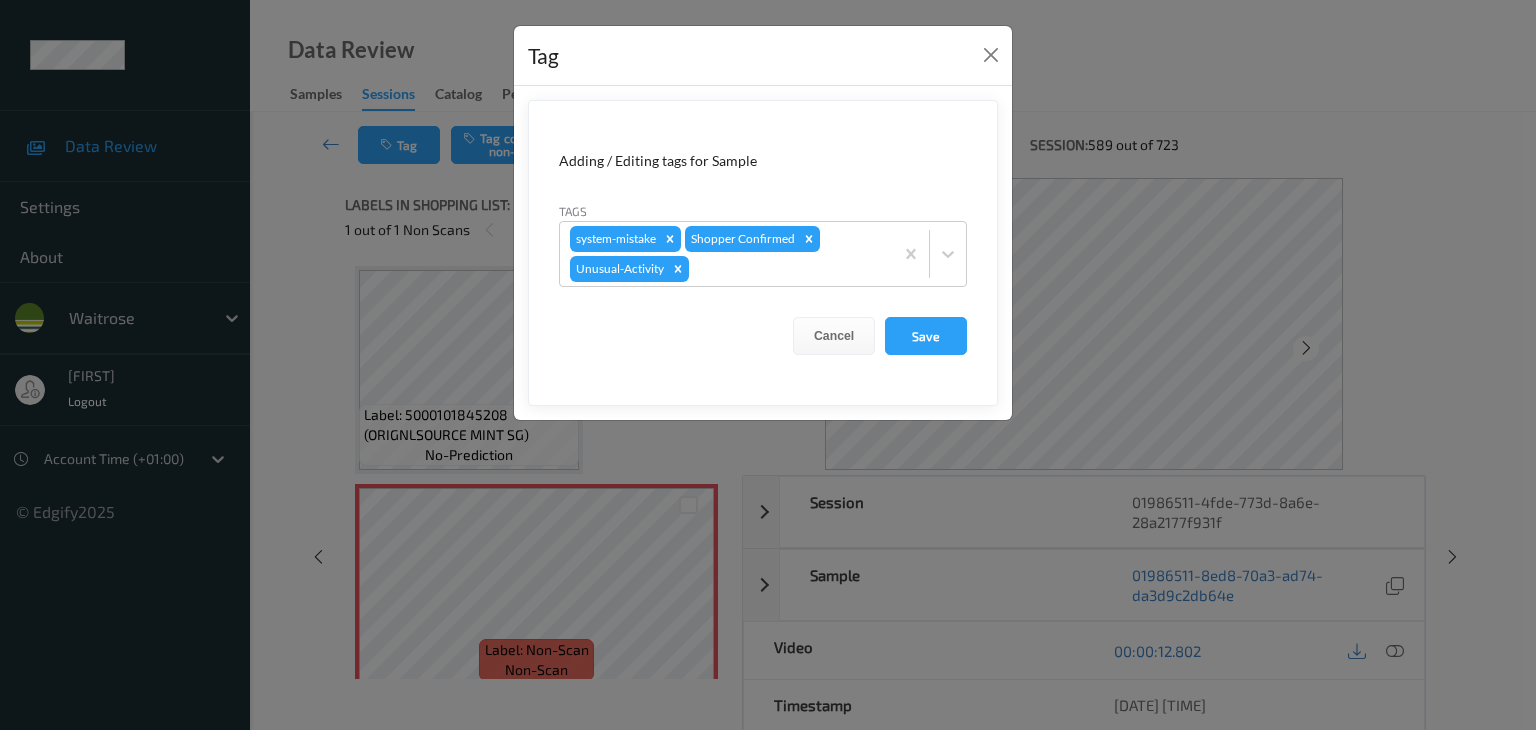 click on "Adding / Editing tags for Sample   Tags system-mistake Shopper Confirmed Unusual-Activity Cancel Save" at bounding box center [763, 253] 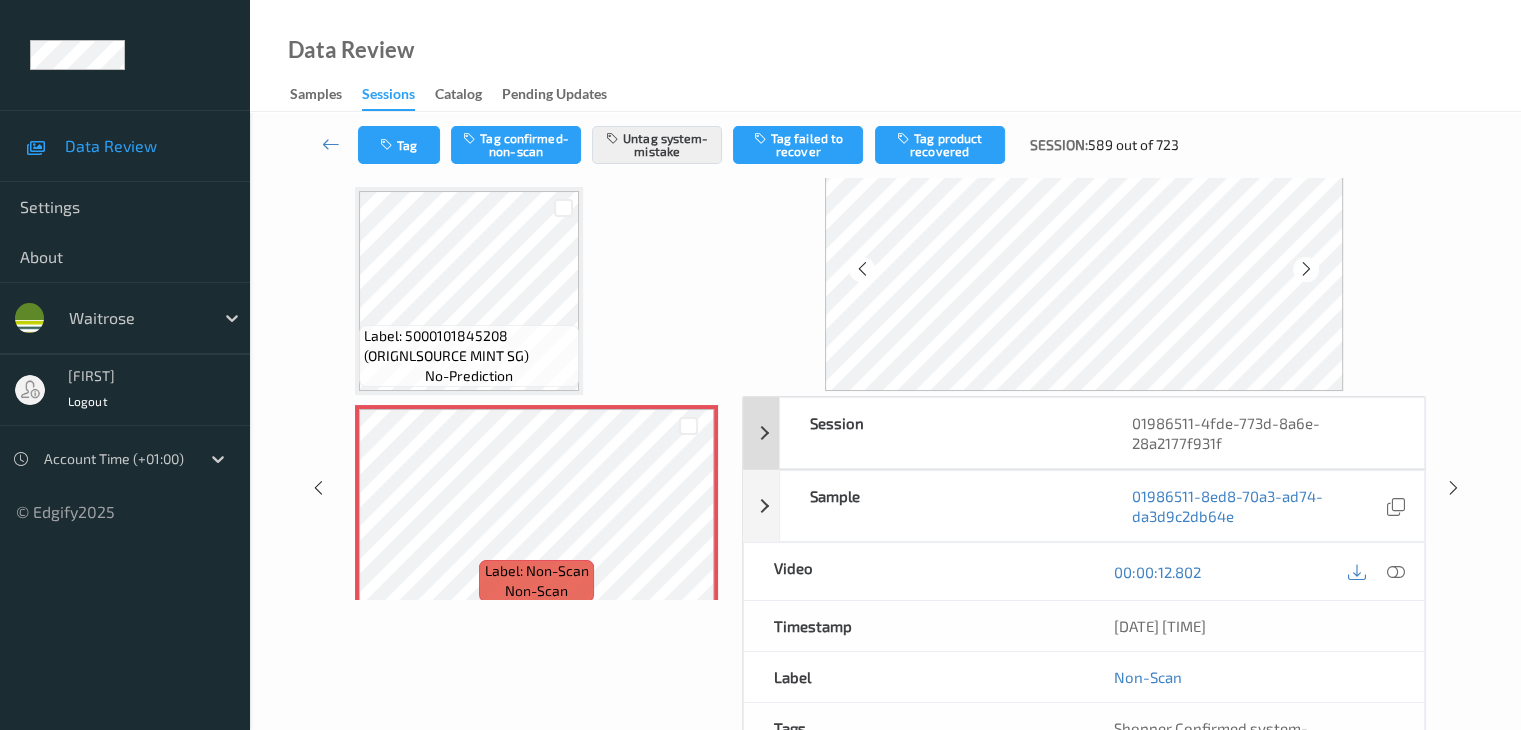 scroll, scrollTop: 0, scrollLeft: 0, axis: both 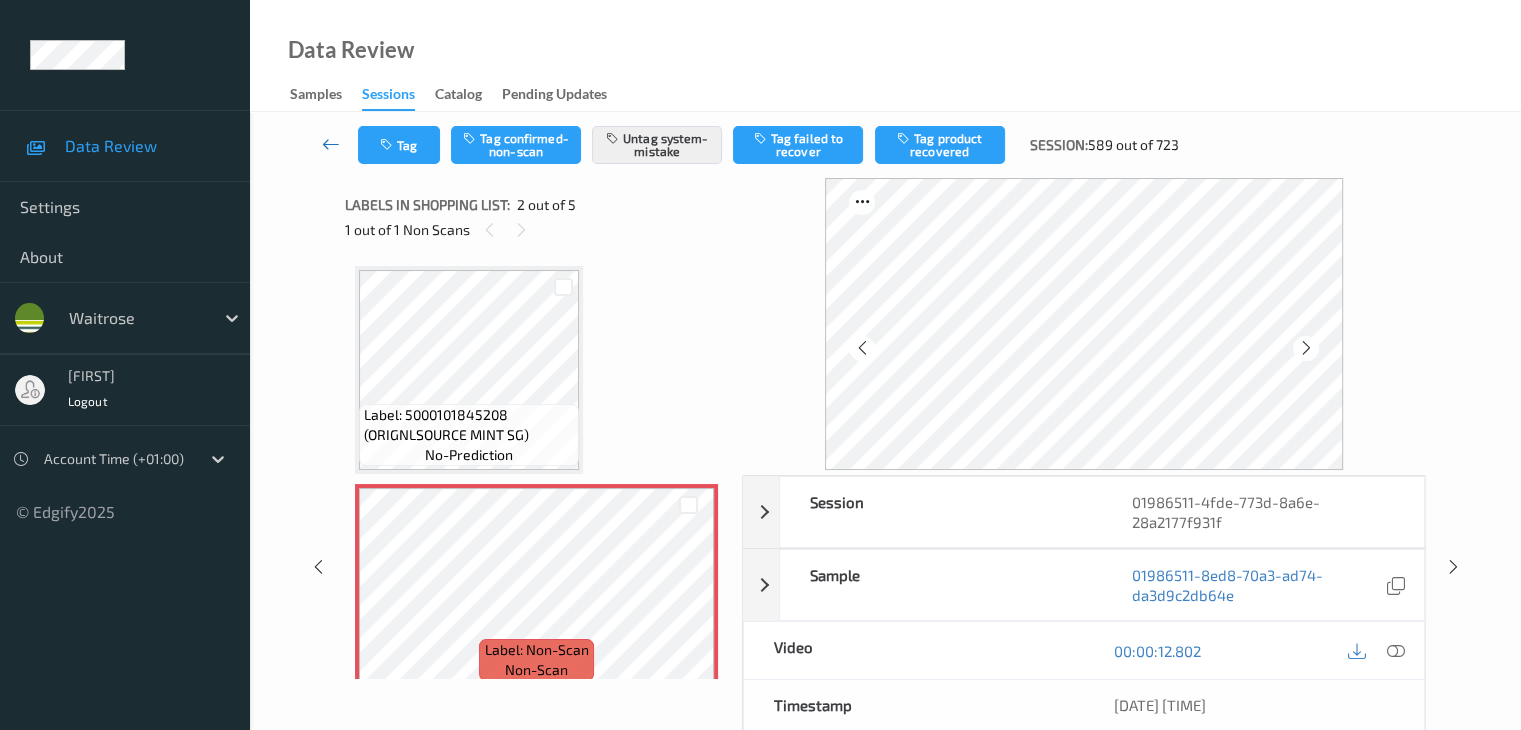 click at bounding box center (331, 144) 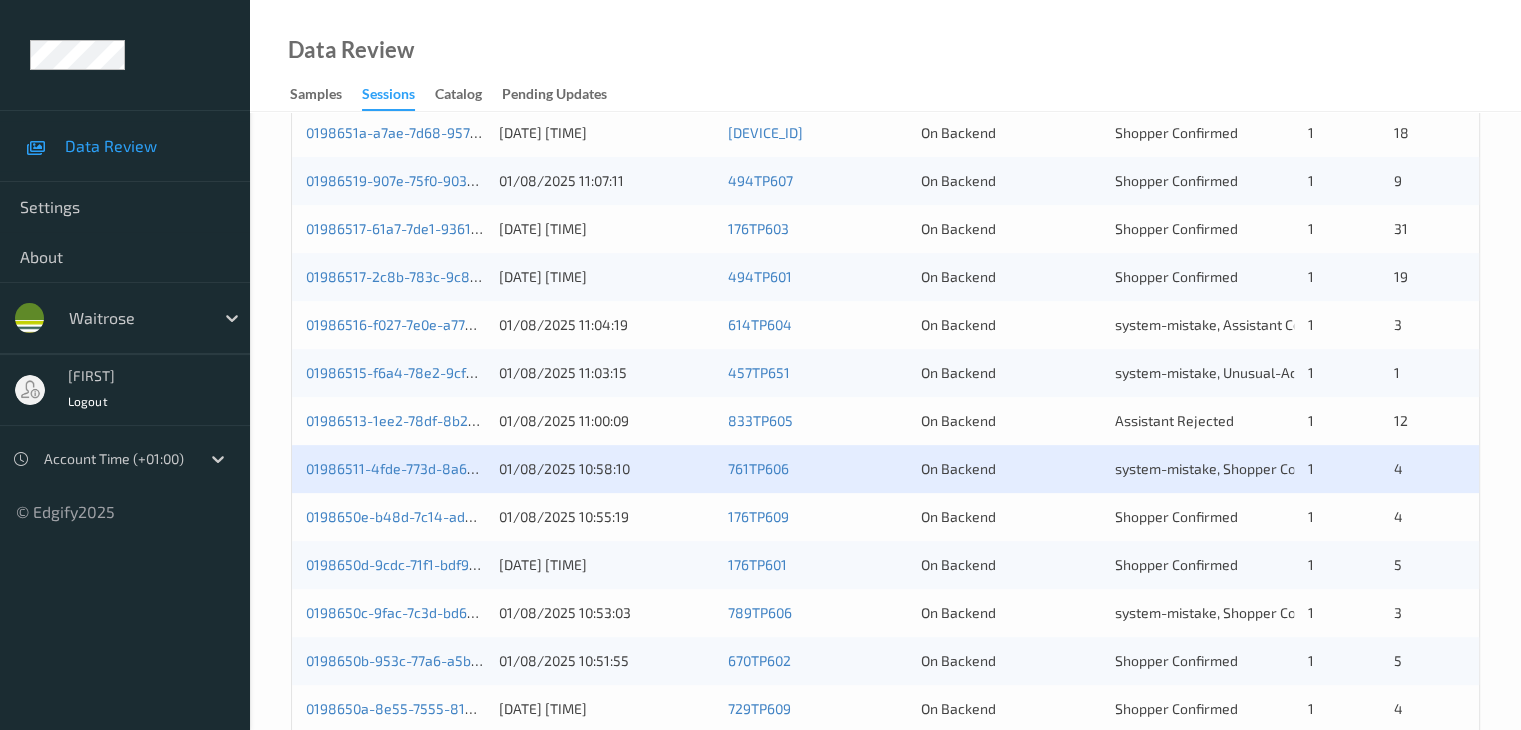 scroll, scrollTop: 700, scrollLeft: 0, axis: vertical 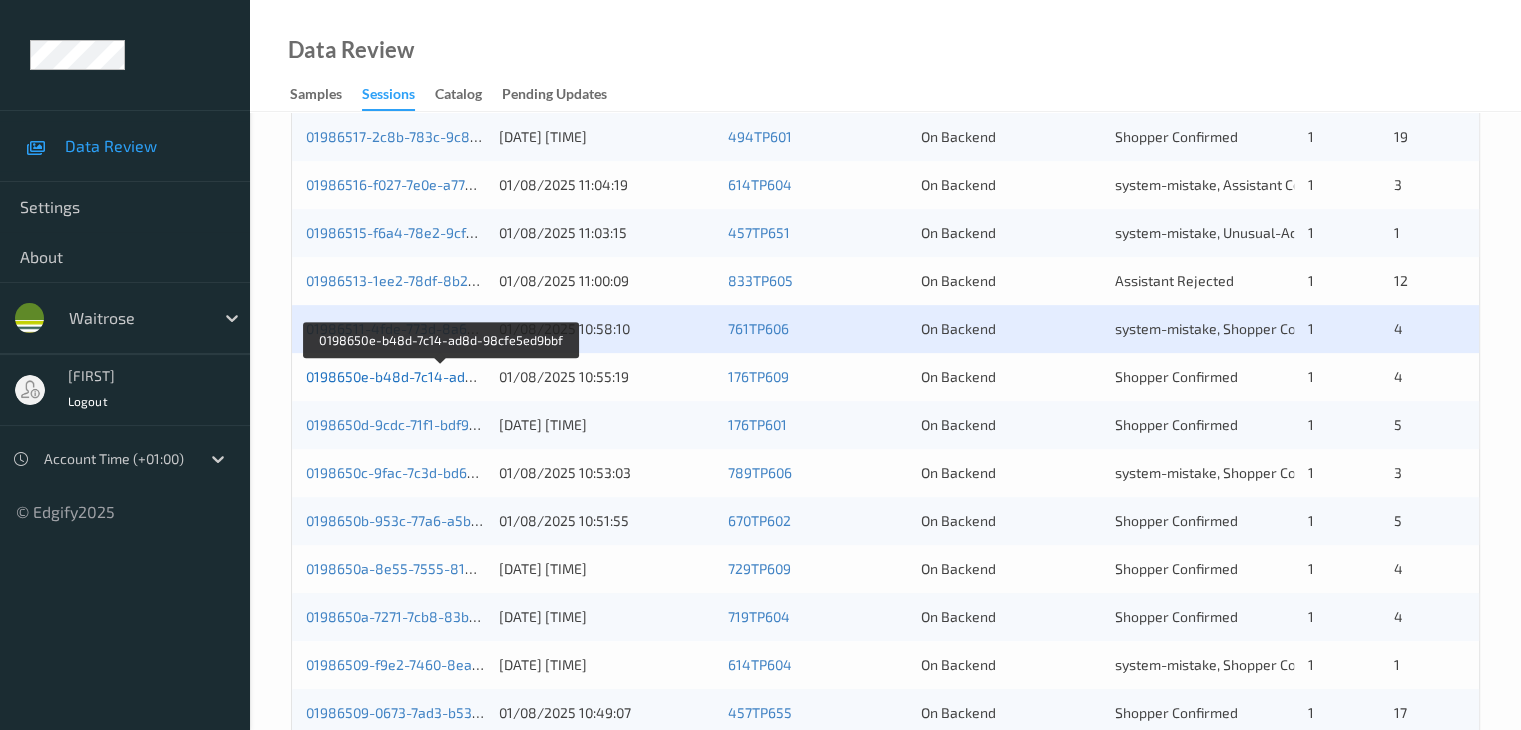click on "0198650e-b48d-7c14-ad8d-98cfe5ed9bbf" at bounding box center [442, 376] 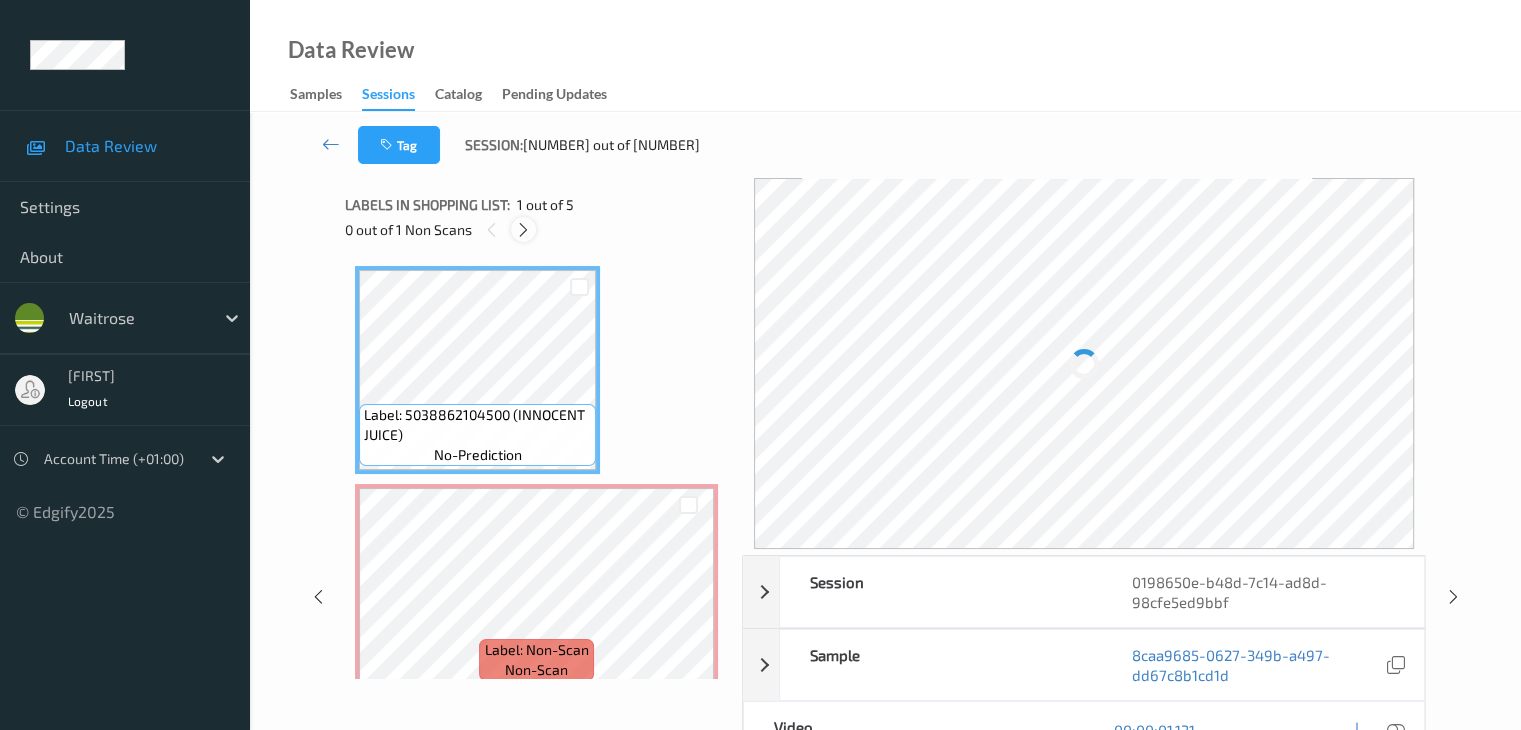 click at bounding box center (523, 230) 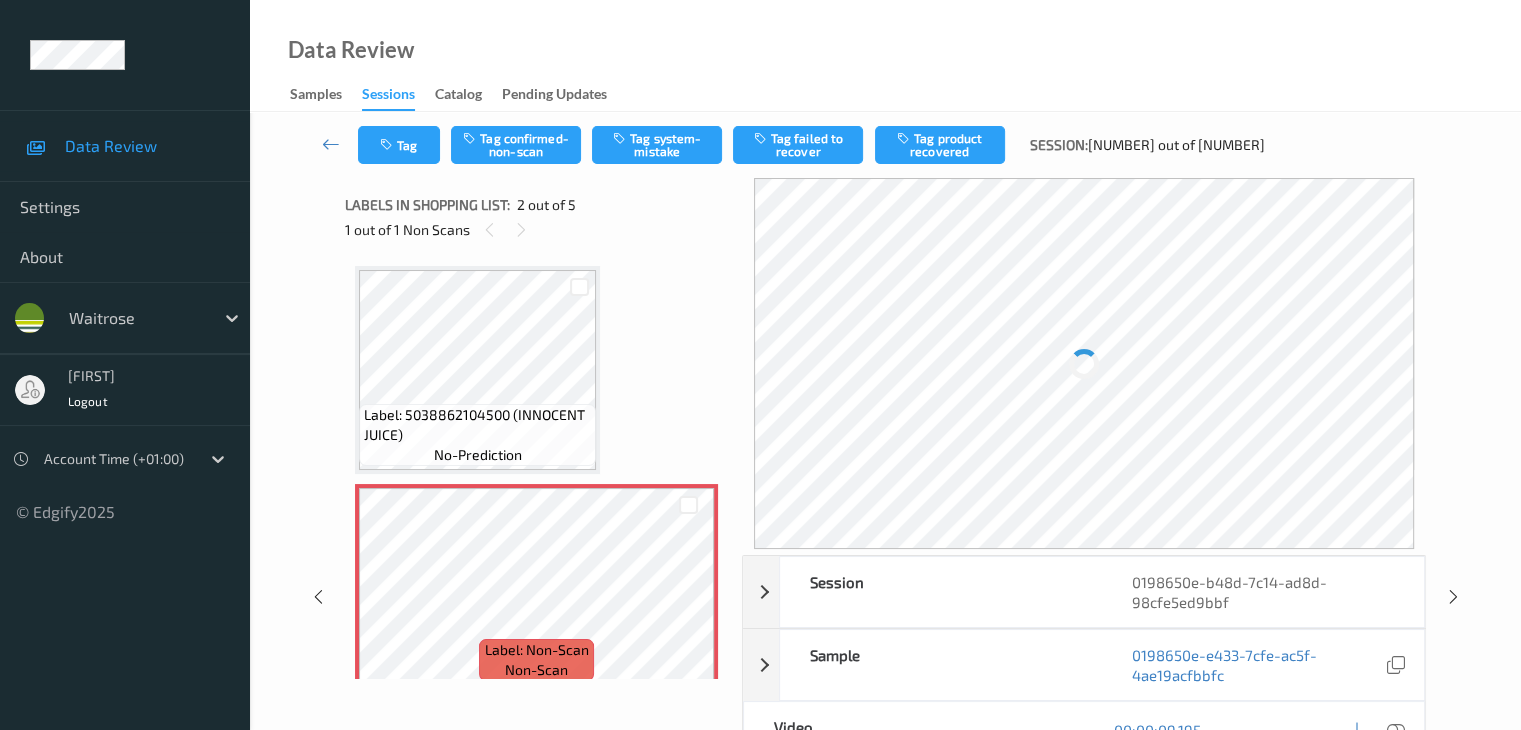 scroll, scrollTop: 10, scrollLeft: 0, axis: vertical 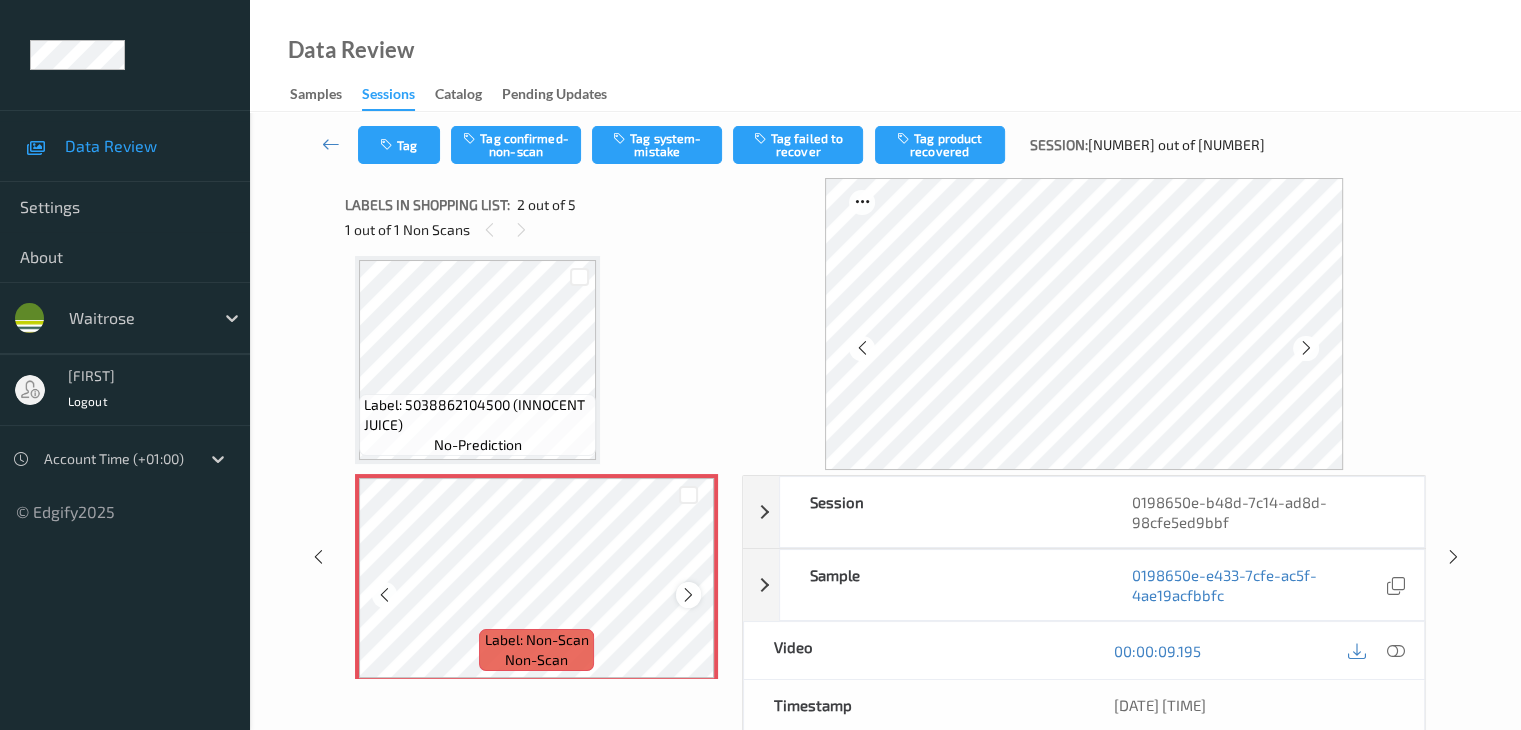 click at bounding box center [688, 594] 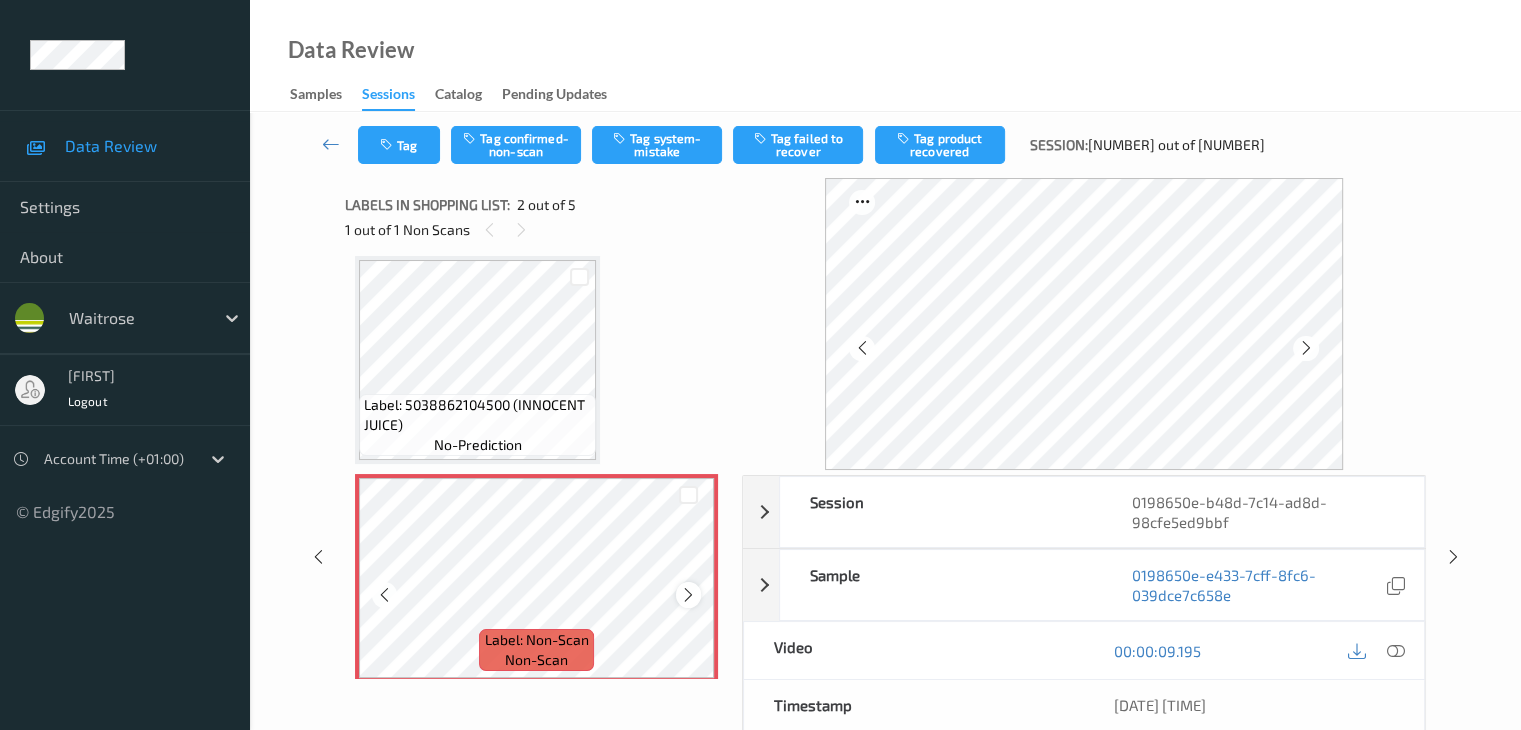 click at bounding box center [688, 595] 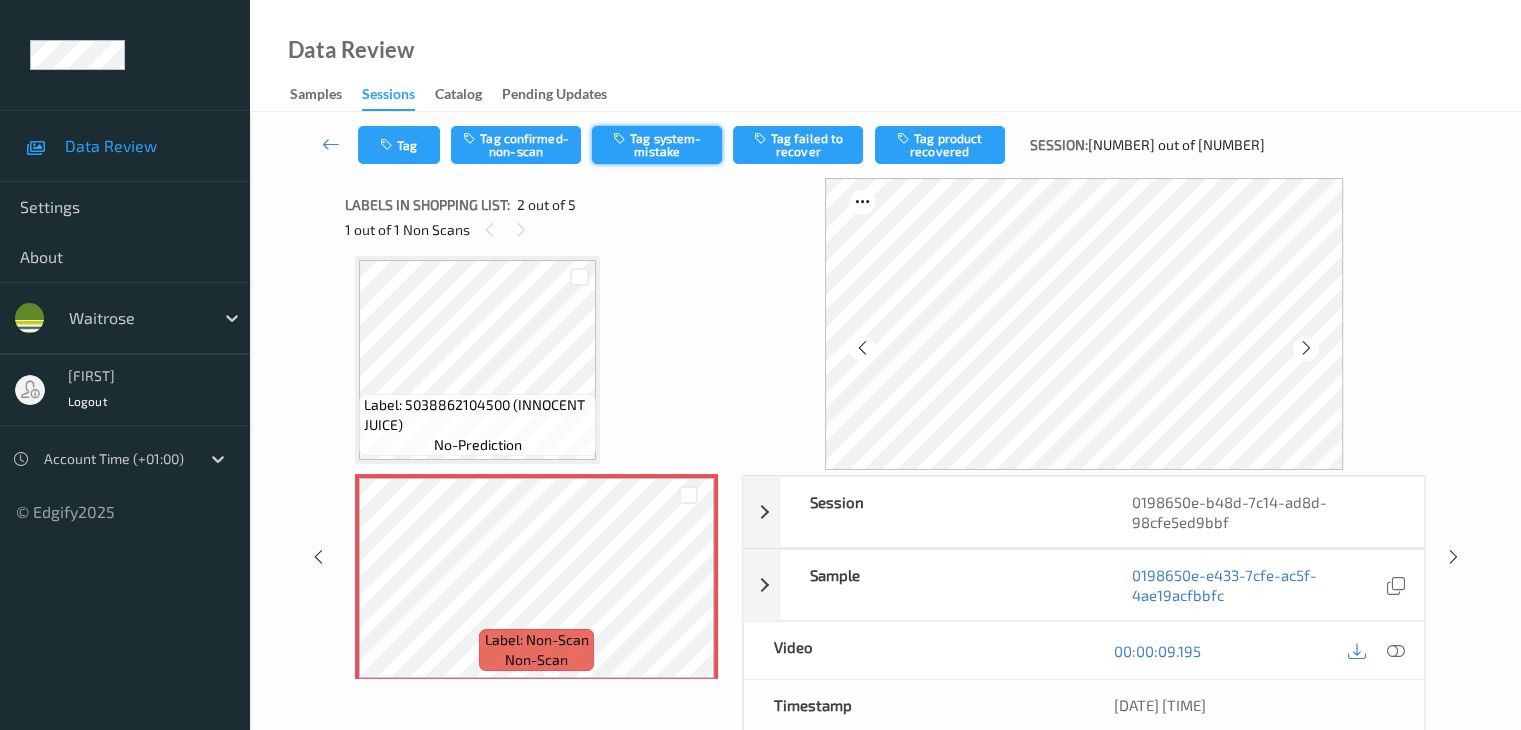 click on "Tag   system-mistake" at bounding box center [657, 145] 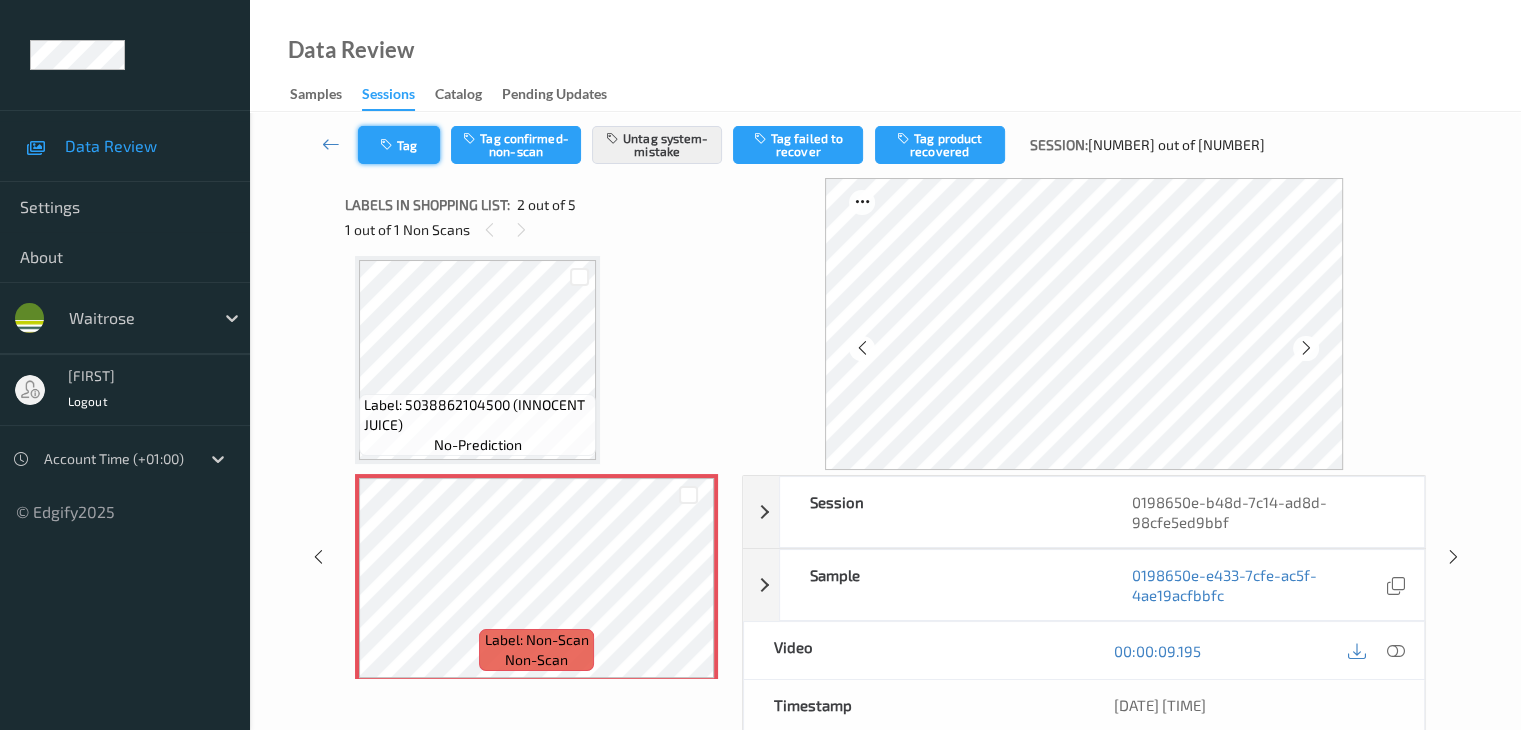click on "Tag" at bounding box center [399, 145] 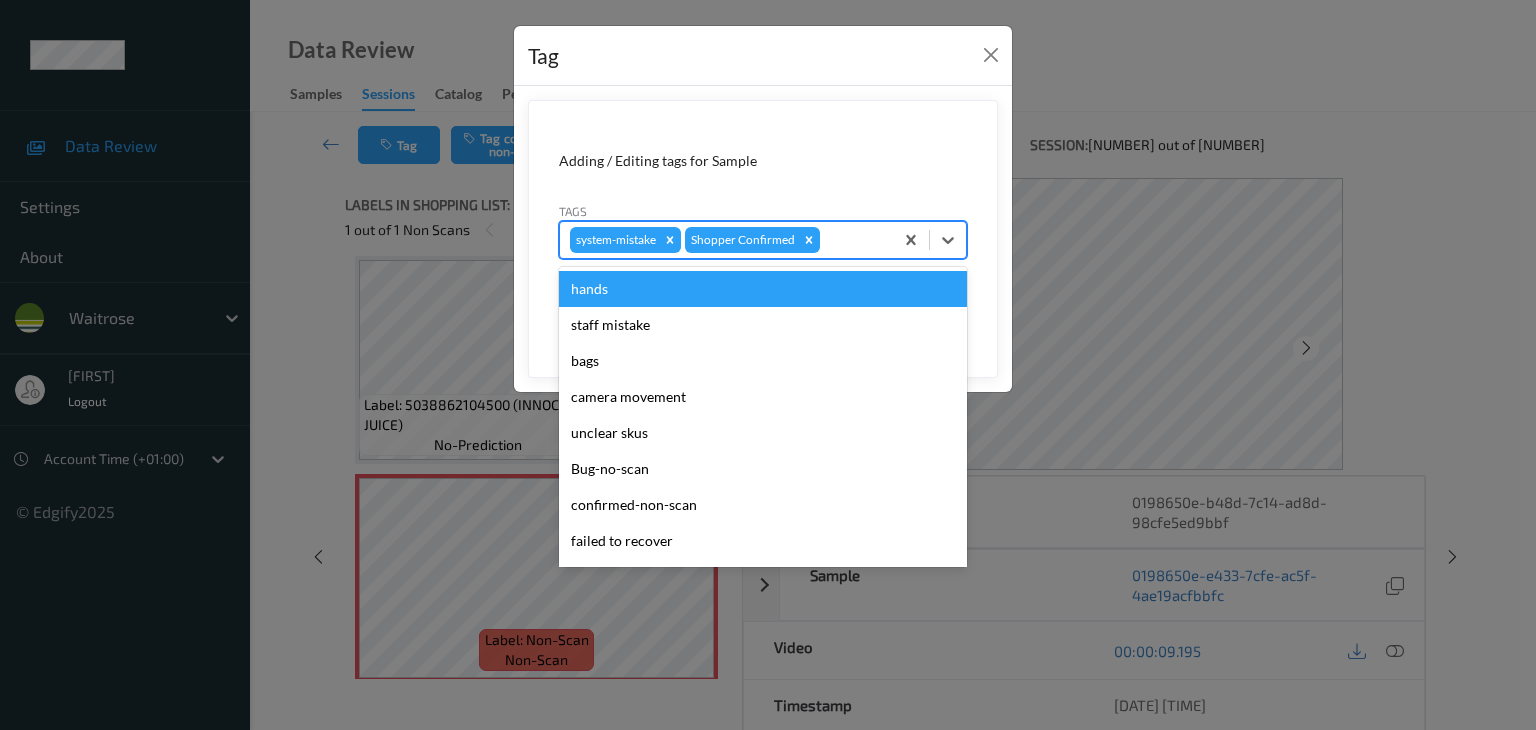 click at bounding box center (853, 240) 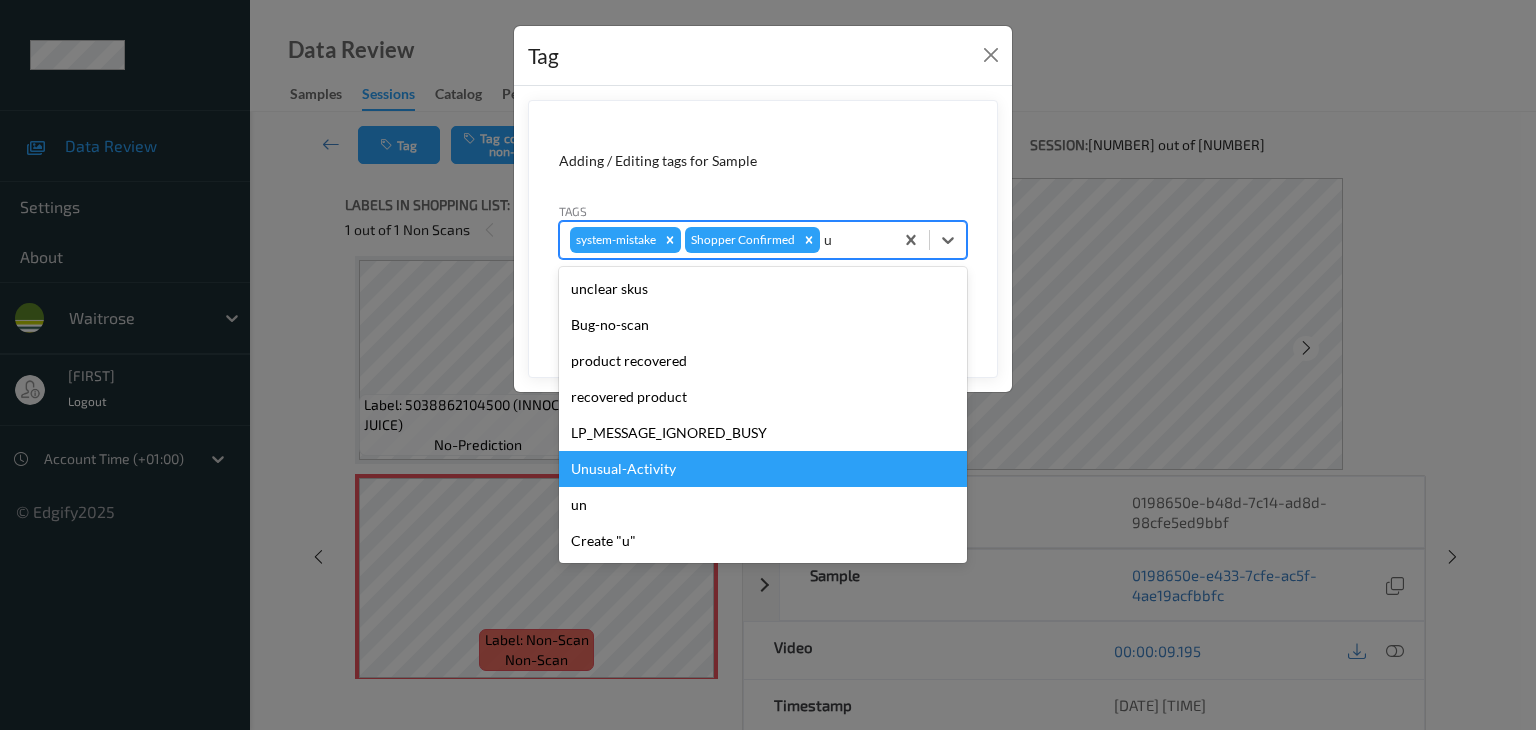 click on "Unusual-Activity" at bounding box center [763, 469] 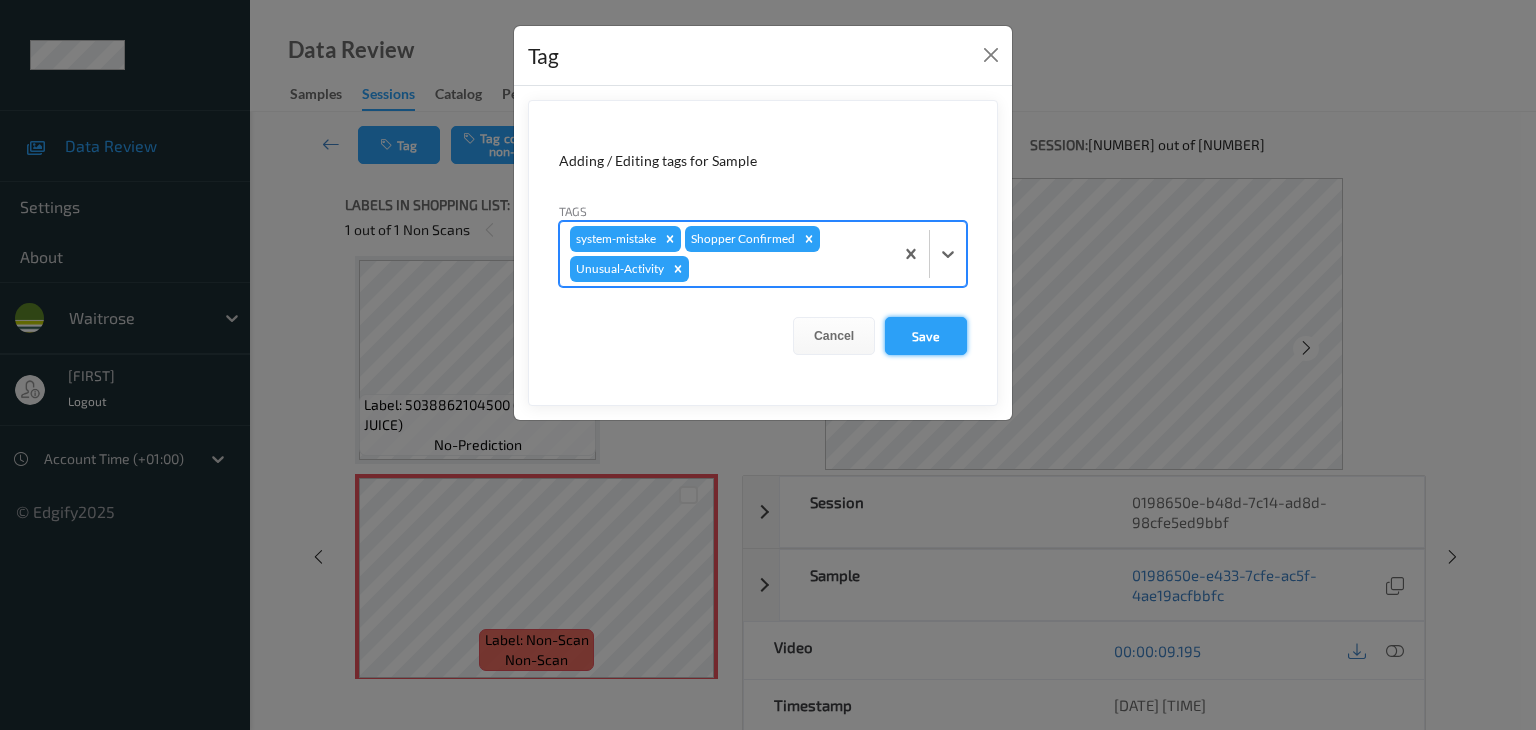 click on "Save" at bounding box center [926, 336] 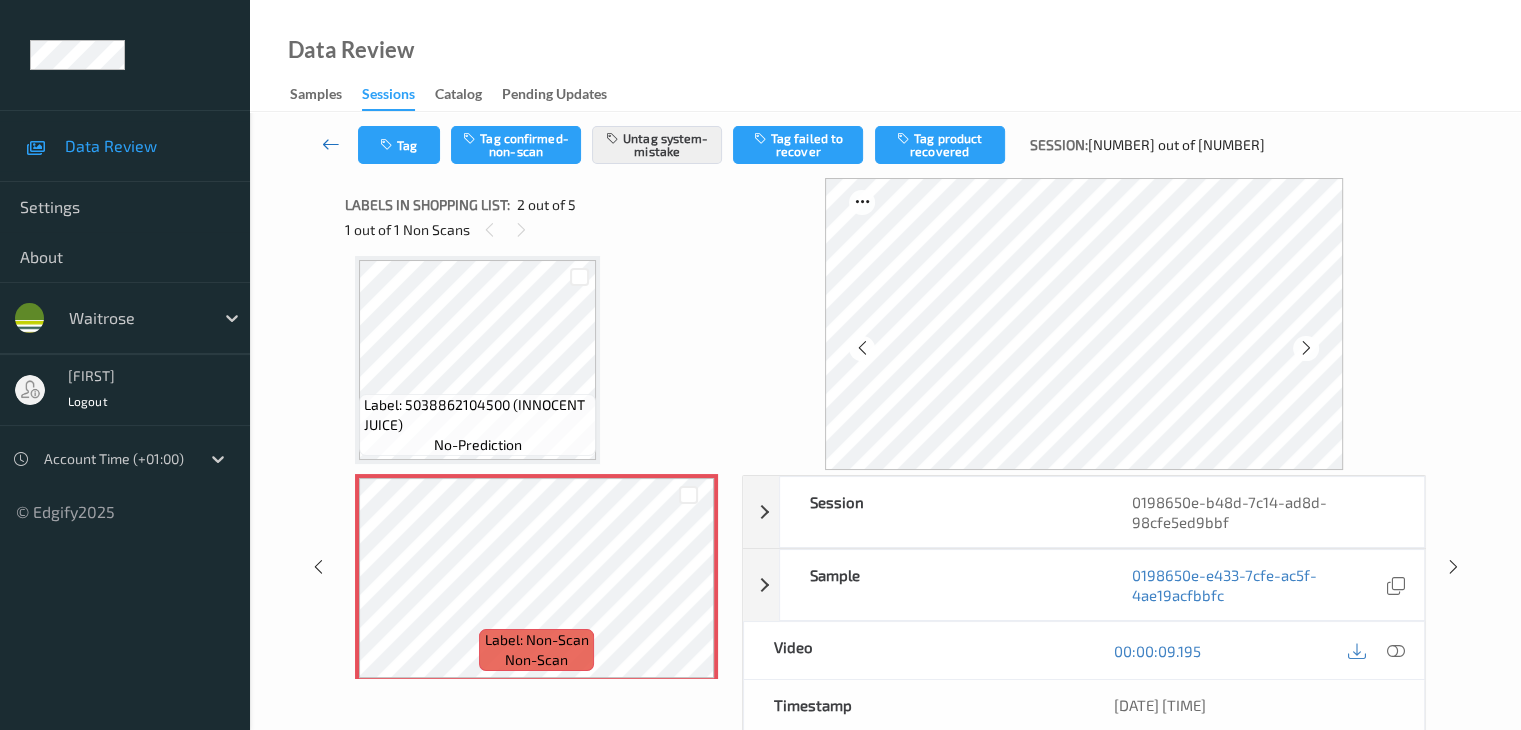 click at bounding box center [331, 144] 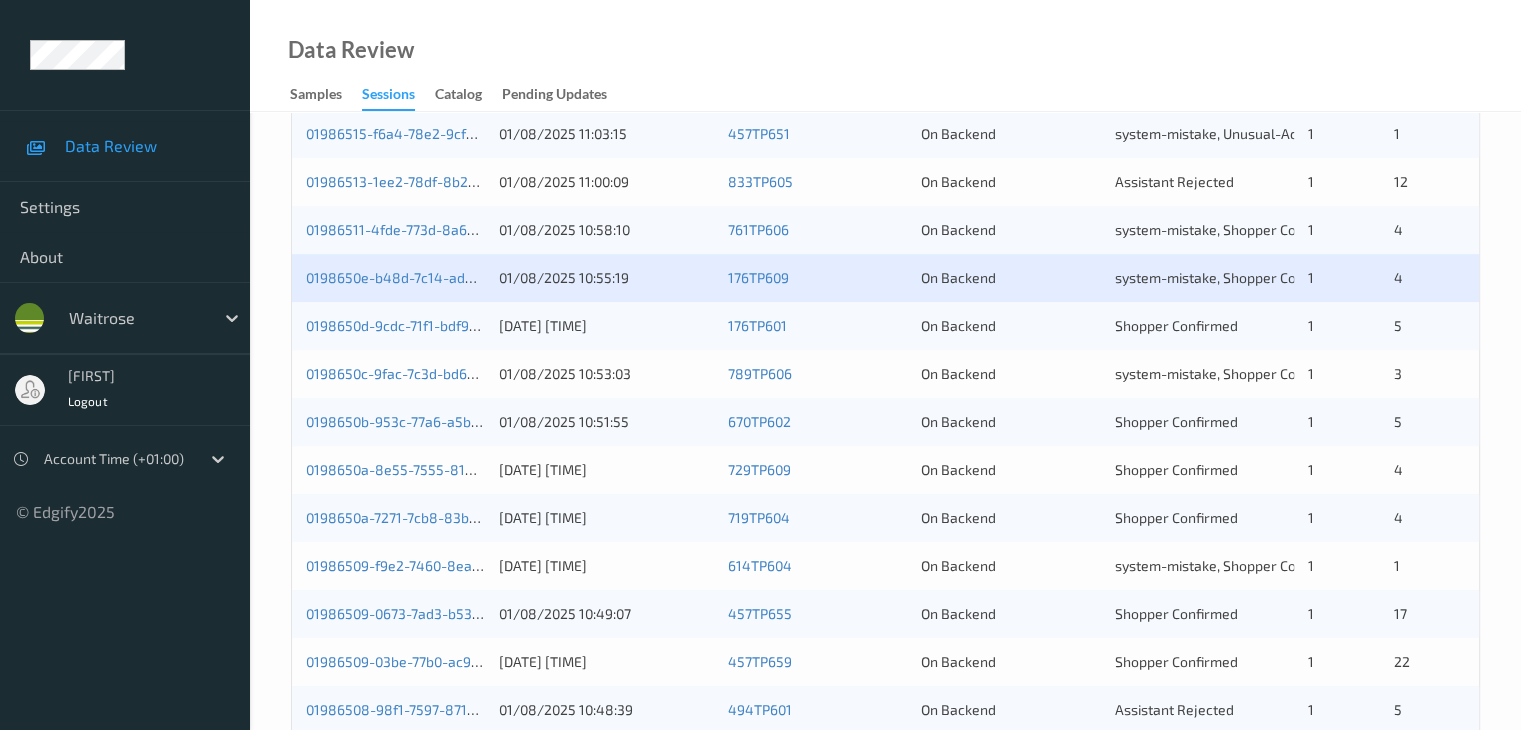 scroll, scrollTop: 800, scrollLeft: 0, axis: vertical 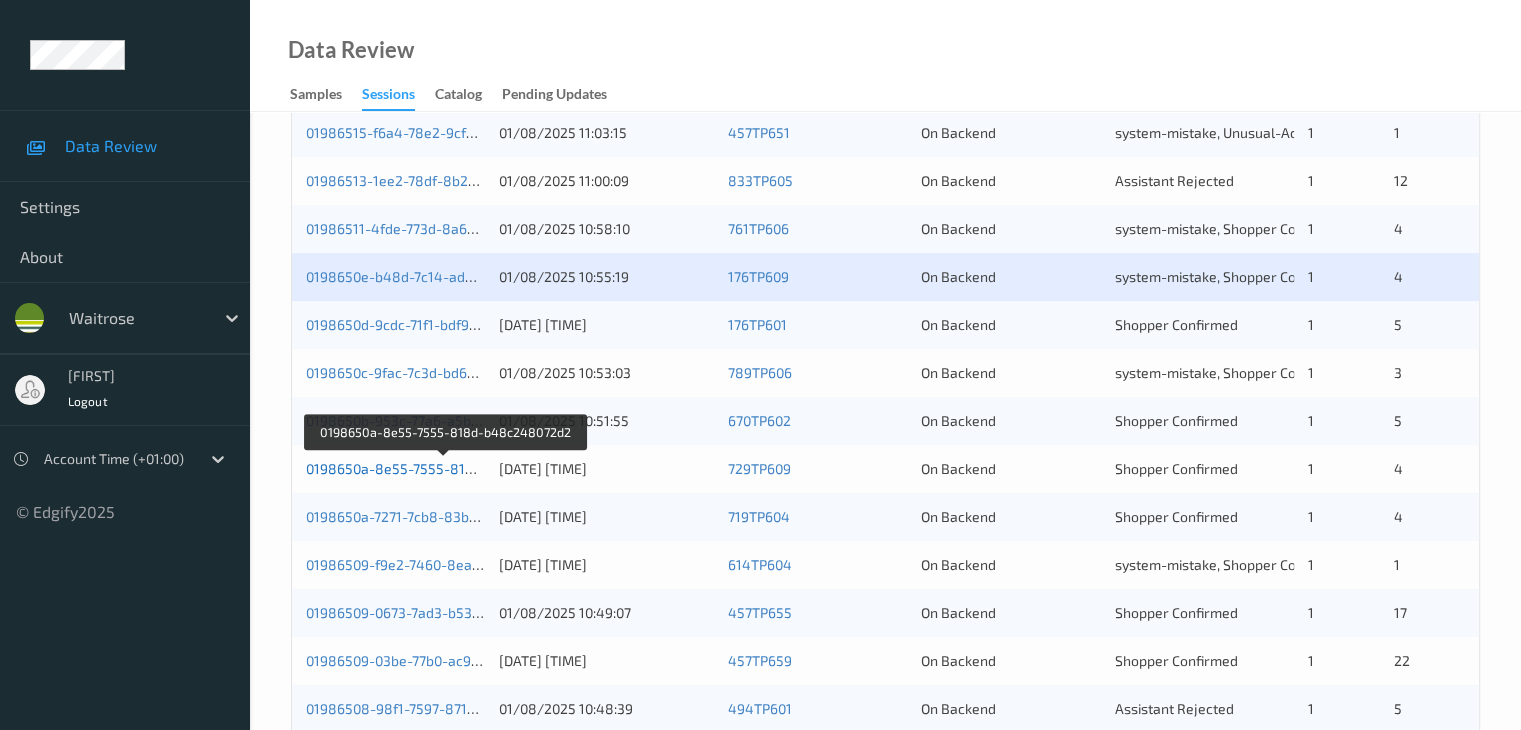 click on "0198650a-8e55-7555-818d-b48c248072d2" at bounding box center [446, 468] 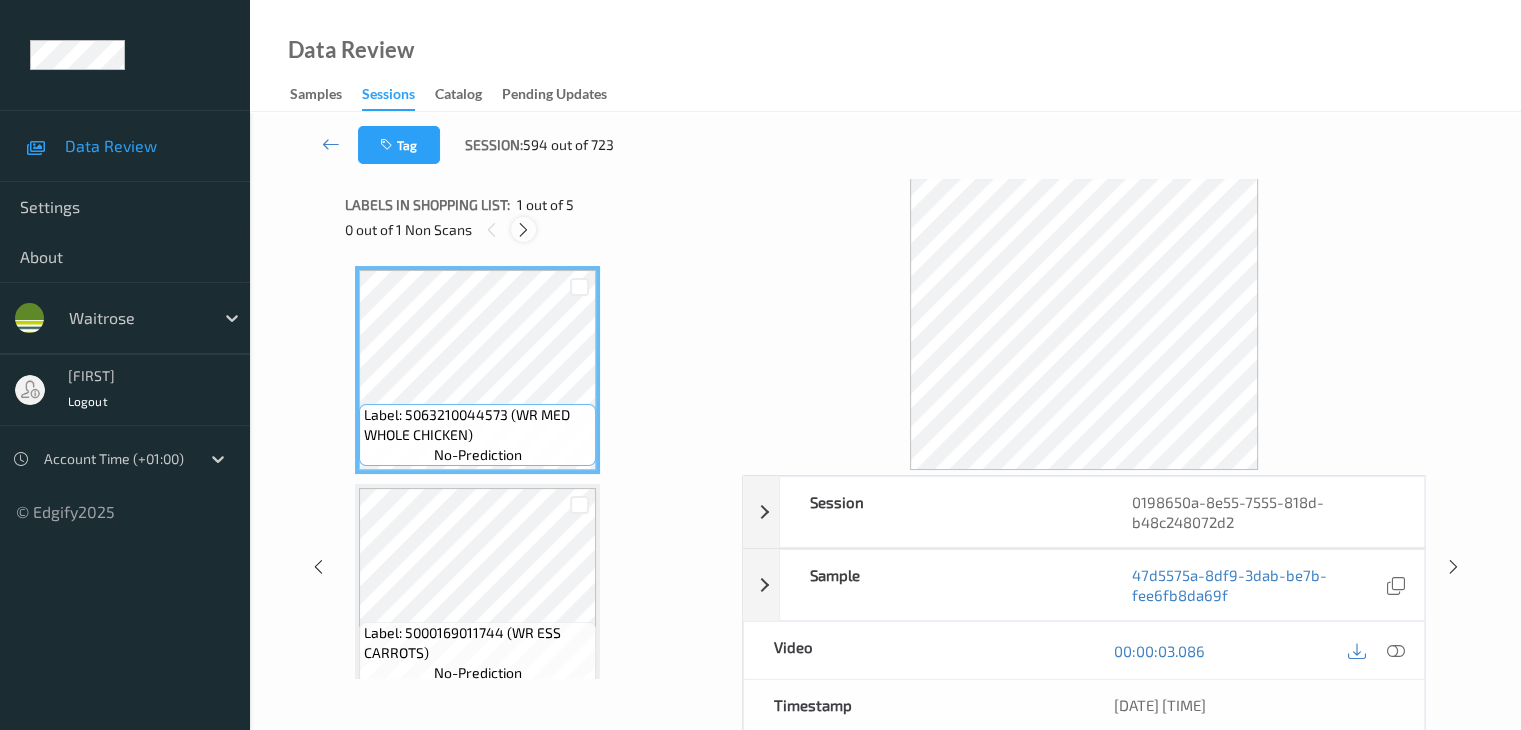 click at bounding box center [523, 230] 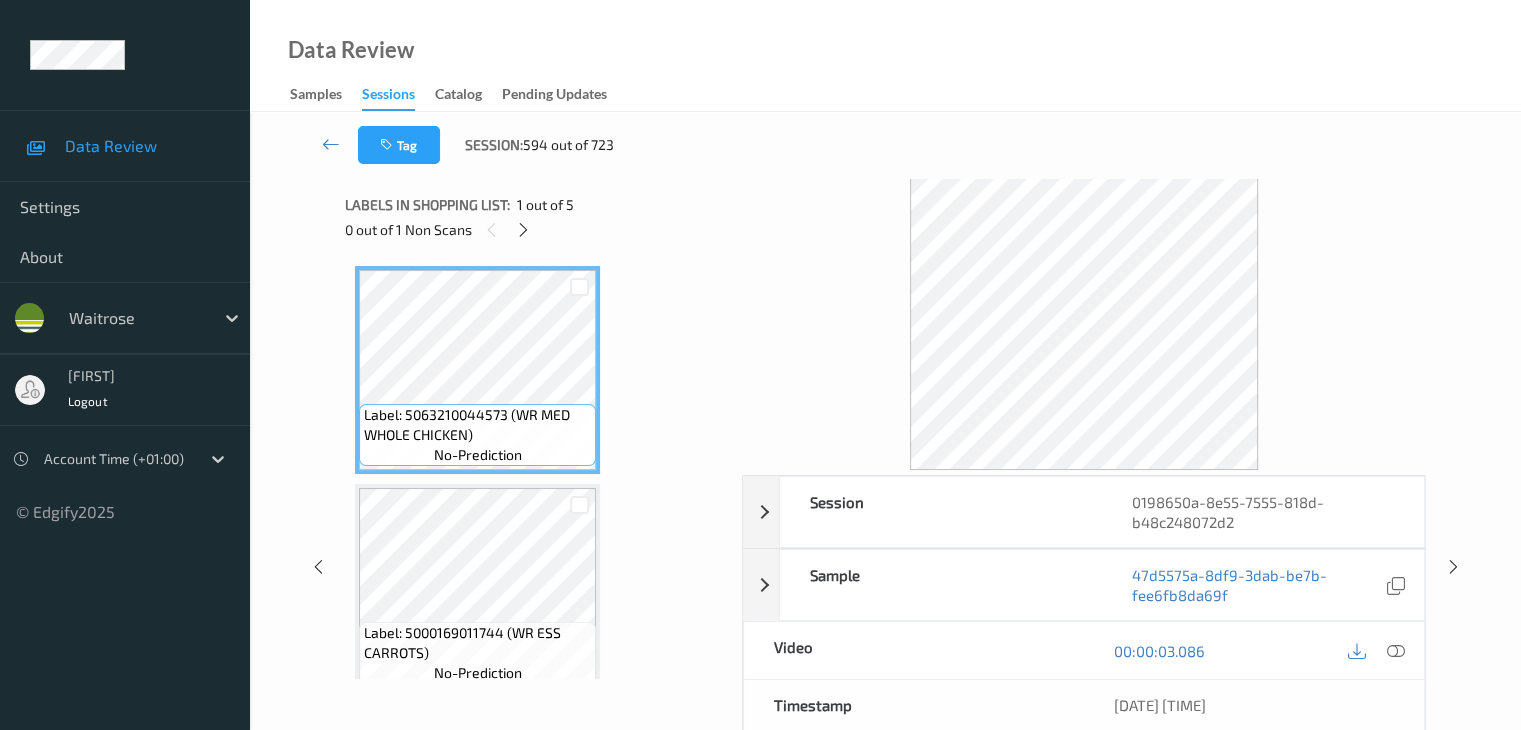 scroll, scrollTop: 446, scrollLeft: 0, axis: vertical 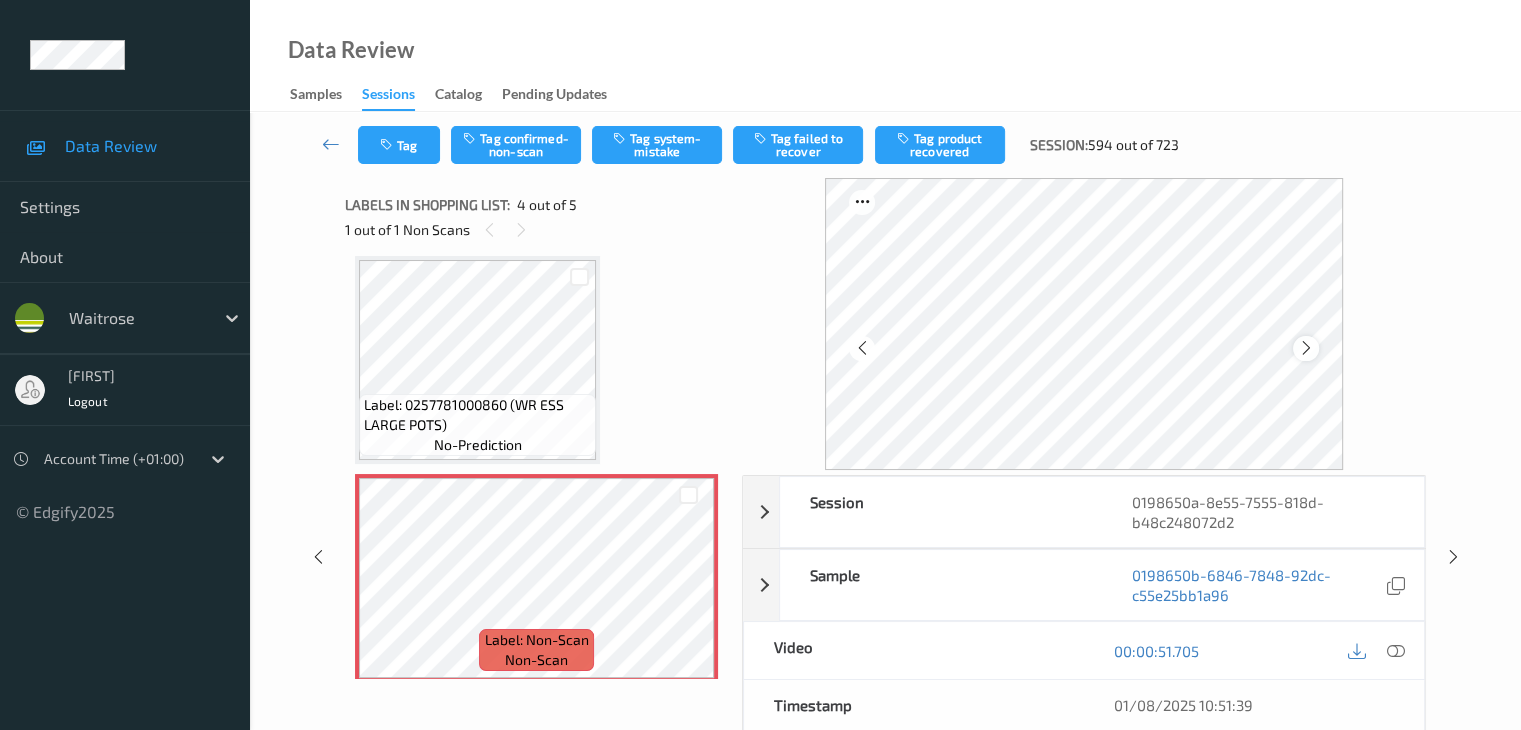 click at bounding box center [1306, 348] 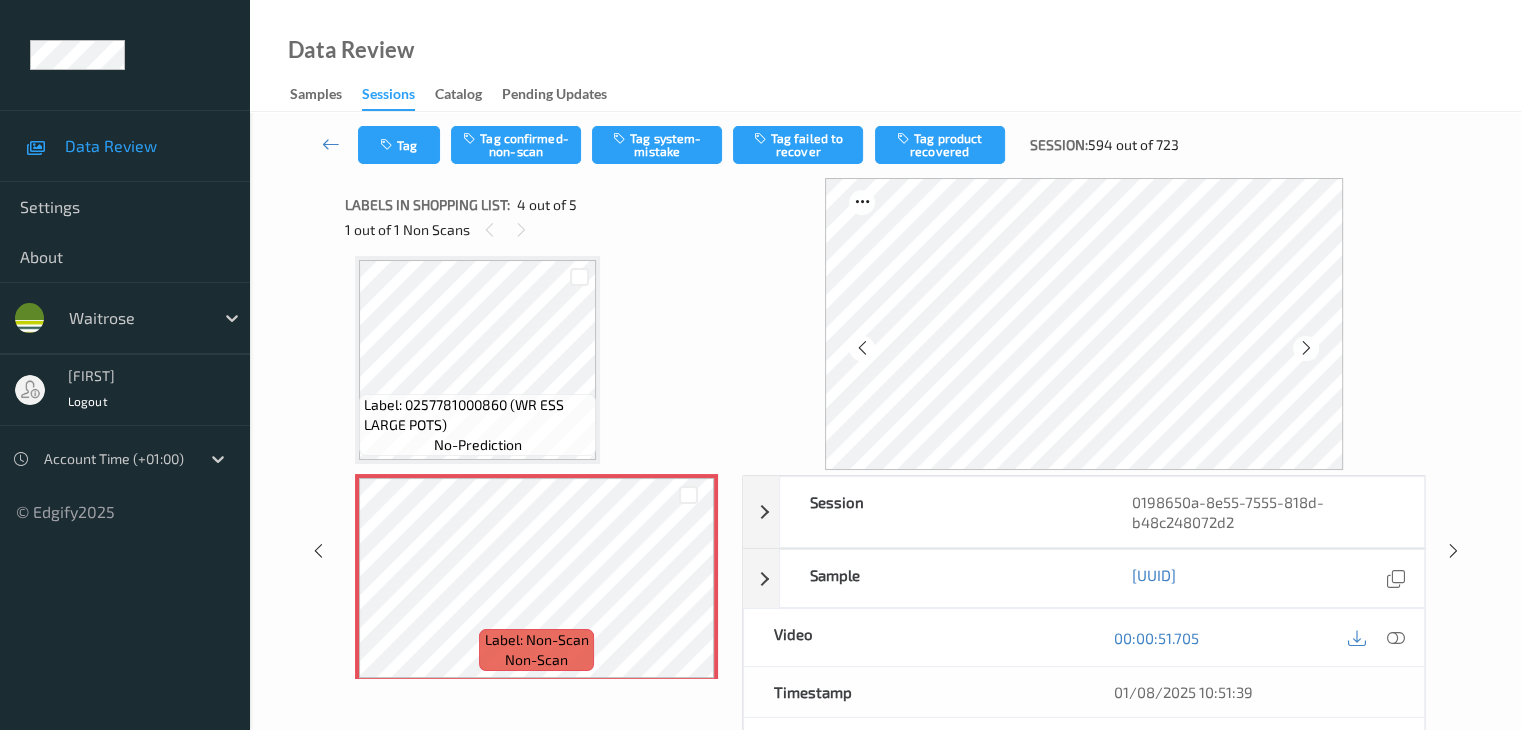 click at bounding box center (1306, 348) 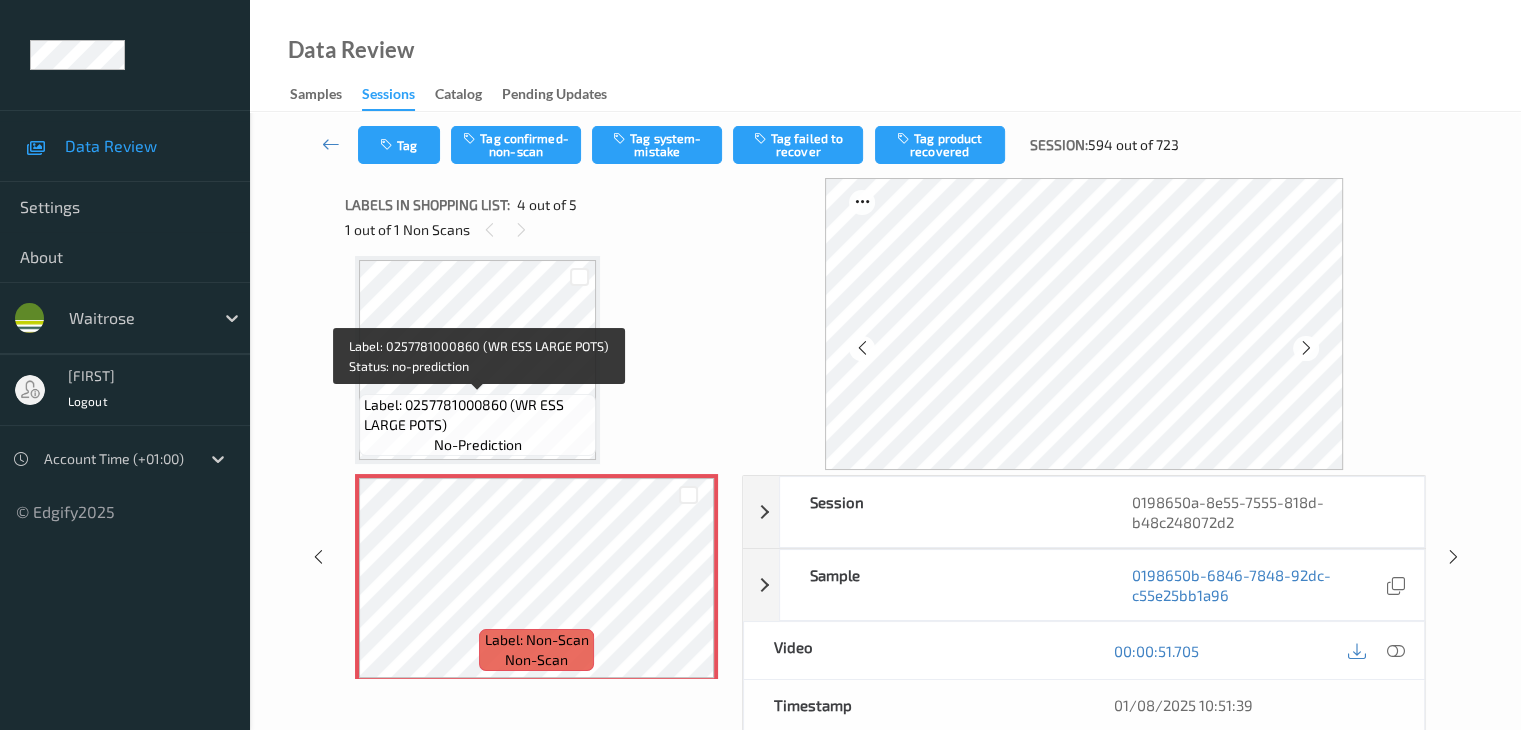 click on "Label: 0257781000860 (WR ESS LARGE POTS)" at bounding box center [477, 415] 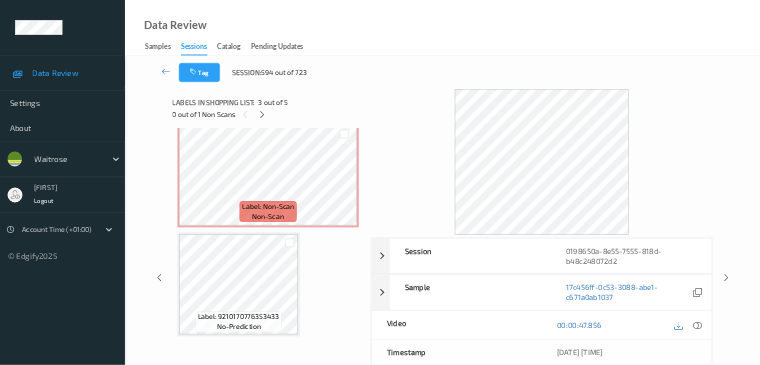 scroll, scrollTop: 677, scrollLeft: 0, axis: vertical 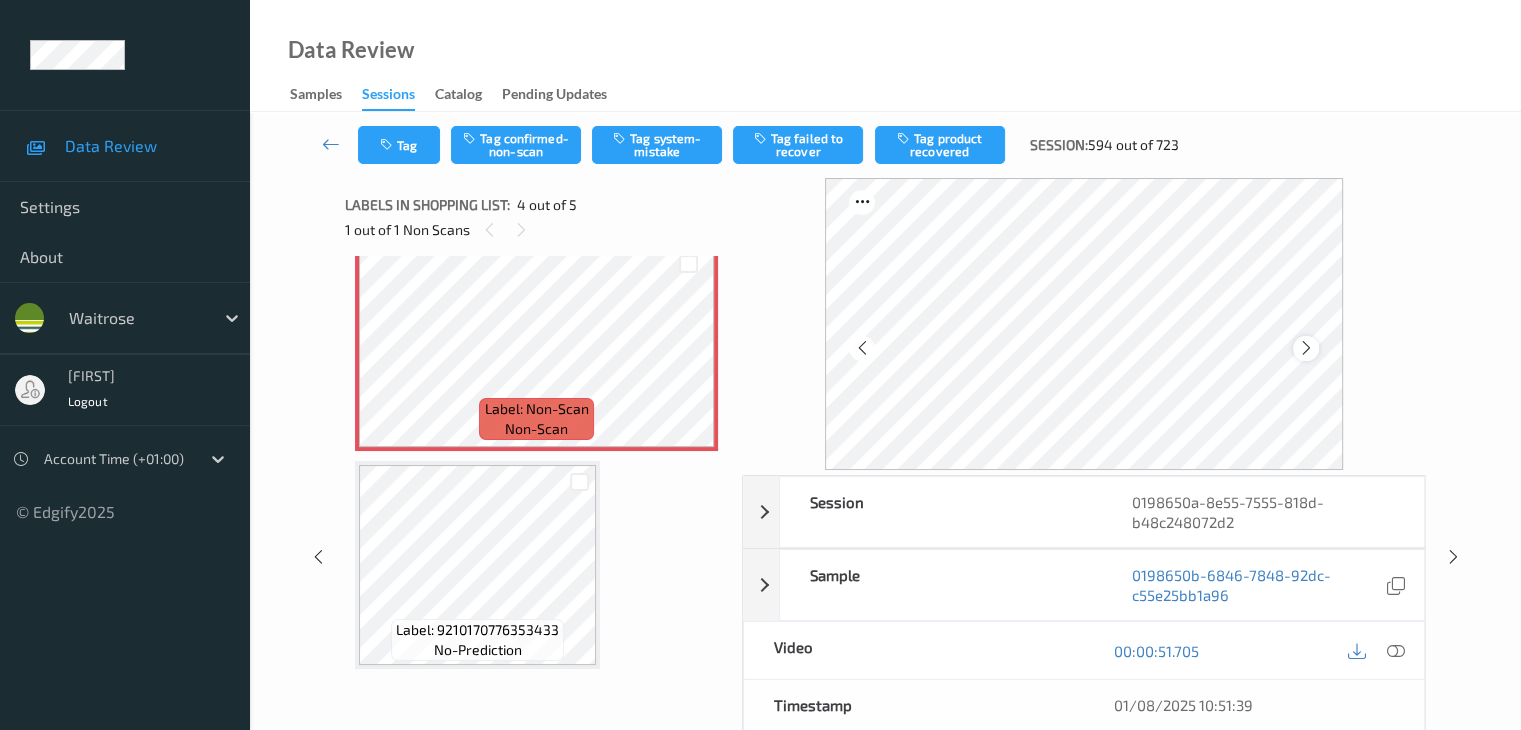click at bounding box center [1306, 348] 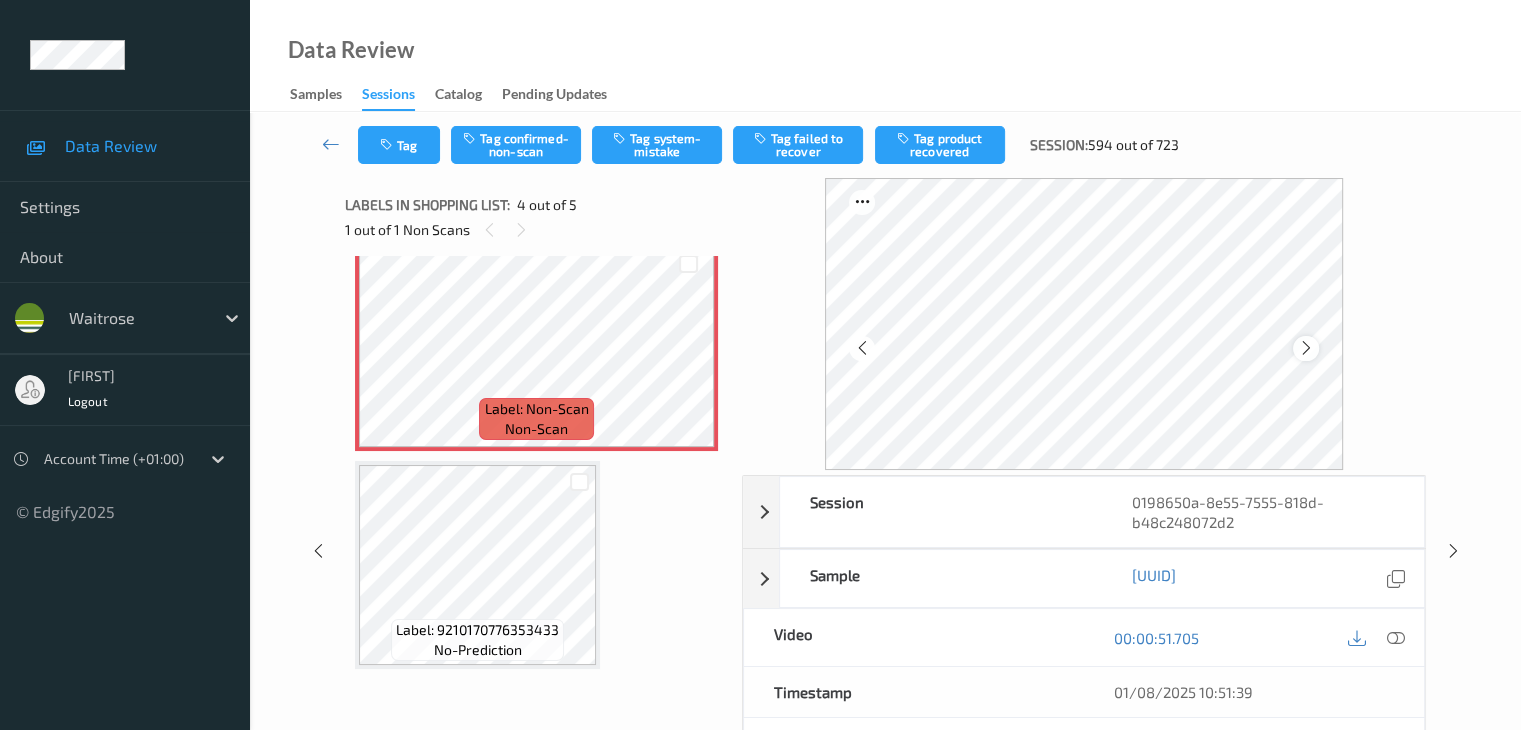 click at bounding box center (1306, 348) 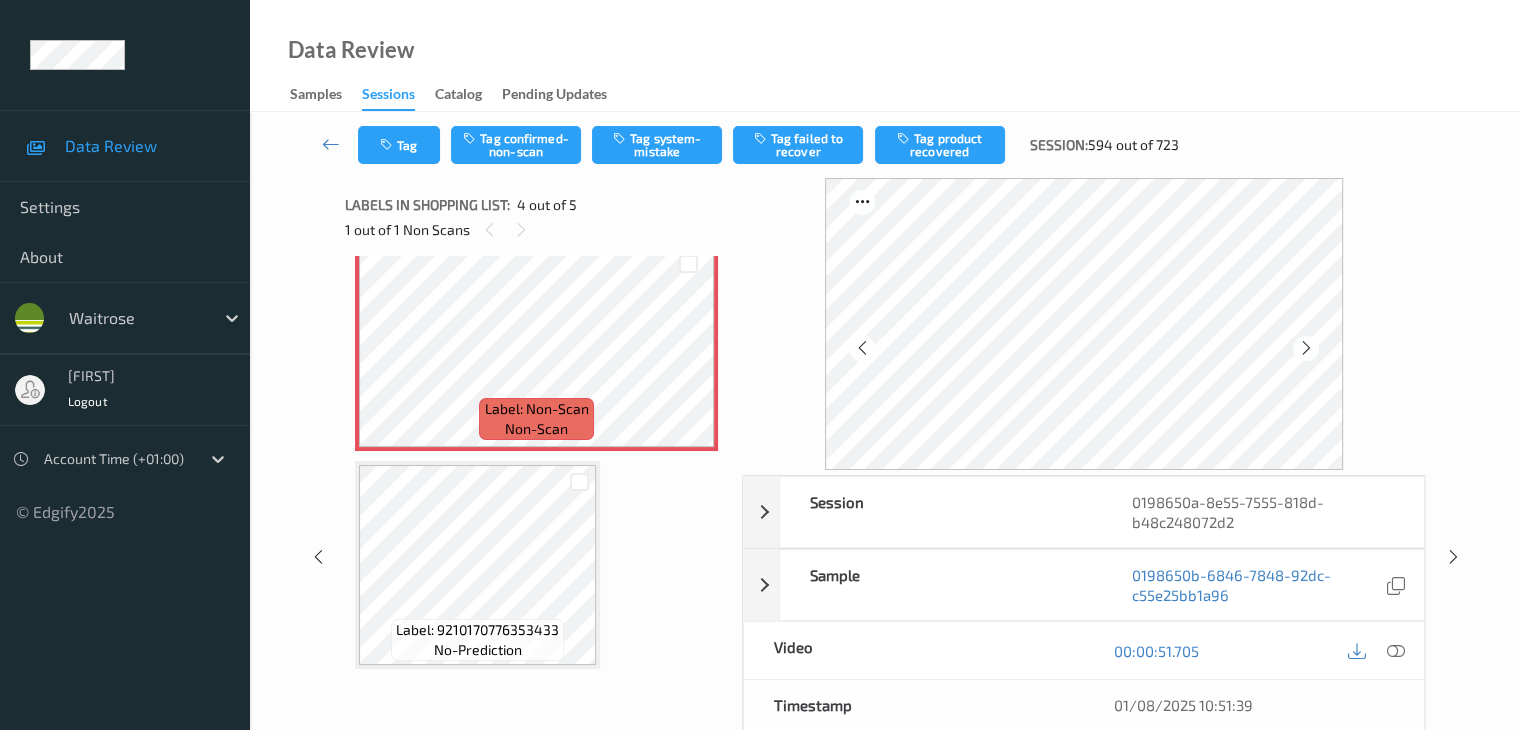 click at bounding box center [1306, 348] 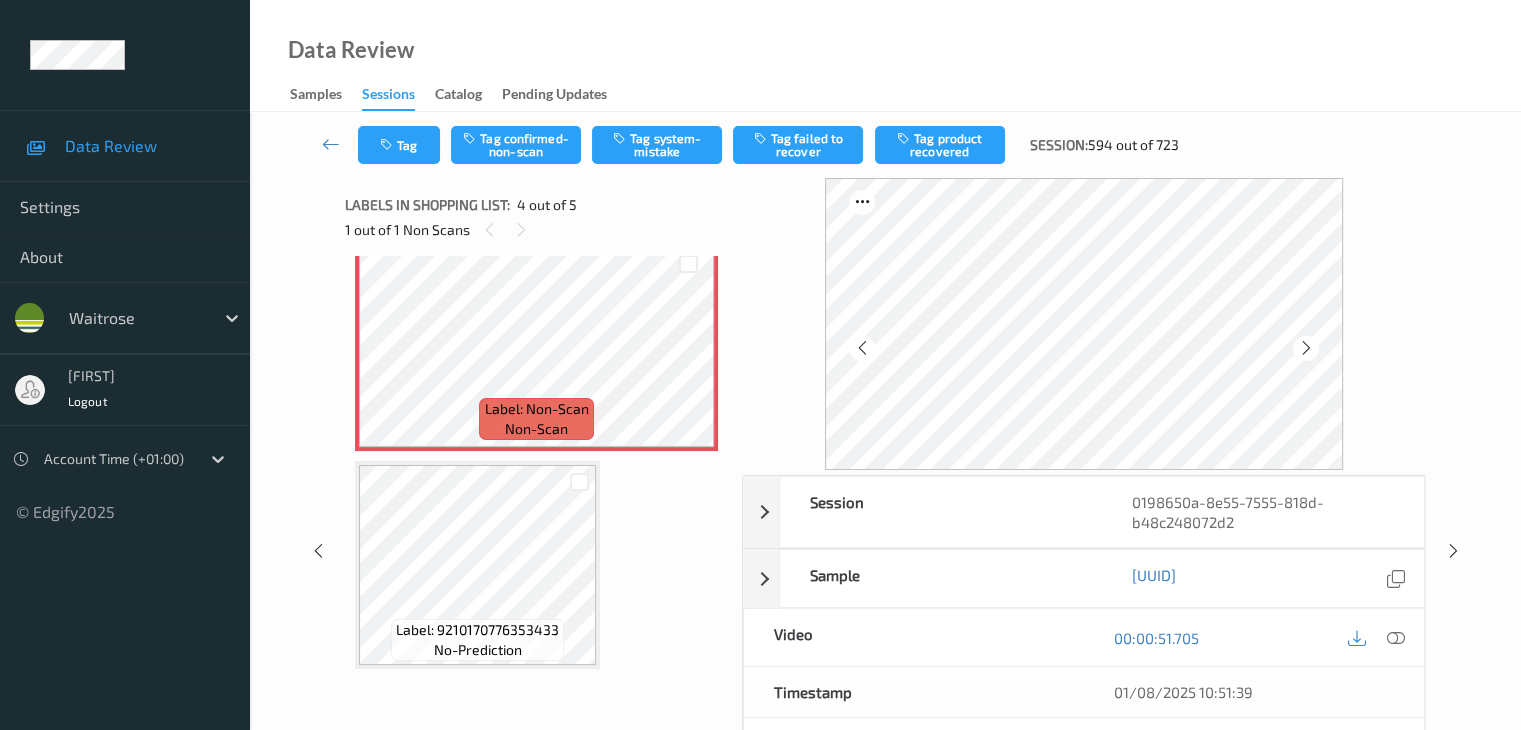 click at bounding box center [1306, 348] 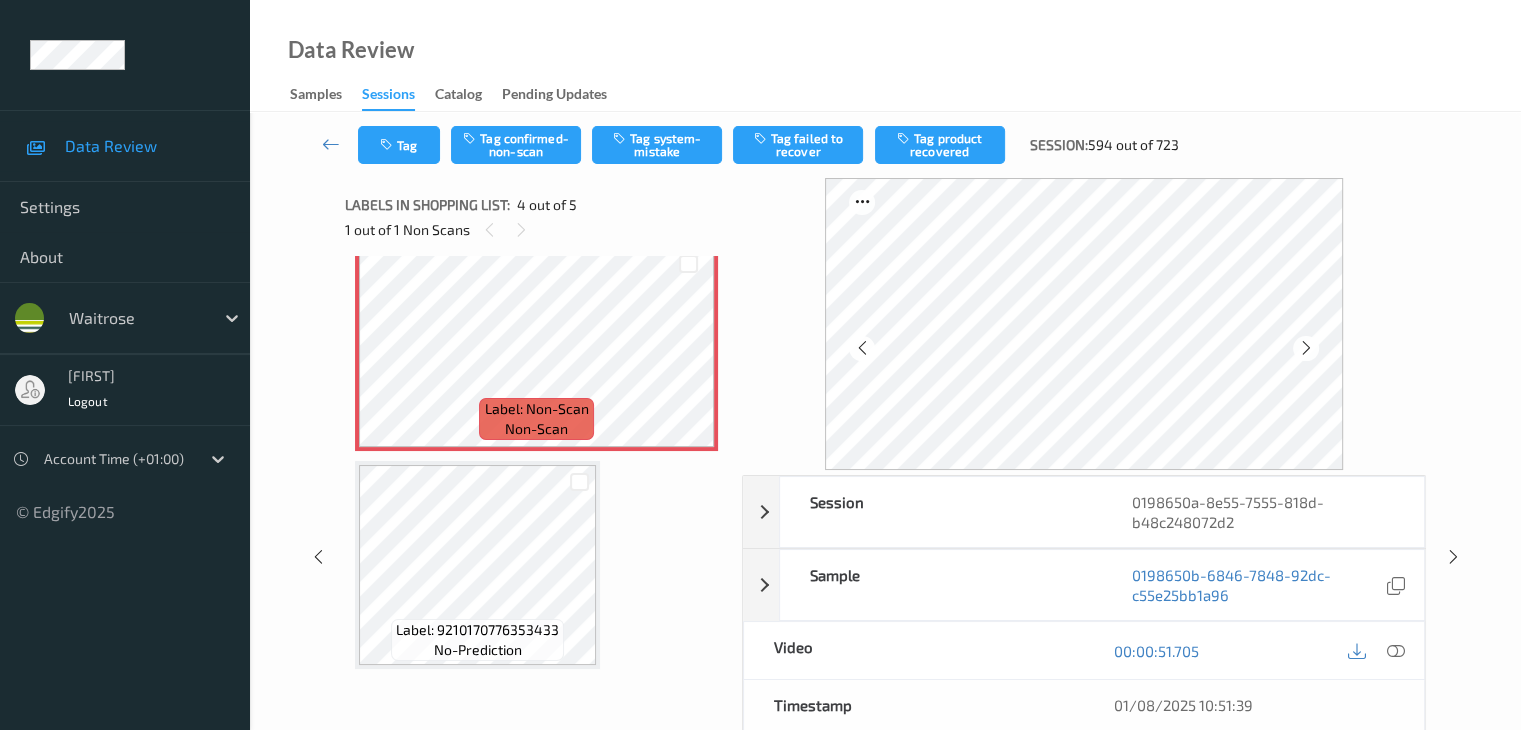 click at bounding box center (1306, 348) 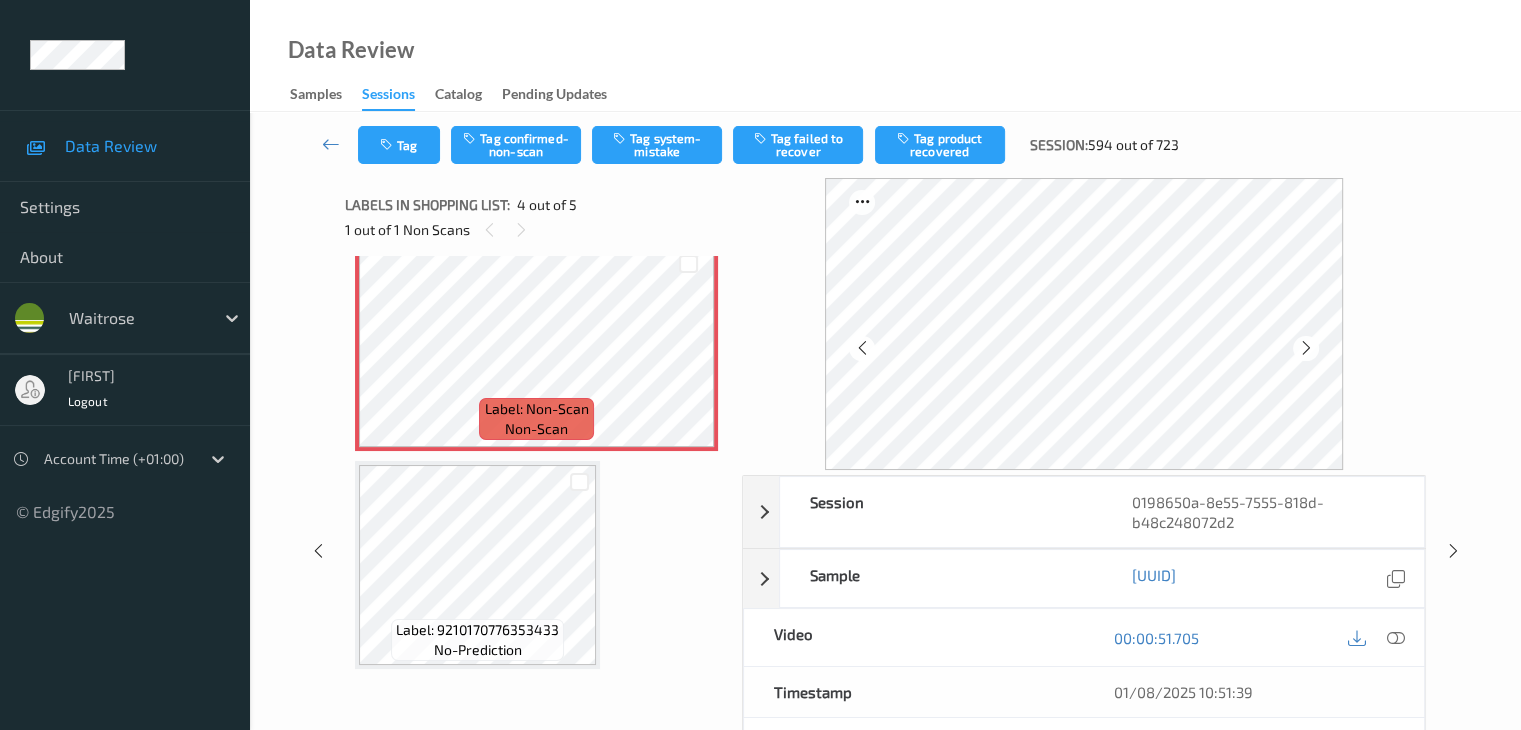 click at bounding box center (1306, 348) 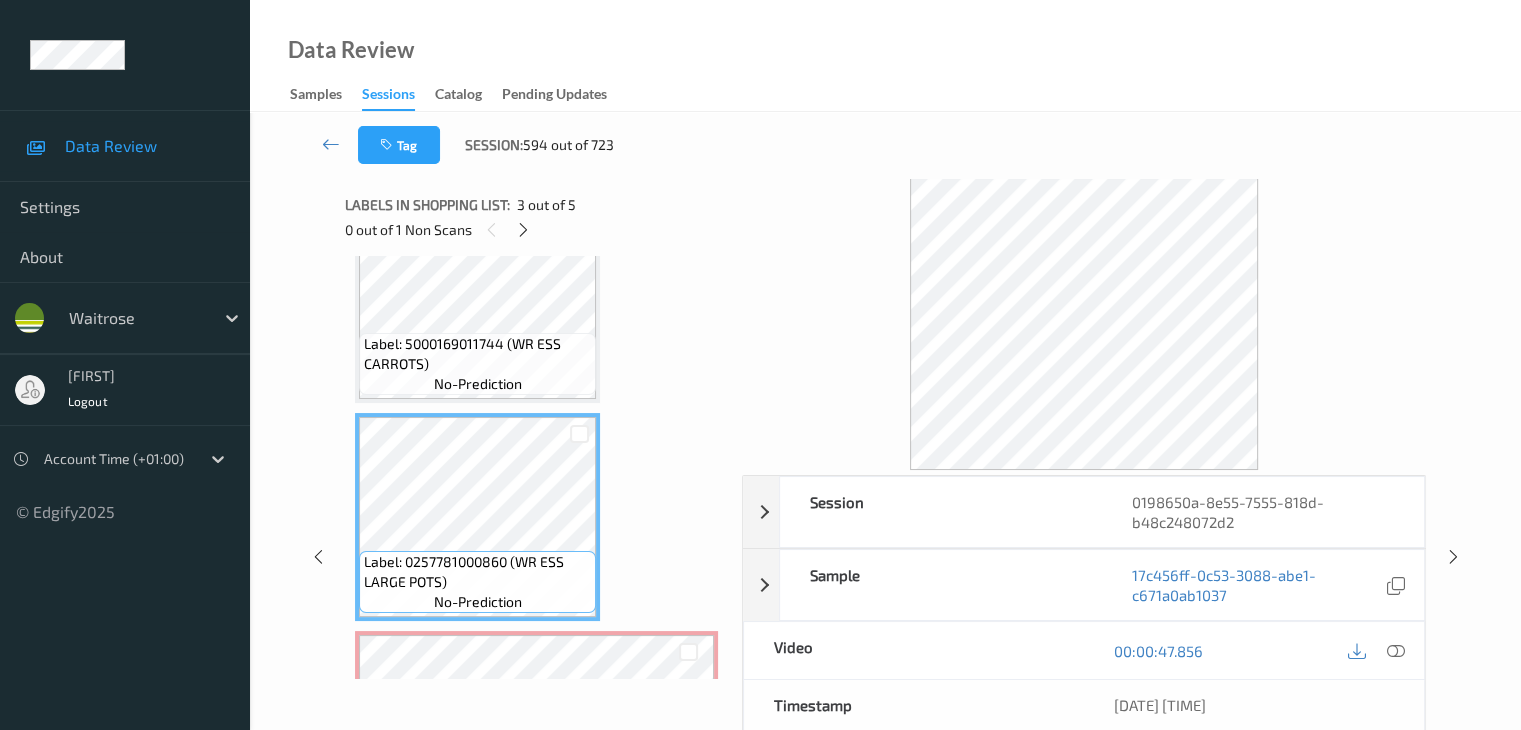 scroll, scrollTop: 277, scrollLeft: 0, axis: vertical 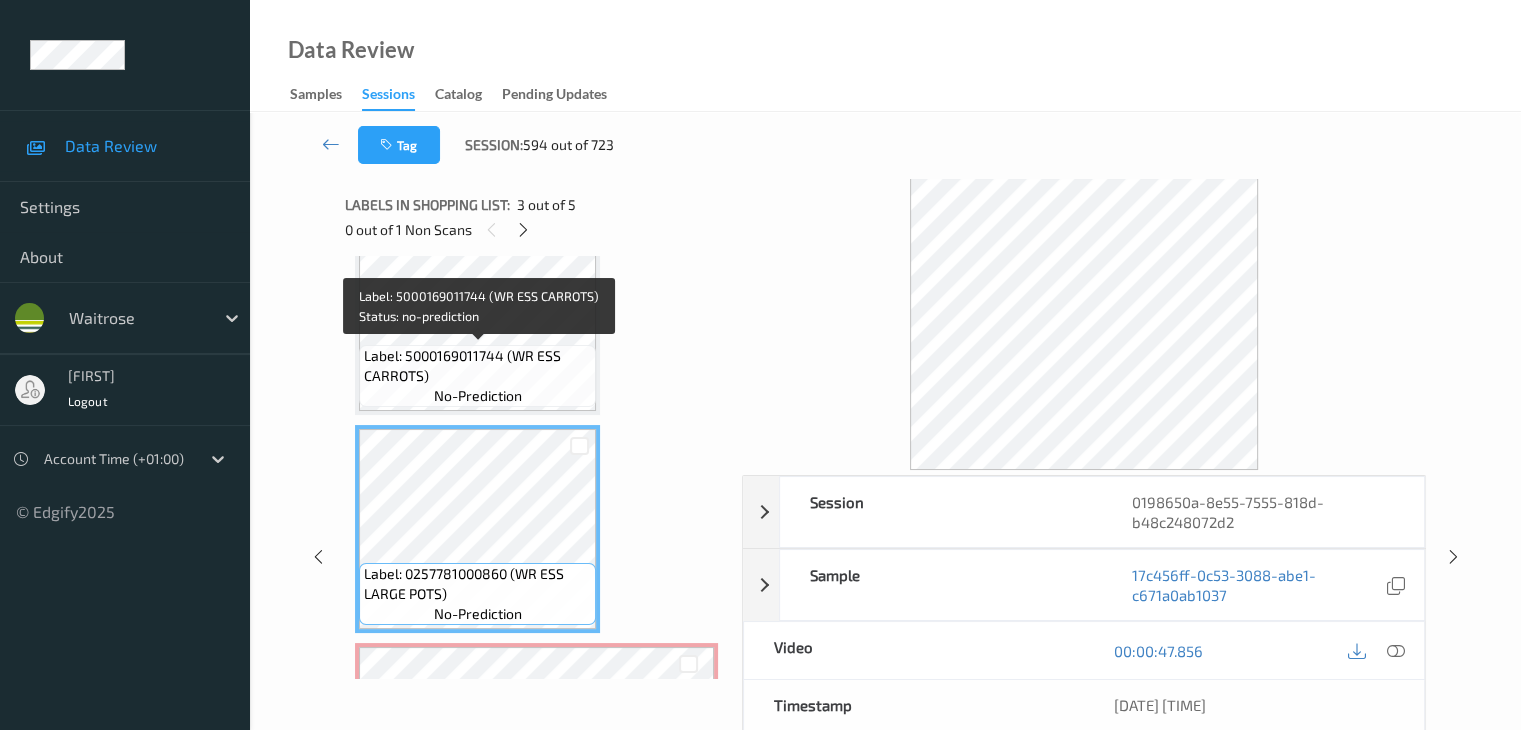 click on "Label: 5000169011744 (WR ESS CARROTS)" at bounding box center [477, 366] 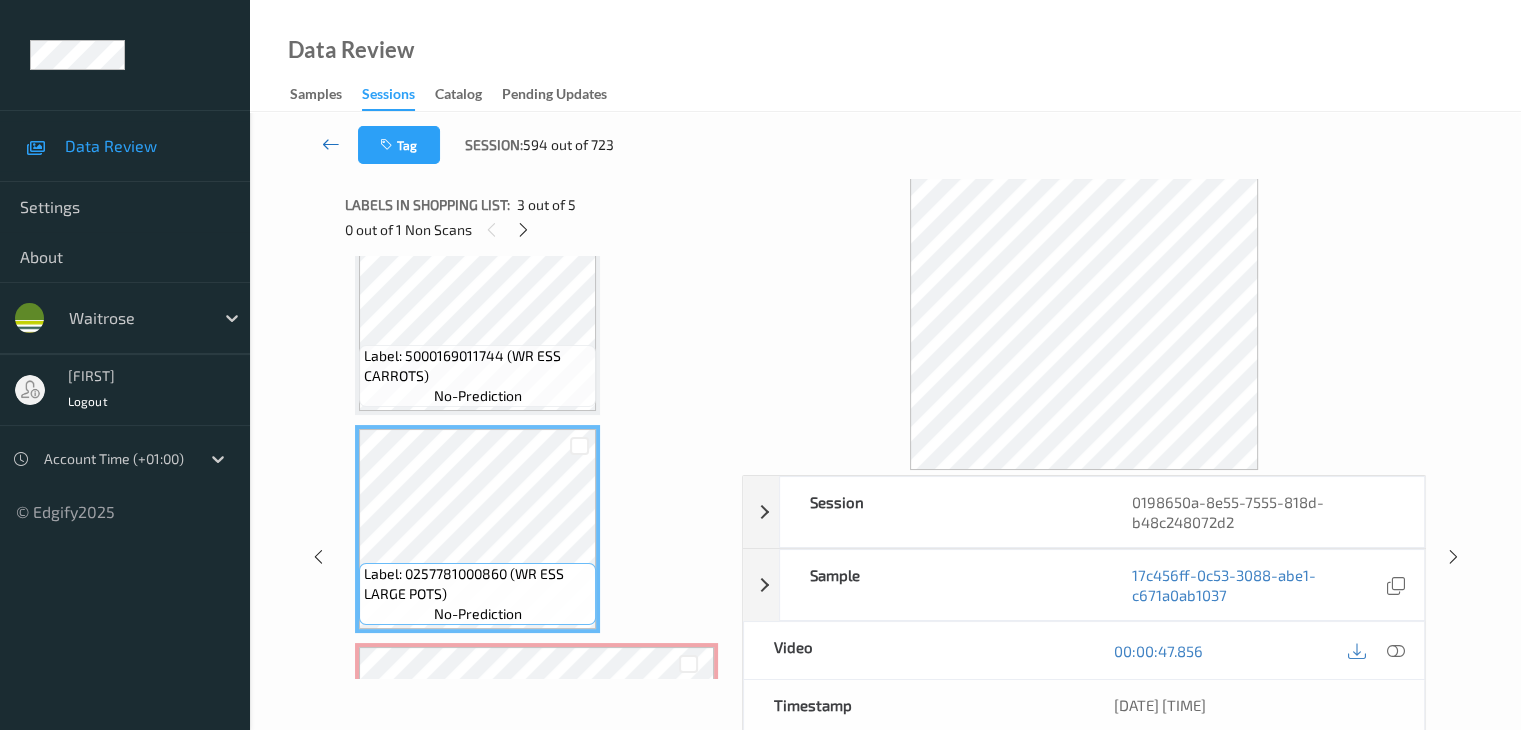 click at bounding box center (331, 144) 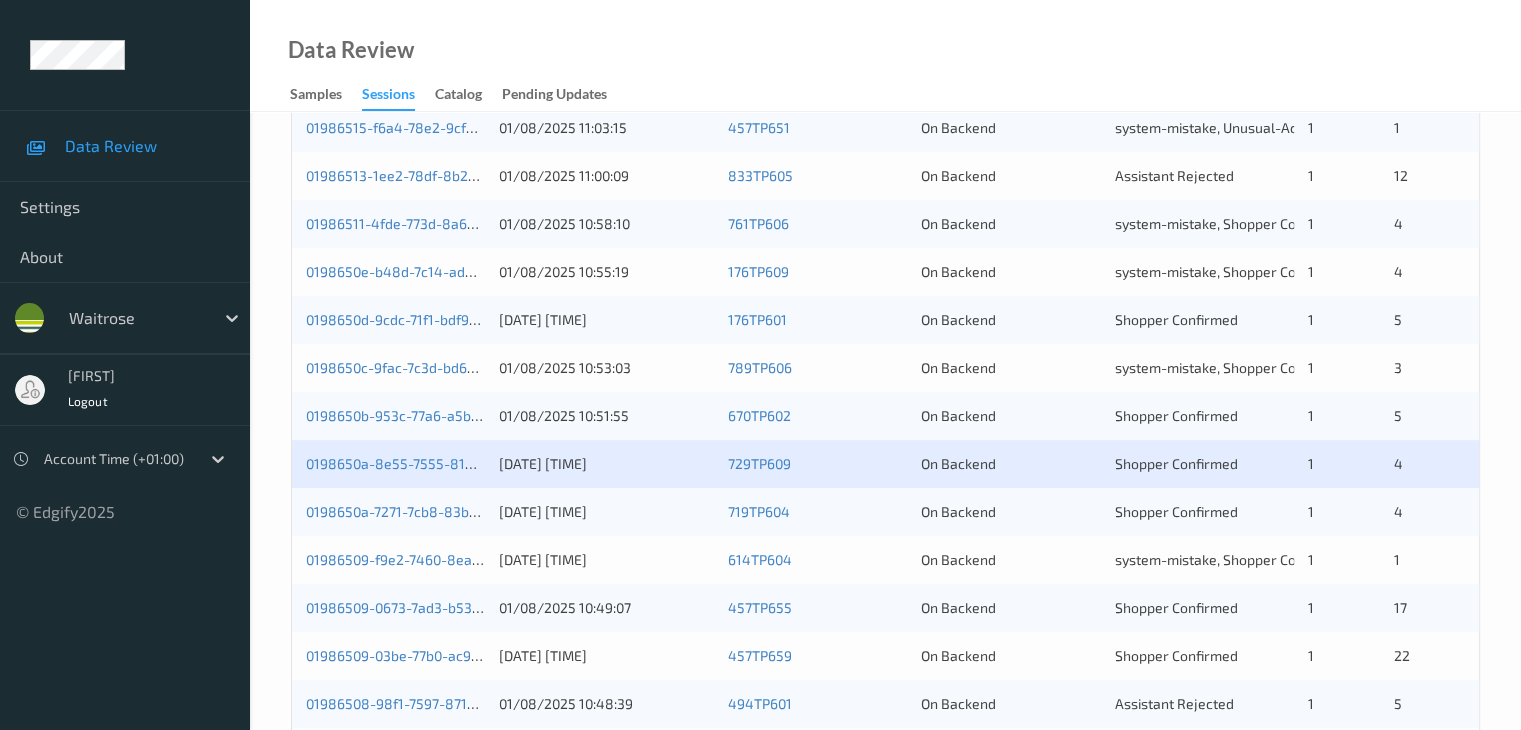 scroll, scrollTop: 932, scrollLeft: 0, axis: vertical 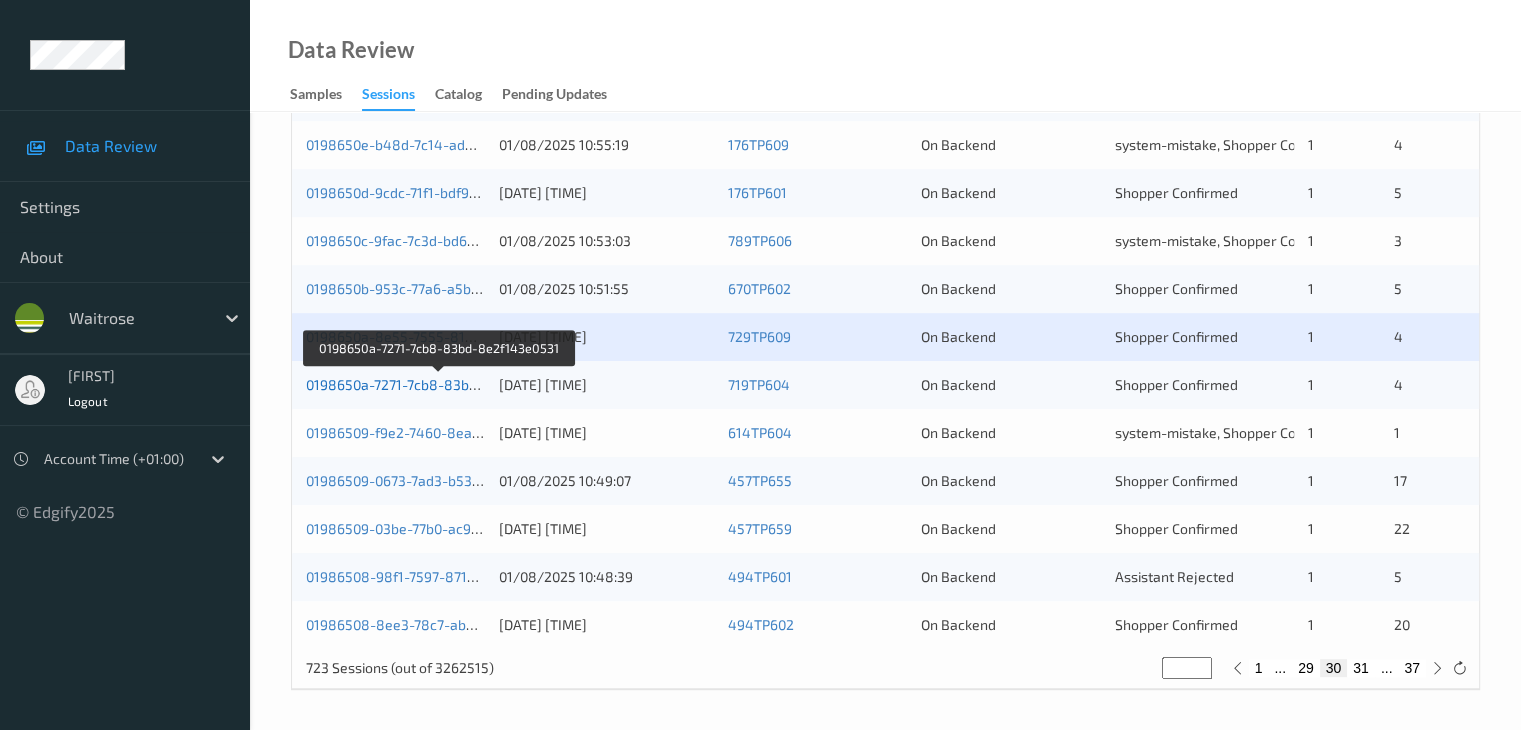 click on "0198650a-7271-7cb8-83bd-8e2f143e0531" at bounding box center [440, 384] 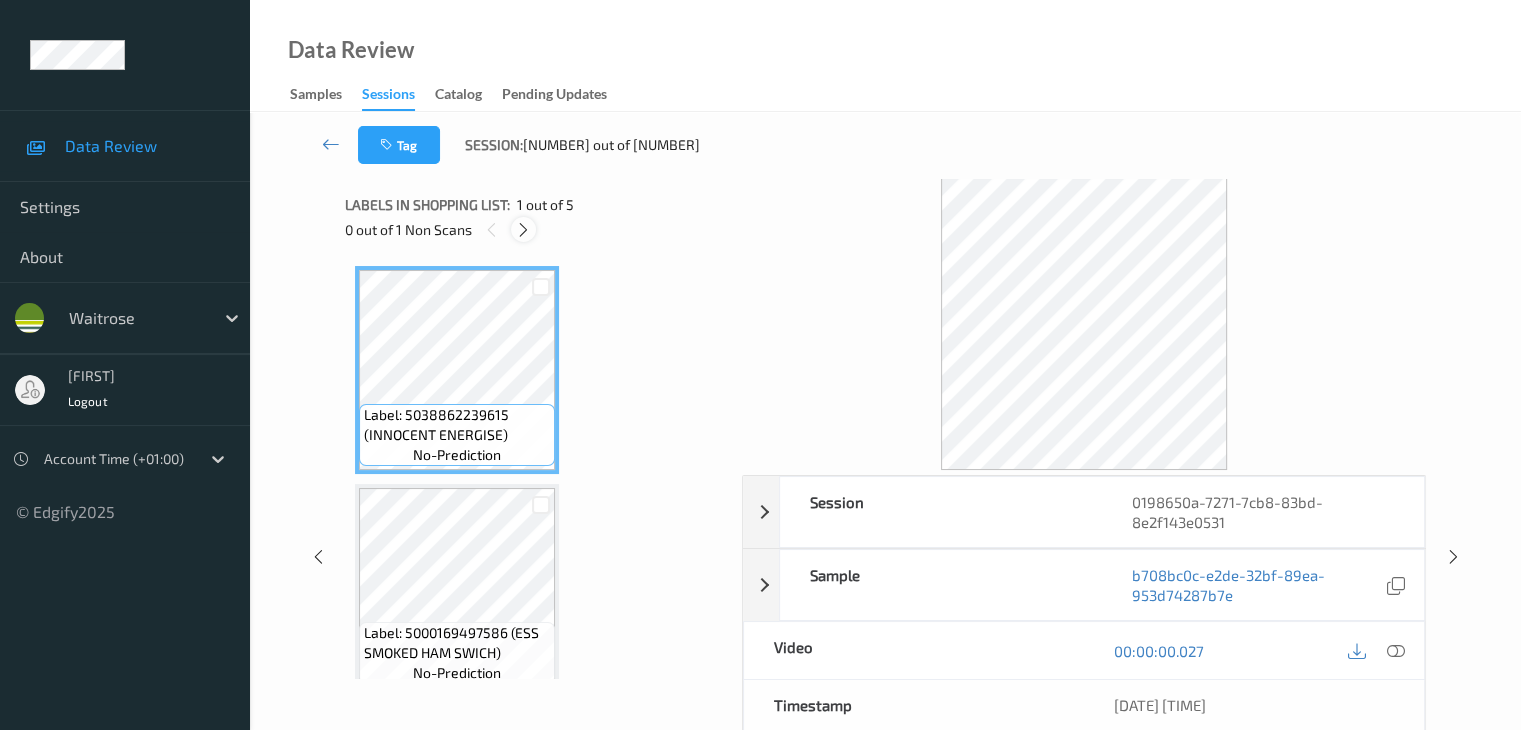click at bounding box center (523, 230) 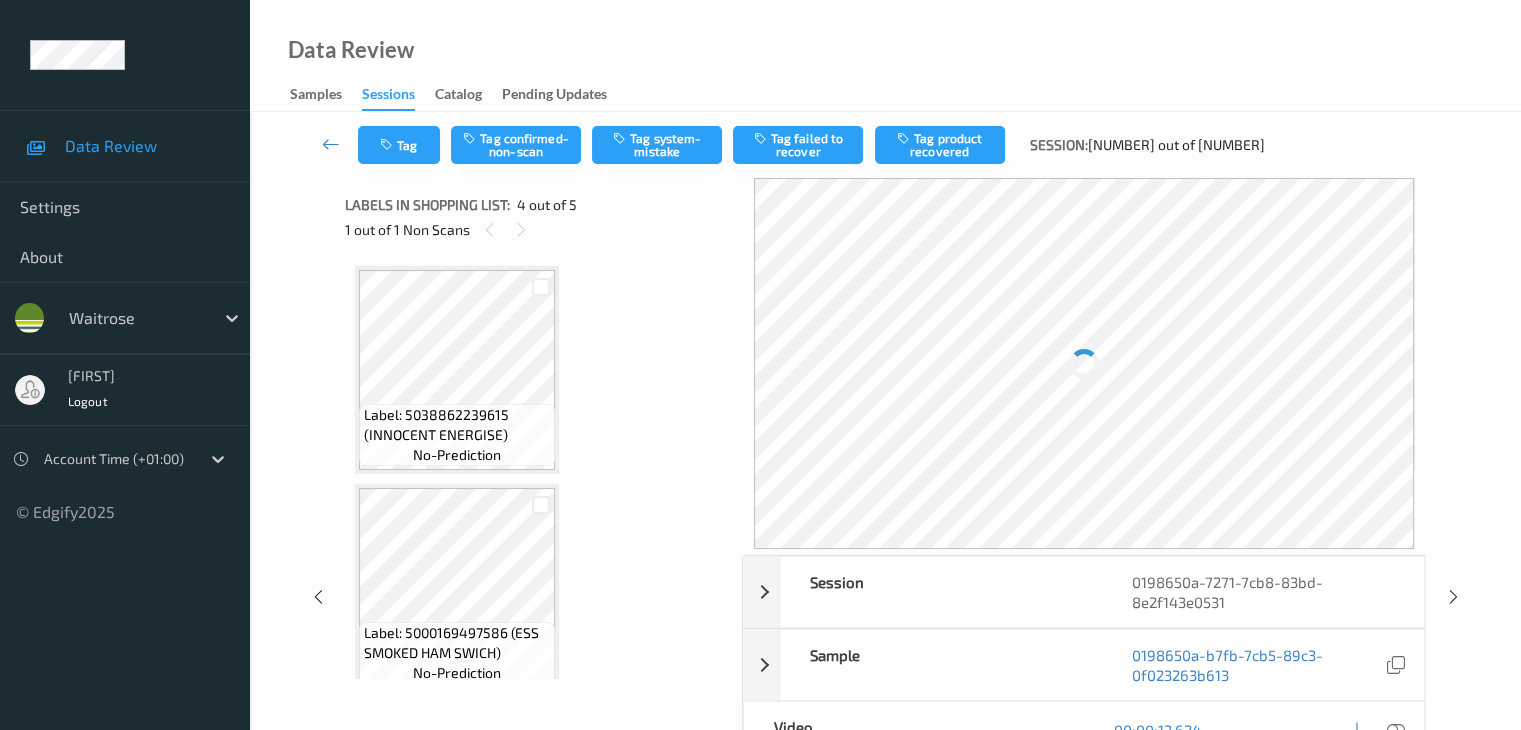 scroll, scrollTop: 446, scrollLeft: 0, axis: vertical 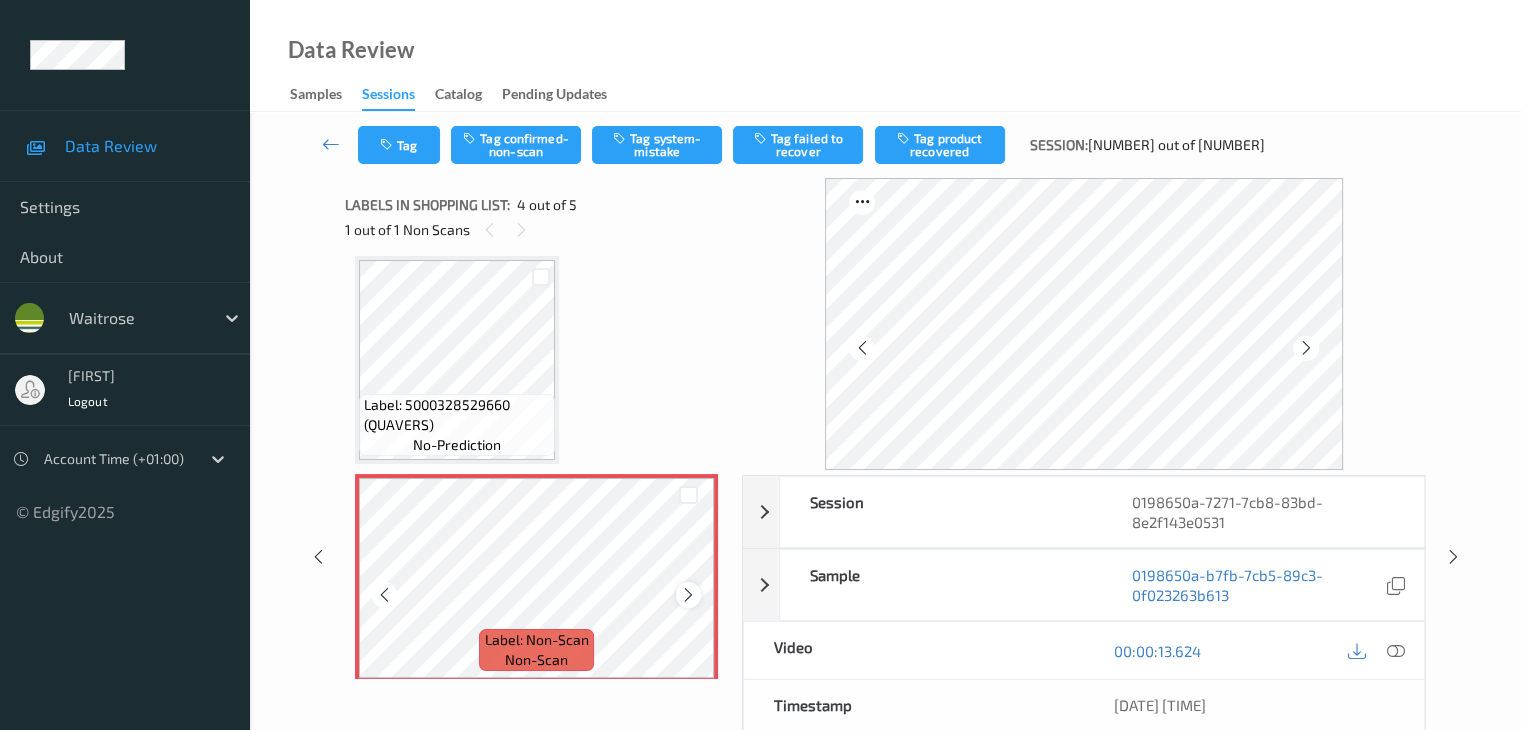 click at bounding box center (688, 595) 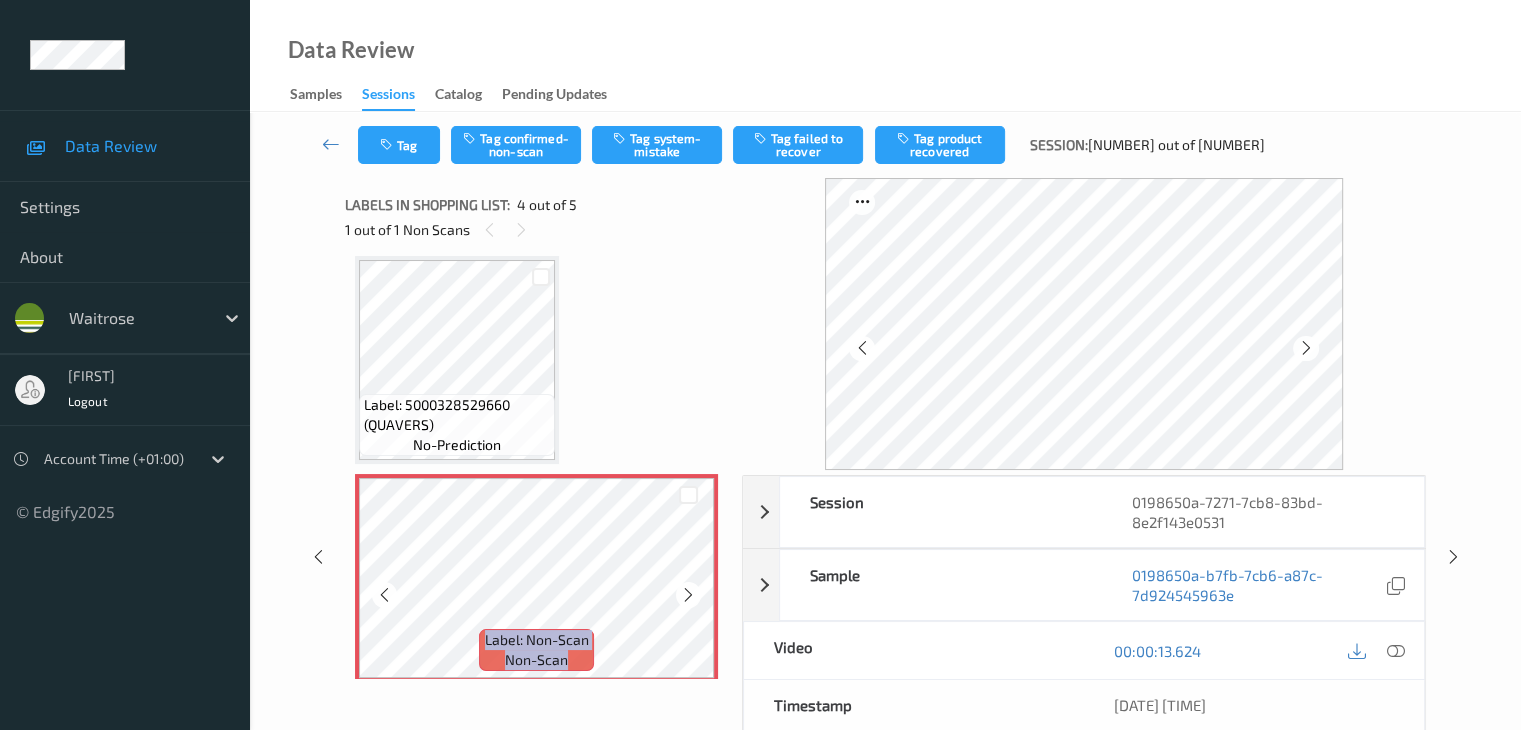 click at bounding box center (688, 595) 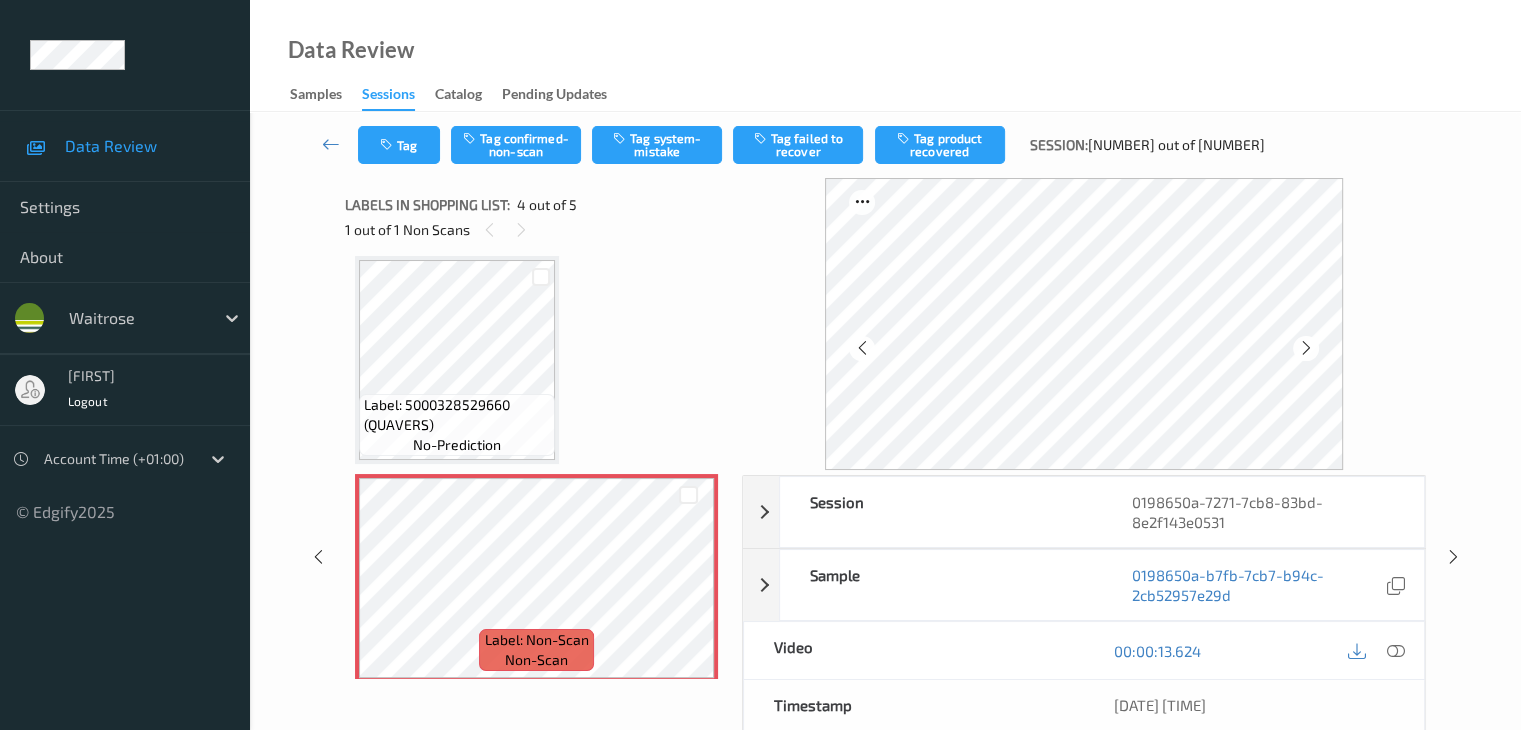 click on "Label: 5000328529660 (QUAVERS)" at bounding box center (457, 415) 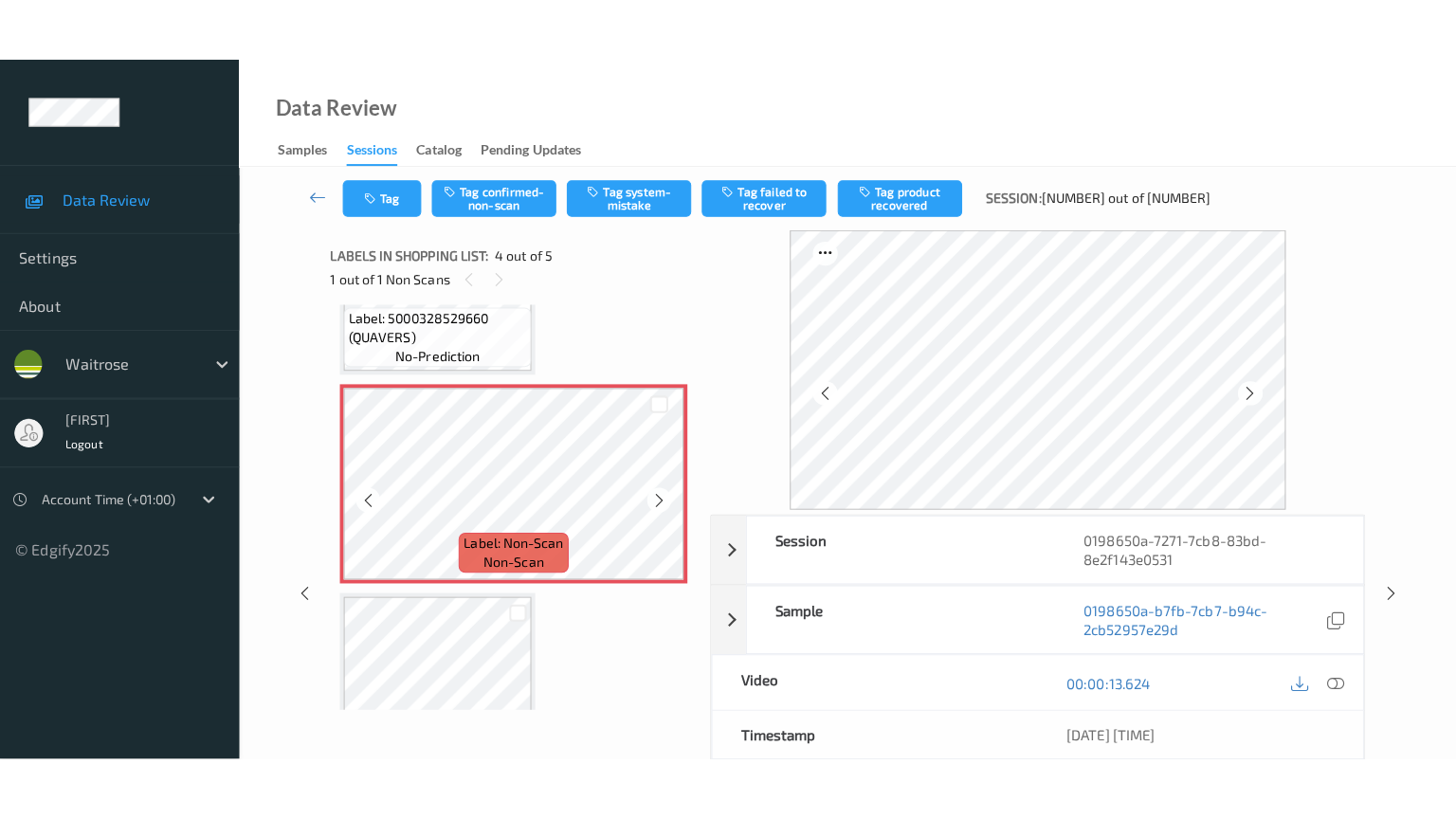 scroll, scrollTop: 642, scrollLeft: 0, axis: vertical 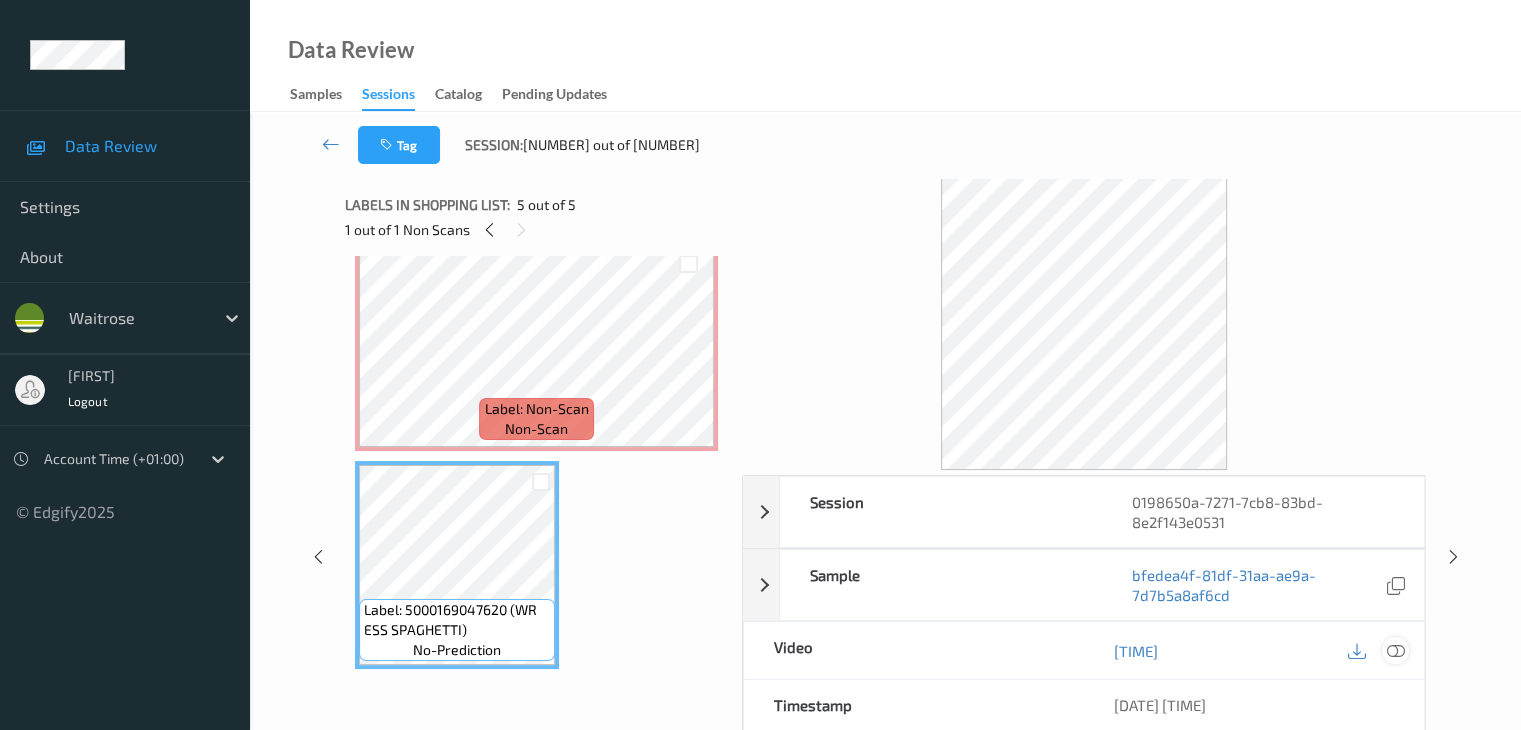click at bounding box center (1395, 650) 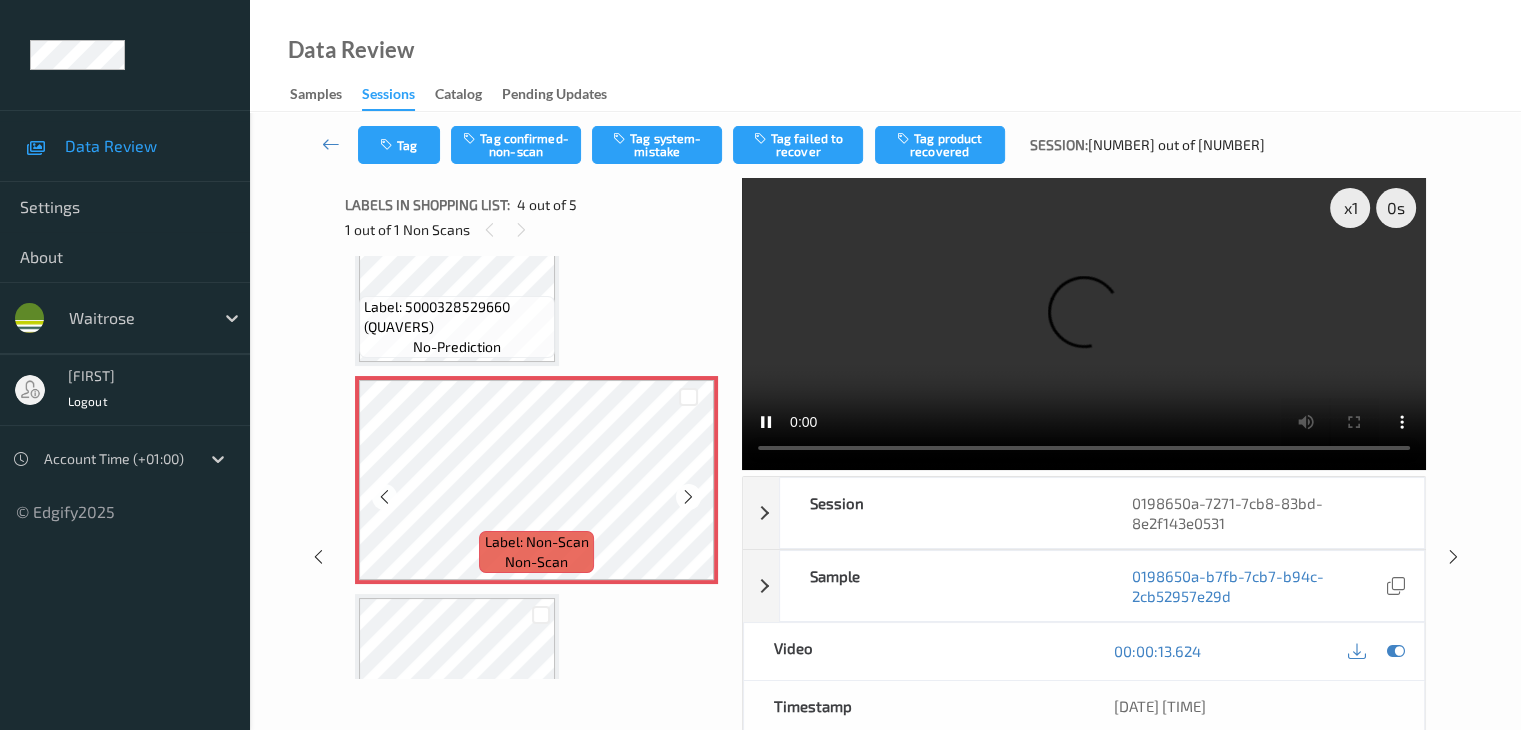 scroll, scrollTop: 543, scrollLeft: 0, axis: vertical 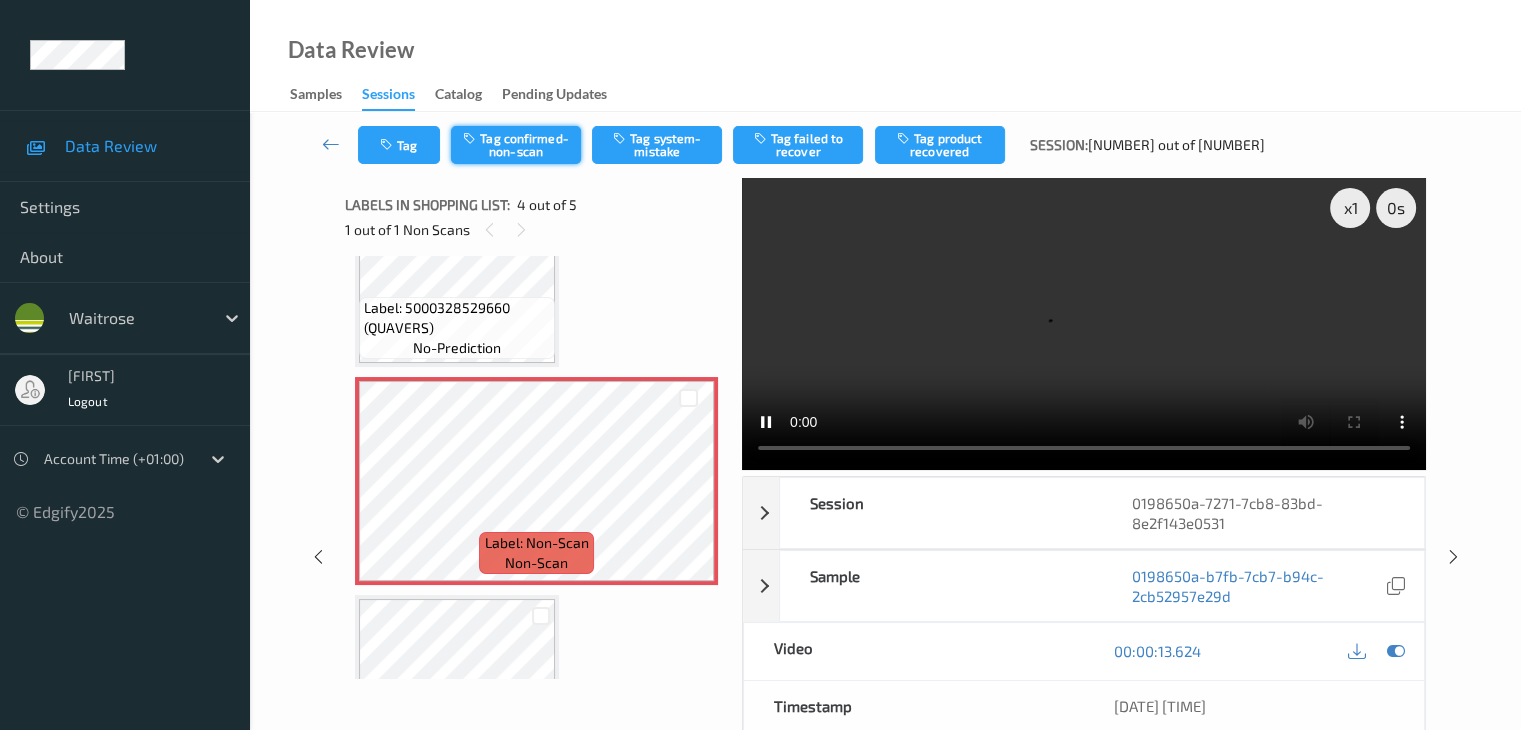 click on "Tag   confirmed-non-scan" at bounding box center [516, 145] 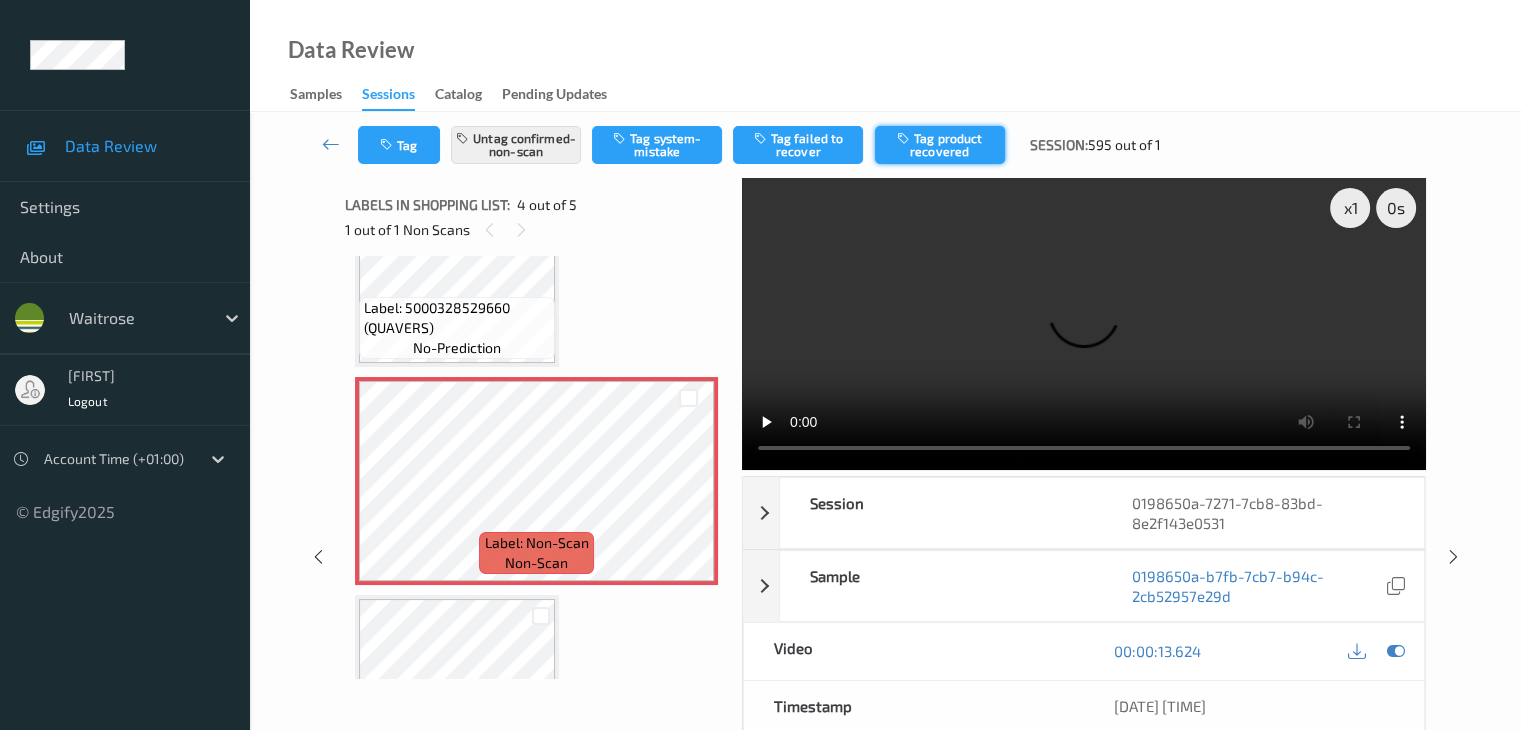 click on "Tag   product recovered" at bounding box center (940, 145) 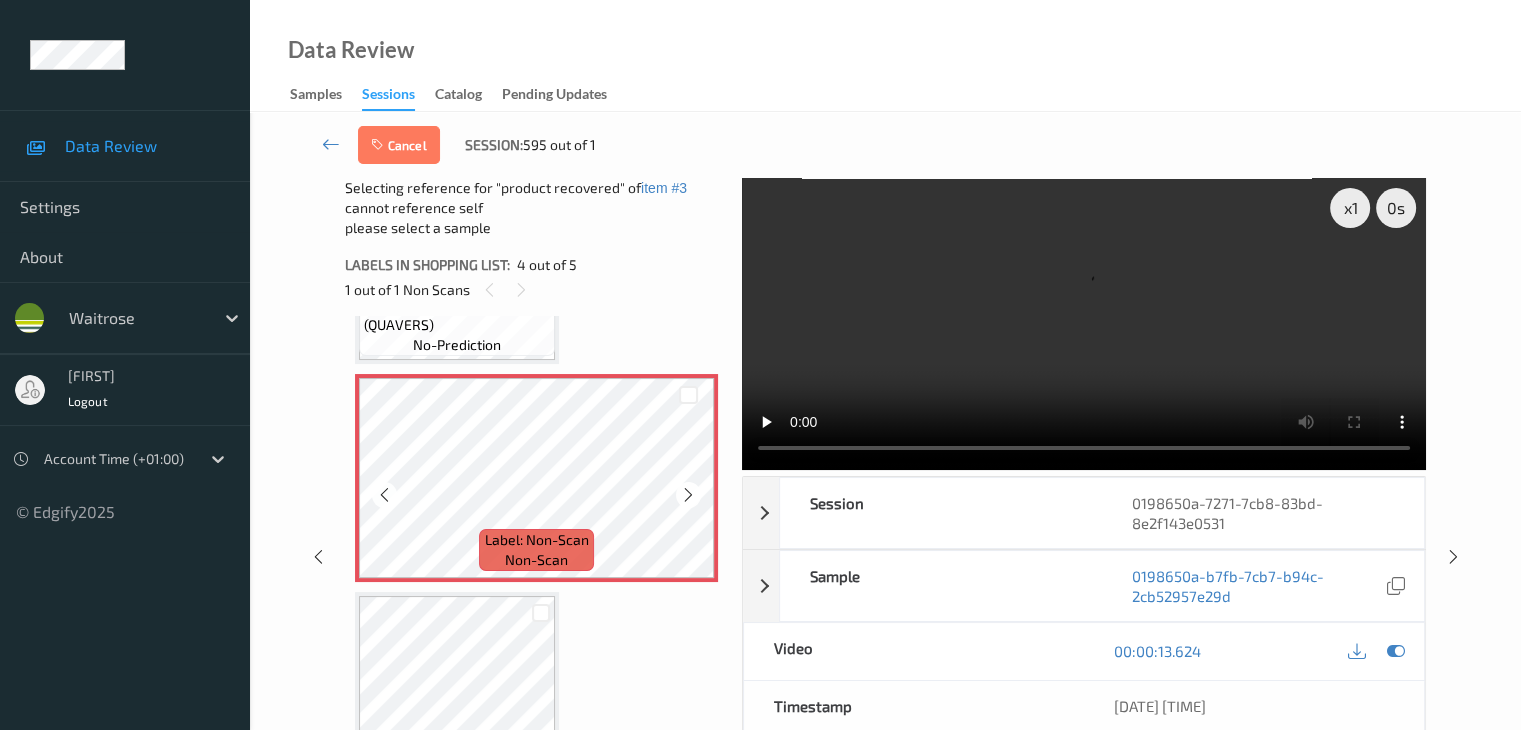 scroll, scrollTop: 677, scrollLeft: 0, axis: vertical 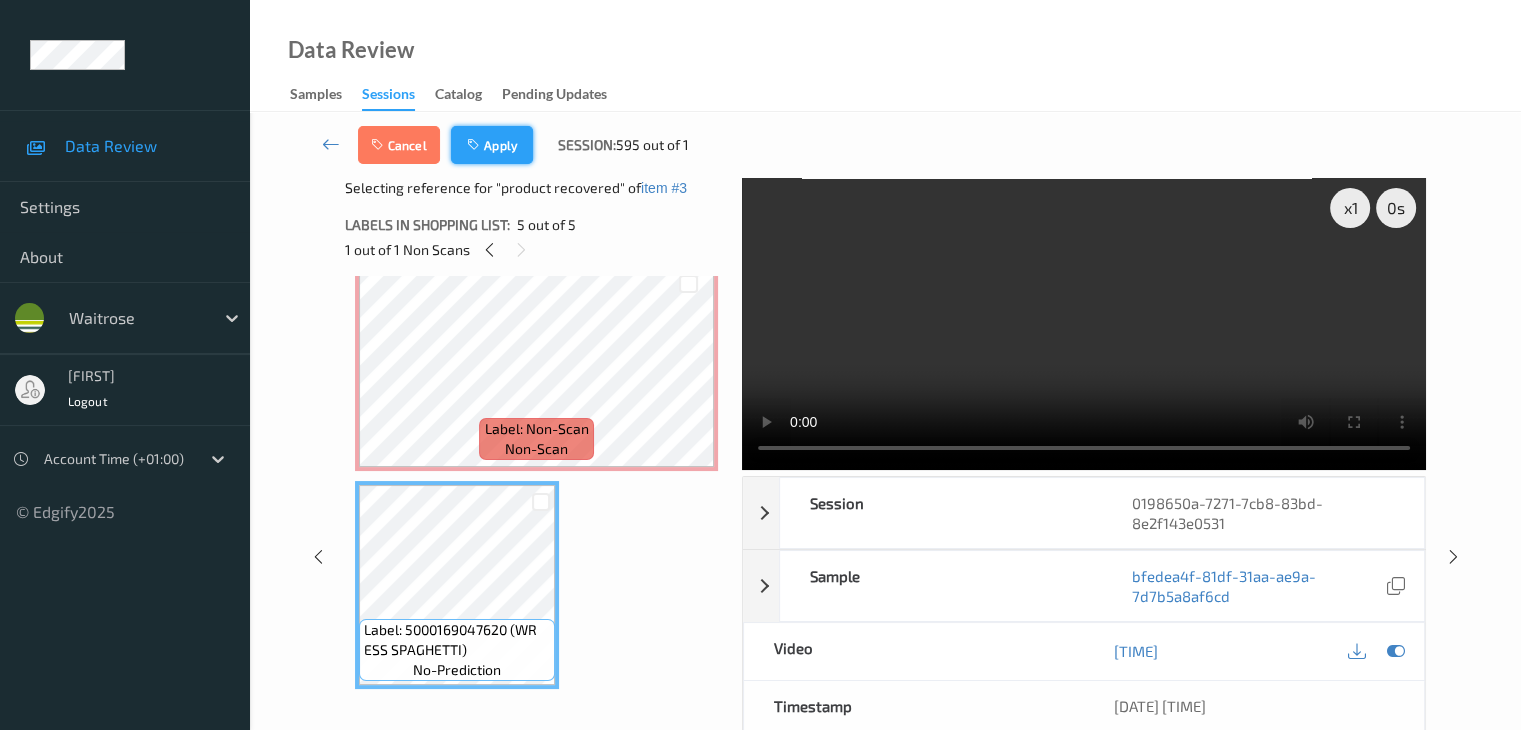 click on "Apply" at bounding box center (492, 145) 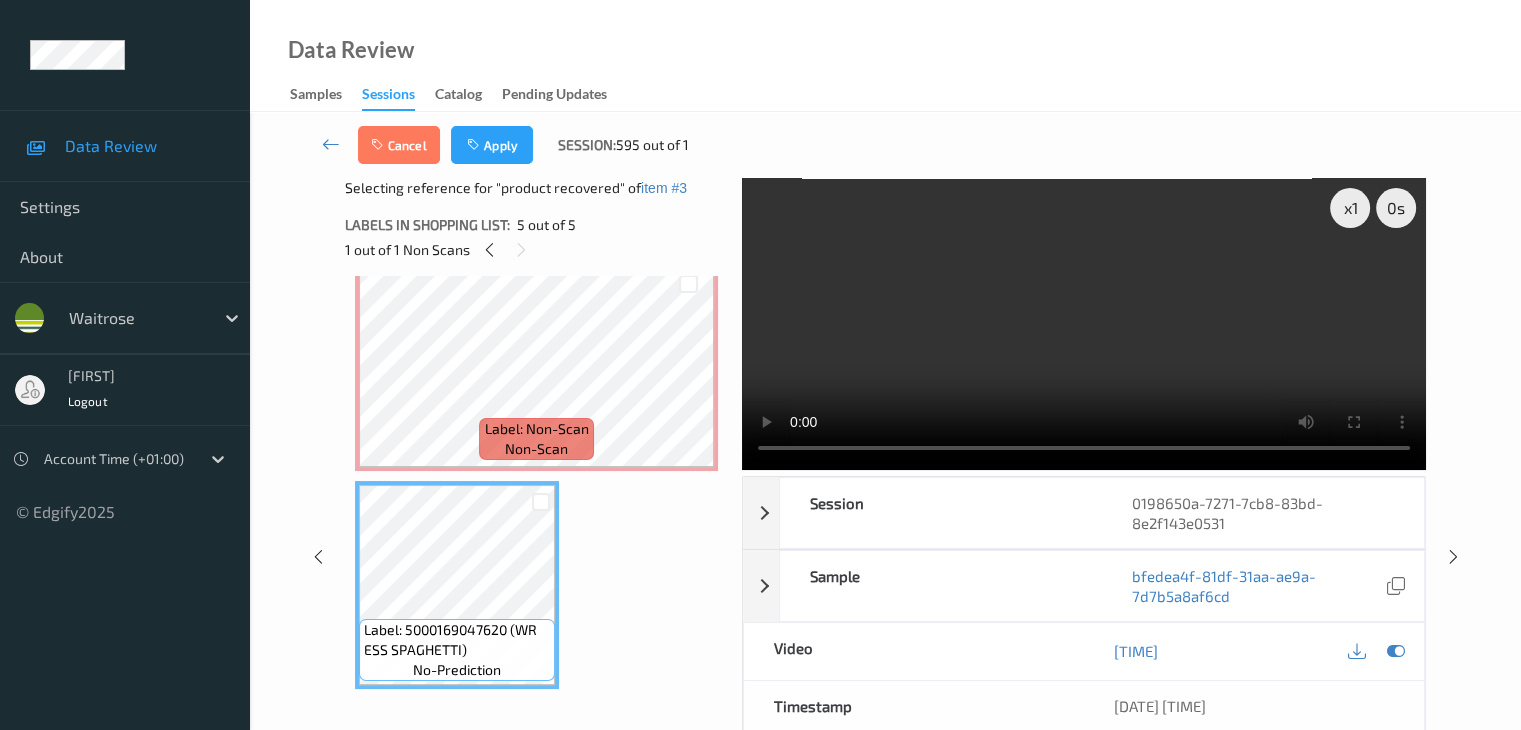 scroll, scrollTop: 446, scrollLeft: 0, axis: vertical 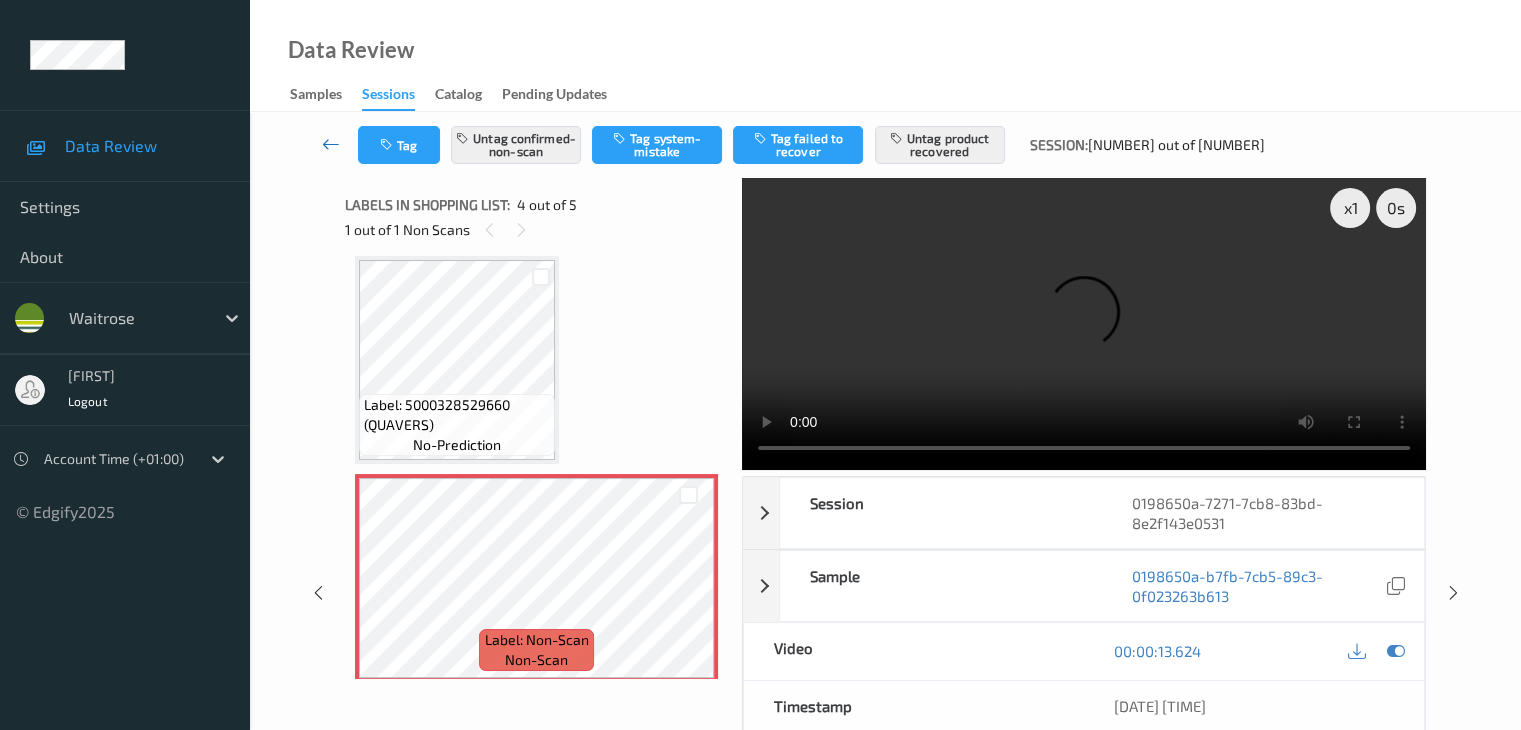 click at bounding box center (331, 144) 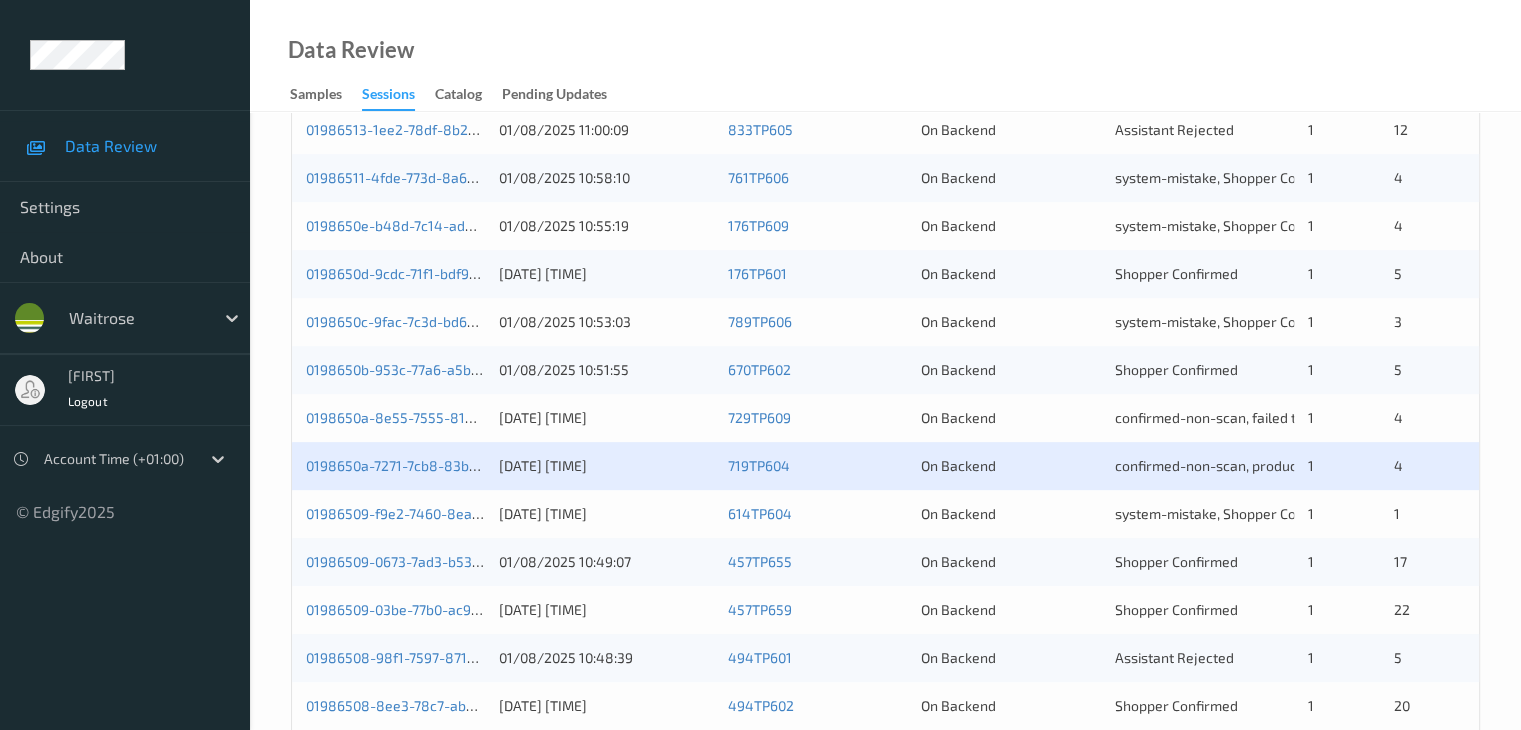 scroll, scrollTop: 932, scrollLeft: 0, axis: vertical 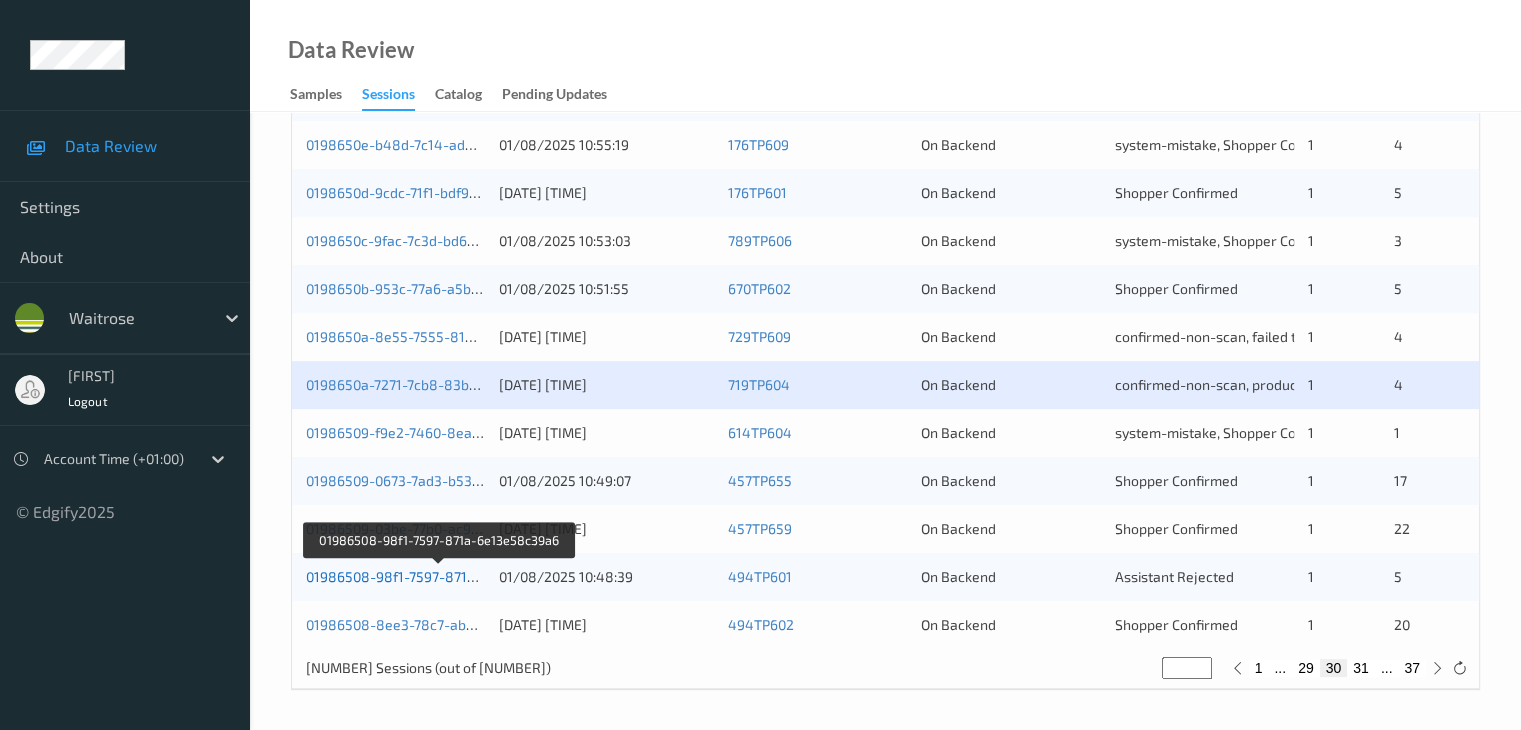 click on "01986508-98f1-7597-871a-6e13e58c39a6" at bounding box center [440, 576] 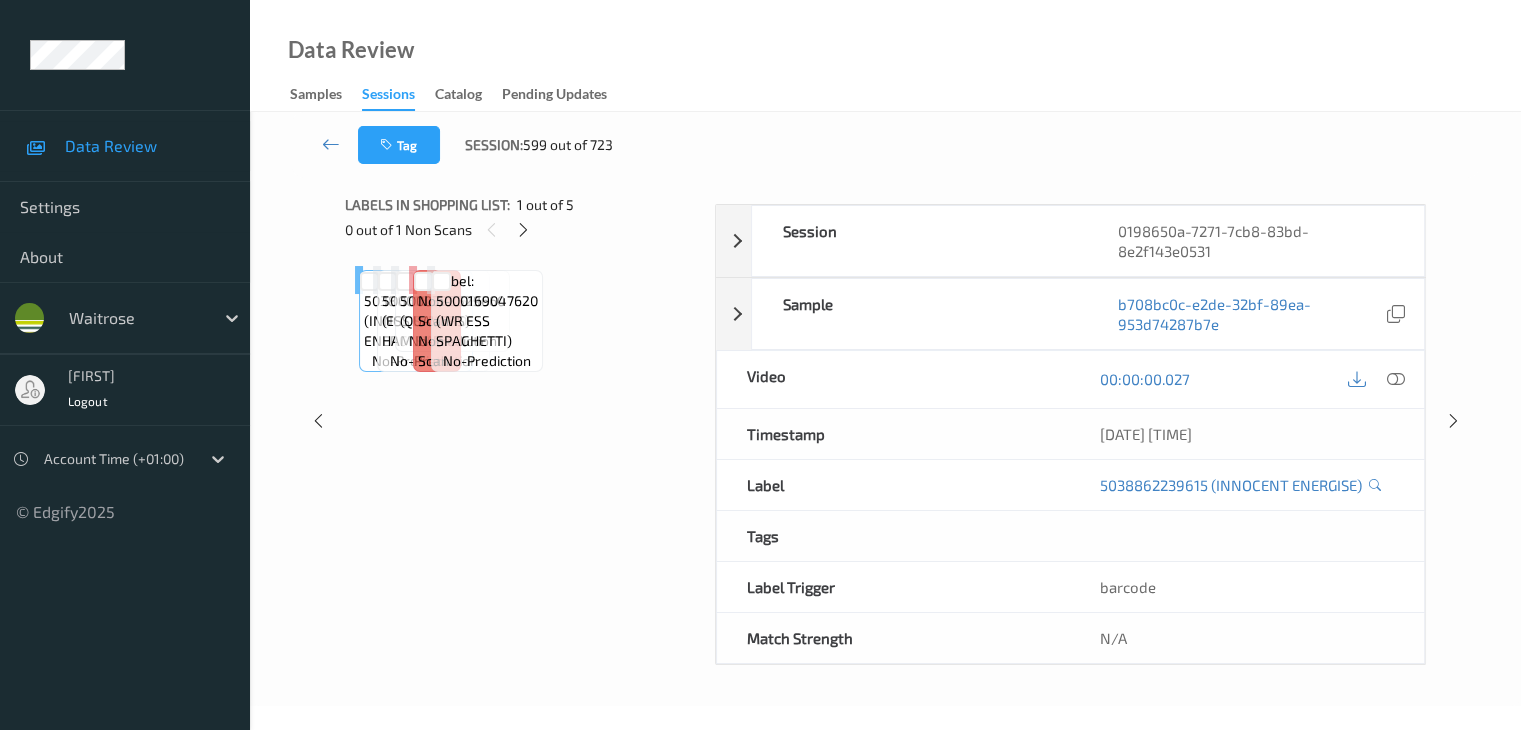 scroll, scrollTop: 0, scrollLeft: 0, axis: both 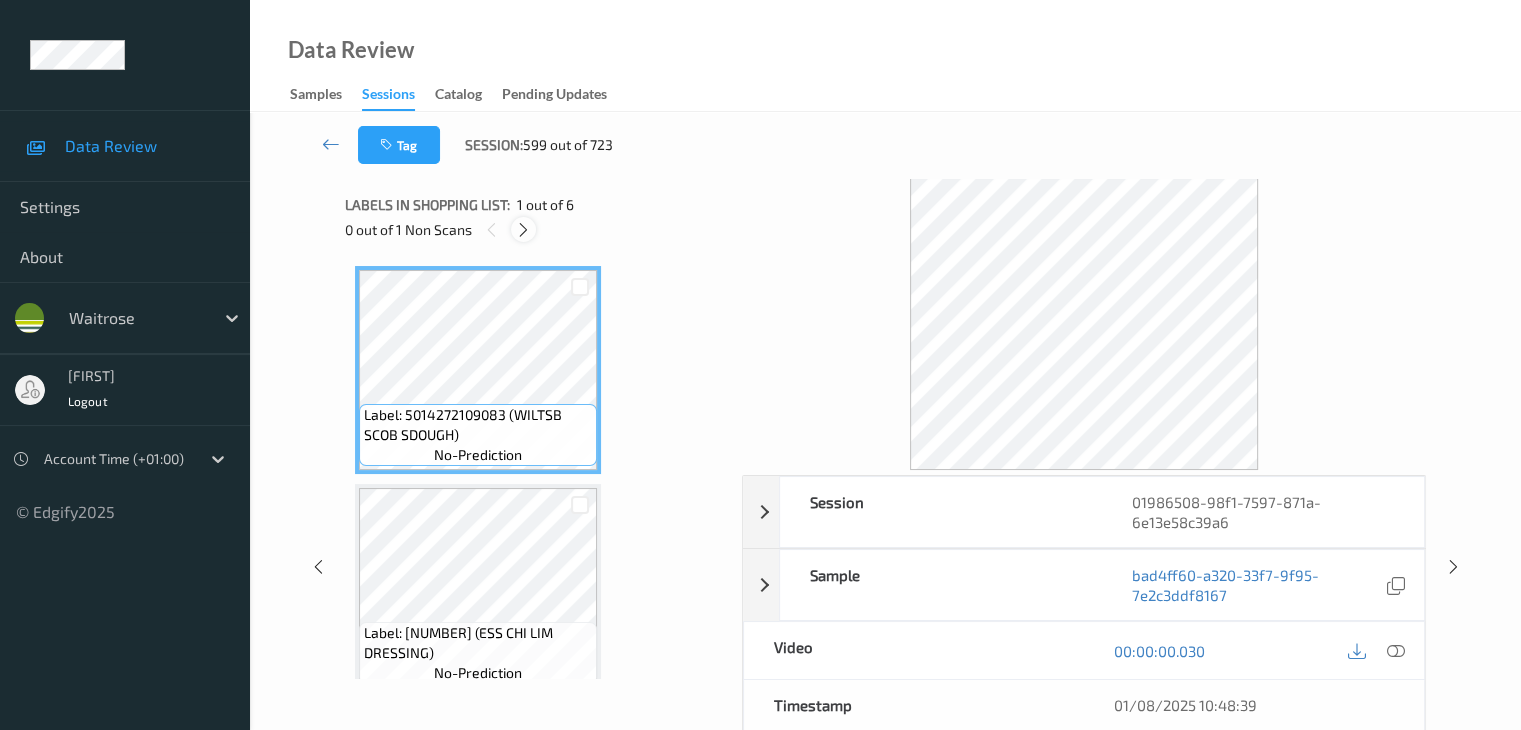 click at bounding box center [523, 230] 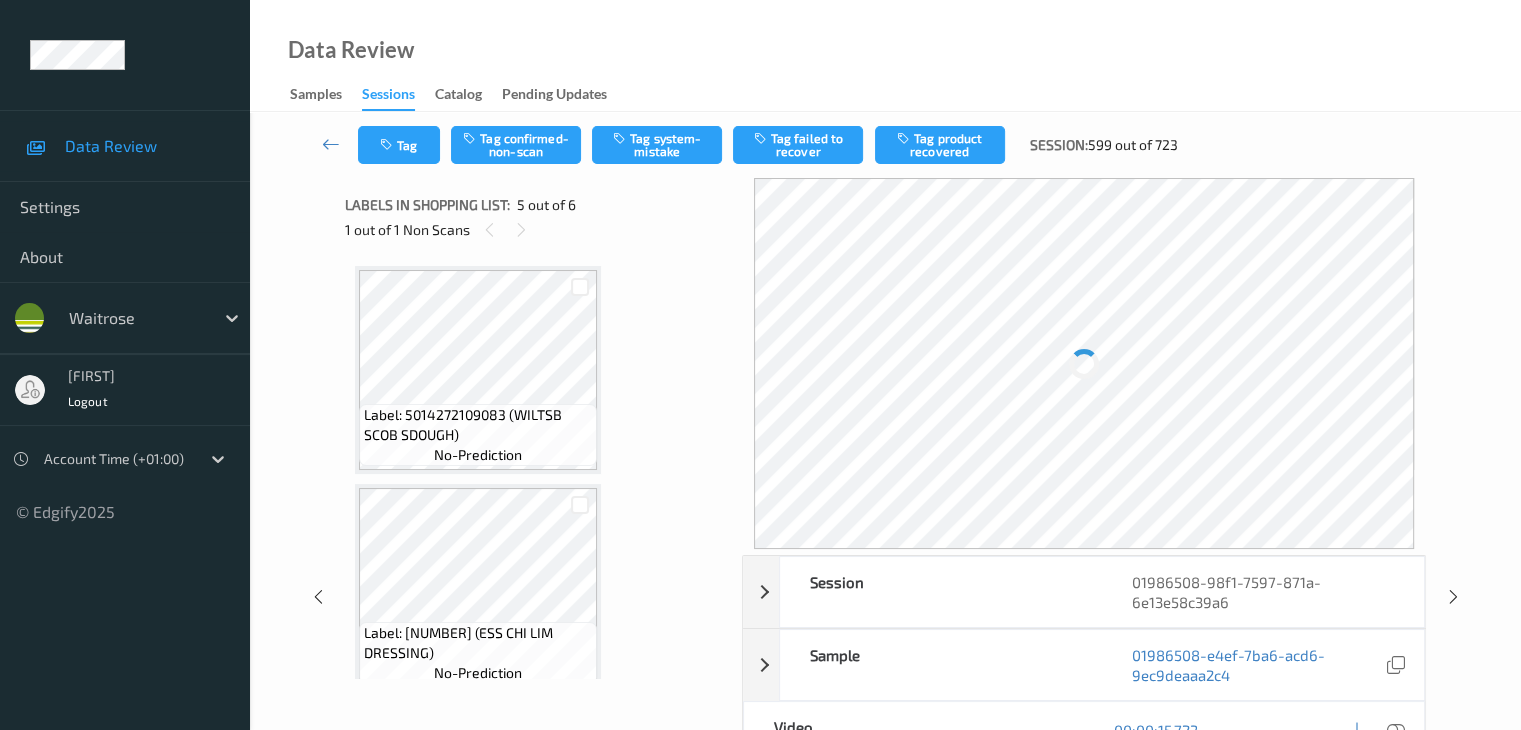 scroll, scrollTop: 664, scrollLeft: 0, axis: vertical 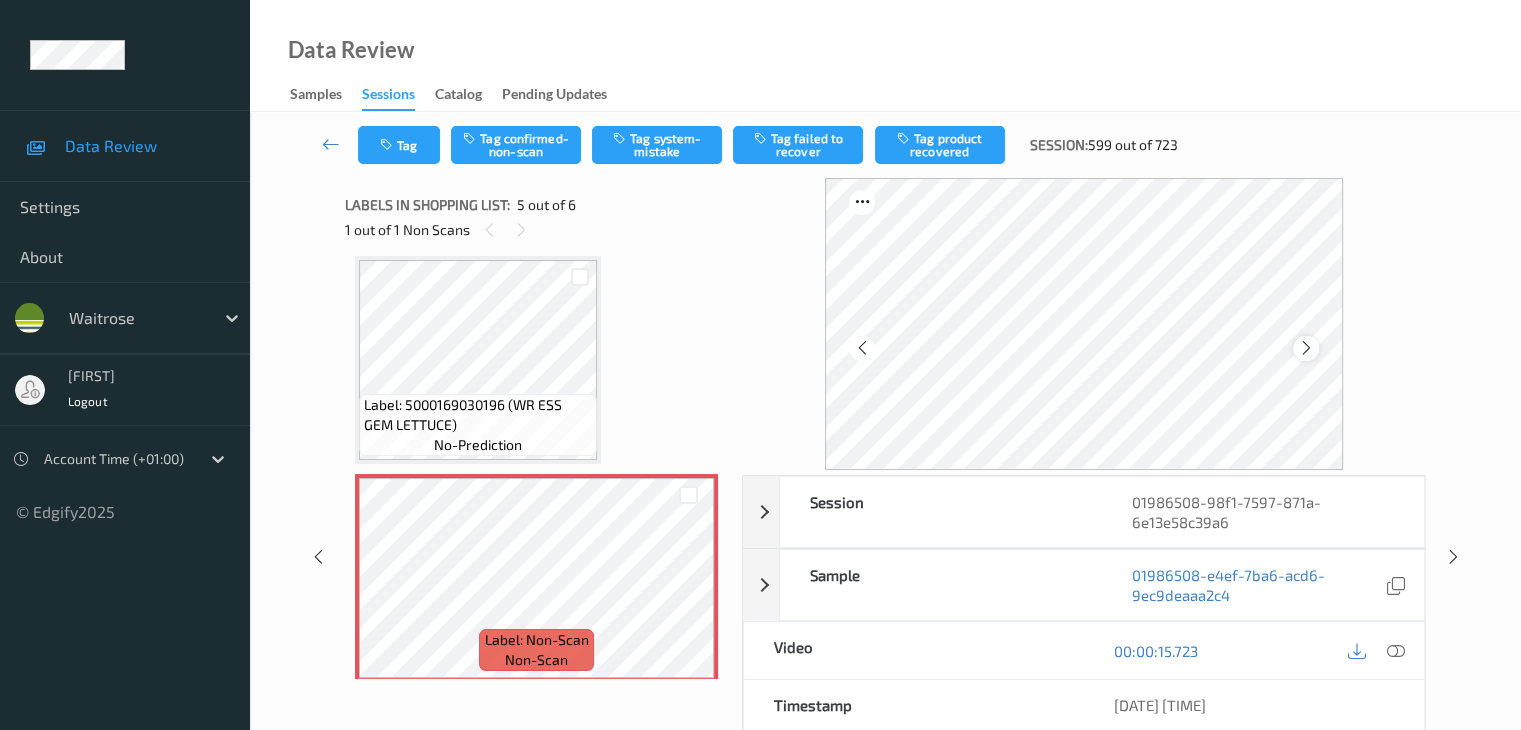 click at bounding box center [1306, 348] 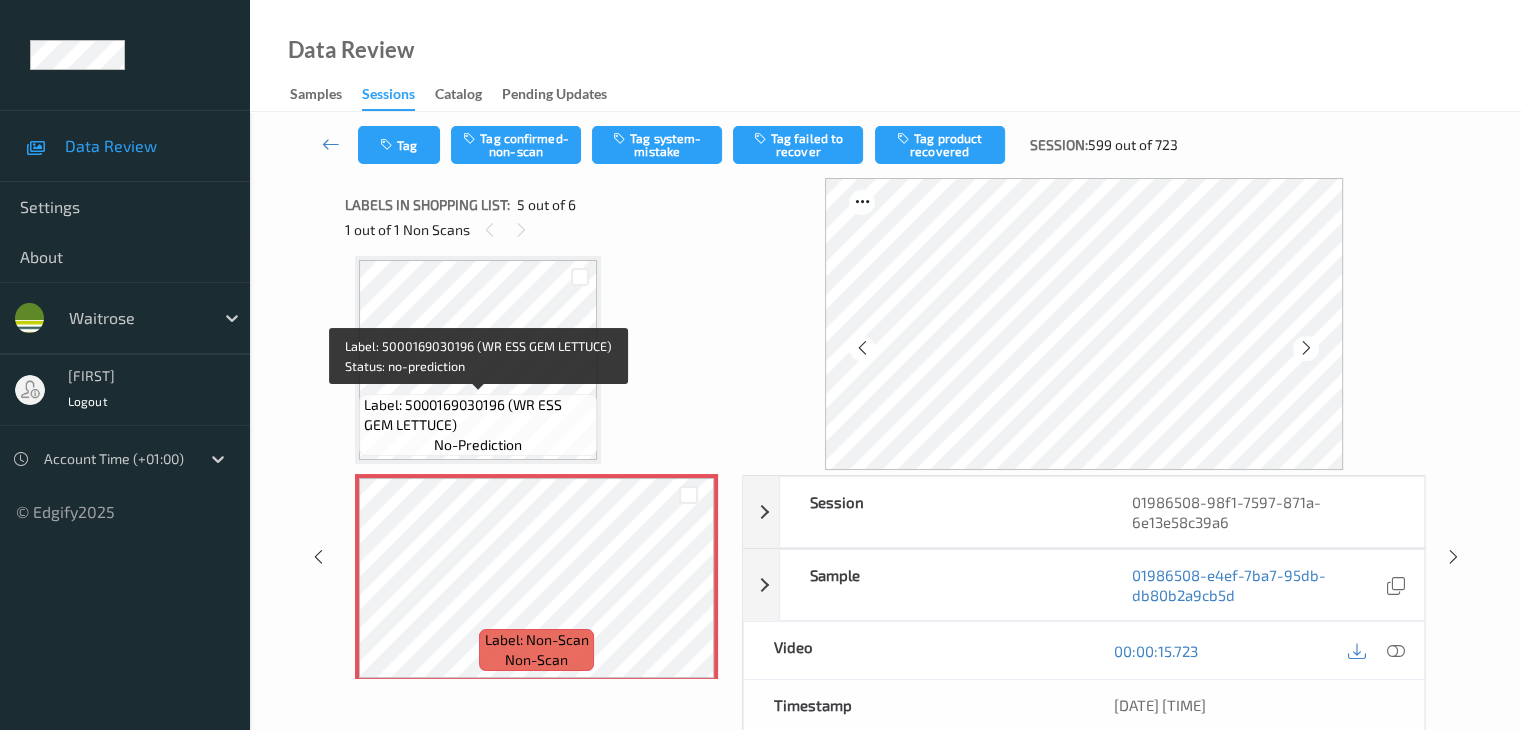 click on "Label: 5000169030196 (WR ESS GEM LETTUCE)" at bounding box center [478, 415] 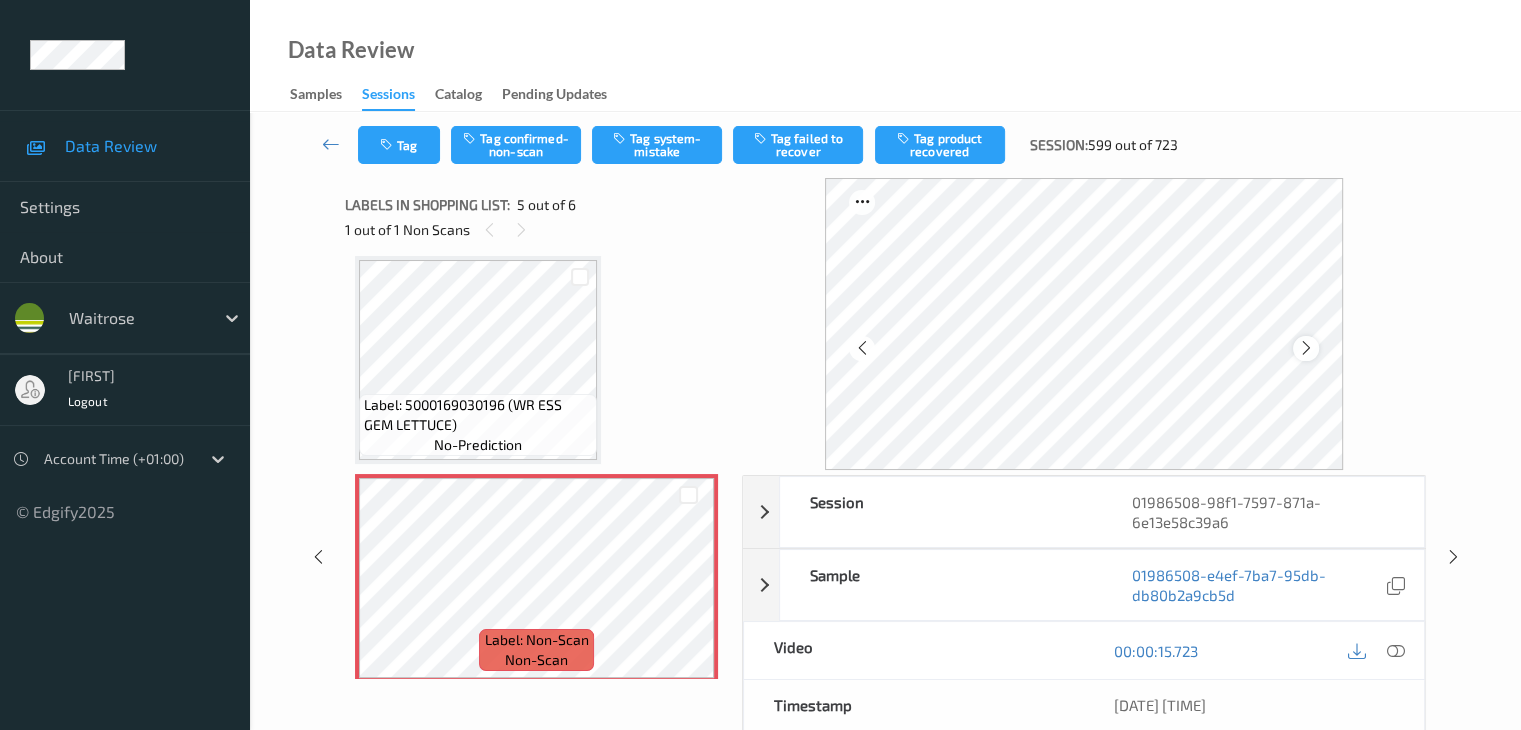 click at bounding box center [1306, 348] 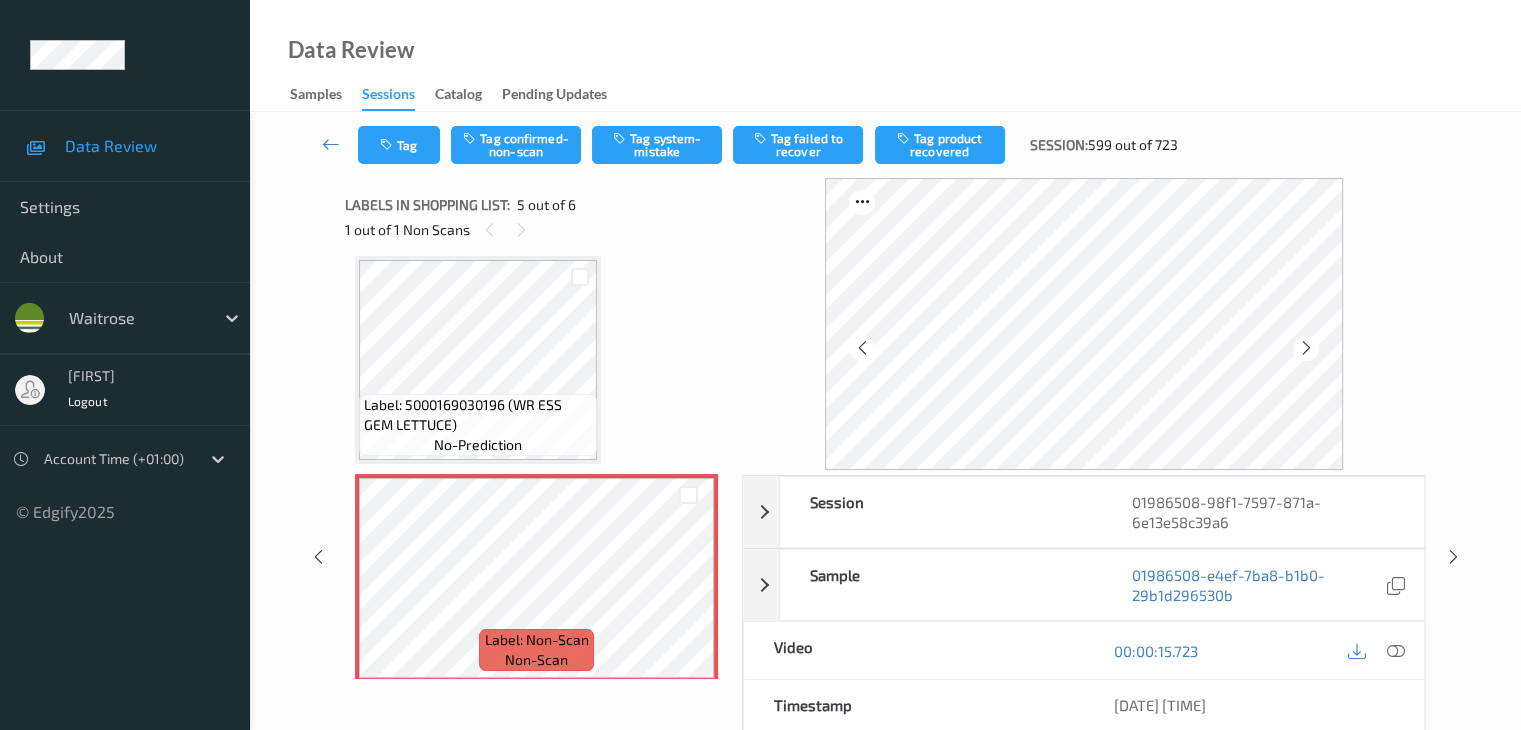 click at bounding box center (1306, 348) 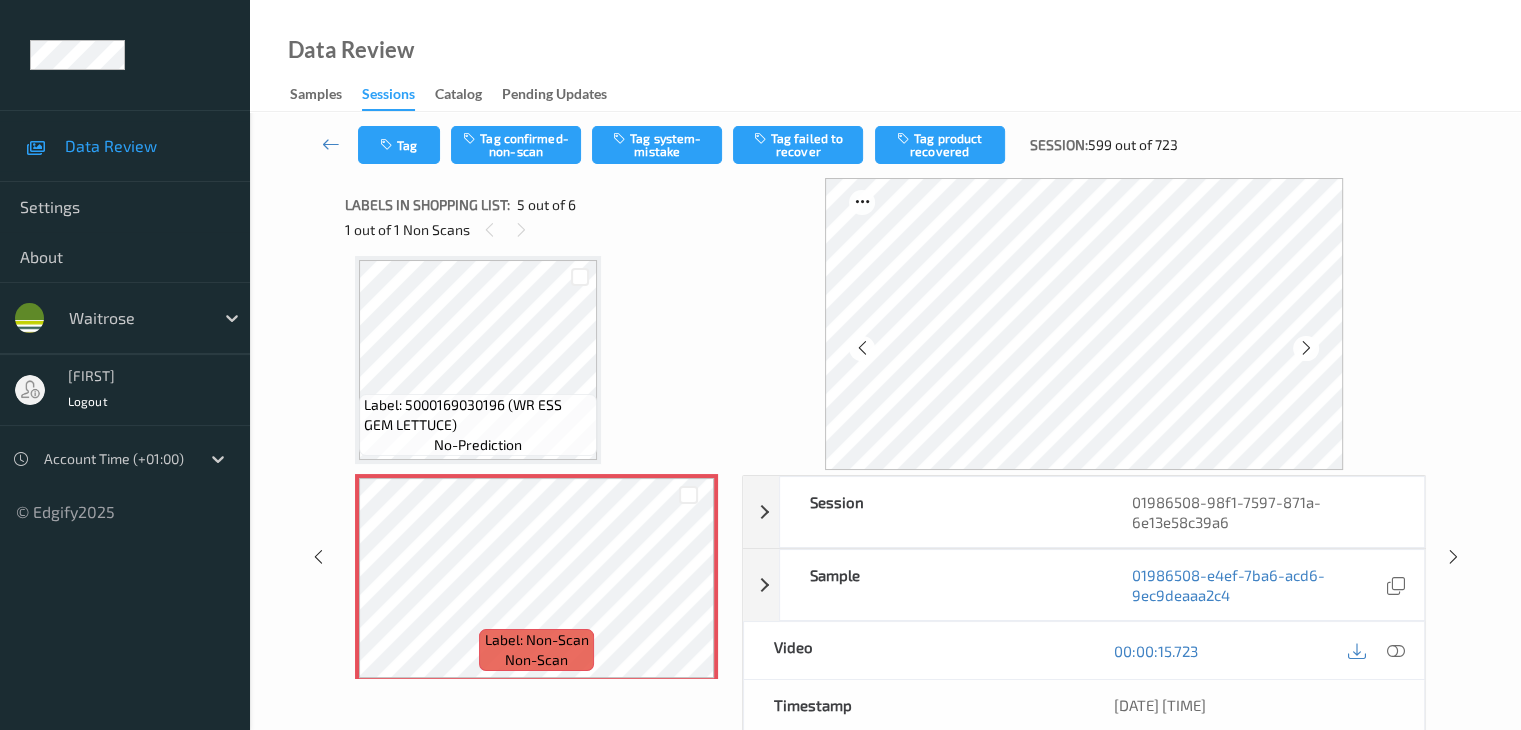click at bounding box center (1306, 348) 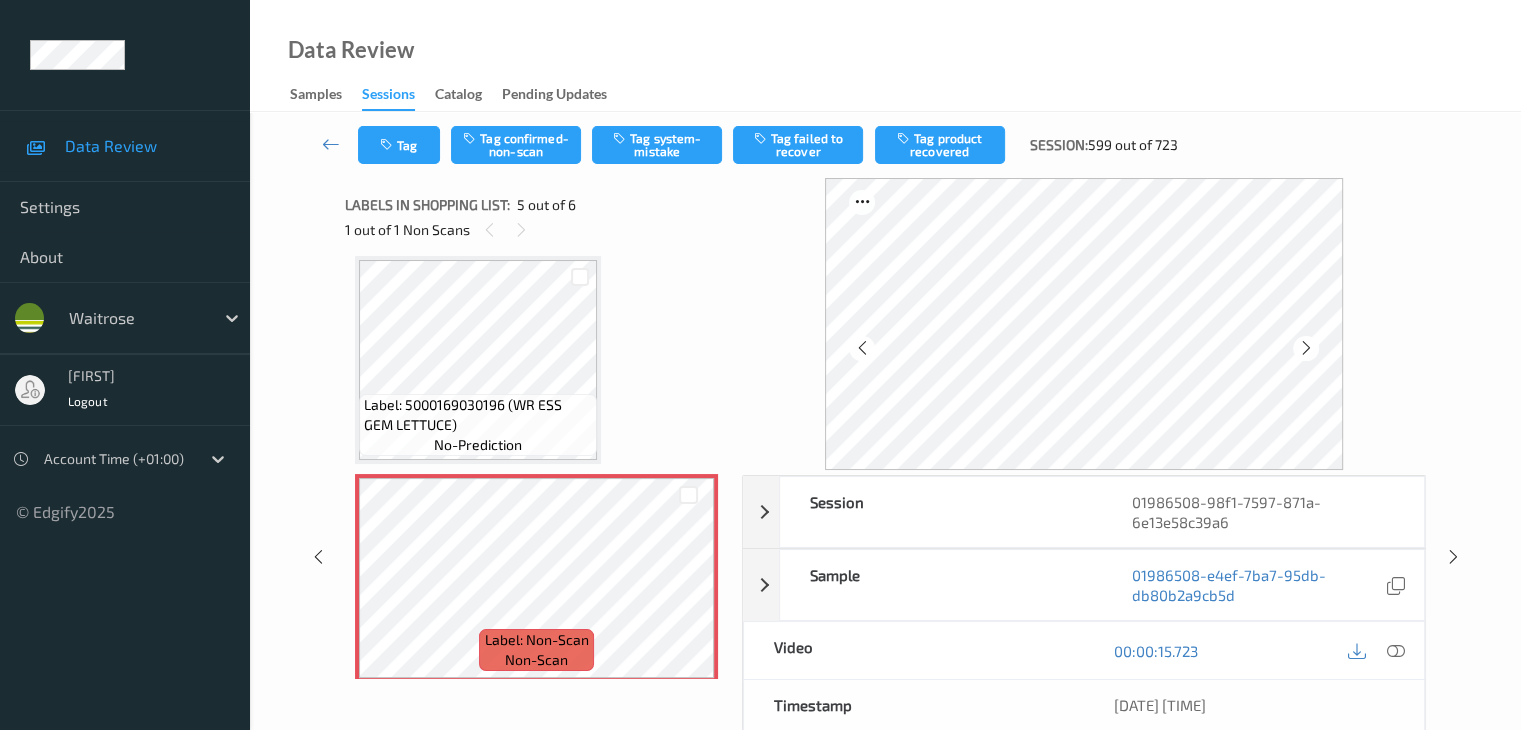 click at bounding box center (1306, 348) 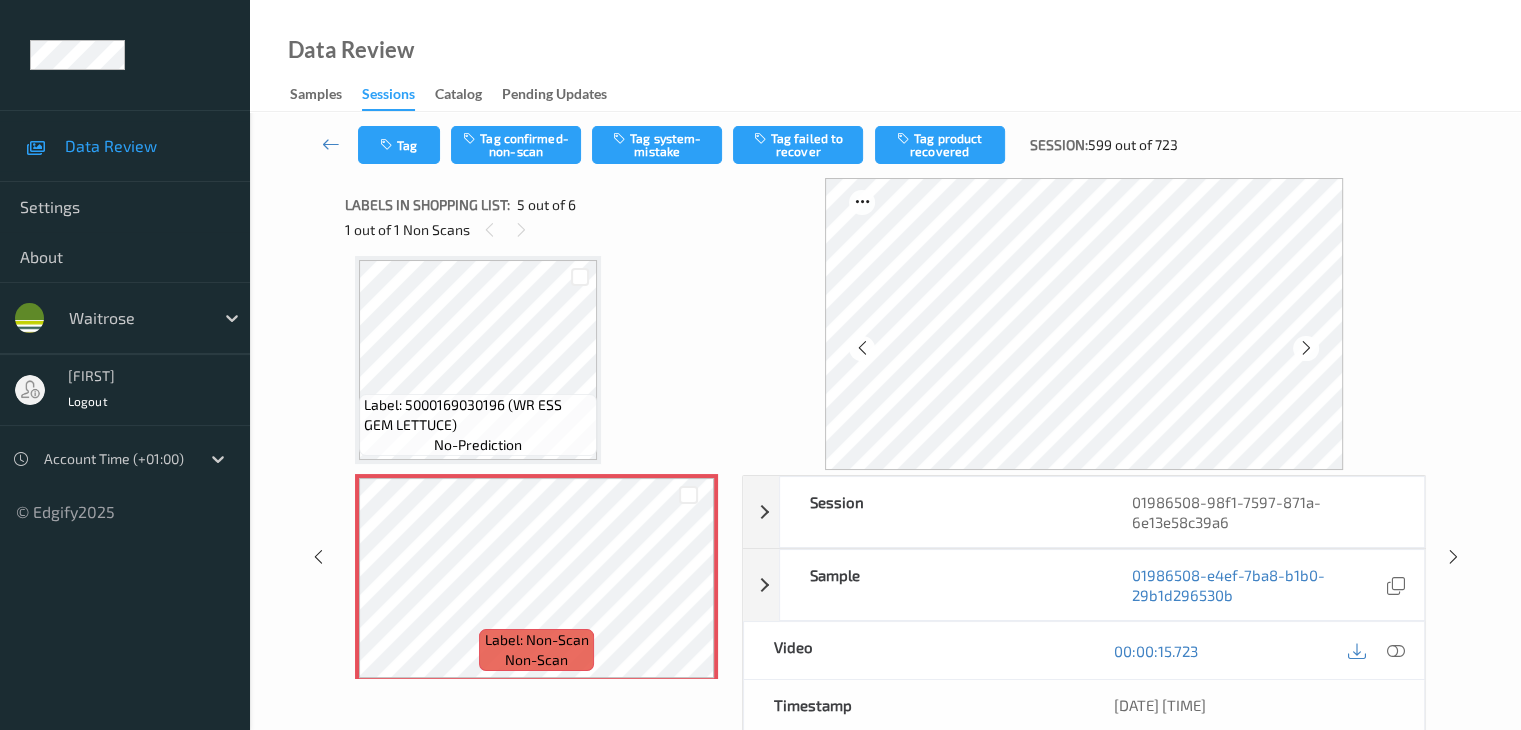 click at bounding box center (1306, 348) 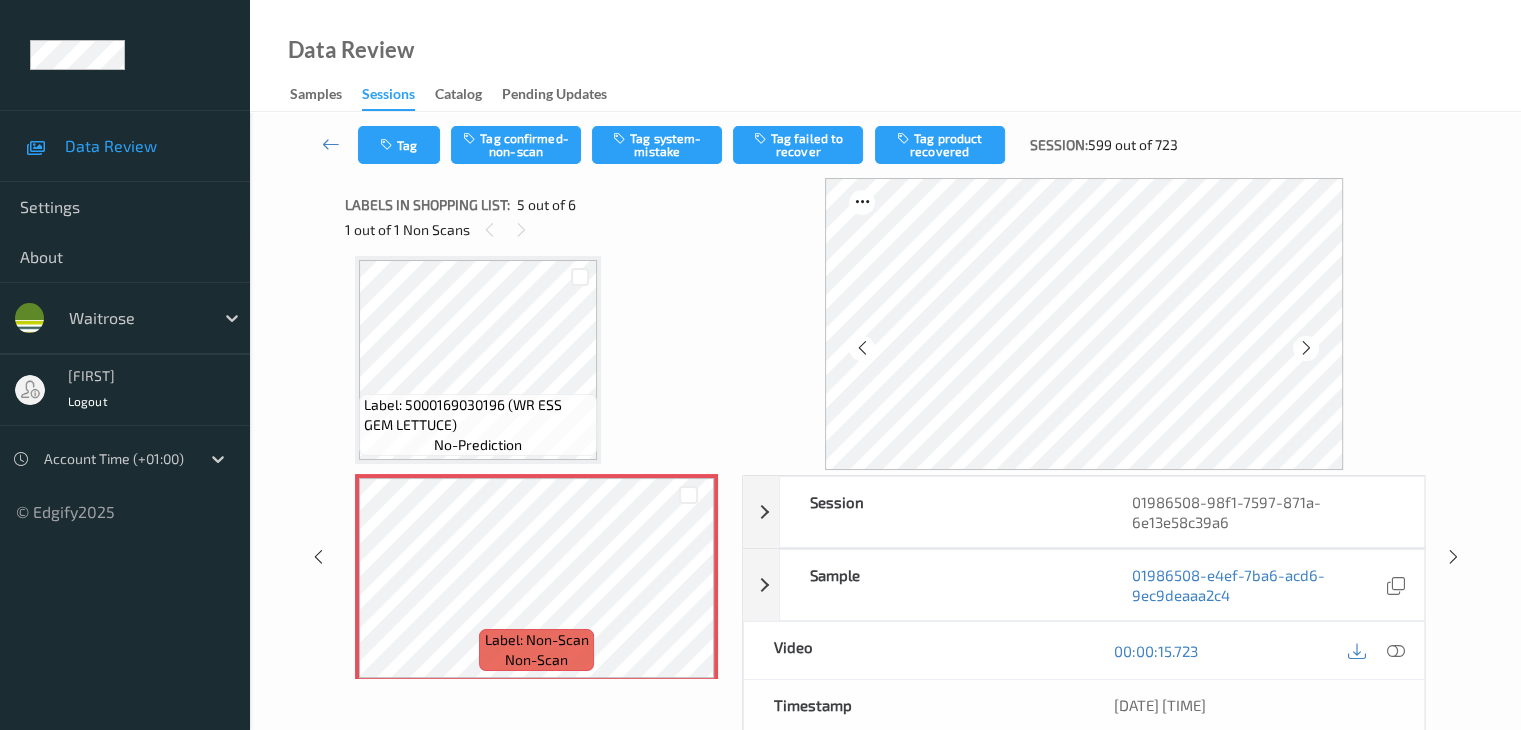 click on "Label: 5014272109083 (WILTSB SCOB SDOUGH) no-prediction Label: 5000169669921 (ESS CHI LIM DRESSING) no-prediction Label: 5000169099261 (WR CHERRY VINE TOMS) no-prediction Label: 5000169030196 (WR ESS GEM LETTUCE) no-prediction Label: Non-Scan non-scan Label: Non-Scan non-scan Label: Non-Scan non-scan Label: 0267686000780 (WR ESS FT BANANAS) no-prediction" at bounding box center [536, 251] 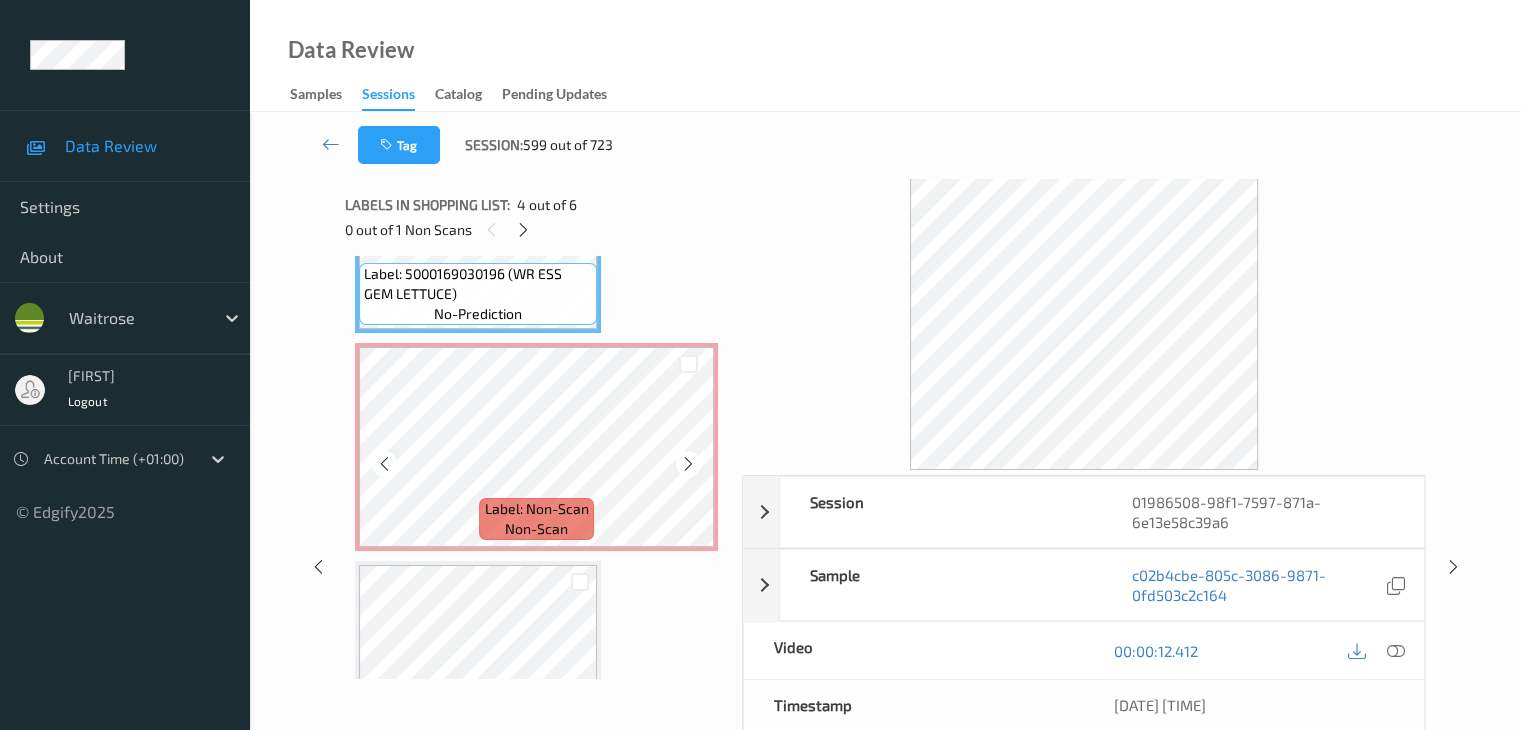 scroll, scrollTop: 895, scrollLeft: 0, axis: vertical 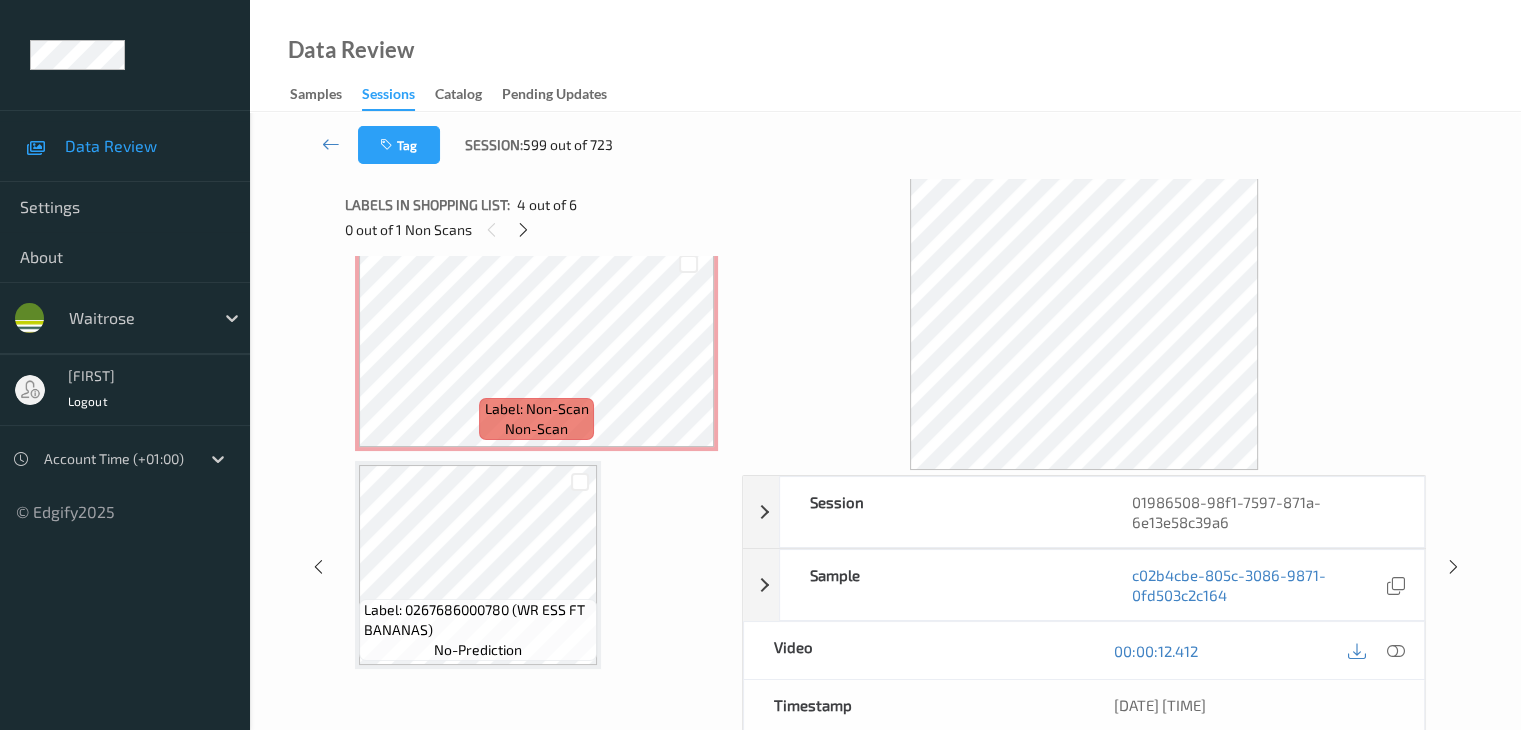 click at bounding box center (580, 481) 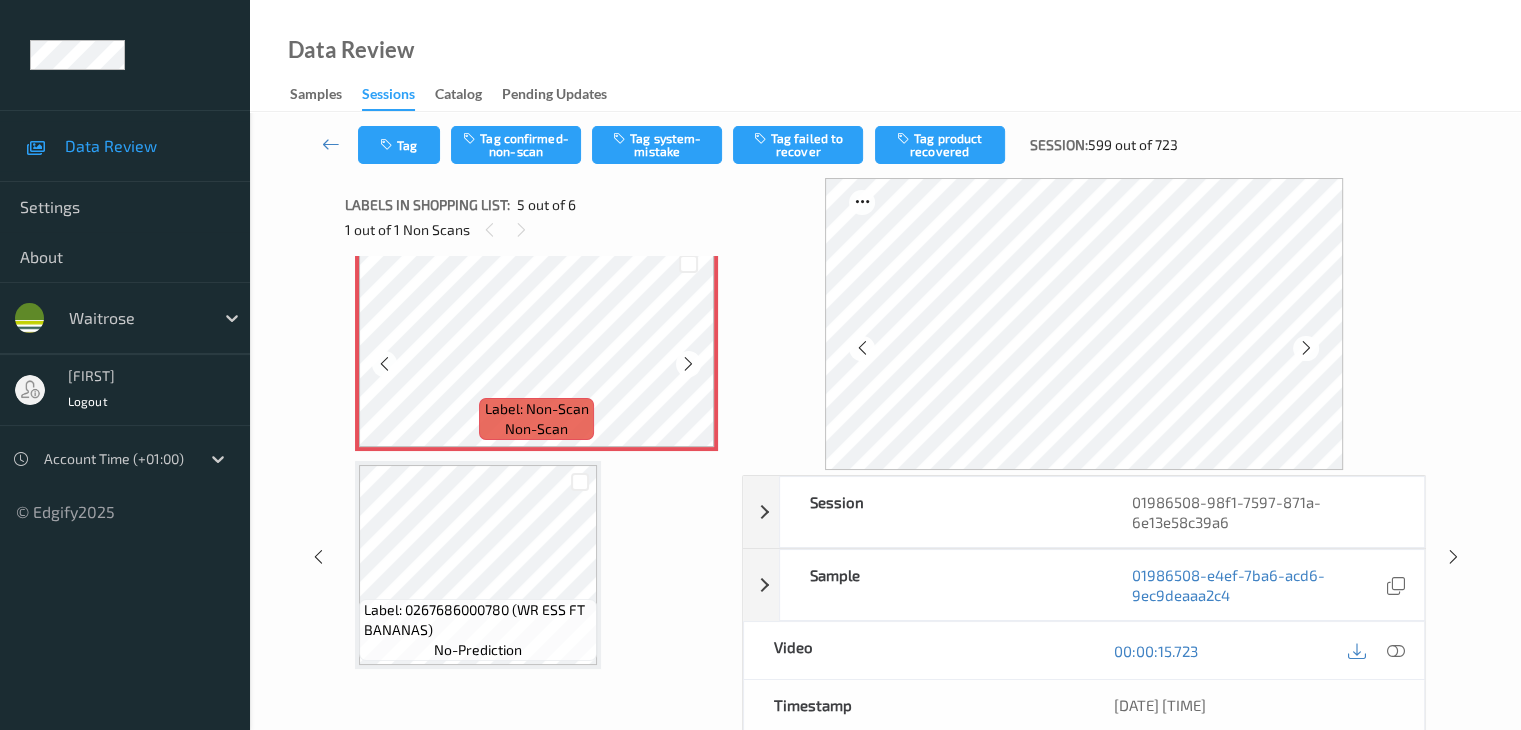 scroll, scrollTop: 795, scrollLeft: 0, axis: vertical 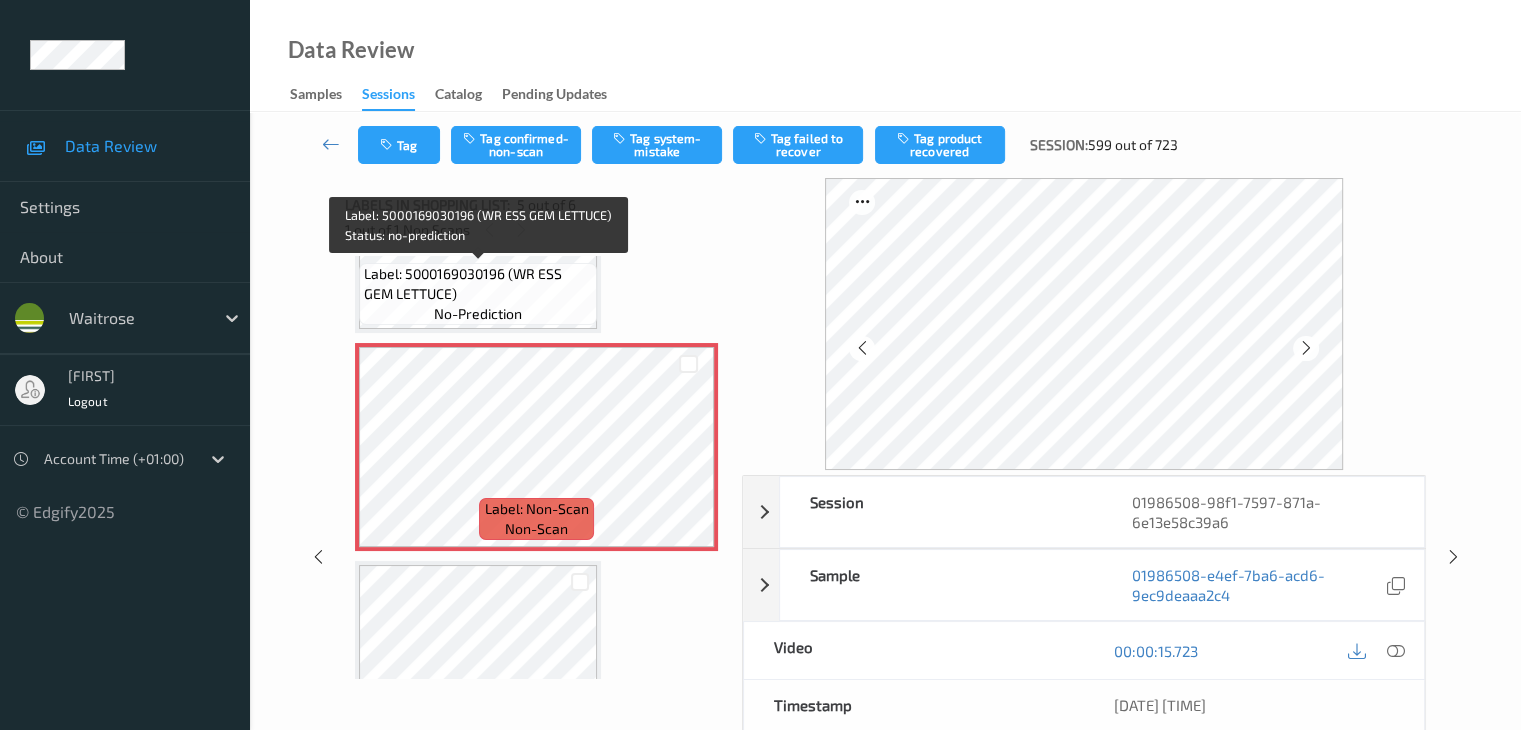 click on "Label: 5000169030196 (WR ESS GEM LETTUCE) no-prediction" at bounding box center (478, 294) 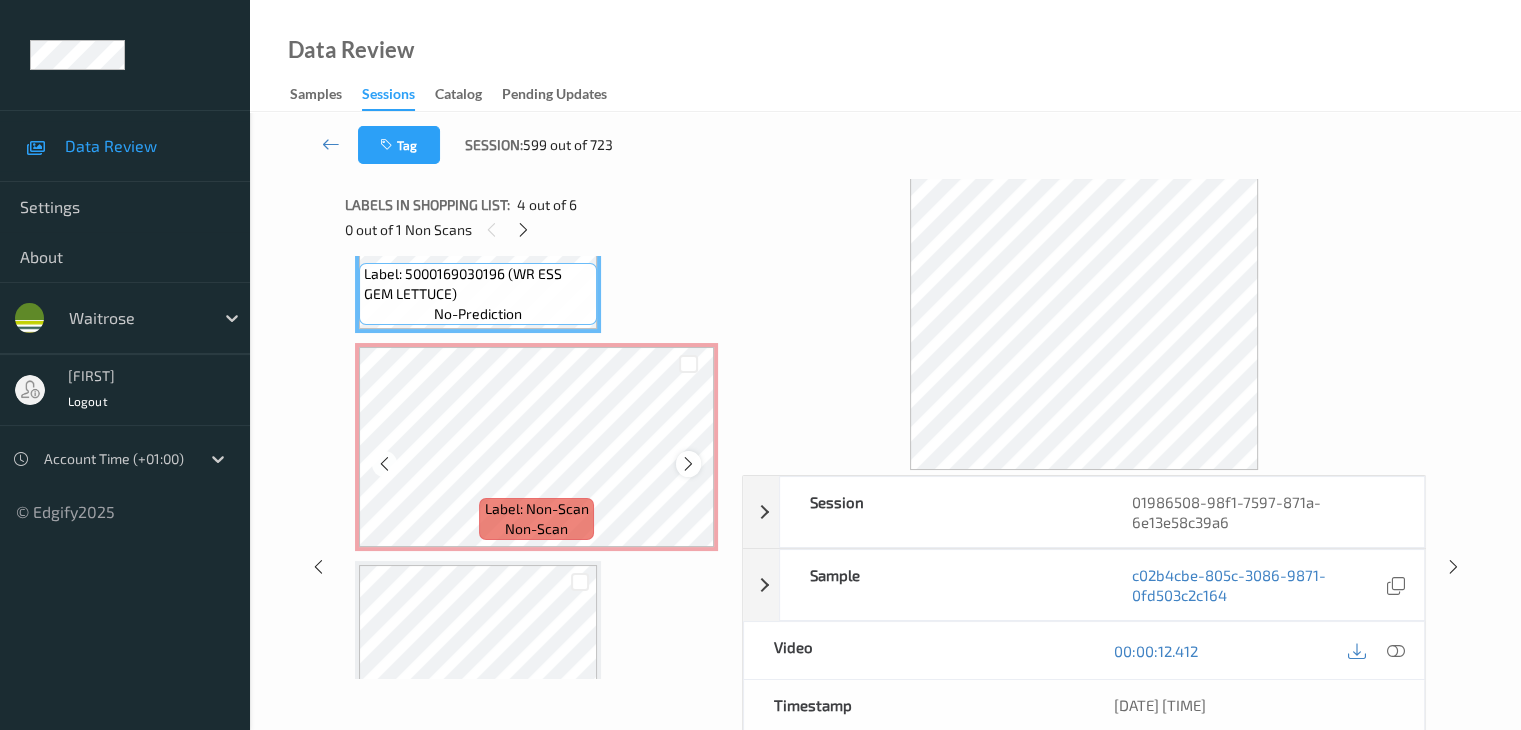 click at bounding box center [688, 464] 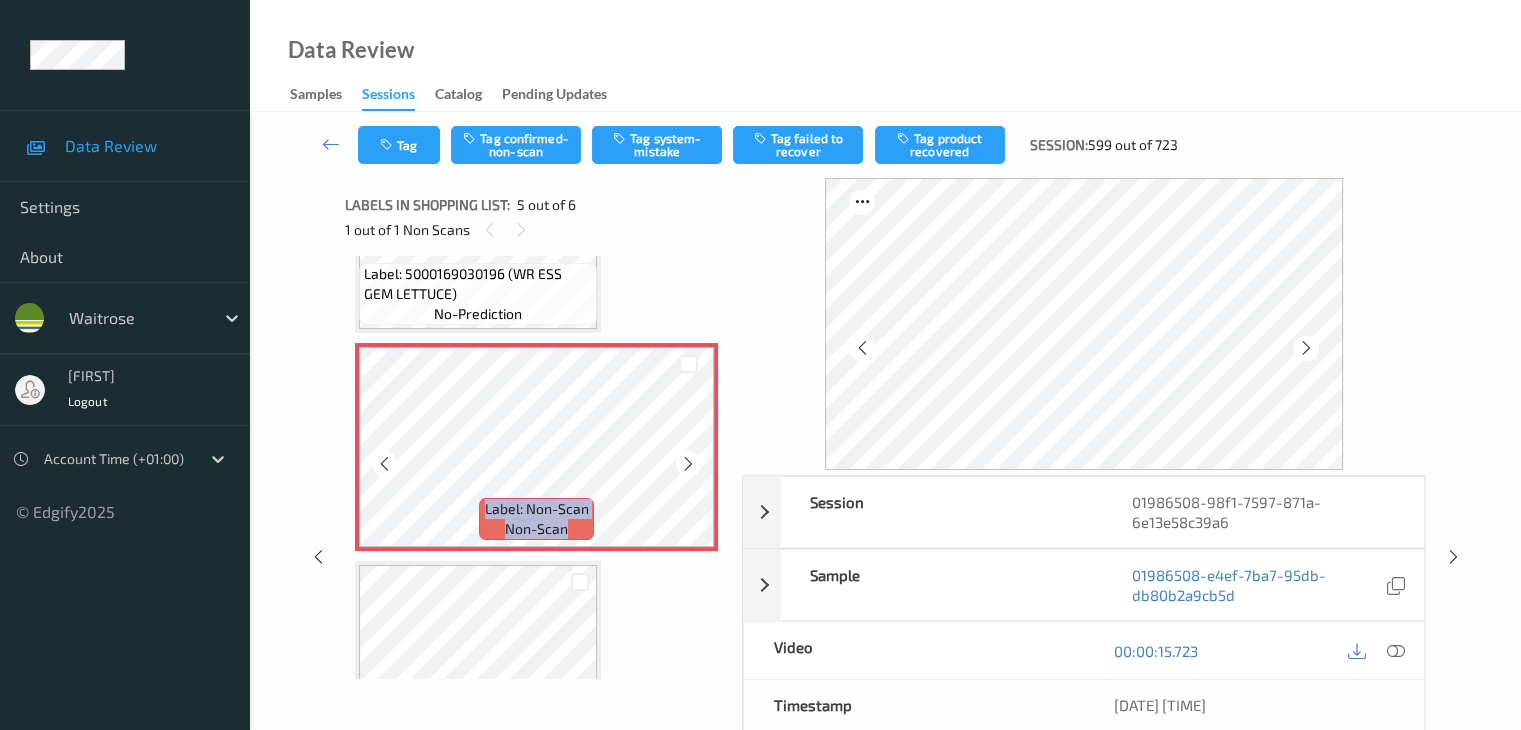 click at bounding box center (688, 464) 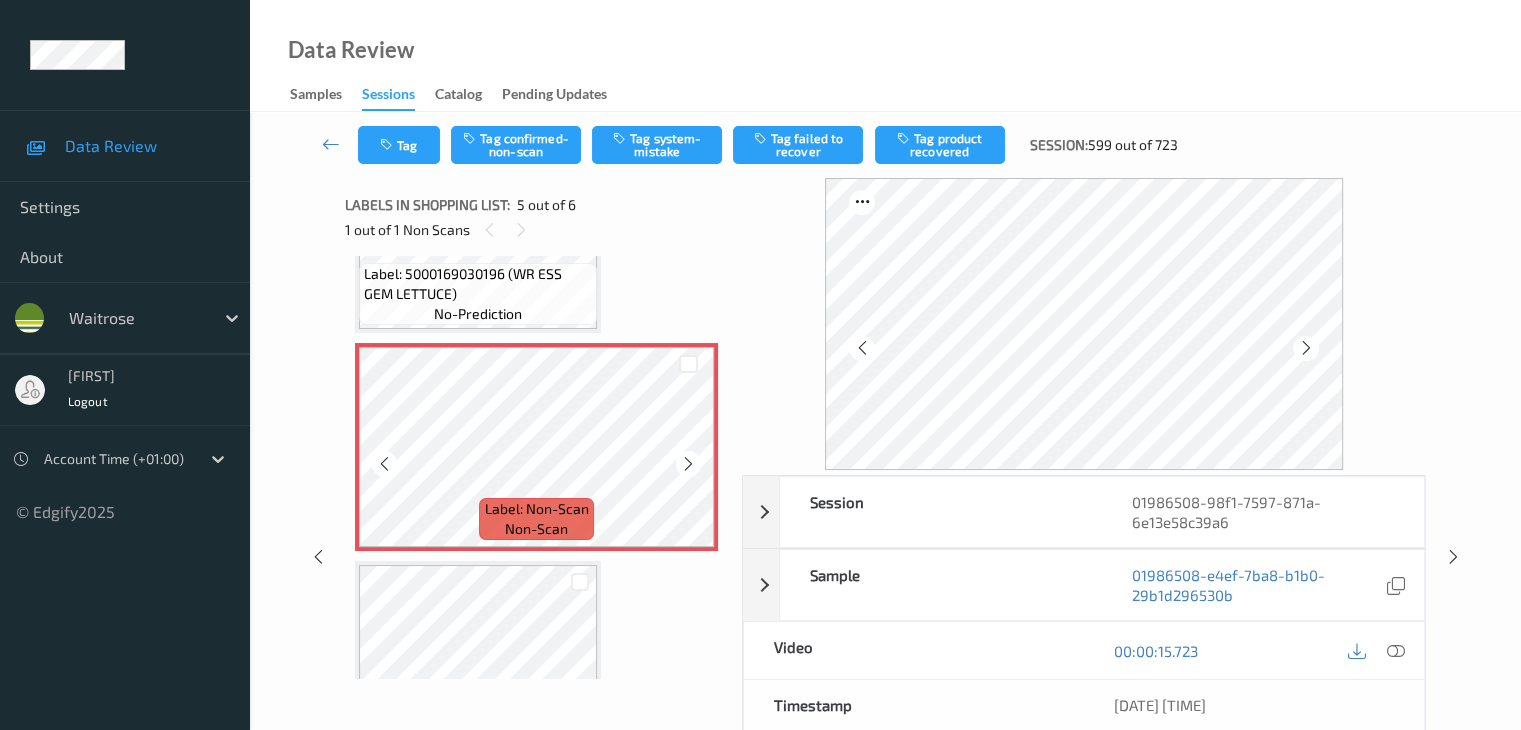 click at bounding box center (688, 464) 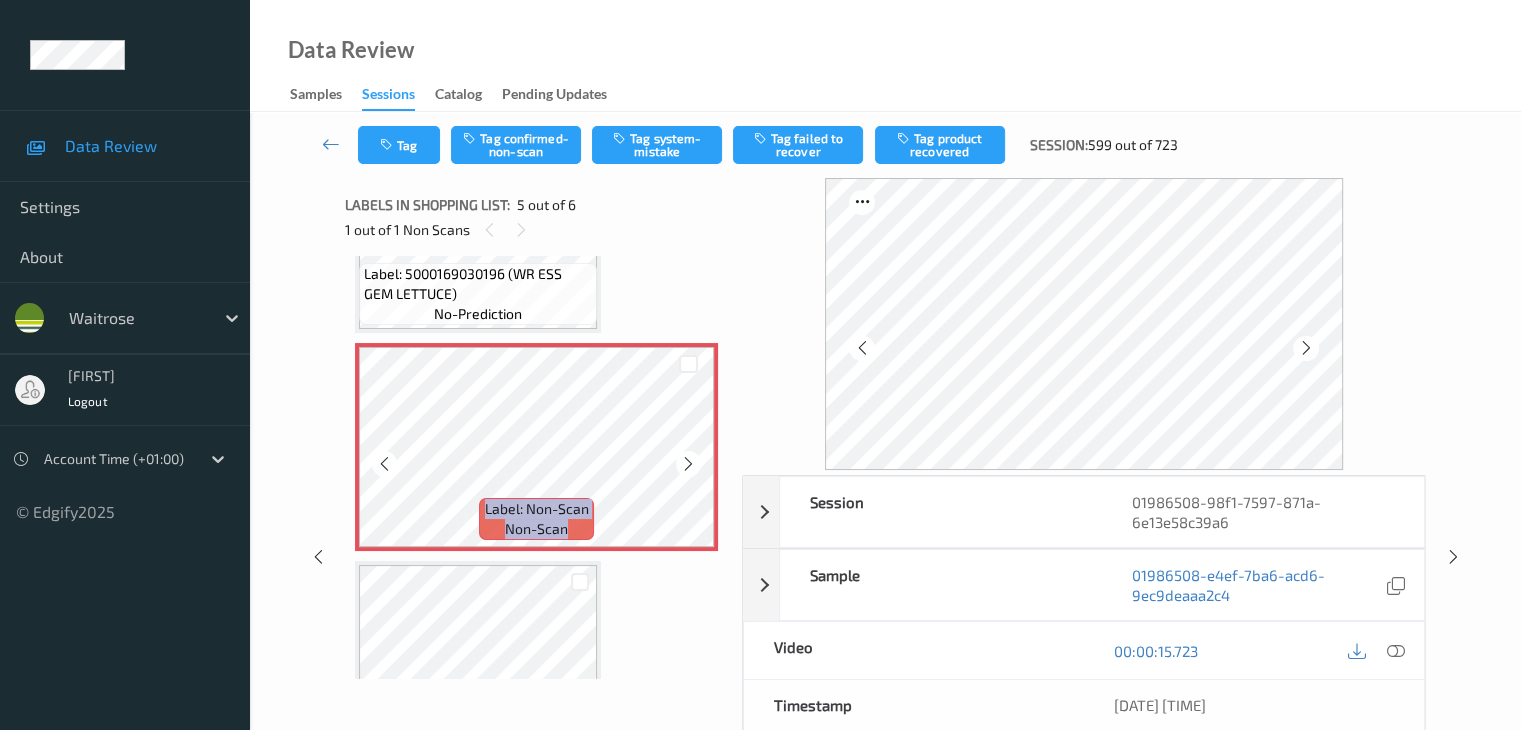 click at bounding box center [688, 464] 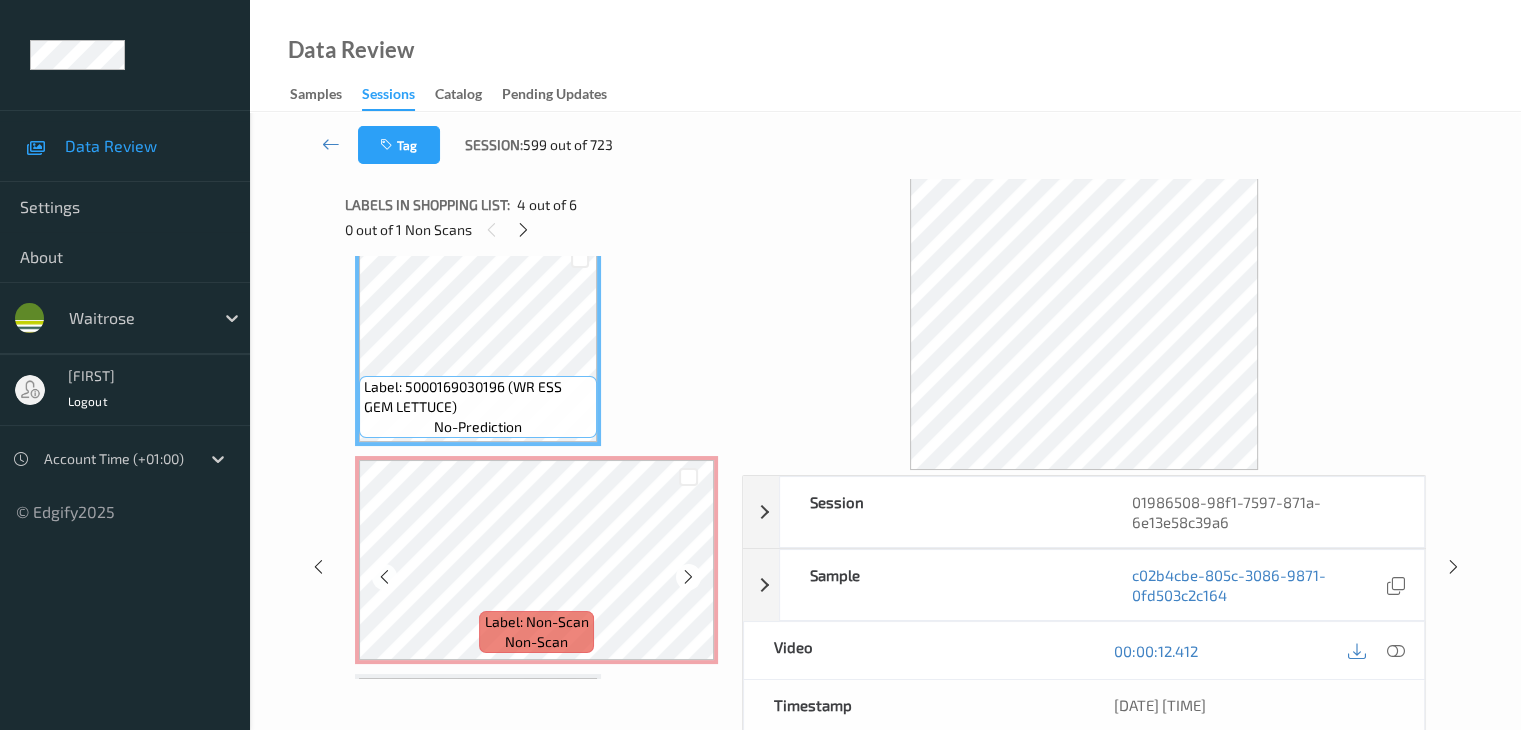 scroll, scrollTop: 695, scrollLeft: 0, axis: vertical 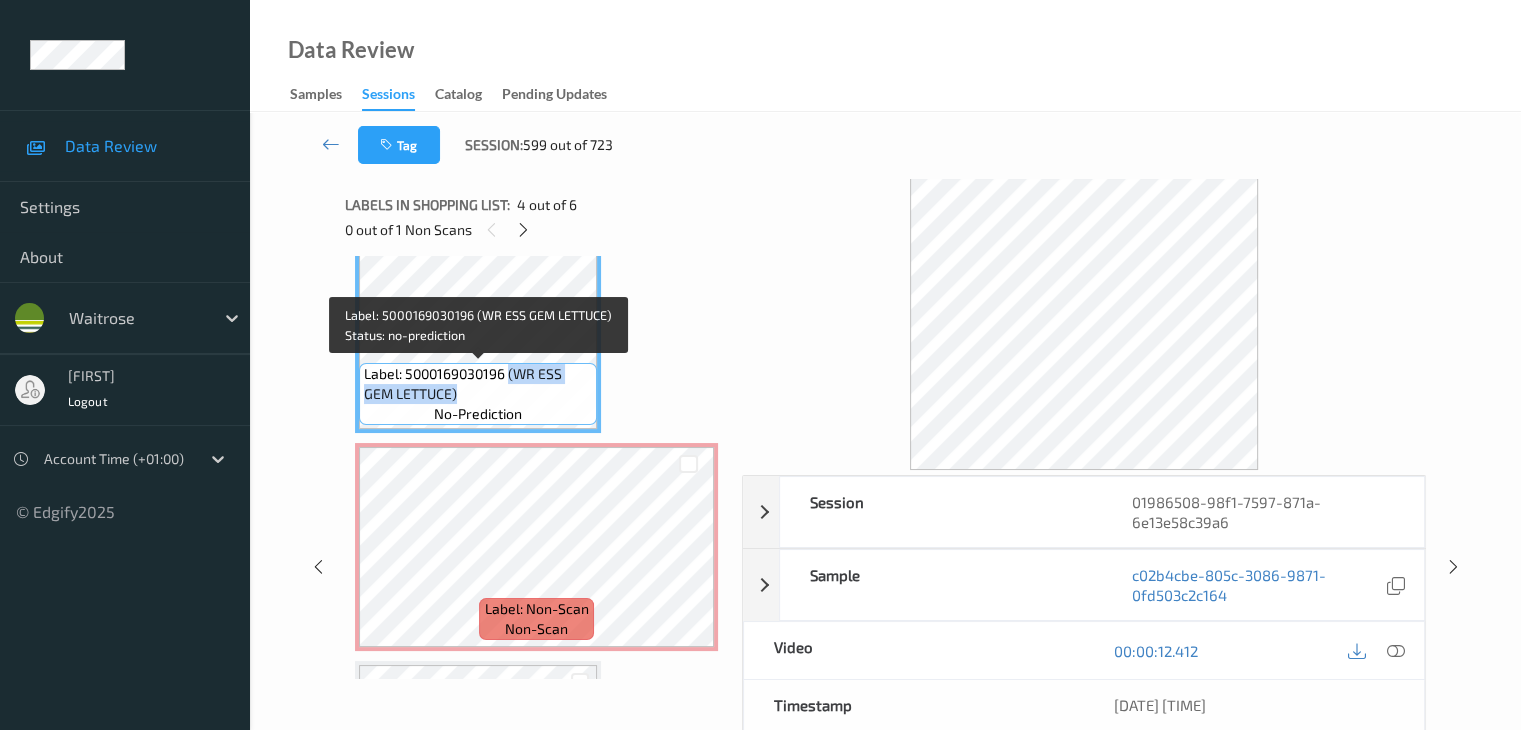 drag, startPoint x: 509, startPoint y: 371, endPoint x: 520, endPoint y: 394, distance: 25.495098 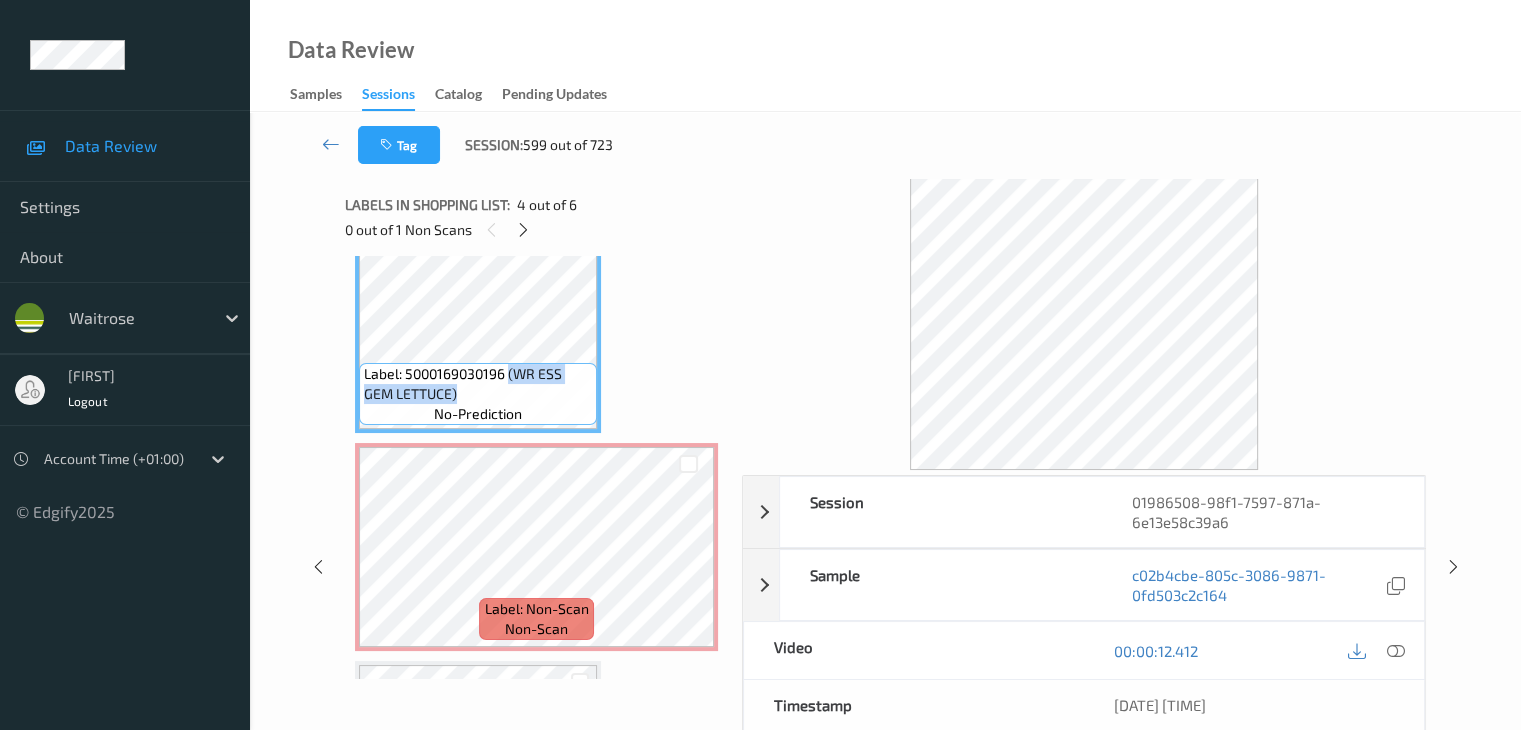 copy on "(WR ESS GEM LETTUCE)" 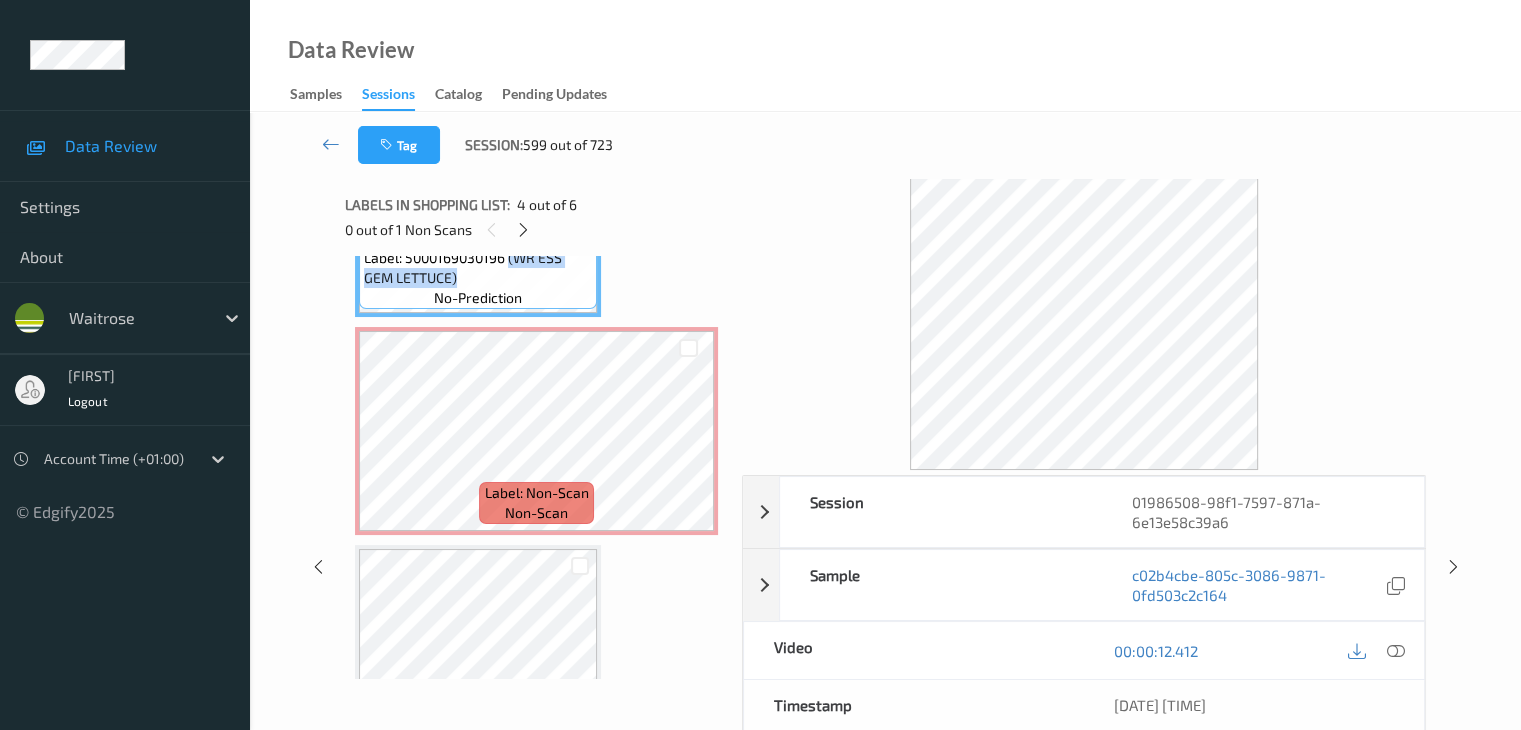 scroll, scrollTop: 895, scrollLeft: 0, axis: vertical 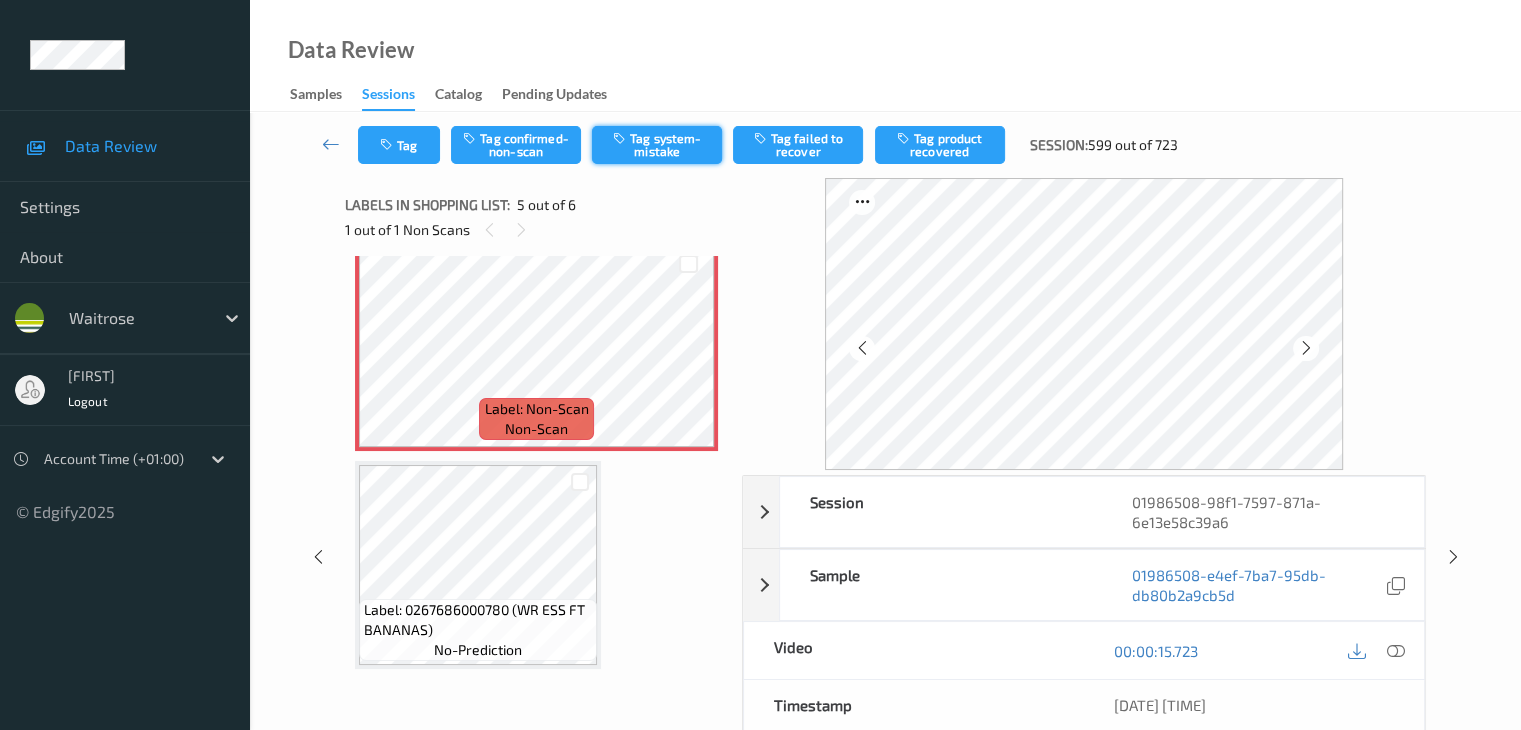 click on "Tag   system-mistake" at bounding box center [657, 145] 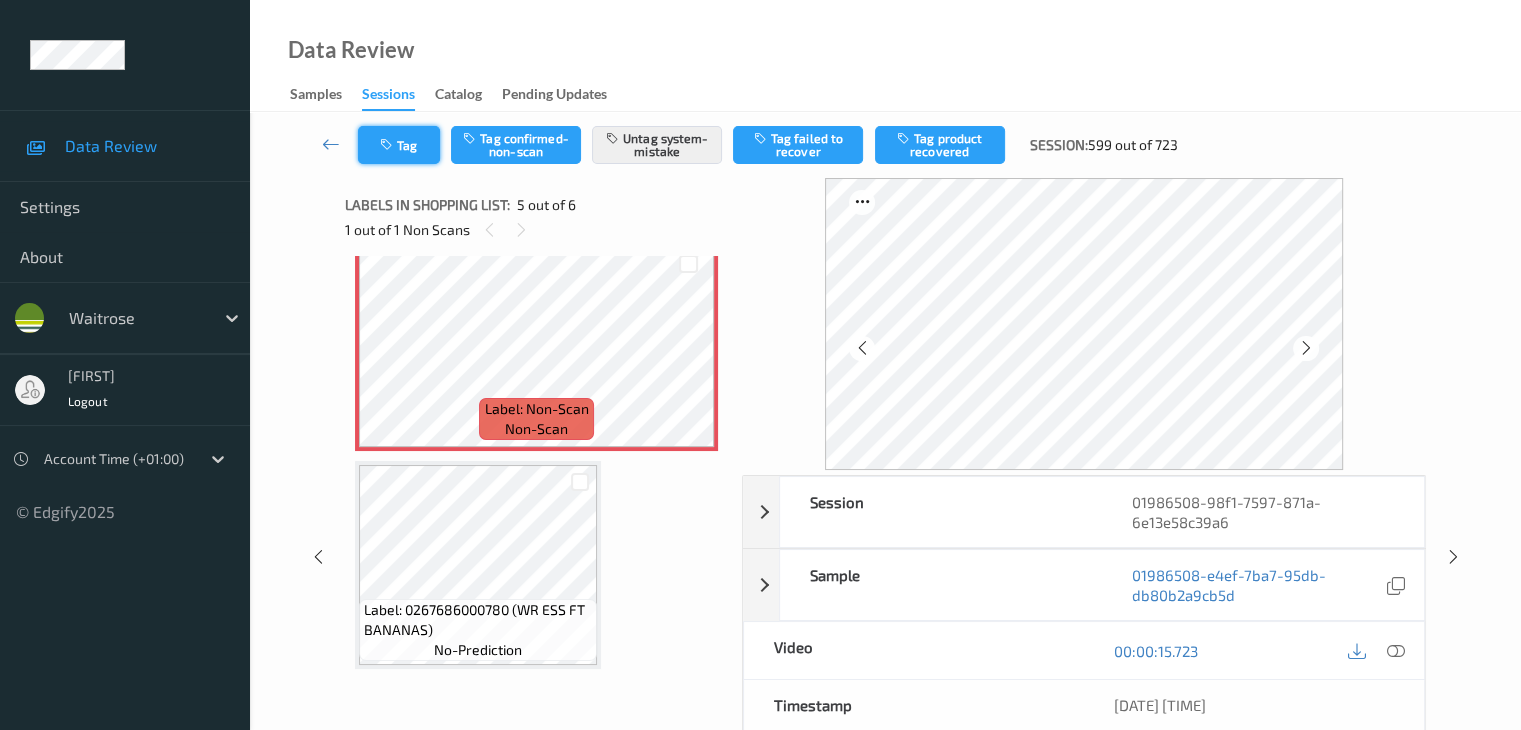 click on "Tag" at bounding box center (399, 145) 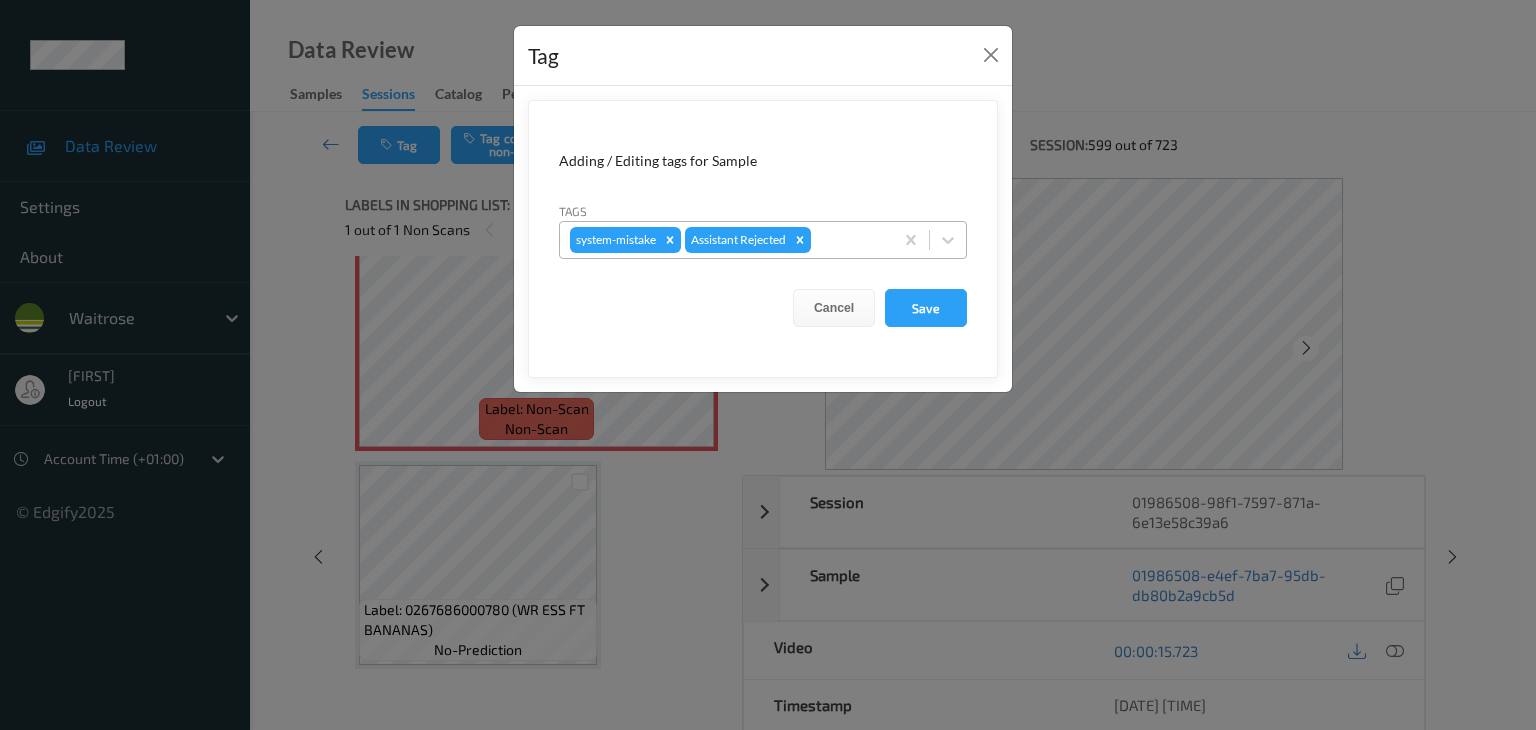 click at bounding box center [849, 240] 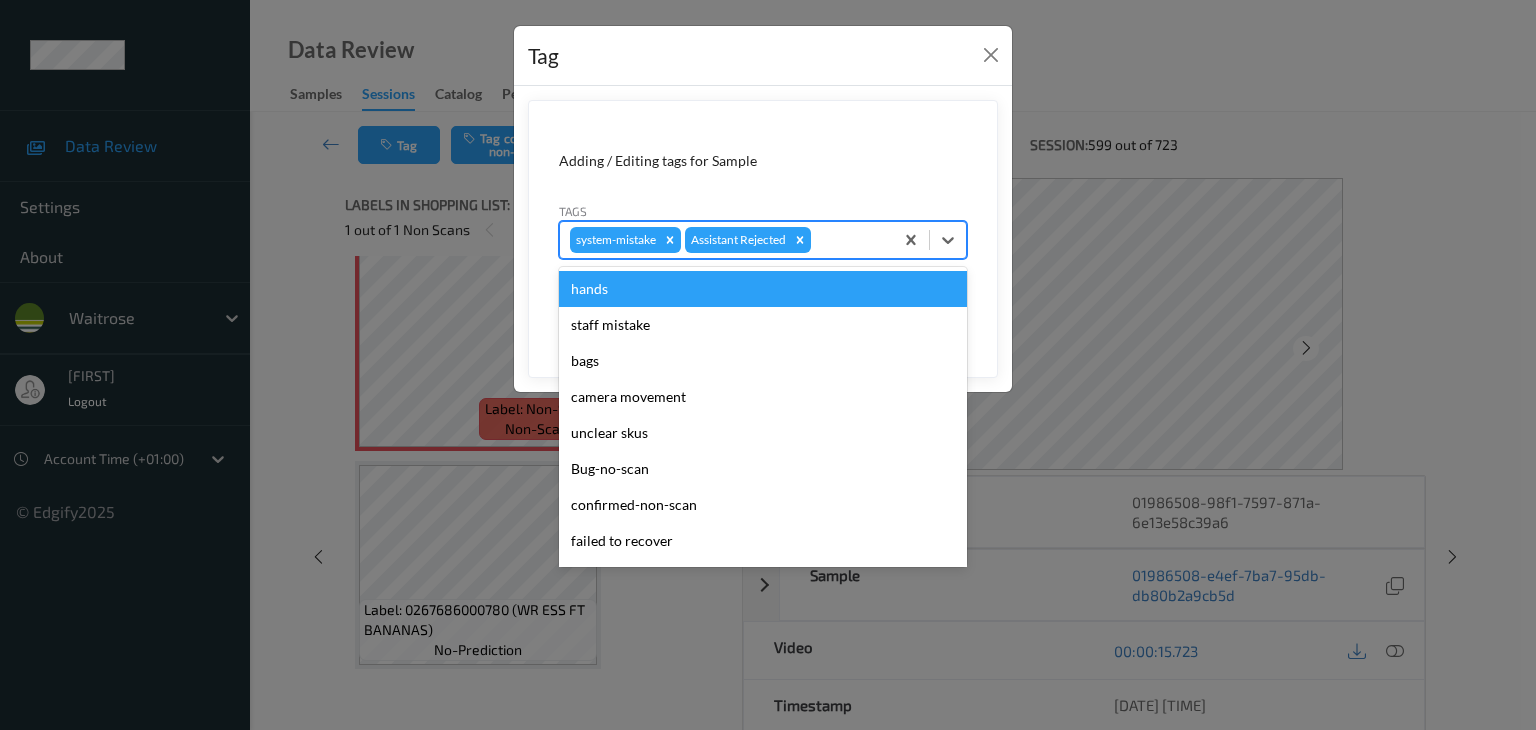 type on "u" 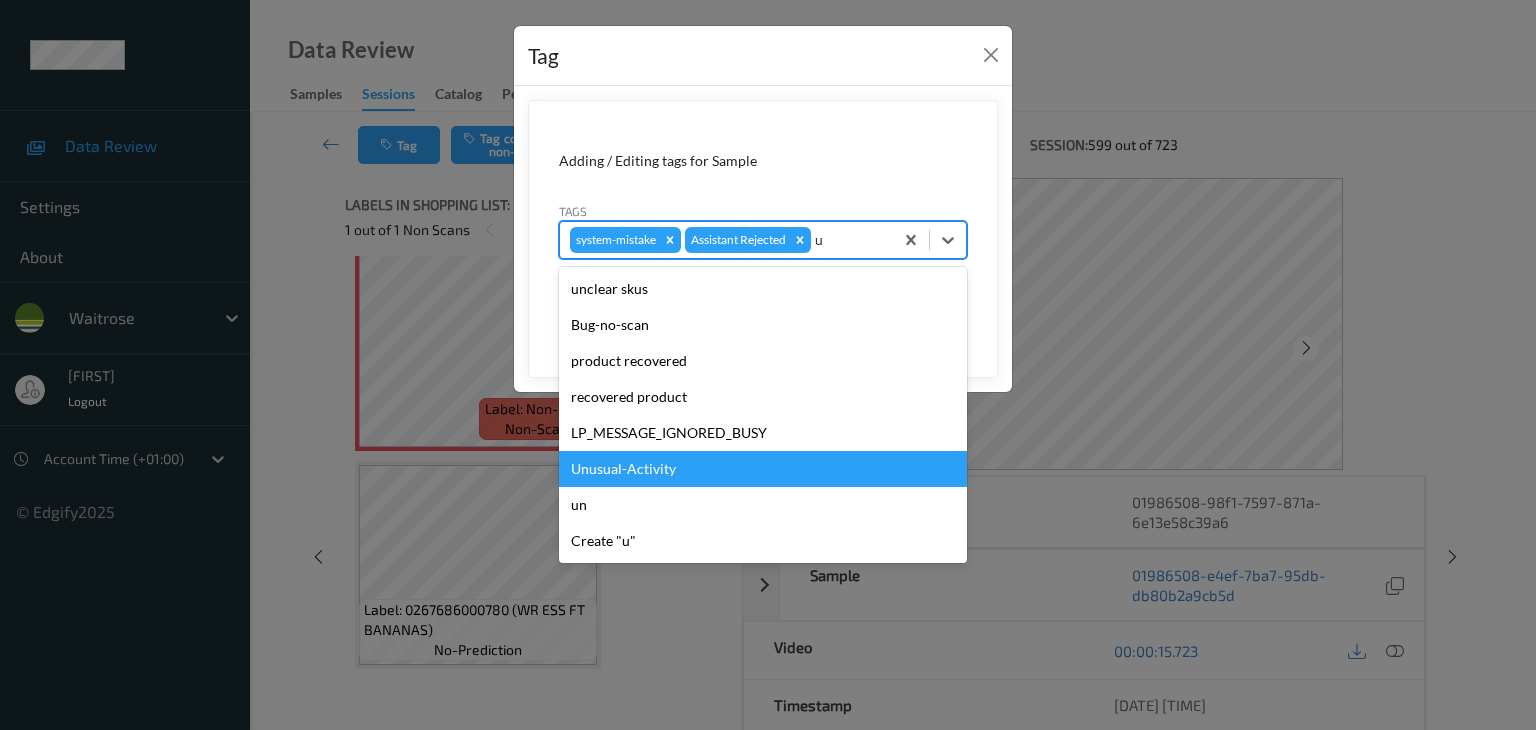 click on "Unusual-Activity" at bounding box center [763, 469] 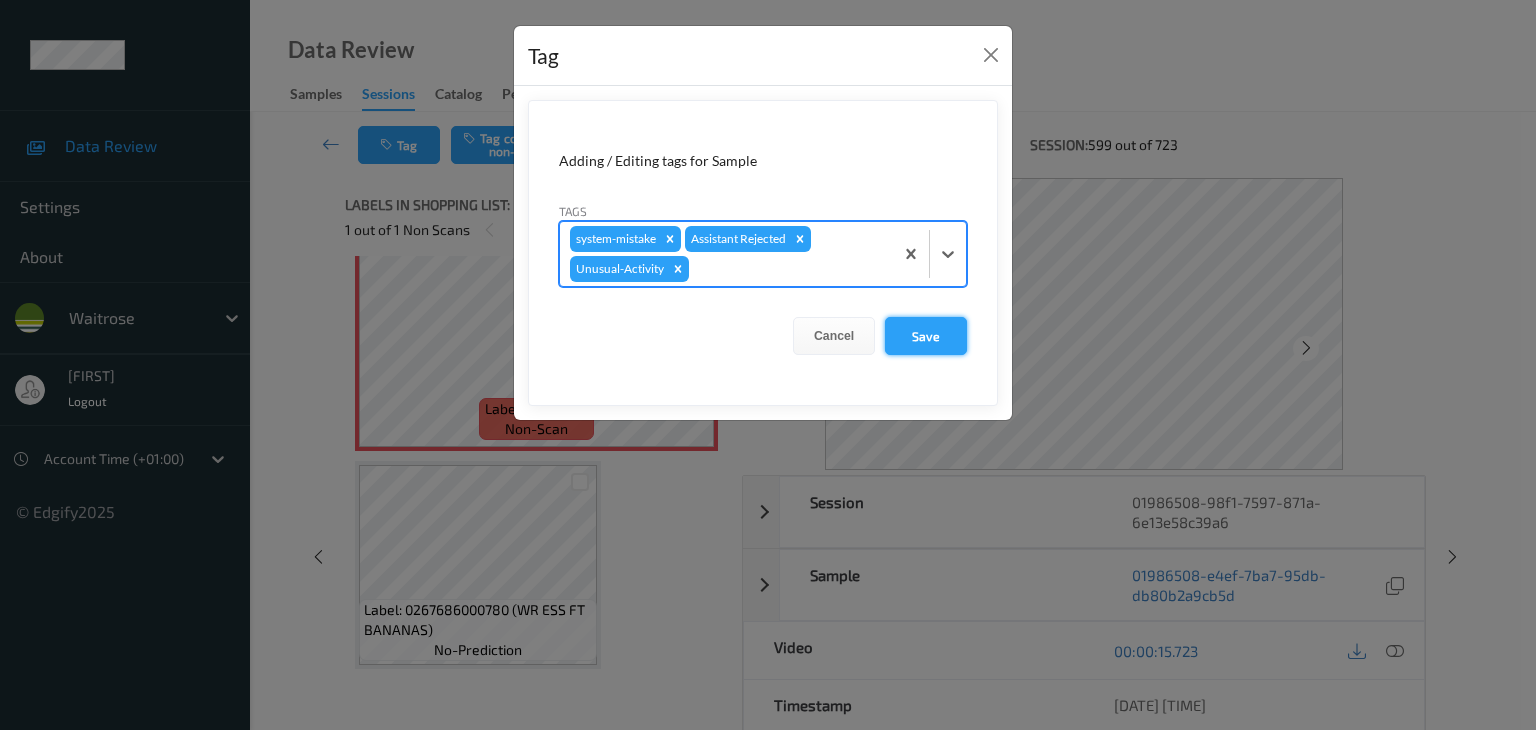 click on "Save" at bounding box center (926, 336) 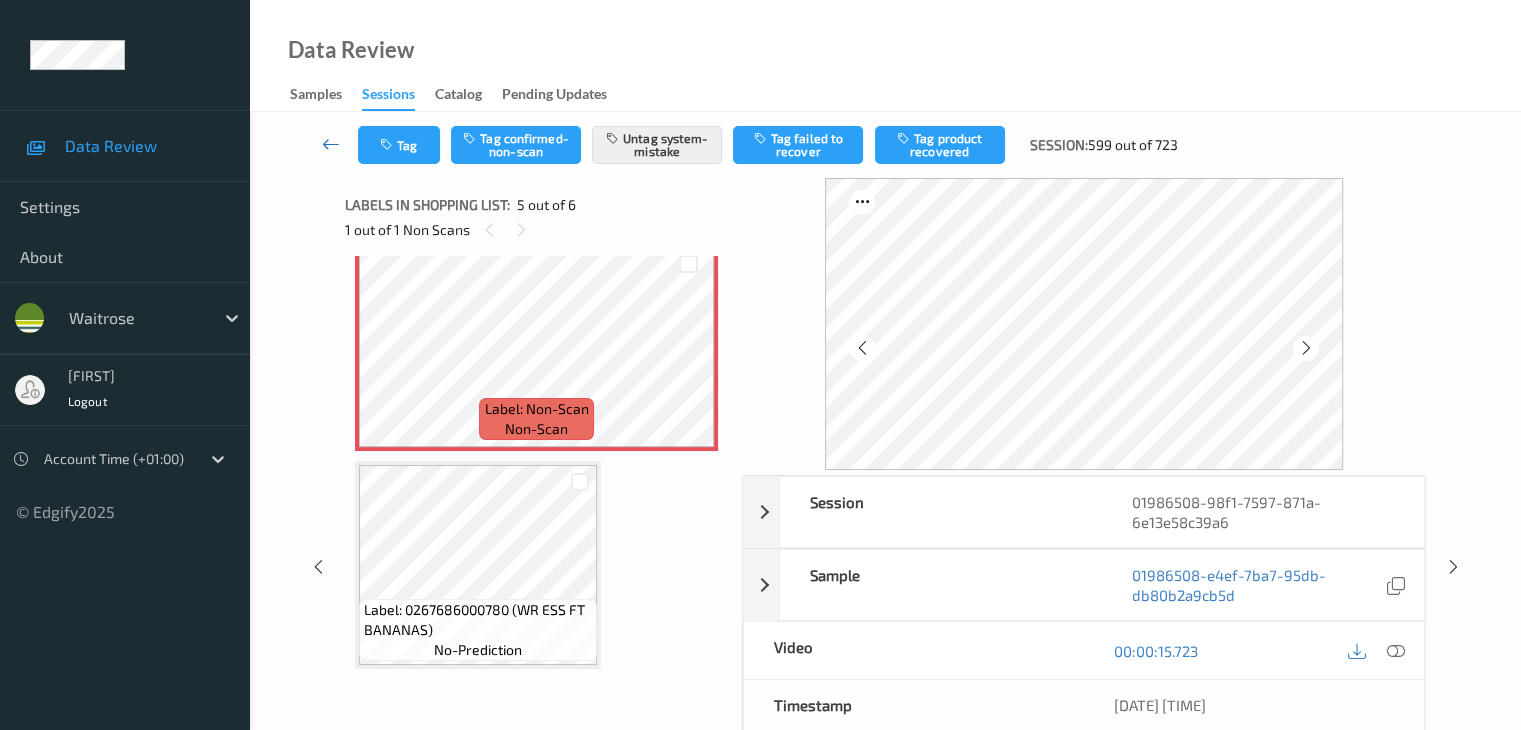 click at bounding box center [331, 144] 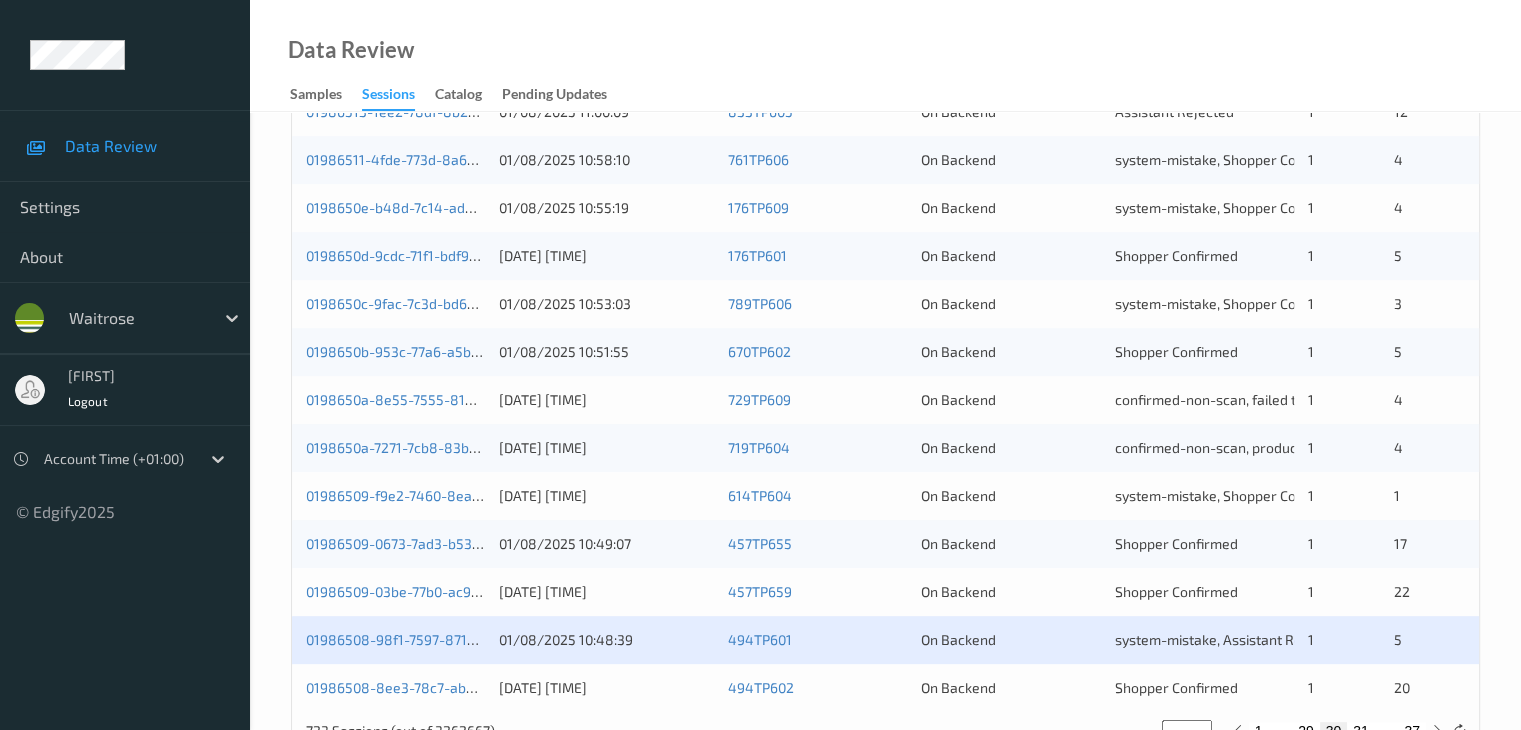 scroll, scrollTop: 932, scrollLeft: 0, axis: vertical 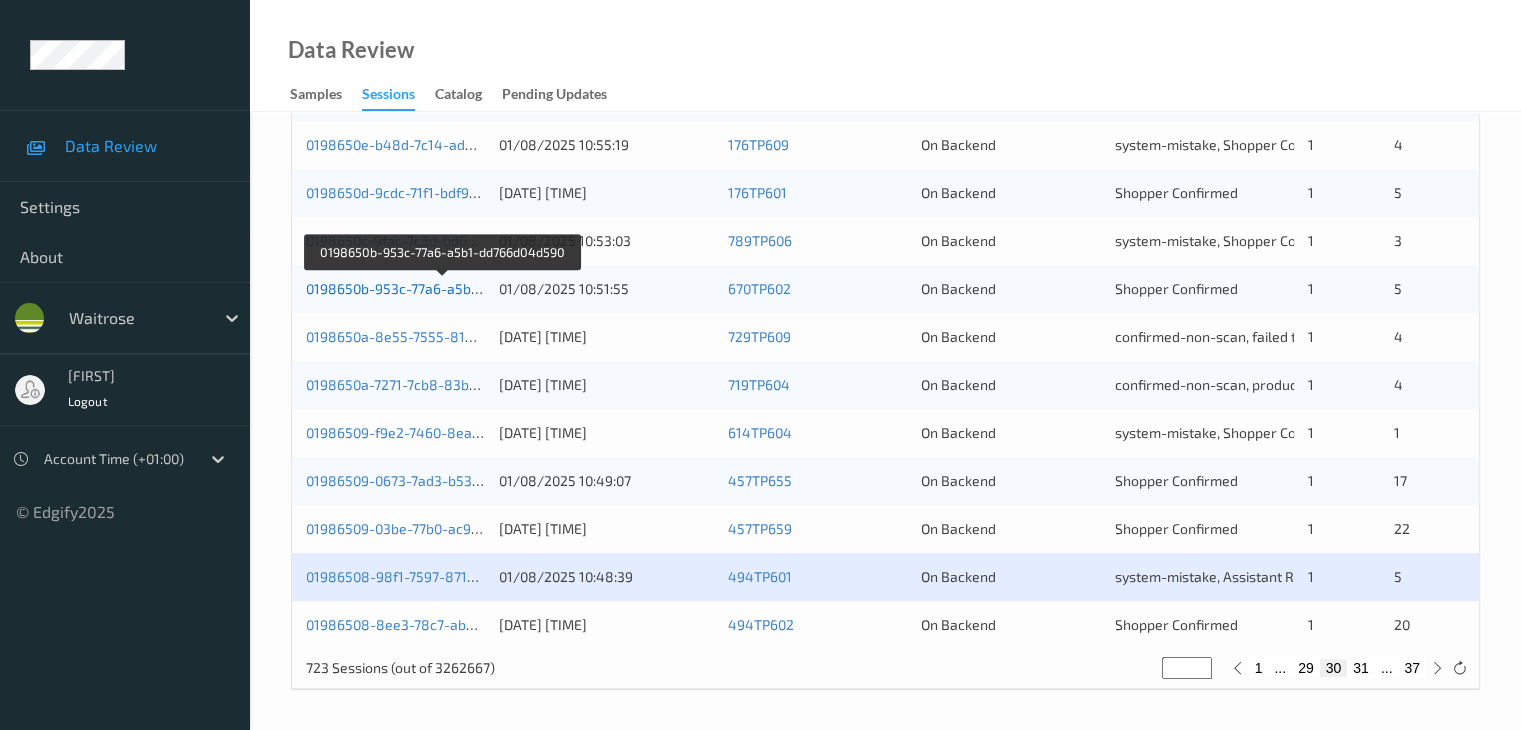 click on "0198650b-953c-77a6-a5b1-dd766d04d590" at bounding box center (442, 288) 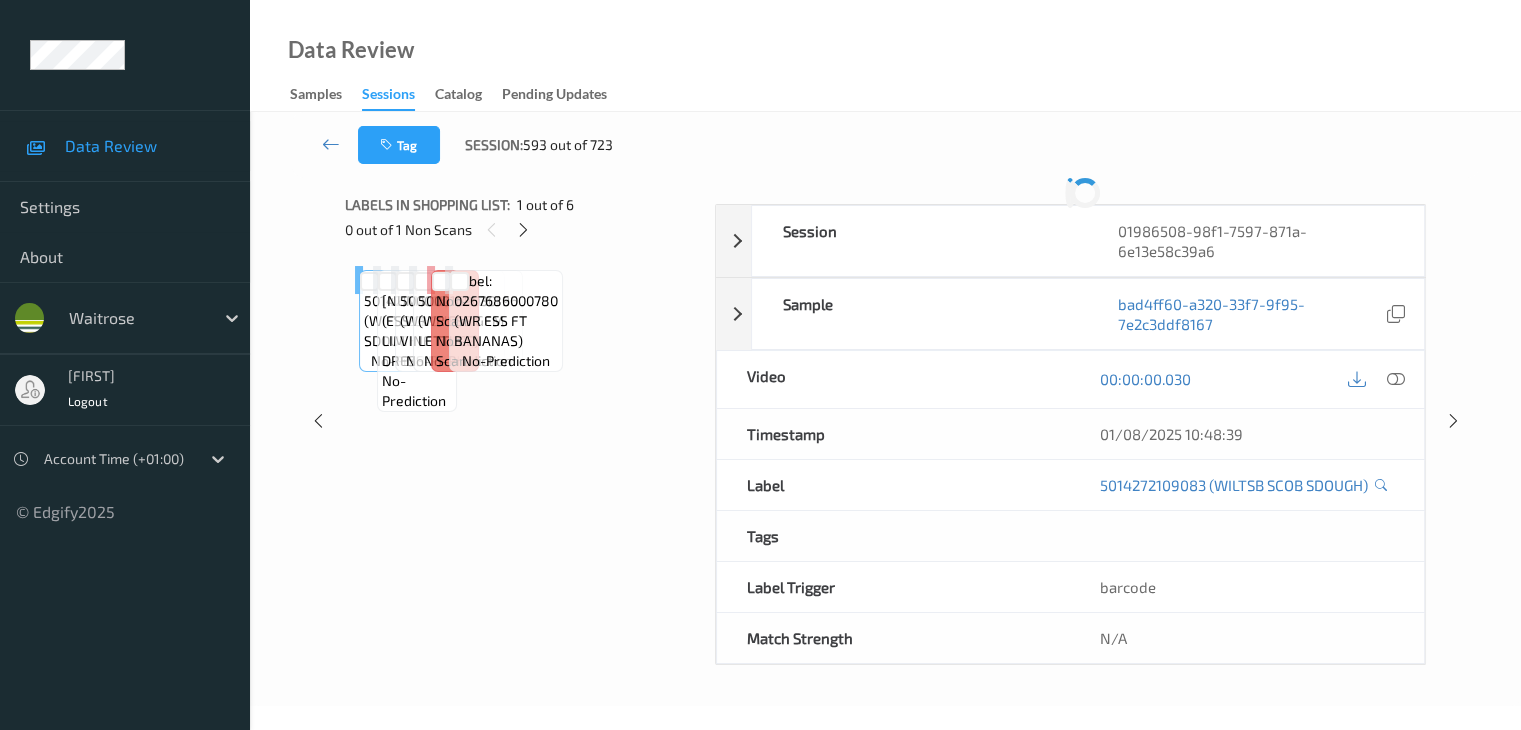 scroll, scrollTop: 0, scrollLeft: 0, axis: both 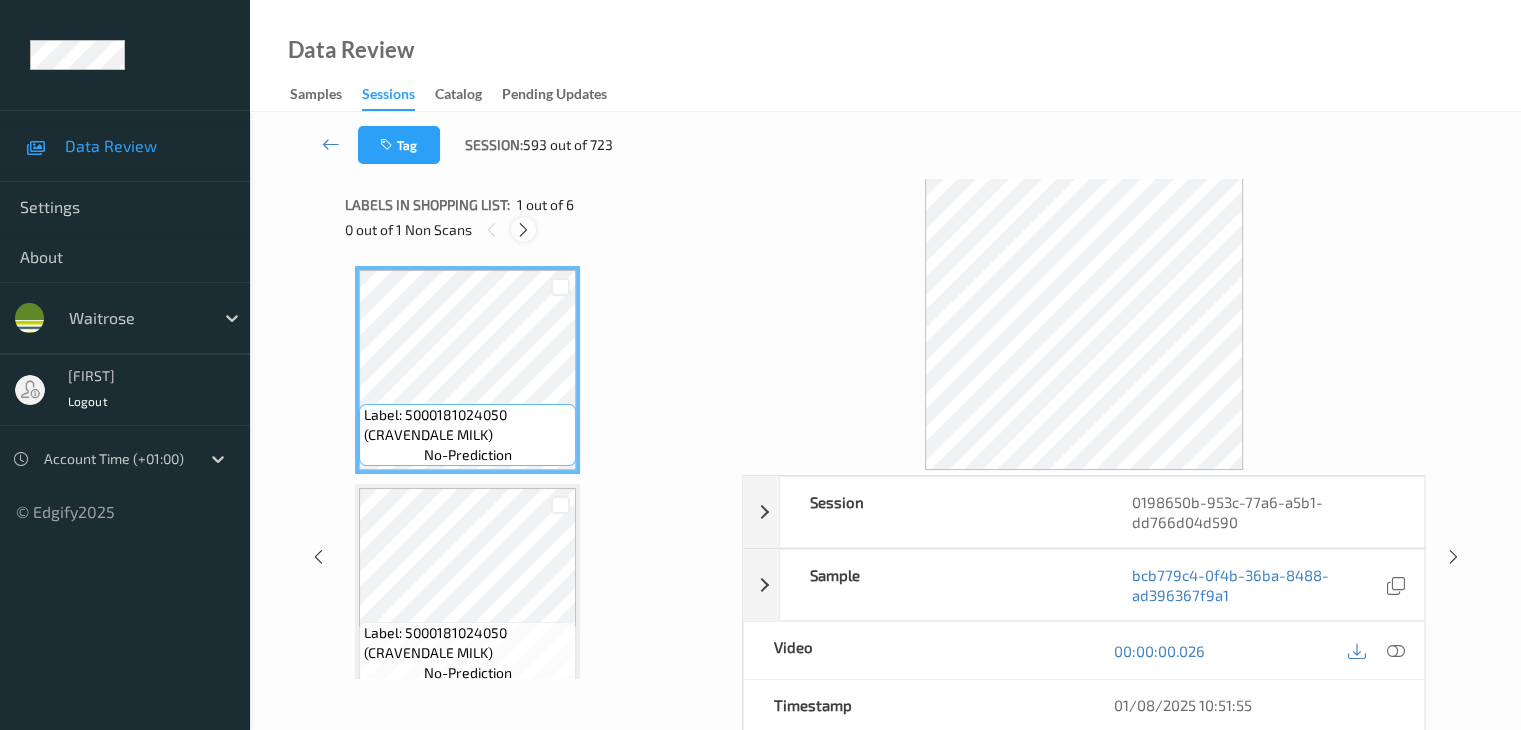 click at bounding box center [523, 230] 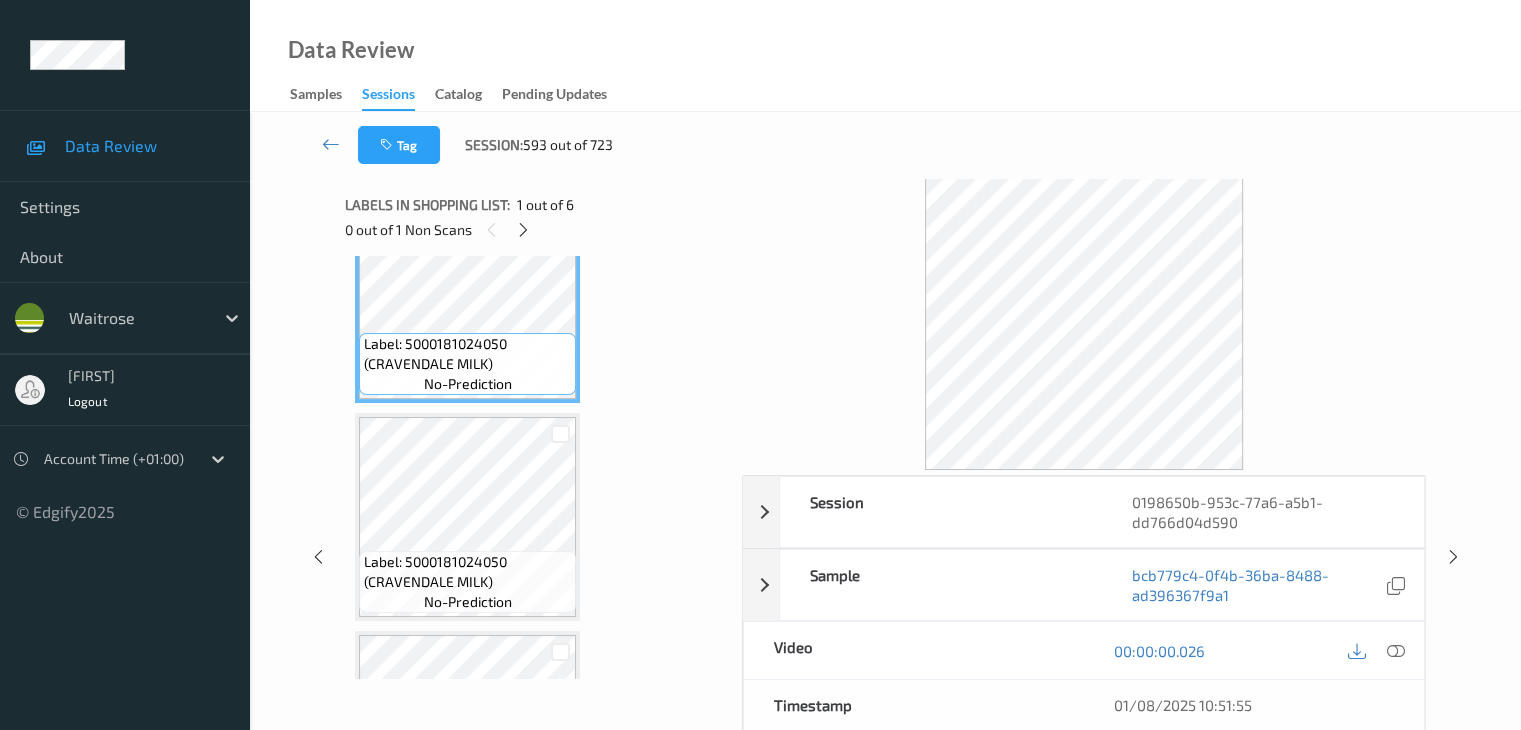 scroll, scrollTop: 200, scrollLeft: 0, axis: vertical 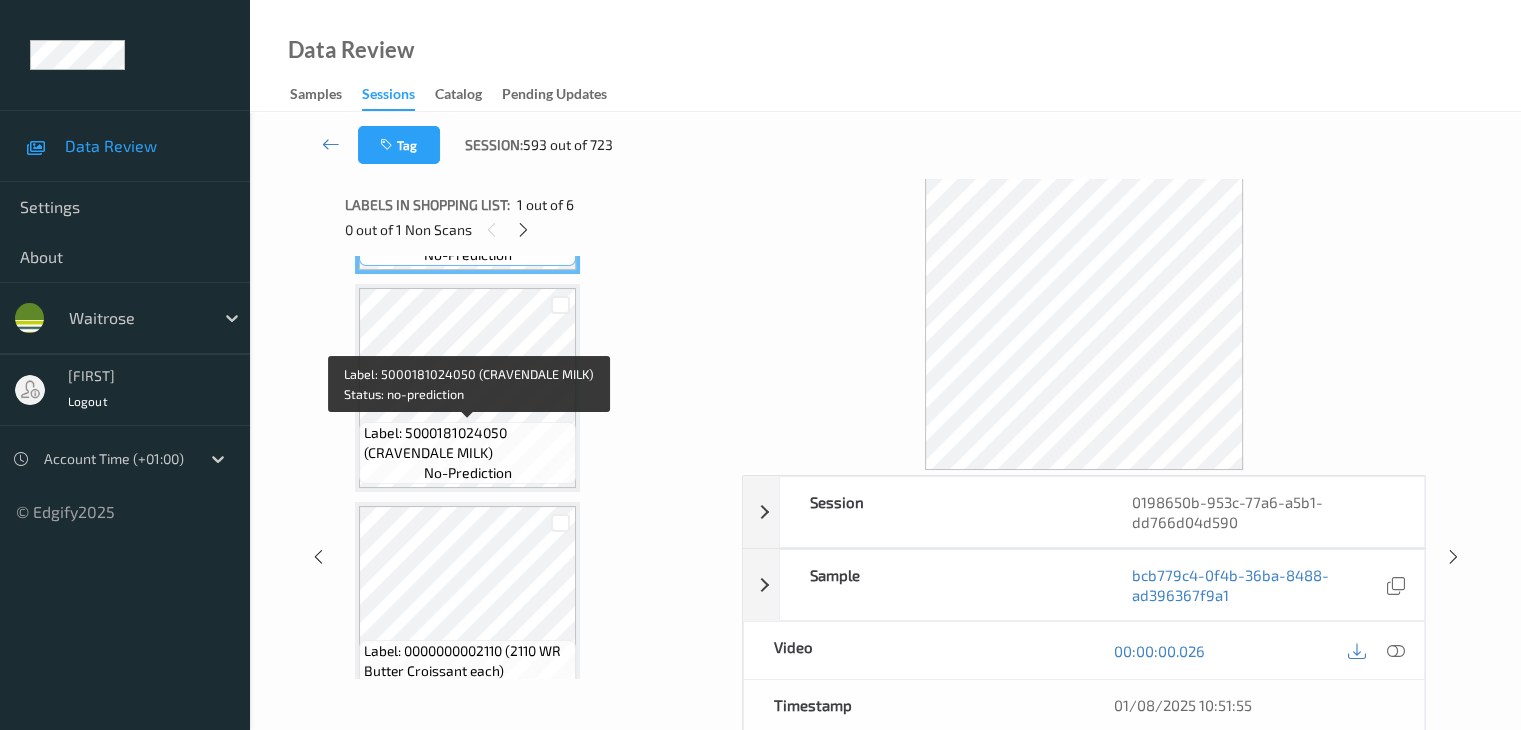 click on "Label: 5000181024050 (CRAVENDALE MILK)" at bounding box center (467, 443) 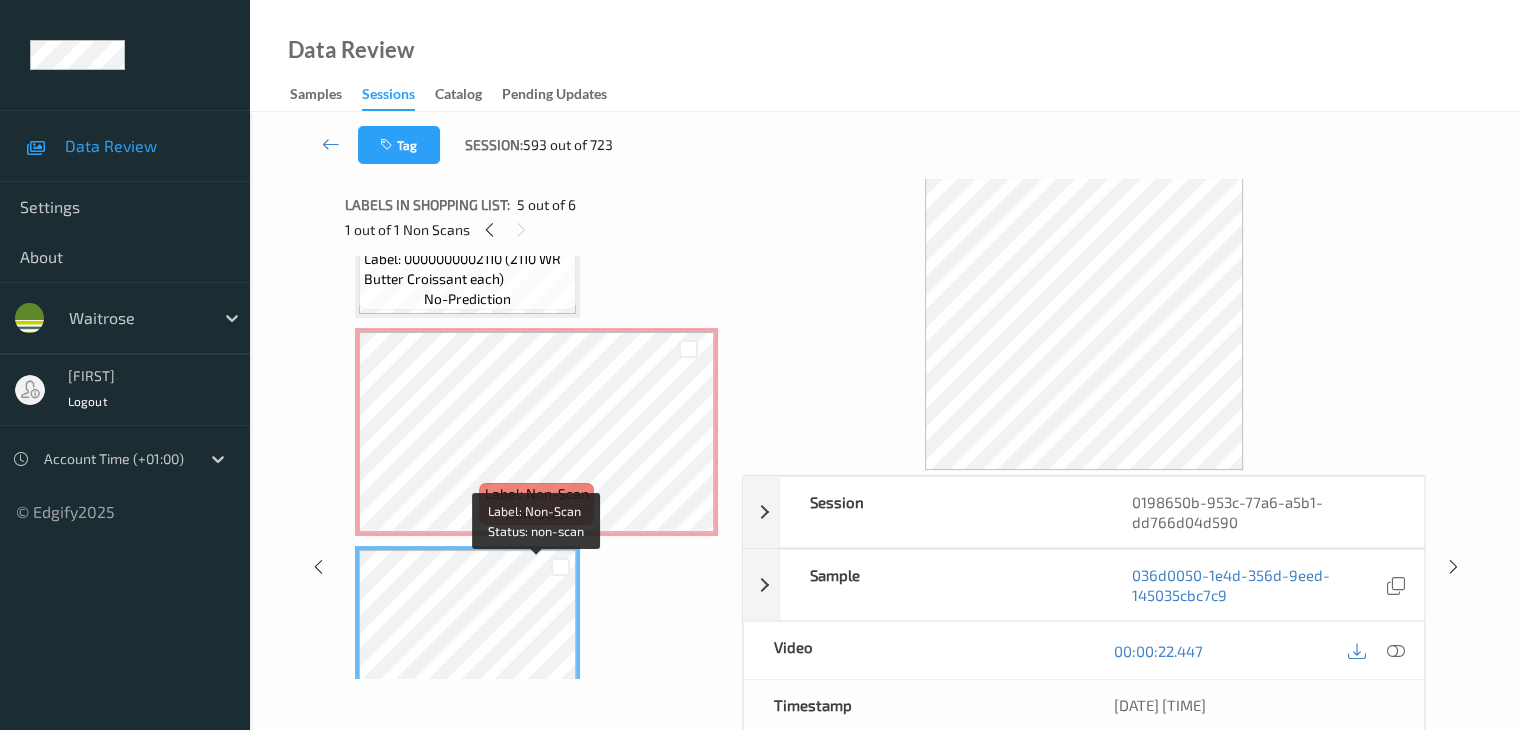 scroll, scrollTop: 500, scrollLeft: 0, axis: vertical 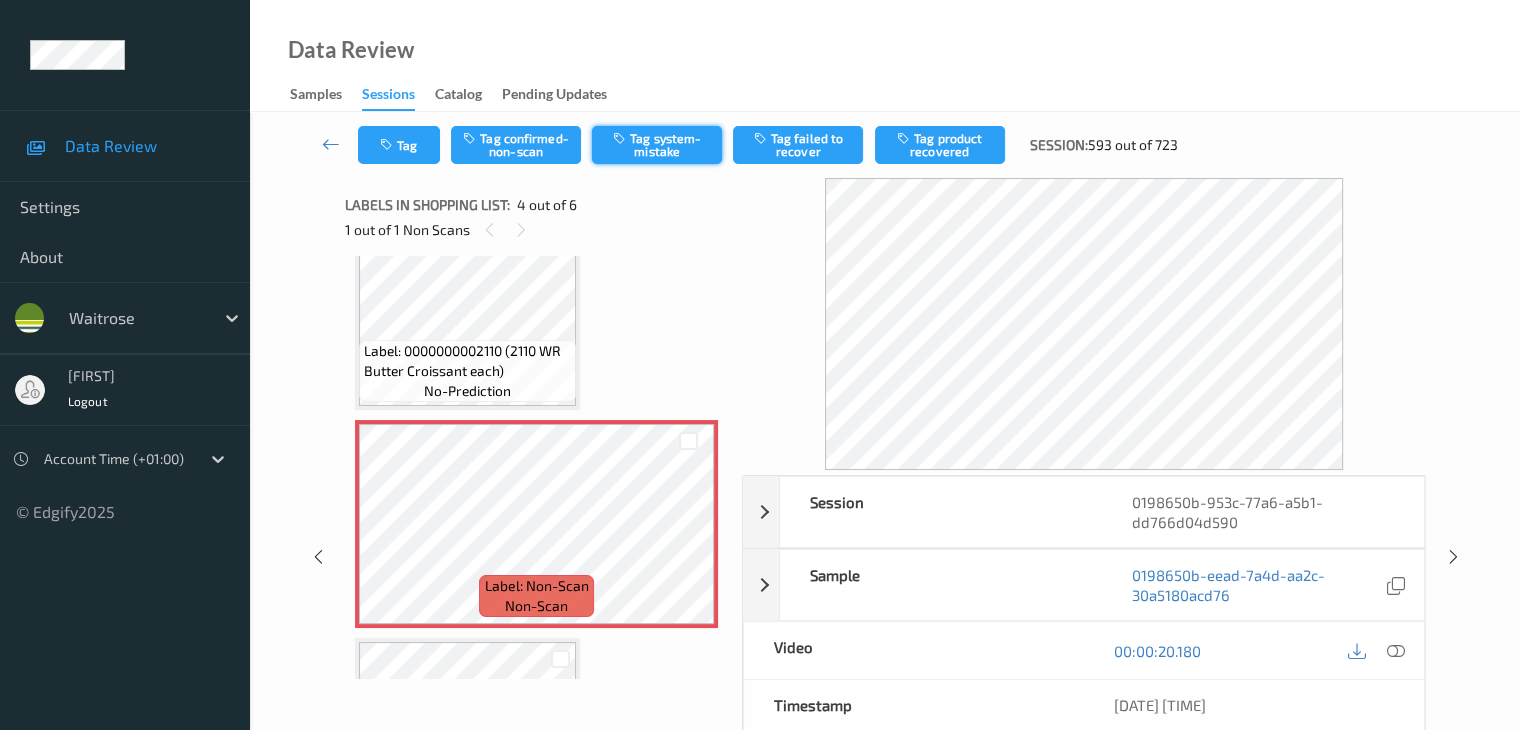 click on "Tag   system-mistake" at bounding box center (657, 145) 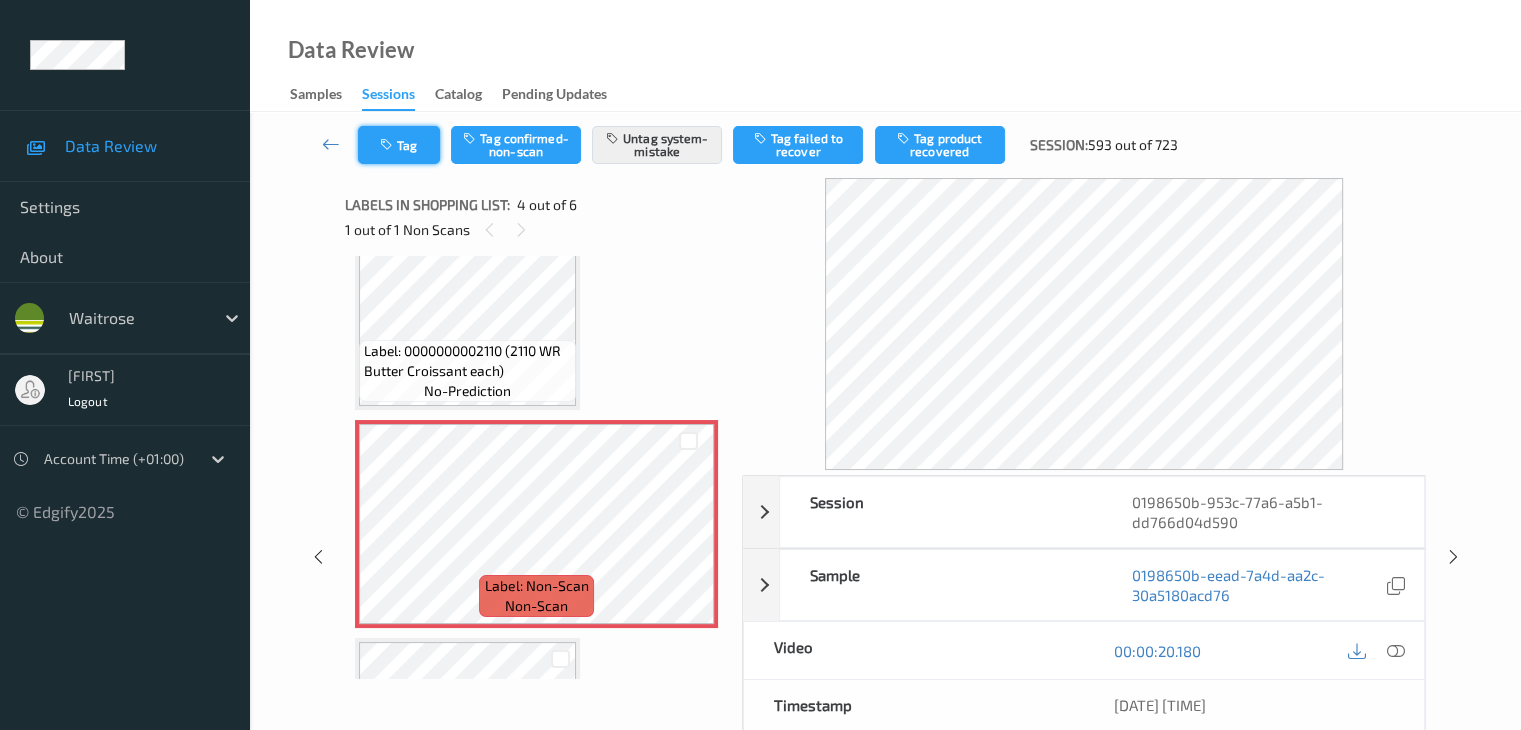 click on "Tag" at bounding box center (399, 145) 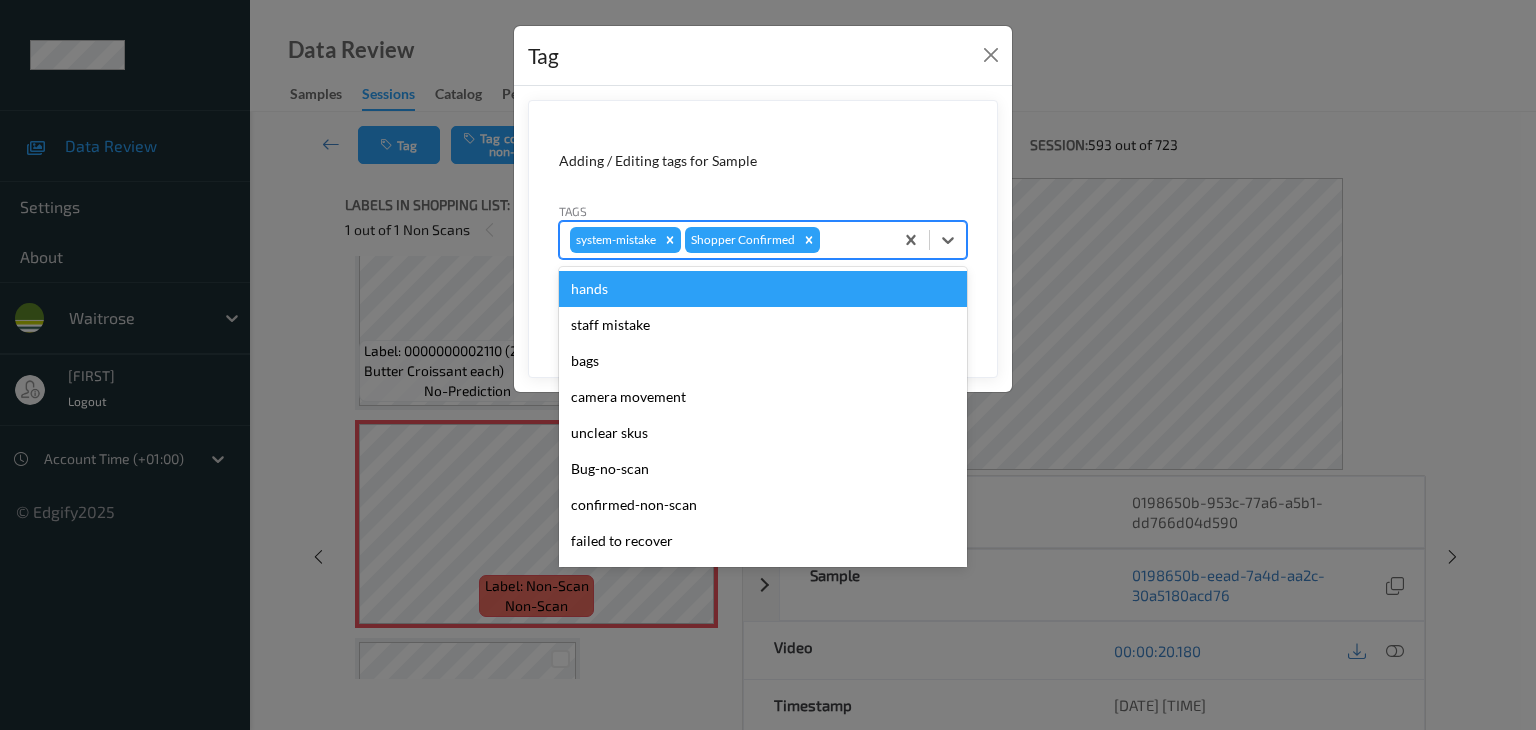 click at bounding box center [853, 240] 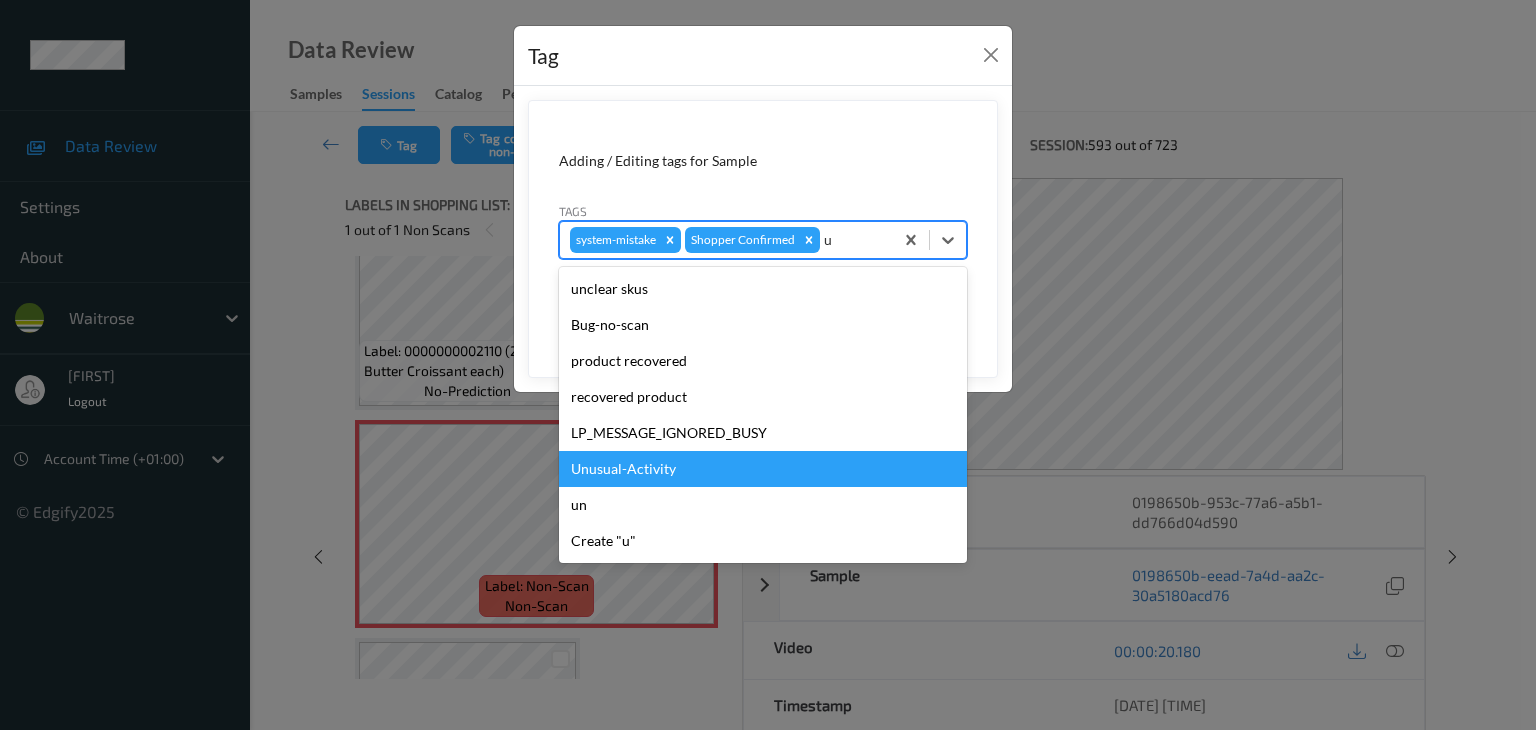click on "Unusual-Activity" at bounding box center [763, 469] 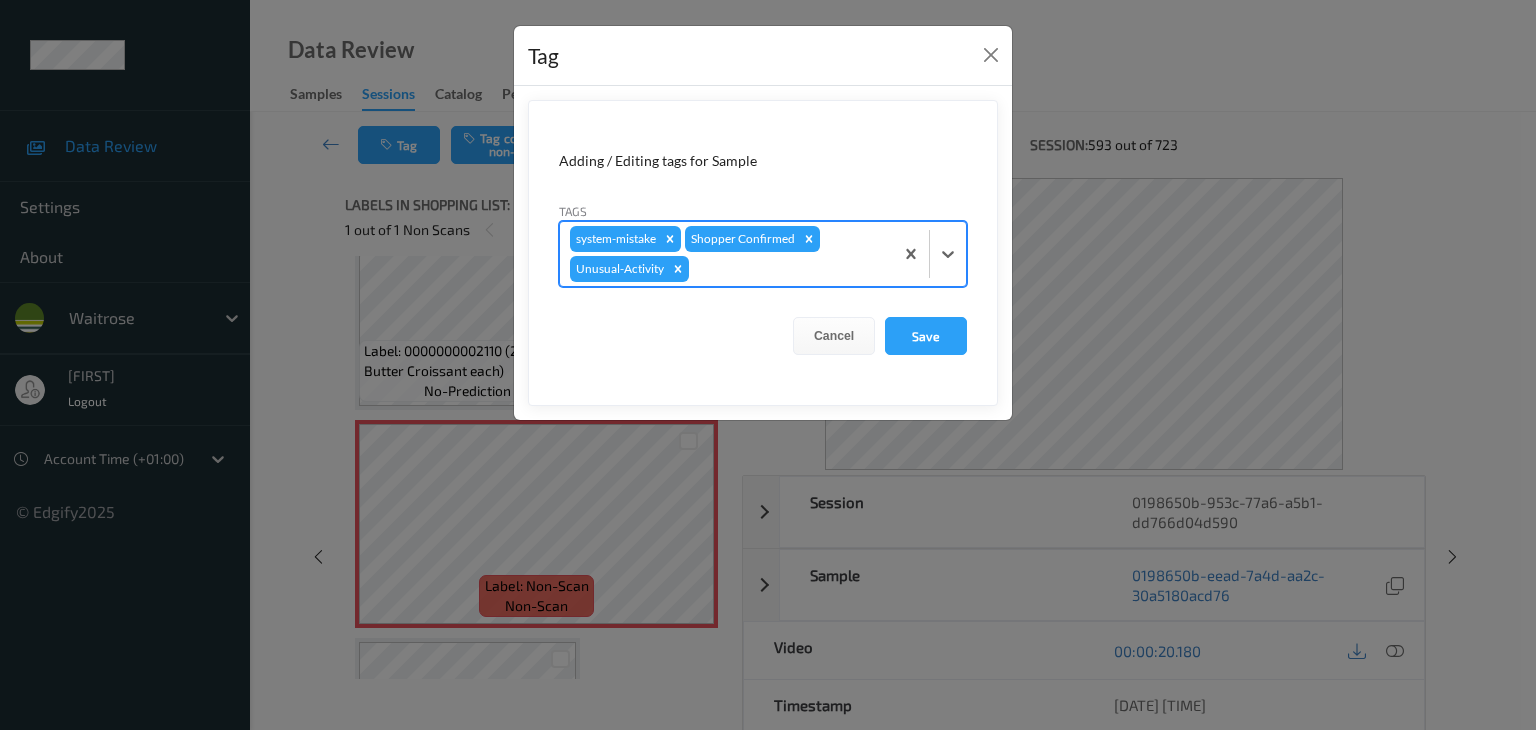 type on "p" 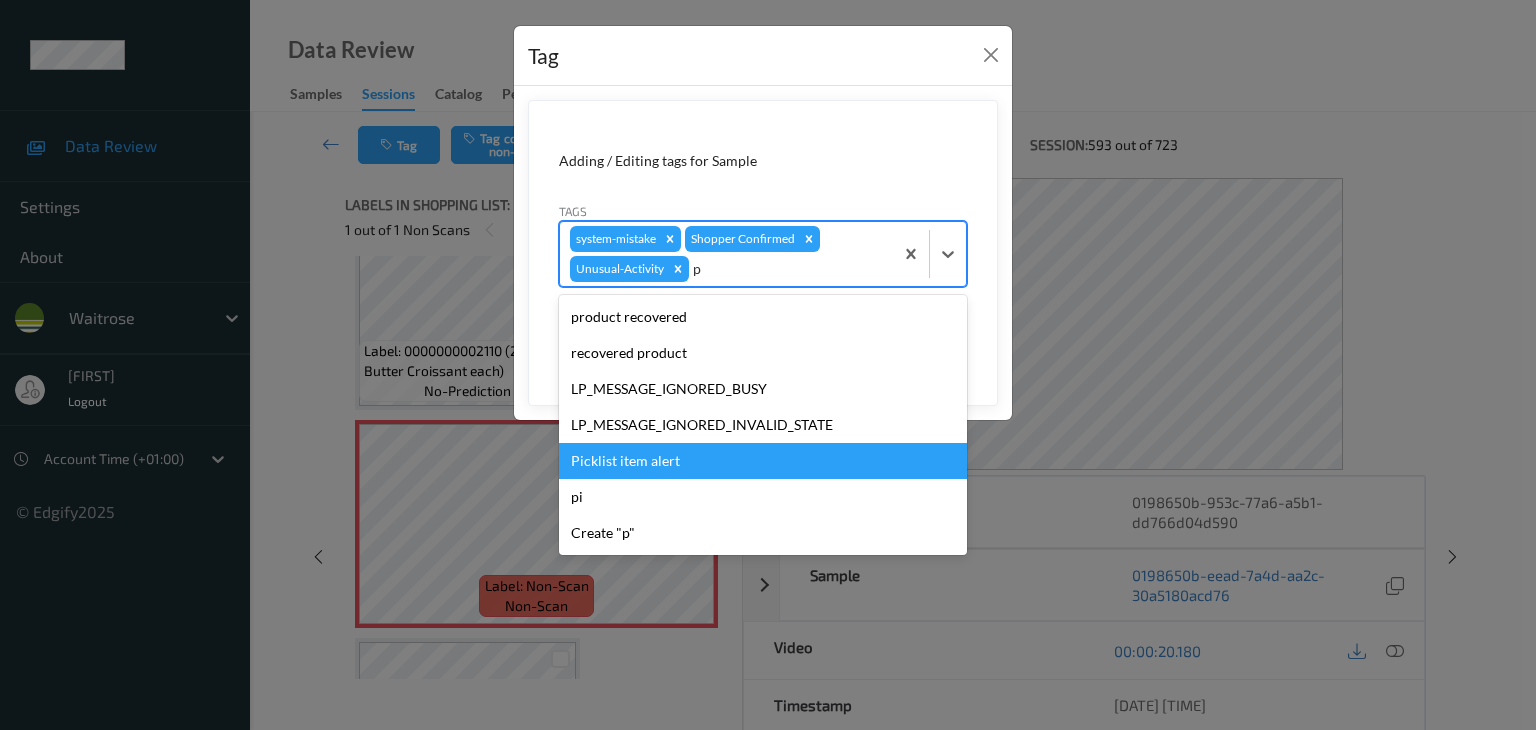 click on "Picklist item alert" at bounding box center [763, 461] 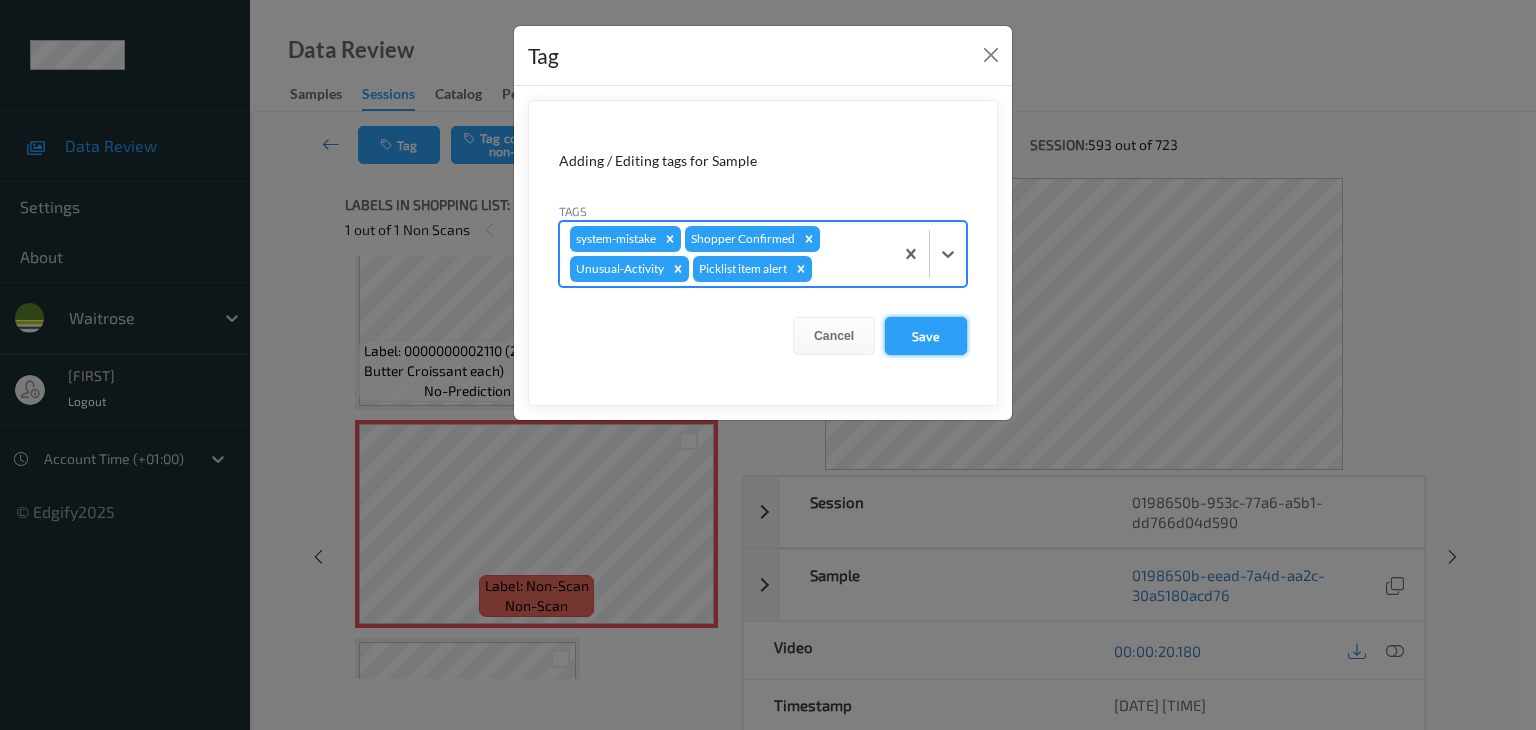 click on "Save" at bounding box center (926, 336) 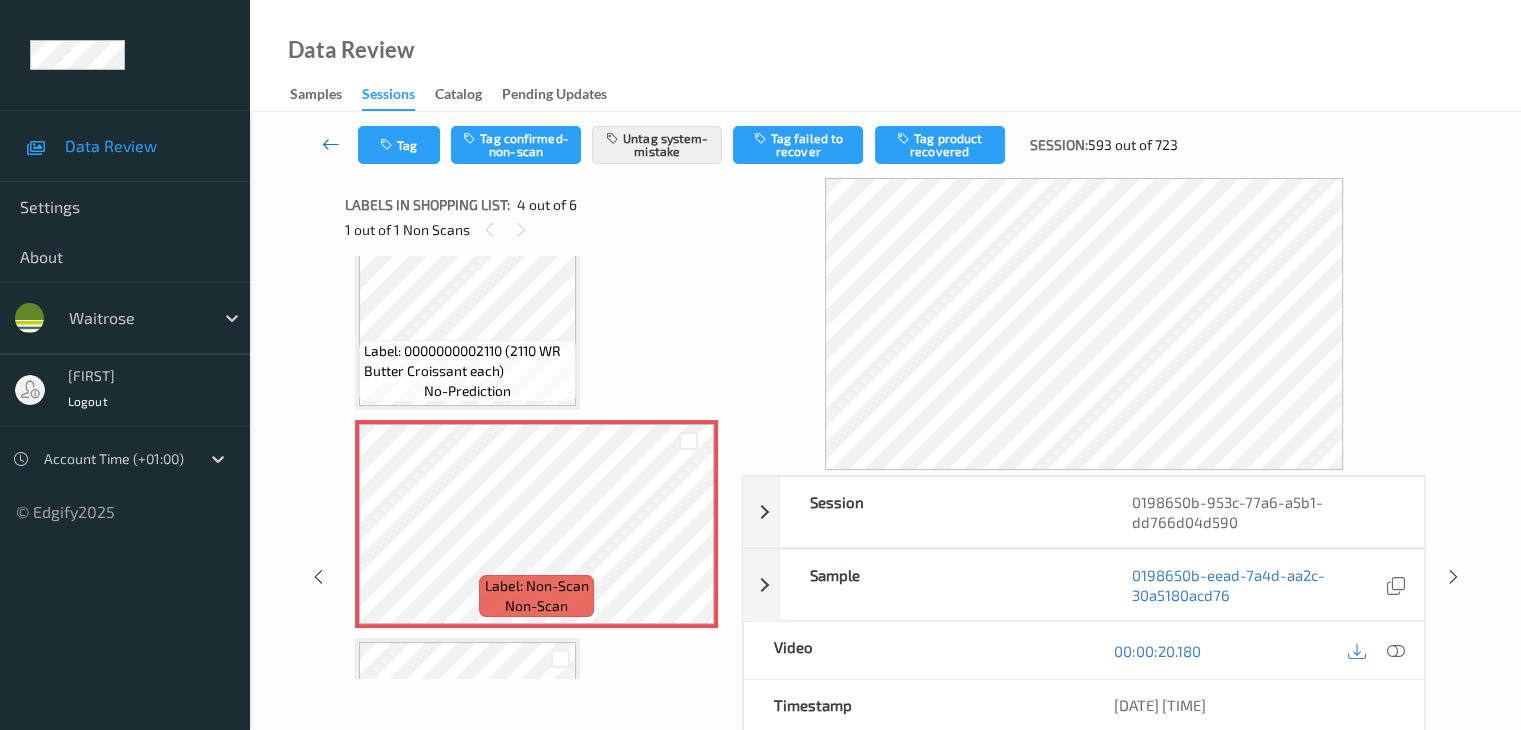click at bounding box center [331, 144] 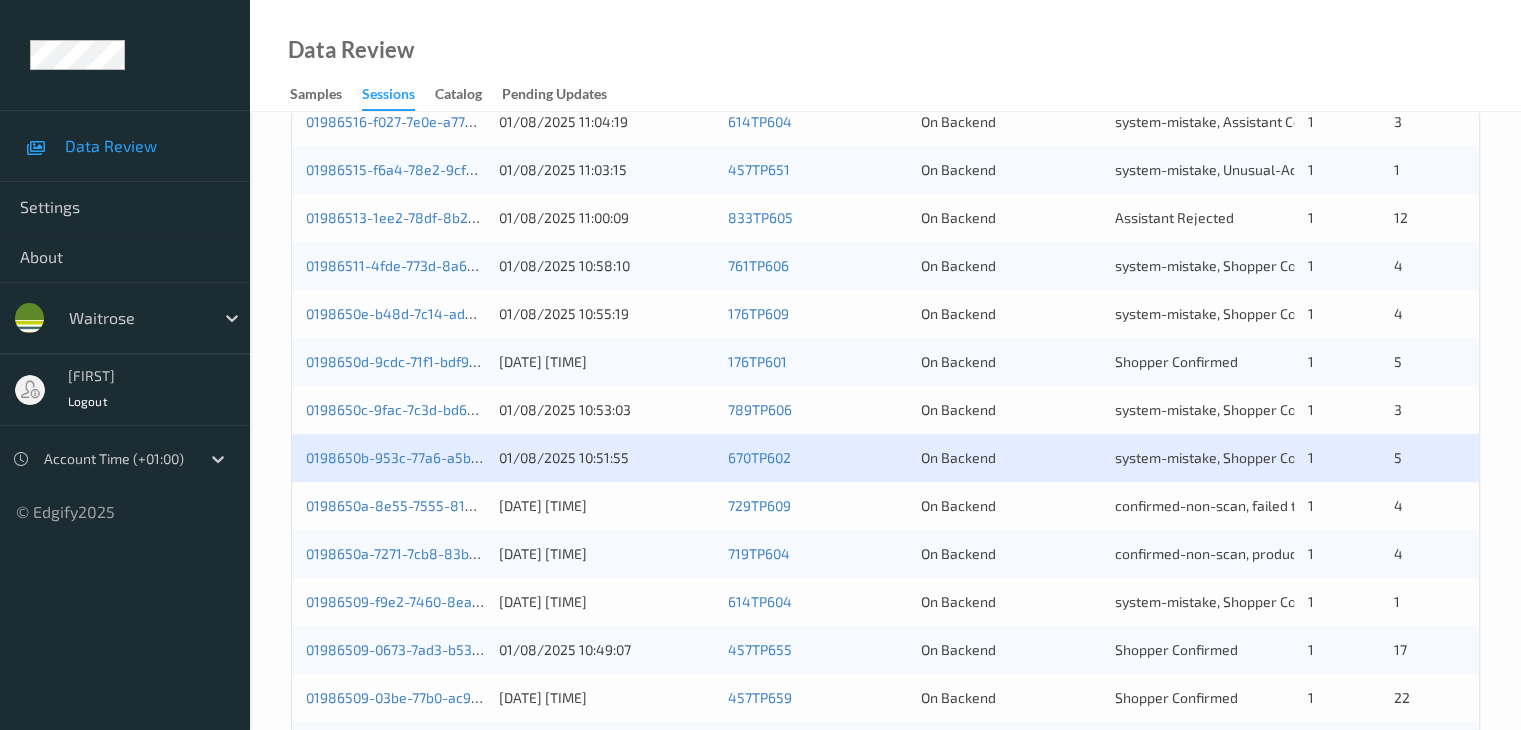 scroll, scrollTop: 732, scrollLeft: 0, axis: vertical 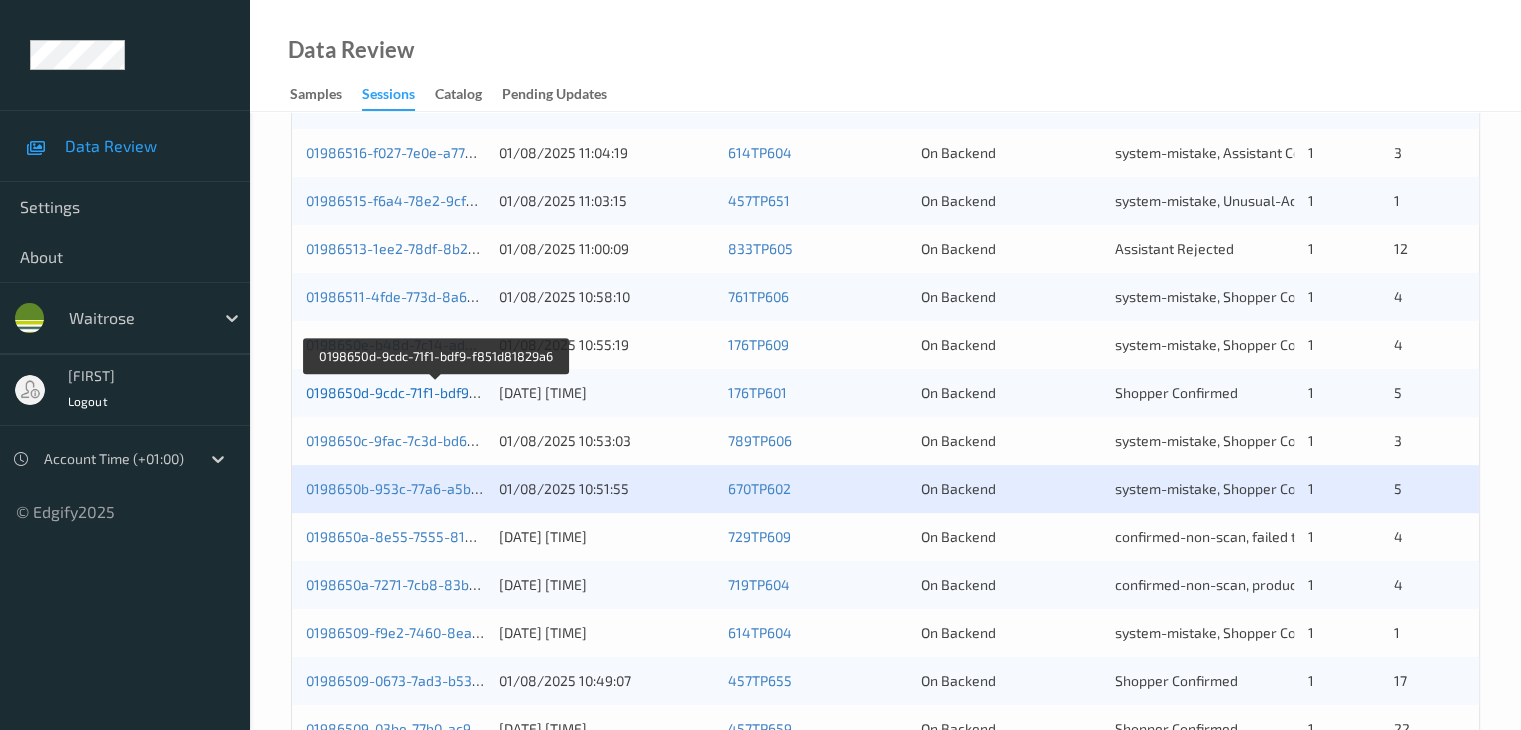 click on "0198650d-9cdc-71f1-bdf9-f851d81829a6" at bounding box center (436, 392) 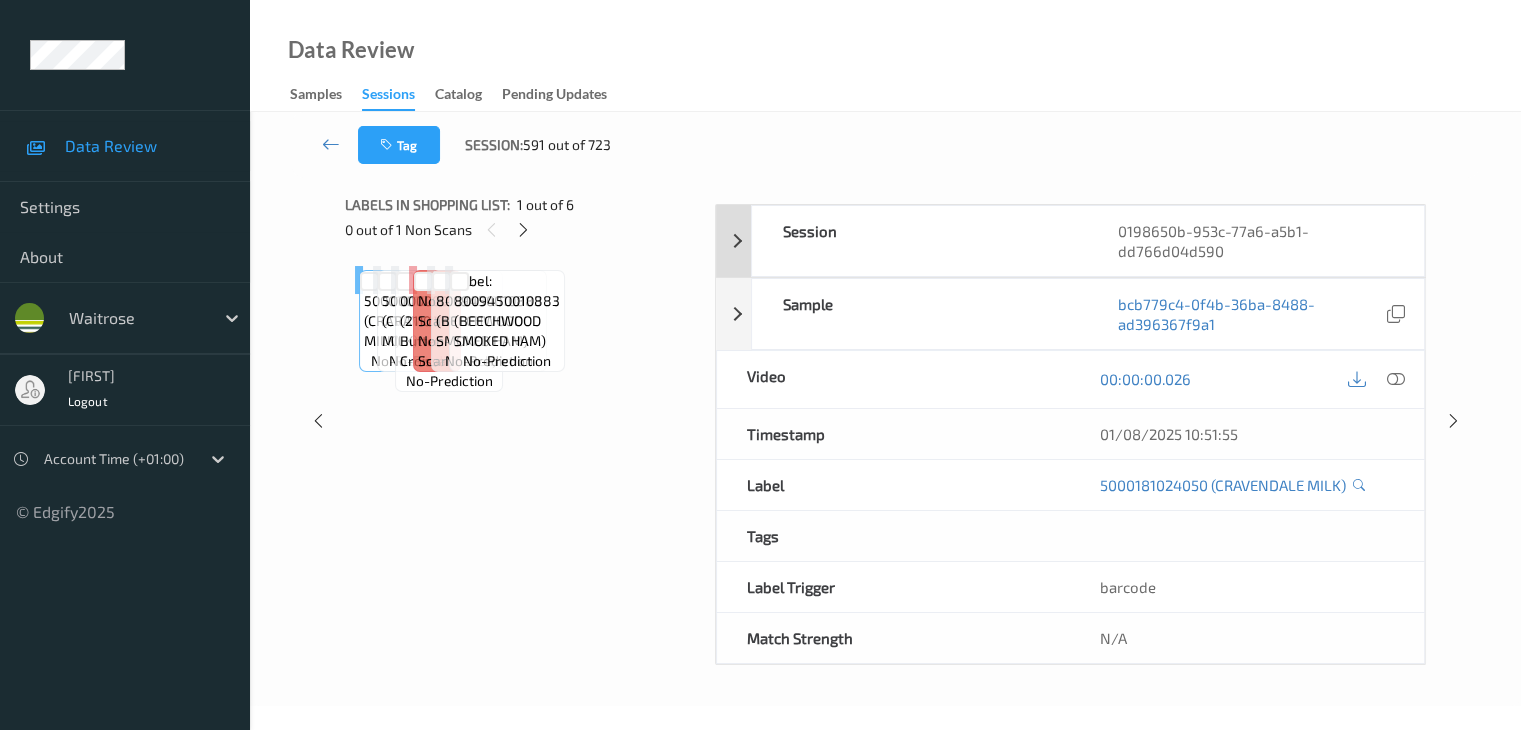 scroll, scrollTop: 0, scrollLeft: 0, axis: both 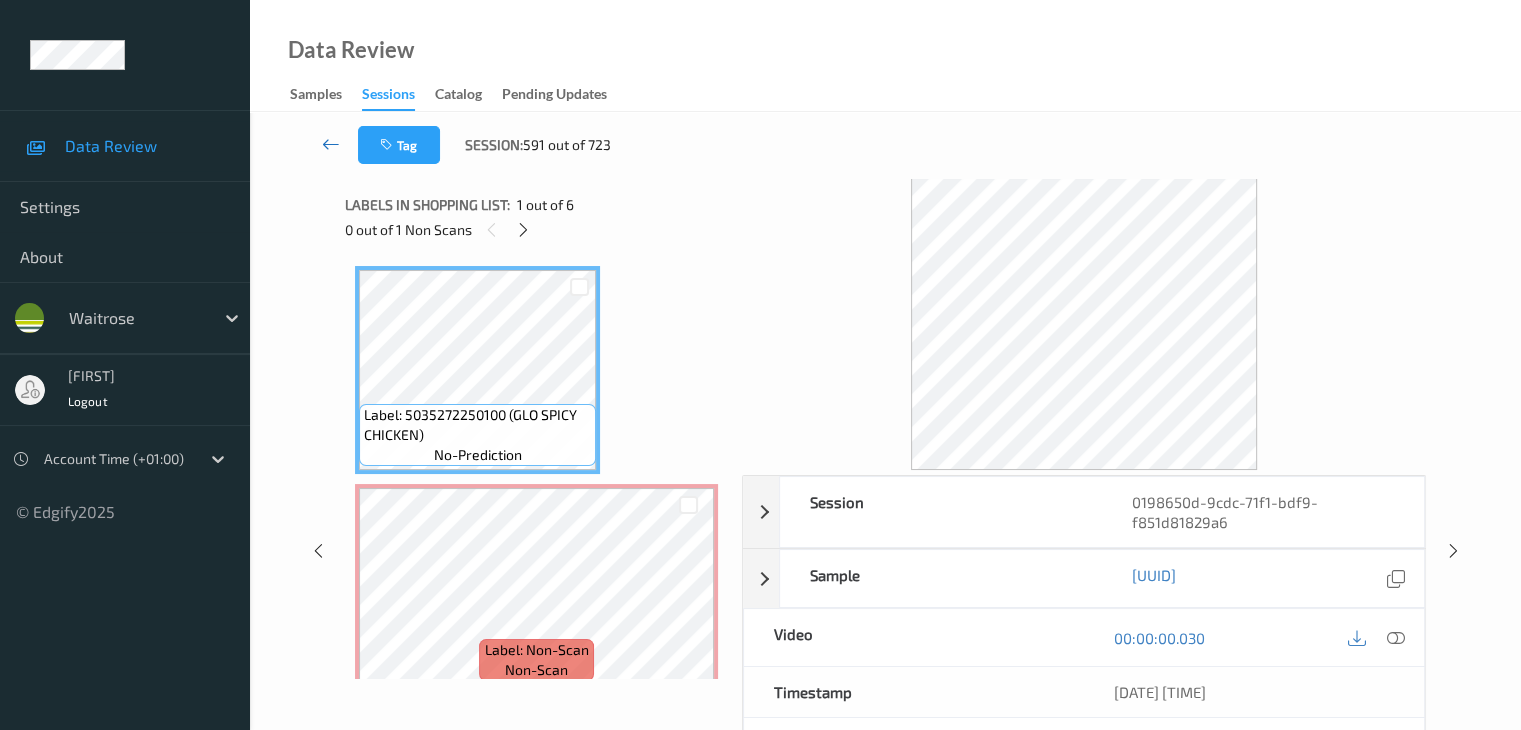 click at bounding box center (331, 144) 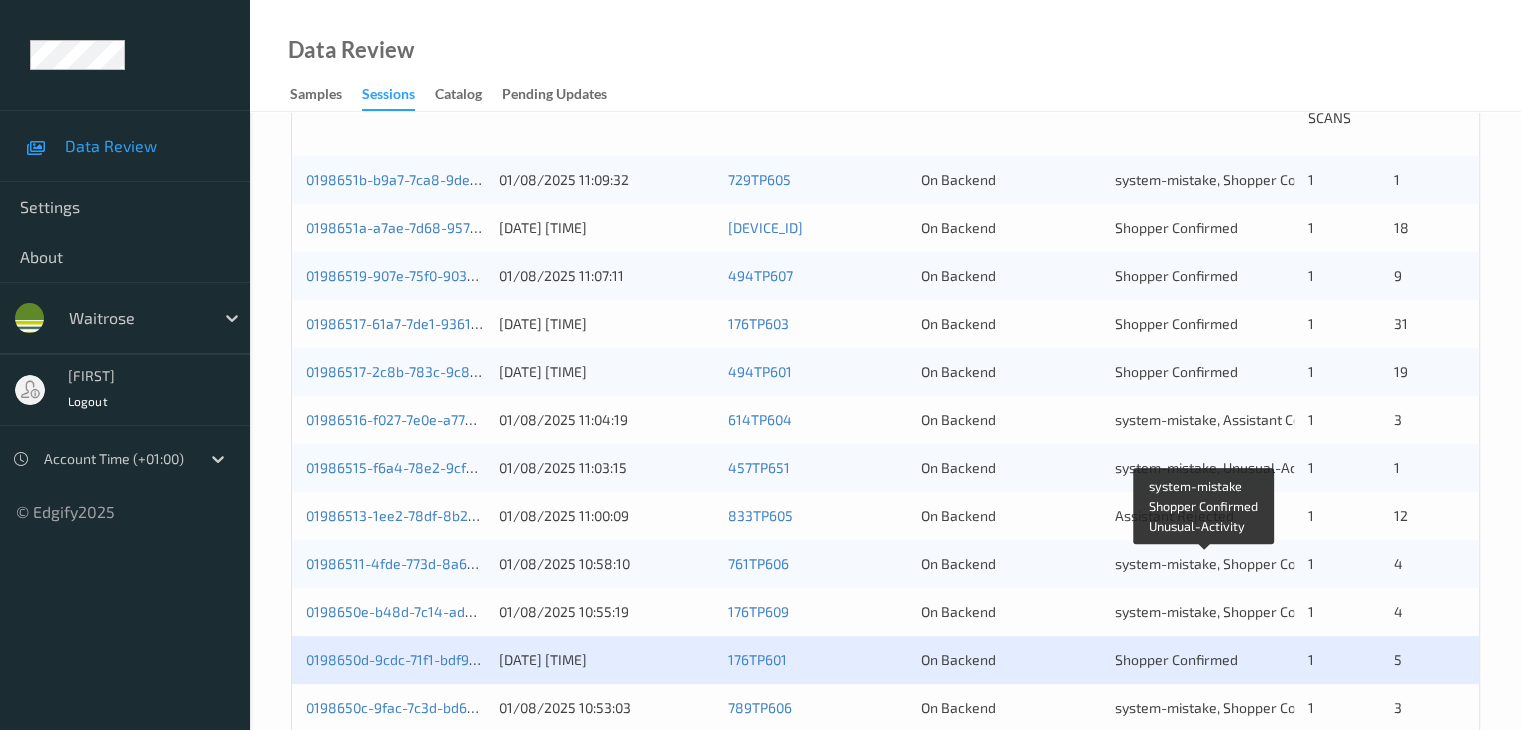 scroll, scrollTop: 500, scrollLeft: 0, axis: vertical 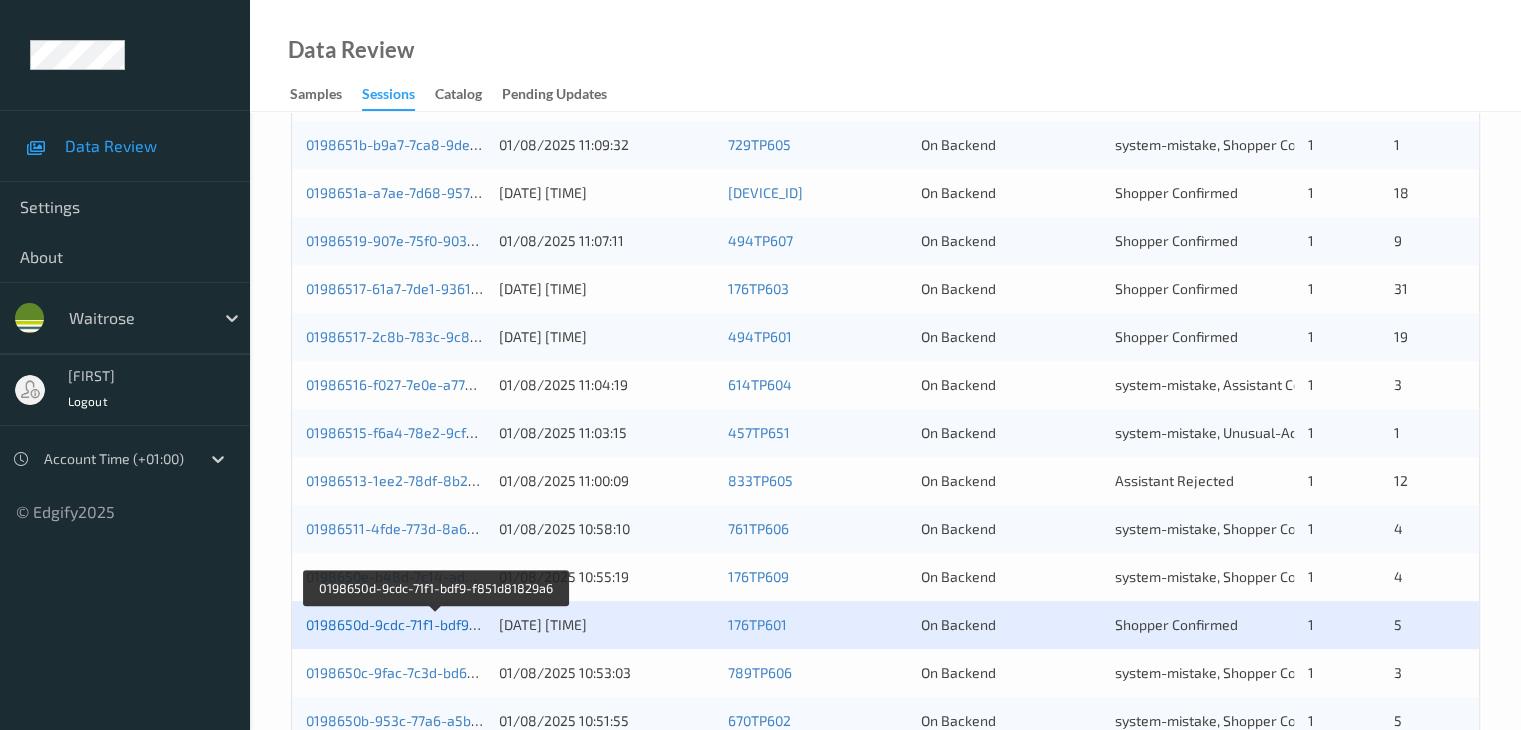 click on "0198650d-9cdc-71f1-bdf9-f851d81829a6" at bounding box center [436, 624] 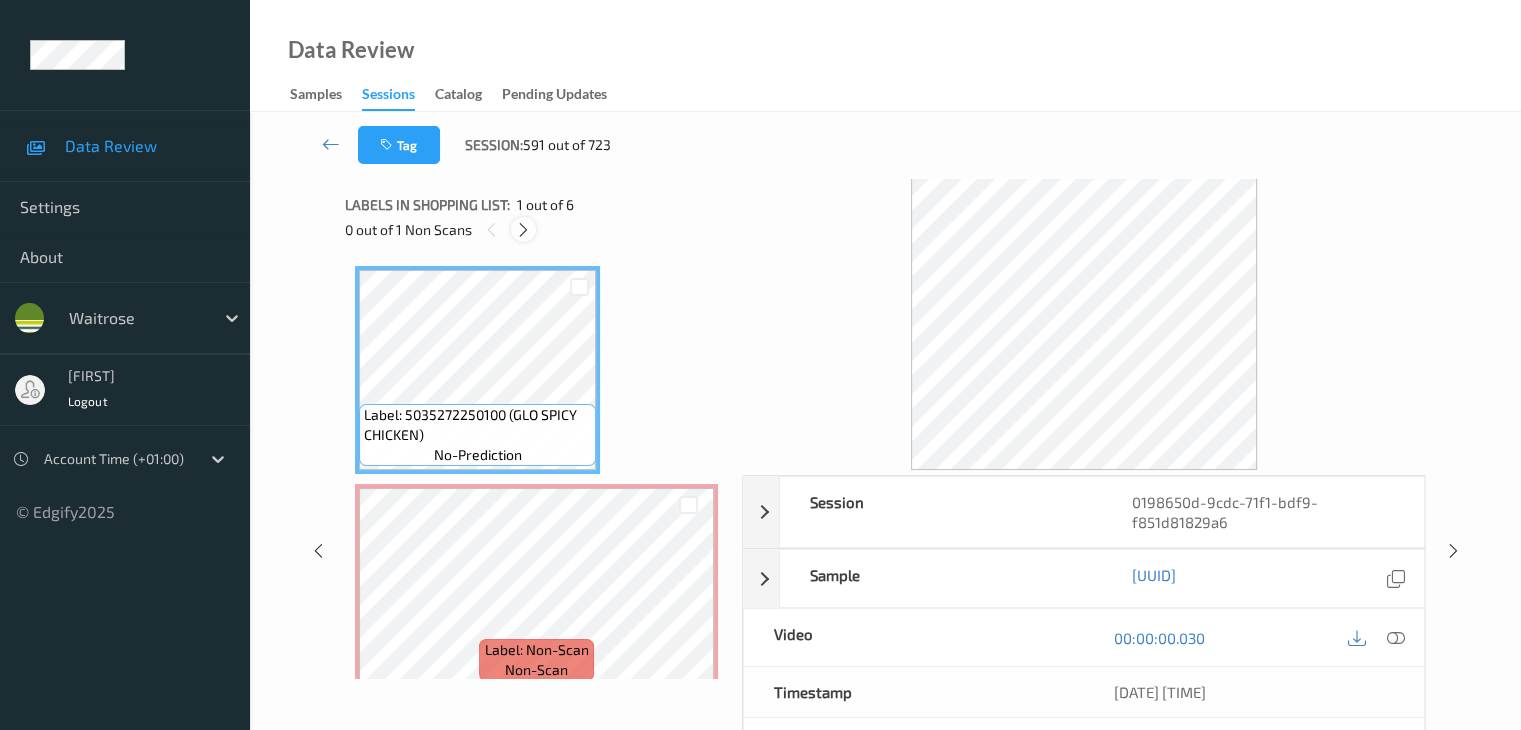 click at bounding box center [523, 230] 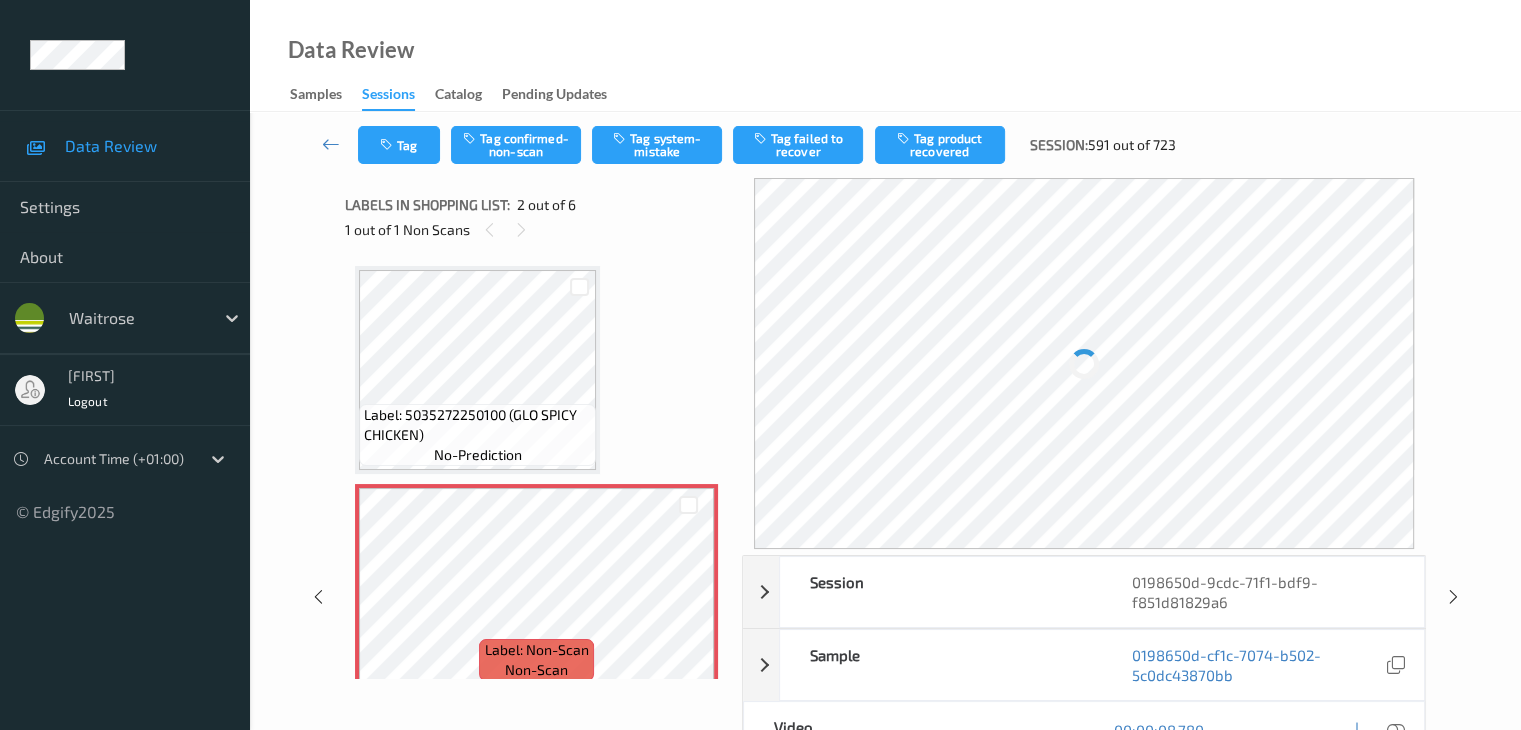 scroll, scrollTop: 10, scrollLeft: 0, axis: vertical 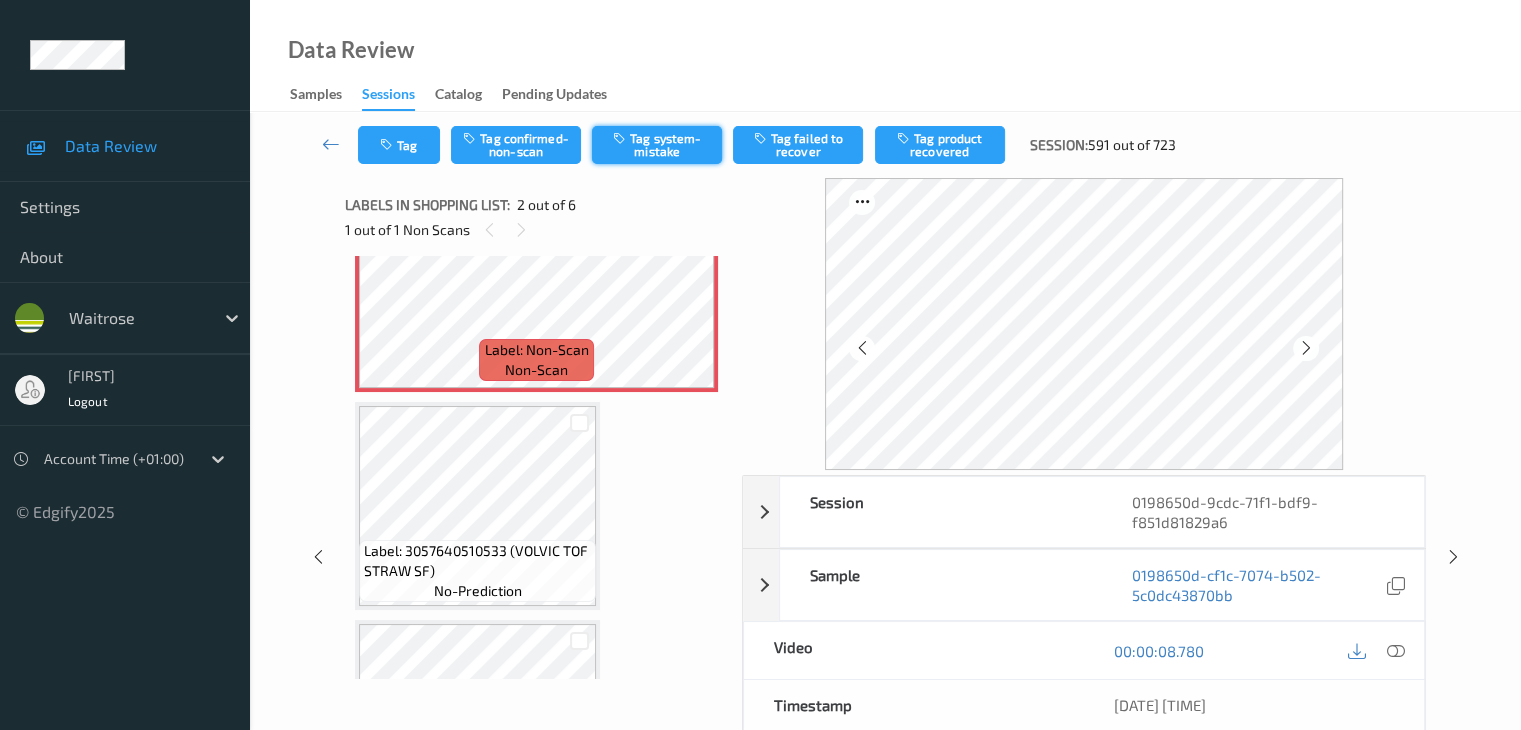 click on "Tag   system-mistake" at bounding box center [657, 145] 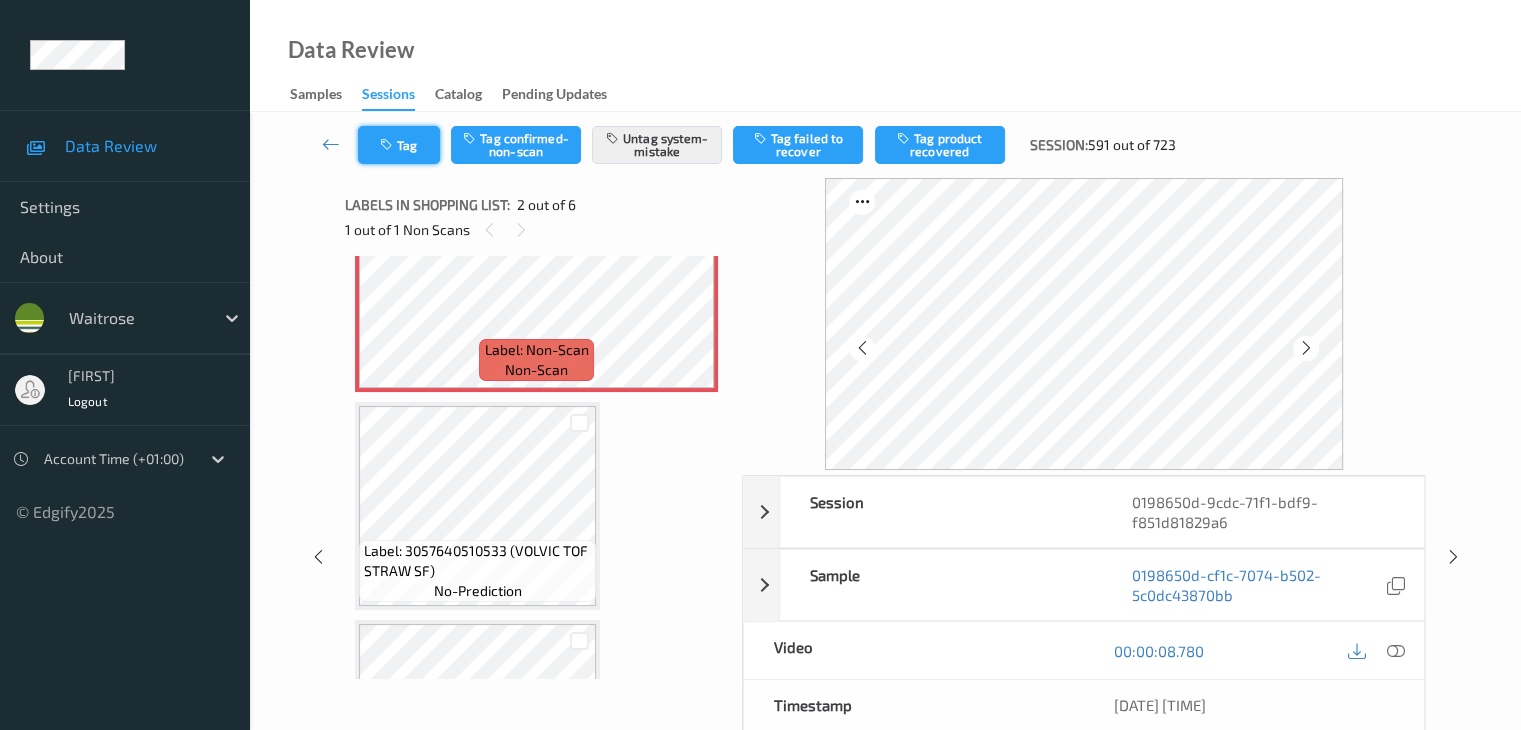 click at bounding box center (388, 145) 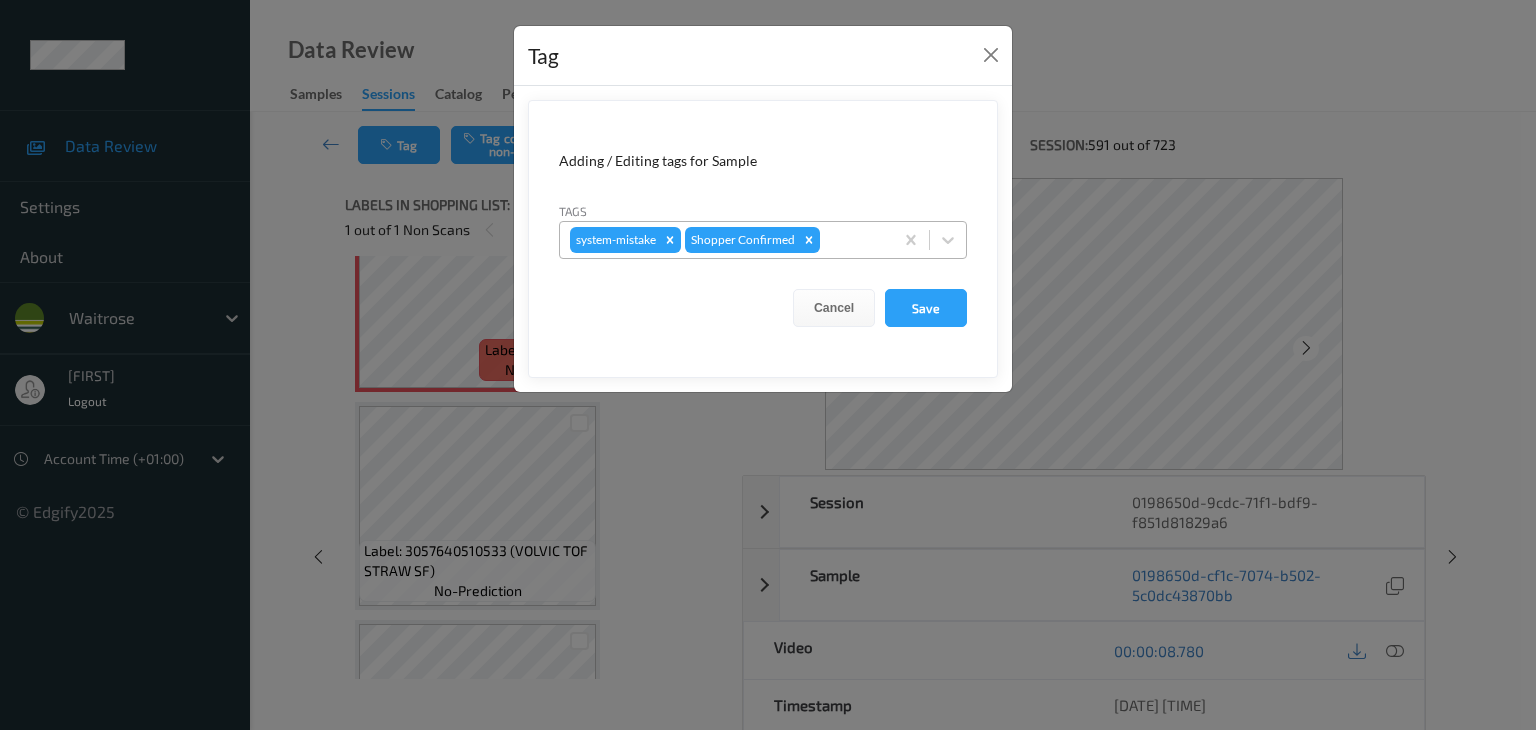 click at bounding box center (853, 240) 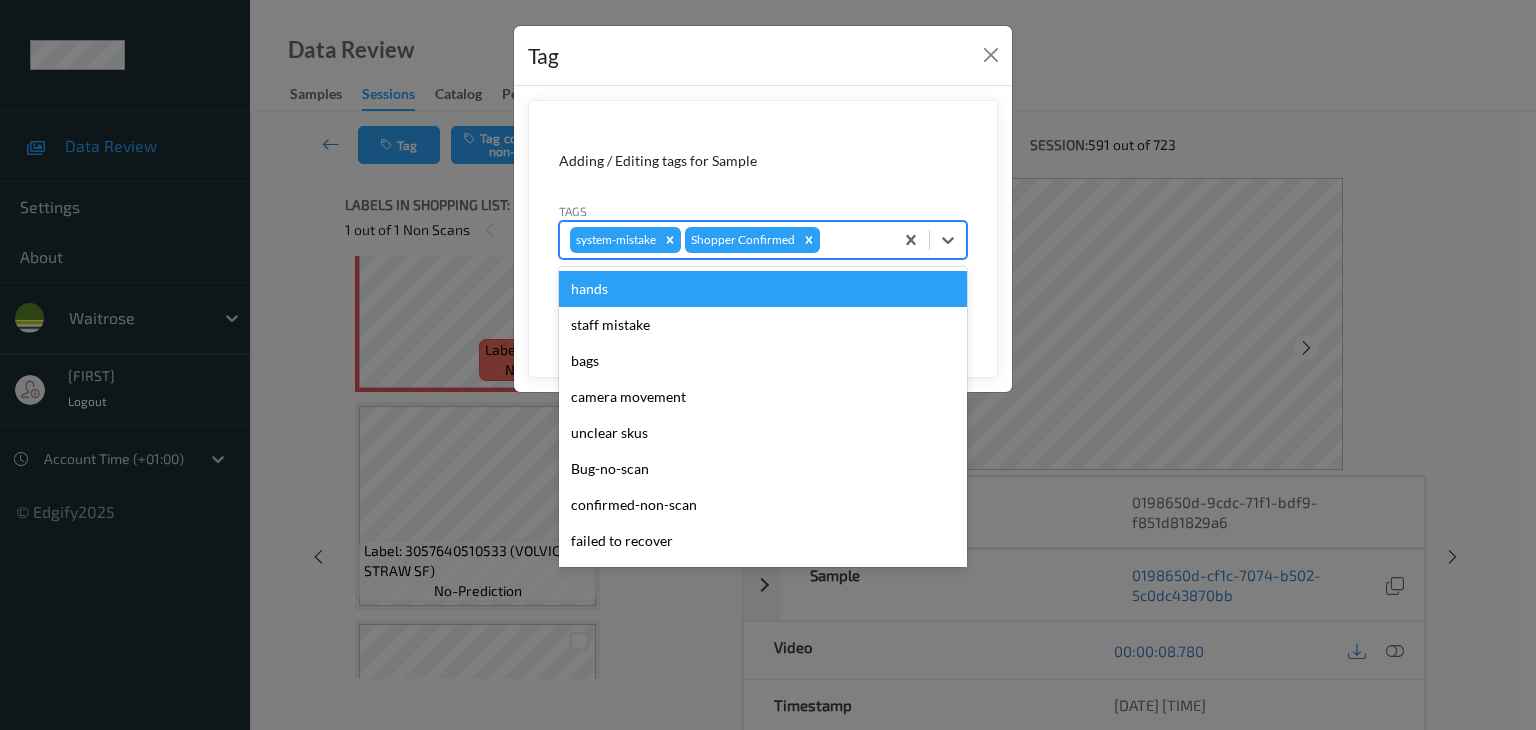 type on "u" 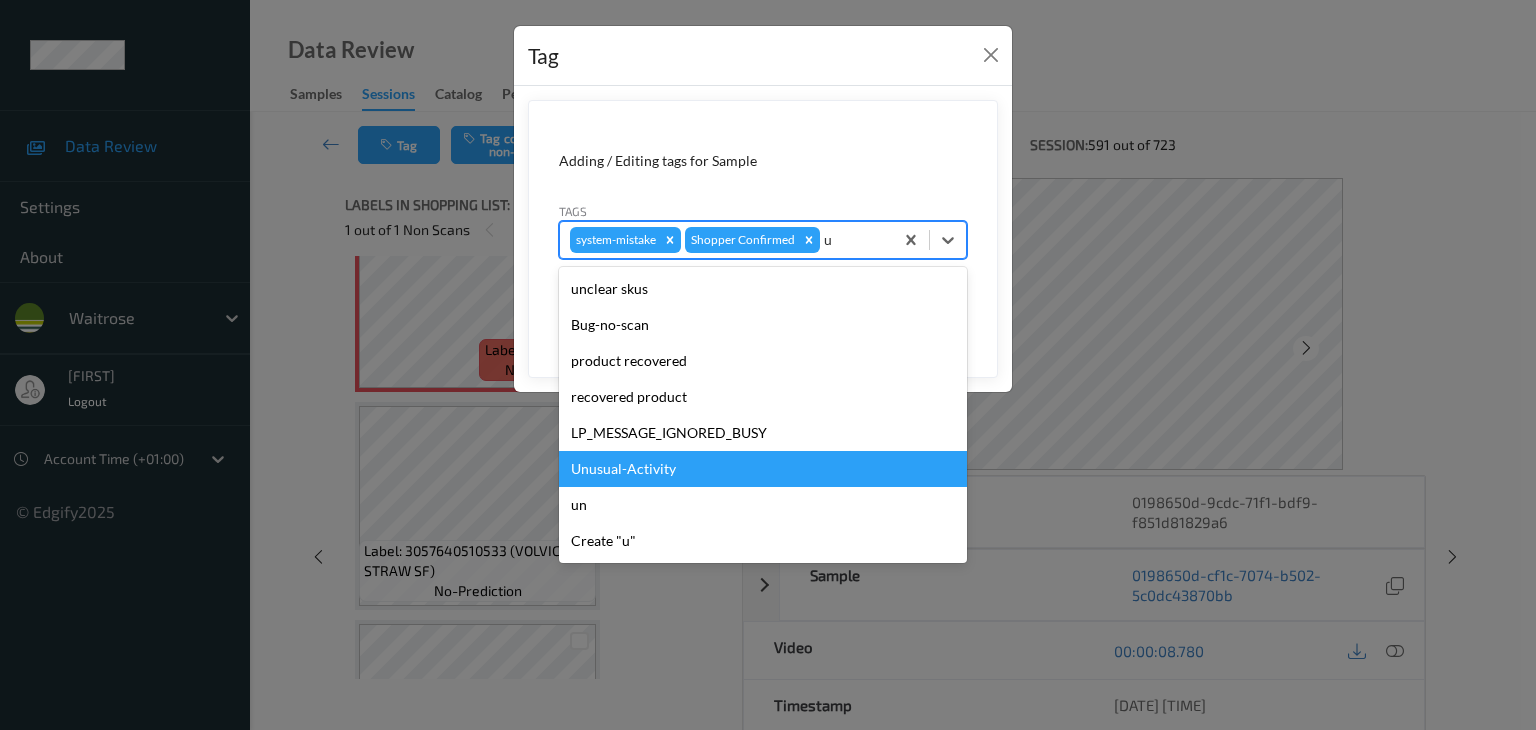 click on "Unusual-Activity" at bounding box center (763, 469) 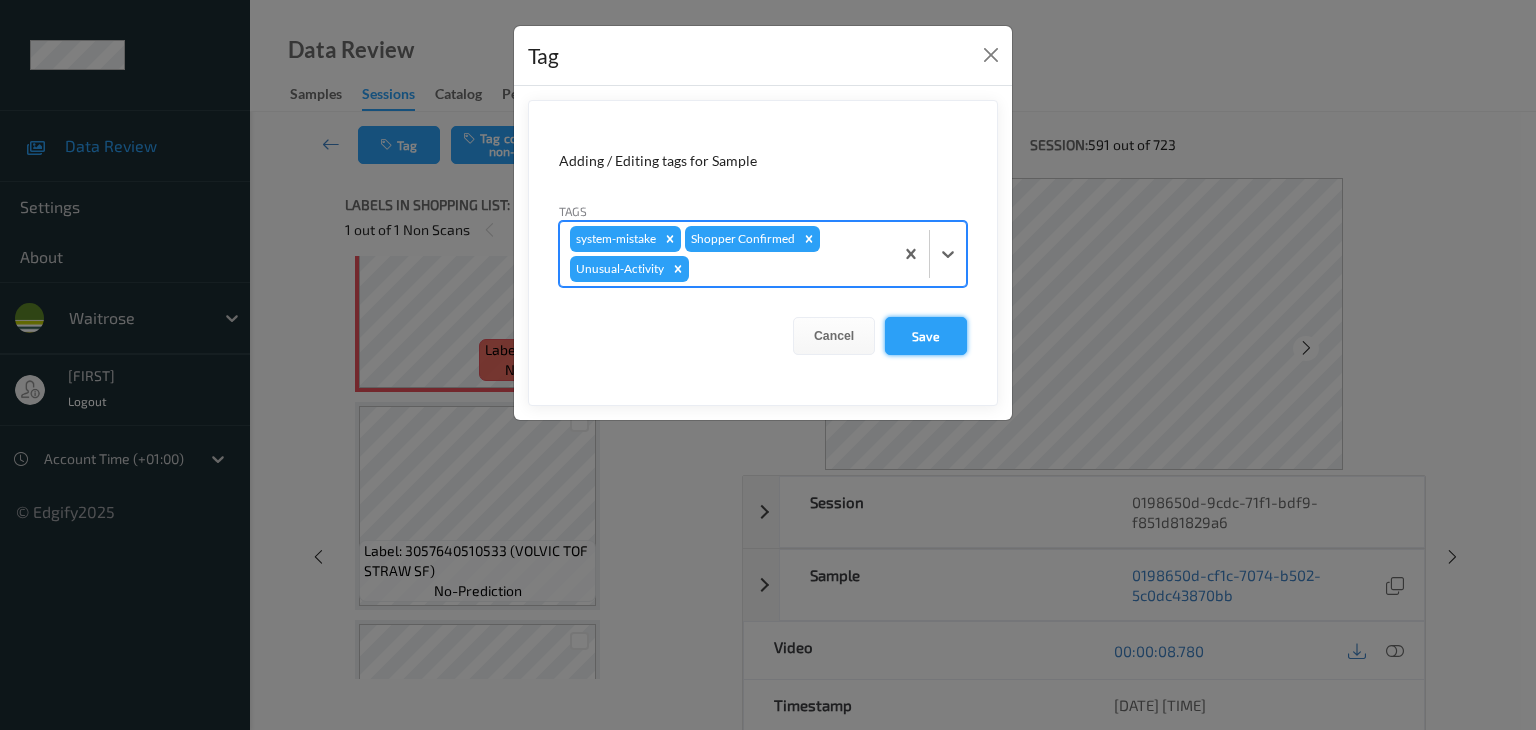 click on "Save" at bounding box center (926, 336) 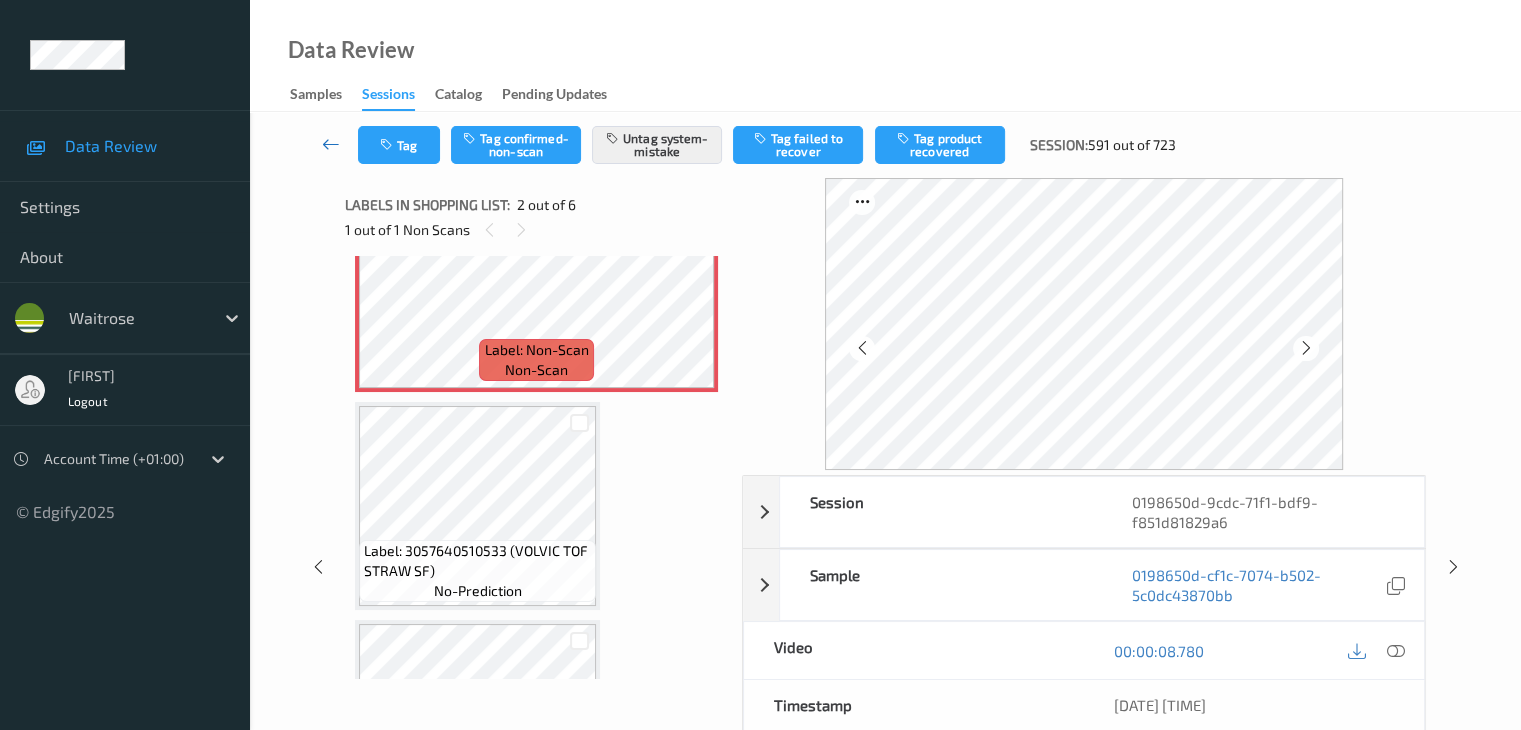 click at bounding box center [331, 144] 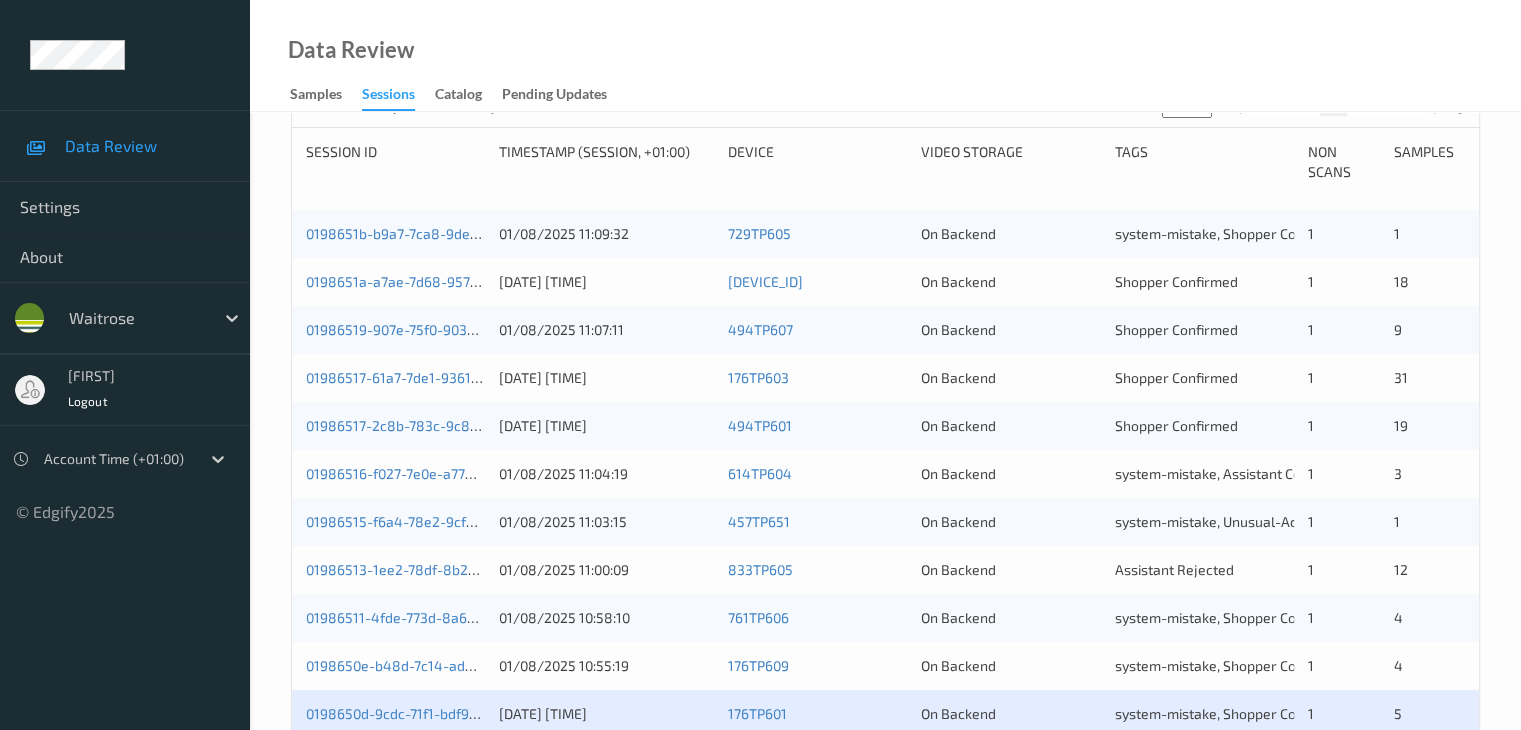 scroll, scrollTop: 400, scrollLeft: 0, axis: vertical 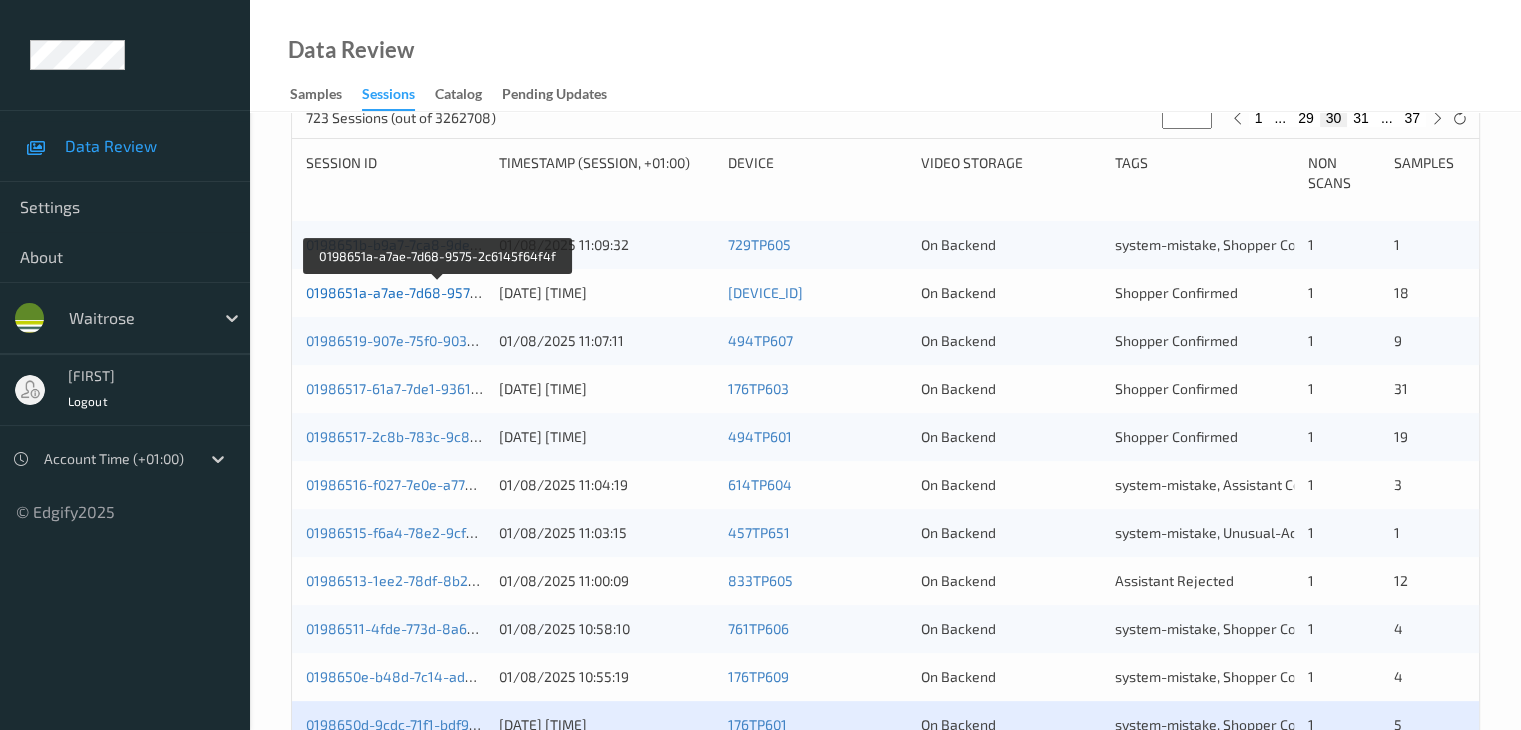 click on "0198651a-a7ae-7d68-9575-2c6145f64f4f" at bounding box center [438, 292] 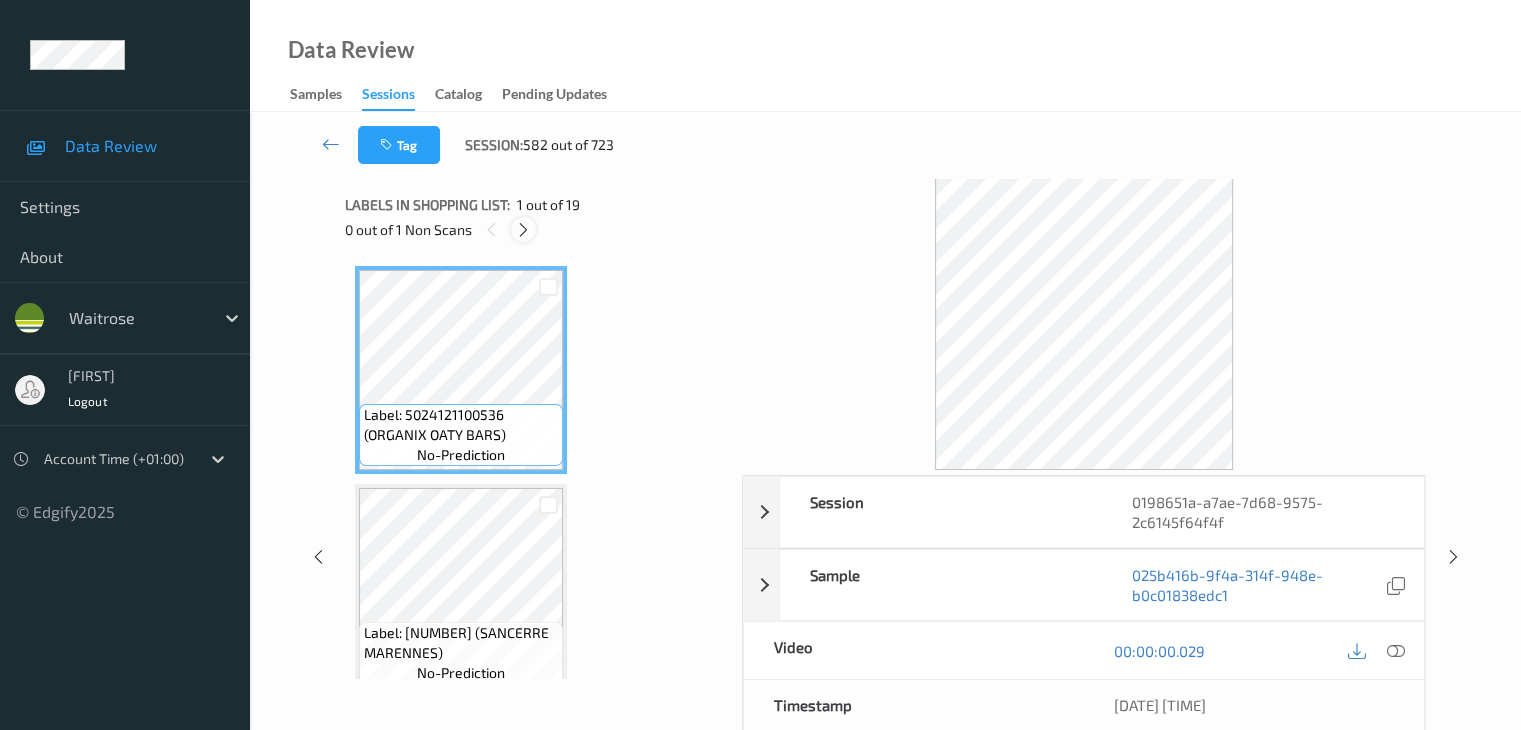 click at bounding box center [523, 229] 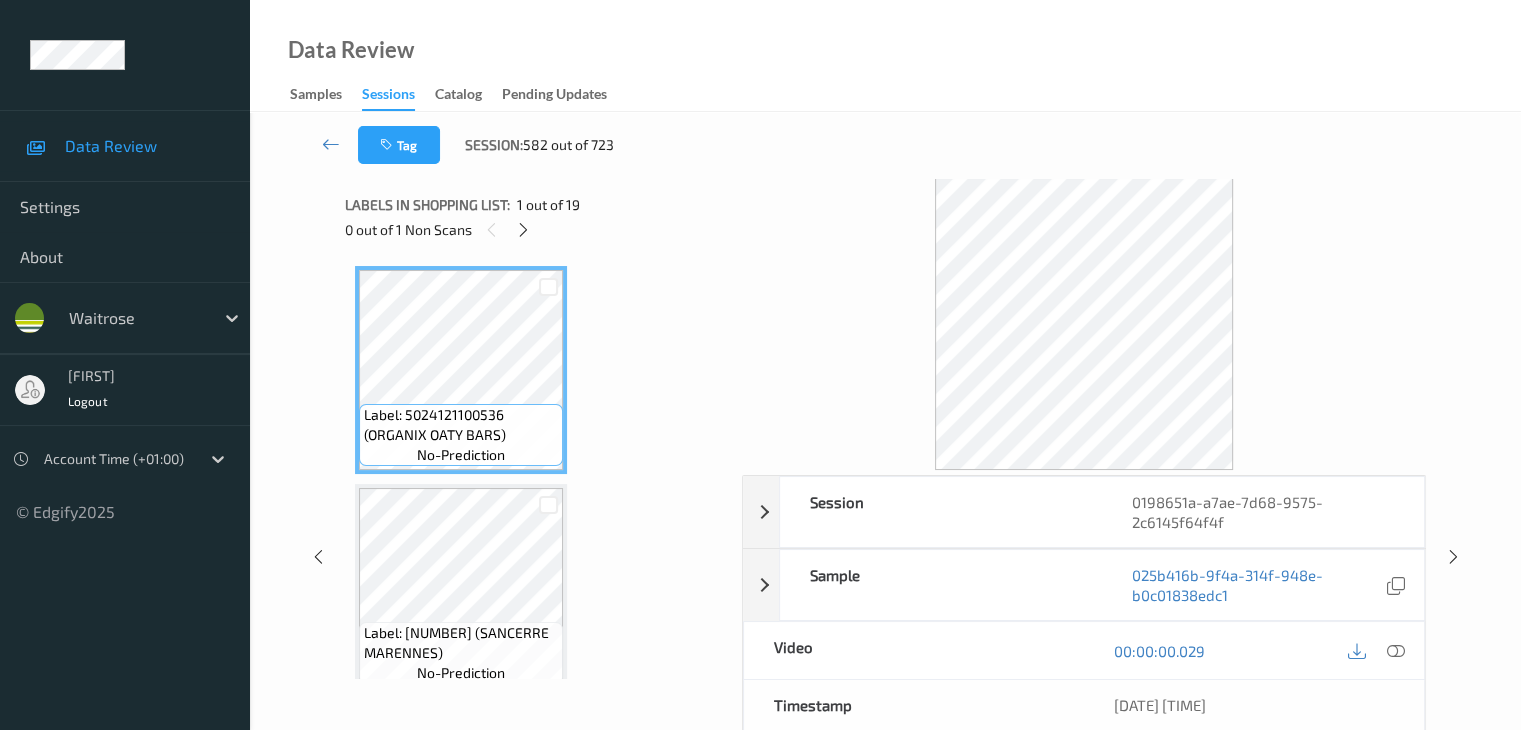 scroll, scrollTop: 1536, scrollLeft: 0, axis: vertical 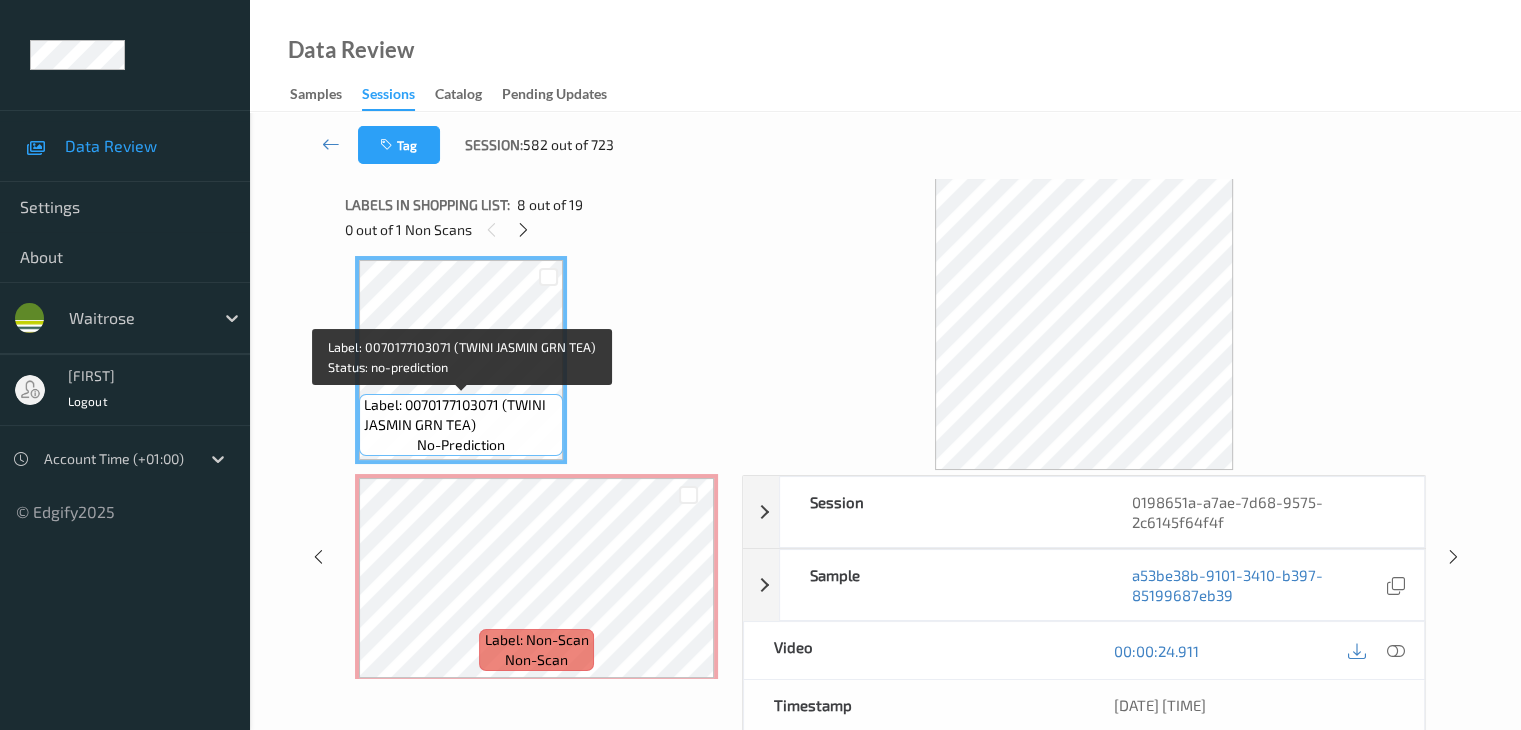 click on "Label: 0070177103071 (TWINI JASMIN GRN TEA) no-prediction" at bounding box center (461, 425) 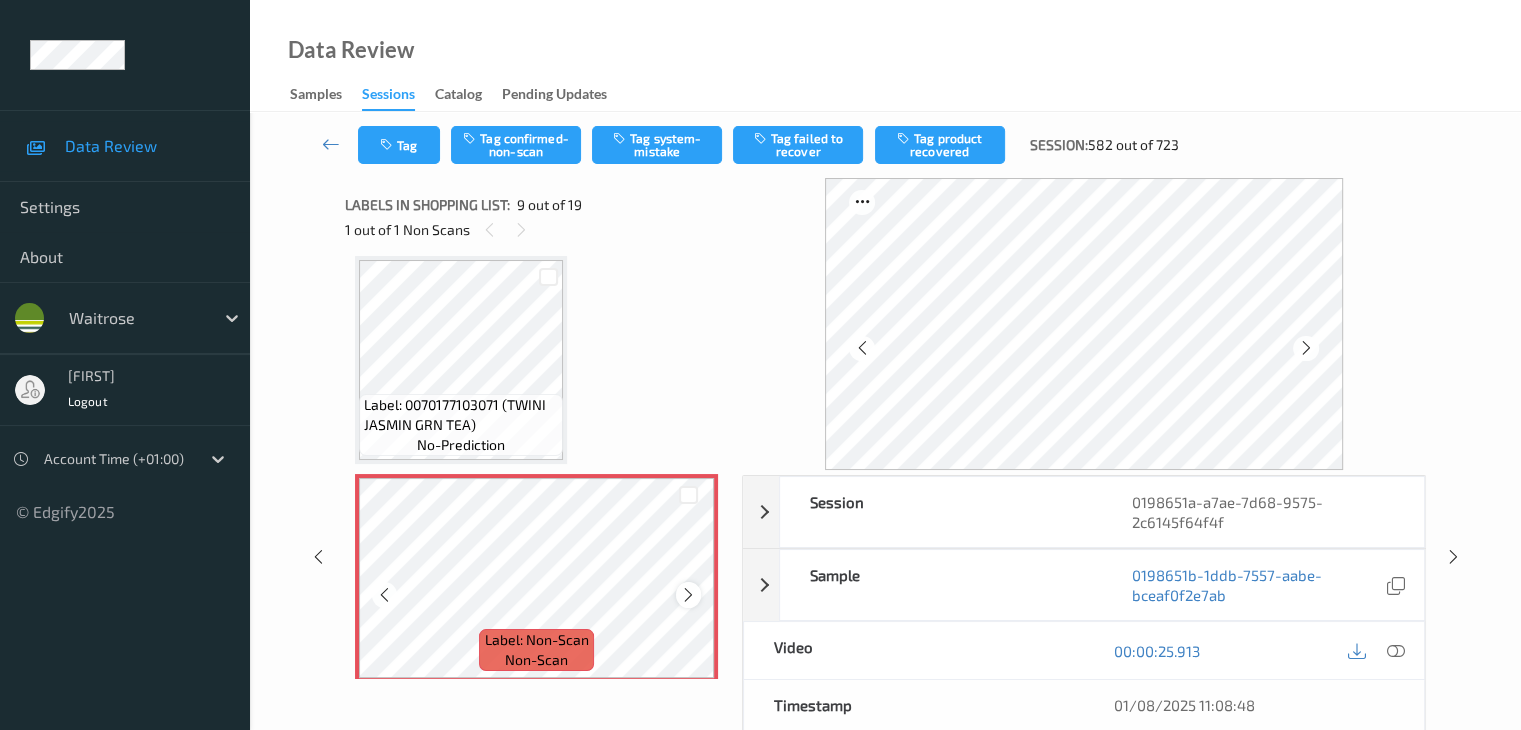 click at bounding box center (688, 595) 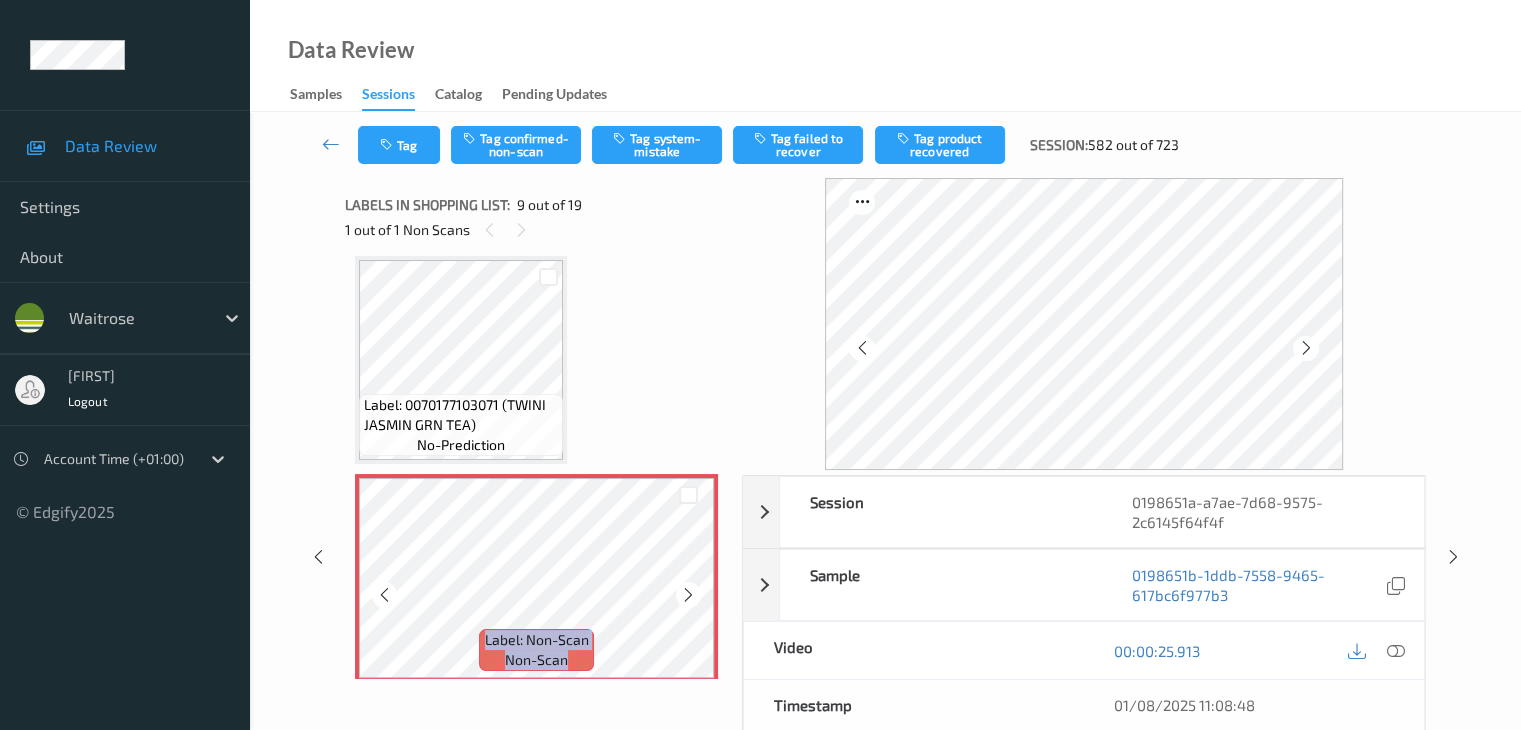 click at bounding box center [688, 595] 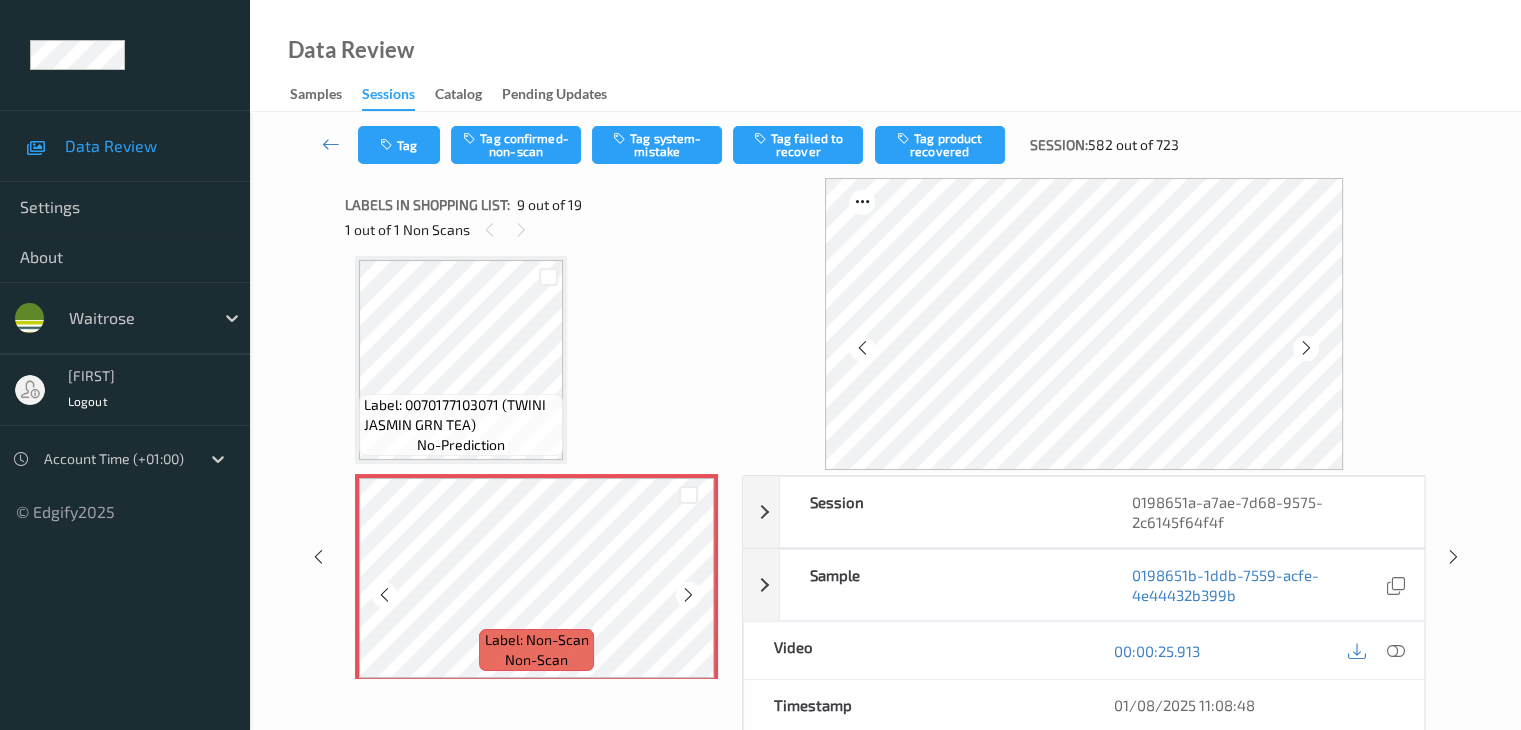 click at bounding box center [688, 595] 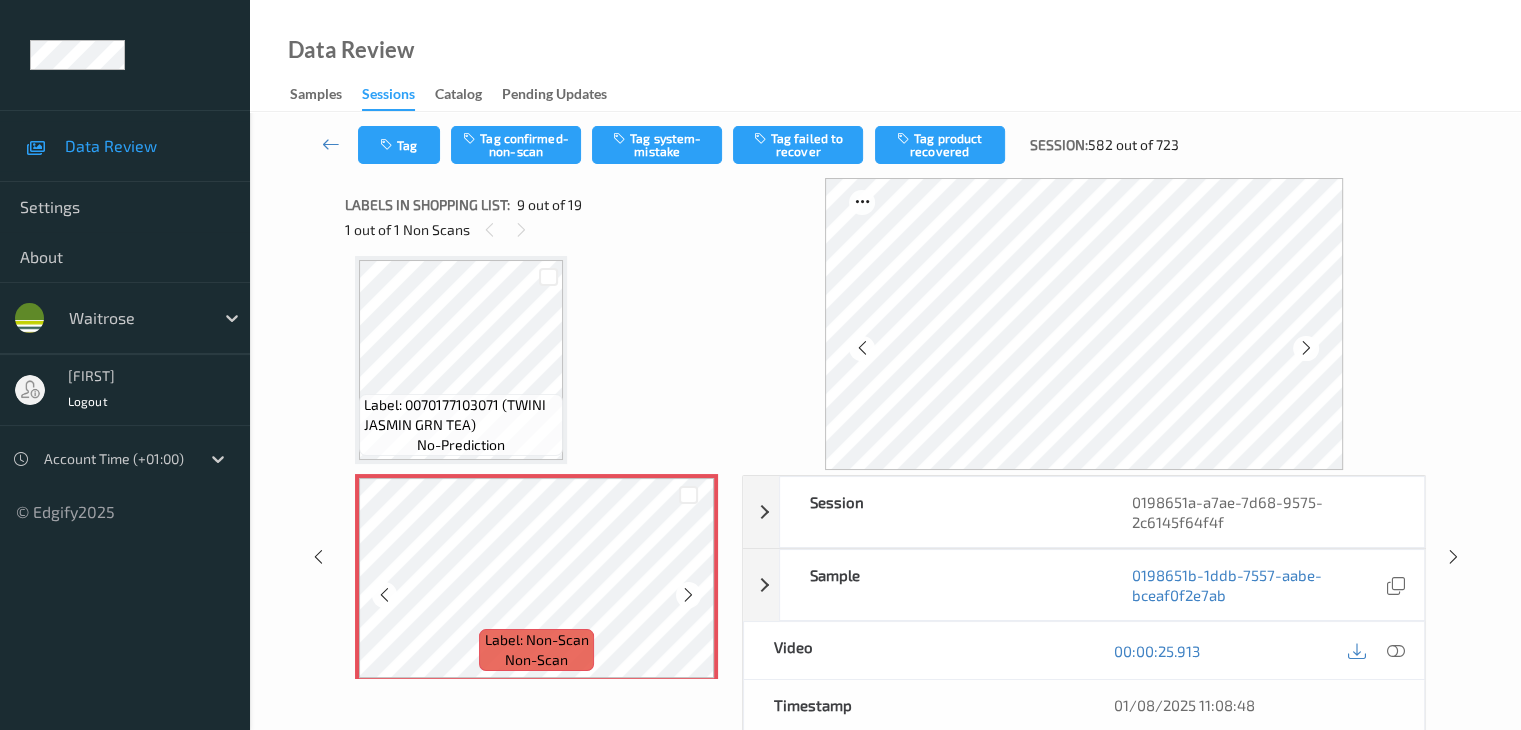 click at bounding box center (688, 595) 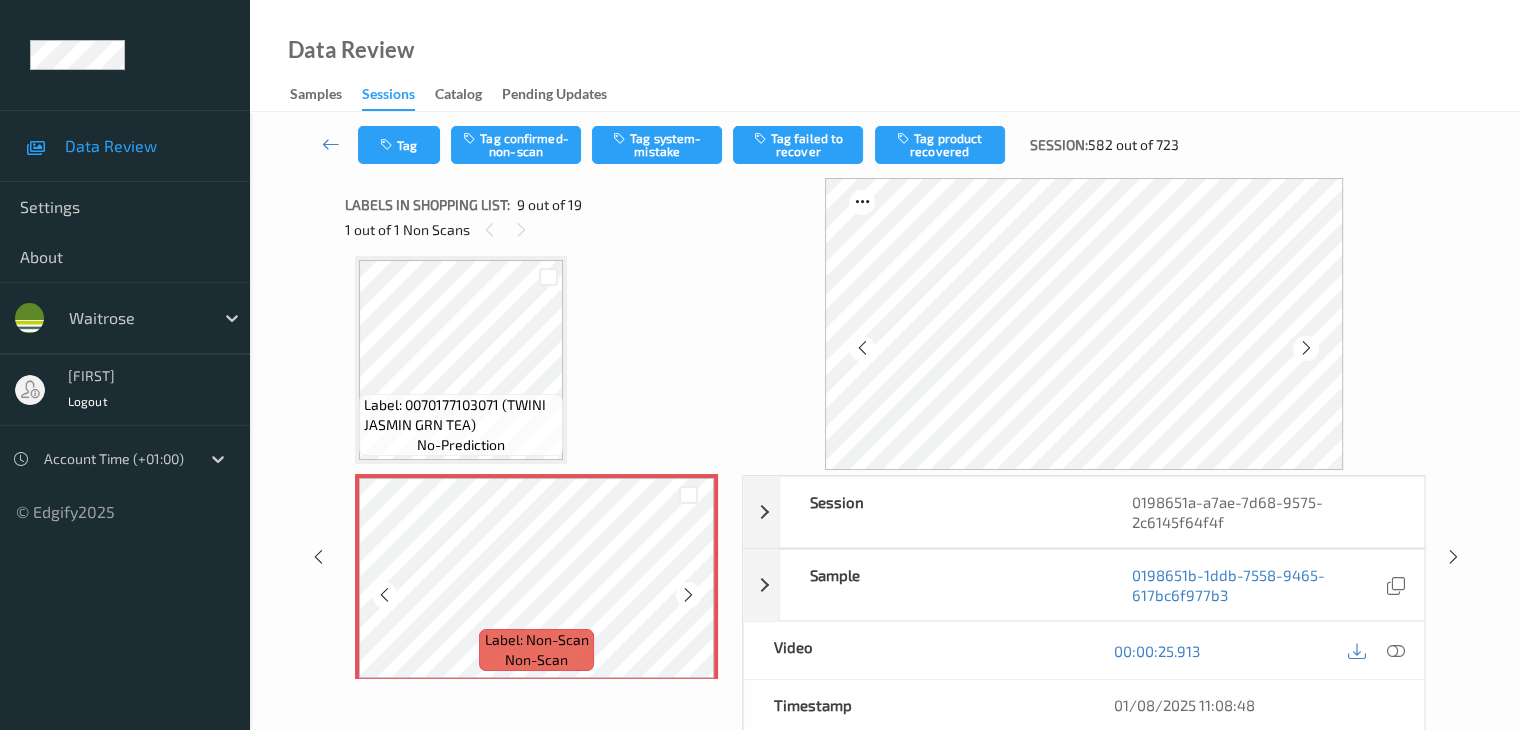 click at bounding box center (688, 595) 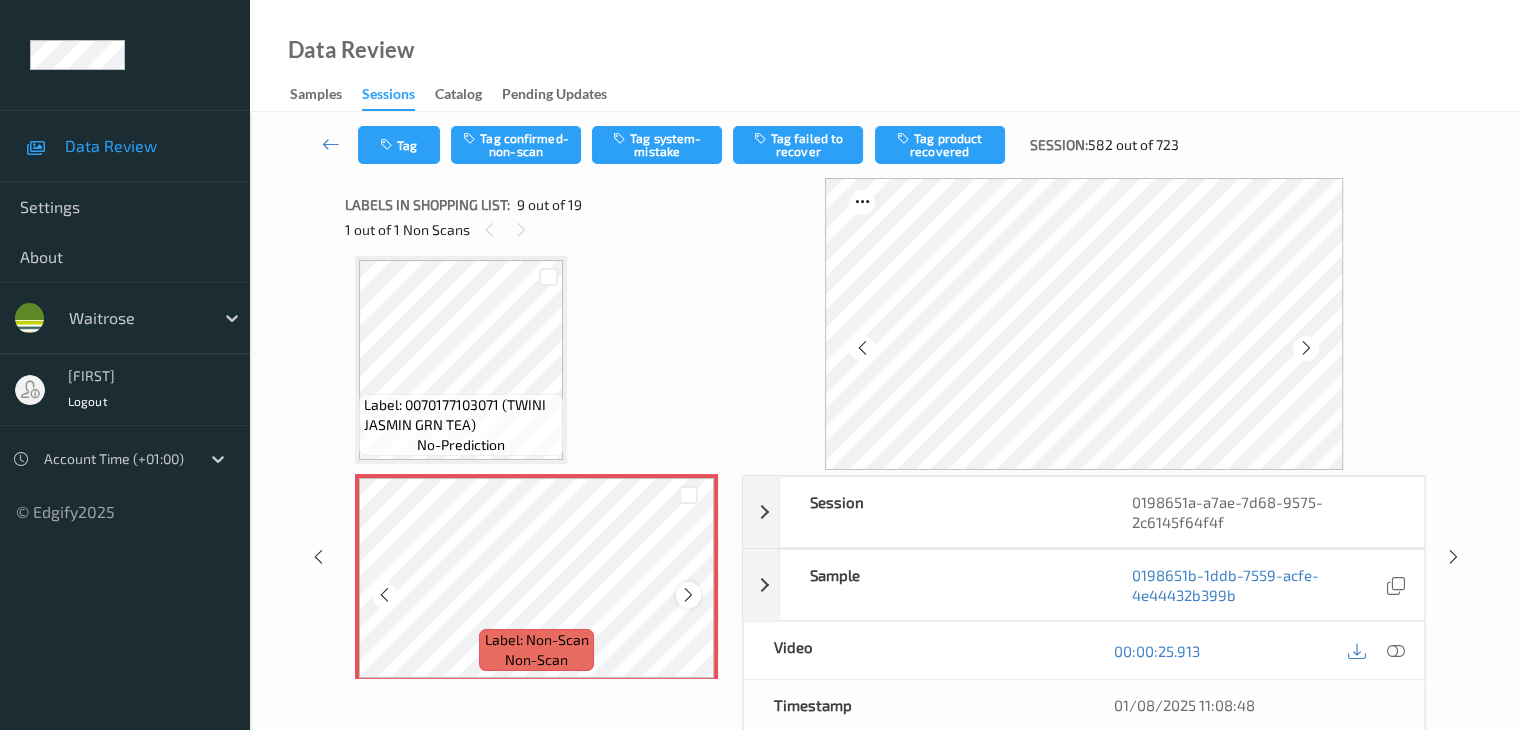 click at bounding box center [688, 595] 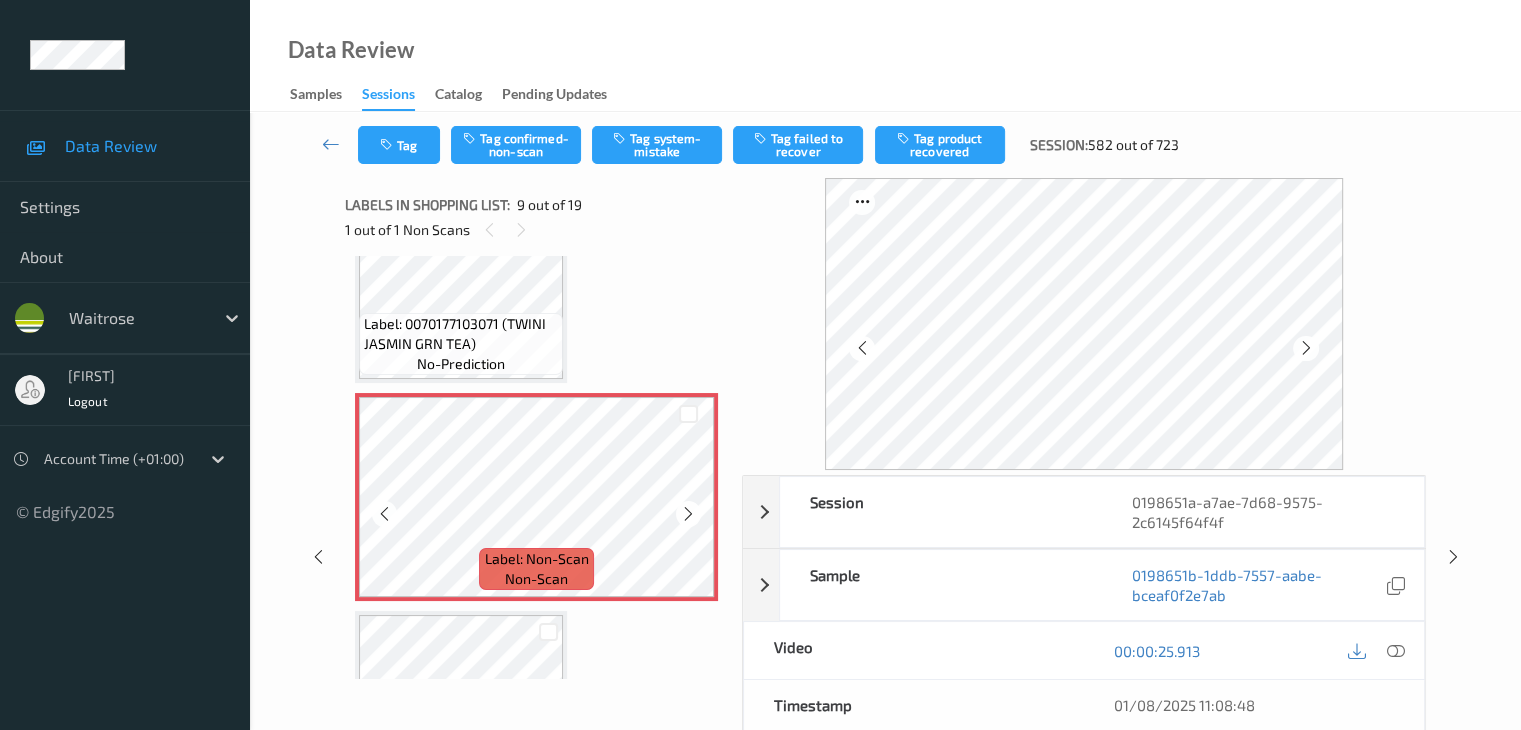 scroll, scrollTop: 1736, scrollLeft: 0, axis: vertical 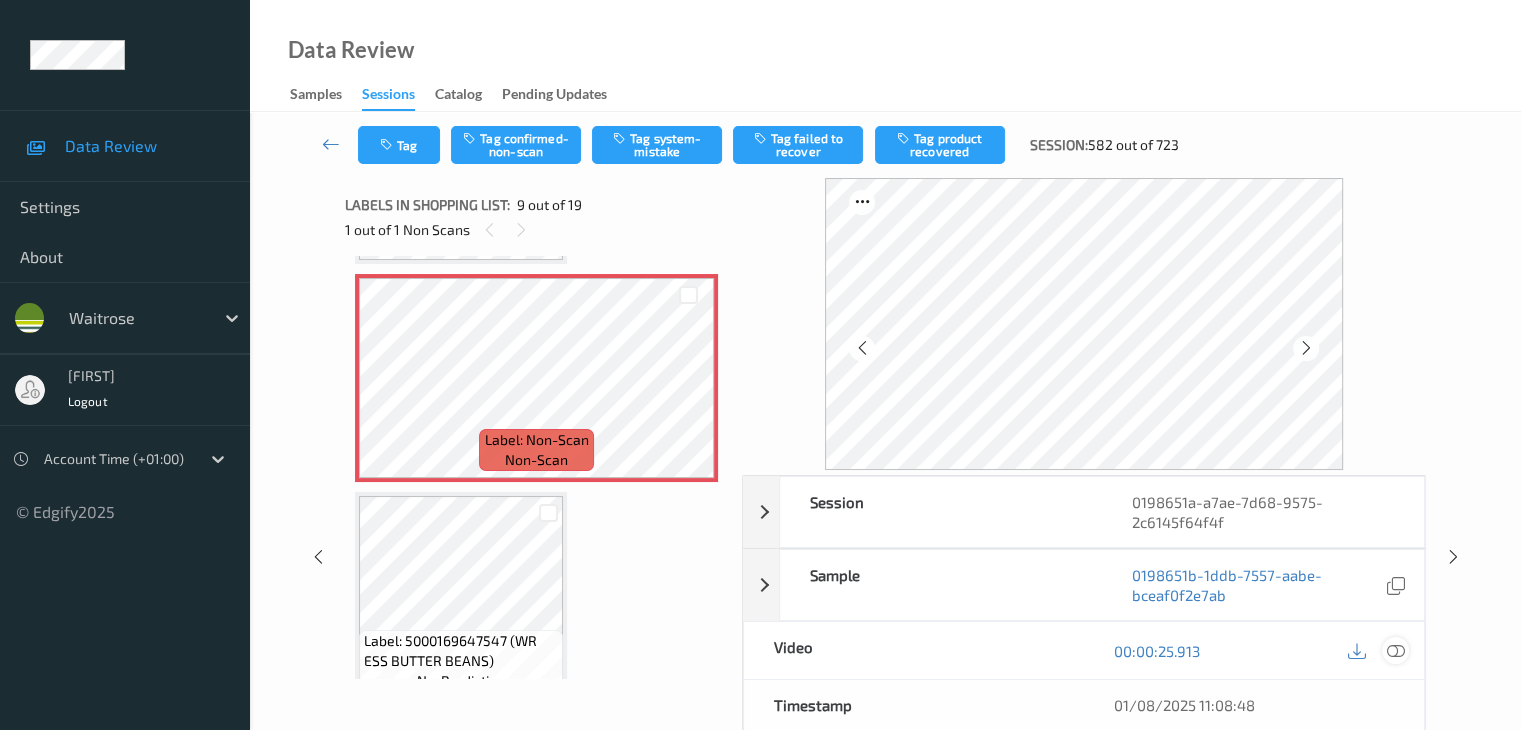 click at bounding box center [1395, 651] 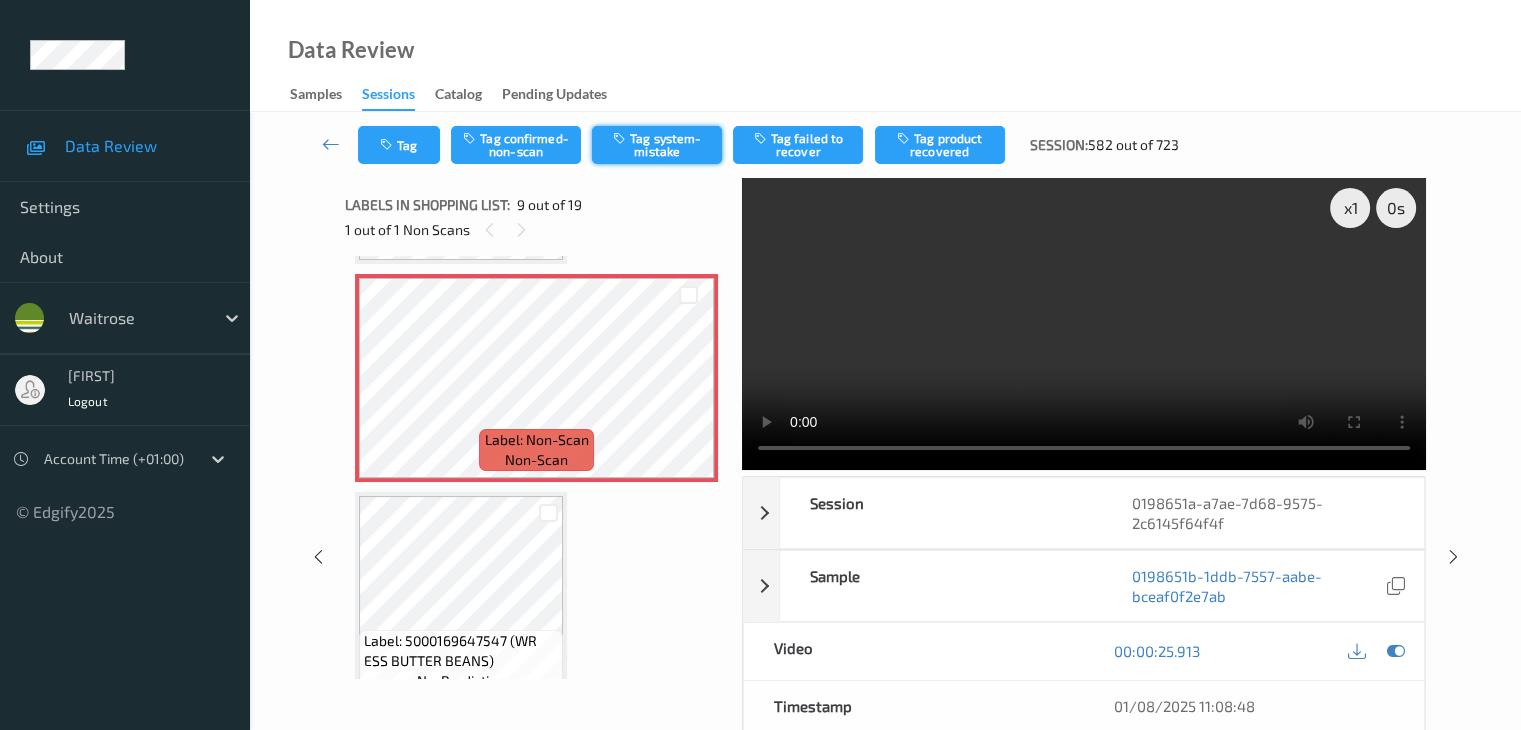 click on "Tag   system-mistake" at bounding box center (657, 145) 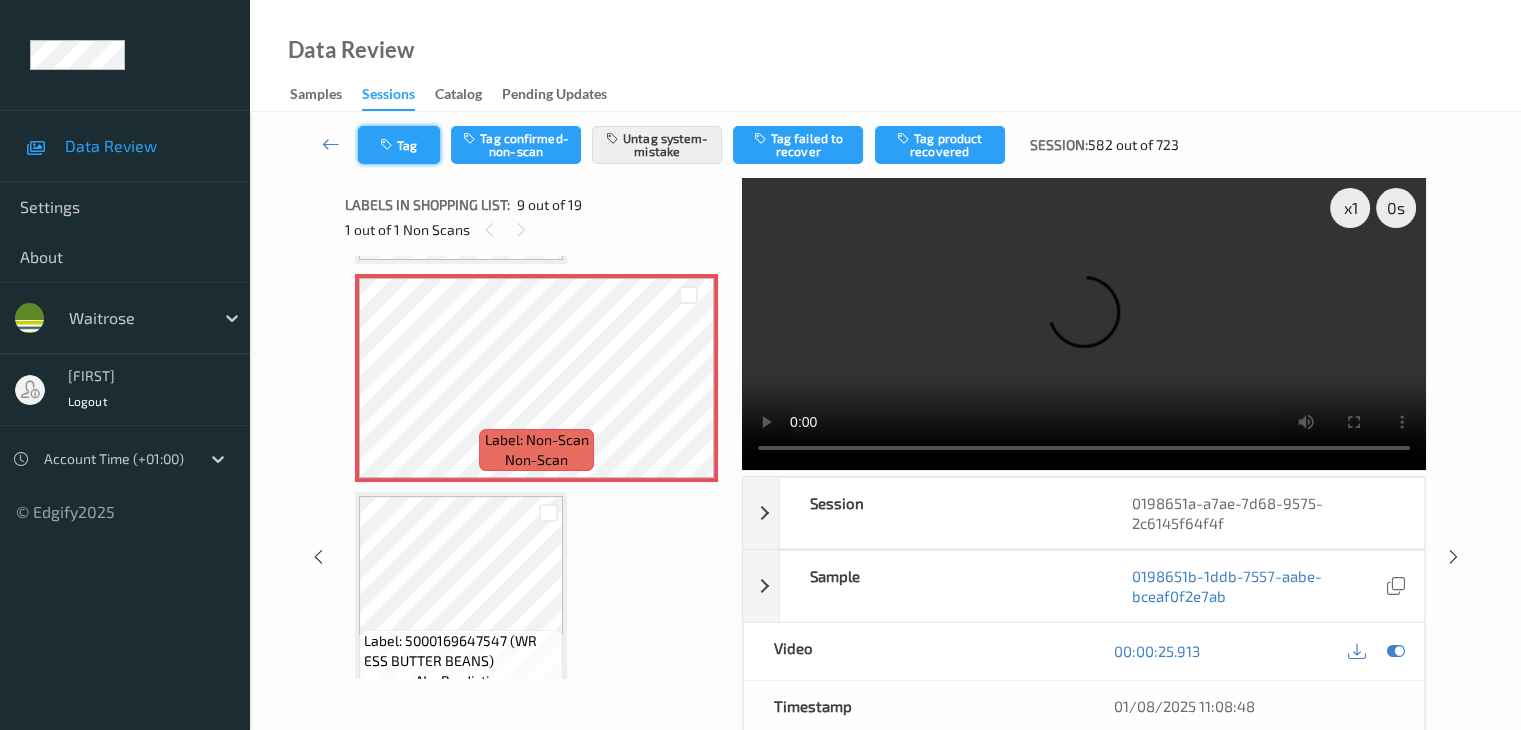 click on "Tag" at bounding box center [399, 145] 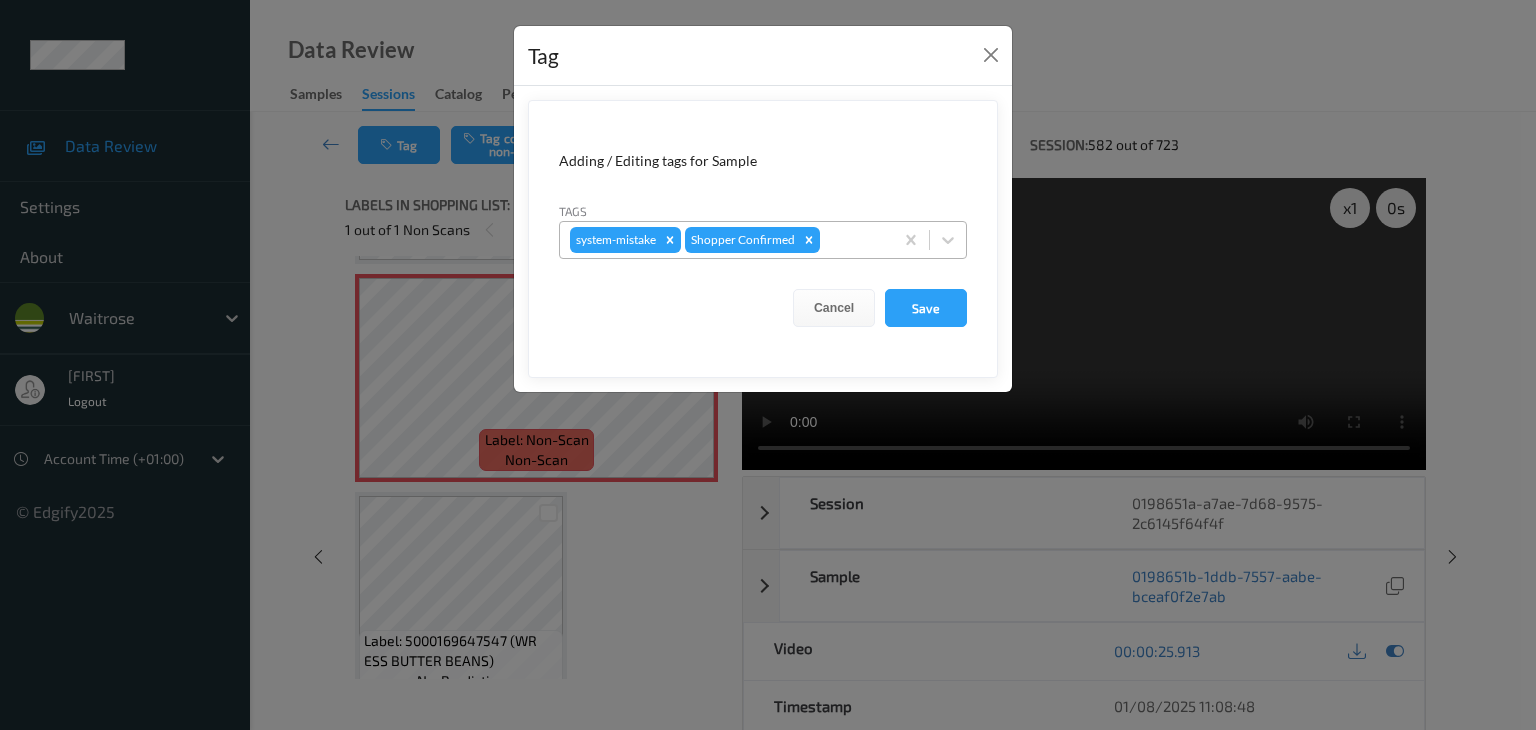 click at bounding box center (853, 240) 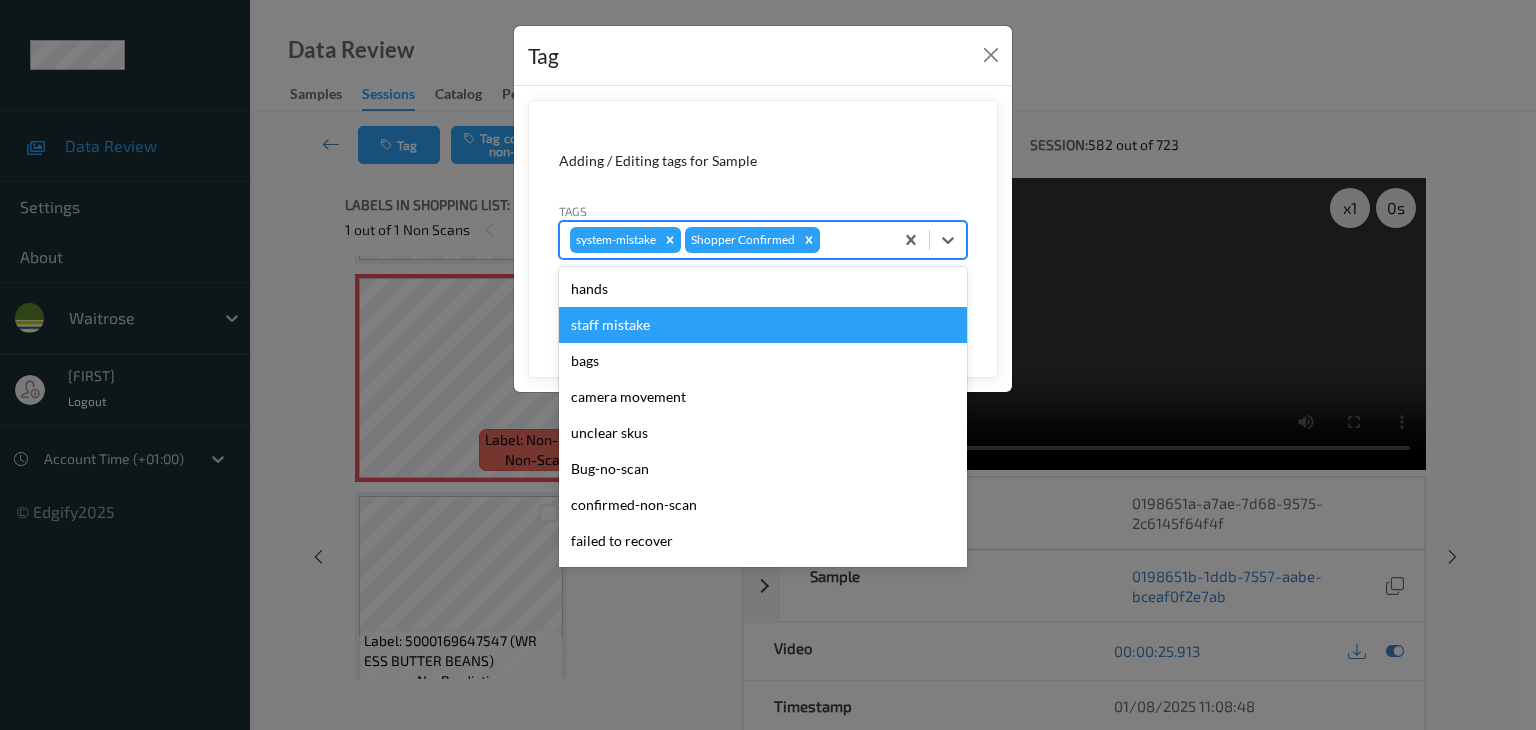type on "u" 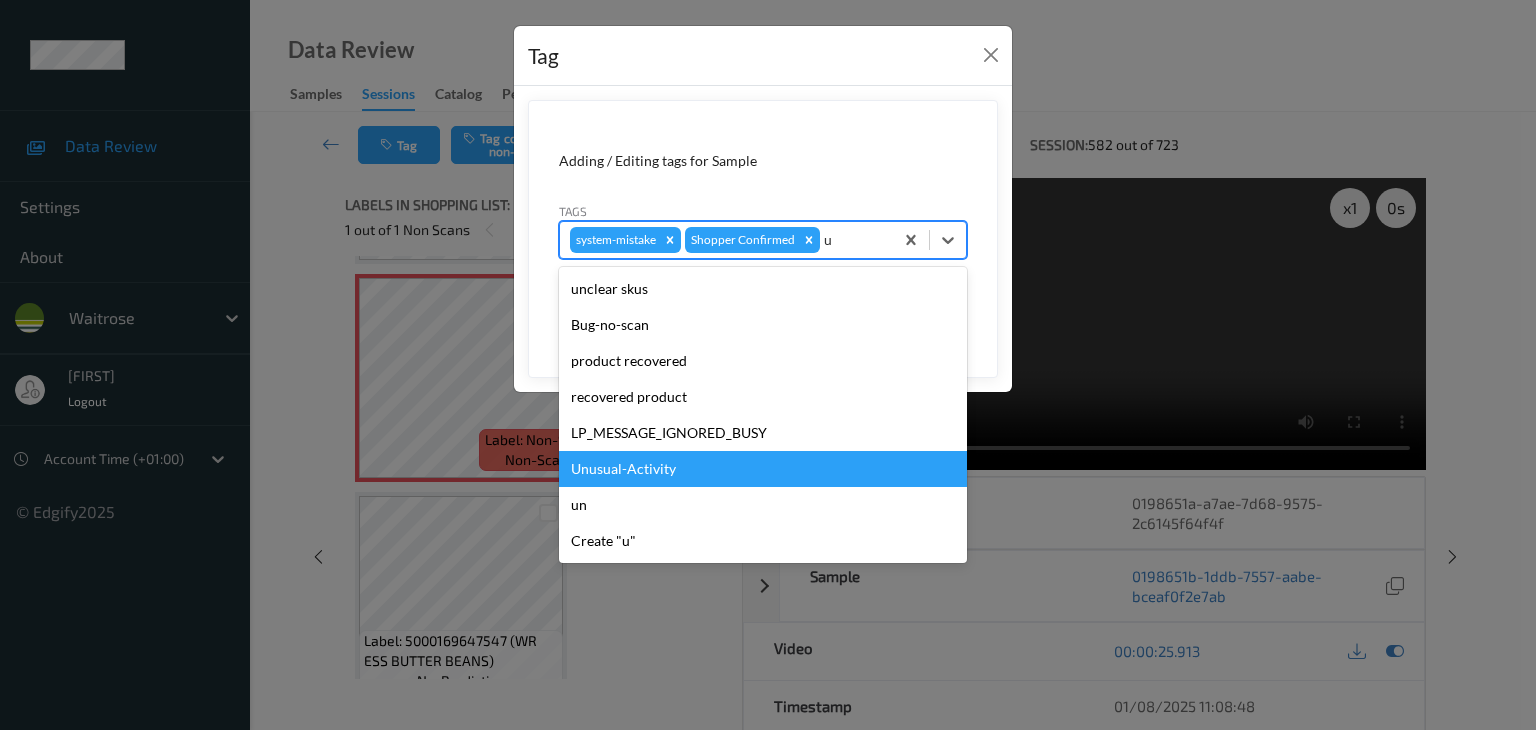 click on "Unusual-Activity" at bounding box center [763, 469] 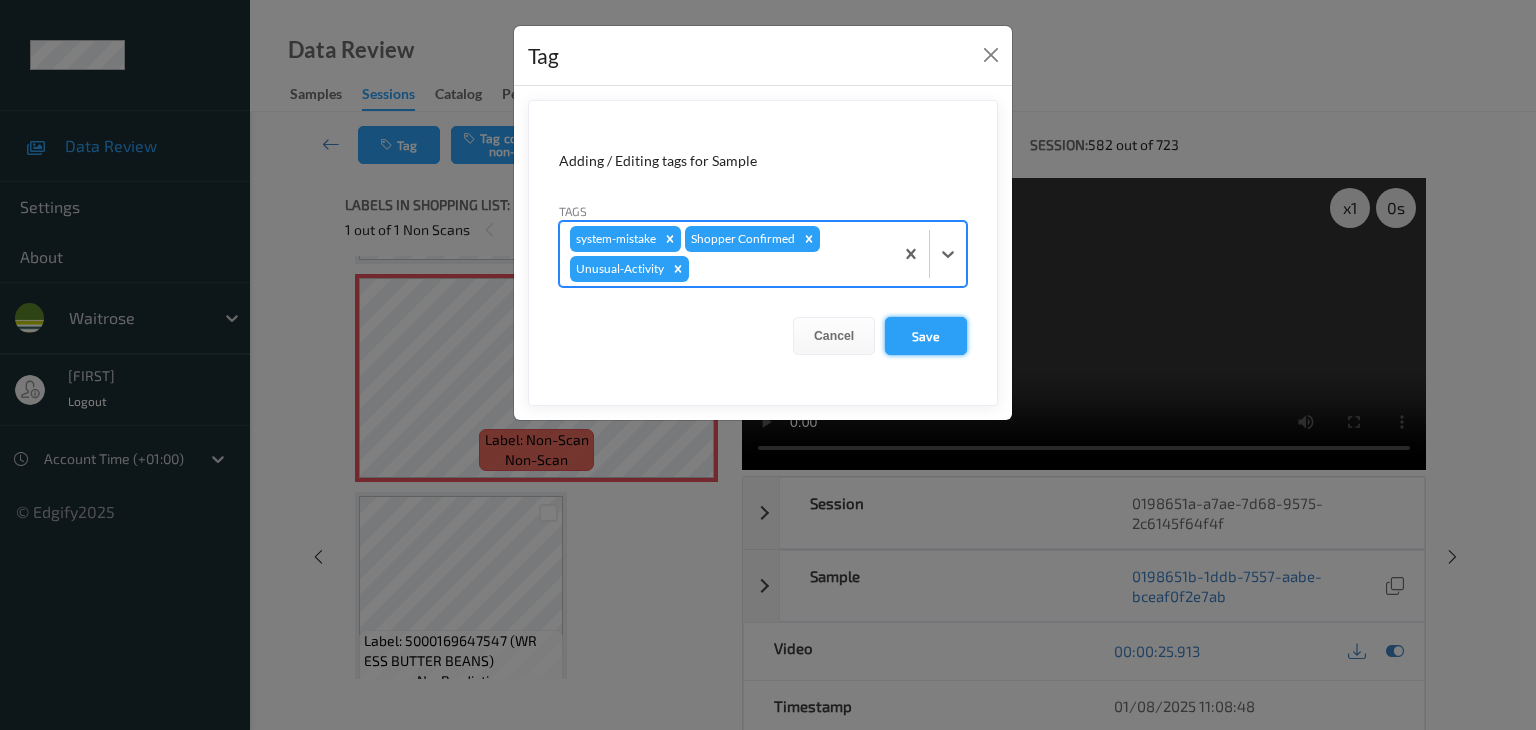 click on "Save" at bounding box center (926, 336) 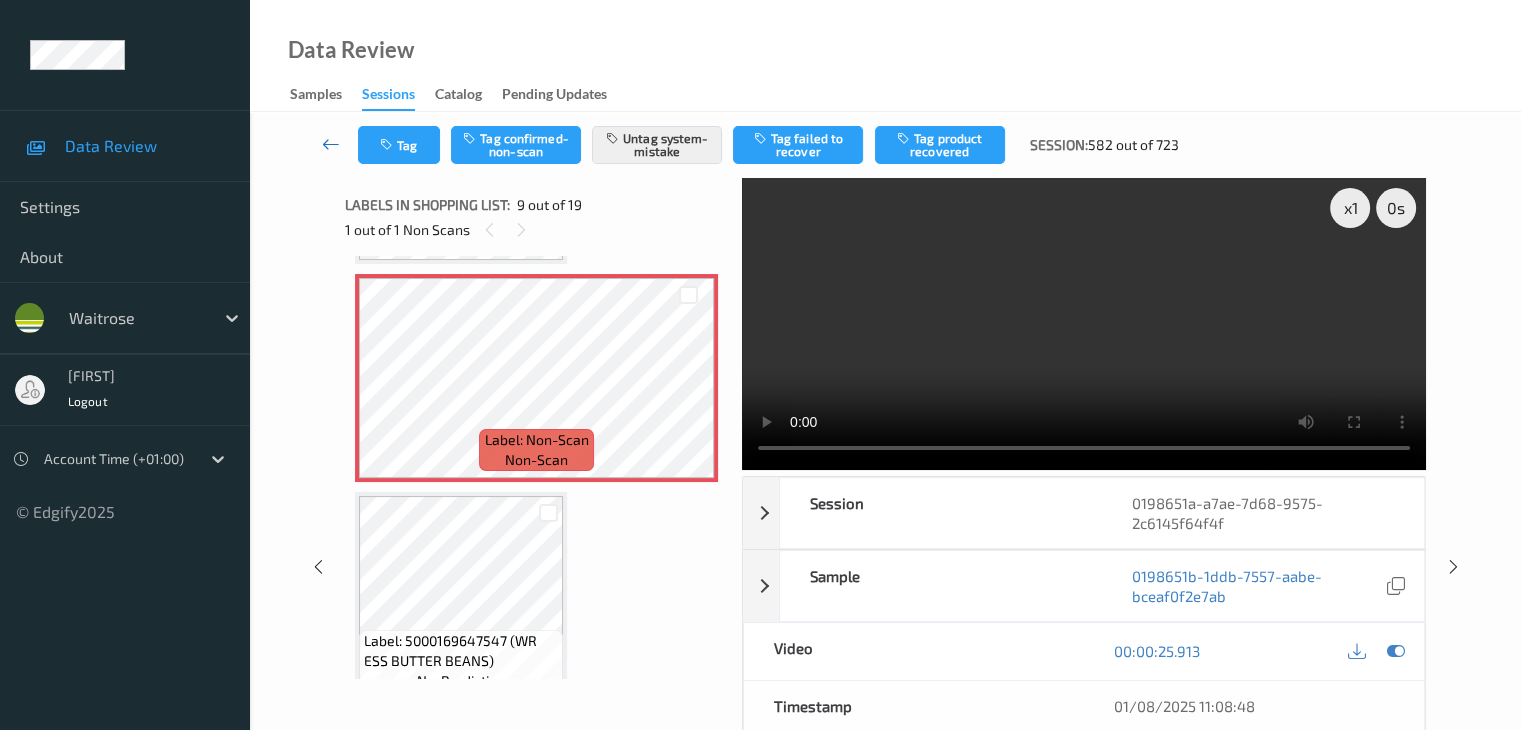 click at bounding box center (331, 144) 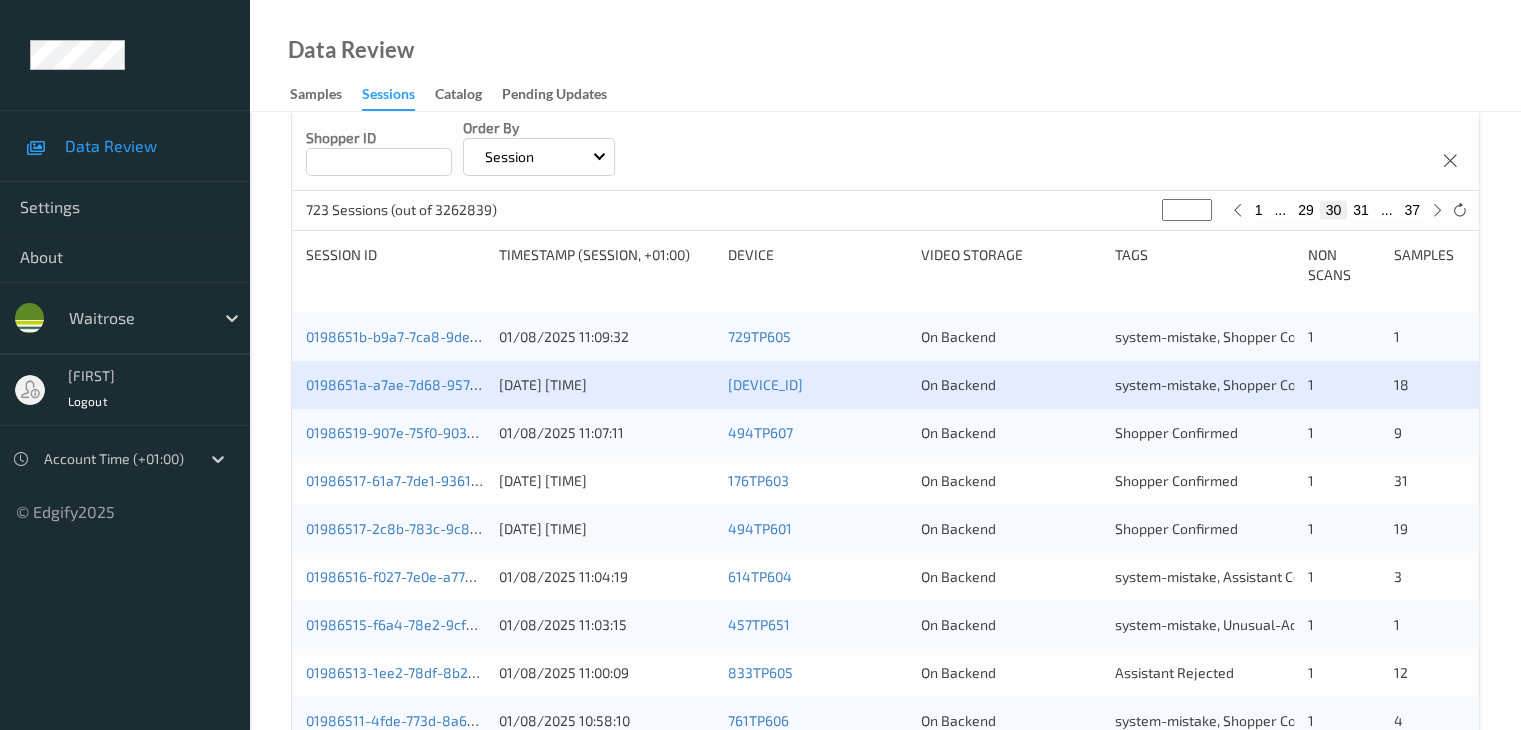 scroll, scrollTop: 300, scrollLeft: 0, axis: vertical 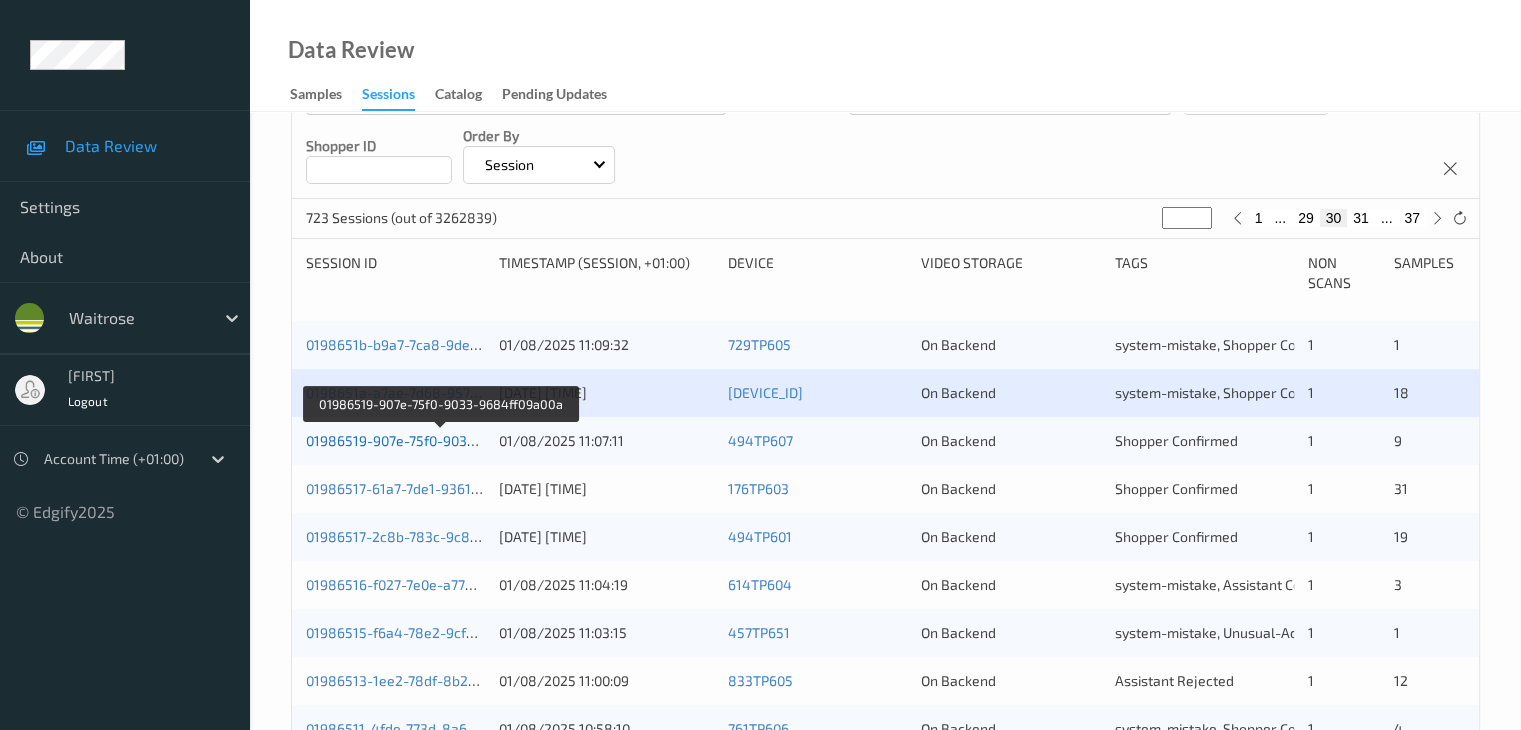 click on "01986519-907e-75f0-9033-9684ff09a00a" at bounding box center (439, 440) 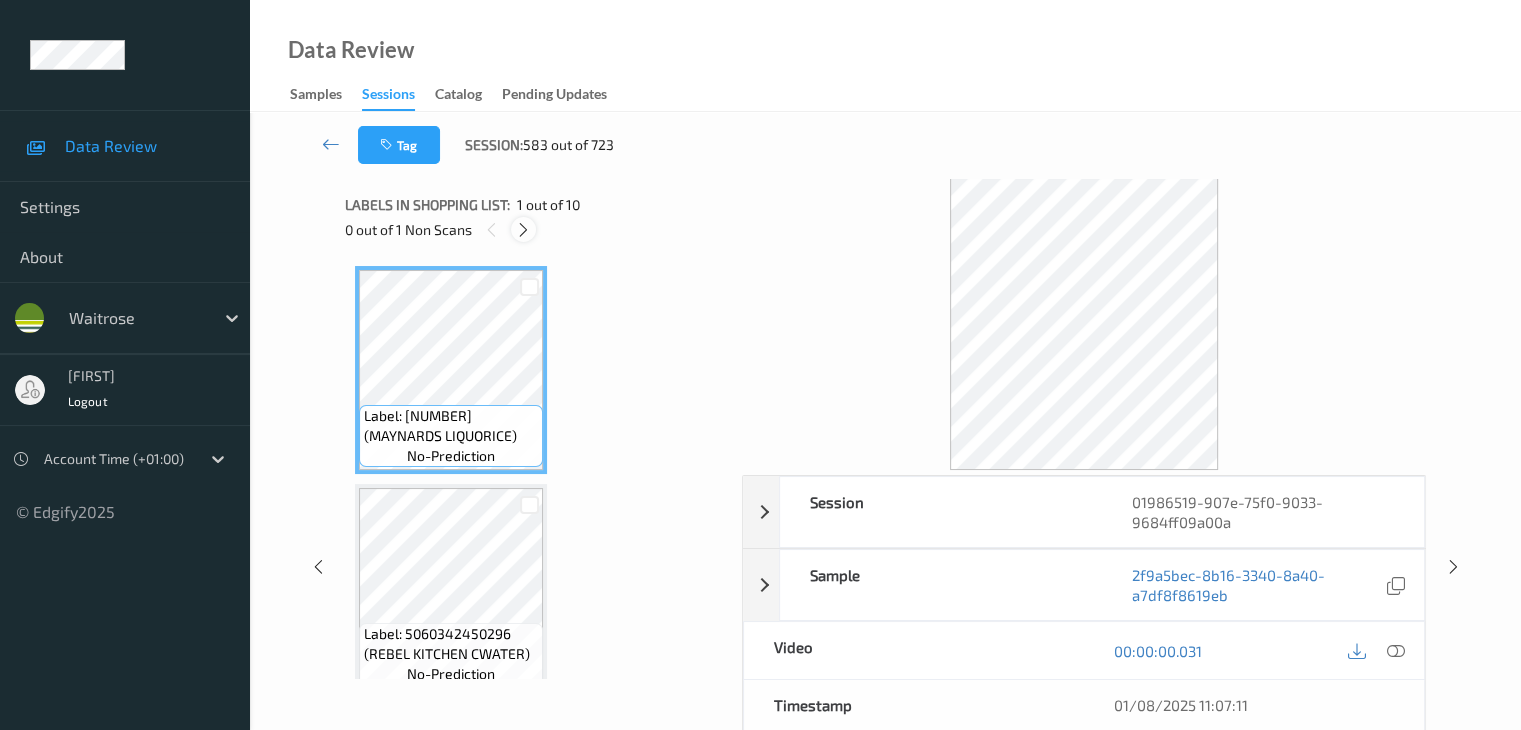 click at bounding box center [523, 230] 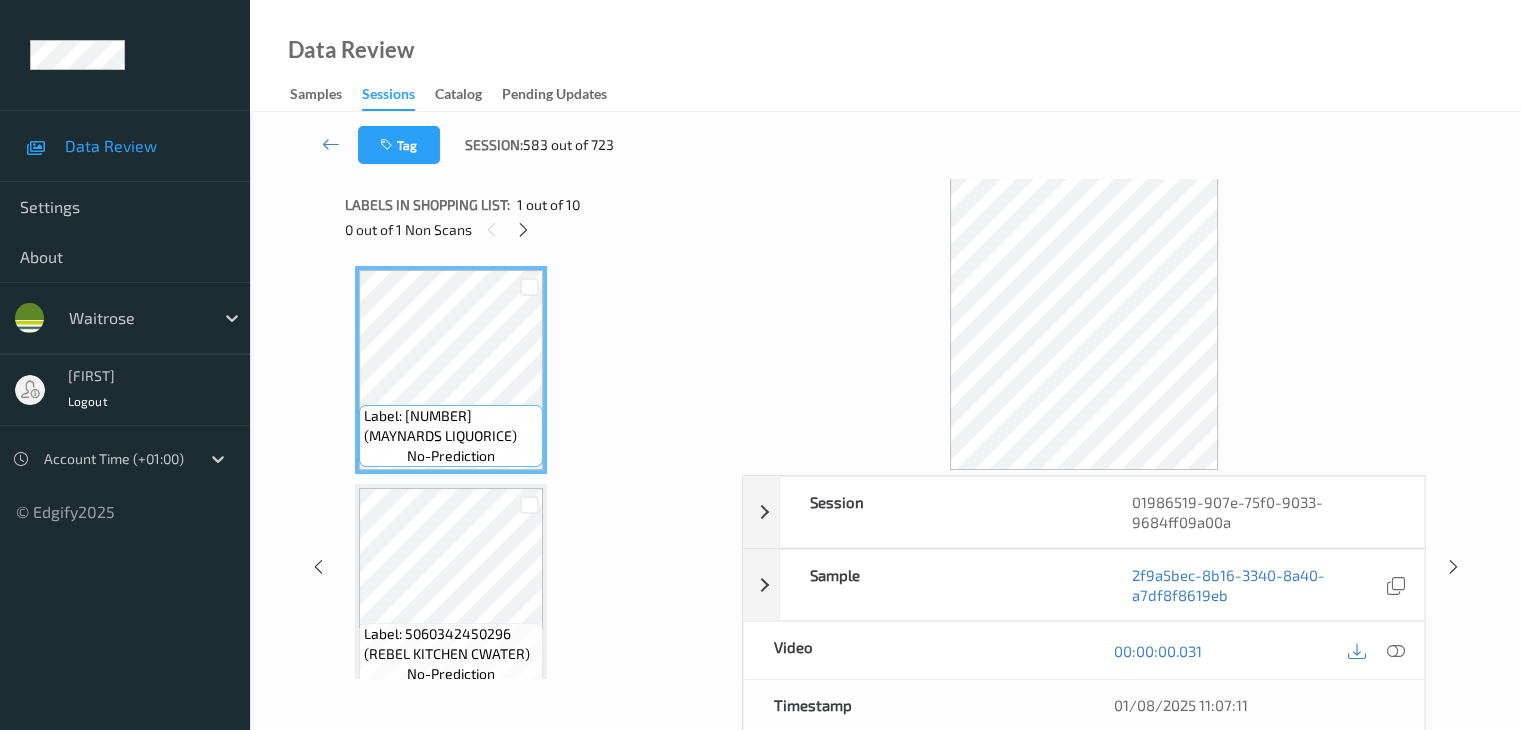 scroll, scrollTop: 1318, scrollLeft: 0, axis: vertical 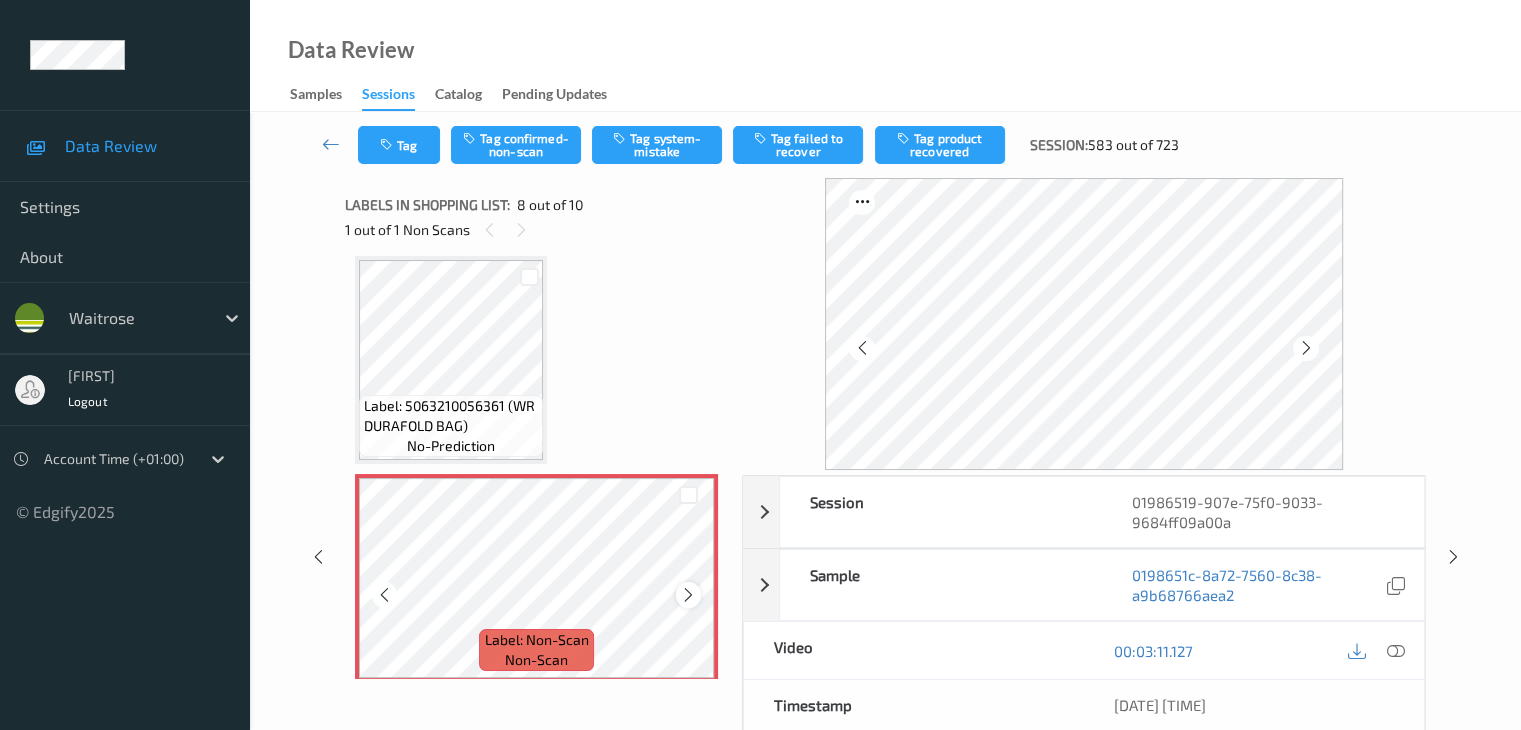 click at bounding box center [688, 595] 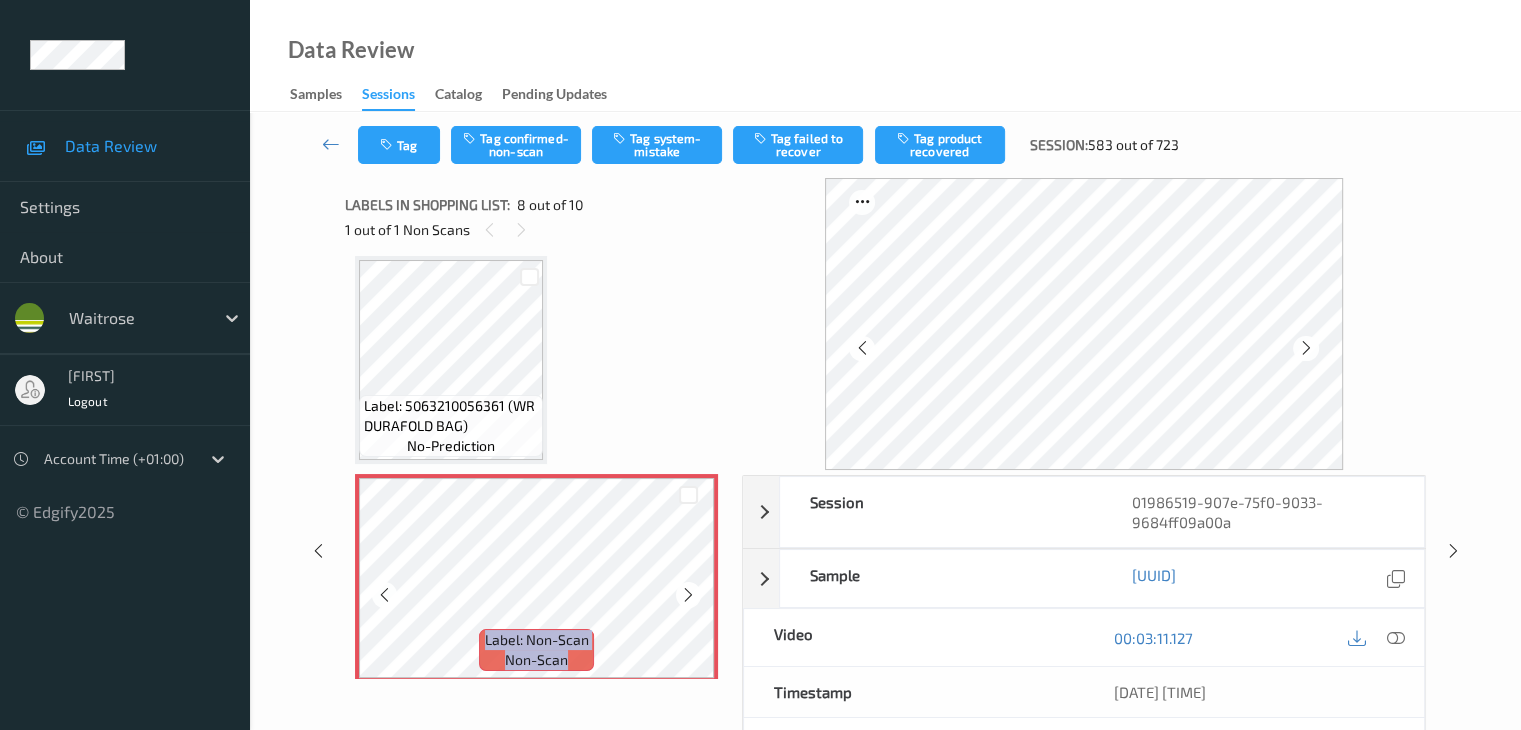 click at bounding box center [688, 595] 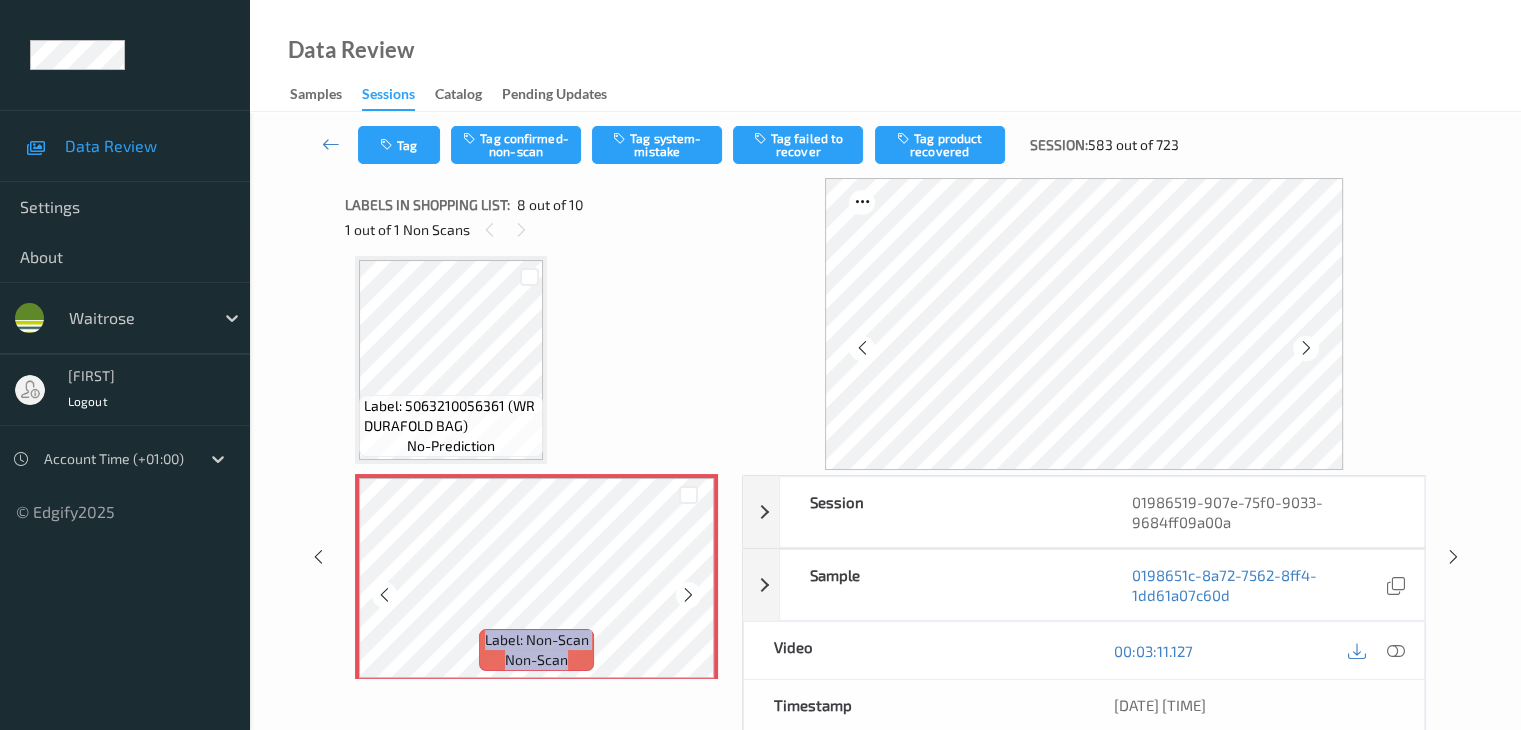 click at bounding box center [688, 595] 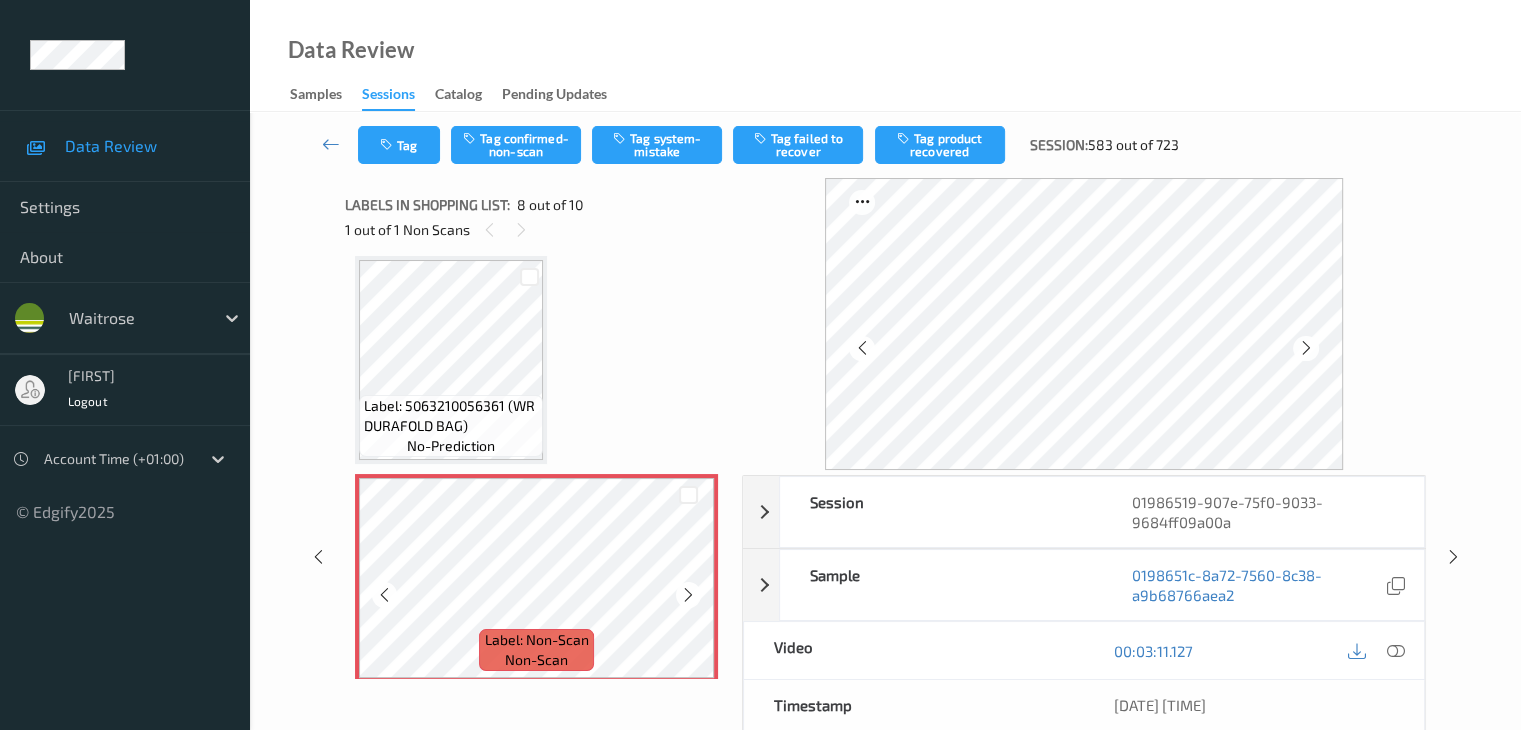 click at bounding box center [688, 595] 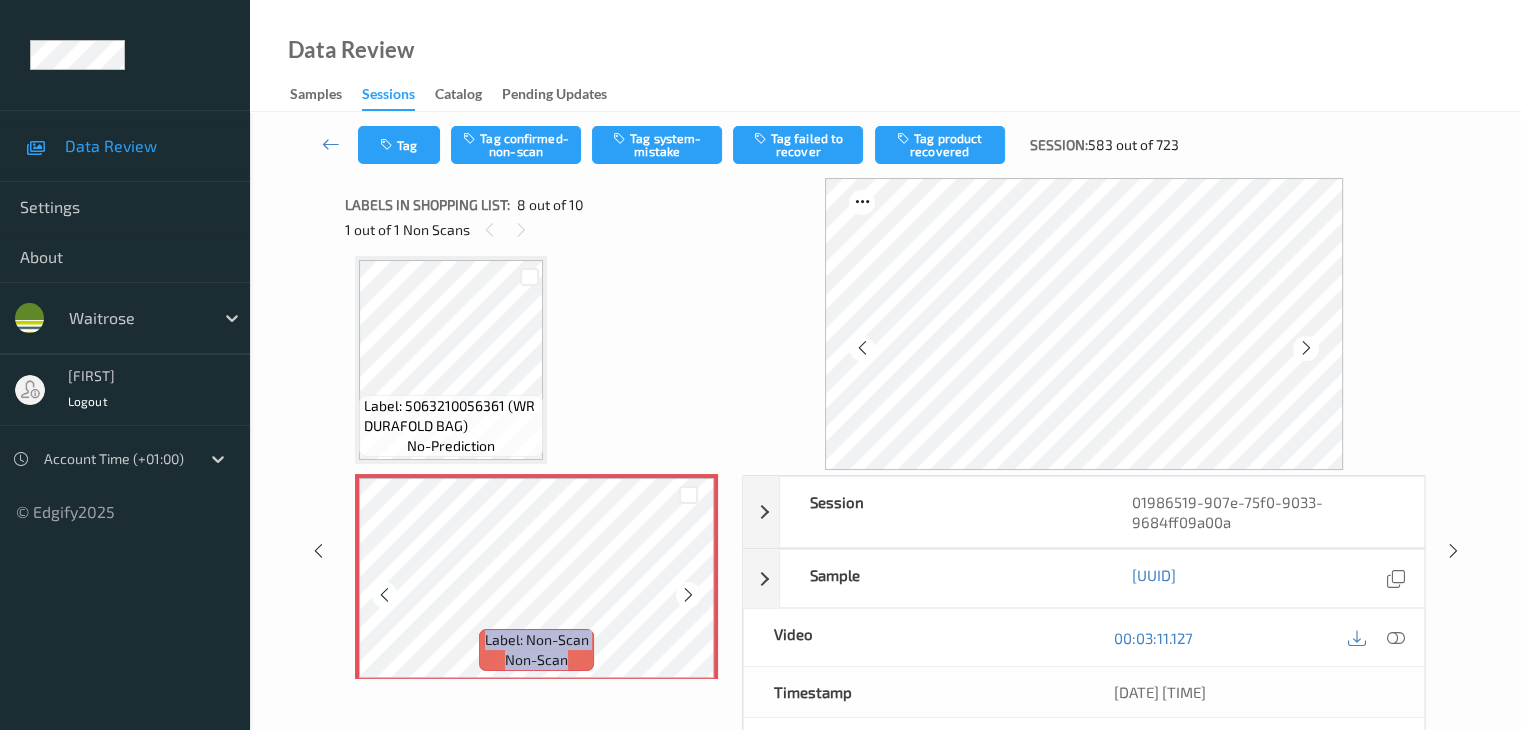 click at bounding box center [688, 595] 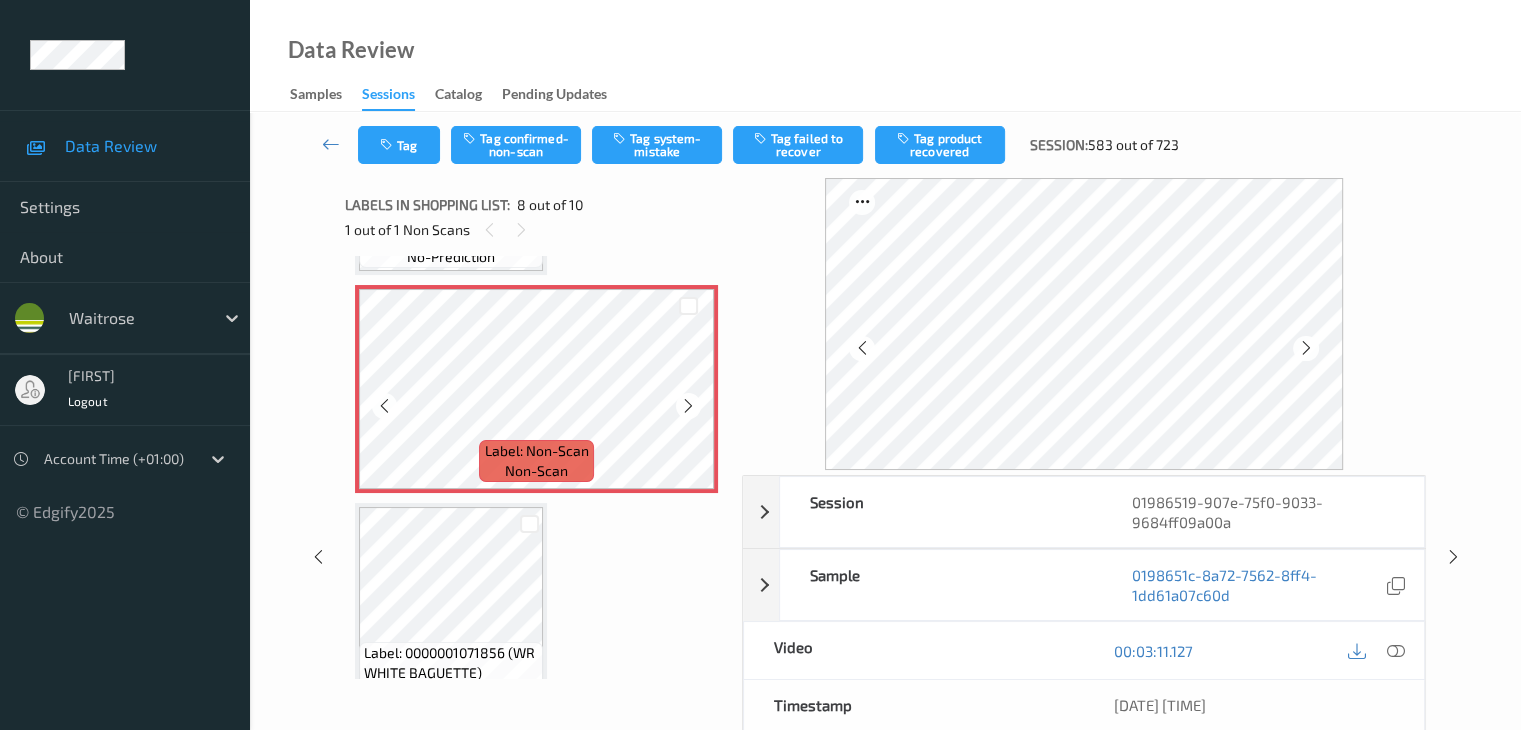 scroll, scrollTop: 1518, scrollLeft: 0, axis: vertical 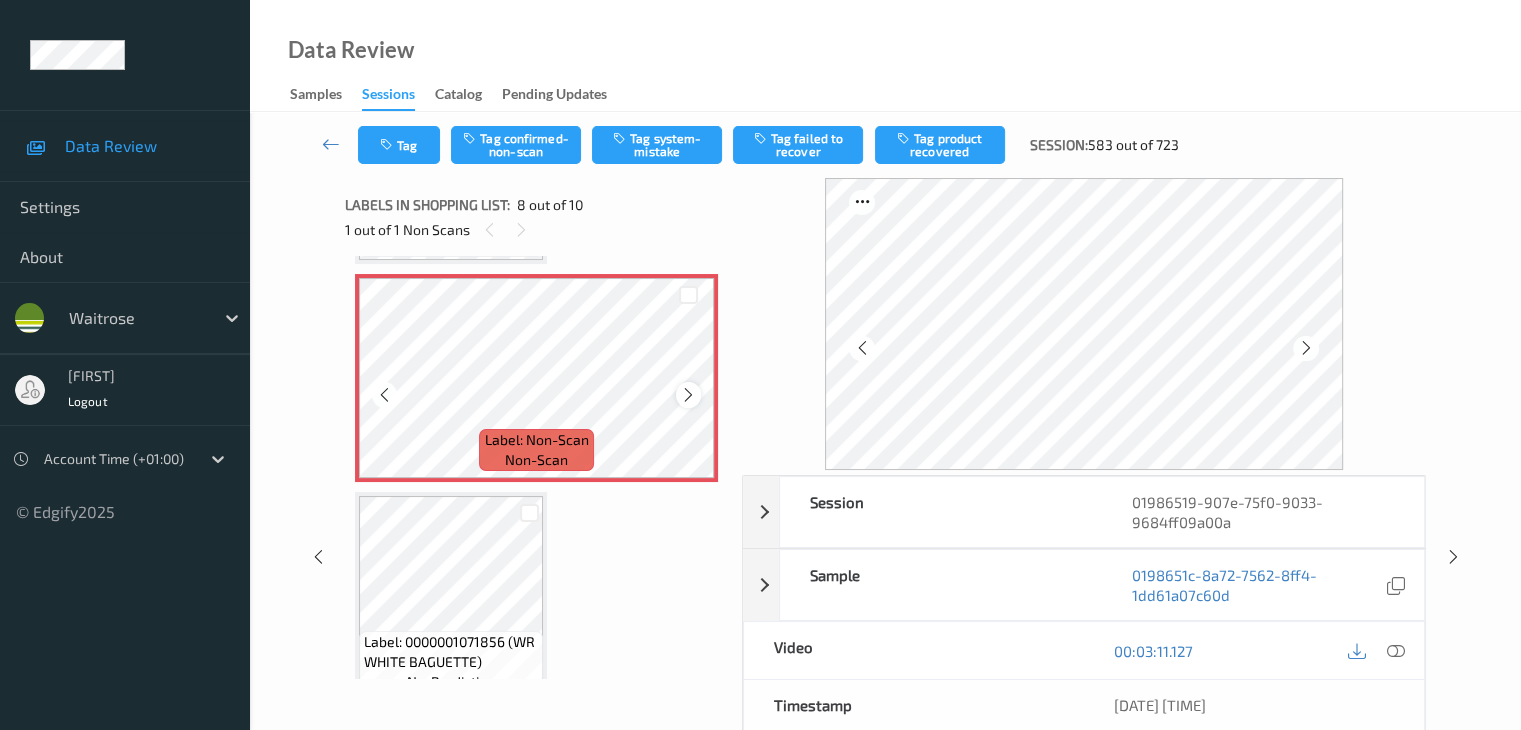 click at bounding box center [688, 395] 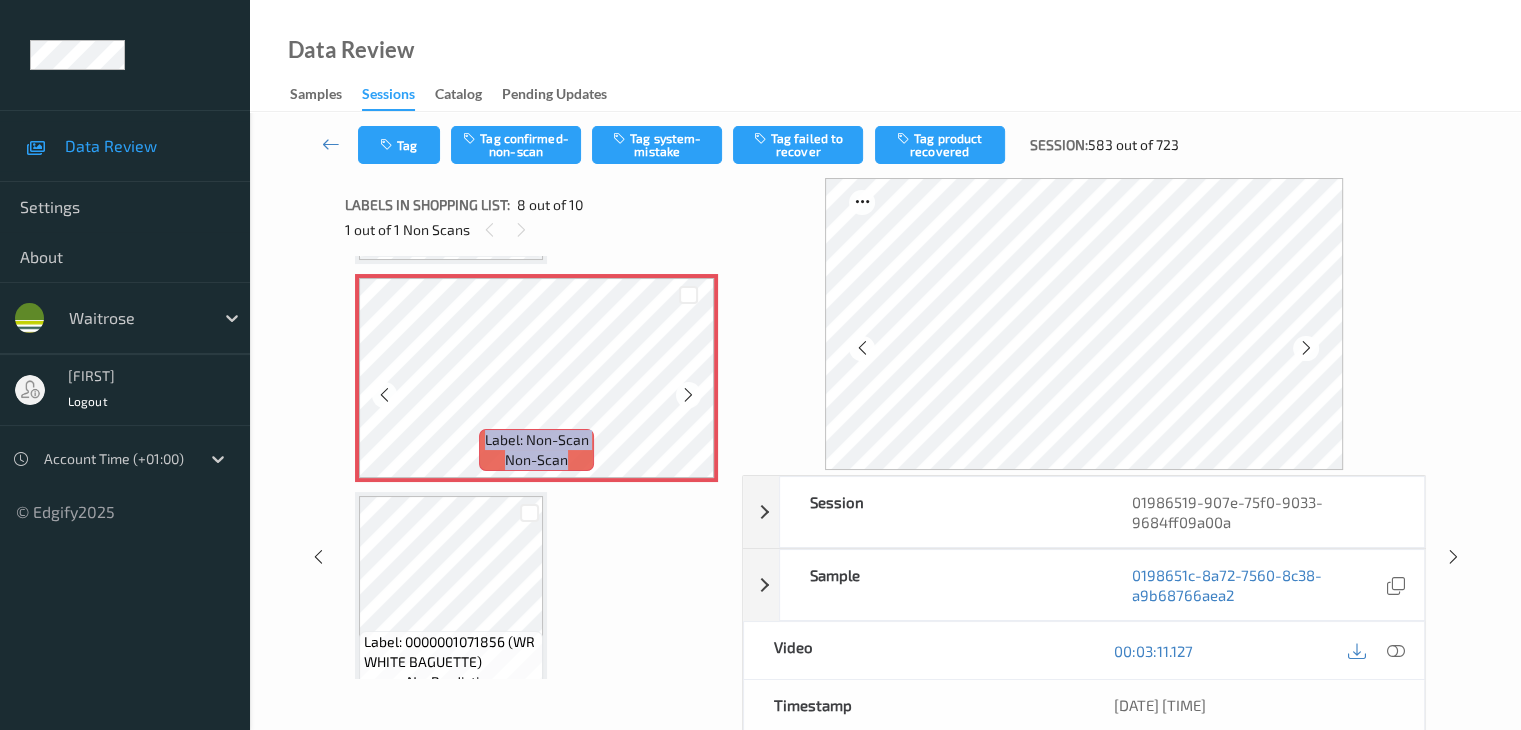 click at bounding box center (688, 395) 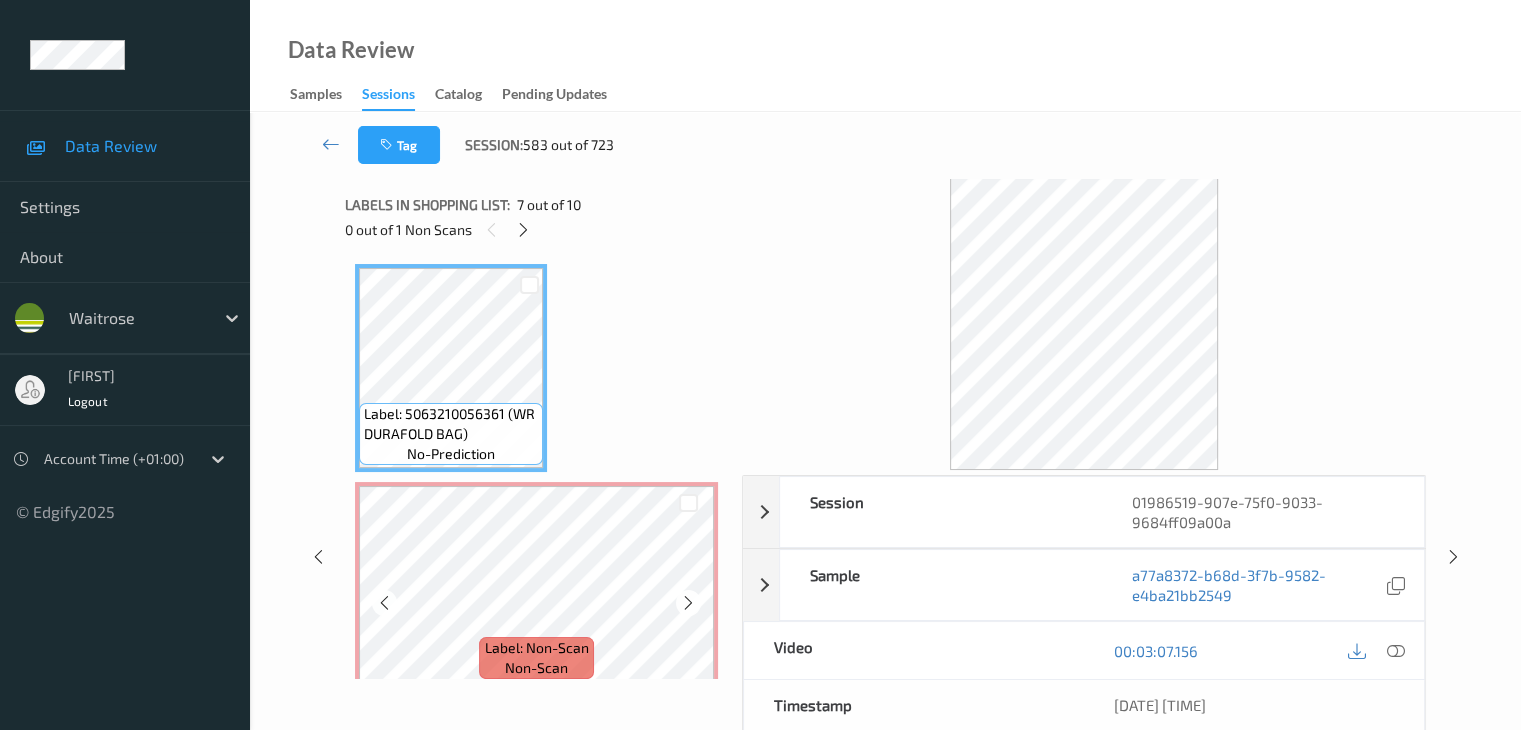 scroll, scrollTop: 1418, scrollLeft: 0, axis: vertical 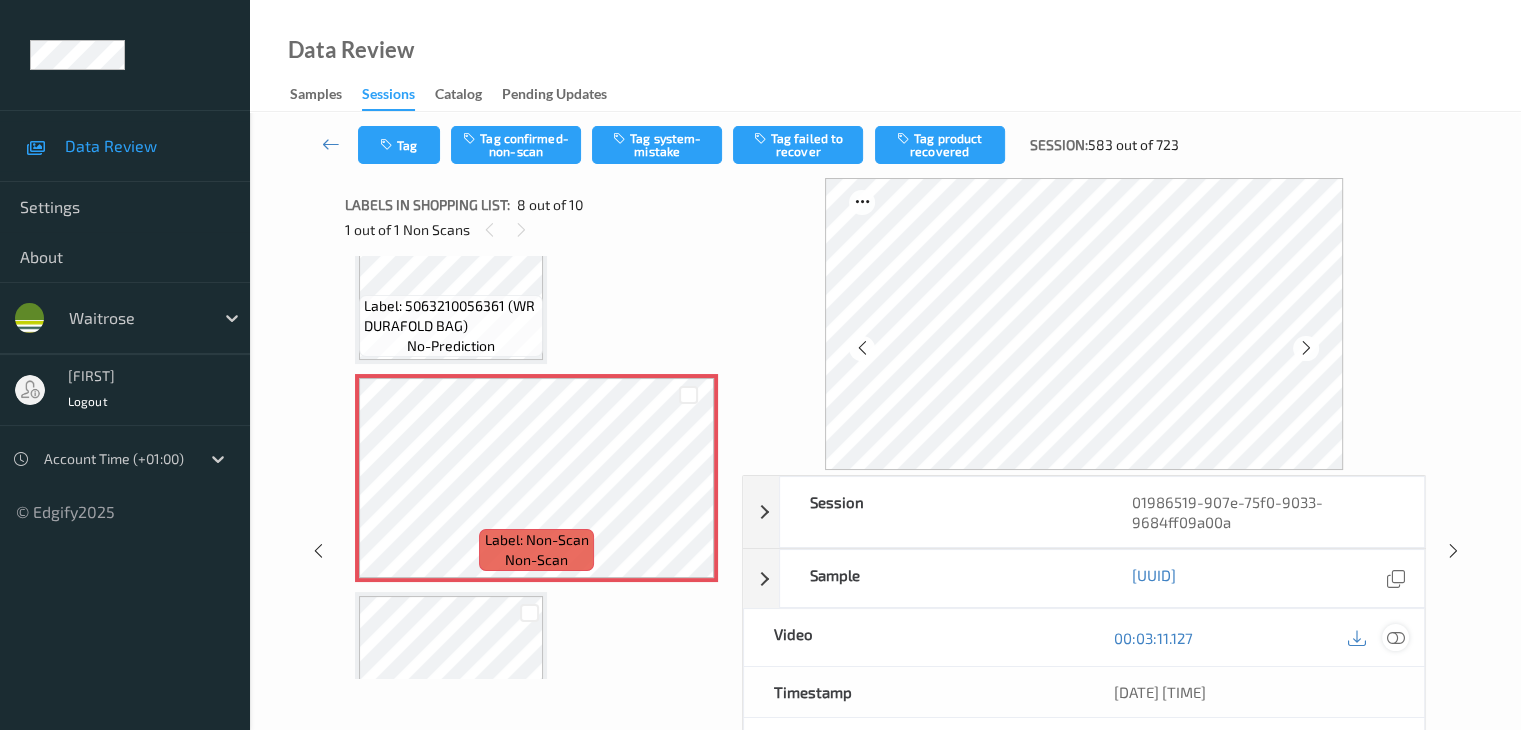 click at bounding box center [1395, 638] 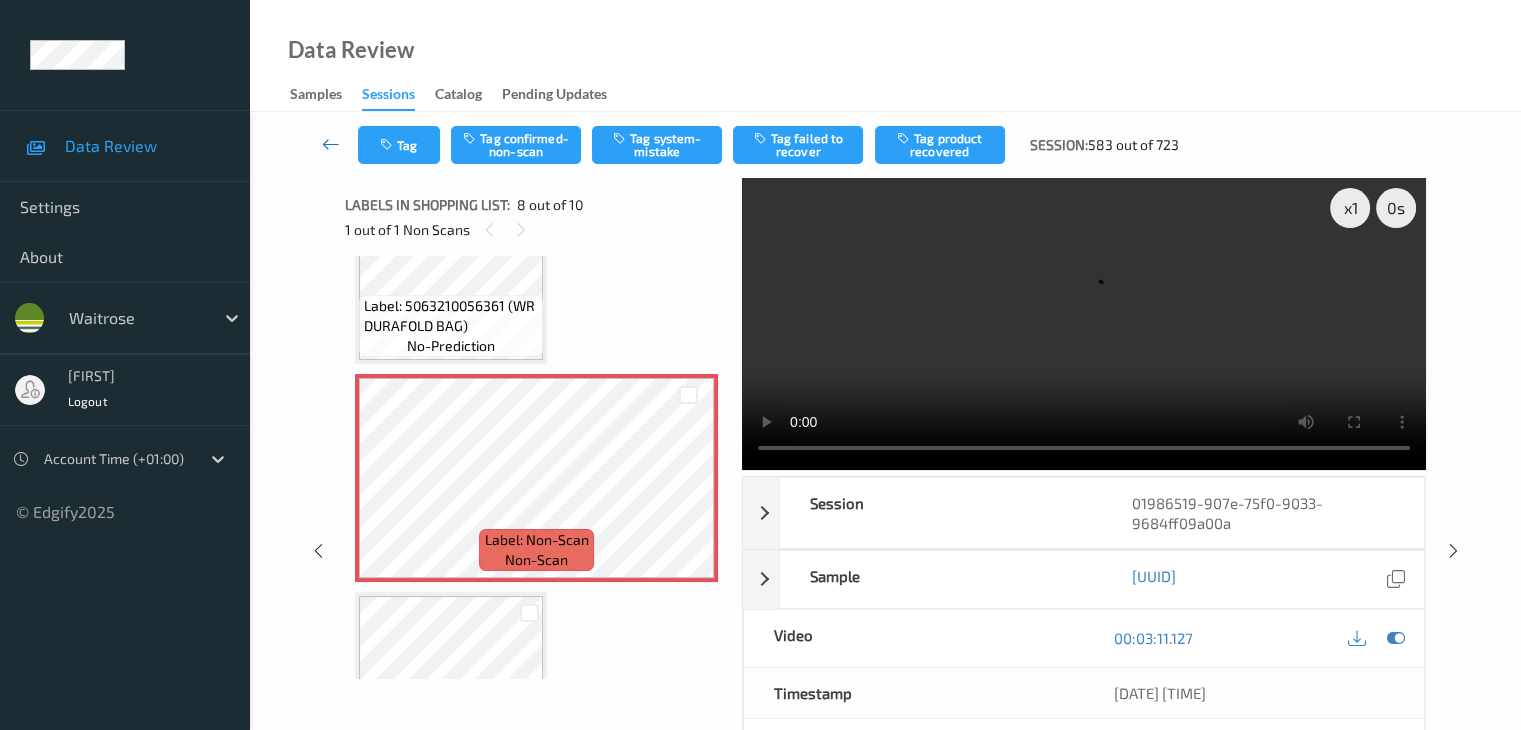 click at bounding box center (331, 145) 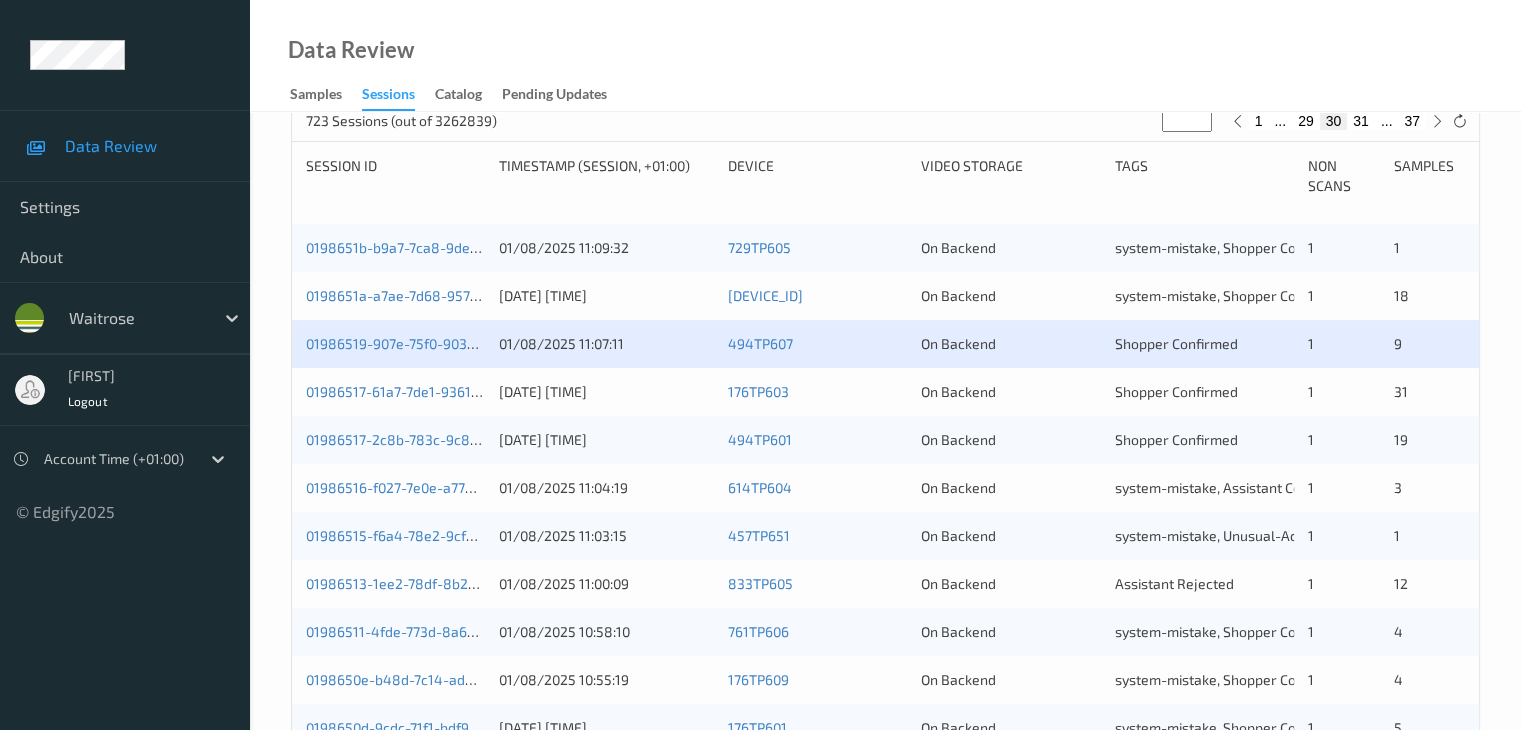 scroll, scrollTop: 400, scrollLeft: 0, axis: vertical 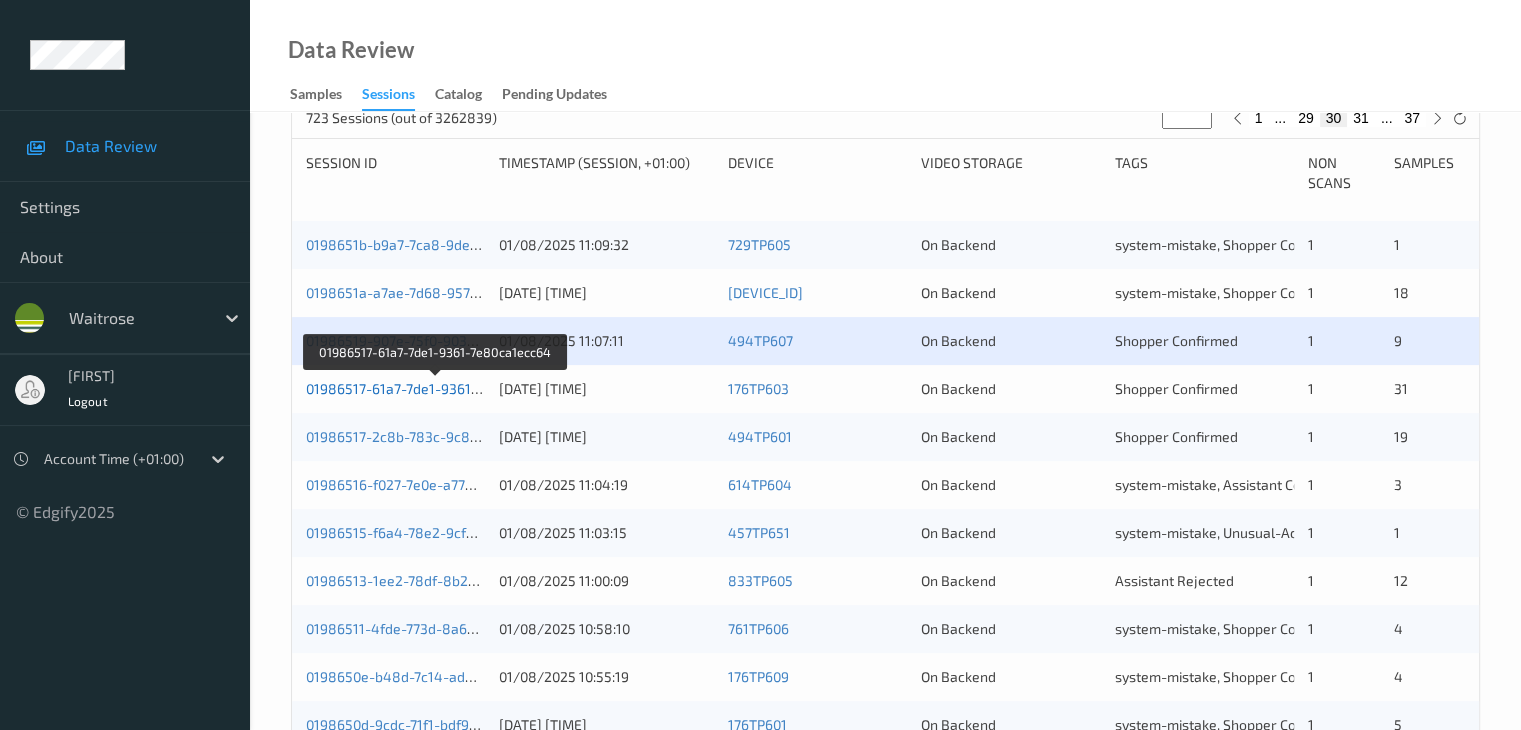 click on "01986517-61a7-7de1-9361-7e80ca1ecc64" at bounding box center (437, 388) 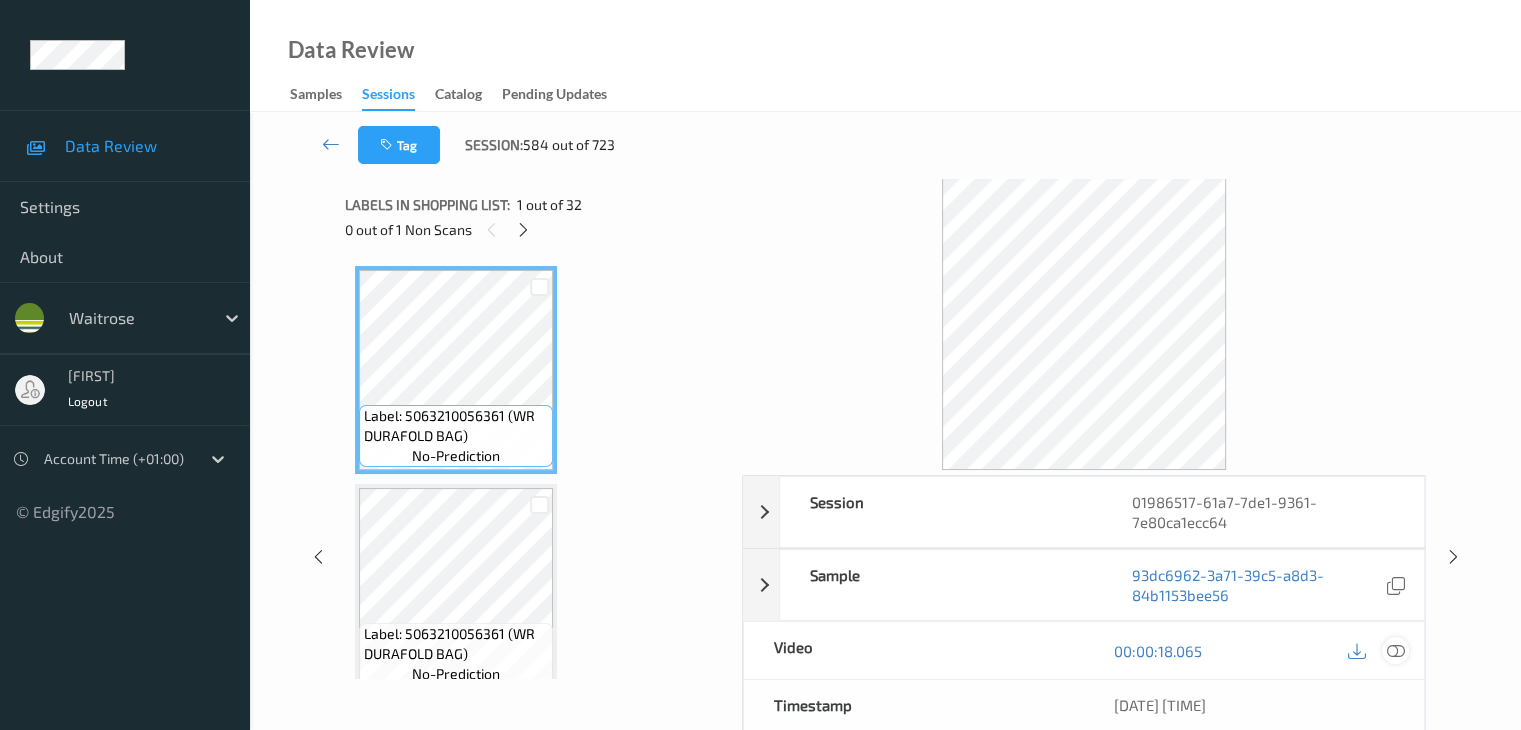 click at bounding box center [1395, 651] 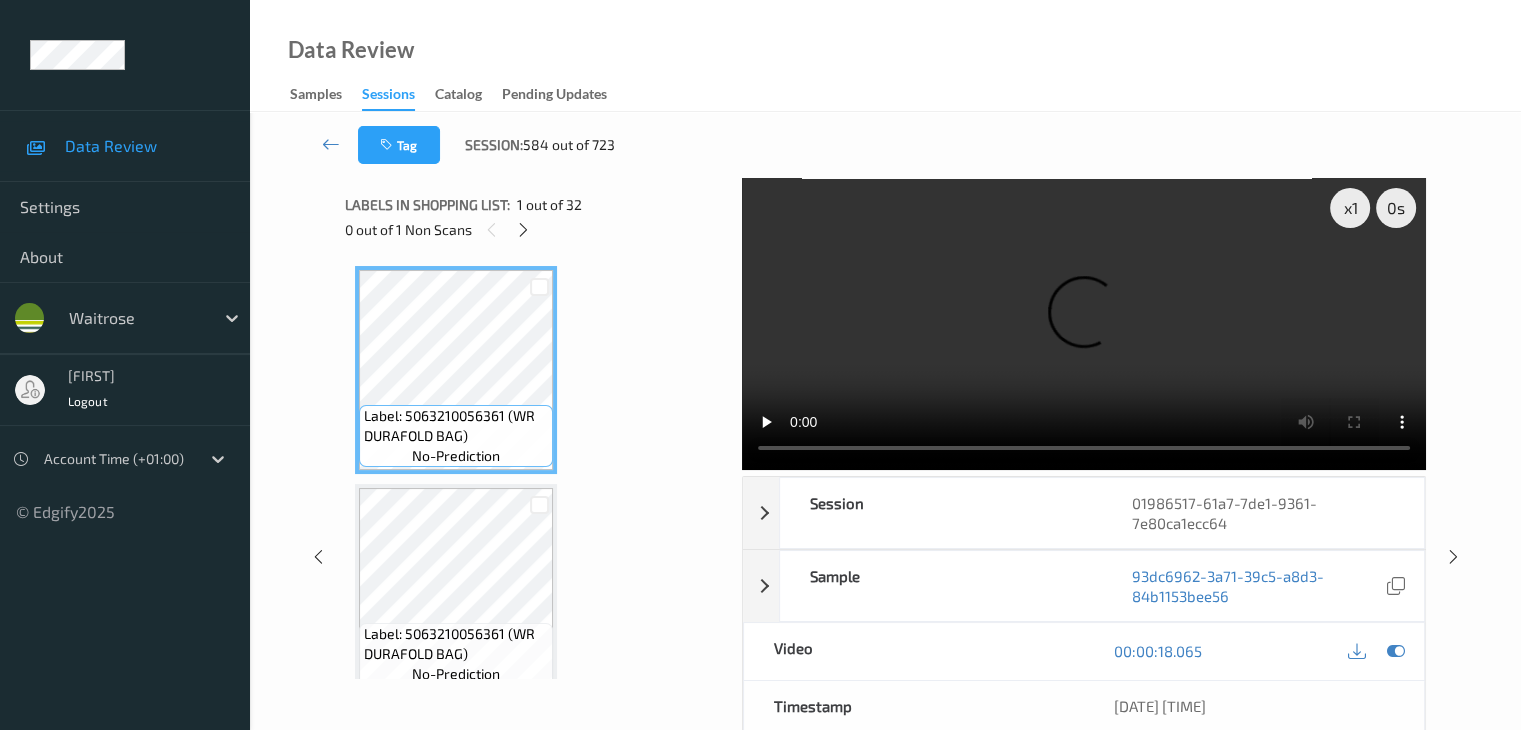 drag, startPoint x: 521, startPoint y: 226, endPoint x: 654, endPoint y: 388, distance: 209.602 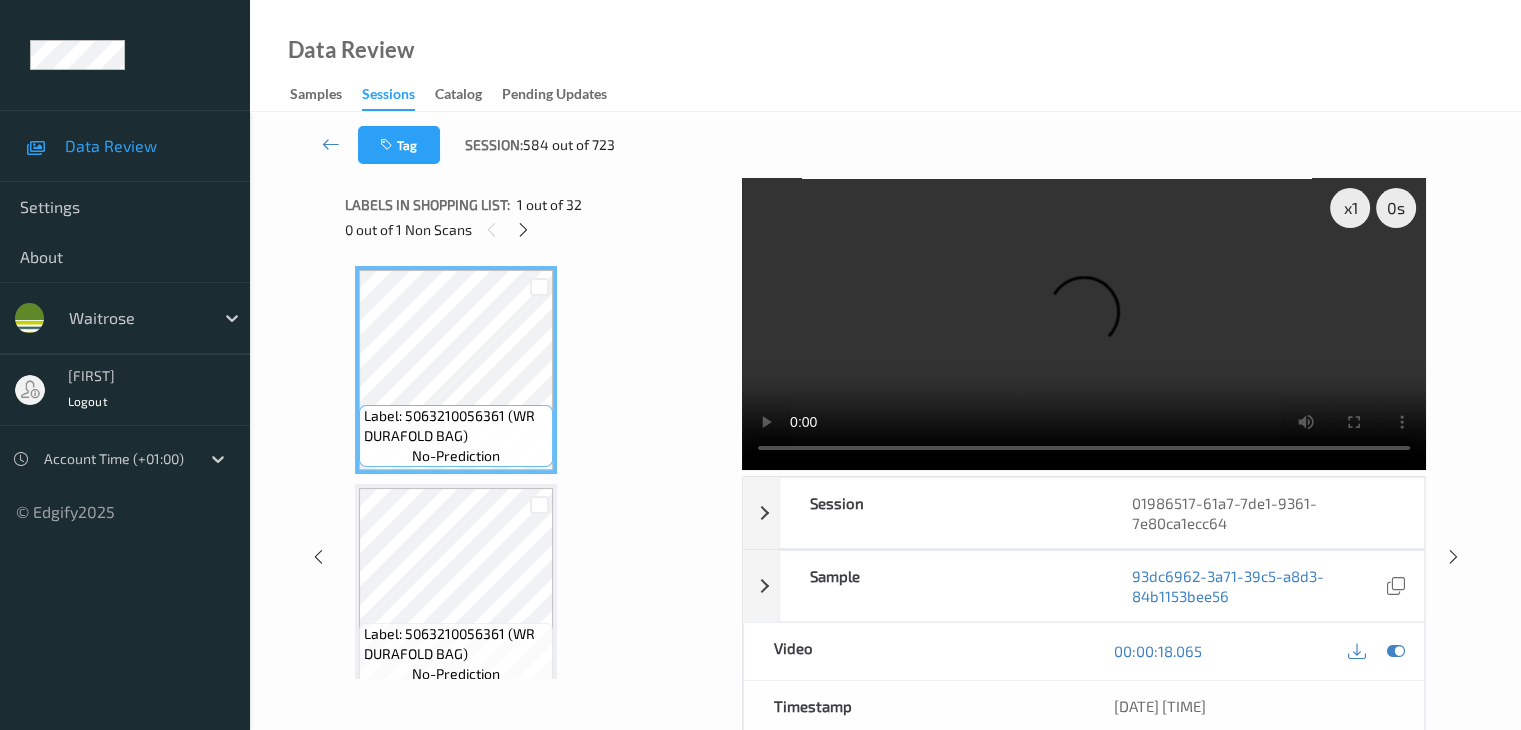 click at bounding box center (523, 230) 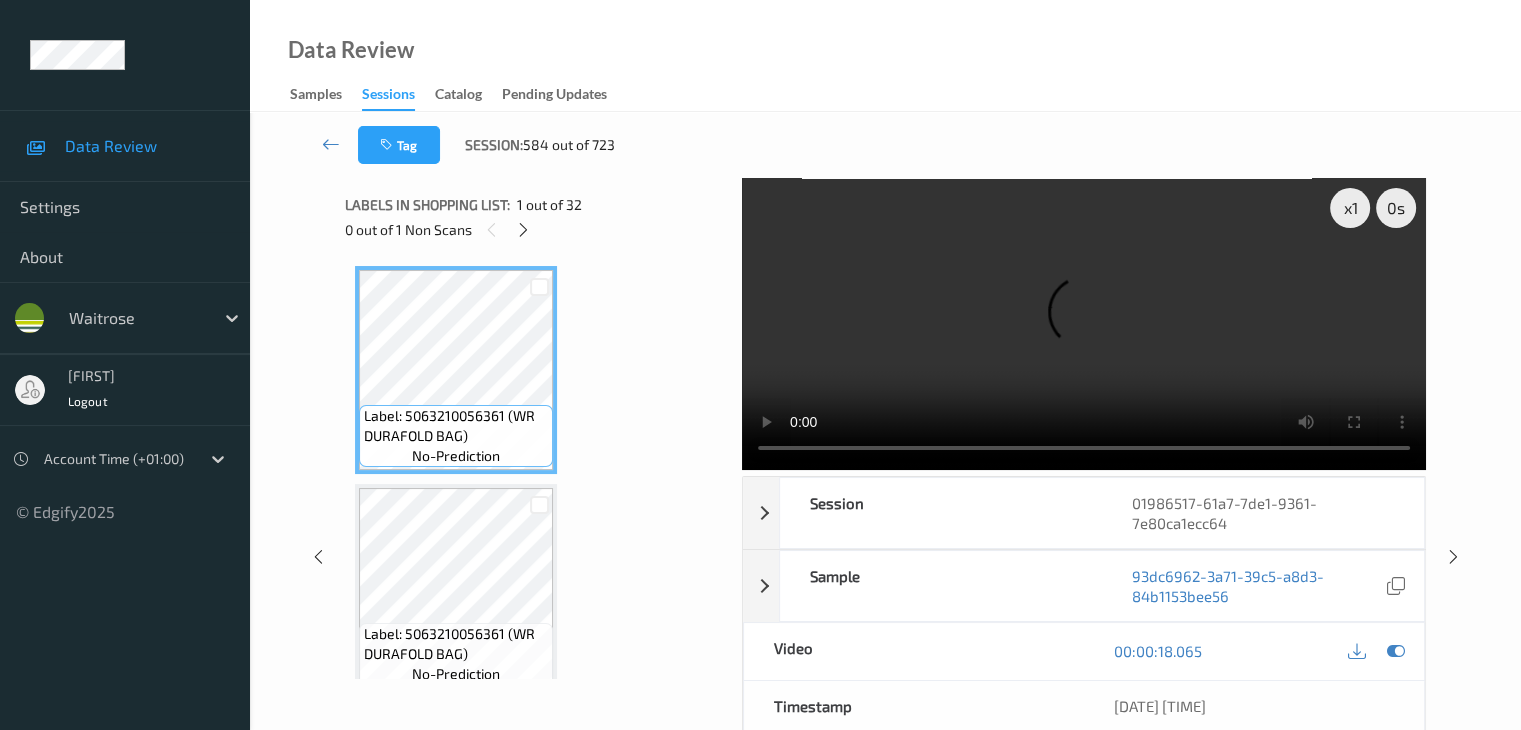 scroll, scrollTop: 1100, scrollLeft: 0, axis: vertical 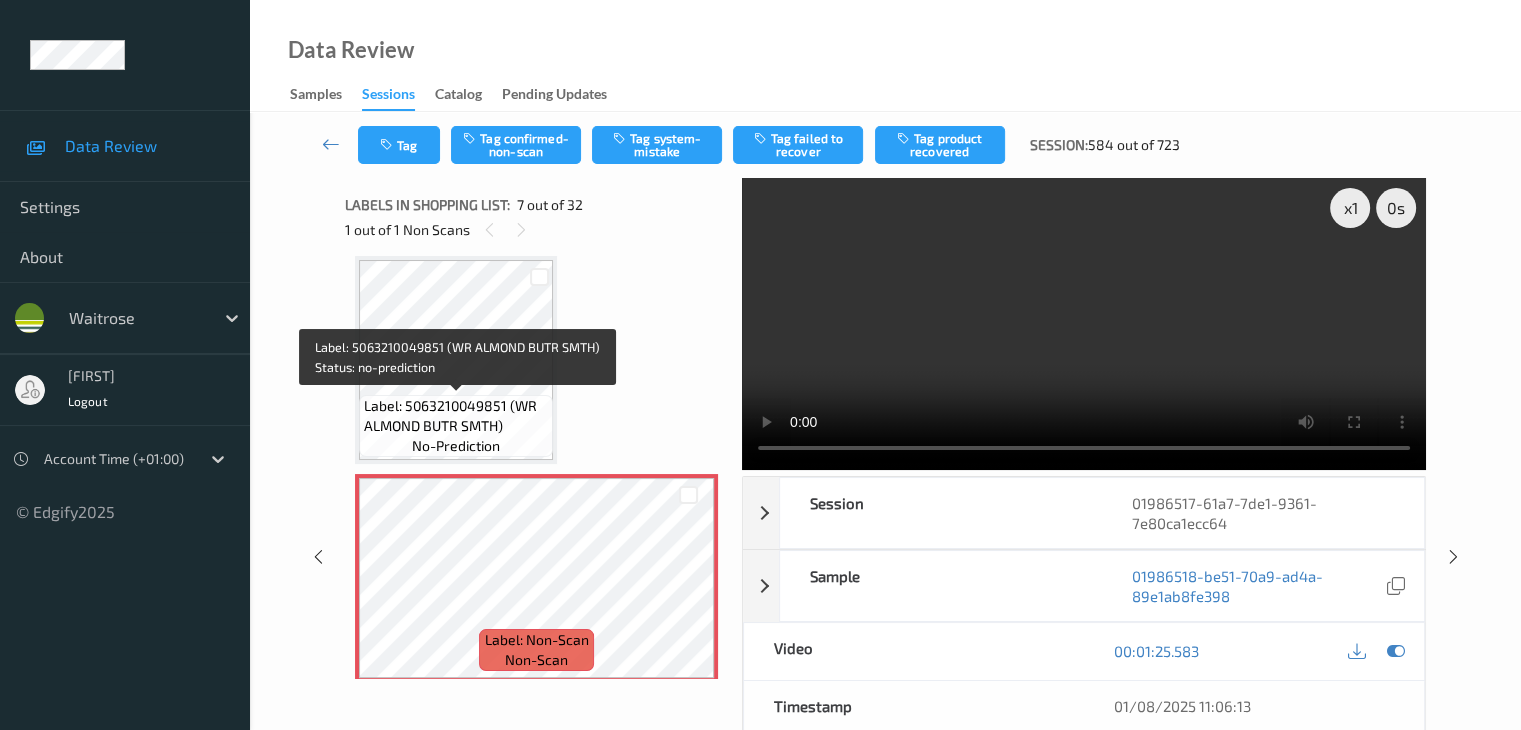 click on "Label: 5063210049851 (WR ALMOND BUTR SMTH) no-prediction" at bounding box center (456, 426) 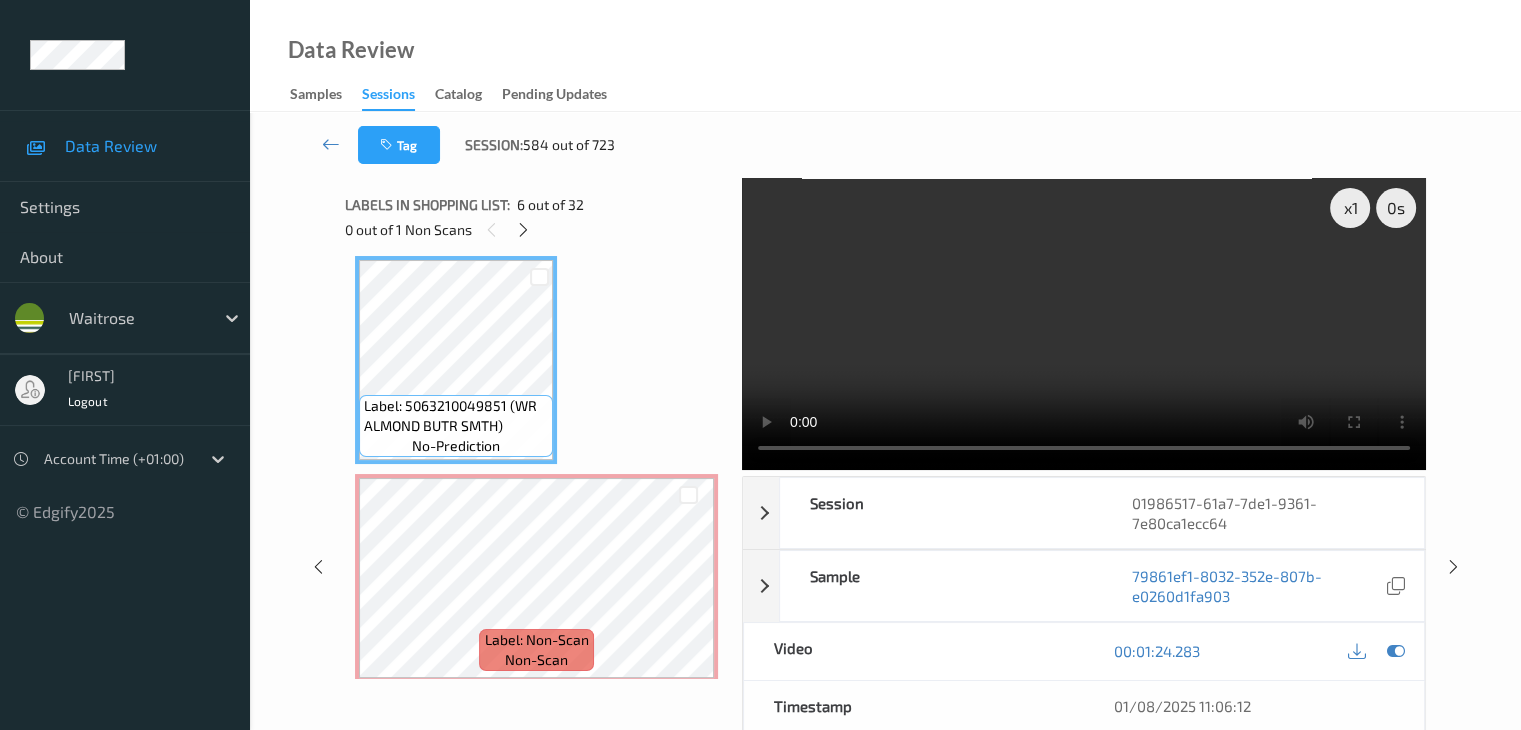 click at bounding box center (1376, 651) 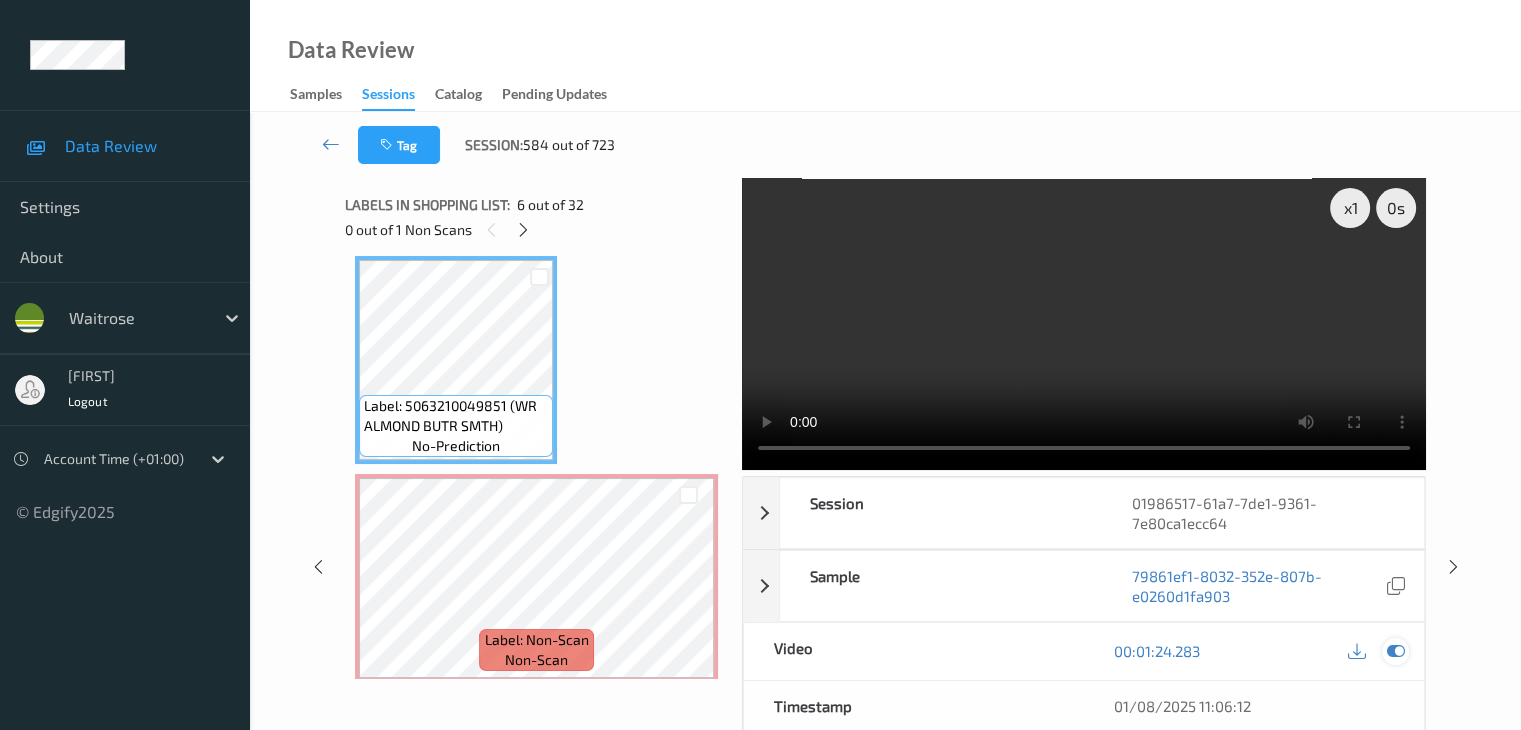 click at bounding box center (1395, 651) 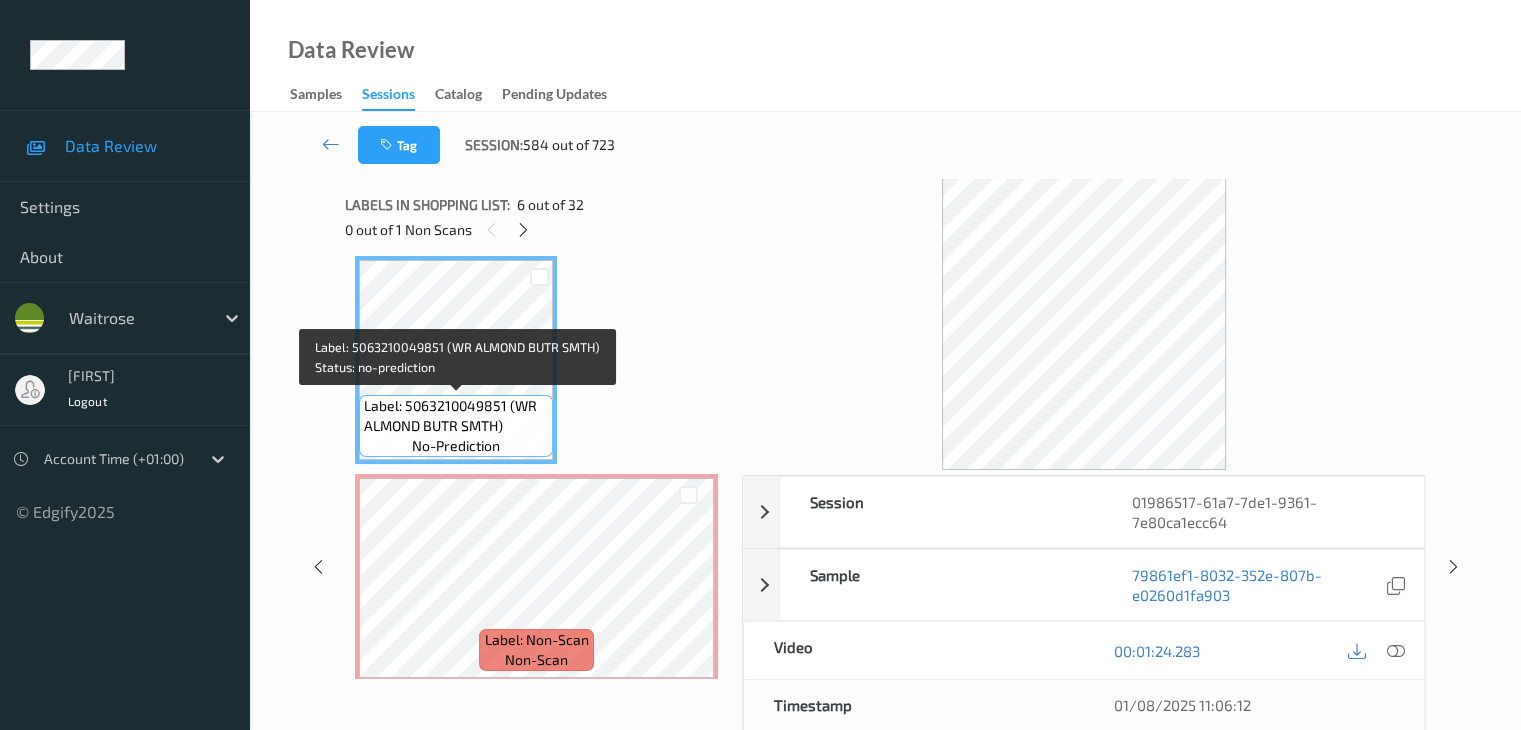 click on "no-prediction" at bounding box center (456, 446) 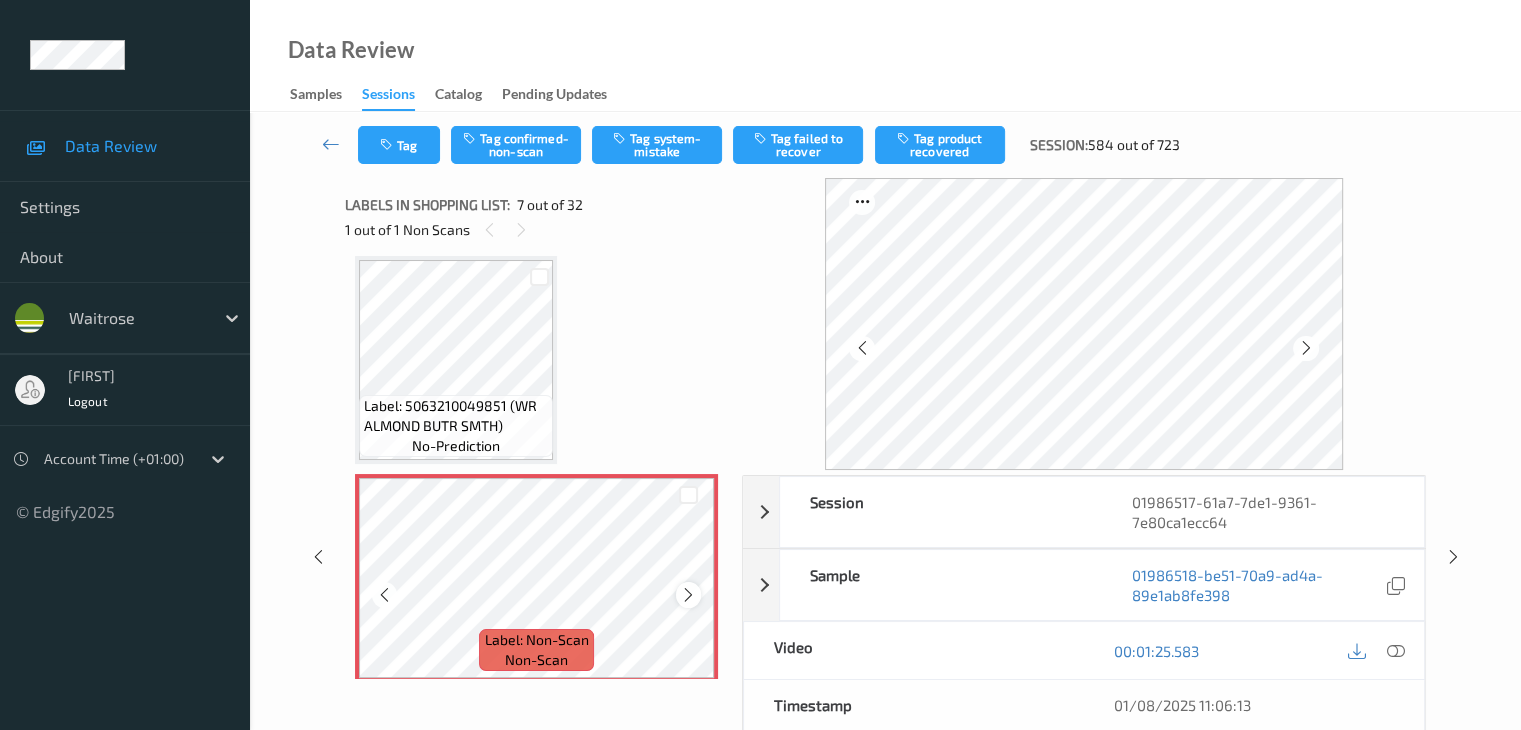 click at bounding box center (688, 595) 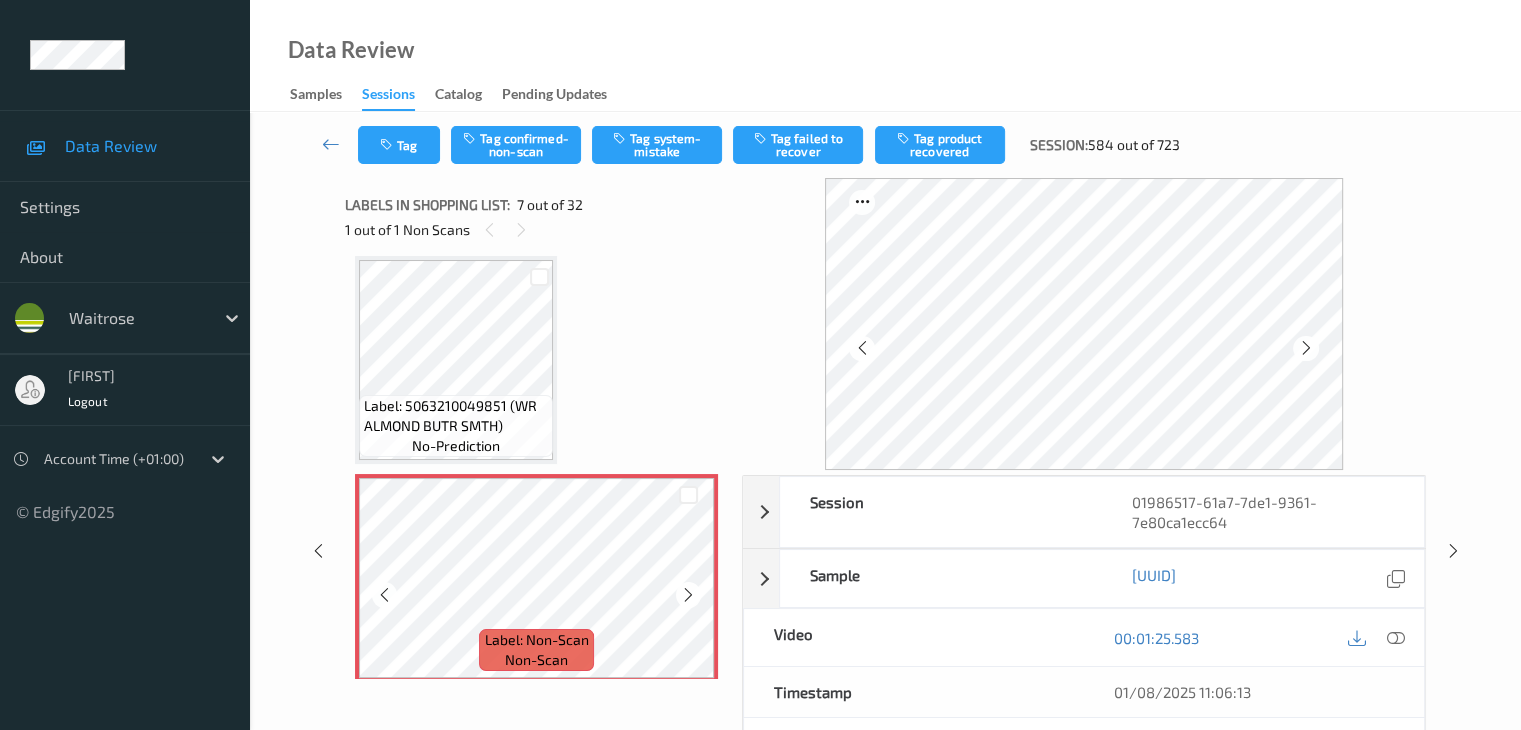 click at bounding box center (688, 595) 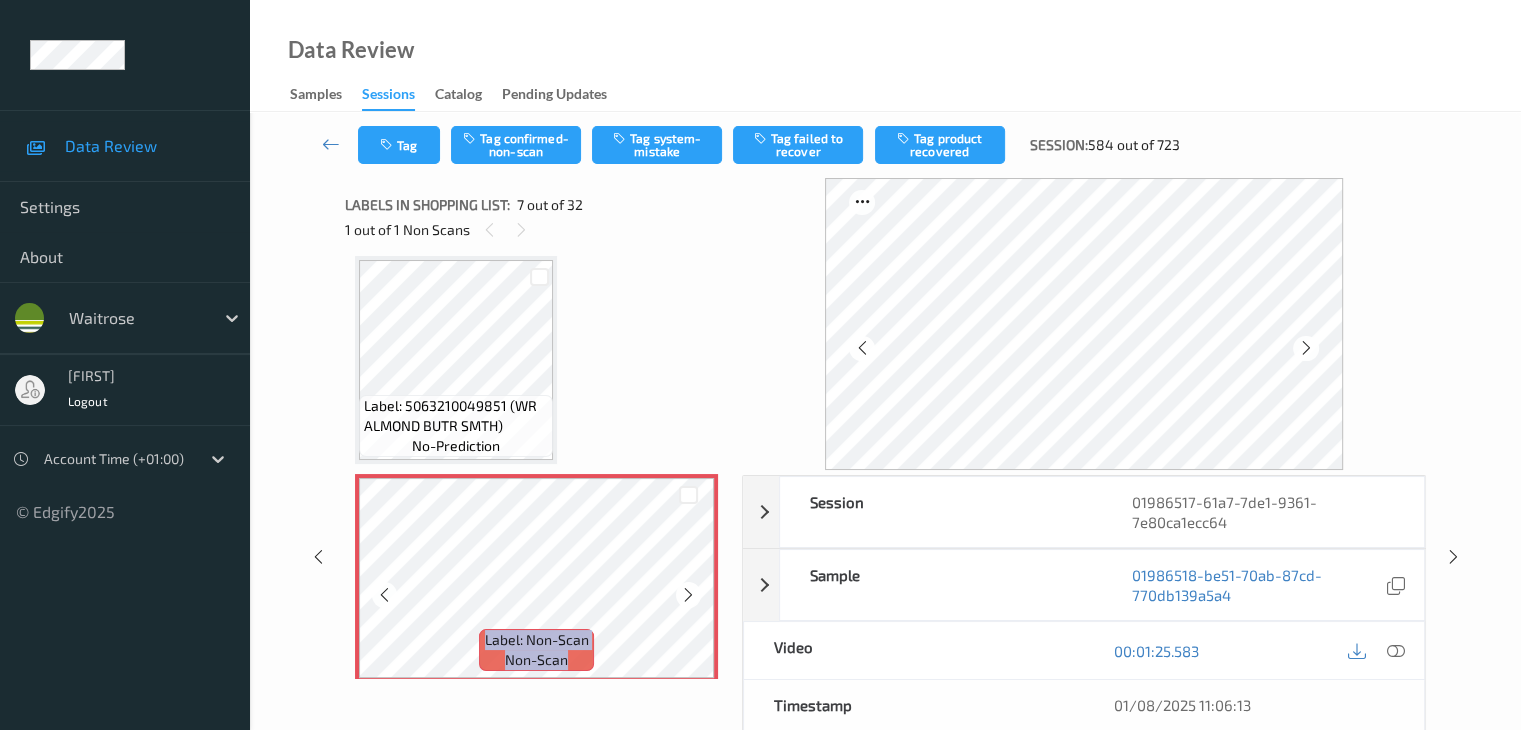 click at bounding box center [688, 595] 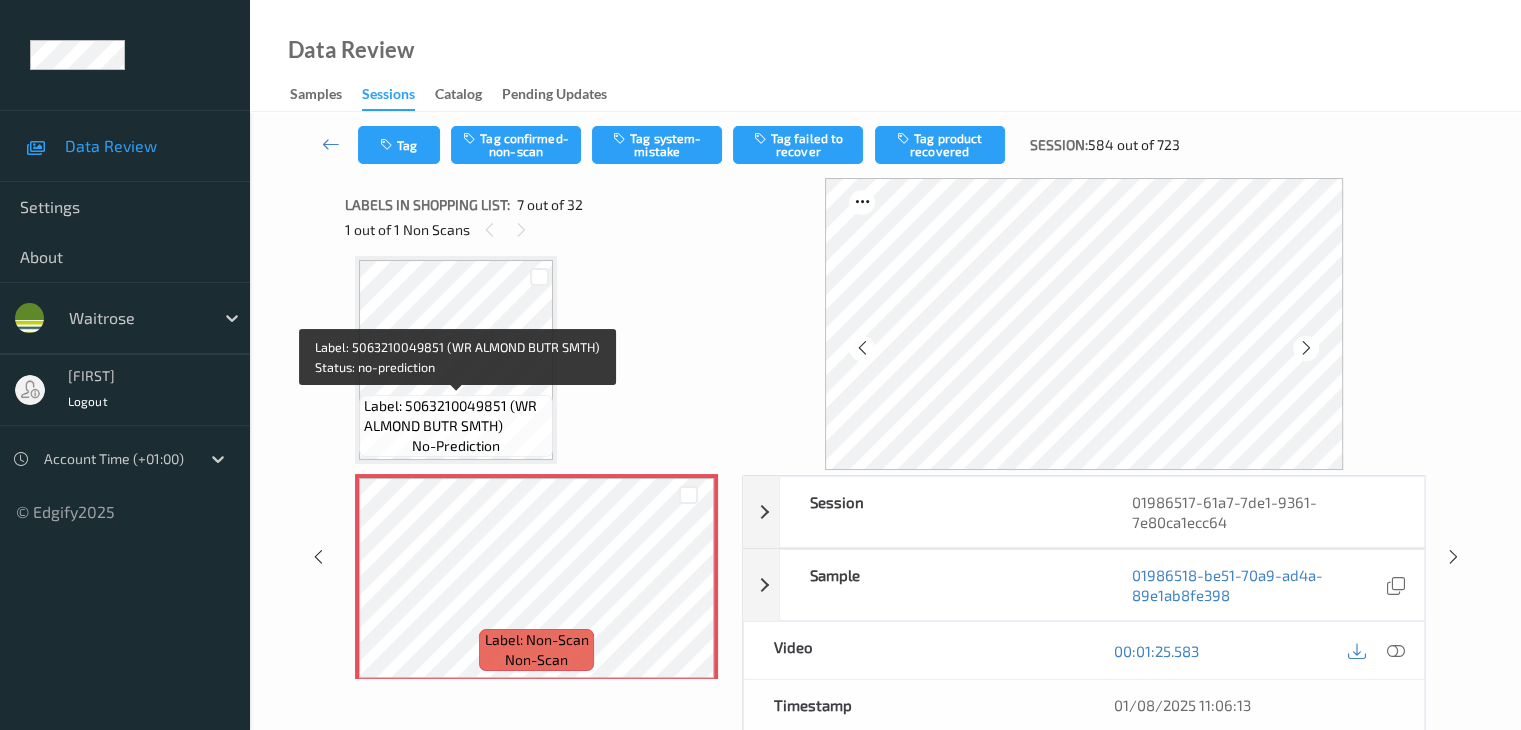 click on "Label: 5063210049851 (WR ALMOND BUTR SMTH)" at bounding box center [456, 416] 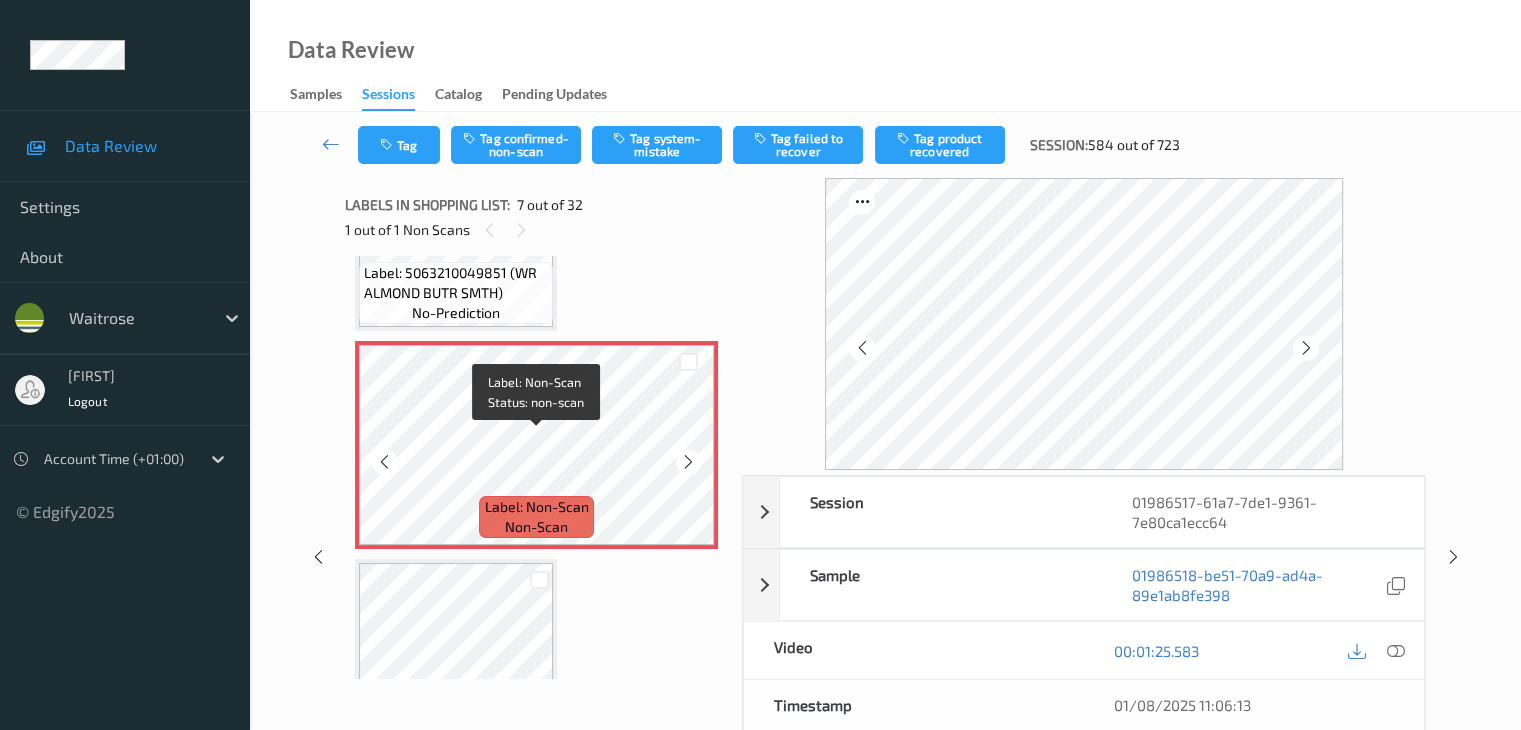 scroll, scrollTop: 1200, scrollLeft: 0, axis: vertical 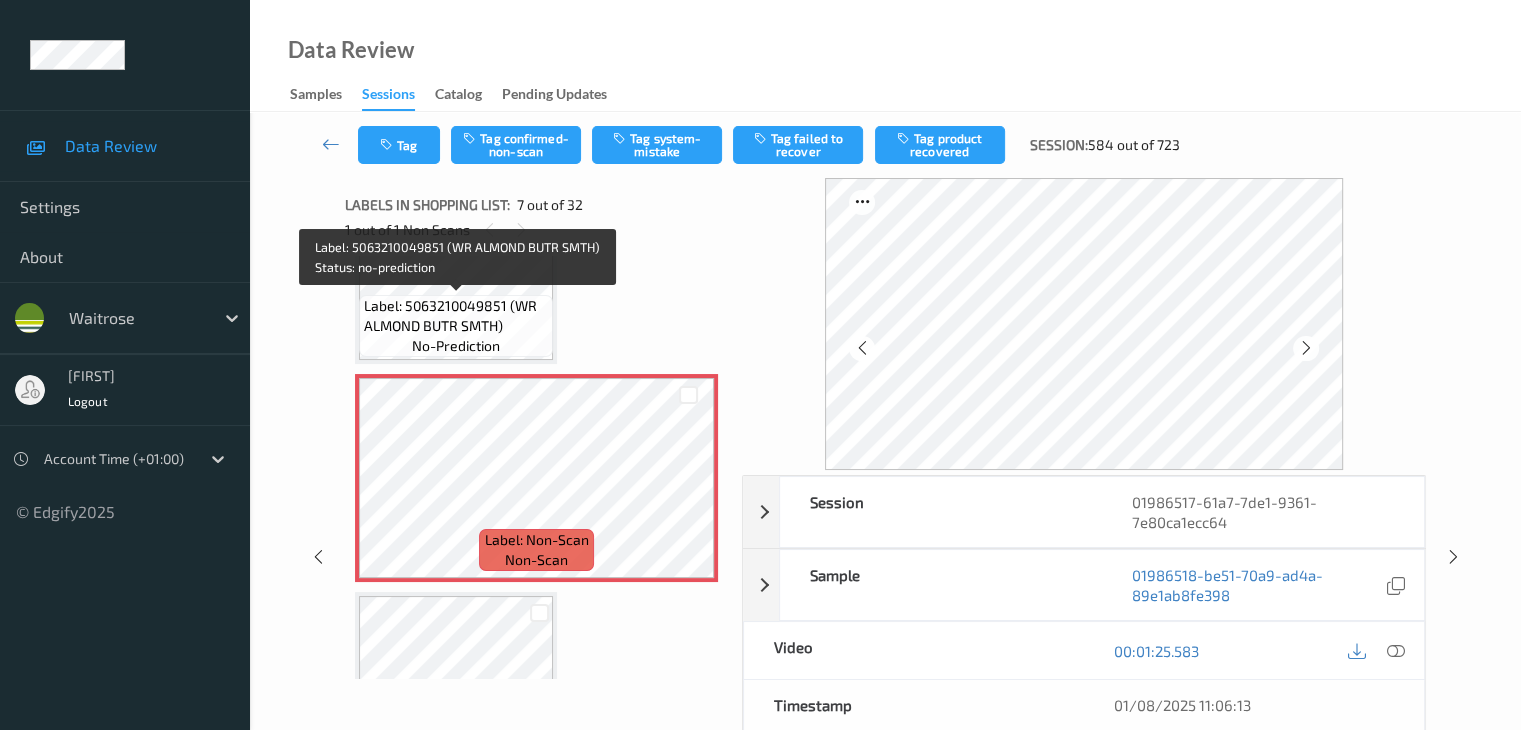click on "Label: 5063210049851 (WR ALMOND BUTR SMTH)" at bounding box center (456, 316) 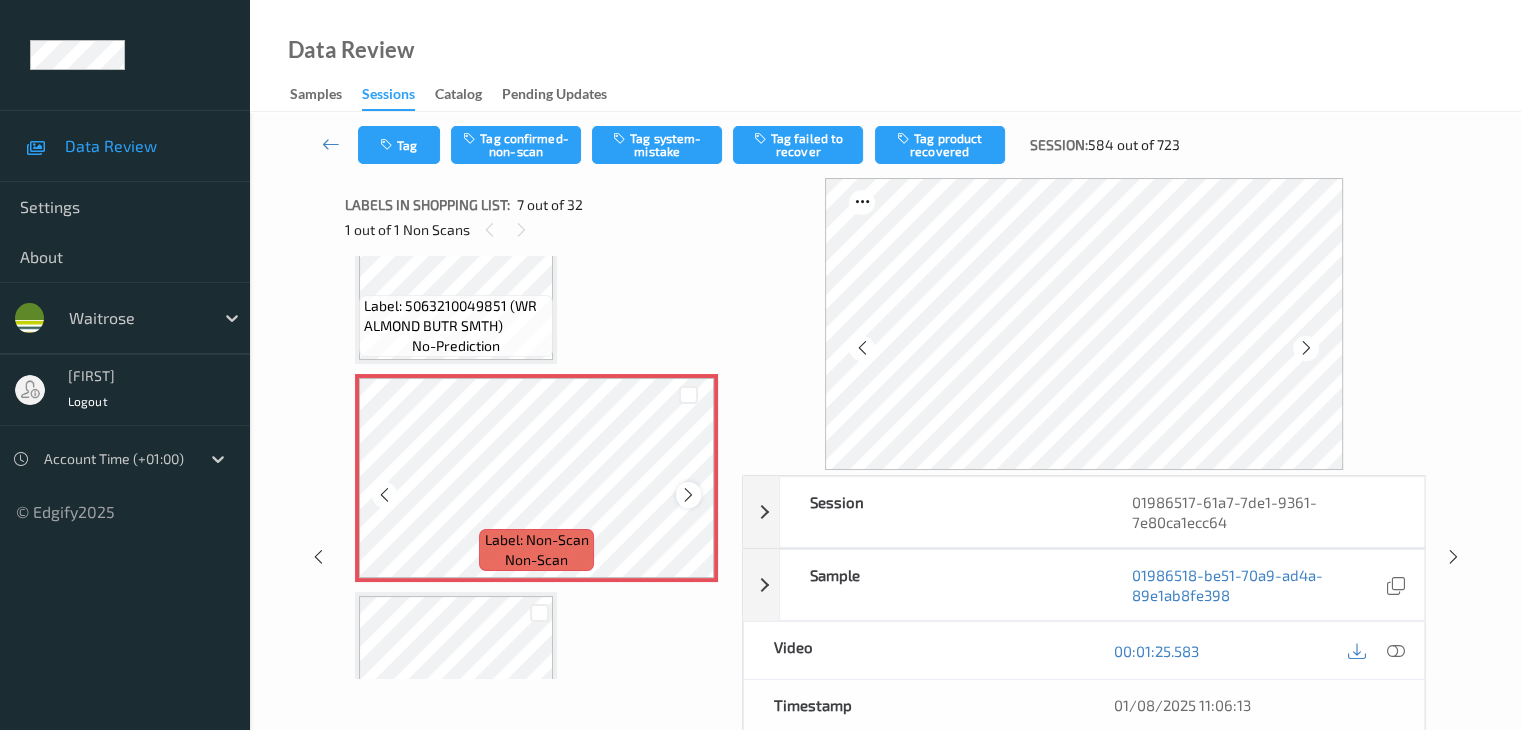 click at bounding box center [688, 495] 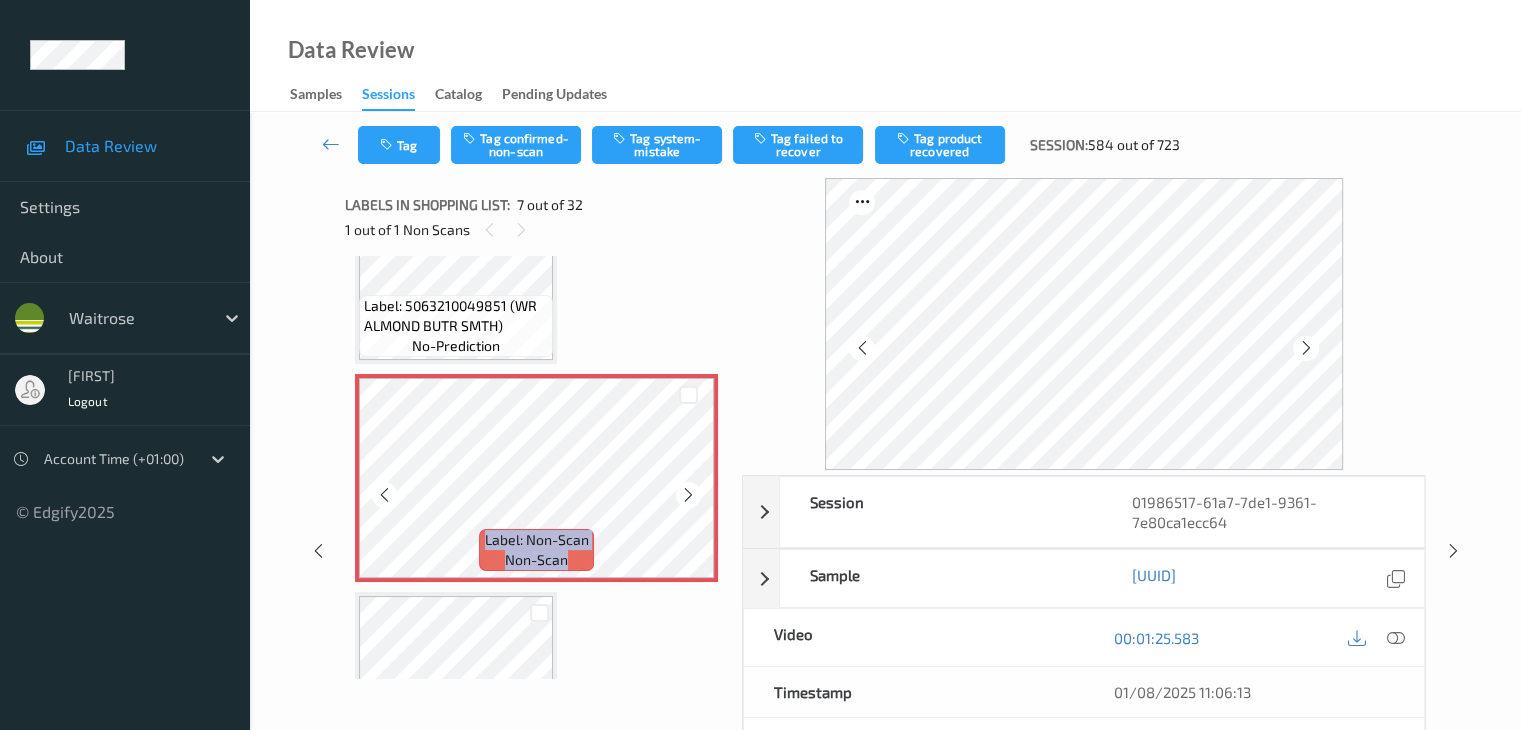 click at bounding box center (688, 495) 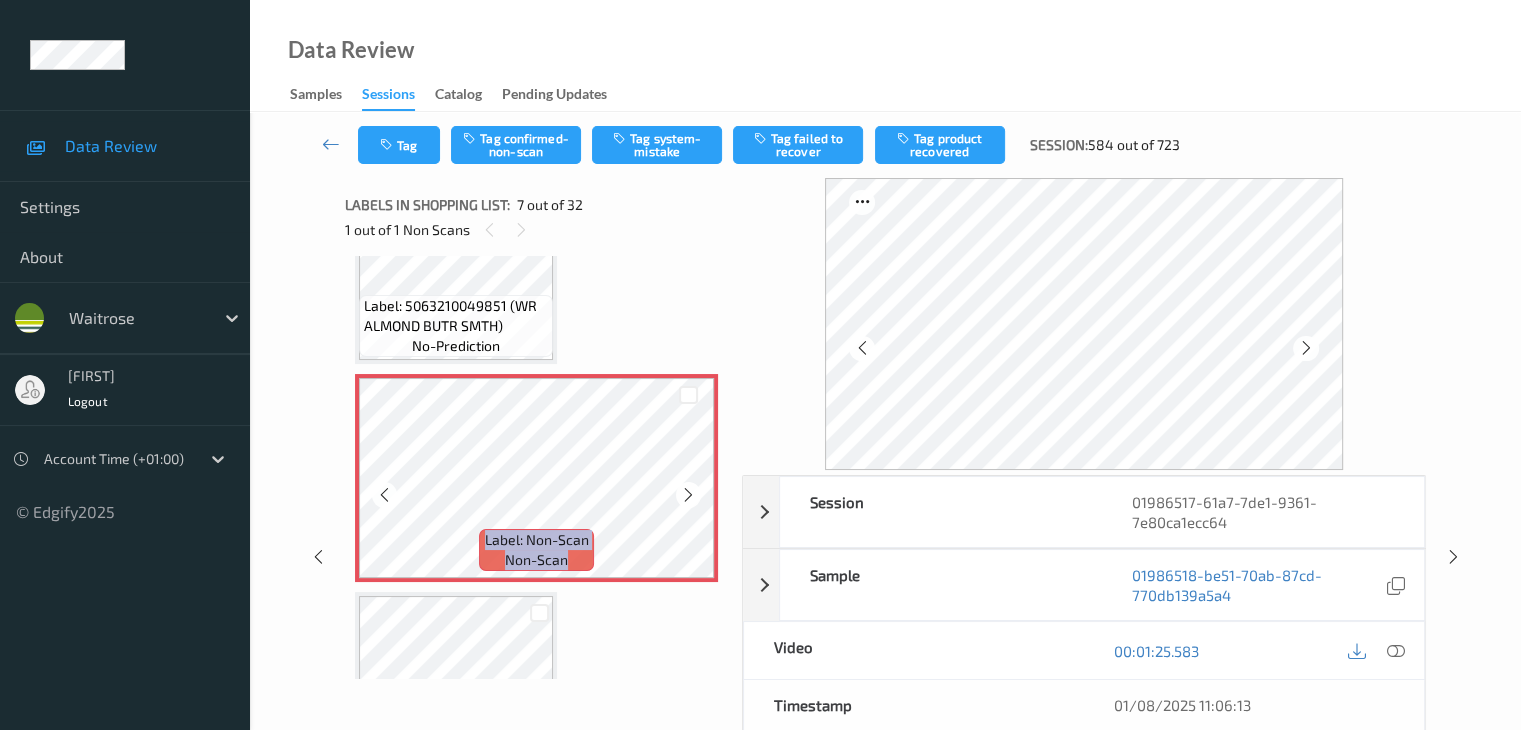 click at bounding box center [688, 495] 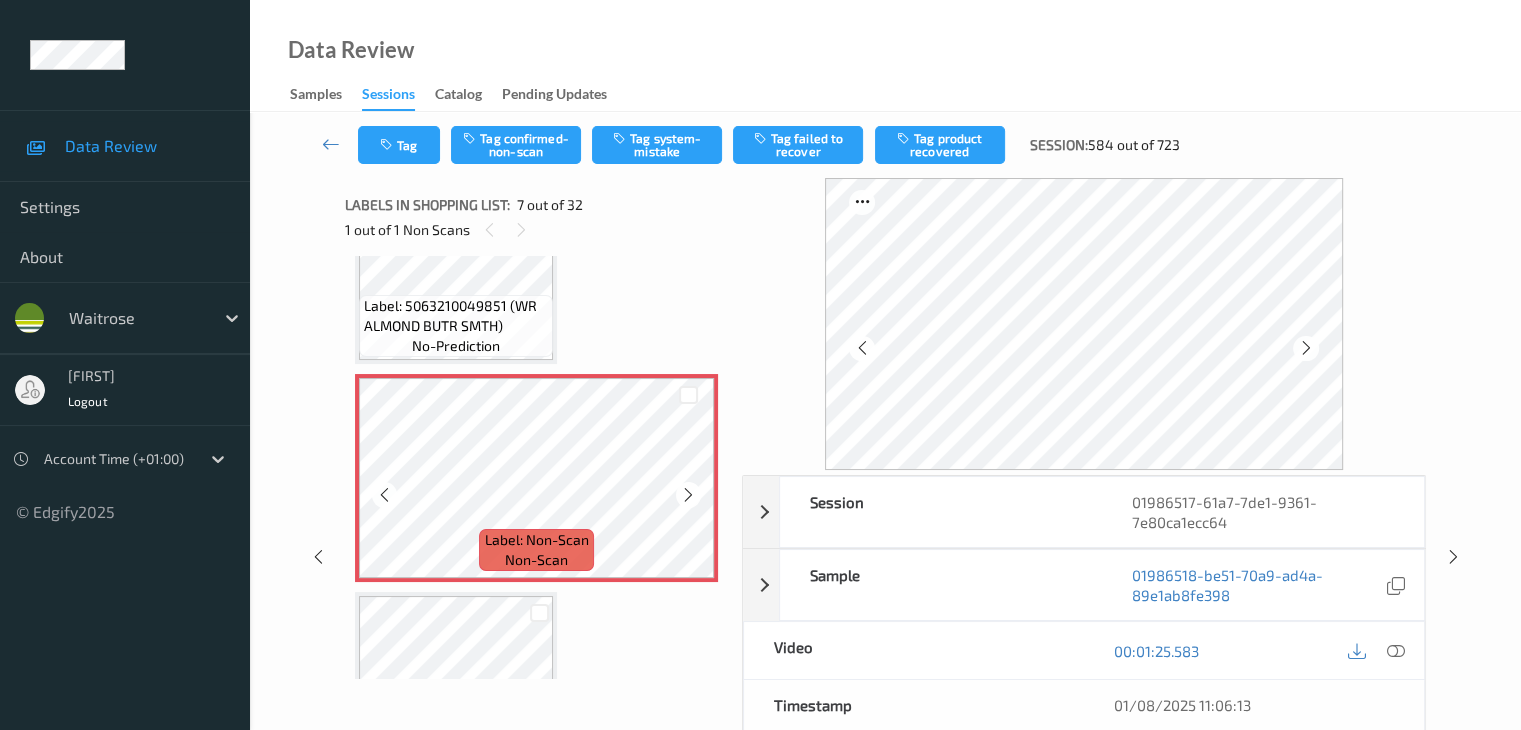 click at bounding box center (688, 495) 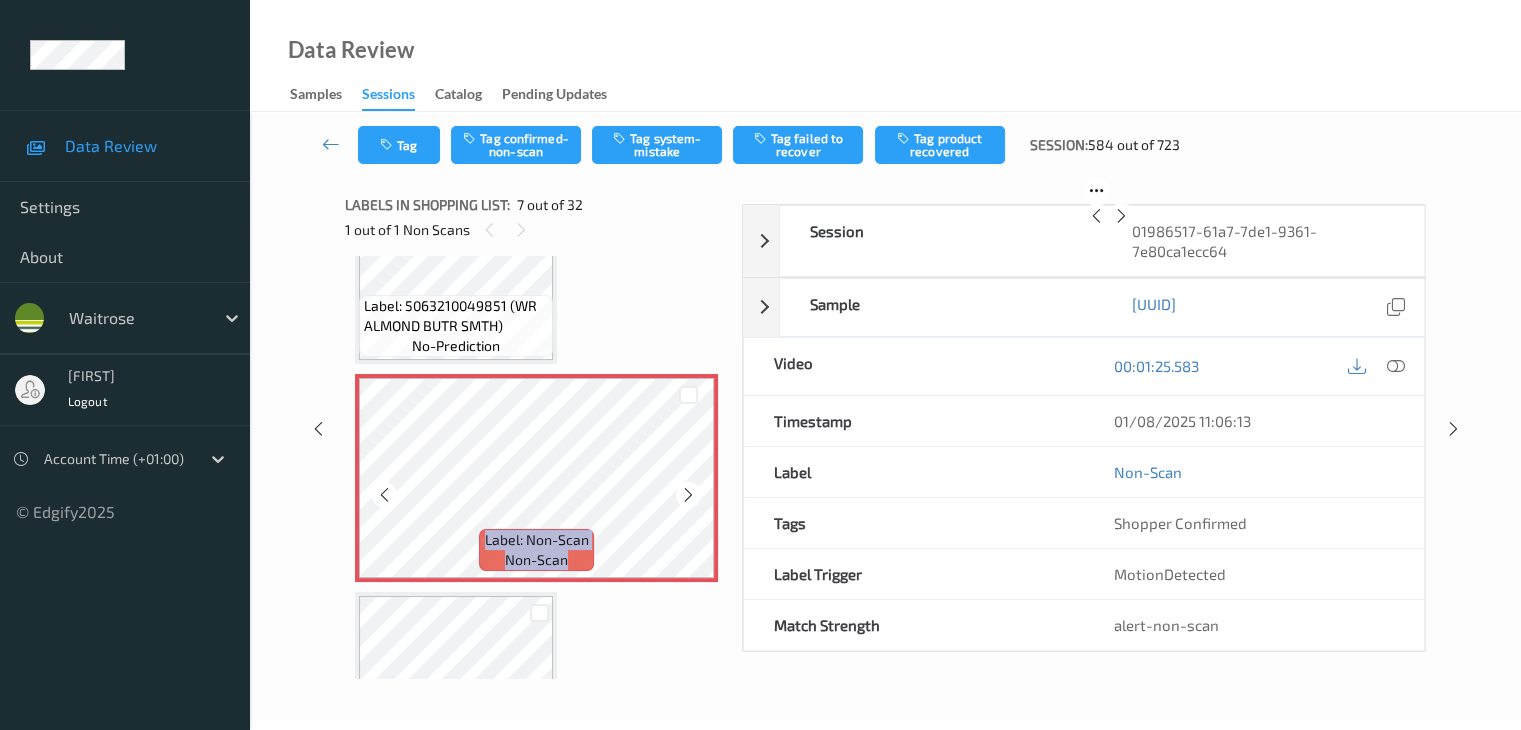 click at bounding box center (688, 495) 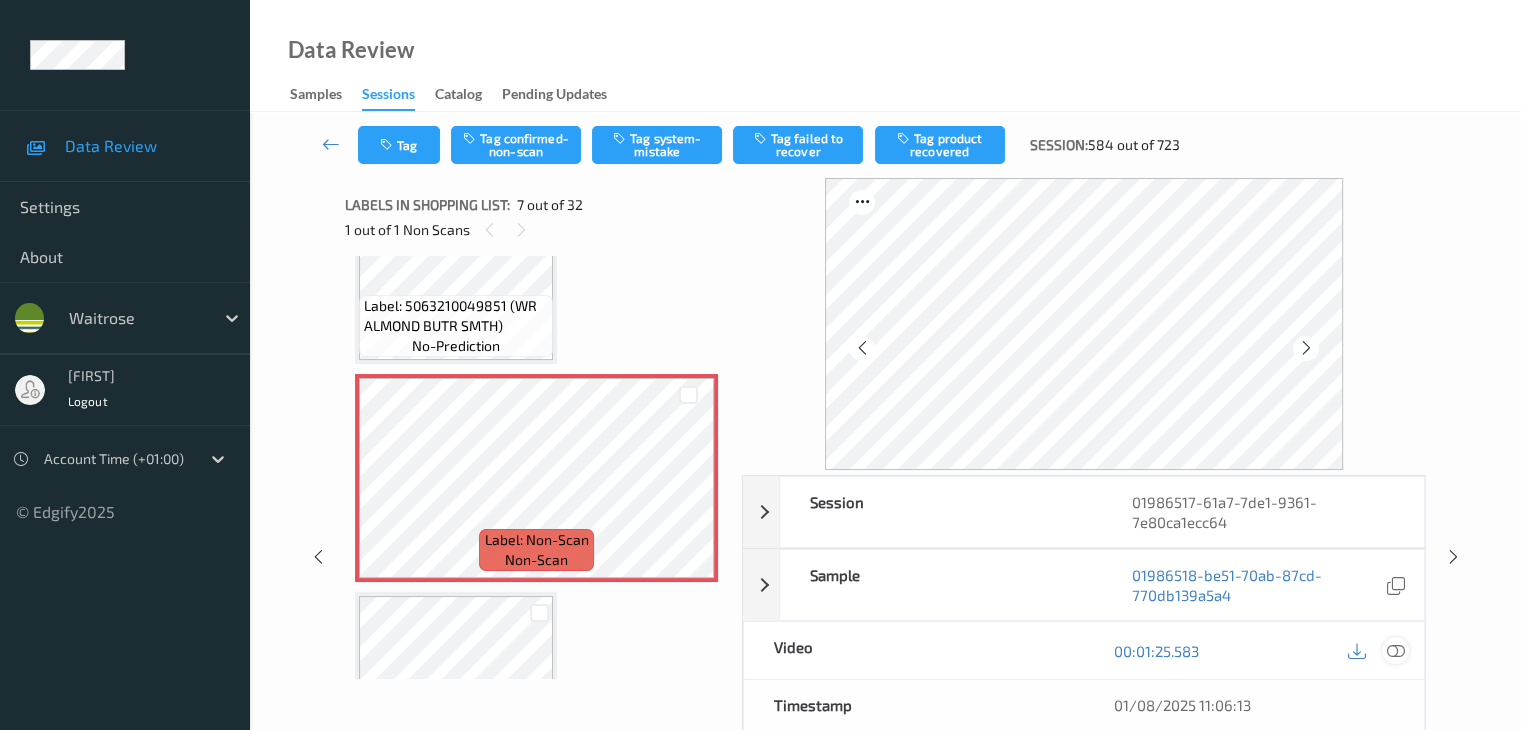 click at bounding box center [1395, 651] 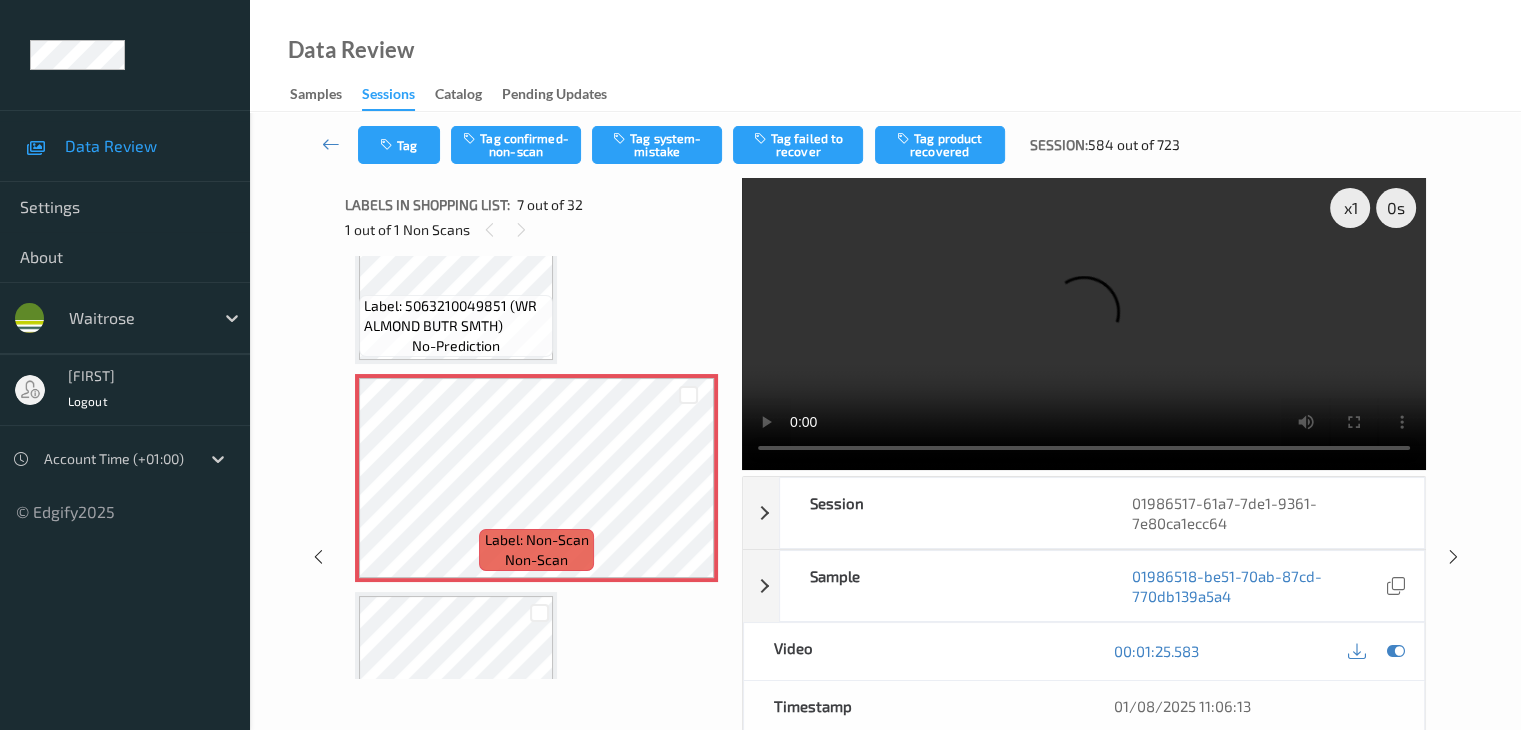 type 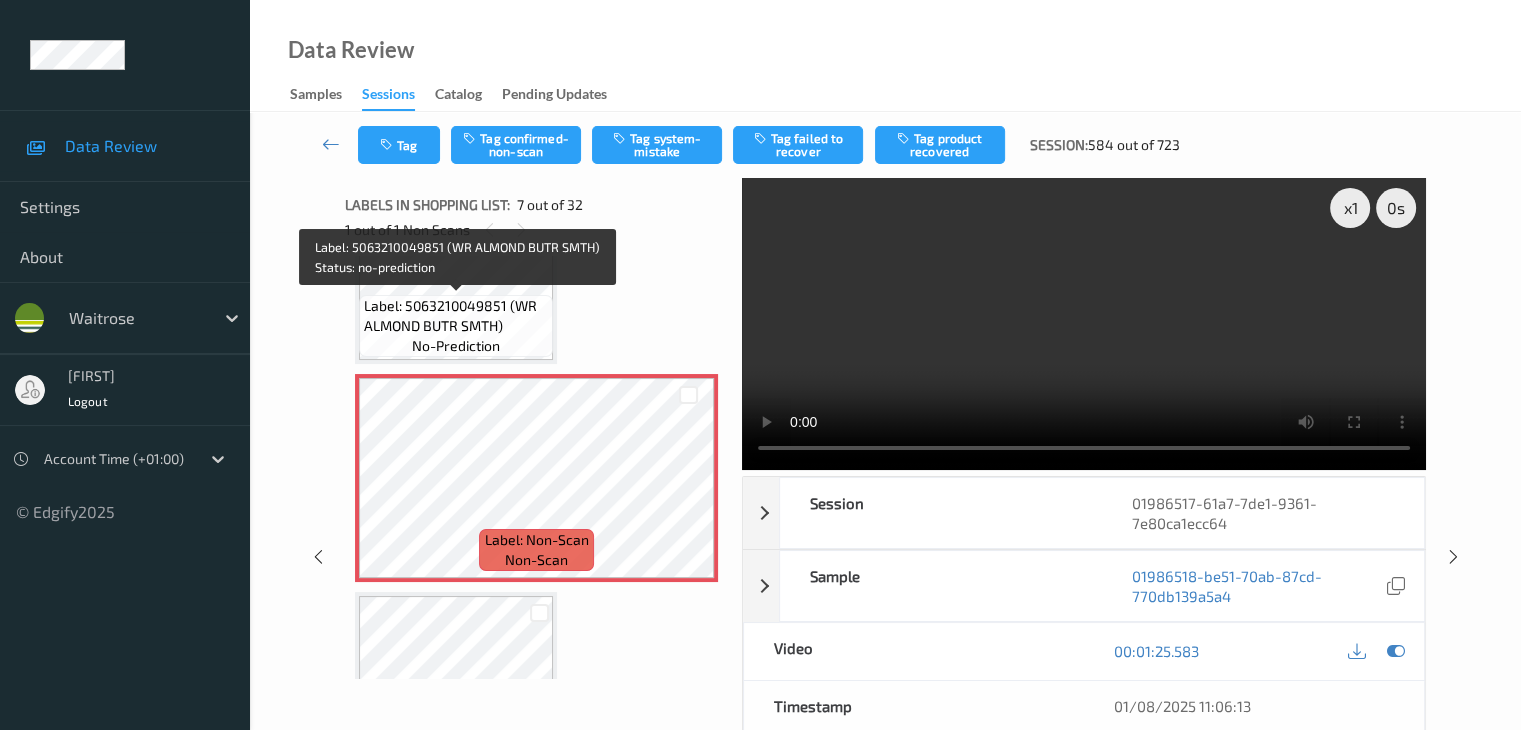 click on "Label: 5063210049851 (WR ALMOND BUTR SMTH)" at bounding box center [456, 316] 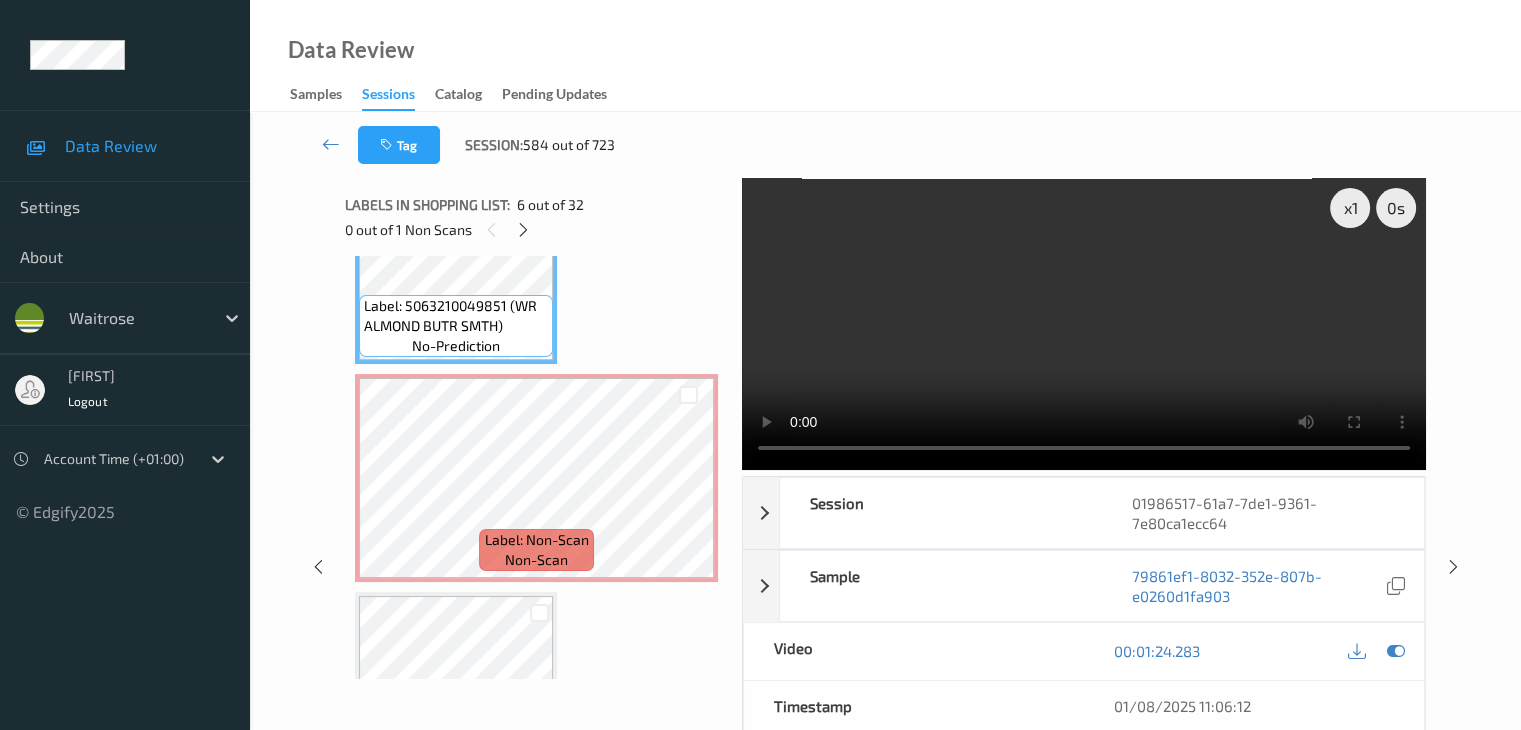 click on "Label: 5063210049851 (WR ALMOND BUTR SMTH)" at bounding box center (456, 316) 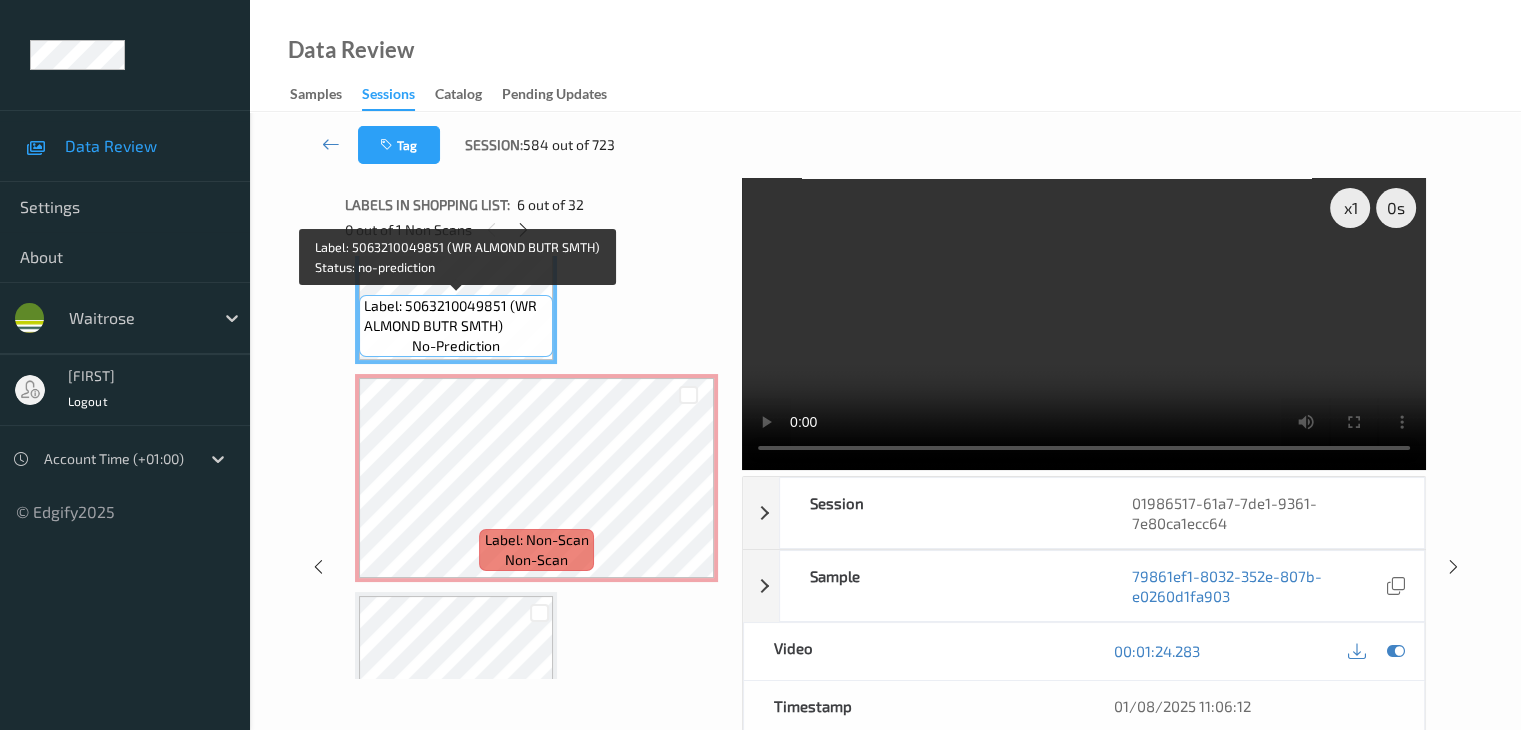 click on "Label: 5063210049851 (WR ALMOND BUTR SMTH)" at bounding box center [456, 316] 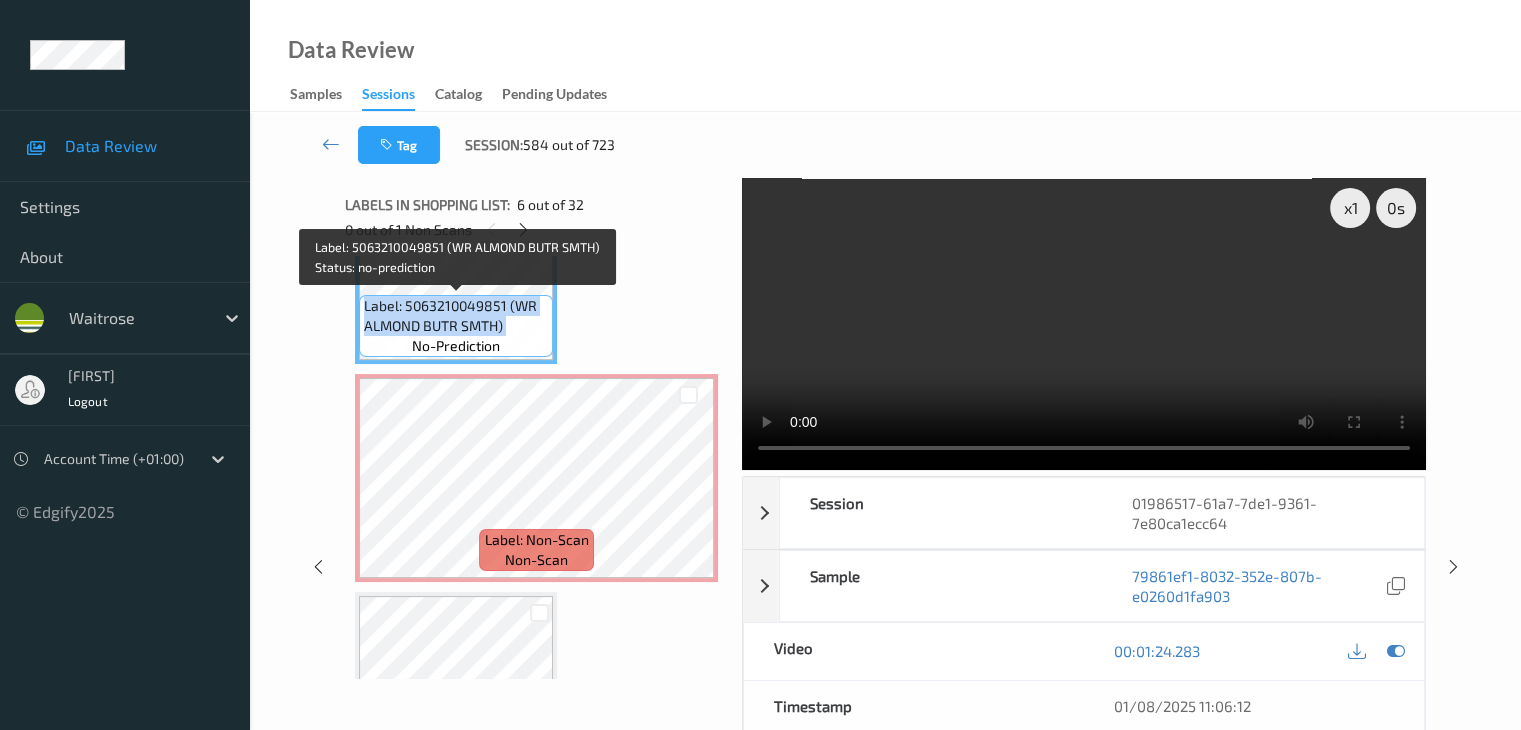 click on "Label: 5063210049851 (WR ALMOND BUTR SMTH)" at bounding box center [456, 316] 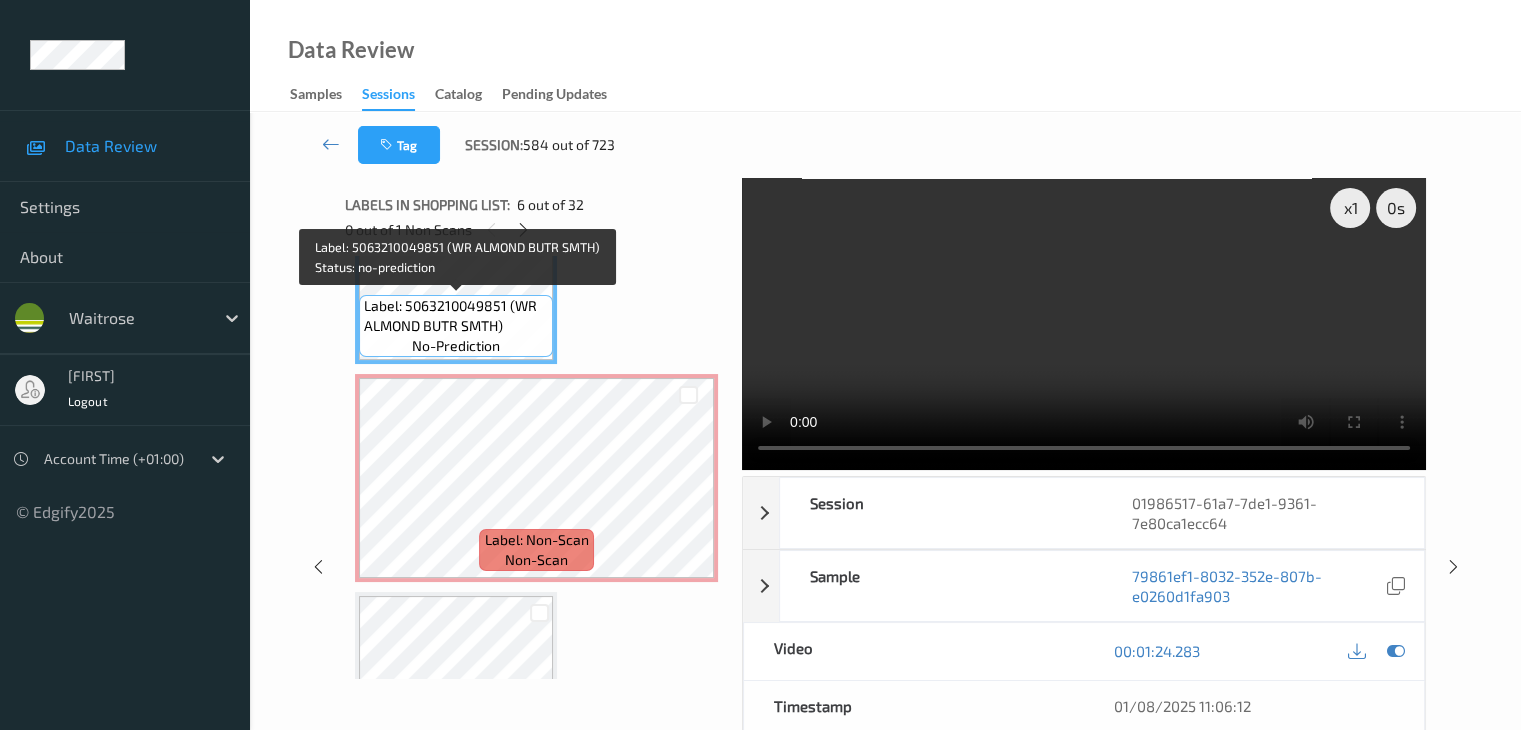 click on "Label: 5063210049851 (WR ALMOND BUTR SMTH)" at bounding box center [456, 316] 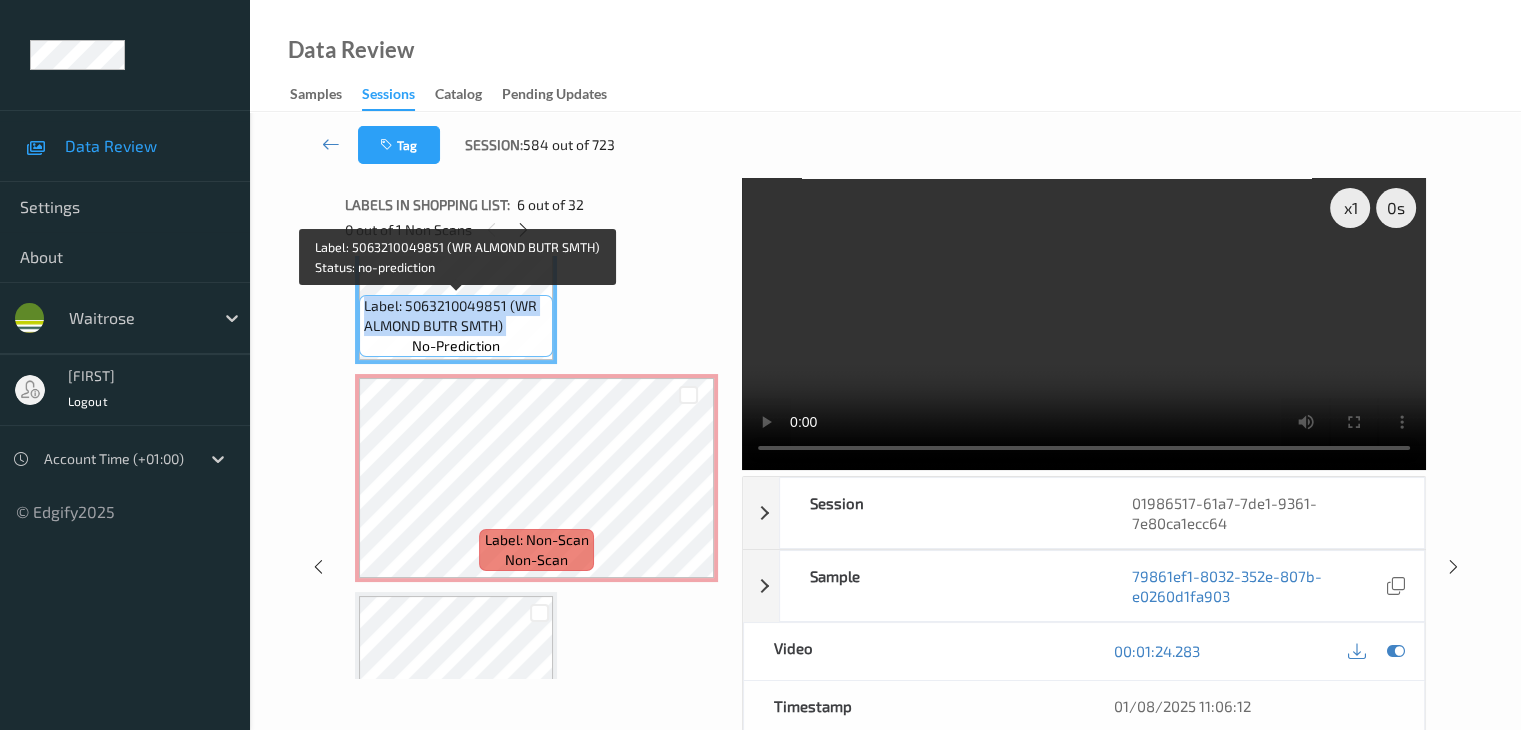 click on "Label: 5063210049851 (WR ALMOND BUTR SMTH)" at bounding box center (456, 316) 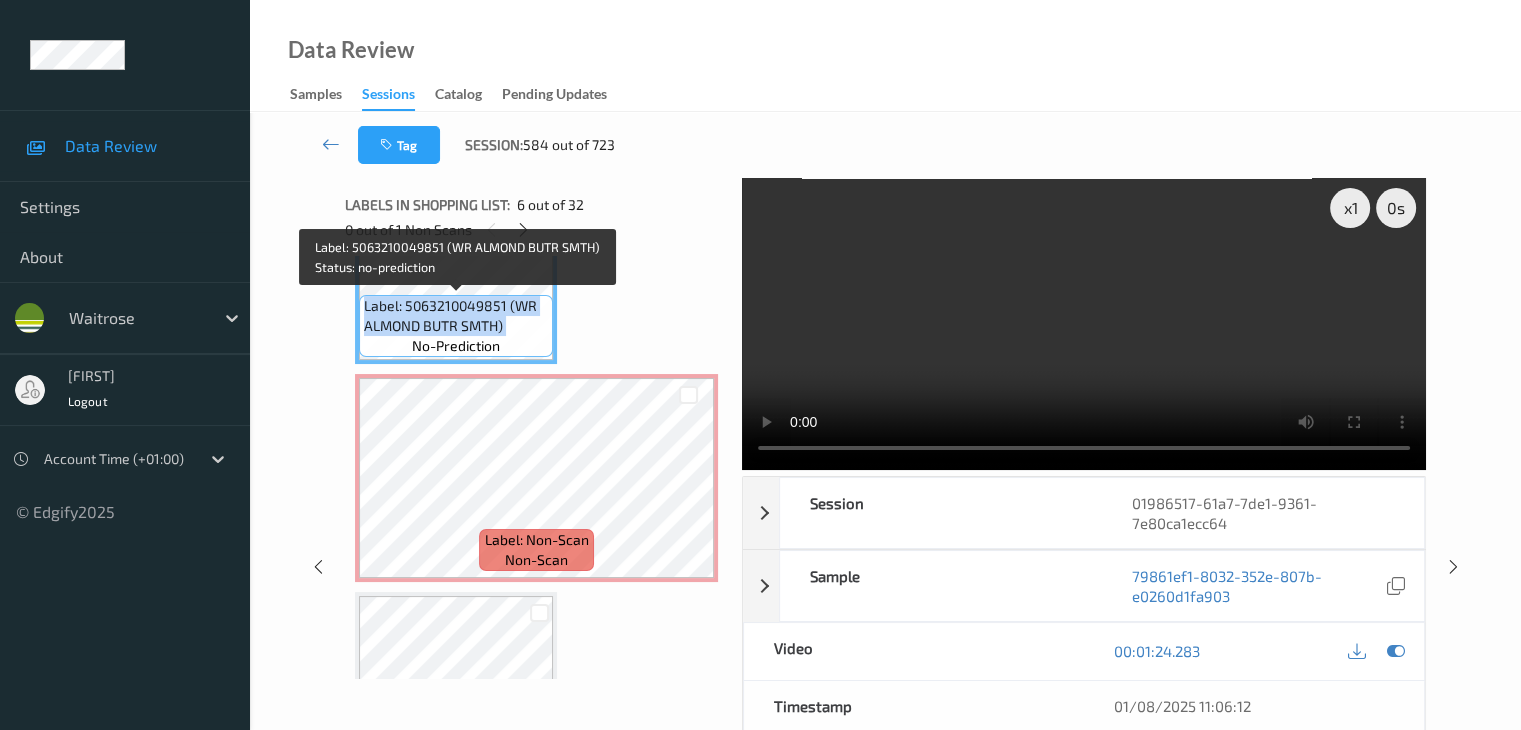 click on "Label: 5063210049851 (WR ALMOND BUTR SMTH)" at bounding box center (456, 316) 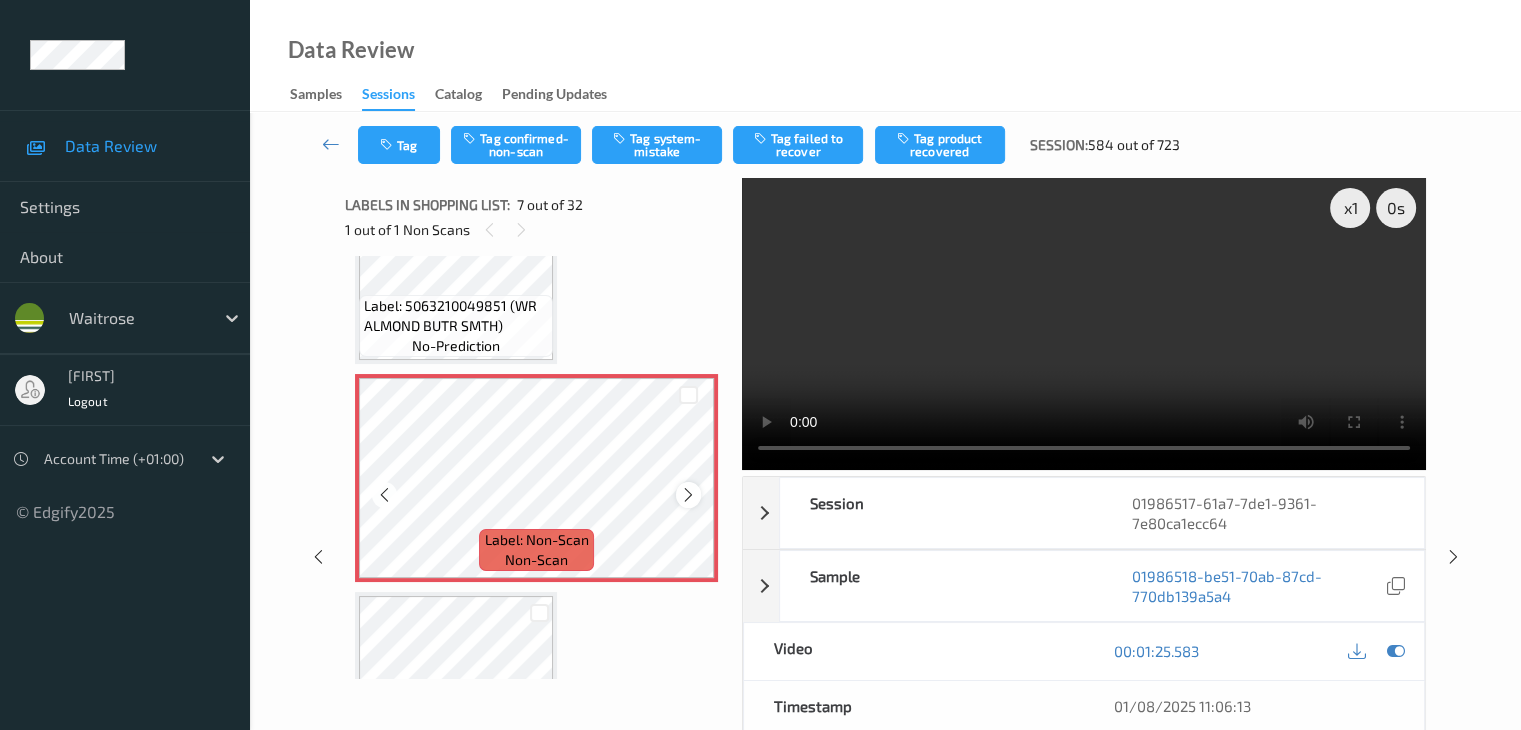 click at bounding box center (688, 495) 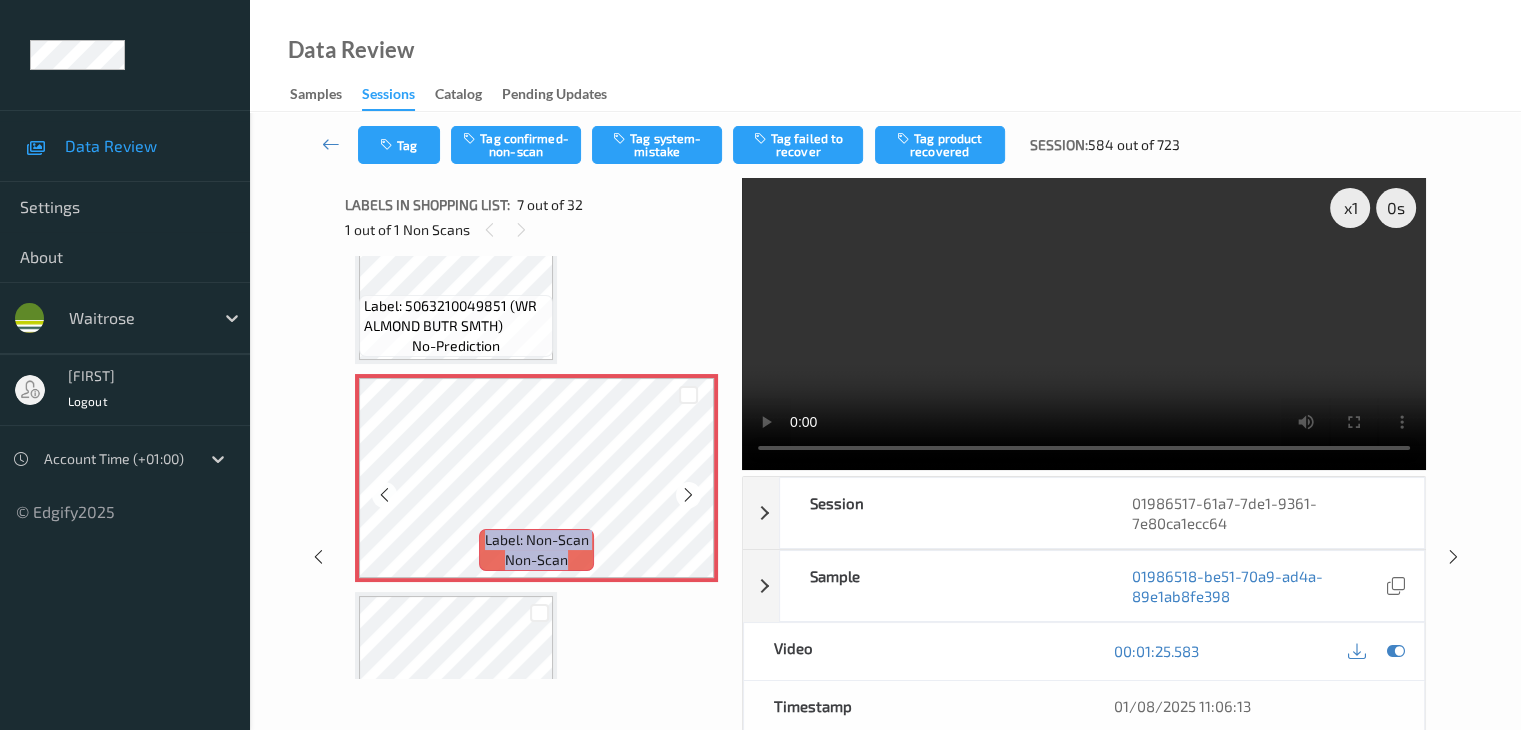 click at bounding box center (688, 495) 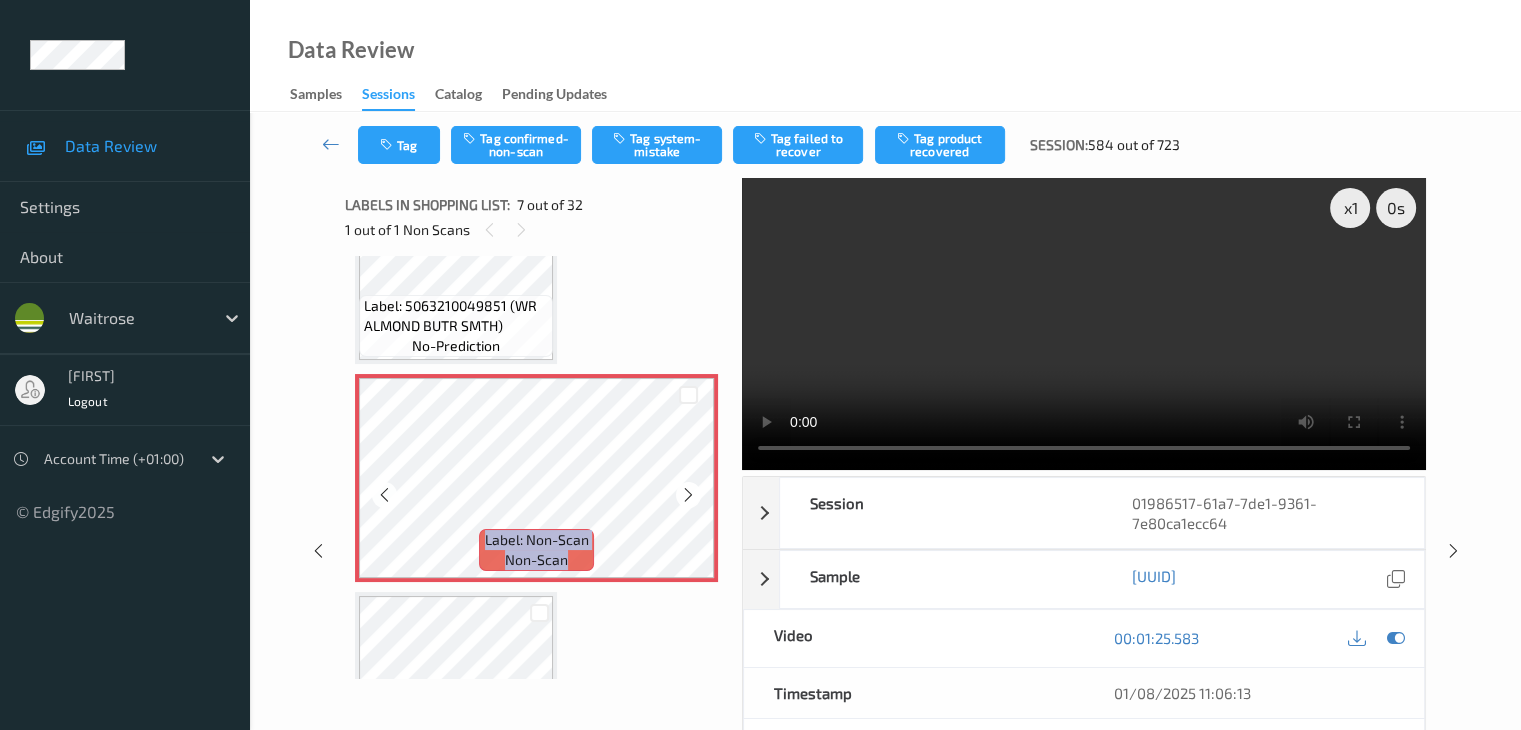 click at bounding box center (688, 495) 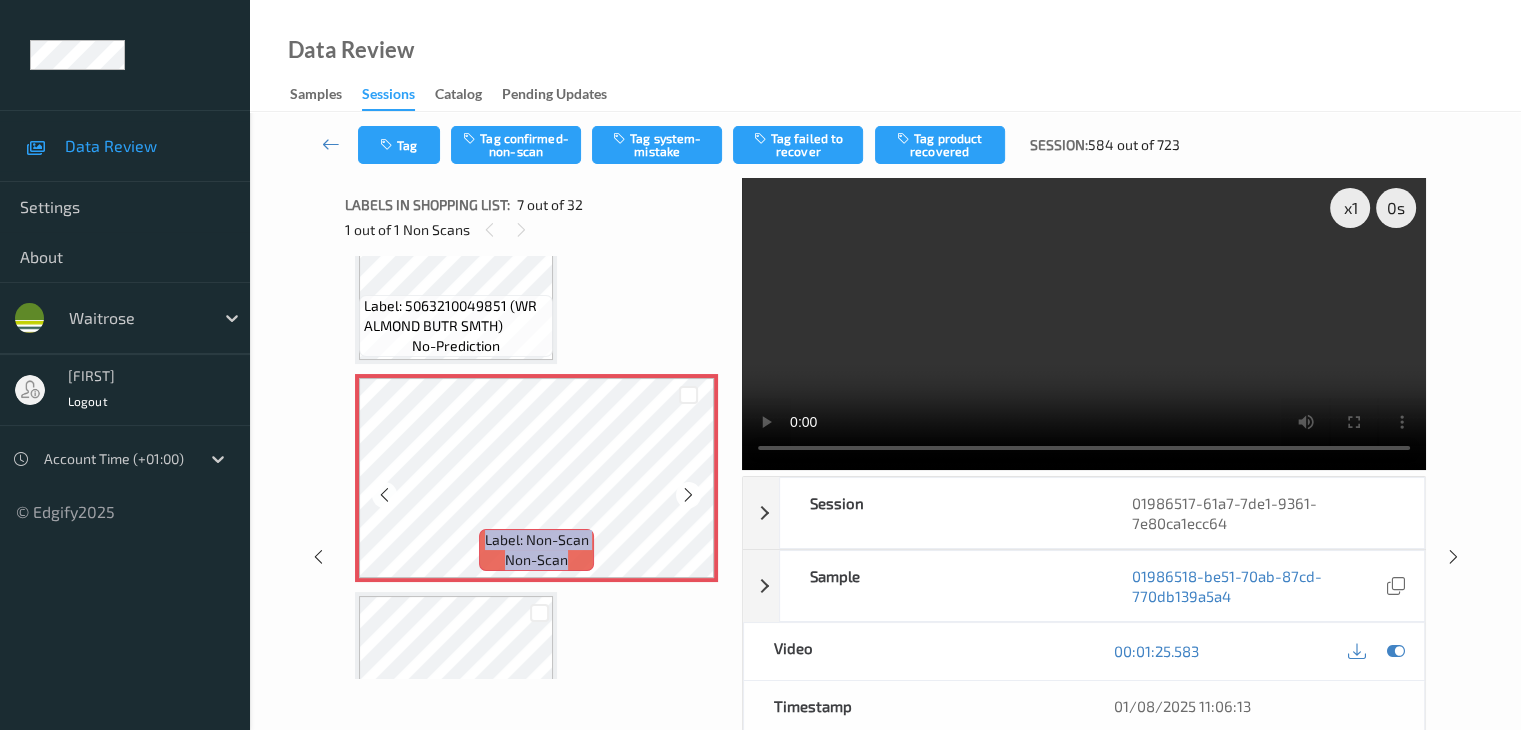 click at bounding box center [688, 495] 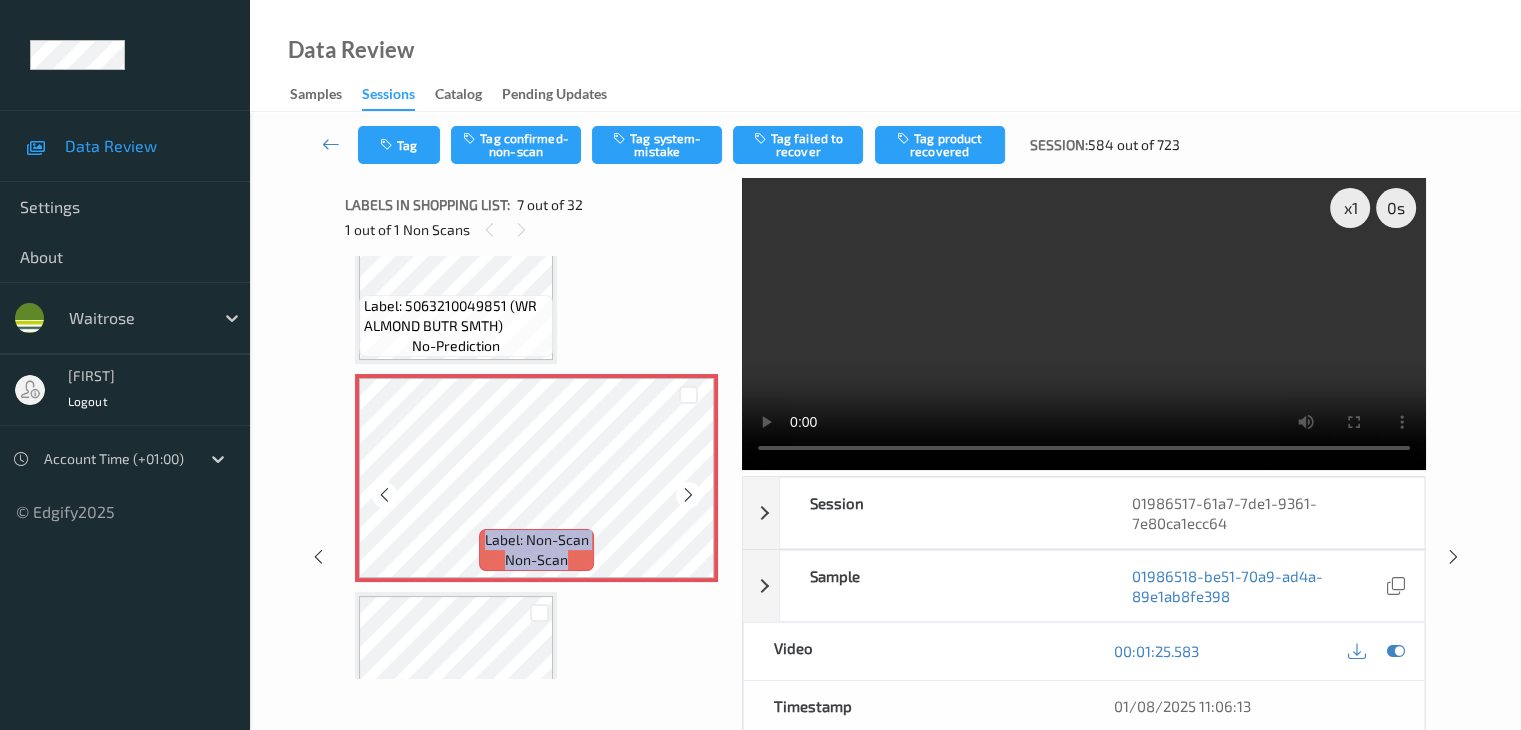 click at bounding box center [688, 495] 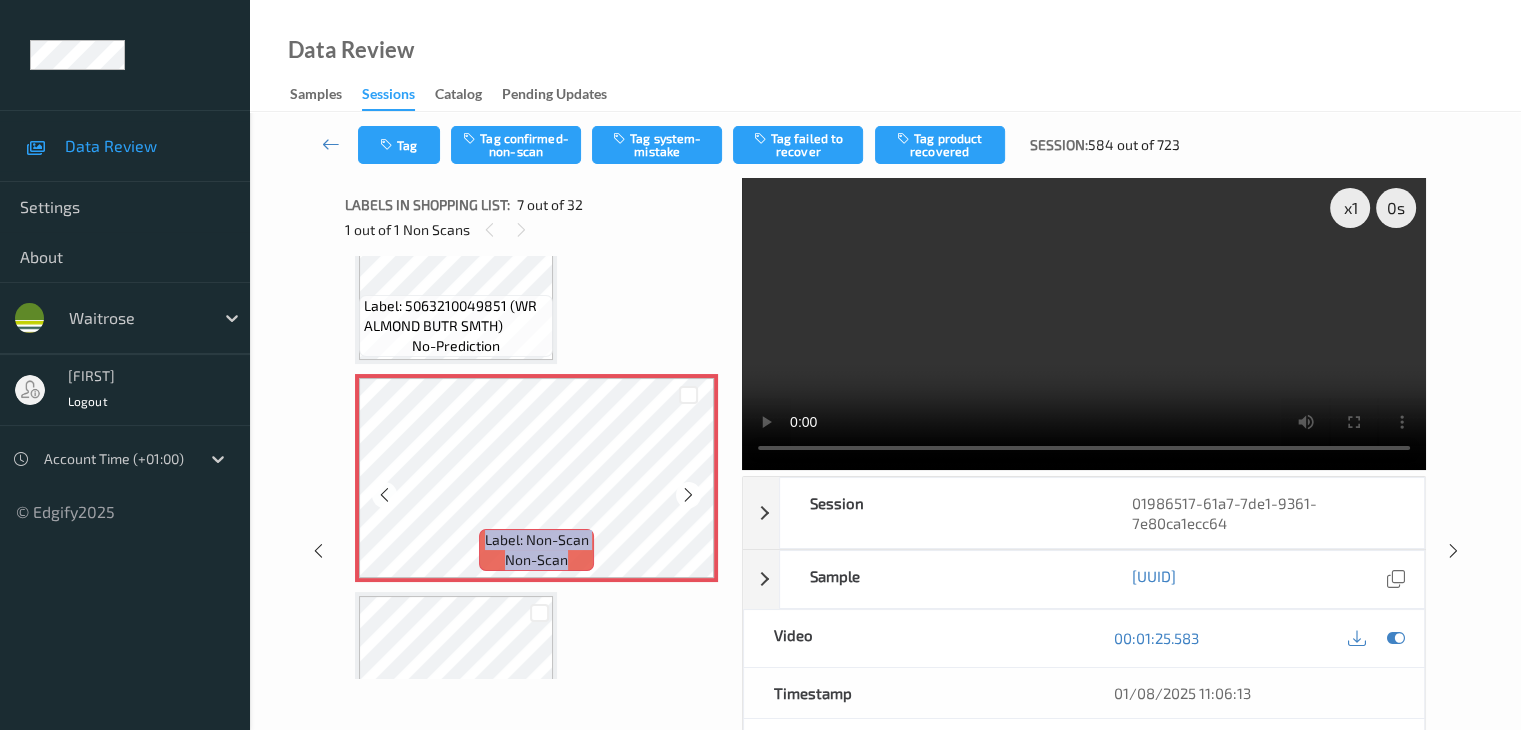 click at bounding box center (688, 495) 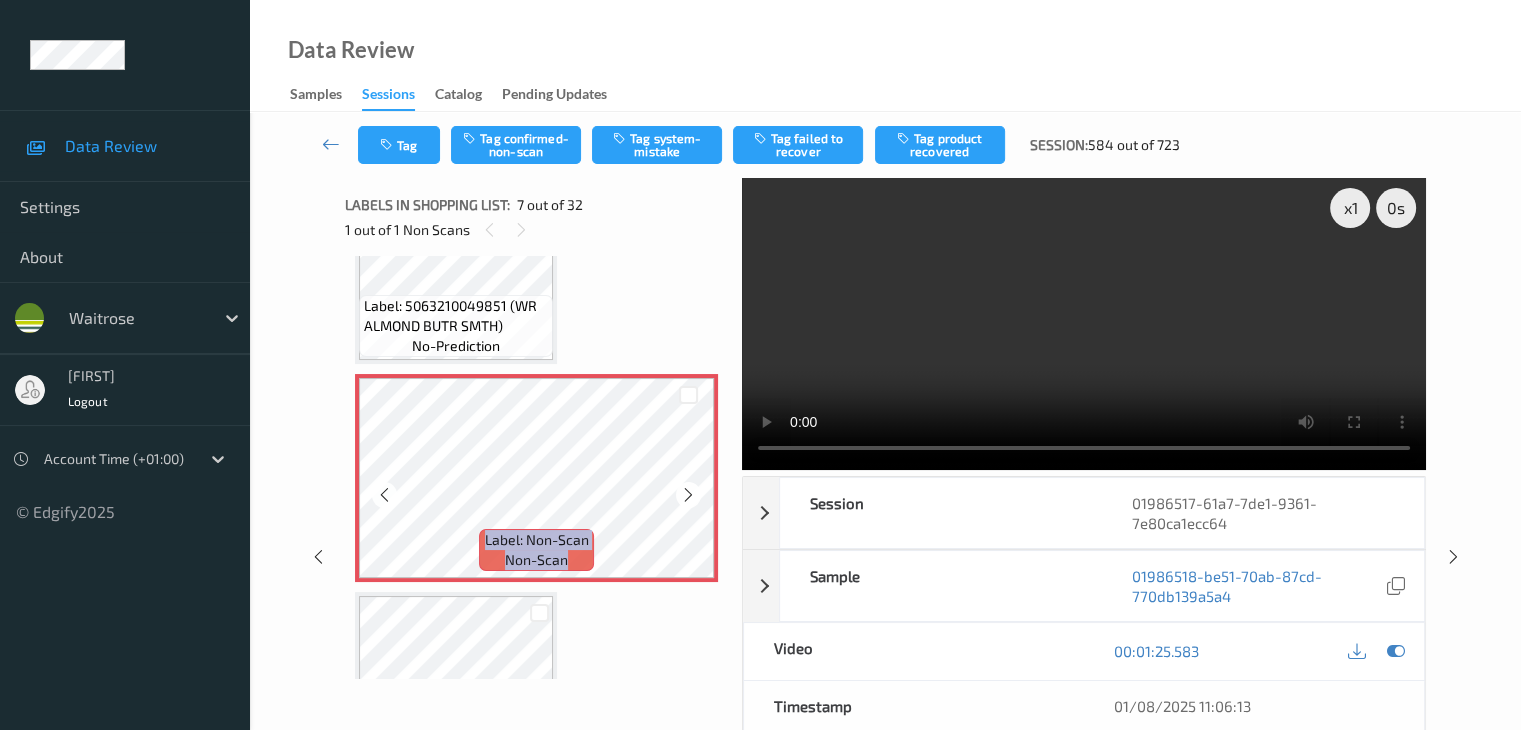 click at bounding box center [688, 495] 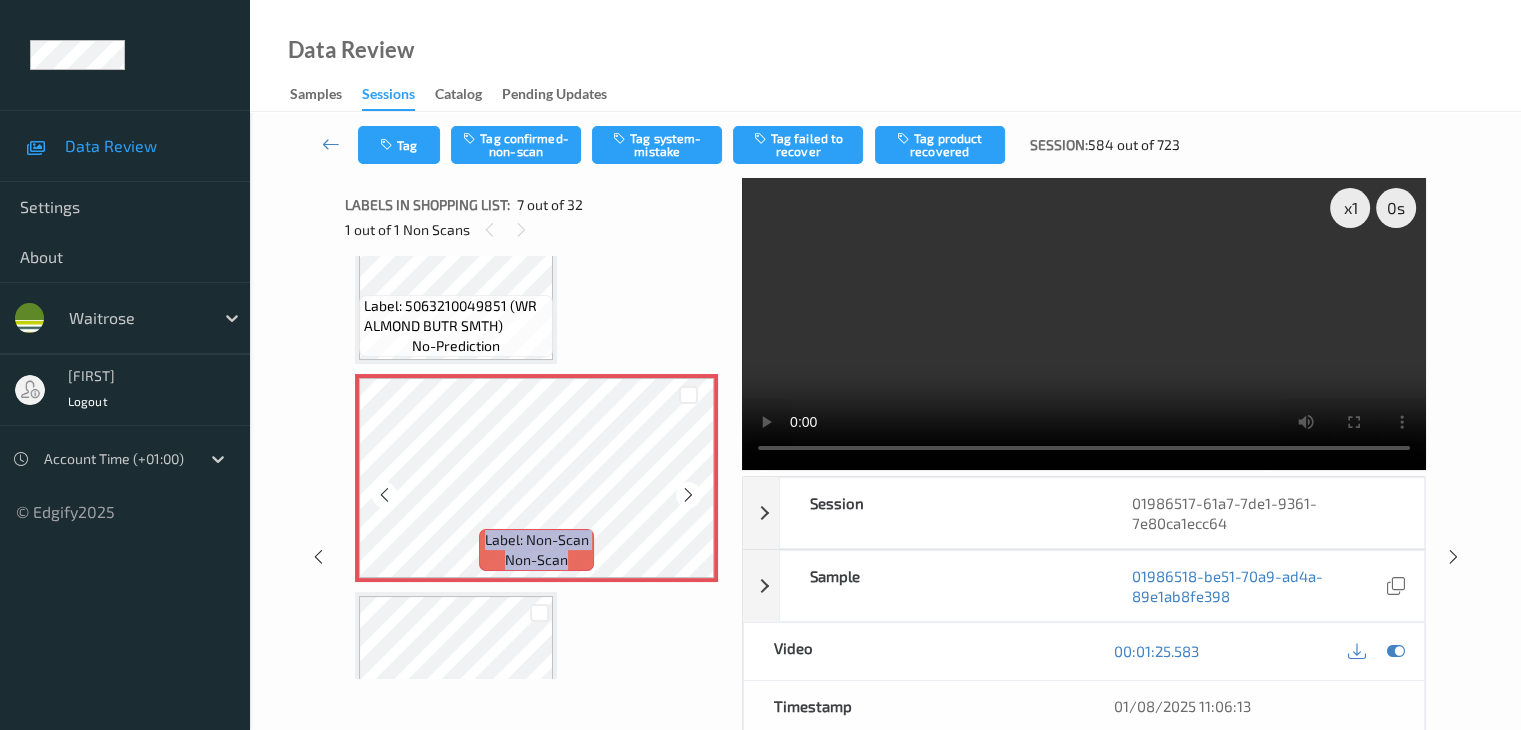 click at bounding box center (688, 495) 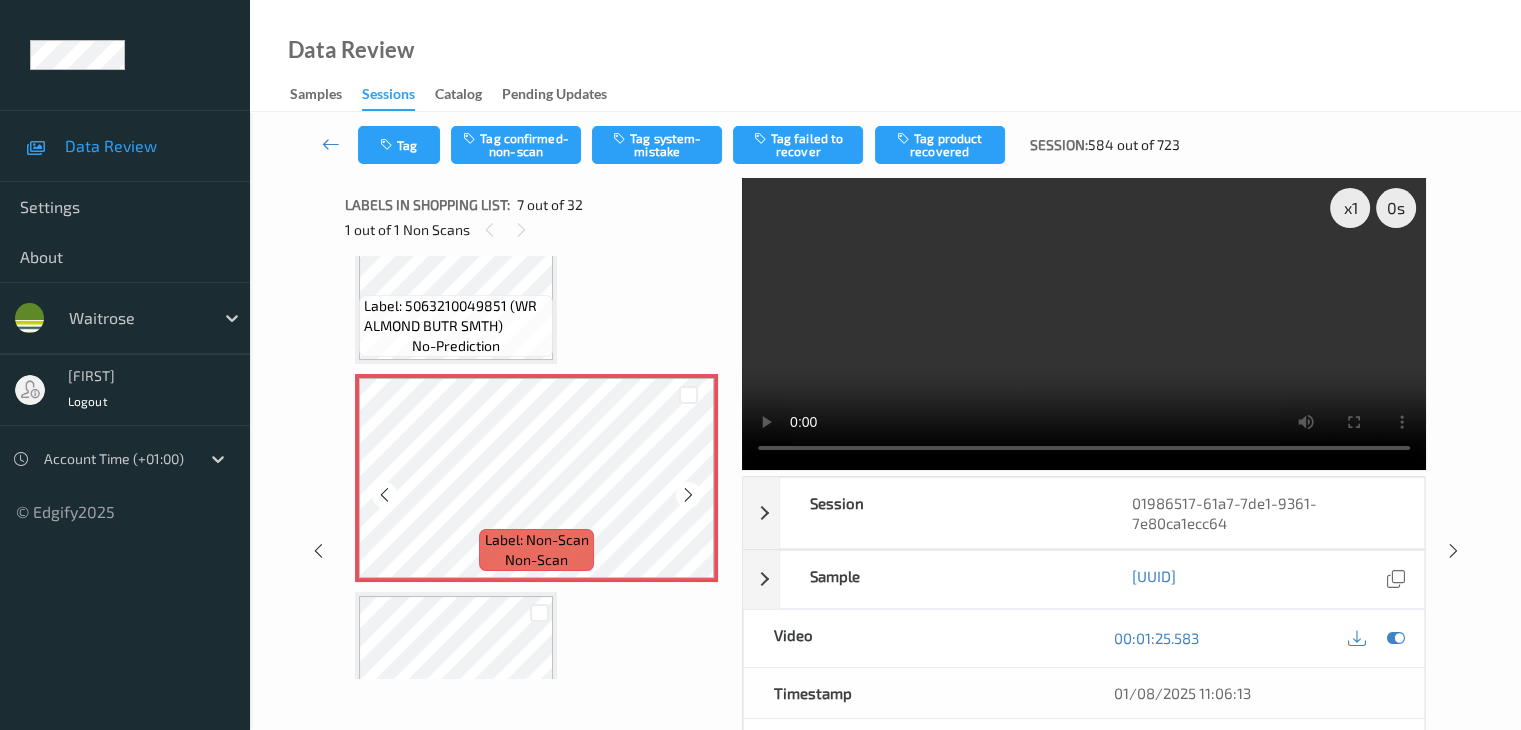 scroll, scrollTop: 1400, scrollLeft: 0, axis: vertical 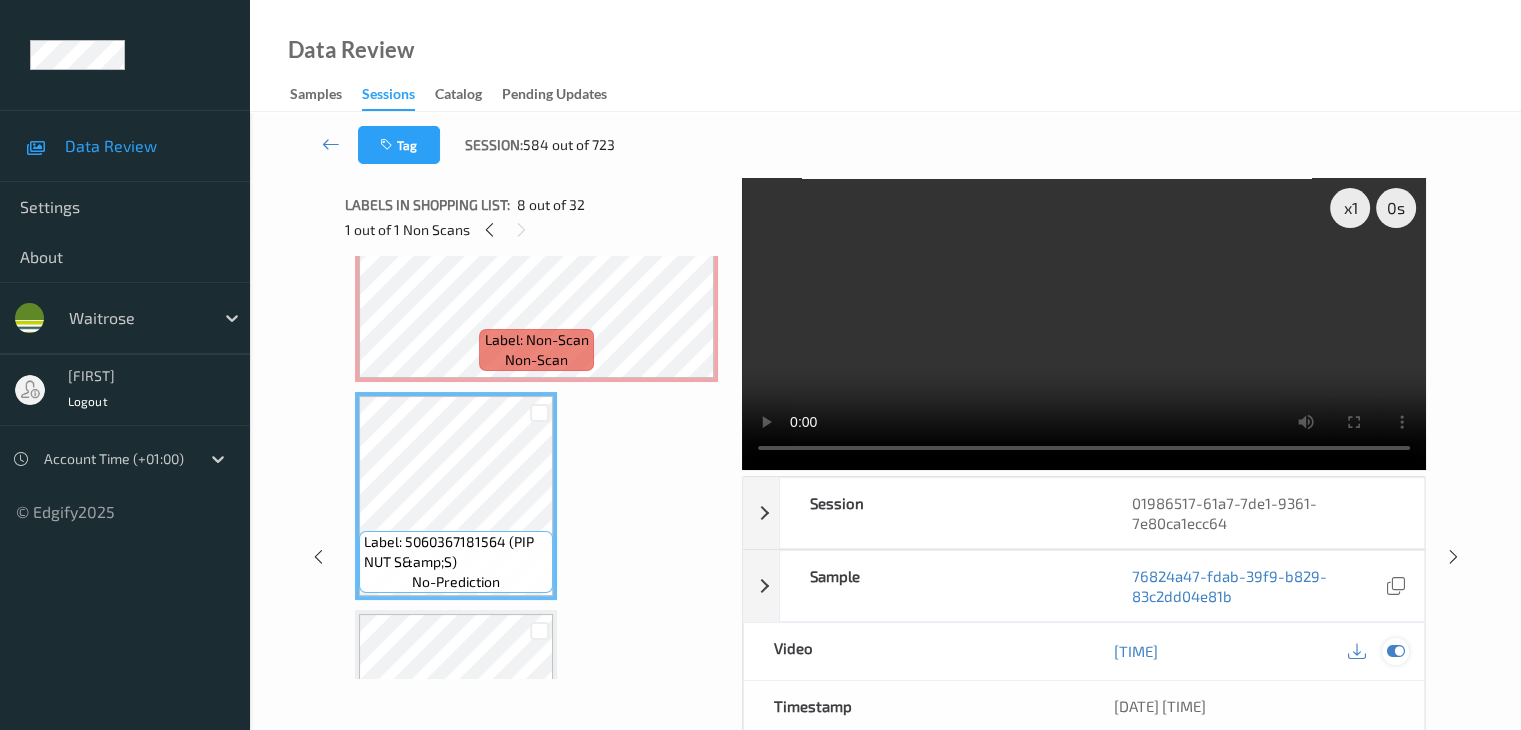 click at bounding box center [1395, 651] 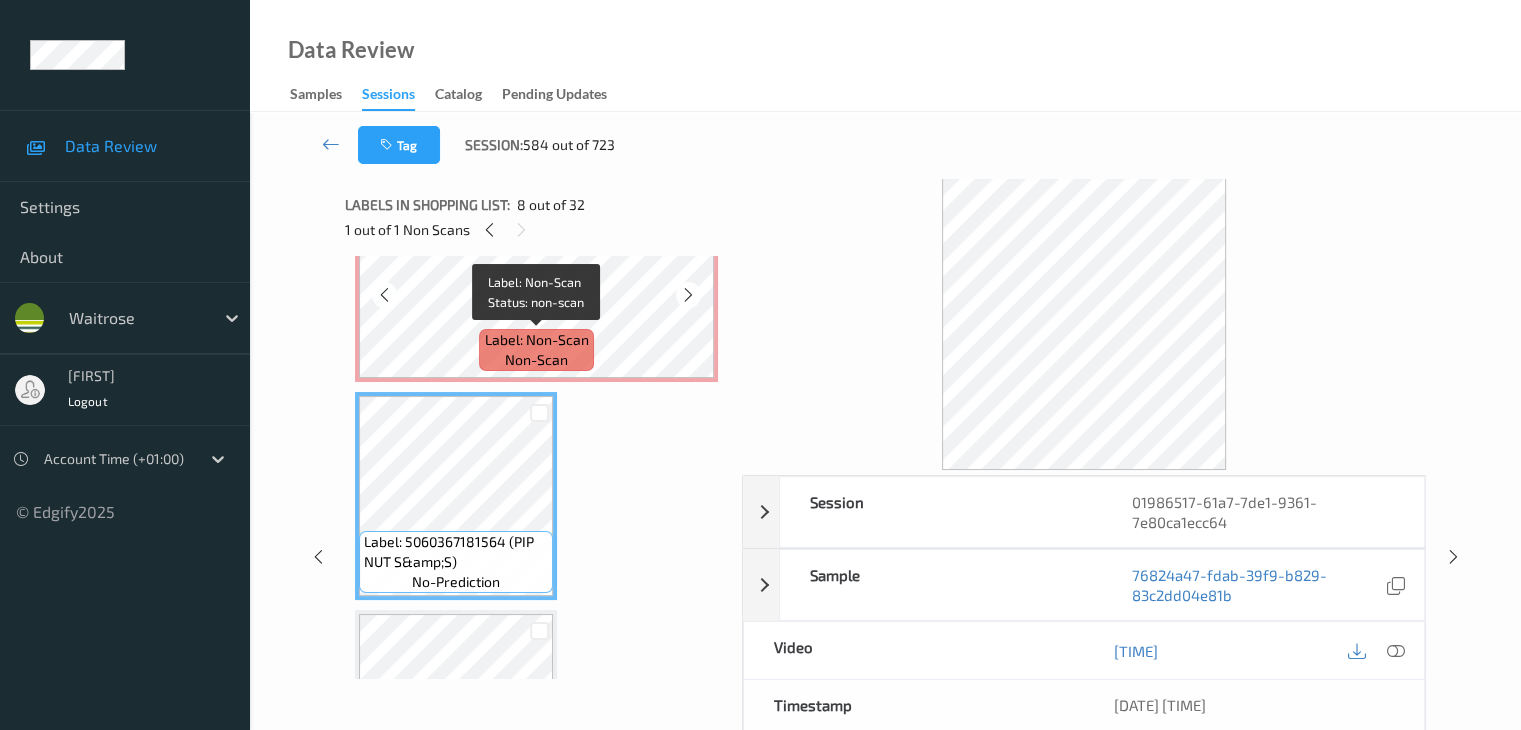 click on "Label: Non-Scan" at bounding box center [537, 340] 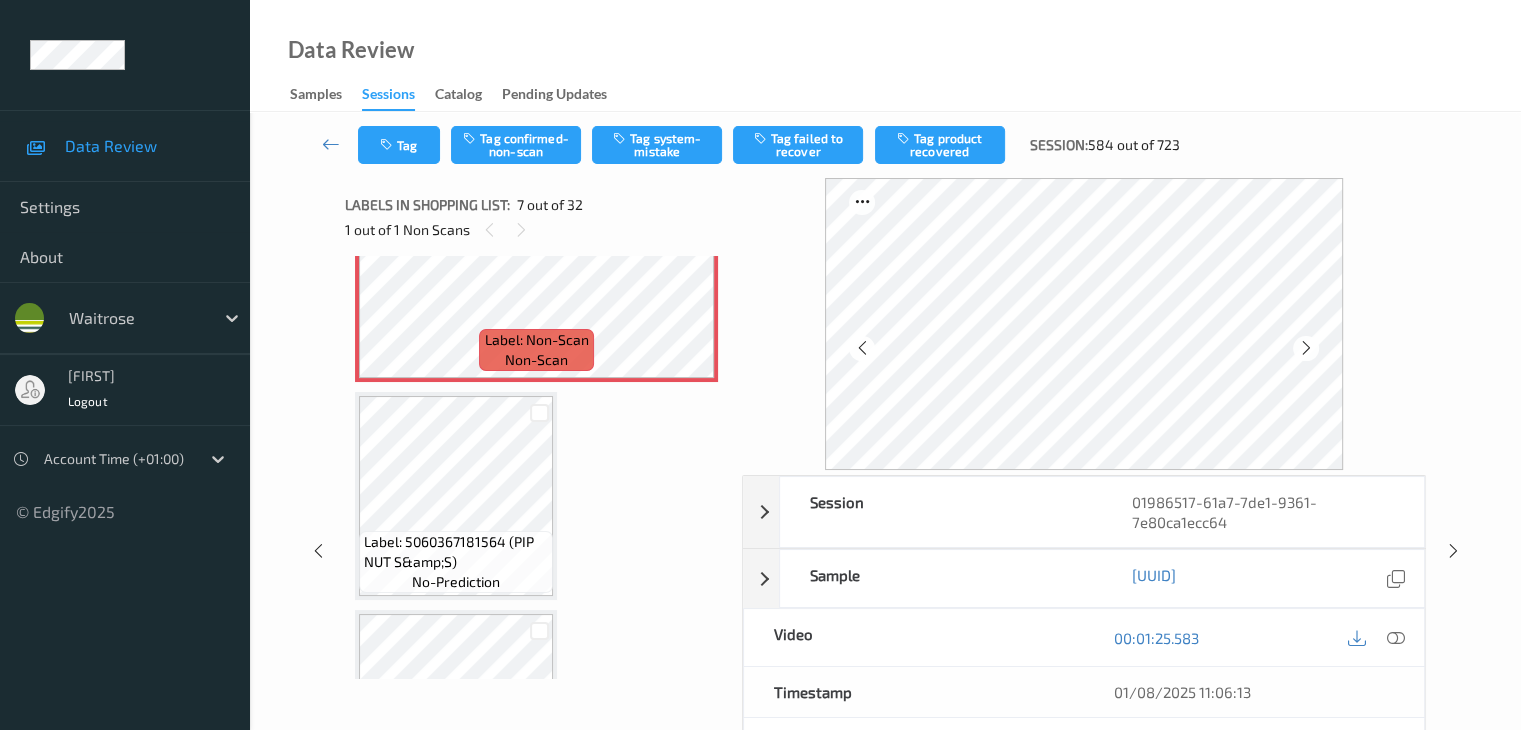 scroll, scrollTop: 1300, scrollLeft: 0, axis: vertical 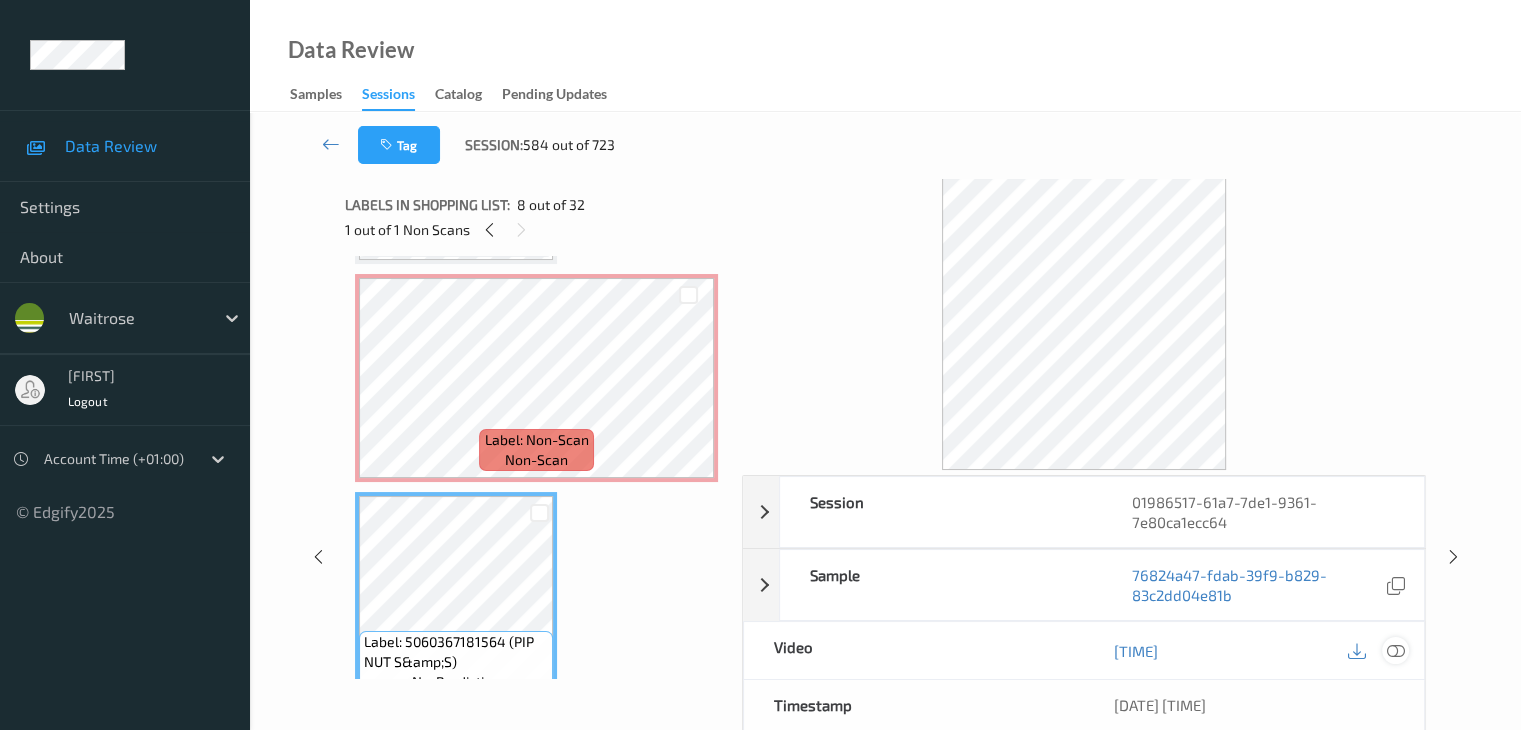 click at bounding box center [1395, 651] 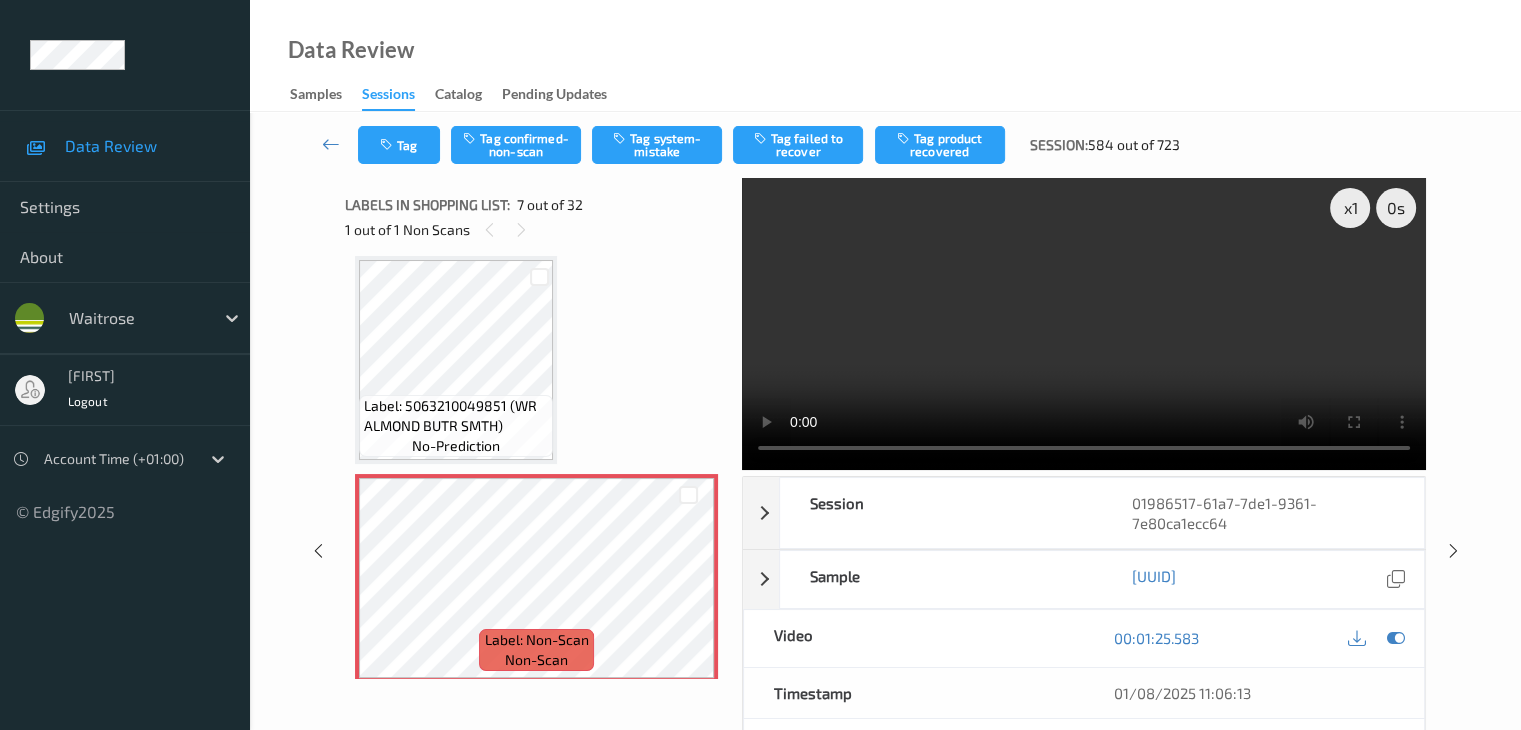 scroll, scrollTop: 1100, scrollLeft: 0, axis: vertical 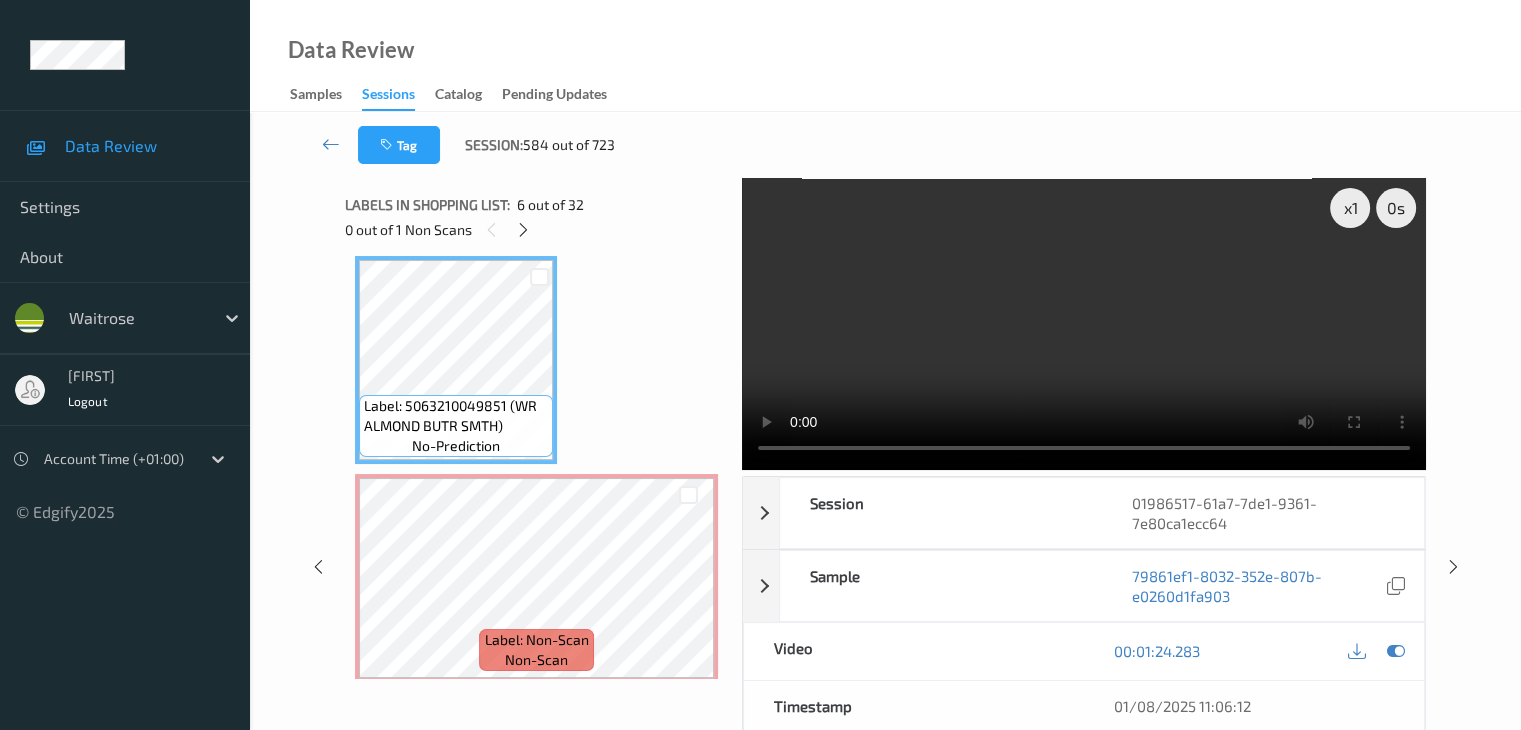 type 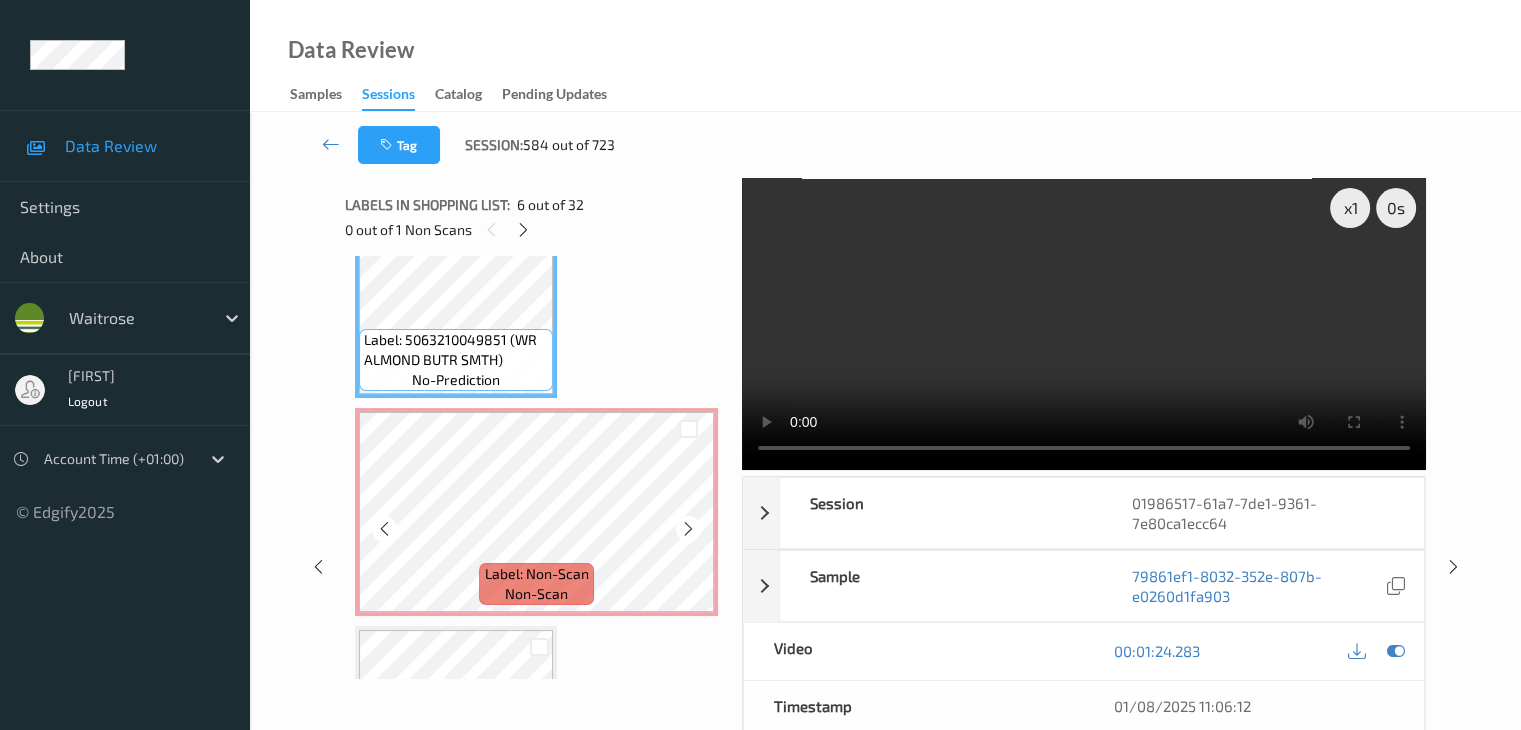 scroll, scrollTop: 1200, scrollLeft: 0, axis: vertical 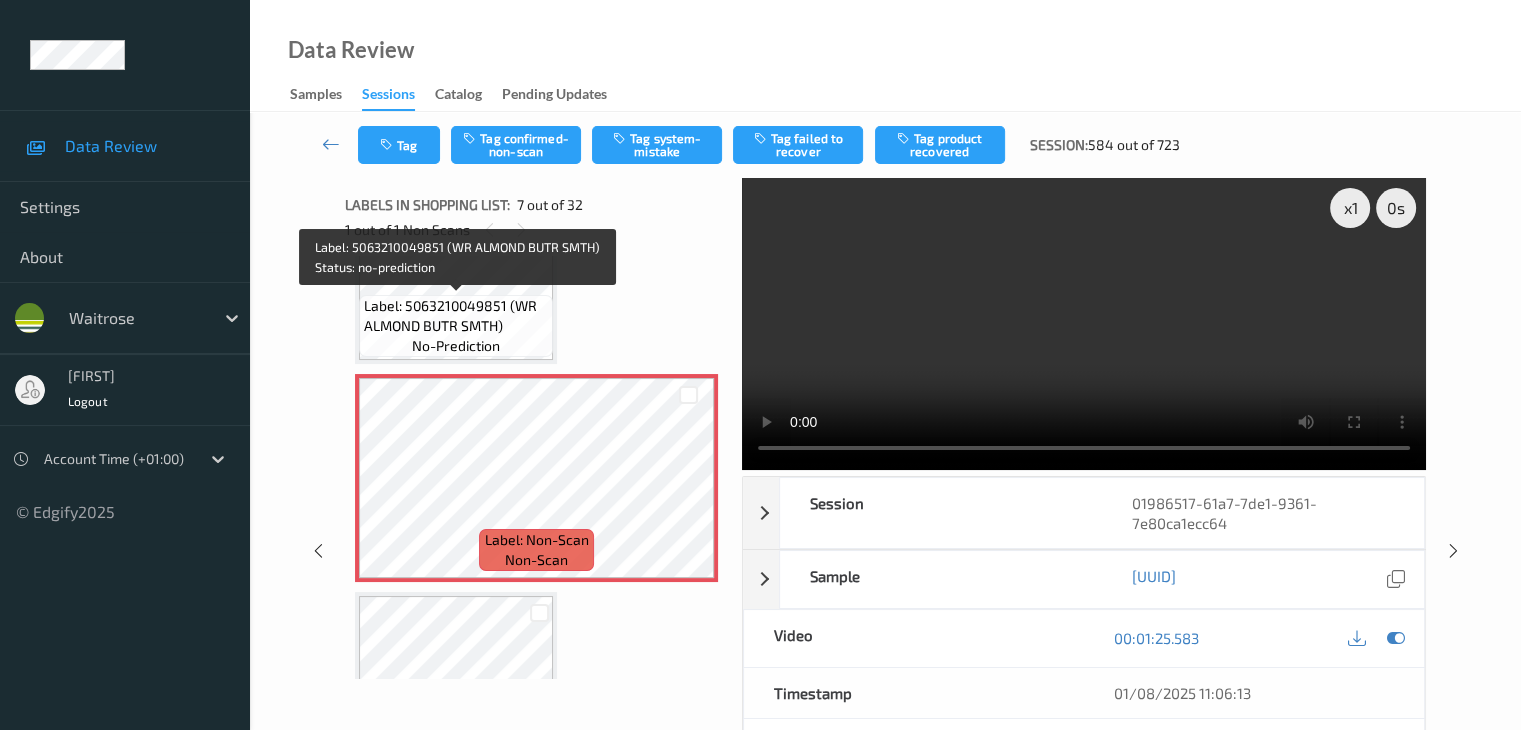 click on "Label: 5063210049851 (WR ALMOND BUTR SMTH)" at bounding box center (456, 316) 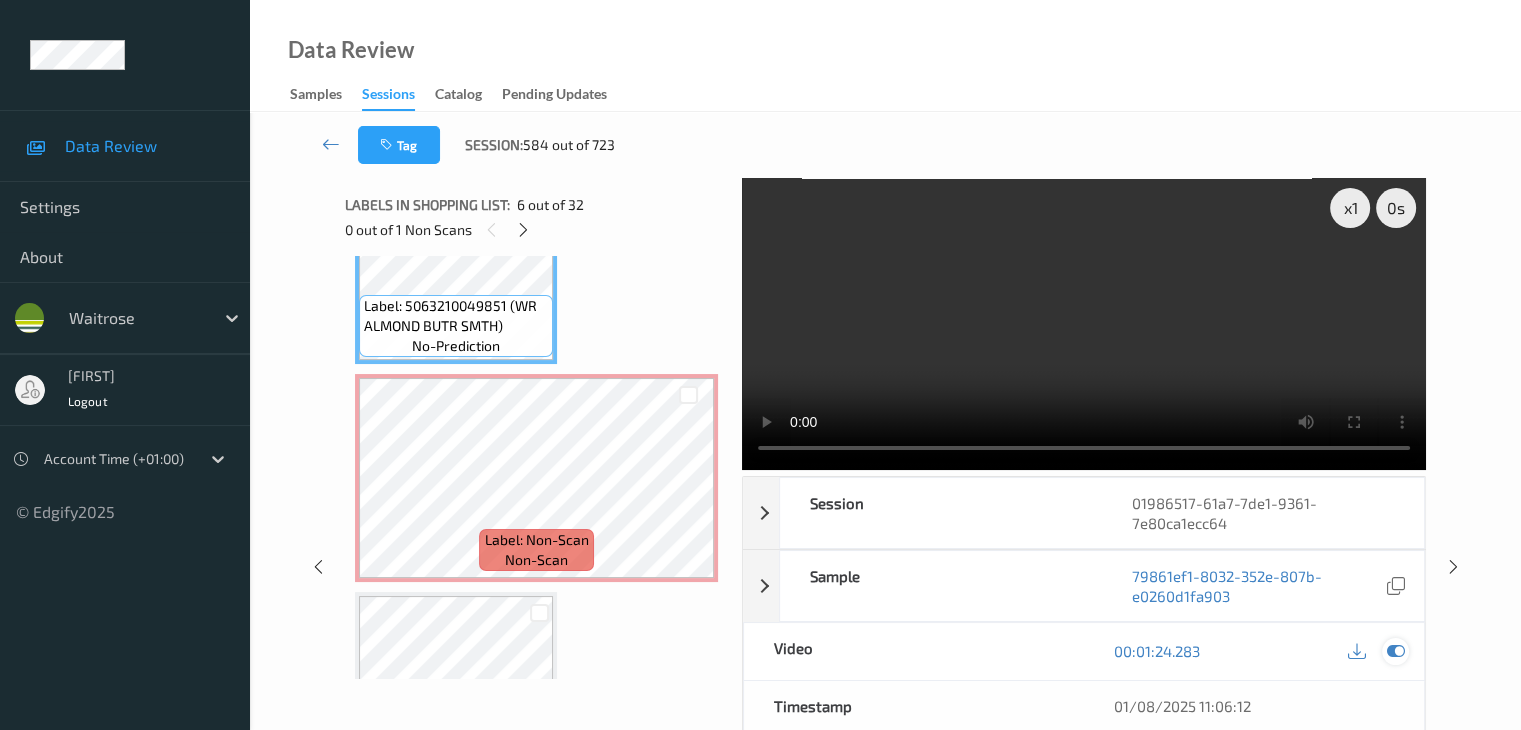 click at bounding box center [1395, 651] 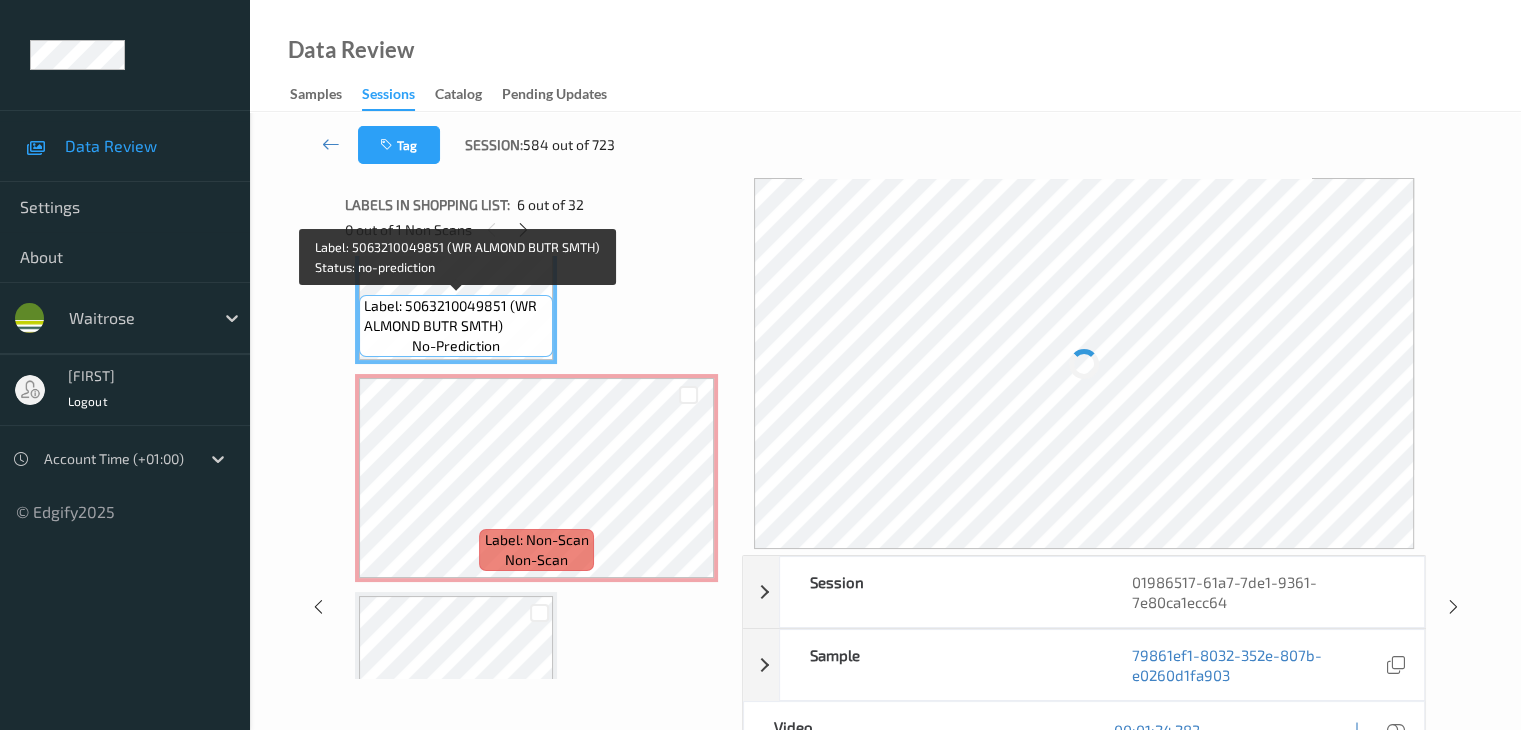 click on "Label: 5063210049851 (WR ALMOND BUTR SMTH)" at bounding box center (456, 316) 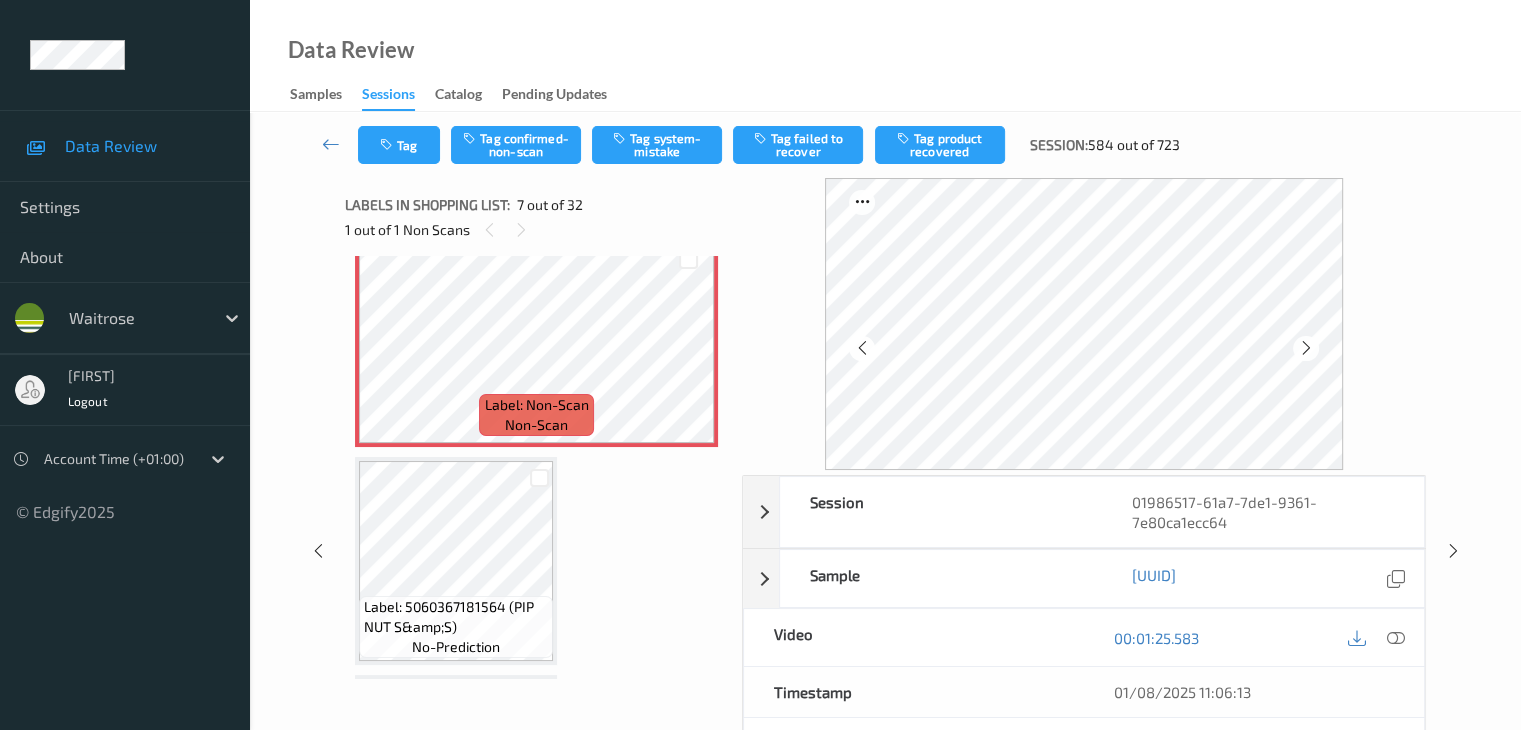 scroll, scrollTop: 1400, scrollLeft: 0, axis: vertical 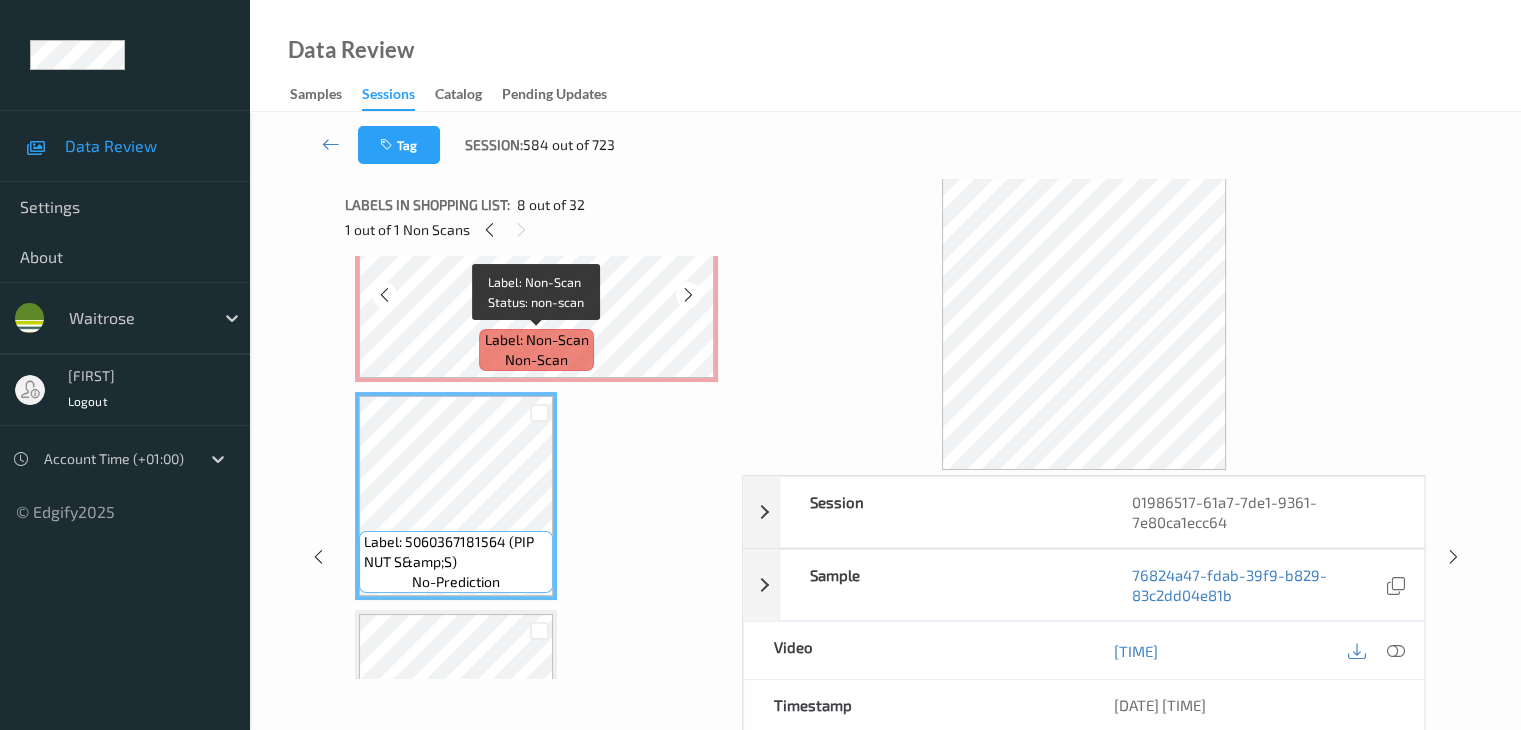 click on "Label: Non-Scan non-scan" at bounding box center (536, 350) 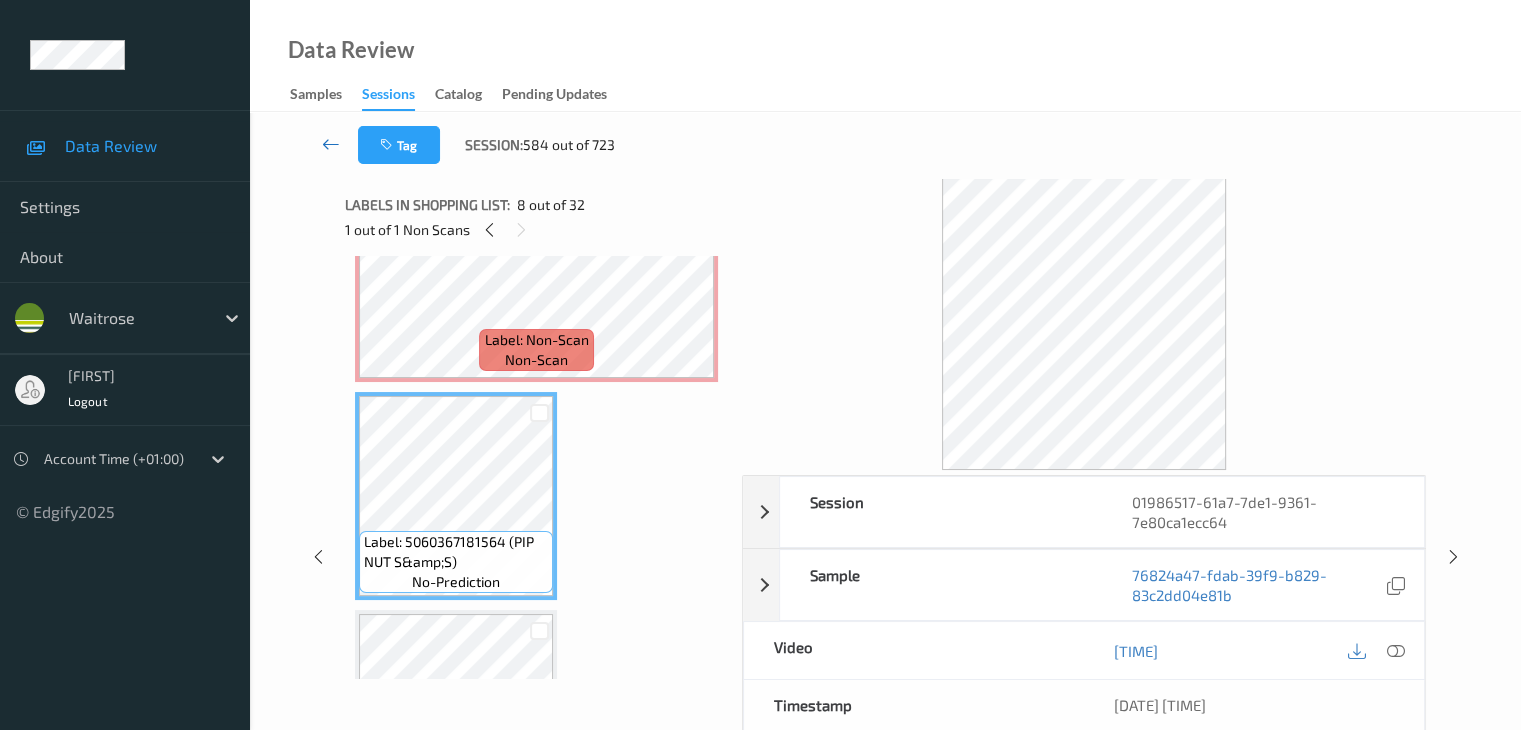 click at bounding box center (331, 144) 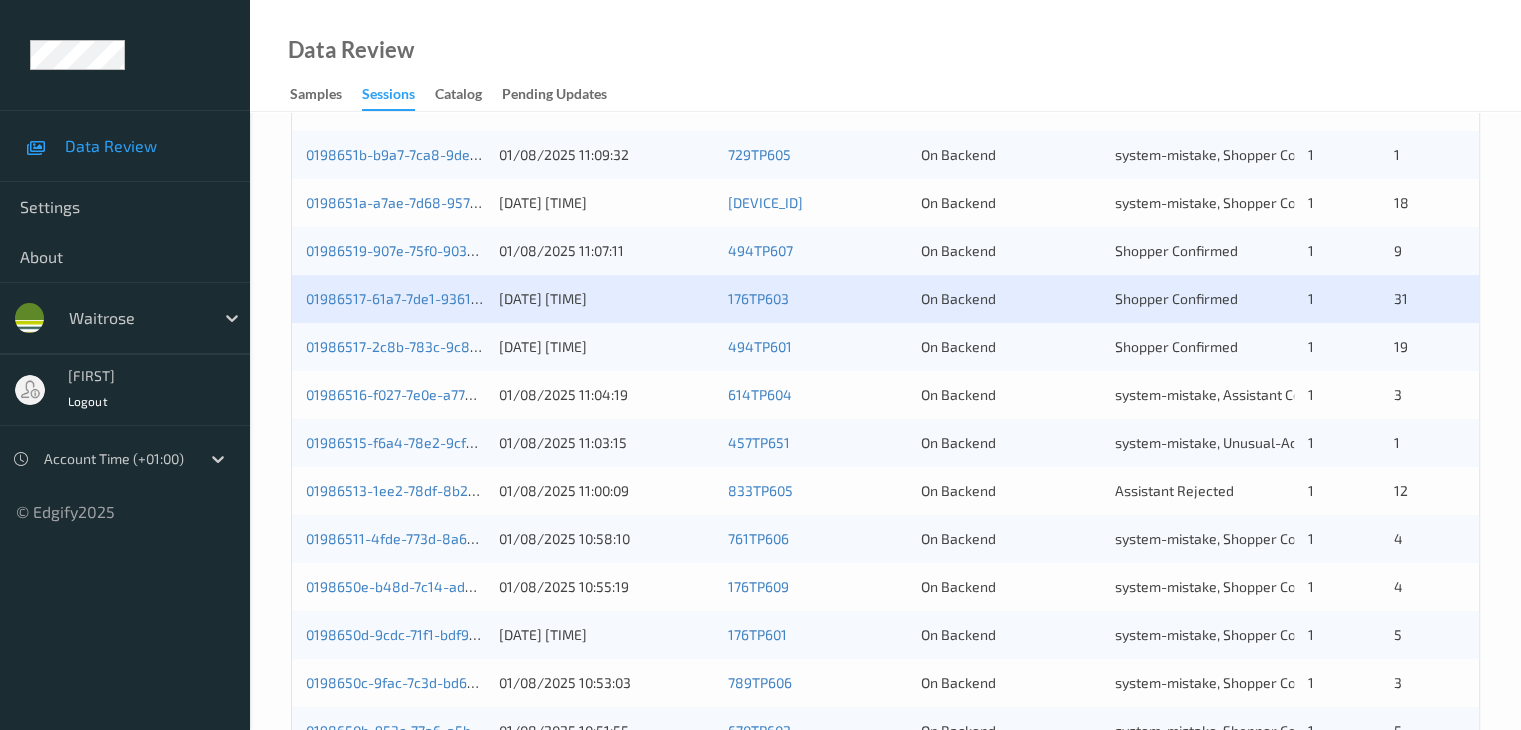 scroll, scrollTop: 500, scrollLeft: 0, axis: vertical 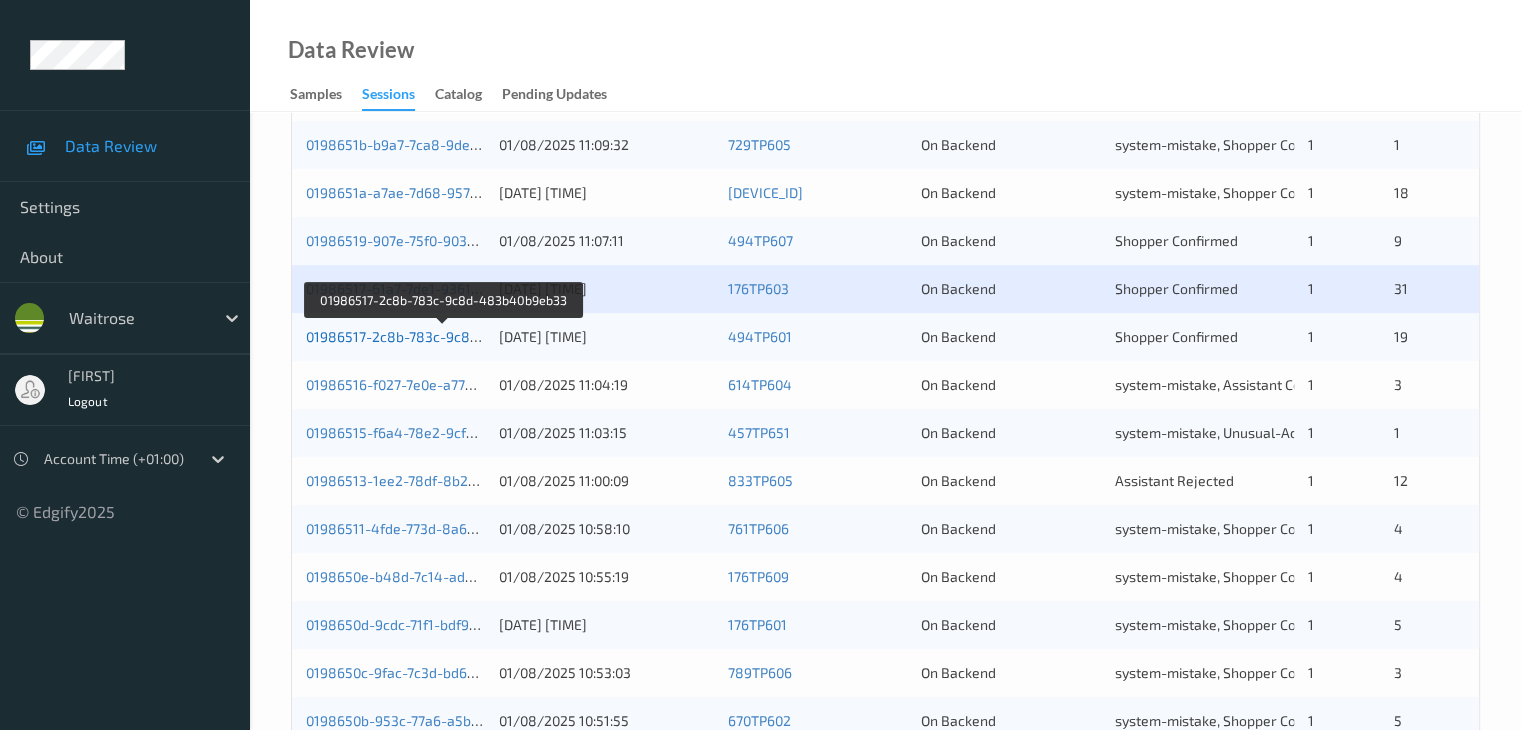 click on "01986517-2c8b-783c-9c8d-483b40b9eb33" at bounding box center (444, 336) 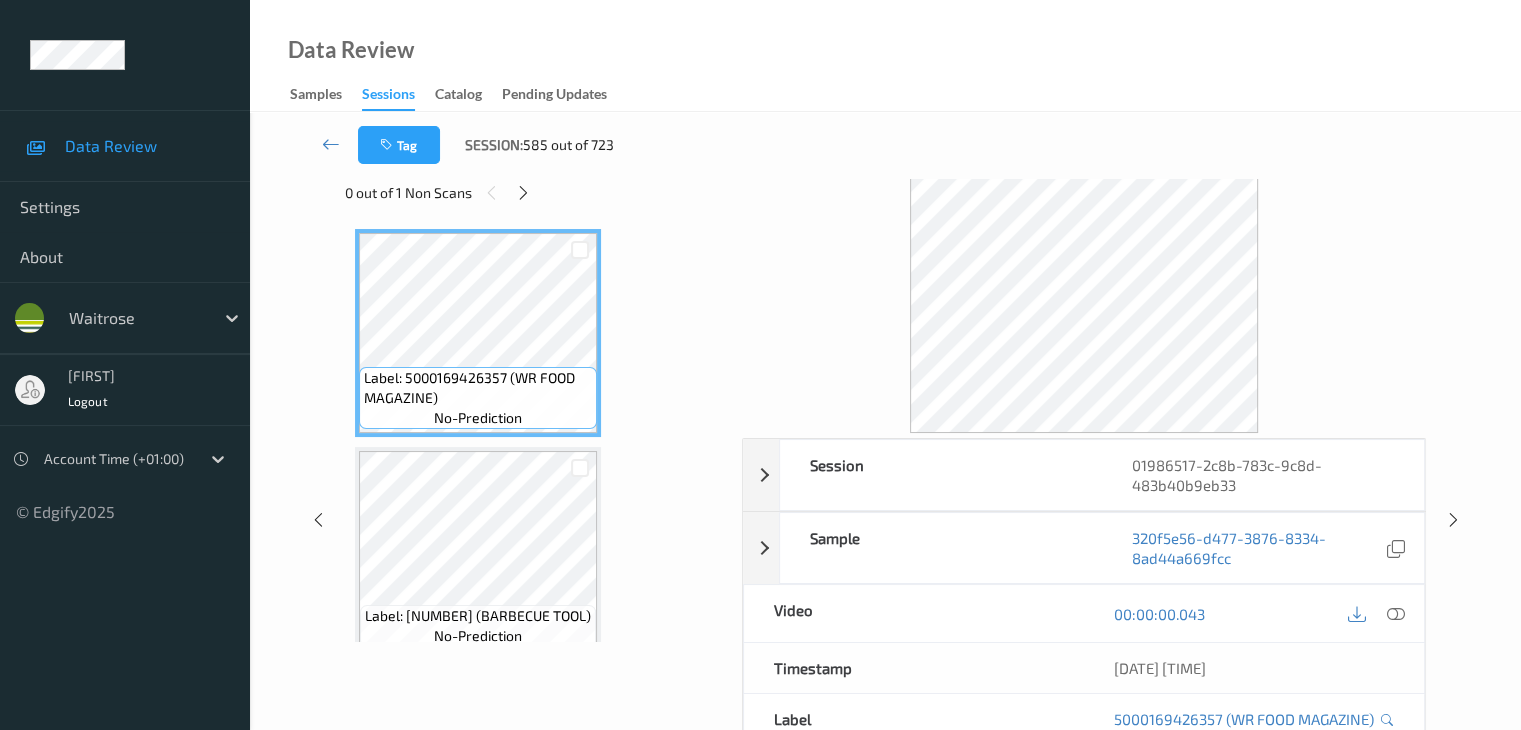 scroll, scrollTop: 0, scrollLeft: 0, axis: both 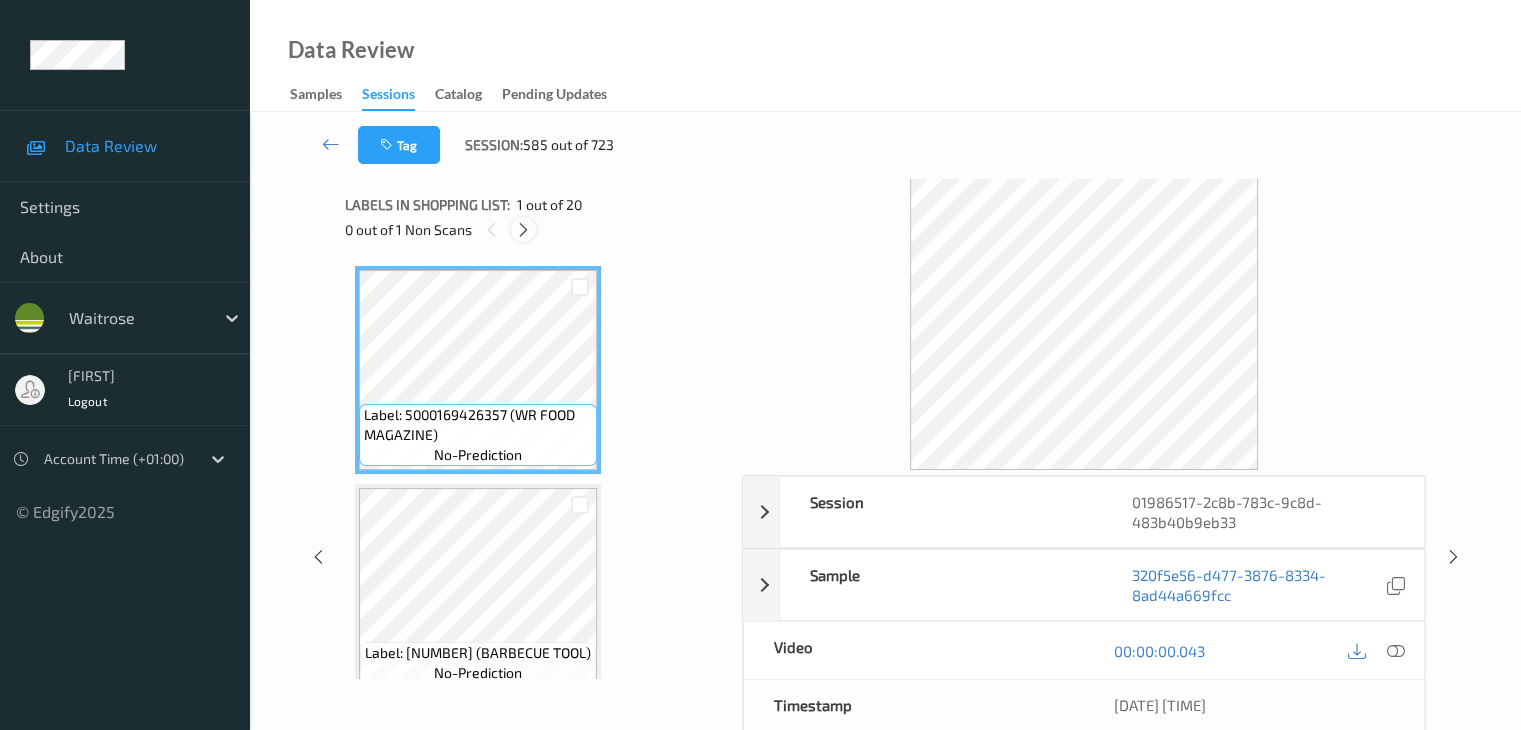 click at bounding box center (523, 230) 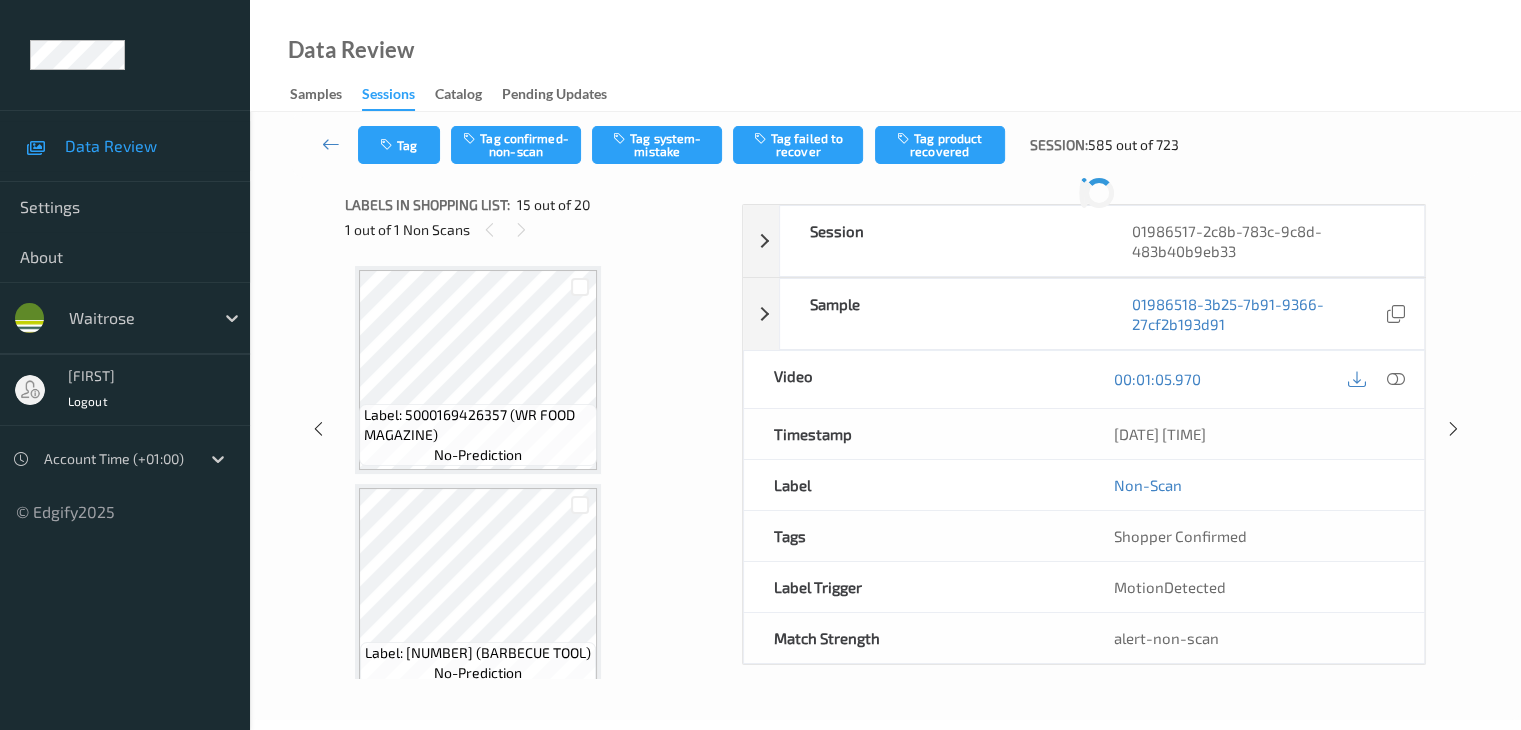 scroll, scrollTop: 2844, scrollLeft: 0, axis: vertical 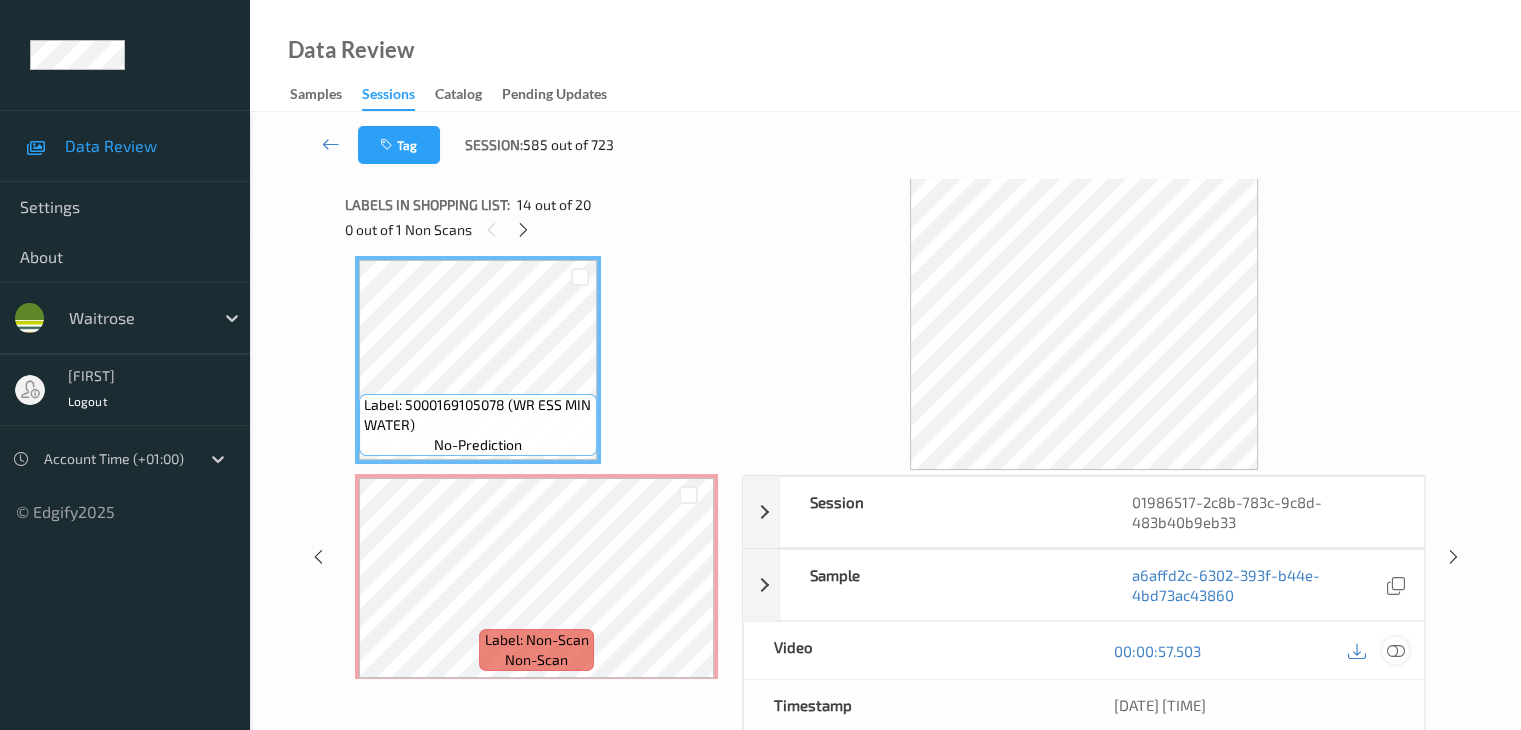 click at bounding box center [1395, 651] 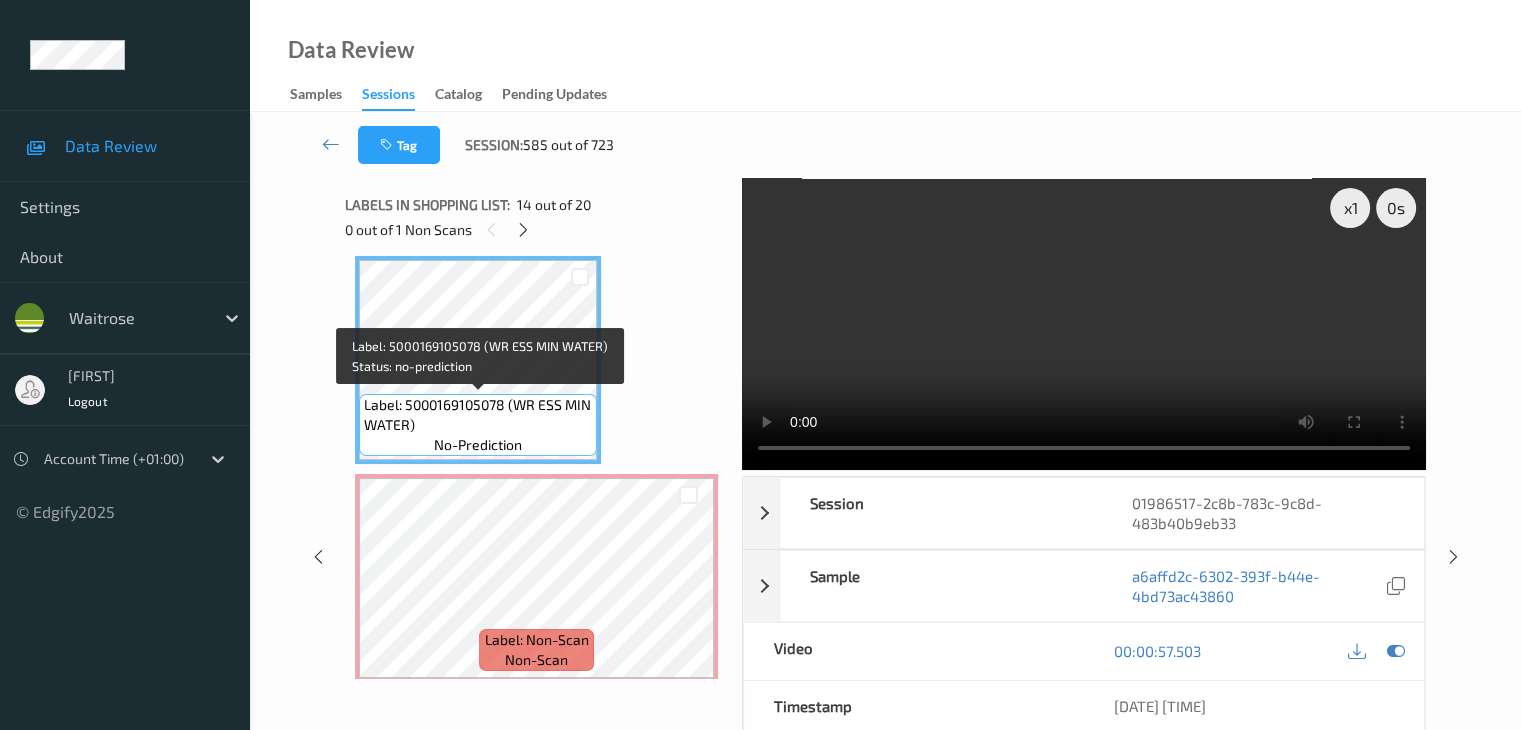 click on "Label: 5000169105078 (WR ESS  MIN WATER)" at bounding box center [478, 415] 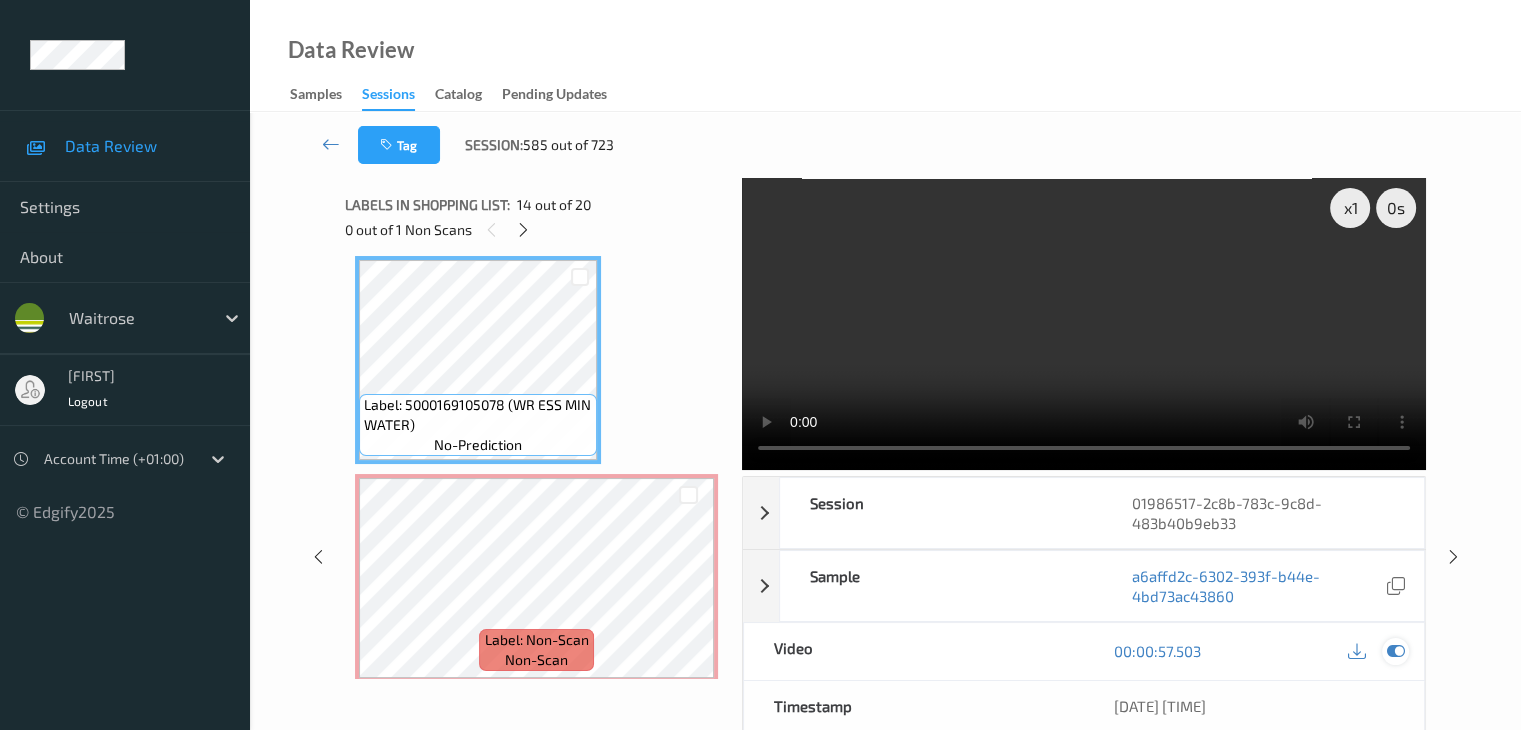 click at bounding box center (1395, 651) 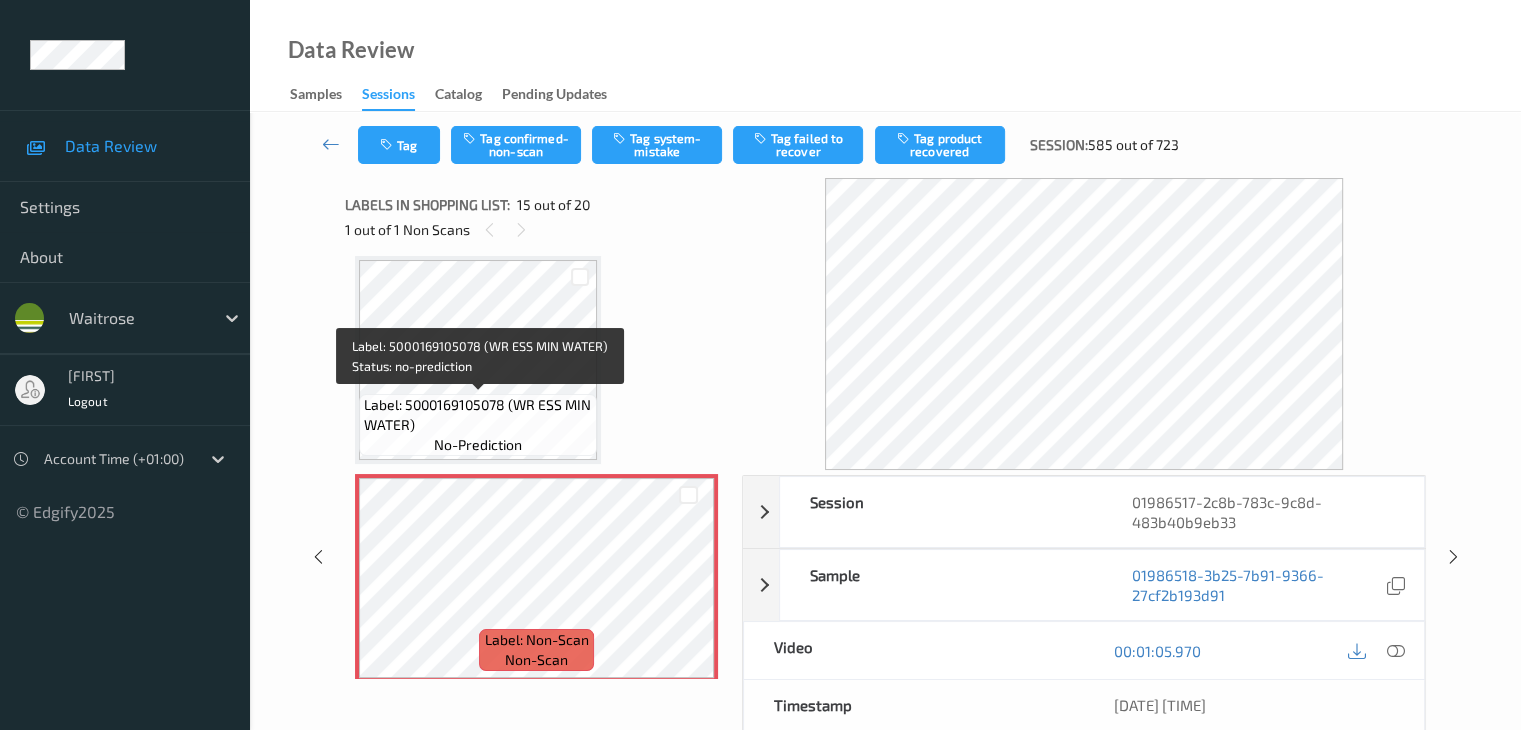 click on "Label: 5000169105078 (WR ESS  MIN WATER)" at bounding box center [478, 415] 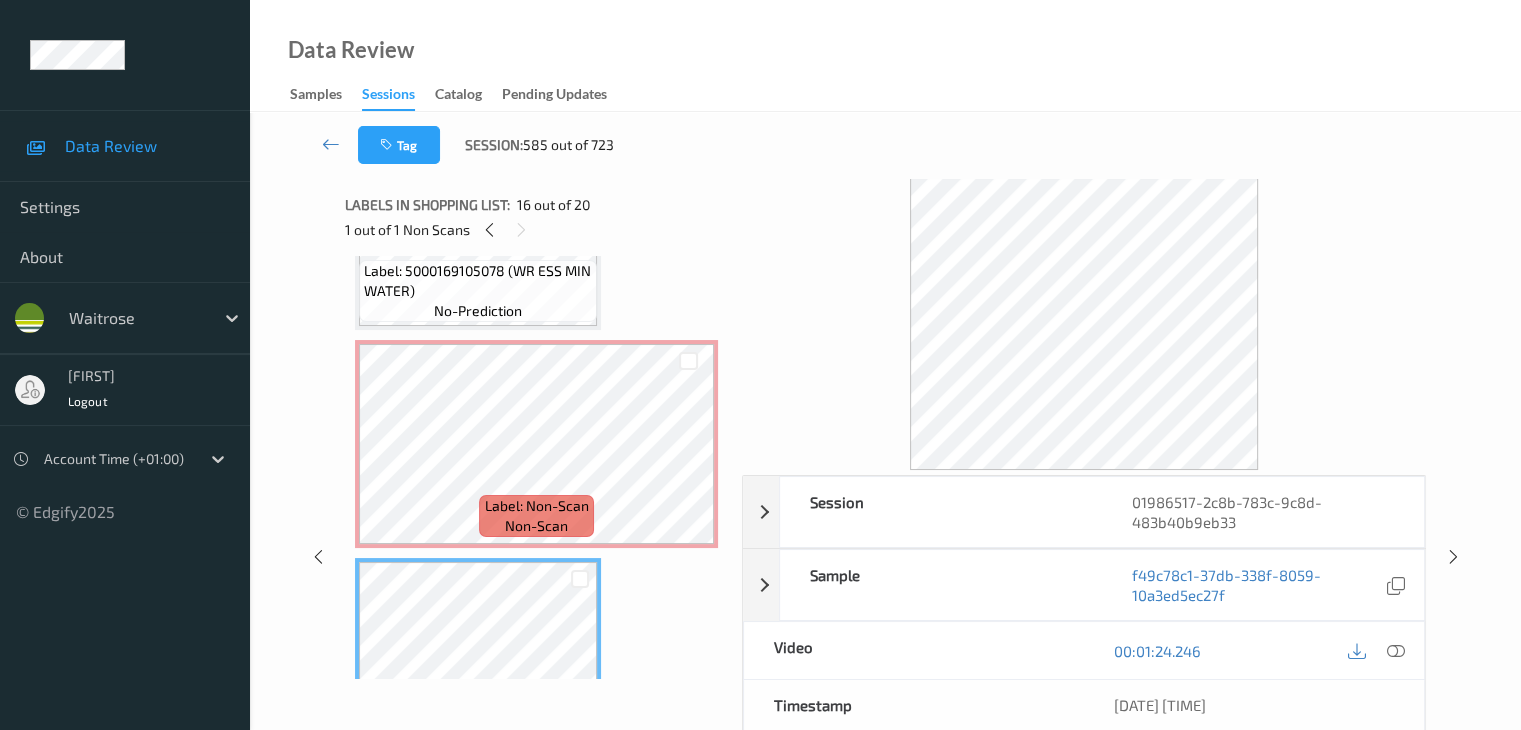 scroll, scrollTop: 2944, scrollLeft: 0, axis: vertical 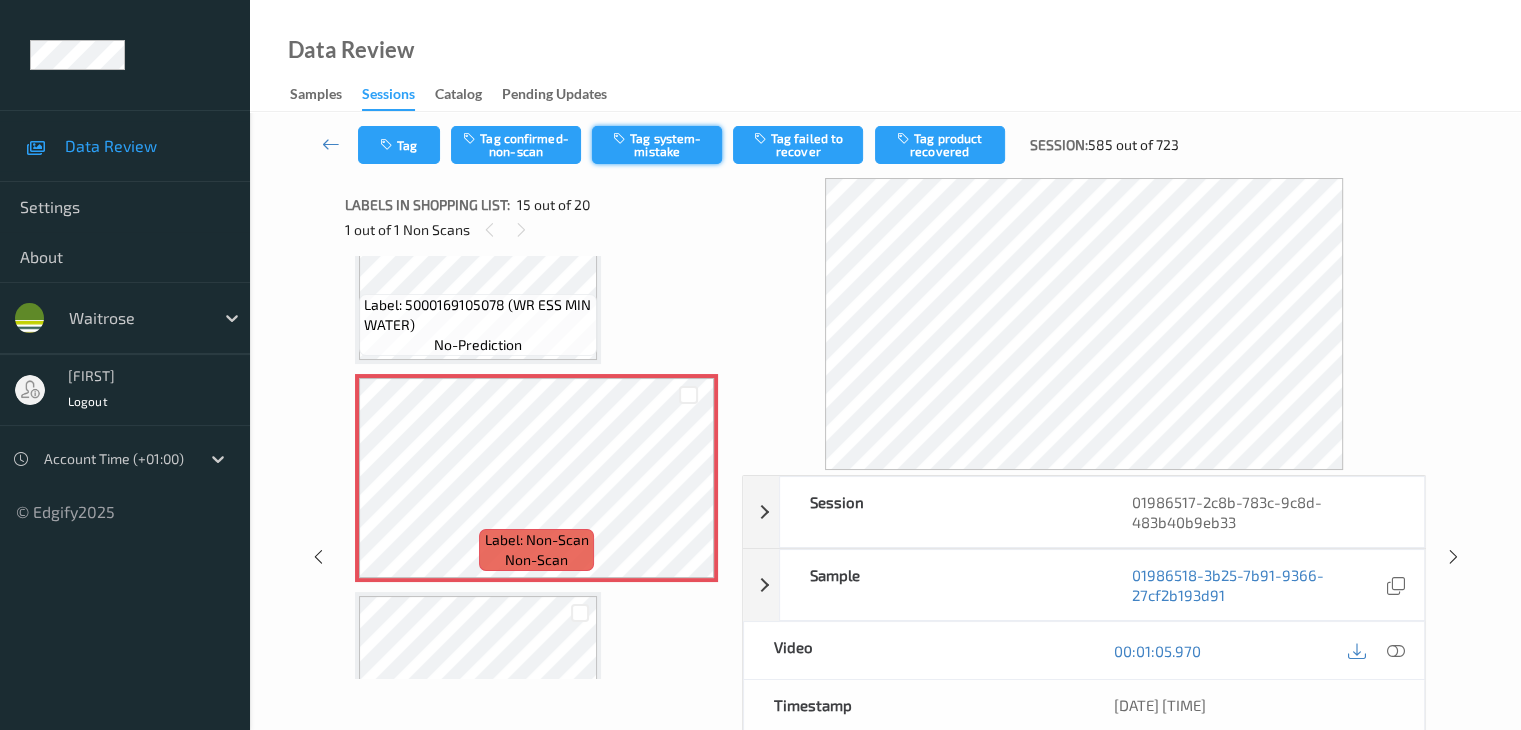 click on "Tag   system-mistake" at bounding box center [657, 145] 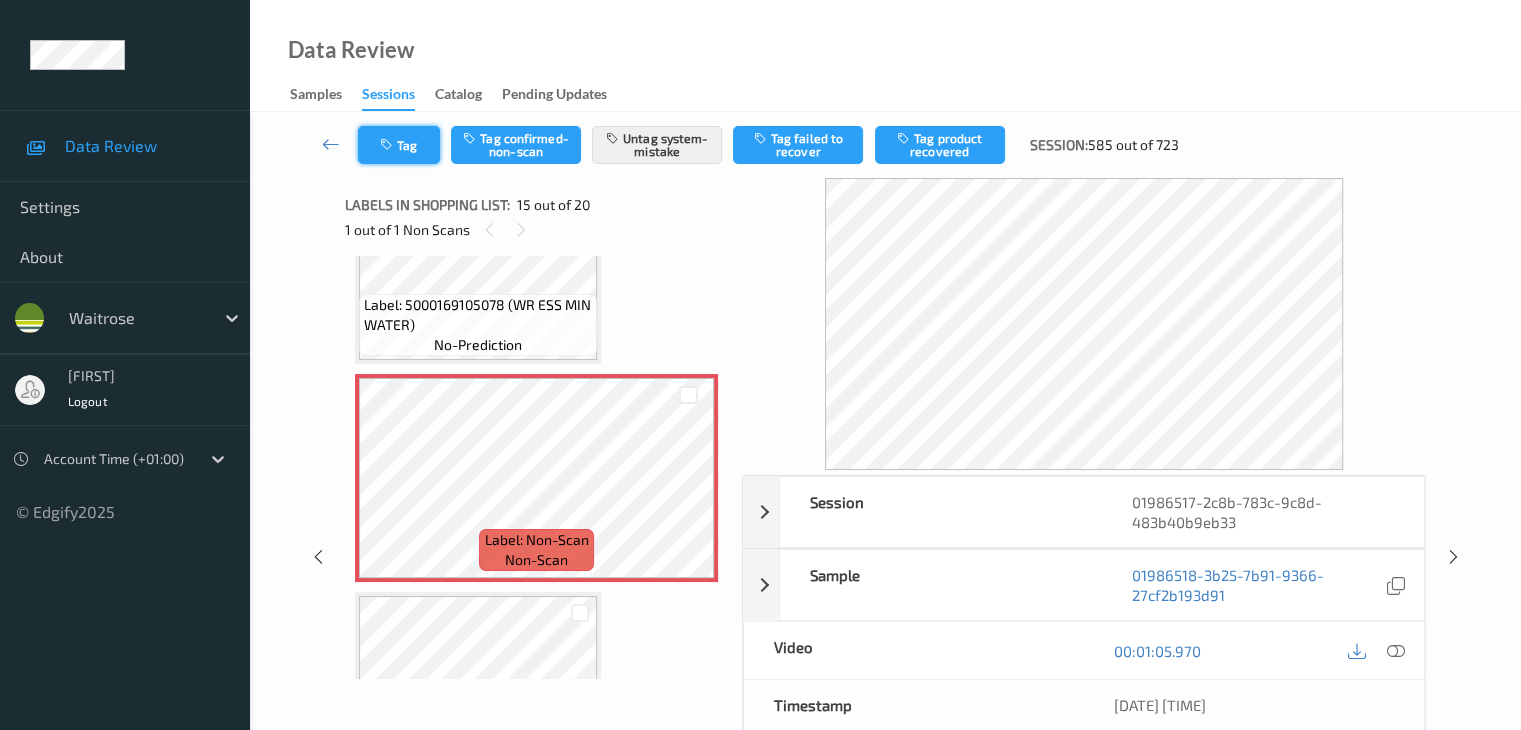 click on "Tag" at bounding box center [399, 145] 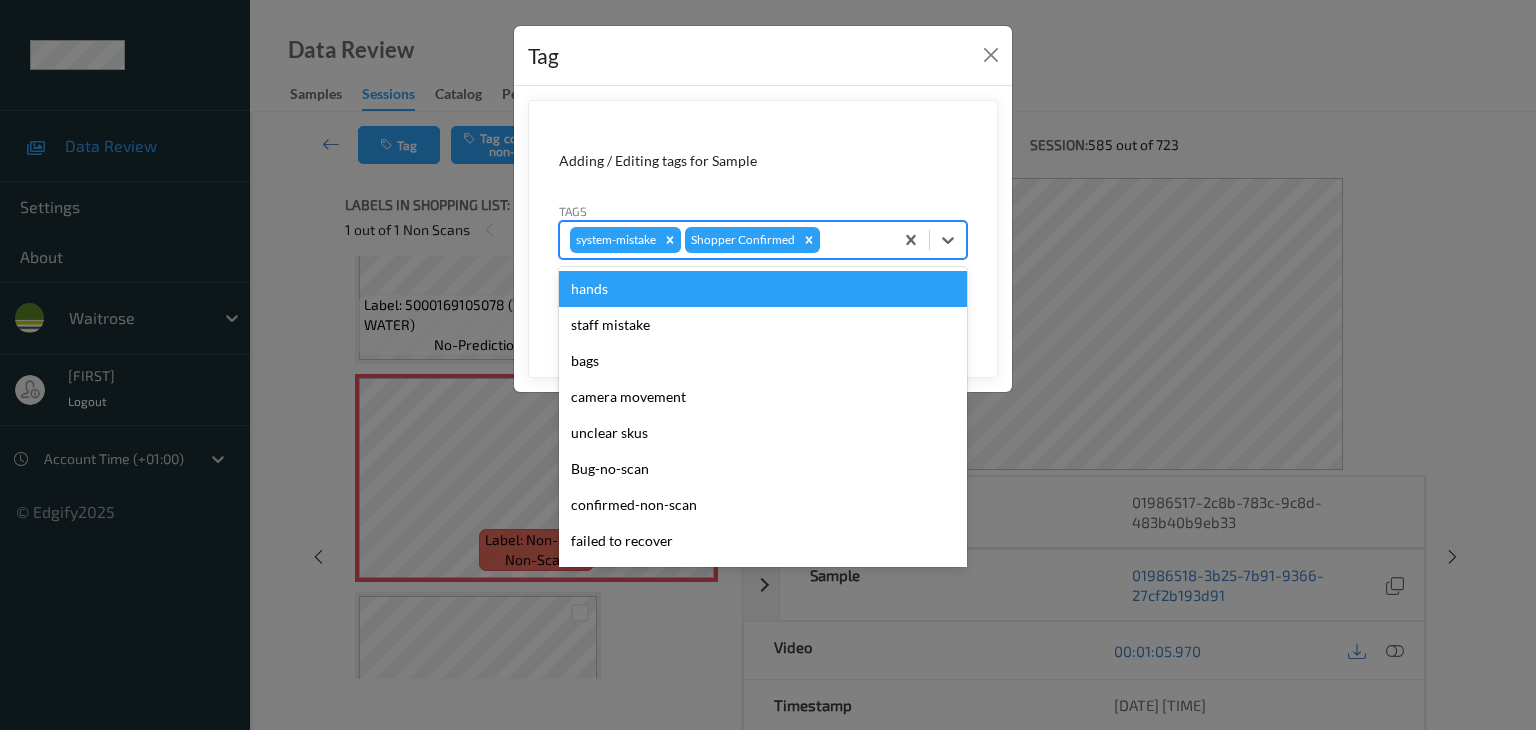 click at bounding box center (853, 240) 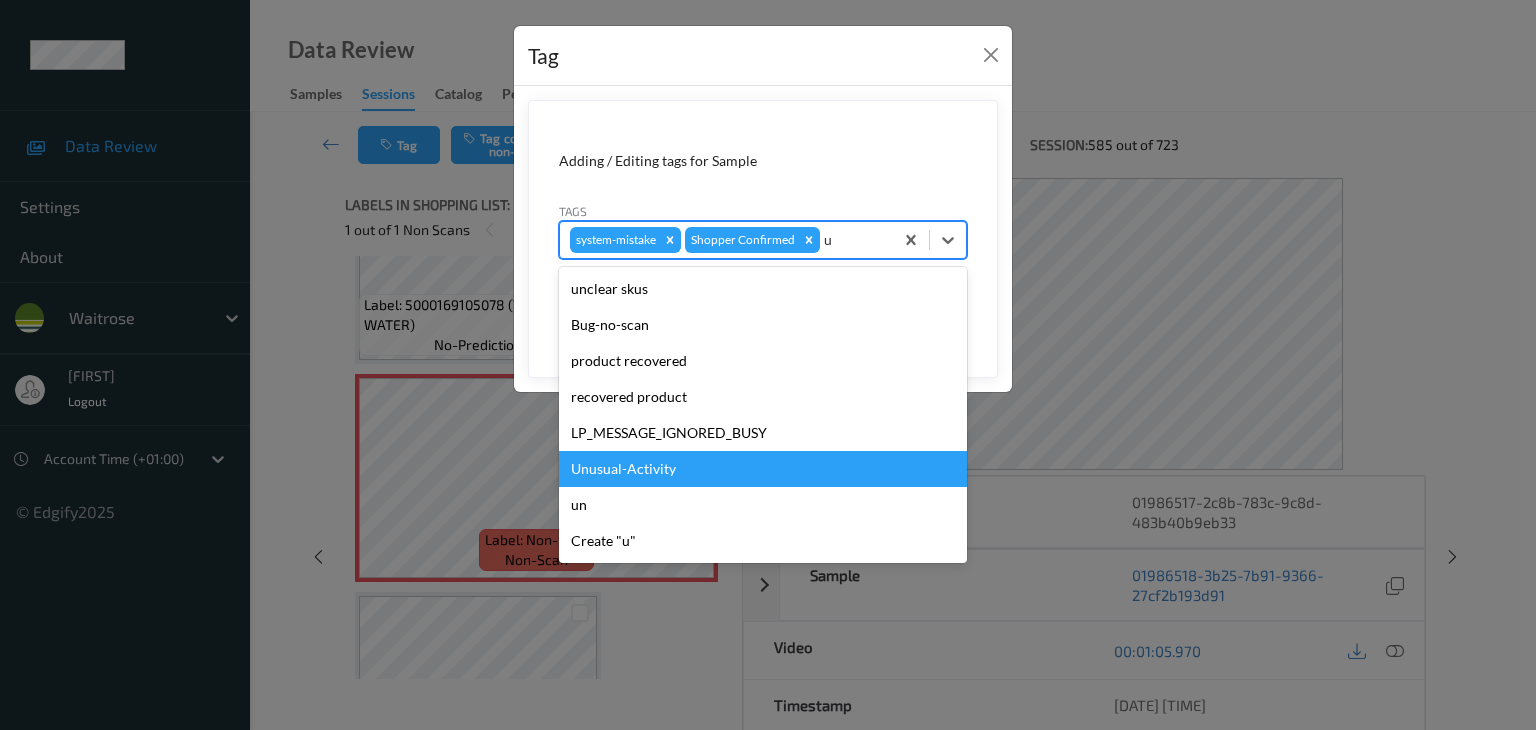 drag, startPoint x: 638, startPoint y: 465, endPoint x: 824, endPoint y: 421, distance: 191.13347 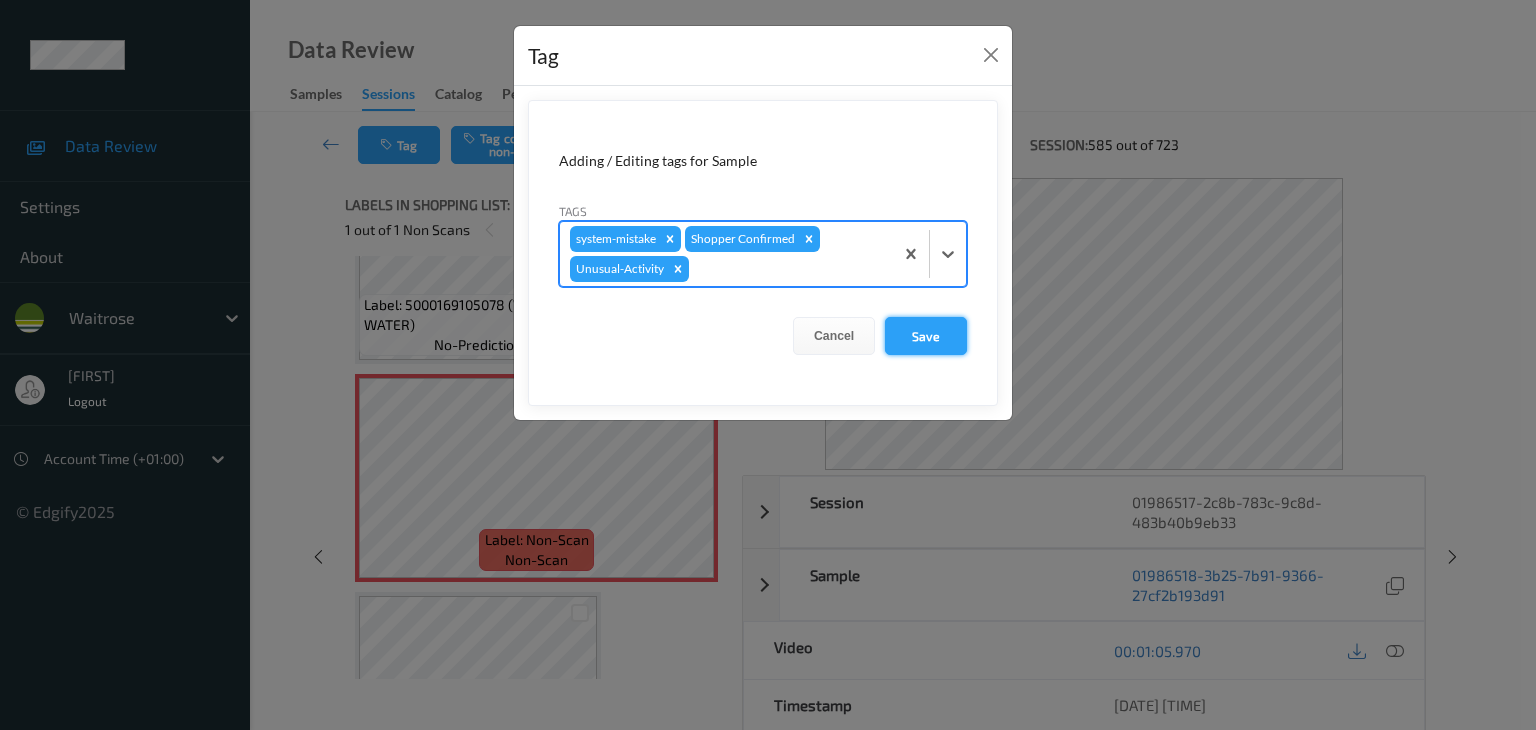 click on "Save" at bounding box center (926, 336) 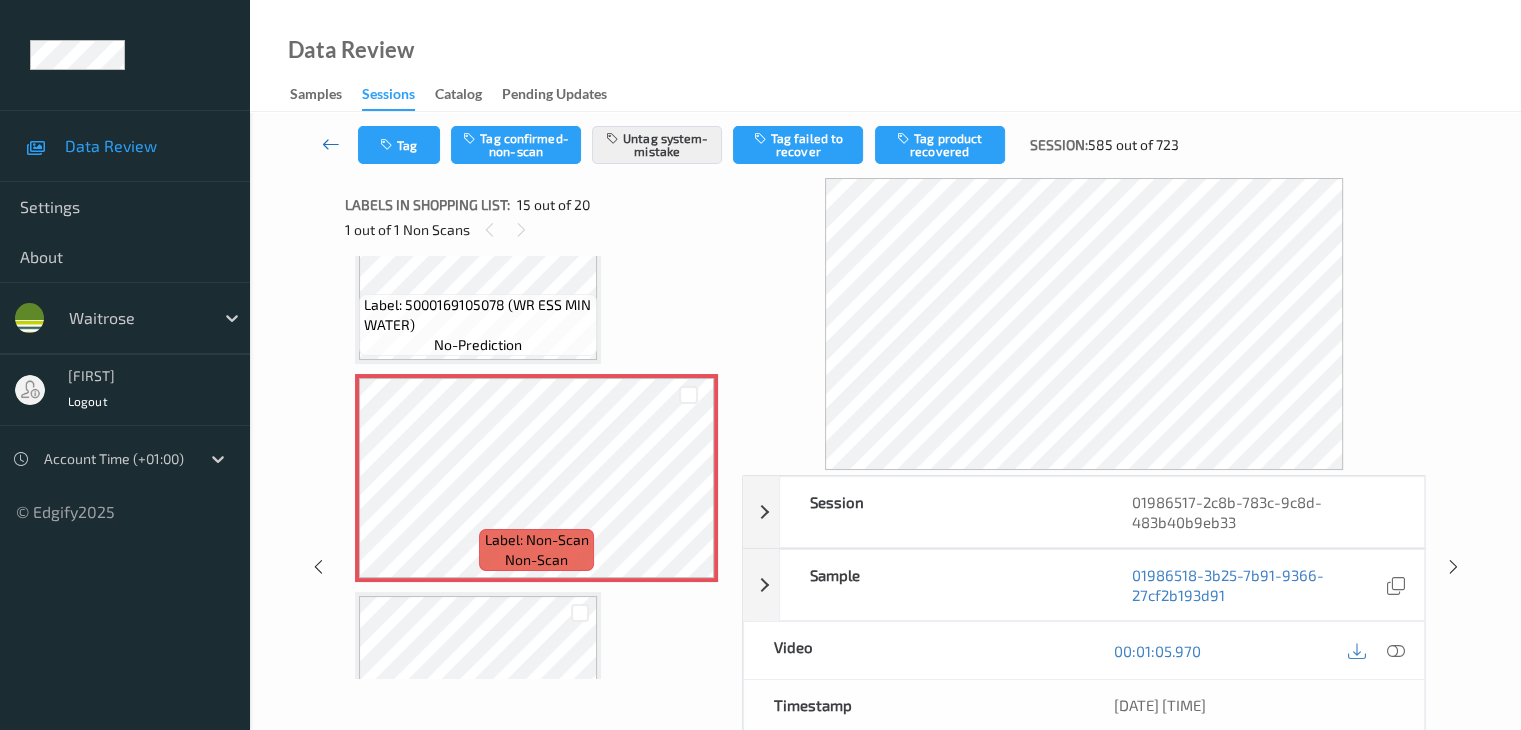 click at bounding box center (331, 144) 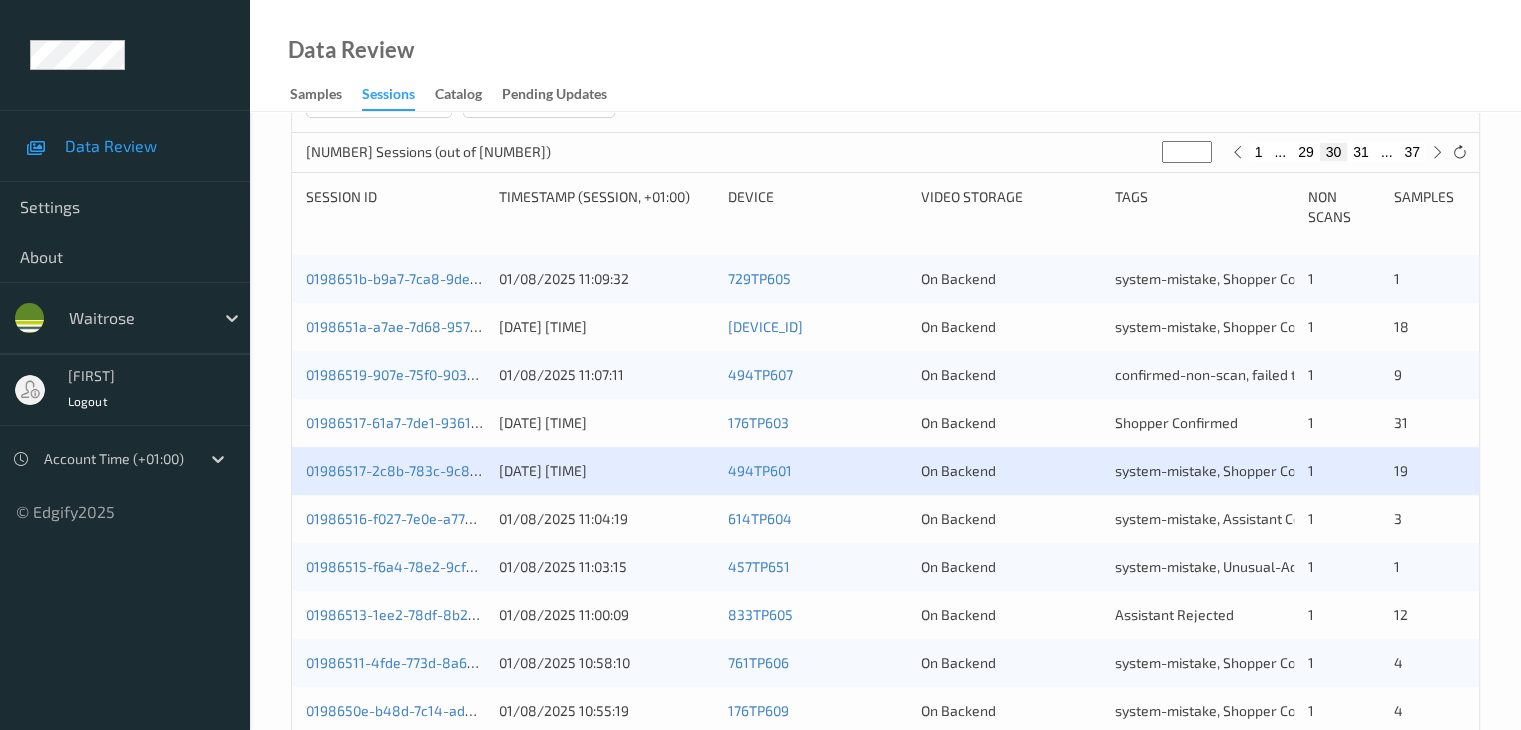scroll, scrollTop: 400, scrollLeft: 0, axis: vertical 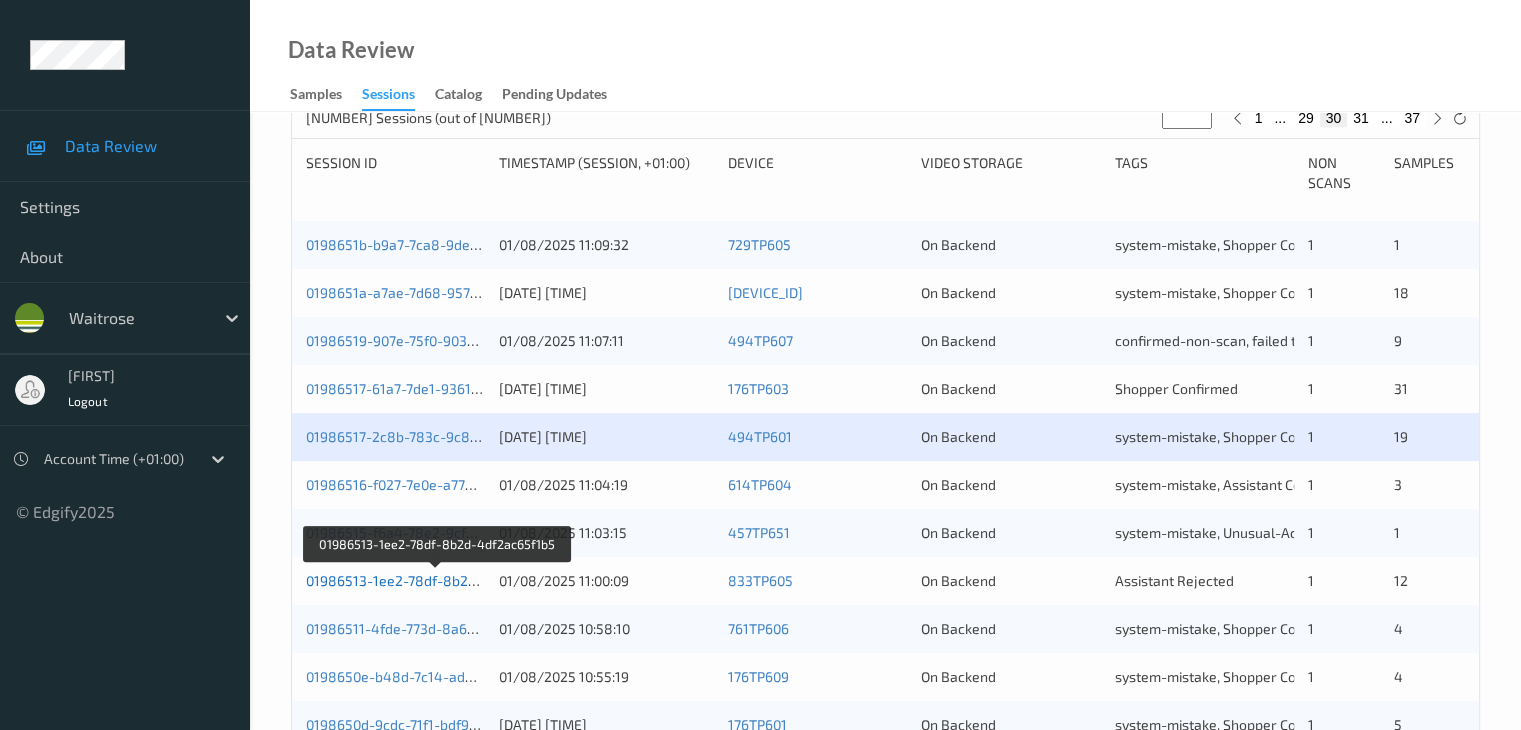 click on "01986513-1ee2-78df-8b2d-4df2ac65f1b5" at bounding box center (438, 580) 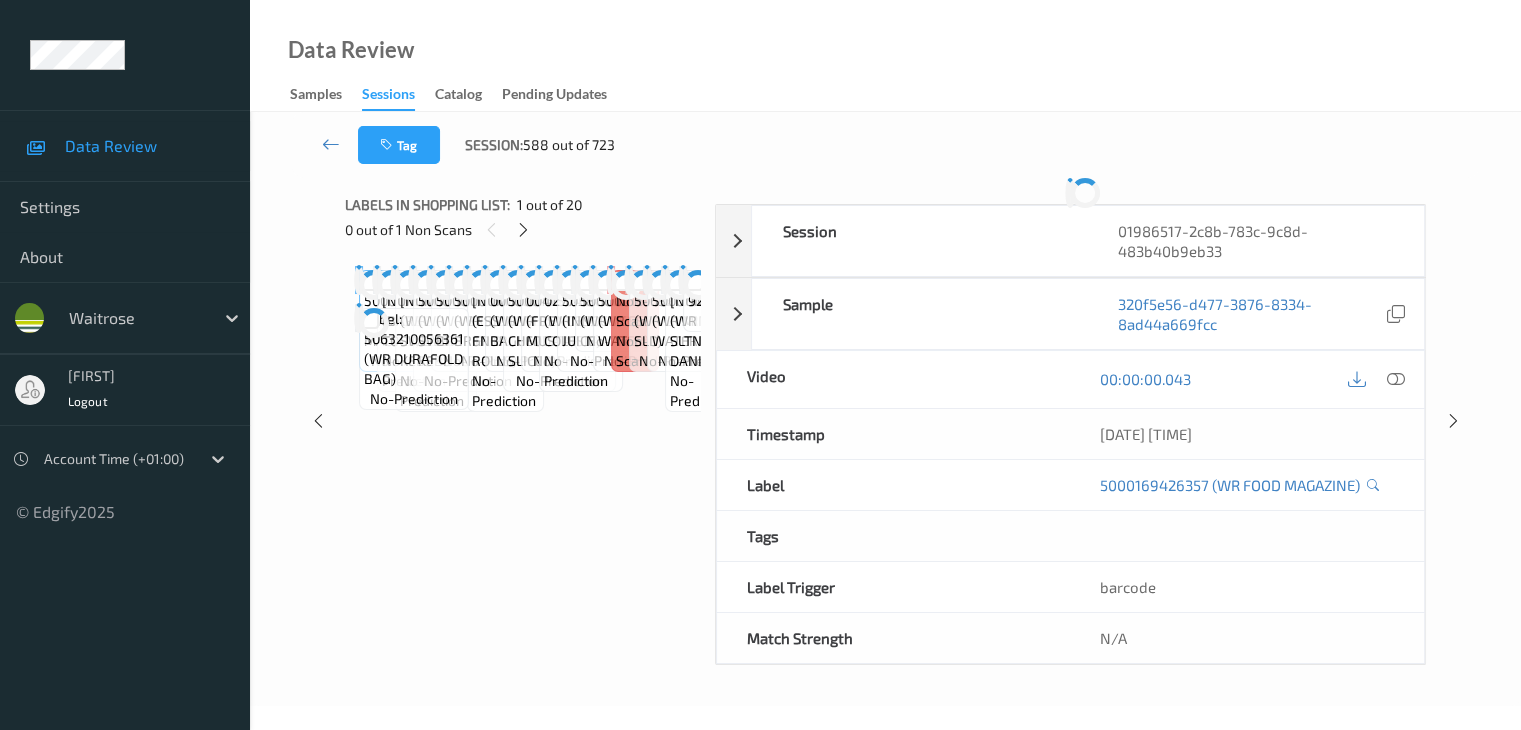 scroll, scrollTop: 0, scrollLeft: 0, axis: both 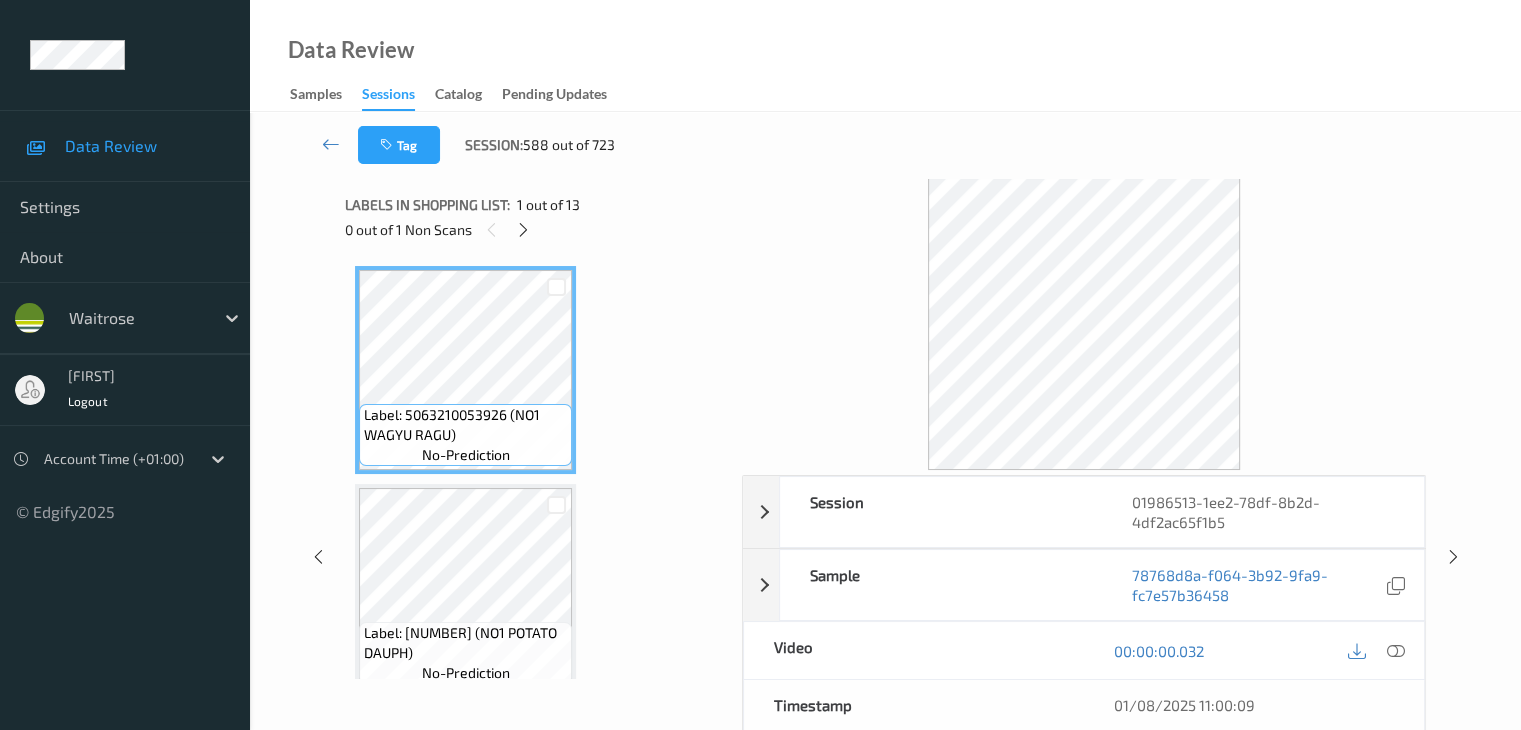 click on "0 out of 1 Non Scans" at bounding box center (536, 229) 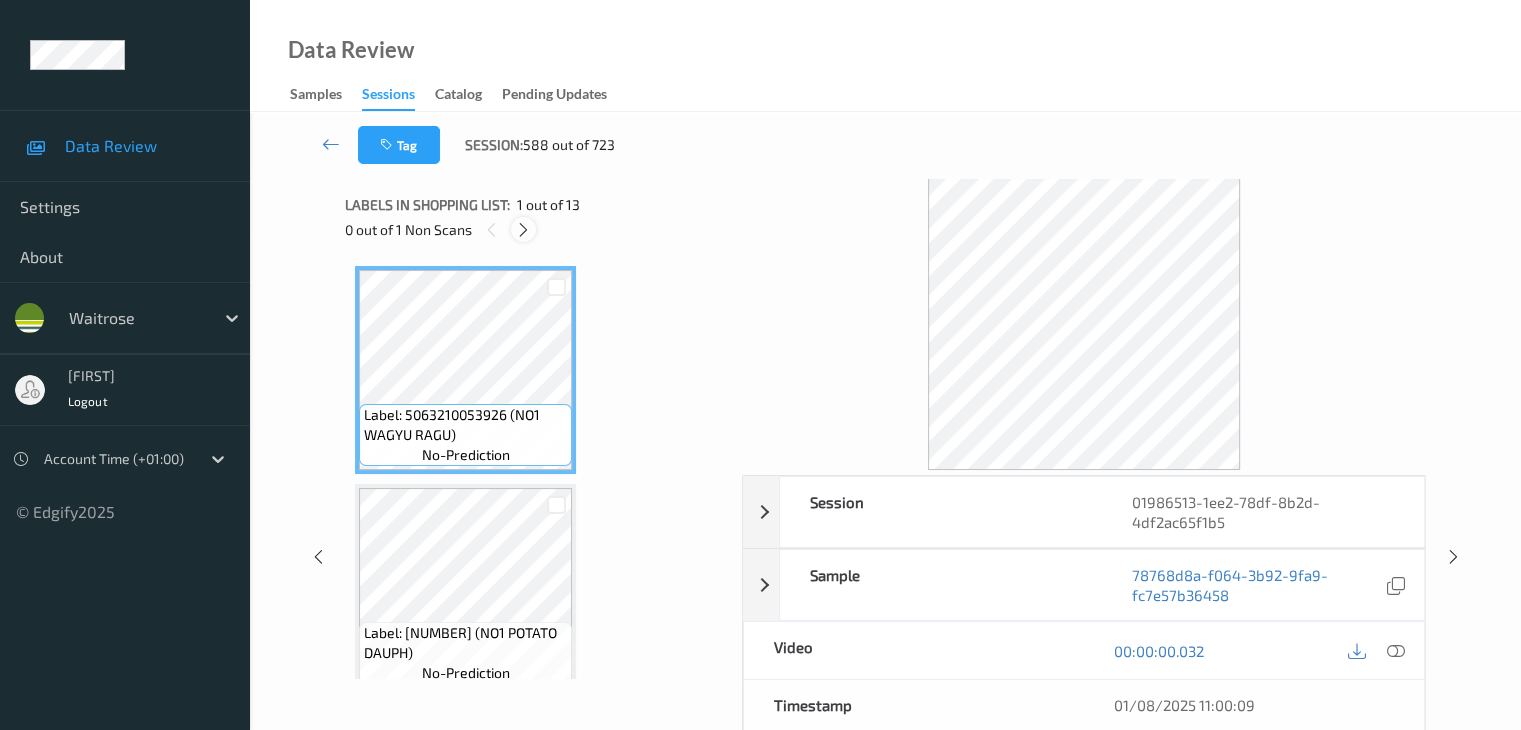 click at bounding box center (523, 230) 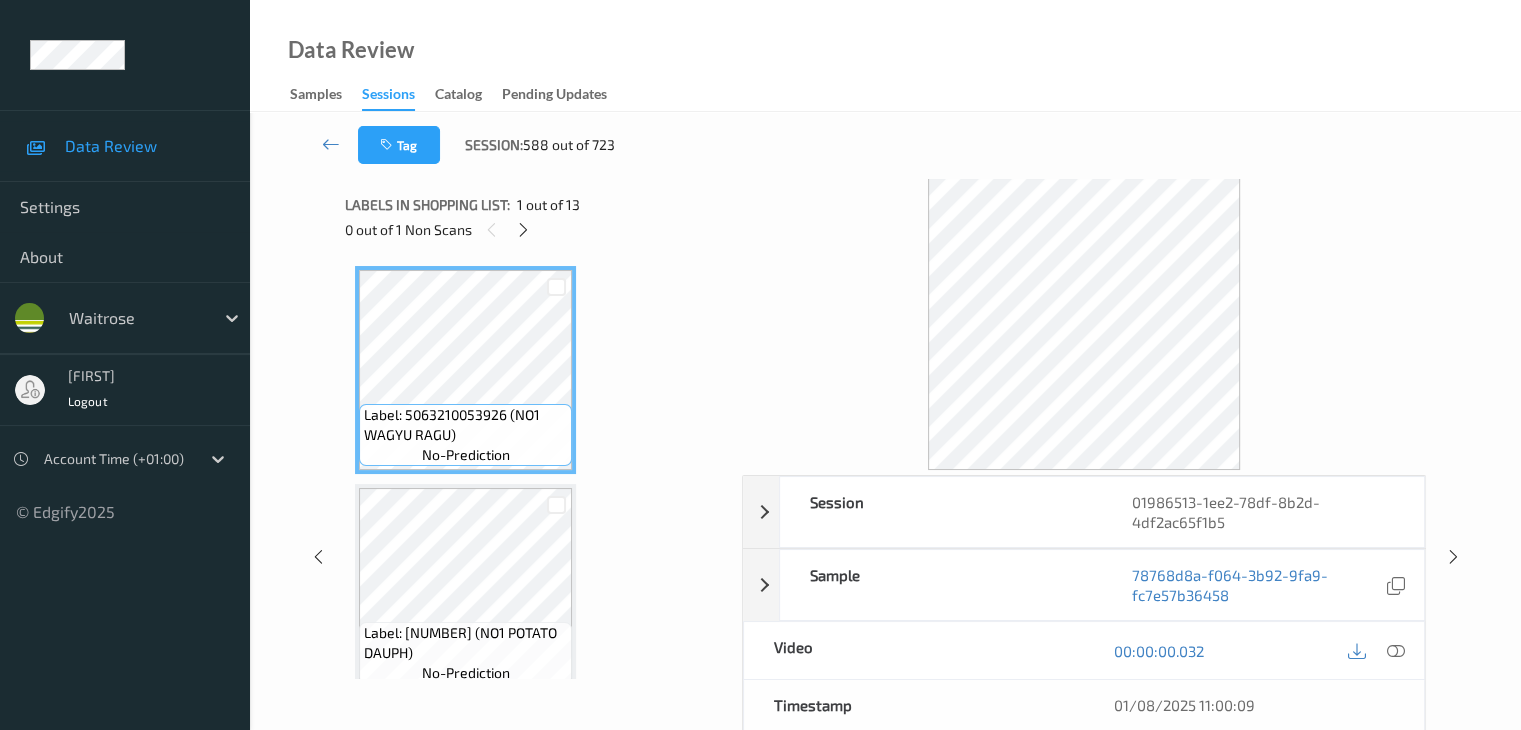 scroll, scrollTop: 2408, scrollLeft: 0, axis: vertical 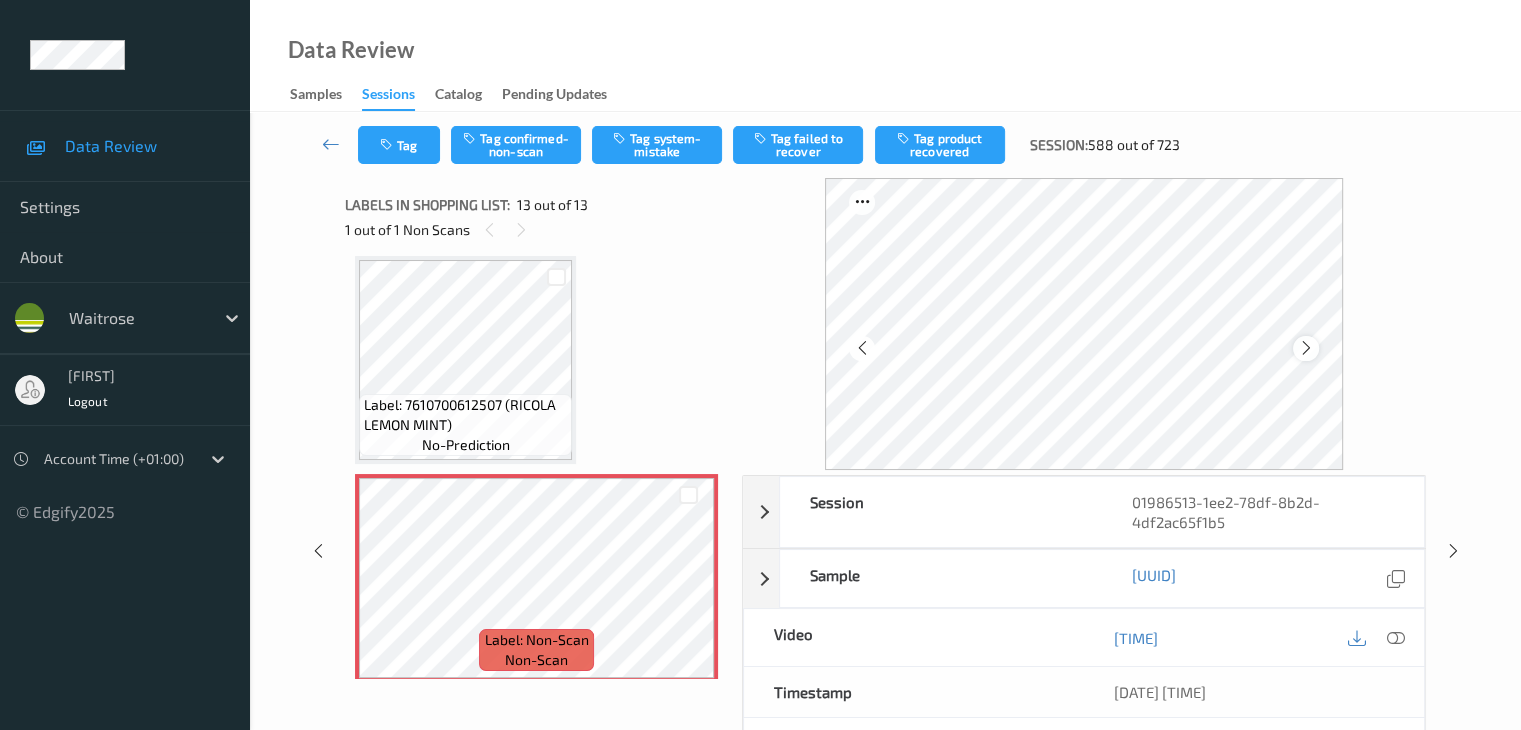 click at bounding box center (1306, 348) 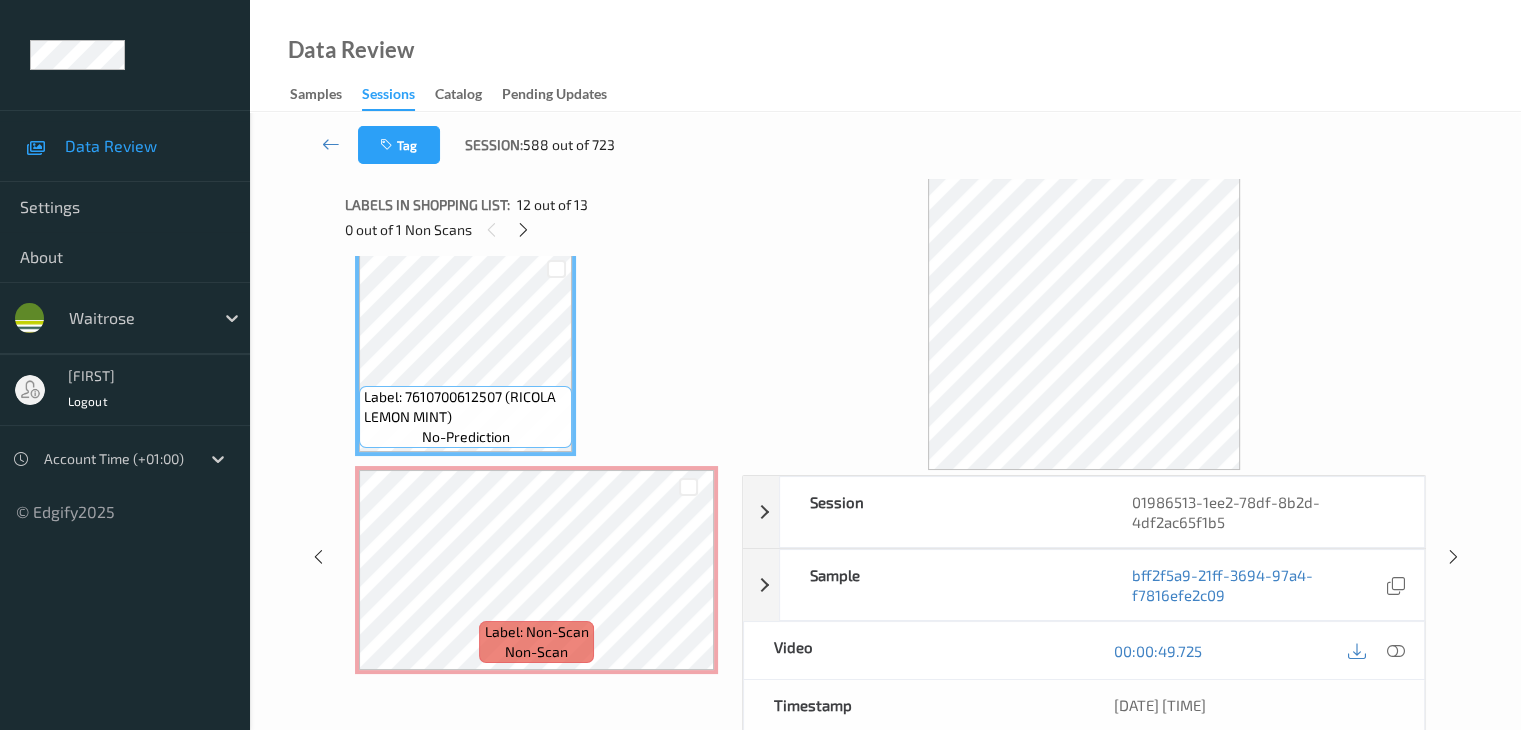 scroll, scrollTop: 2421, scrollLeft: 0, axis: vertical 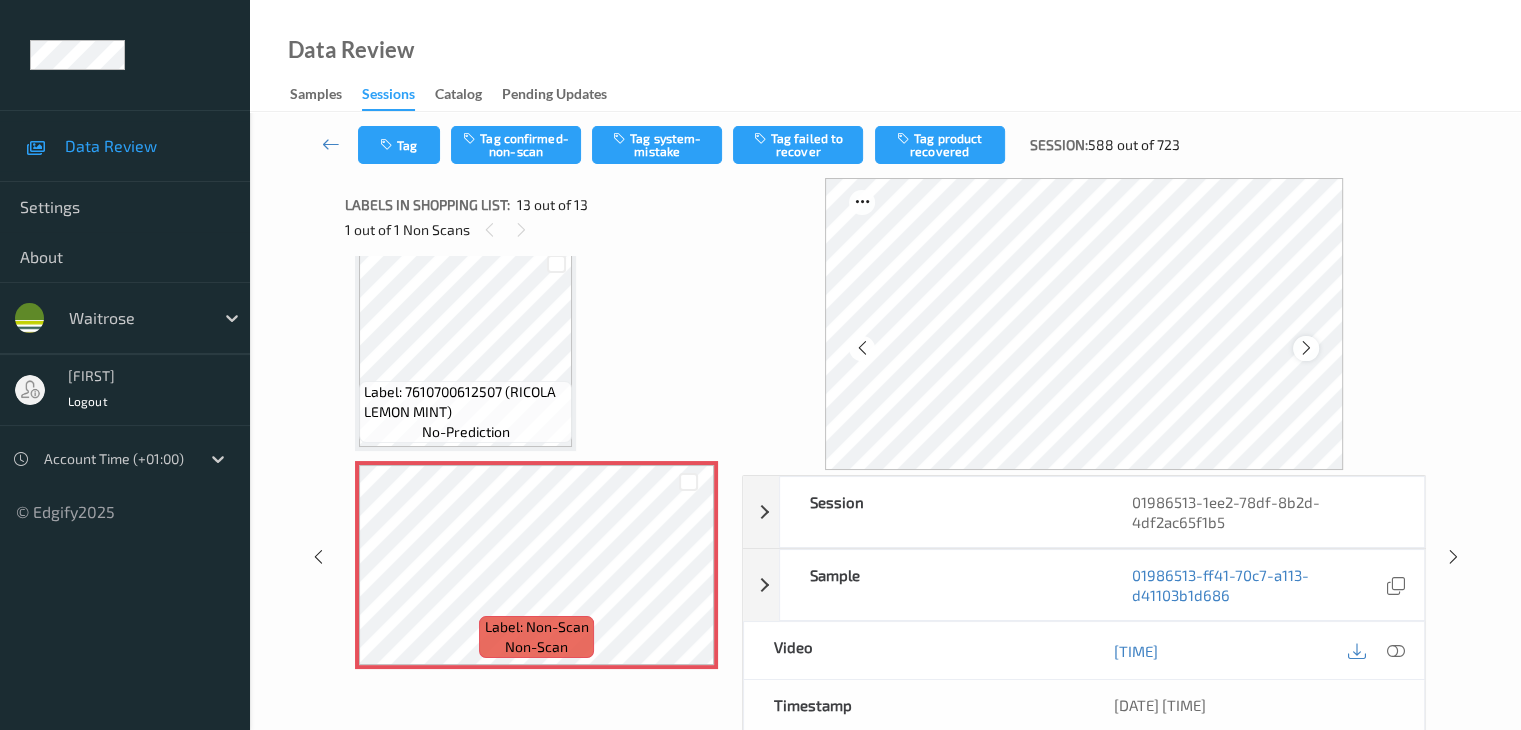 click at bounding box center (1305, 348) 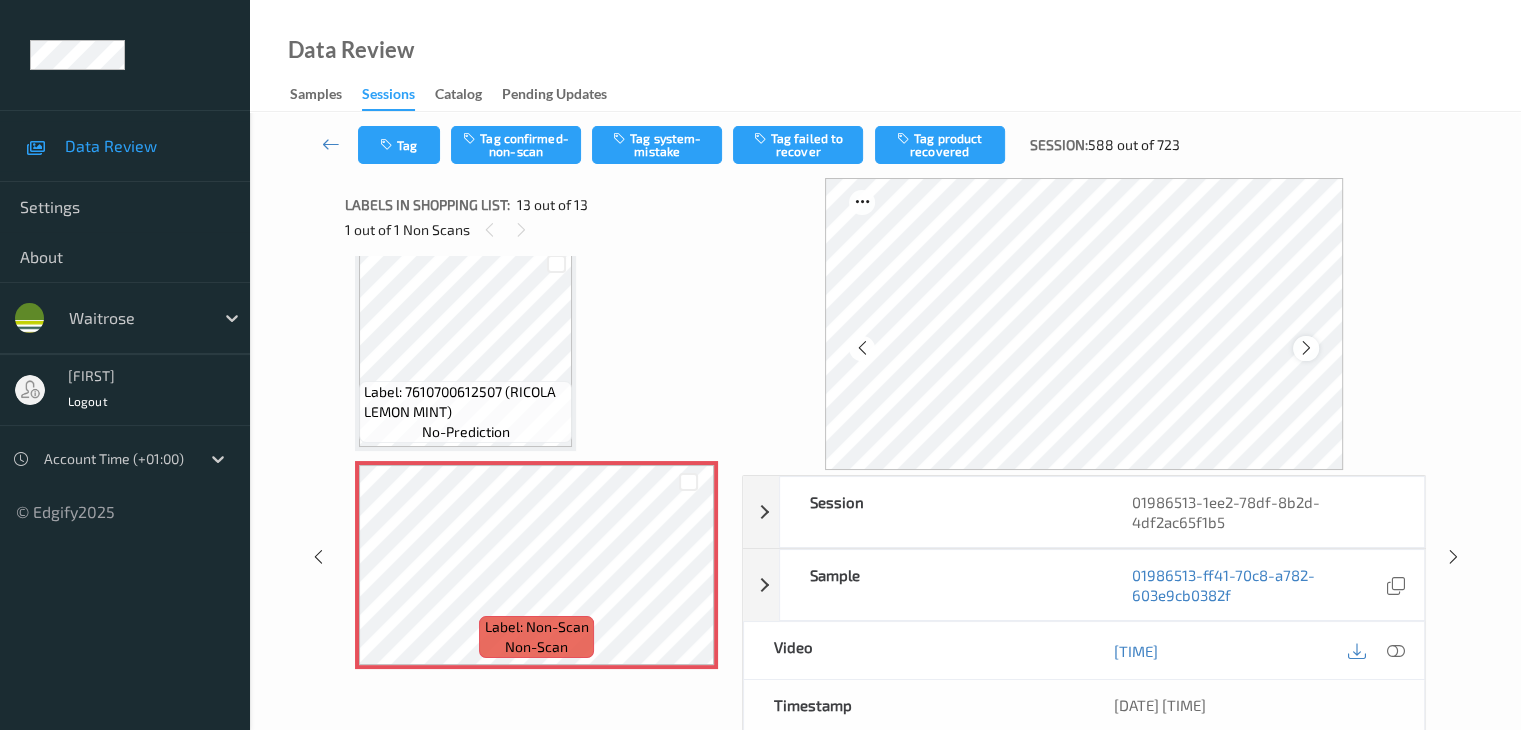 click at bounding box center (1306, 348) 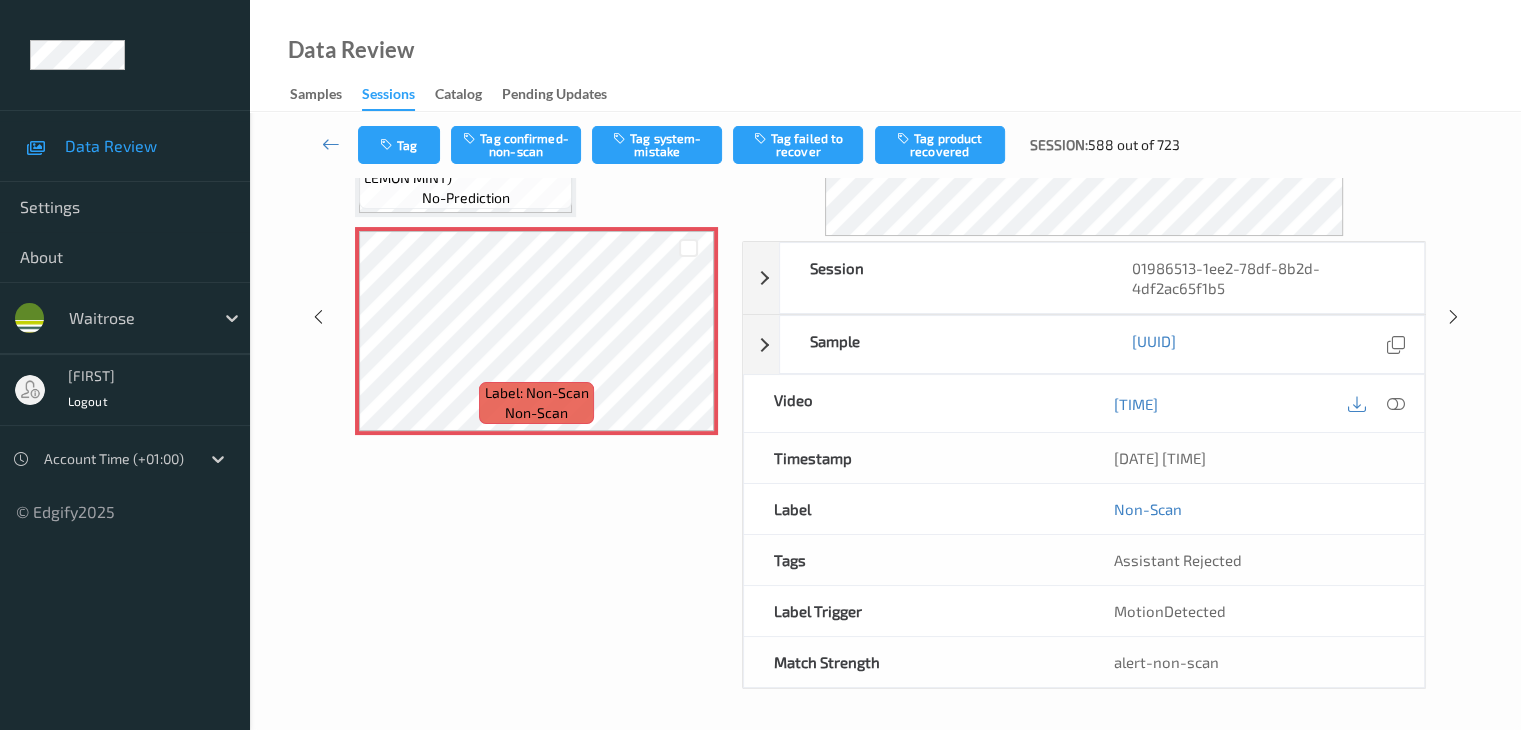 scroll, scrollTop: 244, scrollLeft: 0, axis: vertical 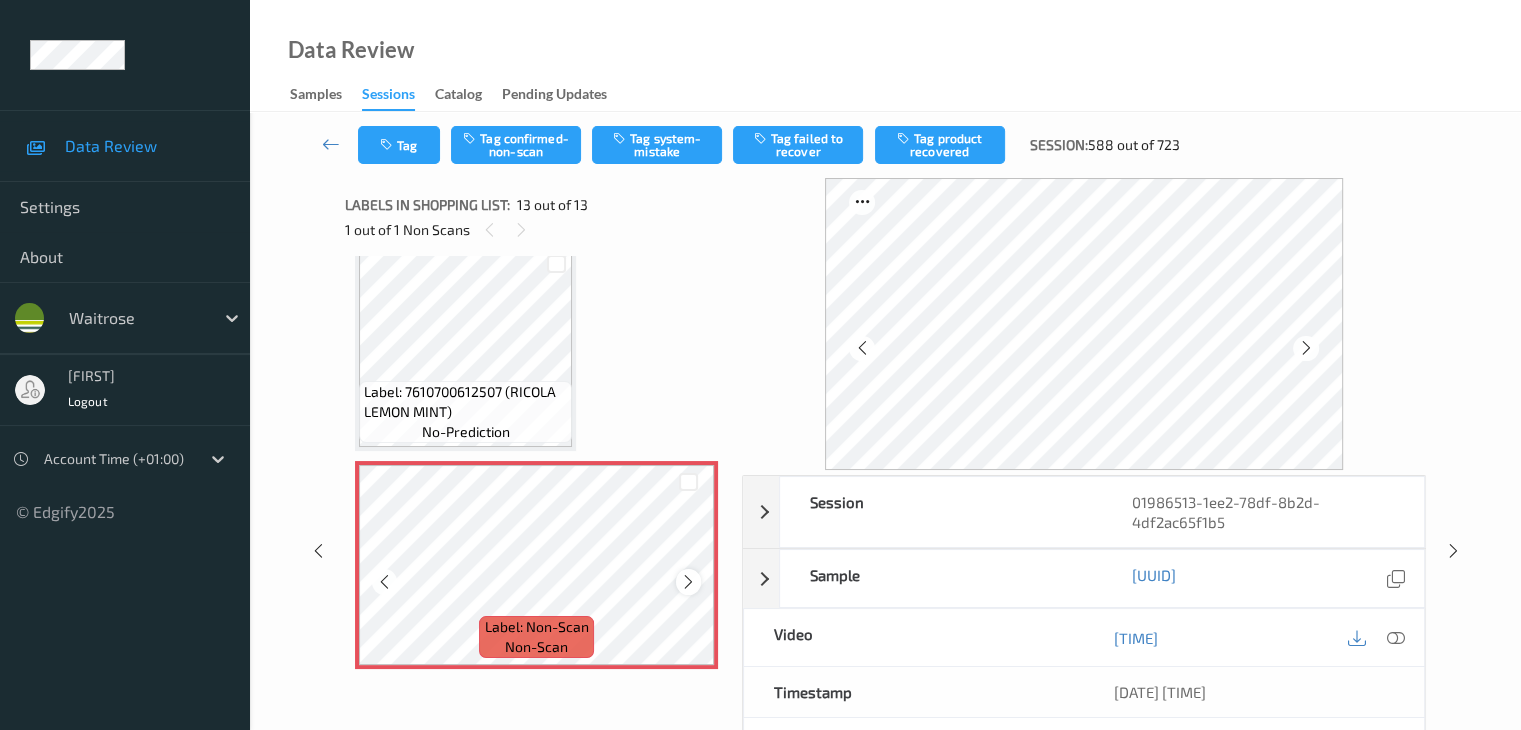 click at bounding box center (688, 582) 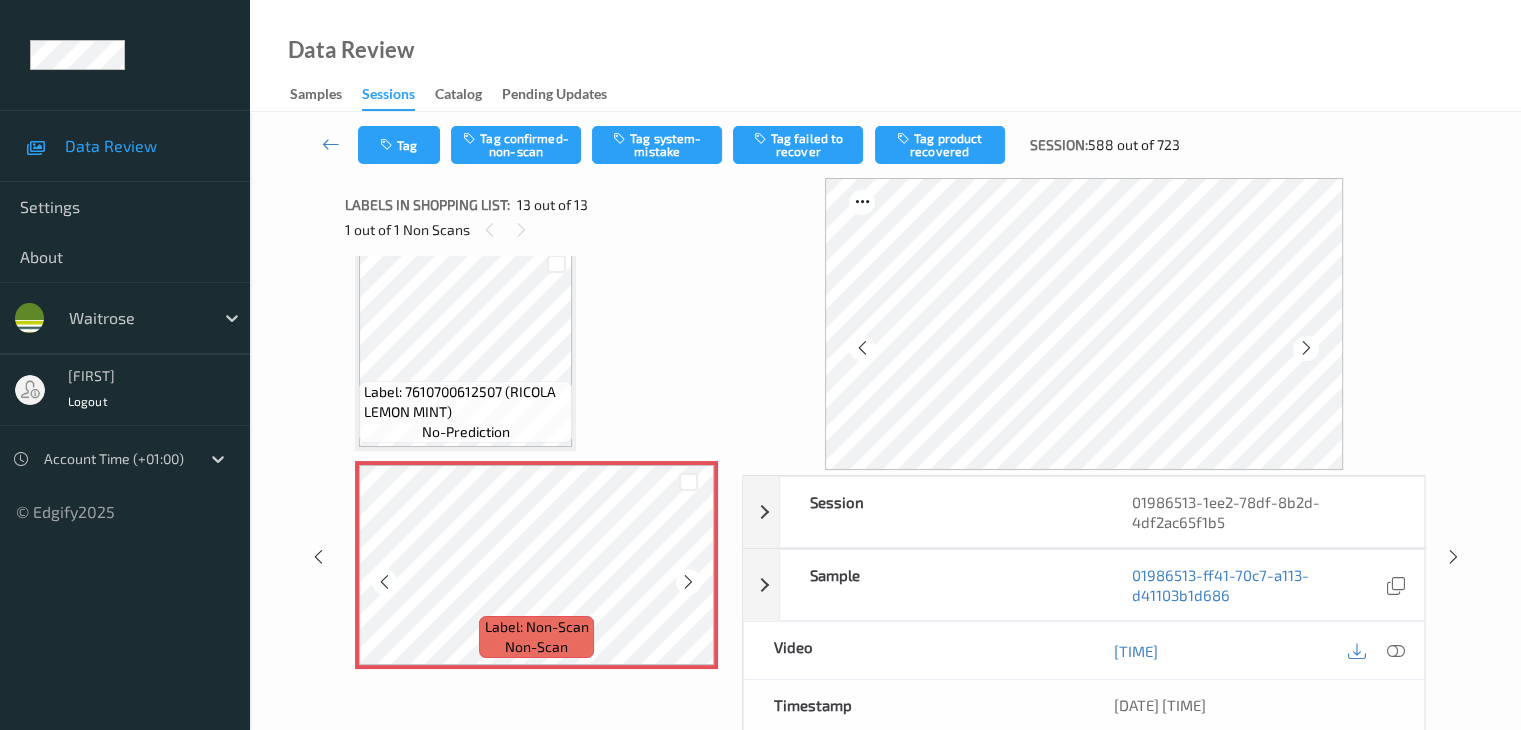 click at bounding box center [688, 582] 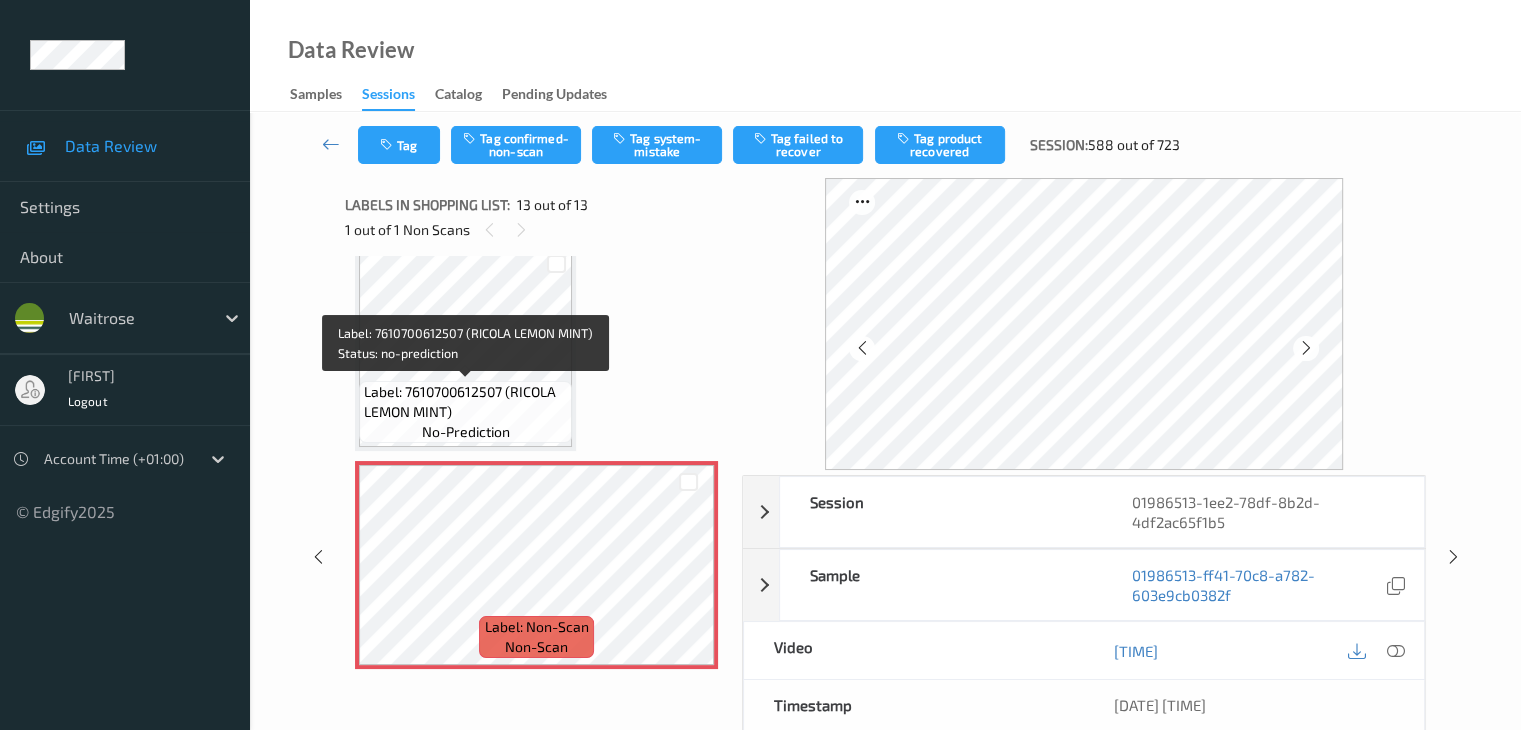 click on "Label: 7610700612507 (RICOLA LEMON MINT)" at bounding box center [465, 402] 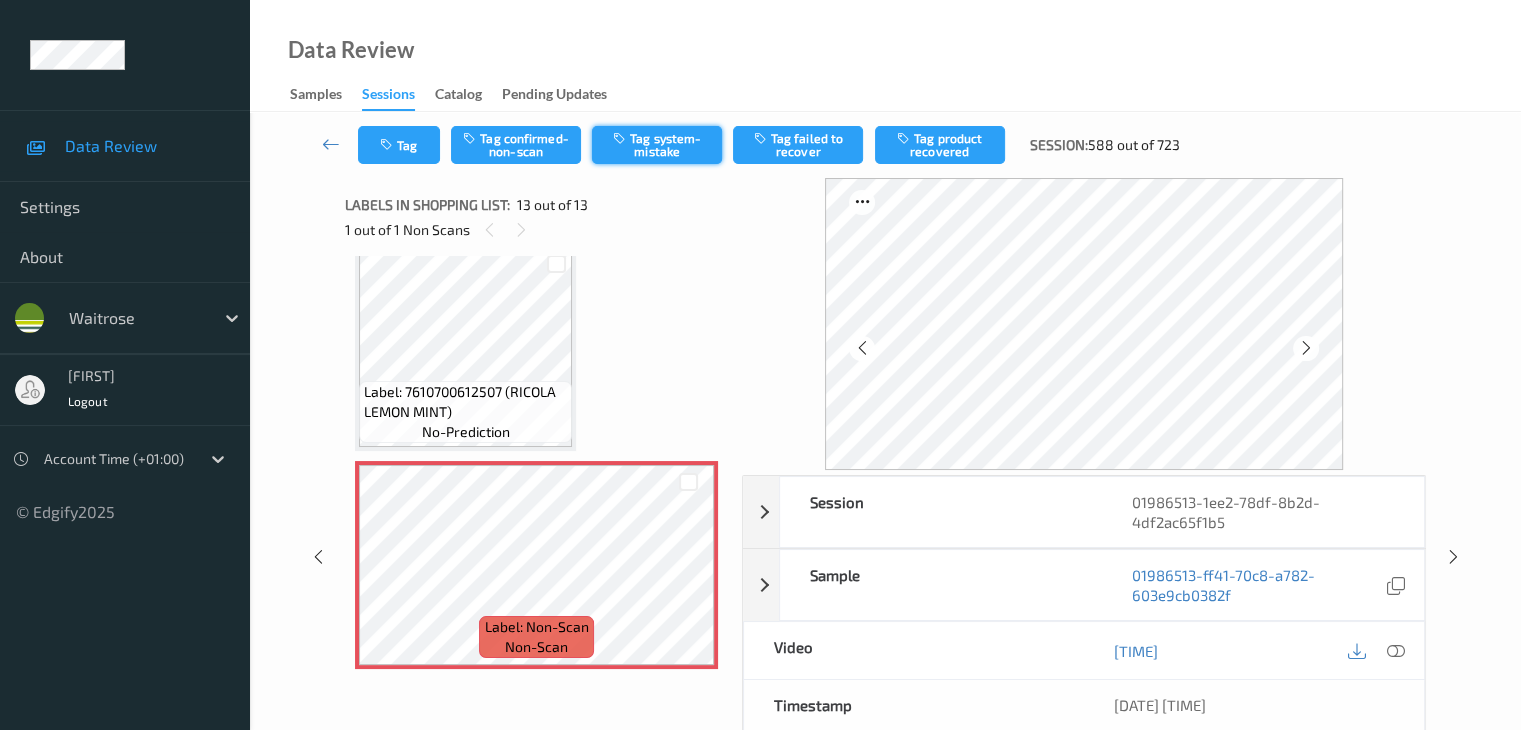 click on "Tag   system-mistake" at bounding box center (657, 145) 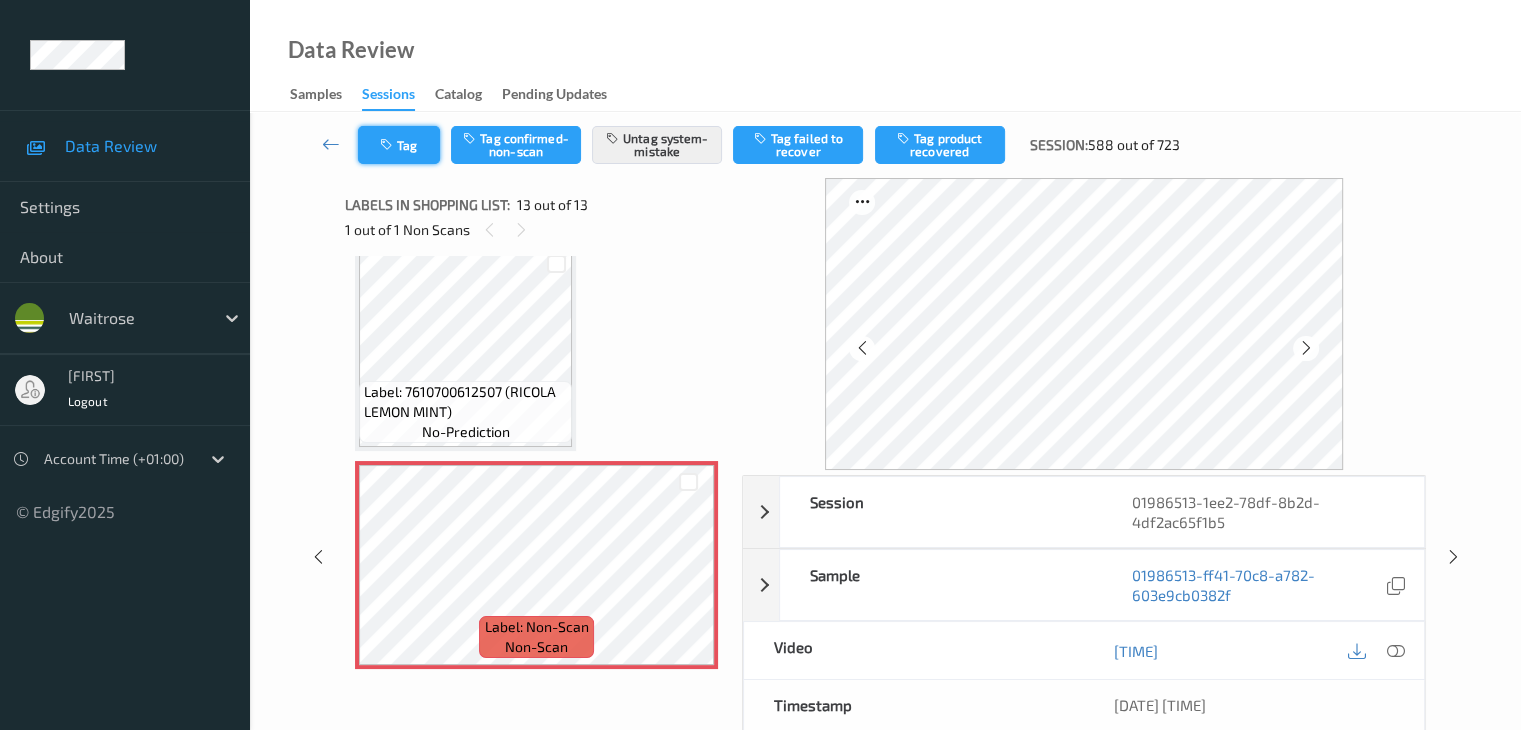click on "Tag" at bounding box center [399, 145] 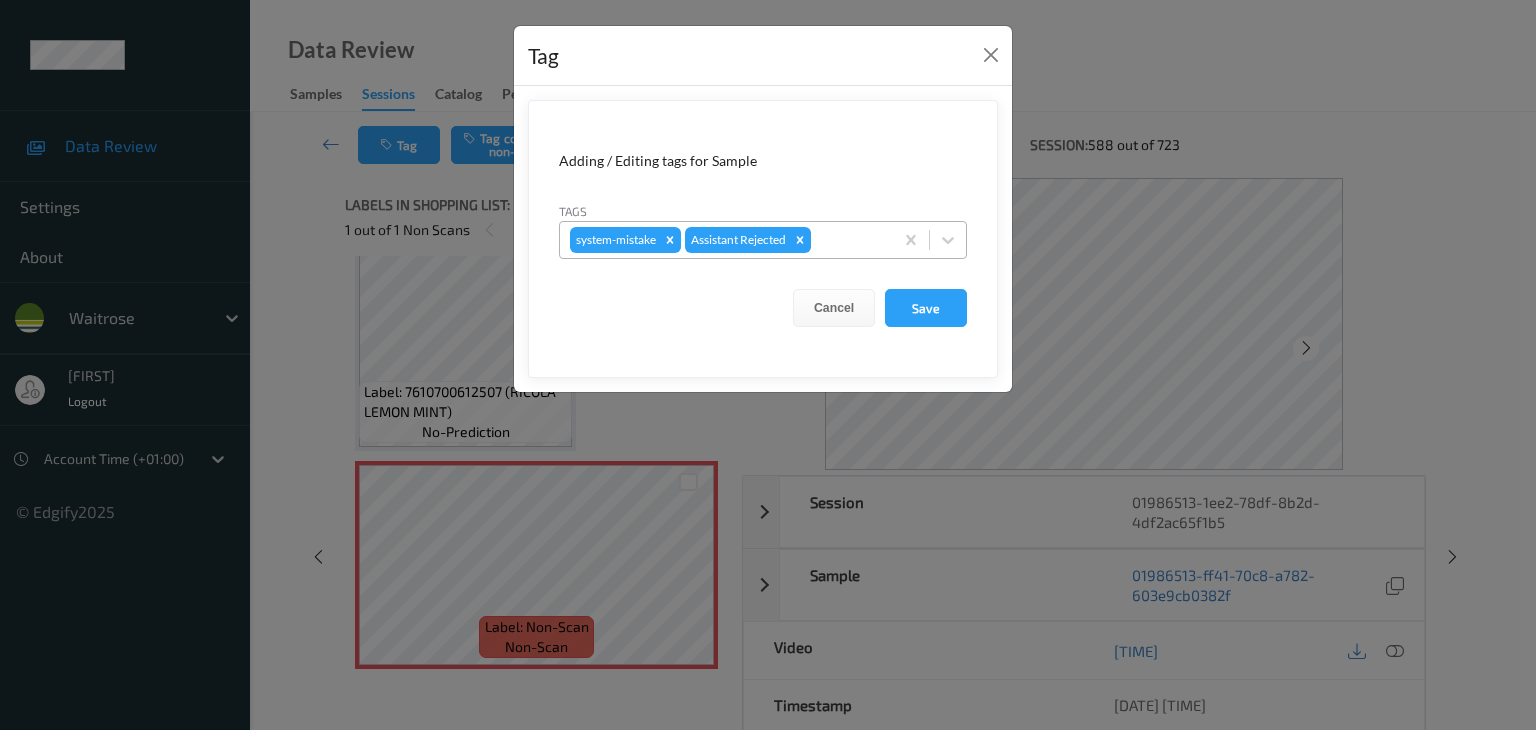 click at bounding box center (849, 240) 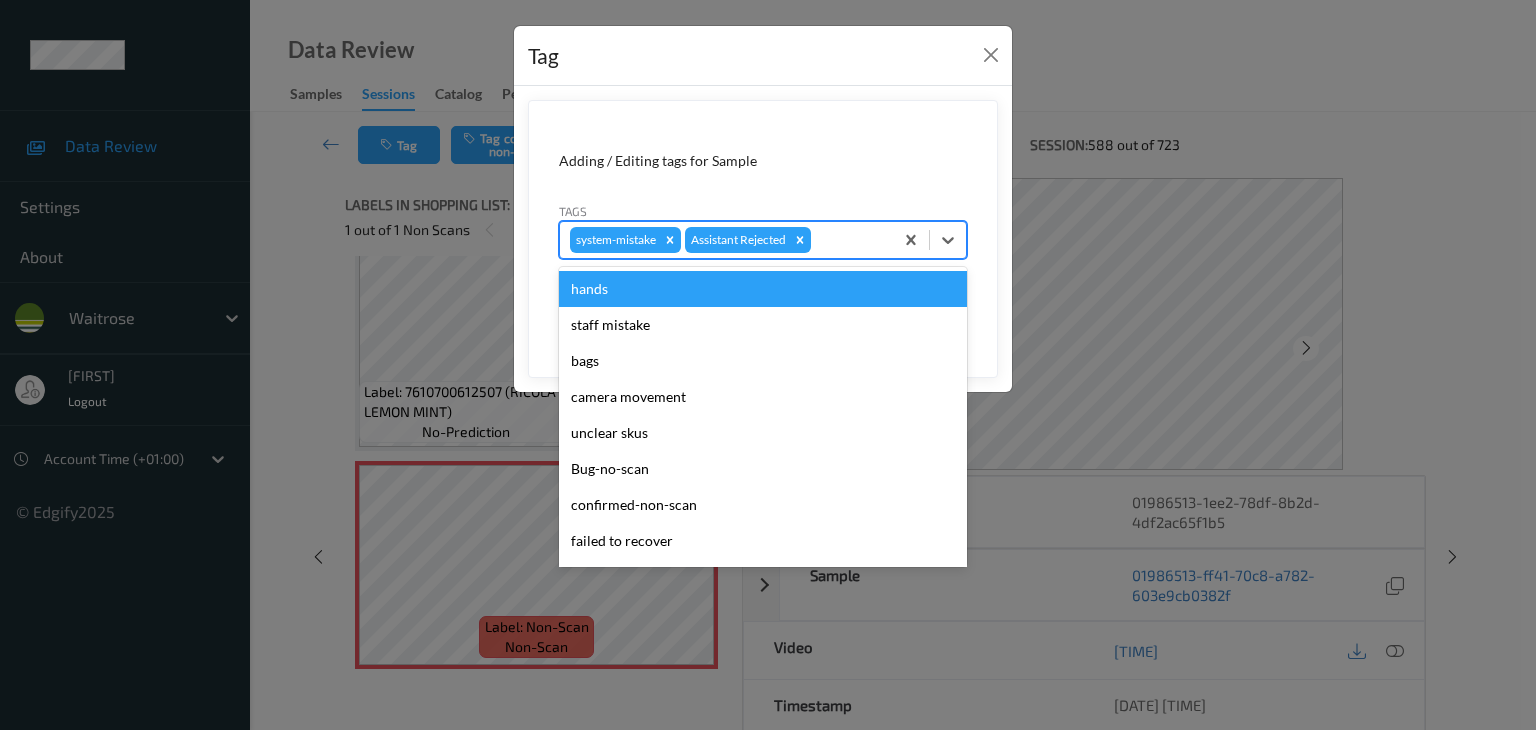 type on "u" 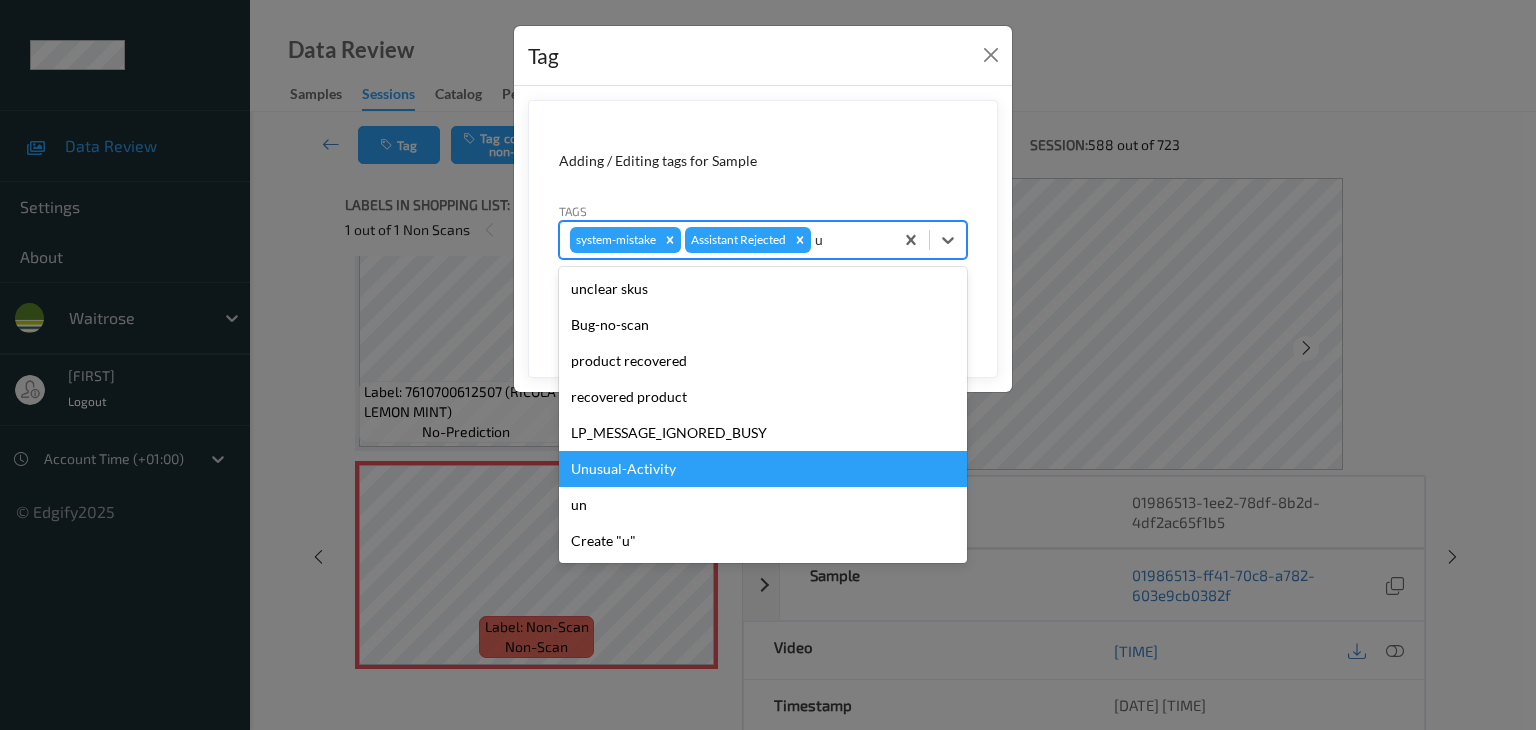 click on "Unusual-Activity" at bounding box center (763, 469) 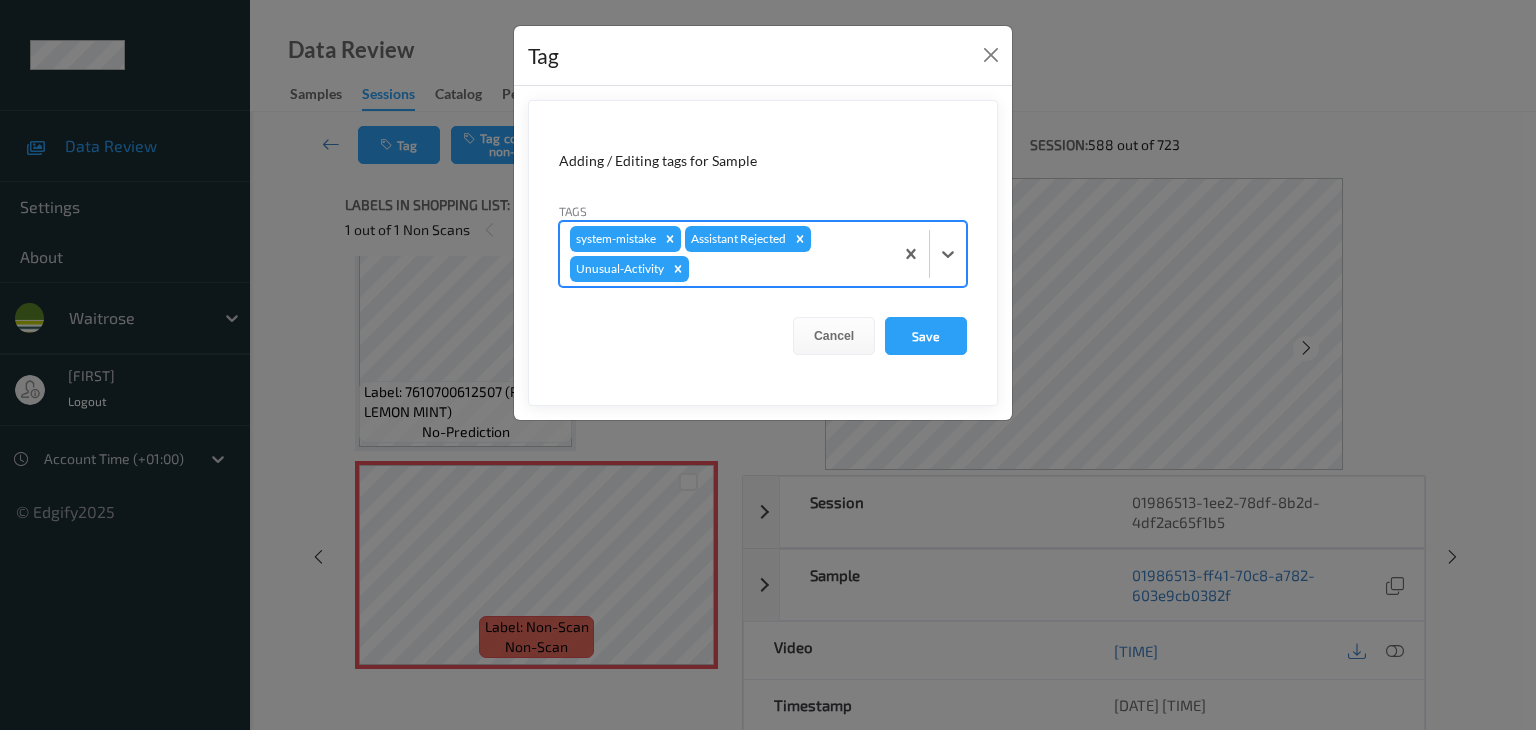 click on "Save" at bounding box center (926, 336) 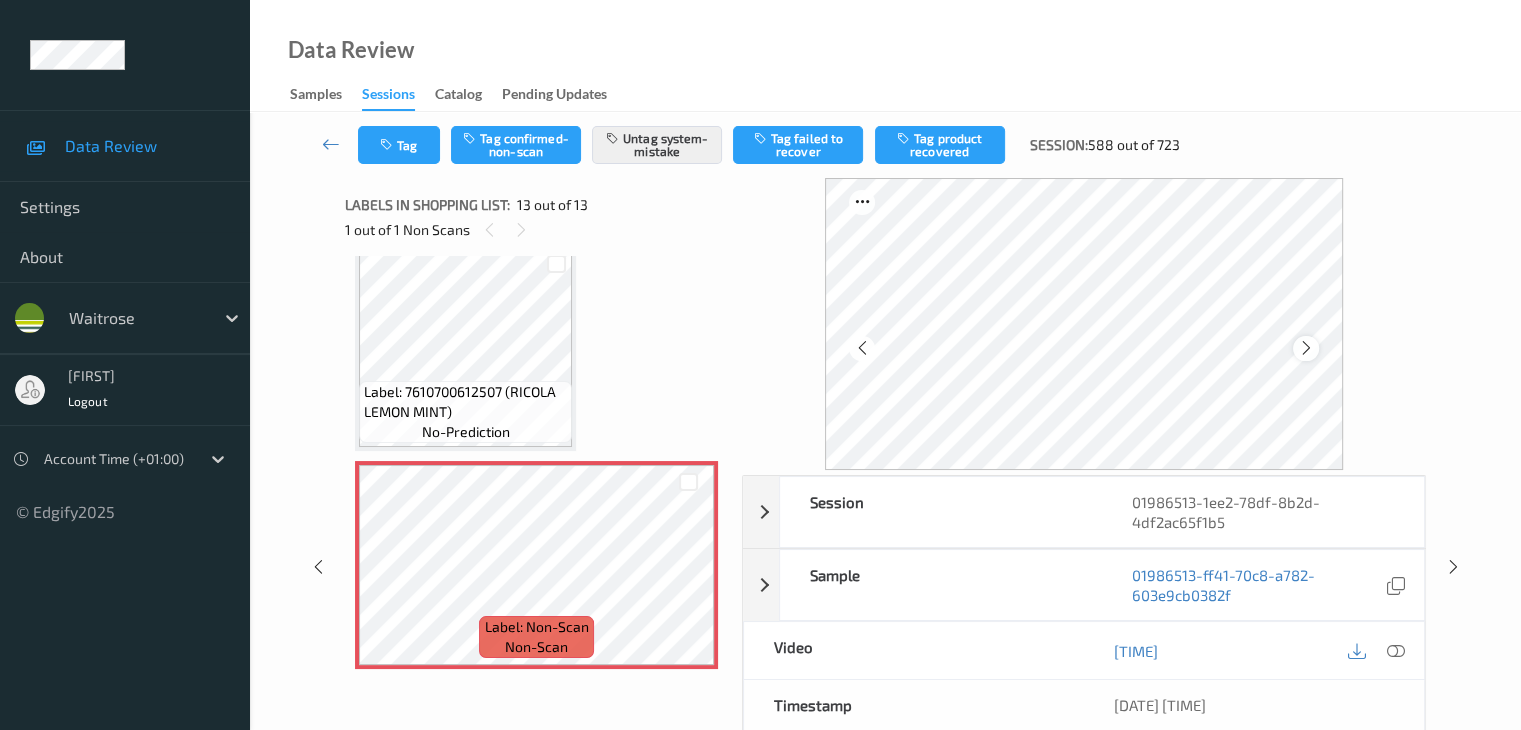 click at bounding box center (1306, 348) 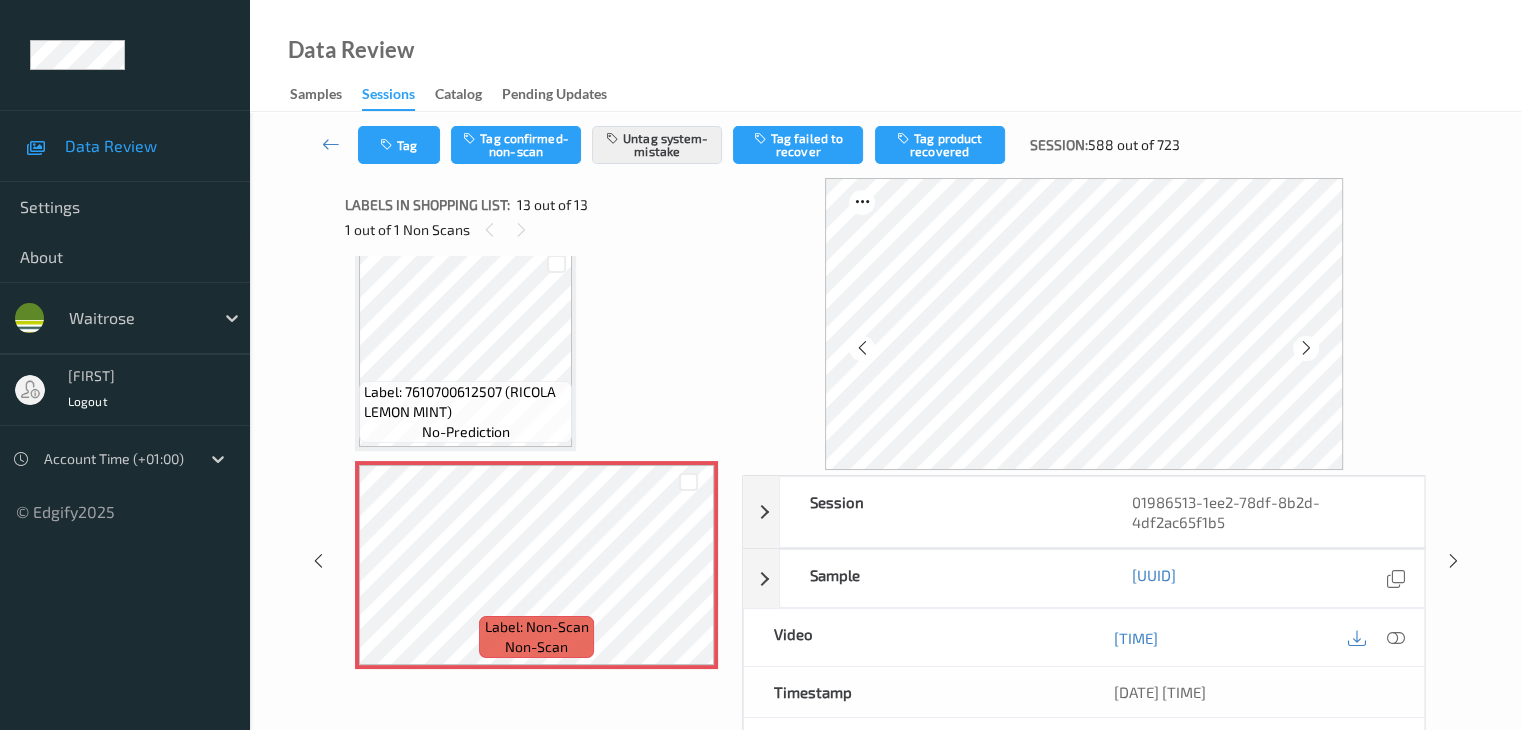 click at bounding box center (1306, 348) 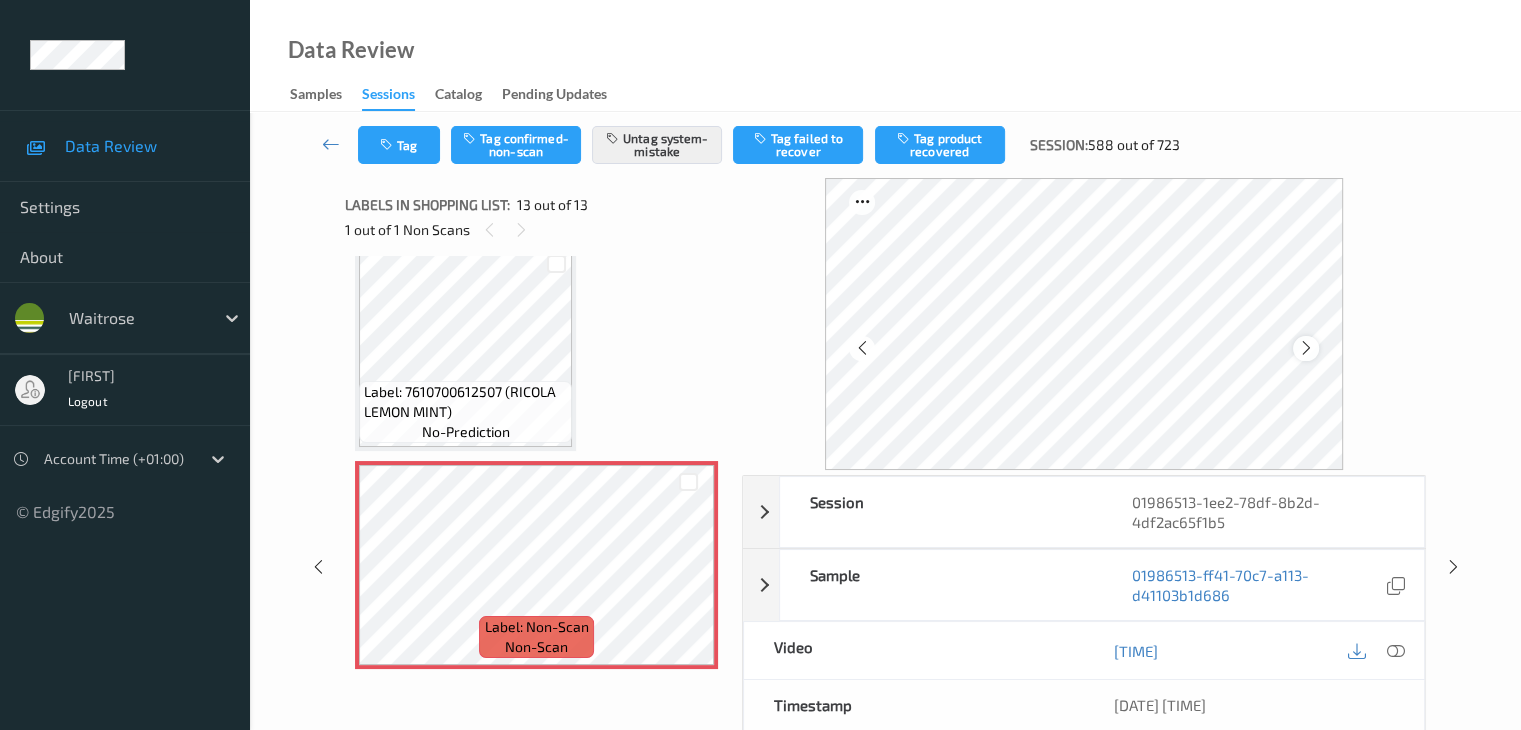 click at bounding box center (1305, 348) 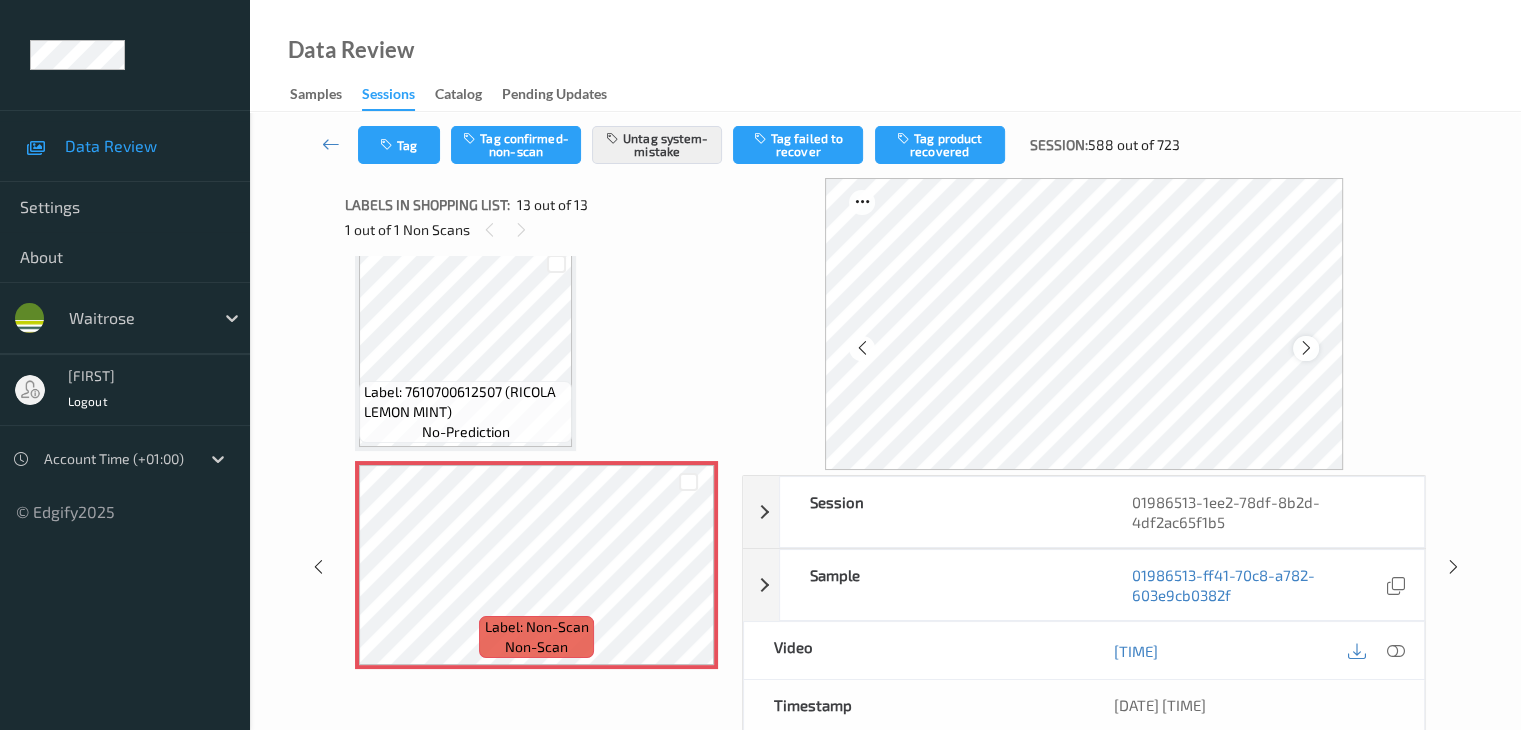 click at bounding box center (1306, 348) 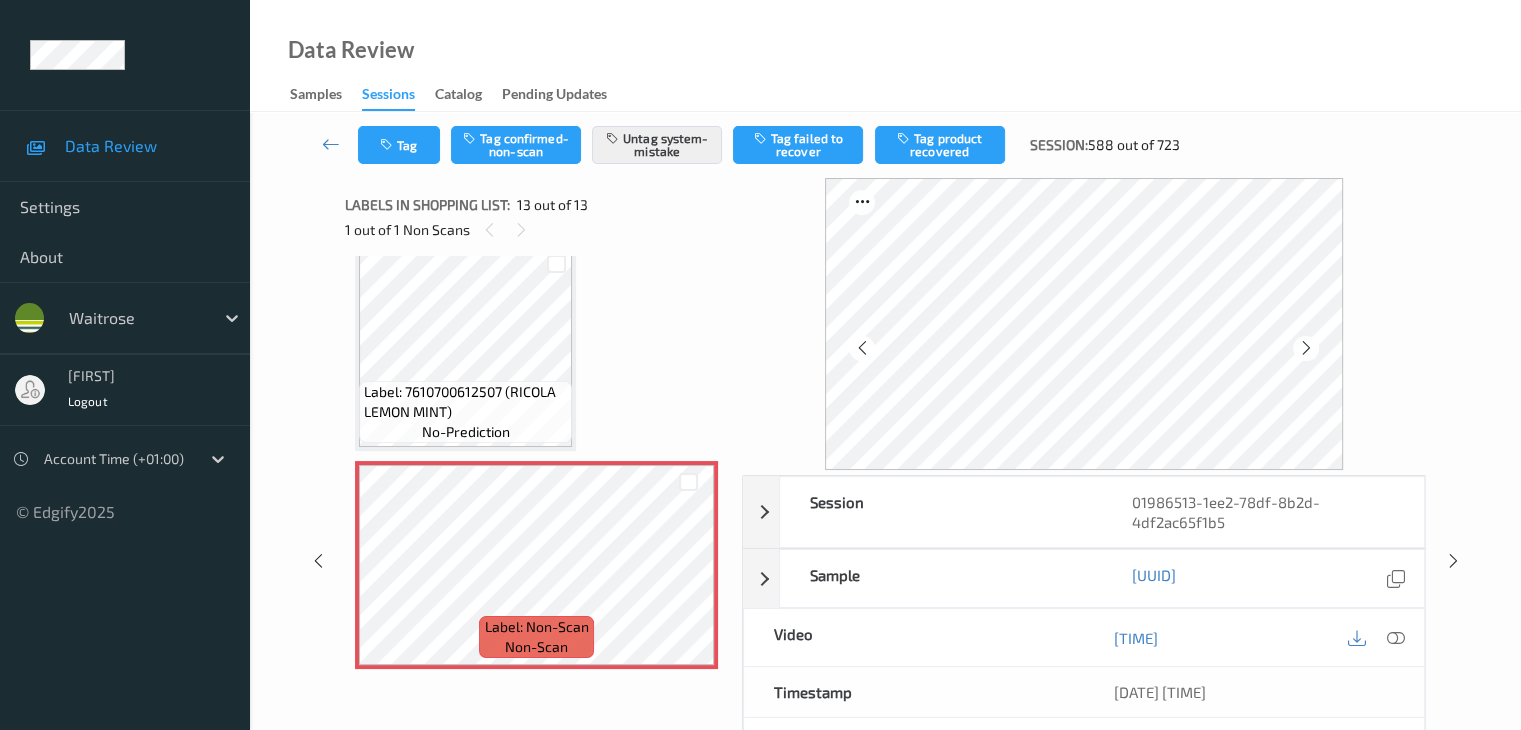 click at bounding box center (1306, 348) 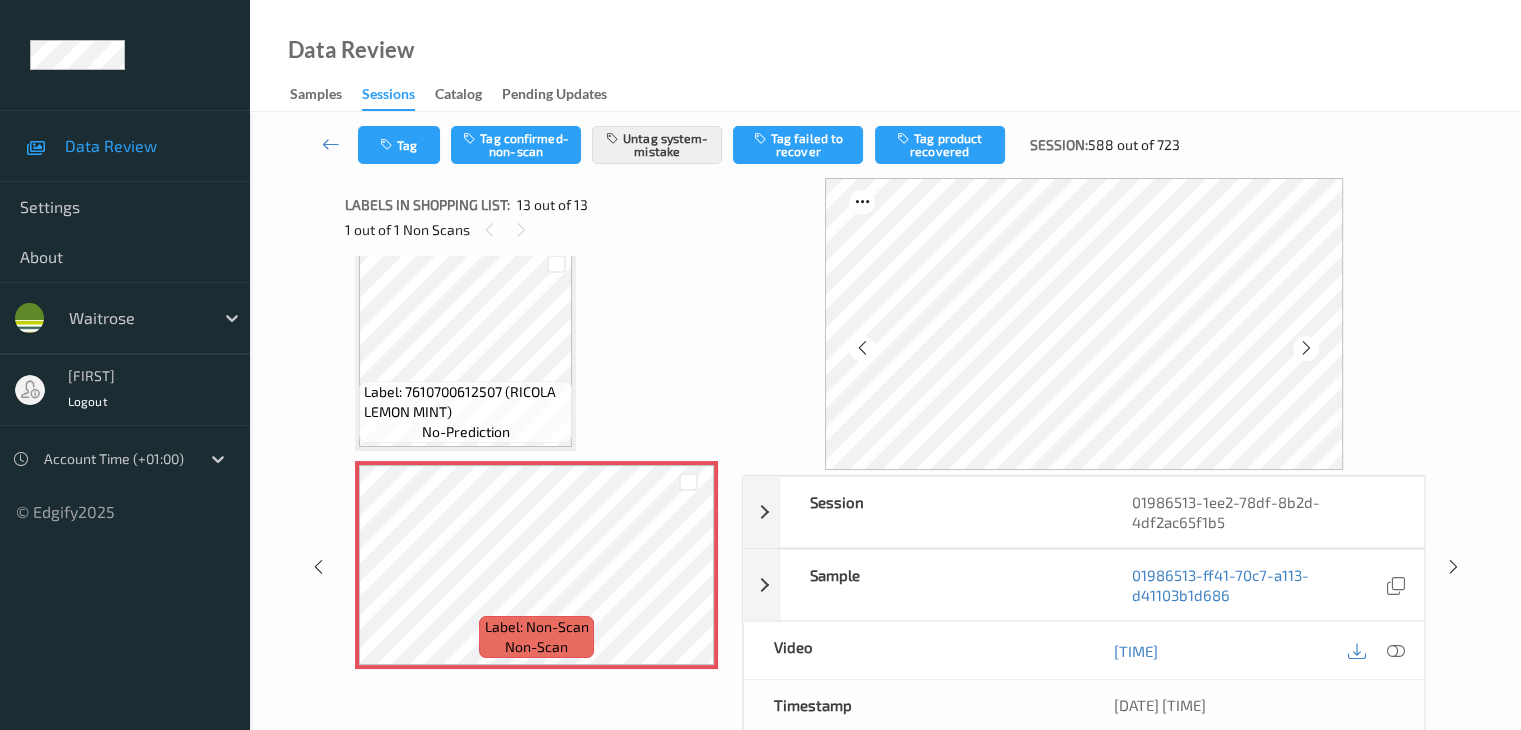 click at bounding box center [1306, 348] 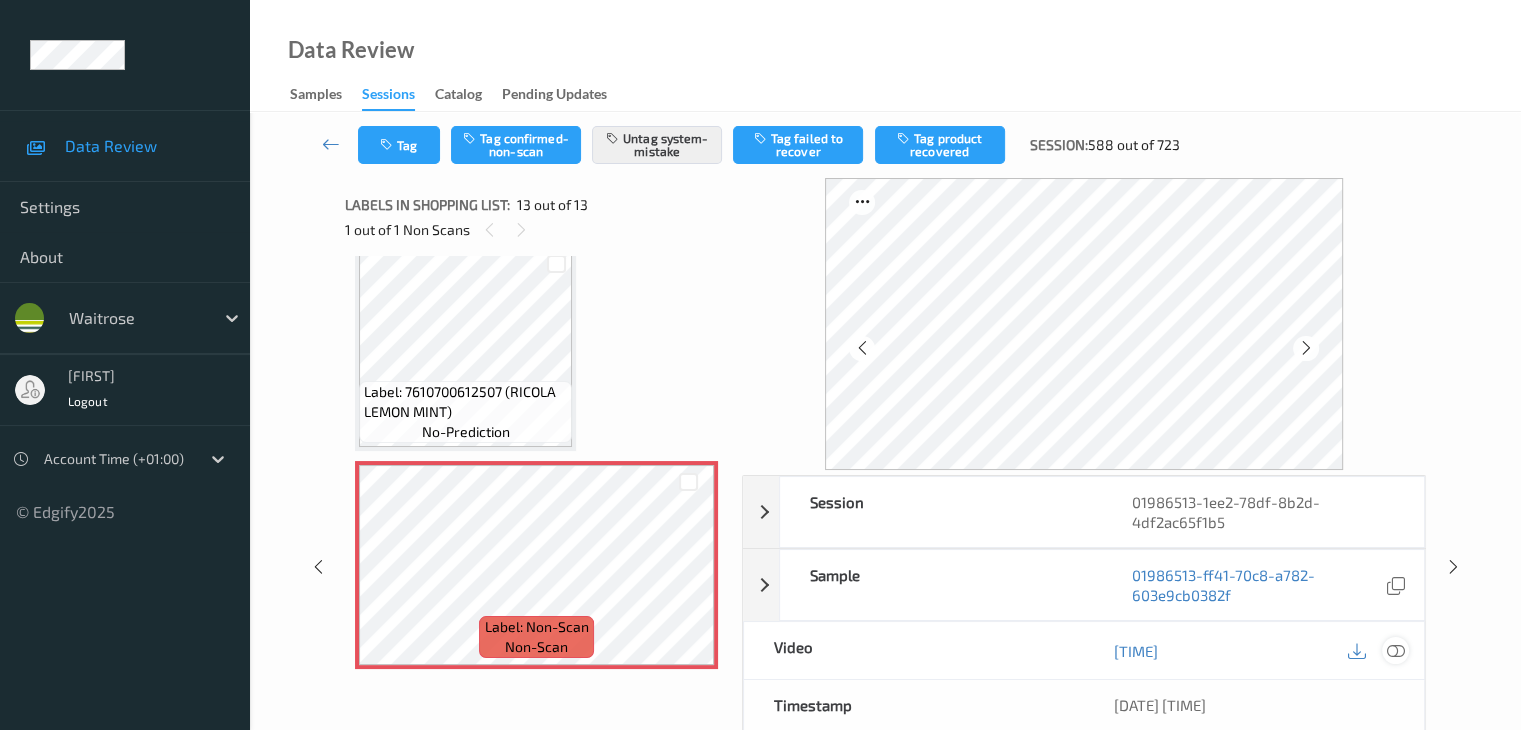 click at bounding box center [1395, 650] 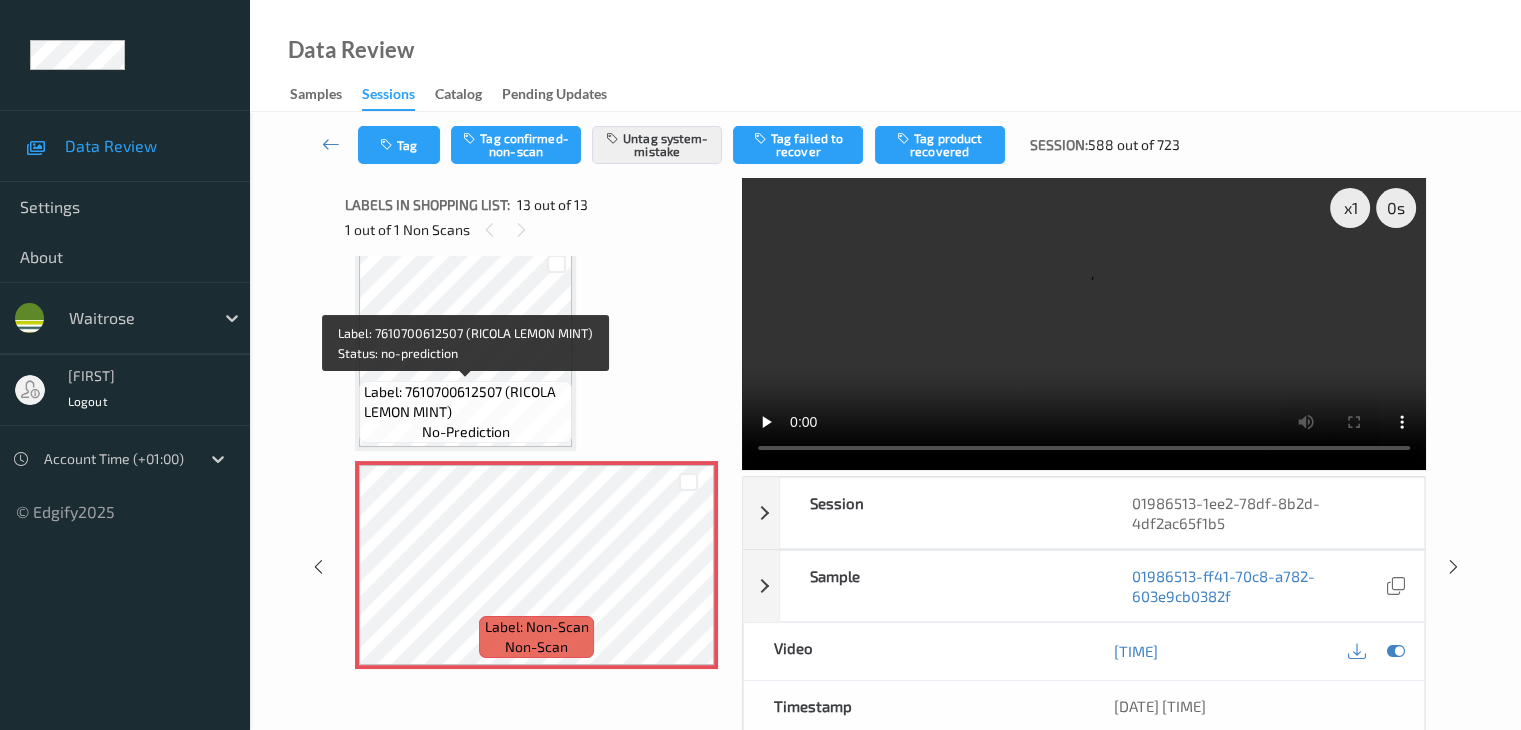click on "Label: 7610700612507 (RICOLA LEMON MINT)" at bounding box center [465, 402] 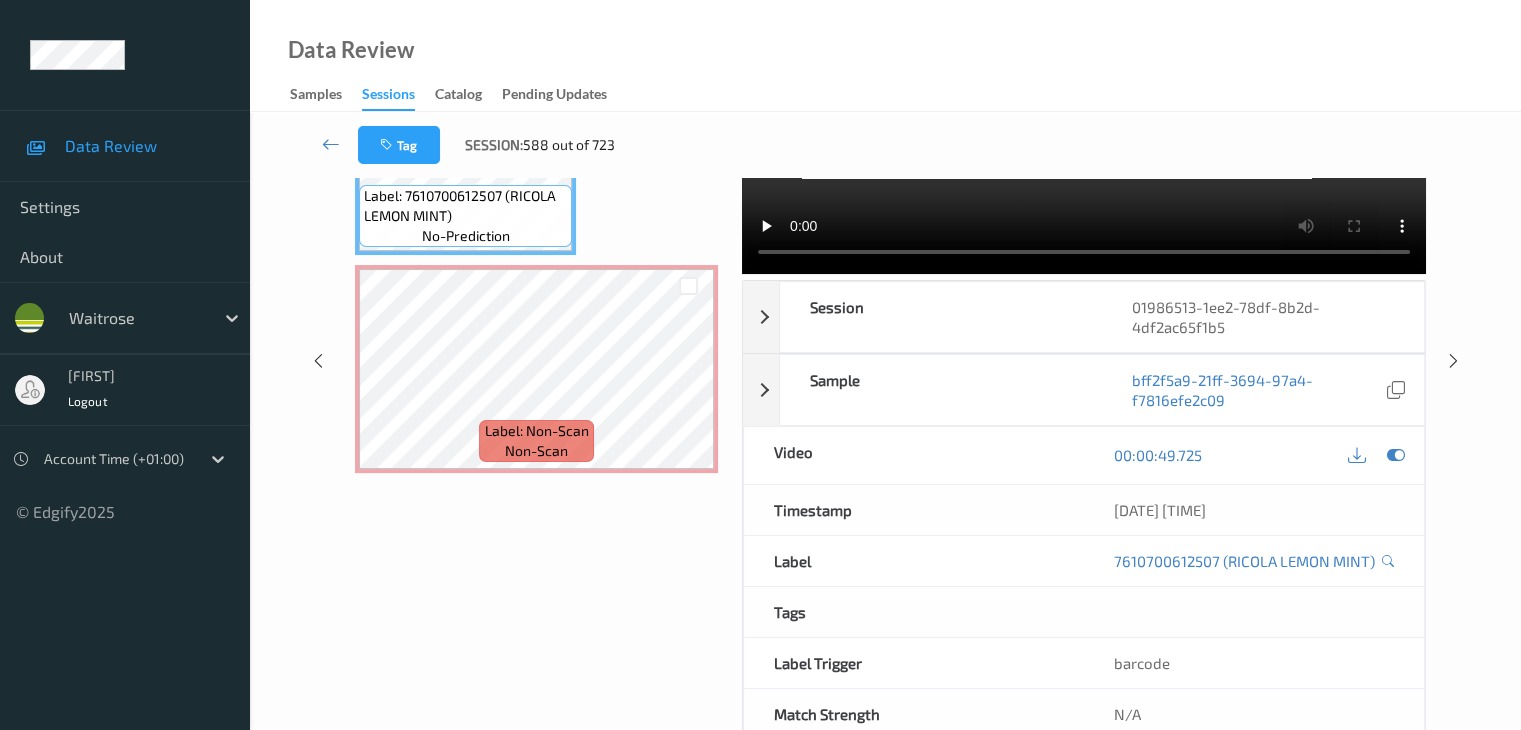 scroll, scrollTop: 200, scrollLeft: 0, axis: vertical 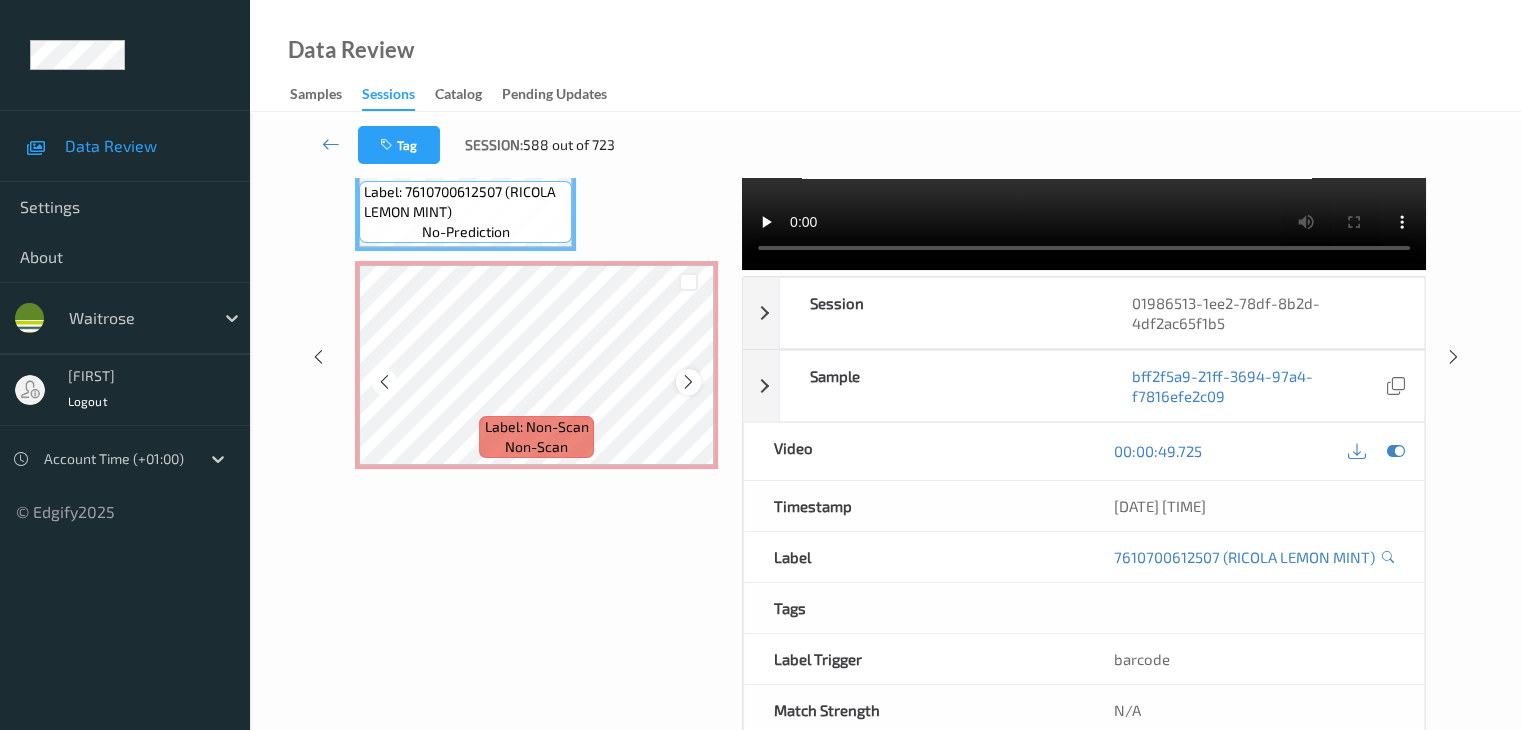 click at bounding box center [688, 382] 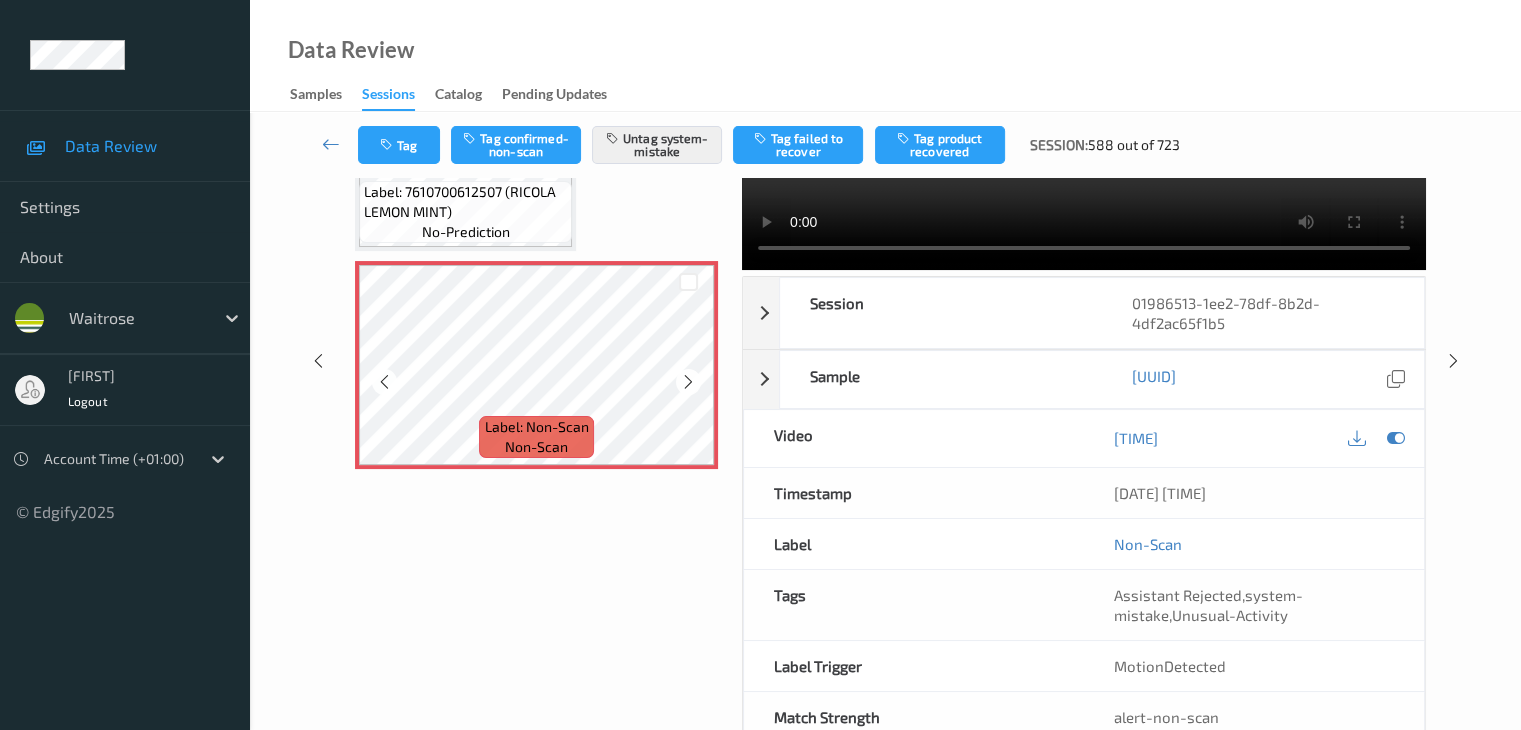 click at bounding box center [688, 382] 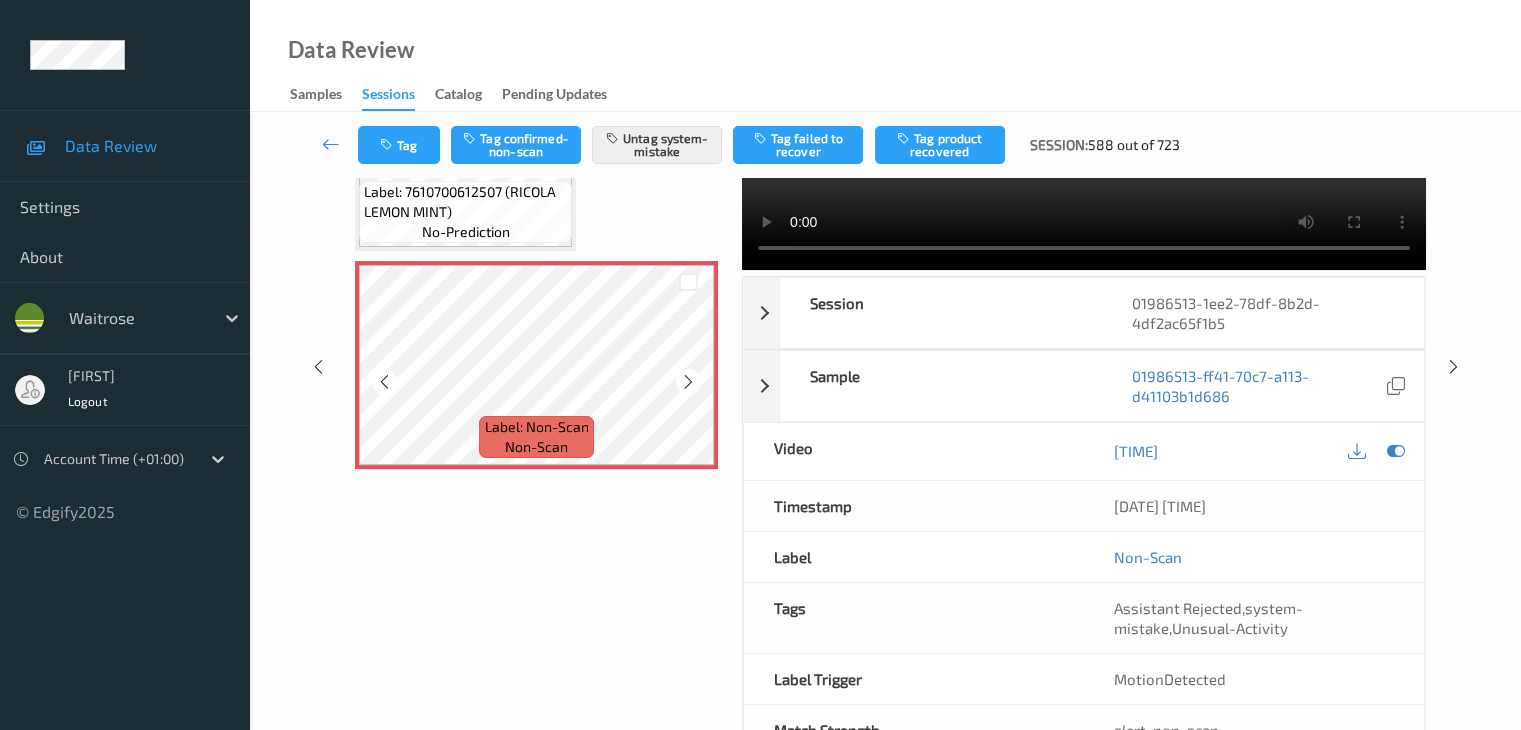 click at bounding box center (688, 382) 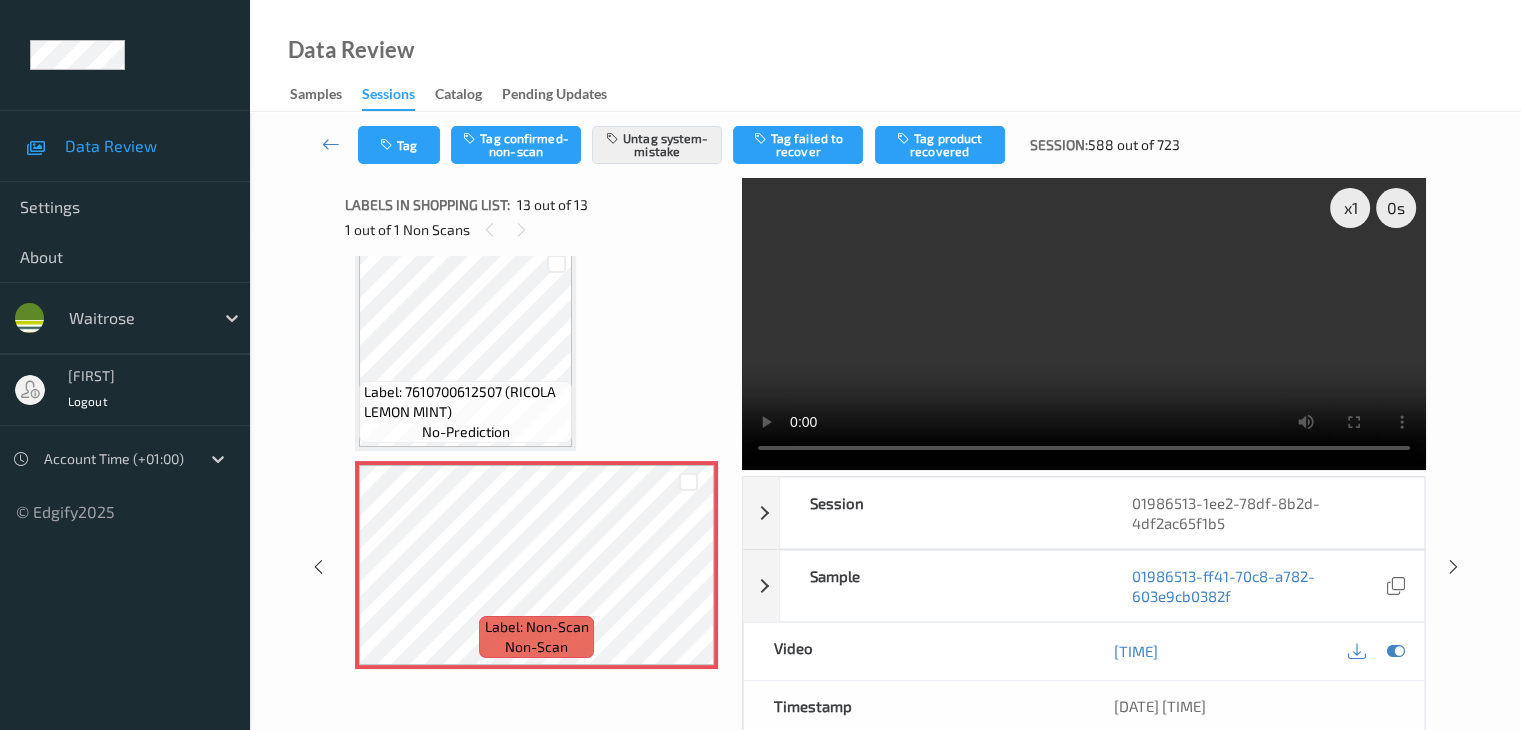 scroll, scrollTop: 0, scrollLeft: 0, axis: both 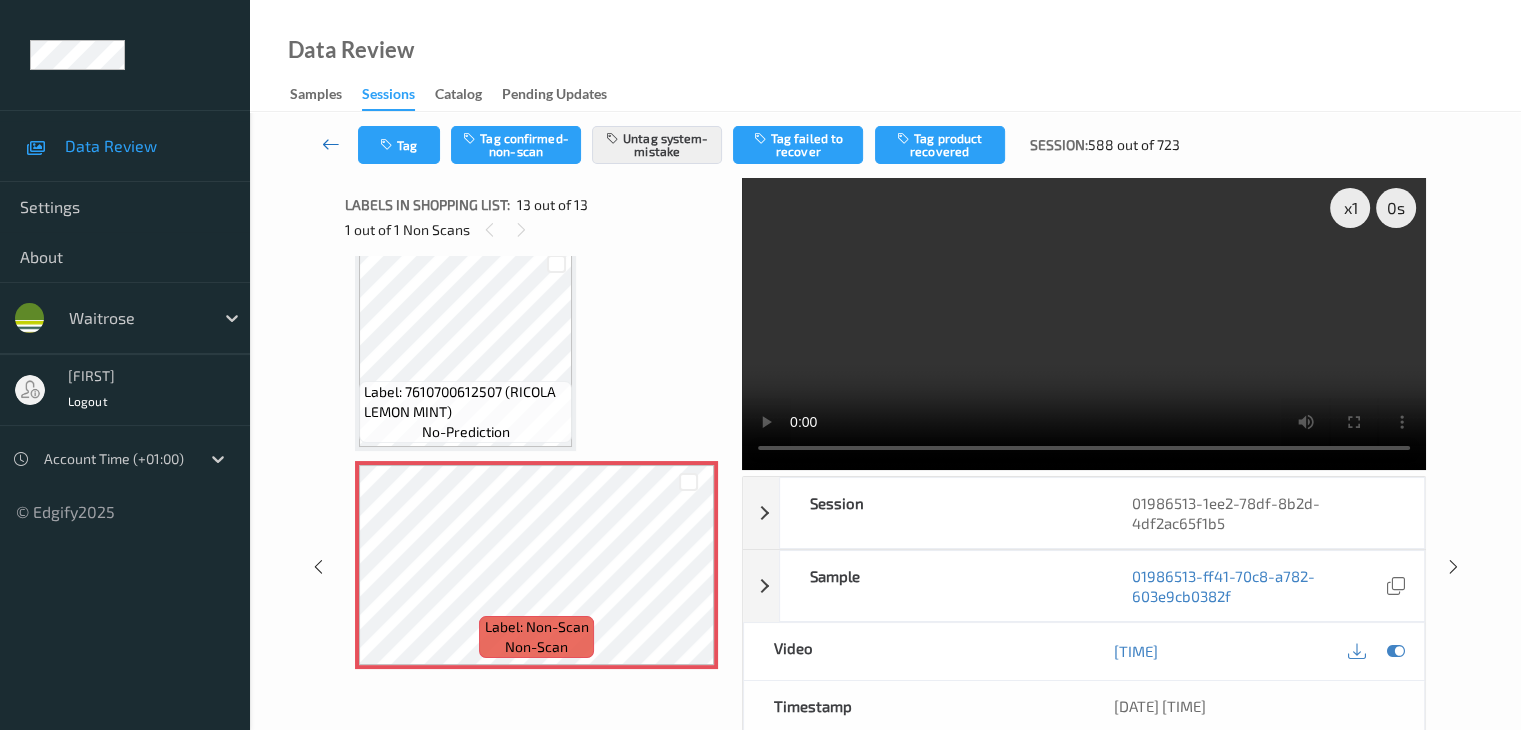 click at bounding box center (331, 145) 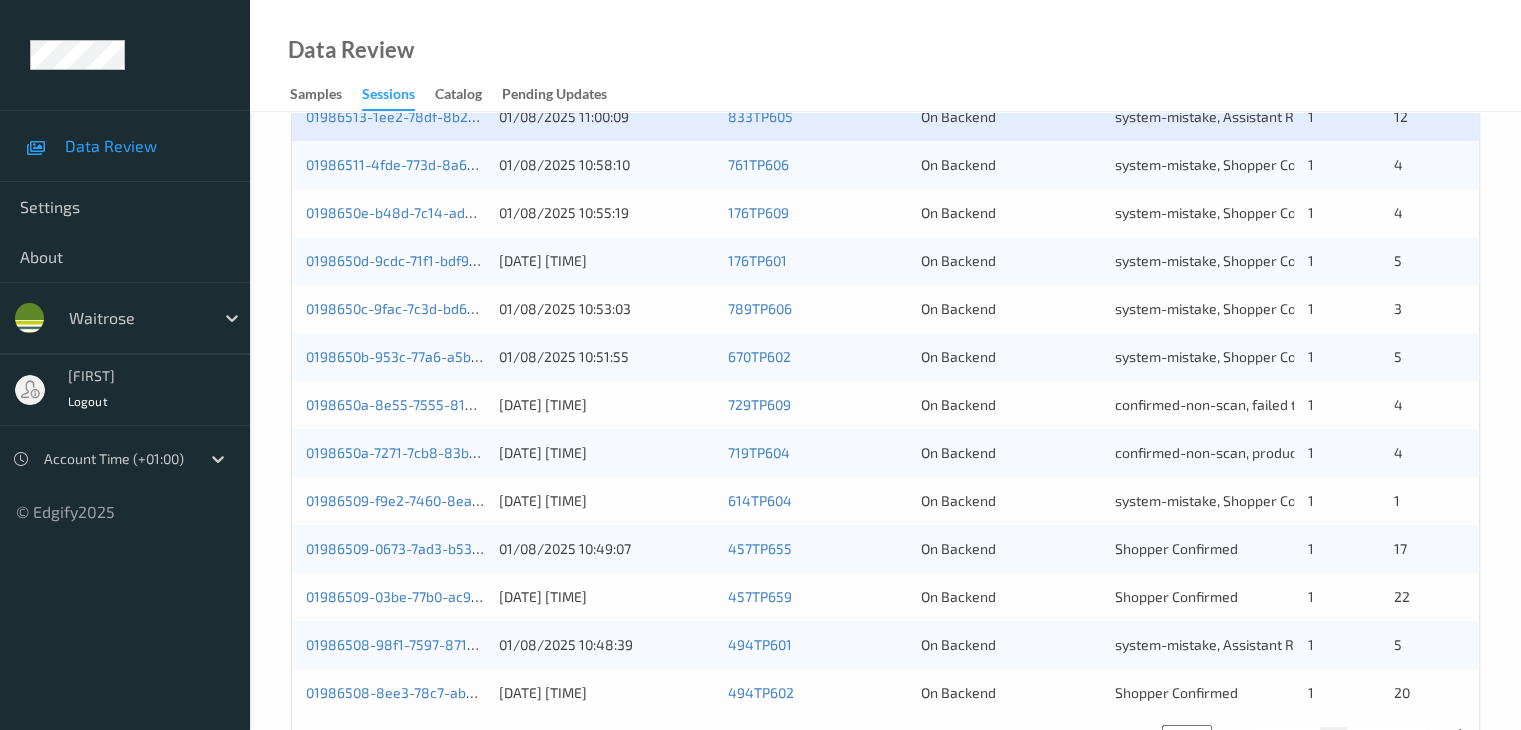 scroll, scrollTop: 900, scrollLeft: 0, axis: vertical 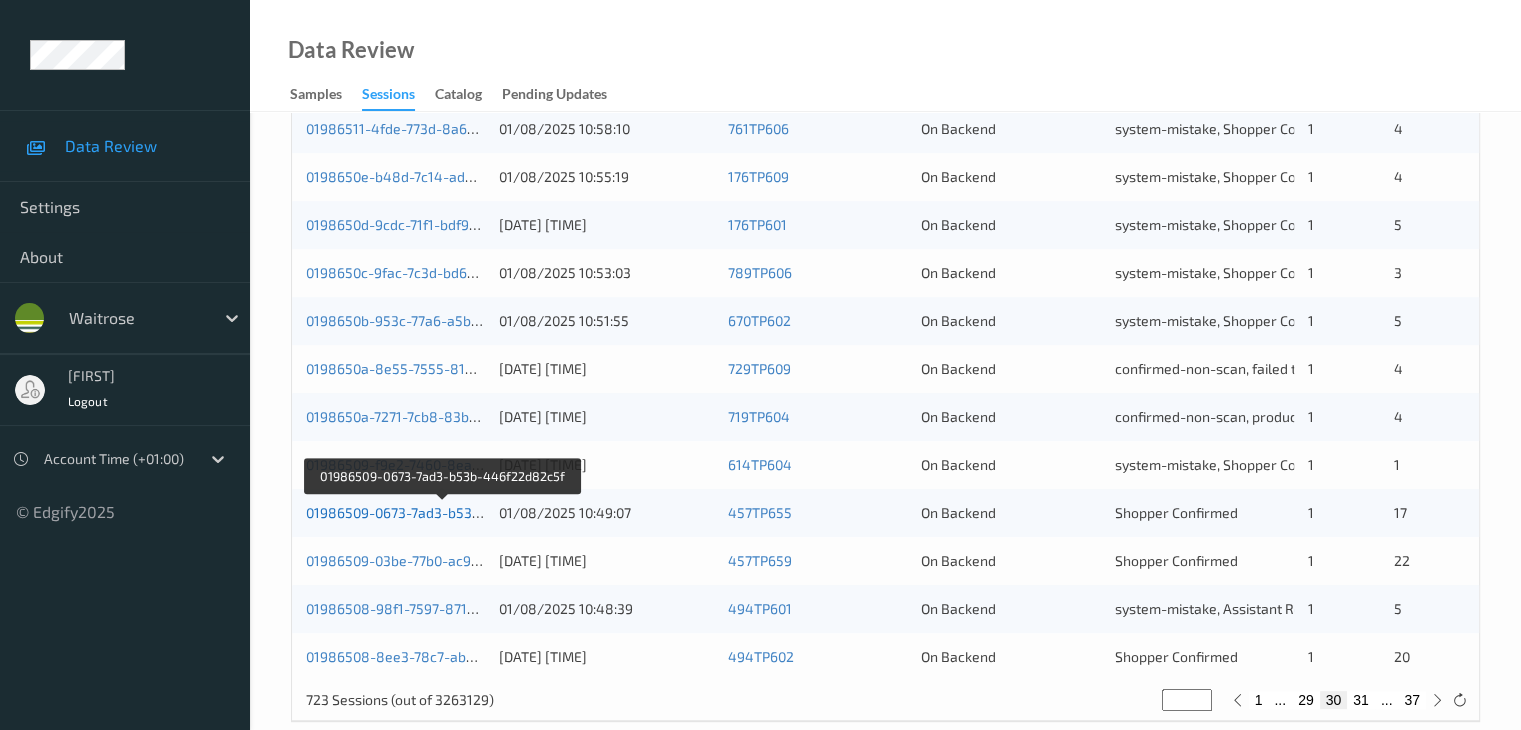 click on "01986509-0673-7ad3-b53b-446f22d82c5f" at bounding box center [442, 512] 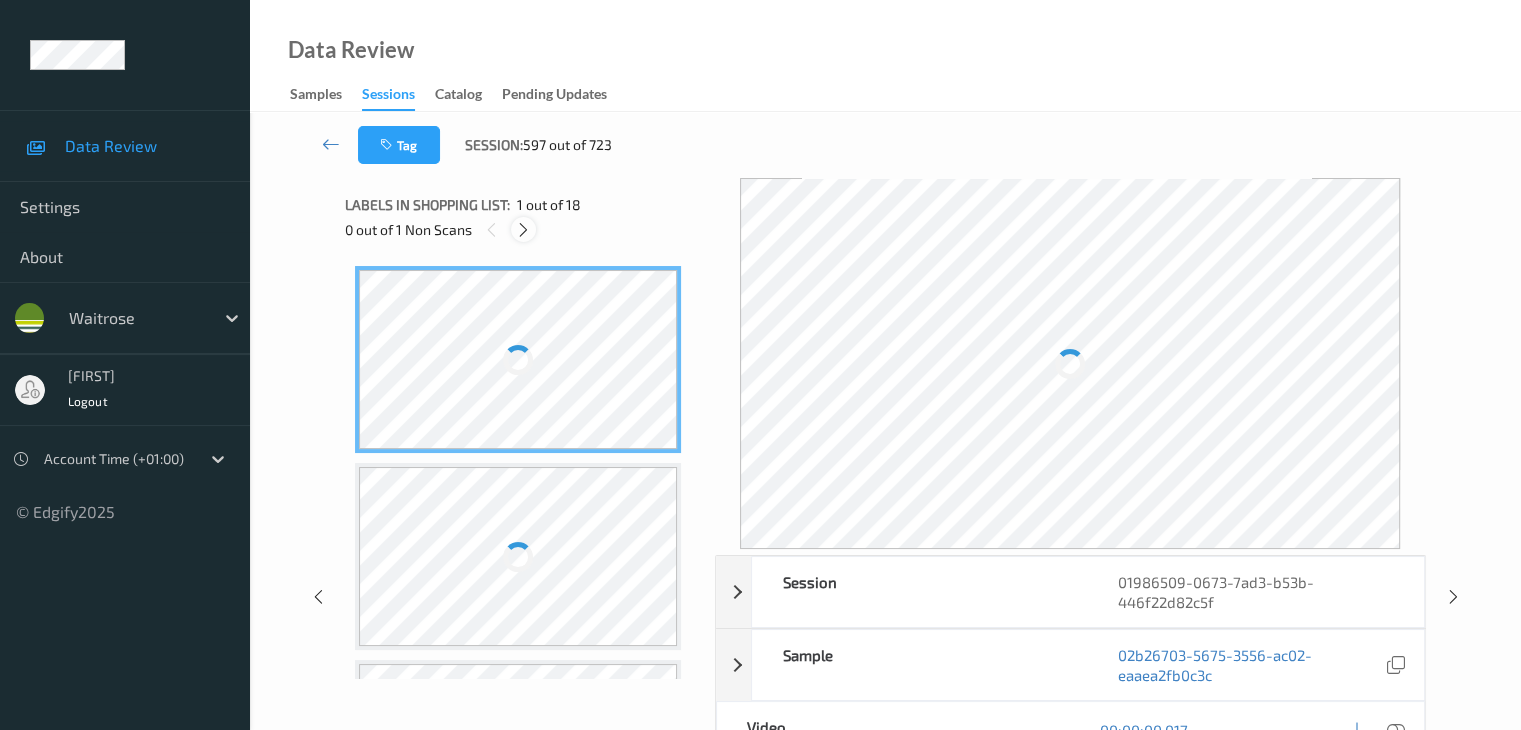 click at bounding box center [523, 229] 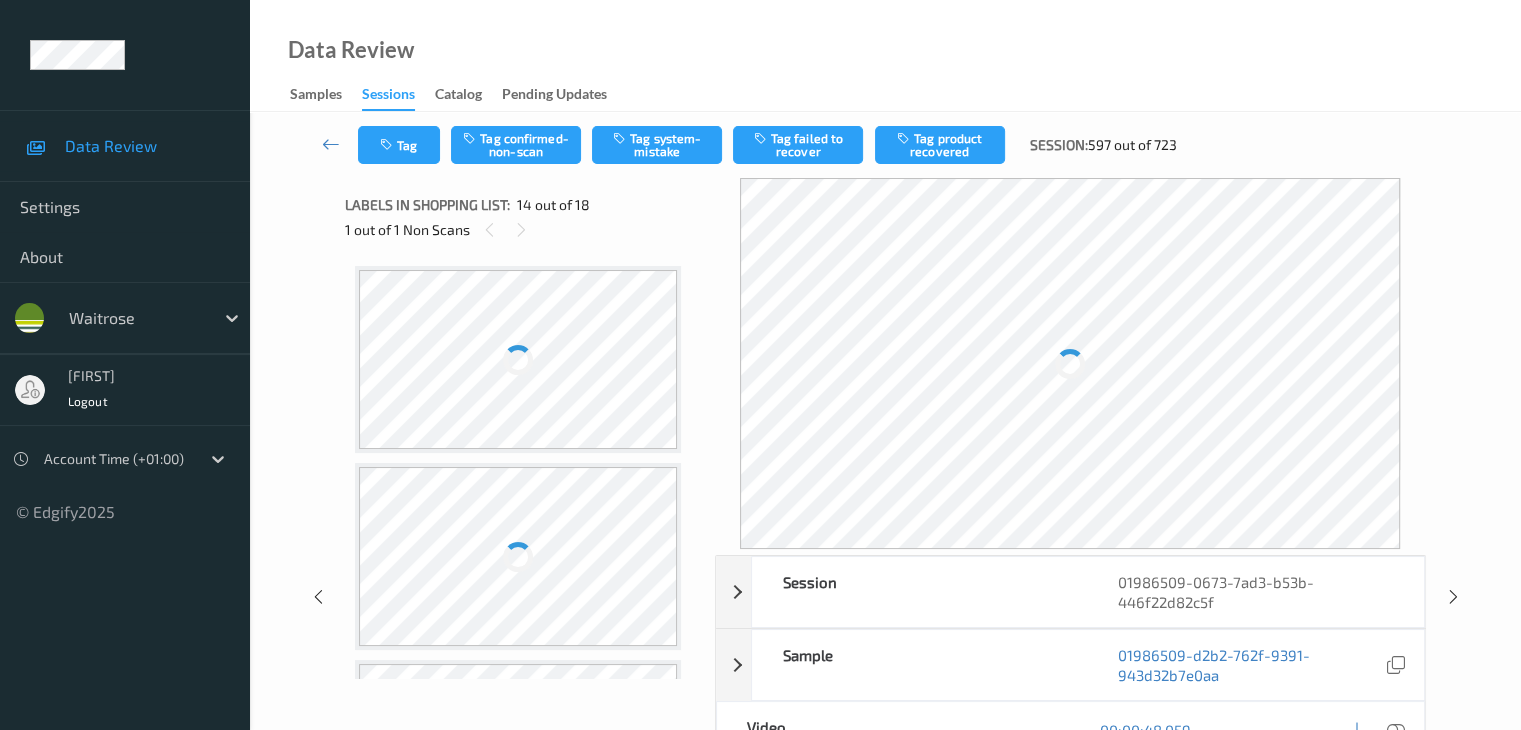 scroll, scrollTop: 2372, scrollLeft: 0, axis: vertical 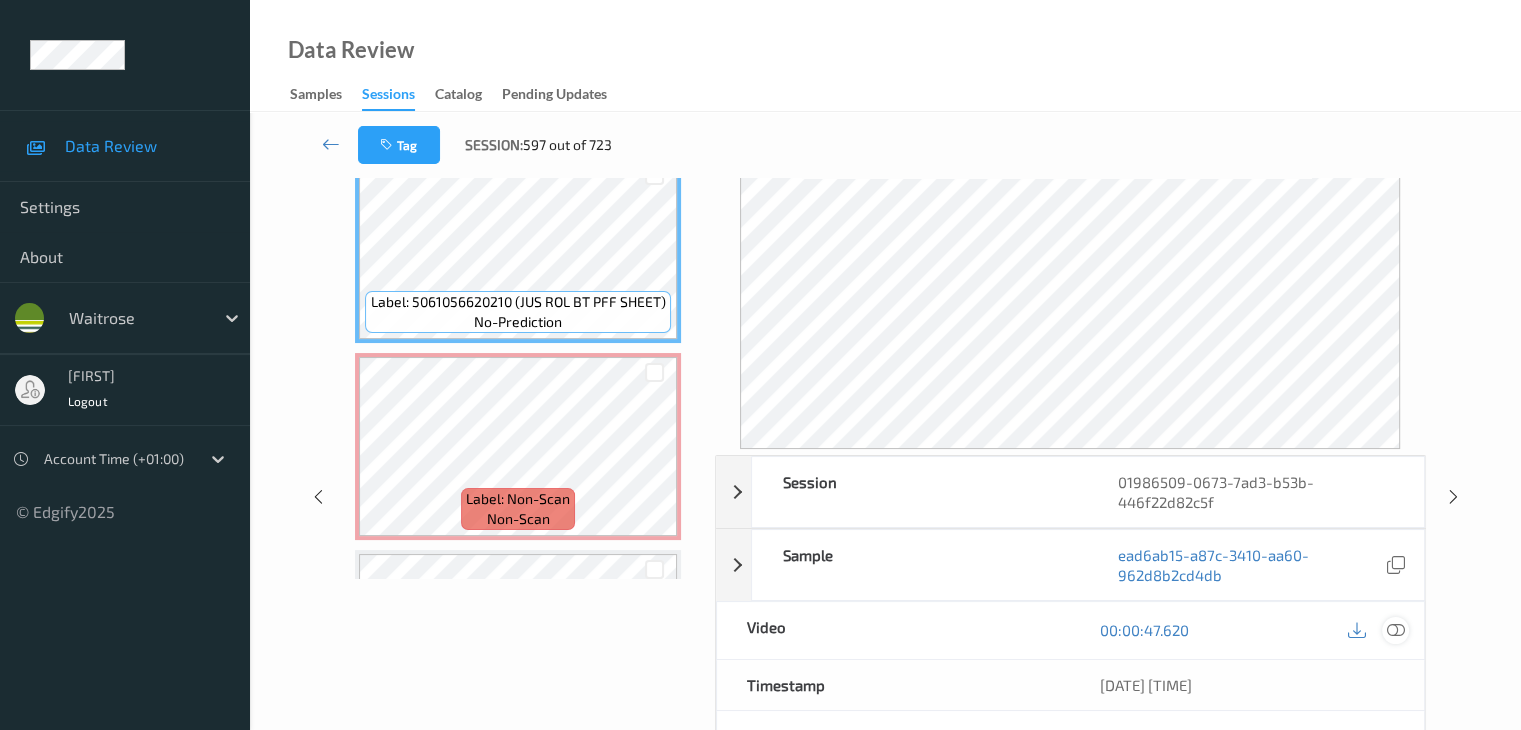 click at bounding box center [1395, 630] 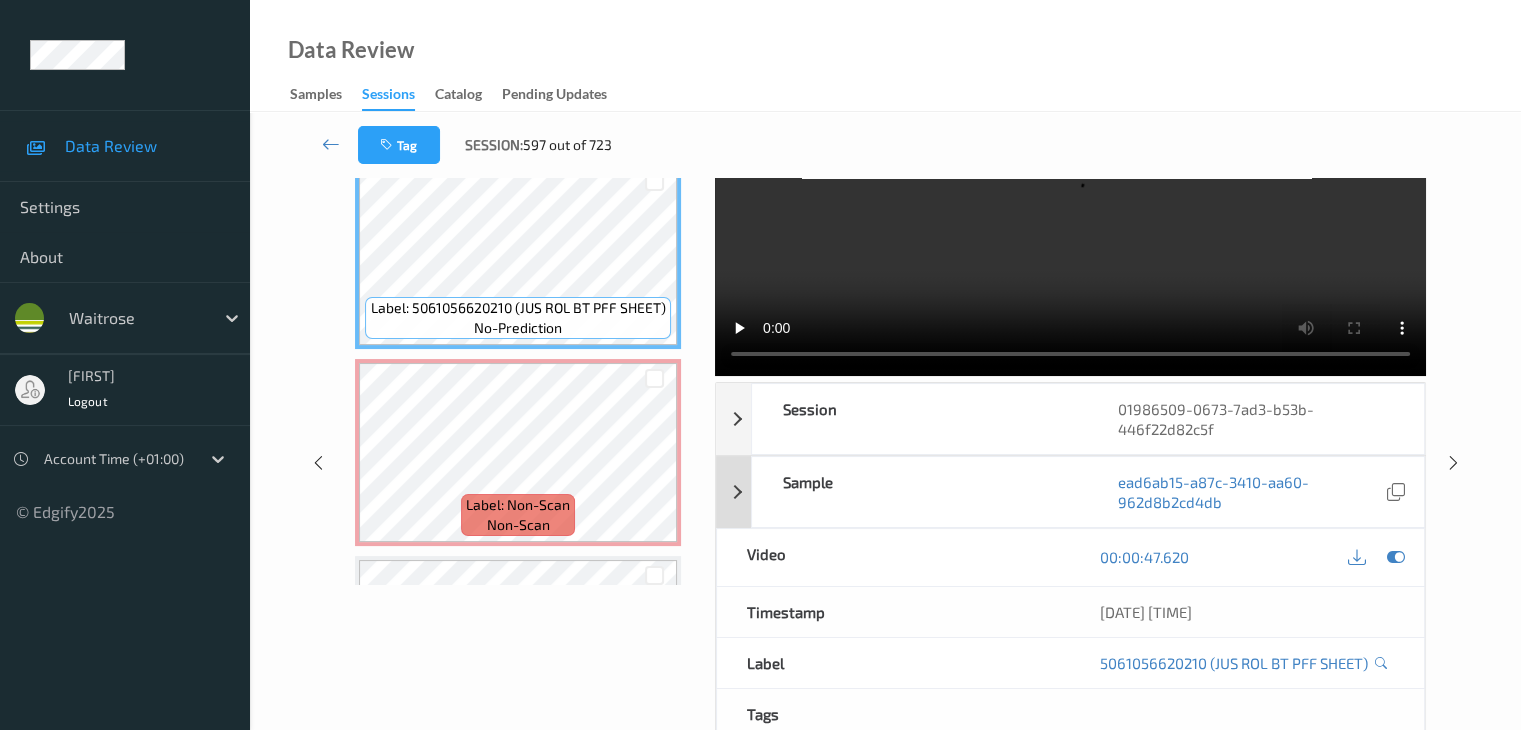scroll, scrollTop: 0, scrollLeft: 0, axis: both 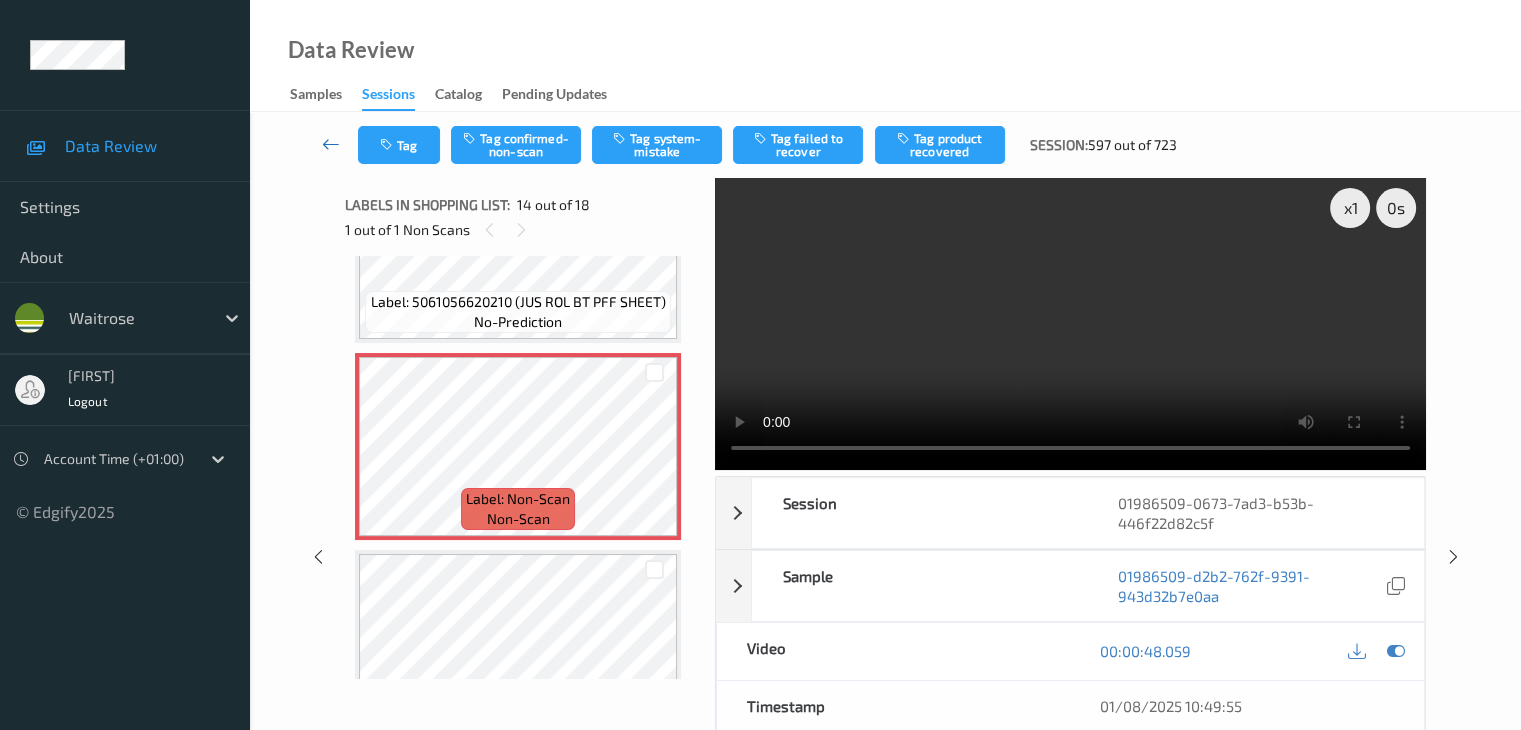 click at bounding box center (331, 144) 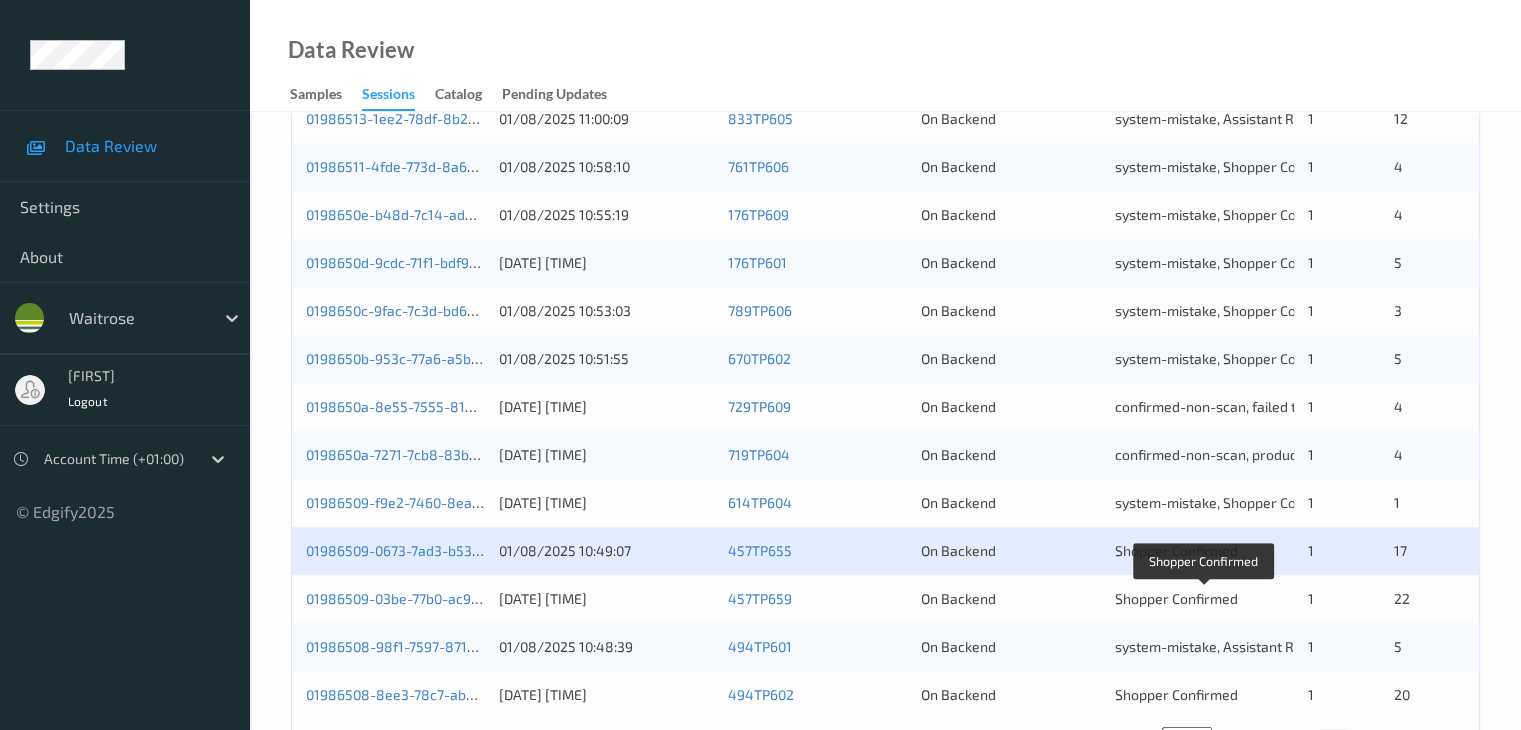 scroll, scrollTop: 932, scrollLeft: 0, axis: vertical 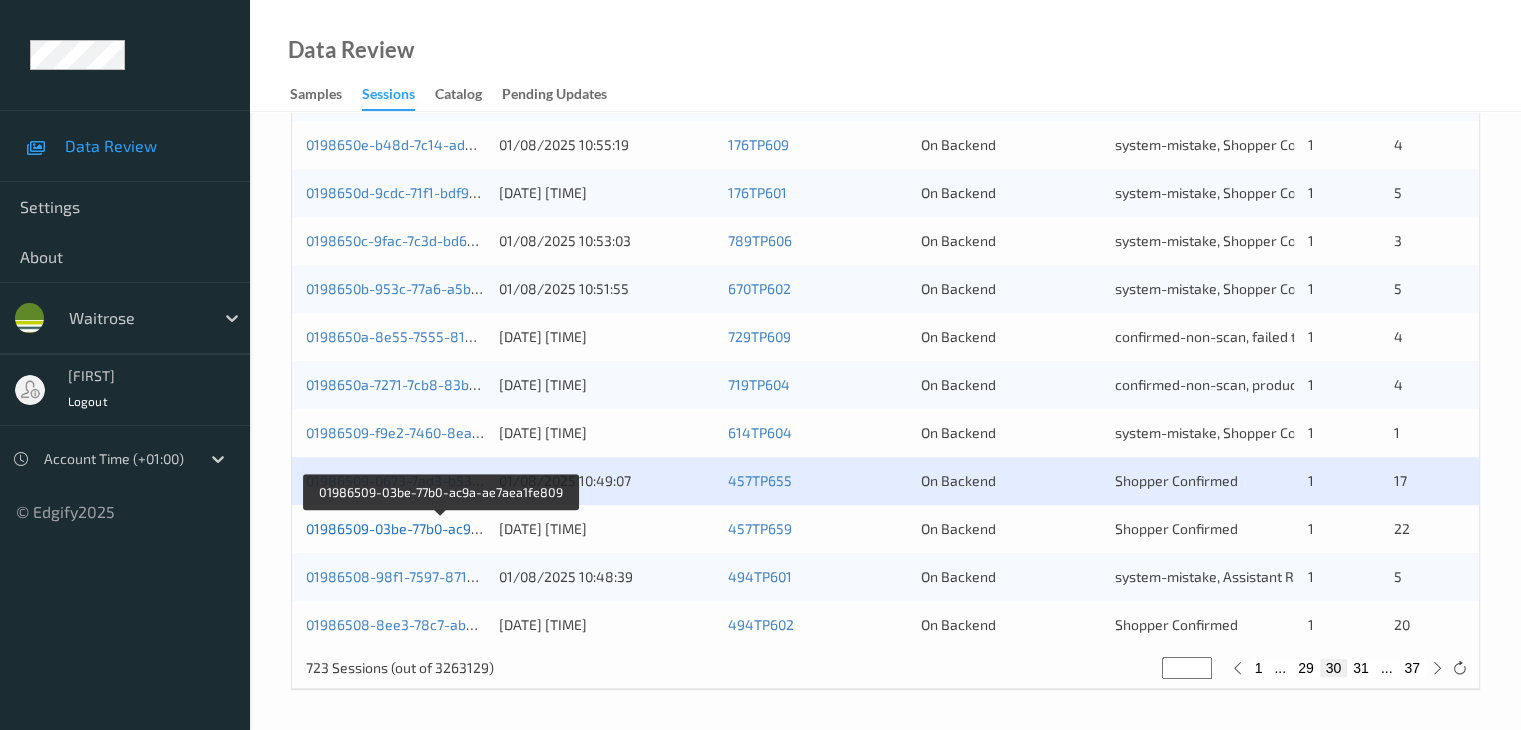 click on "01986509-03be-77b0-ac9a-ae7aea1fe809" at bounding box center (441, 528) 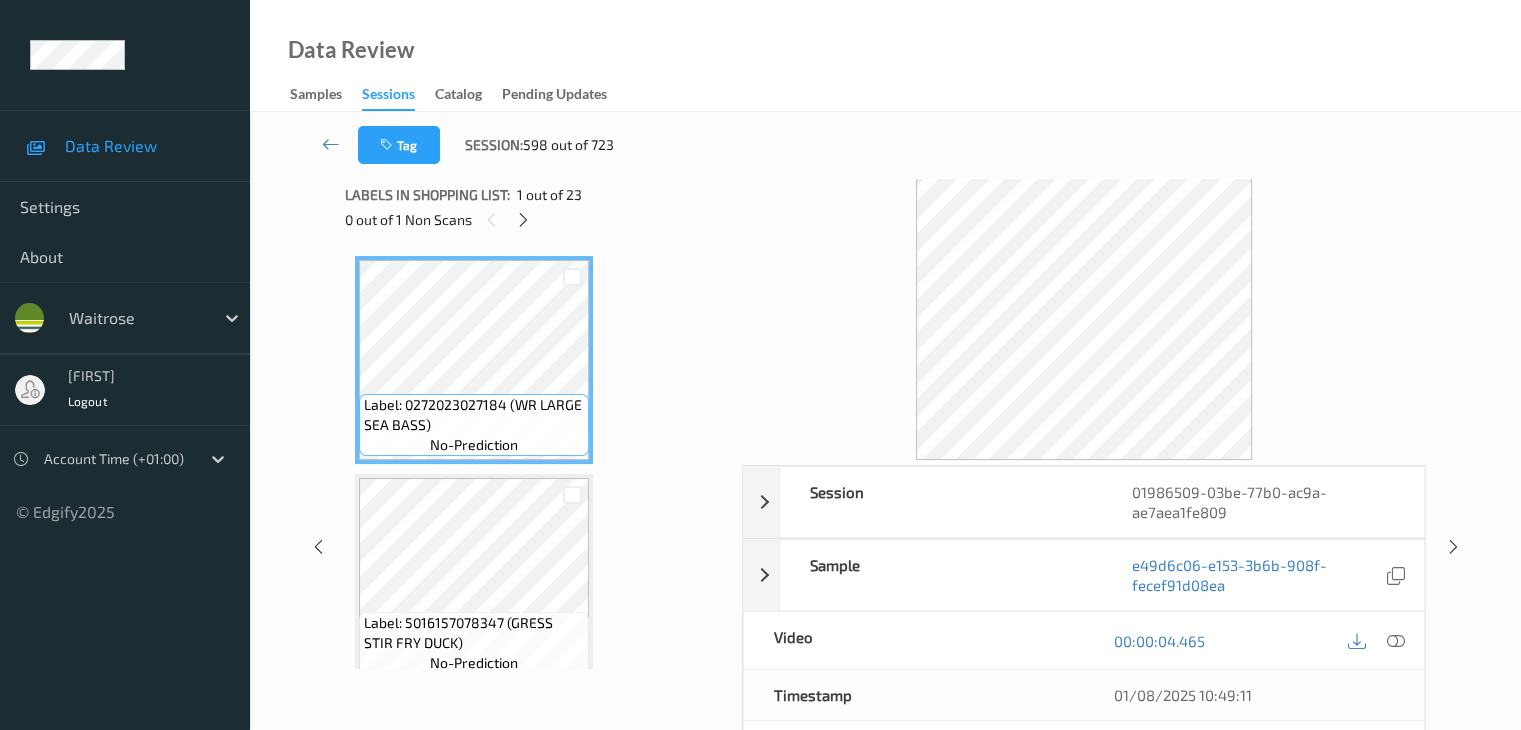 scroll, scrollTop: 0, scrollLeft: 0, axis: both 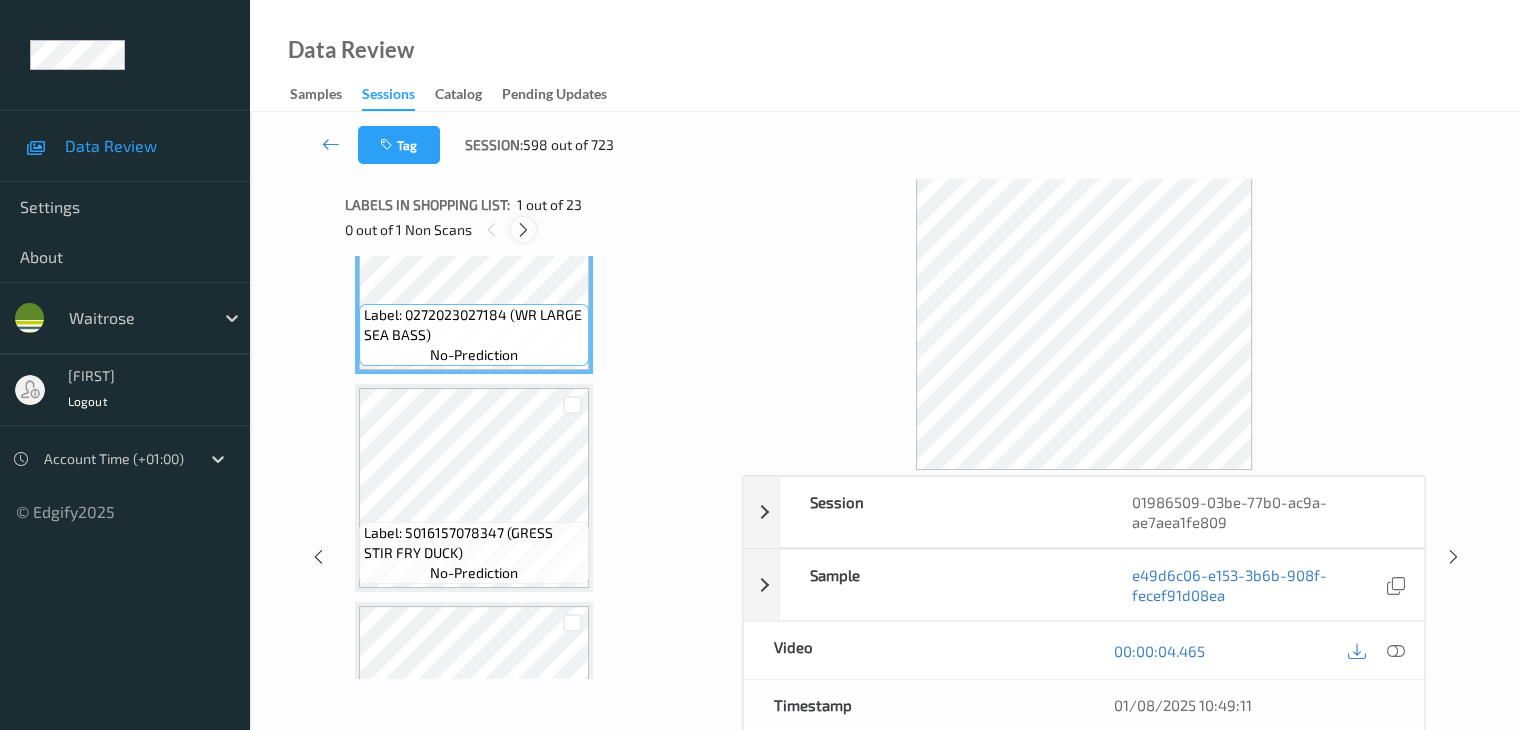click at bounding box center (523, 230) 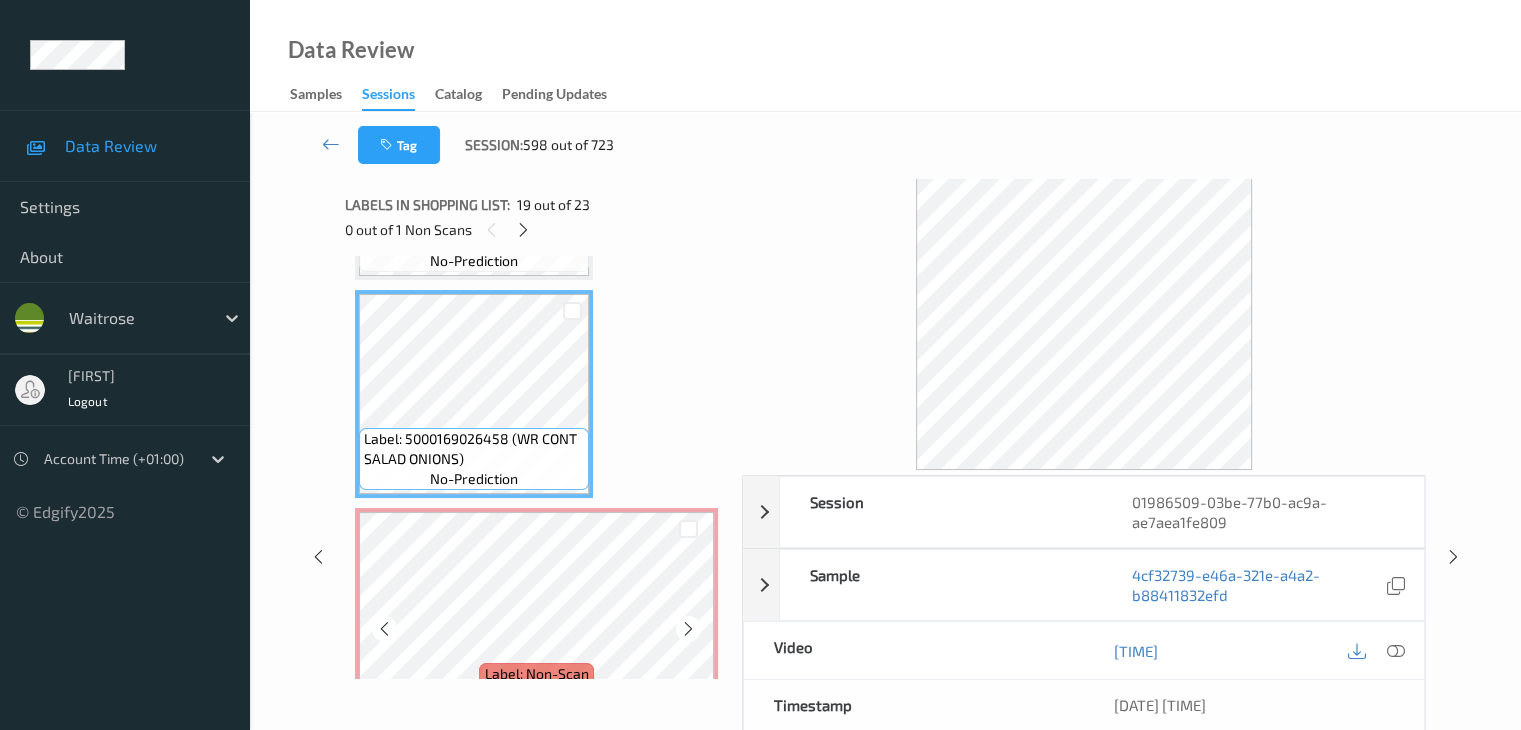 scroll, scrollTop: 3934, scrollLeft: 0, axis: vertical 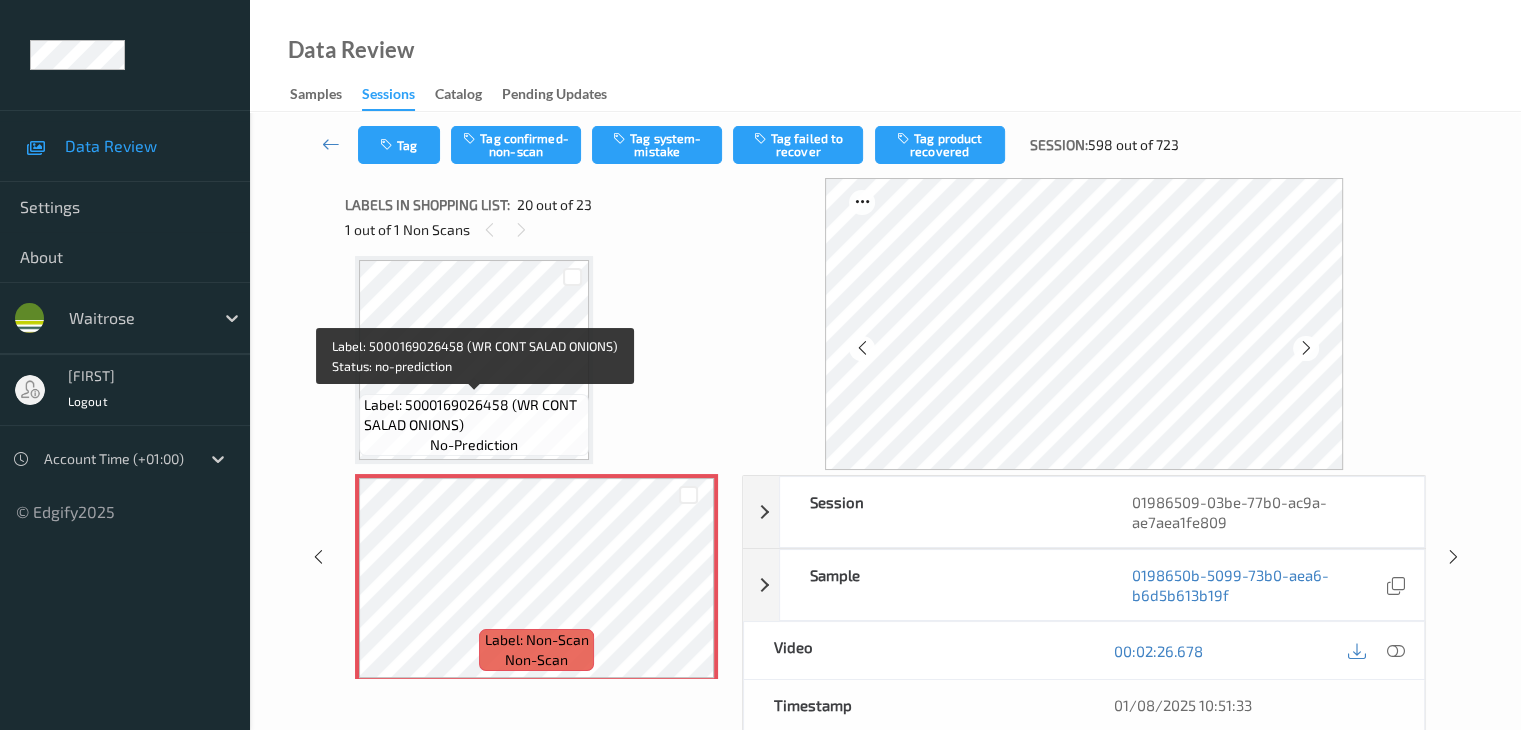 click on "Label: 5000169026458 (WR CONT SALAD ONIONS) no-prediction" at bounding box center (474, 425) 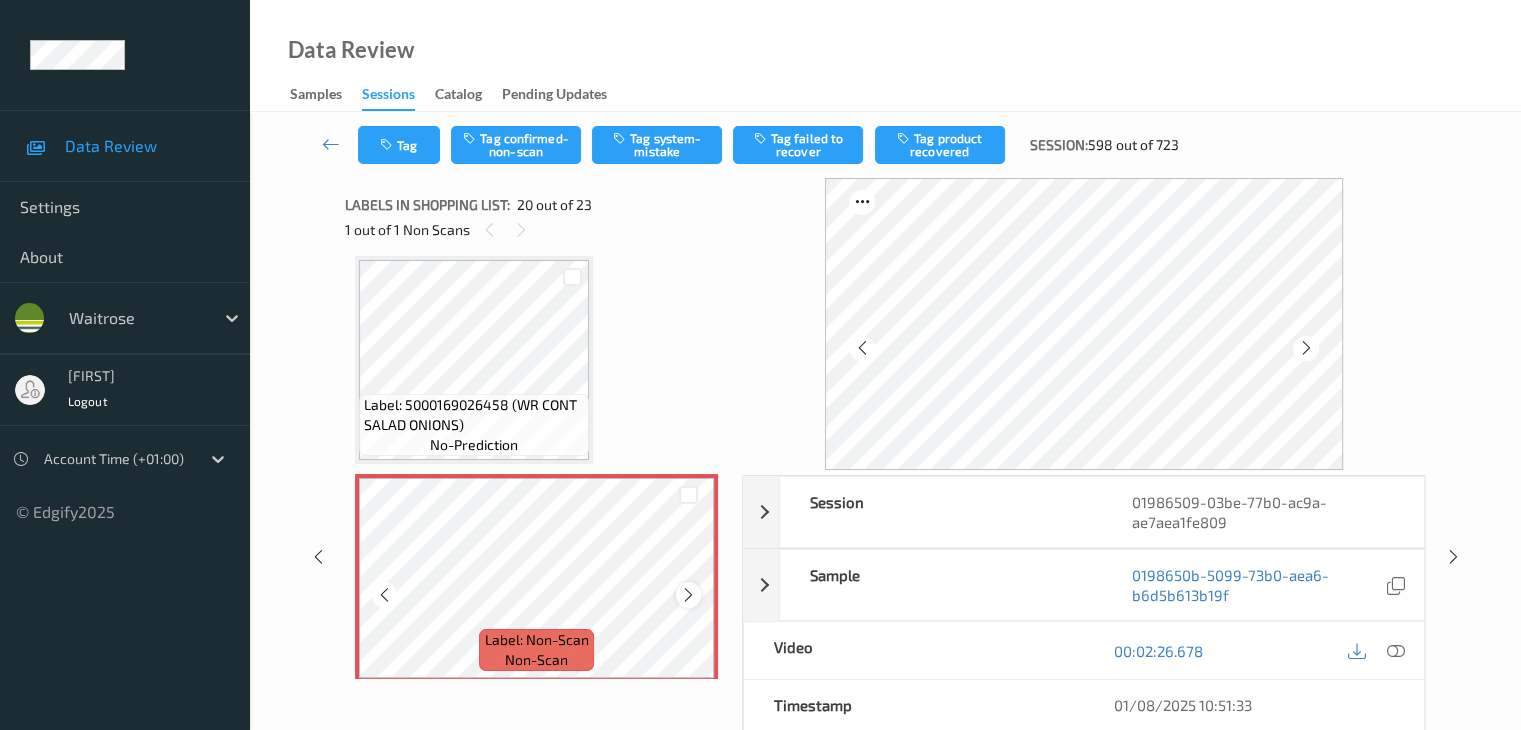 click at bounding box center (688, 595) 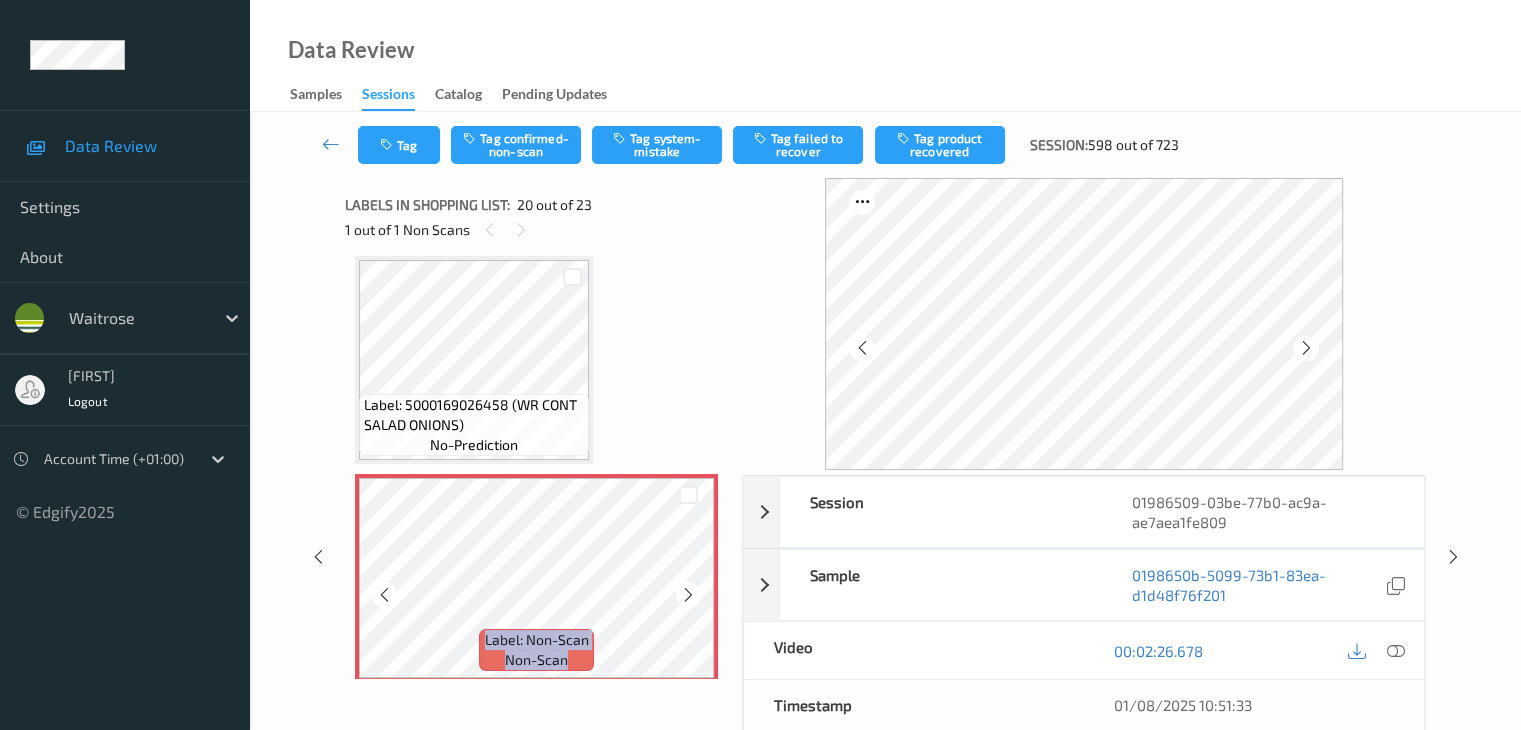 click at bounding box center [688, 595] 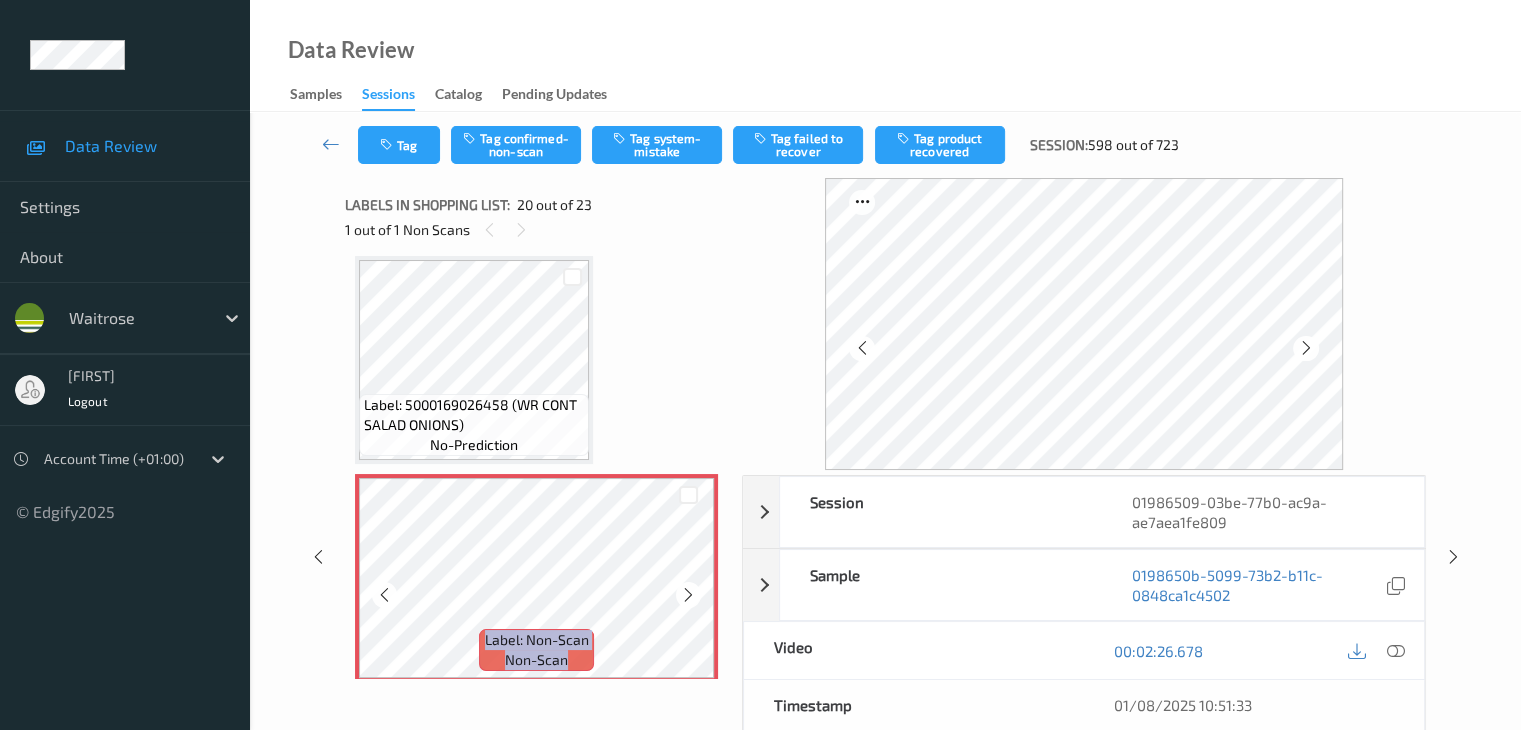click at bounding box center (688, 595) 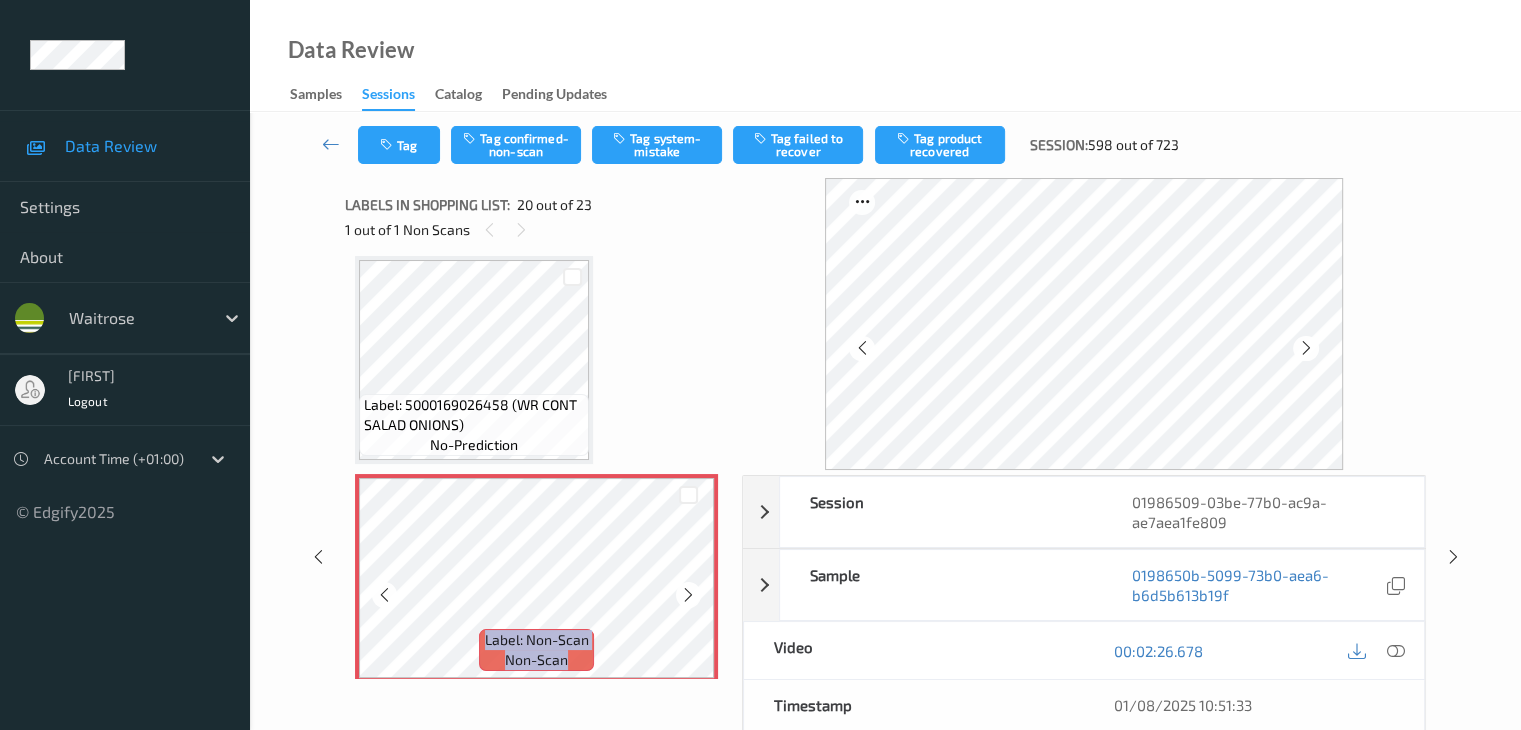 click at bounding box center [688, 595] 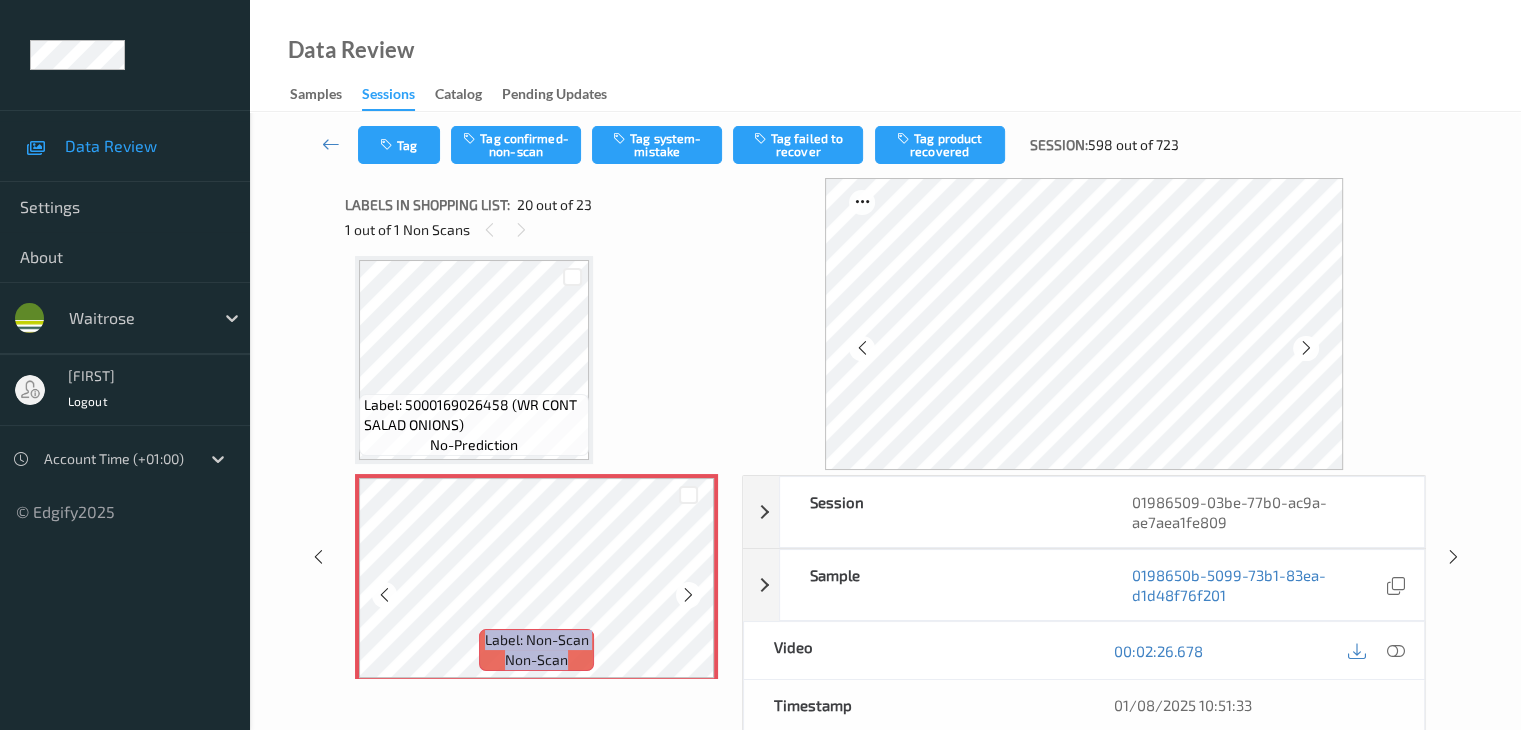 click at bounding box center [688, 595] 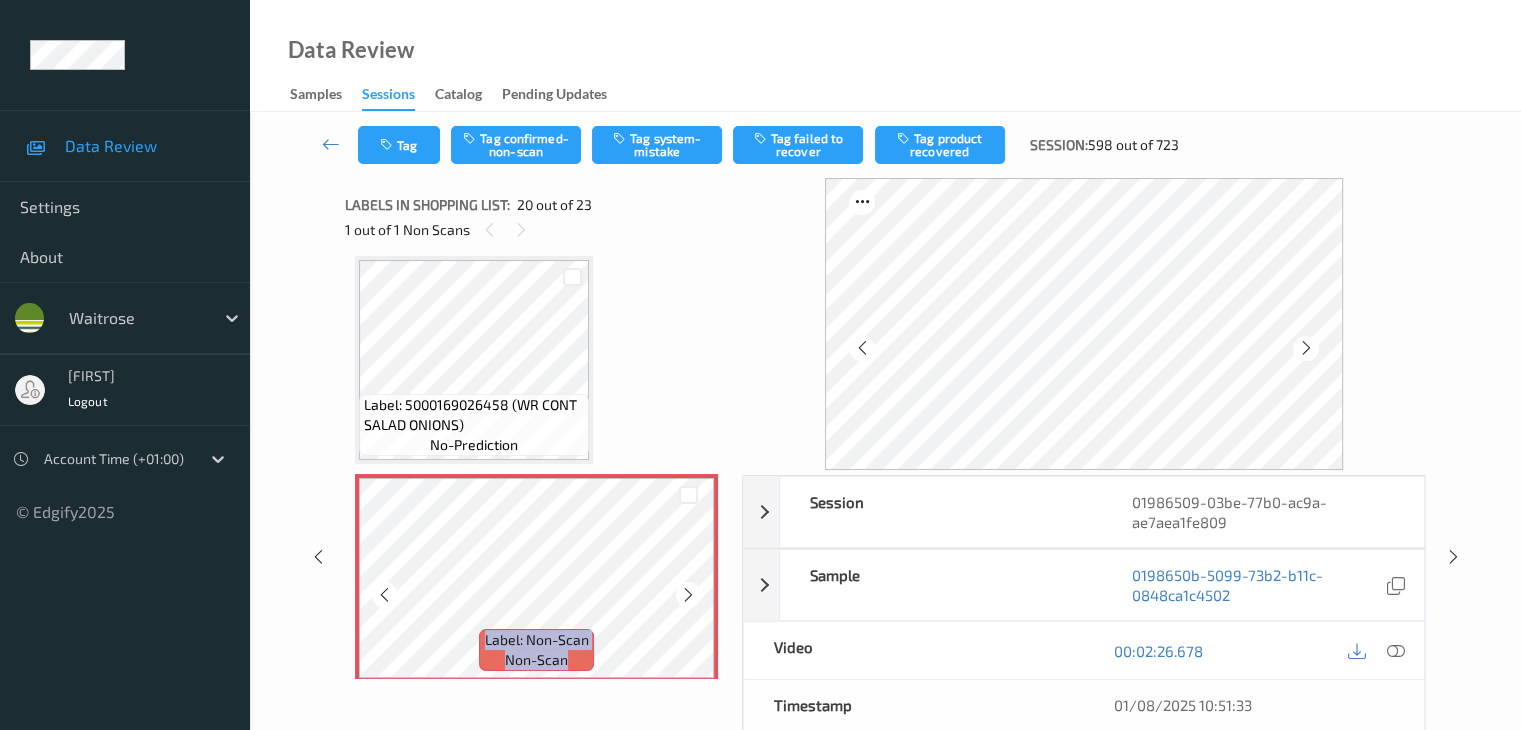 click at bounding box center (688, 595) 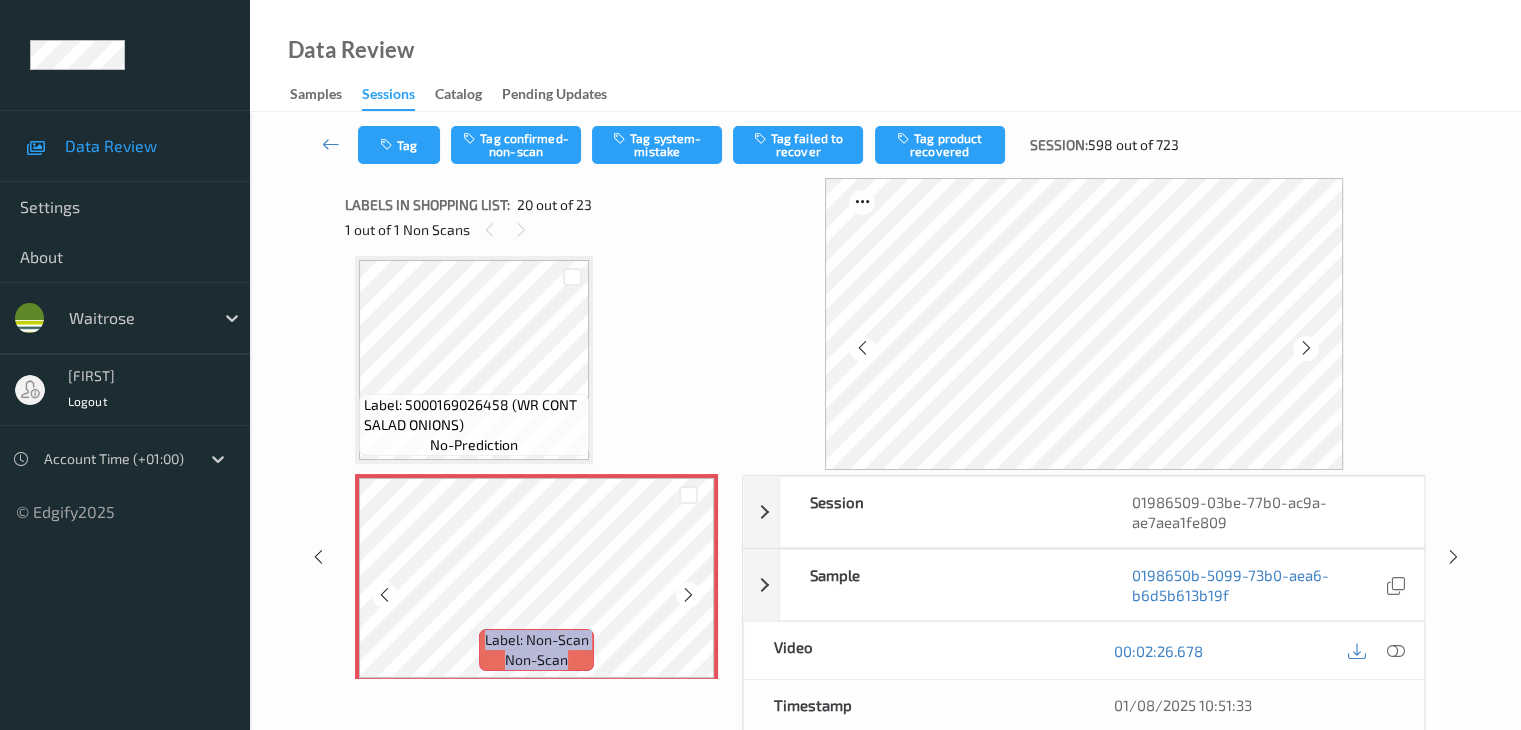 click at bounding box center (688, 595) 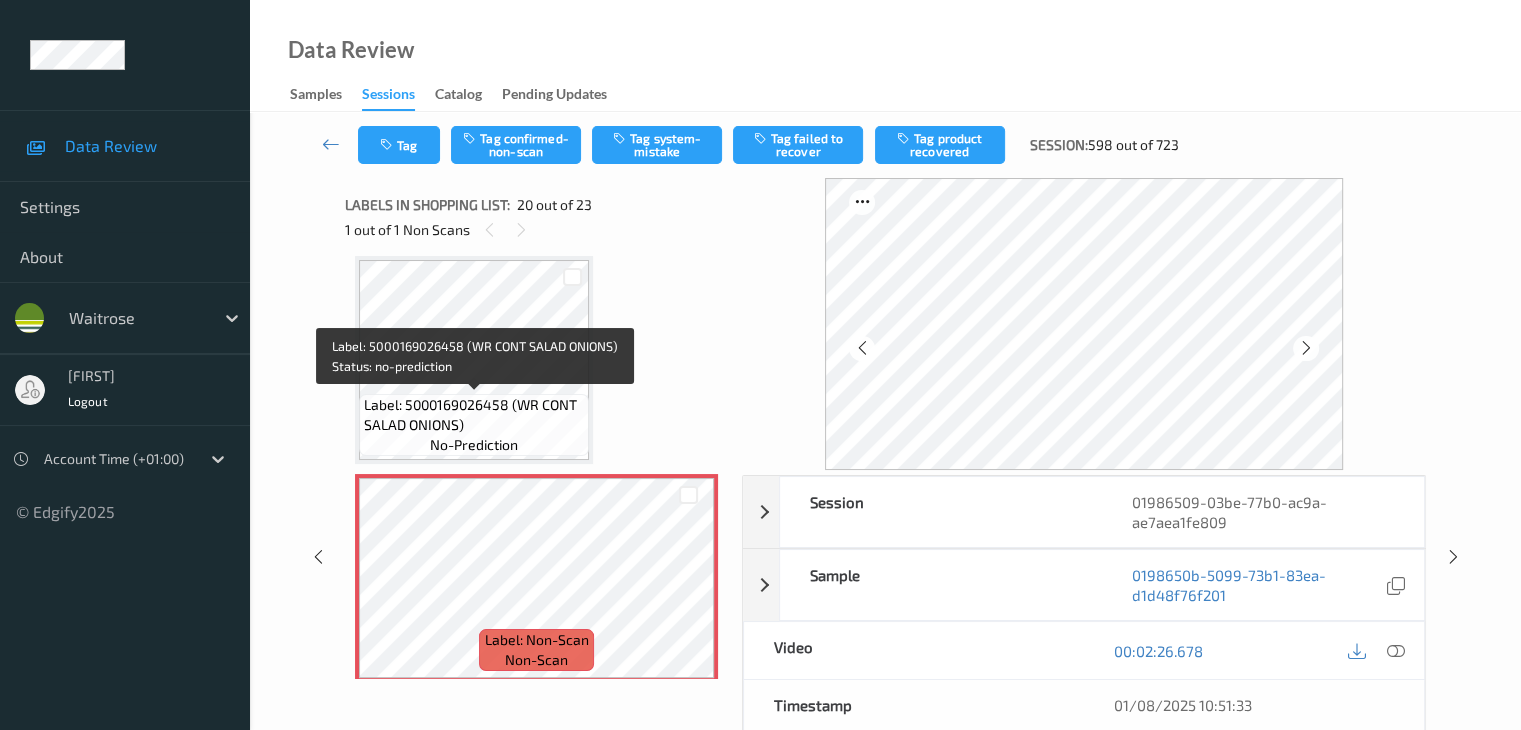 click on "Label: 5000169026458 (WR CONT SALAD ONIONS)" at bounding box center [474, 415] 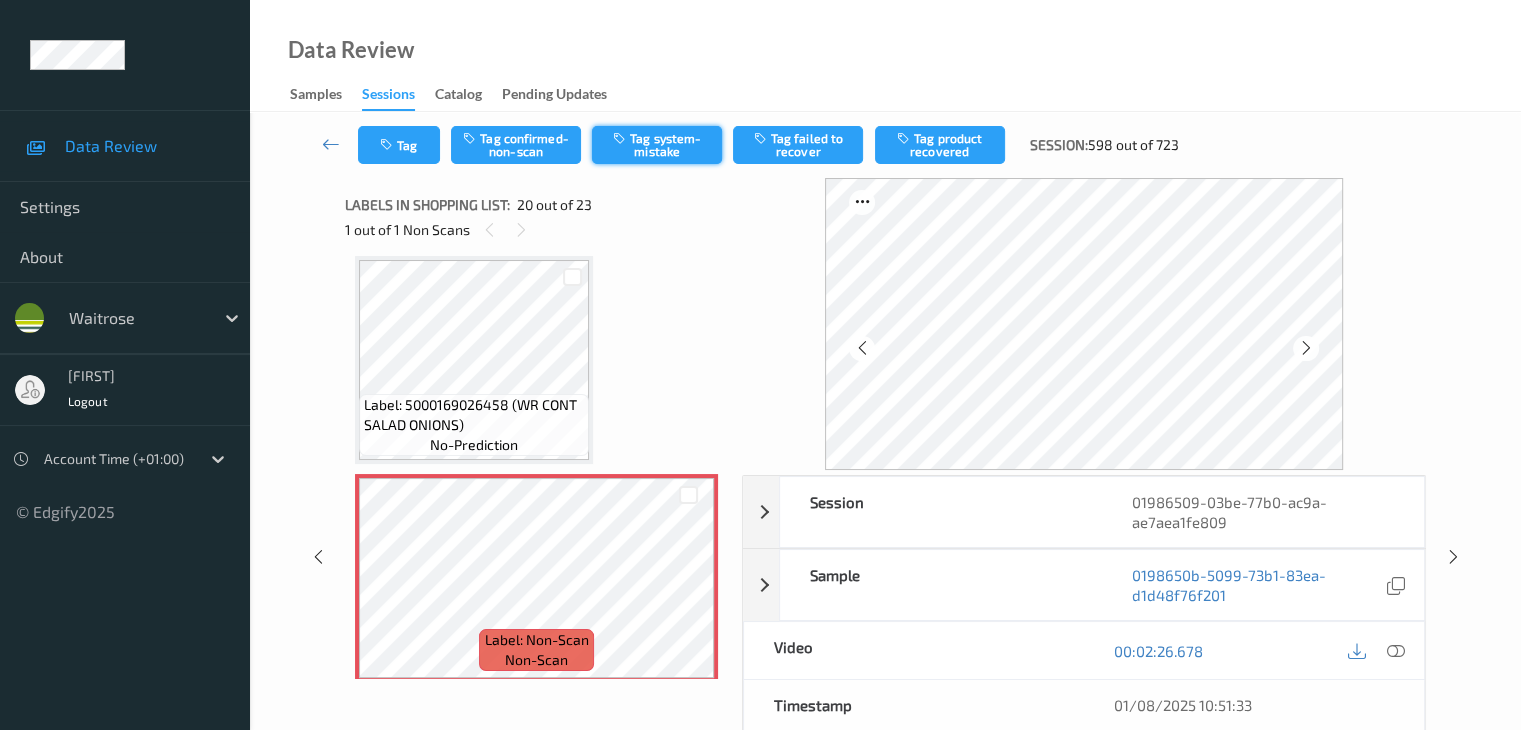 click on "Tag   system-mistake" at bounding box center (657, 145) 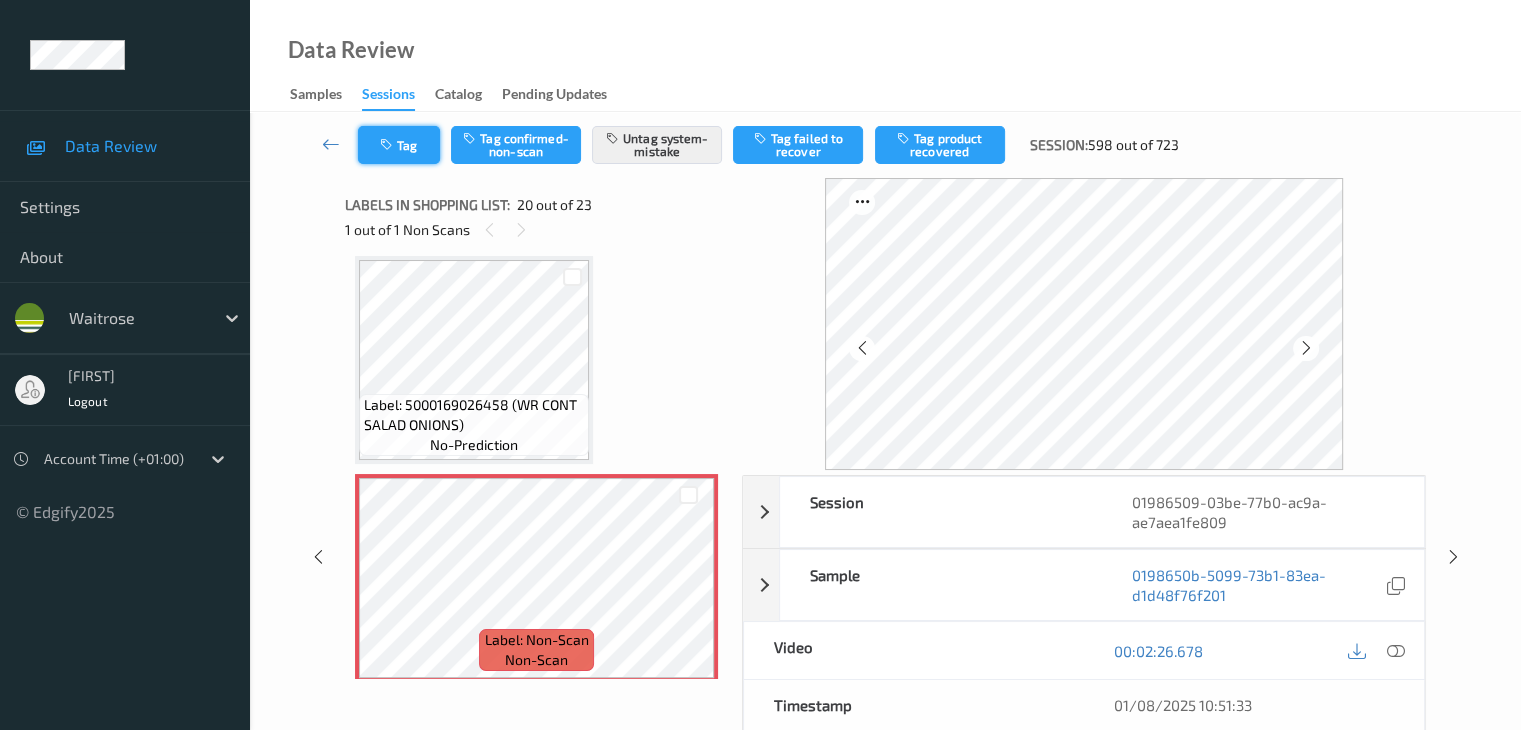 click on "Tag" at bounding box center (399, 145) 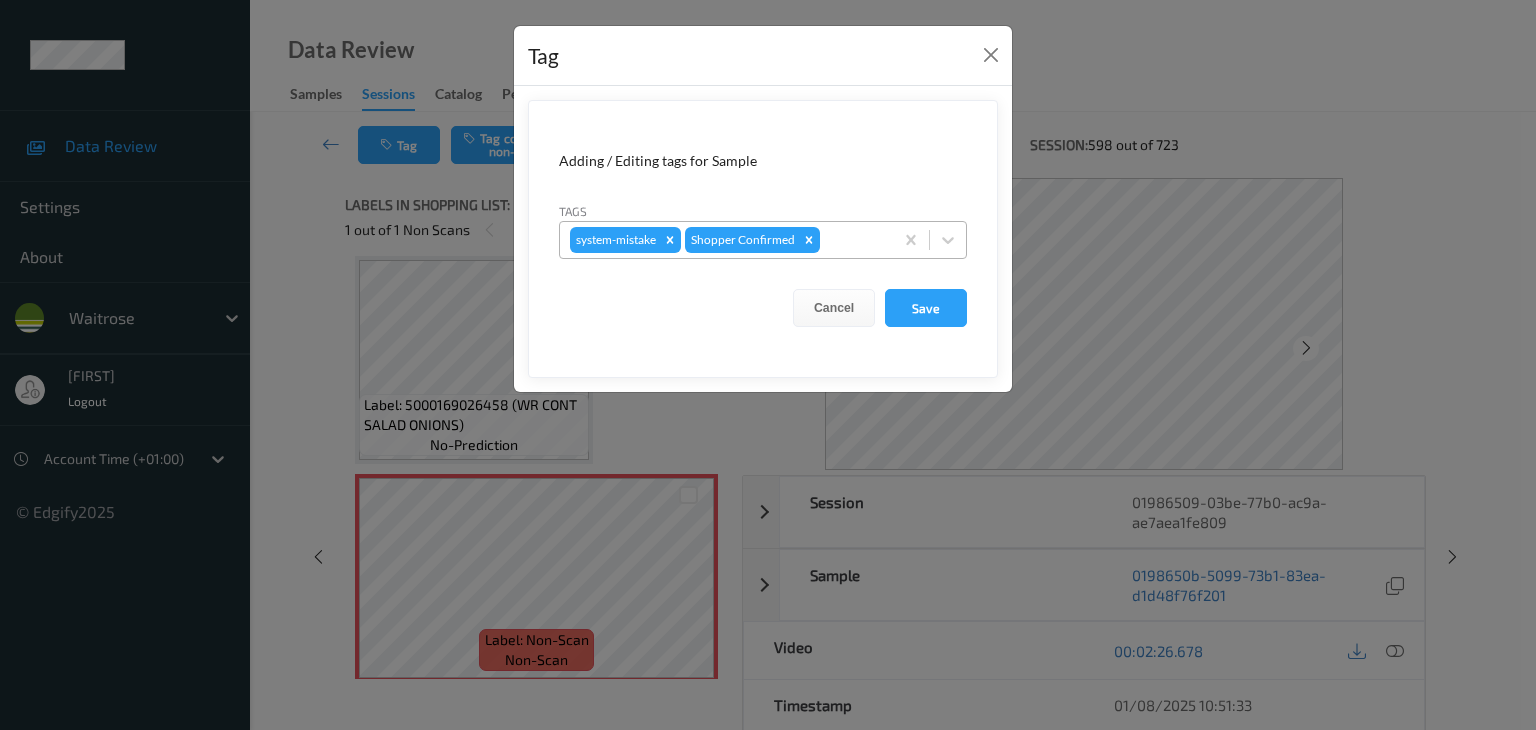 click at bounding box center [853, 240] 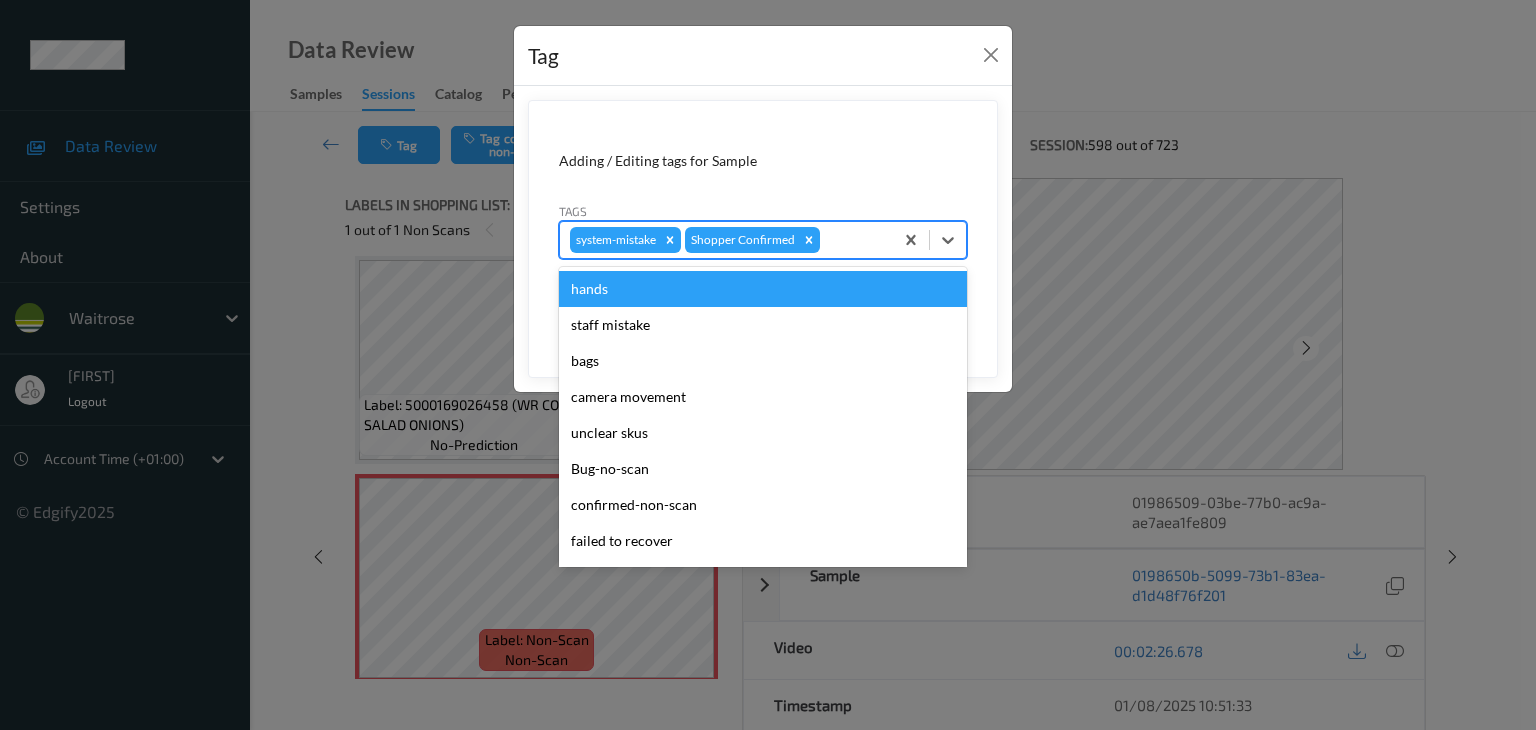 type on "u" 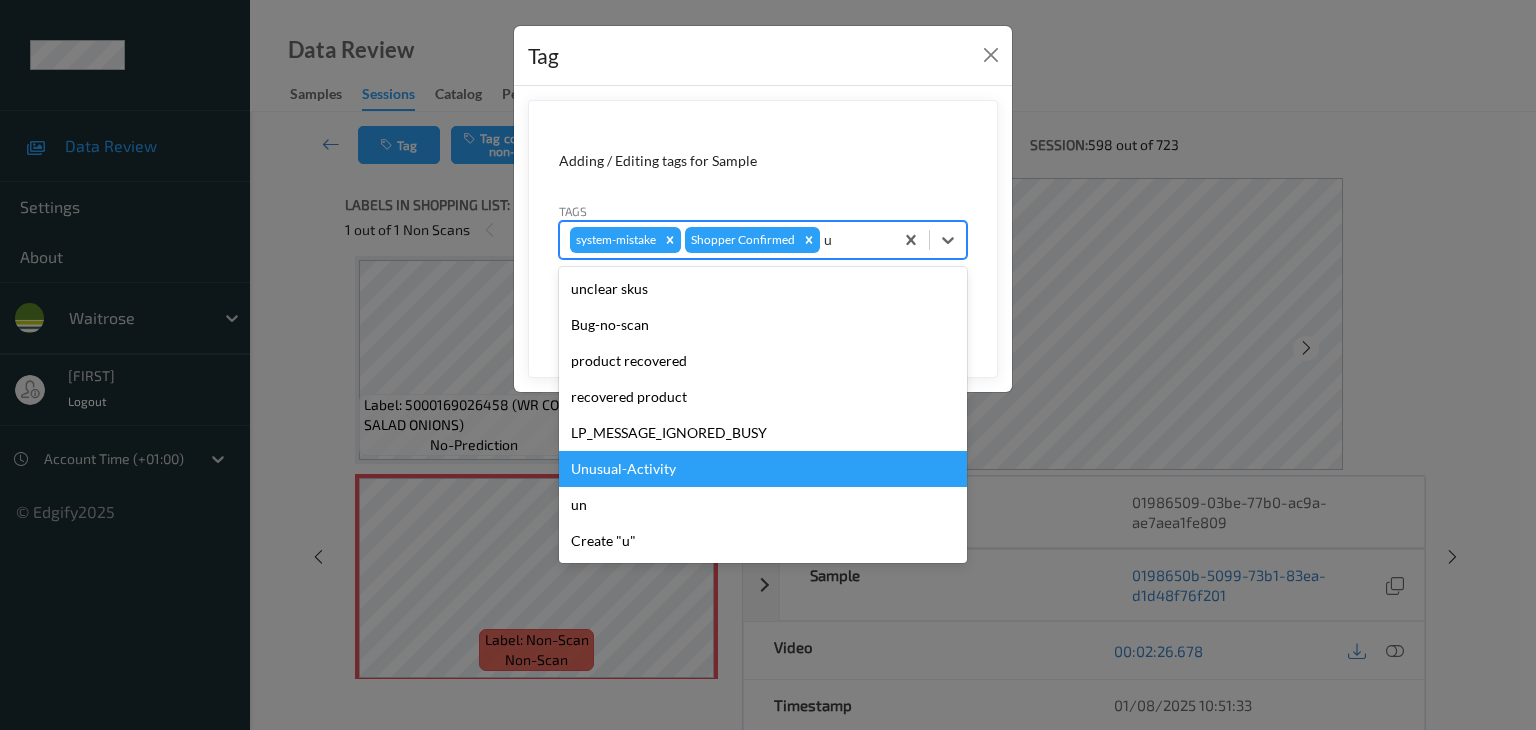 click on "Unusual-Activity" at bounding box center [763, 469] 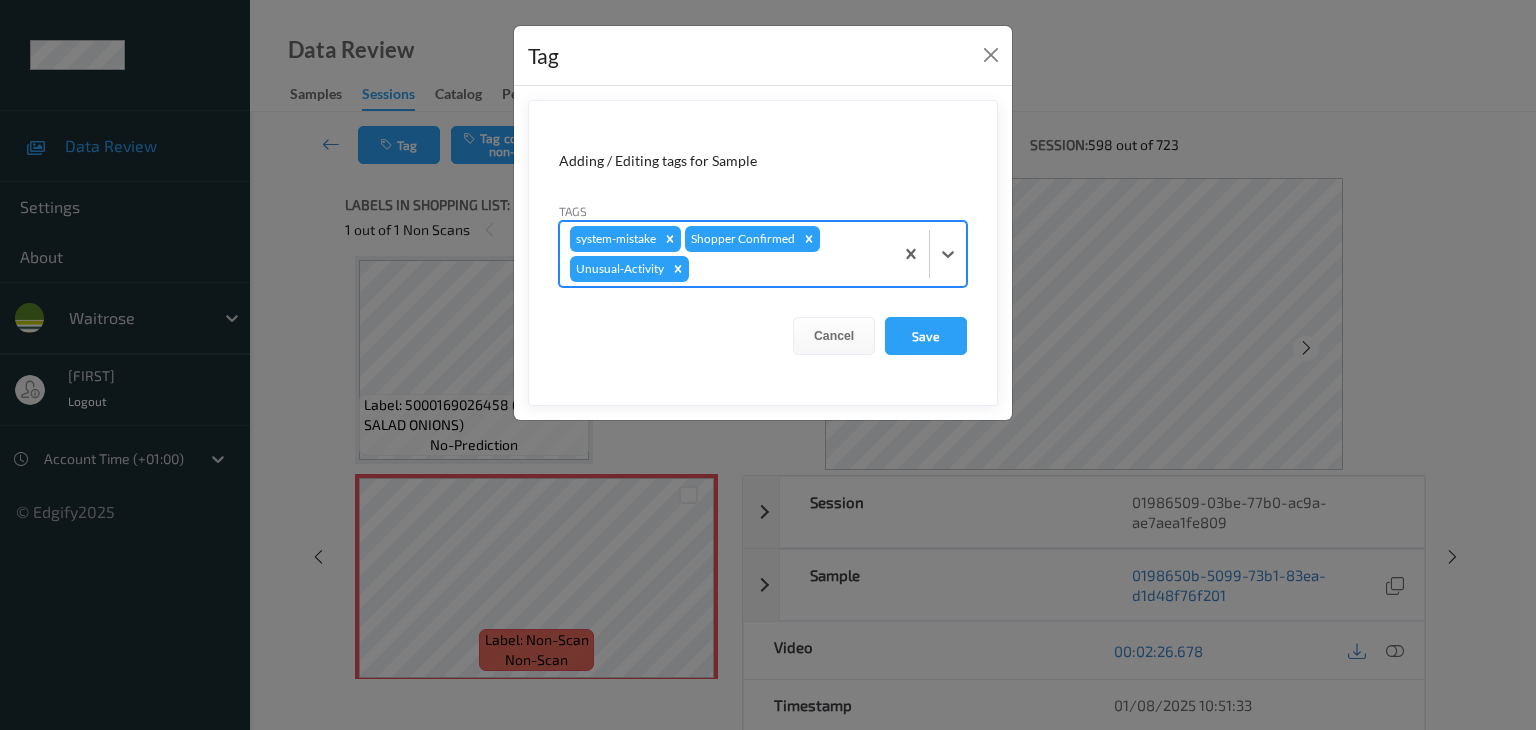 type on "p" 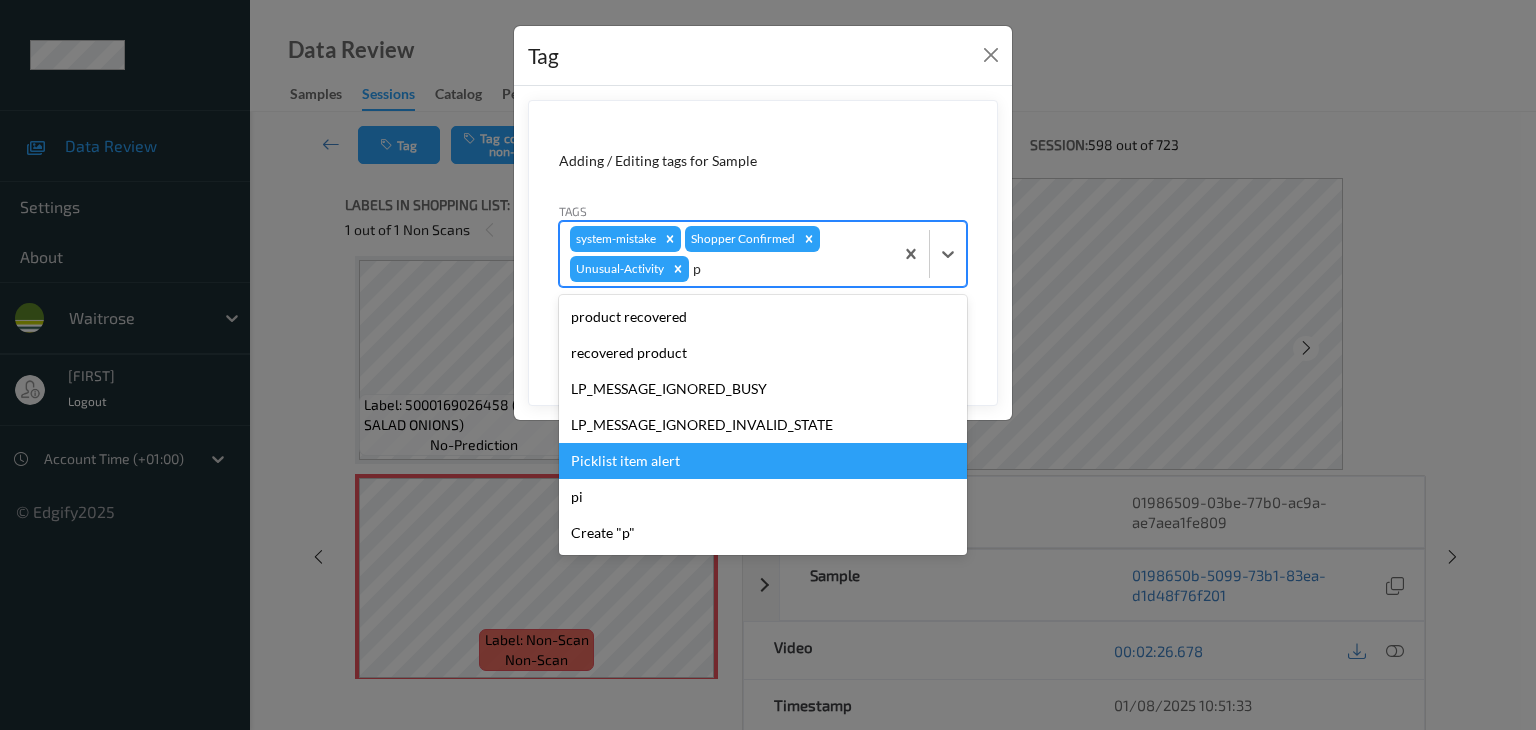 click on "Picklist item alert" at bounding box center [763, 461] 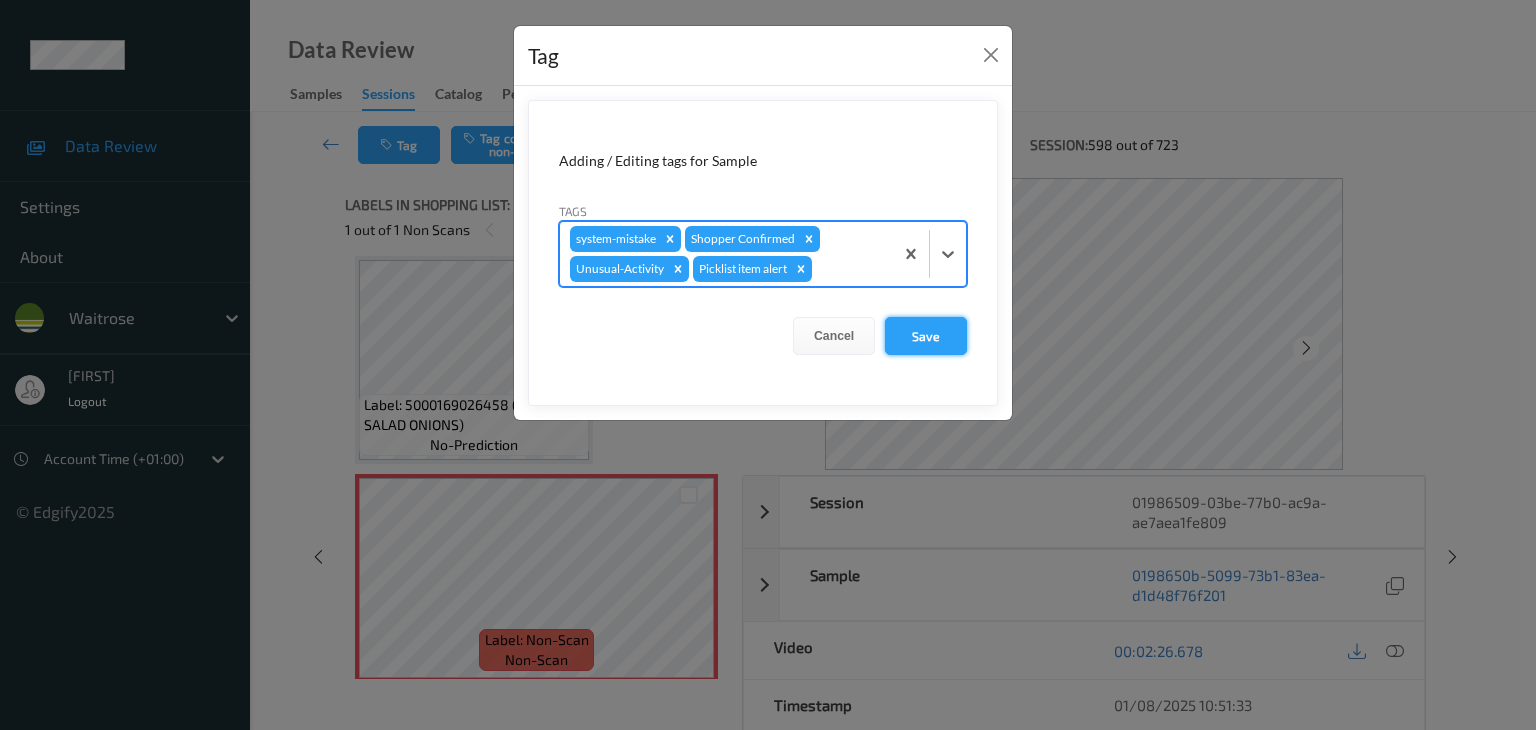 click on "Save" at bounding box center [926, 336] 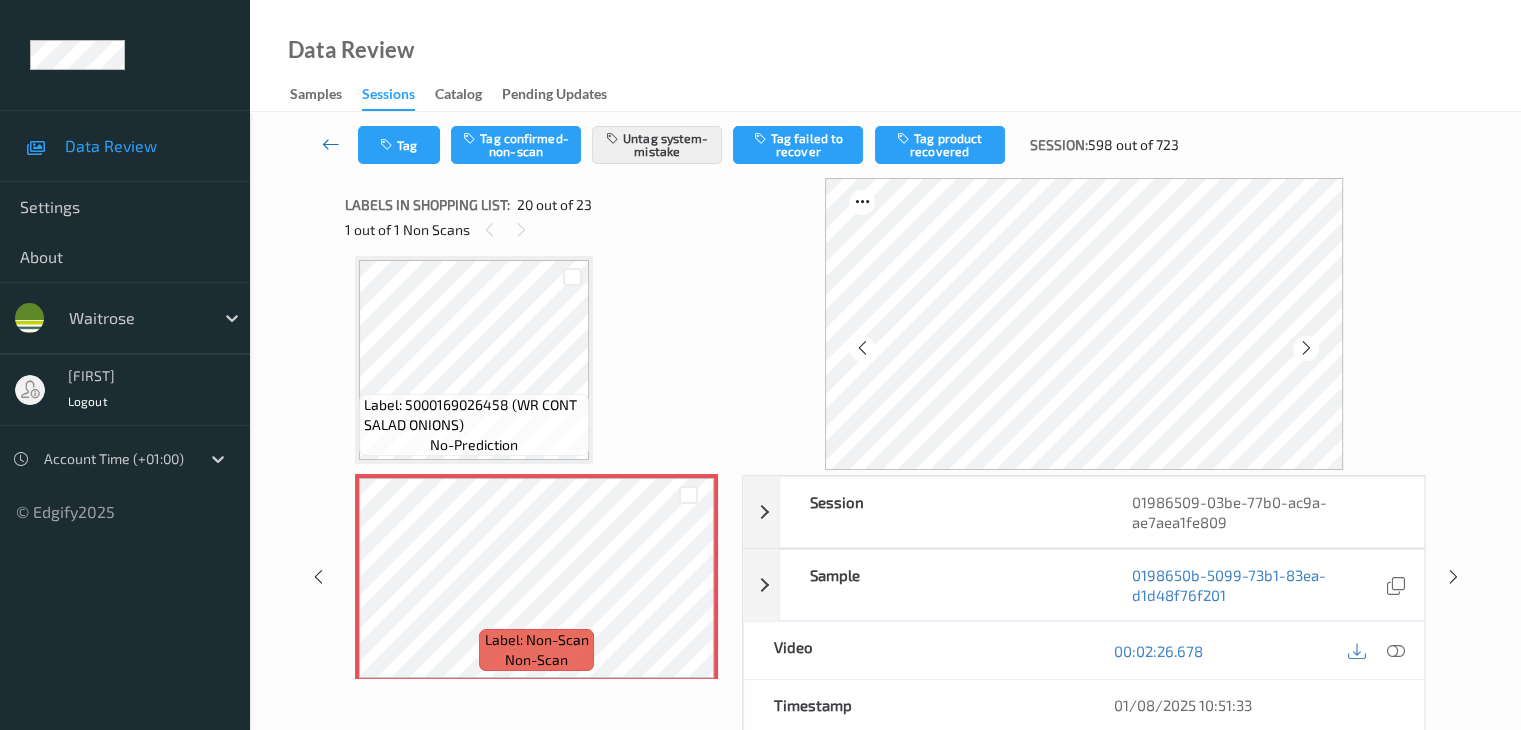 click at bounding box center [331, 144] 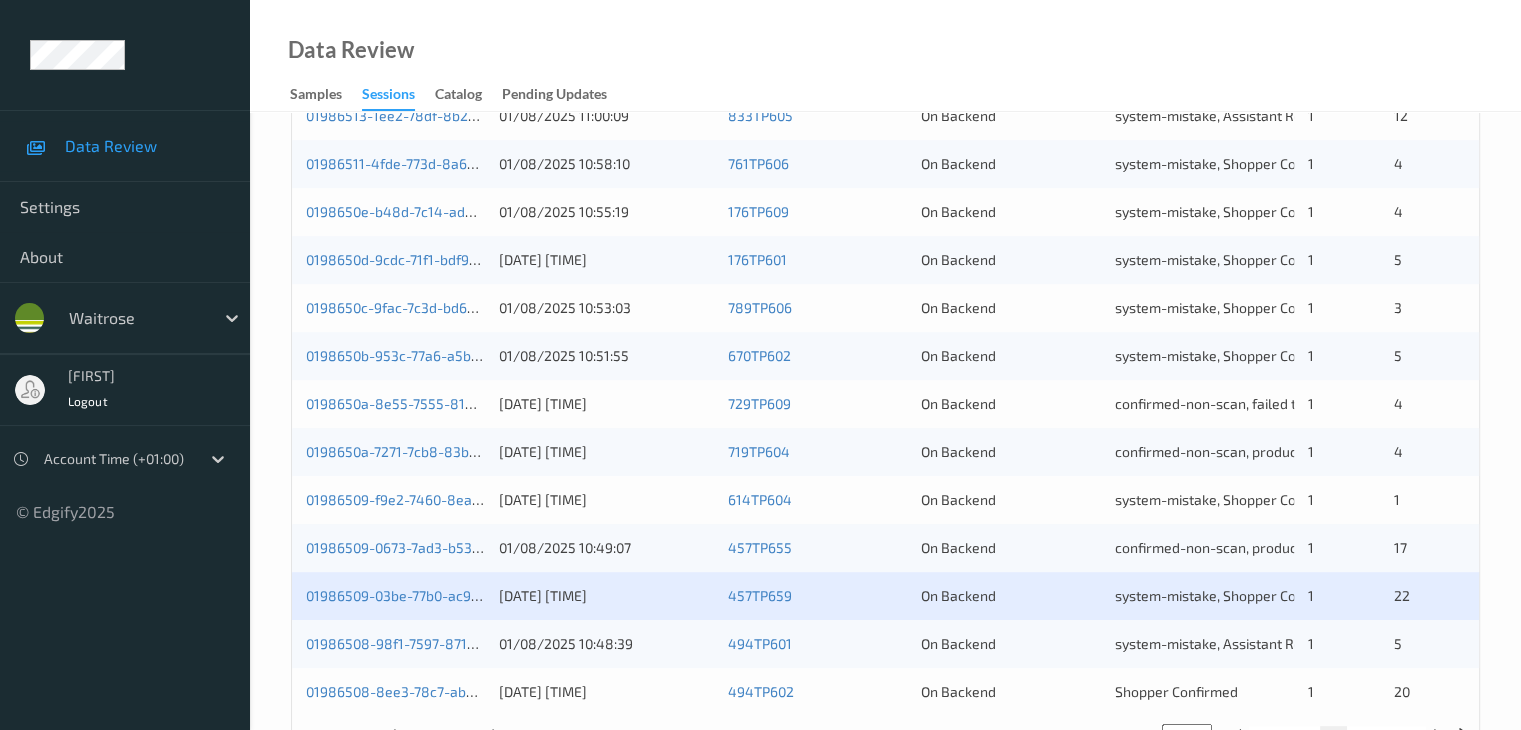 scroll, scrollTop: 932, scrollLeft: 0, axis: vertical 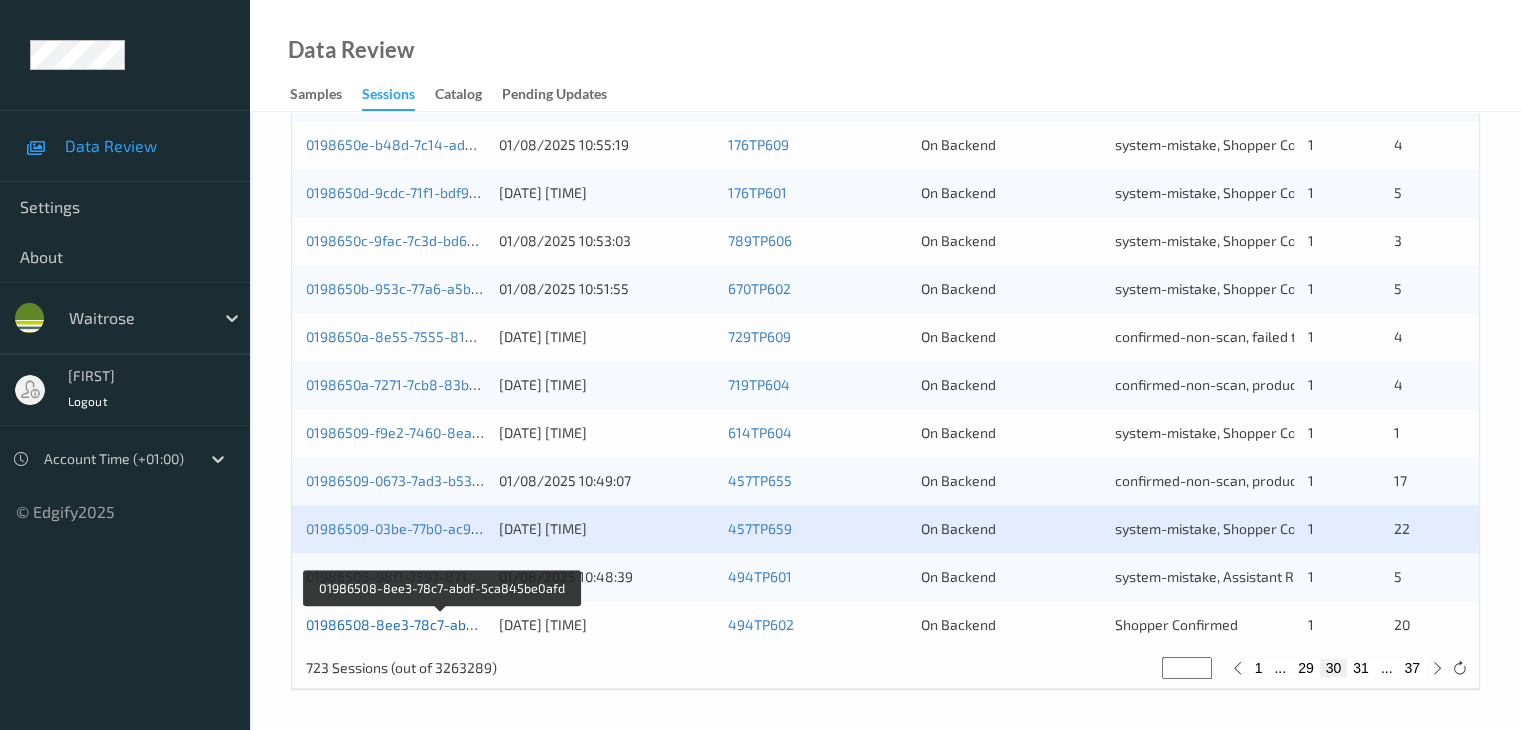 click on "01986508-8ee3-78c7-abdf-5ca845be0afd" at bounding box center (442, 624) 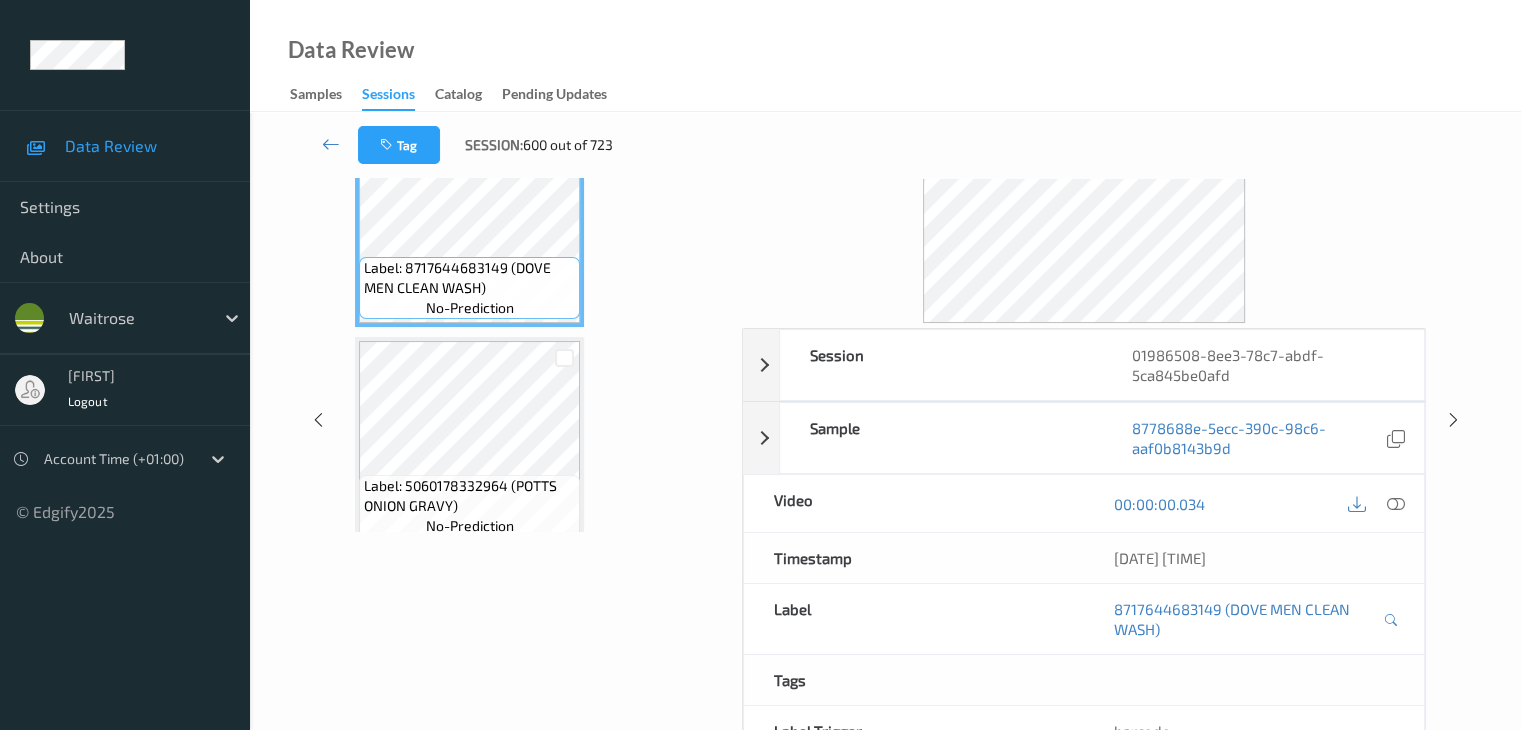 scroll, scrollTop: 0, scrollLeft: 0, axis: both 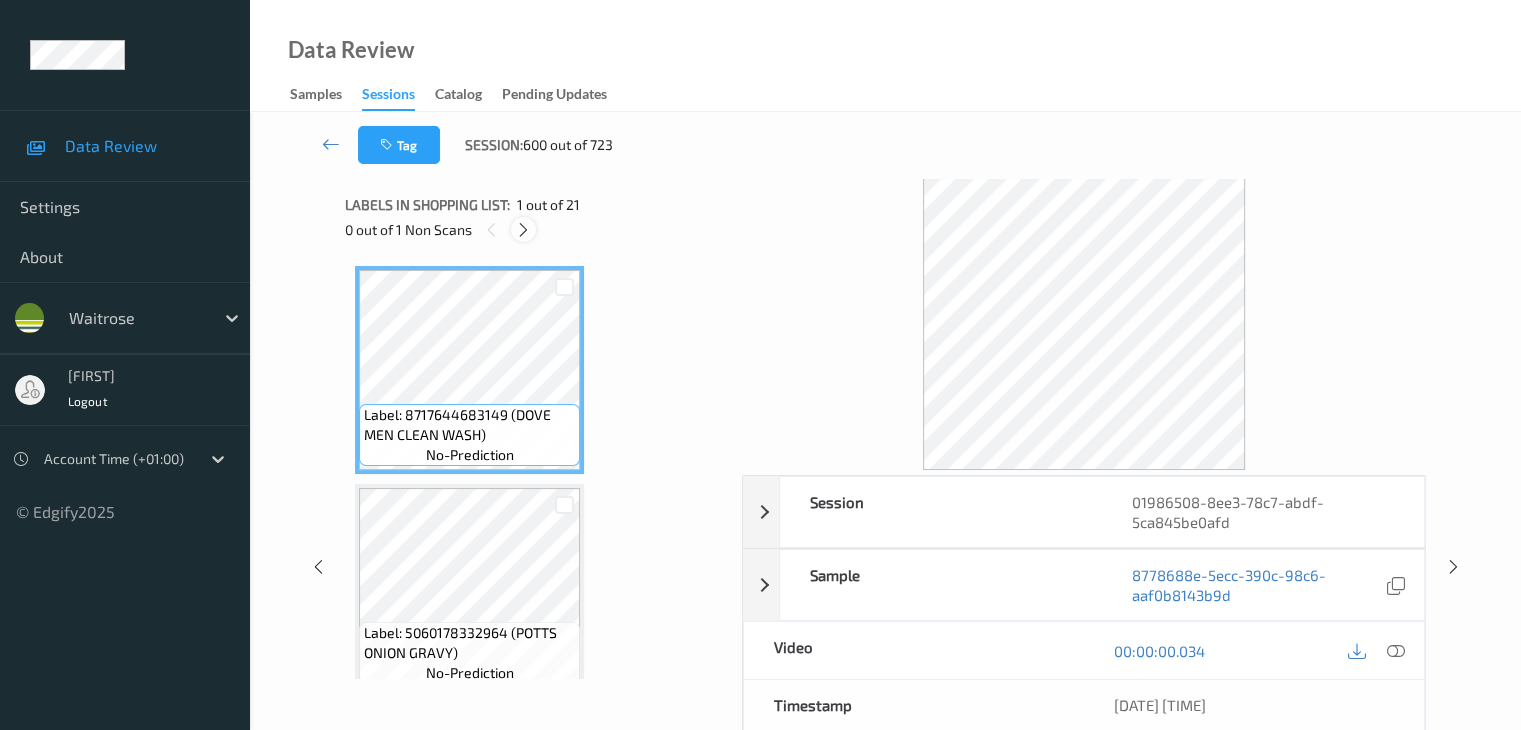 click at bounding box center [523, 230] 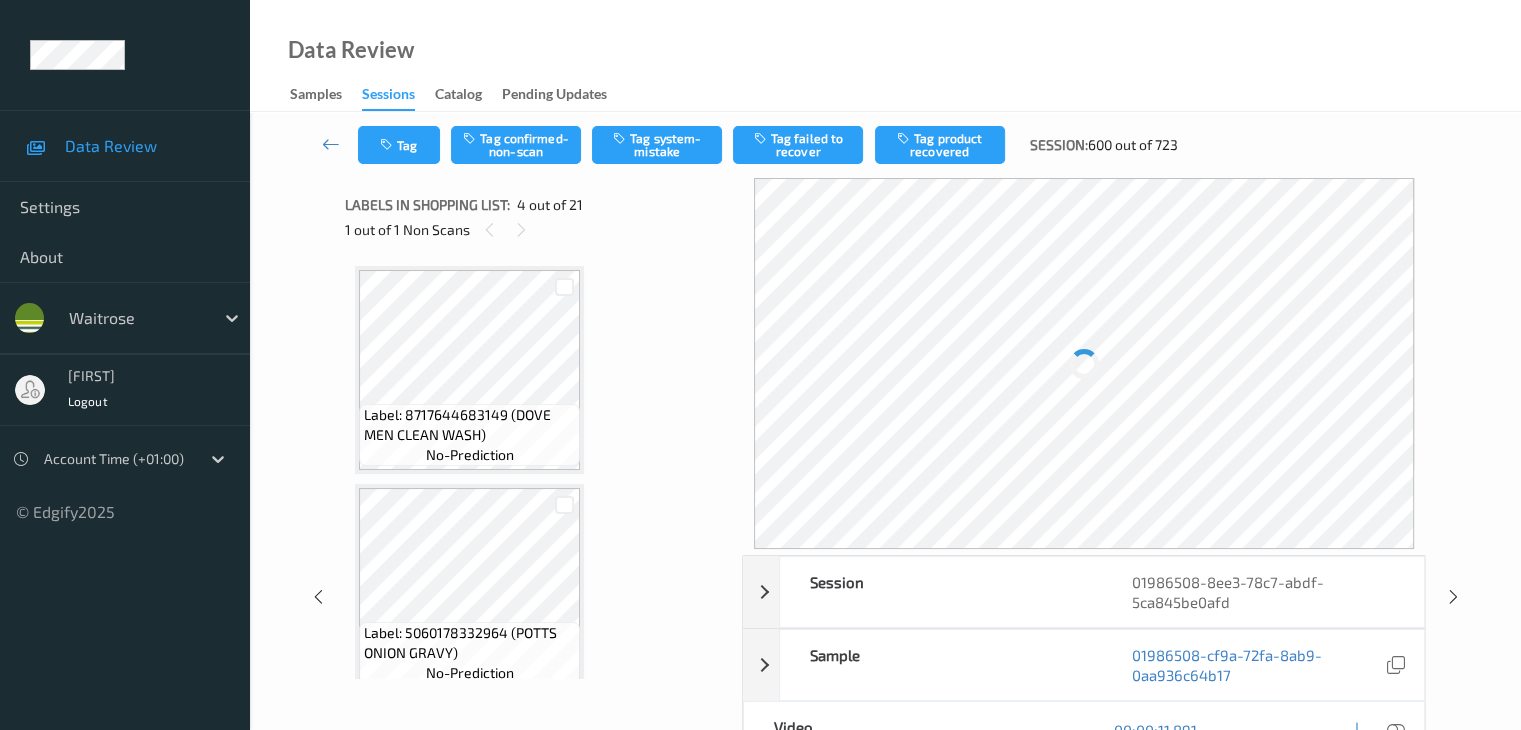 scroll, scrollTop: 446, scrollLeft: 0, axis: vertical 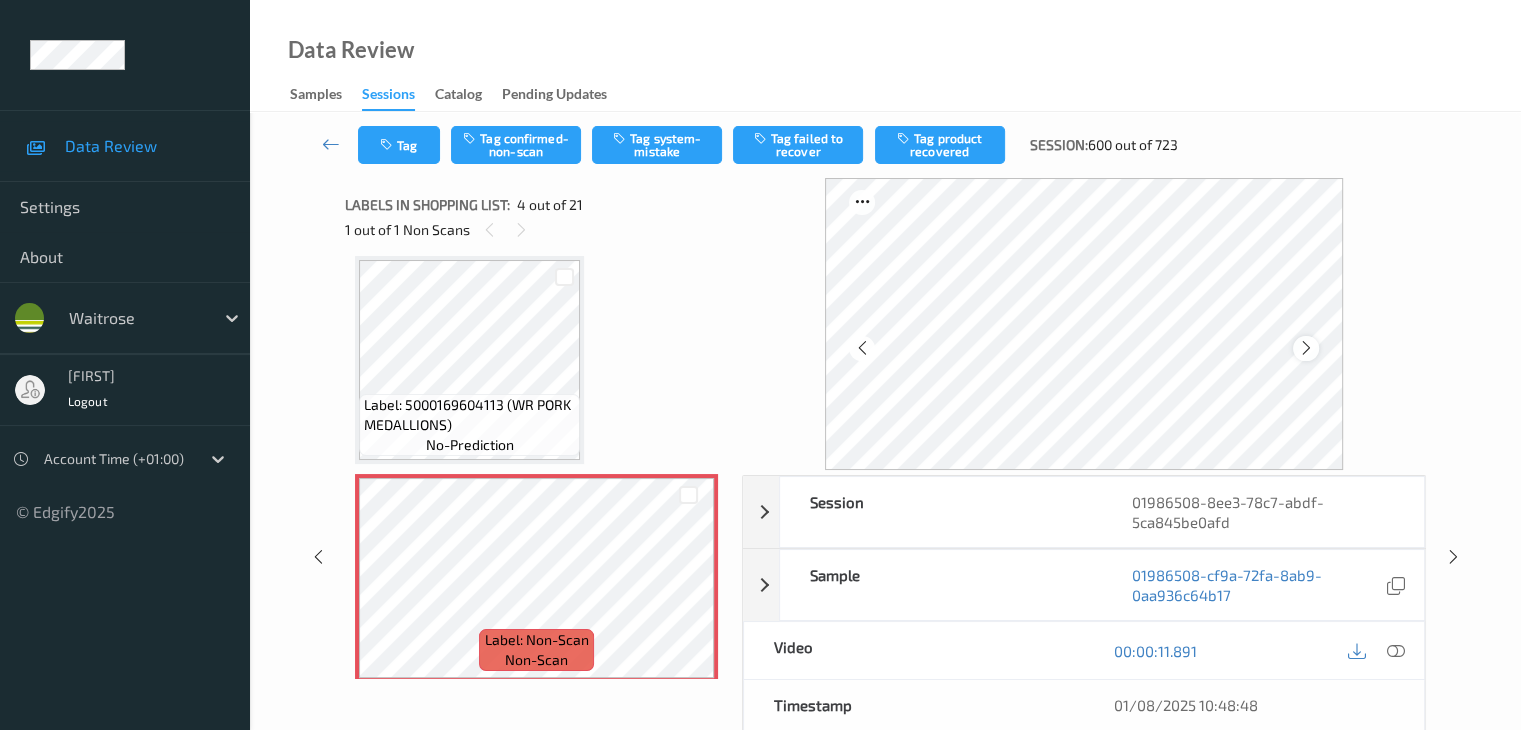 click at bounding box center [1306, 348] 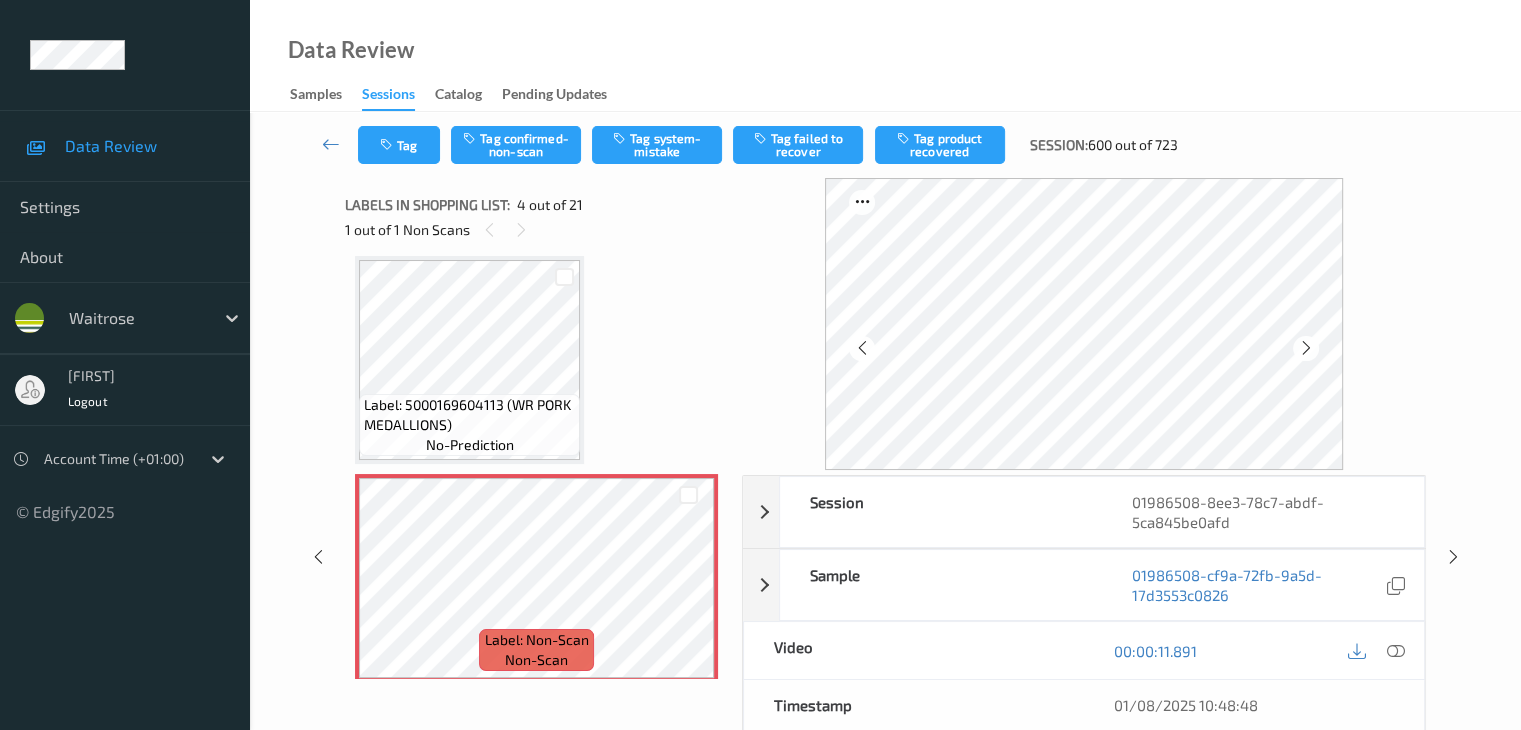 click at bounding box center [1306, 348] 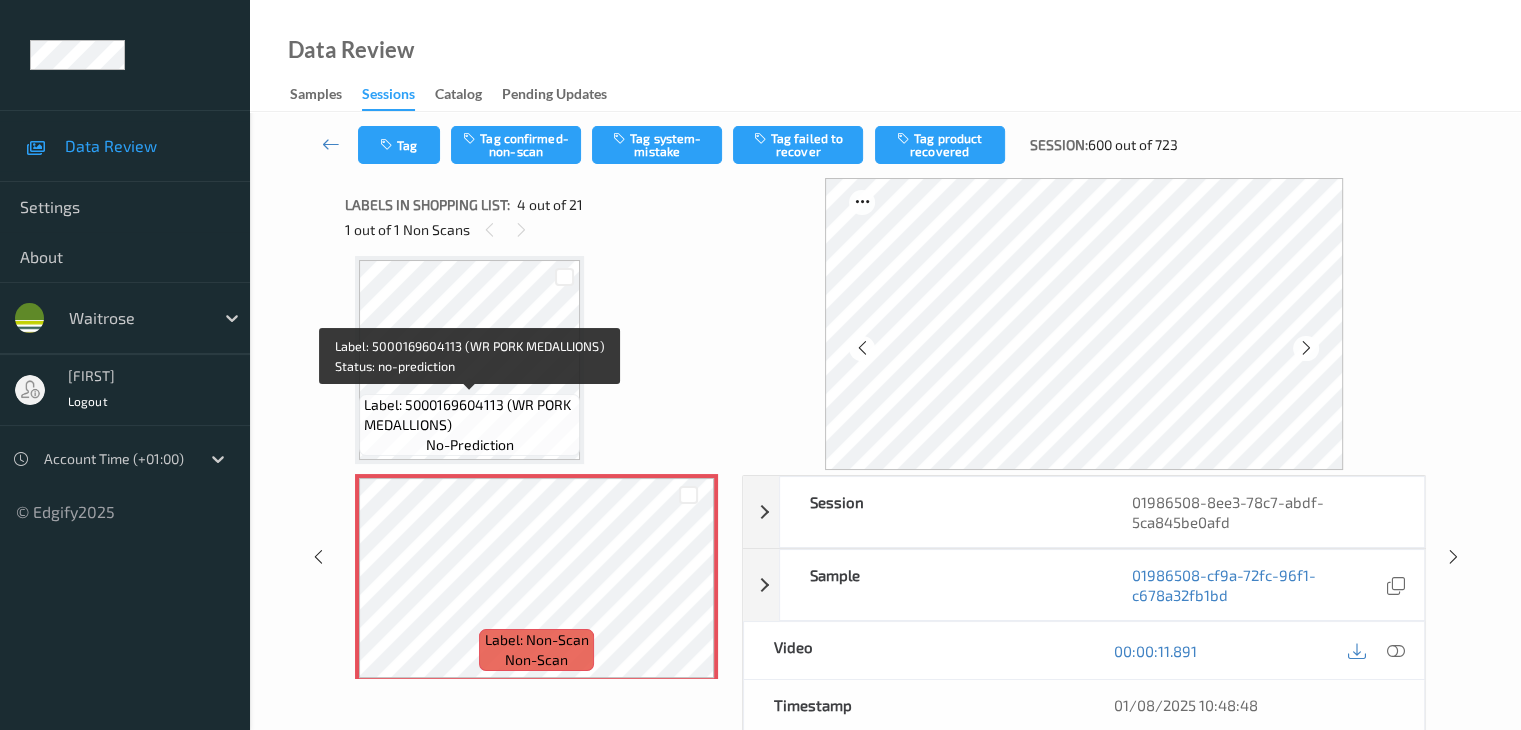 click on "Label: 5000169604113 (WR PORK MEDALLIONS)" at bounding box center [469, 415] 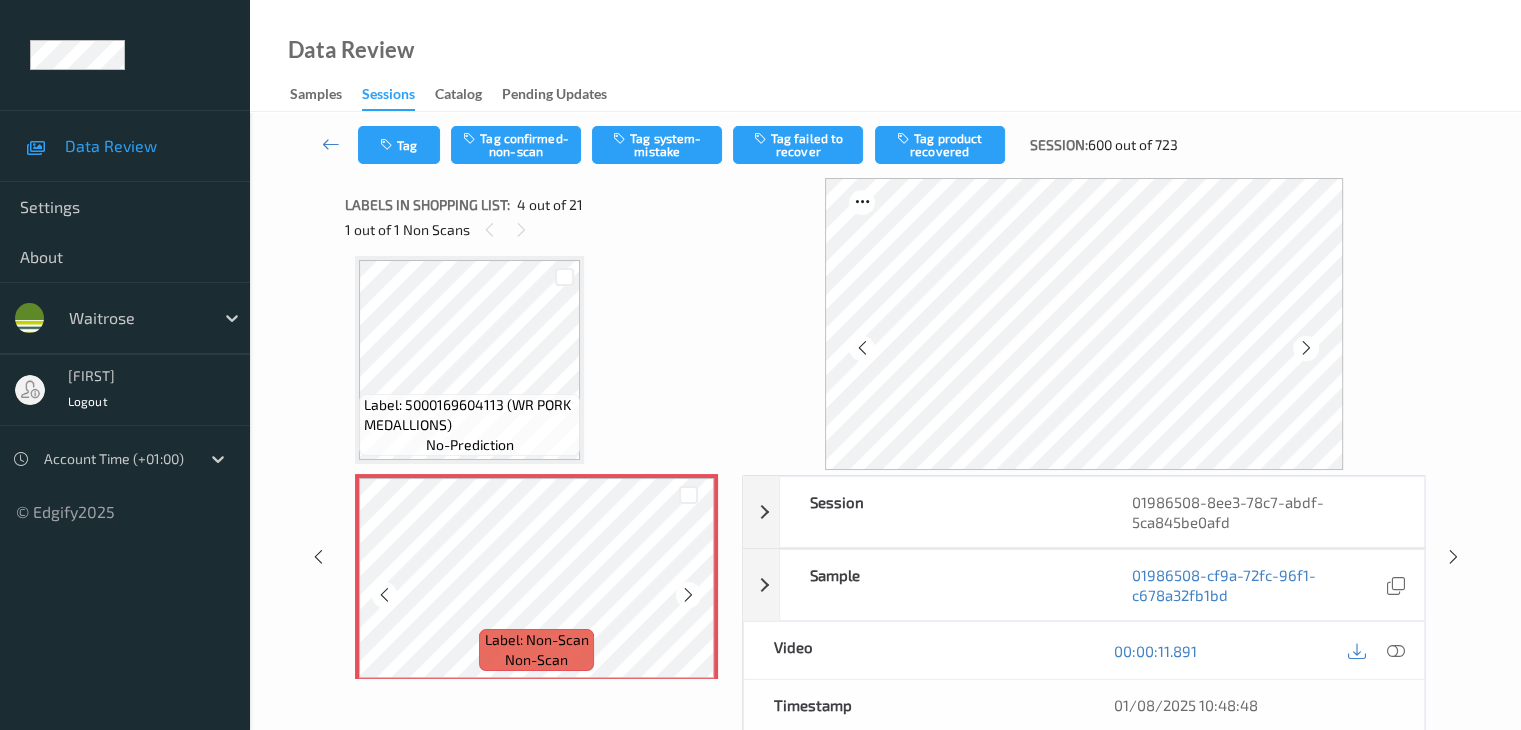 scroll, scrollTop: 646, scrollLeft: 0, axis: vertical 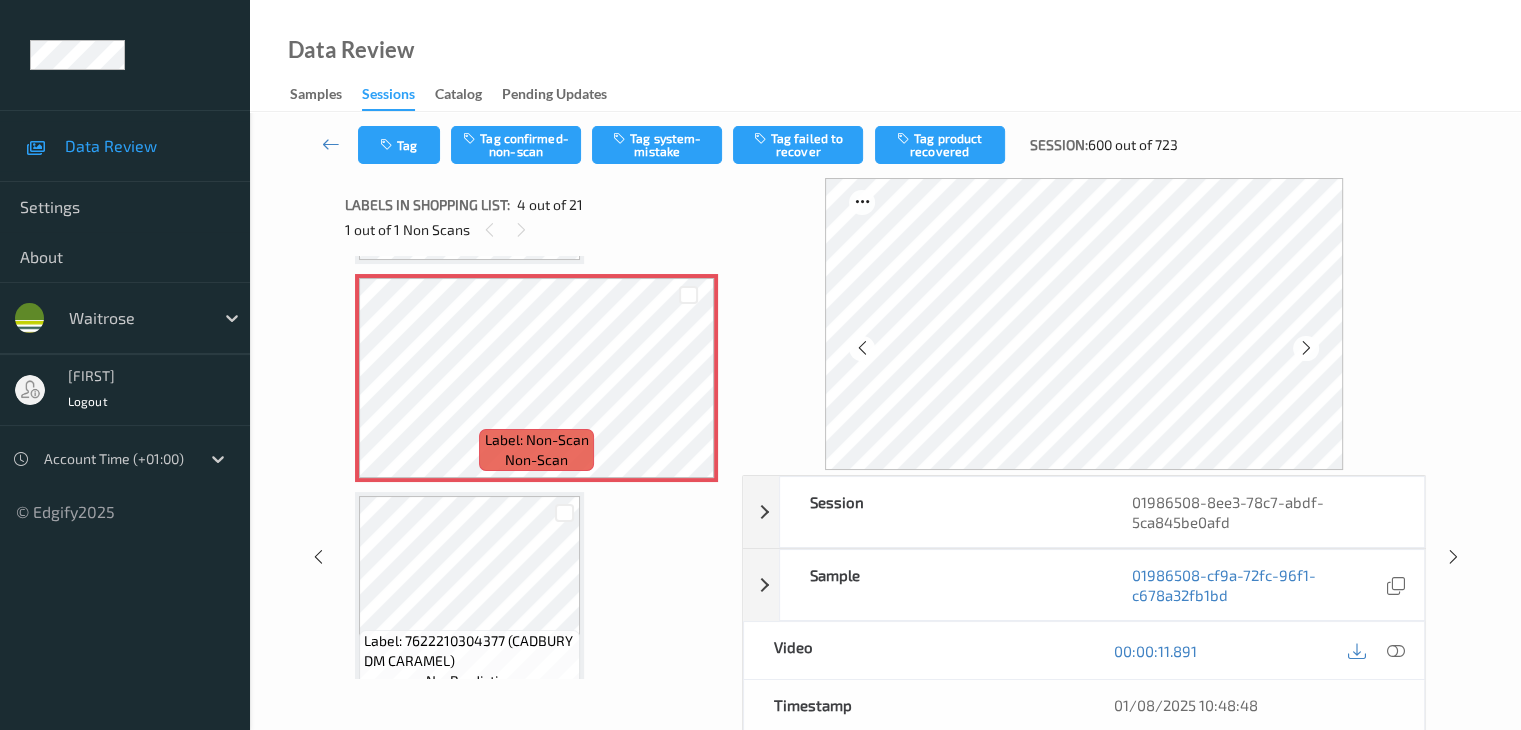 click on "Tag Tag   confirmed-non-scan Tag   system-mistake Tag   failed to recover Tag   product recovered Session: 600 out of 723" at bounding box center [885, 145] 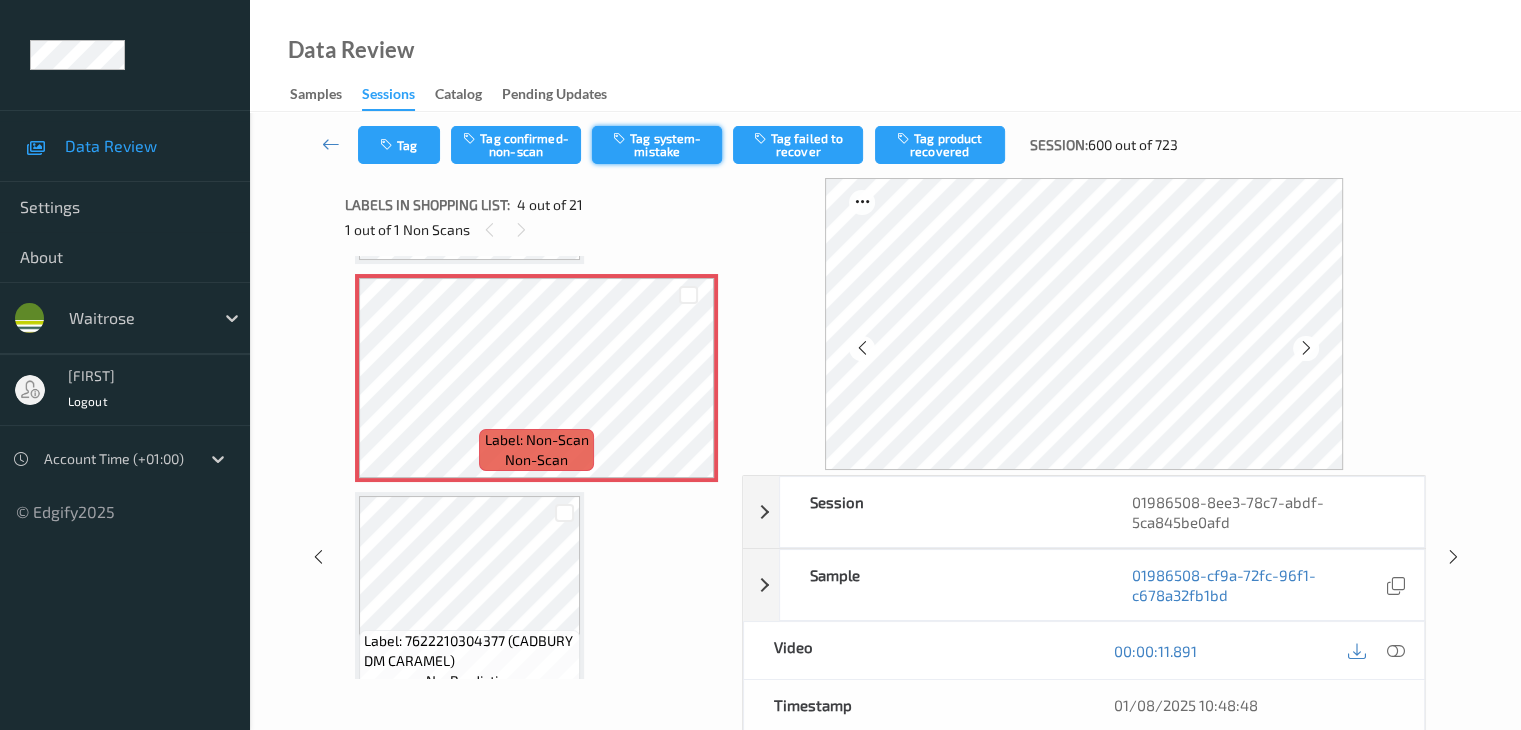 click on "Tag   system-mistake" at bounding box center [657, 145] 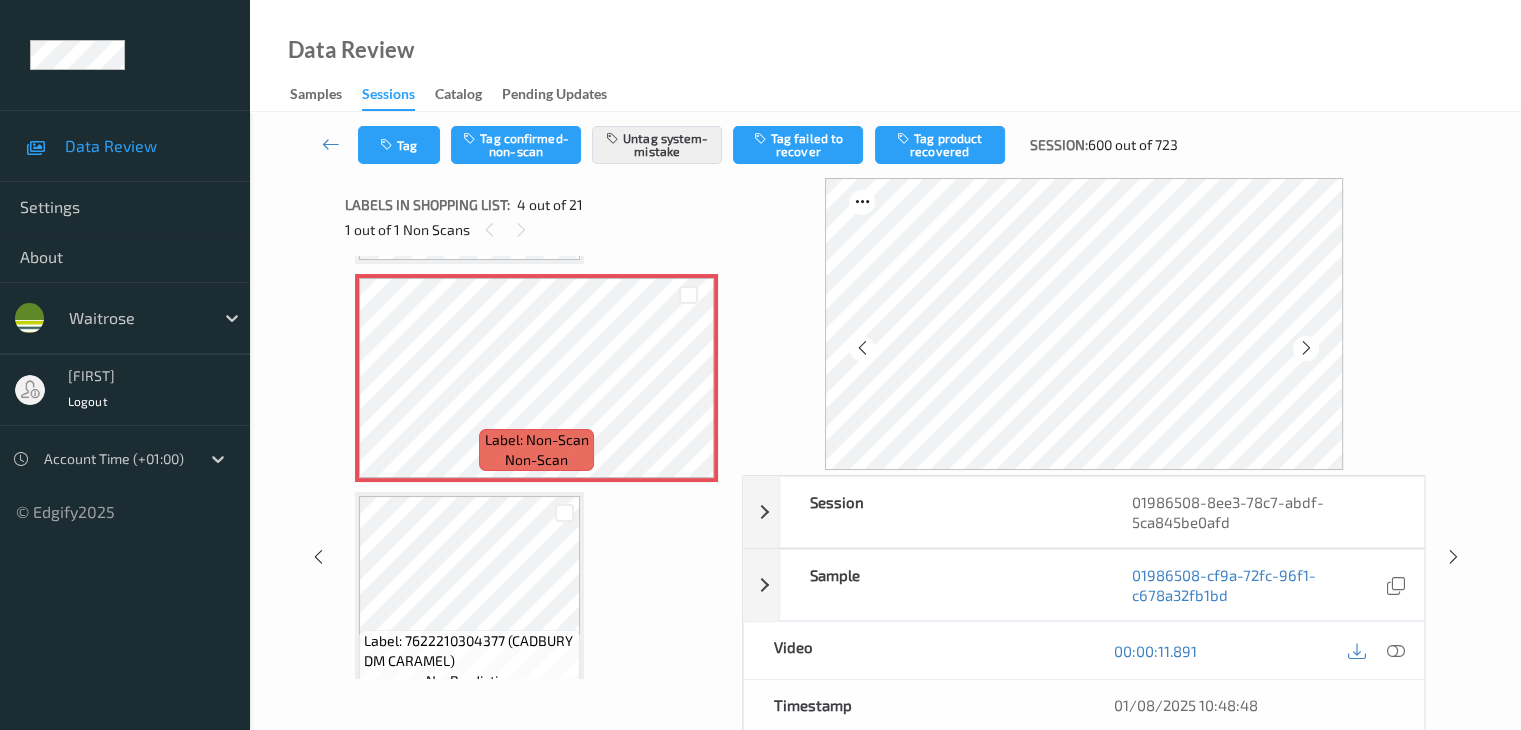 click on "Labels in shopping list: 4 out of 21 1 out of 1 Non Scans" at bounding box center [536, 217] 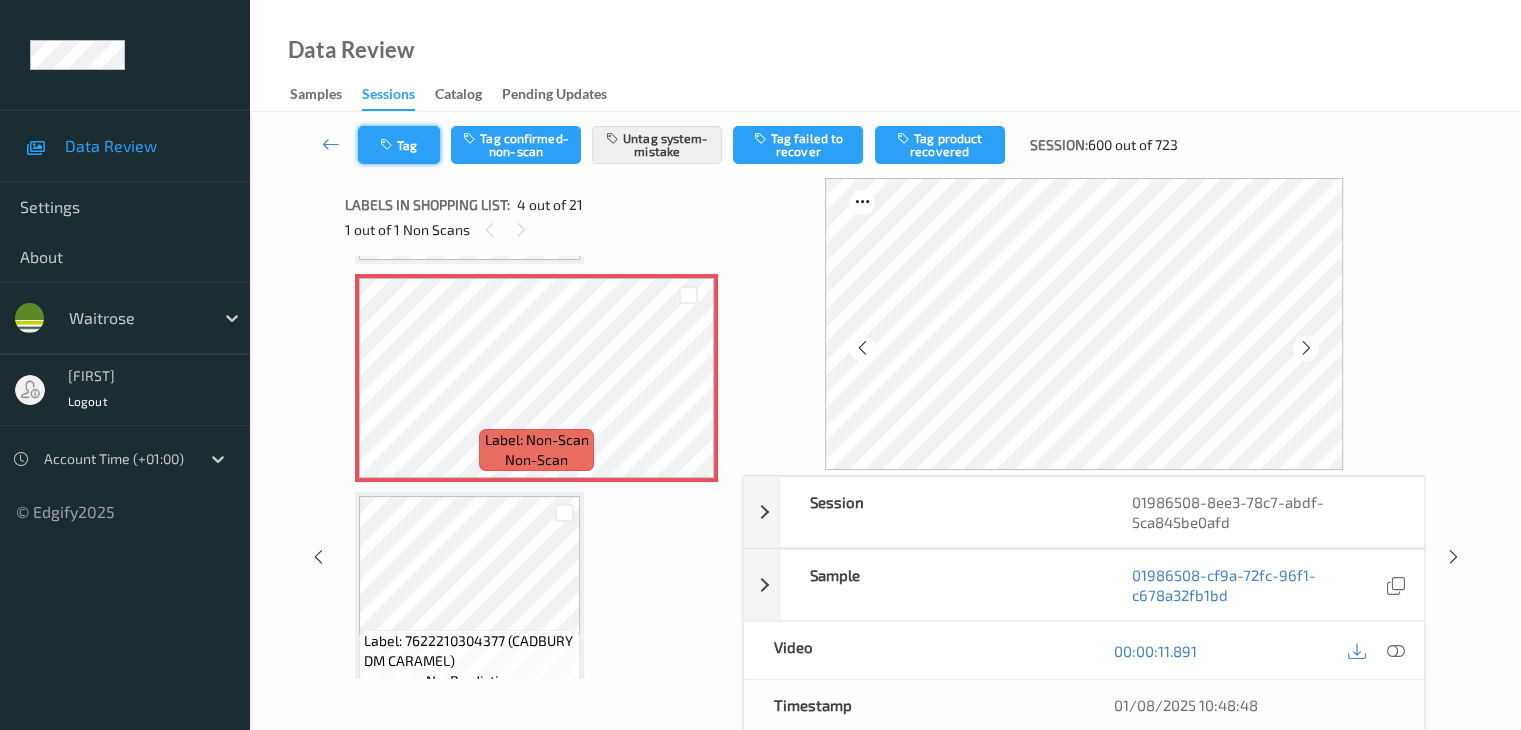 click on "Tag" at bounding box center (399, 145) 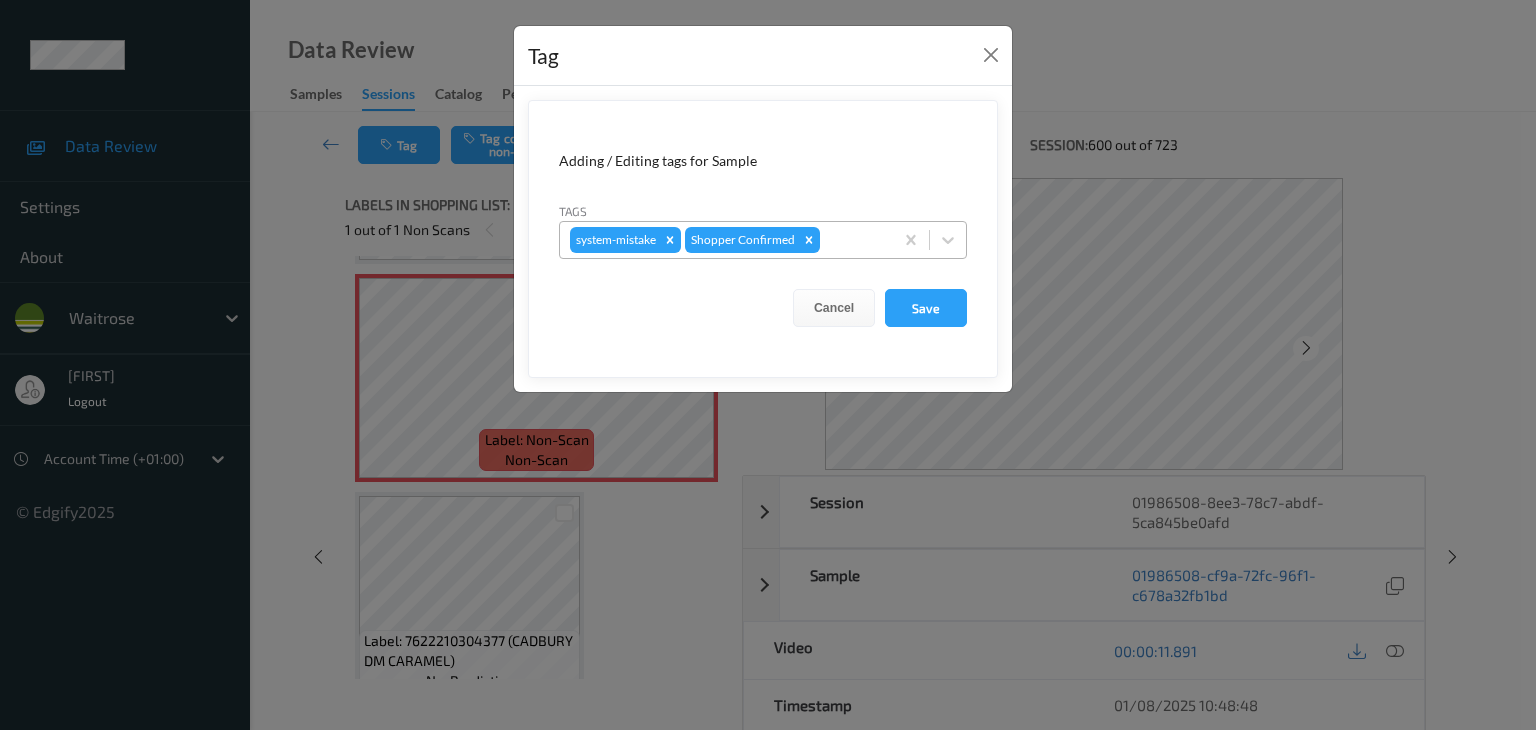 click at bounding box center [853, 240] 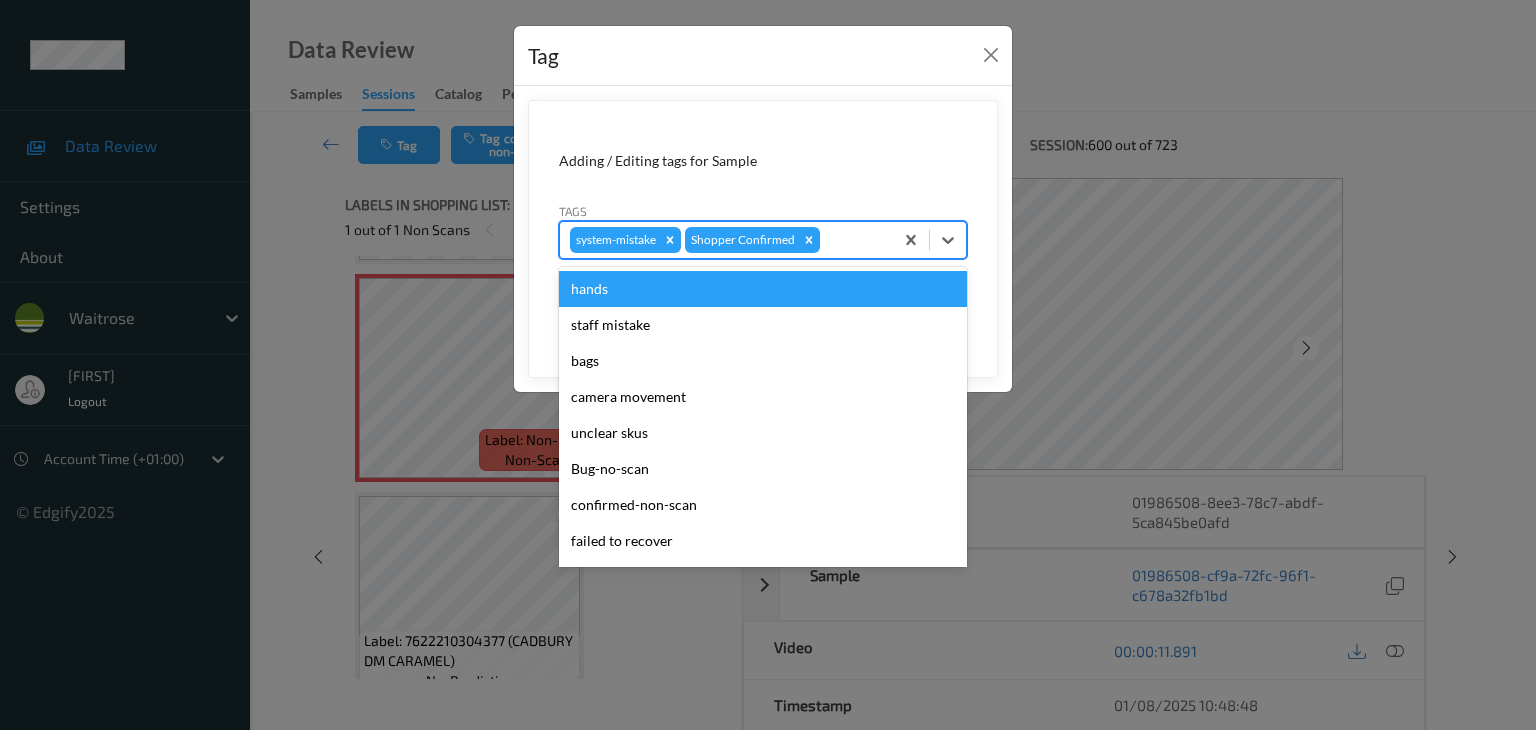 type on "u" 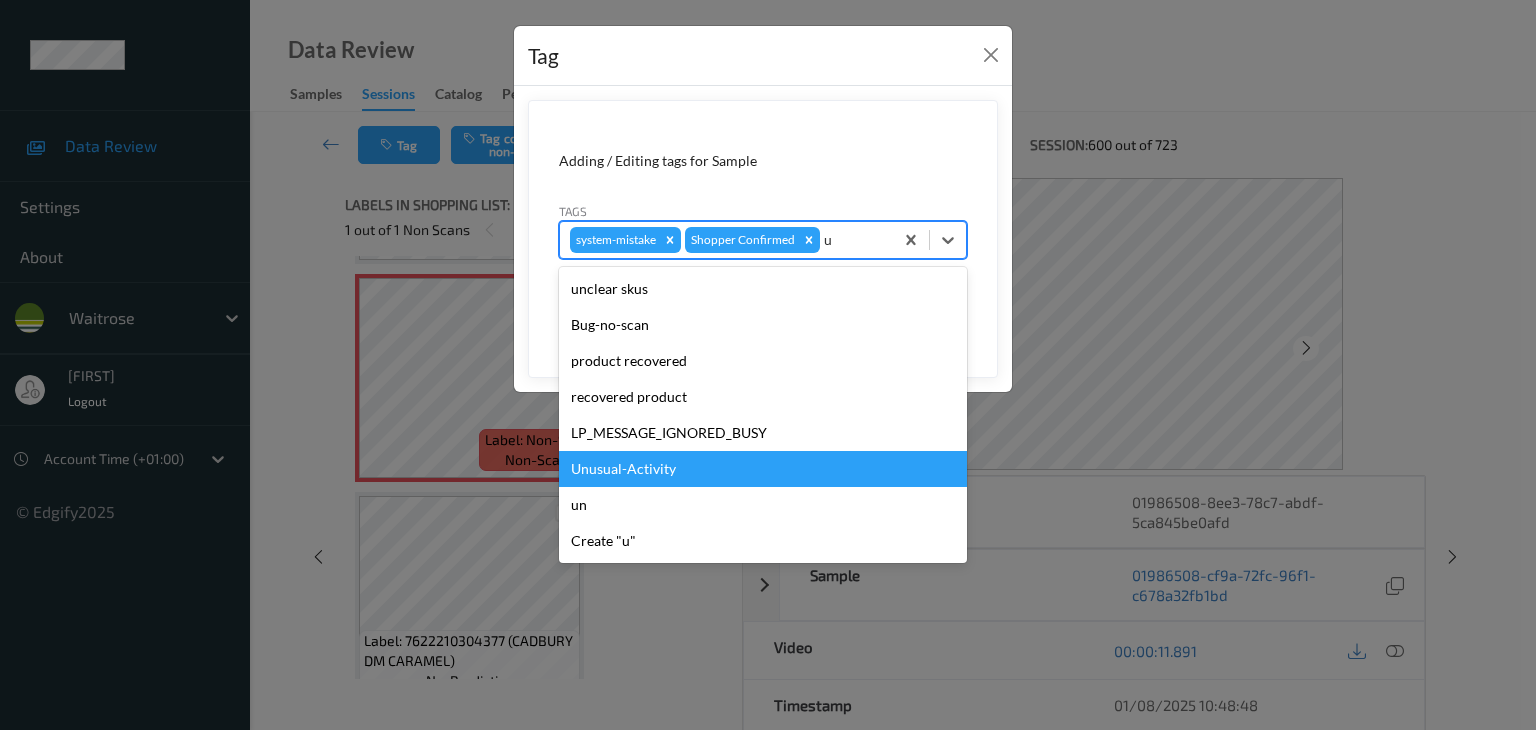 click on "Unusual-Activity" at bounding box center [763, 469] 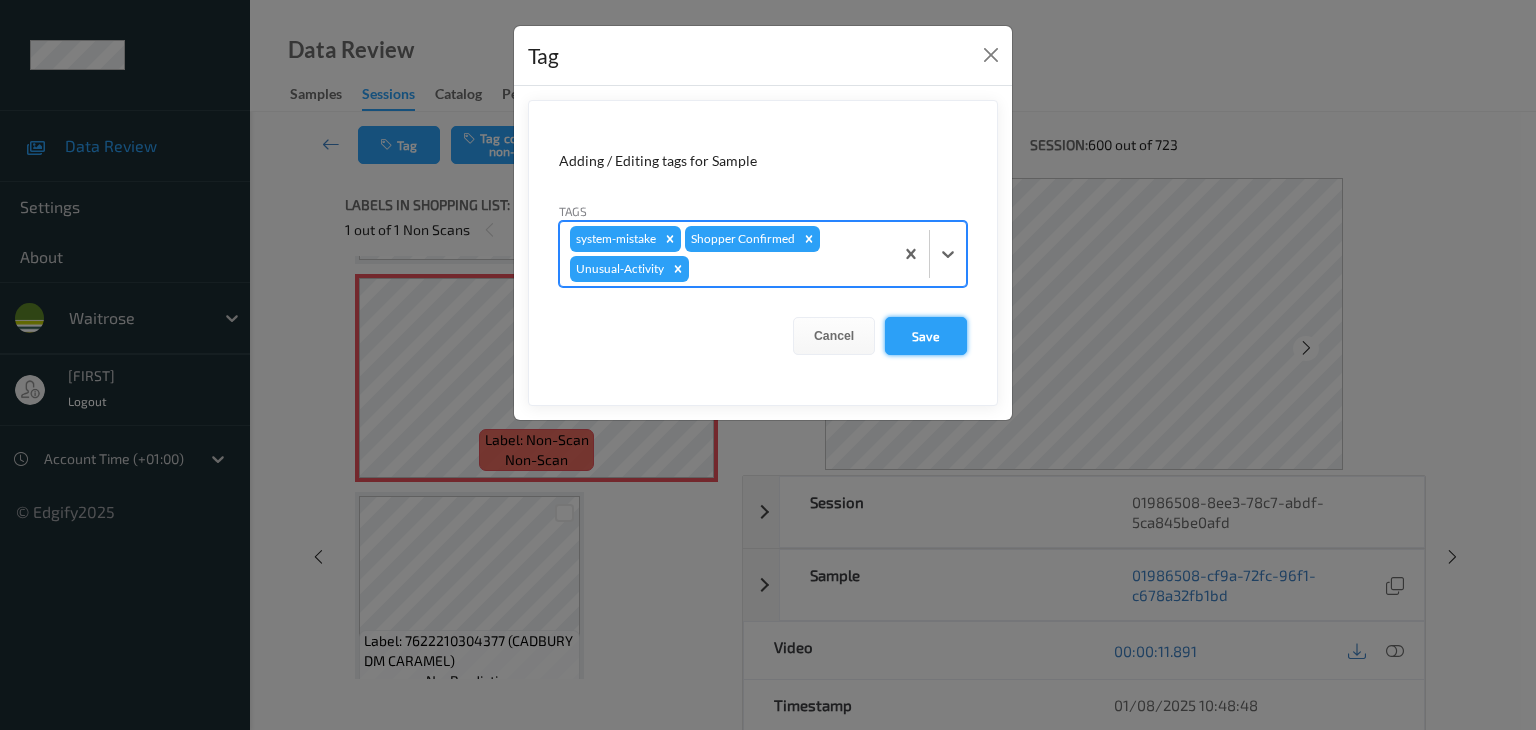 click on "Save" at bounding box center [926, 336] 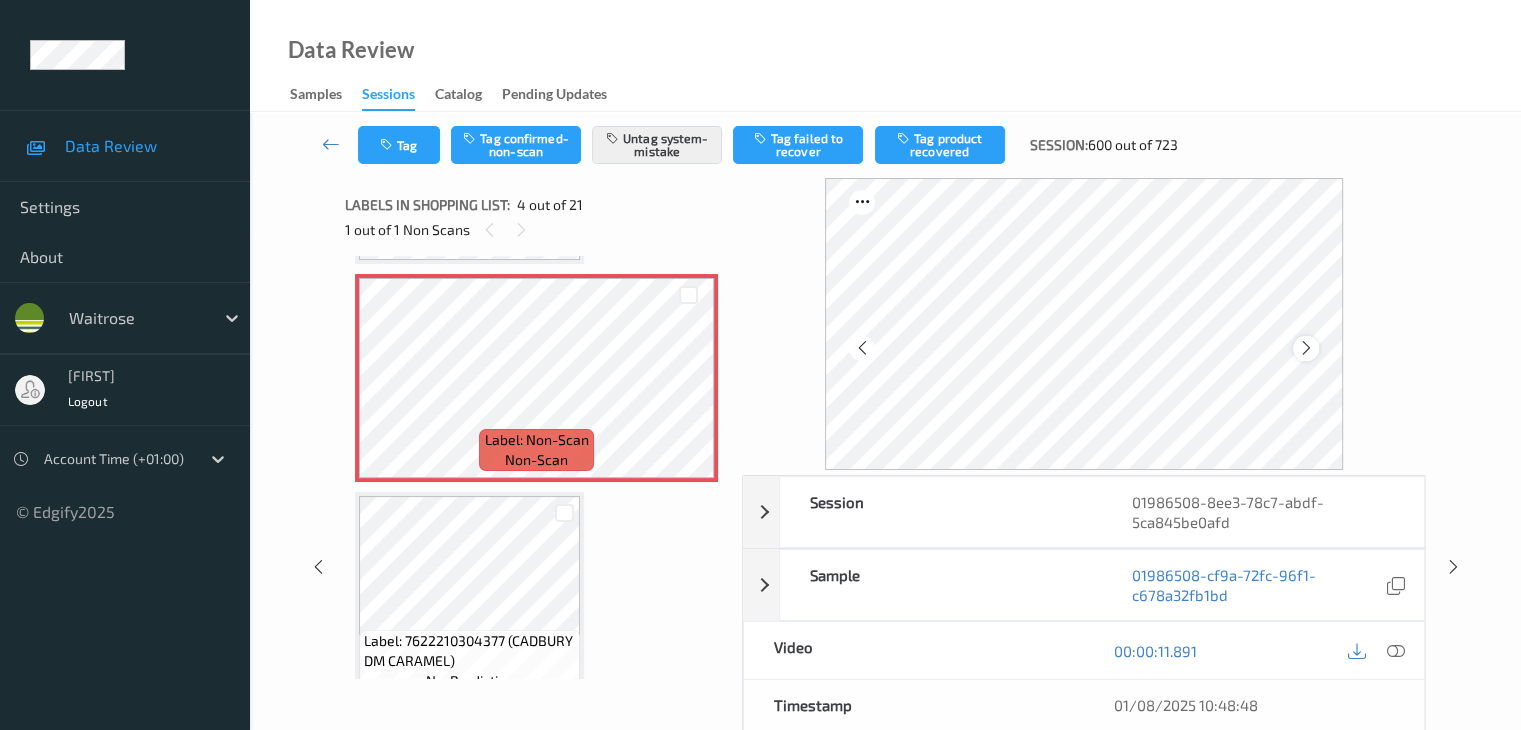 click at bounding box center [1306, 348] 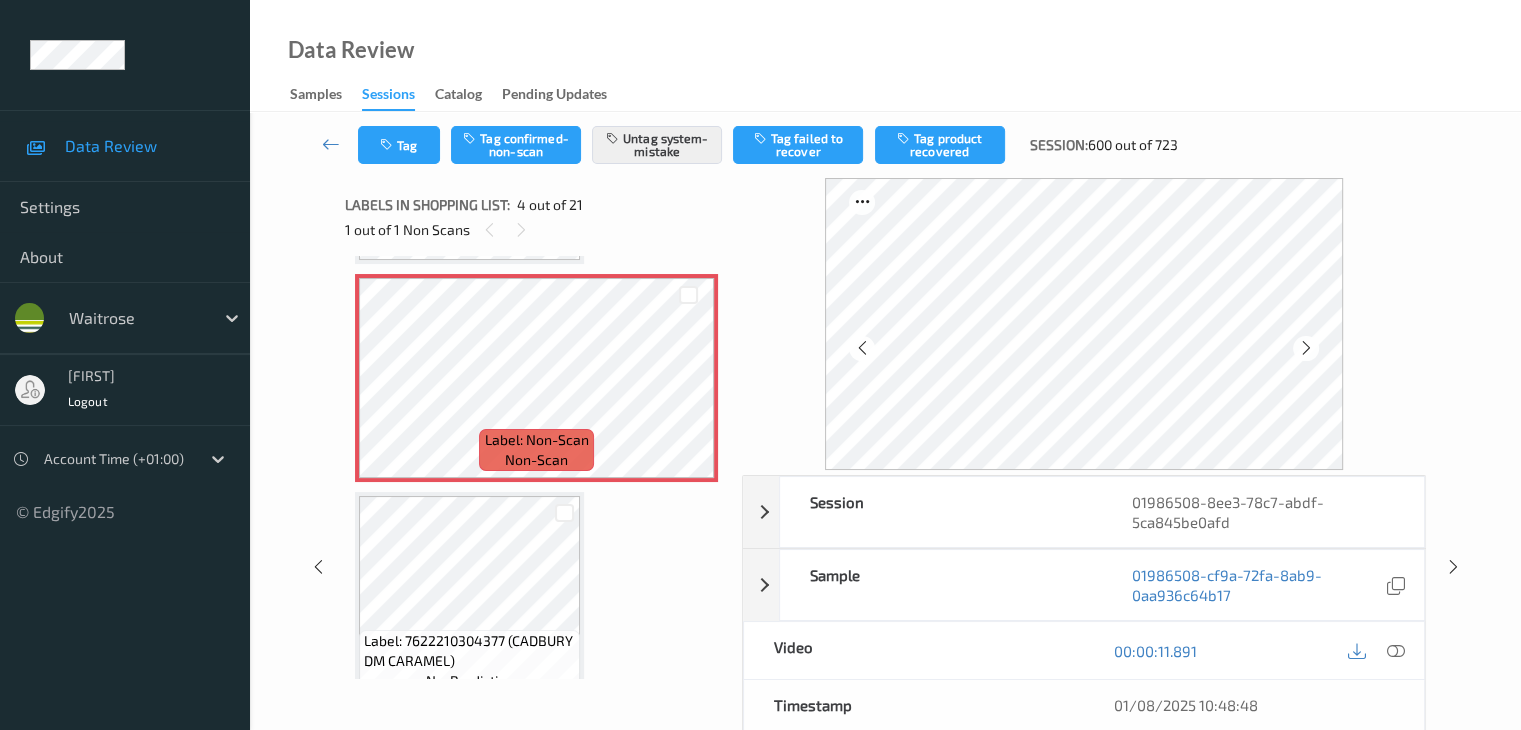 click at bounding box center [1306, 348] 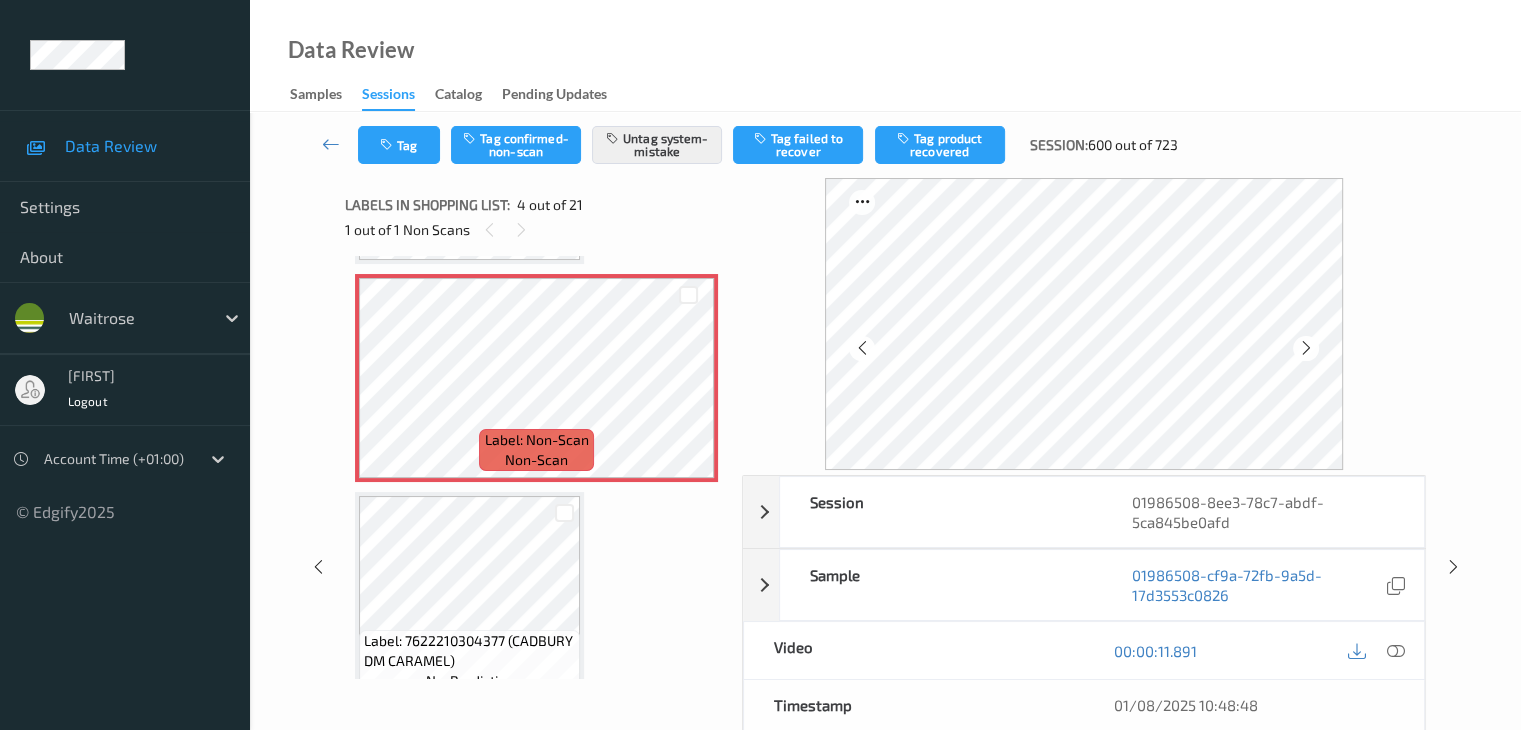 click at bounding box center (1306, 348) 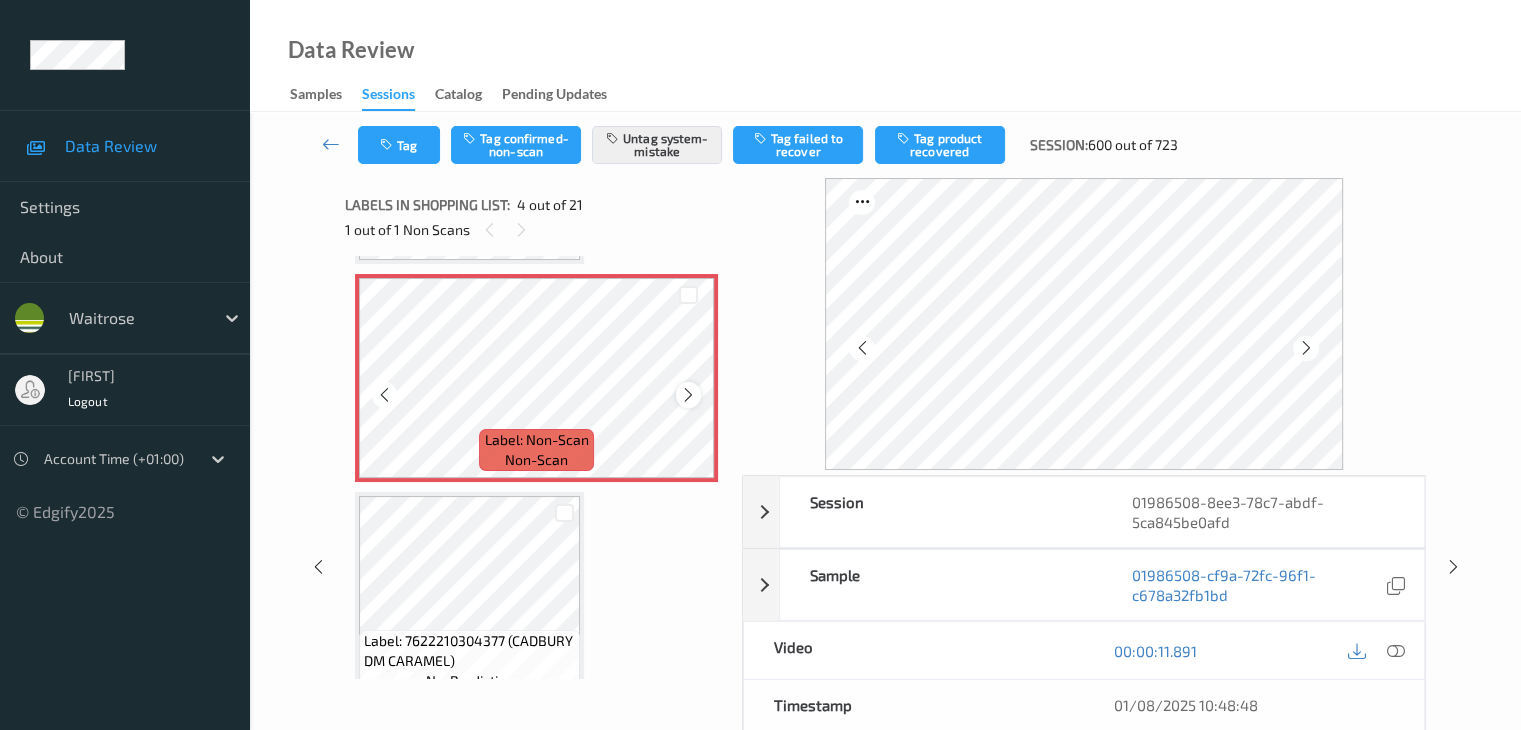 click at bounding box center (688, 395) 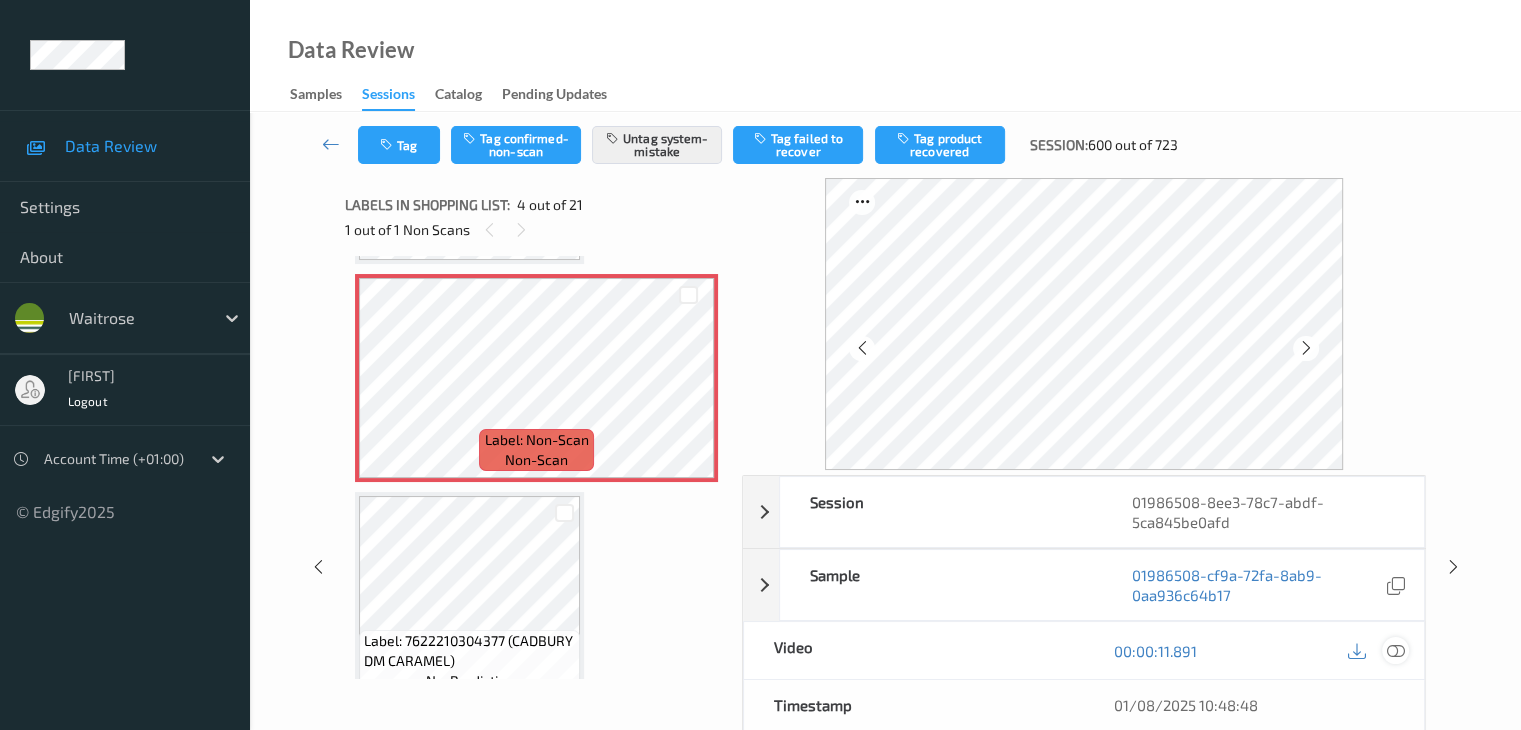 click at bounding box center (1395, 651) 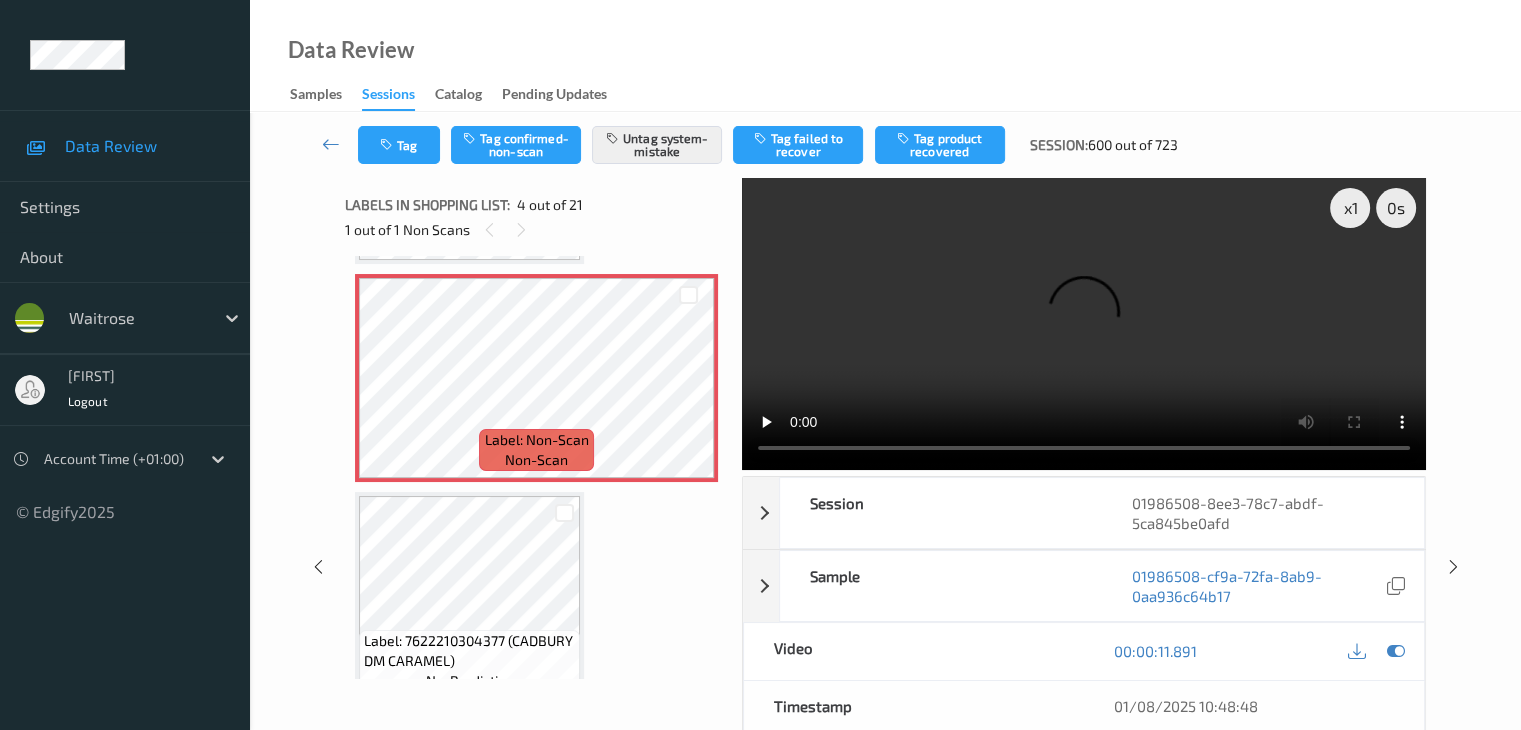 type 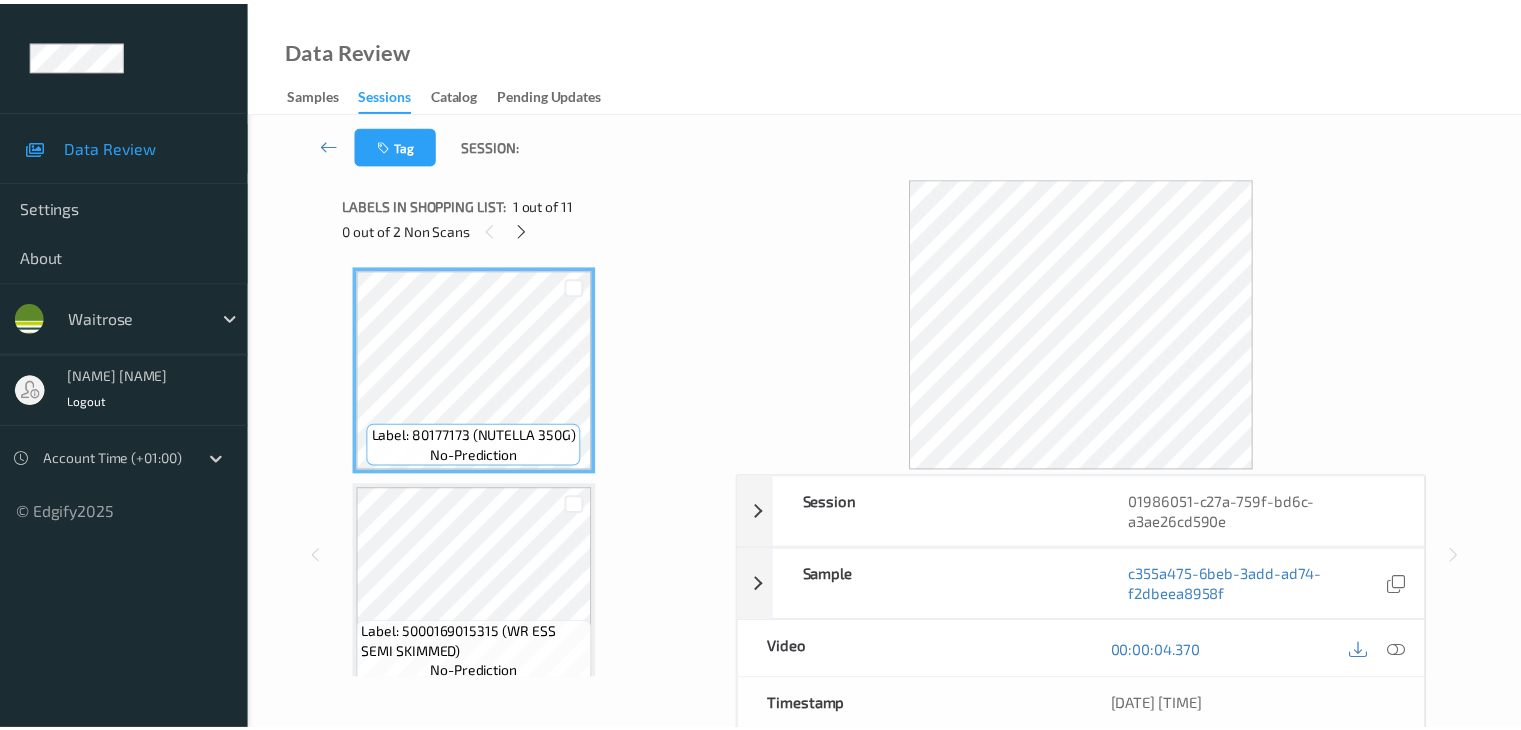 scroll, scrollTop: 0, scrollLeft: 0, axis: both 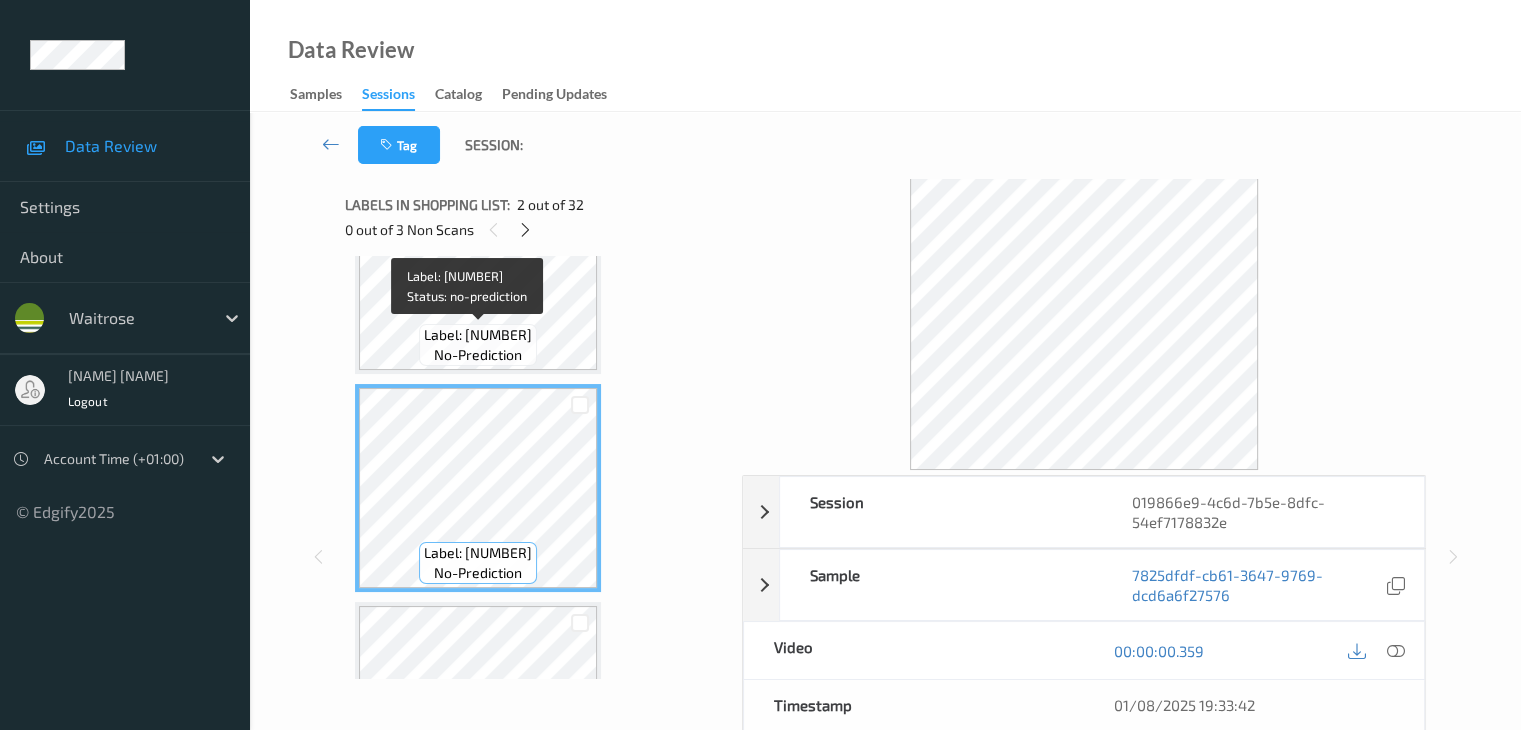 click on "Label: [NUMBER]" at bounding box center (478, 335) 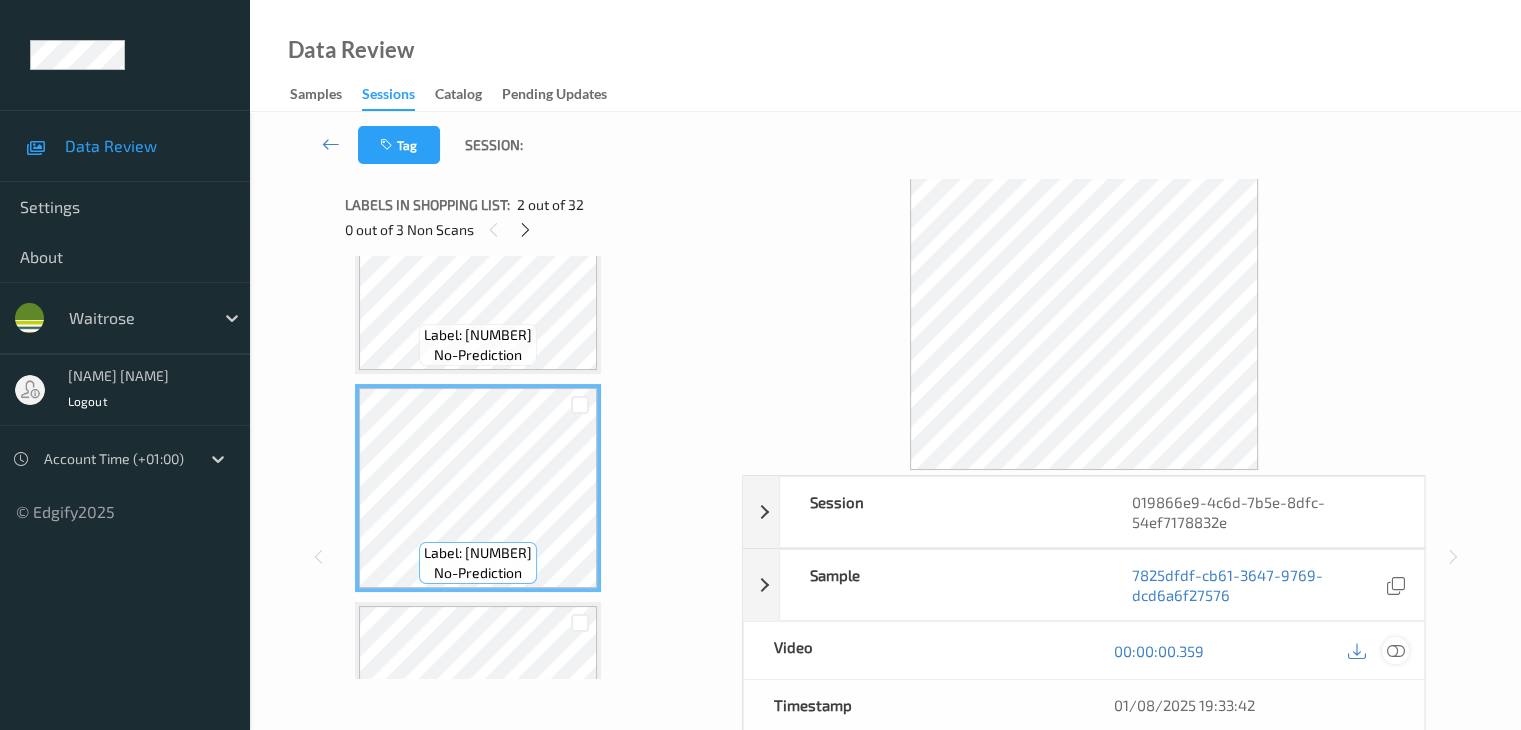 click at bounding box center [1395, 651] 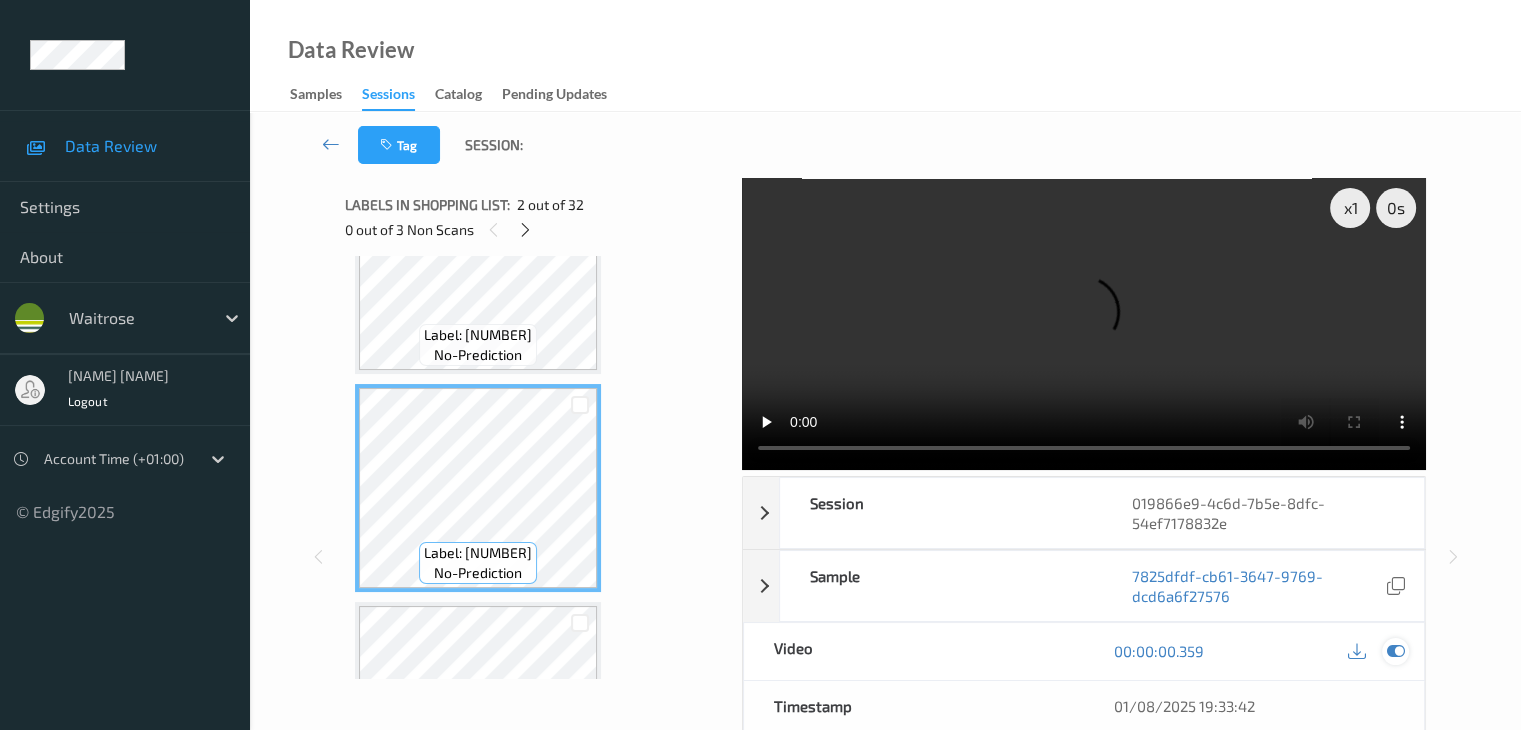 click at bounding box center (1395, 651) 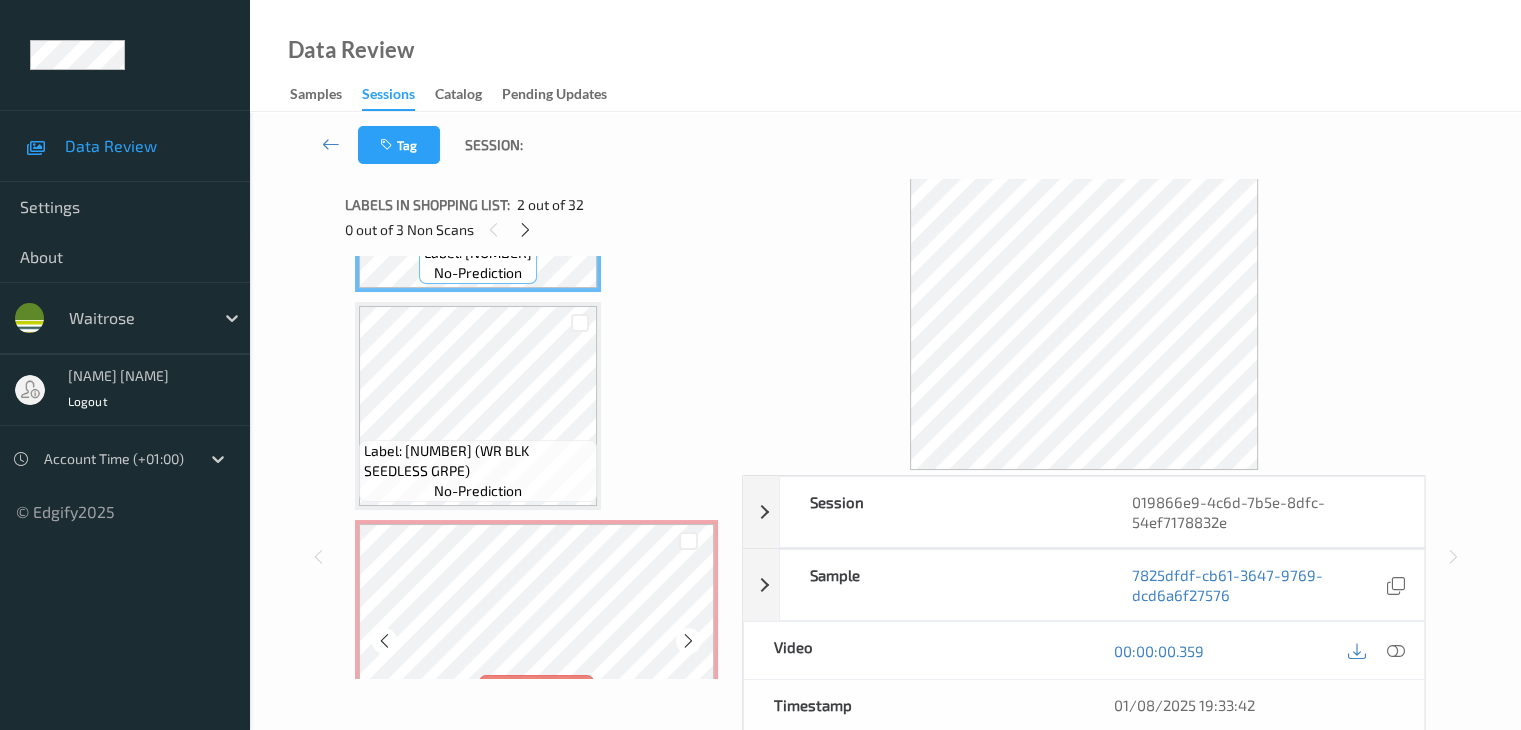 scroll, scrollTop: 600, scrollLeft: 0, axis: vertical 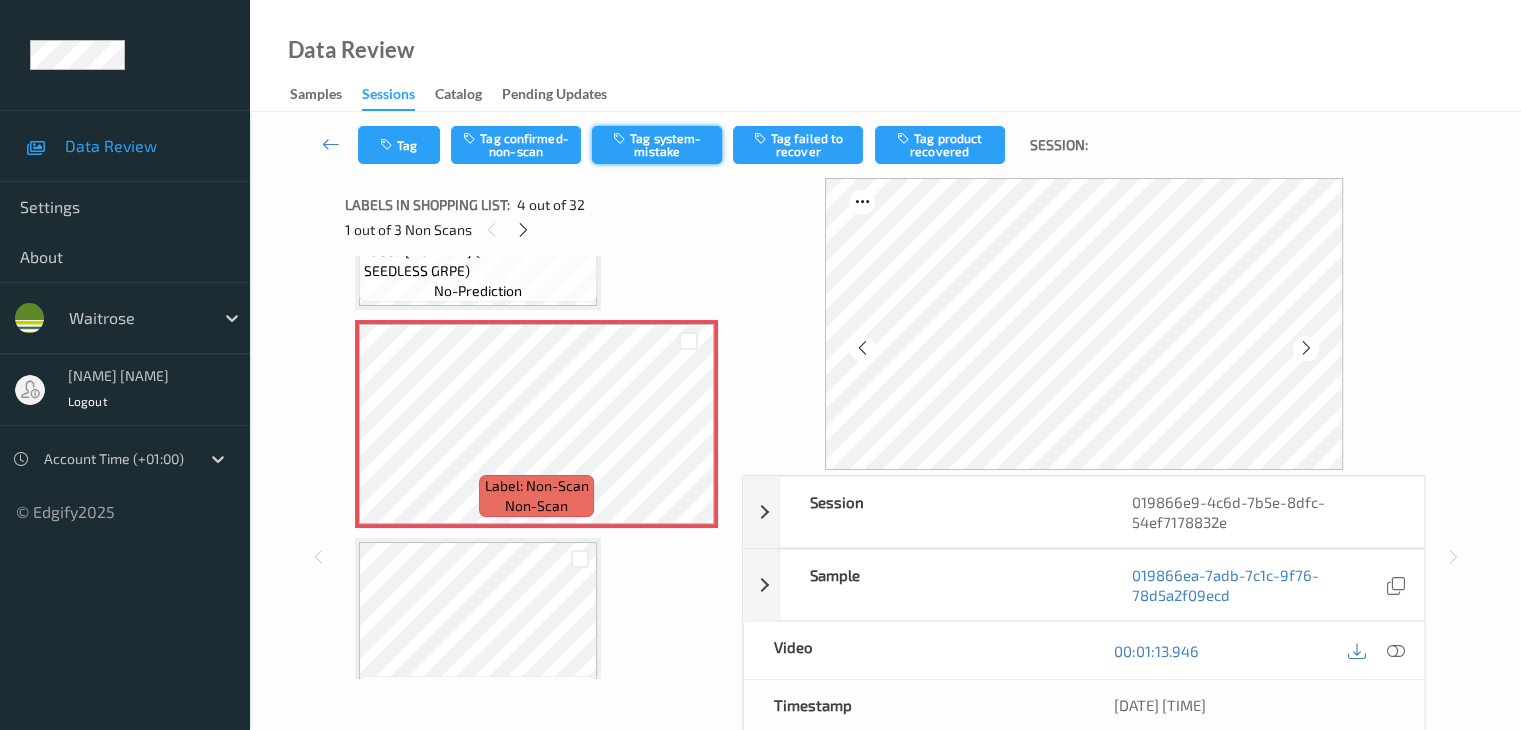 click at bounding box center [621, 138] 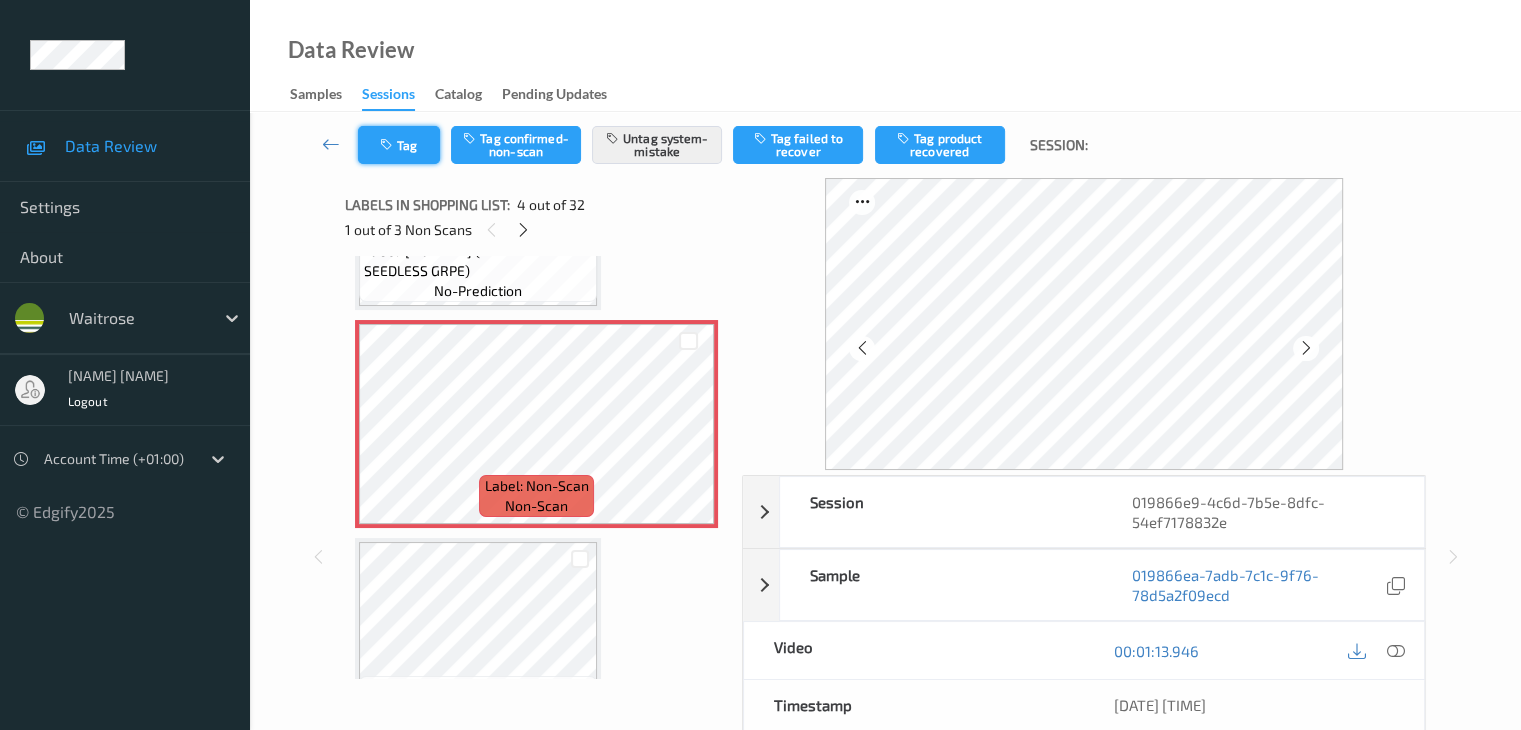 click on "Tag" at bounding box center (399, 145) 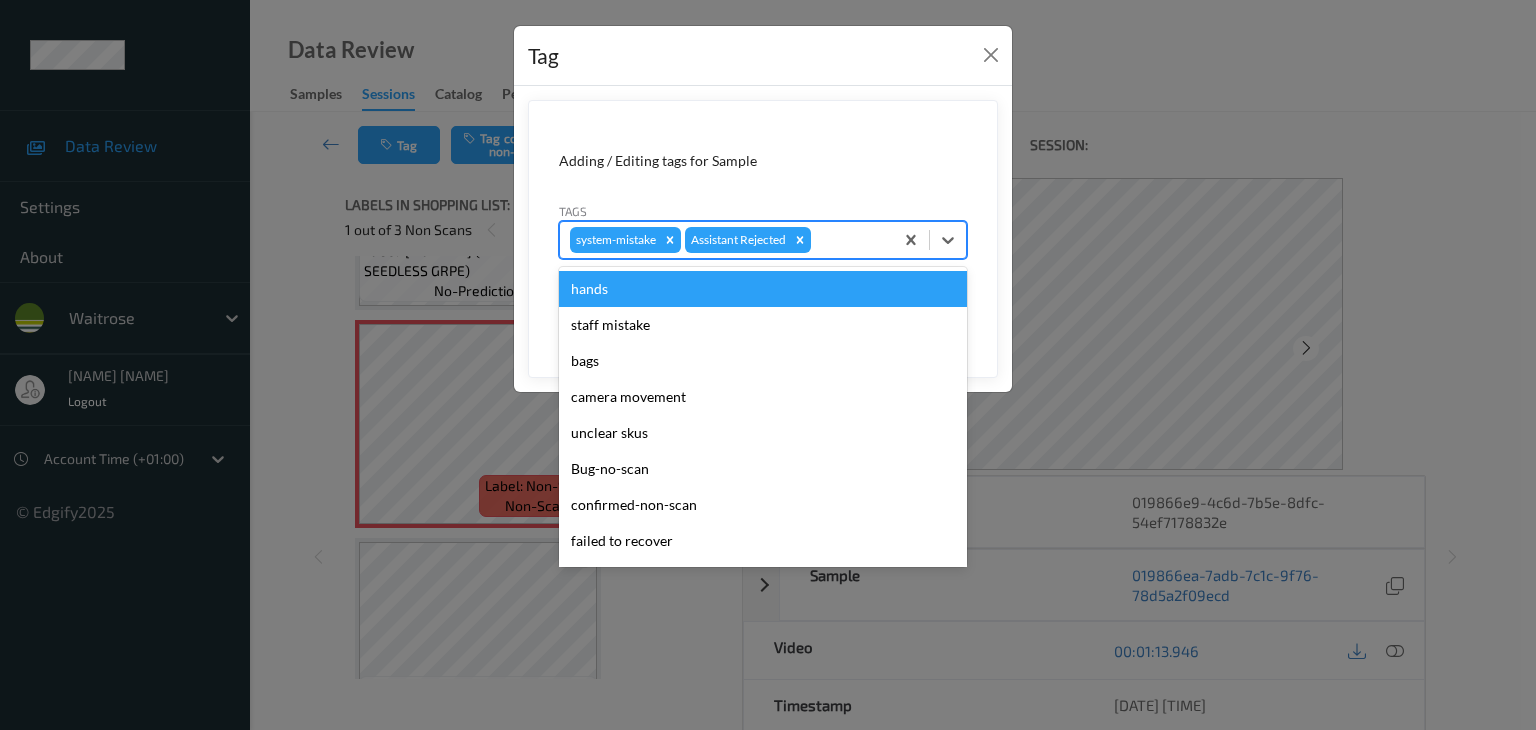 click at bounding box center (849, 240) 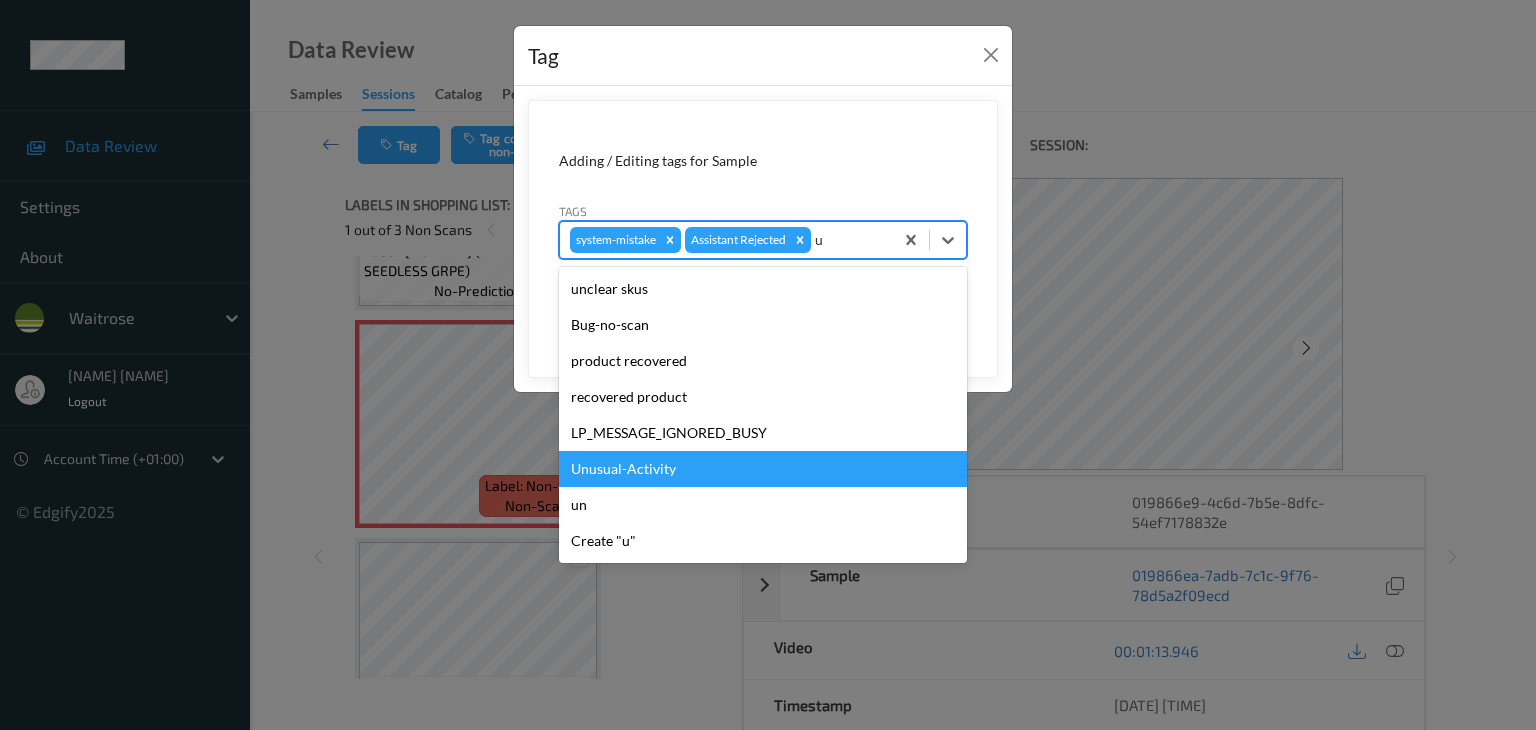 click on "Unusual-Activity" at bounding box center (763, 469) 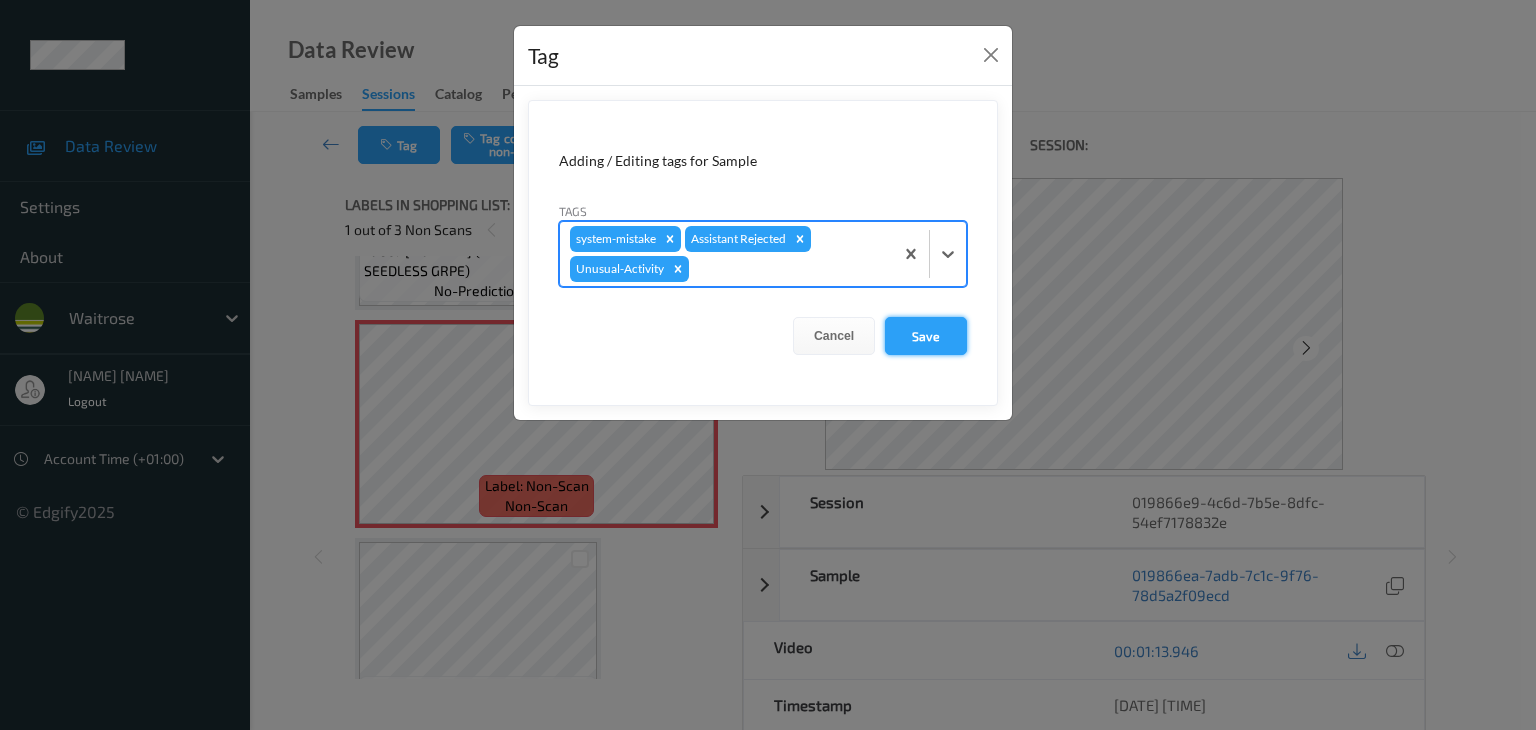click on "Save" at bounding box center (926, 336) 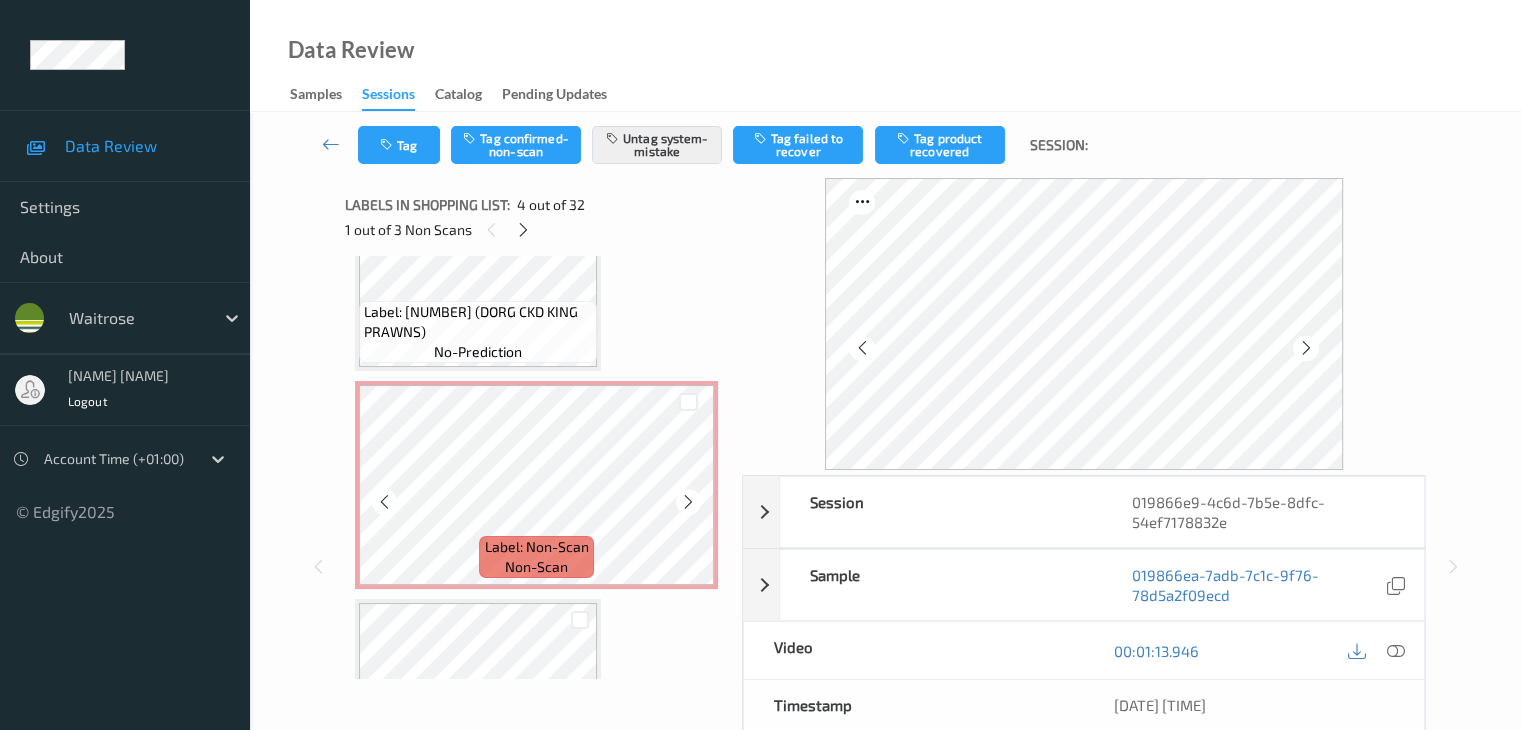 scroll, scrollTop: 4900, scrollLeft: 0, axis: vertical 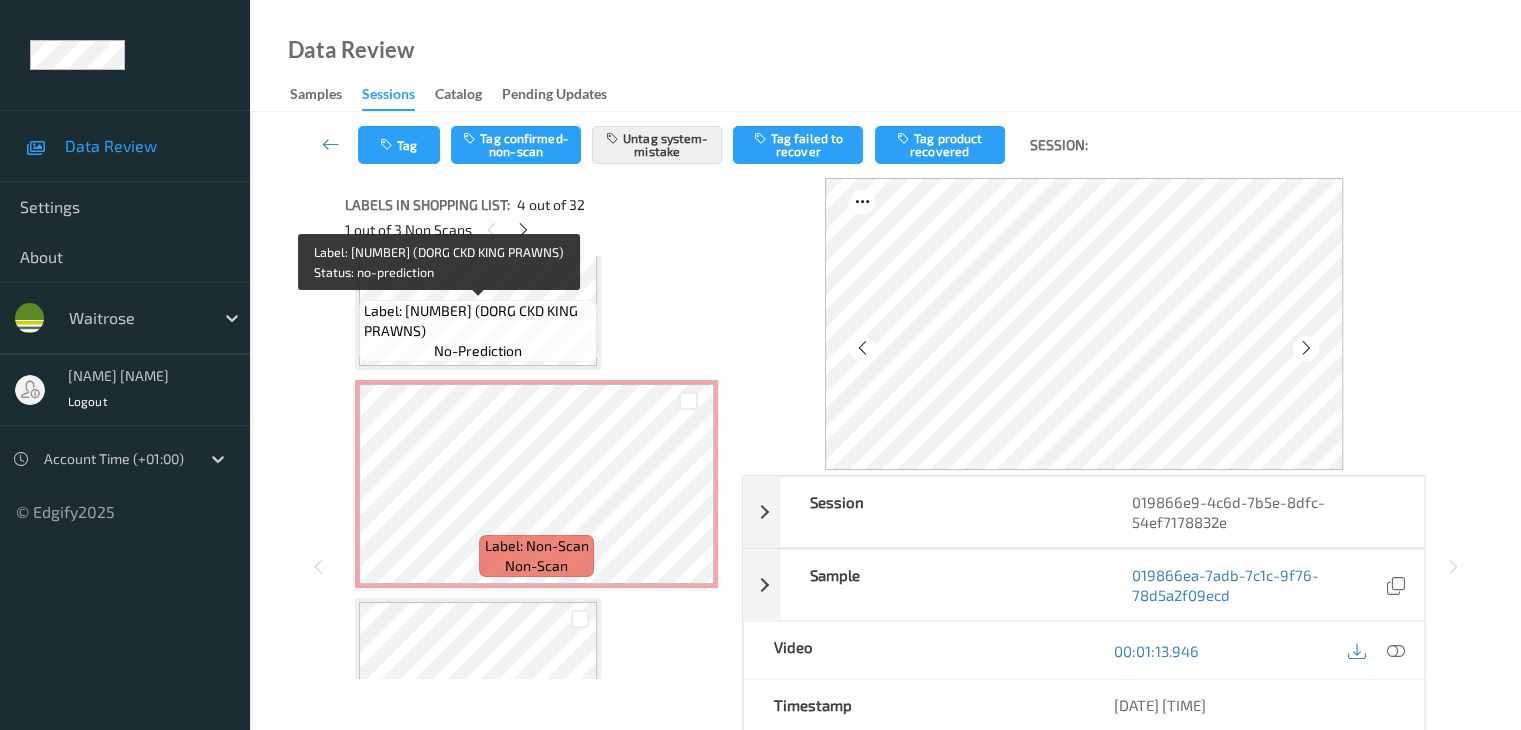 click on "Label: 10500016967327000219 (DORG CKD KING PRAWNS)" at bounding box center [478, 321] 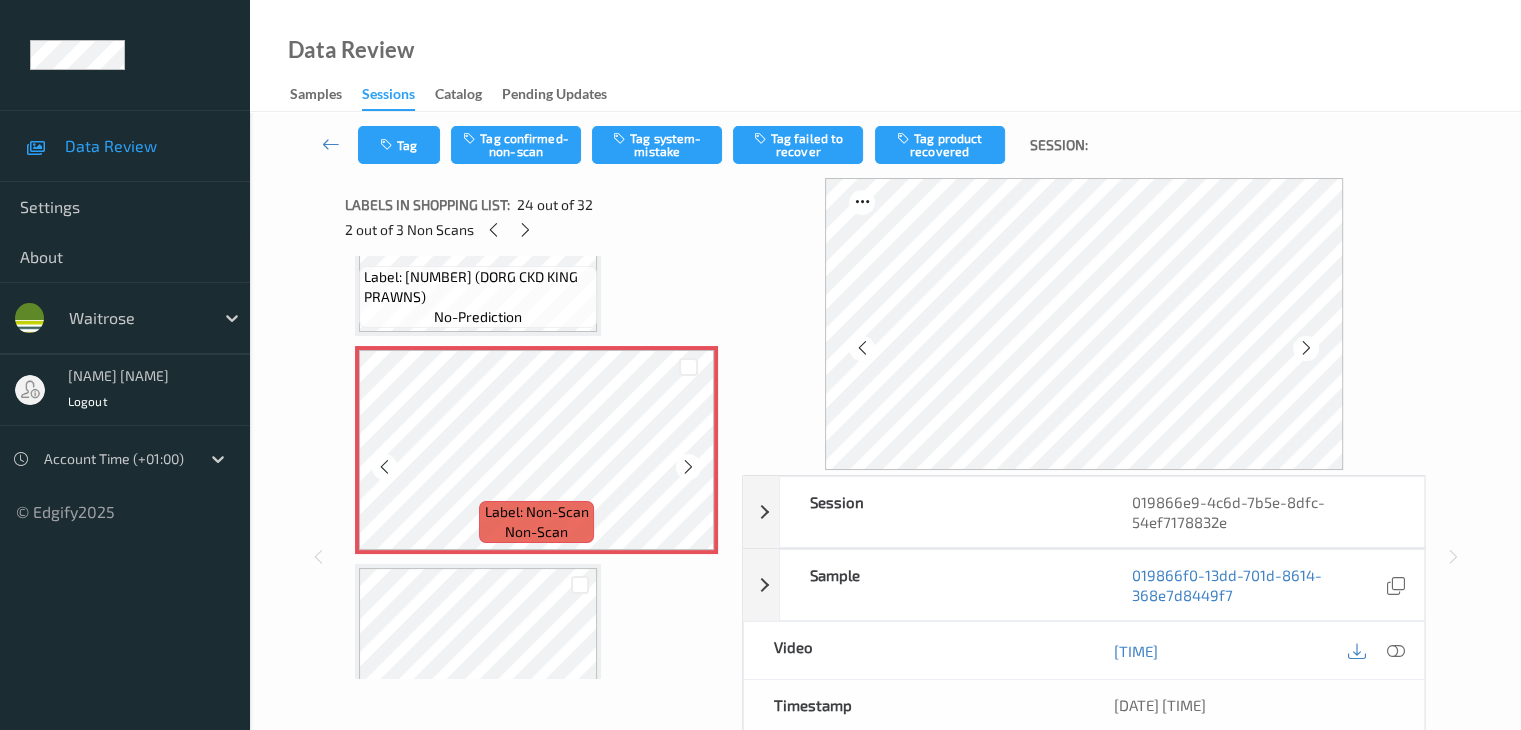 scroll, scrollTop: 4900, scrollLeft: 0, axis: vertical 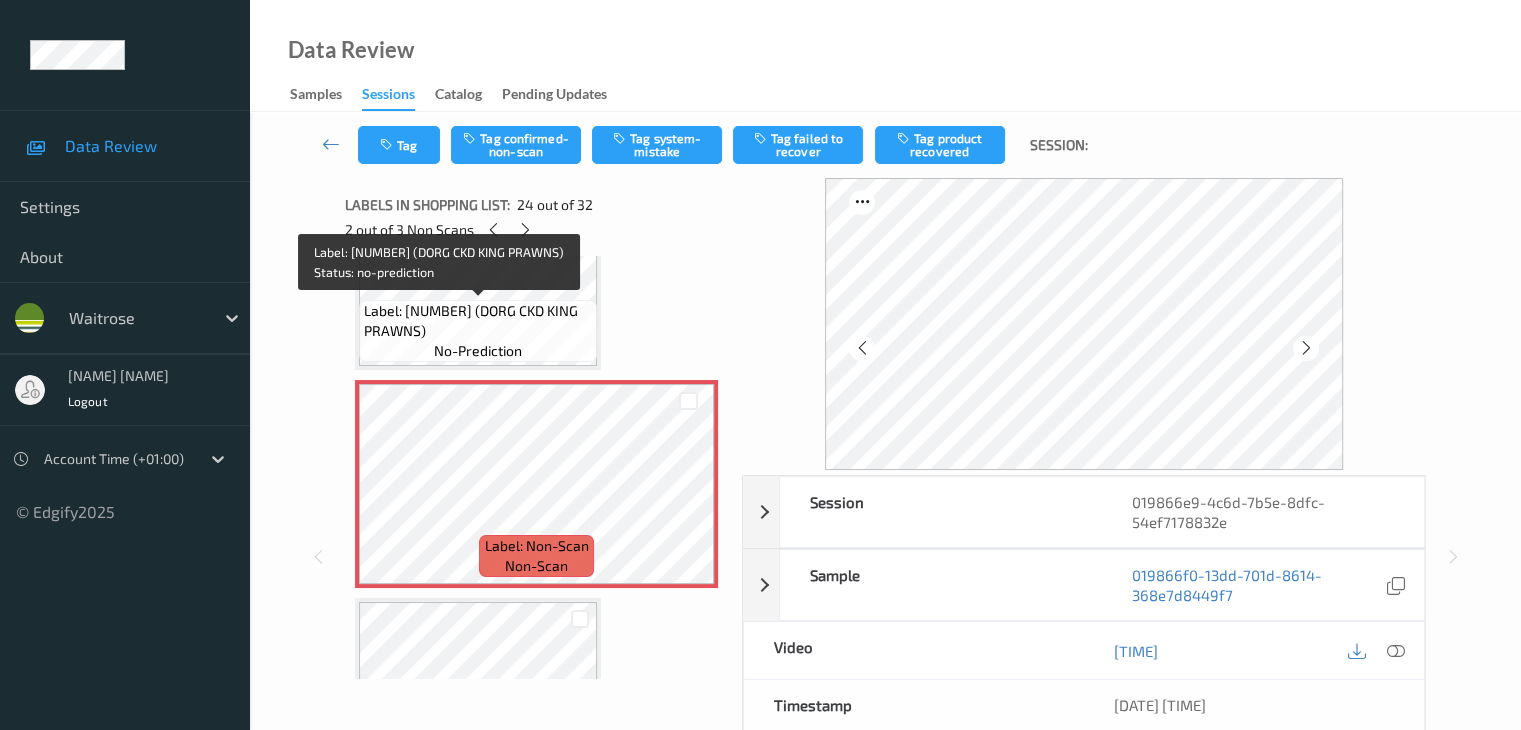 click on "Label: 10500016967327000219 (DORG CKD KING PRAWNS)" at bounding box center (478, 321) 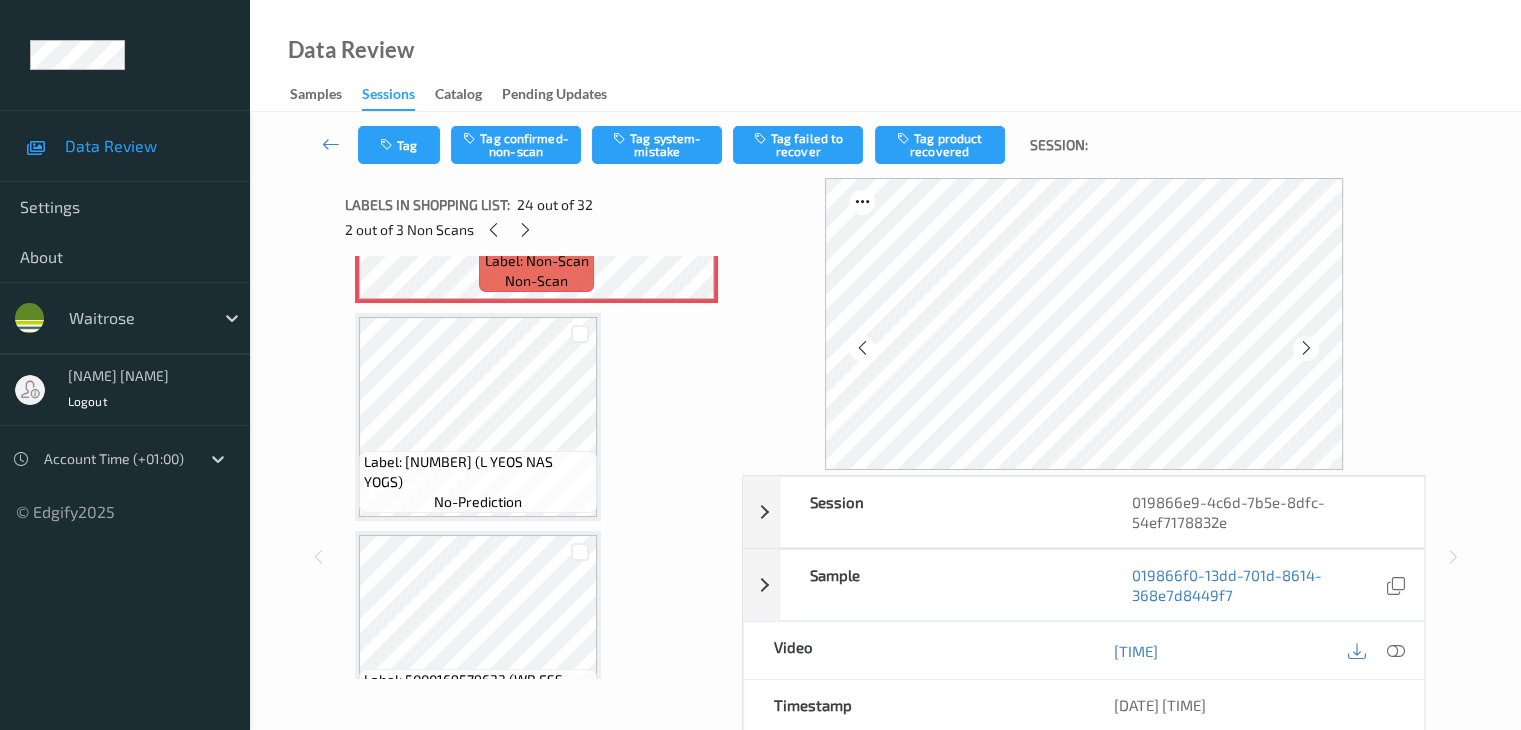 scroll, scrollTop: 5200, scrollLeft: 0, axis: vertical 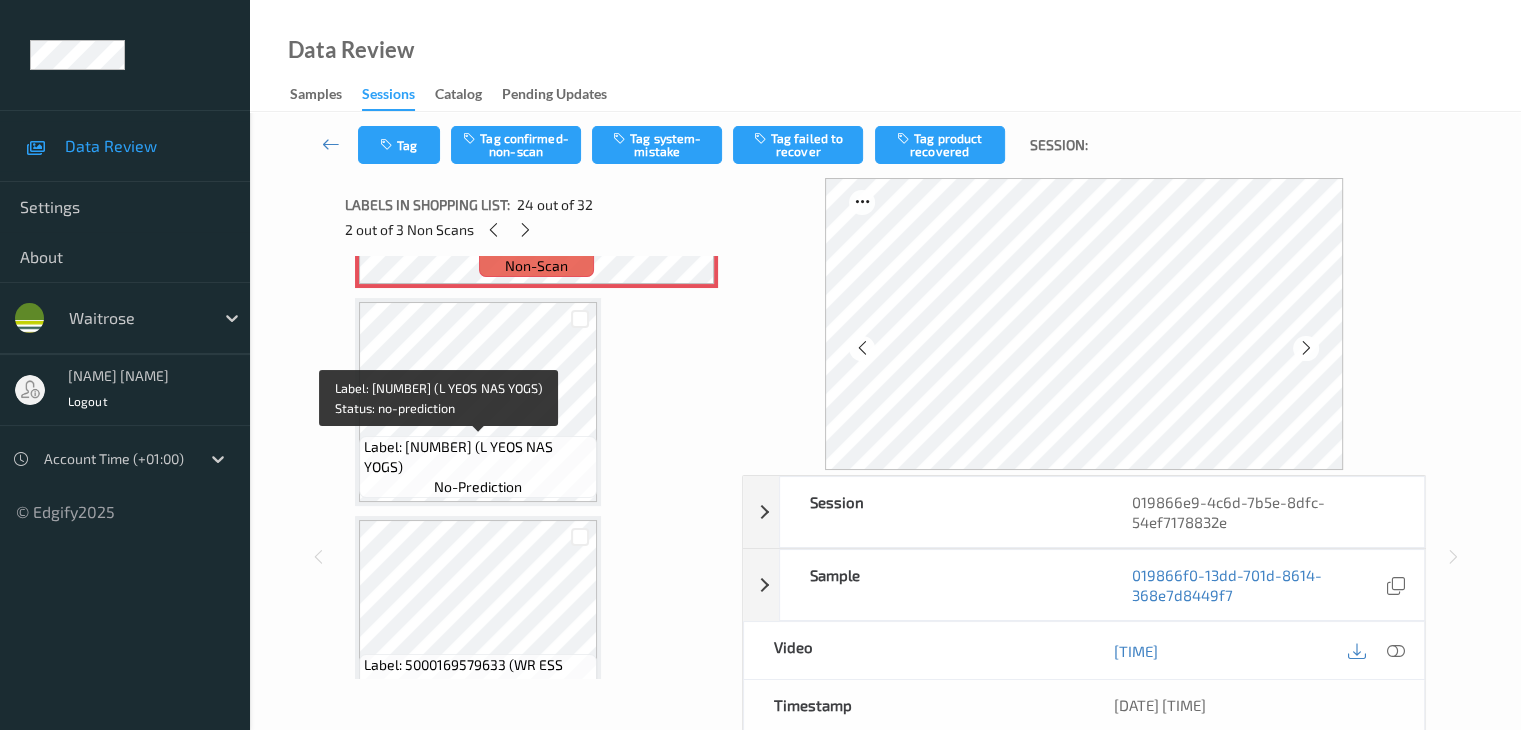 click on "Label: 10503658925455300139 (L YEOS NAS YOGS)" at bounding box center (478, 457) 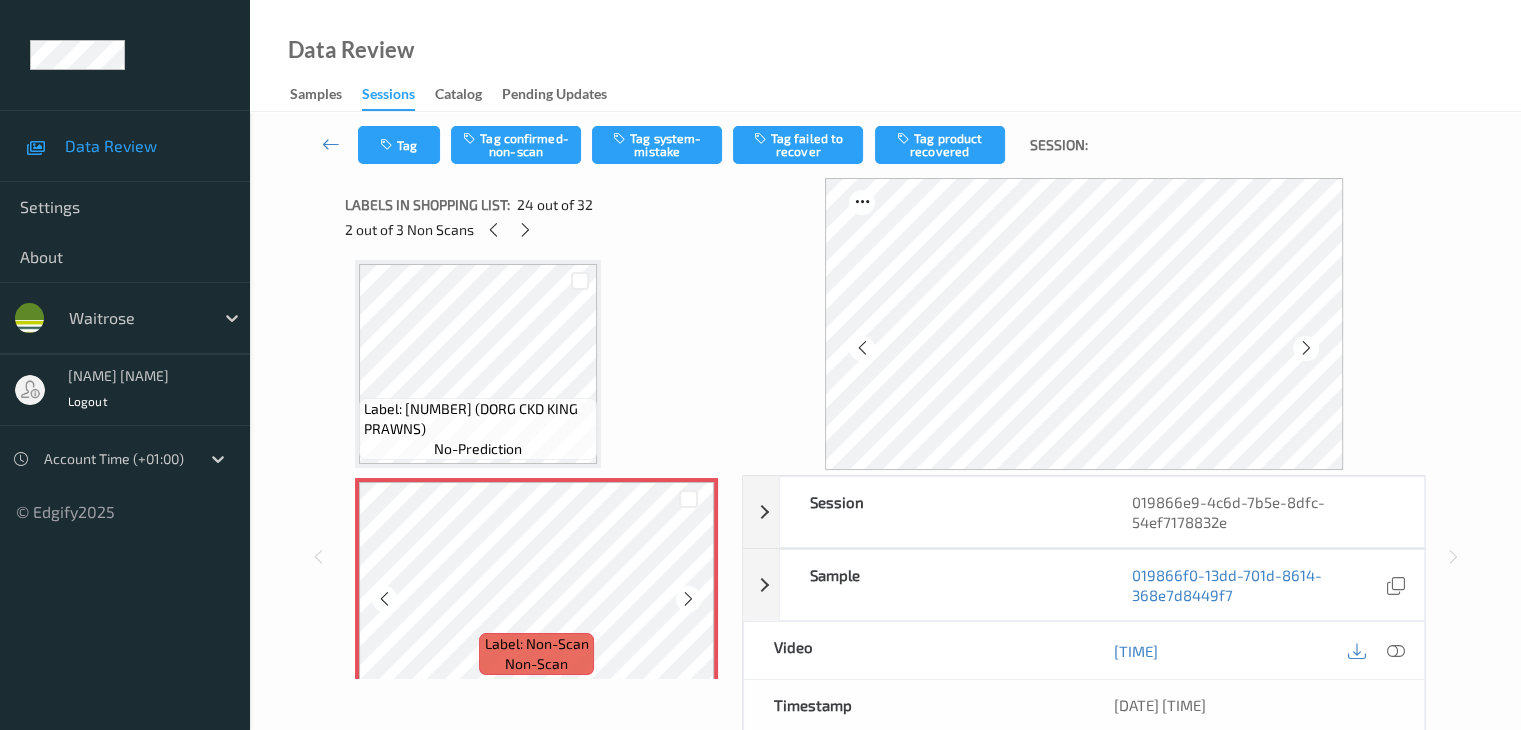 scroll, scrollTop: 4800, scrollLeft: 0, axis: vertical 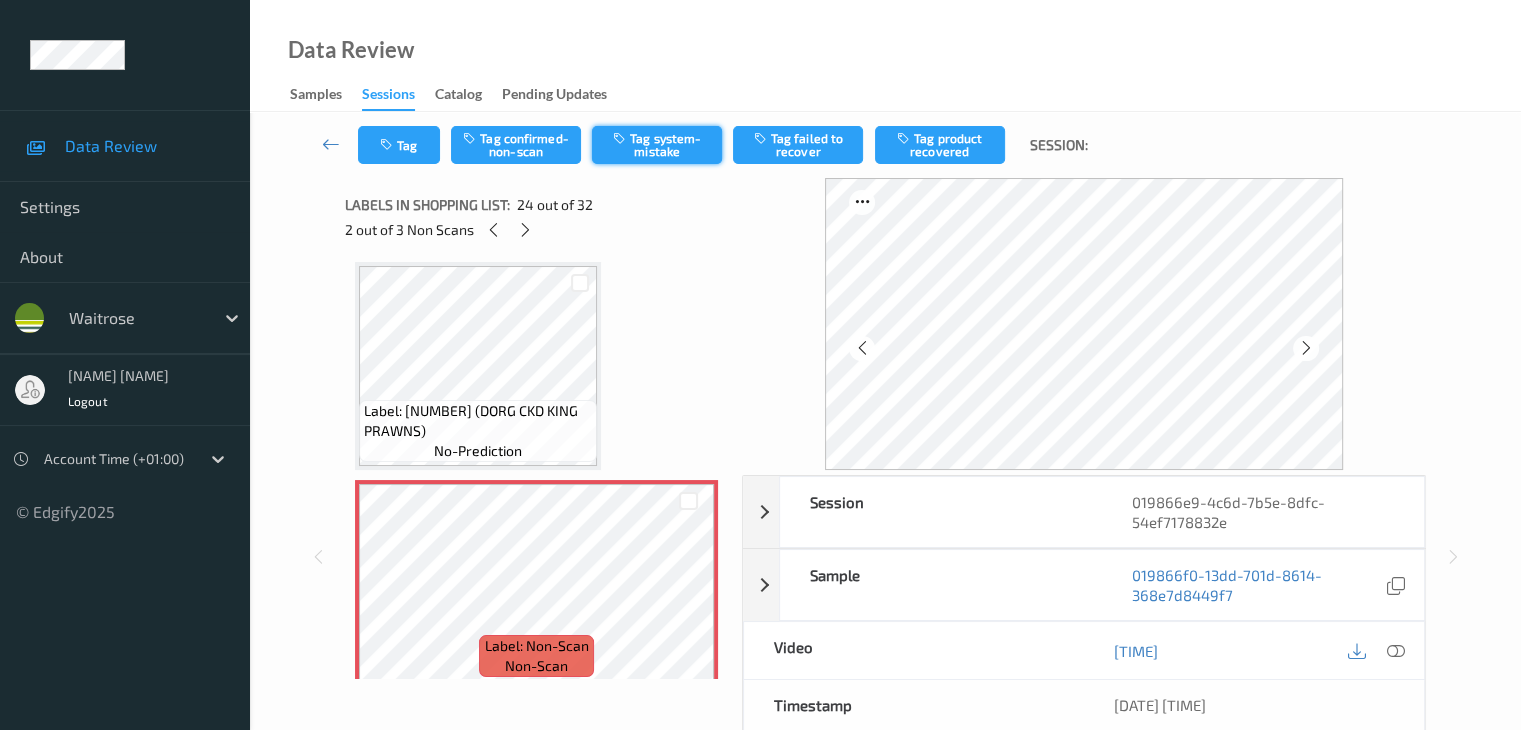 click on "Tag   system-mistake" at bounding box center (657, 145) 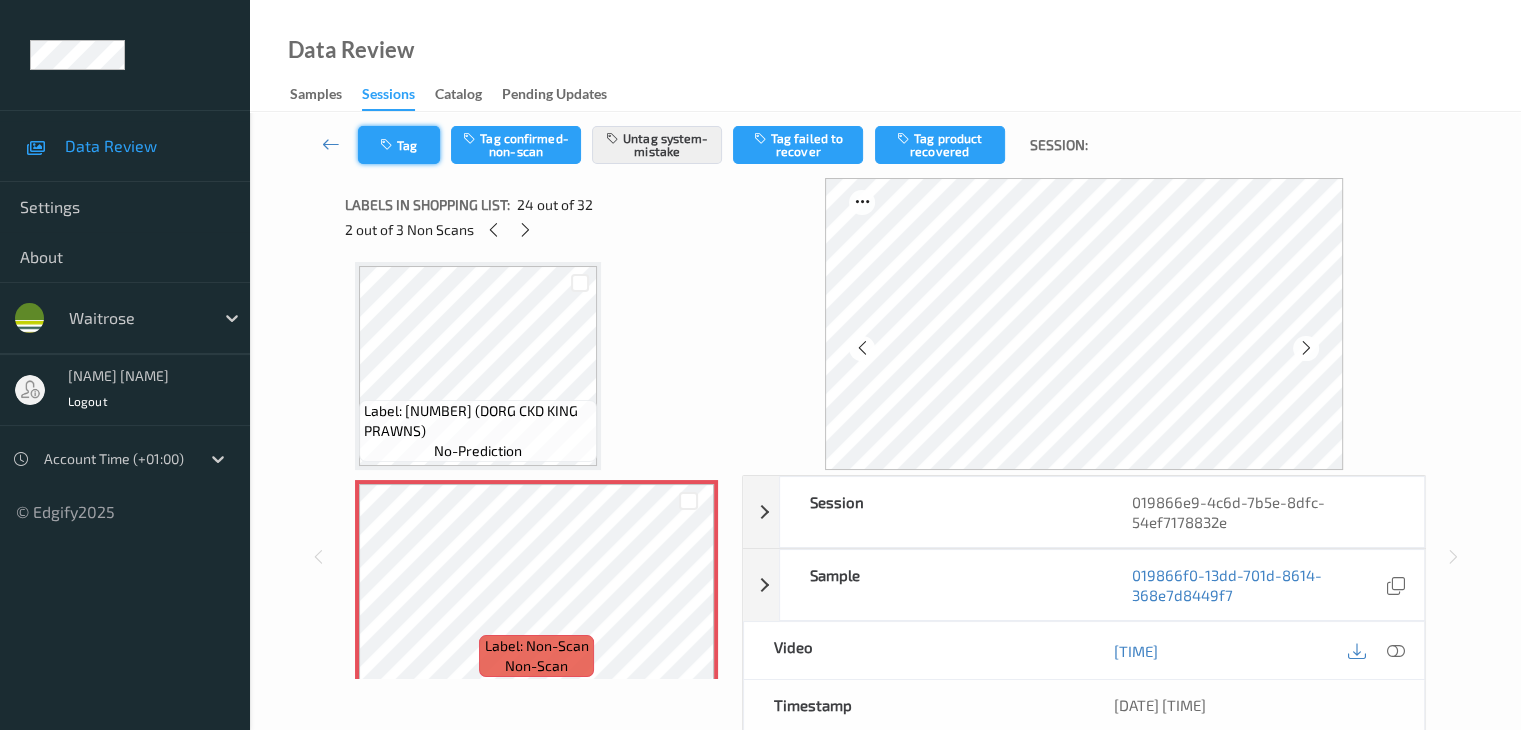 click on "Tag" at bounding box center (399, 145) 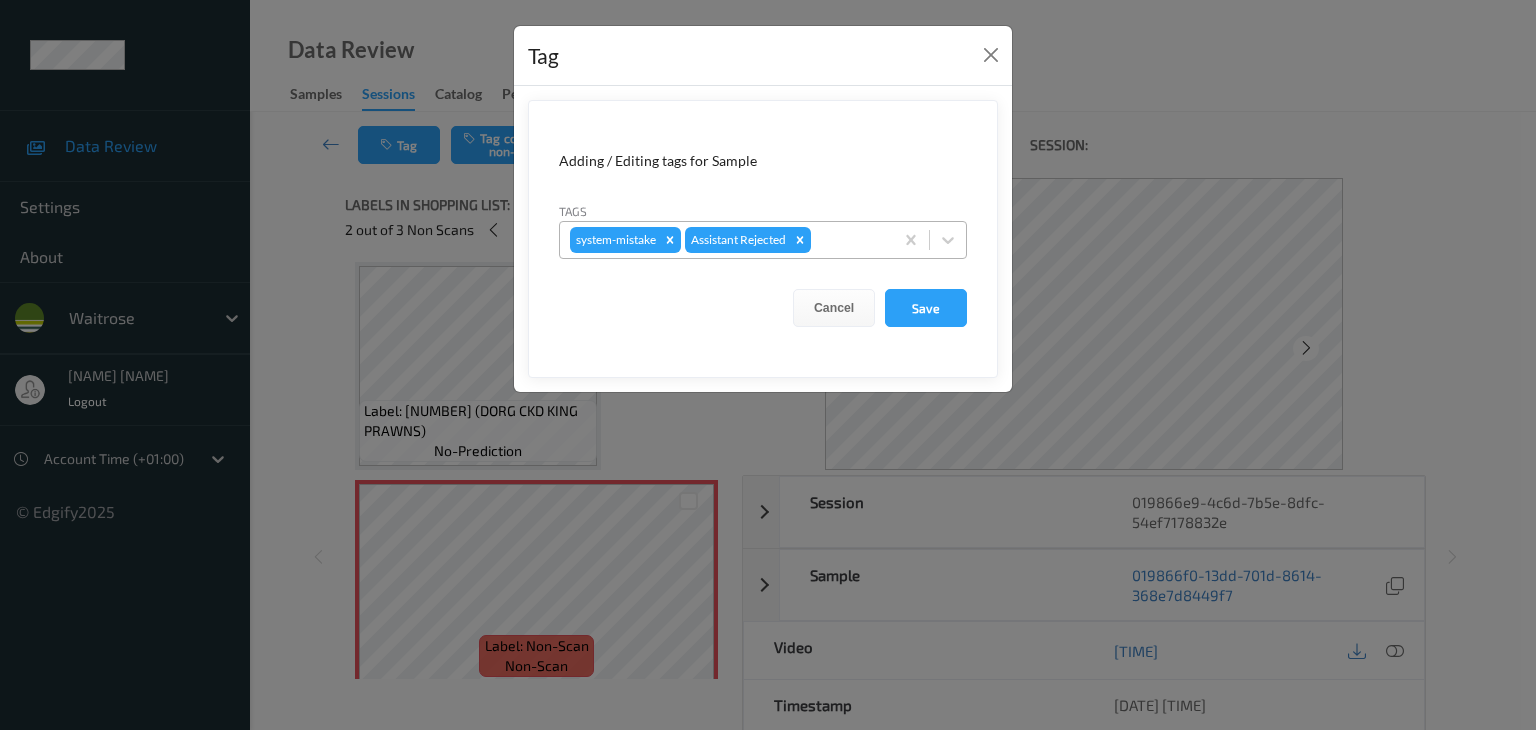 click on "system-mistake Assistant Rejected" at bounding box center [726, 240] 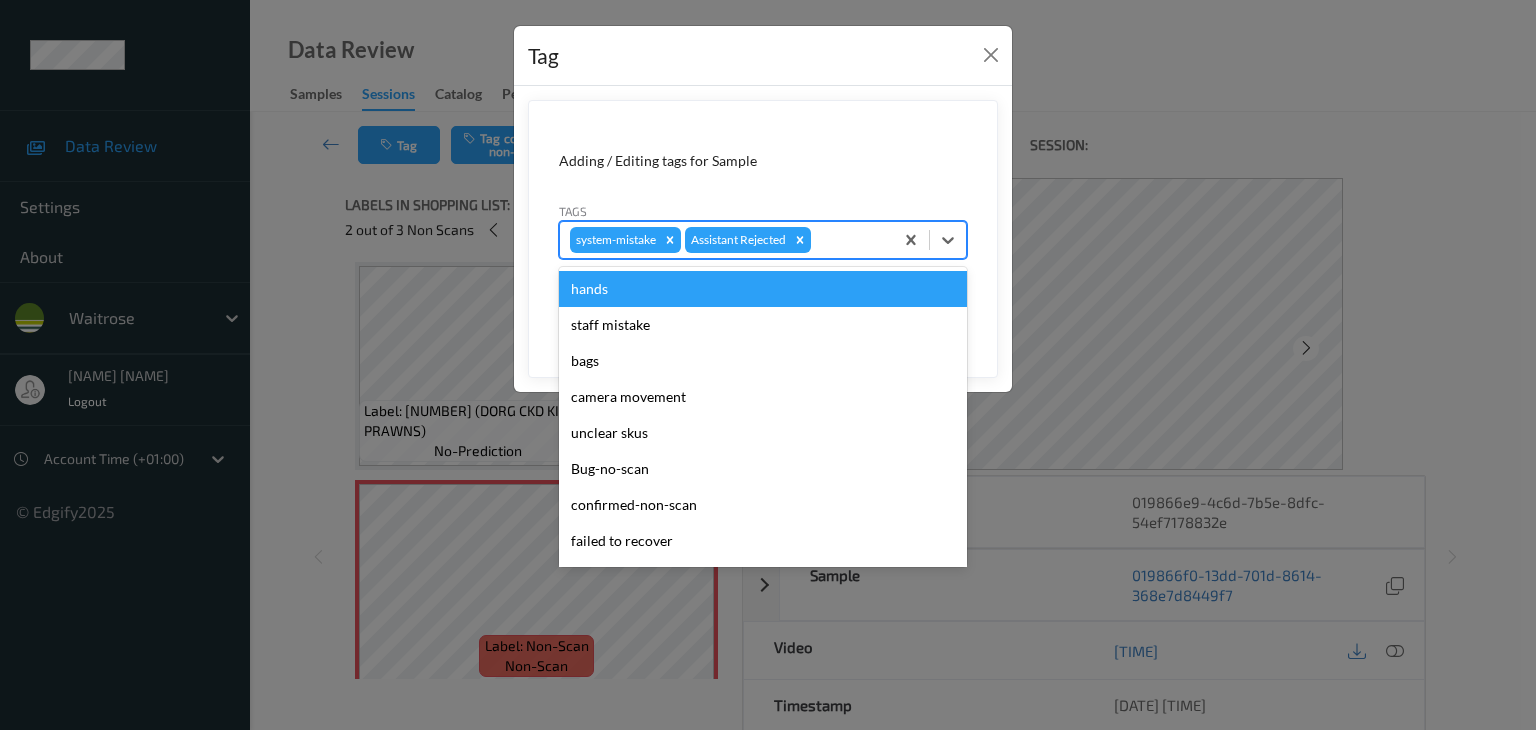 type on "u" 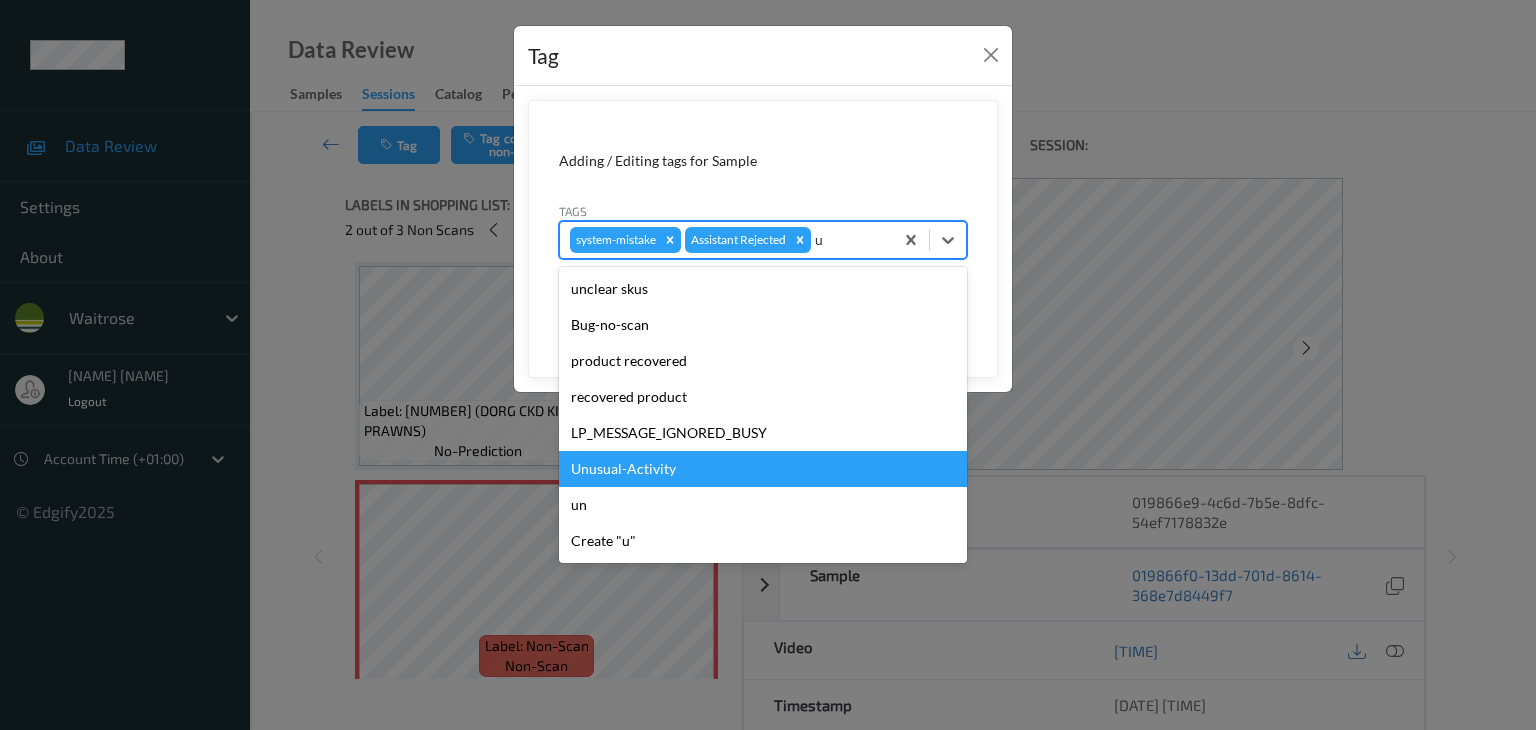 click on "Unusual-Activity" at bounding box center [763, 469] 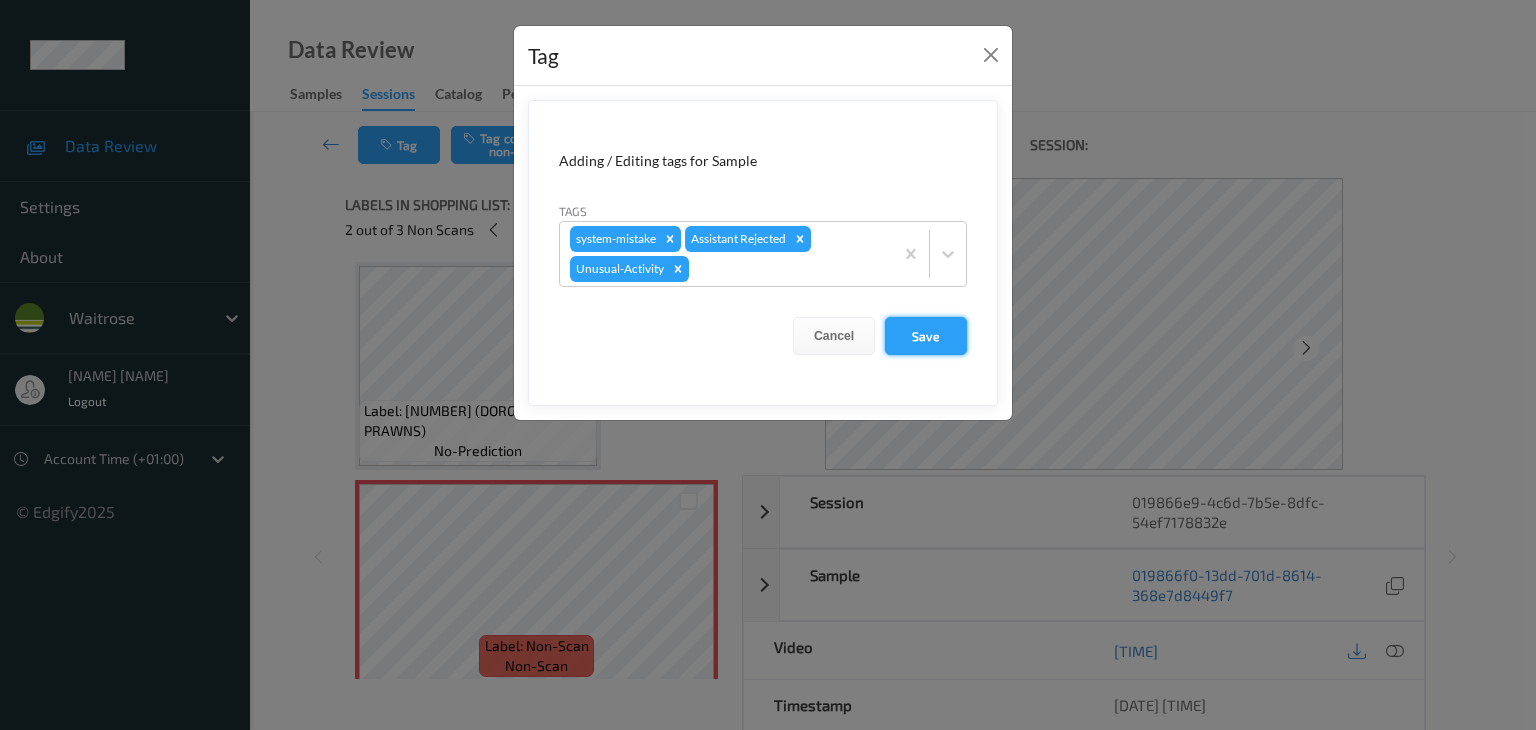 click on "Save" at bounding box center (926, 336) 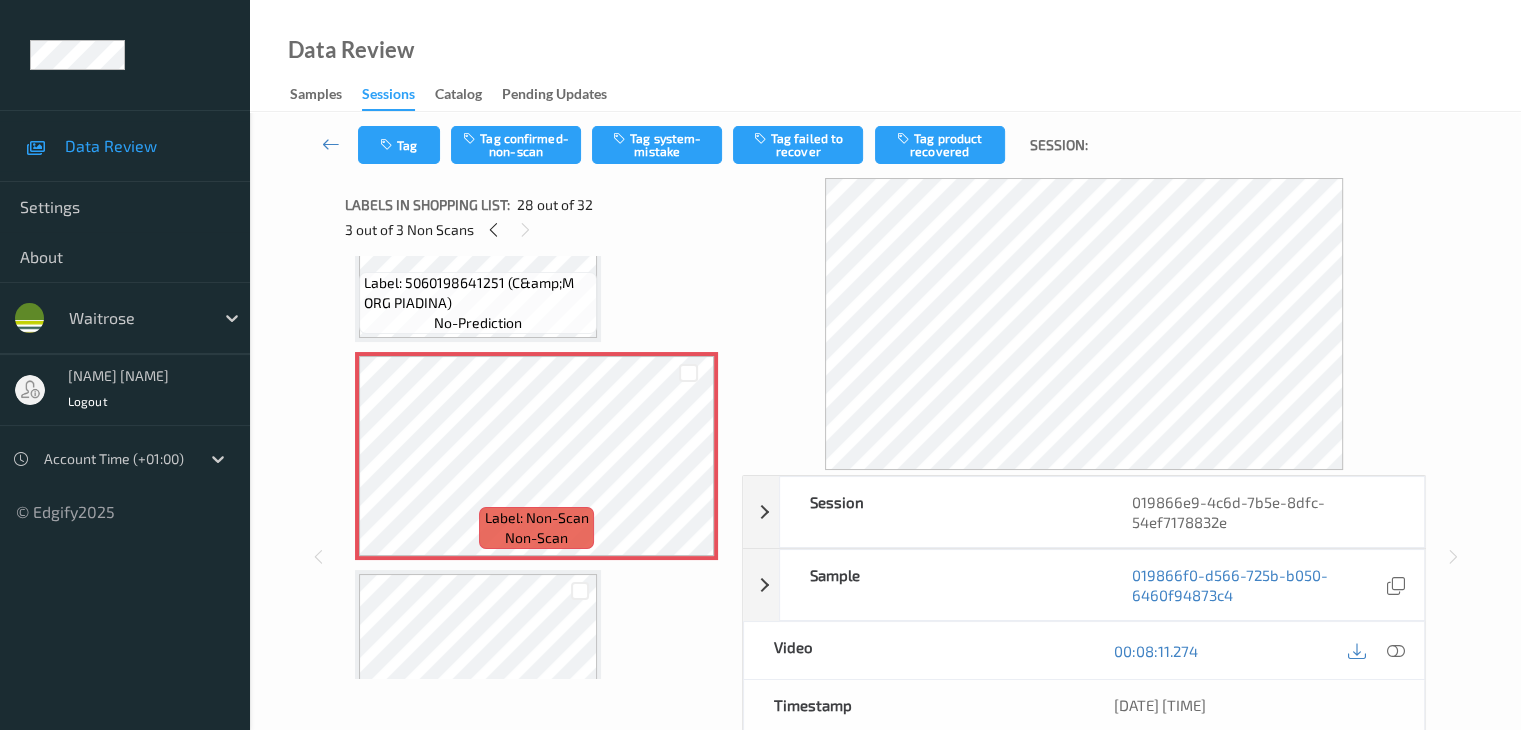 scroll, scrollTop: 5700, scrollLeft: 0, axis: vertical 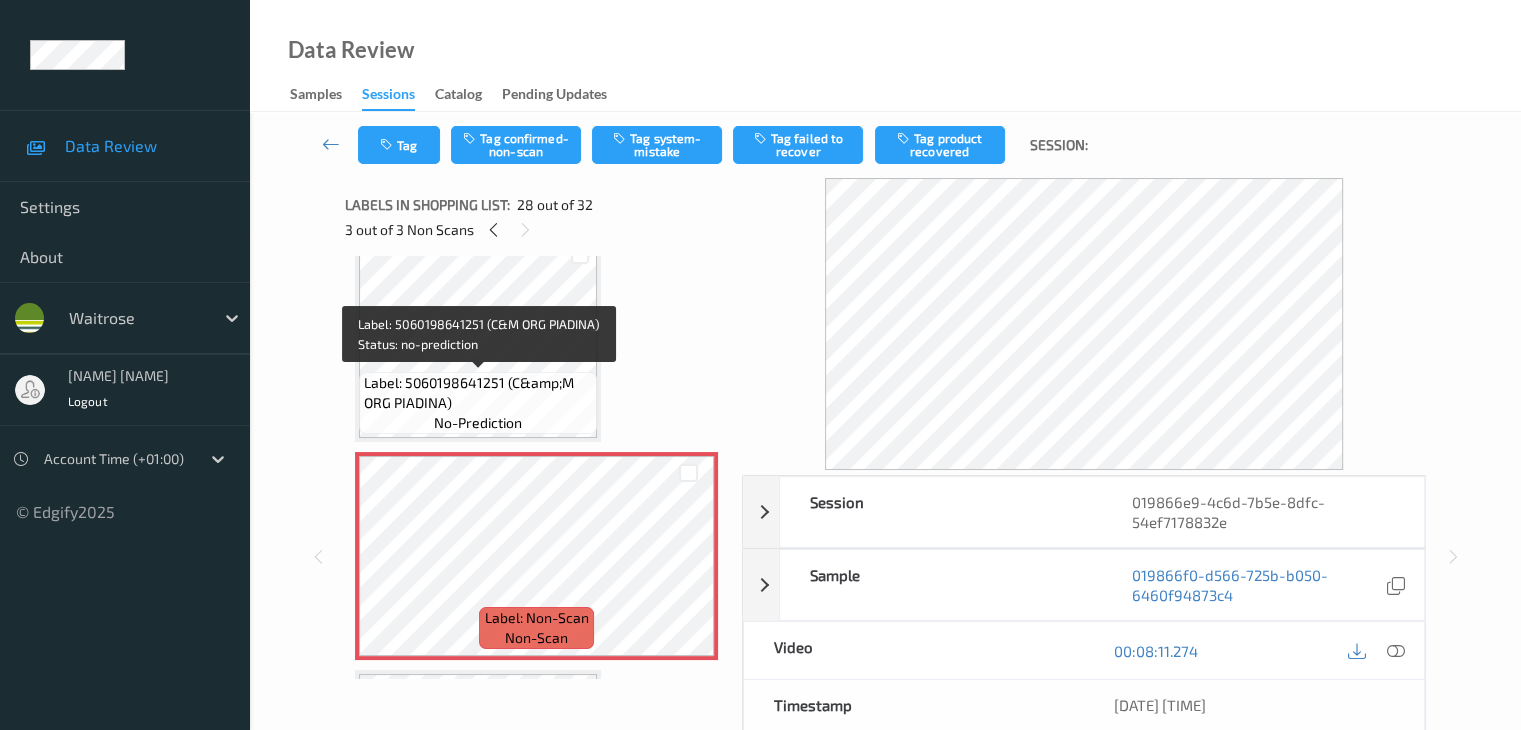 click on "Label: 5060198641251 (C&amp;M ORG PIADINA)" at bounding box center (478, 393) 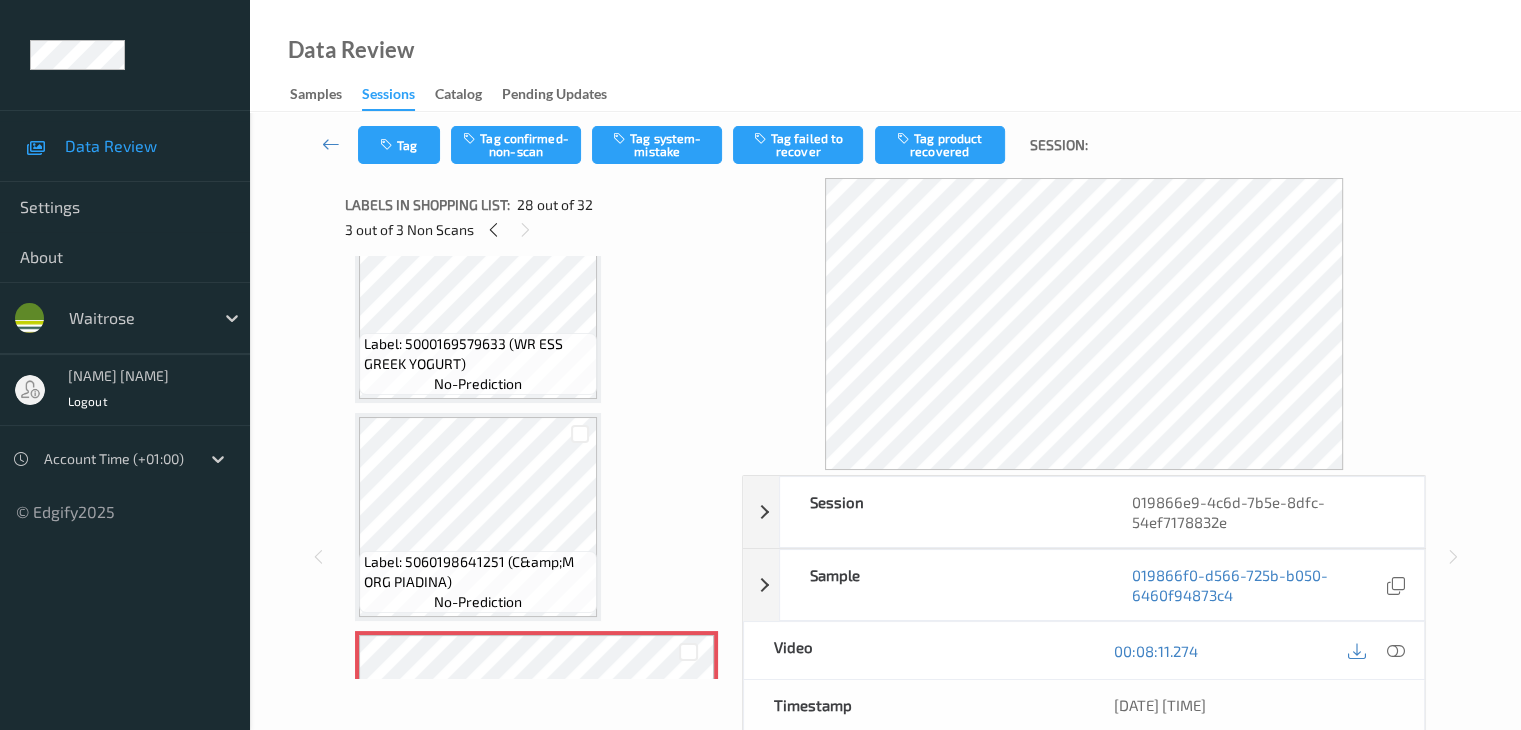 scroll, scrollTop: 5500, scrollLeft: 0, axis: vertical 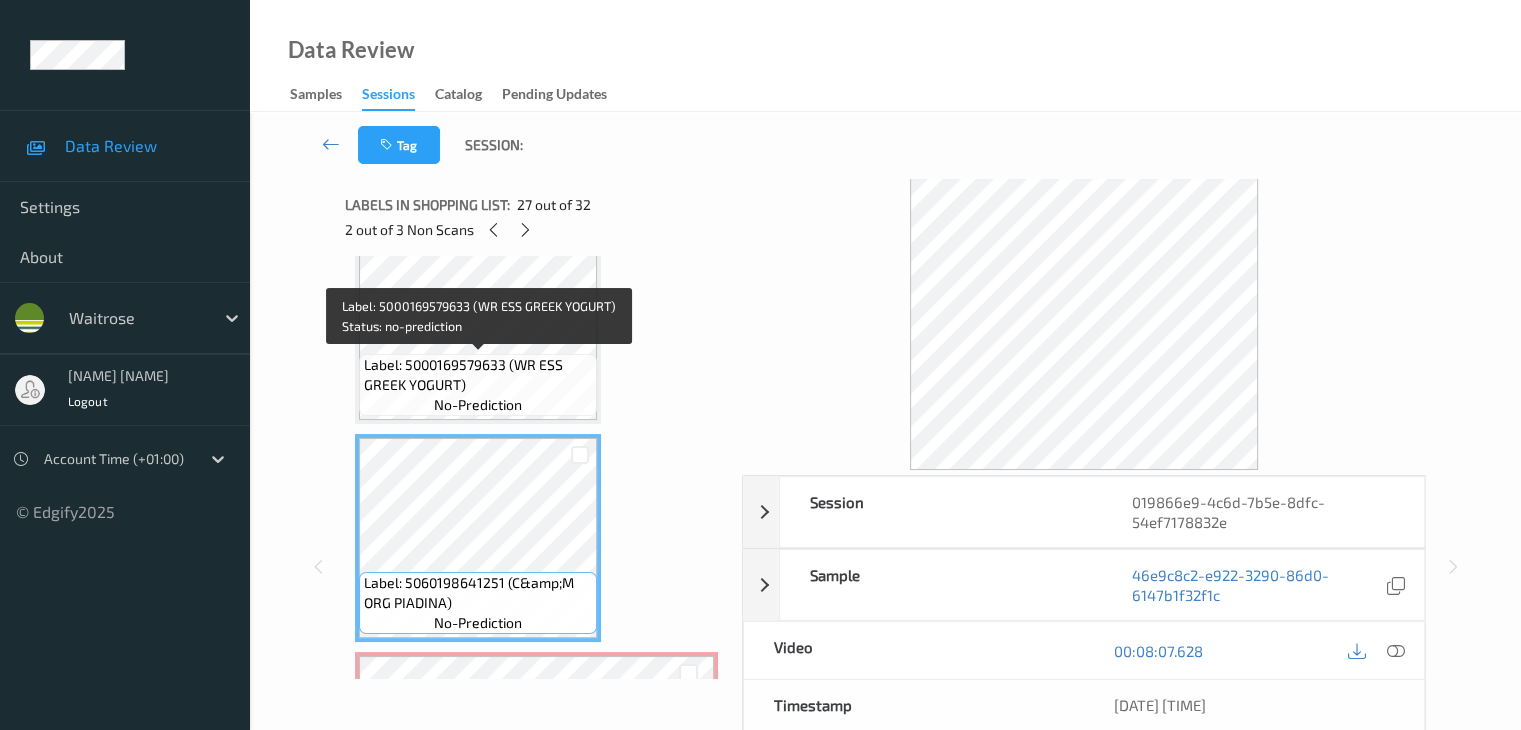 click on "Label: 5000169579633 (WR ESS GREEK YOGURT)" at bounding box center (478, 375) 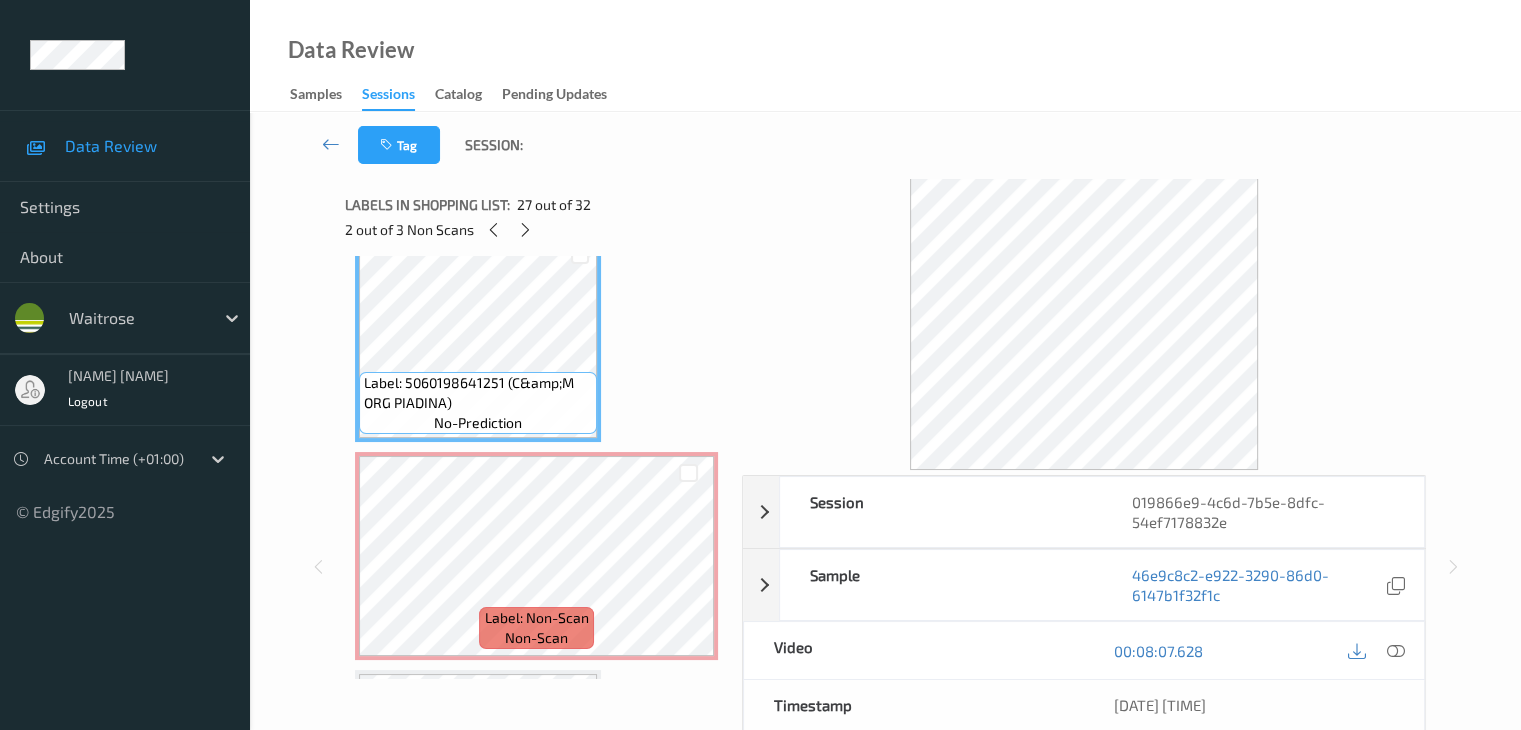 scroll, scrollTop: 5900, scrollLeft: 0, axis: vertical 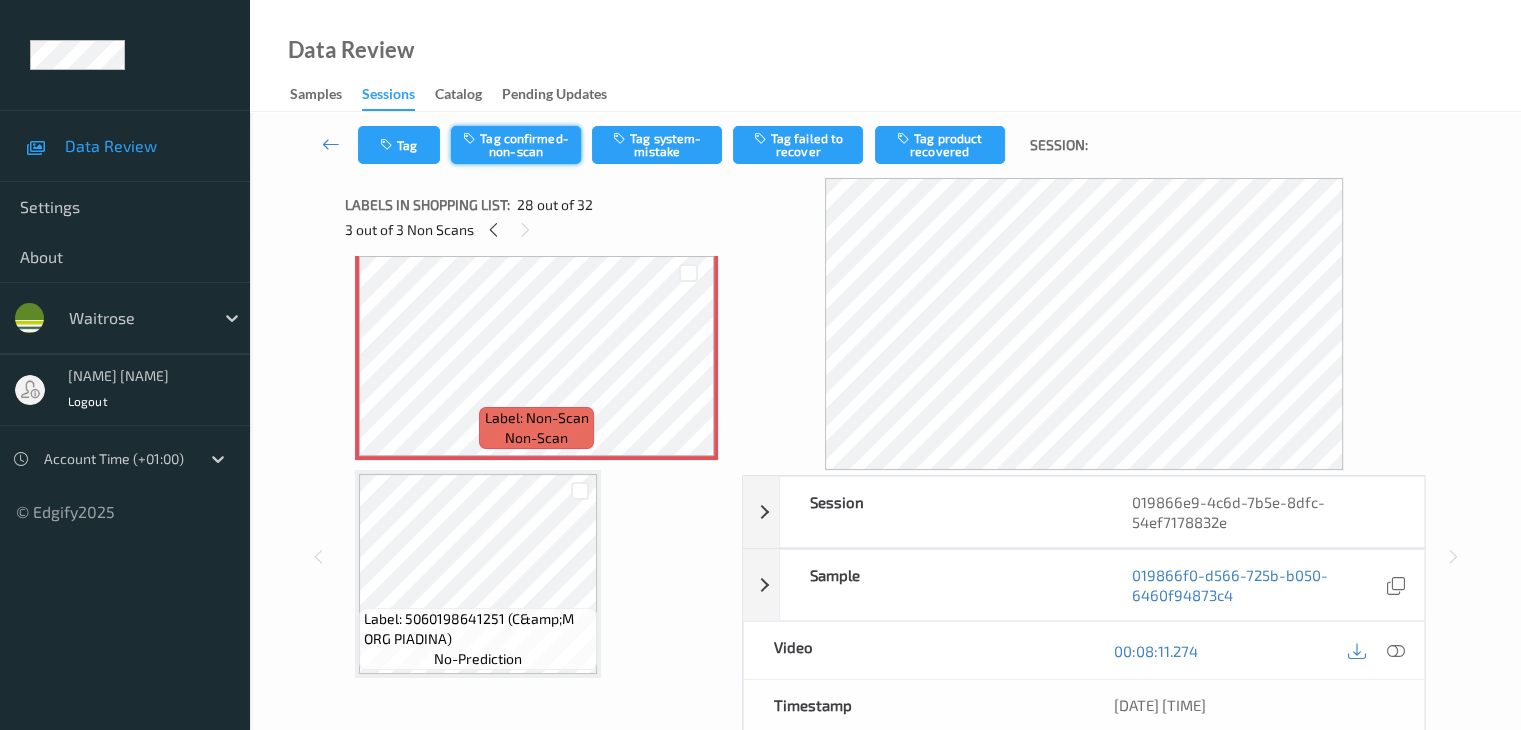 click on "Tag   confirmed-non-scan" at bounding box center [516, 145] 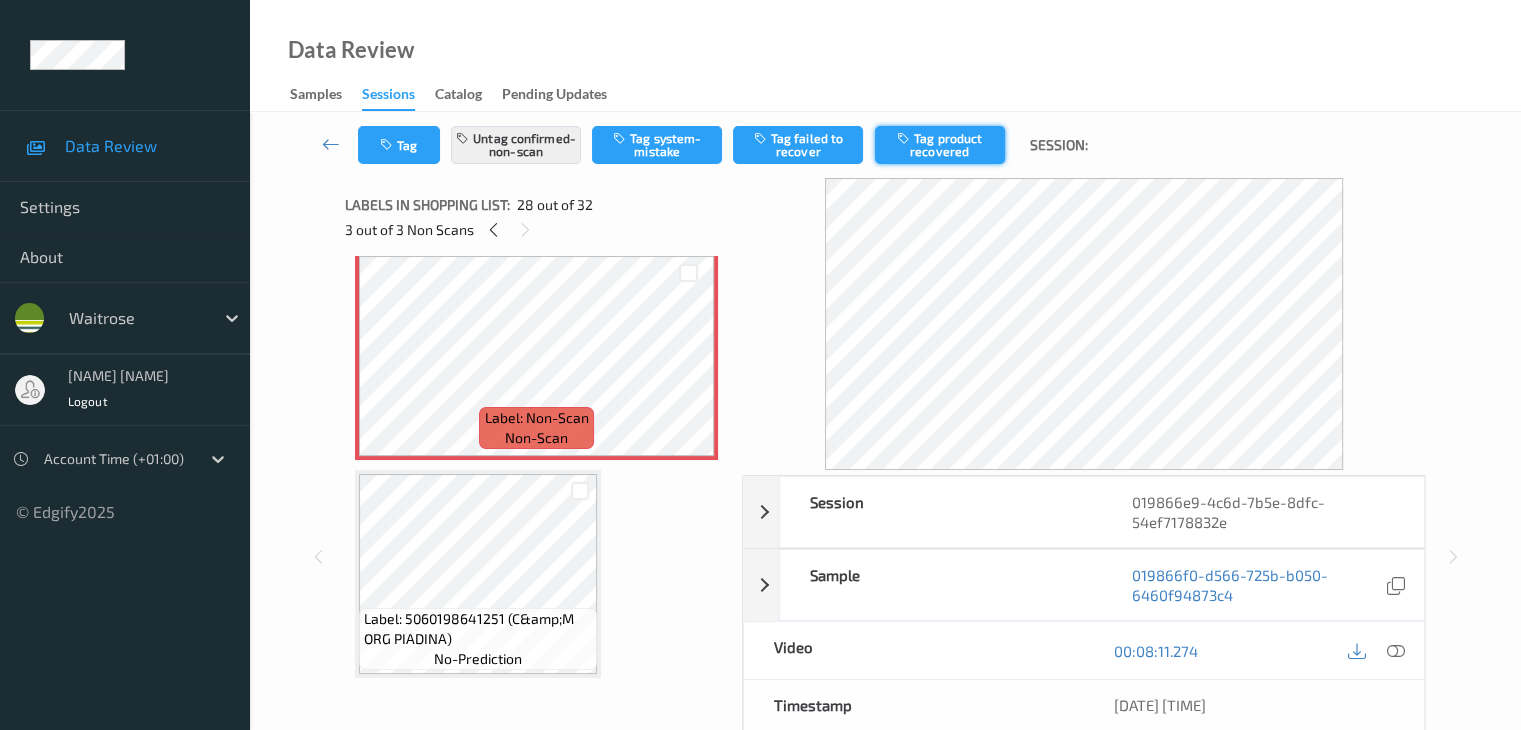 click on "Tag   product recovered" at bounding box center [940, 145] 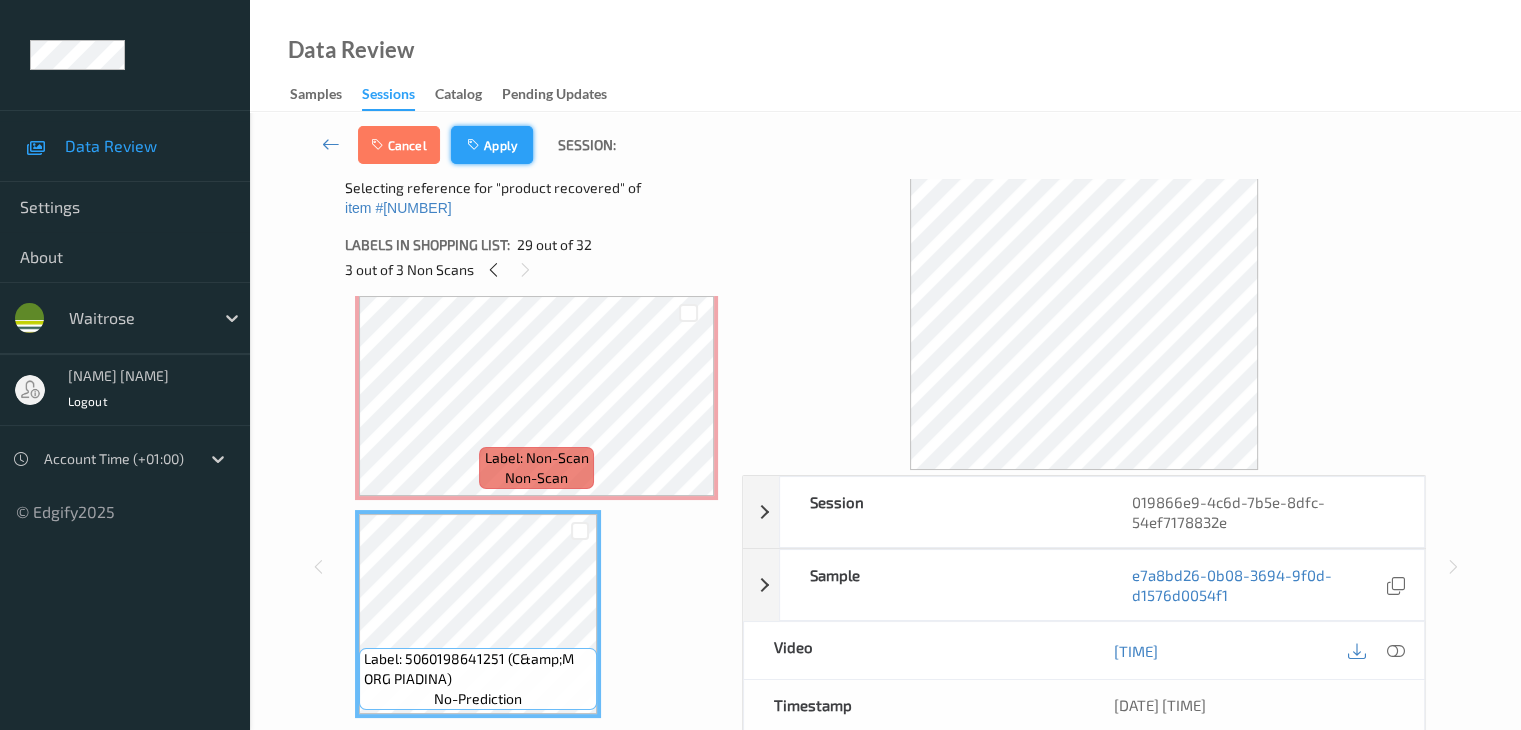 click on "Apply" at bounding box center (492, 145) 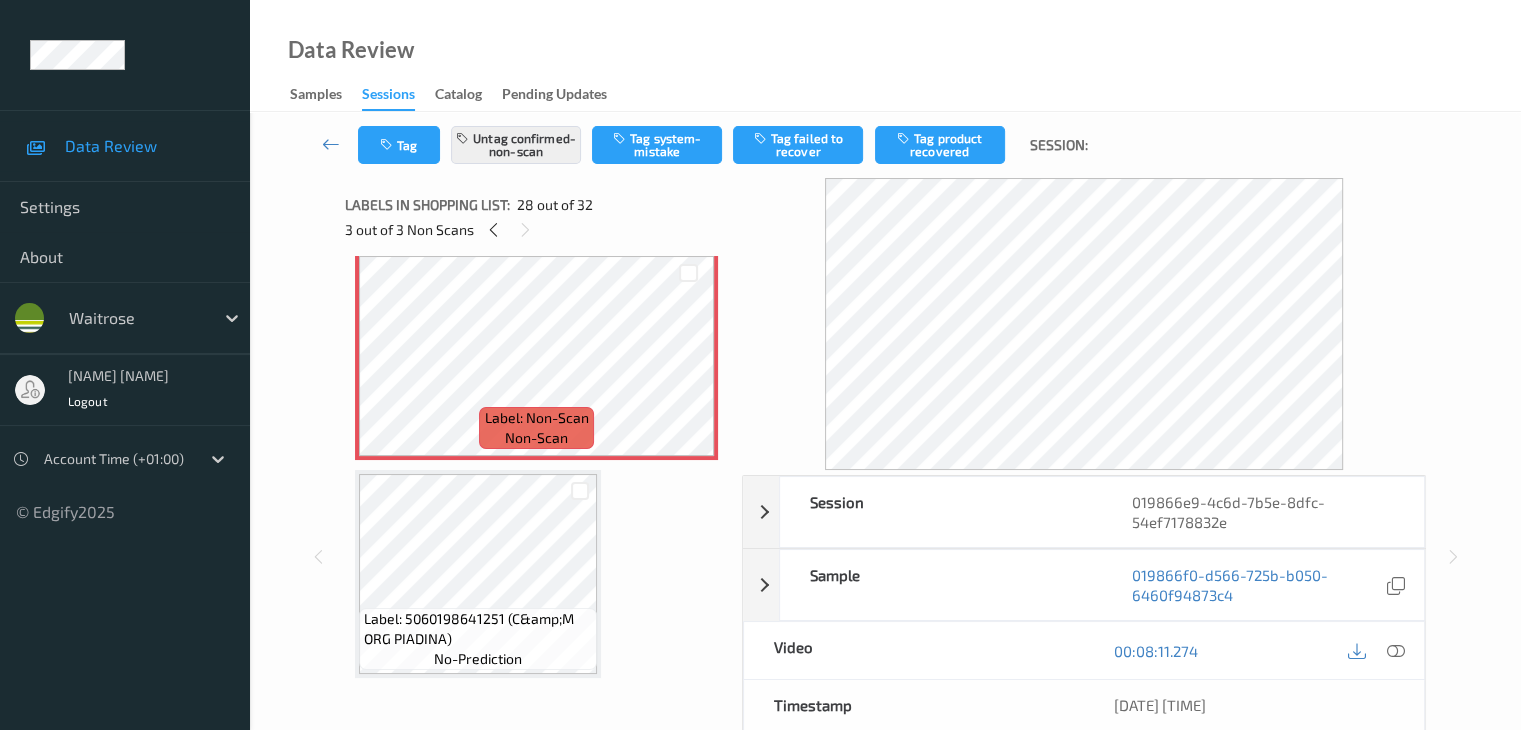 scroll, scrollTop: 5678, scrollLeft: 0, axis: vertical 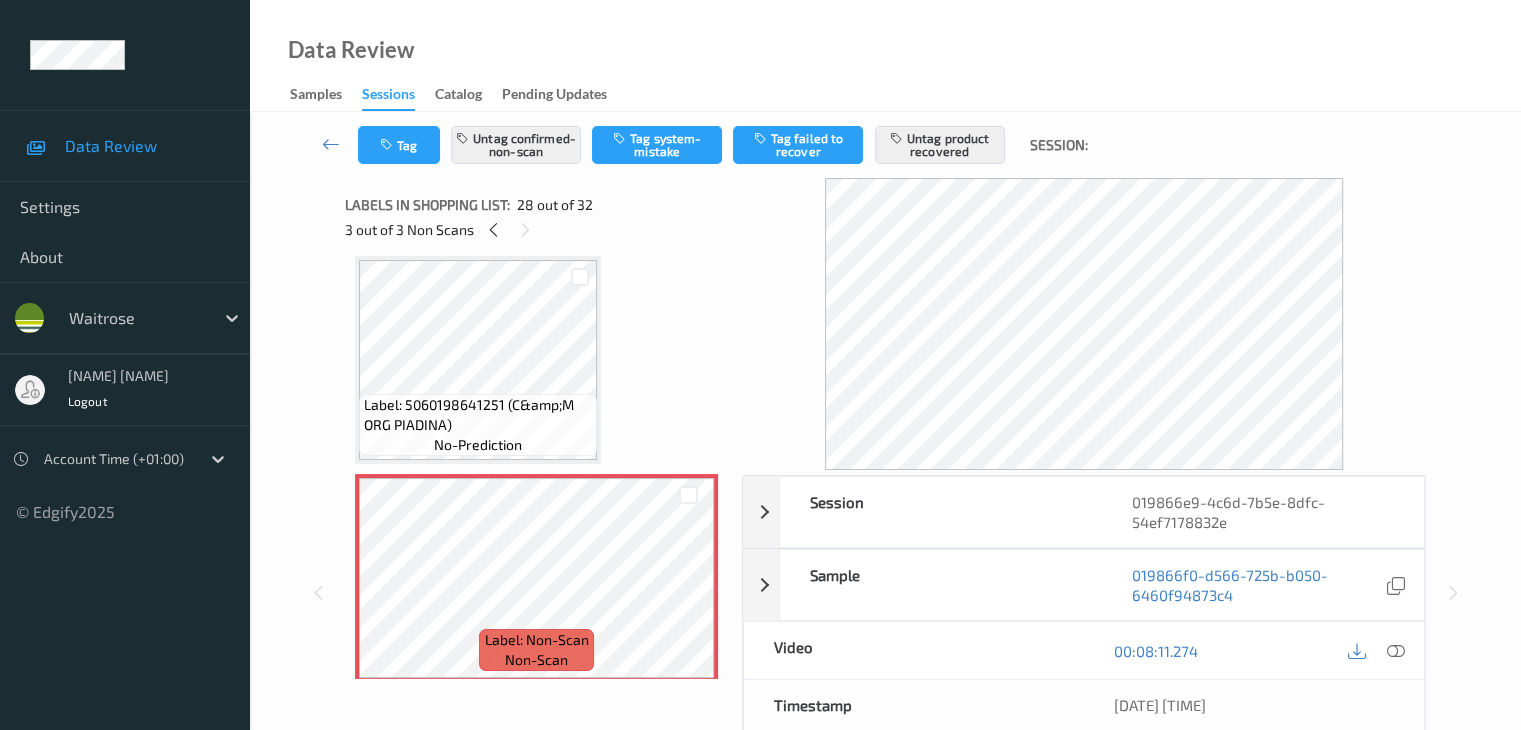 drag, startPoint x: 1395, startPoint y: 649, endPoint x: 1380, endPoint y: 632, distance: 22.671568 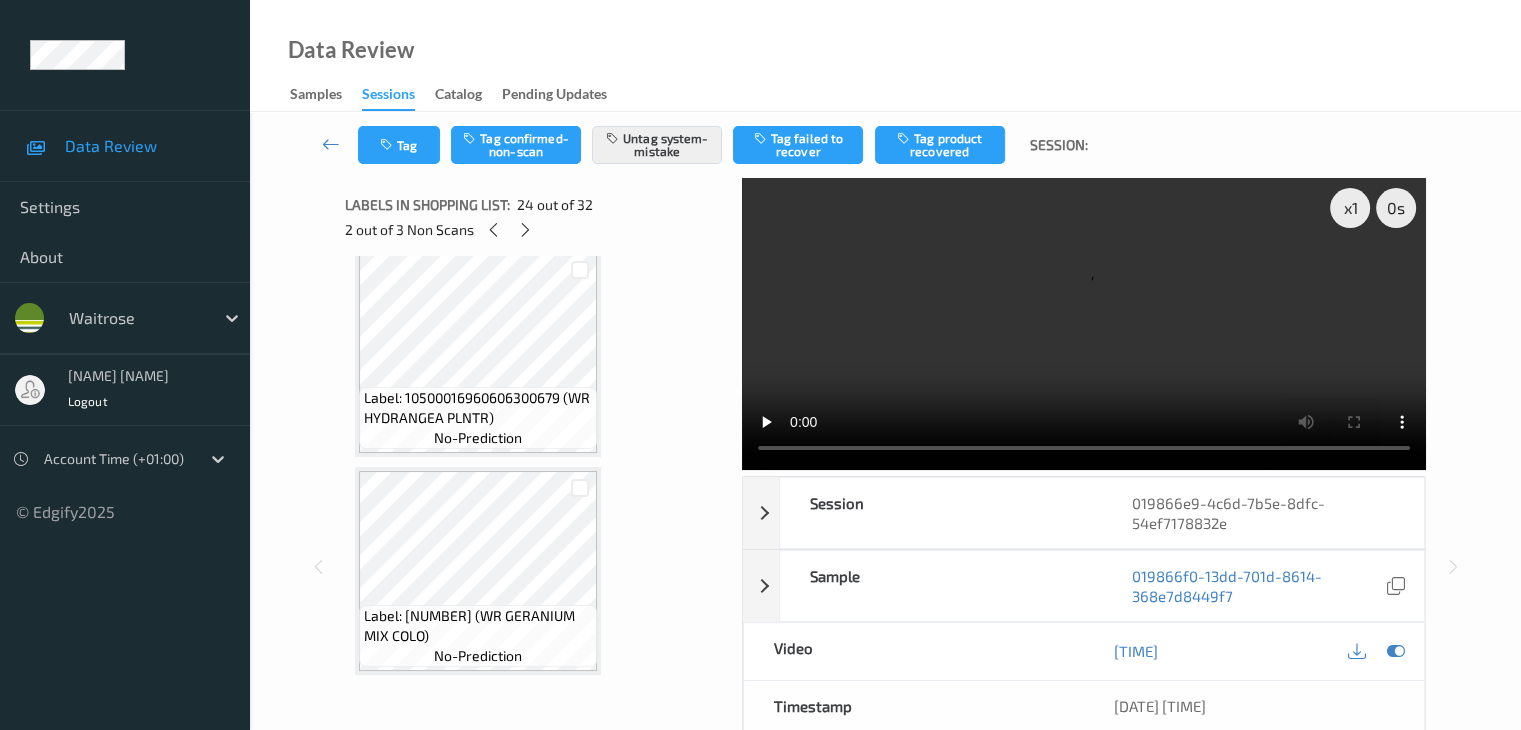 scroll, scrollTop: 6563, scrollLeft: 0, axis: vertical 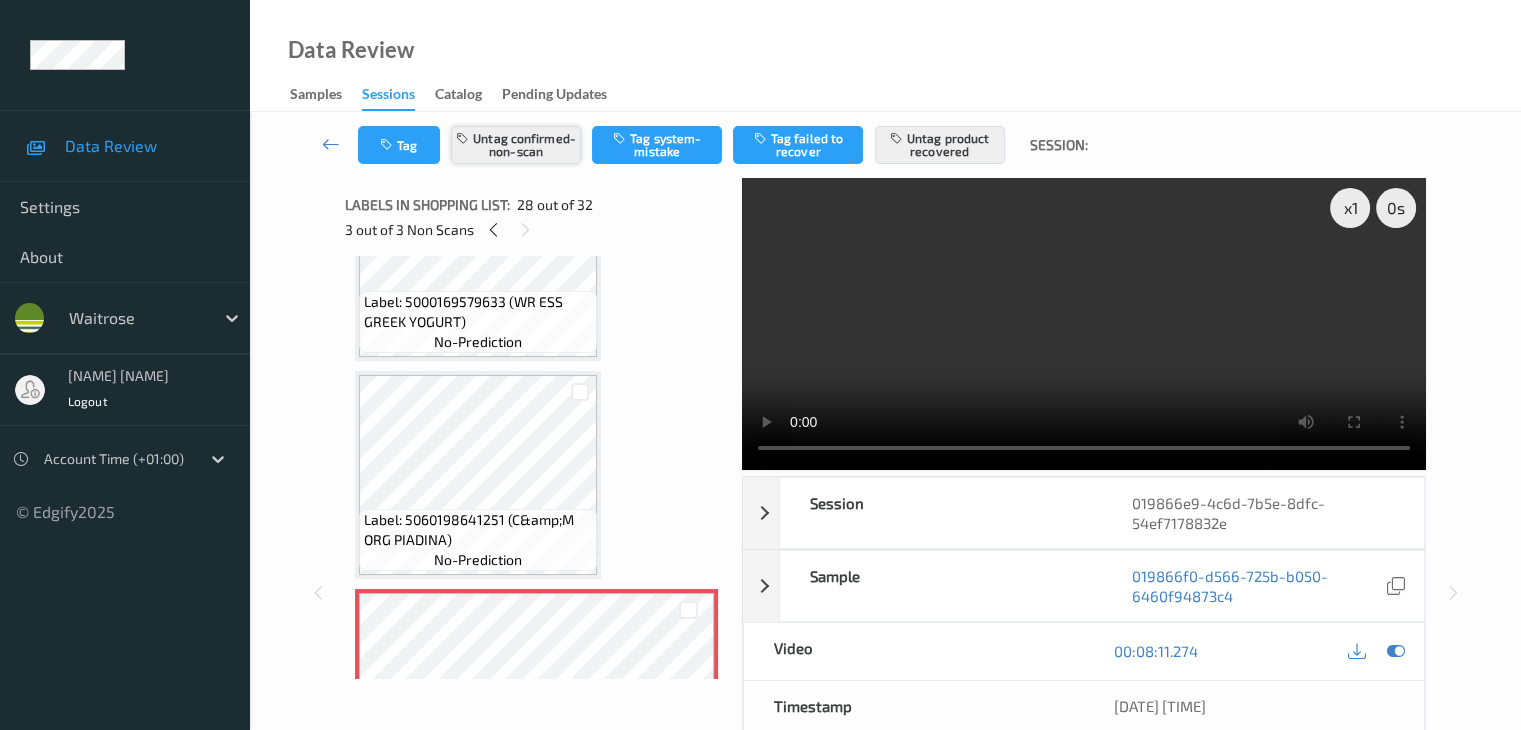 click on "Untag   confirmed-non-scan" at bounding box center [516, 145] 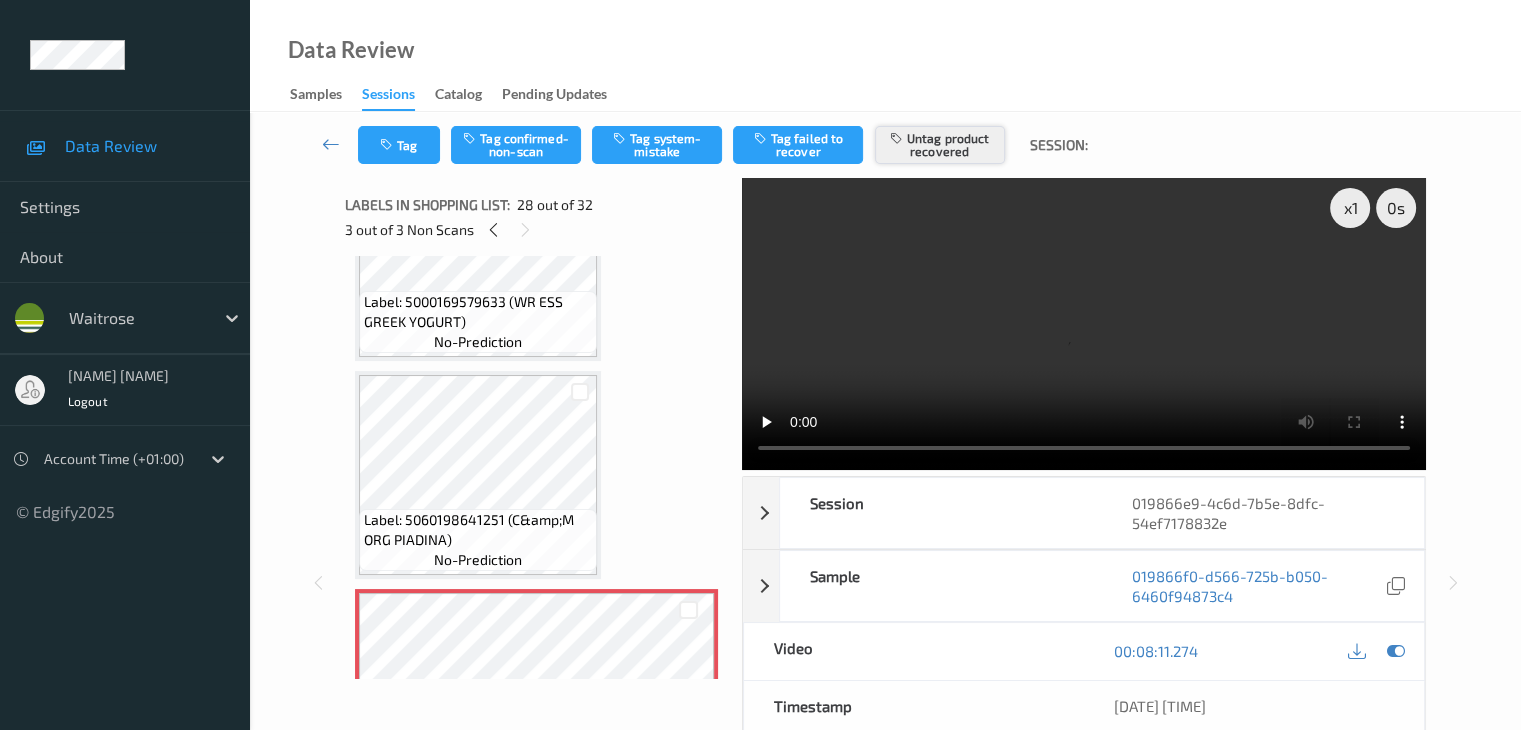 click on "Untag   product recovered" at bounding box center (940, 145) 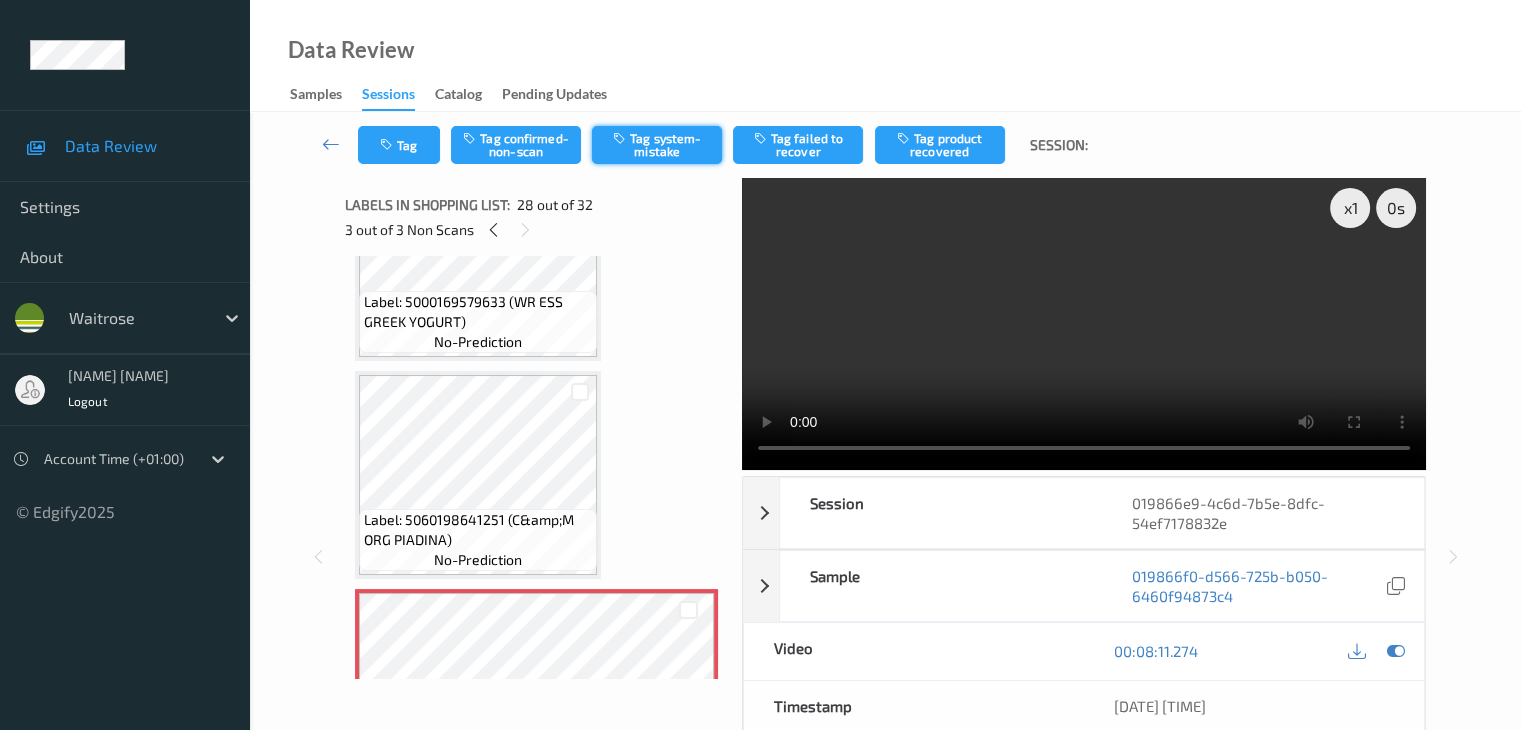 click on "Tag   system-mistake" at bounding box center (657, 145) 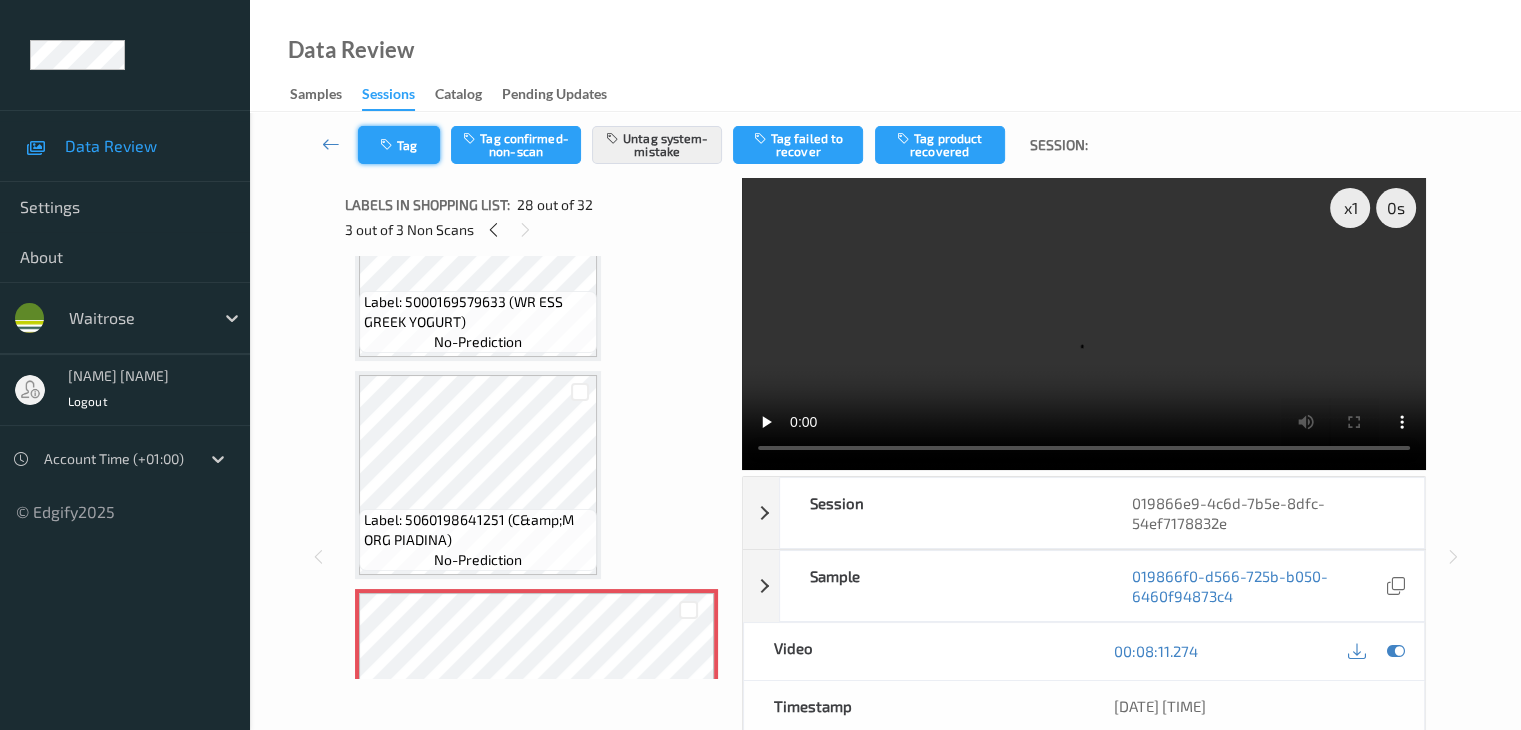 click on "Tag" at bounding box center (399, 145) 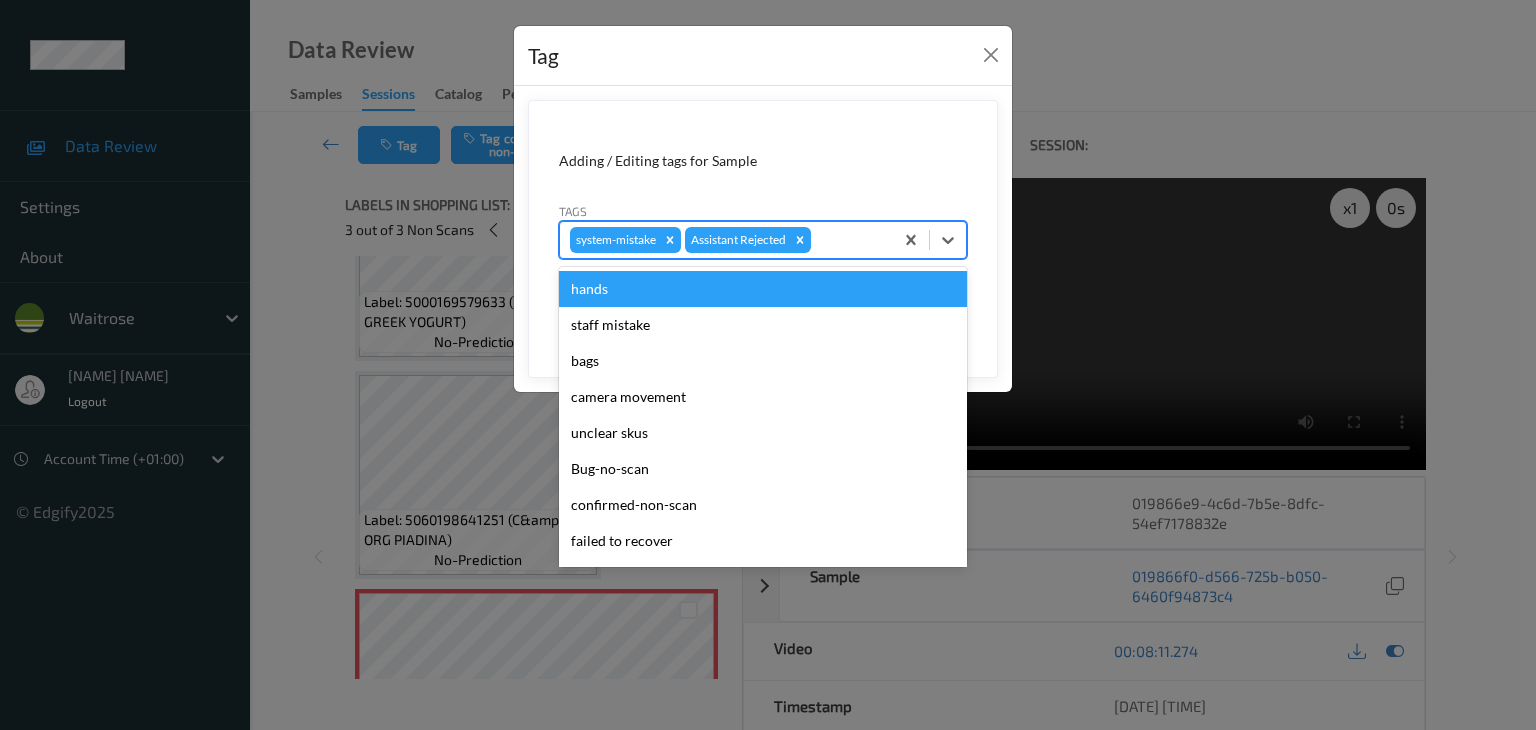 click at bounding box center [849, 240] 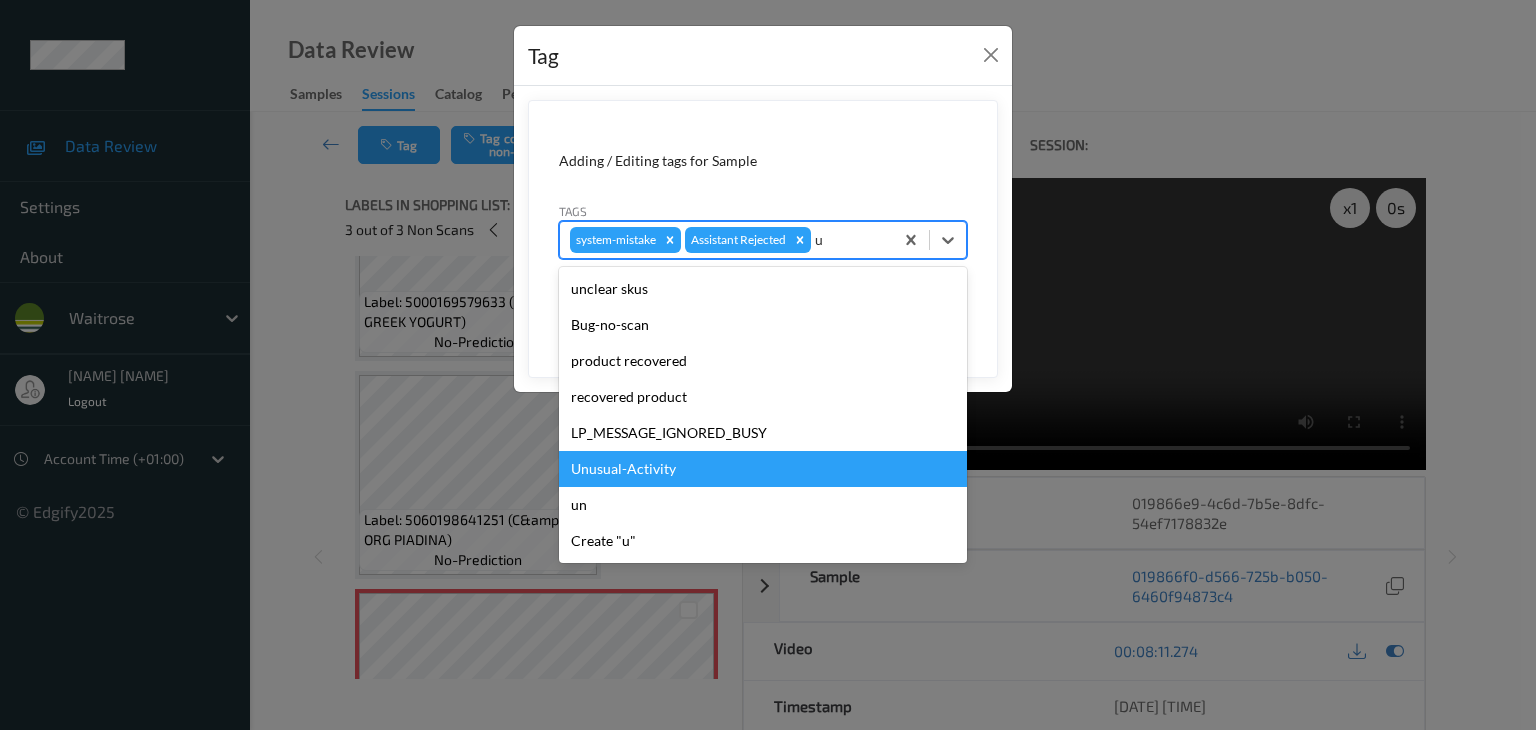 click on "Unusual-Activity" at bounding box center [763, 469] 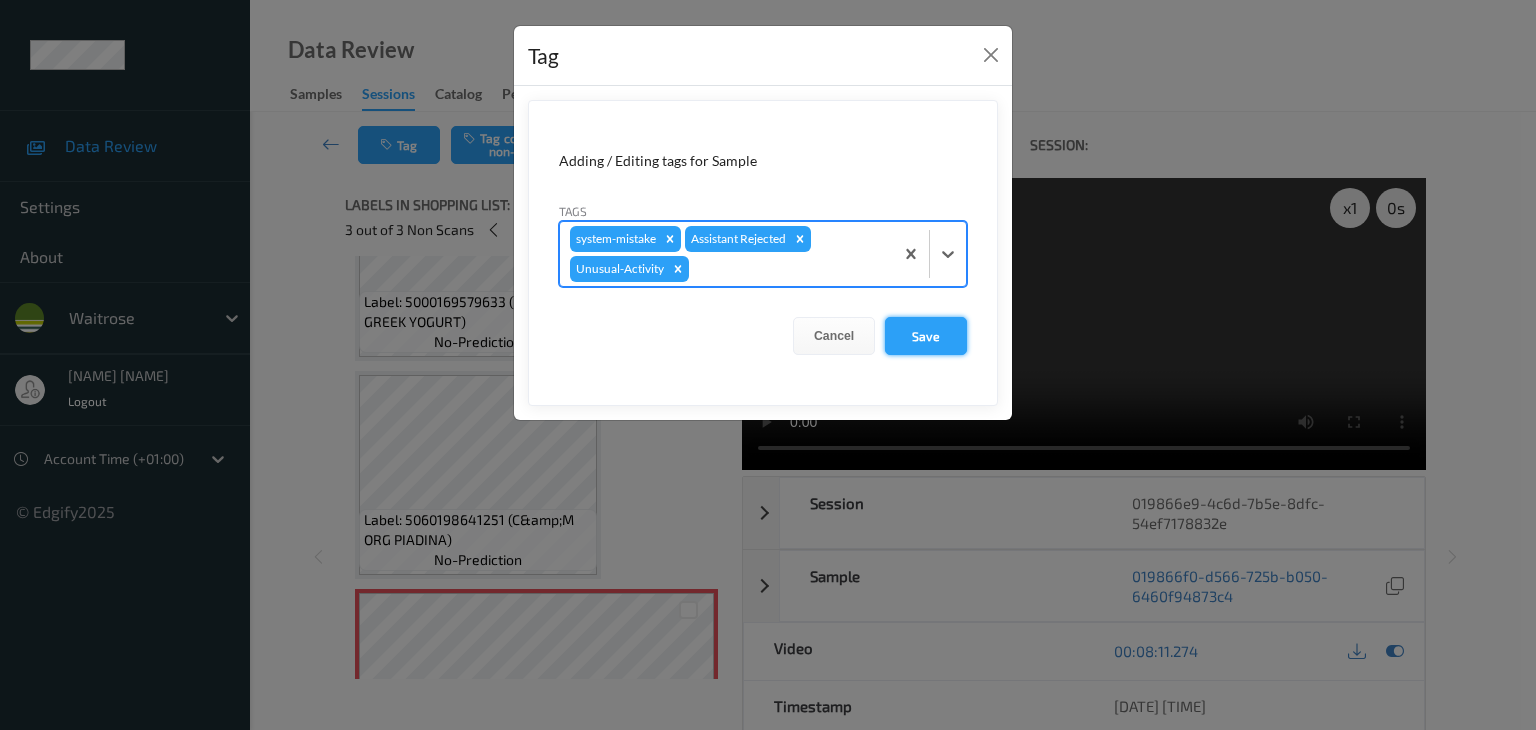 click on "Save" at bounding box center [926, 336] 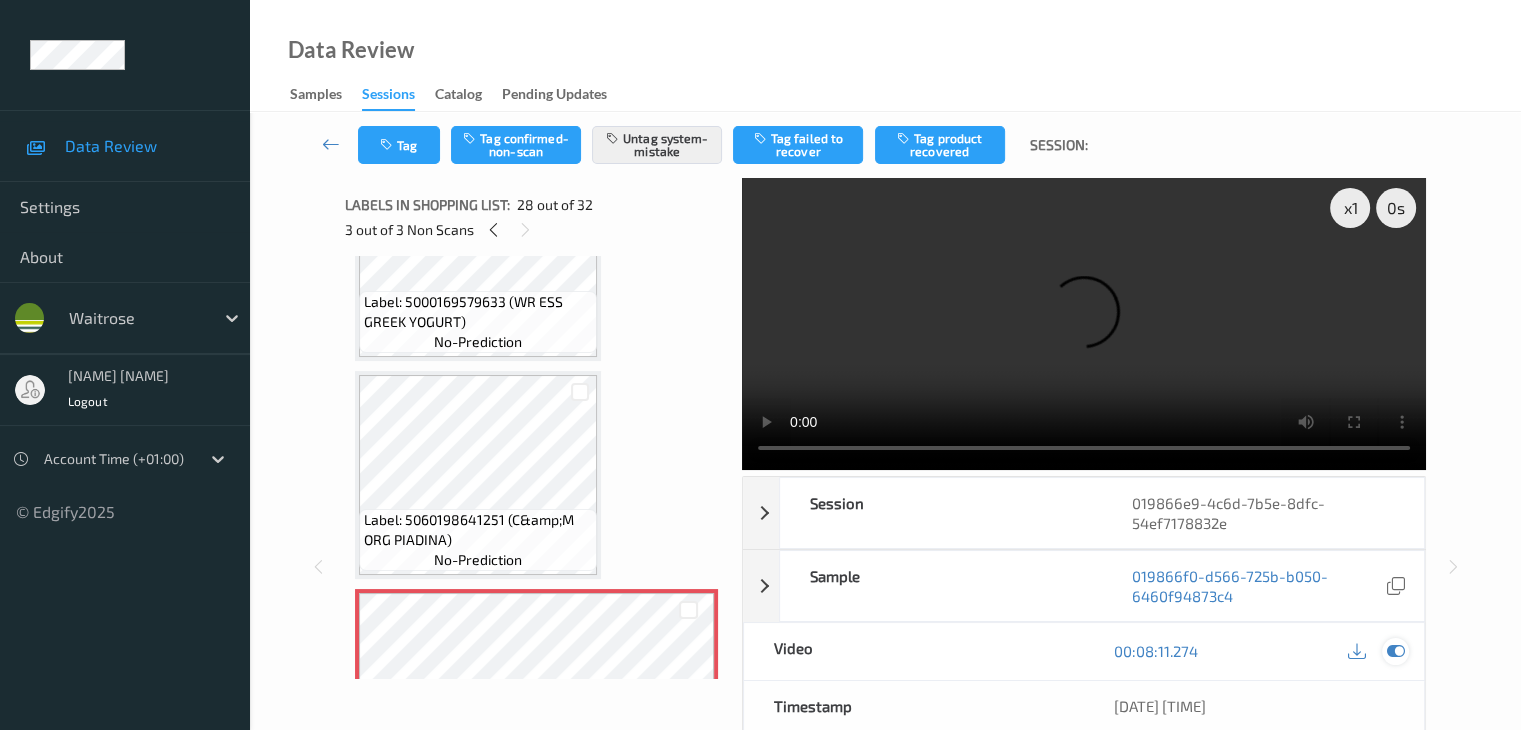 click at bounding box center (1395, 651) 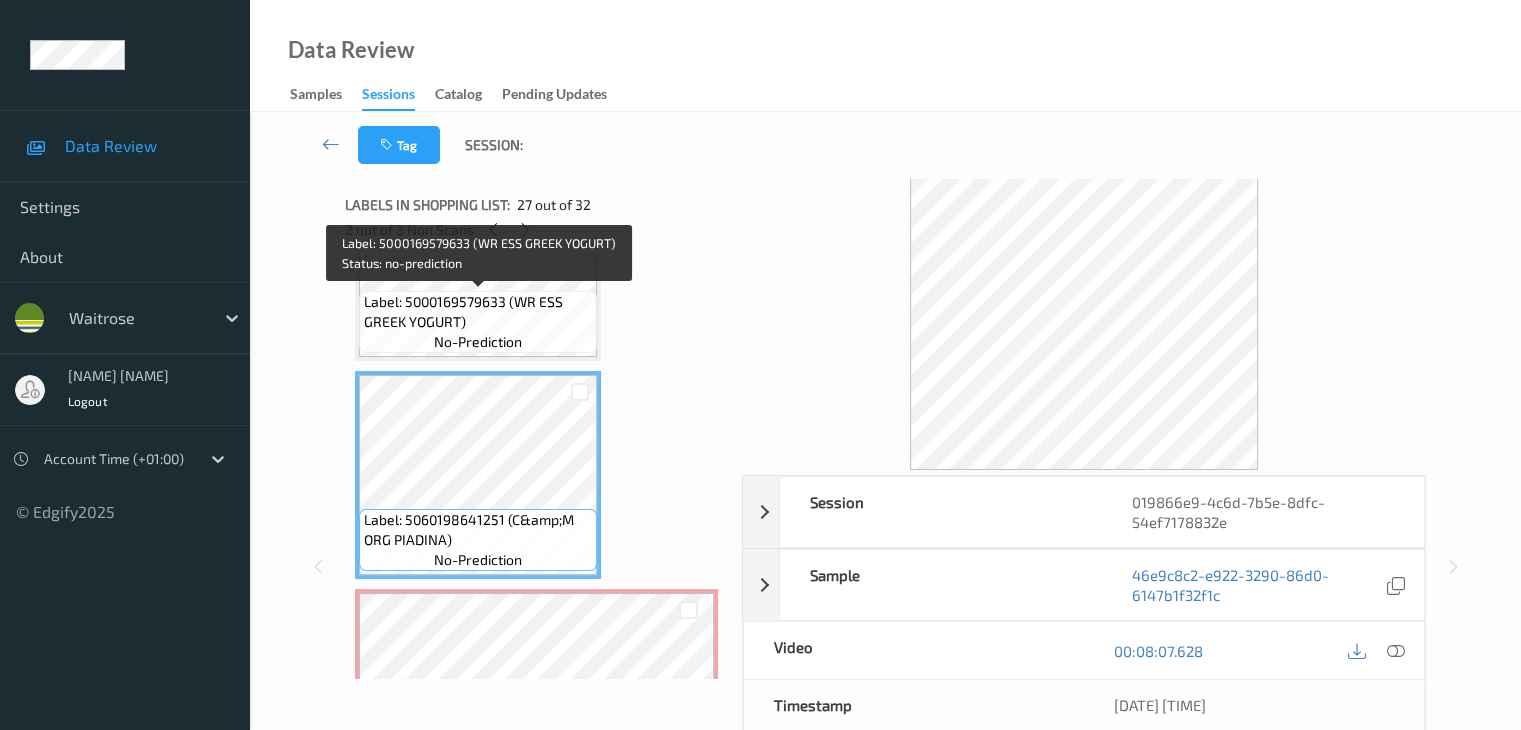 click on "no-prediction" at bounding box center (478, 342) 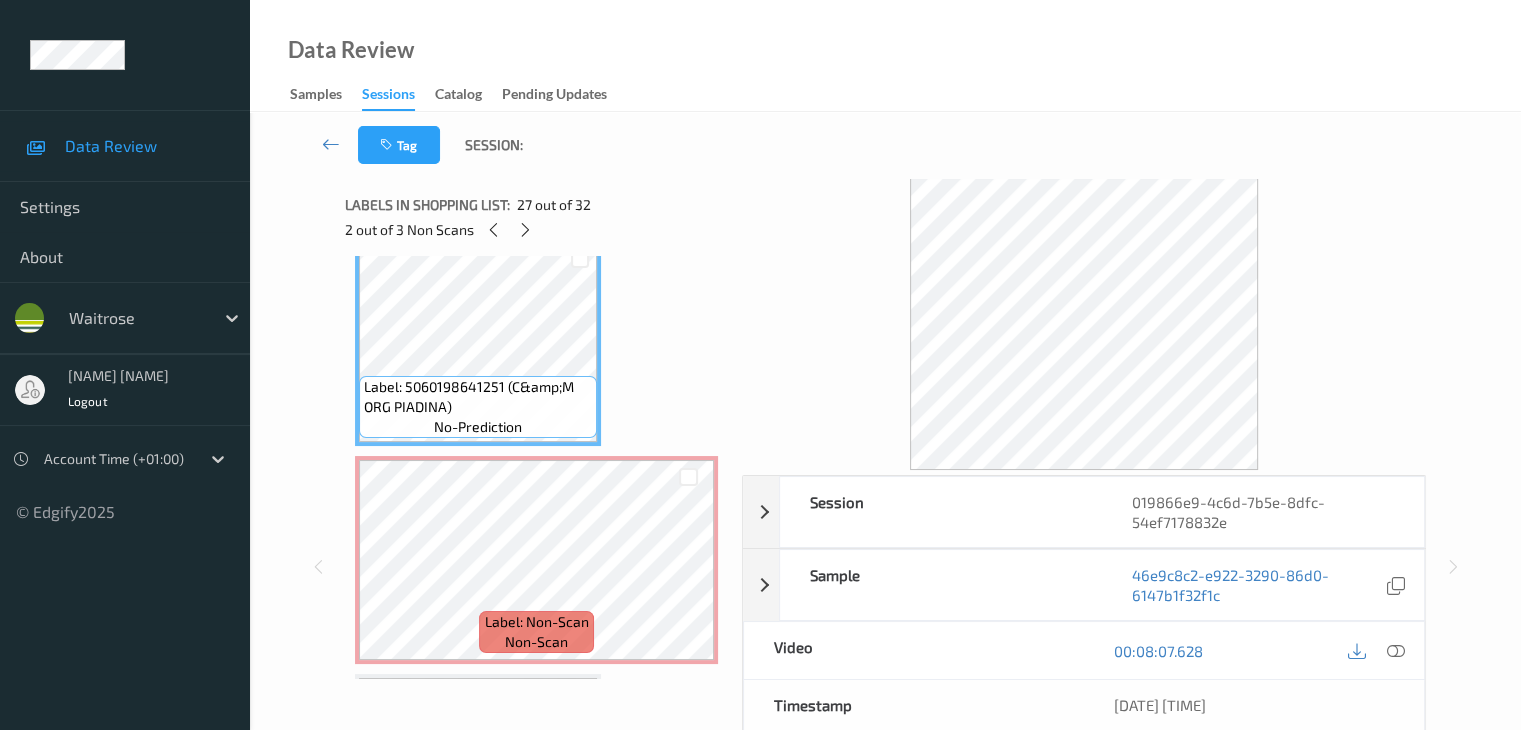 scroll, scrollTop: 5763, scrollLeft: 0, axis: vertical 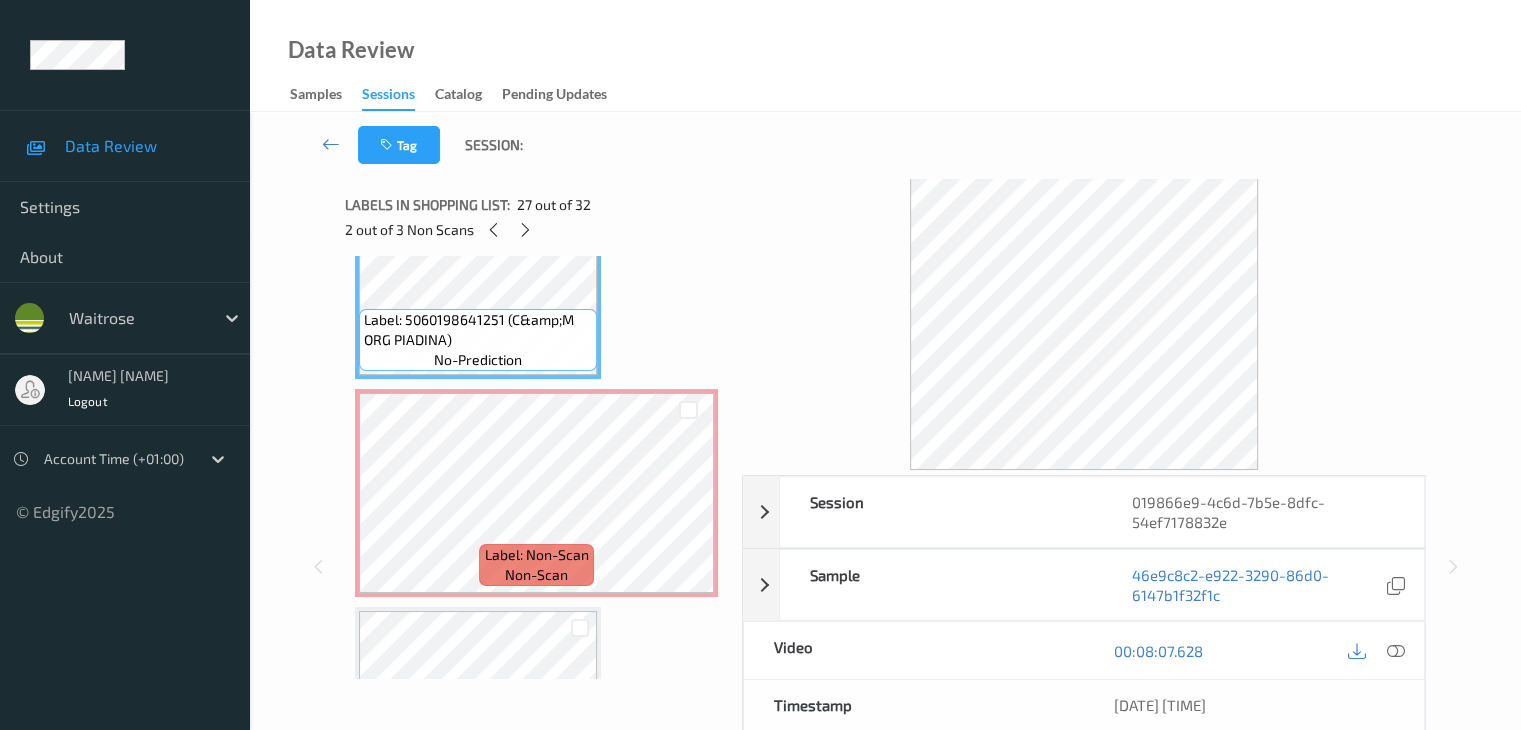click at bounding box center [580, 627] 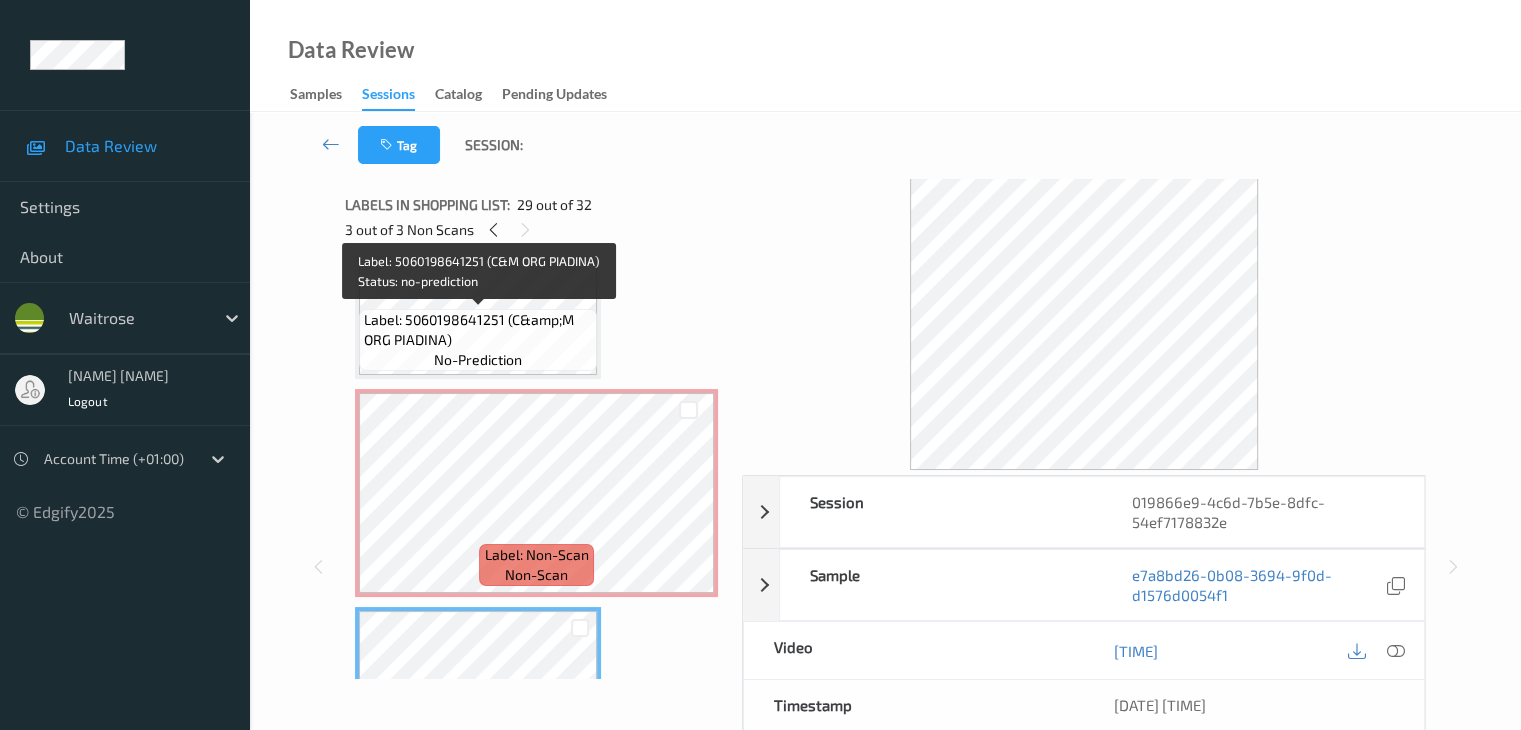 click on "Label: 5060198641251 (C&amp;M ORG PIADINA)" at bounding box center (478, 330) 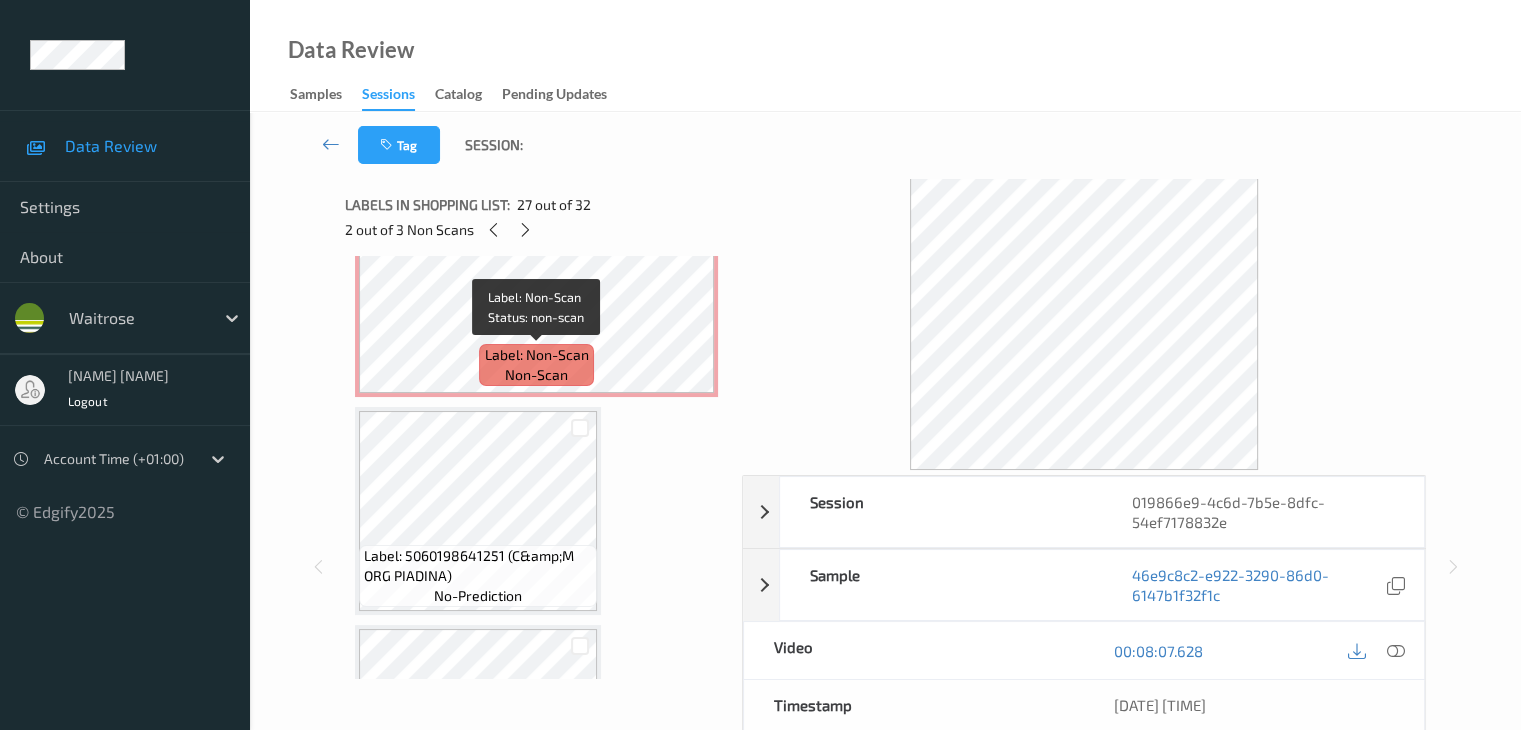 scroll, scrollTop: 5663, scrollLeft: 0, axis: vertical 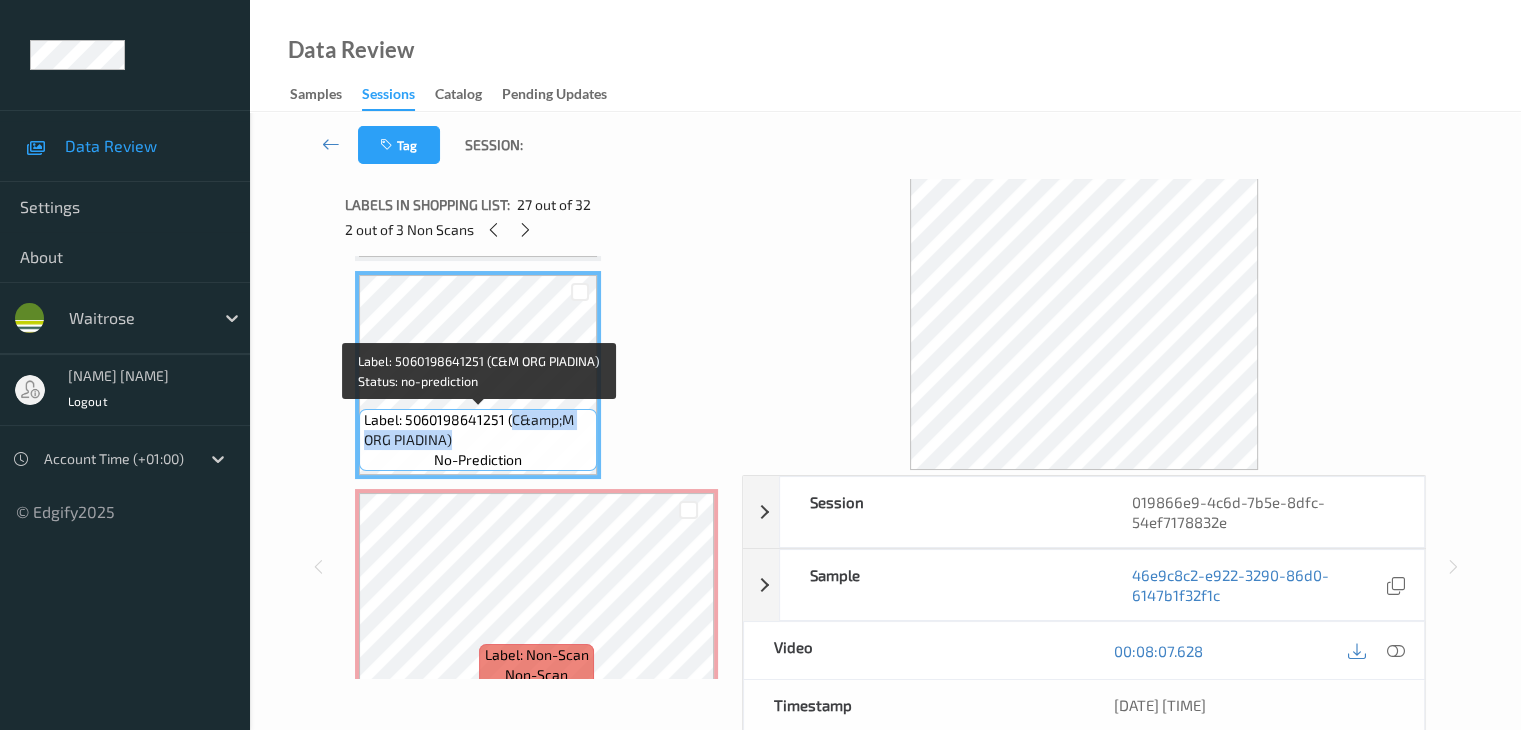 drag, startPoint x: 508, startPoint y: 418, endPoint x: 516, endPoint y: 440, distance: 23.409399 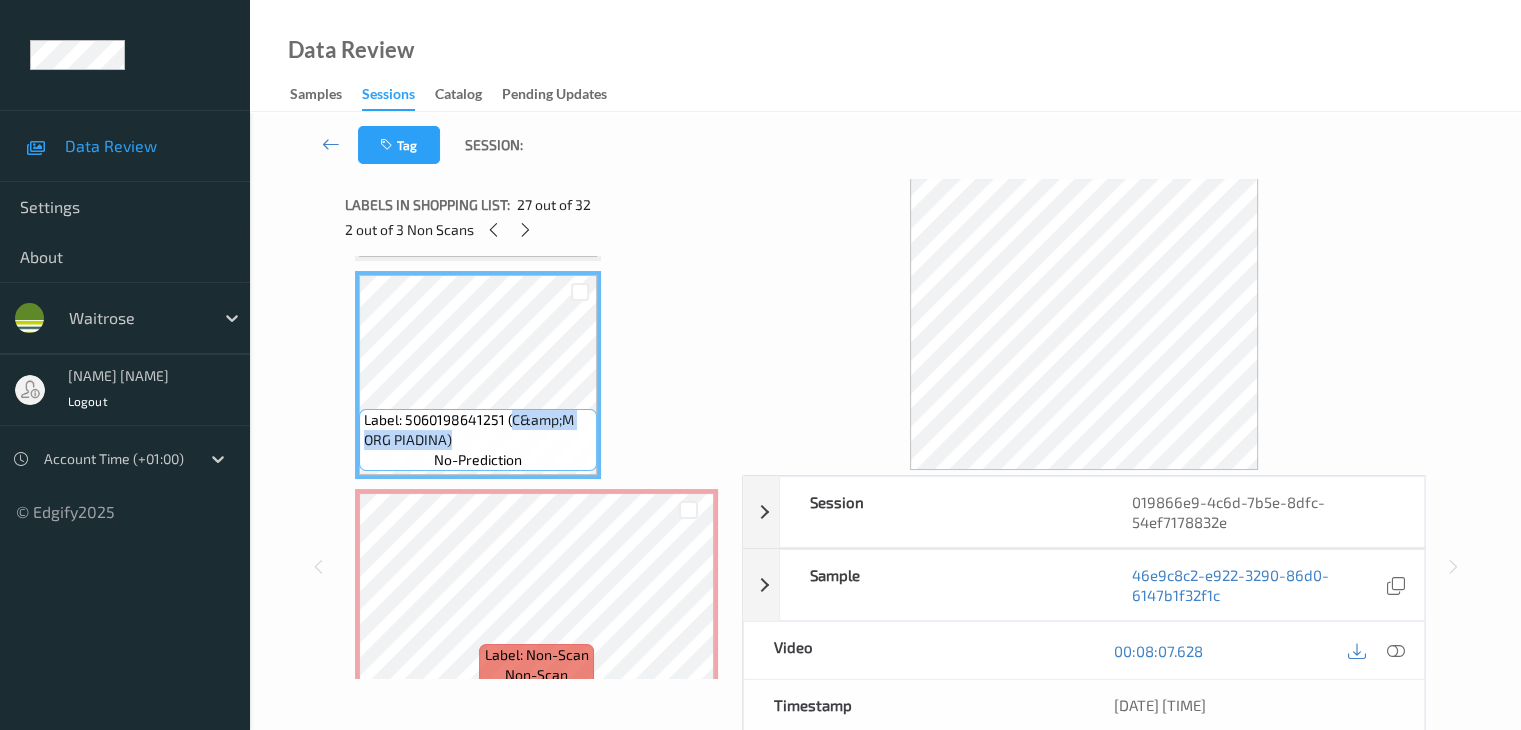 copy on "C&amp;M ORG PIADINA)" 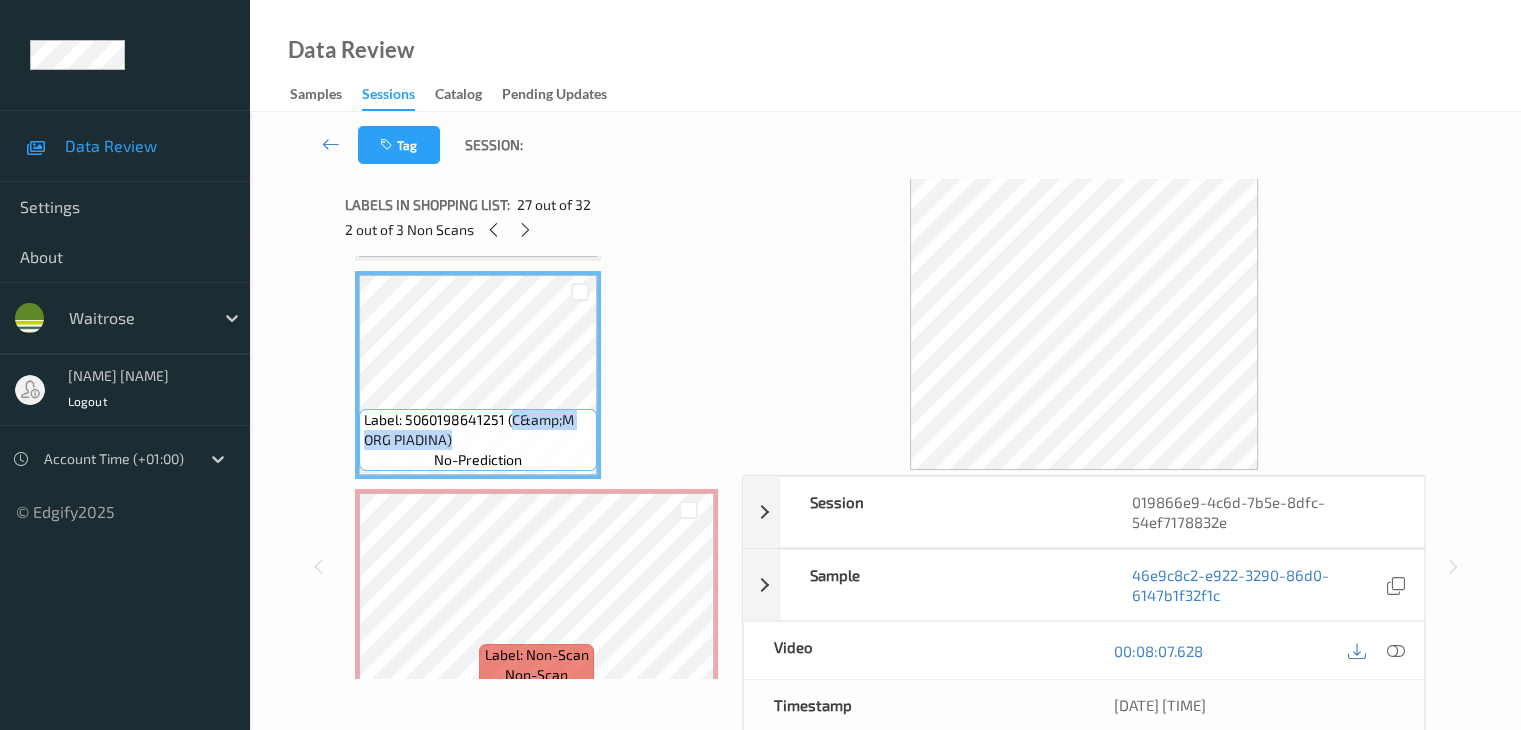 scroll, scrollTop: 5963, scrollLeft: 0, axis: vertical 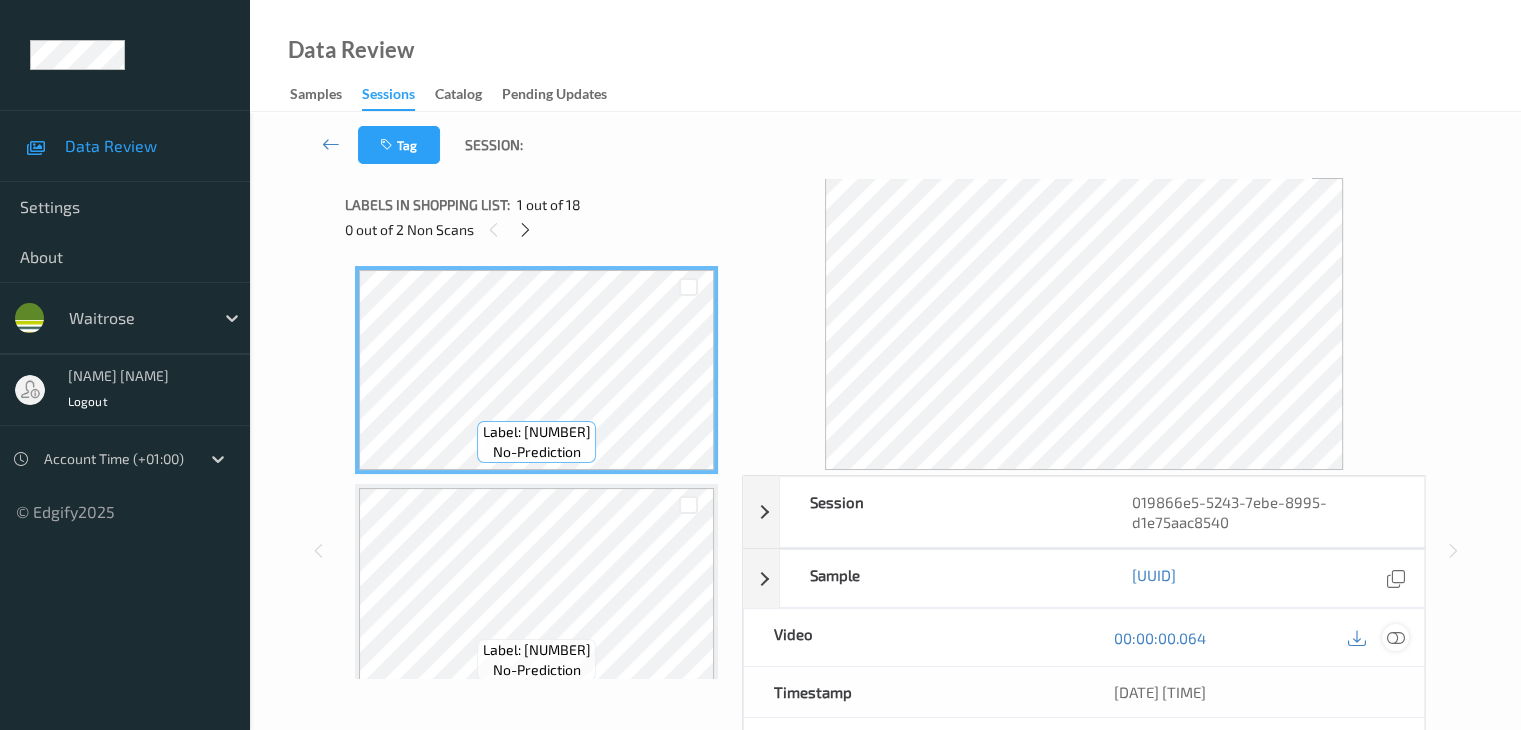 click at bounding box center (1395, 638) 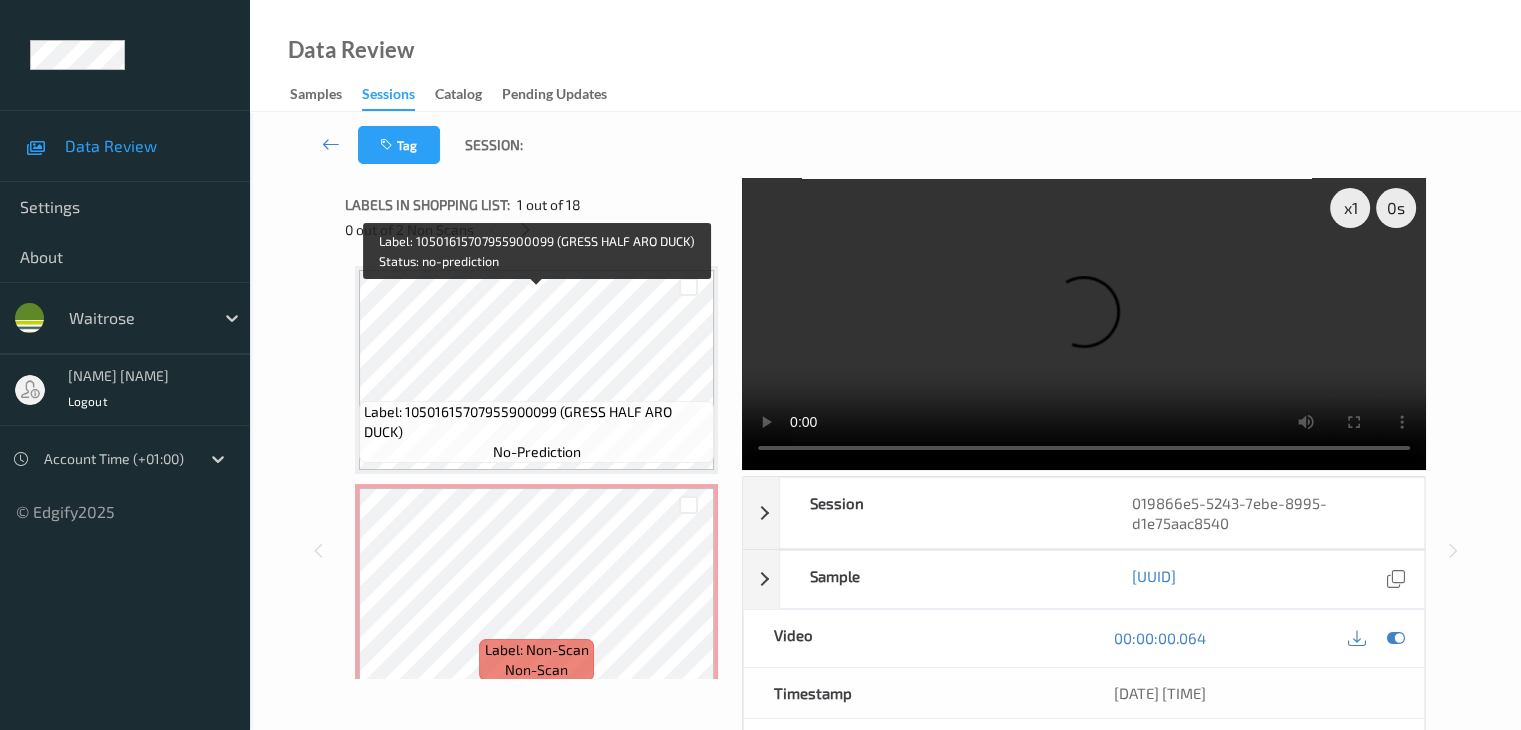 scroll, scrollTop: 900, scrollLeft: 0, axis: vertical 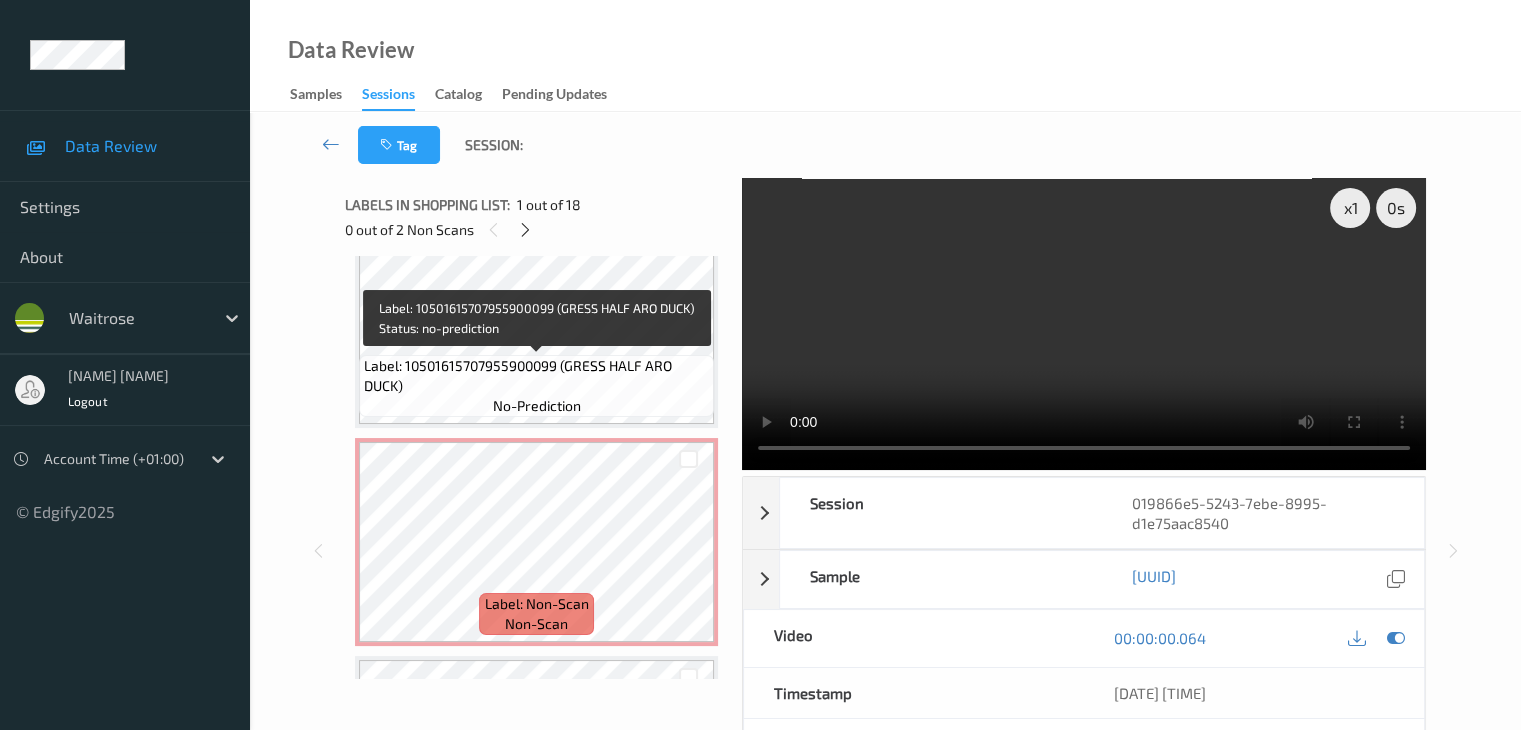 click on "Label: 10501615707955900099 (GRESS HALF ARO DUCK)" at bounding box center (536, 376) 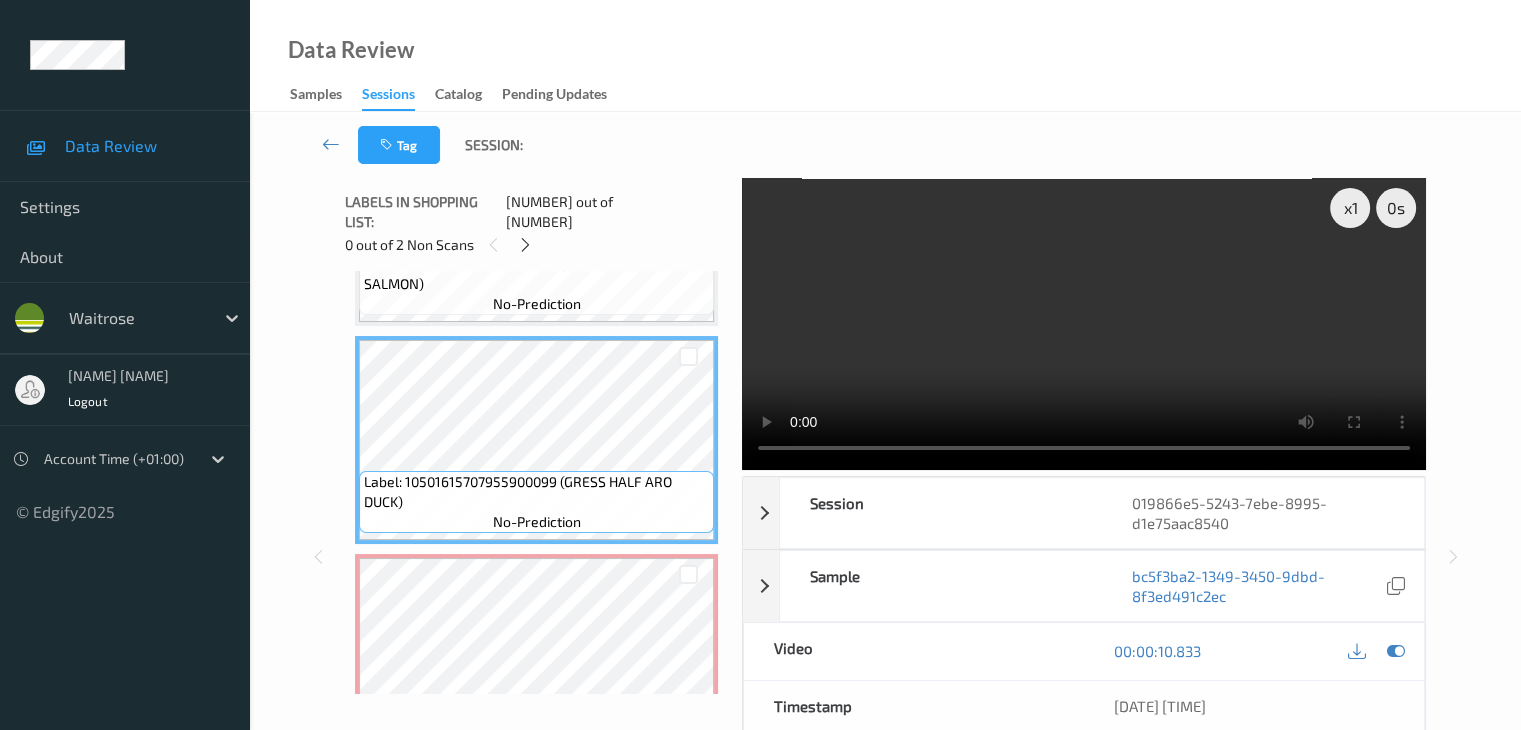 scroll, scrollTop: 600, scrollLeft: 0, axis: vertical 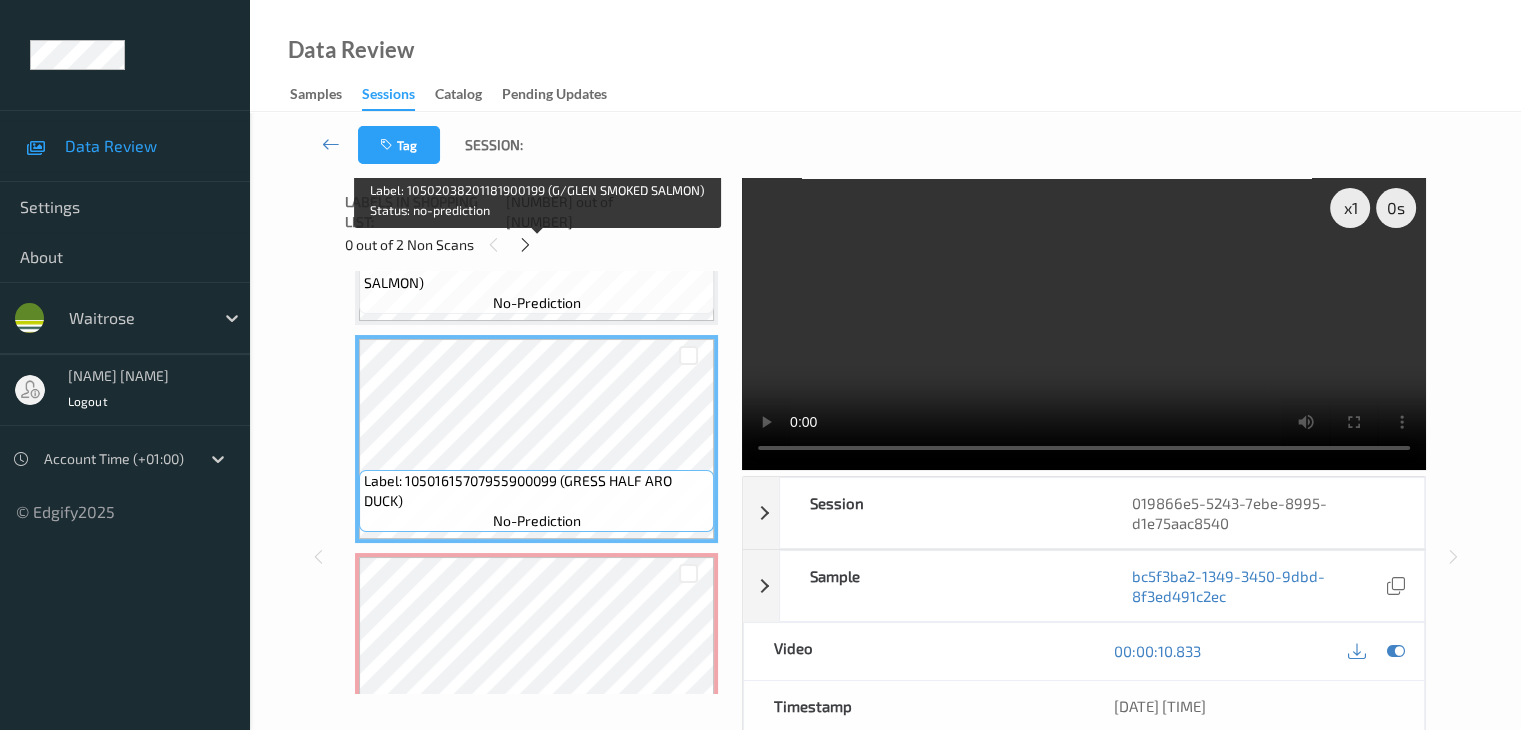 click on "Label: 10502038201181900199 (G/GLEN SMOKED SALMON) no-prediction" at bounding box center (536, 283) 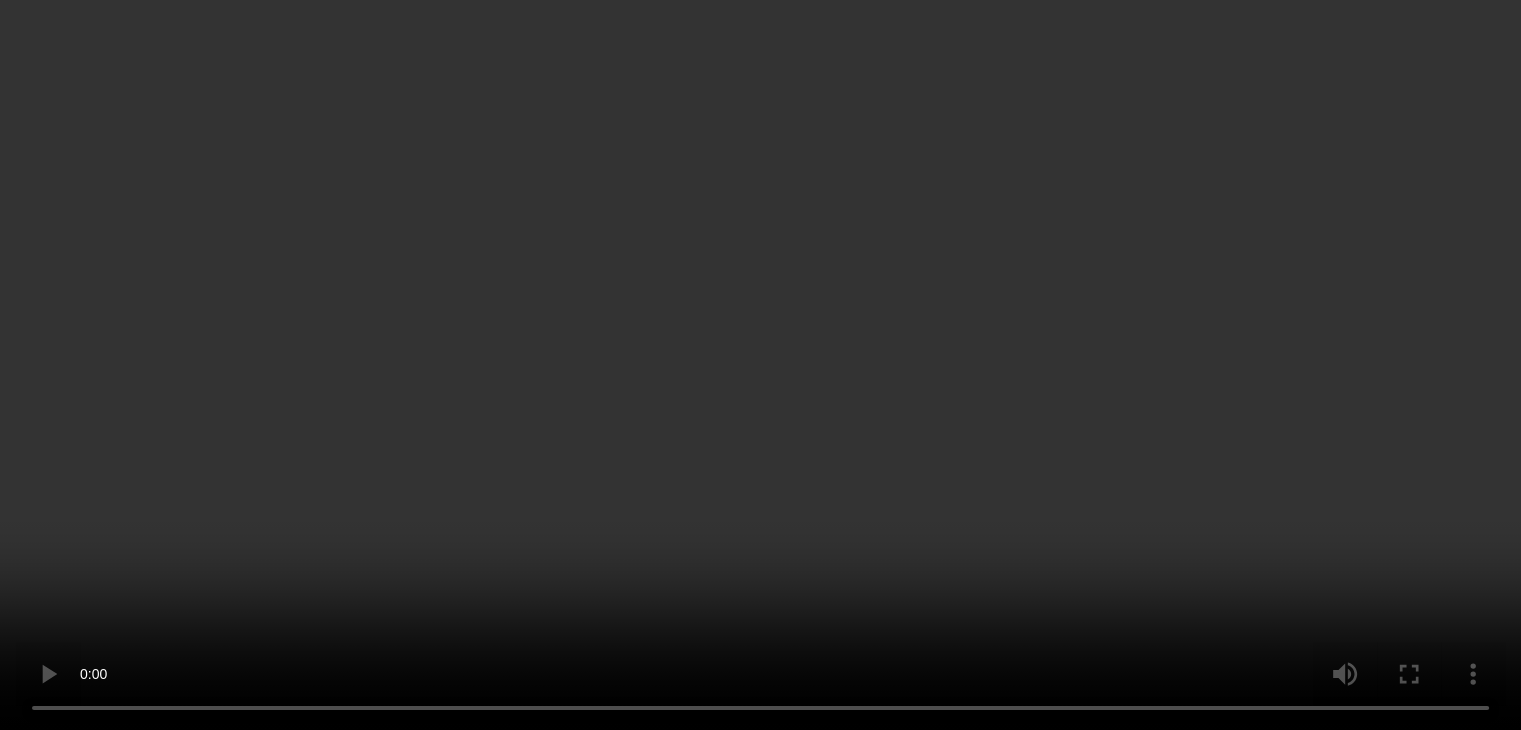 scroll, scrollTop: 700, scrollLeft: 0, axis: vertical 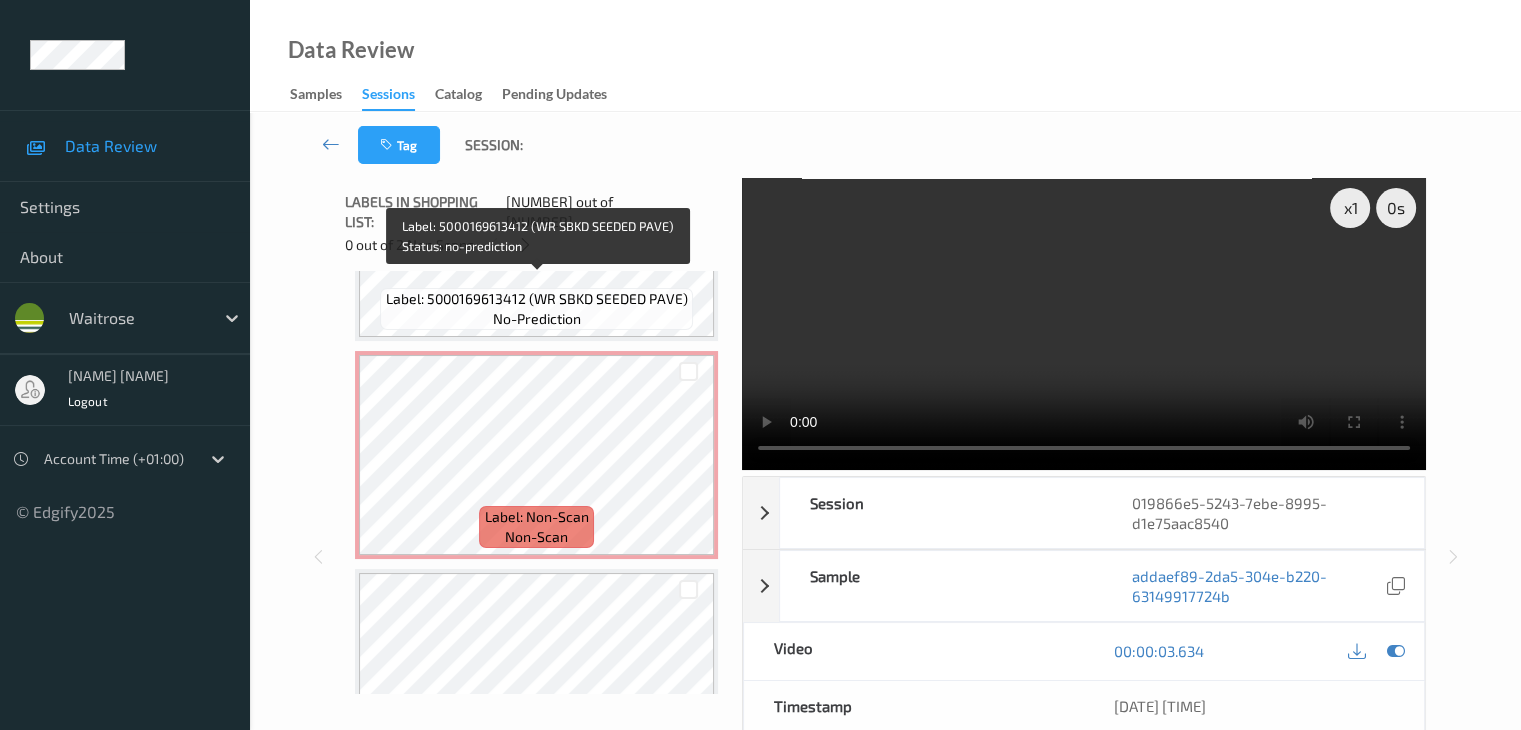 click on "Label: 5000169613412 (WR SBKD SEEDED PAVE) no-prediction" at bounding box center [536, 309] 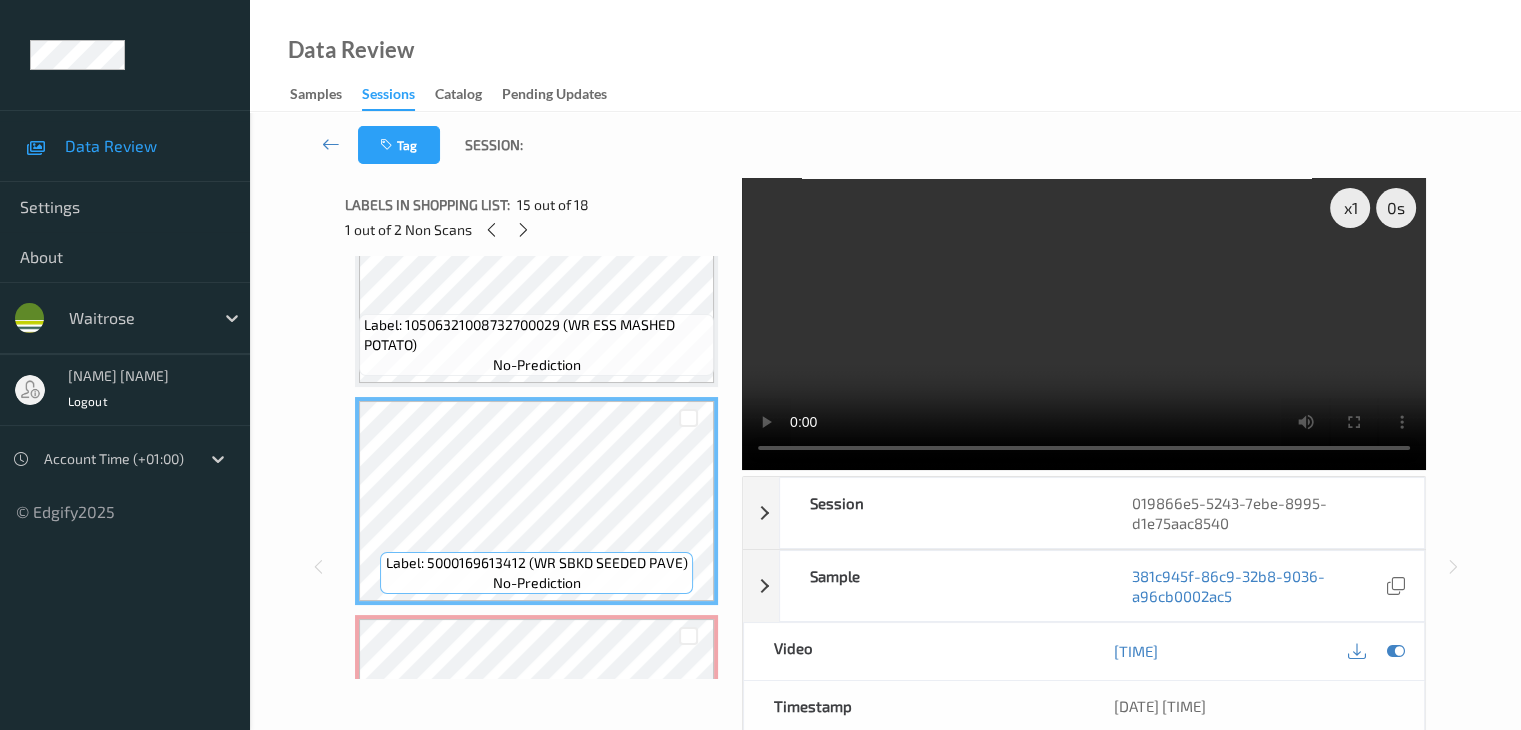 scroll, scrollTop: 2800, scrollLeft: 0, axis: vertical 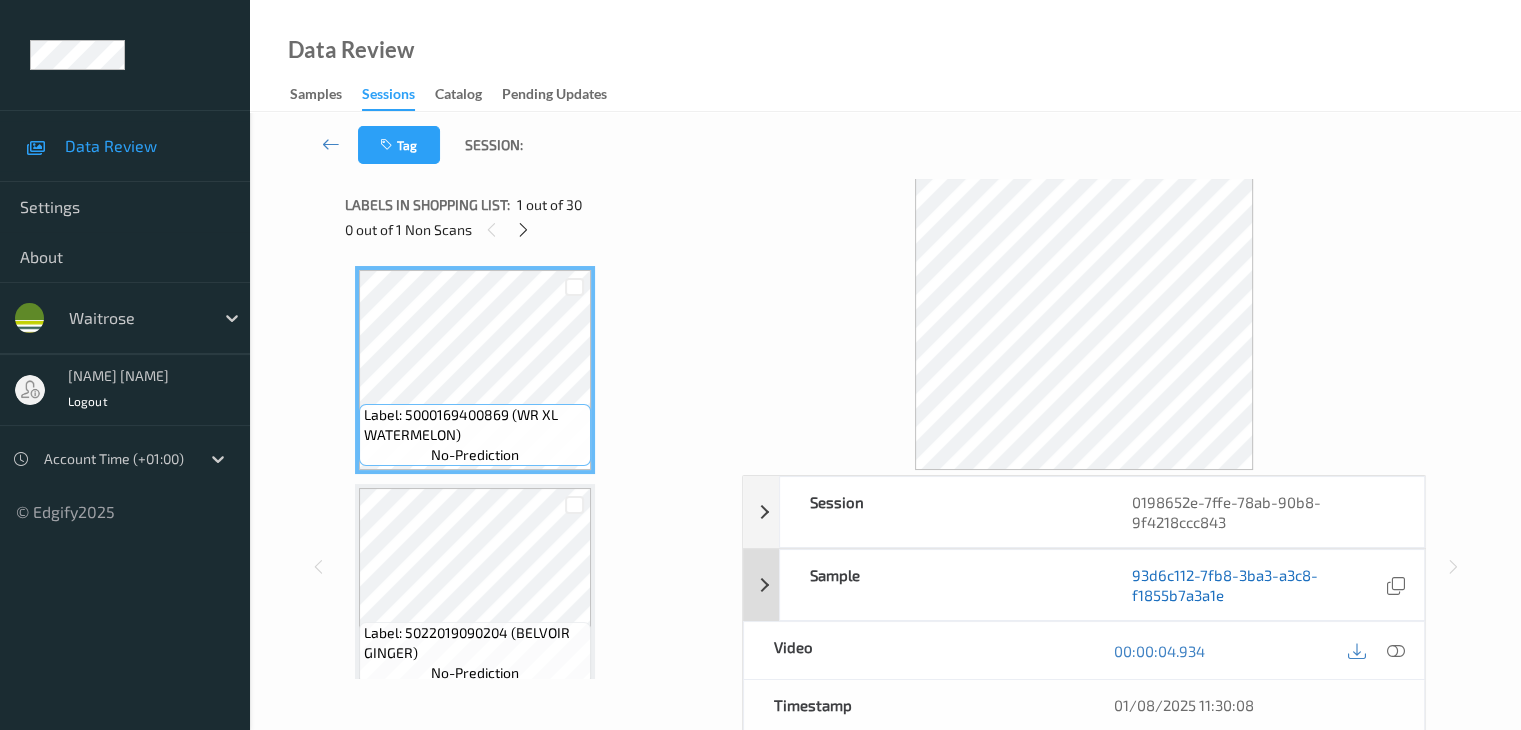 drag, startPoint x: 1396, startPoint y: 645, endPoint x: 1379, endPoint y: 598, distance: 49.979996 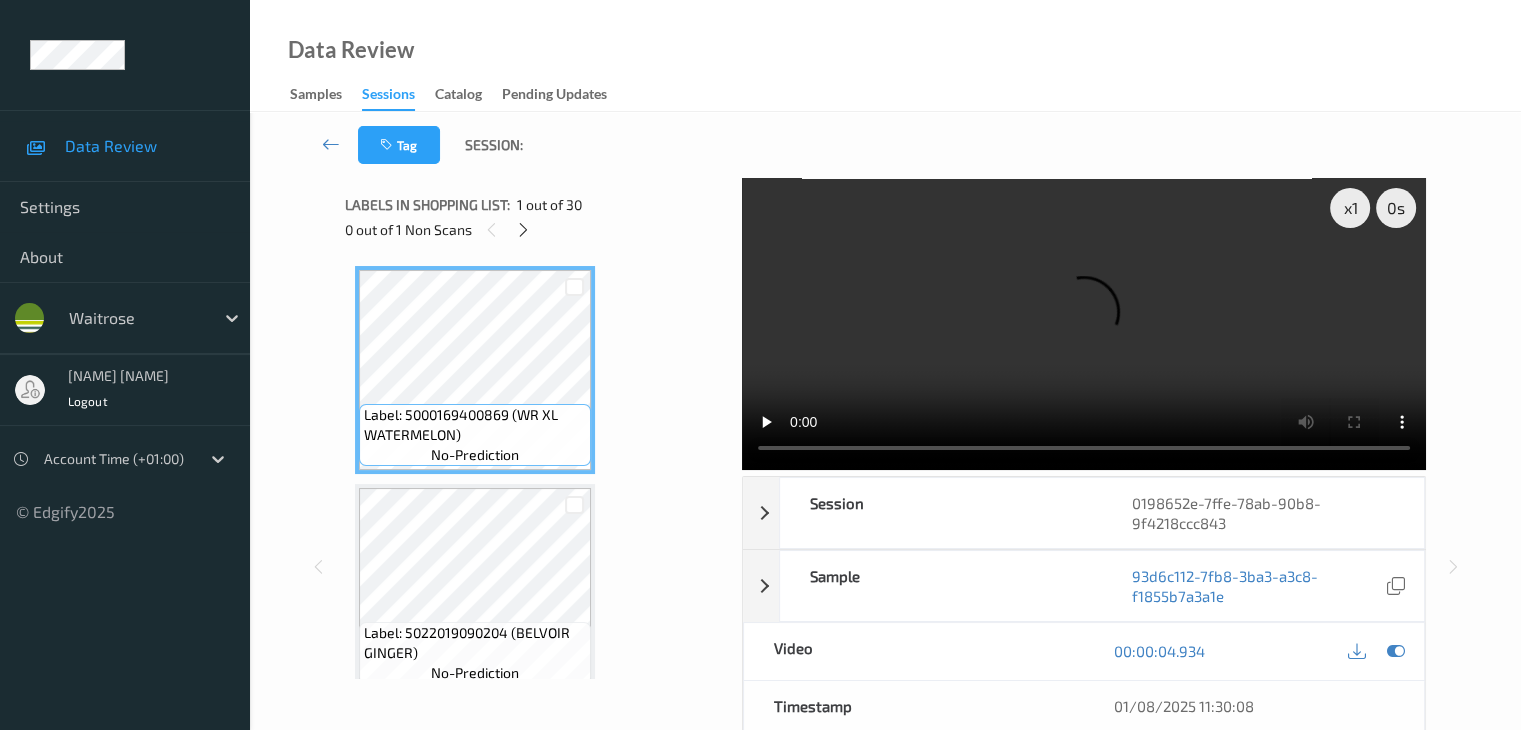 type 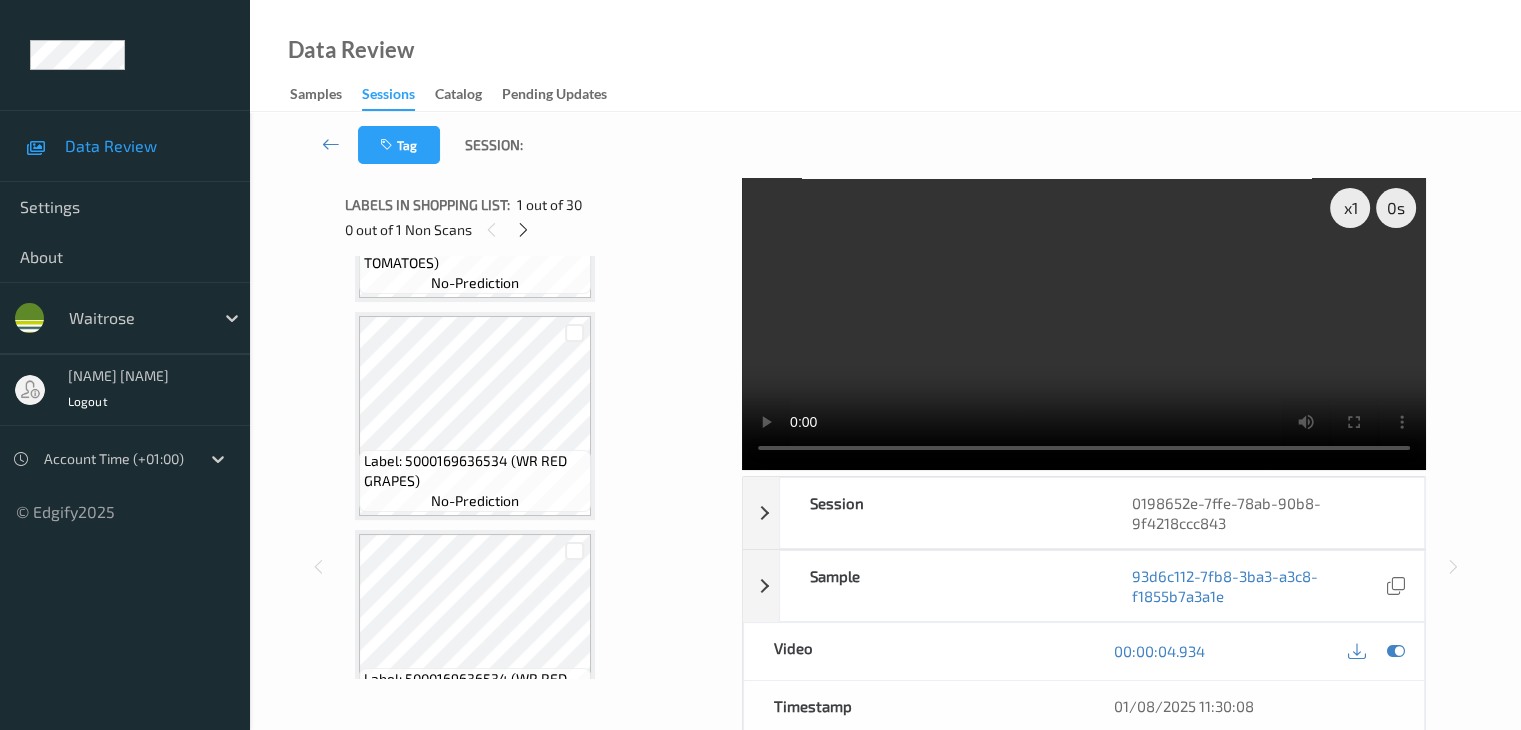 scroll, scrollTop: 3700, scrollLeft: 0, axis: vertical 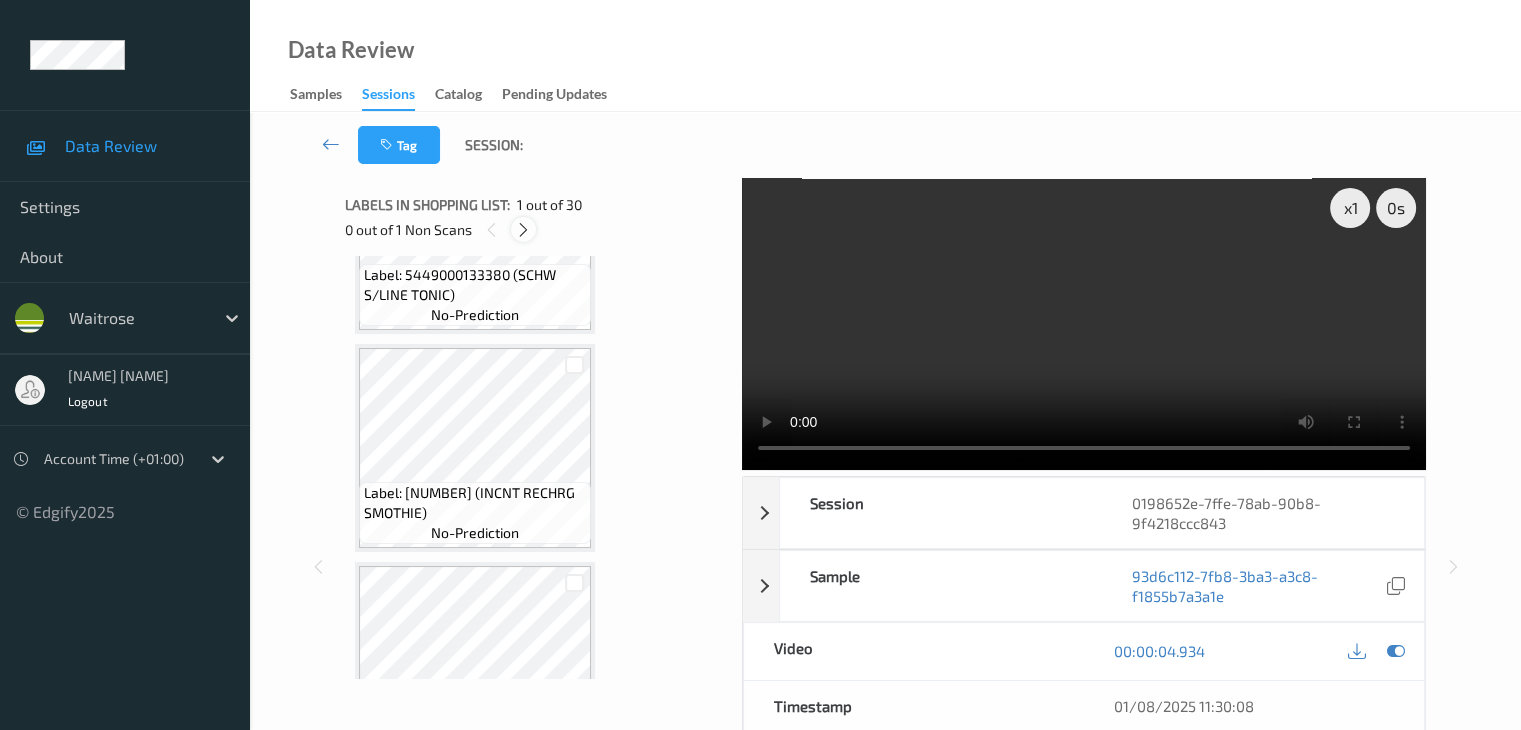 click at bounding box center (523, 230) 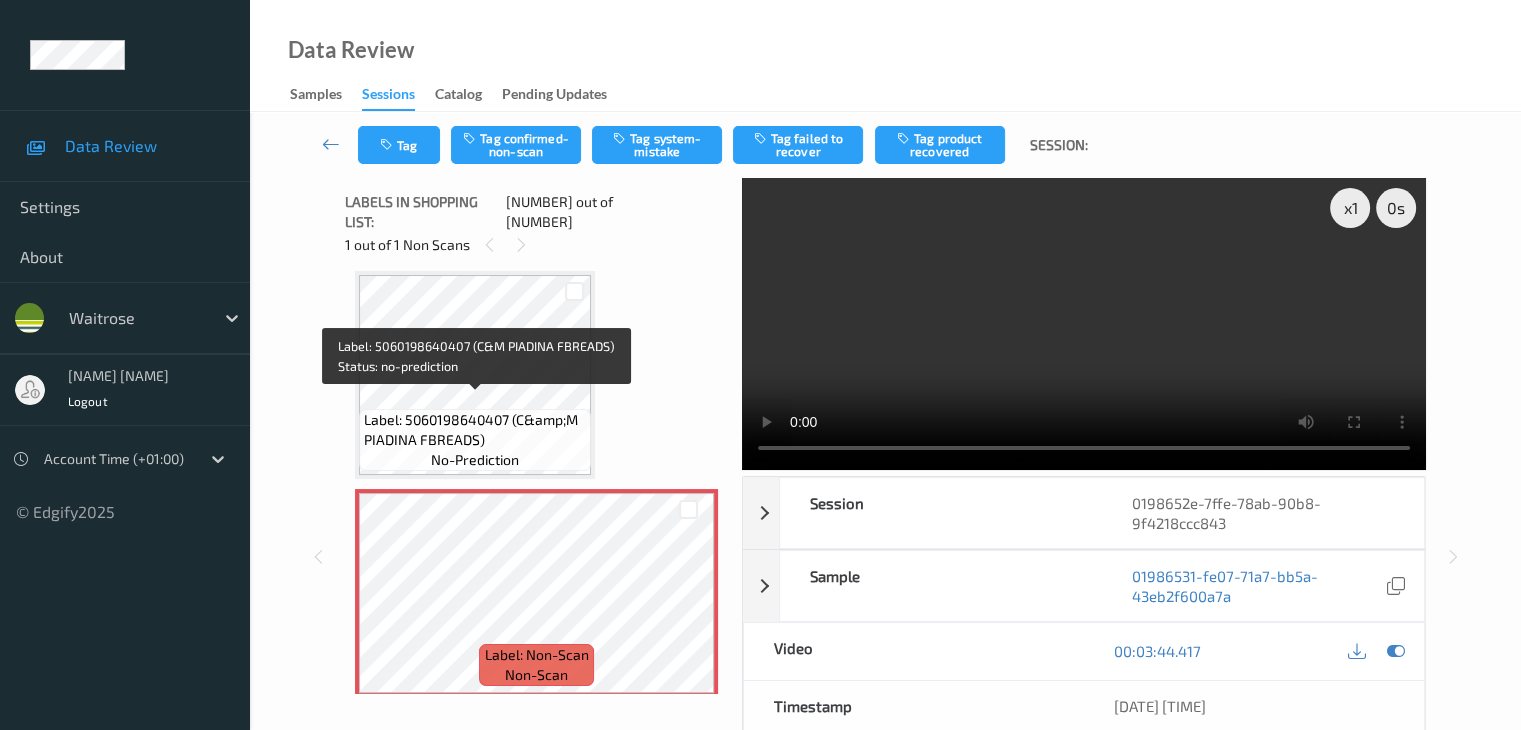 click on "Label: 5060198640407 (C&amp;M PIADINA FBREADS)" at bounding box center [475, 430] 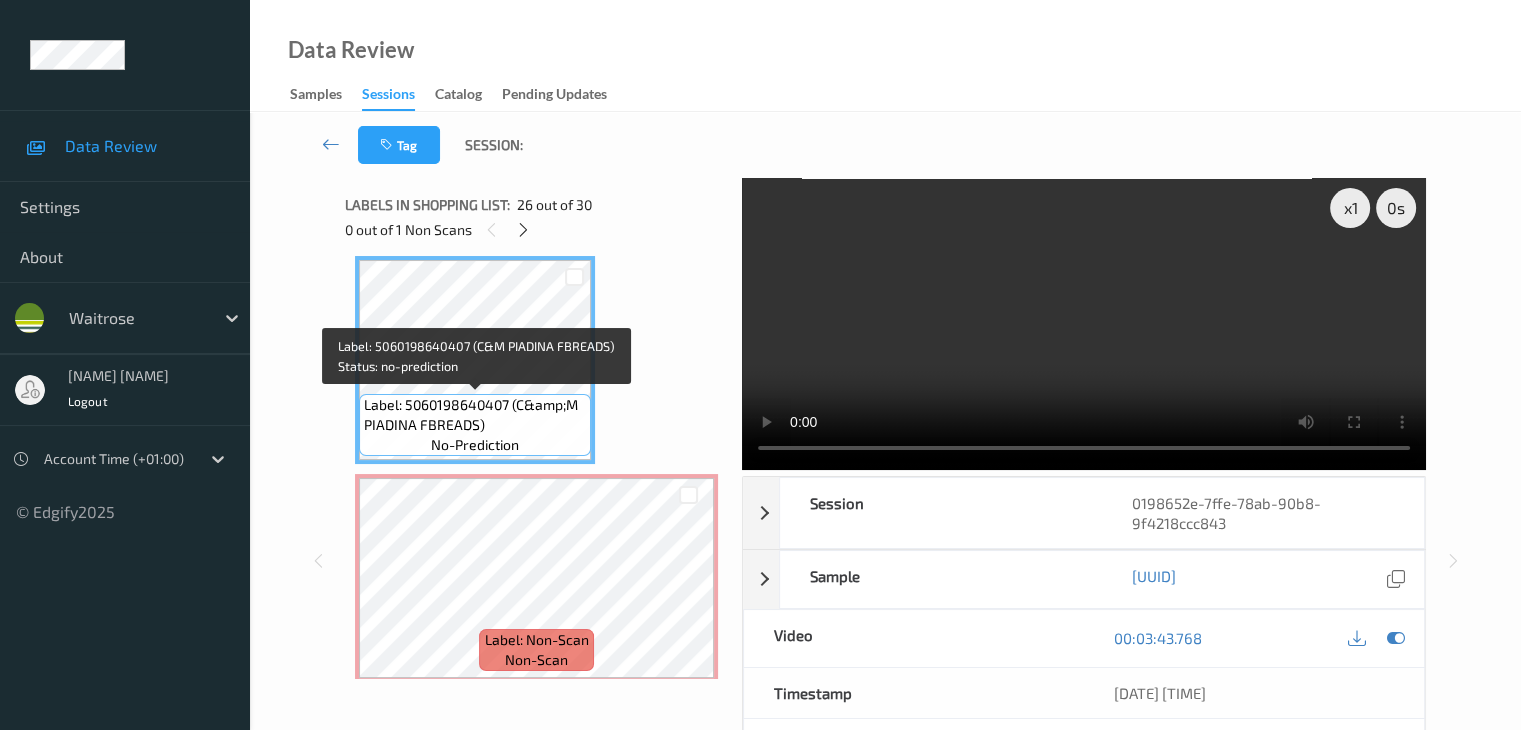 scroll, scrollTop: 5560, scrollLeft: 0, axis: vertical 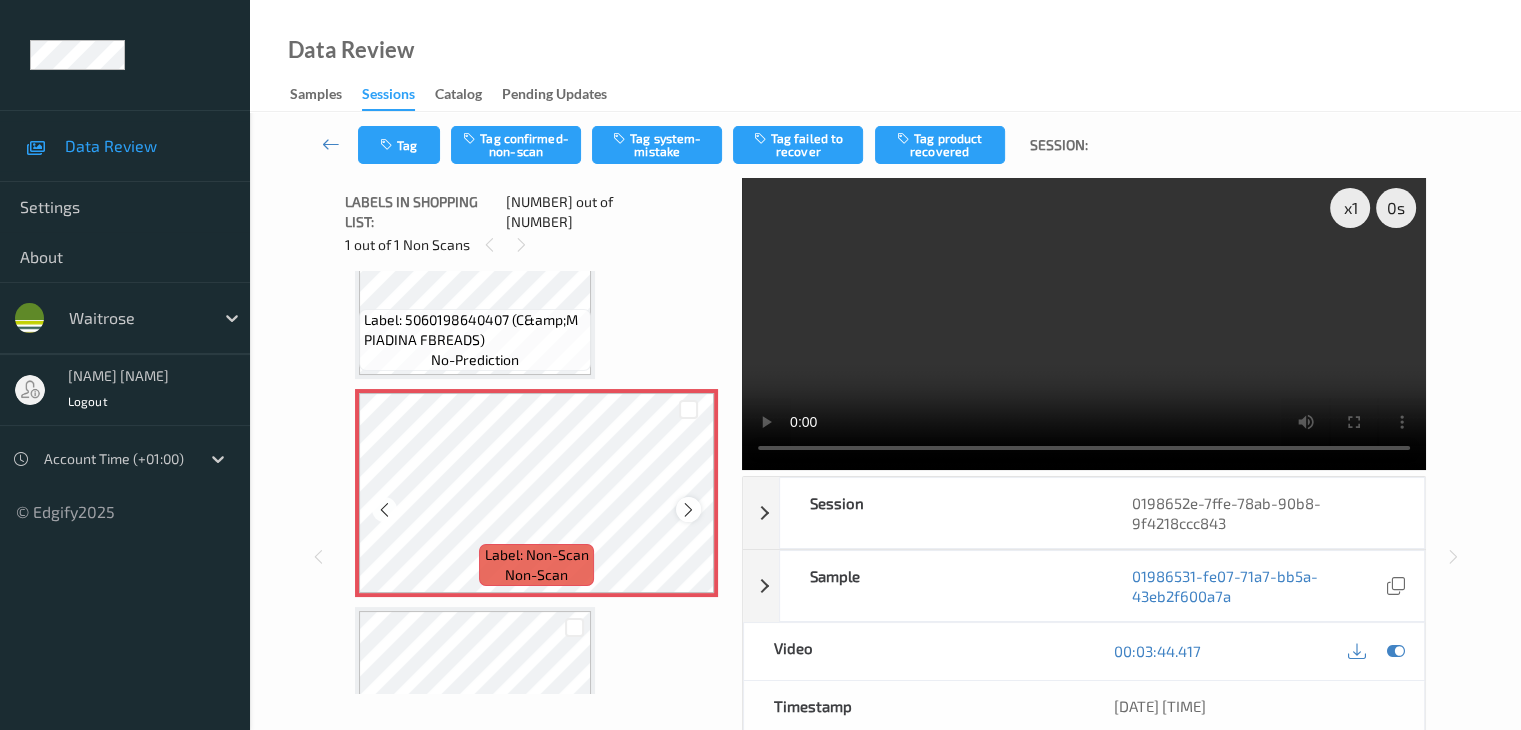 click at bounding box center [688, 510] 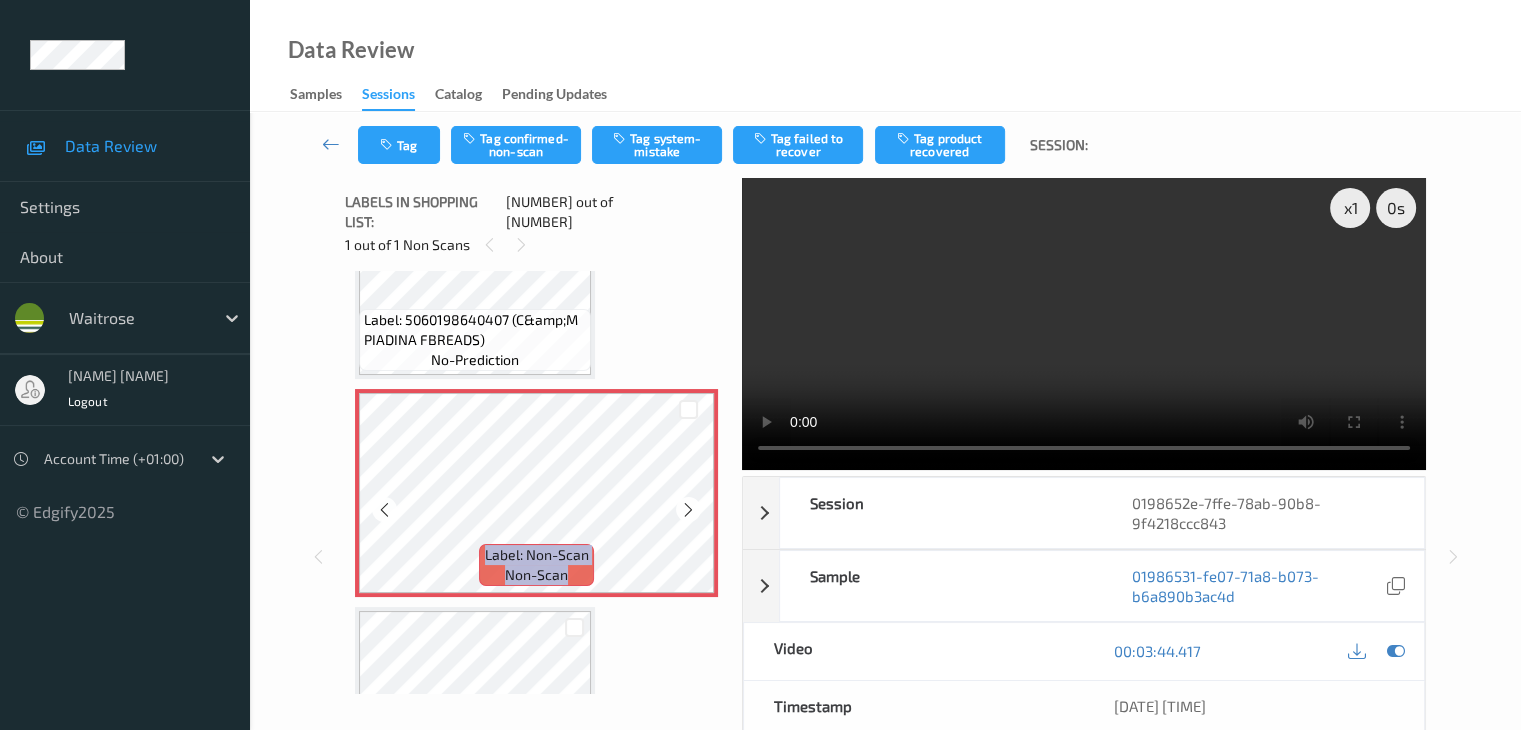 click at bounding box center (688, 510) 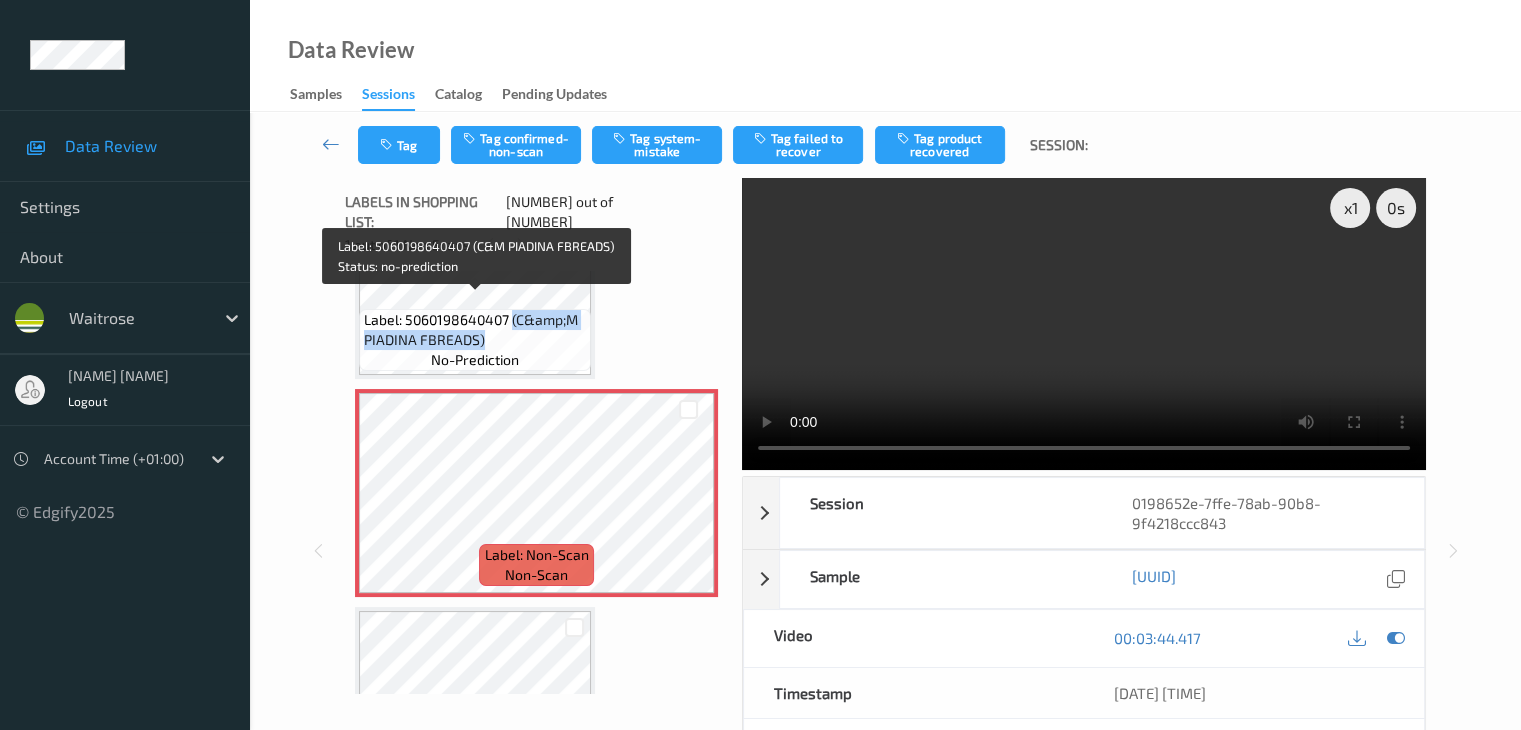drag, startPoint x: 512, startPoint y: 305, endPoint x: 529, endPoint y: 327, distance: 27.802877 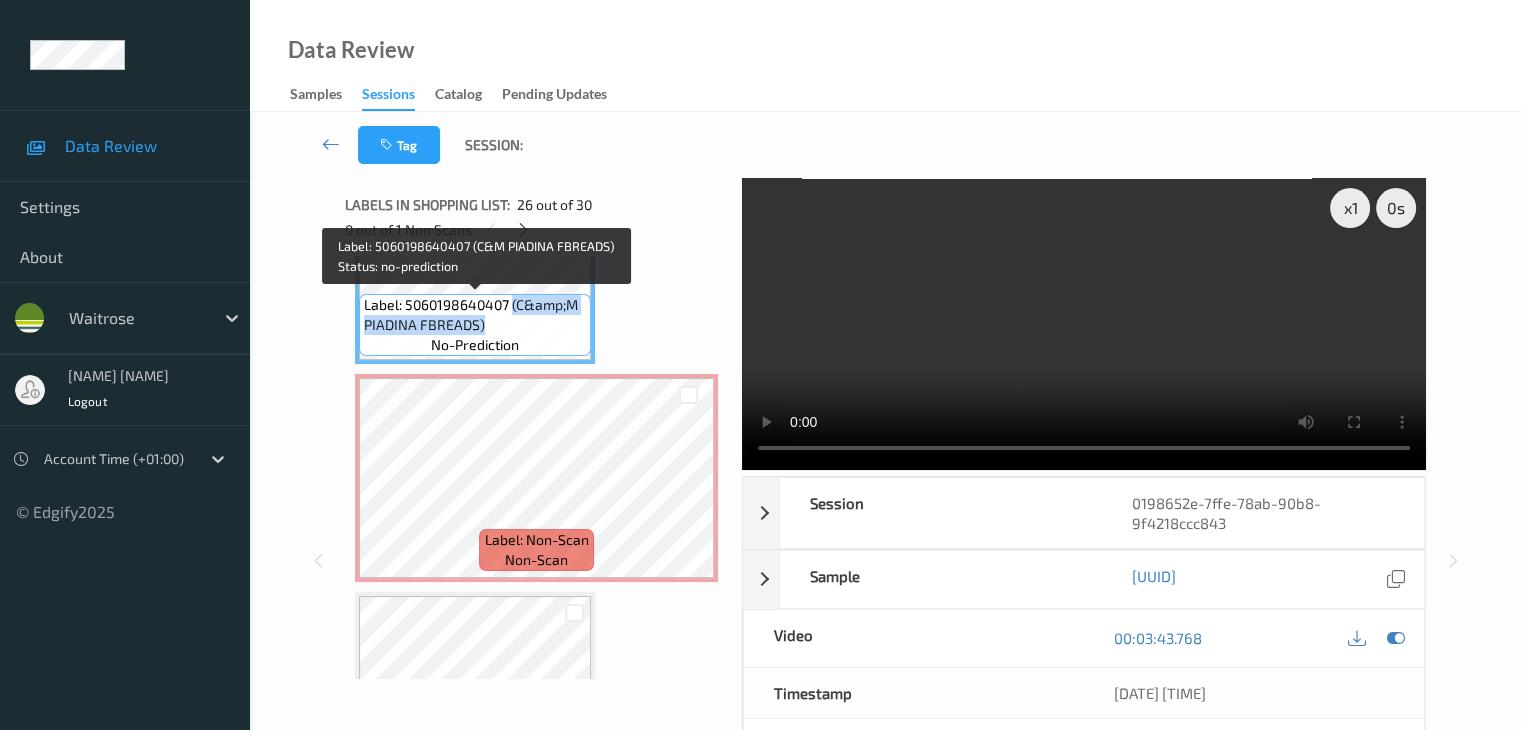 copy on "(C&amp;M PIADINA FBREADS)" 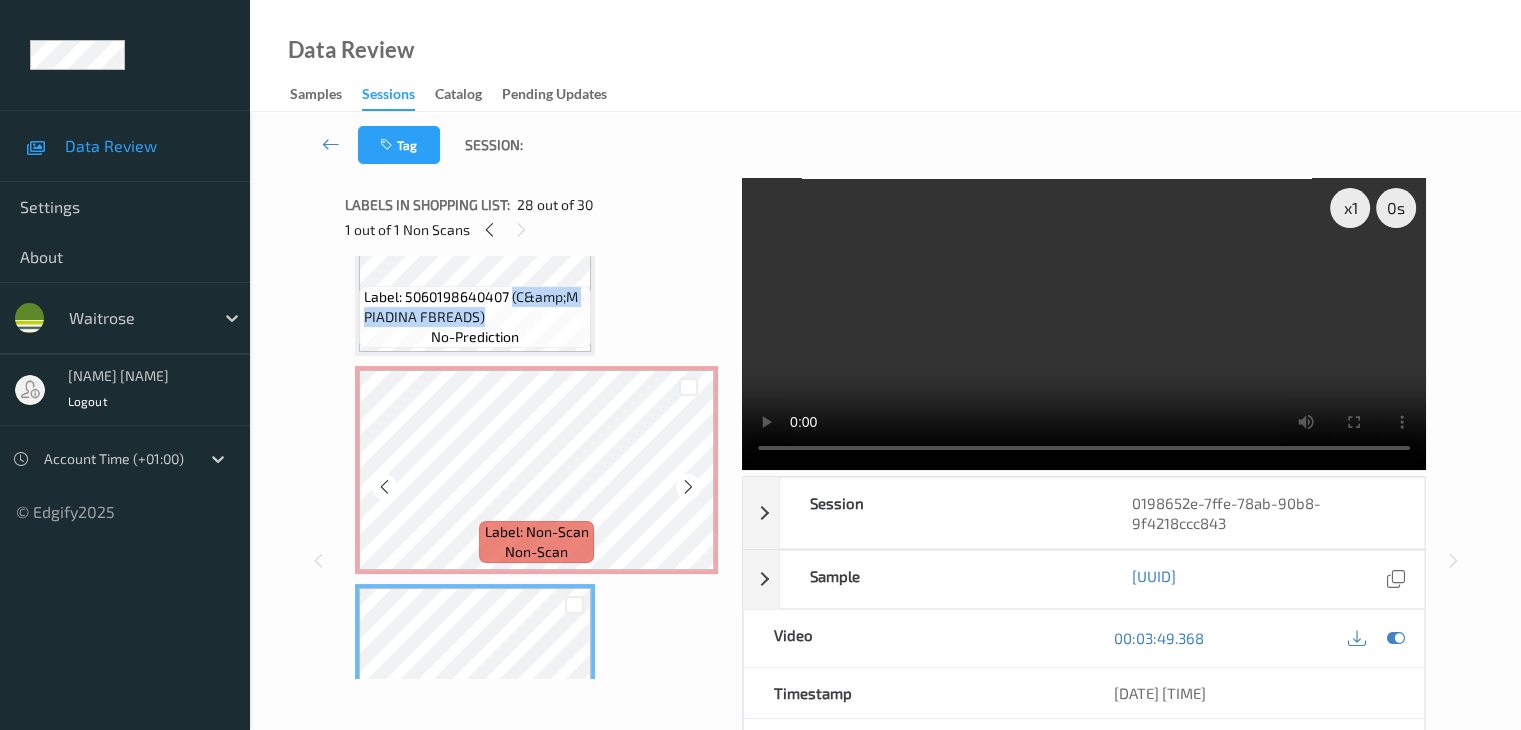 scroll, scrollTop: 5560, scrollLeft: 0, axis: vertical 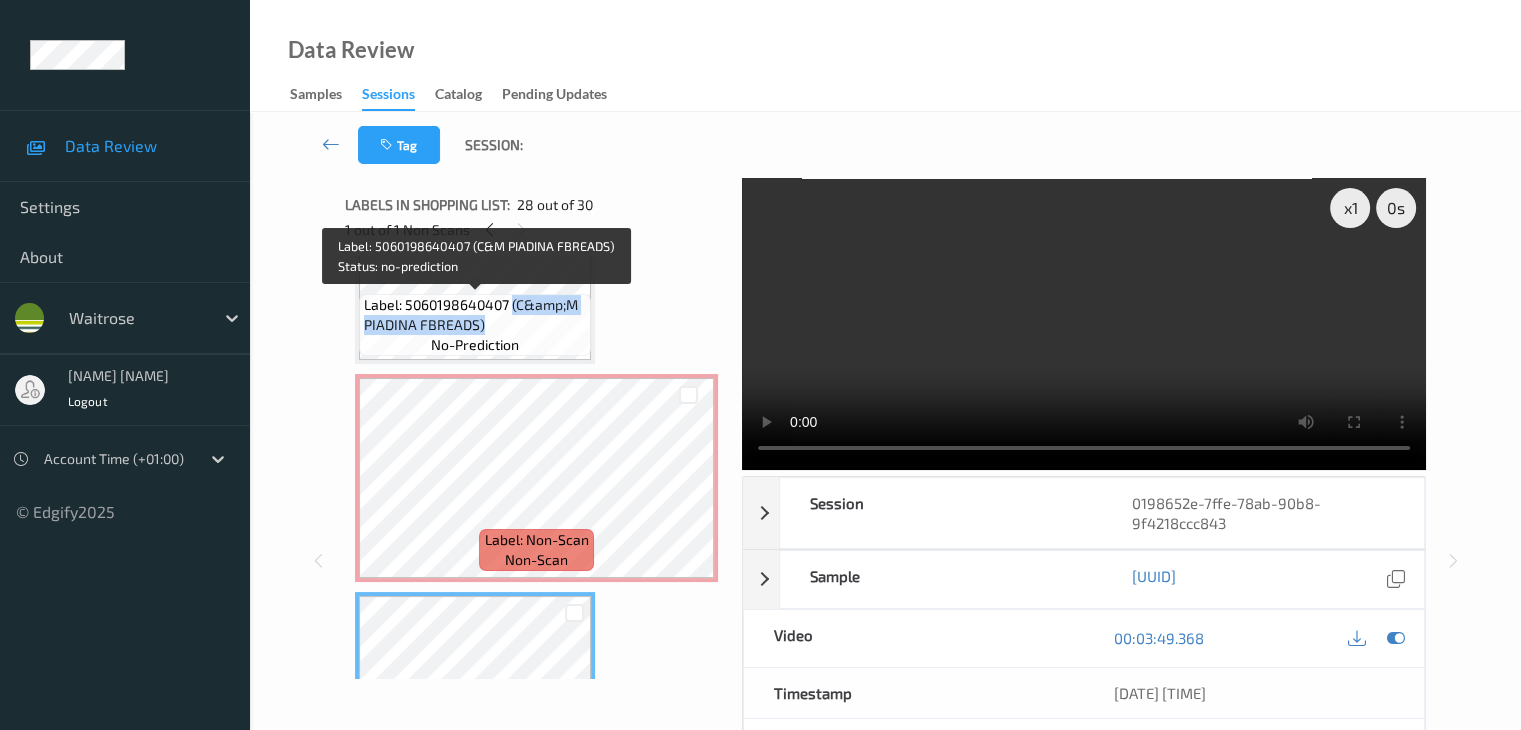 click on "Label: 5060198640407 (C&amp;M PIADINA FBREADS)" at bounding box center [475, 315] 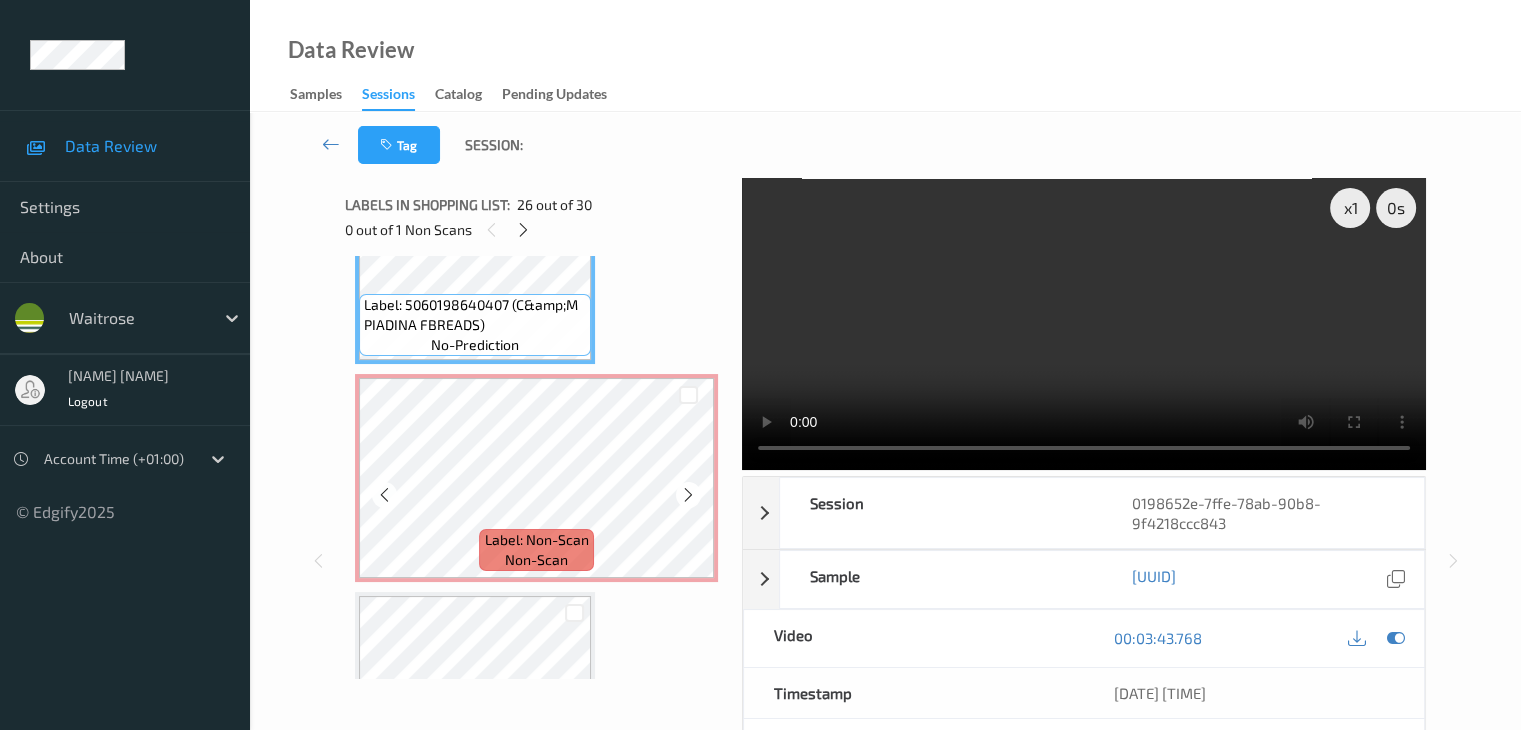 scroll, scrollTop: 5460, scrollLeft: 0, axis: vertical 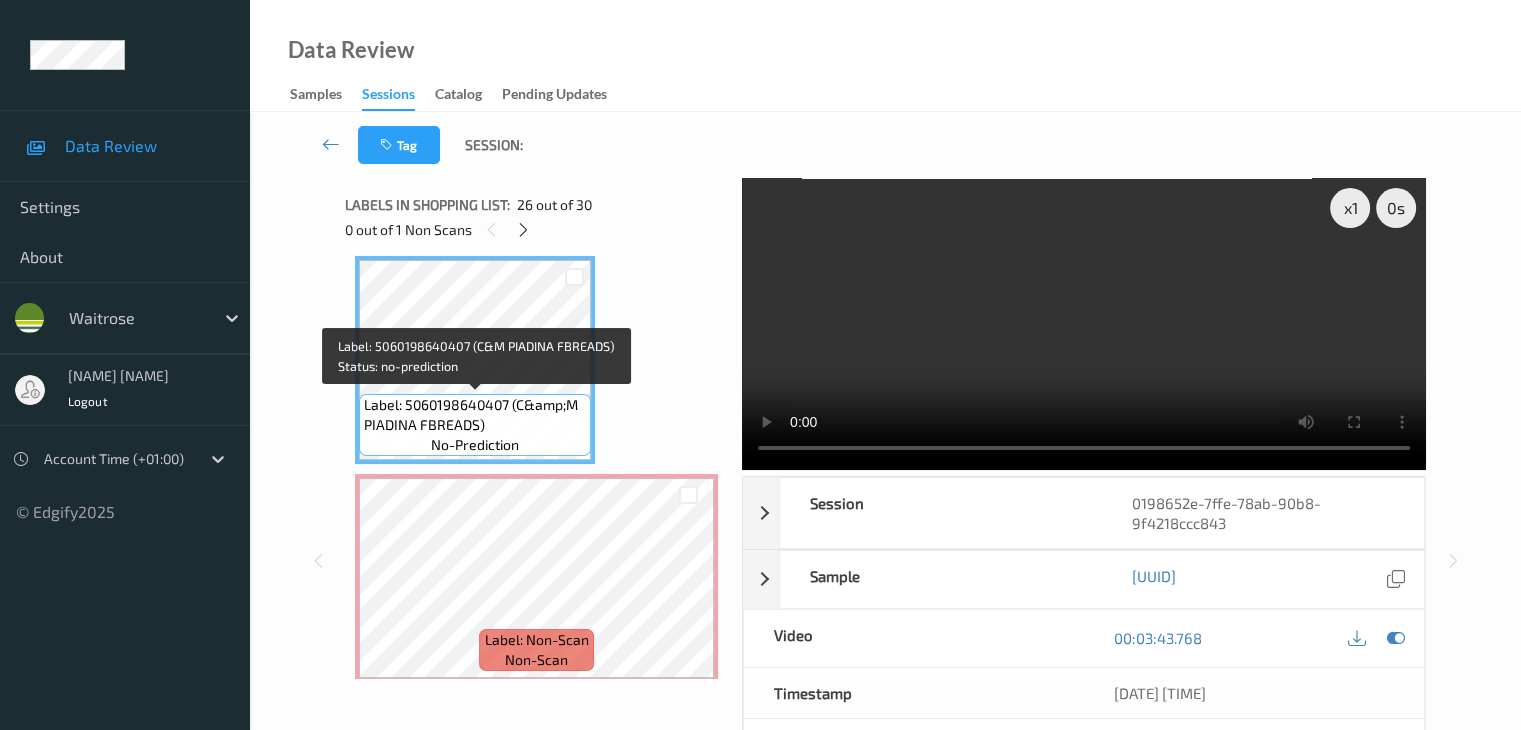 click on "Label: 5060198640407 (C&amp;M PIADINA FBREADS)" at bounding box center [475, 415] 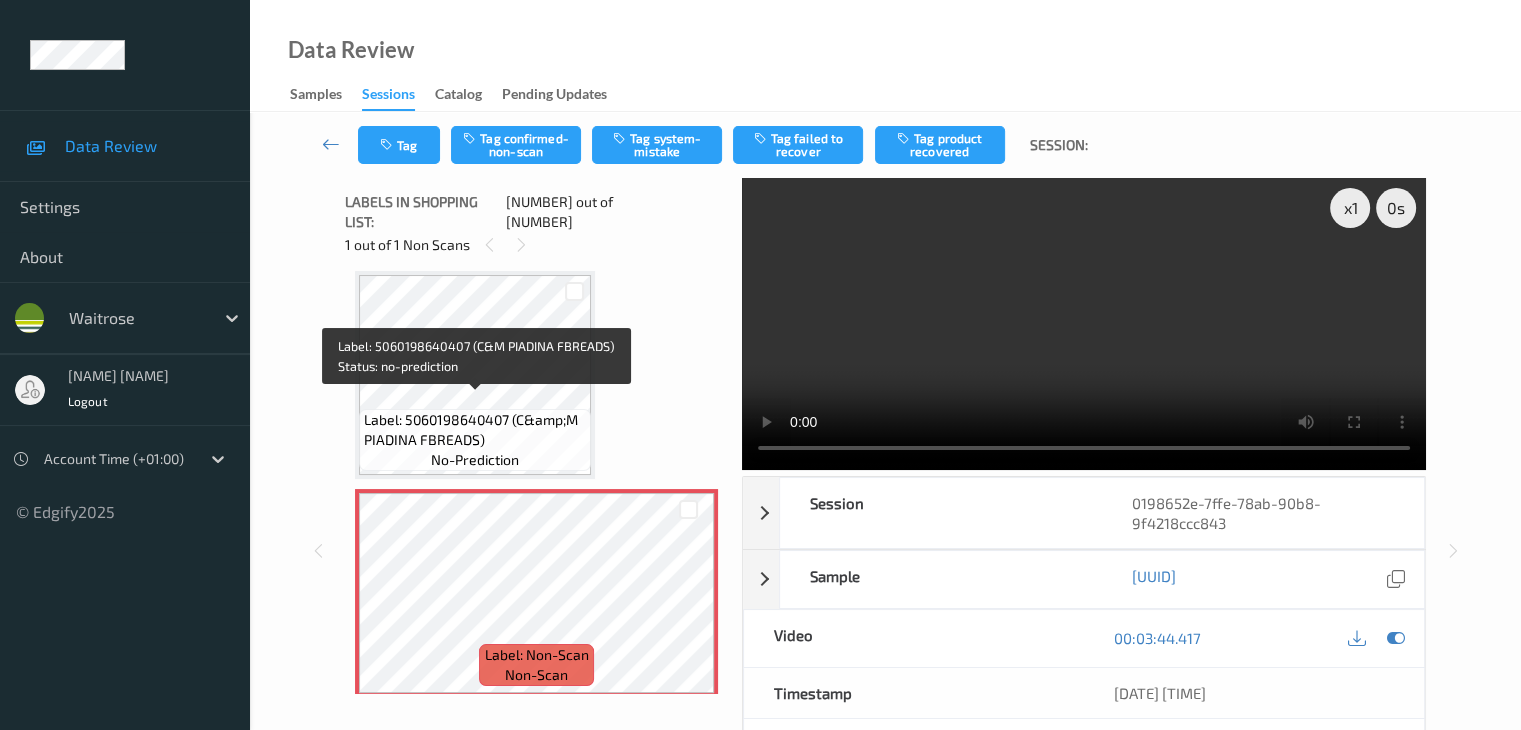 click on "Label: 5060198640407 (C&amp;M PIADINA FBREADS)" at bounding box center (475, 430) 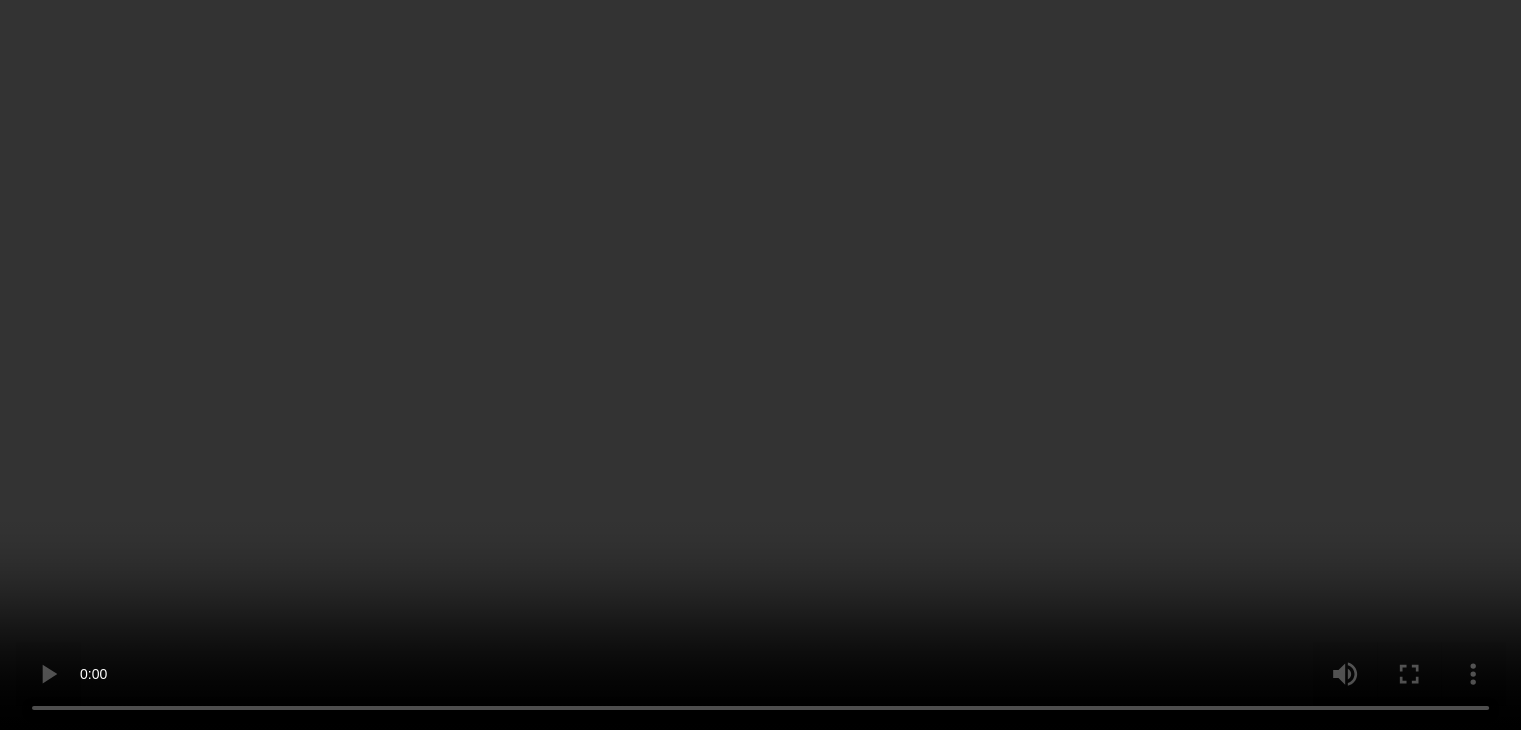 scroll, scrollTop: 5260, scrollLeft: 0, axis: vertical 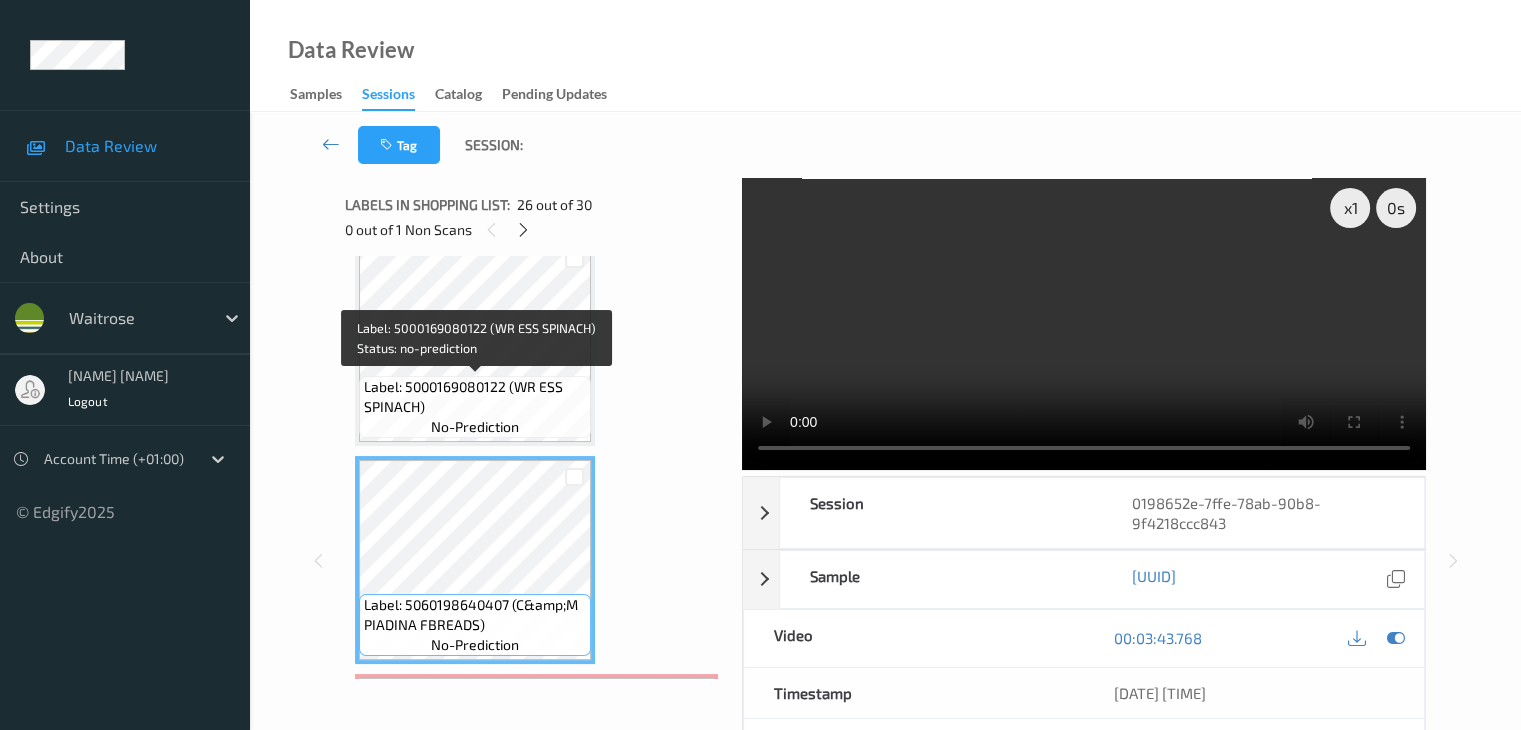 click on "Label: 5000169080122 (WR ESS SPINACH)" at bounding box center (475, 397) 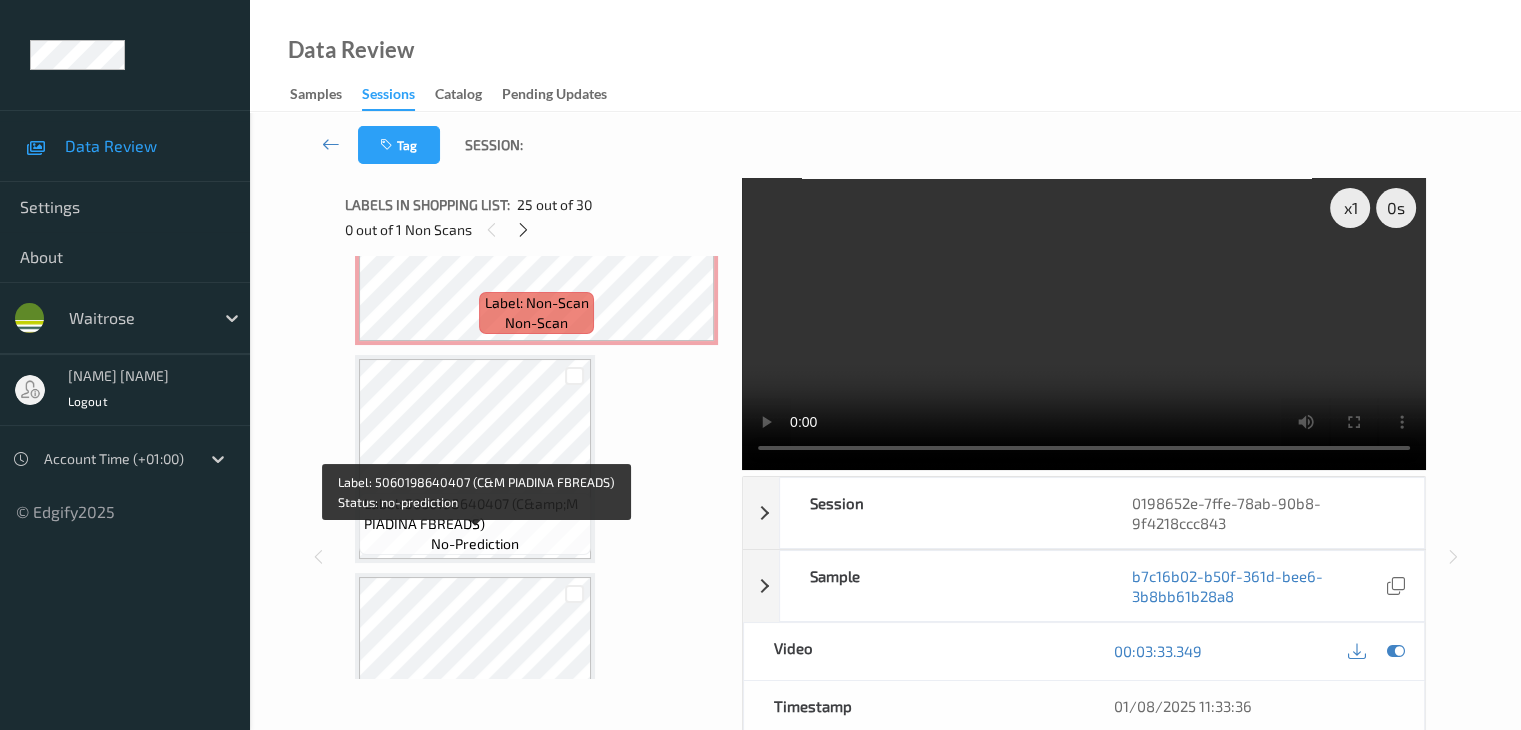 scroll, scrollTop: 5860, scrollLeft: 0, axis: vertical 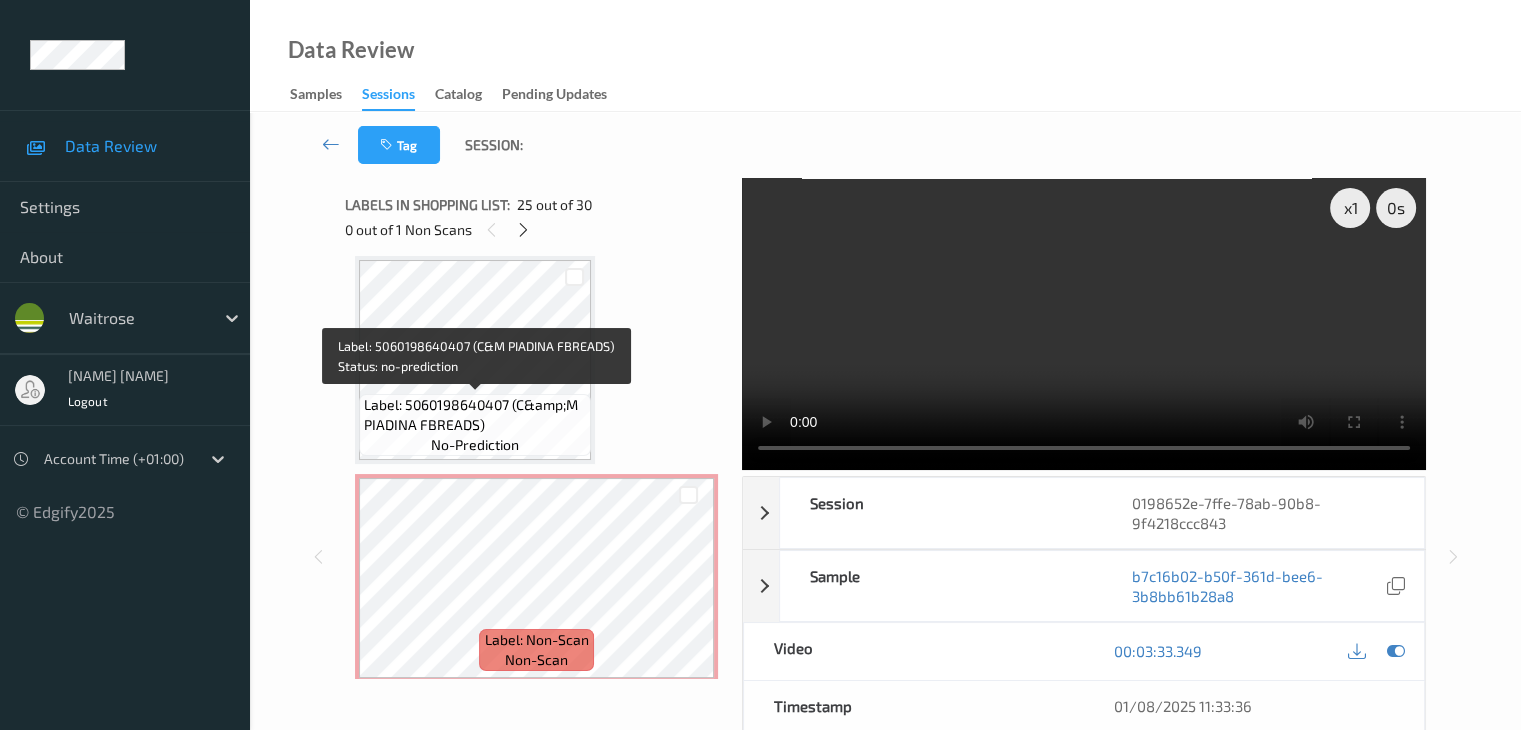 click on "Label: 5060198640407 (C&amp;M PIADINA FBREADS)" at bounding box center [475, 415] 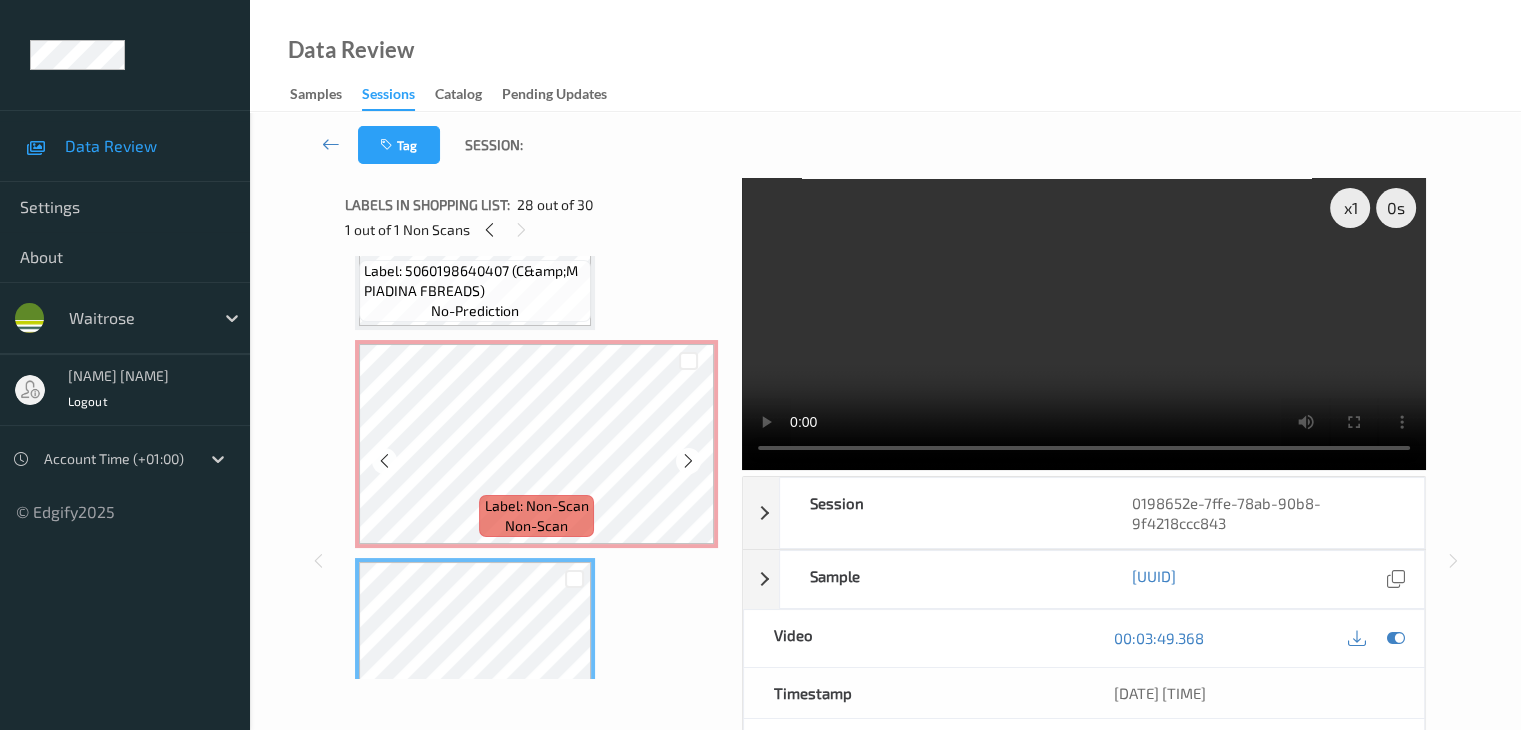 scroll, scrollTop: 5560, scrollLeft: 0, axis: vertical 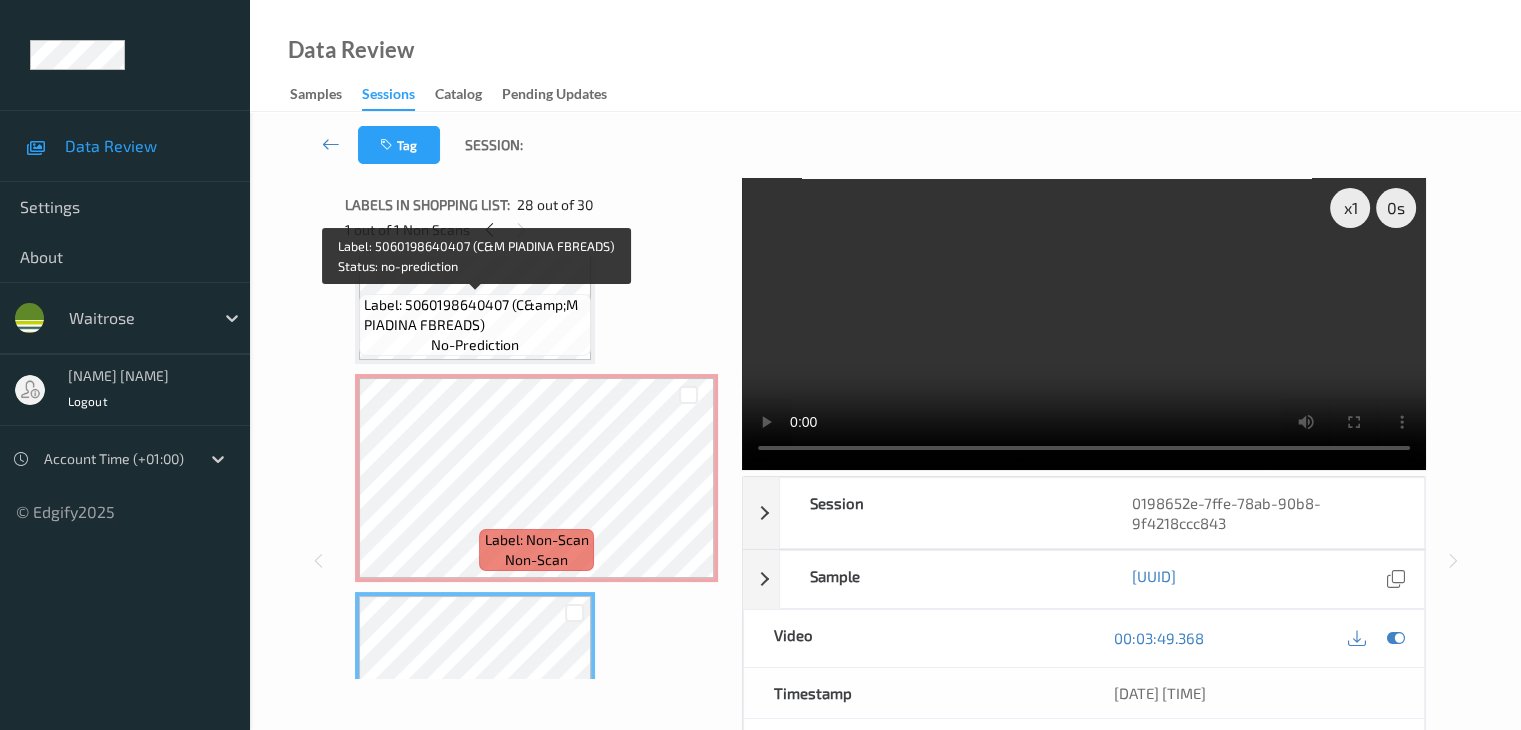 click on "Label: 5060198640407 (C&amp;M PIADINA FBREADS)" at bounding box center [475, 315] 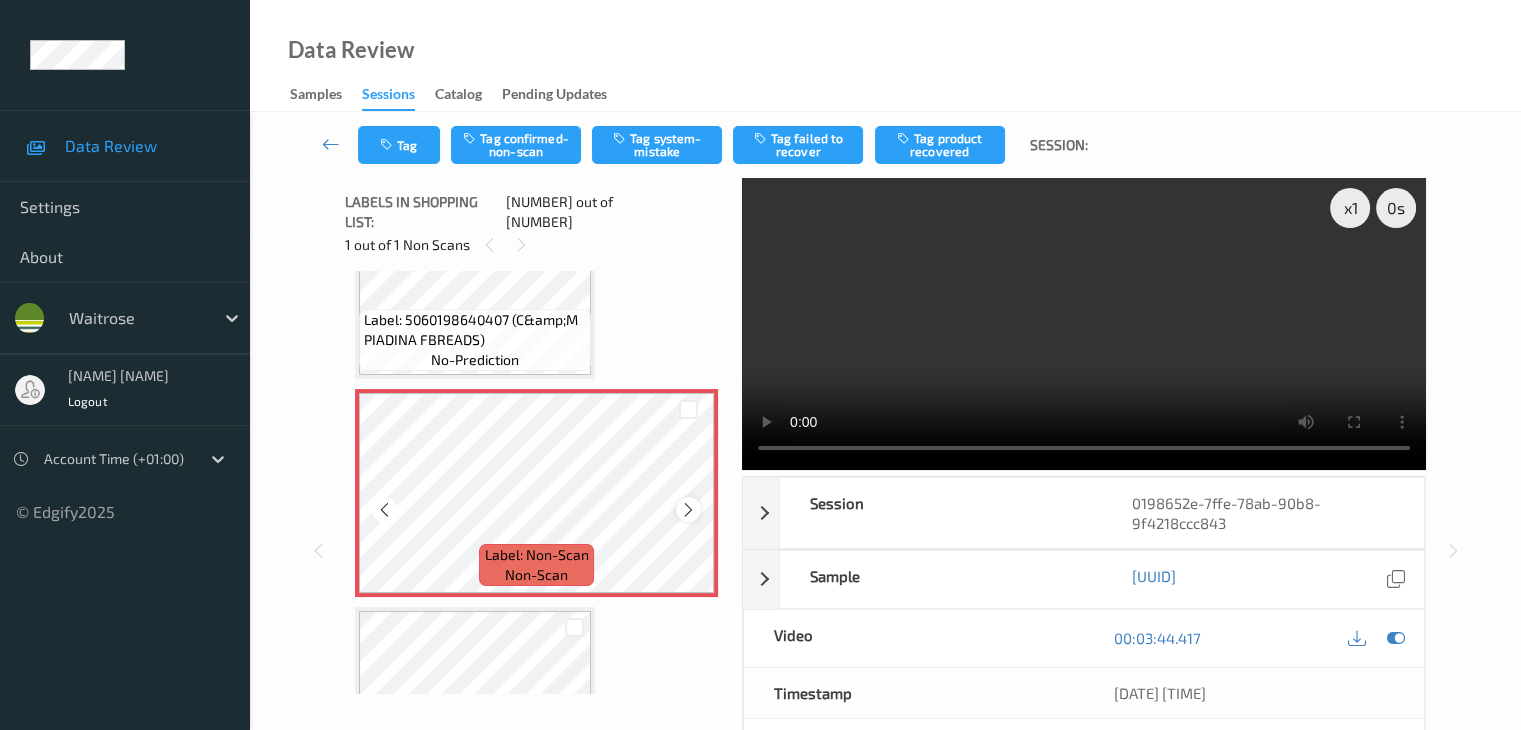 click at bounding box center [688, 510] 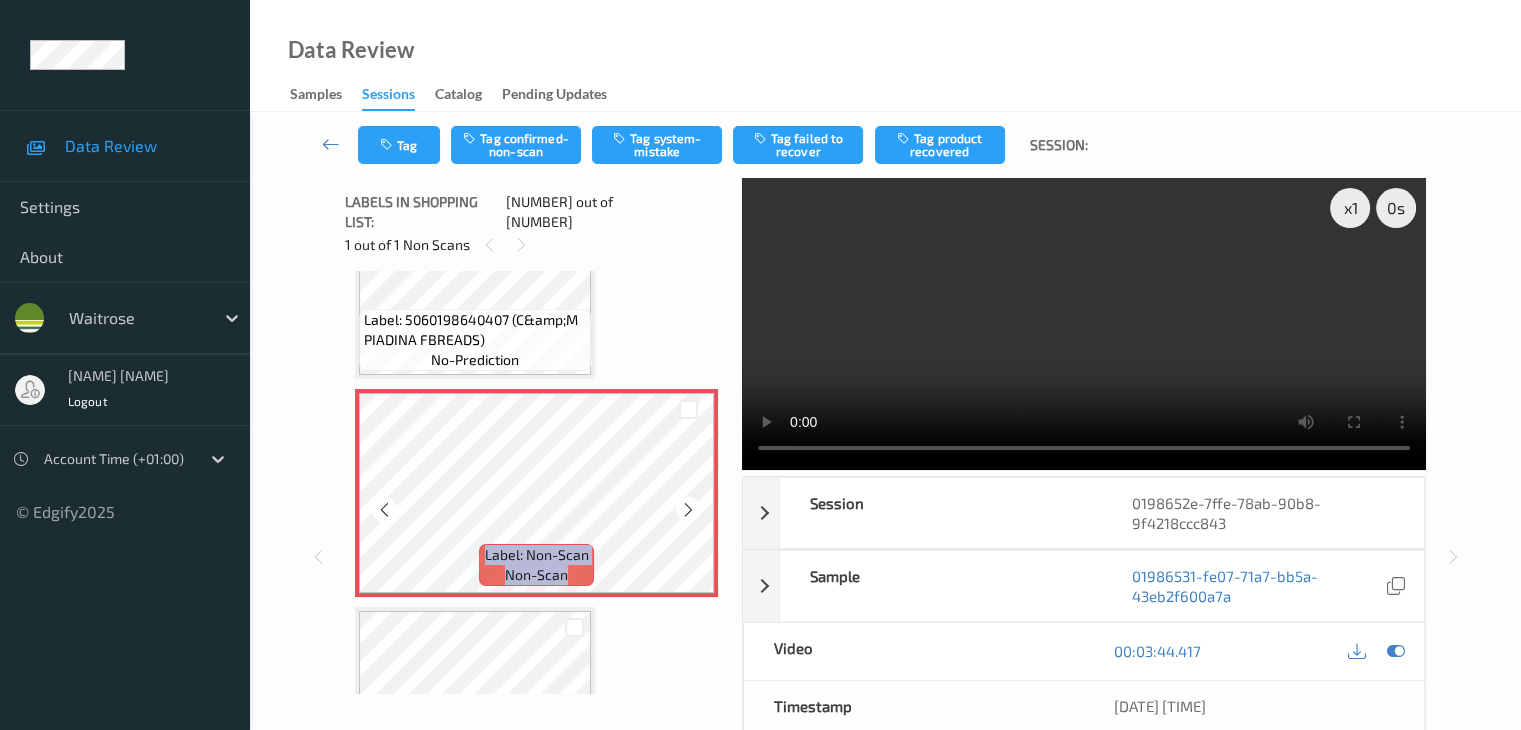 click at bounding box center (688, 510) 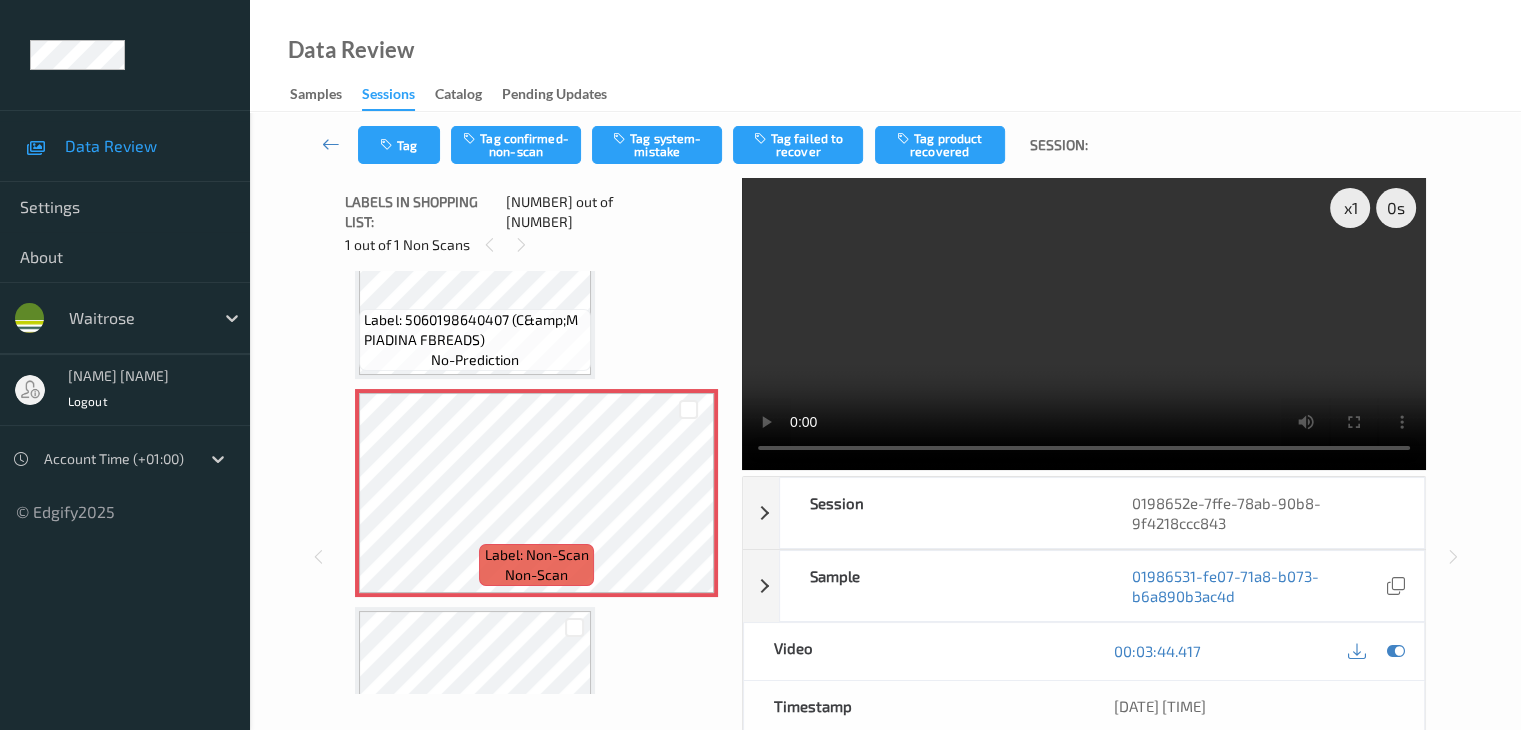 drag, startPoint x: 675, startPoint y: 135, endPoint x: 688, endPoint y: 176, distance: 43.011627 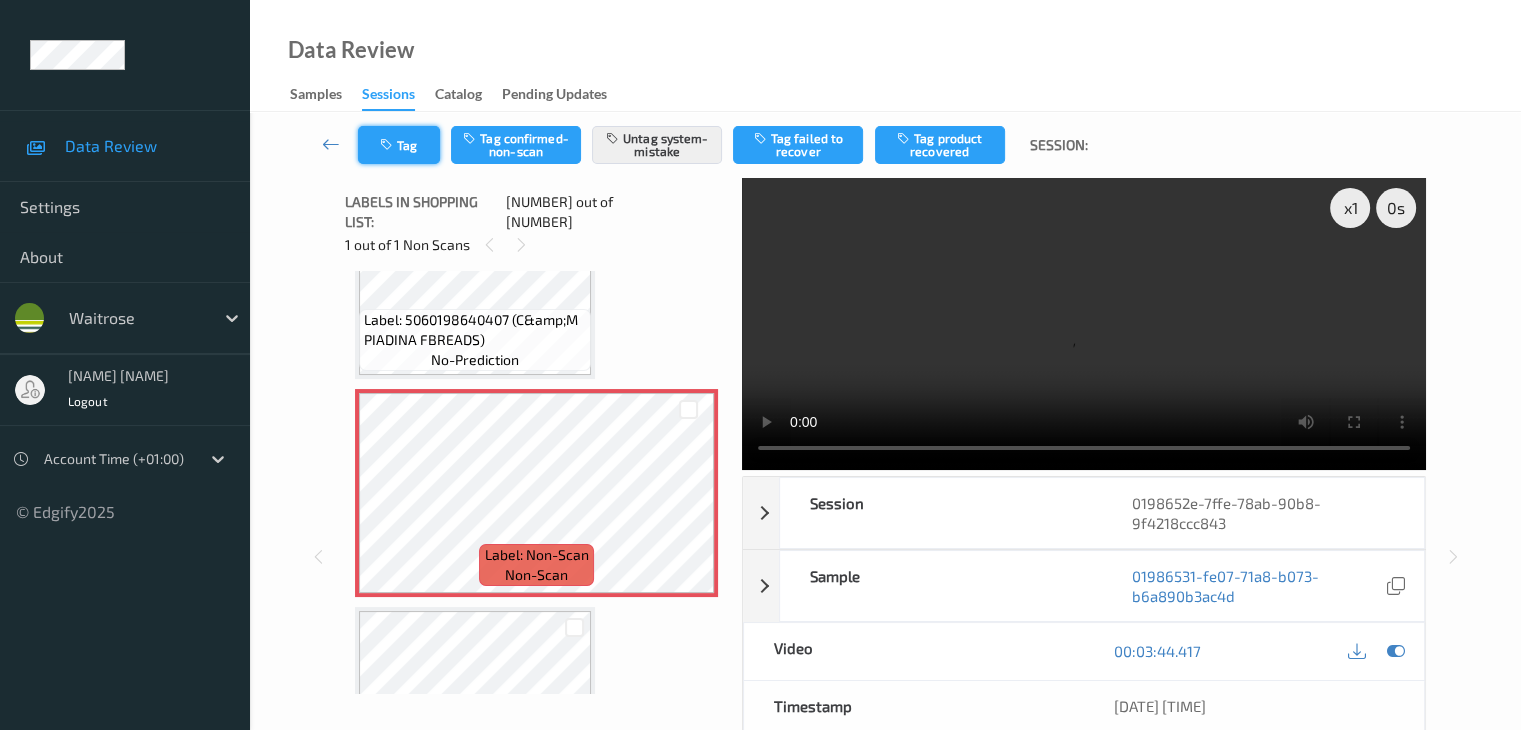 click on "Tag" at bounding box center (399, 145) 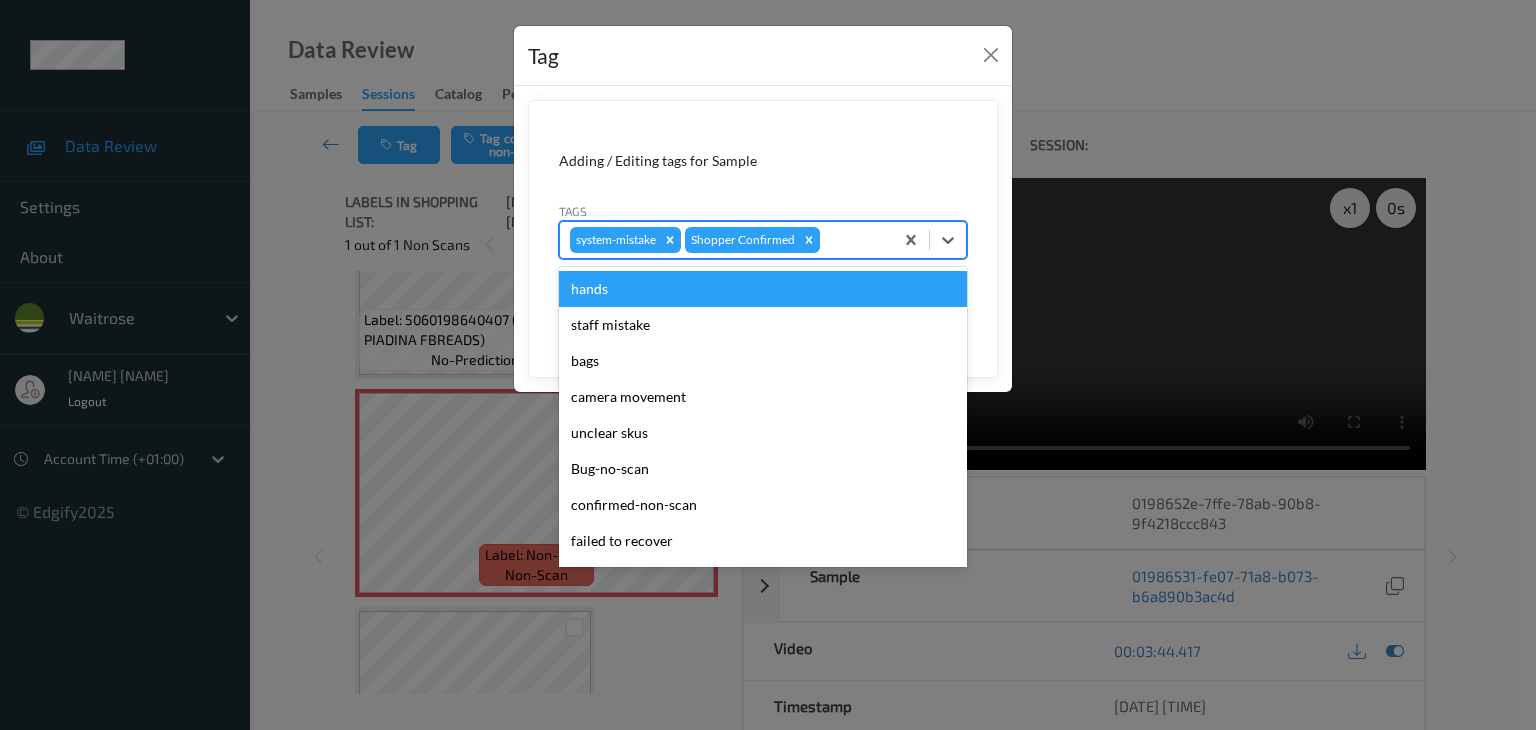 click at bounding box center [853, 240] 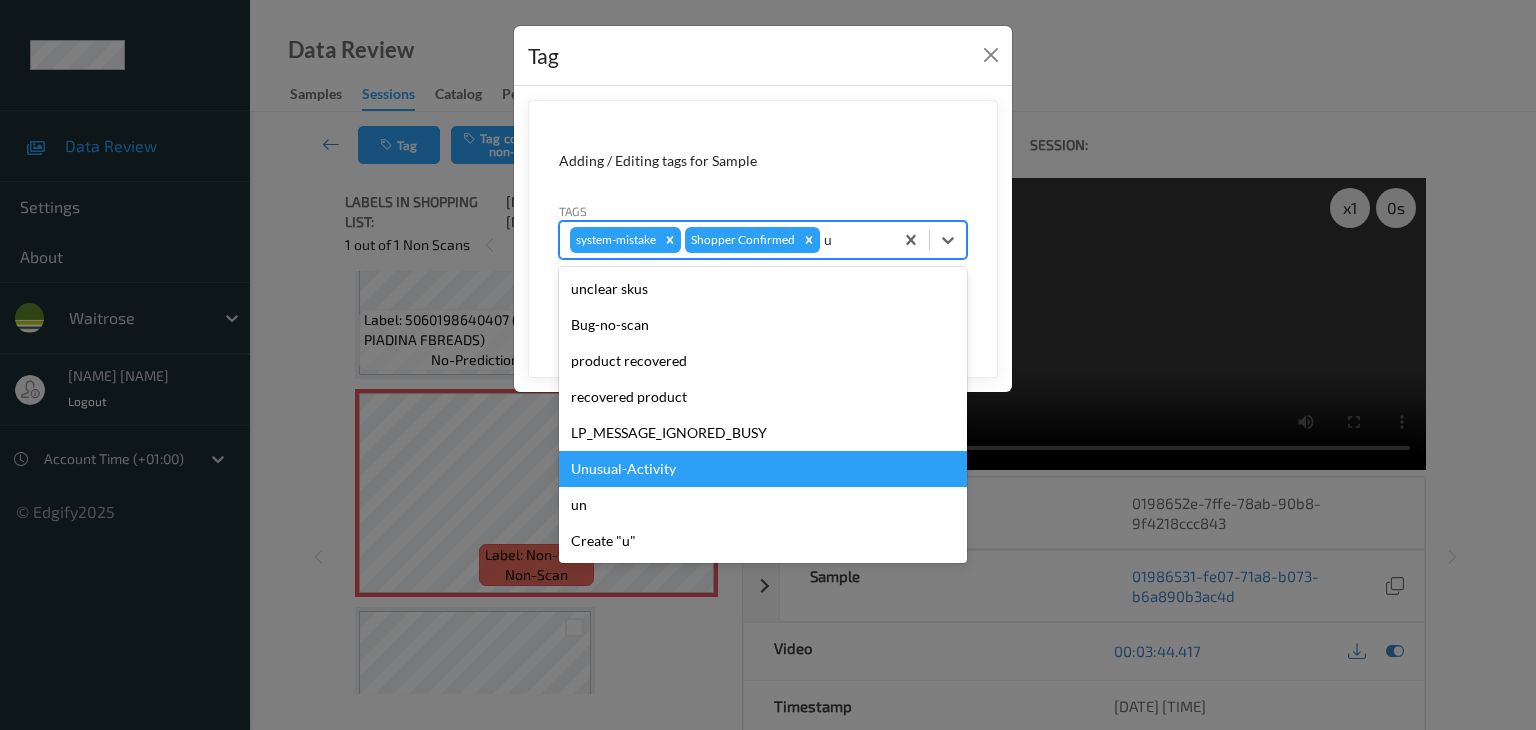 click on "Unusual-Activity" at bounding box center [763, 469] 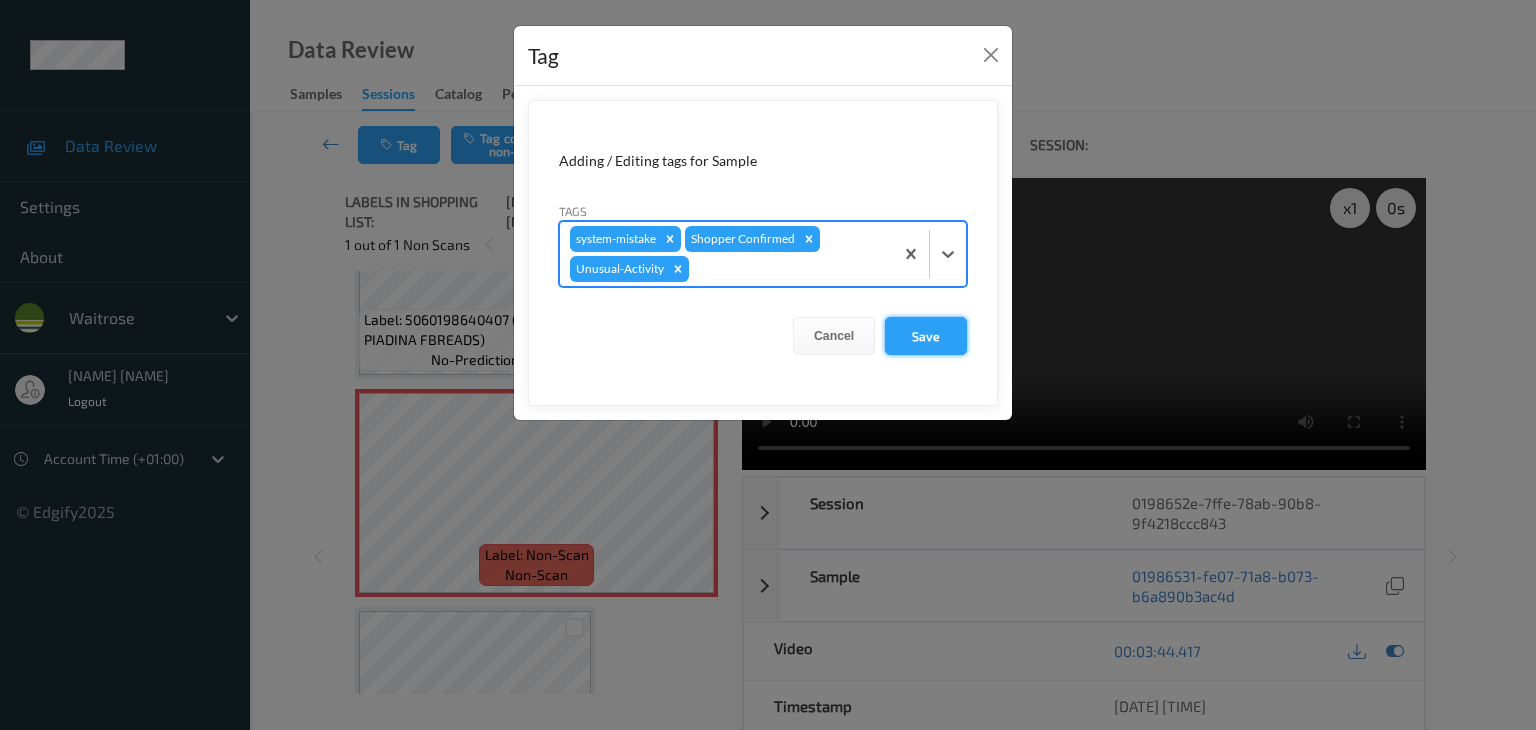 click on "Save" at bounding box center [926, 336] 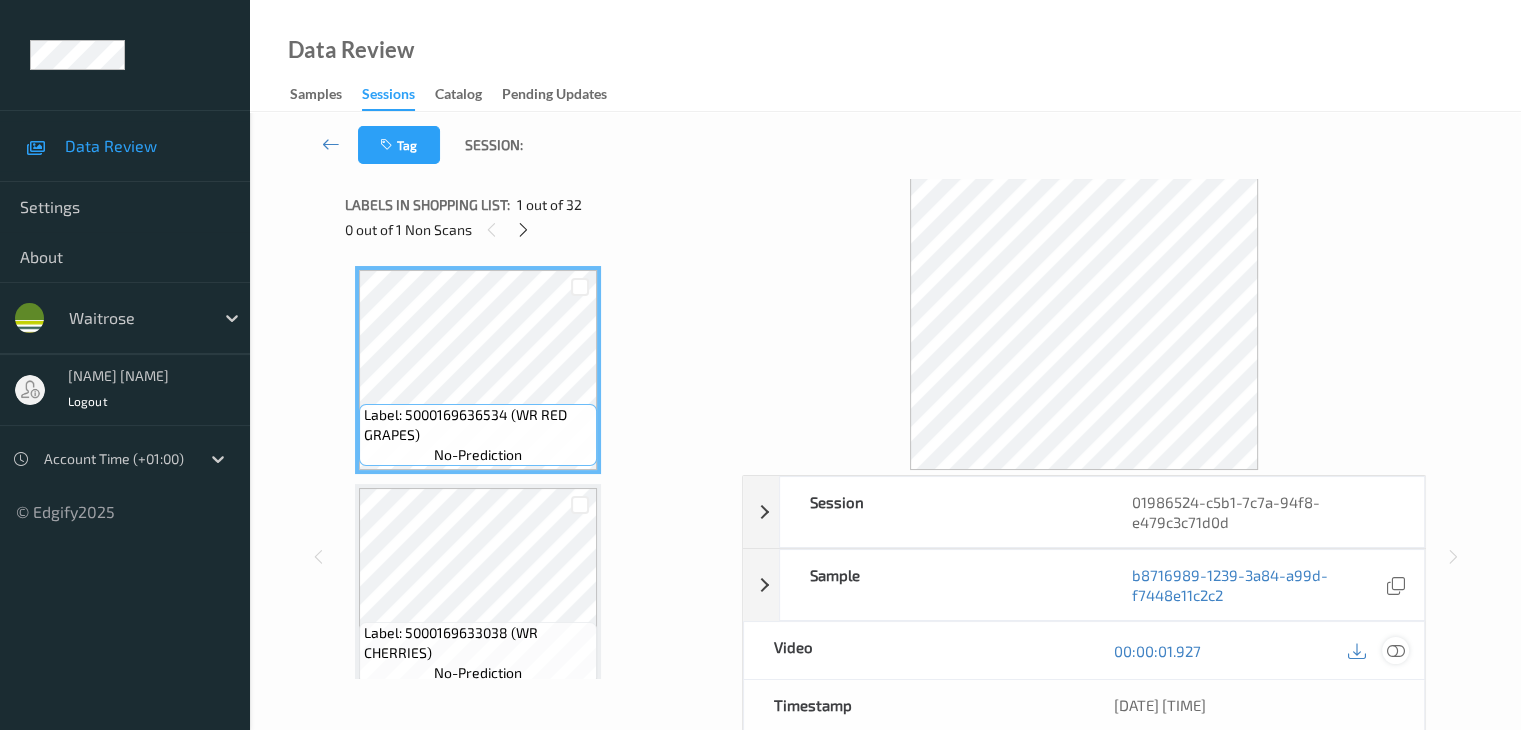 click at bounding box center (1395, 651) 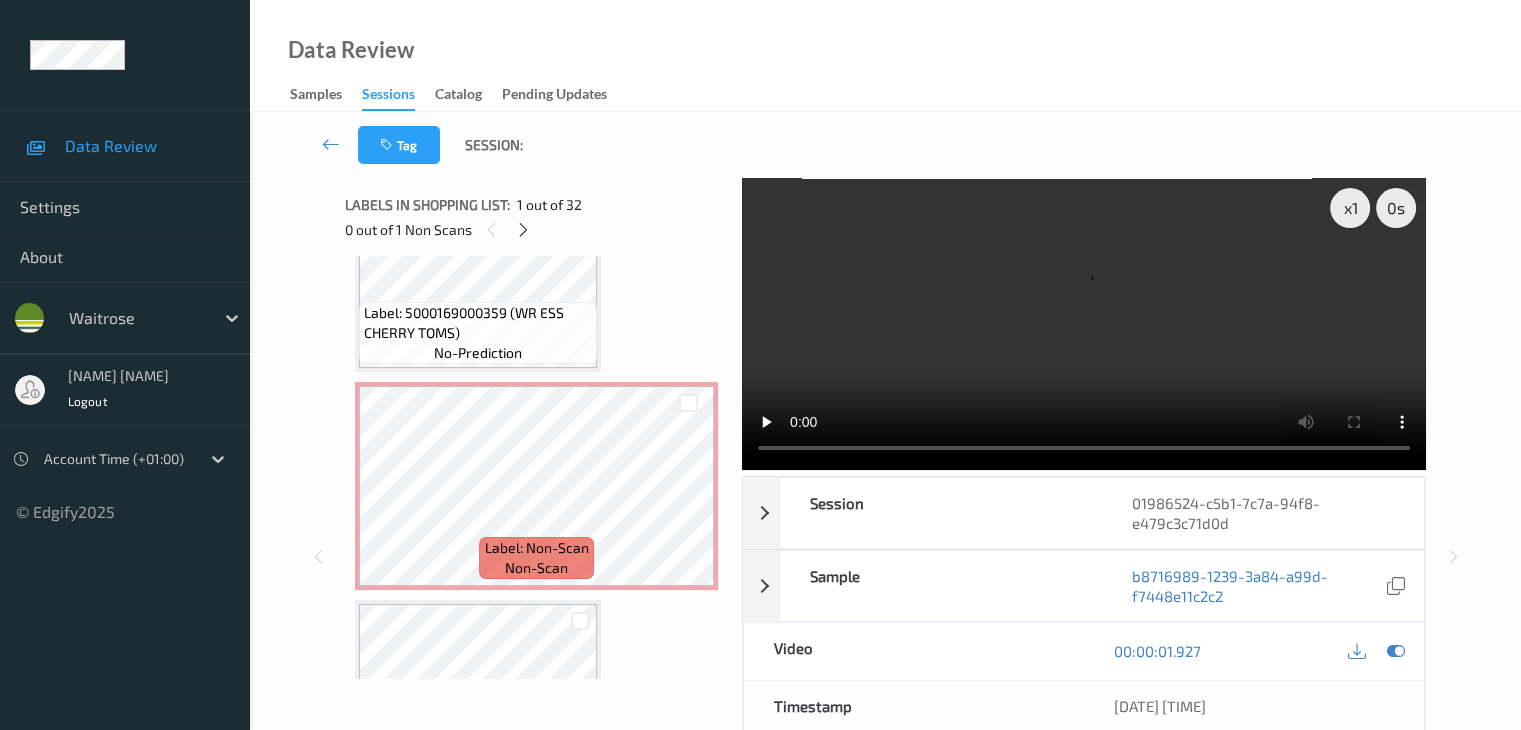 scroll, scrollTop: 2500, scrollLeft: 0, axis: vertical 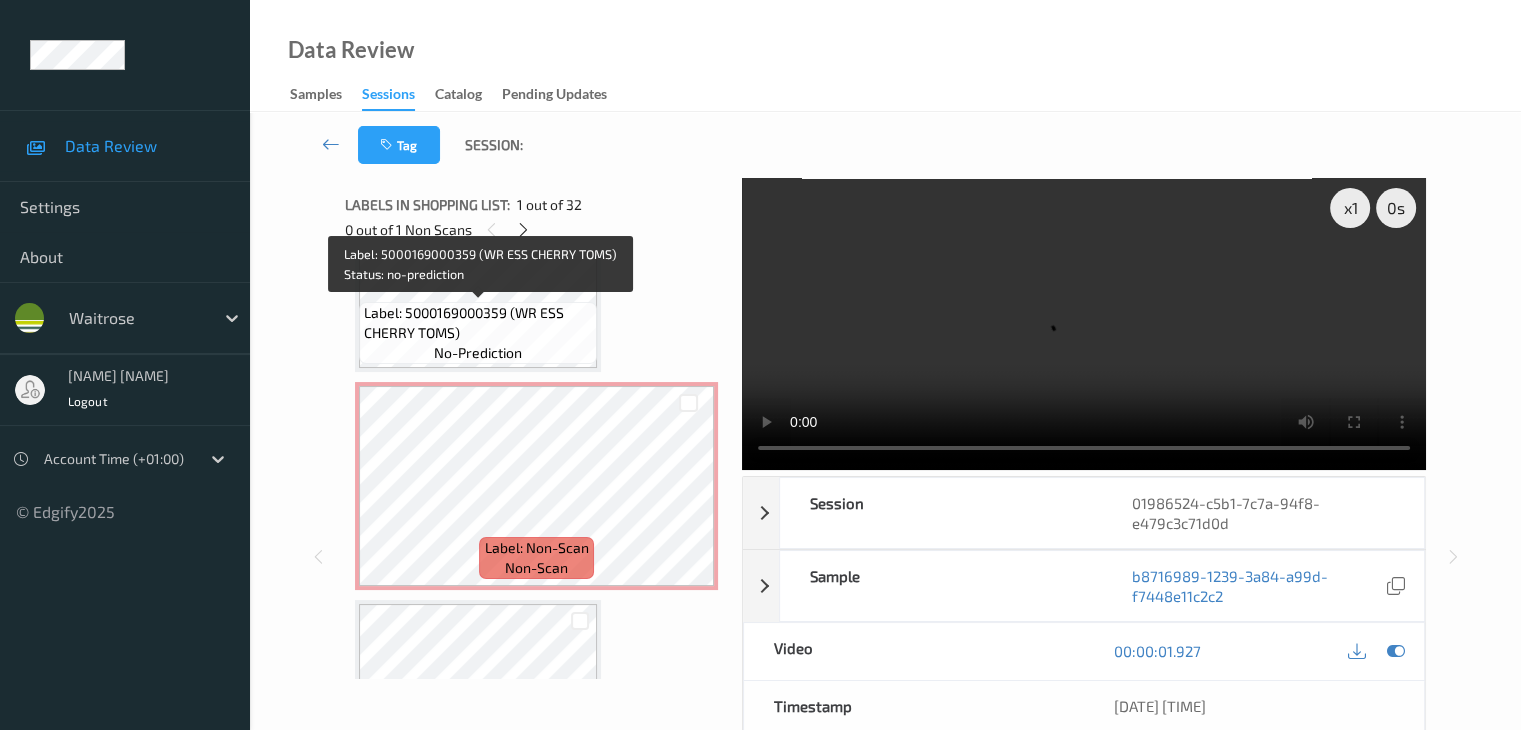 click on "Label: 5000169000359 (WR ESS CHERRY TOMS) no-prediction" at bounding box center [478, 333] 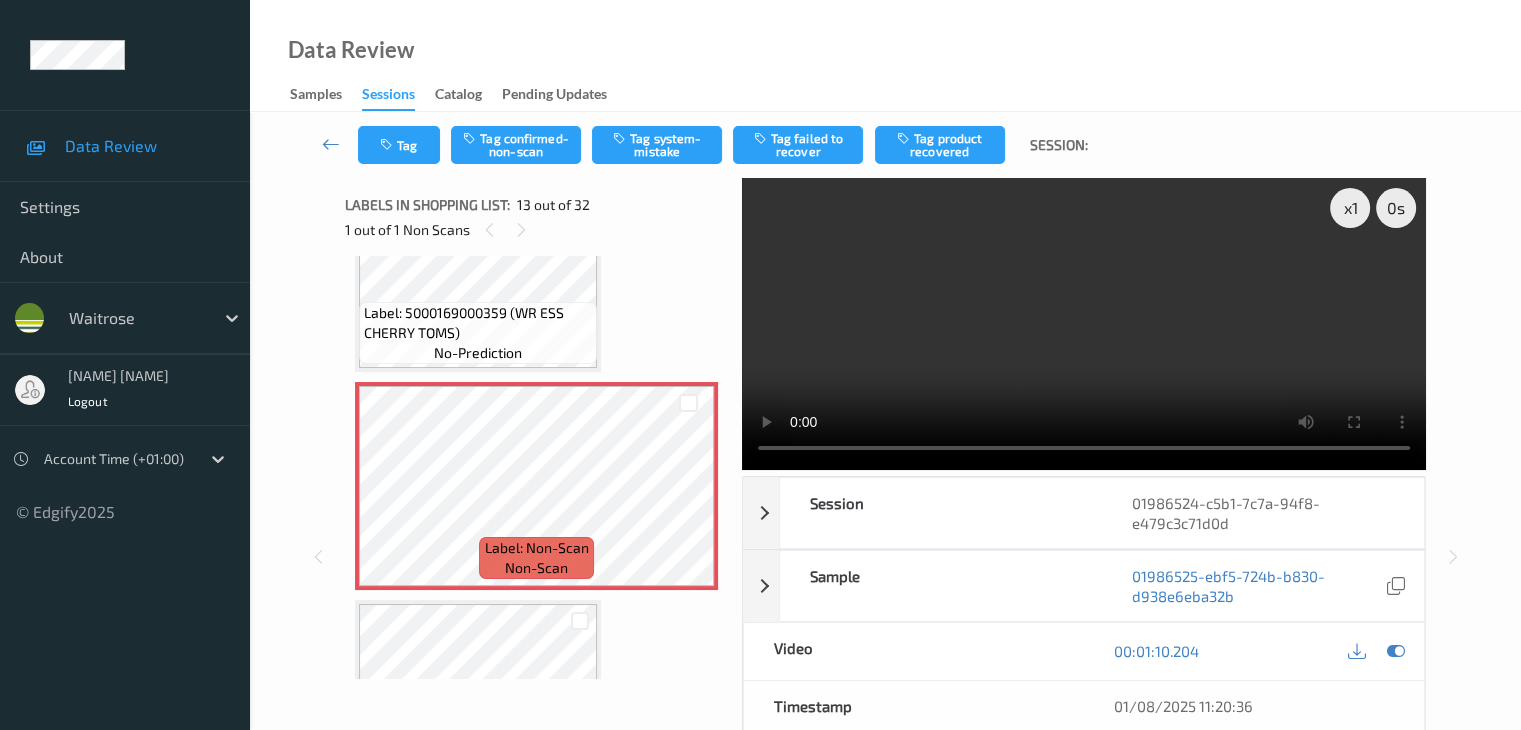 type 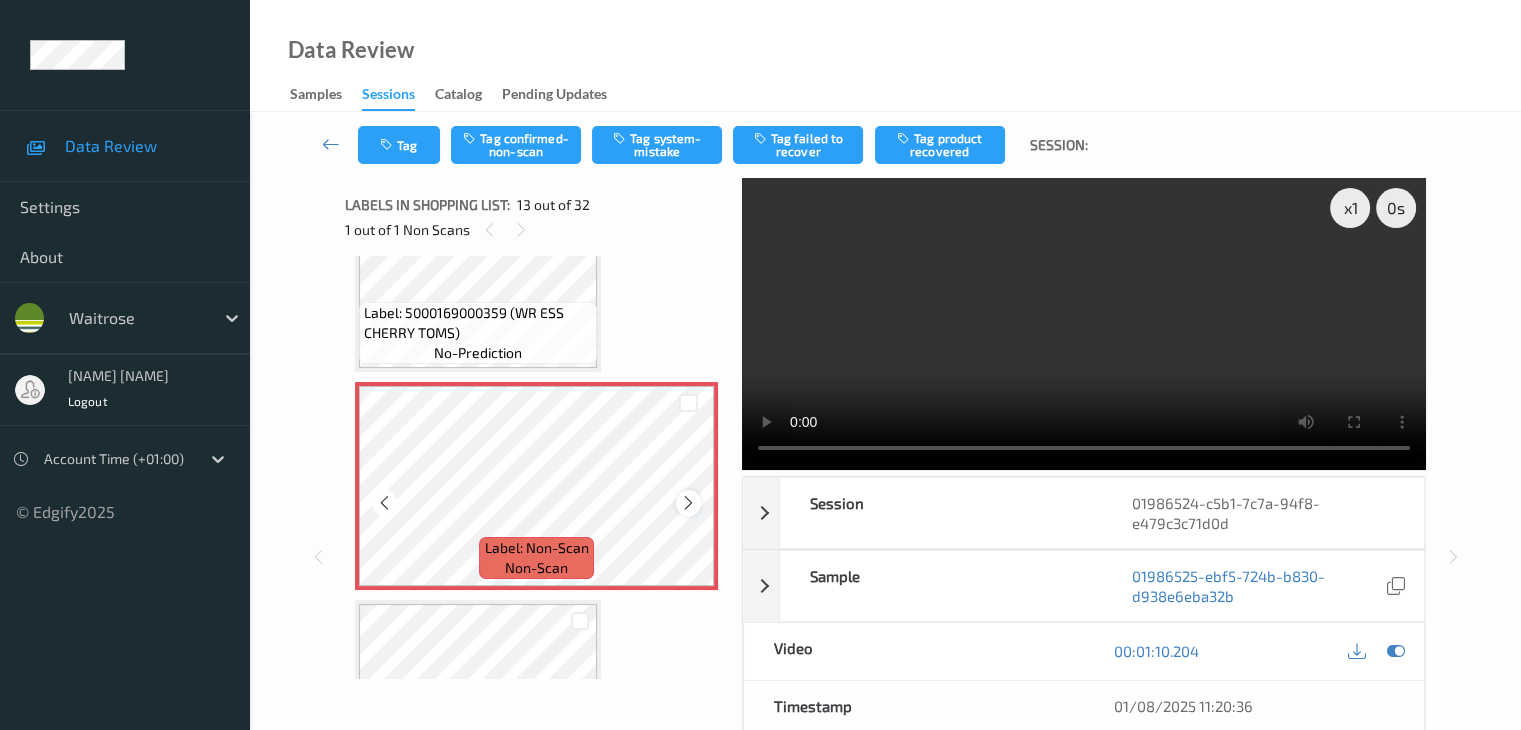 click at bounding box center (688, 502) 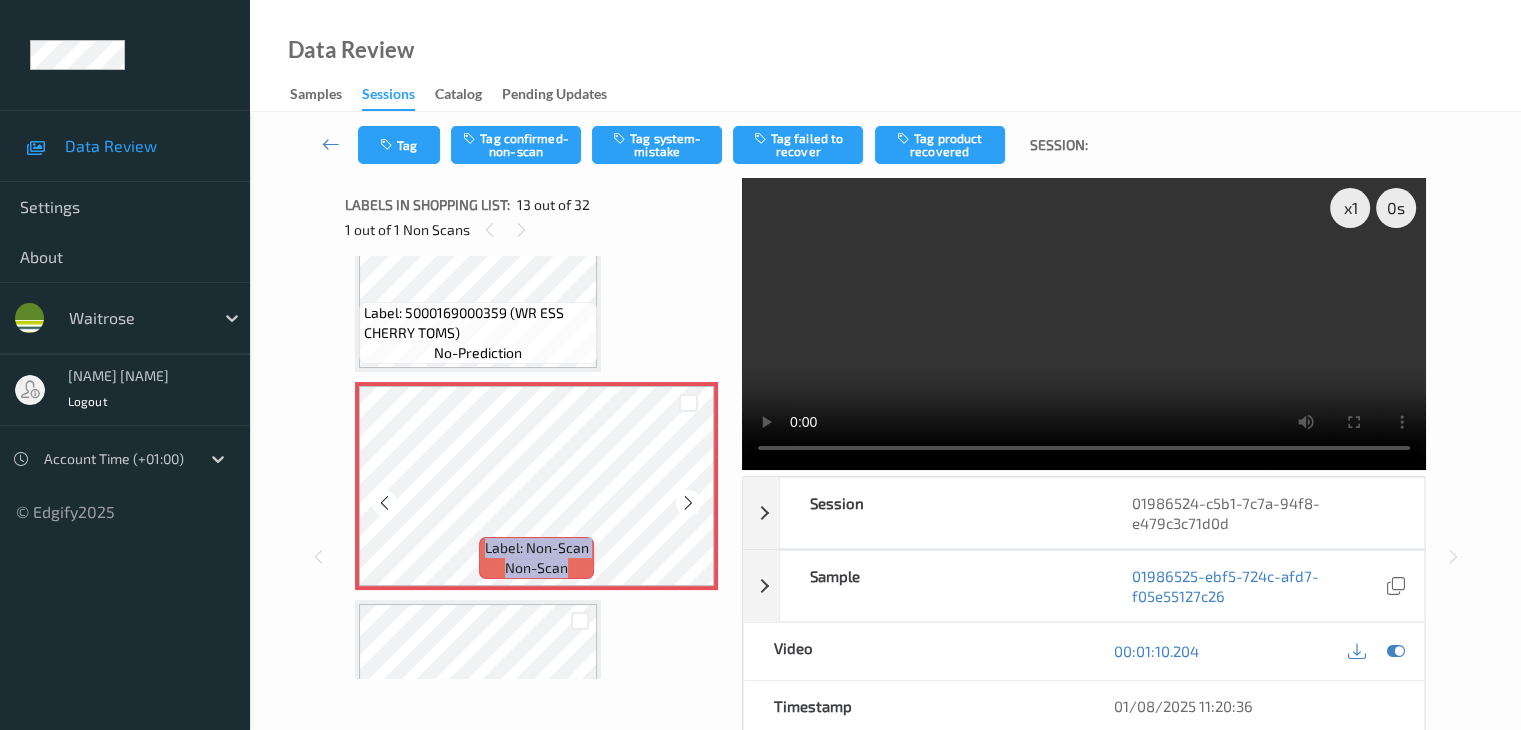 click at bounding box center (688, 502) 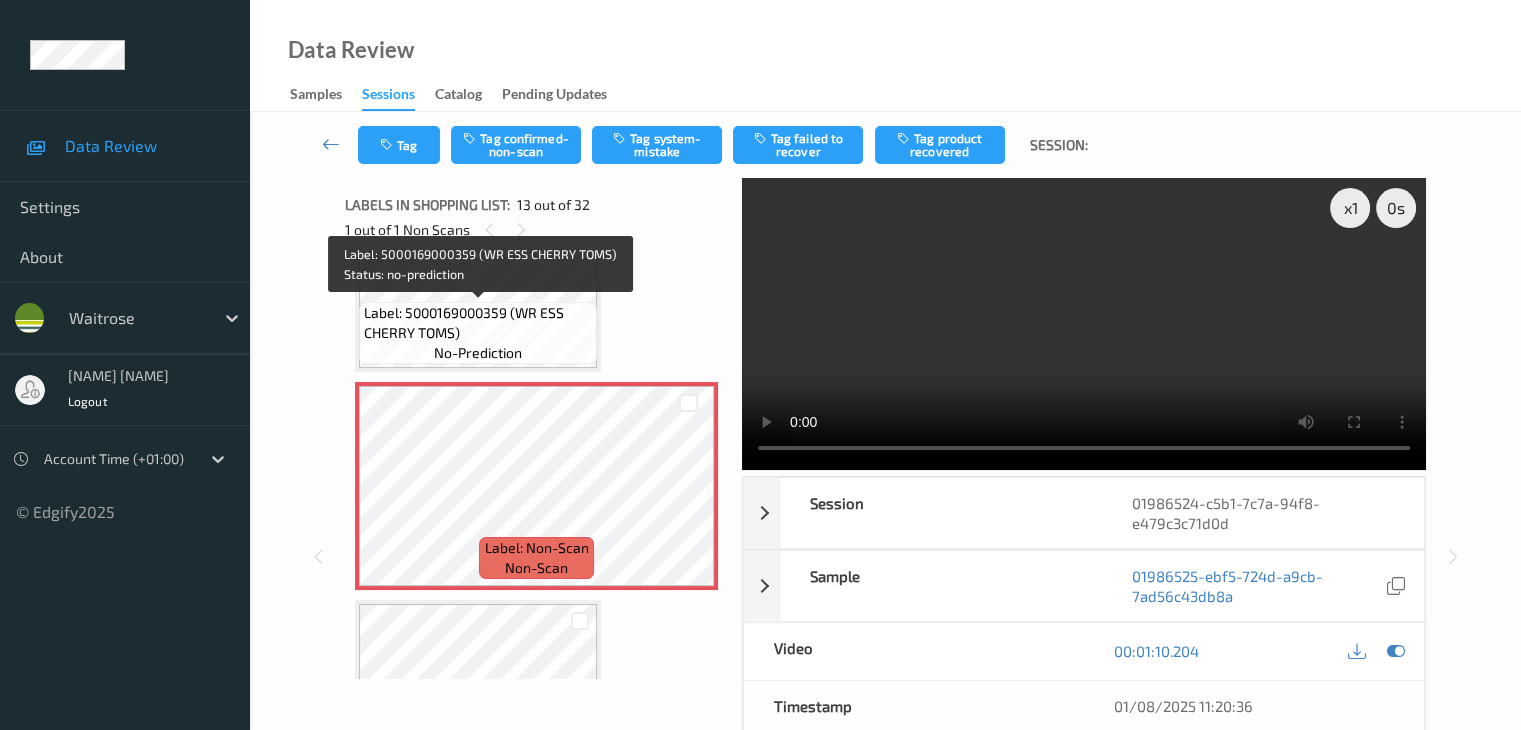 click on "Label: 5000169000359 (WR ESS CHERRY TOMS)" at bounding box center (478, 323) 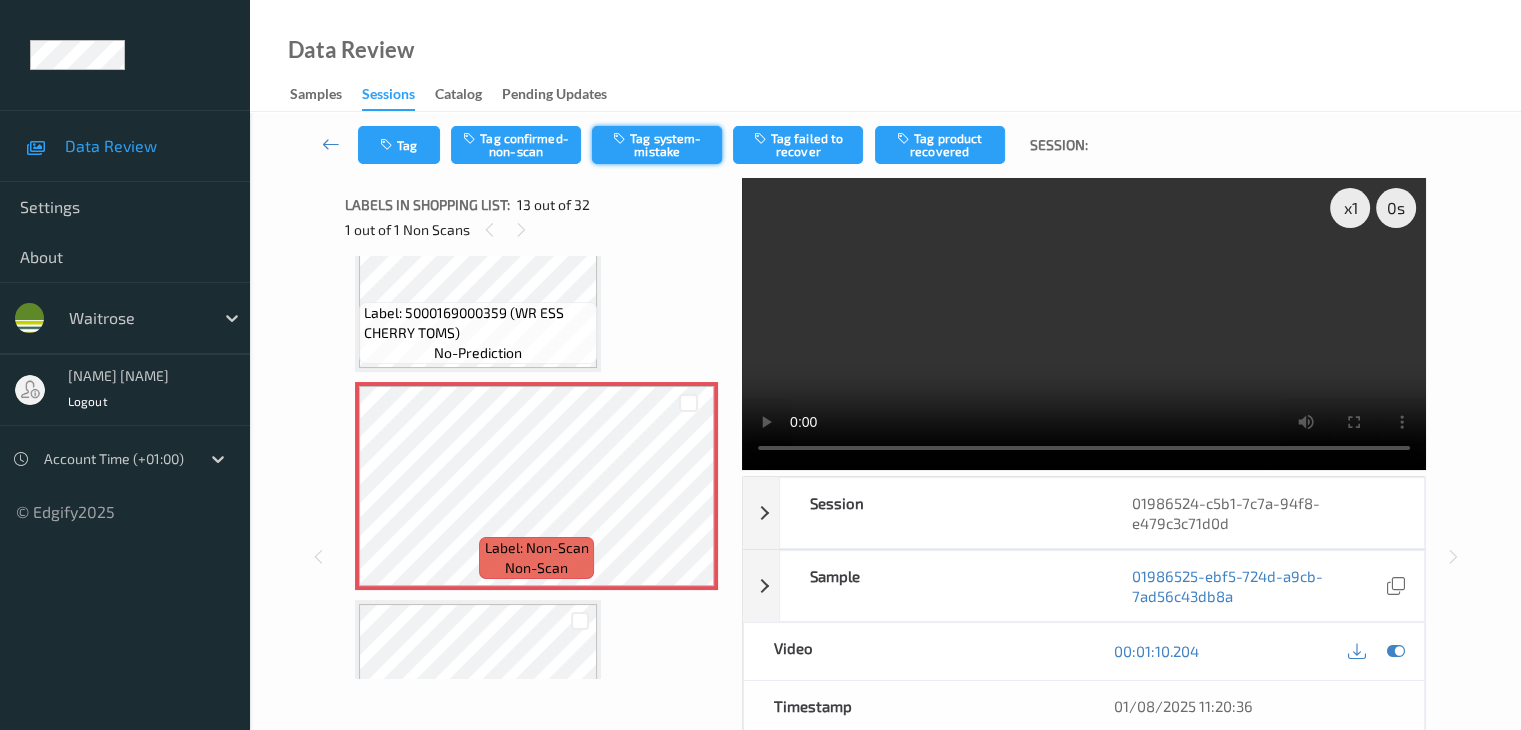 click on "Tag   system-mistake" at bounding box center (657, 145) 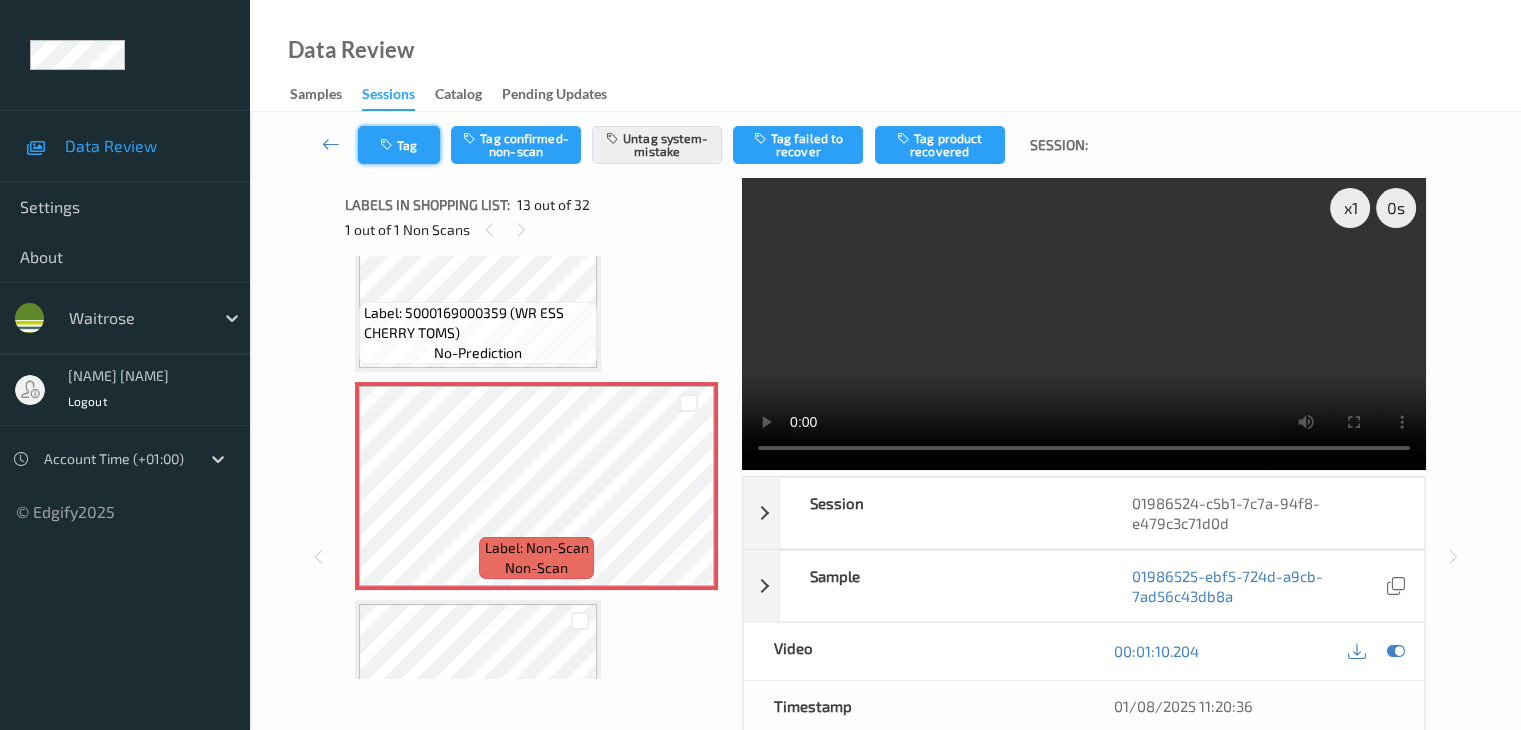 click on "Tag" at bounding box center [399, 145] 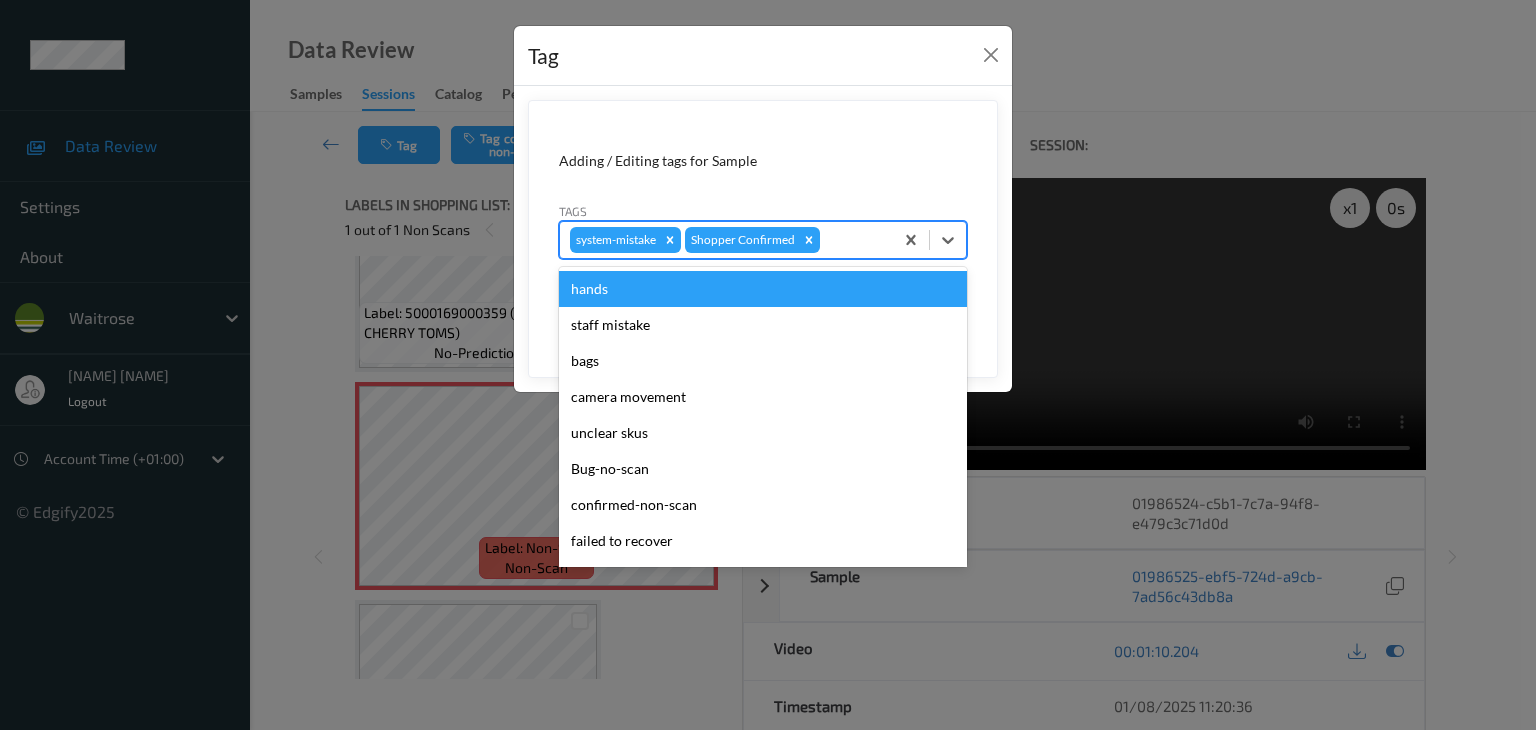 click at bounding box center [853, 240] 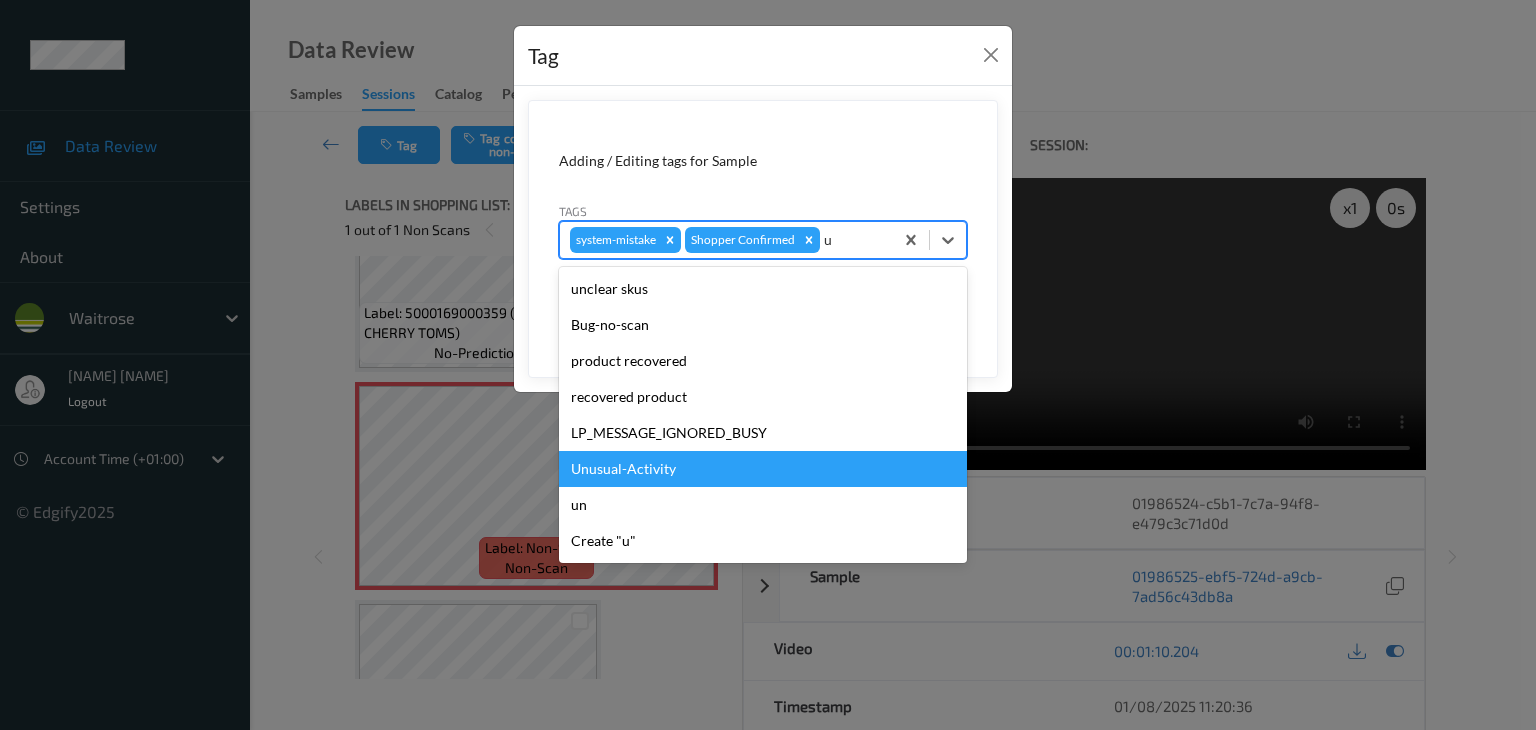 click on "Unusual-Activity" at bounding box center [763, 469] 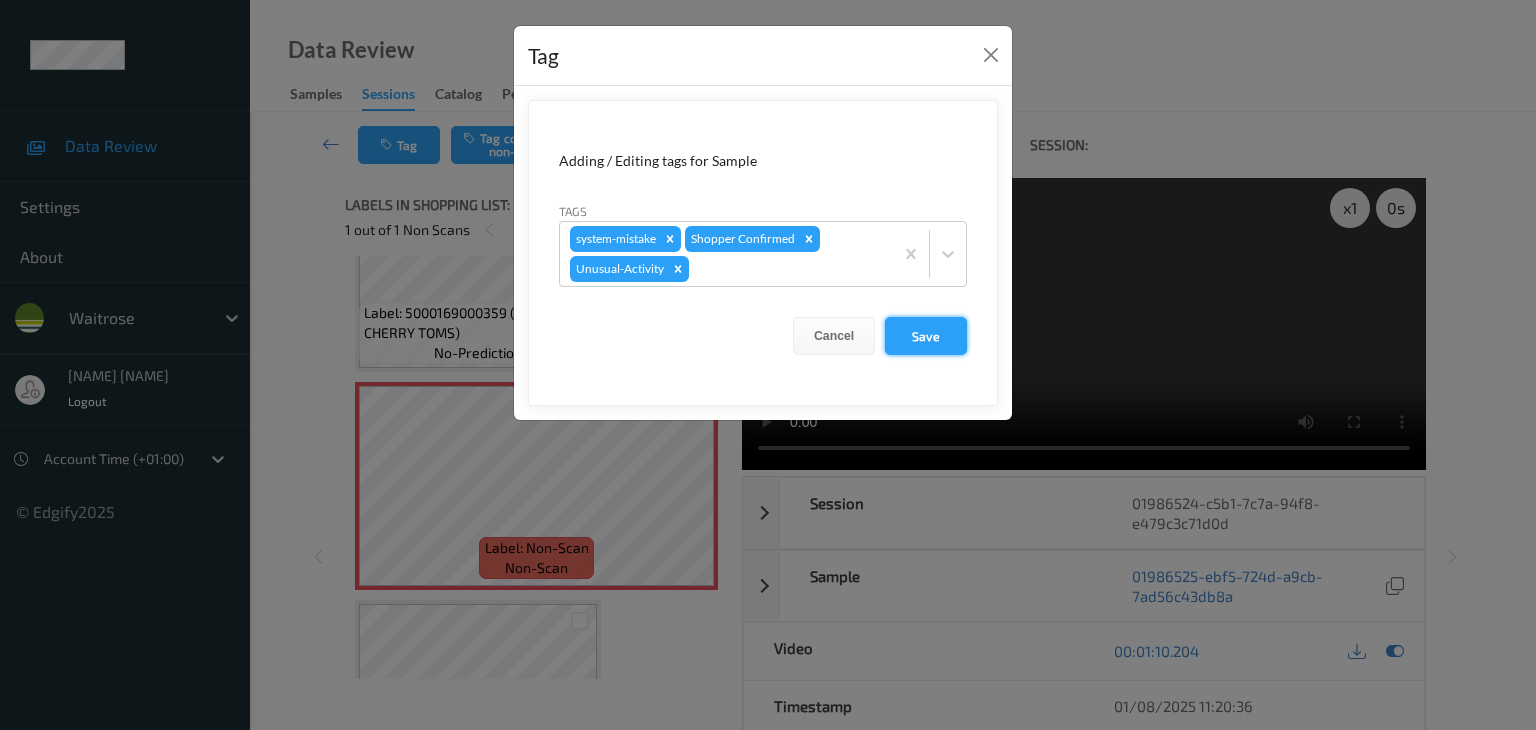 click on "Save" at bounding box center (926, 336) 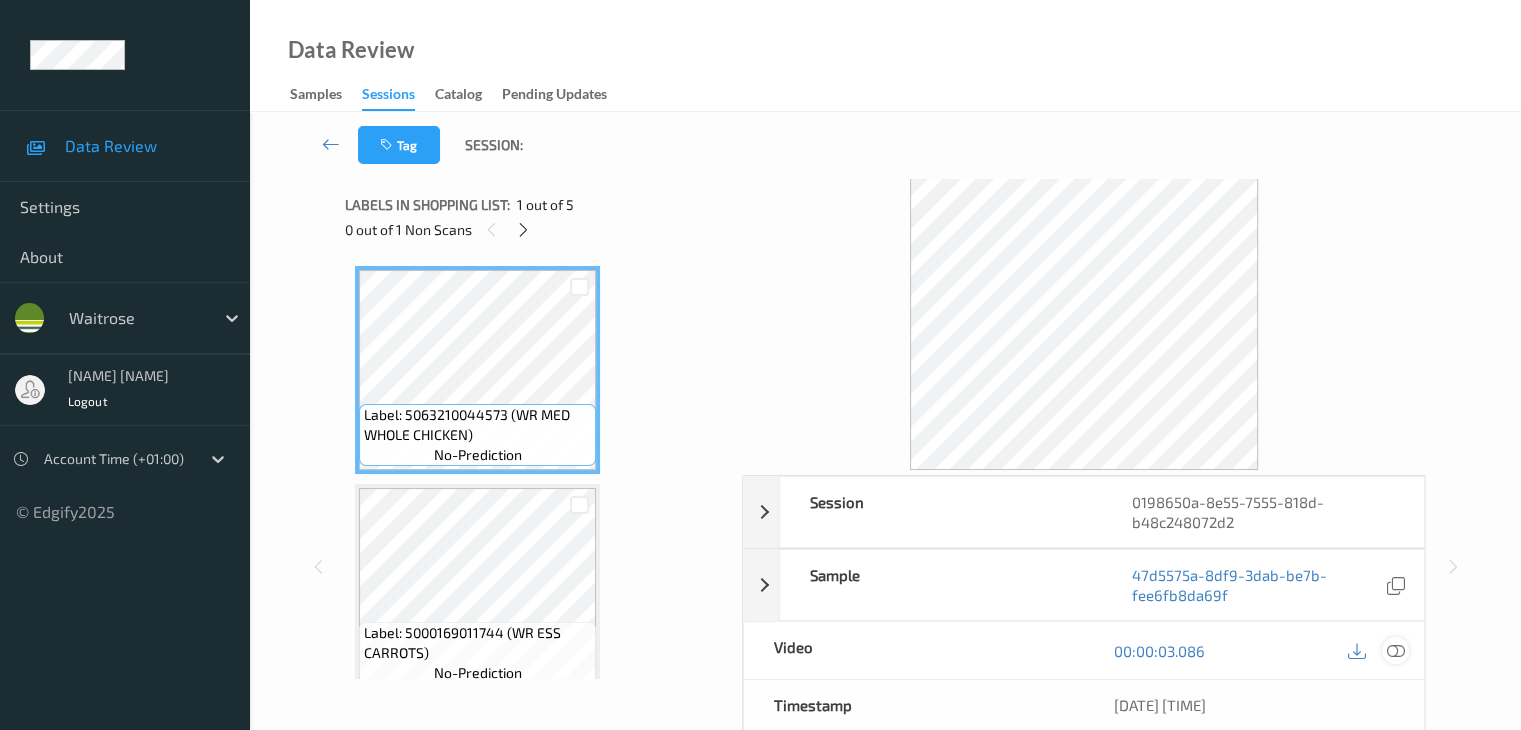 click at bounding box center [1395, 651] 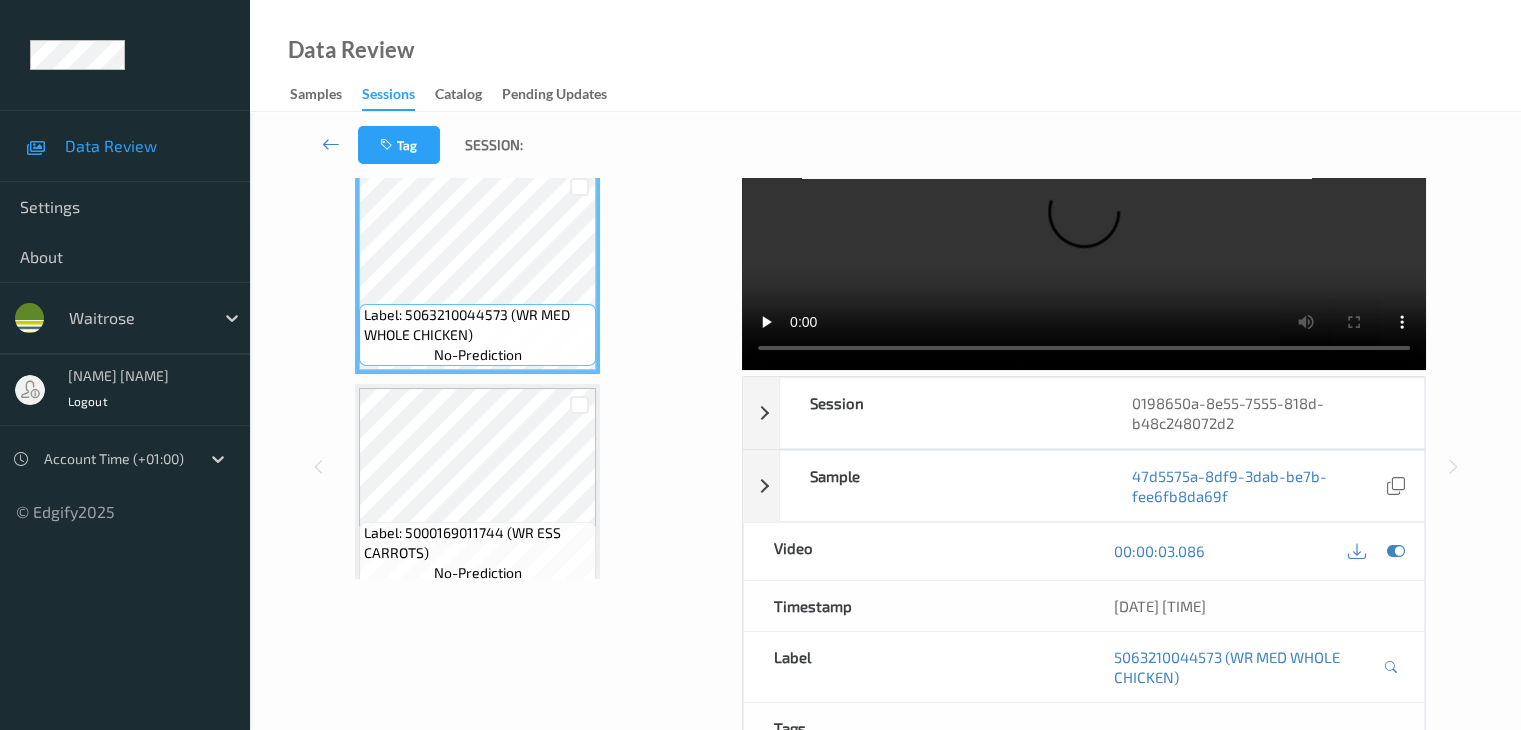 scroll, scrollTop: 0, scrollLeft: 0, axis: both 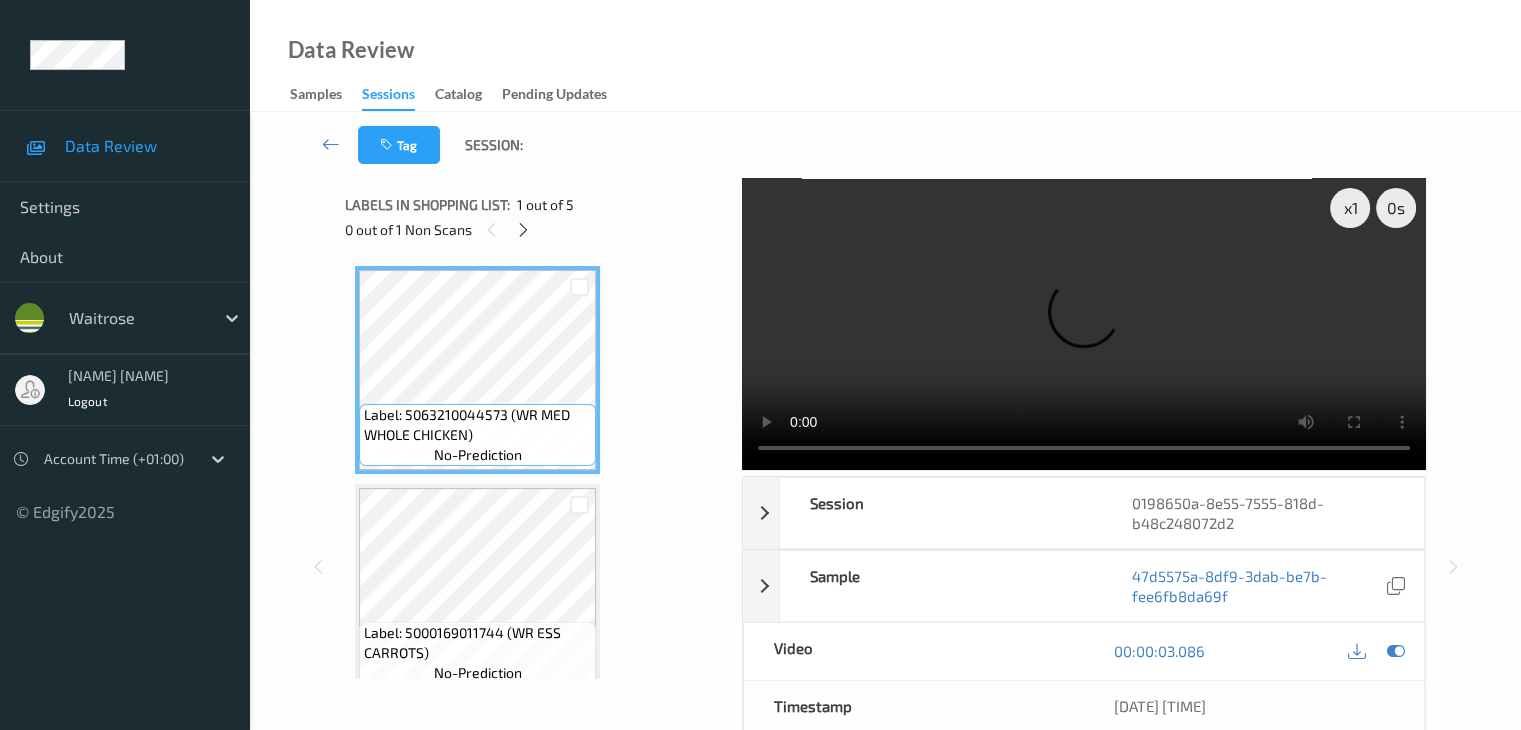 type 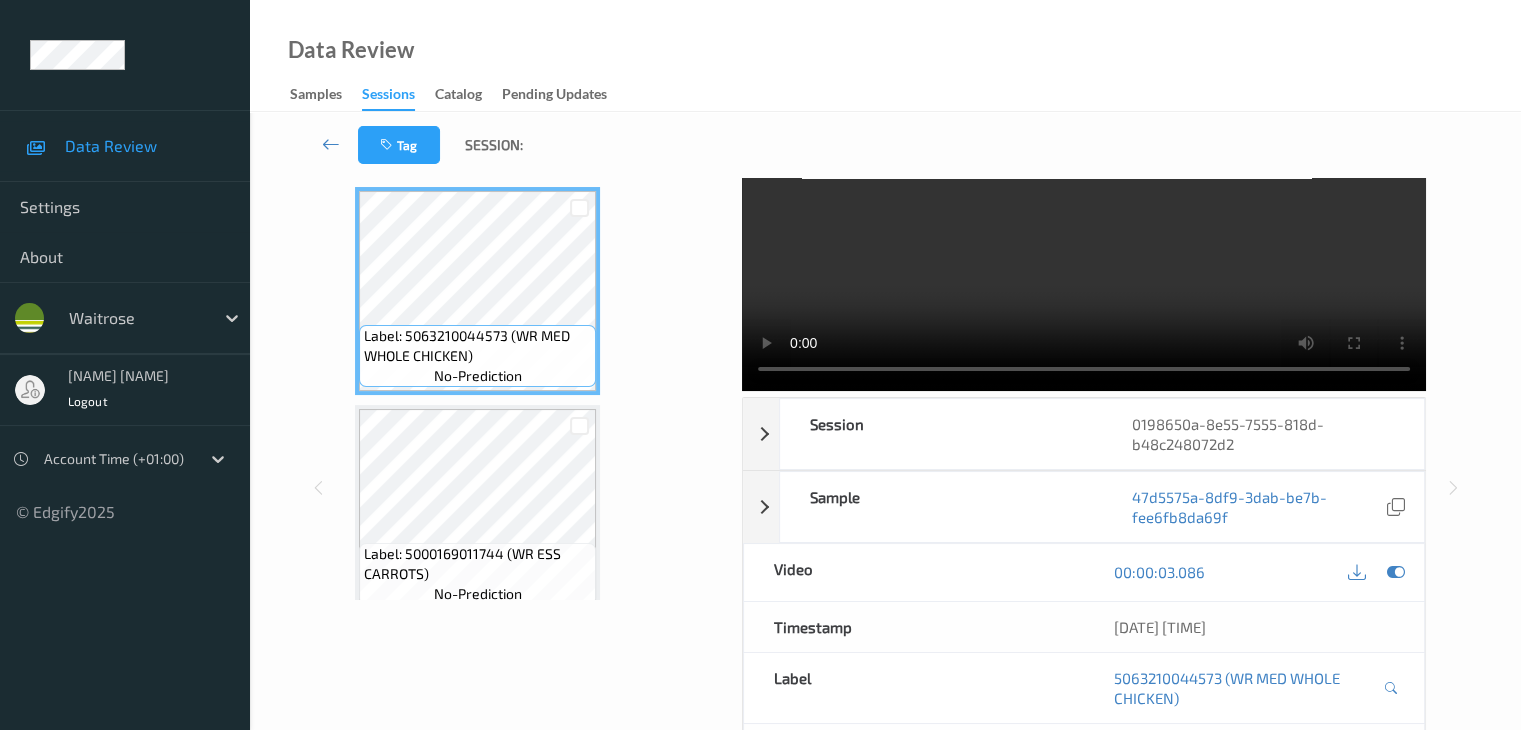 scroll, scrollTop: 0, scrollLeft: 0, axis: both 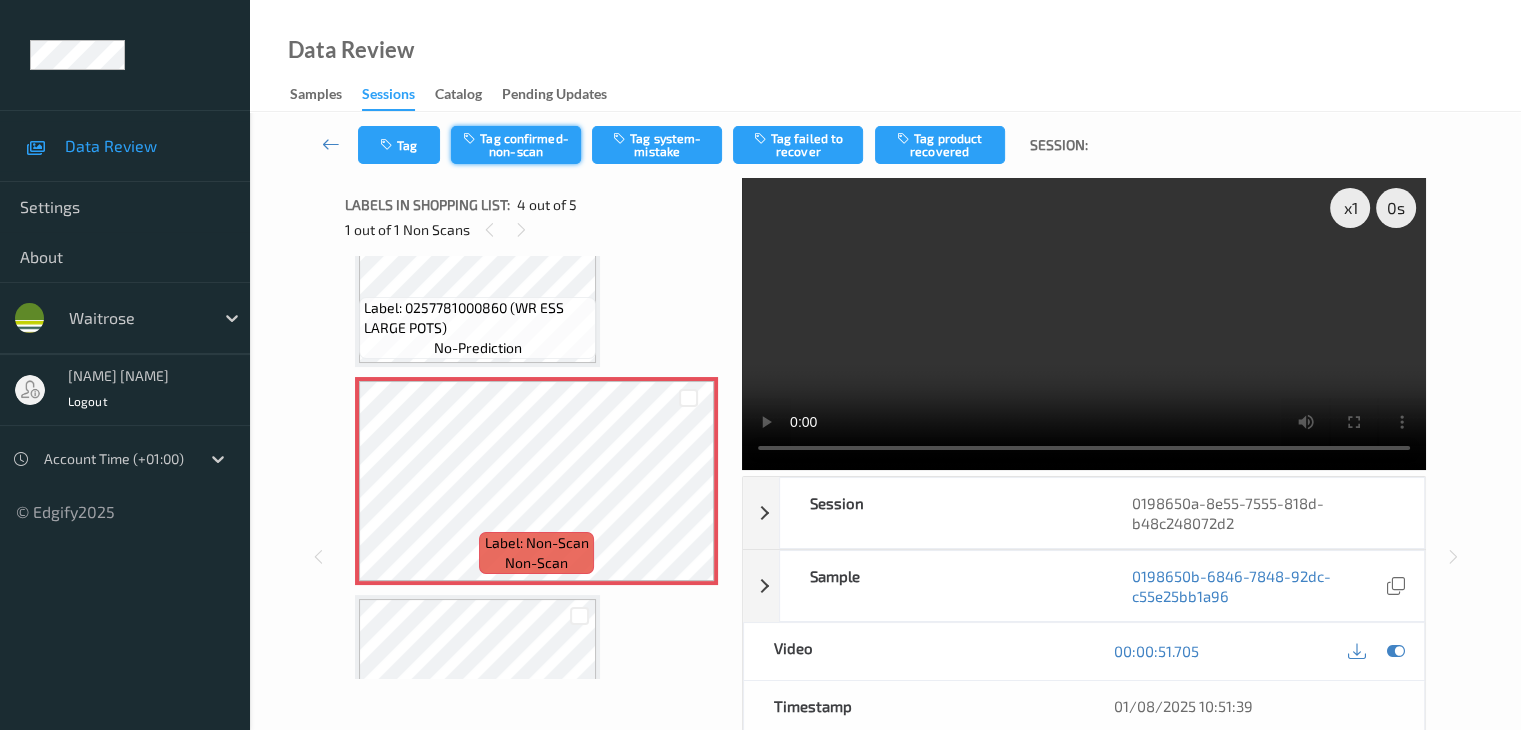 click on "Tag   confirmed-non-scan" at bounding box center (516, 145) 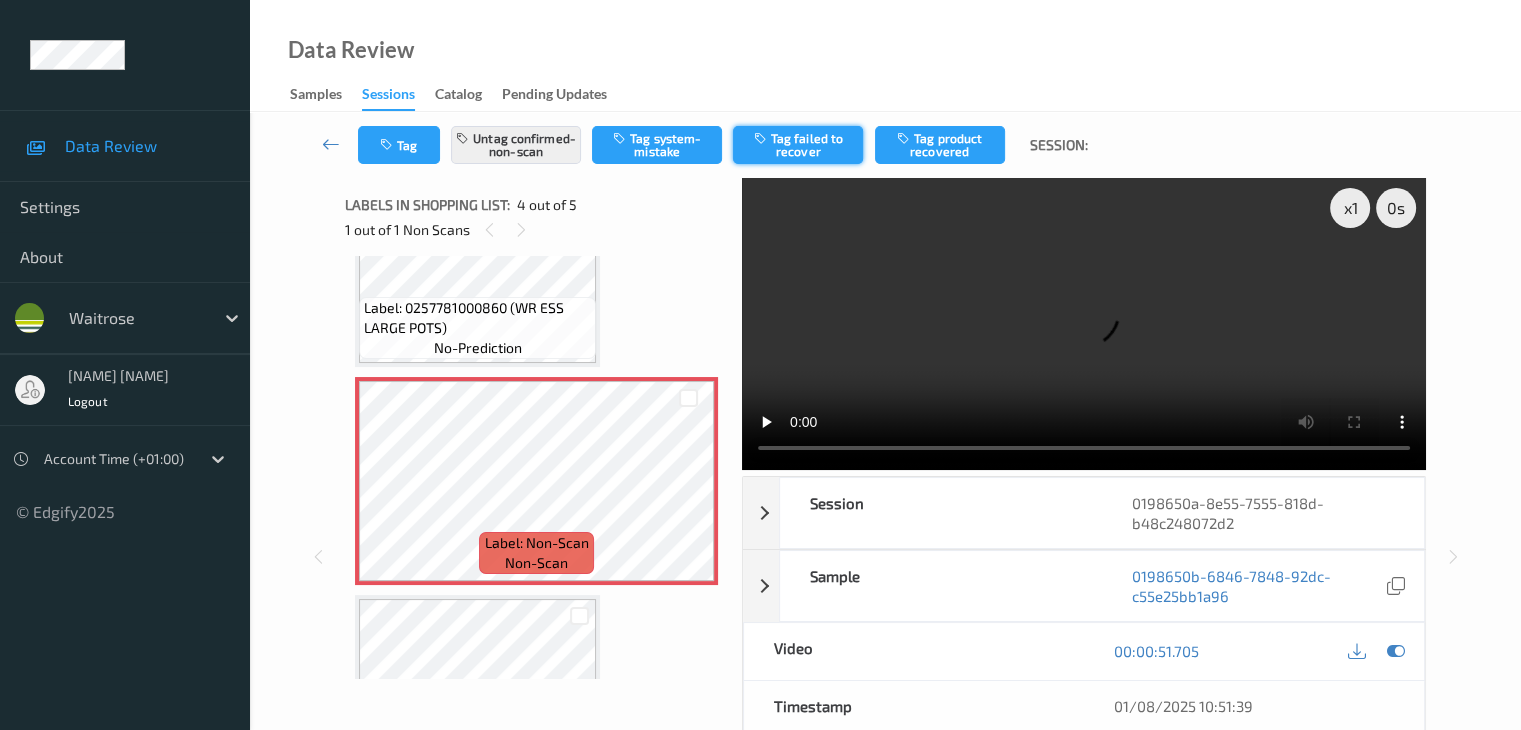 click on "Tag   failed to recover" at bounding box center [798, 145] 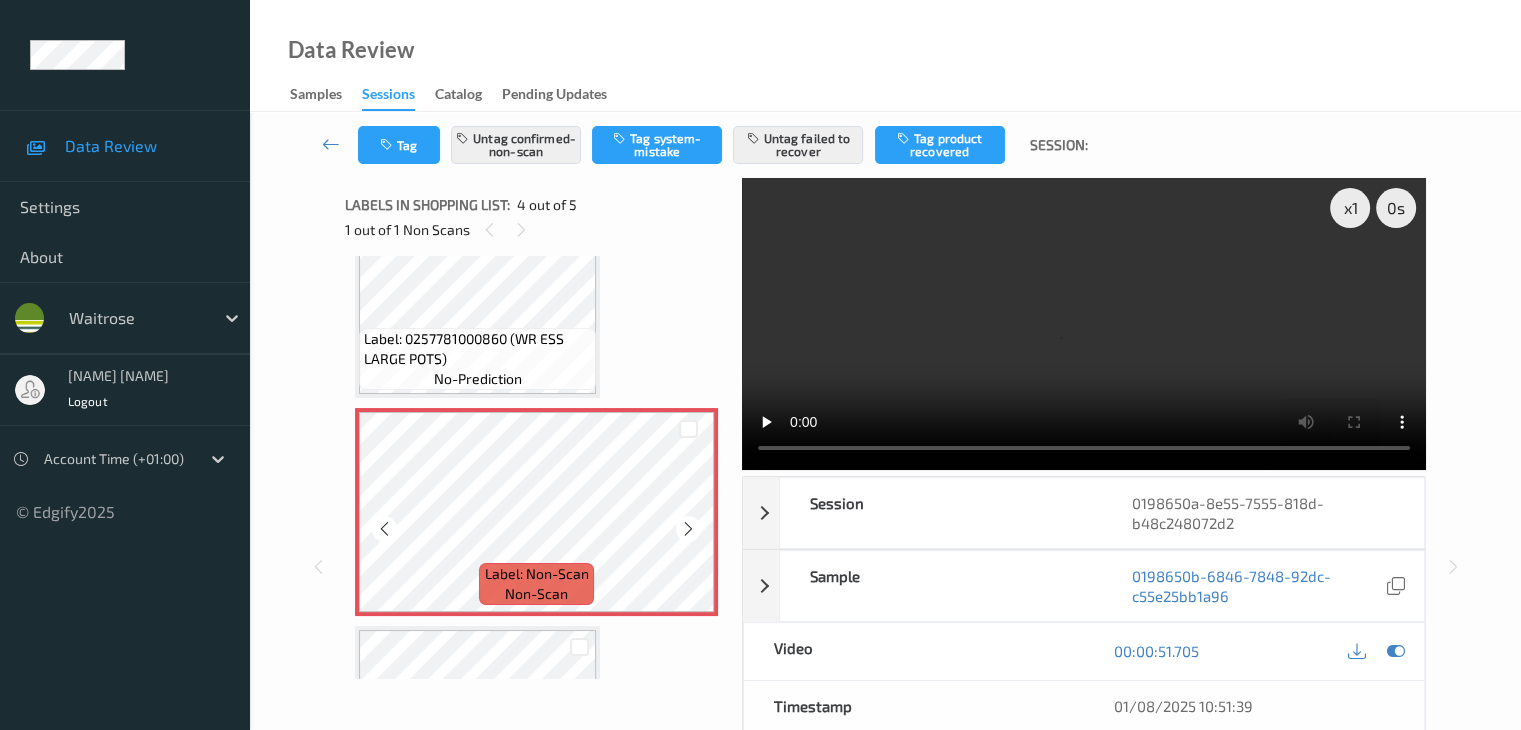 scroll, scrollTop: 477, scrollLeft: 0, axis: vertical 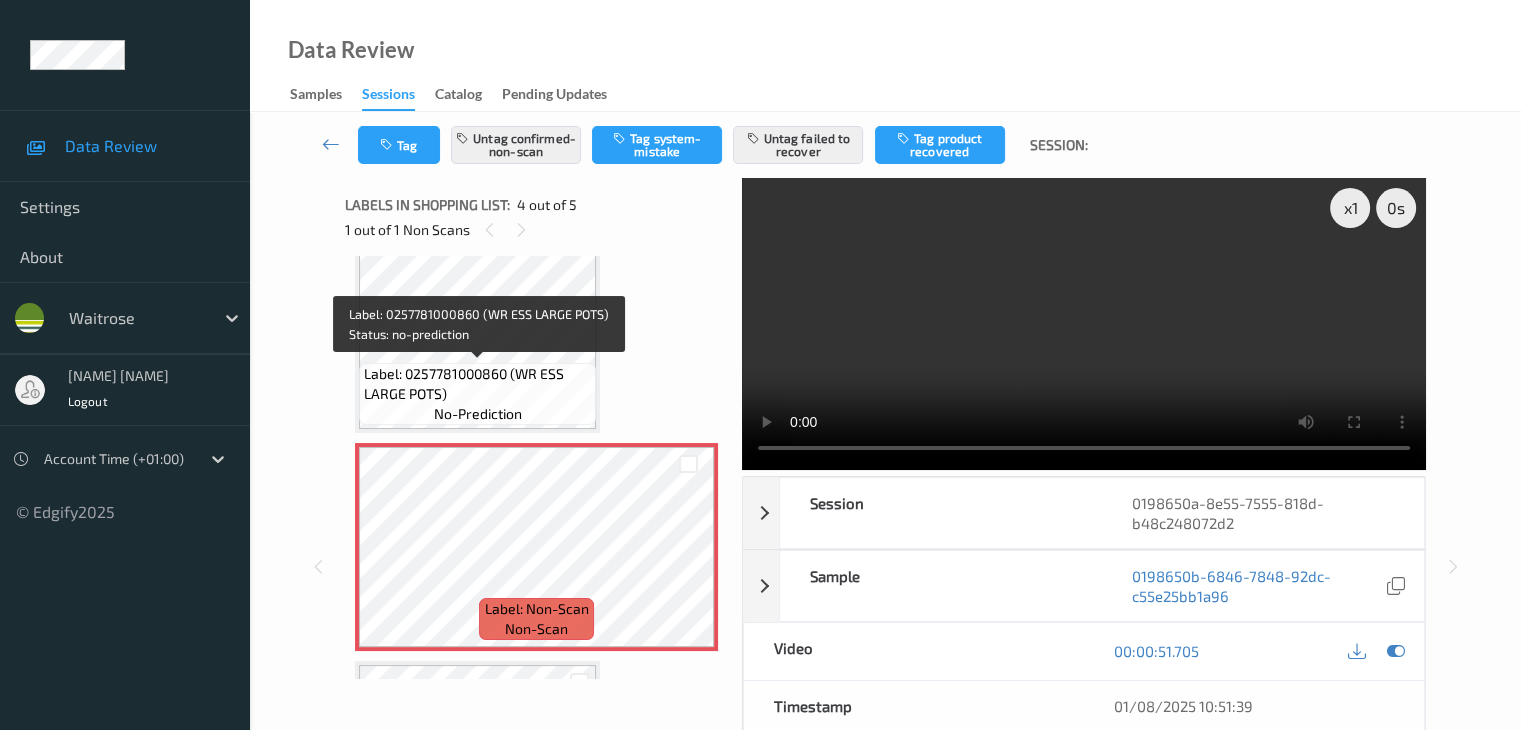 click on "Label: 0257781000860 (WR ESS LARGE POTS)" at bounding box center [477, 384] 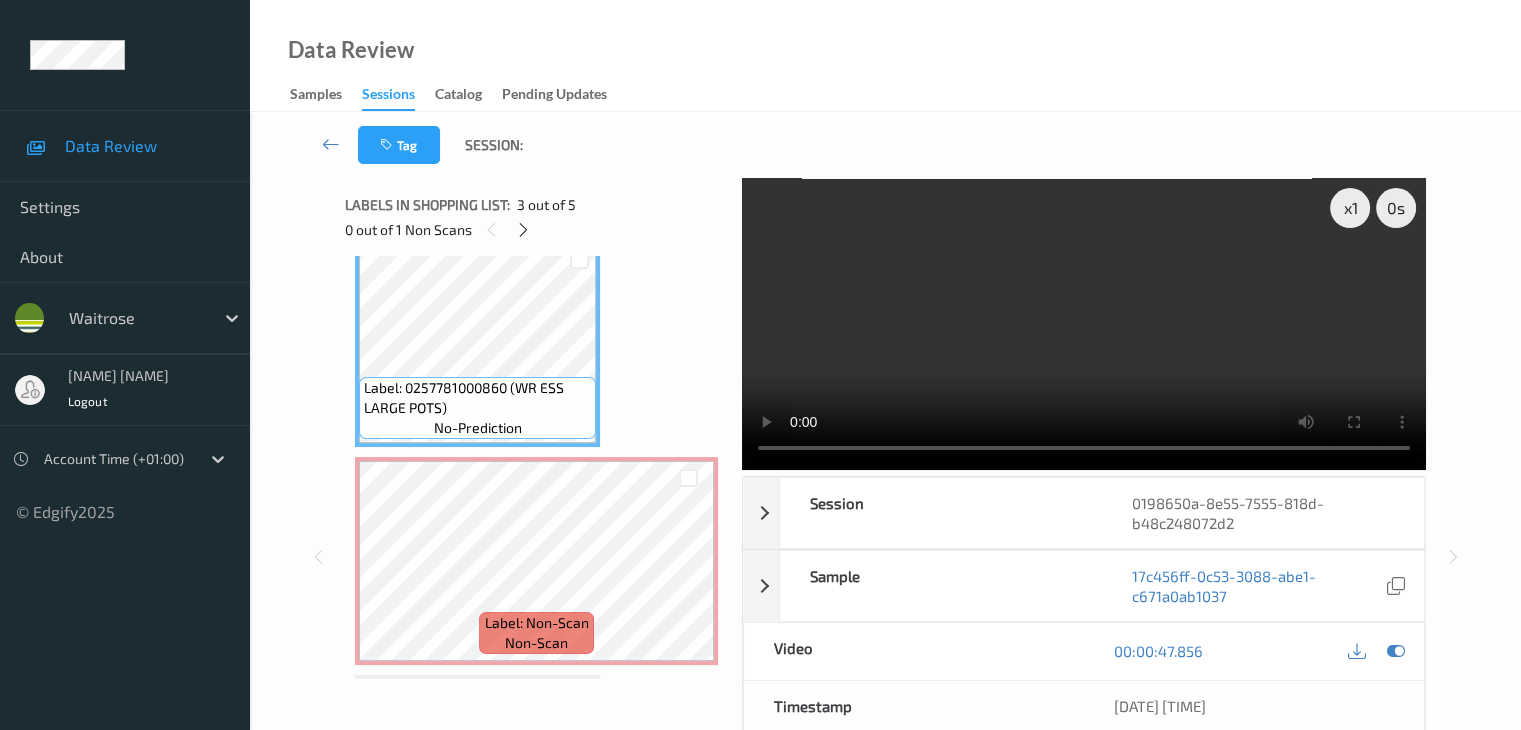 scroll, scrollTop: 577, scrollLeft: 0, axis: vertical 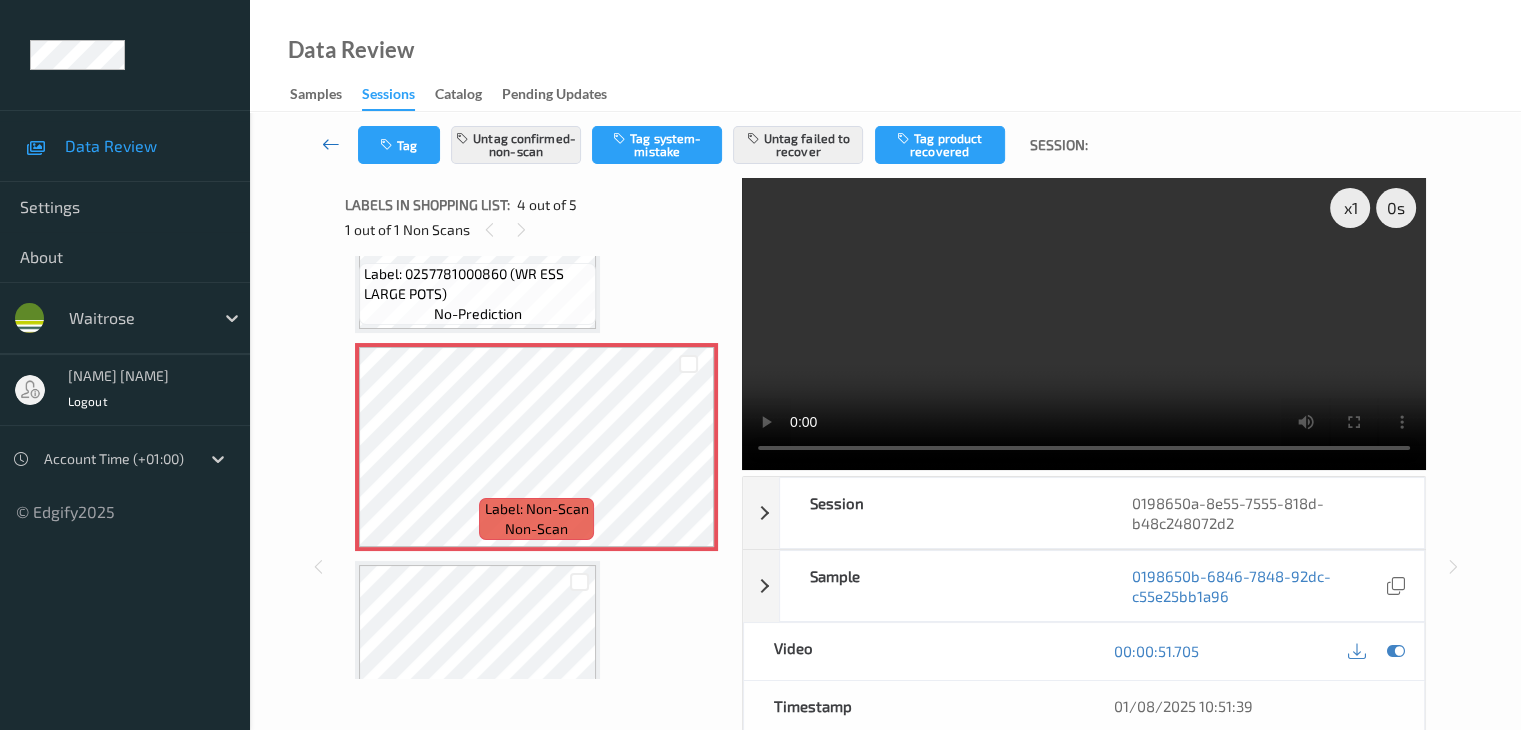 click at bounding box center (331, 144) 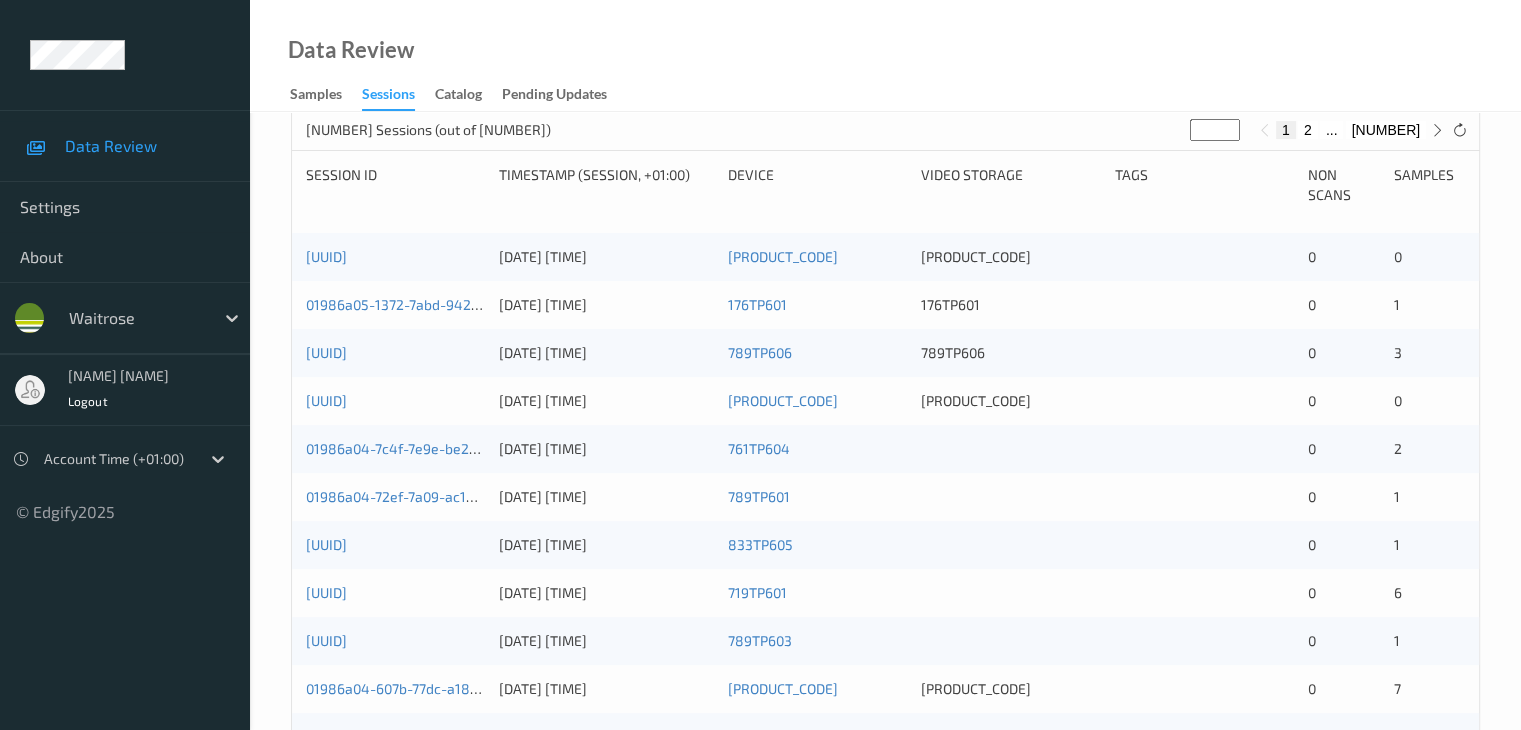 scroll, scrollTop: 400, scrollLeft: 0, axis: vertical 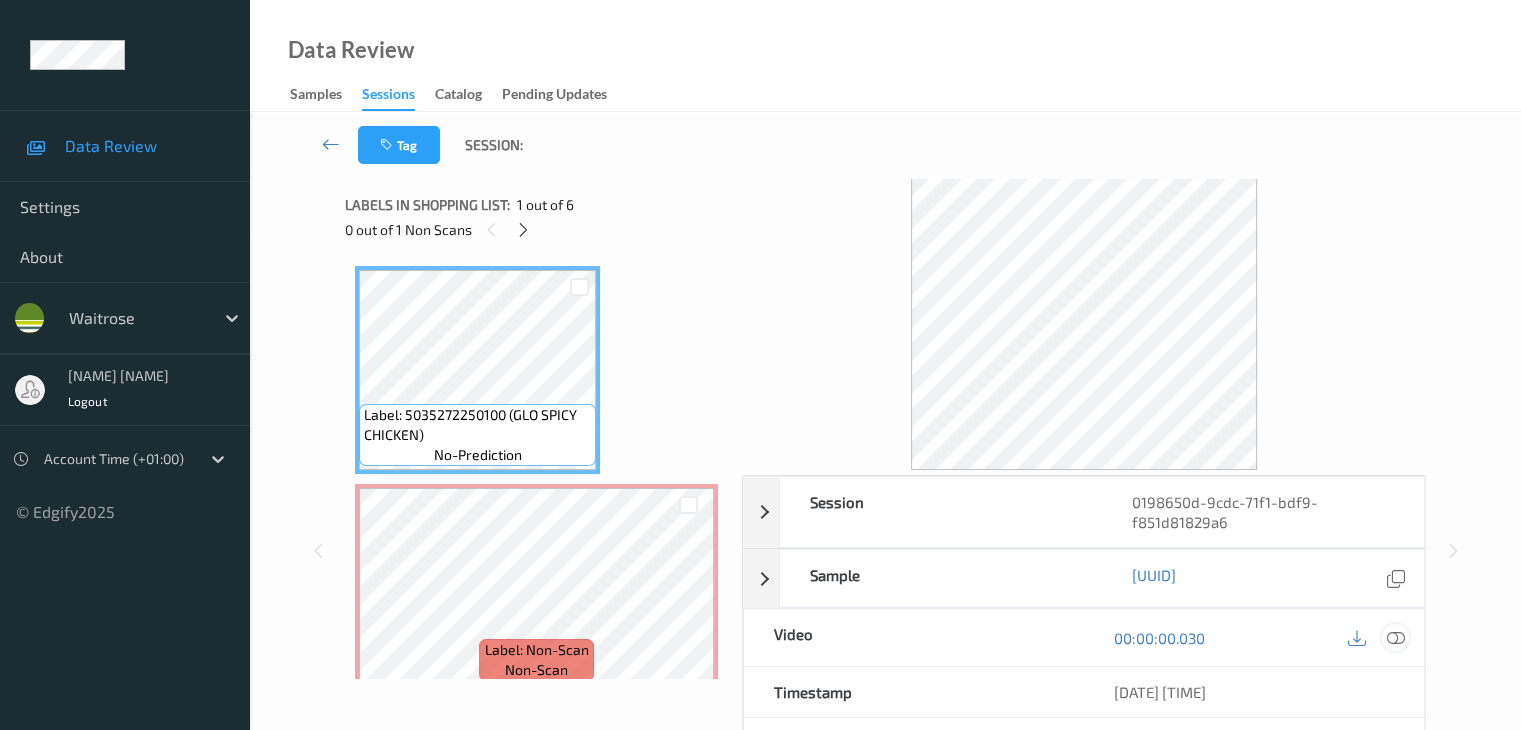 click at bounding box center [1395, 638] 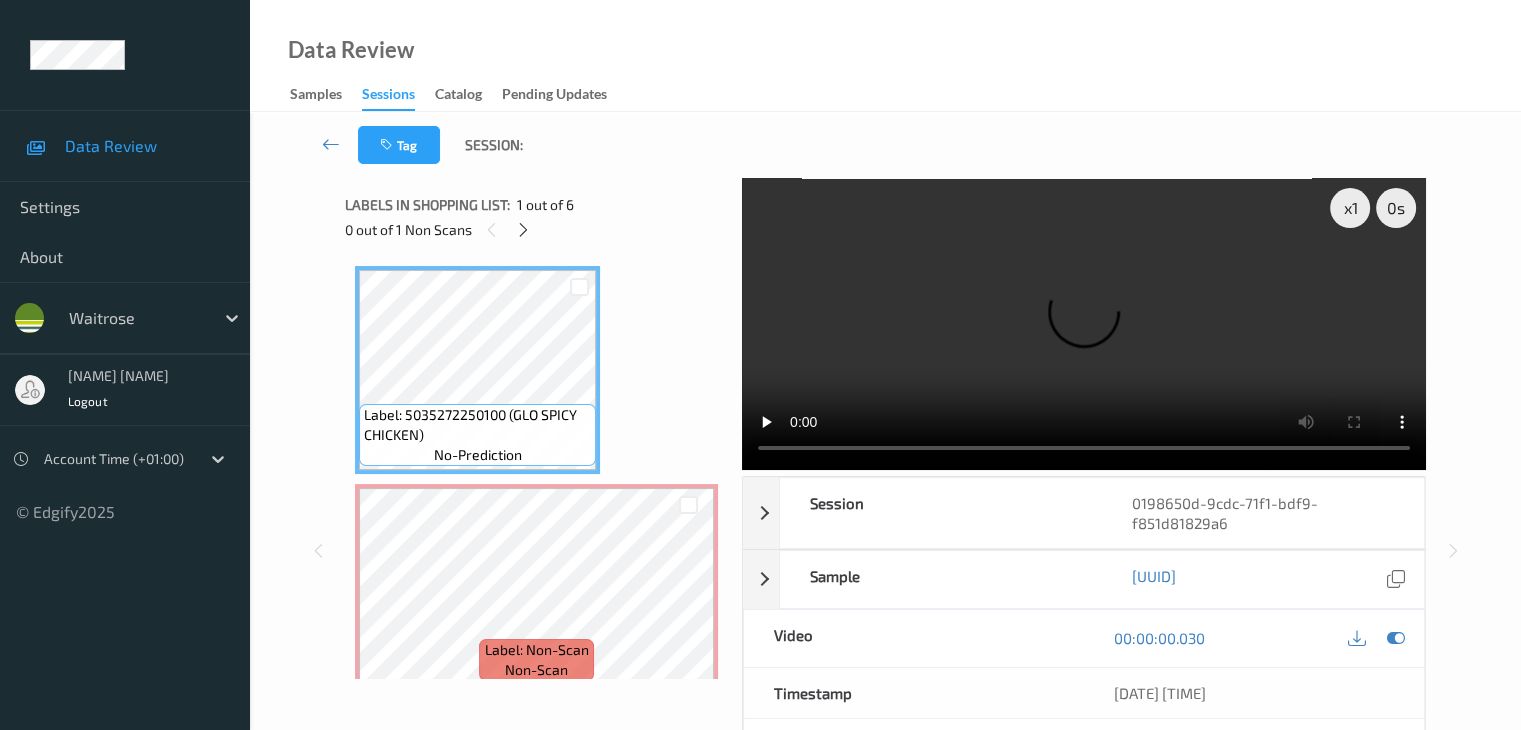 type 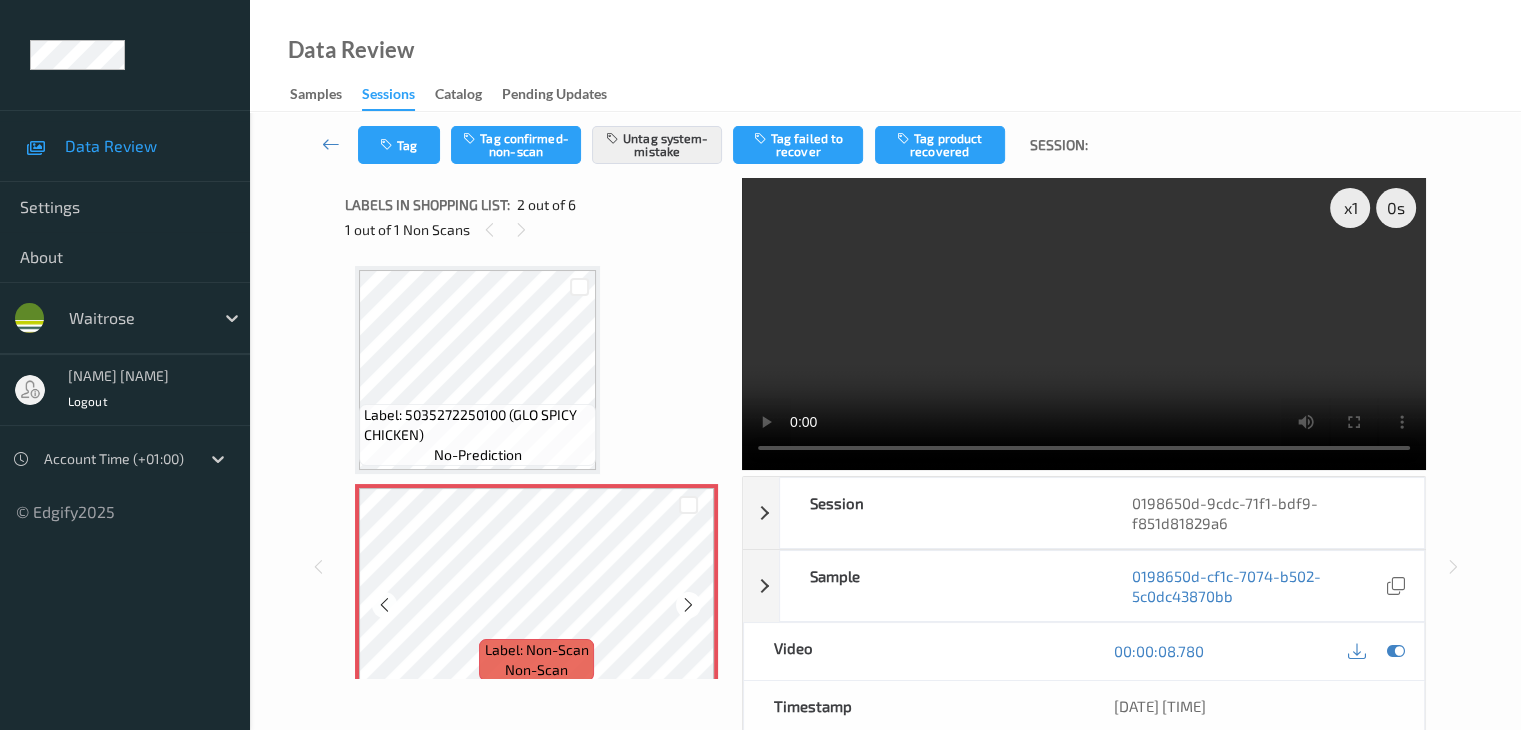 scroll, scrollTop: 200, scrollLeft: 0, axis: vertical 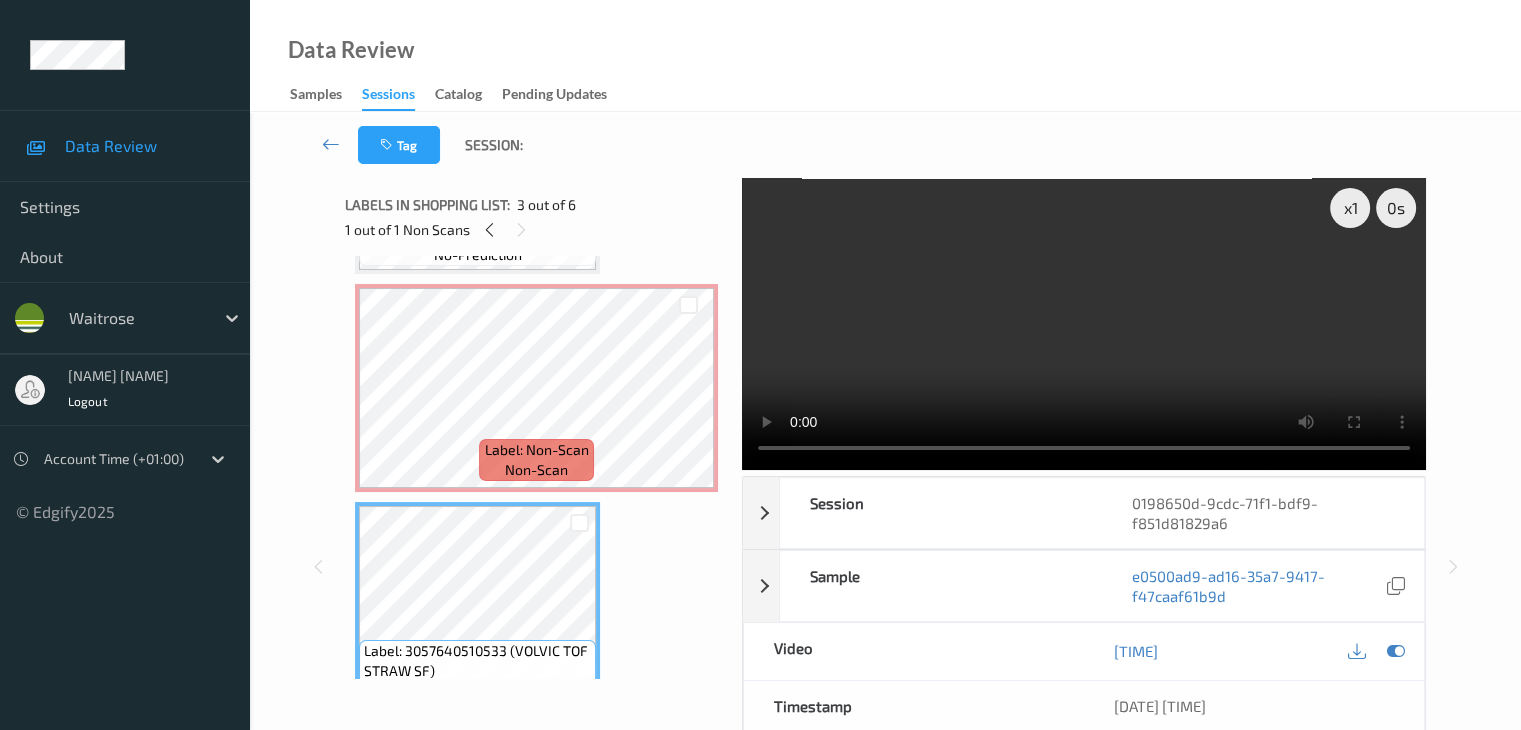 click at bounding box center [1084, 324] 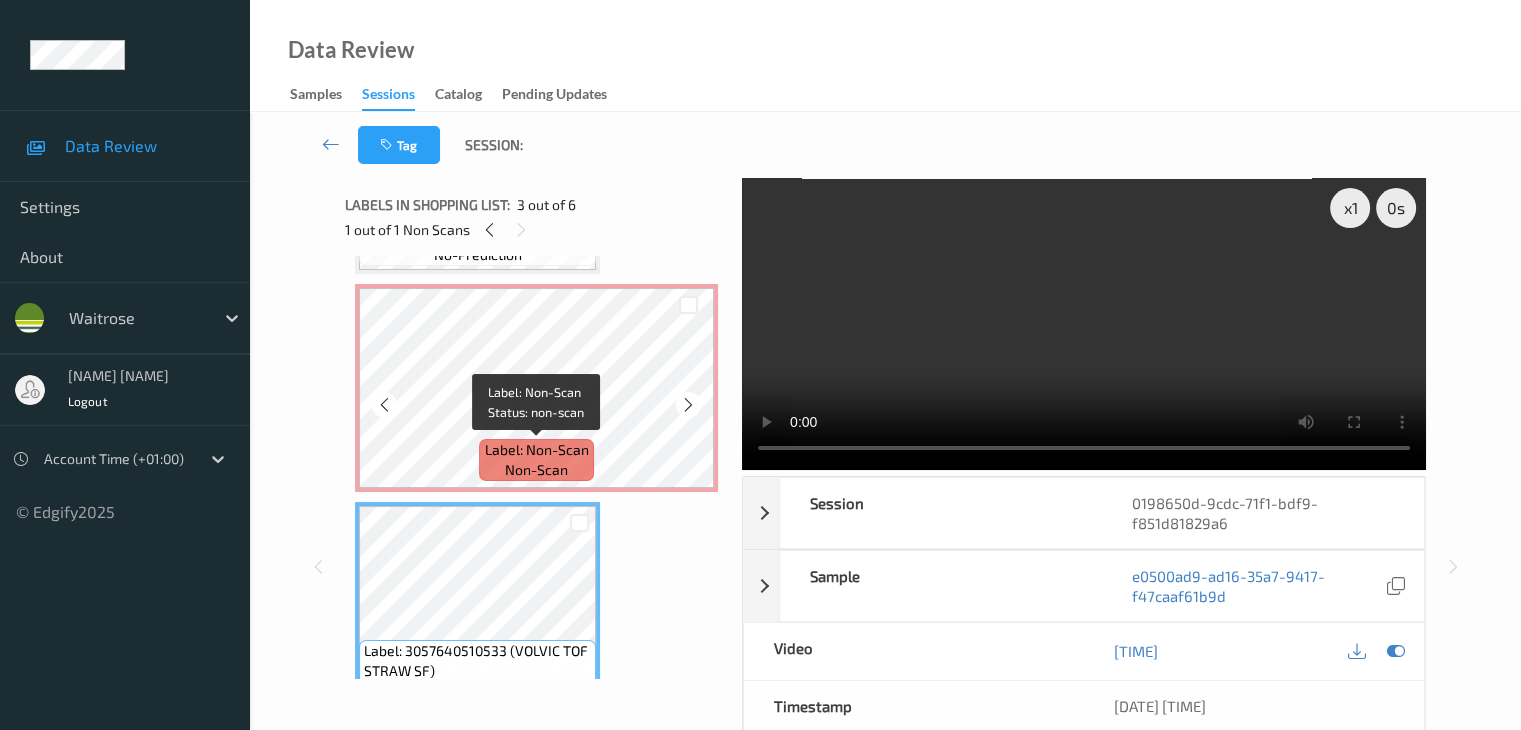 click on "Label: Non-Scan non-scan" at bounding box center [536, 460] 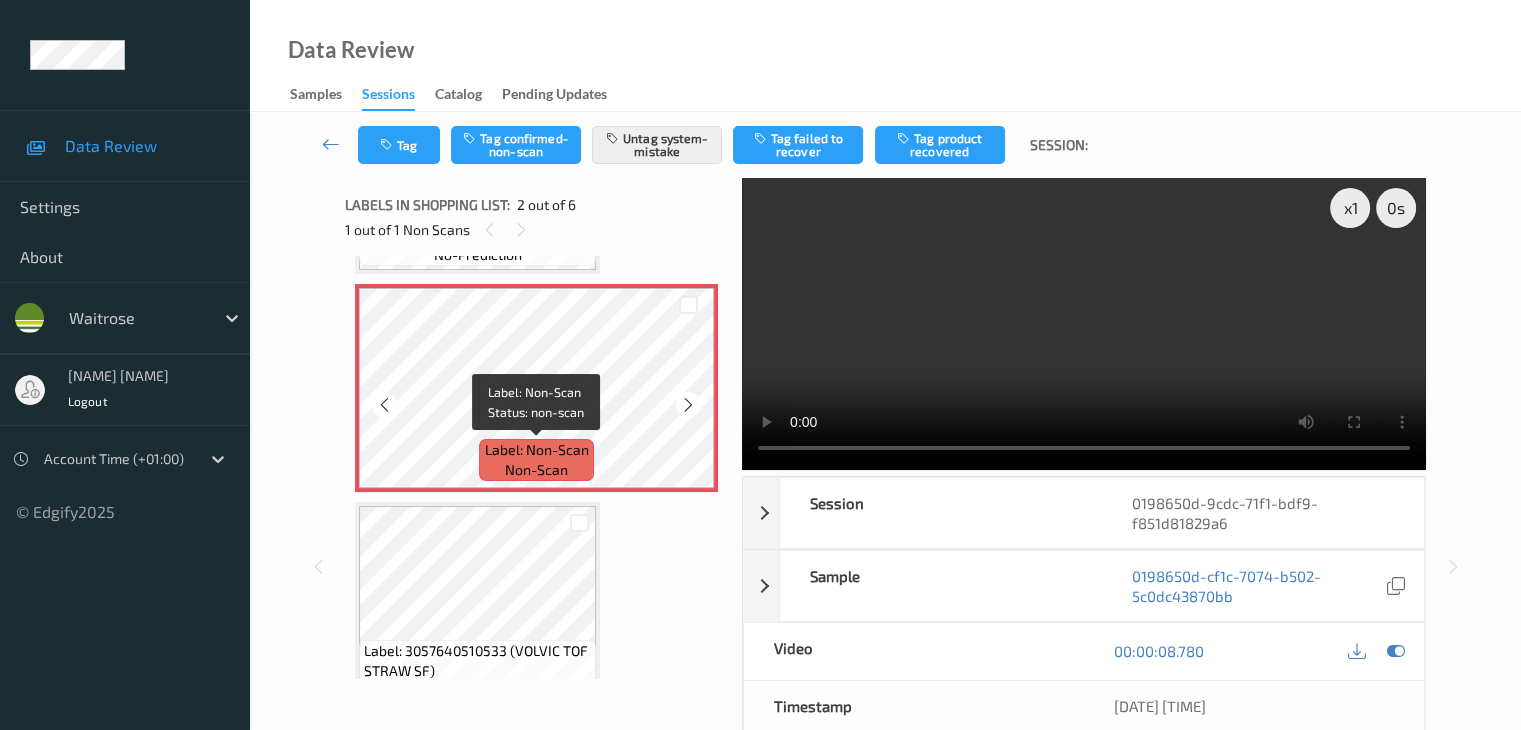 click on "Label: Non-Scan non-scan" at bounding box center (536, 460) 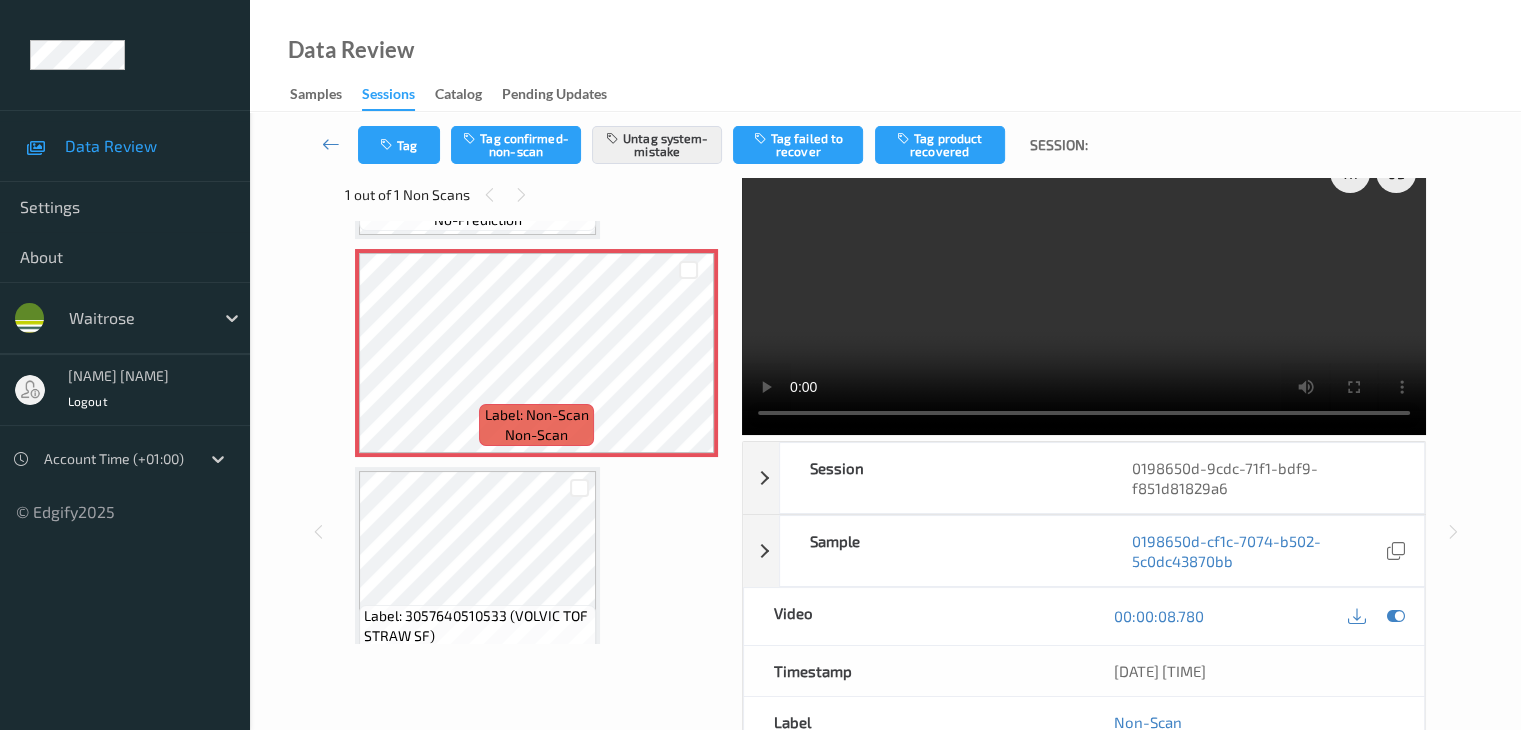 scroll, scrollTop: 0, scrollLeft: 0, axis: both 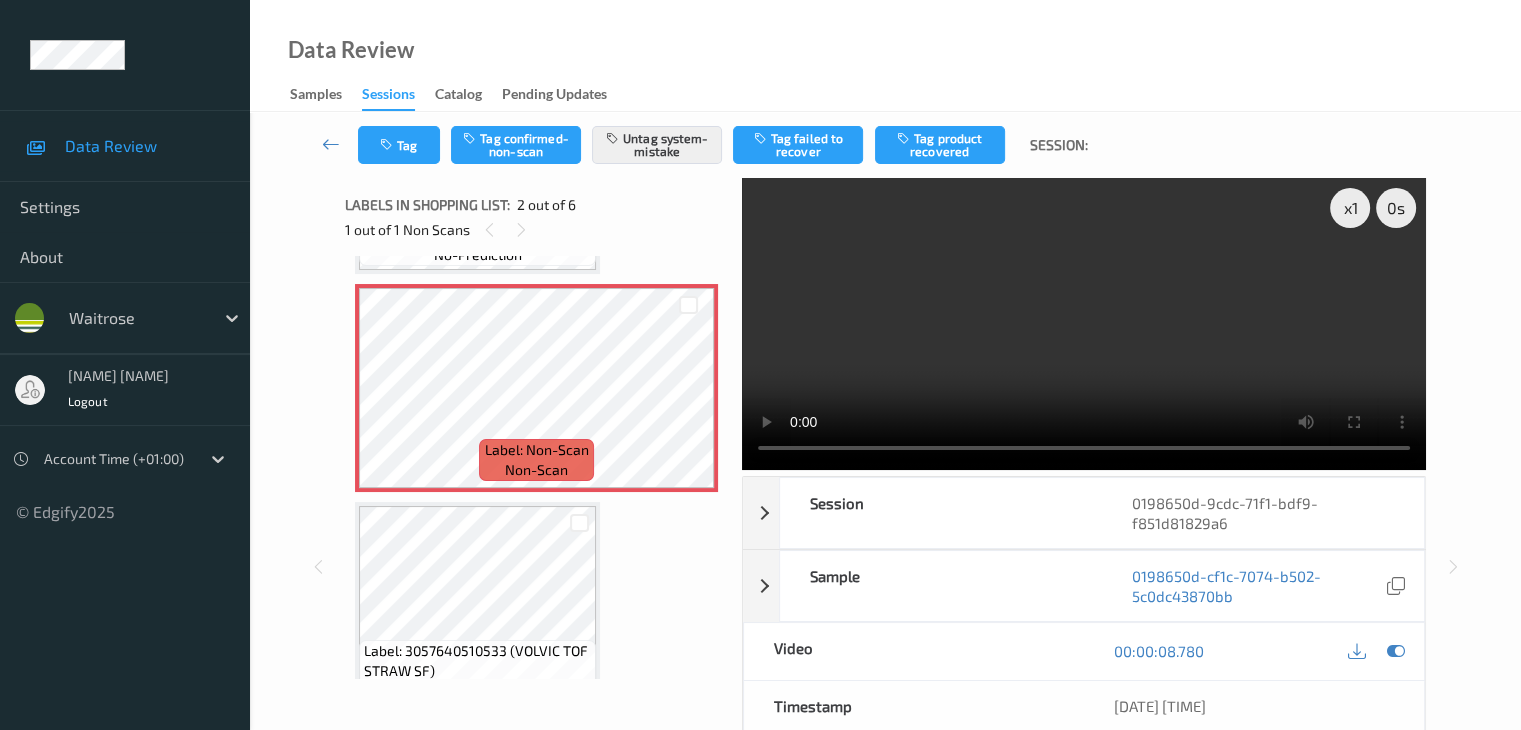 click at bounding box center [1084, 324] 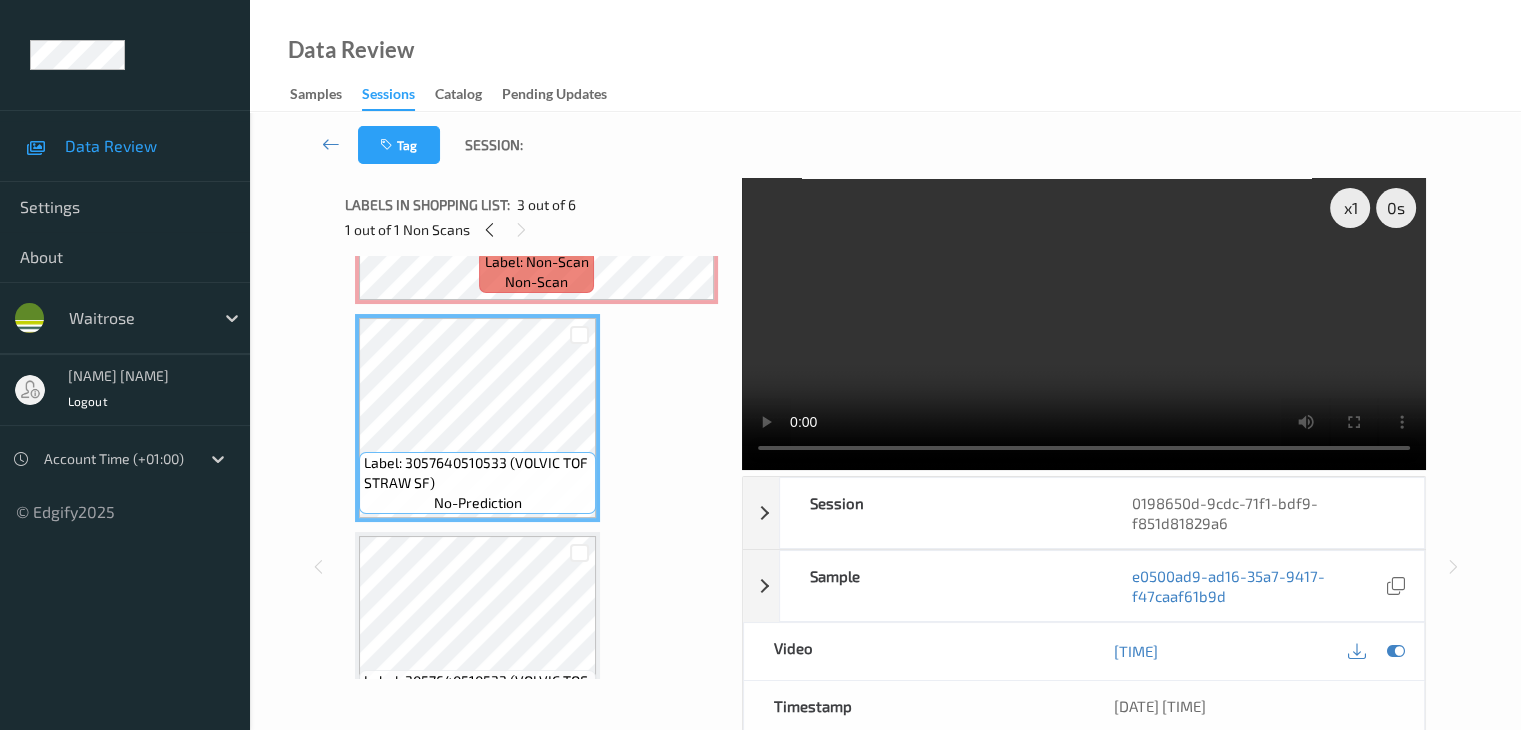 scroll, scrollTop: 400, scrollLeft: 0, axis: vertical 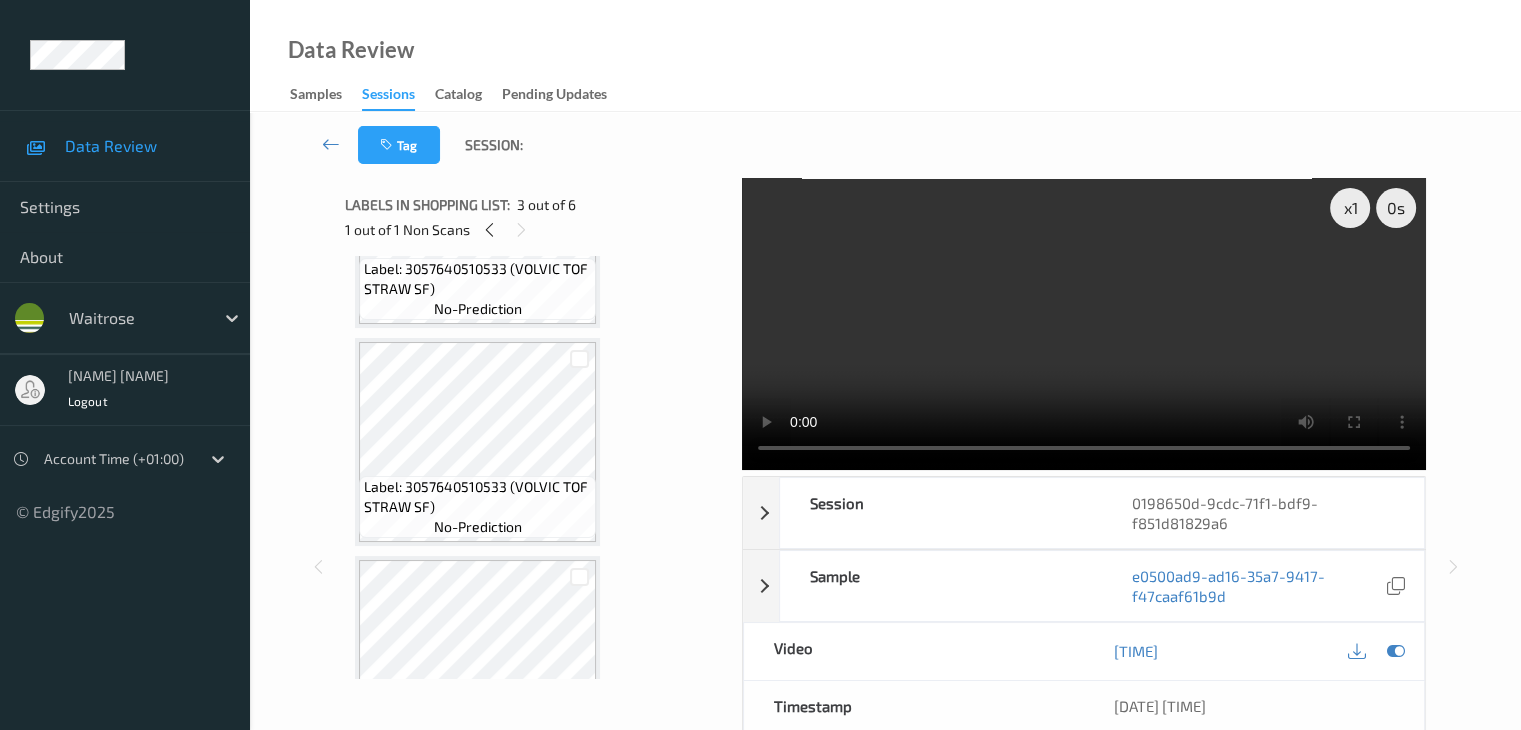 click on "no-prediction" at bounding box center [478, 527] 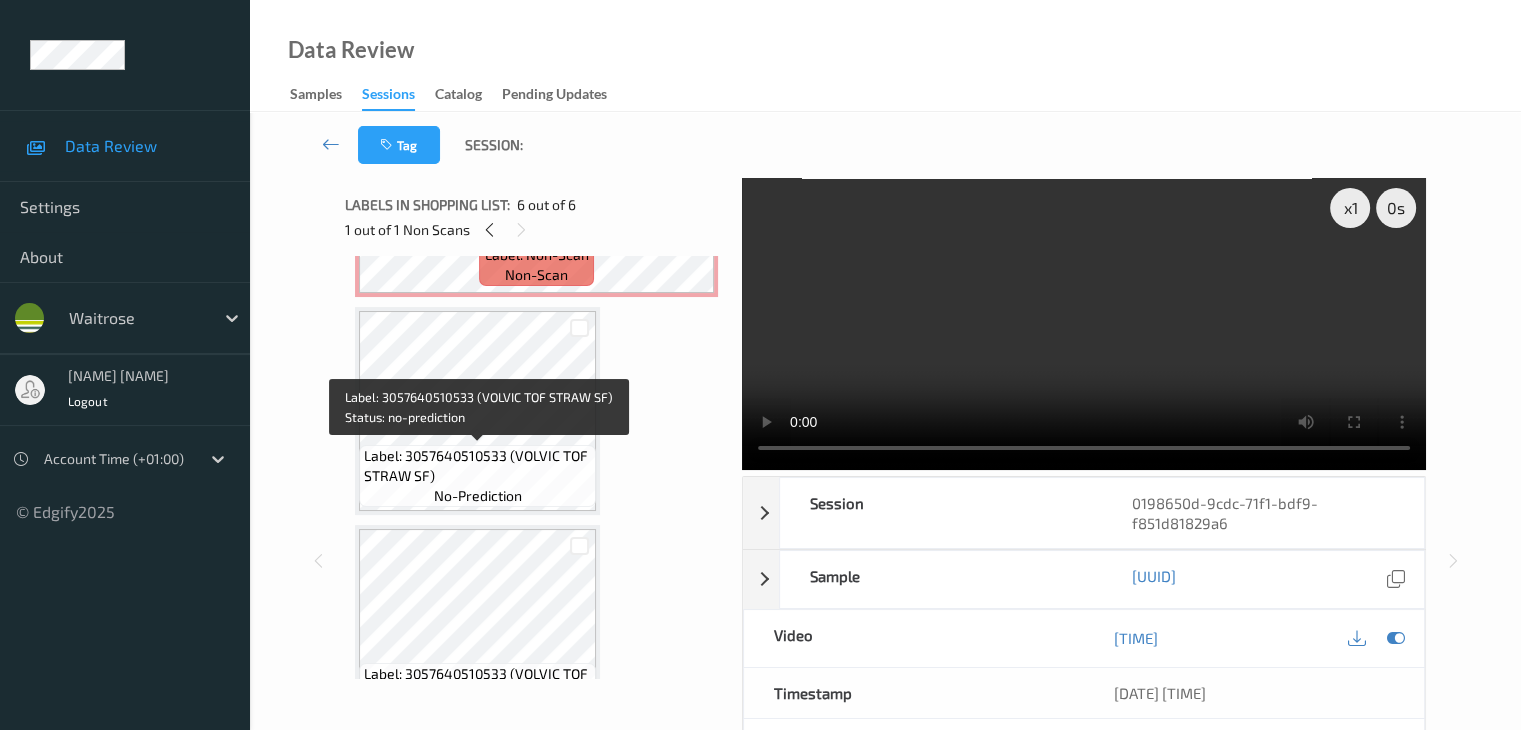 scroll, scrollTop: 95, scrollLeft: 0, axis: vertical 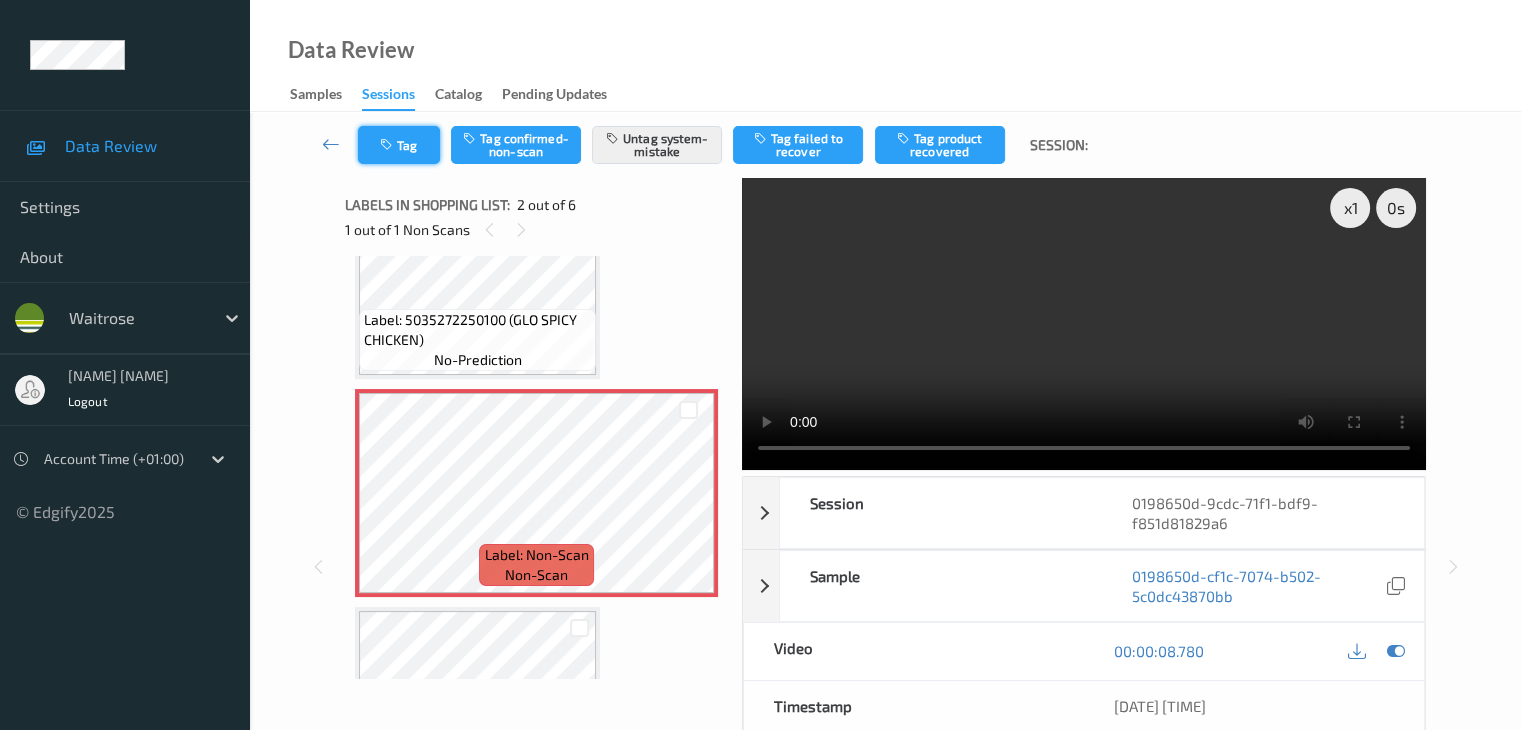 click on "Tag" at bounding box center [399, 145] 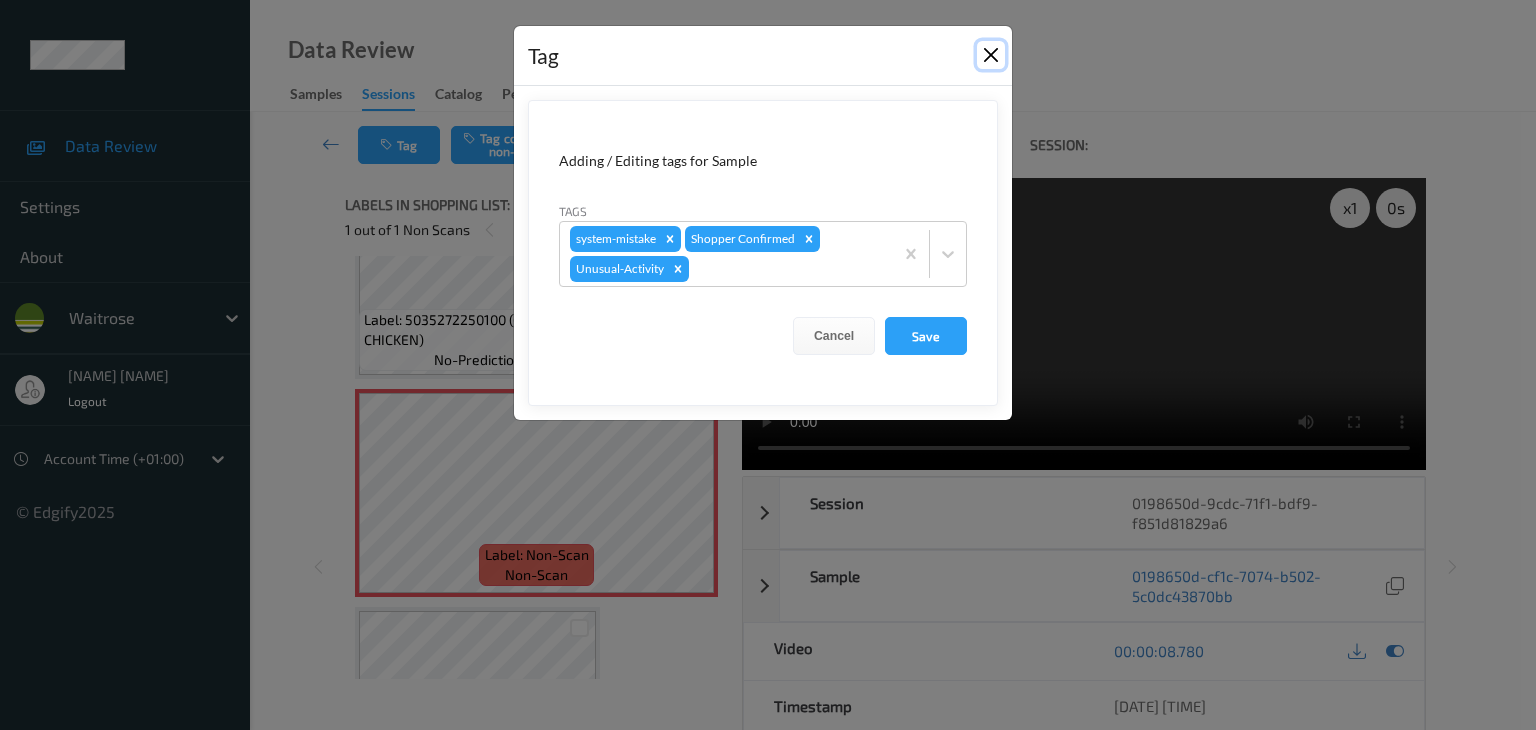 click at bounding box center [991, 55] 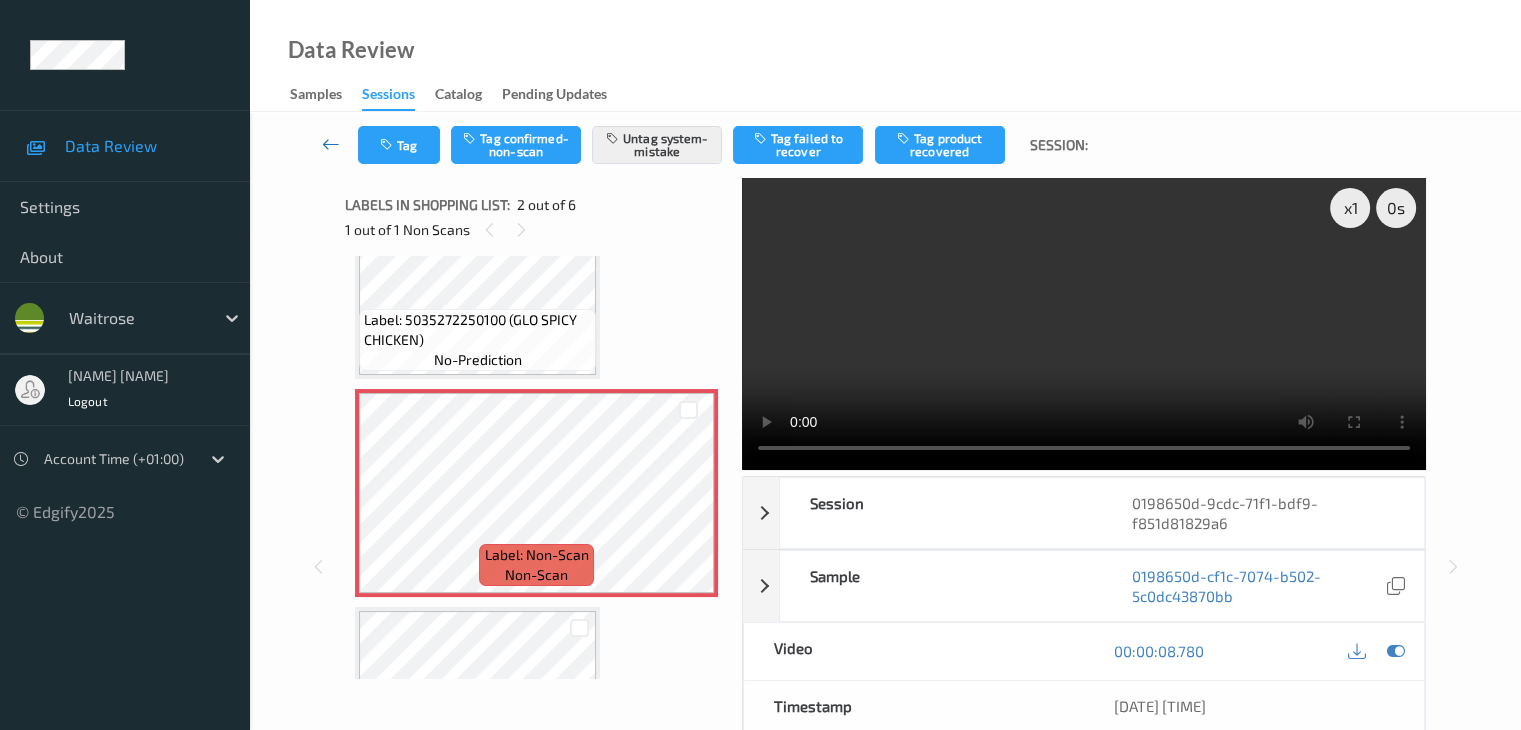 click at bounding box center [331, 144] 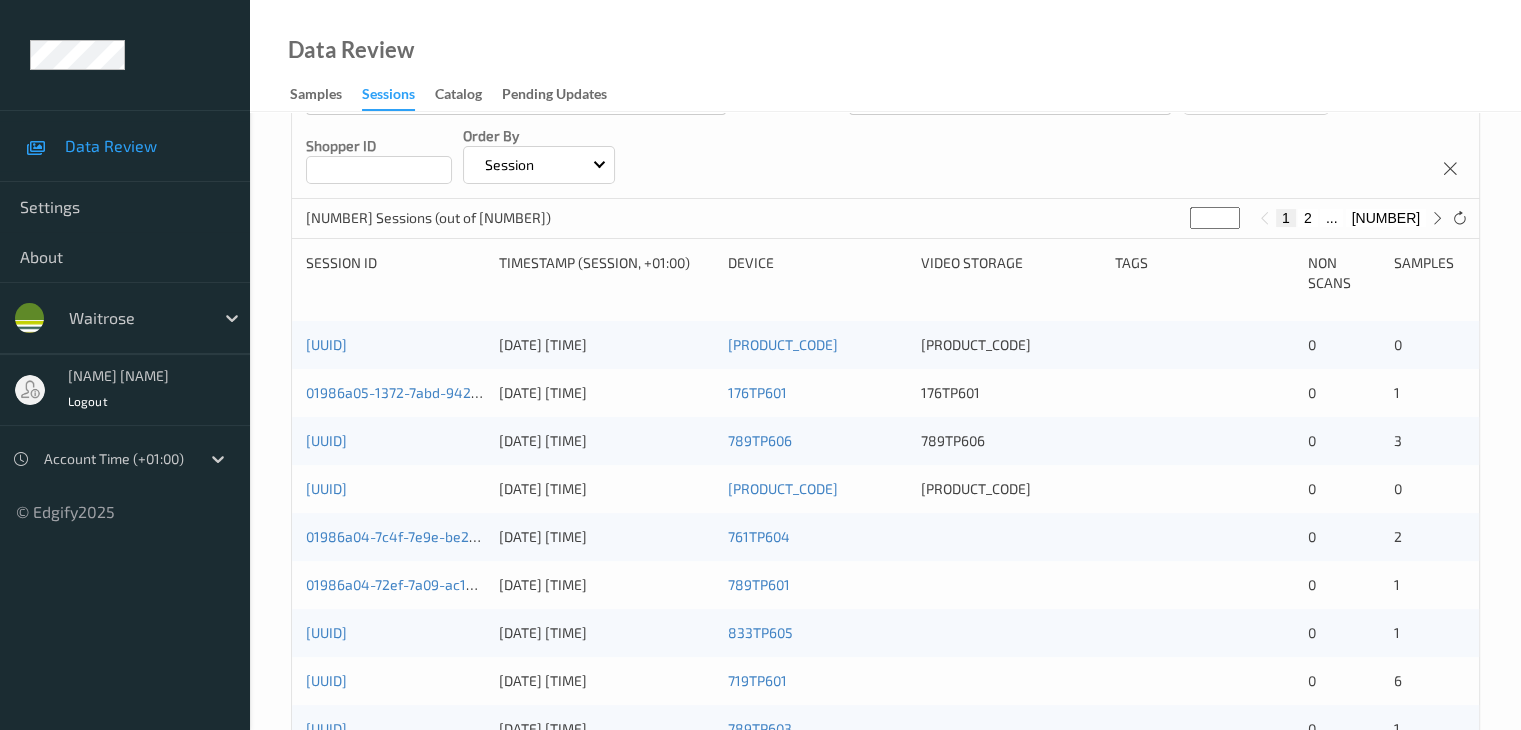 scroll, scrollTop: 400, scrollLeft: 0, axis: vertical 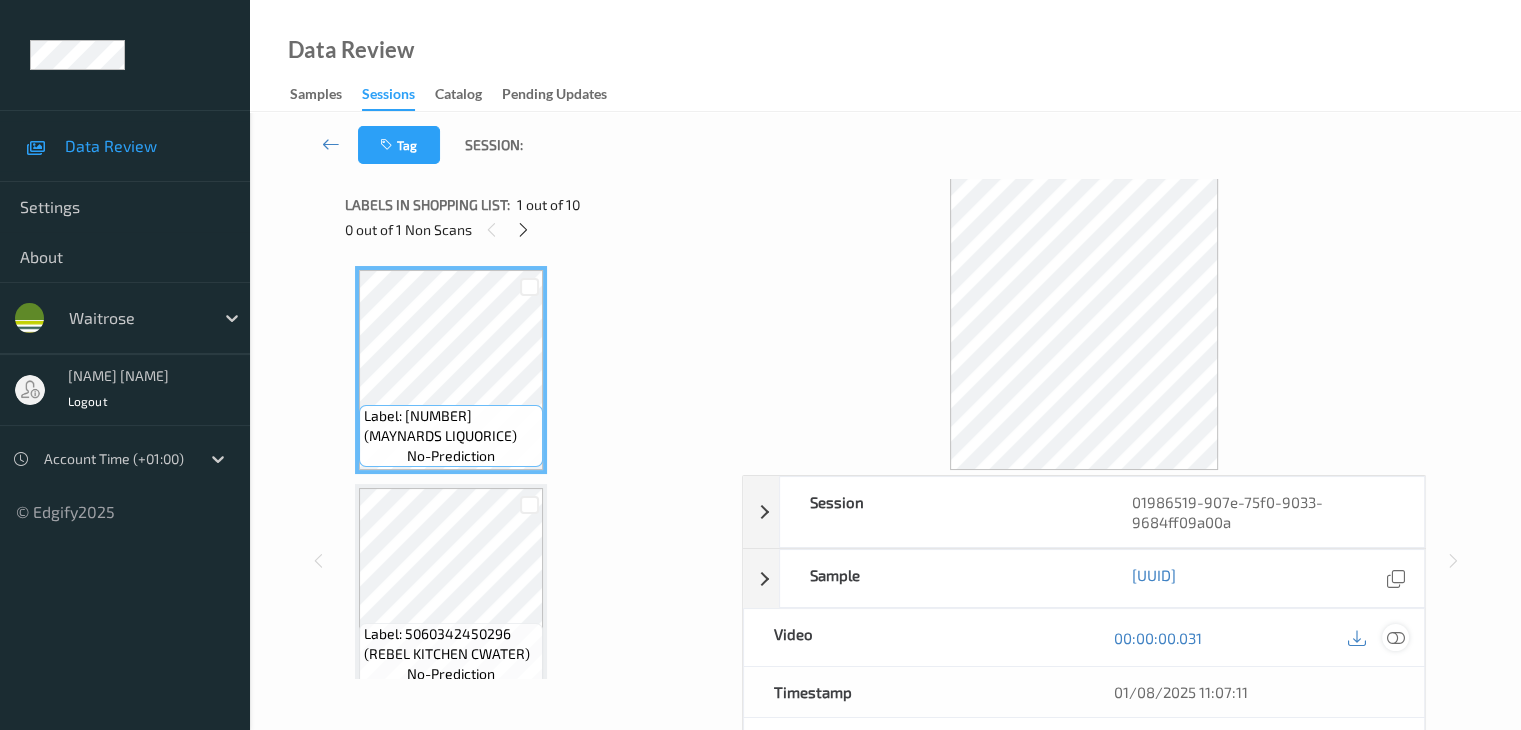 click at bounding box center (1395, 638) 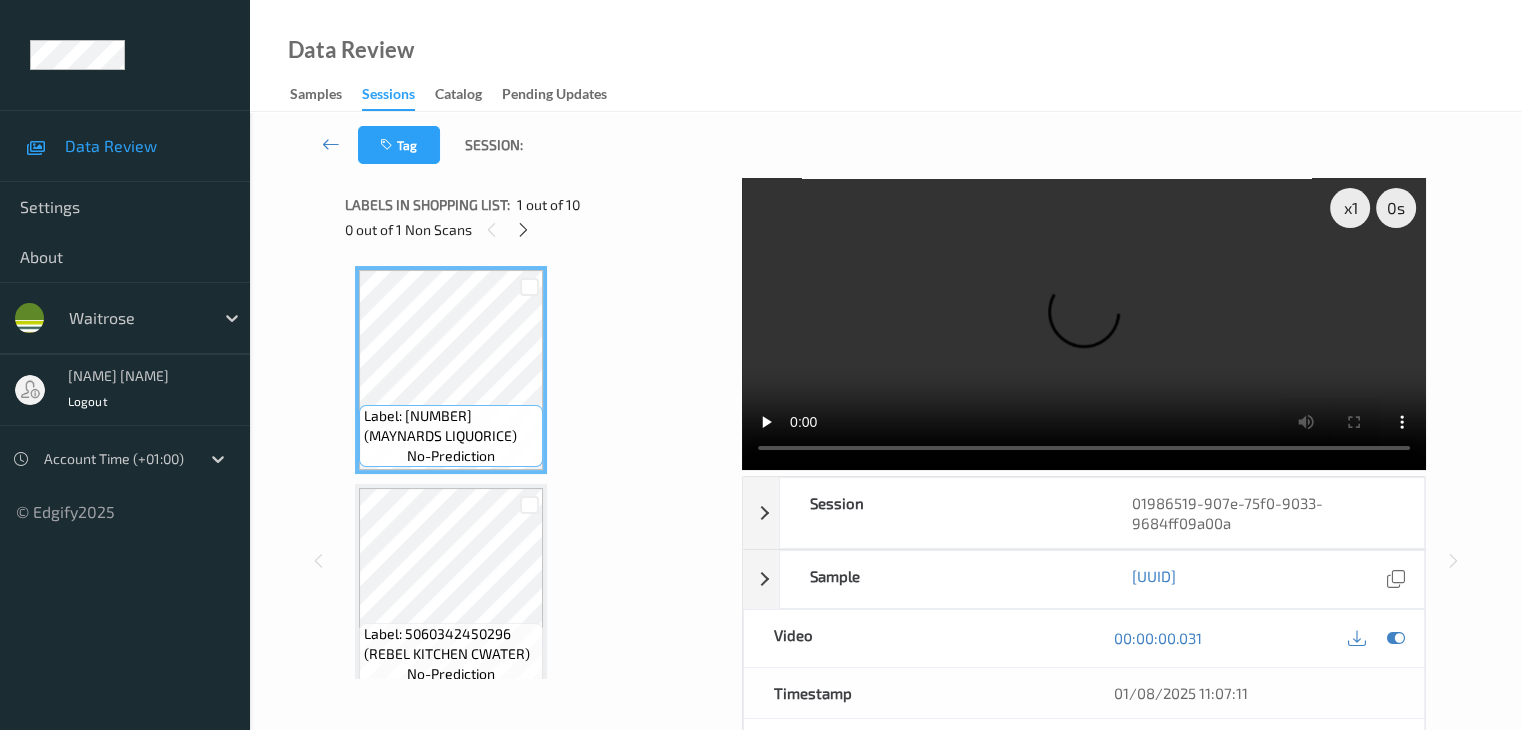 type 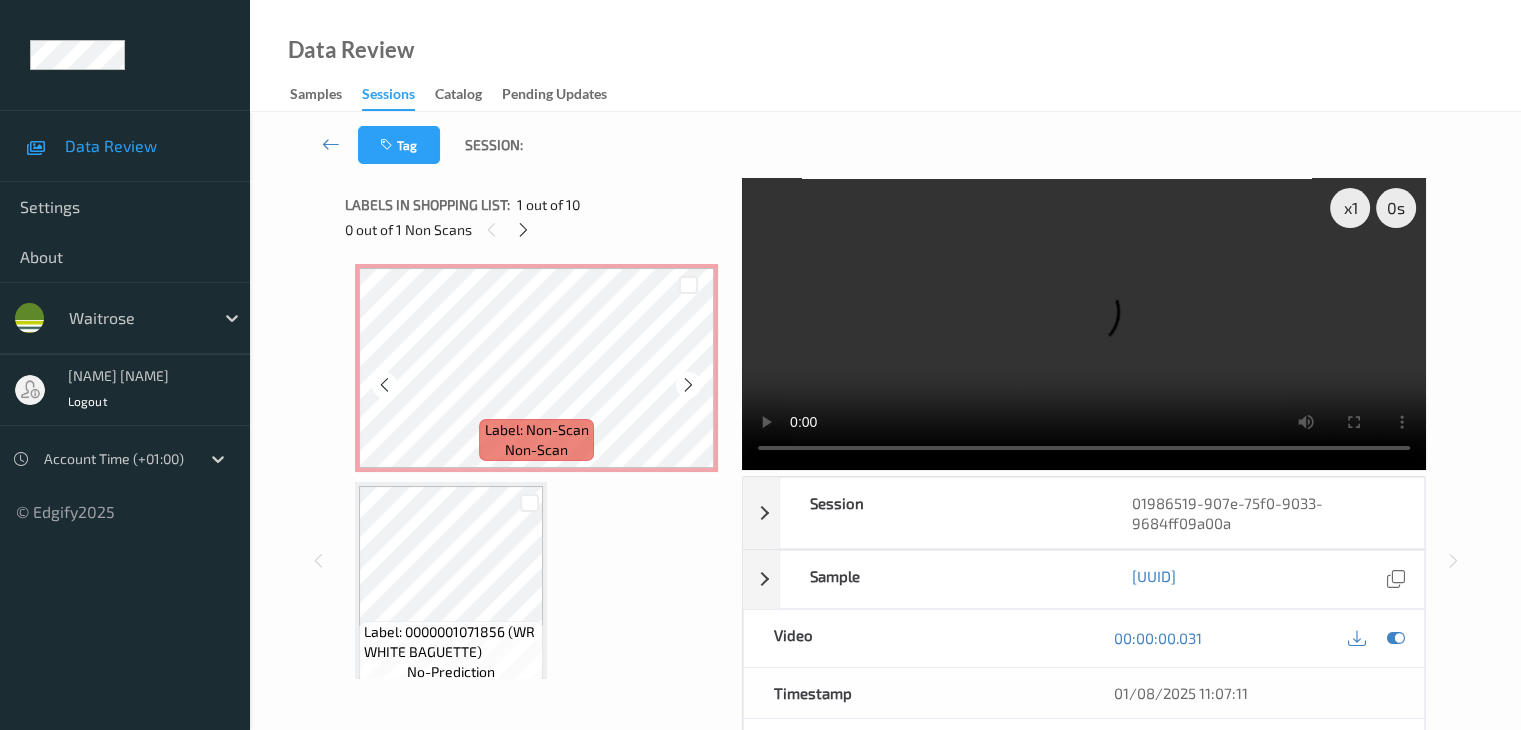 scroll, scrollTop: 1400, scrollLeft: 0, axis: vertical 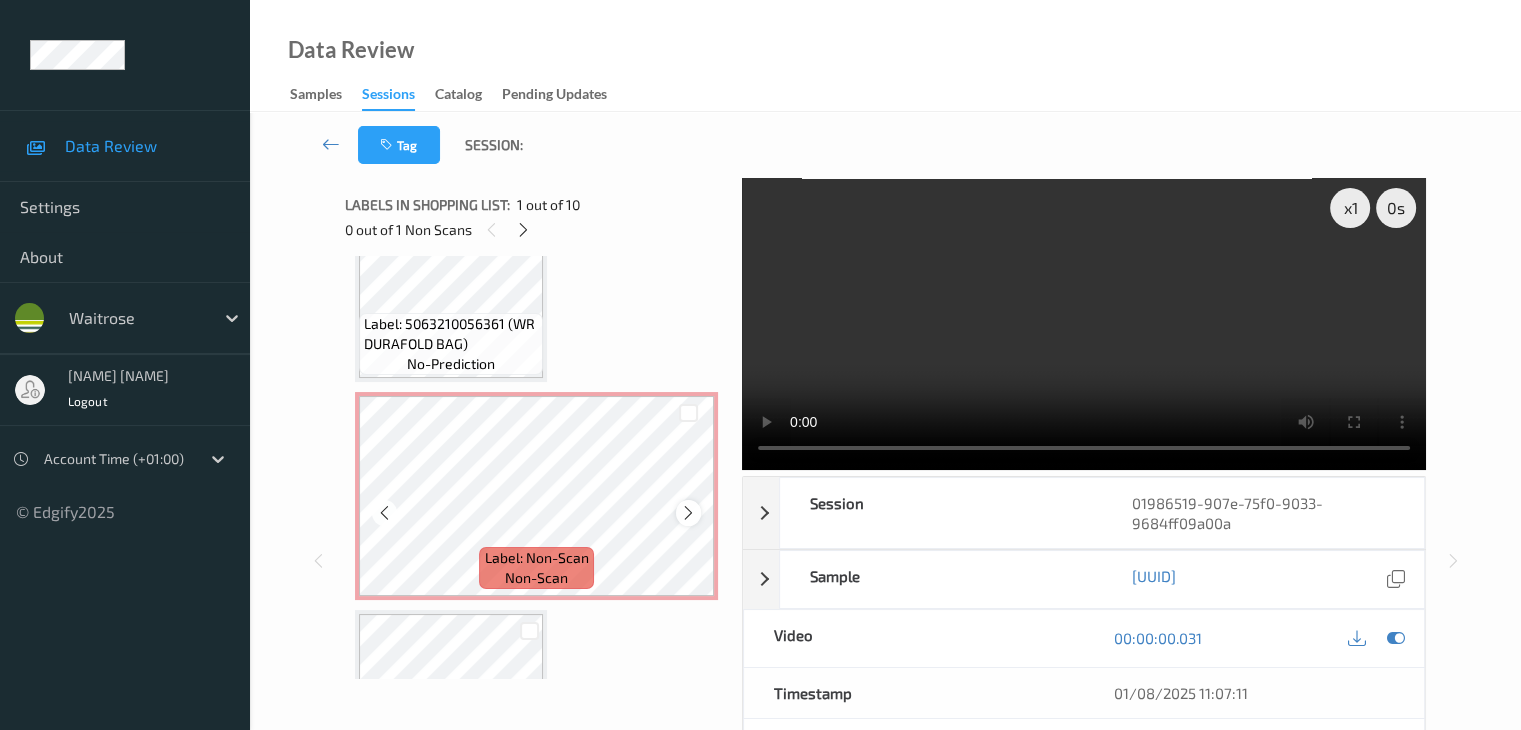 click at bounding box center [688, 513] 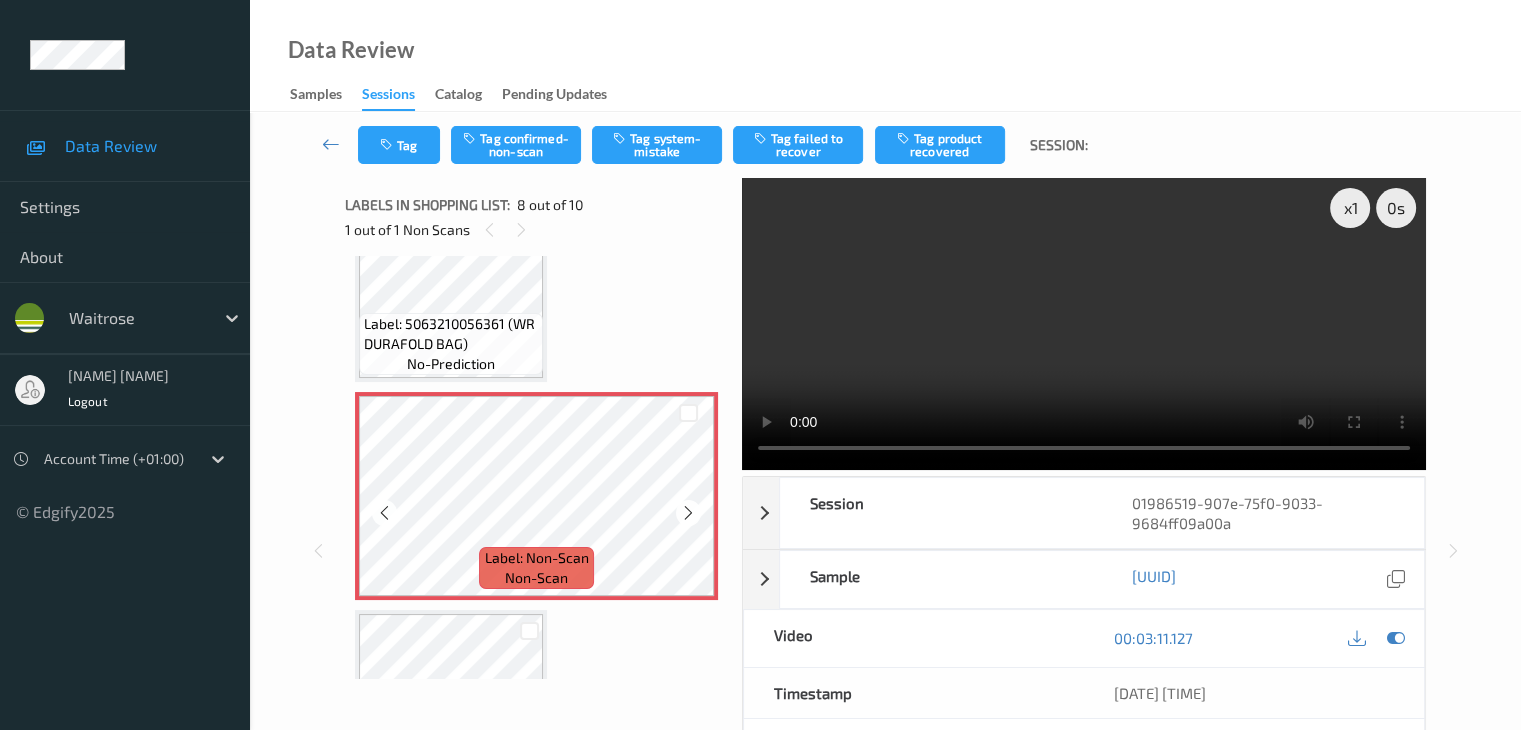 click at bounding box center (688, 513) 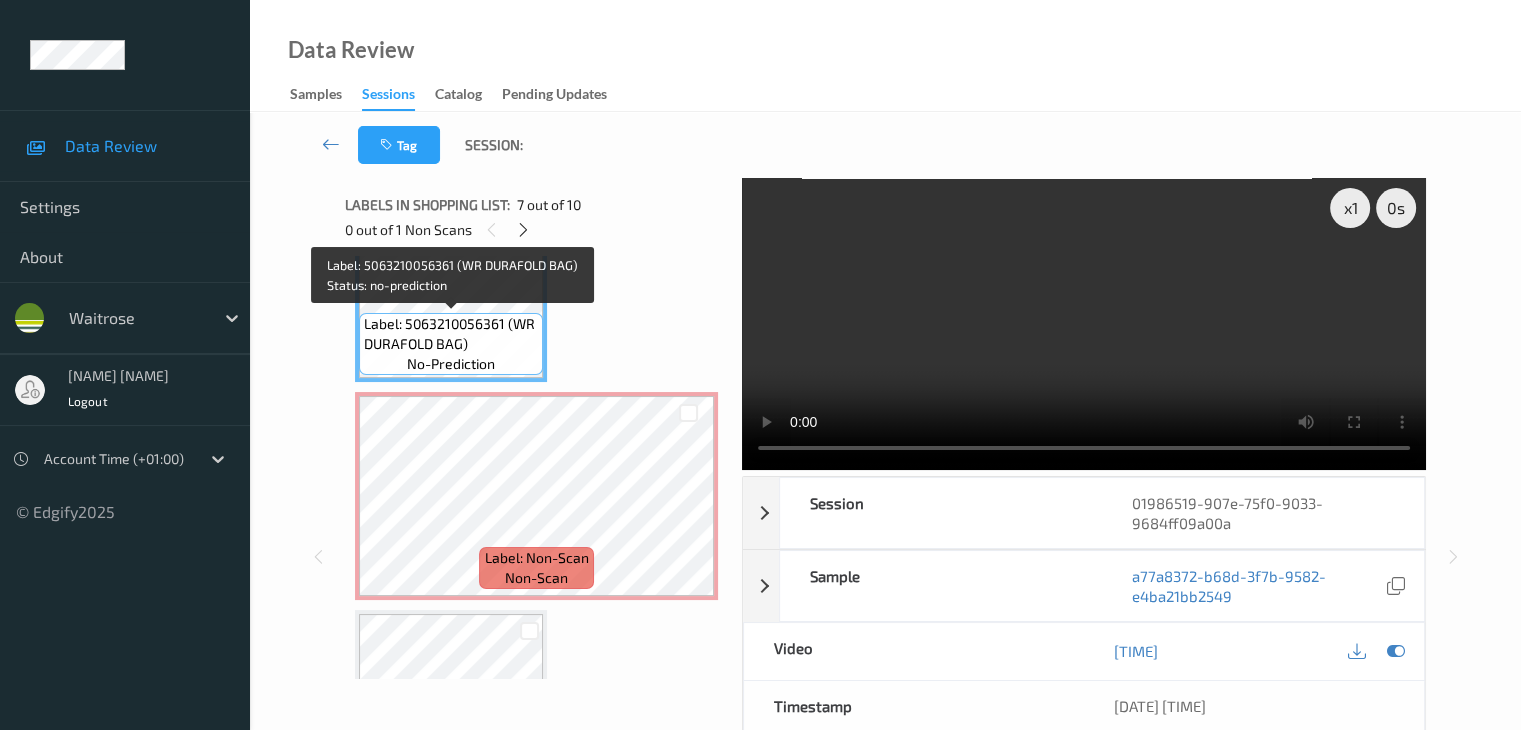 click on "Label: 5063210056361 (WR DURAFOLD BAG)" at bounding box center [451, 334] 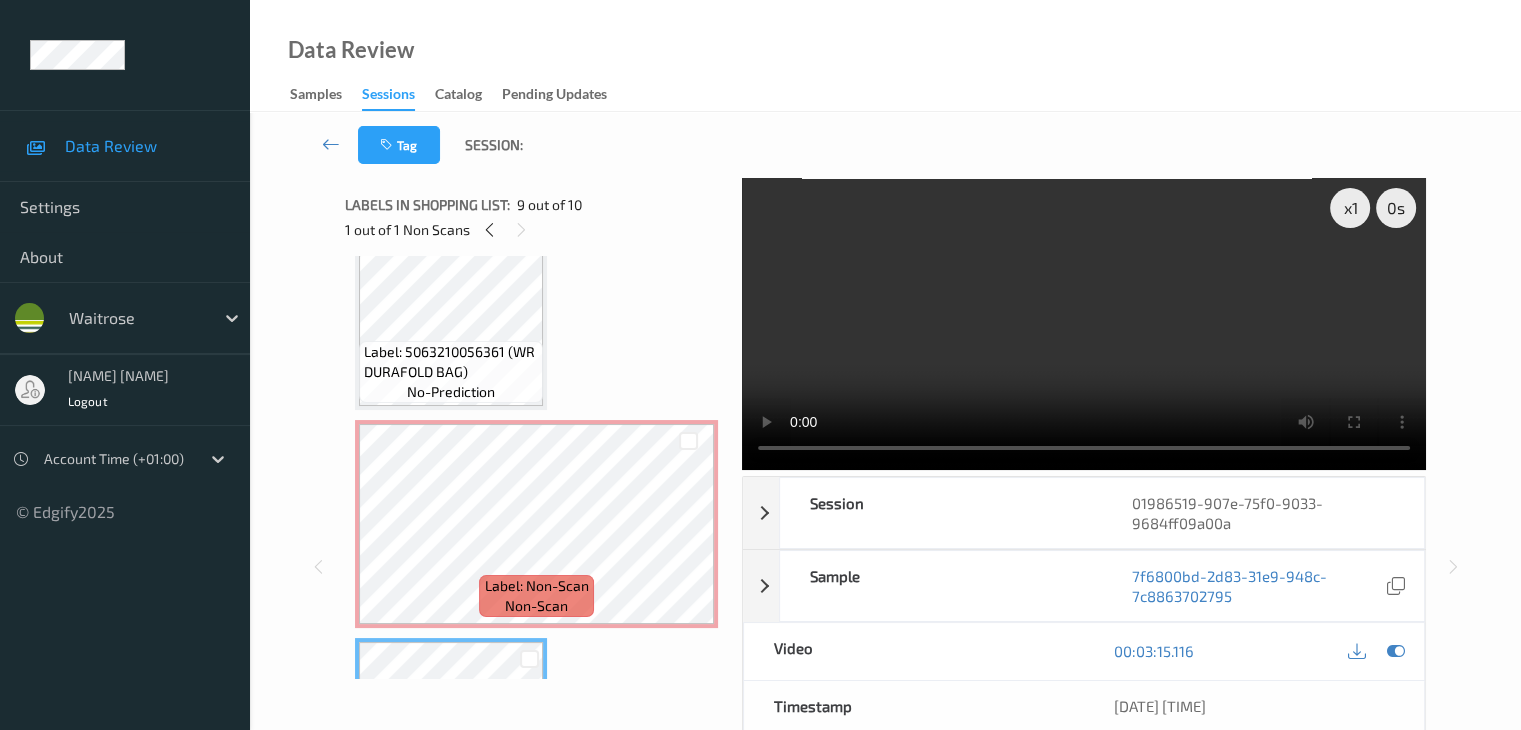 scroll, scrollTop: 1367, scrollLeft: 0, axis: vertical 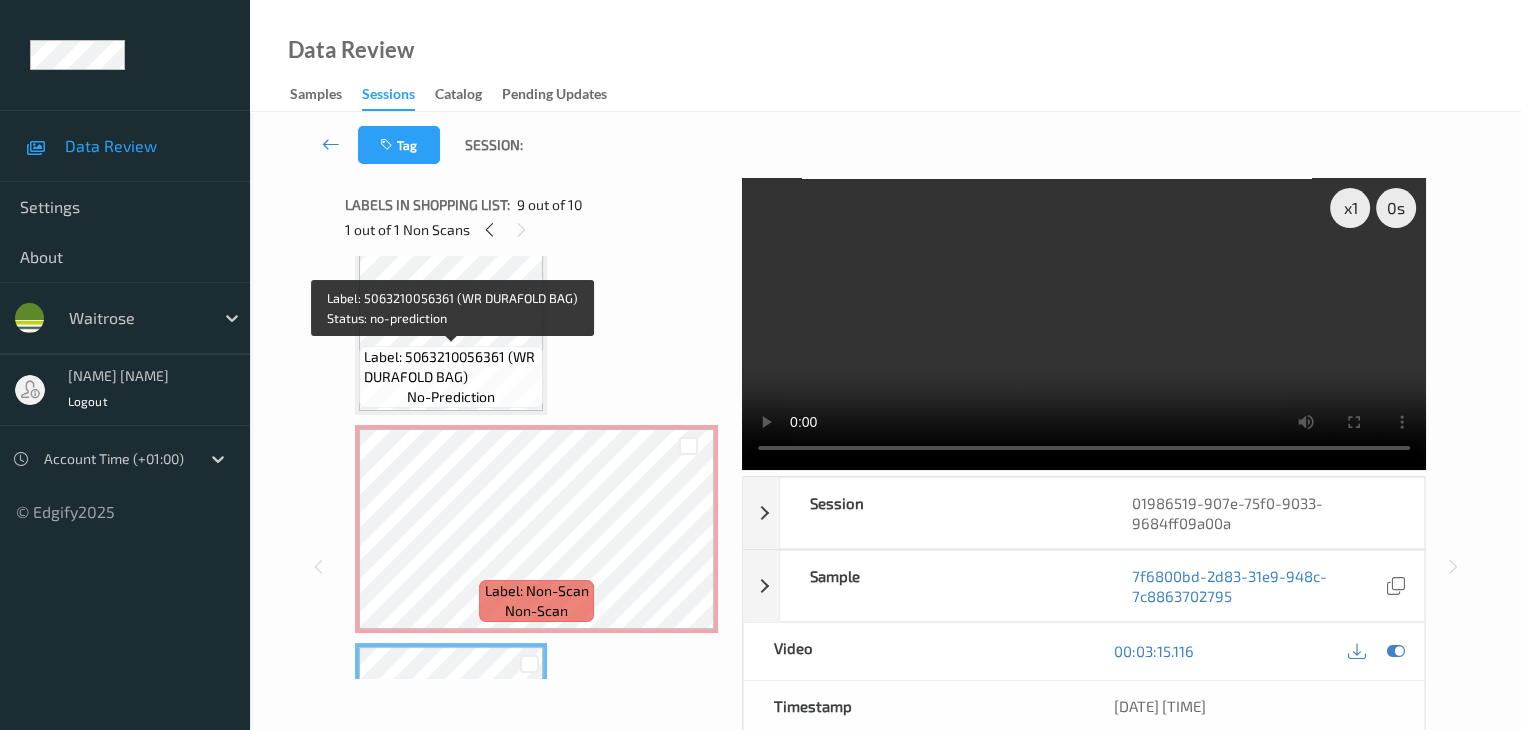 click on "Label: 5063210056361 (WR DURAFOLD BAG)" at bounding box center (451, 367) 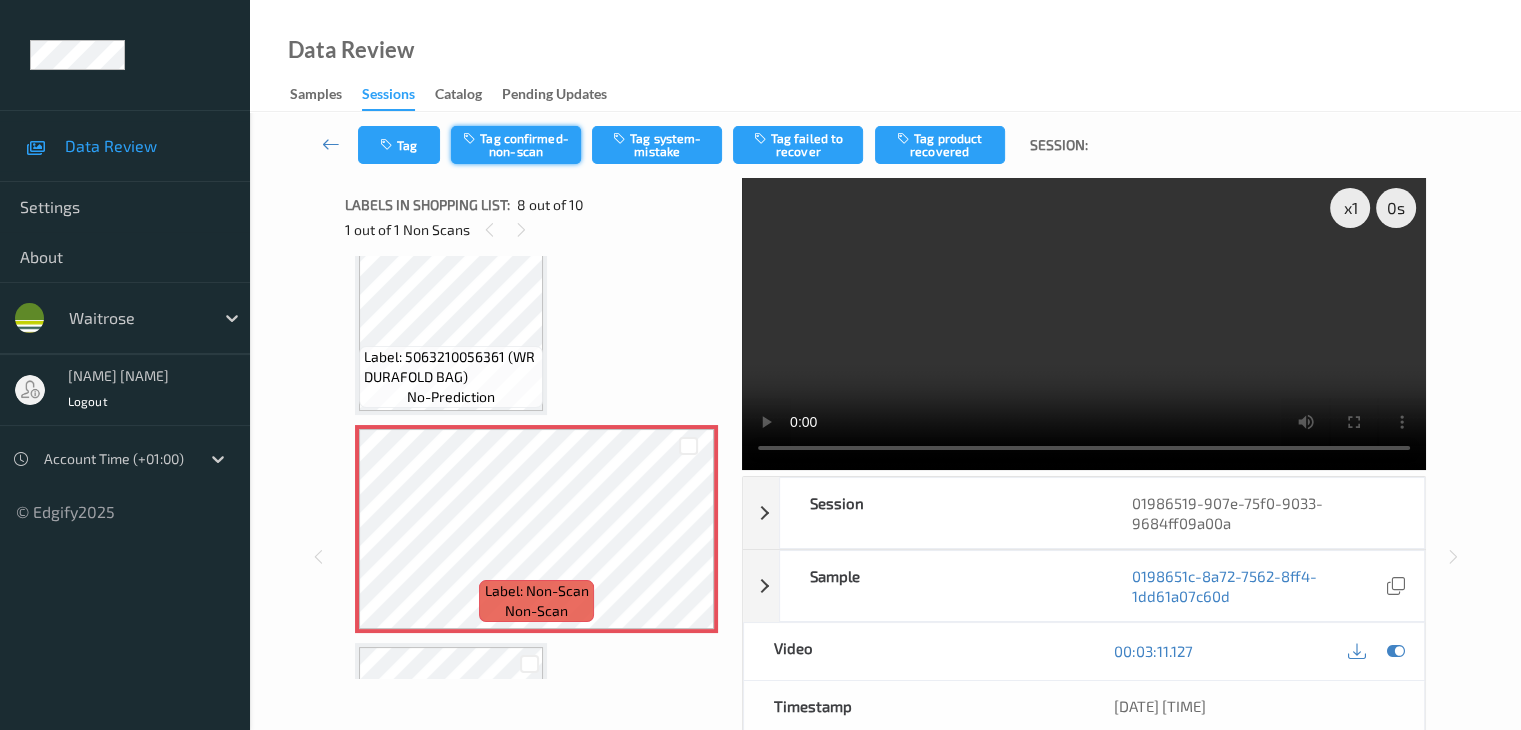 click on "Tag   confirmed-non-scan" at bounding box center (516, 145) 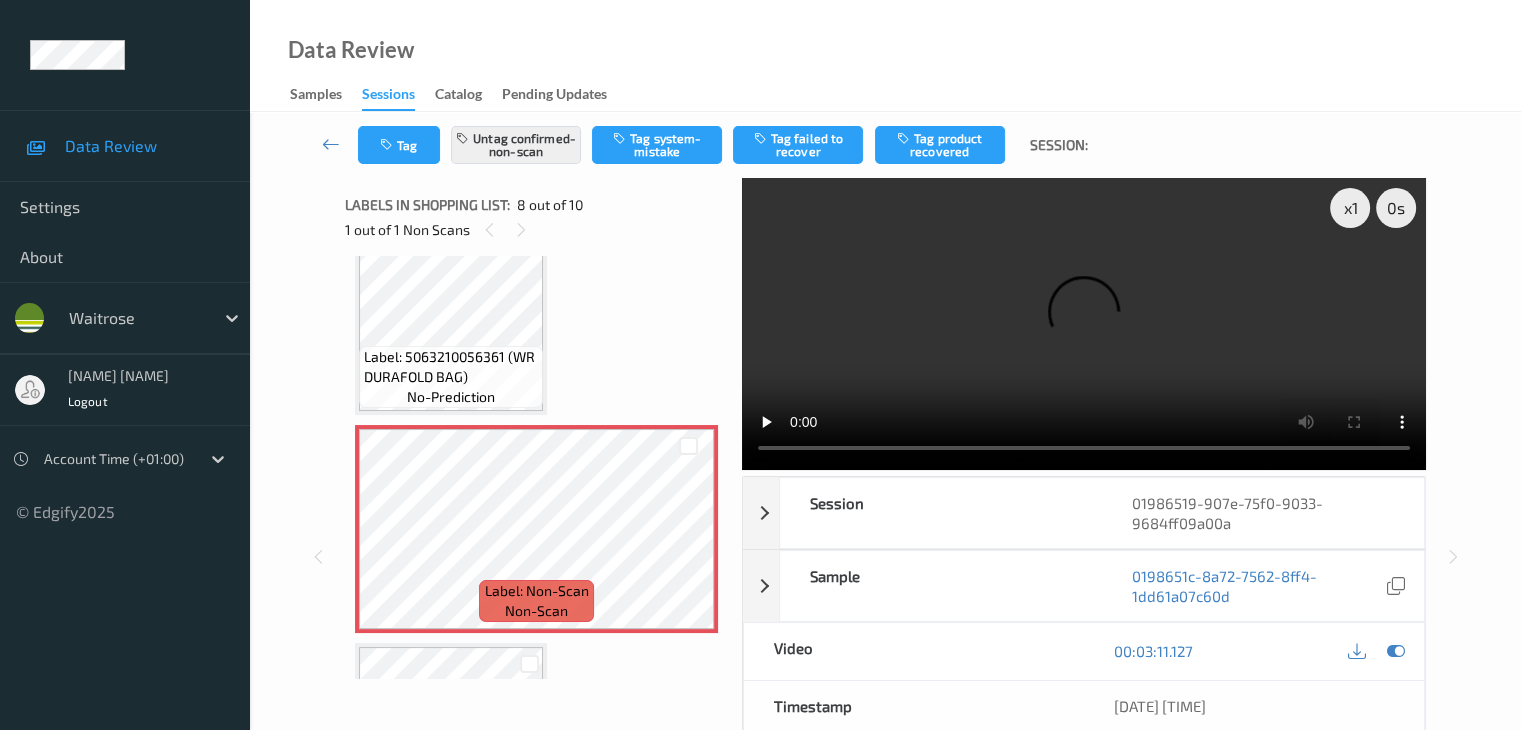 click on "Tag Untag   confirmed-non-scan Tag   system-mistake Tag   failed to recover Tag   product recovered Session:" at bounding box center [885, 145] 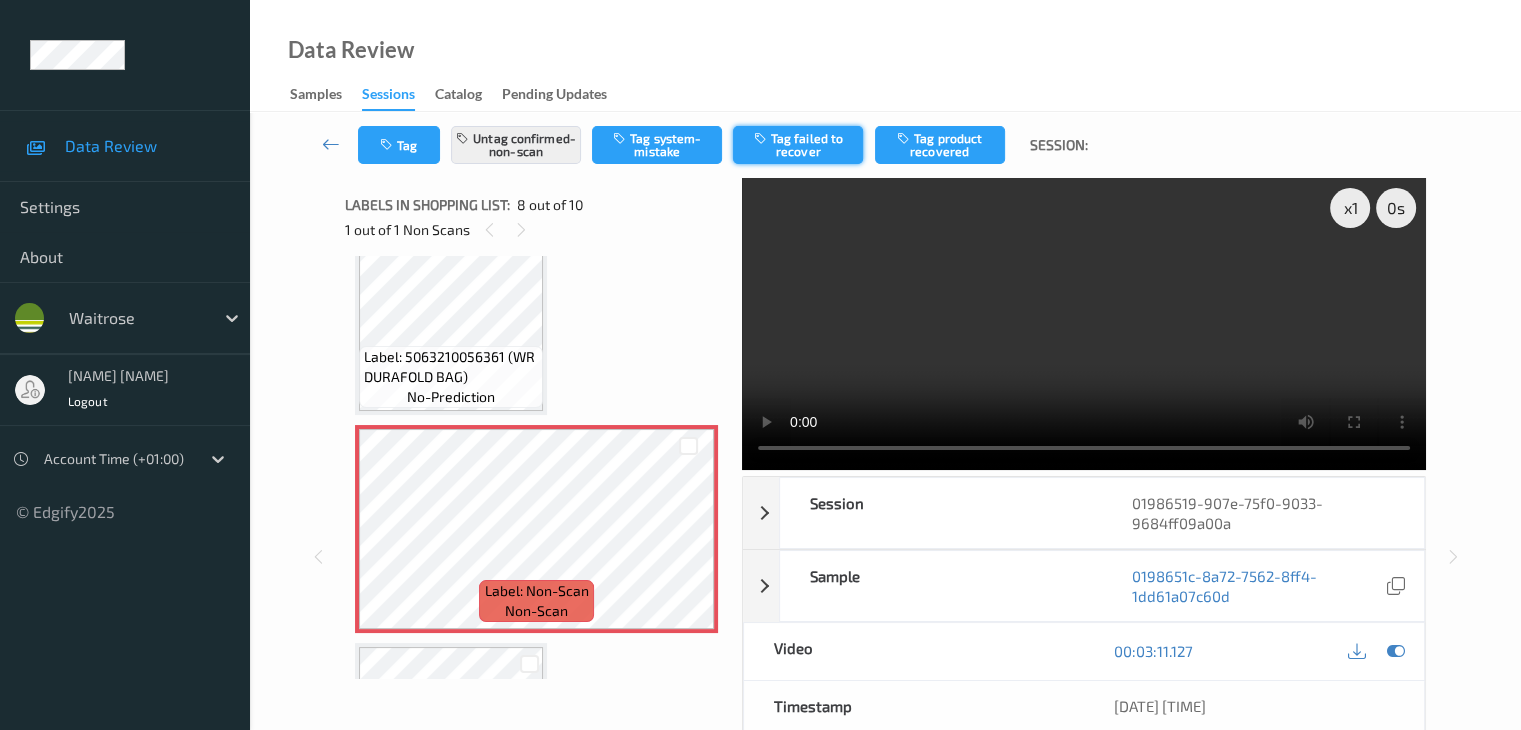 click on "Tag   failed to recover" at bounding box center [798, 145] 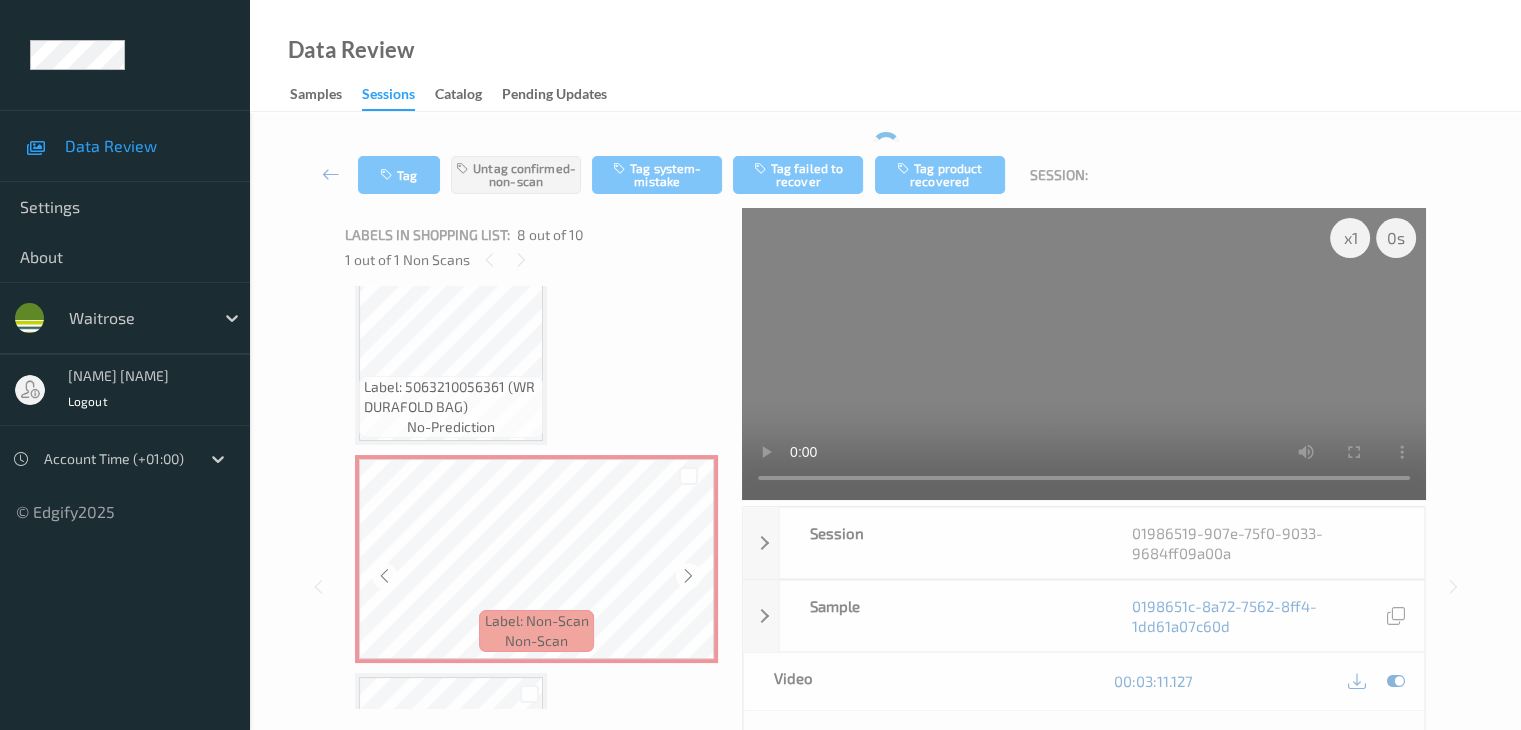 scroll, scrollTop: 1667, scrollLeft: 0, axis: vertical 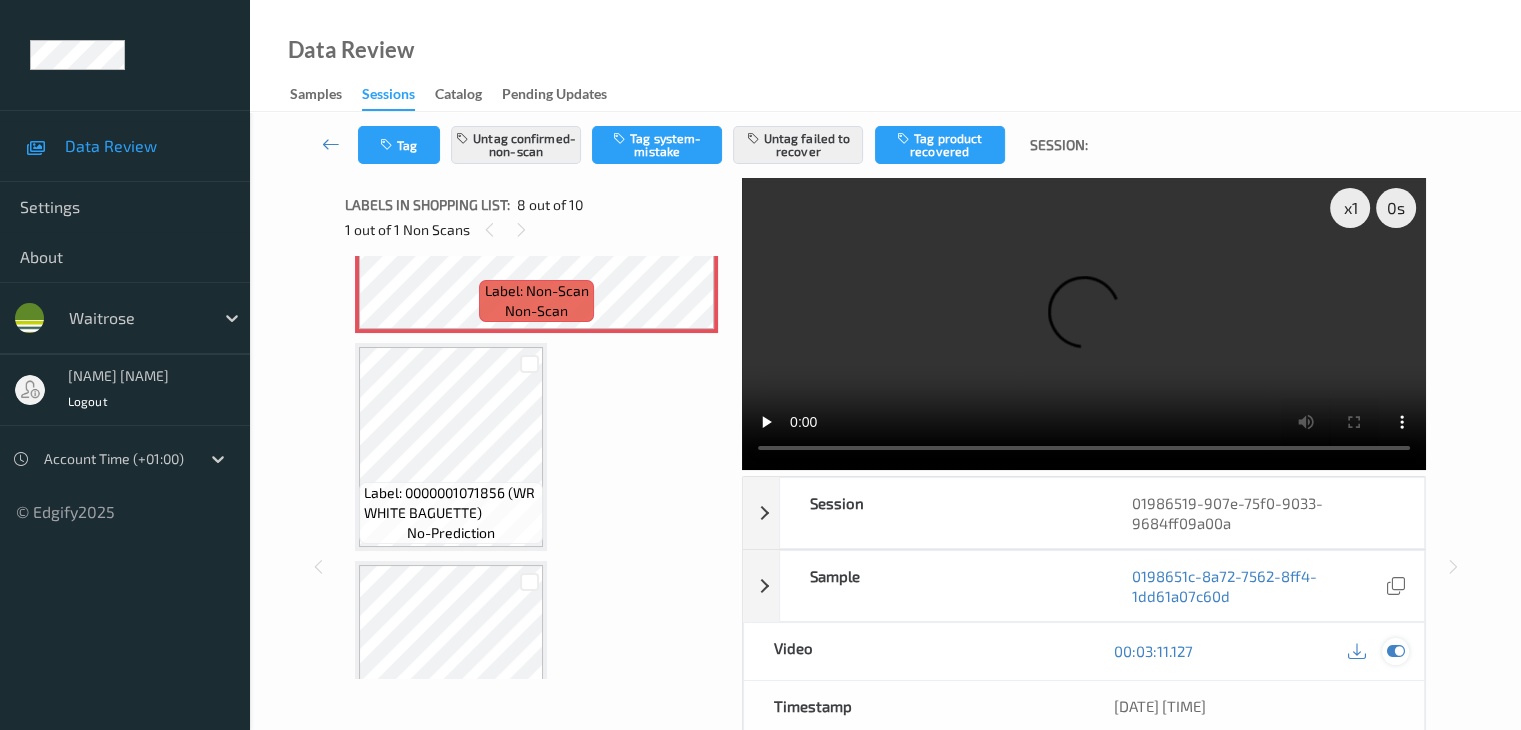 click at bounding box center (1395, 651) 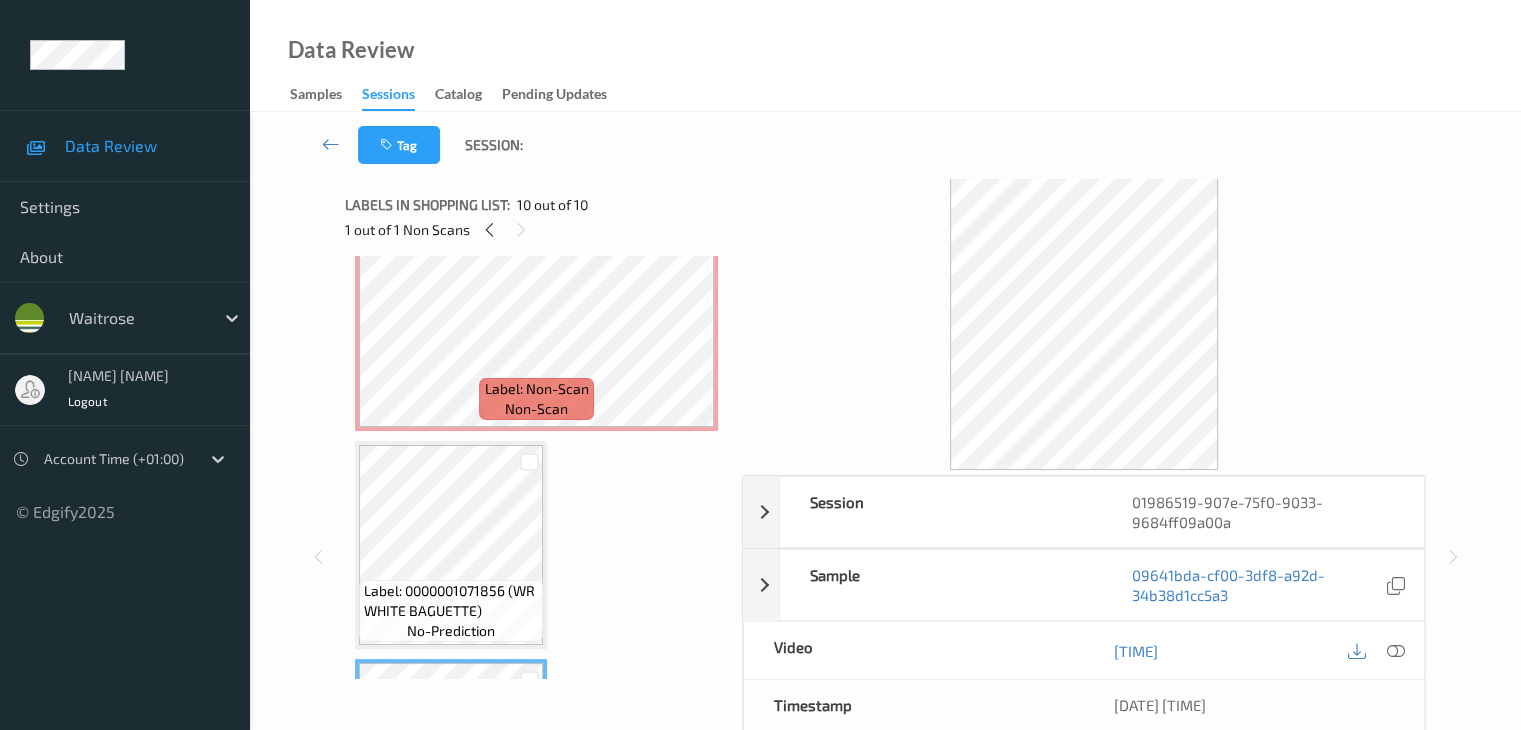 scroll, scrollTop: 1567, scrollLeft: 0, axis: vertical 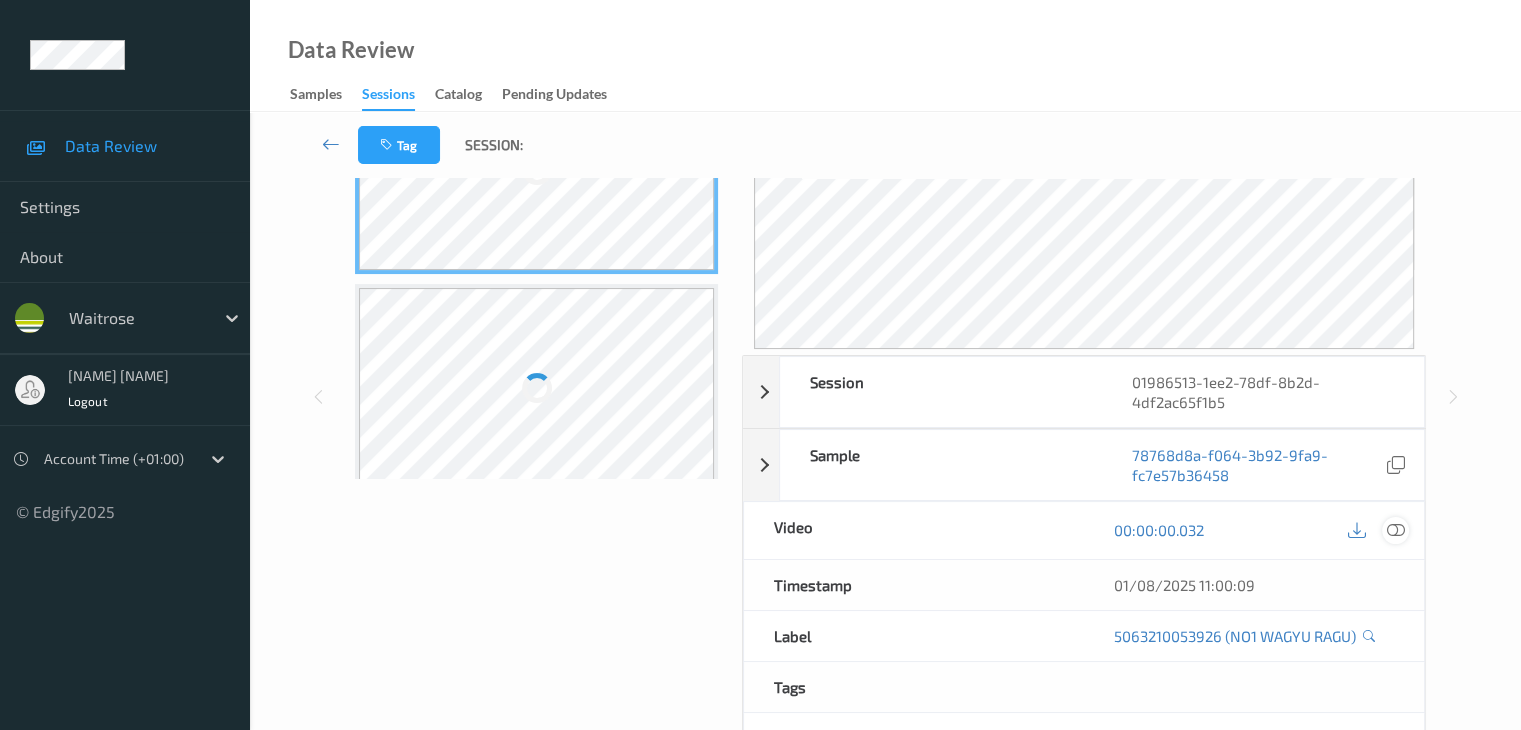 click at bounding box center (1395, 530) 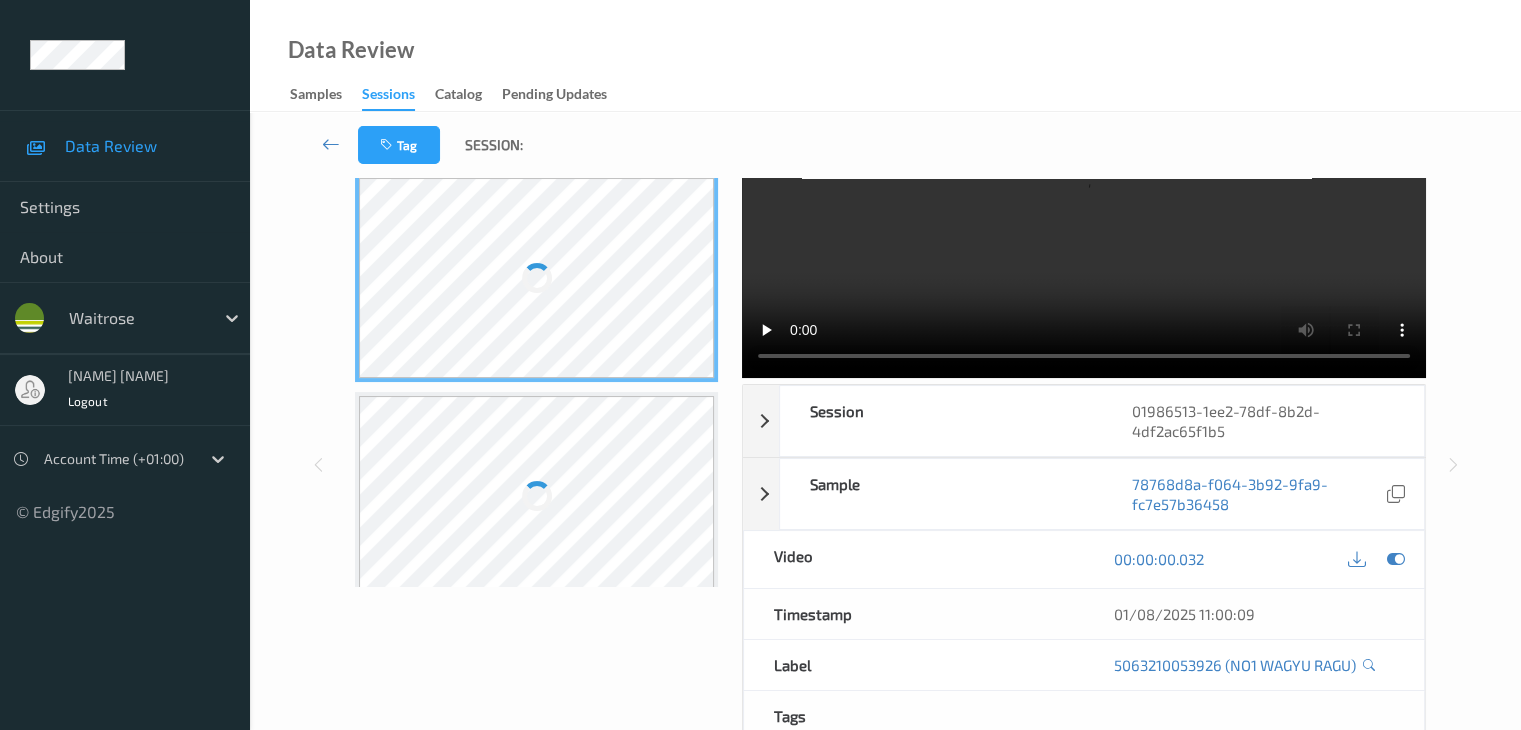 scroll, scrollTop: 0, scrollLeft: 0, axis: both 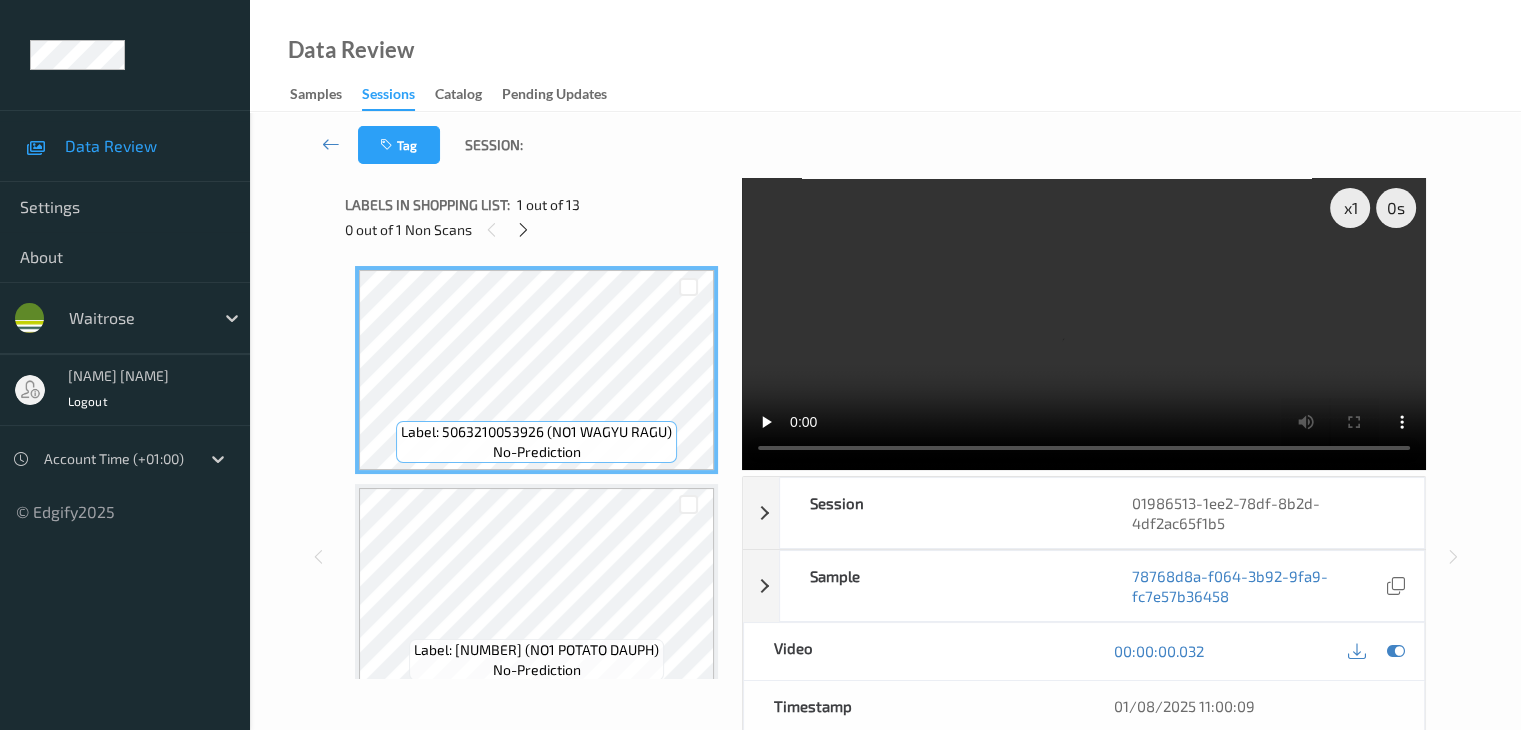 type 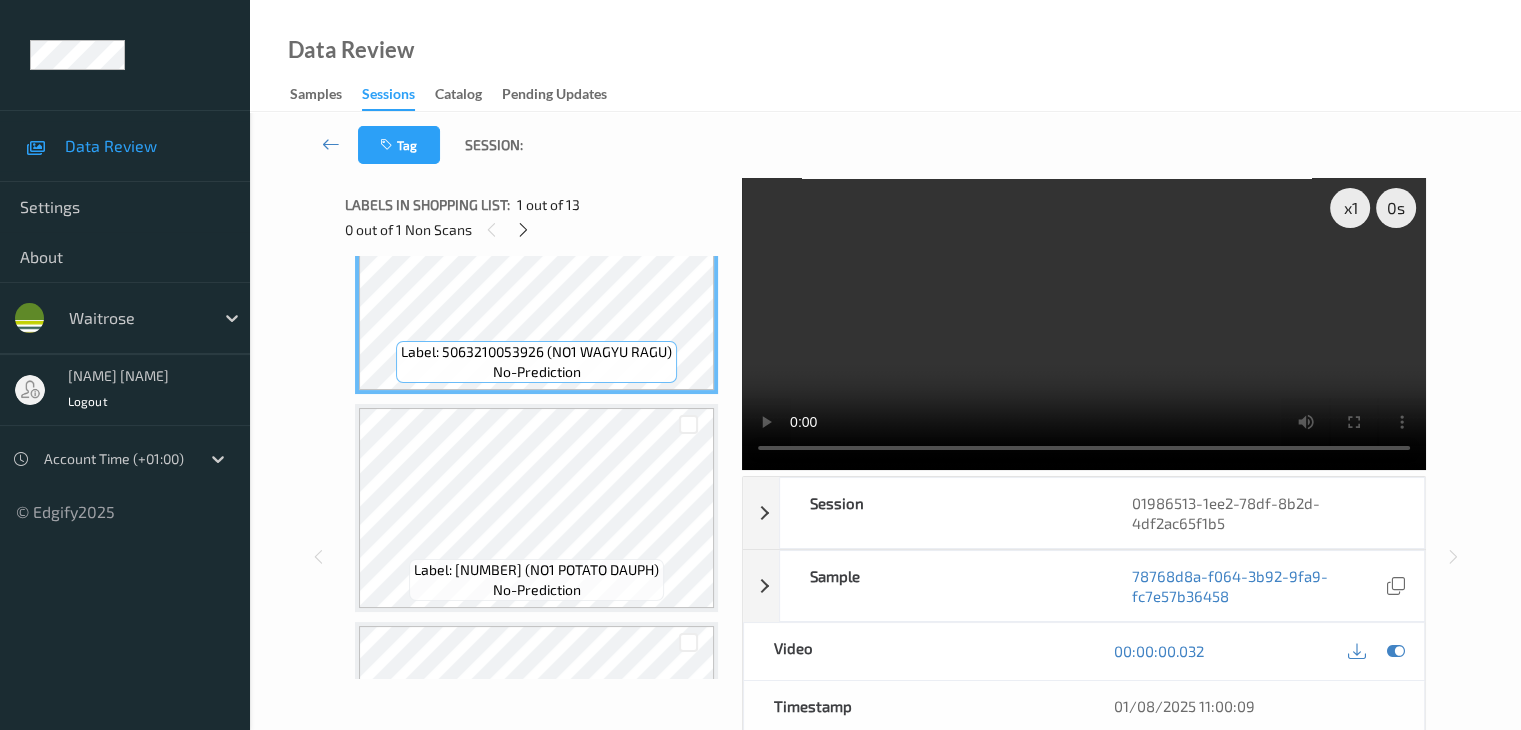 scroll, scrollTop: 200, scrollLeft: 0, axis: vertical 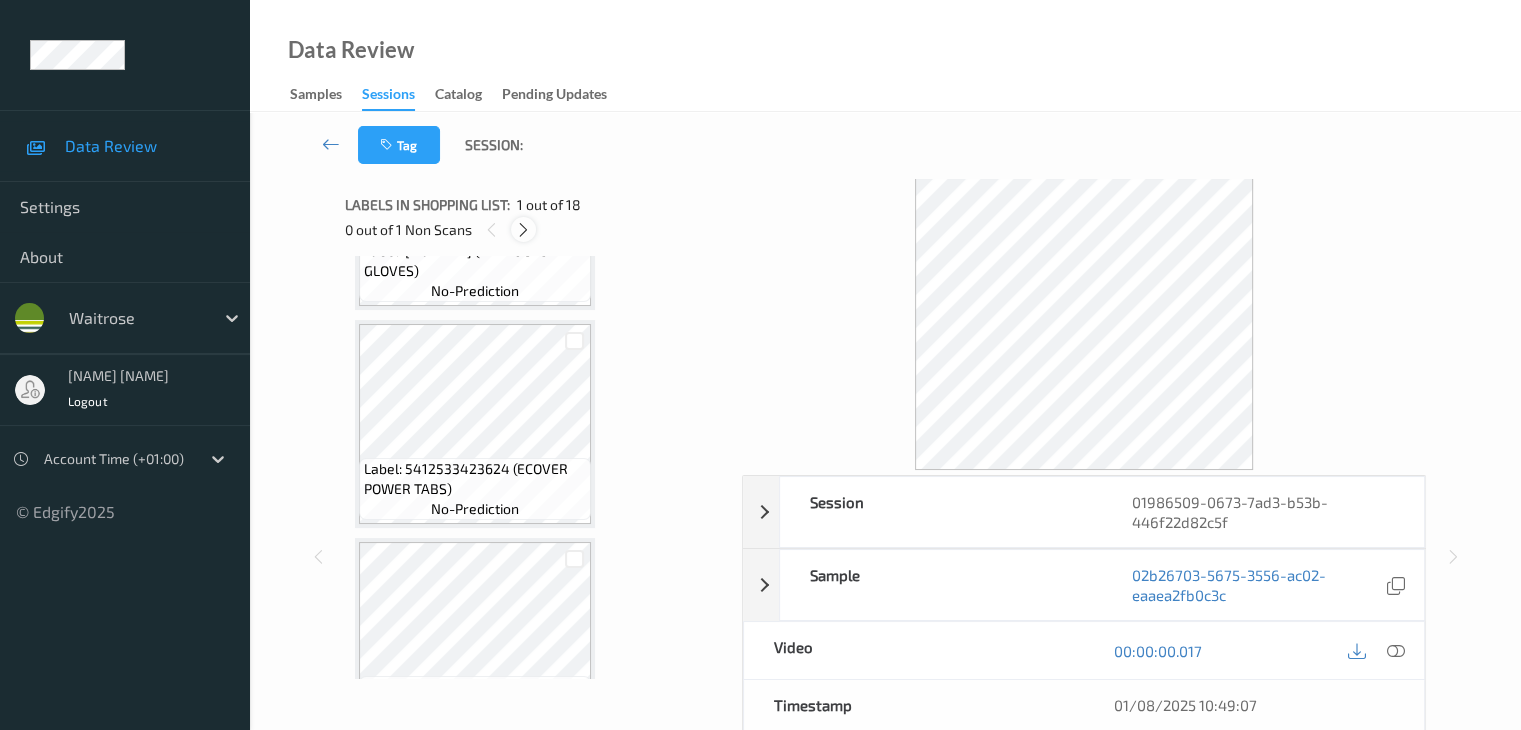 click at bounding box center [523, 229] 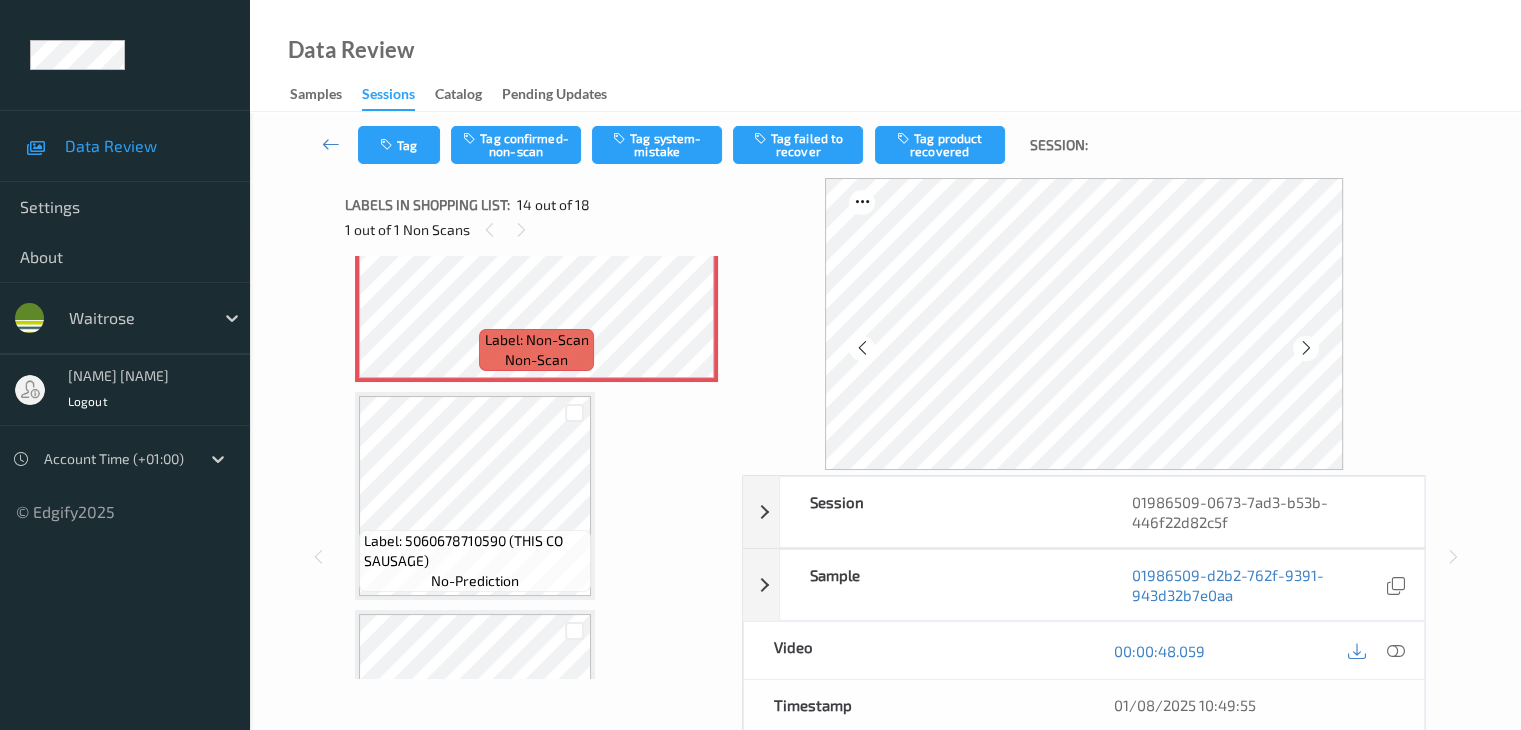 scroll, scrollTop: 2726, scrollLeft: 0, axis: vertical 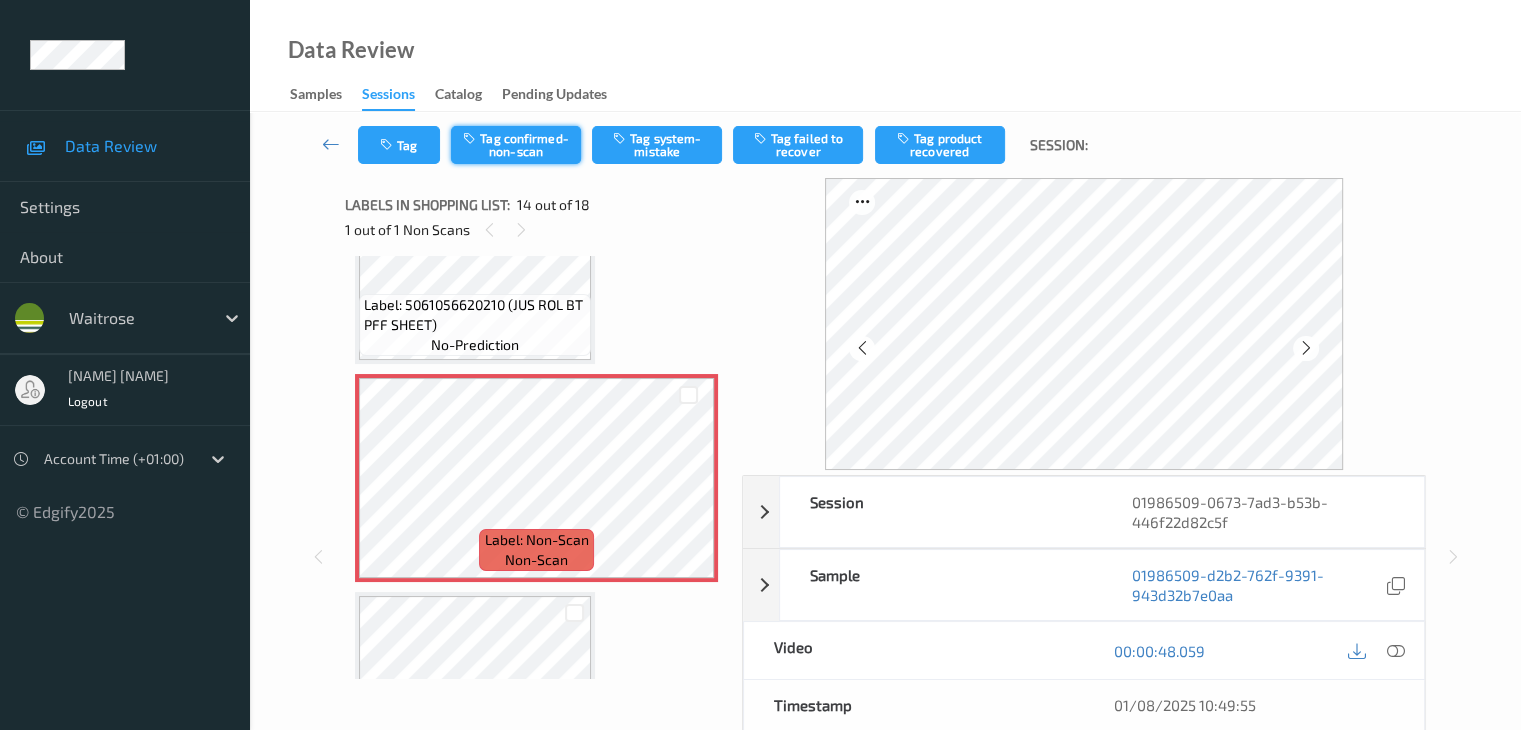 click on "Tag   confirmed-non-scan" at bounding box center [516, 145] 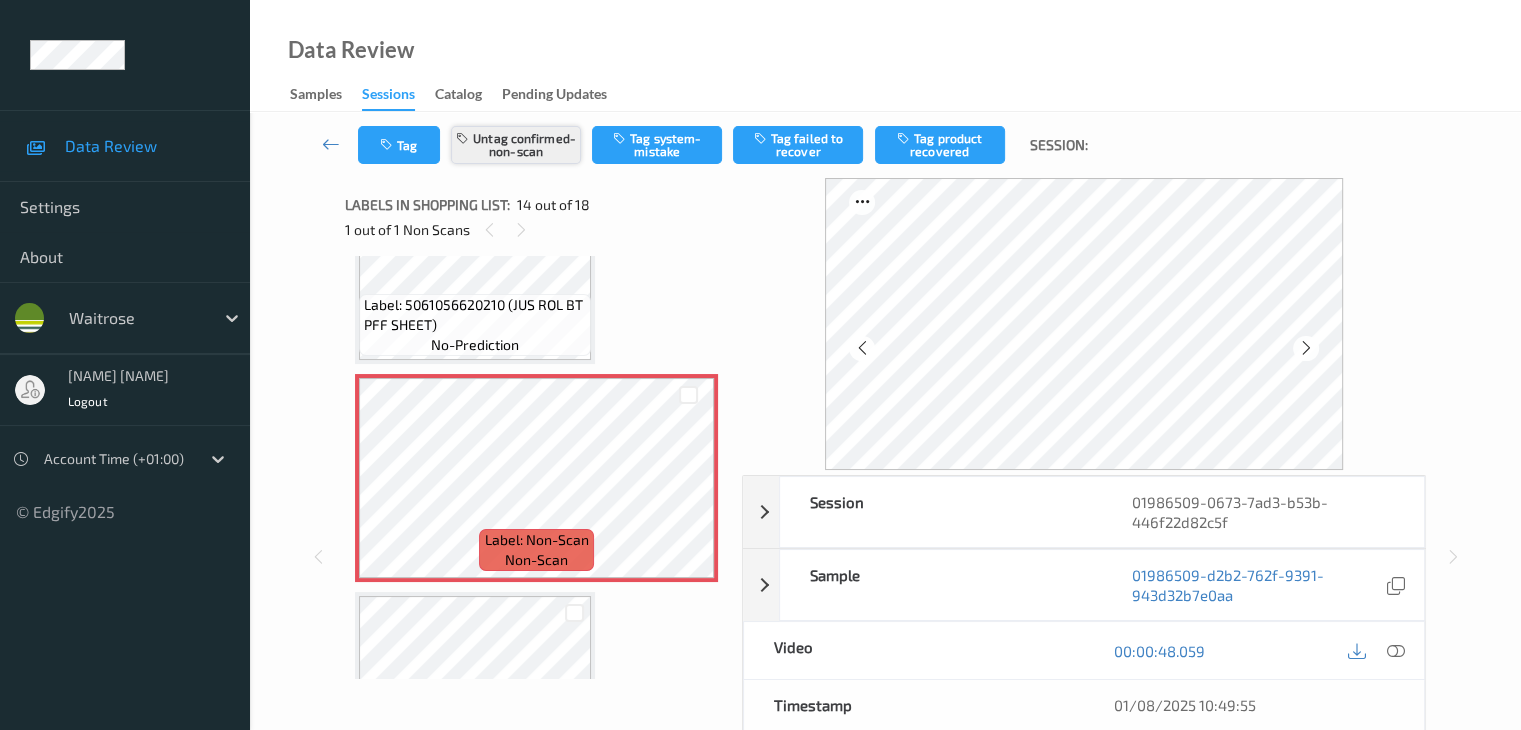 click on "Untag   confirmed-non-scan" at bounding box center (516, 145) 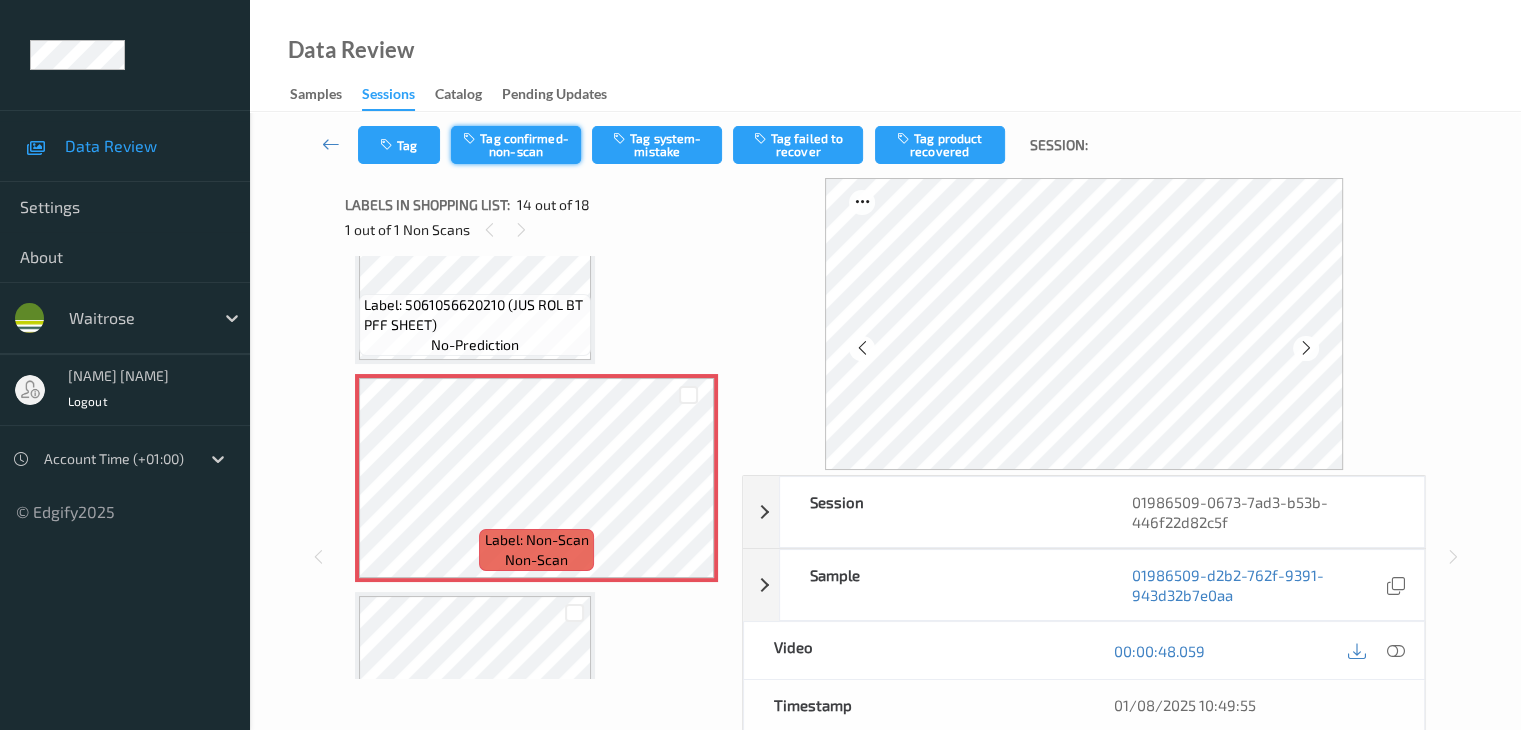 click on "Tag   confirmed-non-scan" at bounding box center [516, 145] 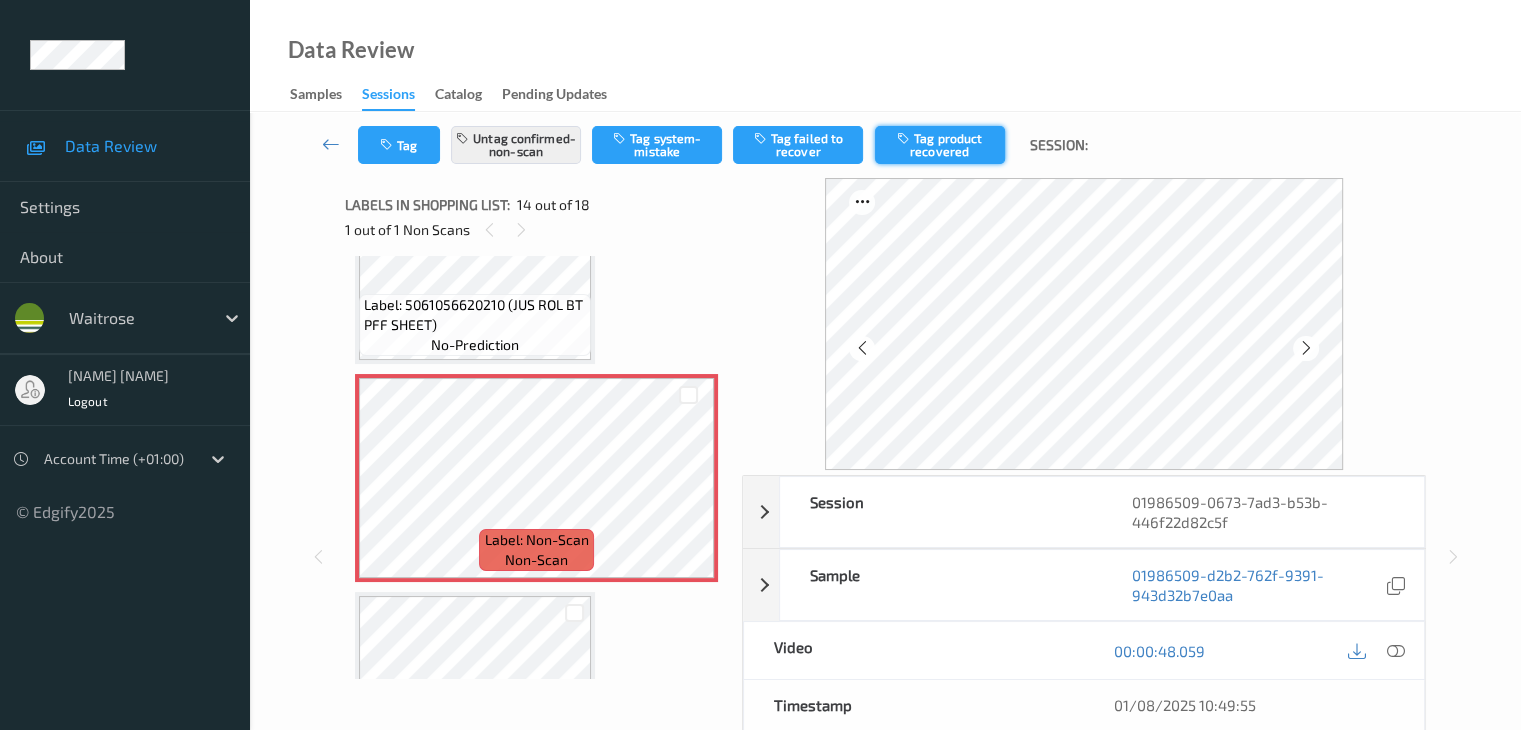 click on "Tag   product recovered" at bounding box center [940, 145] 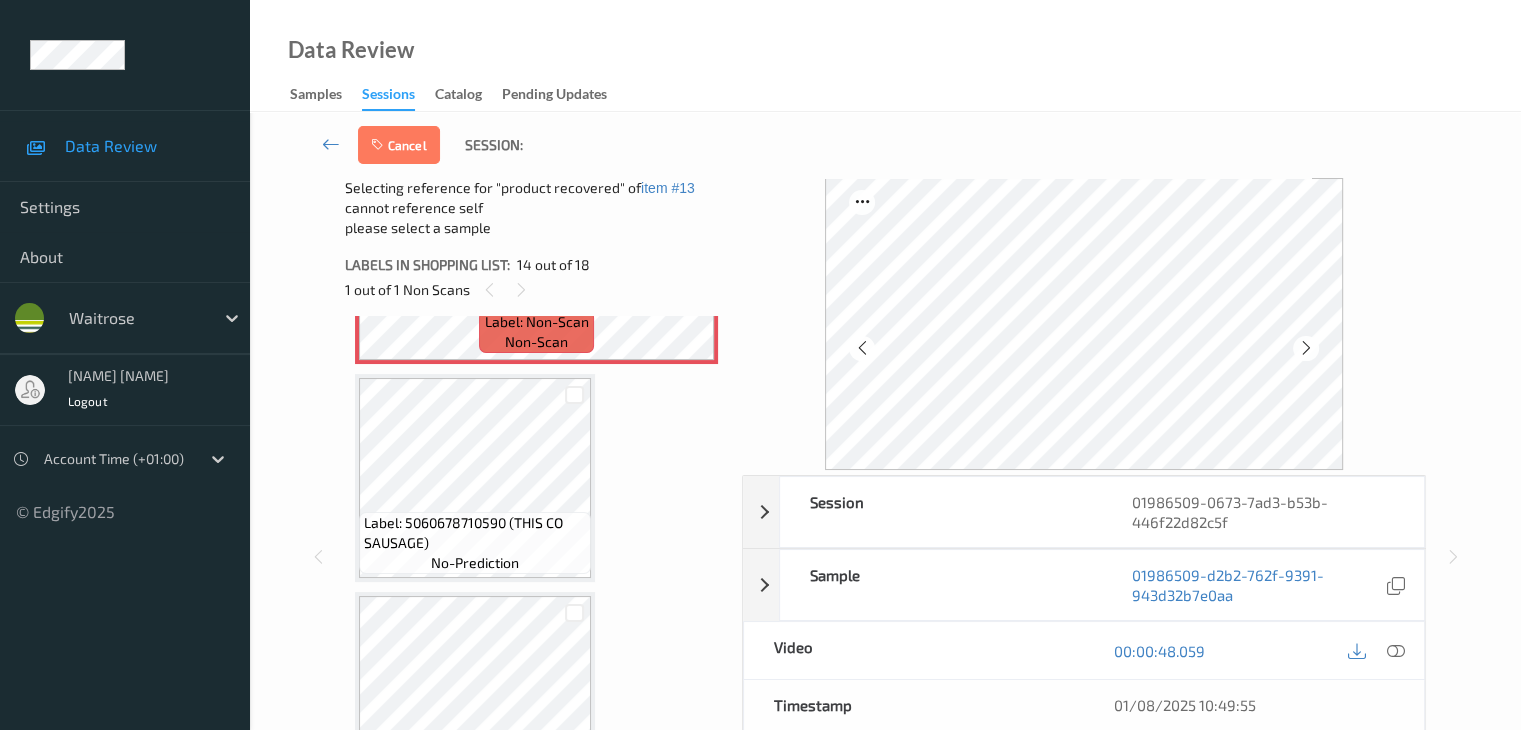 scroll, scrollTop: 3126, scrollLeft: 0, axis: vertical 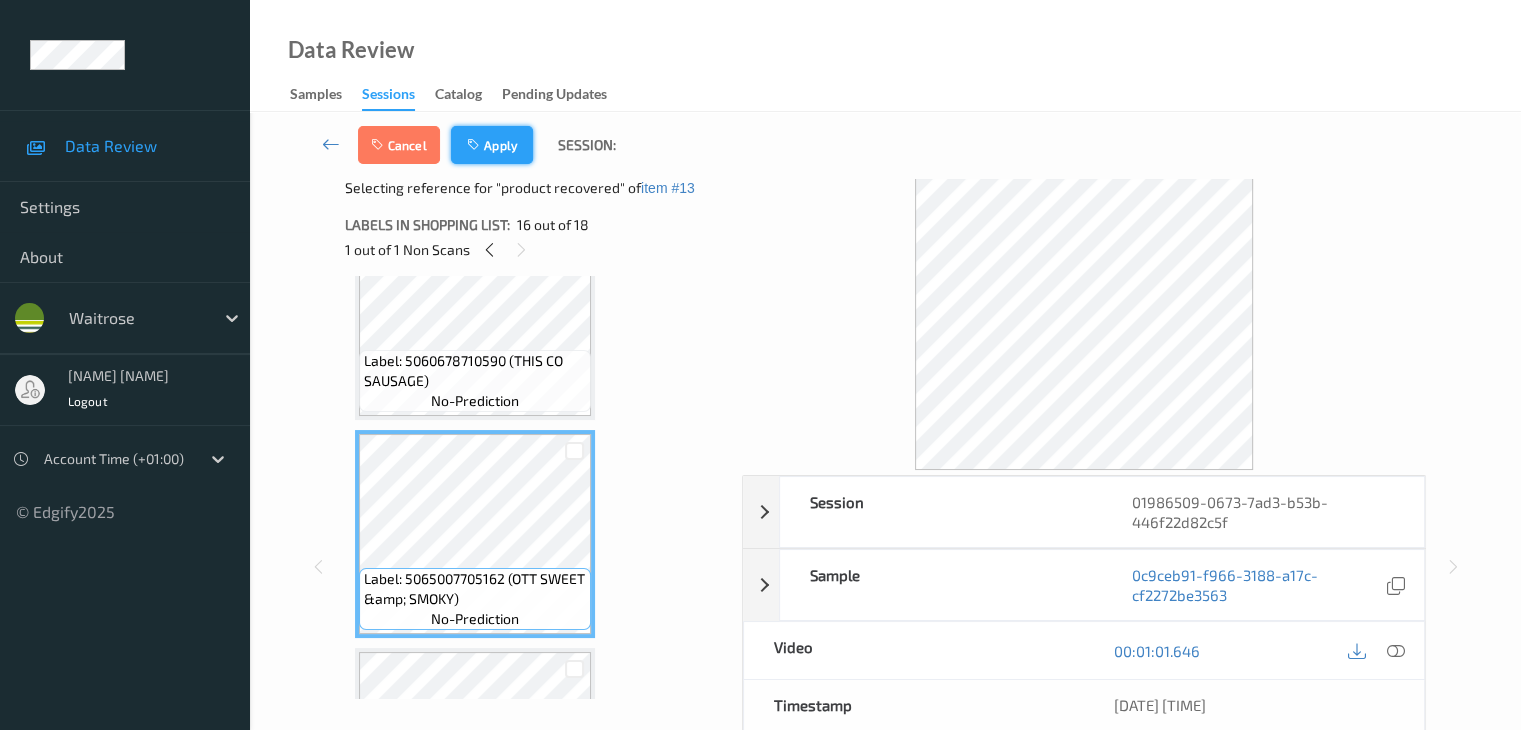 click on "Apply" at bounding box center [492, 145] 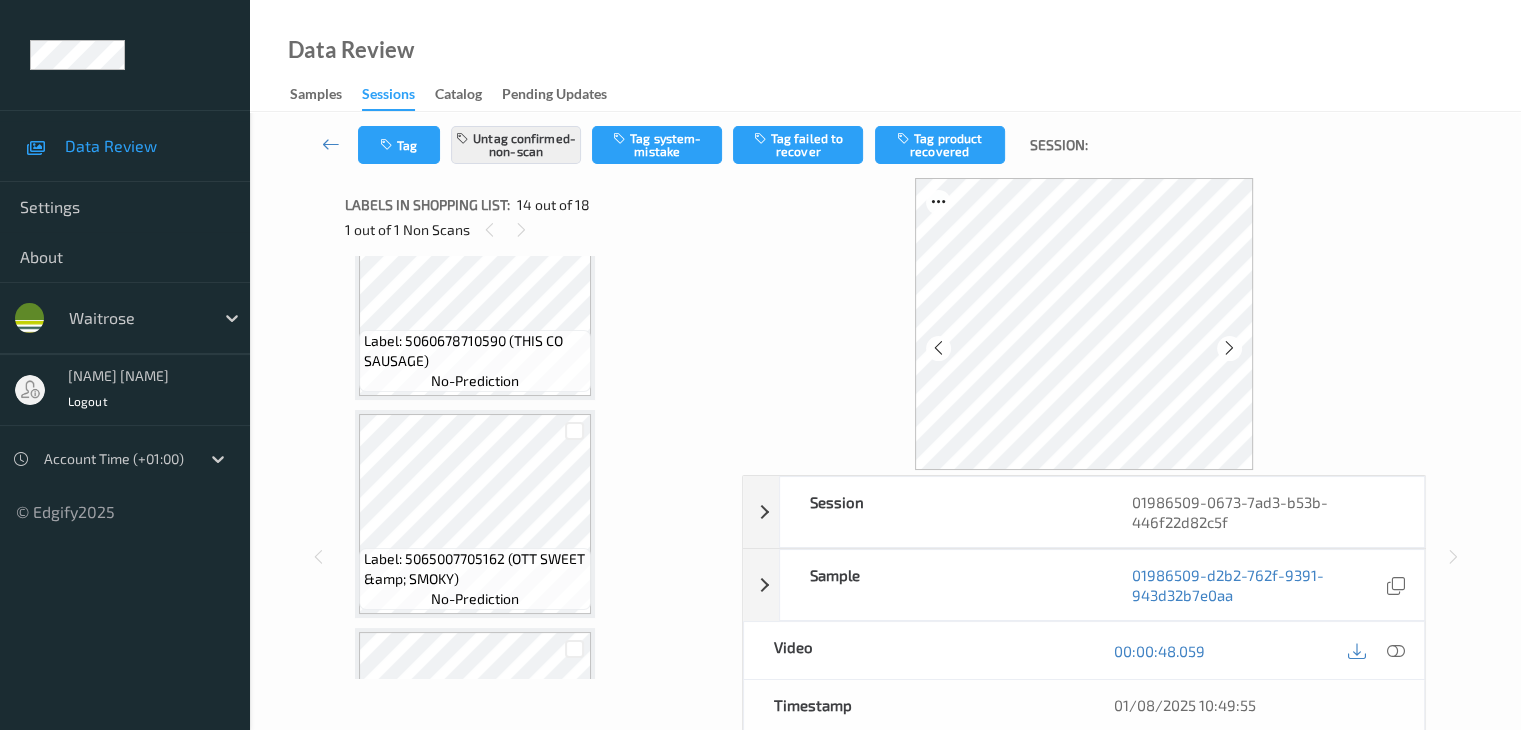 scroll, scrollTop: 2626, scrollLeft: 0, axis: vertical 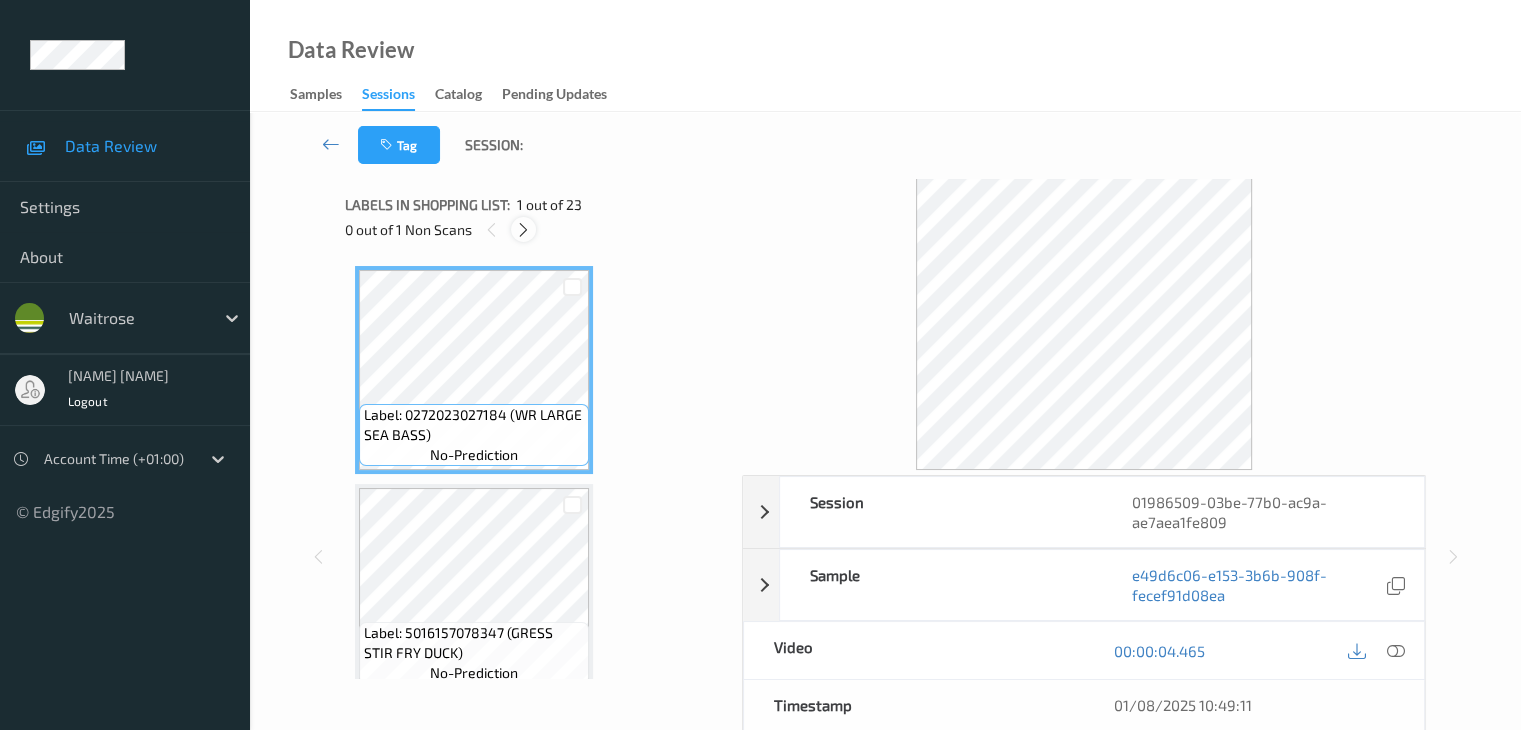 drag, startPoint x: 527, startPoint y: 228, endPoint x: 729, endPoint y: 312, distance: 218.76929 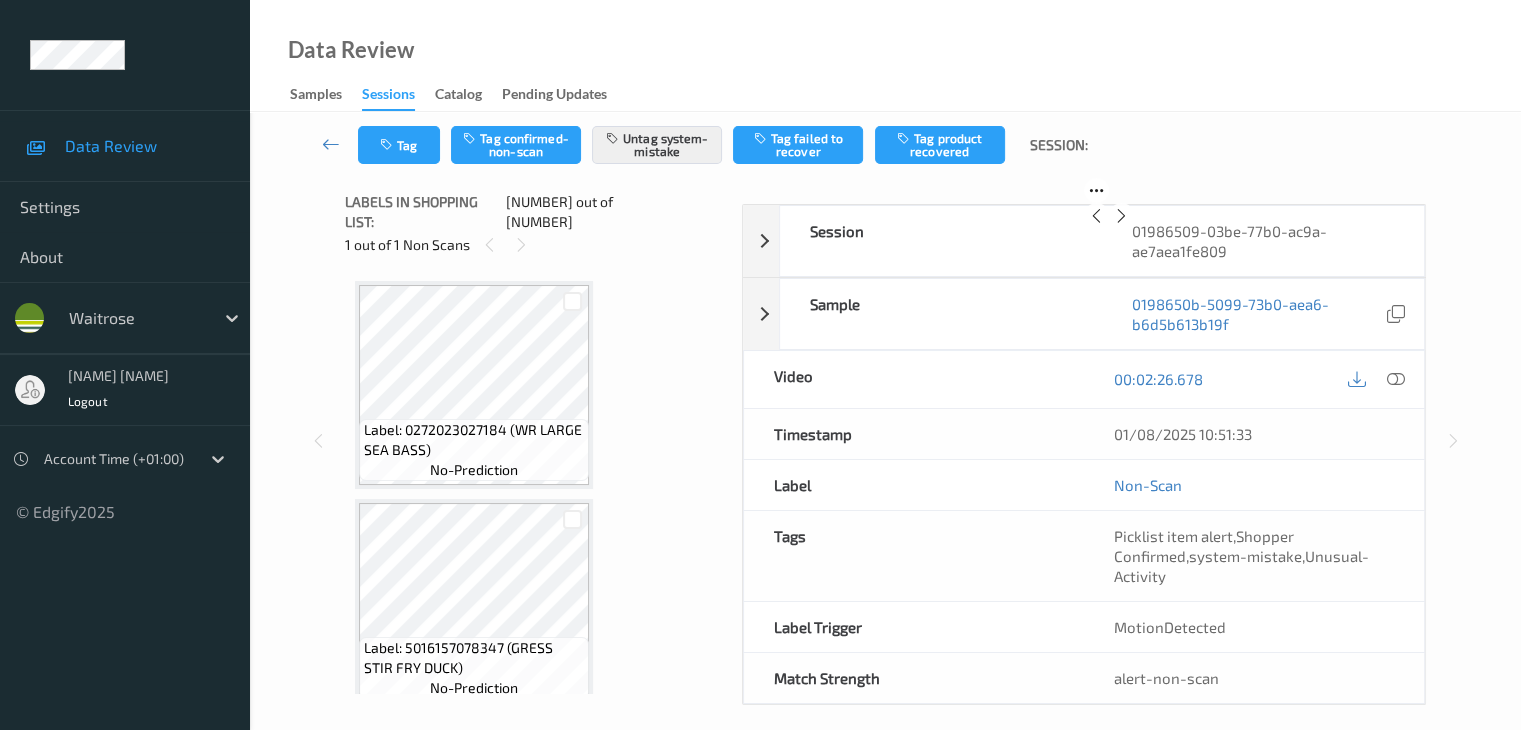 scroll, scrollTop: 3934, scrollLeft: 0, axis: vertical 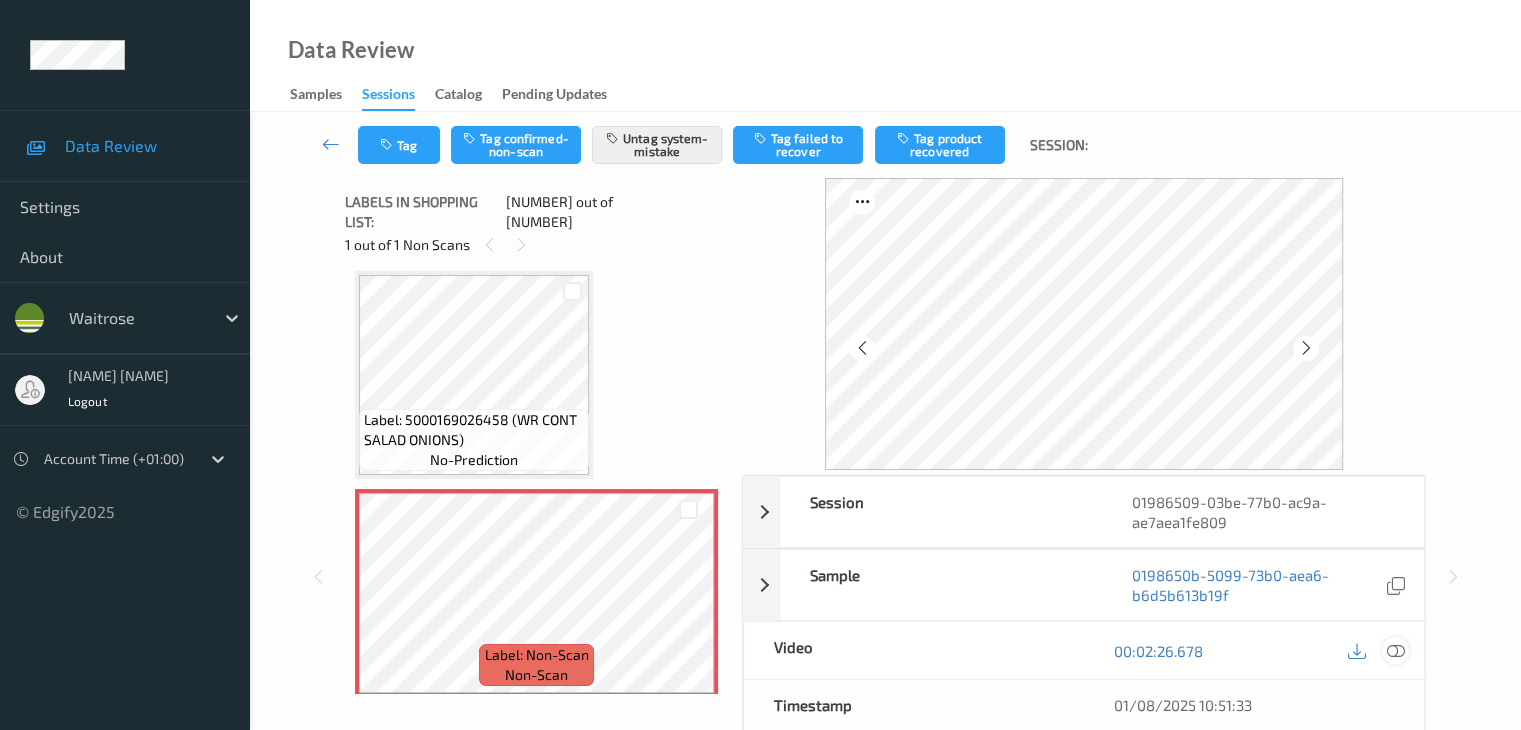 click at bounding box center (1395, 651) 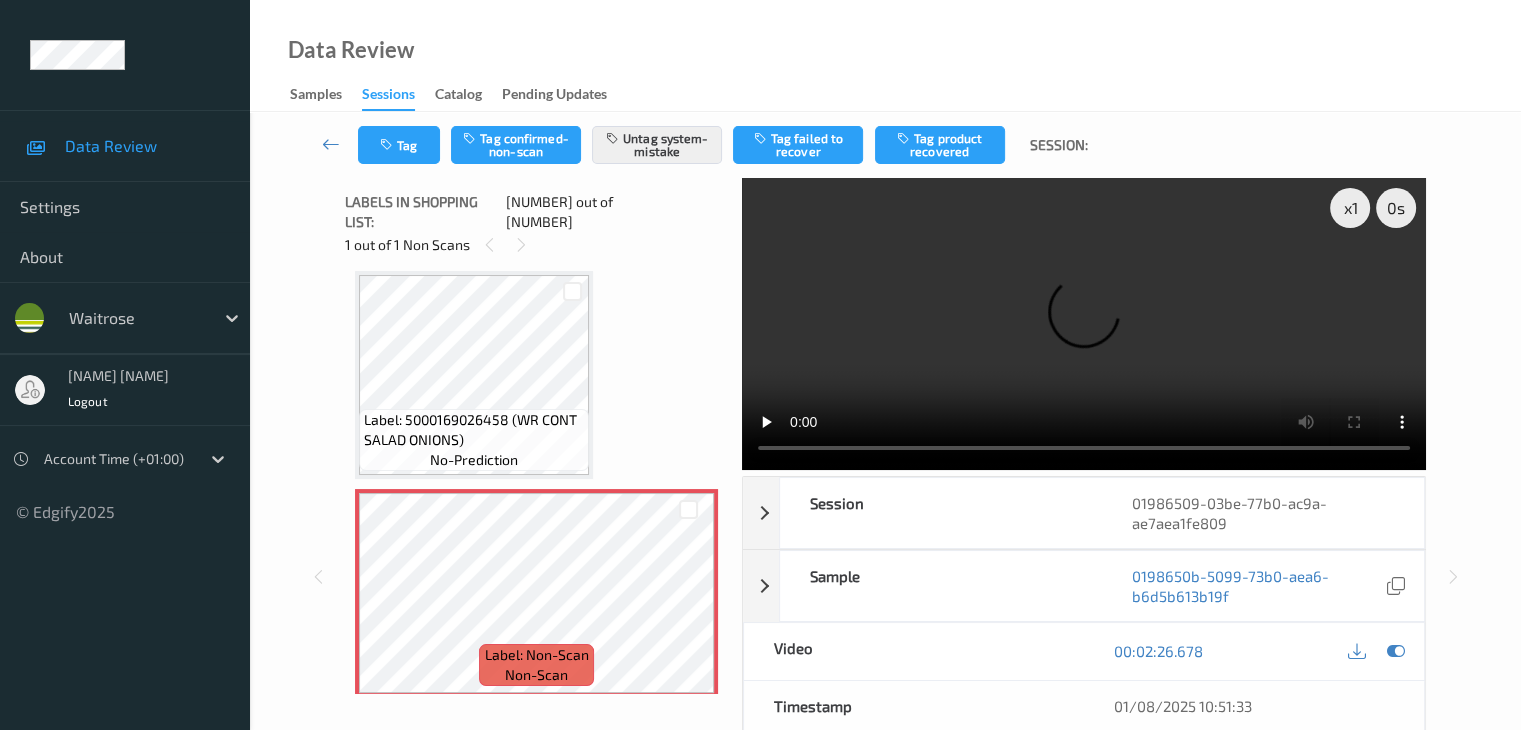 type 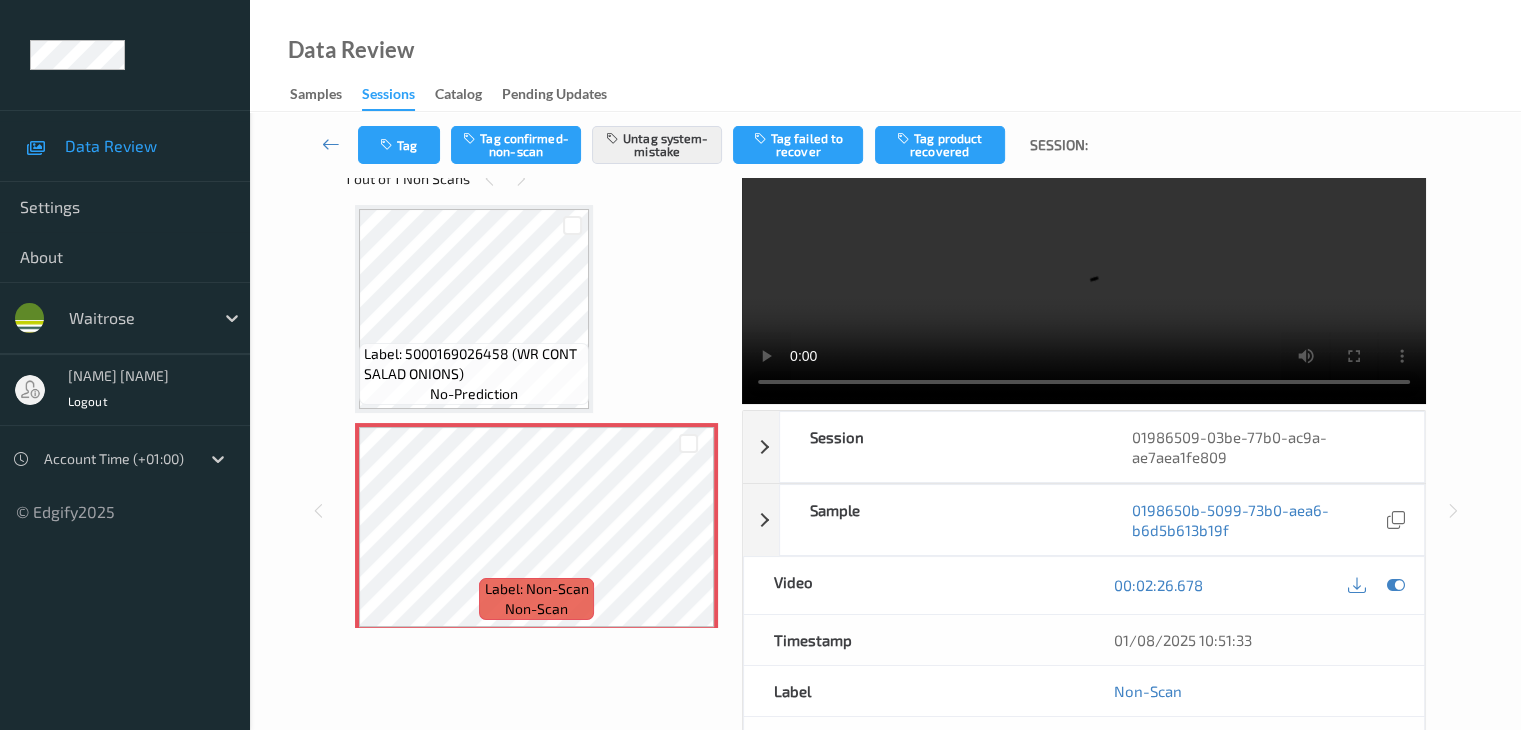 scroll, scrollTop: 100, scrollLeft: 0, axis: vertical 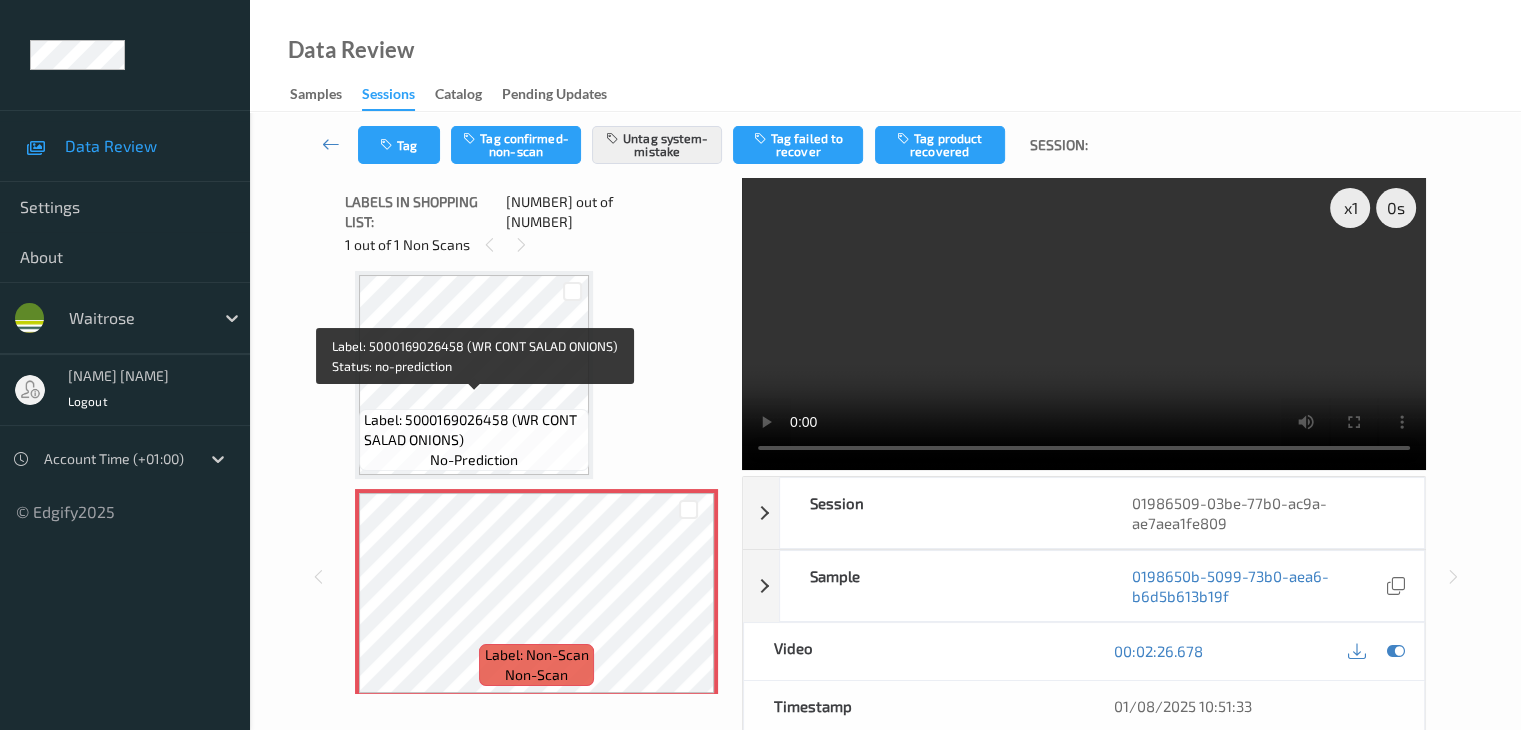 click on "Label: 5000169026458 (WR CONT SALAD ONIONS)" at bounding box center [474, 430] 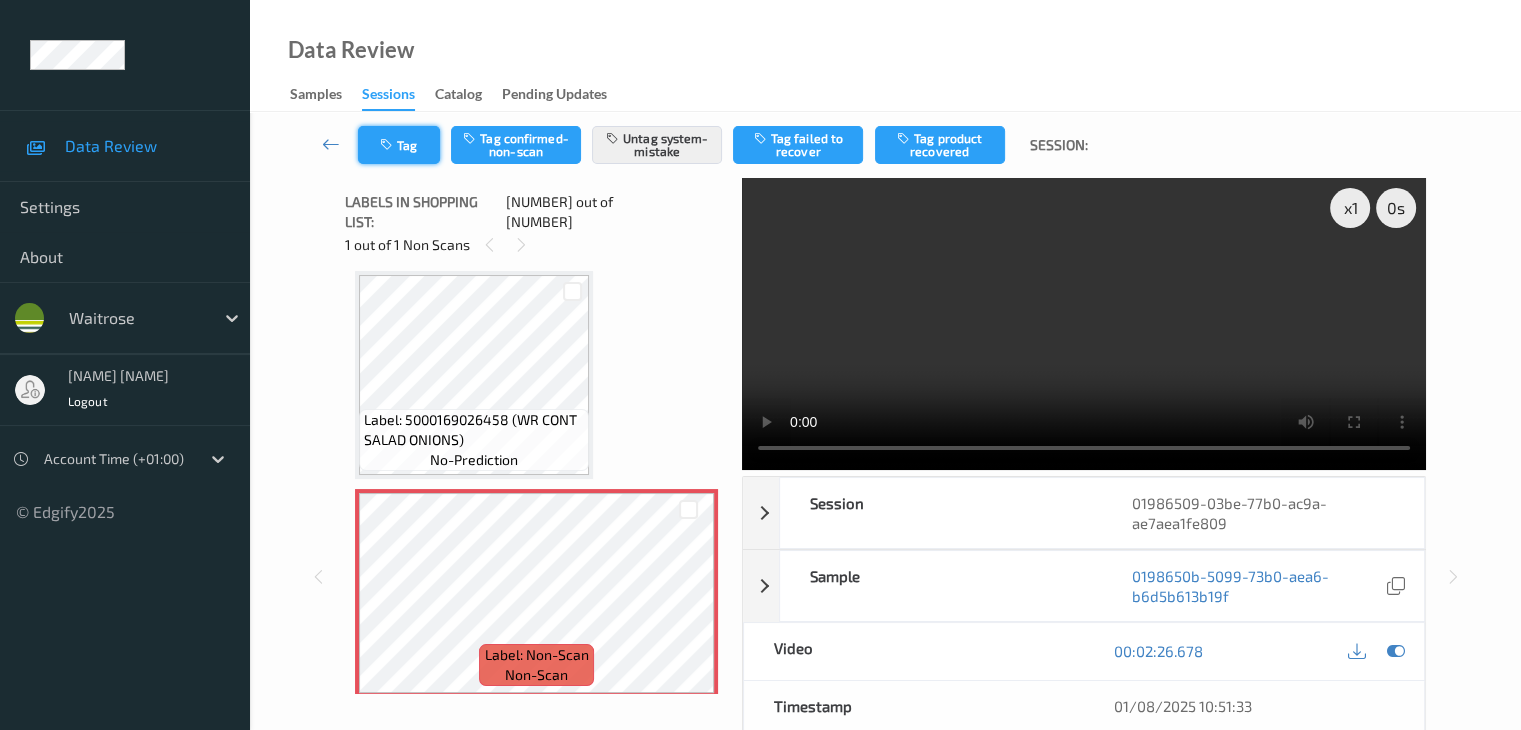 click on "Tag" at bounding box center (399, 145) 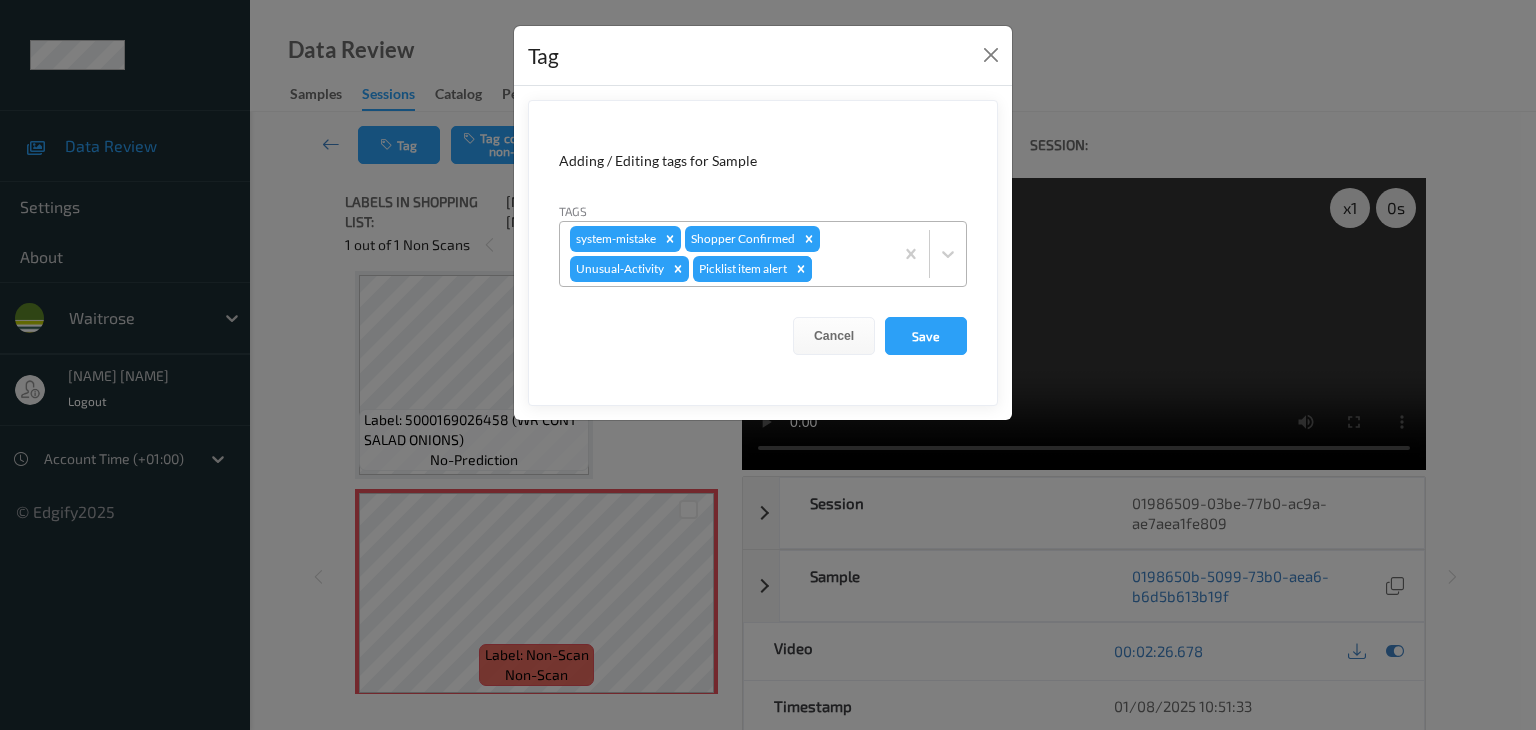 click 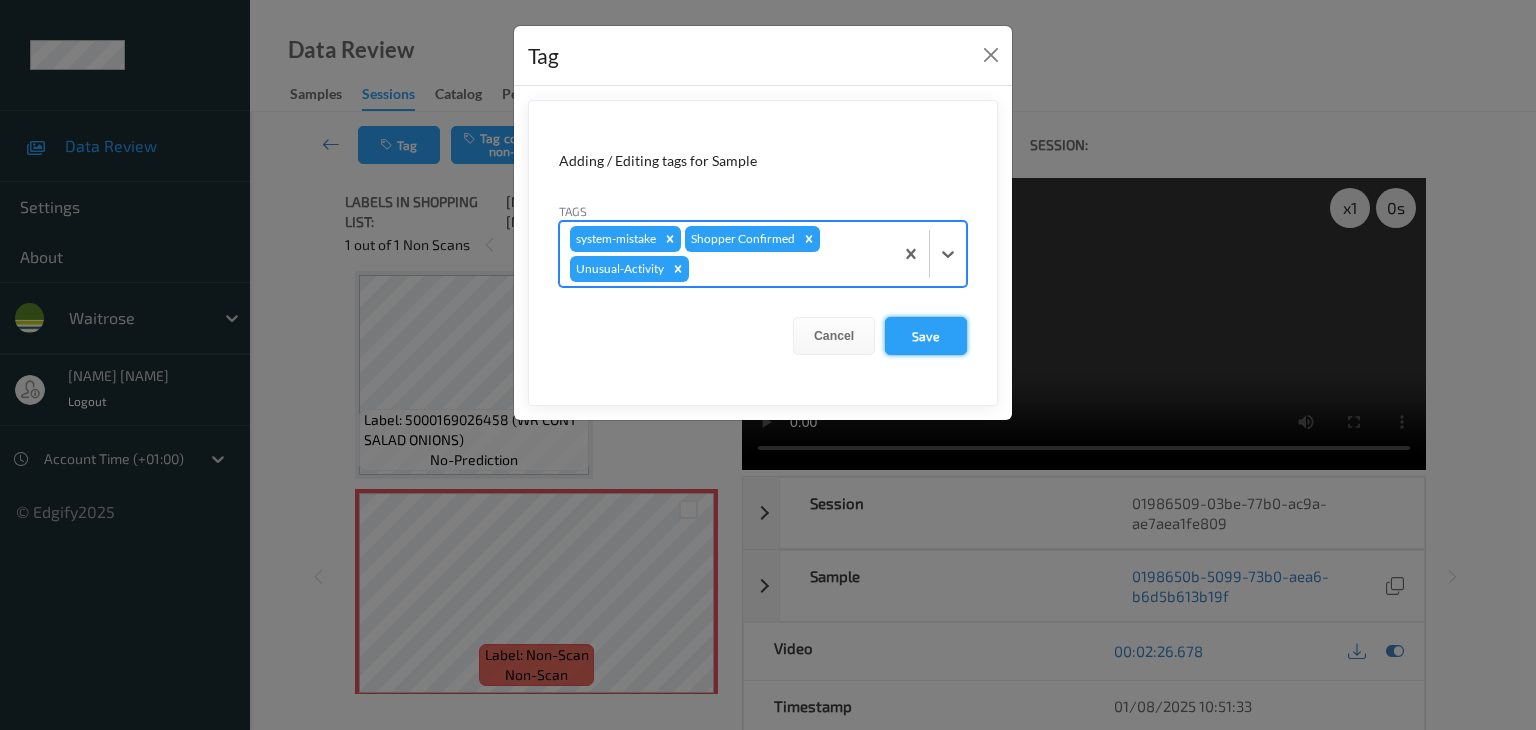 click on "Save" at bounding box center [926, 336] 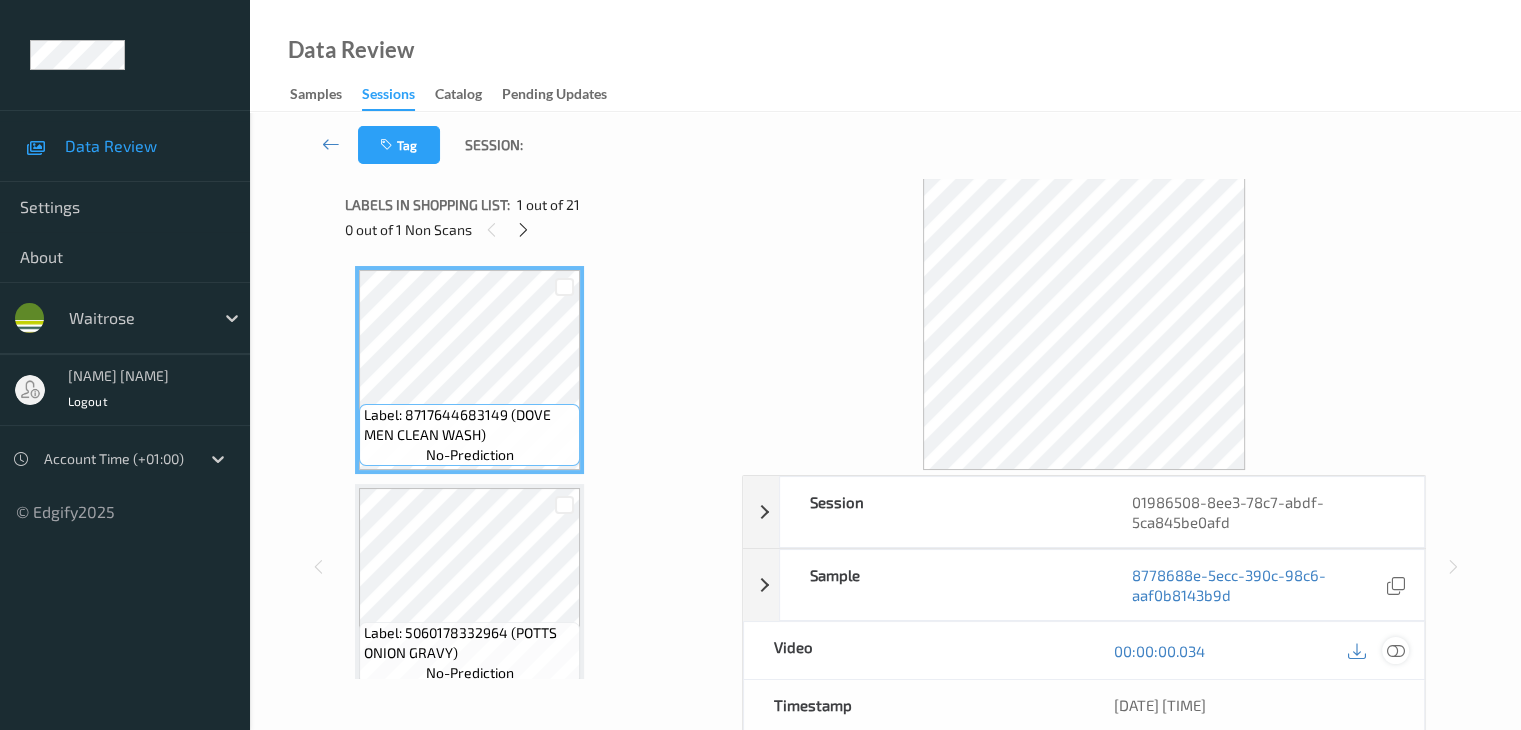 click at bounding box center (1395, 651) 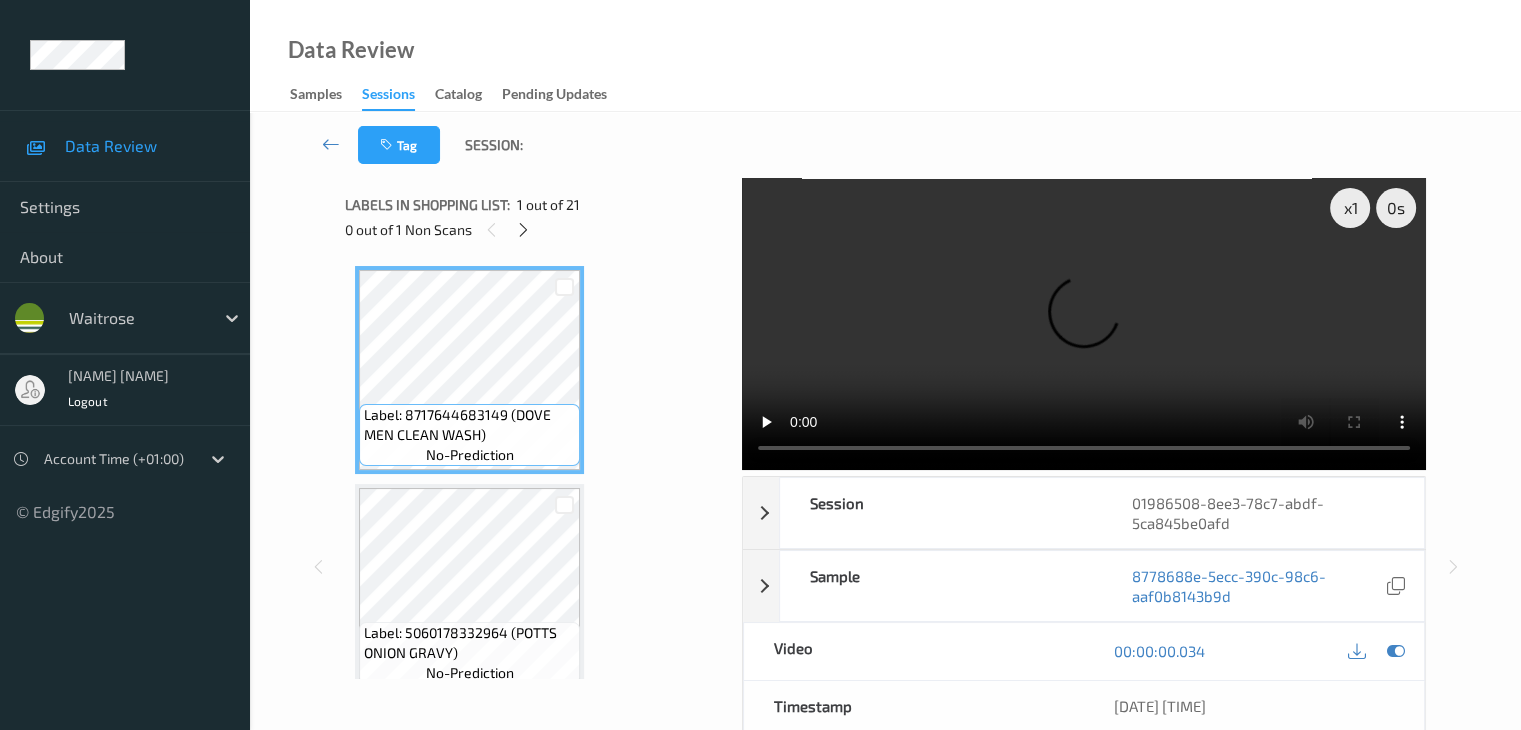 type 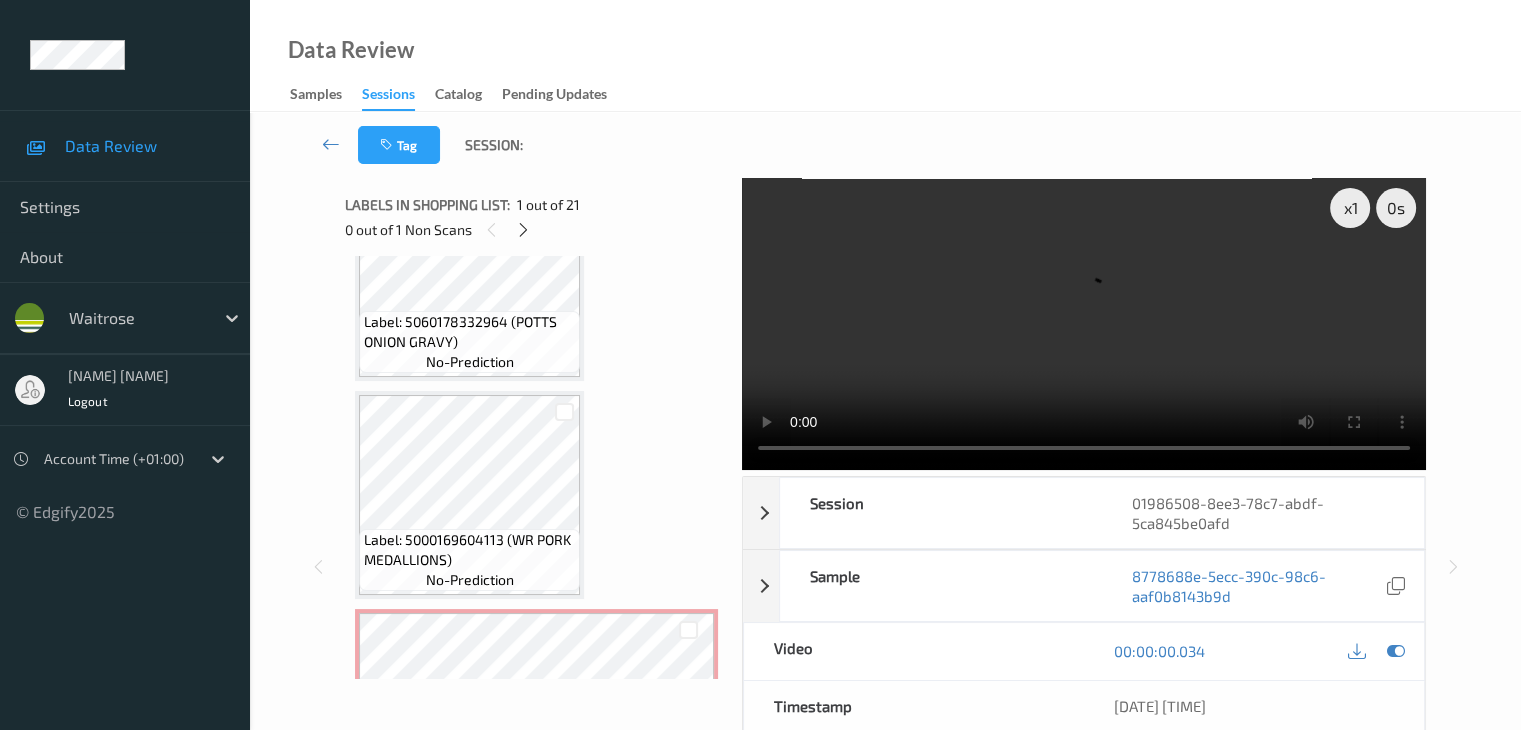 scroll, scrollTop: 300, scrollLeft: 0, axis: vertical 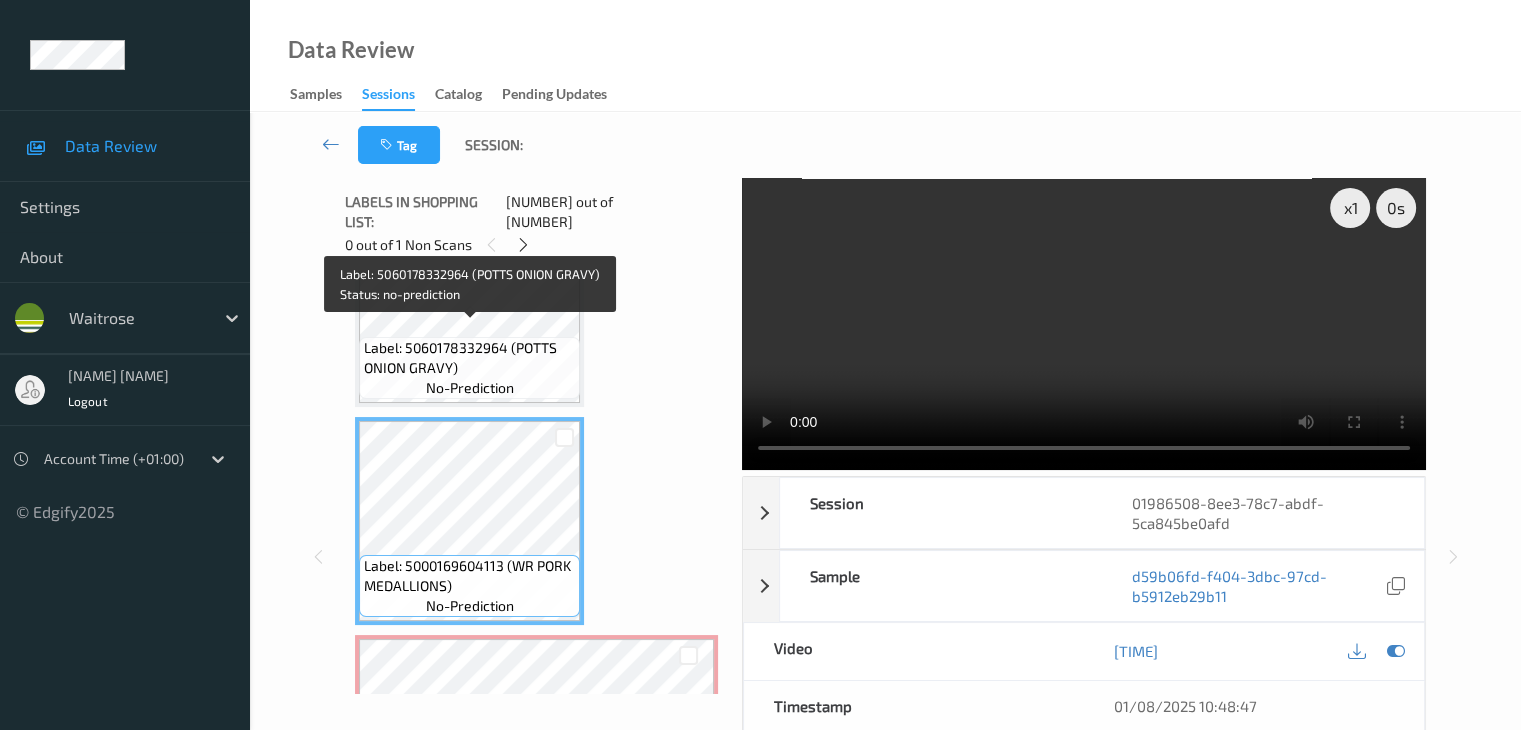 click on "Label: 5060178332964 (POTTS ONION GRAVY)" at bounding box center (469, 358) 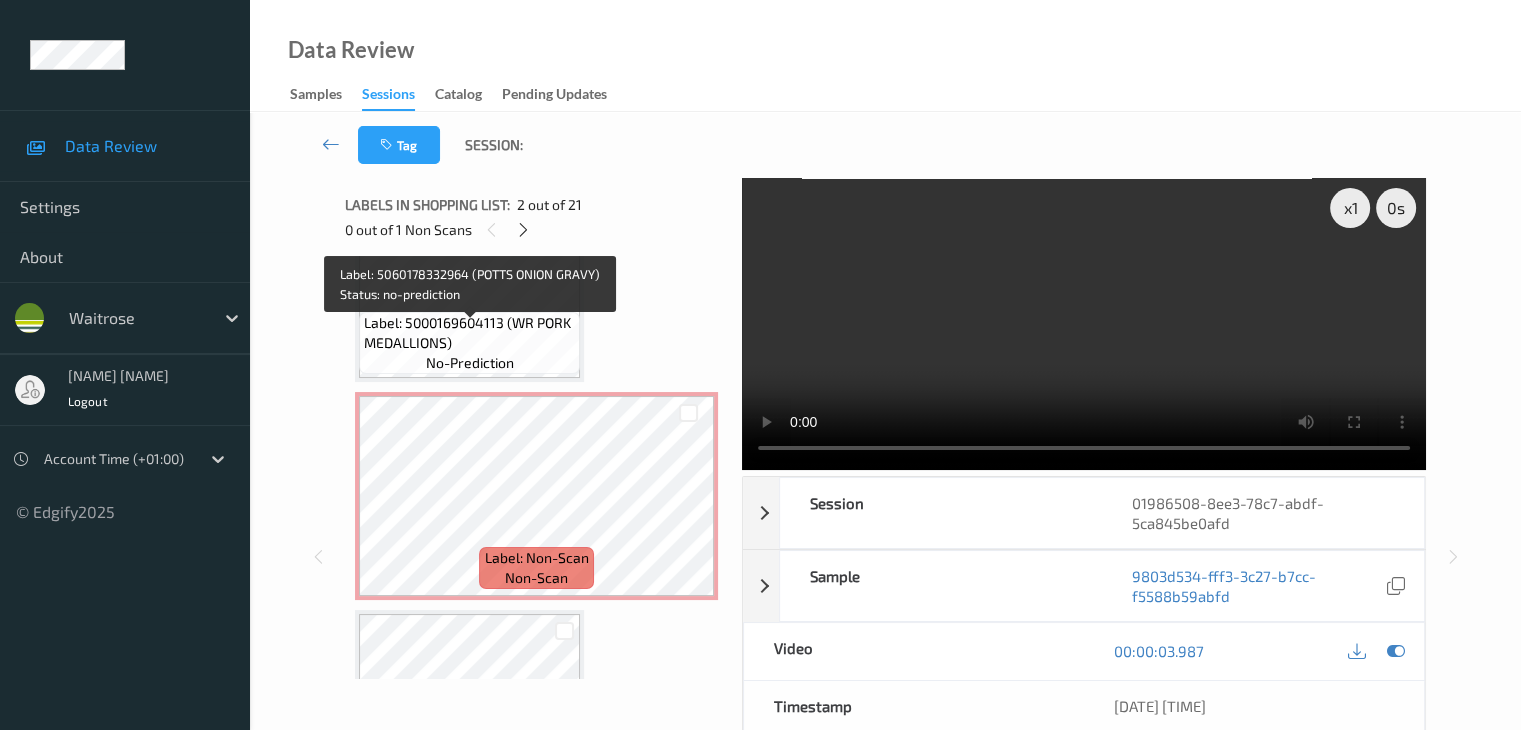 scroll, scrollTop: 600, scrollLeft: 0, axis: vertical 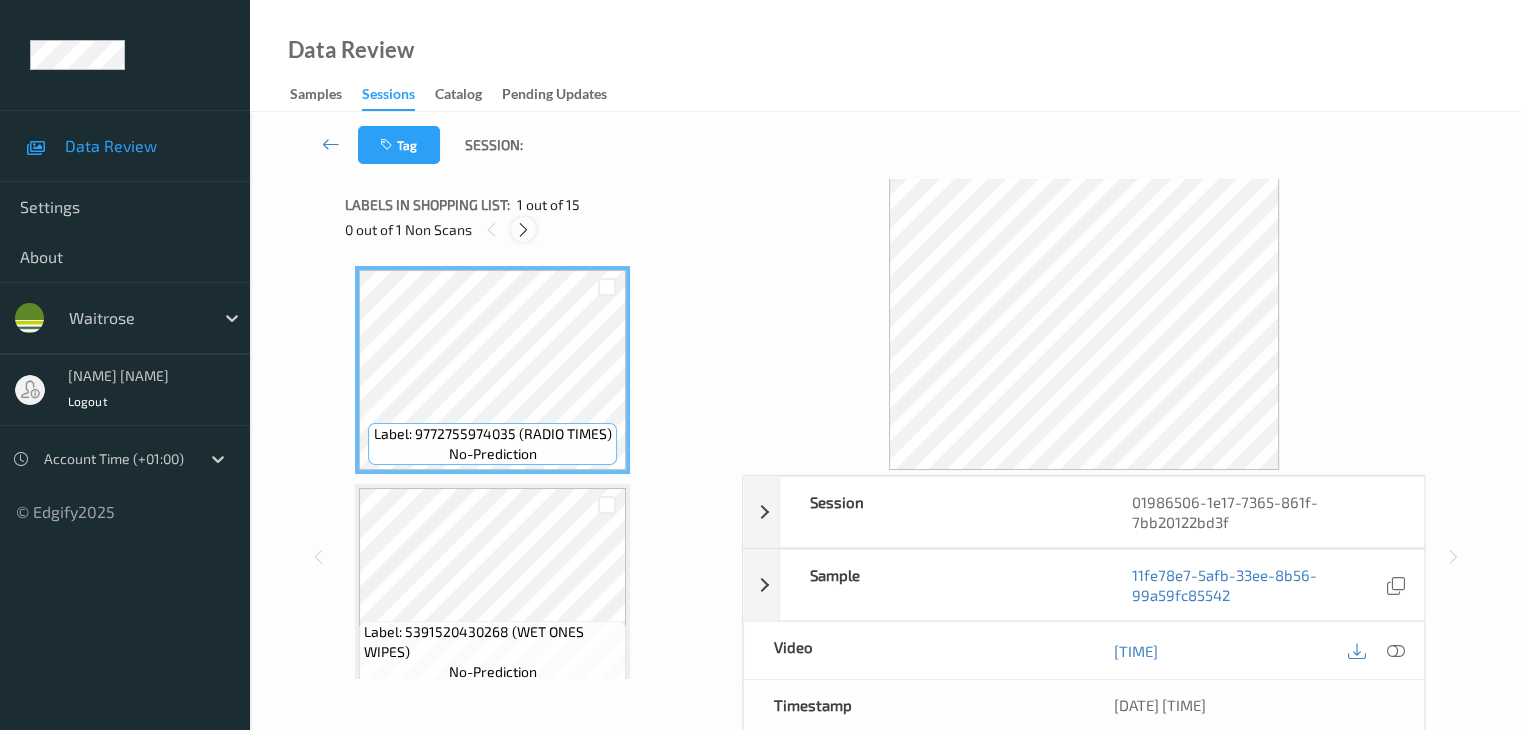 click at bounding box center (523, 230) 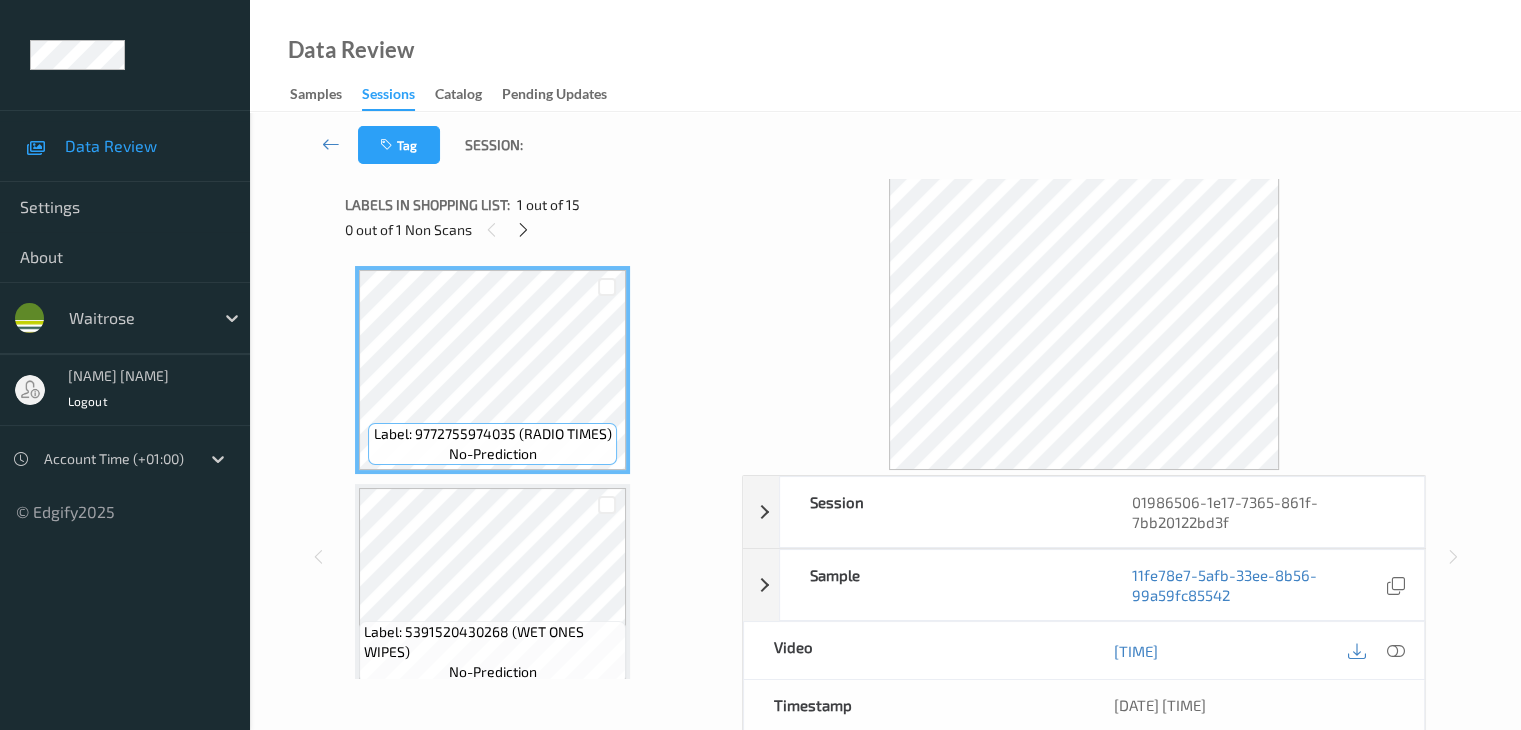 scroll, scrollTop: 2408, scrollLeft: 0, axis: vertical 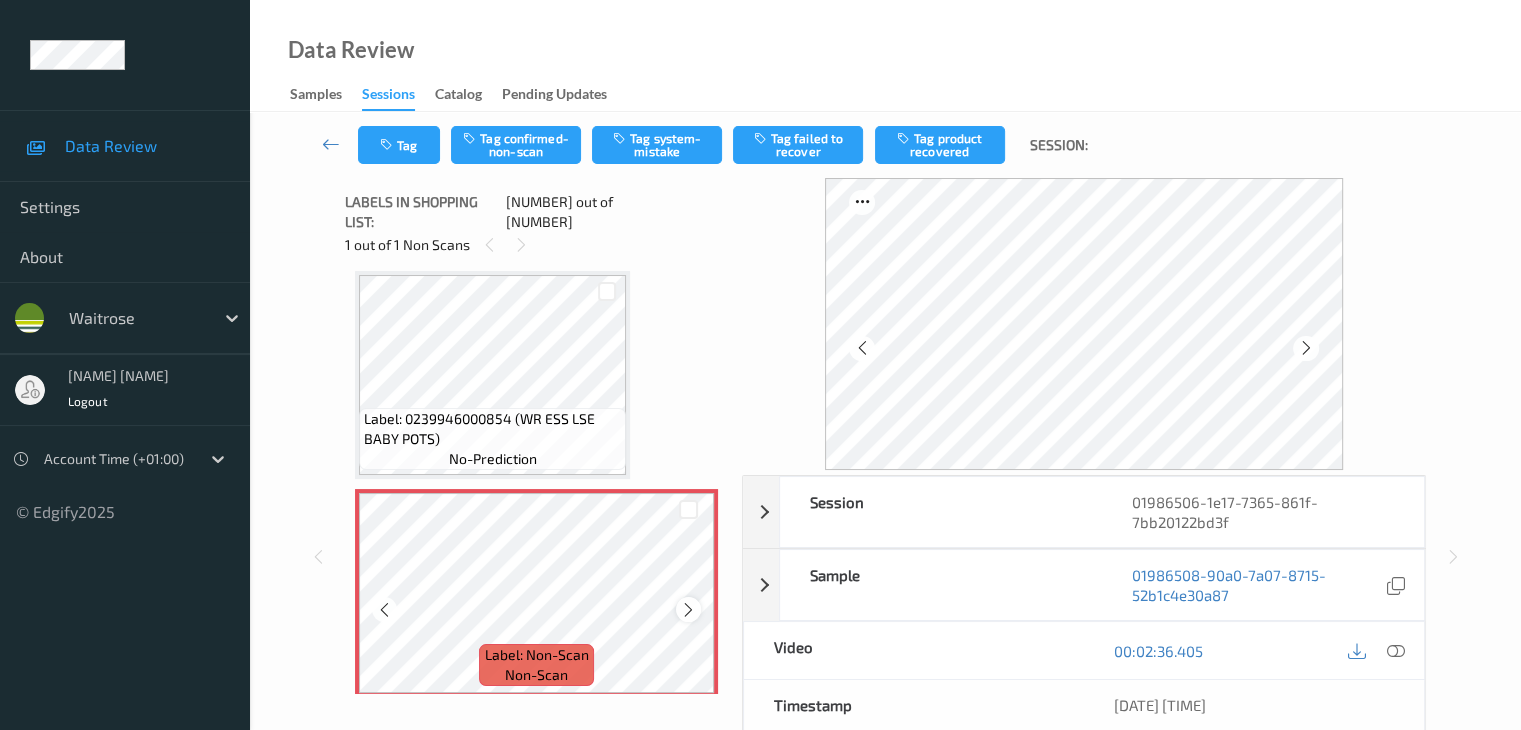 click at bounding box center (688, 610) 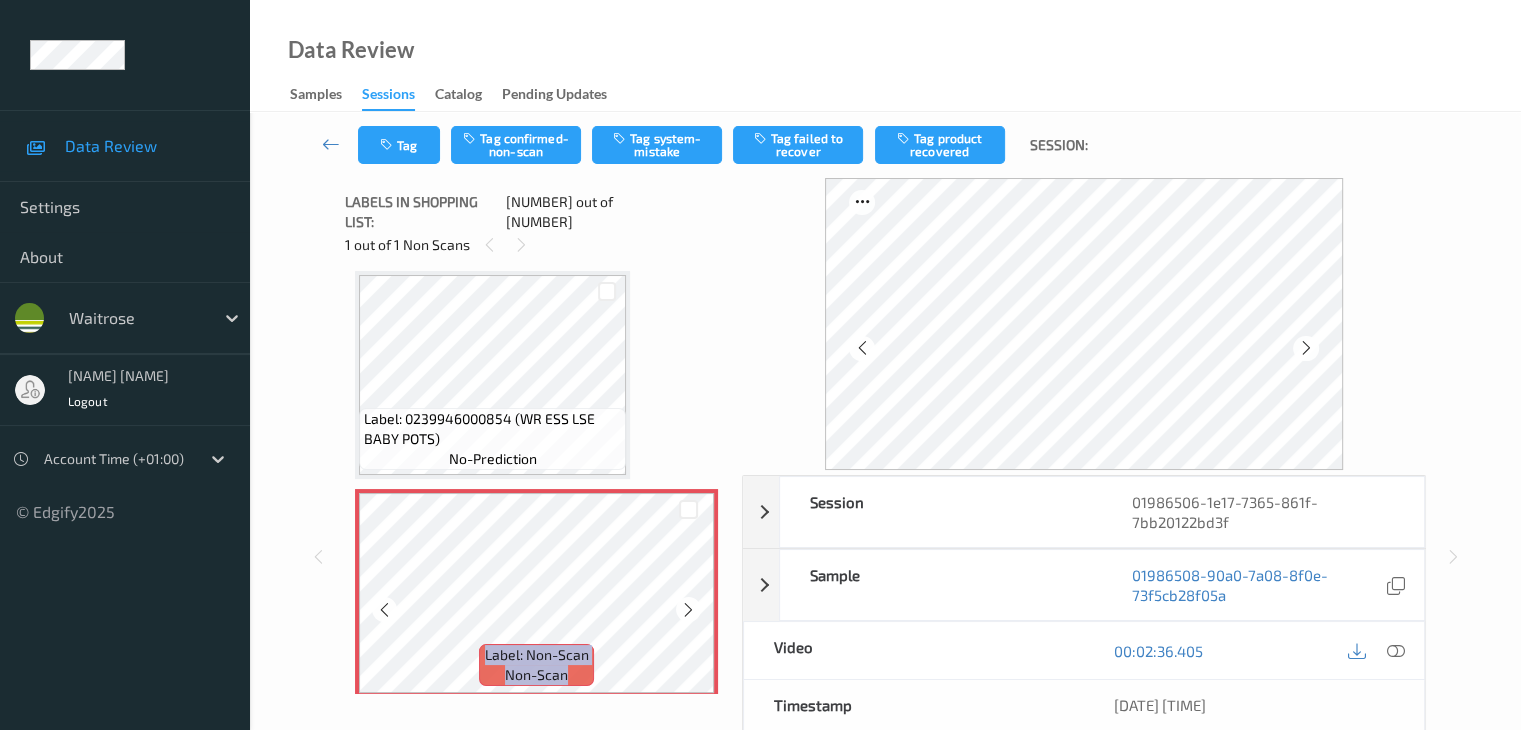 click at bounding box center (688, 610) 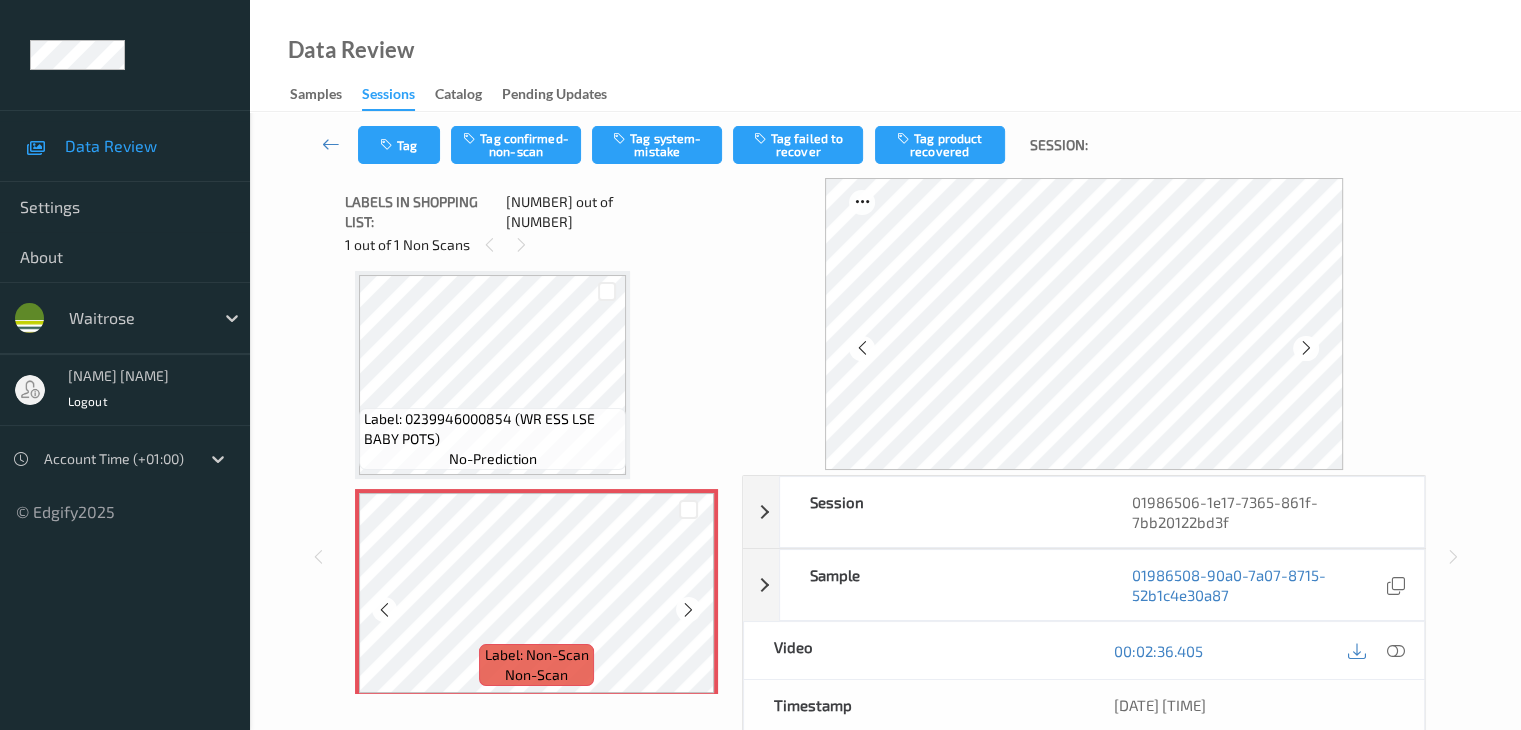 click at bounding box center (688, 610) 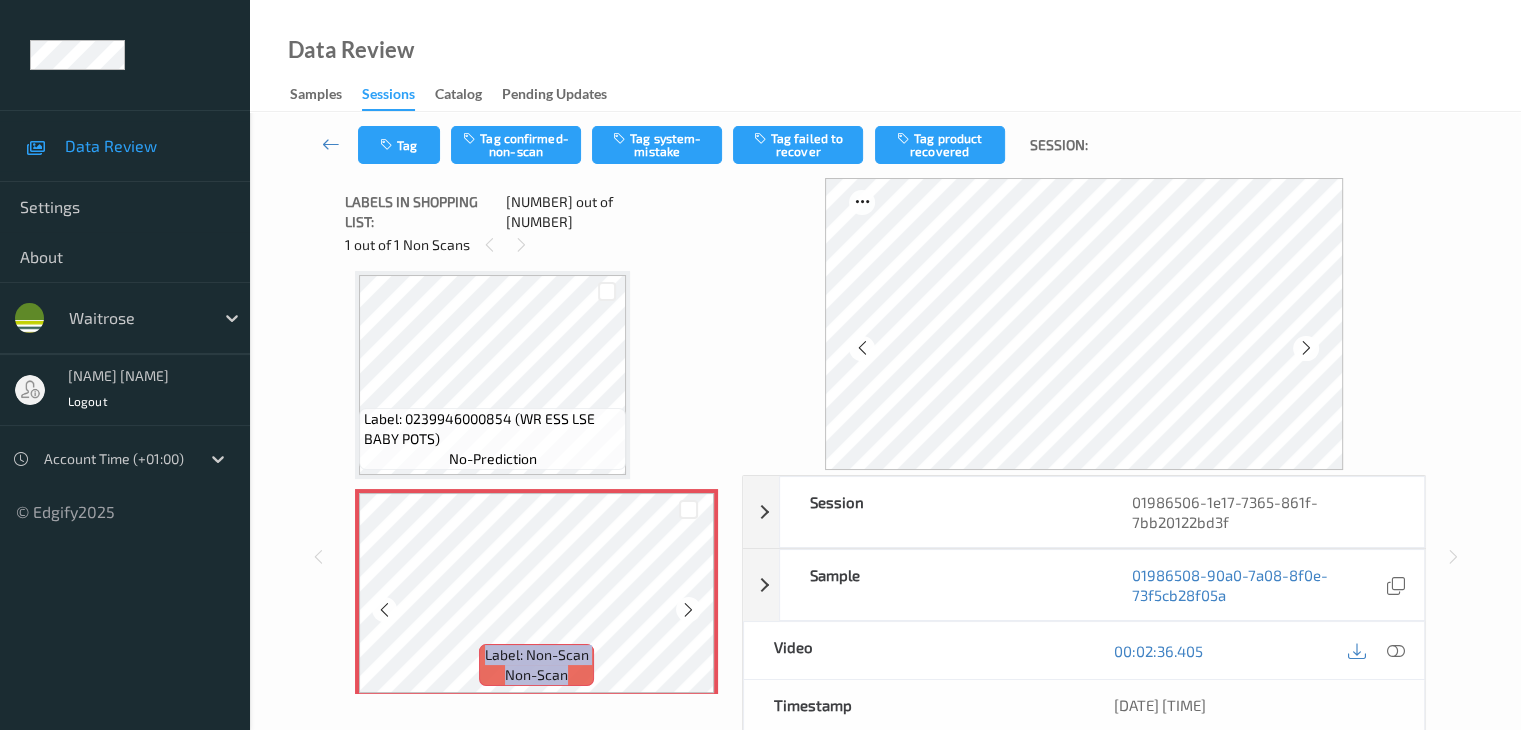 click at bounding box center (688, 610) 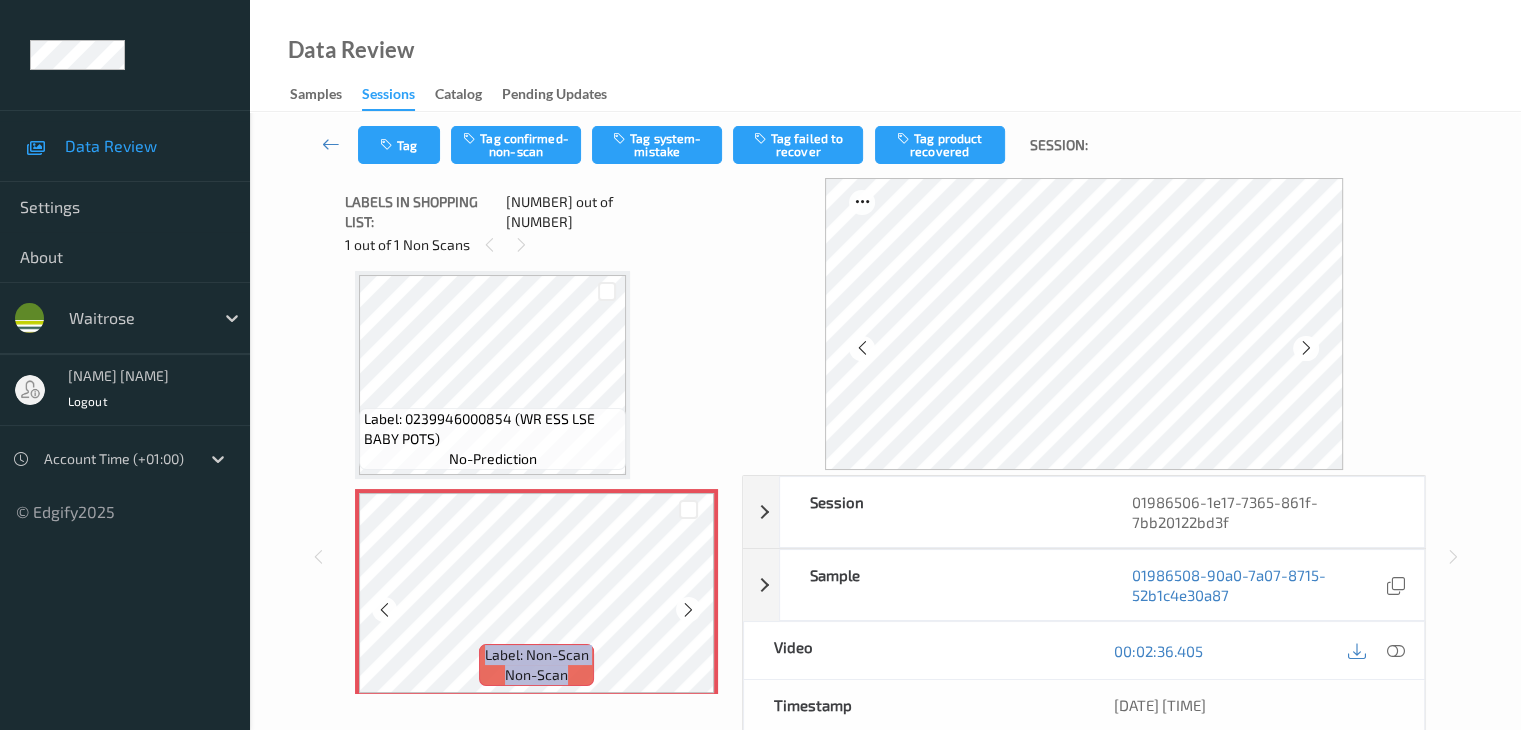 click at bounding box center [688, 610] 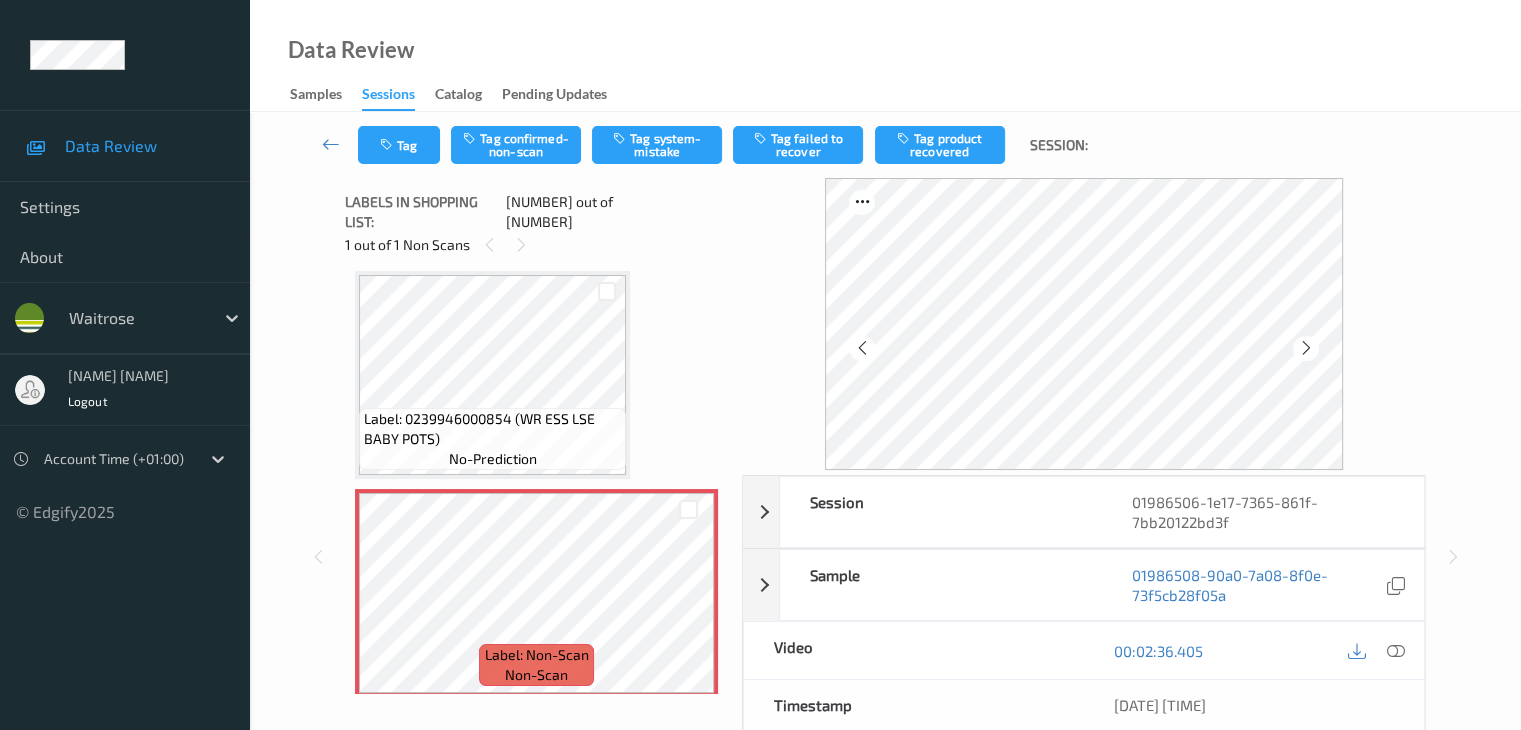 click on "Label: 0239946000854 (WR ESS LSE BABY POTS)" at bounding box center (492, 429) 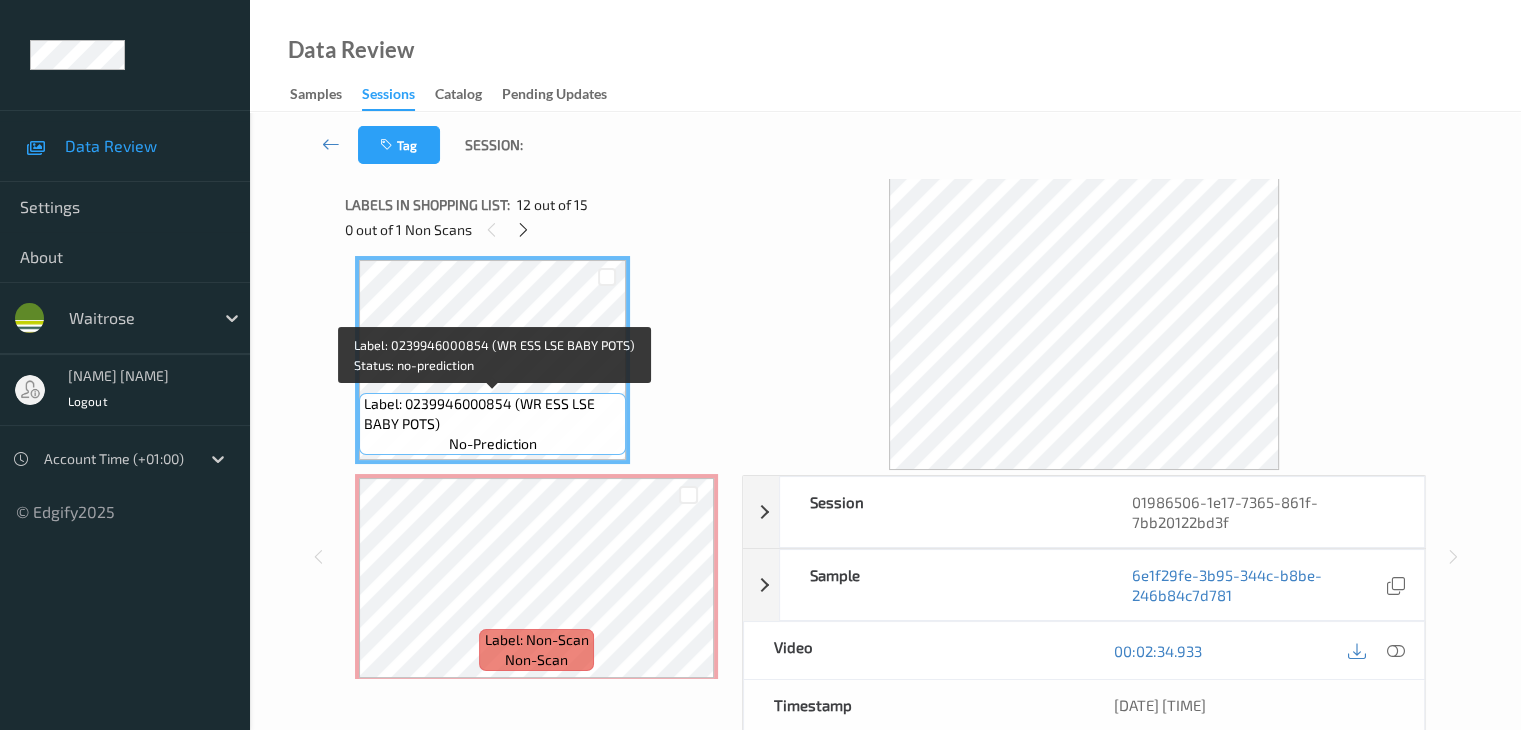 click on "no-prediction" at bounding box center (493, 444) 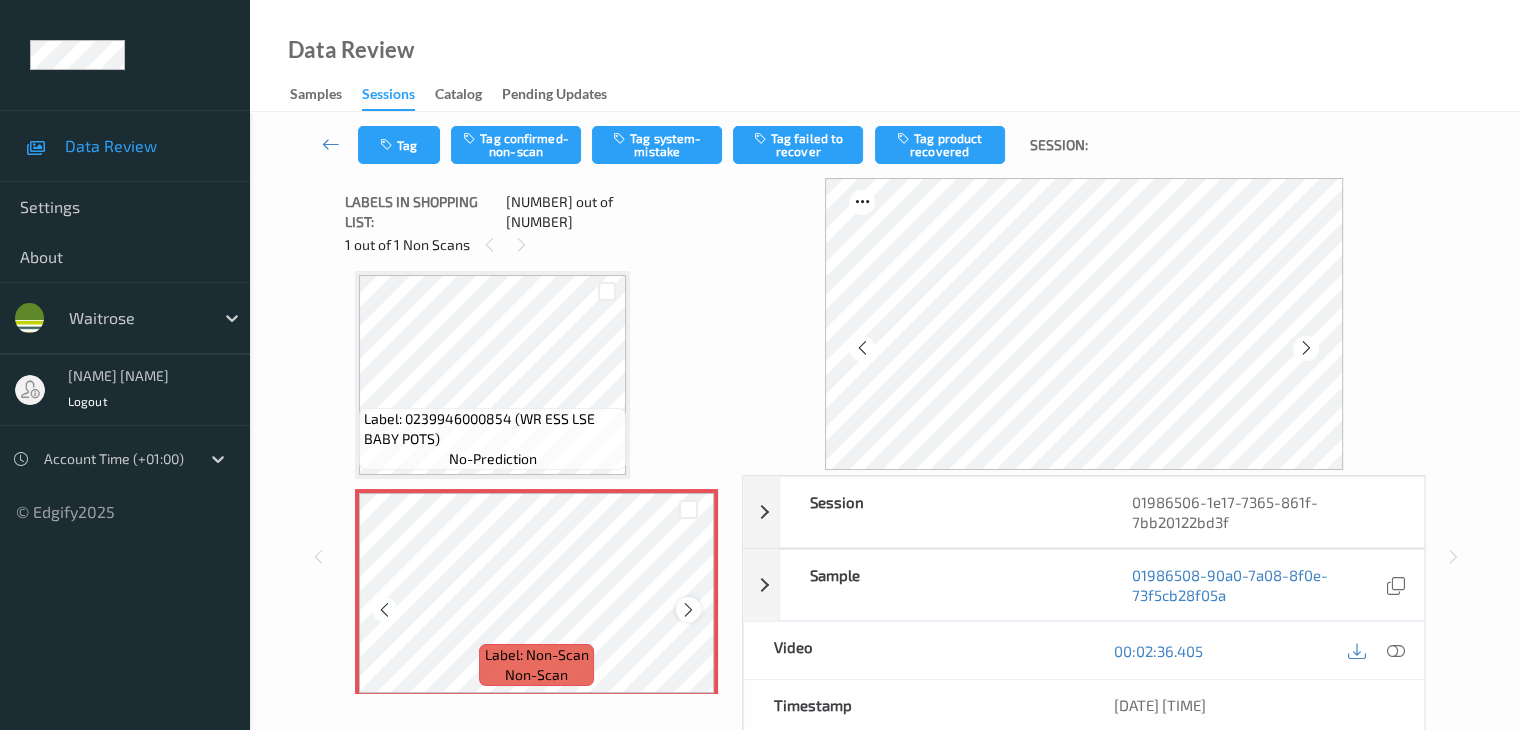 click at bounding box center [688, 610] 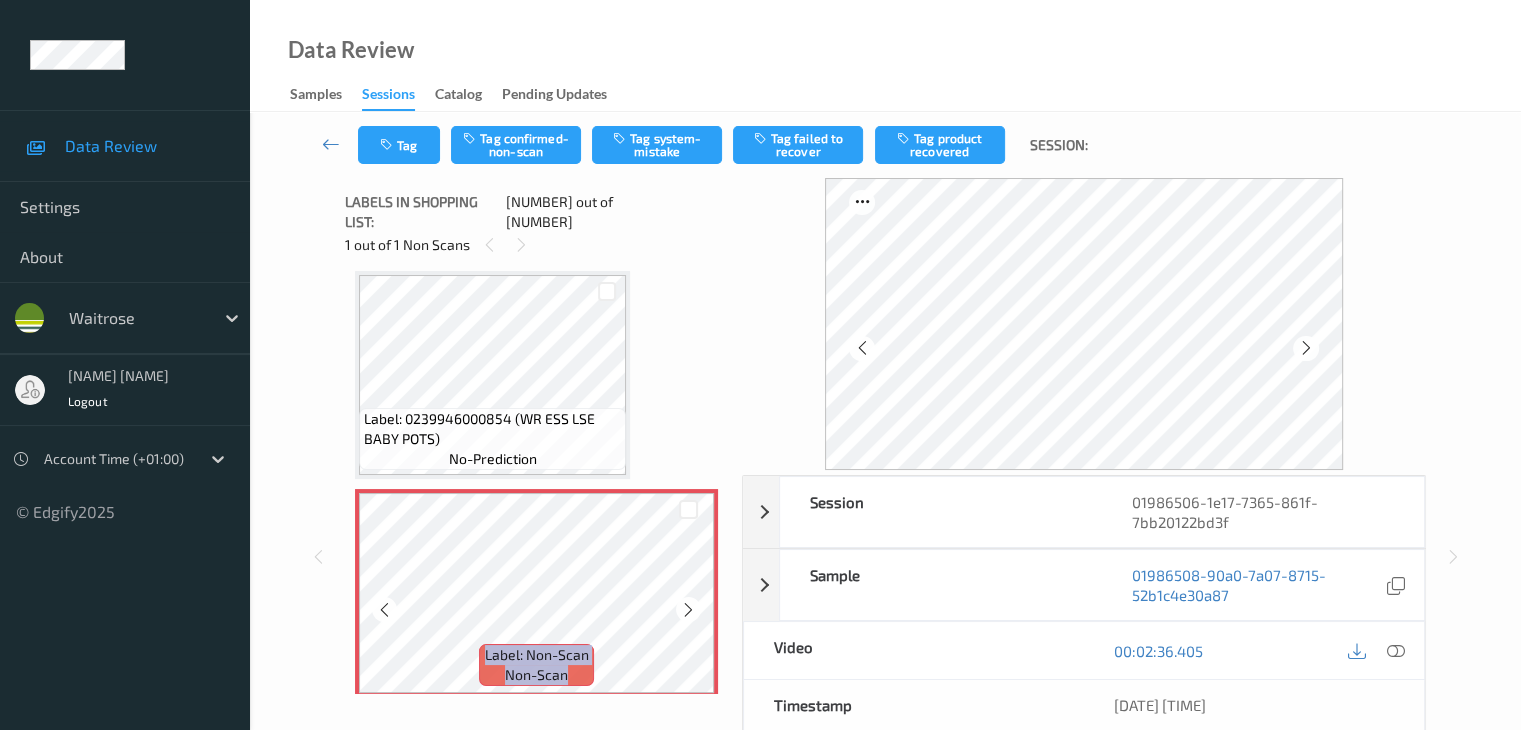 click at bounding box center (688, 610) 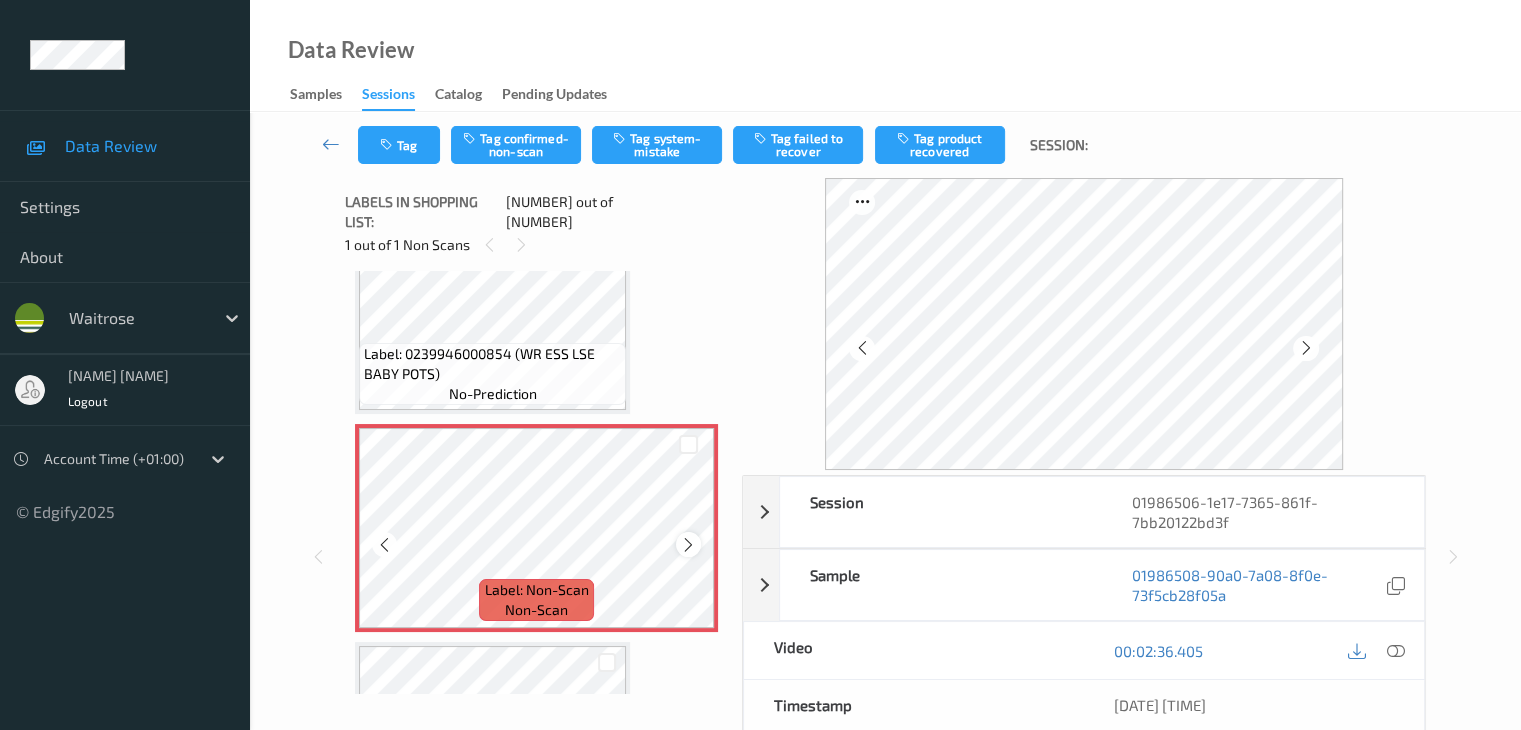 scroll, scrollTop: 2508, scrollLeft: 0, axis: vertical 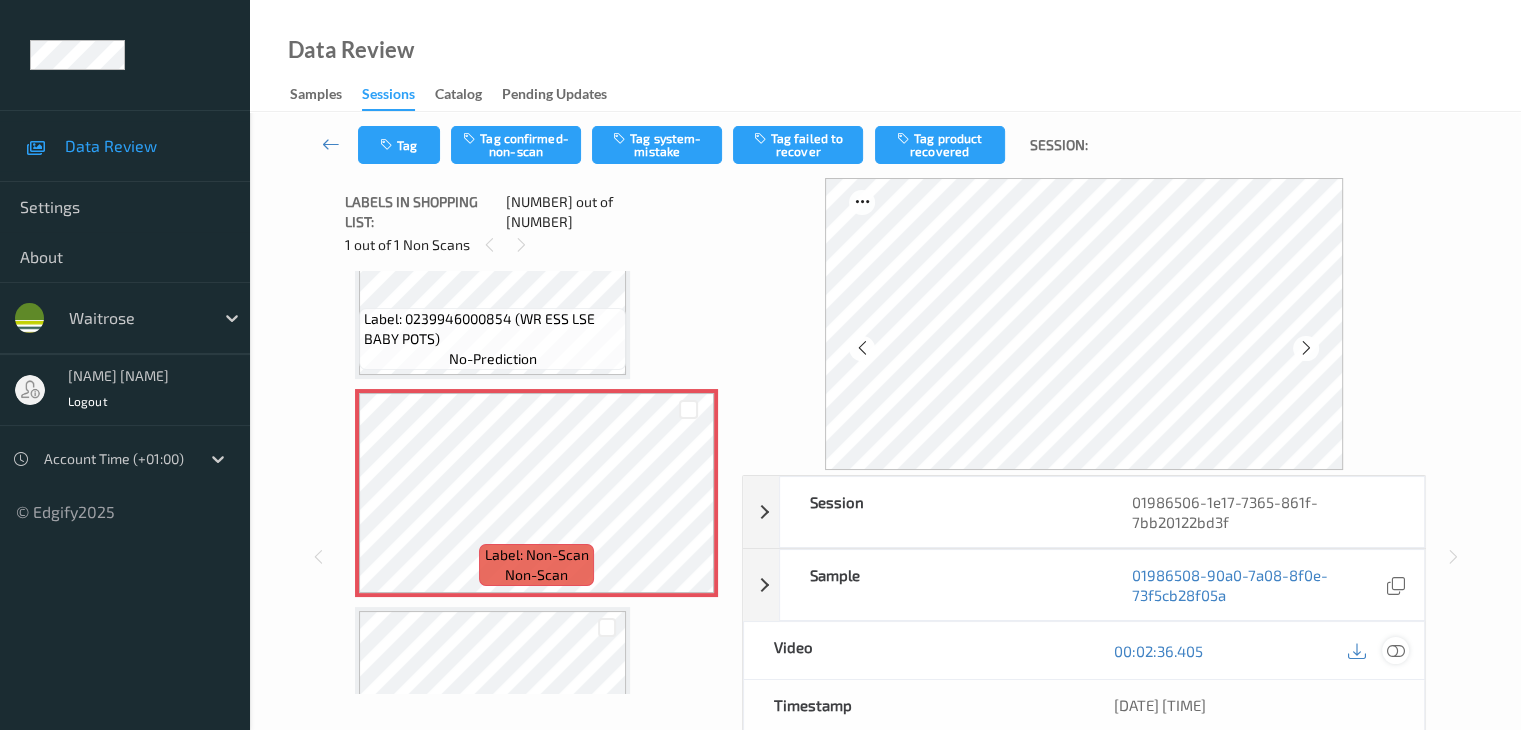 click at bounding box center [1395, 650] 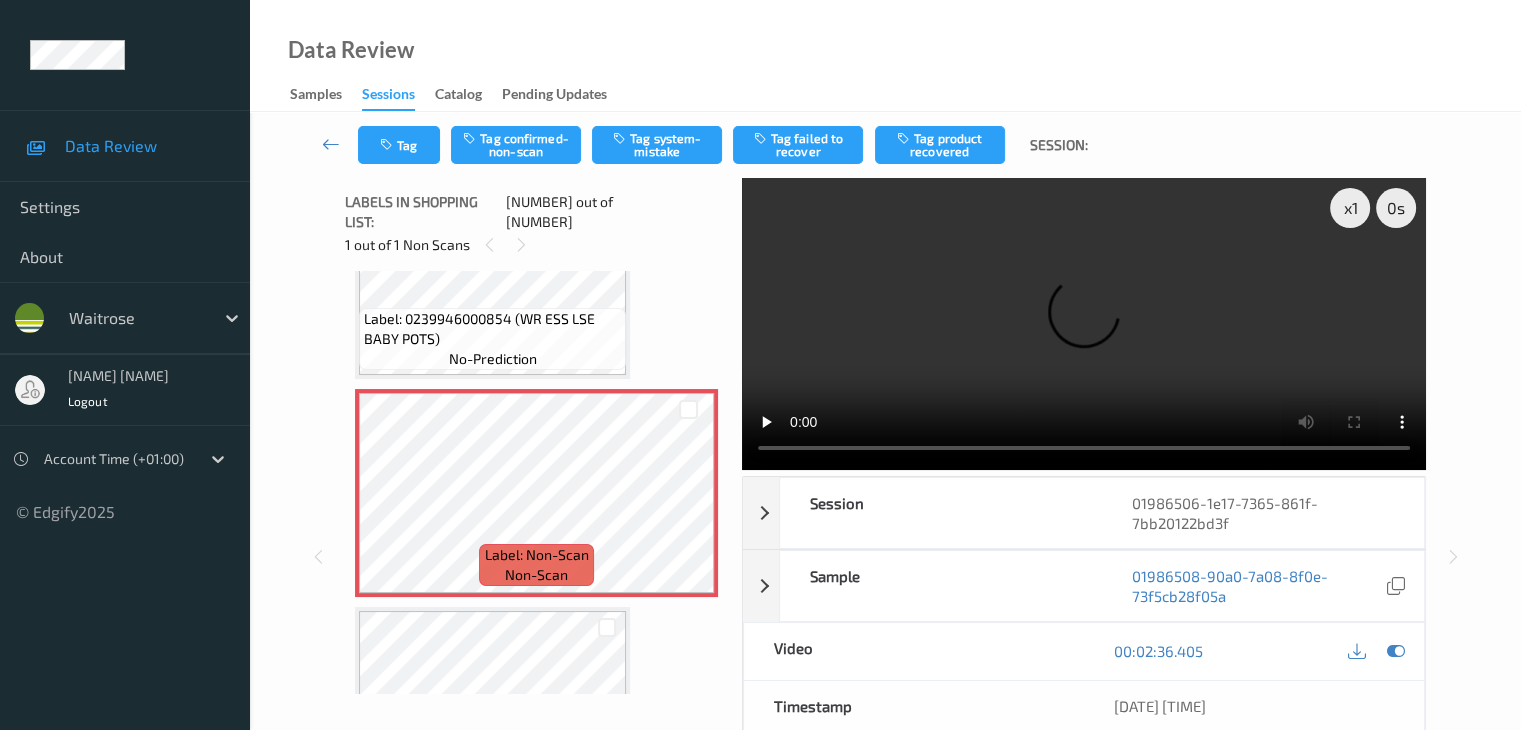 type 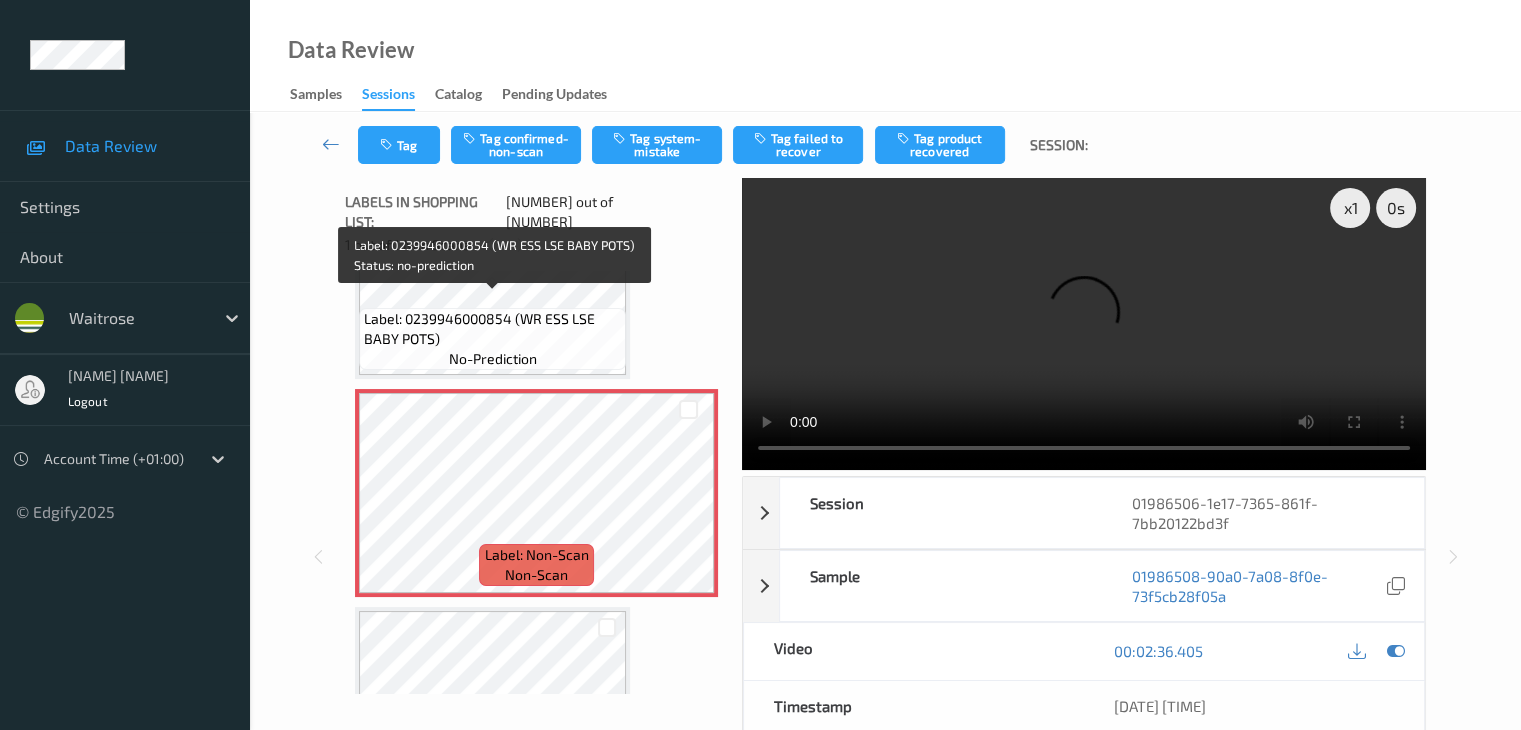 click on "Label: 0239946000854 (WR ESS LSE BABY POTS)" at bounding box center (492, 329) 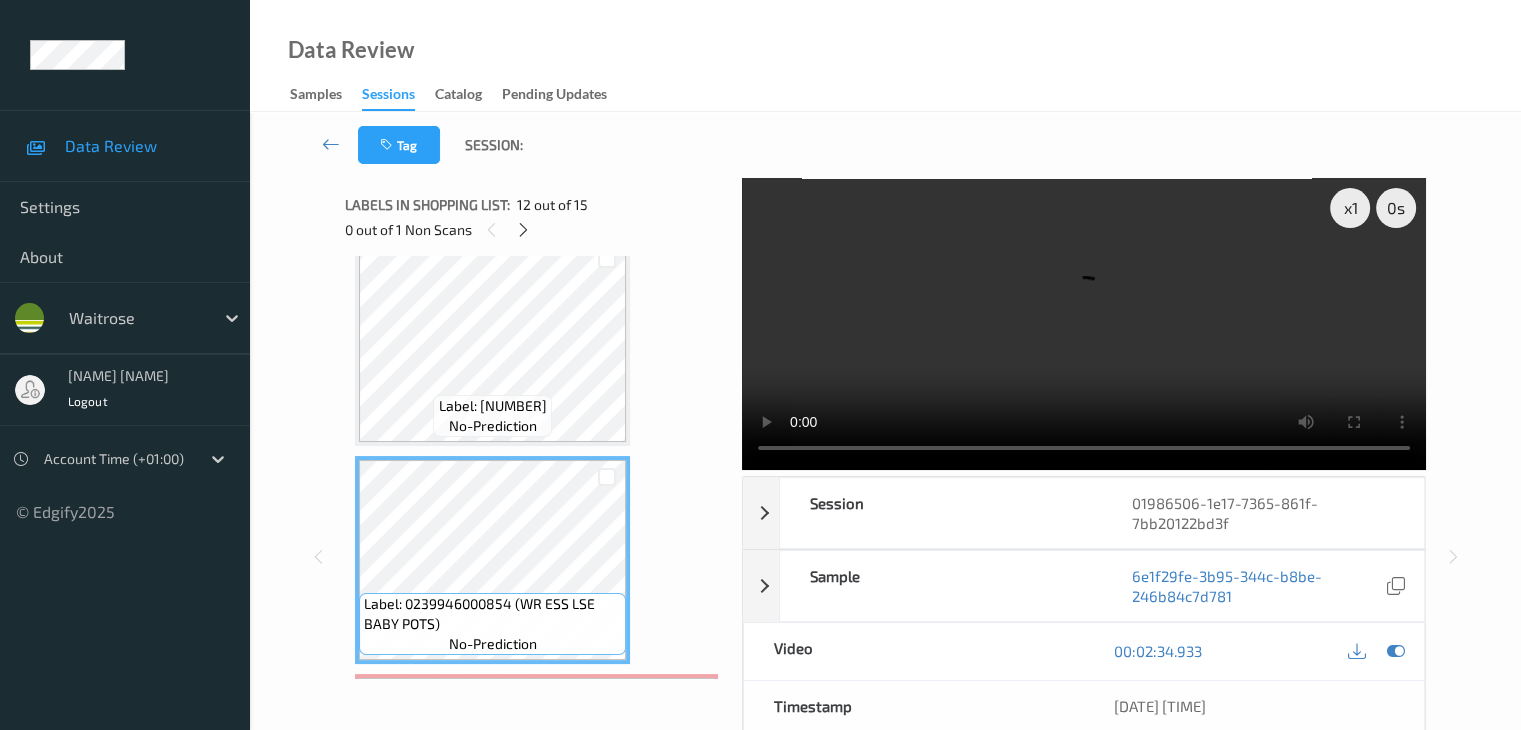 scroll, scrollTop: 2208, scrollLeft: 0, axis: vertical 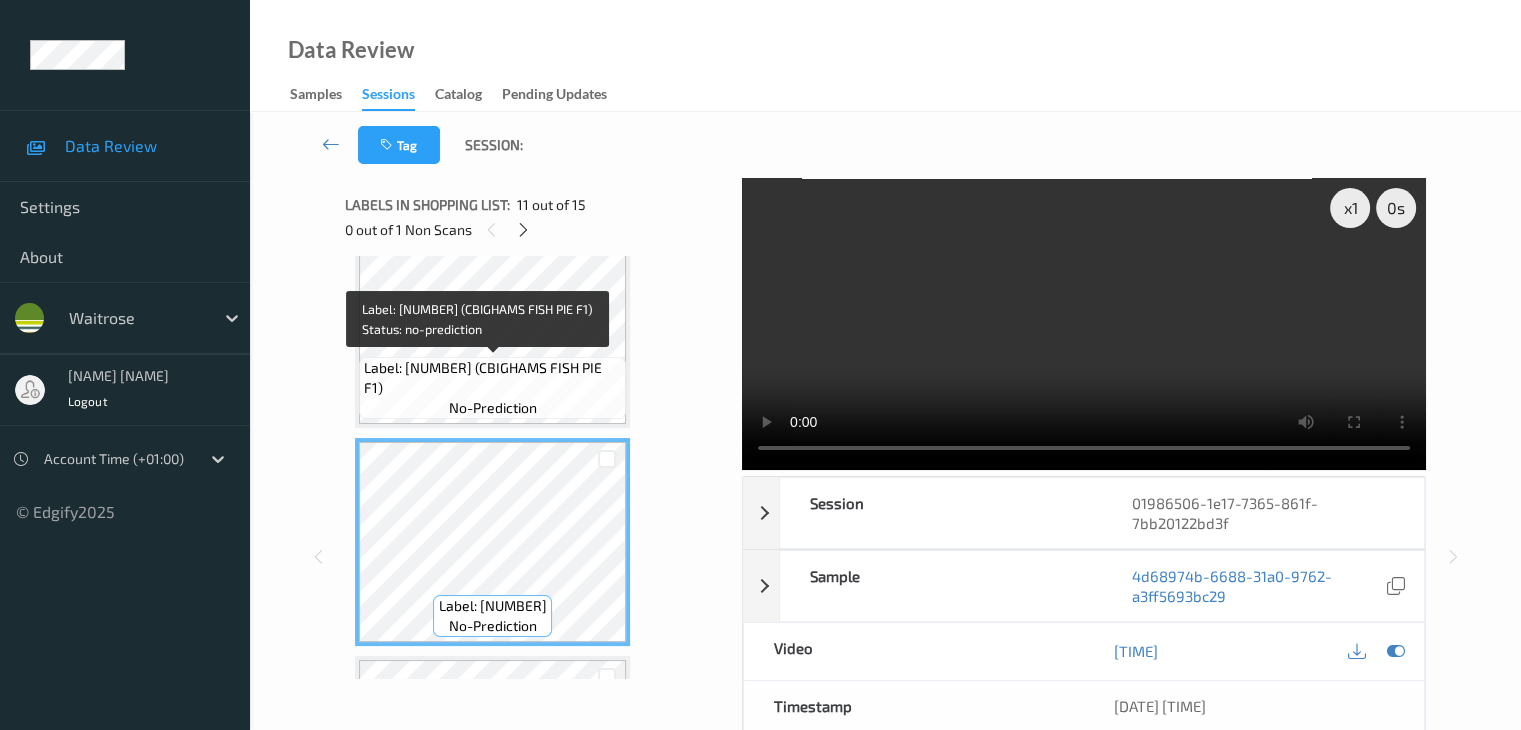 click on "Label: [PRODUCT_CODE] ([PRODUCT_NAME])" at bounding box center (492, 378) 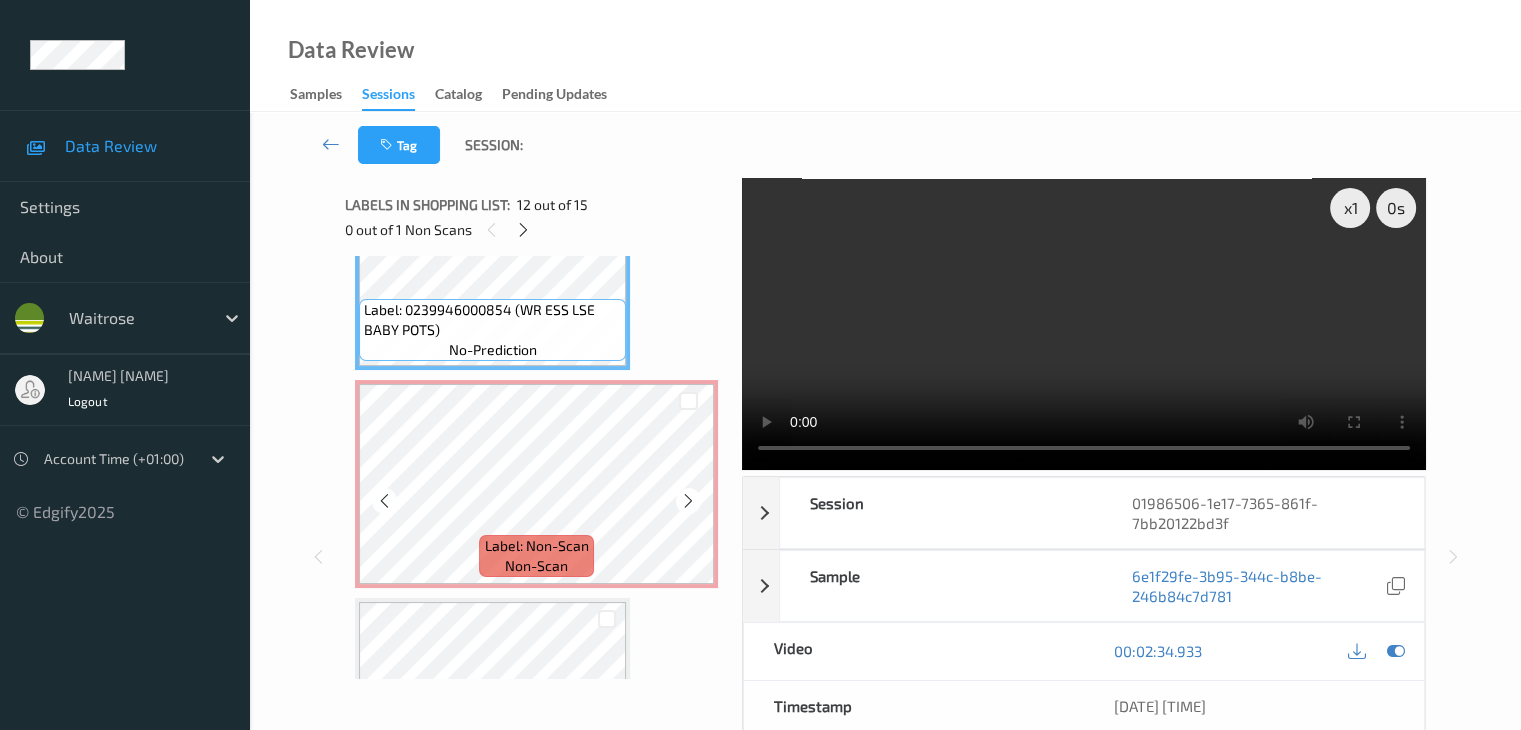 scroll, scrollTop: 2508, scrollLeft: 0, axis: vertical 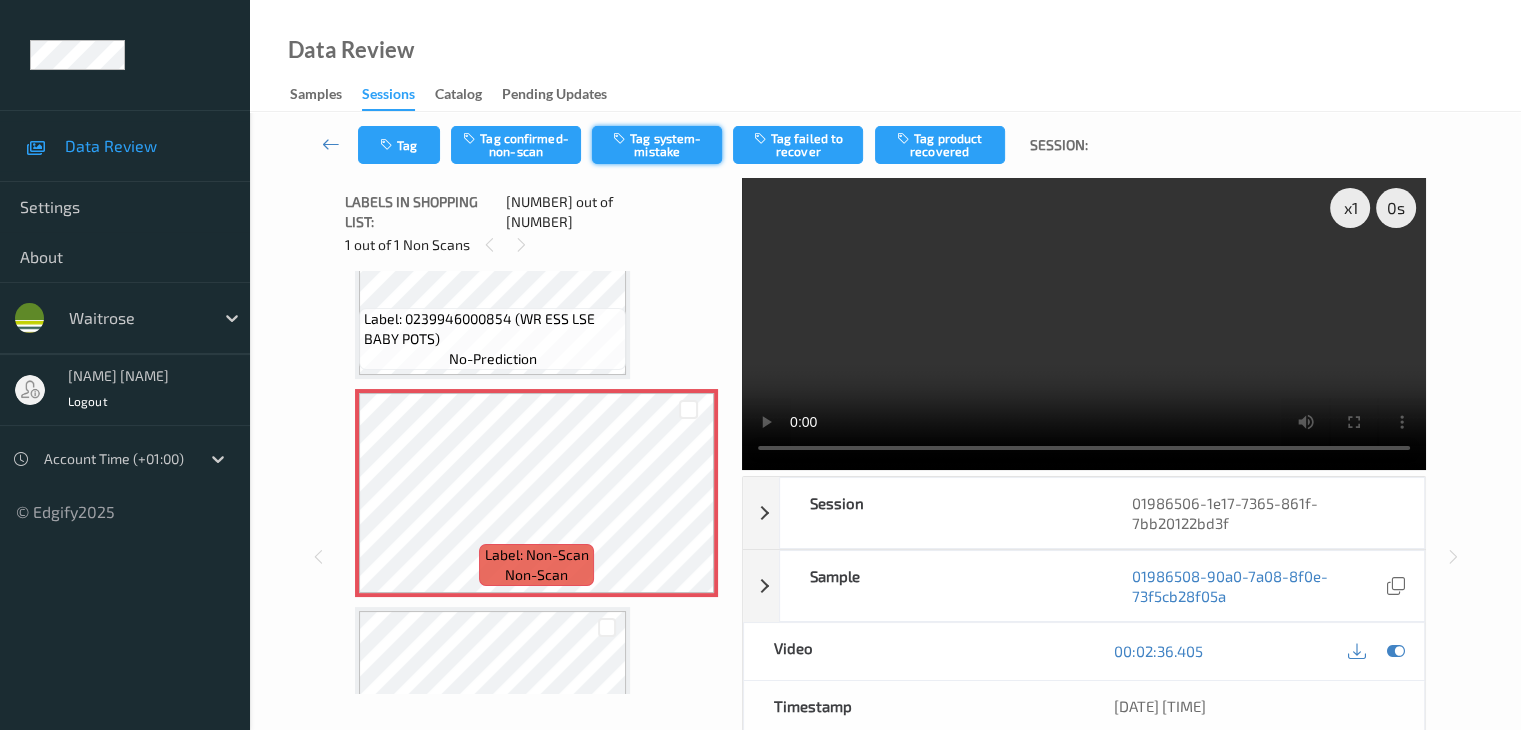 click on "Tag   system-mistake" at bounding box center [657, 145] 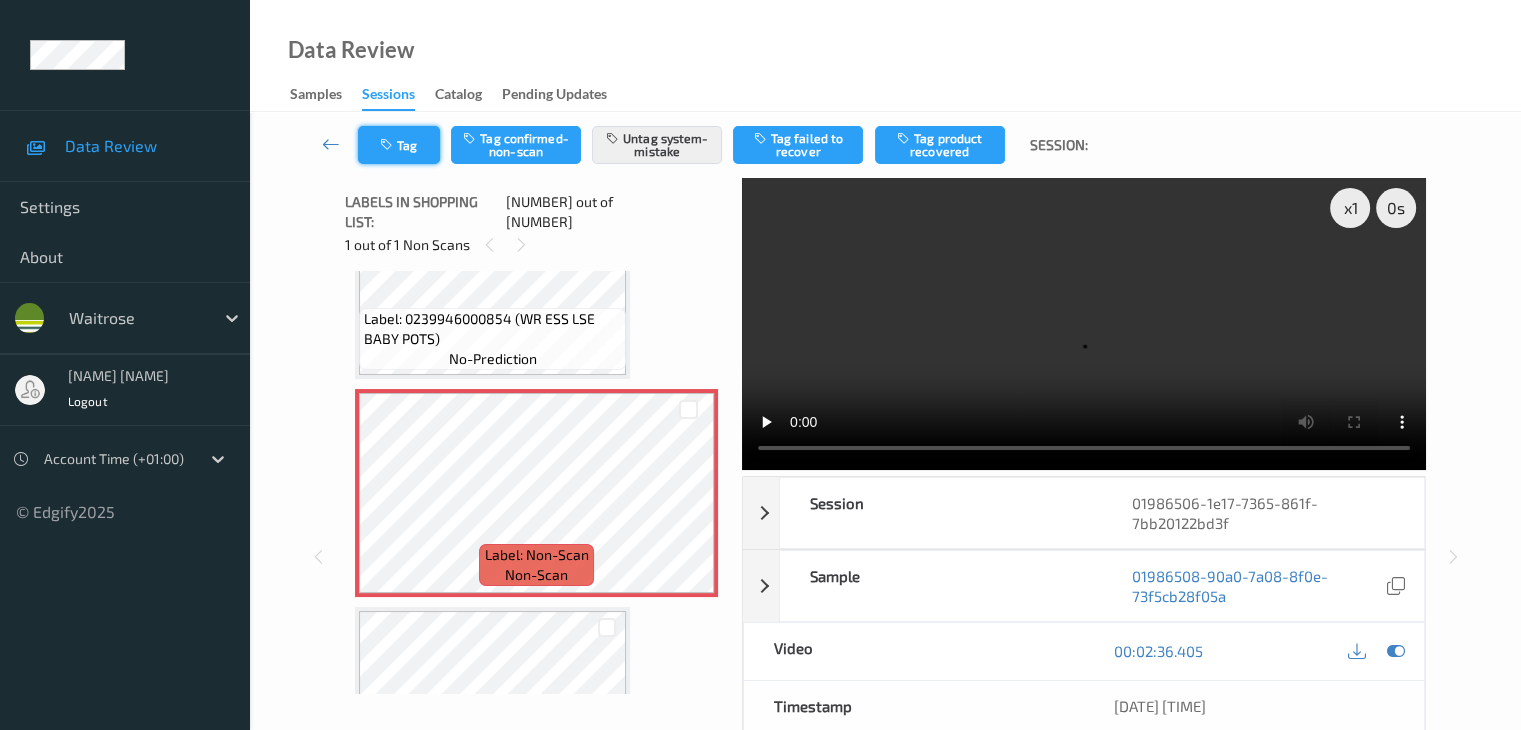 click on "Tag" at bounding box center [399, 145] 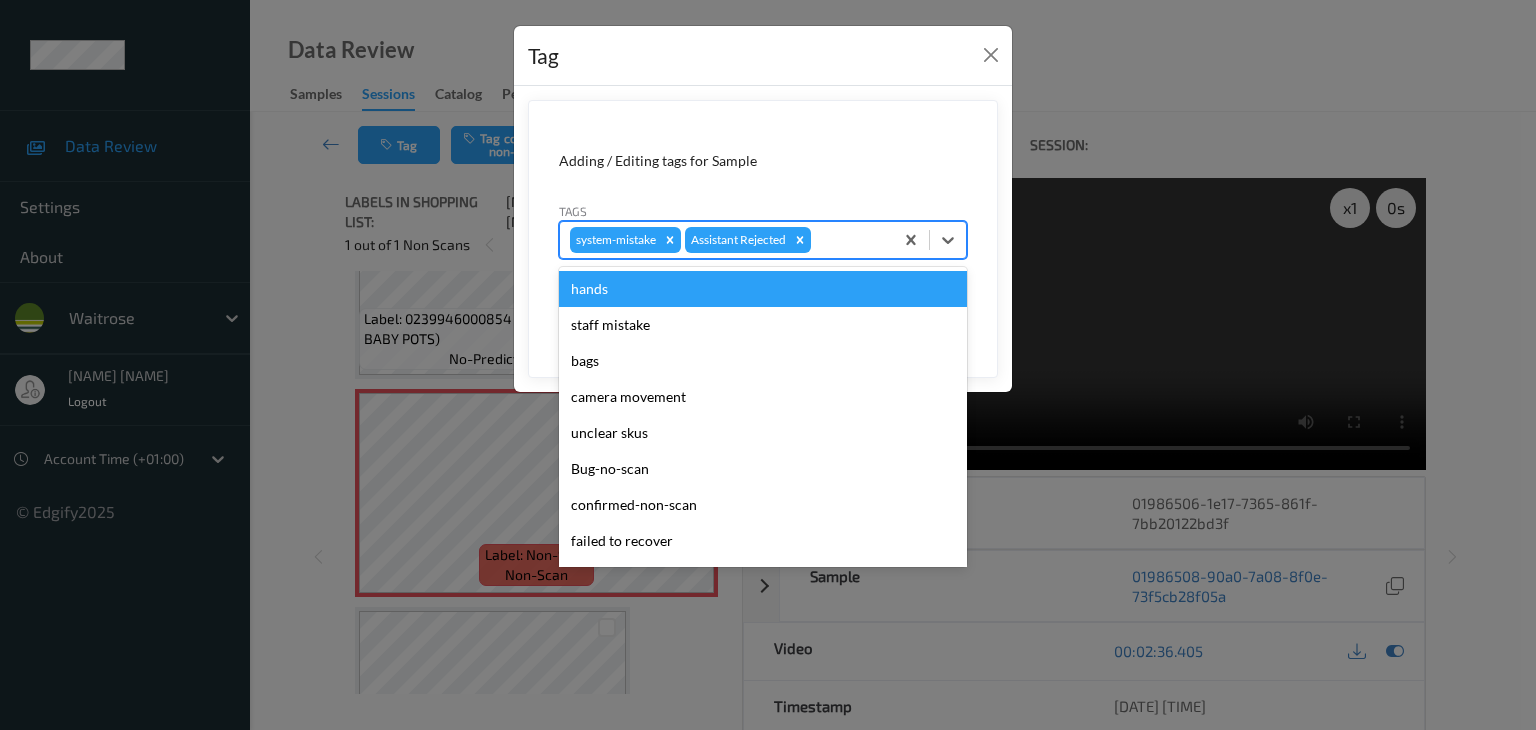 click at bounding box center [849, 240] 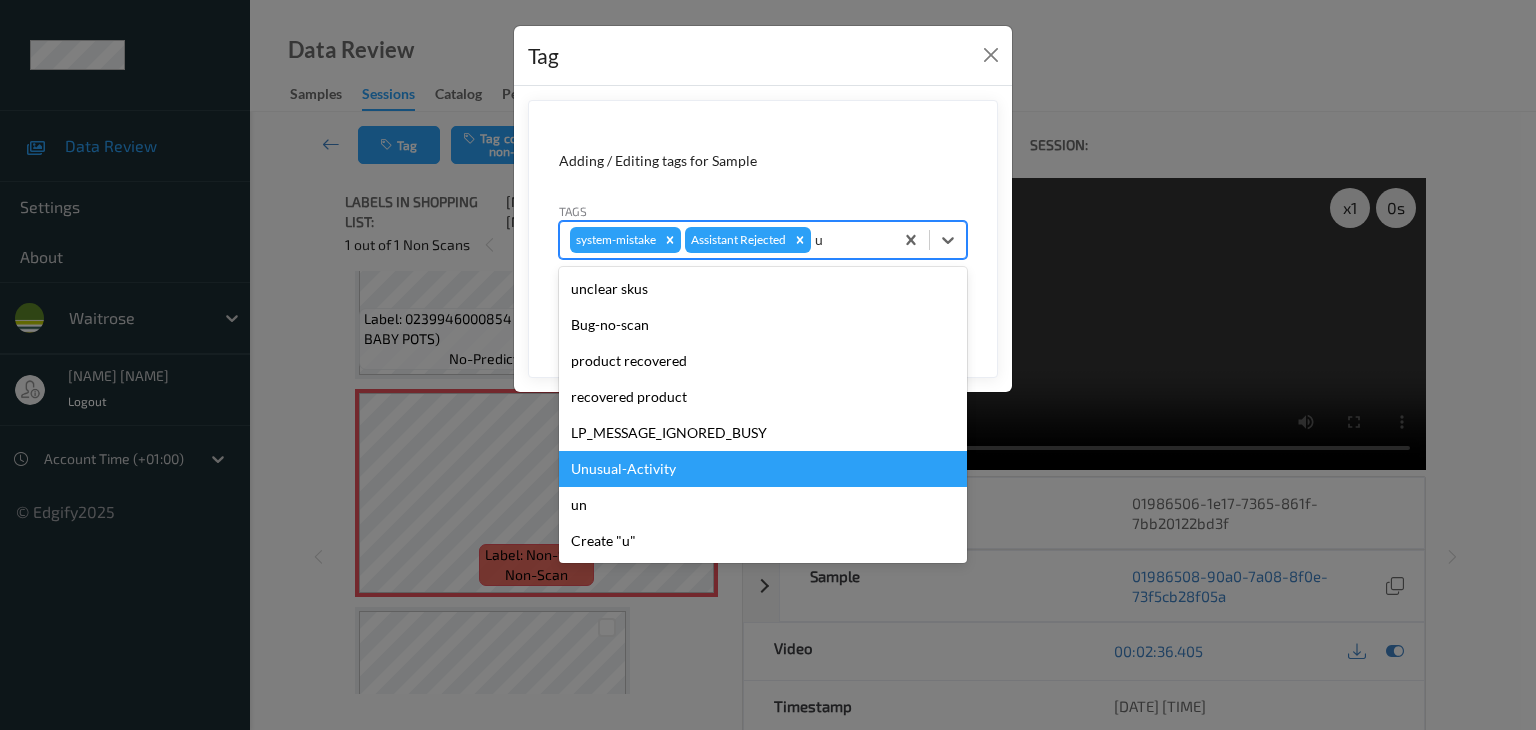 click on "Unusual-Activity" at bounding box center [763, 469] 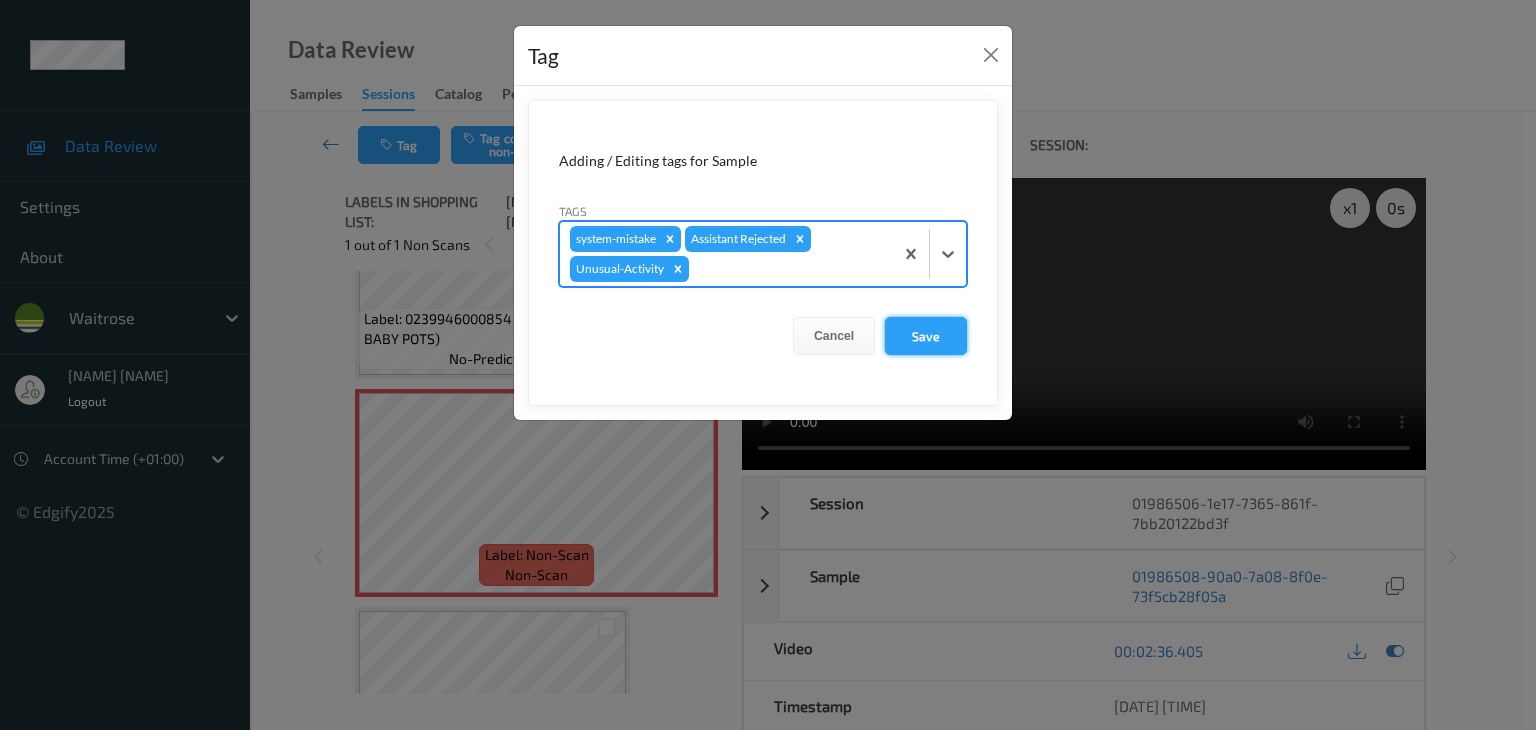 click on "Save" at bounding box center (926, 336) 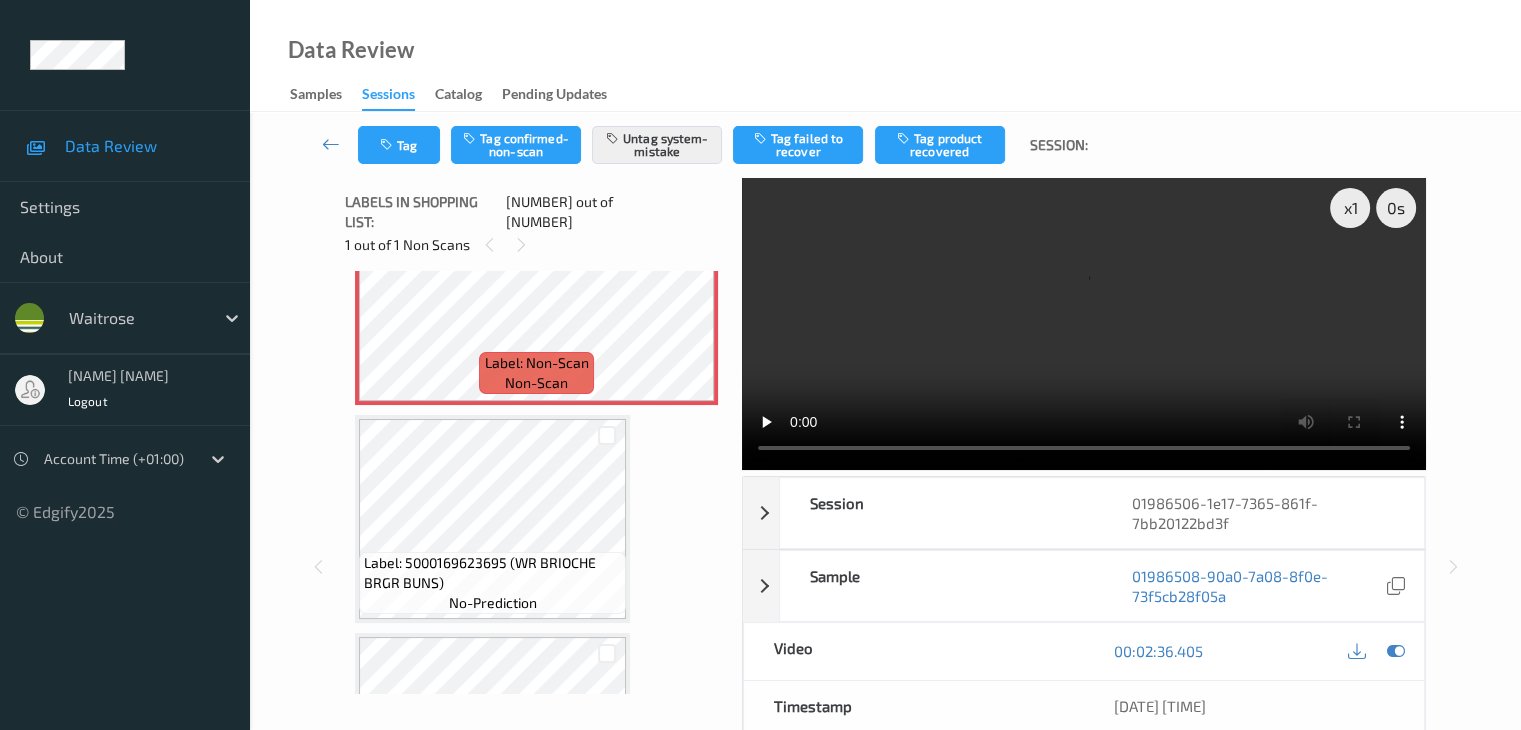 scroll, scrollTop: 2708, scrollLeft: 0, axis: vertical 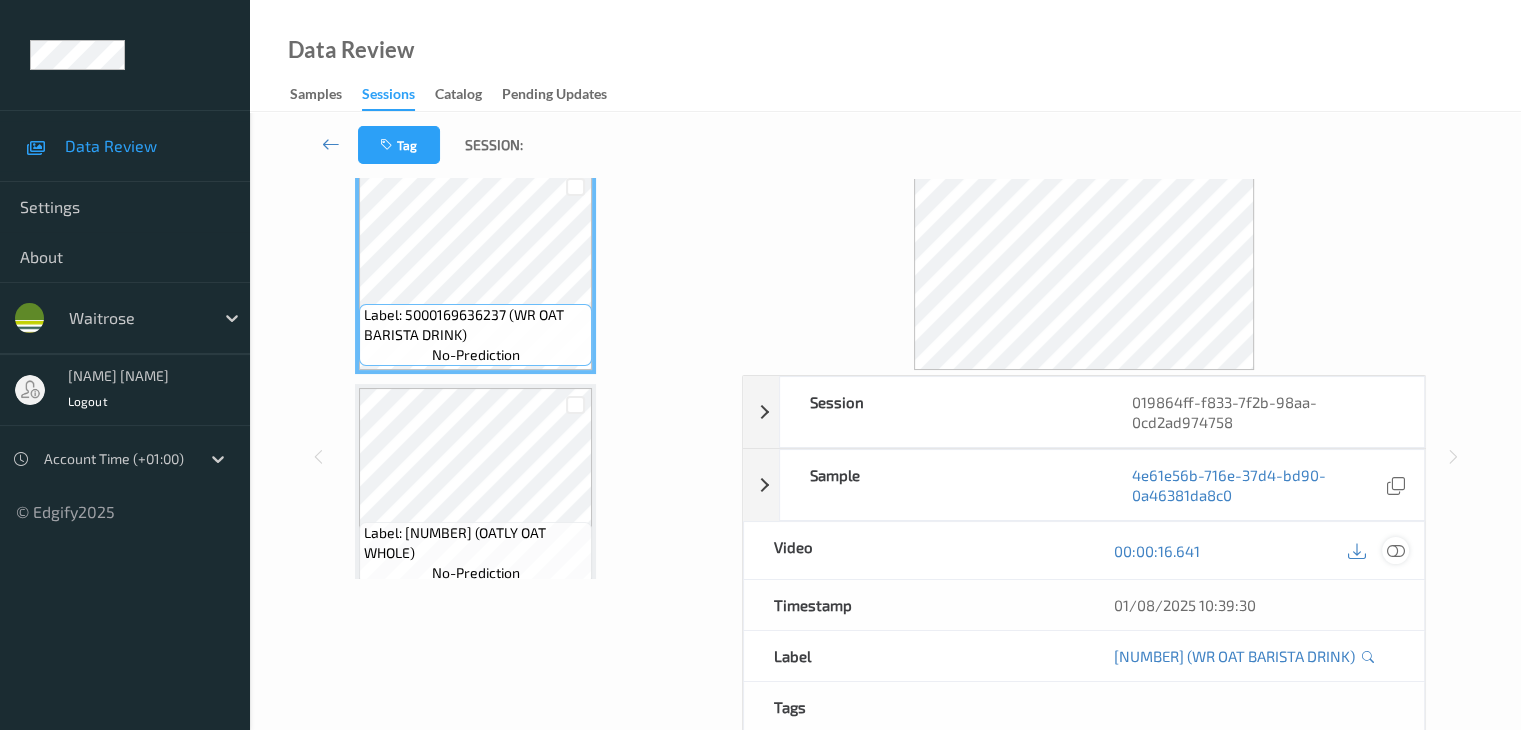 click at bounding box center [1395, 551] 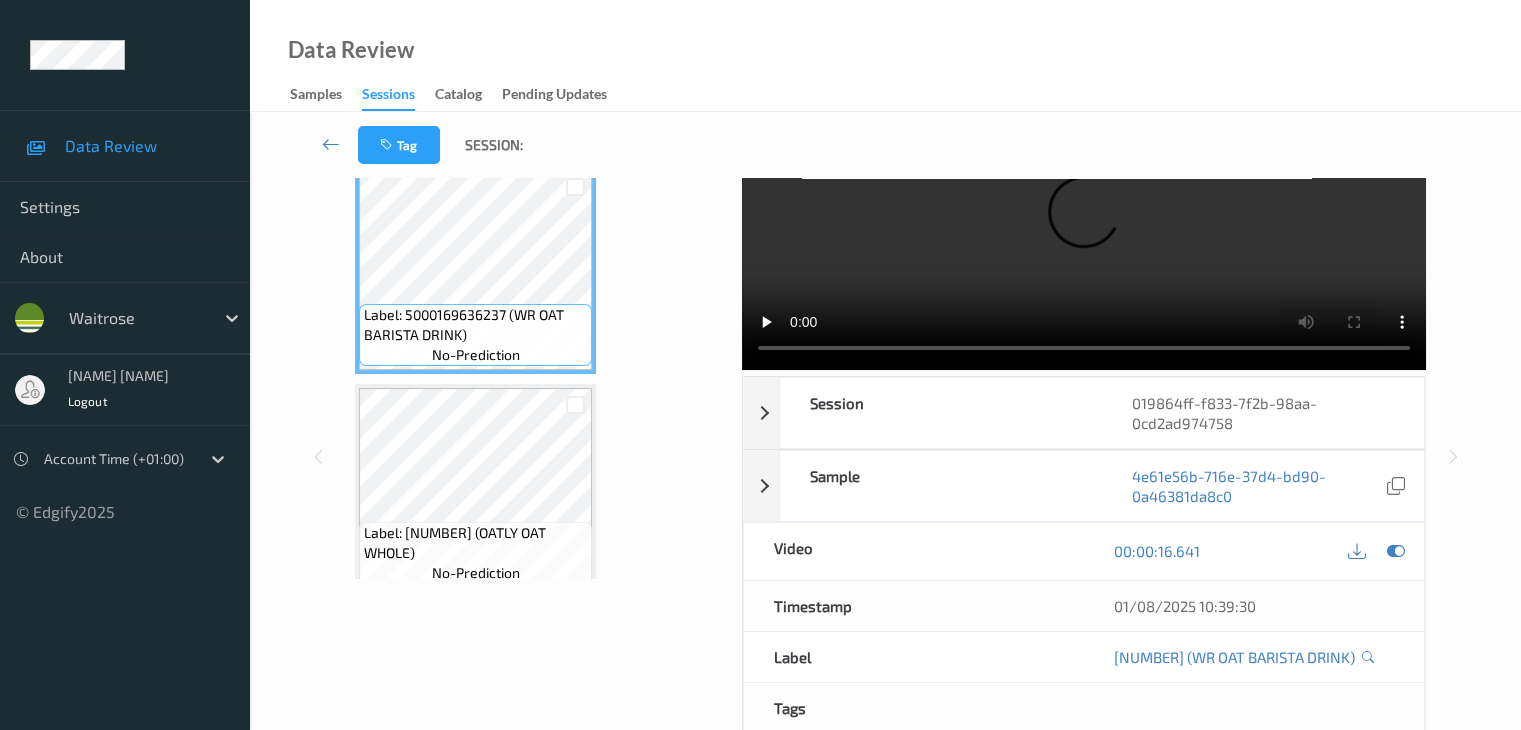 type 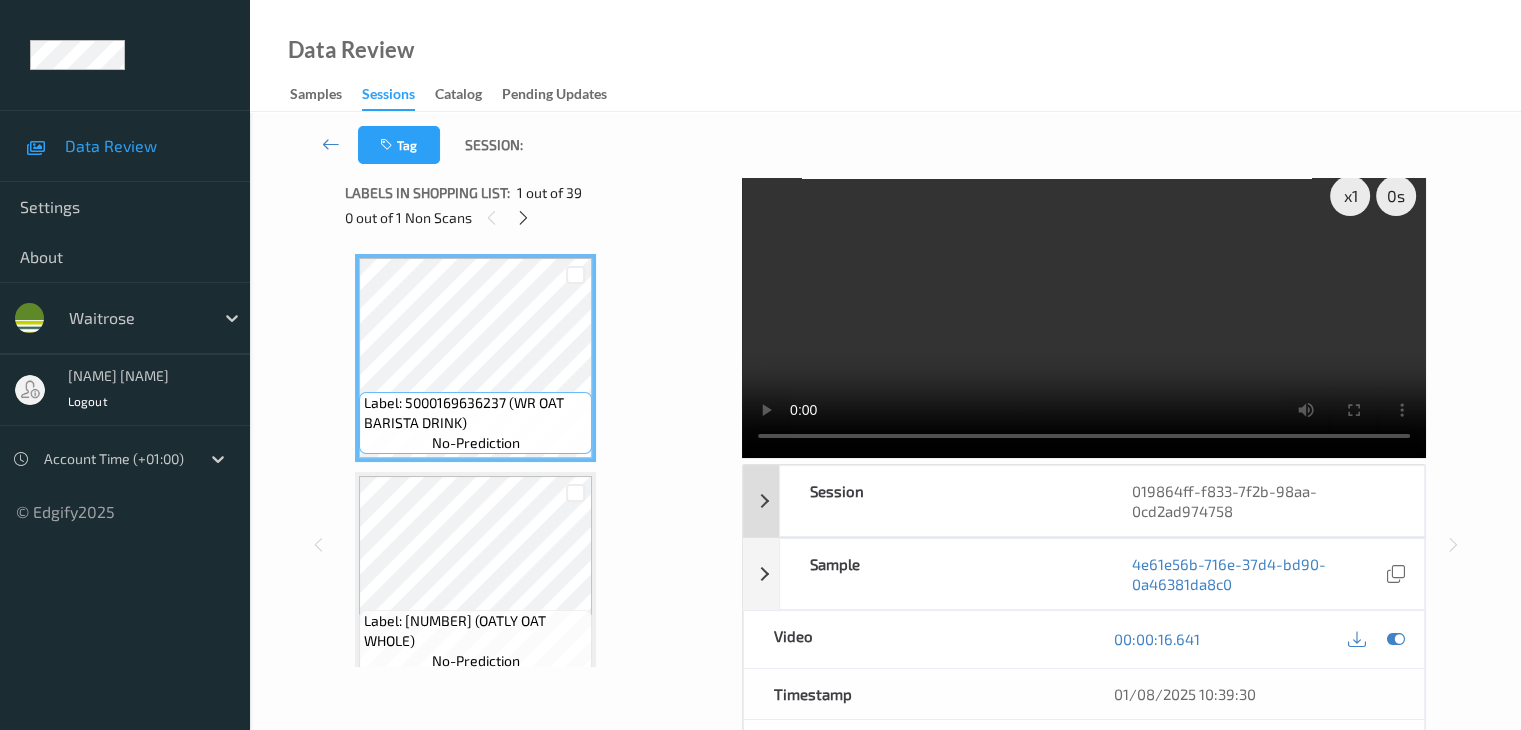 scroll, scrollTop: 0, scrollLeft: 0, axis: both 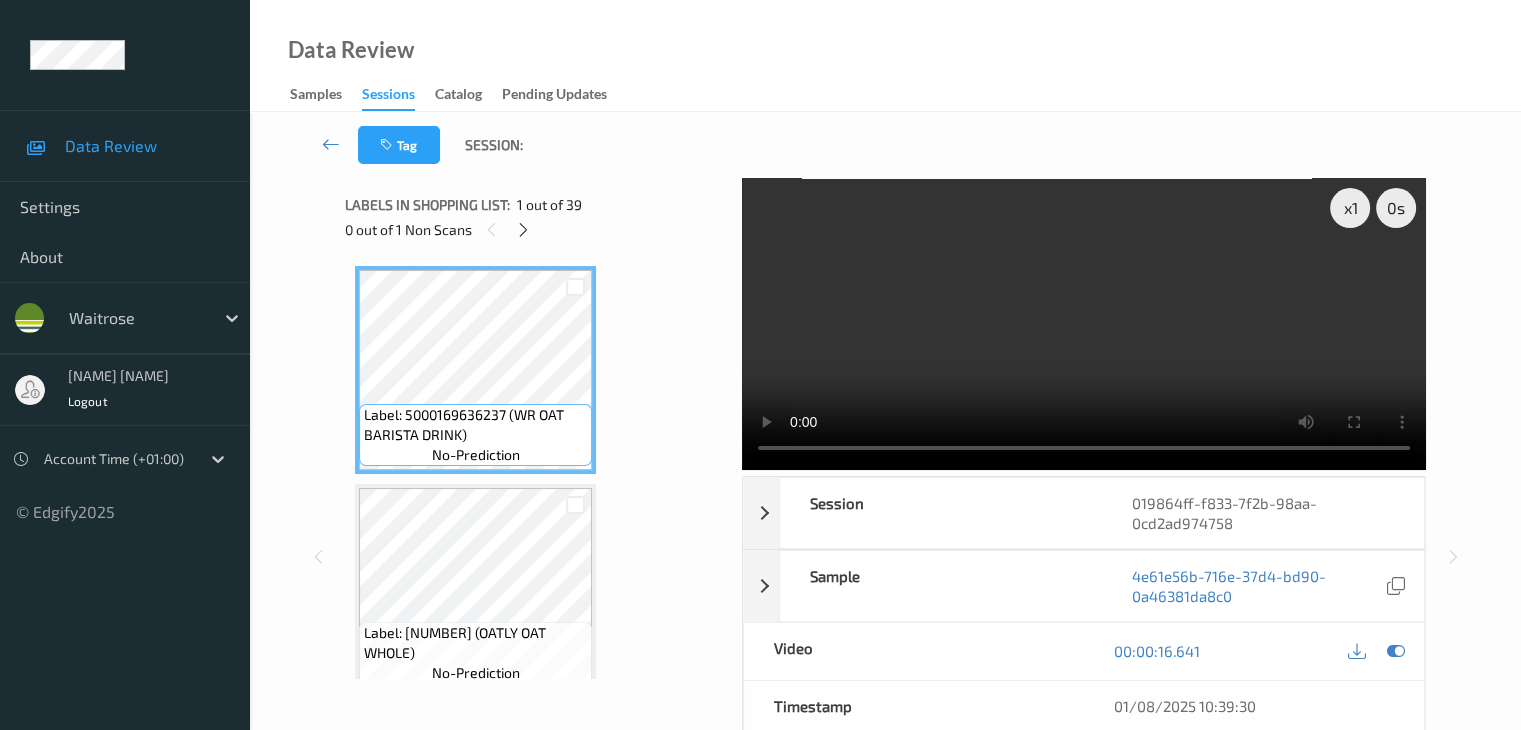 drag, startPoint x: 525, startPoint y: 230, endPoint x: 550, endPoint y: 255, distance: 35.35534 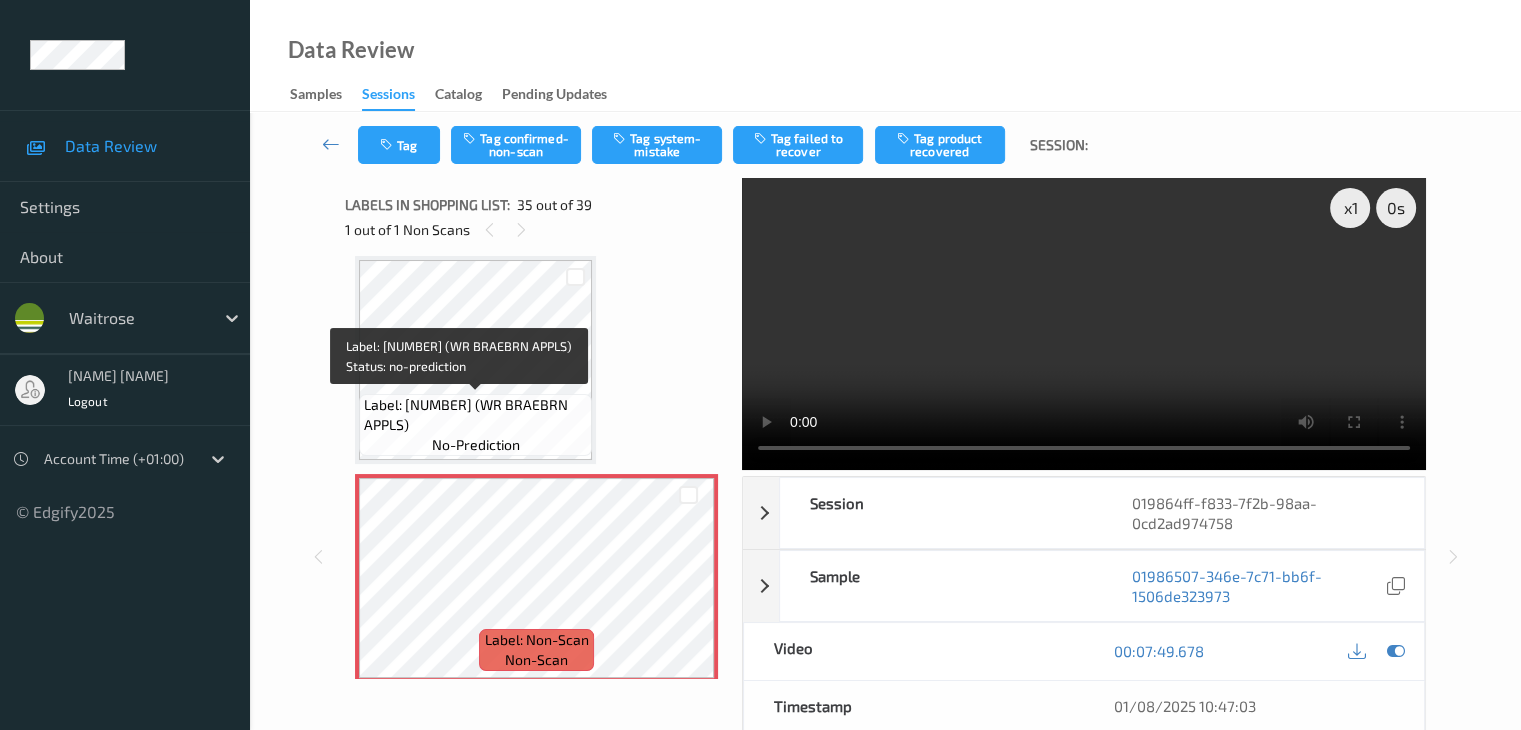 click on "Label: [PRODUCT_CODE] ([PRODUCT_NAME])" at bounding box center [475, 415] 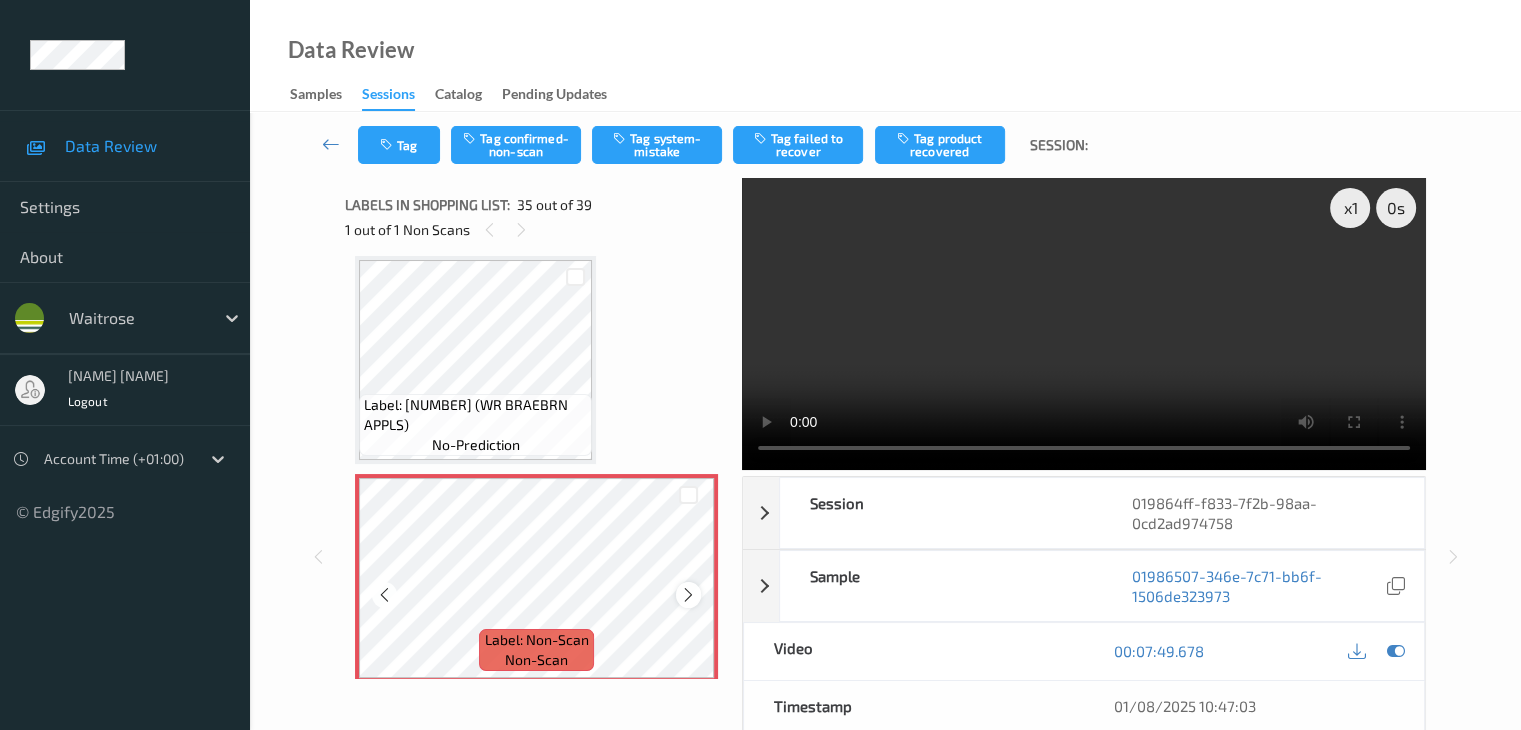 click at bounding box center [688, 595] 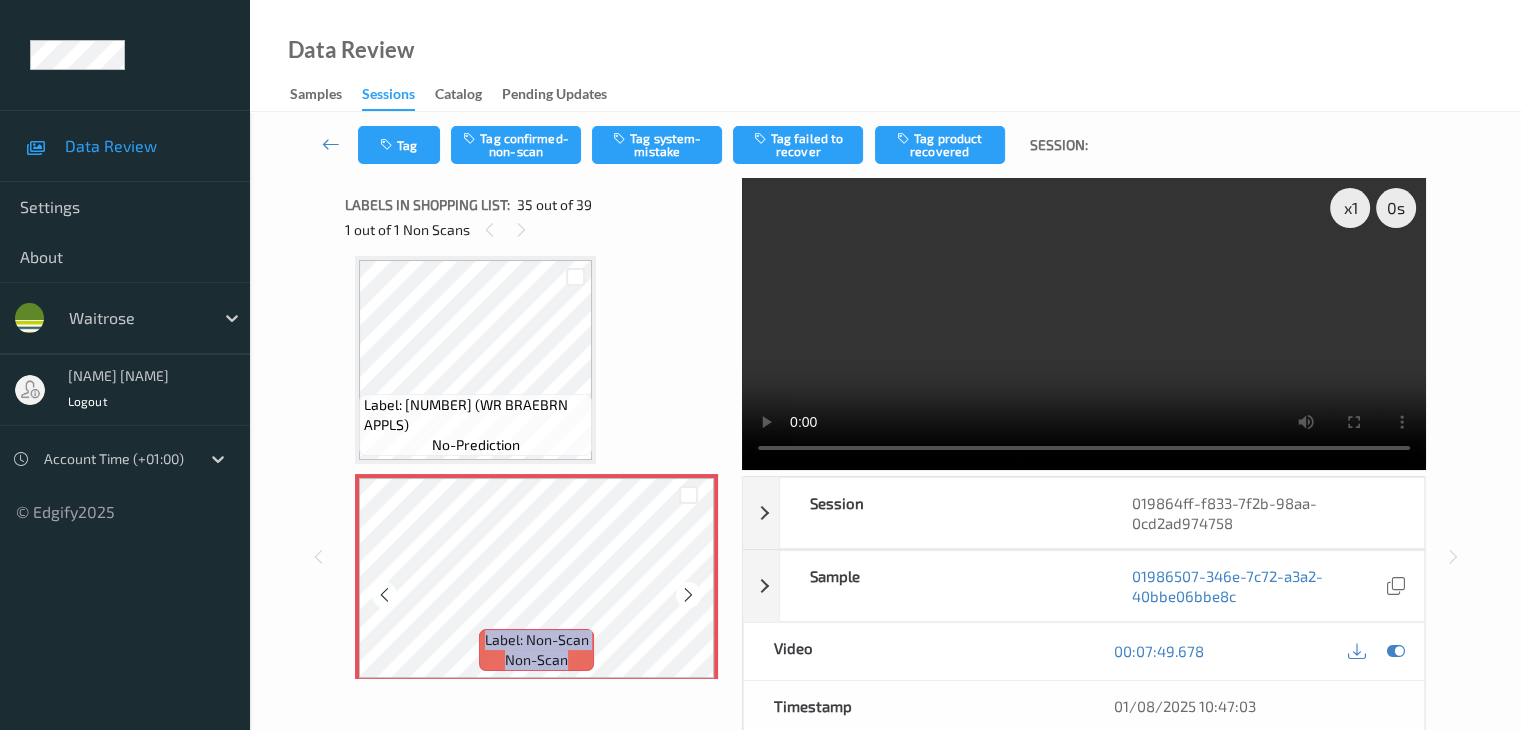 click at bounding box center [688, 595] 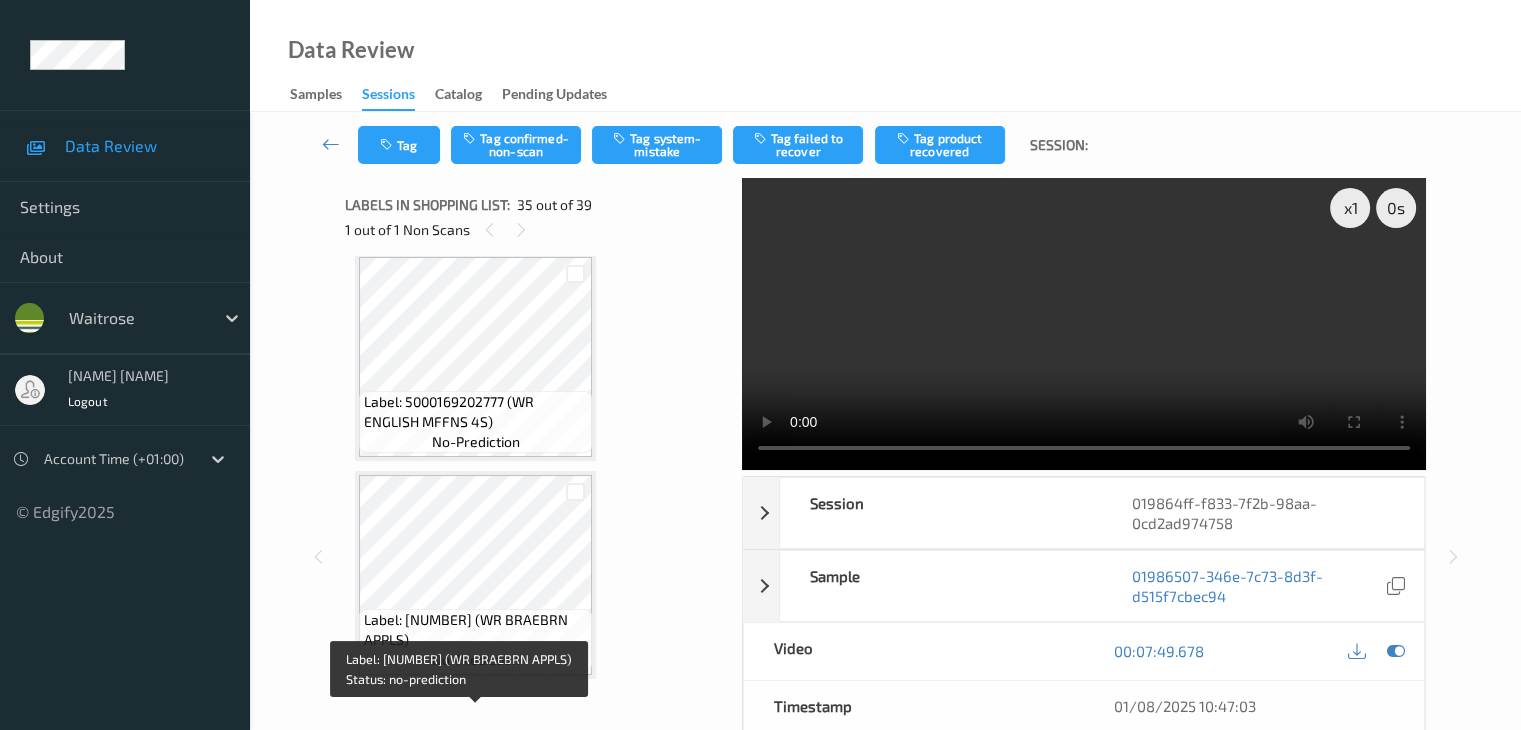 scroll, scrollTop: 6804, scrollLeft: 0, axis: vertical 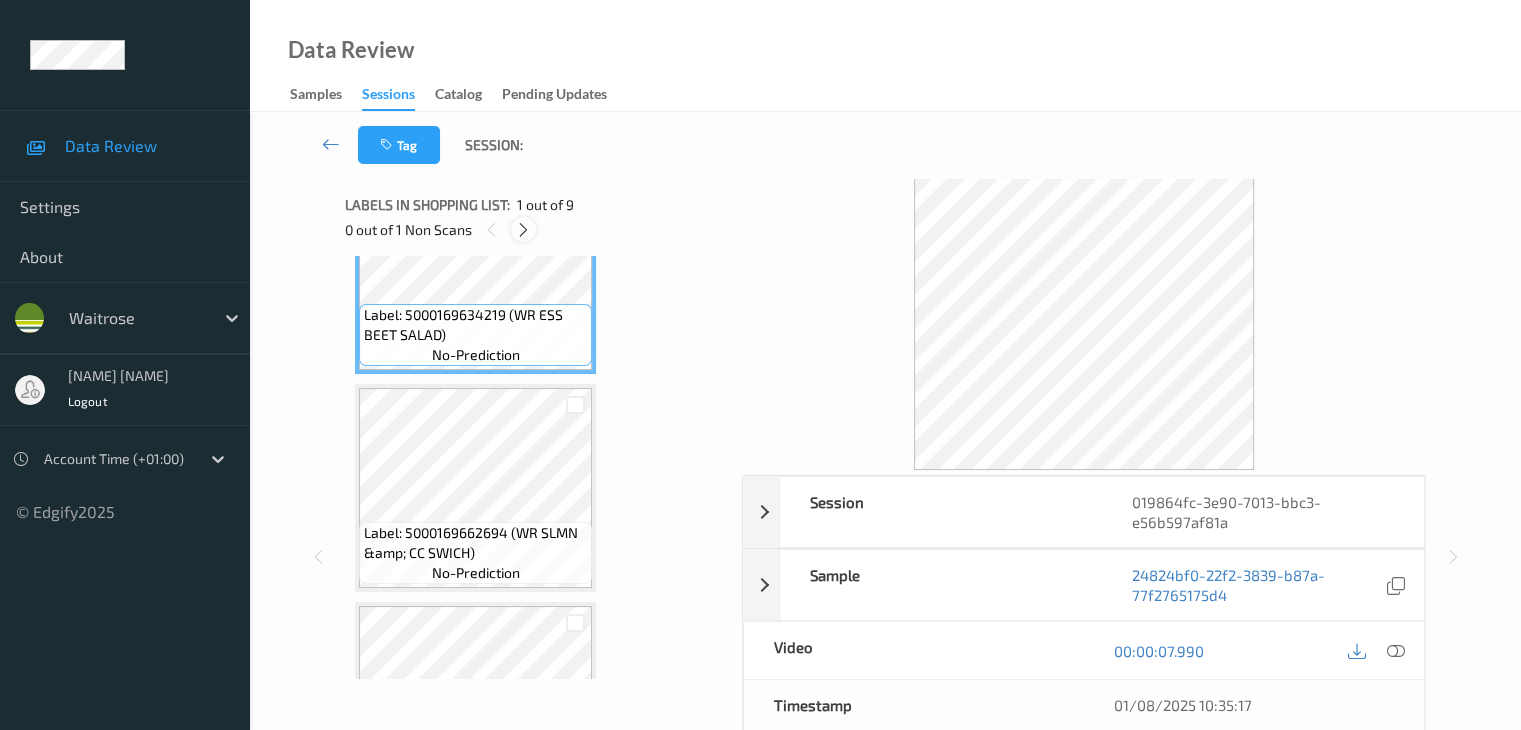 click at bounding box center (523, 230) 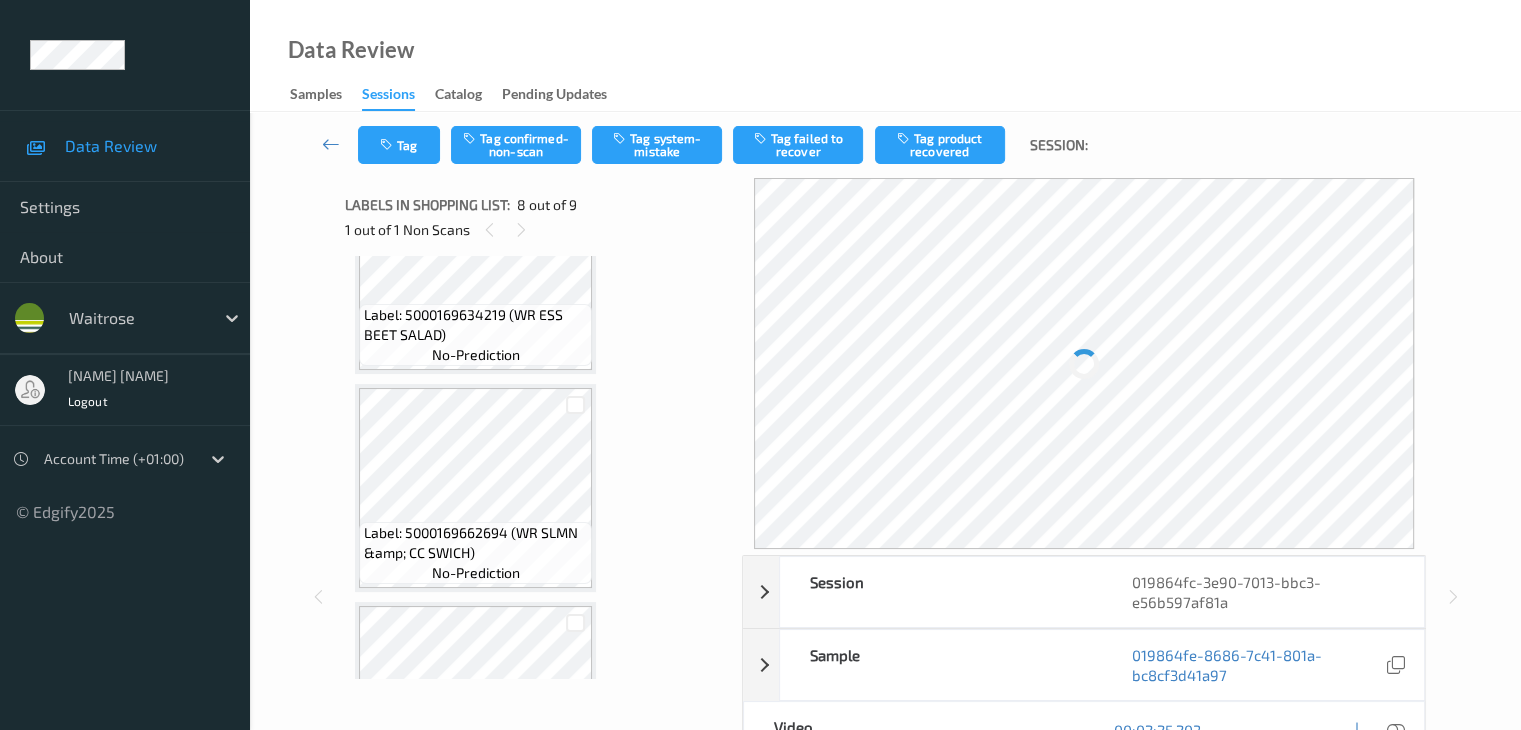 scroll, scrollTop: 1318, scrollLeft: 0, axis: vertical 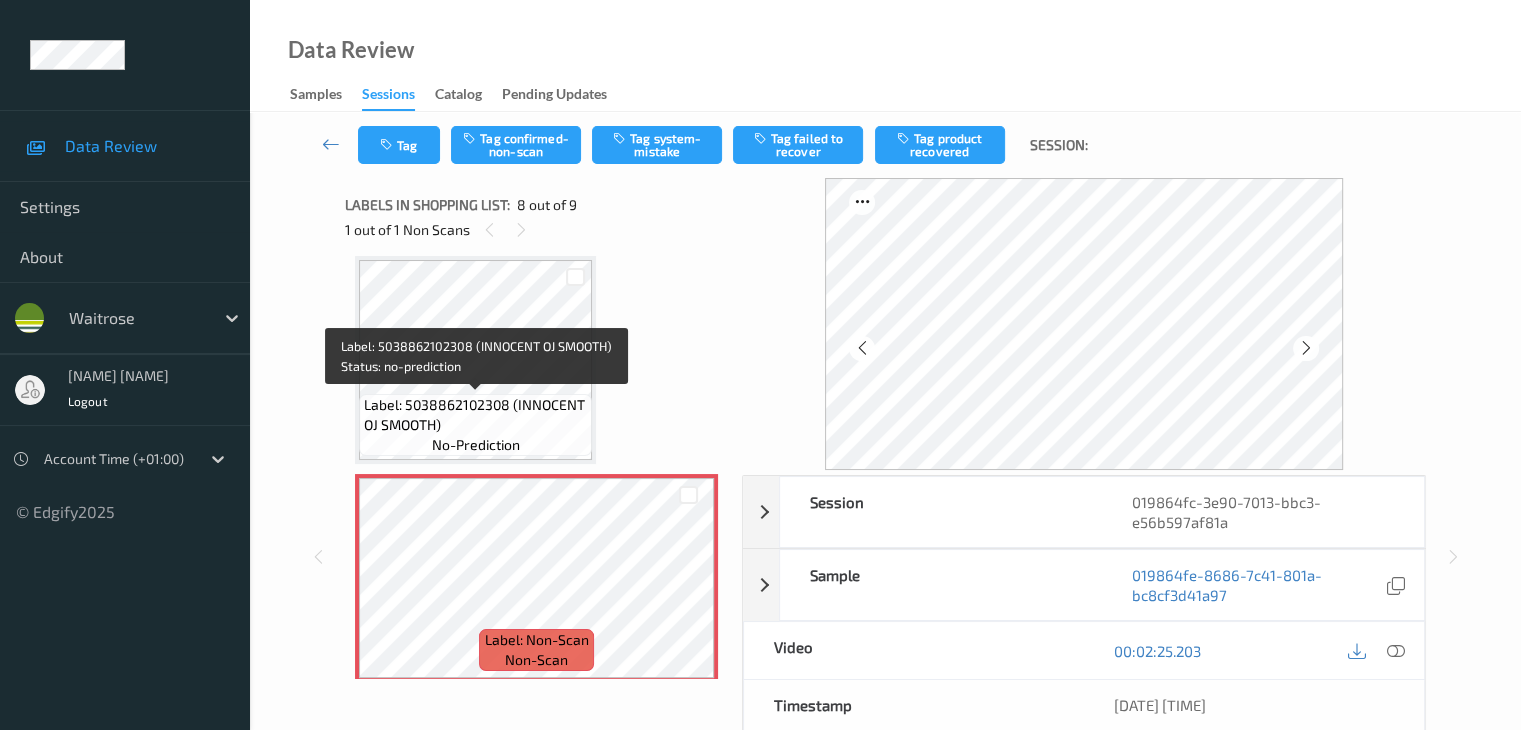 click on "Label: 5038862102308 (INNOCENT OJ SMOOTH)" at bounding box center [475, 415] 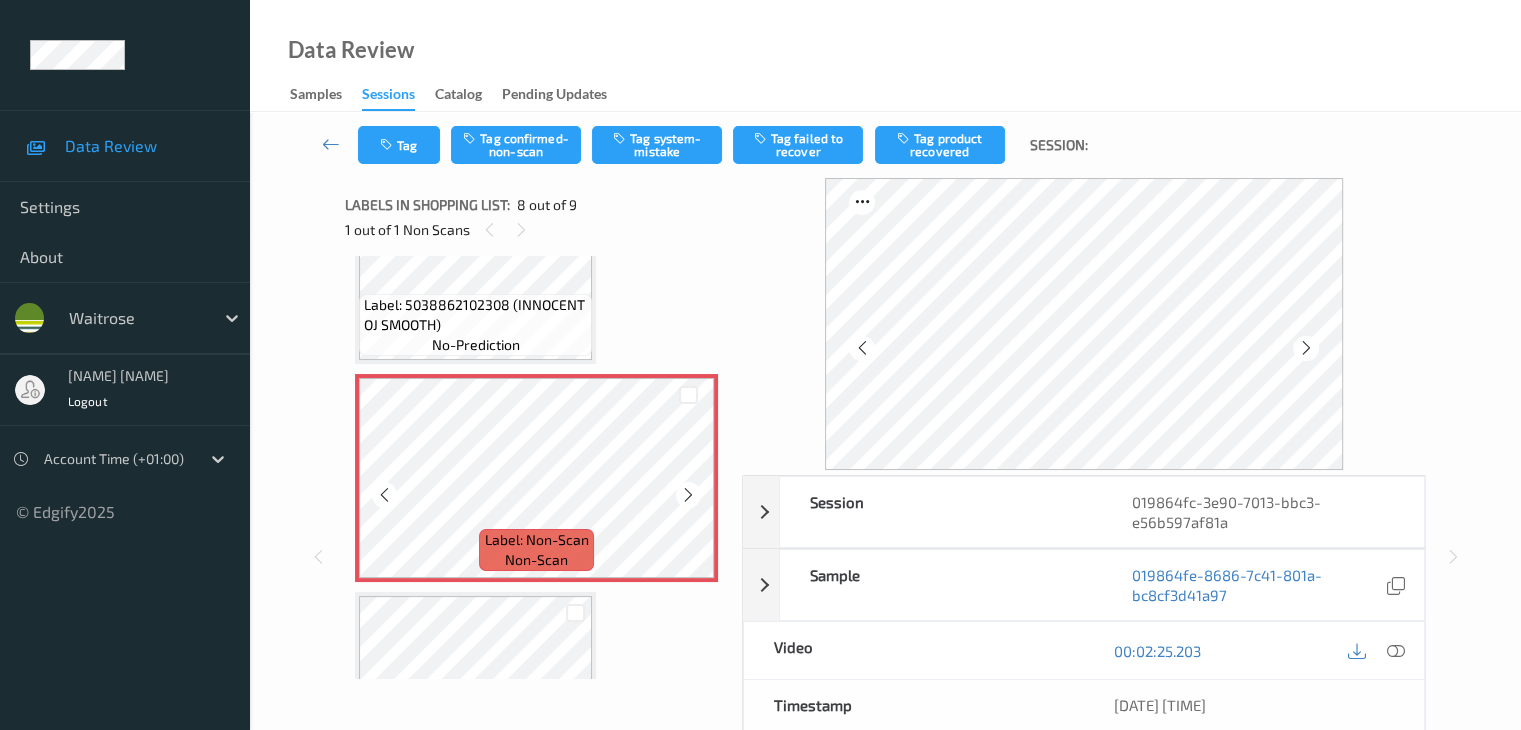 scroll, scrollTop: 1518, scrollLeft: 0, axis: vertical 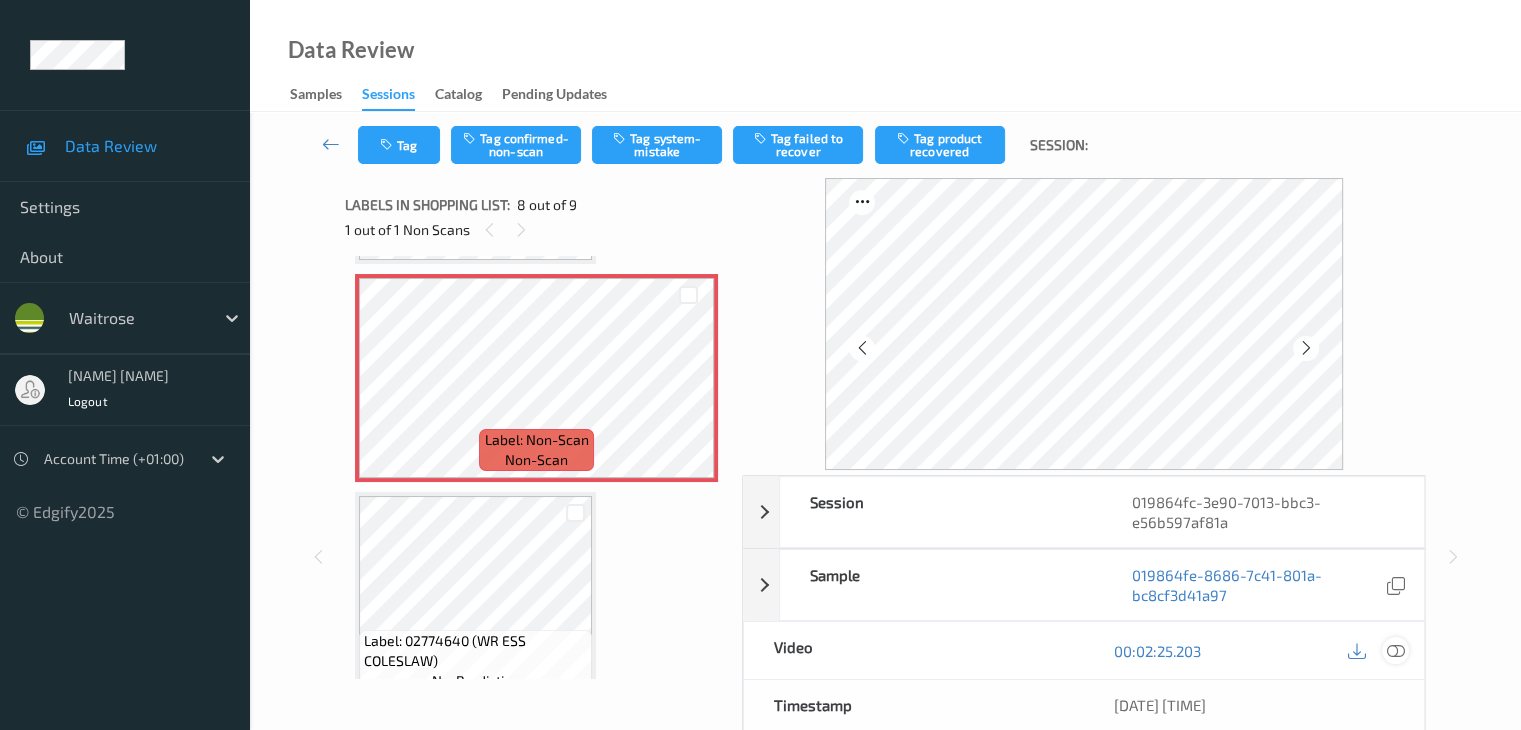 click at bounding box center [1395, 651] 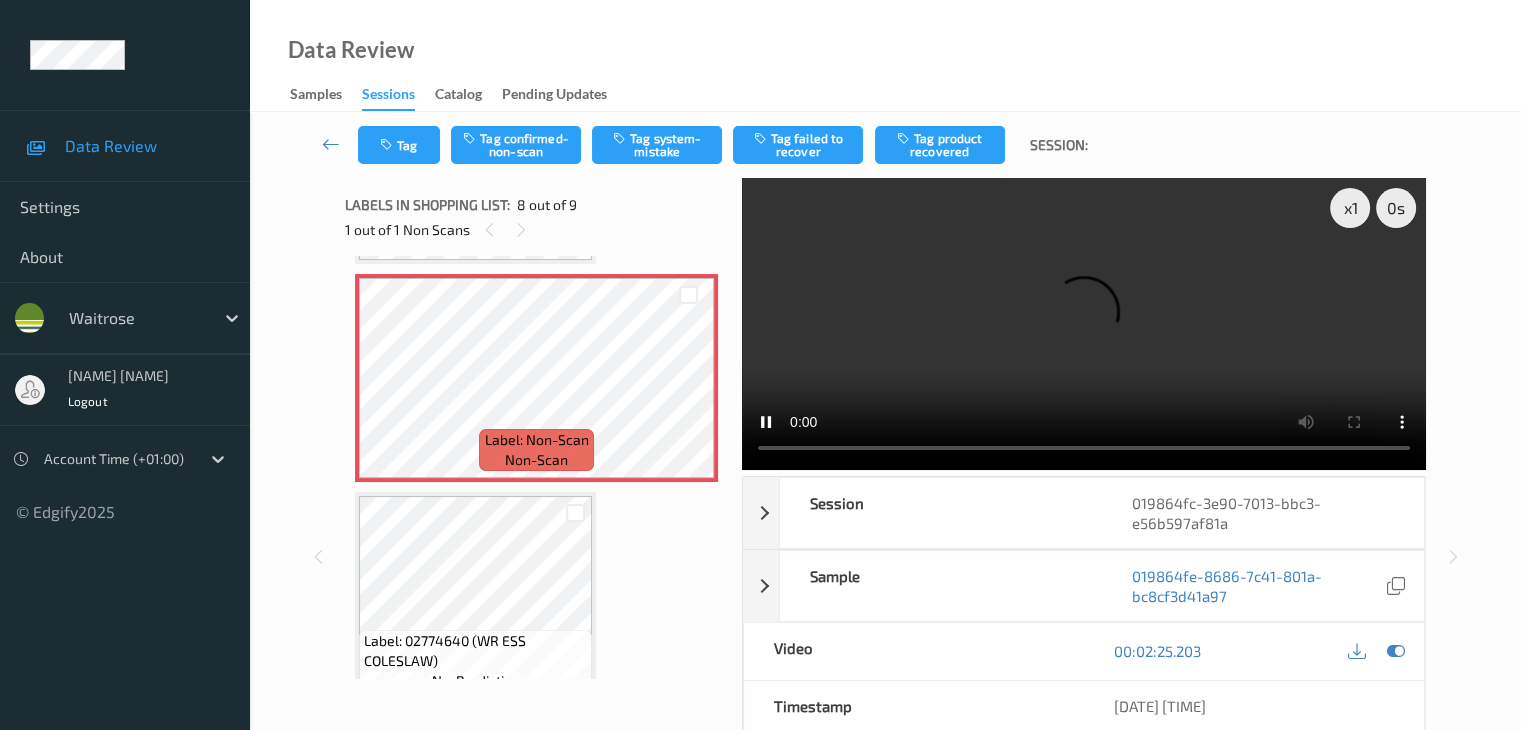 type 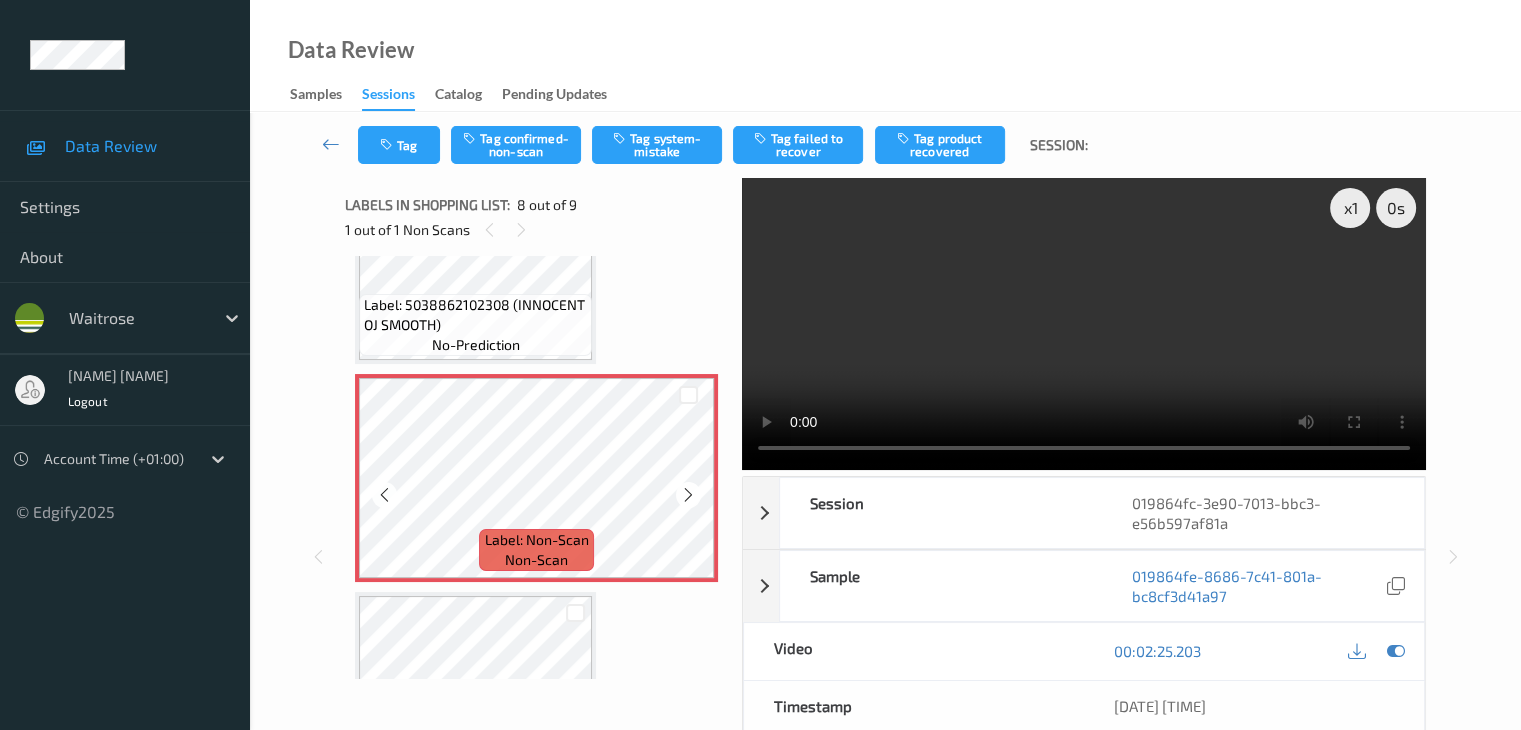 scroll, scrollTop: 1318, scrollLeft: 0, axis: vertical 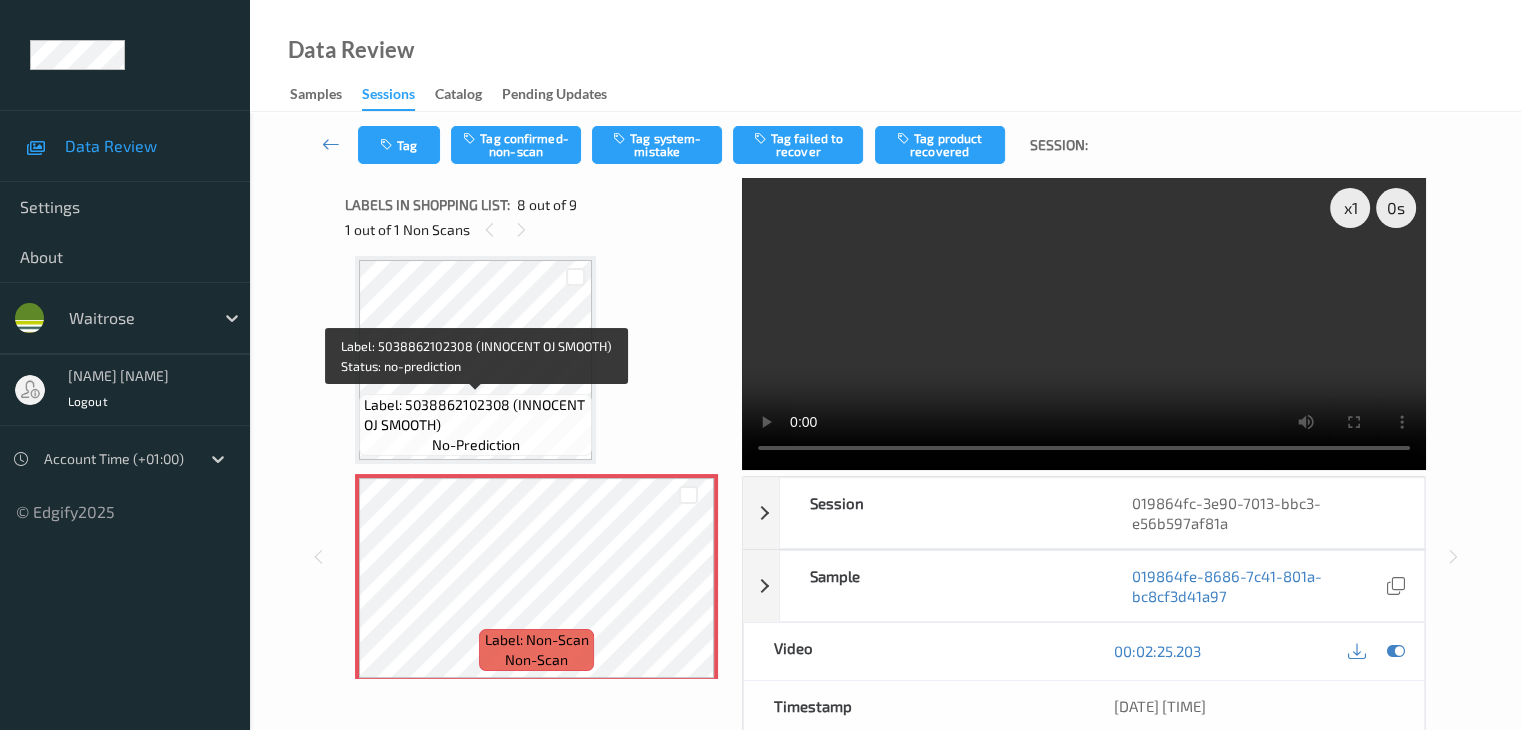 click on "Label: 5038862102308 (INNOCENT OJ SMOOTH)" at bounding box center [475, 415] 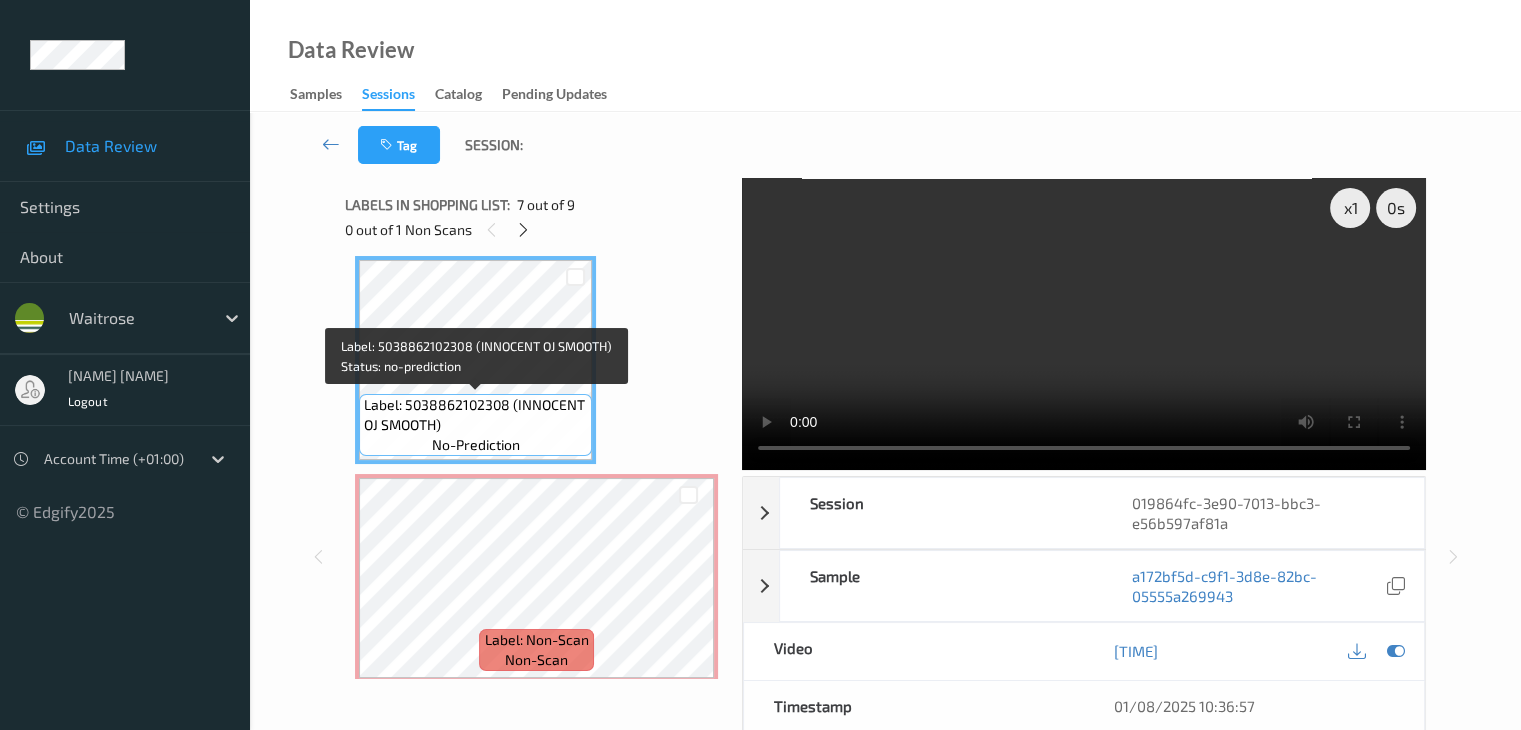 click on "Label: 5038862102308 (INNOCENT OJ SMOOTH)" at bounding box center (475, 415) 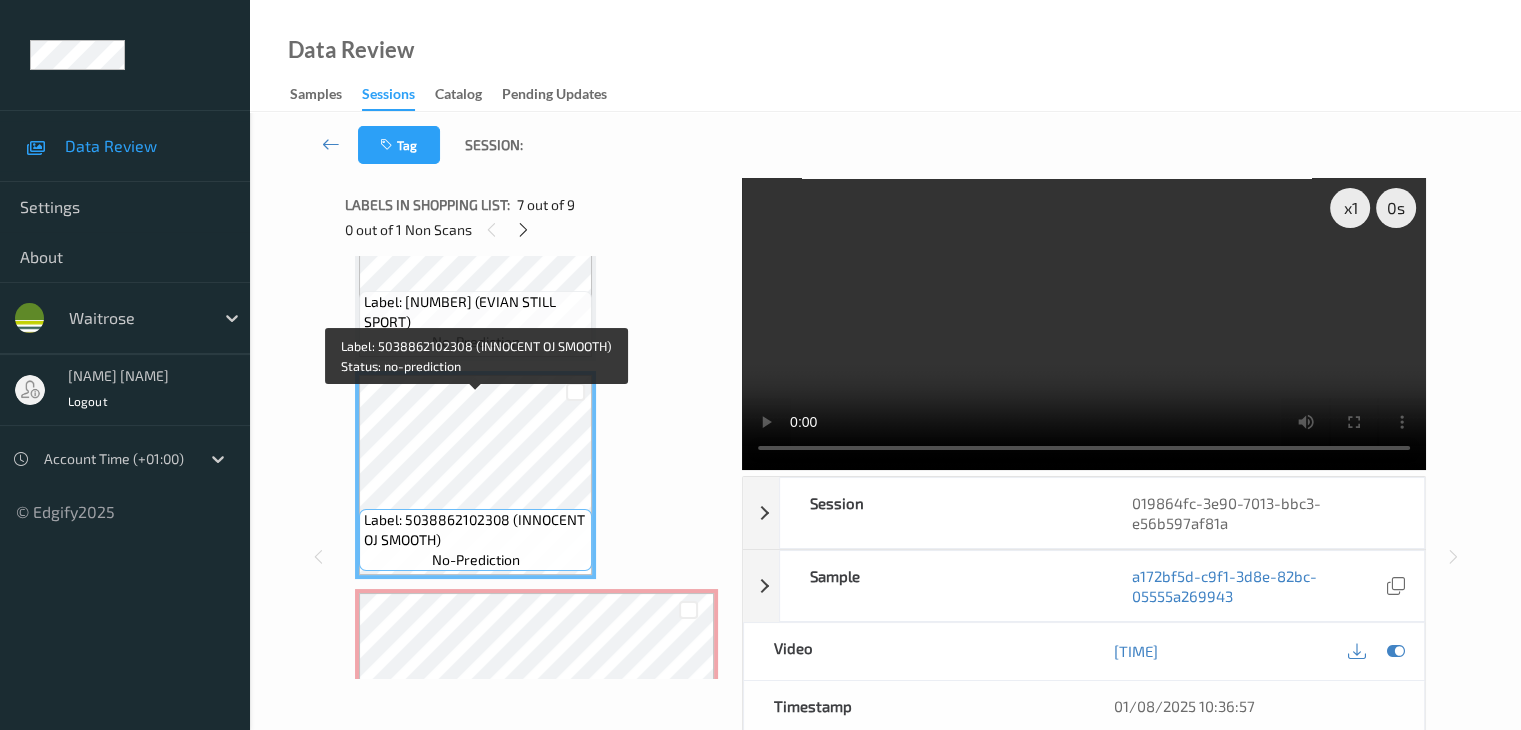 scroll, scrollTop: 1118, scrollLeft: 0, axis: vertical 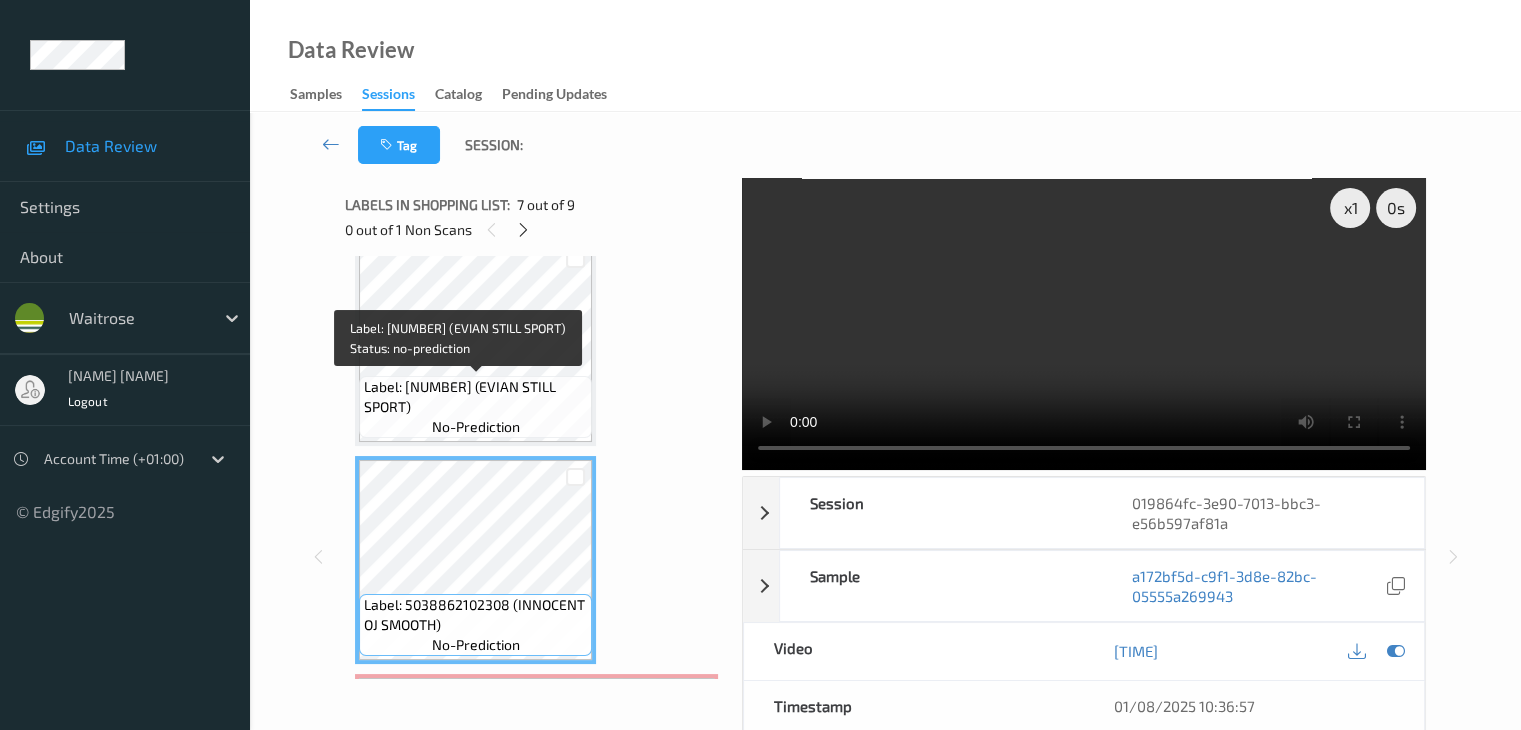 click on "Label: [NUMBER] (EVIAN STILL SPORT)" at bounding box center (475, 397) 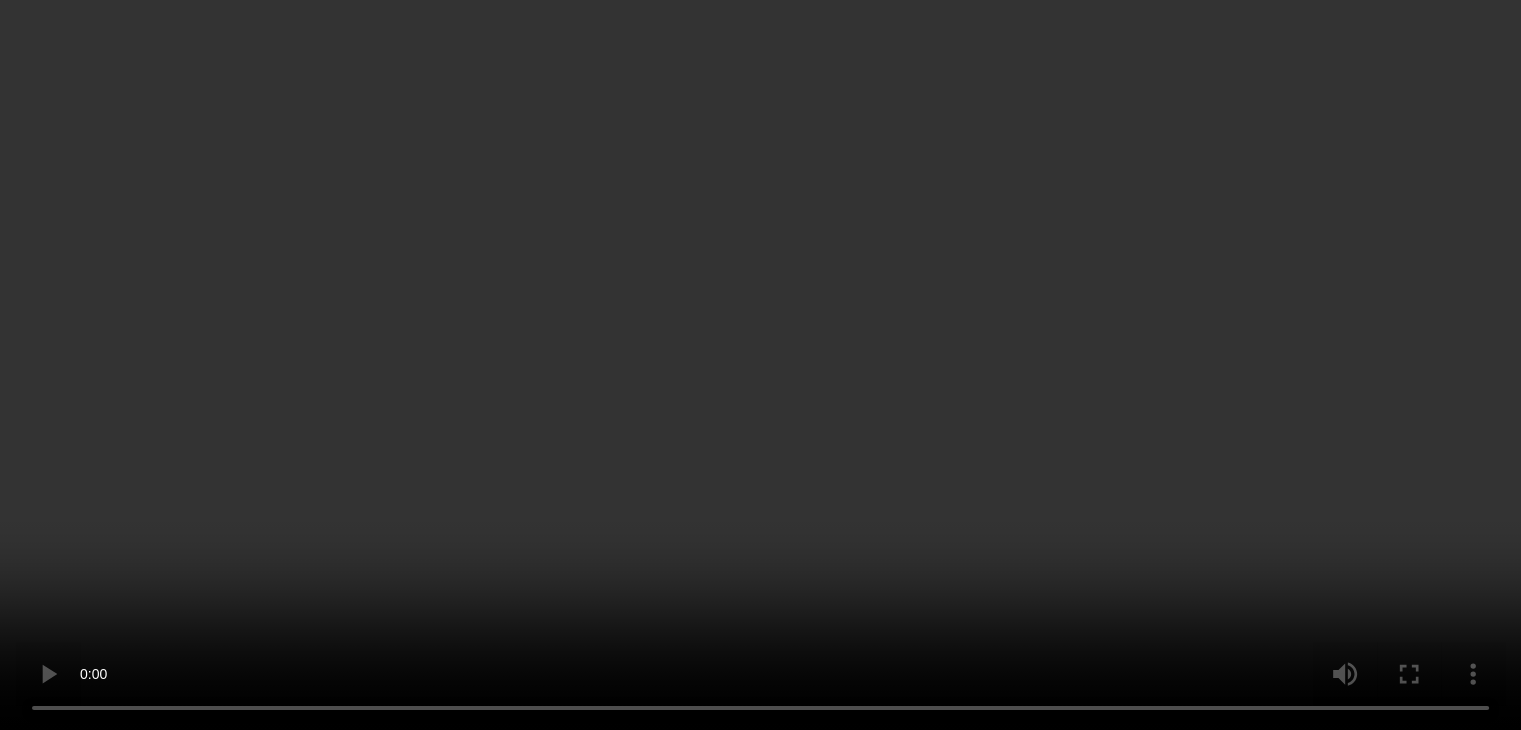 scroll, scrollTop: 1418, scrollLeft: 0, axis: vertical 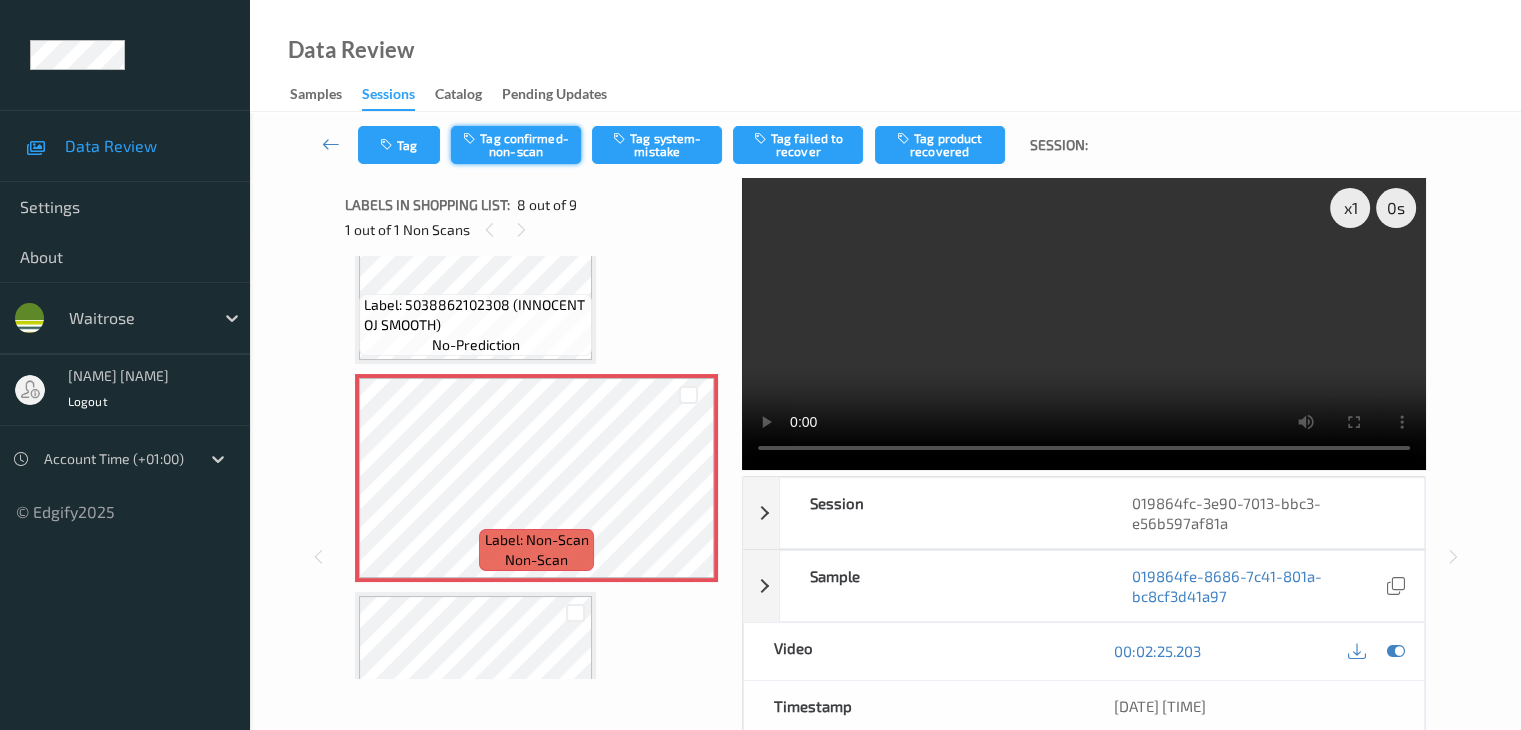 click on "Tag   confirmed-non-scan" at bounding box center (516, 145) 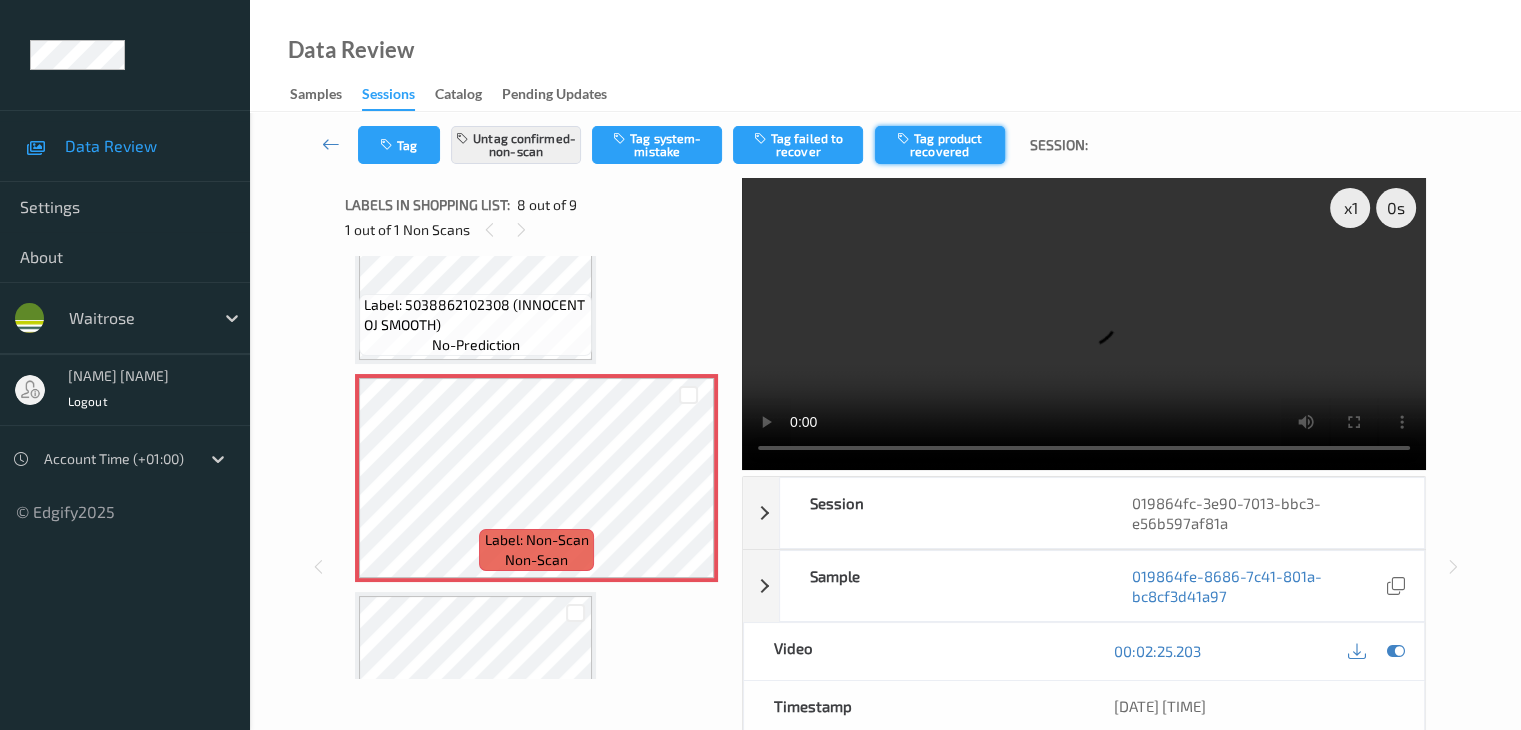 click at bounding box center (905, 138) 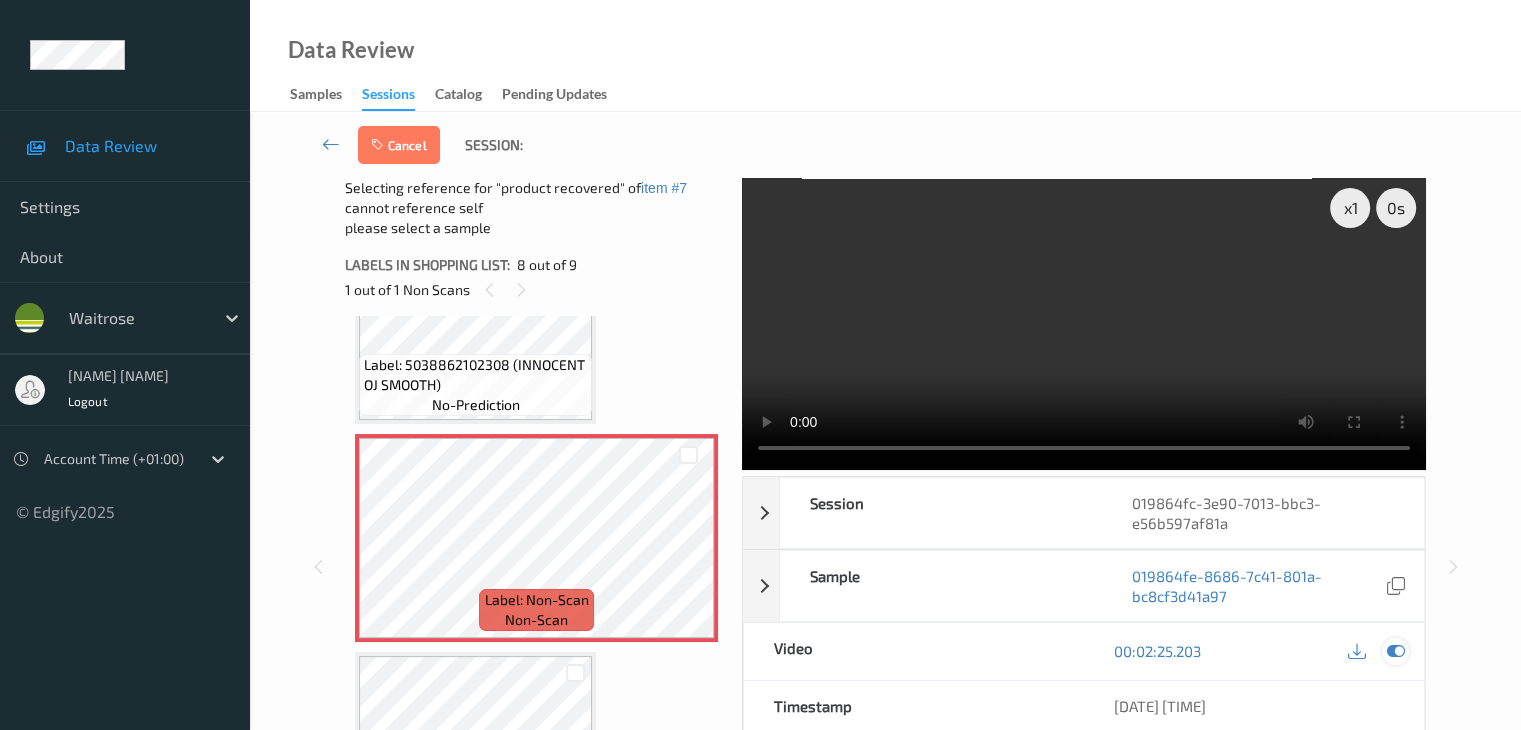 click at bounding box center (1395, 651) 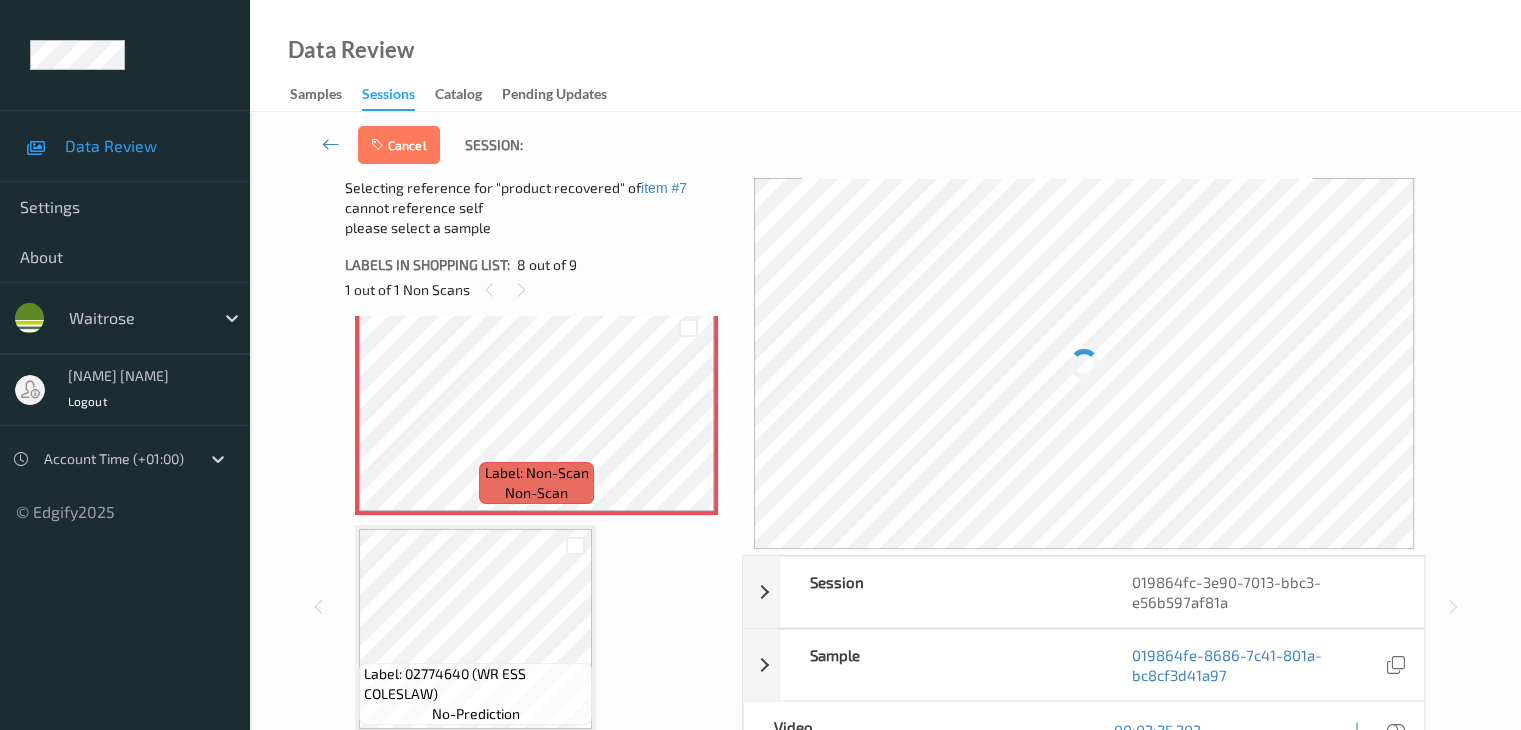 scroll, scrollTop: 1549, scrollLeft: 0, axis: vertical 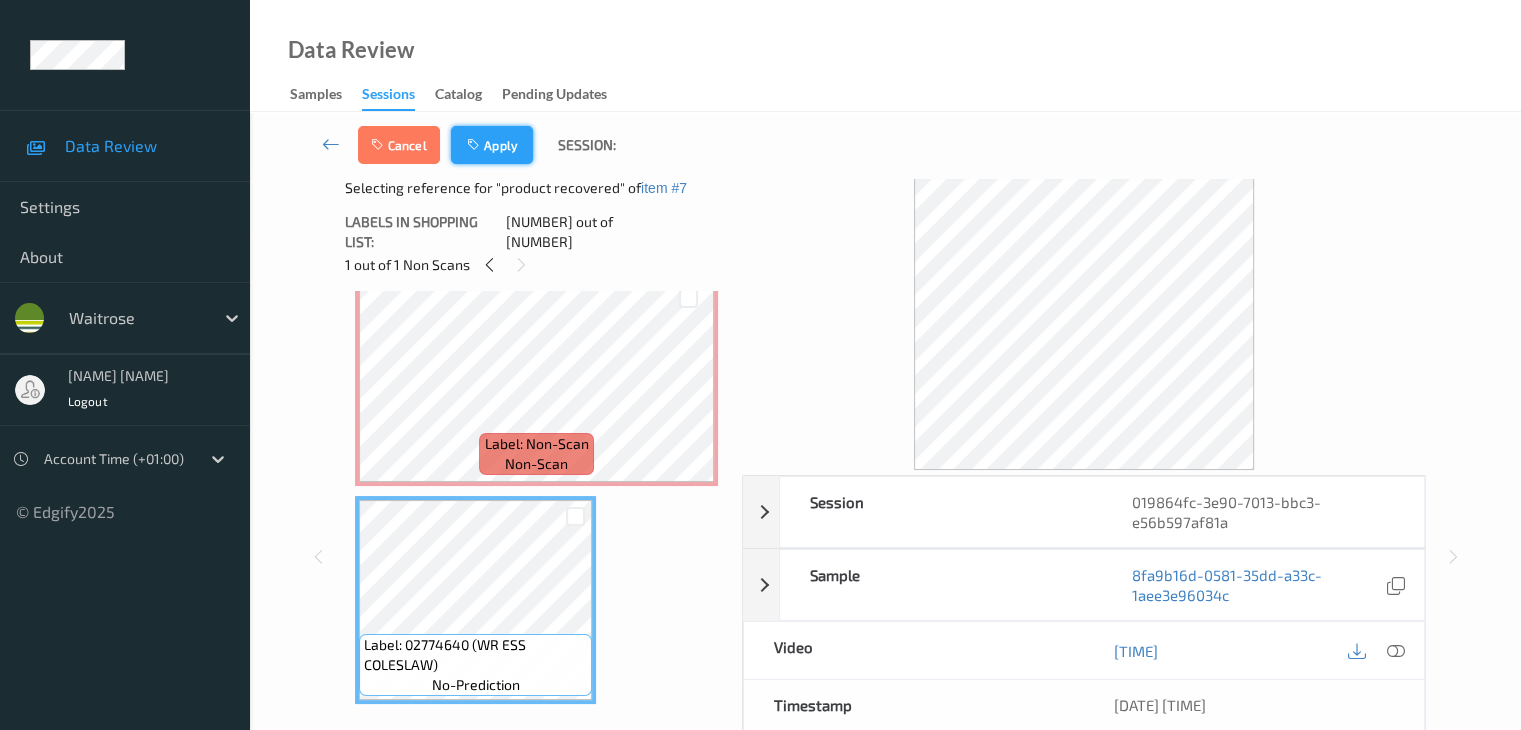 click on "Apply" at bounding box center (492, 145) 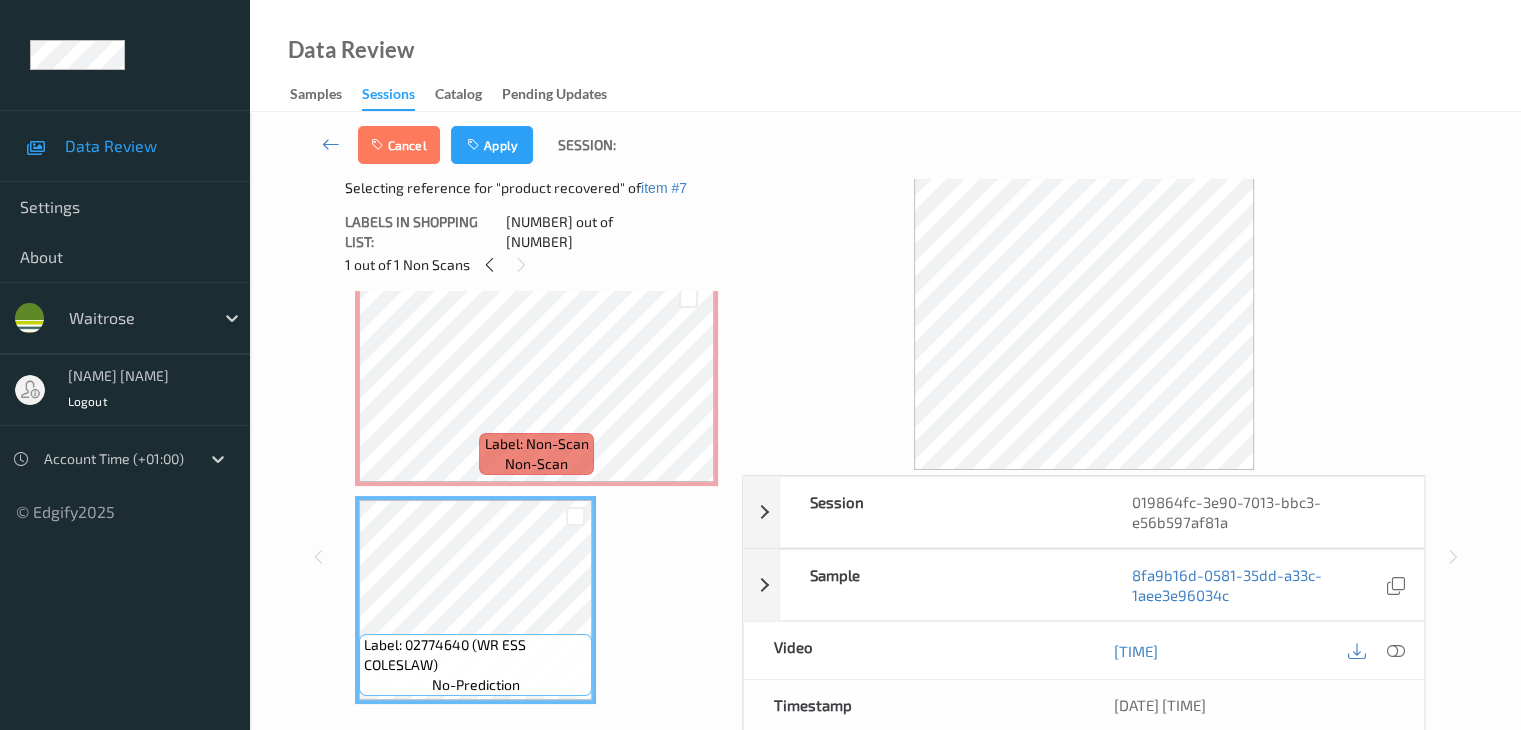 scroll, scrollTop: 1318, scrollLeft: 0, axis: vertical 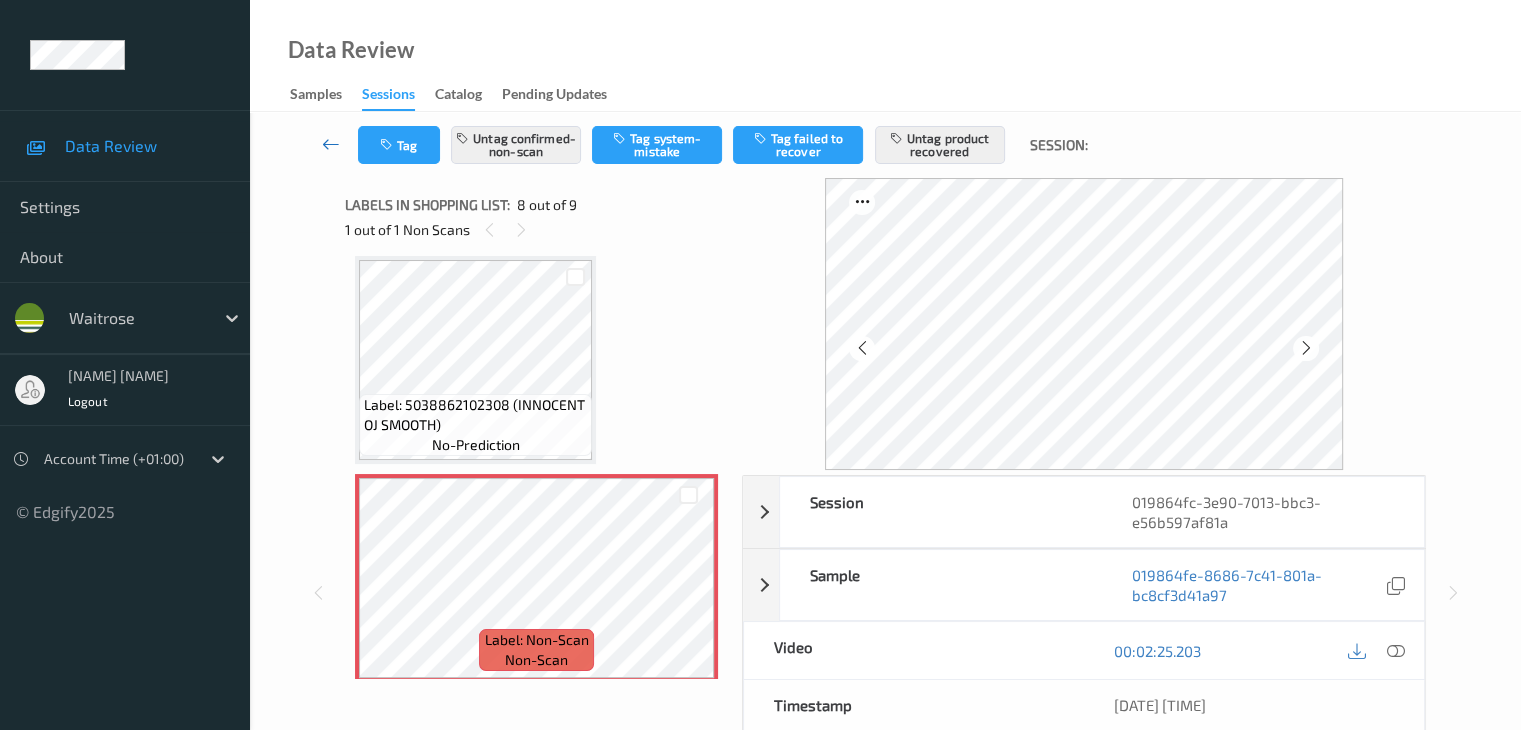 click at bounding box center [331, 144] 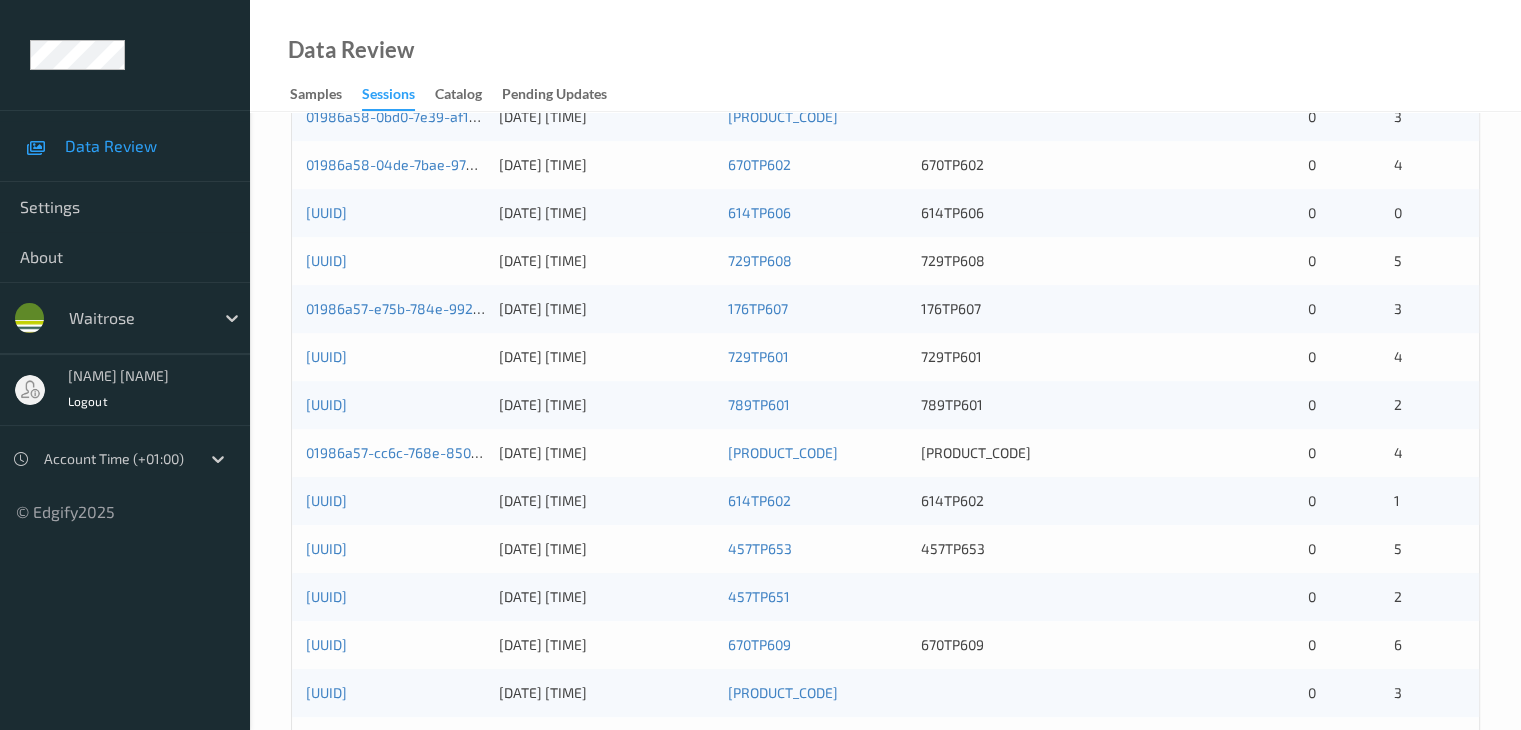 scroll, scrollTop: 932, scrollLeft: 0, axis: vertical 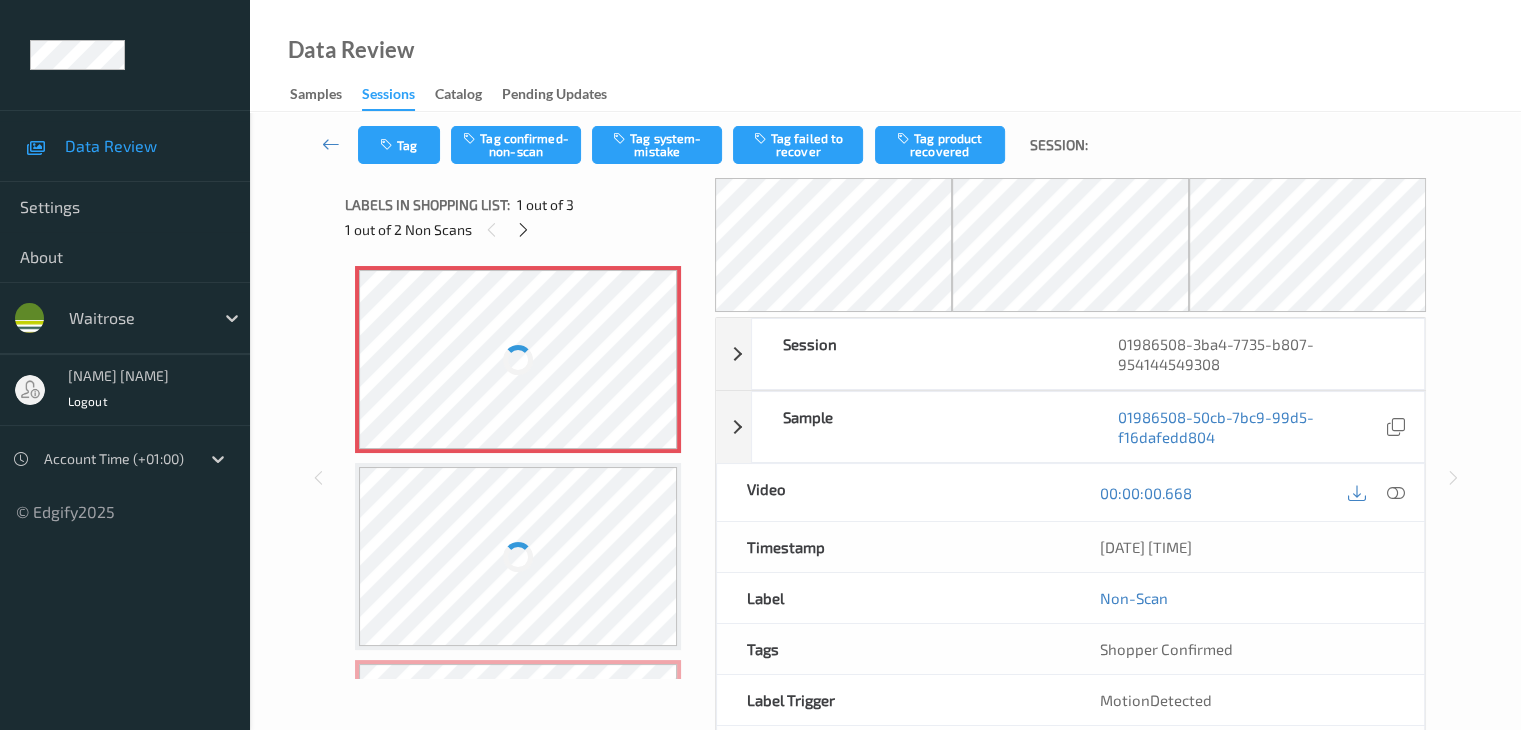 click on "Shopper Confirmed" at bounding box center [1247, 649] 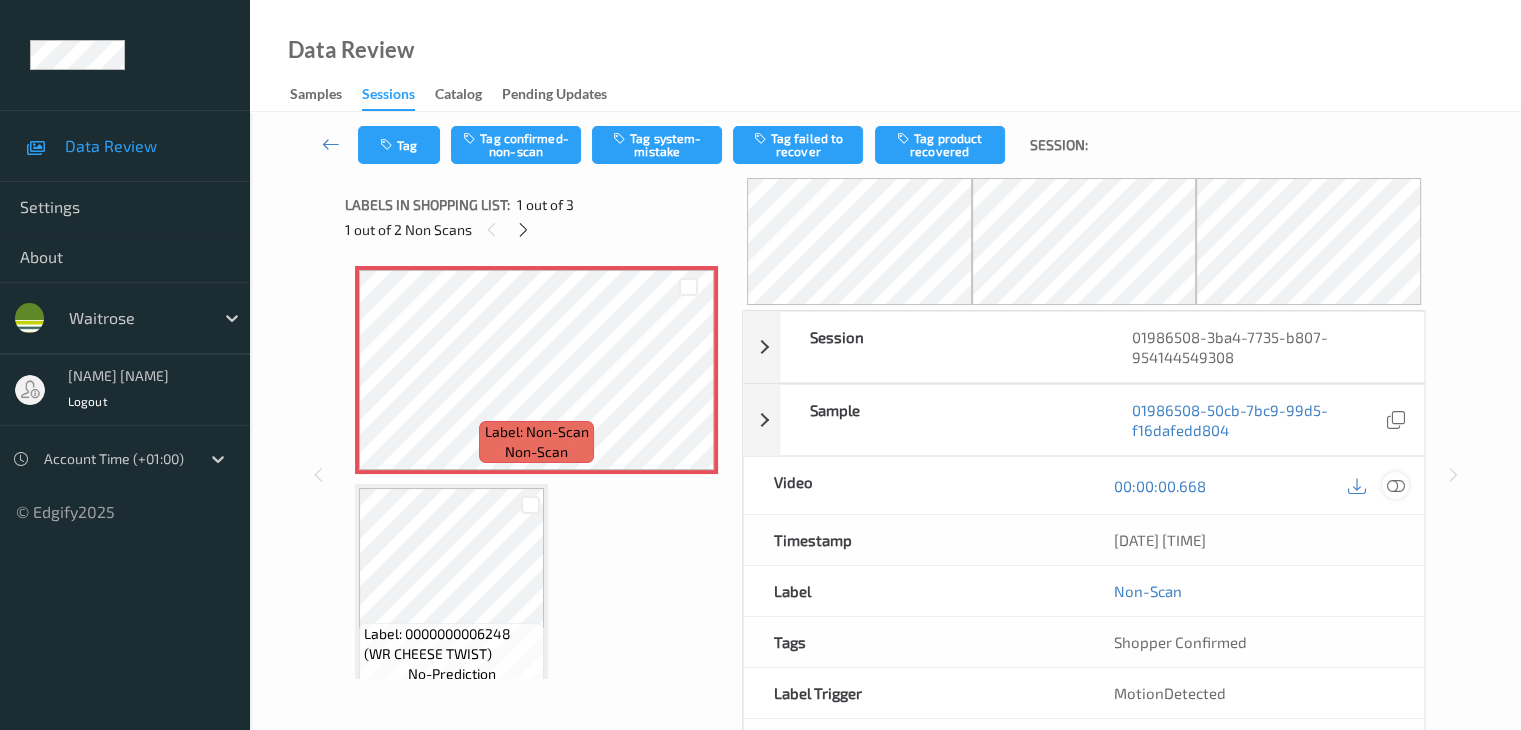 click at bounding box center (1395, 486) 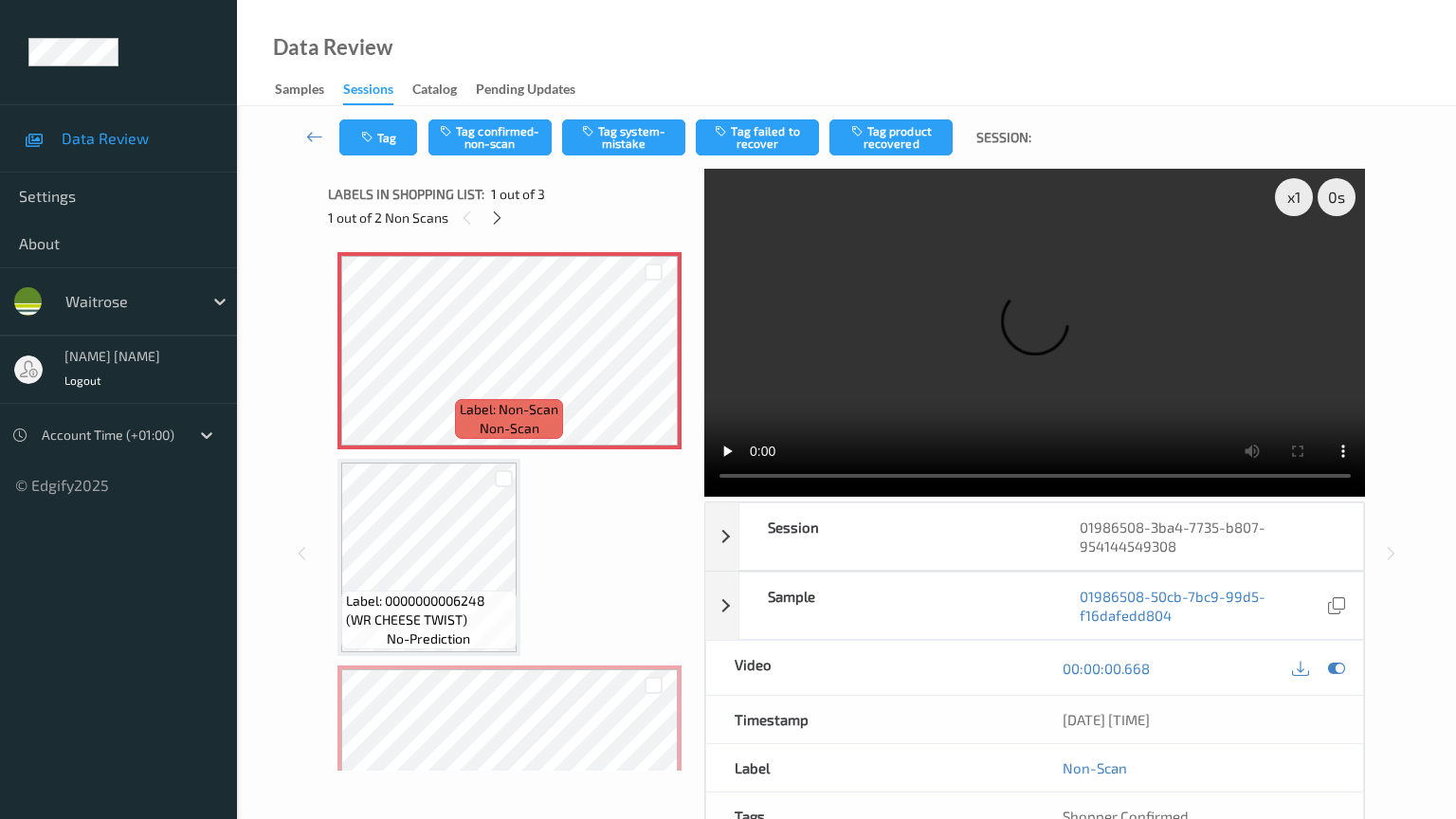 type 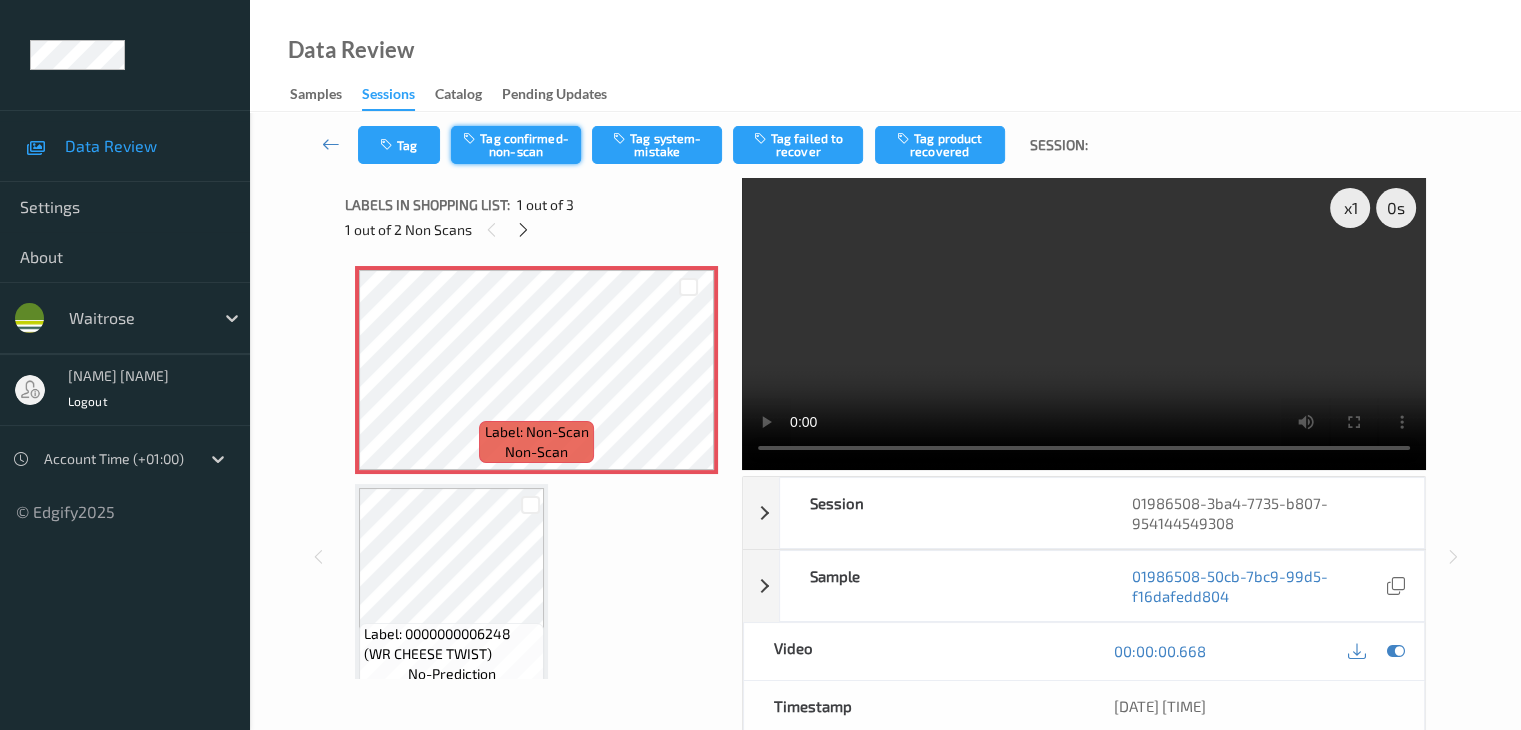 click on "Tag   confirmed-non-scan" at bounding box center (516, 145) 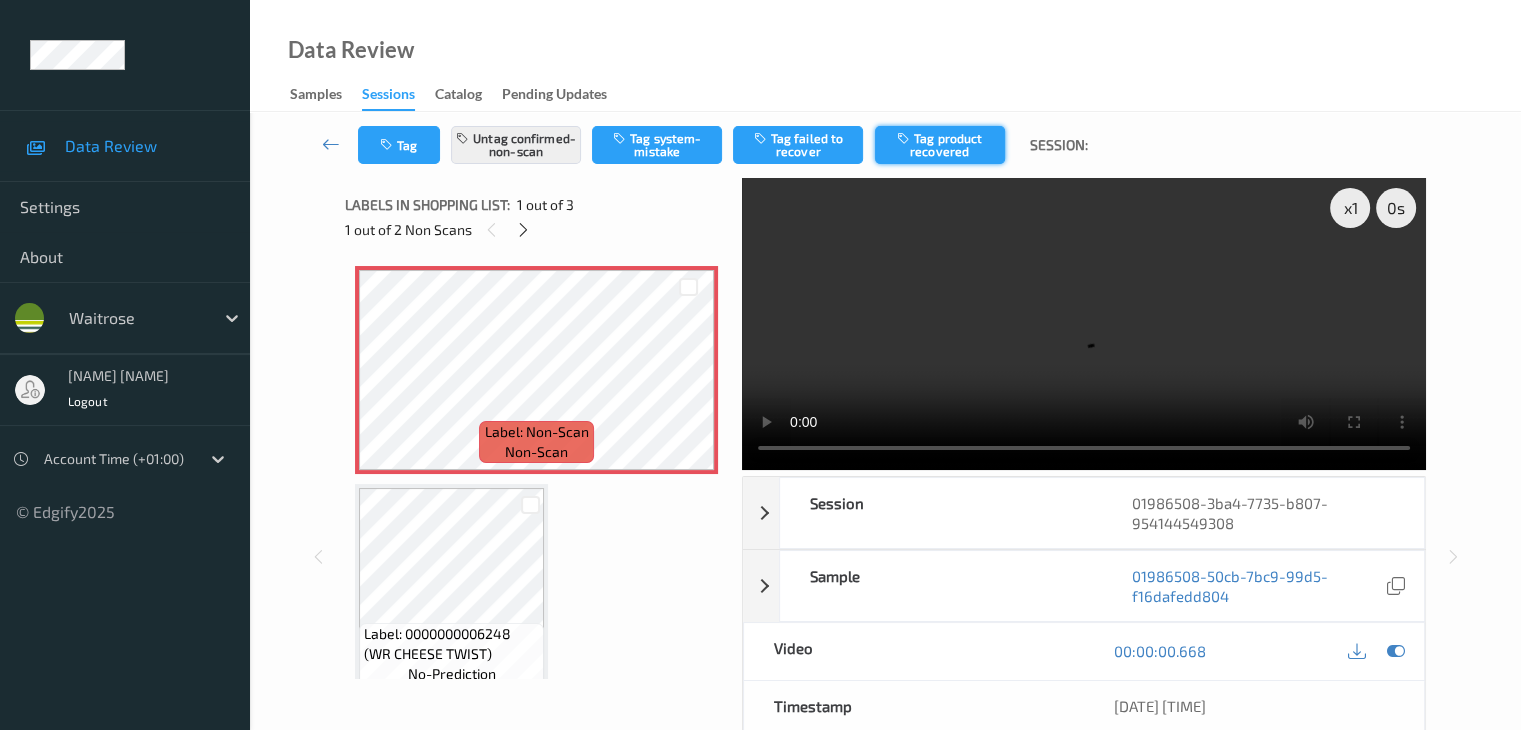 click on "Tag   product recovered" at bounding box center [940, 145] 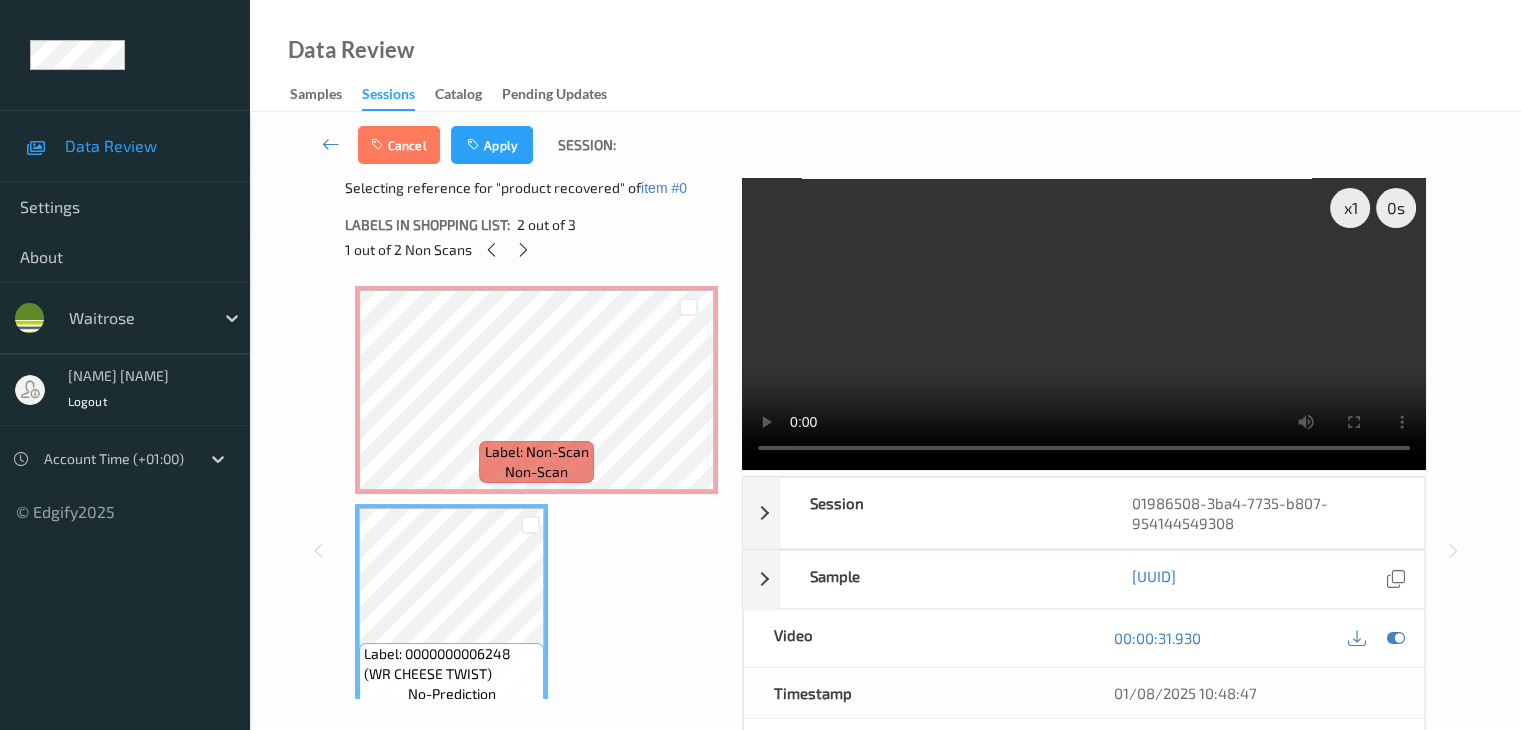 click on "Apply" at bounding box center [492, 145] 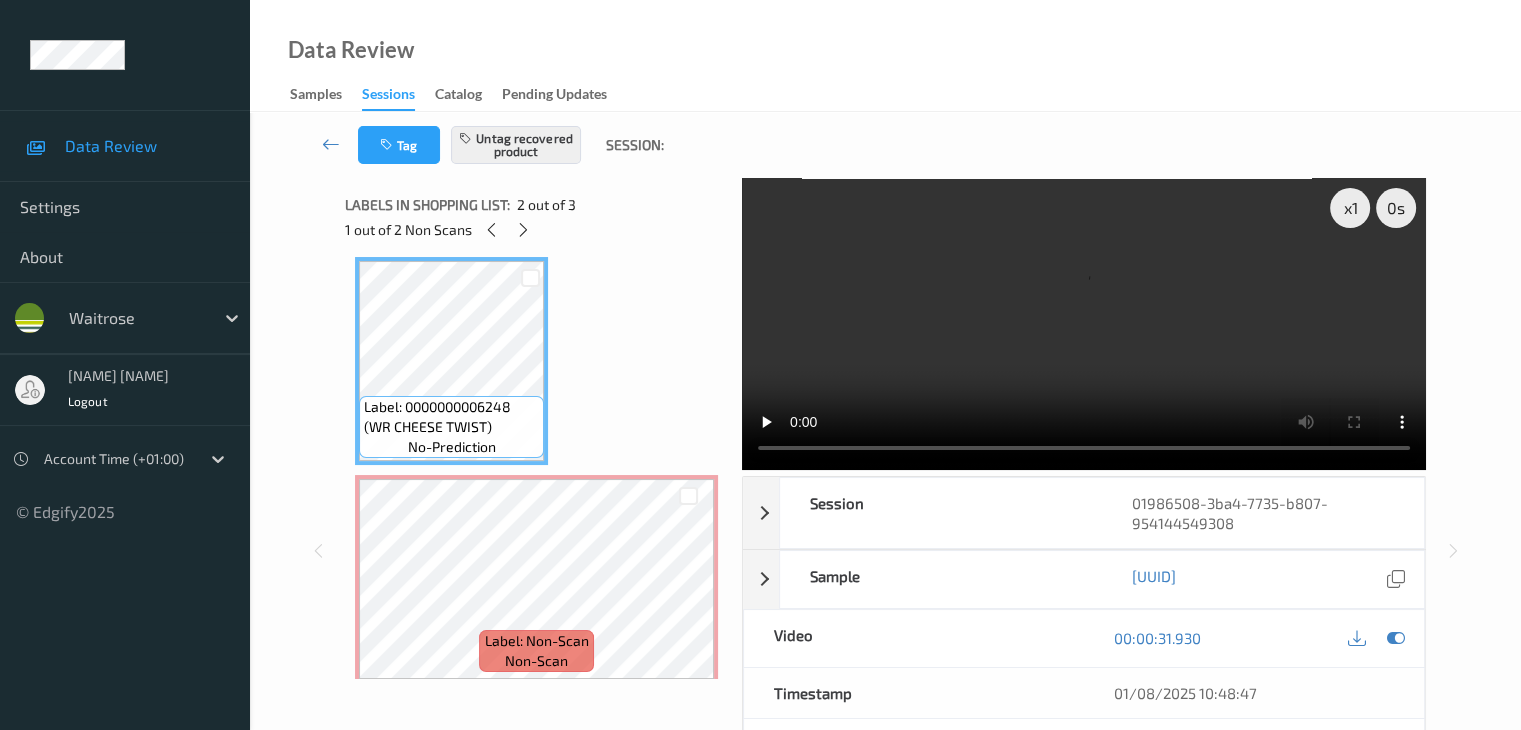 scroll, scrollTop: 241, scrollLeft: 0, axis: vertical 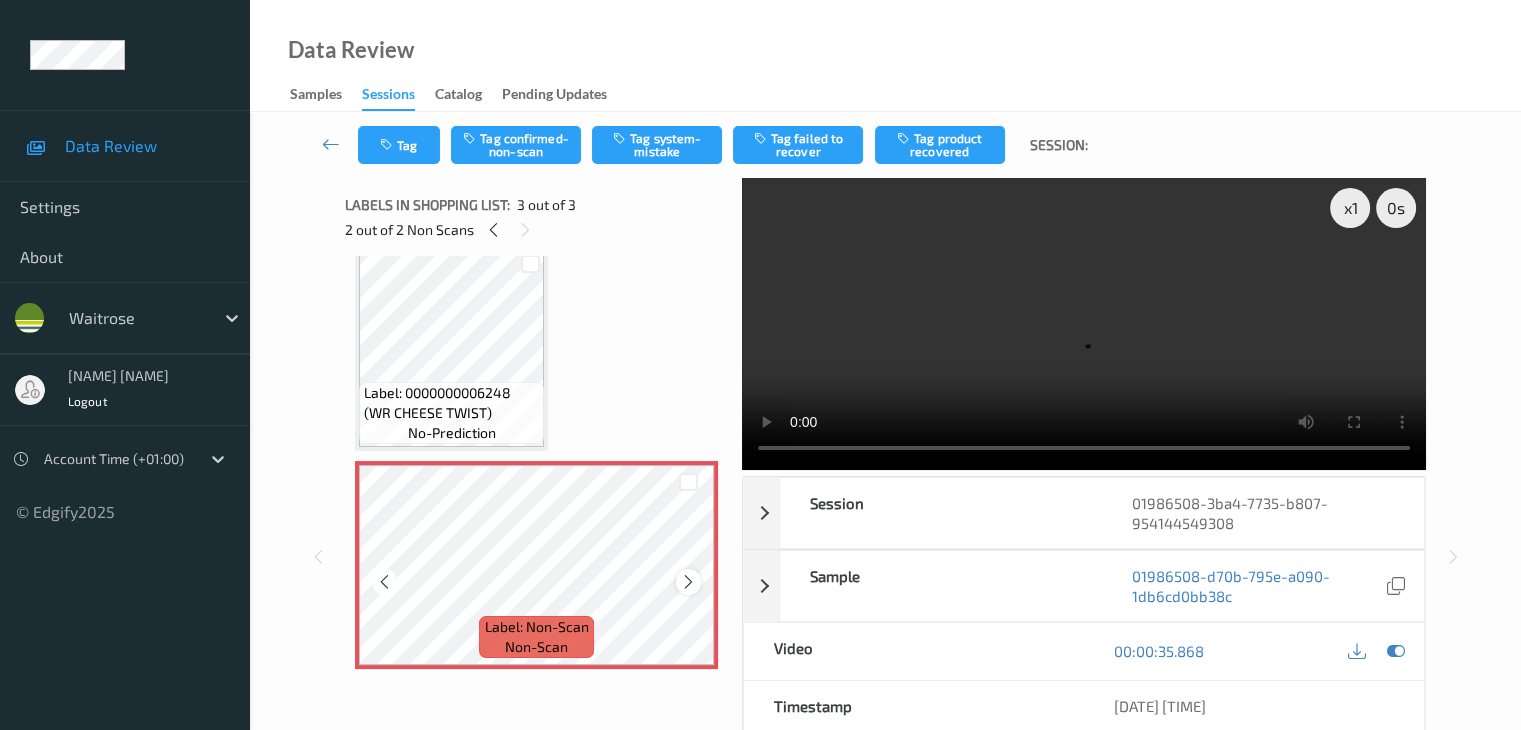 click at bounding box center [688, 582] 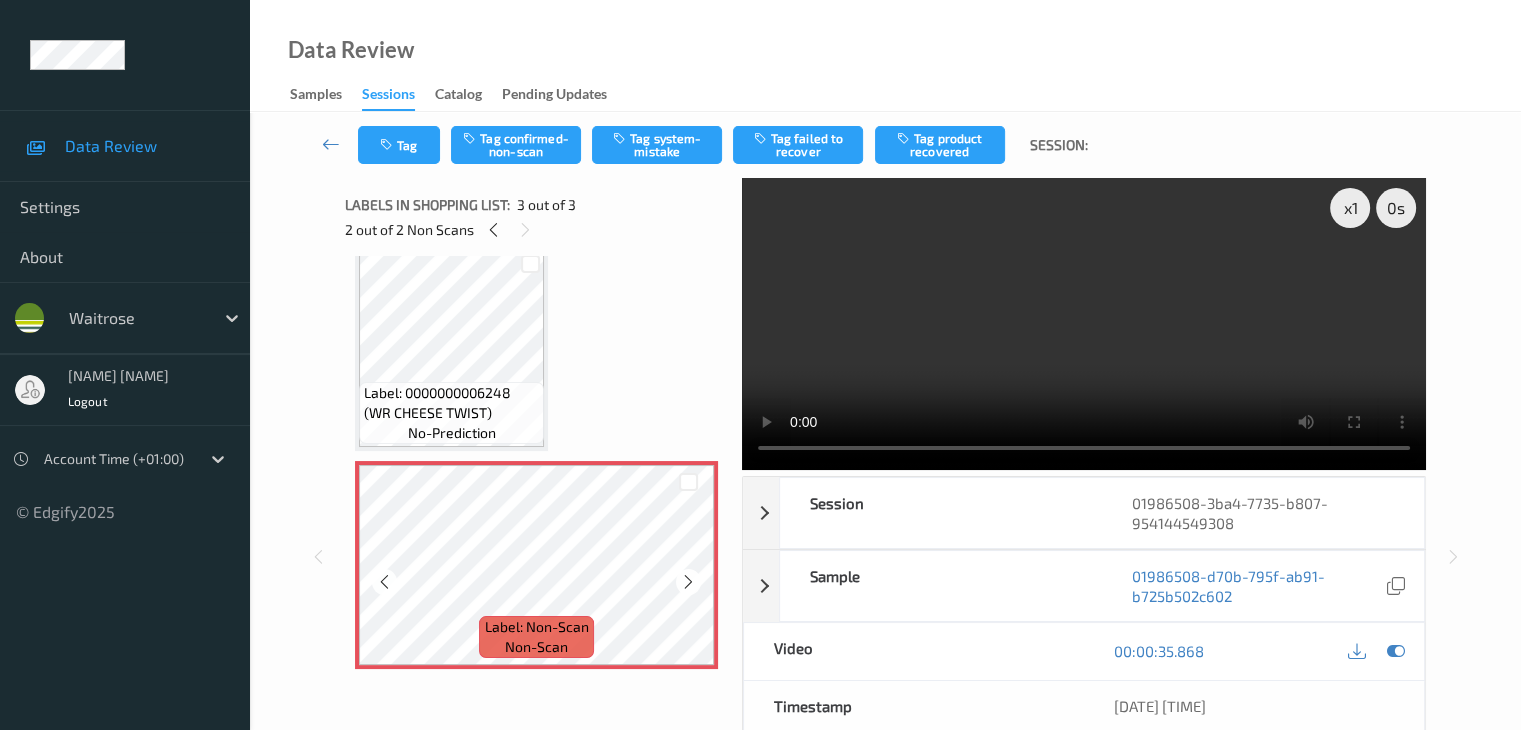 click at bounding box center [688, 582] 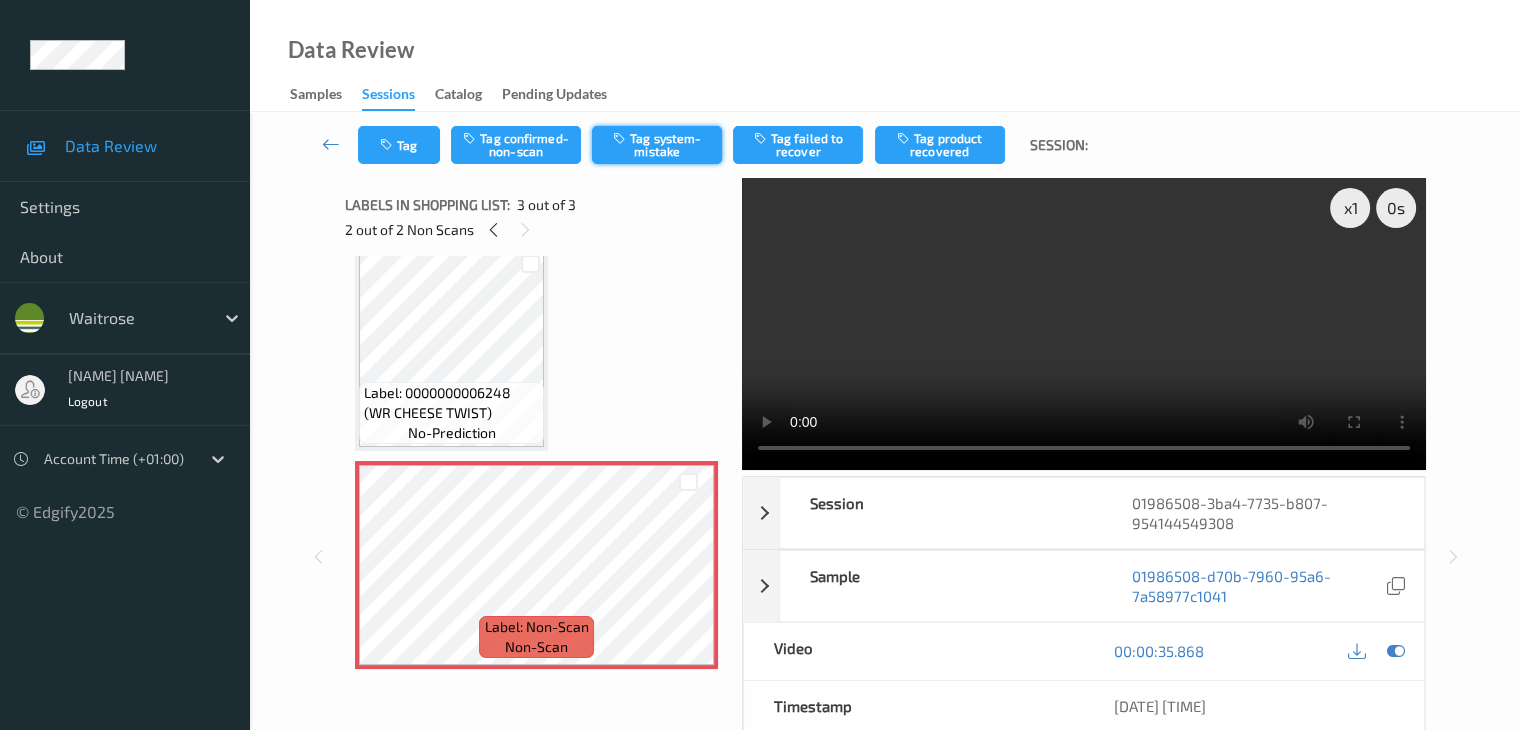 click on "Tag   system-mistake" at bounding box center (657, 145) 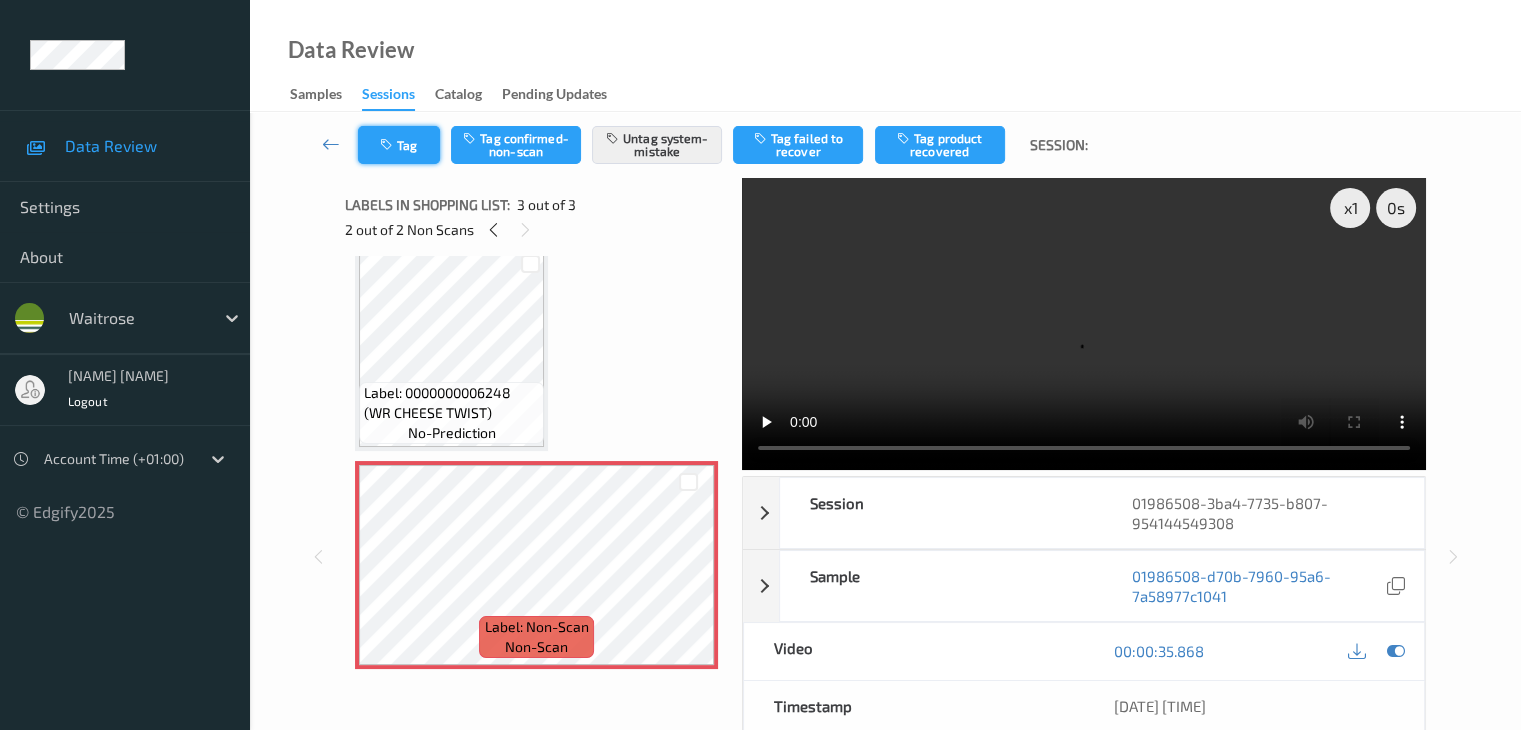 click on "Tag" at bounding box center [399, 145] 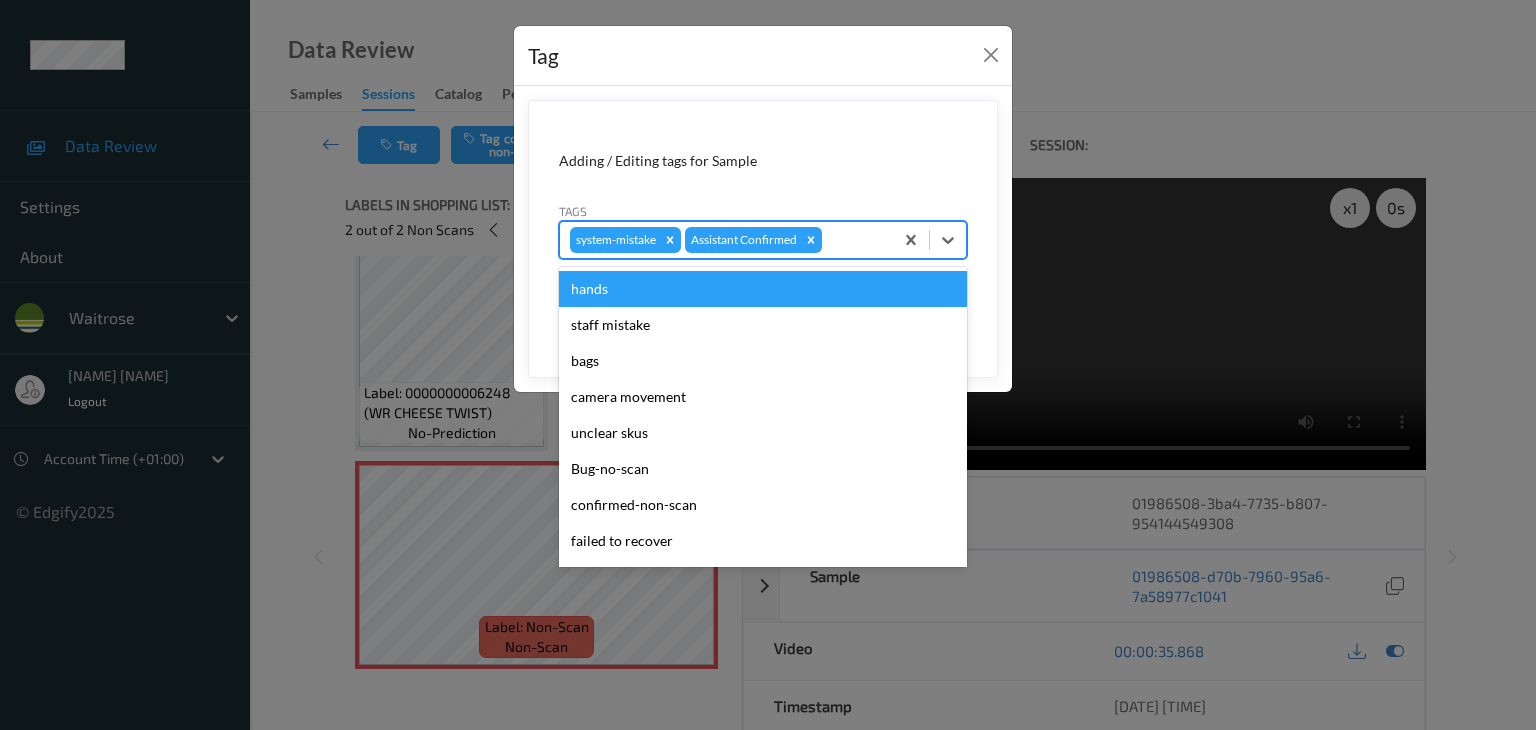 click at bounding box center [854, 240] 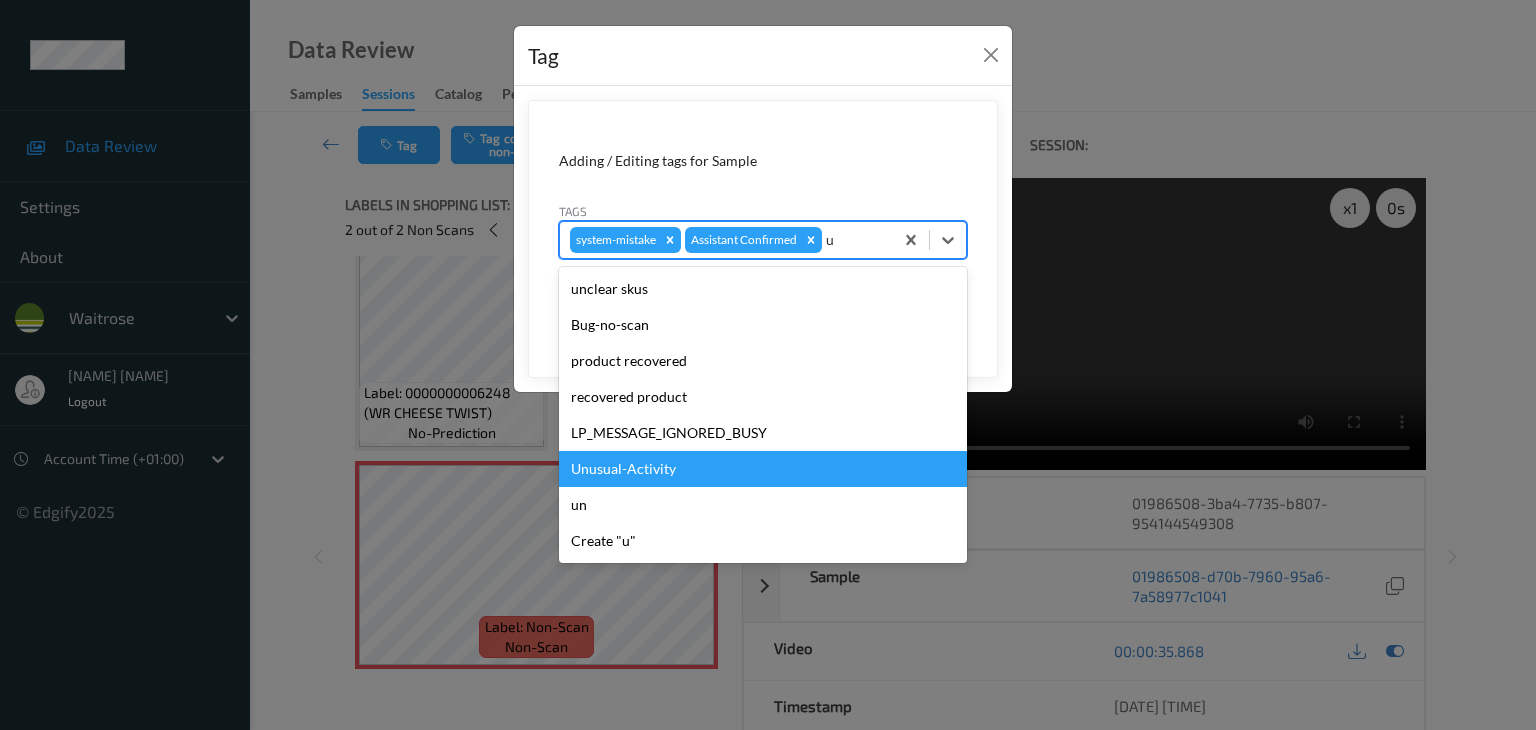 click on "Unusual-Activity" at bounding box center (763, 469) 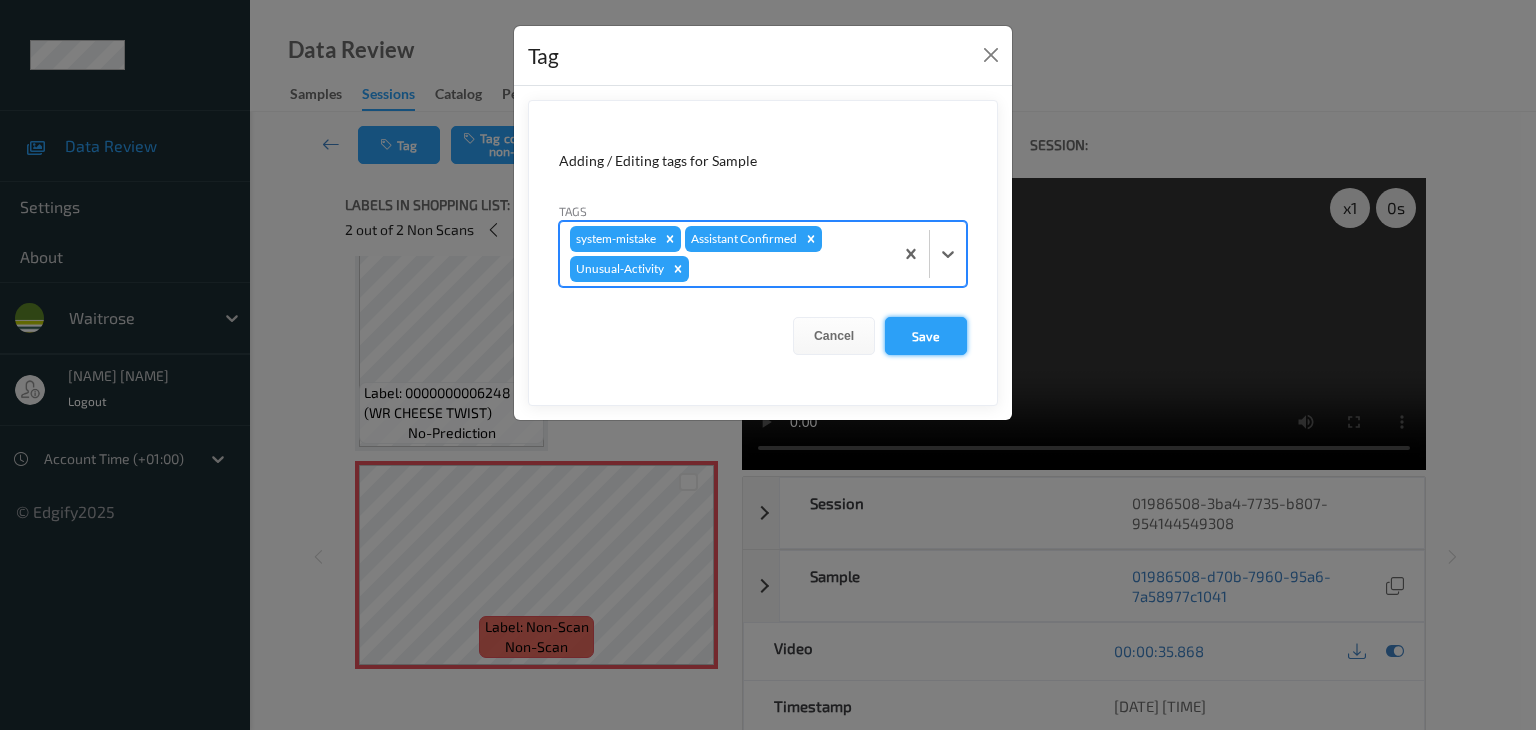 click on "Save" at bounding box center [926, 336] 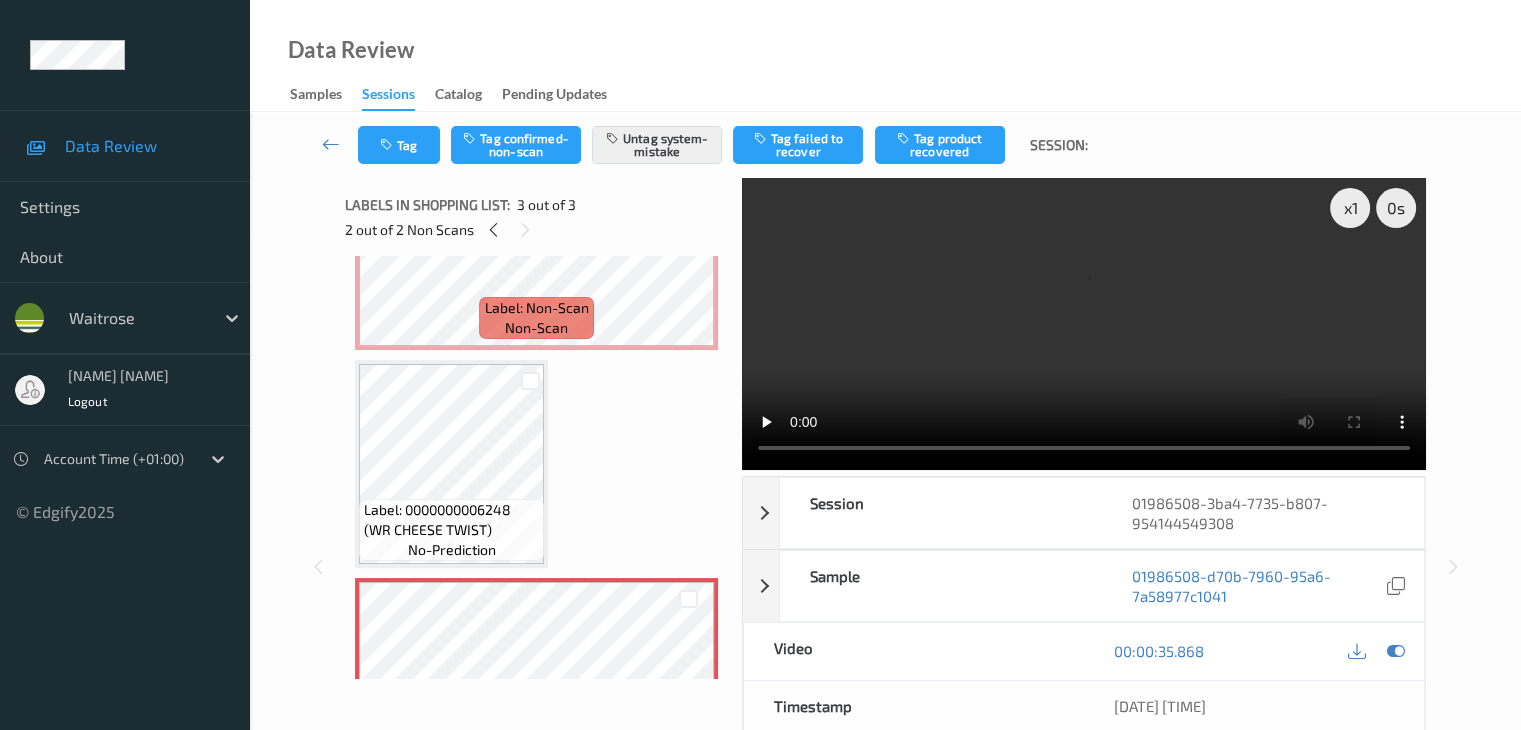 scroll, scrollTop: 41, scrollLeft: 0, axis: vertical 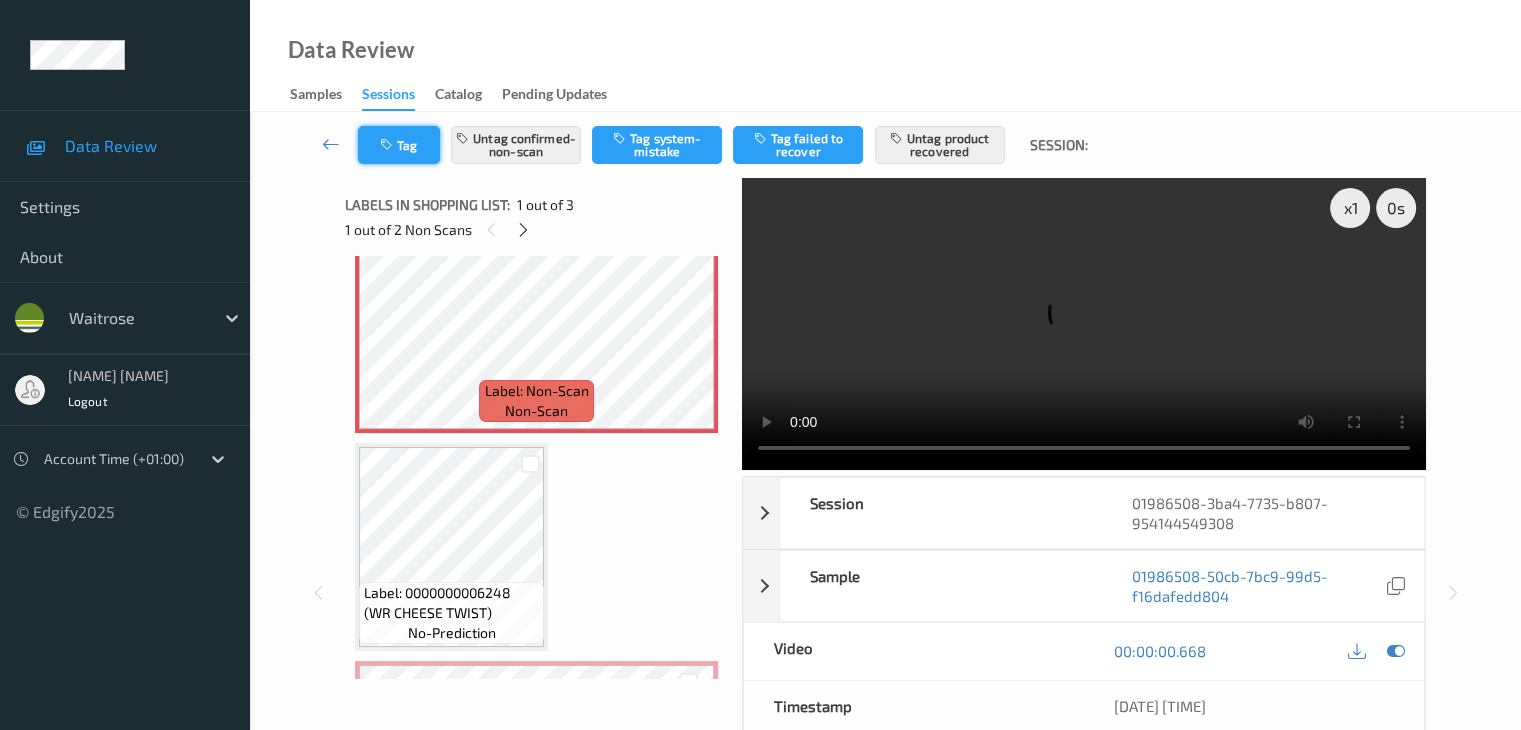 click on "Tag" at bounding box center (399, 145) 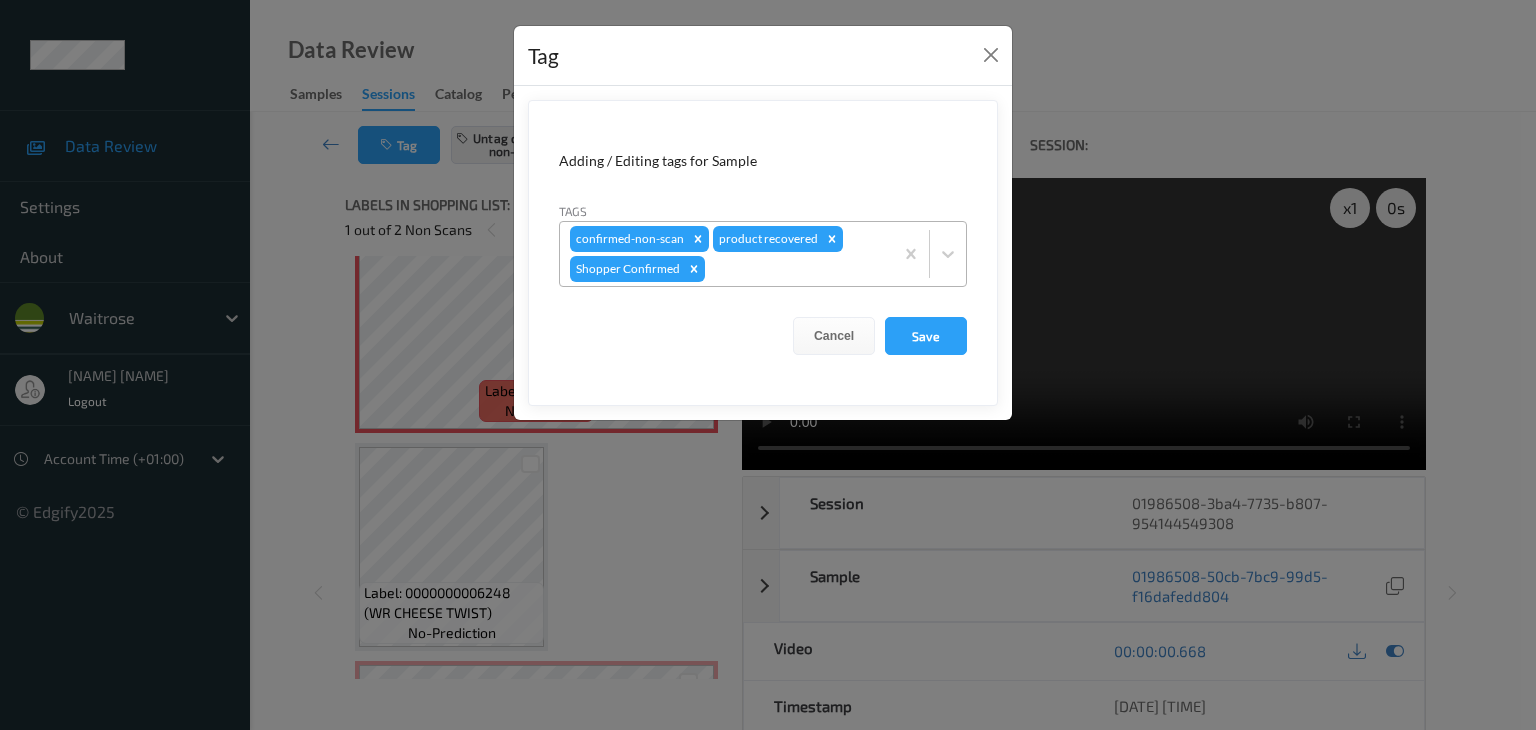 click at bounding box center (796, 269) 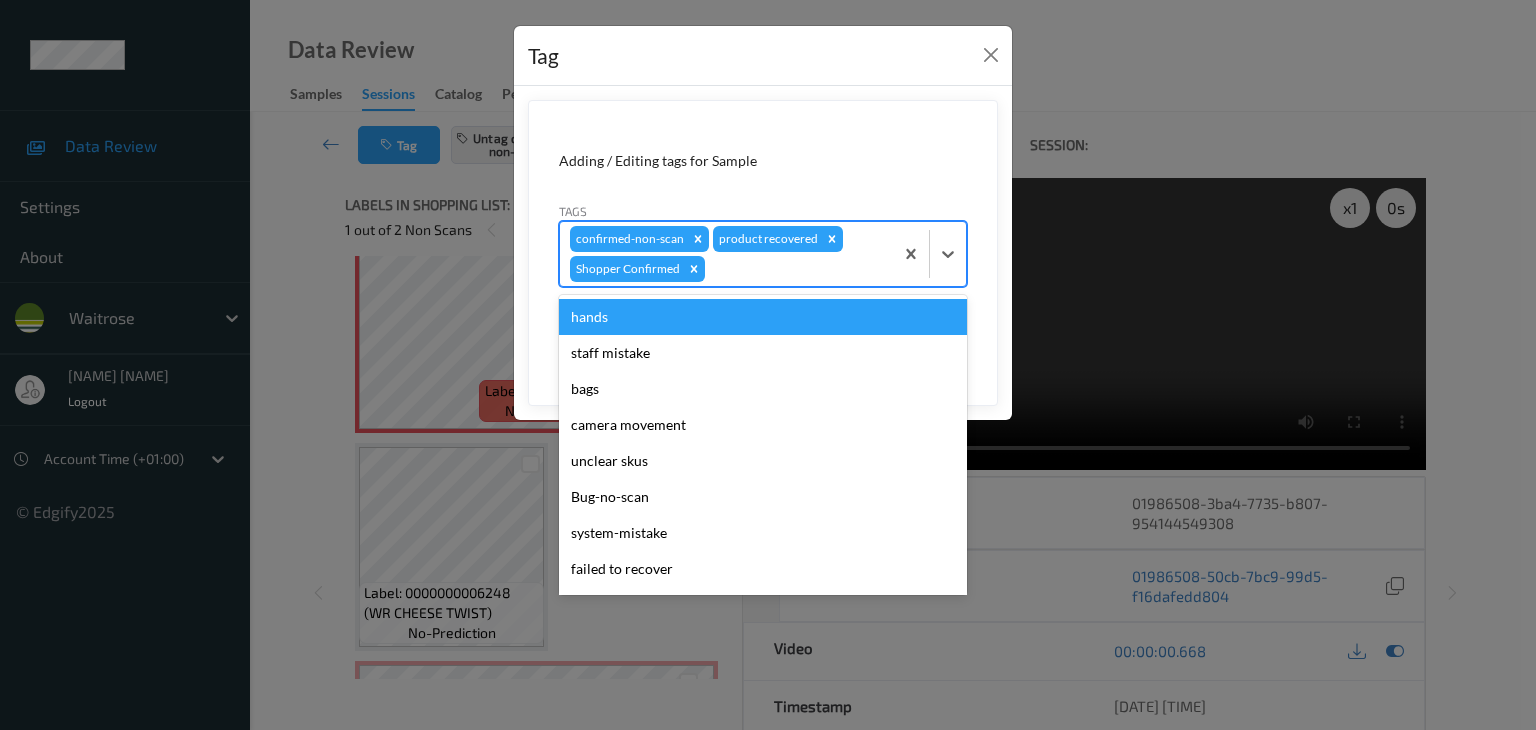 type on "u" 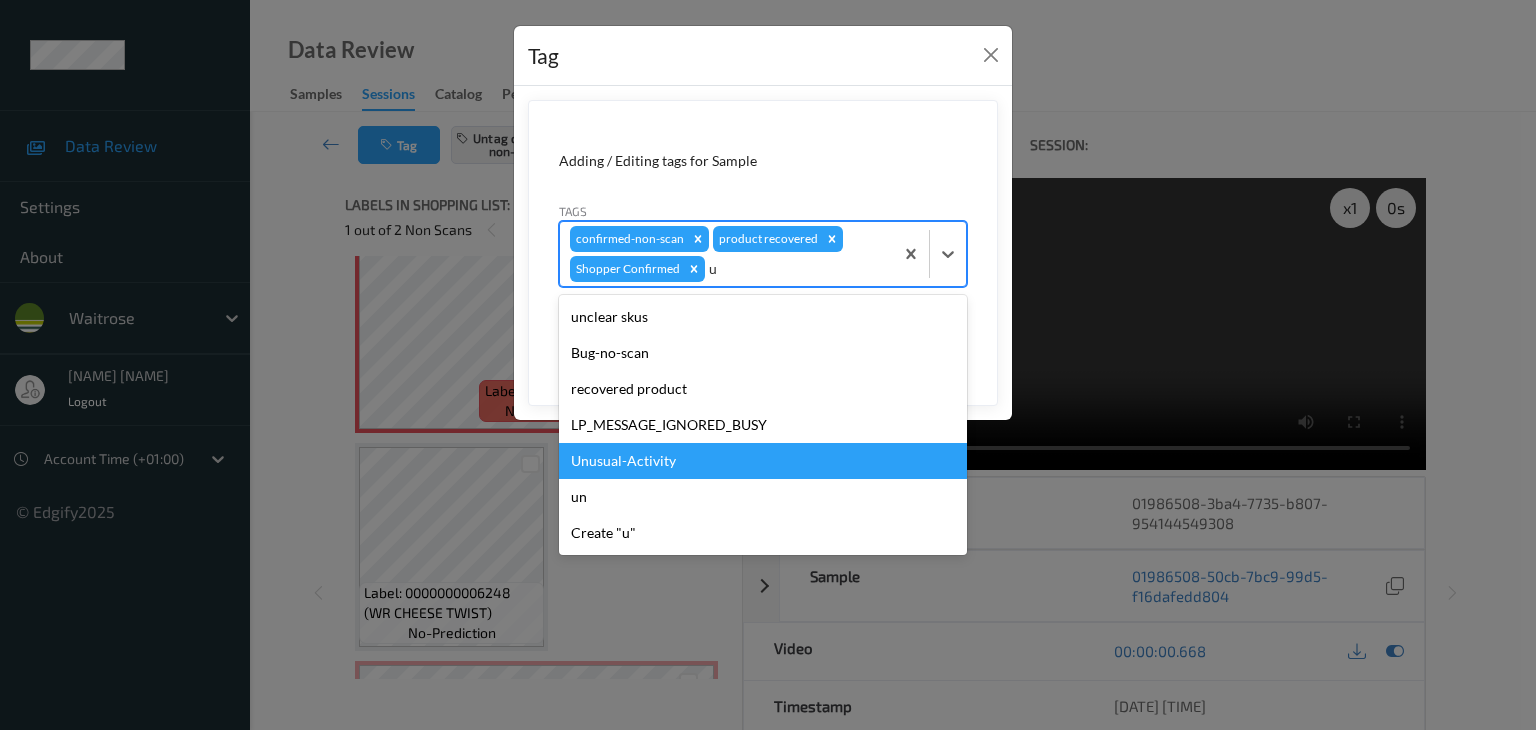 click on "Unusual-Activity" at bounding box center (763, 461) 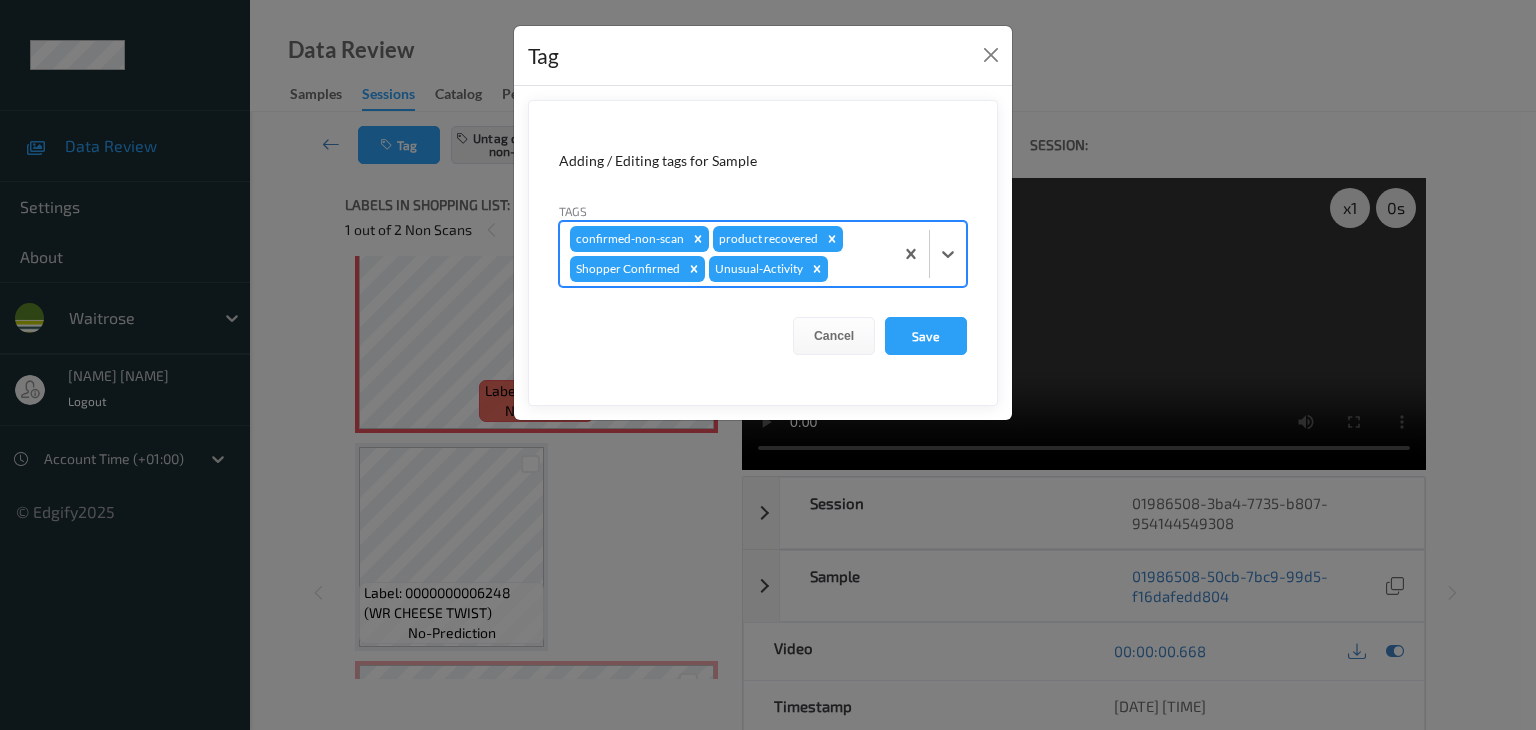type on "p" 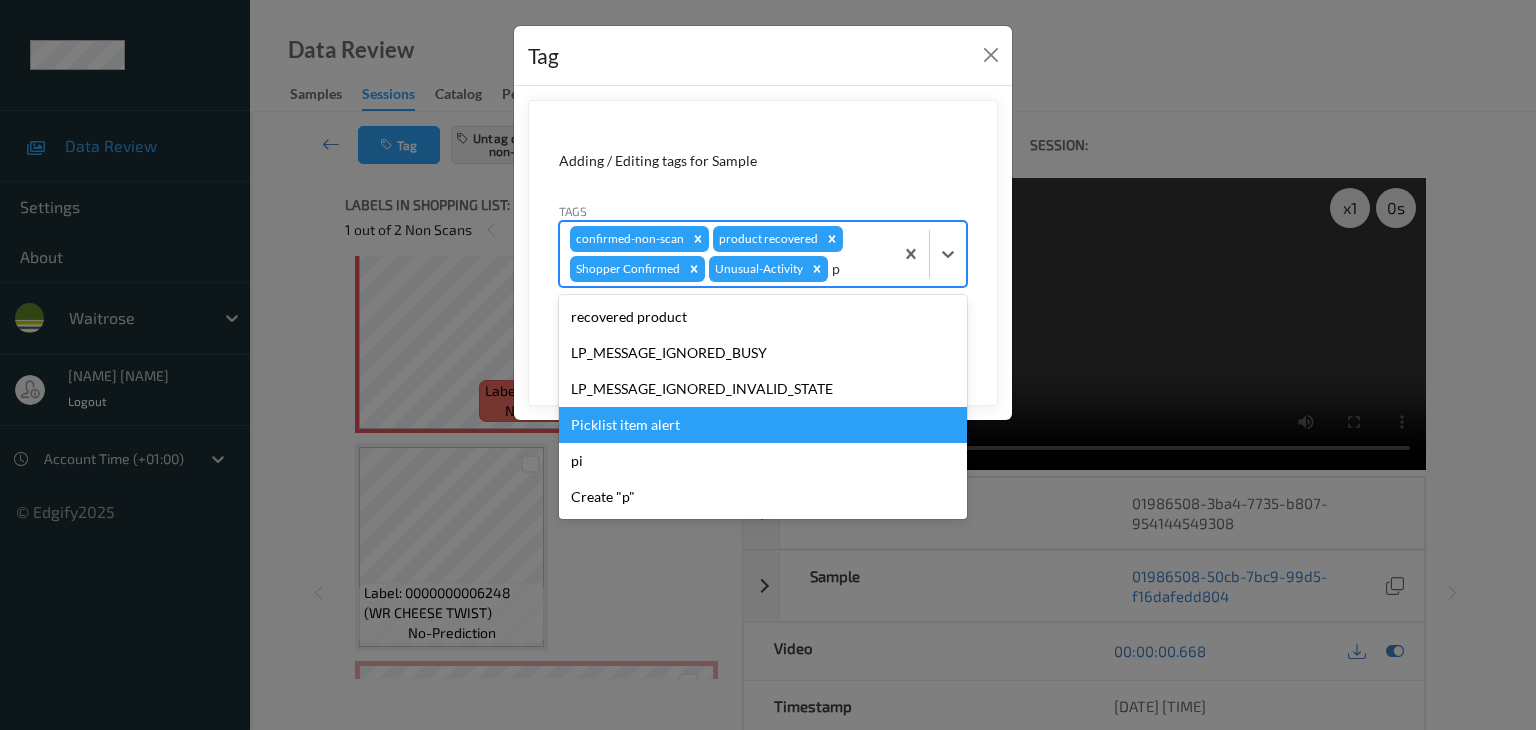 click on "Picklist item alert" at bounding box center (763, 425) 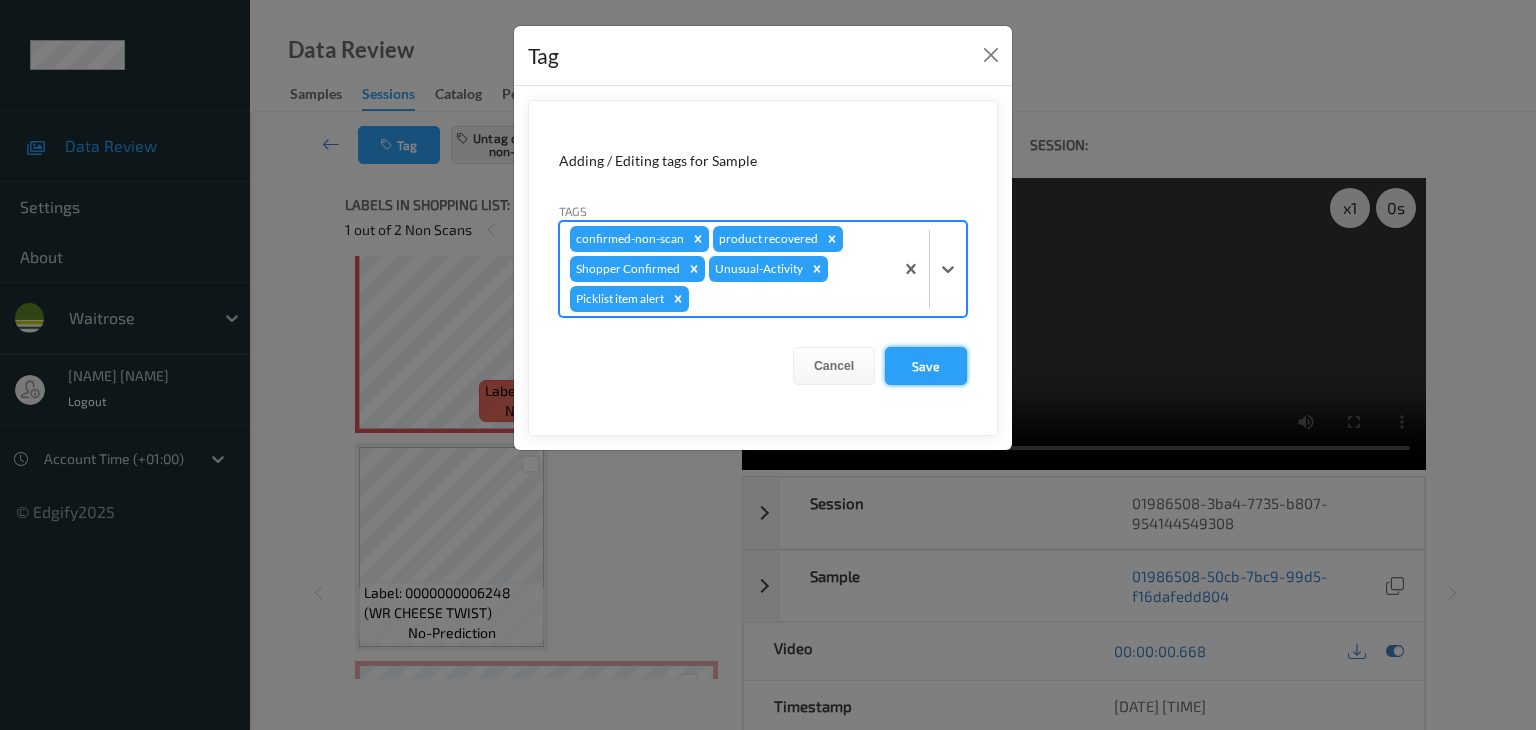 click on "Save" at bounding box center [926, 366] 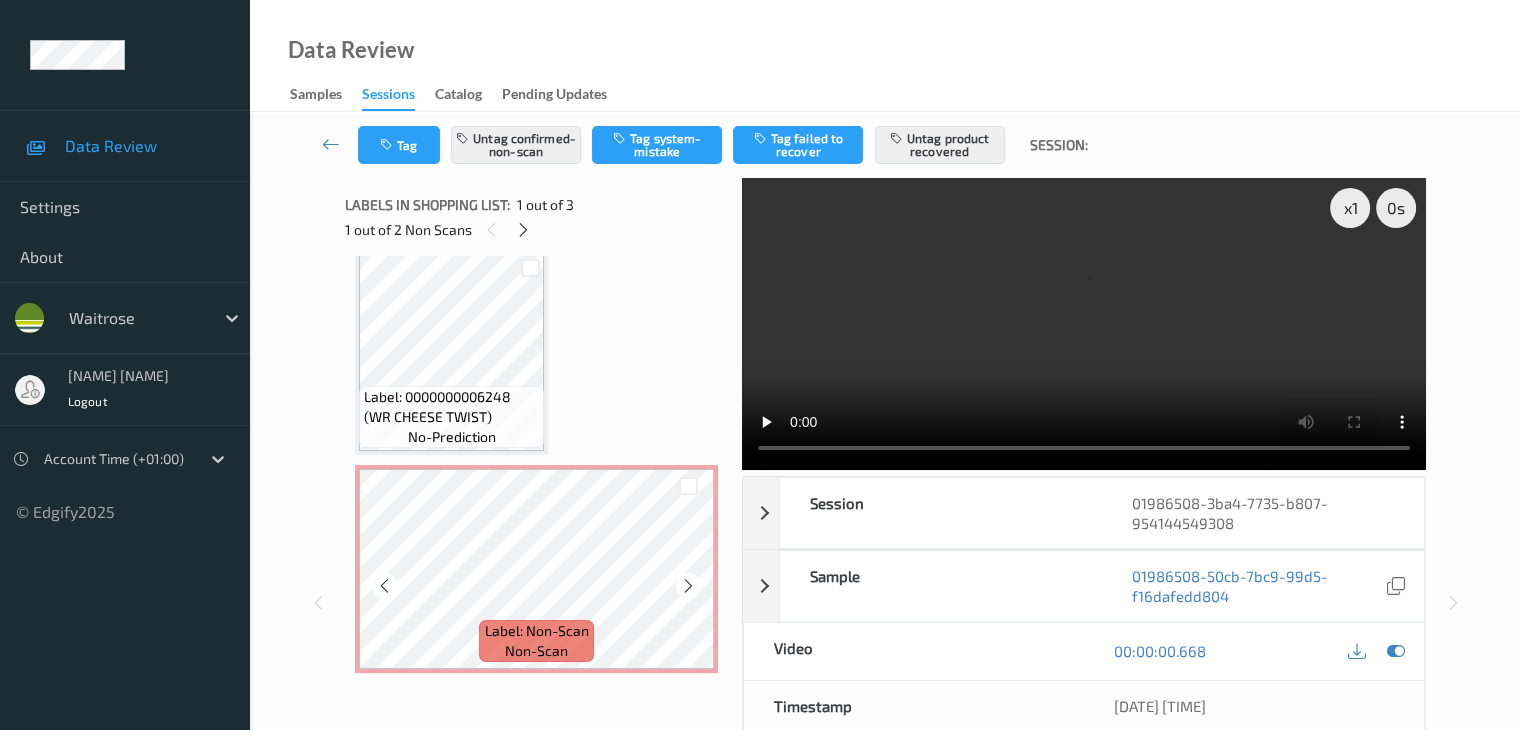scroll, scrollTop: 241, scrollLeft: 0, axis: vertical 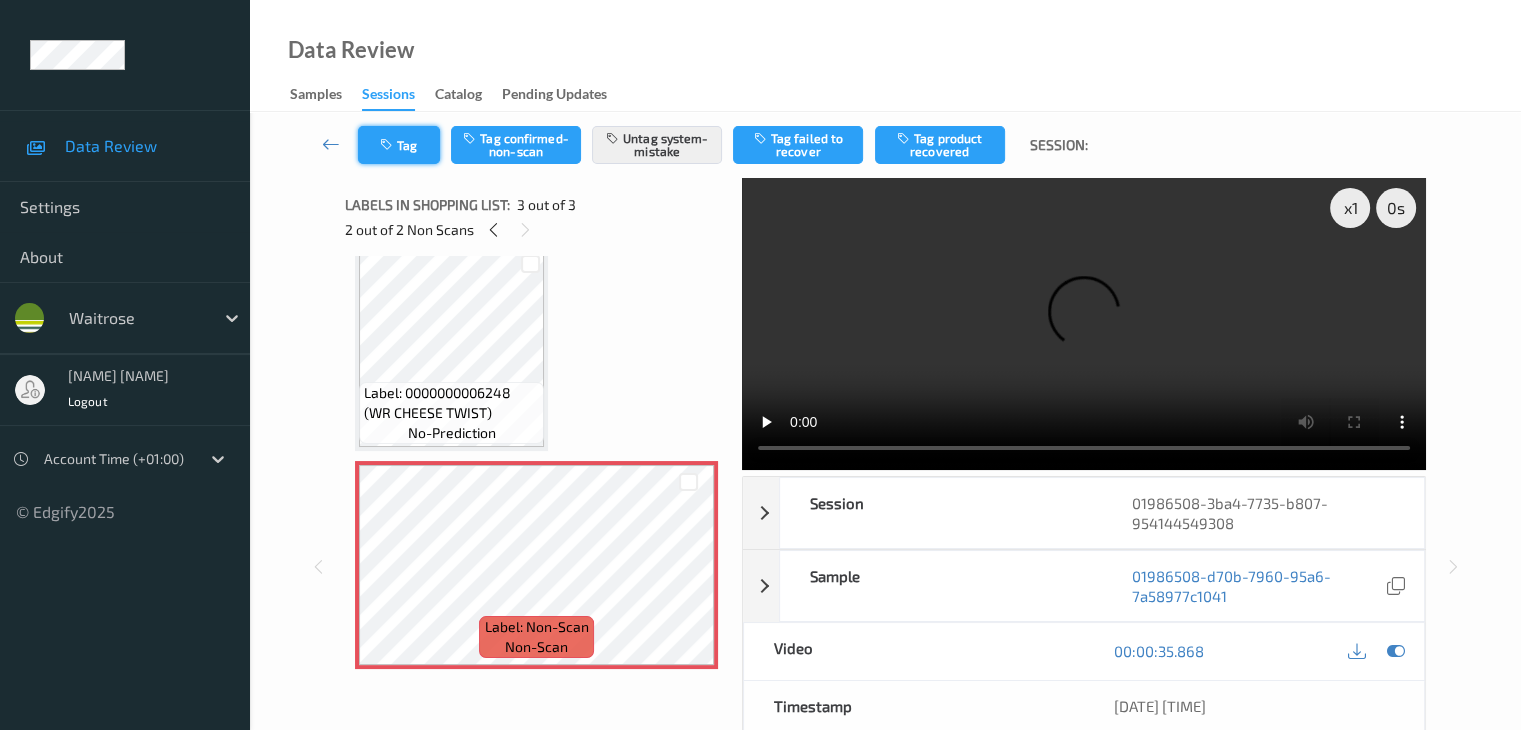 click on "Tag" at bounding box center [399, 145] 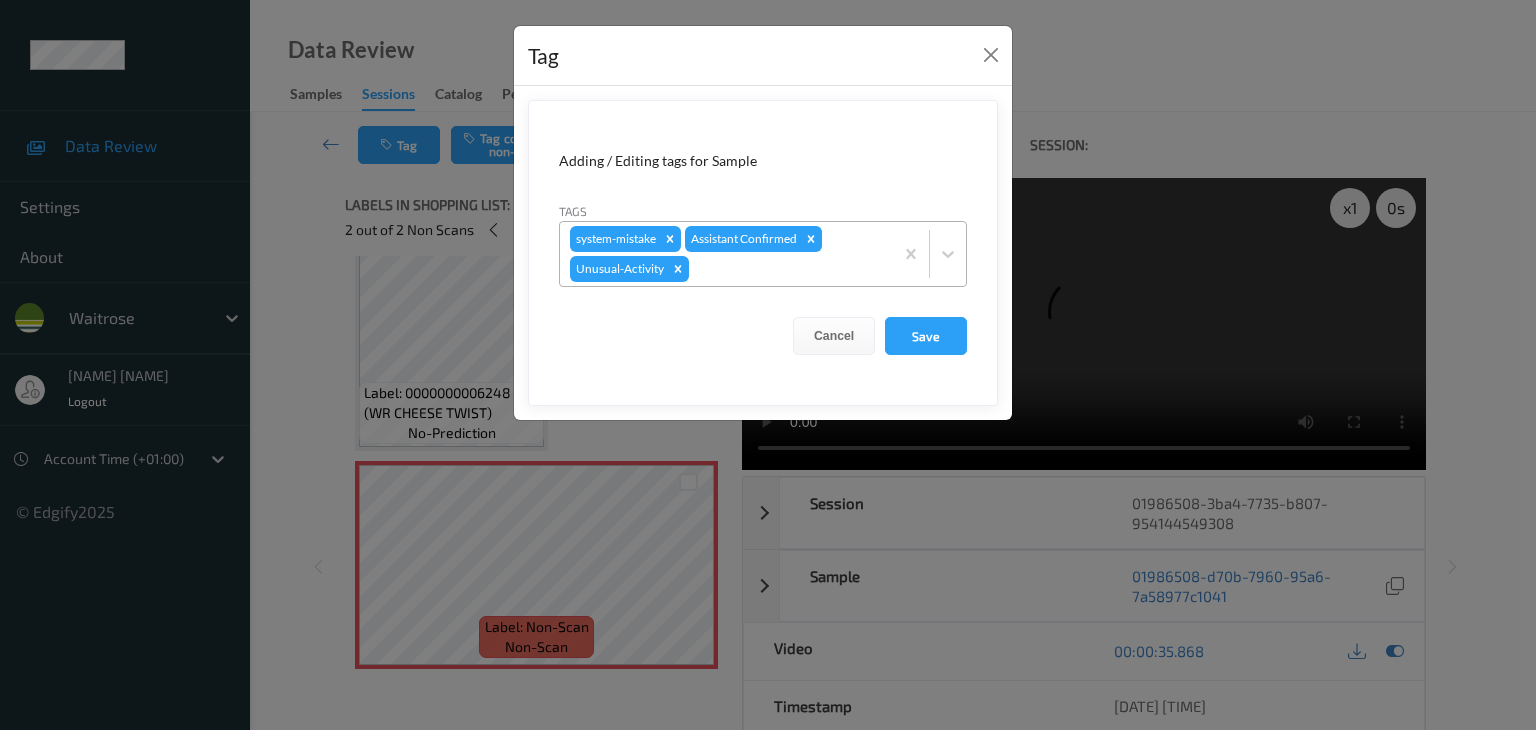 click at bounding box center [788, 269] 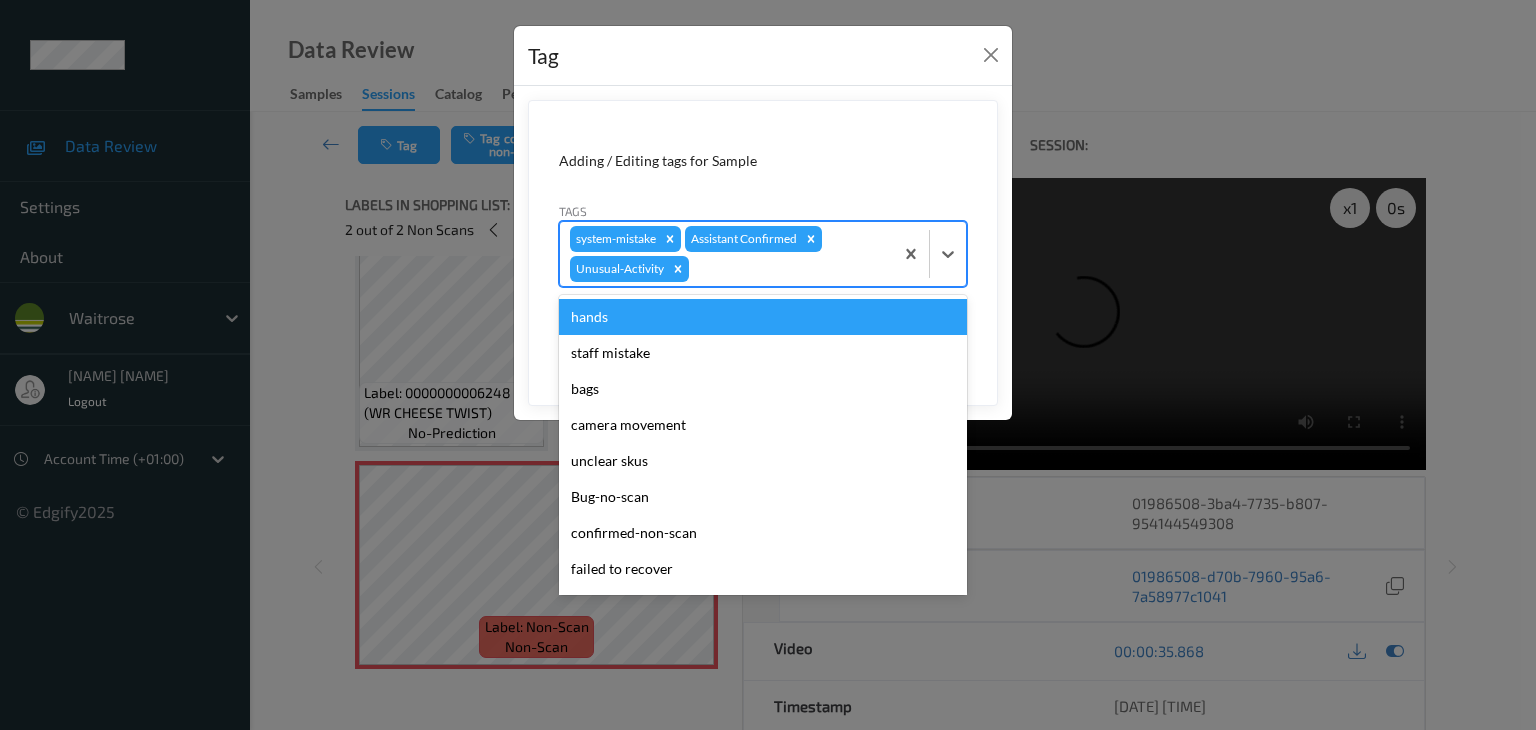 type on "p" 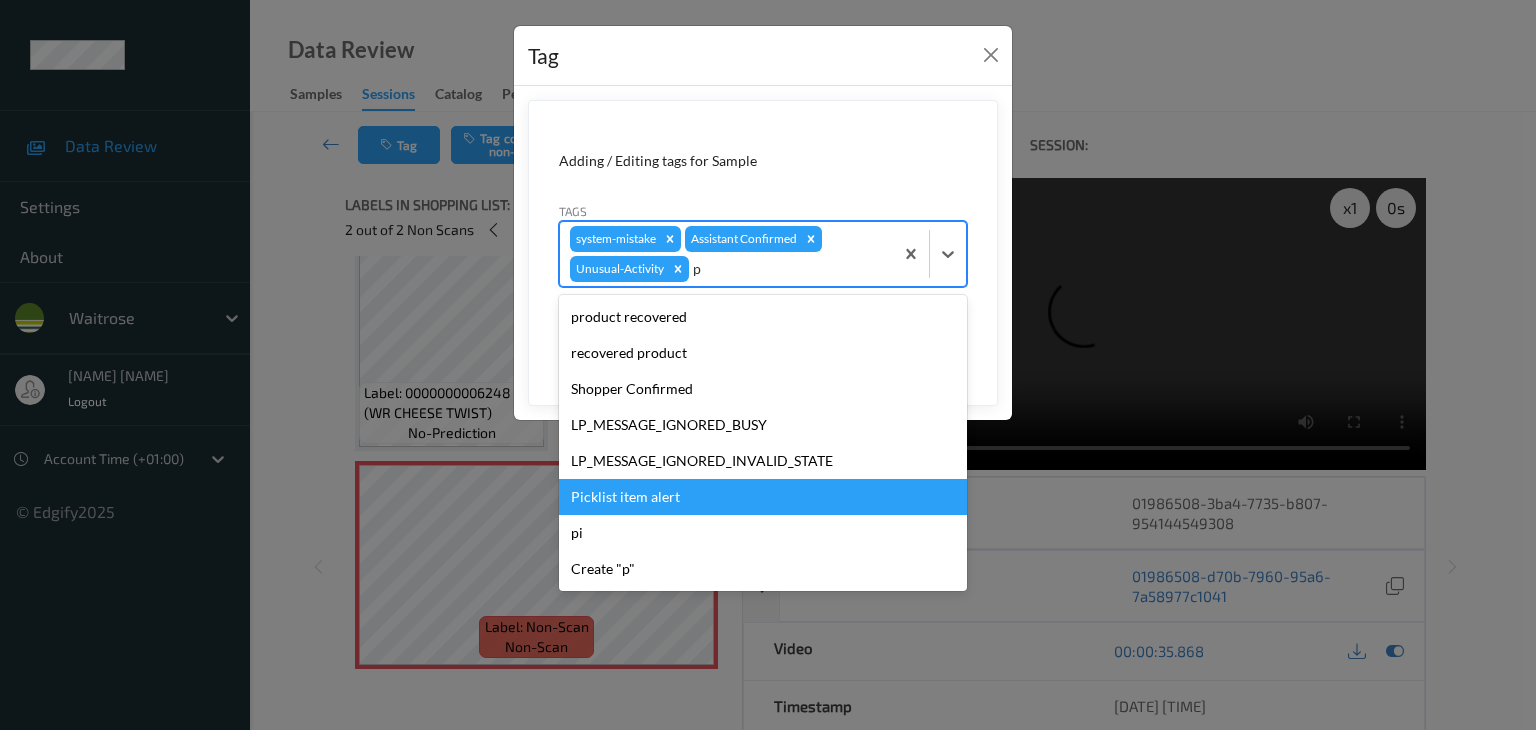 click on "Picklist item alert" at bounding box center [763, 497] 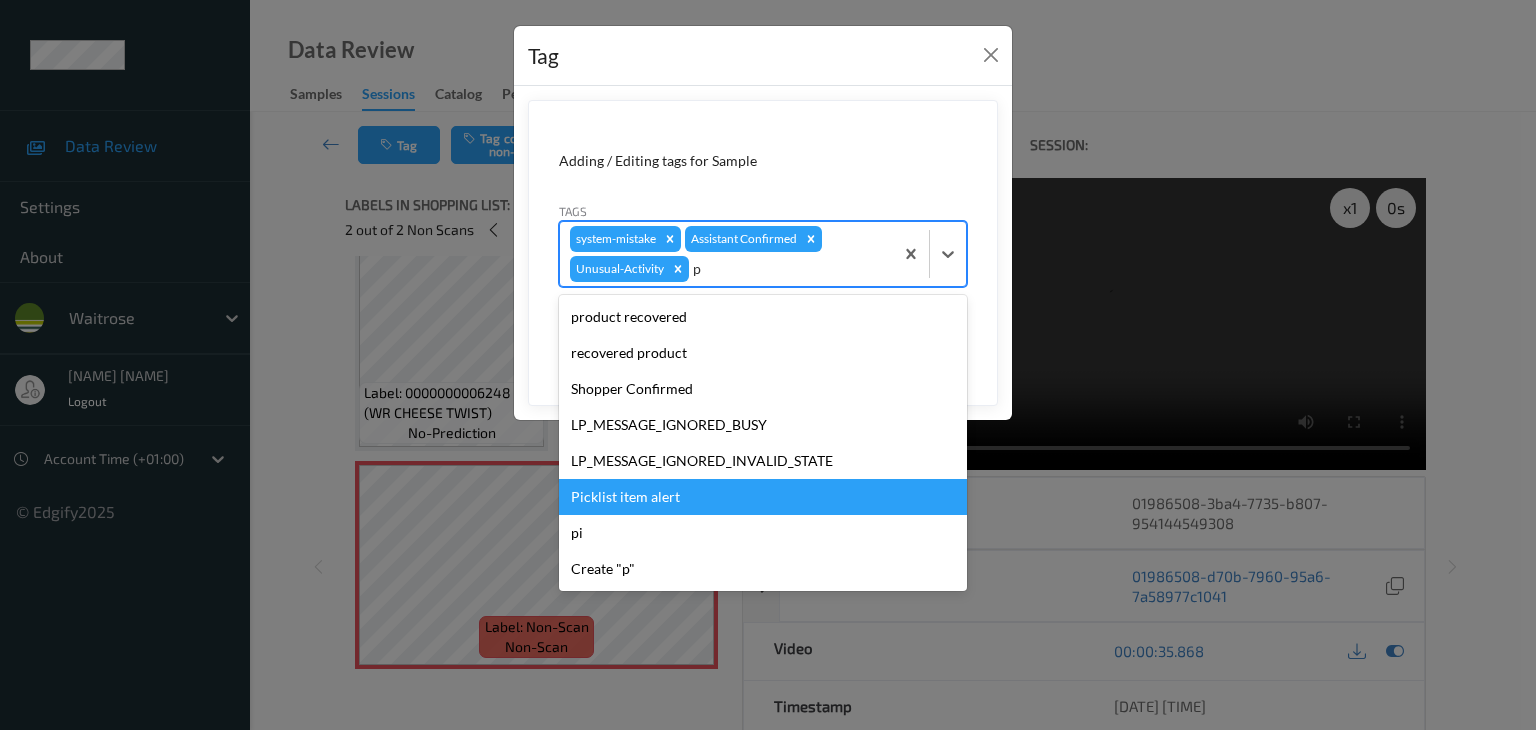 type 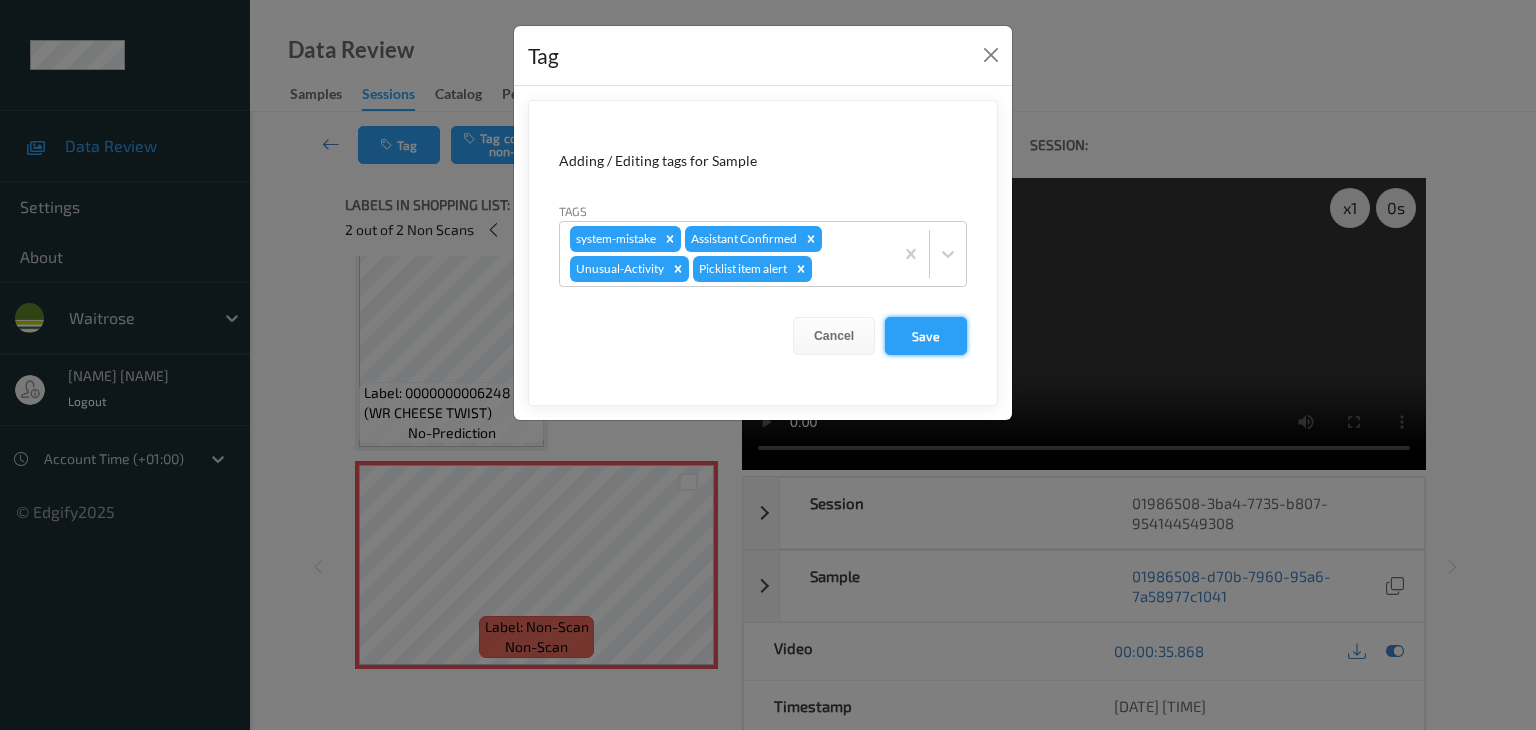 click on "Save" at bounding box center (926, 336) 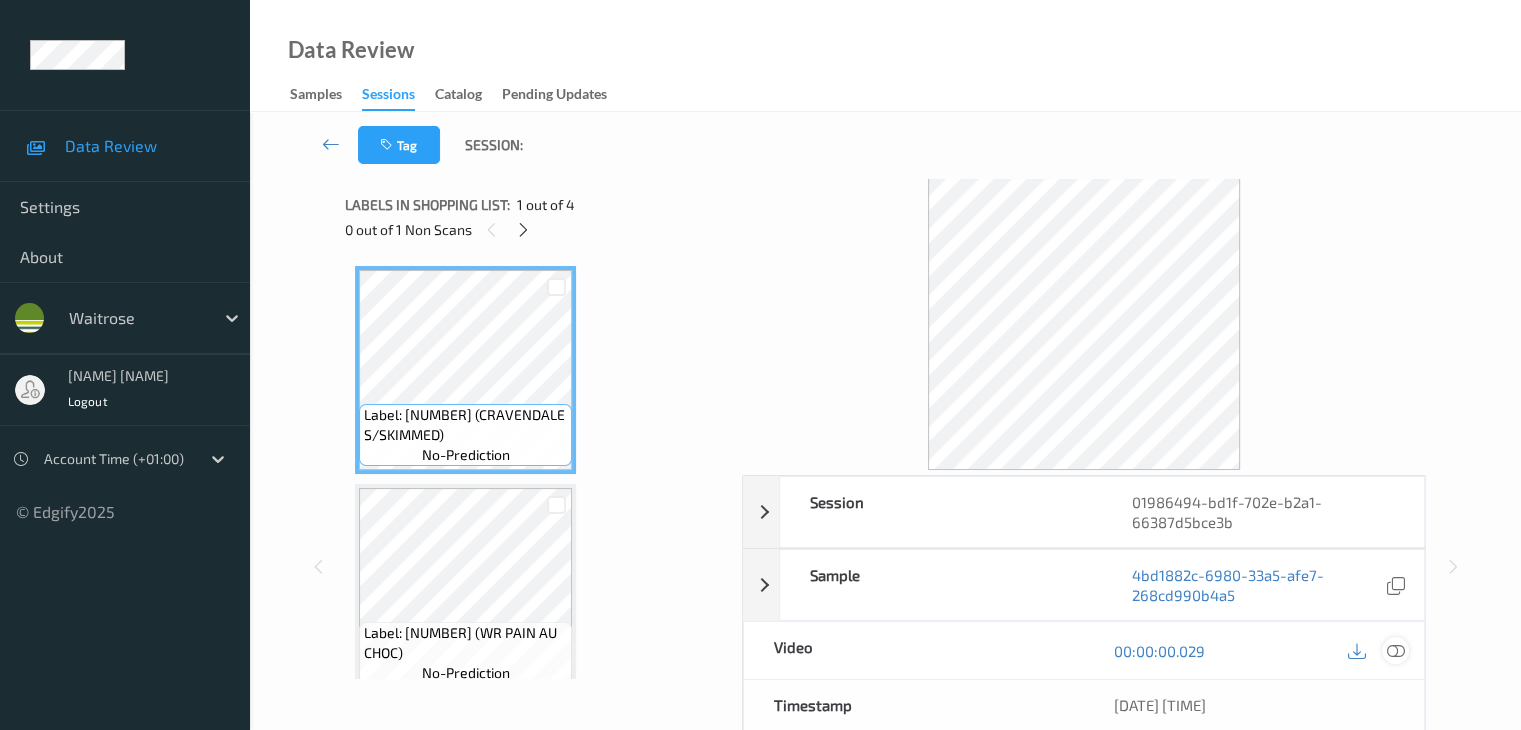 click at bounding box center (1395, 651) 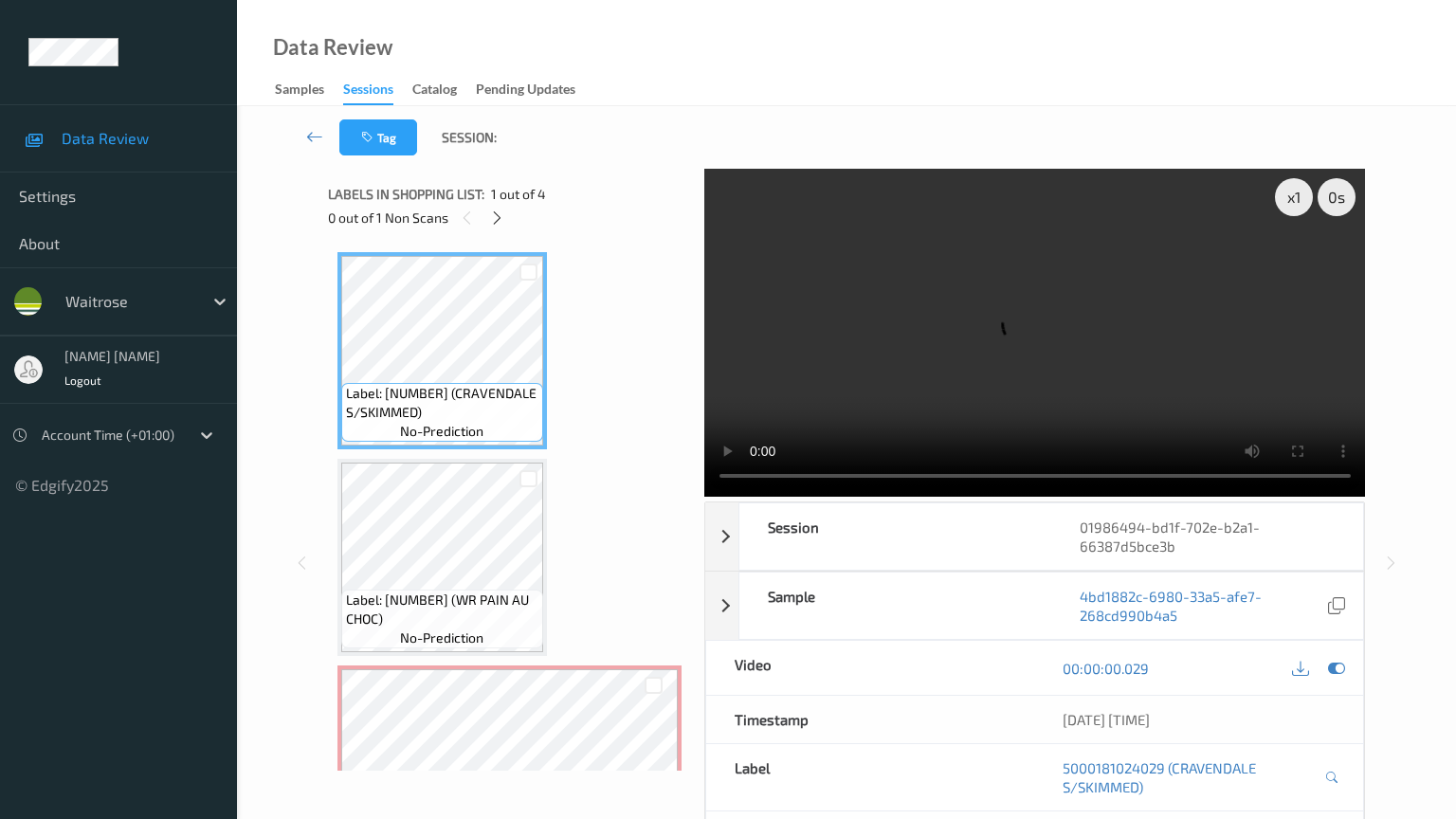 type 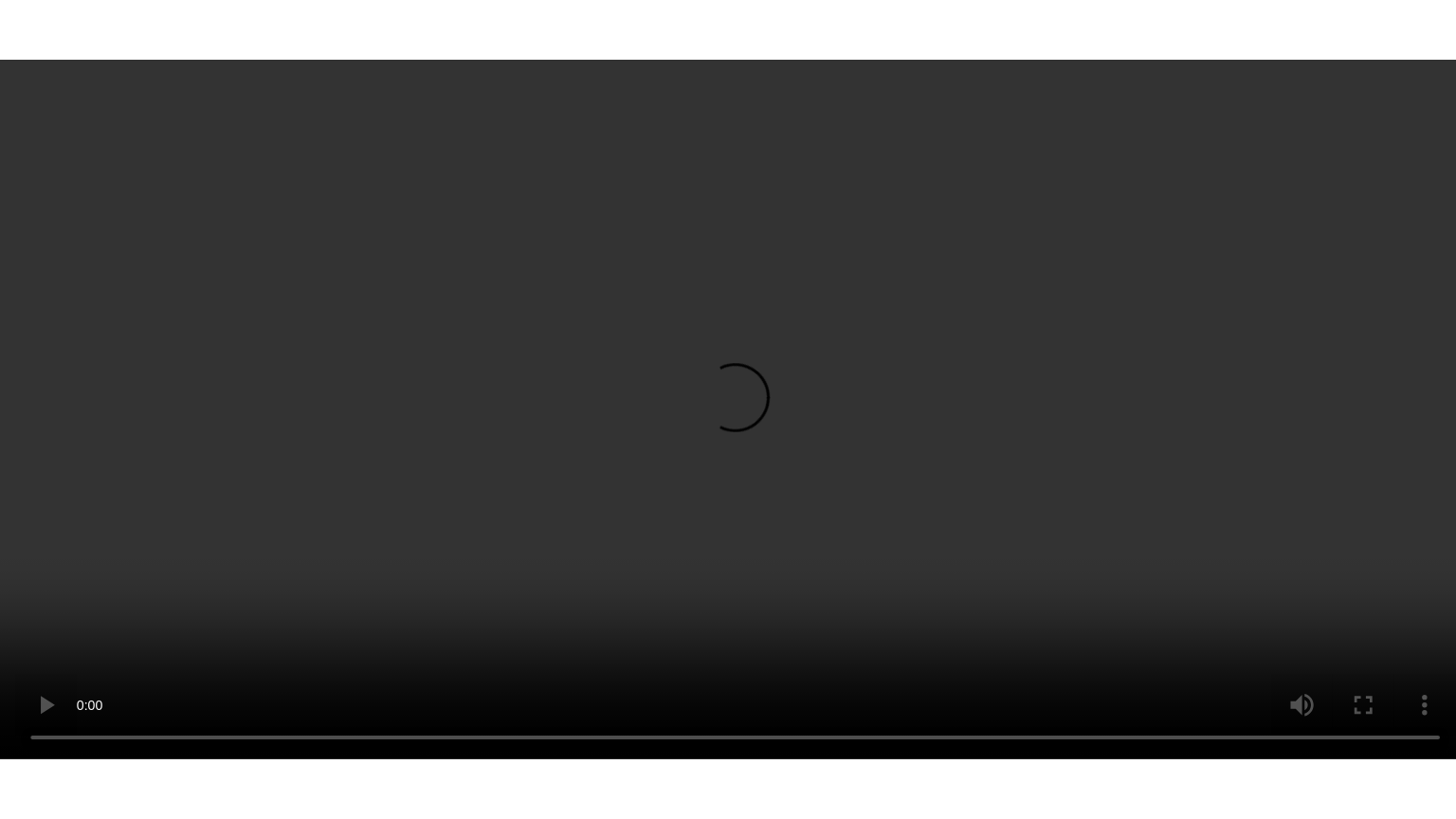 scroll, scrollTop: 435, scrollLeft: 0, axis: vertical 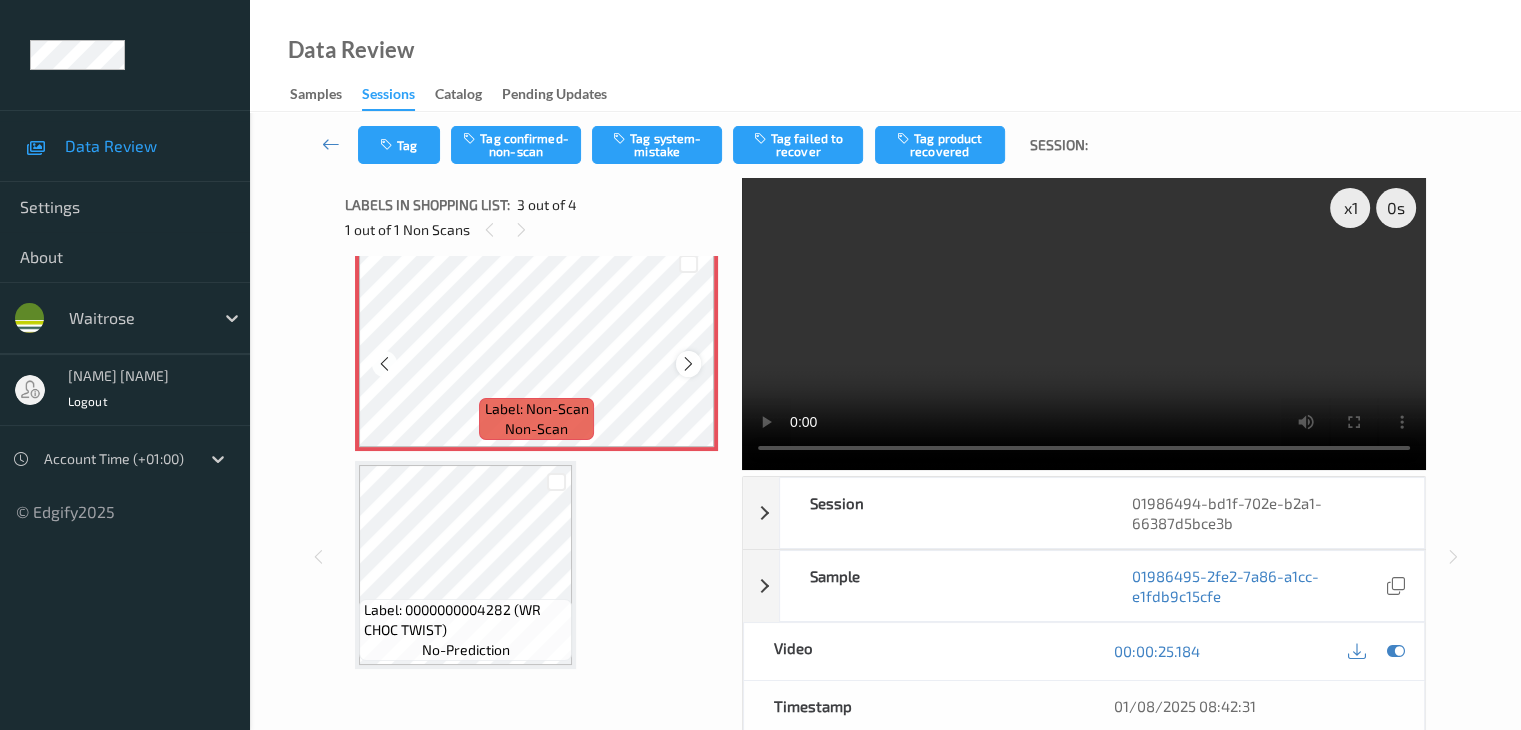 click at bounding box center (688, 364) 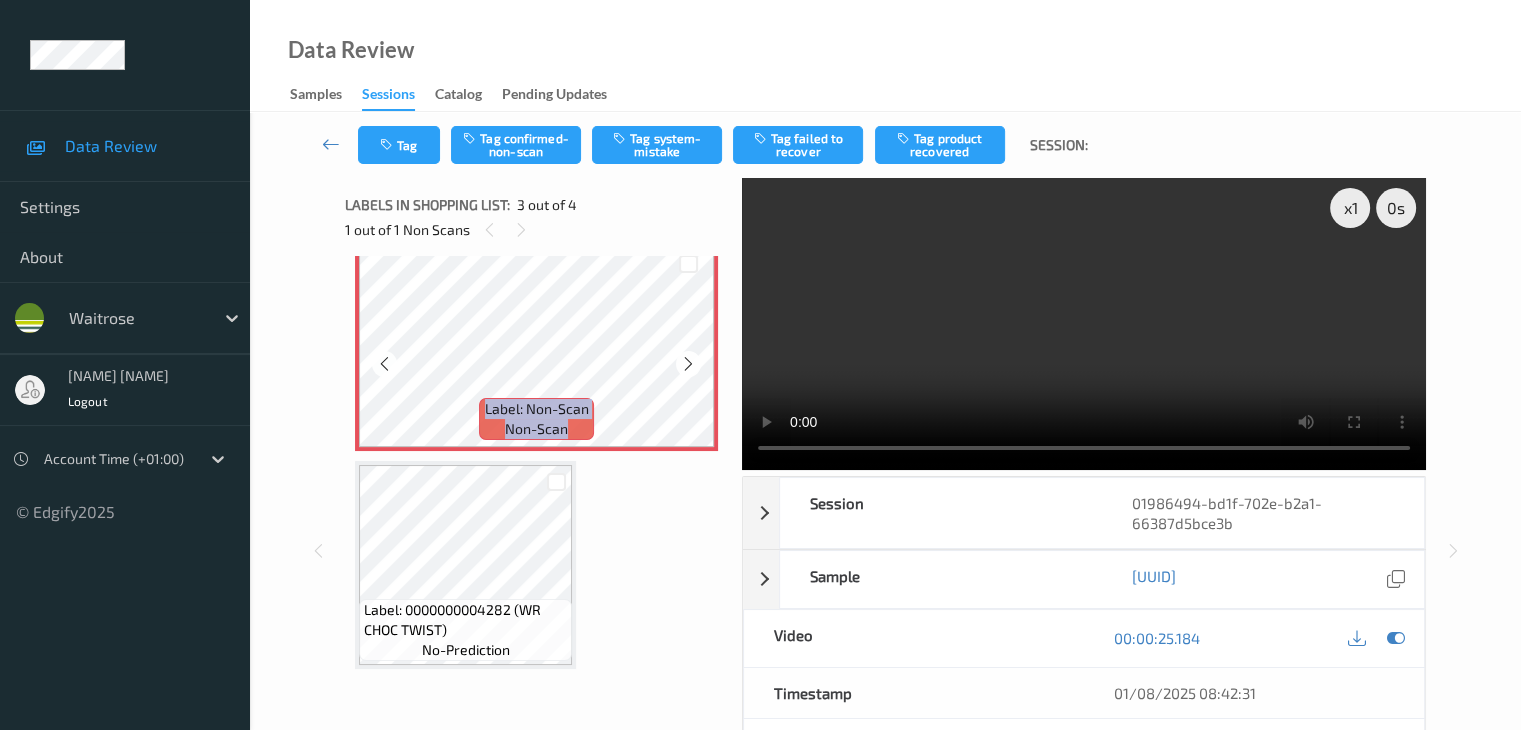 click at bounding box center (688, 364) 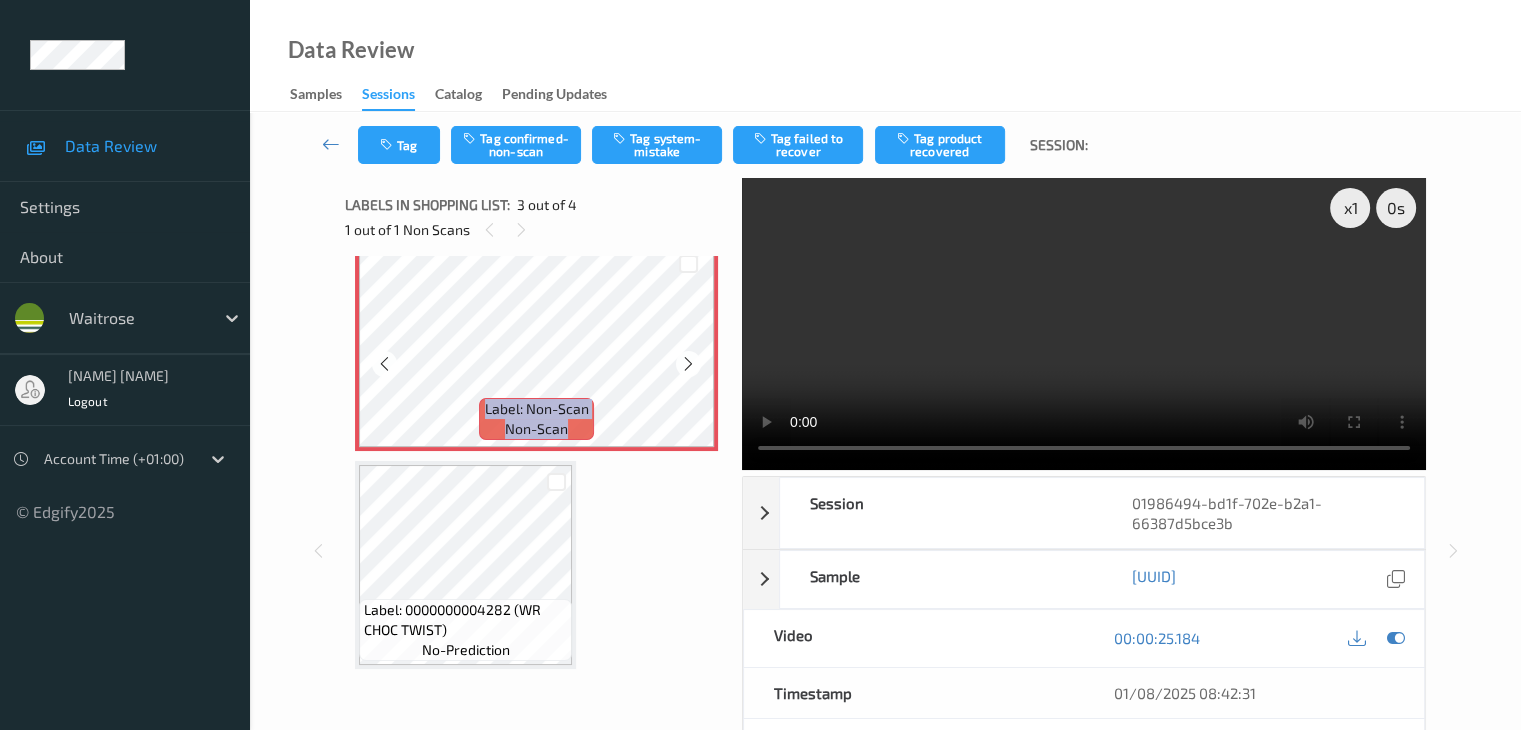 click at bounding box center (688, 364) 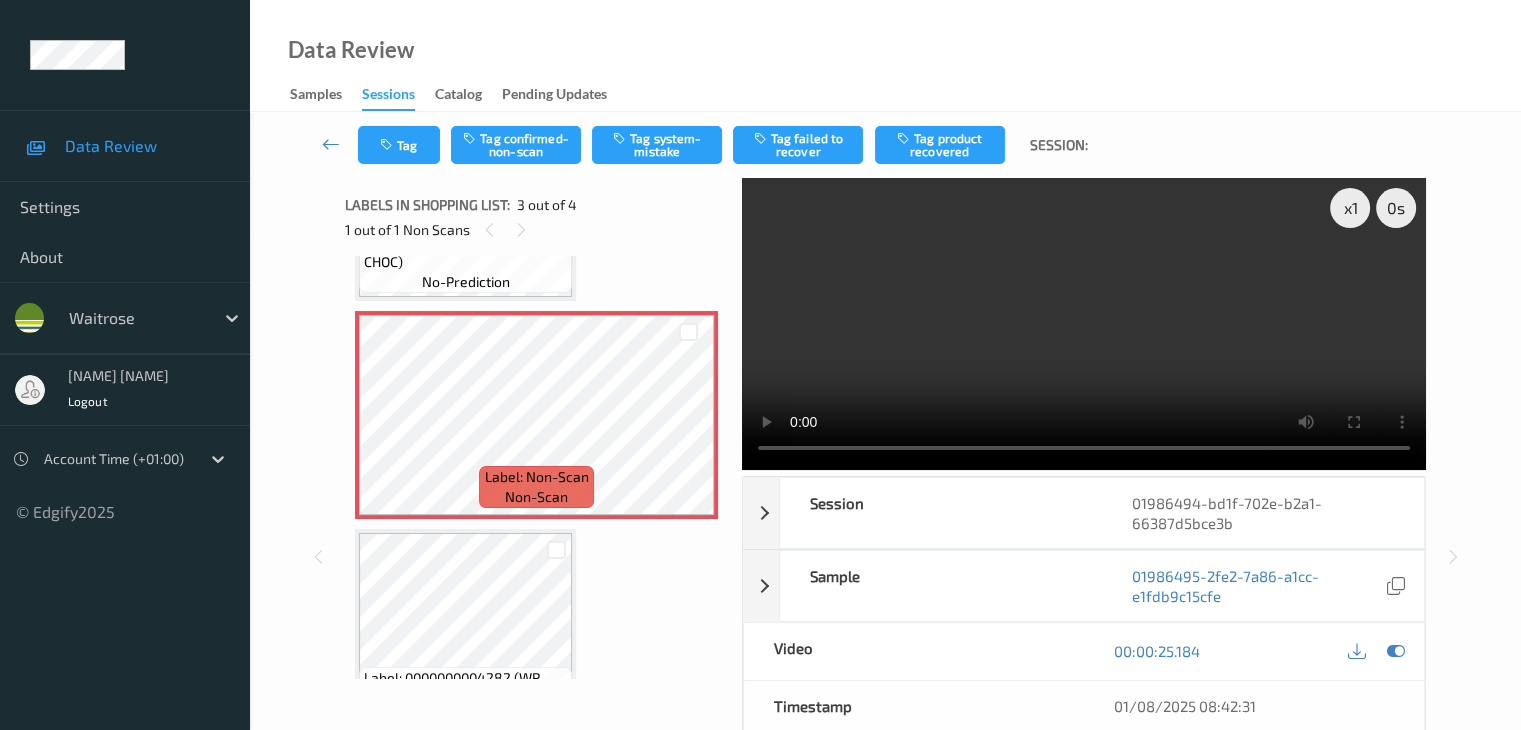 scroll, scrollTop: 425, scrollLeft: 0, axis: vertical 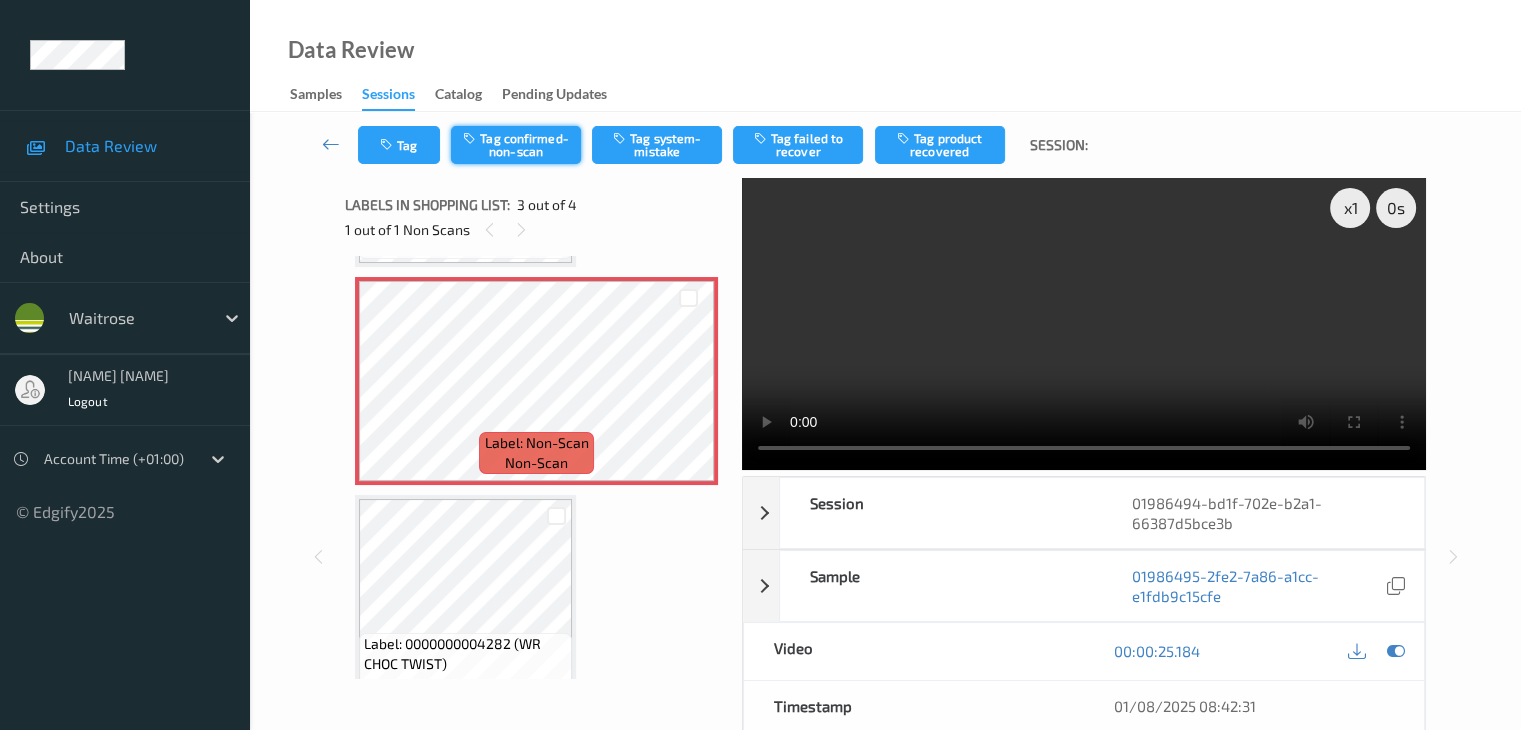 click on "Tag   confirmed-non-scan" at bounding box center [516, 145] 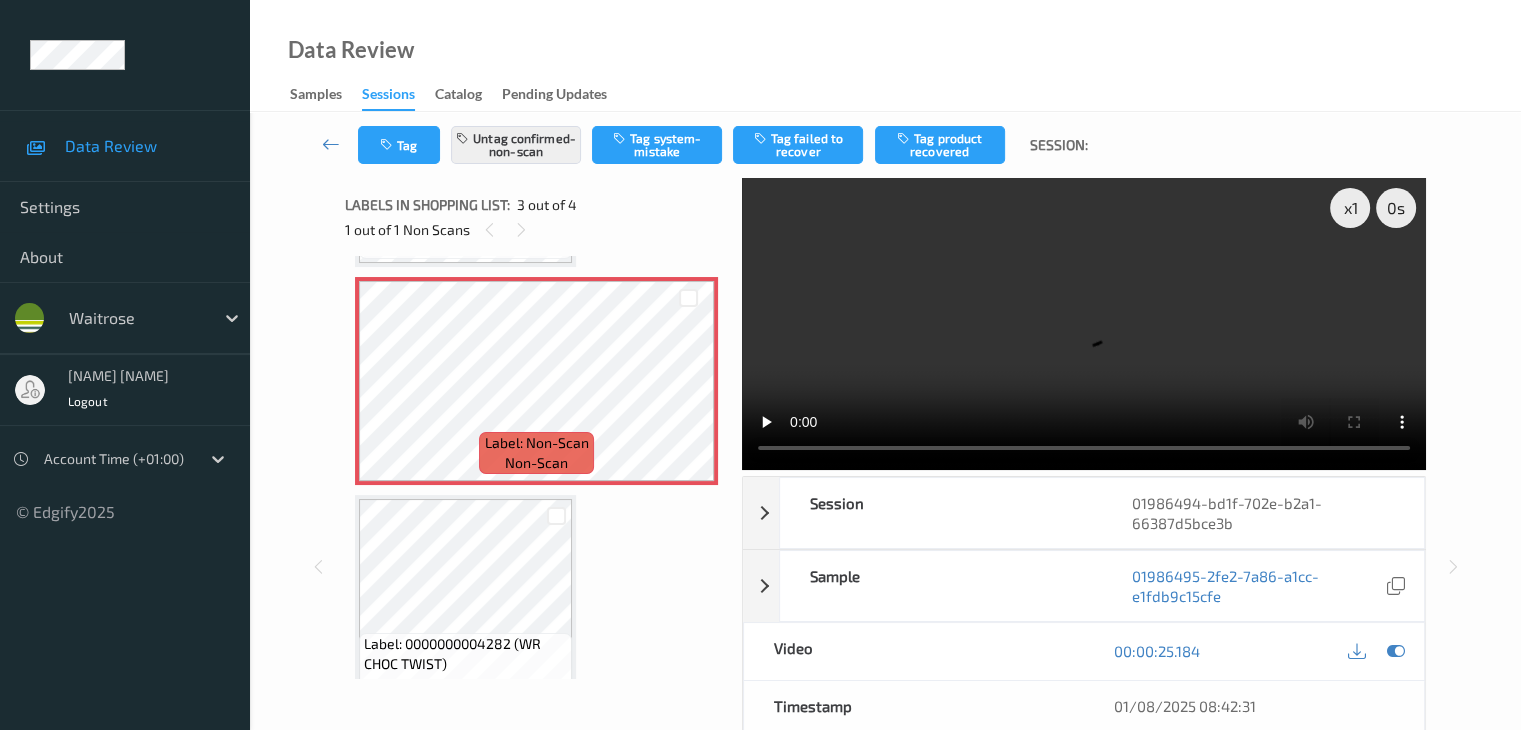 click at bounding box center (905, 138) 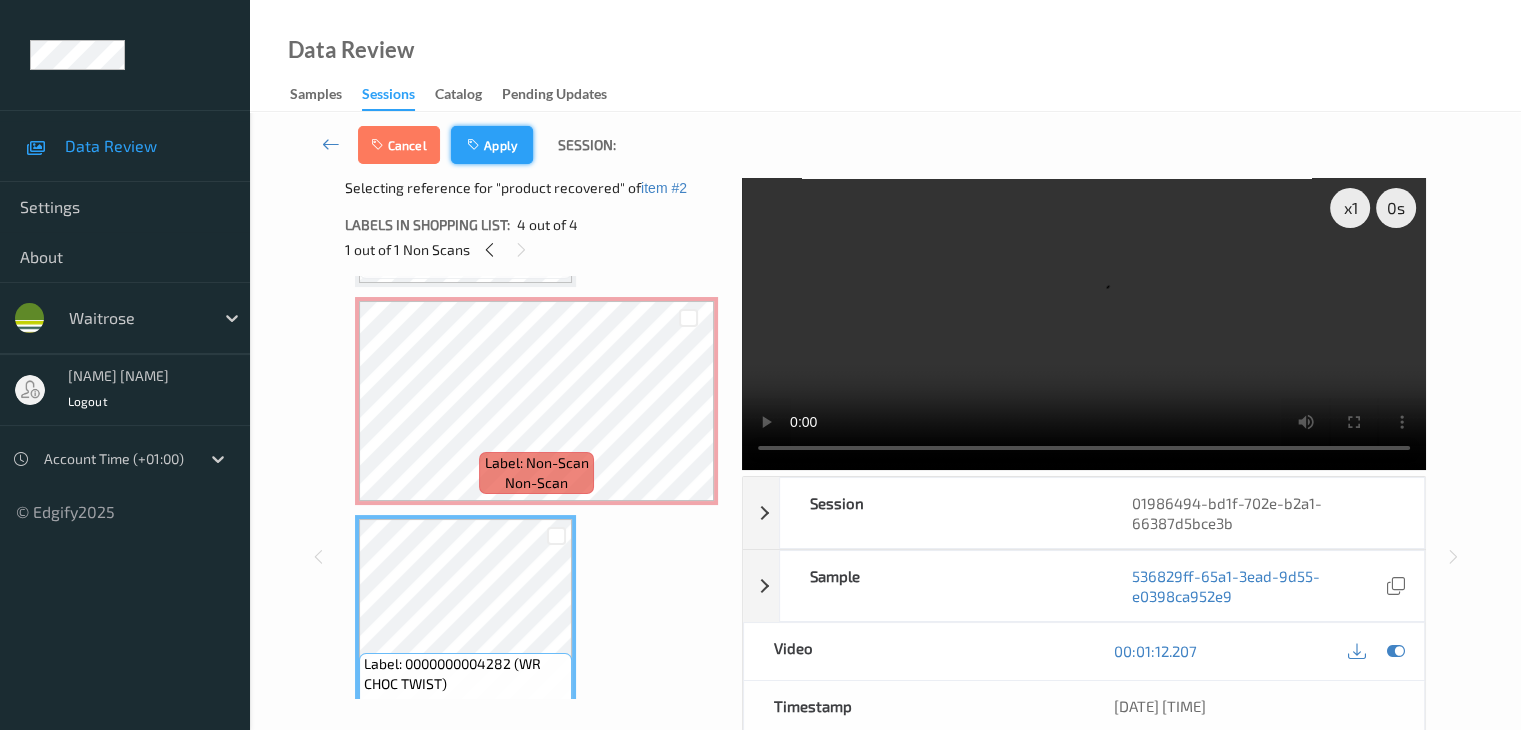 click on "Apply" at bounding box center (492, 145) 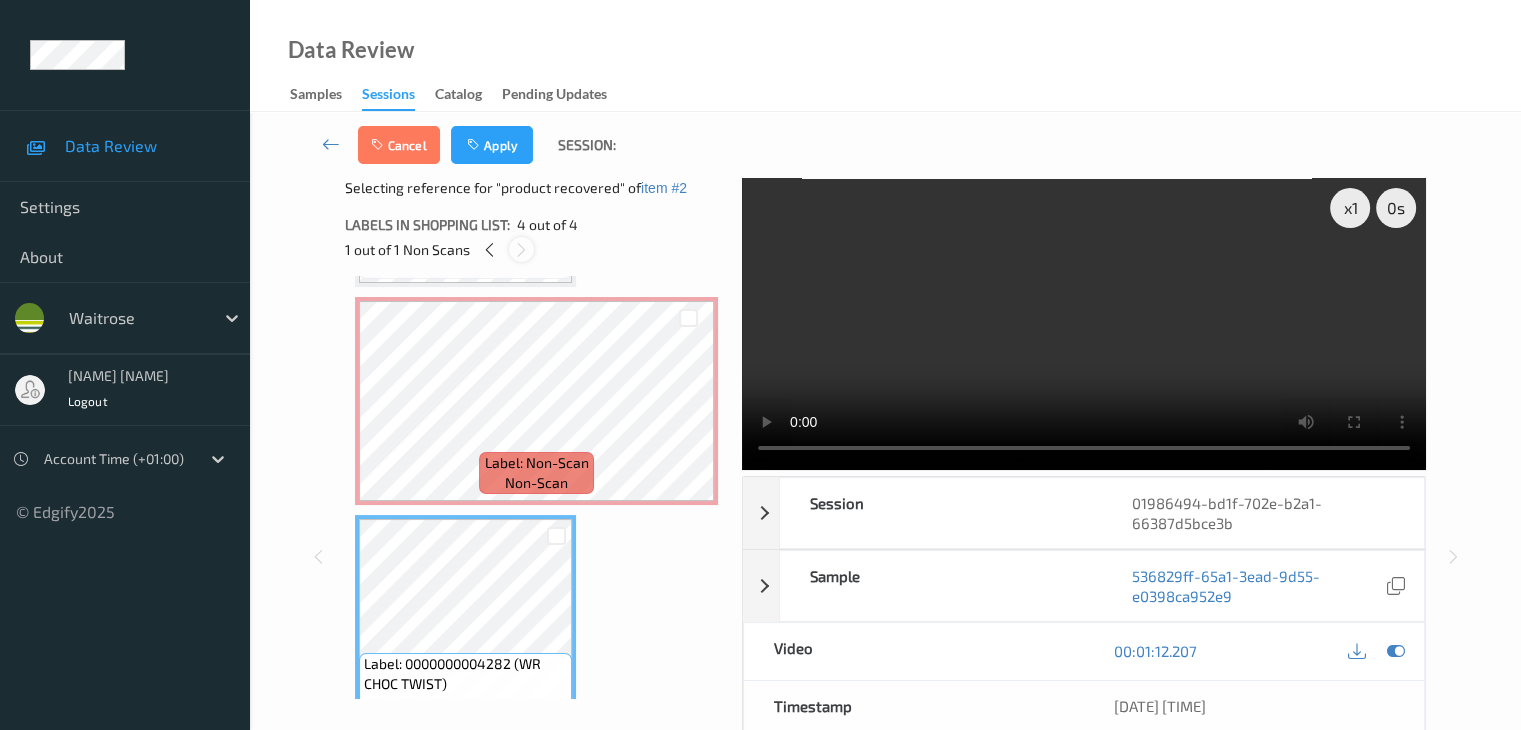 scroll, scrollTop: 228, scrollLeft: 0, axis: vertical 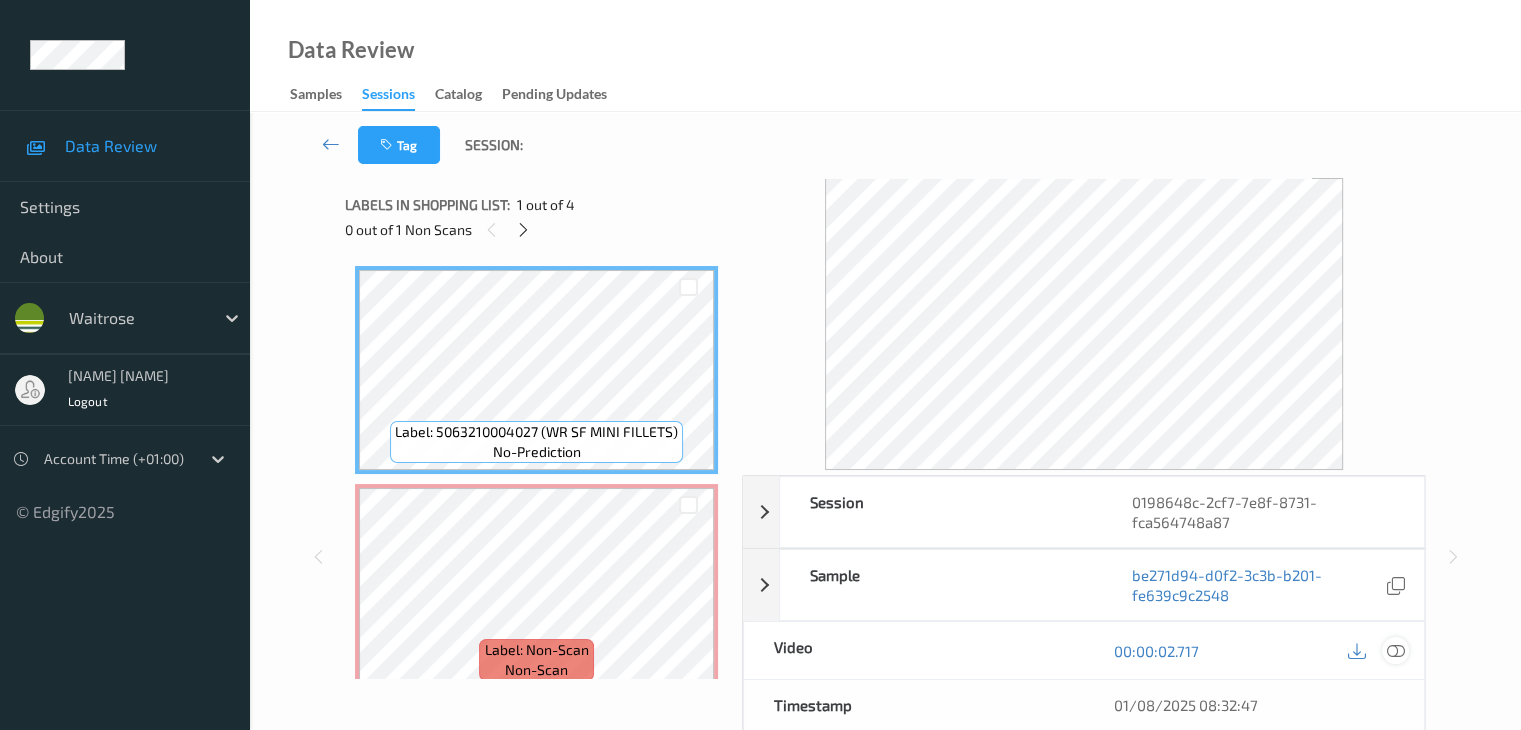 click at bounding box center (1395, 651) 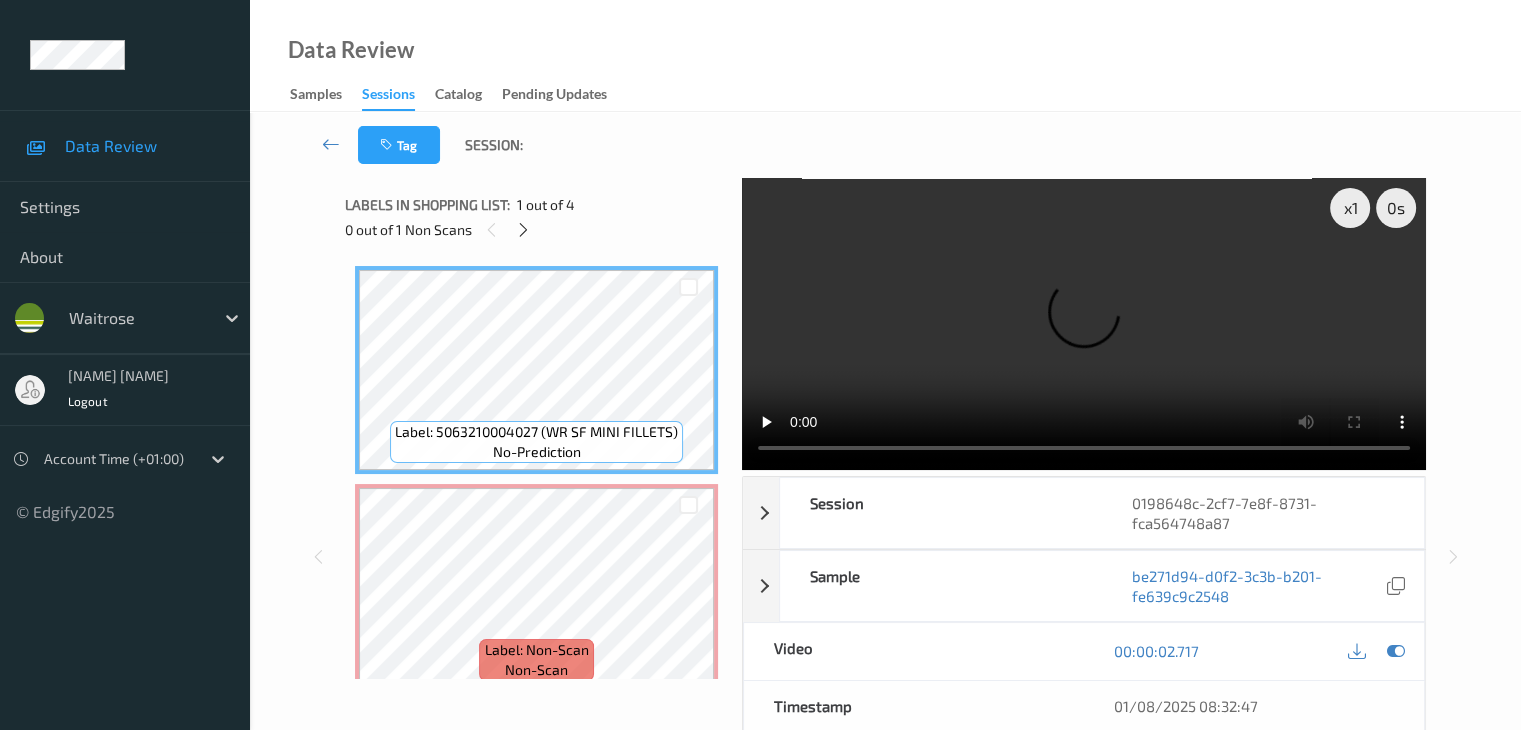 type 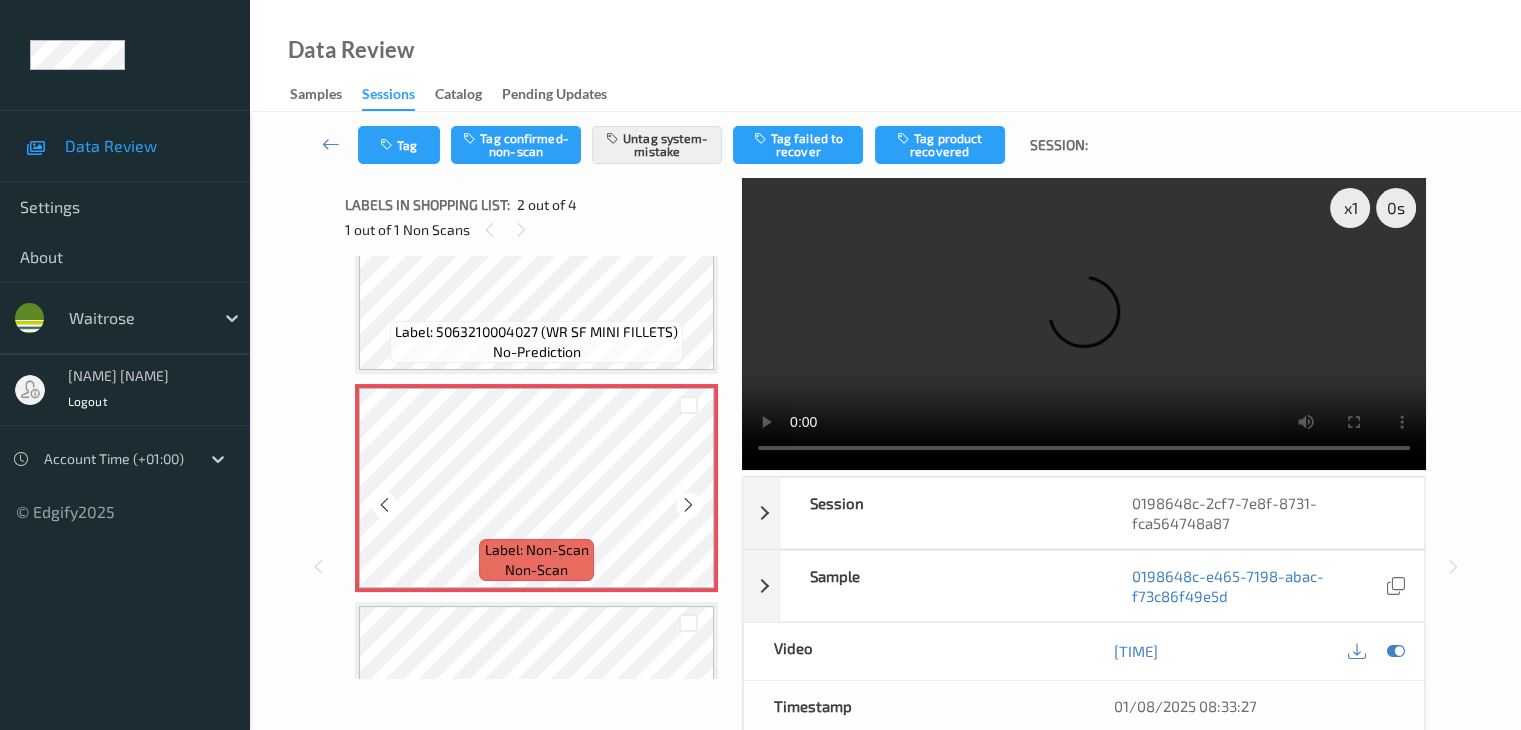 scroll, scrollTop: 200, scrollLeft: 0, axis: vertical 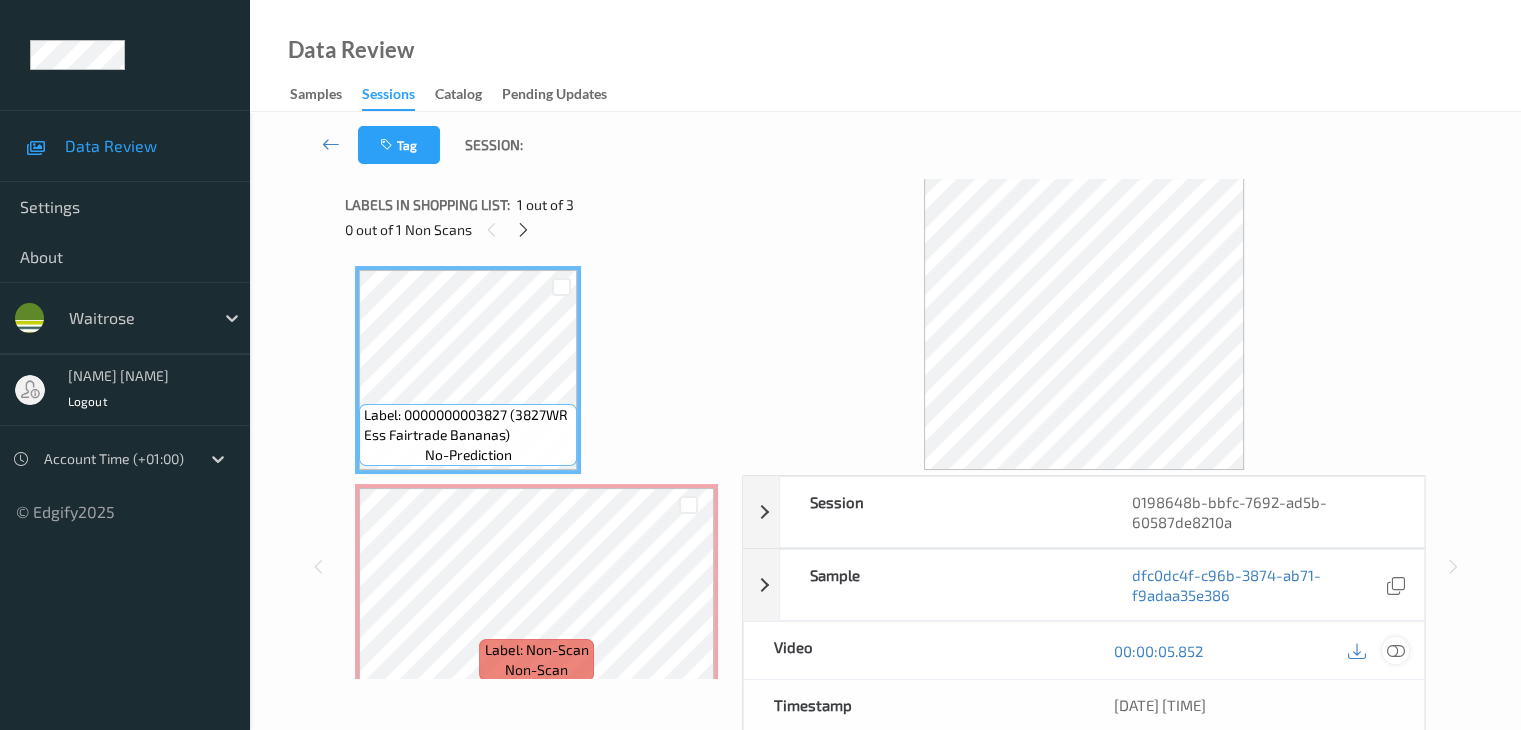 click at bounding box center (1395, 651) 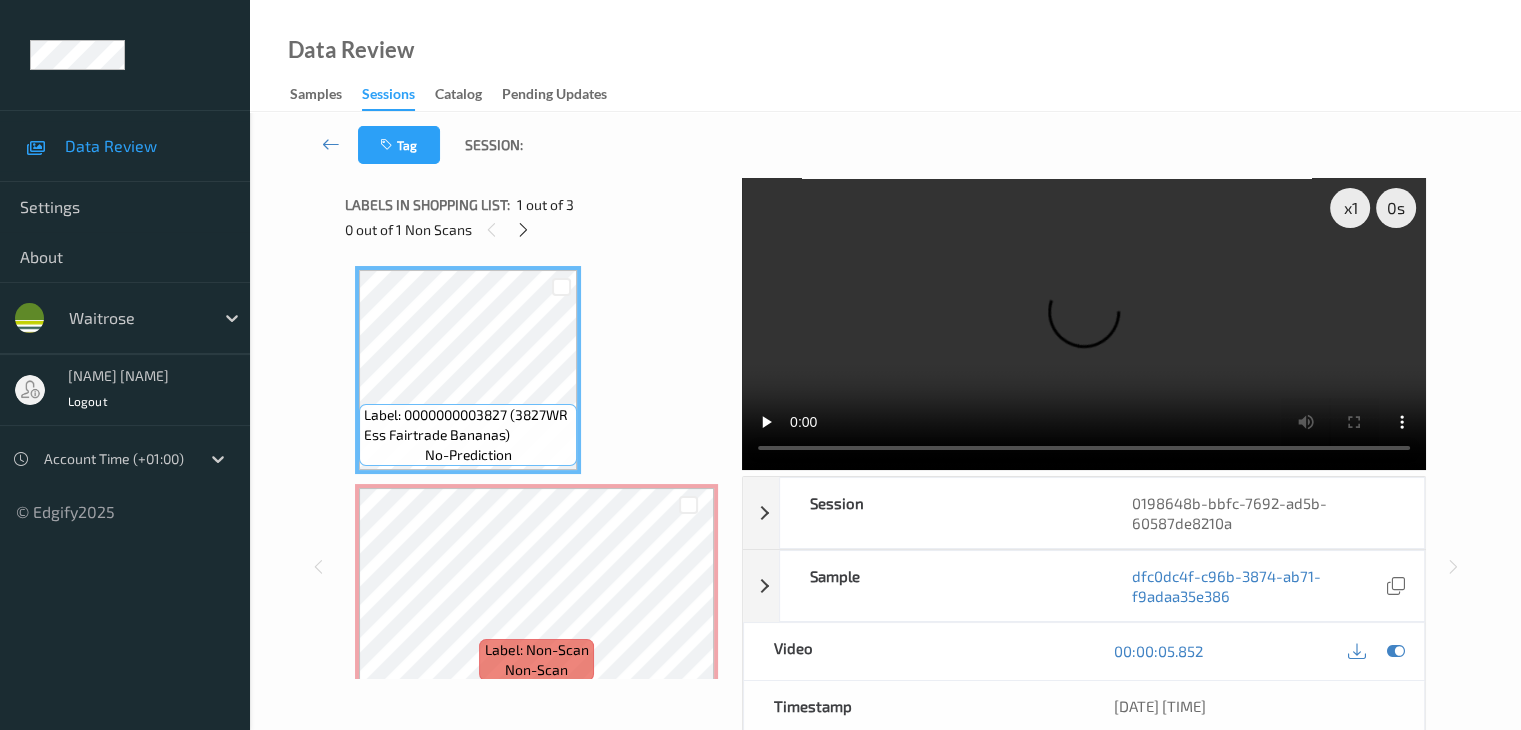type 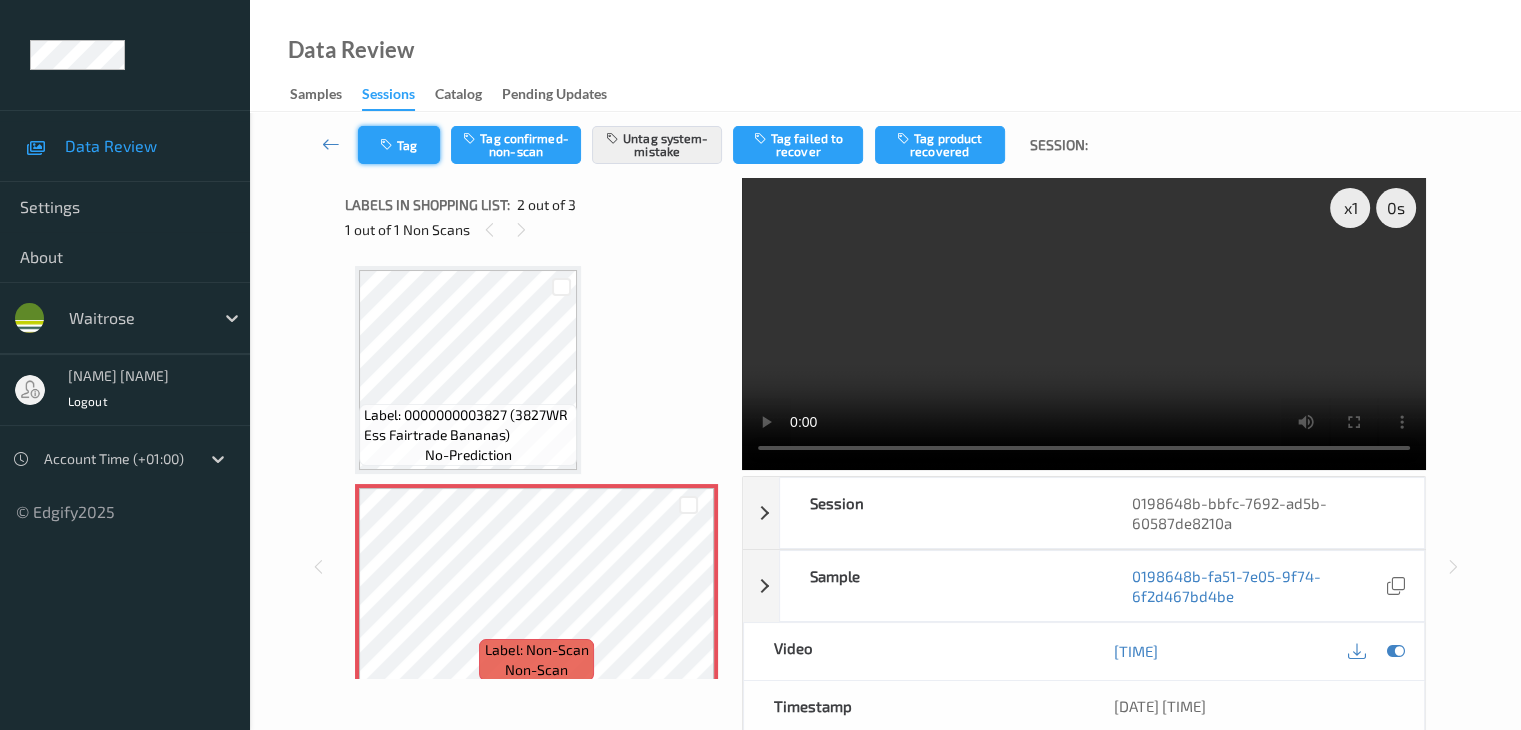 click on "Tag" at bounding box center [399, 145] 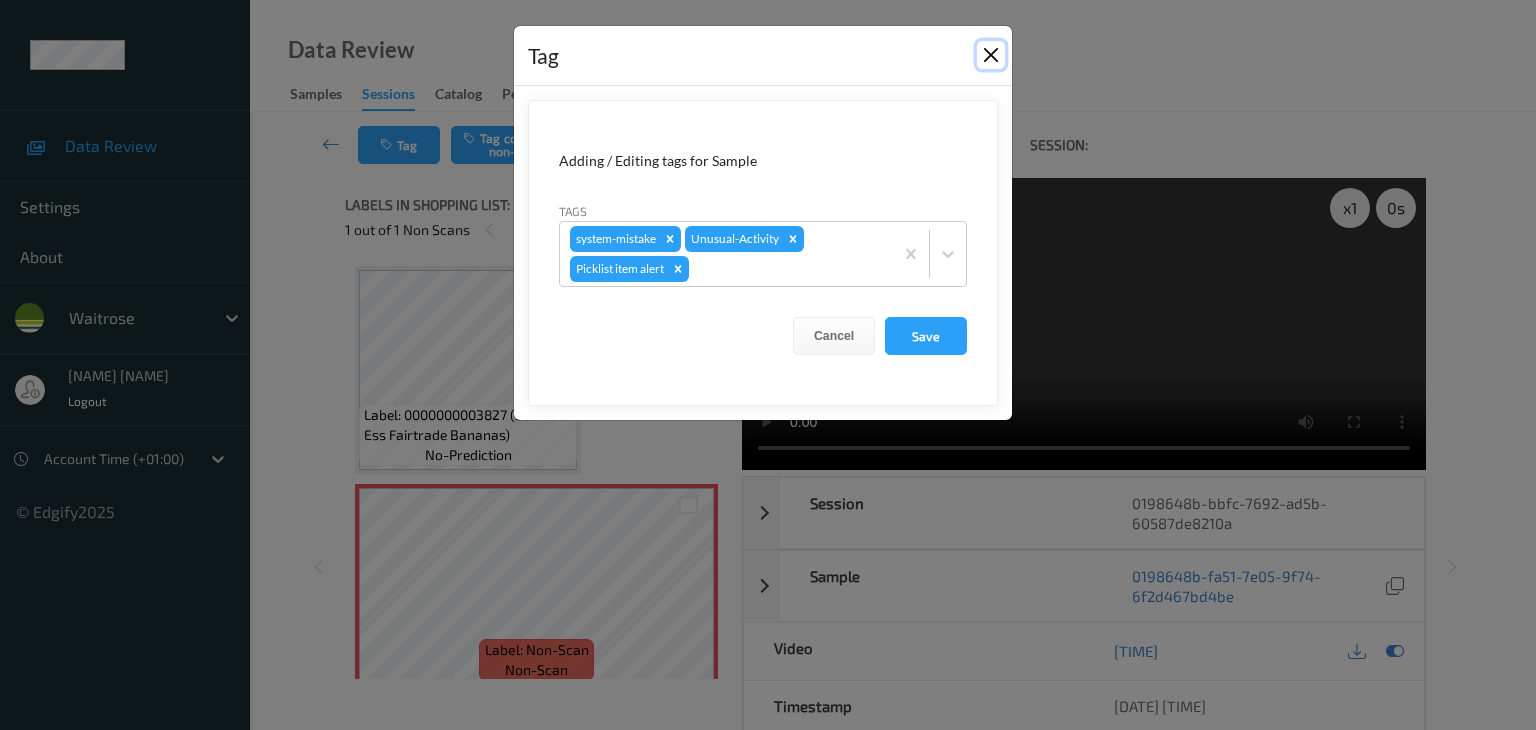 click at bounding box center [991, 55] 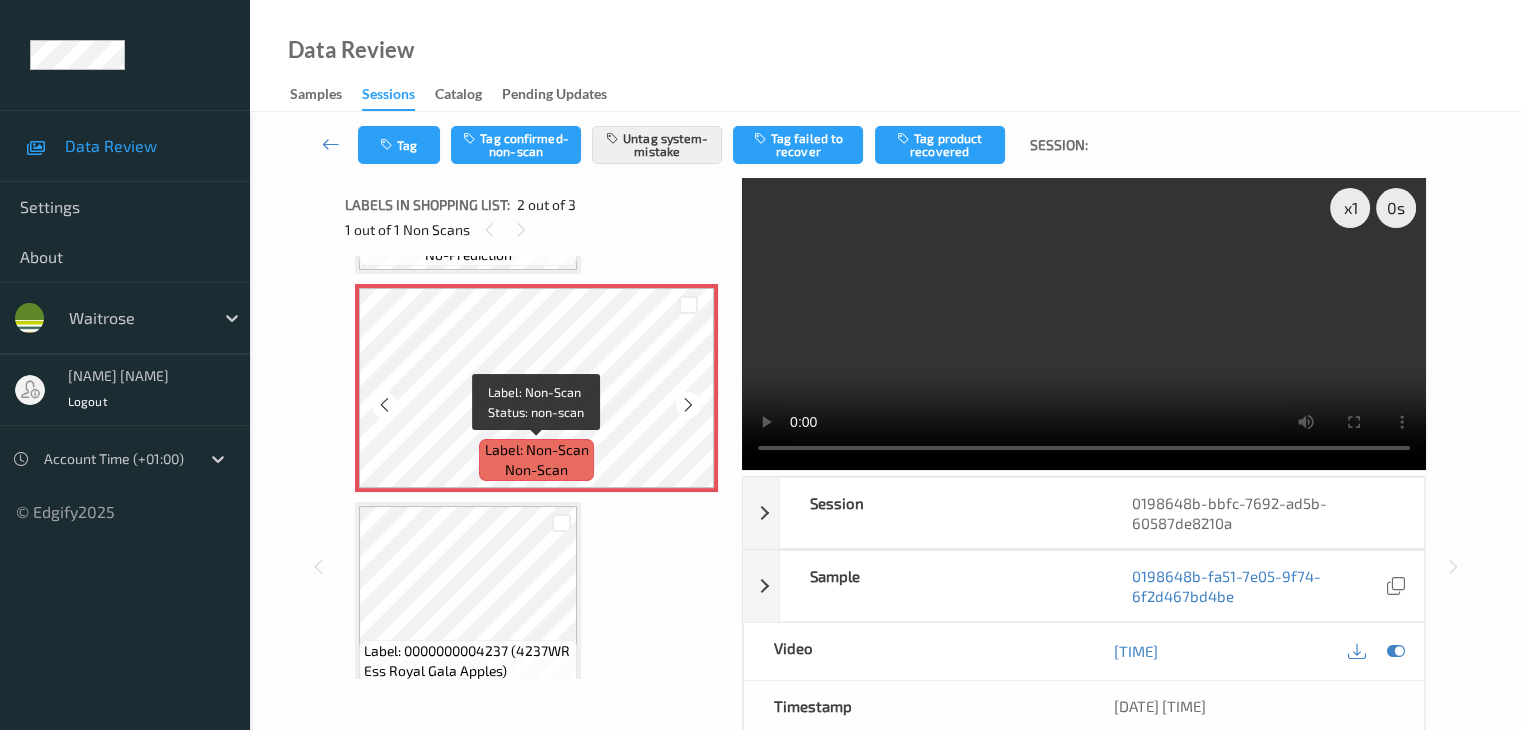 scroll, scrollTop: 241, scrollLeft: 0, axis: vertical 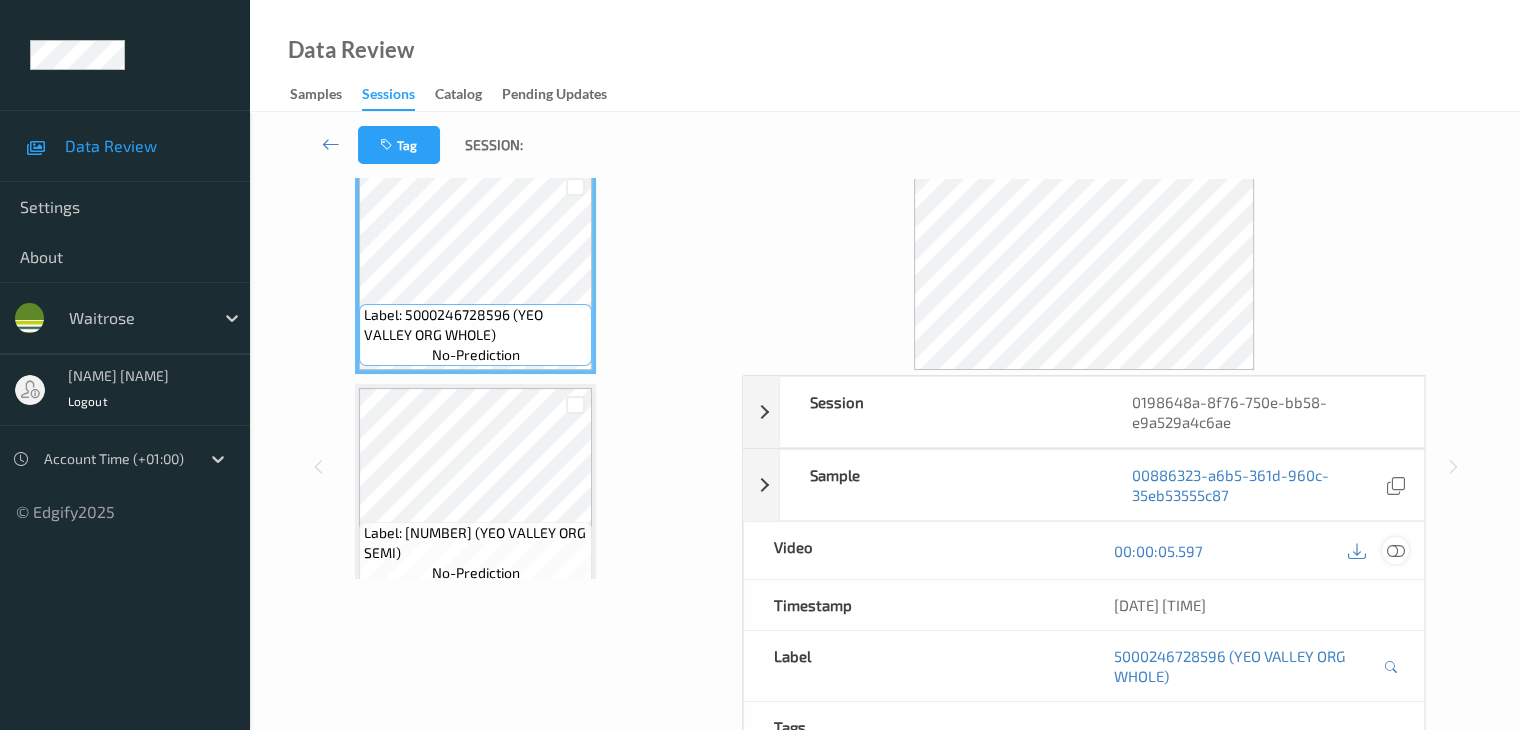 click at bounding box center (1395, 551) 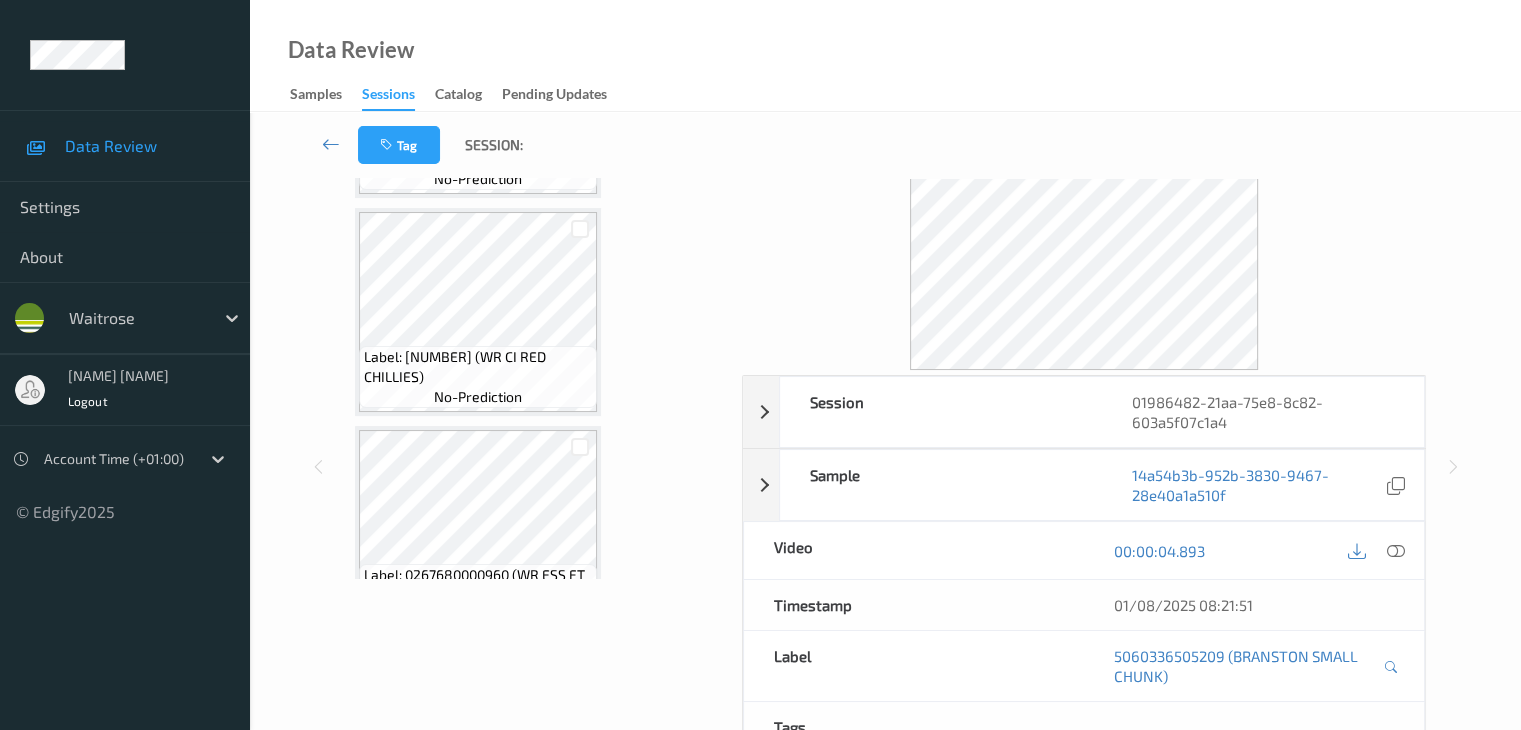 scroll, scrollTop: 4383, scrollLeft: 0, axis: vertical 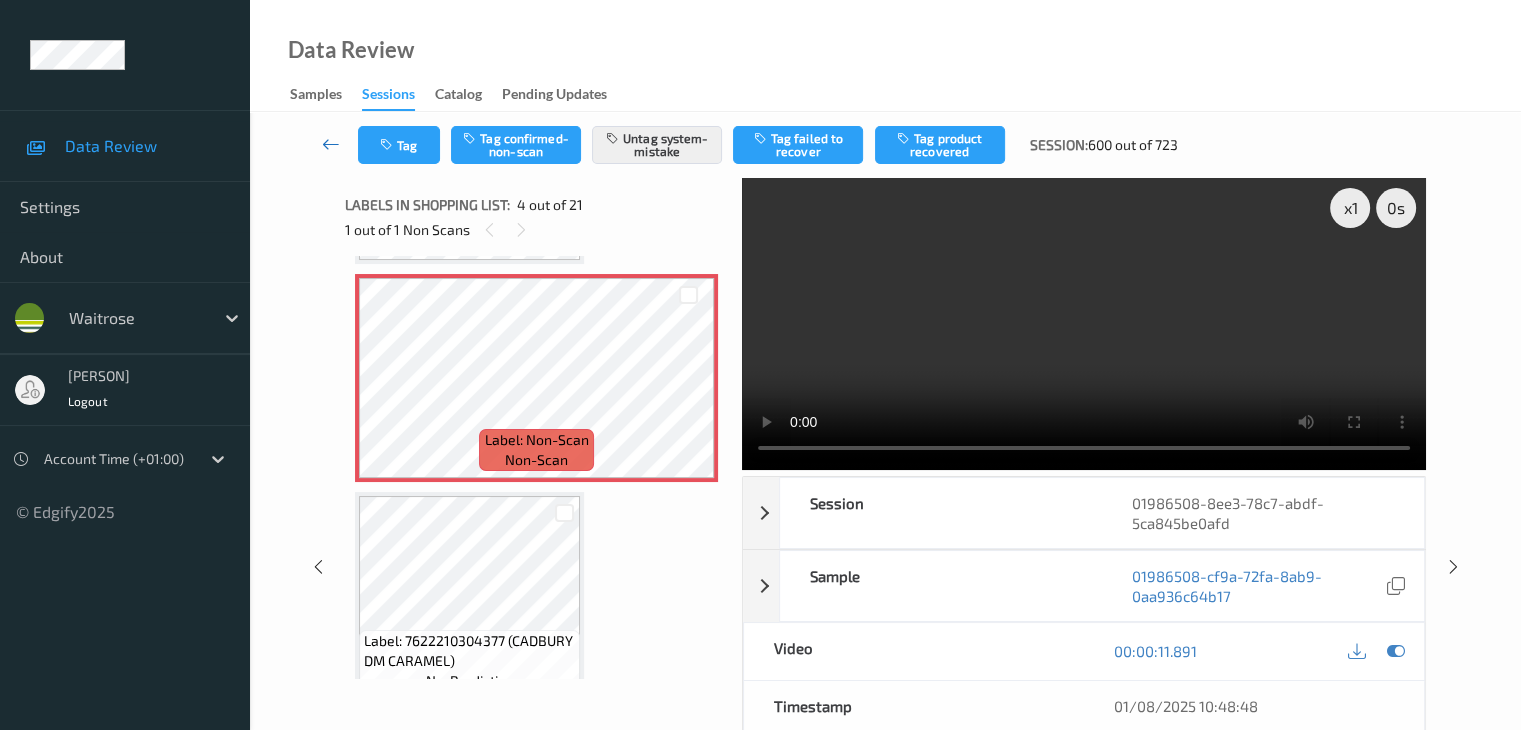 click at bounding box center [331, 144] 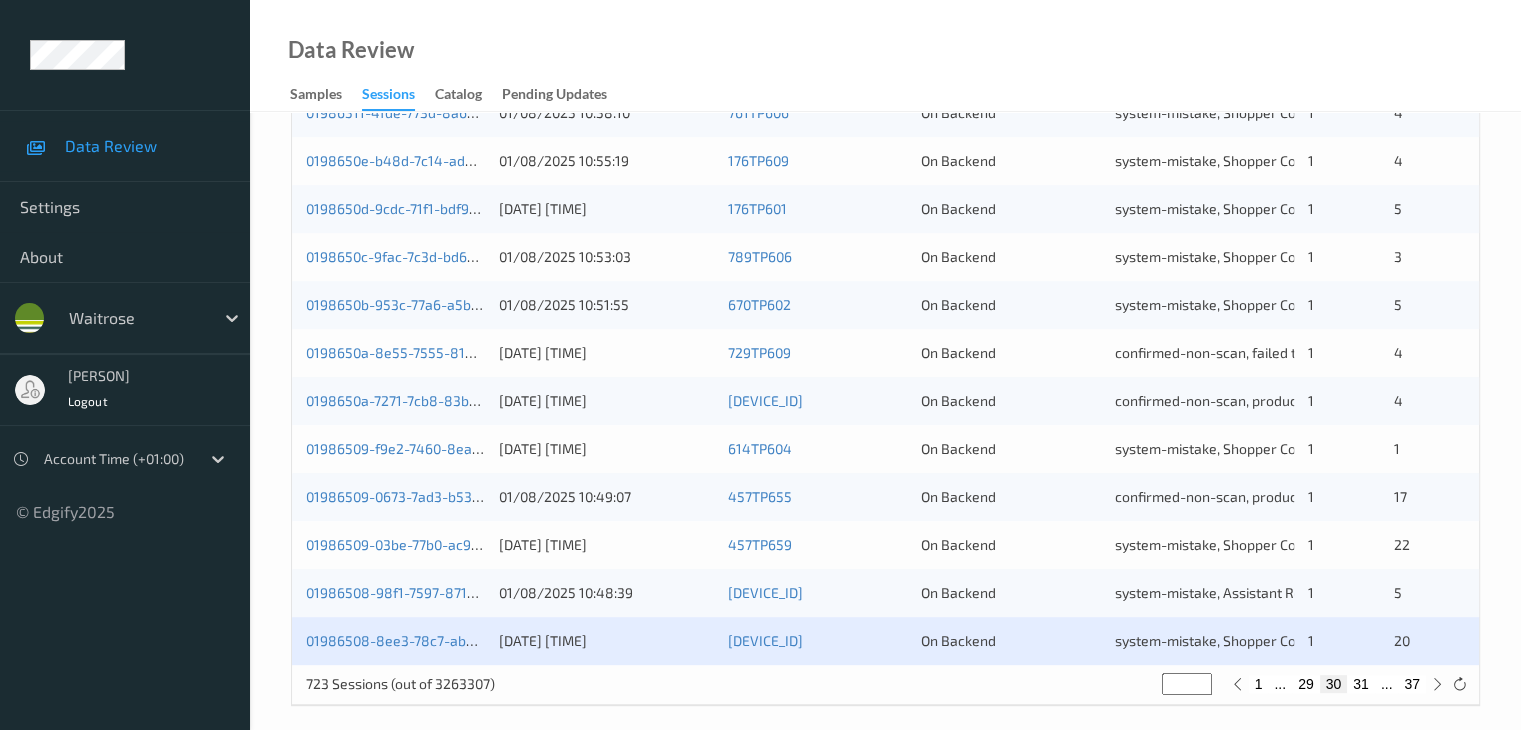scroll, scrollTop: 932, scrollLeft: 0, axis: vertical 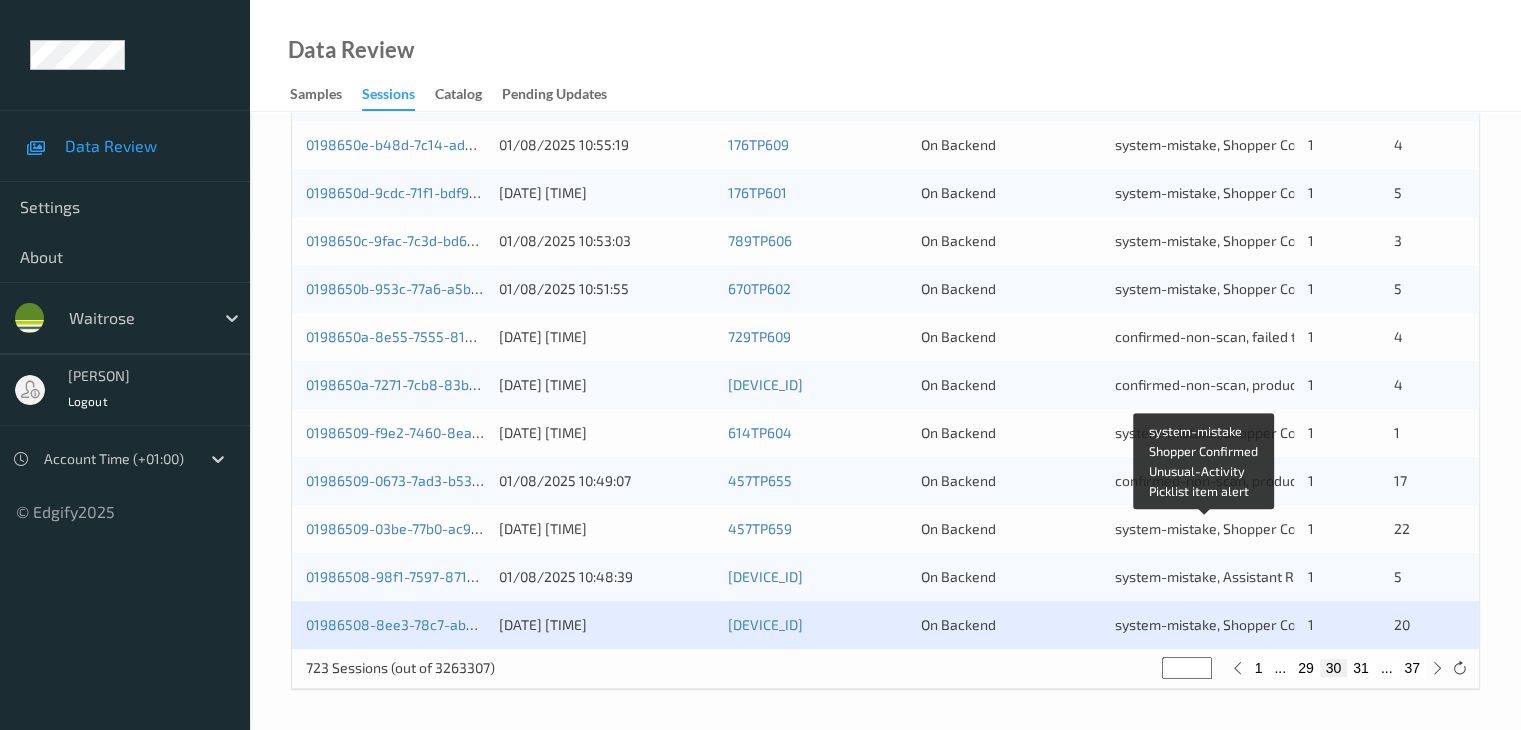 click on "system-mistake, Shopper Confirmed, Unusual-Activity, Picklist item alert" at bounding box center [1343, 528] 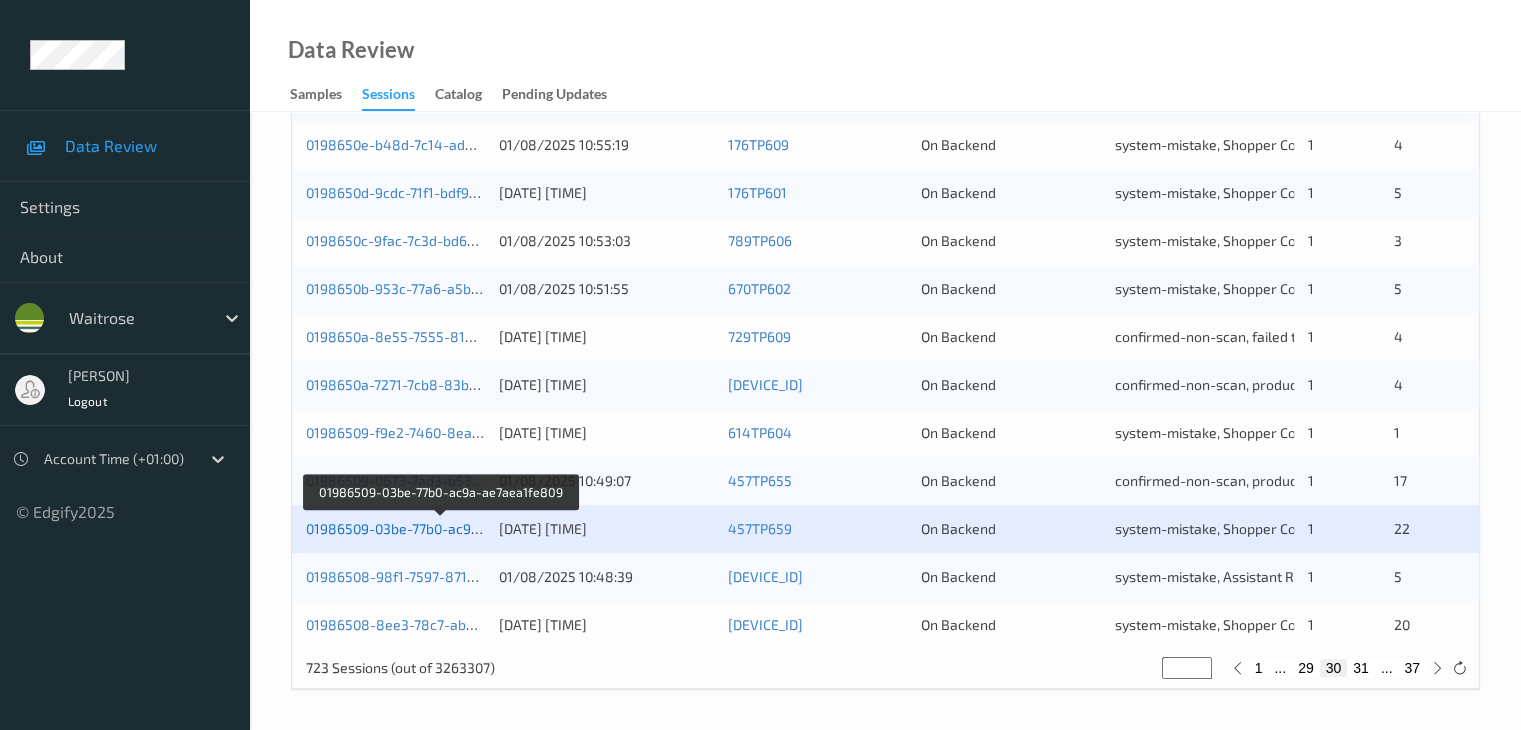 click on "01986509-03be-77b0-ac9a-ae7aea1fe809" at bounding box center (441, 528) 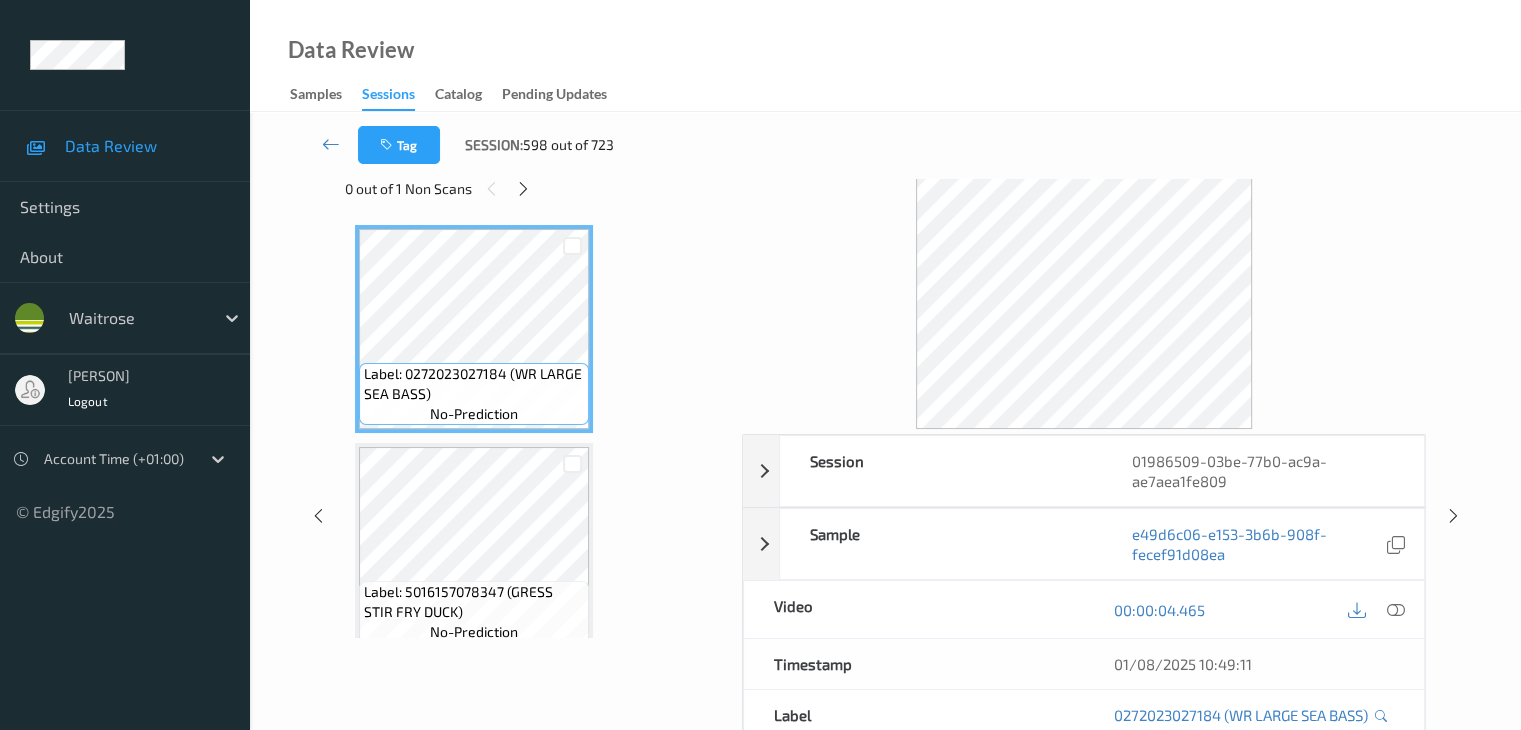 scroll, scrollTop: 0, scrollLeft: 0, axis: both 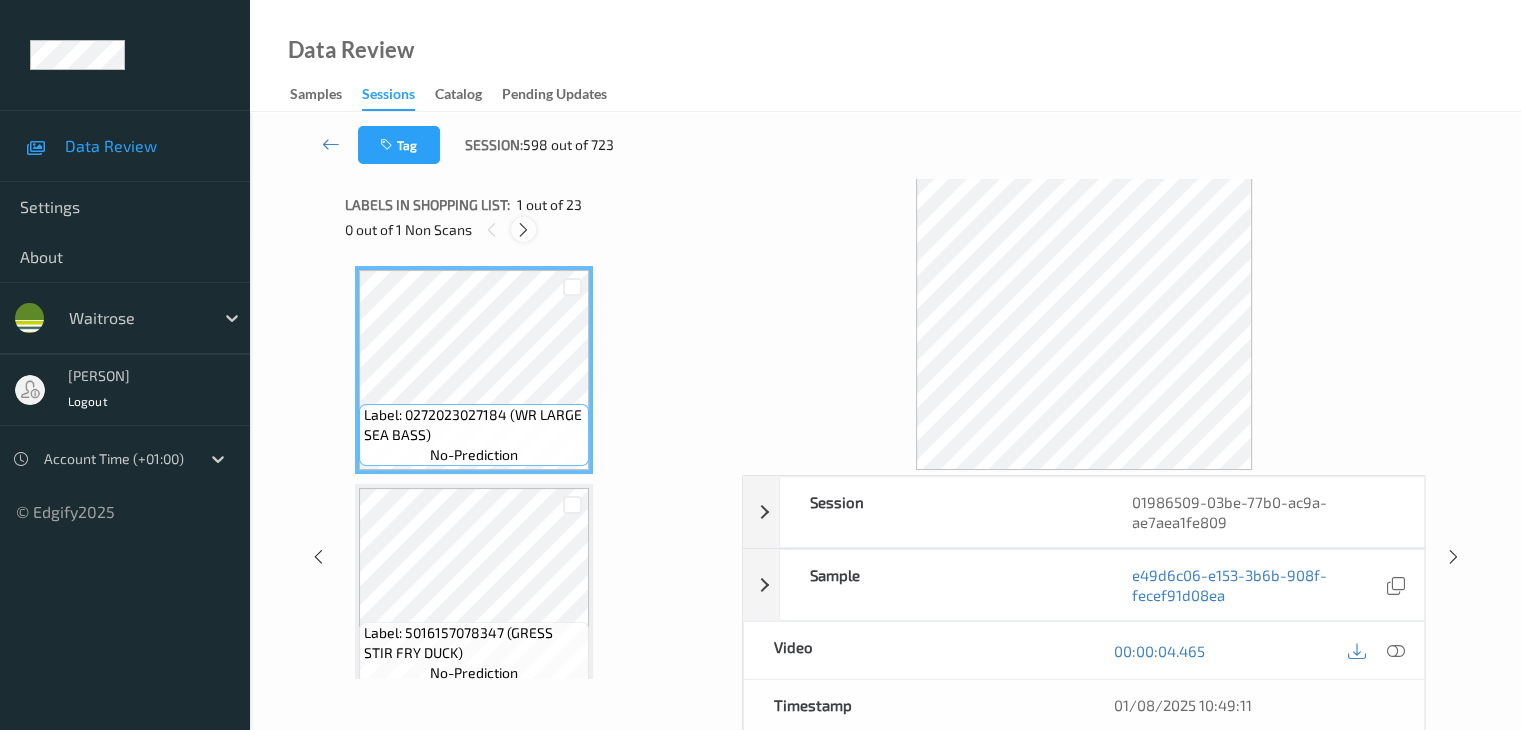 click at bounding box center [523, 230] 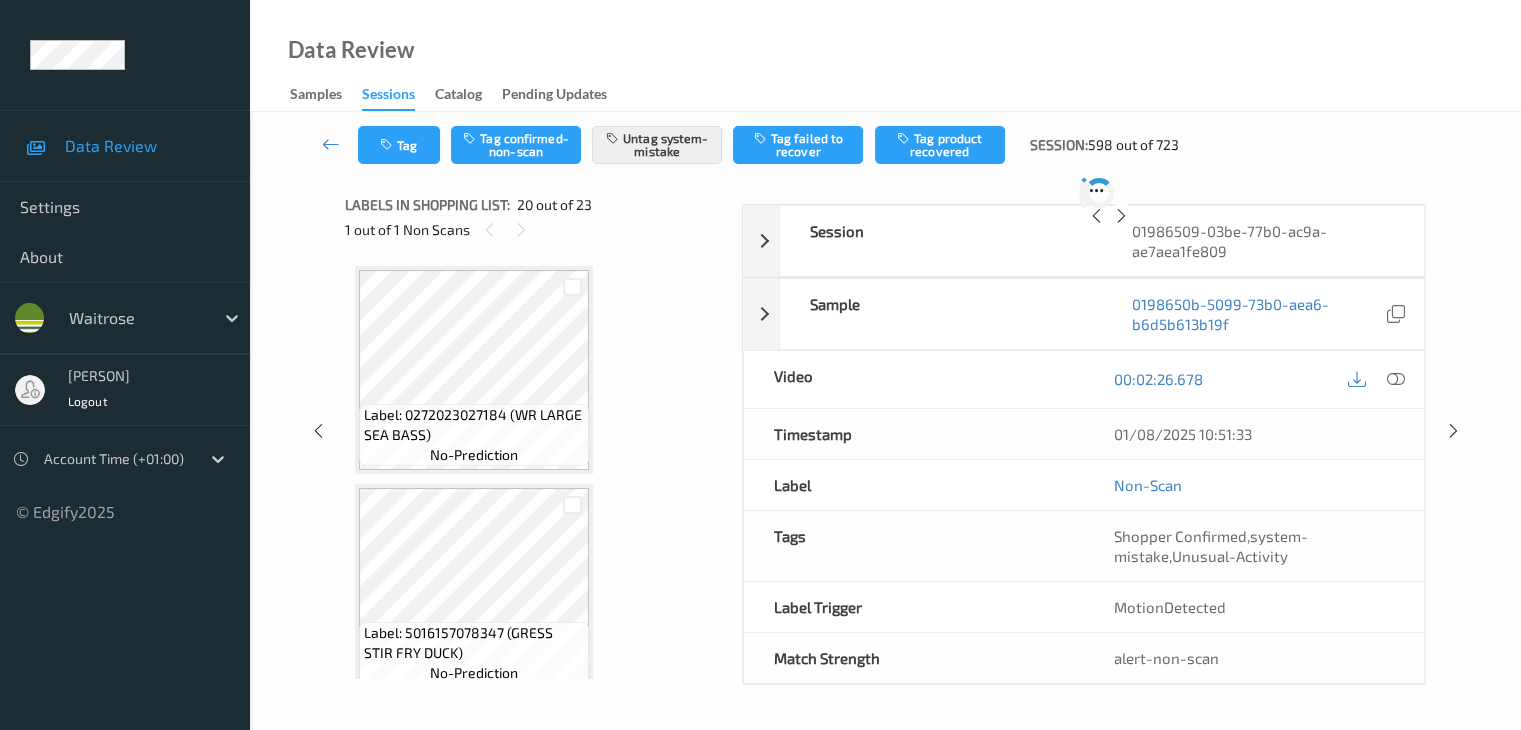 scroll, scrollTop: 3934, scrollLeft: 0, axis: vertical 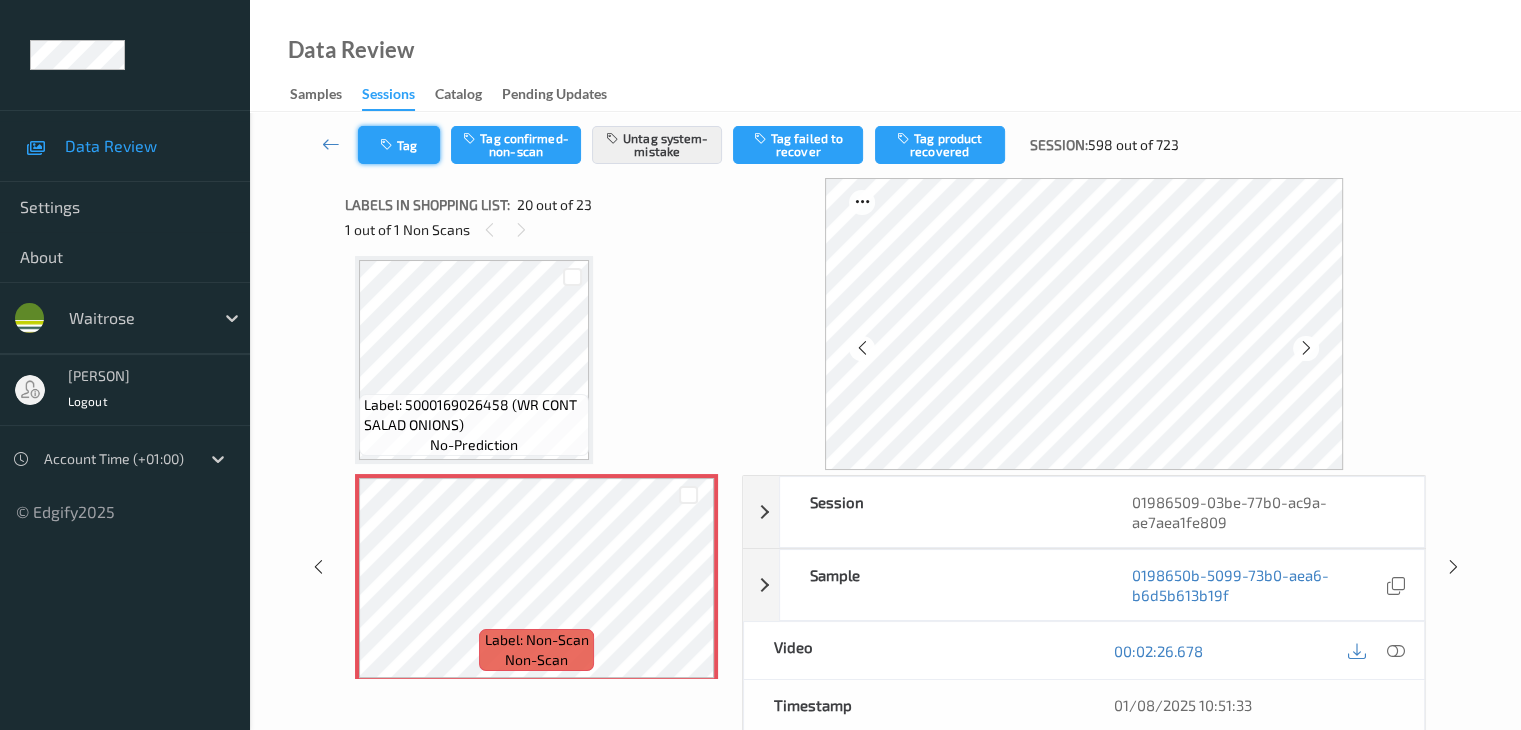 click on "Tag" at bounding box center (399, 145) 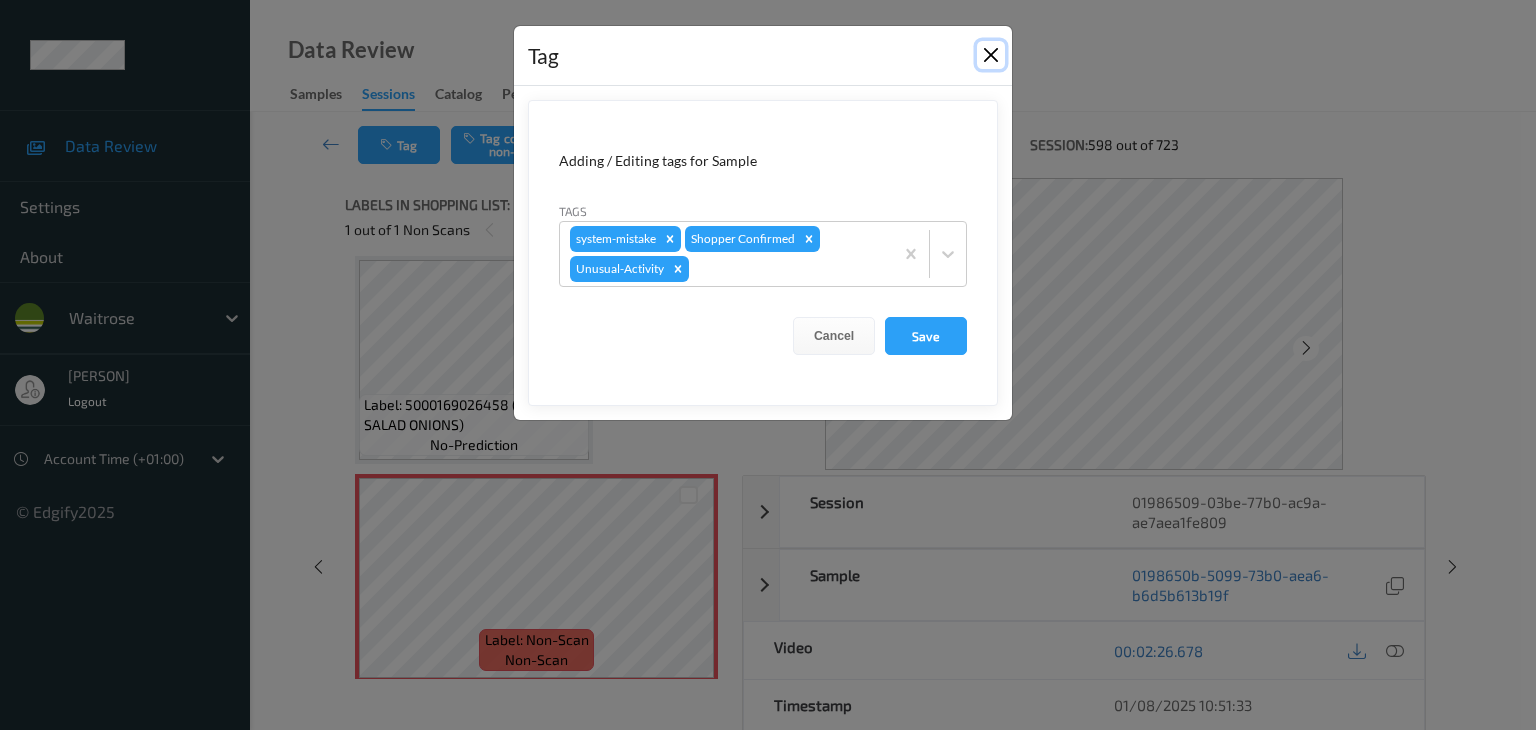 click at bounding box center [991, 55] 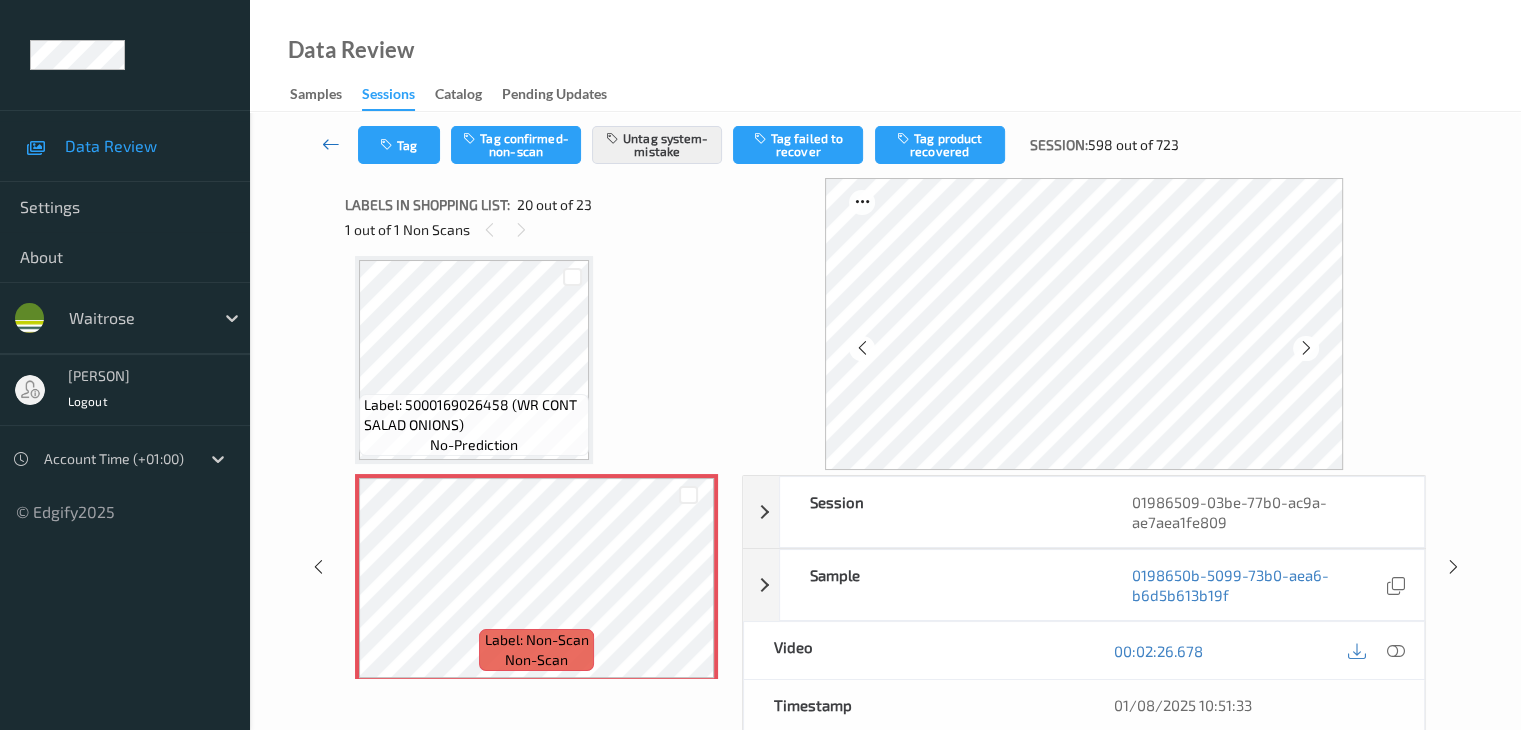click at bounding box center (331, 144) 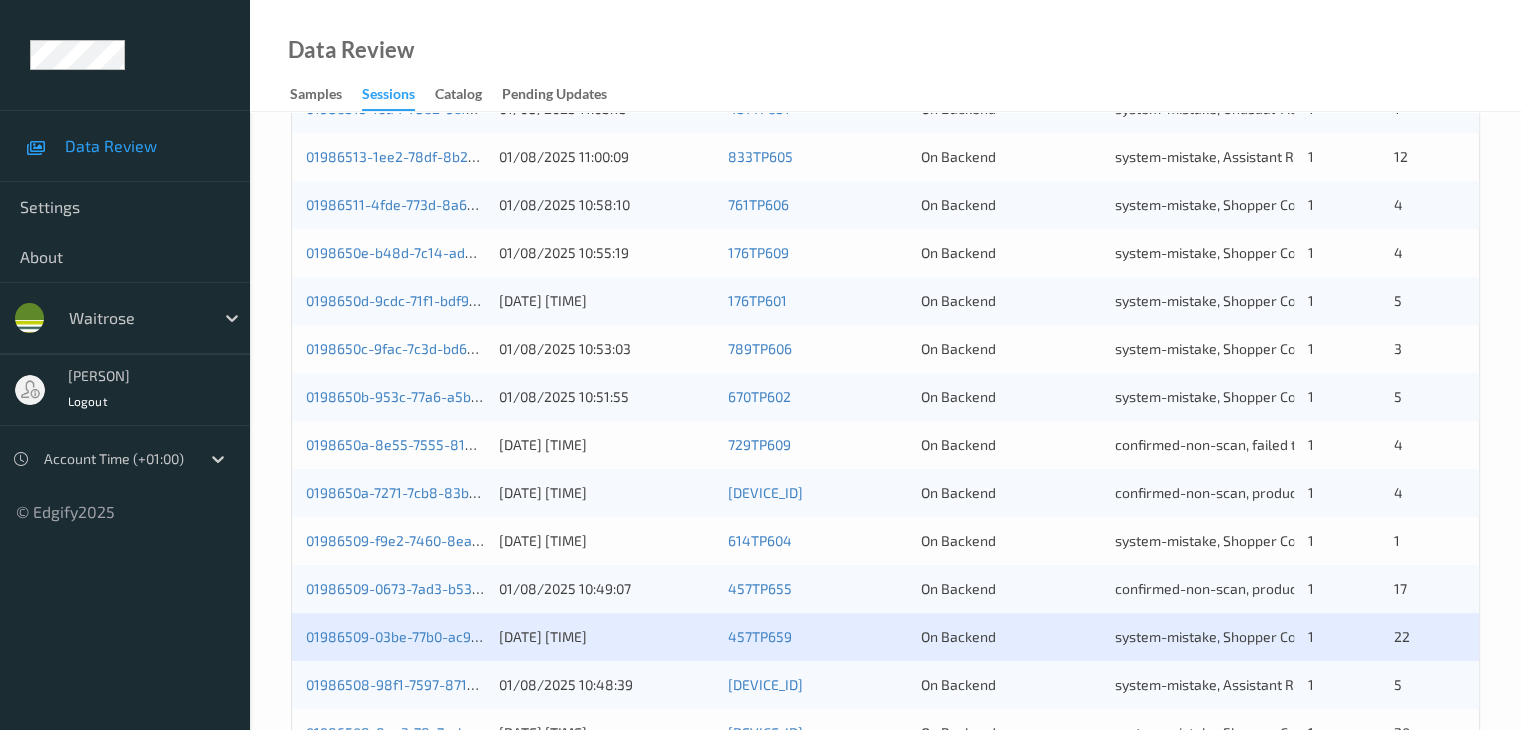 scroll, scrollTop: 900, scrollLeft: 0, axis: vertical 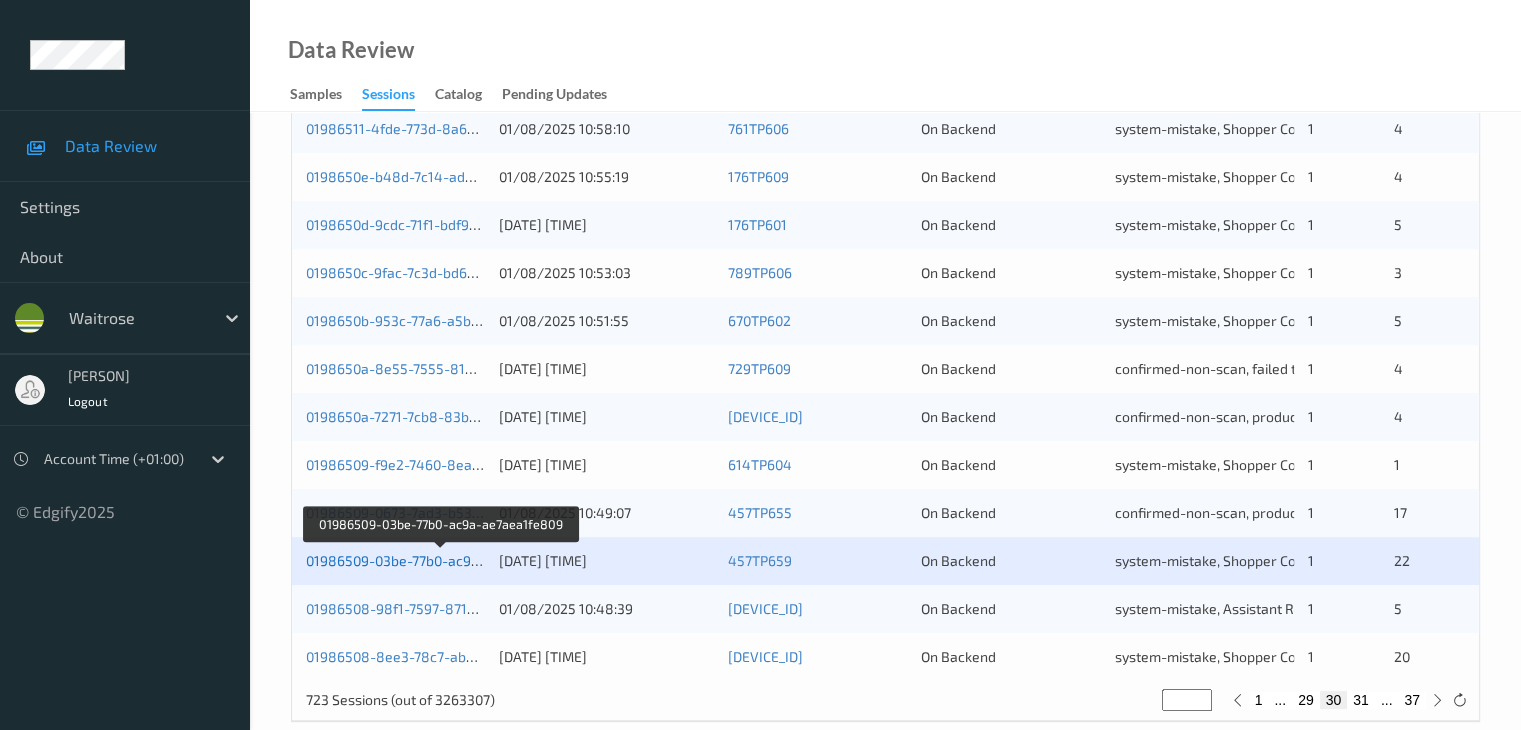 click on "01986509-03be-77b0-ac9a-ae7aea1fe809" at bounding box center (441, 560) 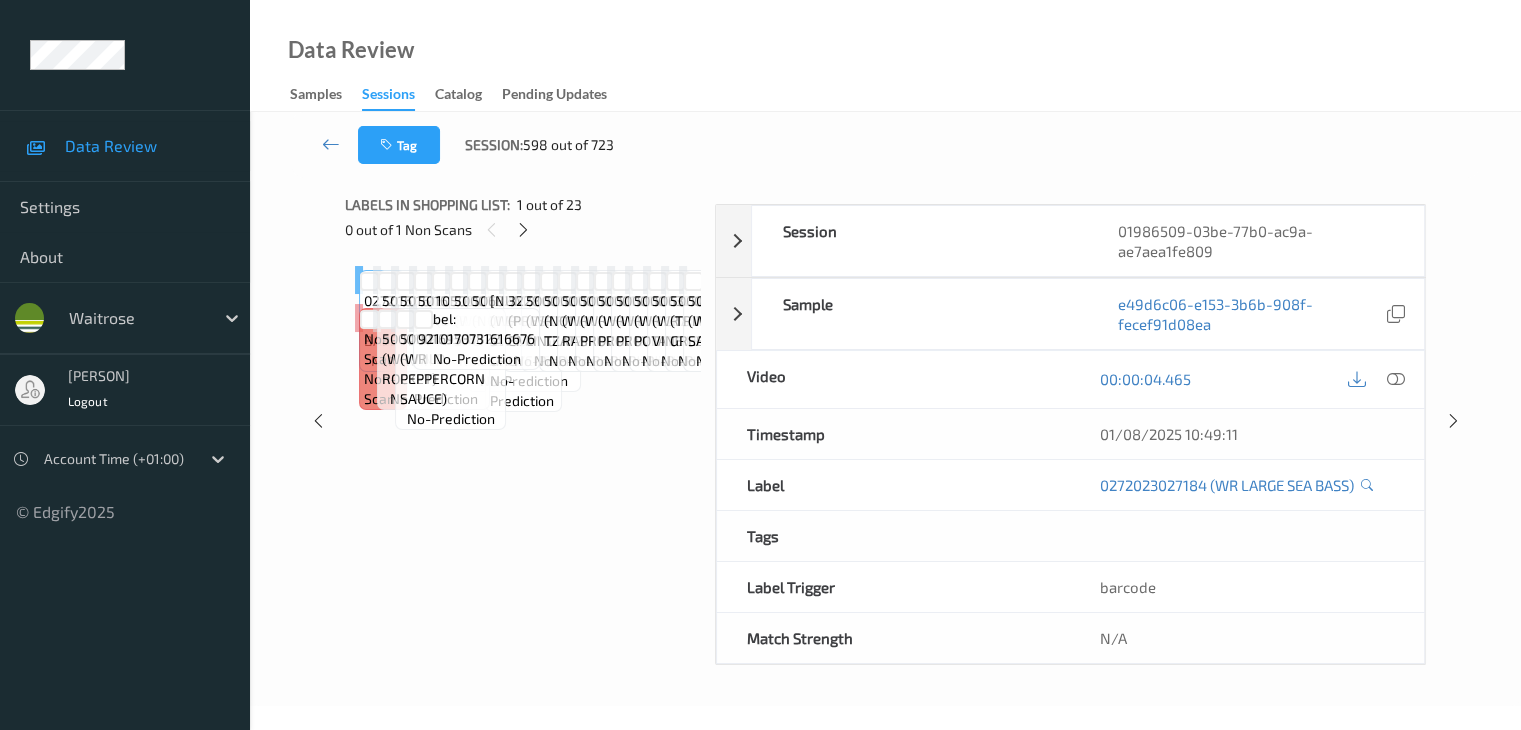 scroll, scrollTop: 264, scrollLeft: 0, axis: vertical 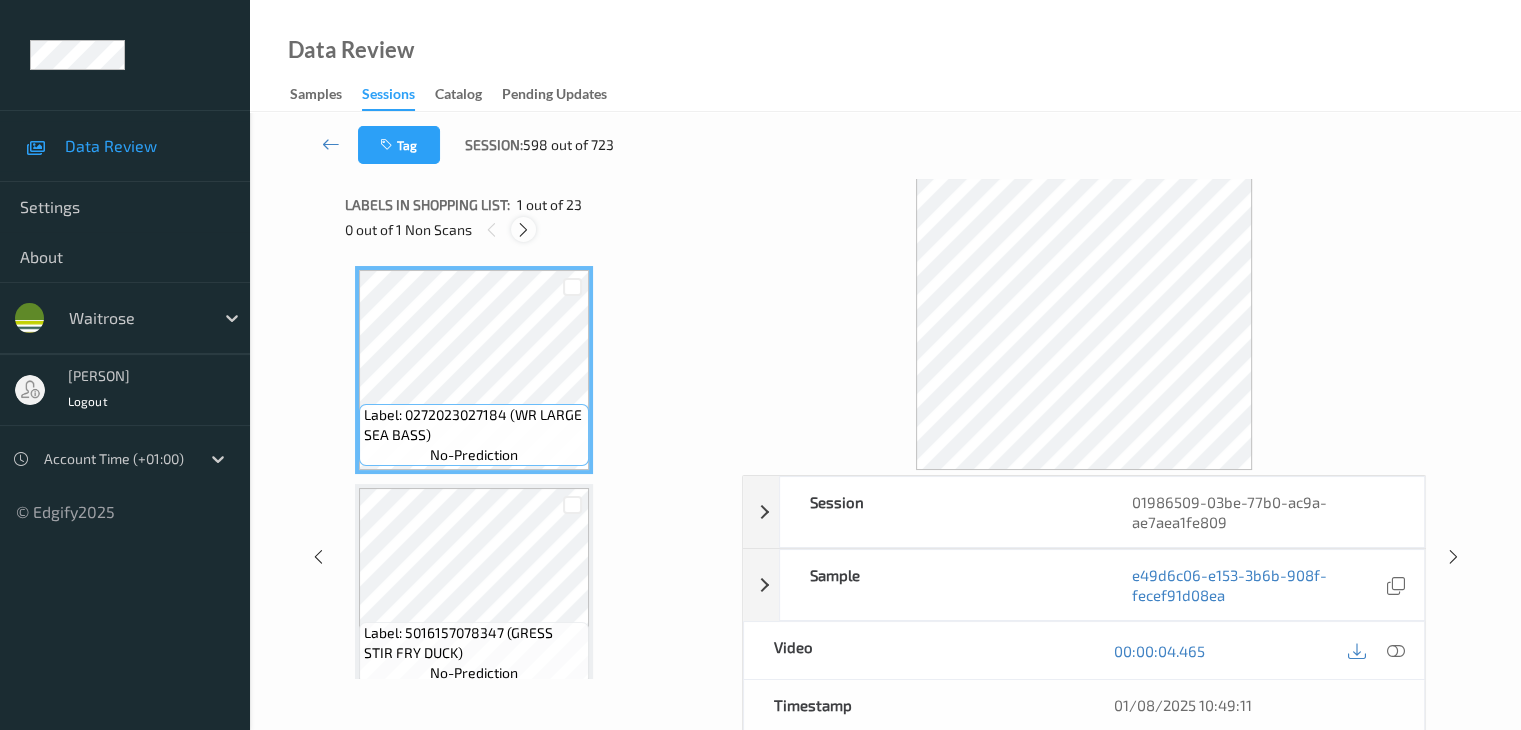 click at bounding box center (523, 230) 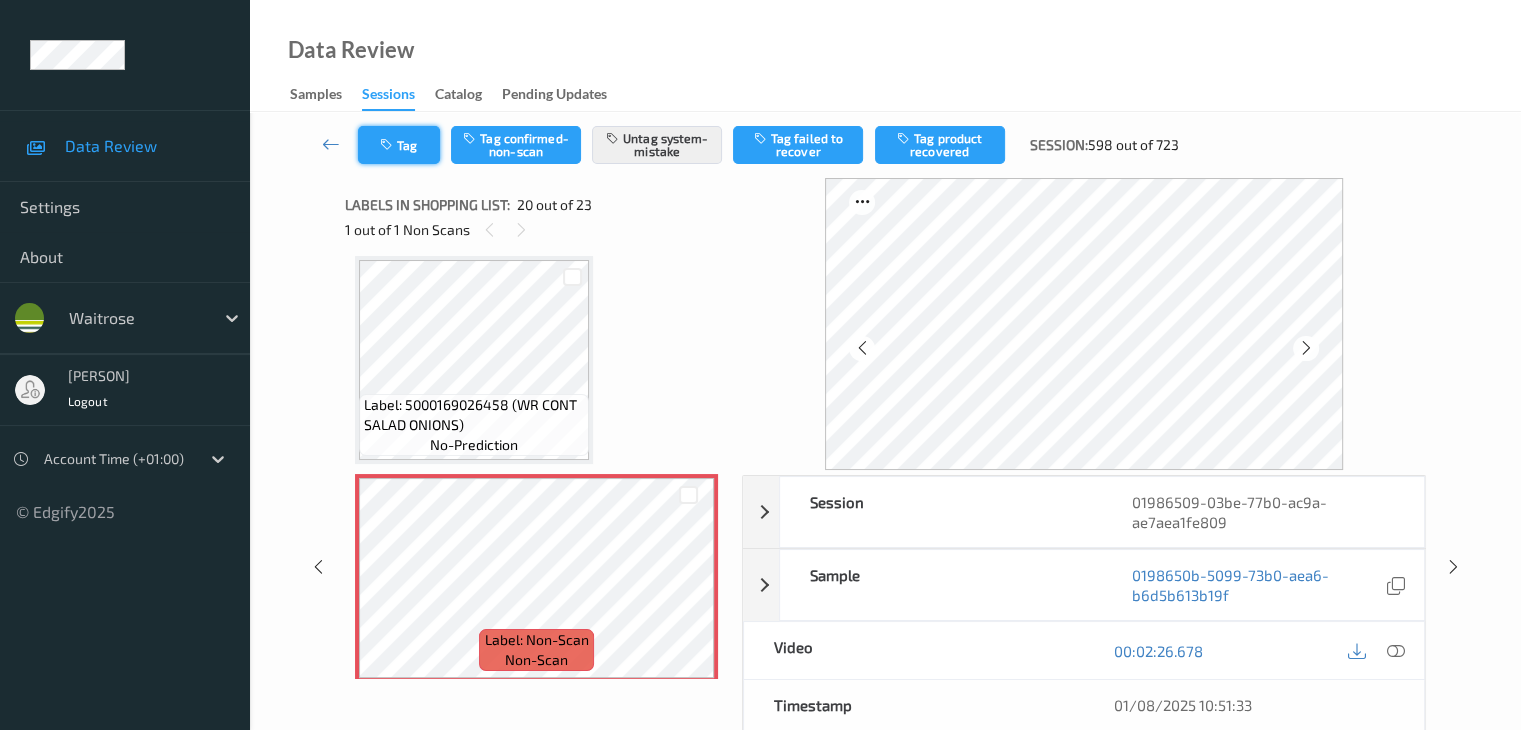 click at bounding box center (388, 145) 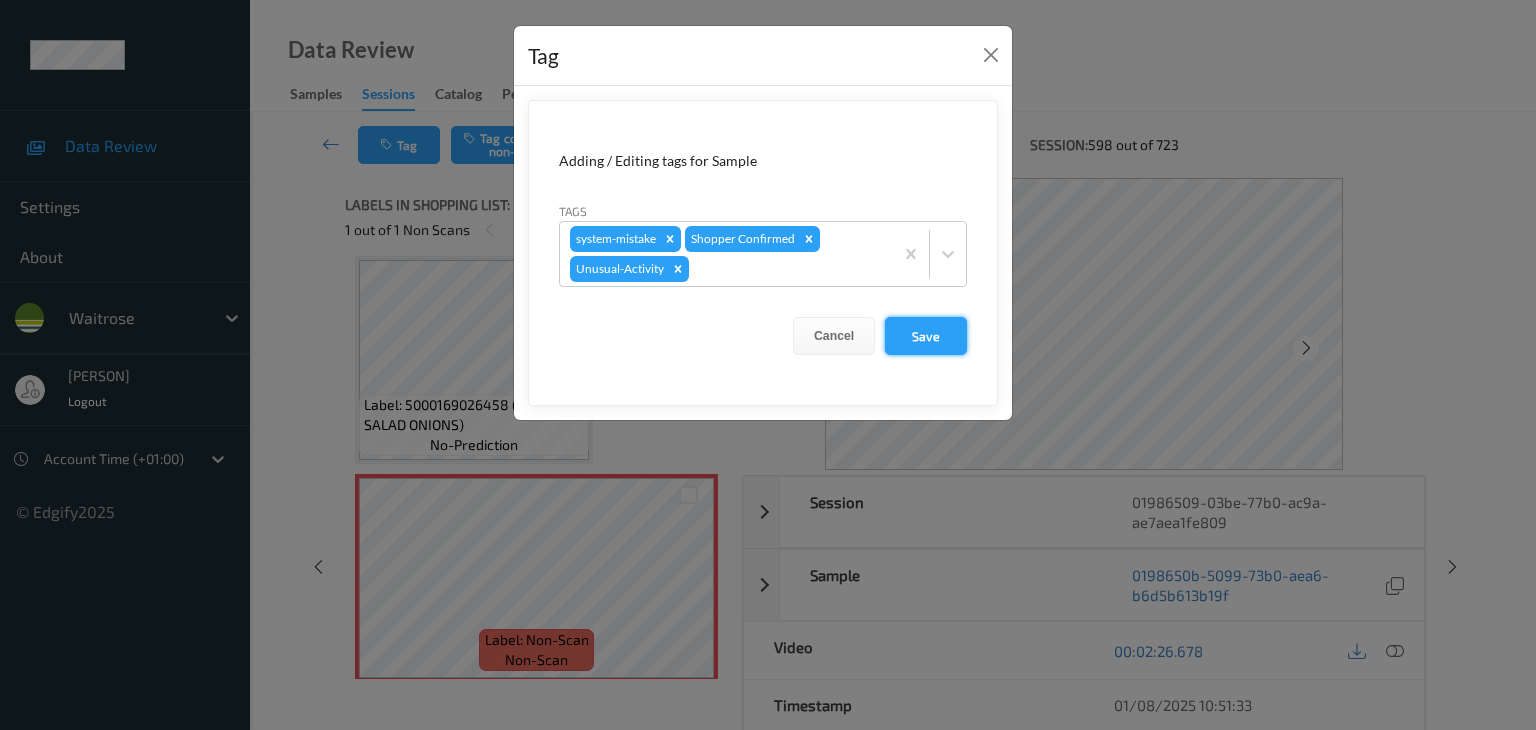 drag, startPoint x: 940, startPoint y: 325, endPoint x: 960, endPoint y: 312, distance: 23.853722 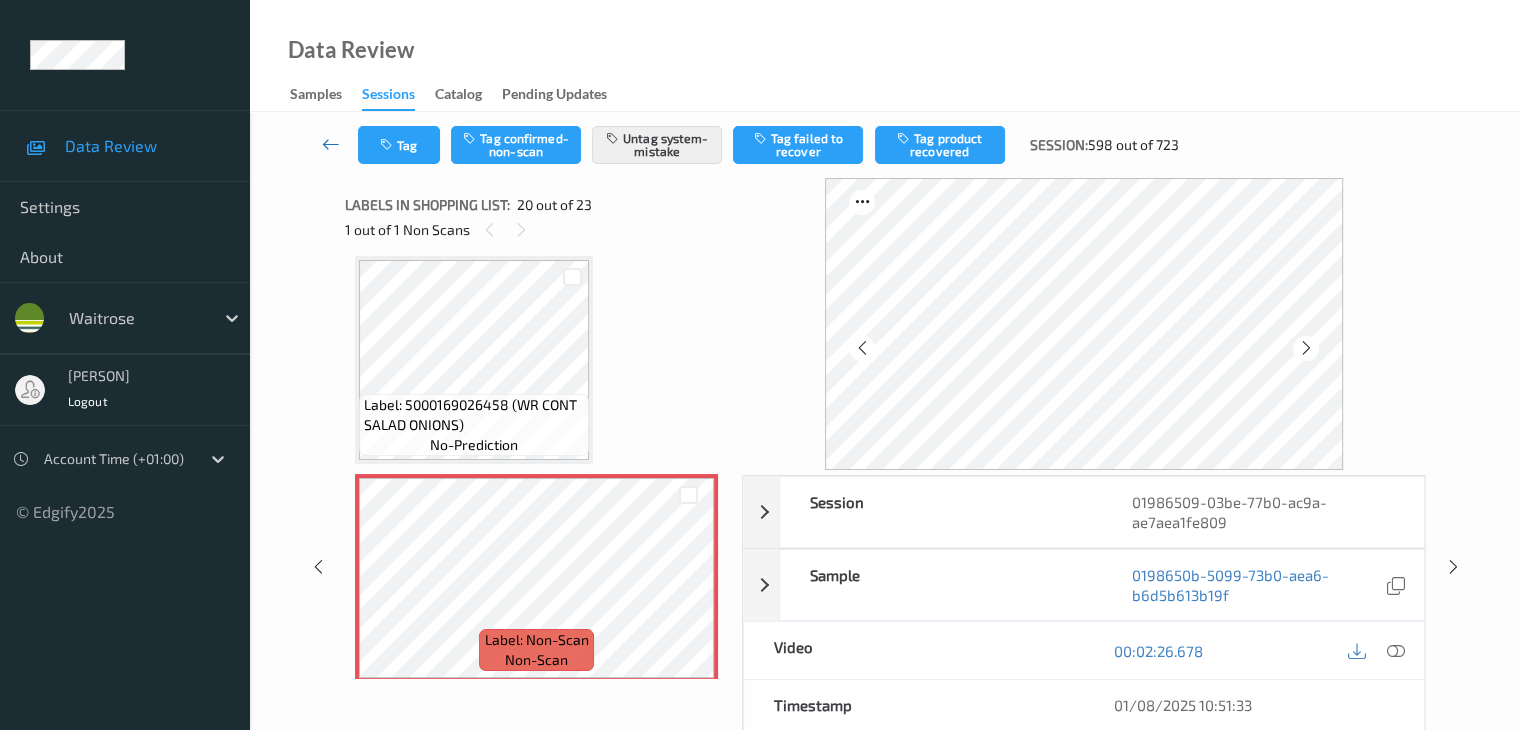 click at bounding box center [331, 144] 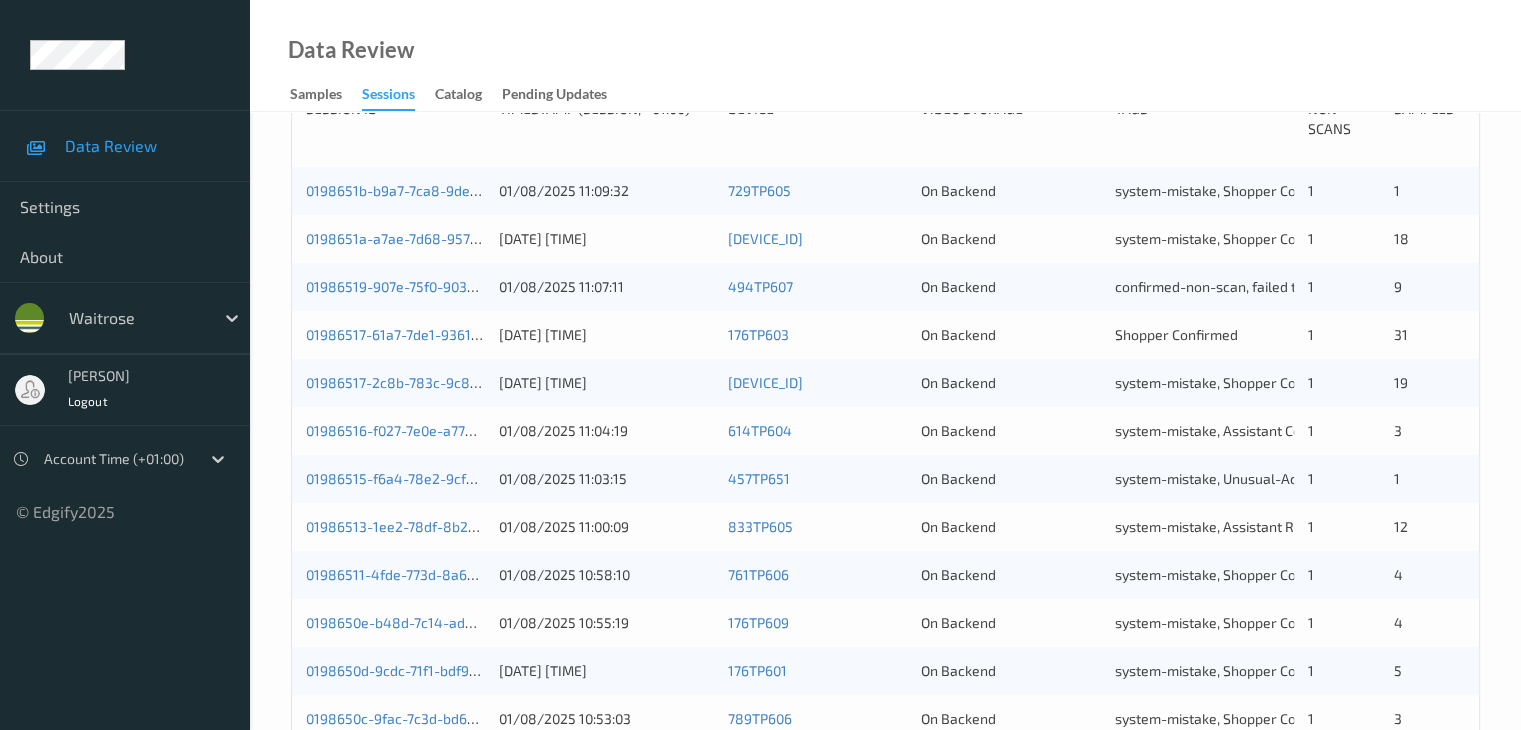 scroll, scrollTop: 332, scrollLeft: 0, axis: vertical 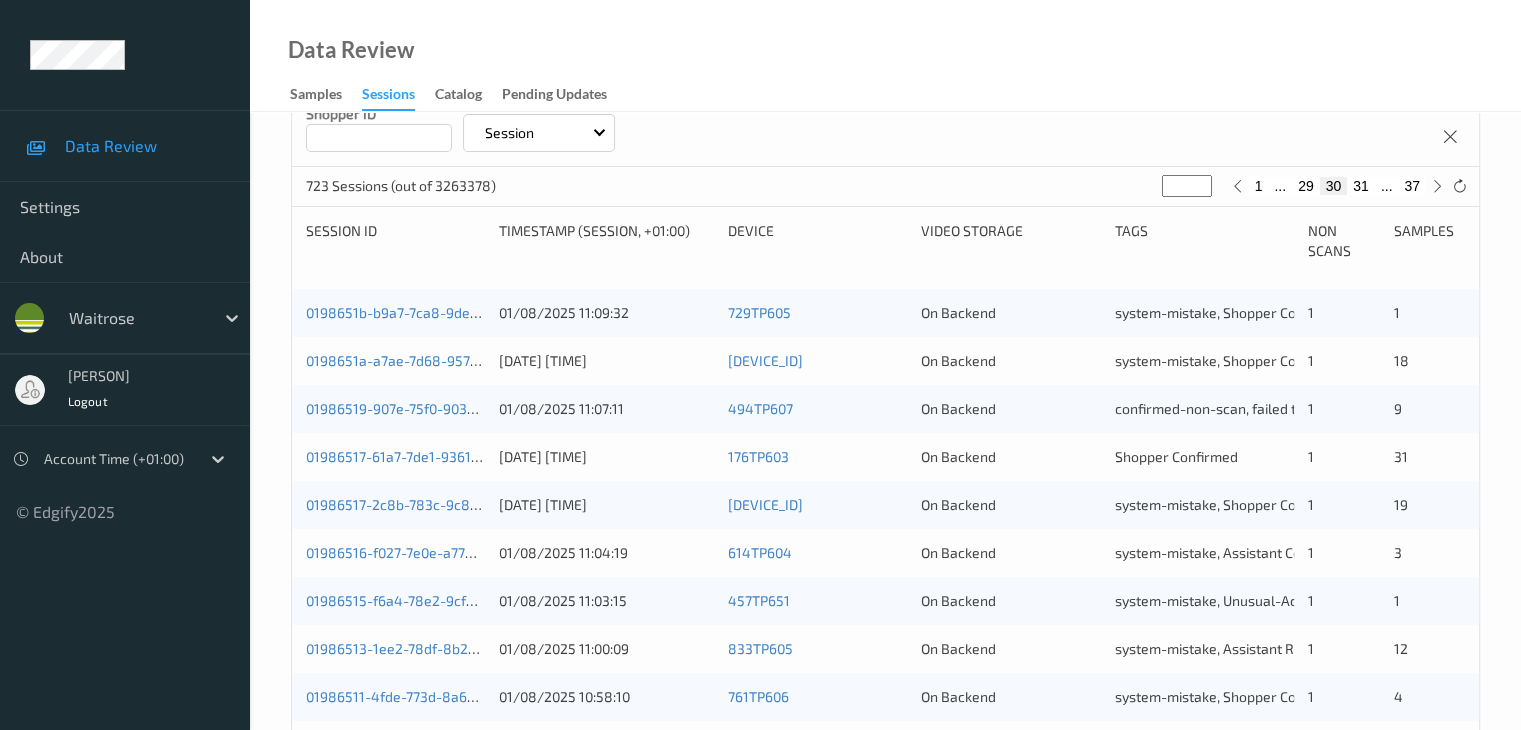 click on "31" at bounding box center (1361, 186) 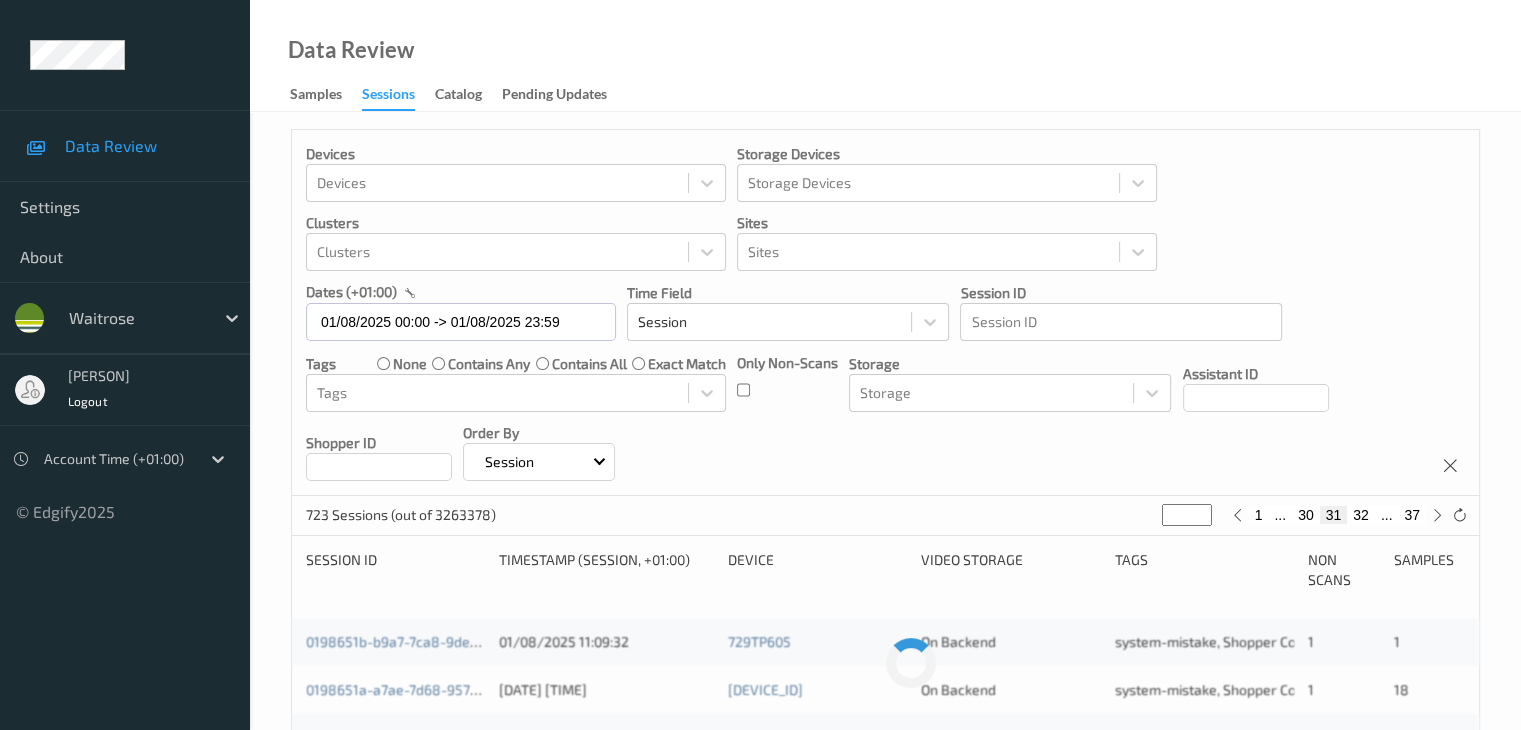 scroll, scrollTop: 0, scrollLeft: 0, axis: both 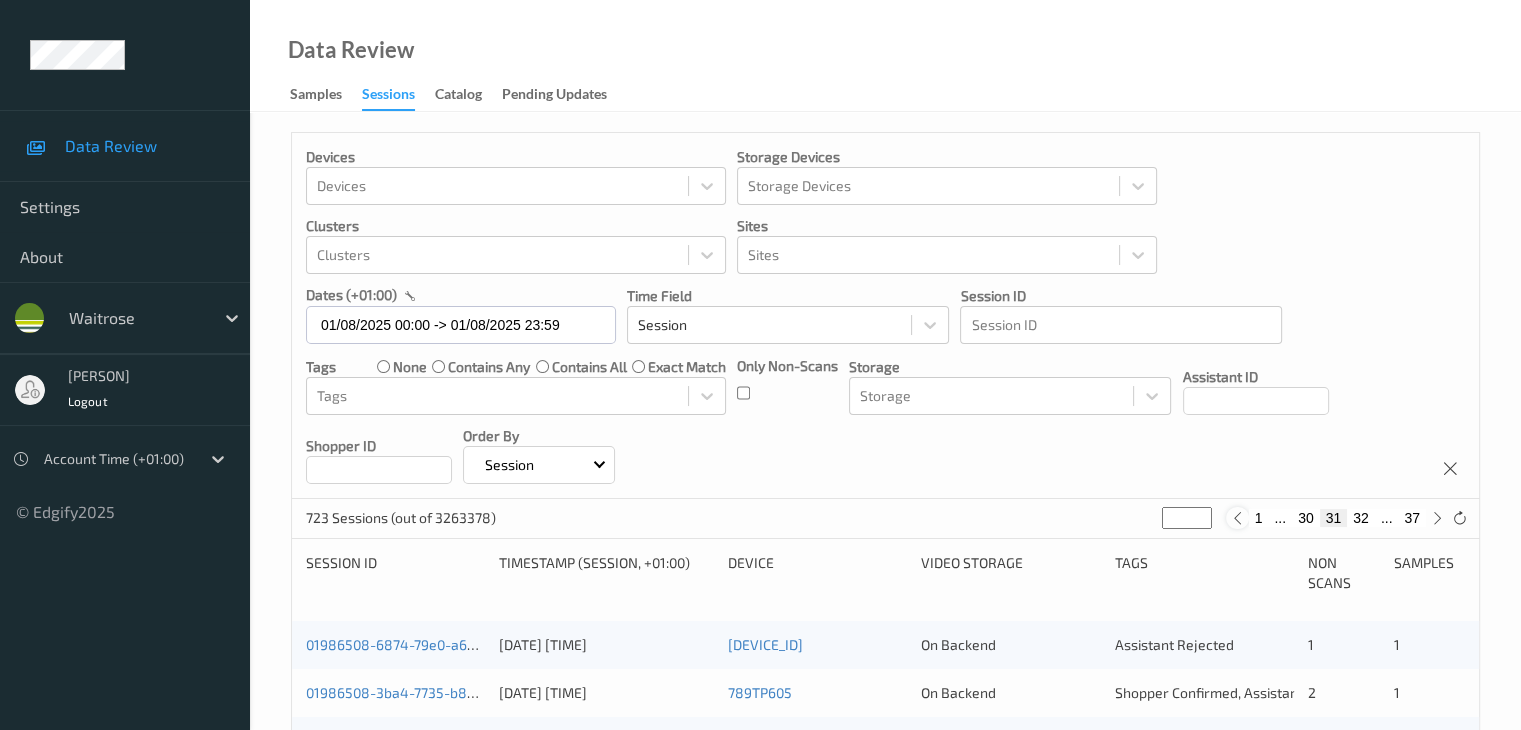 click at bounding box center (1237, 518) 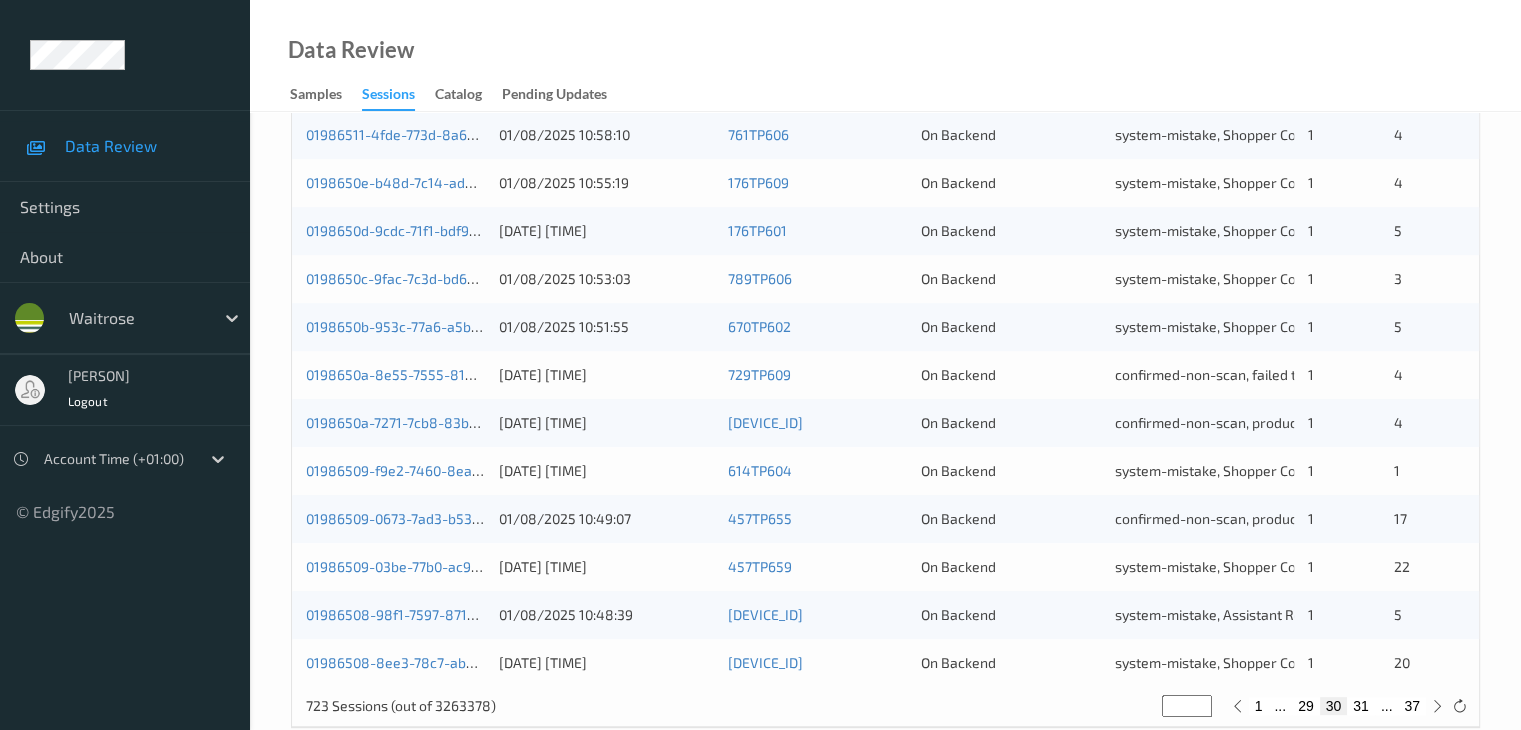 scroll, scrollTop: 932, scrollLeft: 0, axis: vertical 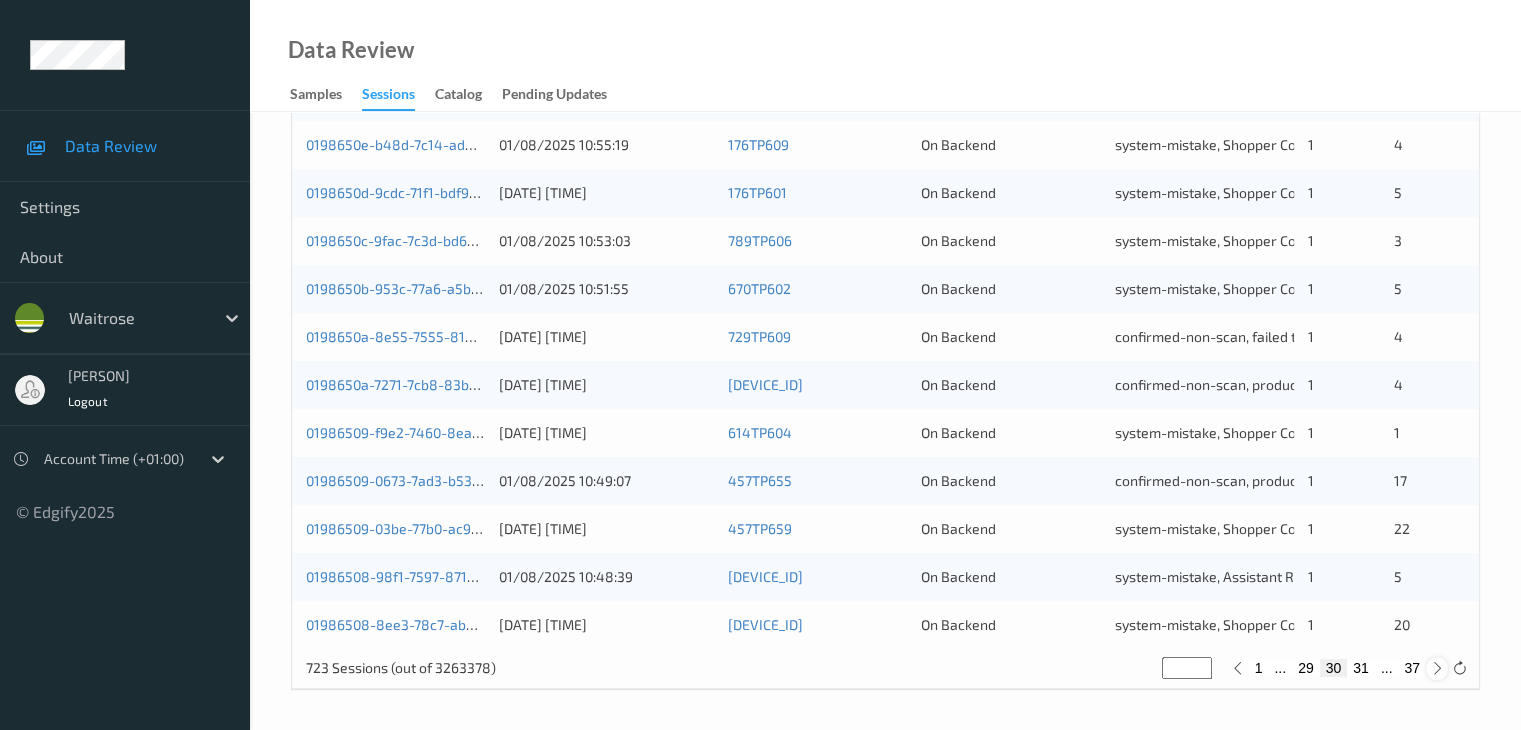 click at bounding box center [1437, 668] 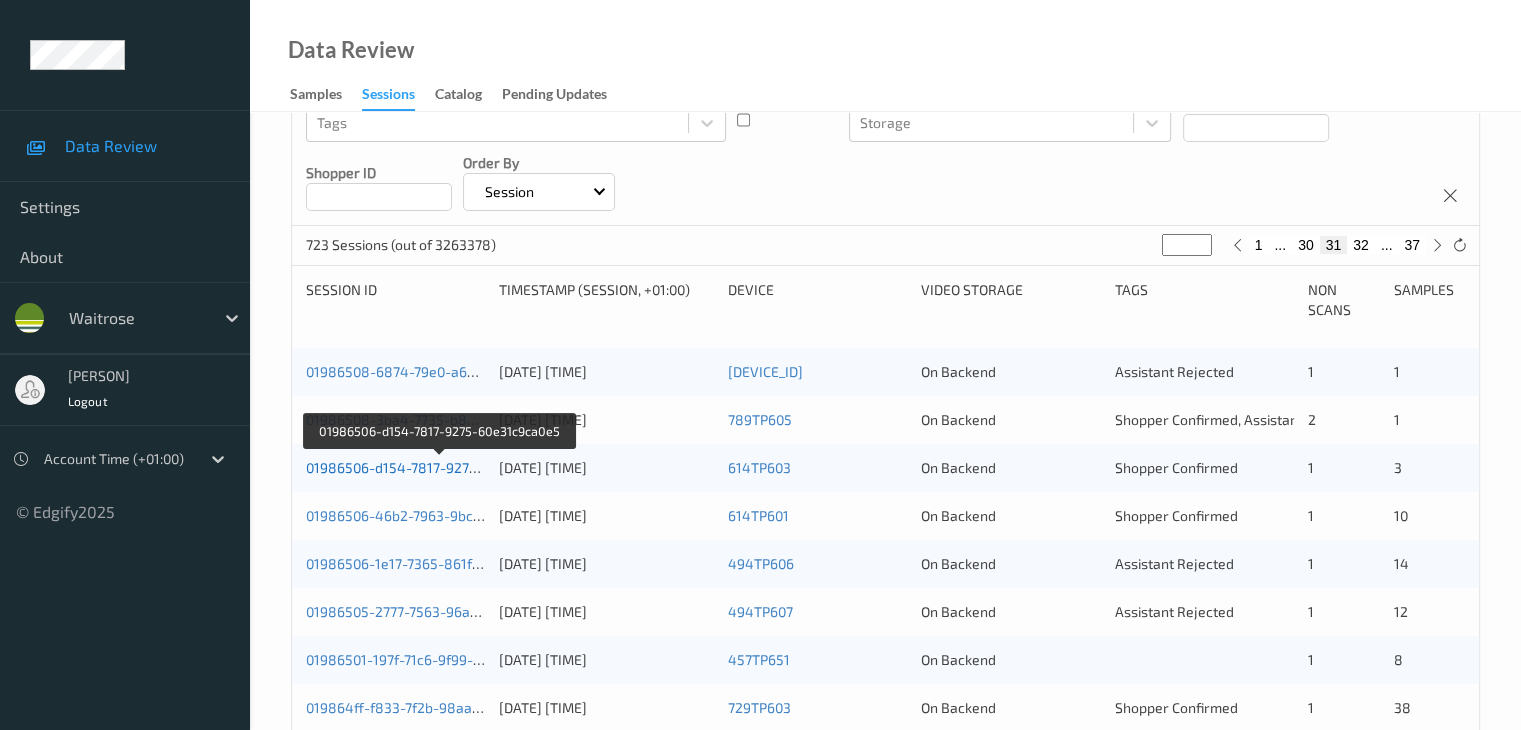 scroll, scrollTop: 200, scrollLeft: 0, axis: vertical 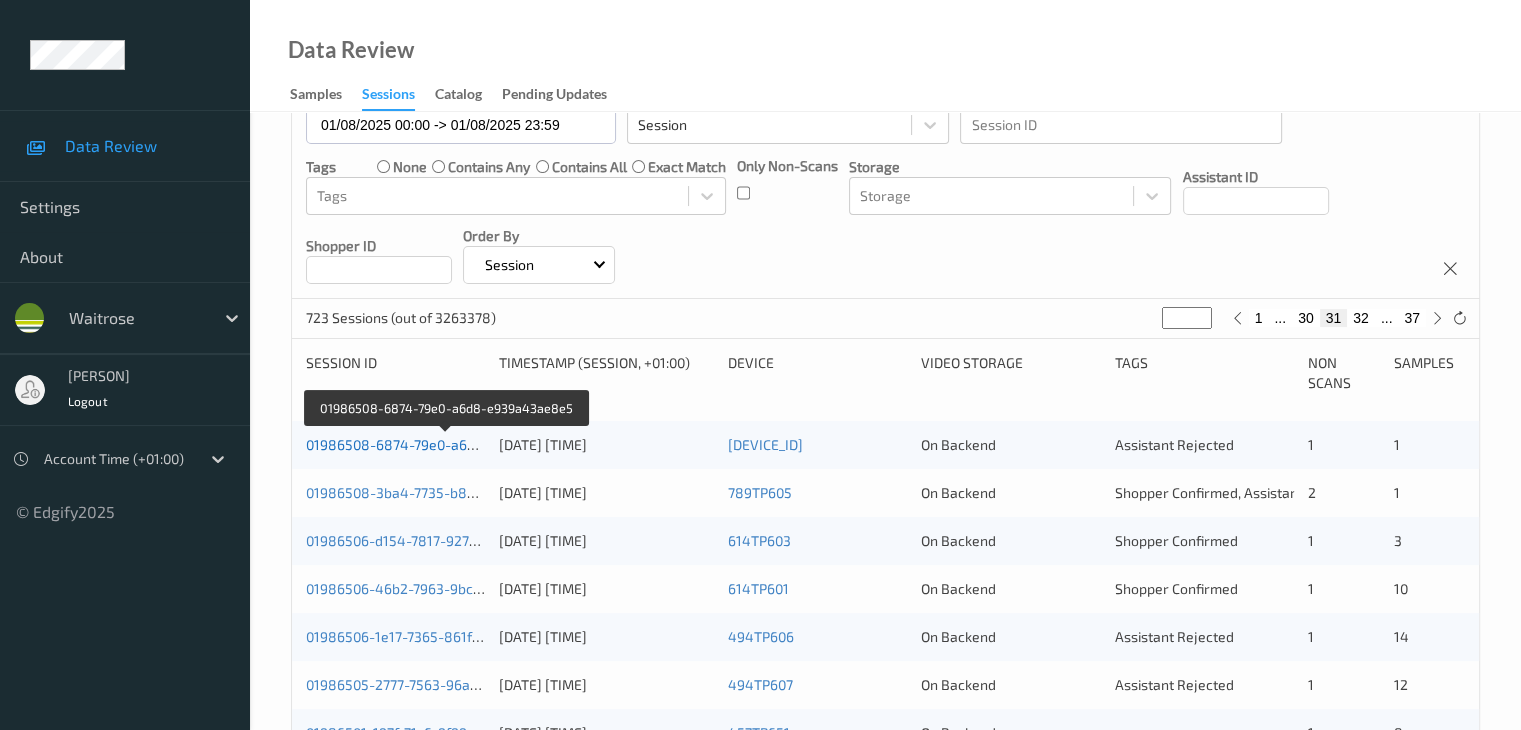 click on "01986508-6874-79e0-a6d8-e939a43ae8e5" at bounding box center (447, 444) 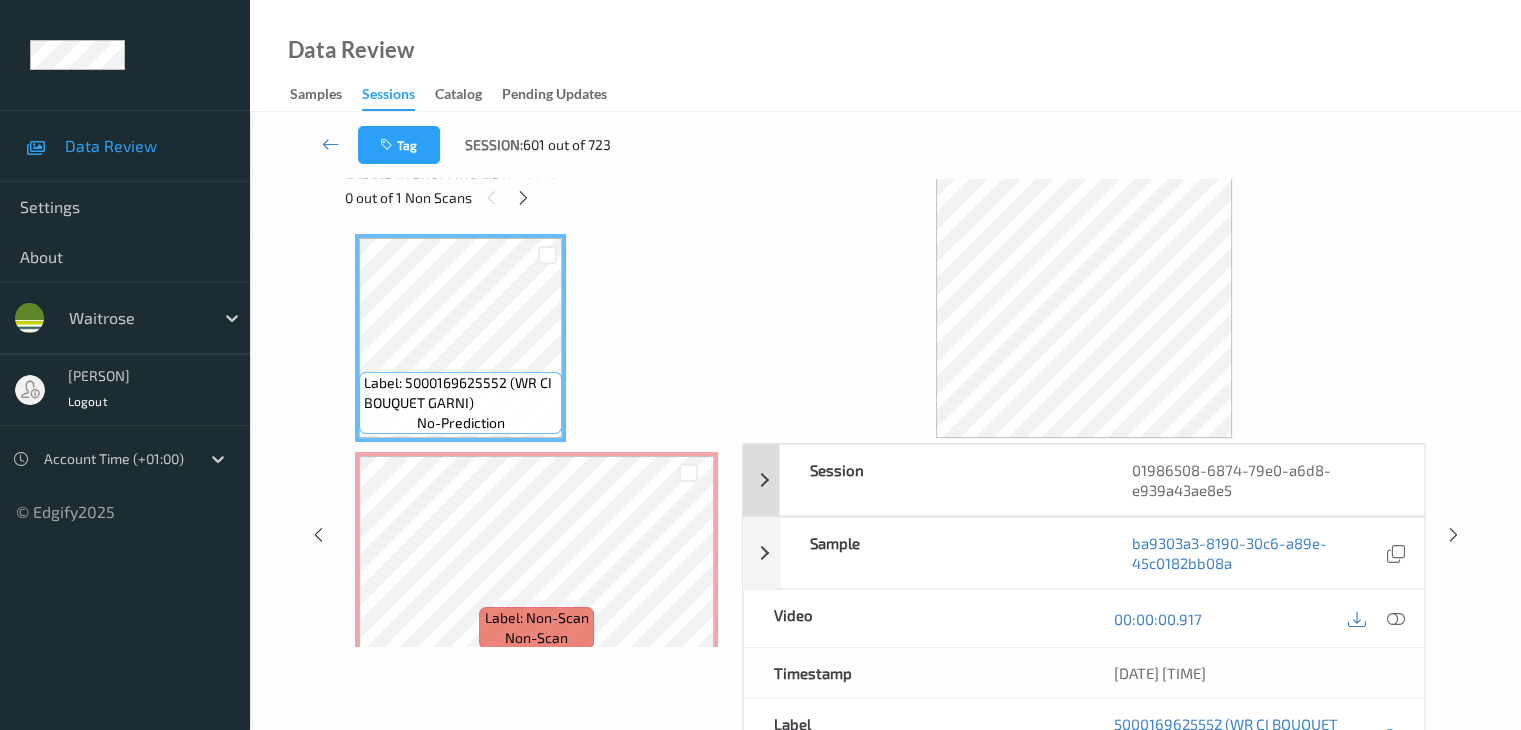 scroll, scrollTop: 0, scrollLeft: 0, axis: both 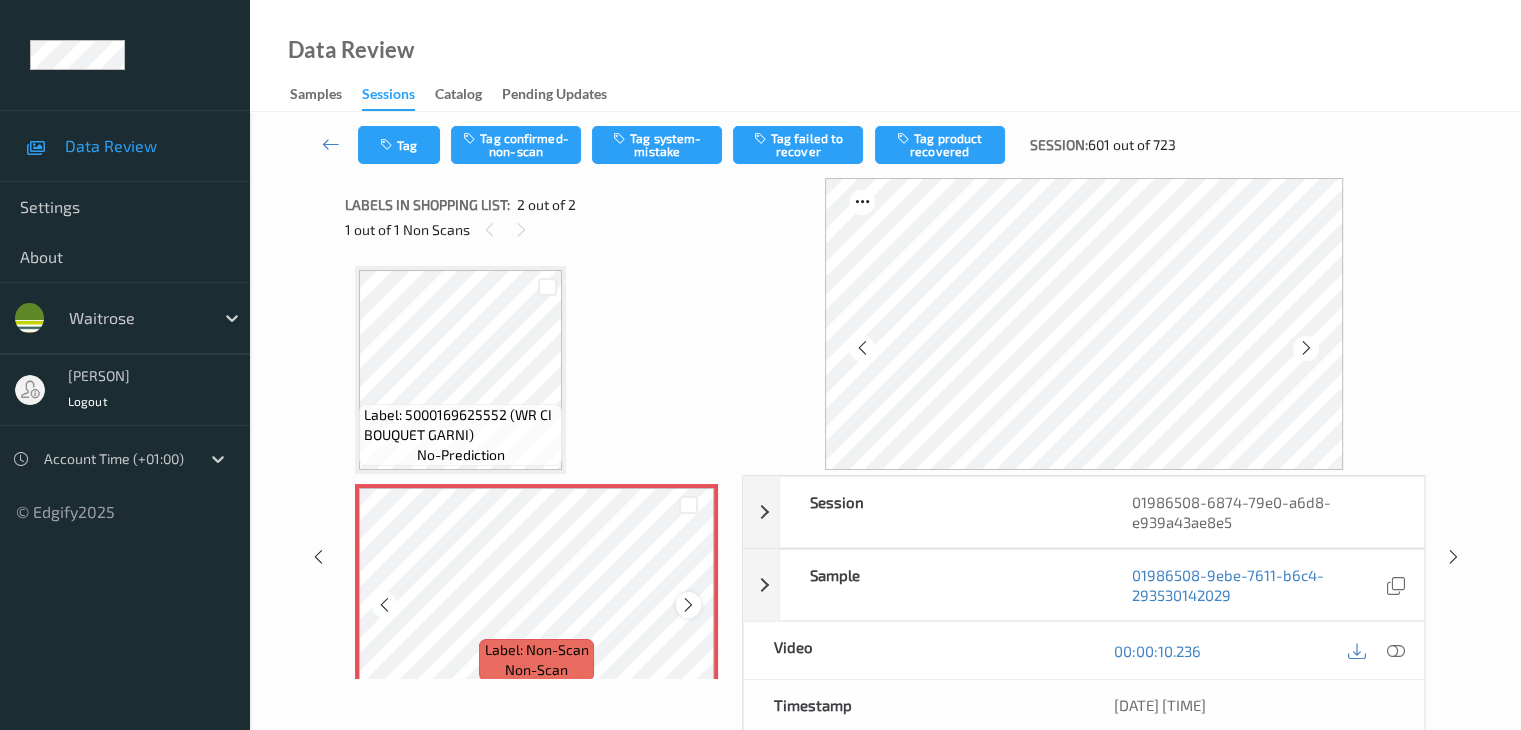 click at bounding box center (688, 605) 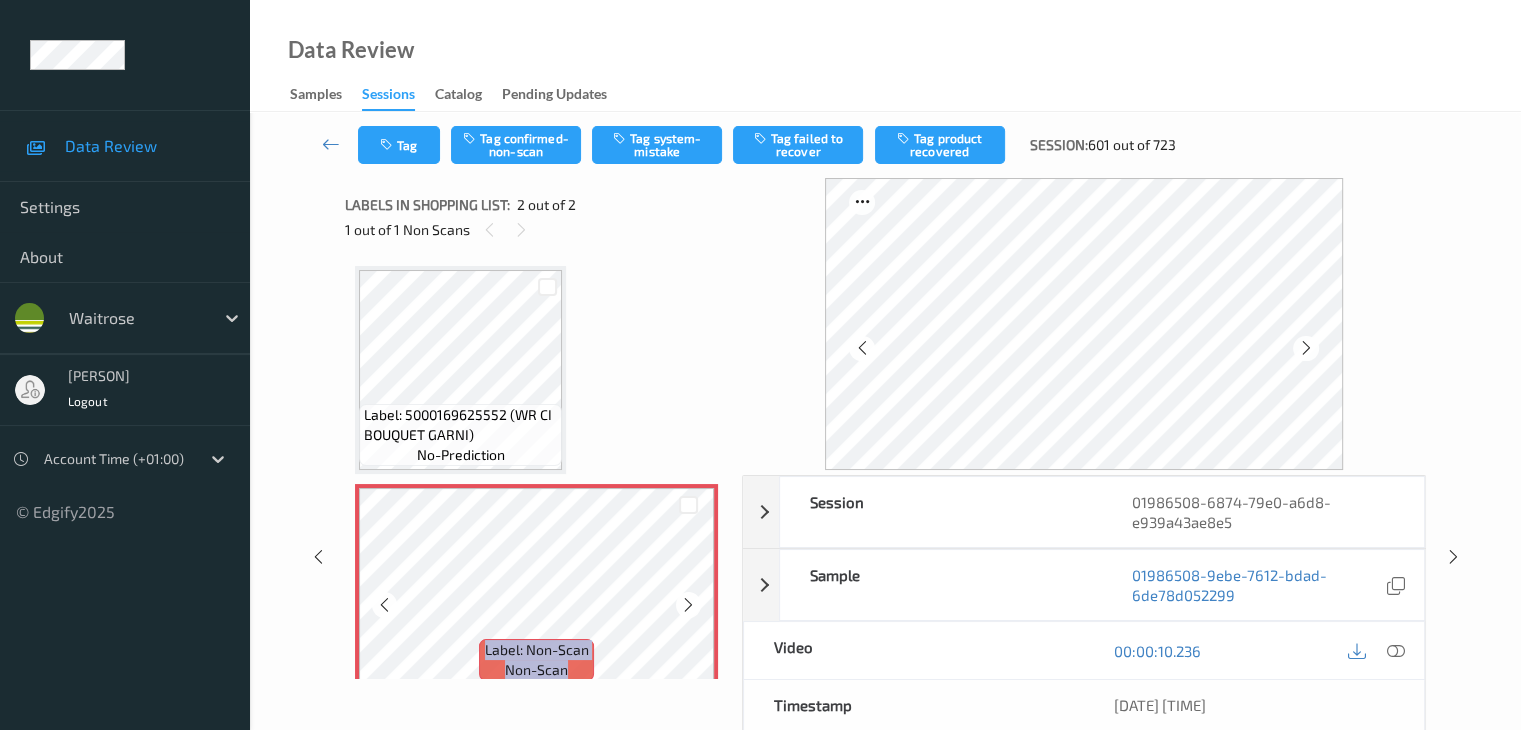click at bounding box center (688, 605) 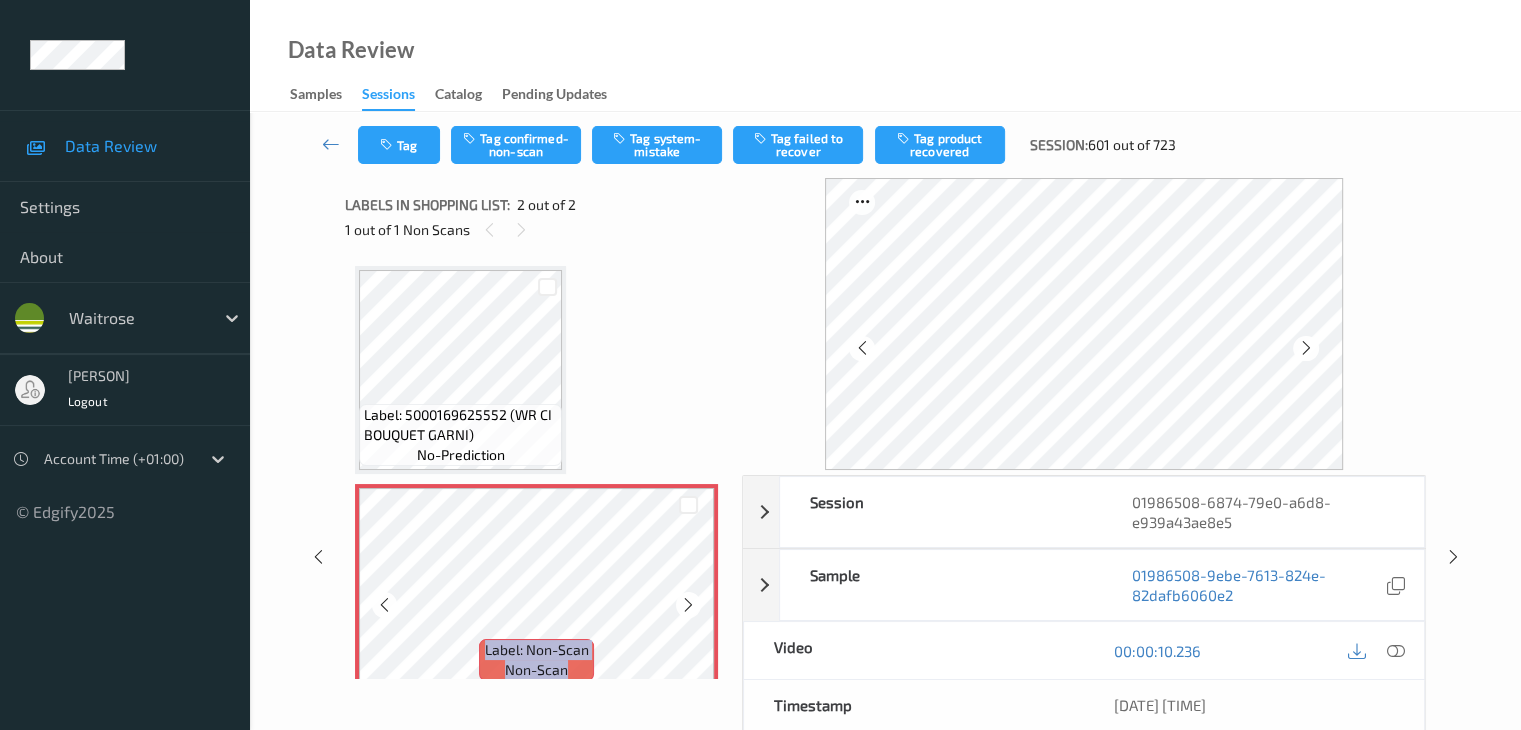 click at bounding box center (688, 605) 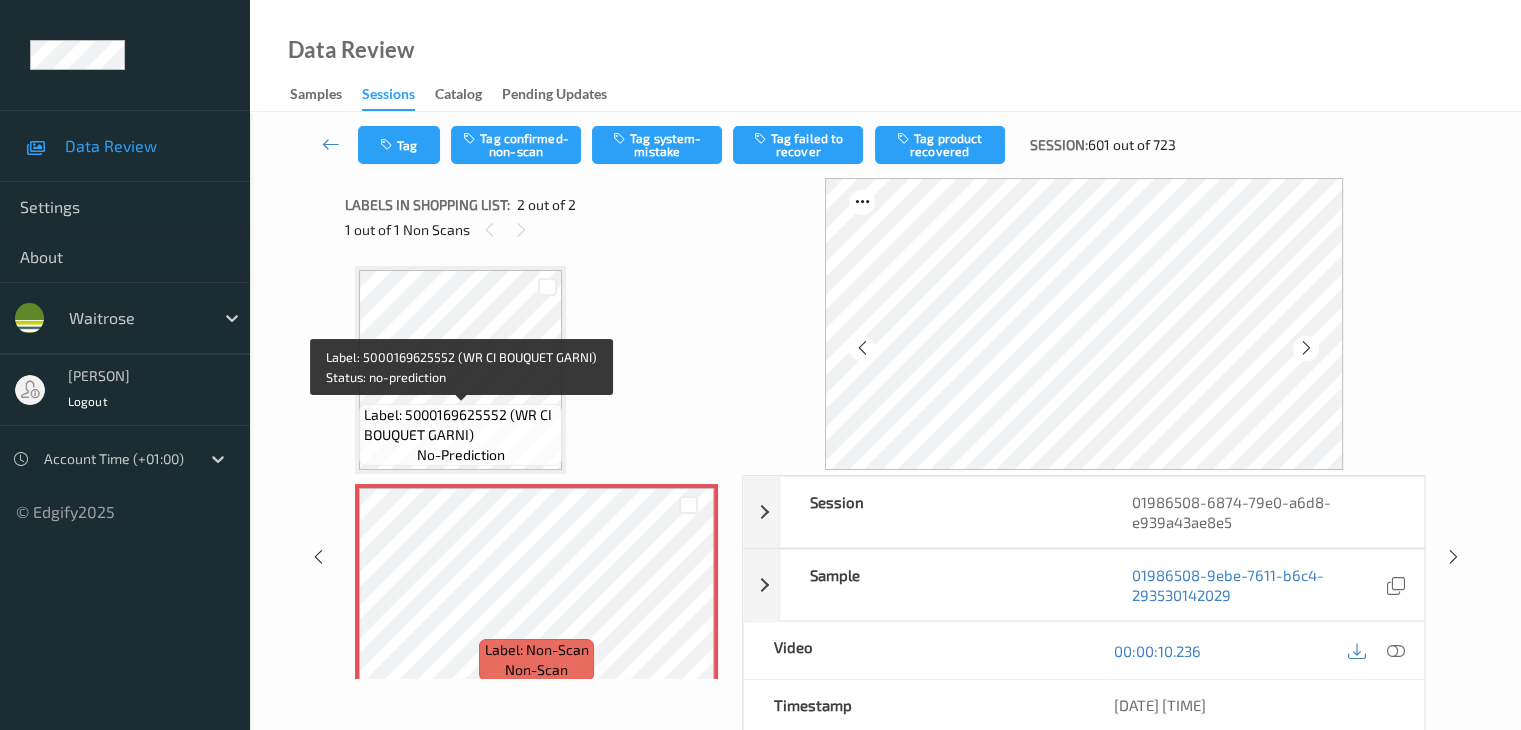 click on "Label: 5000169625552 (WR CI BOUQUET GARNI)" at bounding box center (460, 425) 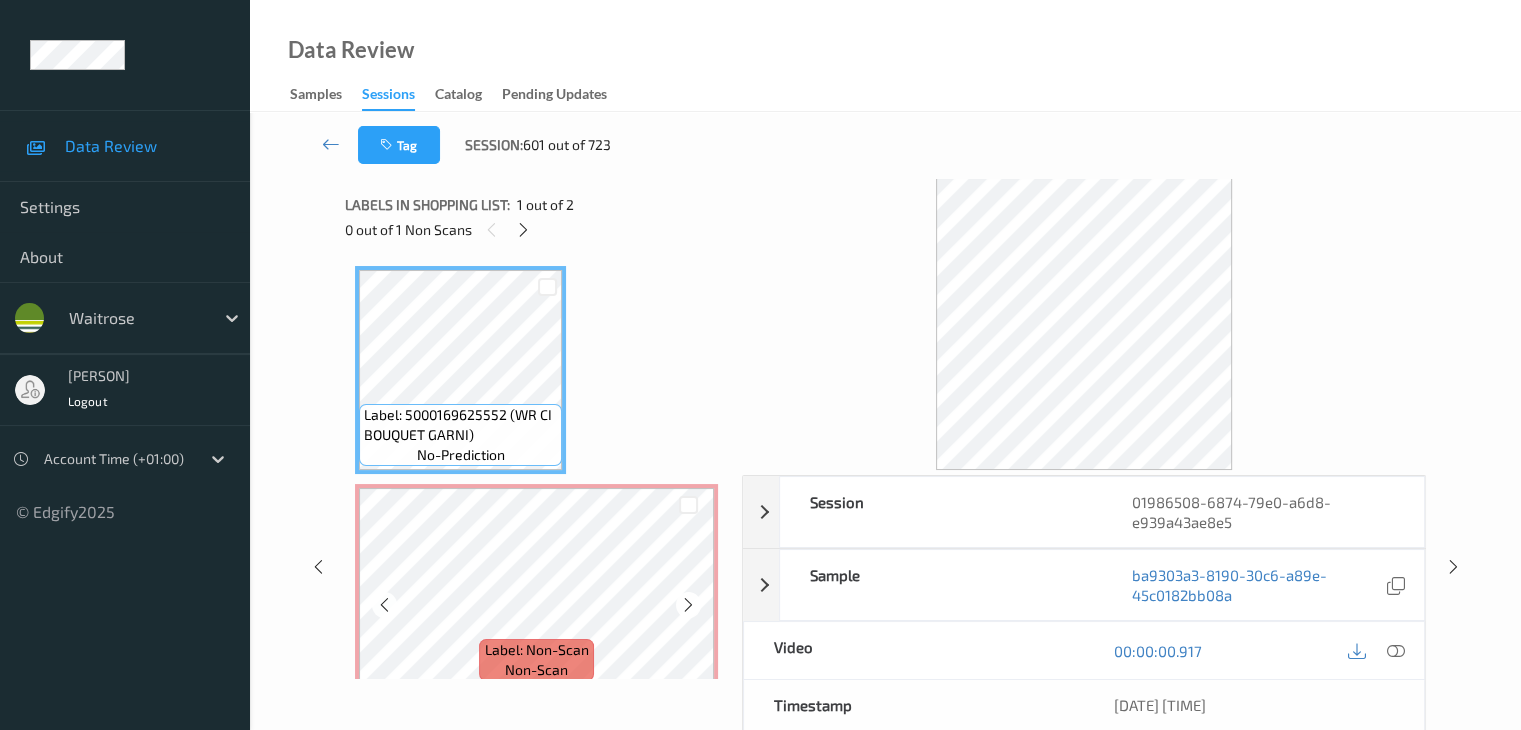 scroll, scrollTop: 23, scrollLeft: 0, axis: vertical 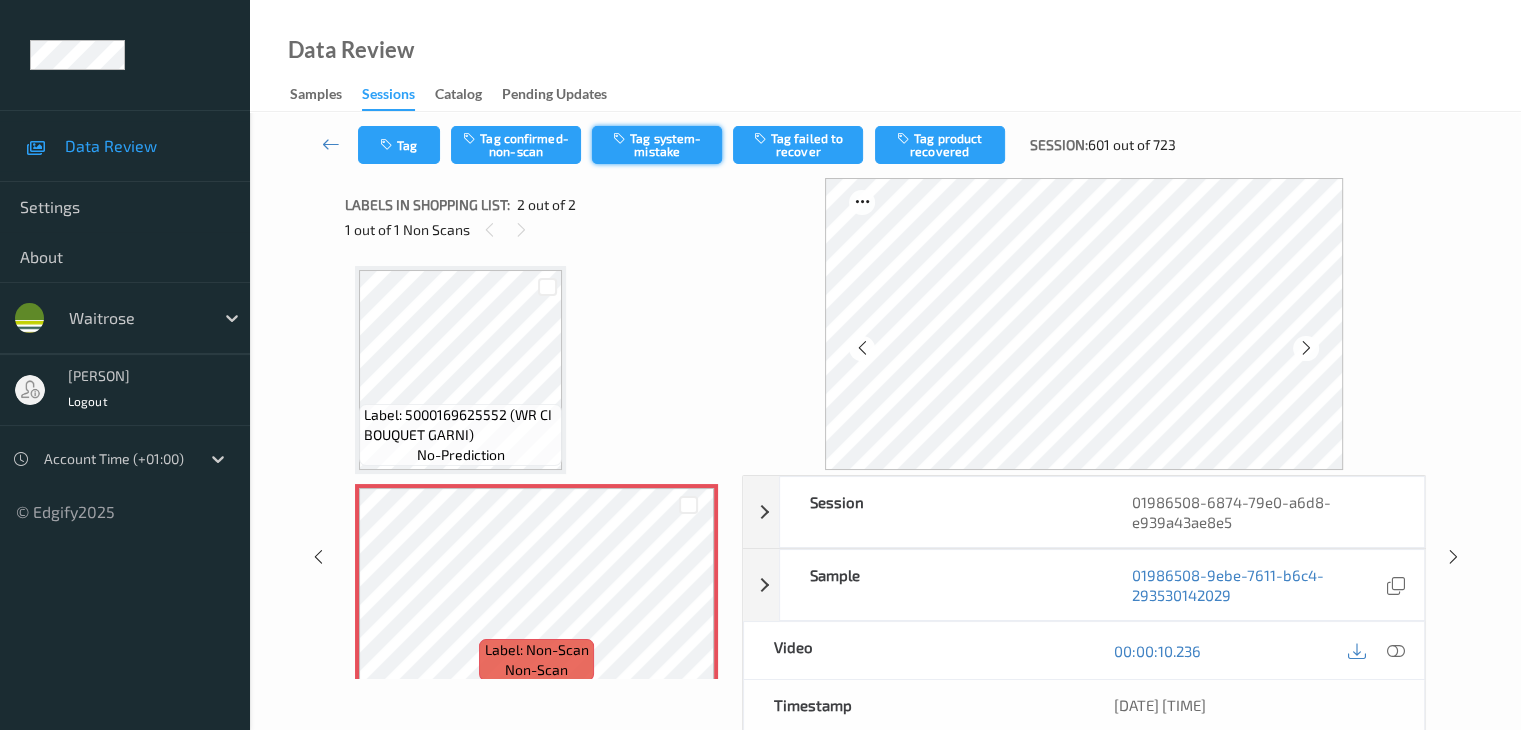 click on "Tag   system-mistake" at bounding box center [657, 145] 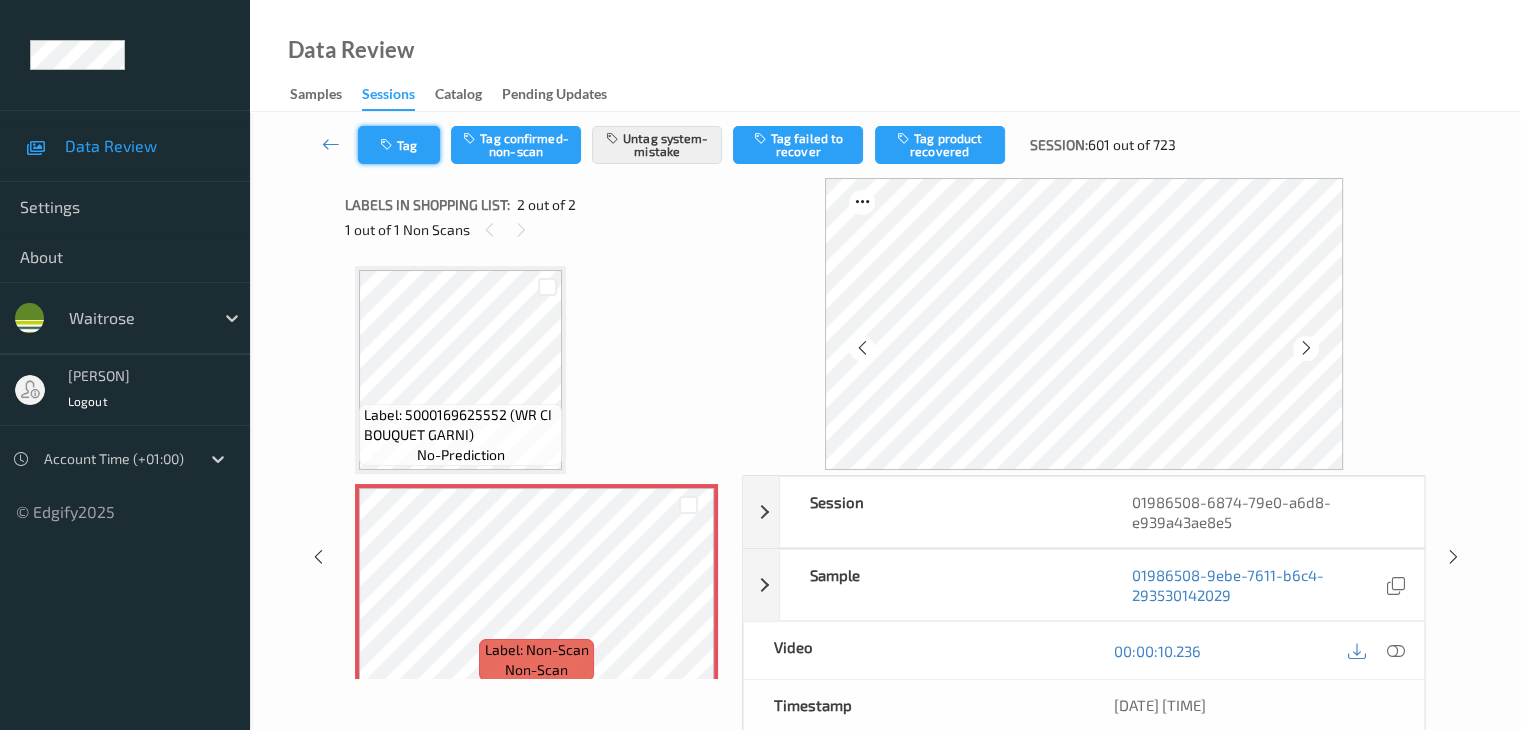 click on "Tag" at bounding box center [399, 145] 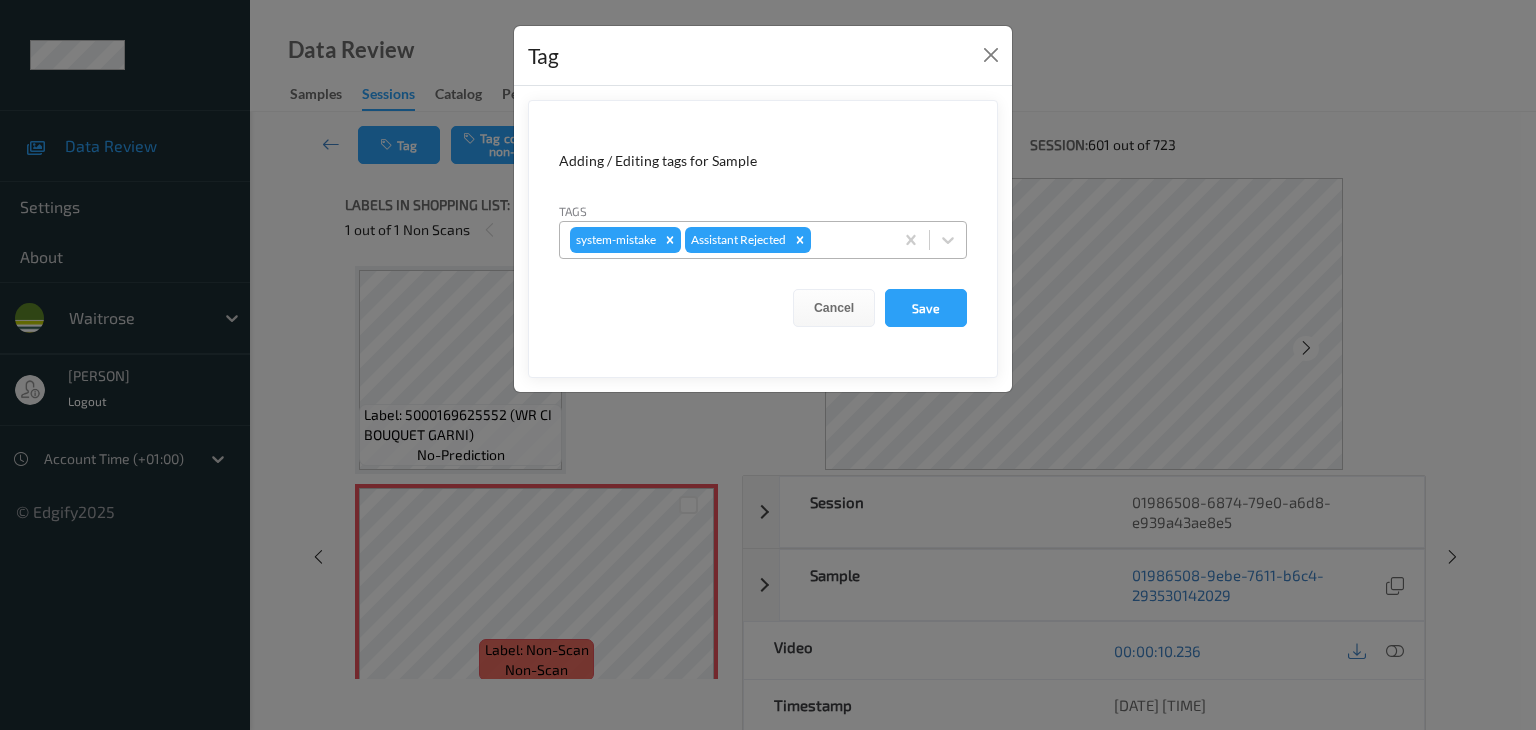 click at bounding box center [849, 240] 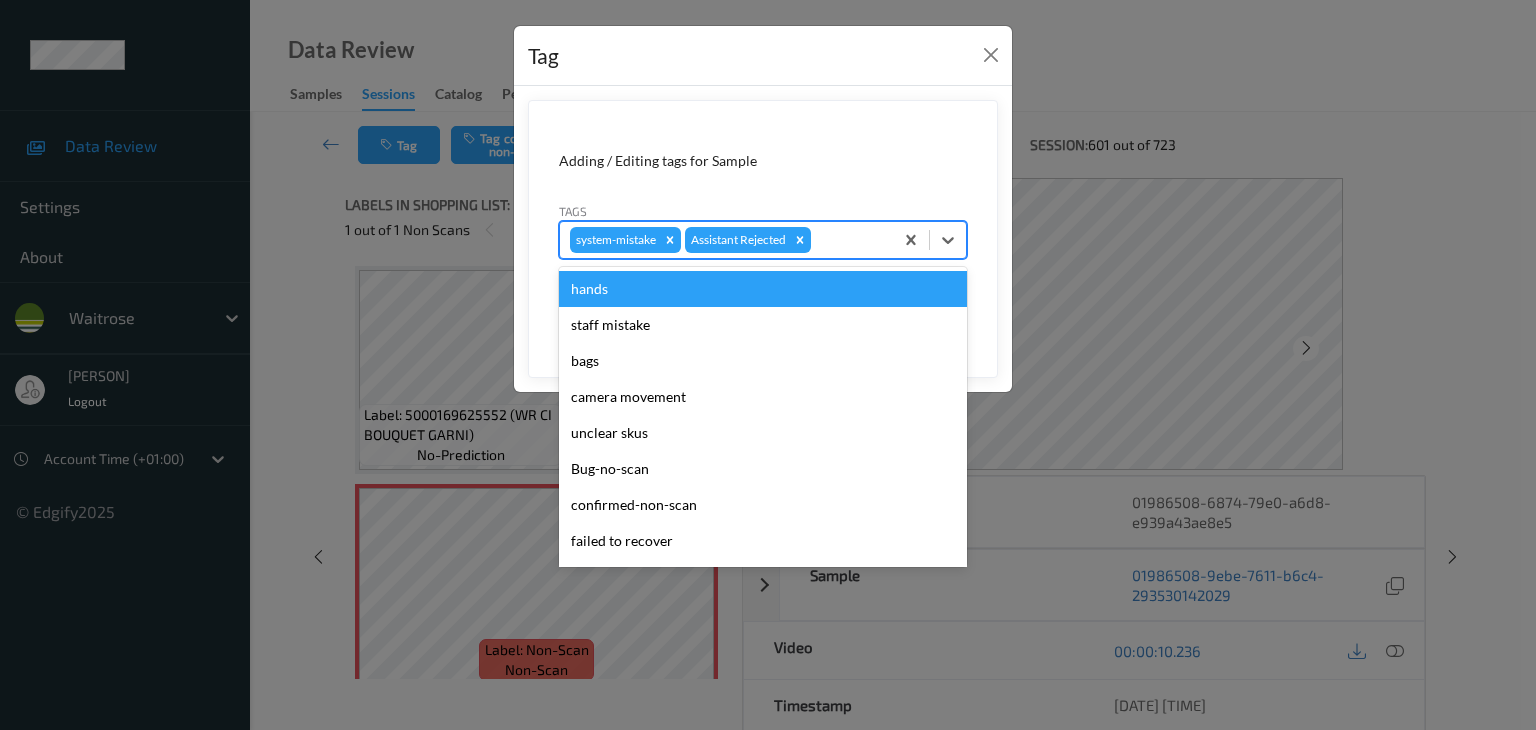 type on "u" 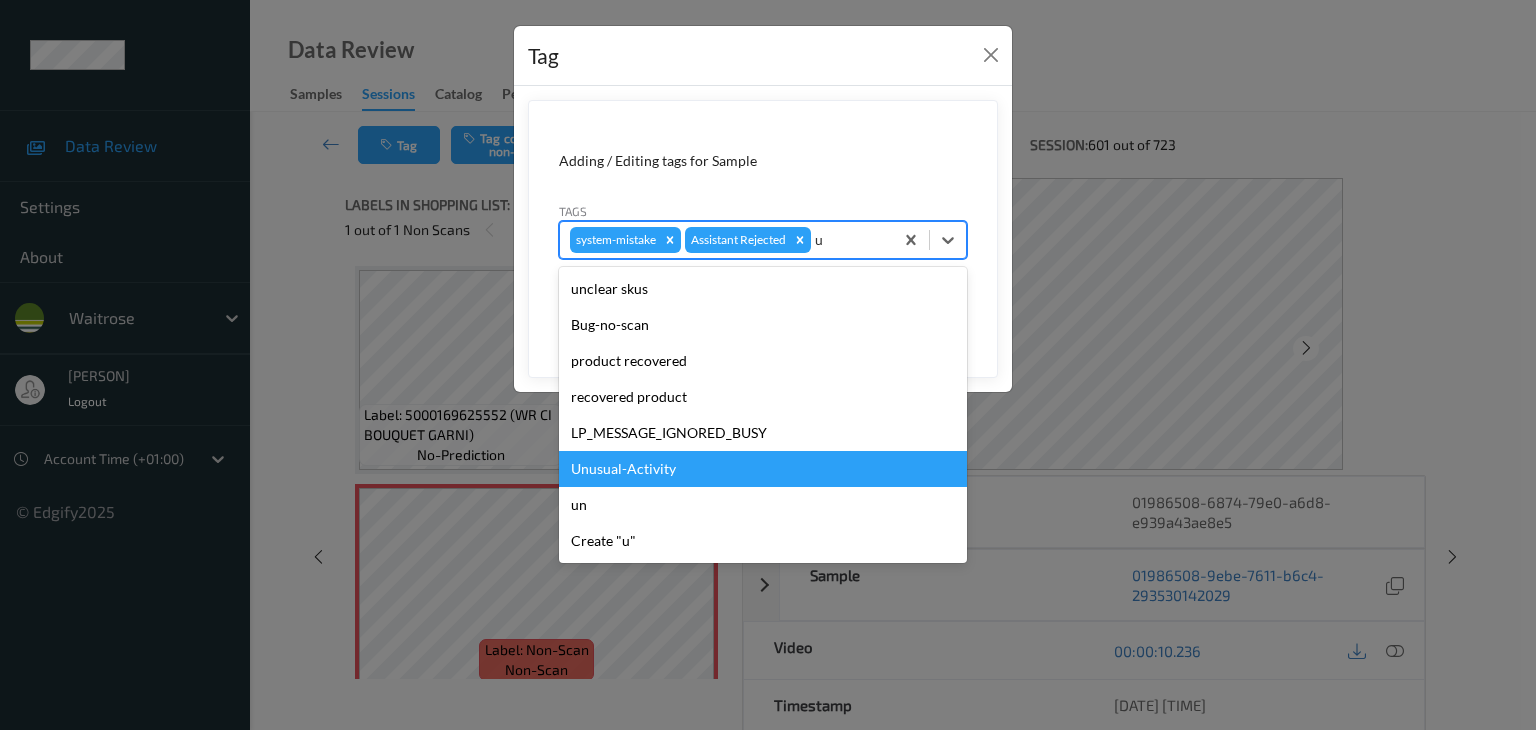 click on "Unusual-Activity" at bounding box center (763, 469) 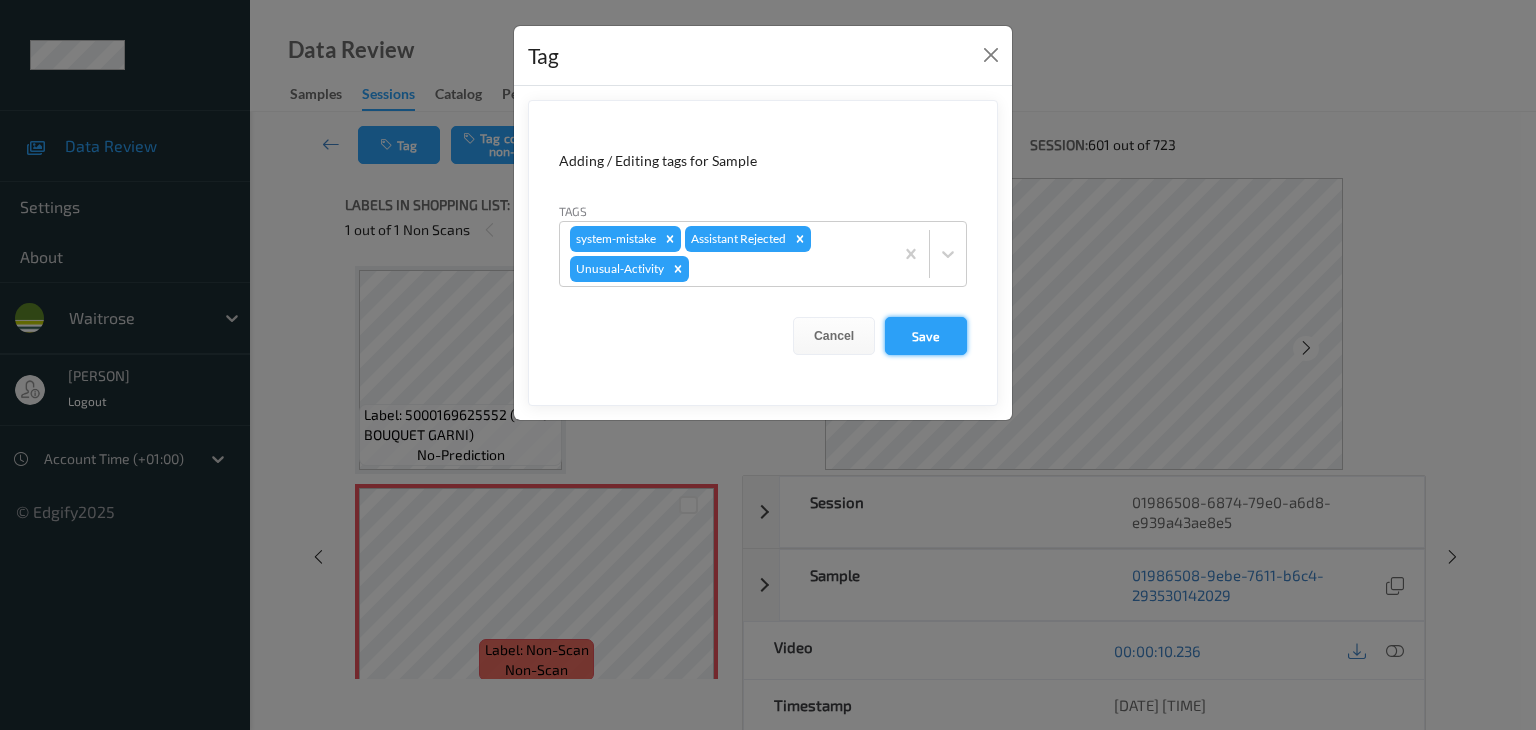 click on "Save" at bounding box center (926, 336) 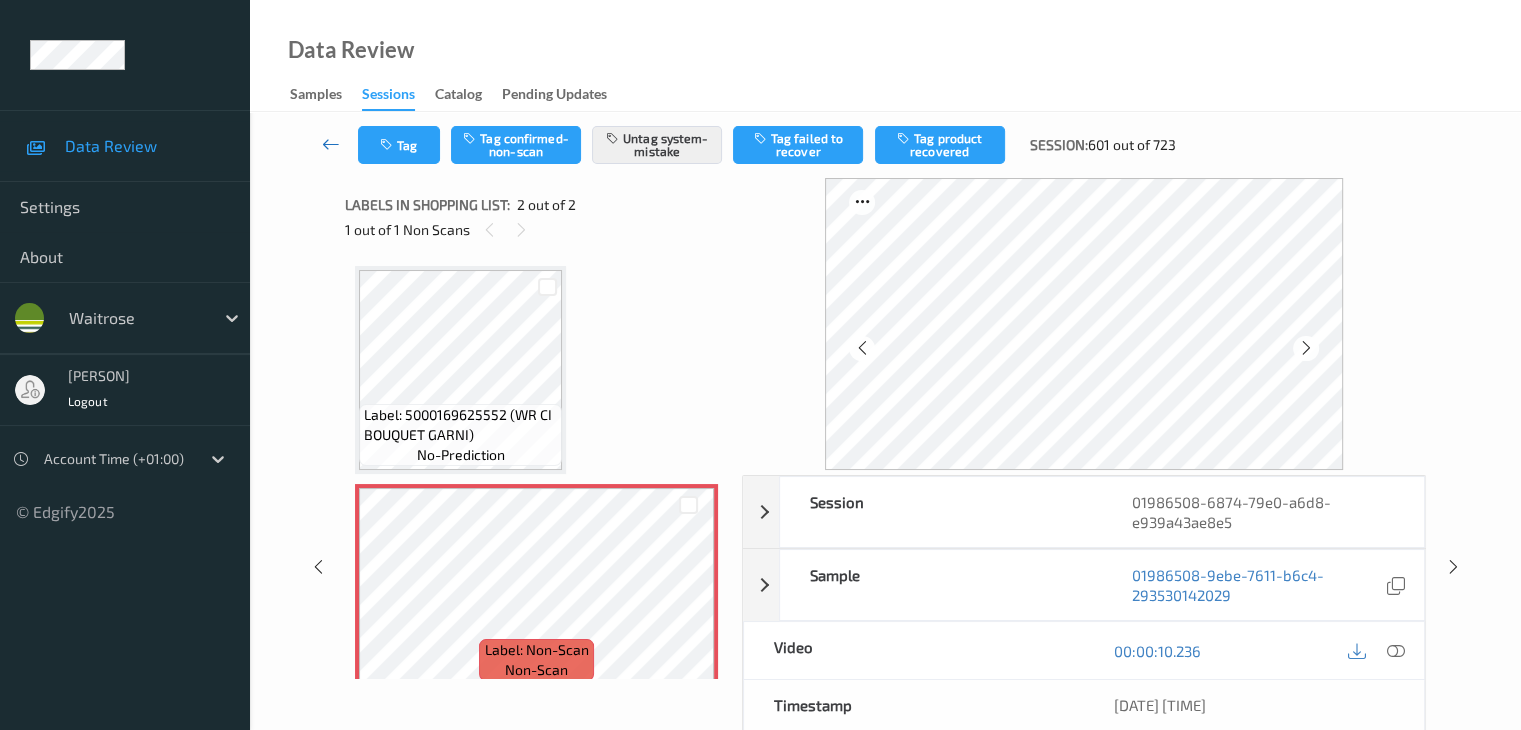 click at bounding box center (331, 144) 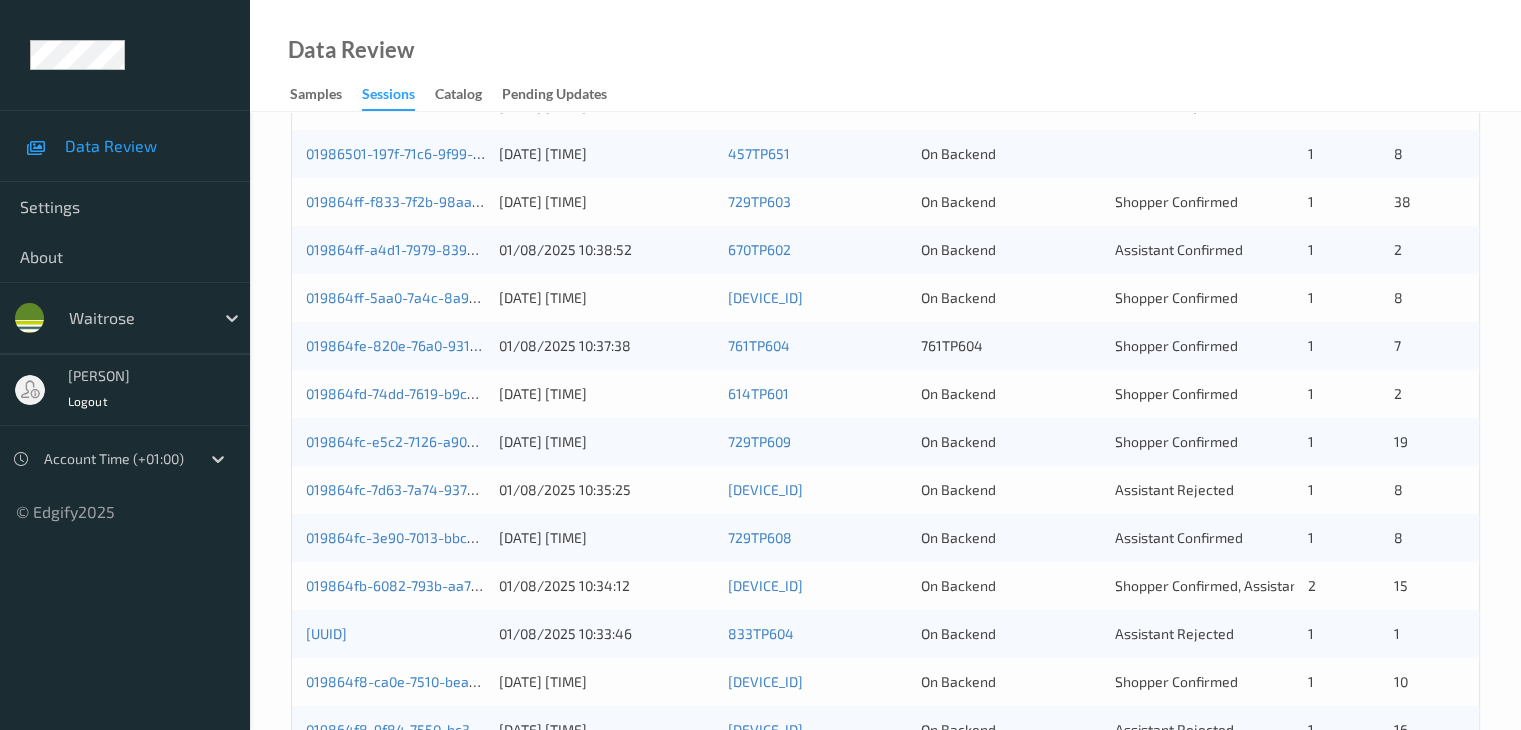 scroll, scrollTop: 900, scrollLeft: 0, axis: vertical 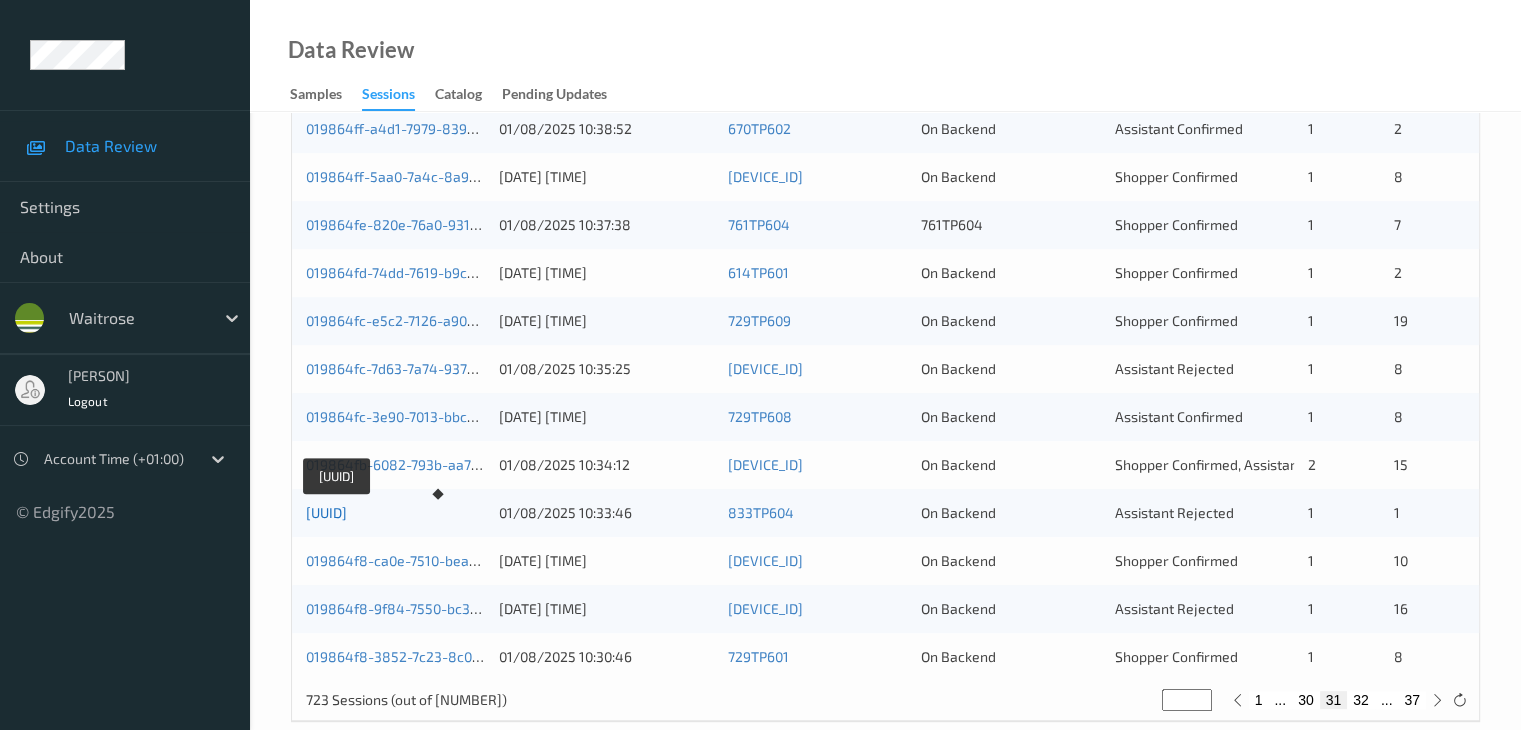 click on "[UUID]" at bounding box center (326, 512) 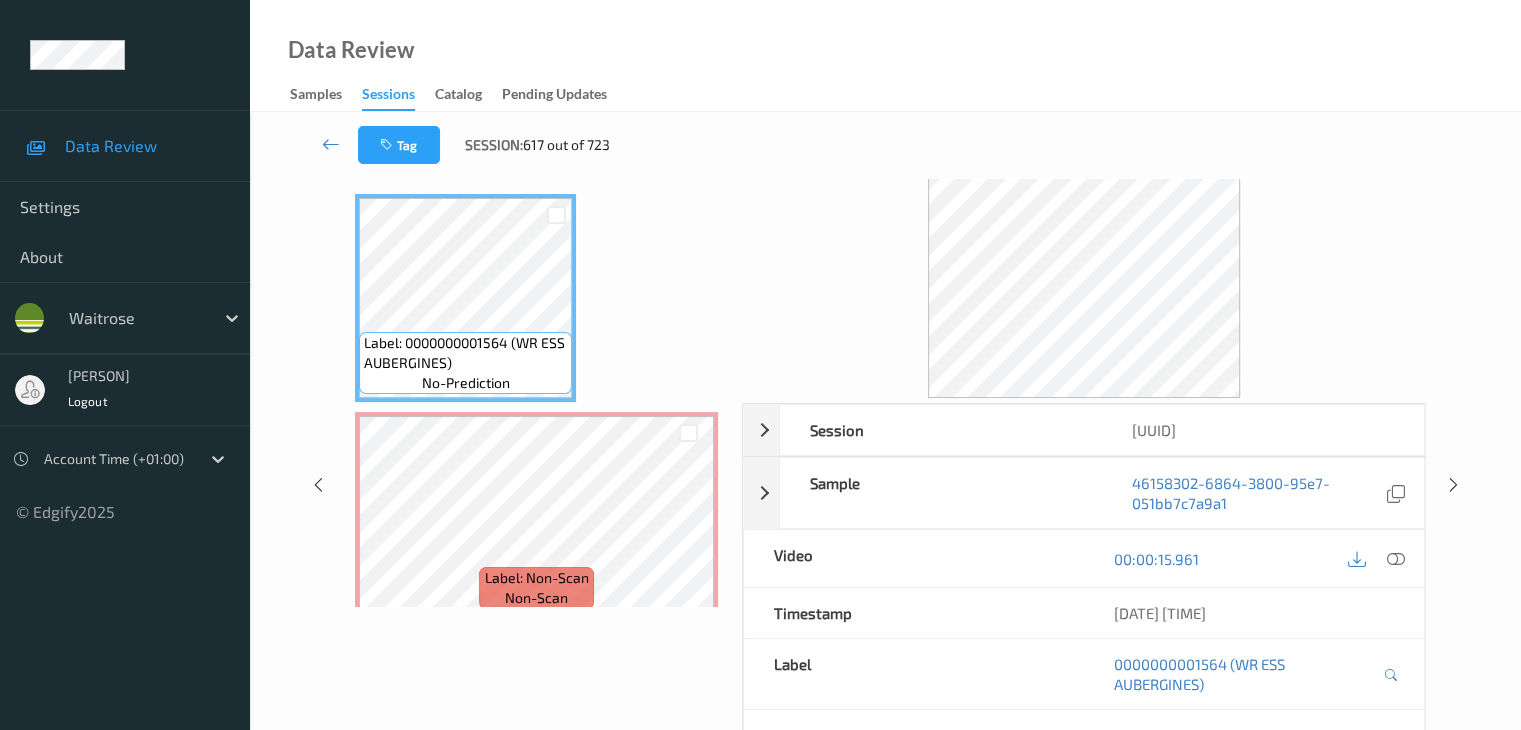 scroll, scrollTop: 0, scrollLeft: 0, axis: both 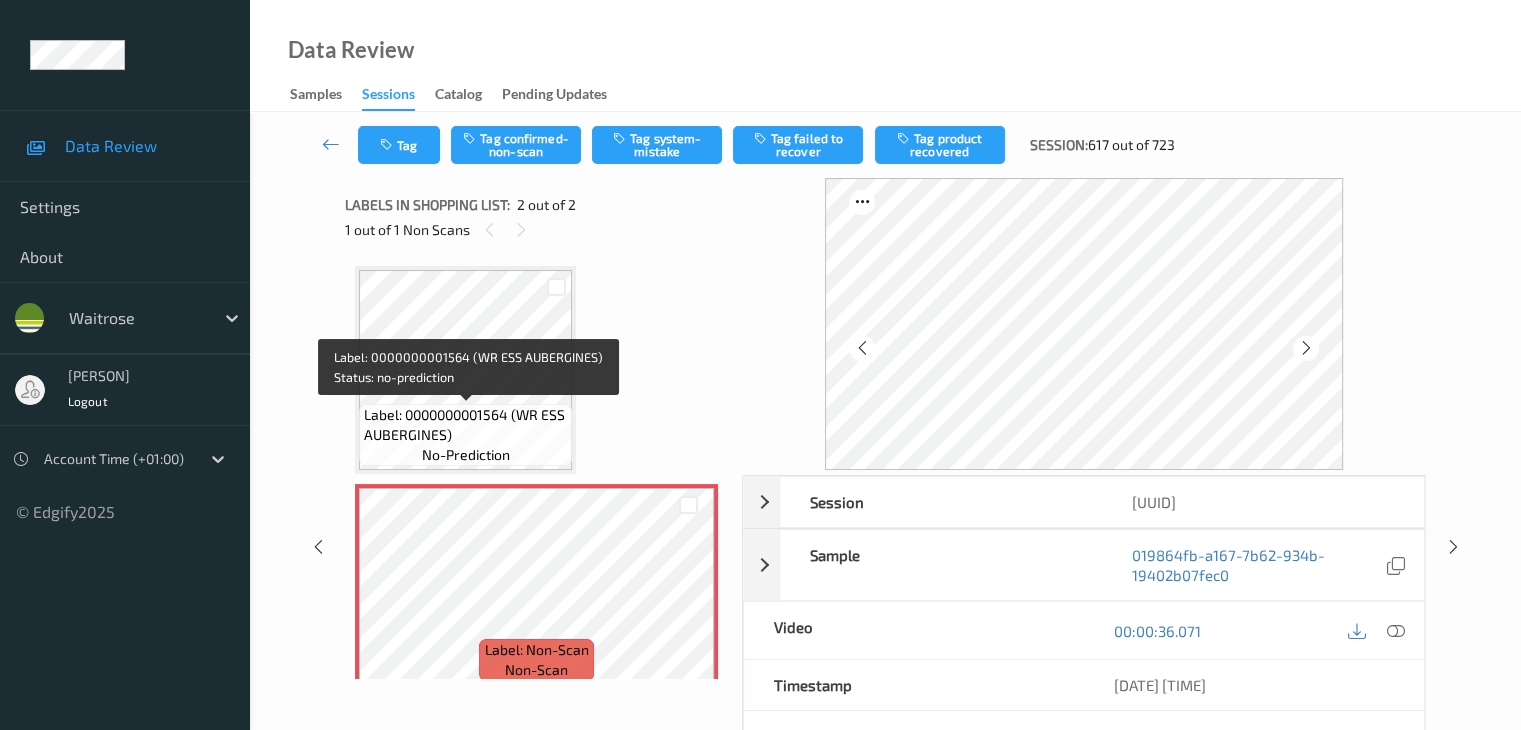 click on "Label: 0000000001564 (WR ESS AUBERGINES)" at bounding box center [465, 425] 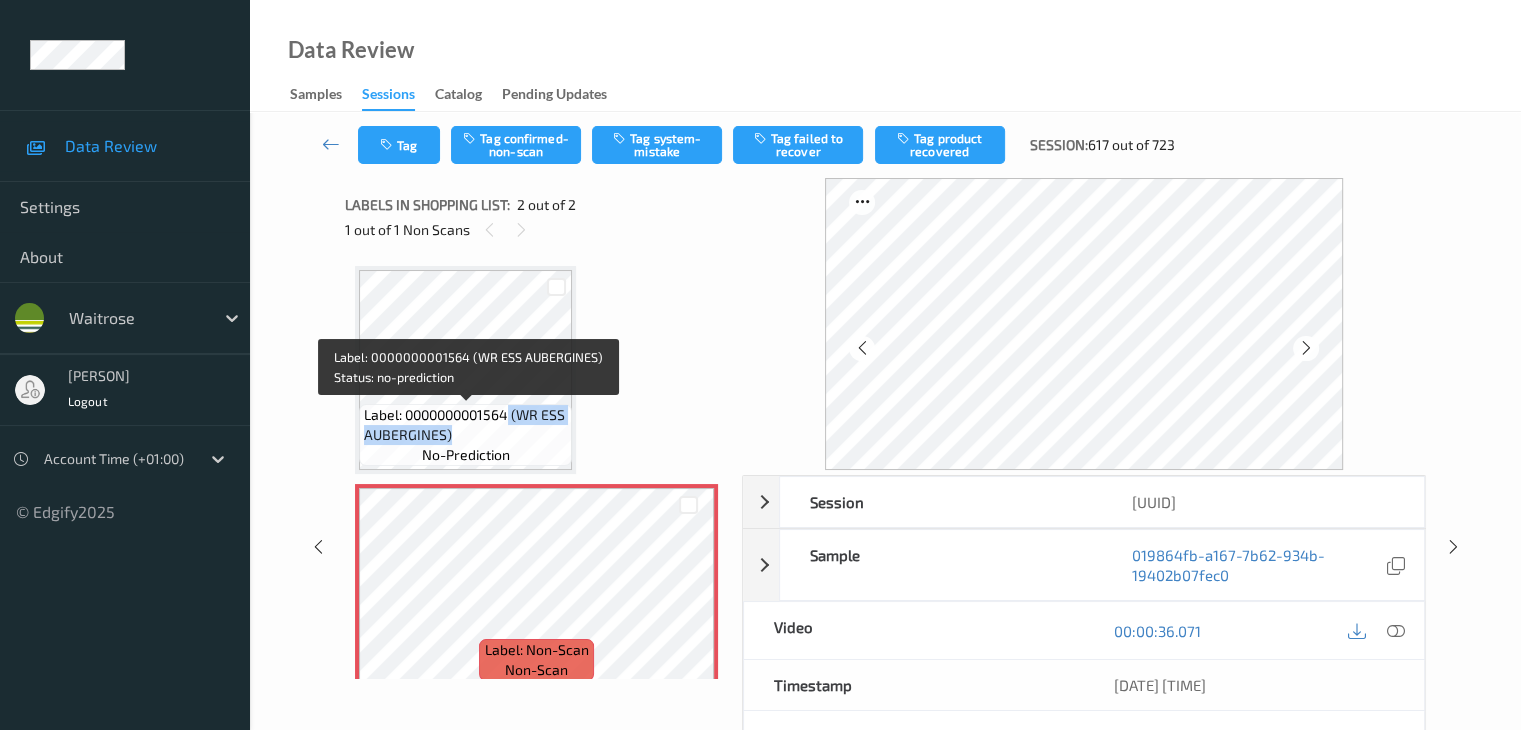 drag, startPoint x: 511, startPoint y: 411, endPoint x: 519, endPoint y: 430, distance: 20.615528 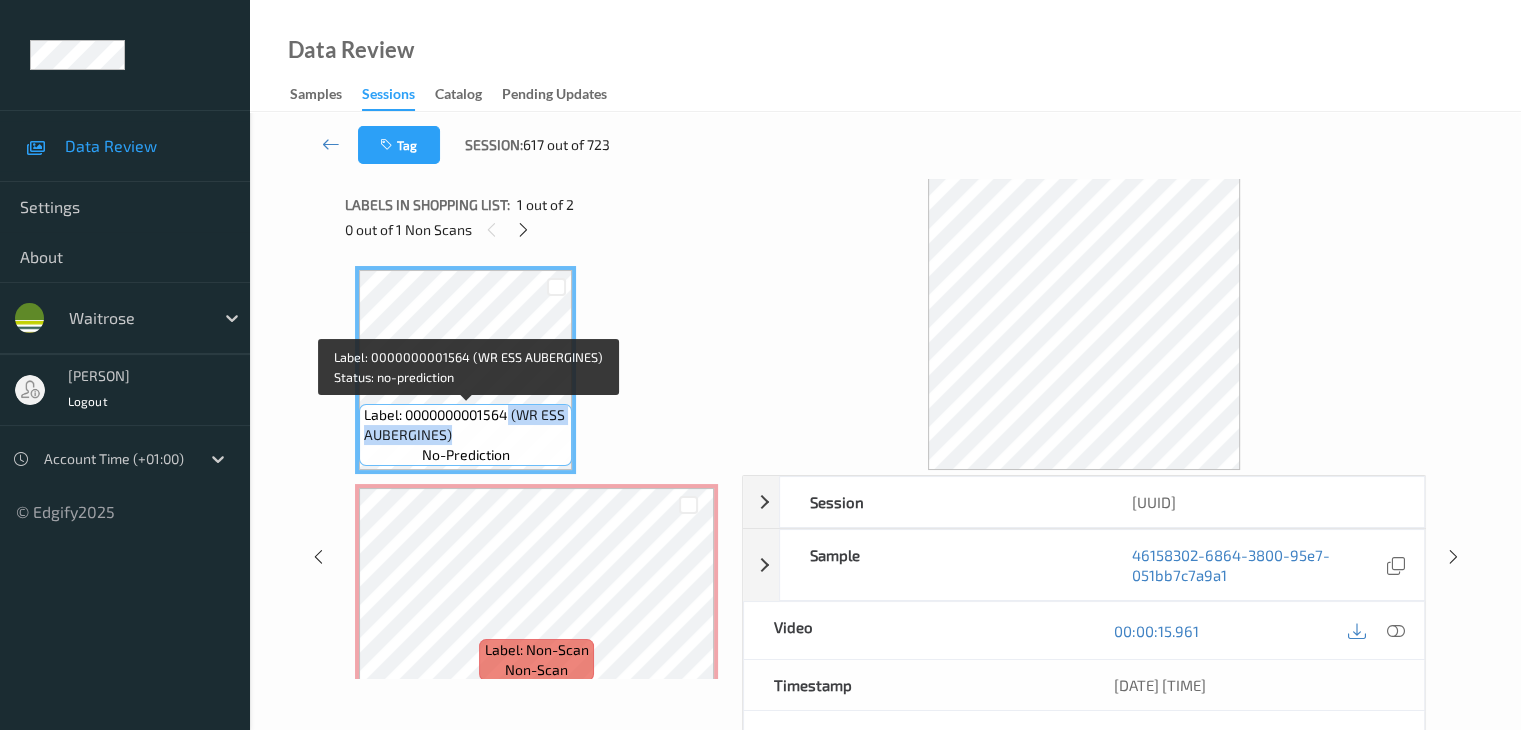 copy on "(WR ESS AUBERGINES)" 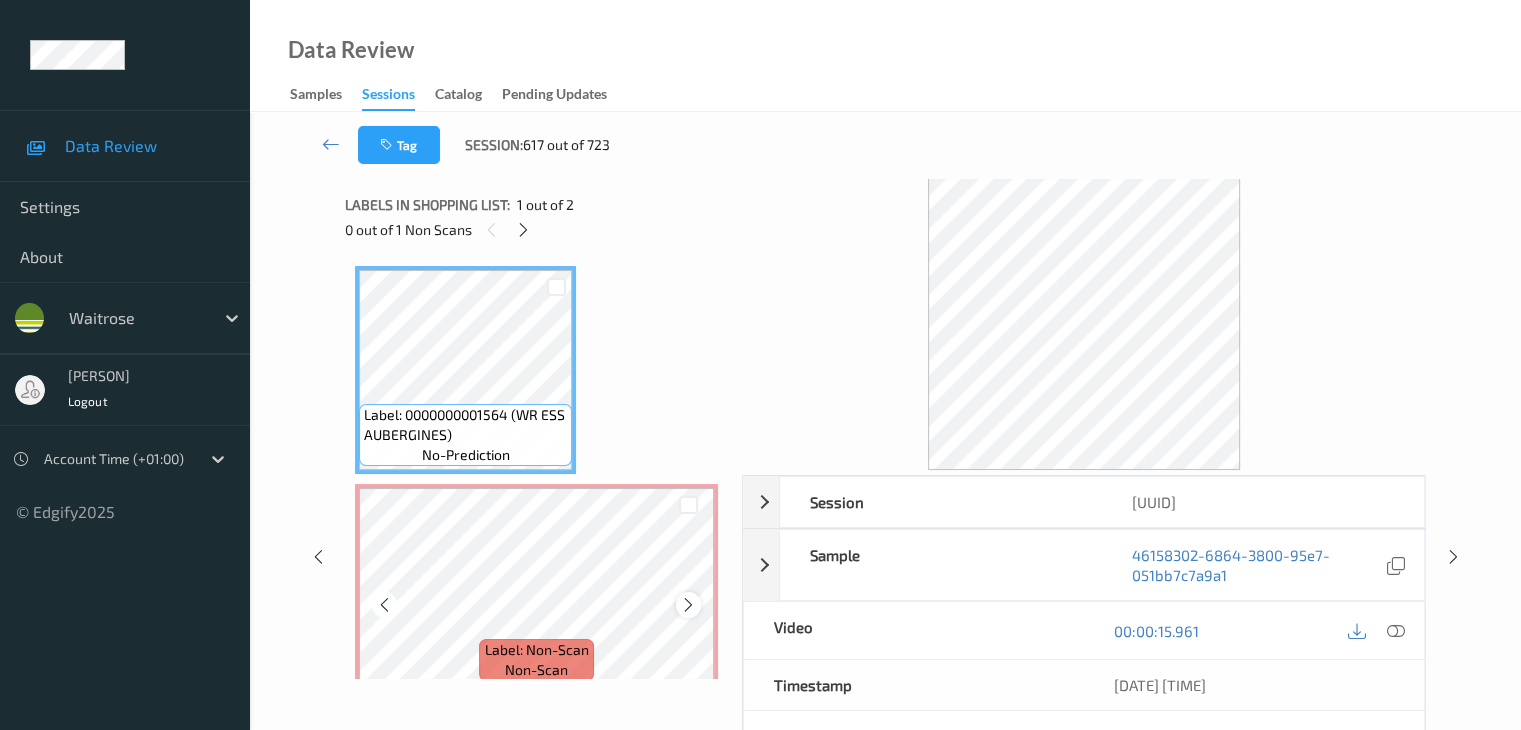 click at bounding box center (688, 604) 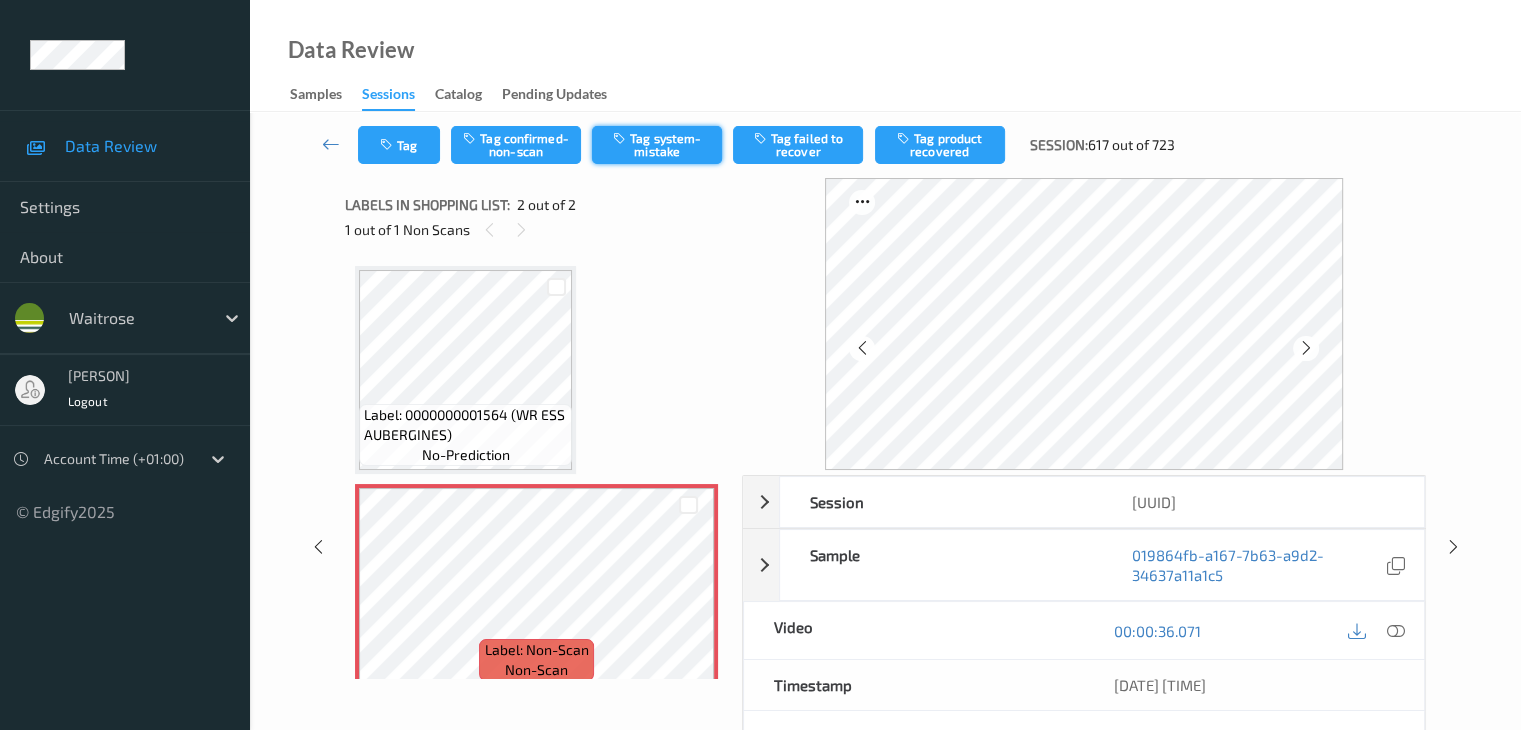 click on "Tag   system-mistake" at bounding box center [657, 145] 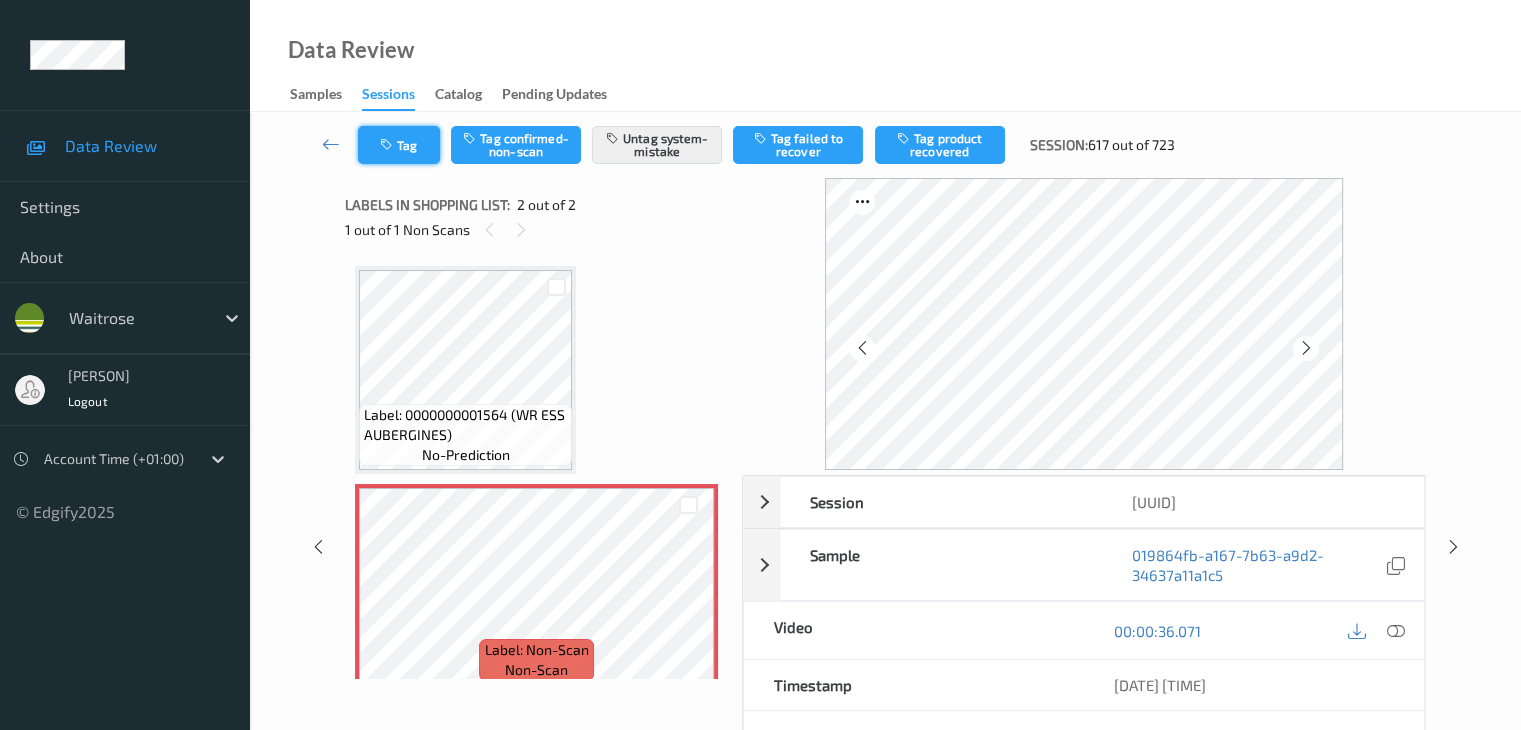 click on "Tag" at bounding box center (399, 145) 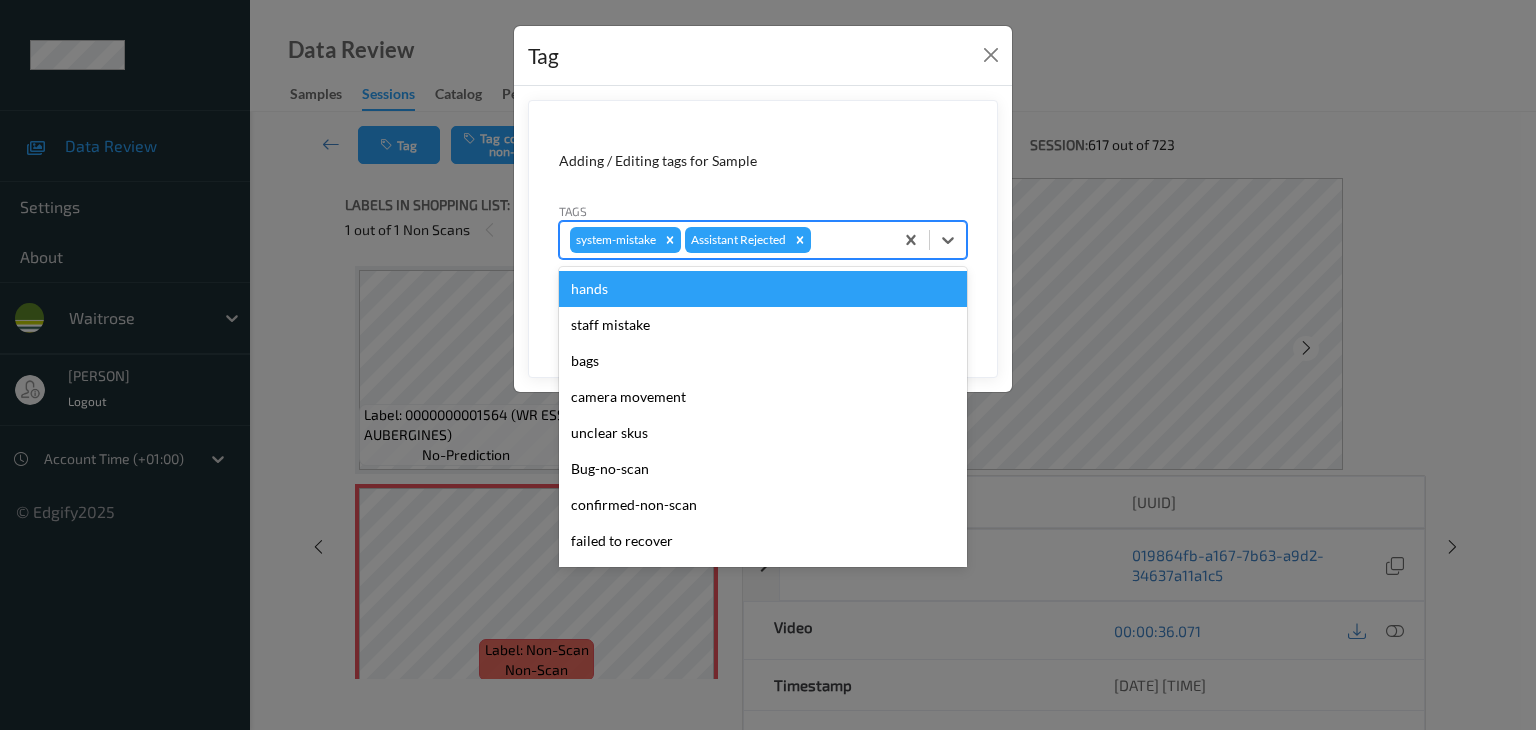 click at bounding box center (849, 240) 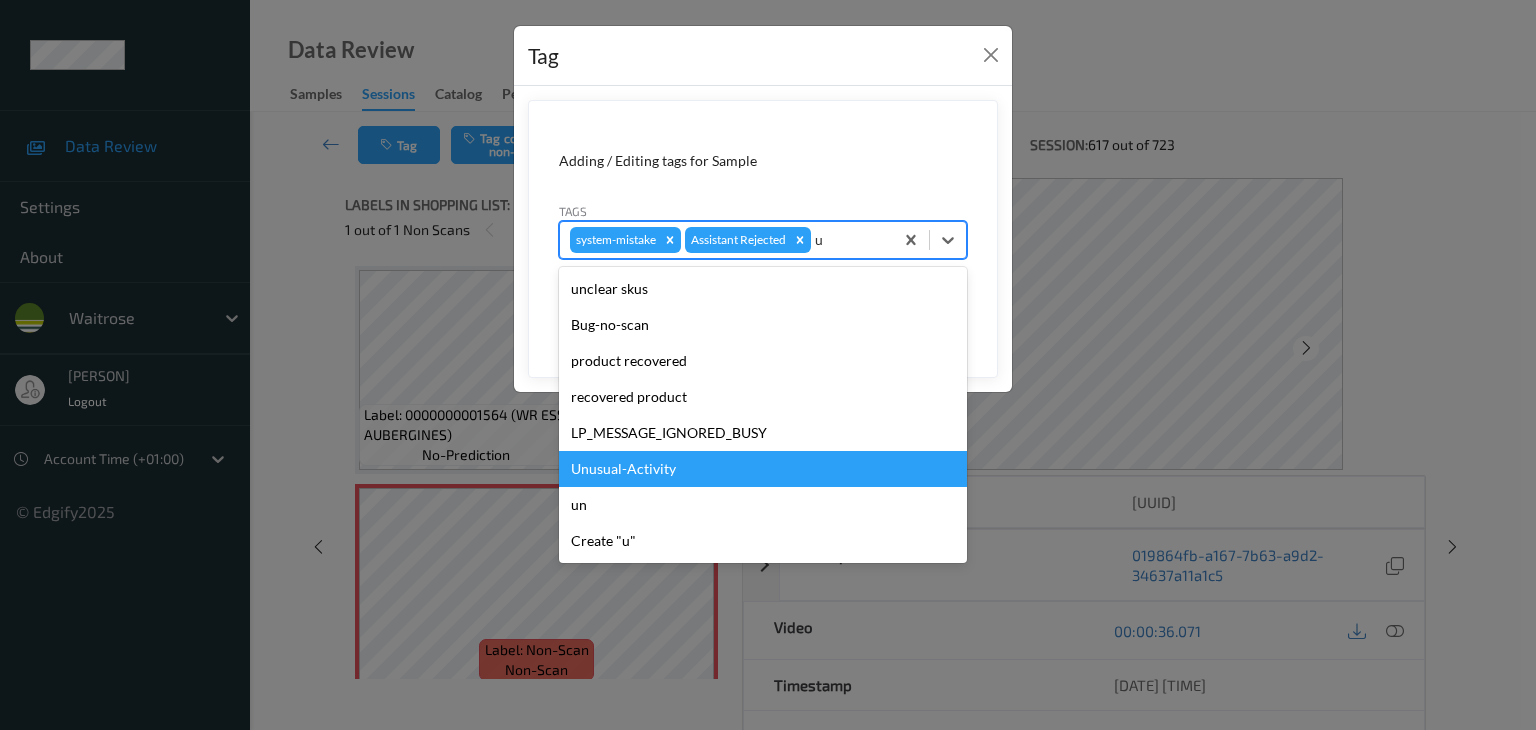 click on "Unusual-Activity" at bounding box center (763, 469) 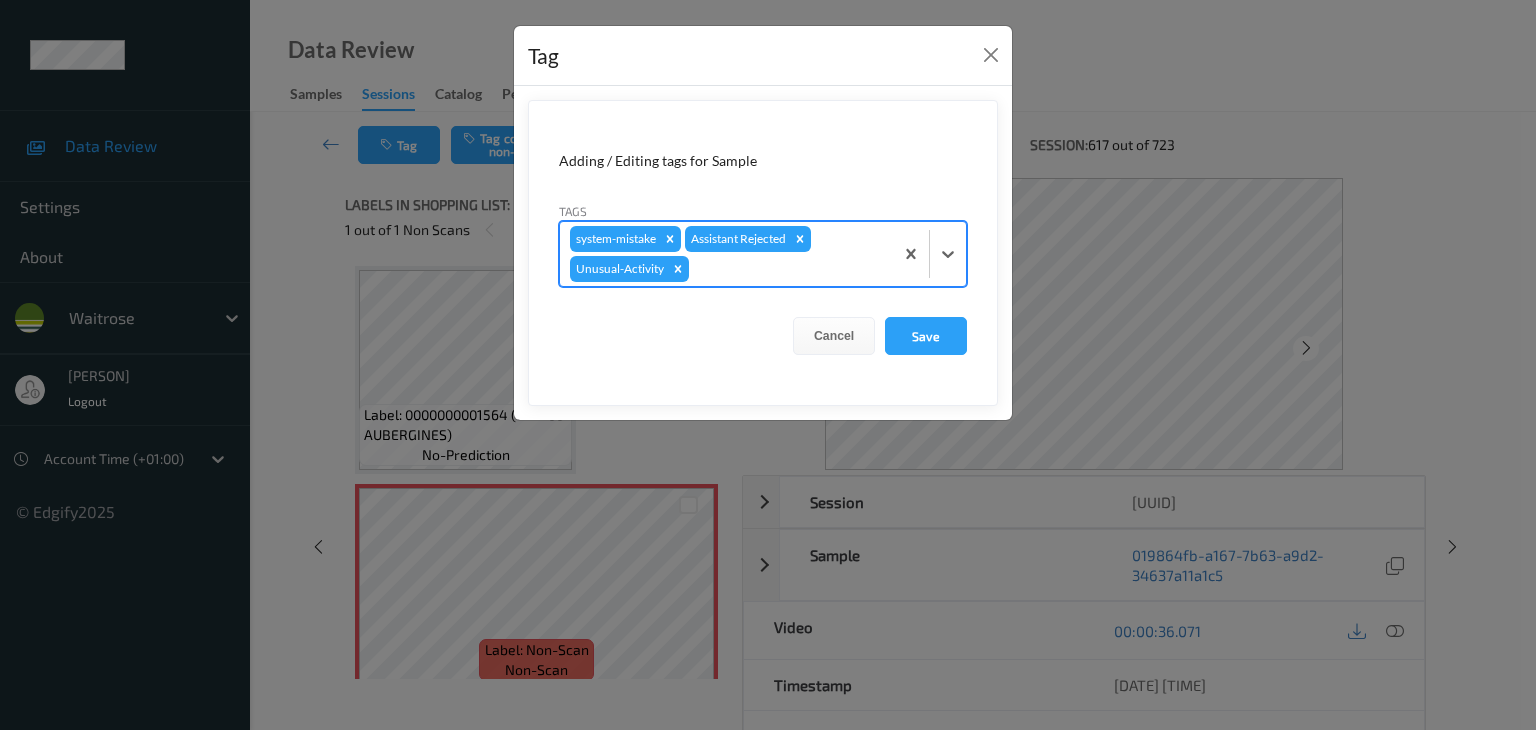 type on "p" 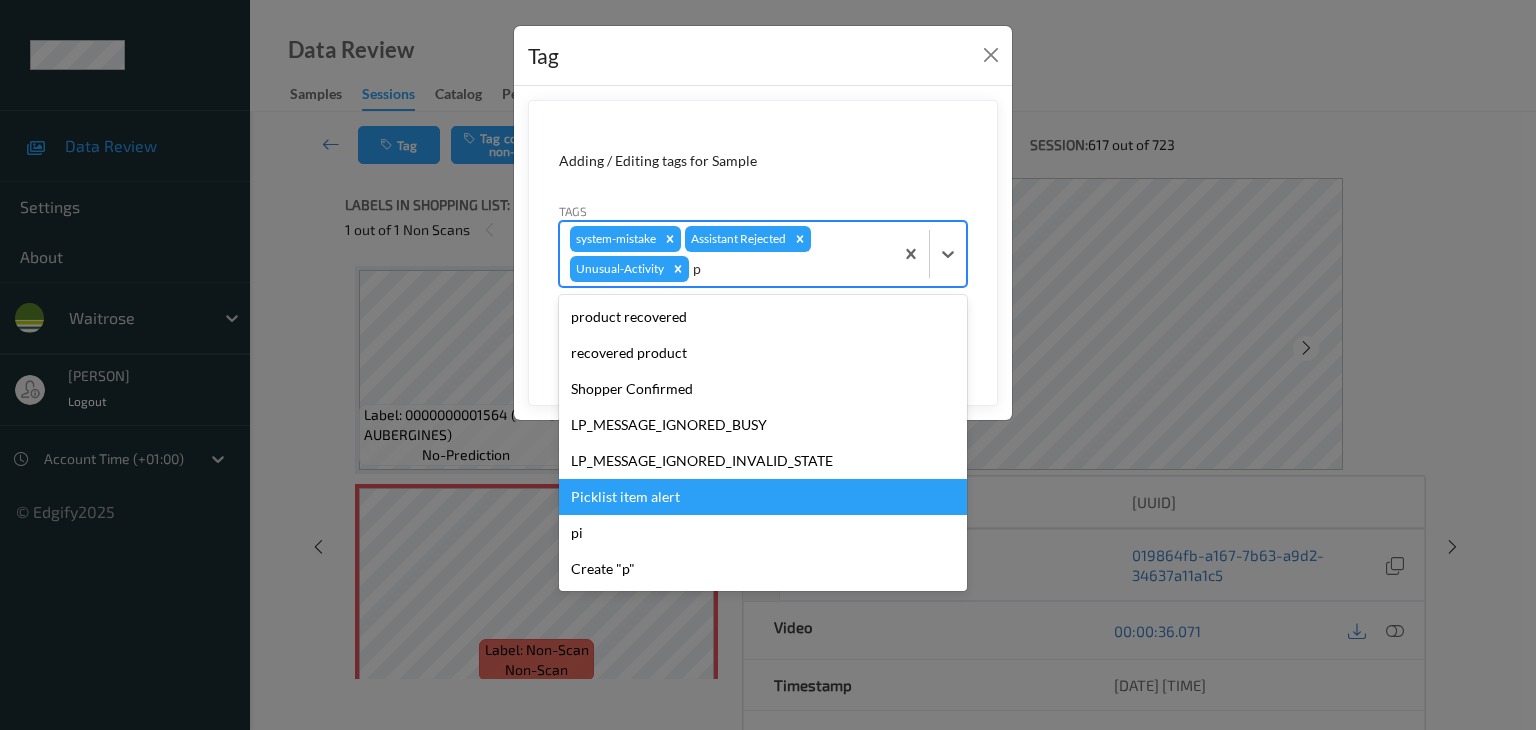 click on "Picklist item alert" at bounding box center [763, 497] 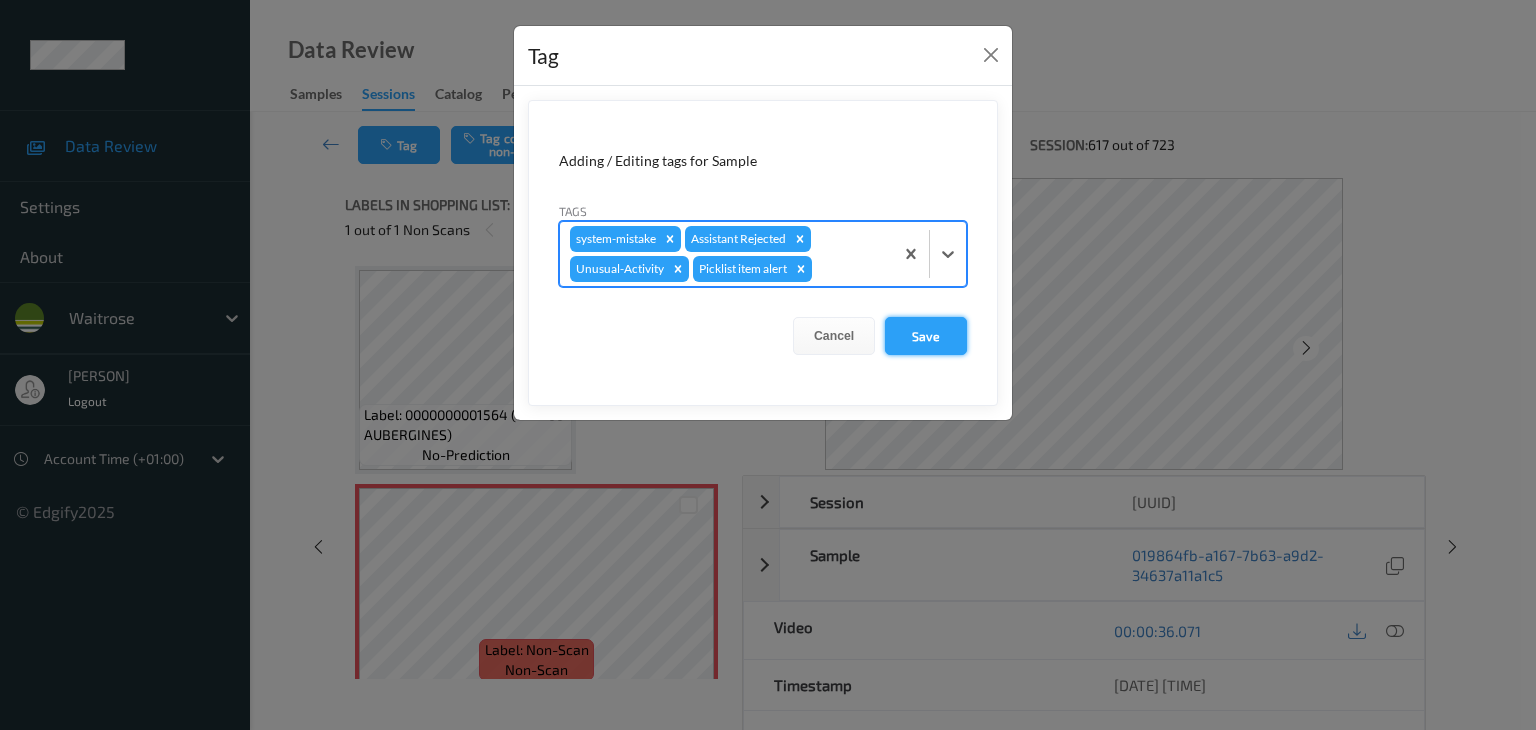 click on "Save" at bounding box center (926, 336) 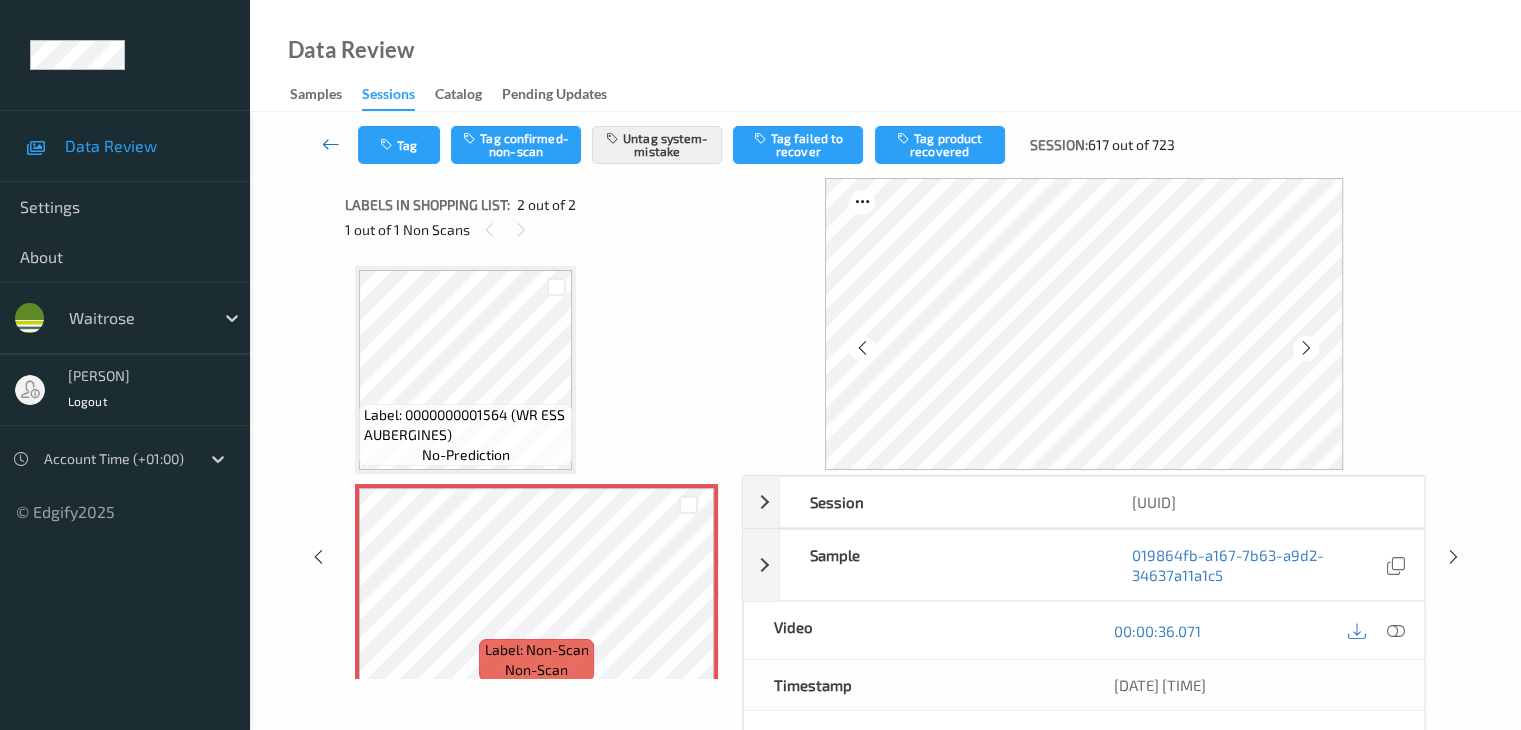 click at bounding box center [331, 144] 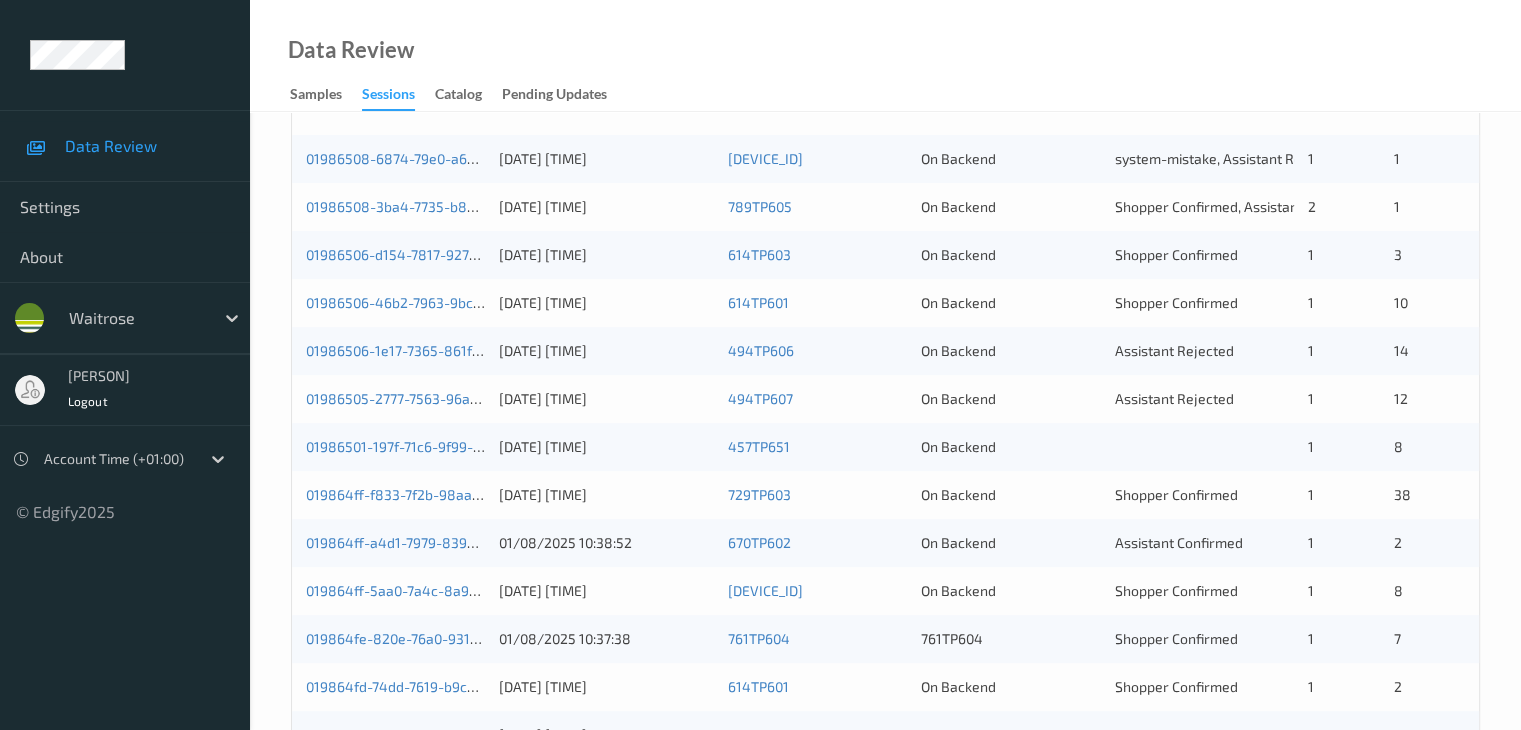 scroll, scrollTop: 332, scrollLeft: 0, axis: vertical 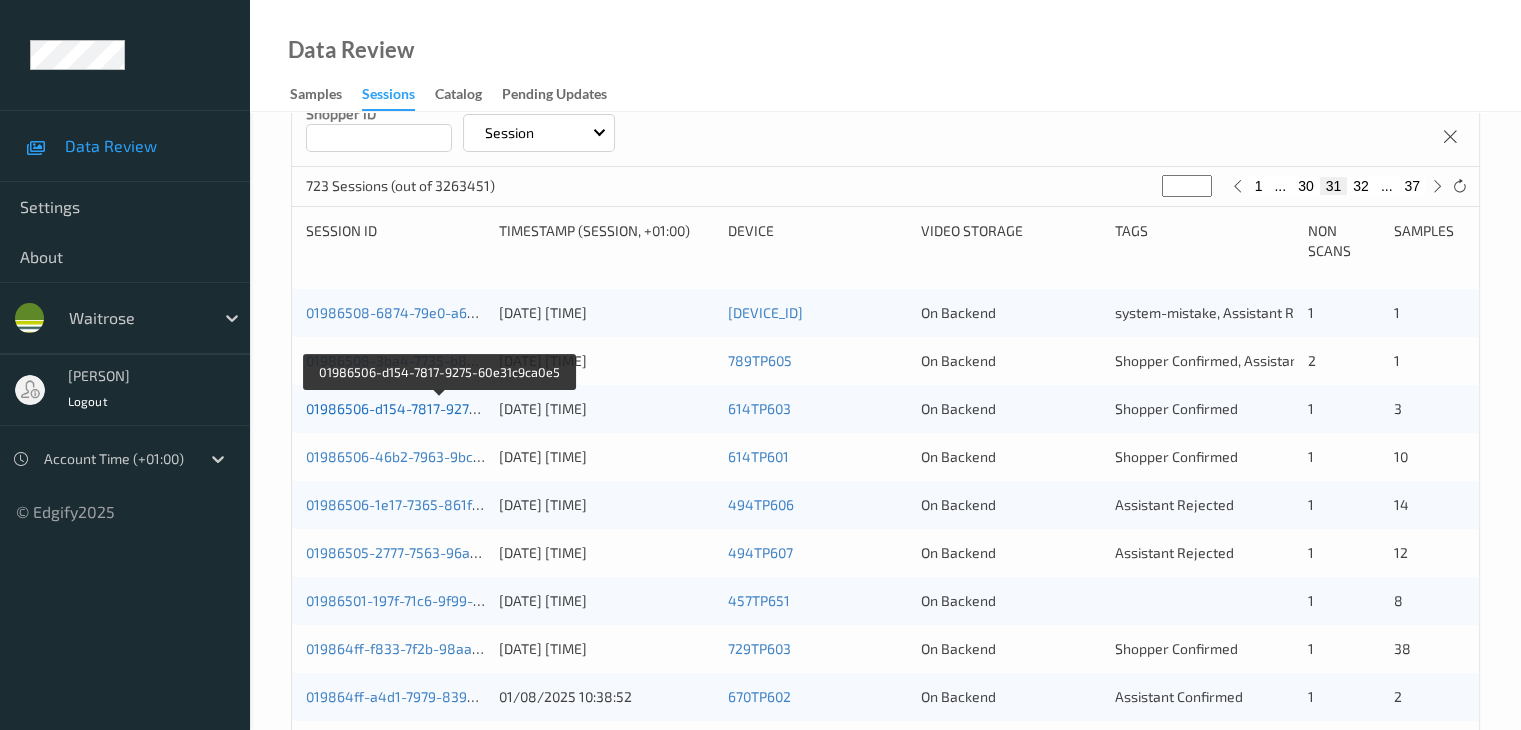 click on "01986506-d154-7817-9275-60e31c9ca0e5" at bounding box center (440, 408) 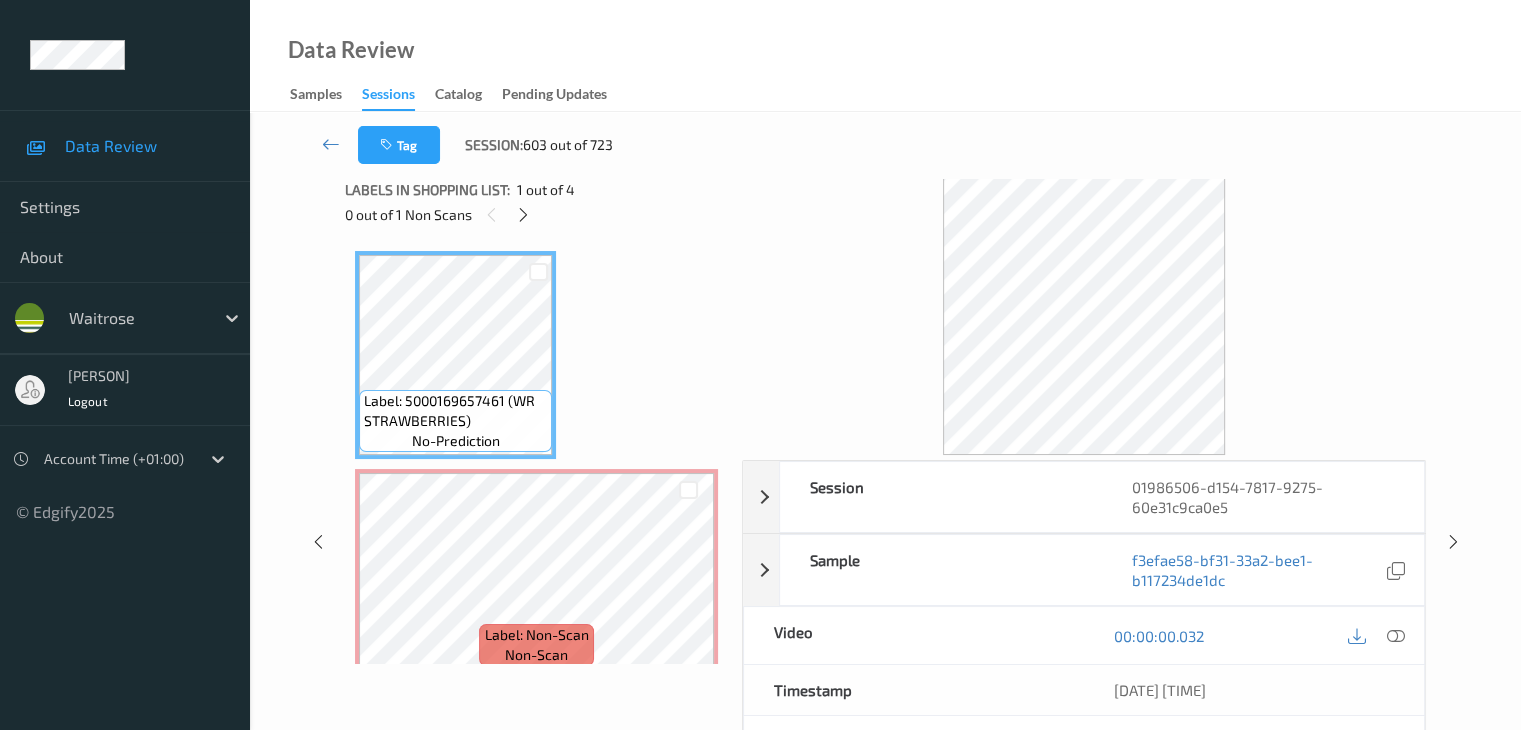 scroll, scrollTop: 0, scrollLeft: 0, axis: both 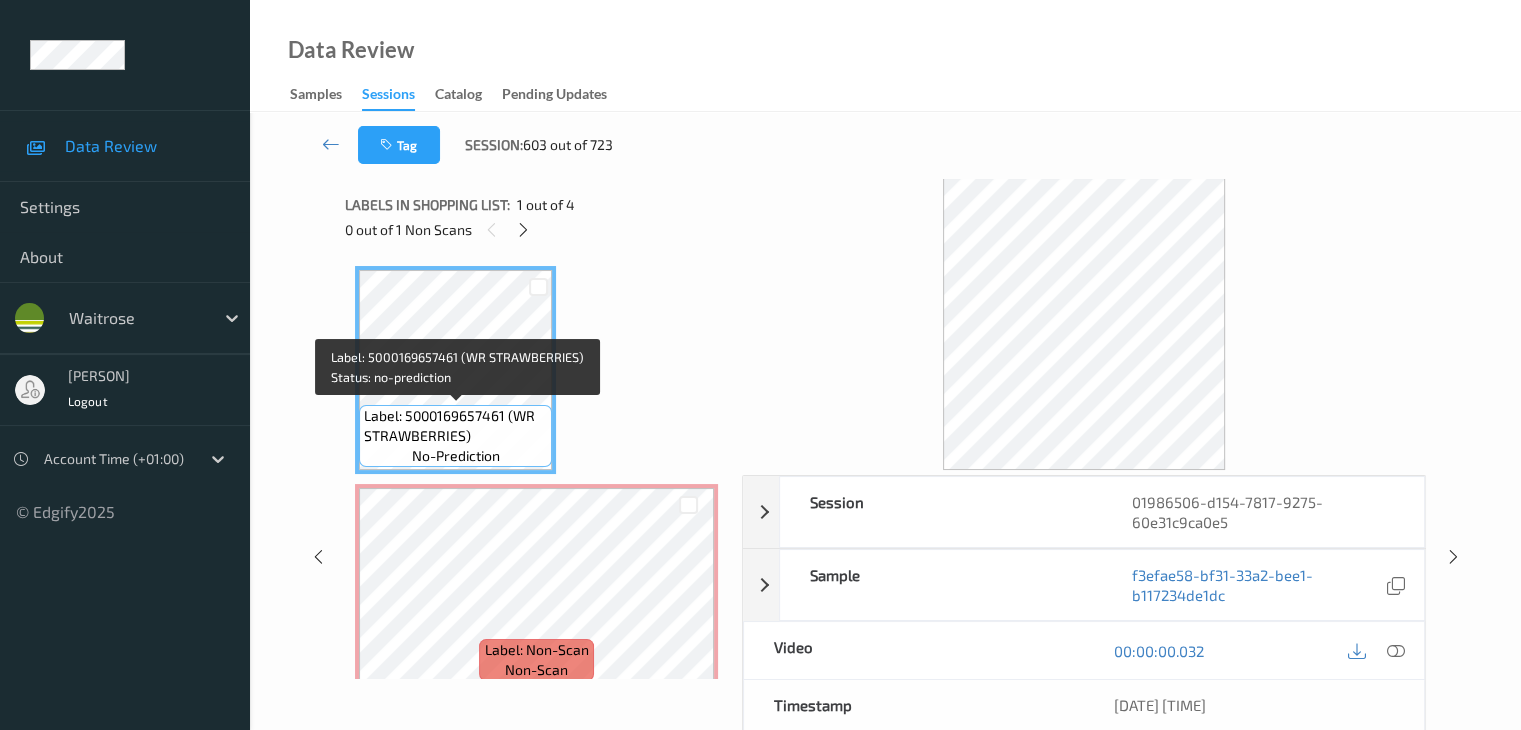 click on "Label: 5000169657461 (WR STRAWBERRIES)" at bounding box center [455, 426] 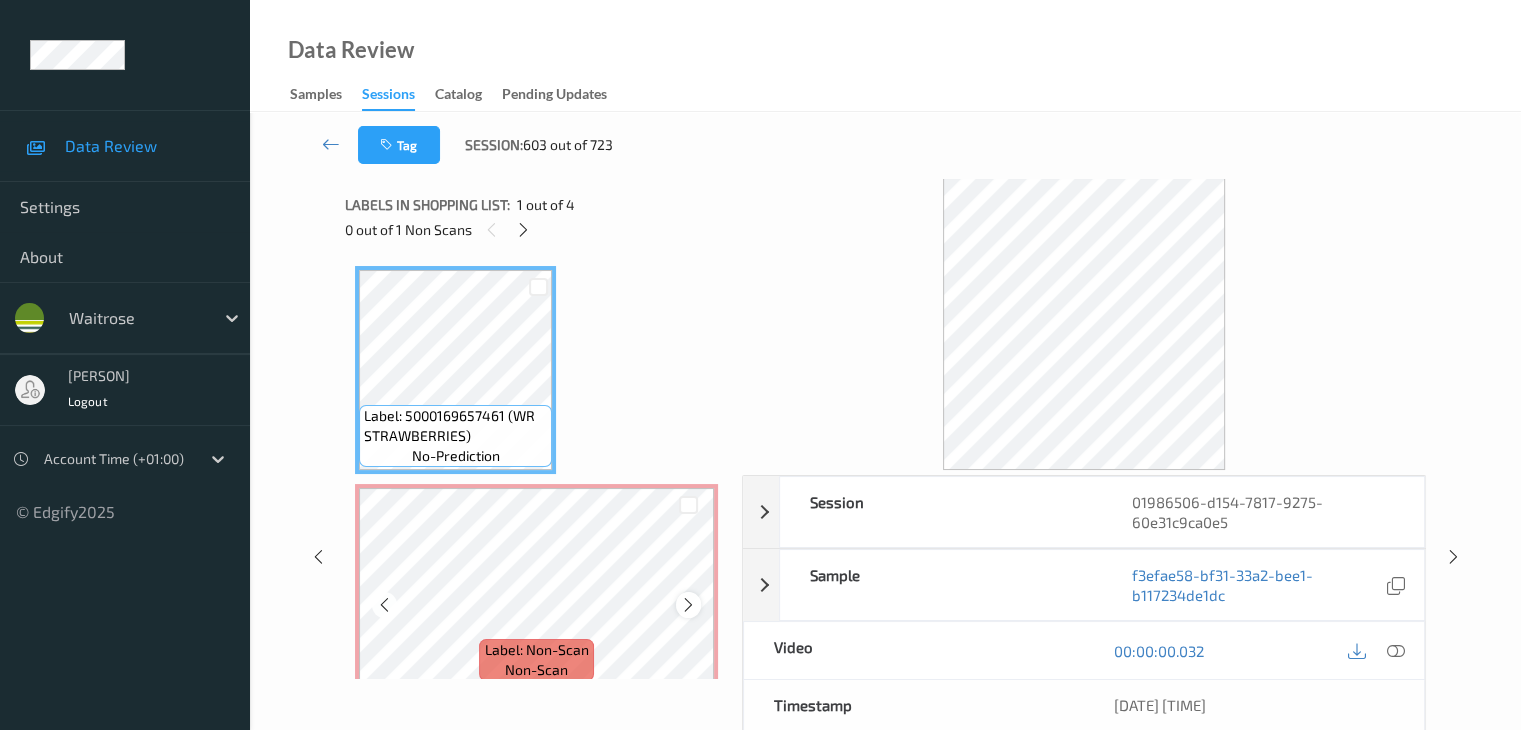 click at bounding box center (688, 605) 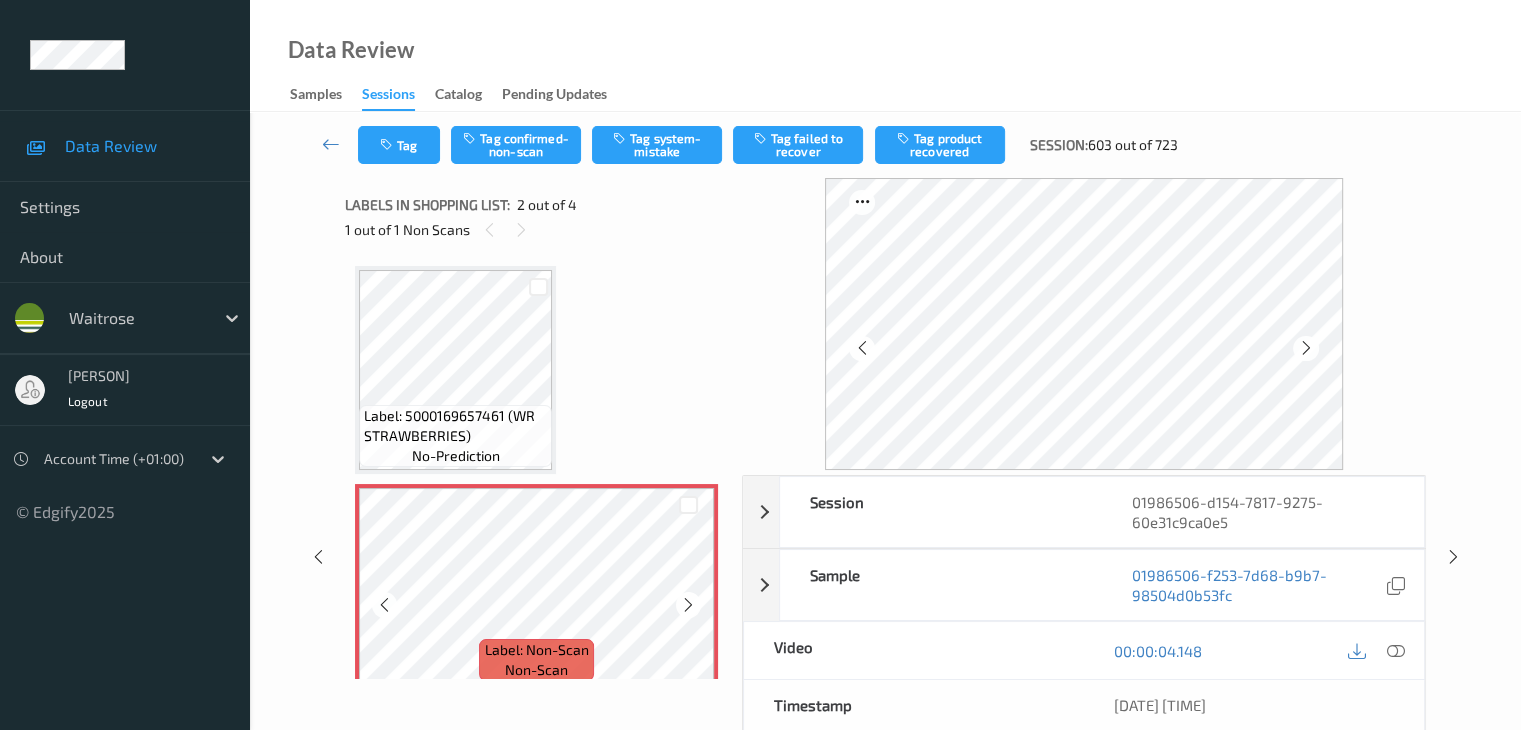 click at bounding box center (688, 605) 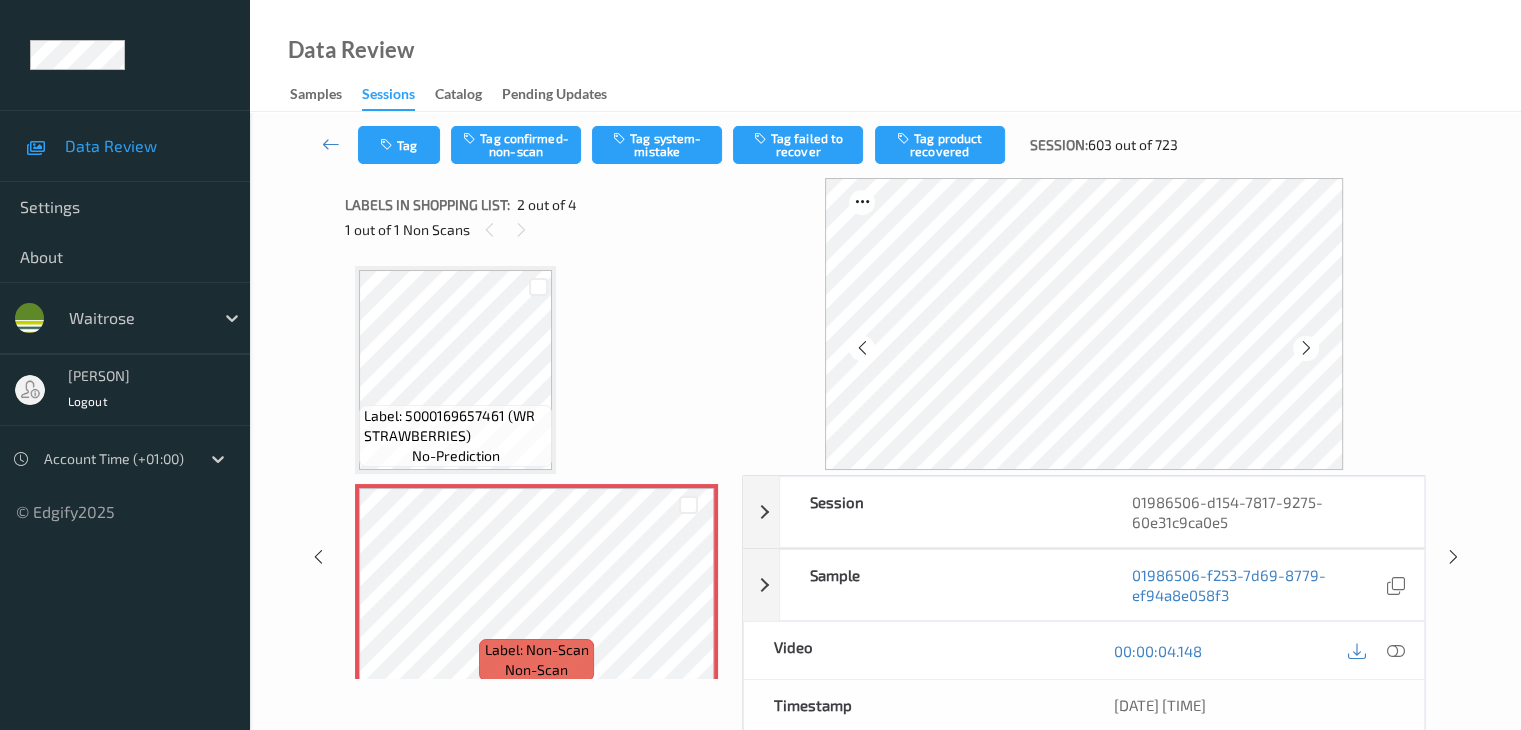 click on "Label: 5000169657461 (WR STRAWBERRIES) no-prediction" at bounding box center [455, 370] 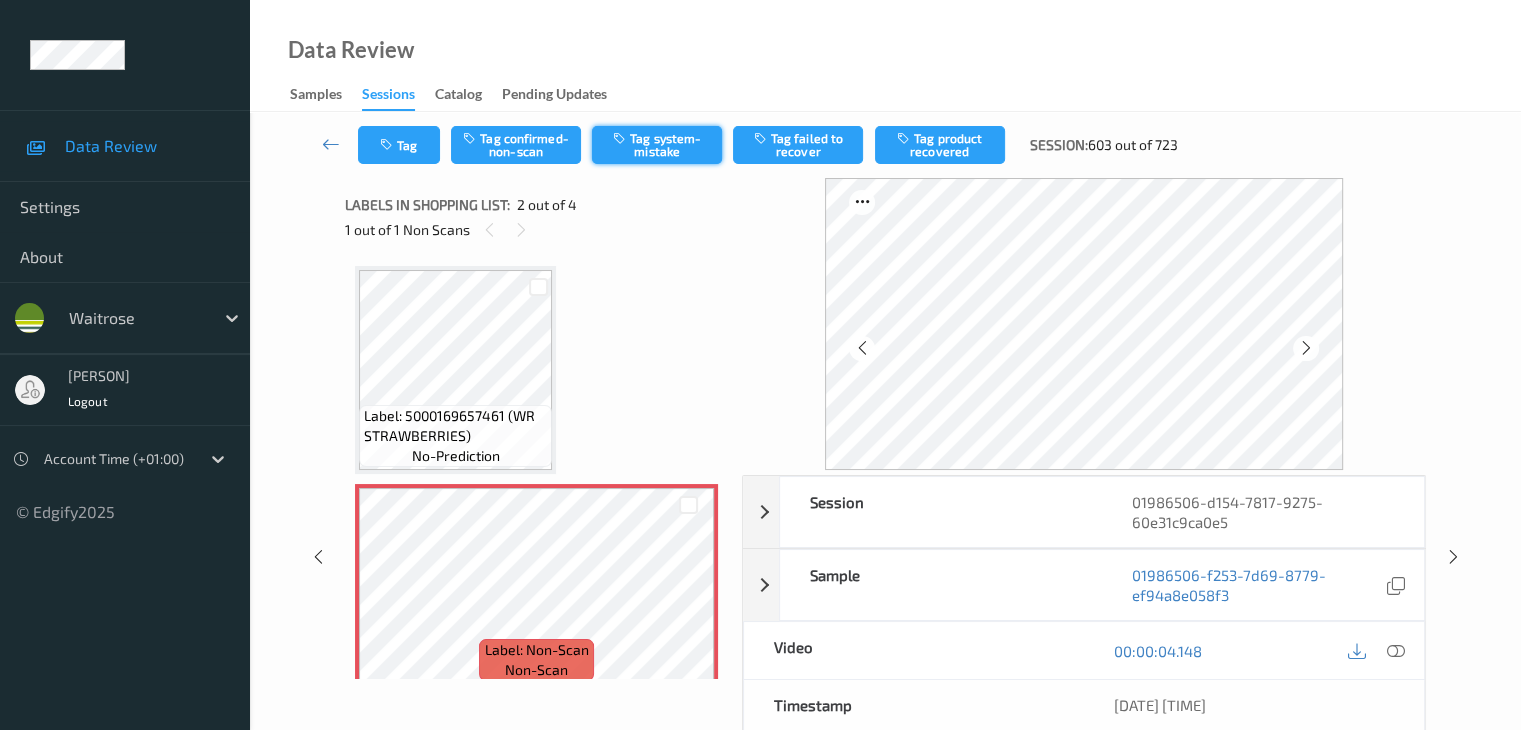 drag, startPoint x: 642, startPoint y: 133, endPoint x: 664, endPoint y: 158, distance: 33.30165 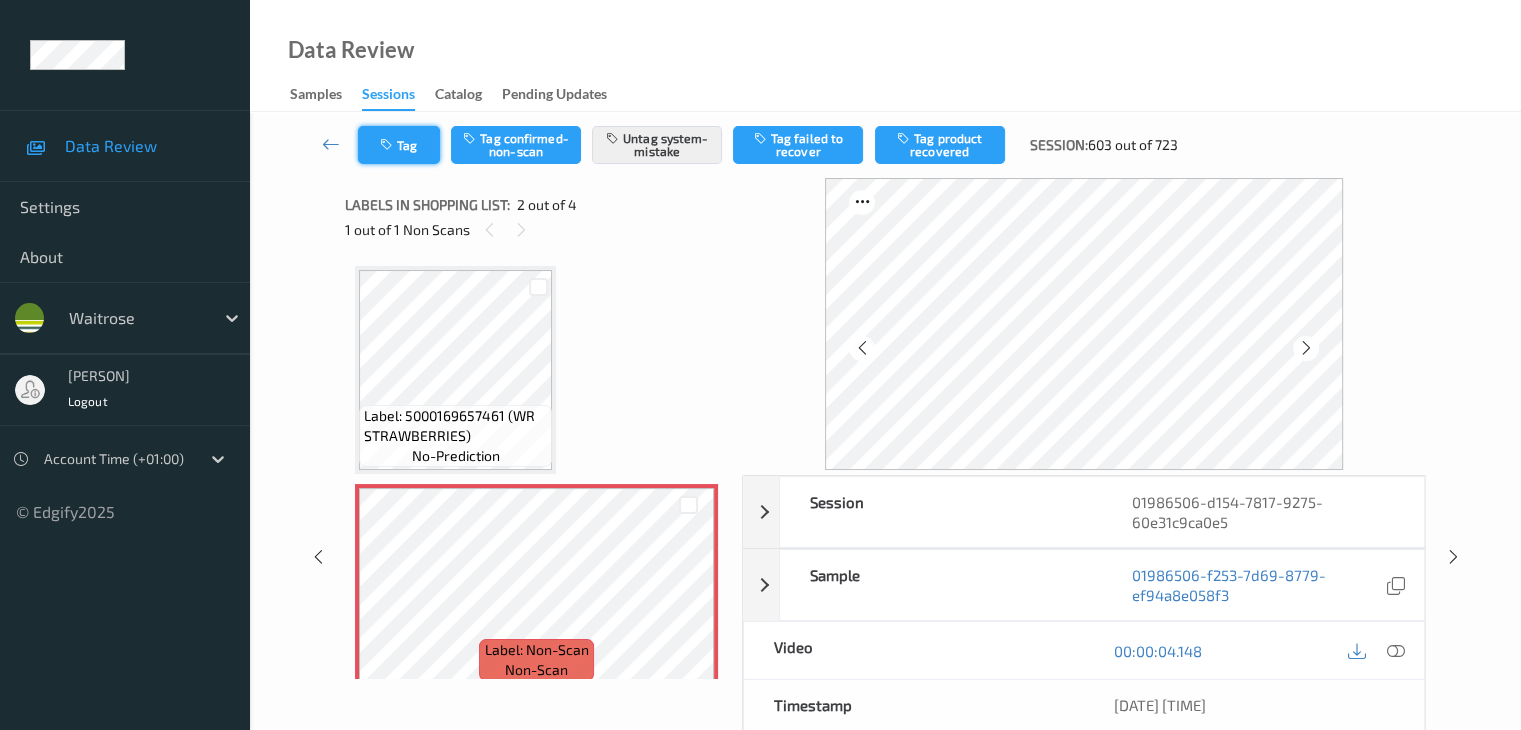 click on "Tag" at bounding box center [399, 145] 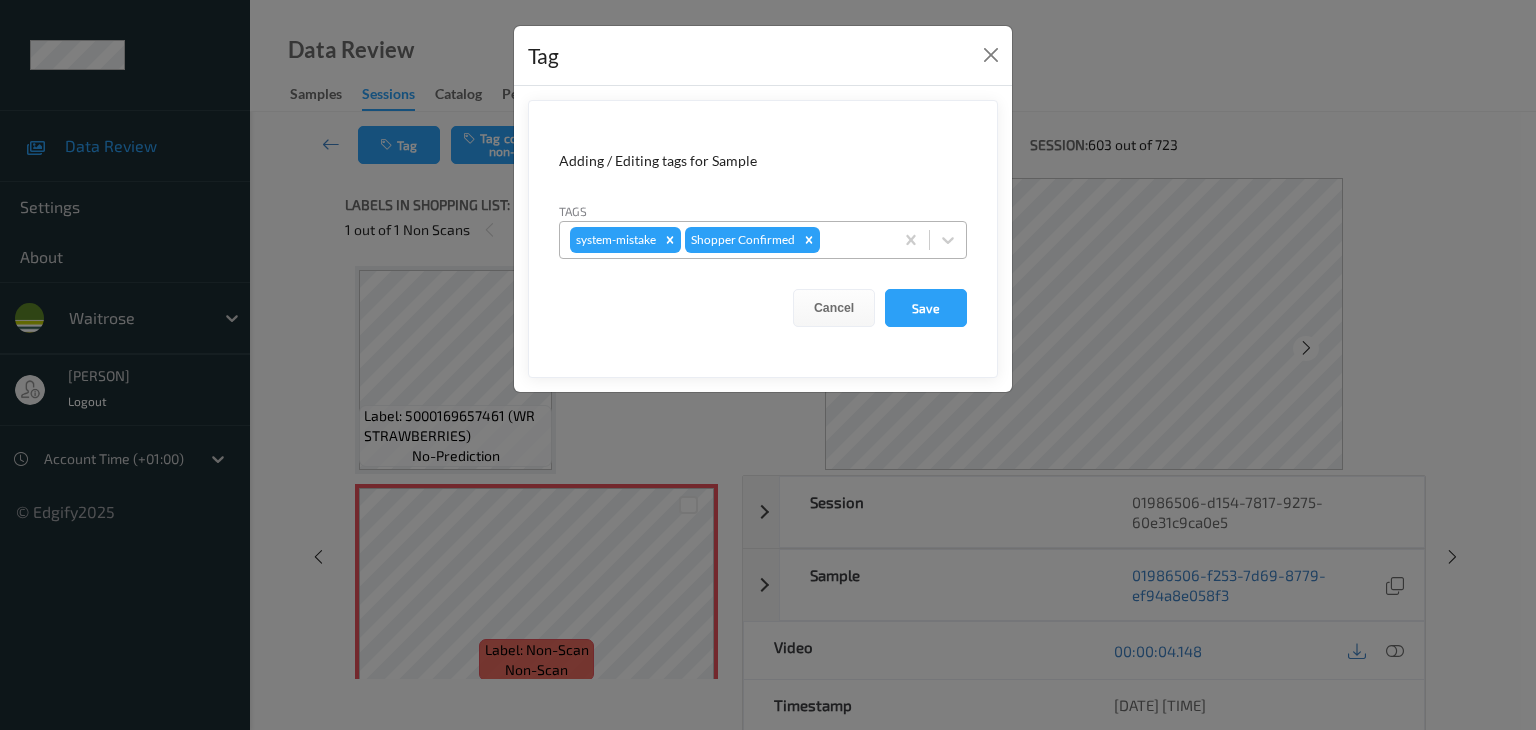 click at bounding box center [853, 240] 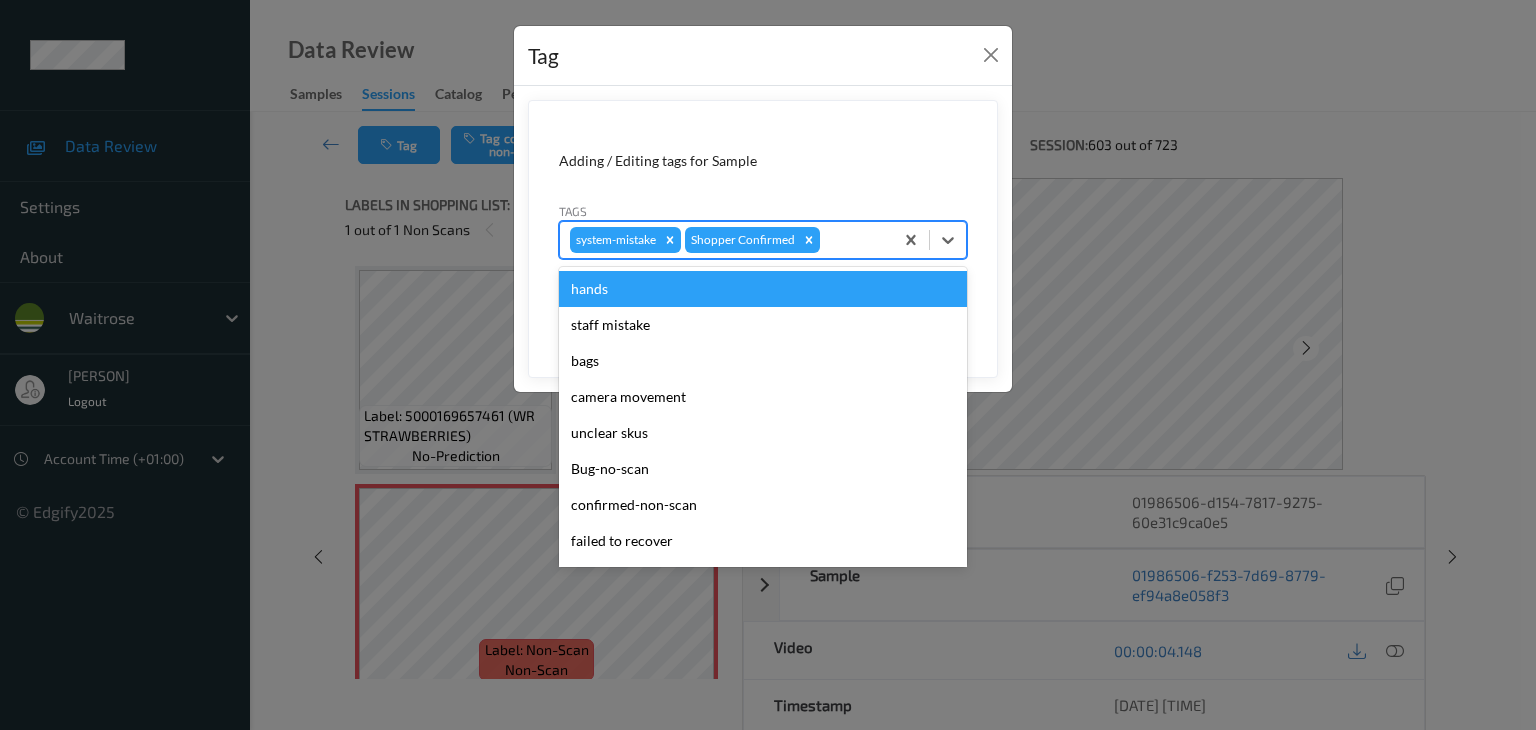 type on "u" 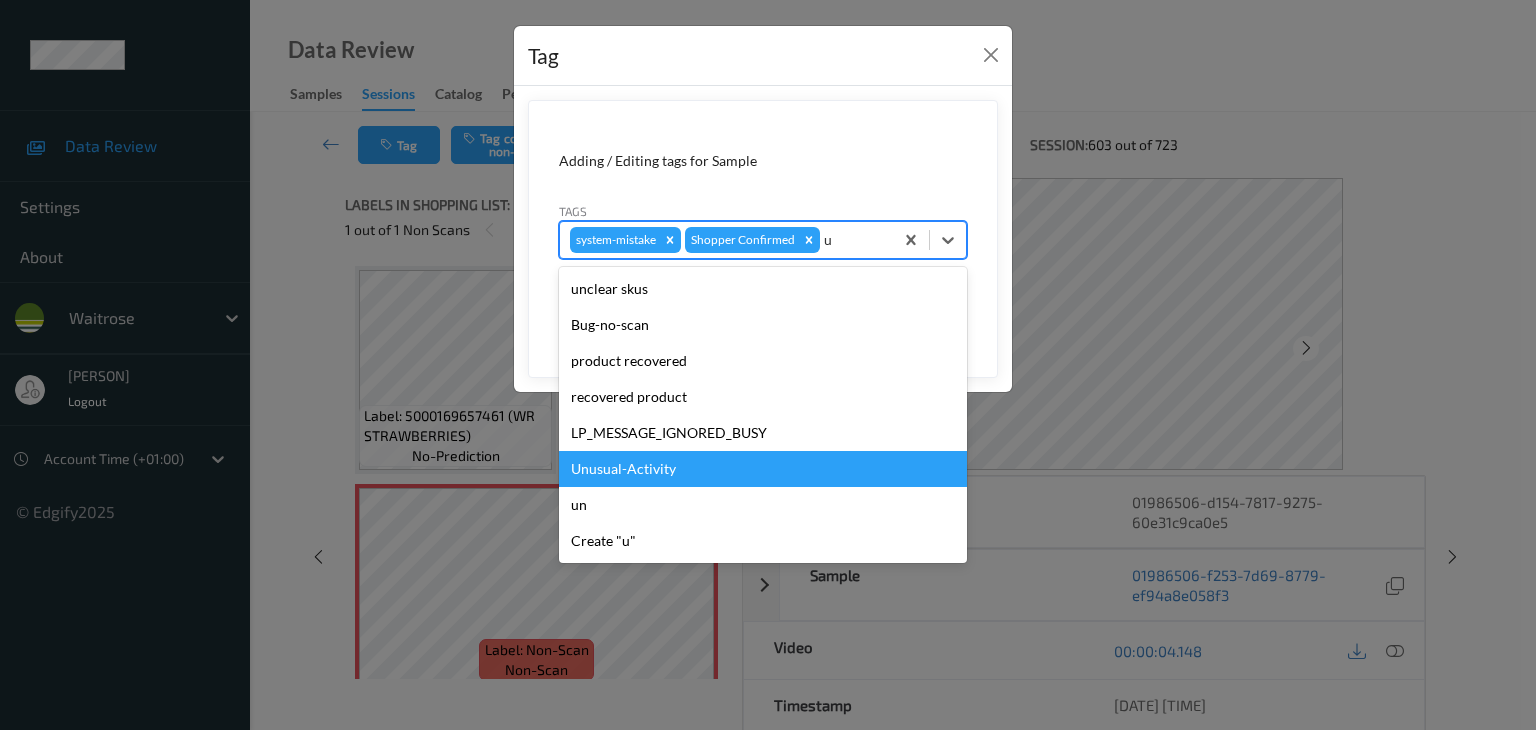 click on "Unusual-Activity" at bounding box center (763, 469) 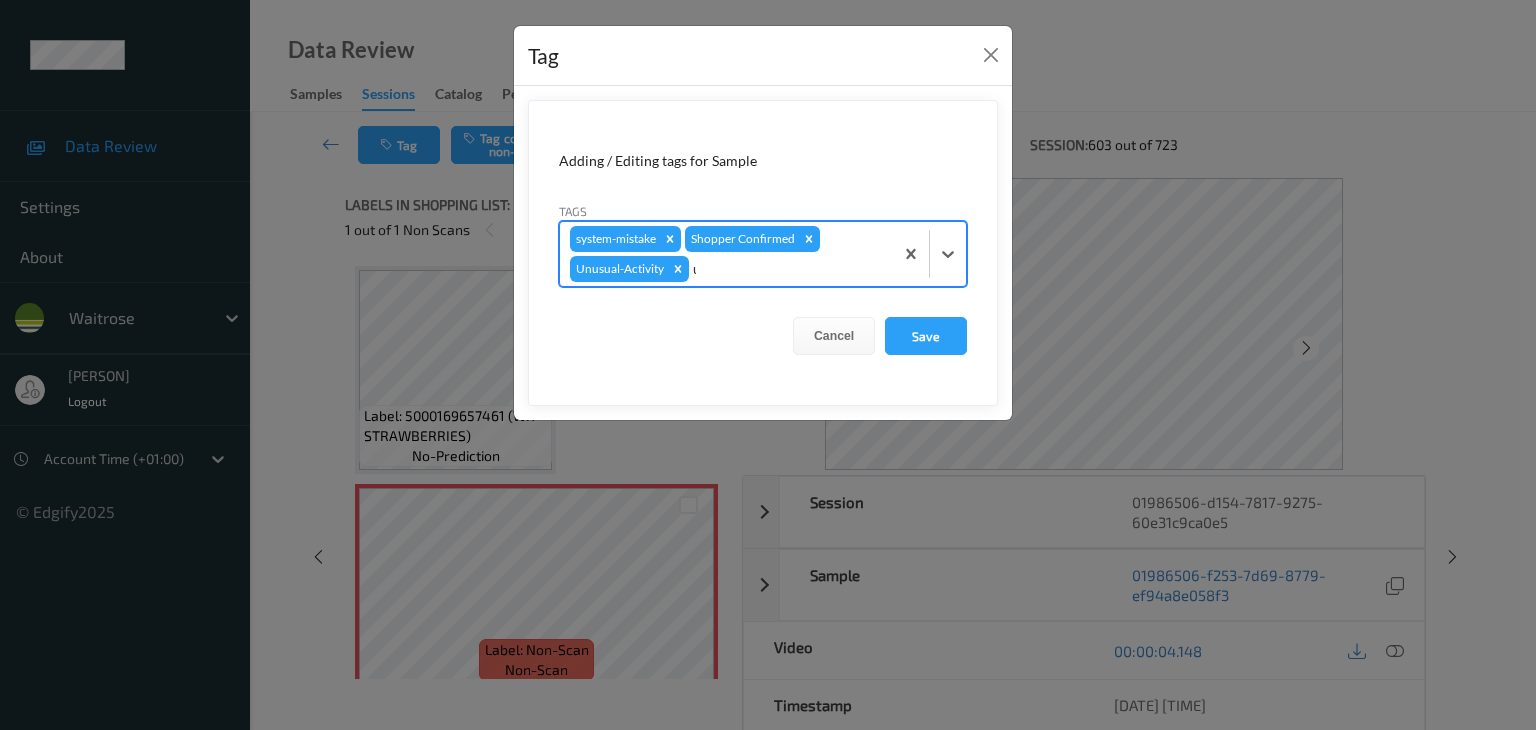 type 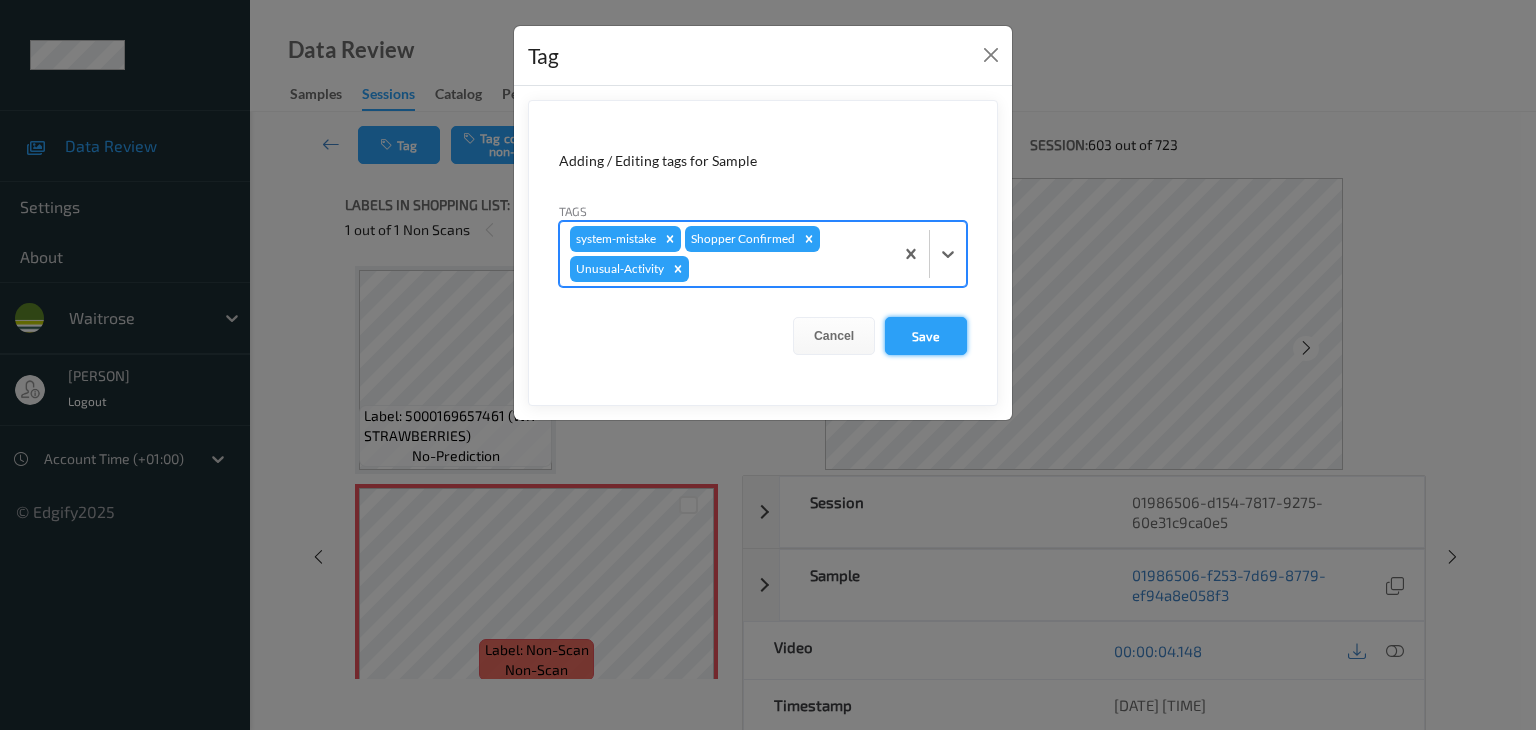 click on "Save" at bounding box center (926, 336) 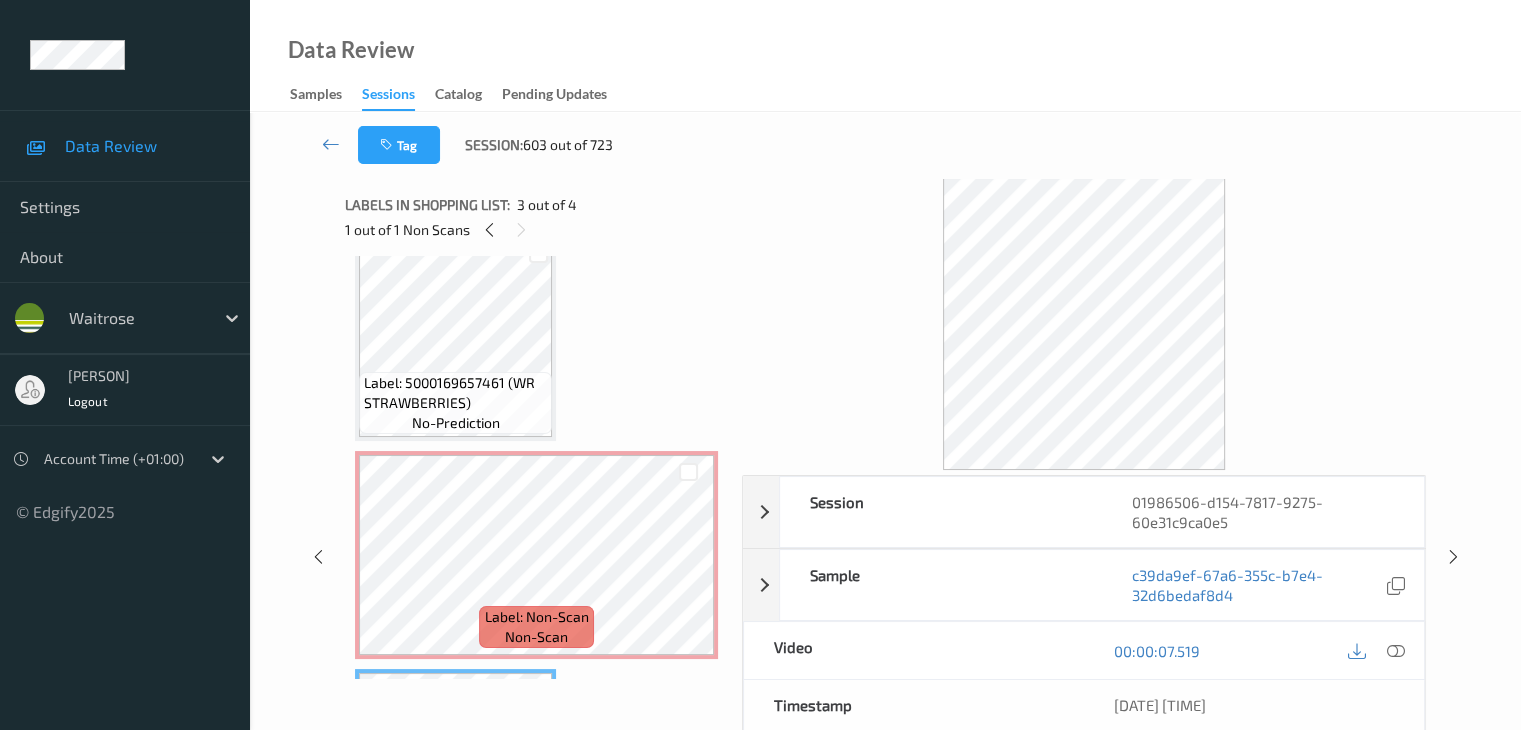 scroll, scrollTop: 0, scrollLeft: 0, axis: both 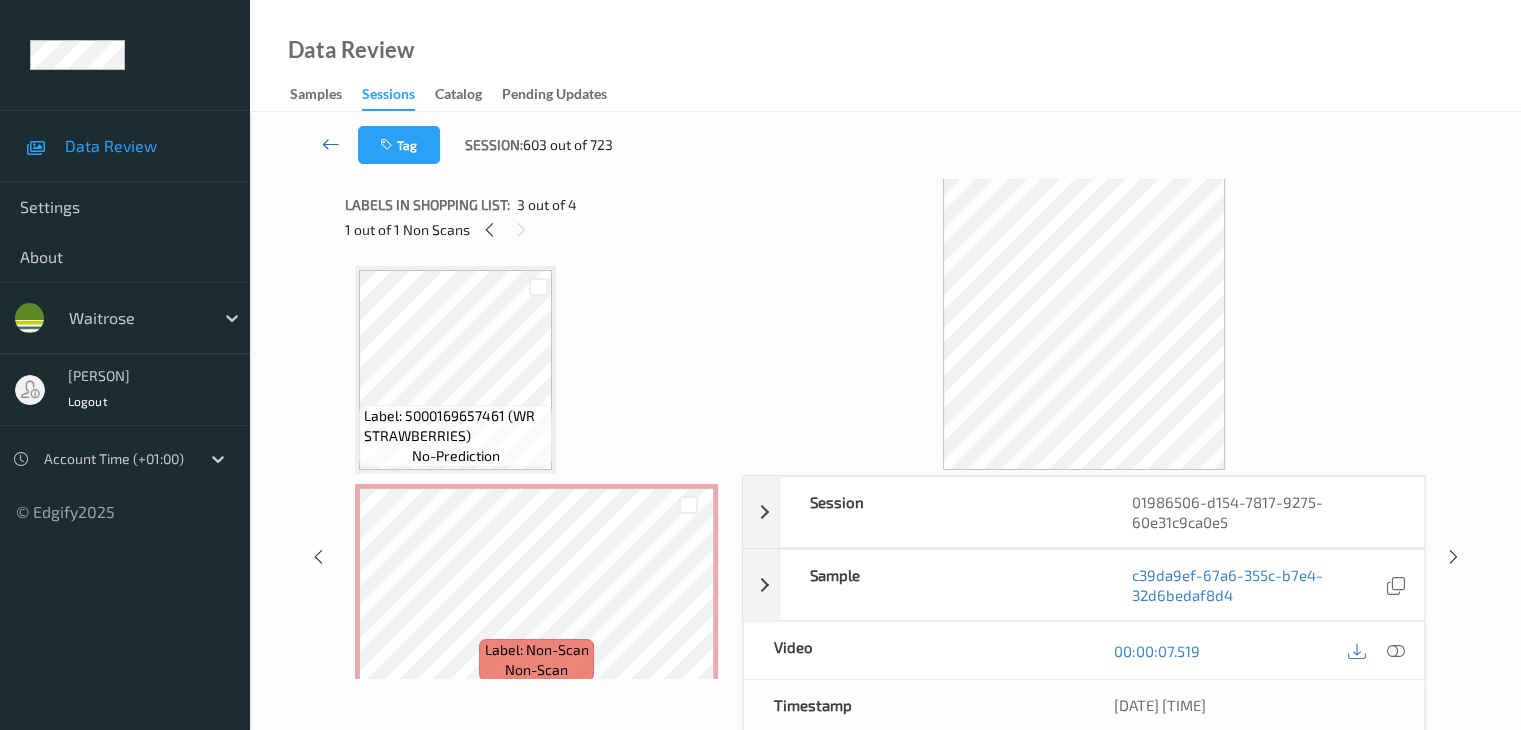 click at bounding box center [331, 144] 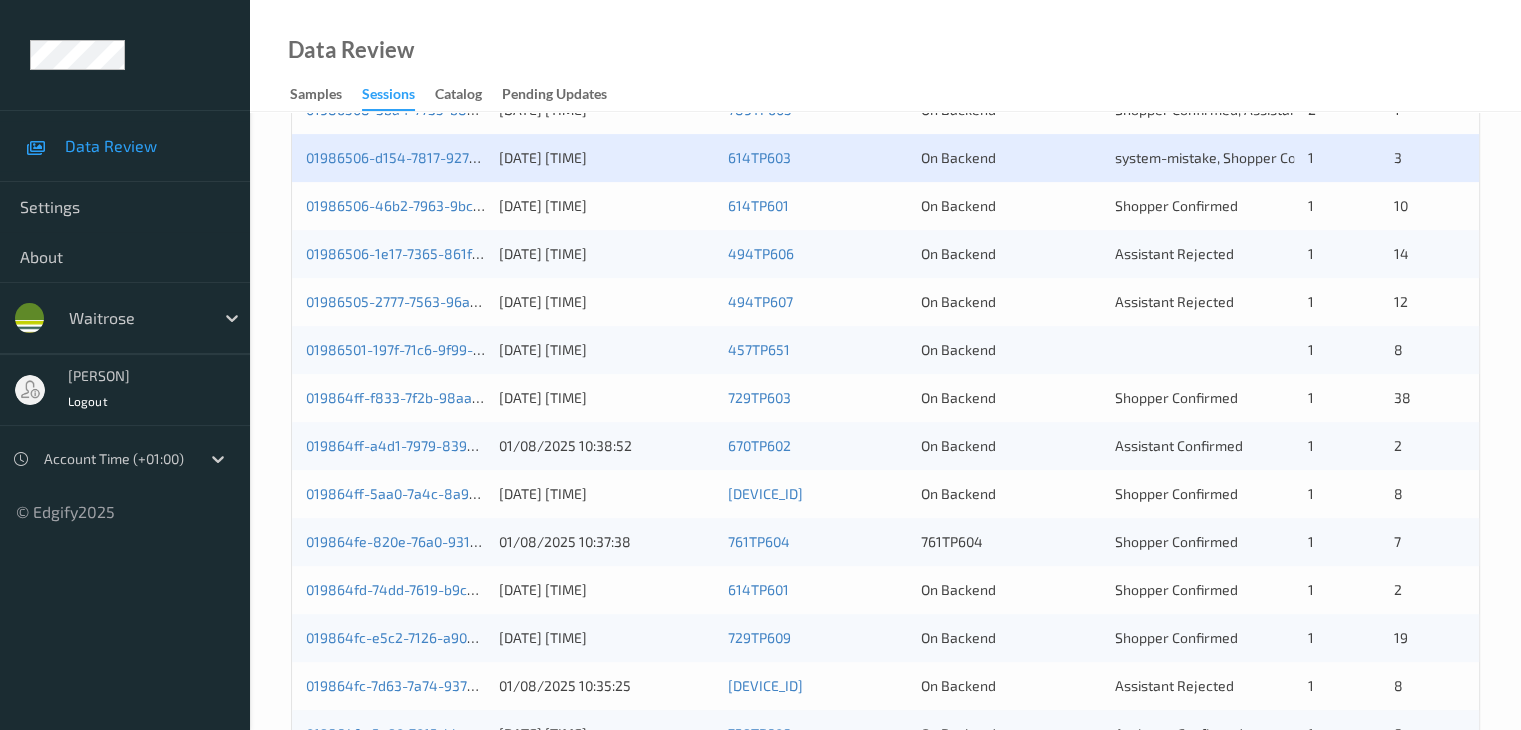 scroll, scrollTop: 400, scrollLeft: 0, axis: vertical 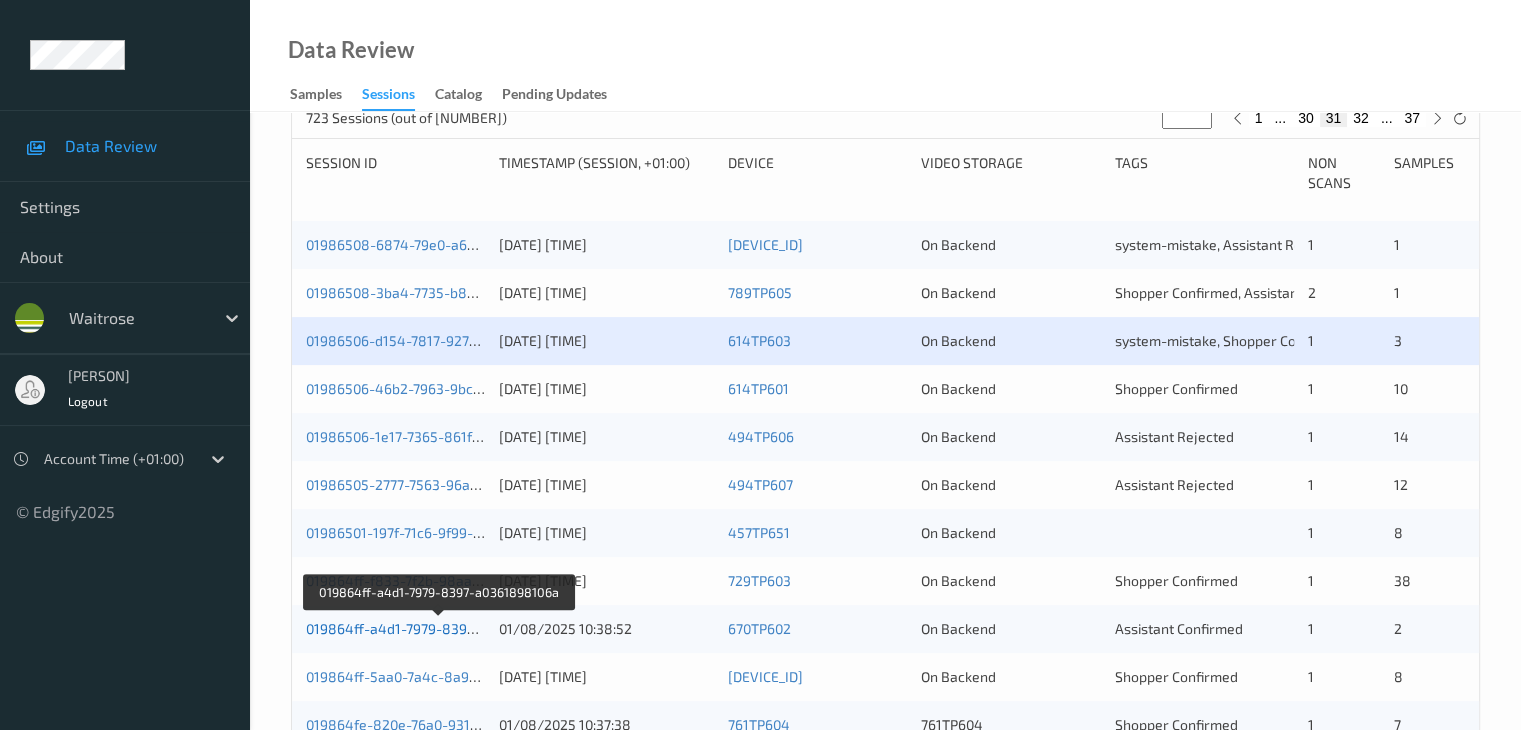 click on "019864ff-a4d1-7979-8397-a0361898106a" at bounding box center (440, 628) 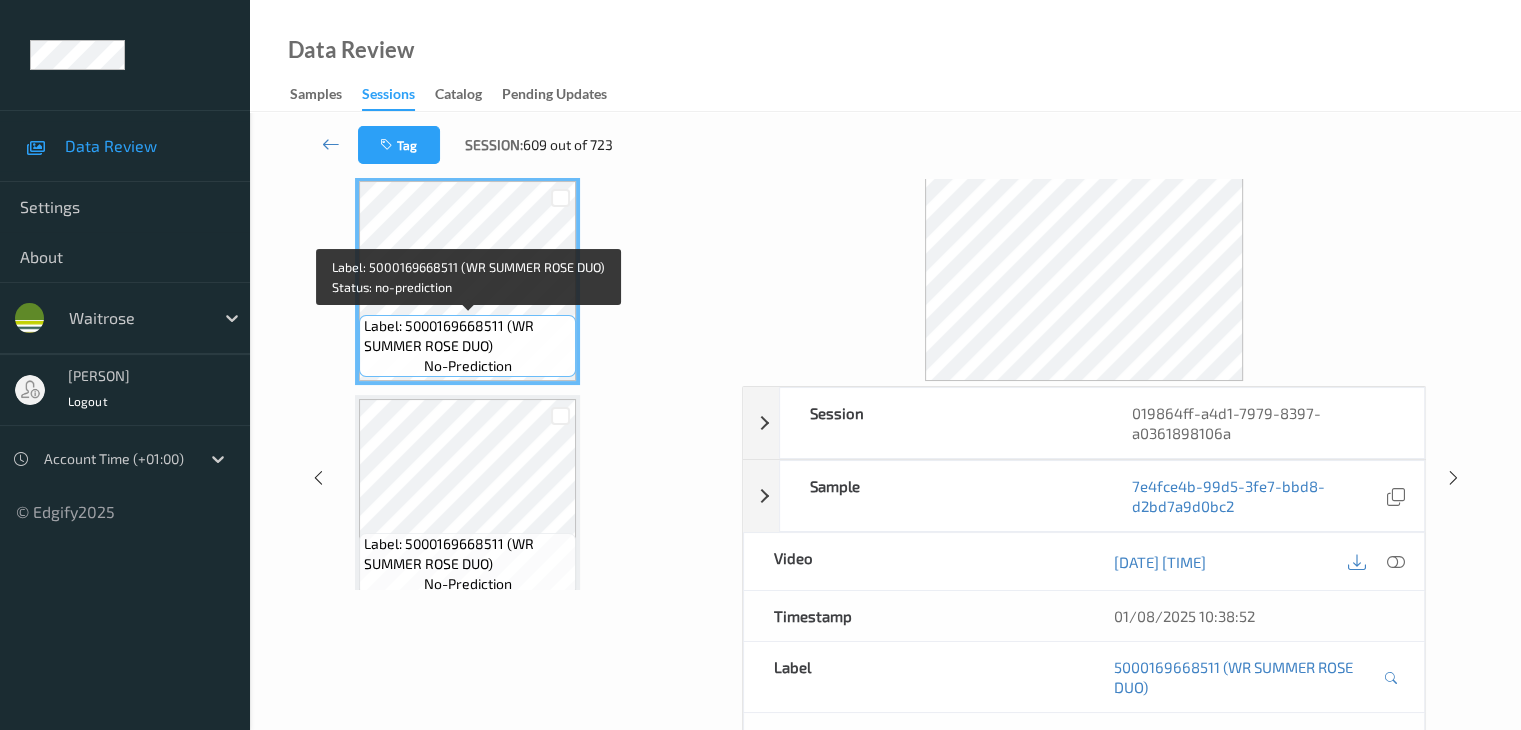 scroll, scrollTop: 0, scrollLeft: 0, axis: both 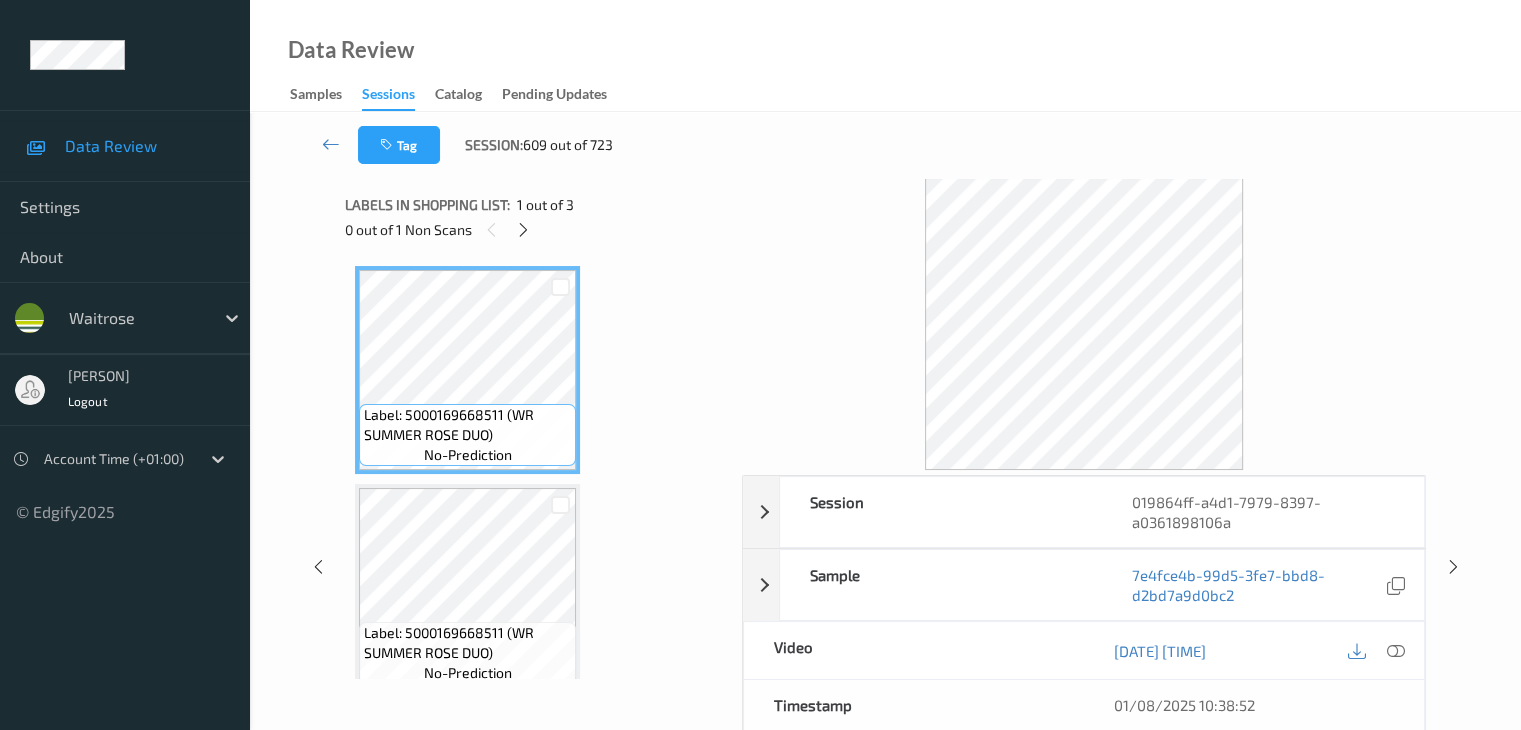 click on "0 out of 1 Non Scans" at bounding box center [536, 229] 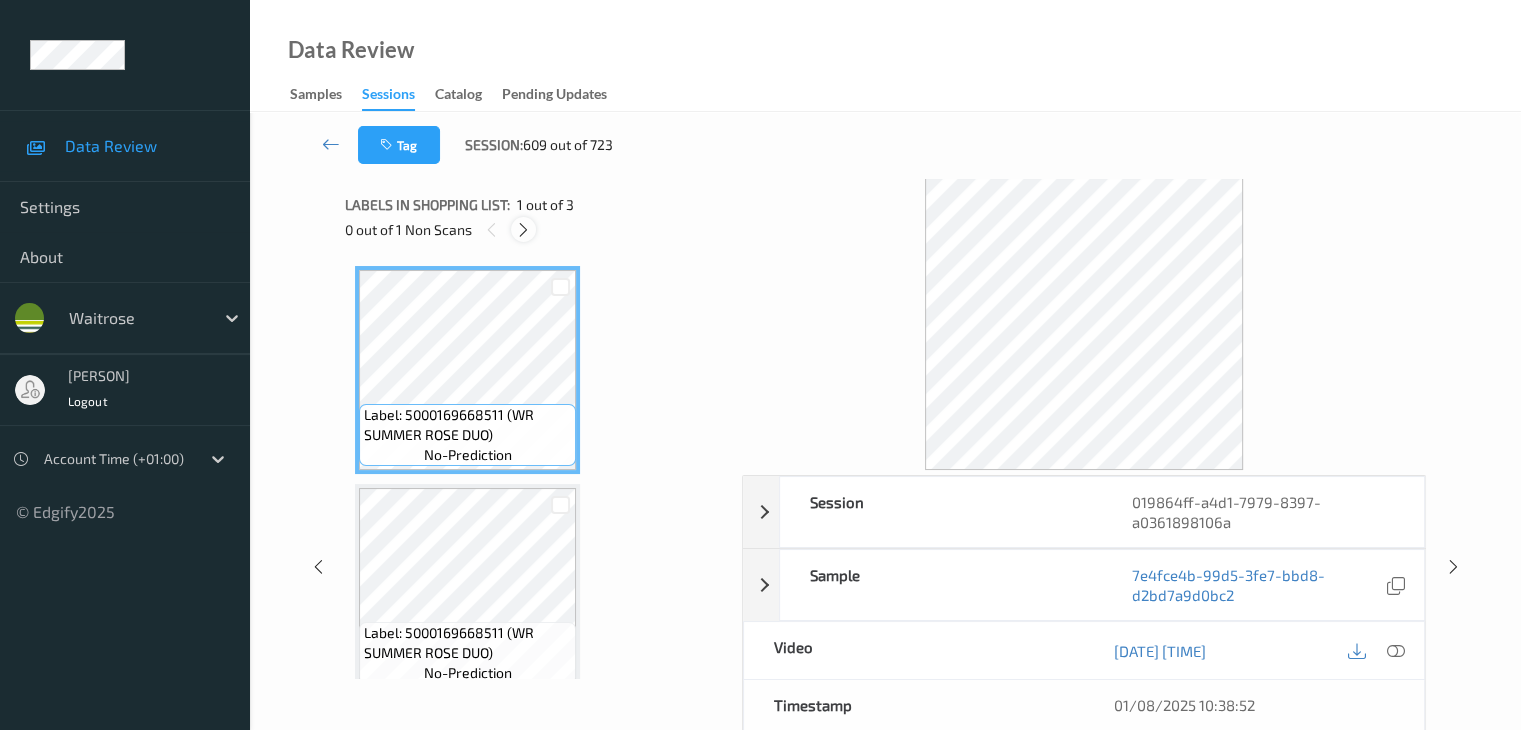 click at bounding box center (523, 229) 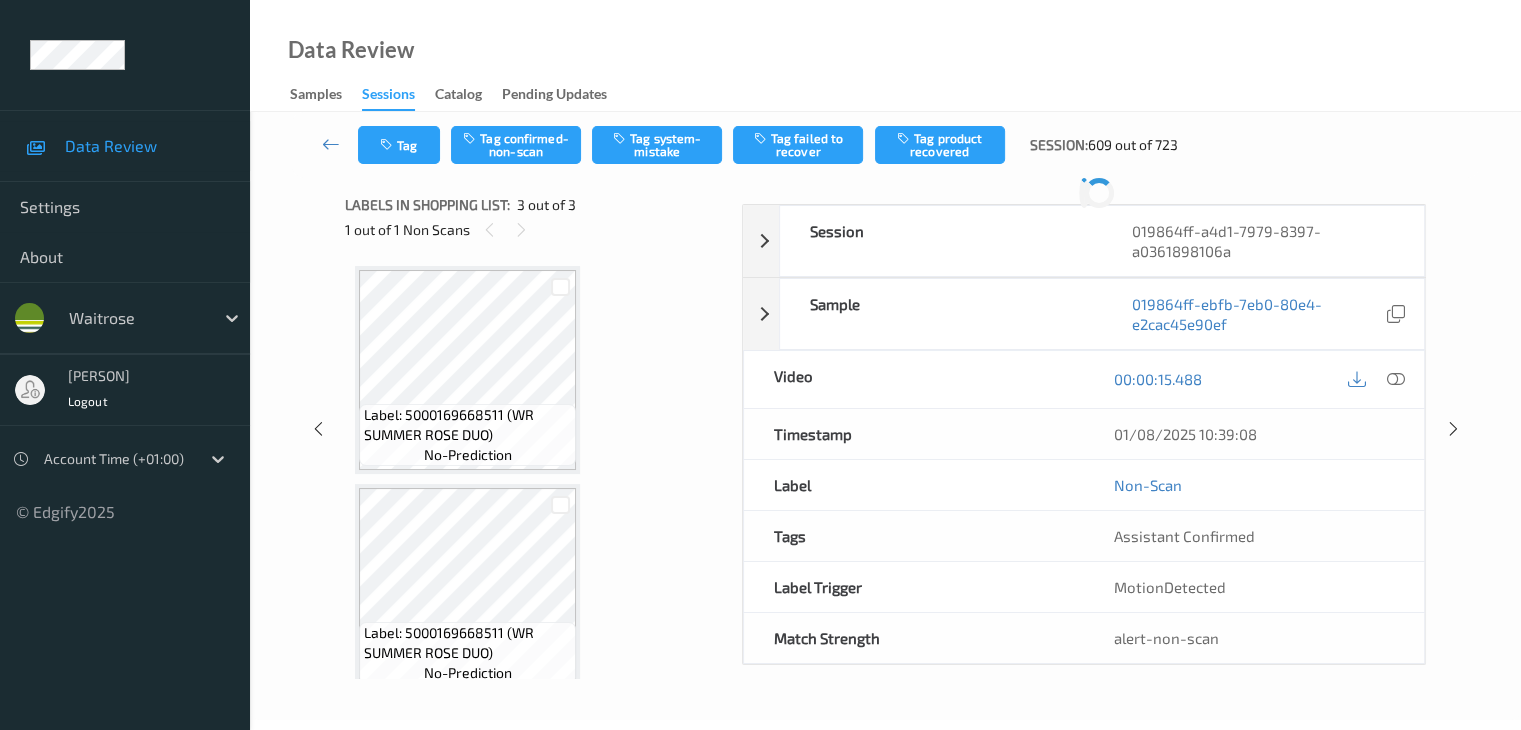 scroll, scrollTop: 228, scrollLeft: 0, axis: vertical 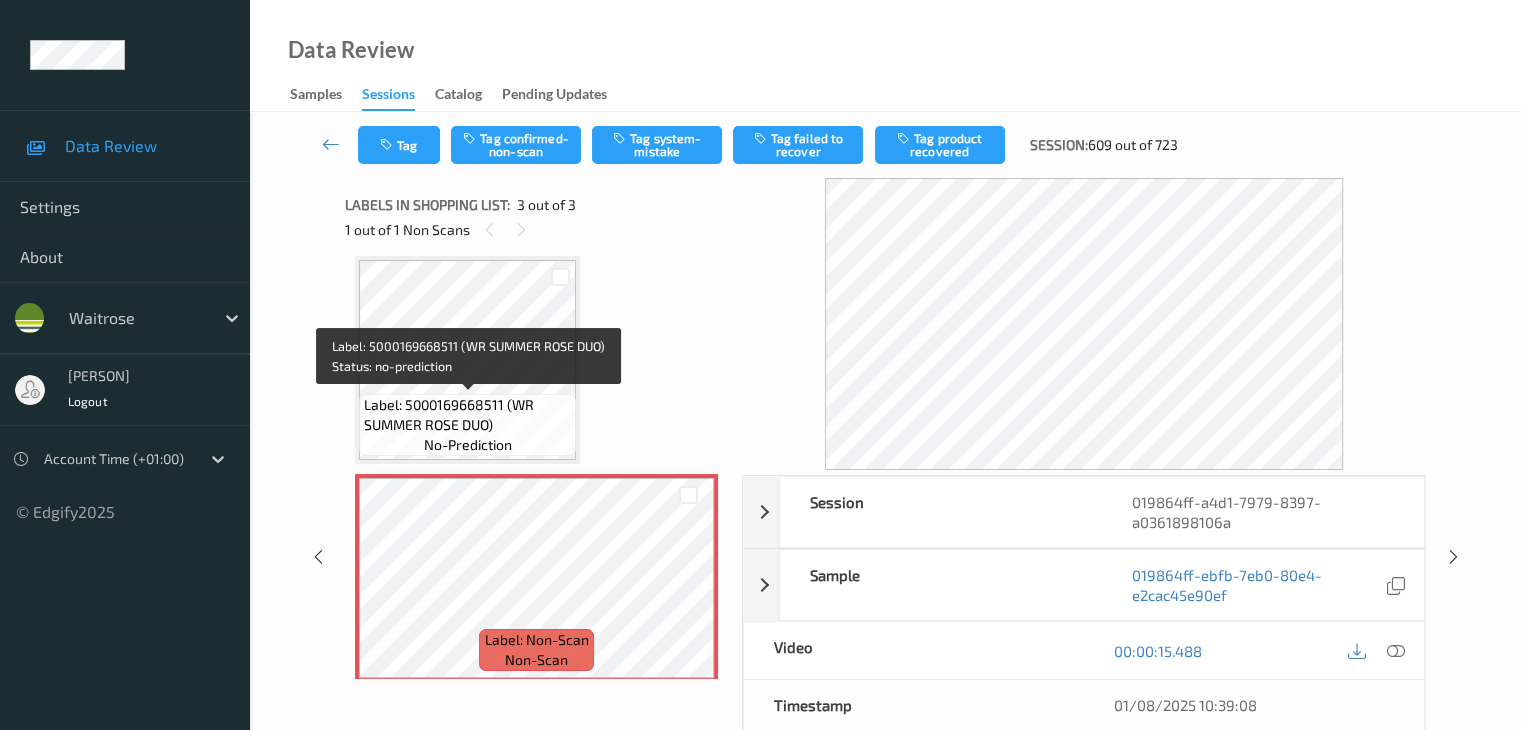 click on "Label: 5000169668511 (WR SUMMER ROSE DUO)" at bounding box center [467, 415] 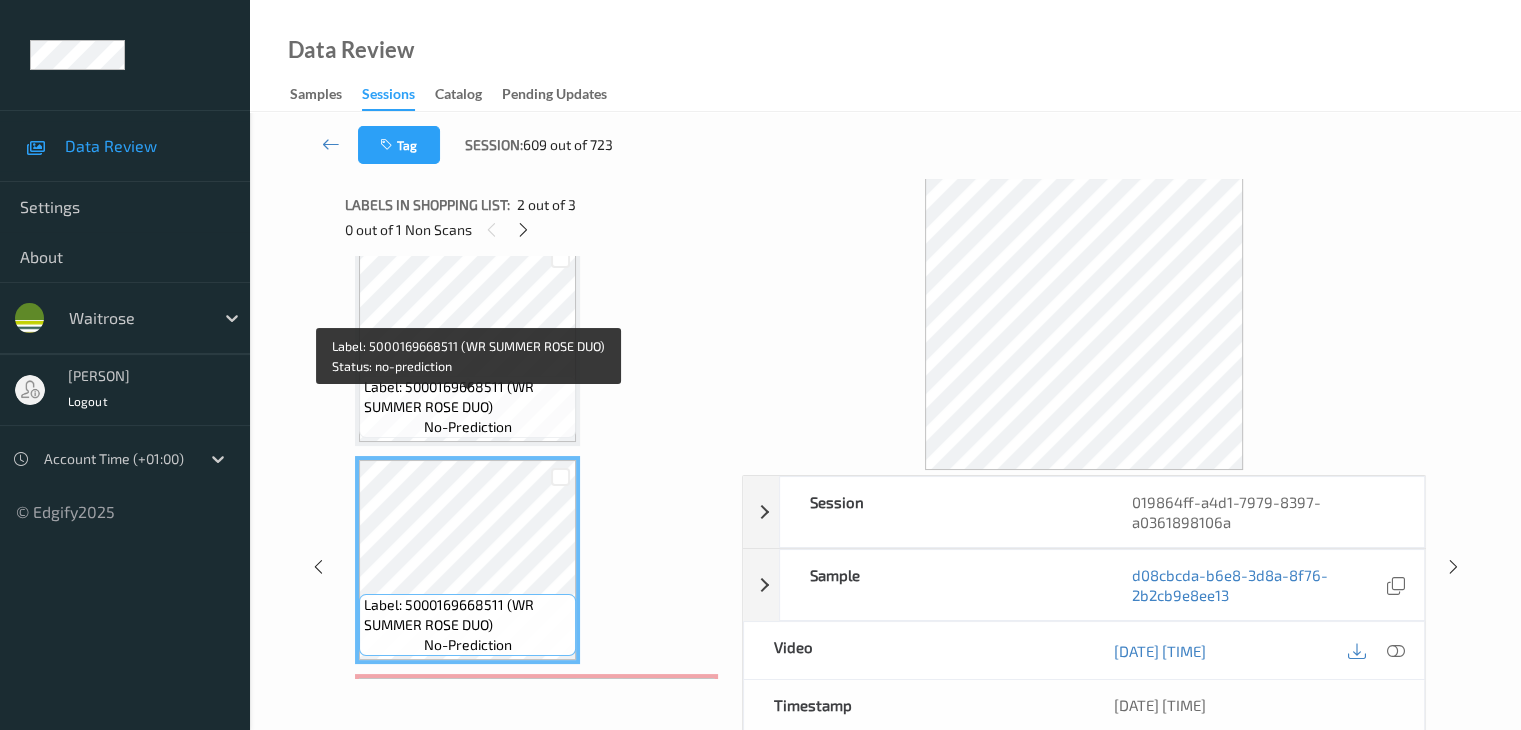 scroll, scrollTop: 28, scrollLeft: 0, axis: vertical 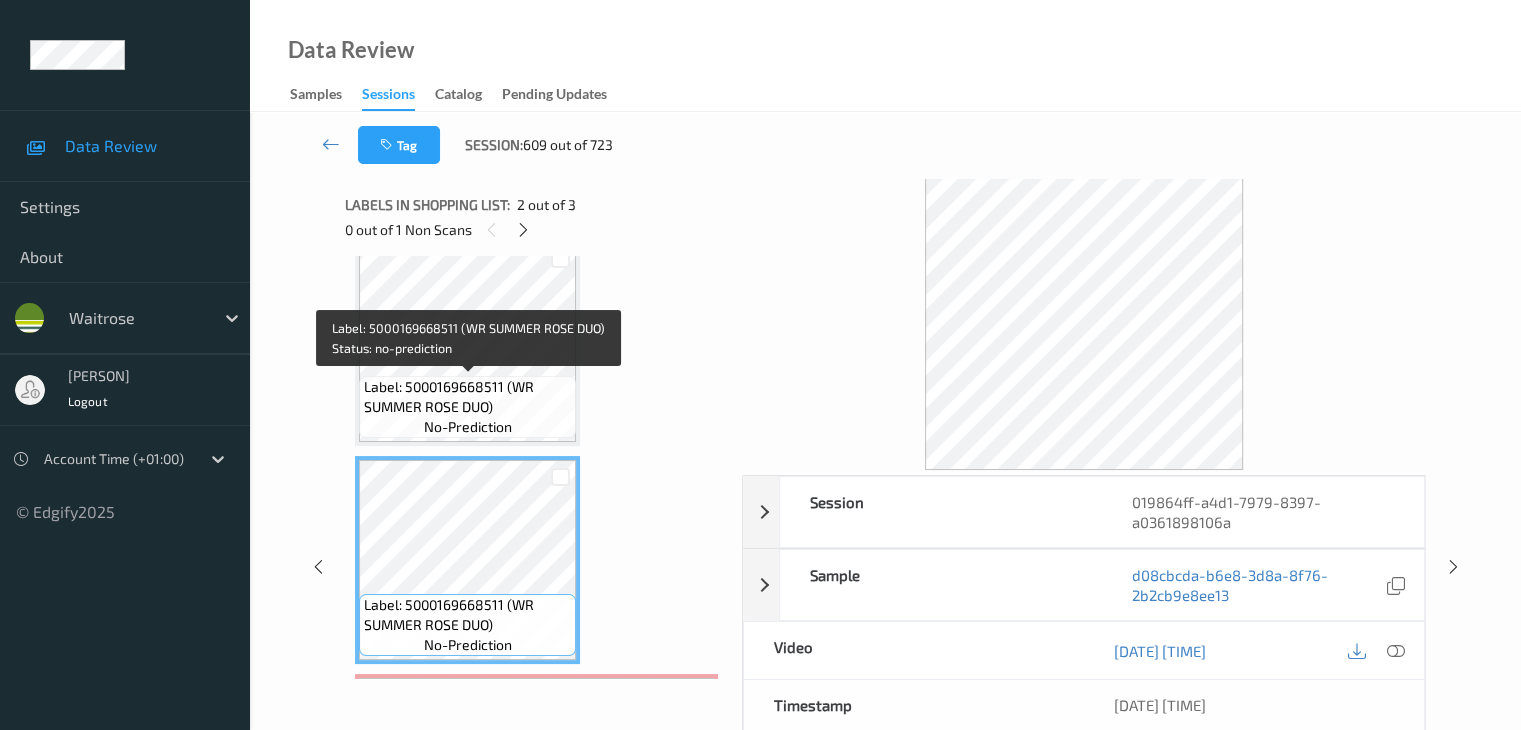 click on "Label: 5000169668511 (WR SUMMER ROSE DUO)" at bounding box center [467, 397] 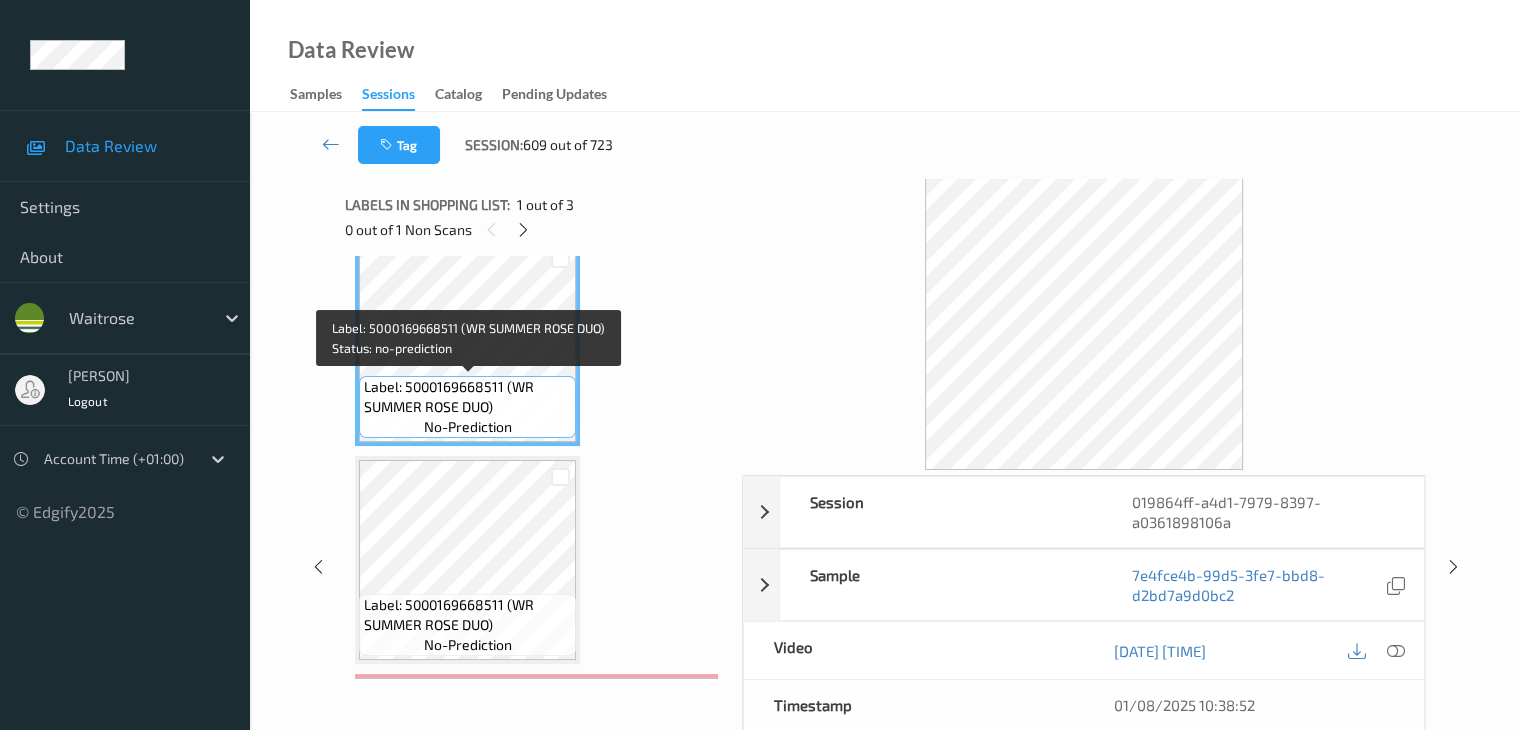 scroll, scrollTop: 0, scrollLeft: 0, axis: both 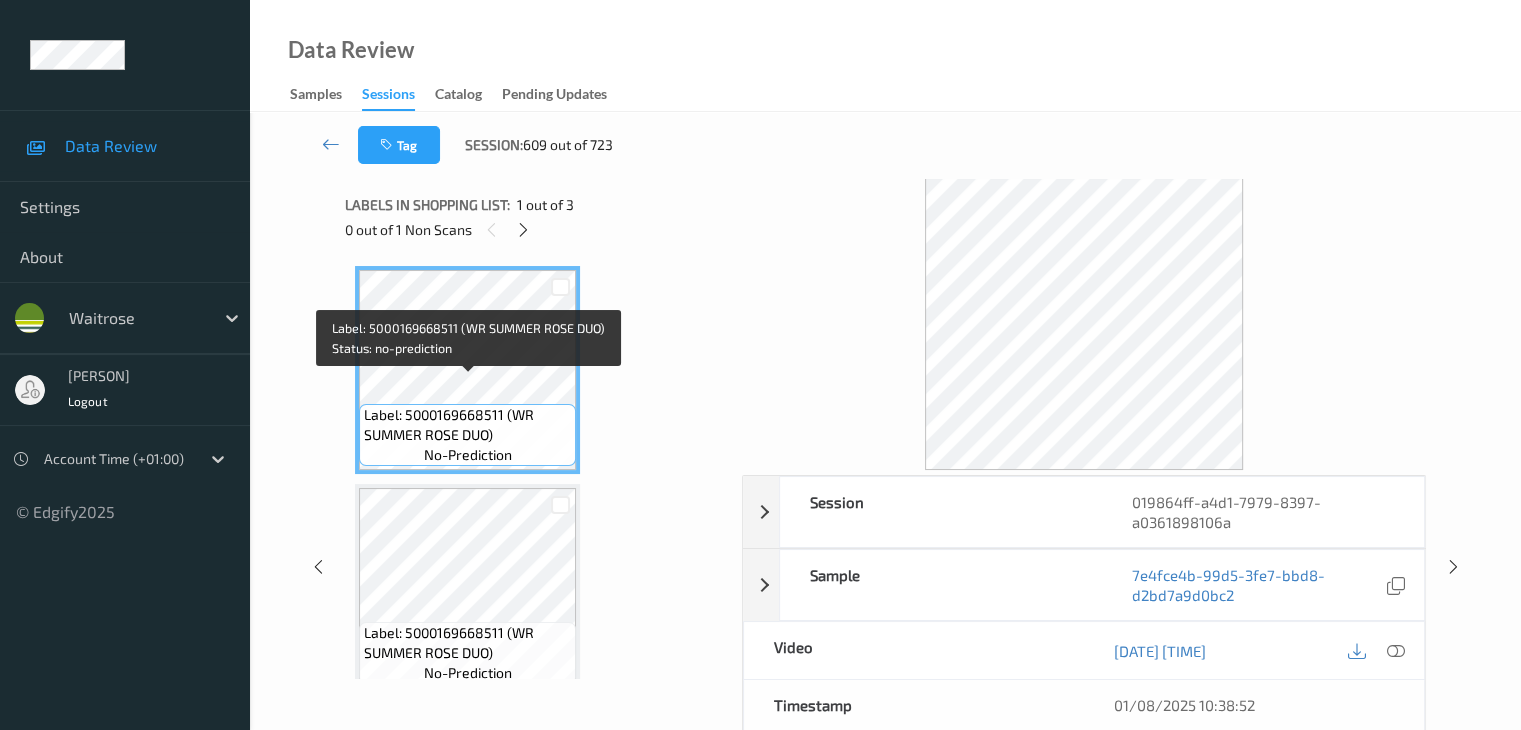 click on "Label: 5000169668511 (WR SUMMER ROSE DUO)" at bounding box center [467, 425] 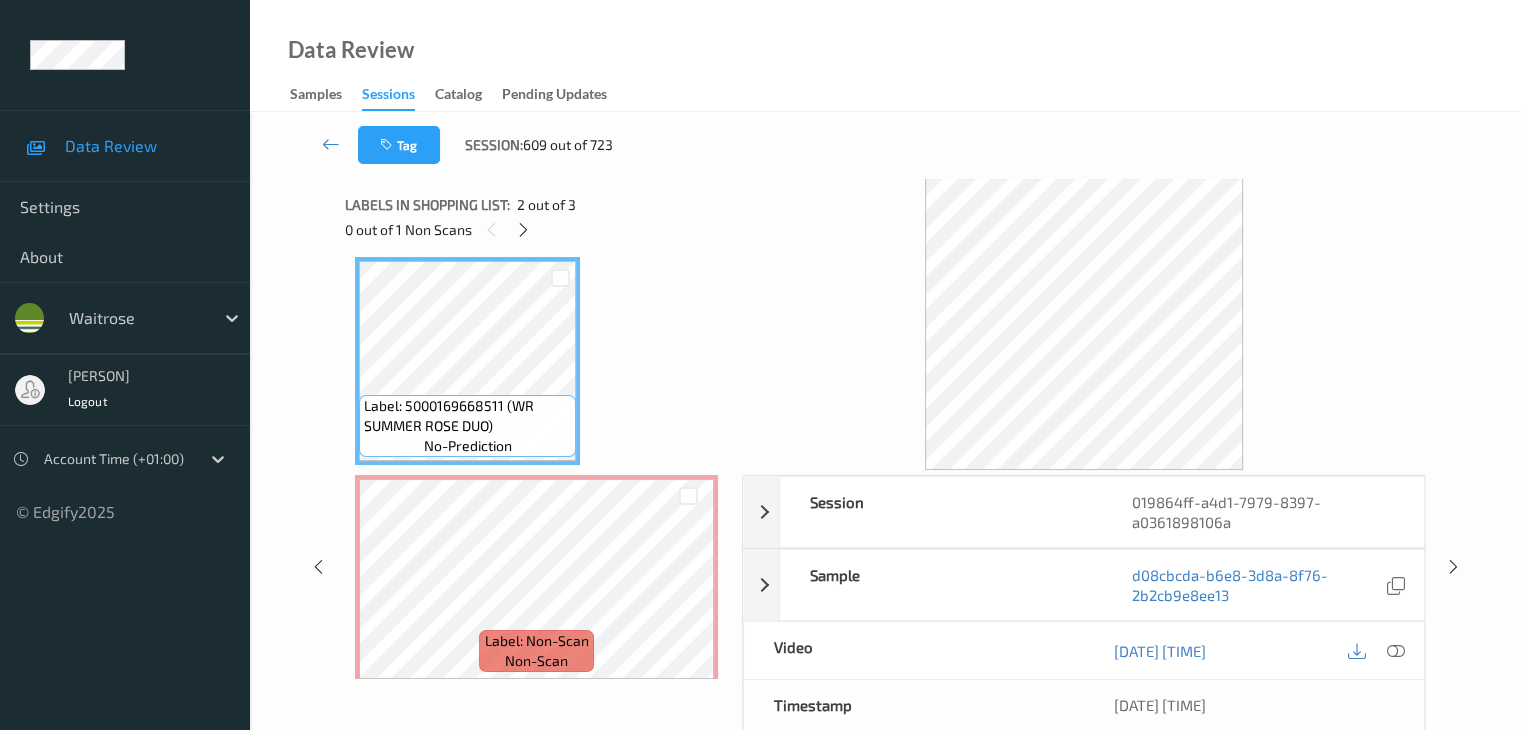 scroll, scrollTop: 241, scrollLeft: 0, axis: vertical 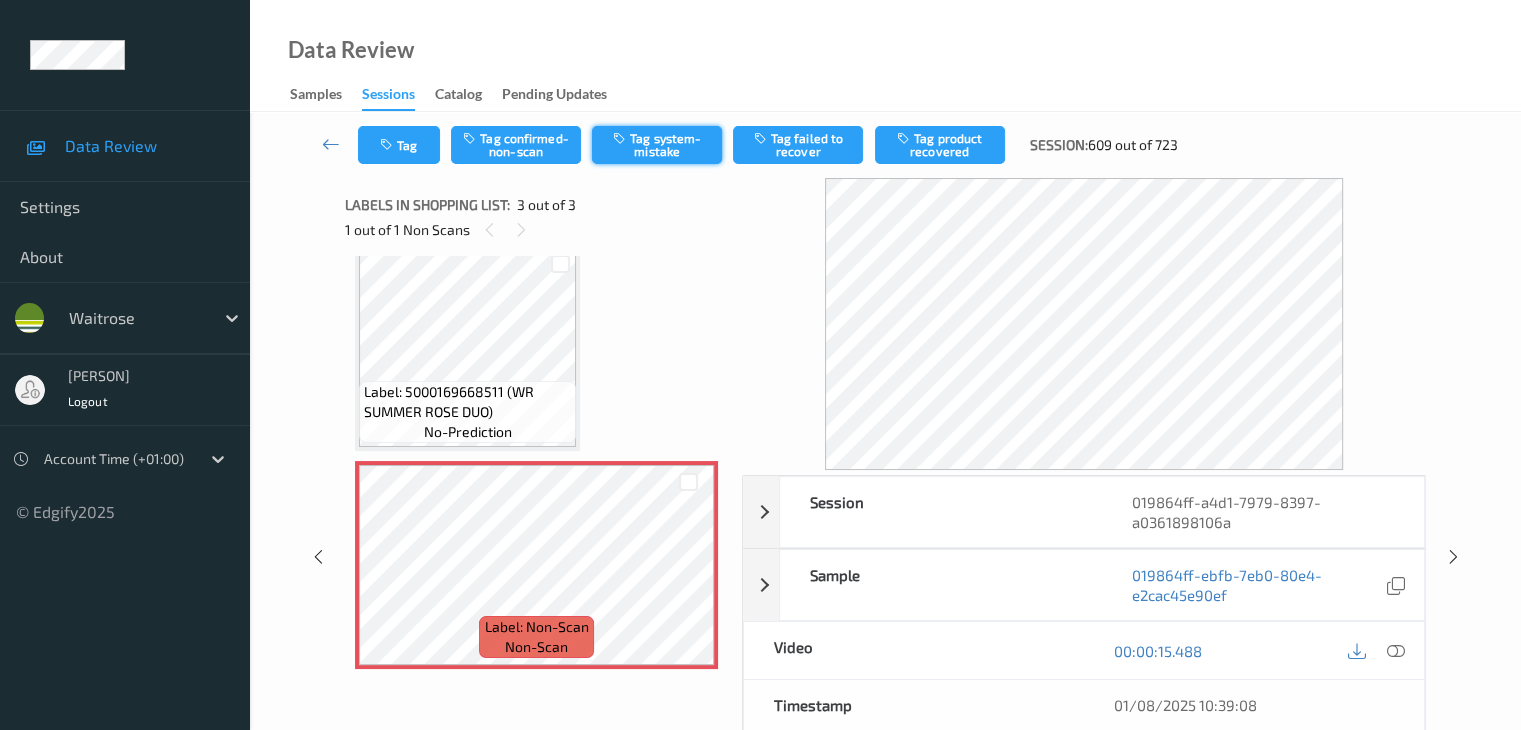 click on "Tag   system-mistake" at bounding box center [657, 145] 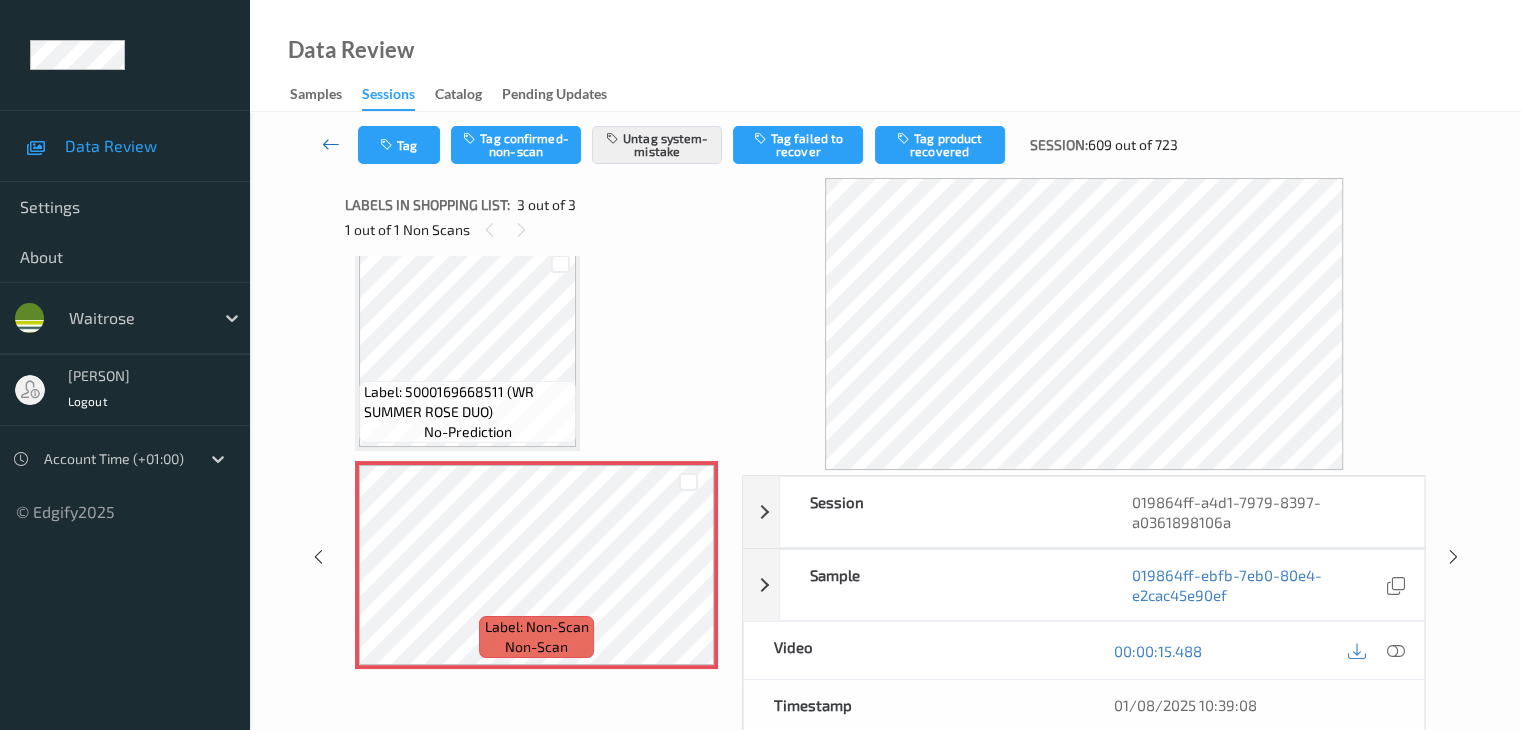 click at bounding box center (331, 144) 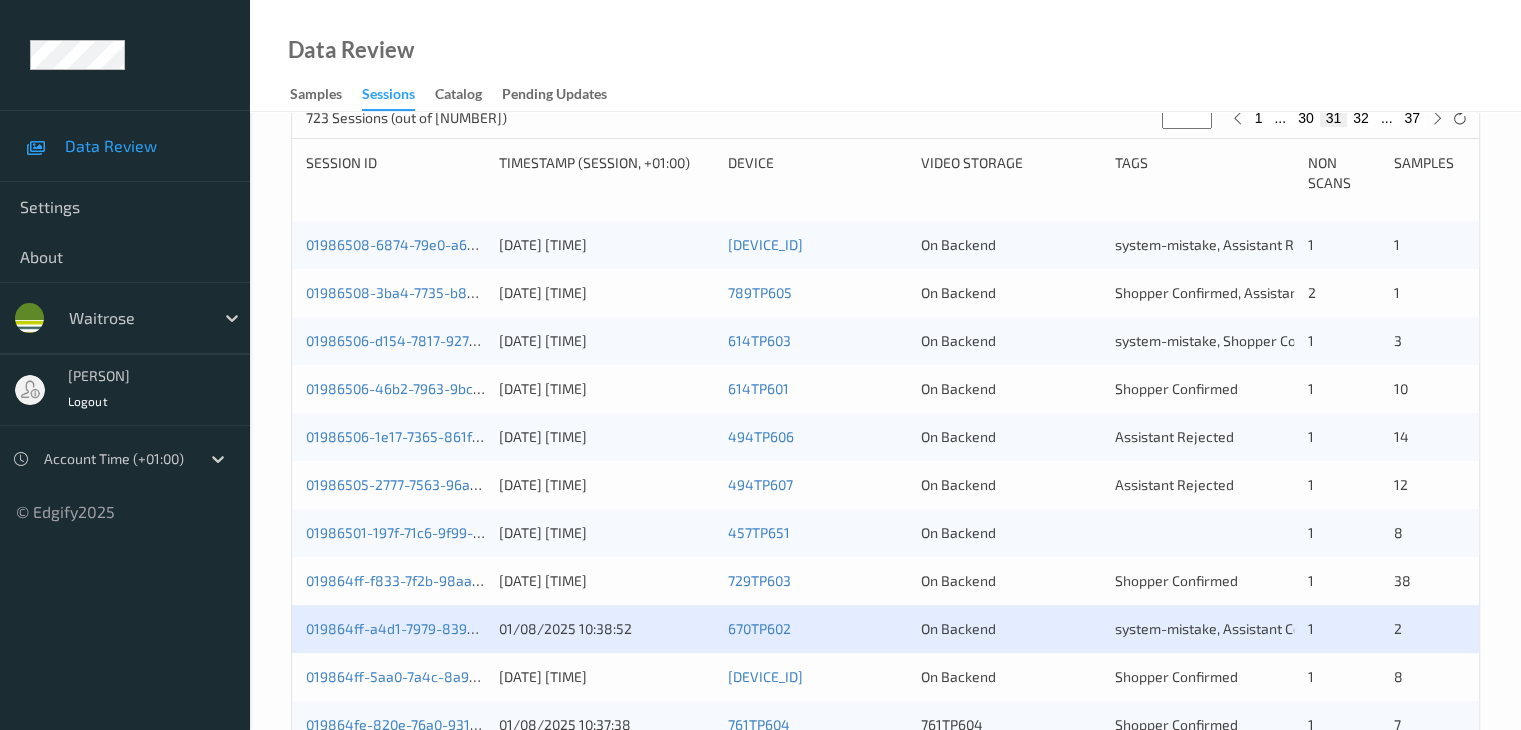 scroll, scrollTop: 800, scrollLeft: 0, axis: vertical 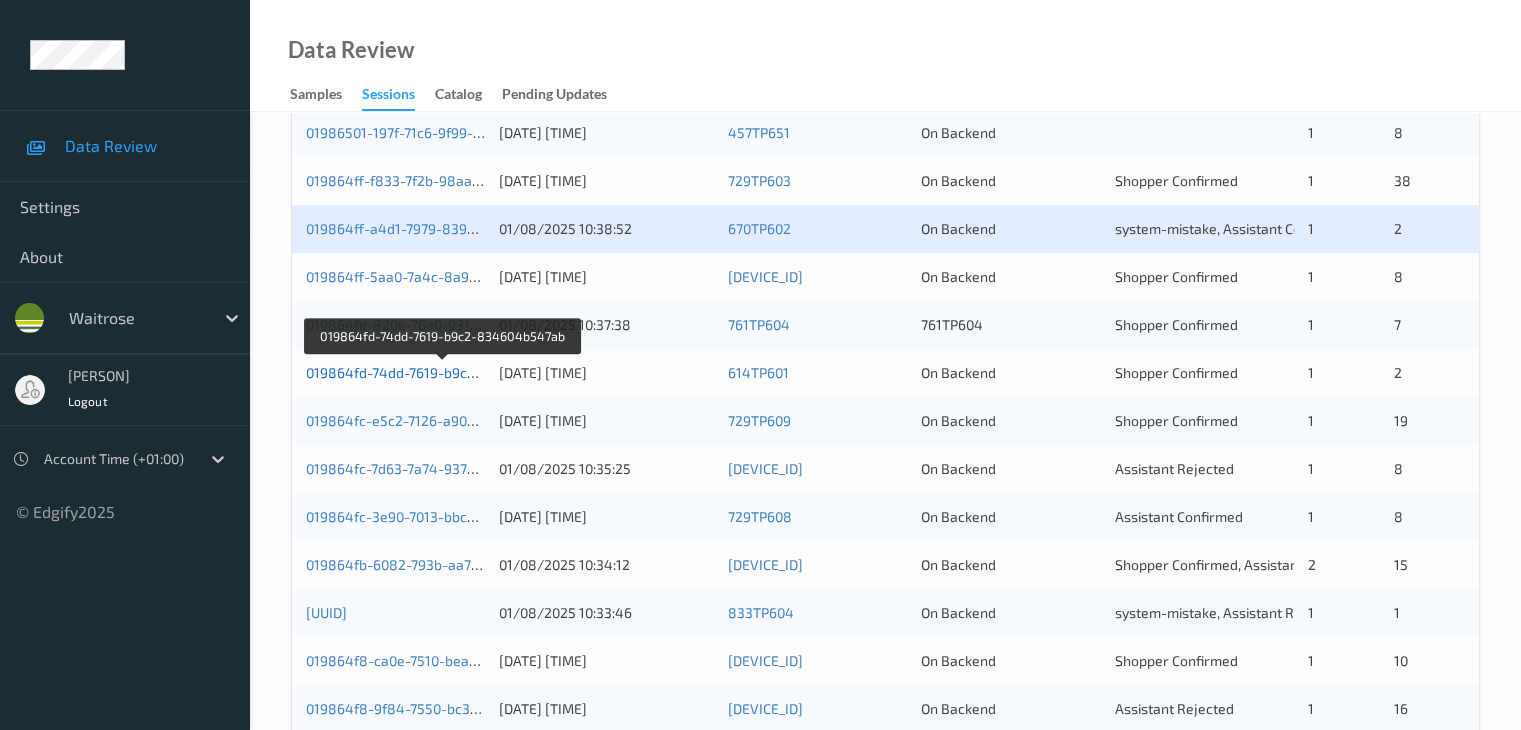 click on "019864fd-74dd-7619-b9c2-834604b547ab" at bounding box center (443, 372) 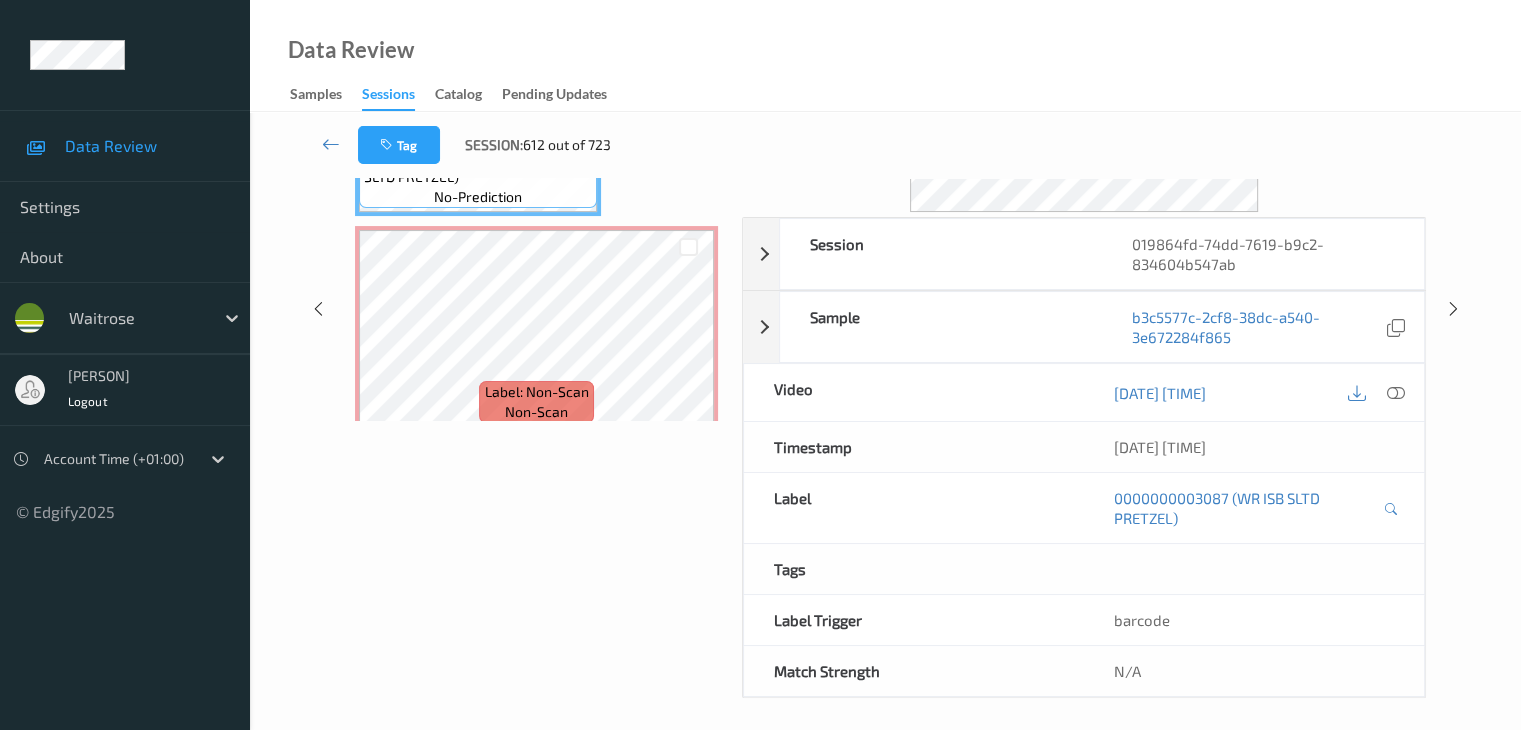 scroll, scrollTop: 0, scrollLeft: 0, axis: both 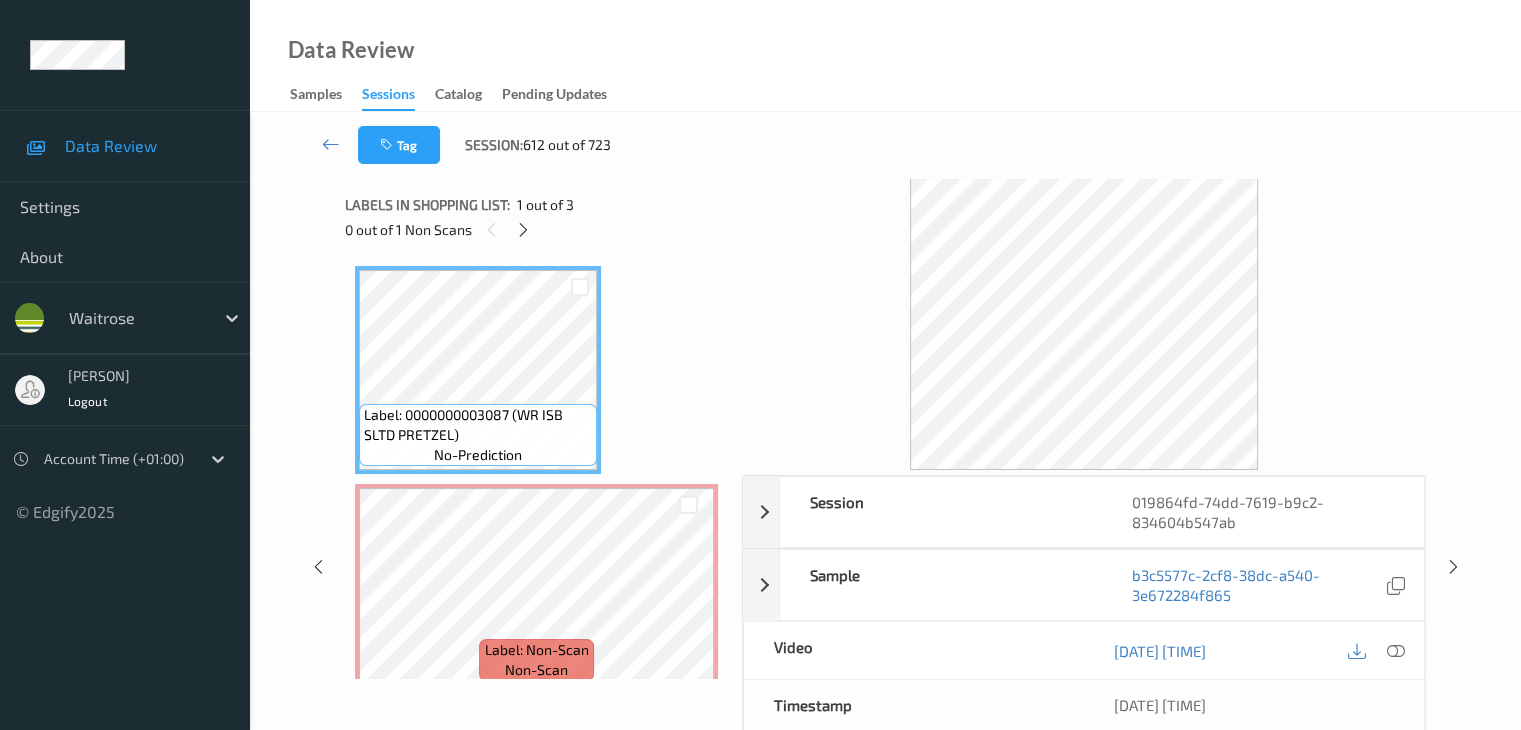 drag, startPoint x: 523, startPoint y: 234, endPoint x: 535, endPoint y: 241, distance: 13.892444 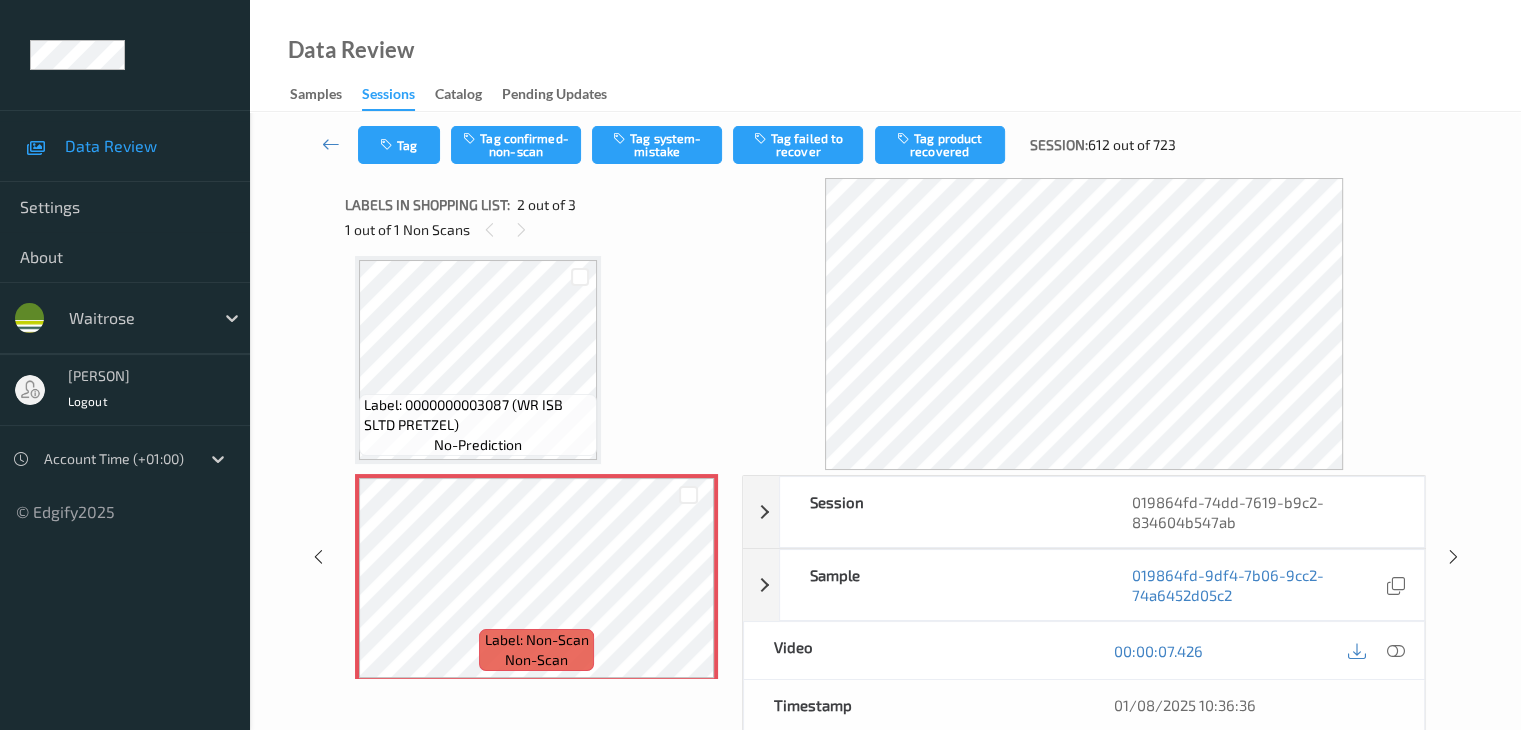 scroll, scrollTop: 0, scrollLeft: 0, axis: both 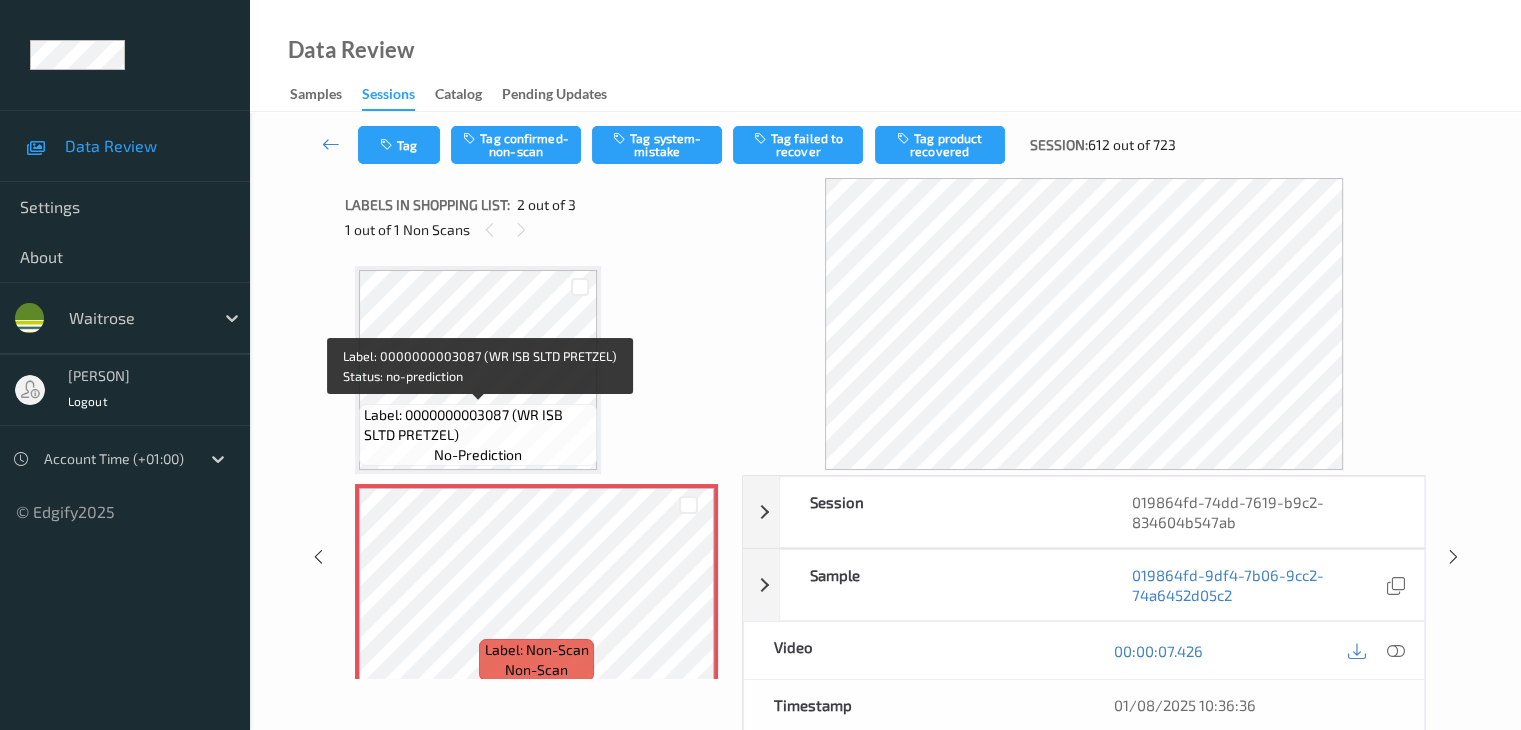 click on "Label: 0000000003087 (WR ISB SLTD PRETZEL) no-prediction" at bounding box center (478, 435) 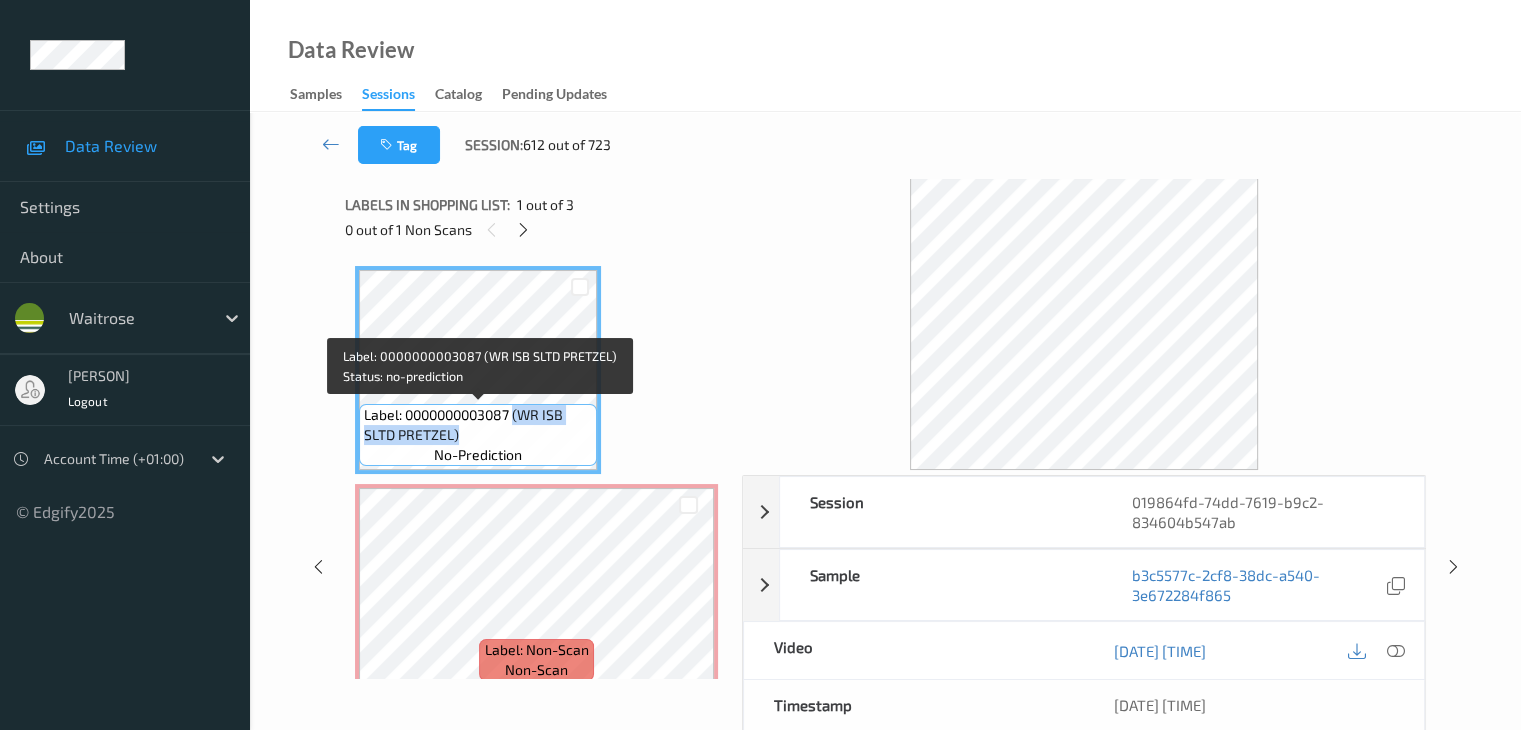 drag, startPoint x: 516, startPoint y: 416, endPoint x: 524, endPoint y: 426, distance: 12.806249 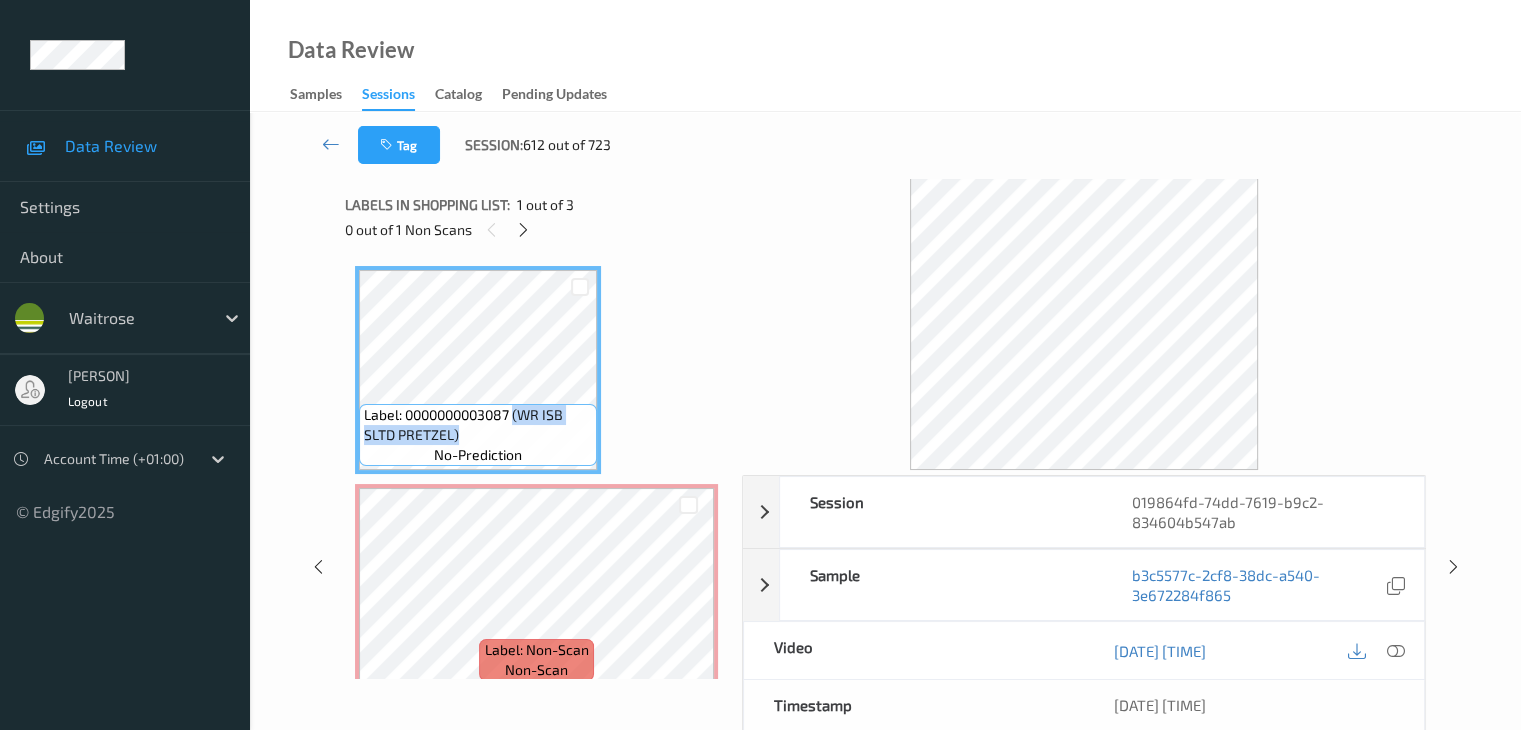 copy on "(WR ISB SLTD PRETZEL)" 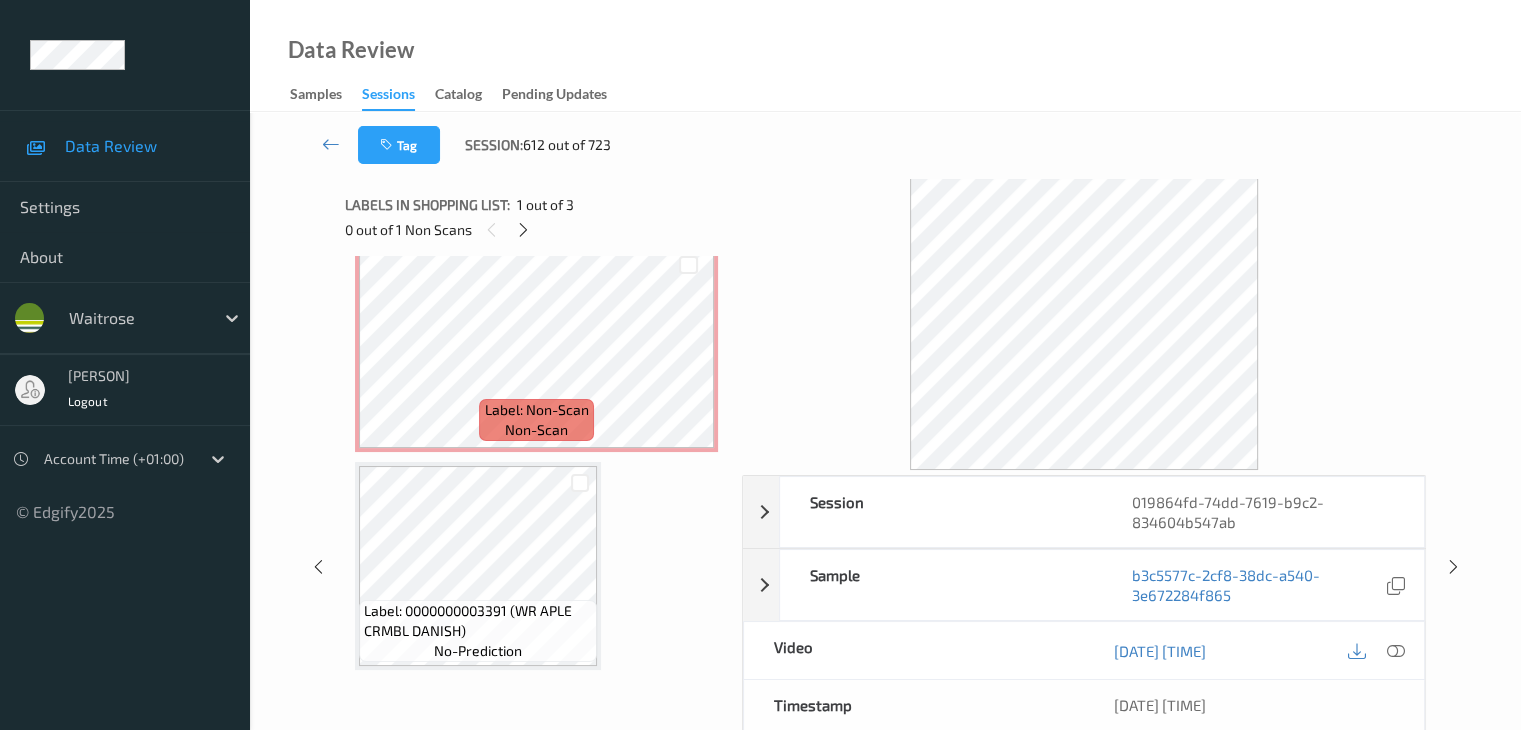 scroll, scrollTop: 241, scrollLeft: 0, axis: vertical 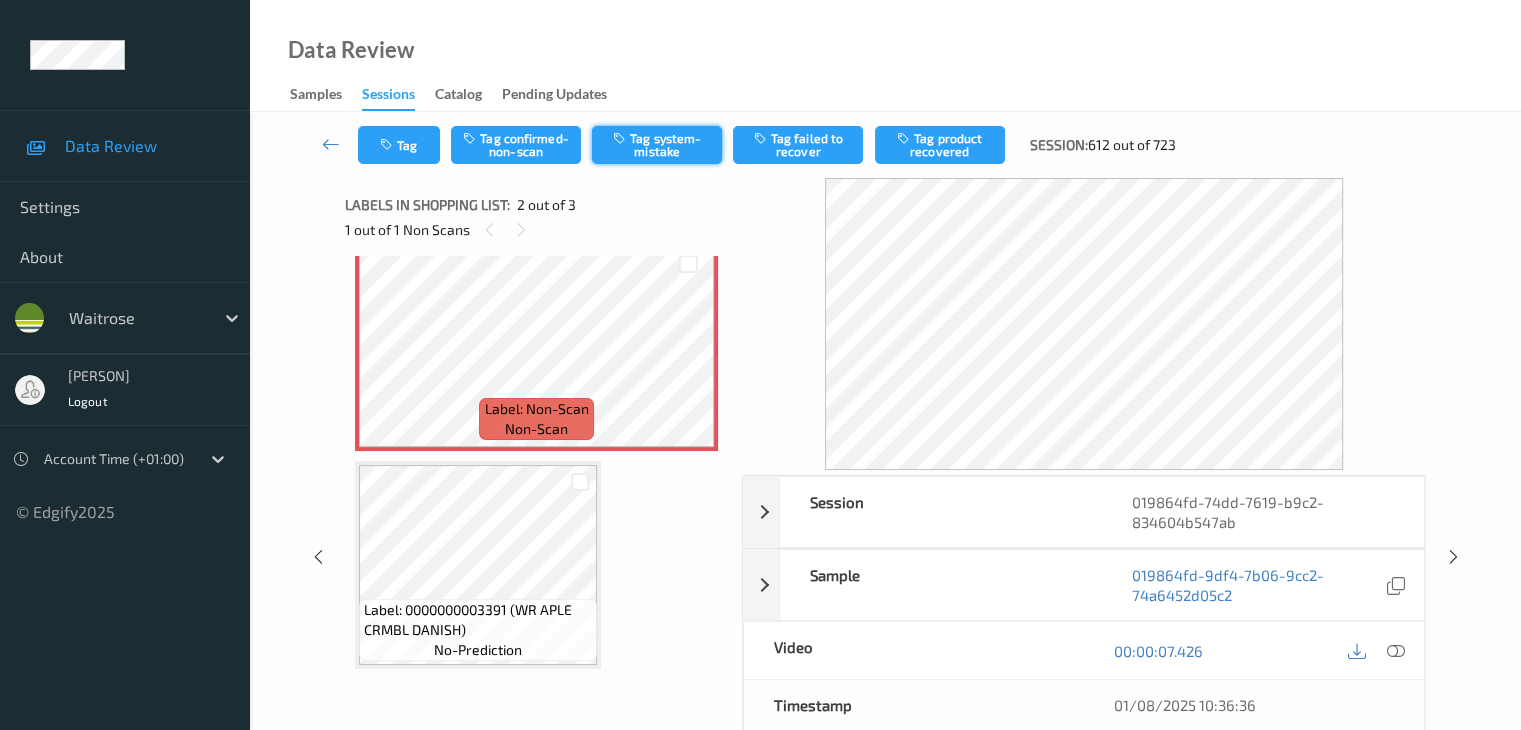 click on "Tag   system-mistake" at bounding box center (657, 145) 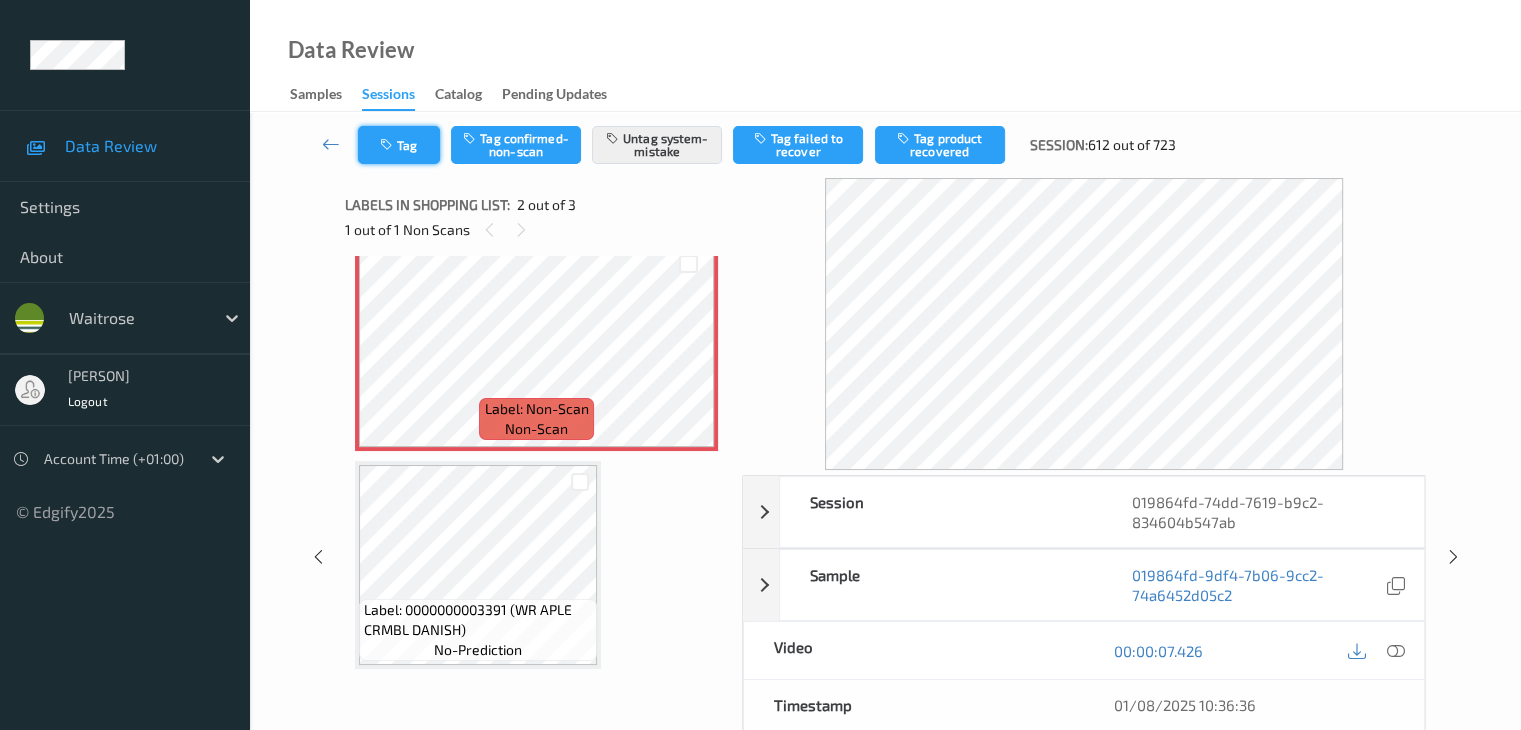 click on "Tag" at bounding box center [399, 145] 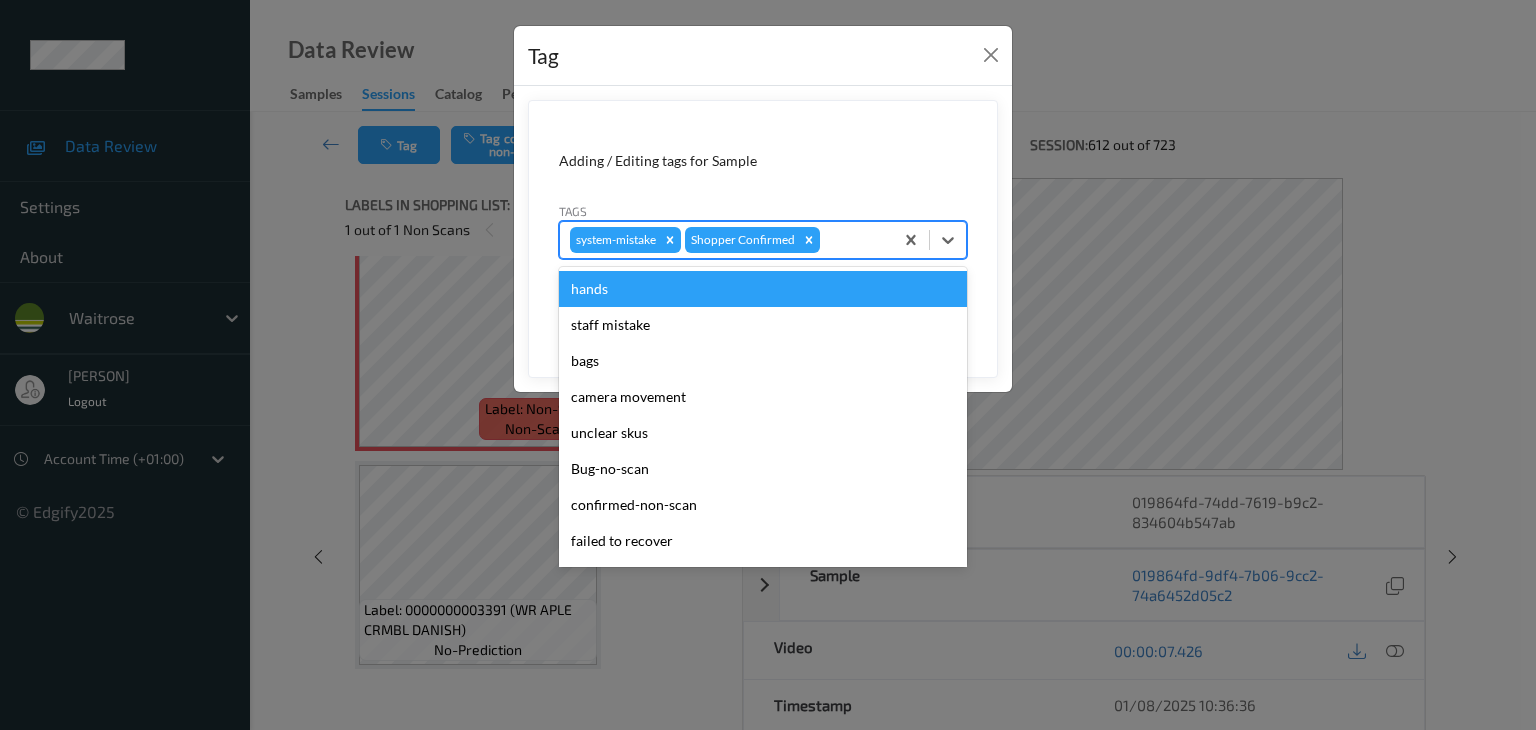 click at bounding box center [853, 240] 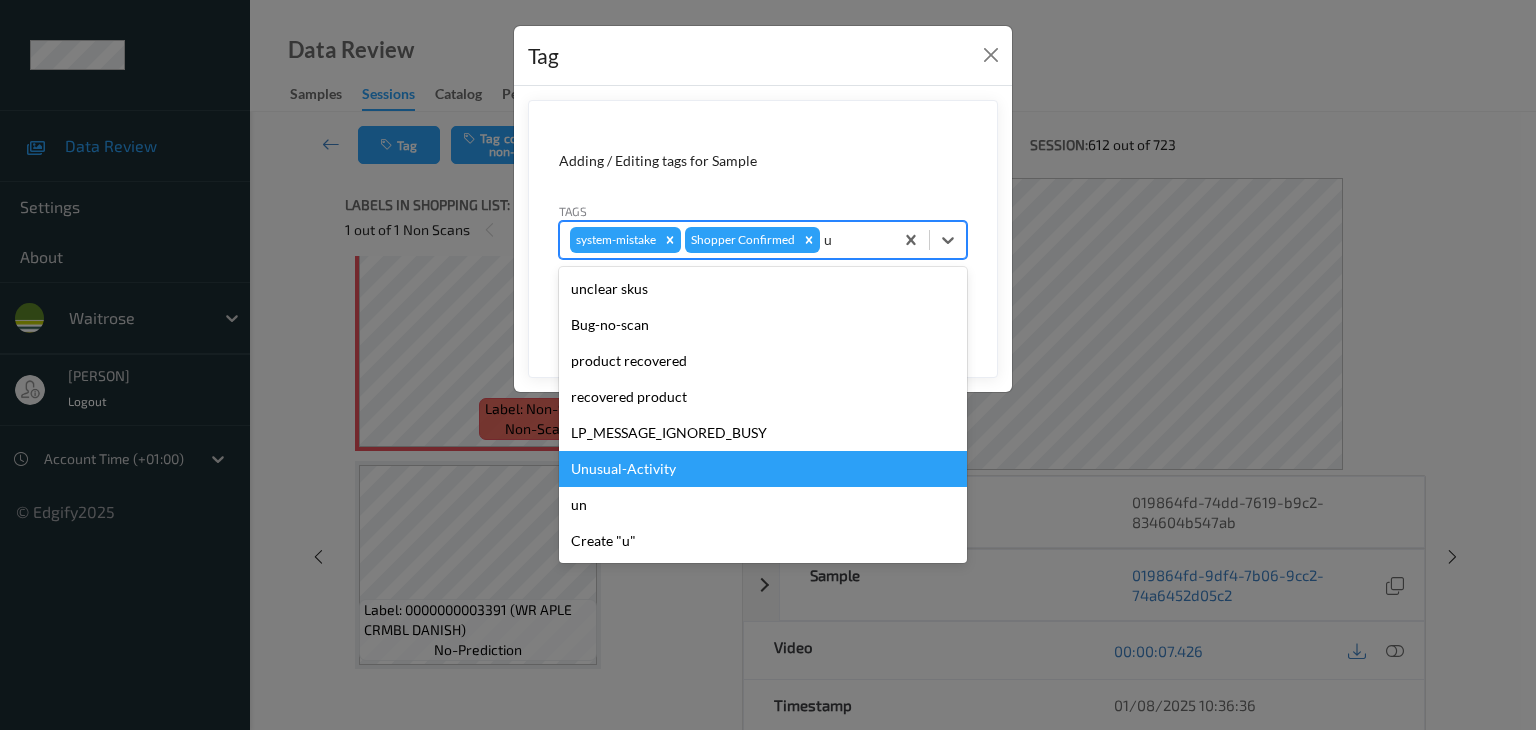 click on "Unusual-Activity" at bounding box center [763, 469] 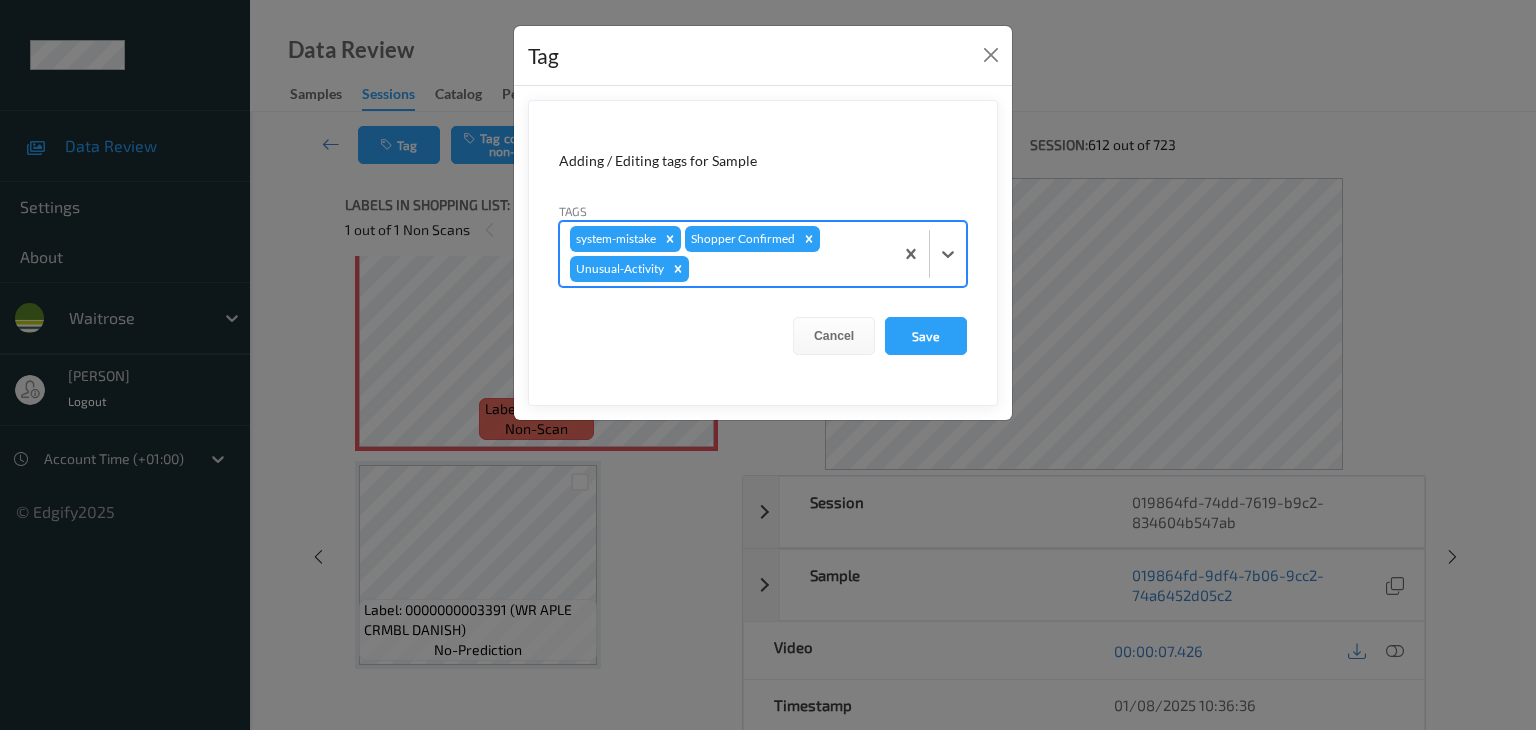 type on "p" 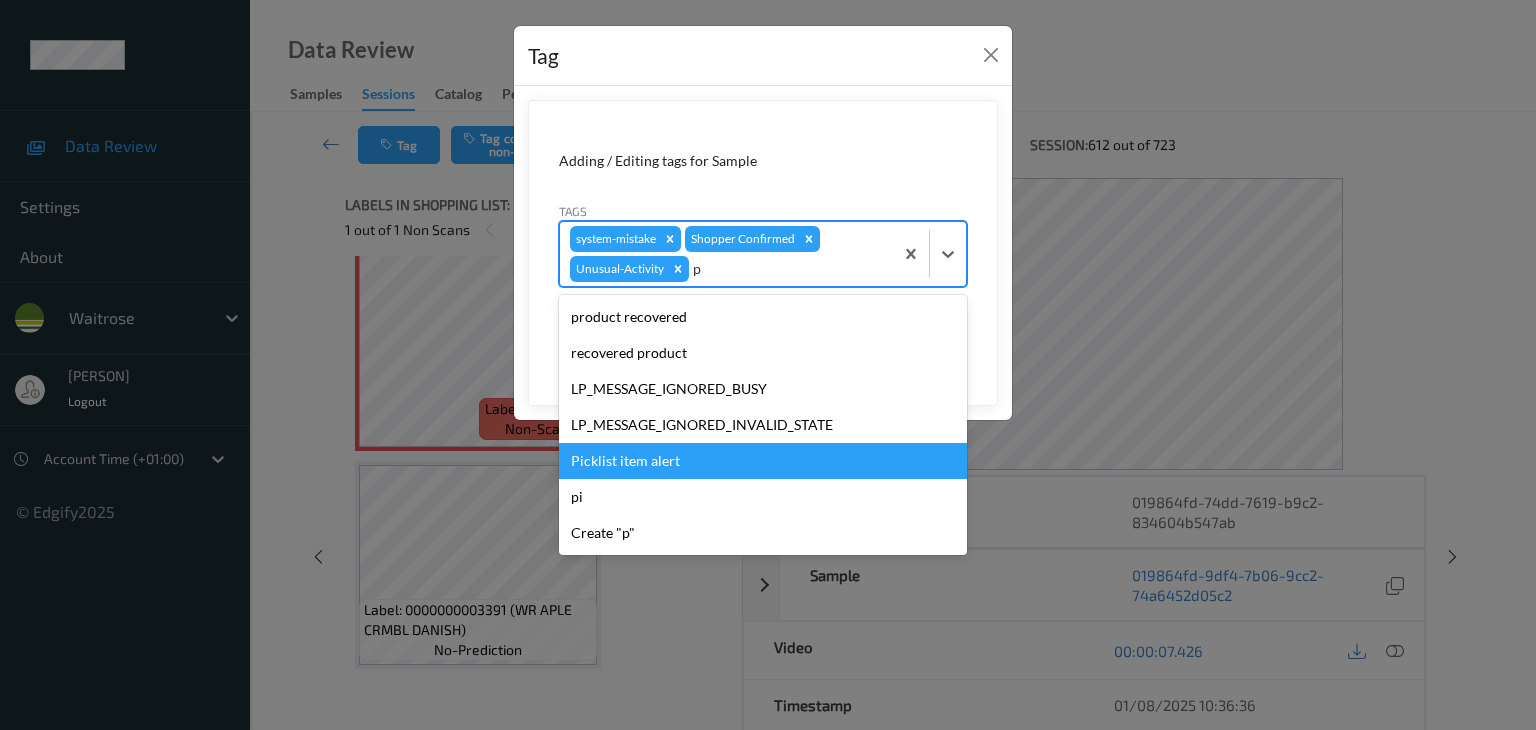 click on "Picklist item alert" at bounding box center (763, 461) 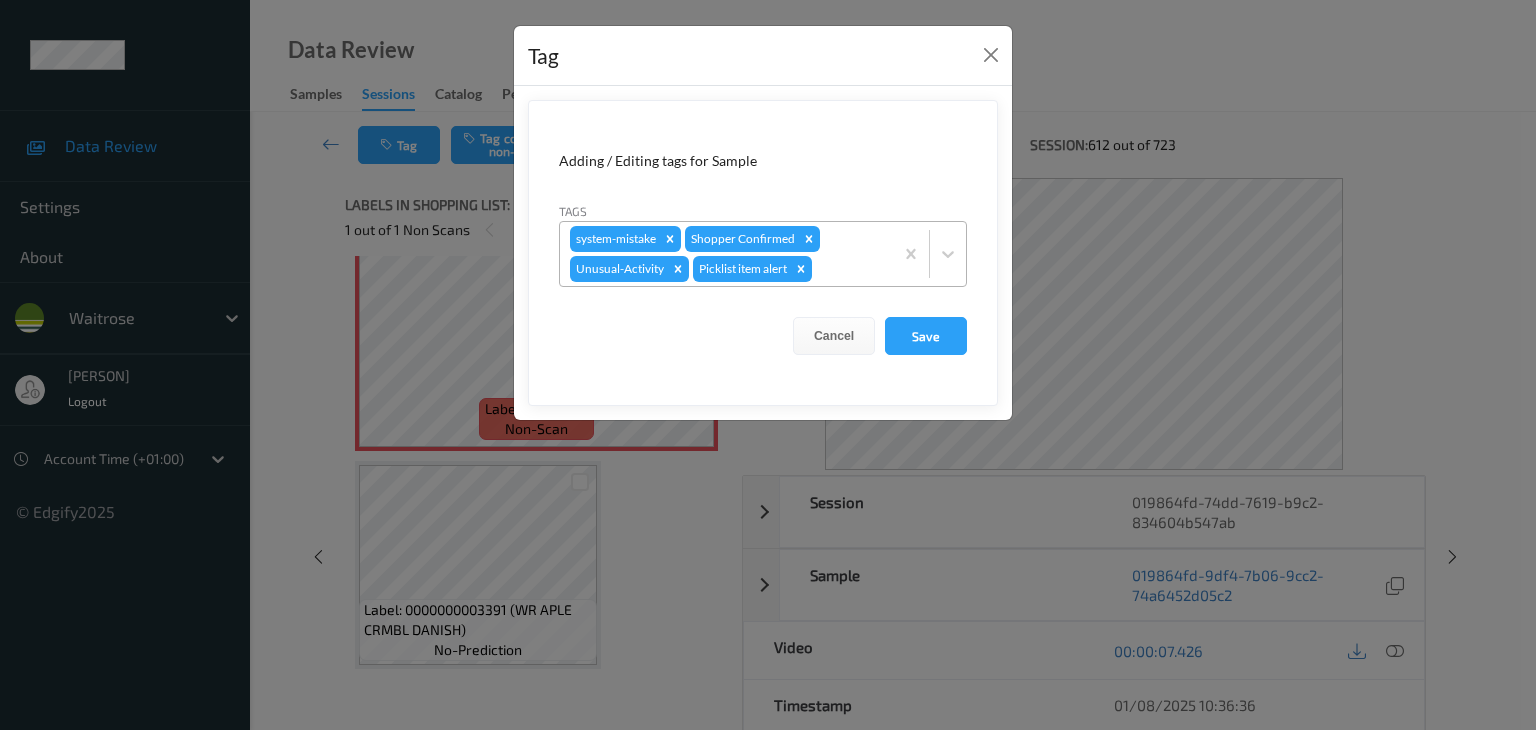 drag, startPoint x: 916, startPoint y: 337, endPoint x: 910, endPoint y: 231, distance: 106.16968 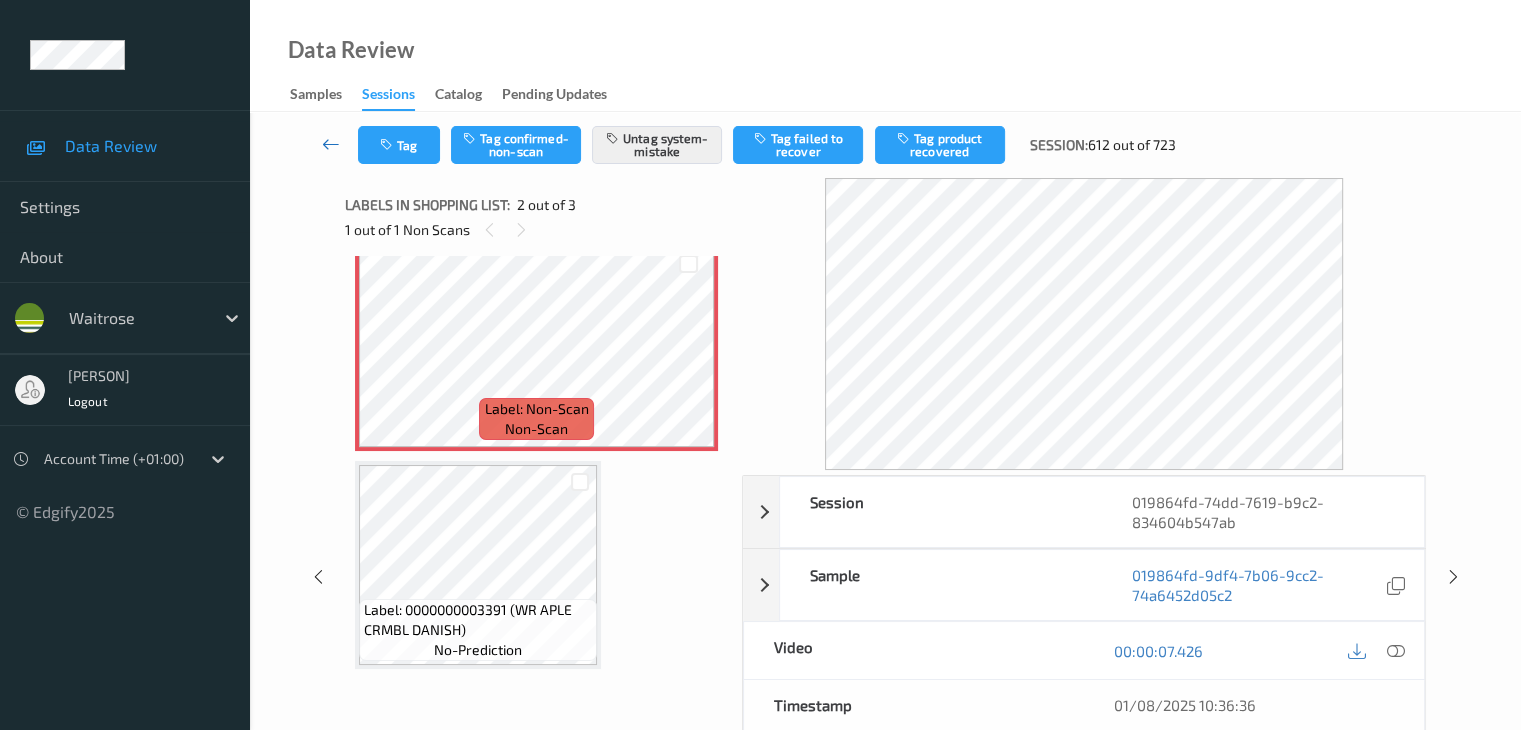 click at bounding box center [331, 144] 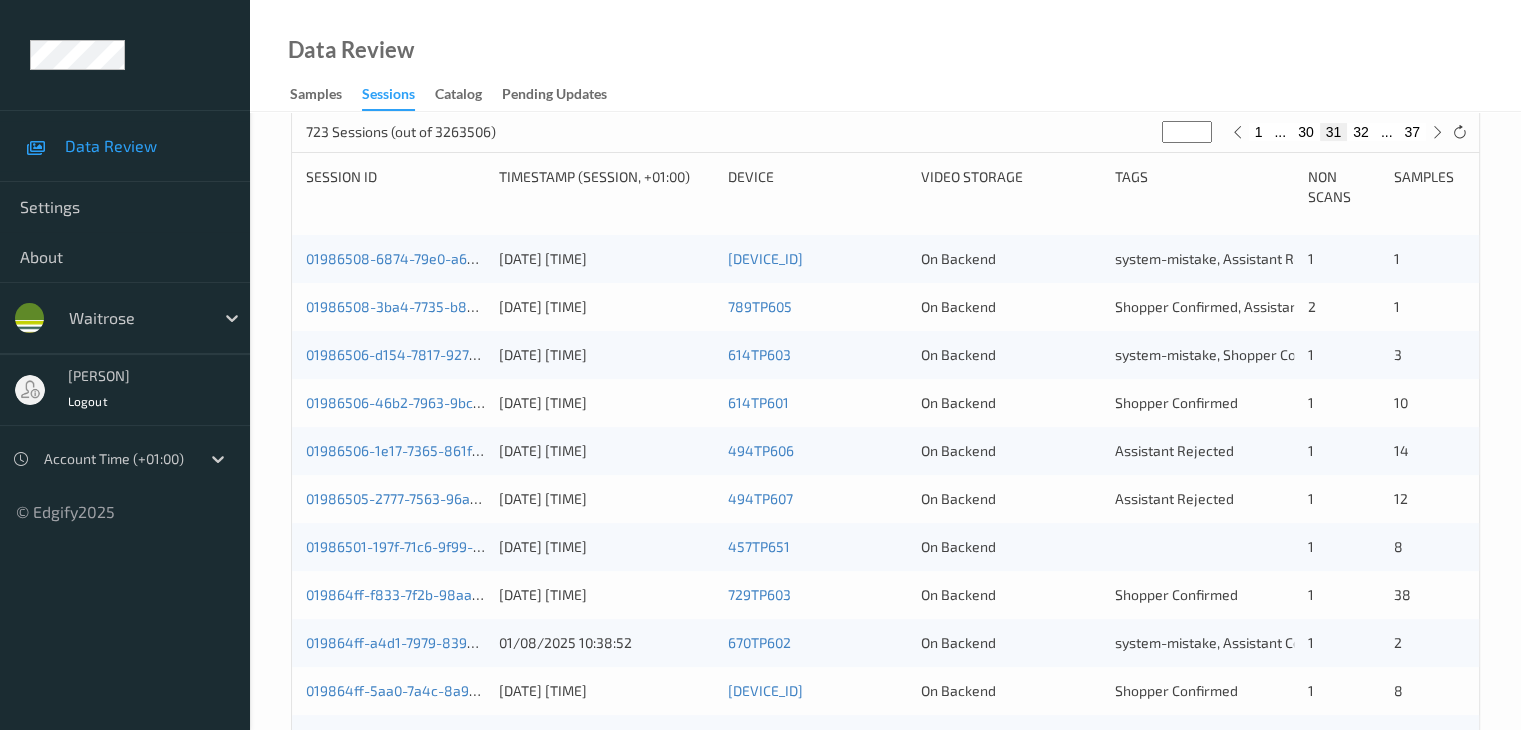 scroll, scrollTop: 432, scrollLeft: 0, axis: vertical 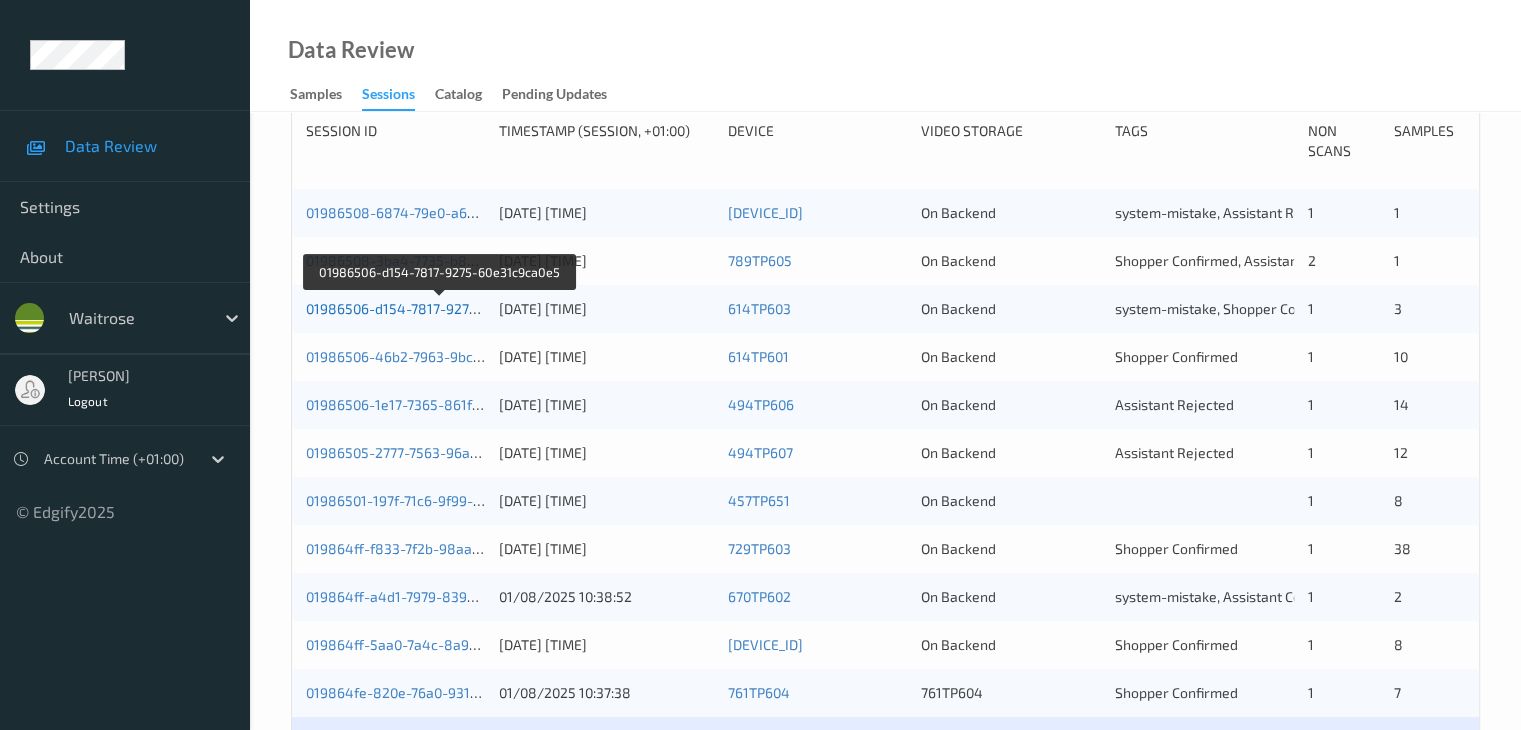 click on "01986506-d154-7817-9275-60e31c9ca0e5" at bounding box center [440, 308] 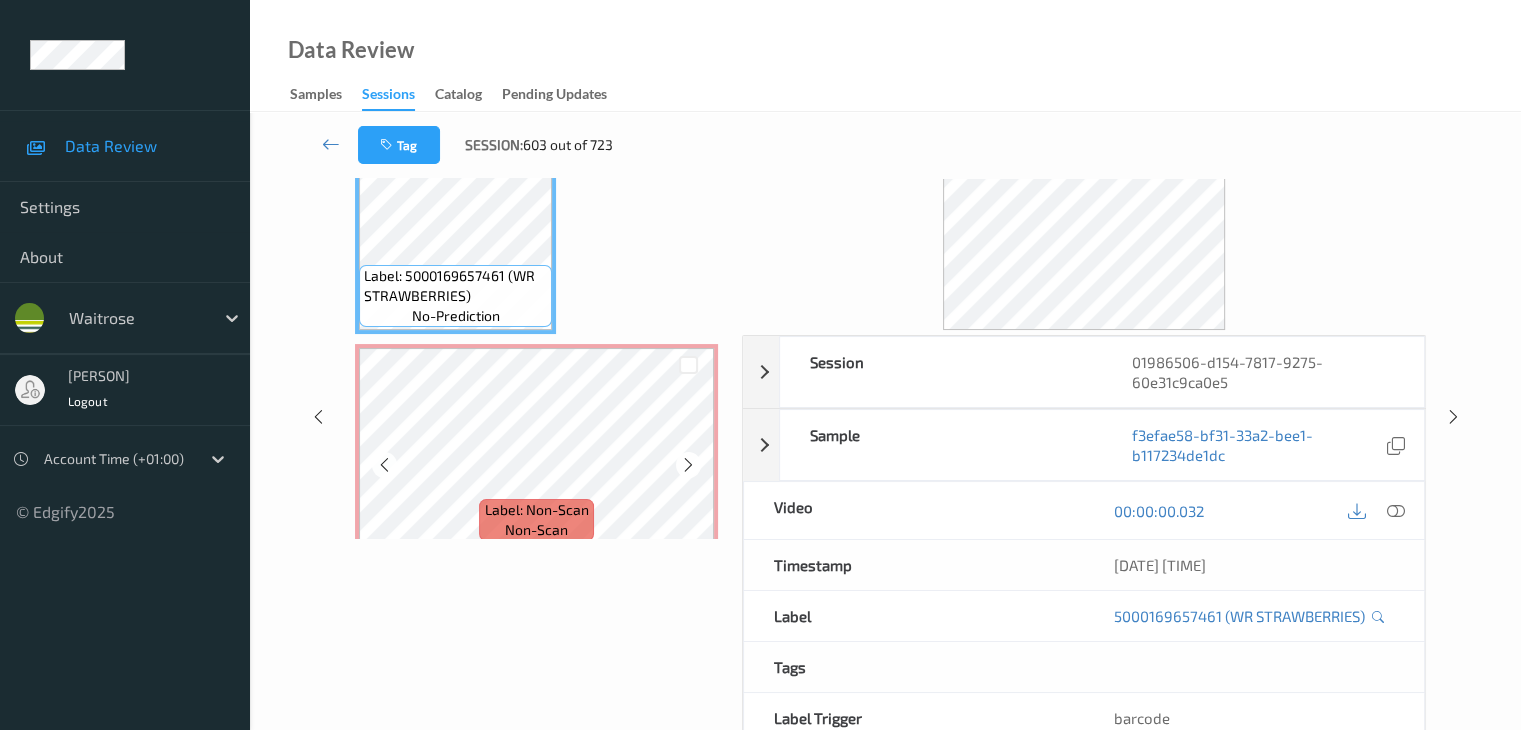 scroll, scrollTop: 0, scrollLeft: 0, axis: both 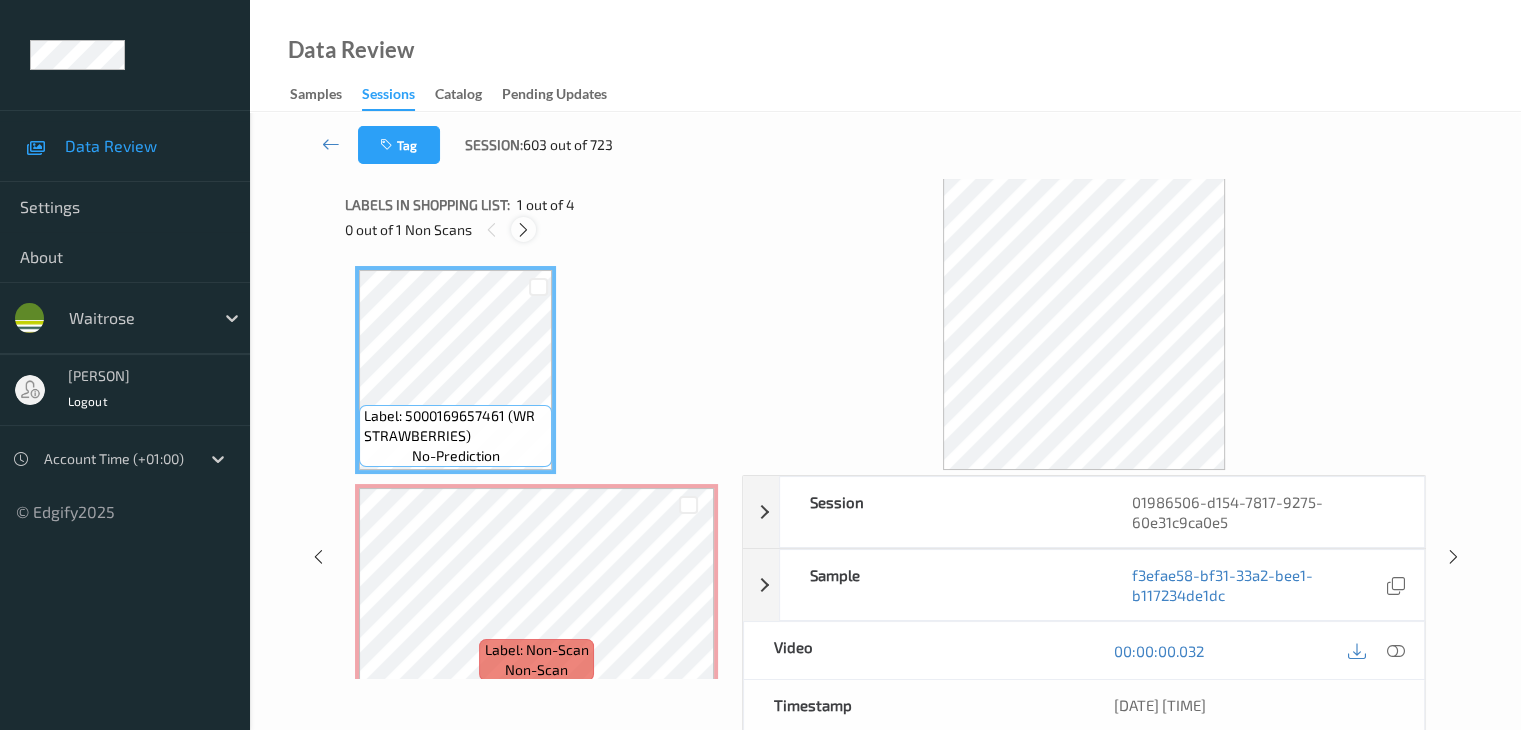 click at bounding box center (523, 230) 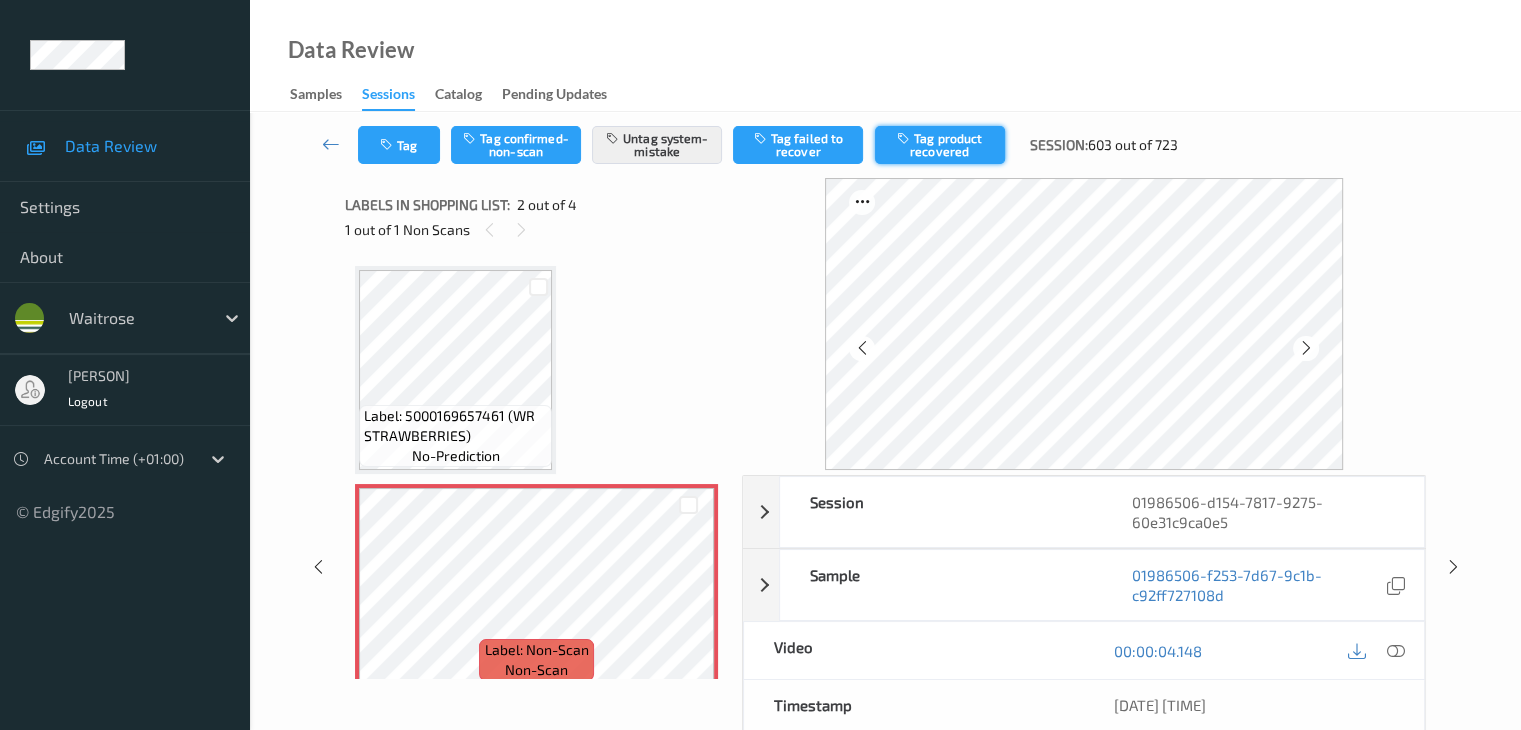 scroll, scrollTop: 10, scrollLeft: 0, axis: vertical 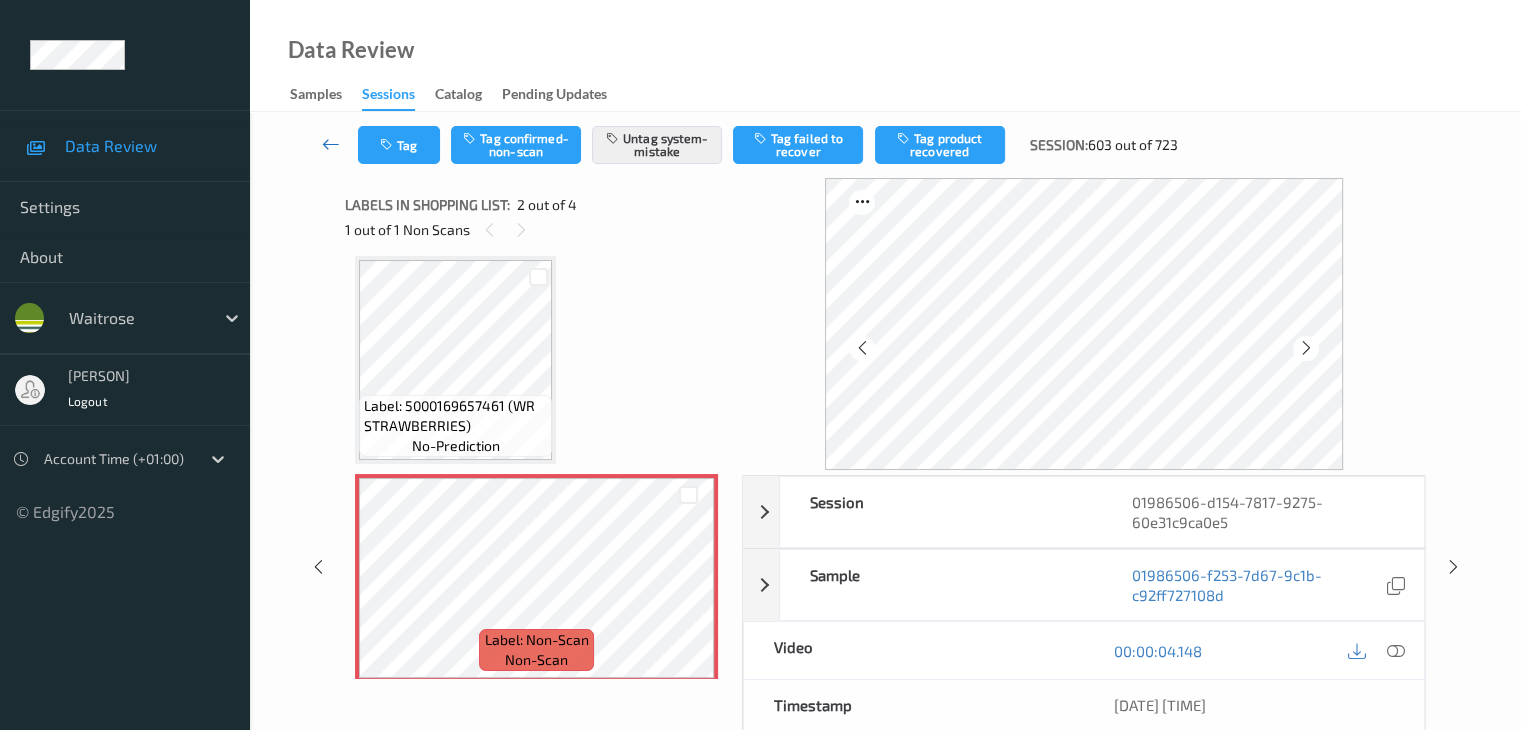 click at bounding box center (331, 144) 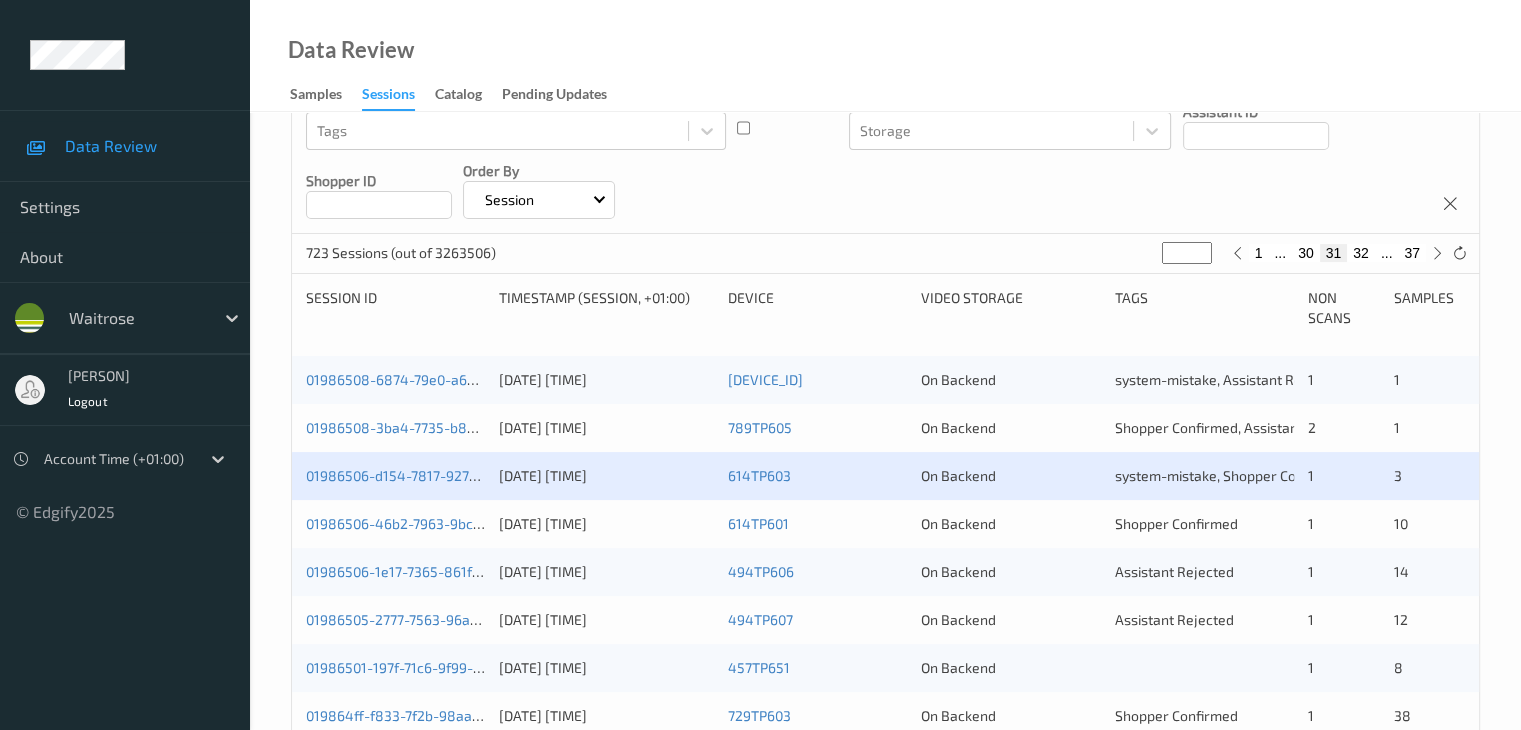 scroll, scrollTop: 300, scrollLeft: 0, axis: vertical 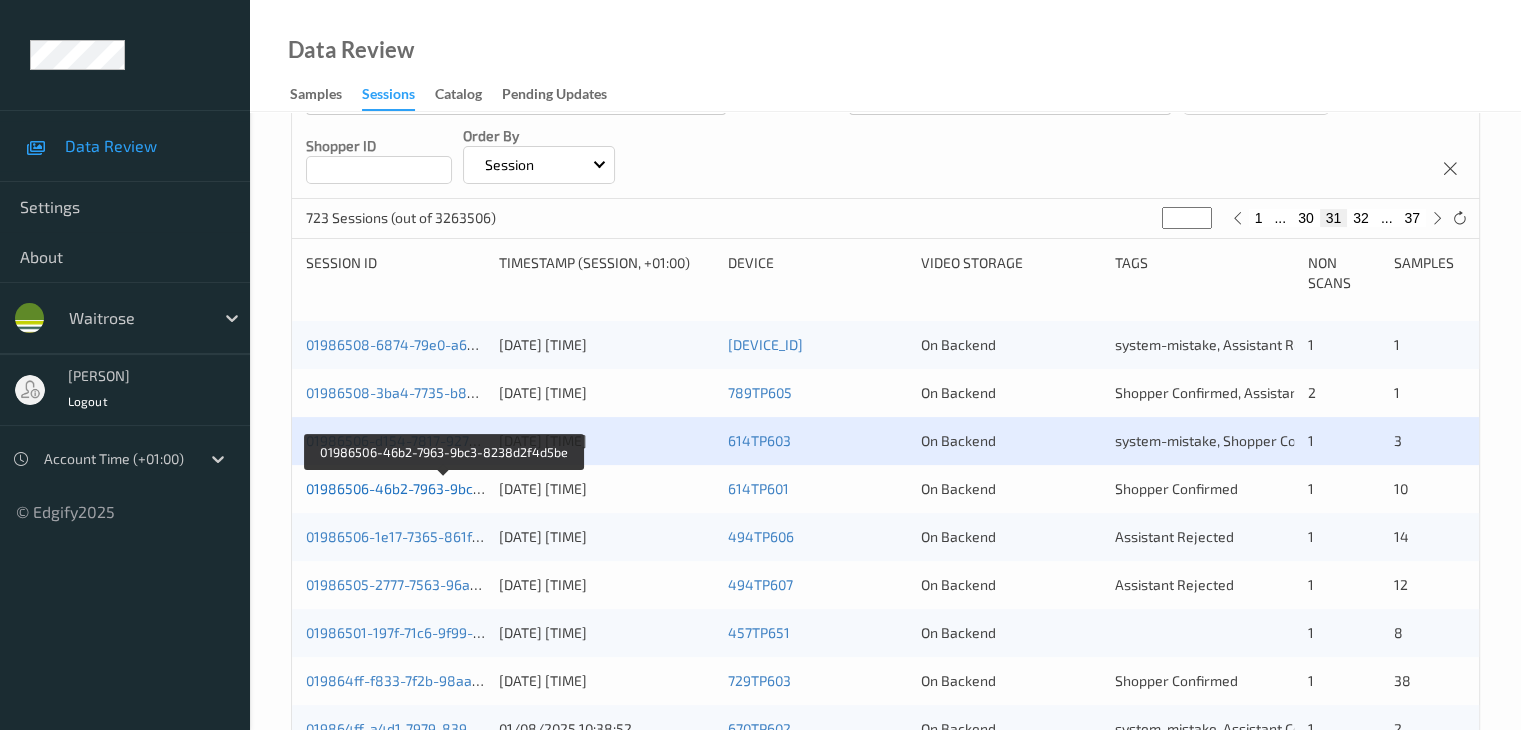 click on "01986506-46b2-7963-9bc3-8238d2f4d5be" at bounding box center (444, 488) 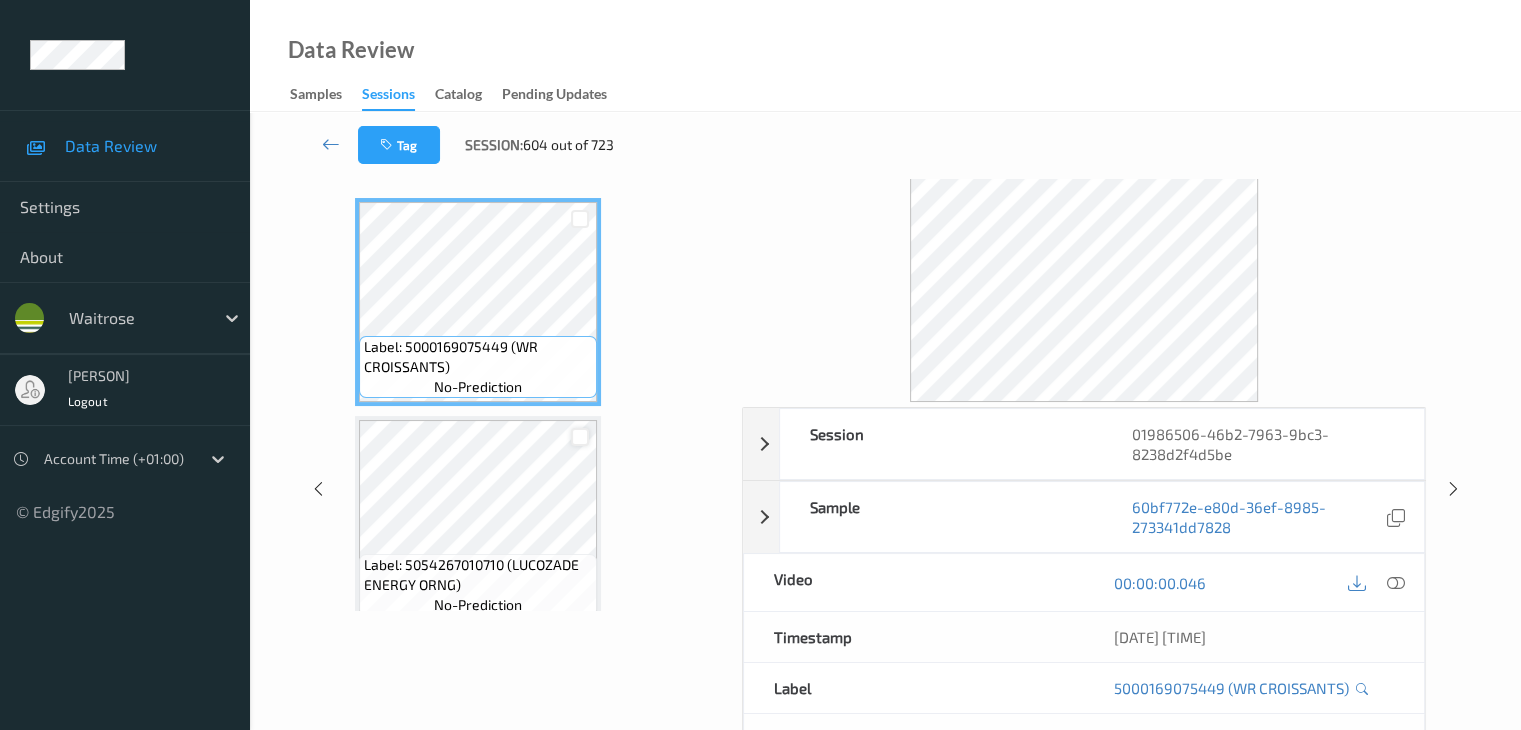 scroll, scrollTop: 0, scrollLeft: 0, axis: both 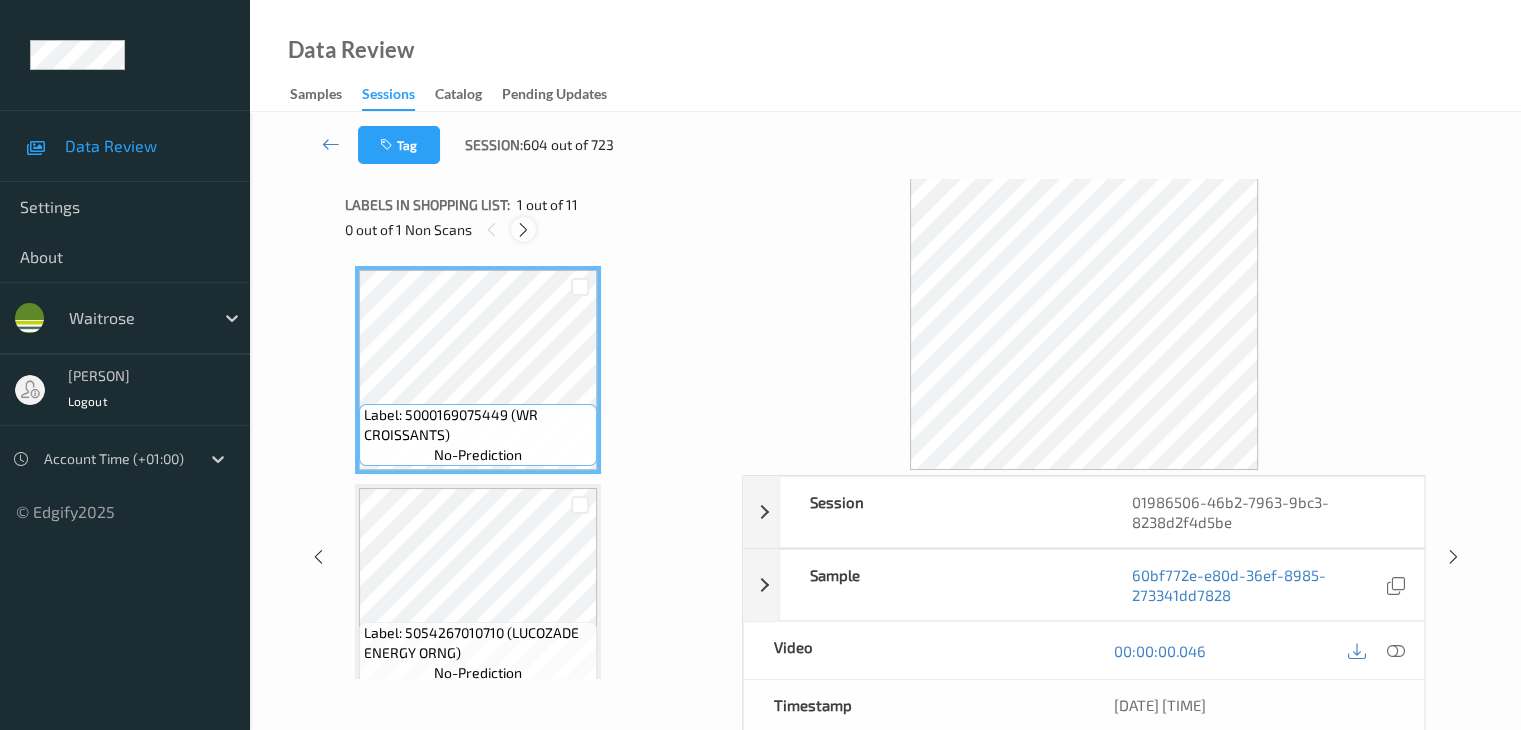 click at bounding box center (523, 230) 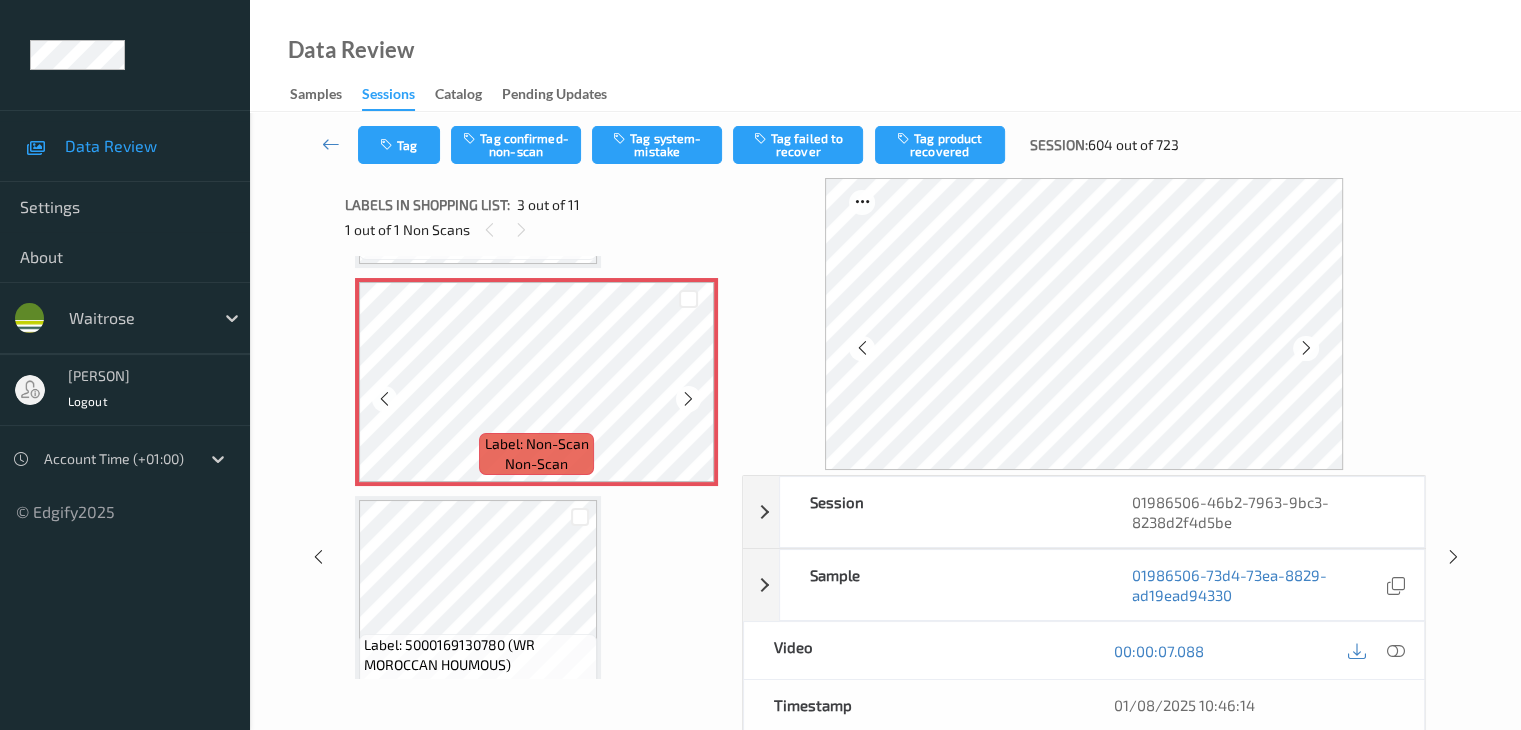scroll, scrollTop: 428, scrollLeft: 0, axis: vertical 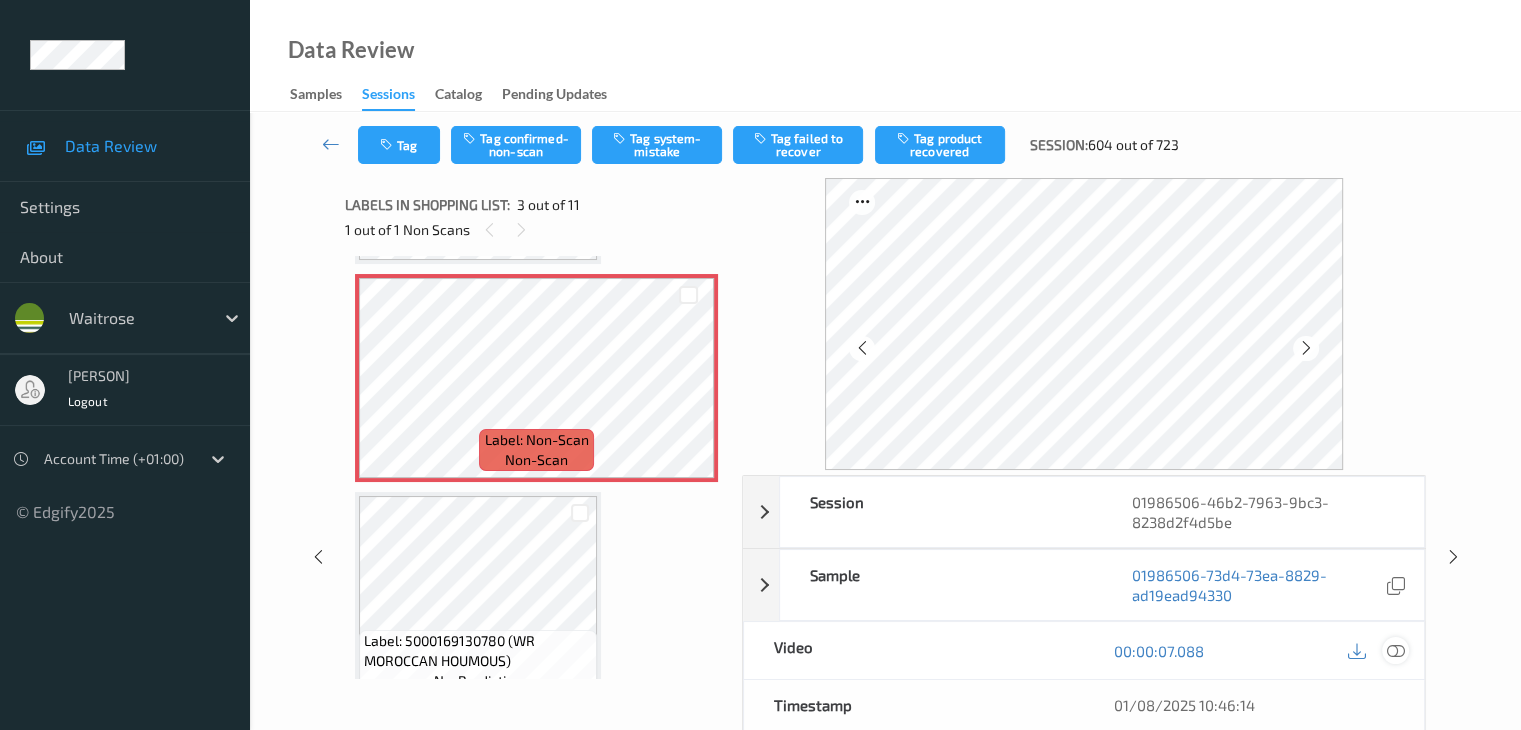 drag, startPoint x: 1395, startPoint y: 648, endPoint x: 1499, endPoint y: 721, distance: 127.06297 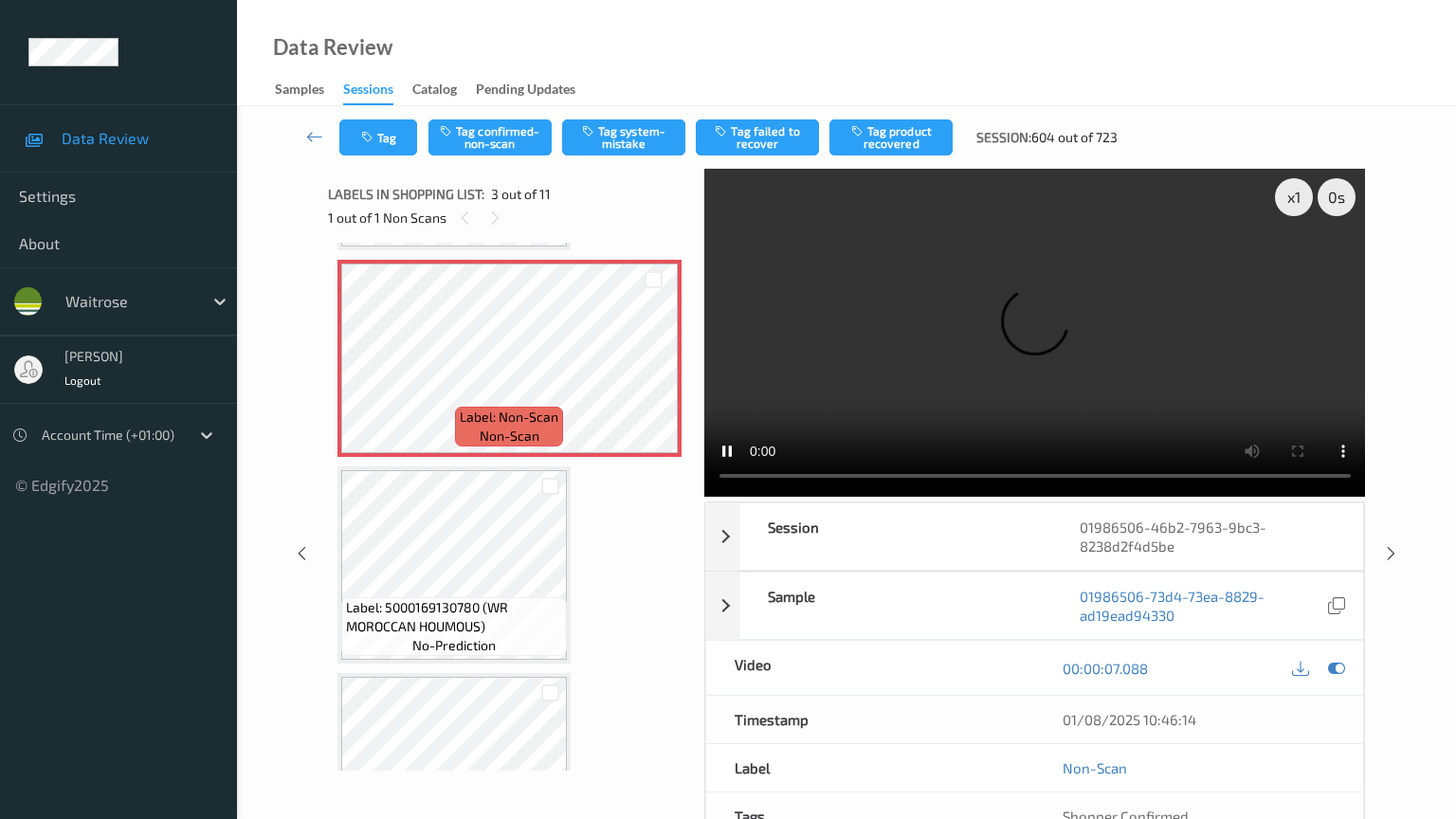 type 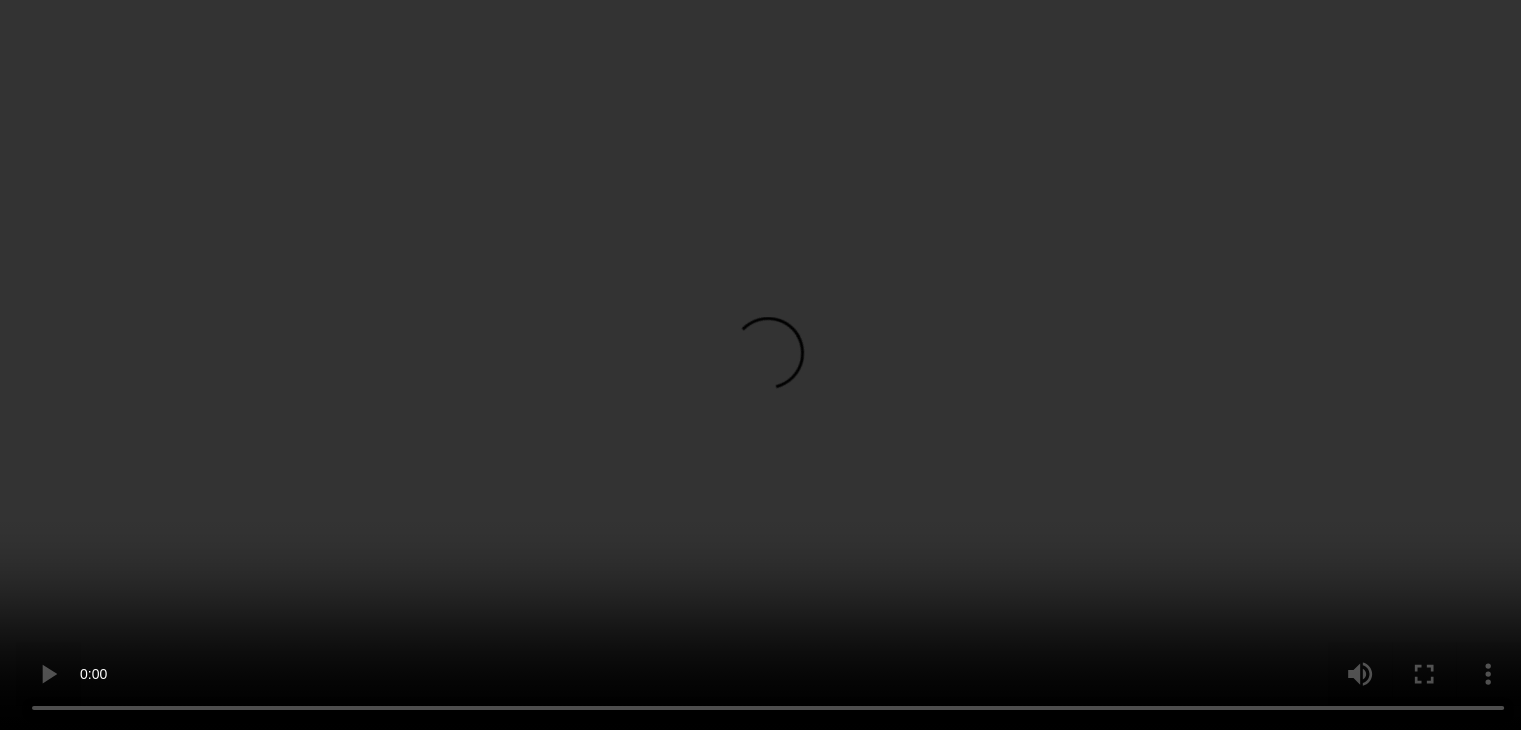 scroll, scrollTop: 528, scrollLeft: 0, axis: vertical 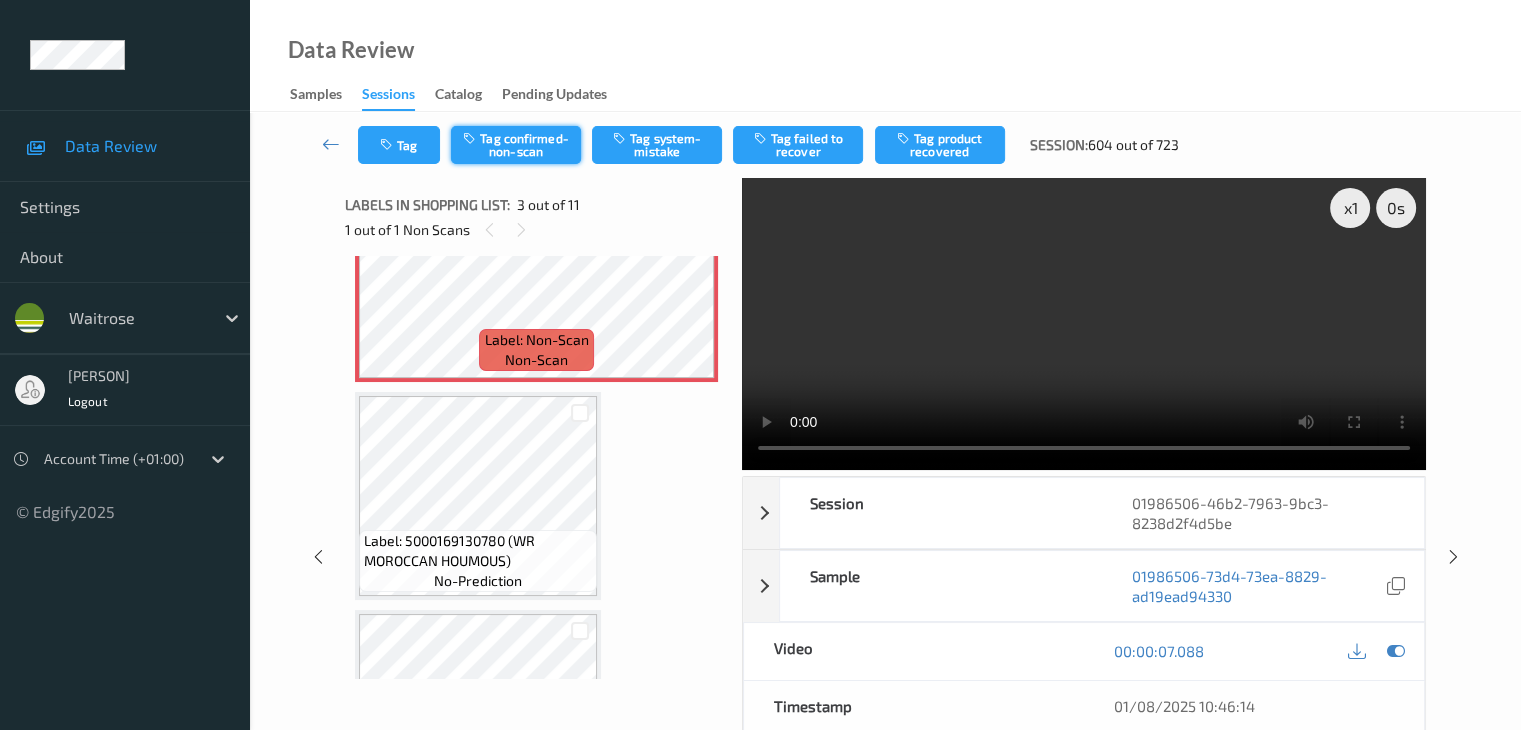 click on "Tag   confirmed-non-scan" at bounding box center [516, 145] 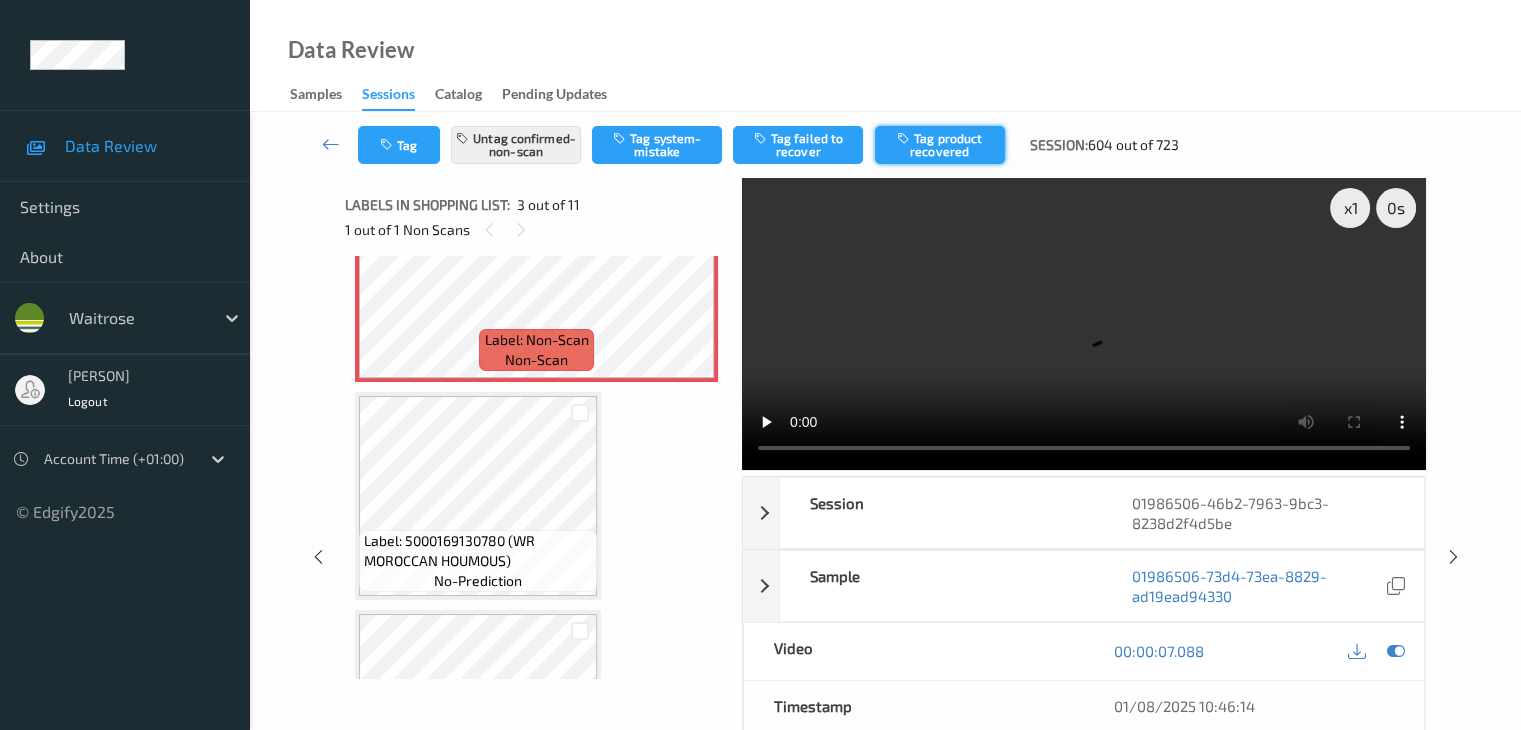 click on "Tag   product recovered" at bounding box center [940, 145] 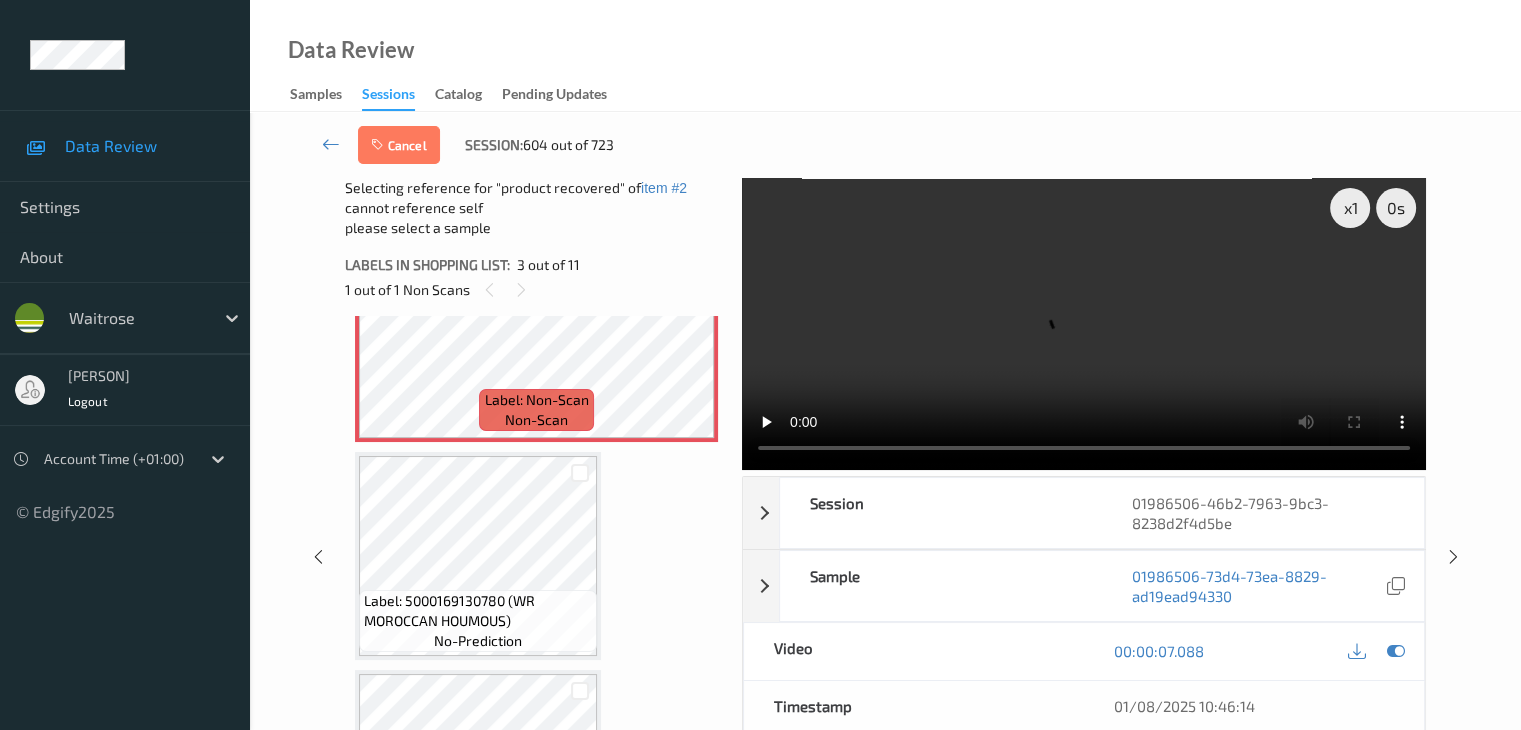 scroll, scrollTop: 828, scrollLeft: 0, axis: vertical 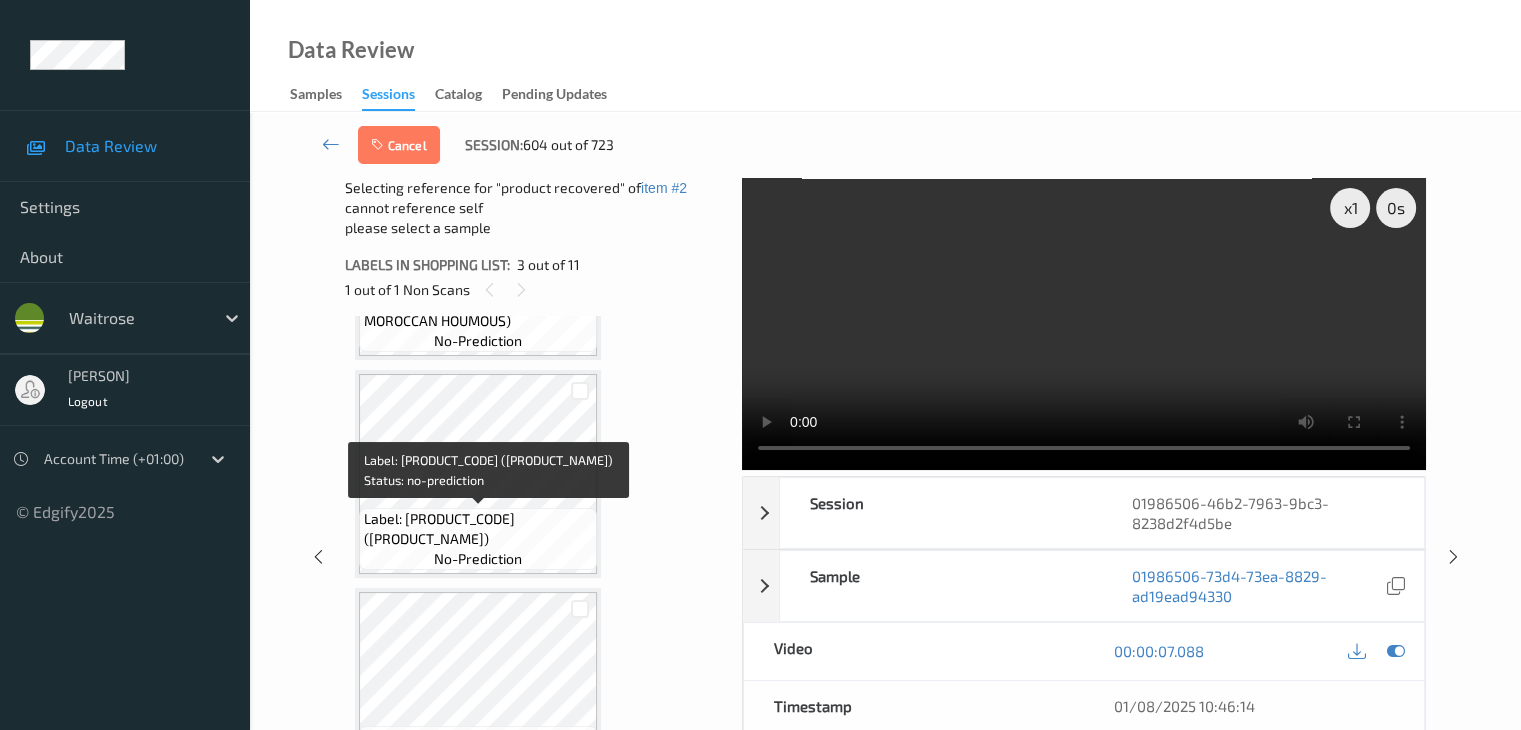 click on "Label: [PRODUCT_CODE] ([PRODUCT_NAME])" at bounding box center [478, 529] 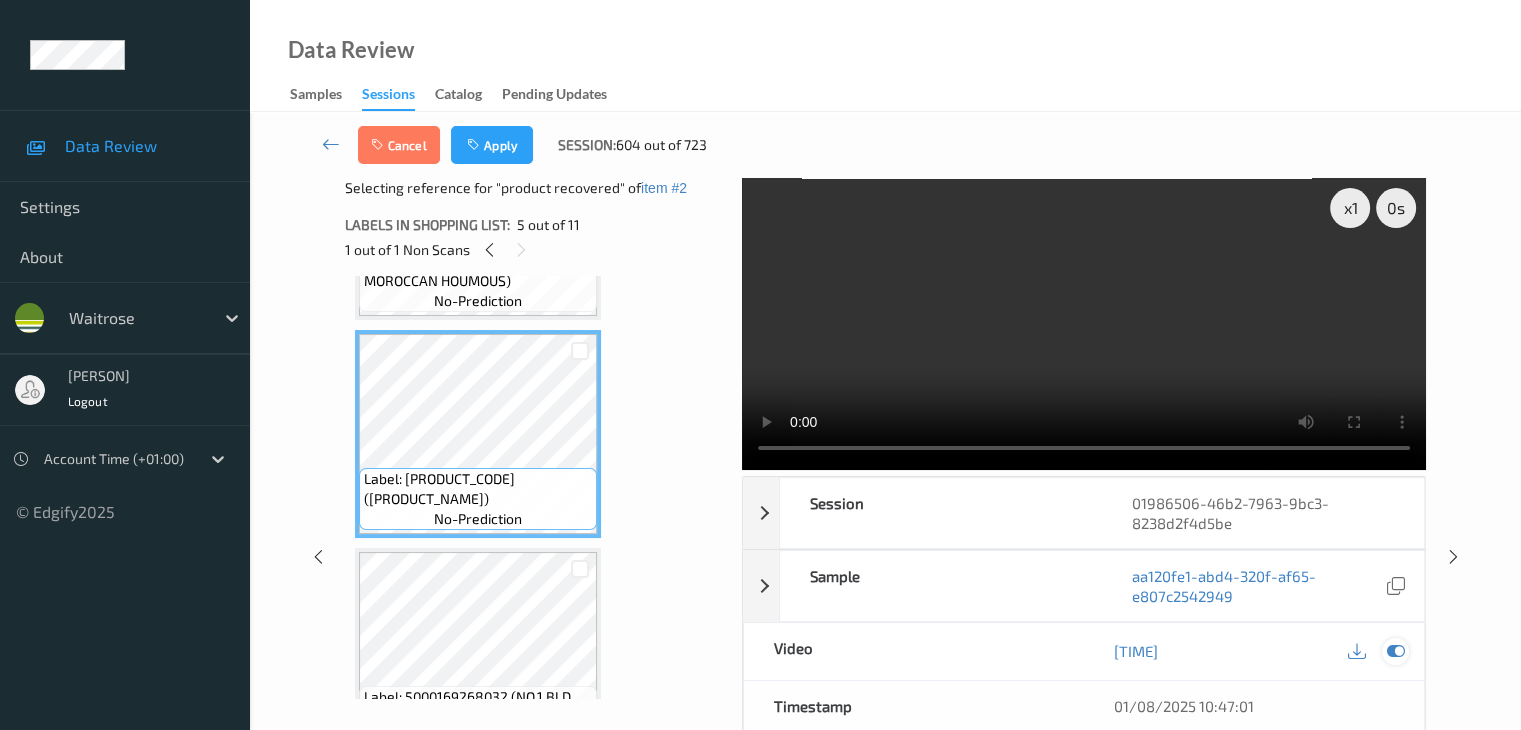 click at bounding box center (1395, 651) 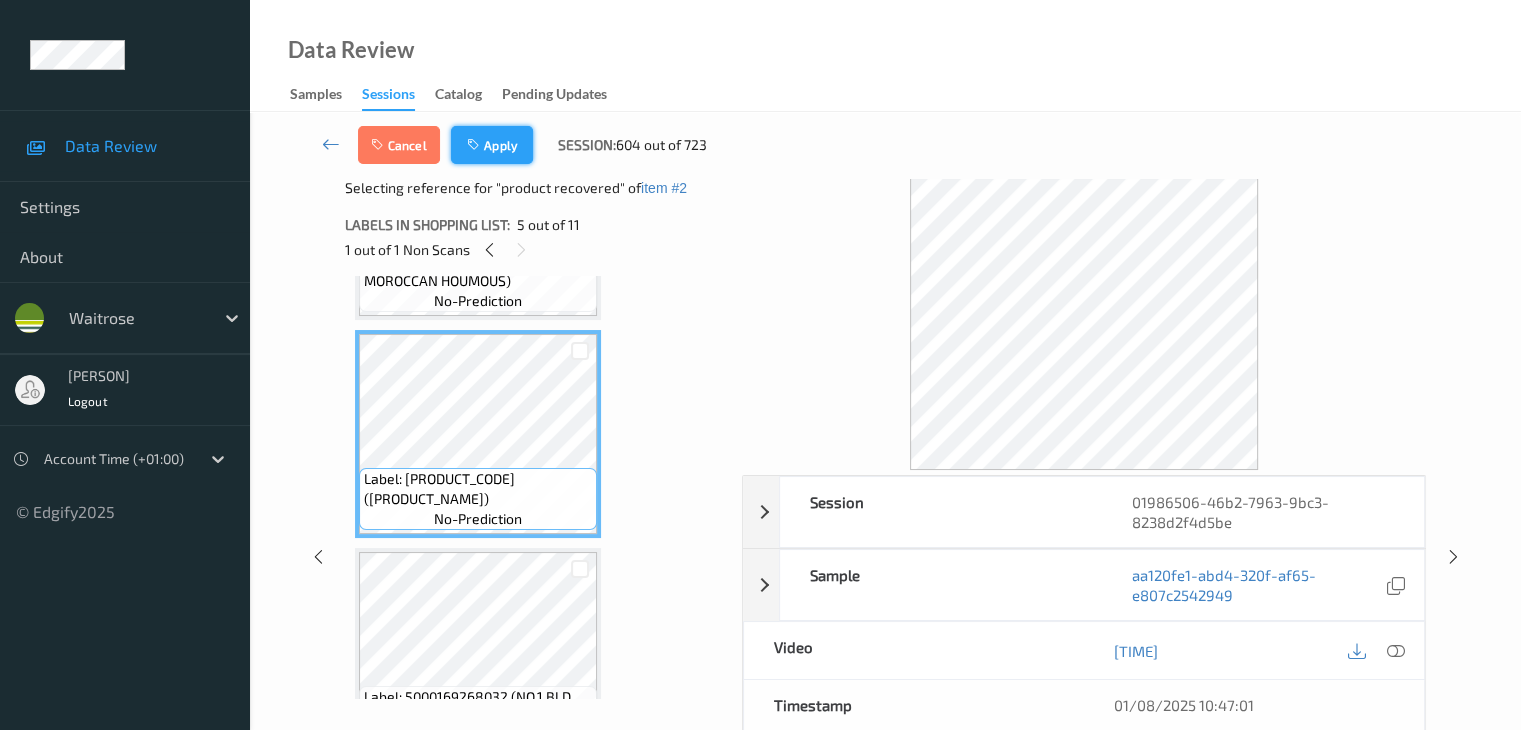 click at bounding box center [475, 145] 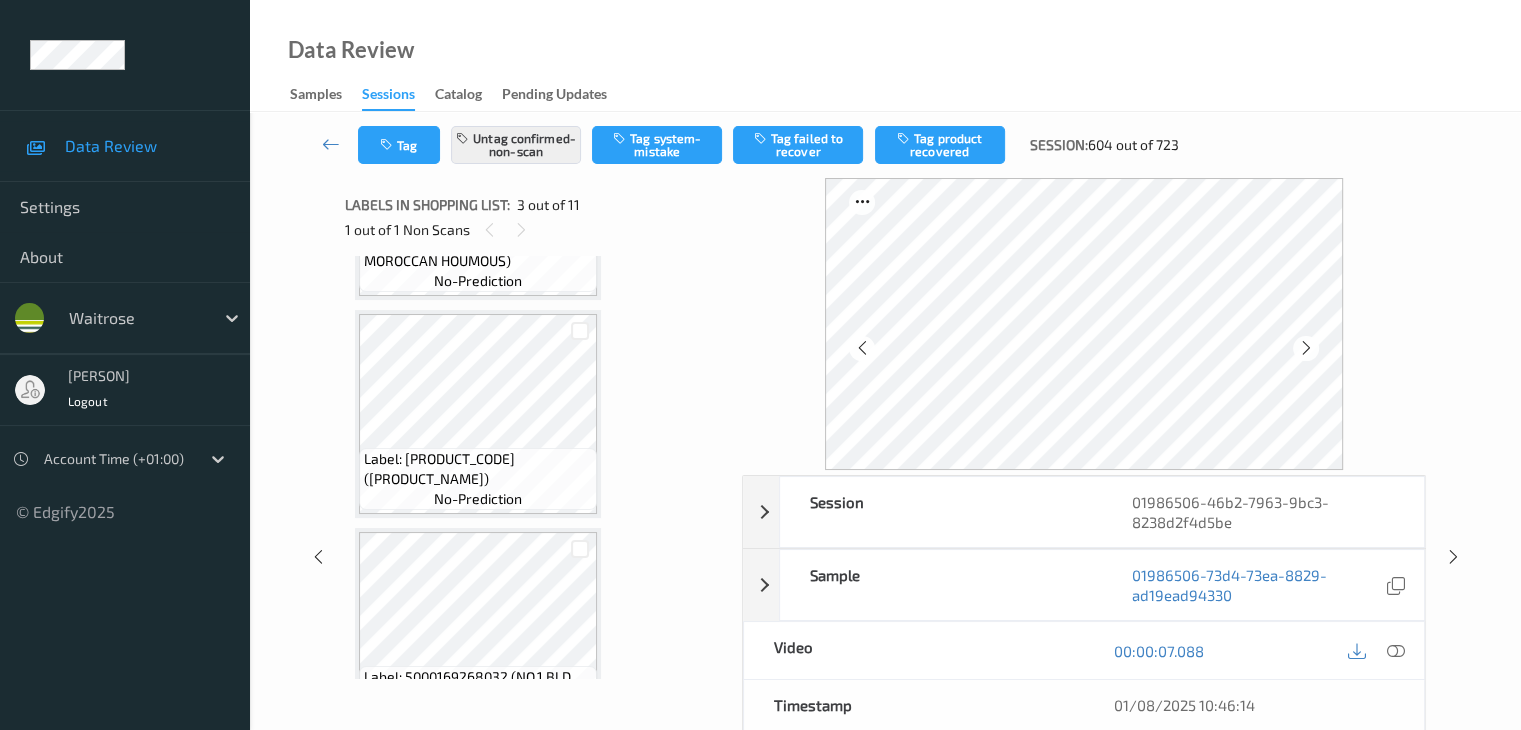 scroll, scrollTop: 228, scrollLeft: 0, axis: vertical 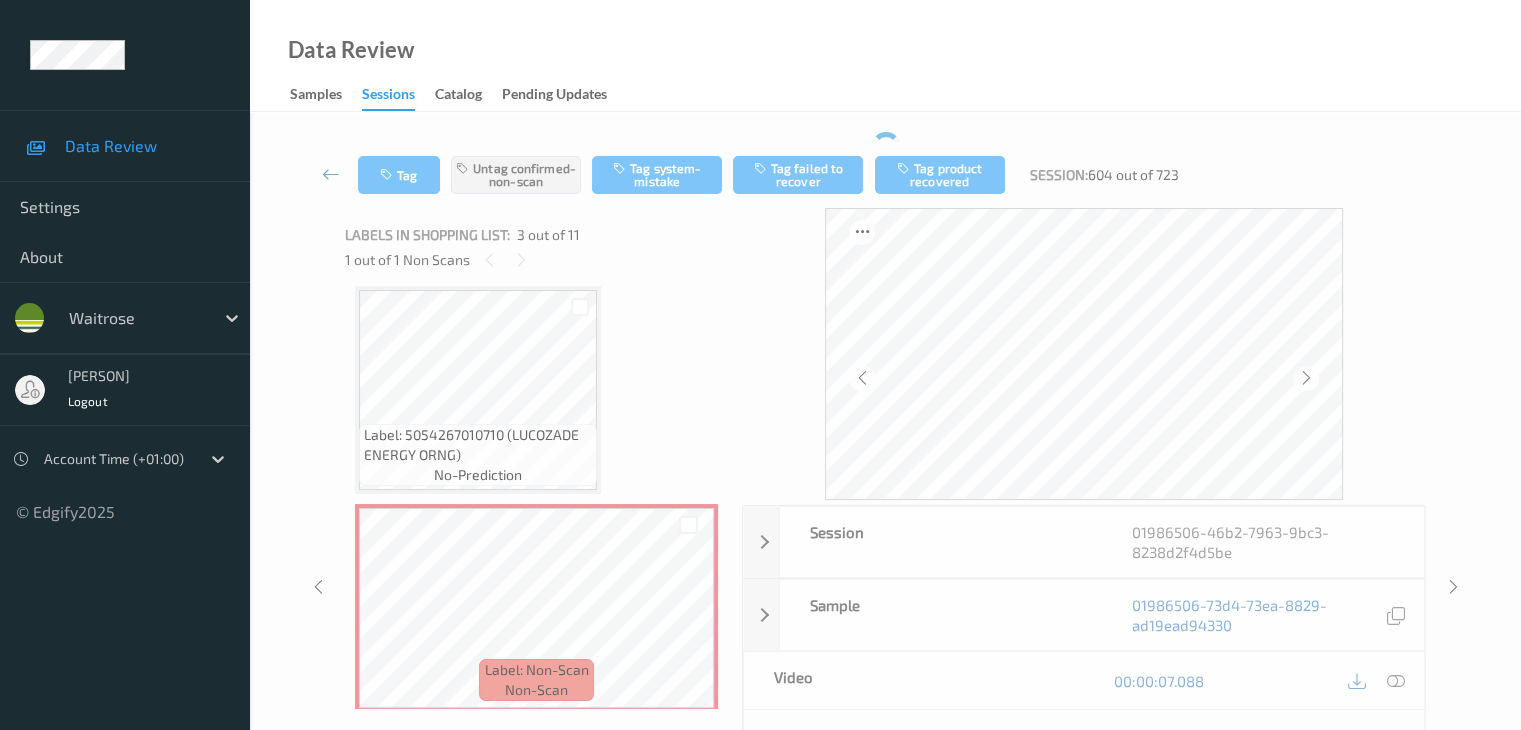 click at bounding box center (331, 174) 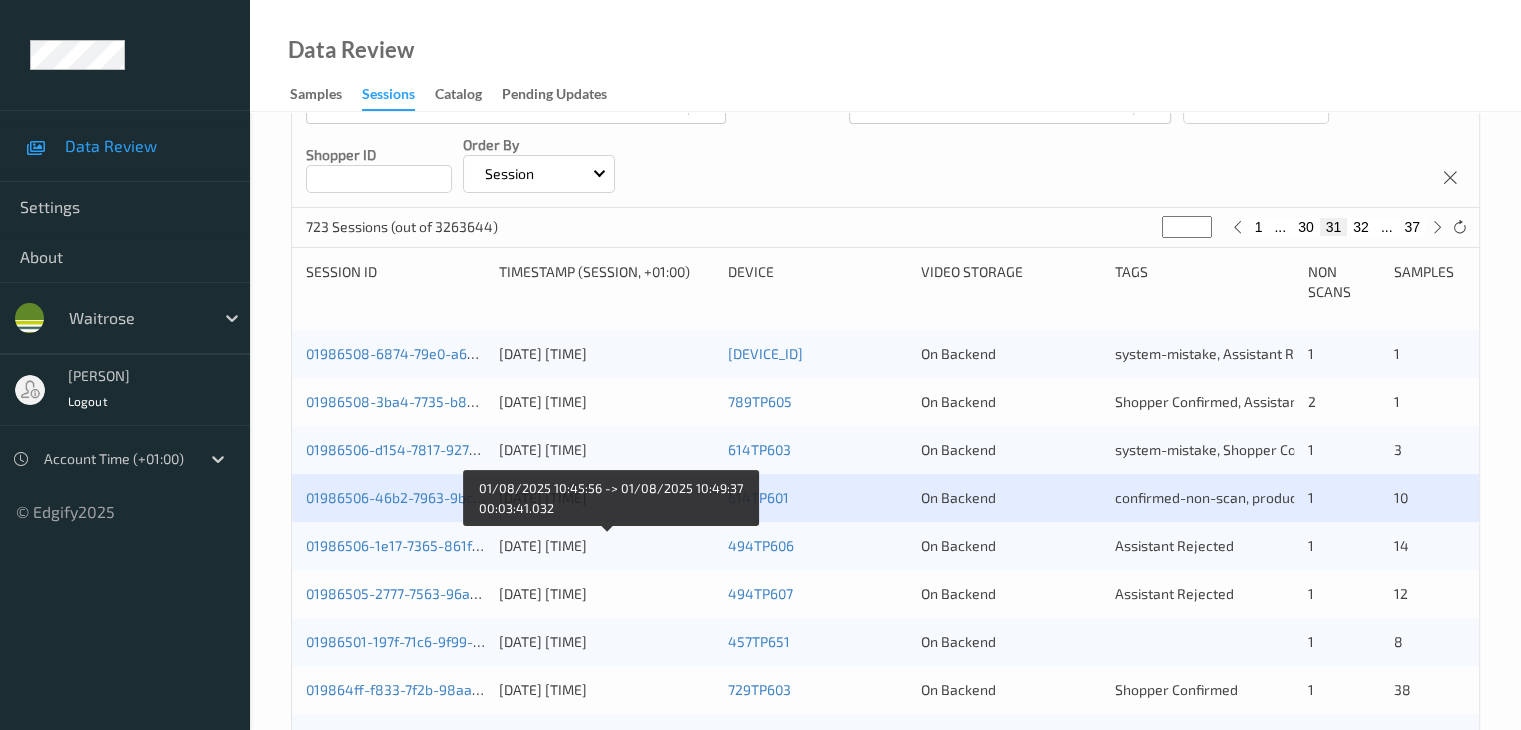 scroll, scrollTop: 400, scrollLeft: 0, axis: vertical 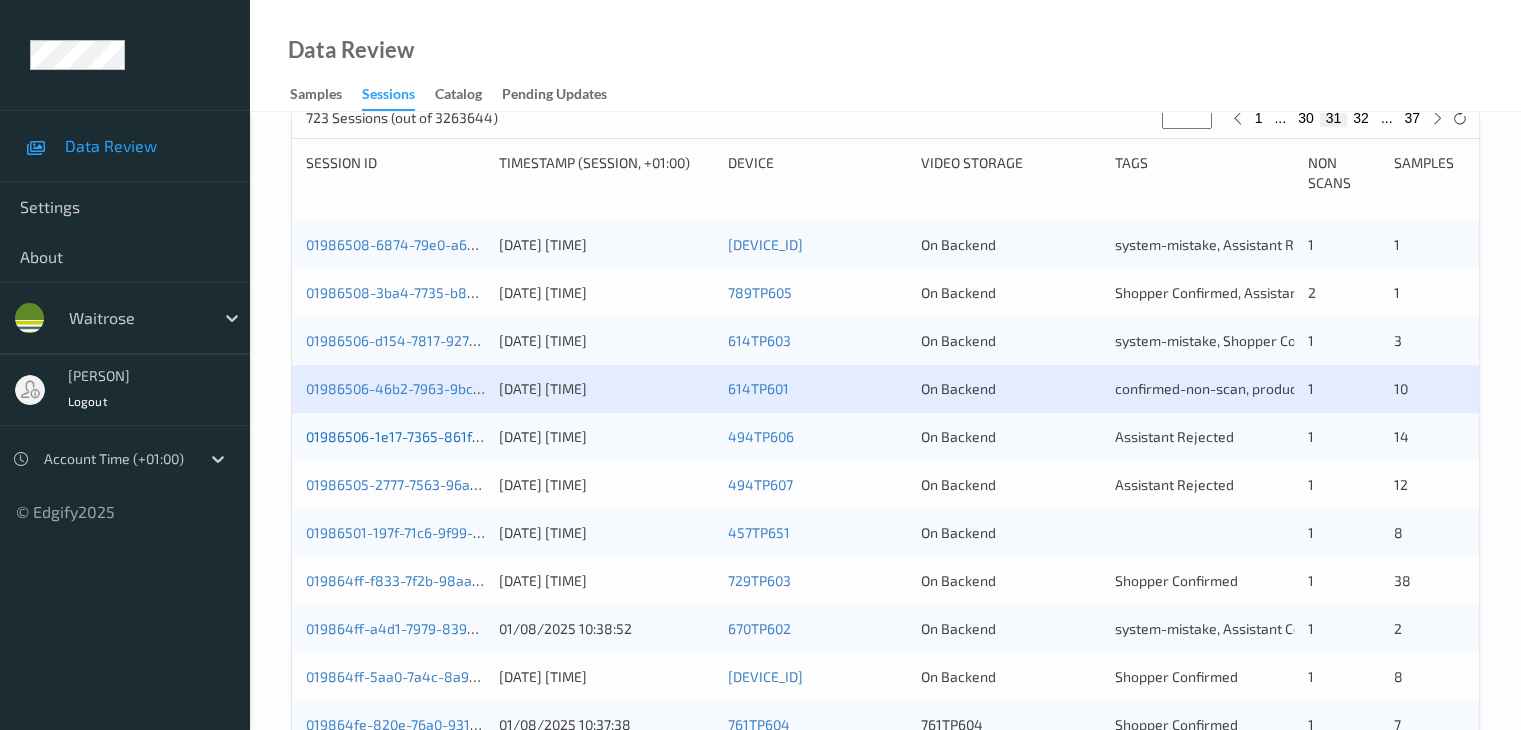 click on "01986506-1e17-7365-861f-7bb20122bd3f" at bounding box center (436, 436) 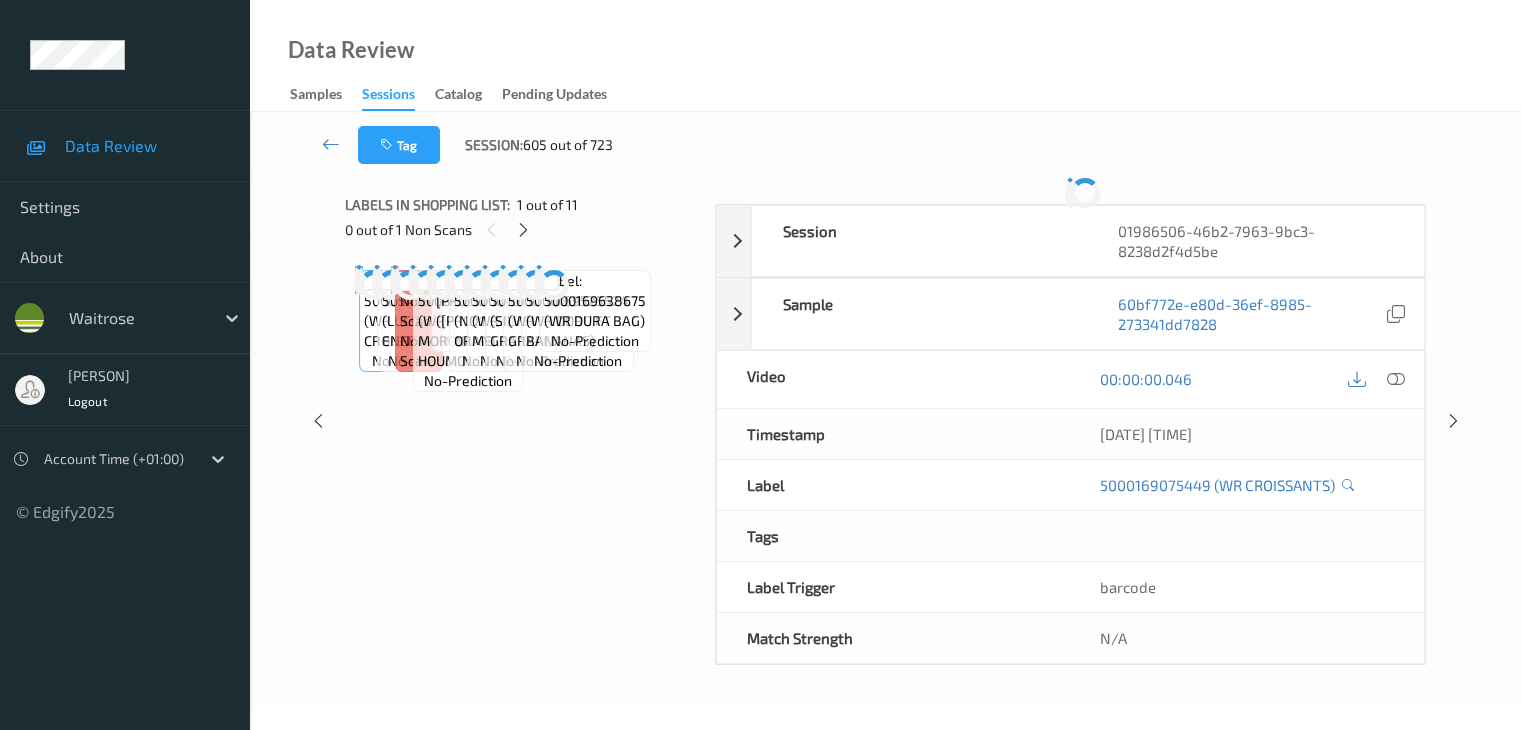 scroll, scrollTop: 244, scrollLeft: 0, axis: vertical 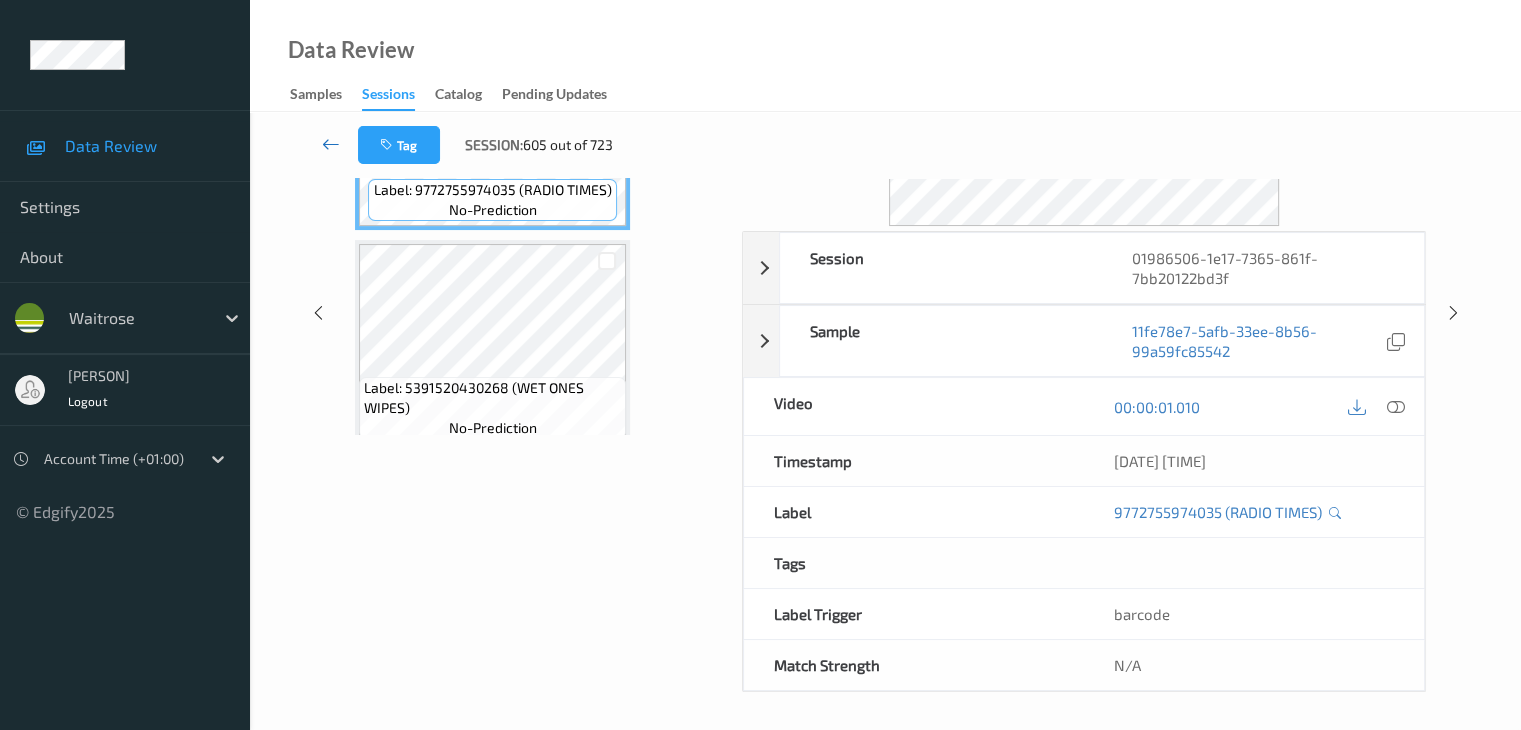 click at bounding box center (331, 144) 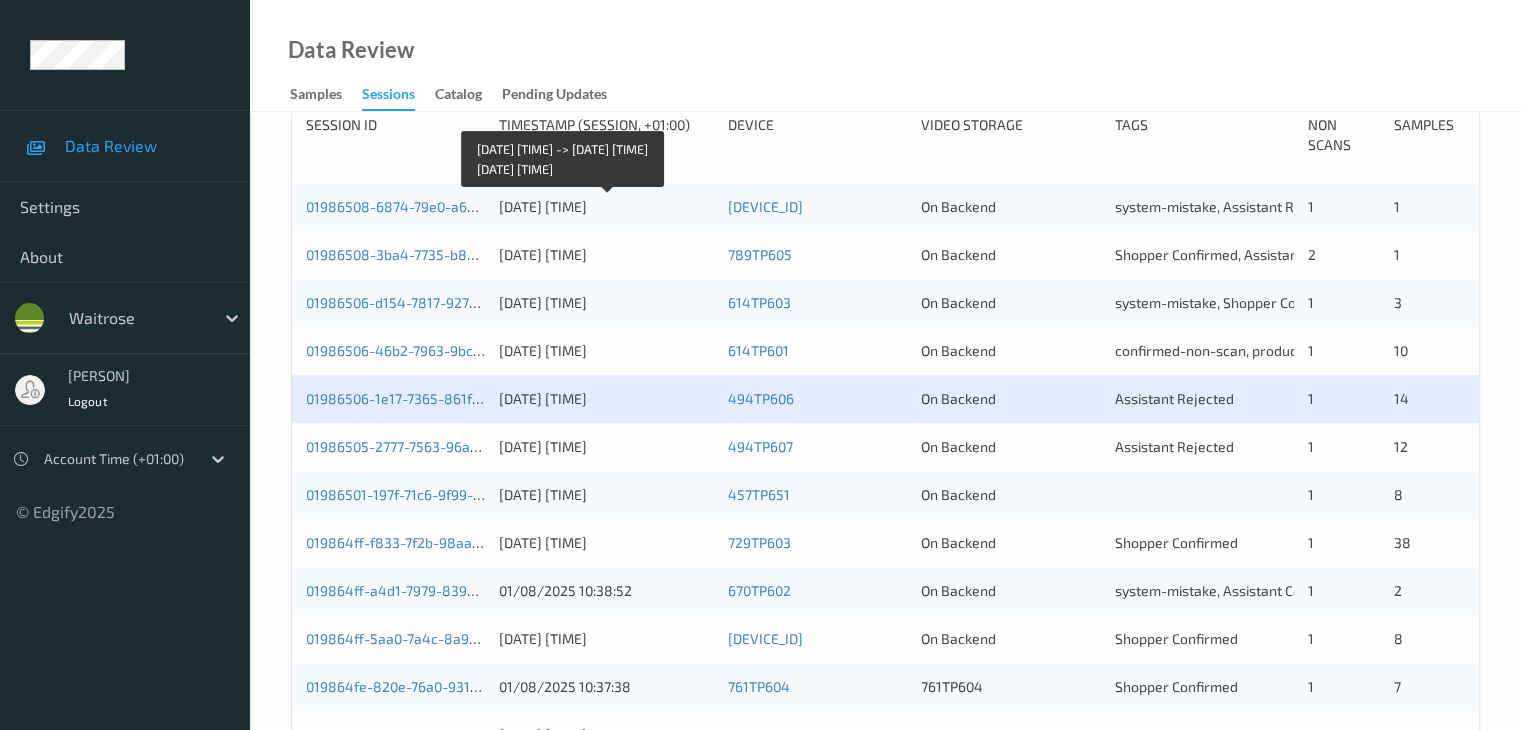 scroll, scrollTop: 600, scrollLeft: 0, axis: vertical 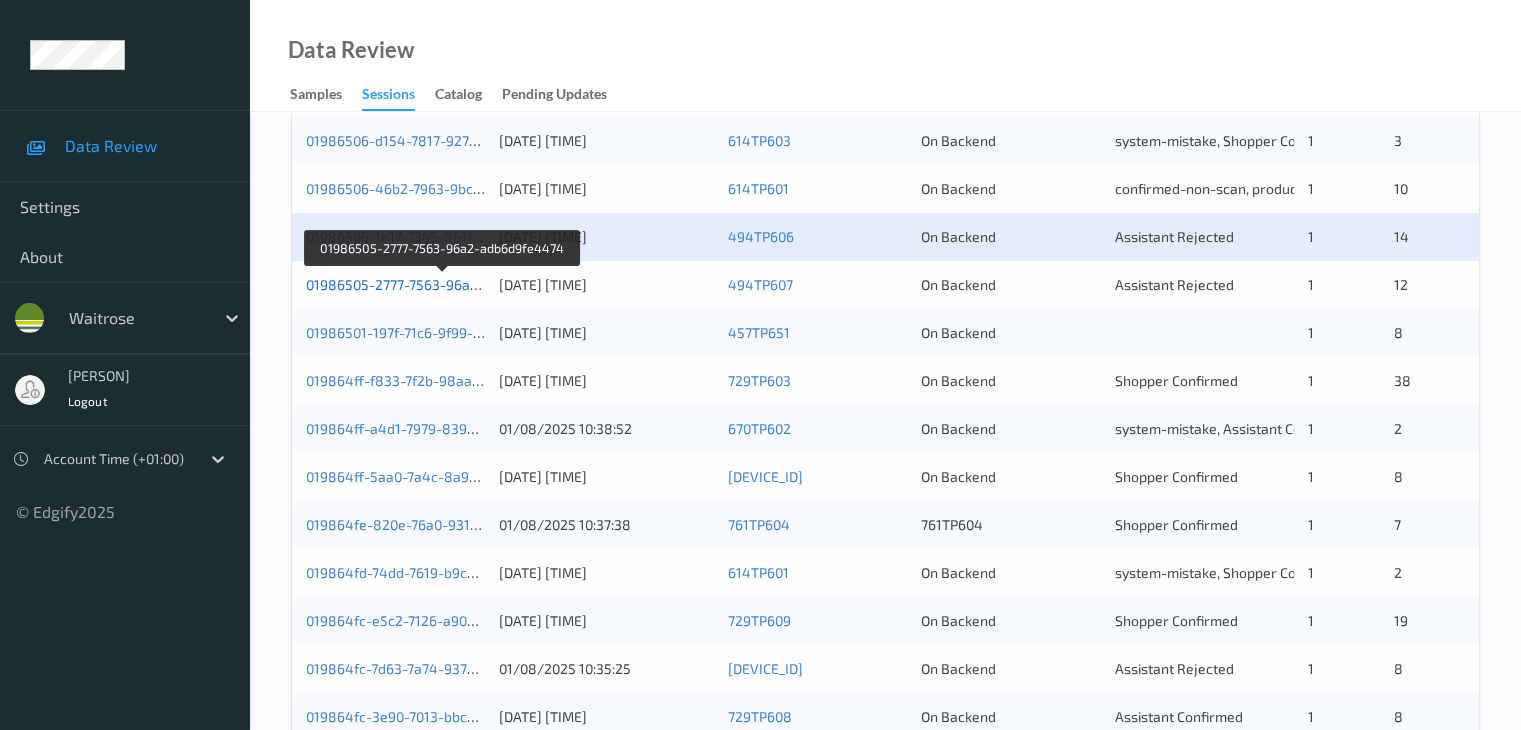 click on "01986505-2777-7563-96a2-adb6d9fe4474" at bounding box center (442, 284) 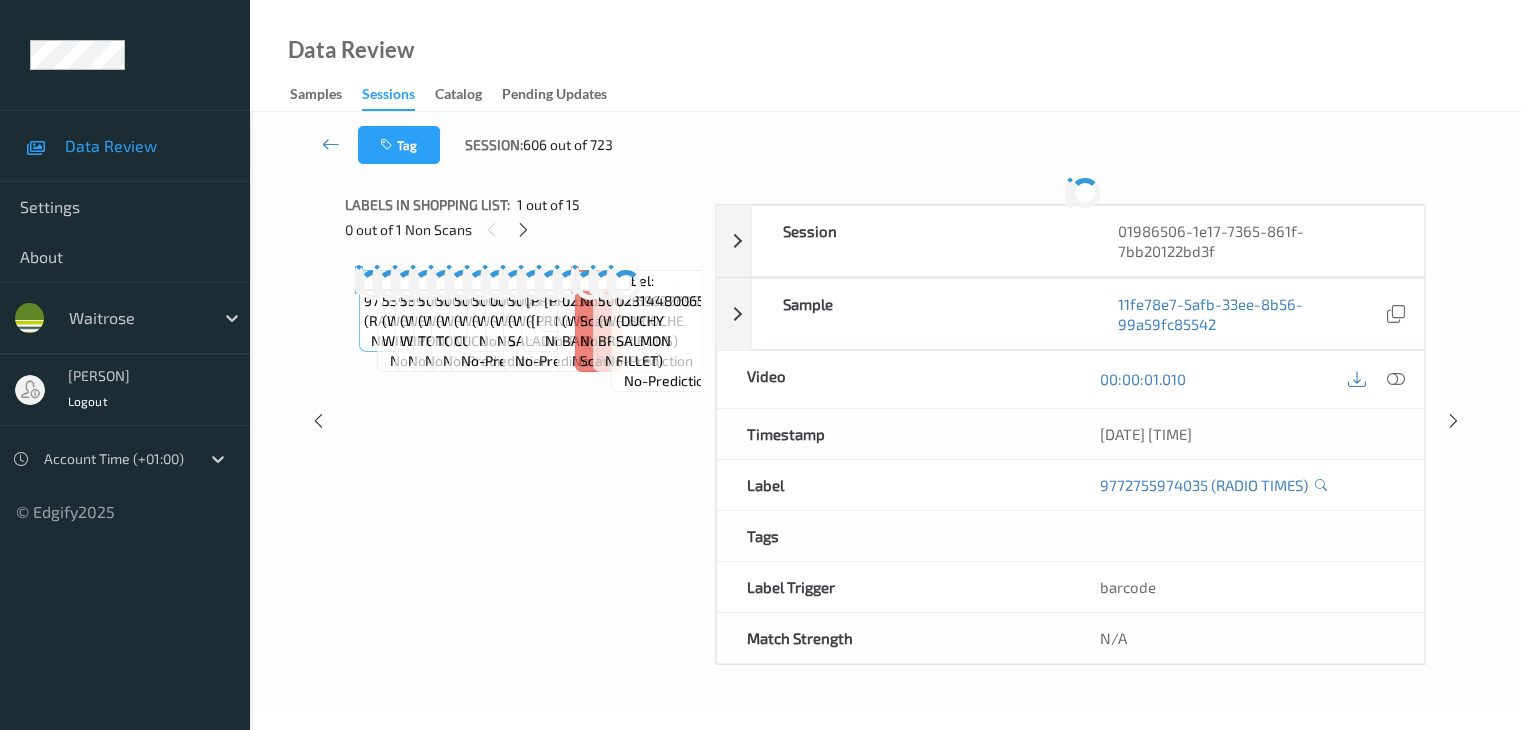 scroll, scrollTop: 244, scrollLeft: 0, axis: vertical 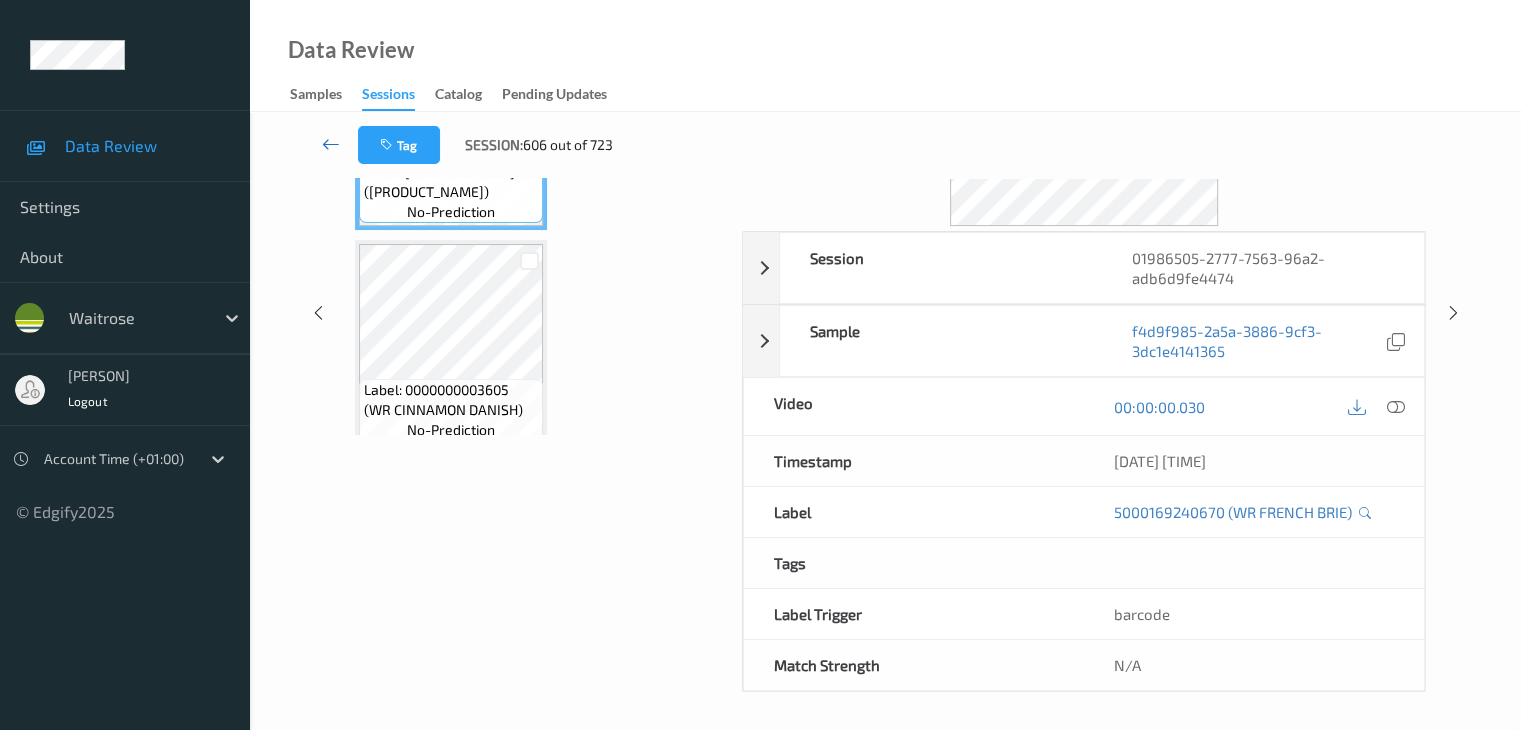 click at bounding box center [331, 144] 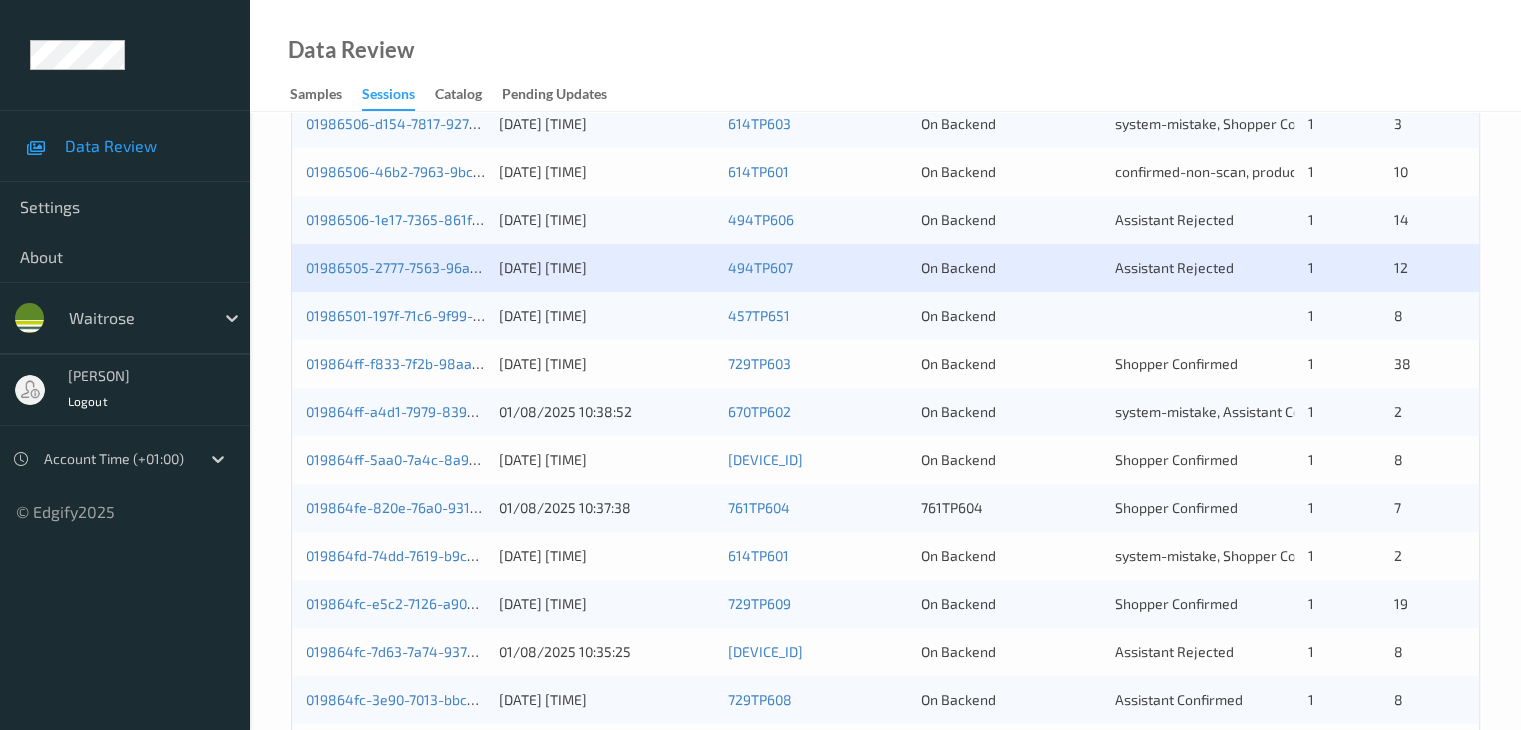 scroll, scrollTop: 633, scrollLeft: 0, axis: vertical 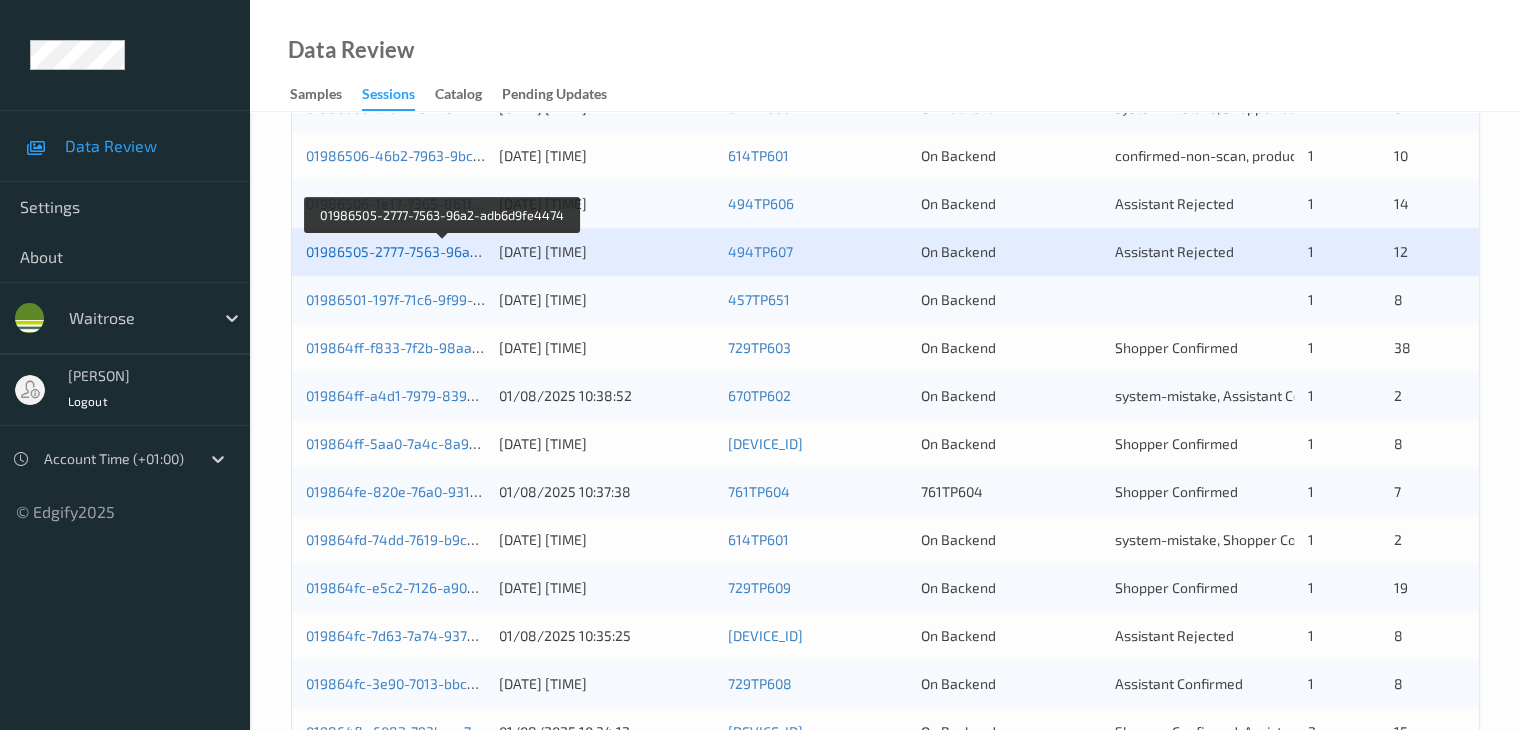 click on "01986505-2777-7563-96a2-adb6d9fe4474" at bounding box center (442, 251) 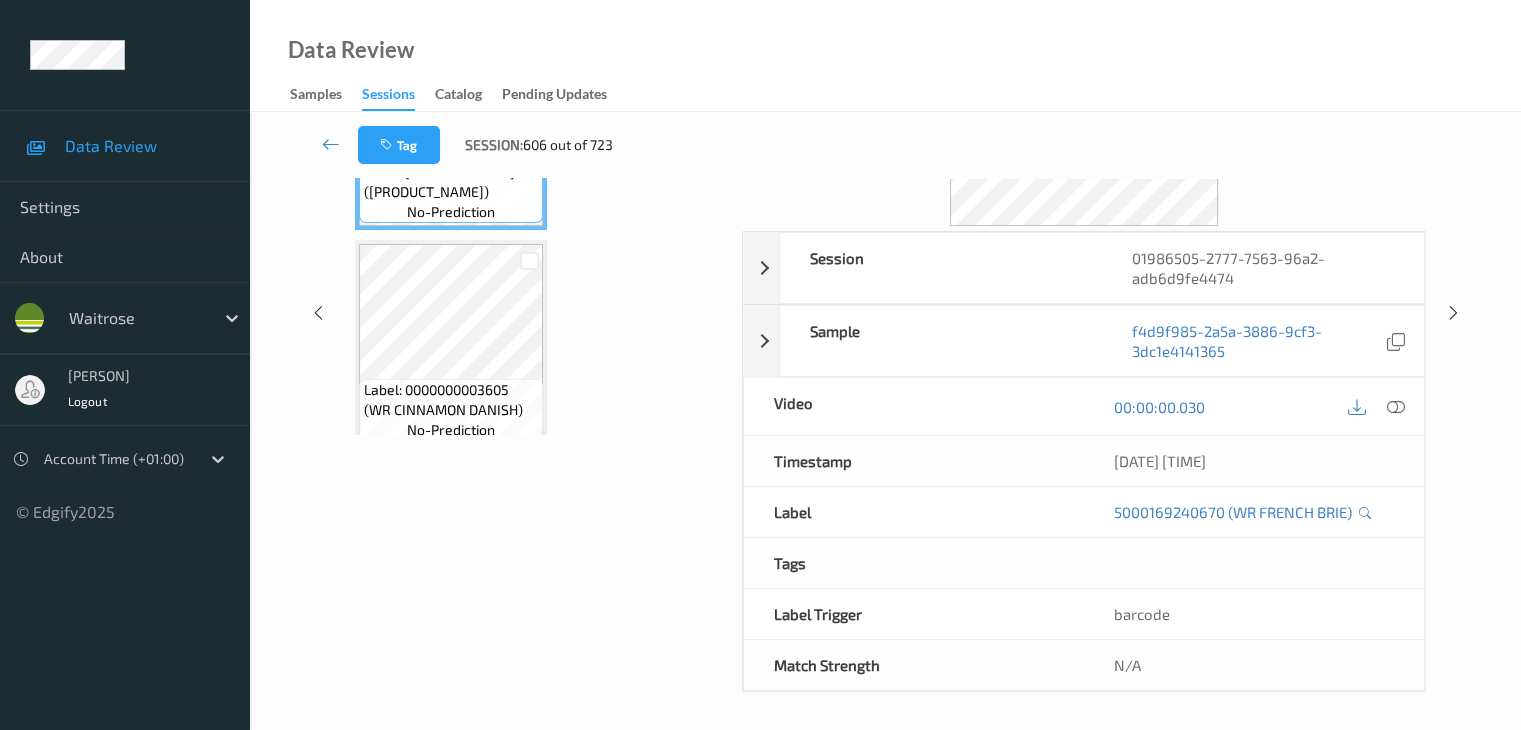 scroll, scrollTop: 0, scrollLeft: 0, axis: both 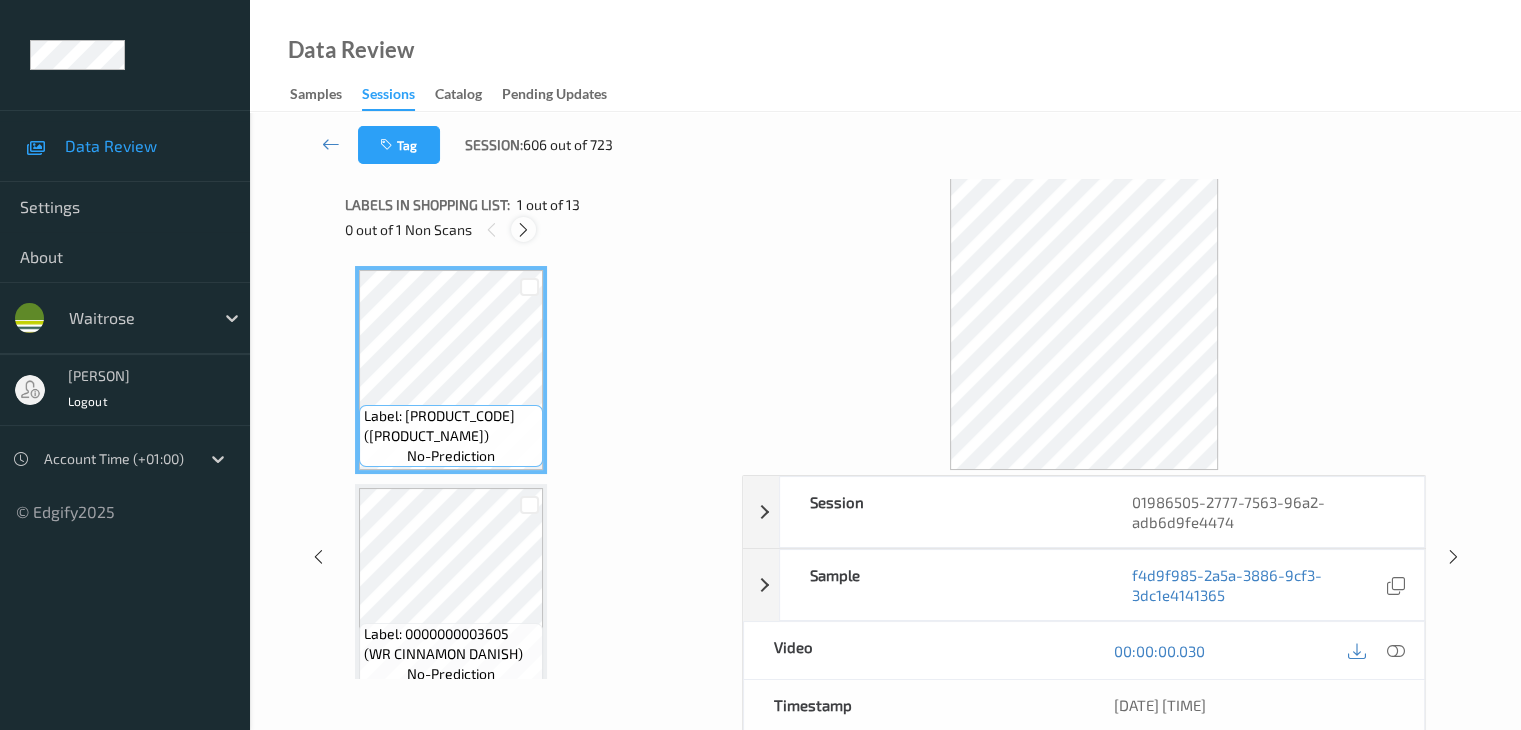 click at bounding box center [523, 230] 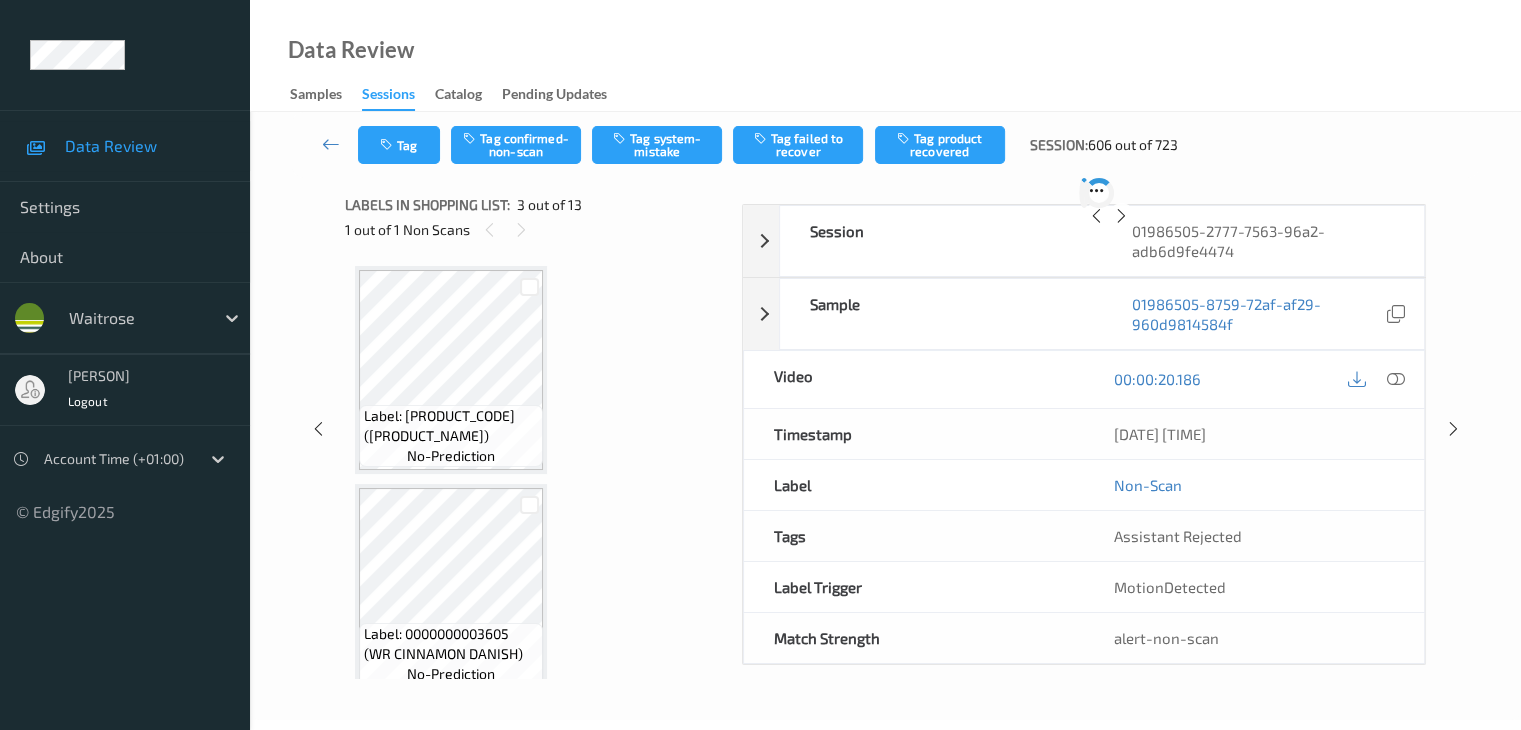 scroll, scrollTop: 228, scrollLeft: 0, axis: vertical 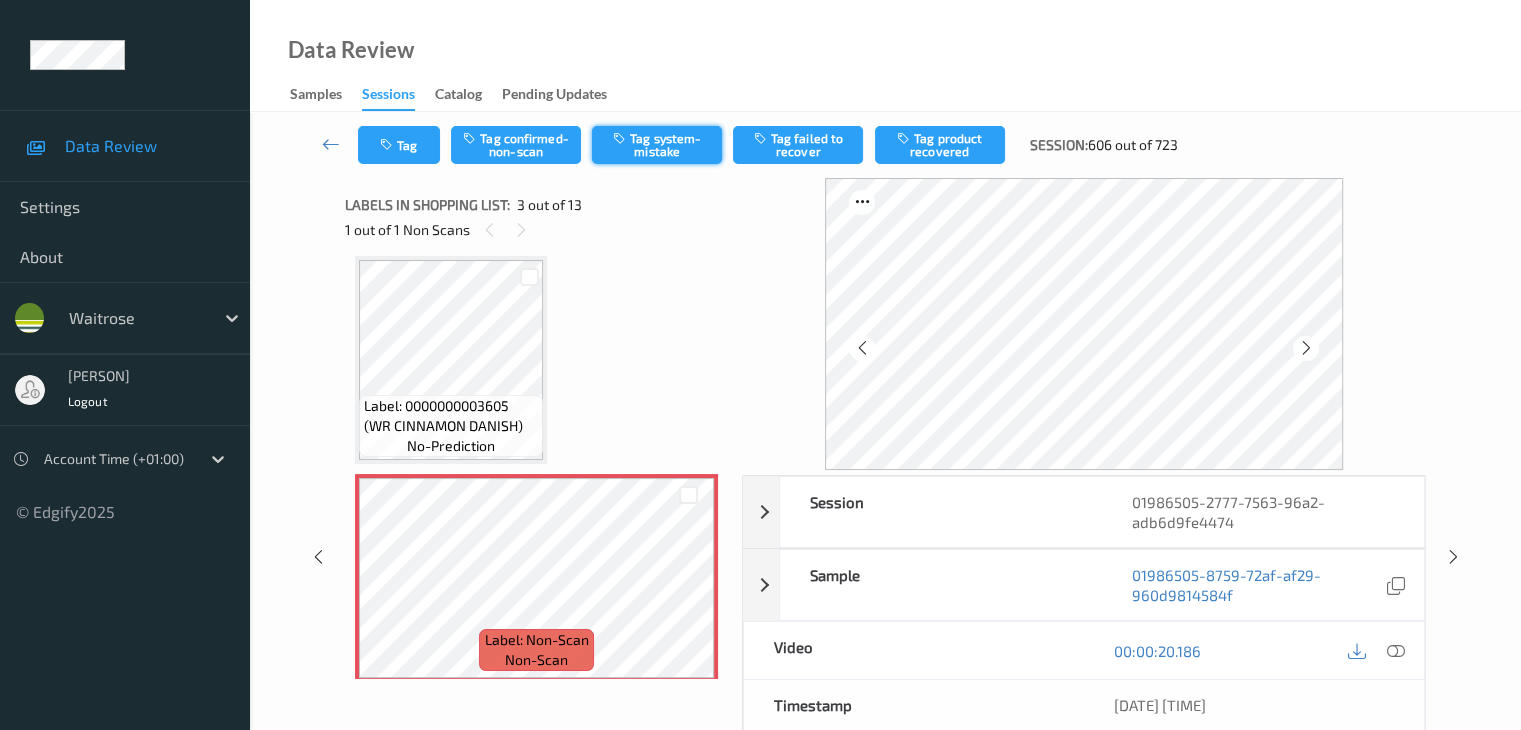 click on "Tag   system-mistake" at bounding box center [657, 145] 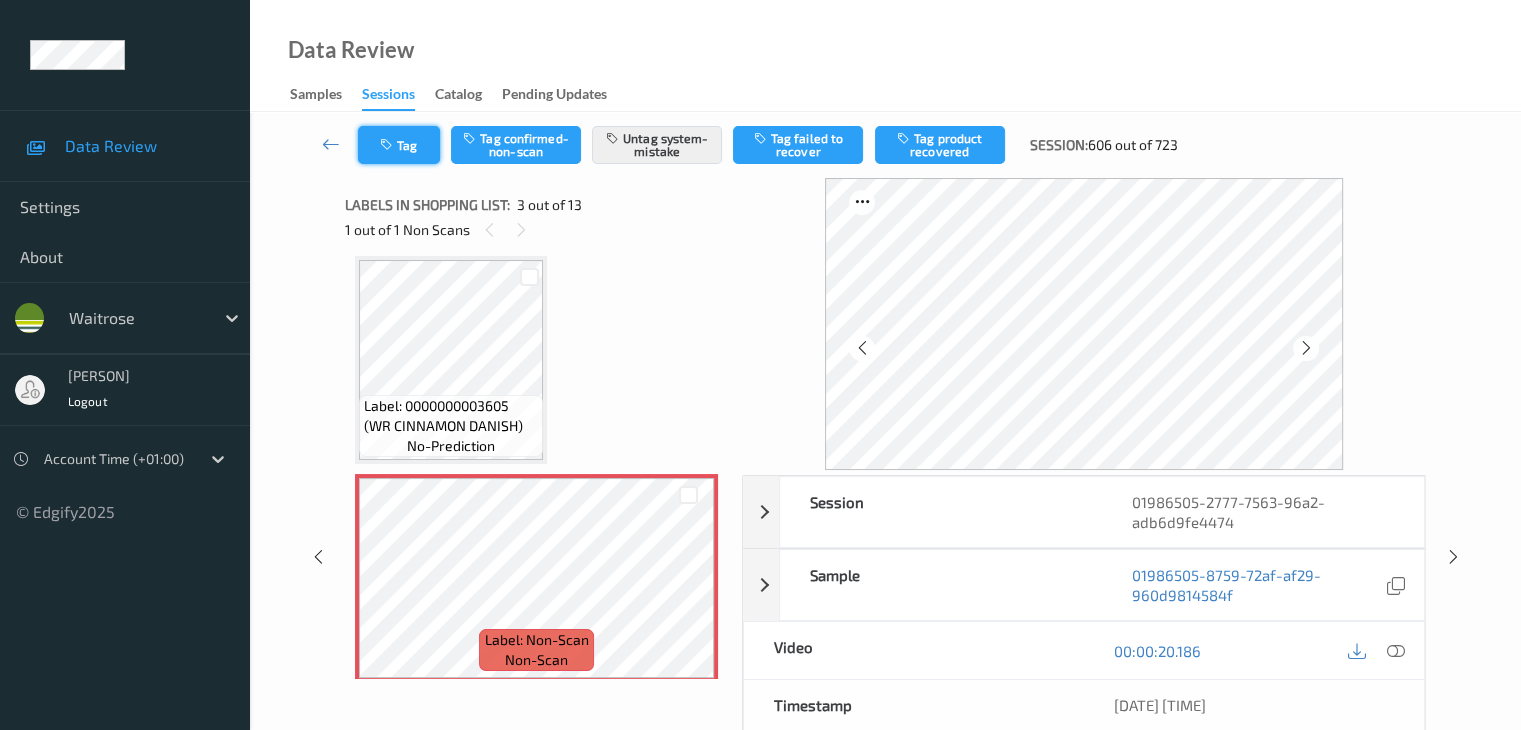 click at bounding box center (388, 145) 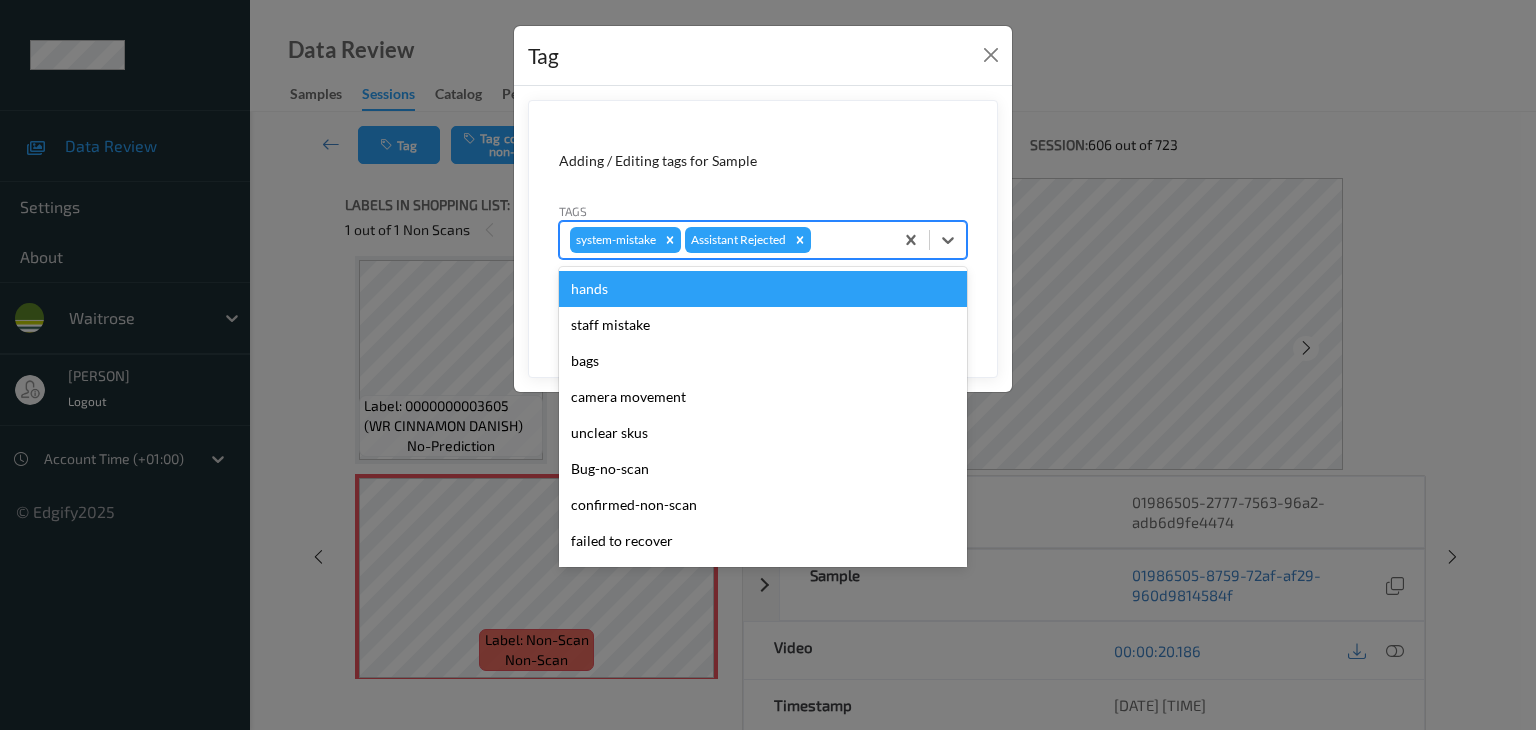 click at bounding box center [849, 240] 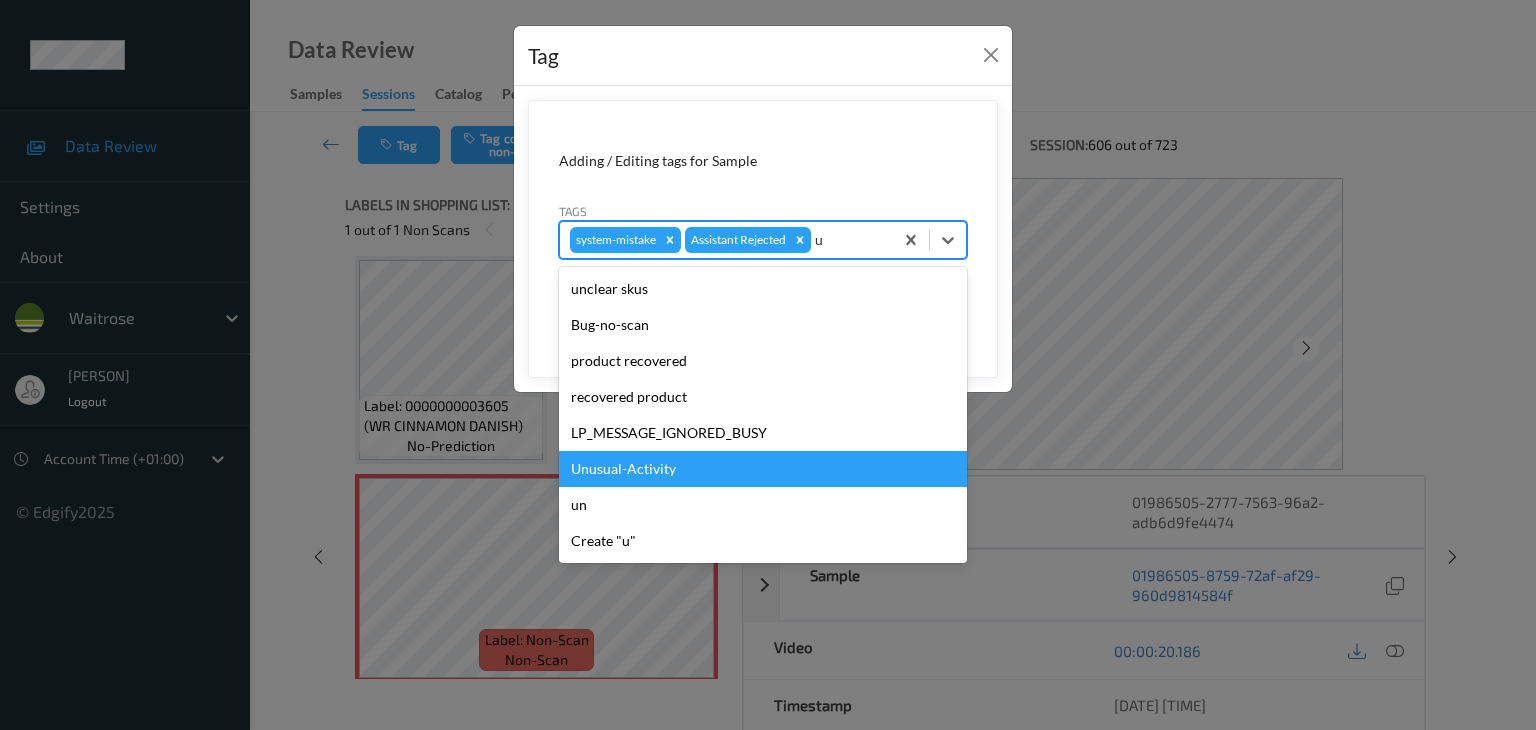 click on "Unusual-Activity" at bounding box center (763, 469) 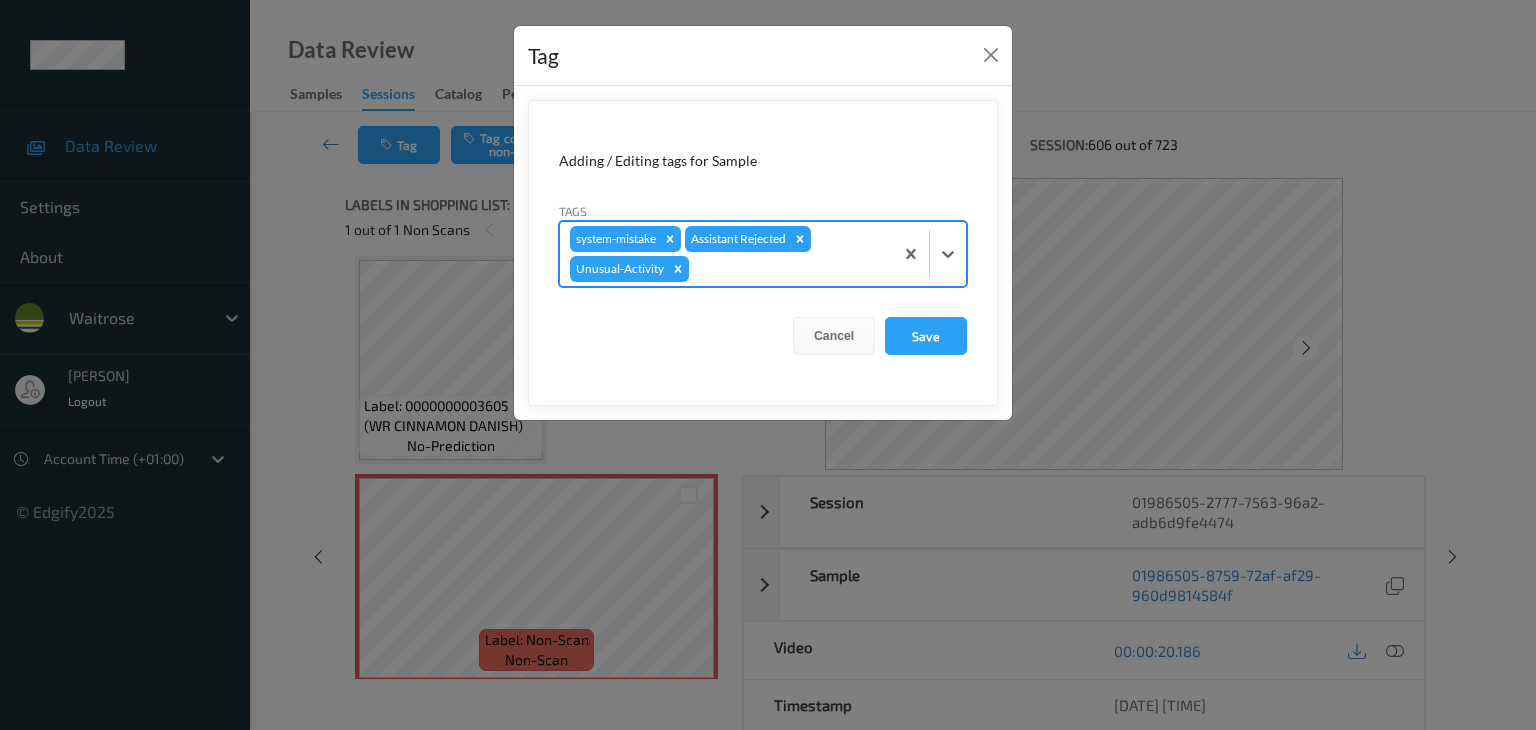 type on "o" 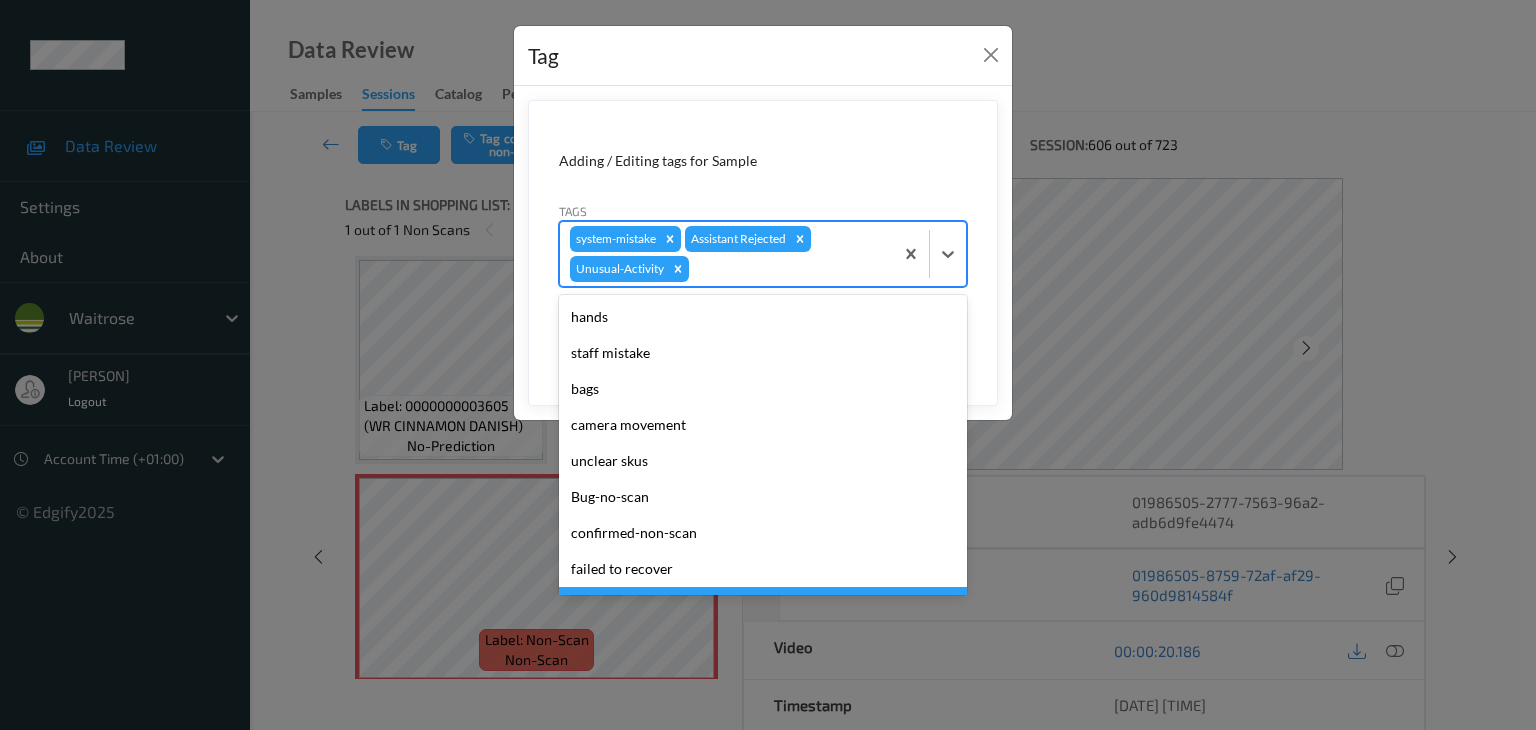 type on "p" 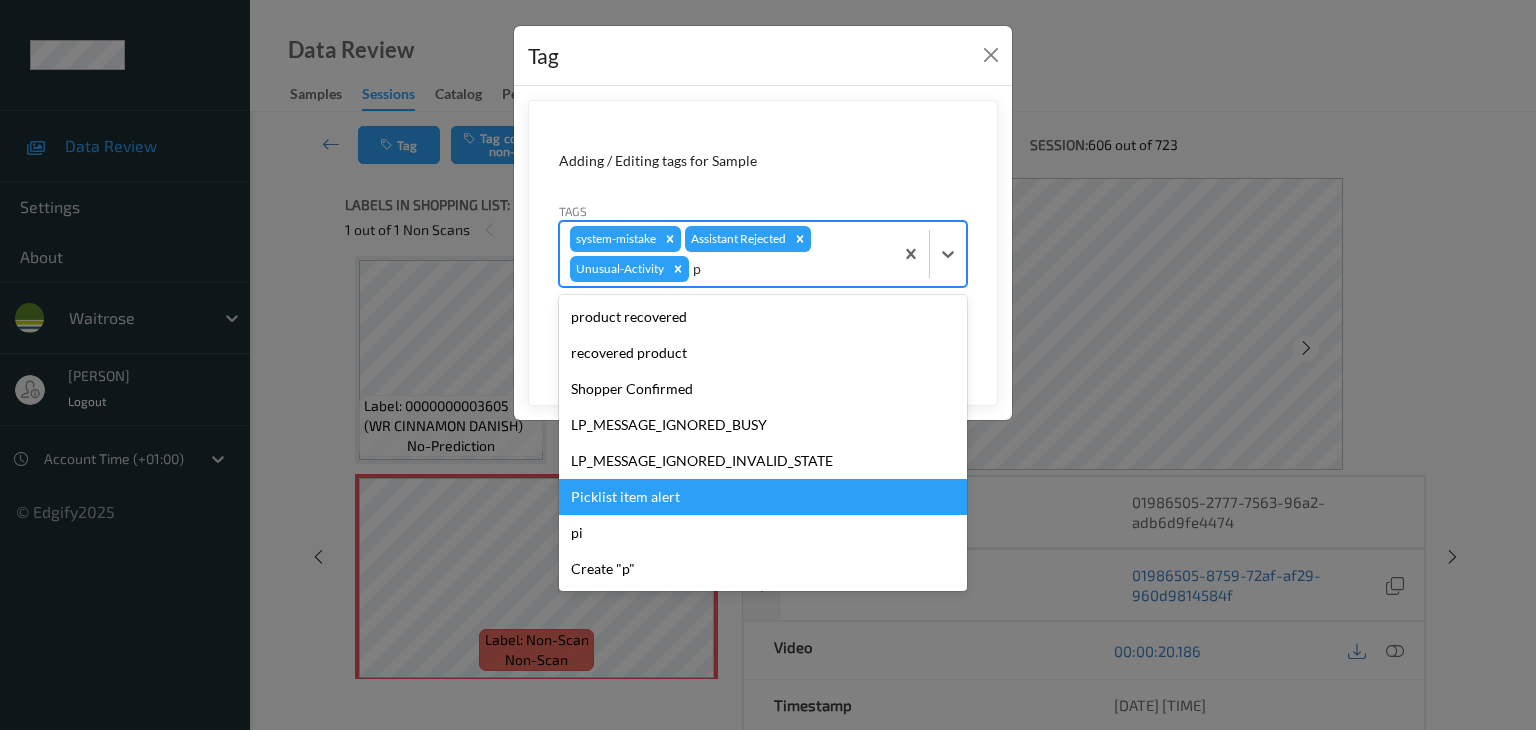 click on "Picklist item alert" at bounding box center (763, 497) 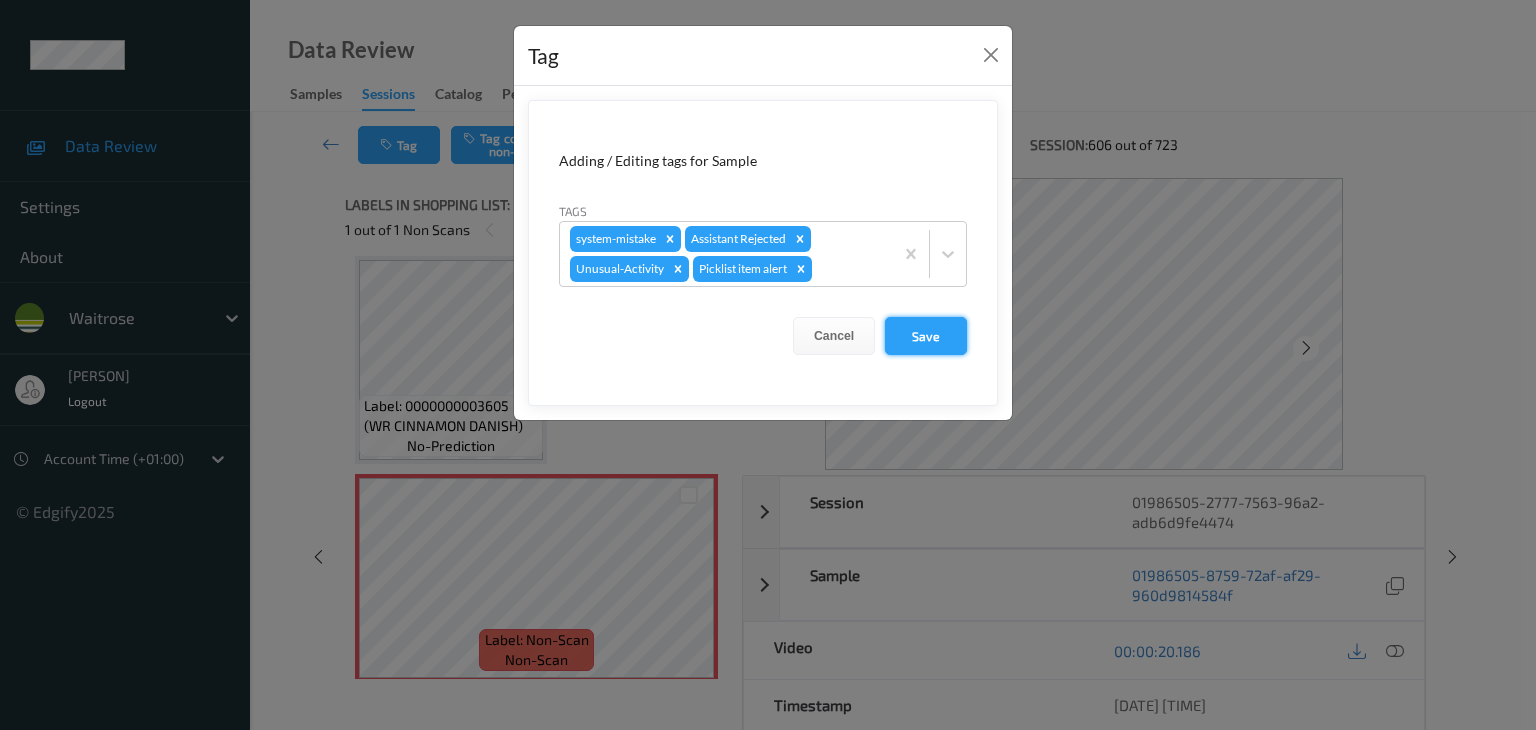 click on "Save" at bounding box center [926, 336] 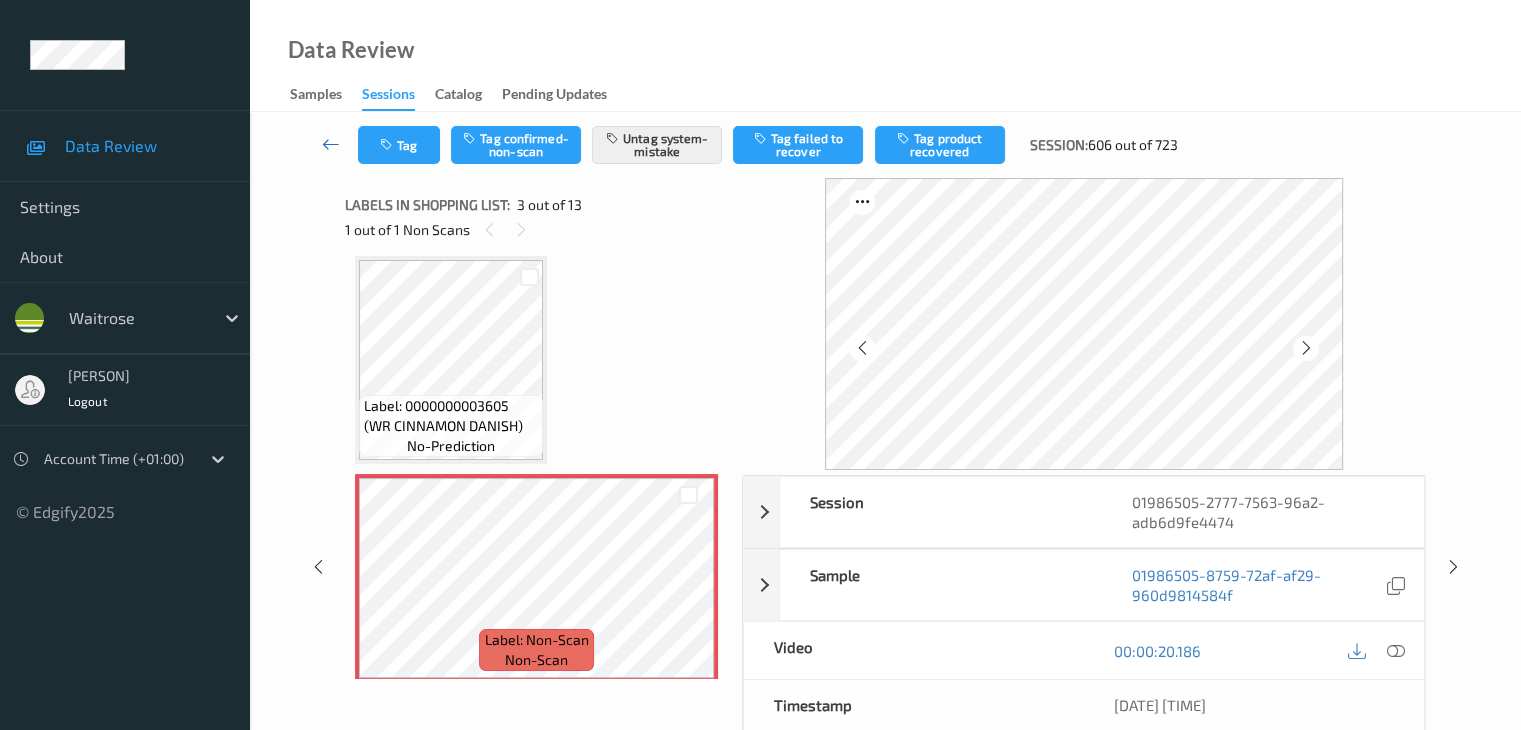 click at bounding box center (331, 144) 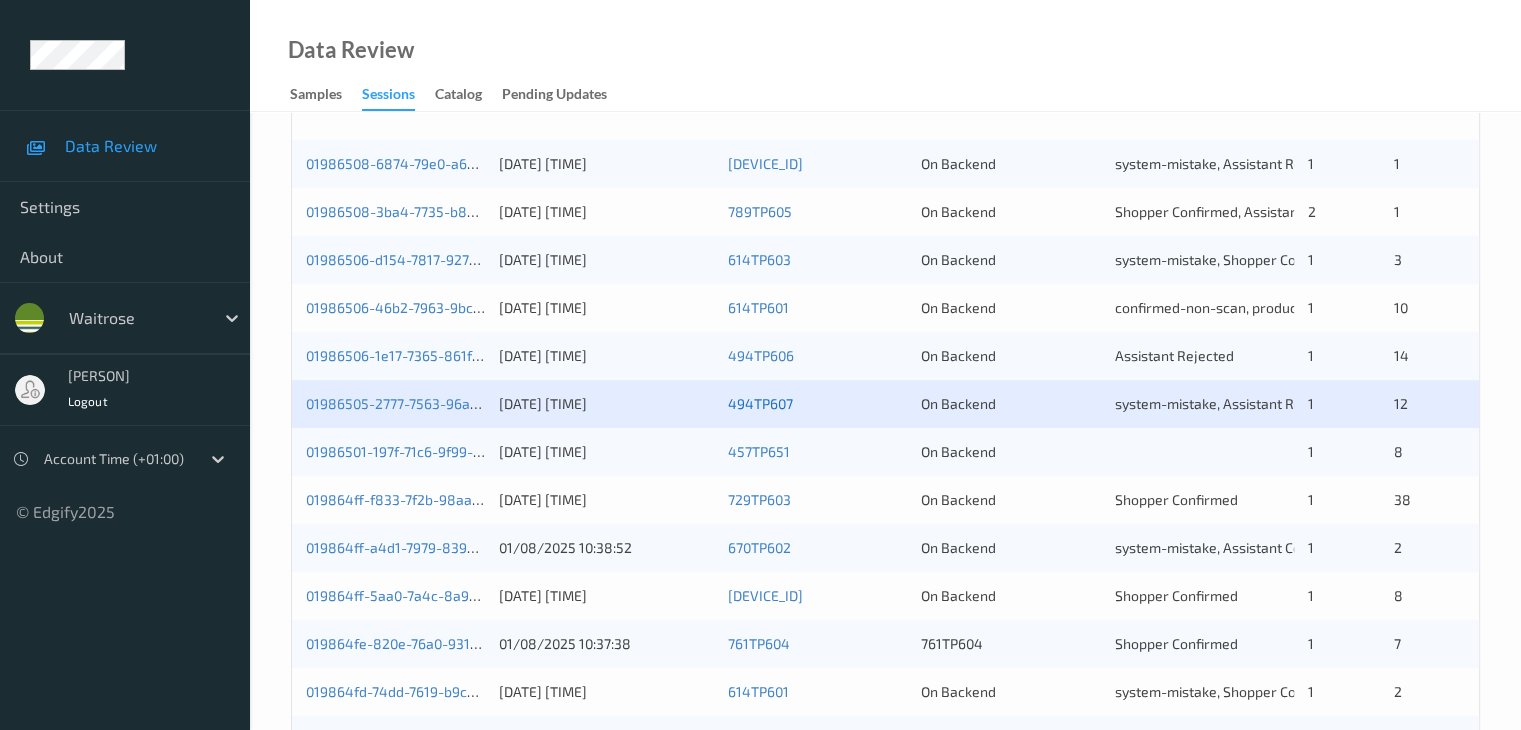 scroll, scrollTop: 500, scrollLeft: 0, axis: vertical 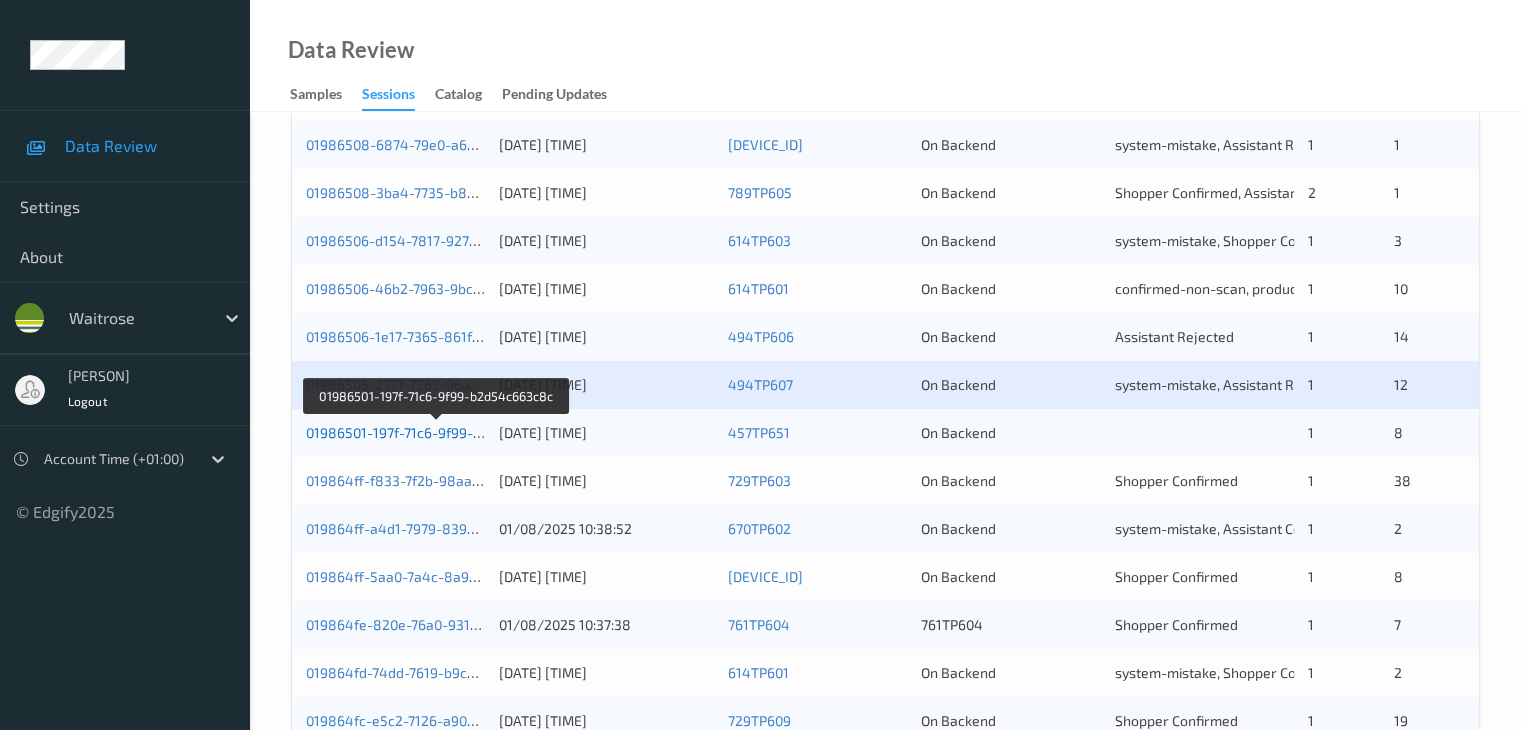 click on "01986501-197f-71c6-9f99-b2d54c663c8c" at bounding box center (437, 432) 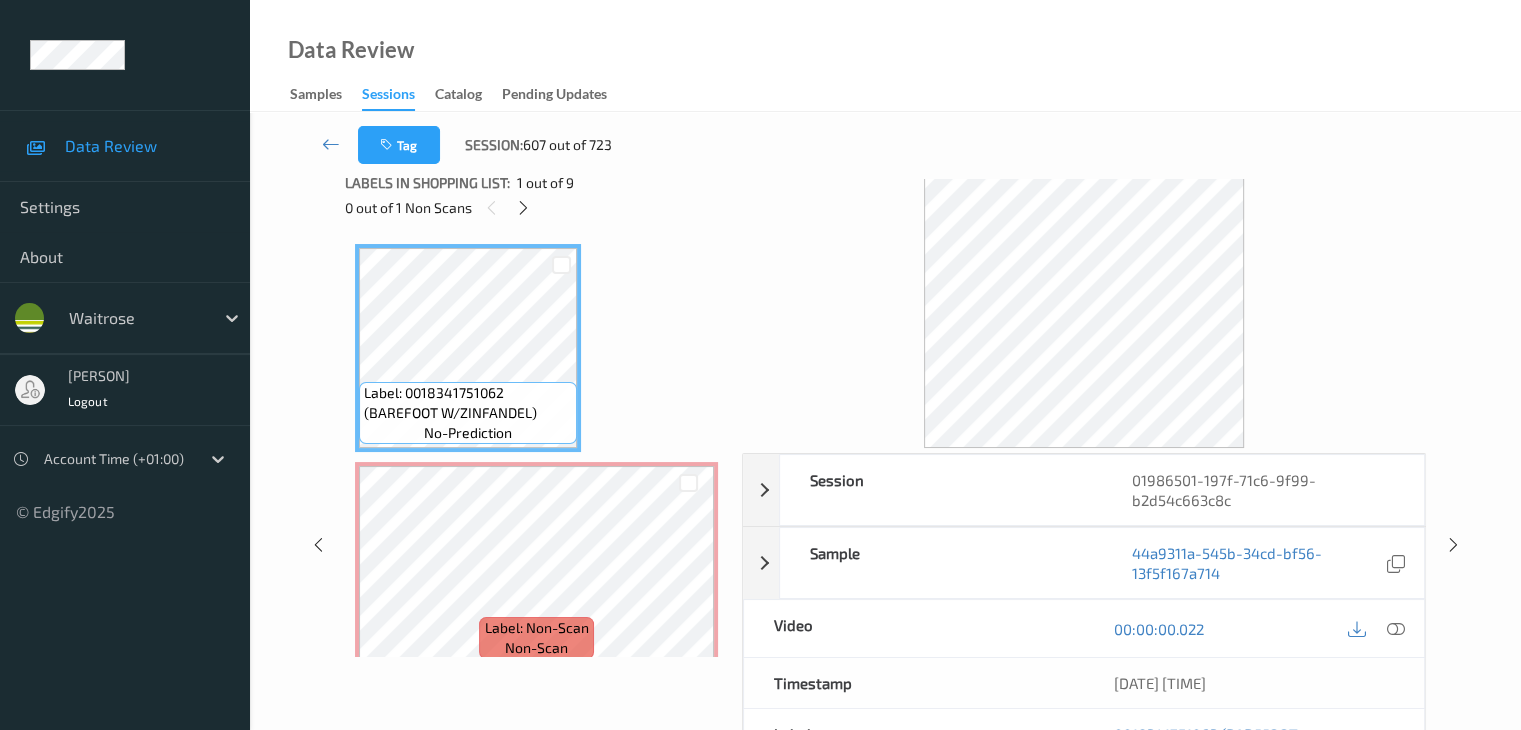 scroll, scrollTop: 0, scrollLeft: 0, axis: both 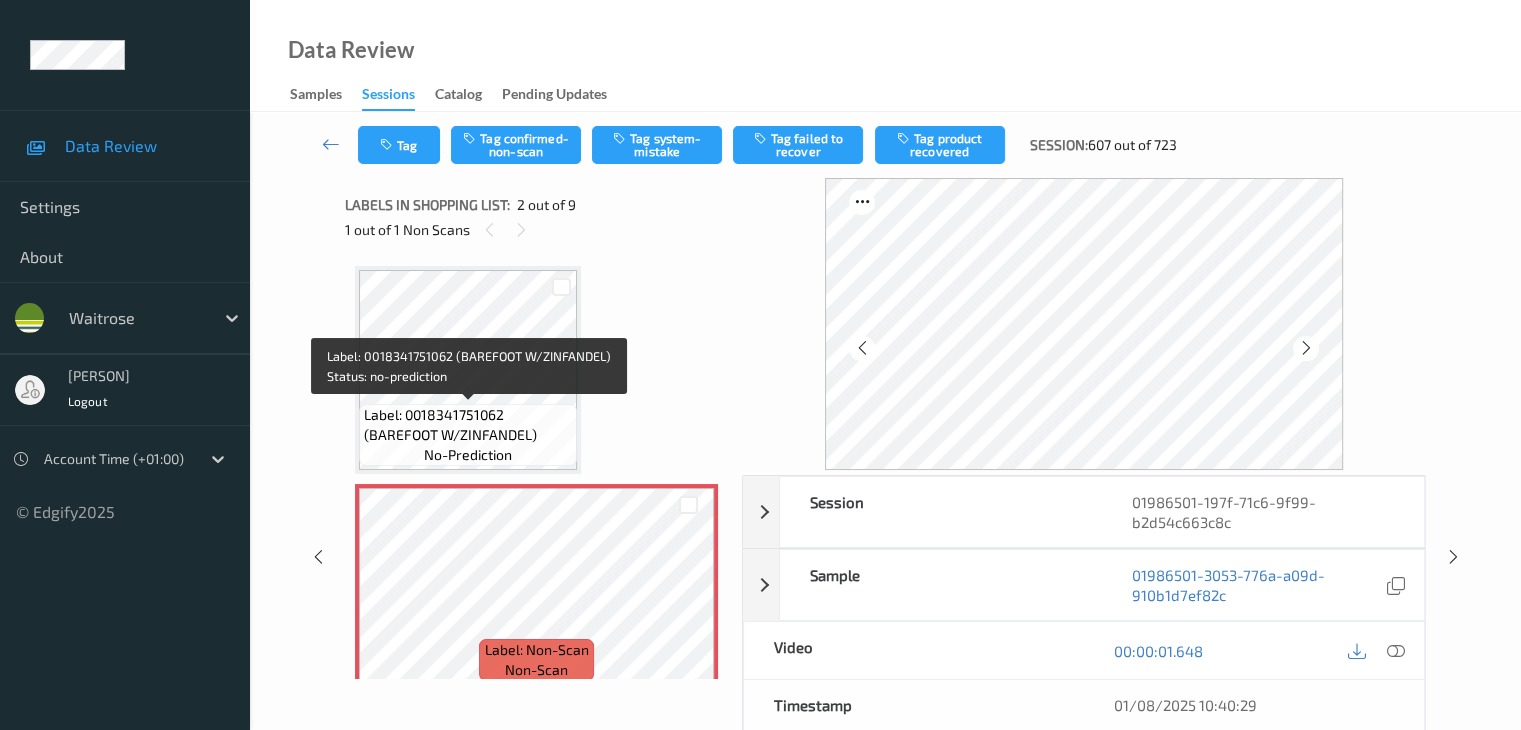 click on "Label: 0018341751062 (BAREFOOT W/ZINFANDEL)" at bounding box center [468, 425] 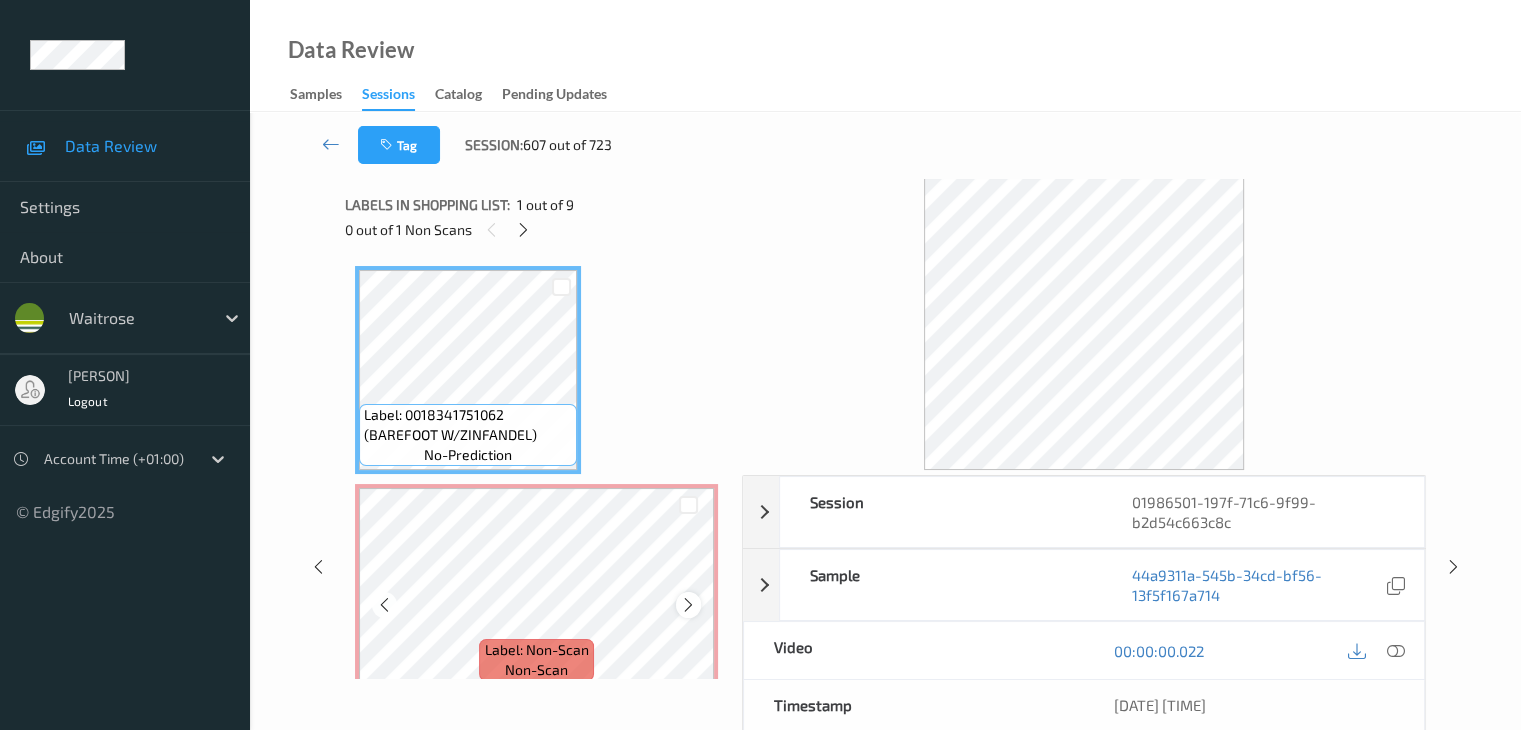 click at bounding box center [688, 605] 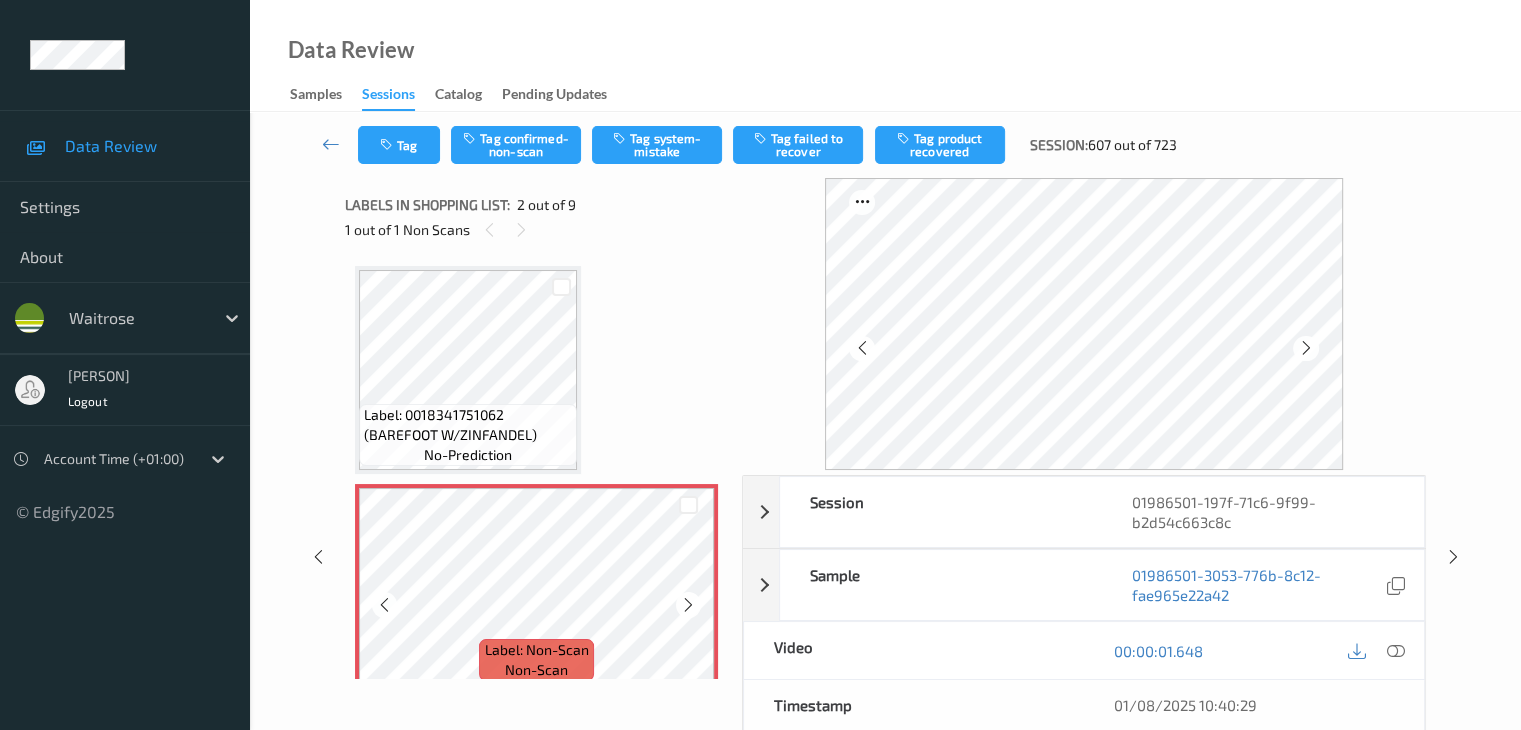 click at bounding box center [688, 605] 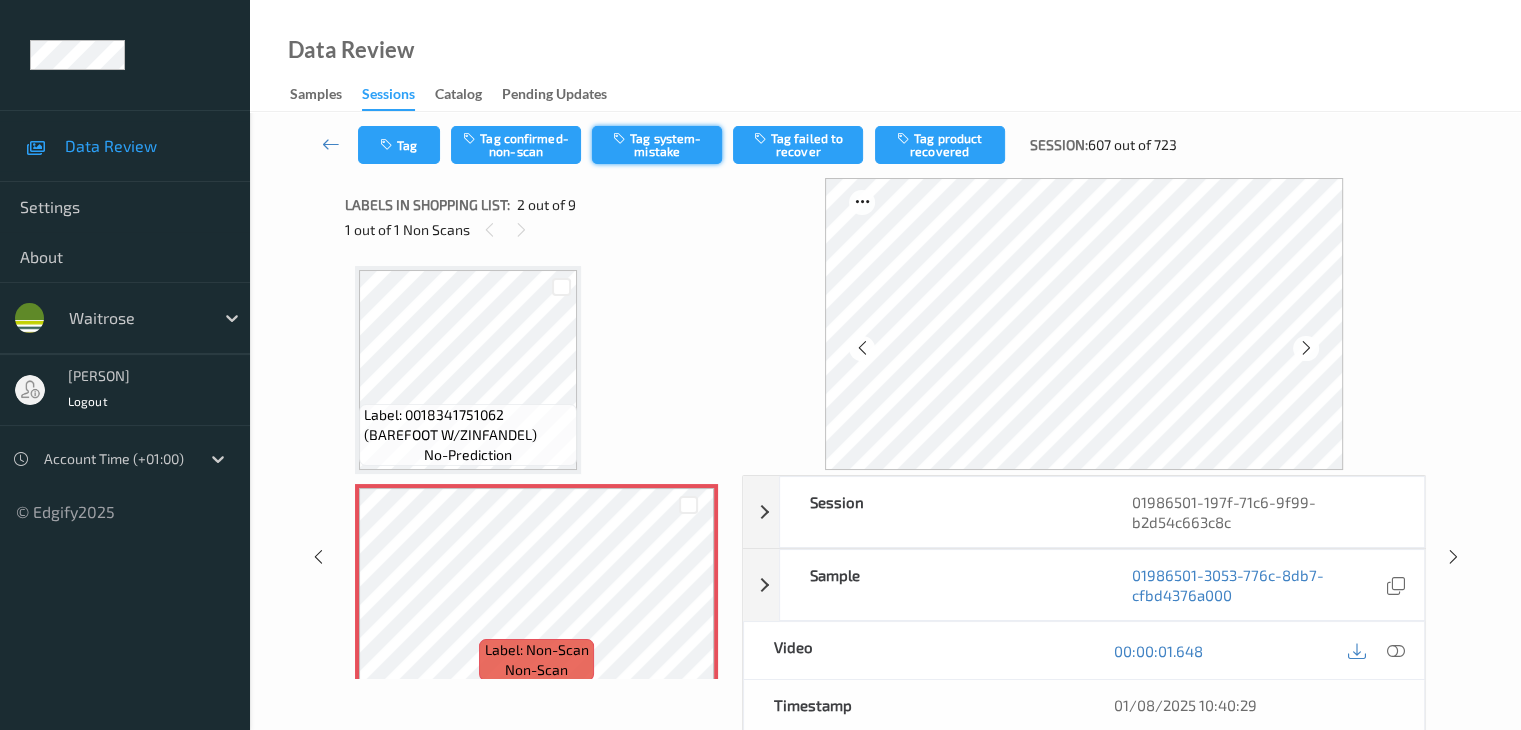 click on "Tag   system-mistake" at bounding box center [657, 145] 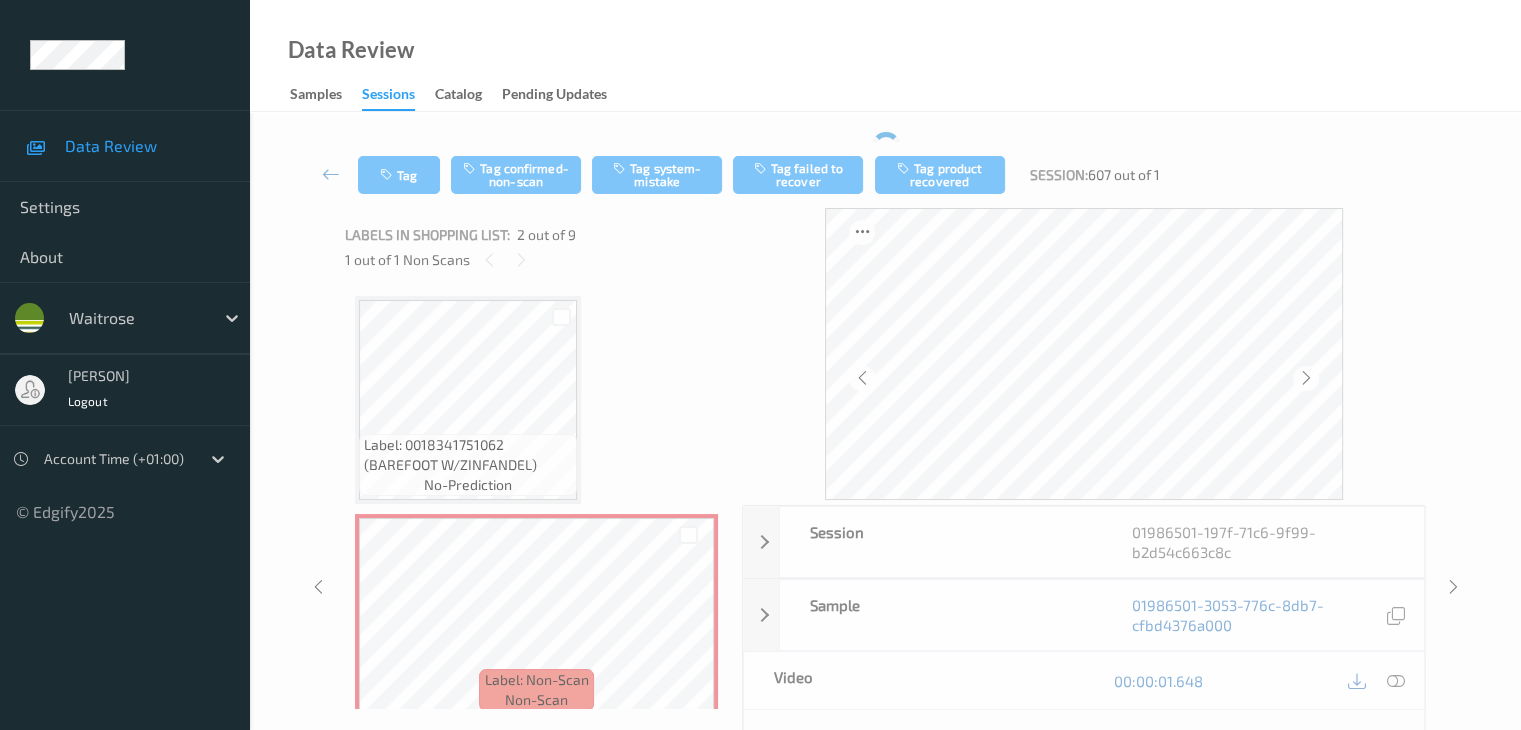 click on "Tag Tag   confirmed-non-scan Tag   system-mistake Tag   failed to recover Tag   product recovered Session: 607 out of 1" at bounding box center [885, 175] 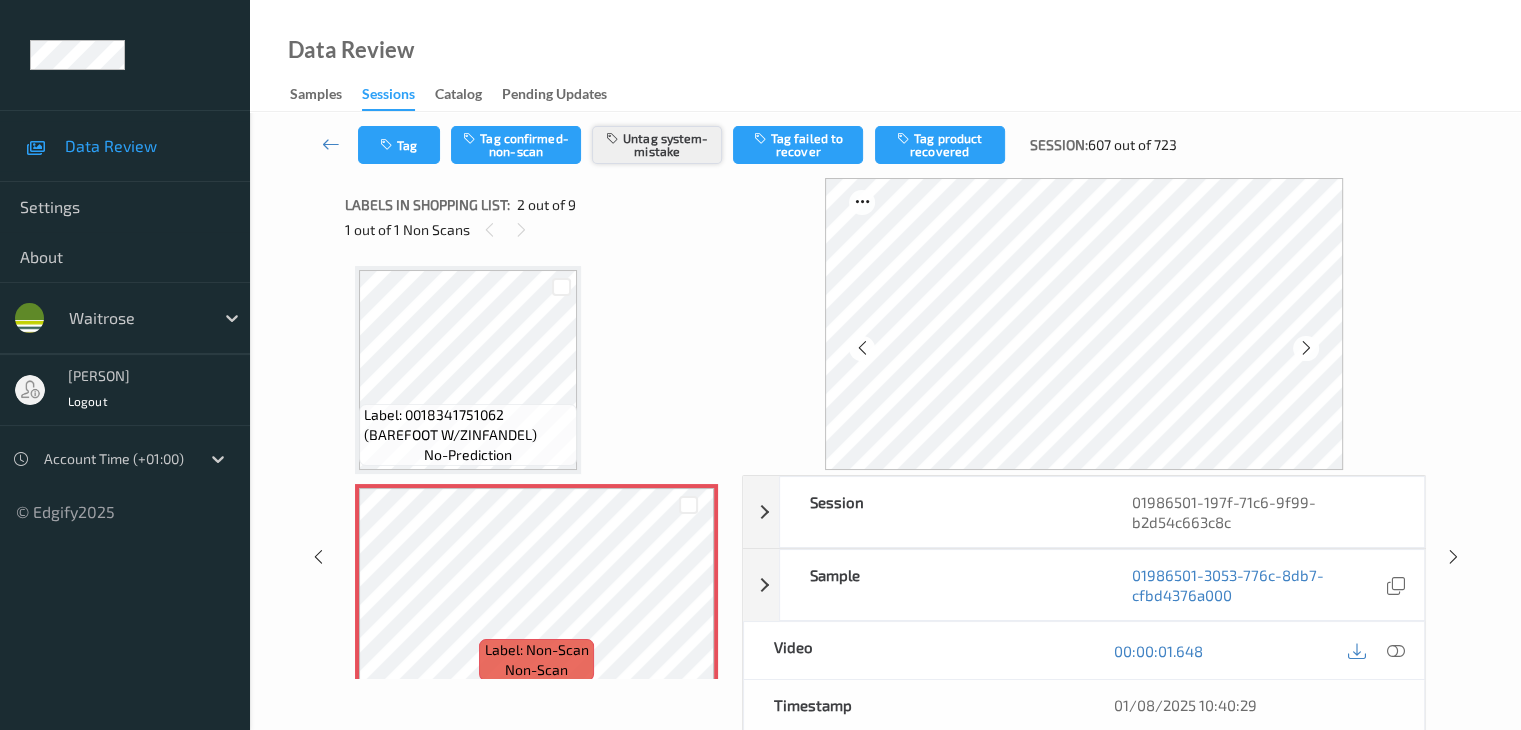 click on "Untag   system-mistake" at bounding box center [657, 145] 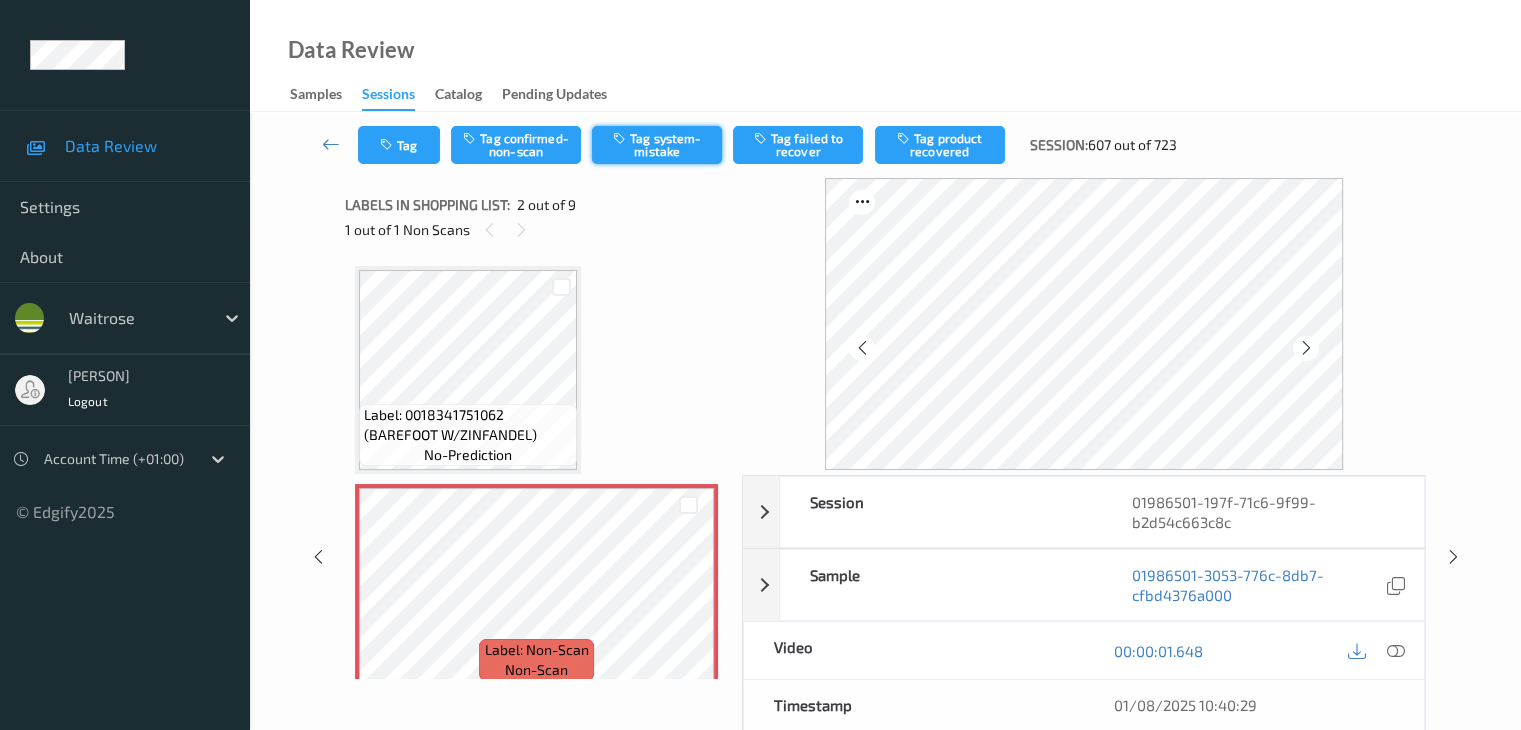 click on "Tag   system-mistake" at bounding box center [657, 145] 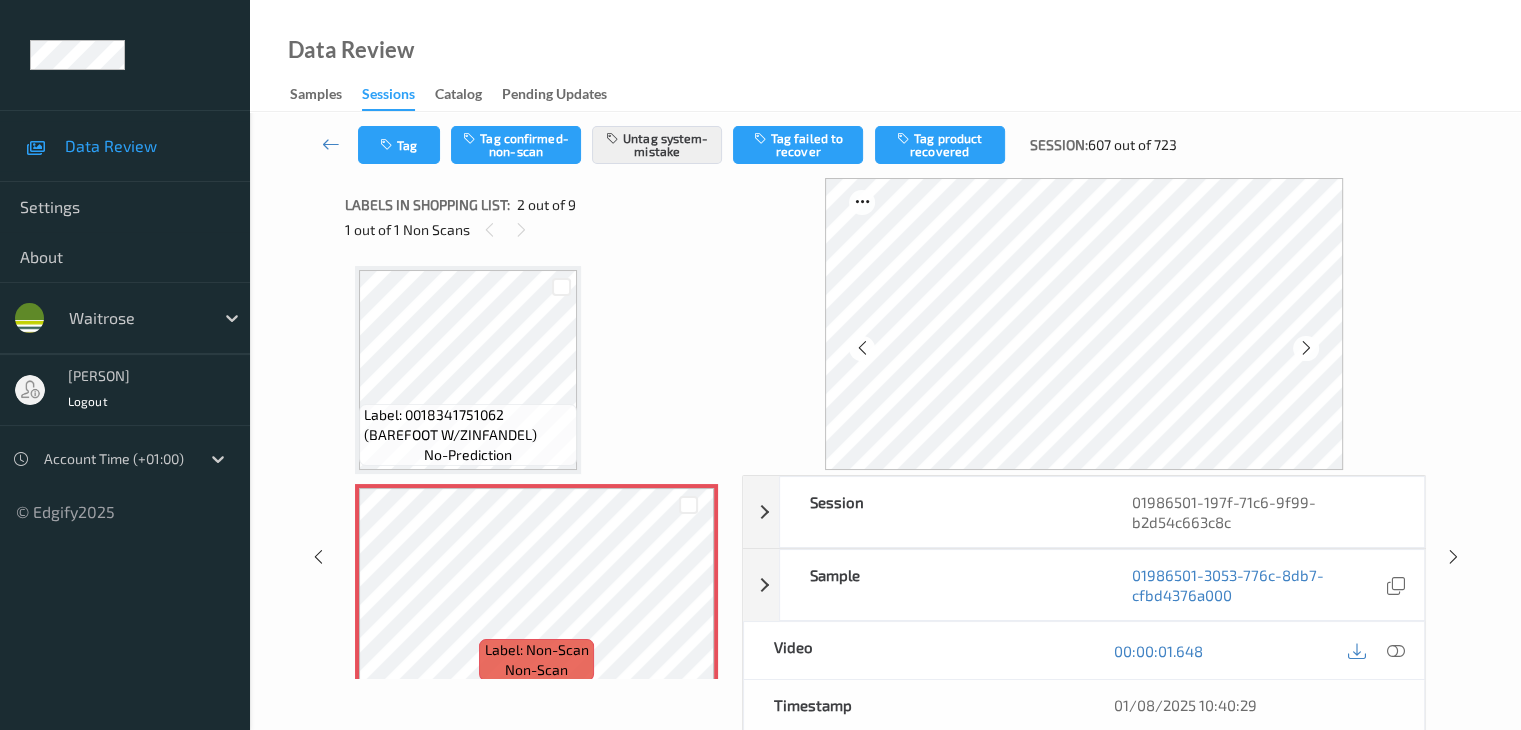 click on "Tag Tag confirmed-non-scan Untag system-mistake Tag failed to recover Tag product recovered Session: 607 out of 723" at bounding box center [885, 145] 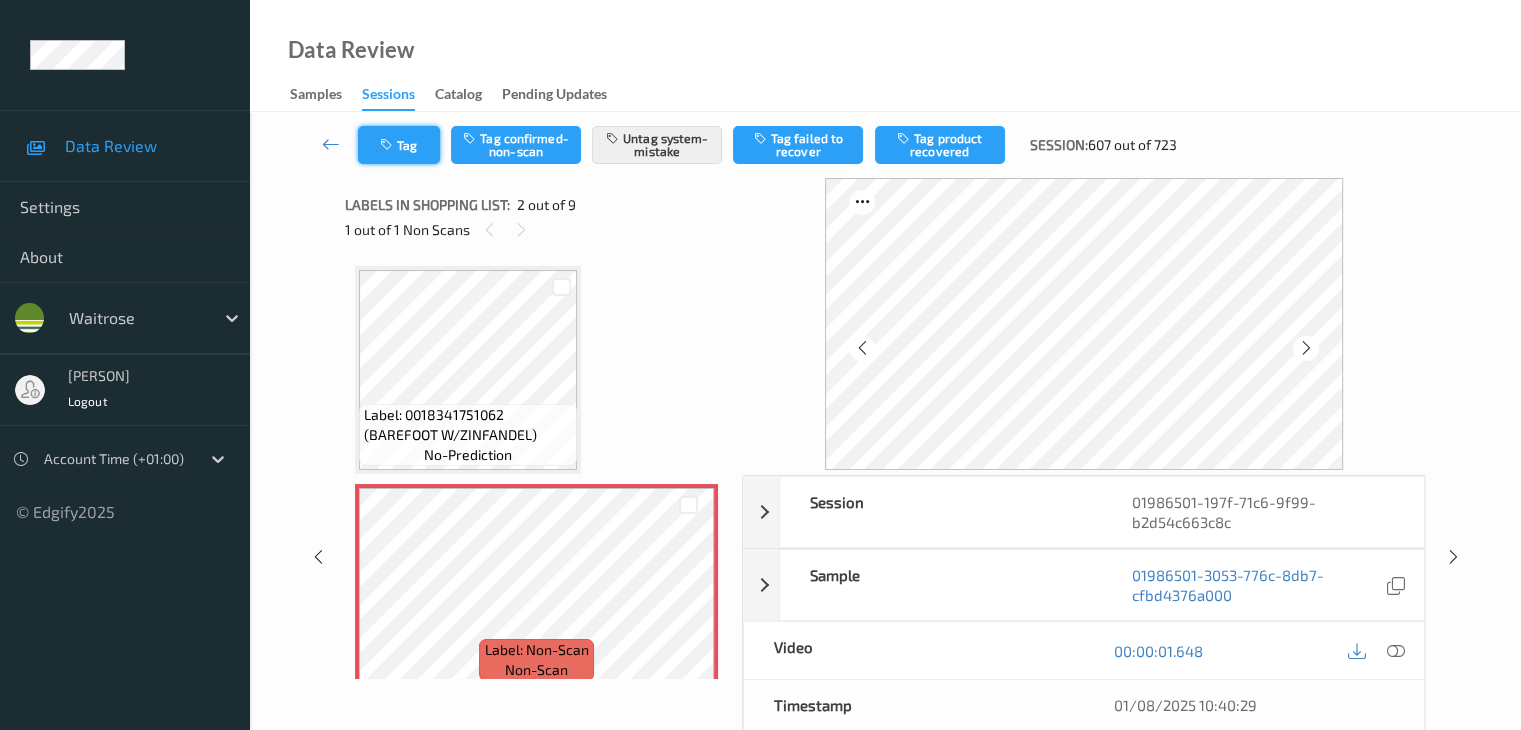 click on "Tag" at bounding box center [399, 145] 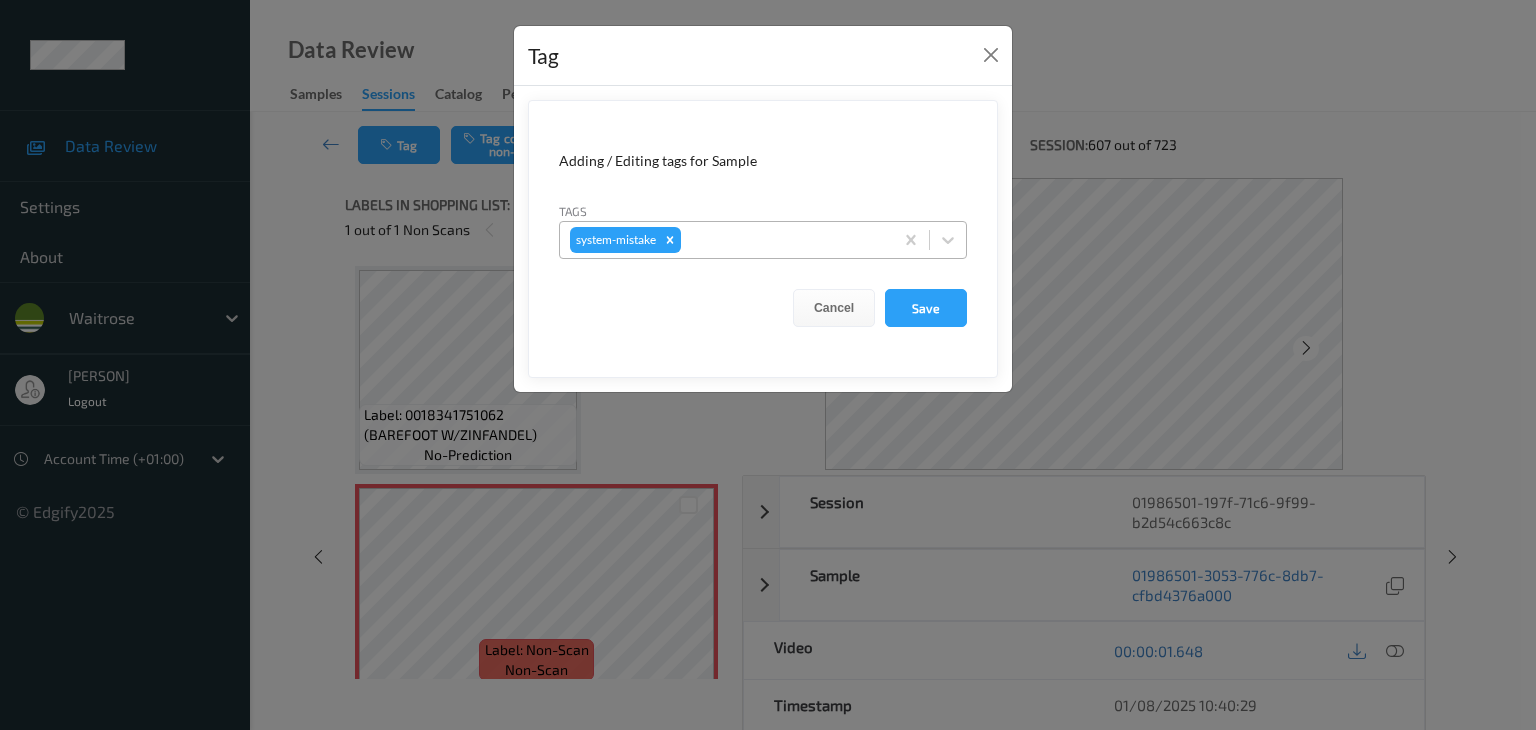 click at bounding box center [784, 240] 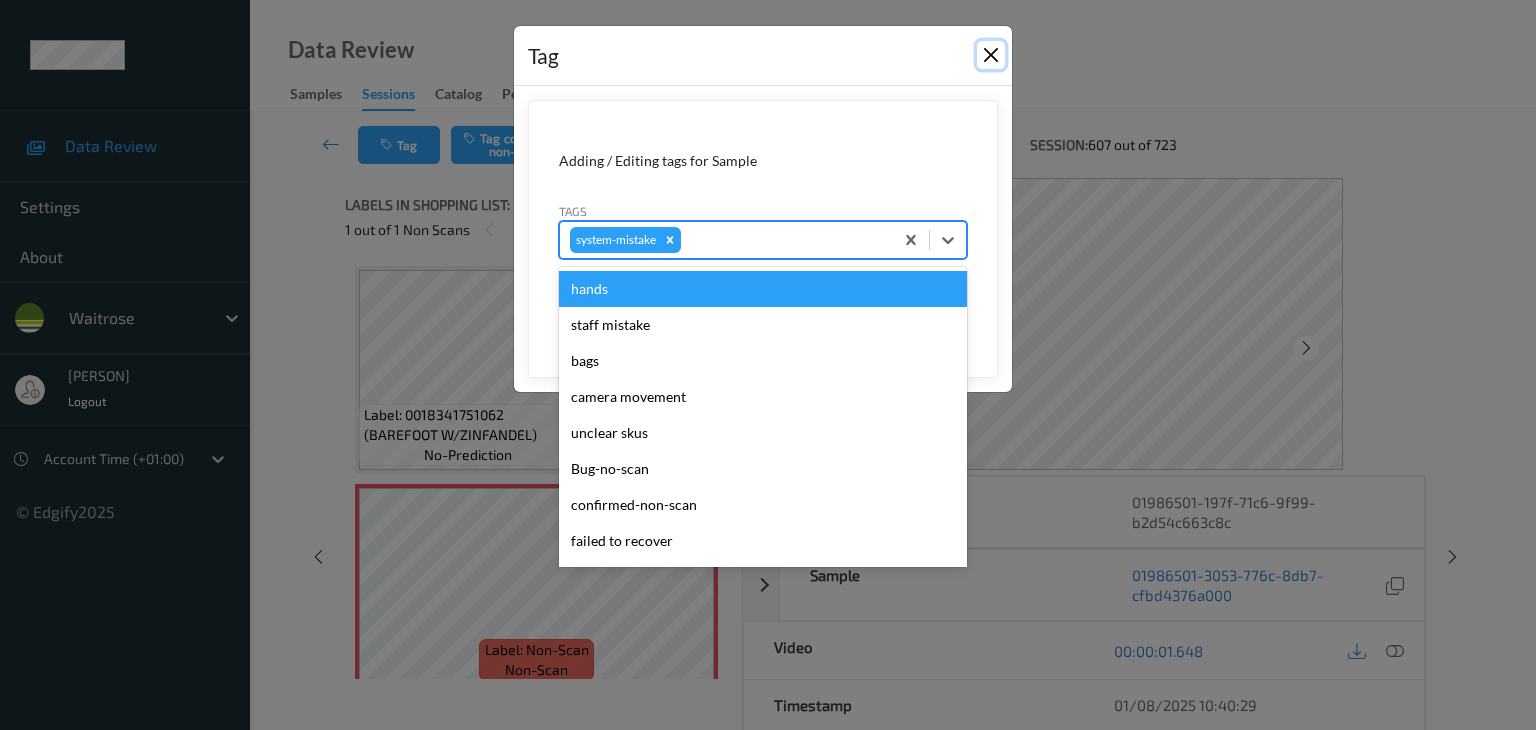 click at bounding box center [991, 55] 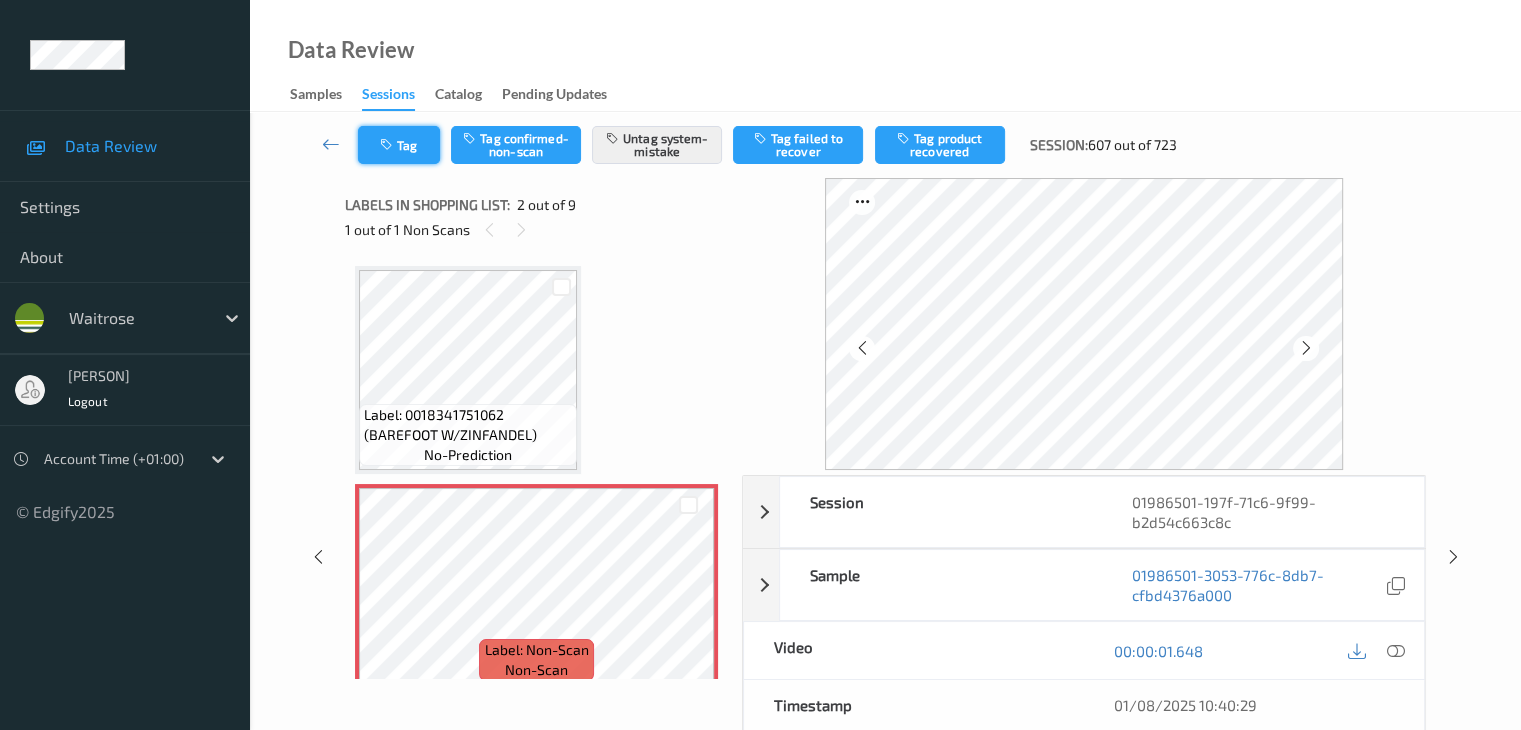 click at bounding box center (388, 145) 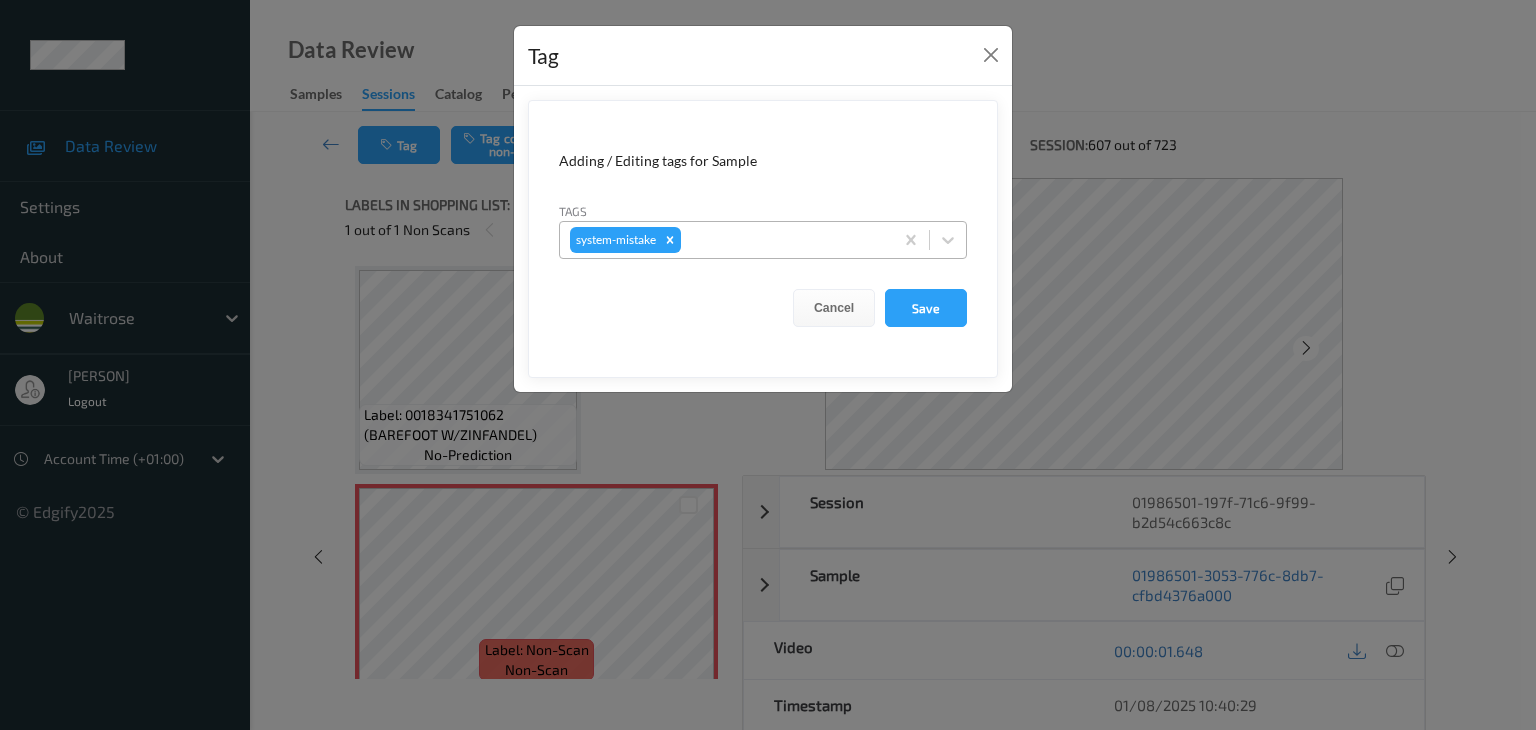 click at bounding box center [784, 240] 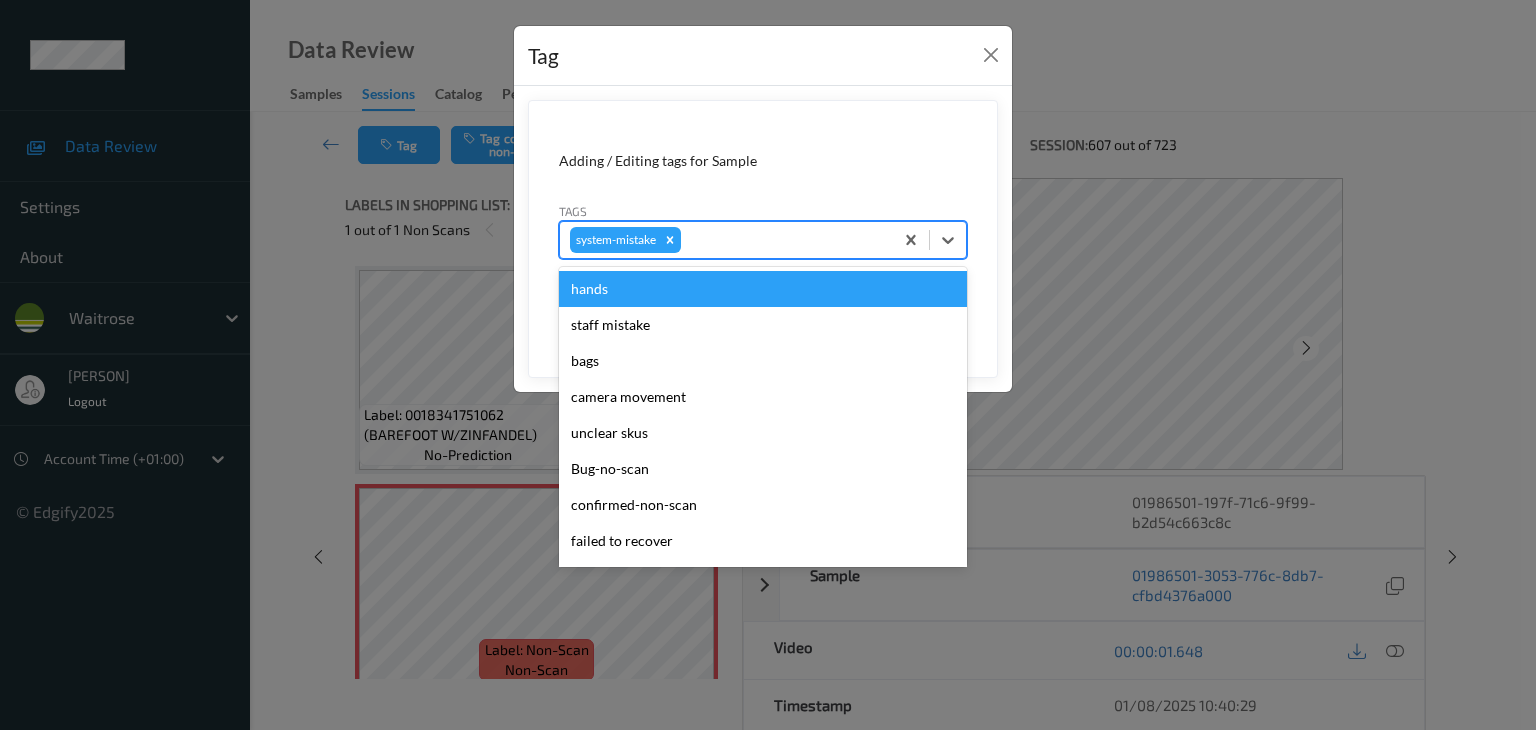 type on "u" 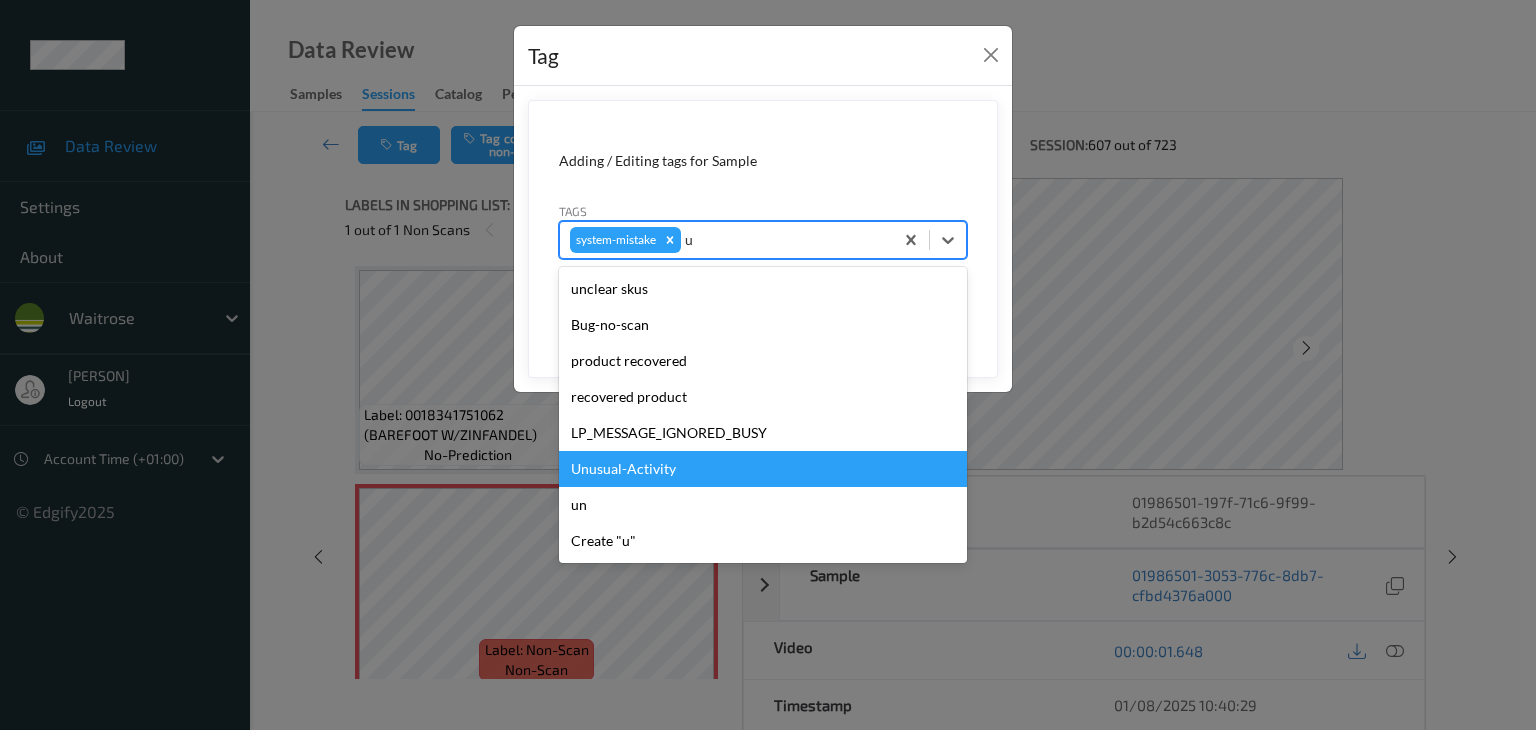 click on "Unusual-Activity" at bounding box center (763, 469) 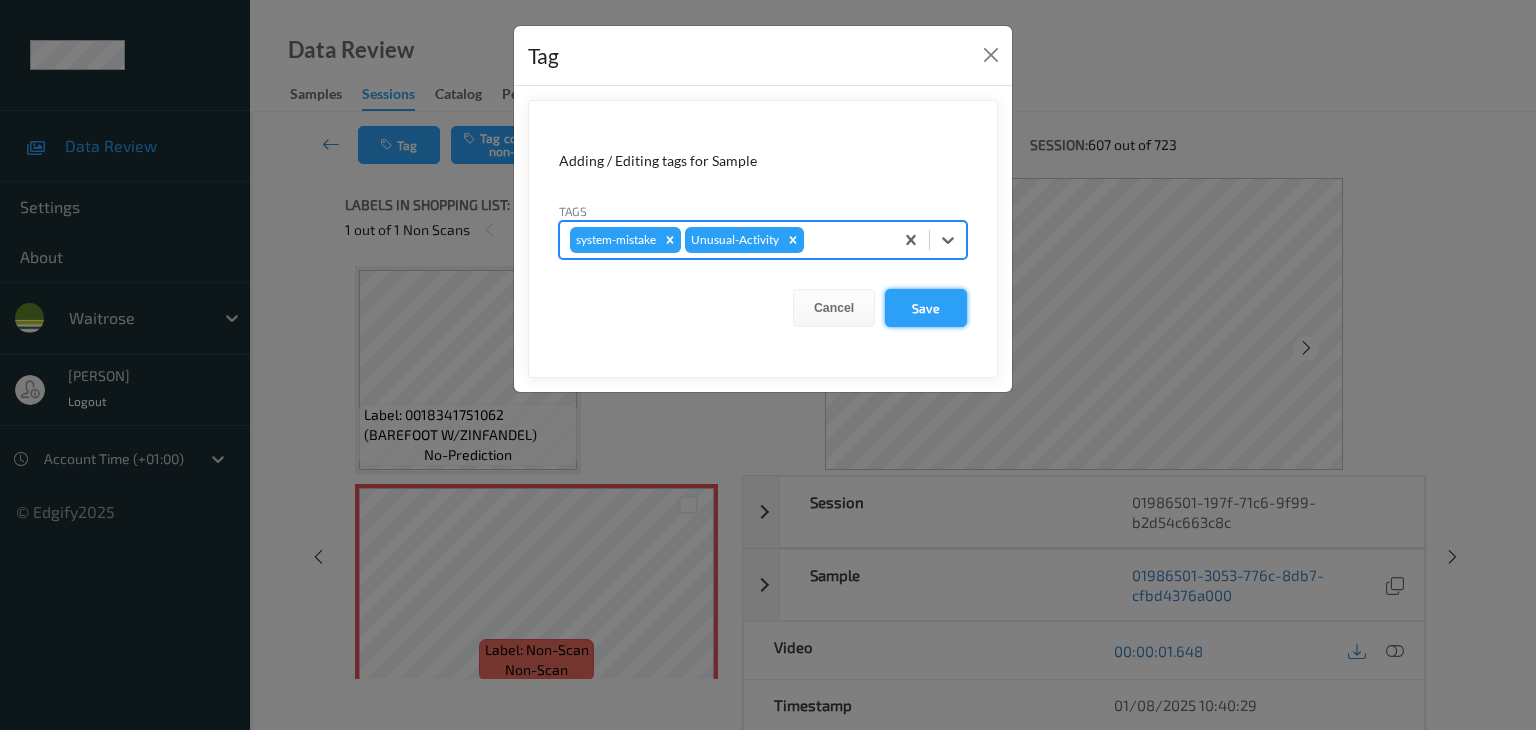 click on "Save" at bounding box center (926, 308) 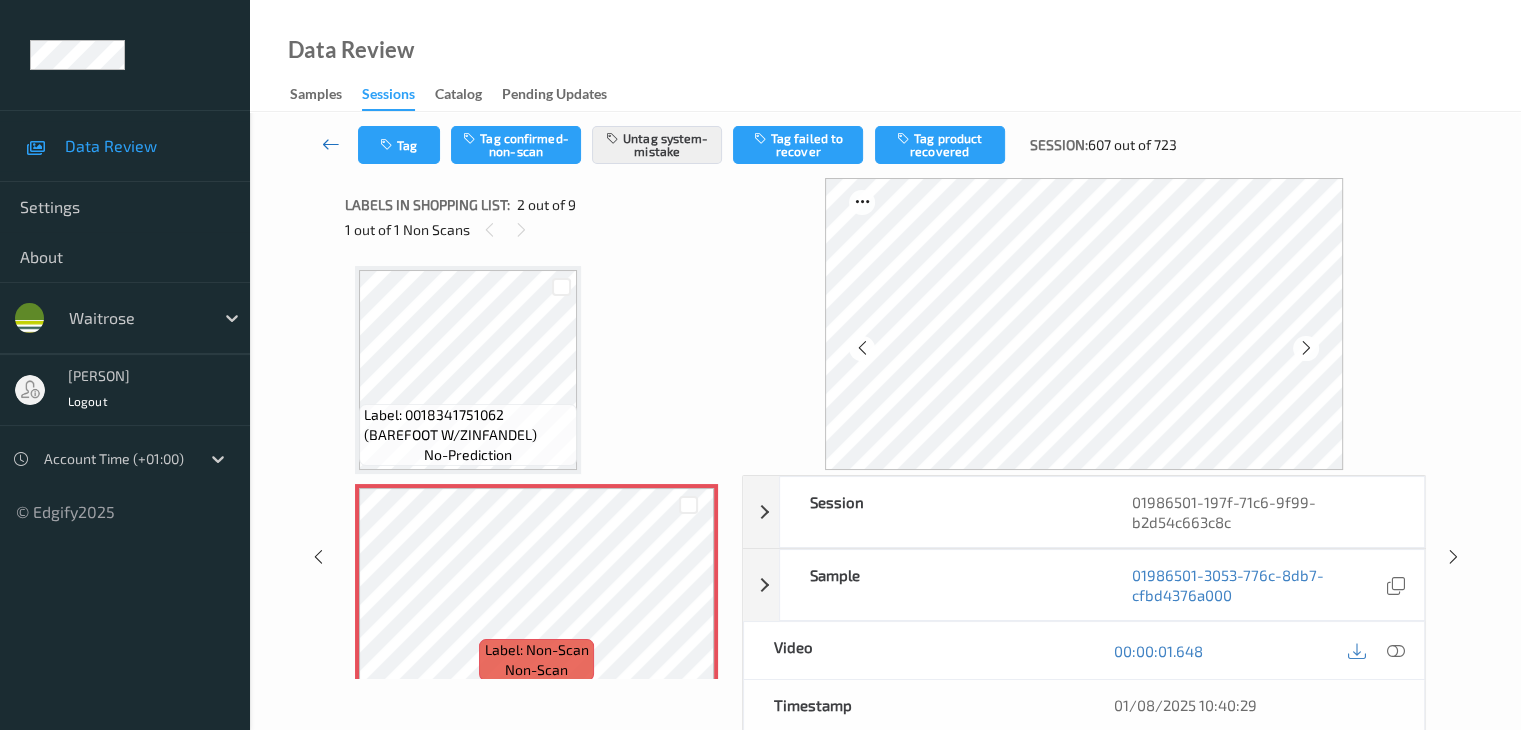 click at bounding box center (331, 145) 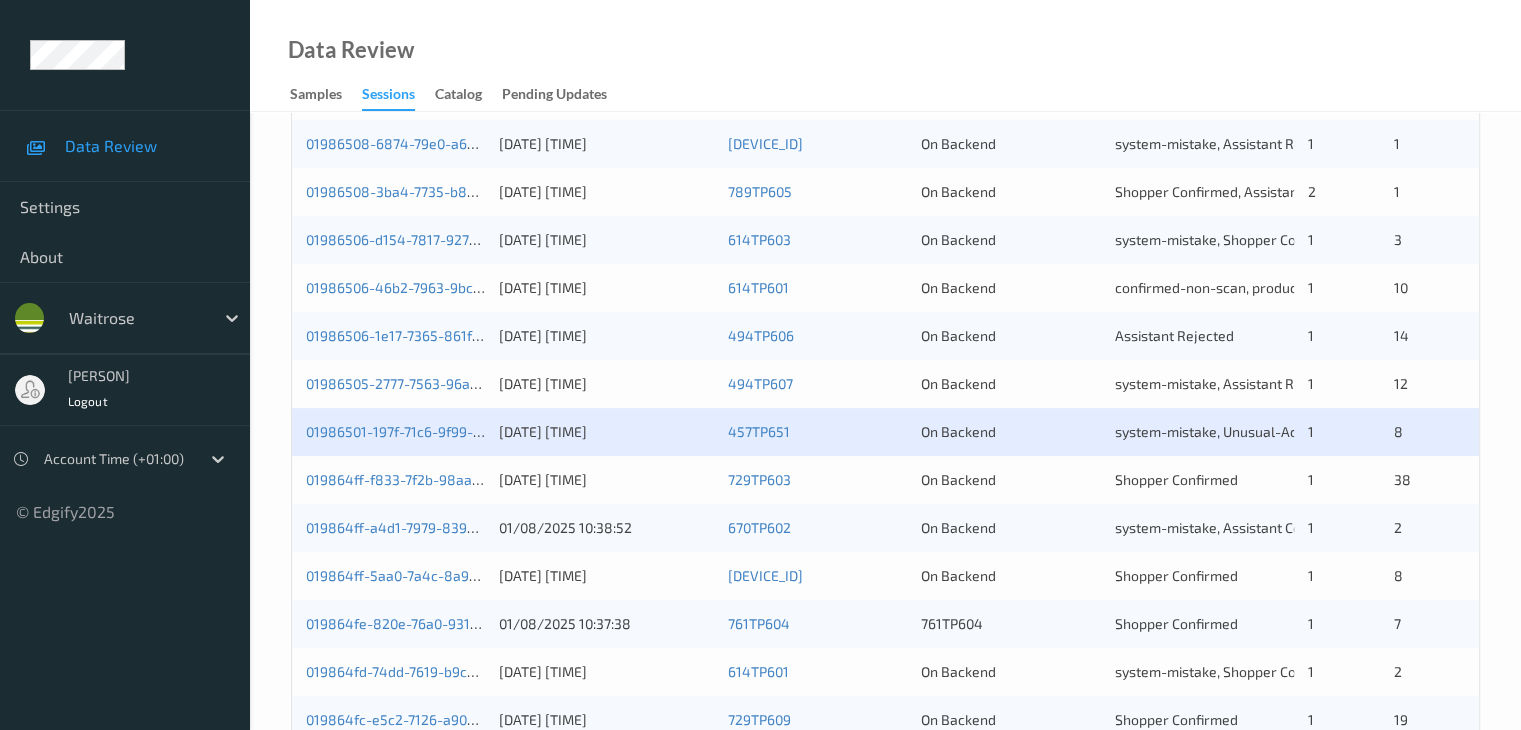 scroll, scrollTop: 500, scrollLeft: 0, axis: vertical 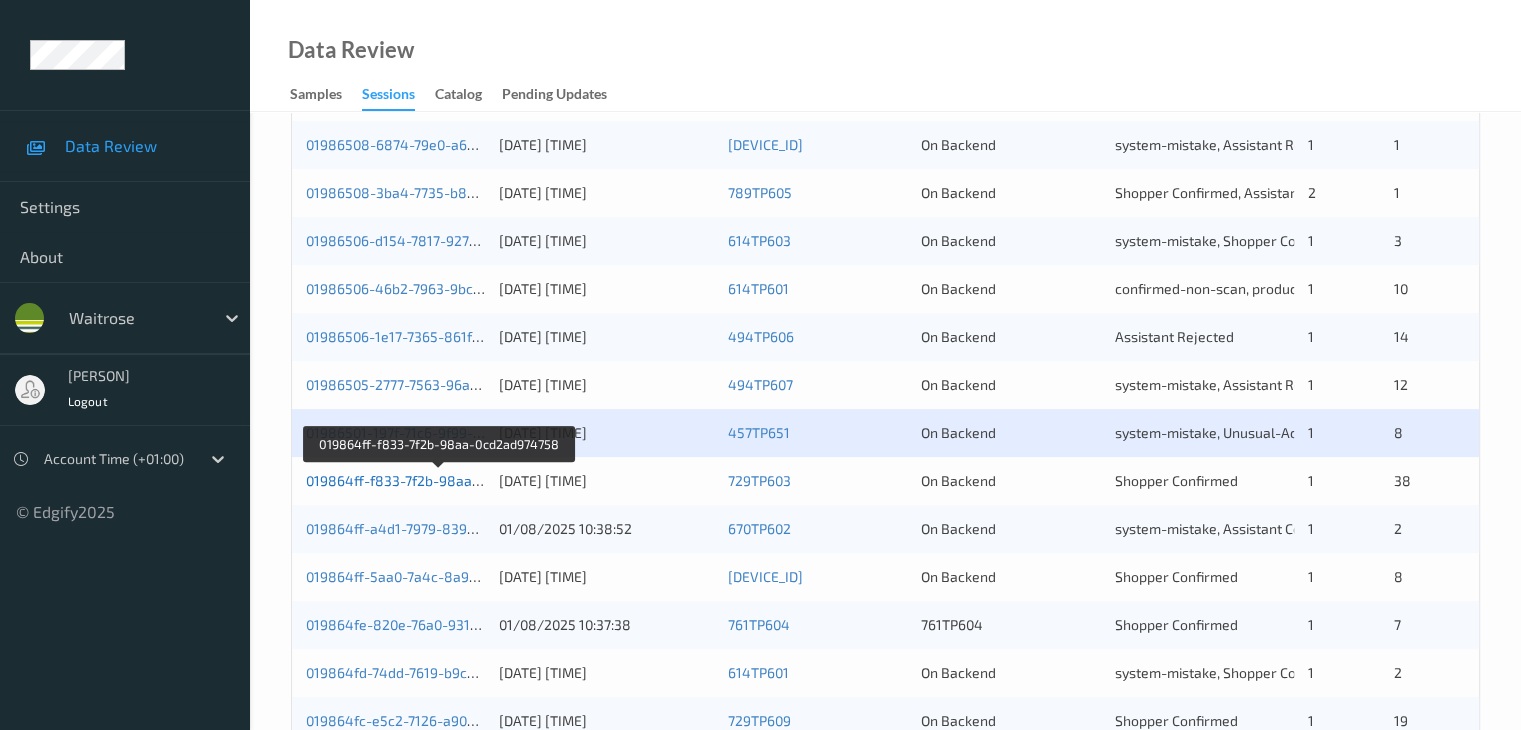 click on "019864ff-f833-7f2b-98aa-0cd2ad974758" at bounding box center [439, 480] 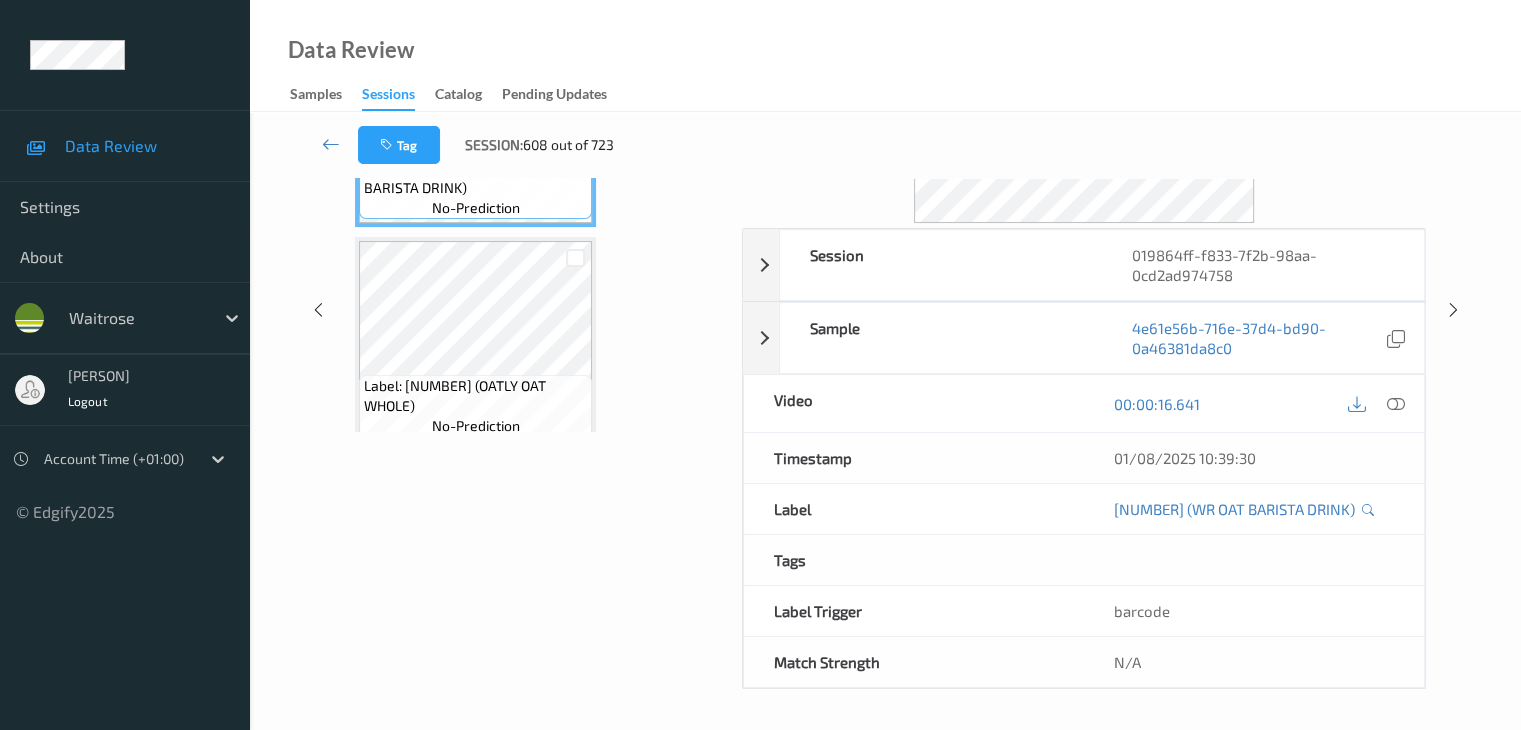 scroll, scrollTop: 264, scrollLeft: 0, axis: vertical 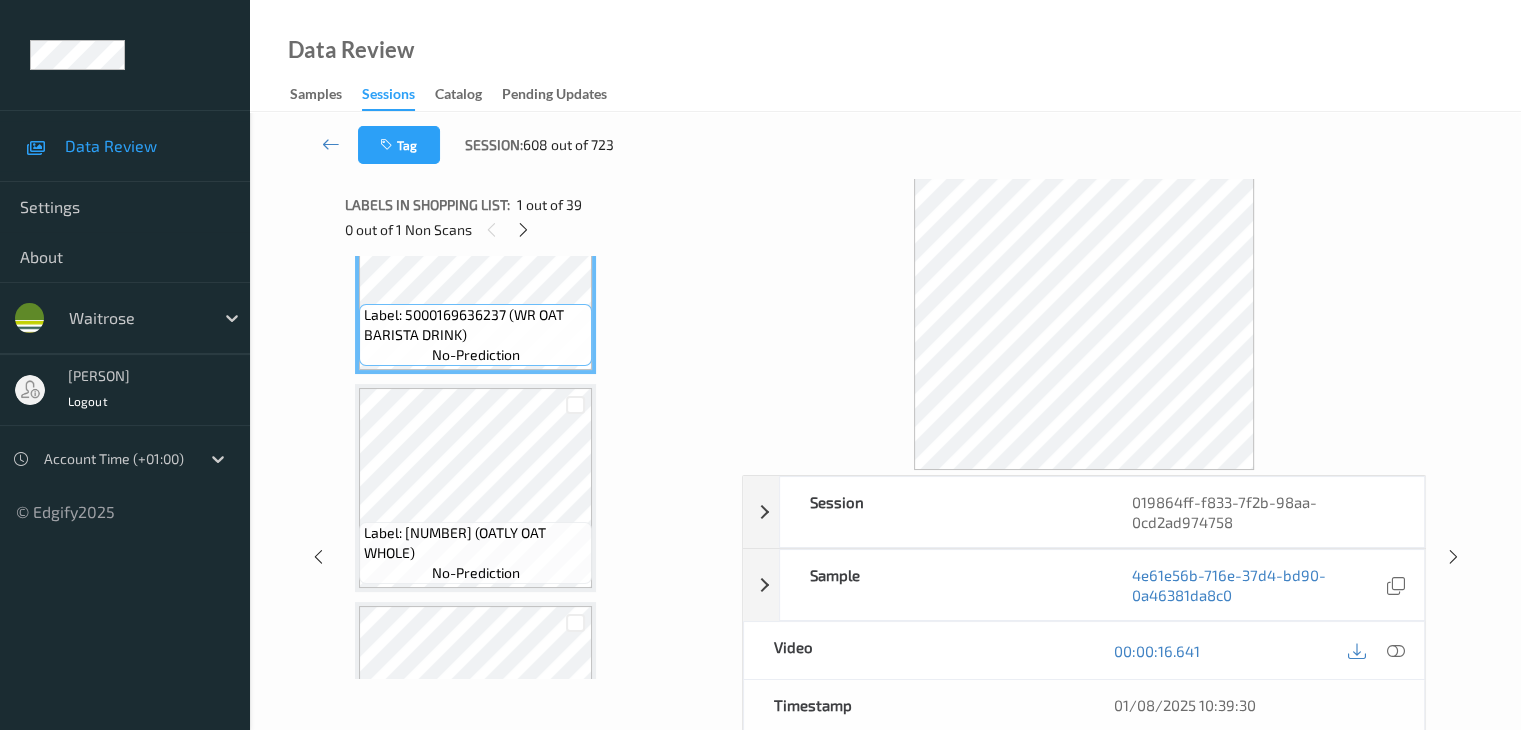 click on "0 out of 1 Non Scans" at bounding box center (536, 229) 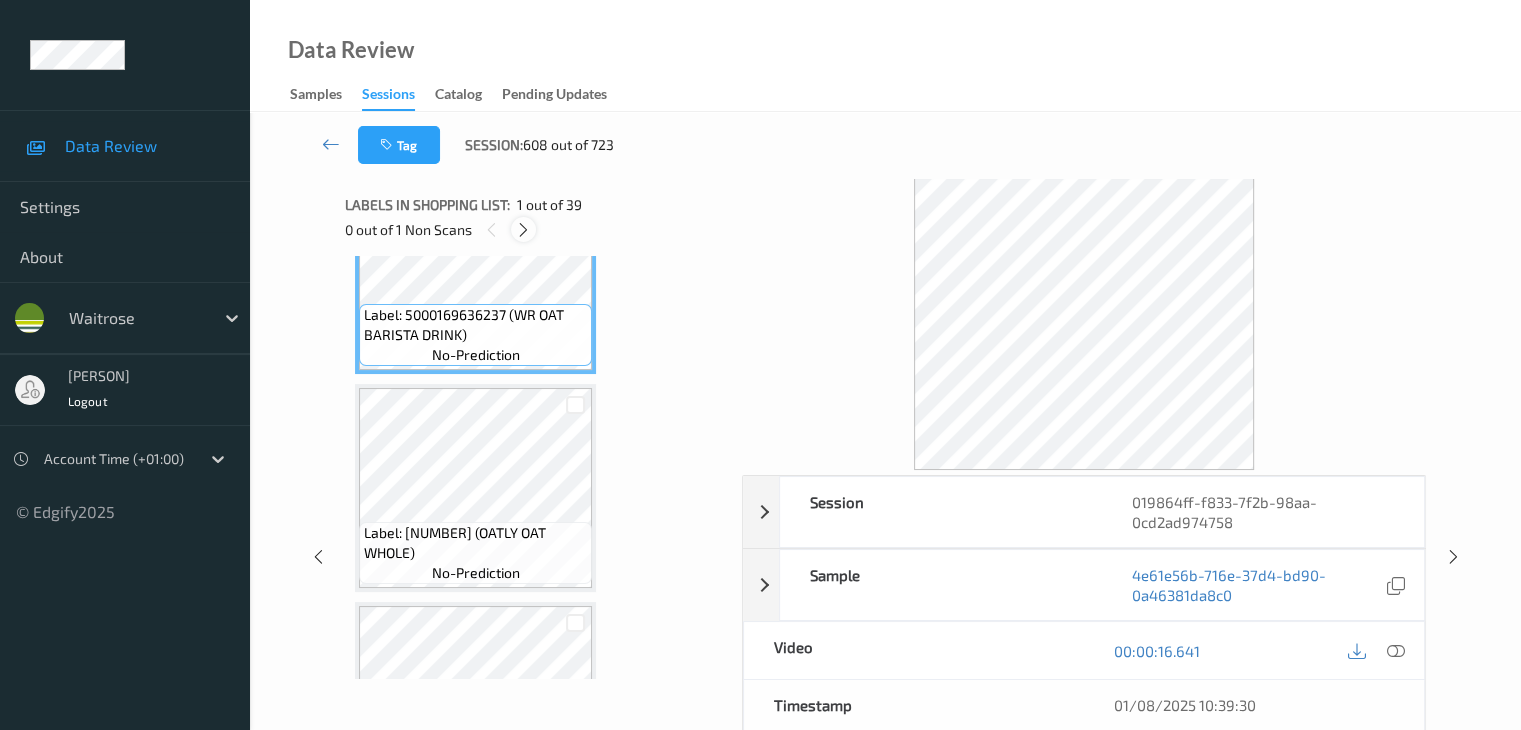 click at bounding box center (523, 229) 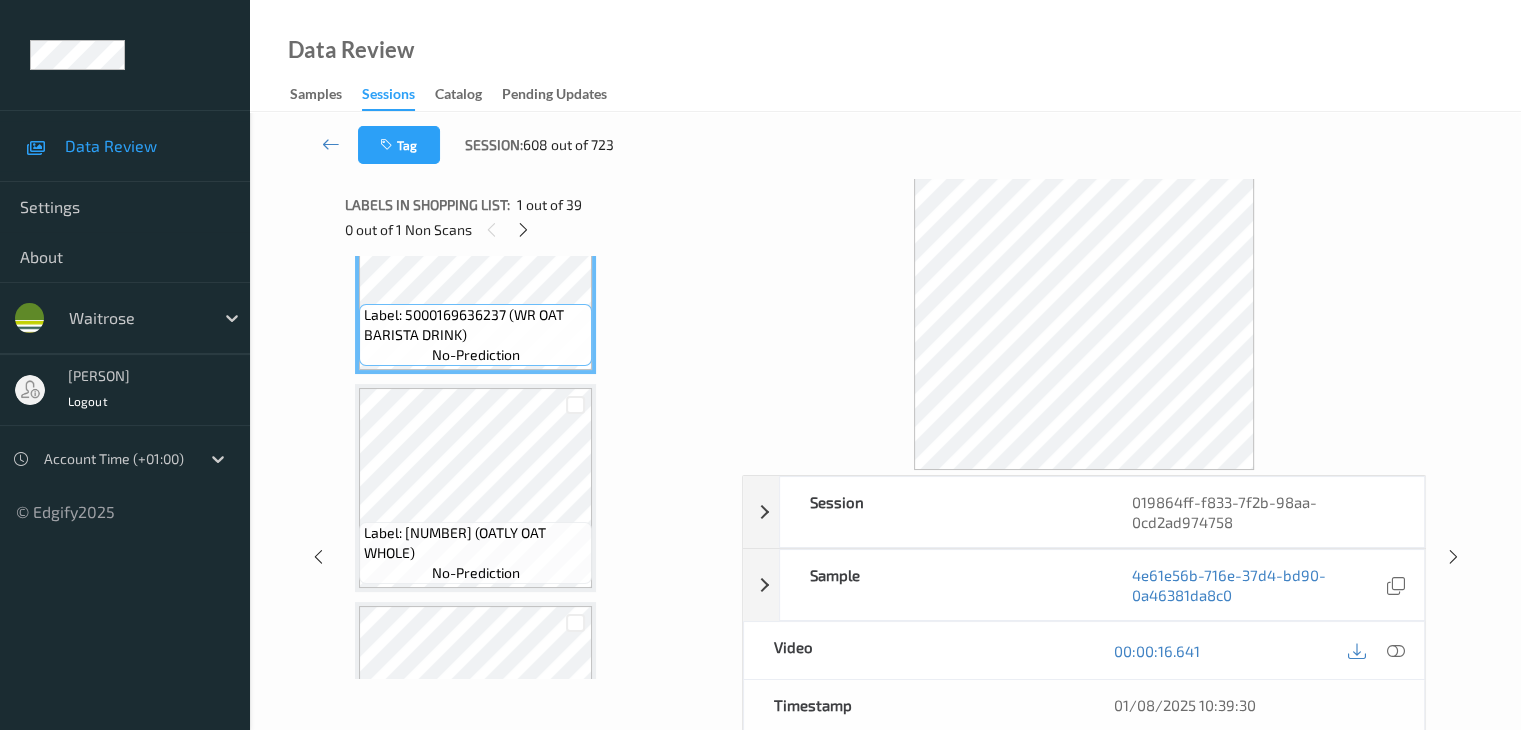 scroll, scrollTop: 7204, scrollLeft: 0, axis: vertical 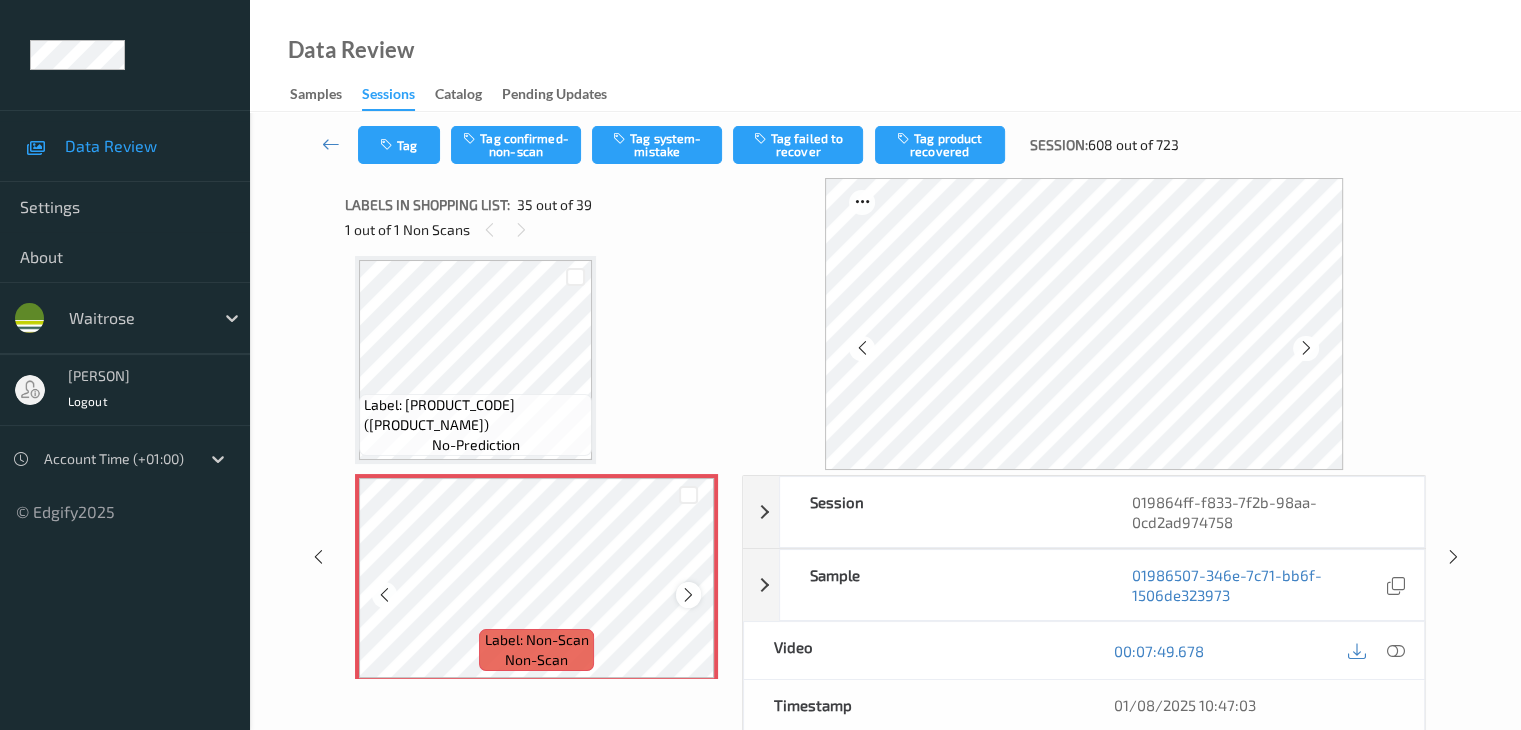 click at bounding box center [688, 595] 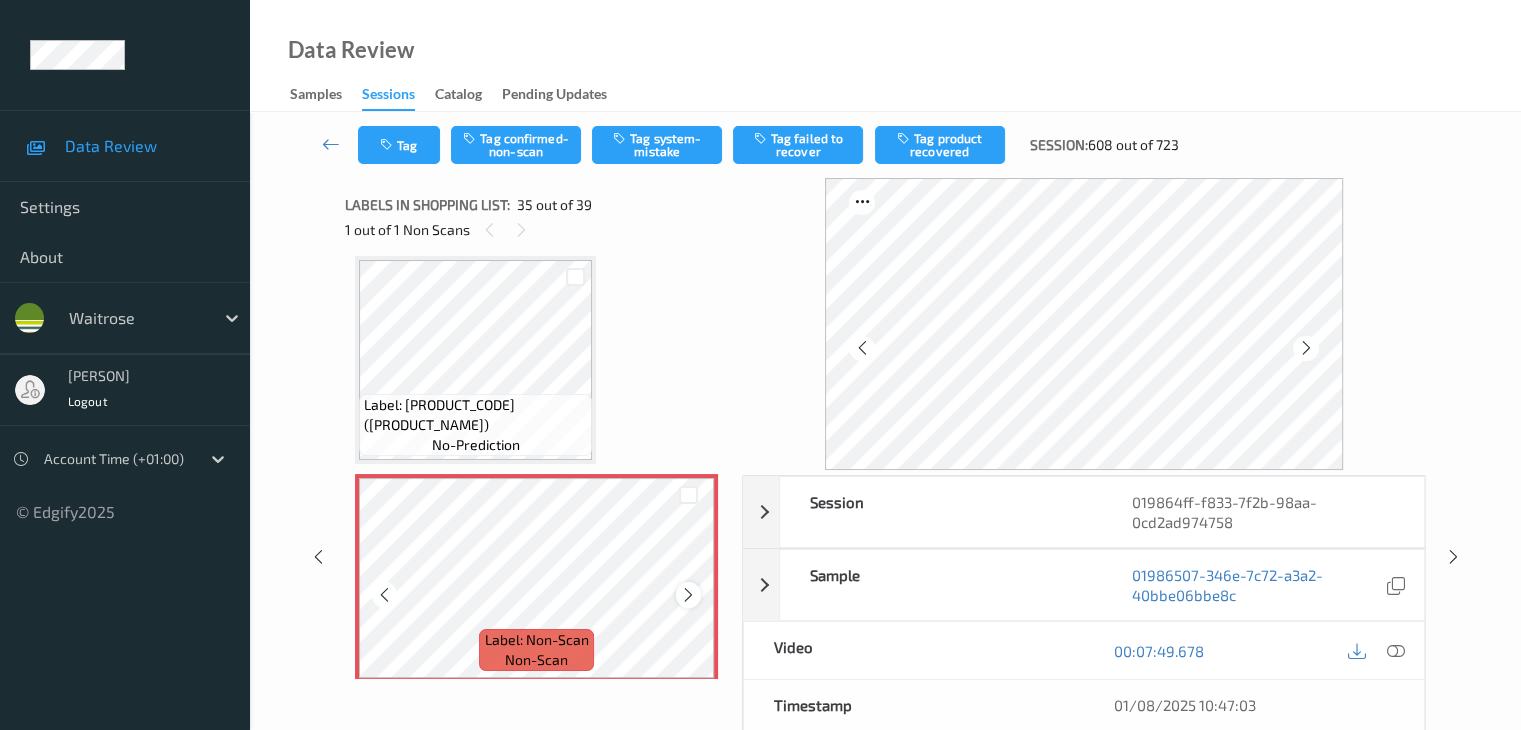 click at bounding box center (688, 595) 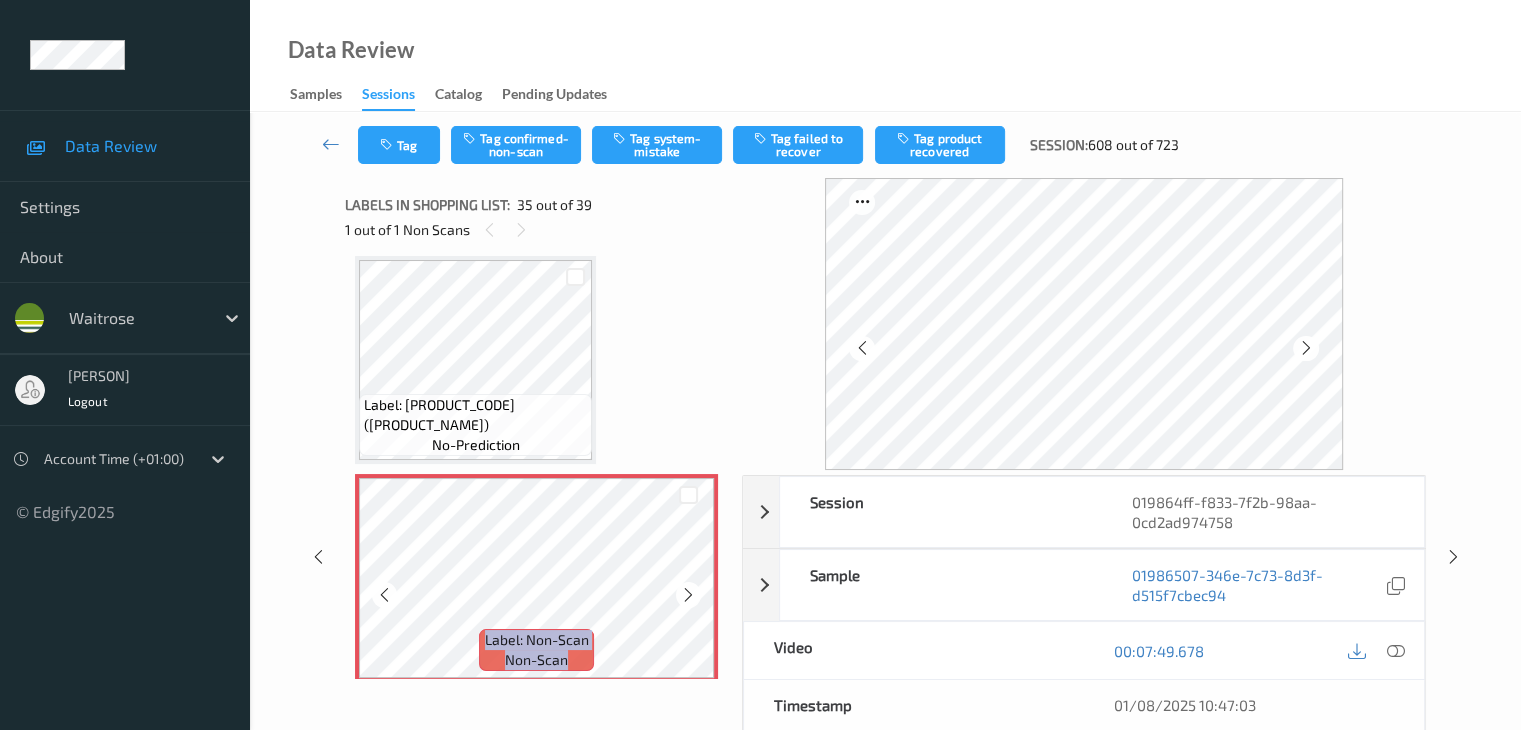 click at bounding box center (688, 595) 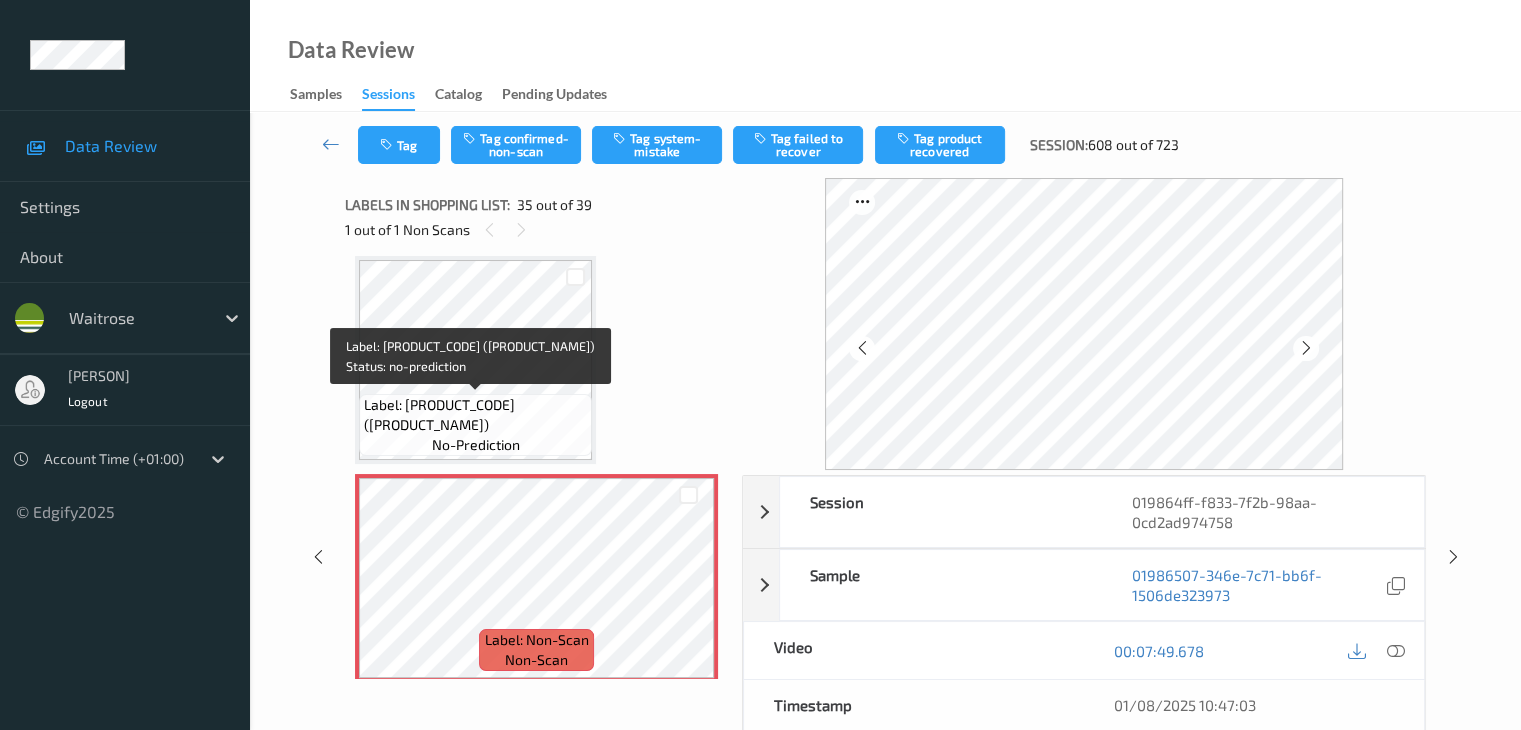 click on "Label: [PRODUCT_CODE] ([PRODUCT_NAME])" at bounding box center [475, 415] 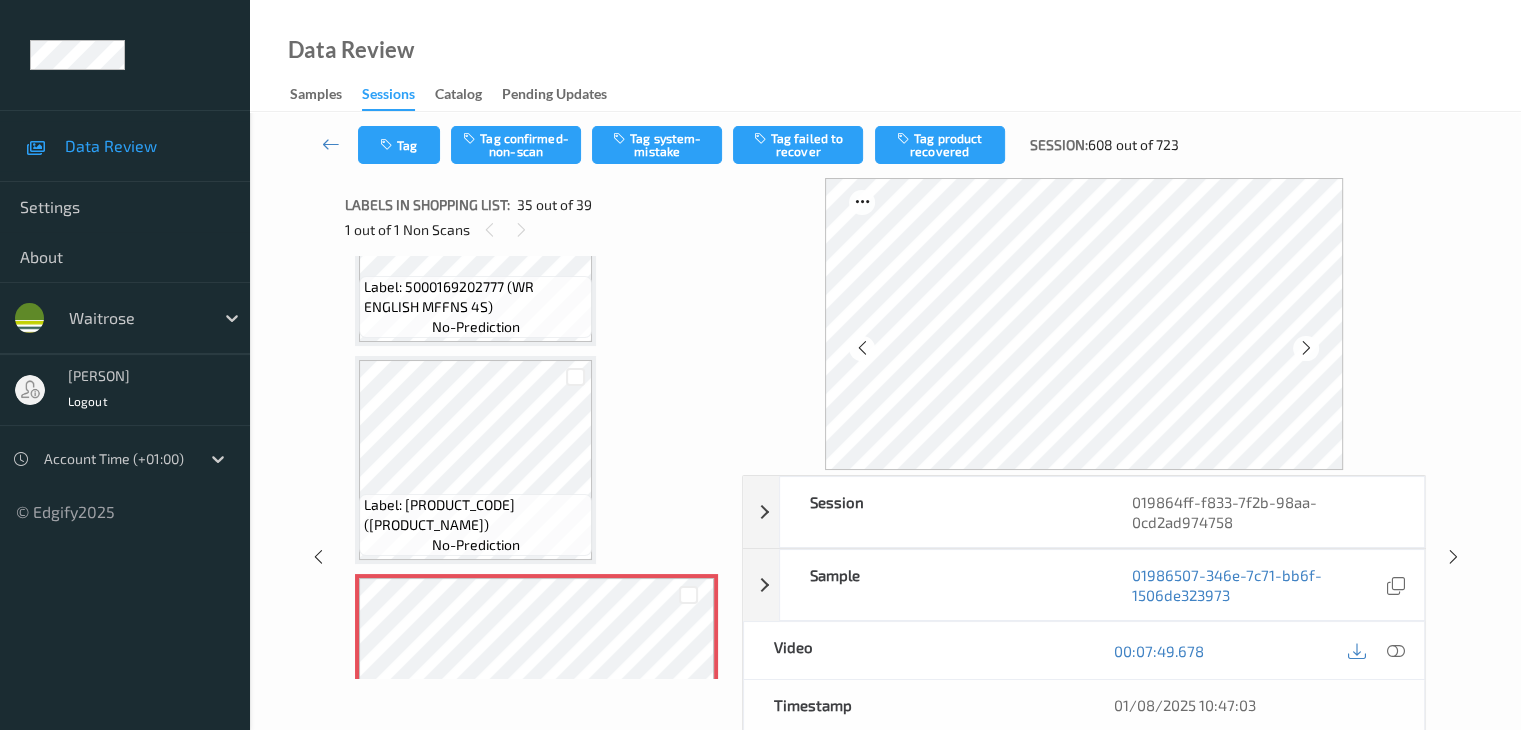 scroll, scrollTop: 7104, scrollLeft: 0, axis: vertical 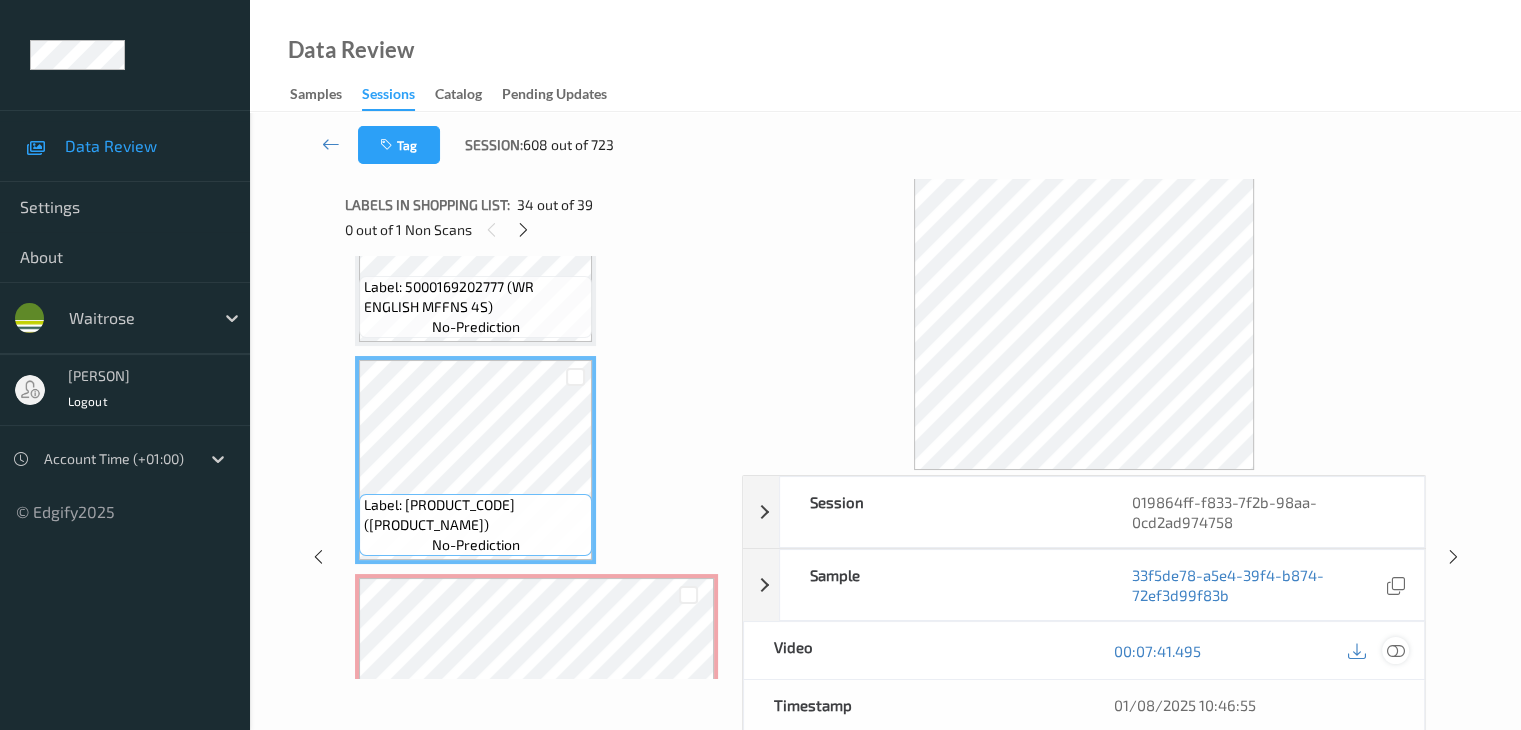 click at bounding box center [1395, 651] 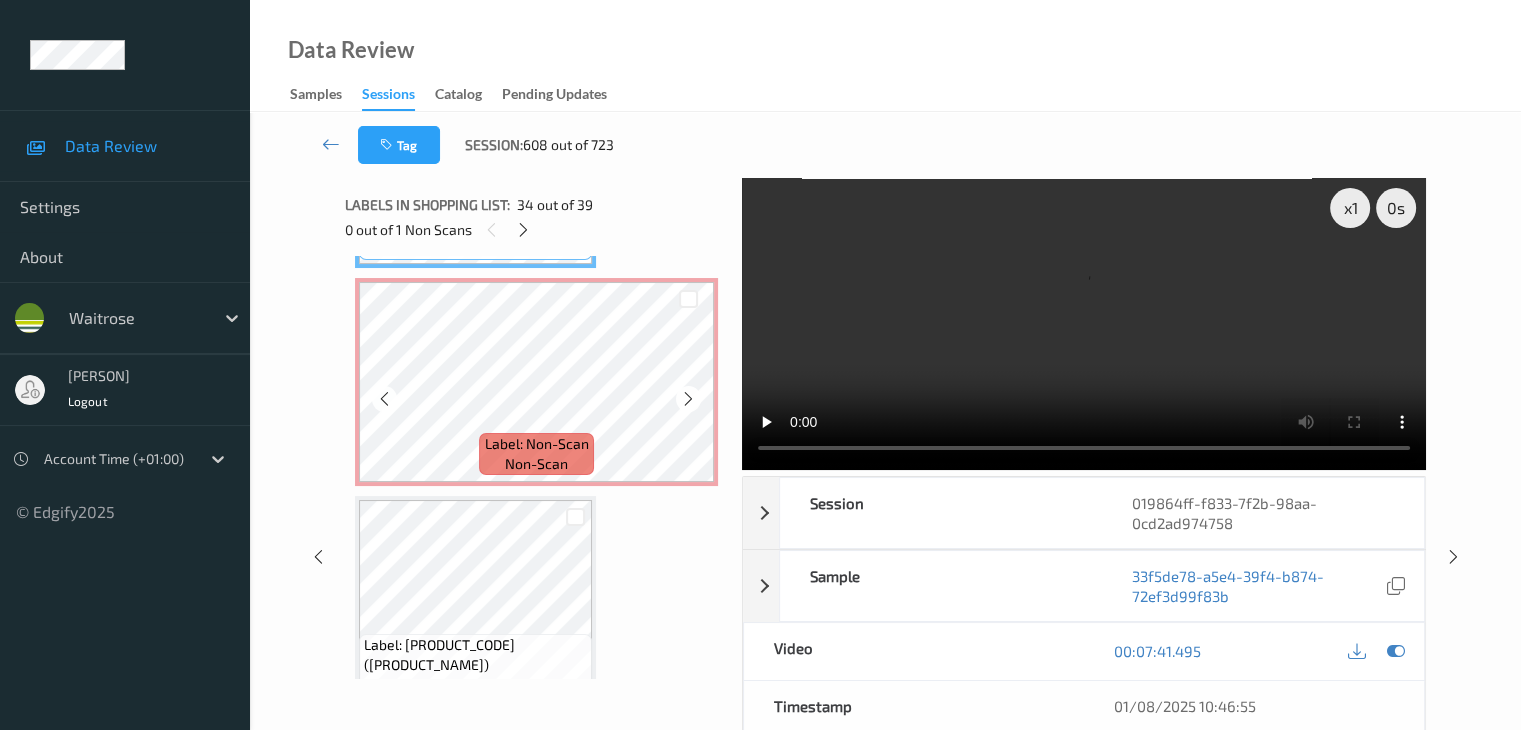 scroll, scrollTop: 7404, scrollLeft: 0, axis: vertical 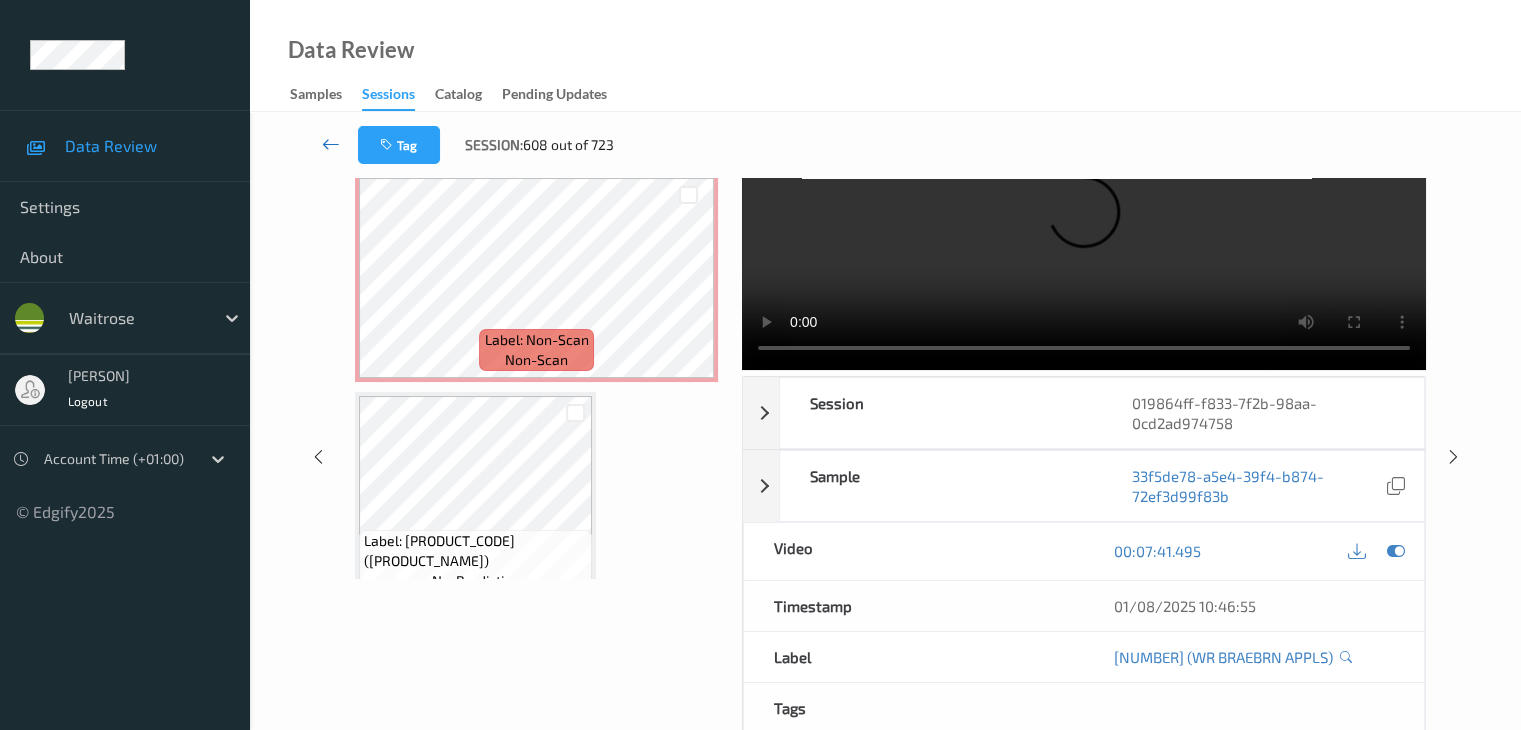 click at bounding box center (331, 144) 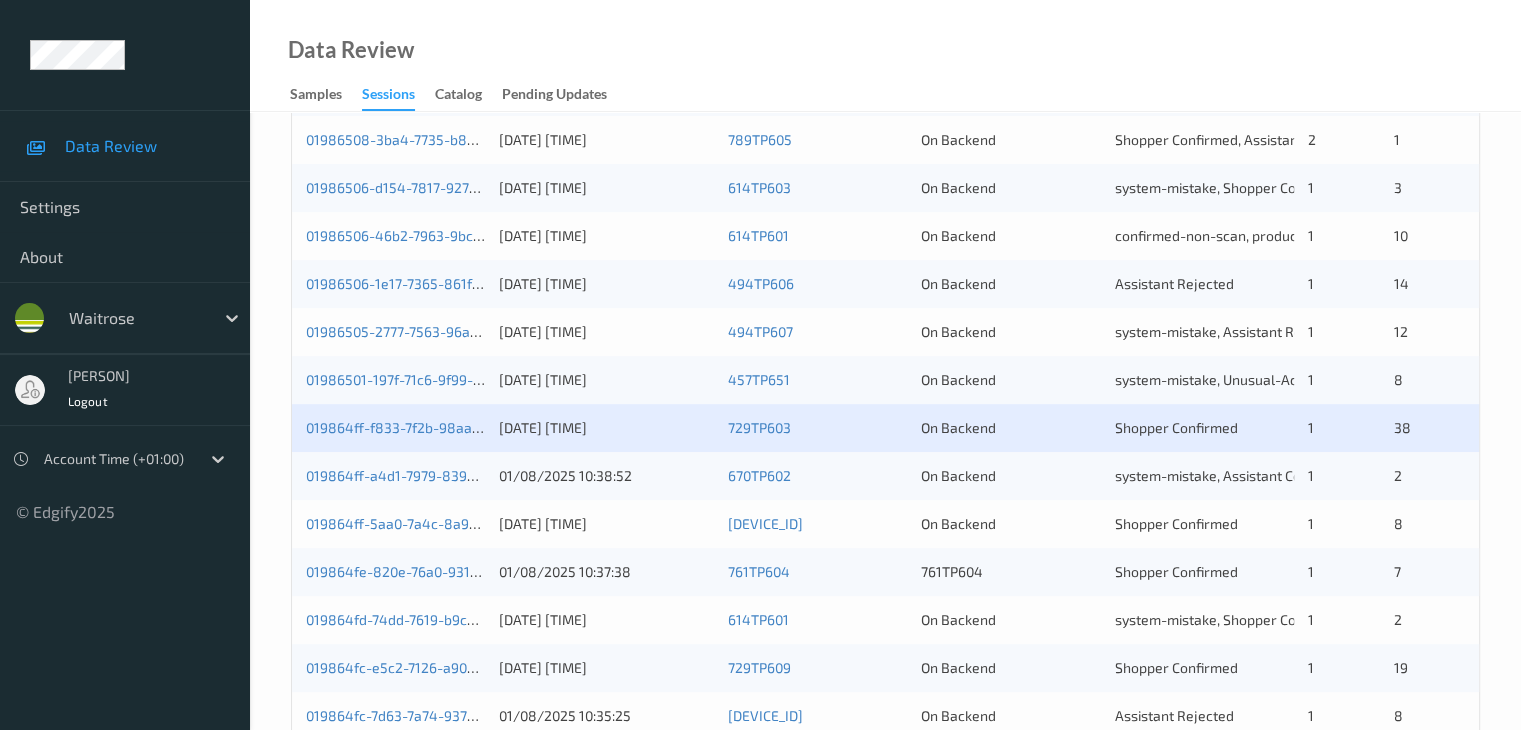 scroll, scrollTop: 644, scrollLeft: 0, axis: vertical 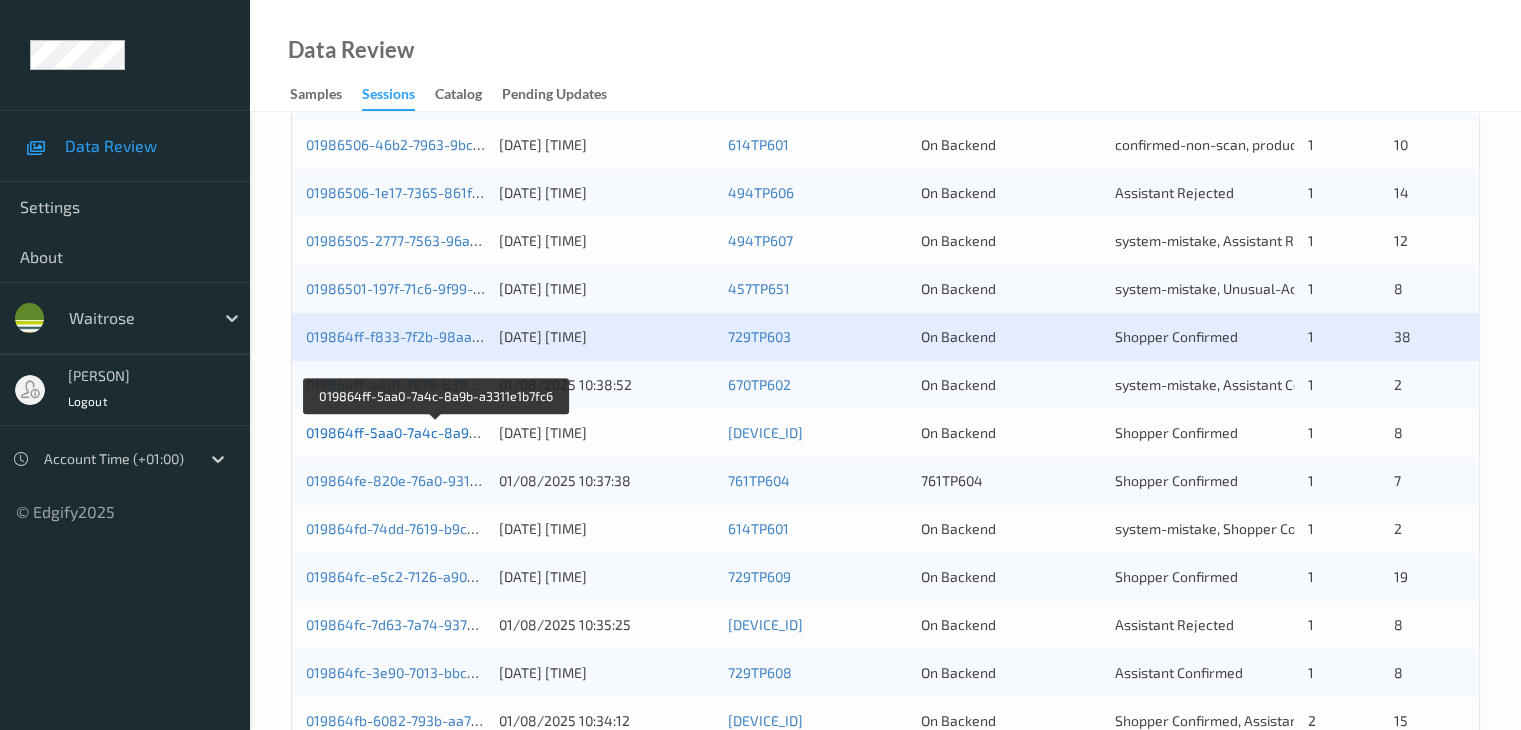 click on "019864ff-5aa0-7a4c-8a9b-a3311e1b7fc6" at bounding box center [437, 432] 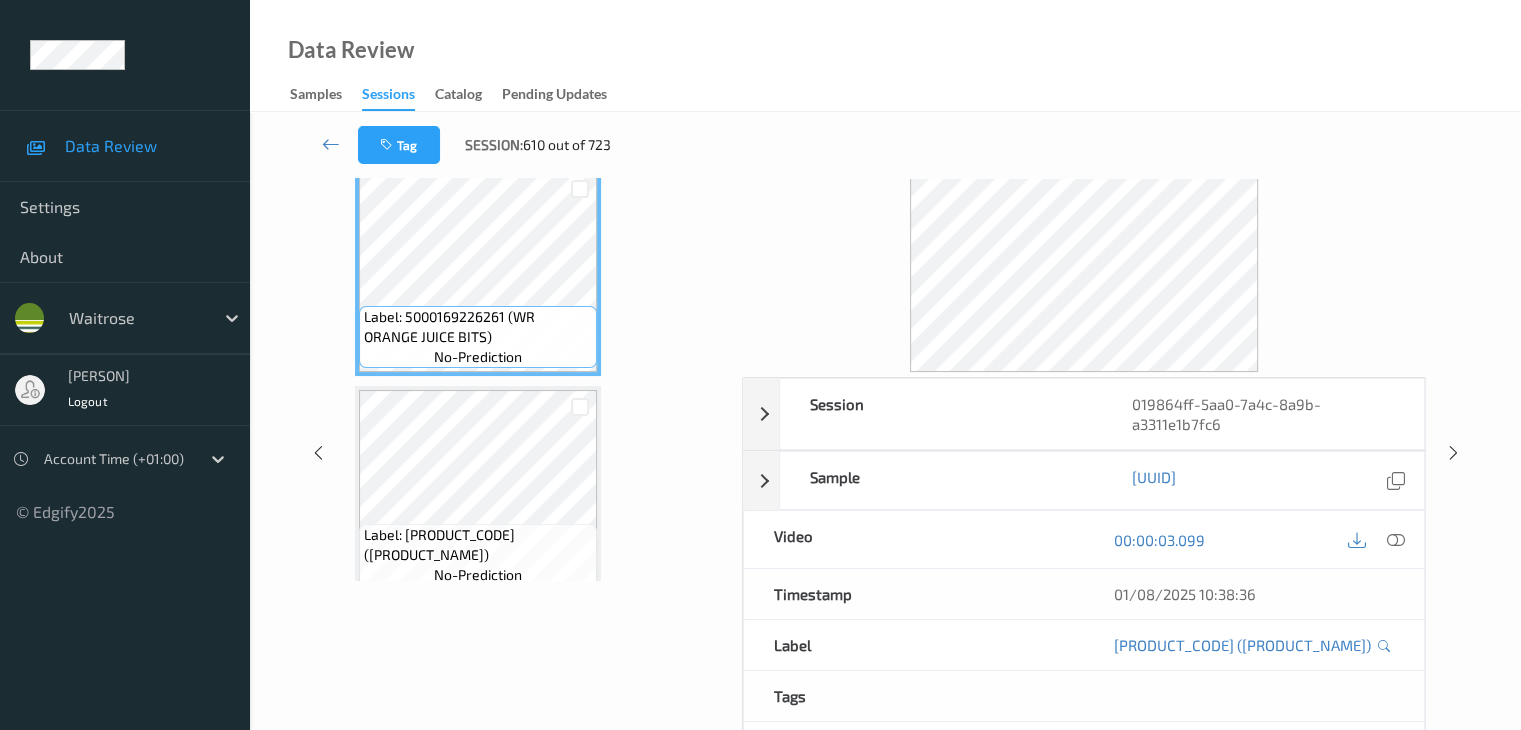scroll, scrollTop: 0, scrollLeft: 0, axis: both 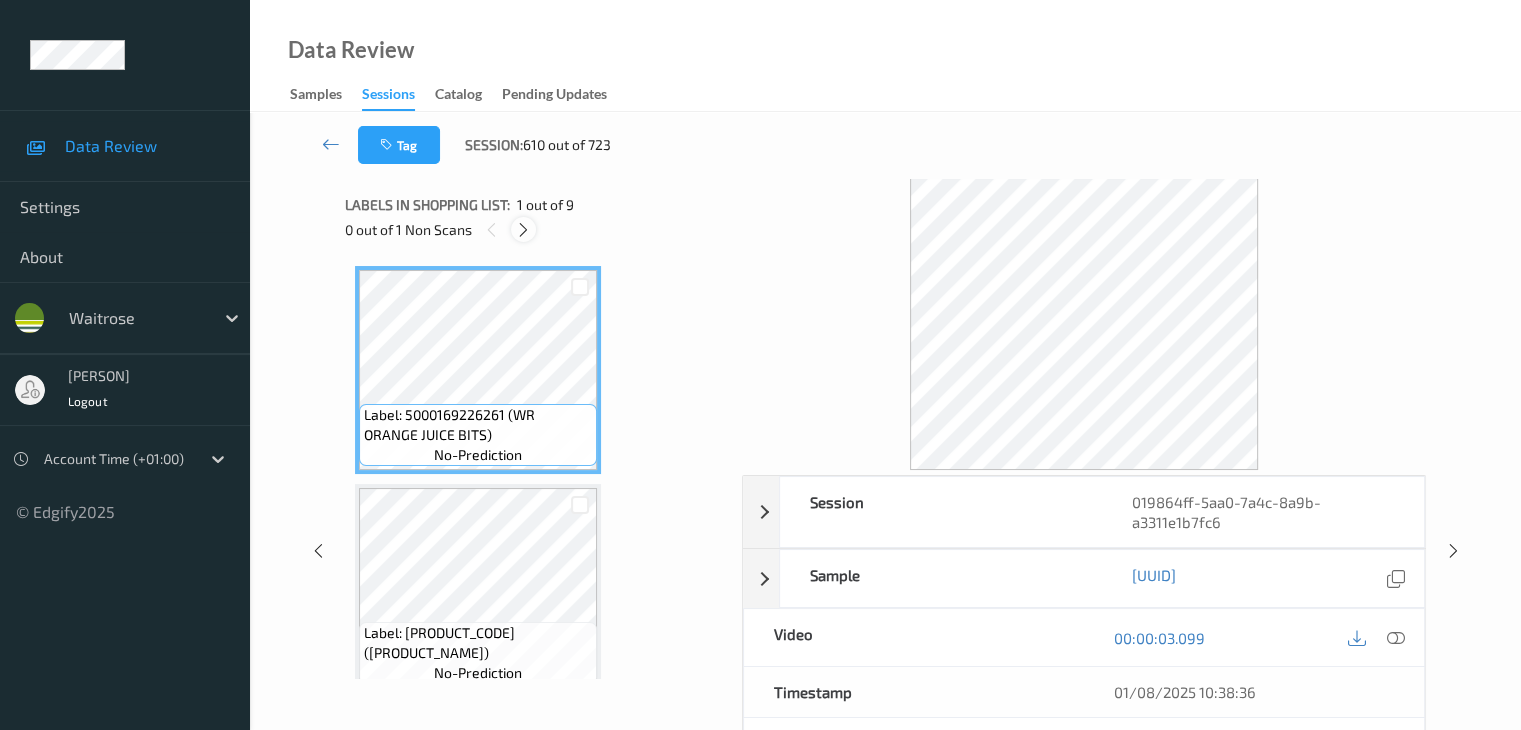 click at bounding box center (523, 230) 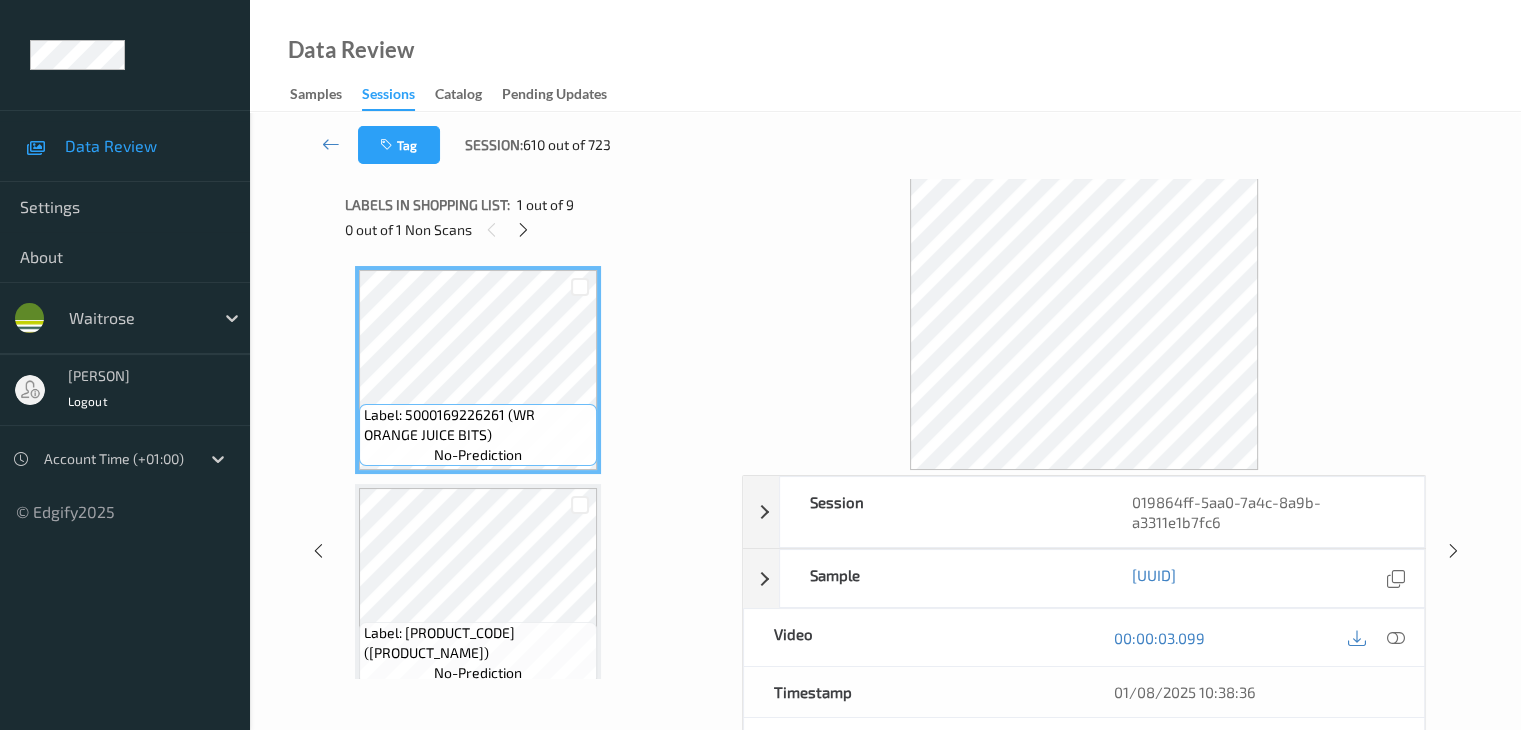 scroll, scrollTop: 882, scrollLeft: 0, axis: vertical 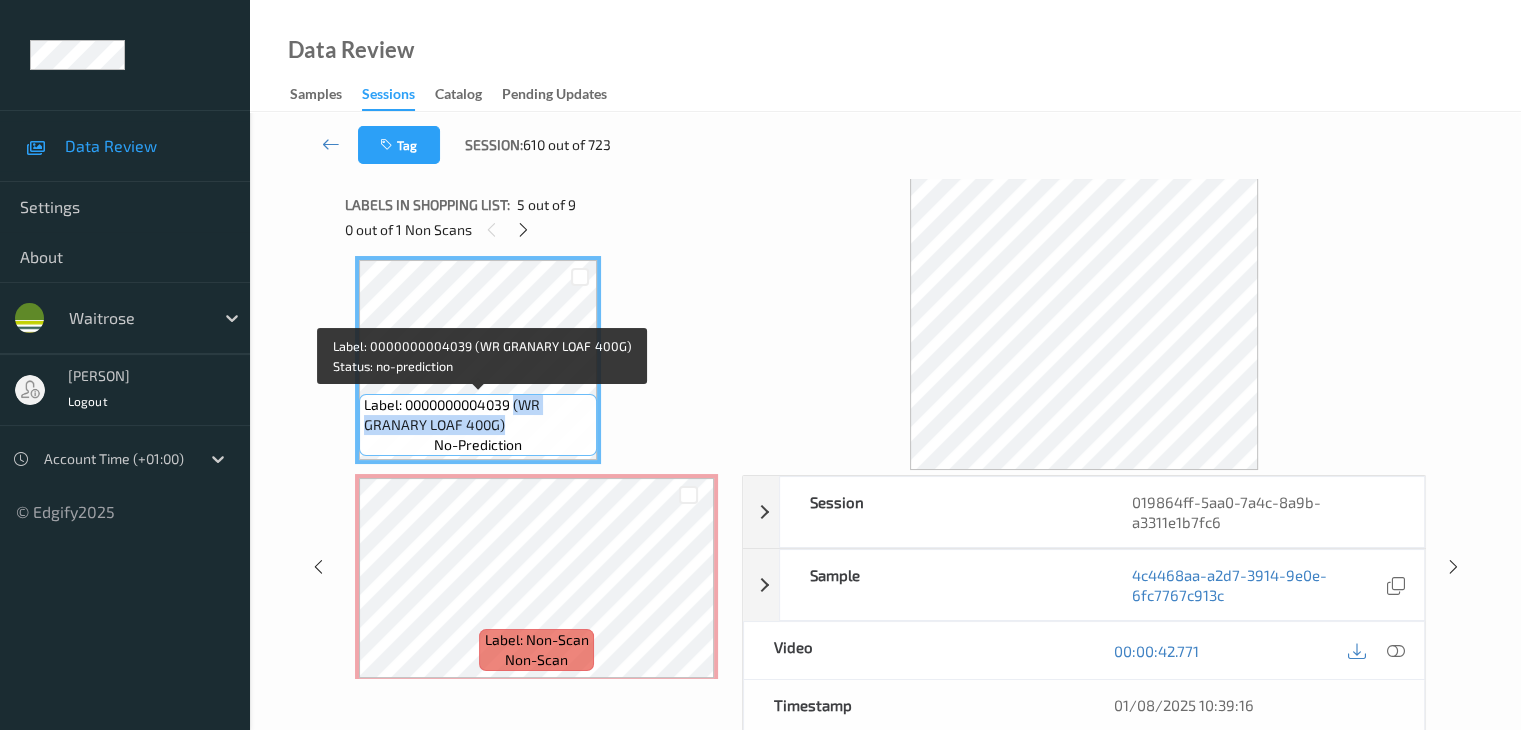 drag, startPoint x: 519, startPoint y: 405, endPoint x: 519, endPoint y: 423, distance: 18 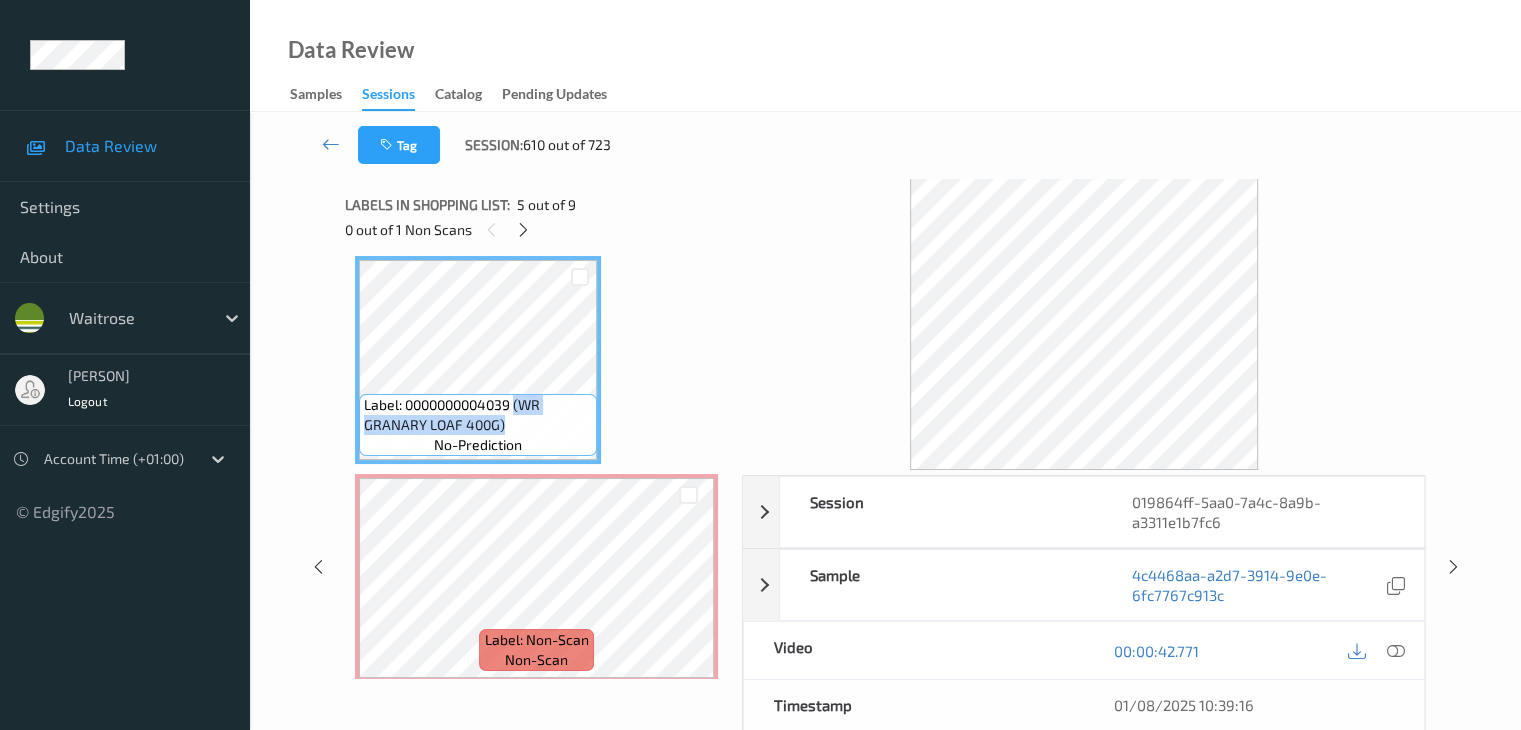 copy on "(WR GRANARY LOAF 400G)" 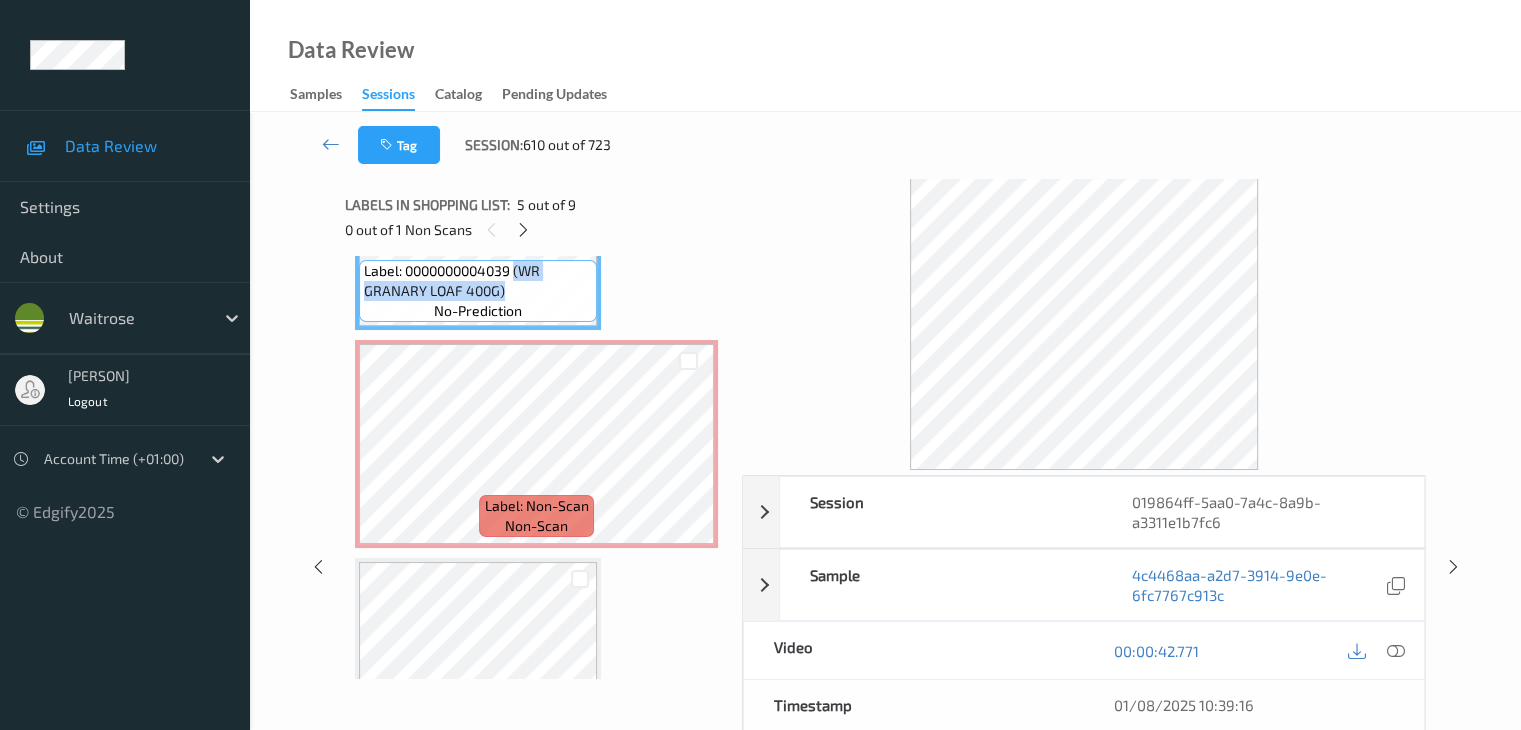 scroll, scrollTop: 982, scrollLeft: 0, axis: vertical 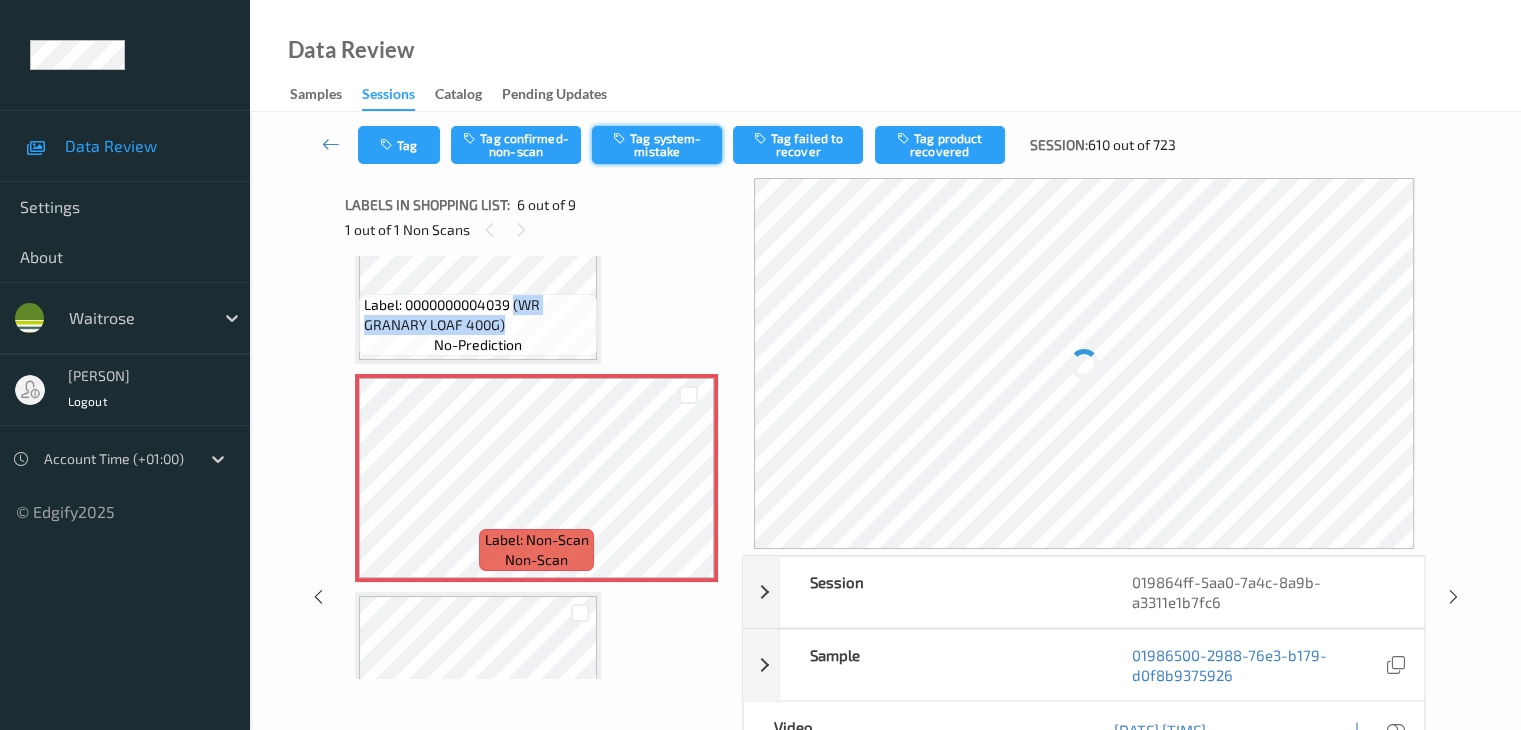click on "Tag   system-mistake" at bounding box center (657, 145) 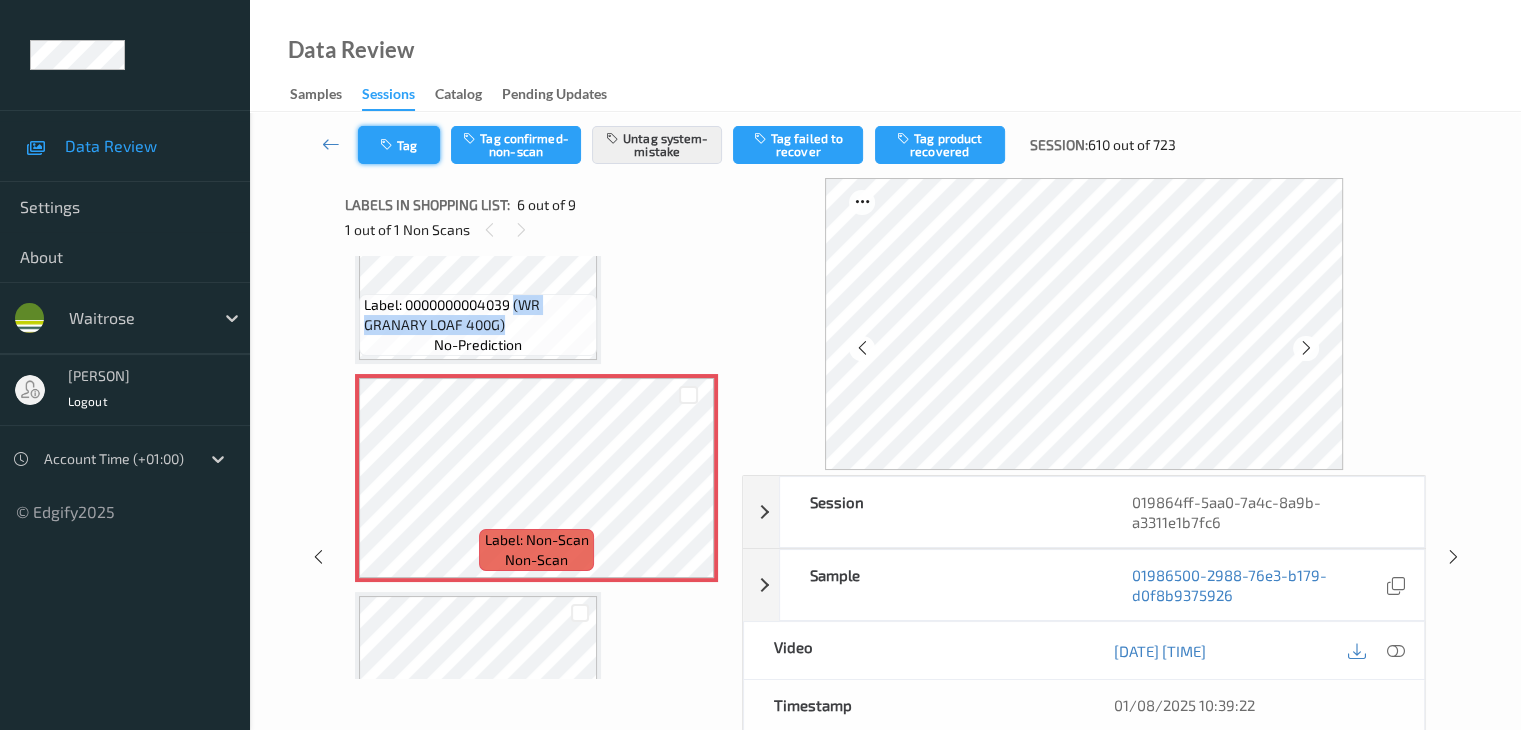 click on "Tag" at bounding box center (399, 145) 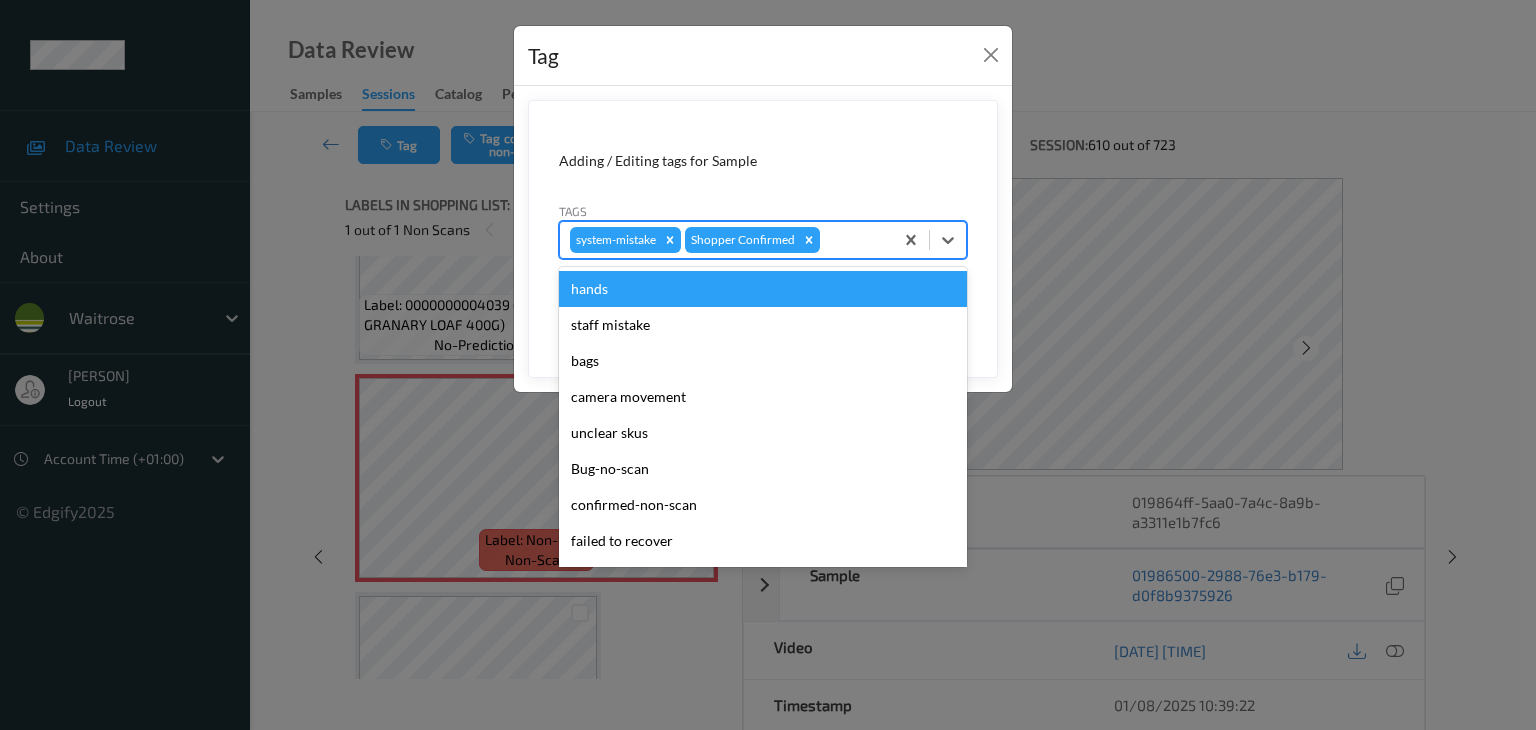 click at bounding box center [853, 240] 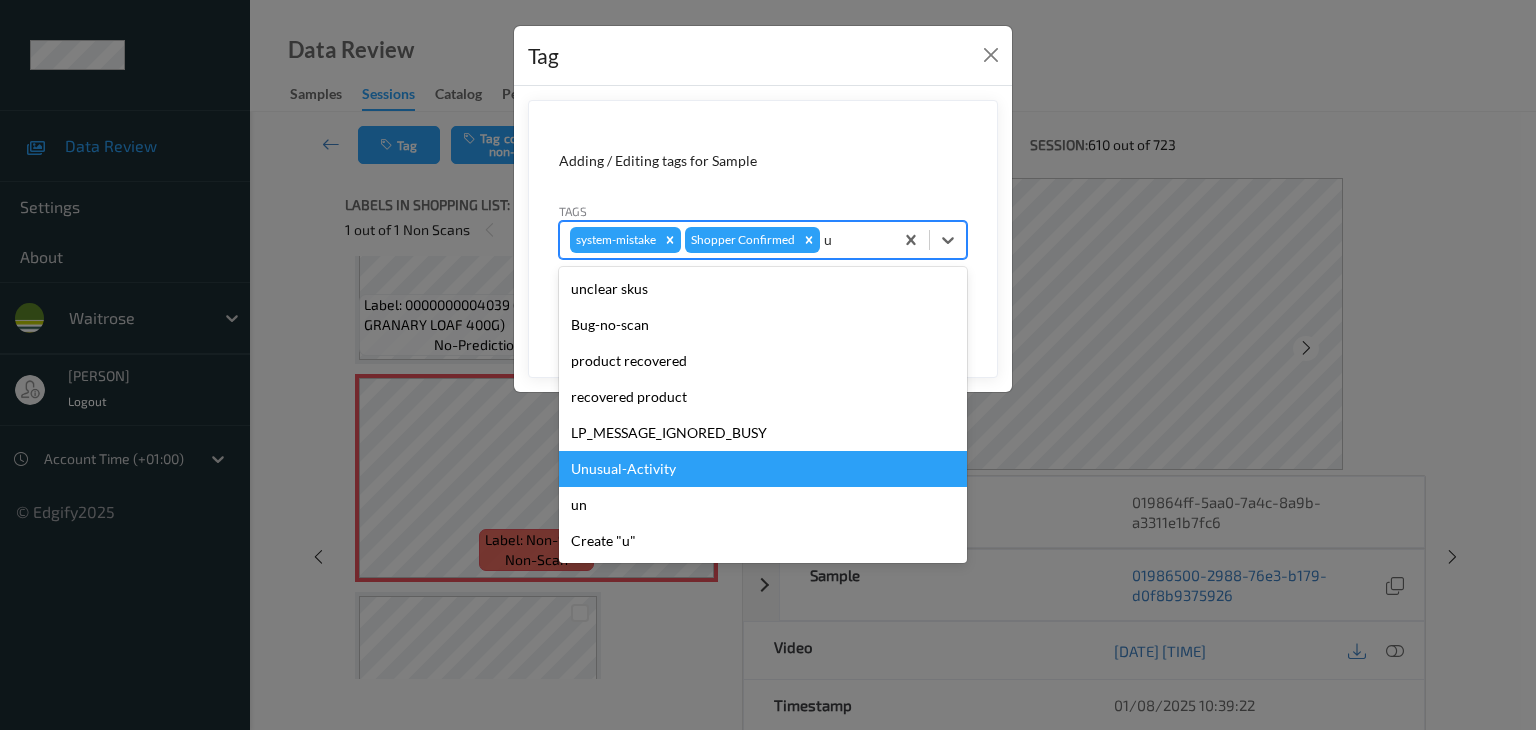 click on "Unusual-Activity" at bounding box center [763, 469] 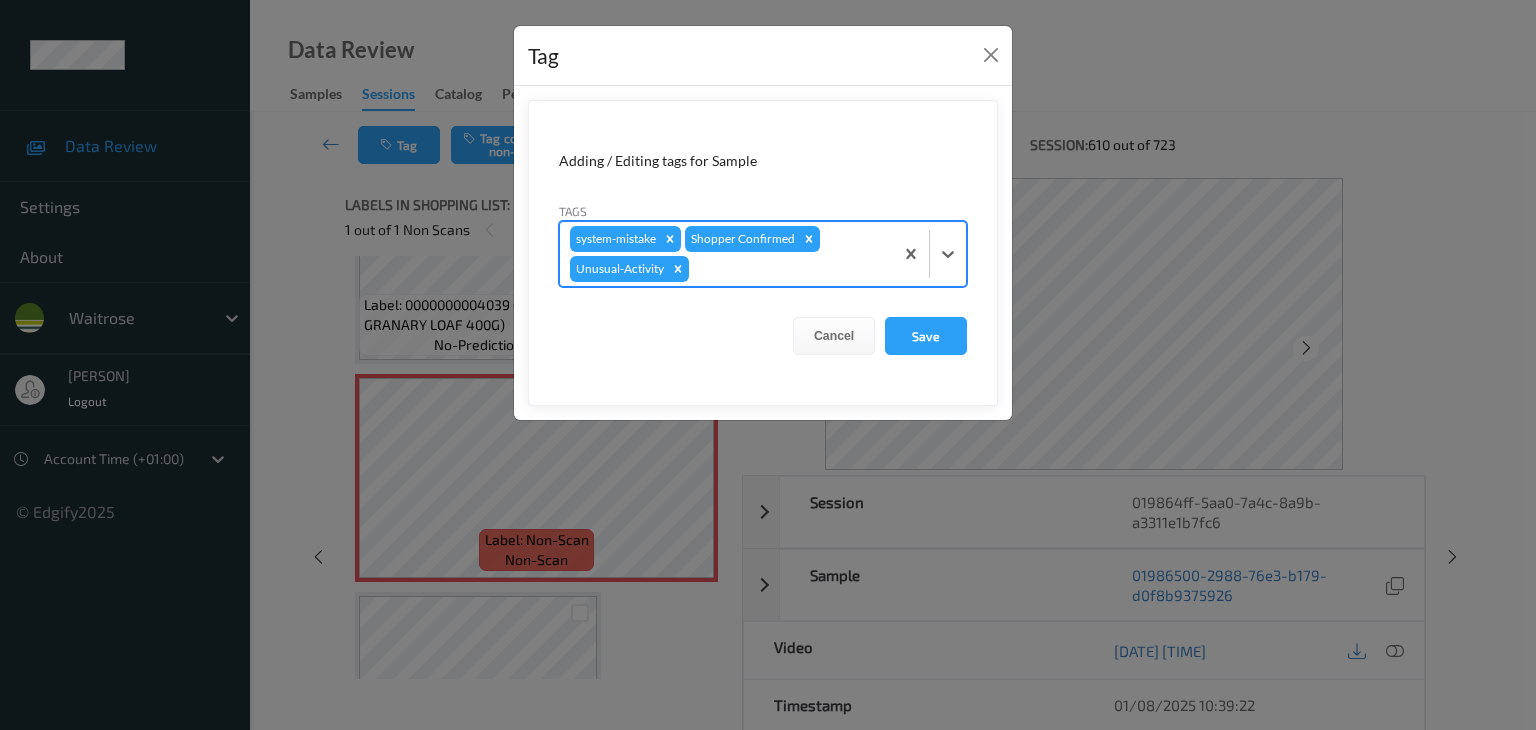 type on "p" 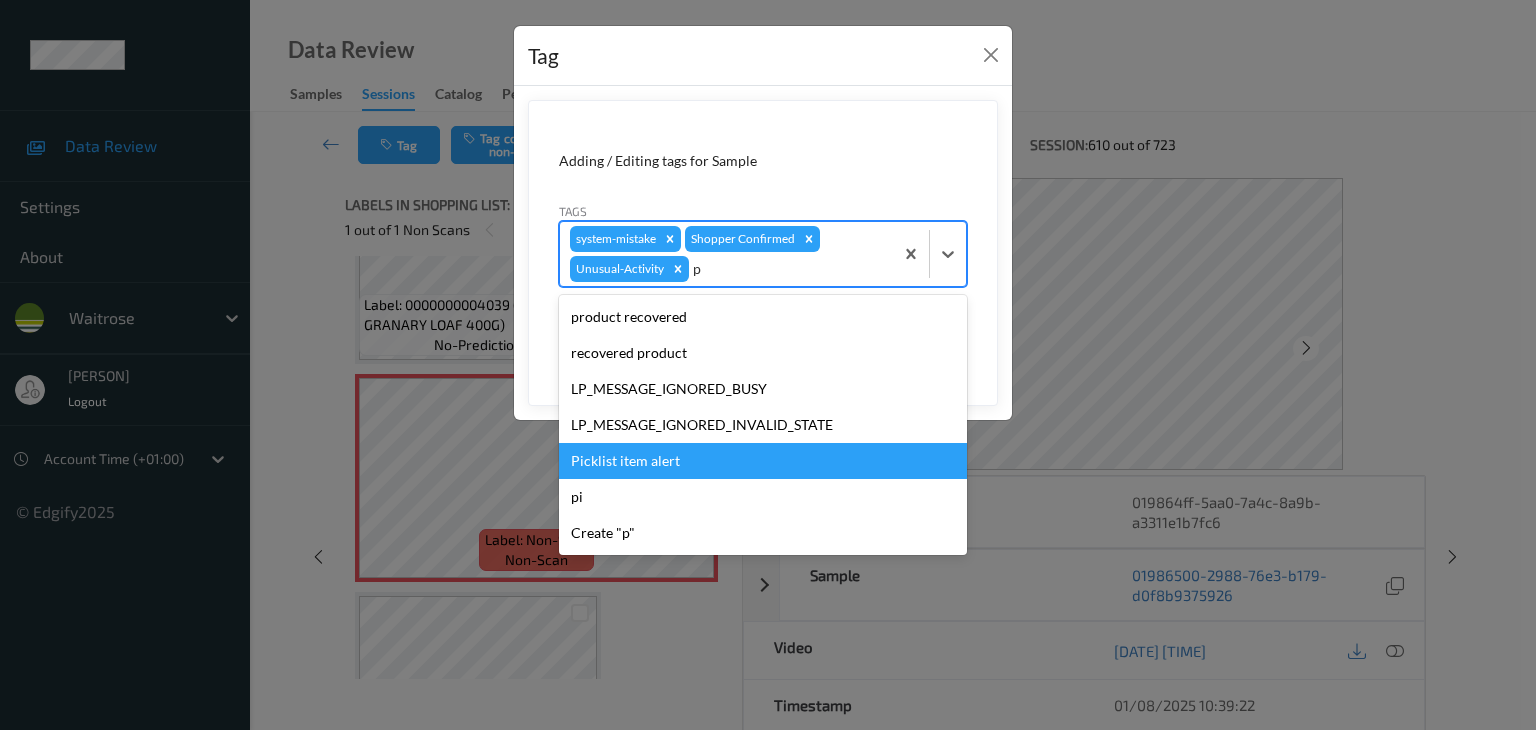 click on "Picklist item alert" at bounding box center (763, 461) 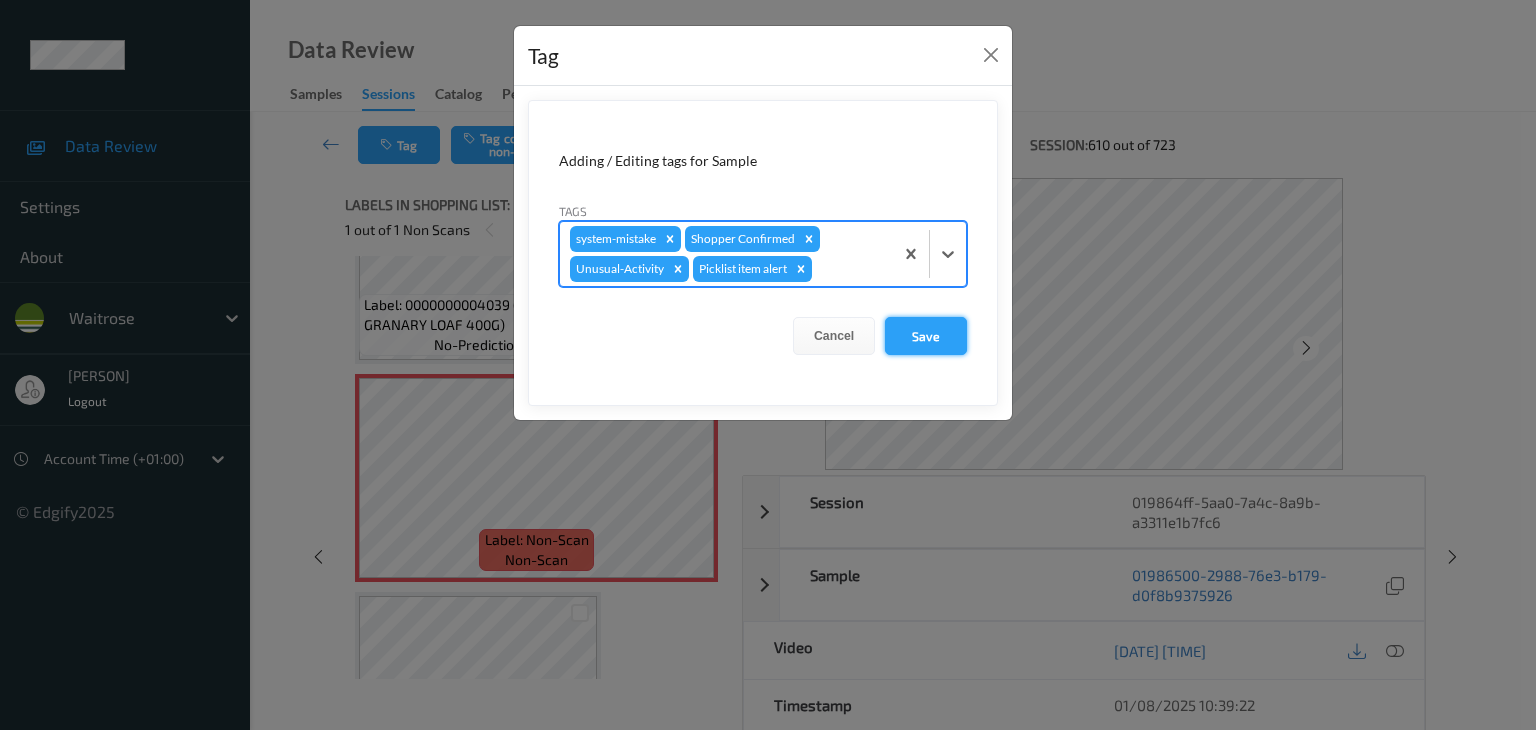 click on "Save" at bounding box center [926, 336] 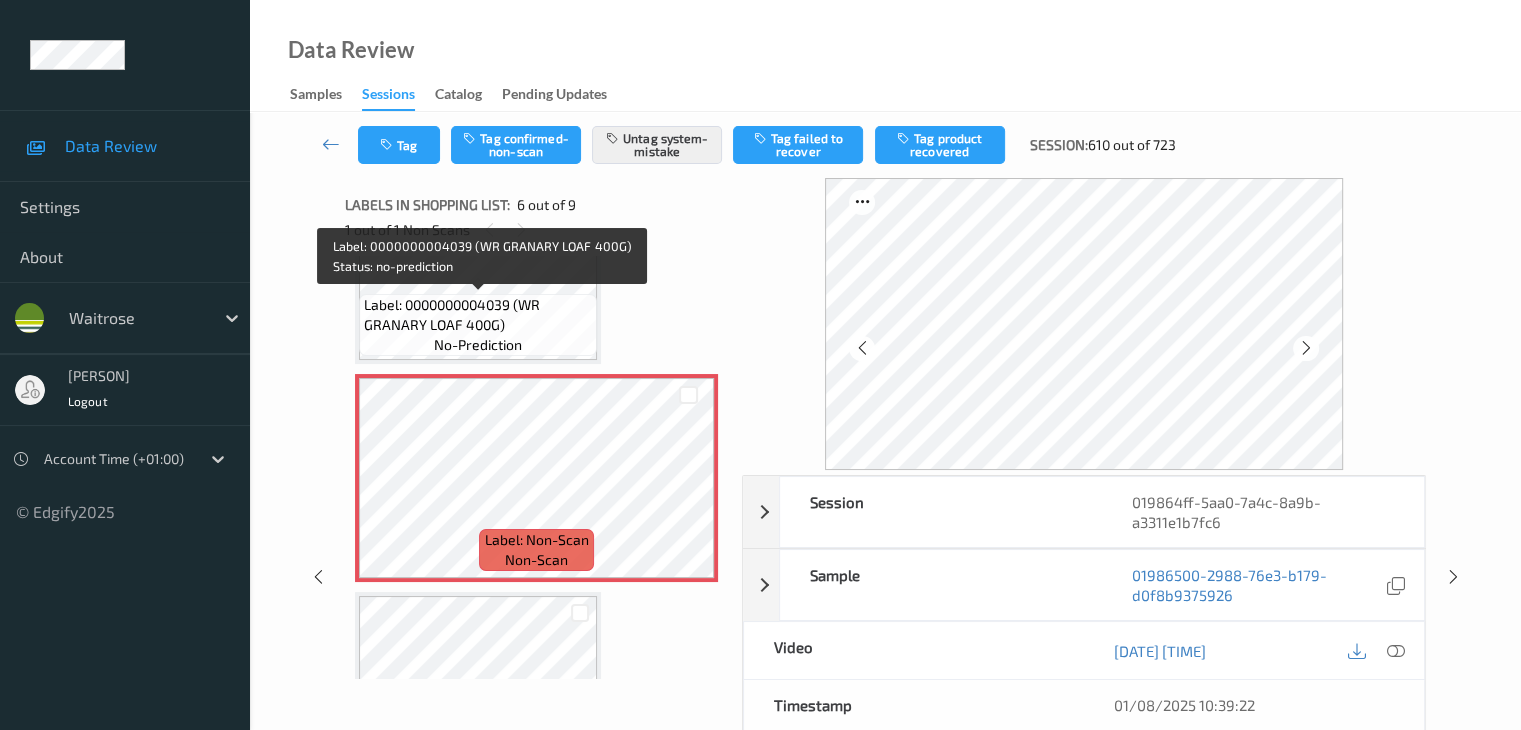 click on "Label: 0000000004039 (WR GRANARY LOAF 400G)" at bounding box center (478, 315) 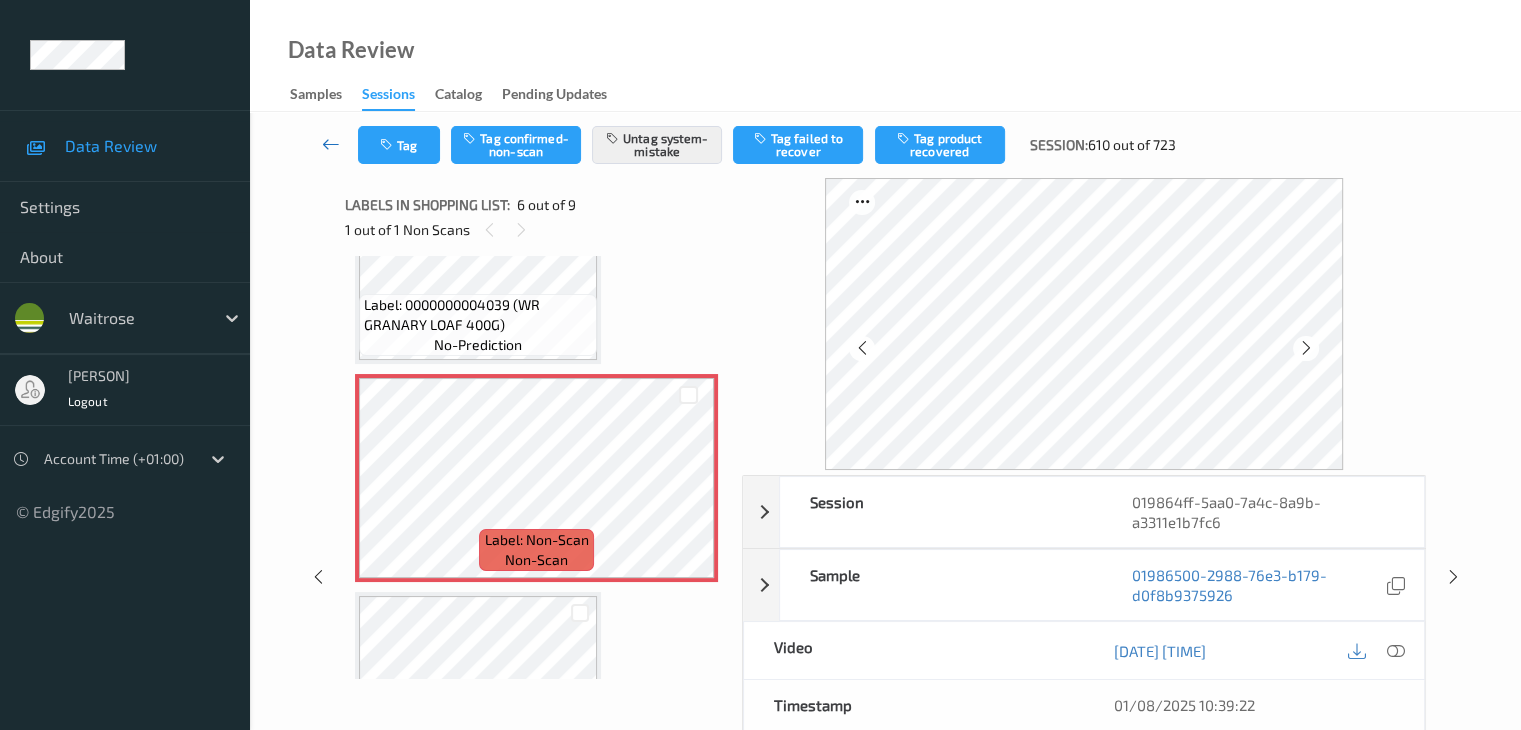 click at bounding box center [331, 144] 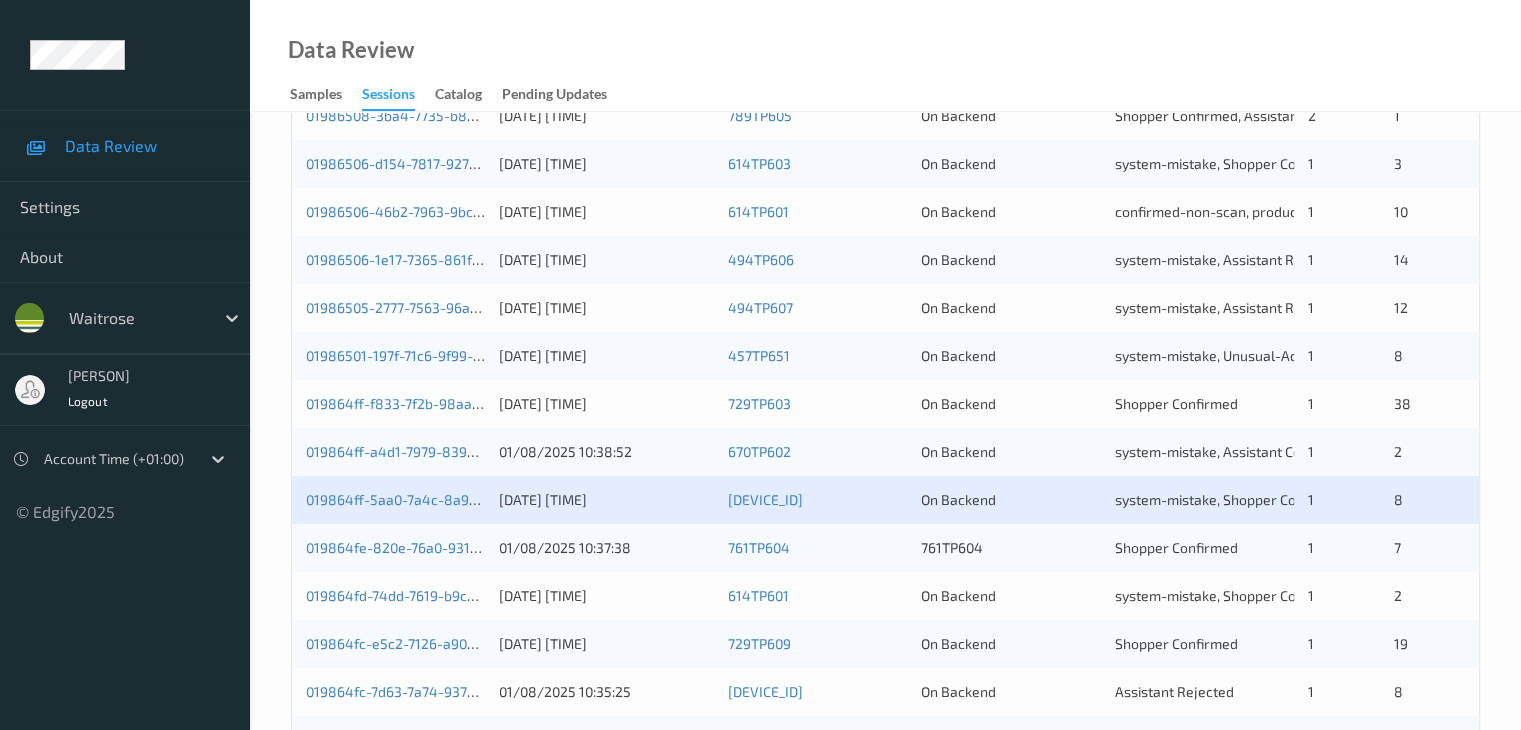 scroll, scrollTop: 600, scrollLeft: 0, axis: vertical 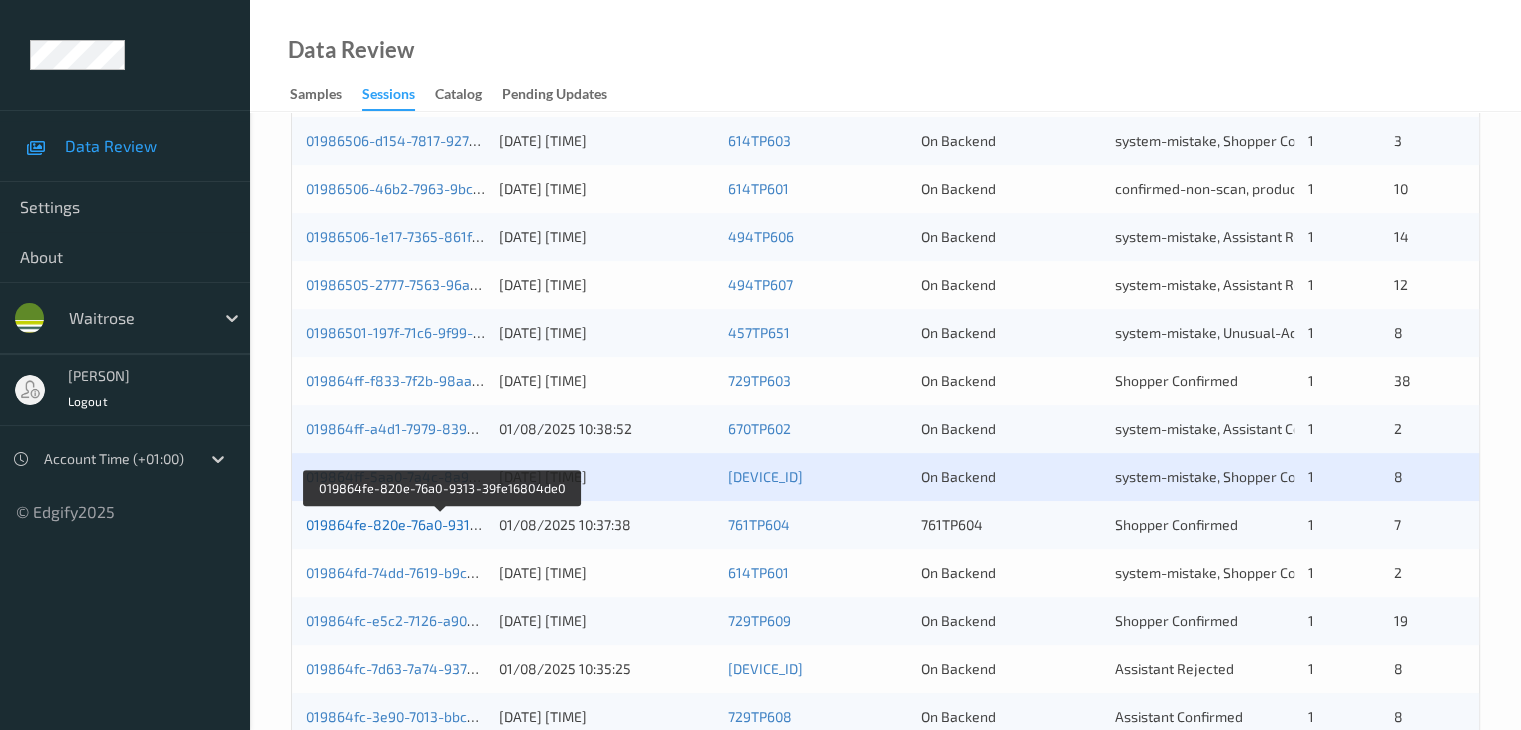 click on "019864fe-820e-76a0-9313-39fe16804de0" at bounding box center (441, 524) 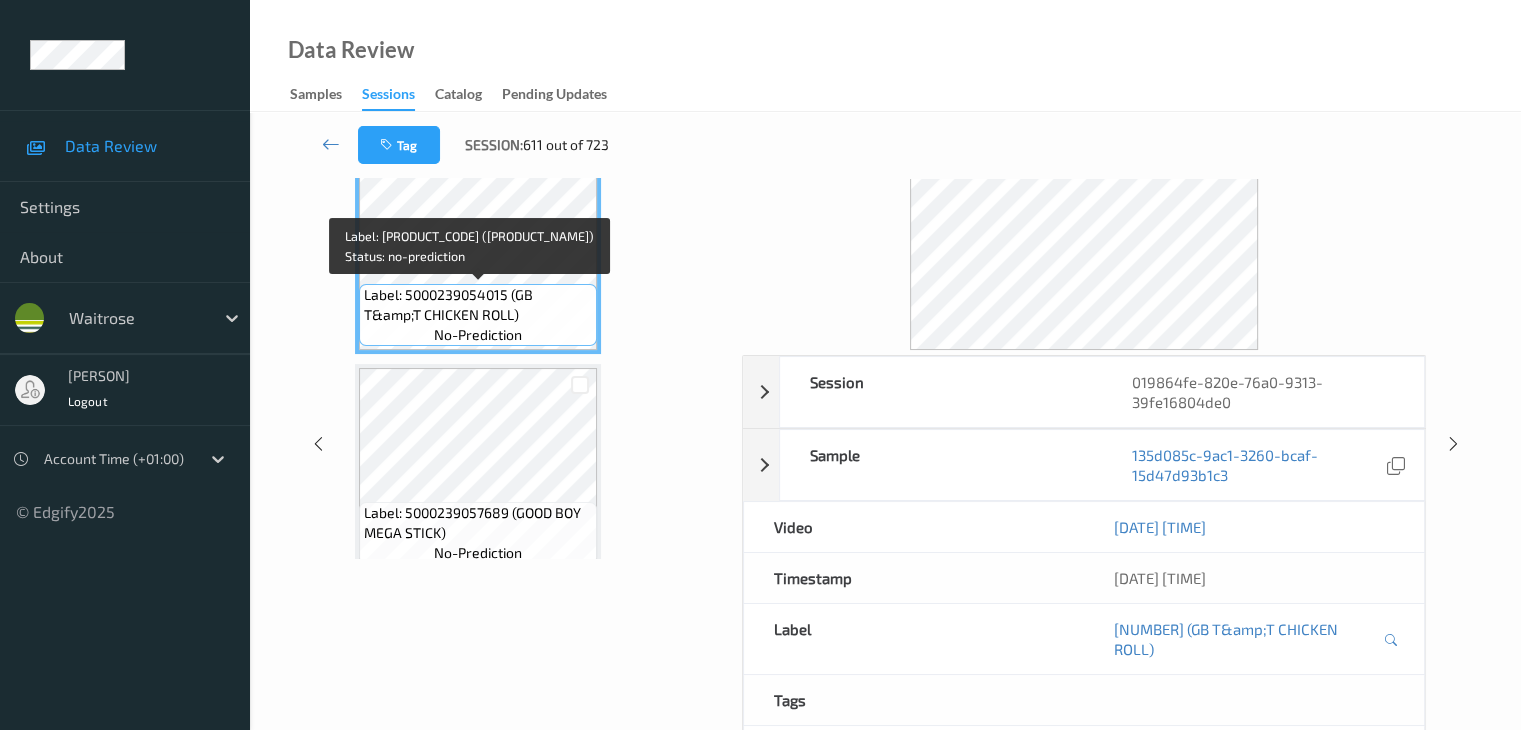 scroll, scrollTop: 0, scrollLeft: 0, axis: both 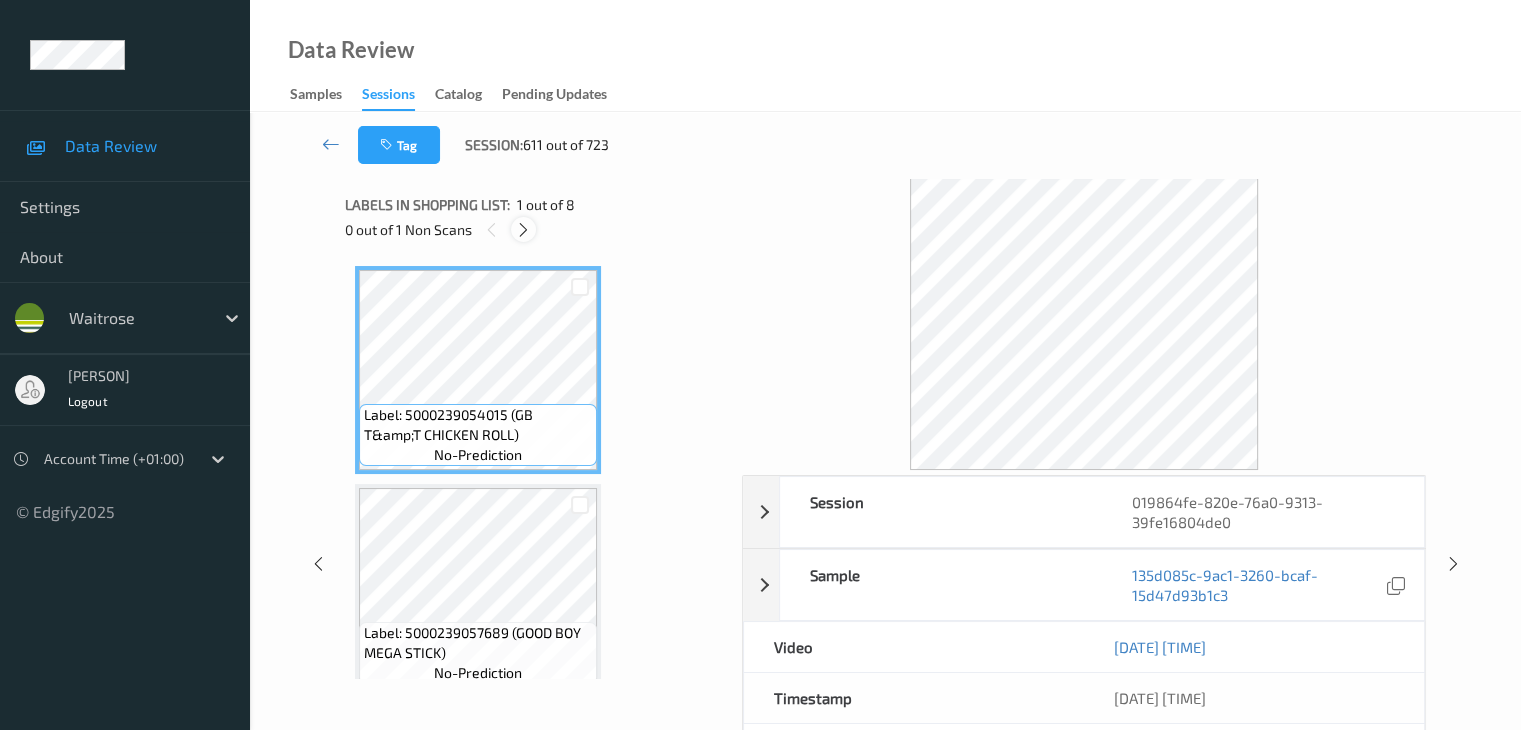 click at bounding box center (523, 230) 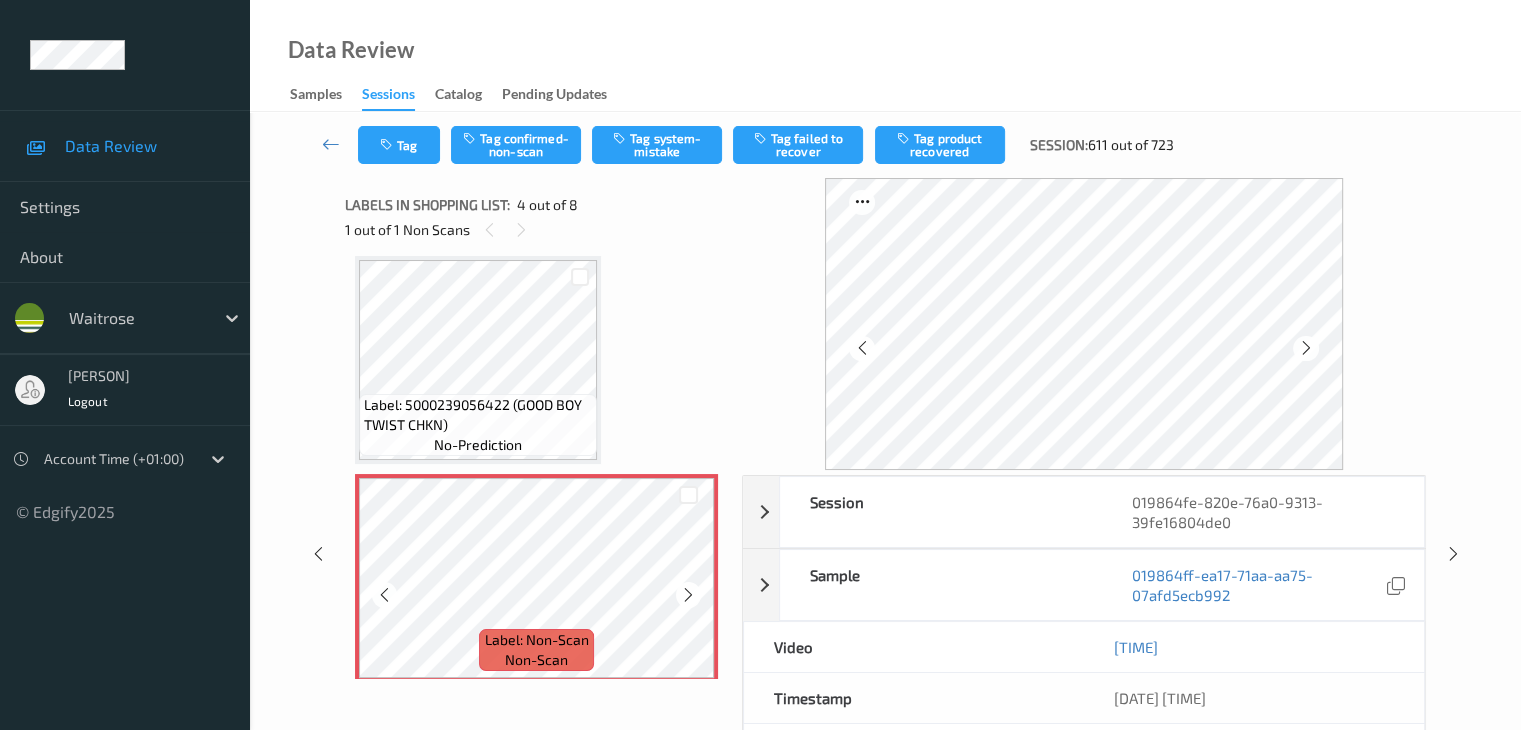 scroll, scrollTop: 246, scrollLeft: 0, axis: vertical 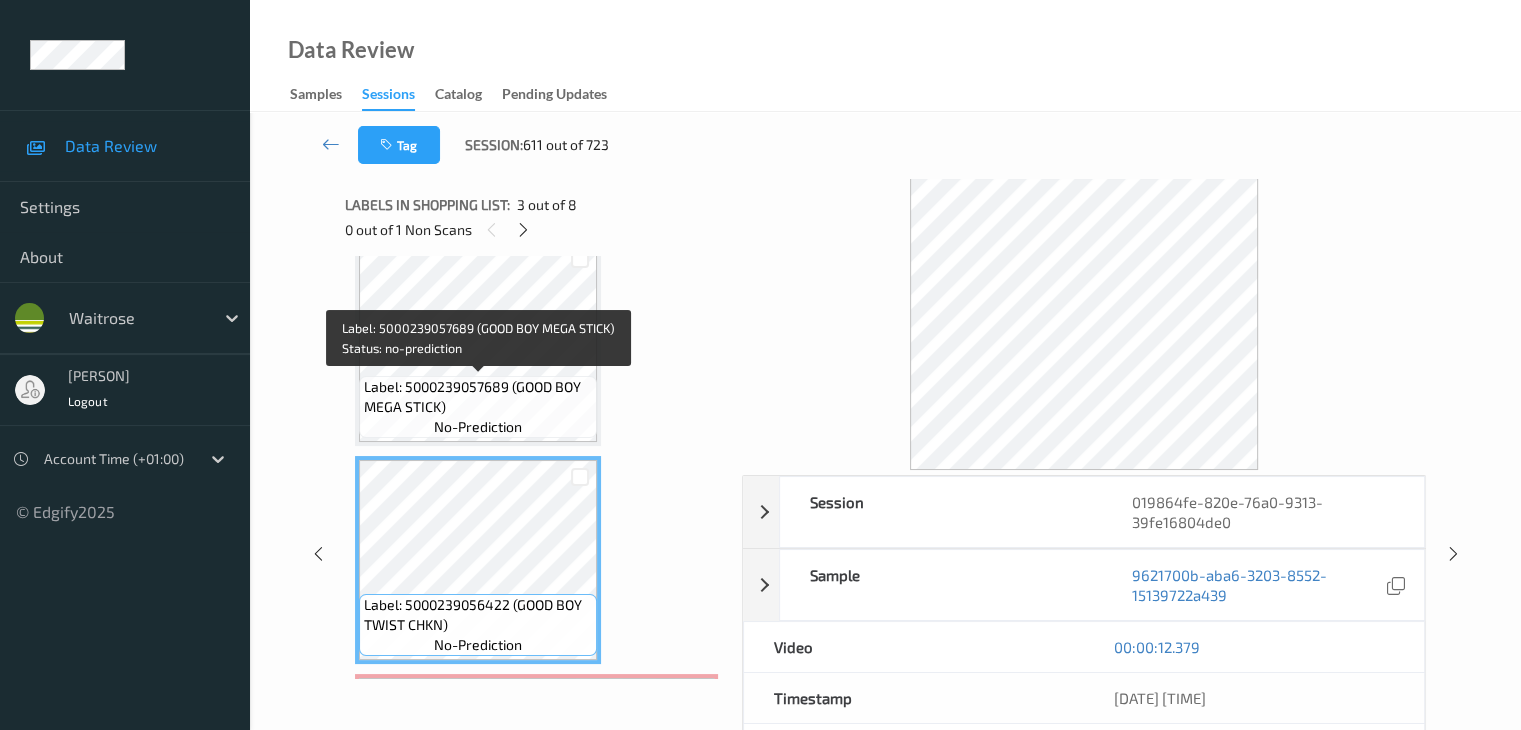 click on "Label: 5000239057689 (GOOD BOY MEGA STICK)" at bounding box center [478, 397] 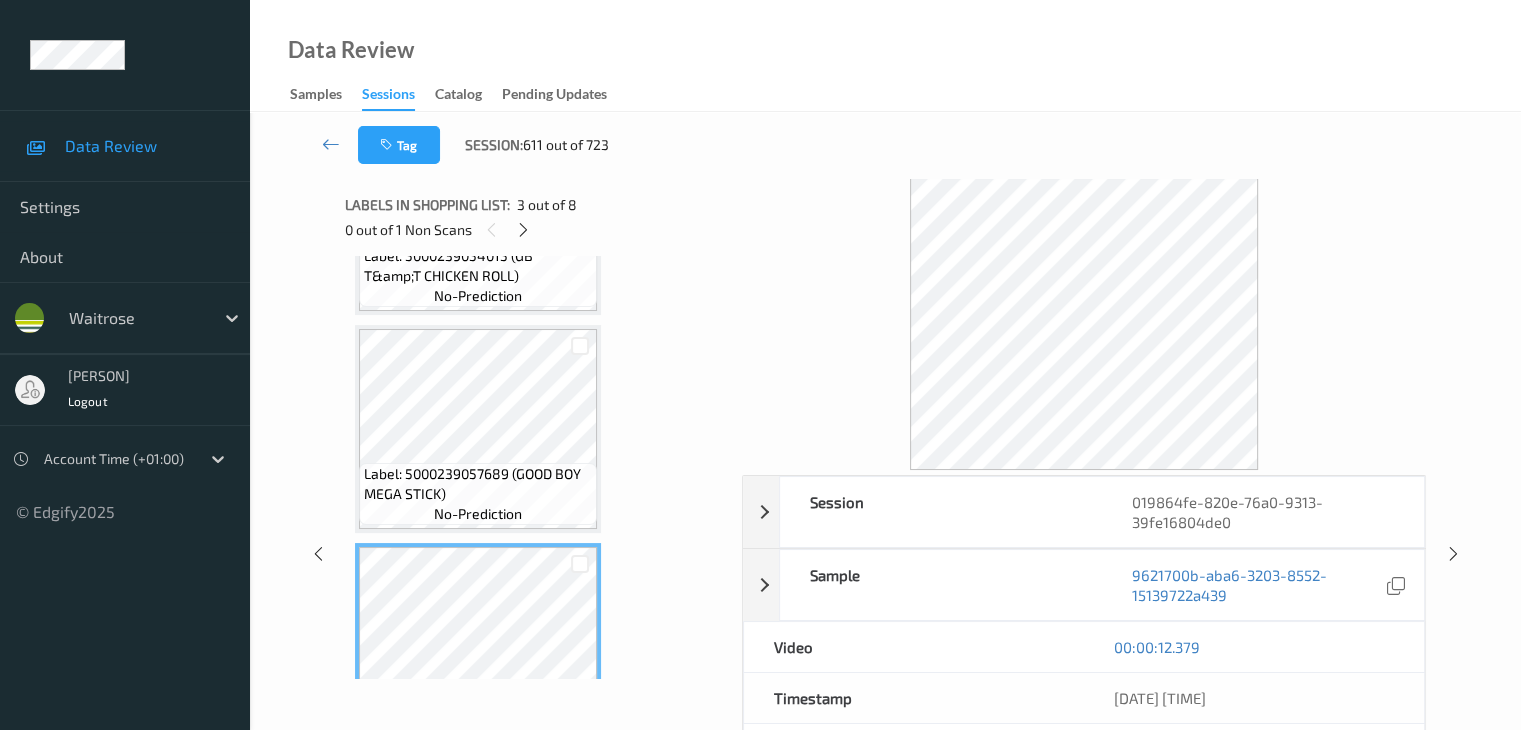 scroll, scrollTop: 0, scrollLeft: 0, axis: both 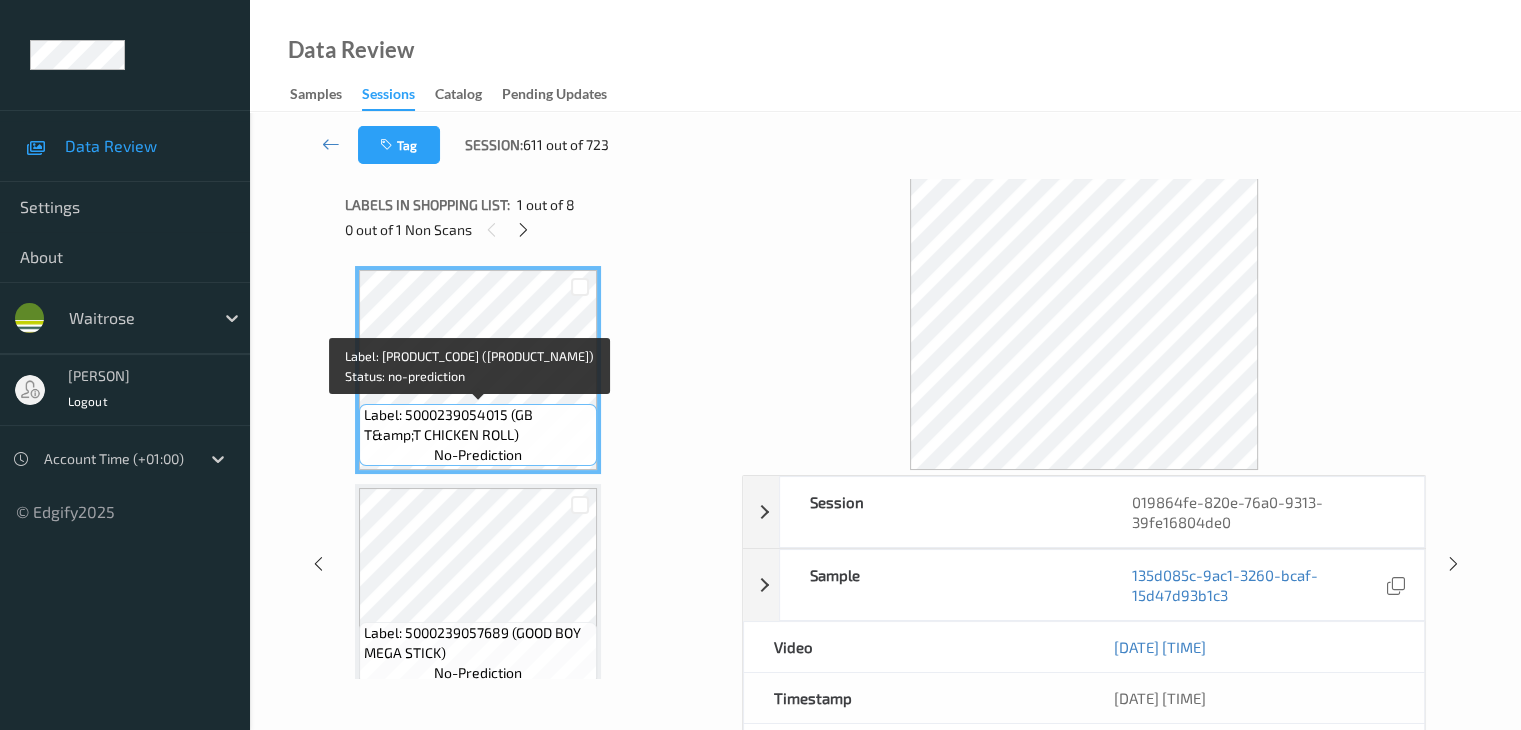 click on "Label: 5000239054015 (GB T&amp;T CHICKEN ROLL)" at bounding box center (478, 425) 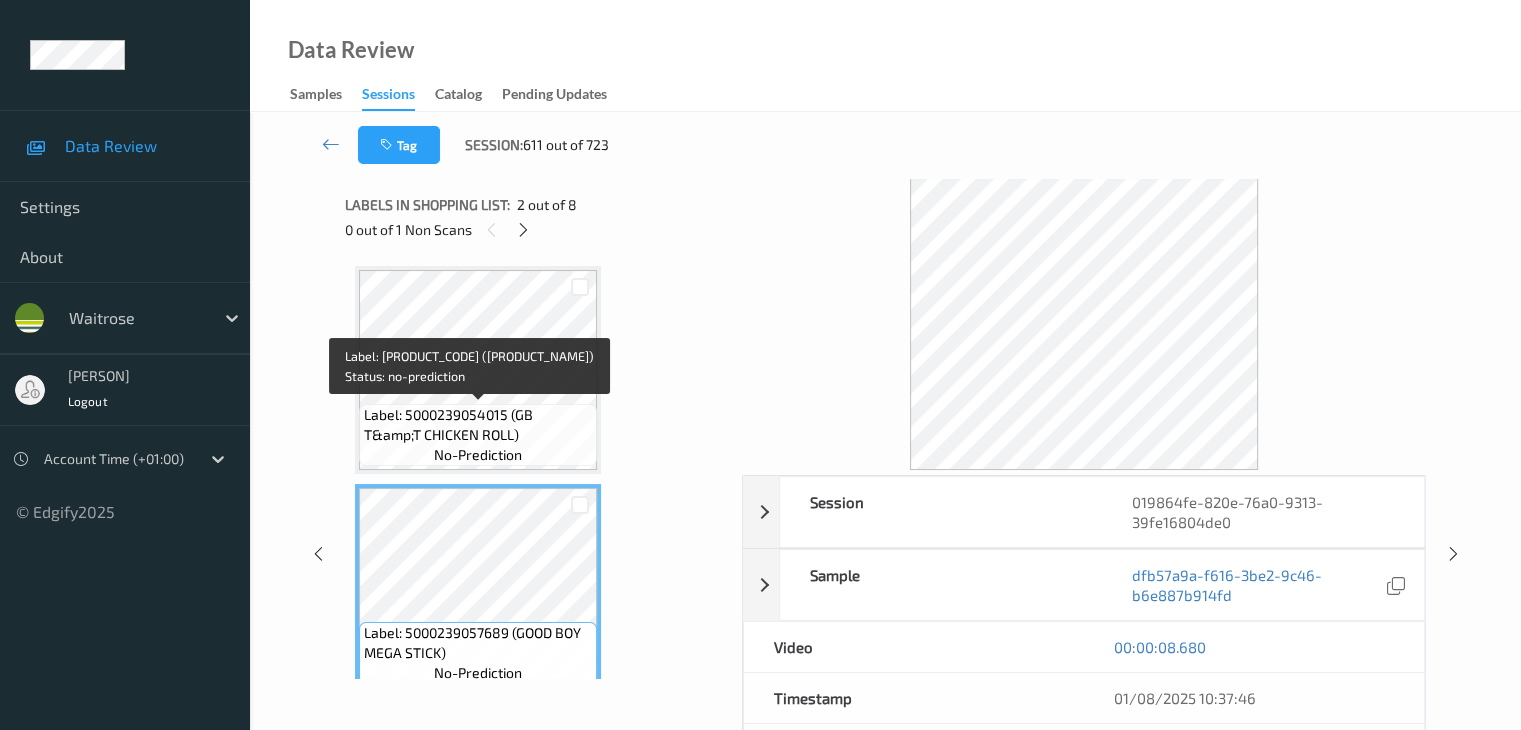 click on "Label: 5000239054015 (GB T&amp;T CHICKEN ROLL)" at bounding box center [478, 425] 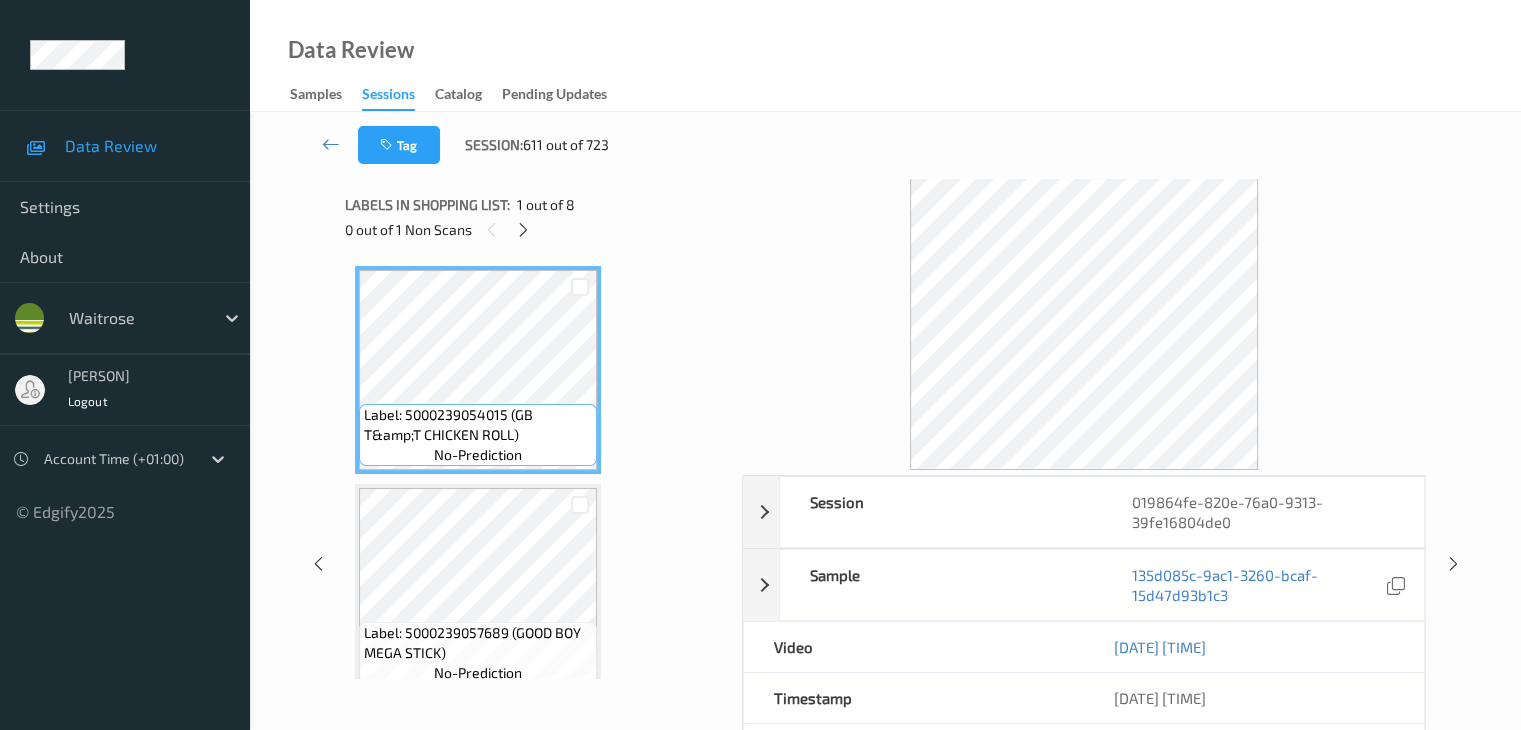 click on "Label: 5000239054015 (GB T&amp;T CHICKEN ROLL) no-prediction" at bounding box center (478, 435) 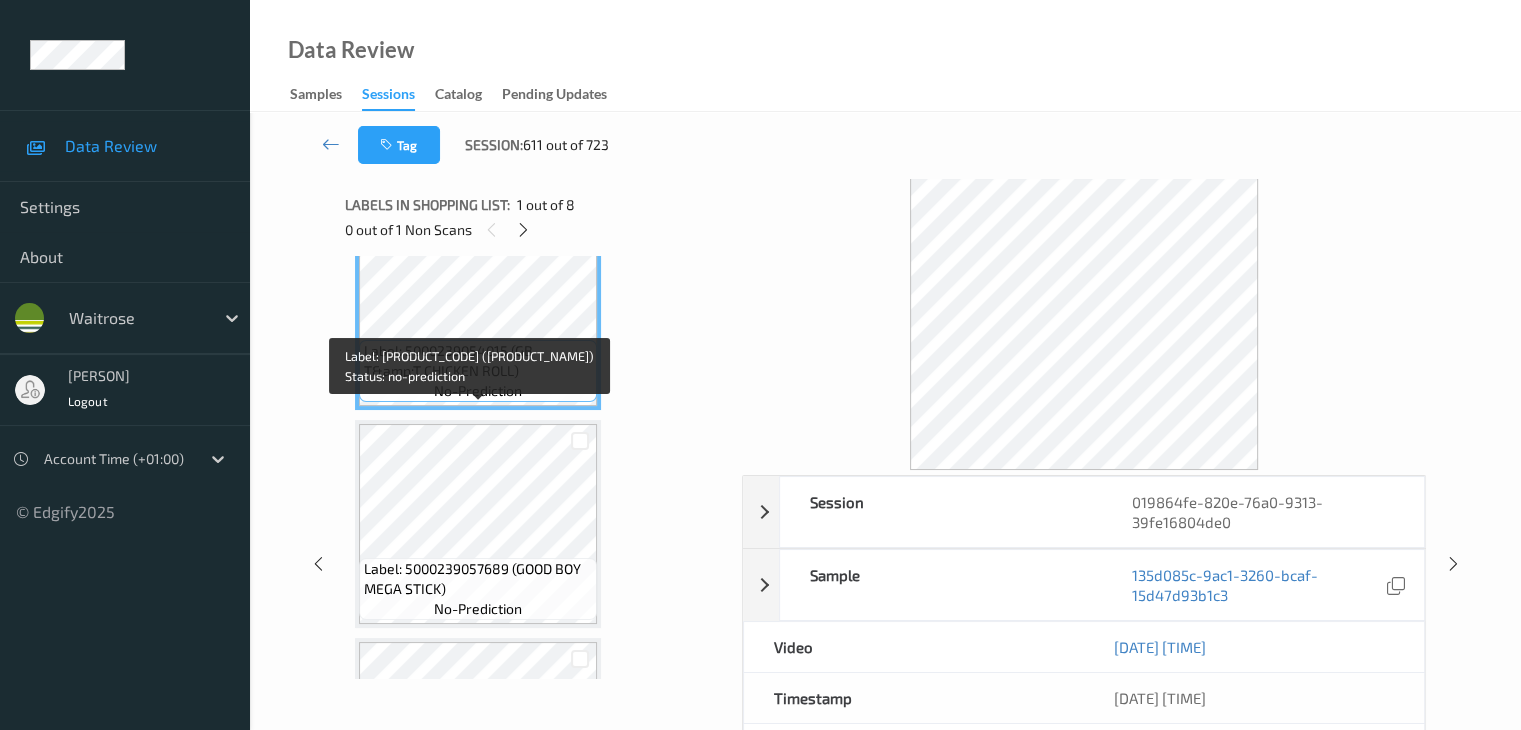 scroll, scrollTop: 100, scrollLeft: 0, axis: vertical 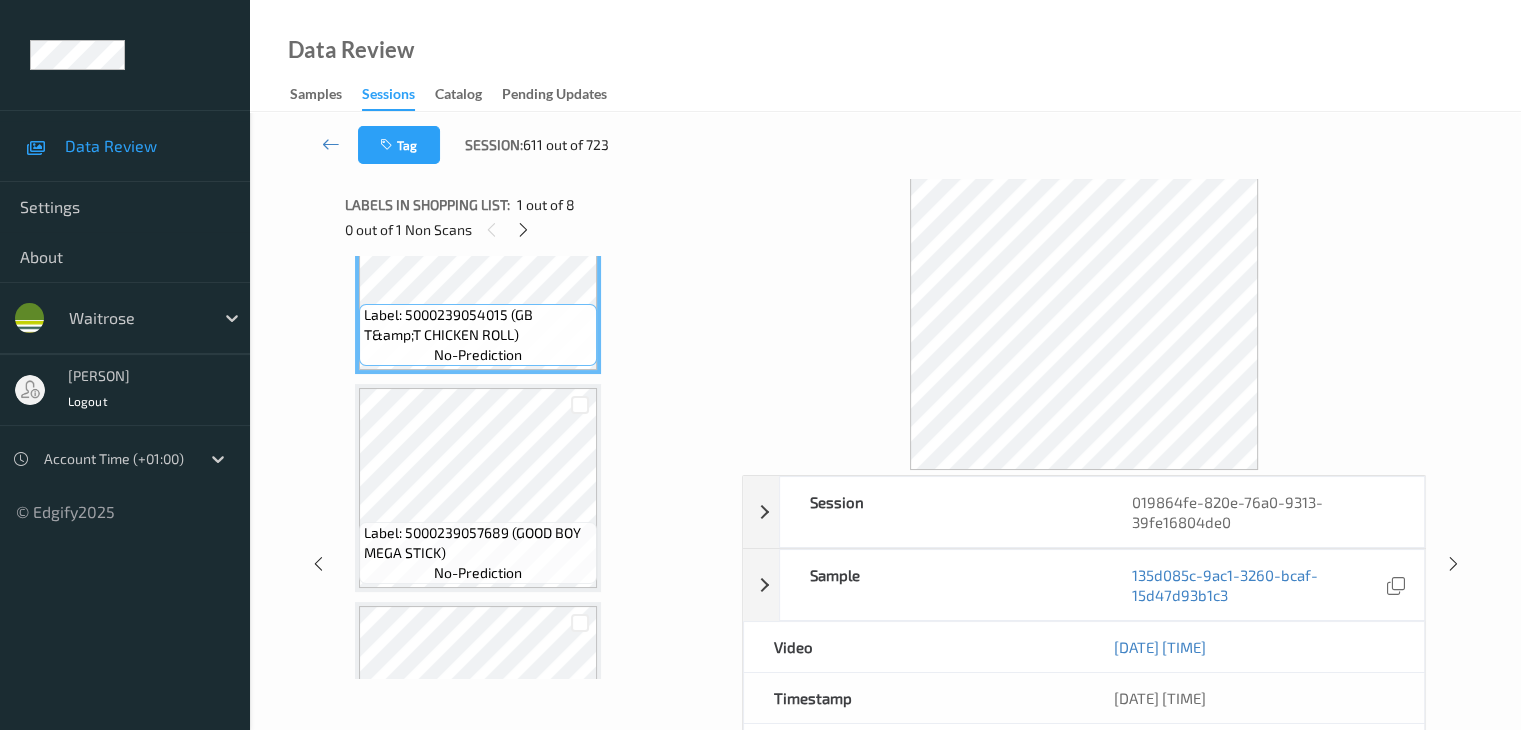 click on "Label: 5000239054015 (GB T&amp;T CHICKEN ROLL)" at bounding box center [478, 325] 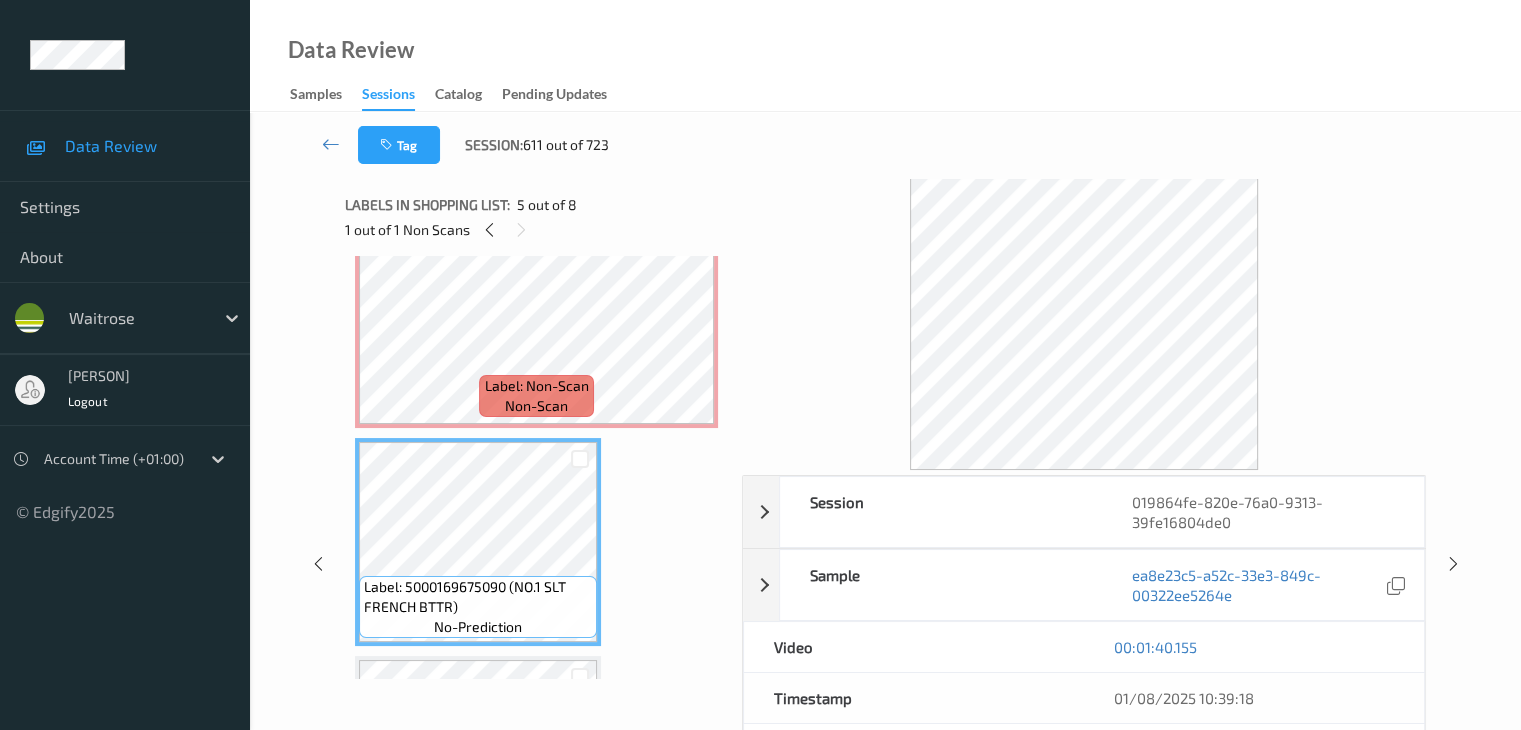 scroll, scrollTop: 600, scrollLeft: 0, axis: vertical 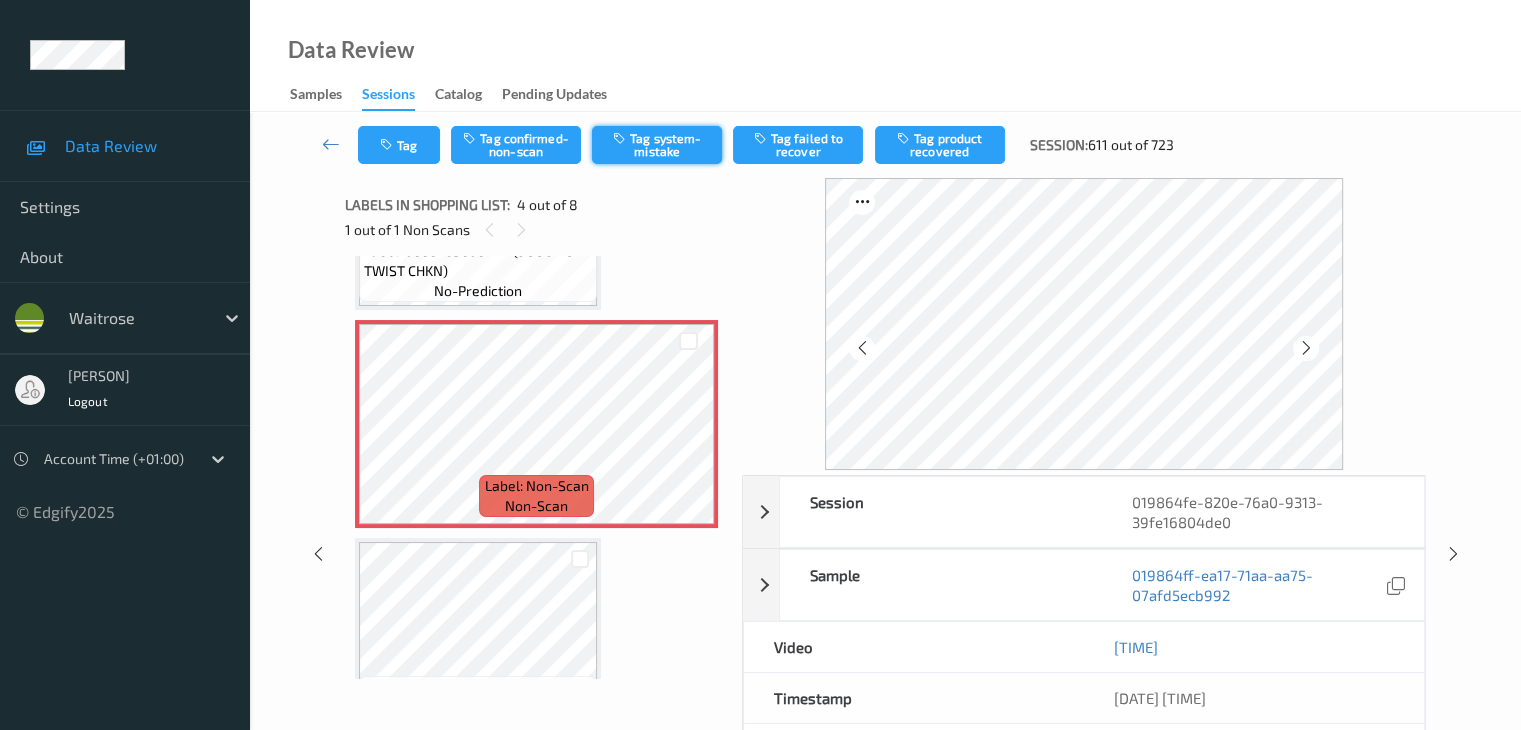 click on "Tag   system-mistake" at bounding box center [657, 145] 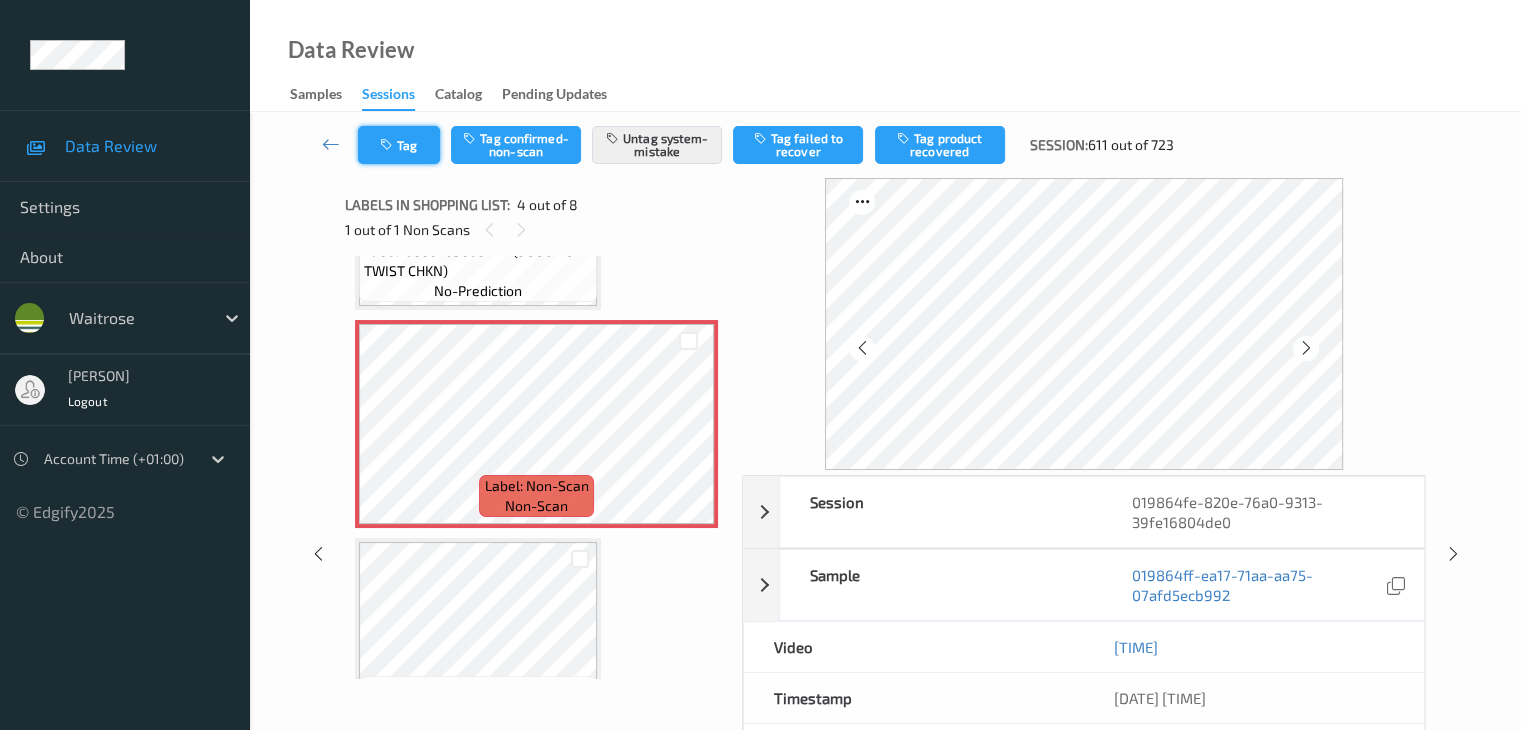 click at bounding box center [388, 145] 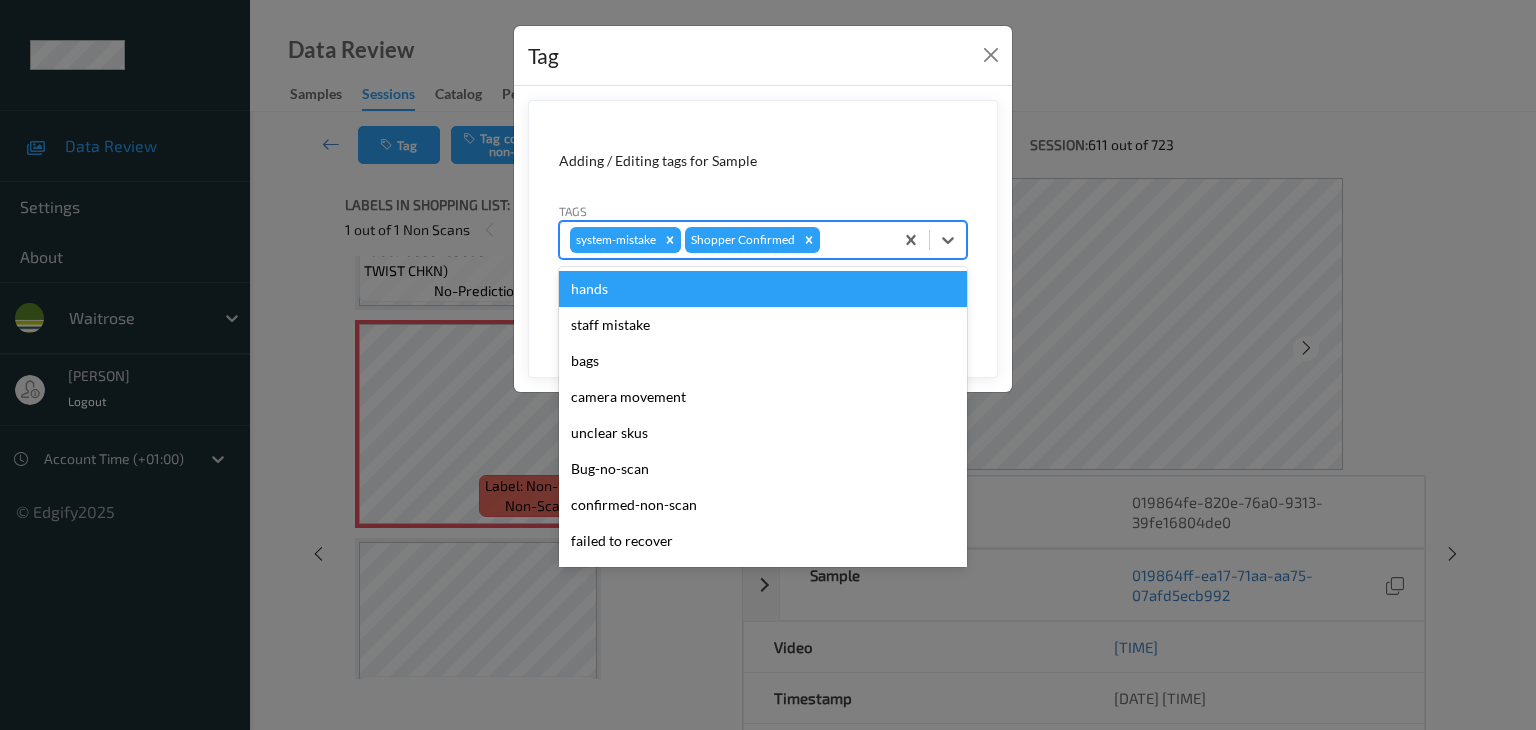 click at bounding box center (853, 240) 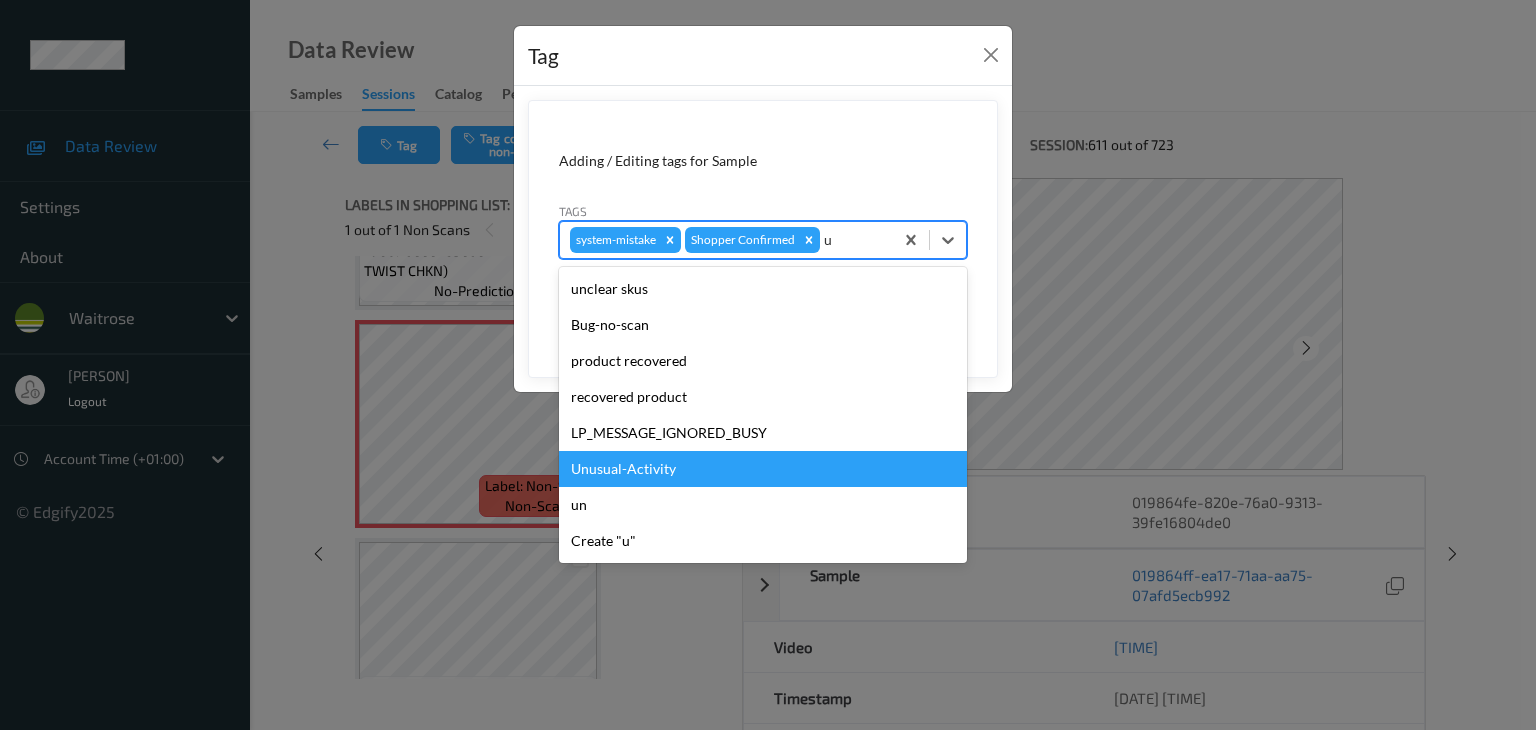 click on "Unusual-Activity" at bounding box center (763, 469) 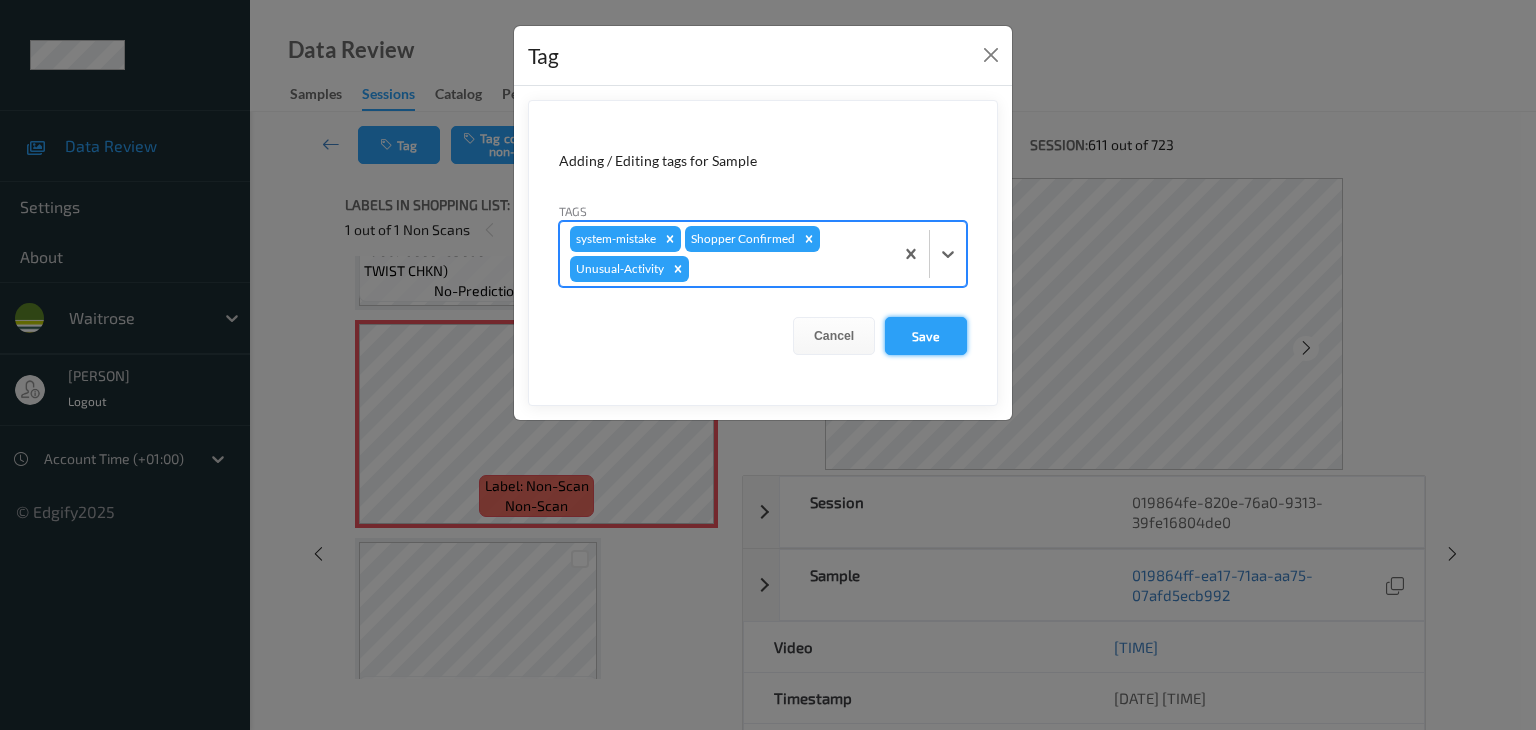 click on "Save" at bounding box center [926, 336] 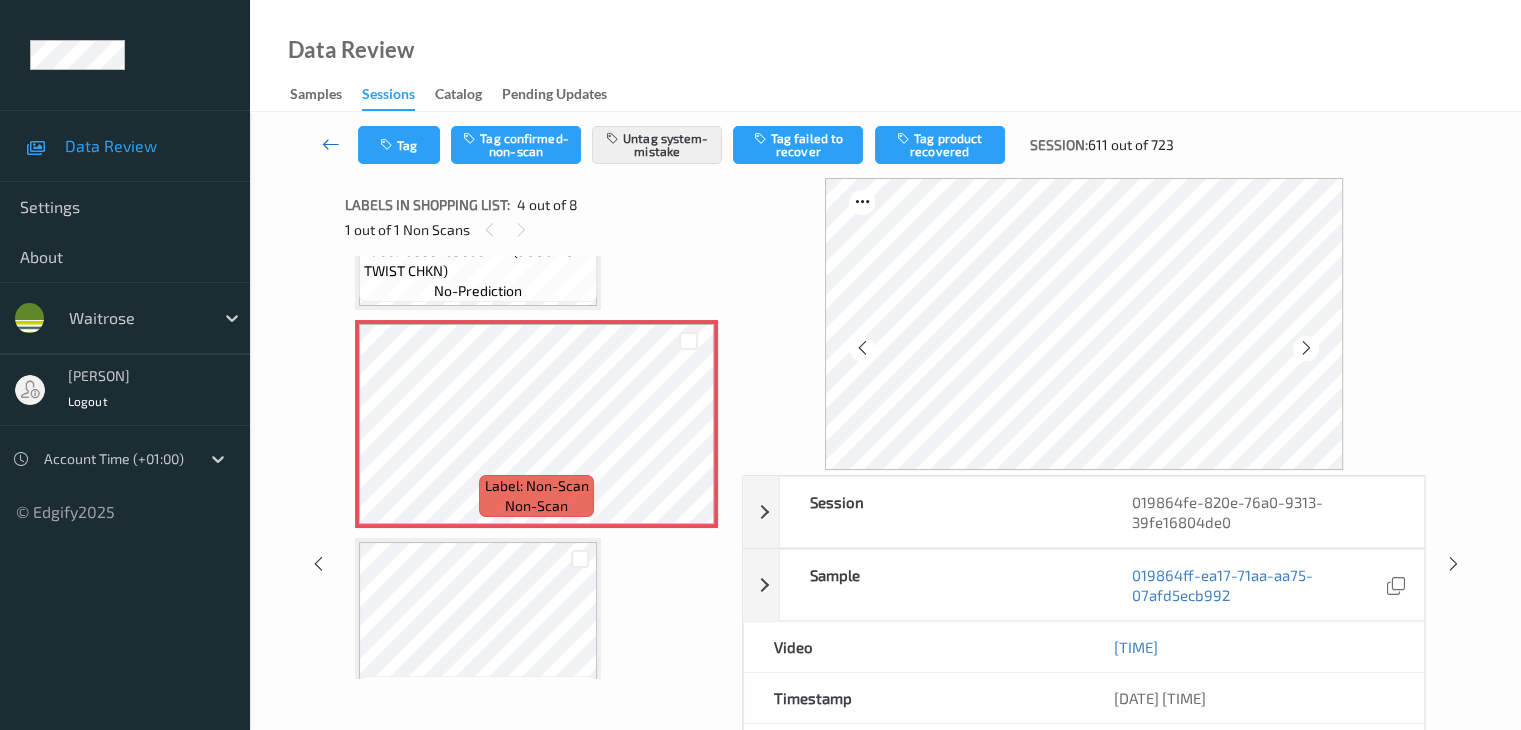 click at bounding box center (331, 144) 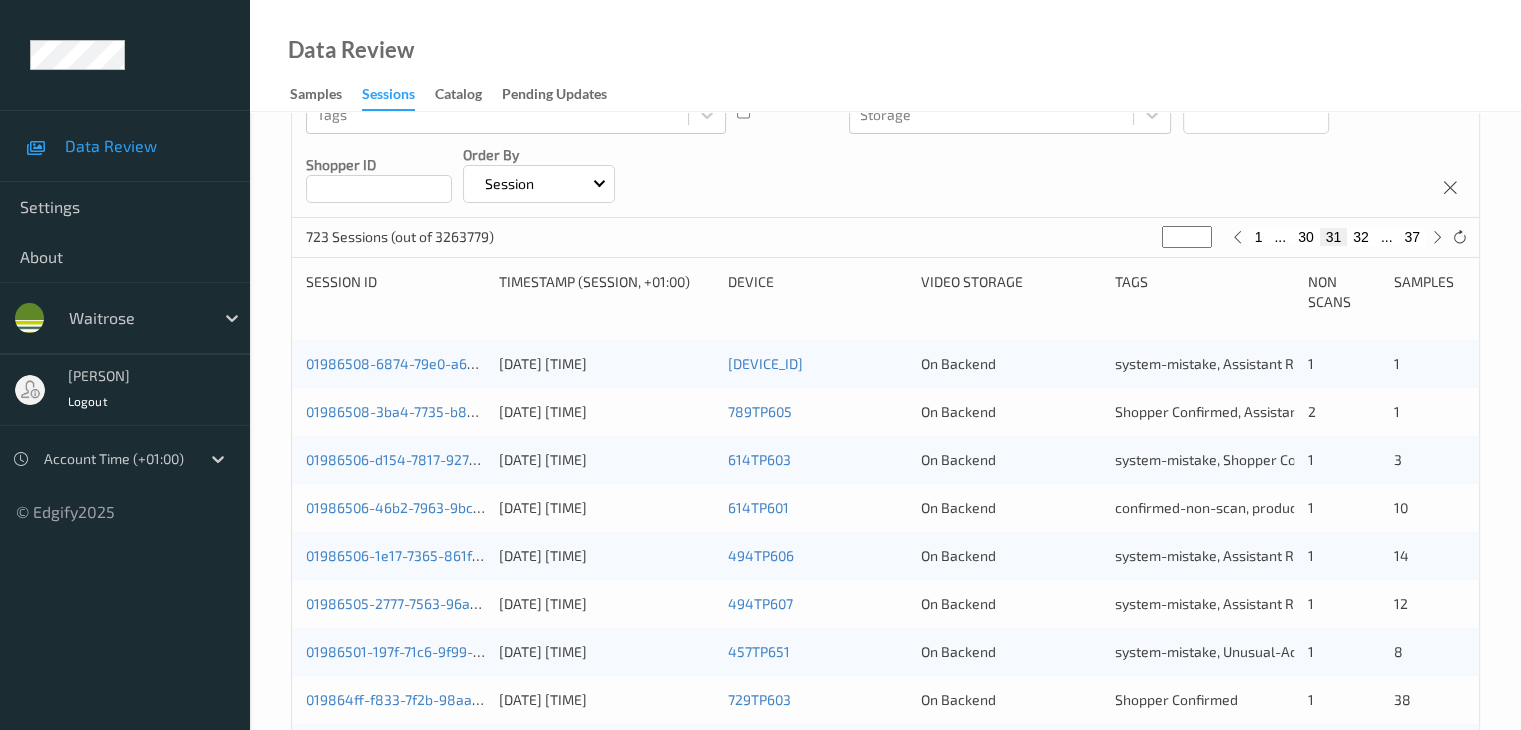 scroll, scrollTop: 700, scrollLeft: 0, axis: vertical 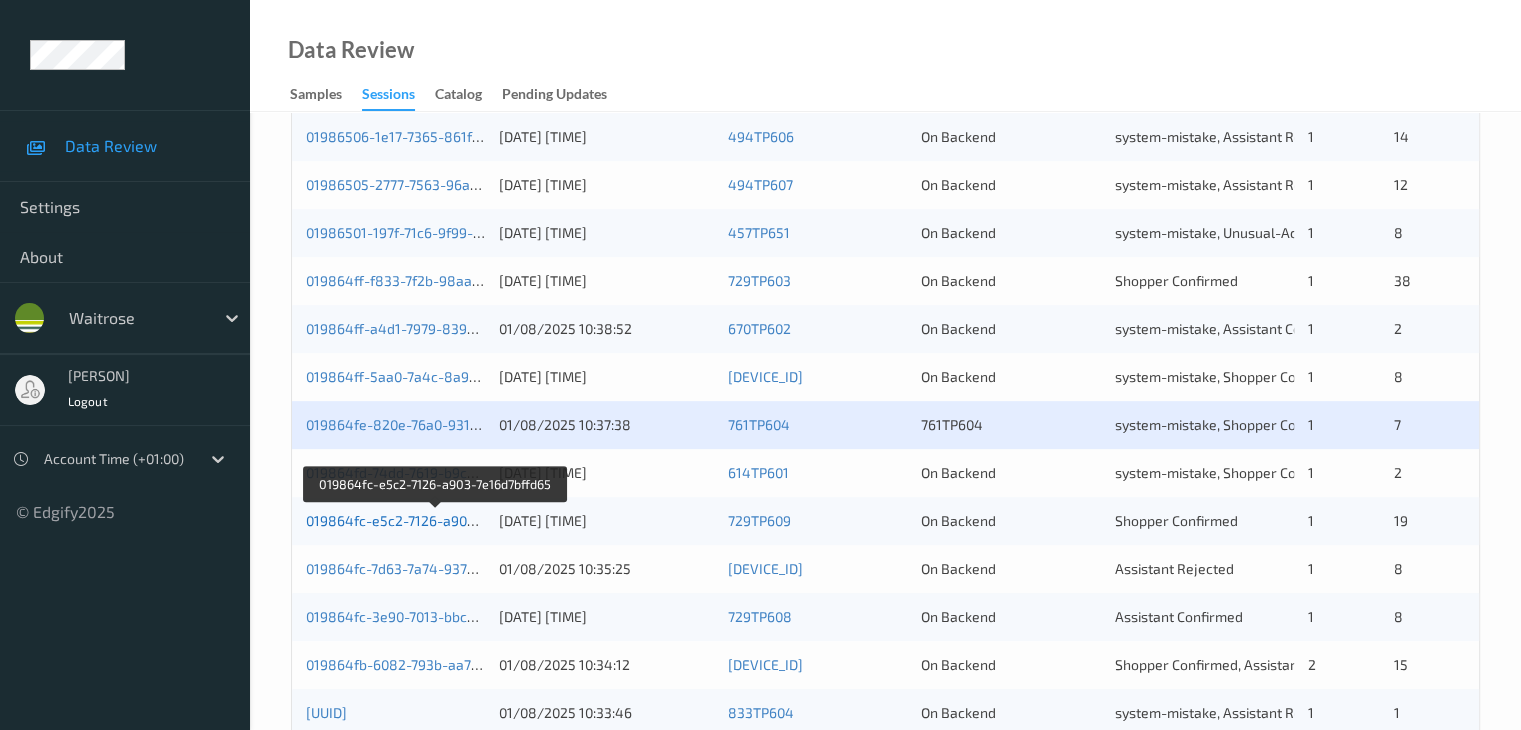click on "019864fc-e5c2-7126-a903-7e16d7bffd65" at bounding box center (436, 520) 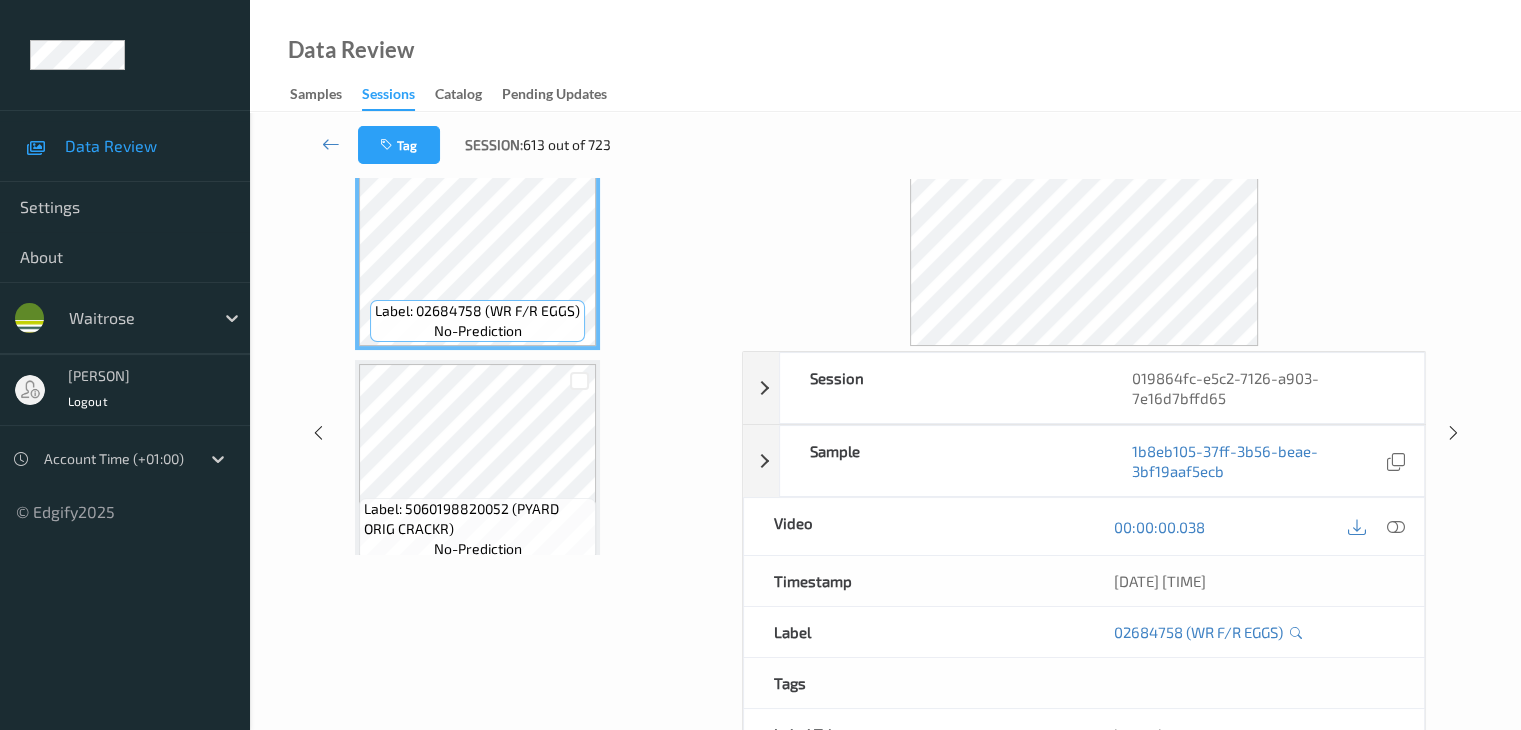 scroll, scrollTop: 0, scrollLeft: 0, axis: both 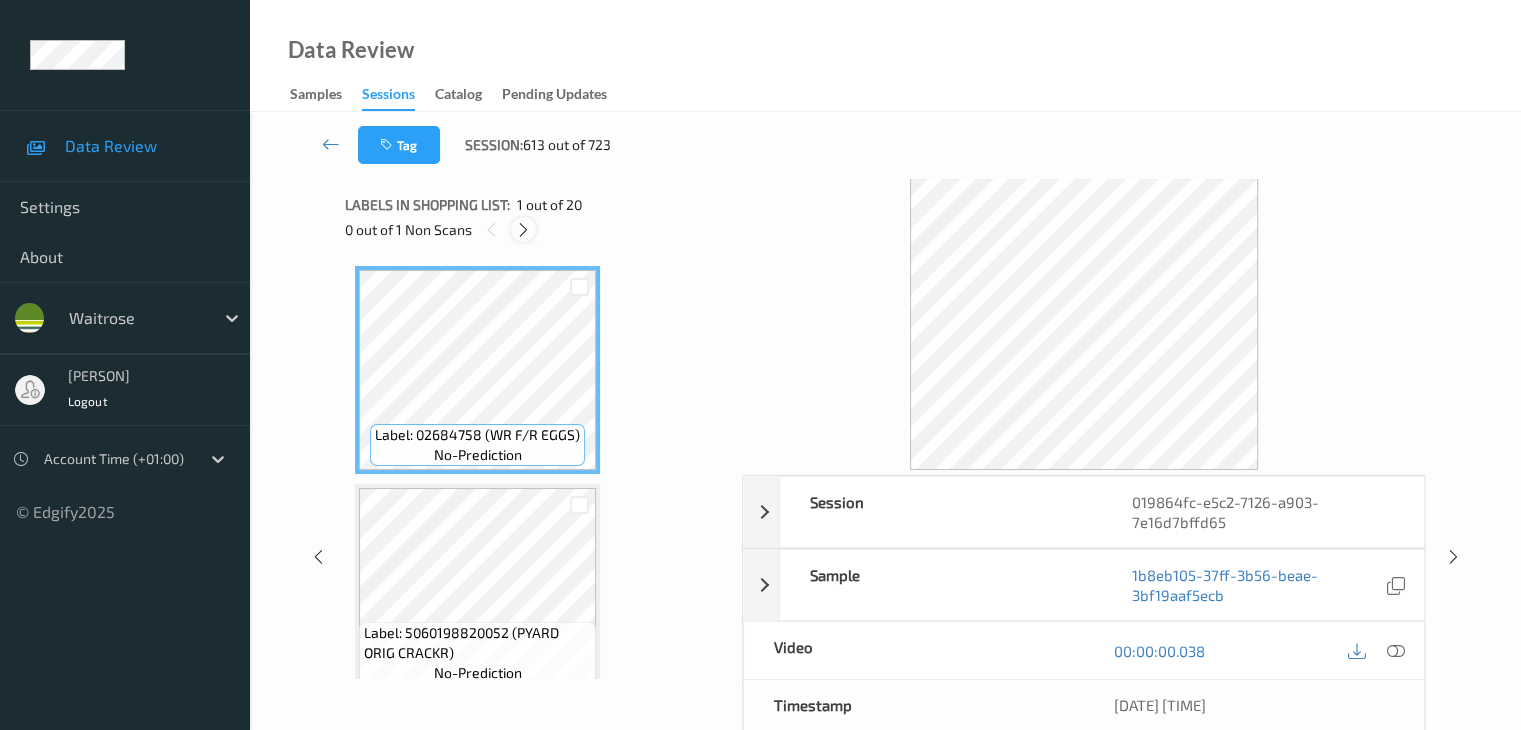 click at bounding box center (523, 229) 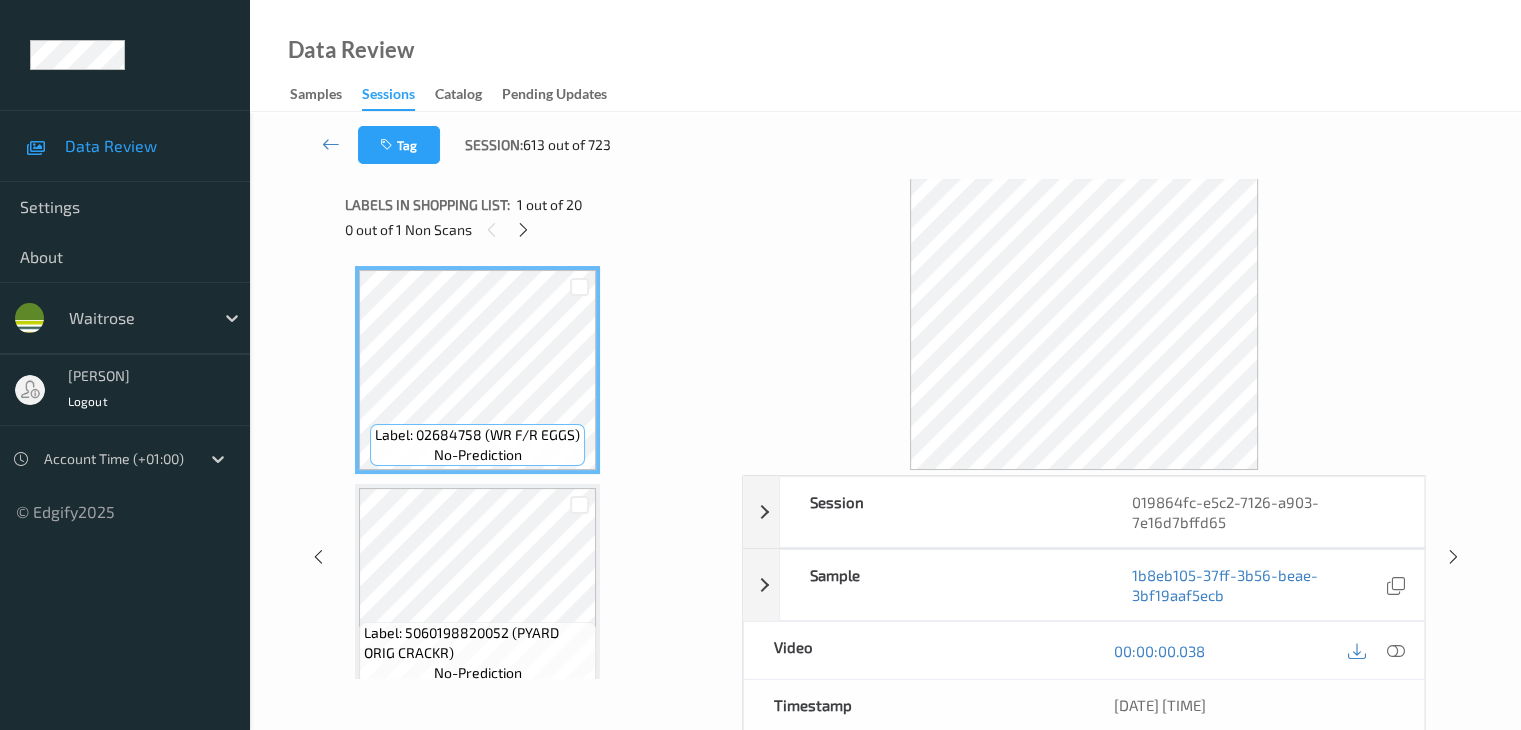 scroll, scrollTop: 1100, scrollLeft: 0, axis: vertical 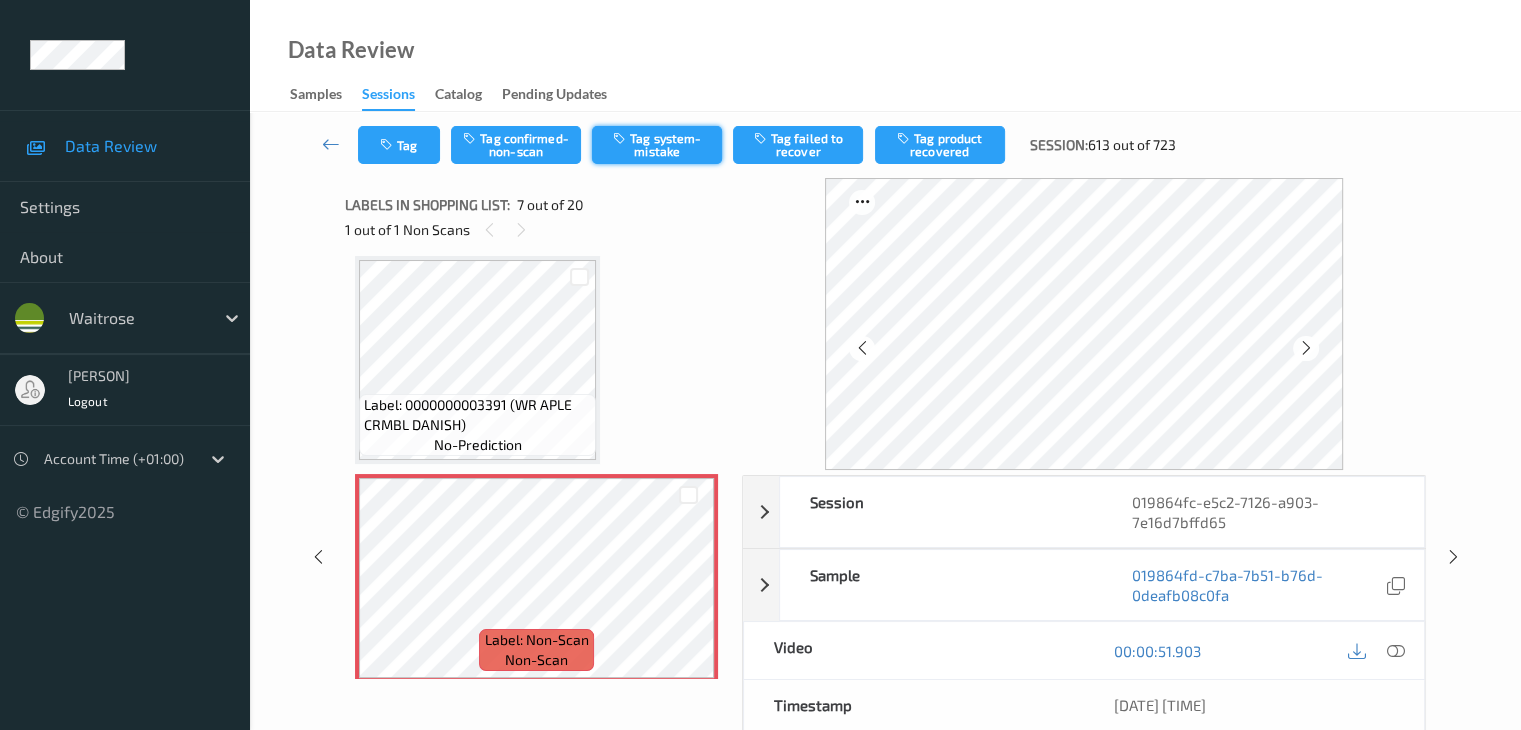 click on "Tag   system-mistake" at bounding box center (657, 145) 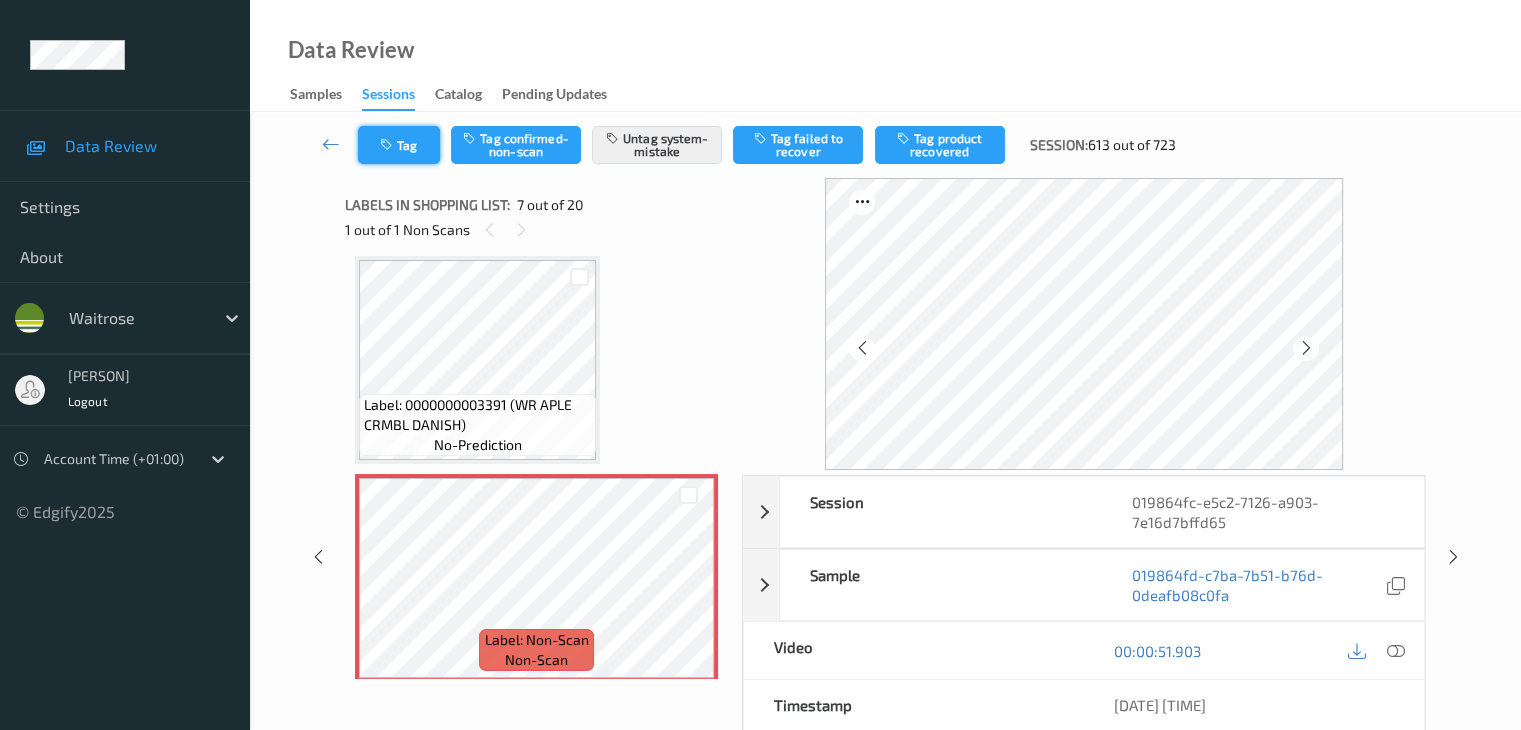 click on "Tag" at bounding box center [399, 145] 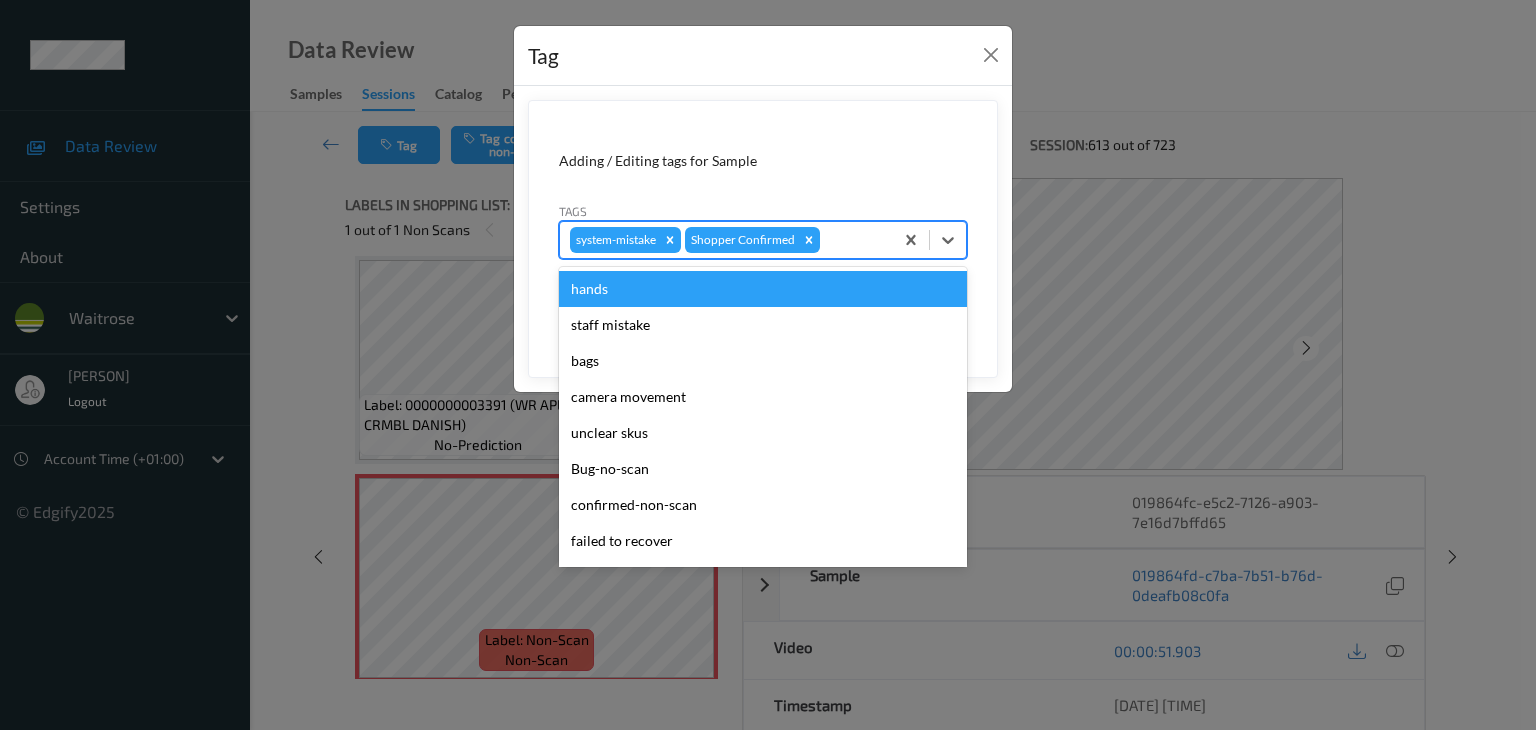 click at bounding box center [853, 240] 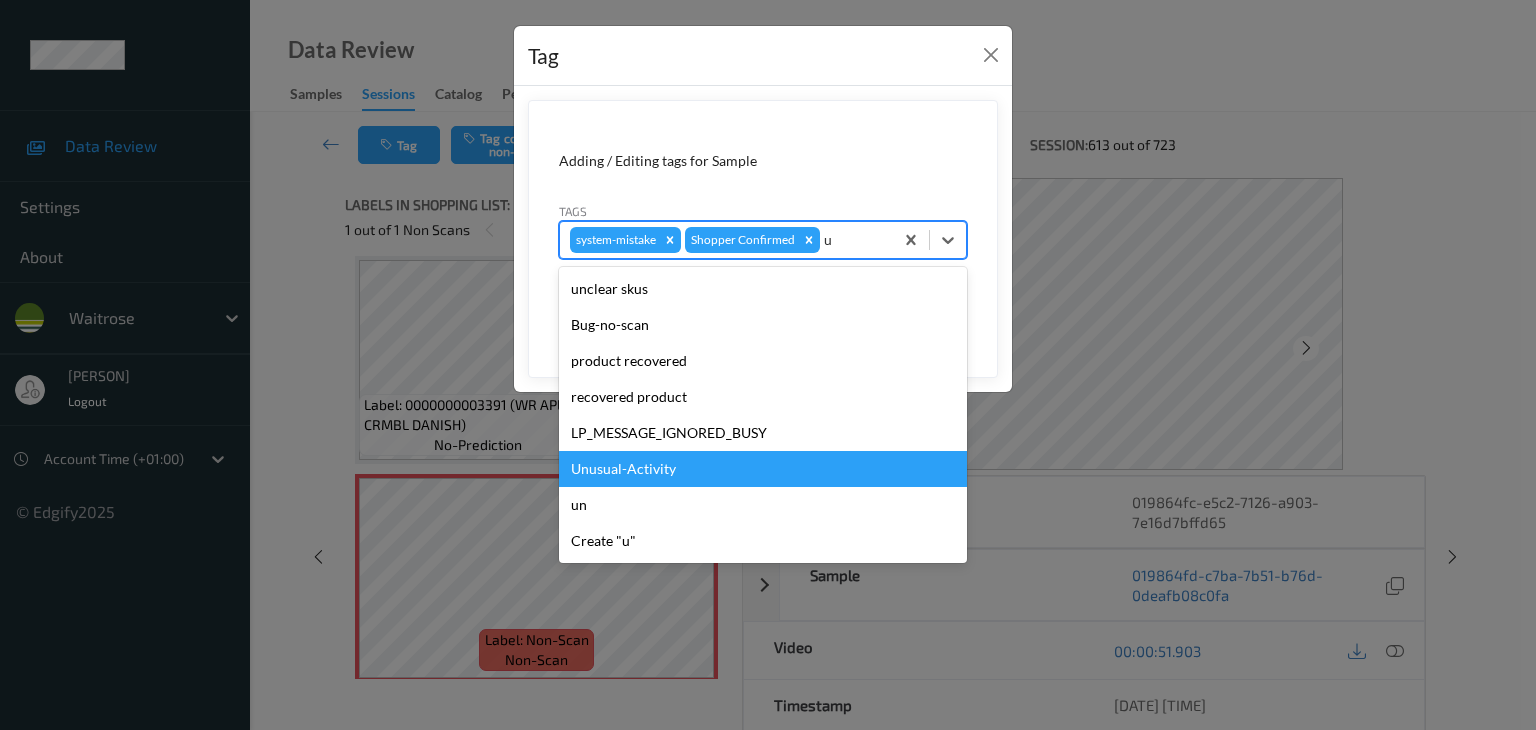 click on "Unusual-Activity" at bounding box center (763, 469) 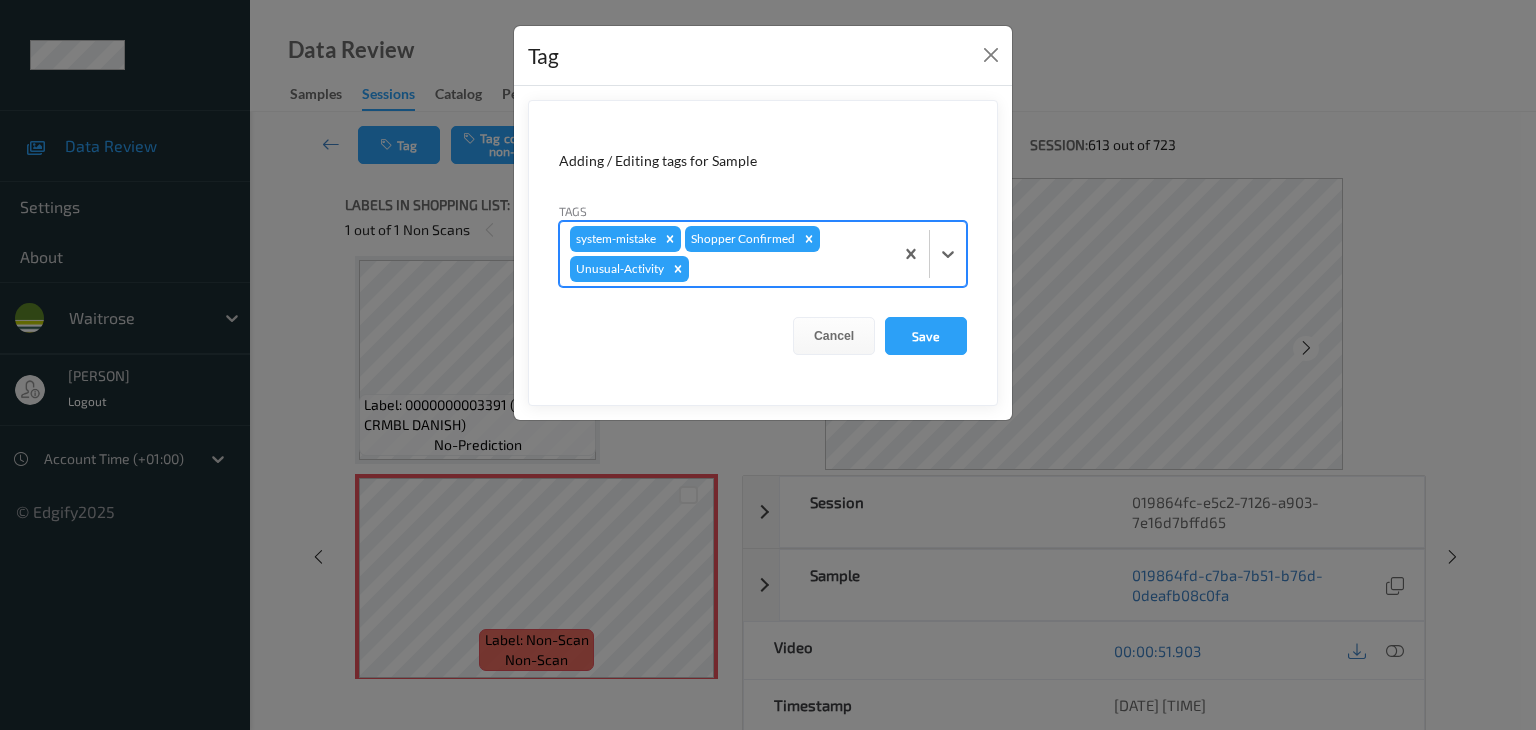 type on "p" 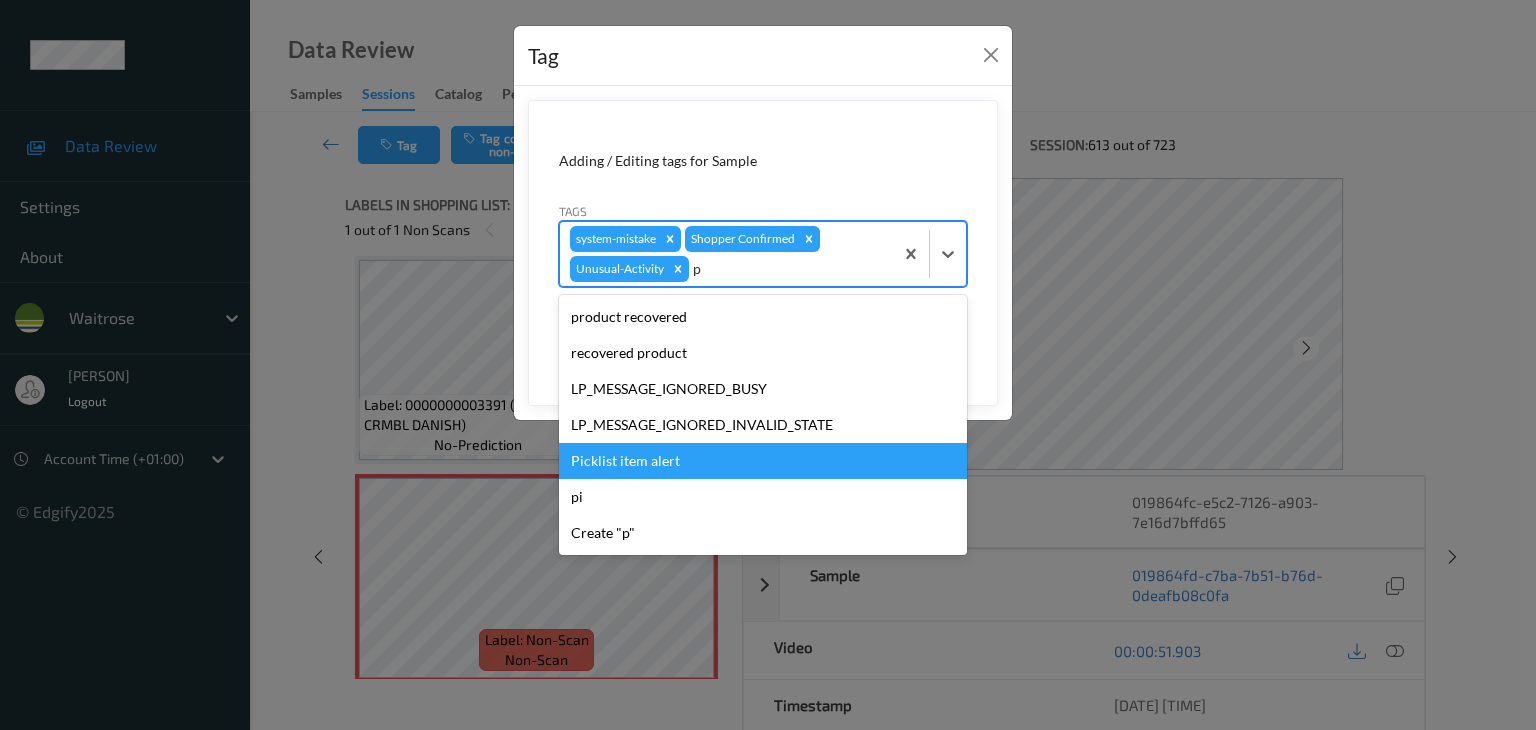 click on "Picklist item alert" at bounding box center (763, 461) 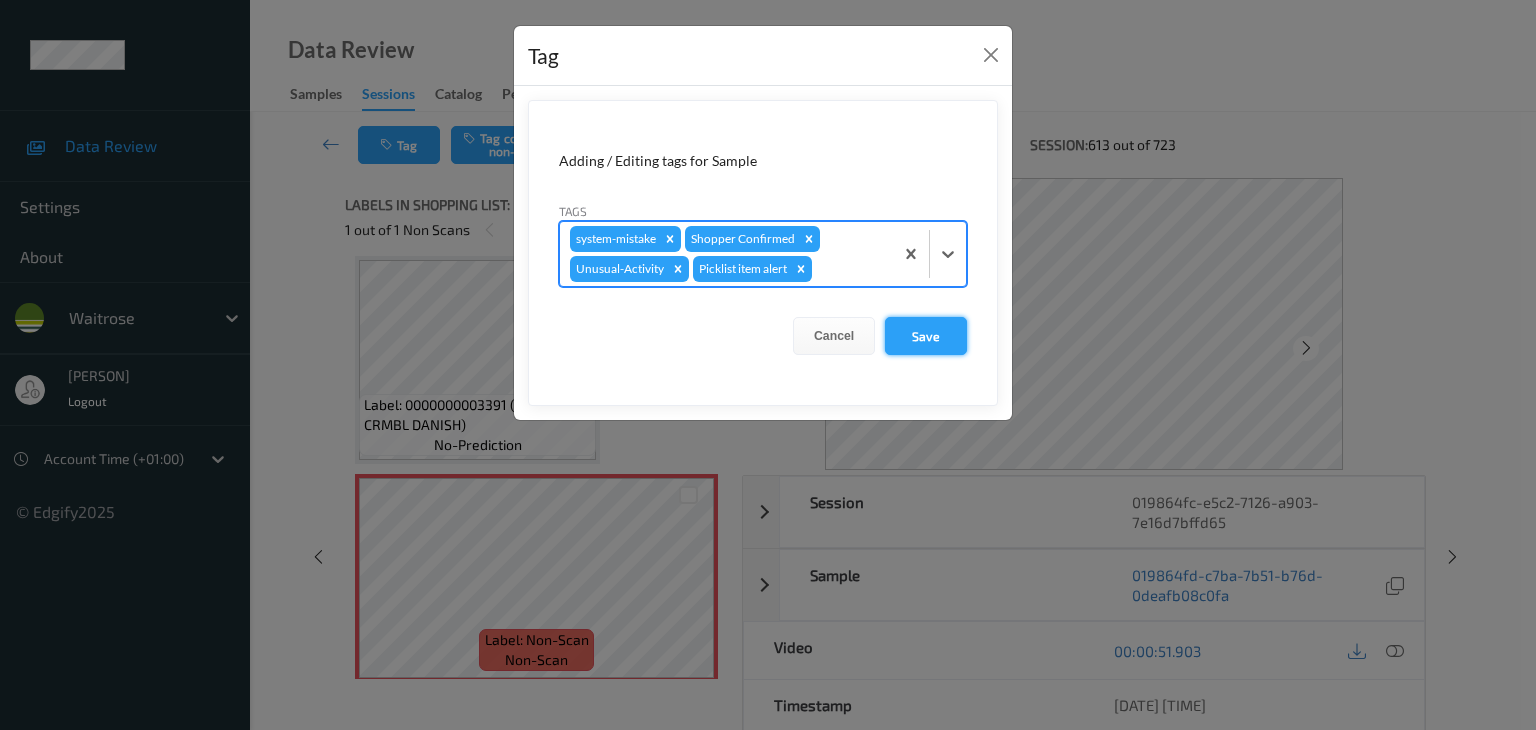 click on "Save" at bounding box center (926, 336) 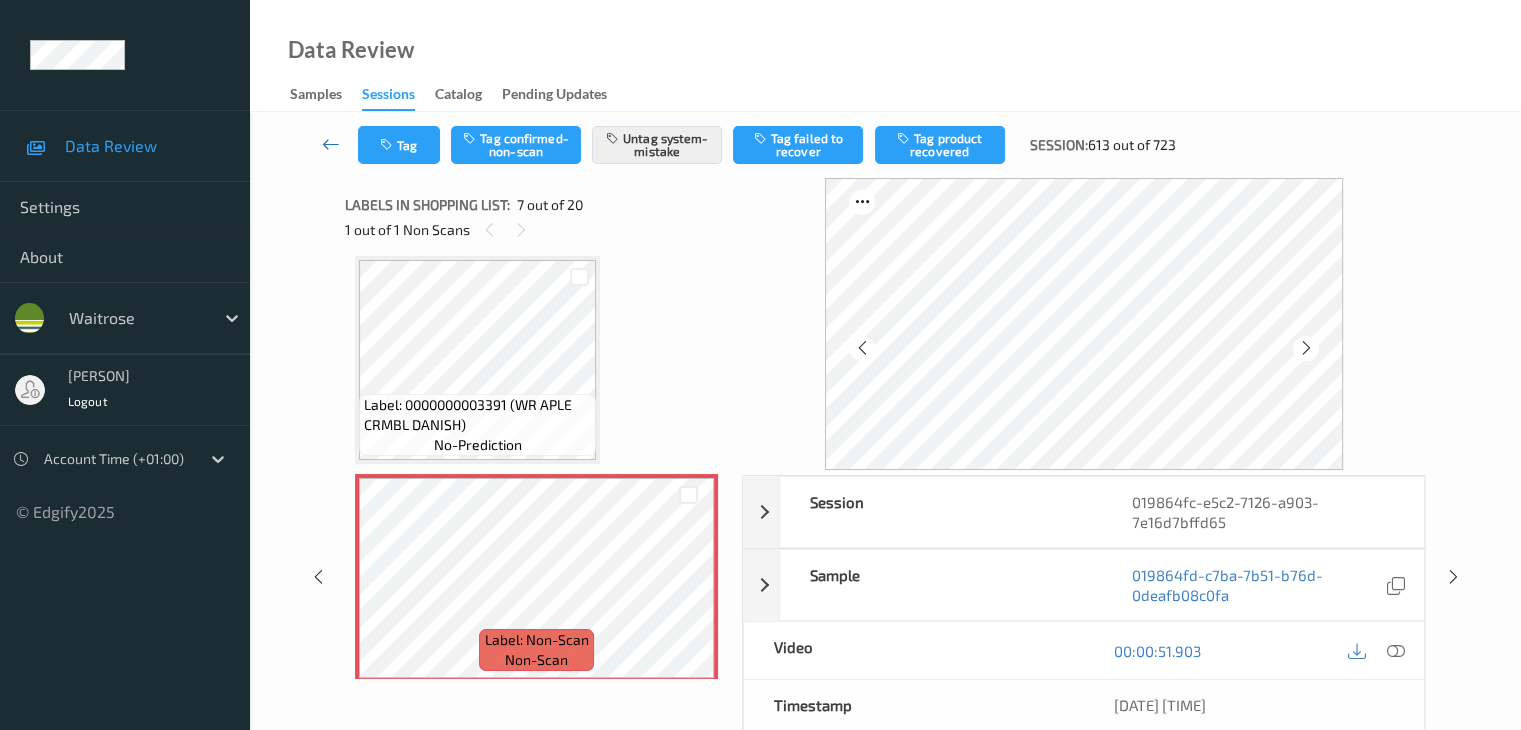 click at bounding box center [331, 144] 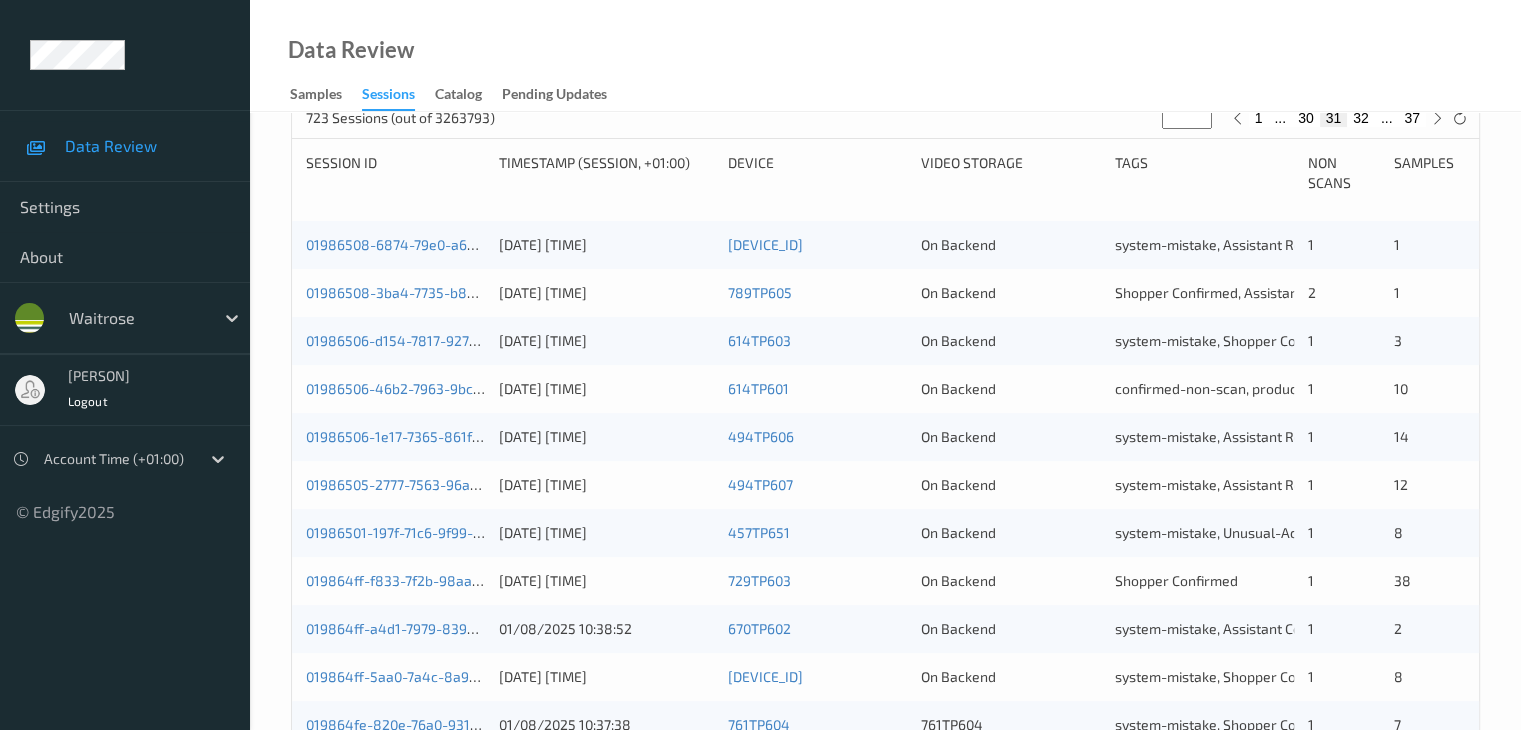scroll, scrollTop: 700, scrollLeft: 0, axis: vertical 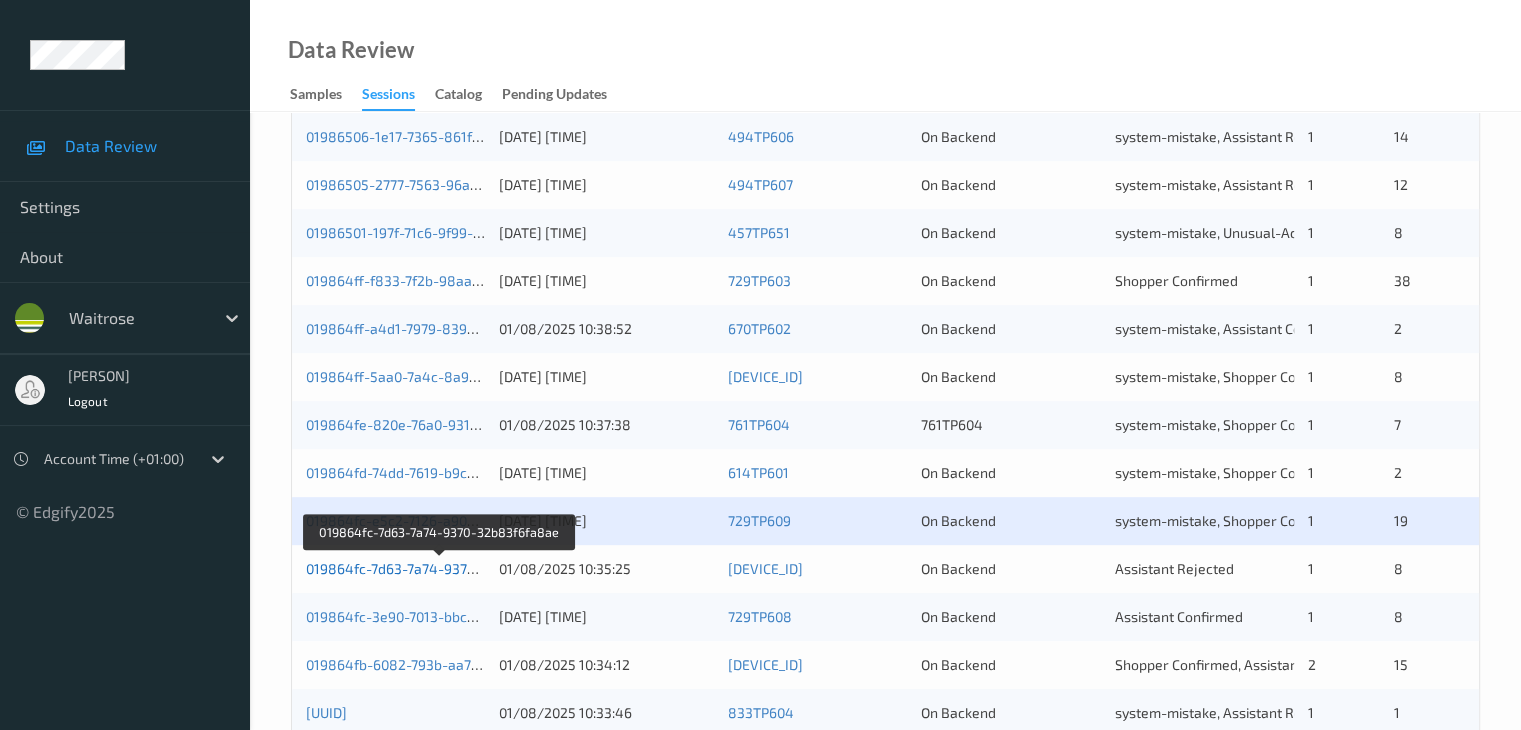 click on "019864fc-7d63-7a74-9370-32b83f6fa8ae" at bounding box center (439, 568) 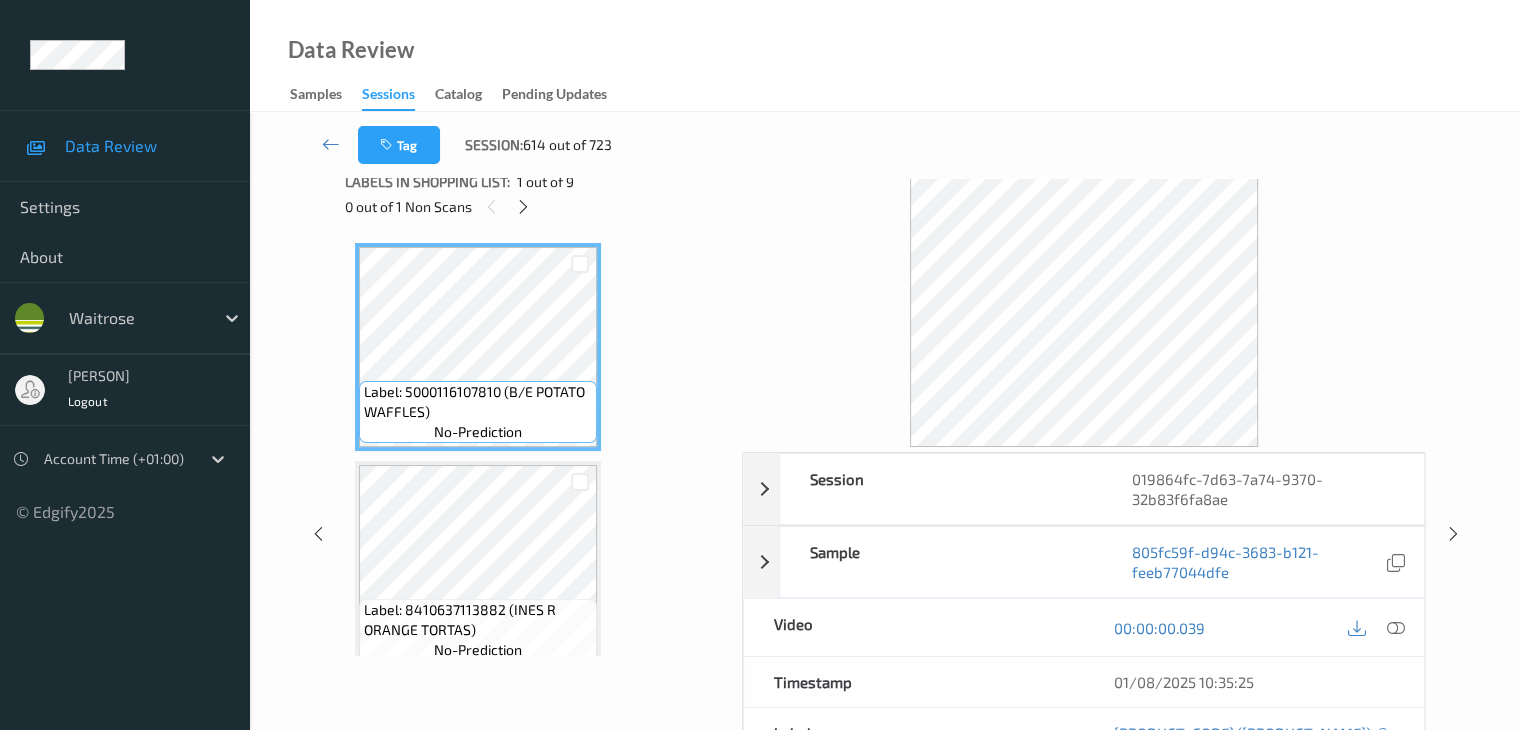 scroll, scrollTop: 0, scrollLeft: 0, axis: both 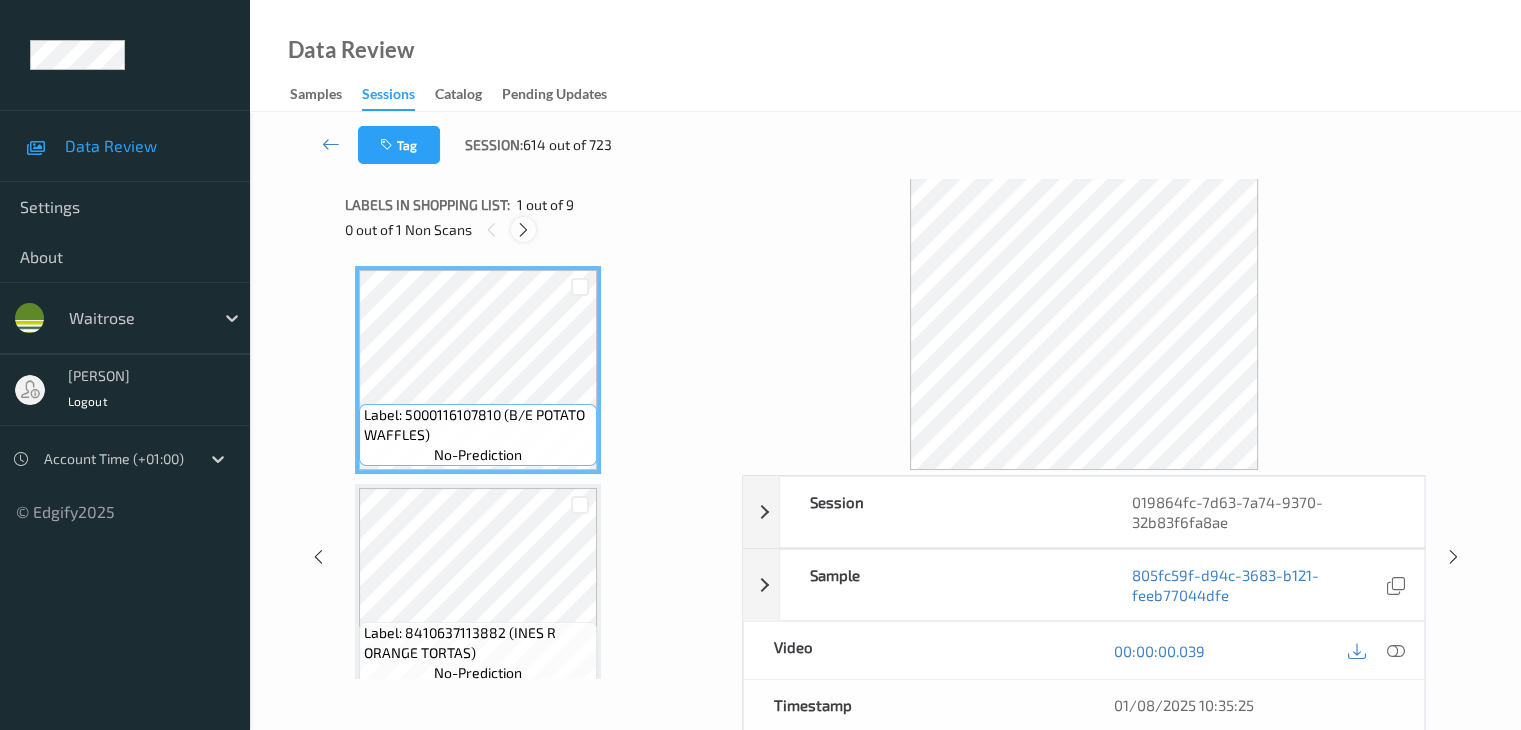 click at bounding box center (523, 230) 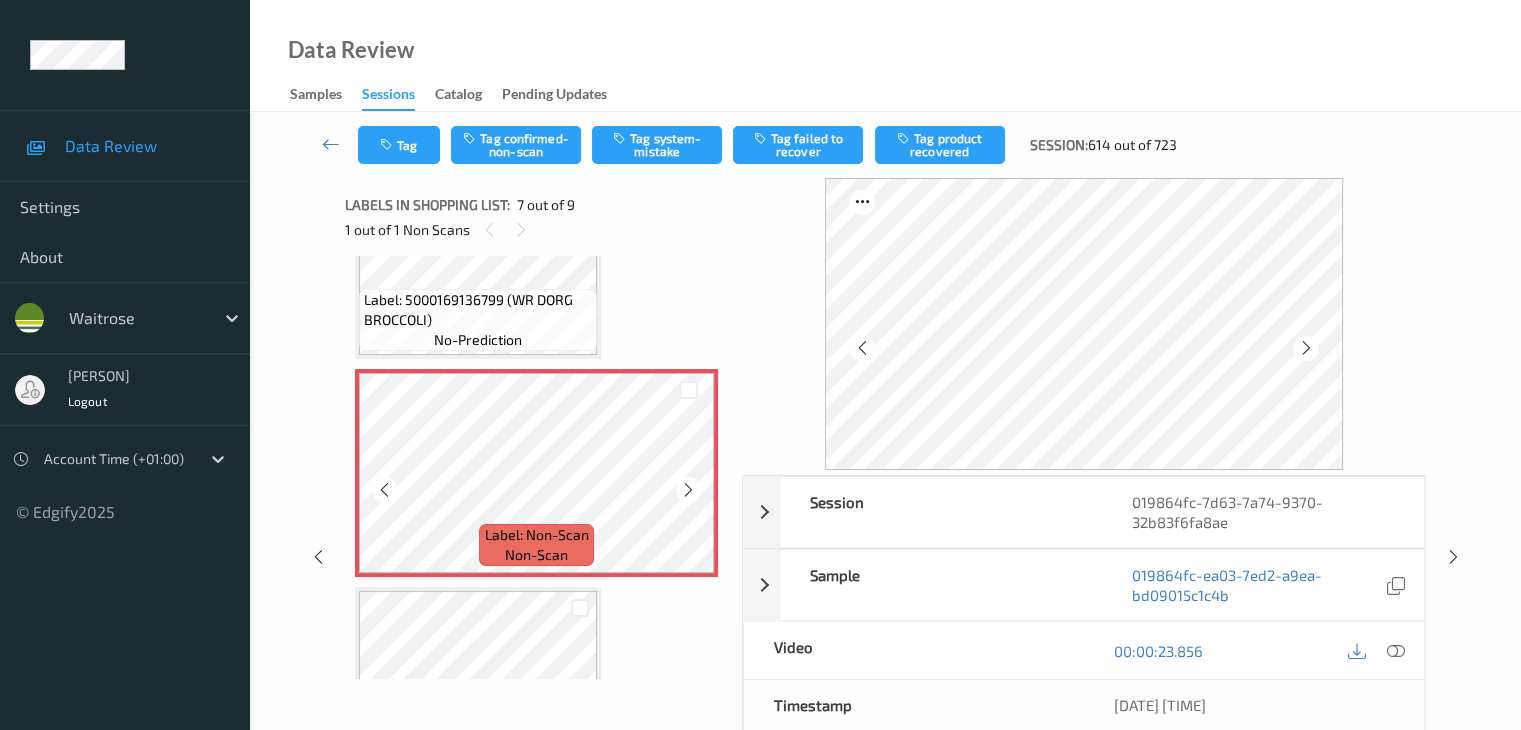 scroll, scrollTop: 1100, scrollLeft: 0, axis: vertical 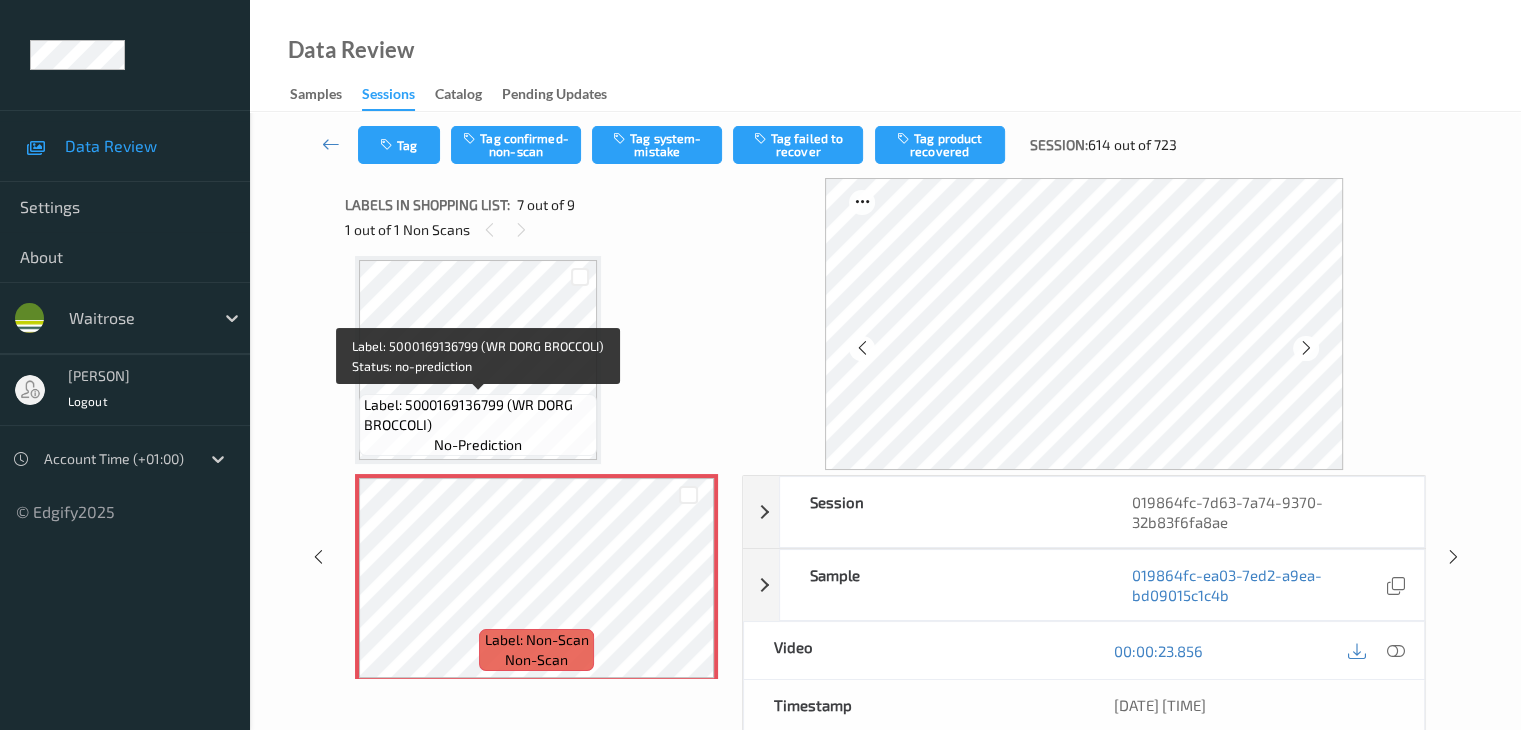 click on "Label: 5000169136799 (WR DORG BROCCOLI)" at bounding box center (478, 415) 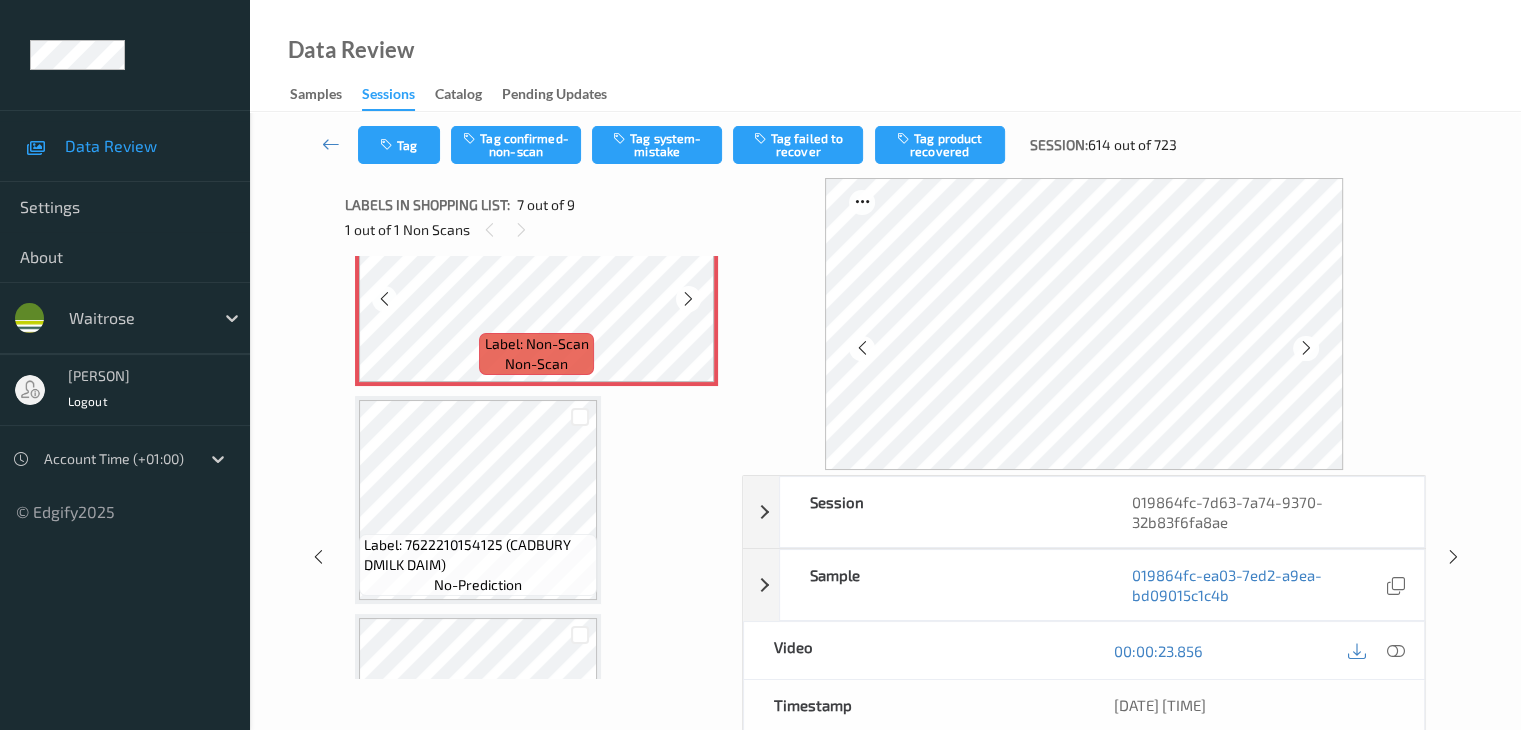 scroll, scrollTop: 1400, scrollLeft: 0, axis: vertical 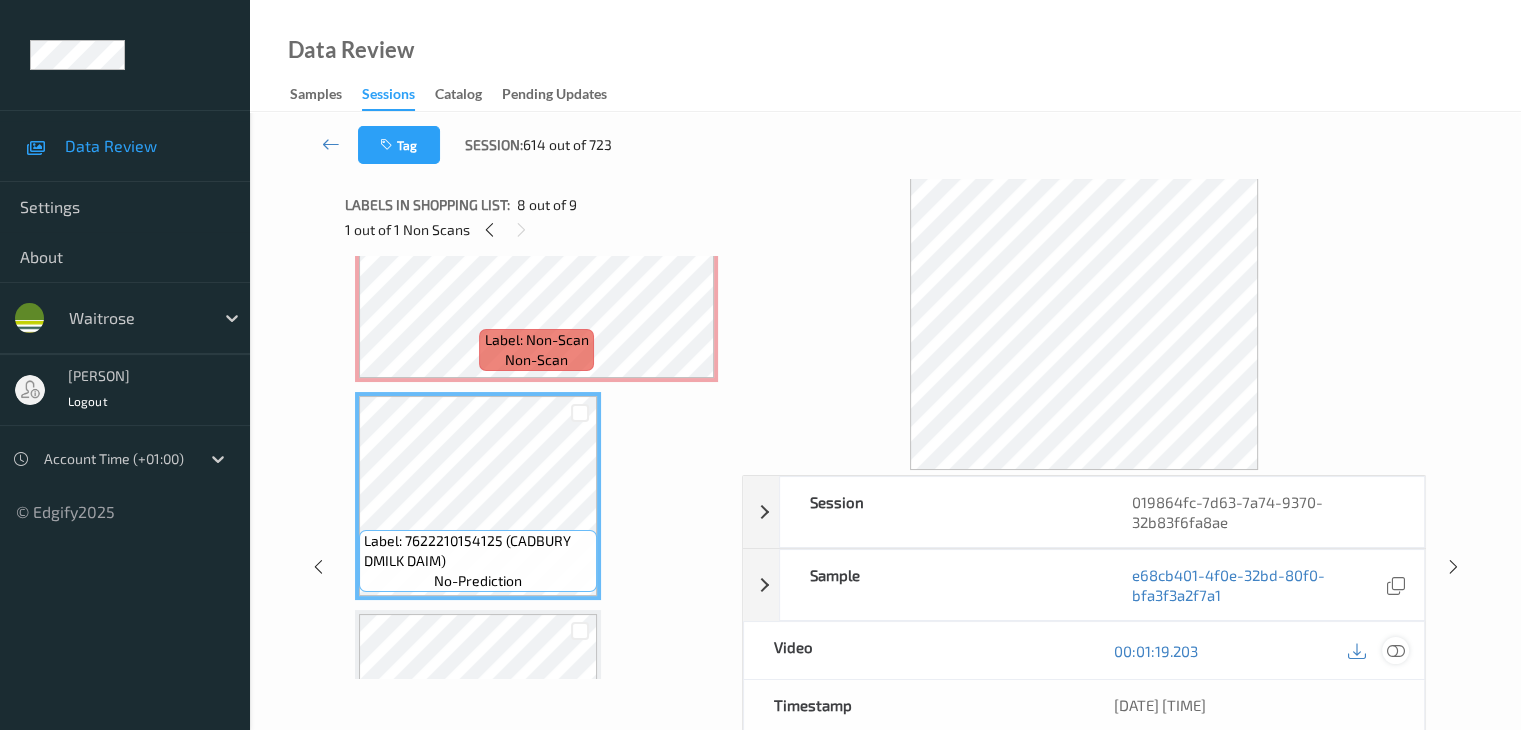 click at bounding box center (1395, 651) 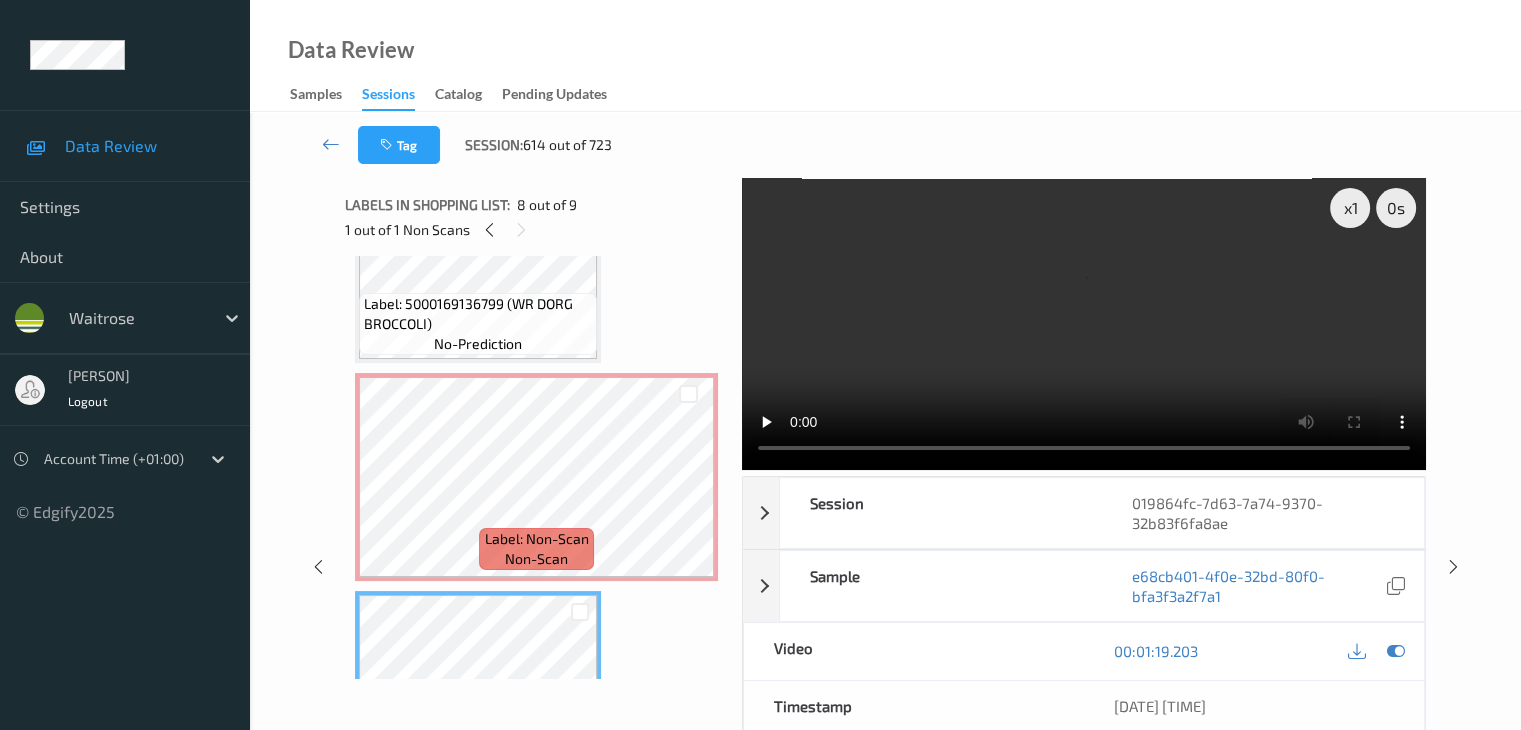 scroll, scrollTop: 1200, scrollLeft: 0, axis: vertical 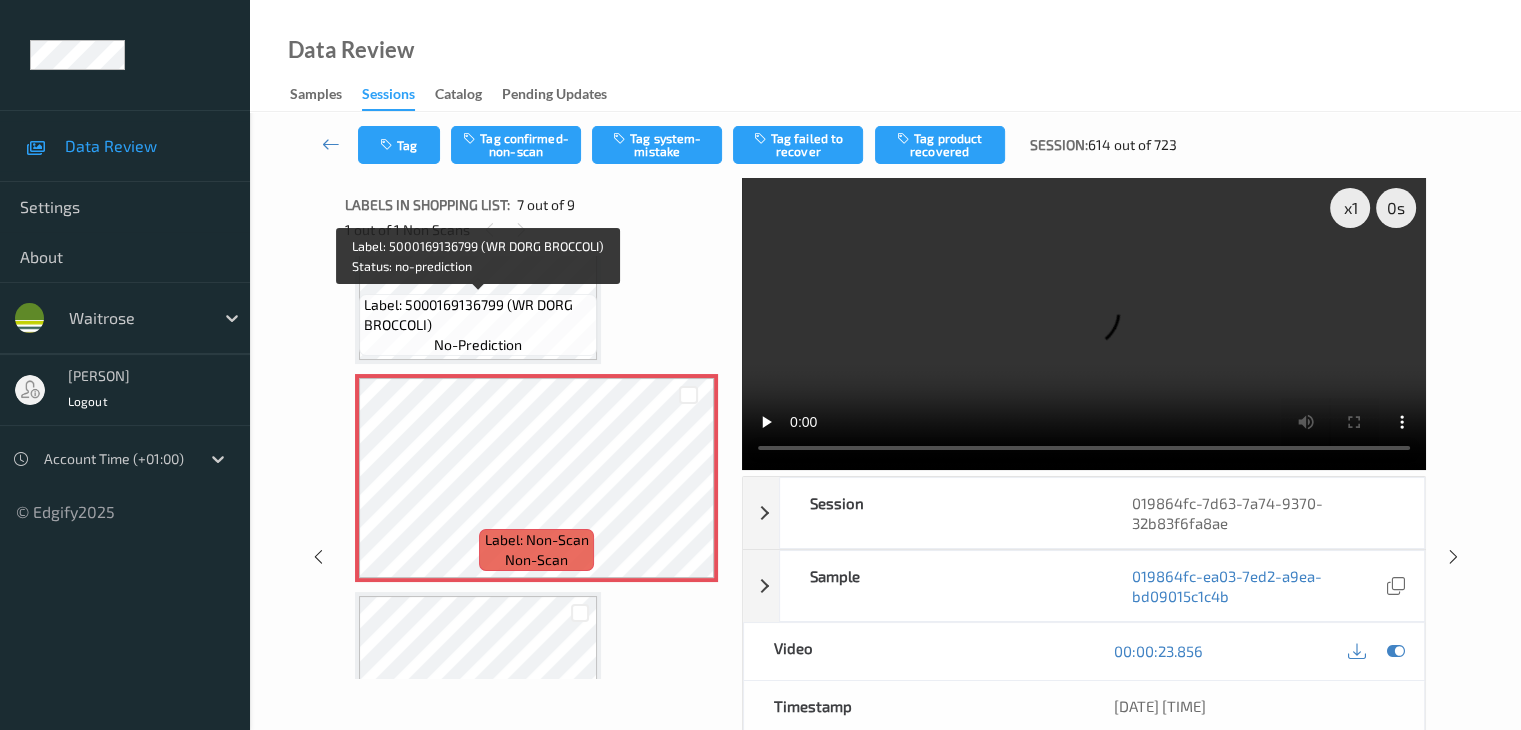 click on "Label: 5000169136799 (WR DORG BROCCOLI)" at bounding box center [478, 315] 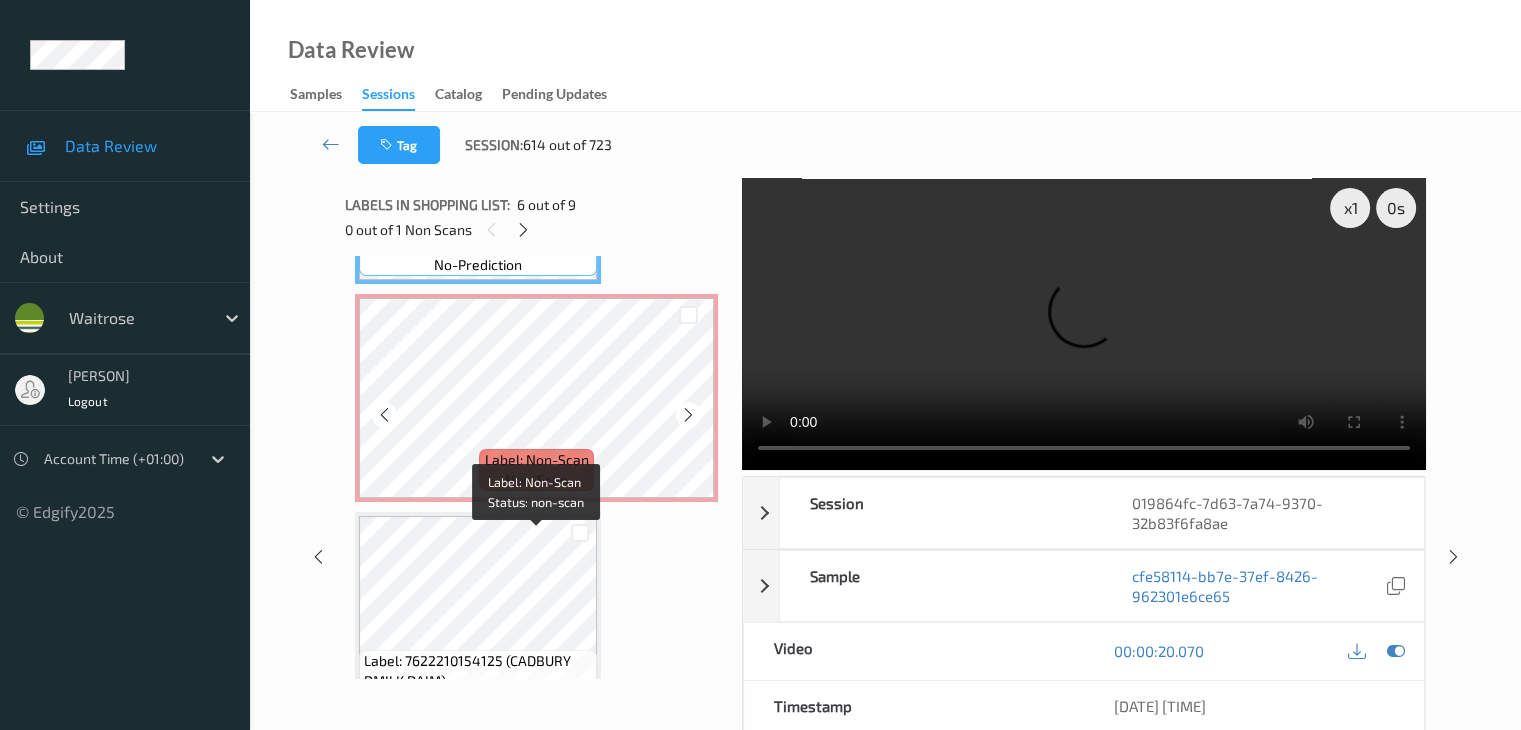 scroll, scrollTop: 1400, scrollLeft: 0, axis: vertical 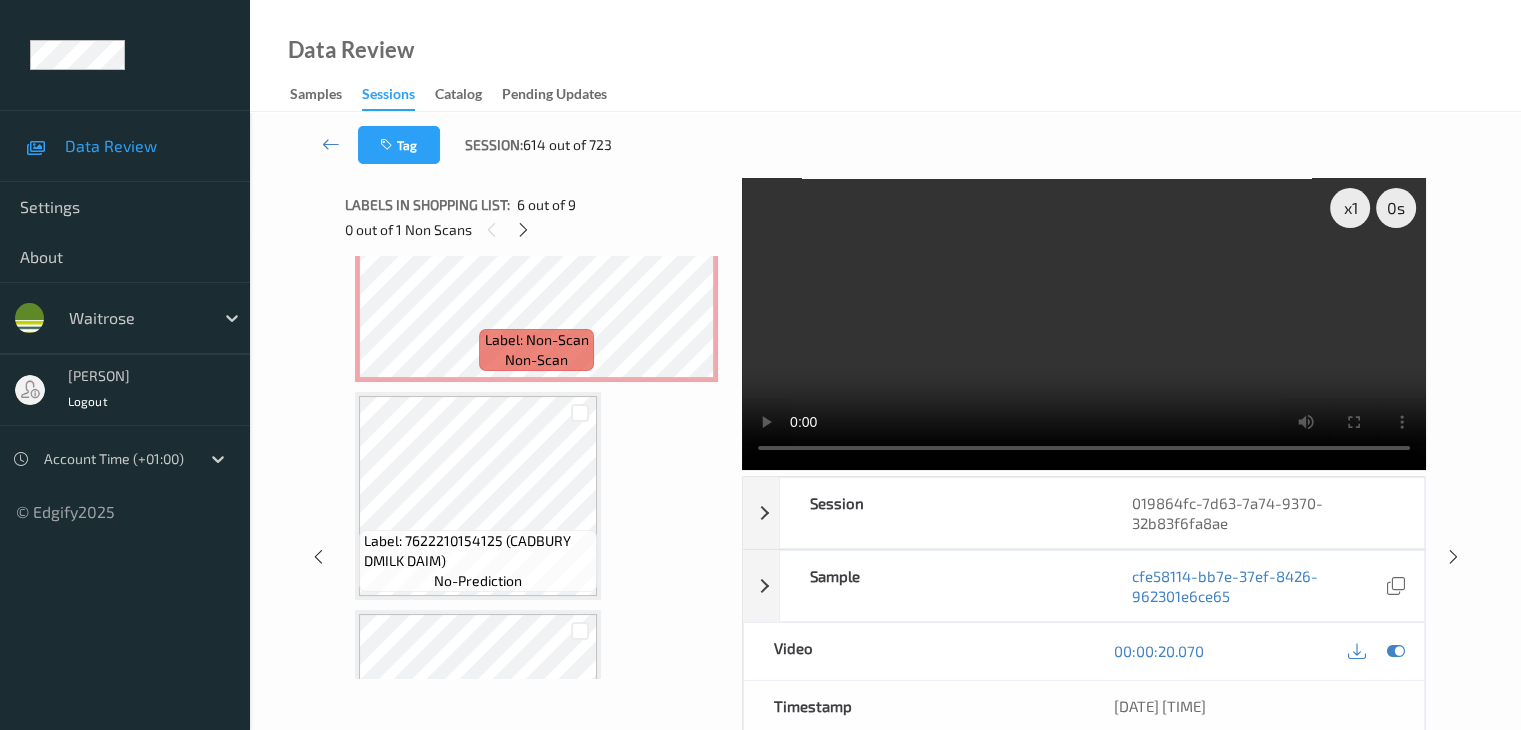 type 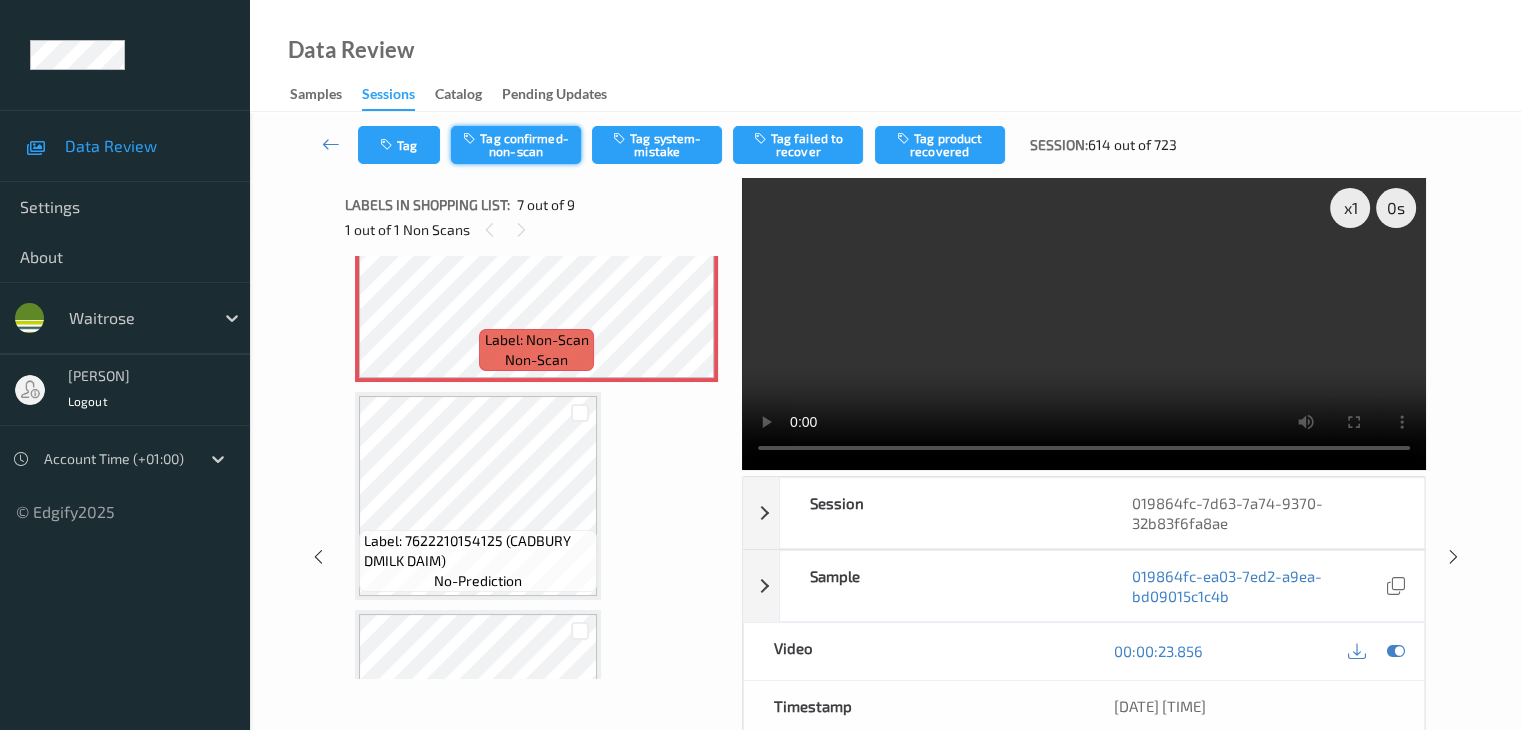 click on "Tag   confirmed-non-scan" at bounding box center [516, 145] 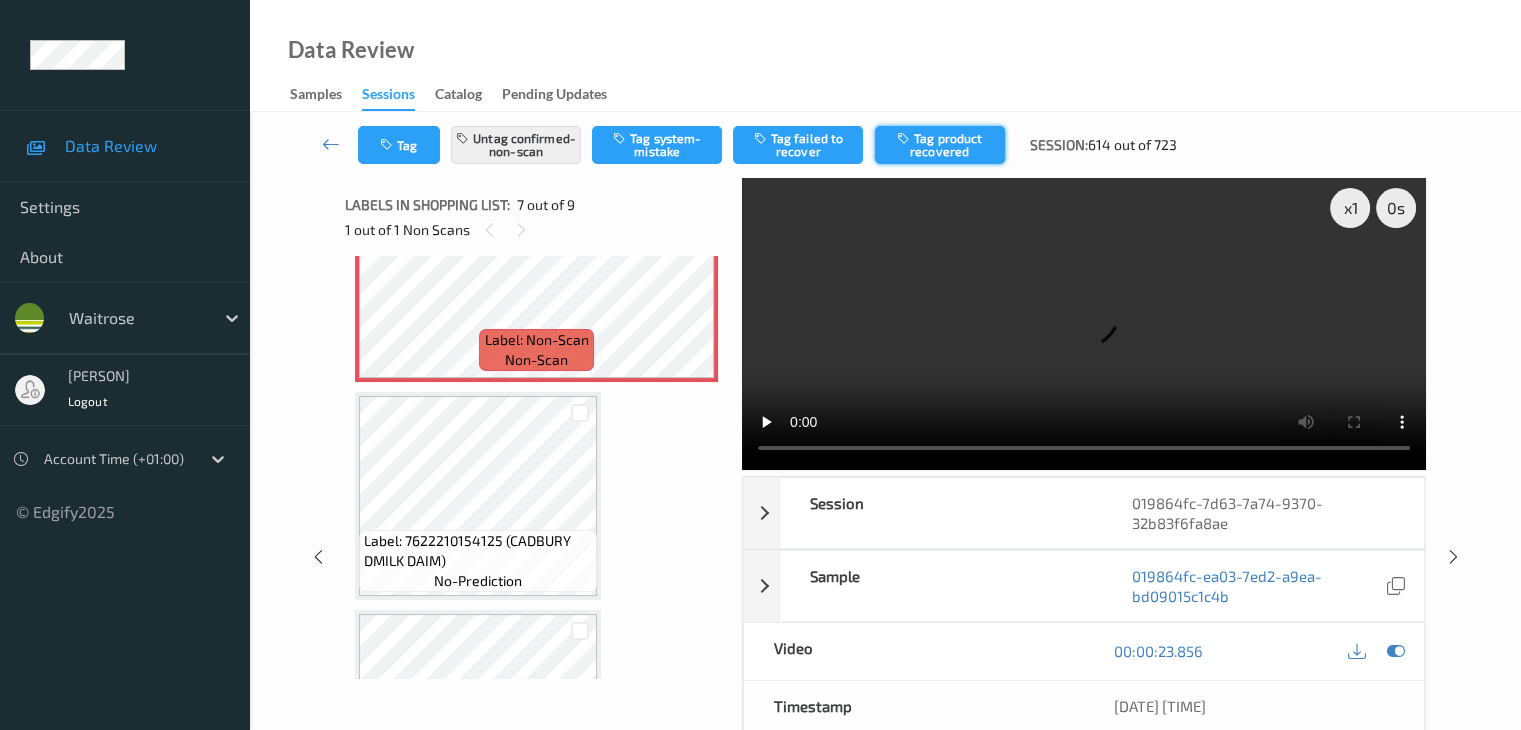 click on "Tag   product recovered" at bounding box center (940, 145) 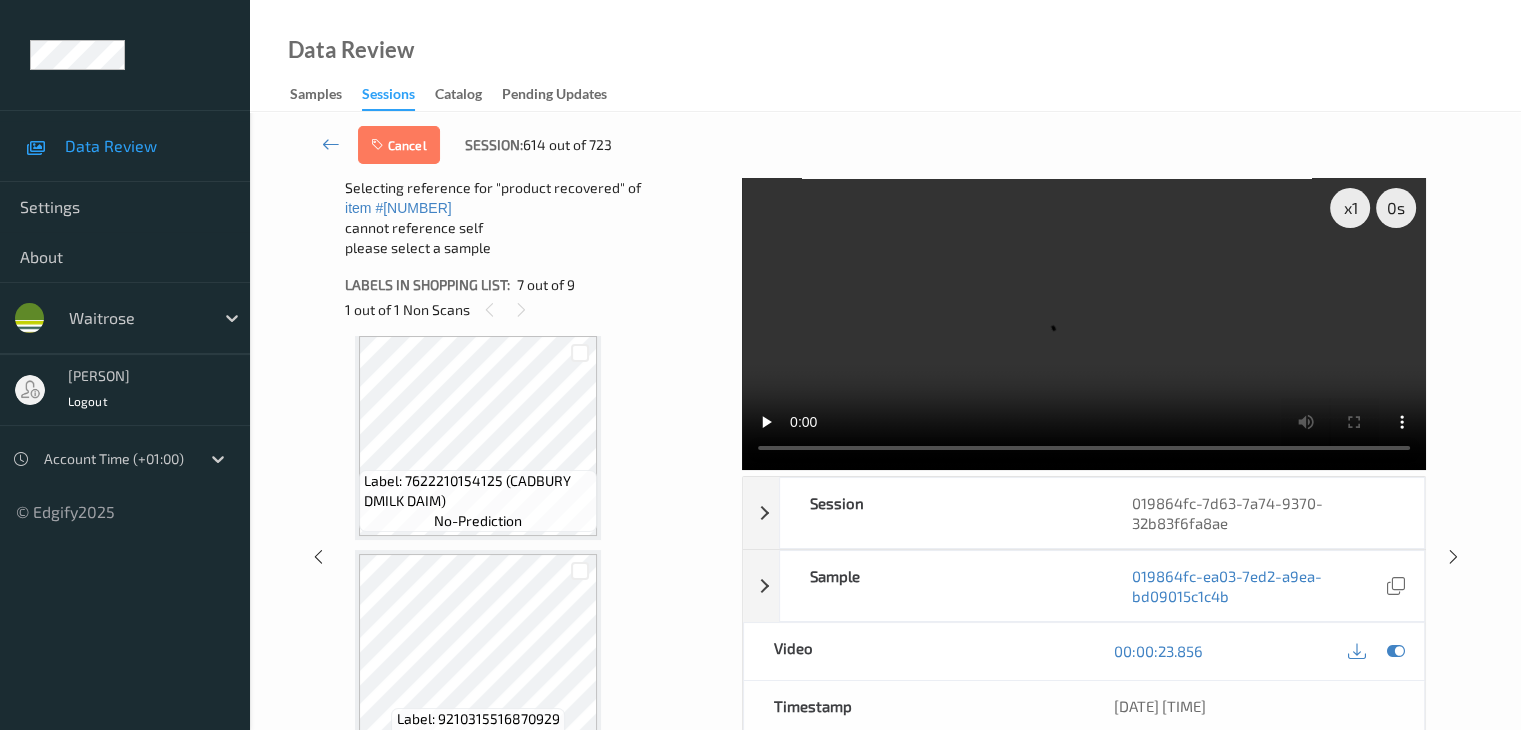 scroll, scrollTop: 1549, scrollLeft: 0, axis: vertical 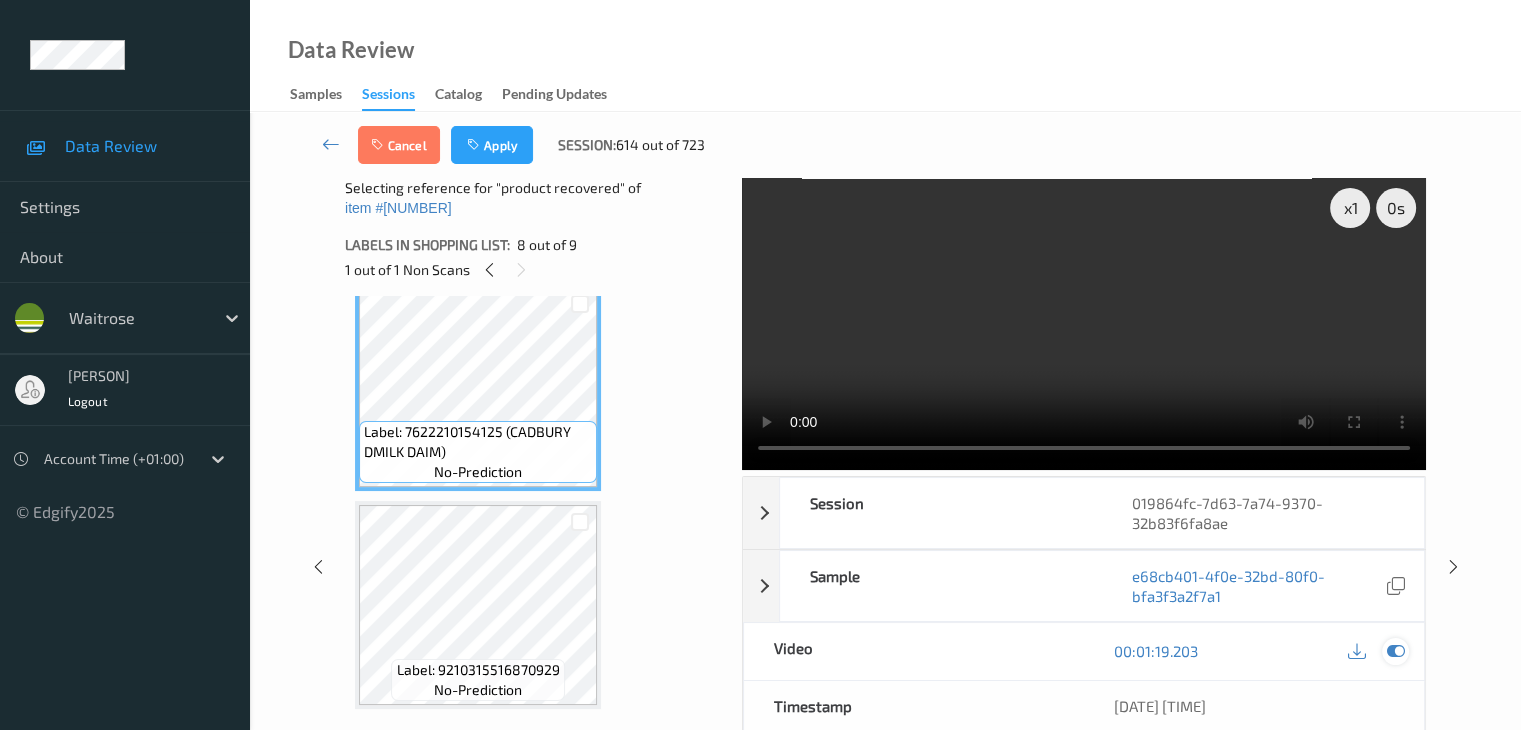 click at bounding box center (1395, 651) 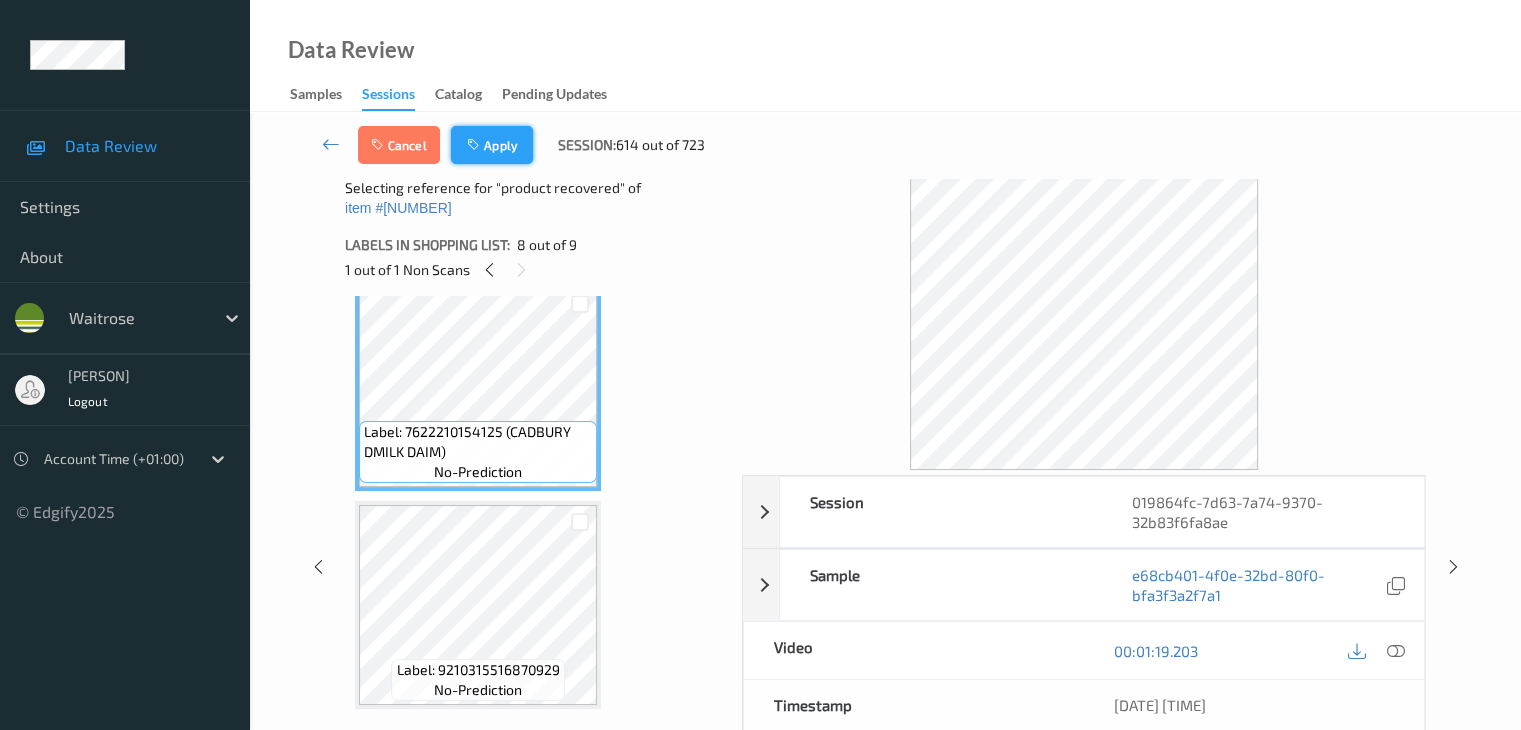 click on "Apply" at bounding box center [492, 145] 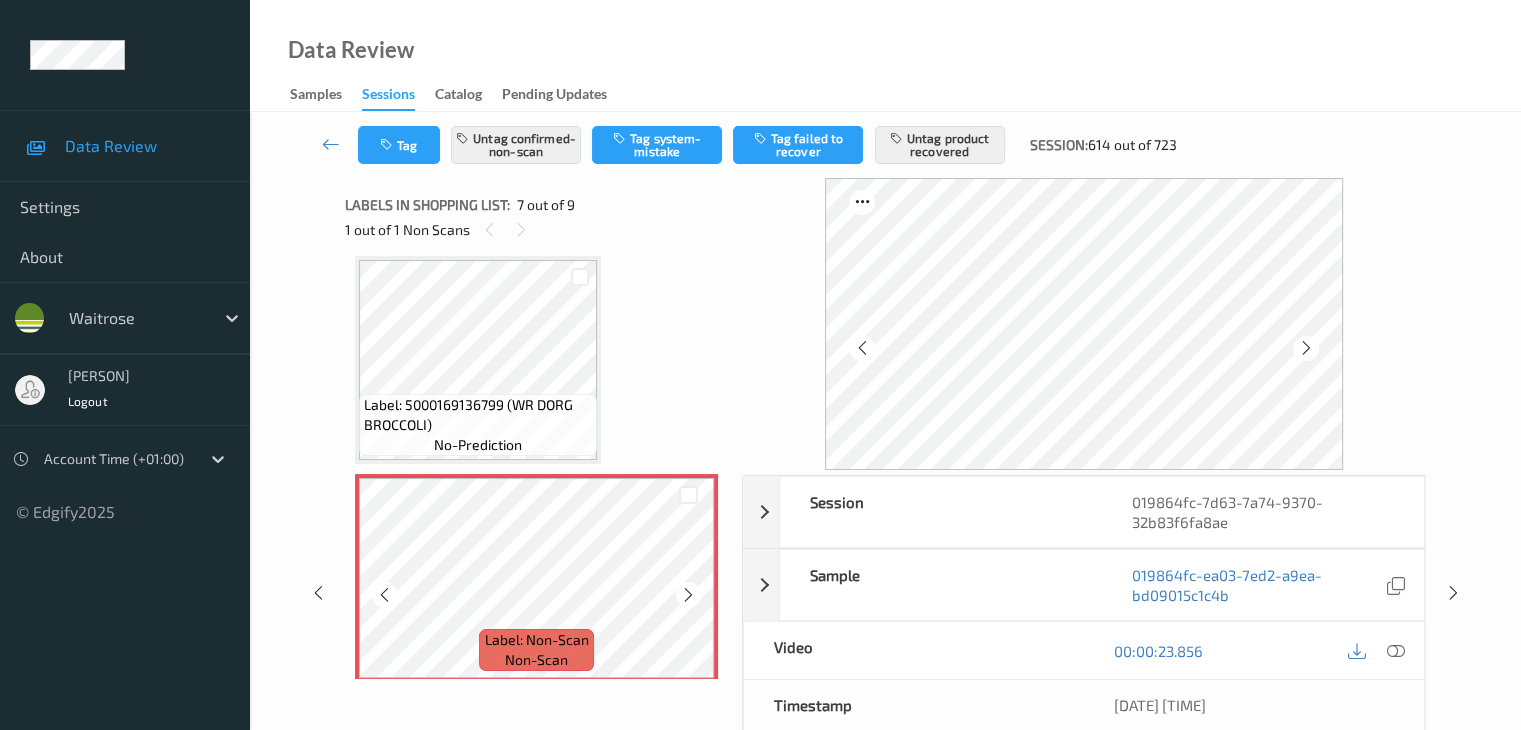 scroll, scrollTop: 1300, scrollLeft: 0, axis: vertical 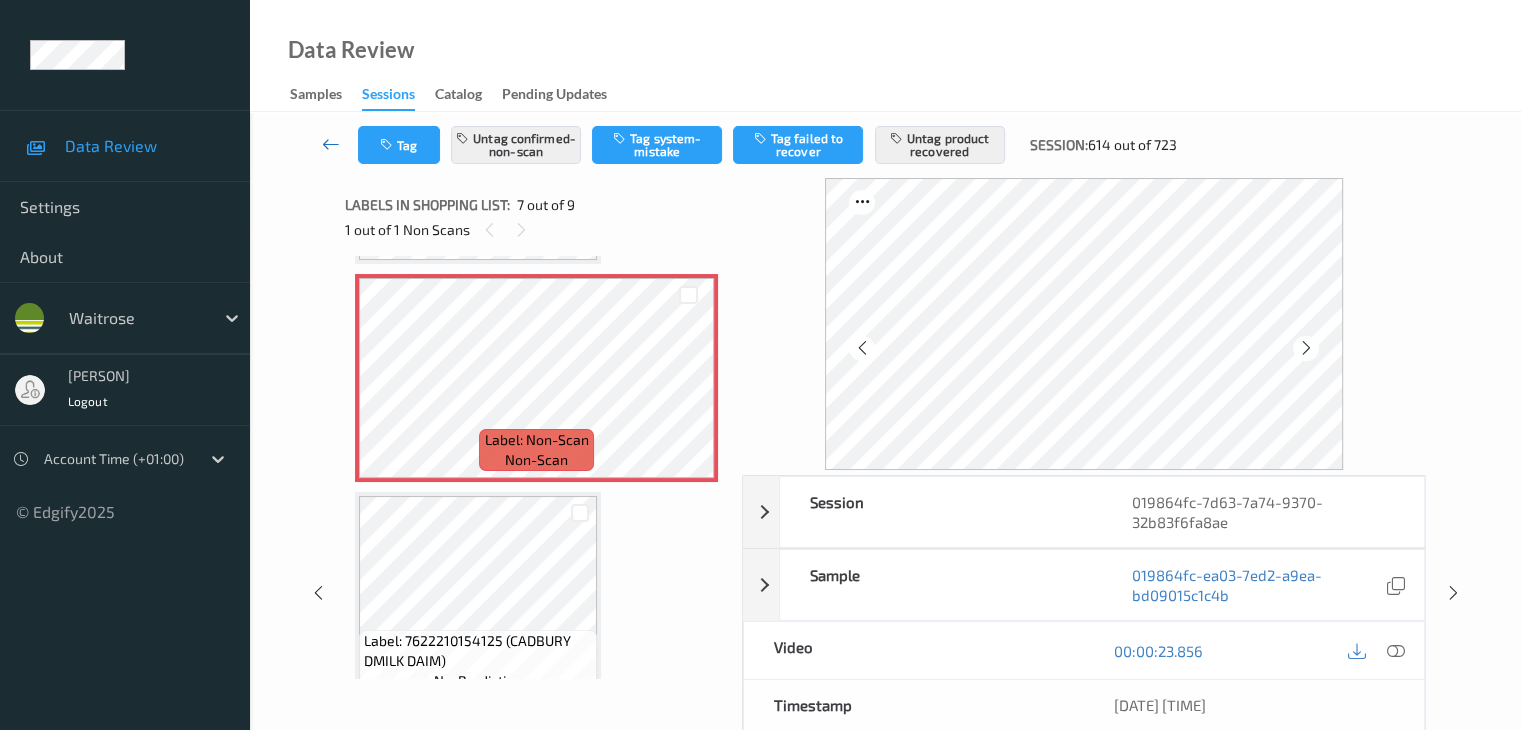 click at bounding box center [331, 144] 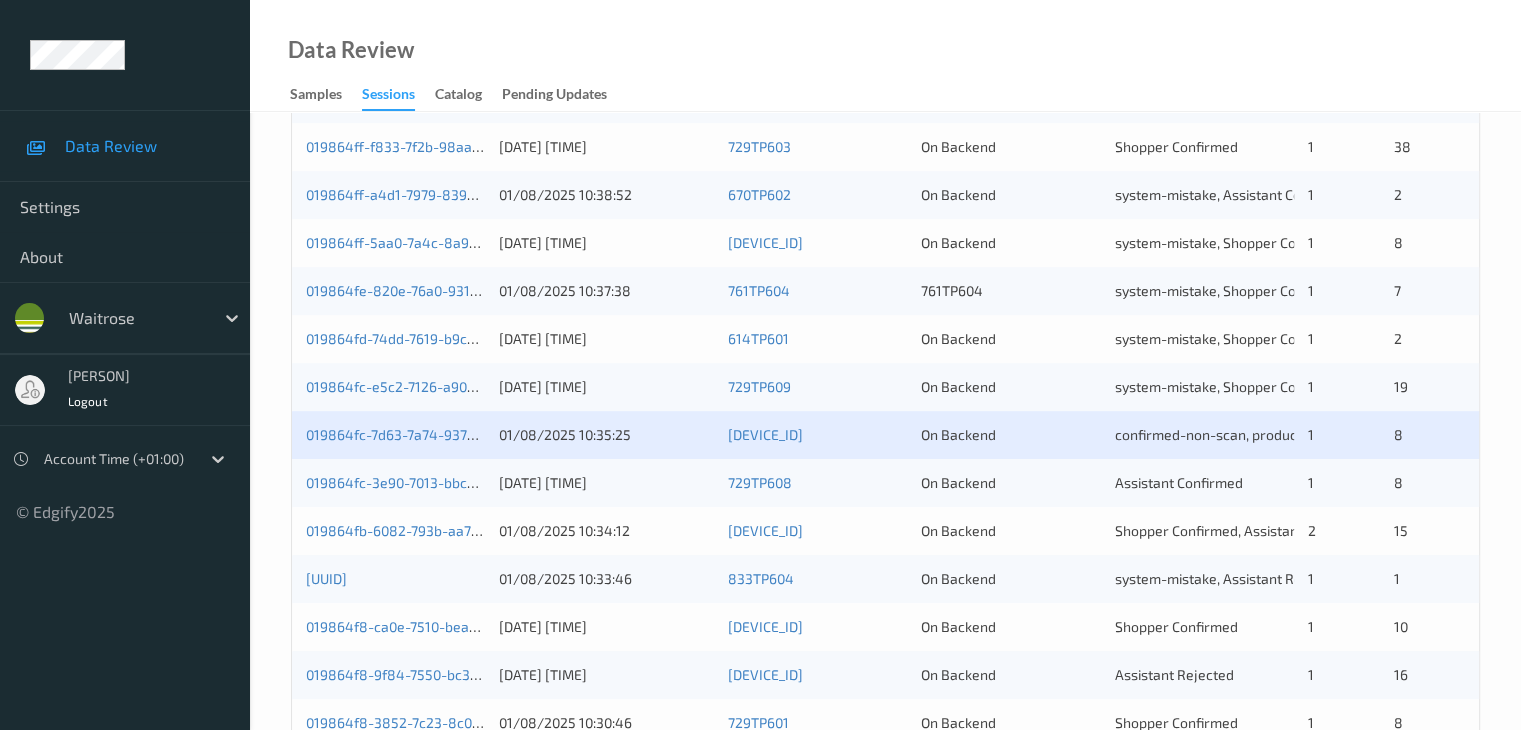 scroll, scrollTop: 932, scrollLeft: 0, axis: vertical 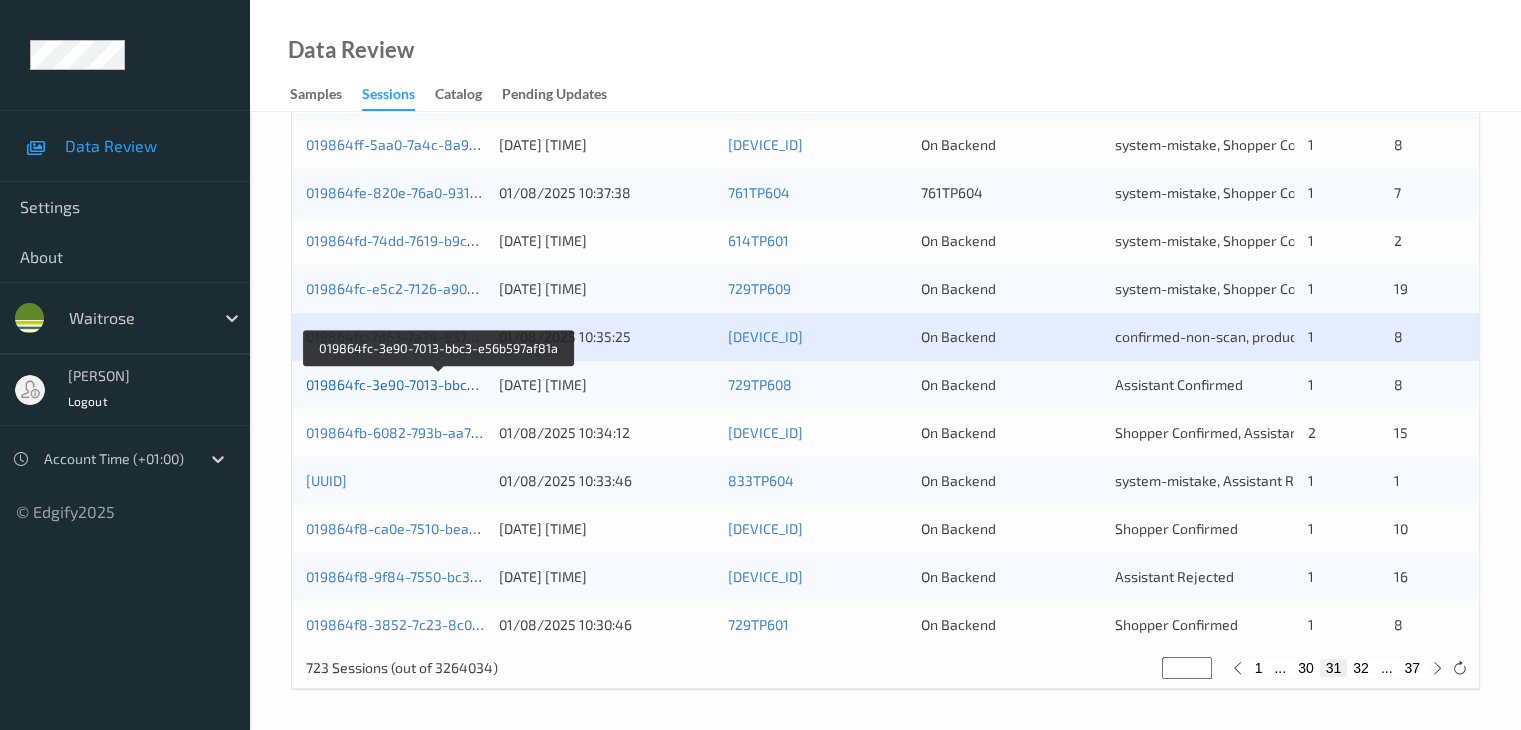 click on "019864fc-3e90-7013-bbc3-e56b597af81a" at bounding box center [439, 384] 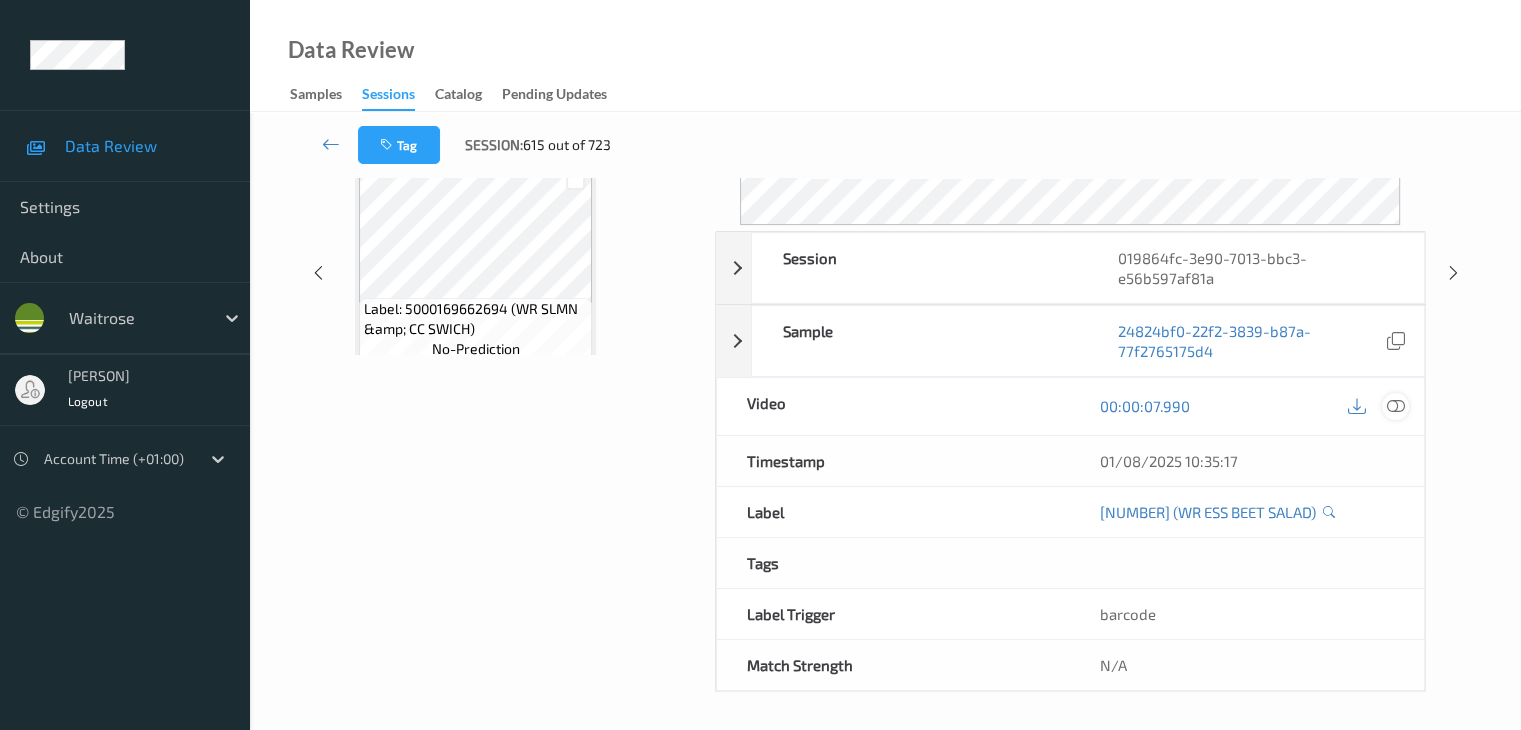 scroll, scrollTop: 244, scrollLeft: 0, axis: vertical 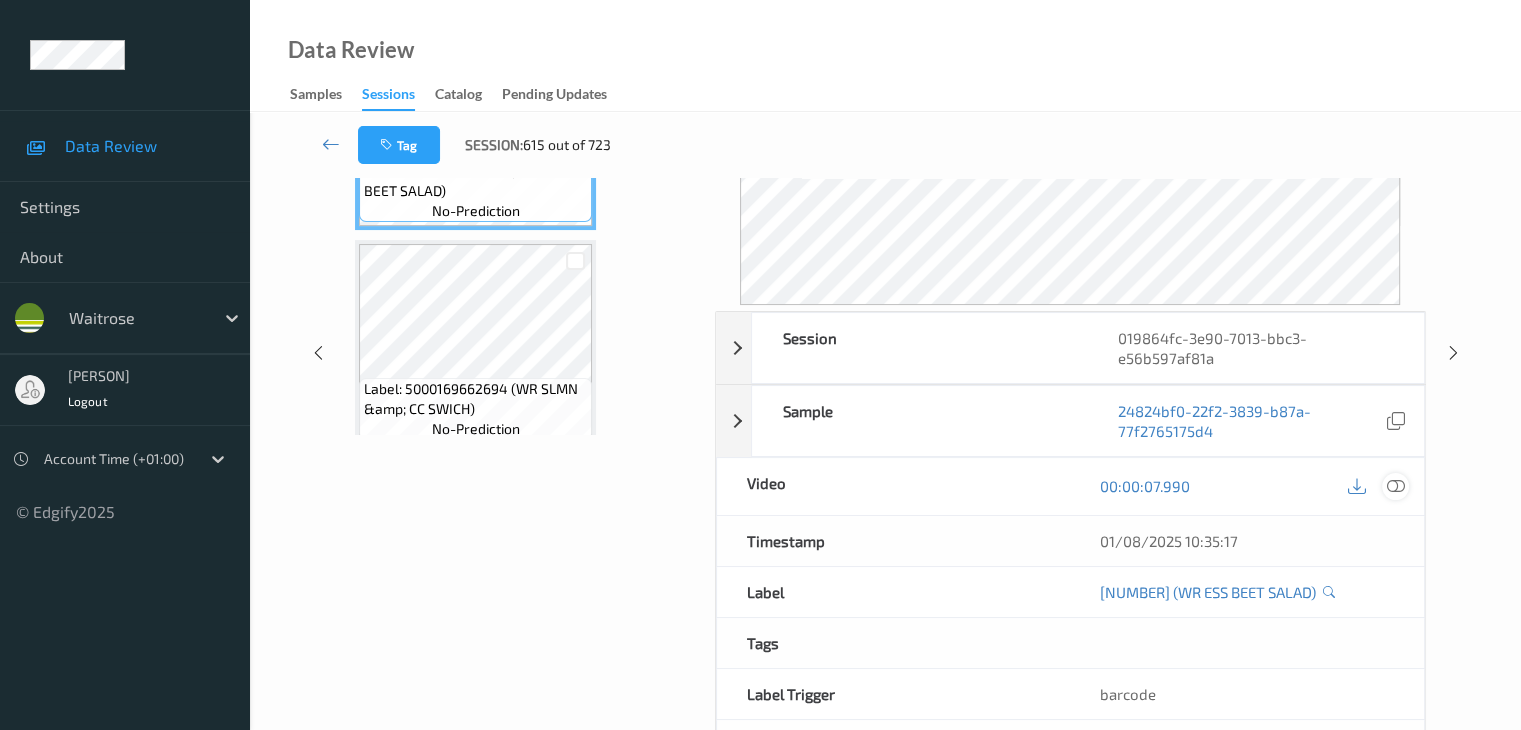 click at bounding box center (1395, 486) 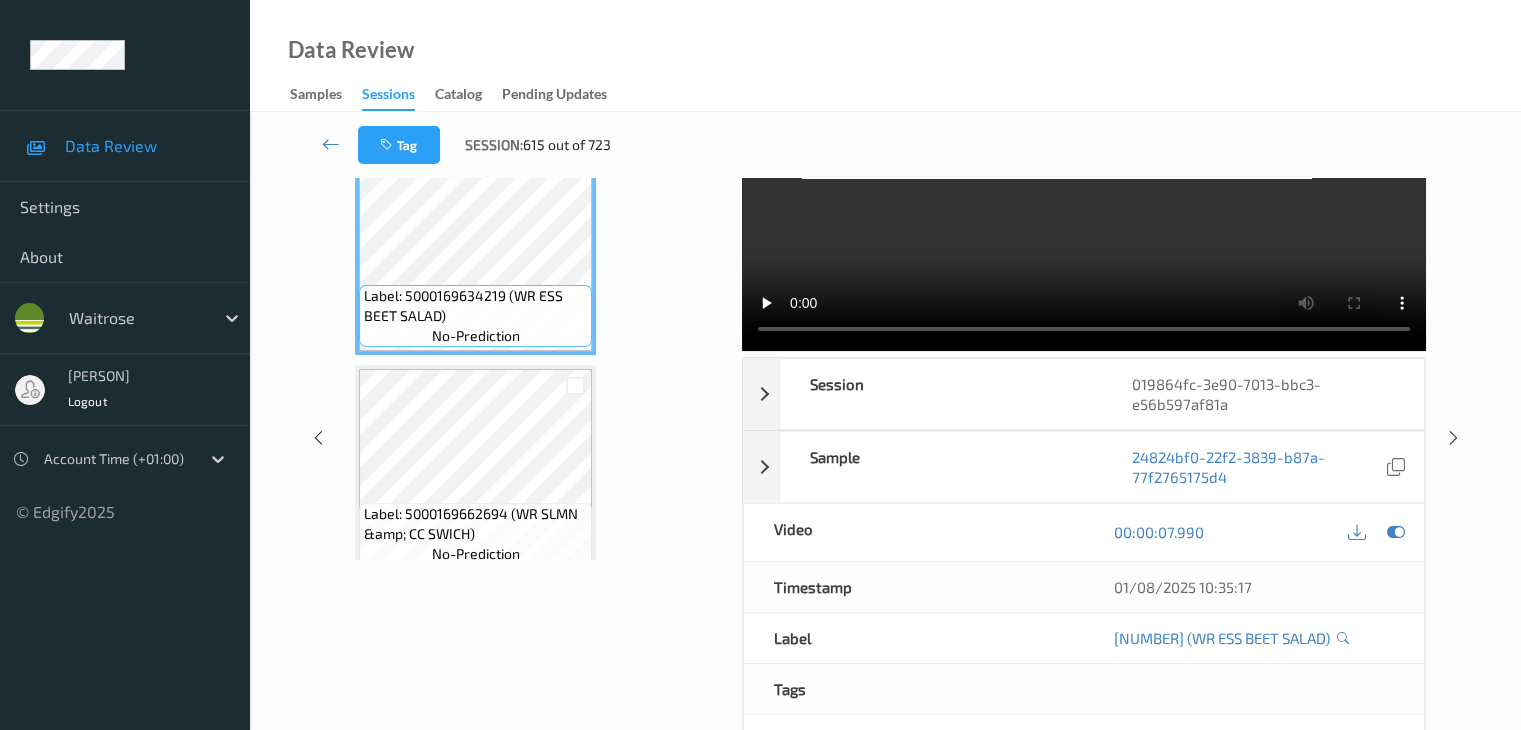 scroll, scrollTop: 0, scrollLeft: 0, axis: both 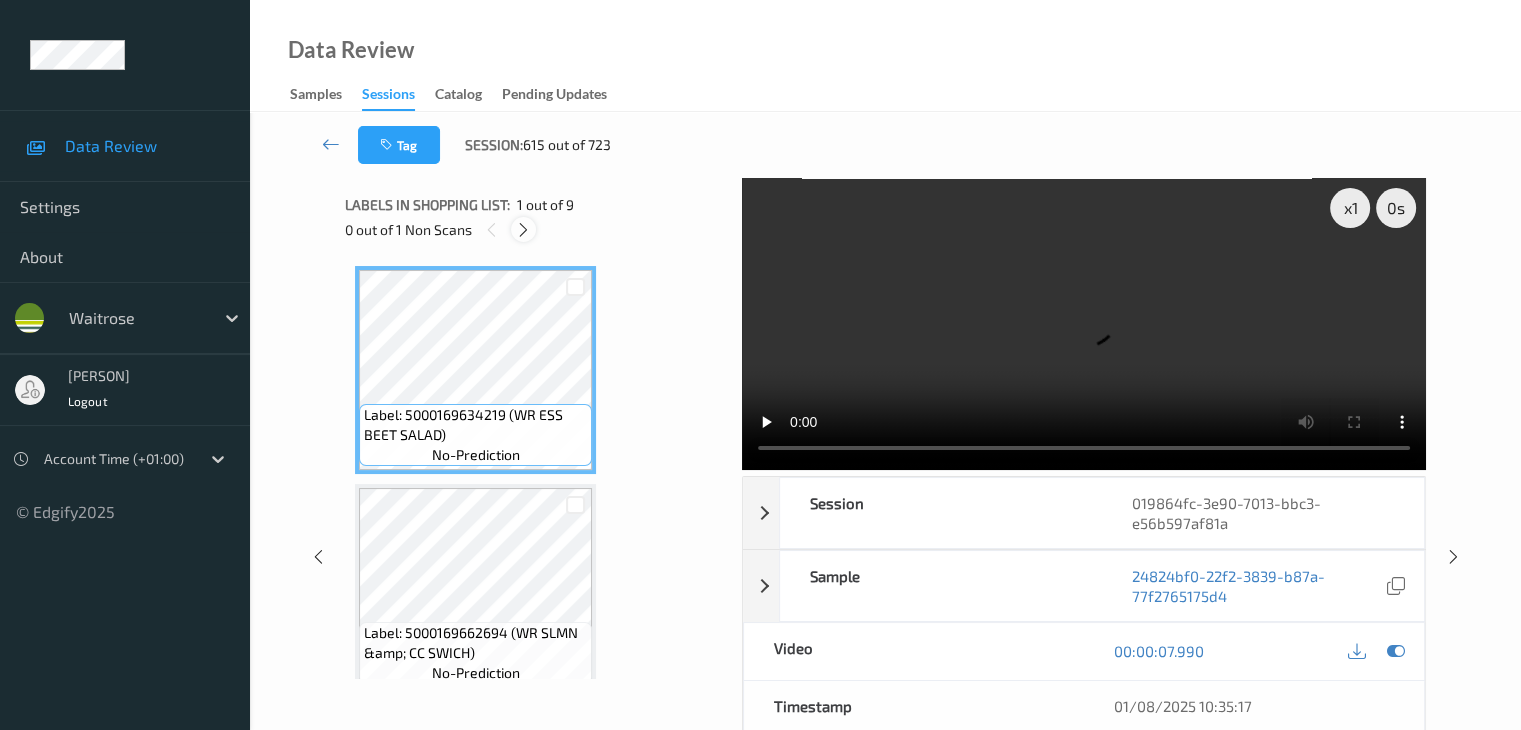 click at bounding box center [523, 230] 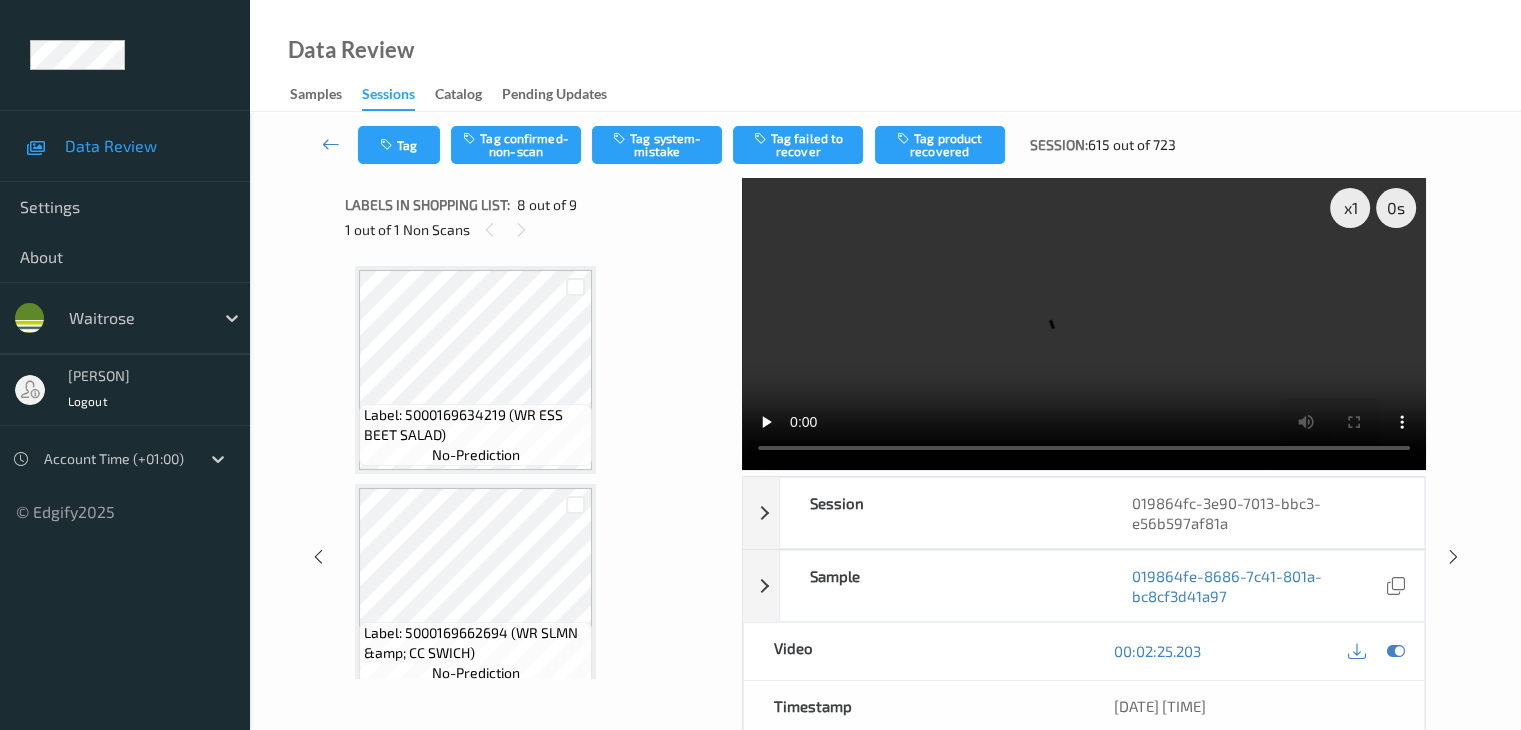 scroll, scrollTop: 1318, scrollLeft: 0, axis: vertical 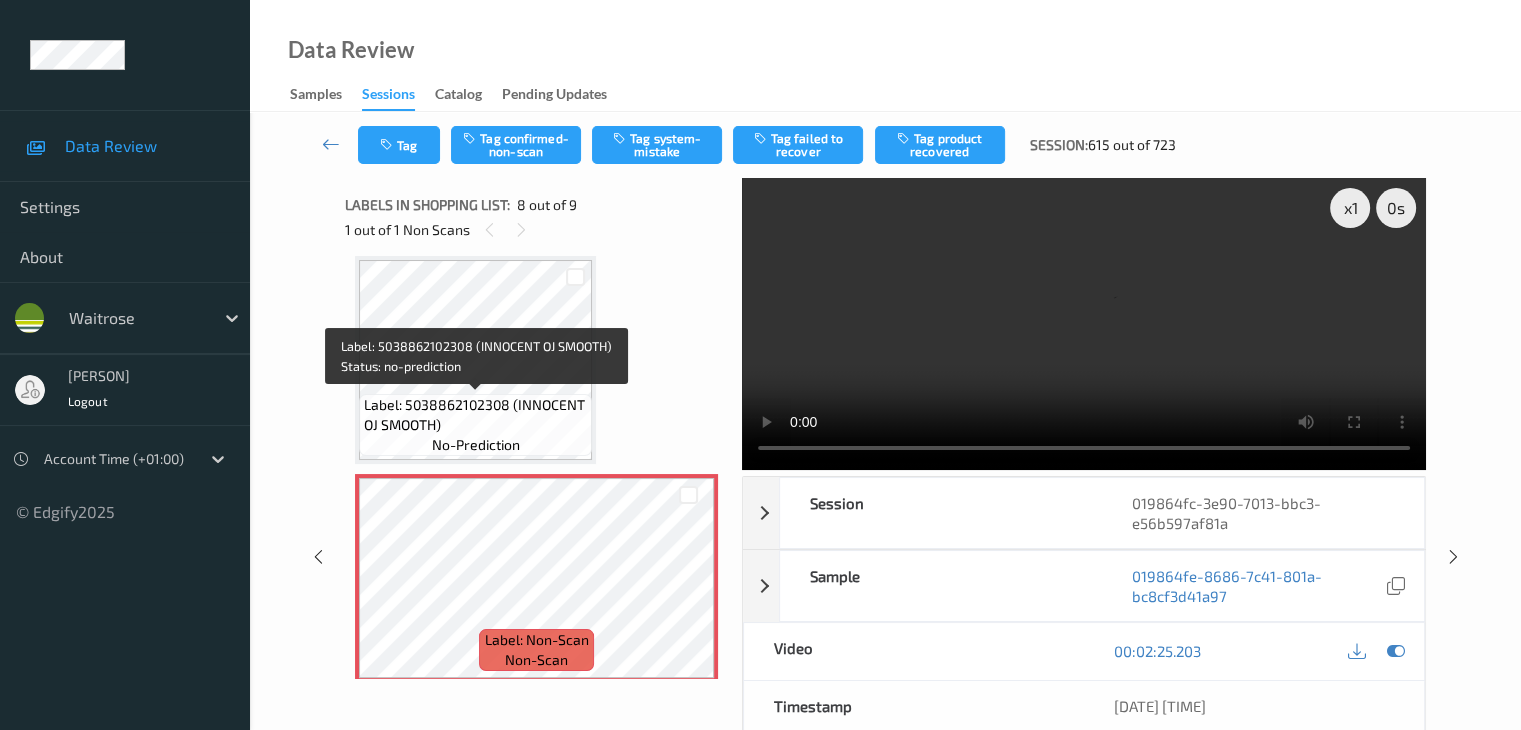 click on "Label: 5038862102308 (INNOCENT OJ SMOOTH)" at bounding box center [475, 415] 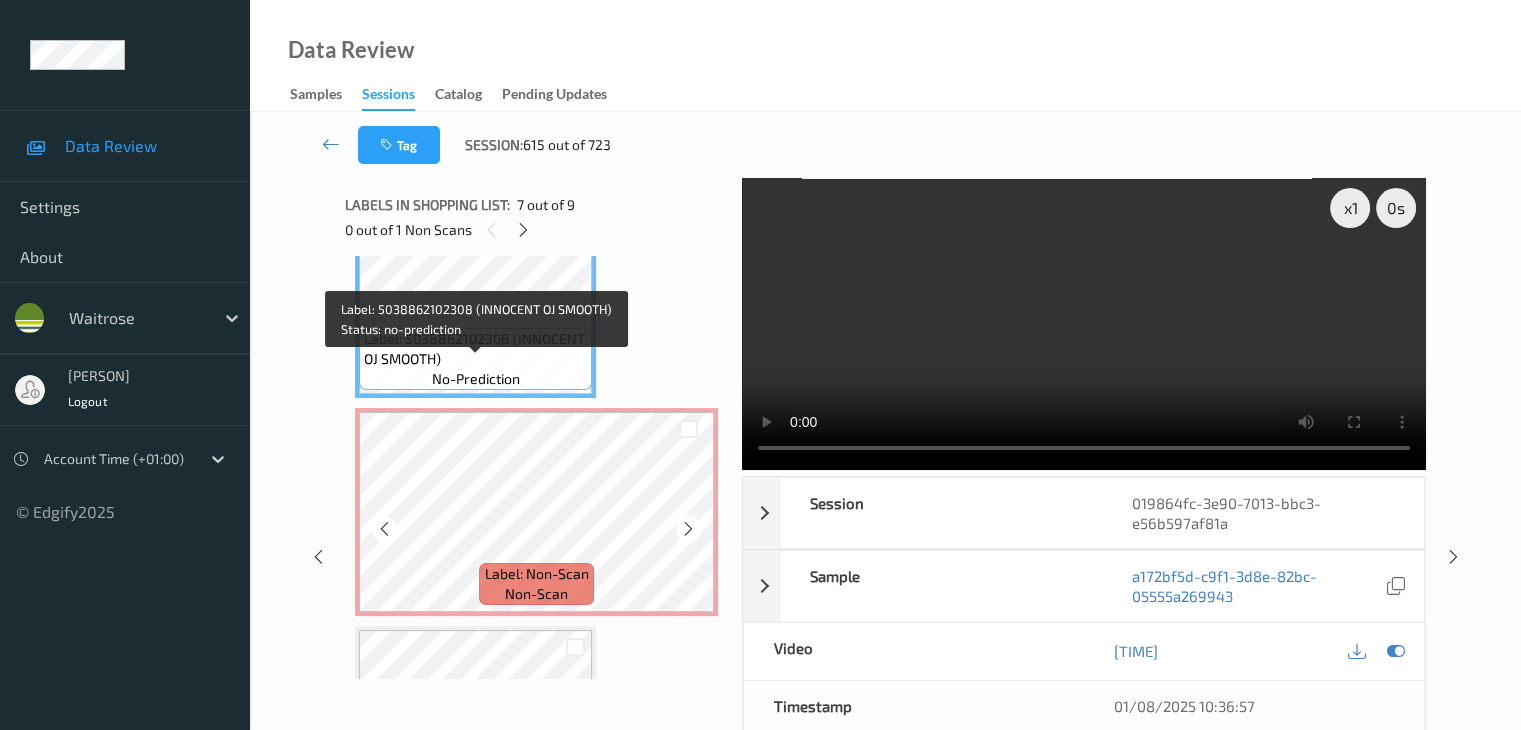 scroll, scrollTop: 1418, scrollLeft: 0, axis: vertical 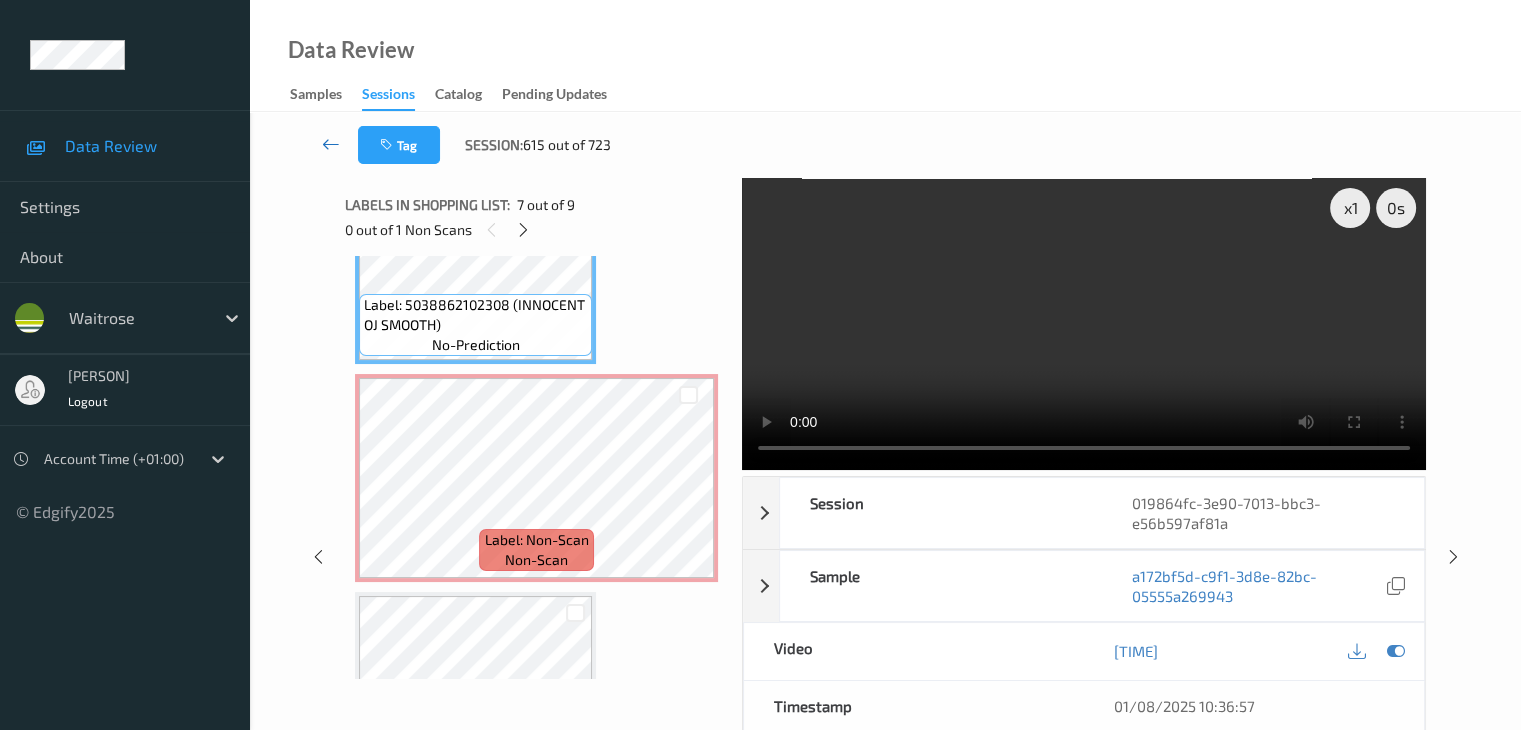 click at bounding box center [331, 144] 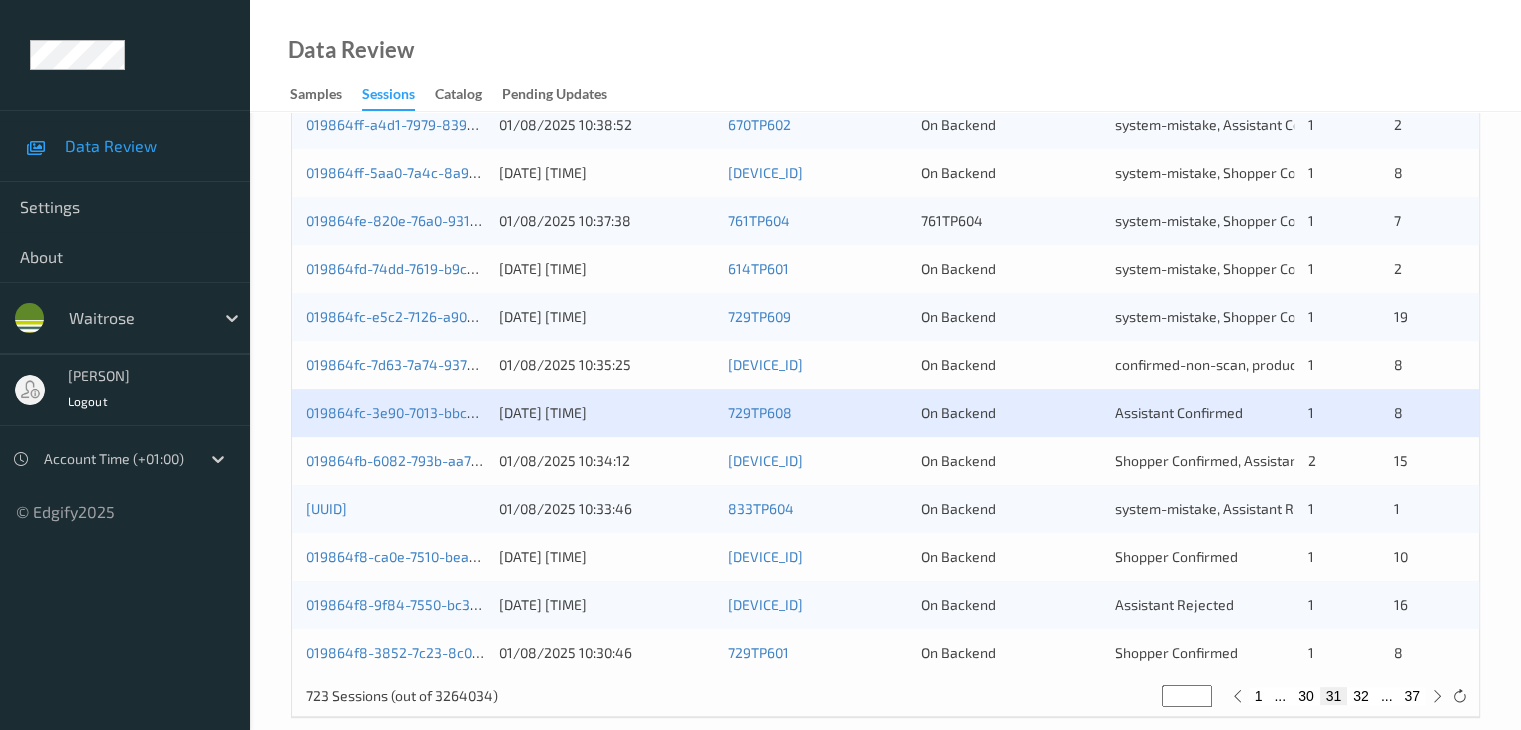 scroll, scrollTop: 932, scrollLeft: 0, axis: vertical 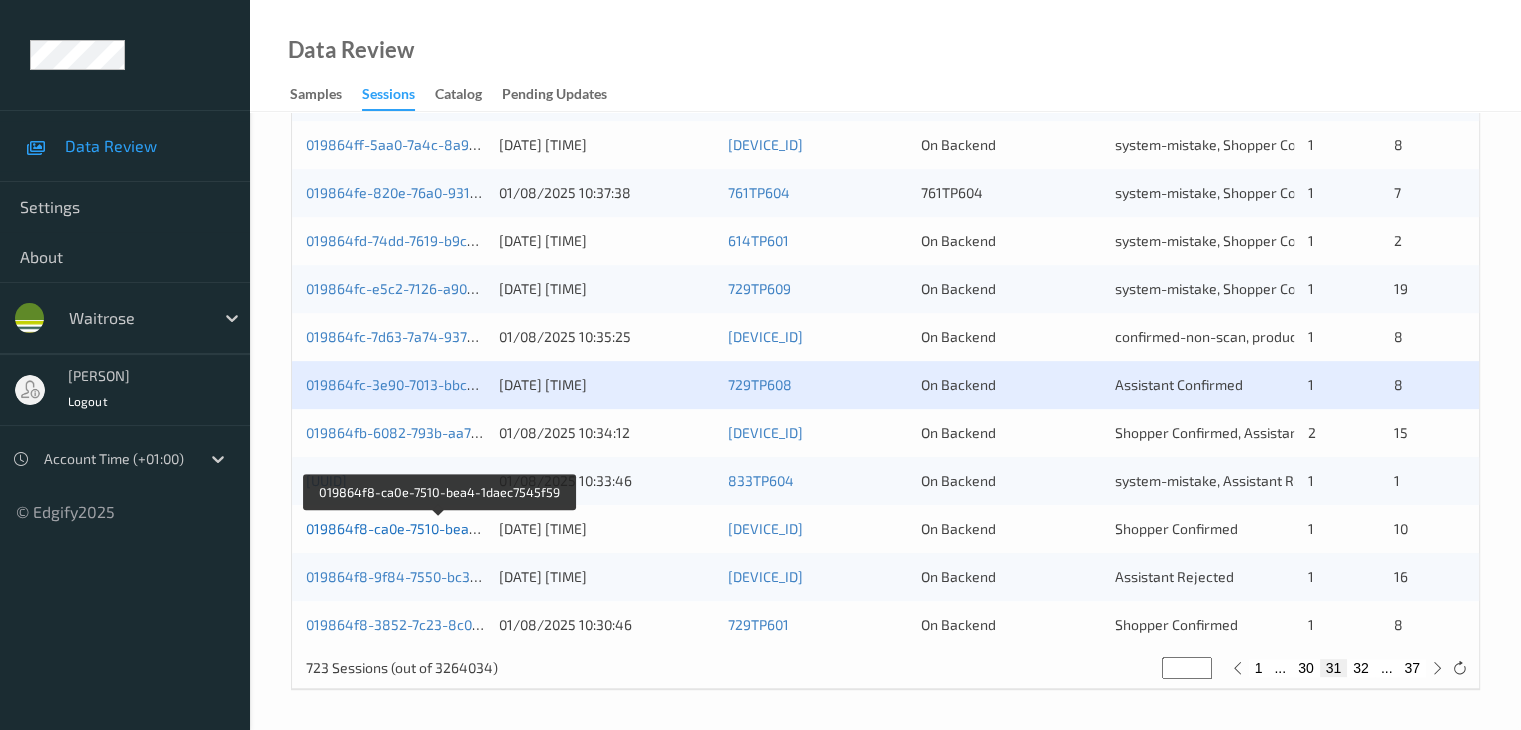 click on "019864f8-ca0e-7510-bea4-1daec7545f59" at bounding box center [440, 528] 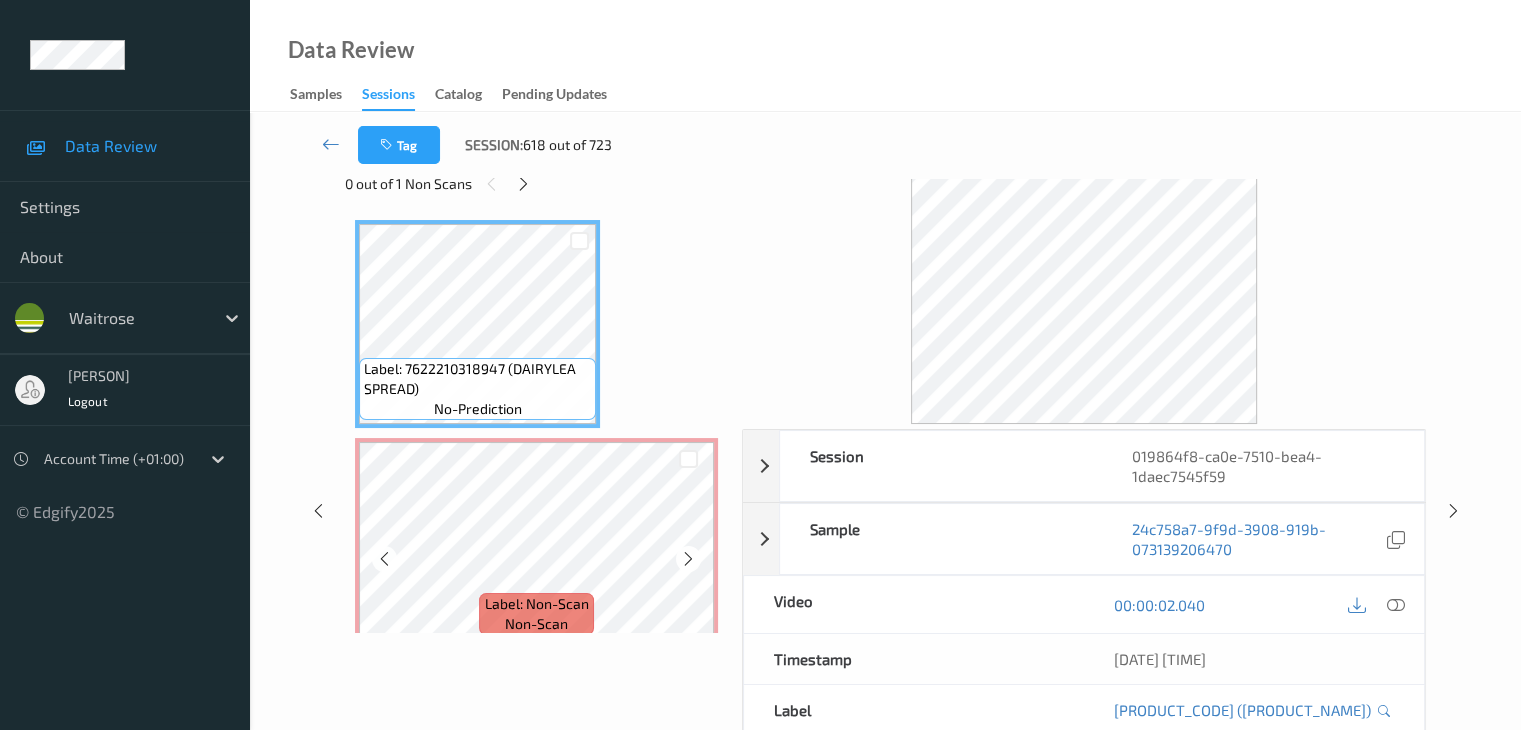 scroll, scrollTop: 44, scrollLeft: 0, axis: vertical 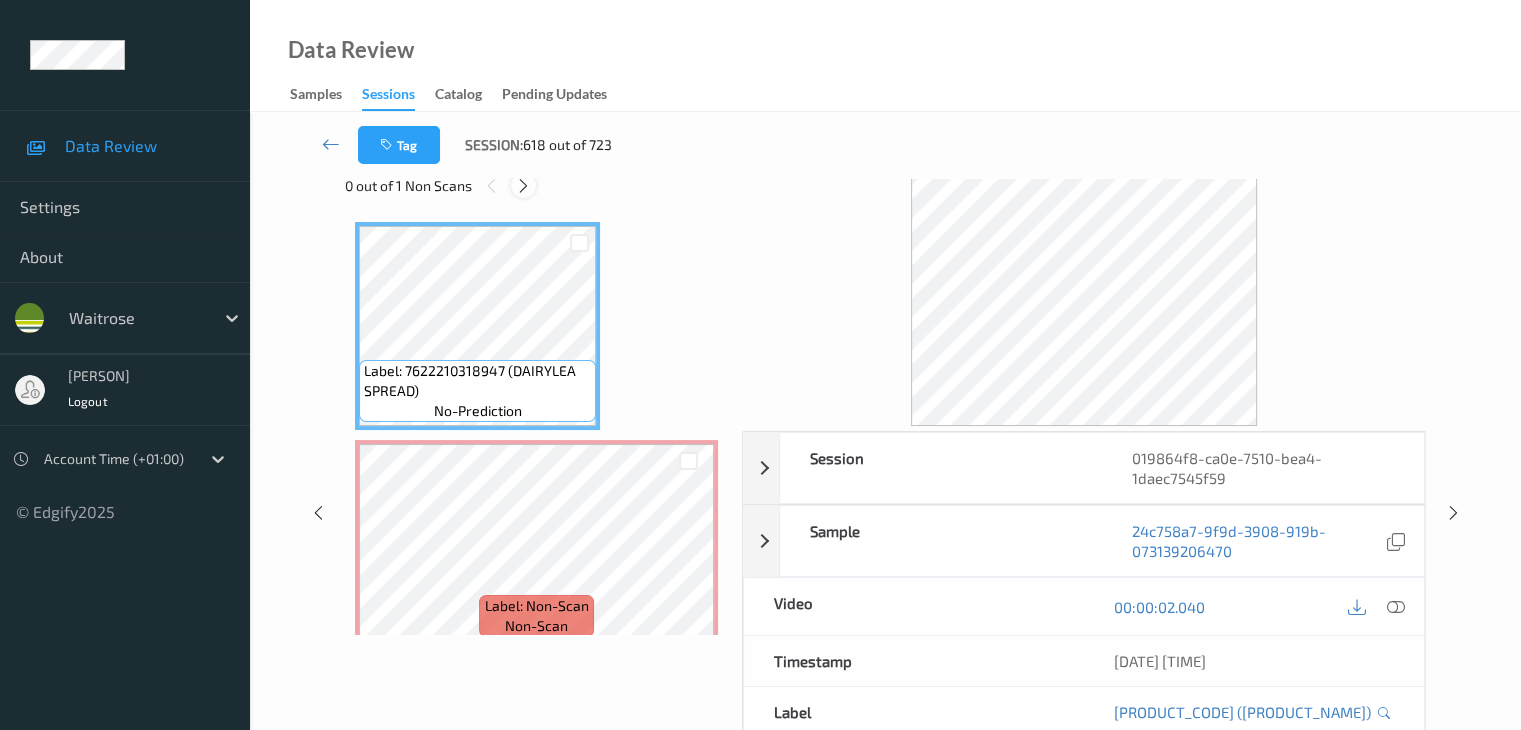 click at bounding box center (523, 186) 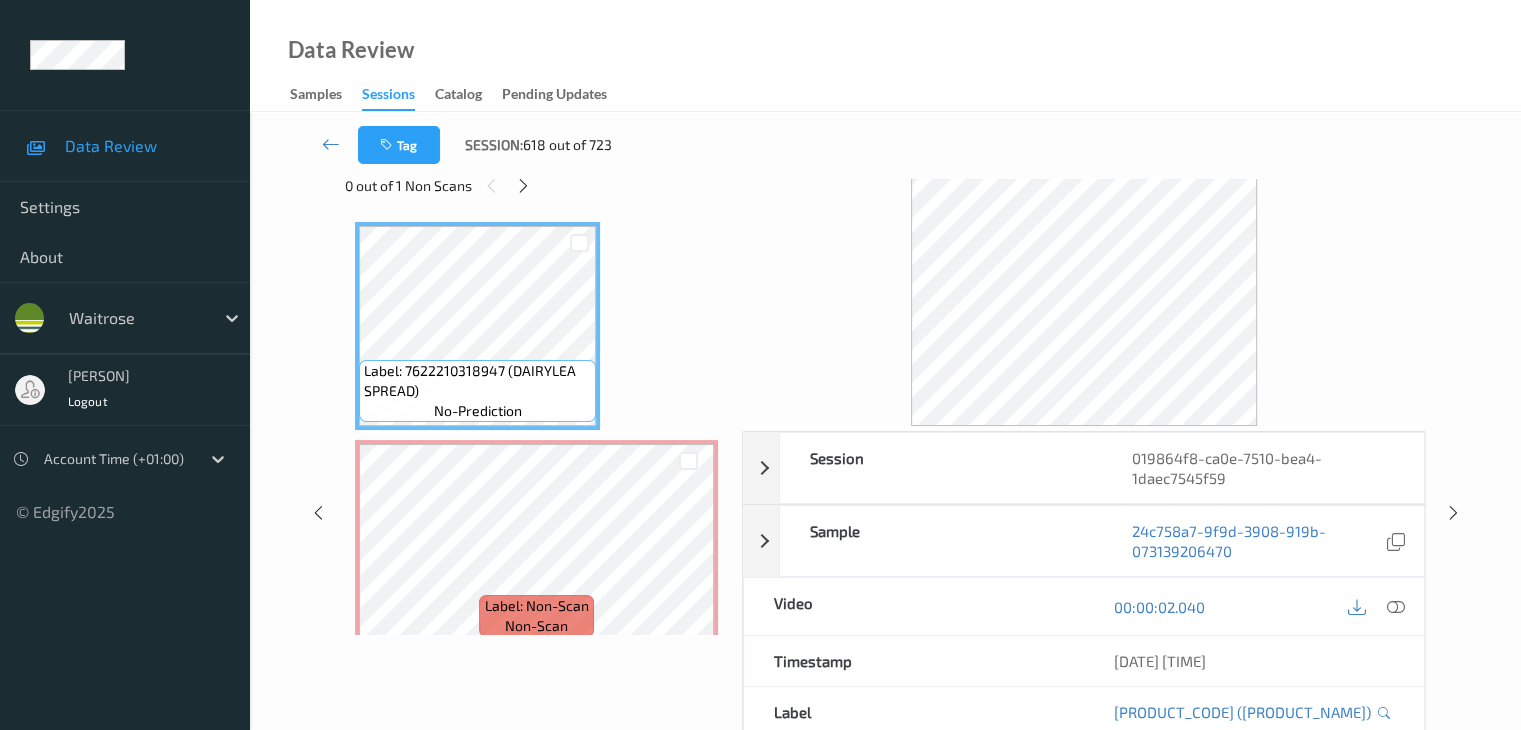 scroll, scrollTop: 10, scrollLeft: 0, axis: vertical 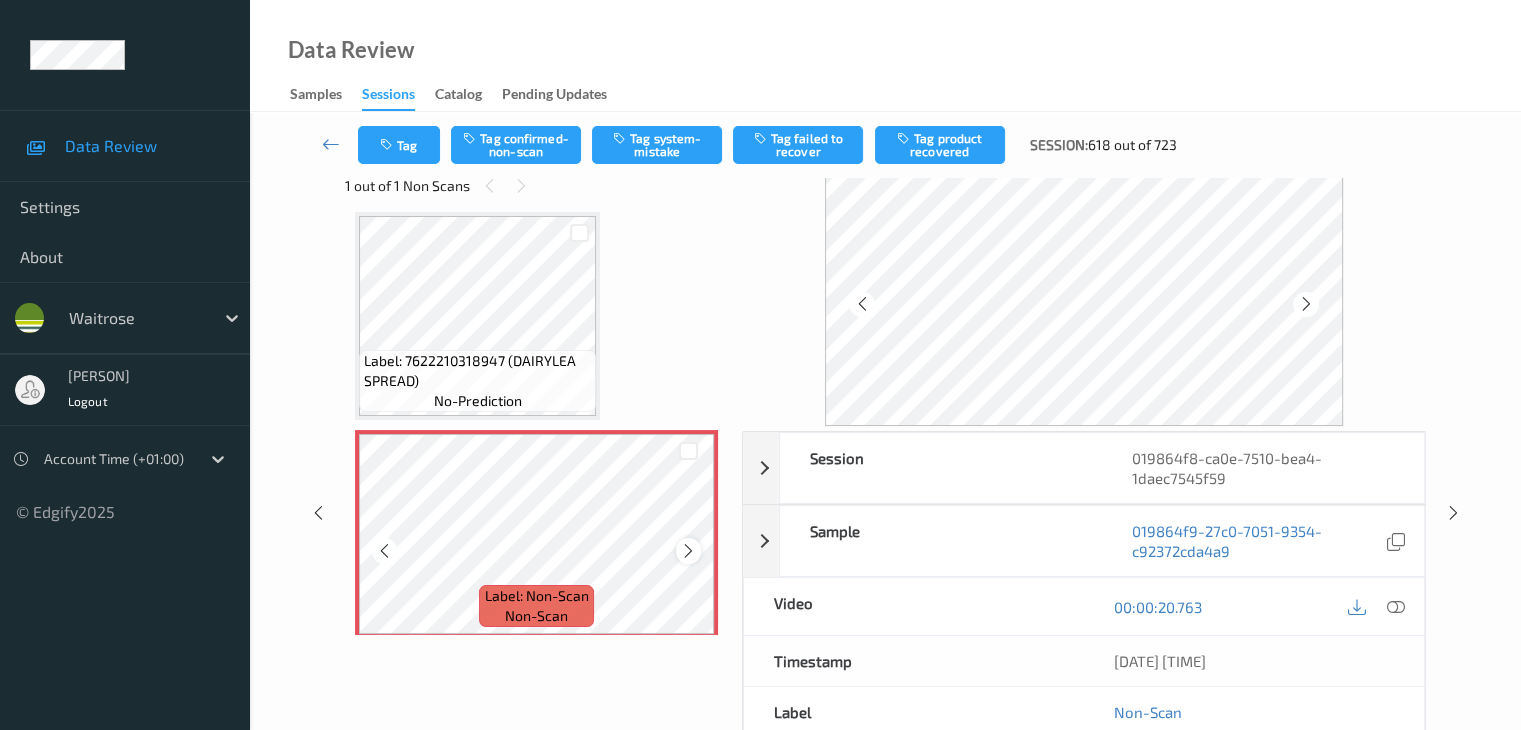 click at bounding box center [688, 551] 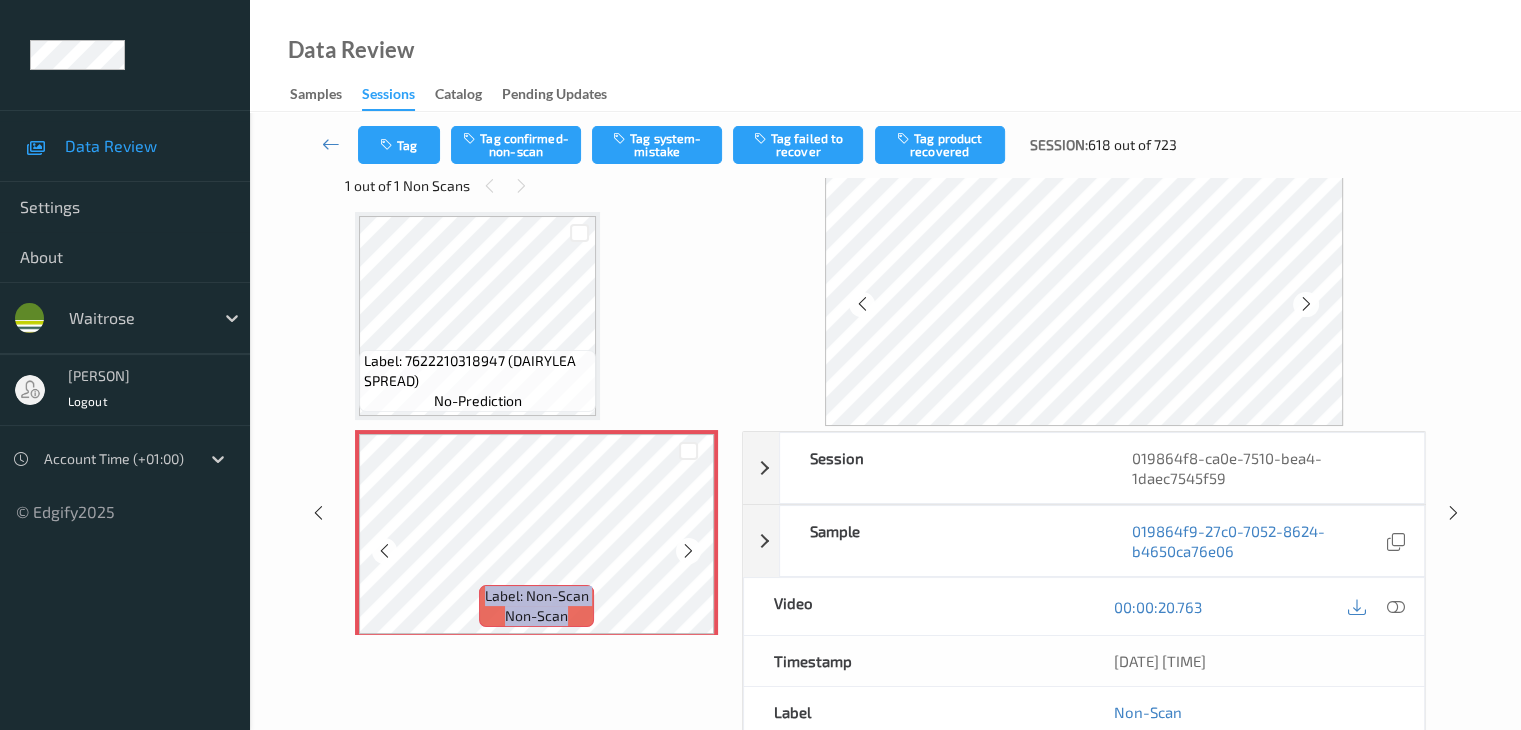 click at bounding box center (688, 551) 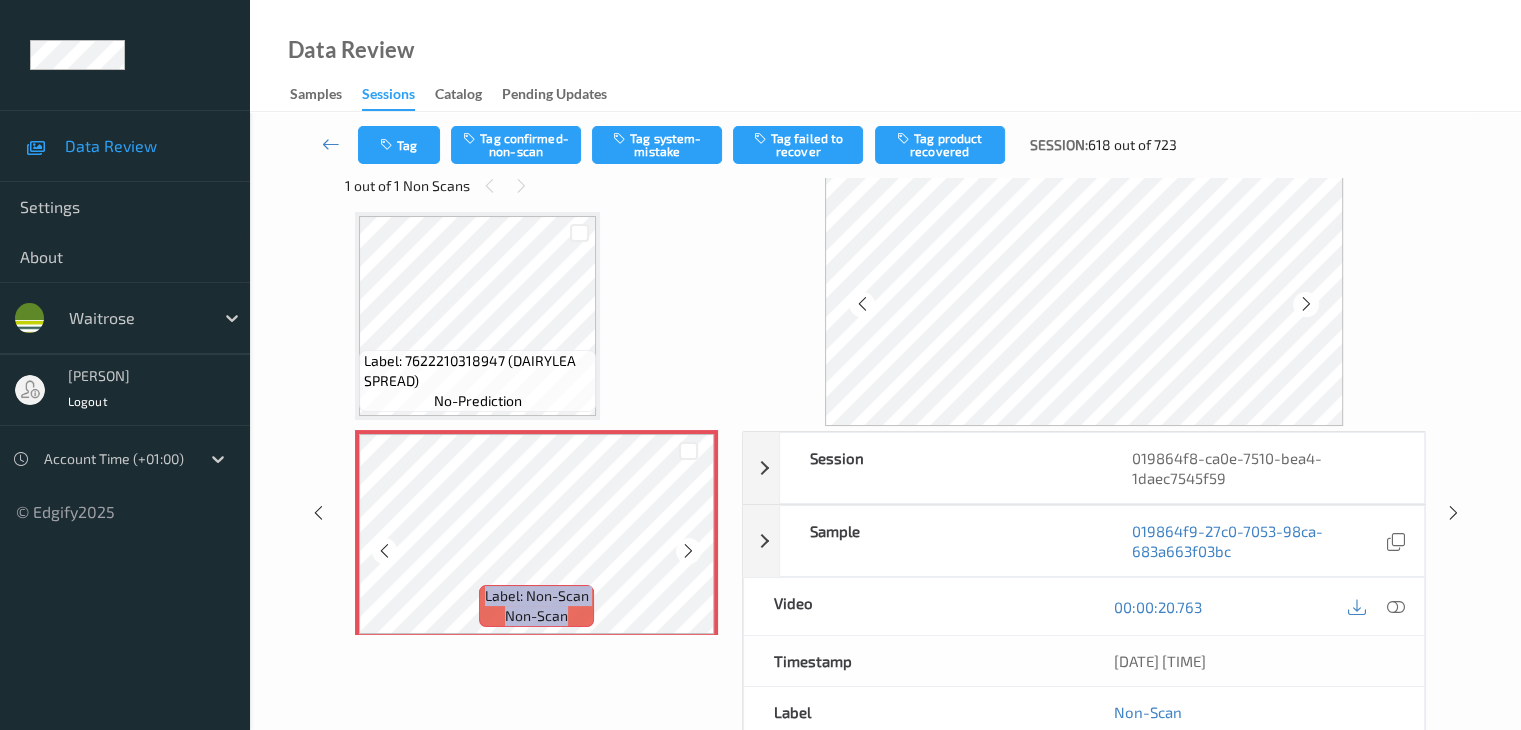 click at bounding box center [688, 551] 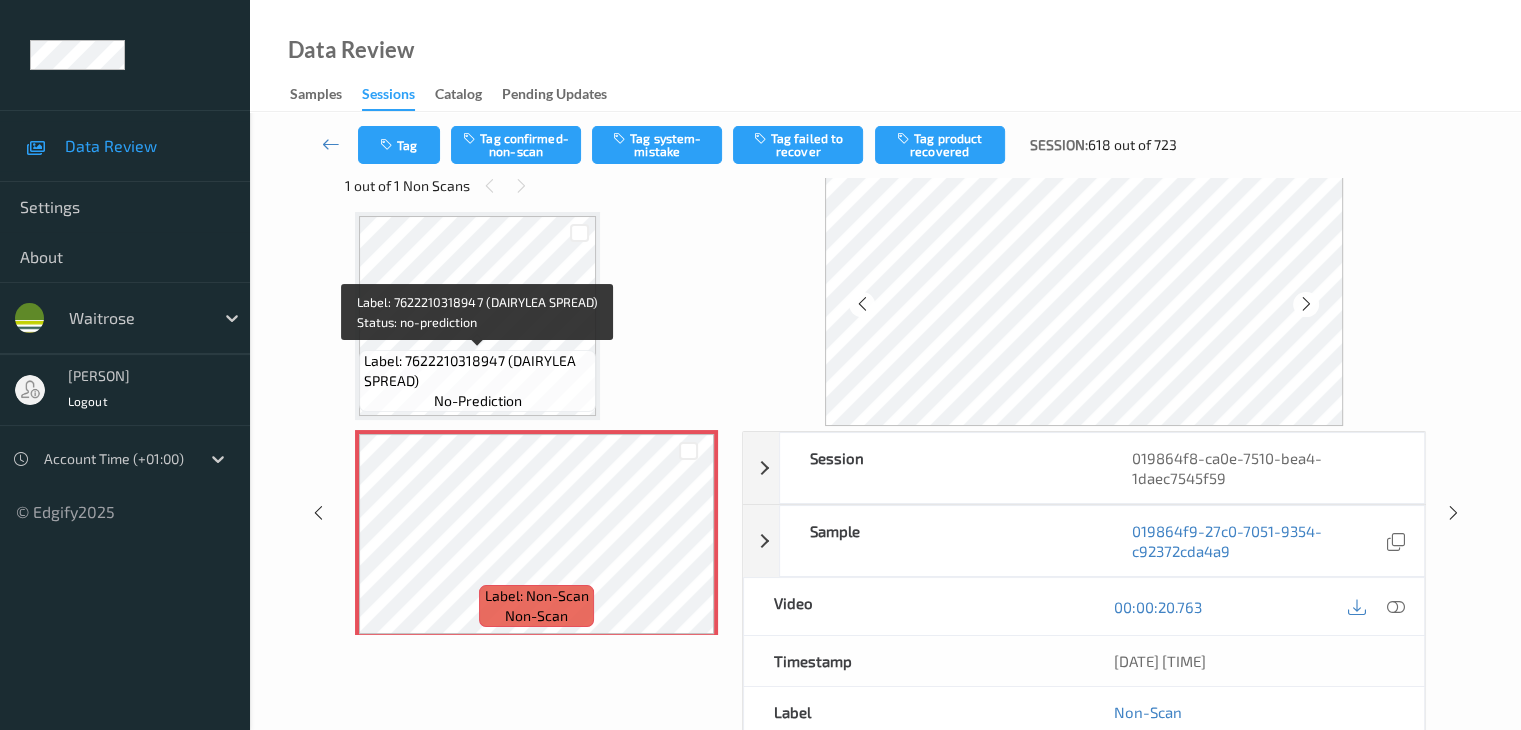 click on "Label: 7622210318947 (DAIRYLEA SPREAD)" at bounding box center (477, 371) 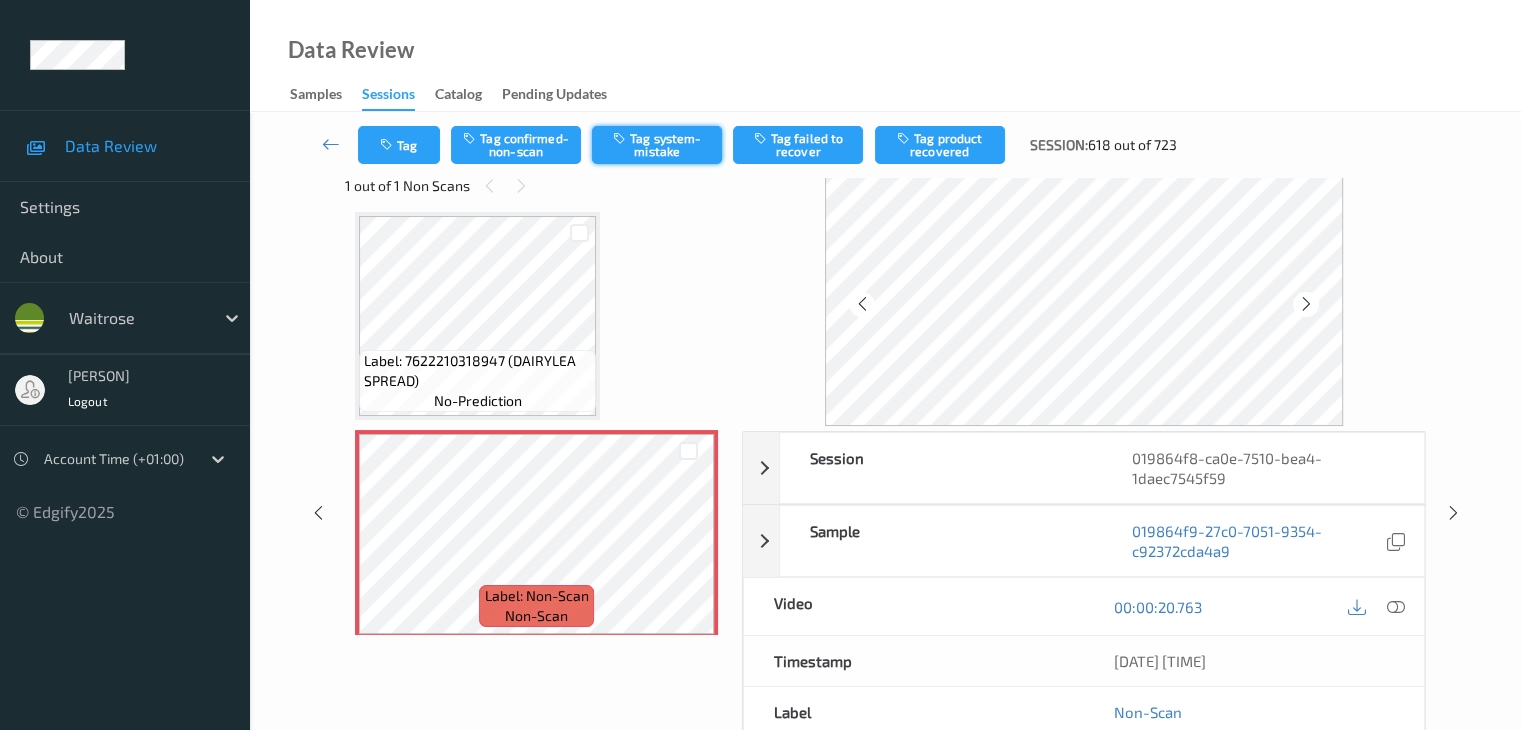 click on "Tag   system-mistake" at bounding box center (657, 145) 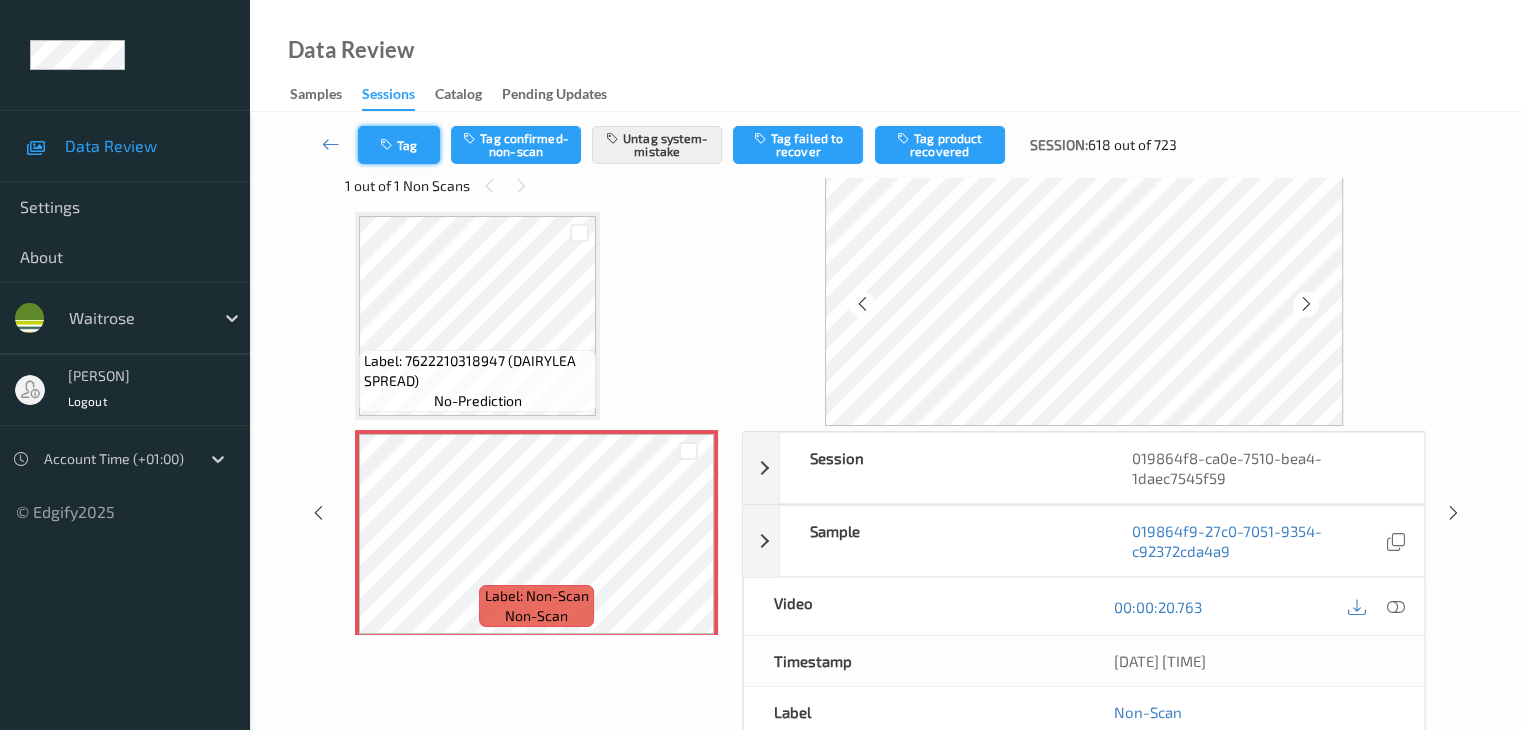click on "Tag" at bounding box center (399, 145) 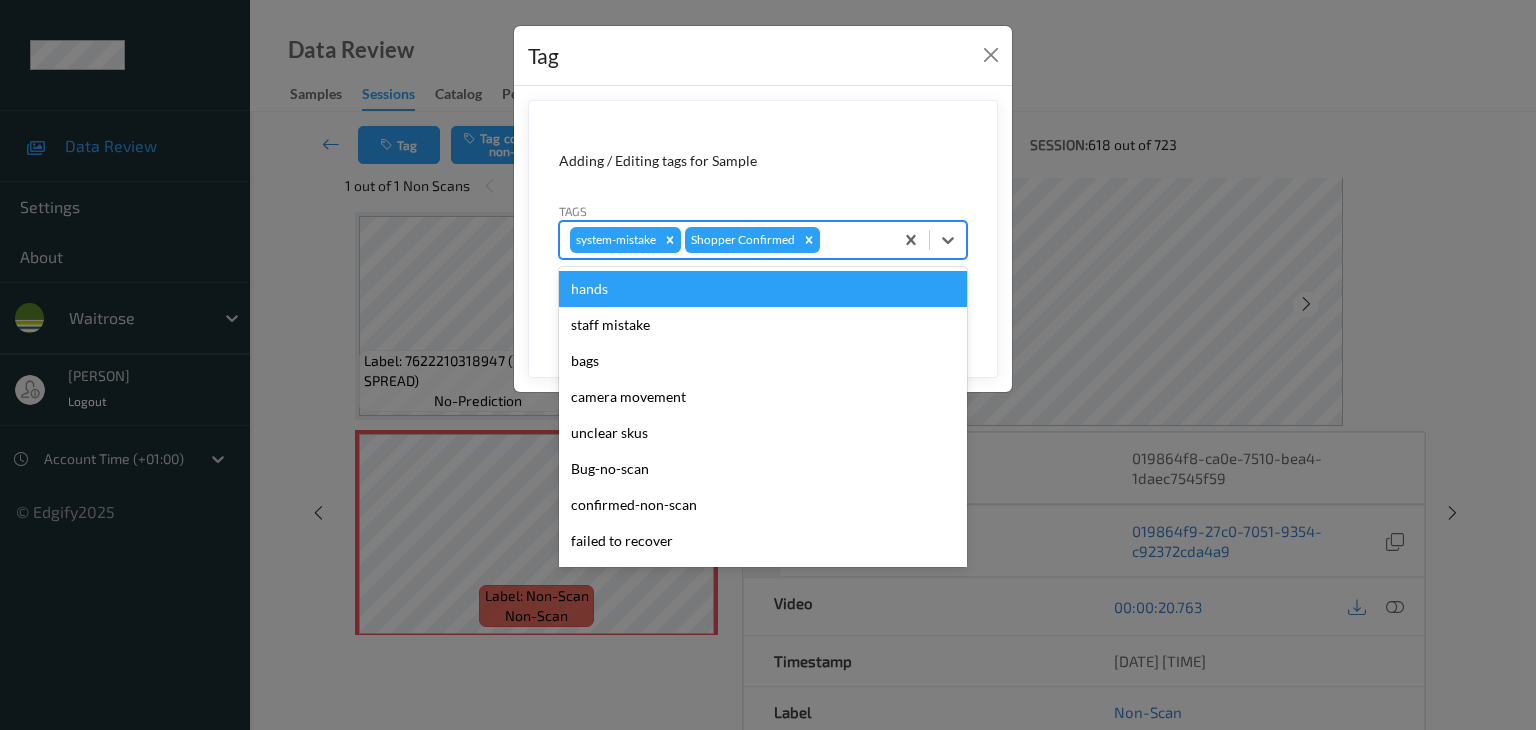 click at bounding box center (853, 240) 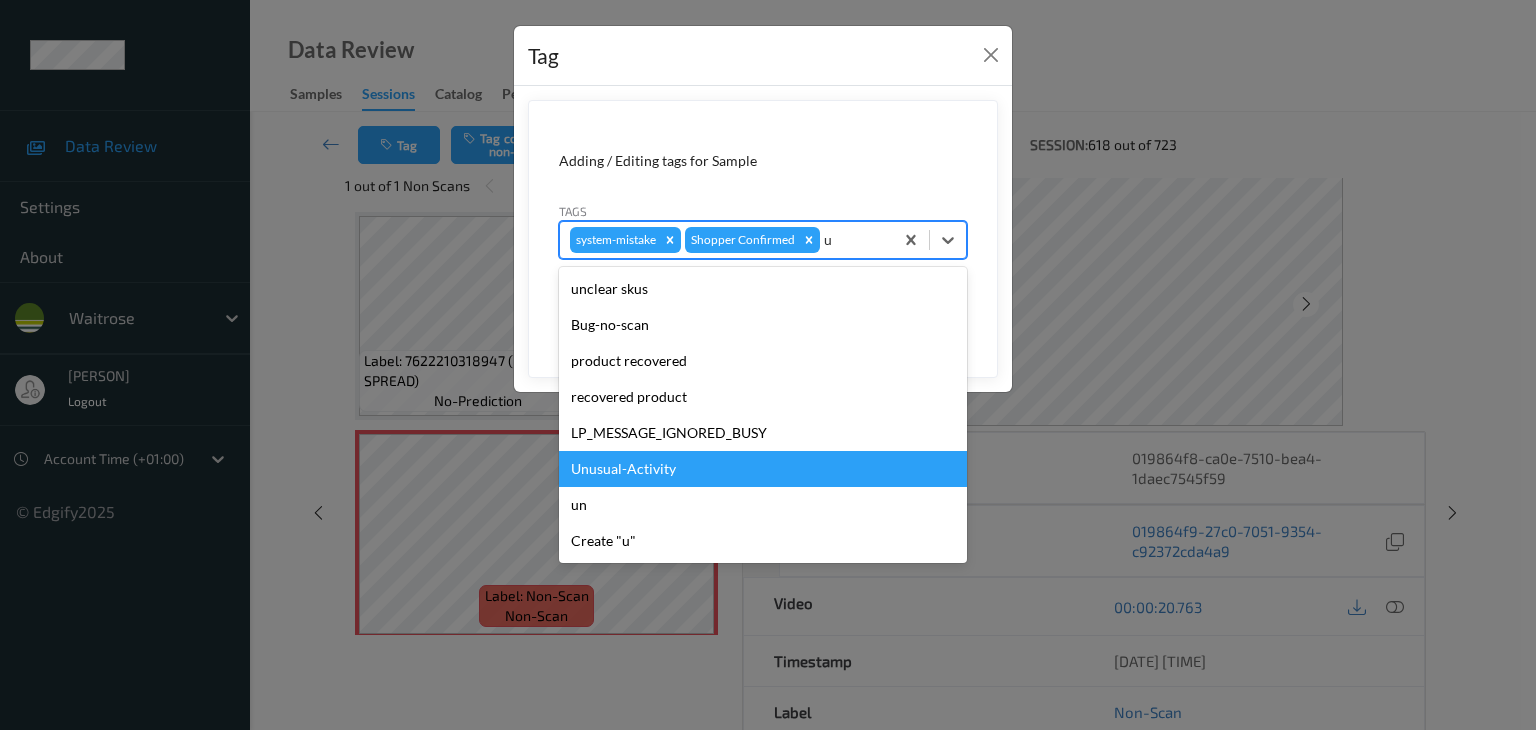 click on "Unusual-Activity" at bounding box center [763, 469] 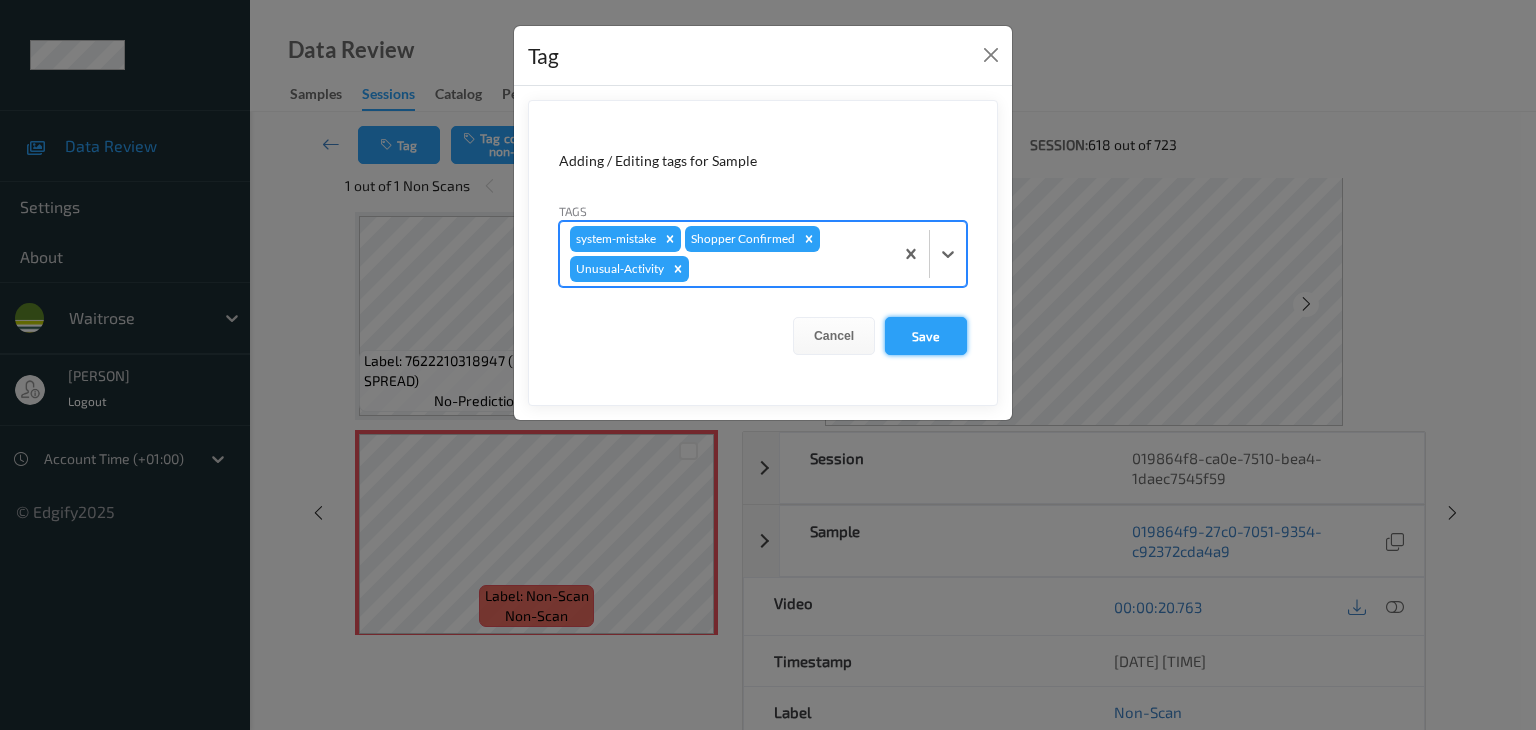 click on "Save" at bounding box center [926, 336] 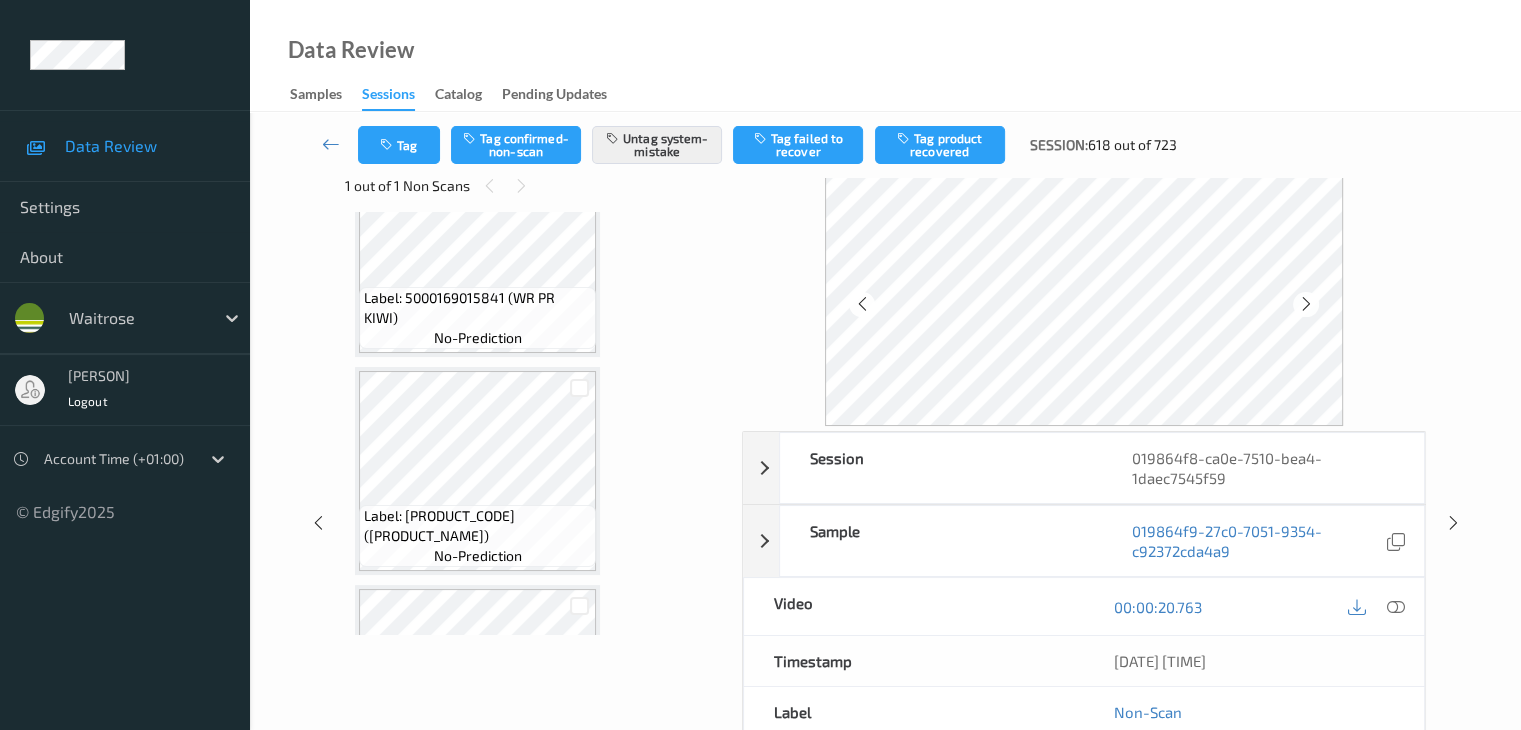 scroll, scrollTop: 610, scrollLeft: 0, axis: vertical 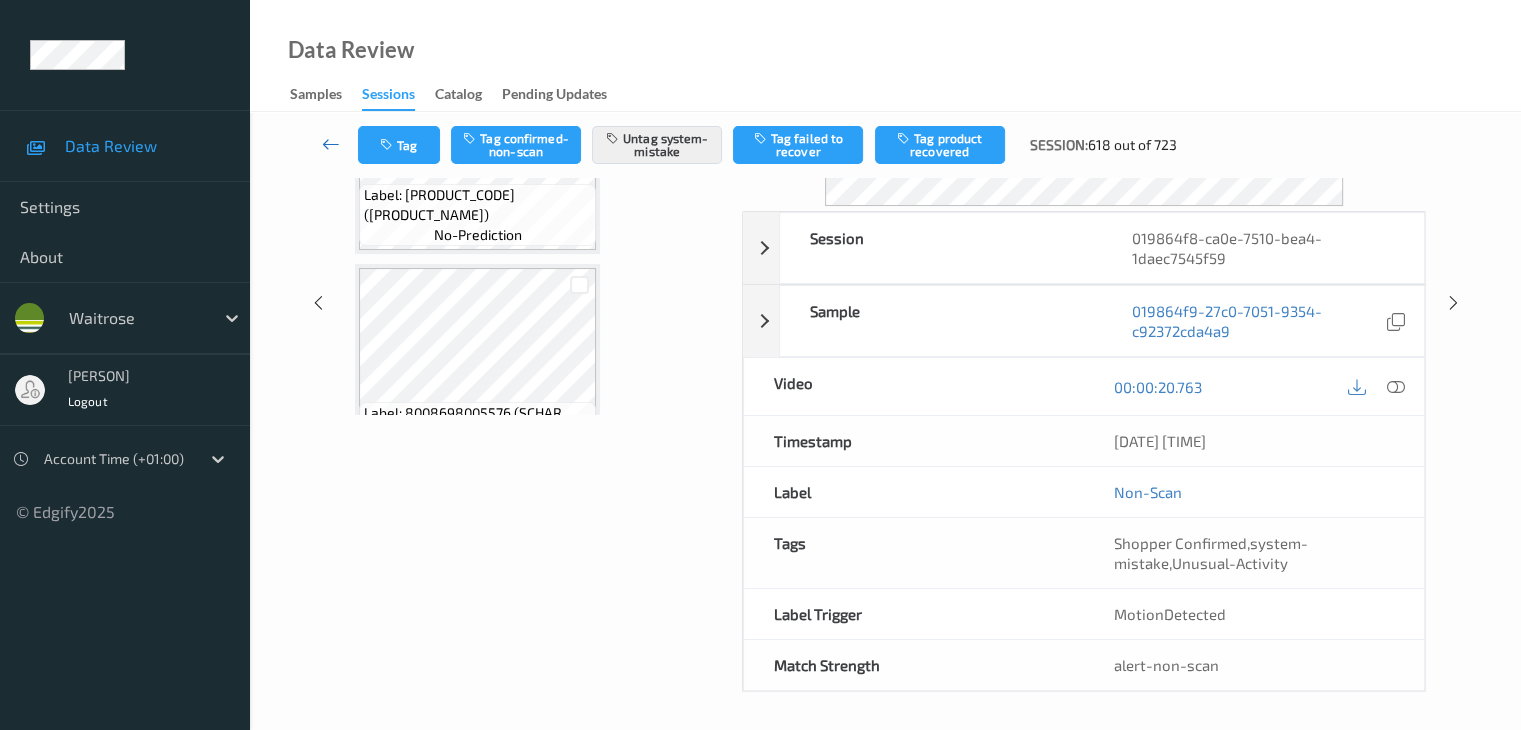 click at bounding box center (331, 144) 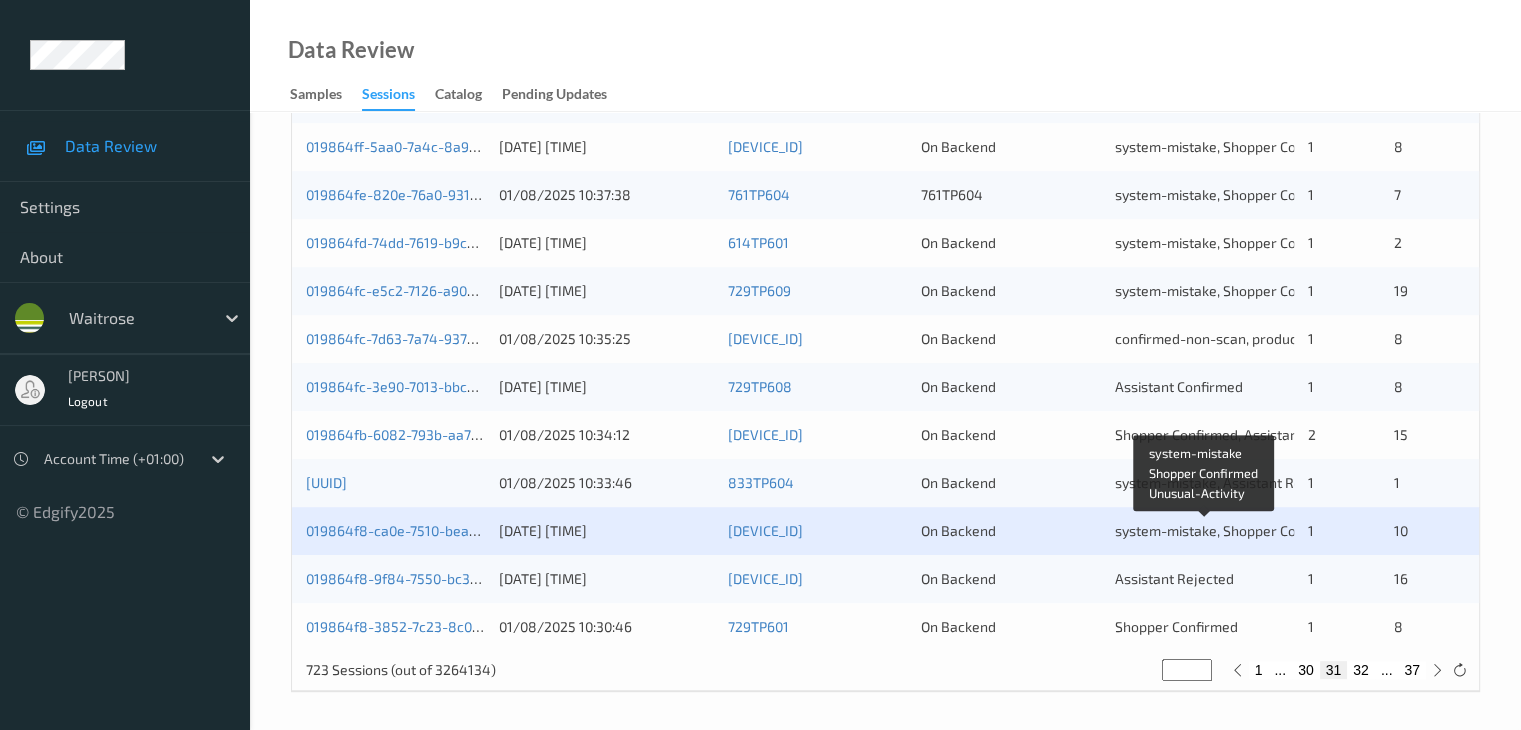 scroll, scrollTop: 932, scrollLeft: 0, axis: vertical 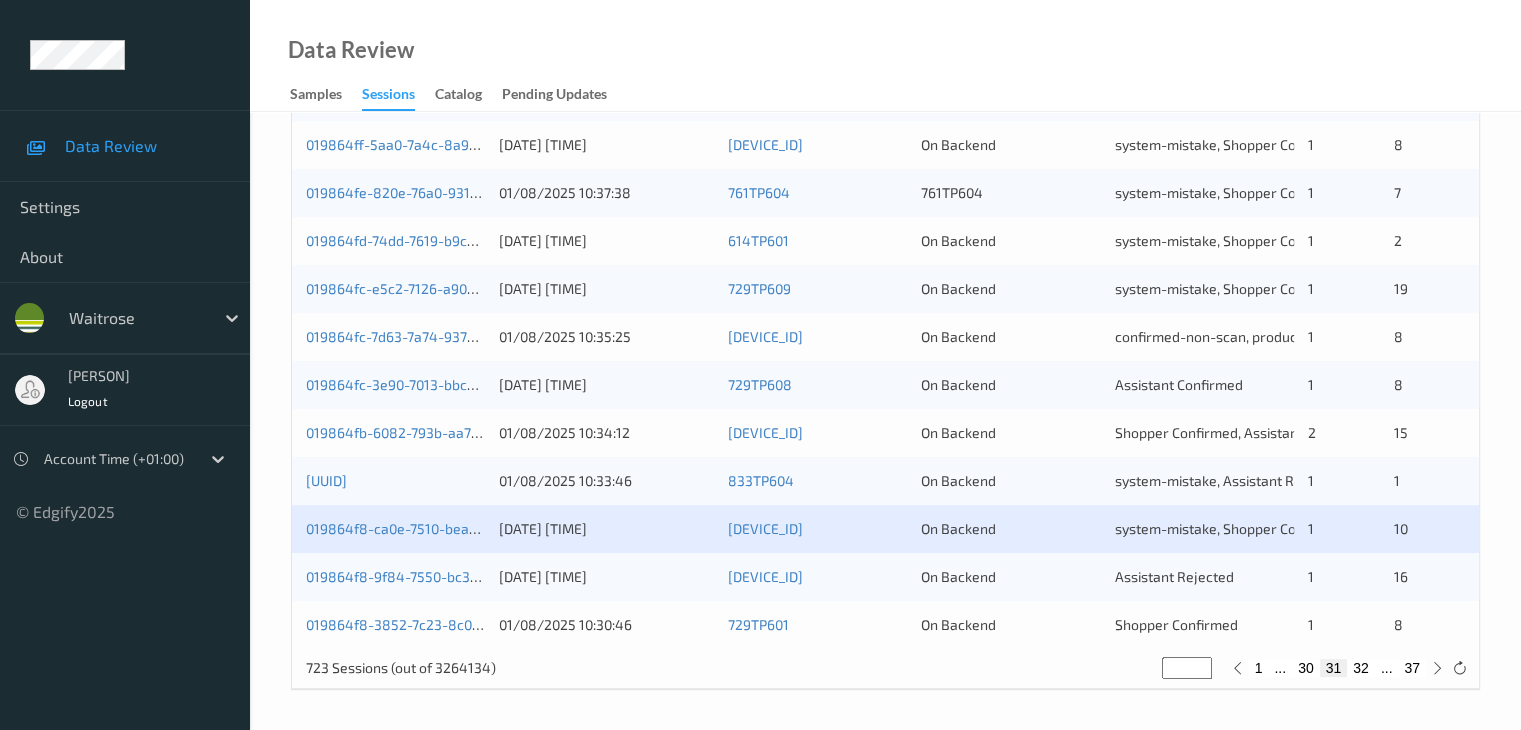 click on "019864f8-9f84-7550-bc36-26720cf99831" at bounding box center (395, 577) 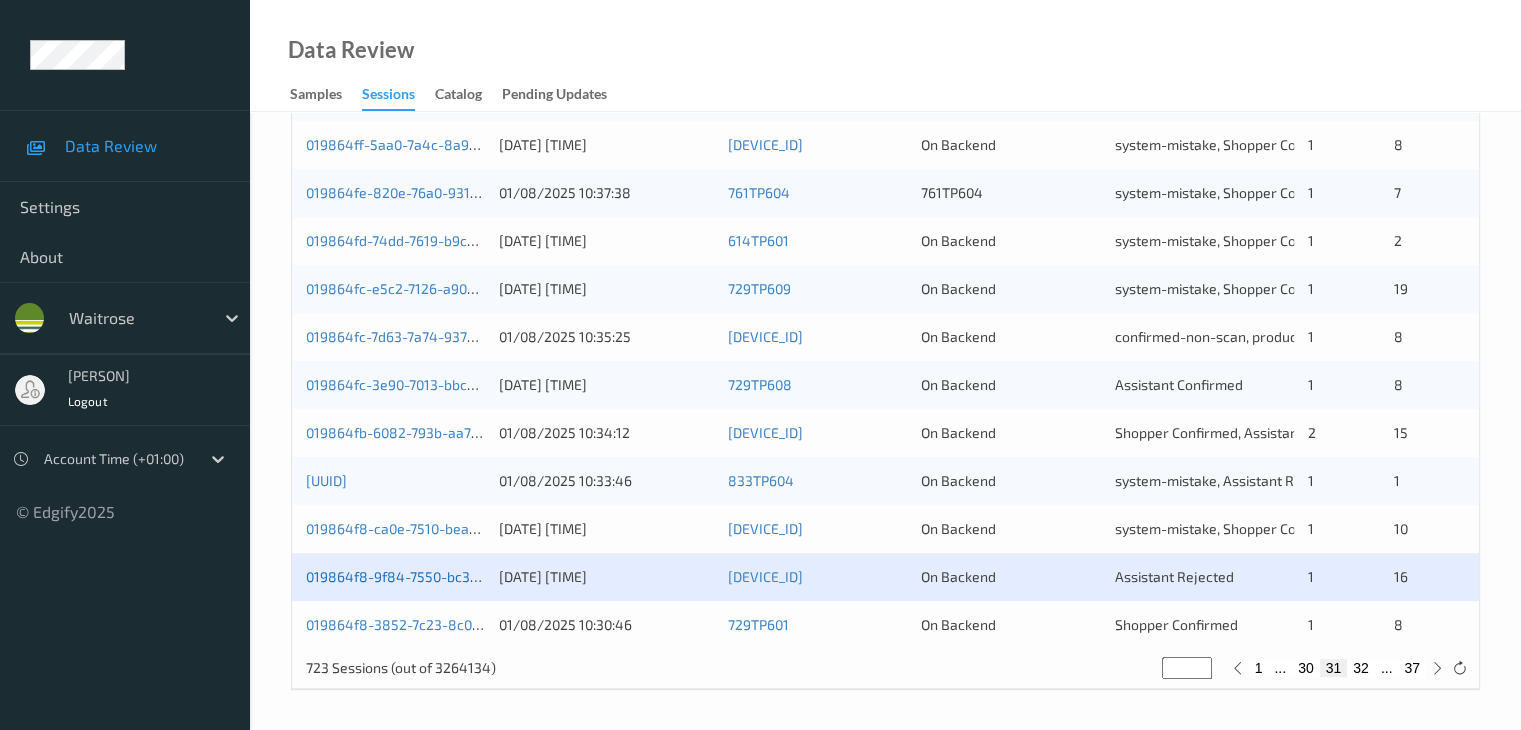 click on "019864f8-9f84-7550-bc36-26720cf99831" at bounding box center [440, 576] 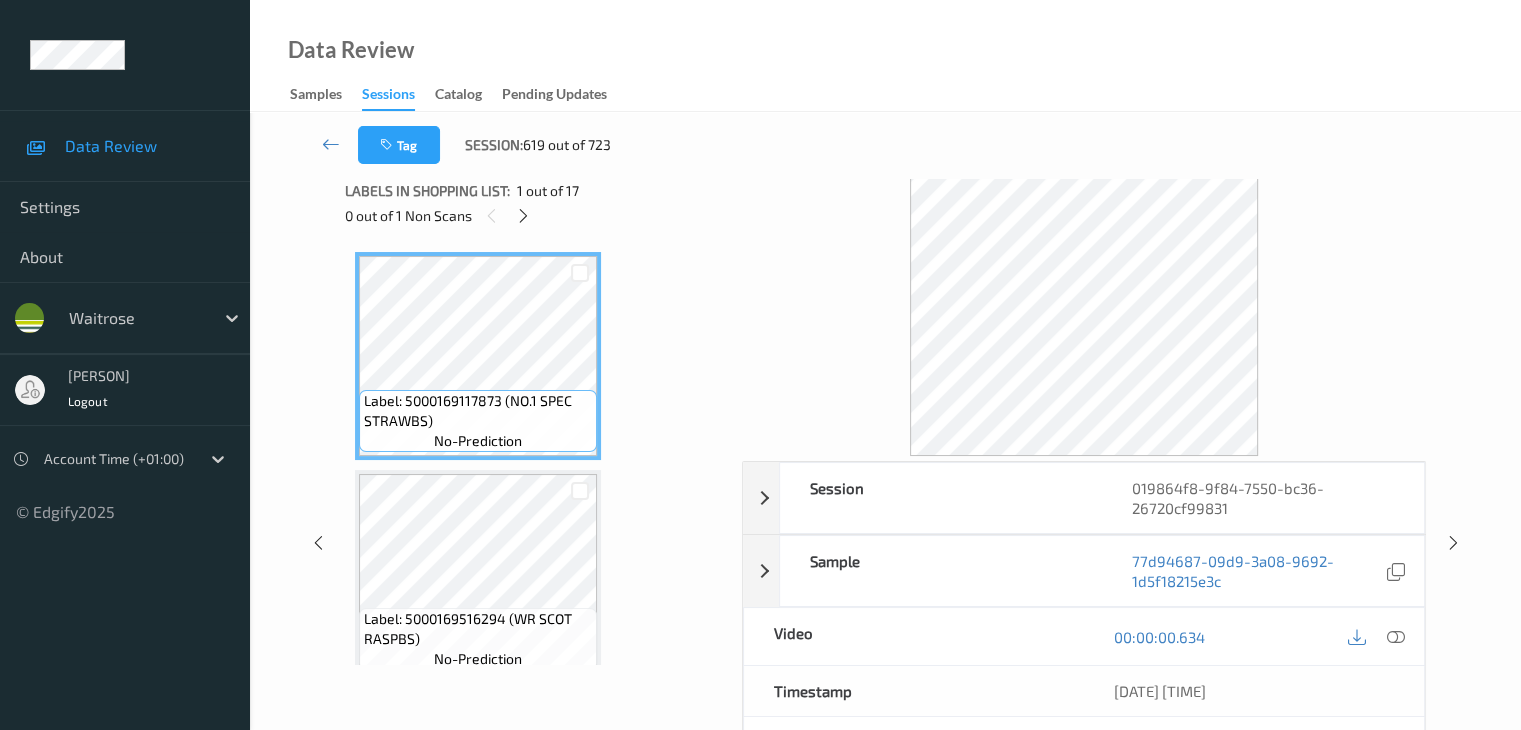 scroll, scrollTop: 0, scrollLeft: 0, axis: both 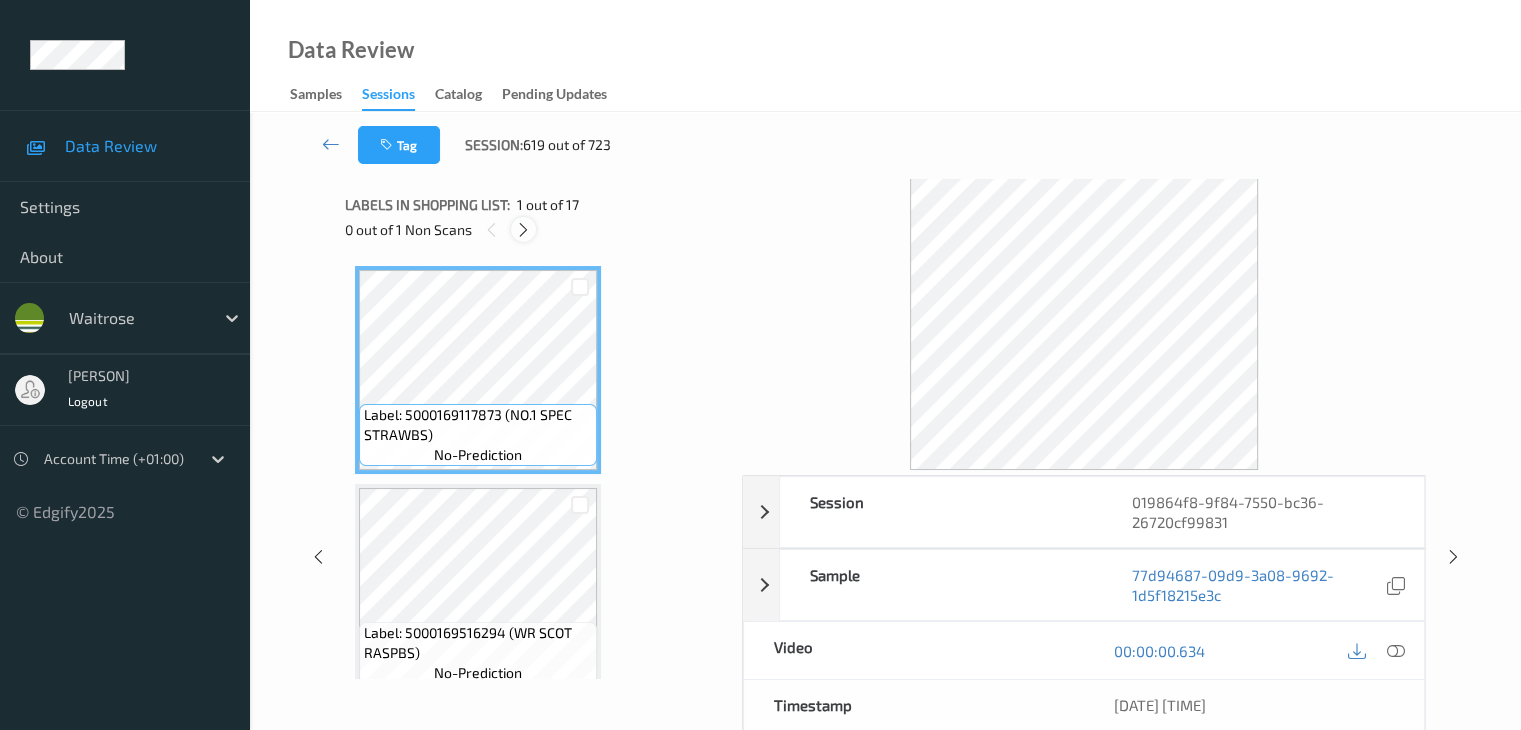 click at bounding box center [523, 230] 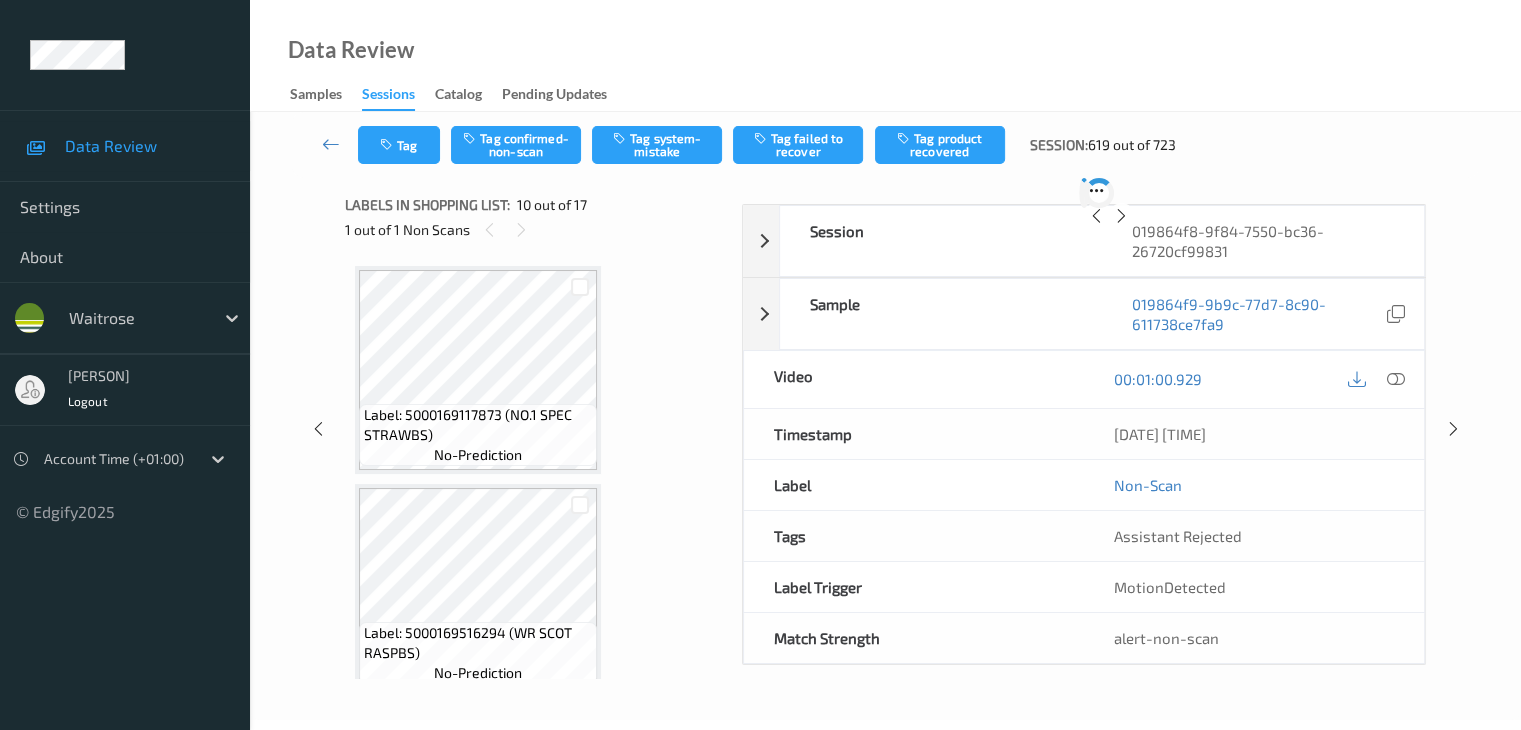 scroll, scrollTop: 1754, scrollLeft: 0, axis: vertical 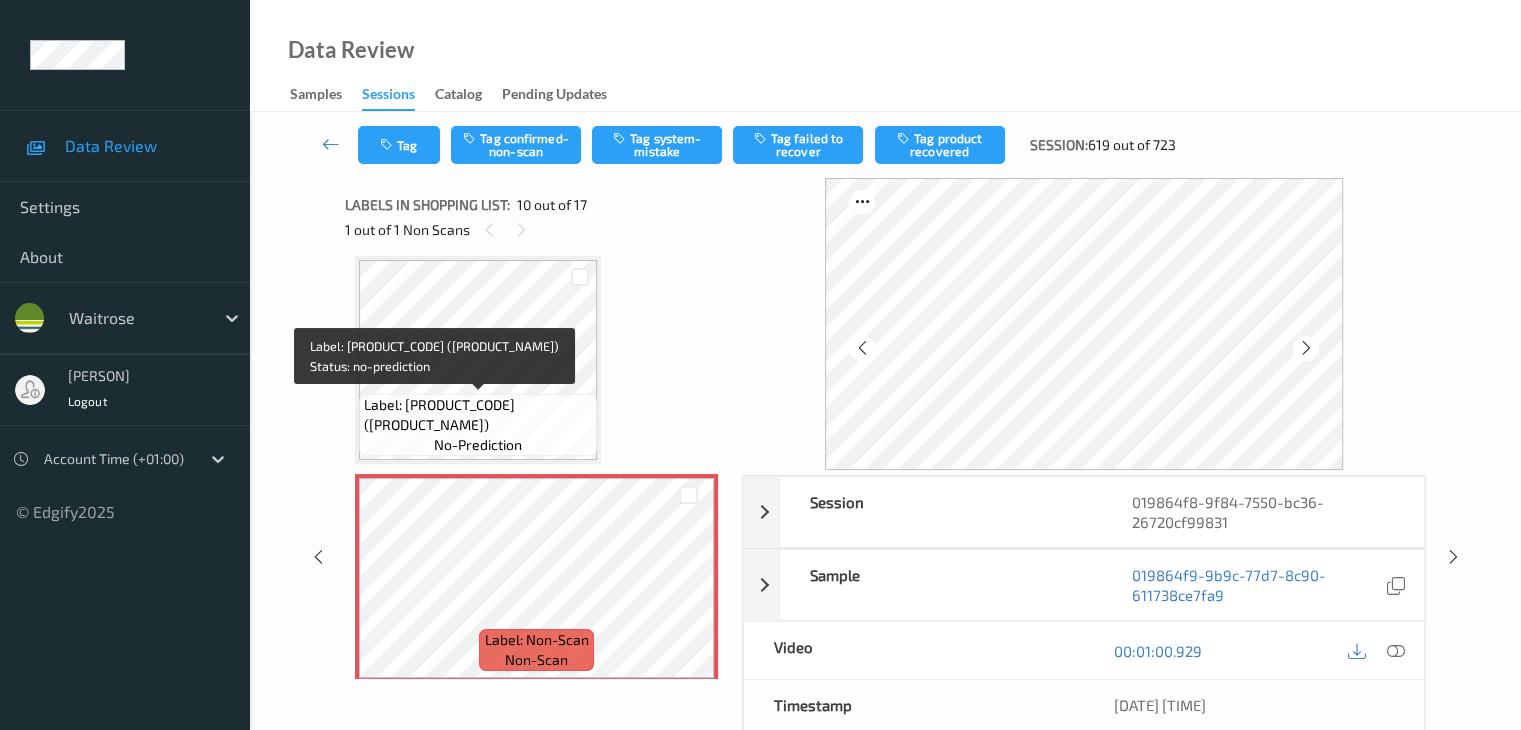 click on "Label: [PRODUCT_CODE] ([PRODUCT_NAME])" at bounding box center [478, 415] 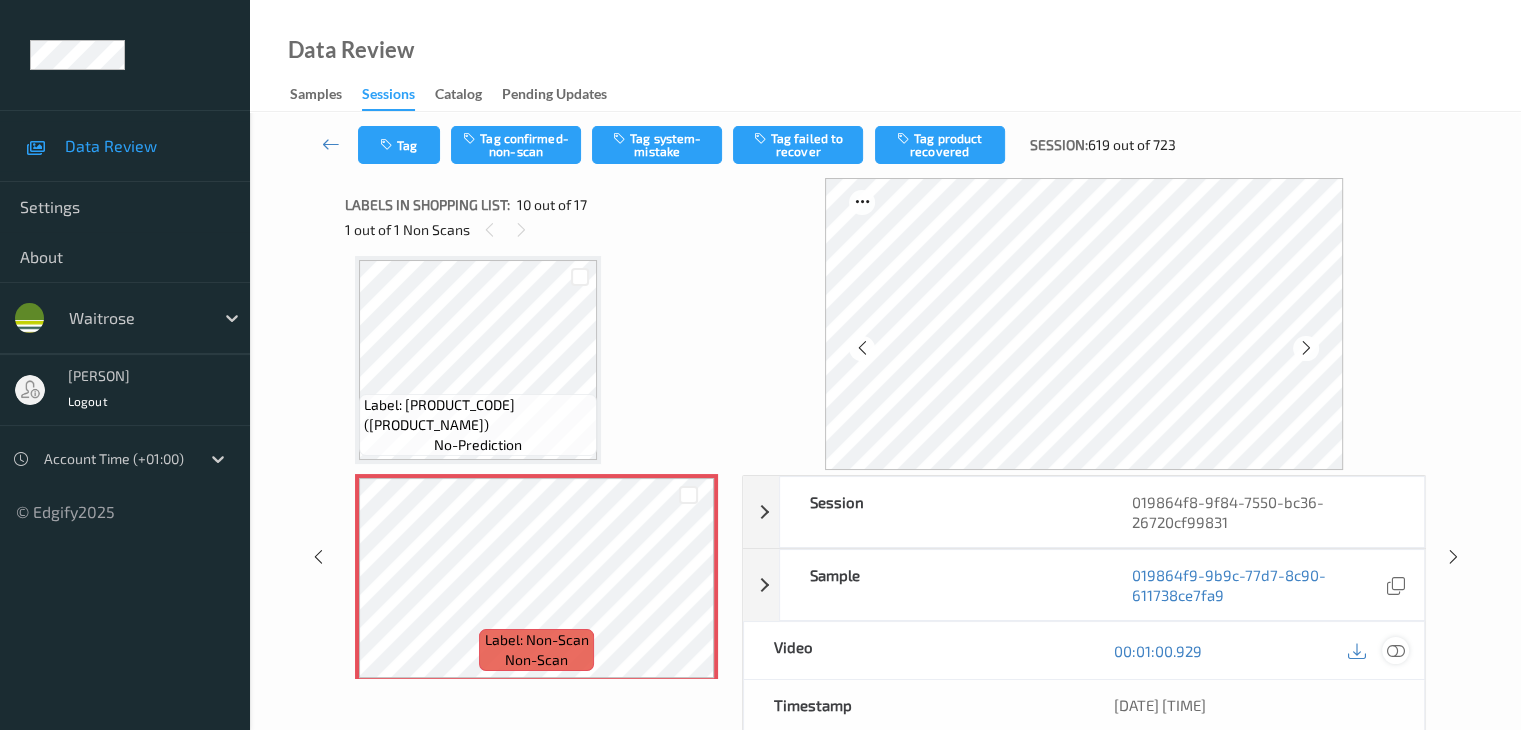 click at bounding box center (1395, 651) 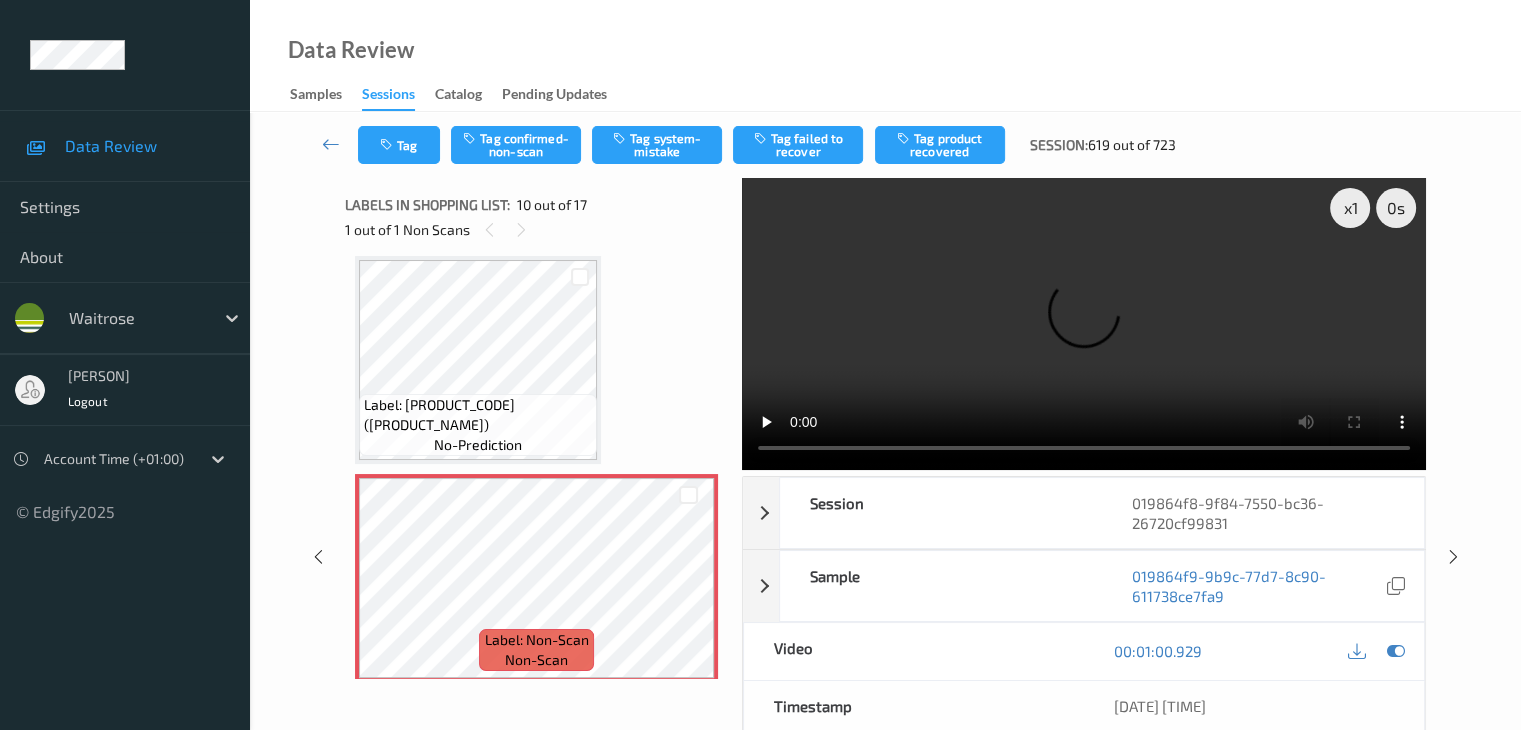 type 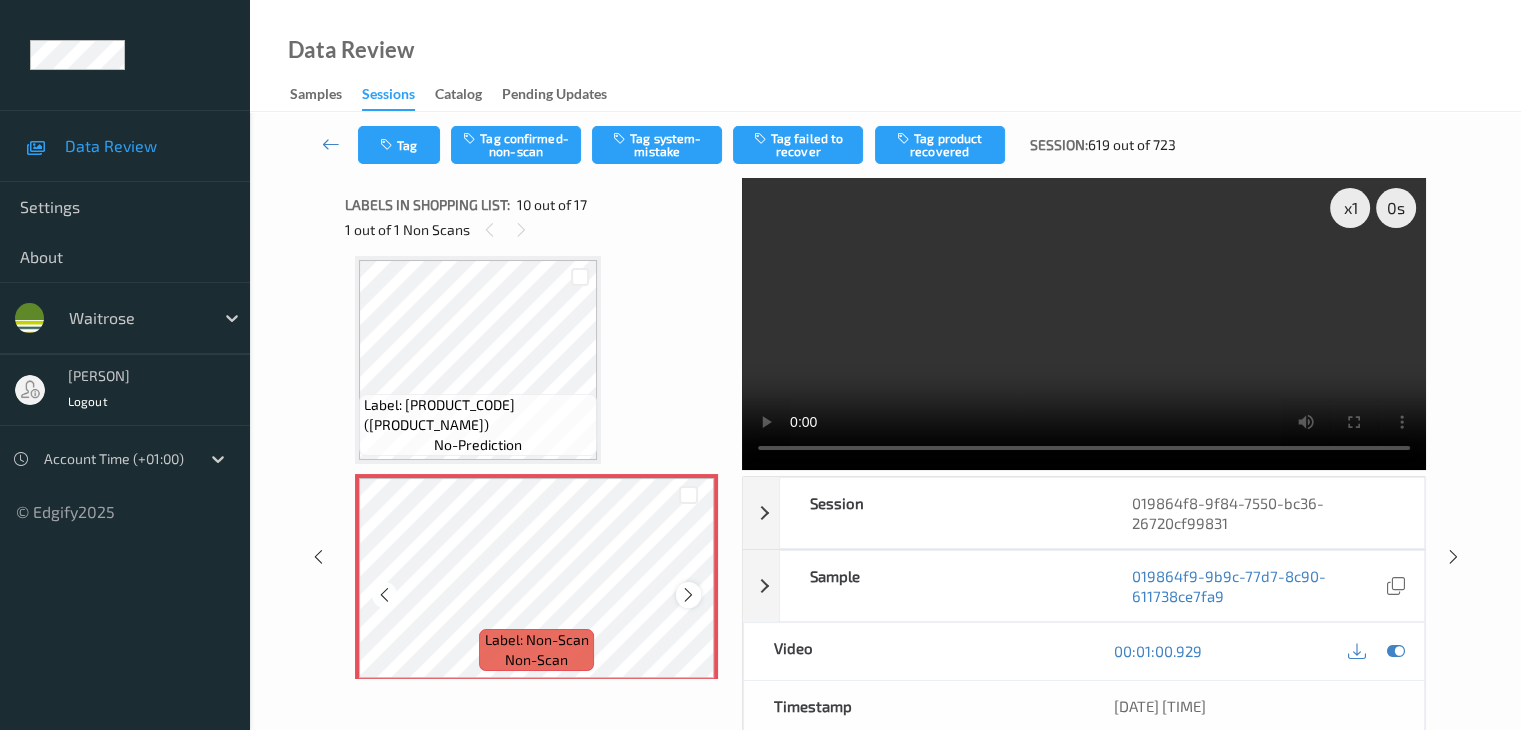 click at bounding box center [688, 595] 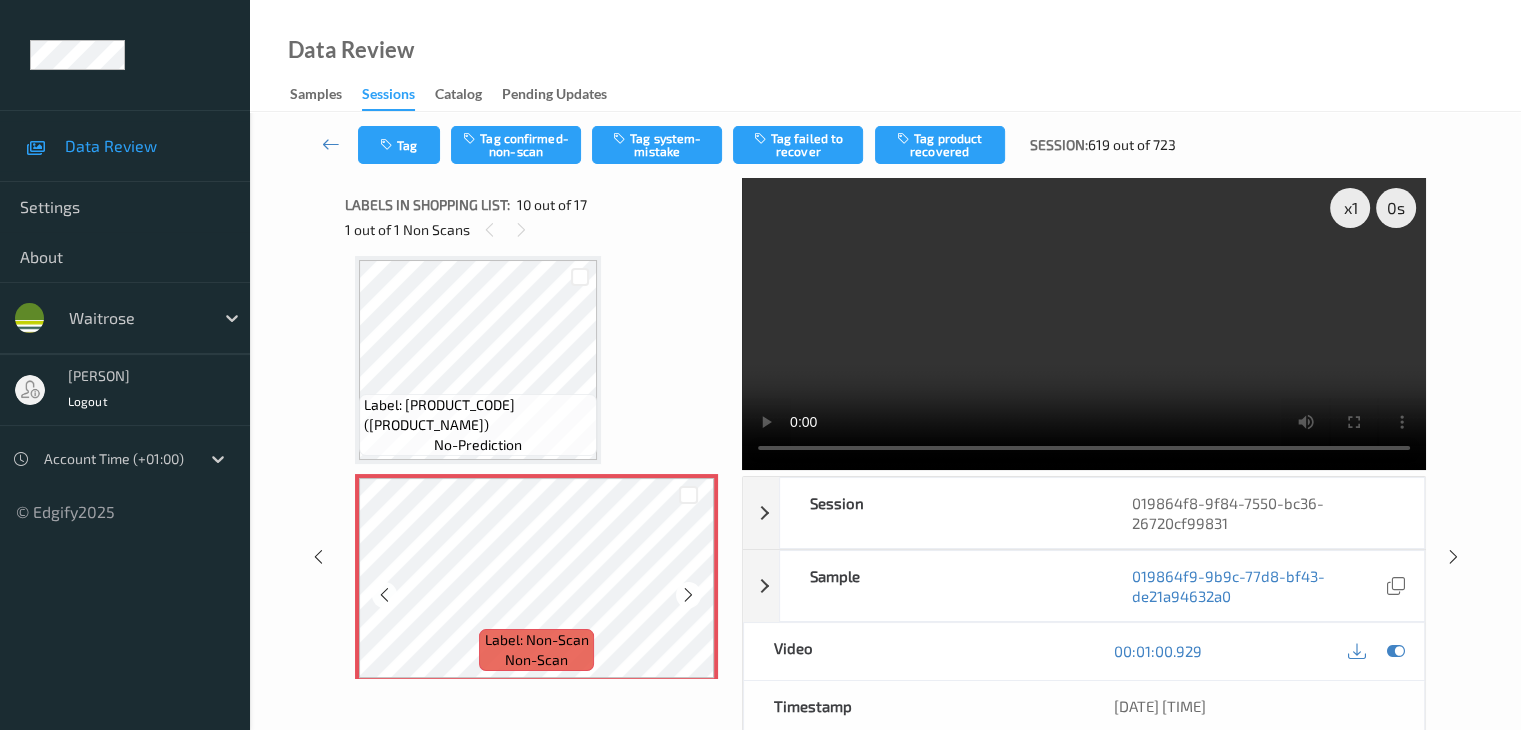 click at bounding box center [688, 595] 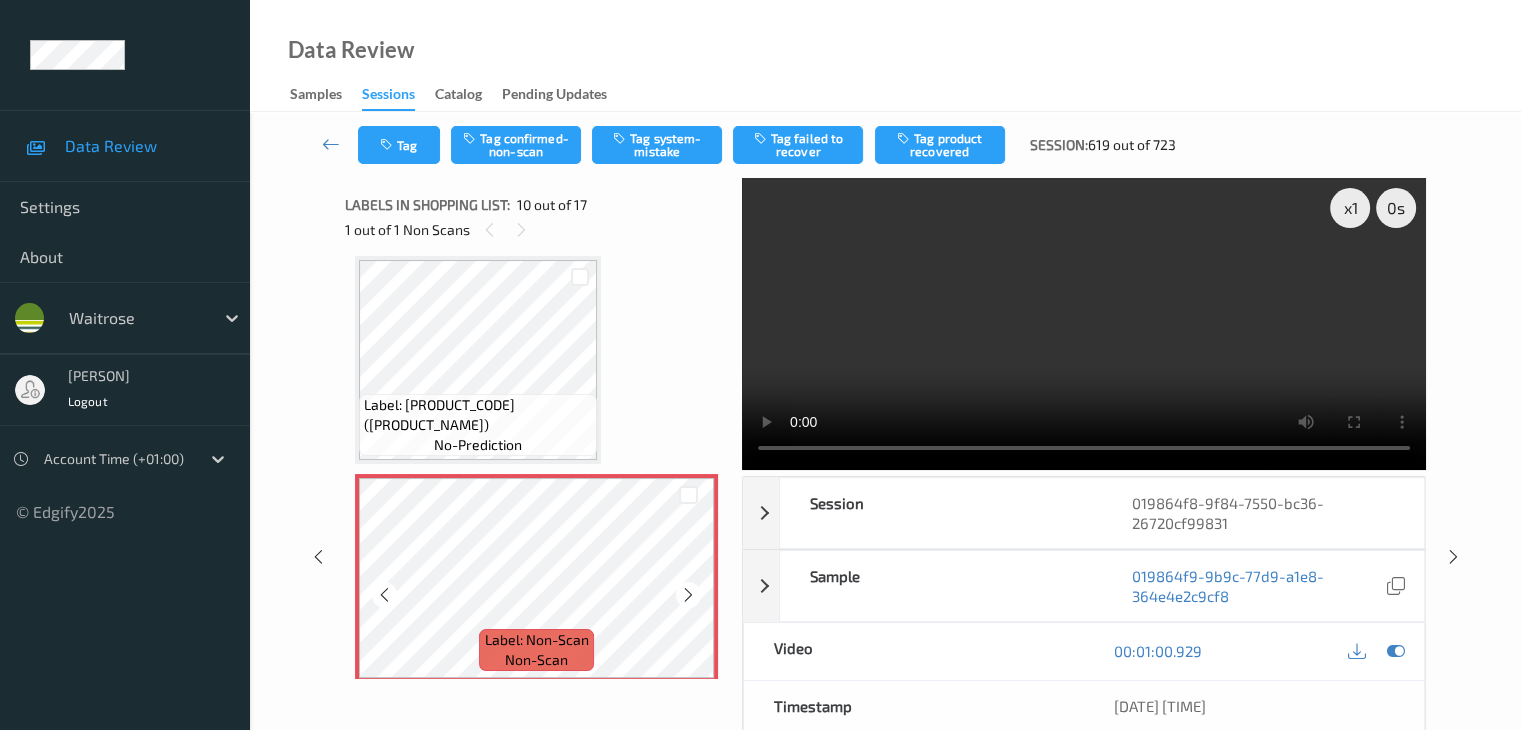 click at bounding box center (688, 595) 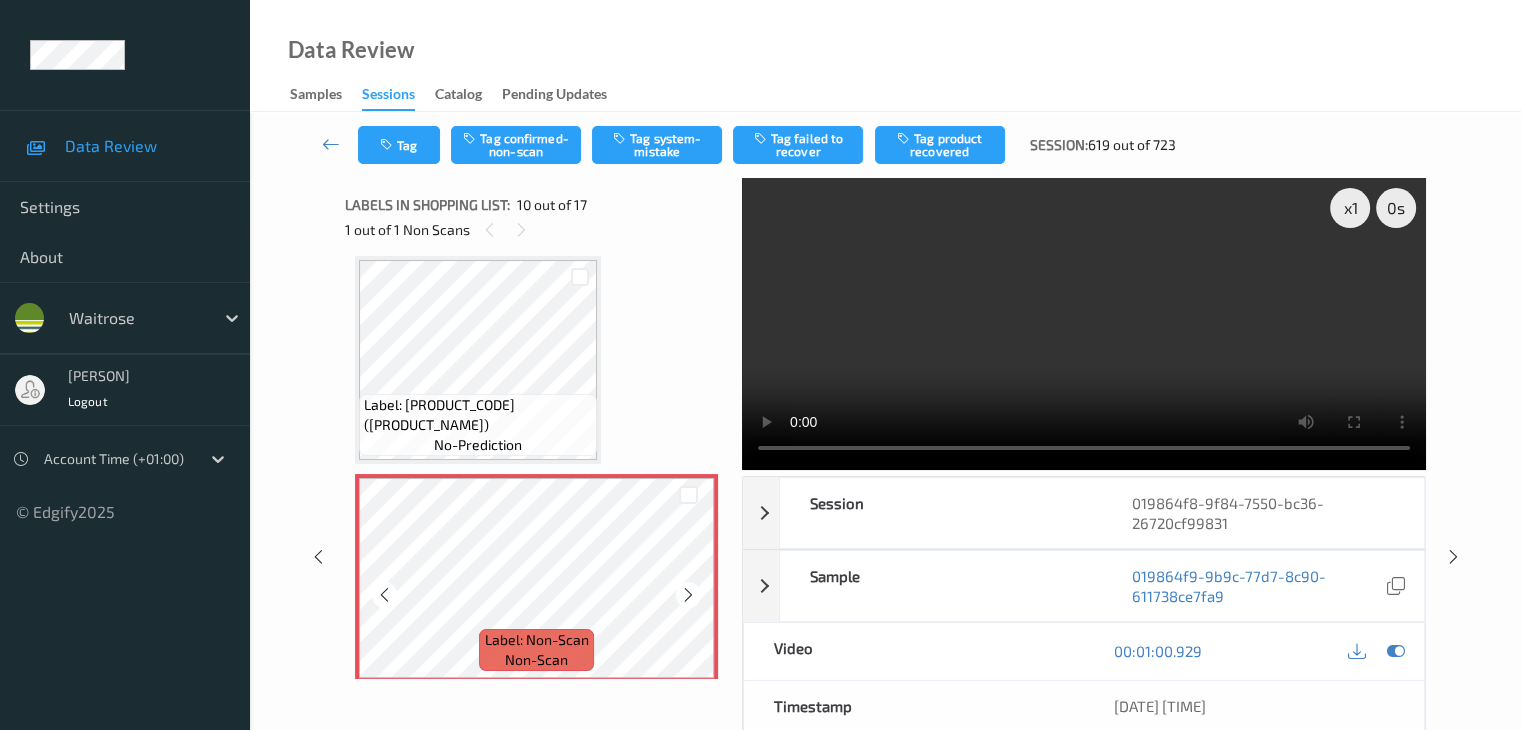 click at bounding box center (688, 595) 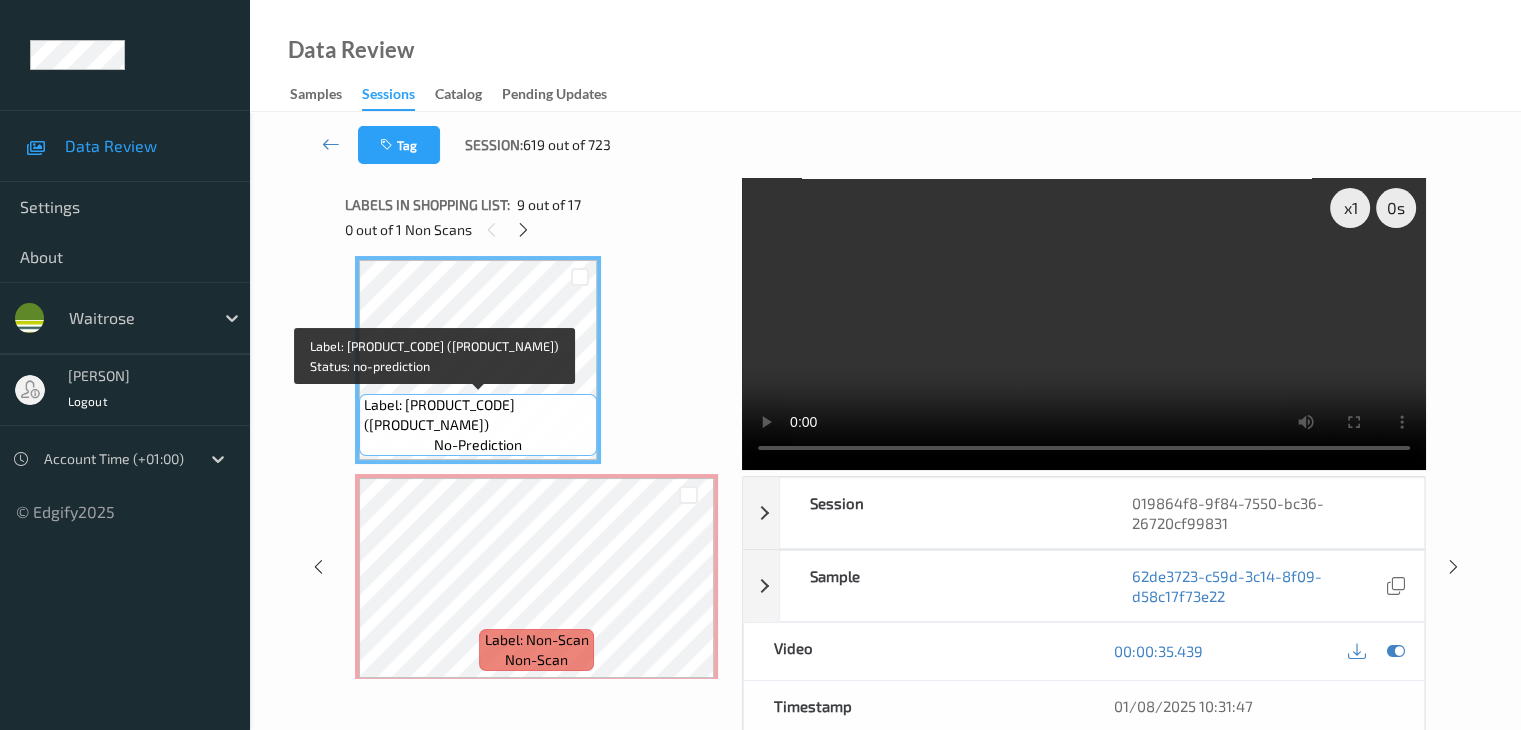 click on "Label: [PRODUCT_CODE] ([PRODUCT_NAME])" at bounding box center (478, 415) 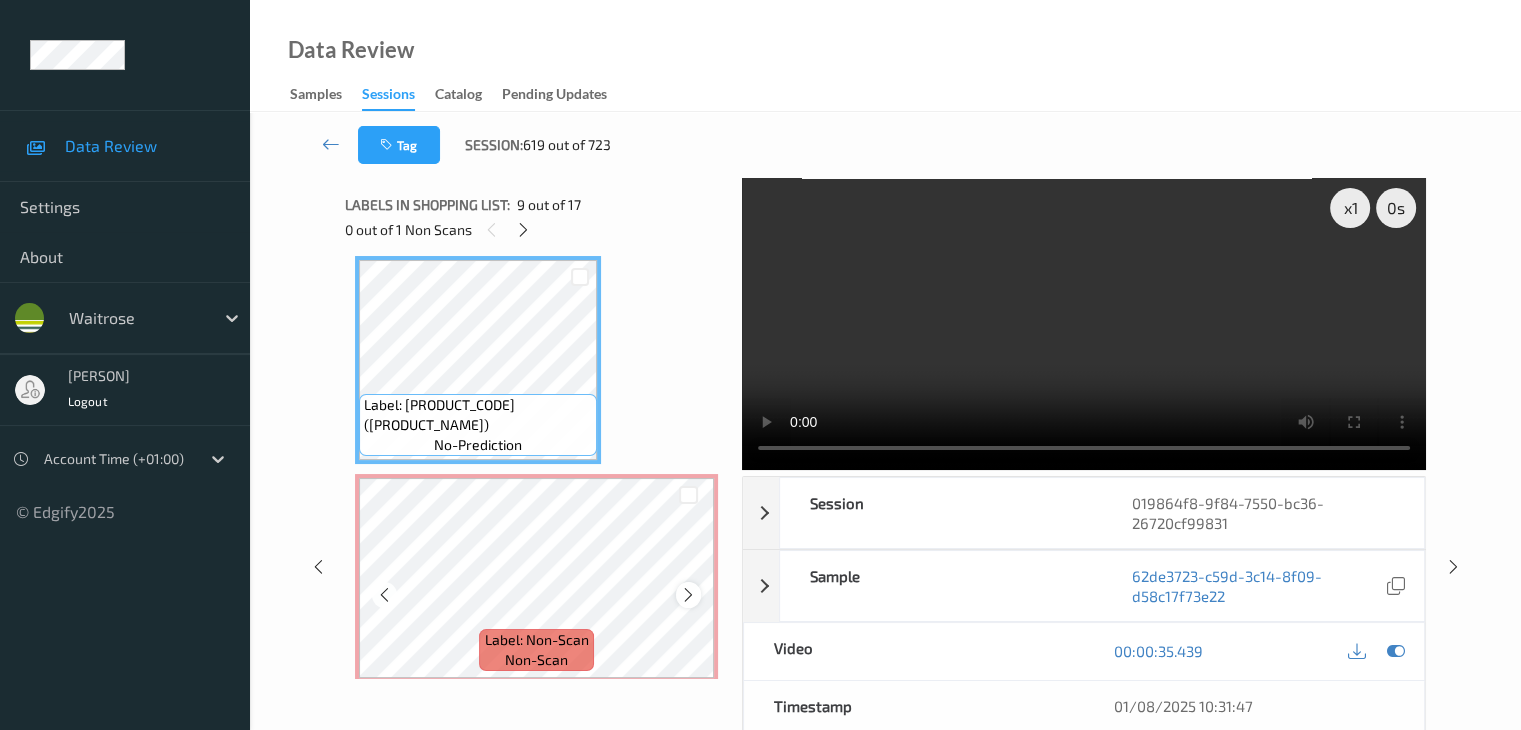 click at bounding box center [688, 595] 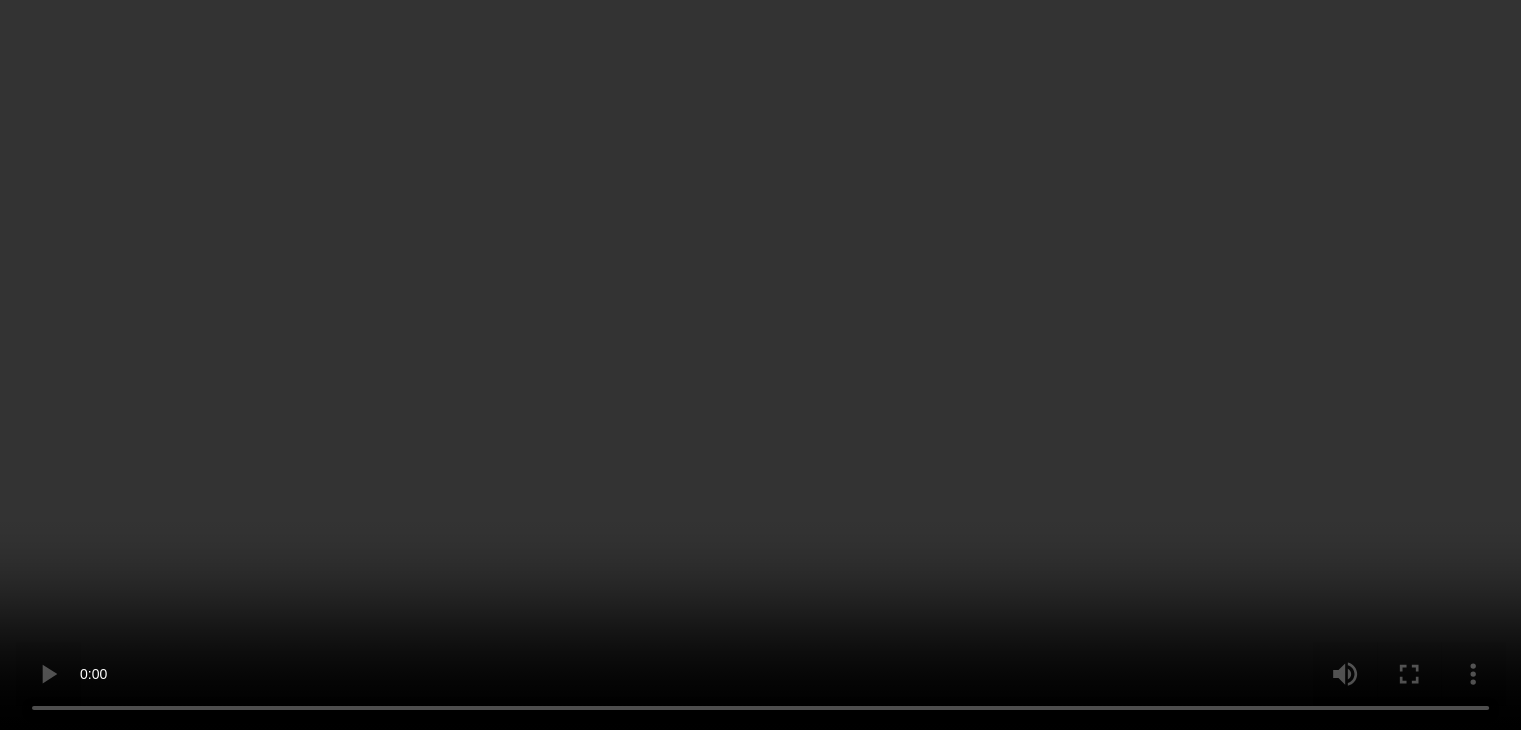 scroll, scrollTop: 1454, scrollLeft: 0, axis: vertical 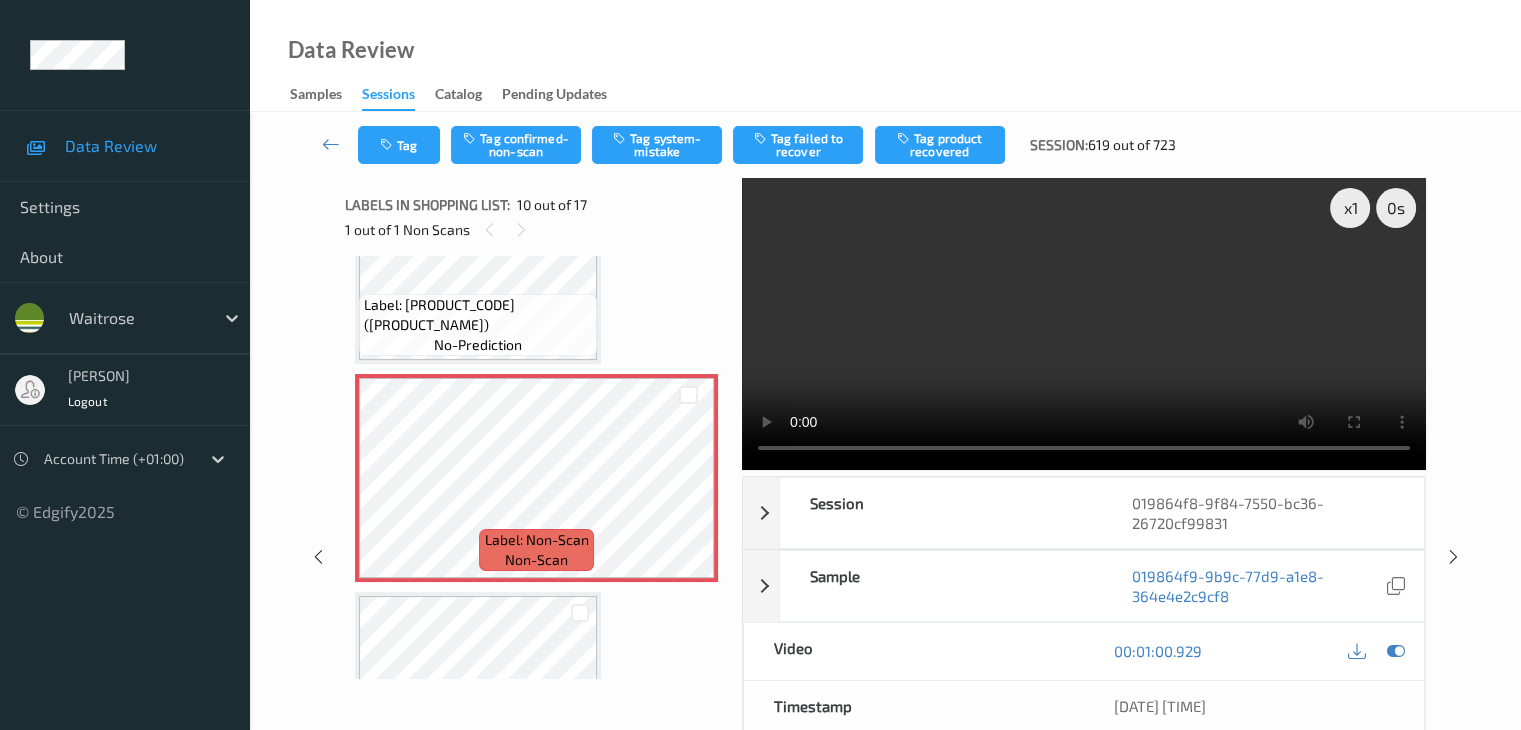 drag, startPoint x: 679, startPoint y: 153, endPoint x: 702, endPoint y: 170, distance: 28.600698 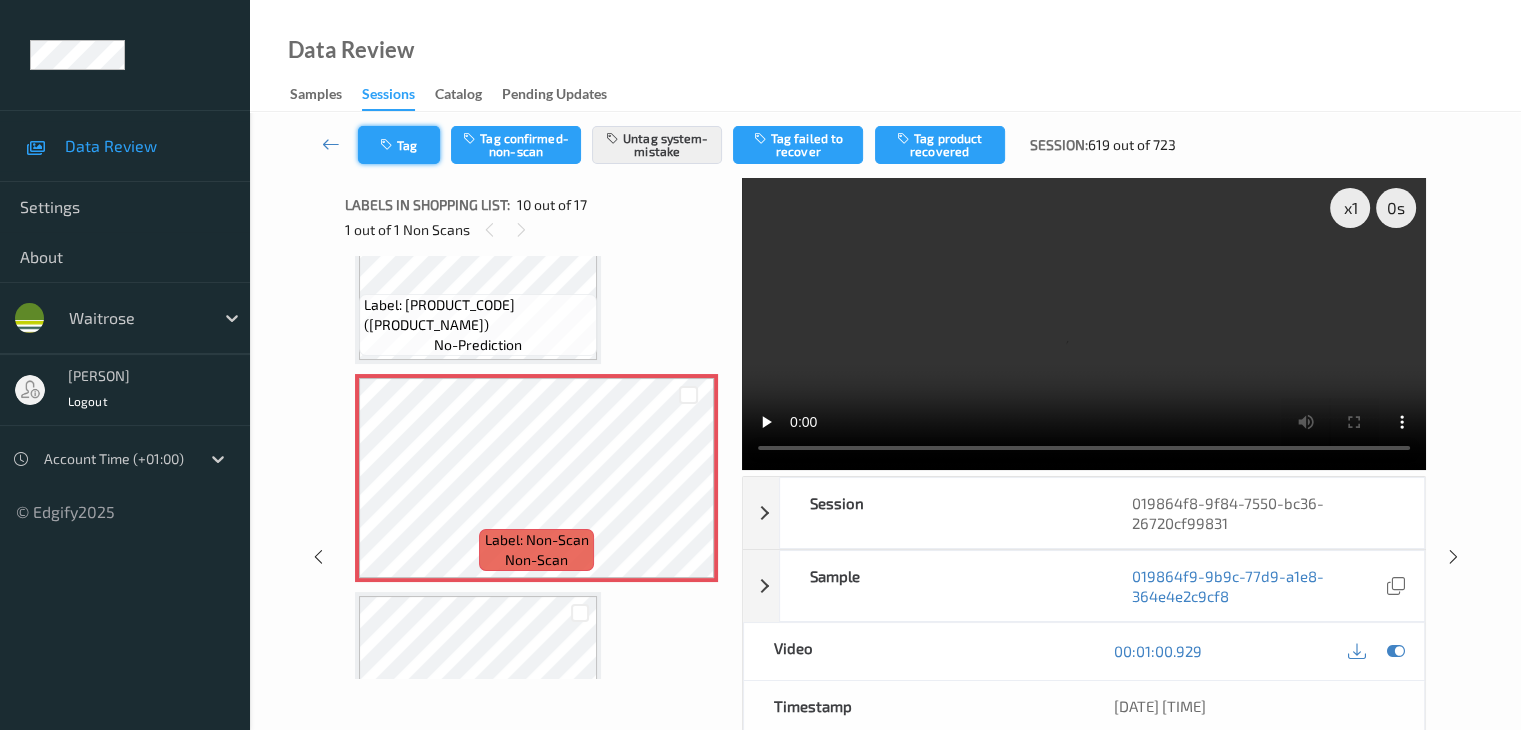 click on "Tag" at bounding box center [399, 145] 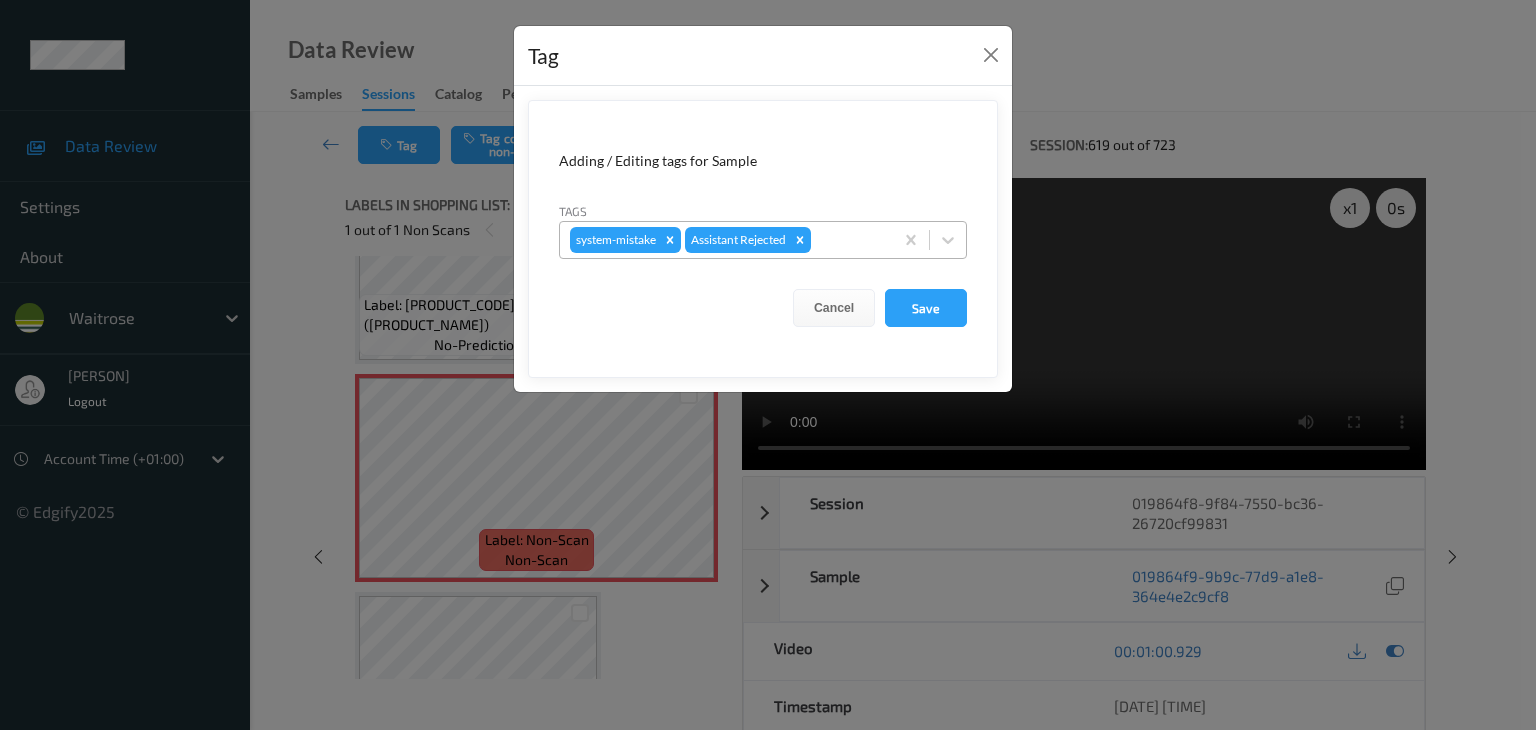 click at bounding box center (849, 240) 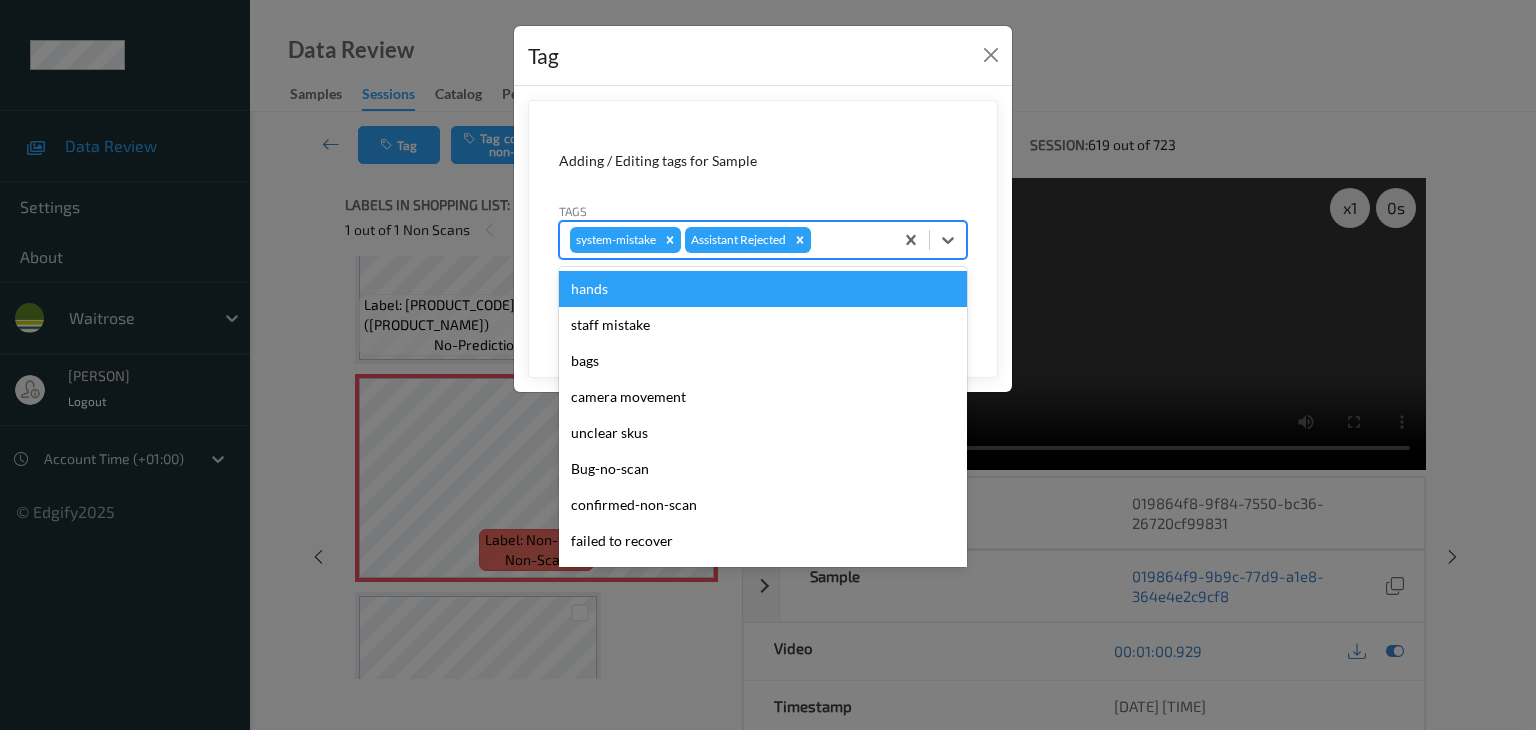 type on "u" 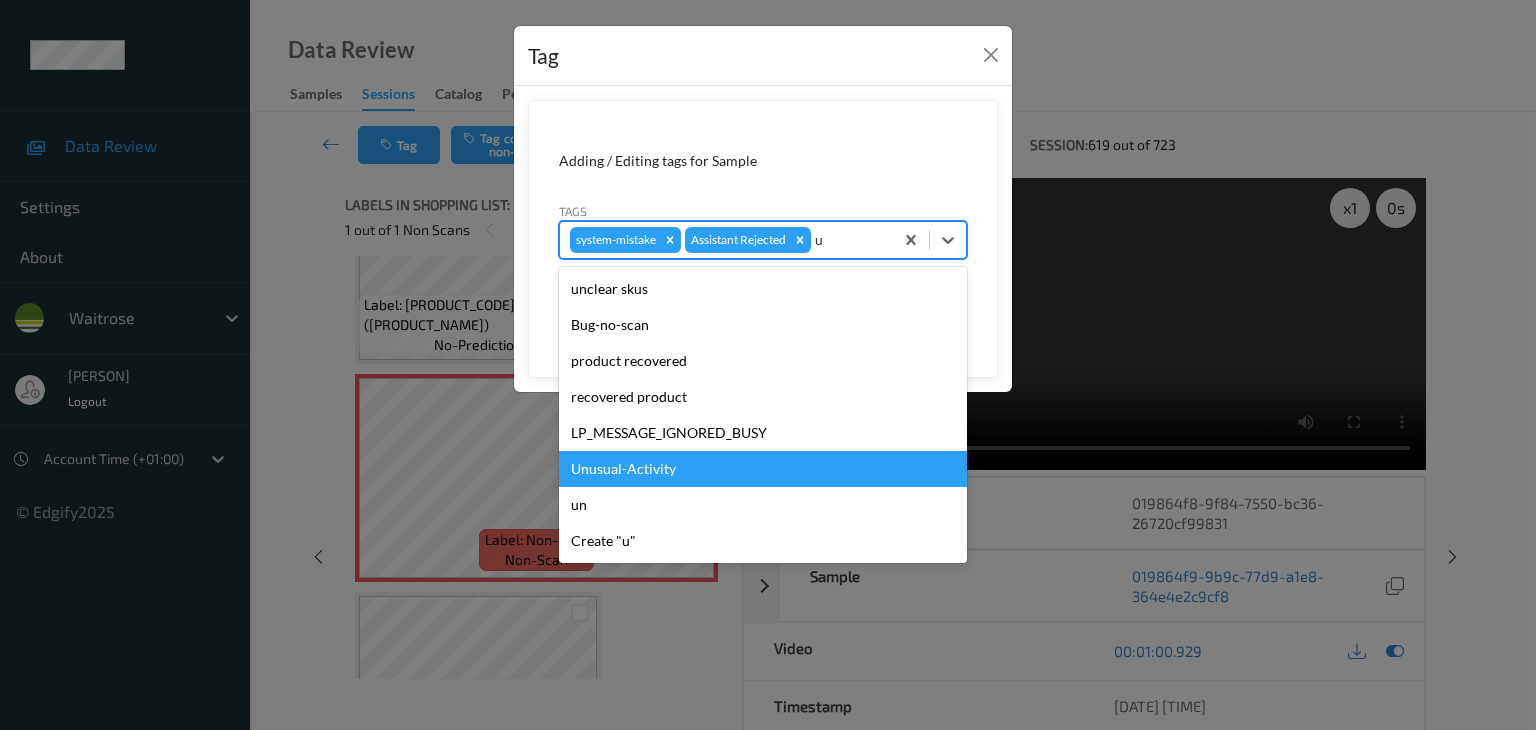 click on "Unusual-Activity" at bounding box center (763, 469) 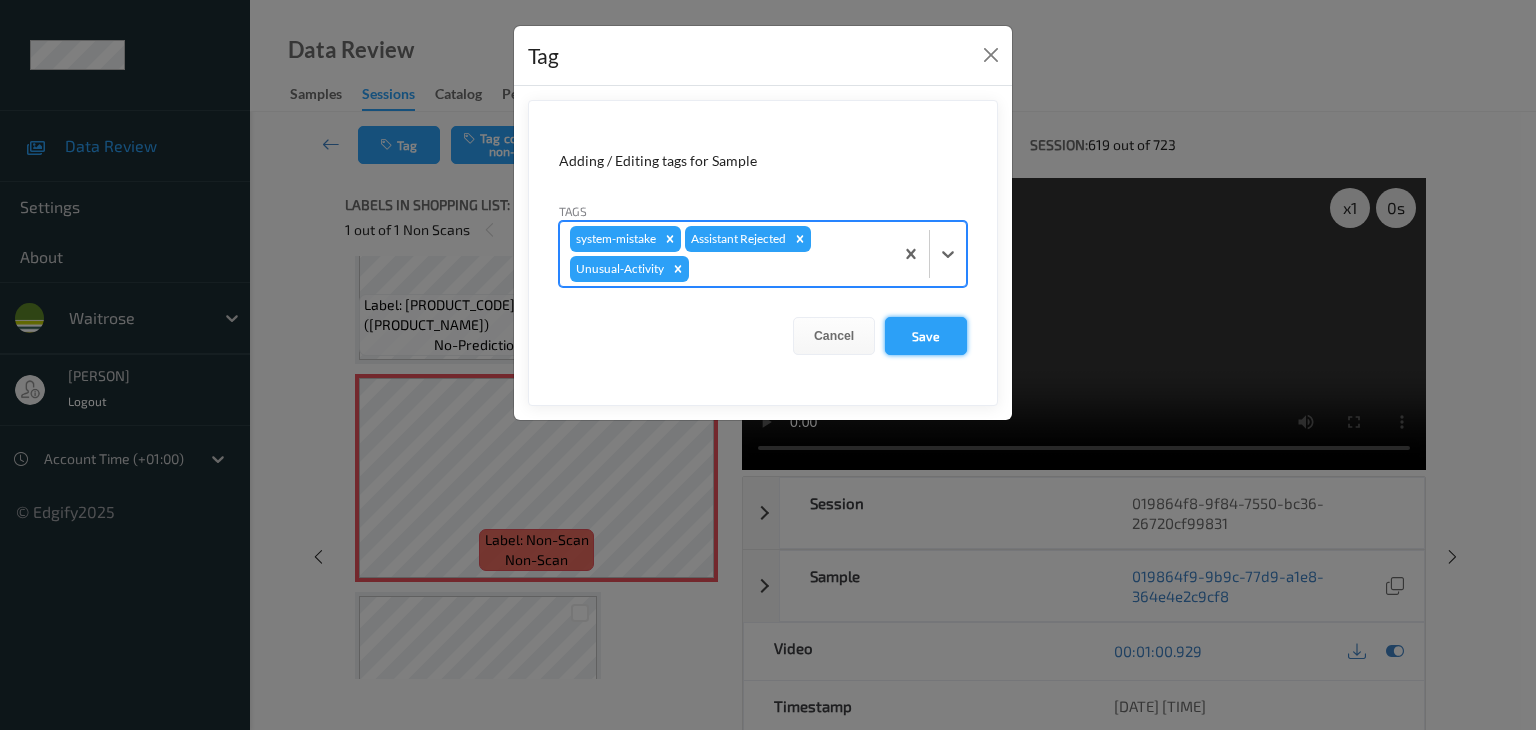 click on "Save" at bounding box center [926, 336] 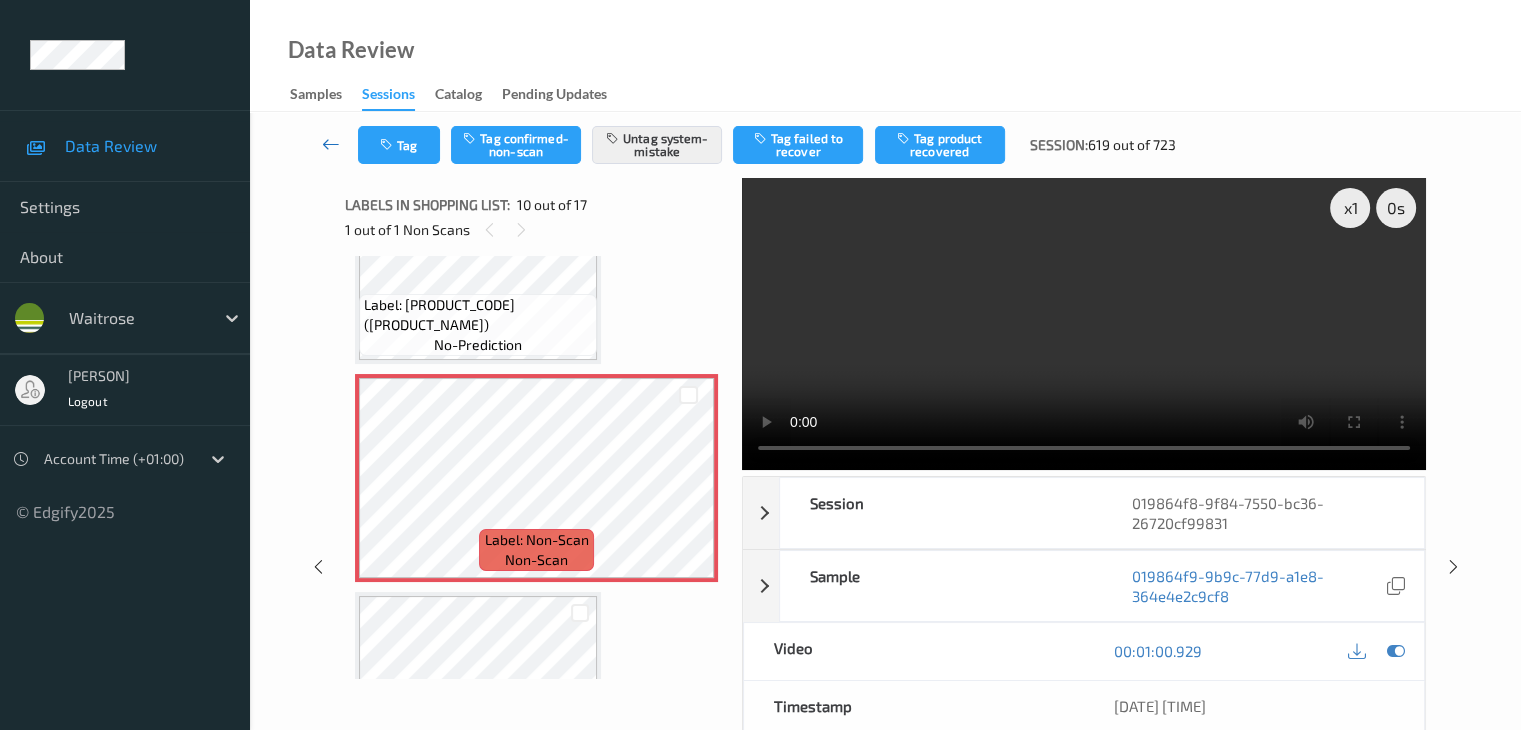 click at bounding box center (331, 144) 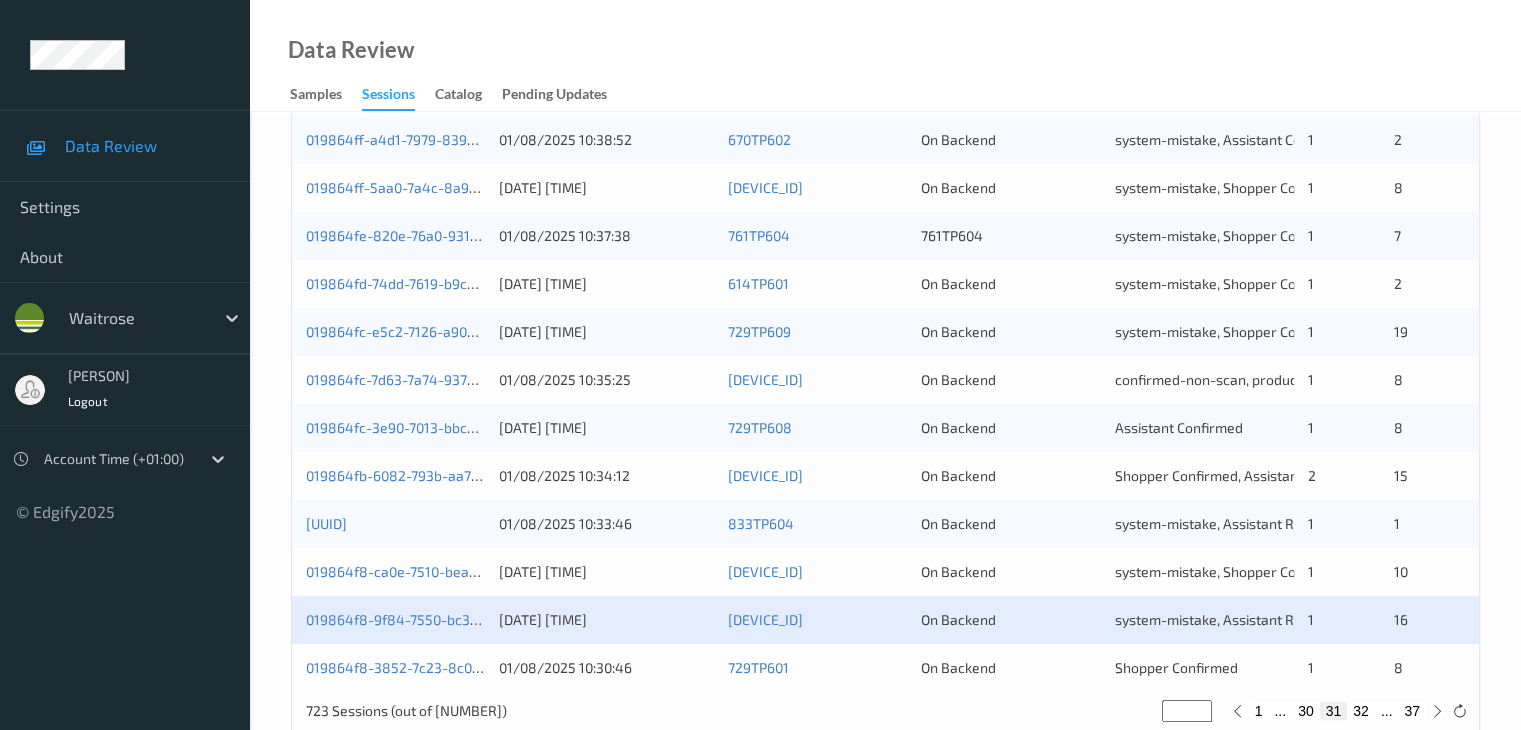 scroll, scrollTop: 932, scrollLeft: 0, axis: vertical 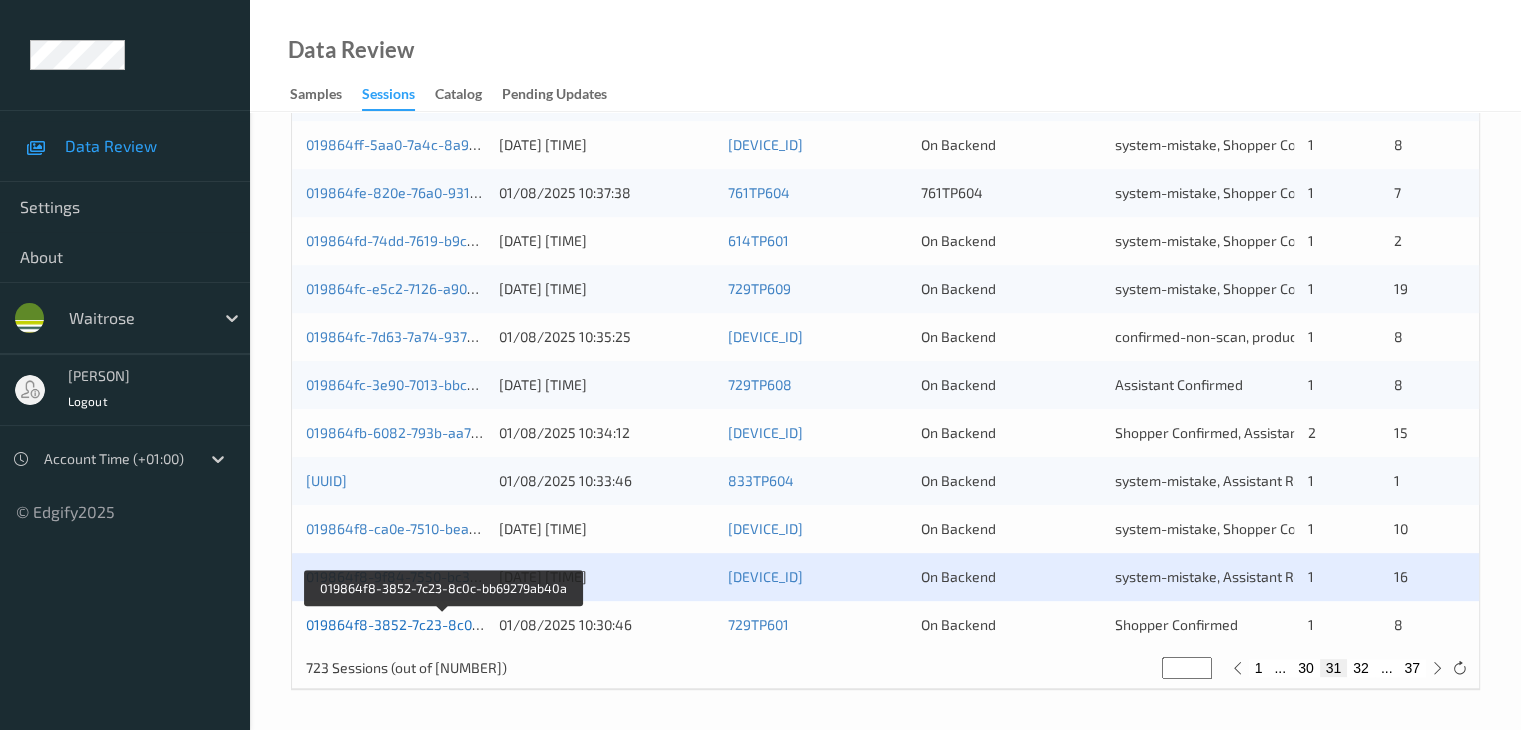 click on "019864f8-3852-7c23-8c0c-bb69279ab40a" at bounding box center (443, 624) 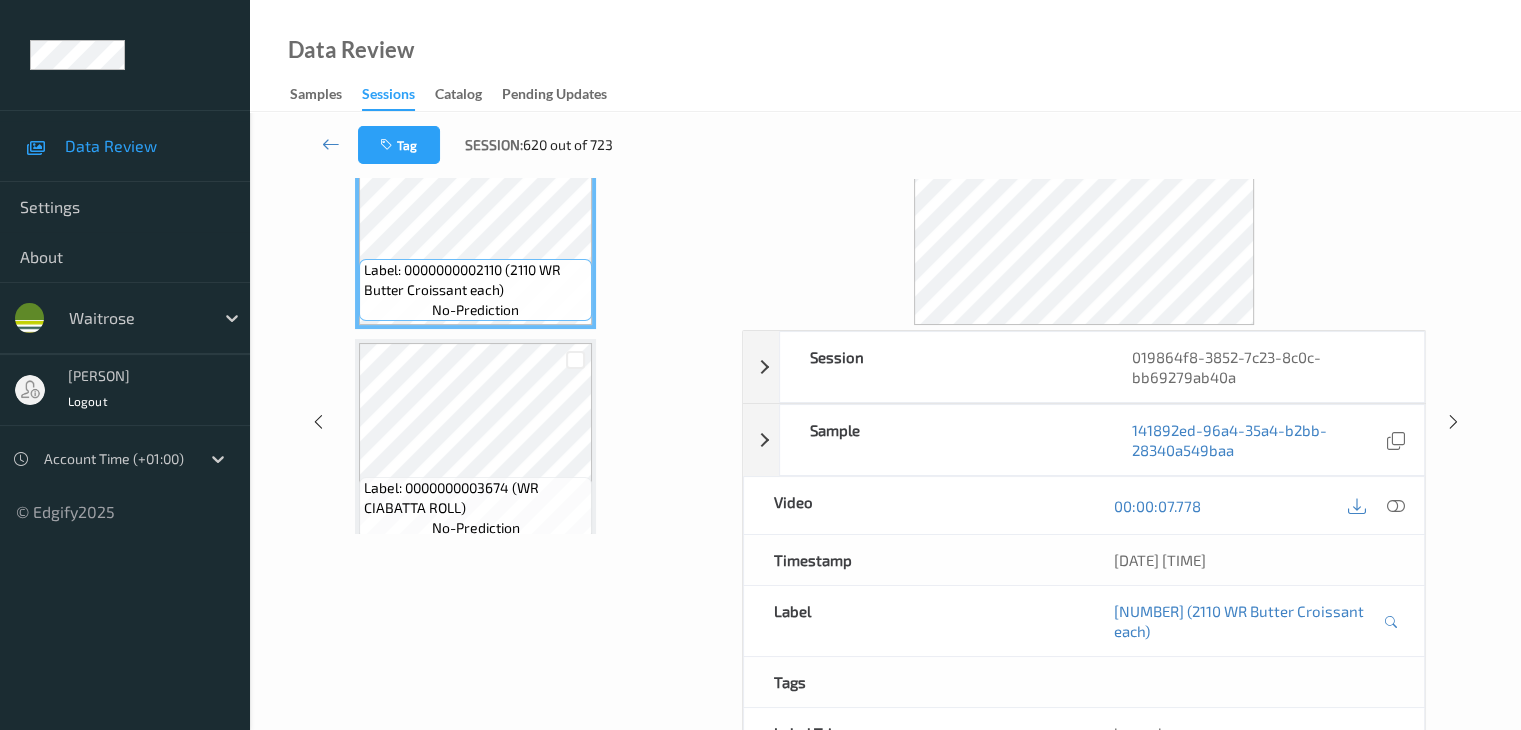 scroll, scrollTop: 0, scrollLeft: 0, axis: both 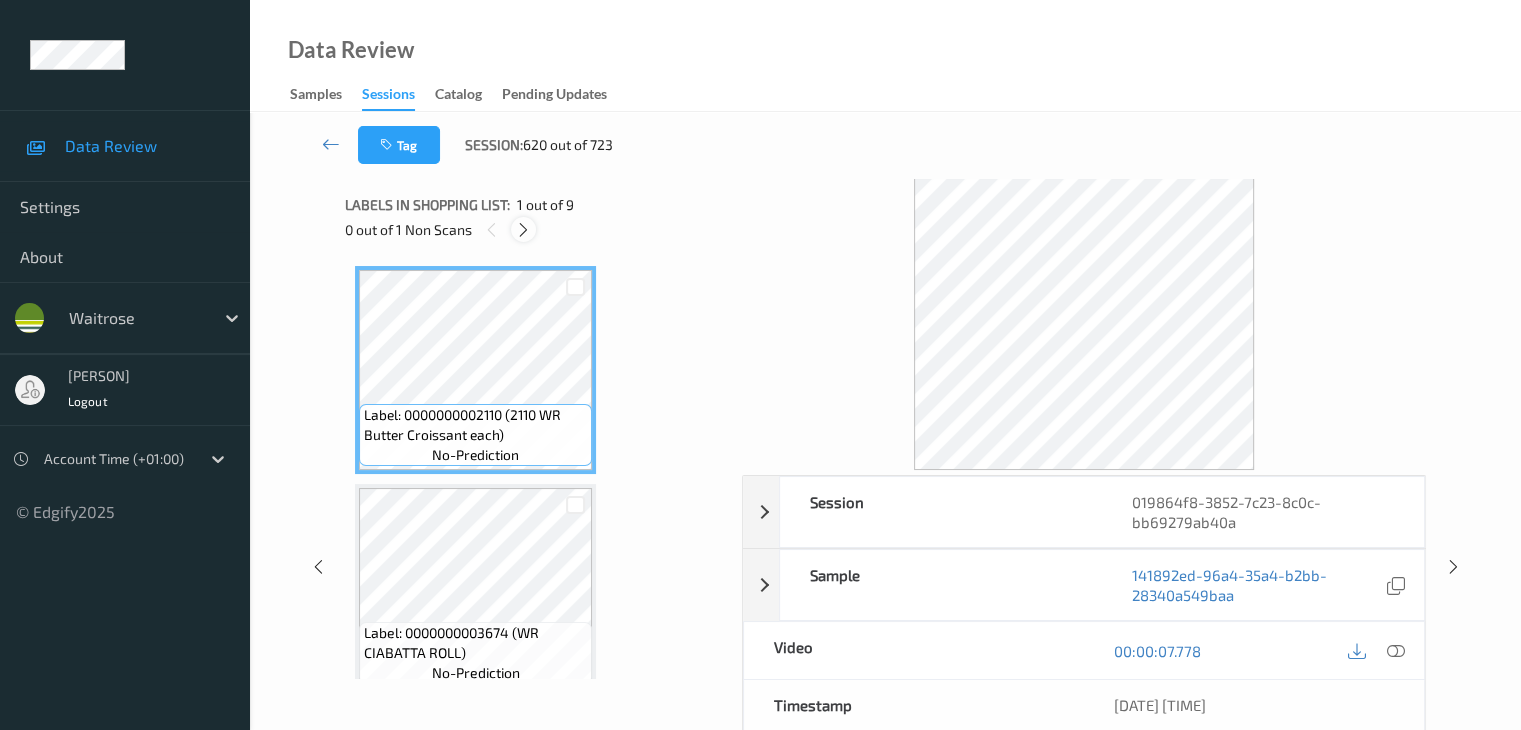 click at bounding box center (523, 229) 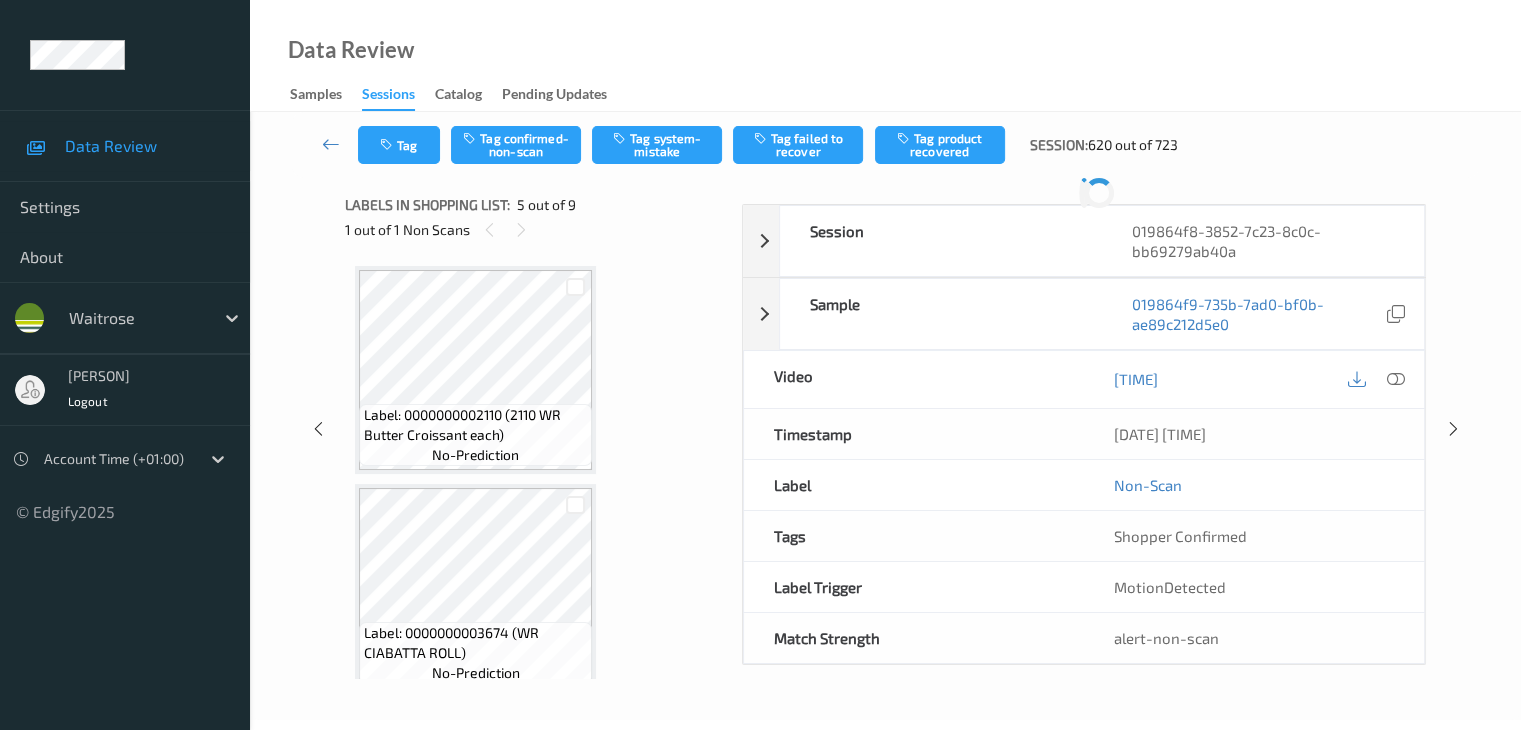 scroll, scrollTop: 664, scrollLeft: 0, axis: vertical 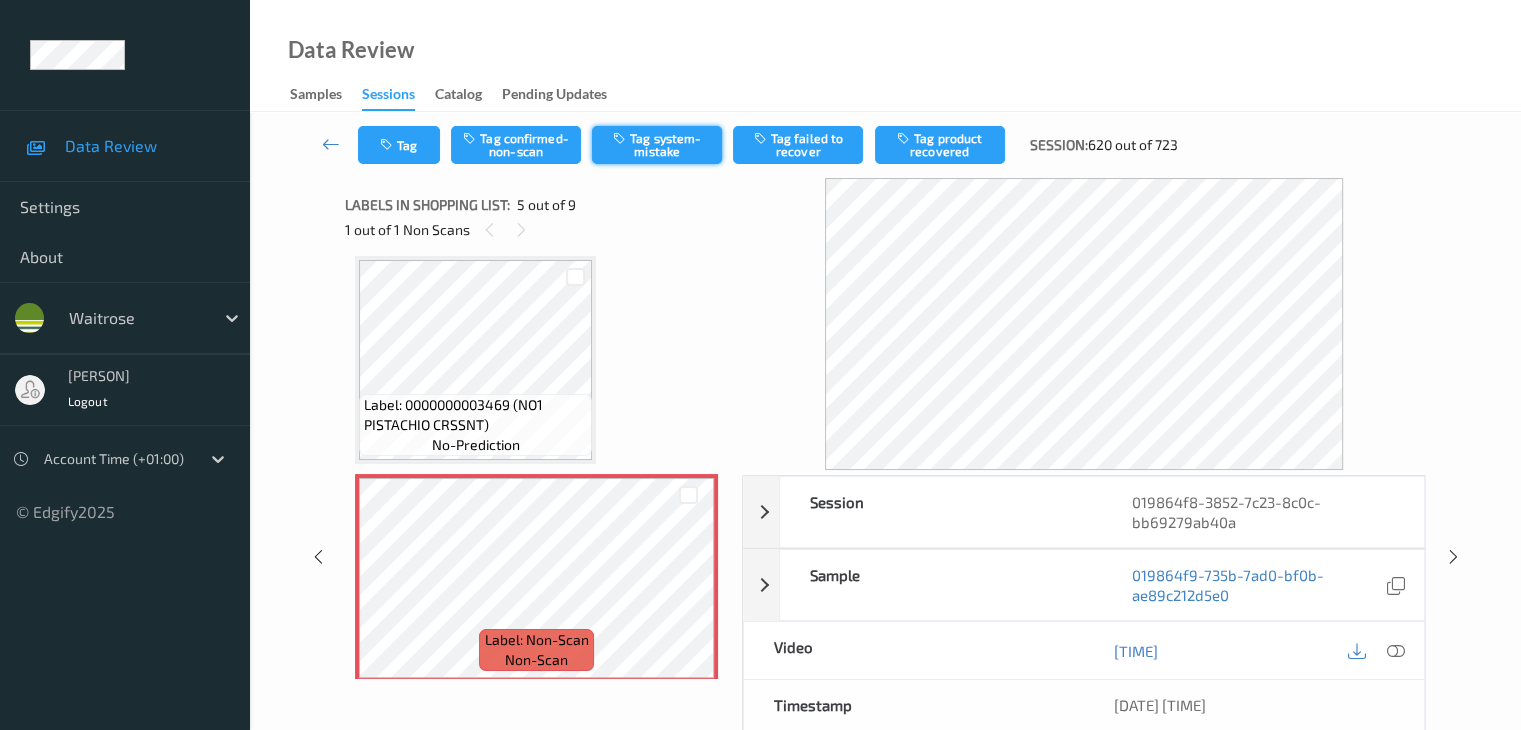 click on "Tag   system-mistake" at bounding box center (657, 145) 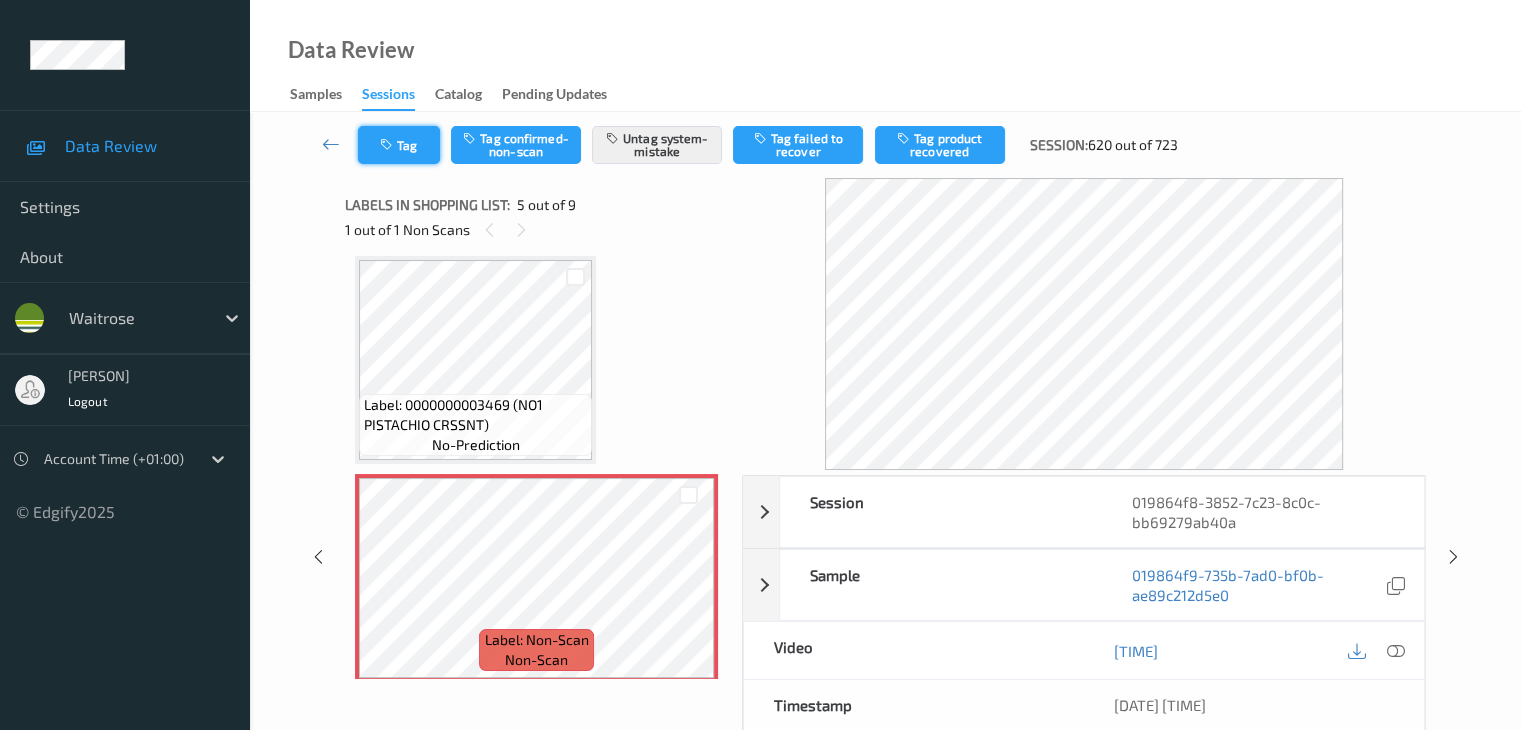 click on "Tag" at bounding box center [399, 145] 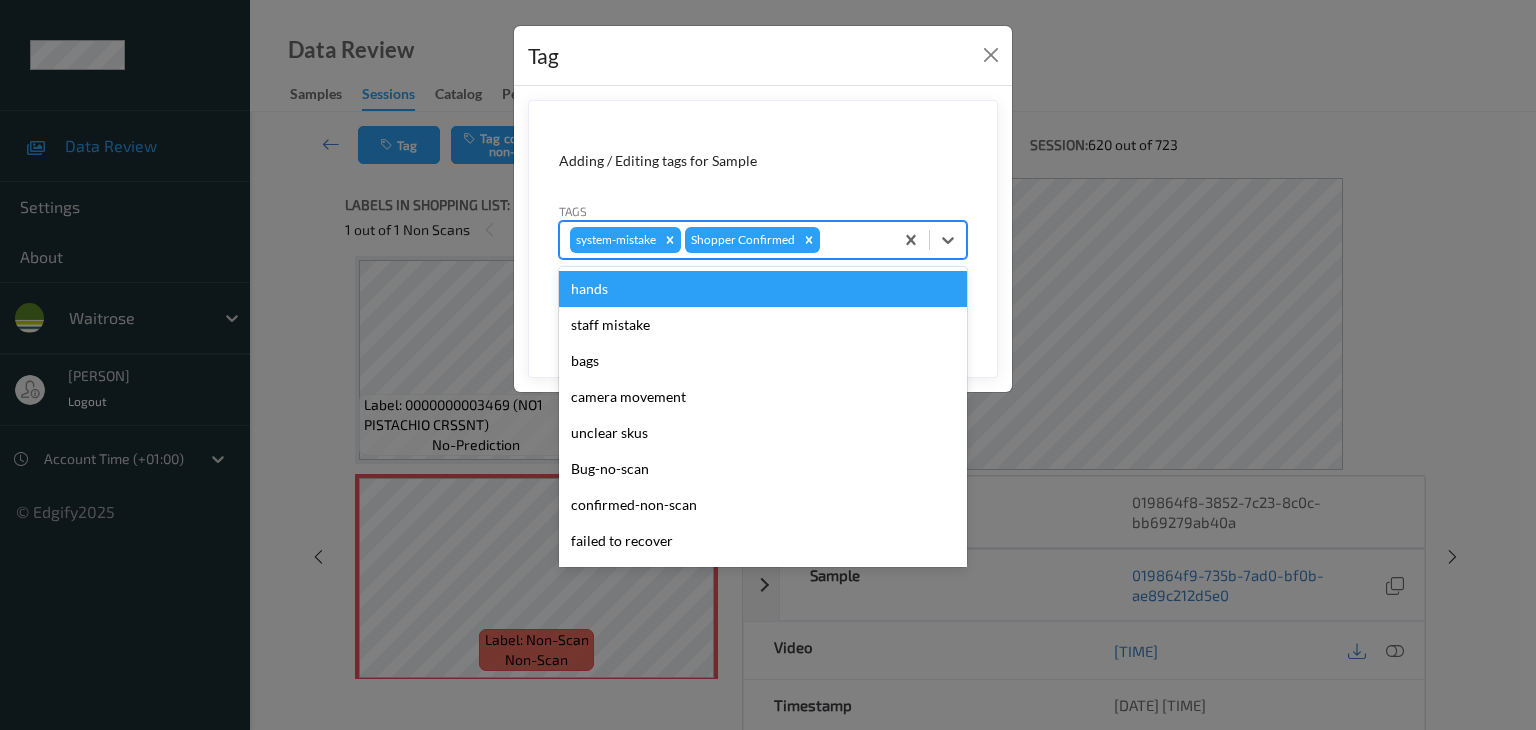 click at bounding box center (853, 240) 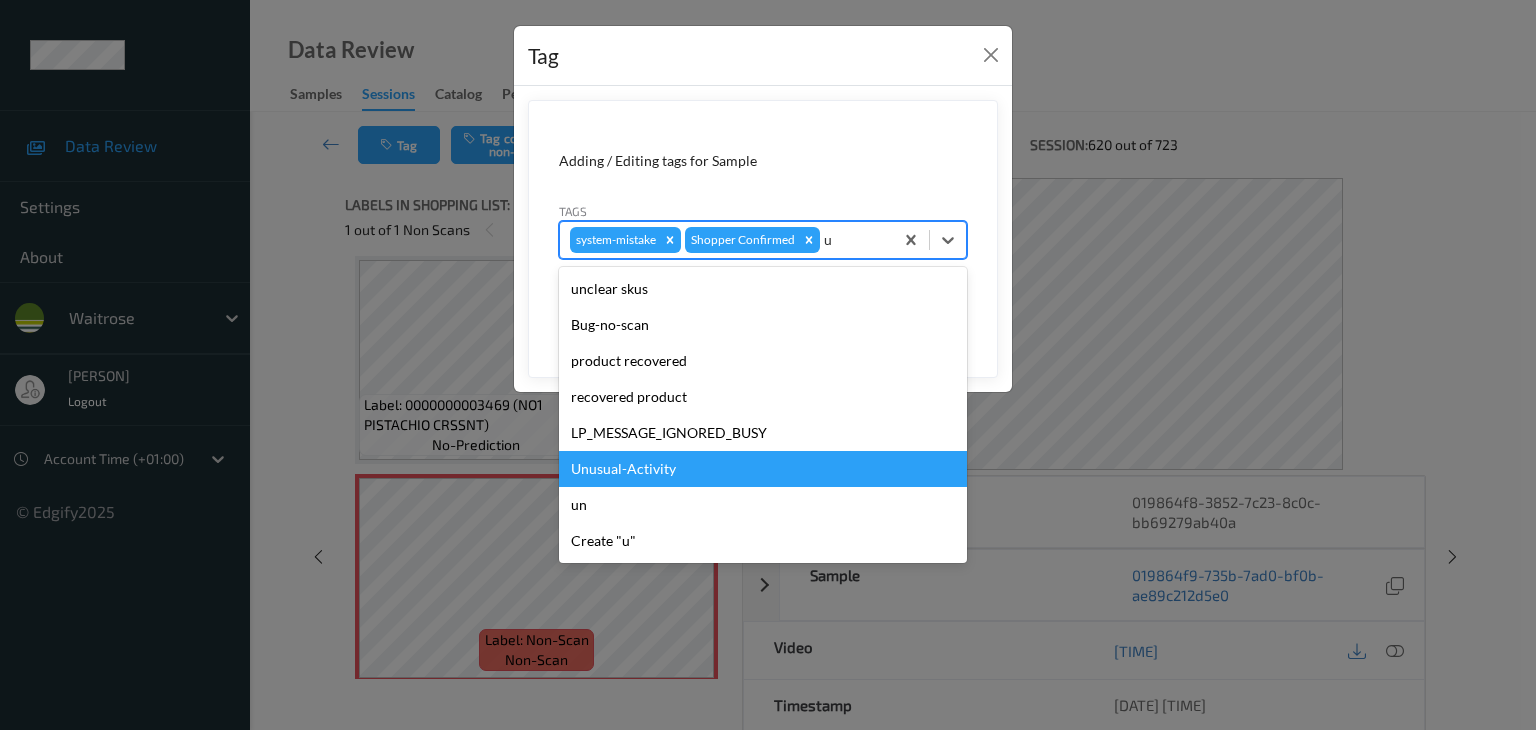 click on "Unusual-Activity" at bounding box center (763, 469) 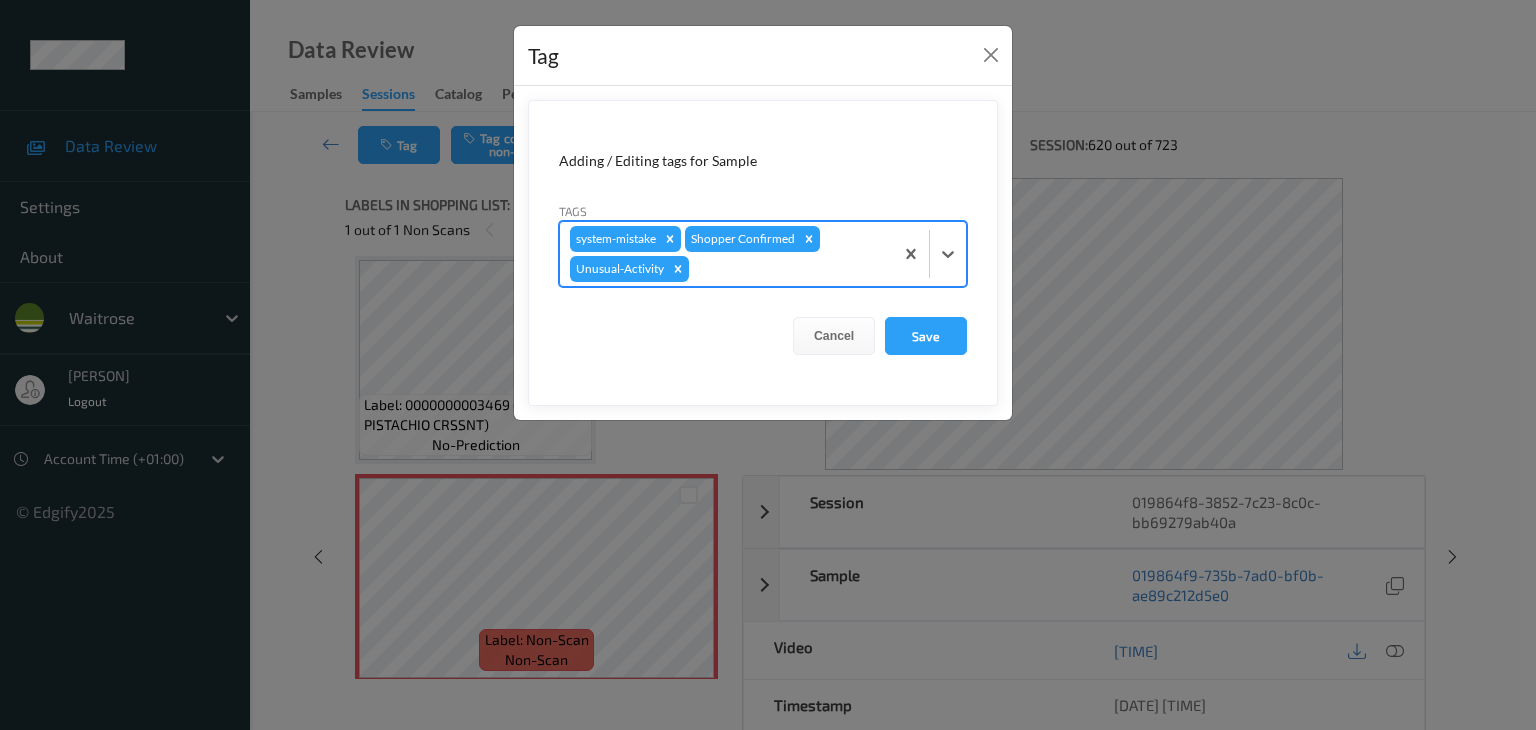 type on "p" 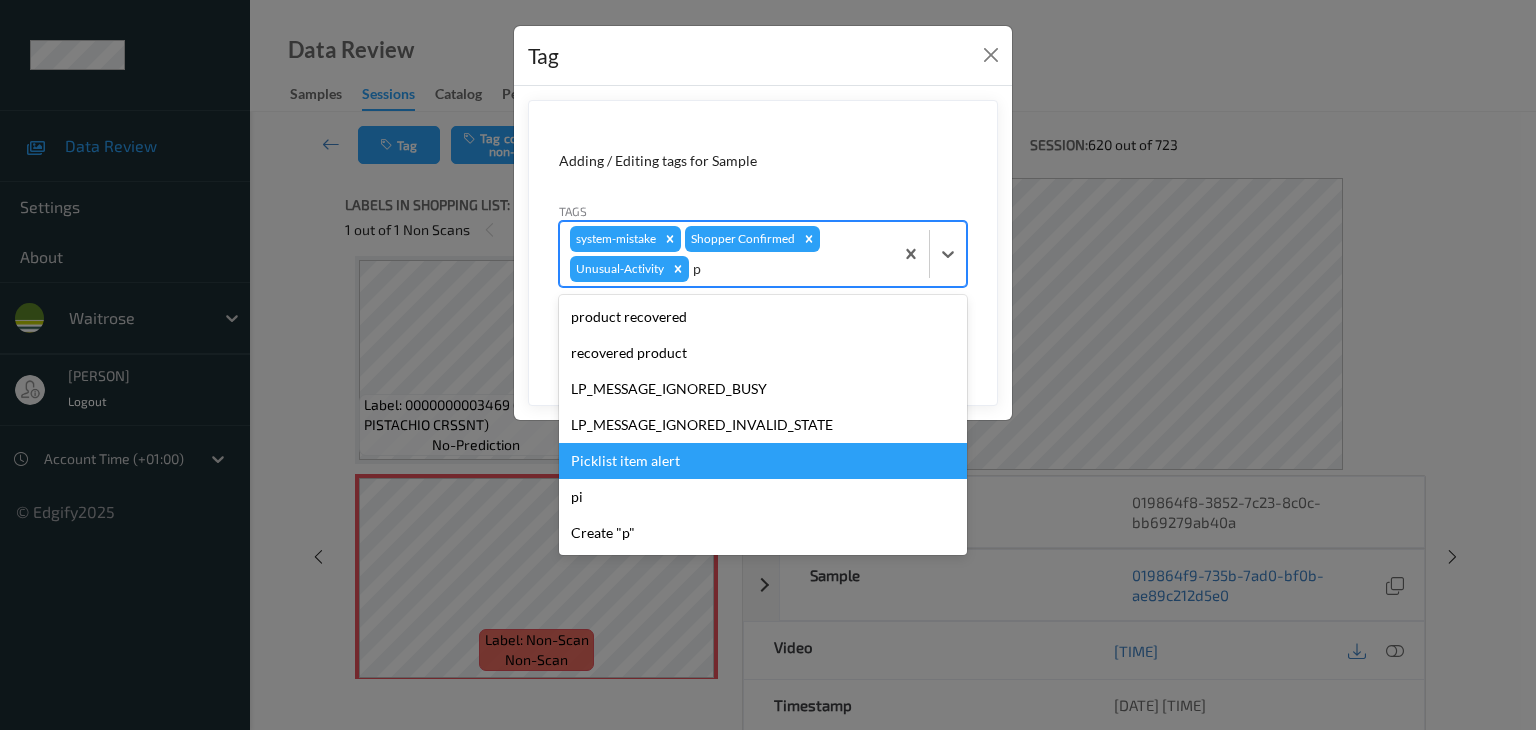 click on "Picklist item alert" at bounding box center [763, 461] 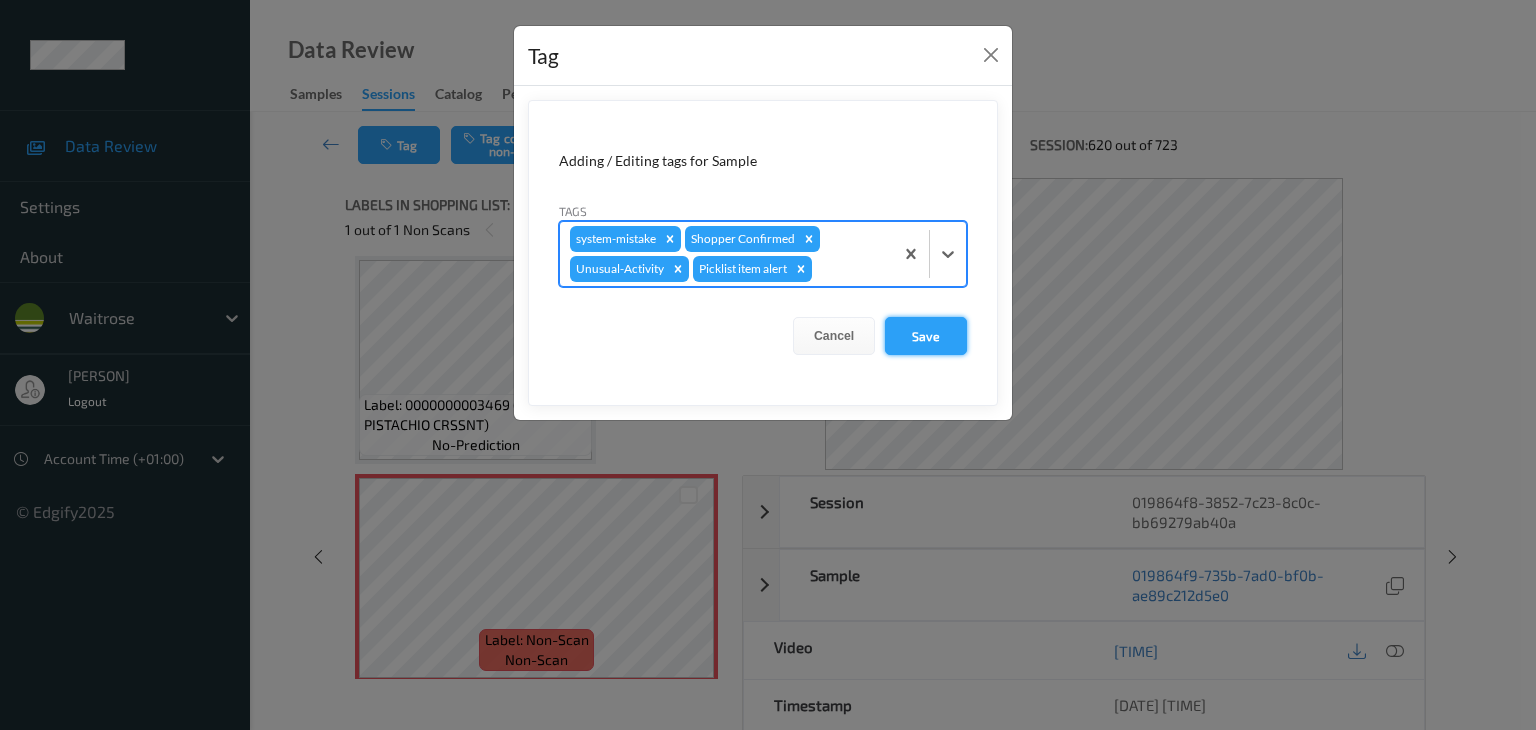 click on "Save" at bounding box center [926, 336] 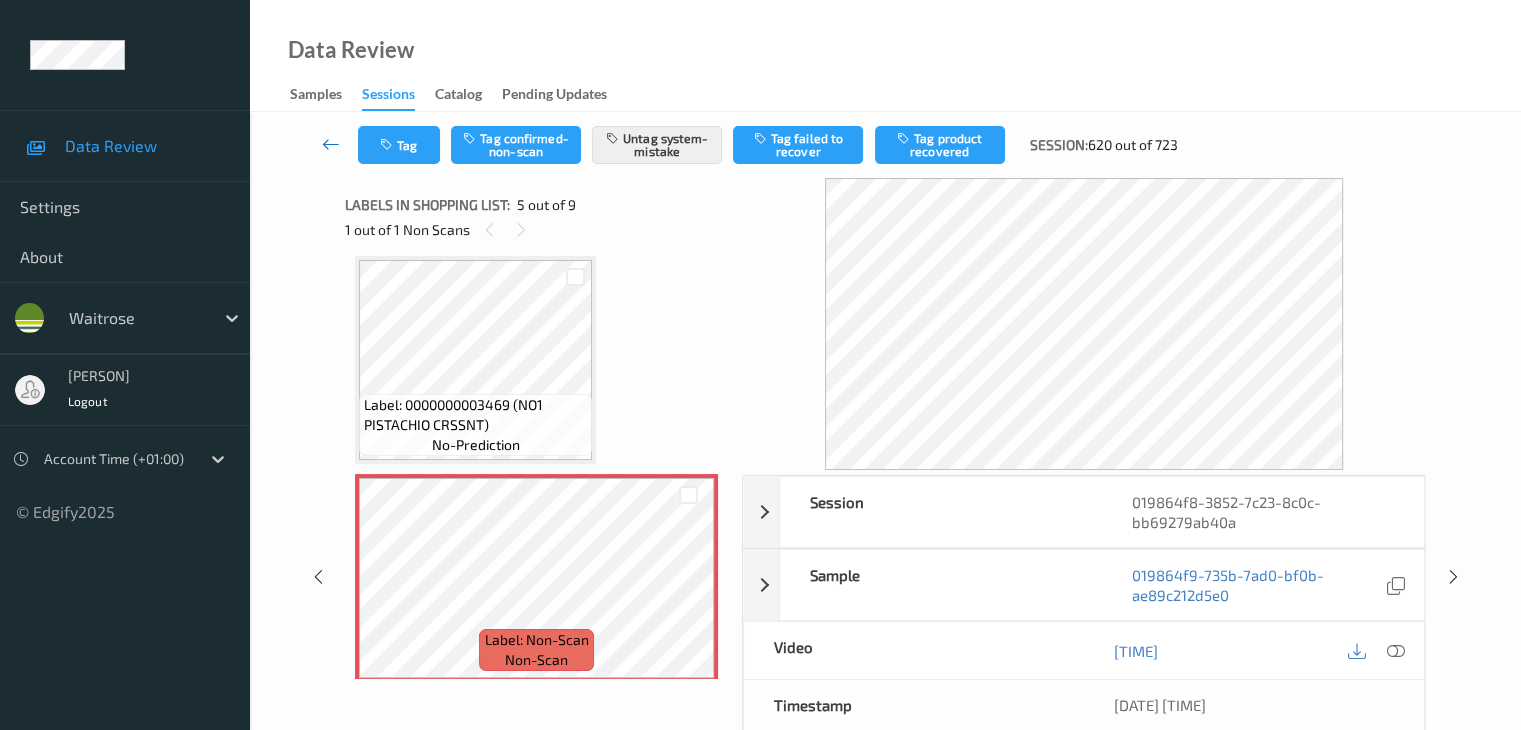 click at bounding box center [331, 144] 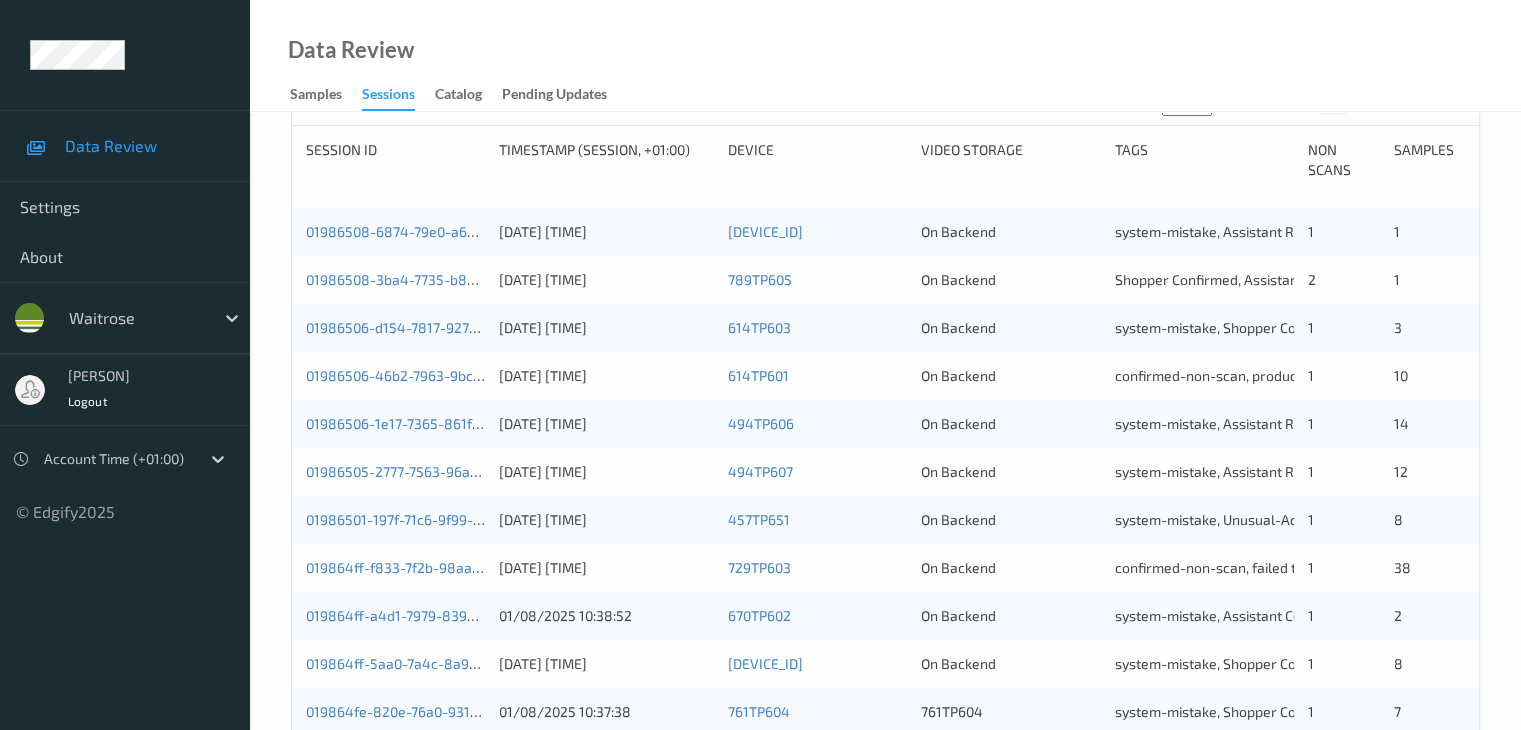 scroll, scrollTop: 332, scrollLeft: 0, axis: vertical 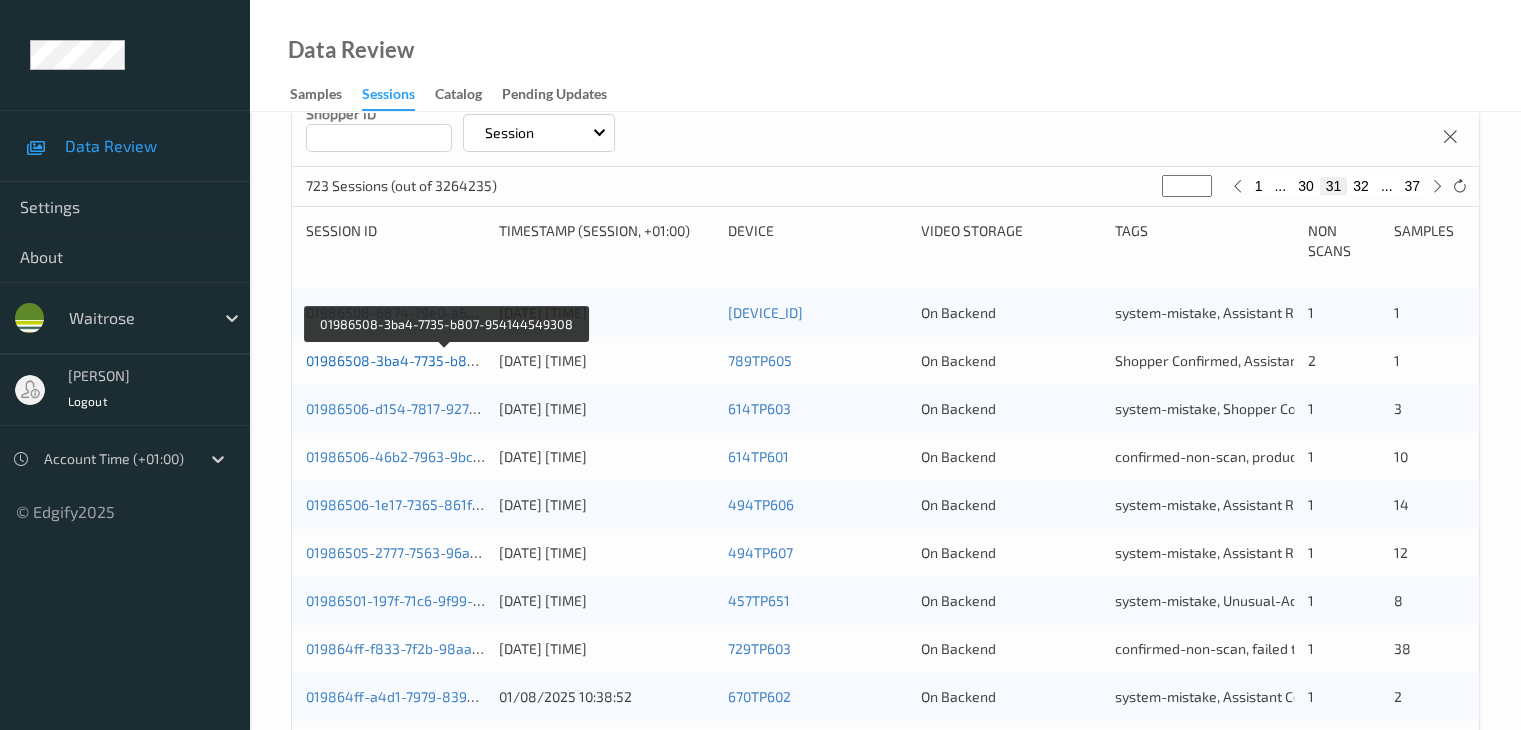 click on "01986508-3ba4-7735-b807-954144549308" at bounding box center (446, 360) 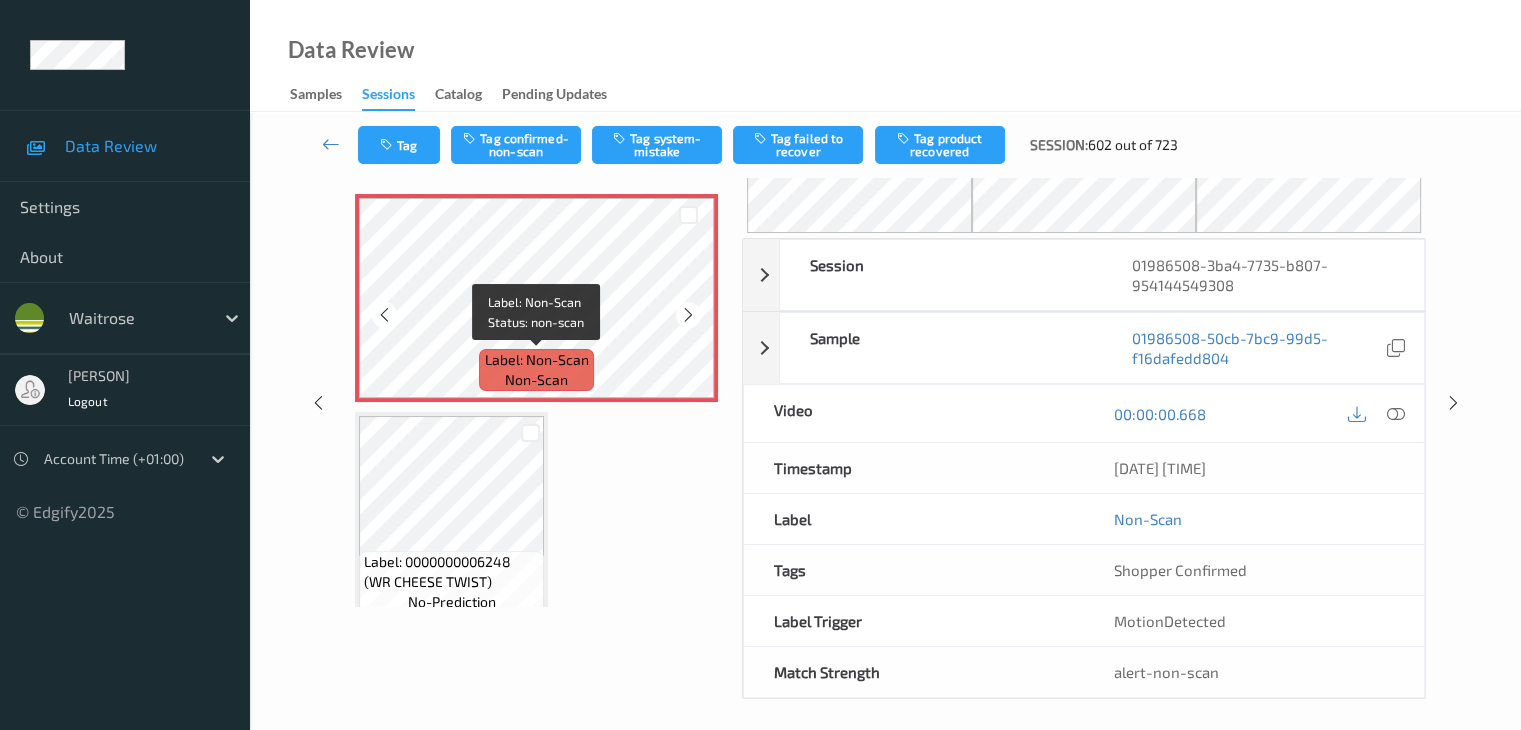 scroll, scrollTop: 80, scrollLeft: 0, axis: vertical 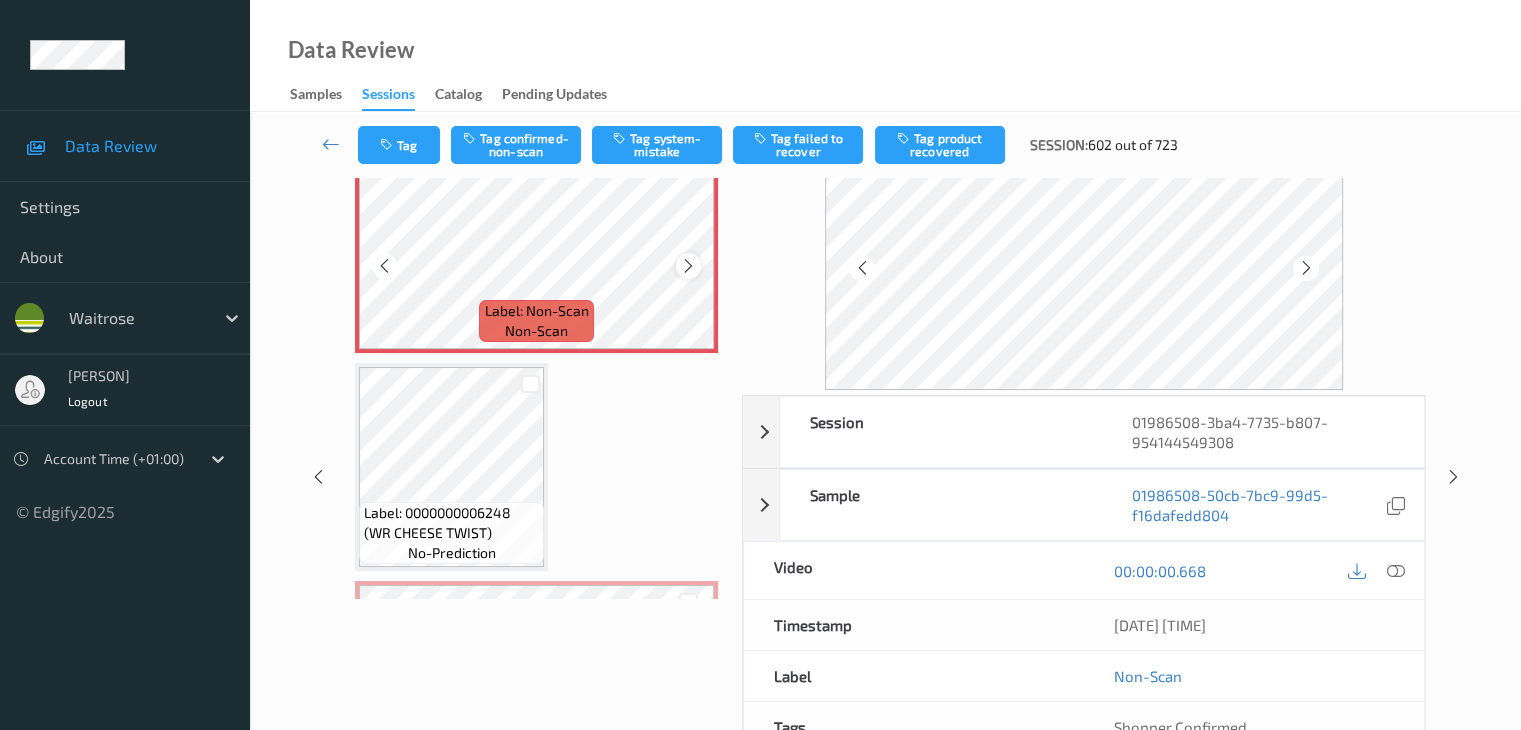 click at bounding box center [688, 265] 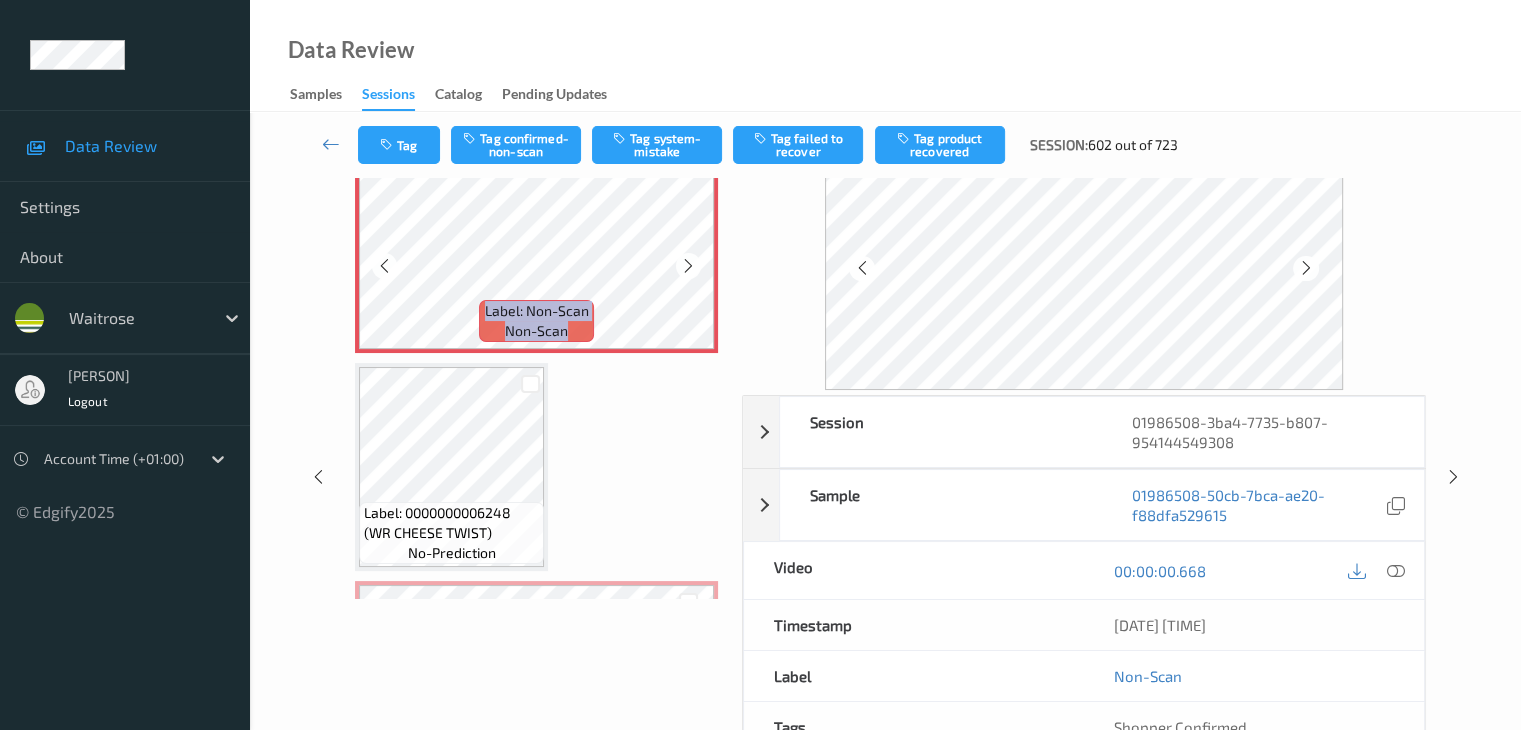 click at bounding box center [688, 265] 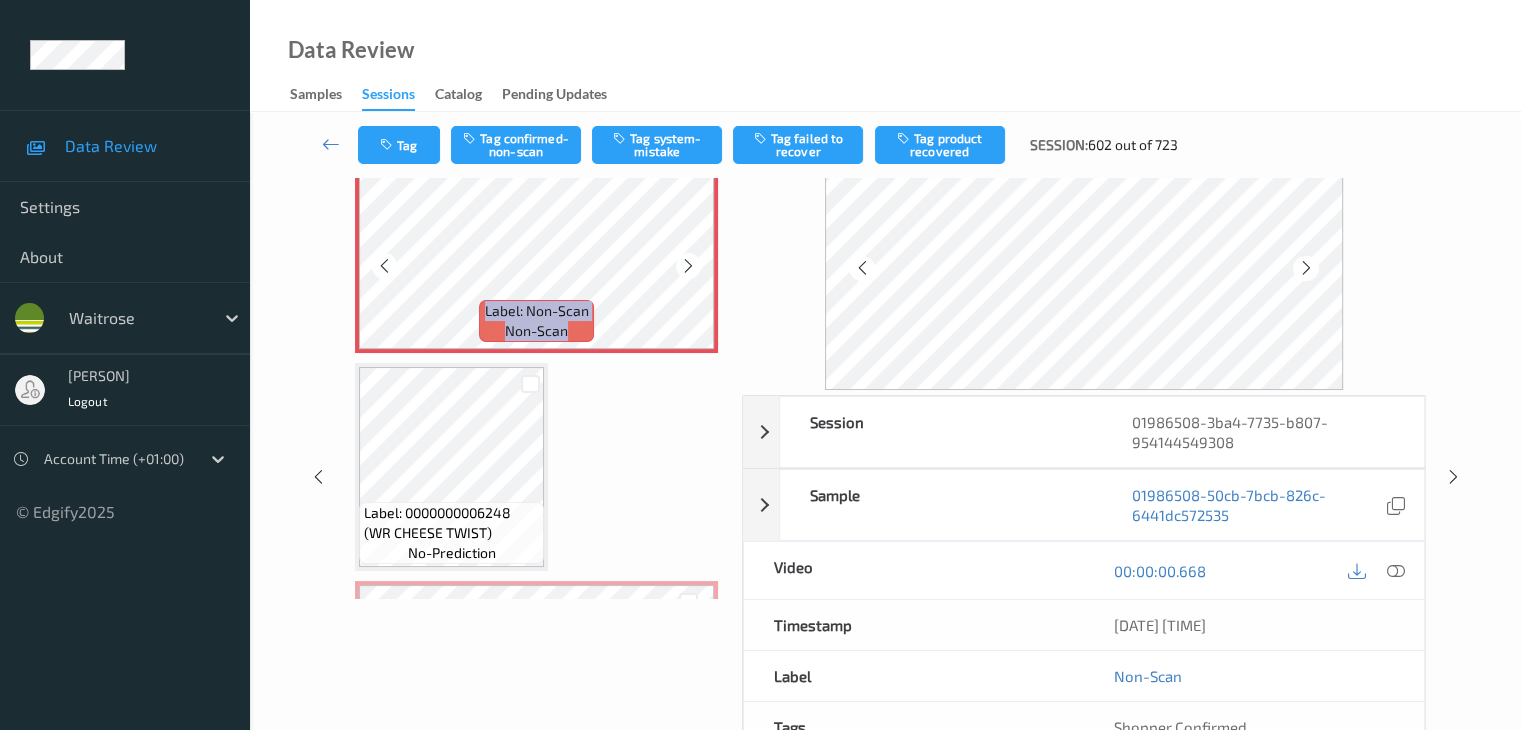 click at bounding box center (688, 265) 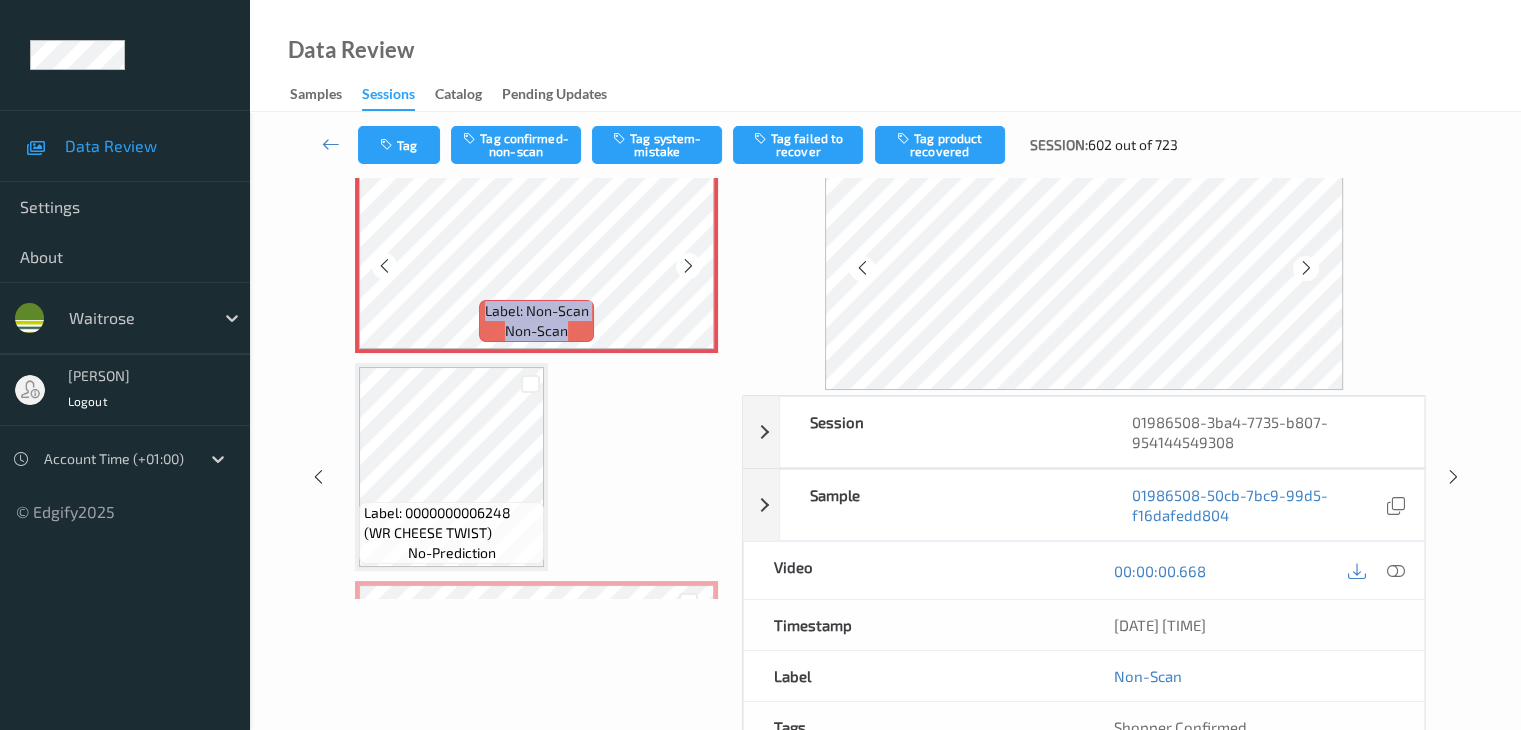 click at bounding box center (688, 265) 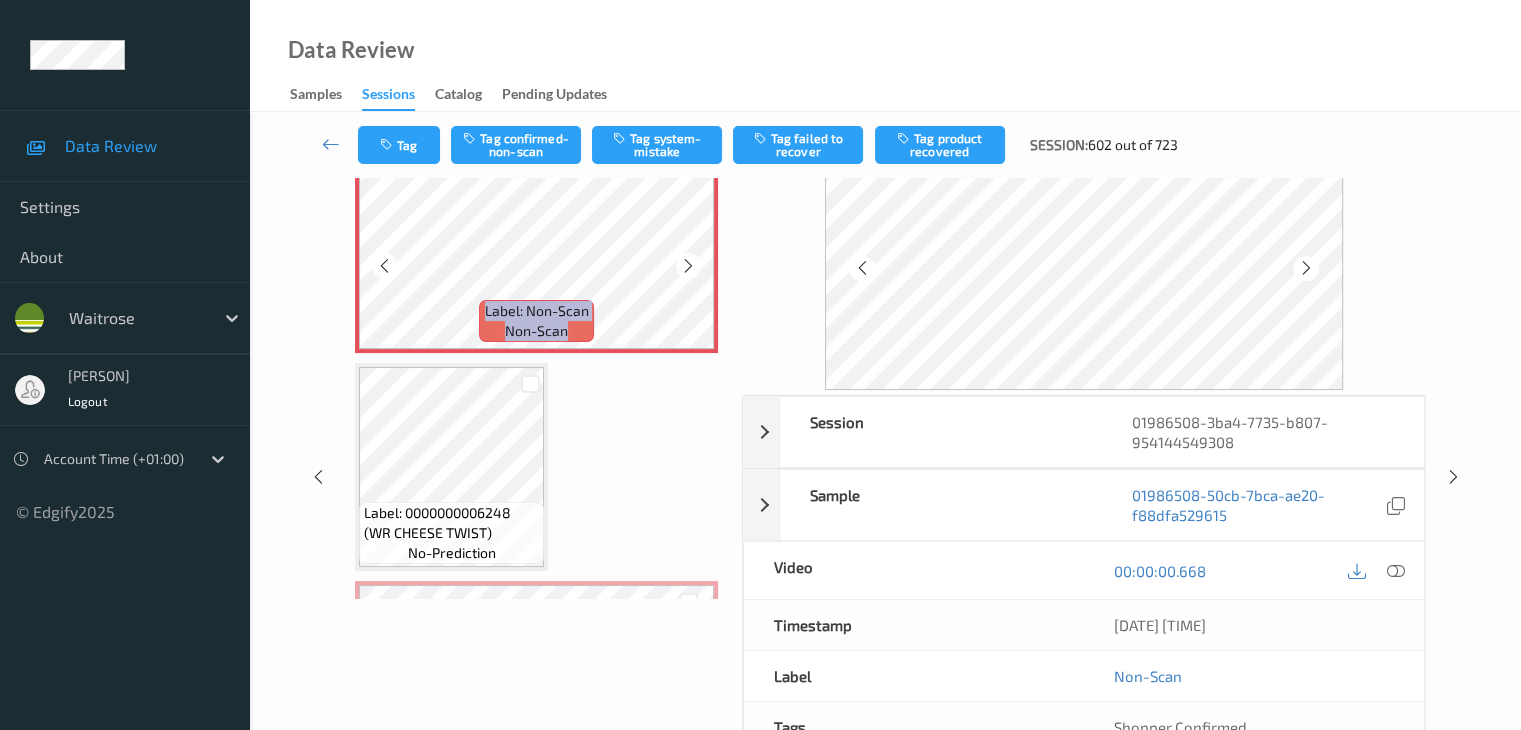 click at bounding box center [688, 265] 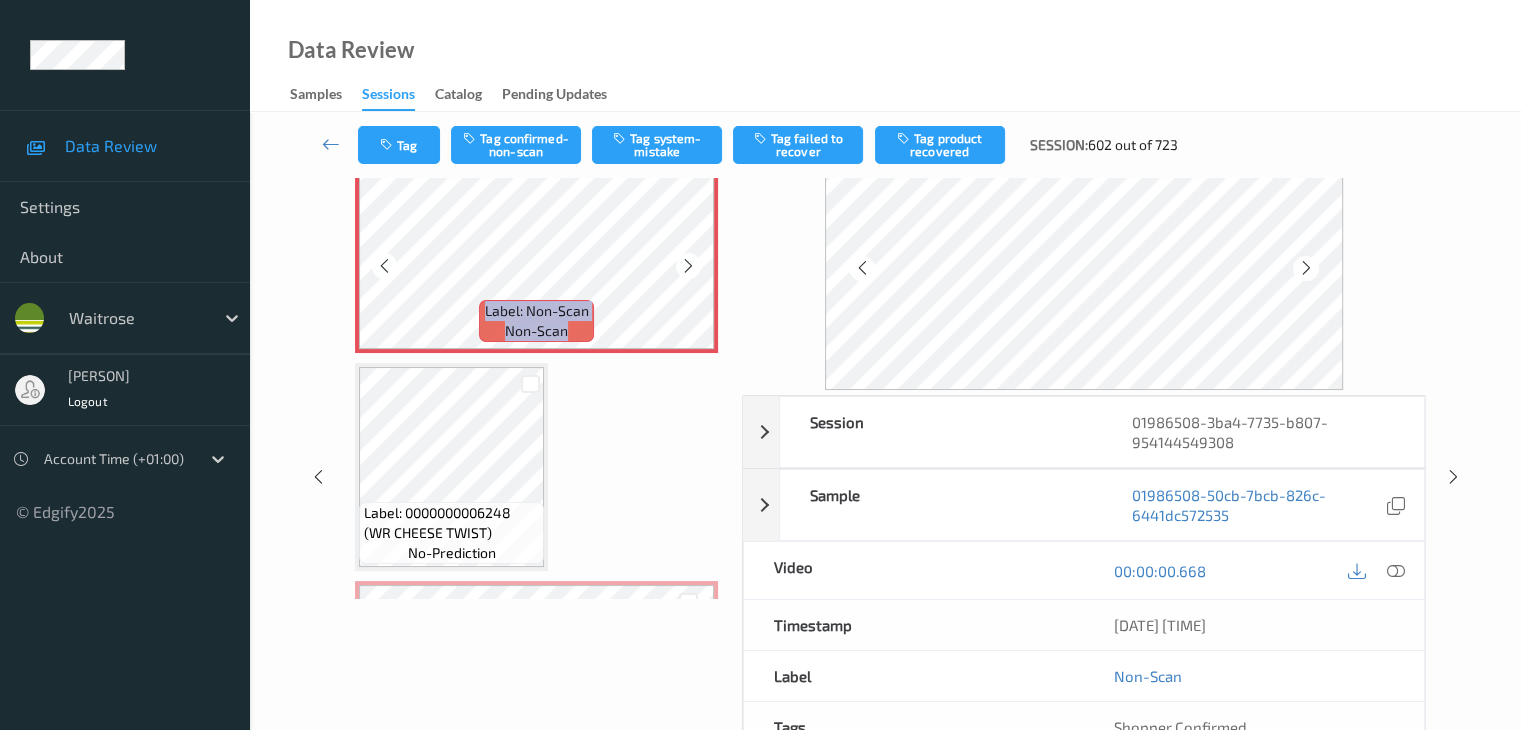 click at bounding box center [688, 265] 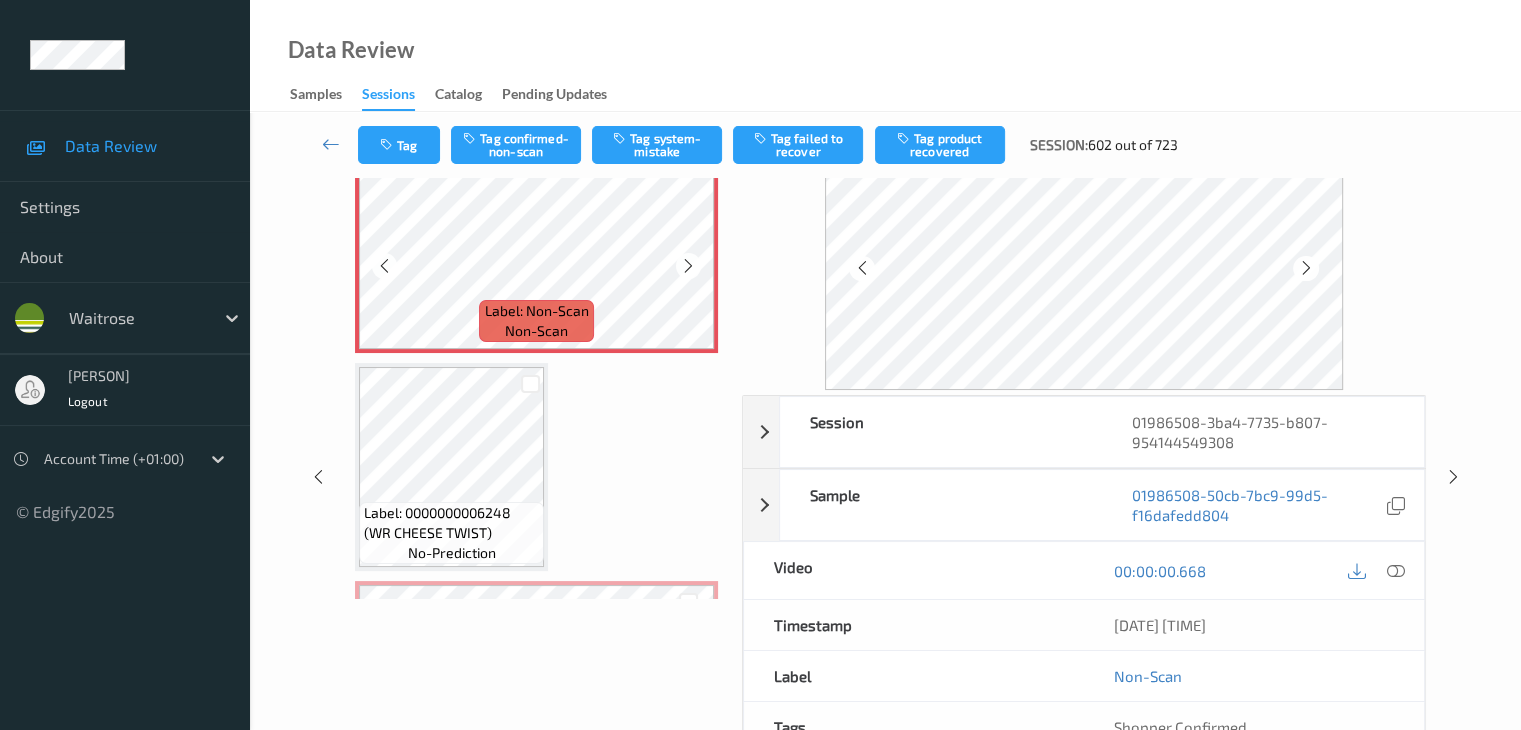 click at bounding box center [688, 265] 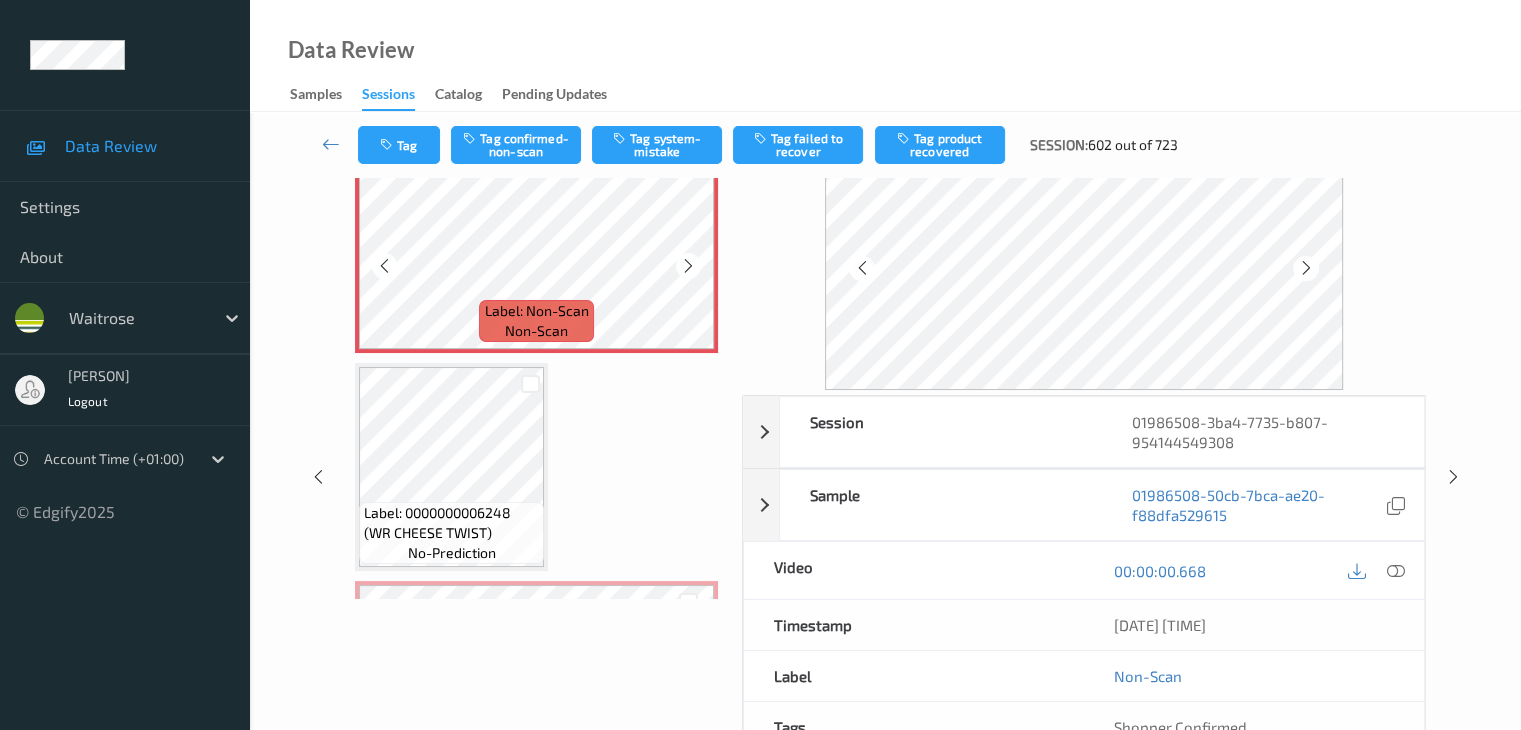 click at bounding box center [688, 265] 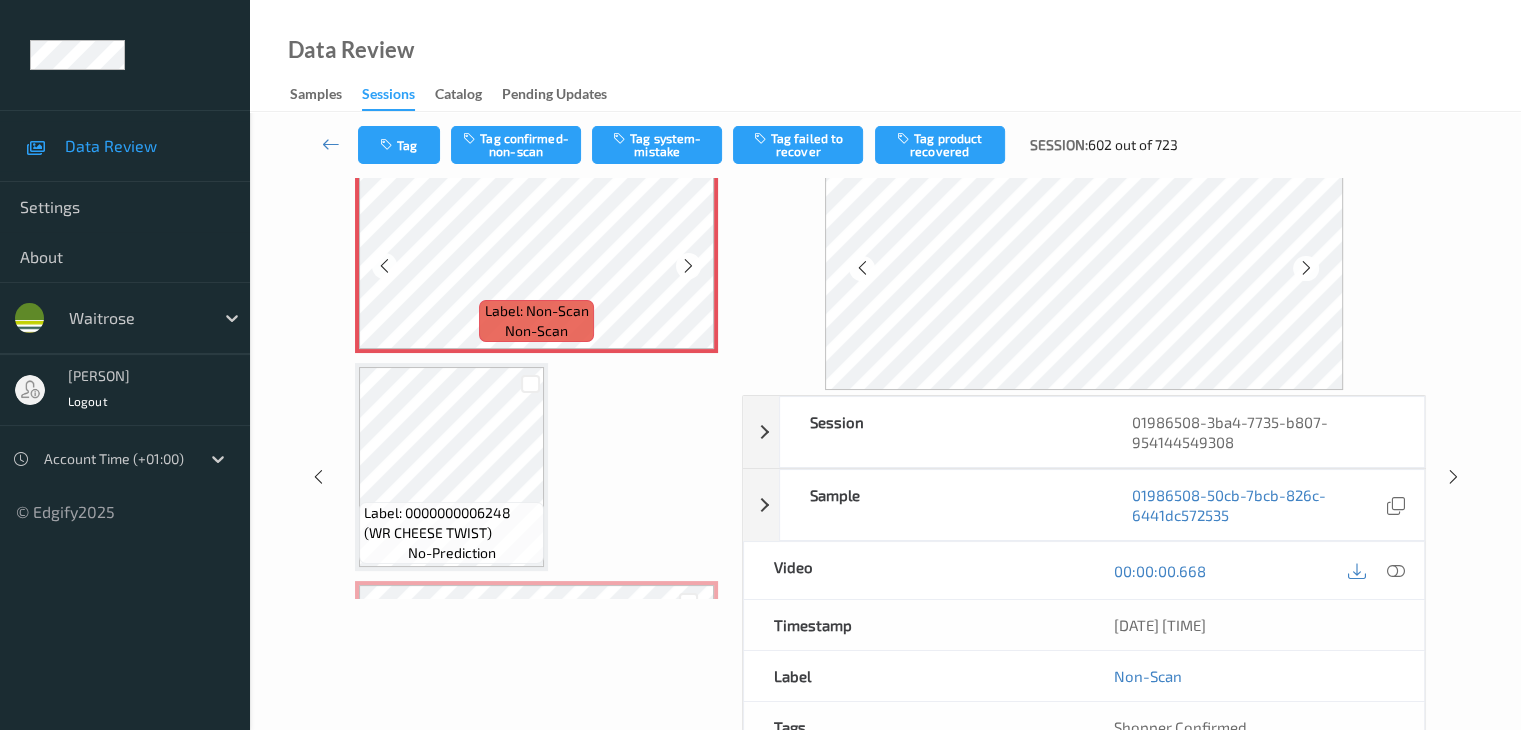 click at bounding box center [688, 265] 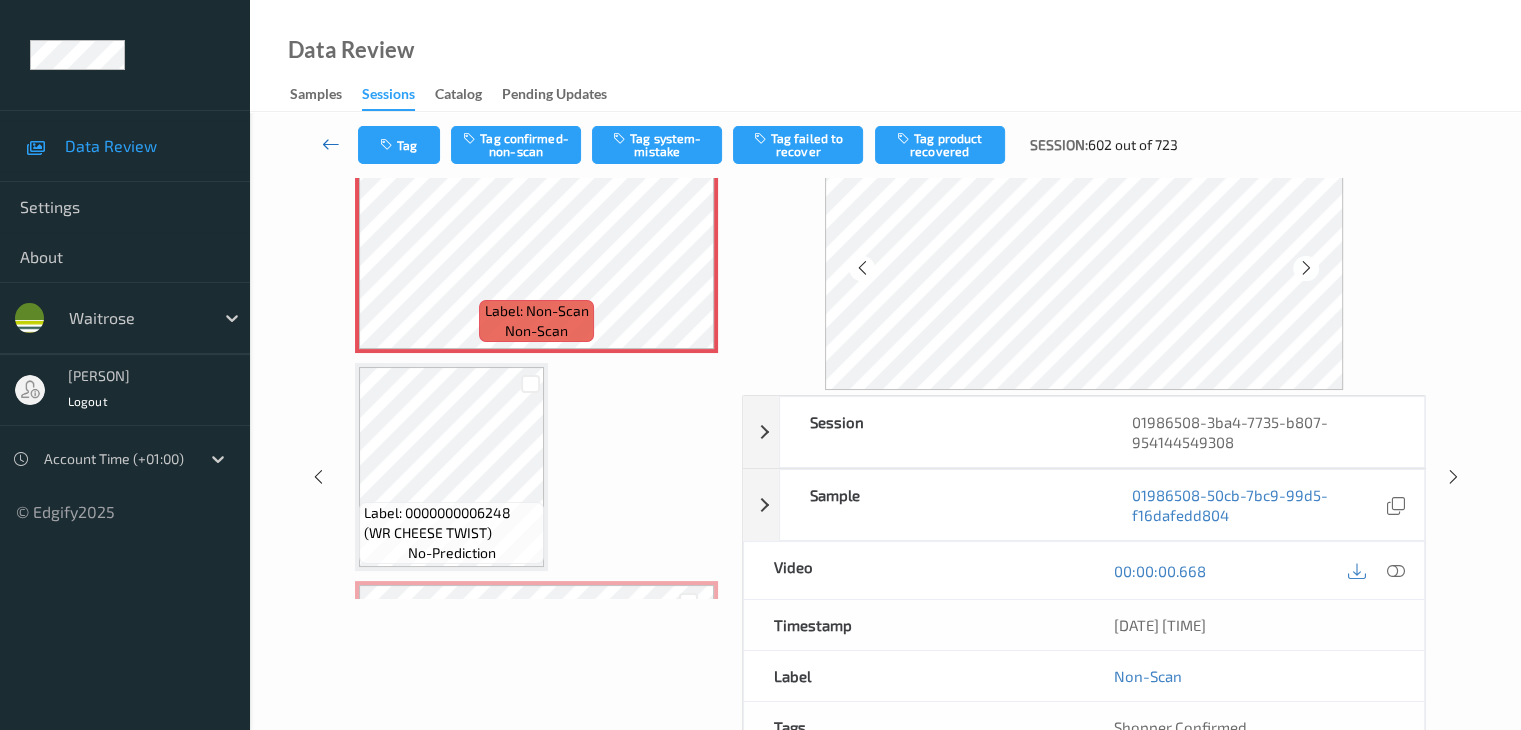 click at bounding box center [331, 144] 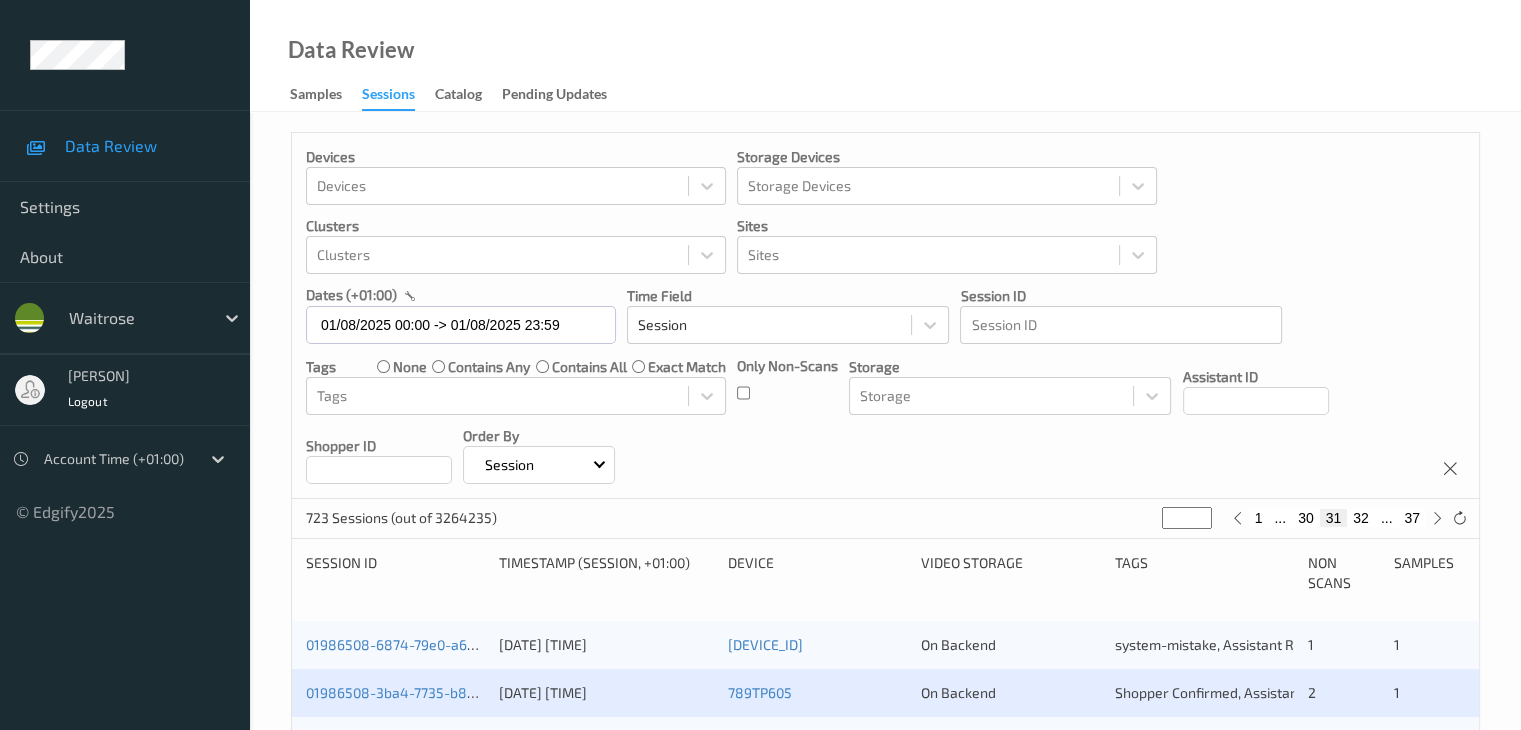scroll, scrollTop: 400, scrollLeft: 0, axis: vertical 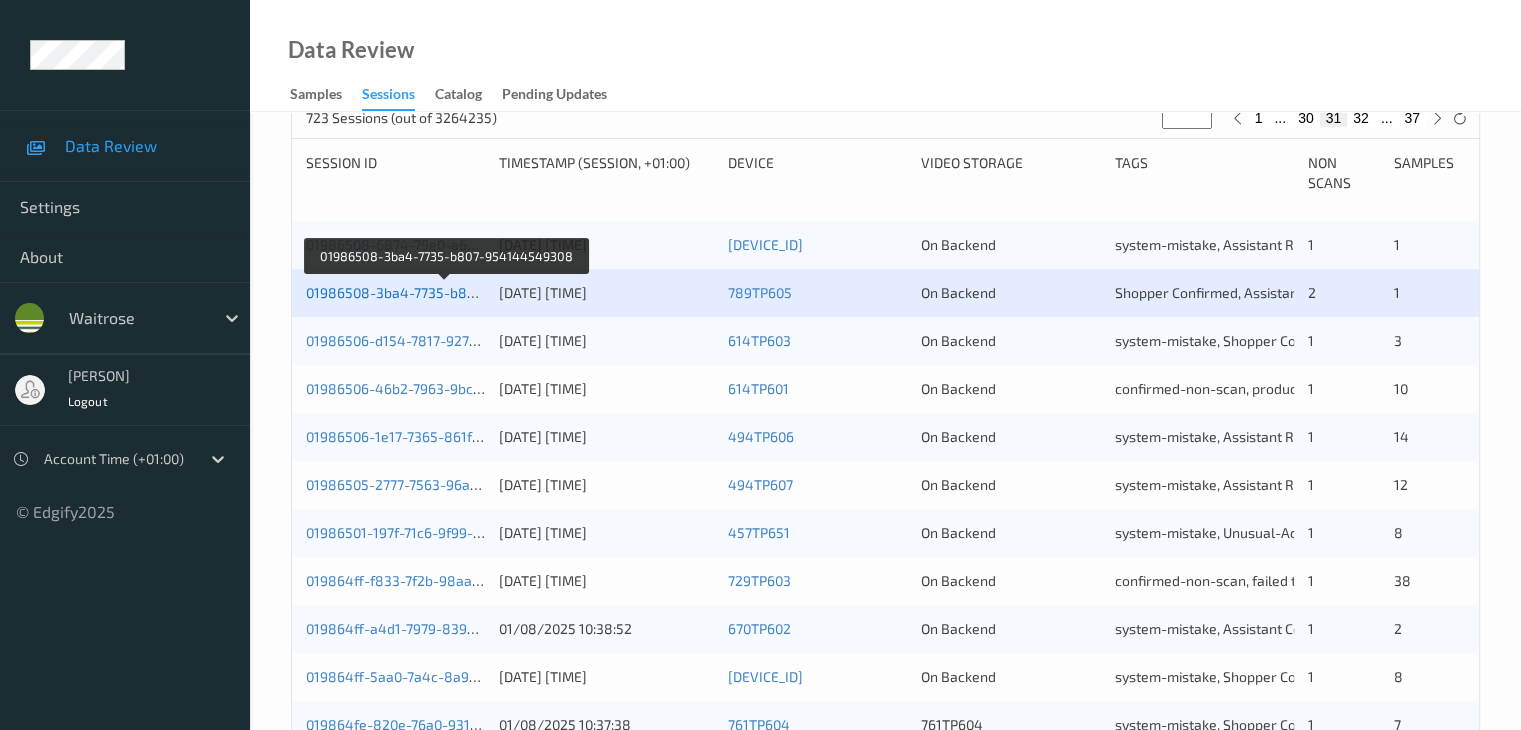 click on "01986508-3ba4-7735-b807-954144549308" at bounding box center [446, 292] 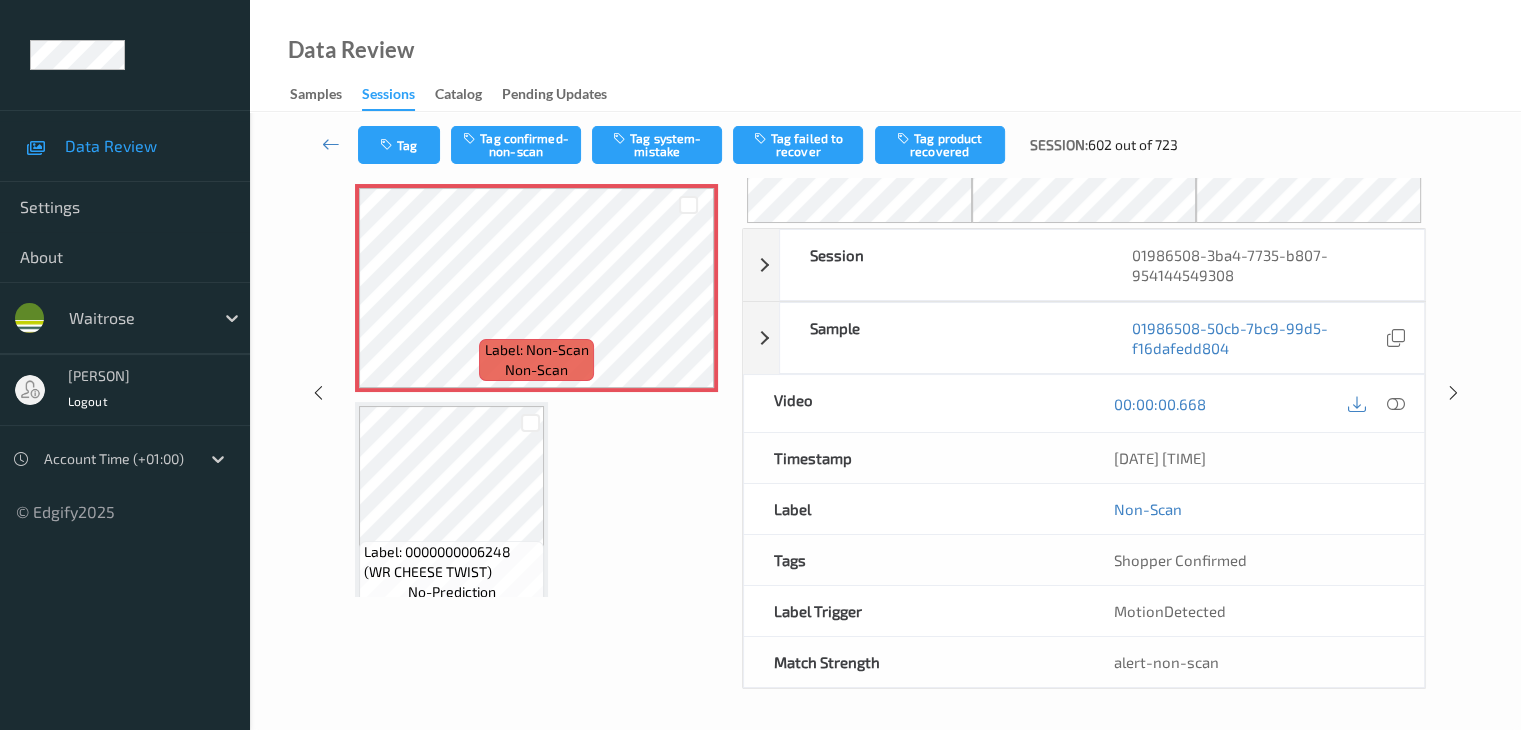 scroll, scrollTop: 80, scrollLeft: 0, axis: vertical 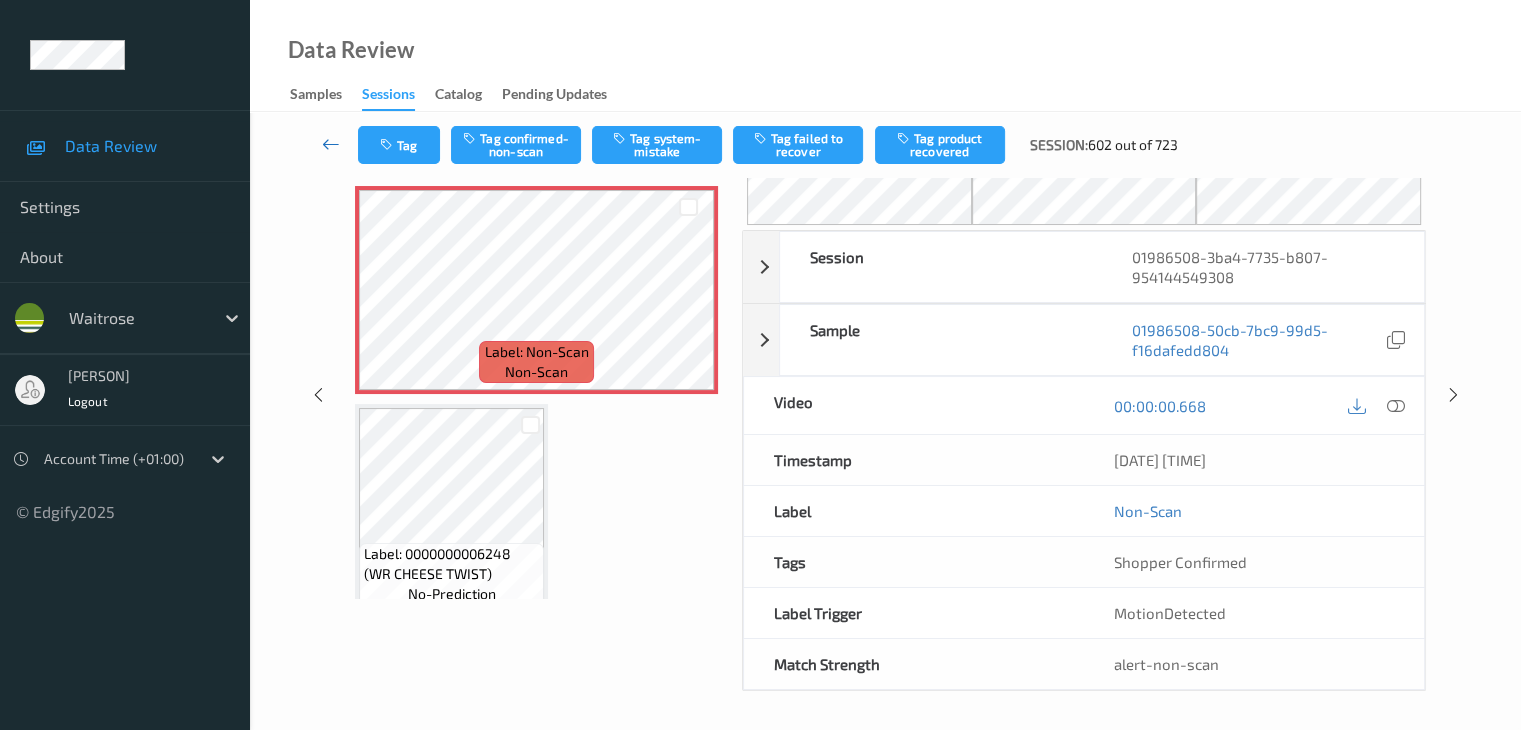 click at bounding box center [331, 144] 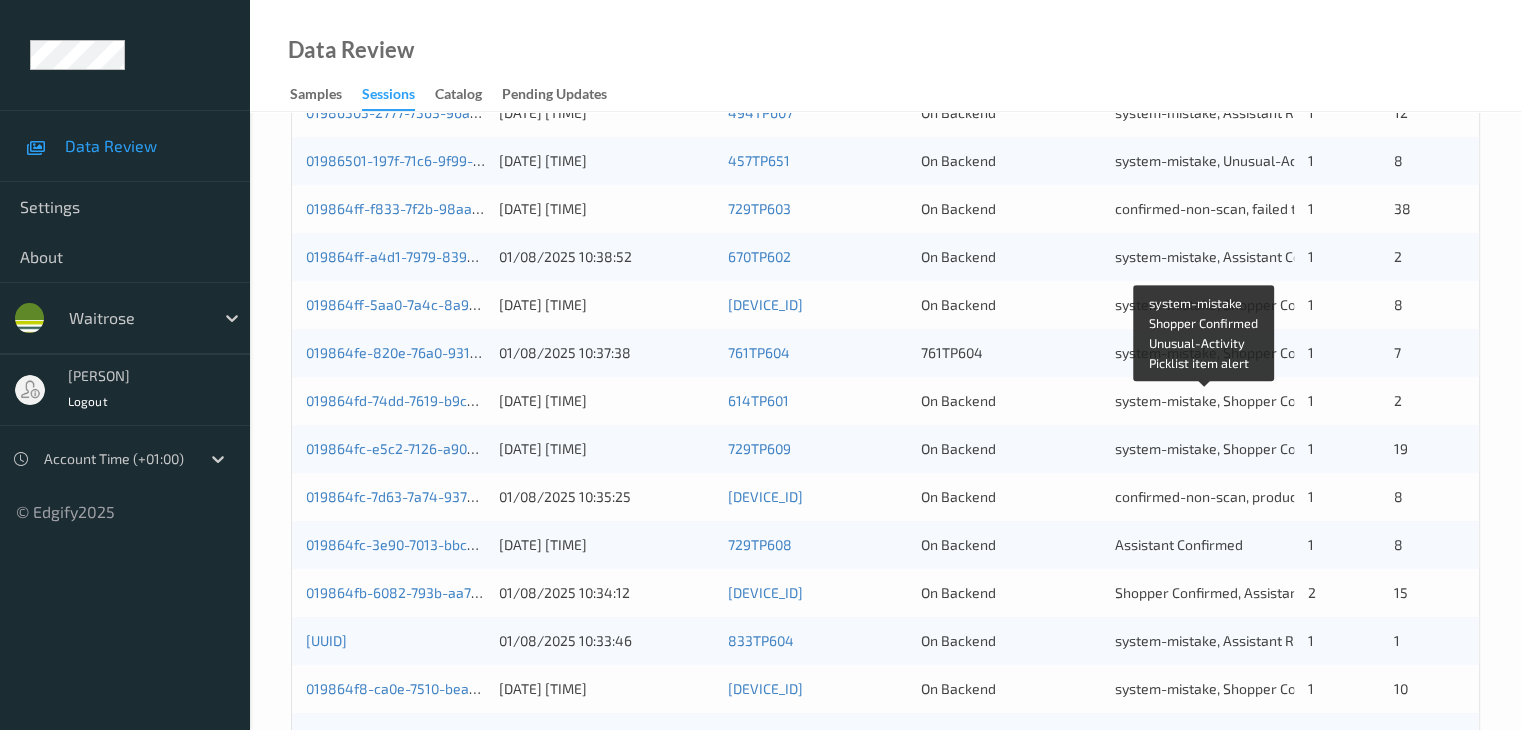 scroll, scrollTop: 800, scrollLeft: 0, axis: vertical 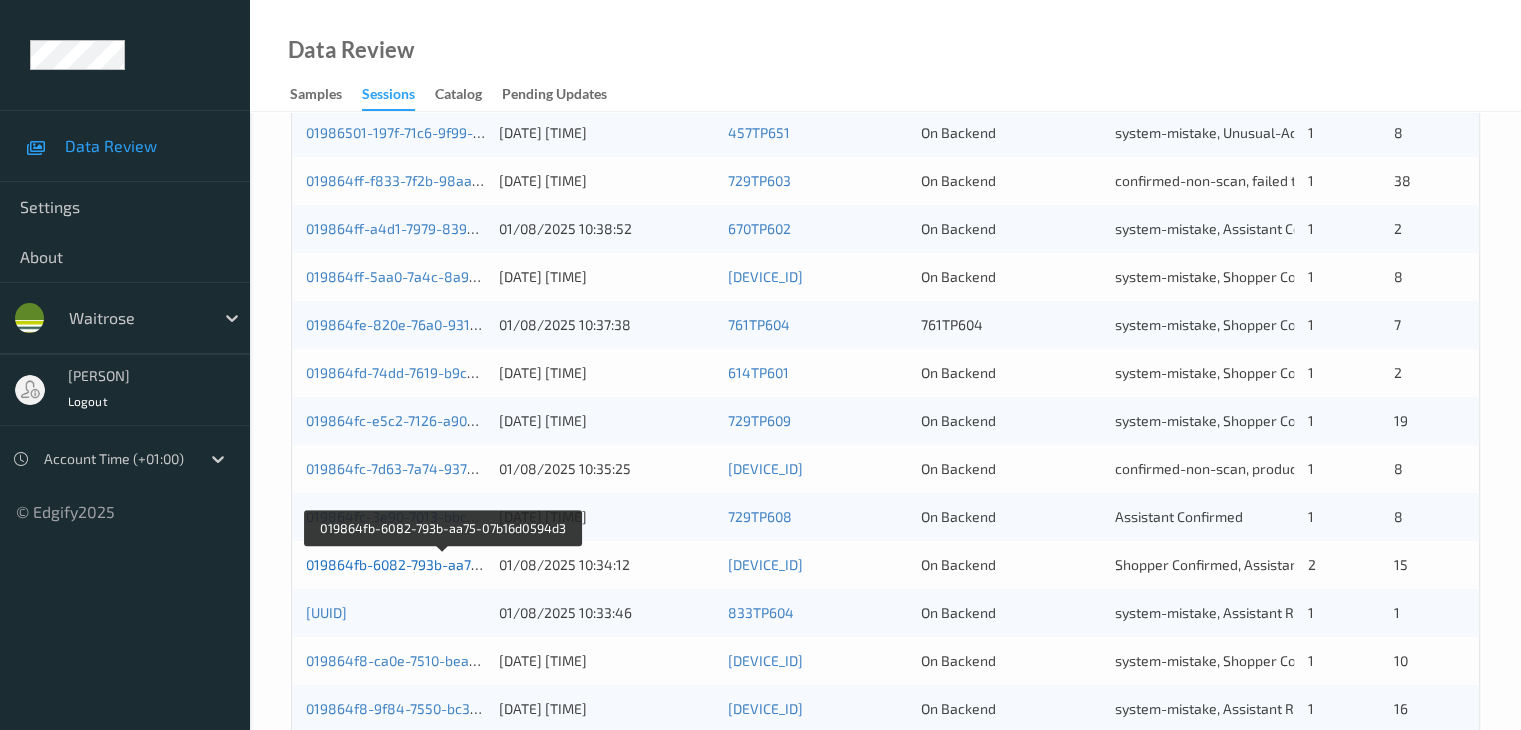click on "019864fb-6082-793b-aa75-07b16d0594d3" at bounding box center (442, 564) 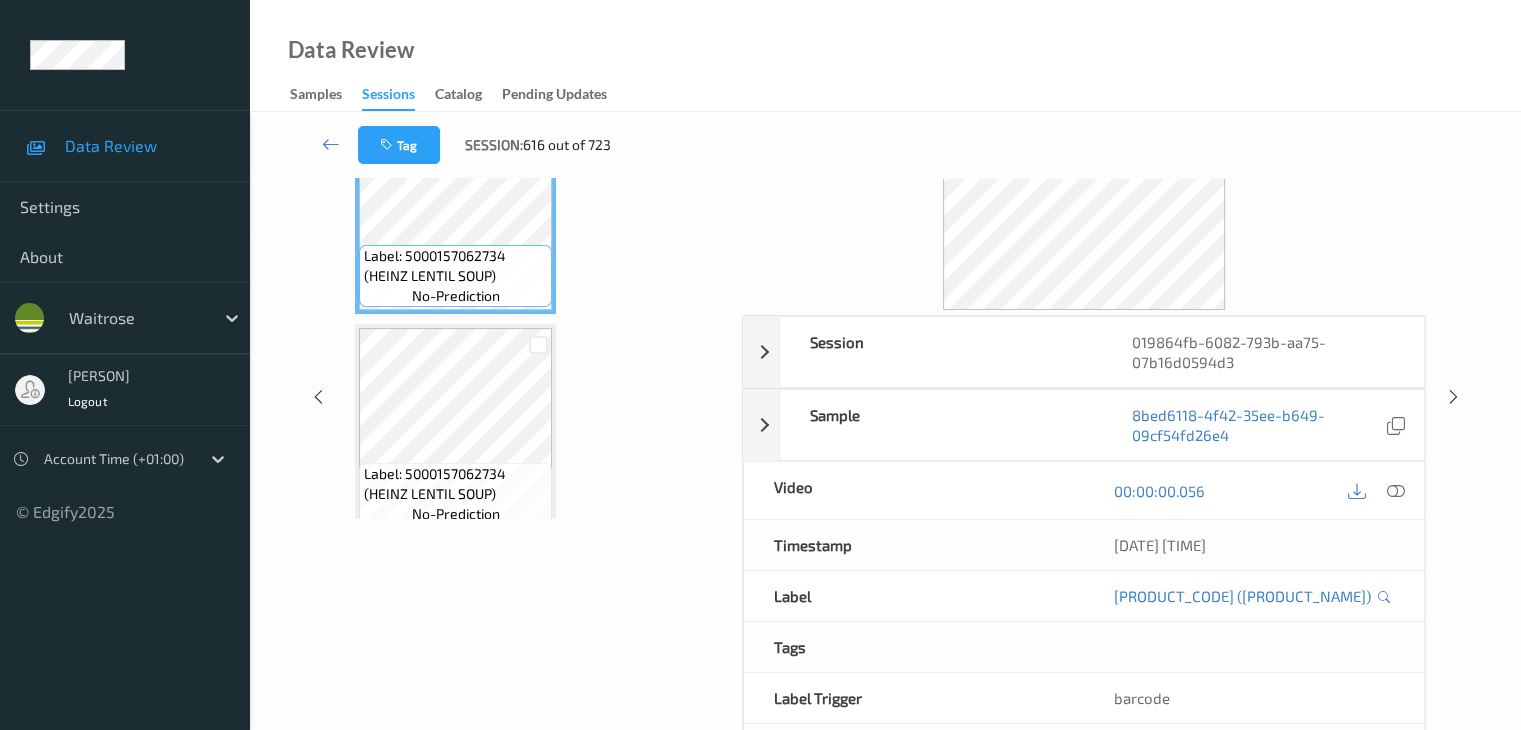 scroll, scrollTop: 0, scrollLeft: 0, axis: both 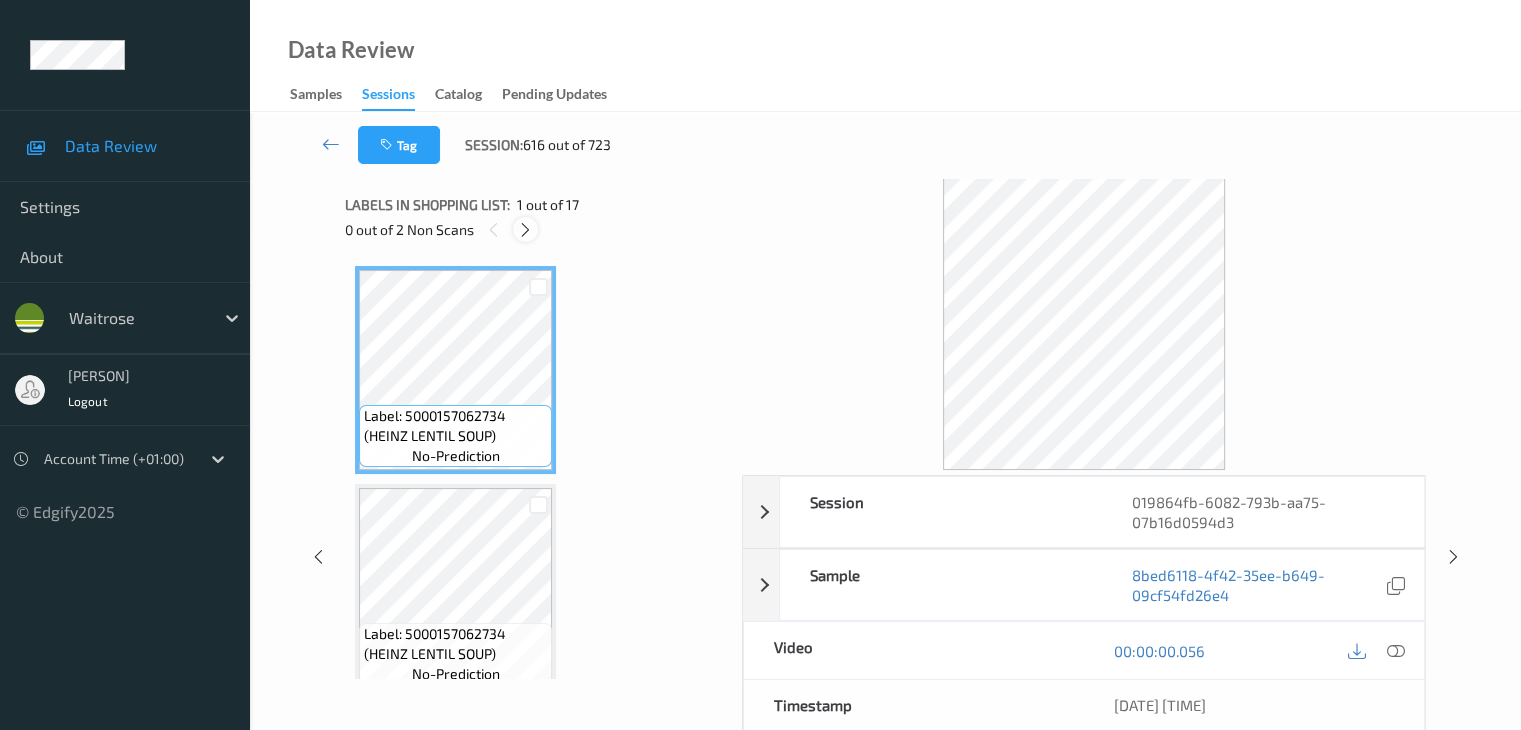 click at bounding box center (525, 230) 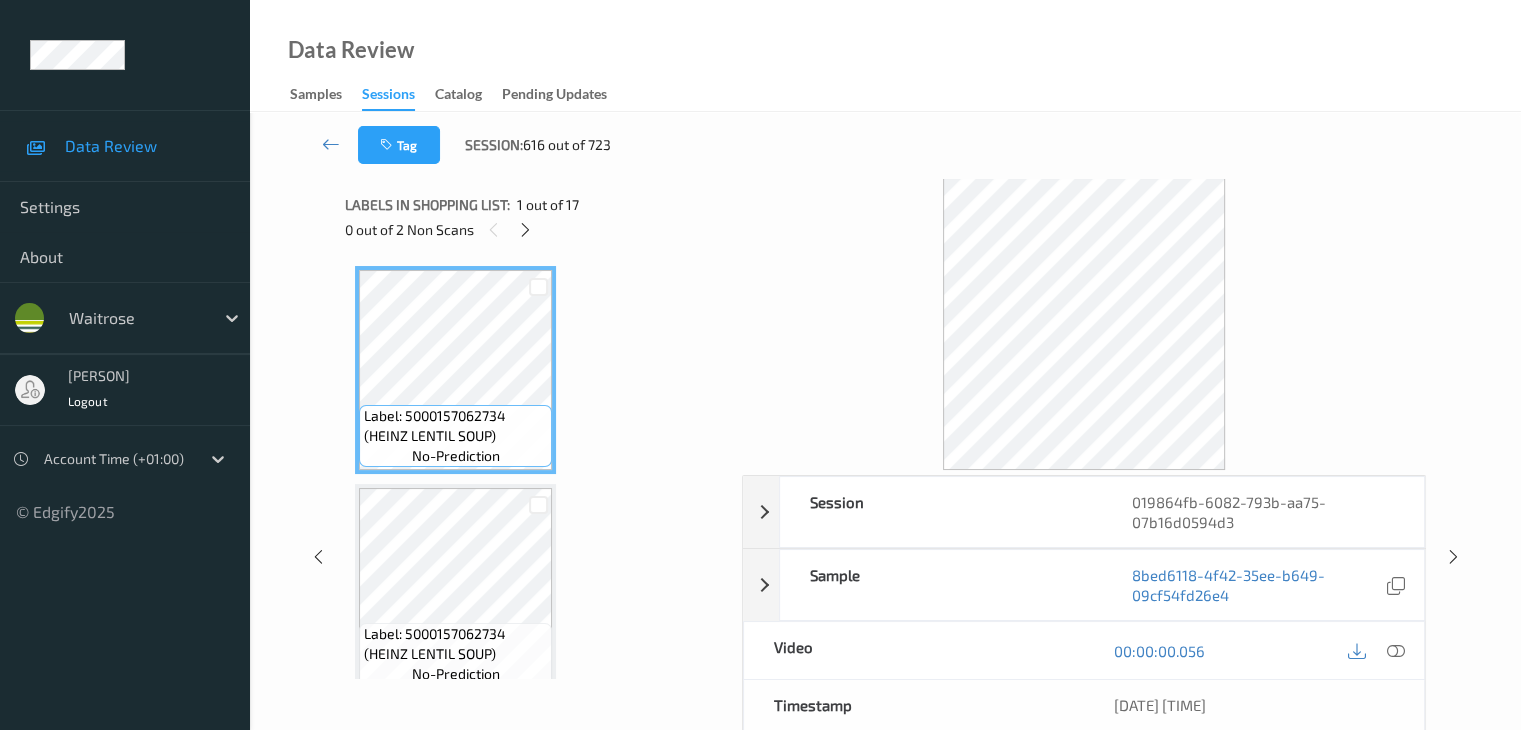 scroll, scrollTop: 2844, scrollLeft: 0, axis: vertical 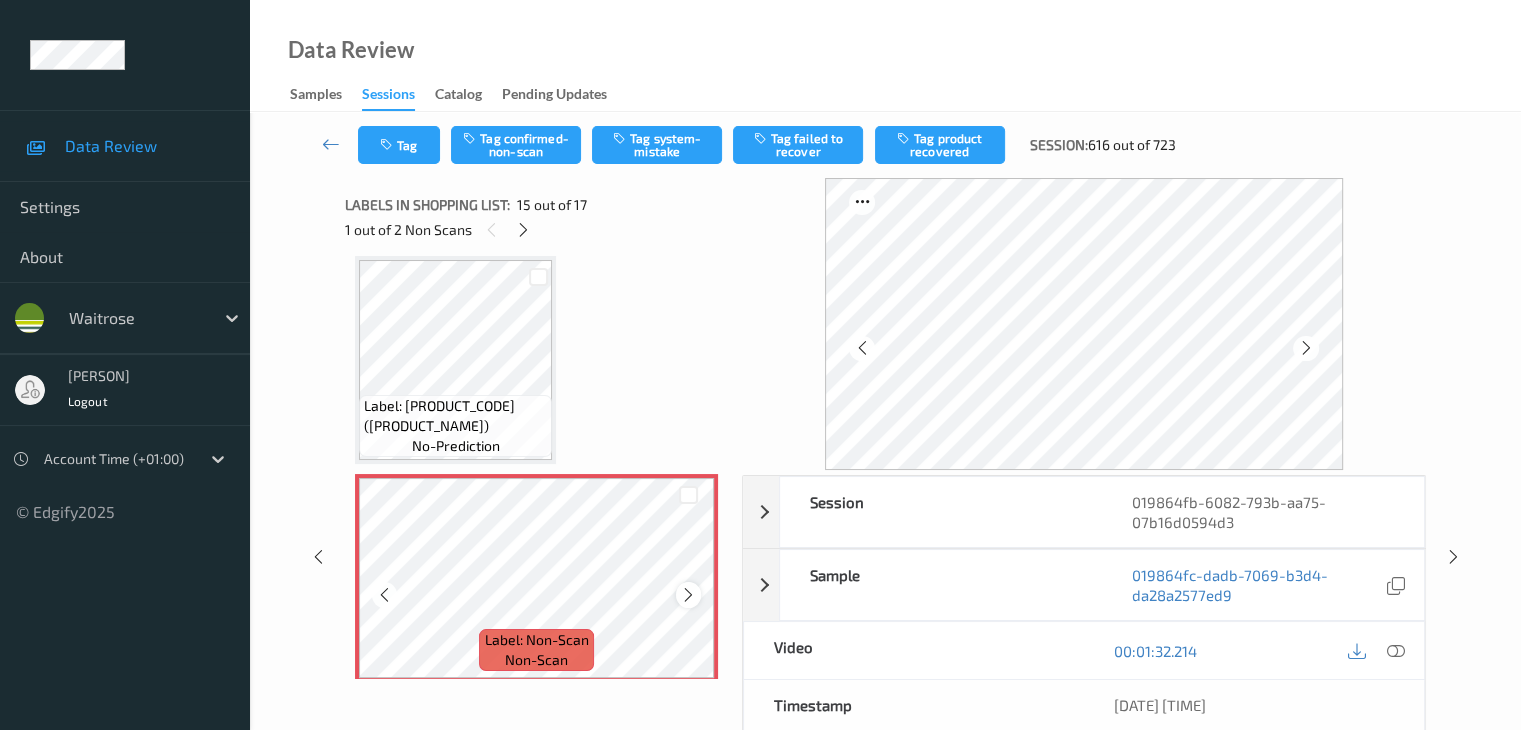 click at bounding box center (688, 595) 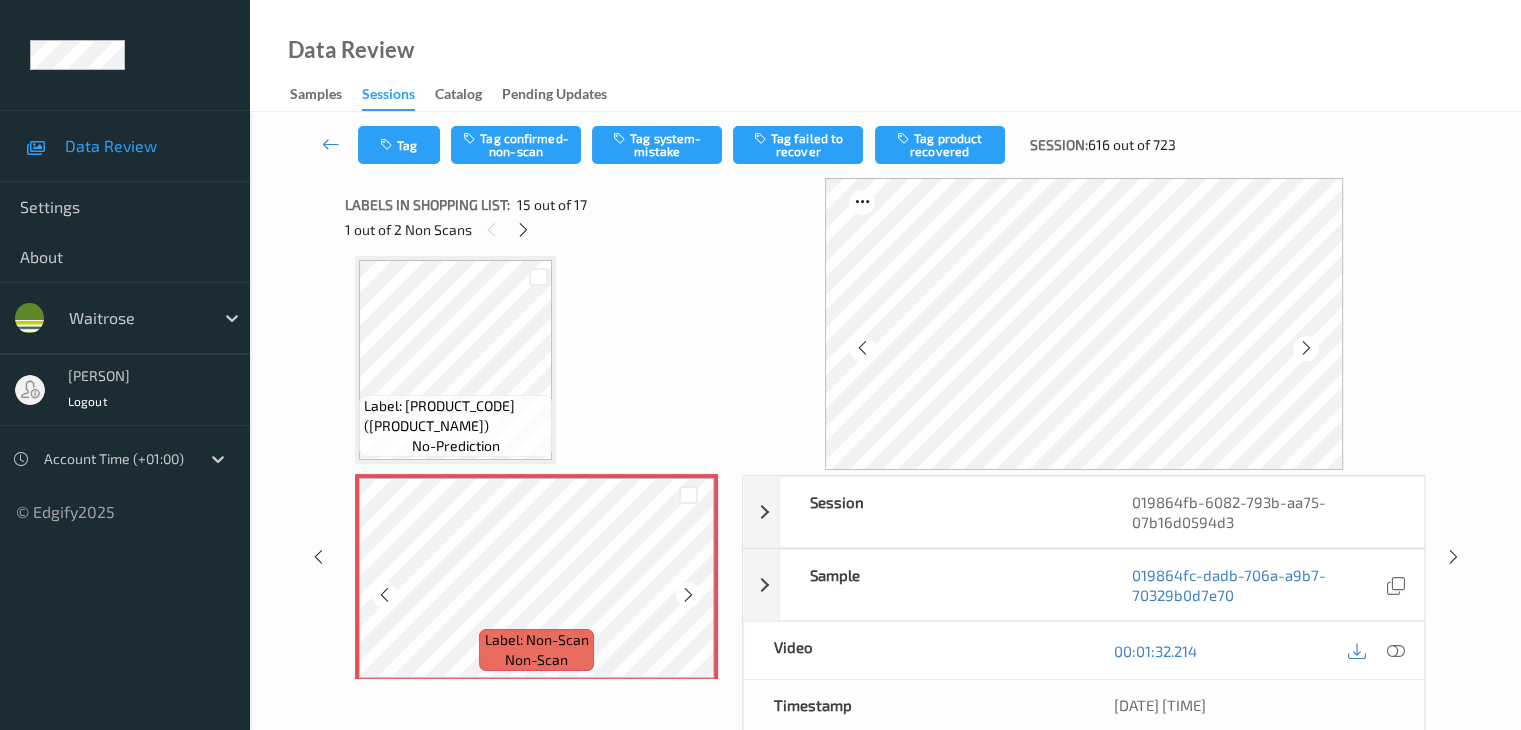 click at bounding box center [688, 595] 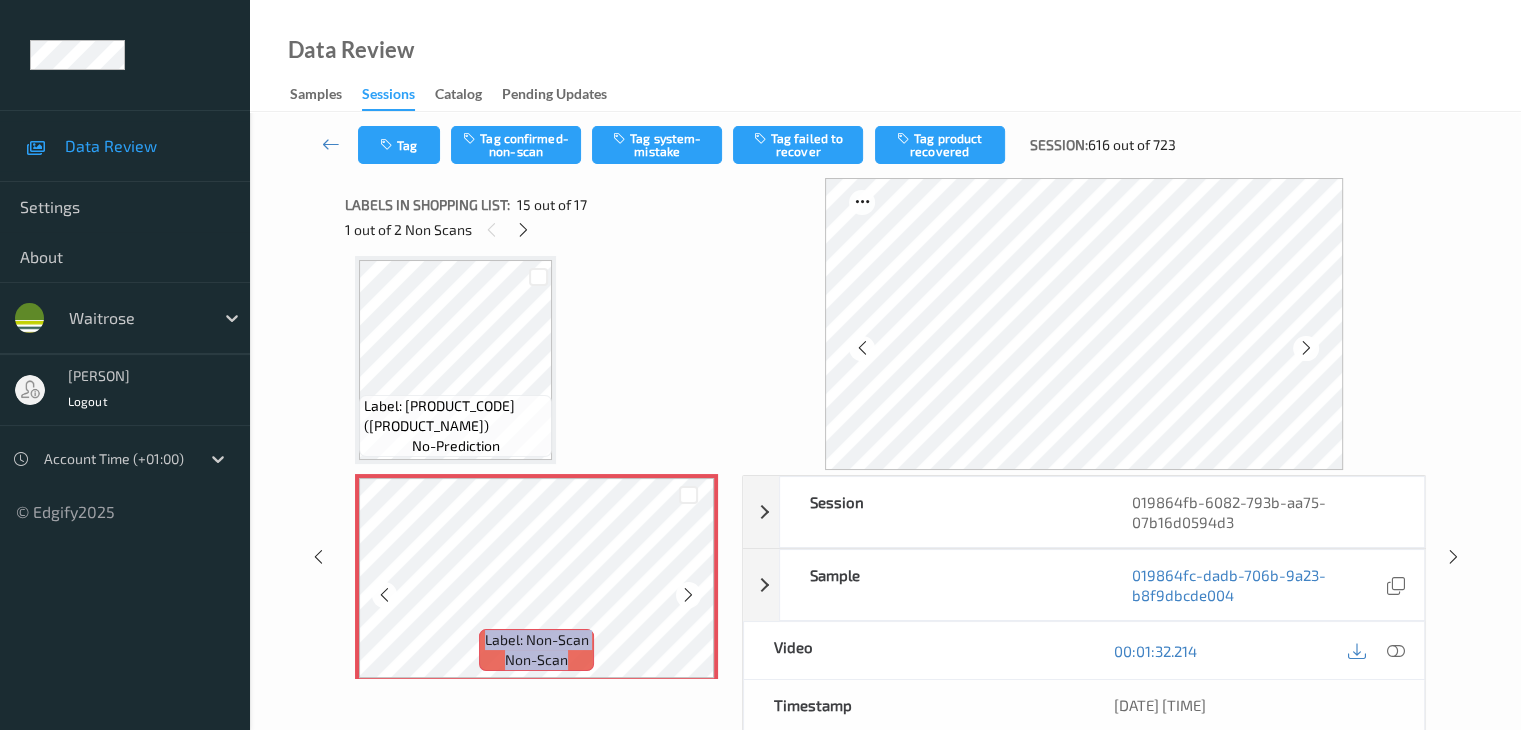 click at bounding box center [688, 595] 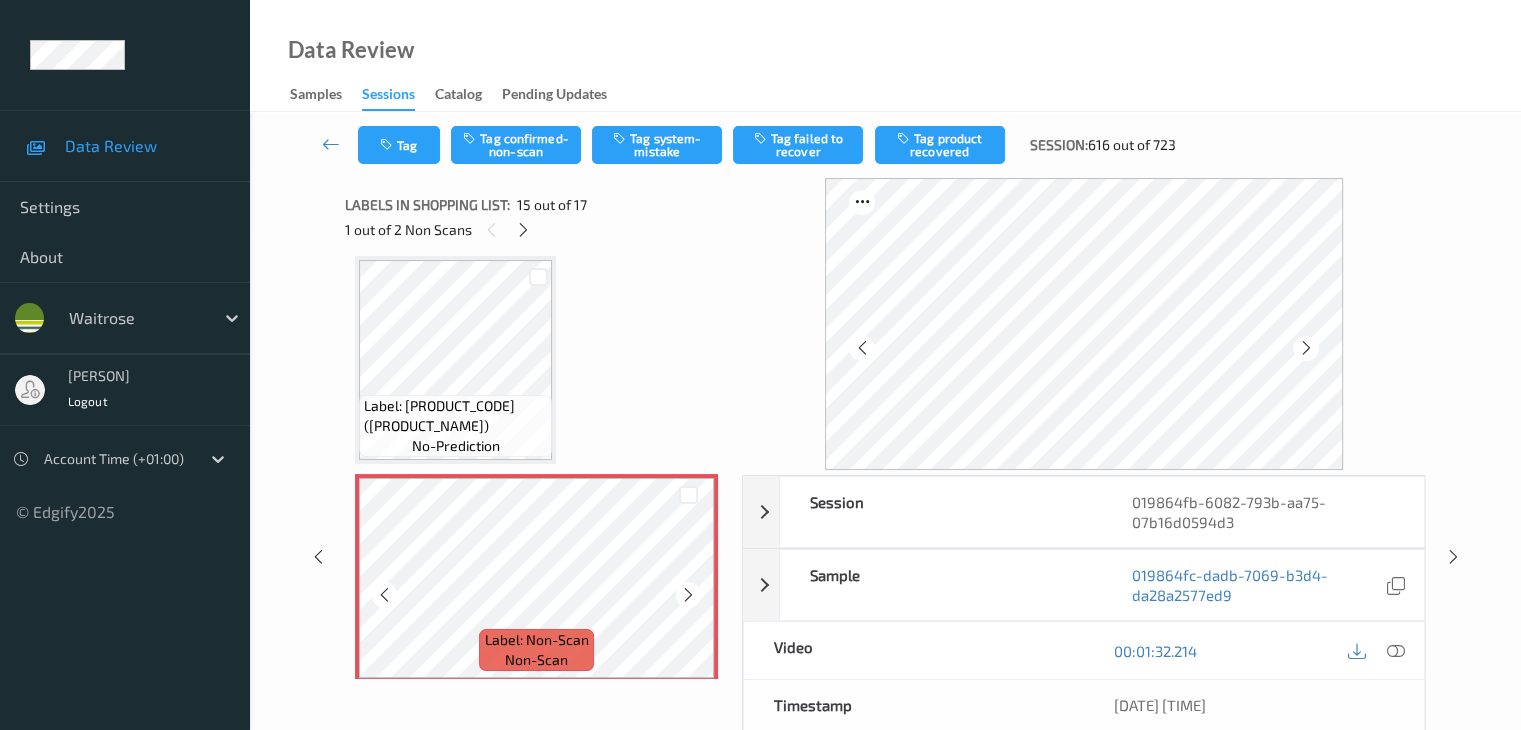 click at bounding box center [688, 595] 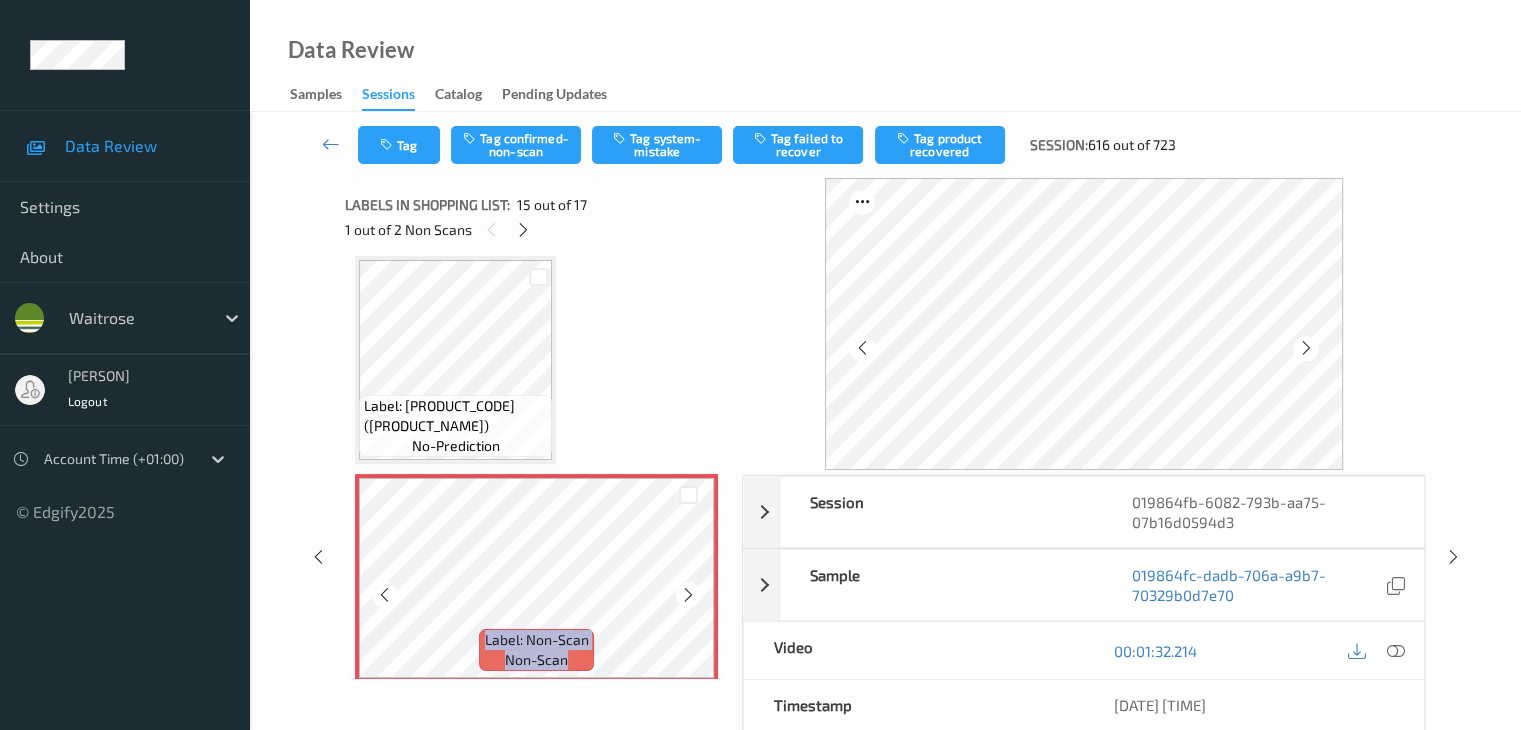 click at bounding box center [688, 595] 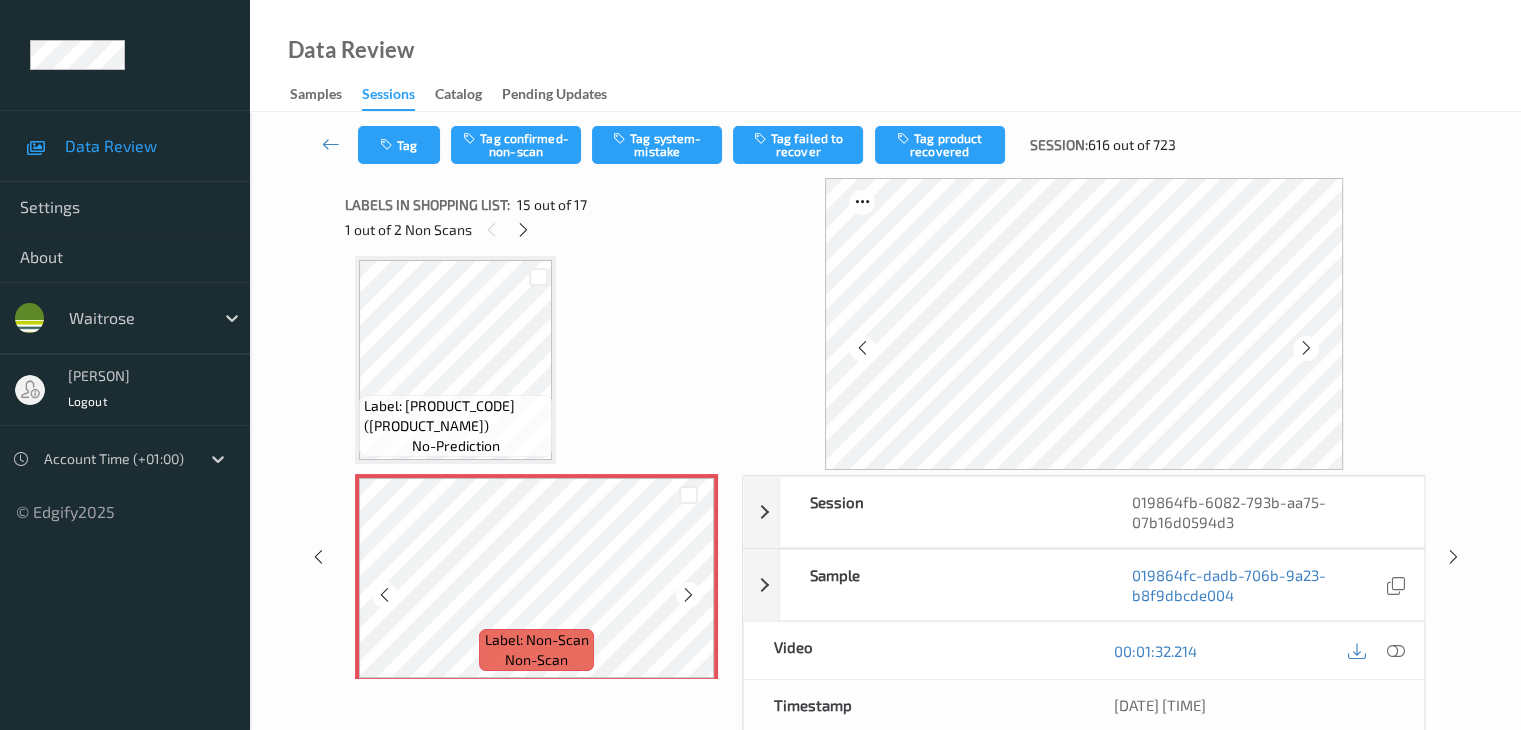 click at bounding box center (688, 595) 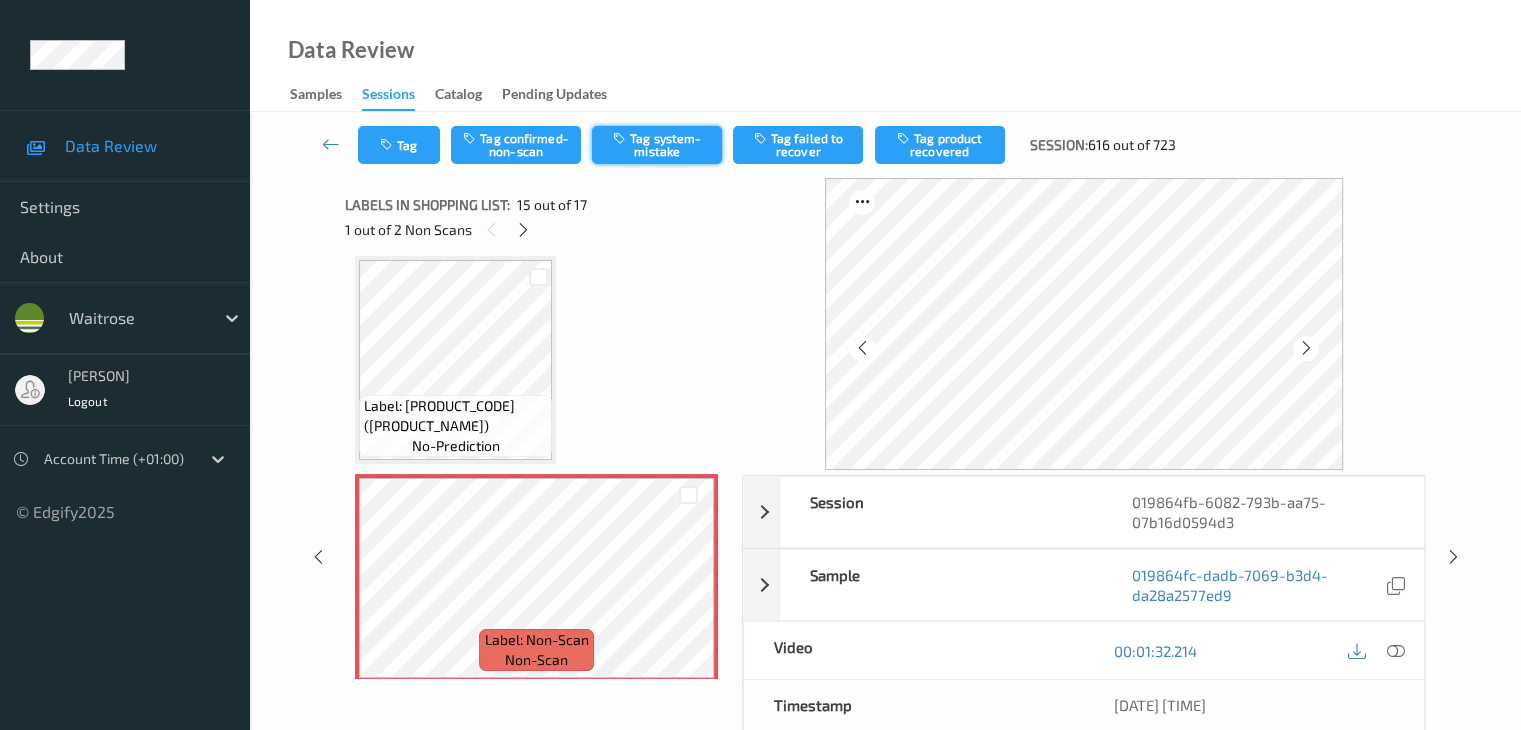 click on "Tag   system-mistake" at bounding box center (657, 145) 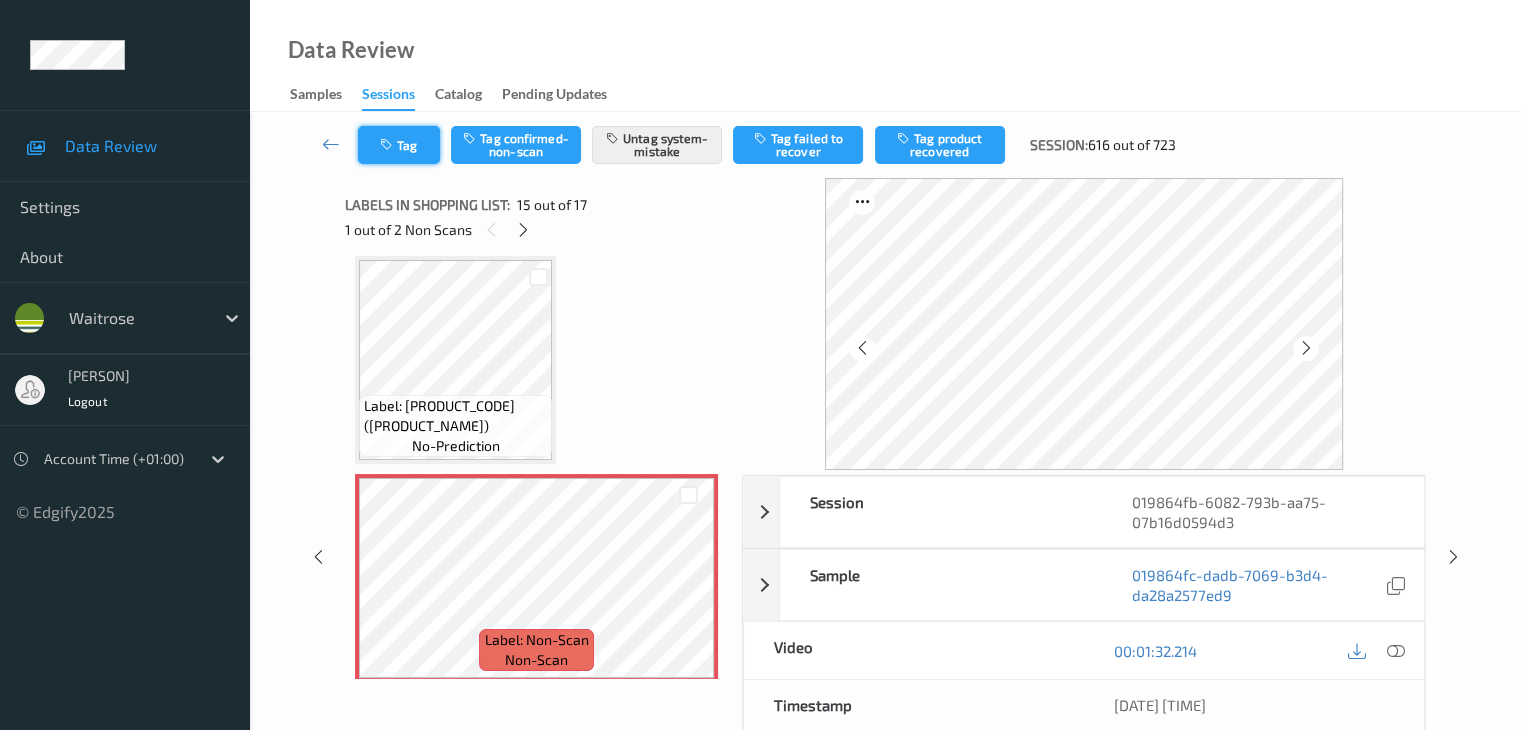 click on "Tag" at bounding box center (399, 145) 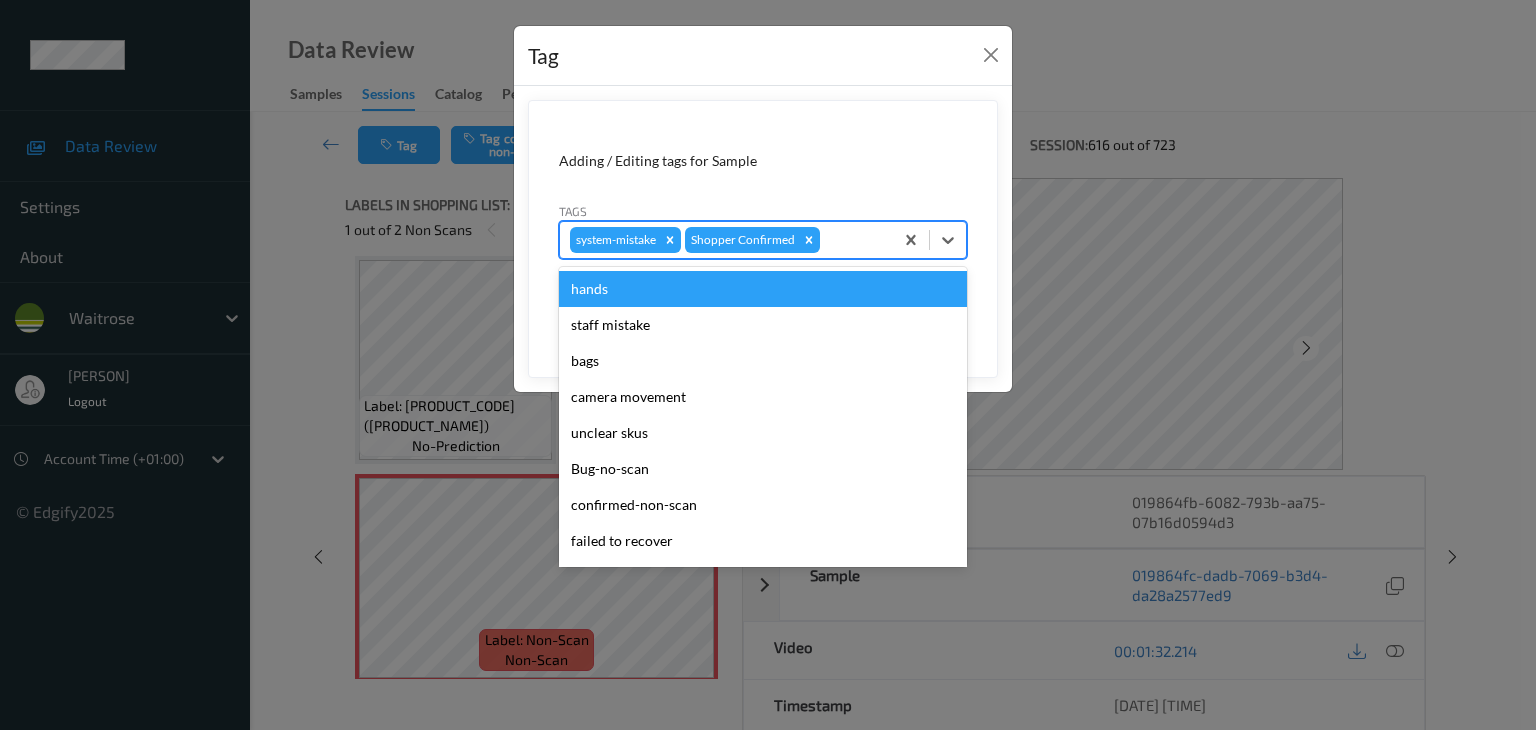 click at bounding box center (853, 240) 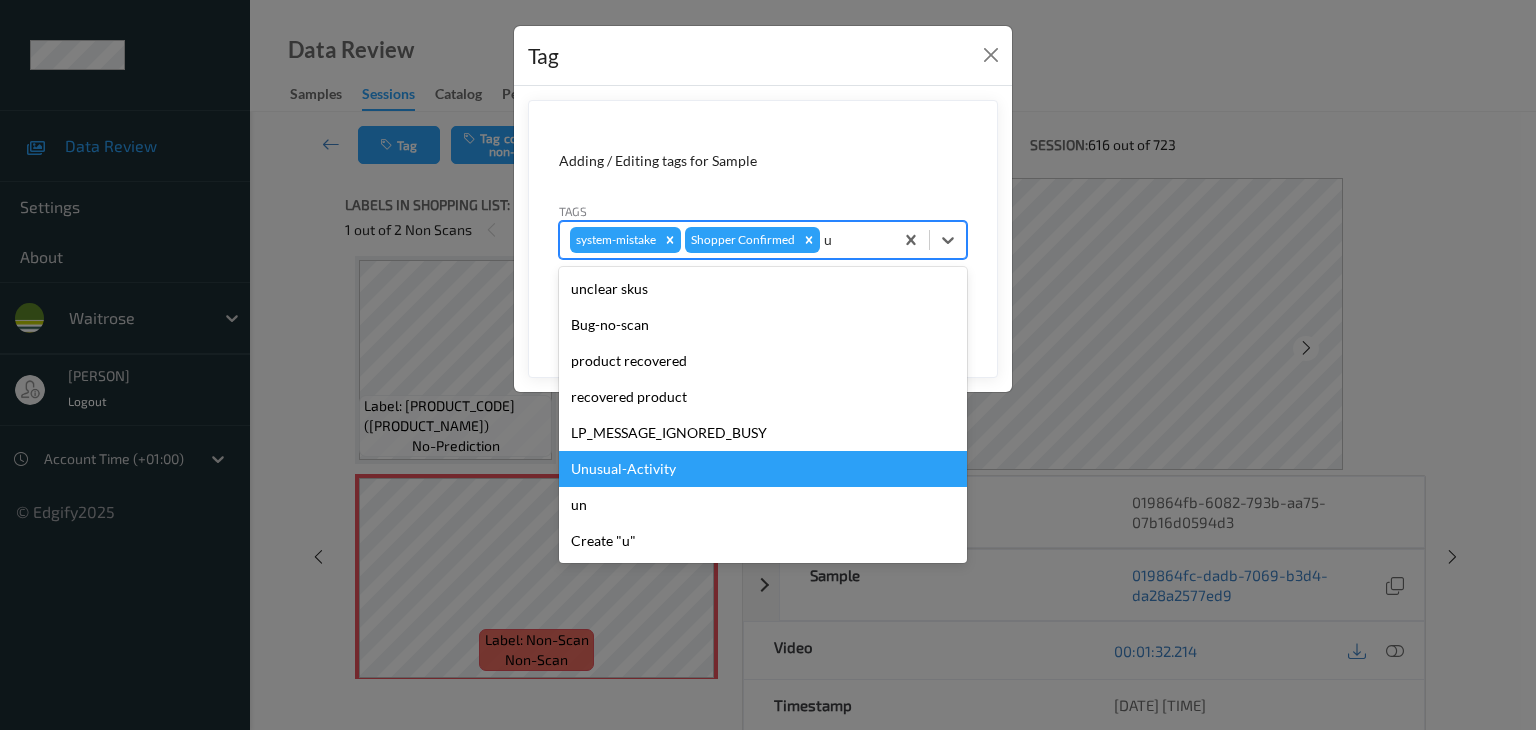 click on "Unusual-Activity" at bounding box center [763, 469] 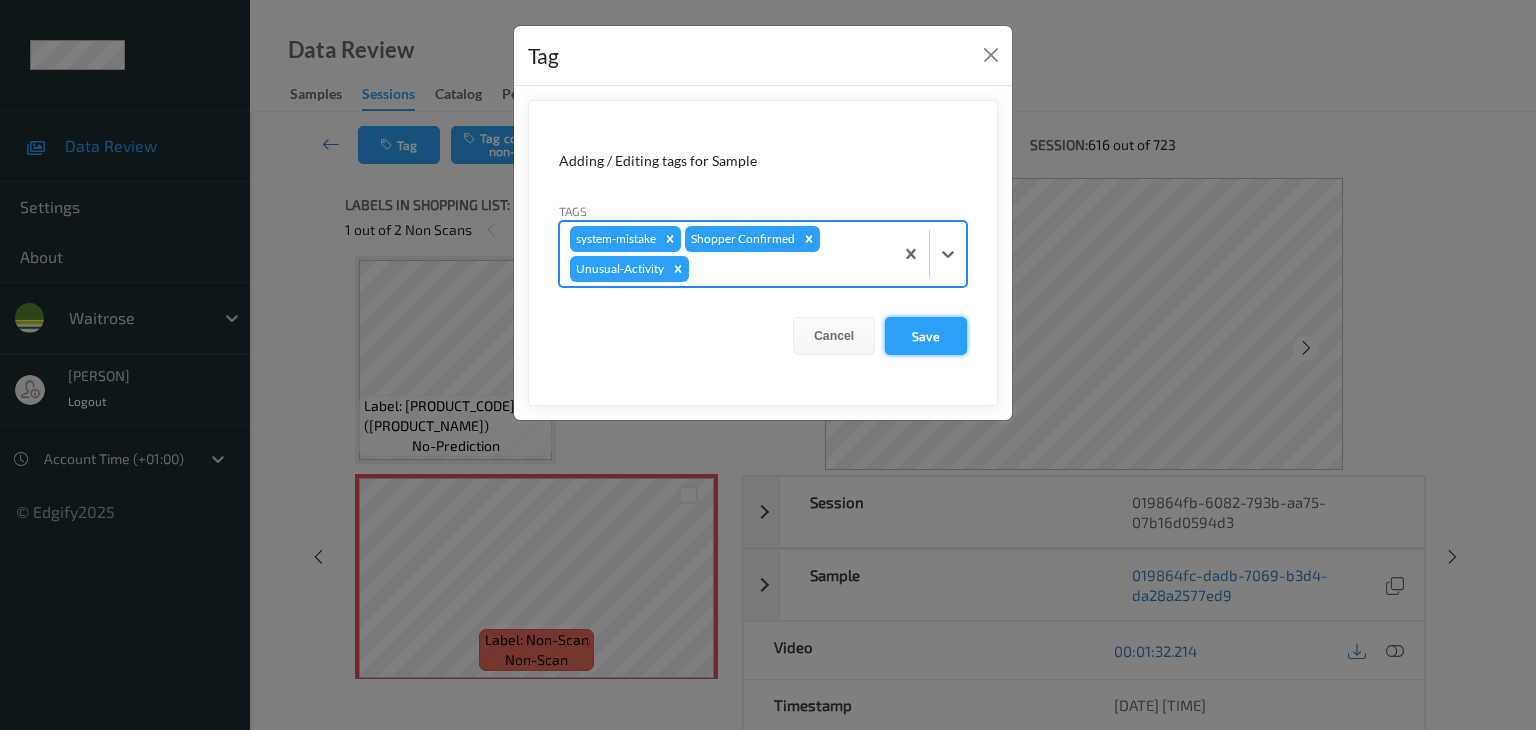 click on "Save" at bounding box center (926, 336) 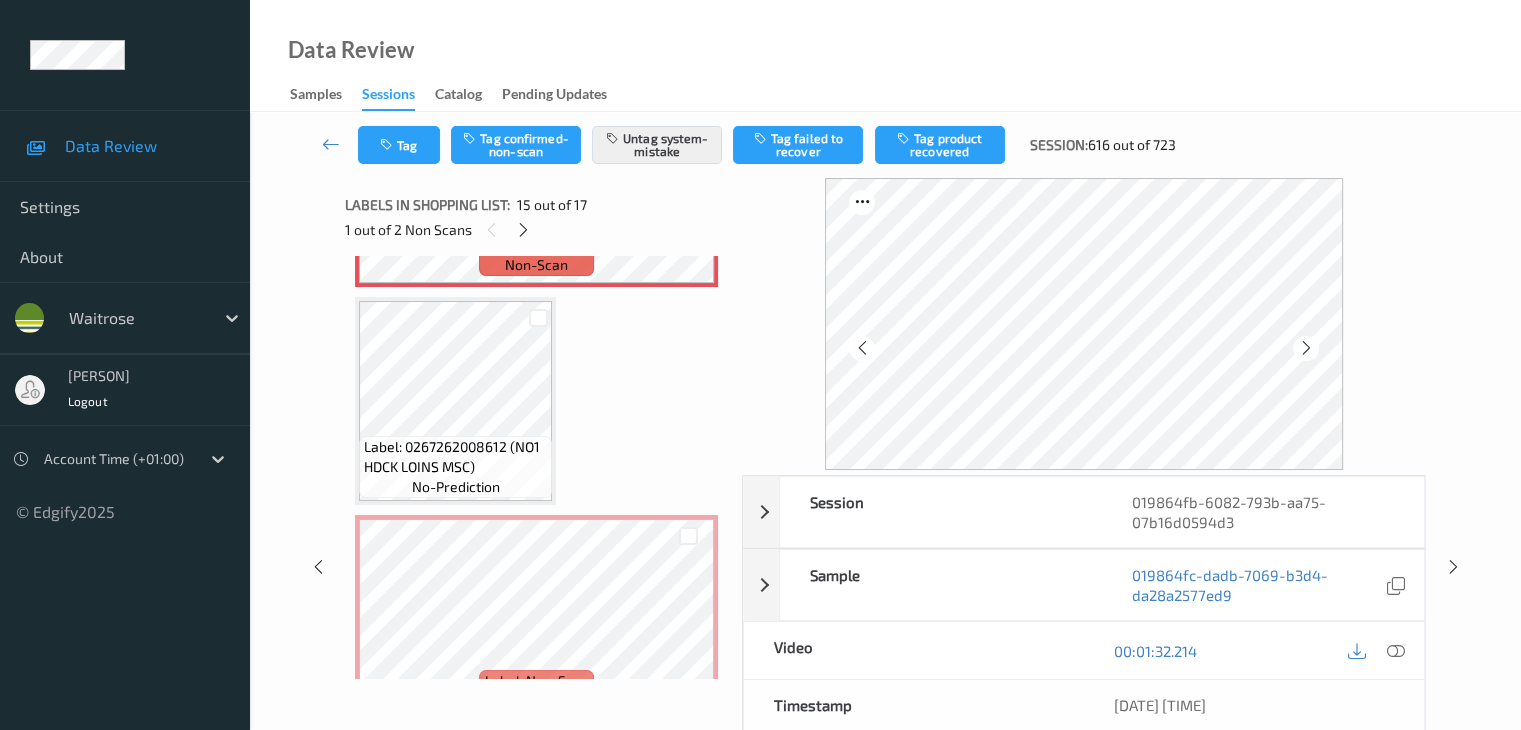 scroll, scrollTop: 3293, scrollLeft: 0, axis: vertical 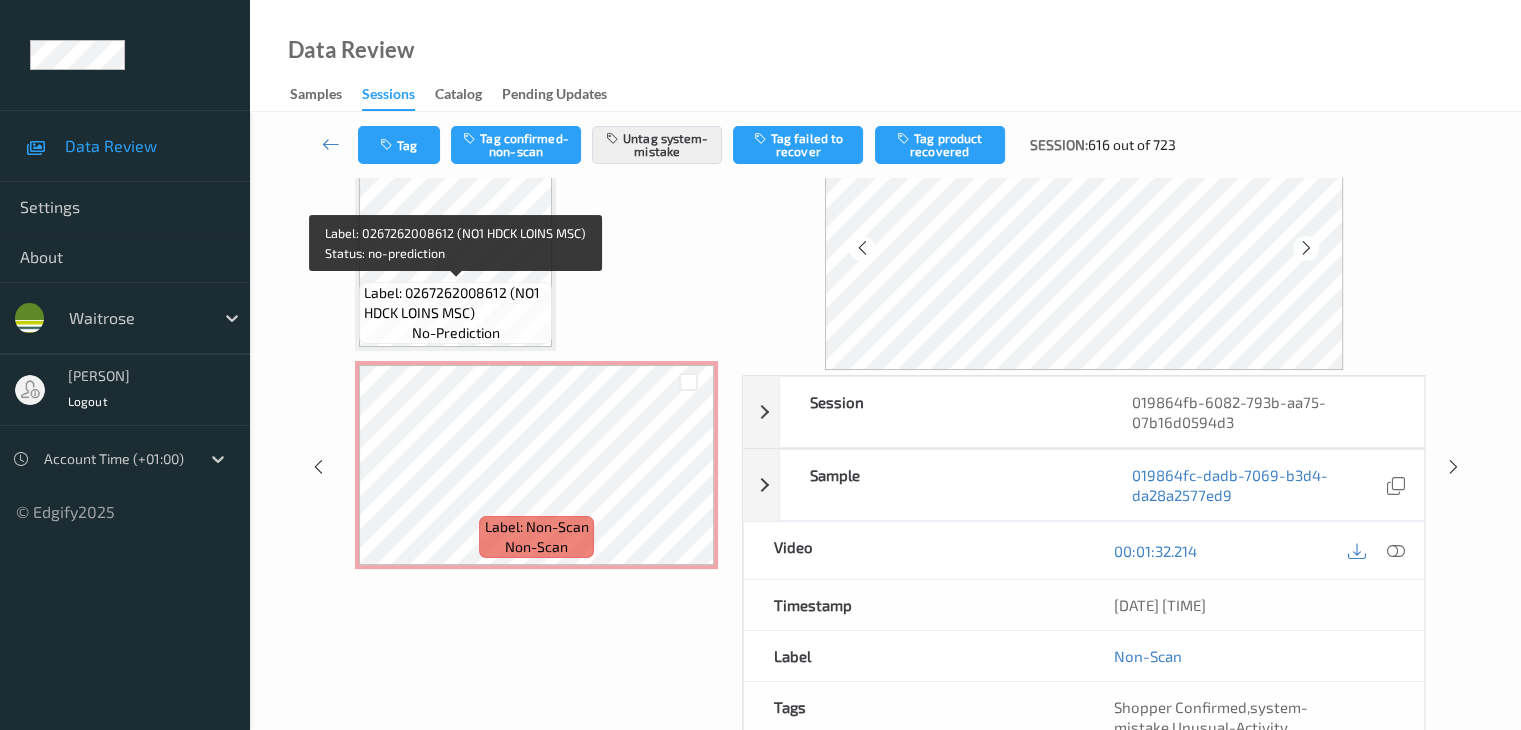 click on "Label: 0267262008612 (NO1 HDCK LOINS MSC)" at bounding box center (455, 303) 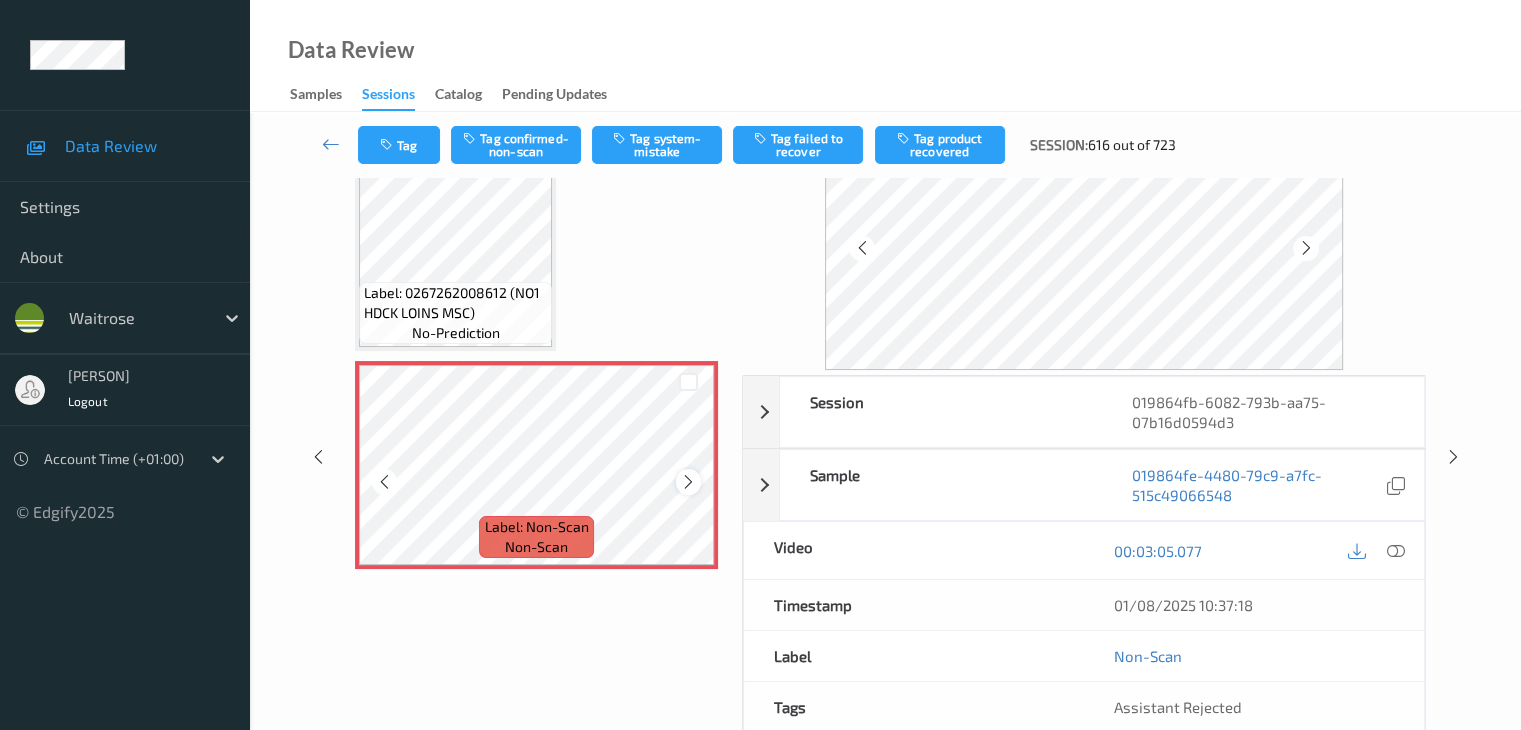 click at bounding box center (688, 482) 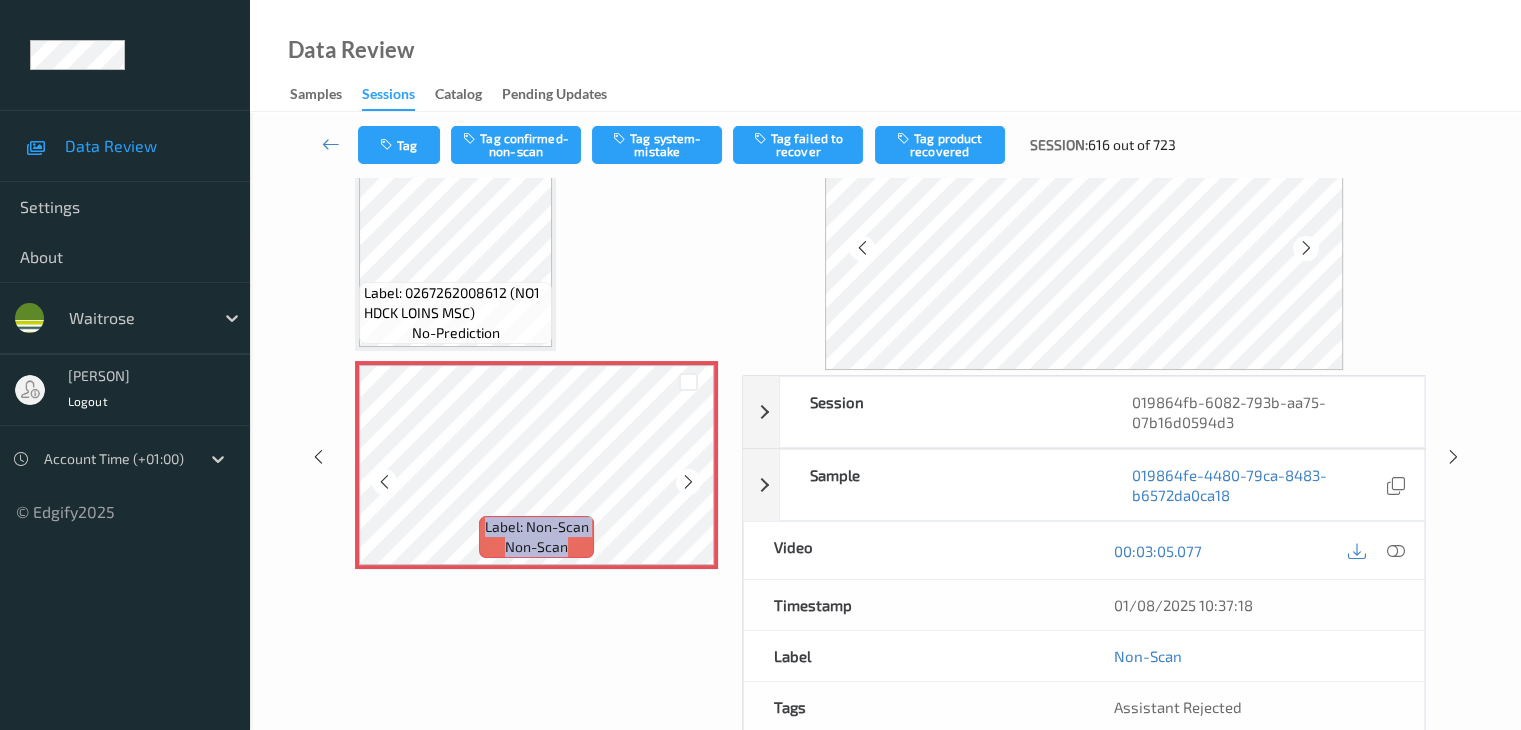 click at bounding box center [688, 482] 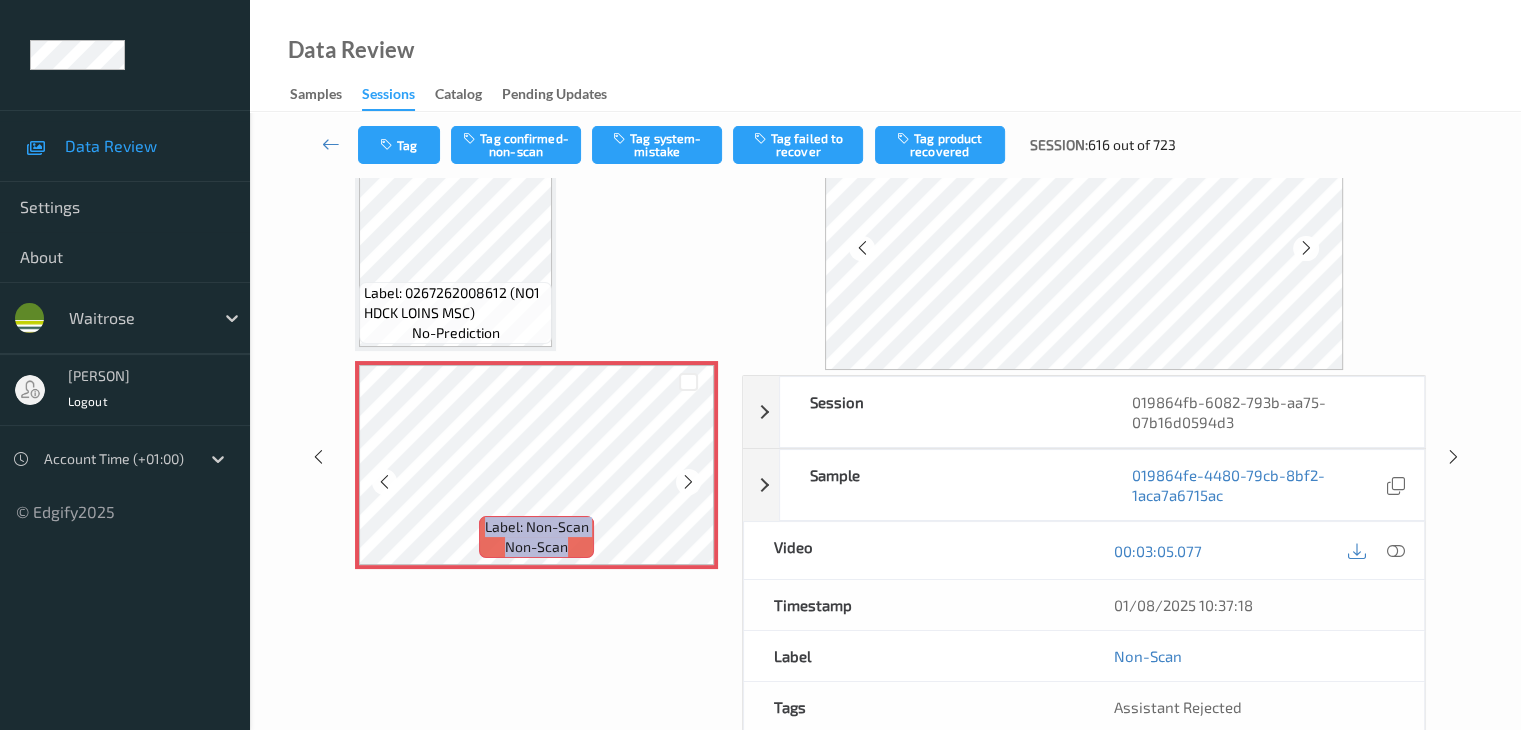 click at bounding box center (688, 482) 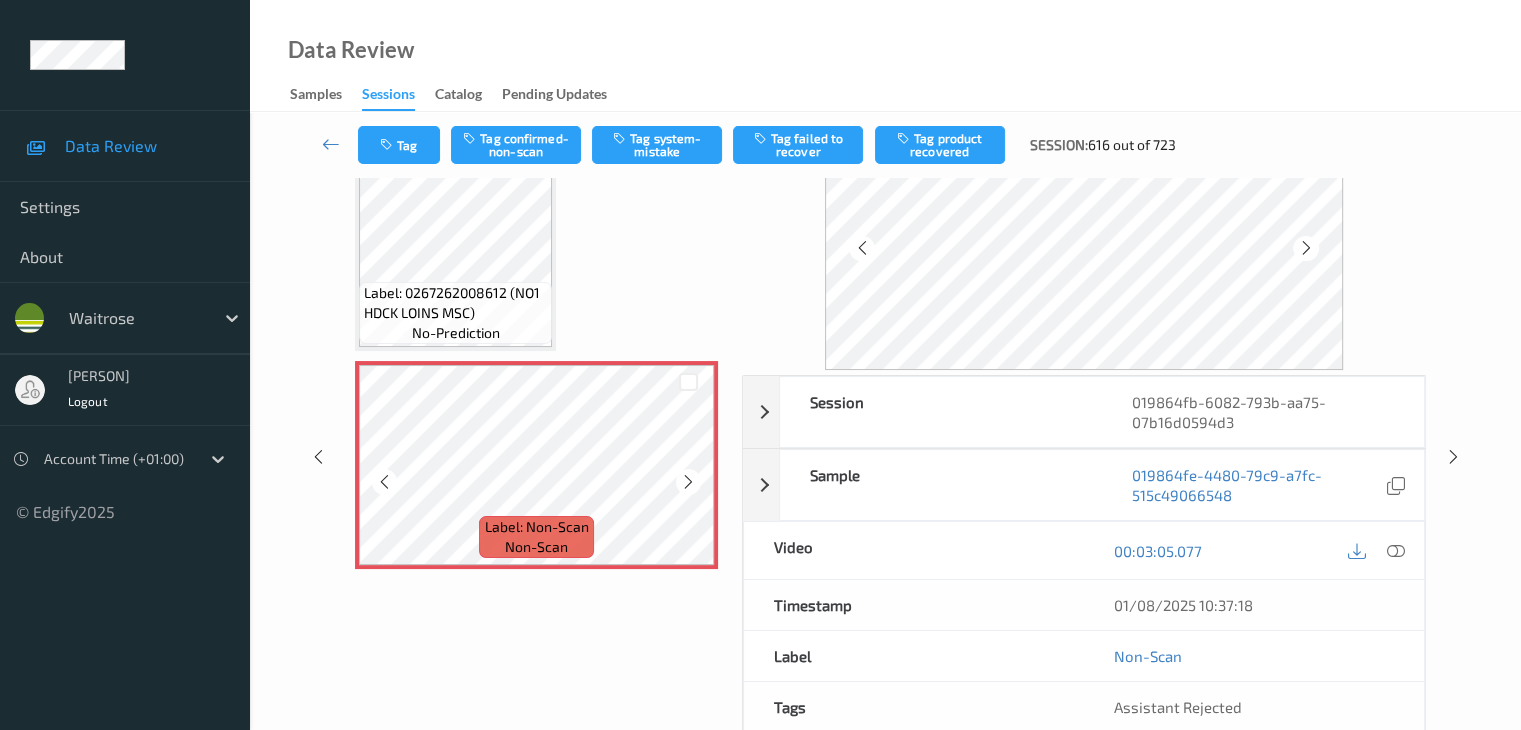 click at bounding box center (688, 482) 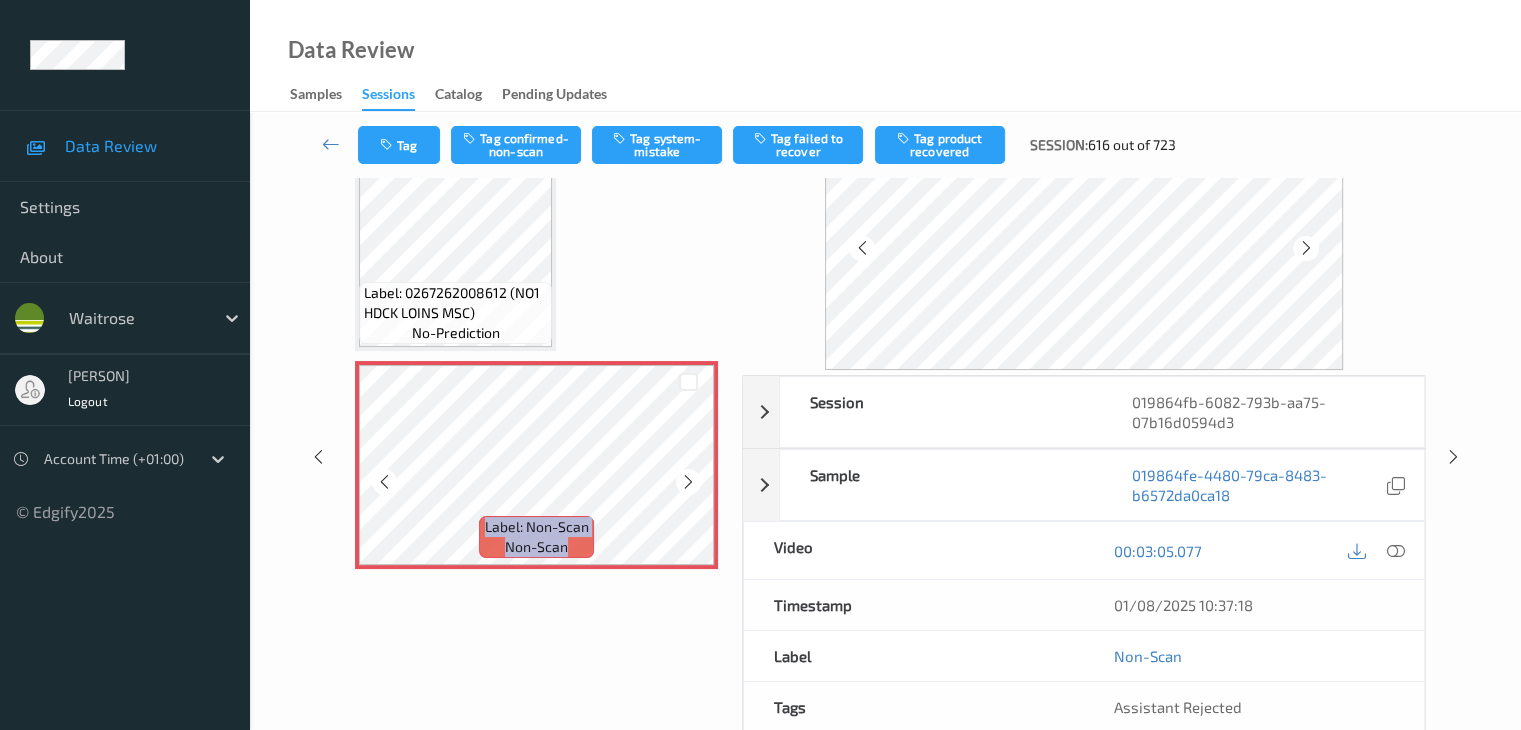 click at bounding box center (688, 482) 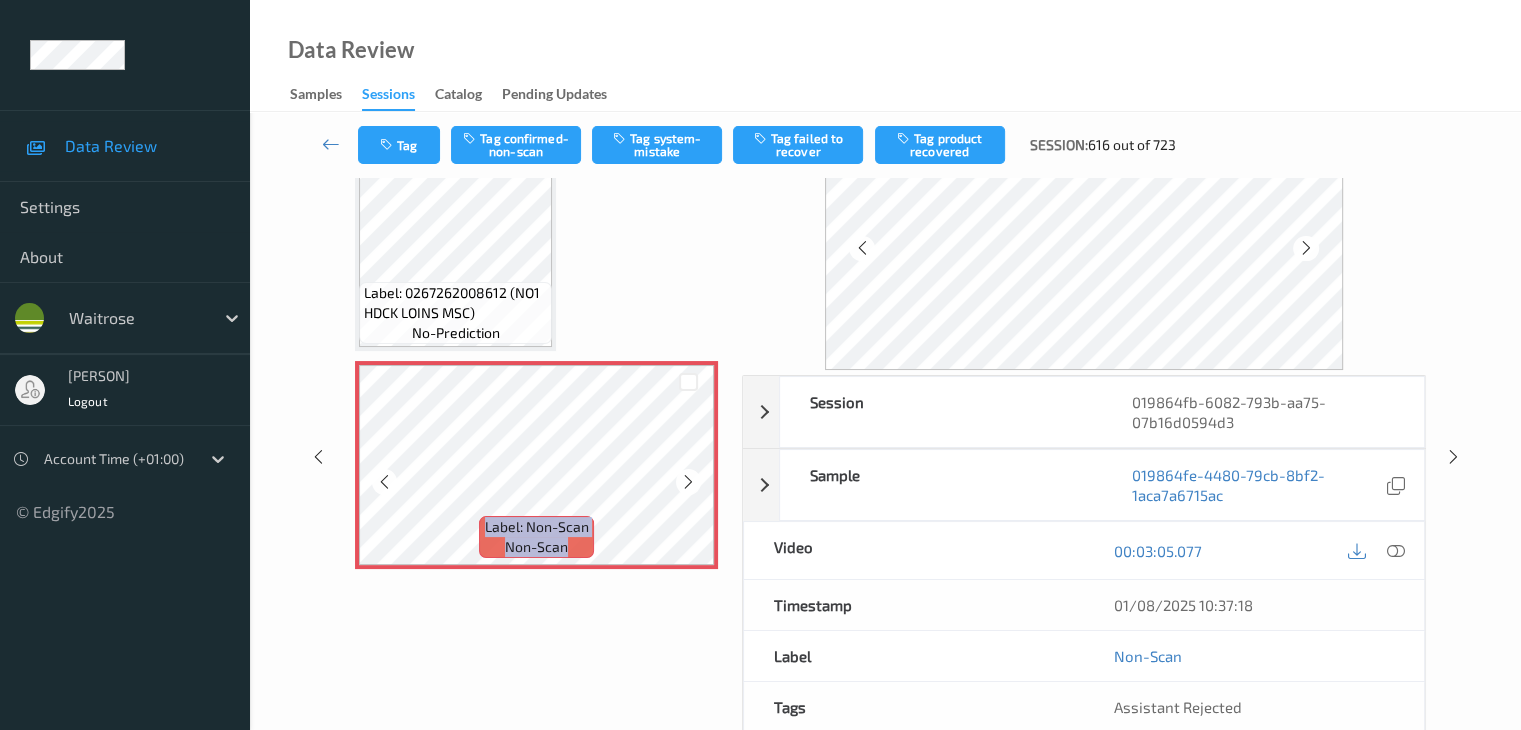 click at bounding box center (688, 482) 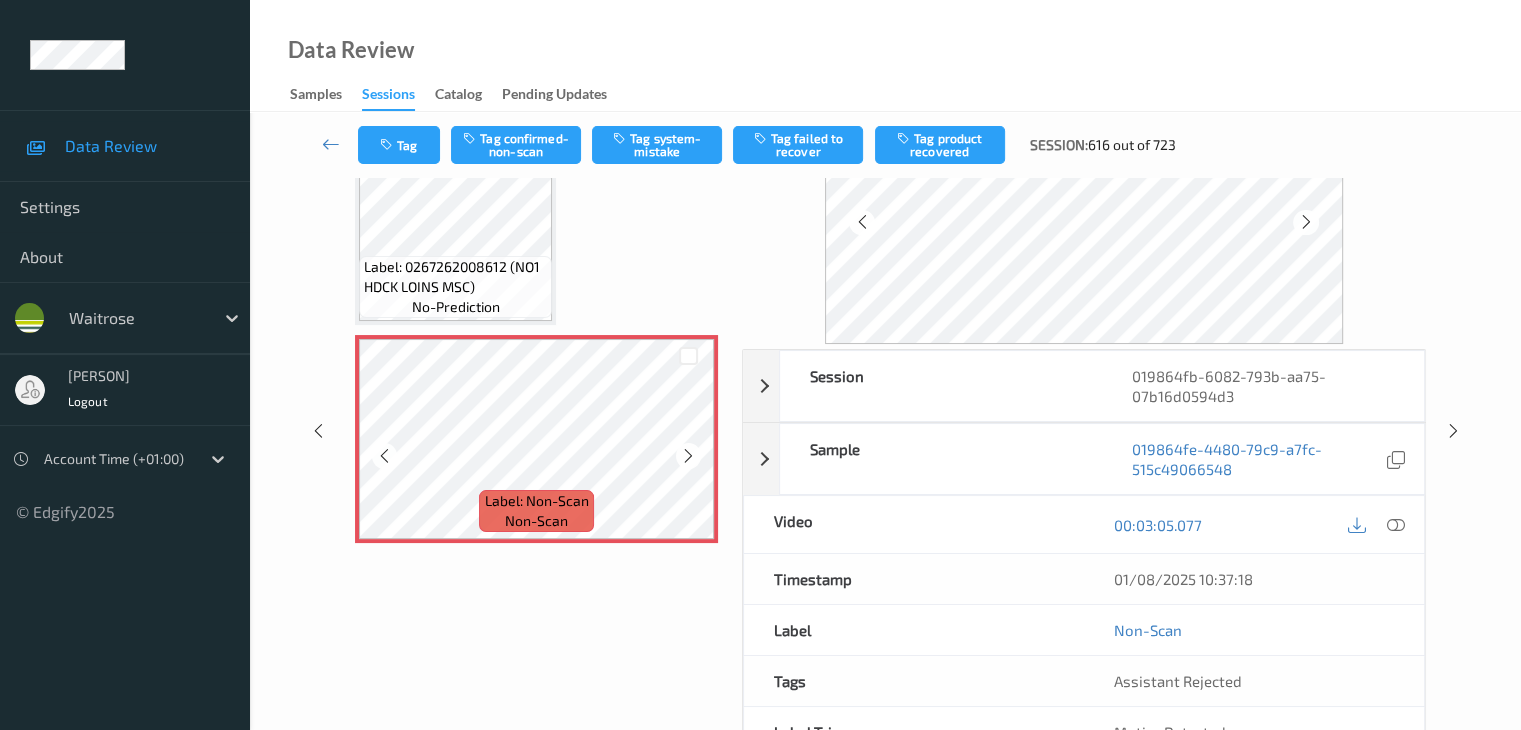 scroll, scrollTop: 44, scrollLeft: 0, axis: vertical 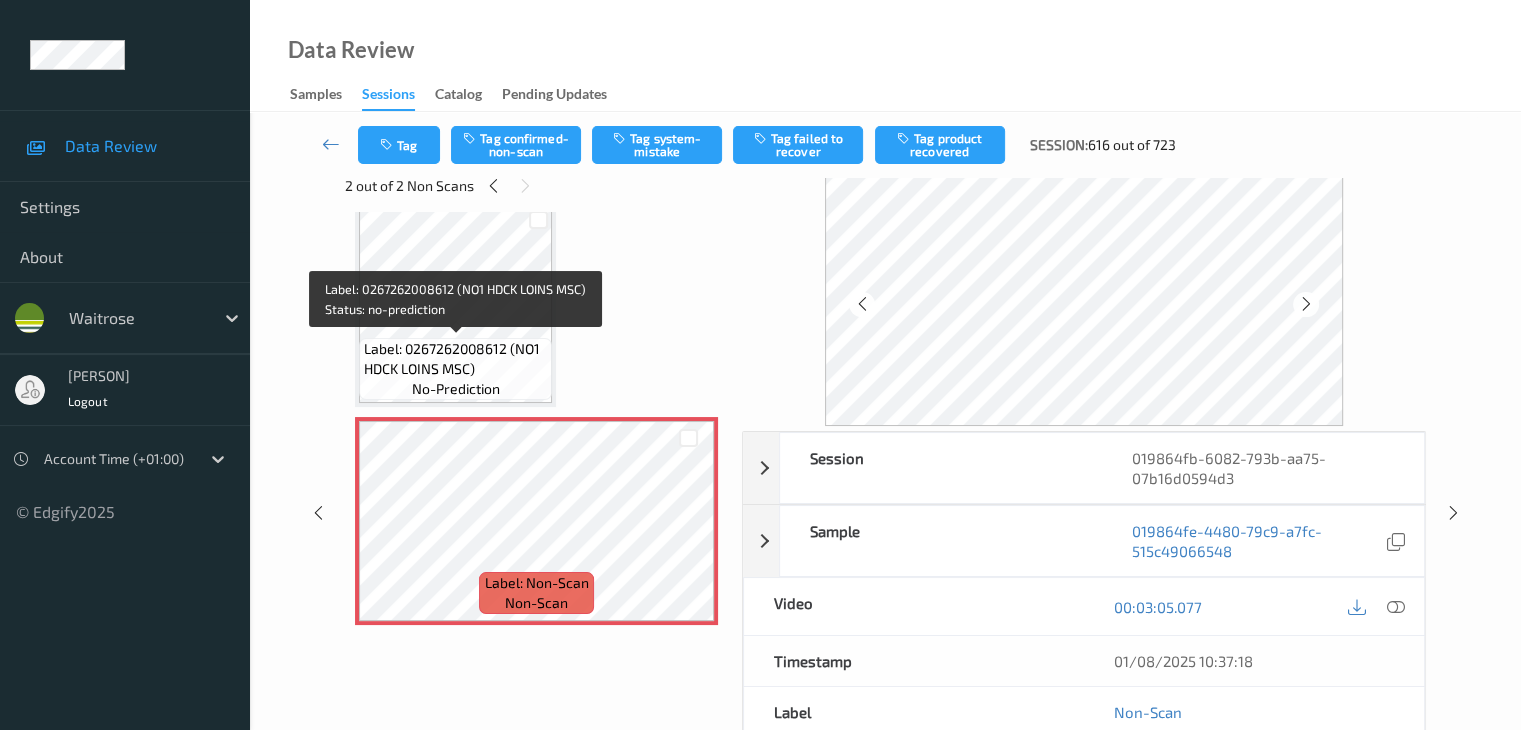 click on "Label: 0267262008612 (NO1 HDCK LOINS MSC)" at bounding box center [455, 359] 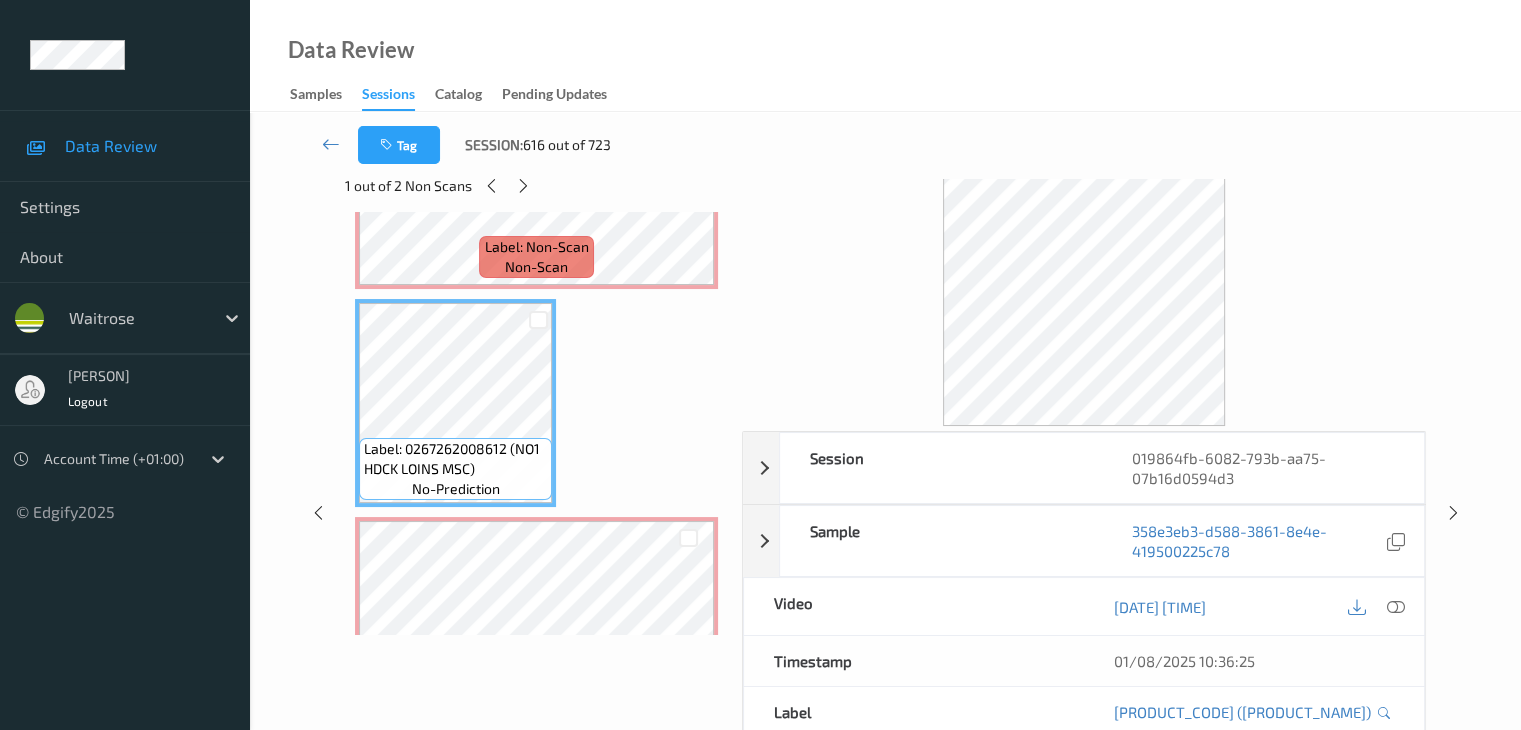 scroll, scrollTop: 2993, scrollLeft: 0, axis: vertical 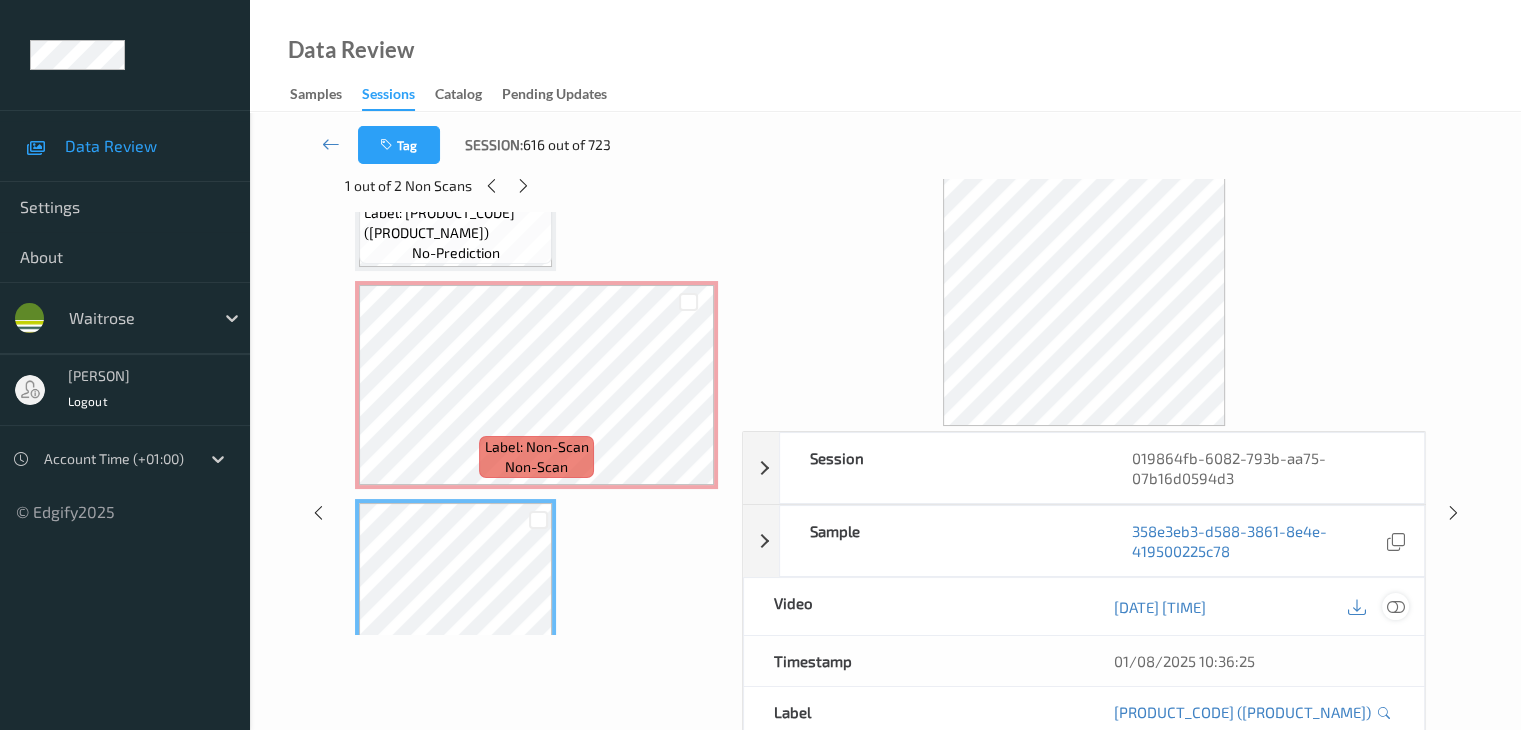 click at bounding box center [1395, 607] 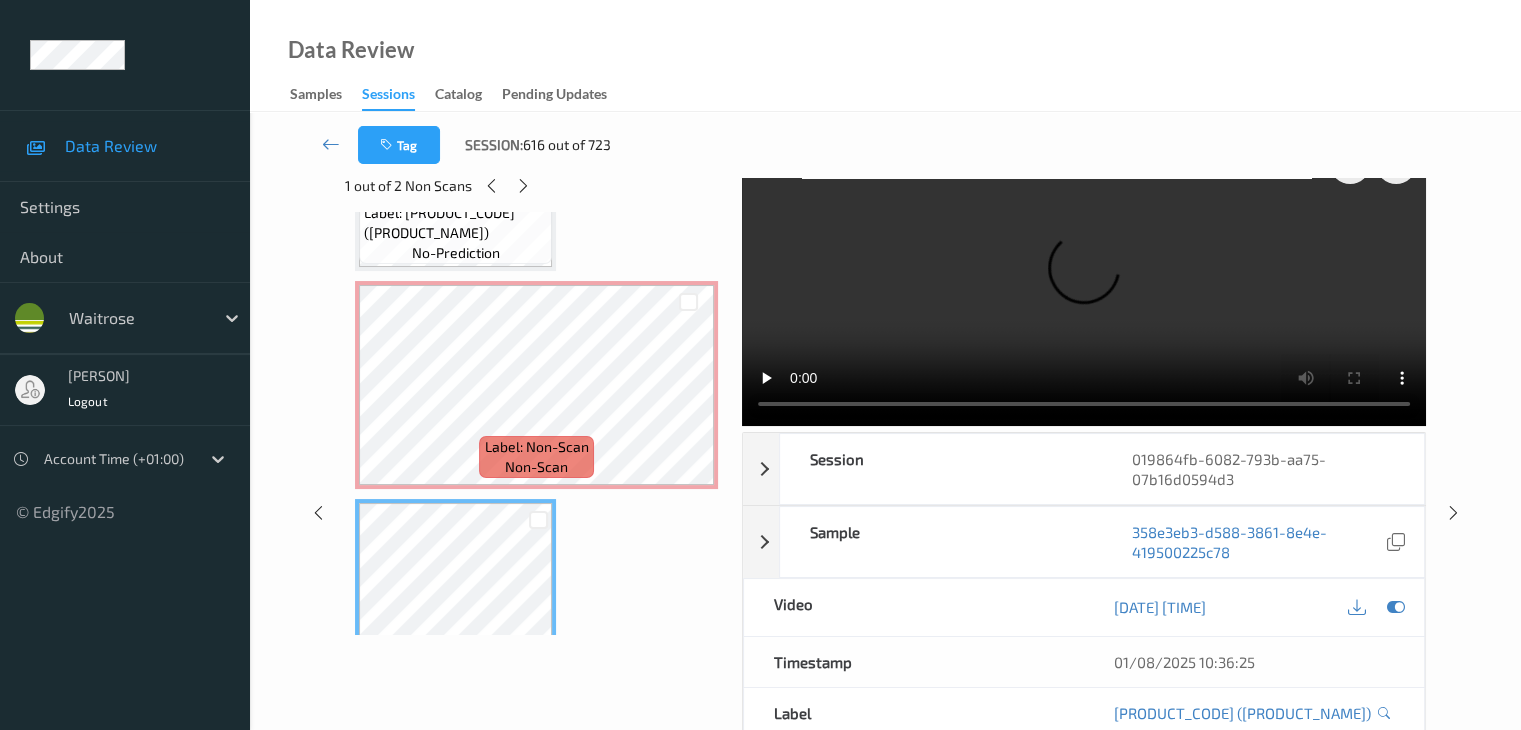 type 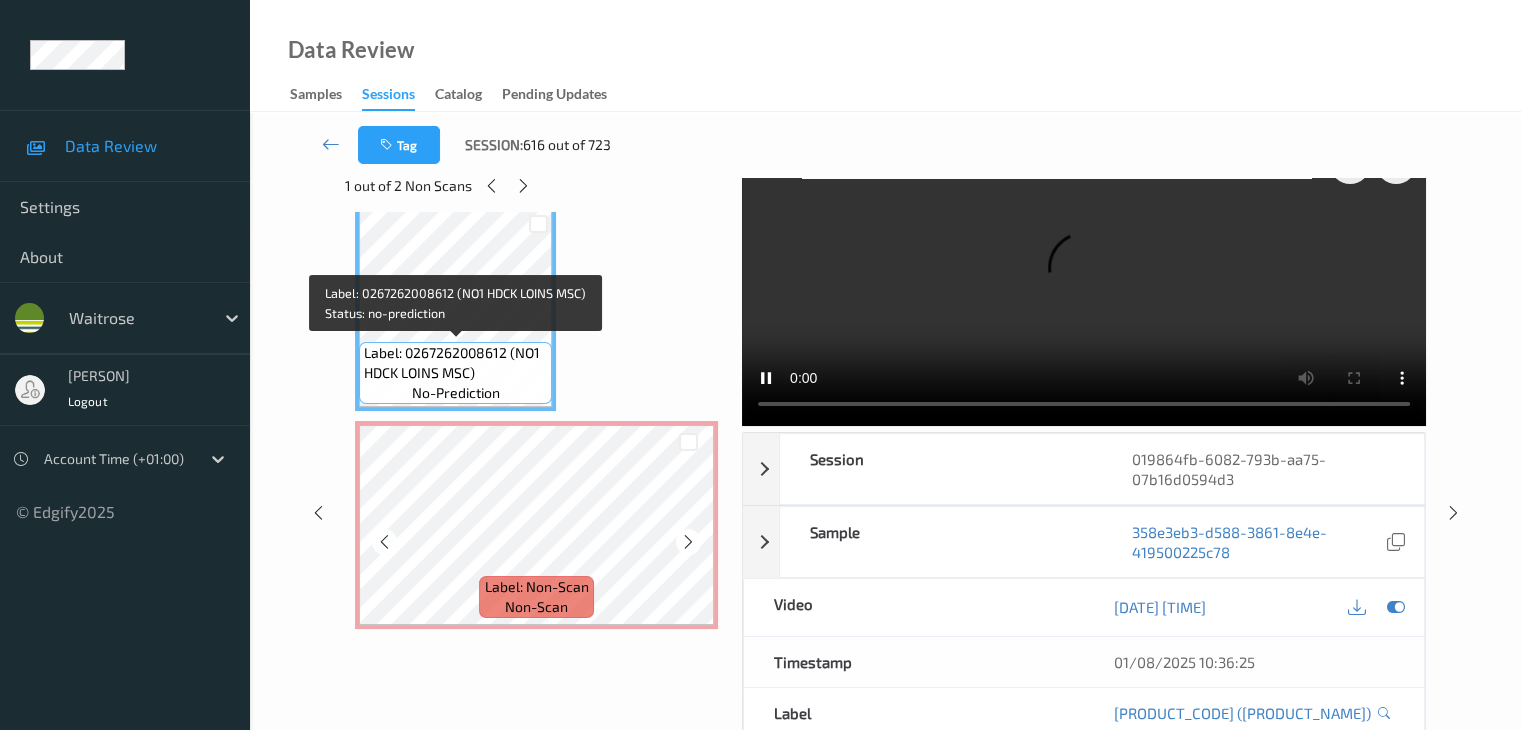 scroll, scrollTop: 3293, scrollLeft: 0, axis: vertical 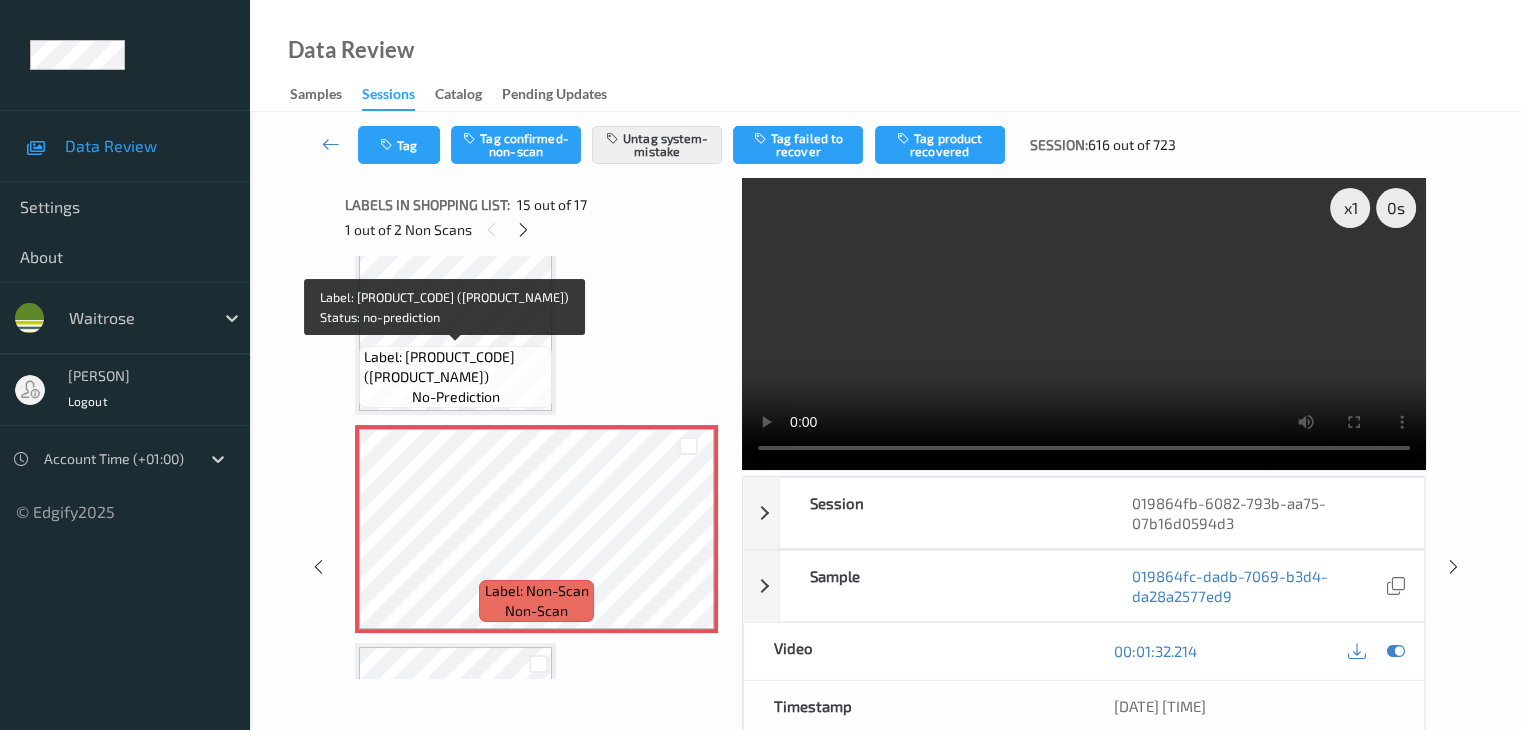 click on "Label: [PRODUCT_CODE] ([PRODUCT_NAME])" at bounding box center [455, 367] 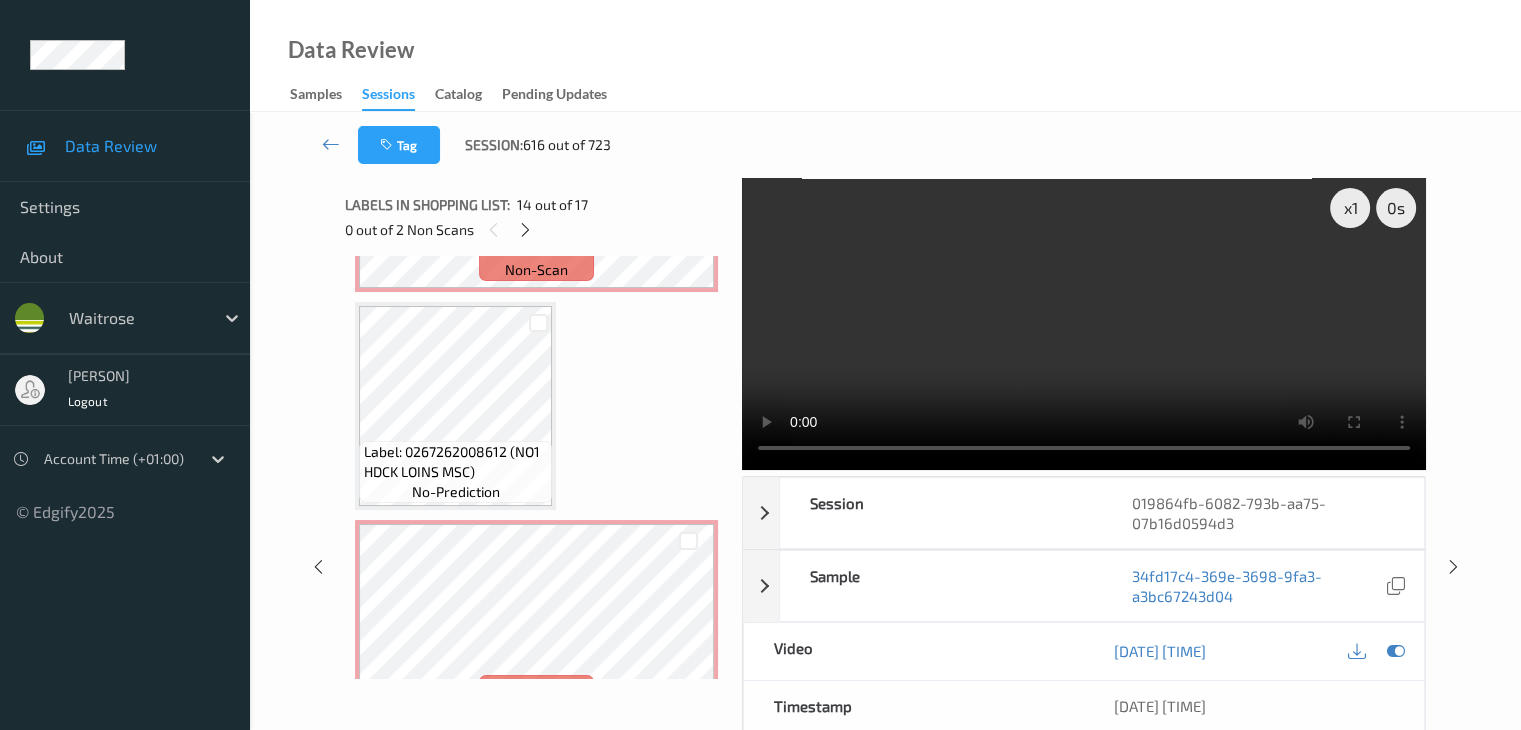 scroll, scrollTop: 3293, scrollLeft: 0, axis: vertical 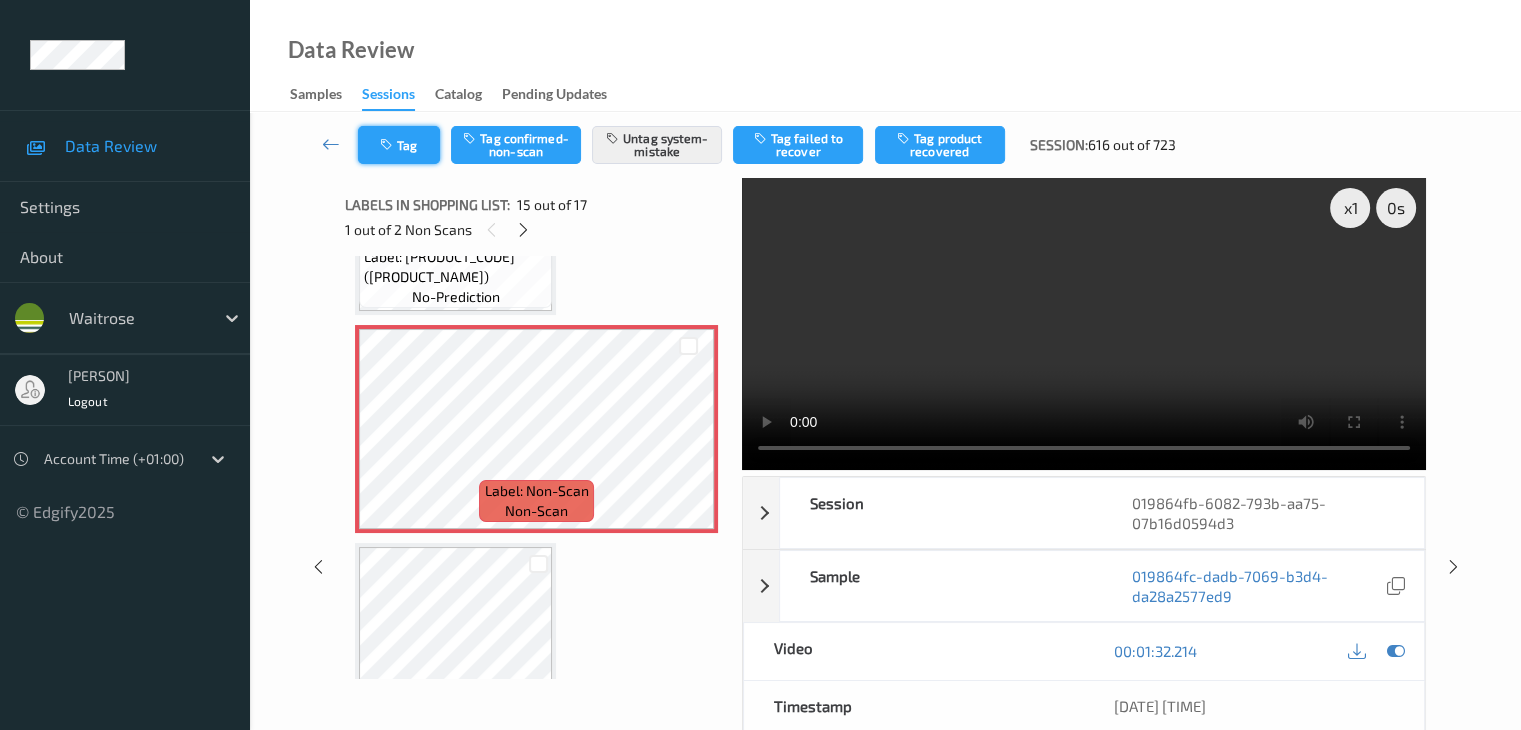 click on "Tag" at bounding box center (399, 145) 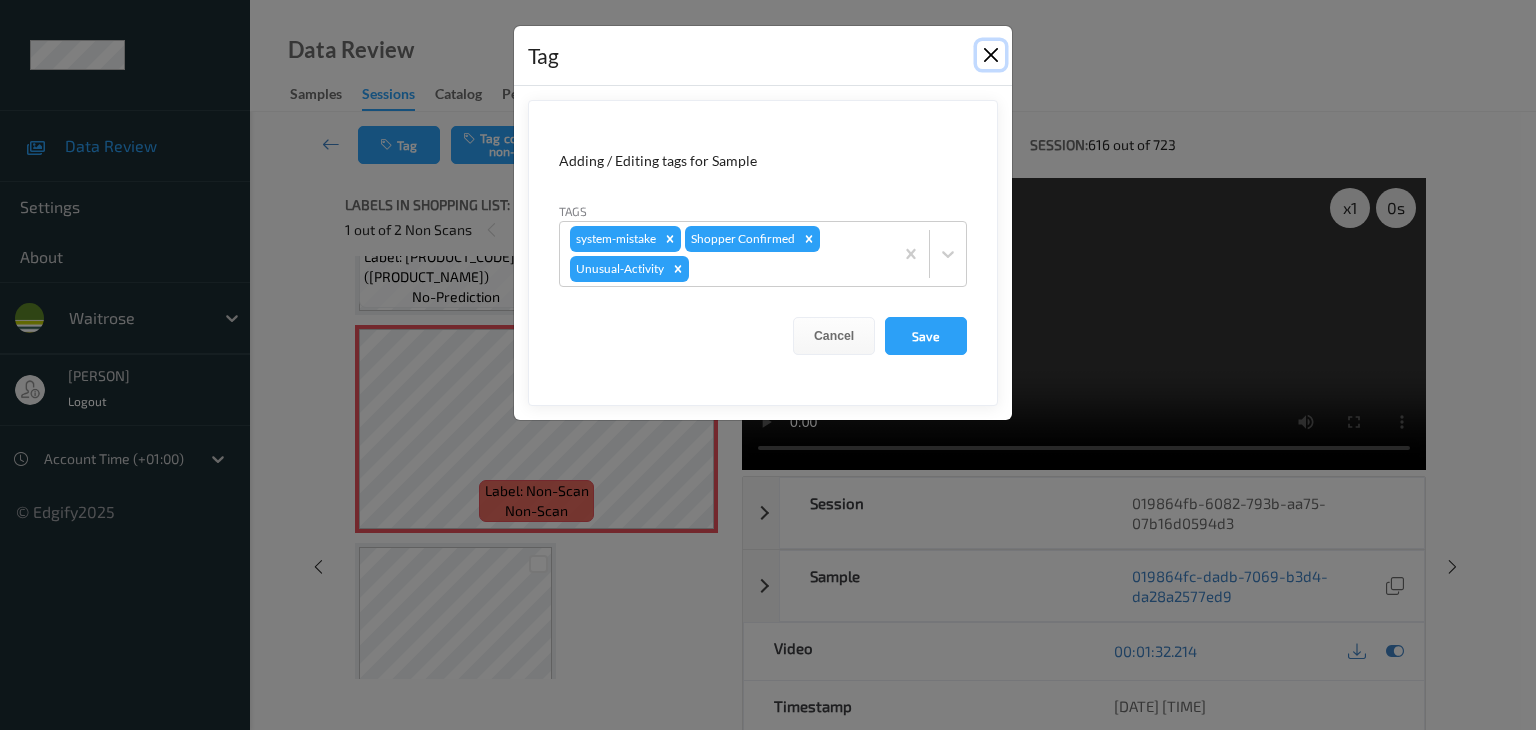 click at bounding box center [991, 55] 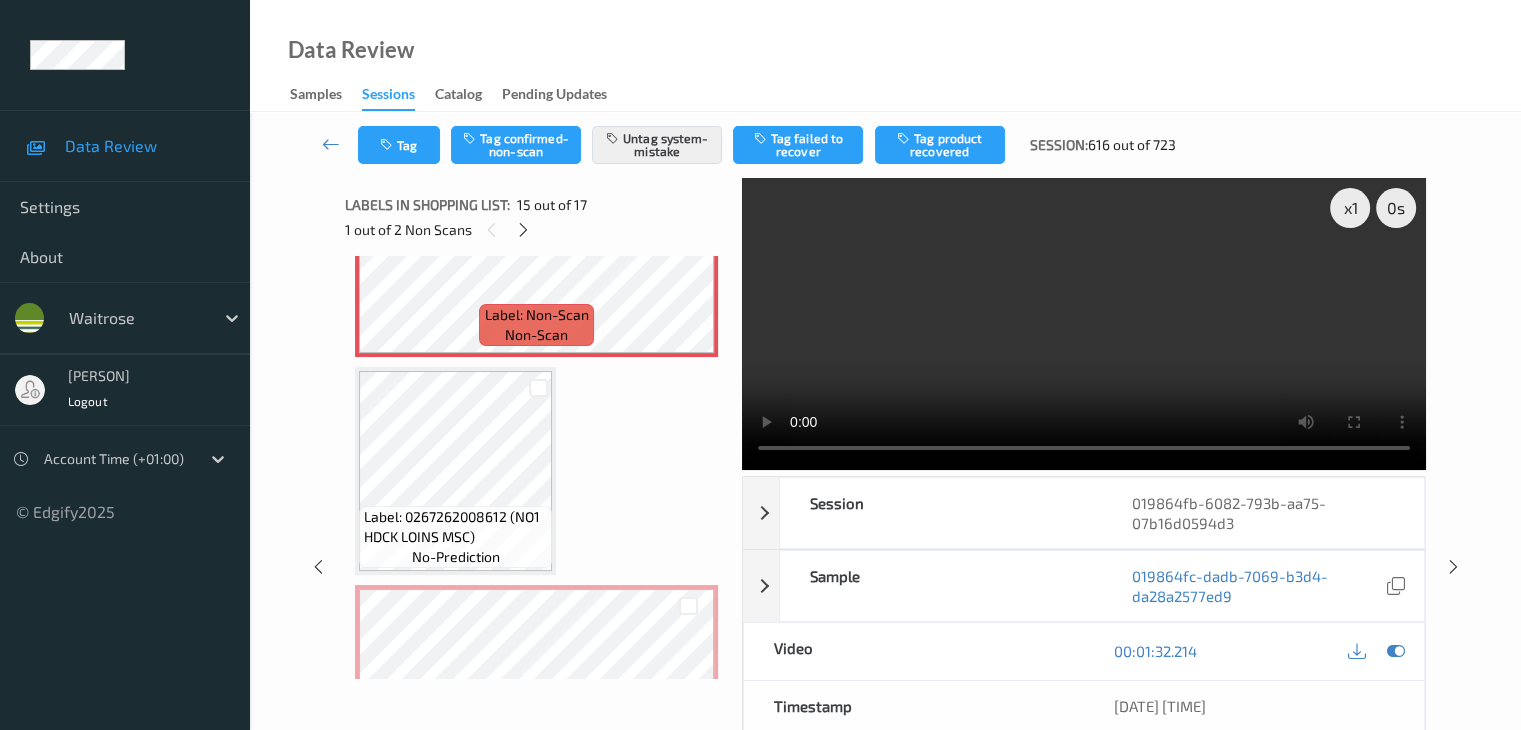 scroll, scrollTop: 3193, scrollLeft: 0, axis: vertical 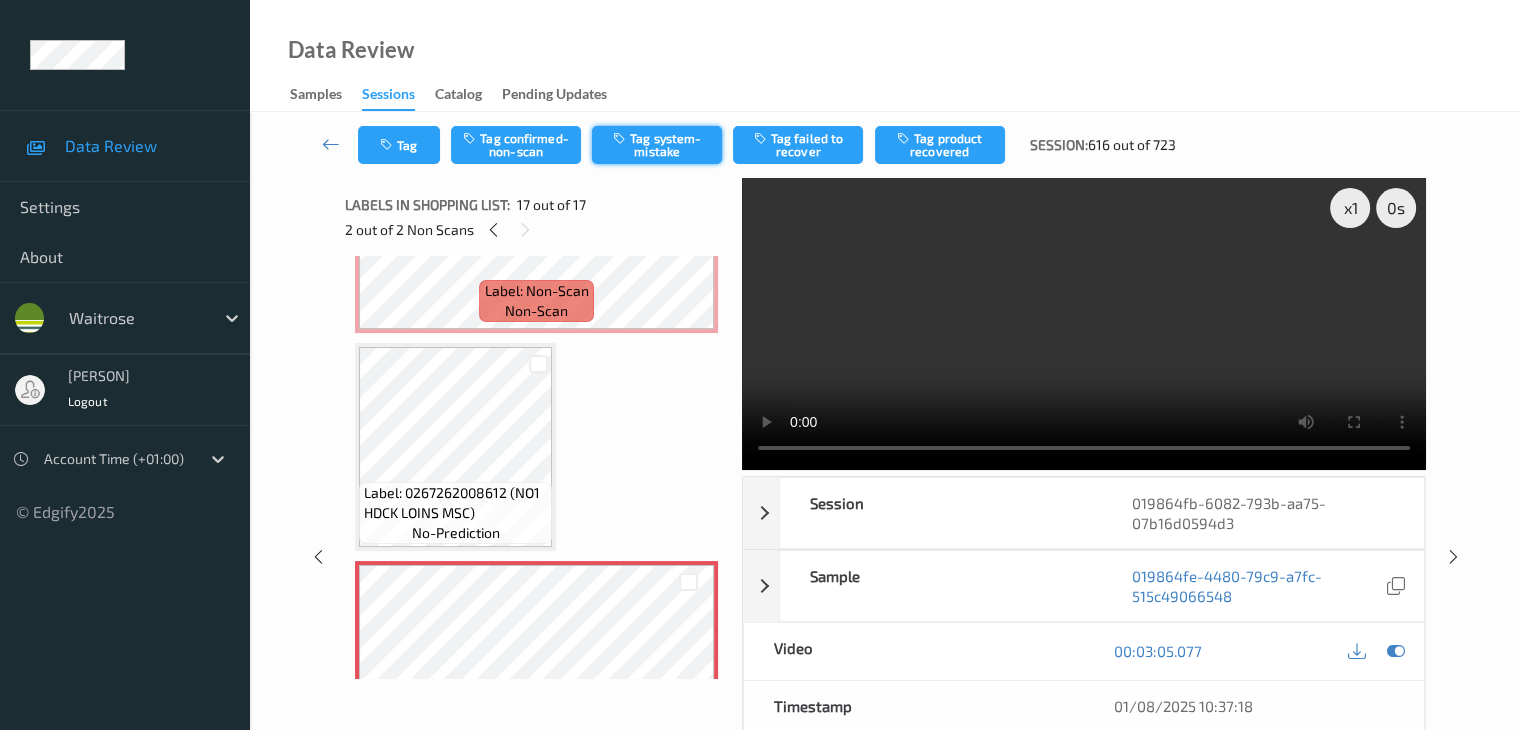 click on "Tag   system-mistake" at bounding box center [657, 145] 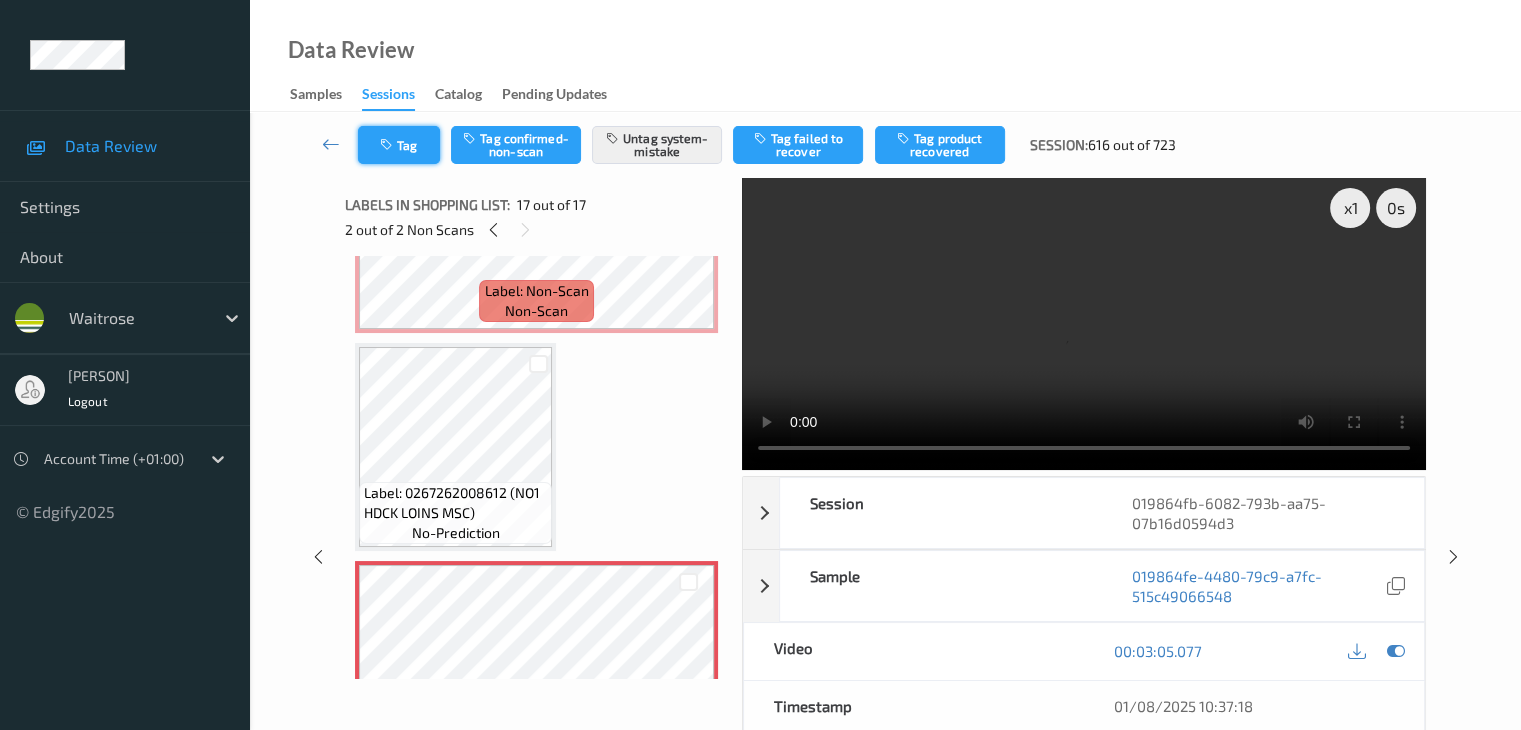 click on "Tag" at bounding box center [399, 145] 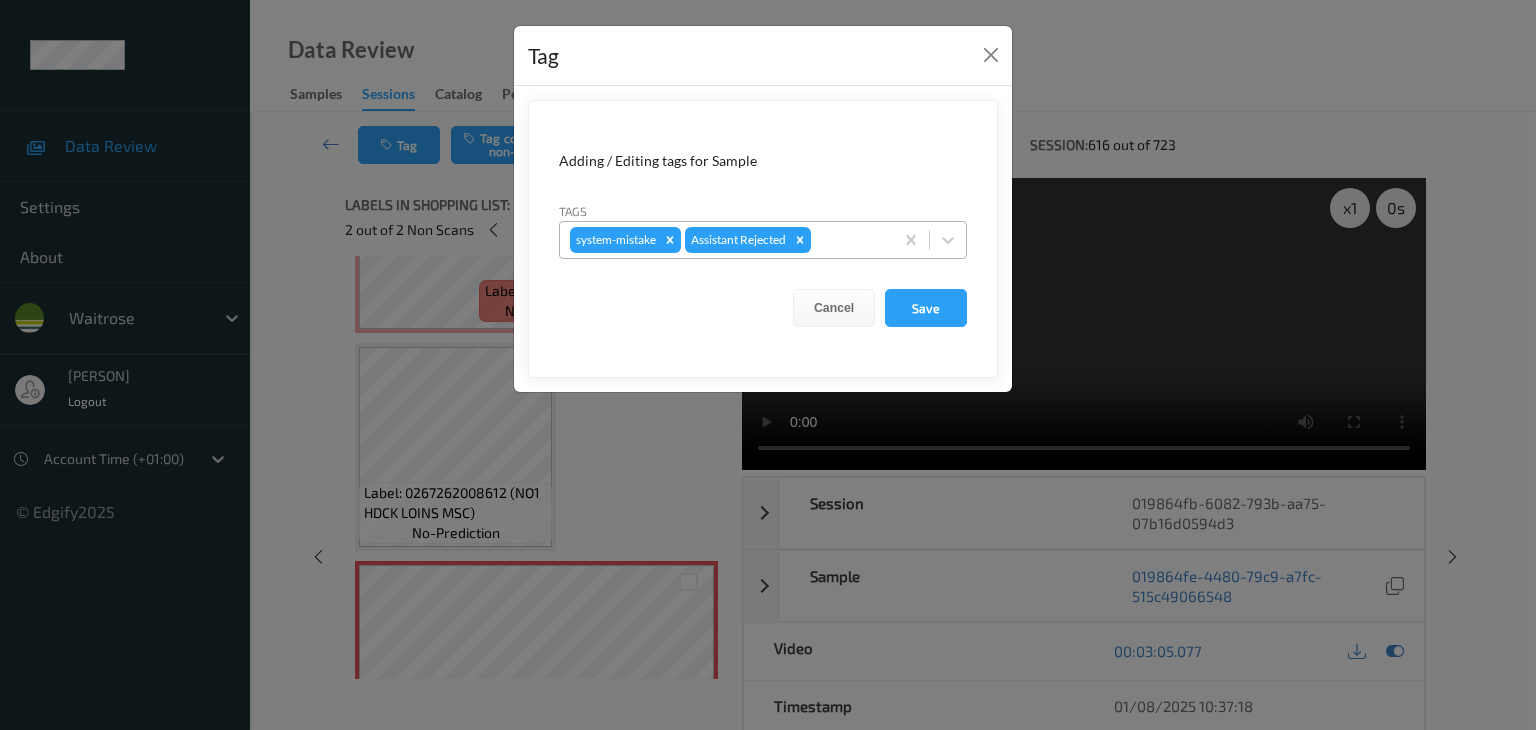 click at bounding box center (849, 240) 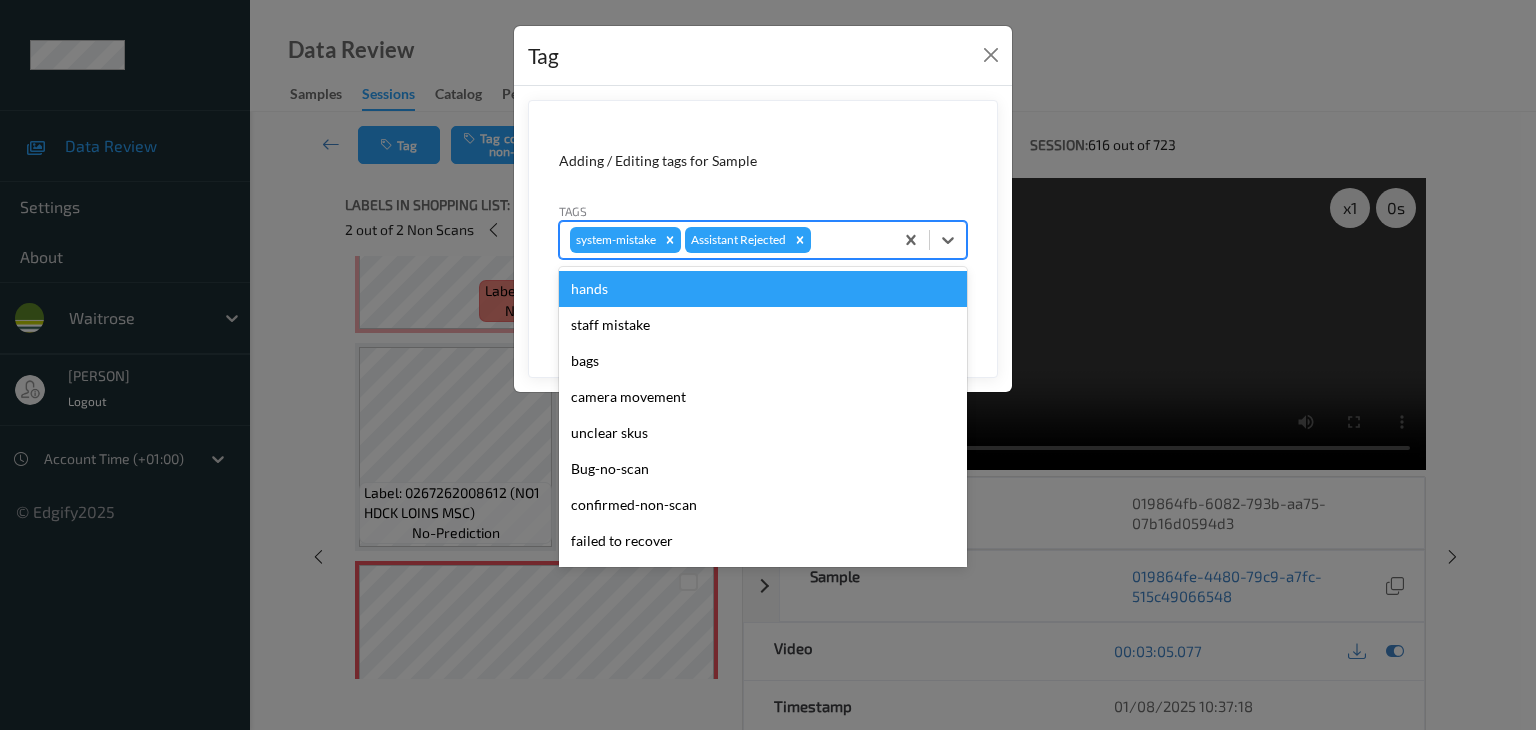 type on "u" 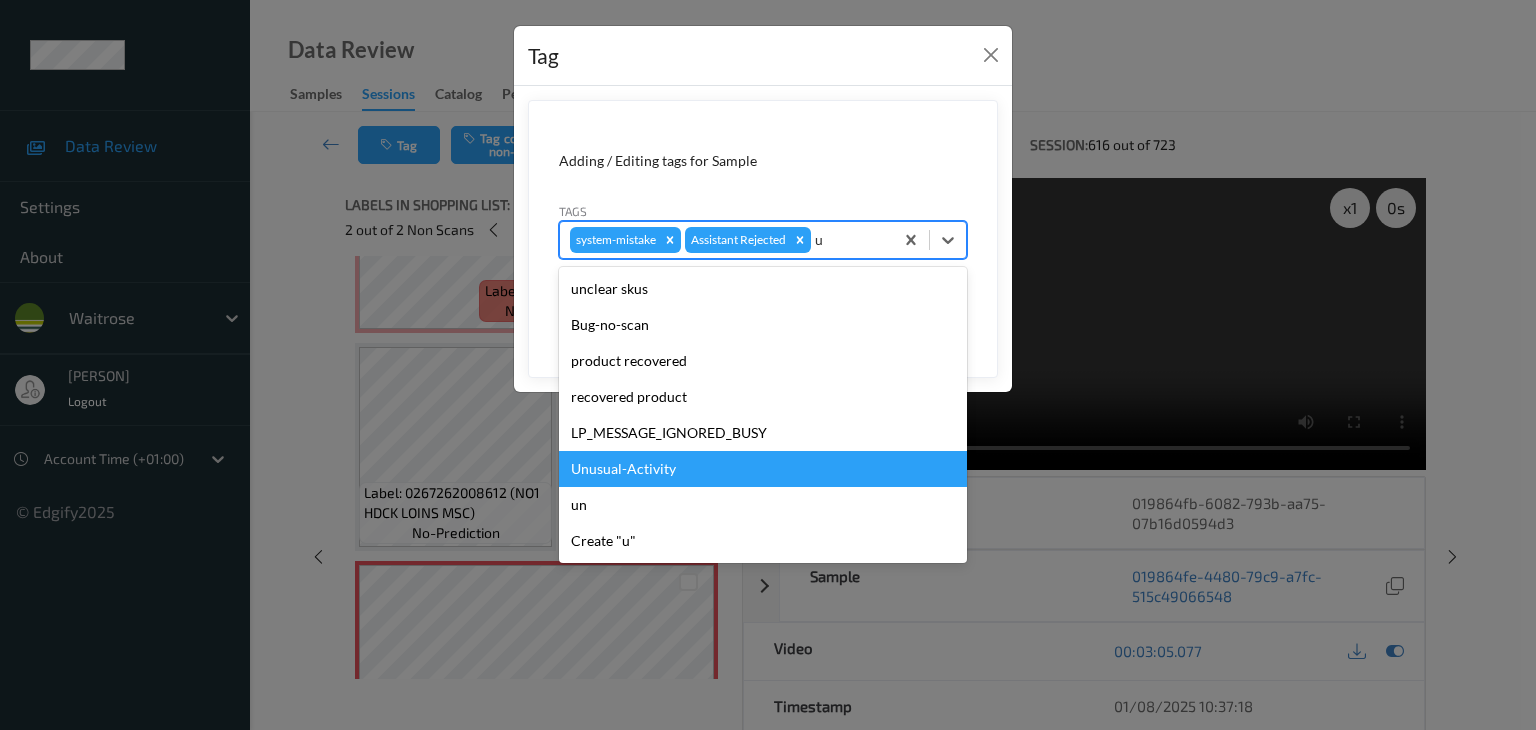 click on "Unusual-Activity" at bounding box center (763, 469) 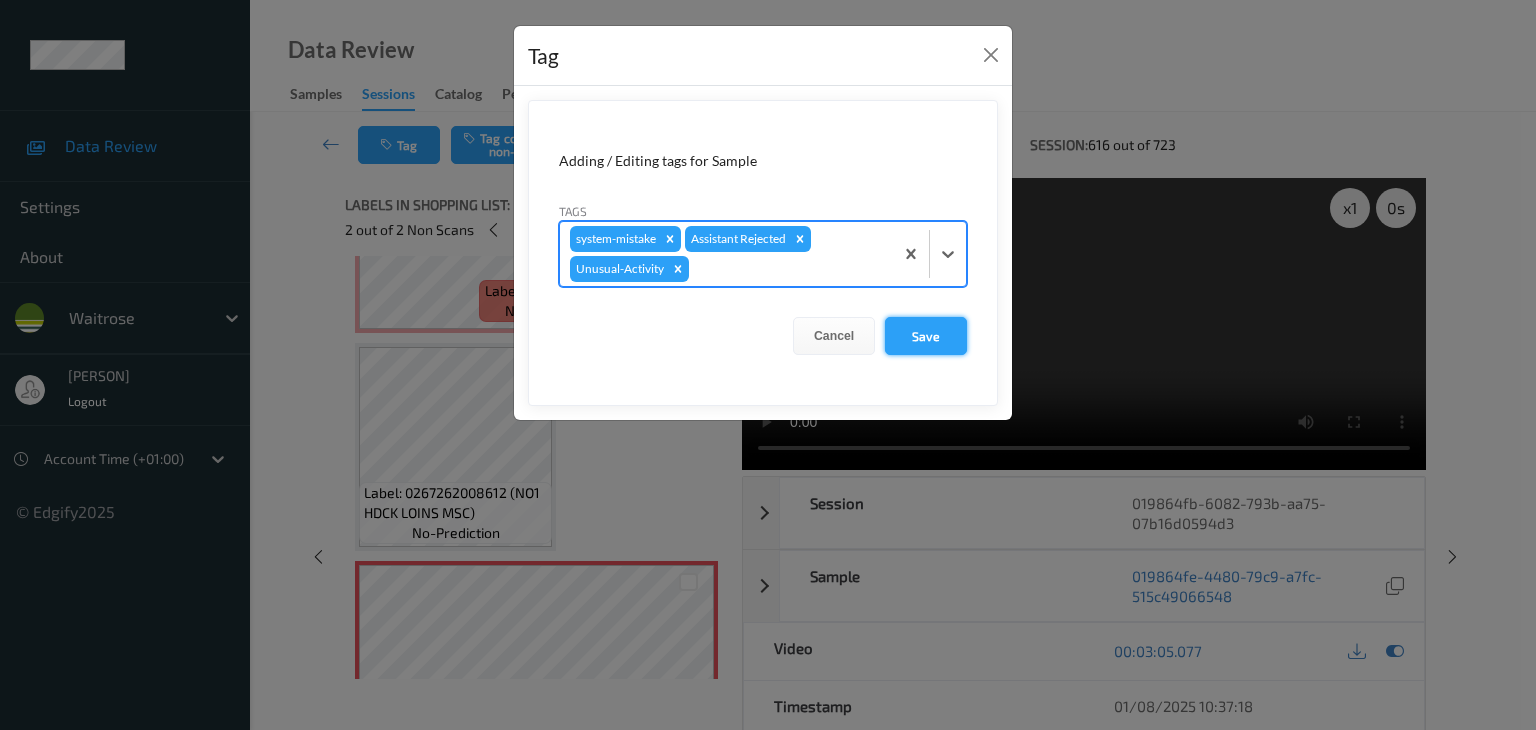 click on "Save" at bounding box center (926, 336) 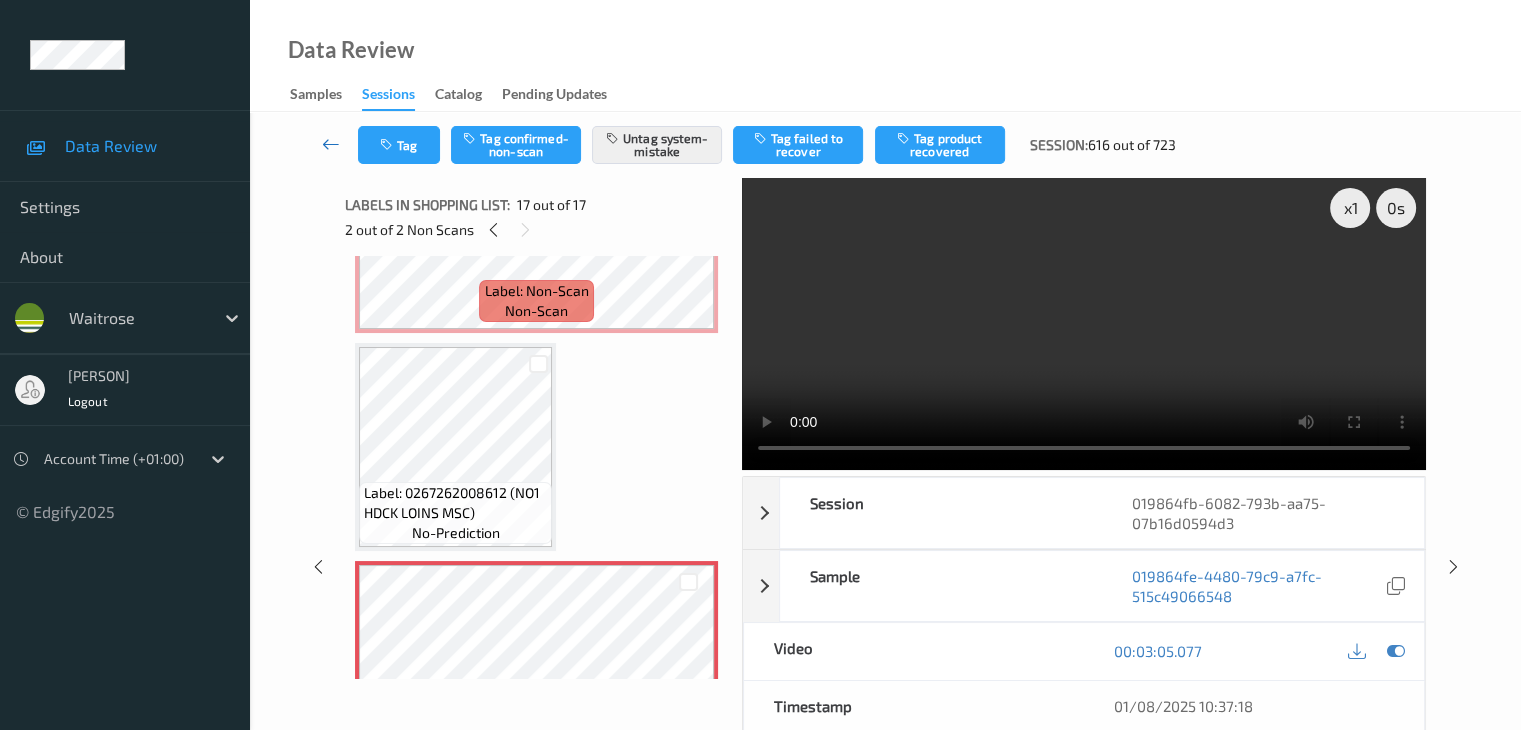 click at bounding box center (331, 144) 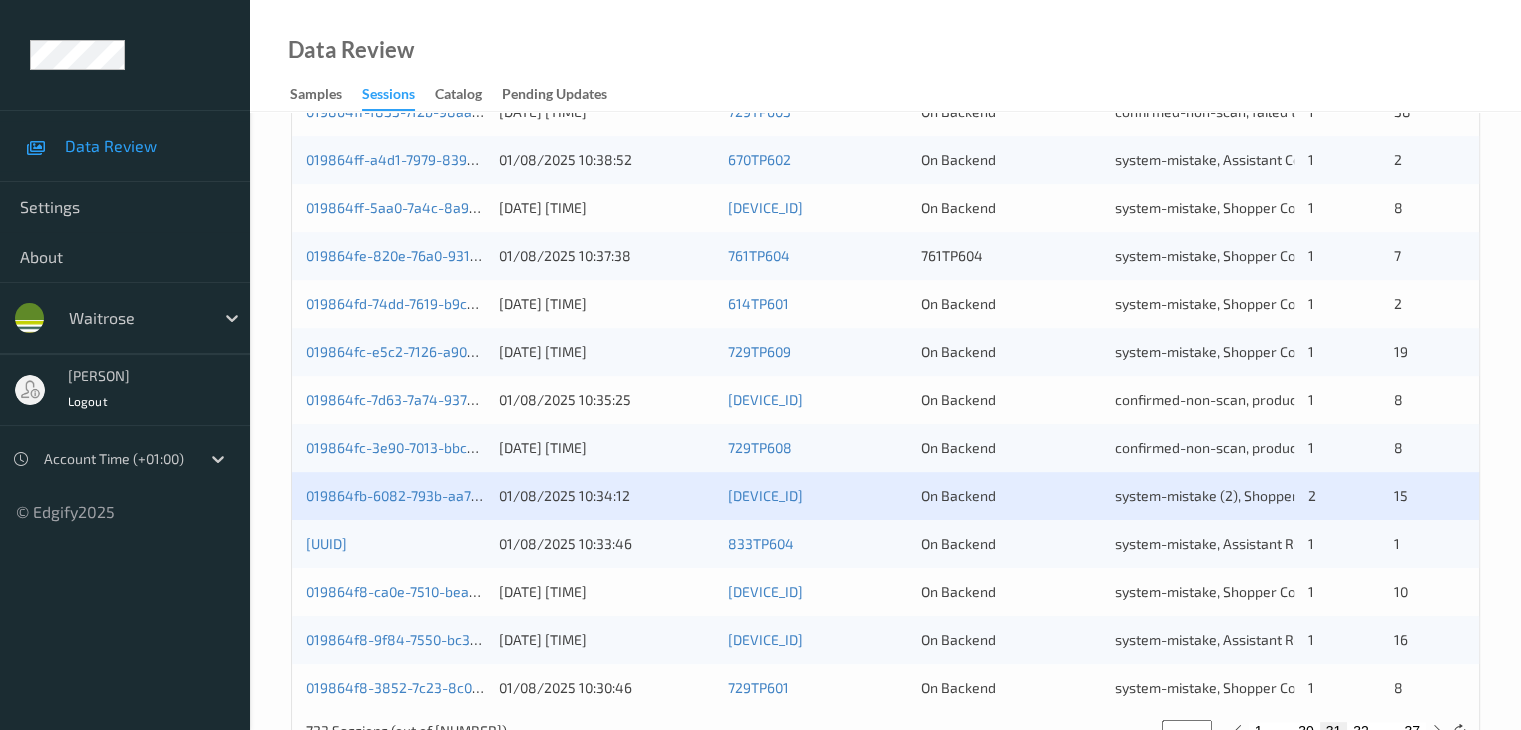 scroll, scrollTop: 932, scrollLeft: 0, axis: vertical 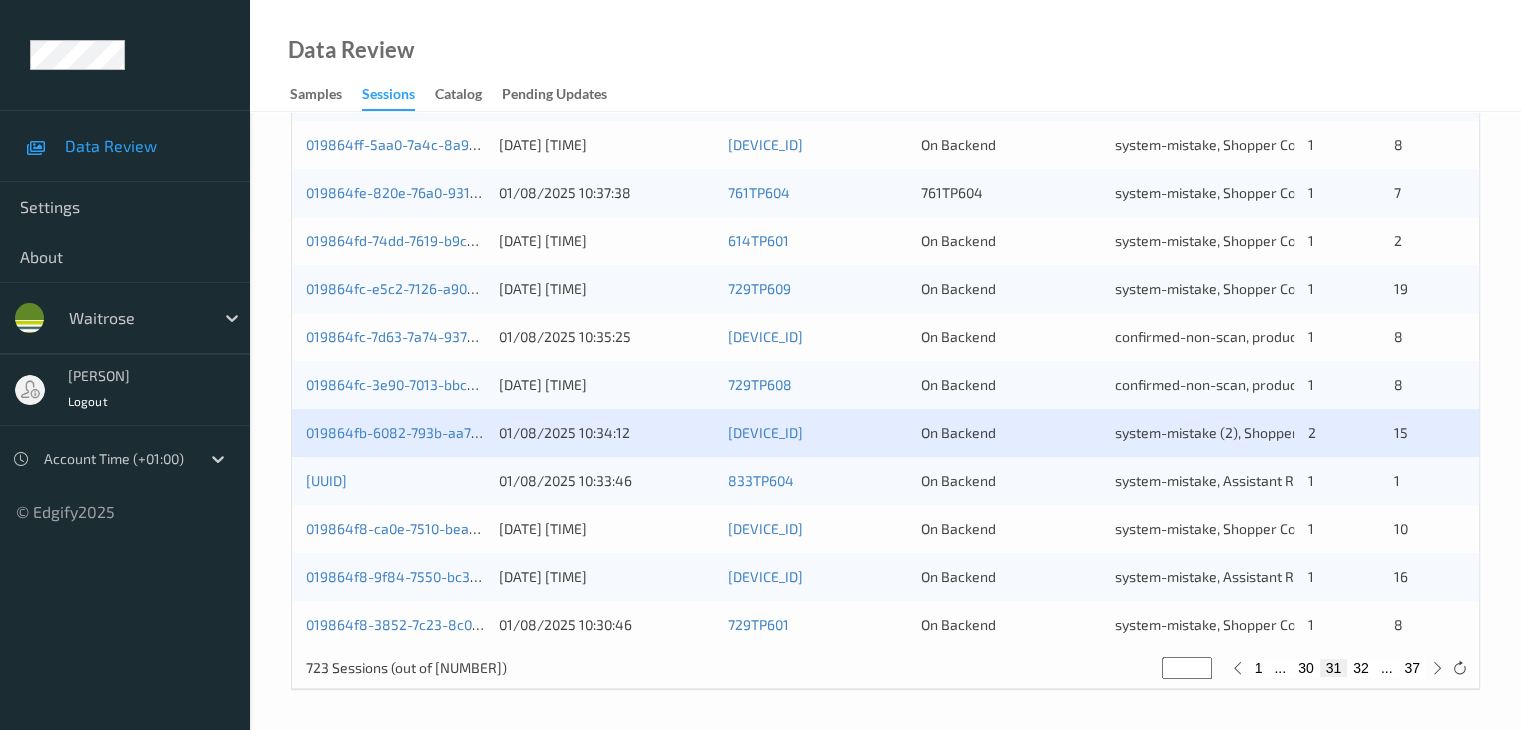 click on "**" at bounding box center (1187, 668) 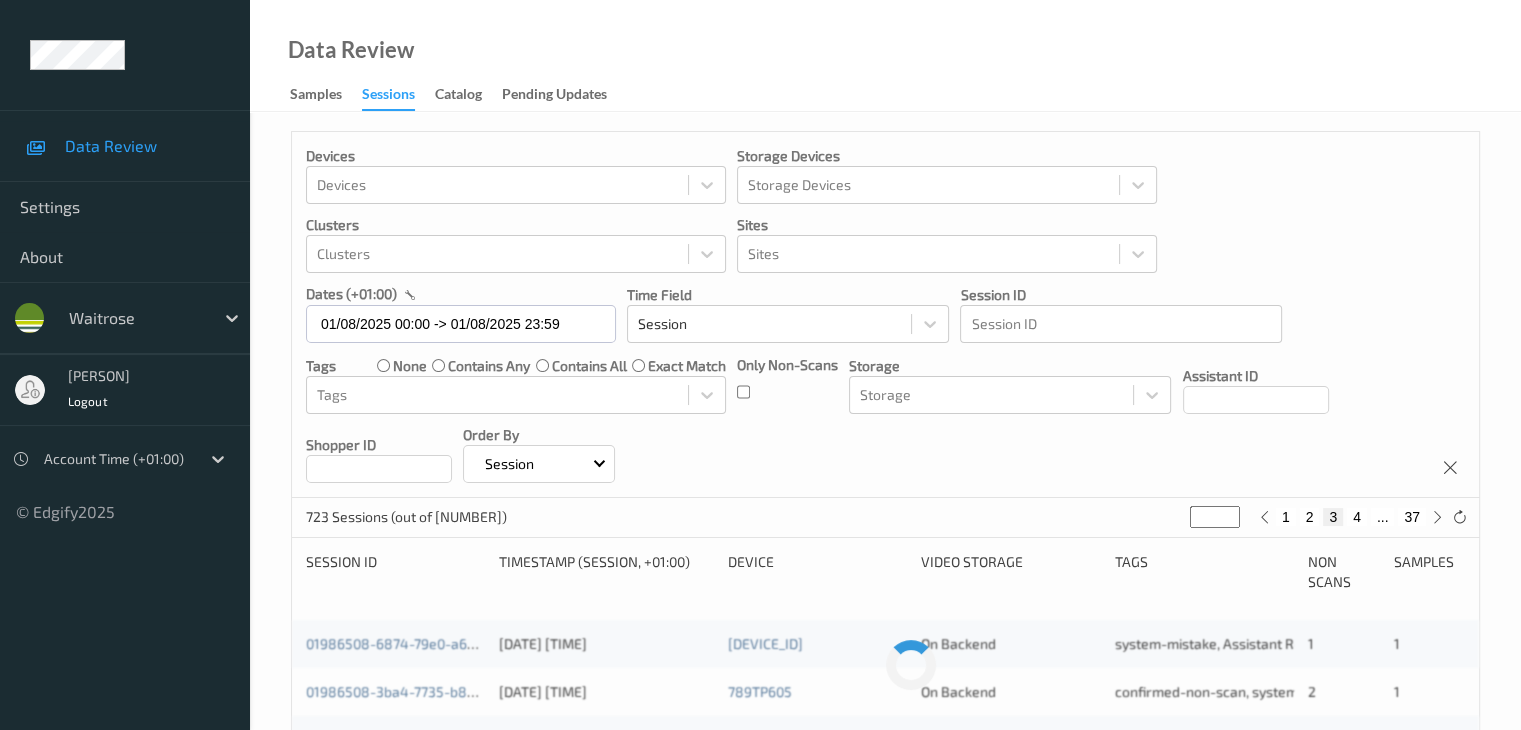 scroll, scrollTop: 0, scrollLeft: 0, axis: both 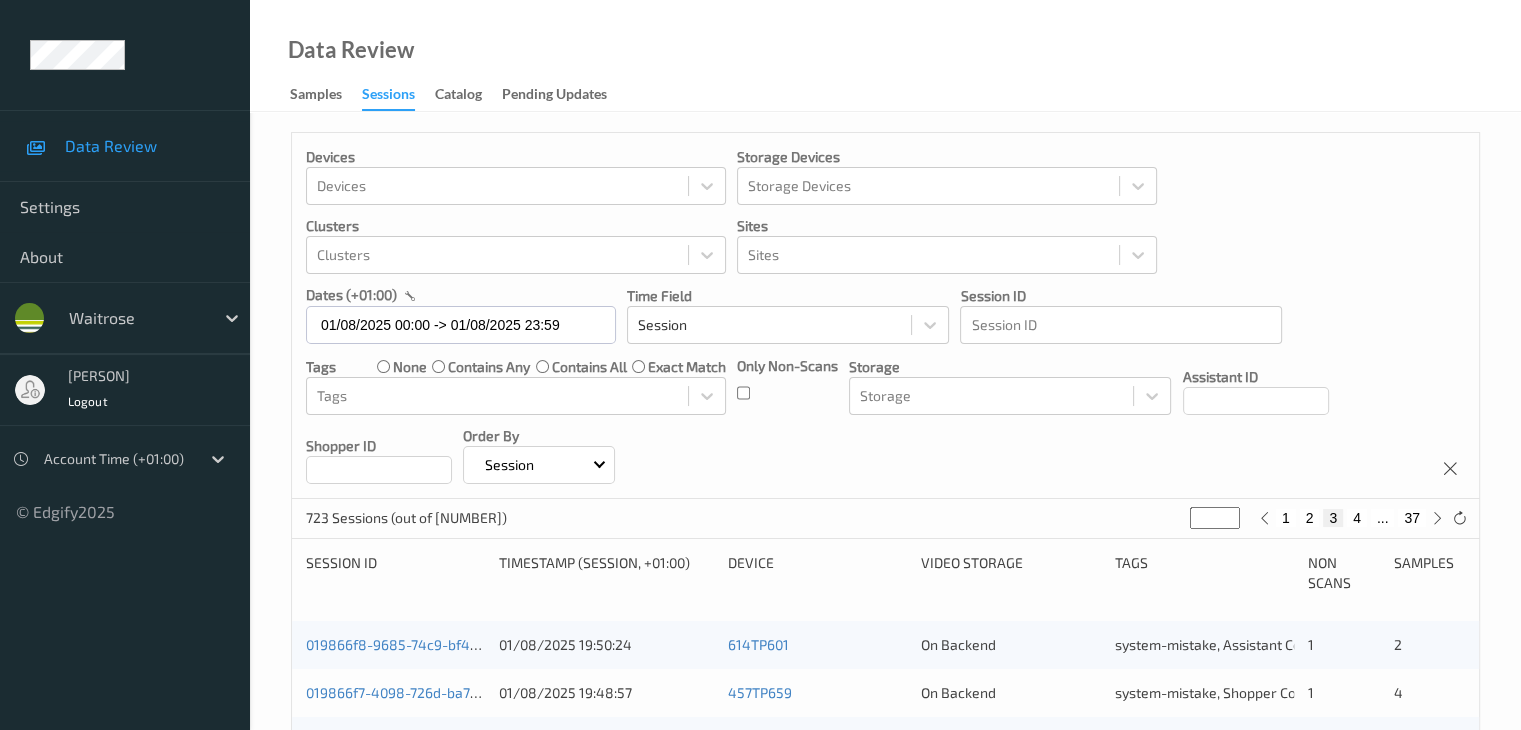 type on "*" 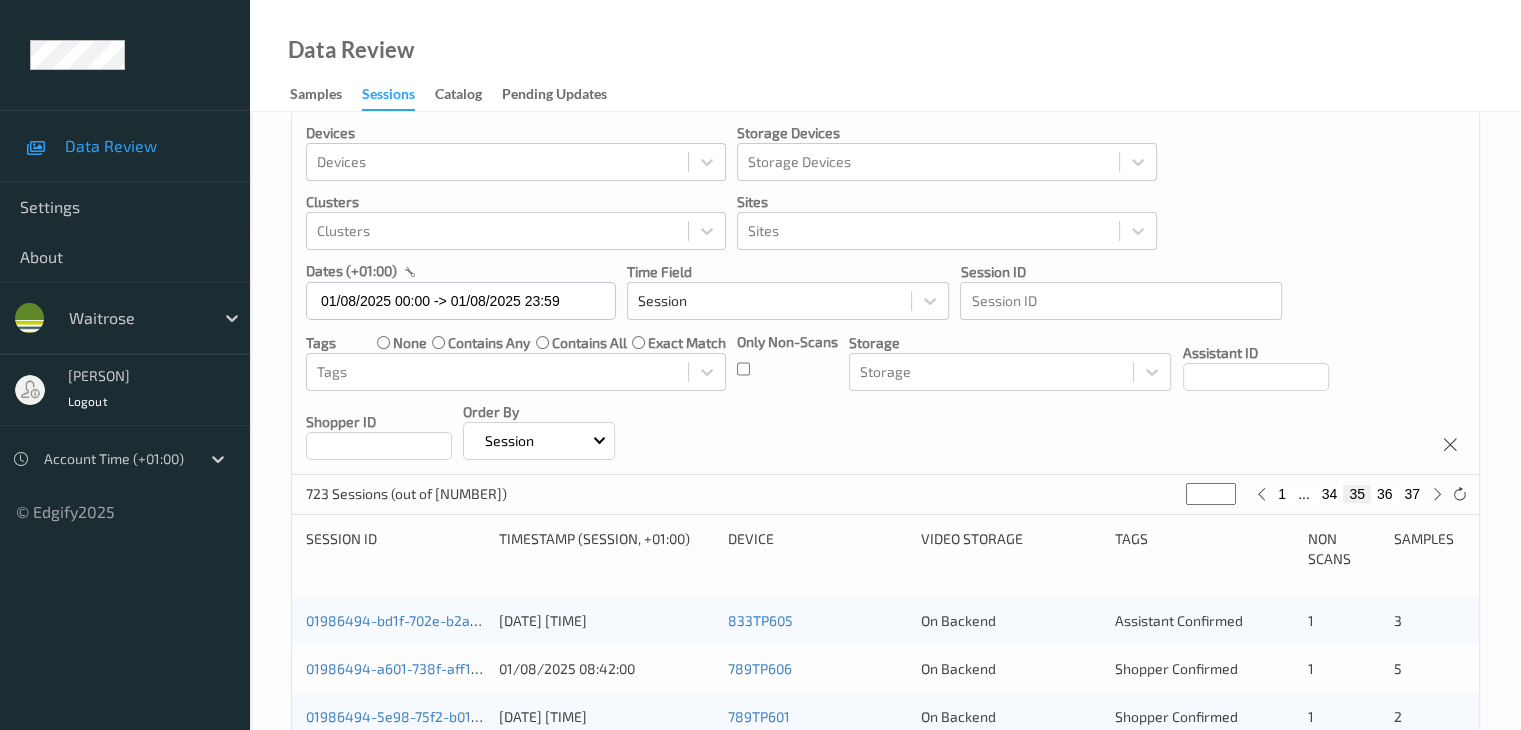 scroll, scrollTop: 100, scrollLeft: 0, axis: vertical 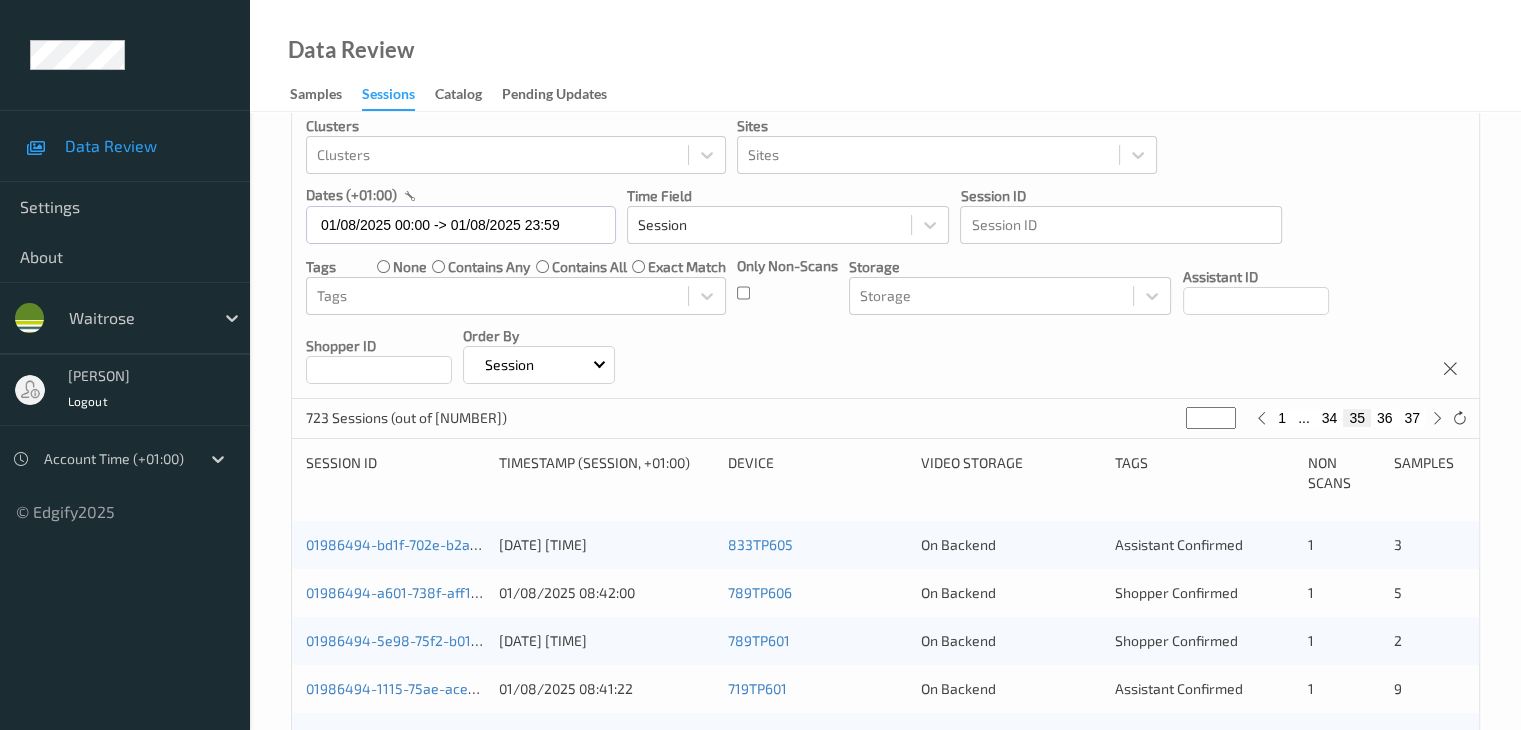 type on "**" 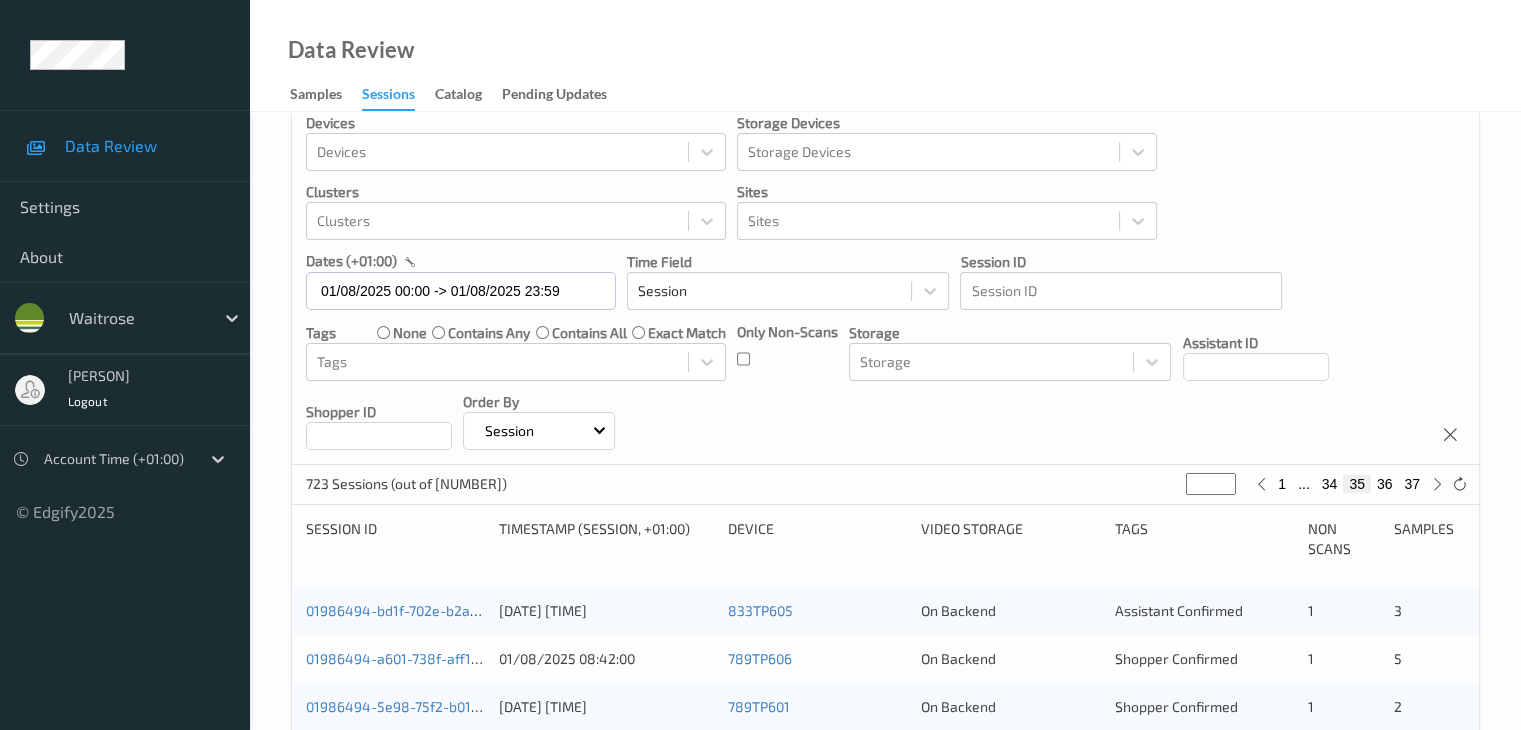 scroll, scrollTop: 0, scrollLeft: 0, axis: both 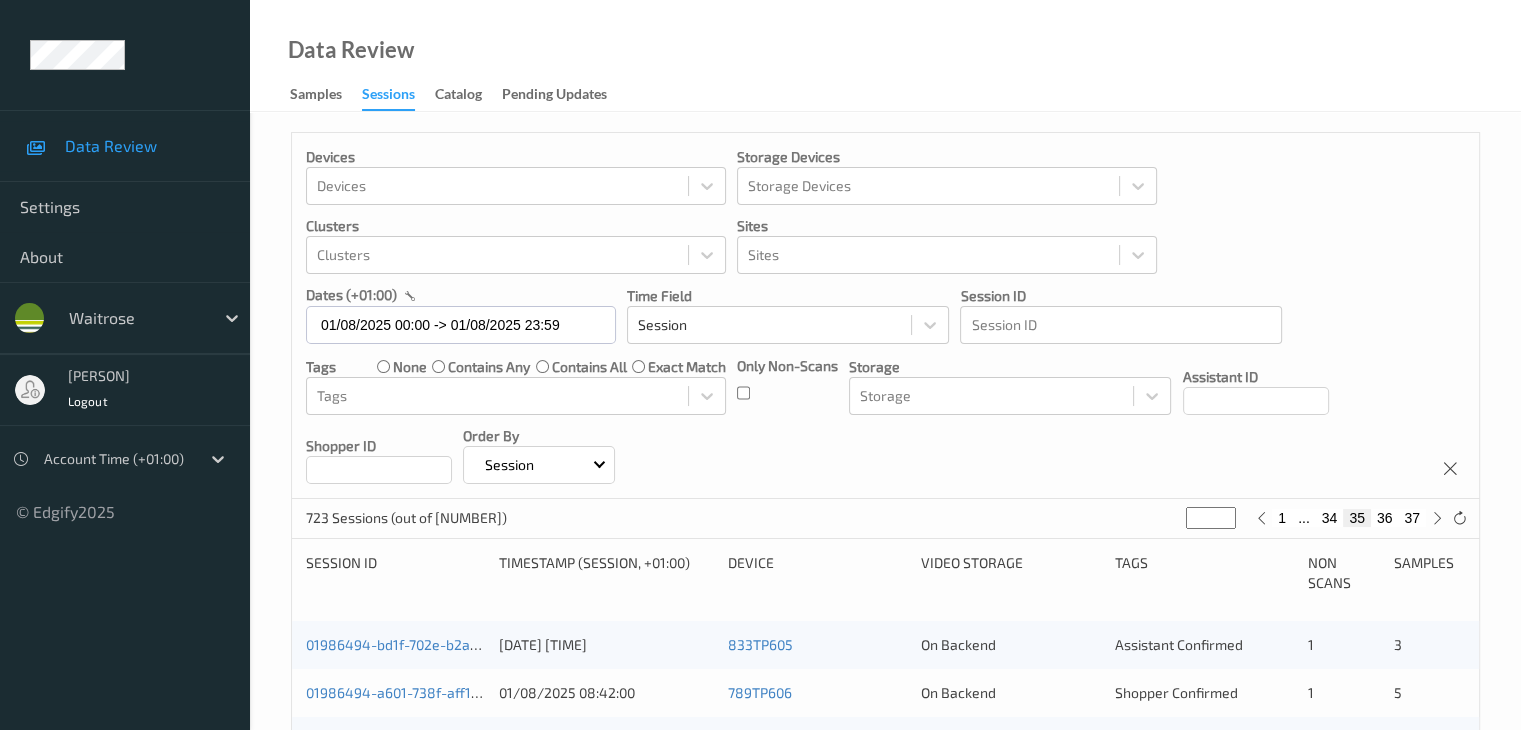click on "Devices Devices Storage Devices Storage Devices Clusters Clusters Sites Sites dates (+01:00) [DATE] [TIME] -> [DATE] [TIME] Time Field Session Session ID Session ID Tags none contains any contains all exact match Tags Only Non-Scans Storage Storage Assistant ID Shopper ID Order By Session" at bounding box center (885, 316) 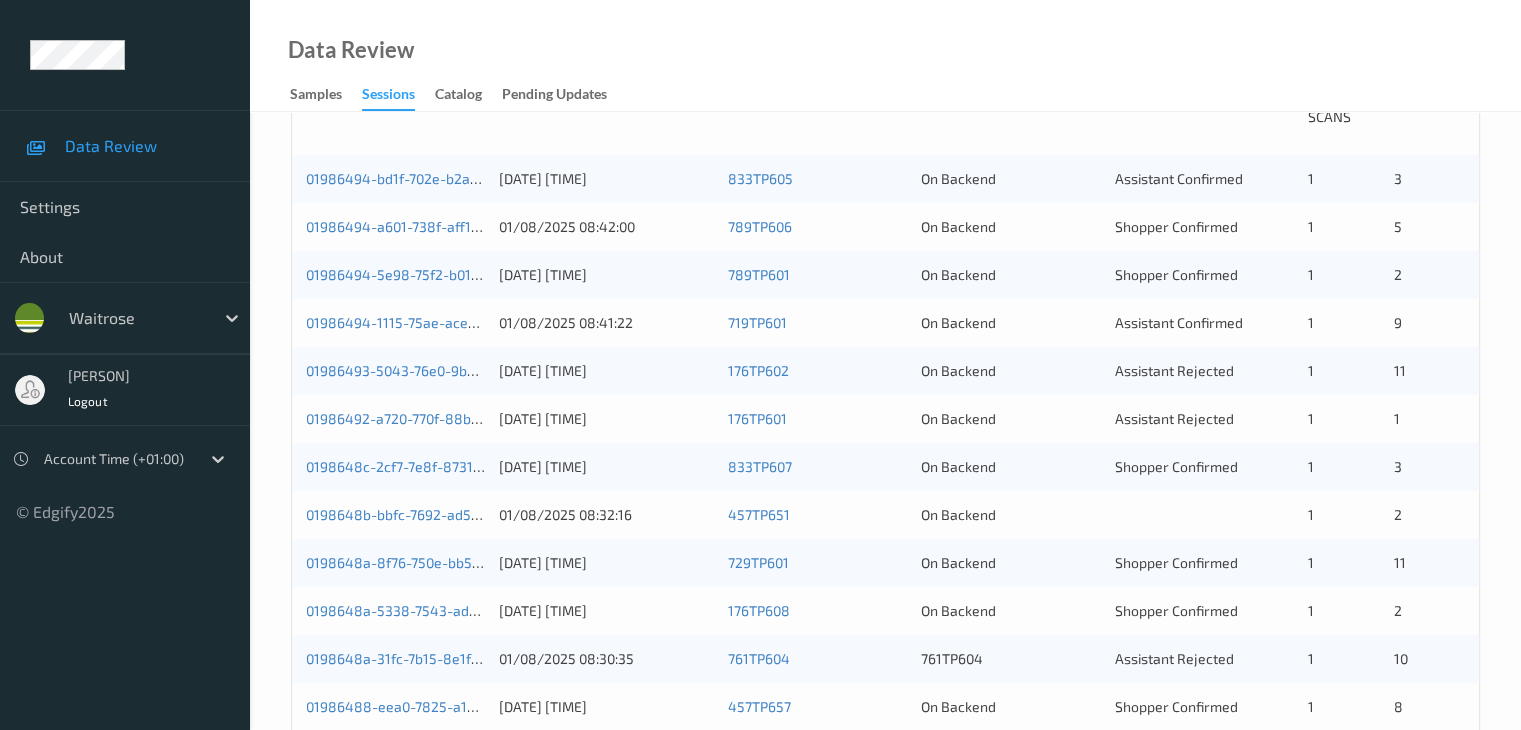 scroll, scrollTop: 500, scrollLeft: 0, axis: vertical 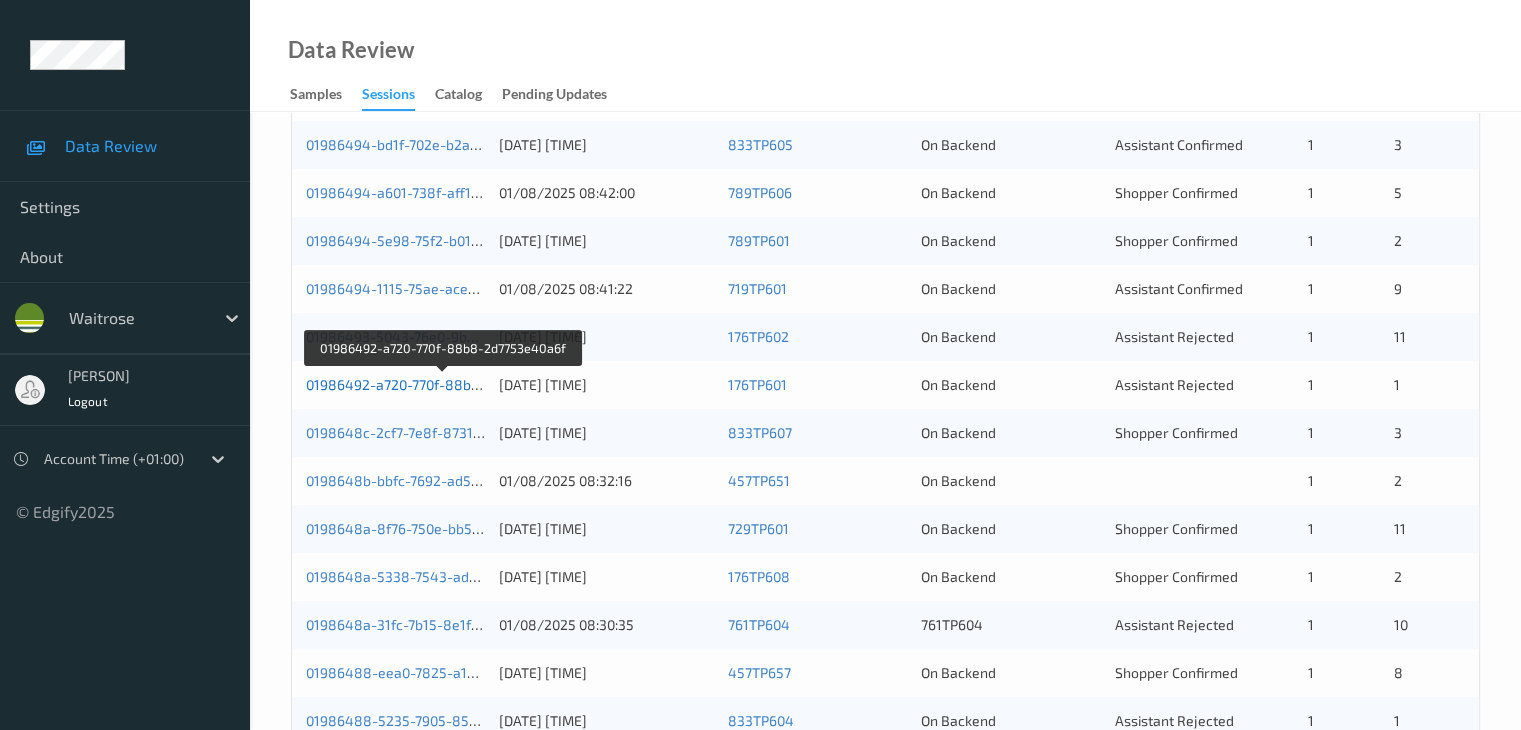 click on "01986492-a720-770f-88b8-2d7753e40a6f" at bounding box center [442, 384] 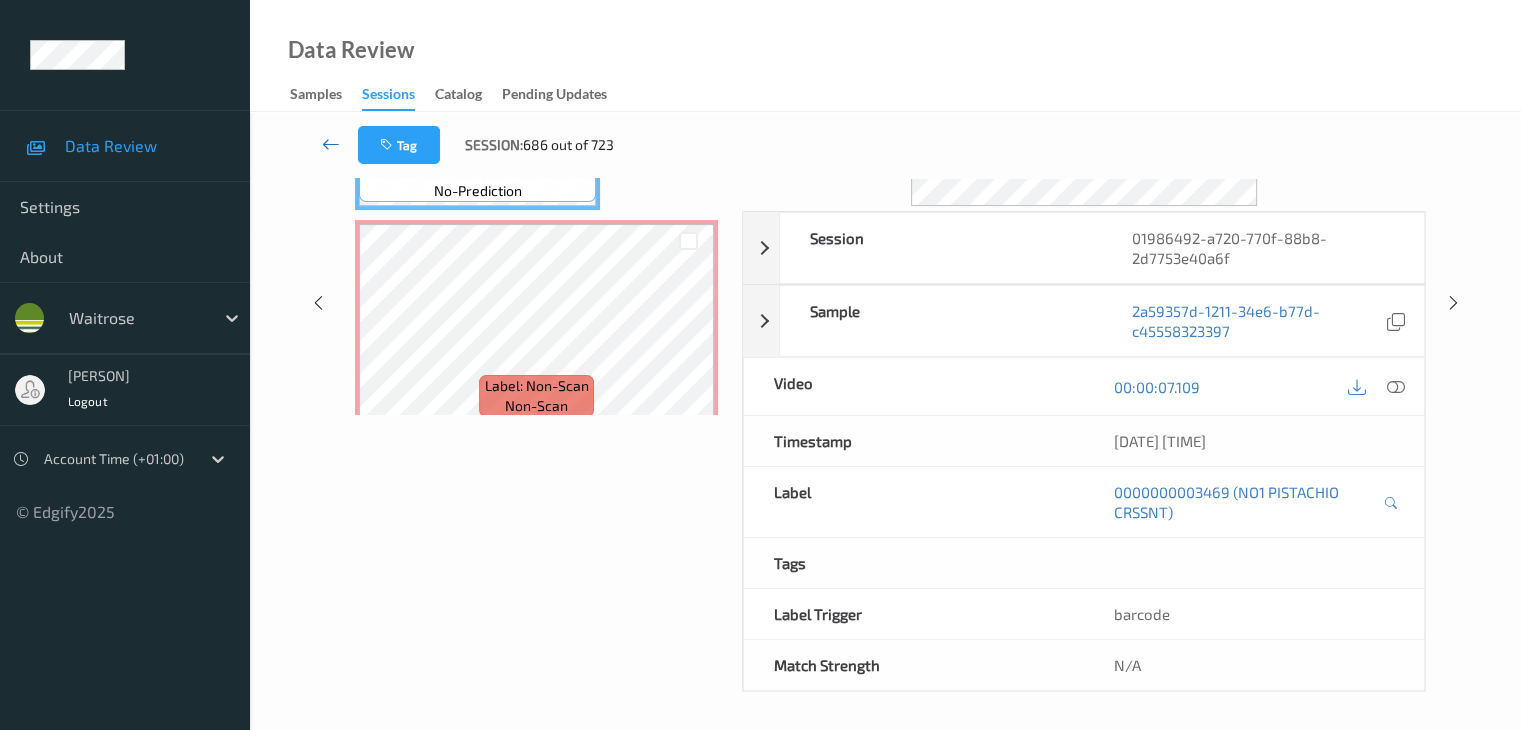 click at bounding box center [331, 144] 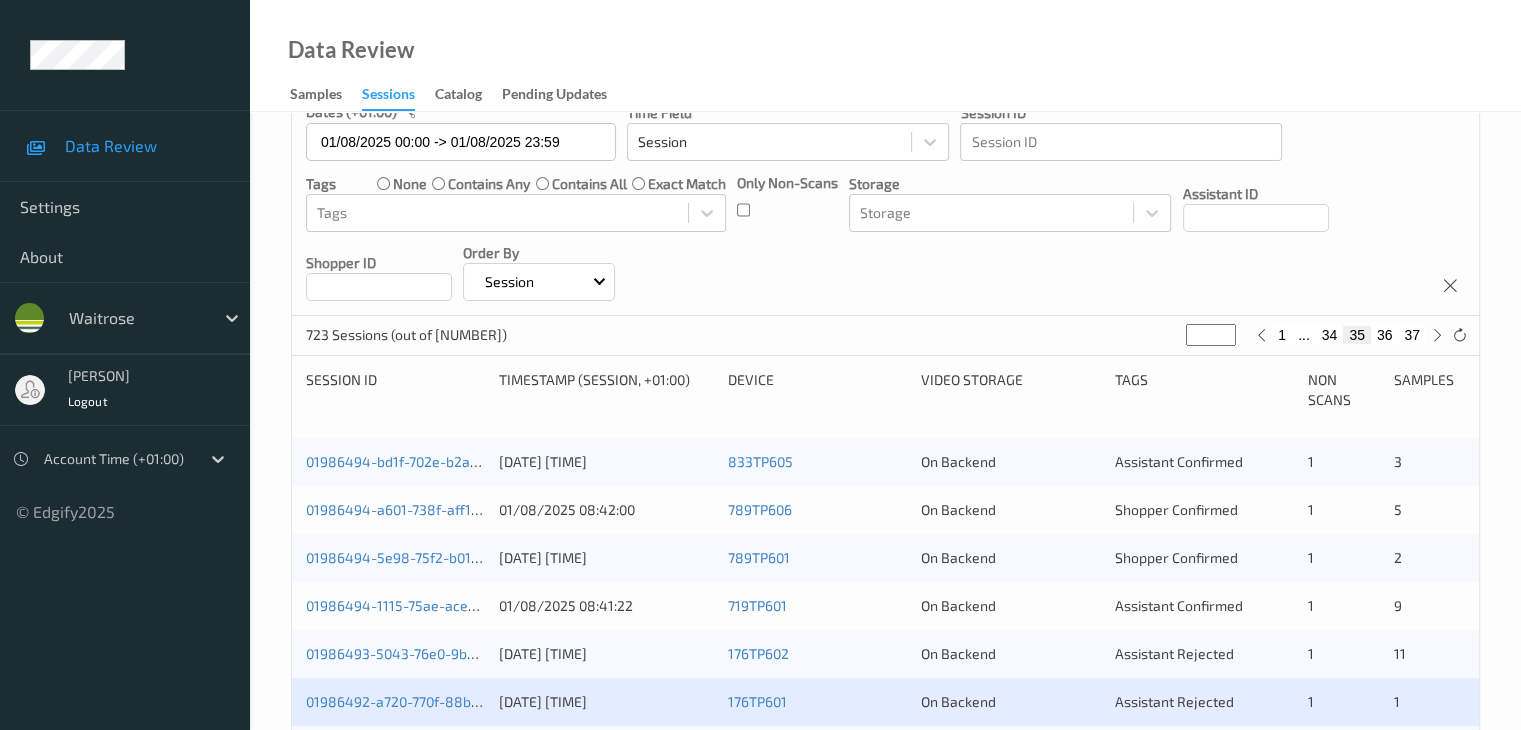 scroll, scrollTop: 344, scrollLeft: 0, axis: vertical 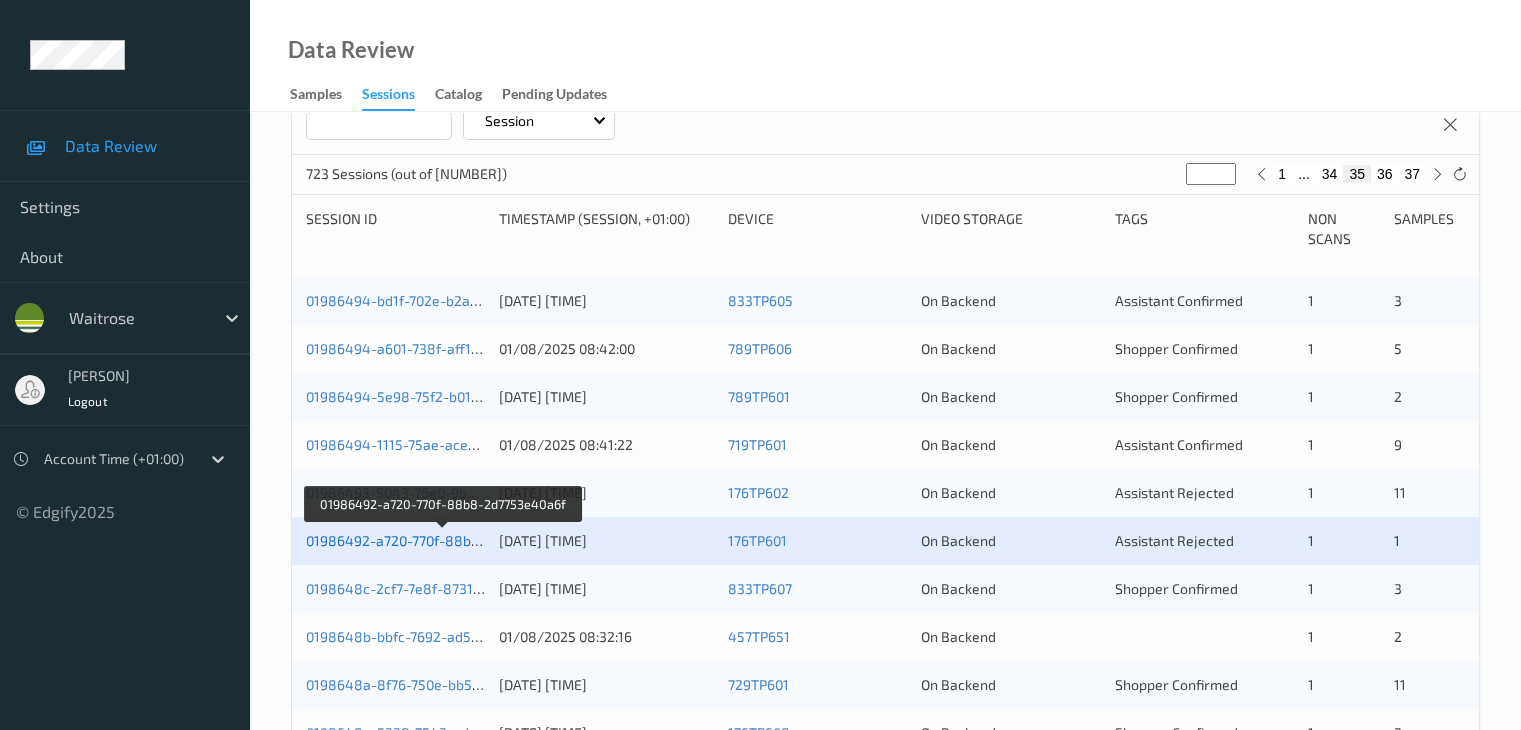 click on "01986492-a720-770f-88b8-2d7753e40a6f" at bounding box center [442, 540] 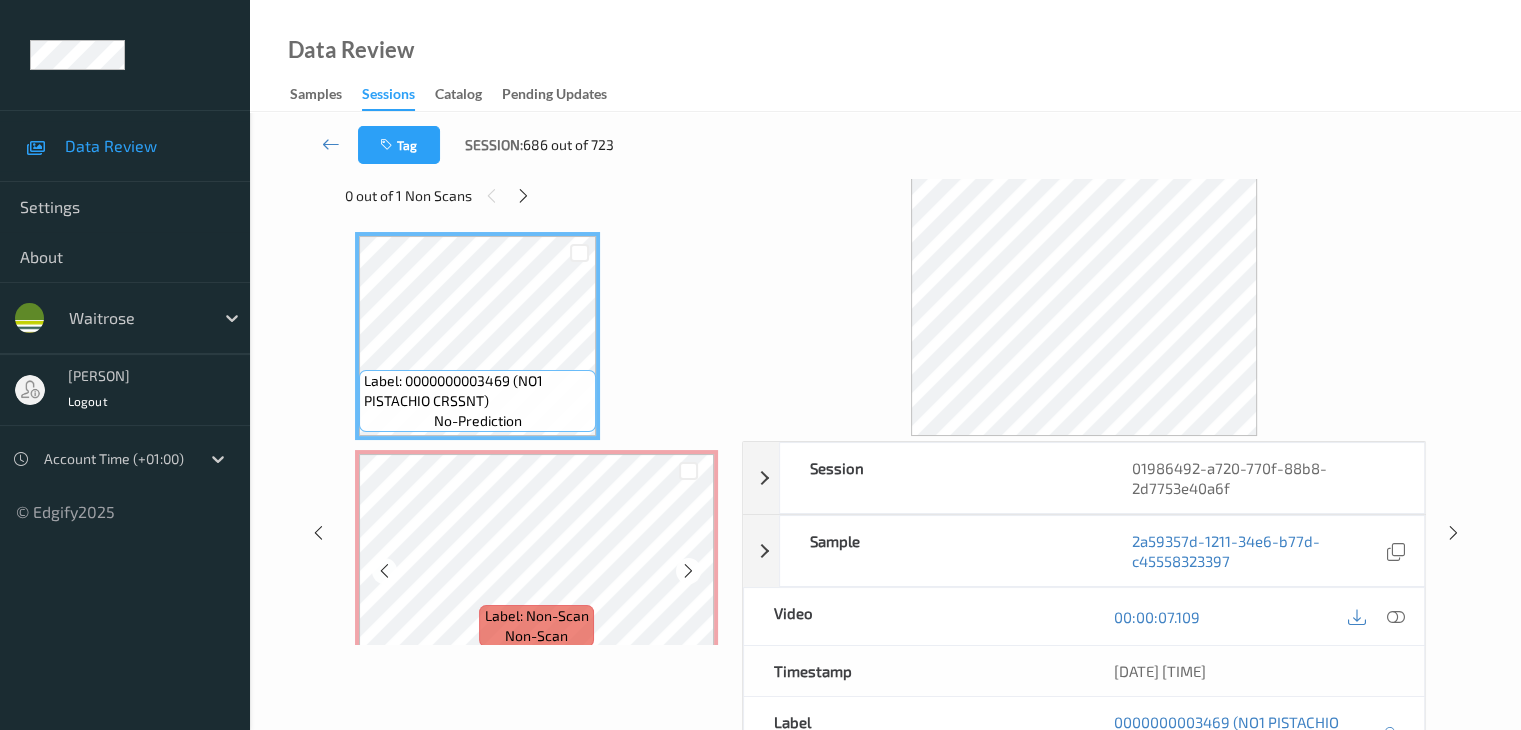 scroll, scrollTop: 0, scrollLeft: 0, axis: both 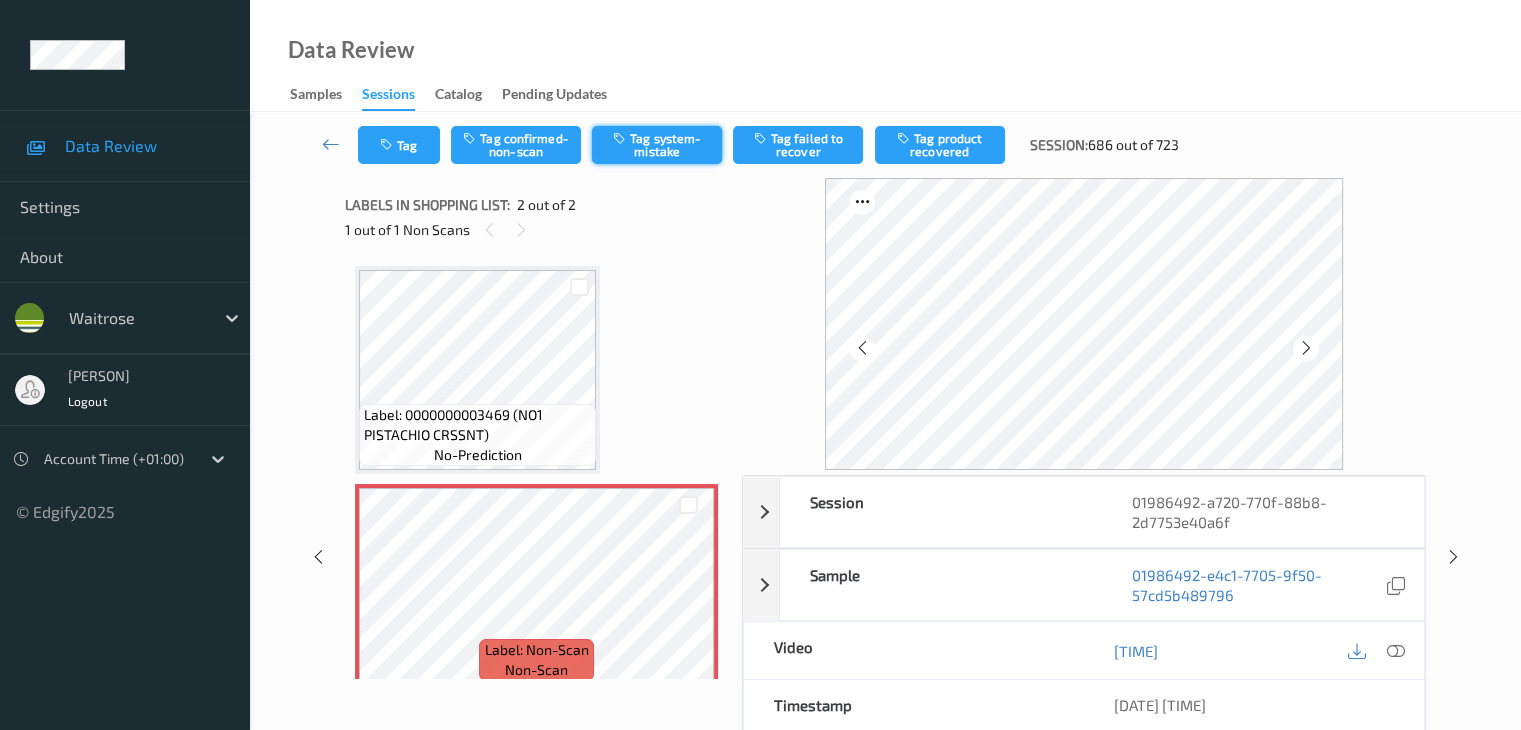 click on "Tag   system-mistake" at bounding box center [657, 145] 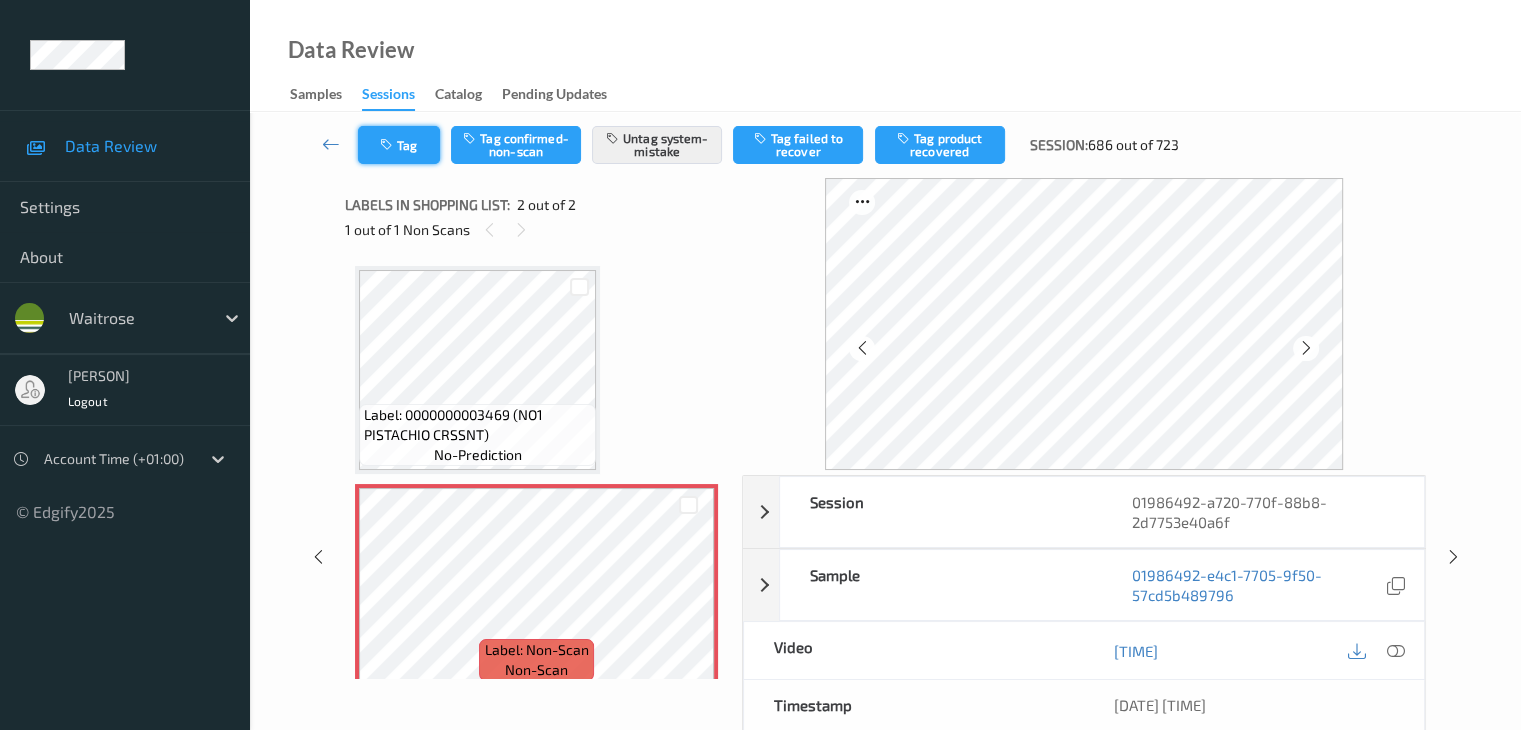 click on "Tag" at bounding box center [399, 145] 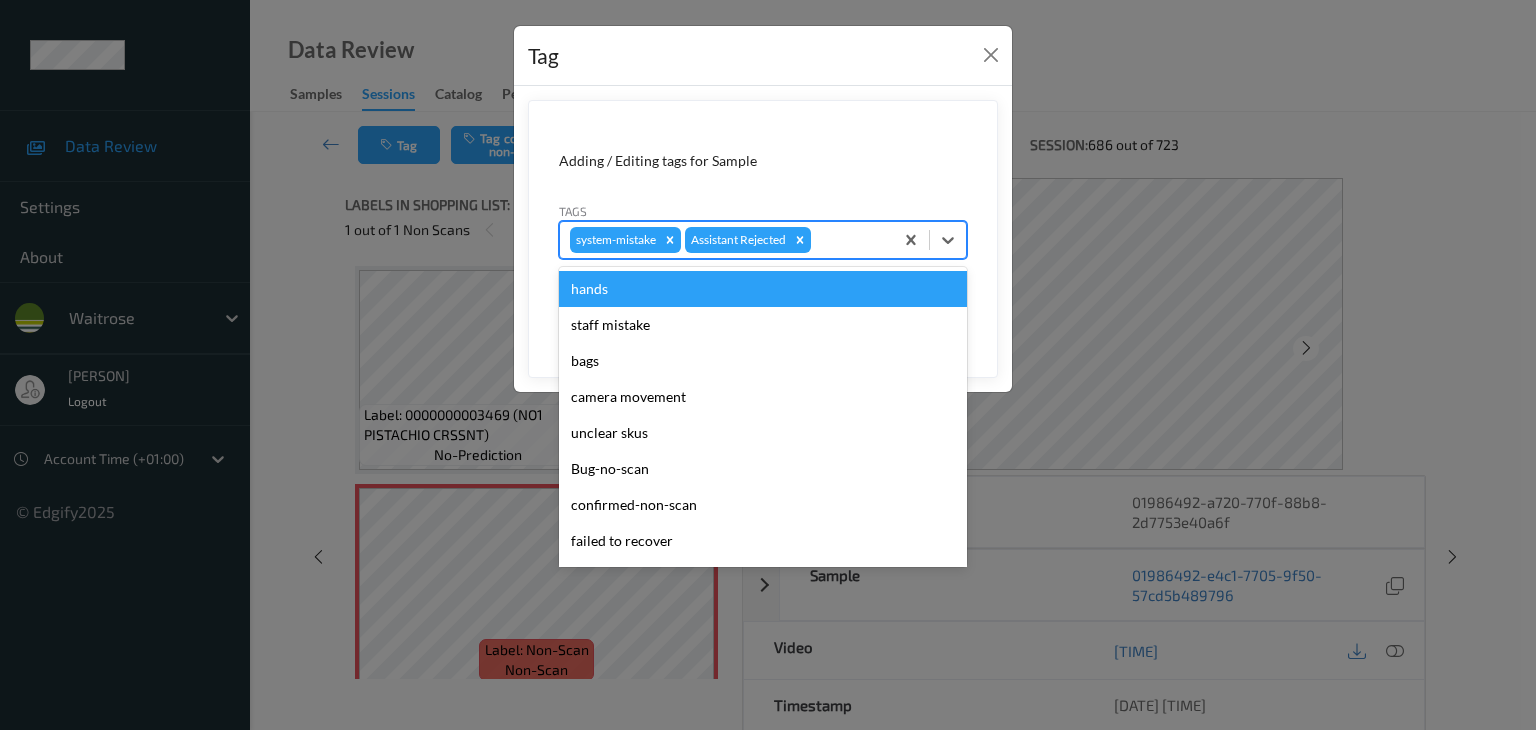 click at bounding box center [849, 240] 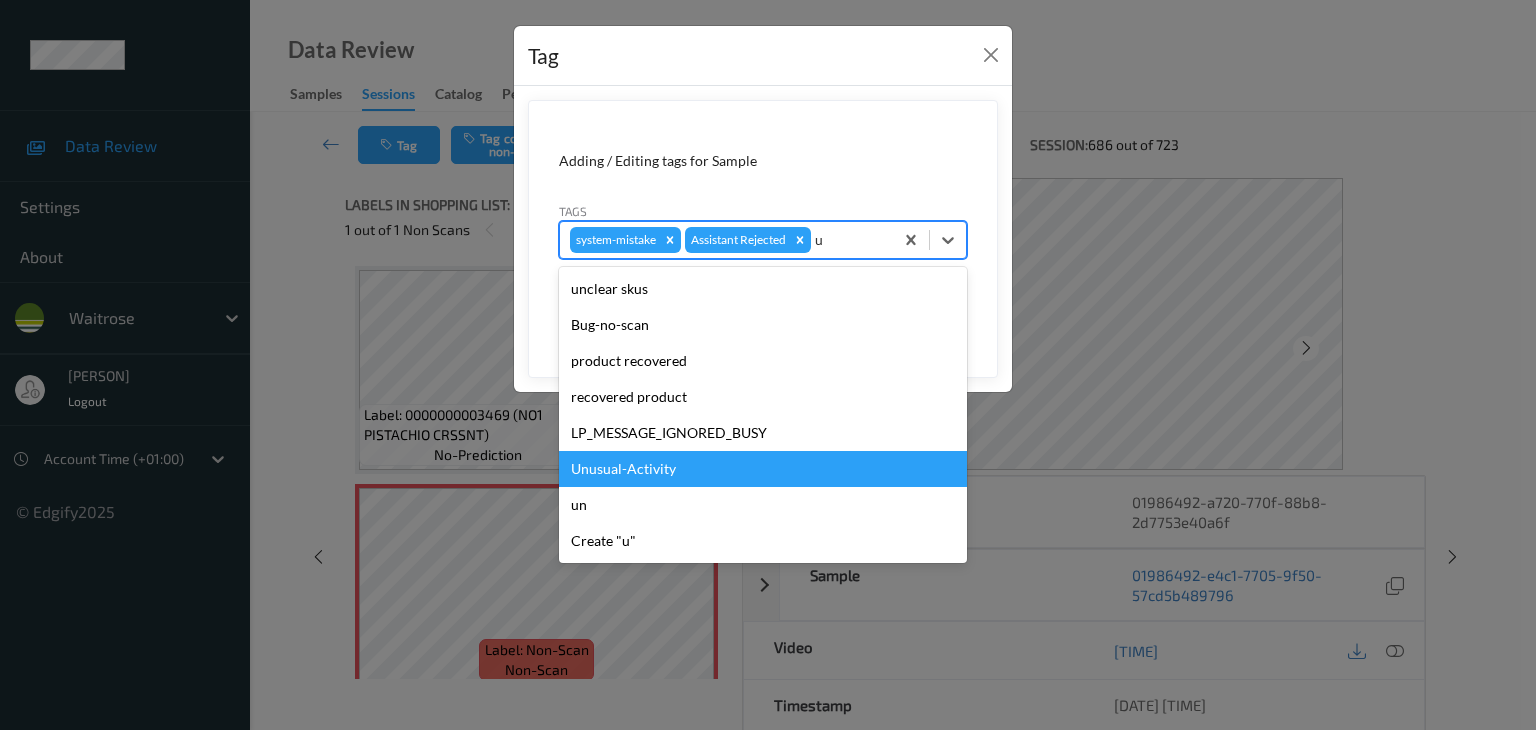 click on "Unusual-Activity" at bounding box center [763, 469] 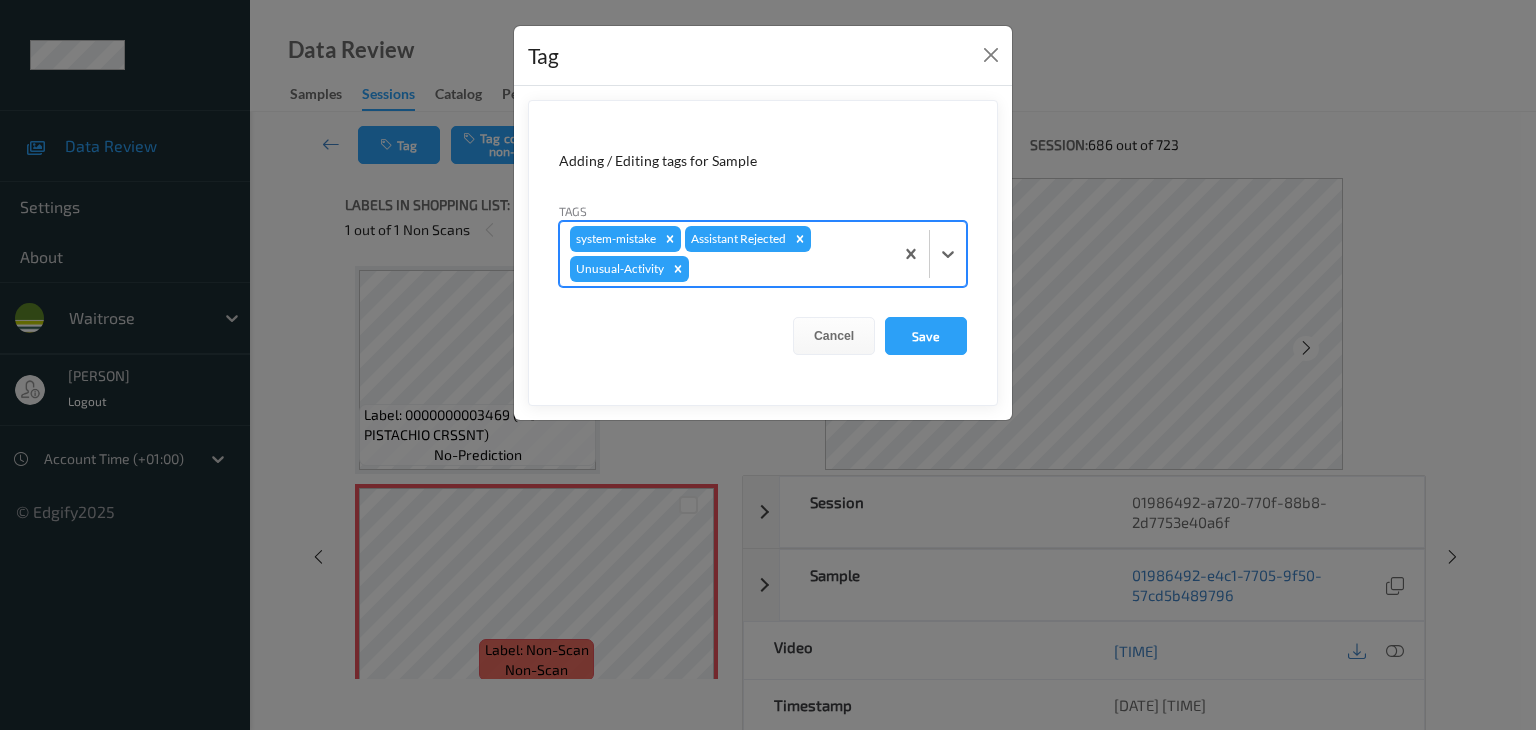 type on "p" 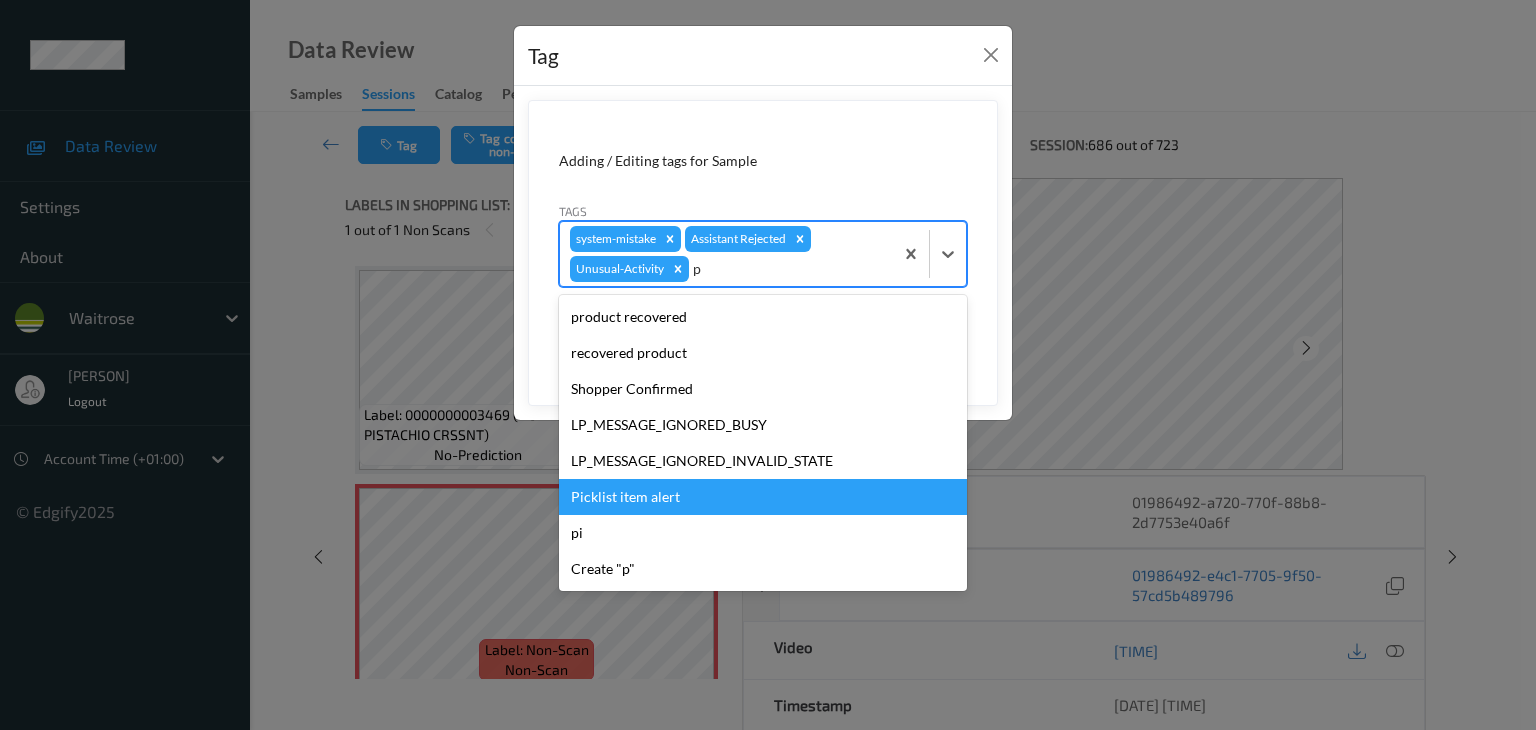 click on "Picklist item alert" at bounding box center (763, 497) 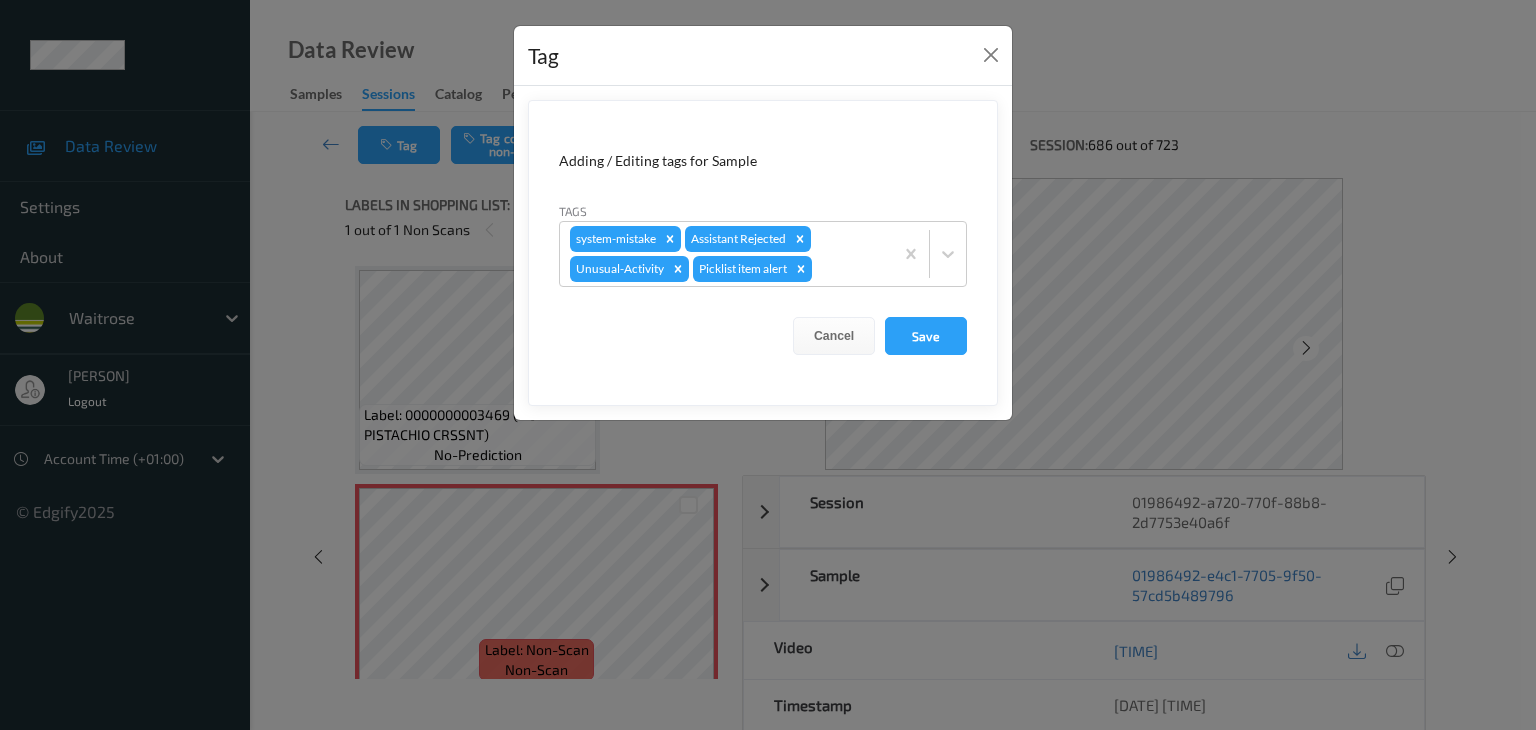 drag, startPoint x: 899, startPoint y: 336, endPoint x: 892, endPoint y: 105, distance: 231.10603 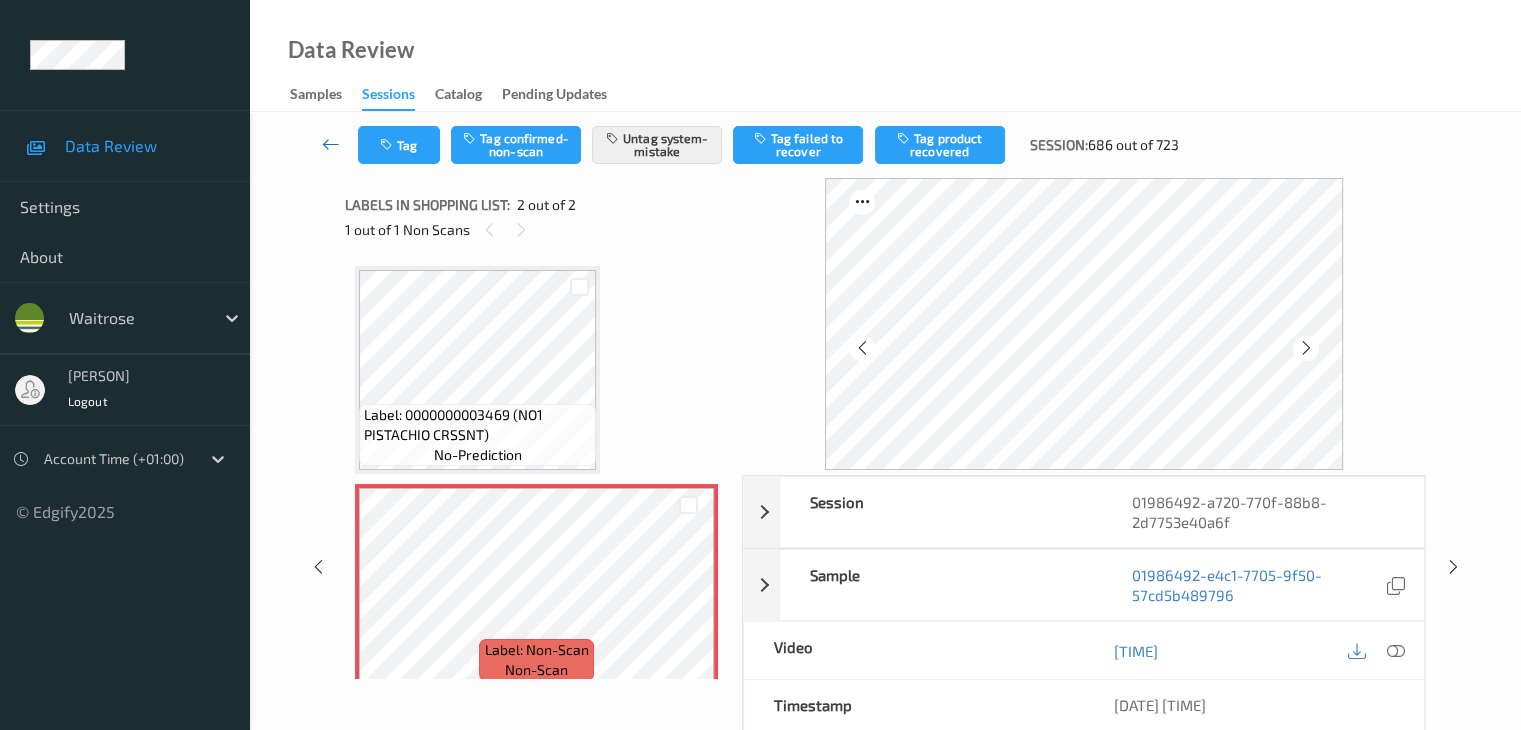 click at bounding box center (331, 144) 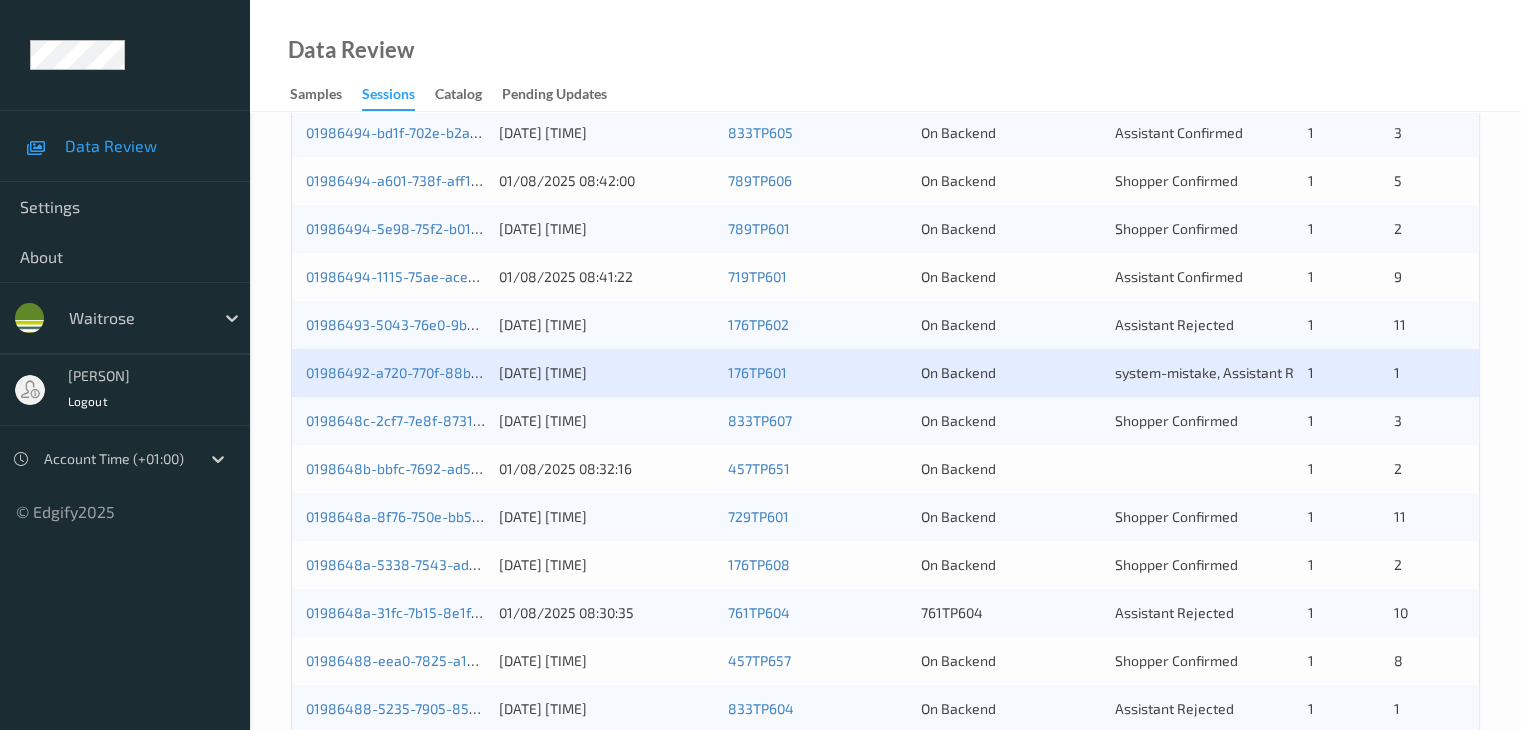 scroll, scrollTop: 500, scrollLeft: 0, axis: vertical 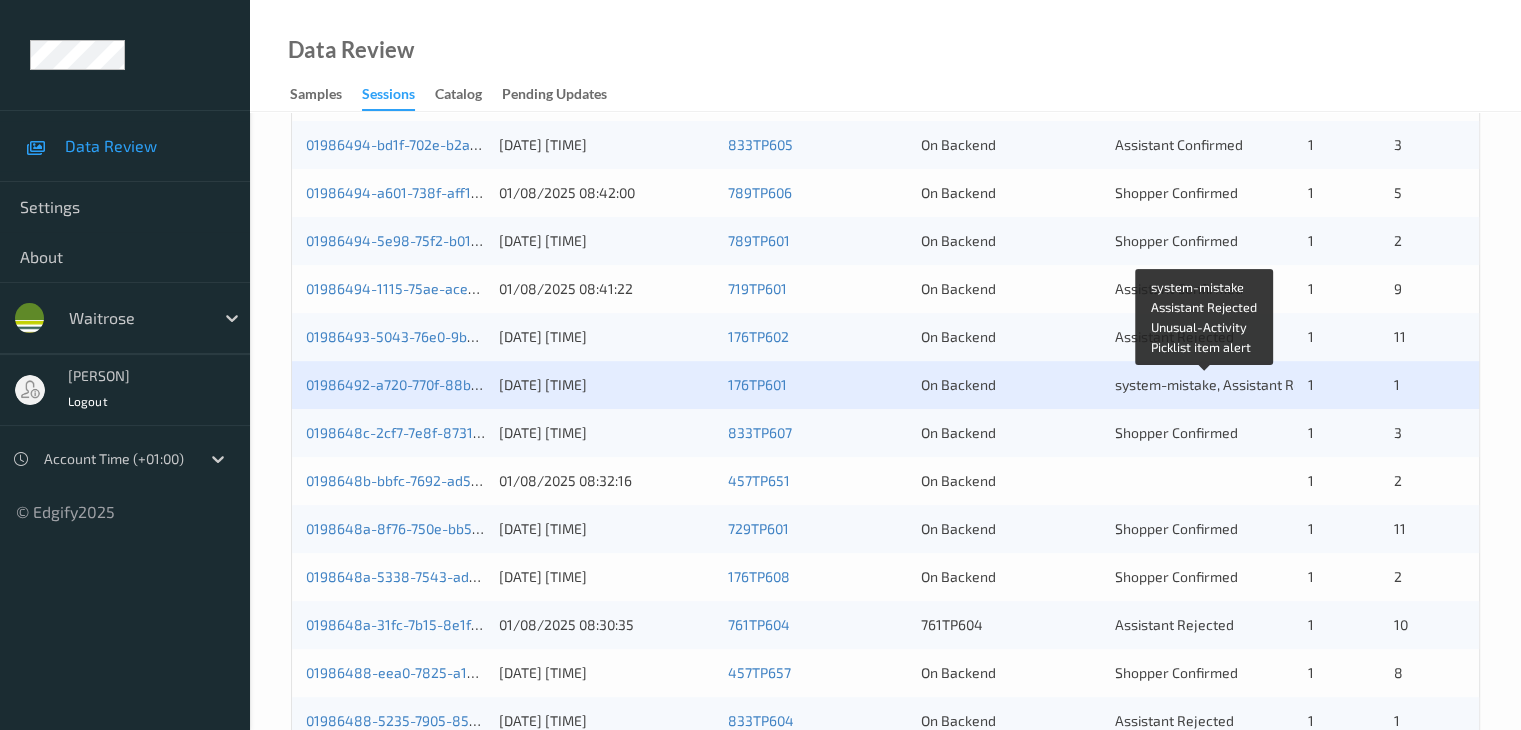 click on "system-mistake, Assistant Rejected, Unusual-Activity, Picklist item alert" at bounding box center [1341, 384] 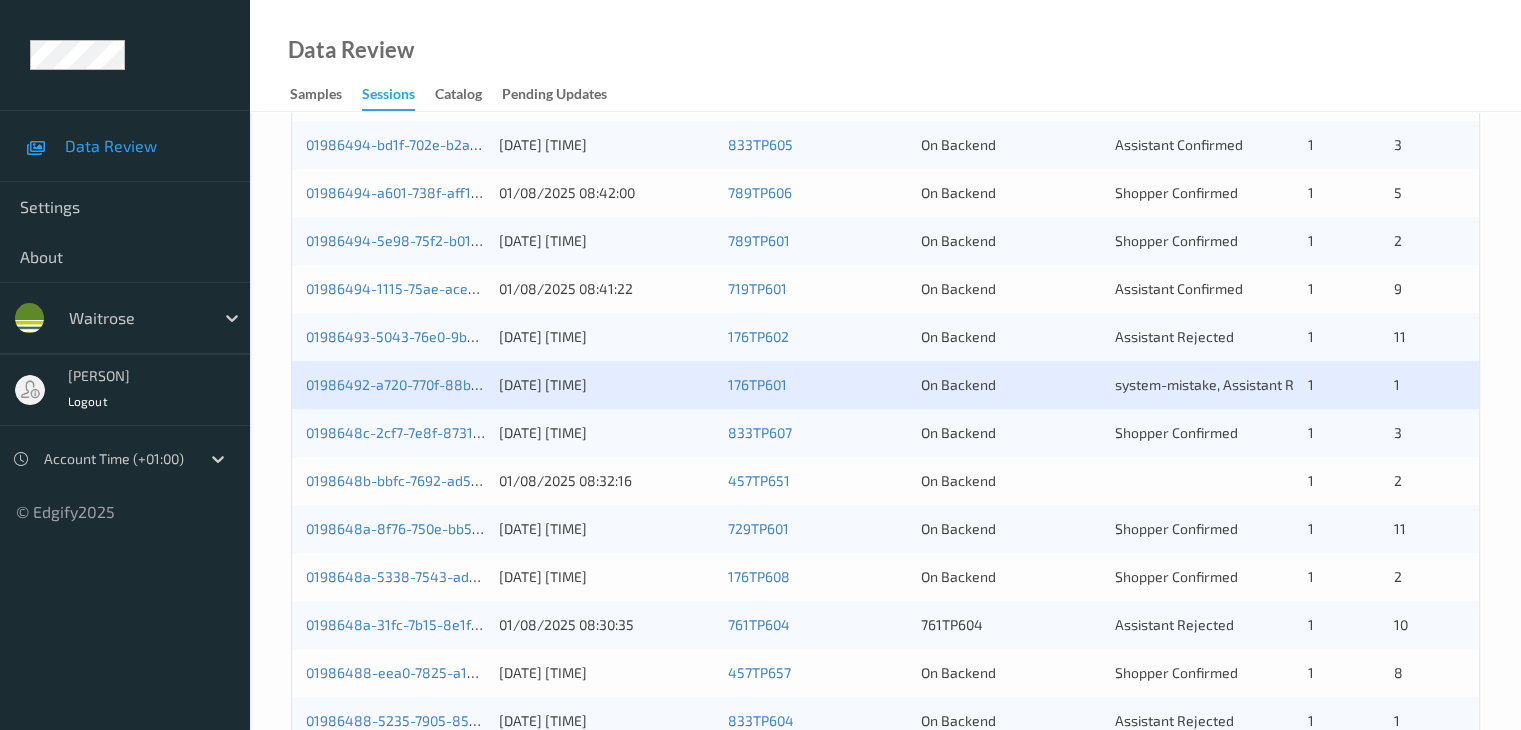 click on "01986492-a720-770f-88b8-2d7753e40a6f" at bounding box center [395, 385] 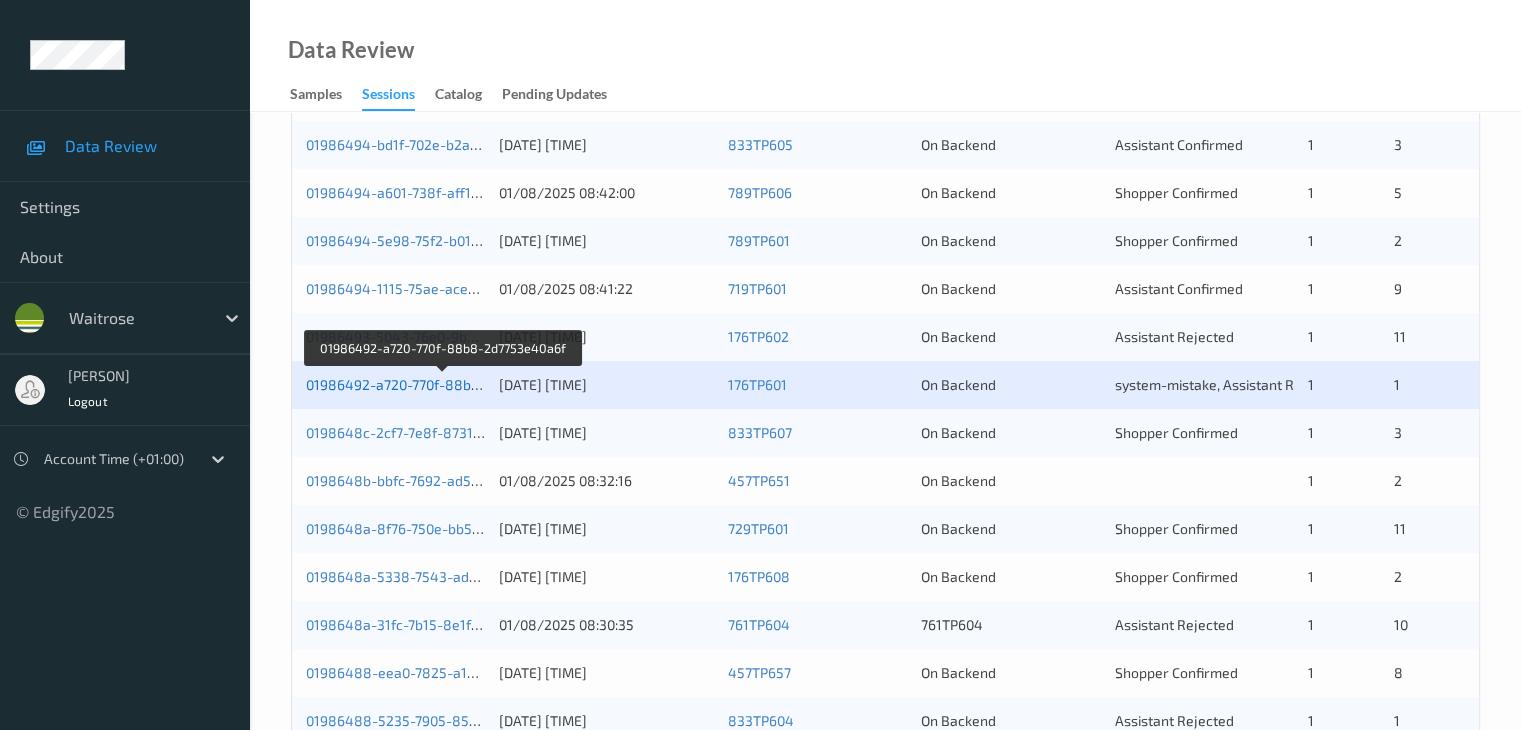 click on "01986492-a720-770f-88b8-2d7753e40a6f" at bounding box center (442, 384) 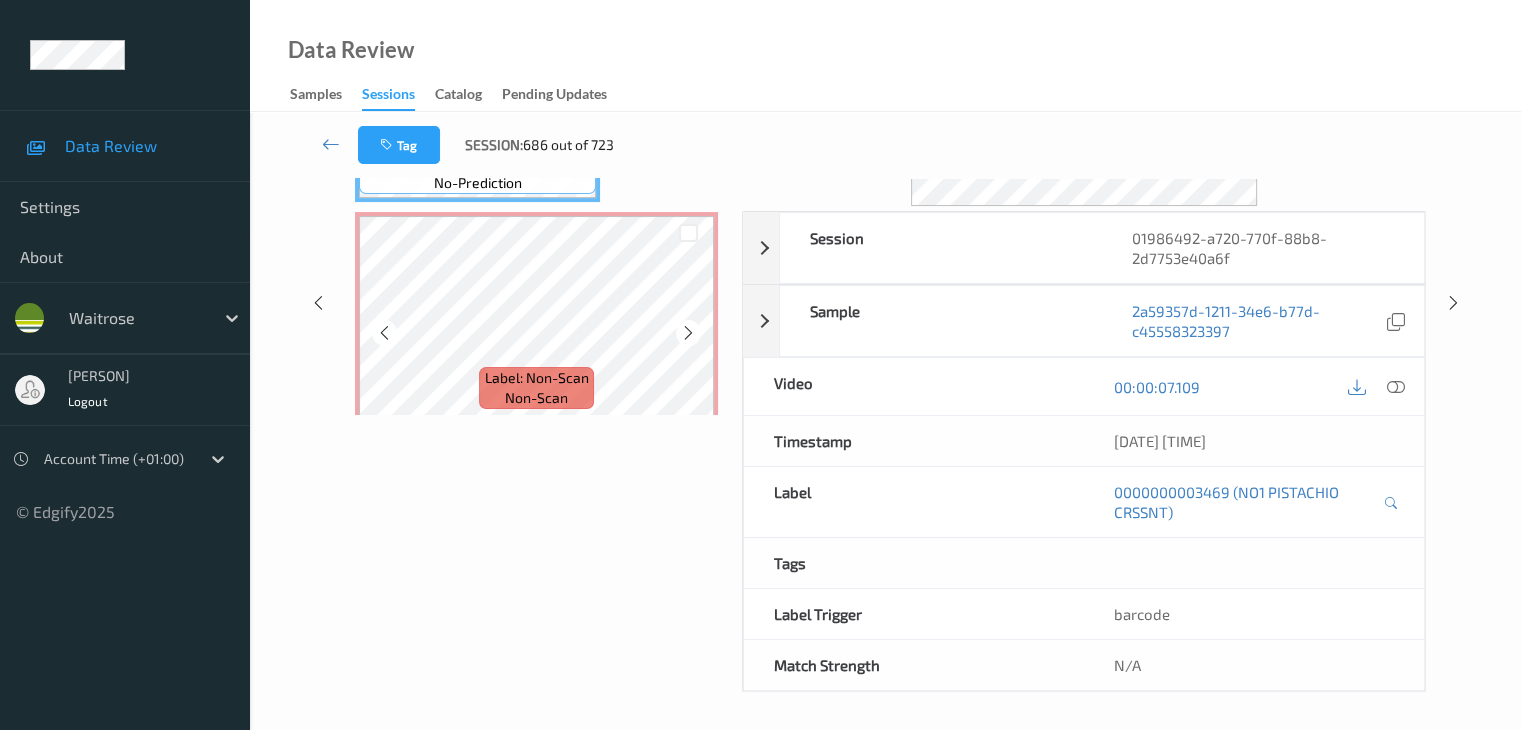 scroll, scrollTop: 0, scrollLeft: 0, axis: both 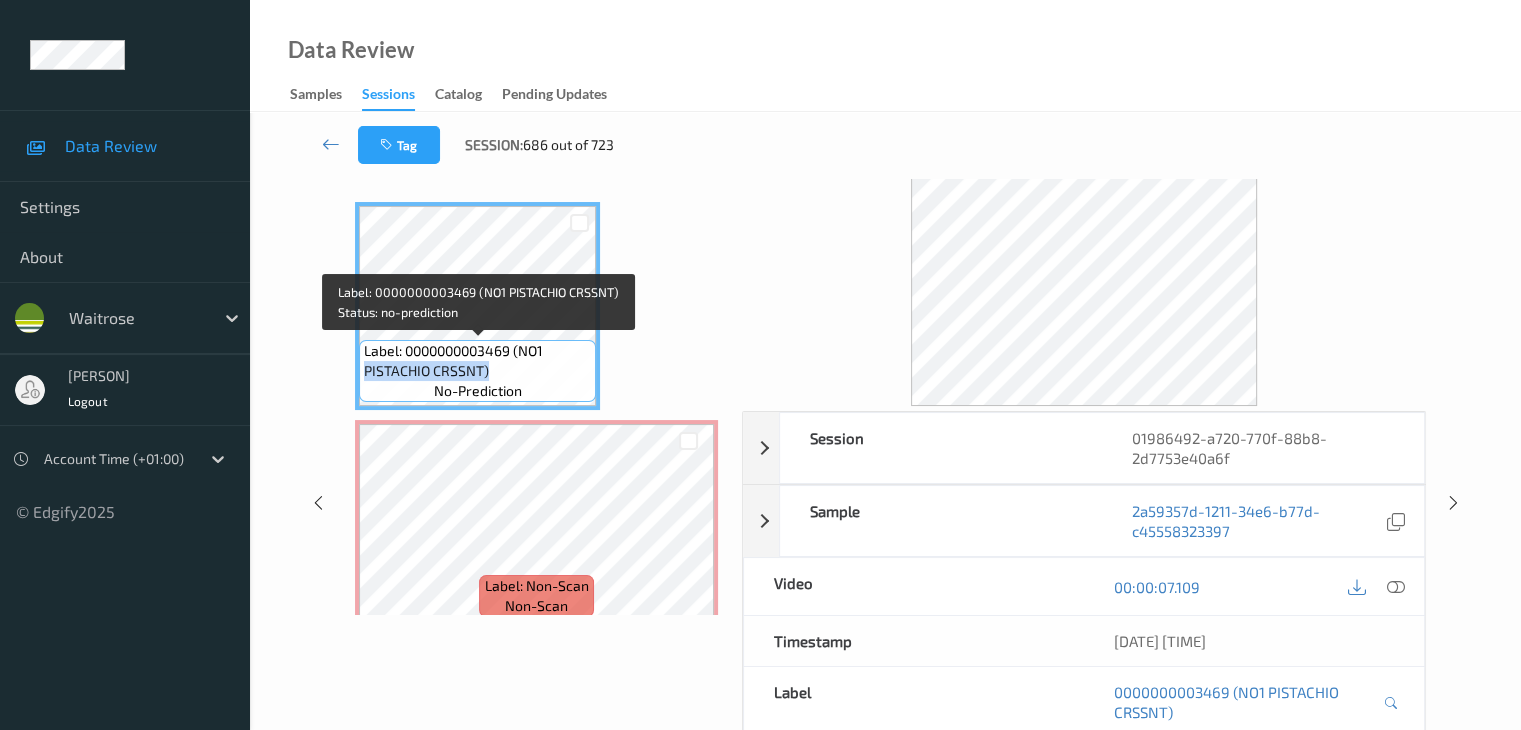 drag, startPoint x: 489, startPoint y: 371, endPoint x: 366, endPoint y: 370, distance: 123.00407 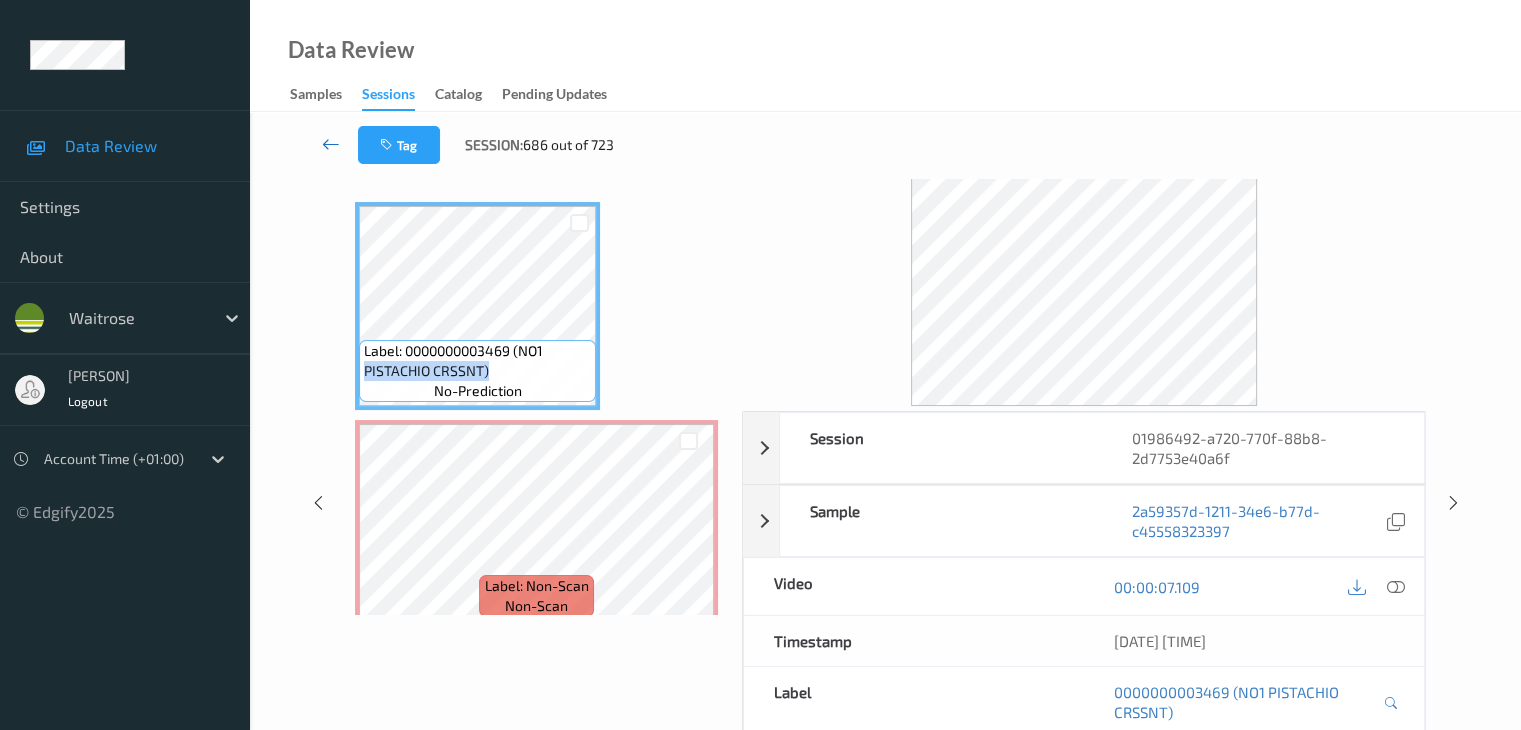 click at bounding box center (331, 145) 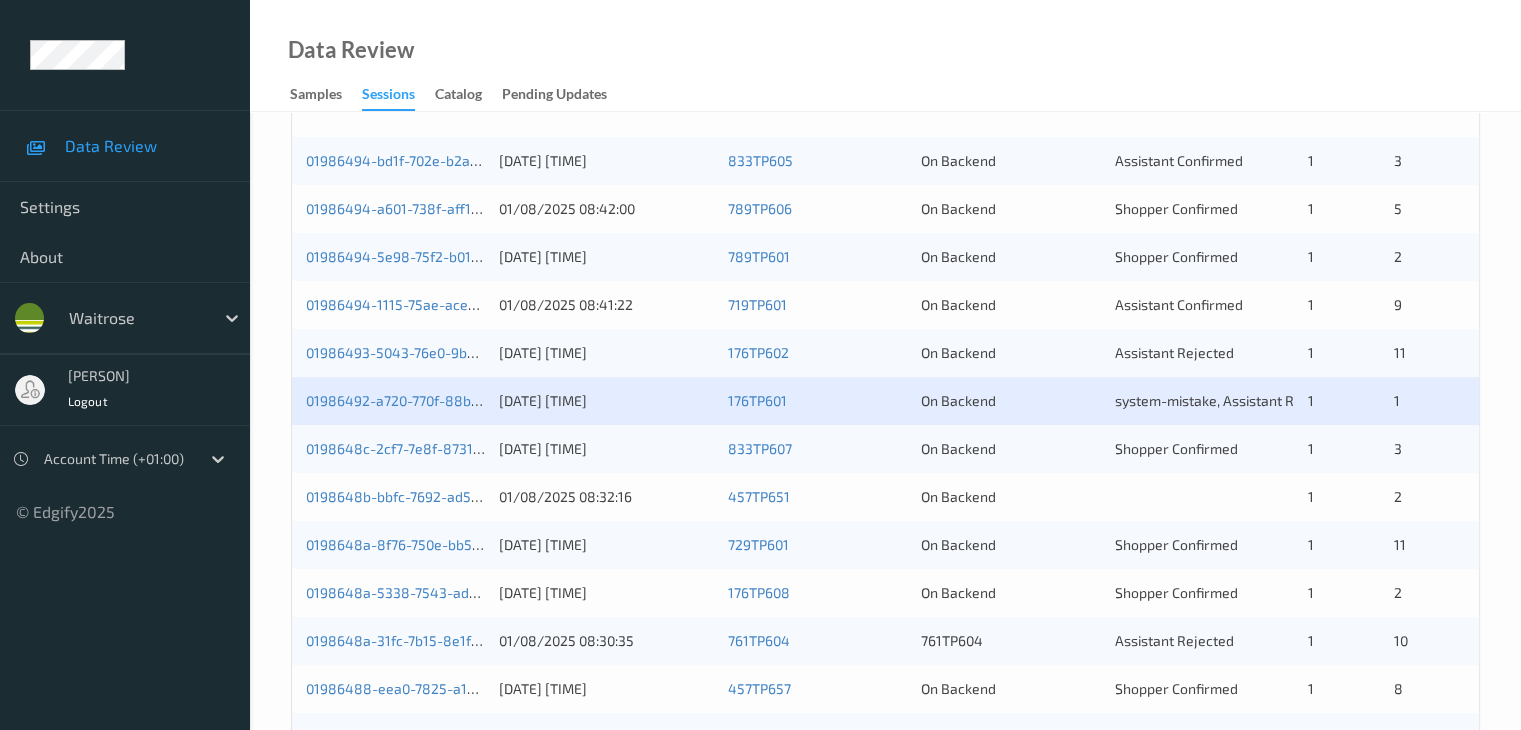 scroll, scrollTop: 700, scrollLeft: 0, axis: vertical 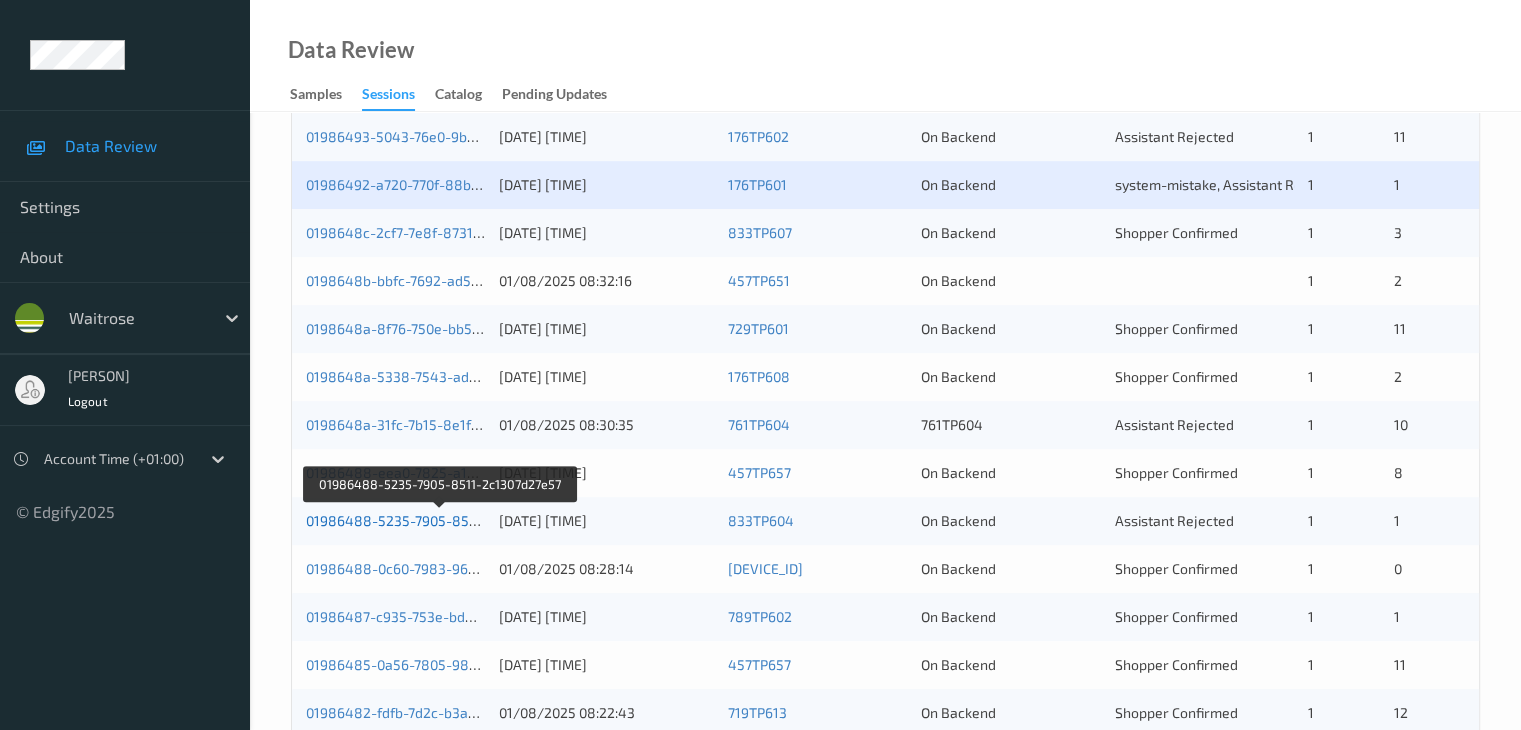 click on "01986488-5235-7905-8511-2c1307d27e57" at bounding box center (441, 520) 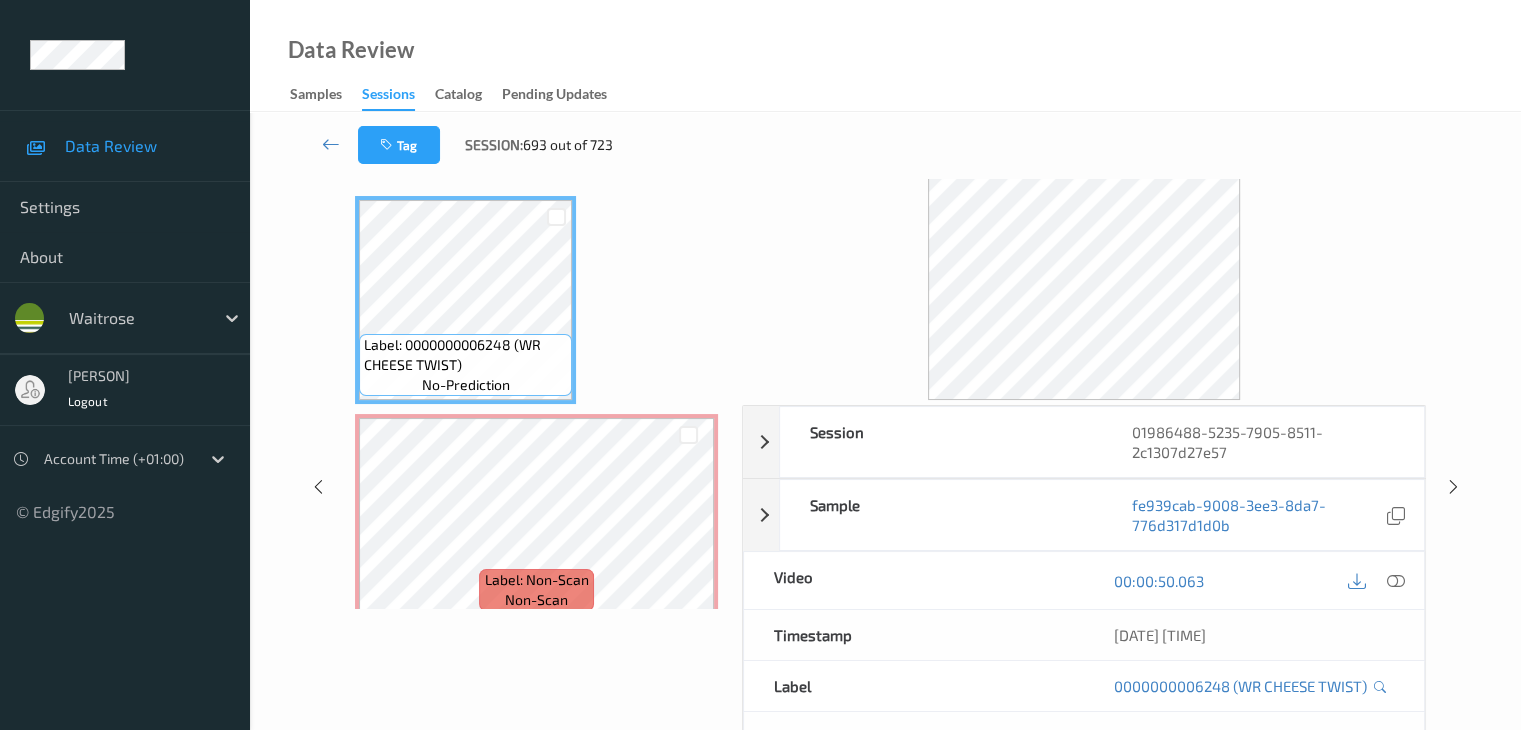 scroll, scrollTop: 0, scrollLeft: 0, axis: both 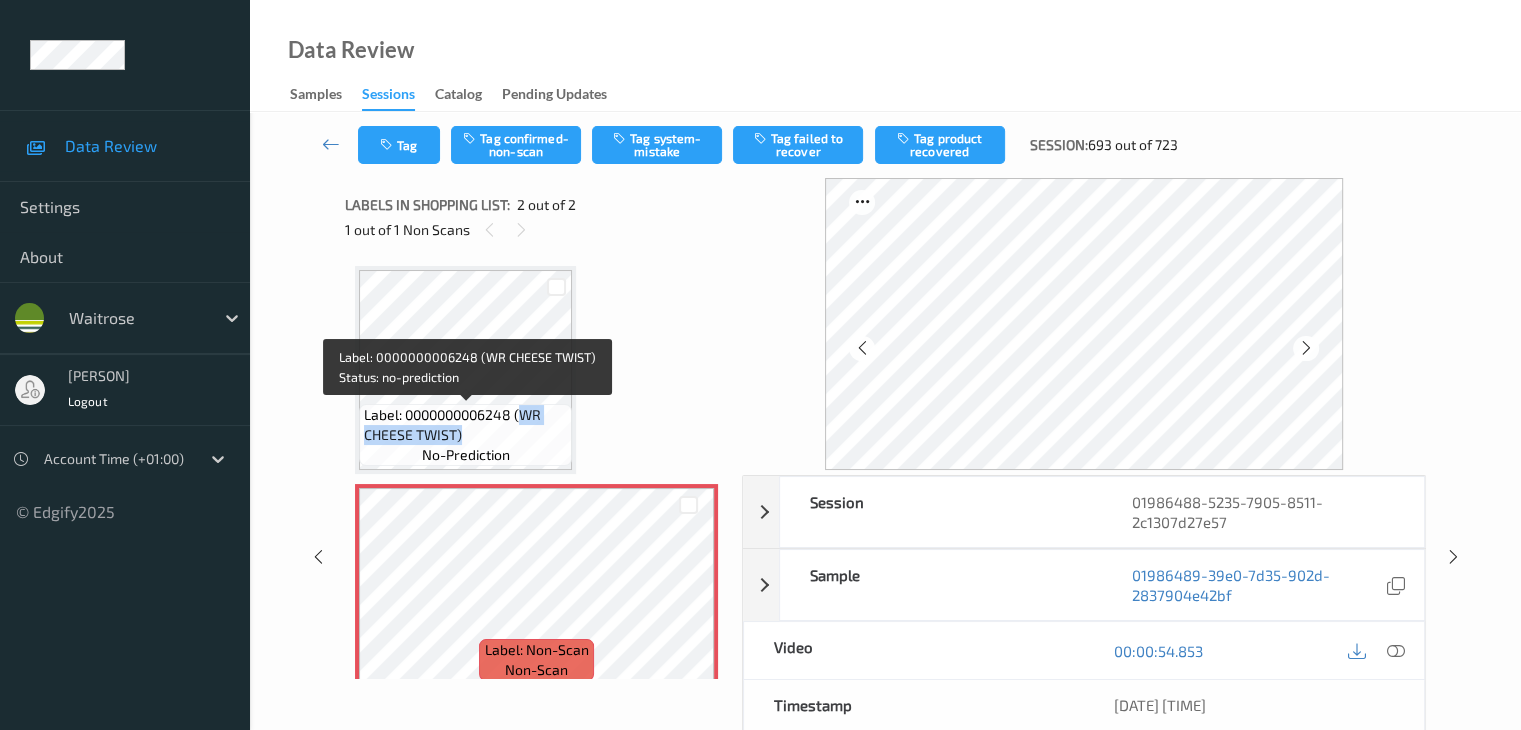 drag, startPoint x: 524, startPoint y: 415, endPoint x: 526, endPoint y: 429, distance: 14.142136 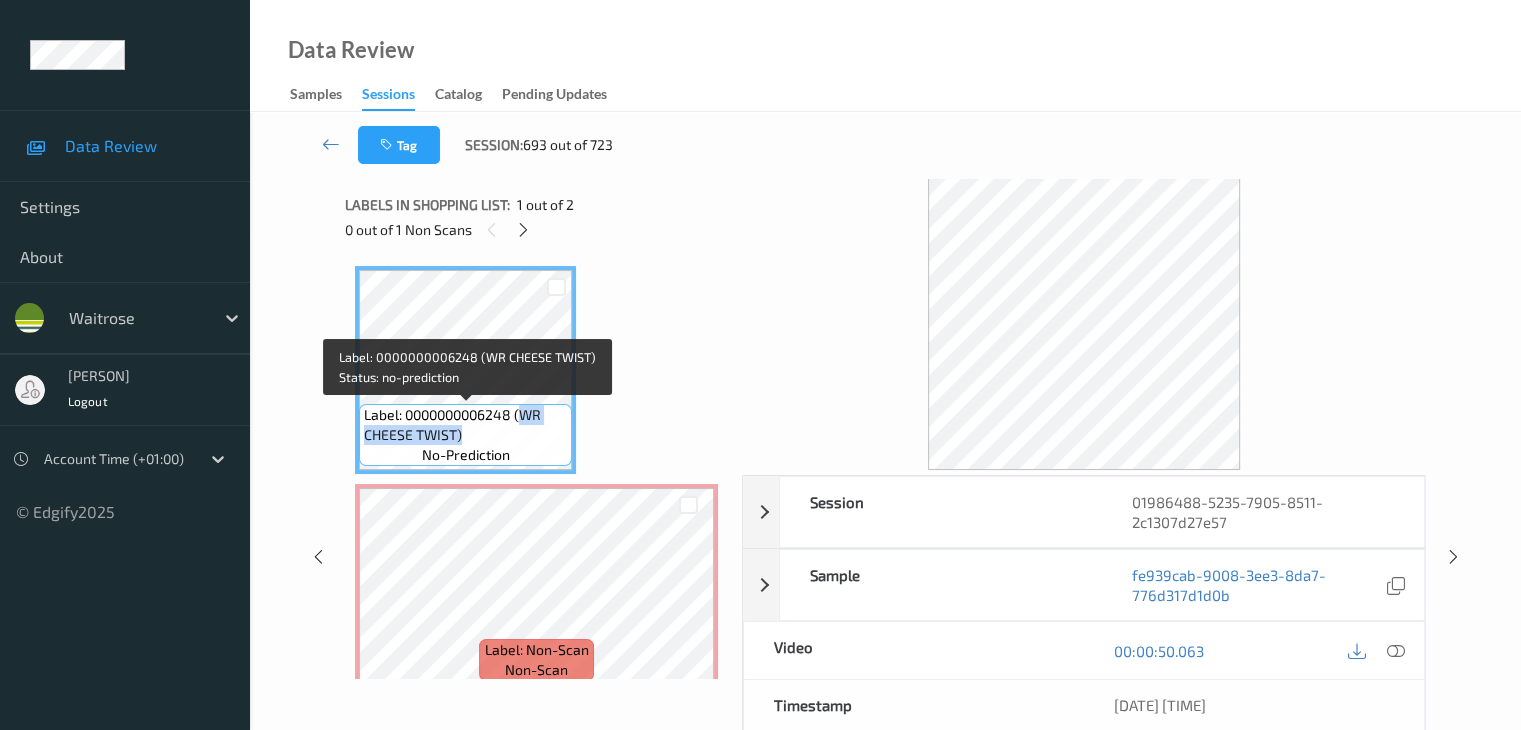 copy on "WR CHEESE TWIST)" 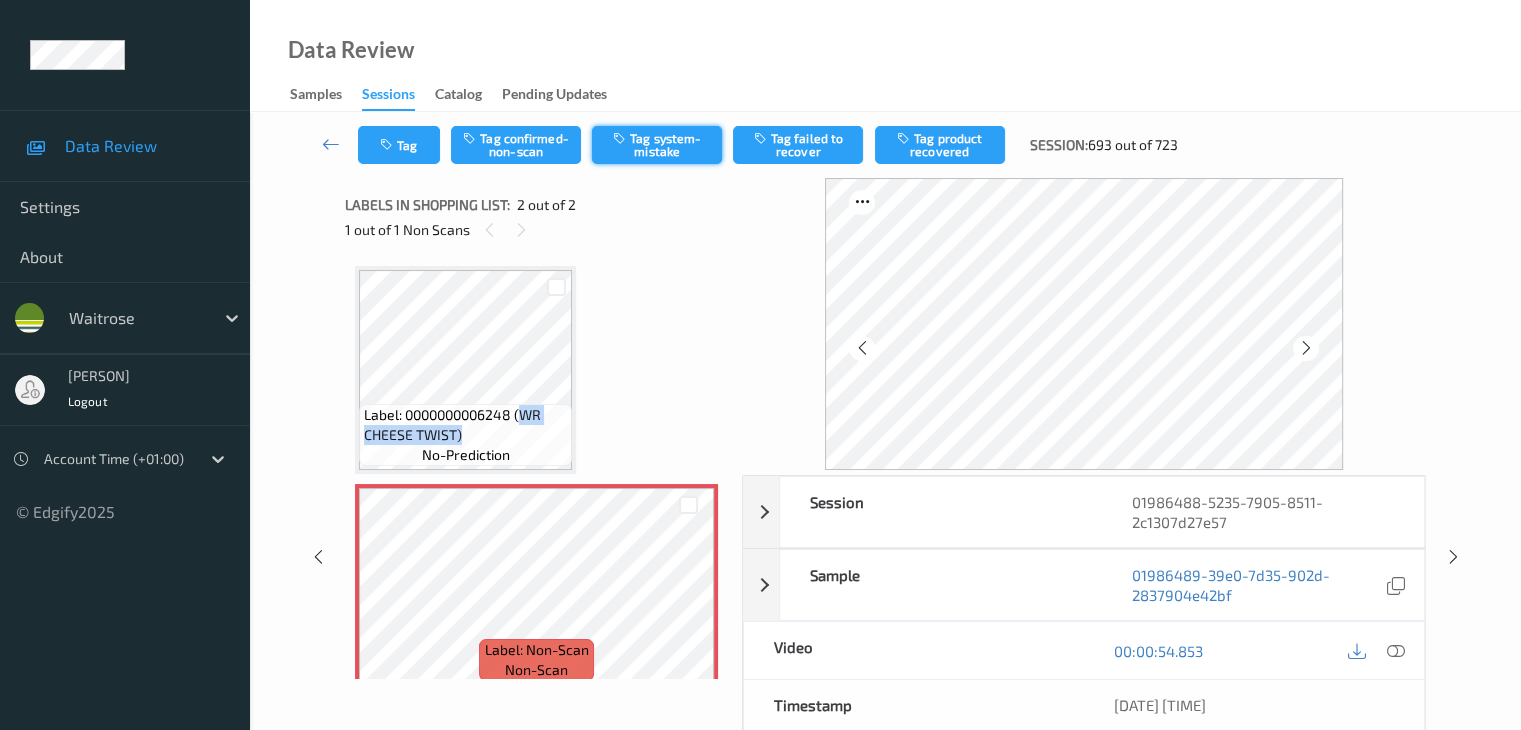 click on "Tag   system-mistake" at bounding box center [657, 145] 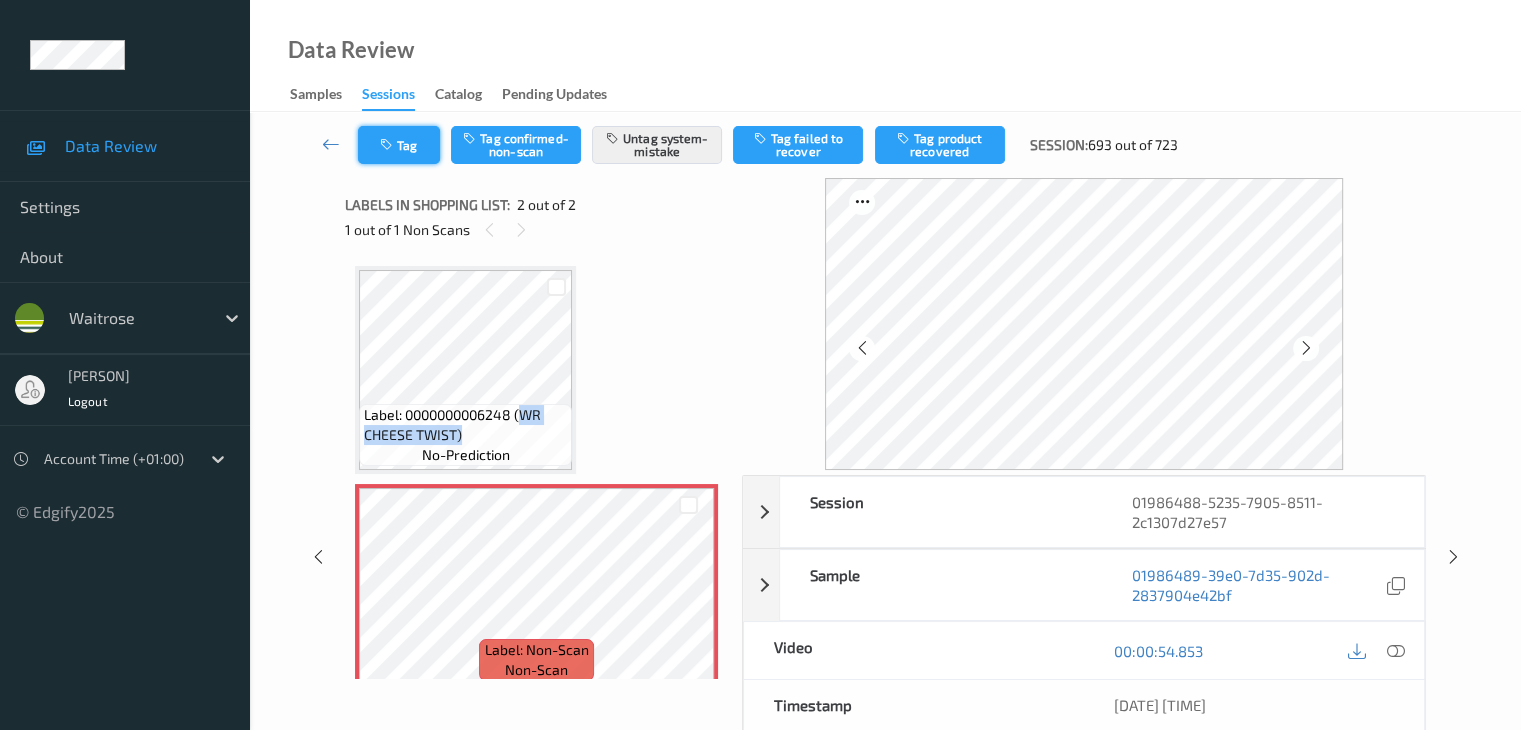 click on "Tag" at bounding box center (399, 145) 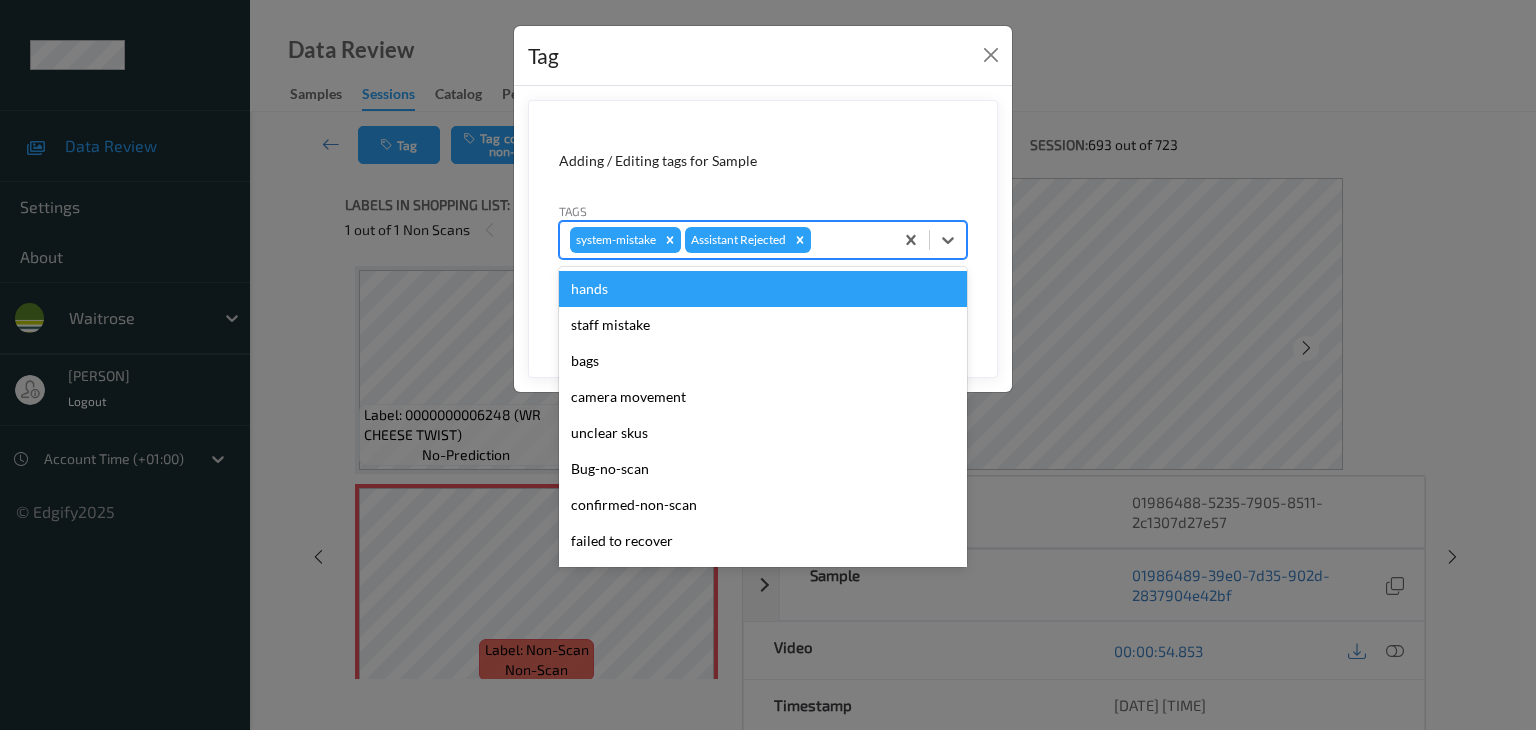 click at bounding box center (849, 240) 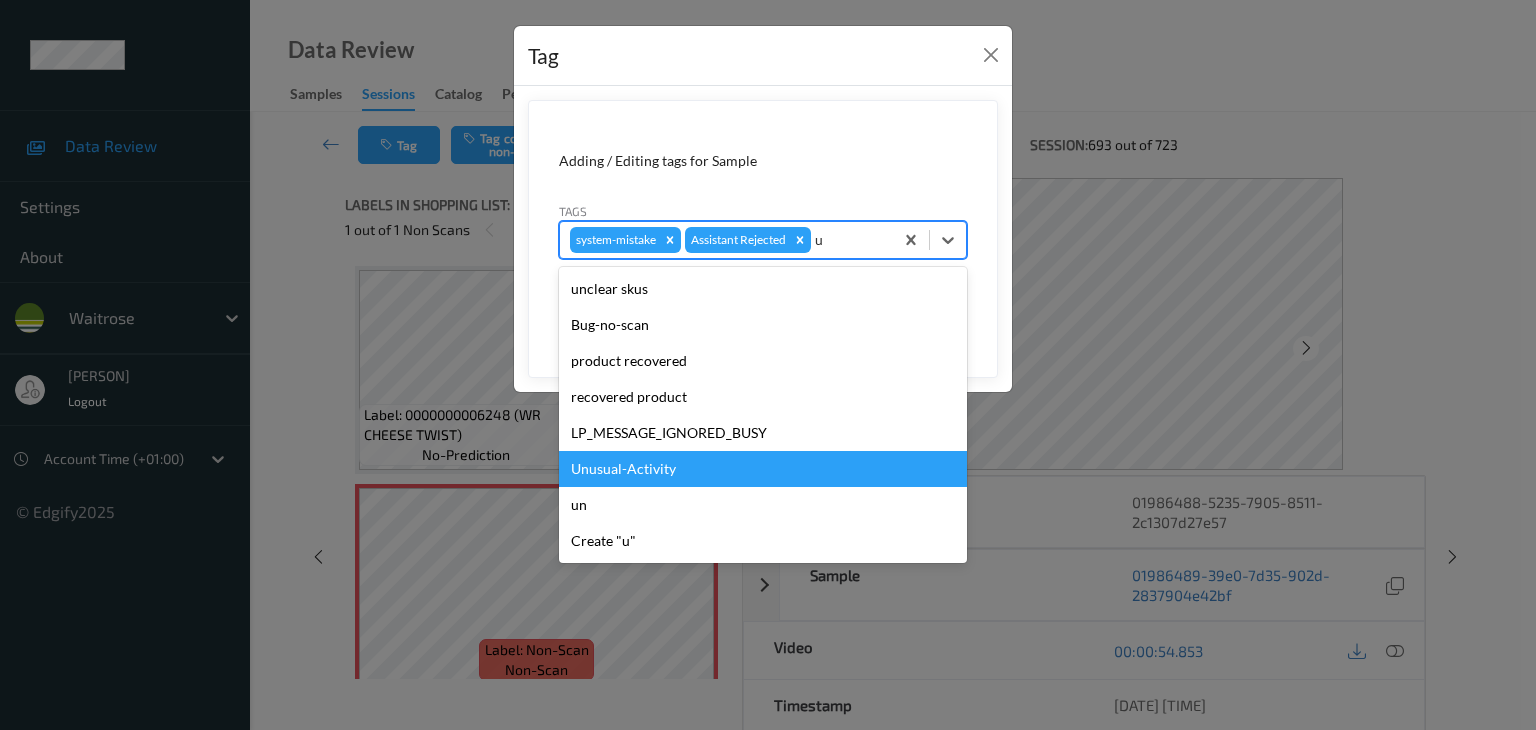 click on "Unusual-Activity" at bounding box center [763, 469] 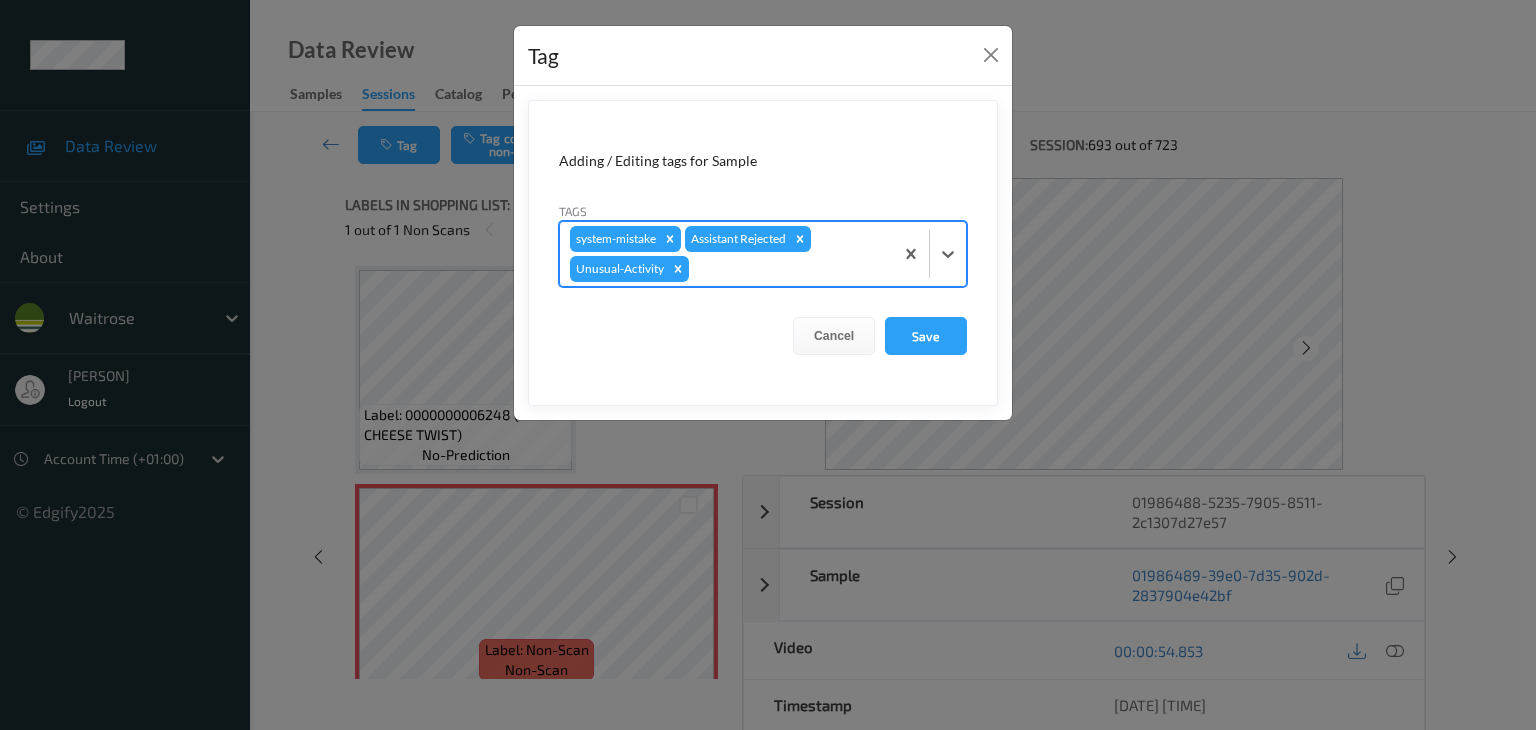 type on "p" 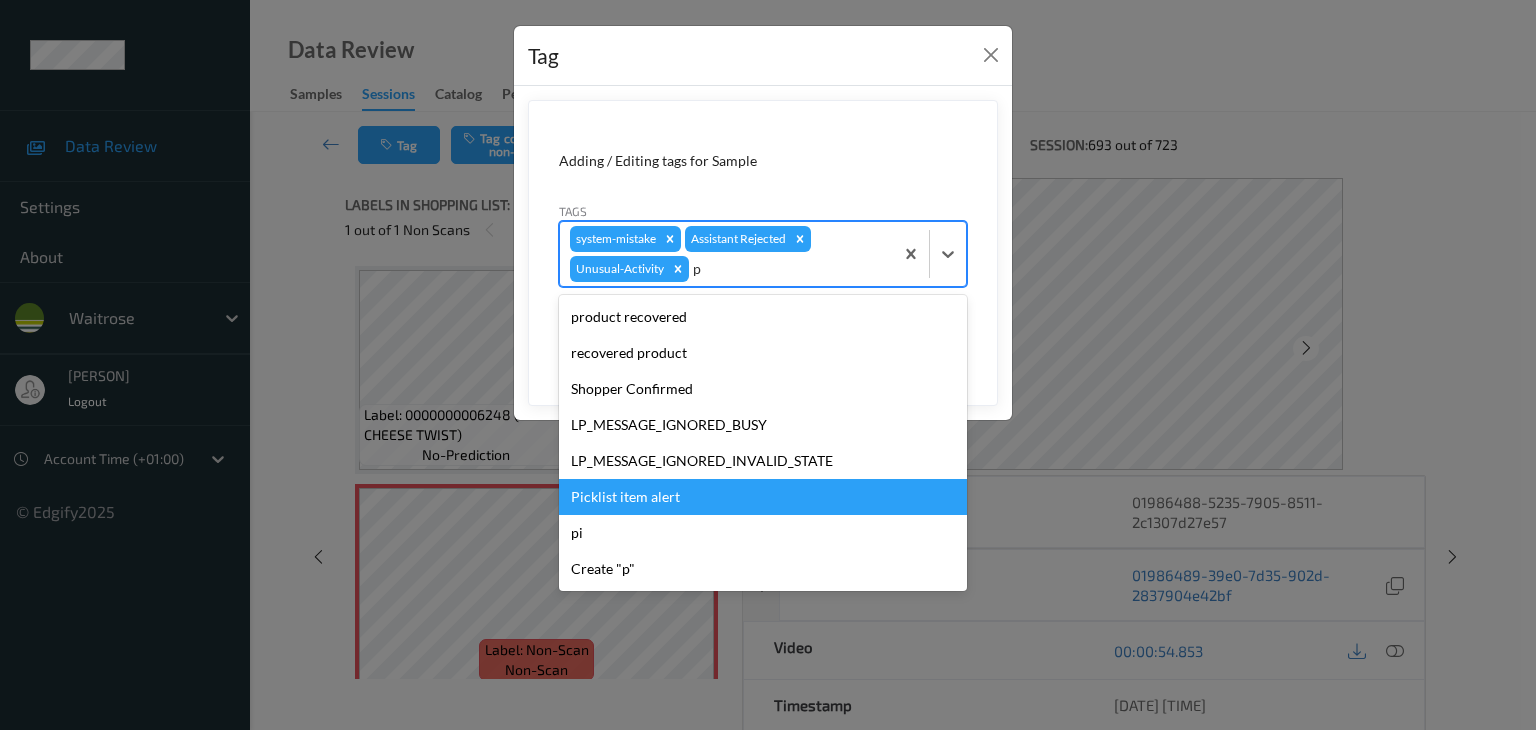 click on "Picklist item alert" at bounding box center [763, 497] 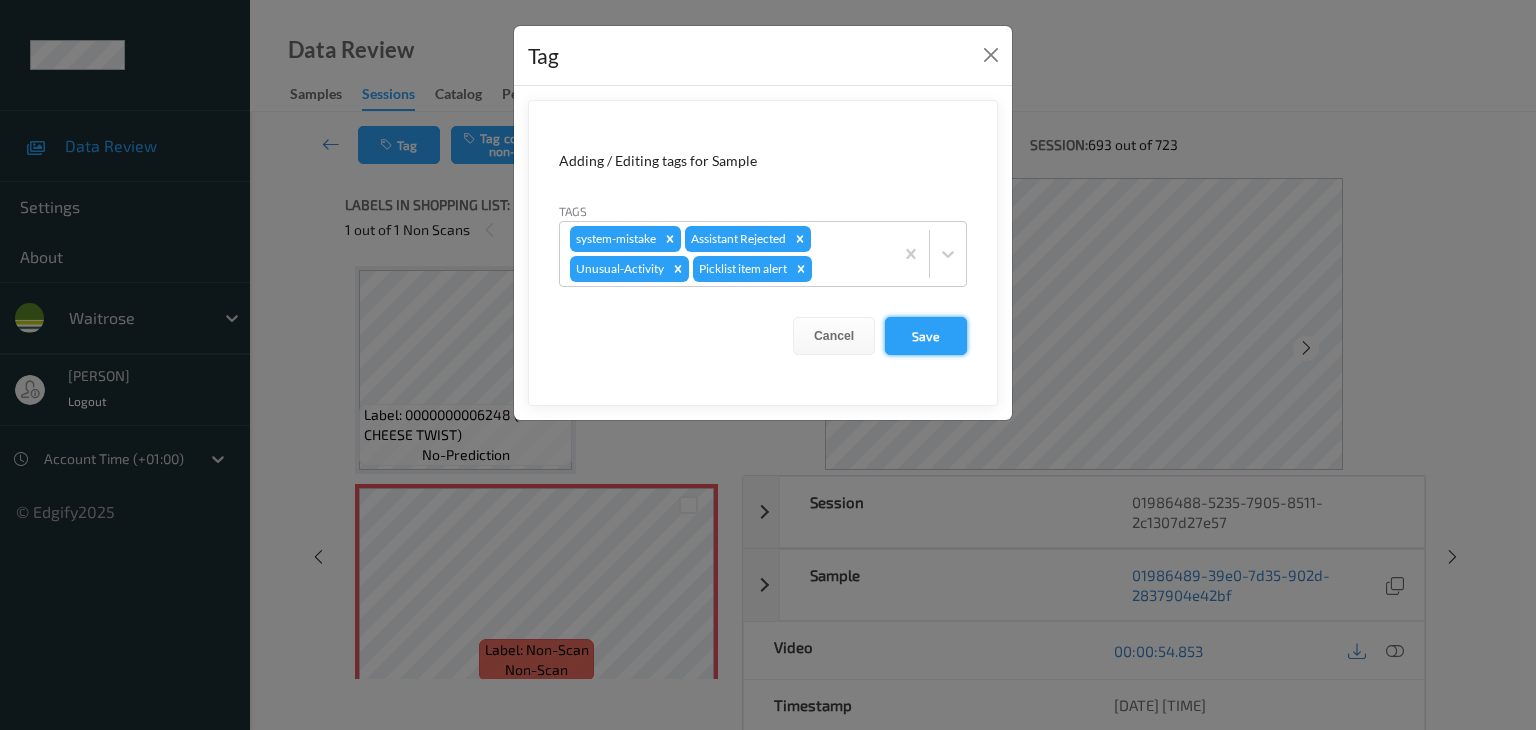 click on "Save" at bounding box center [926, 336] 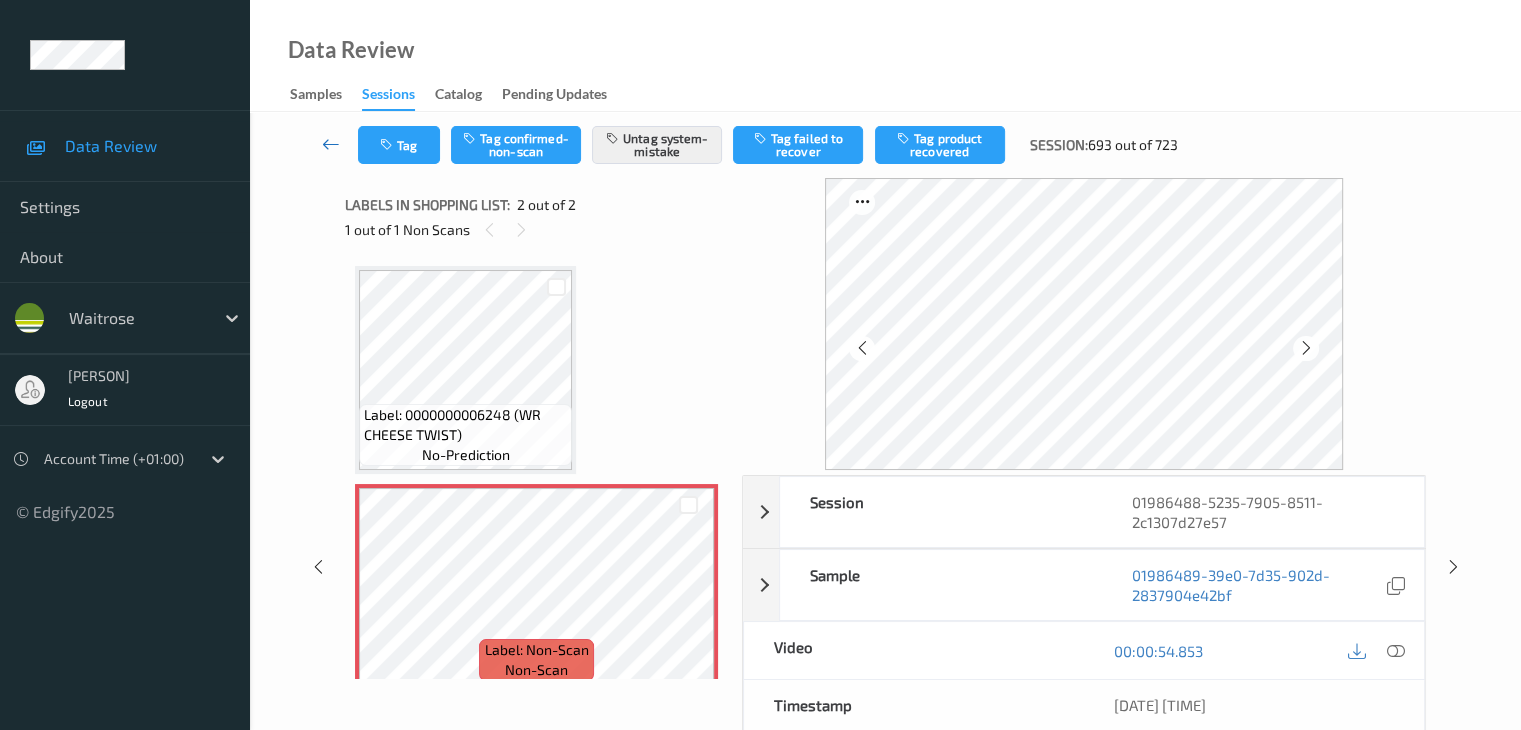 click at bounding box center (331, 144) 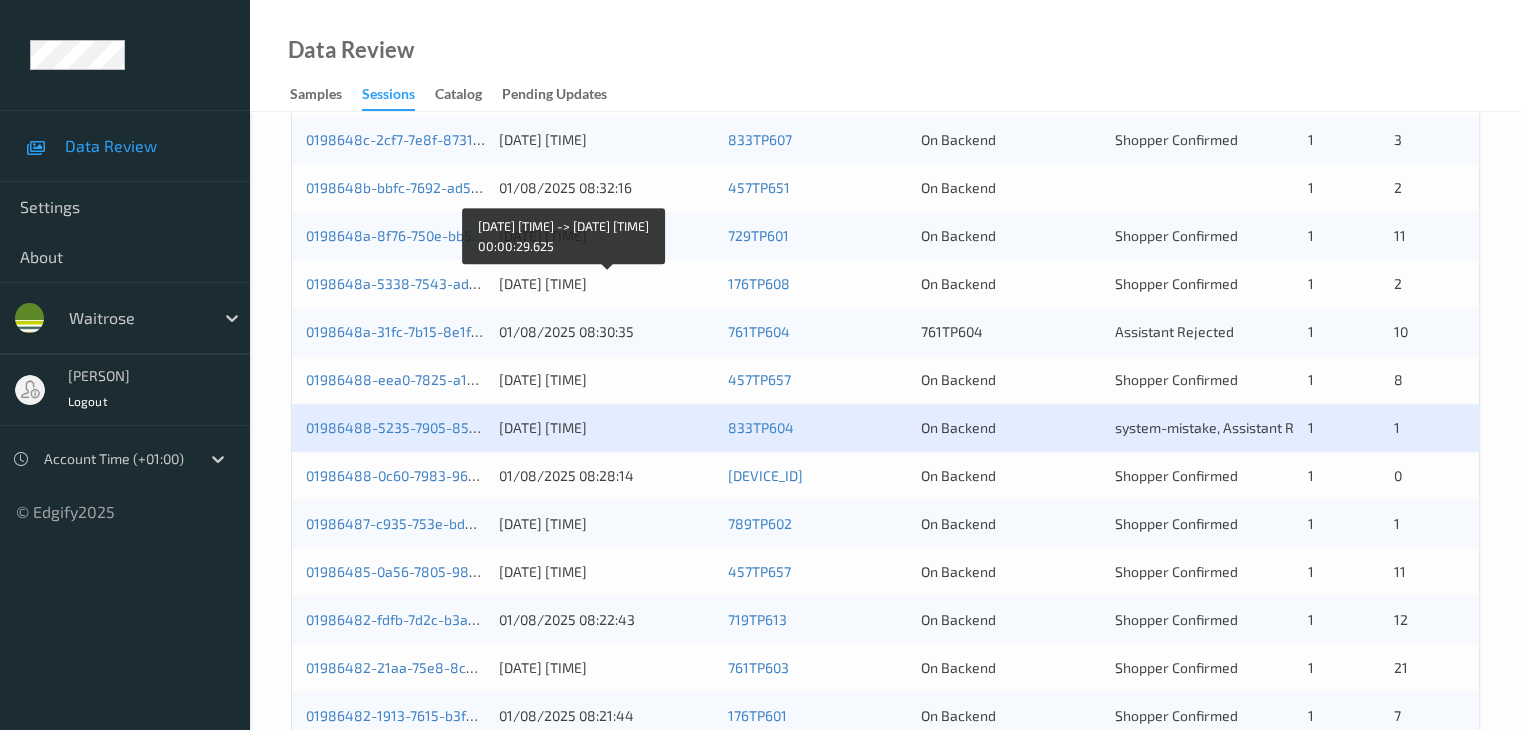 scroll, scrollTop: 900, scrollLeft: 0, axis: vertical 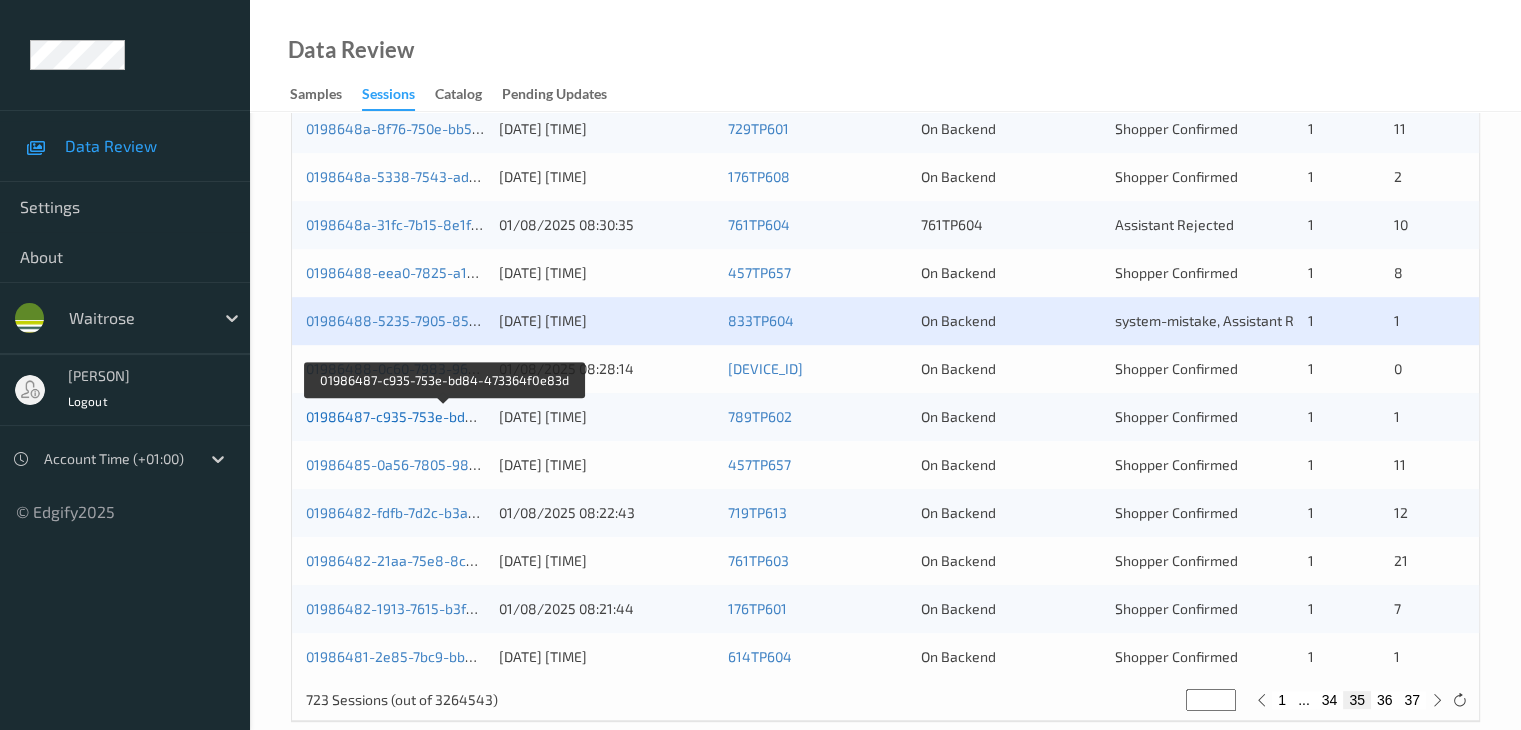 click on "01986487-c935-753e-bd84-473364f0e83d" at bounding box center (445, 416) 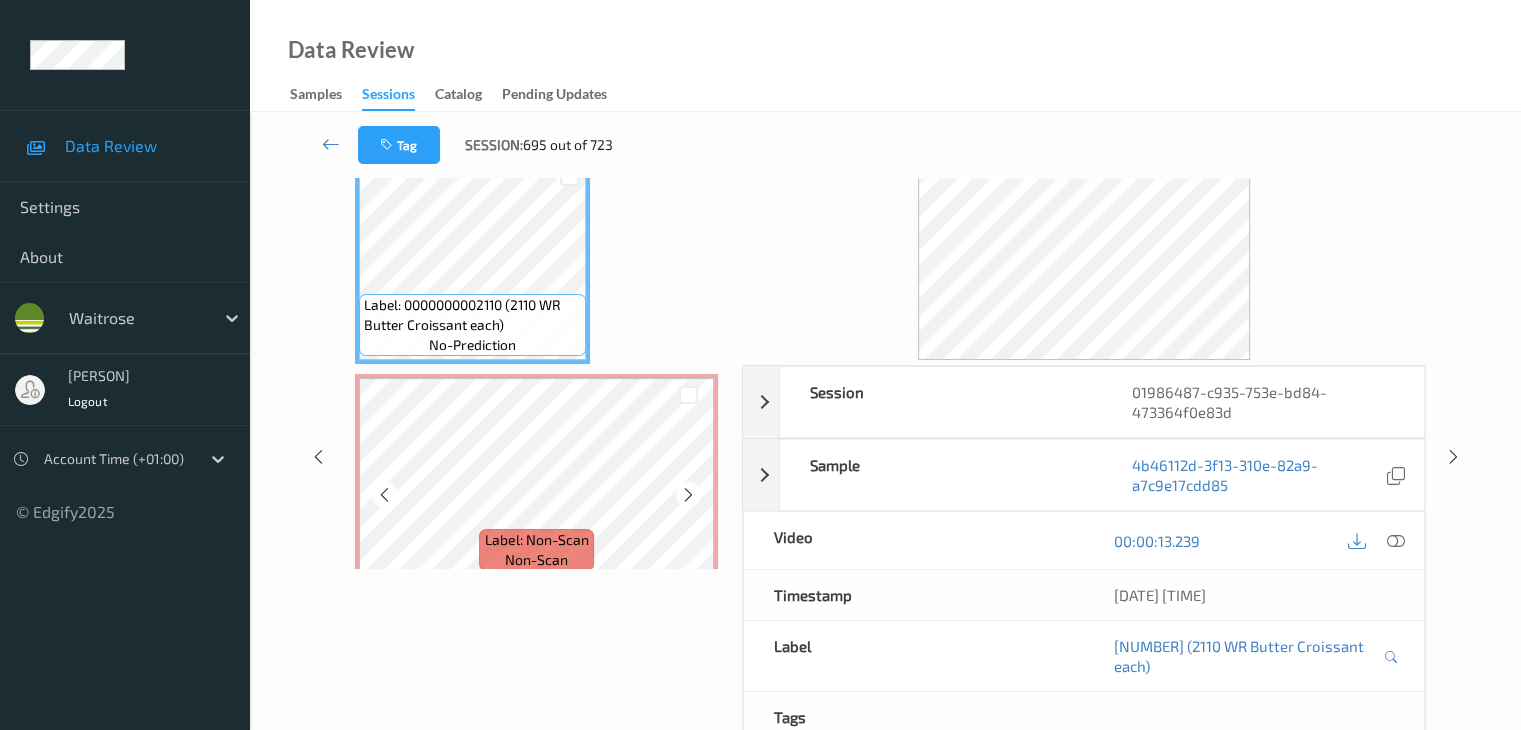 scroll, scrollTop: 0, scrollLeft: 0, axis: both 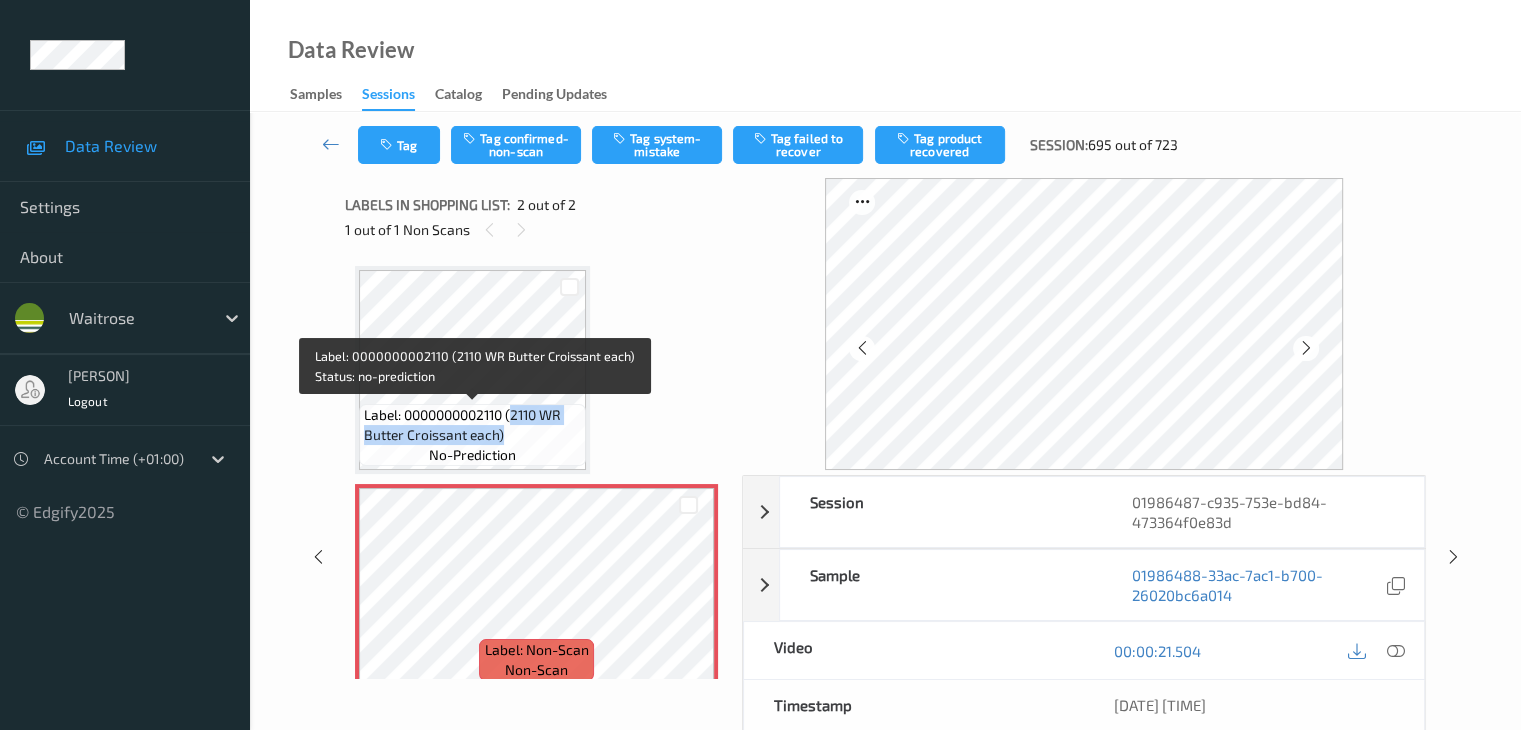 drag, startPoint x: 515, startPoint y: 412, endPoint x: 522, endPoint y: 429, distance: 18.384777 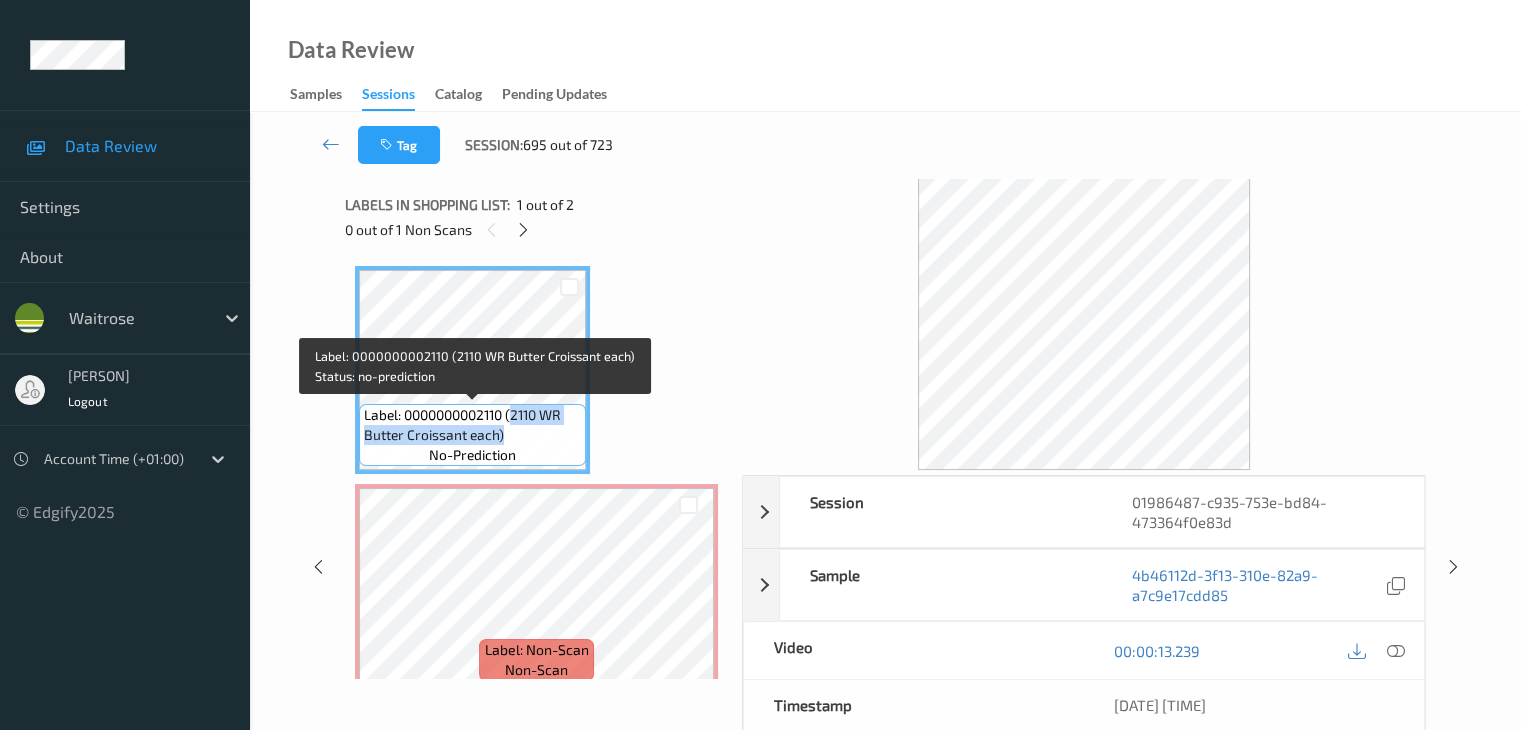 copy on "2110 WR Butter Croissant each)" 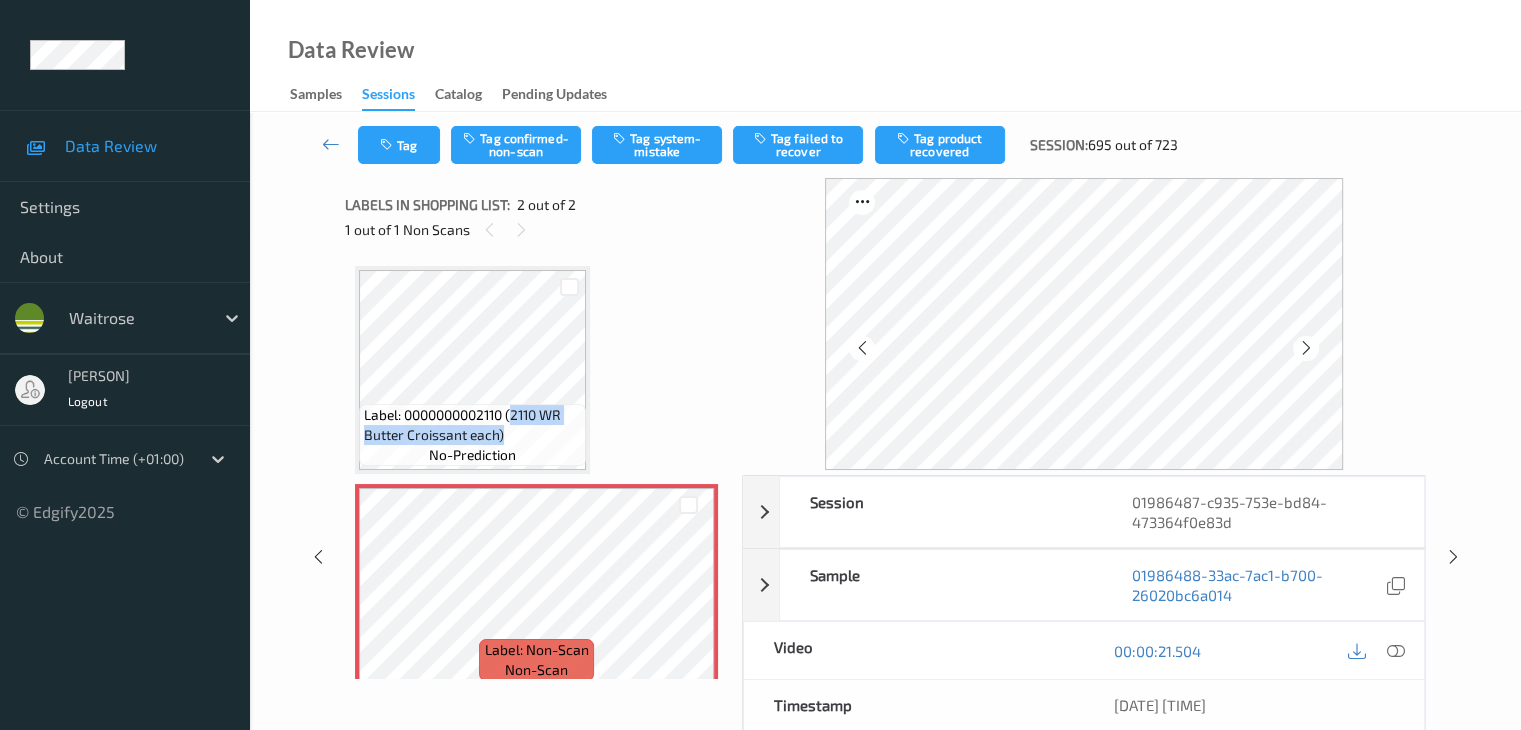 click on "Tag   system-mistake" at bounding box center [657, 145] 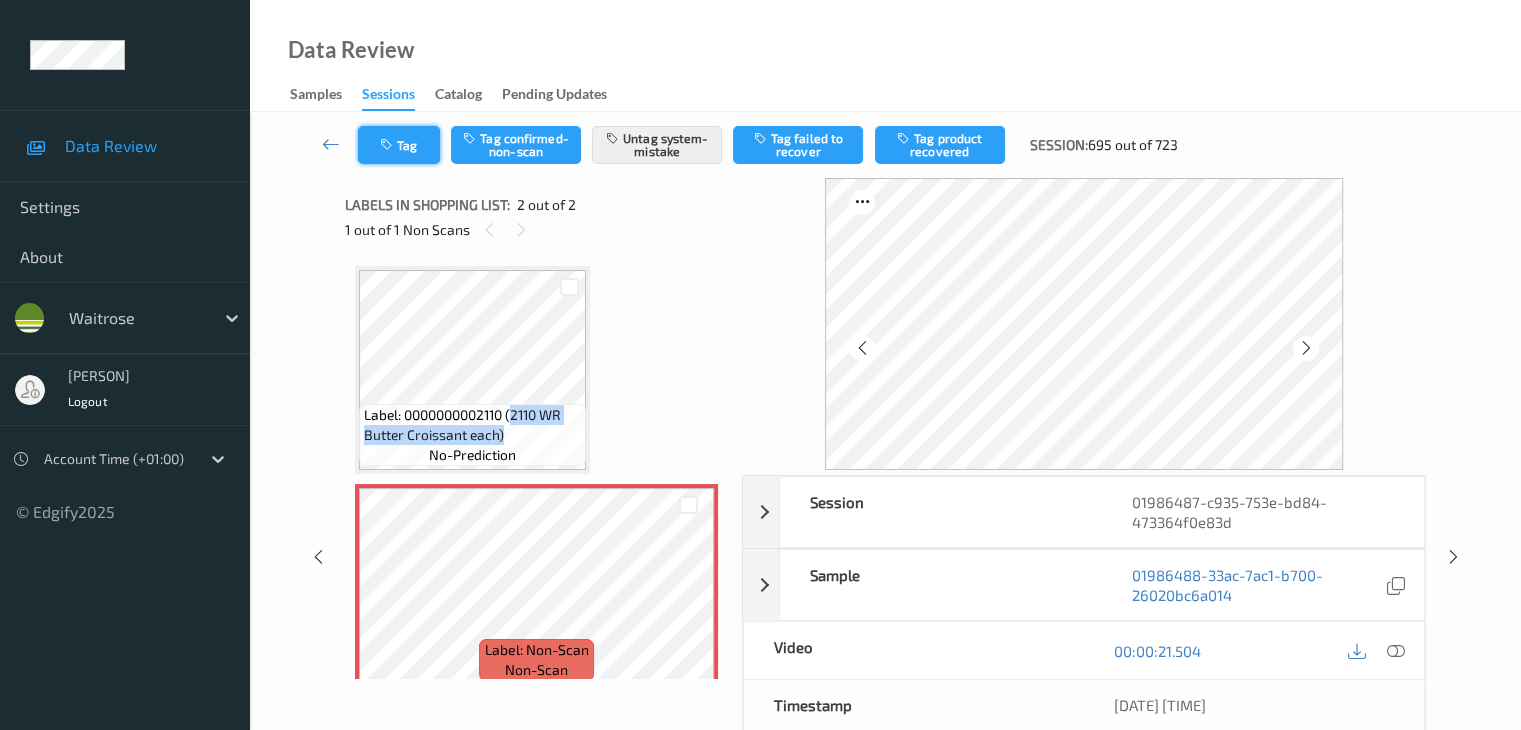 click on "Tag" at bounding box center [399, 145] 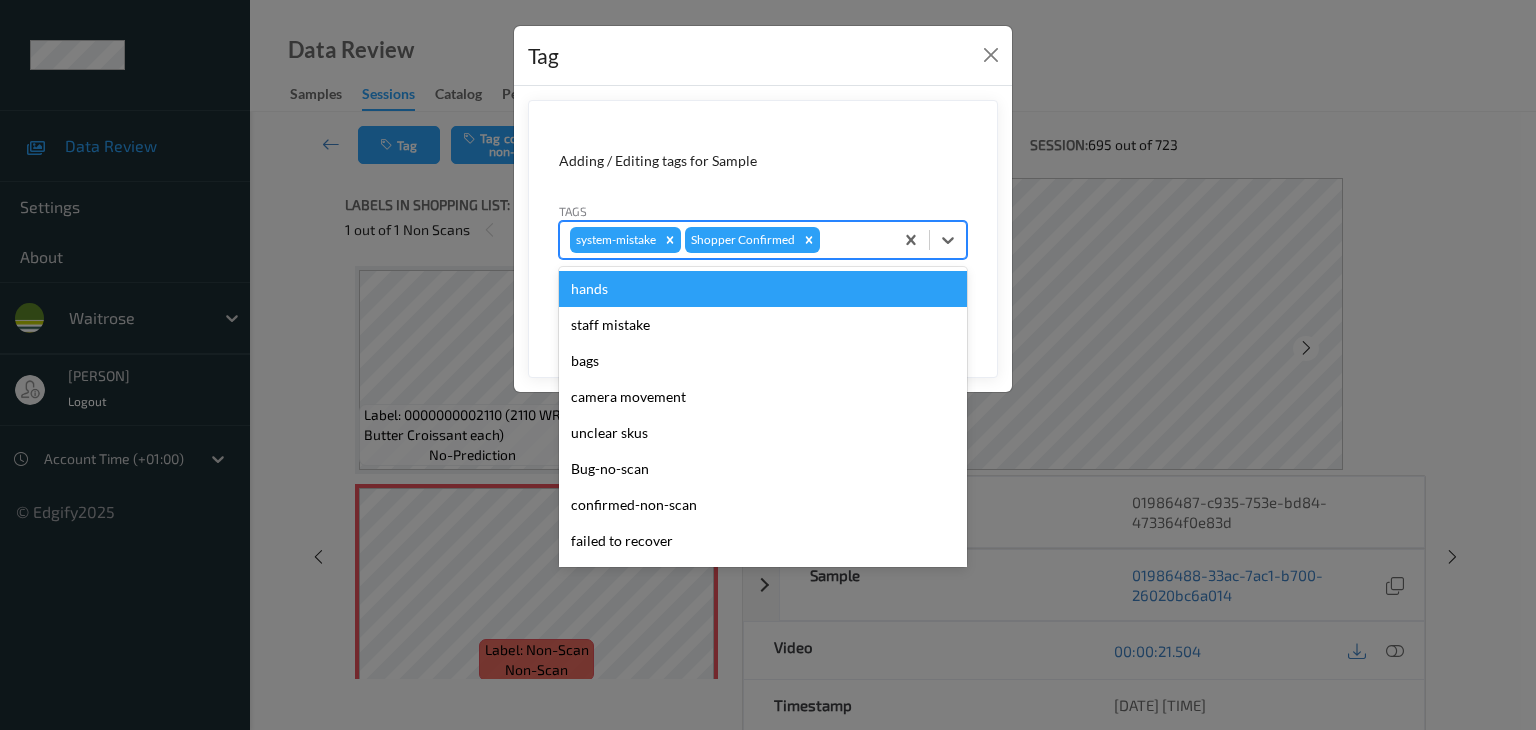 click at bounding box center [853, 240] 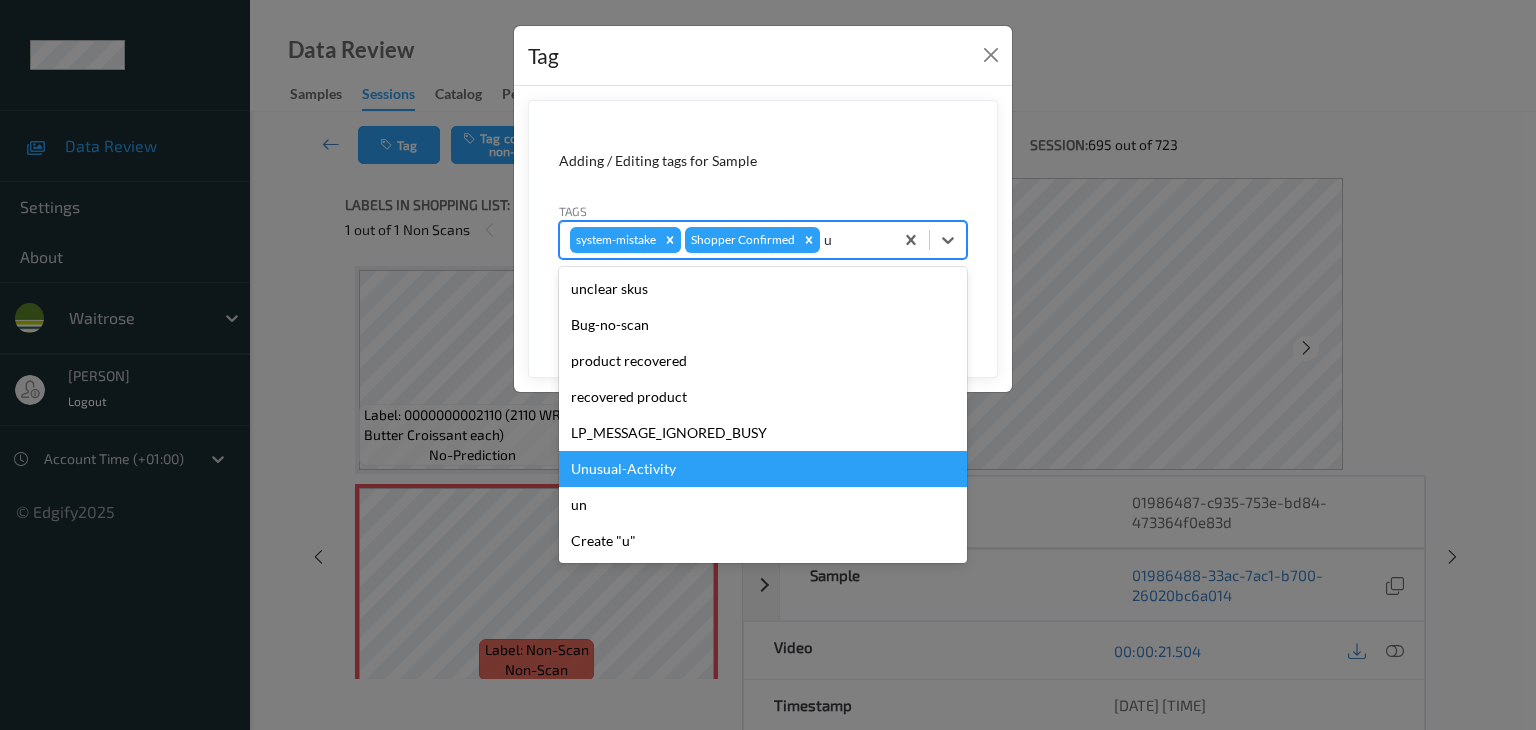 click on "Unusual-Activity" at bounding box center [763, 469] 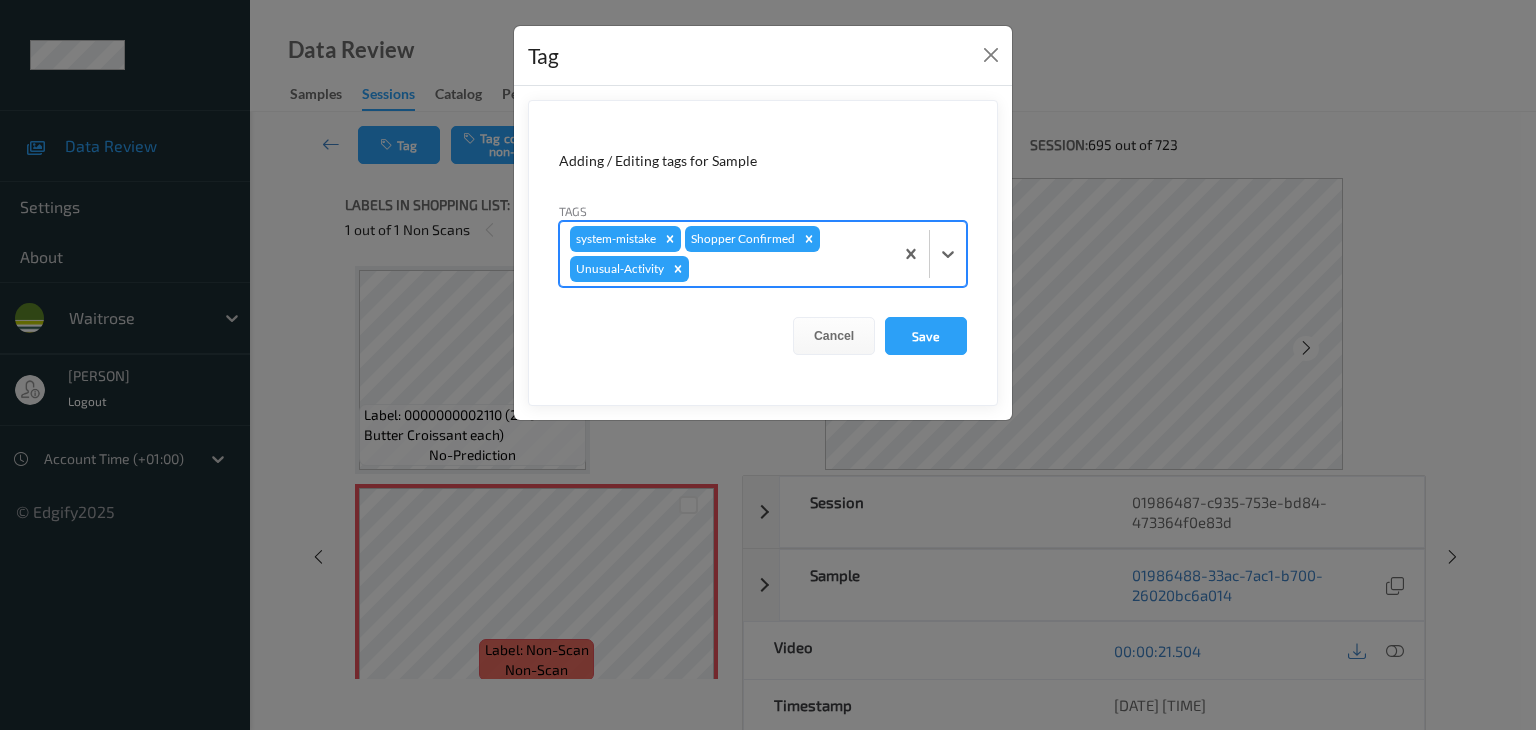 type on "p" 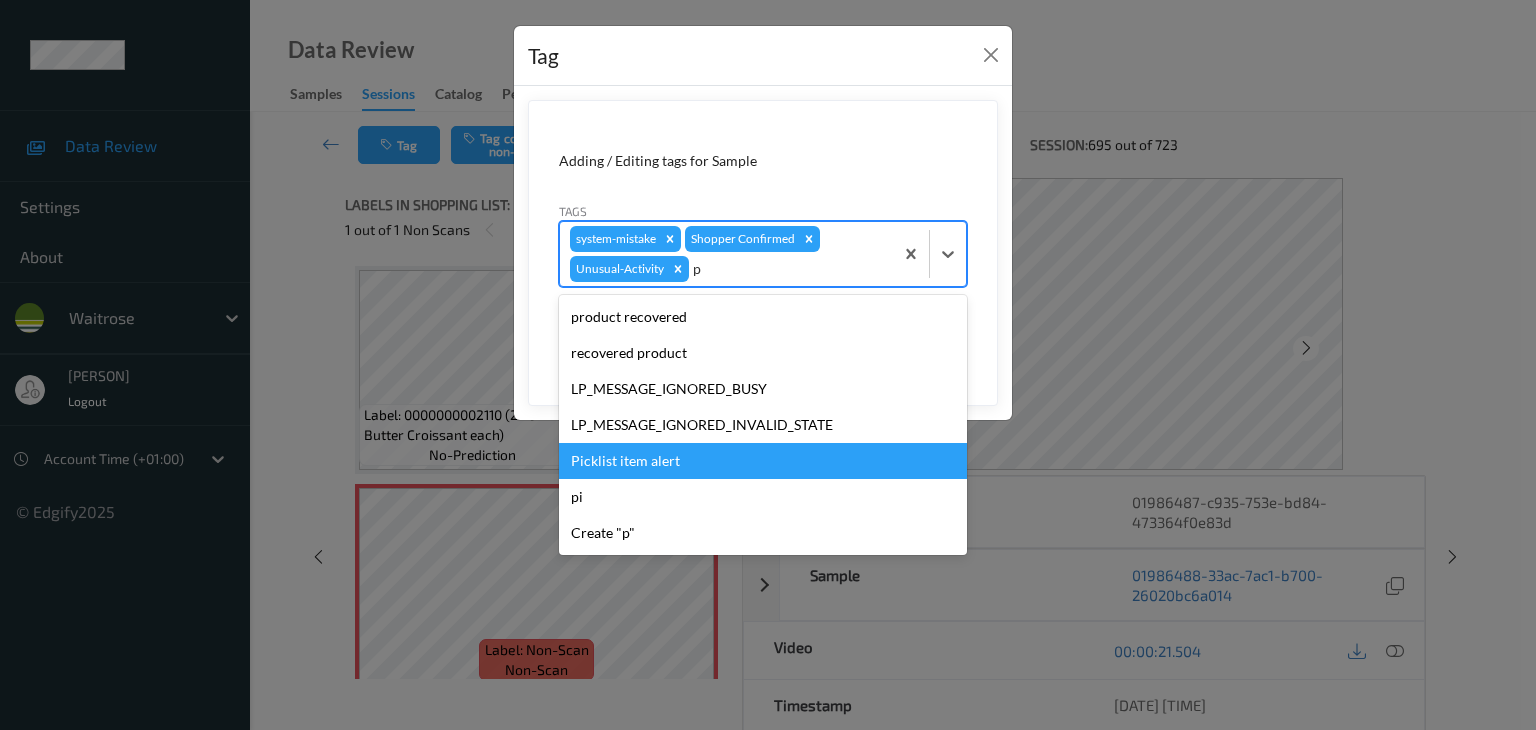click on "Picklist item alert" at bounding box center (763, 461) 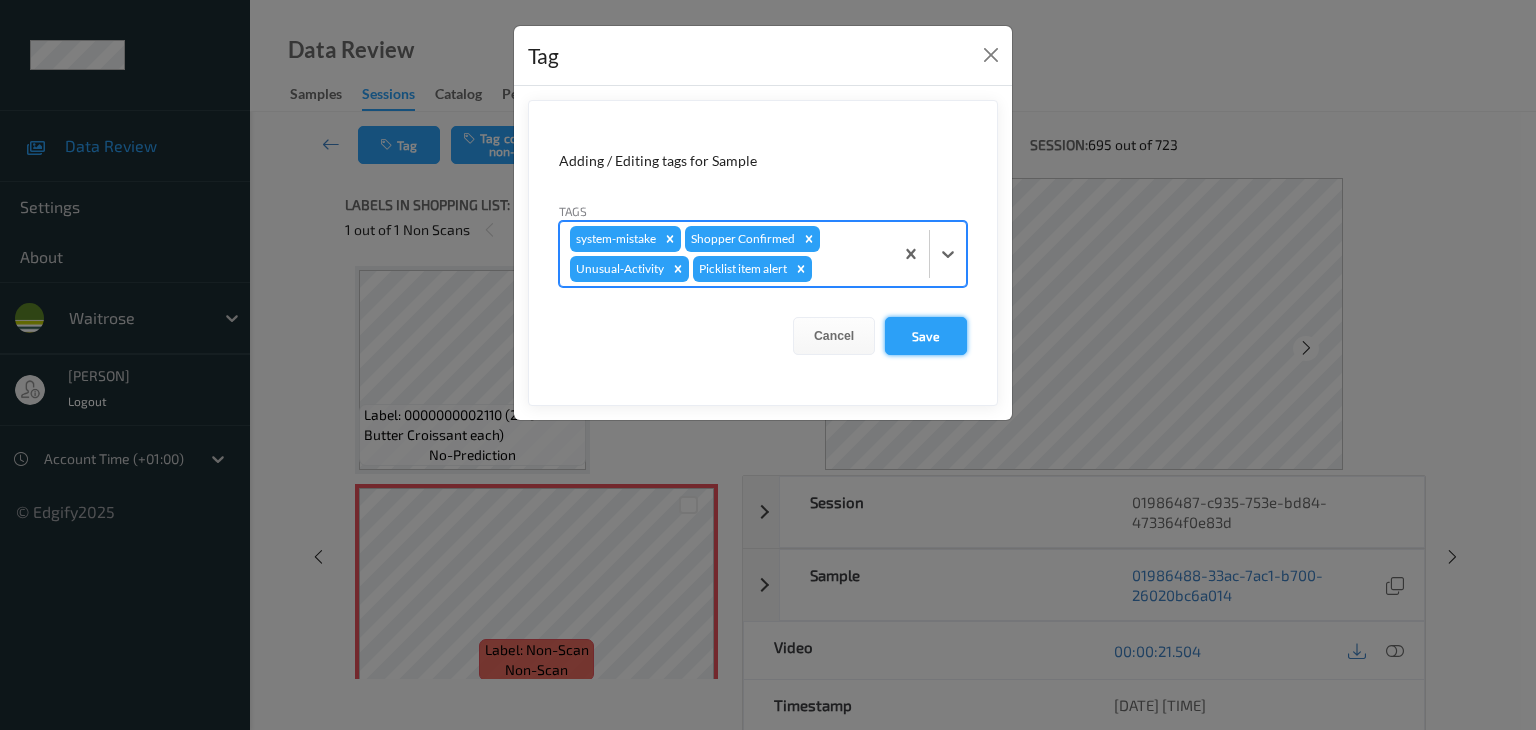 click on "Save" at bounding box center (926, 336) 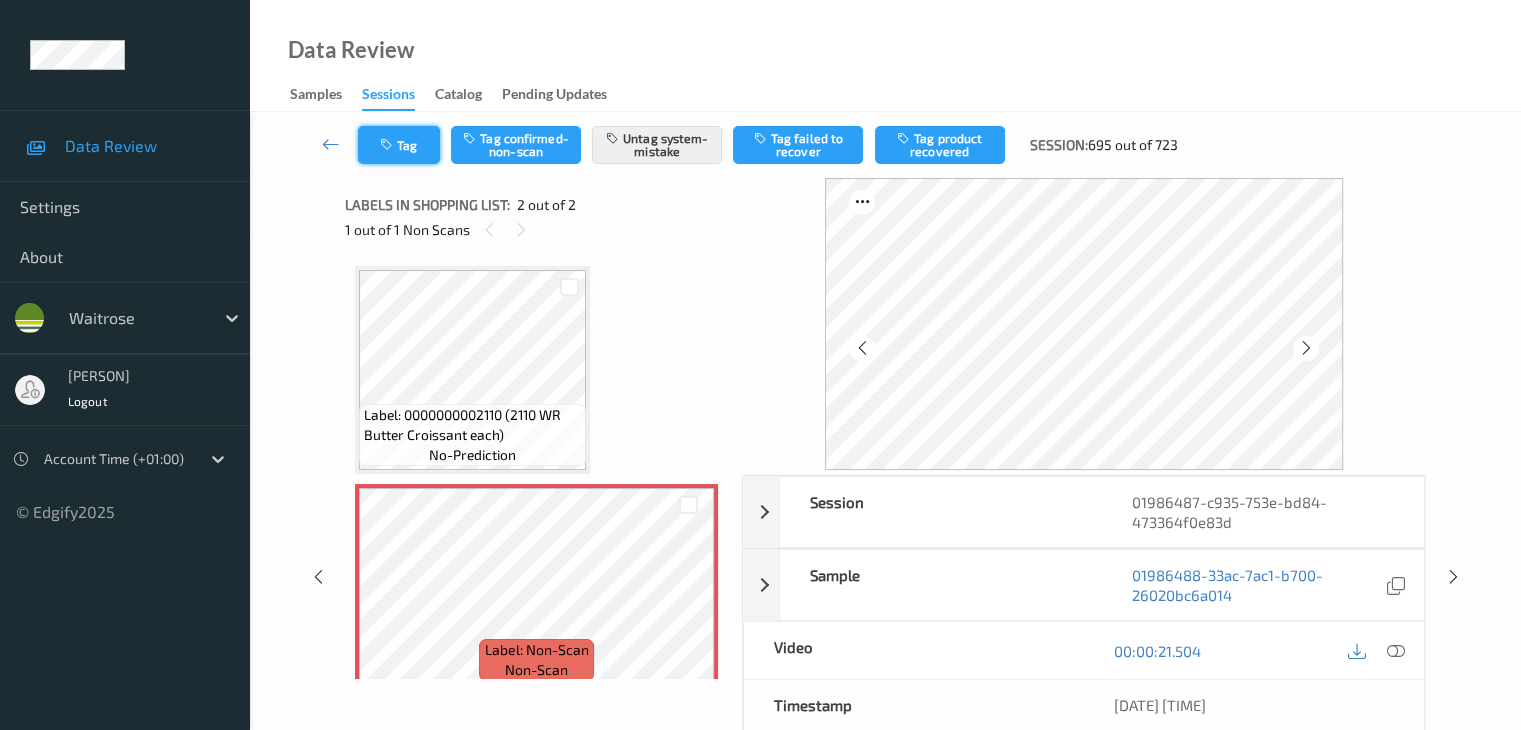 click on "Tag" at bounding box center (399, 145) 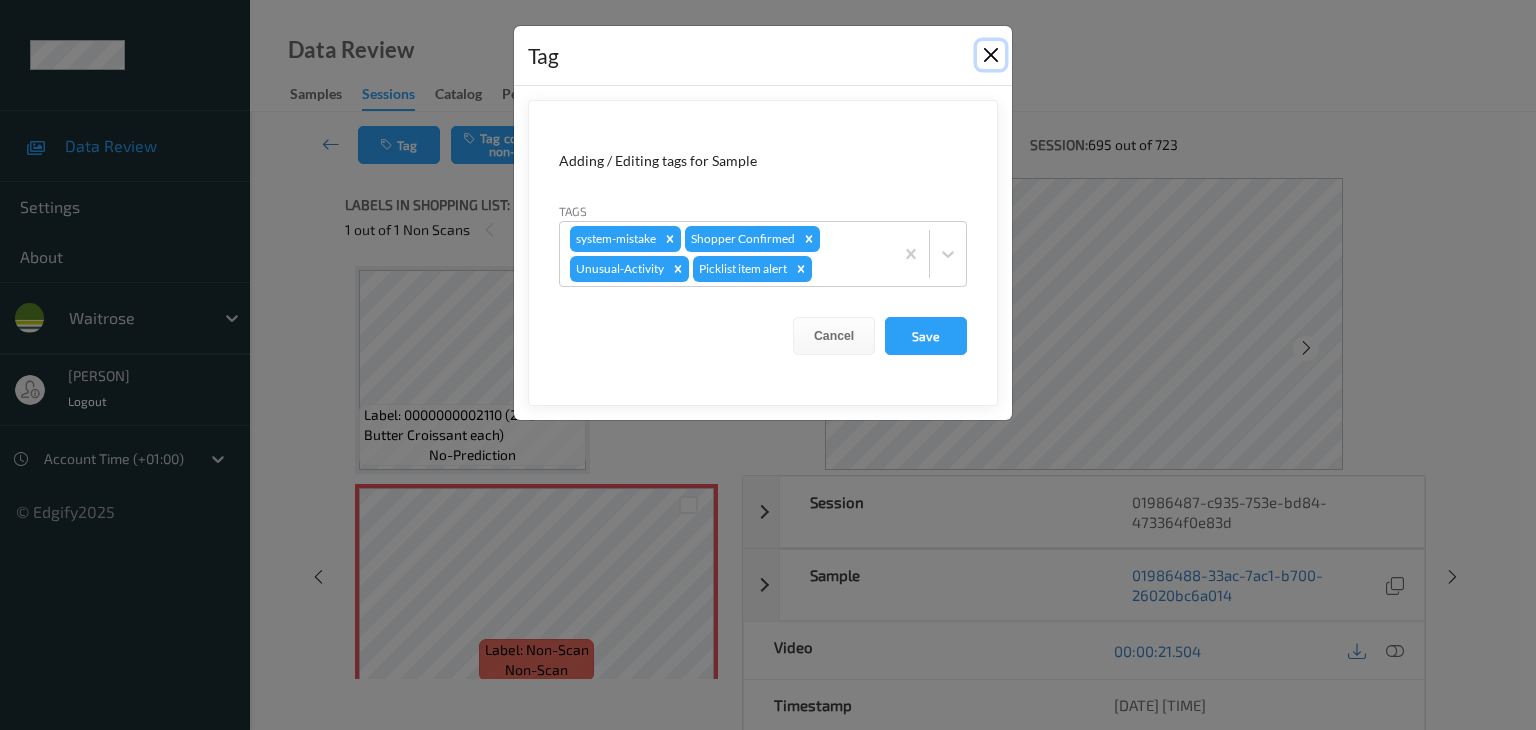 click at bounding box center (991, 55) 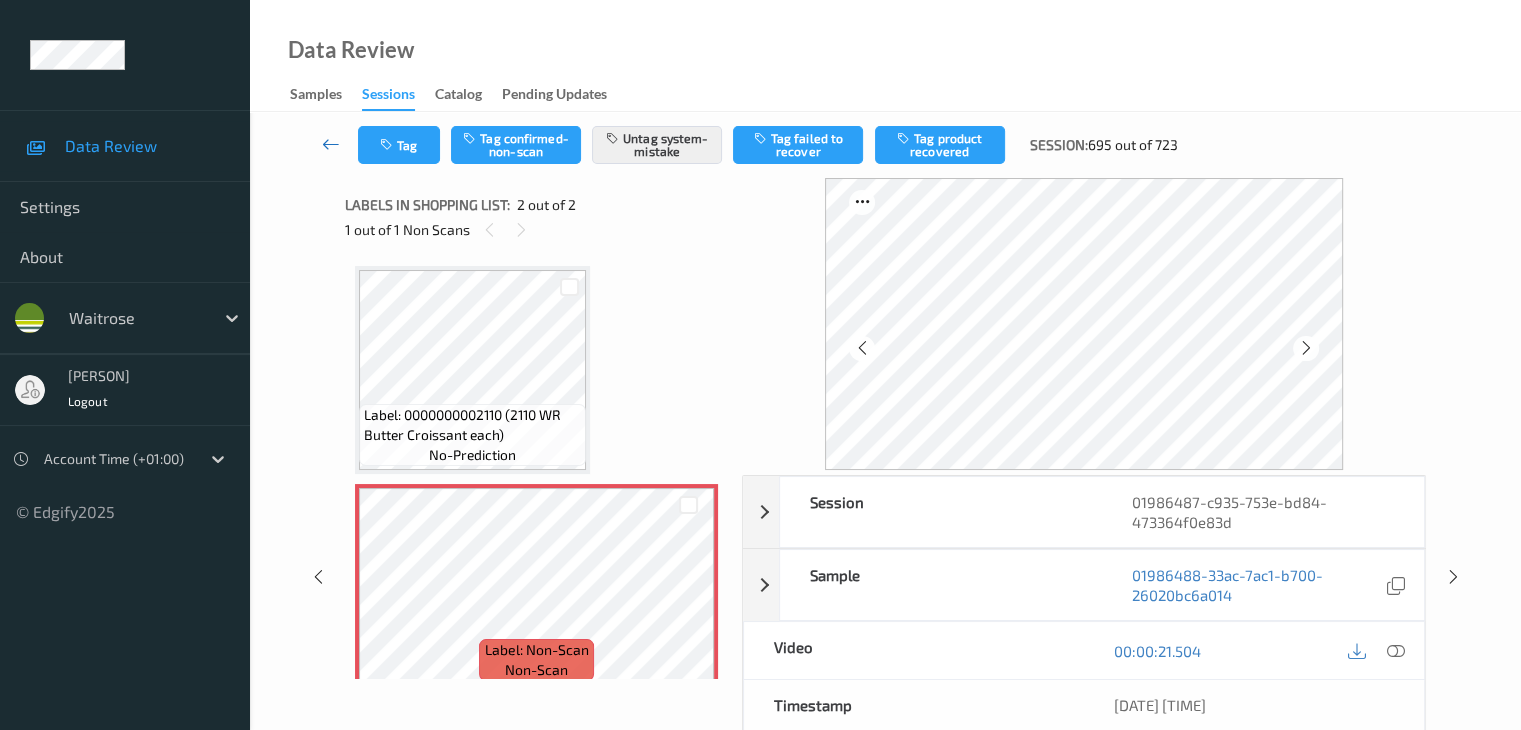 click at bounding box center (331, 144) 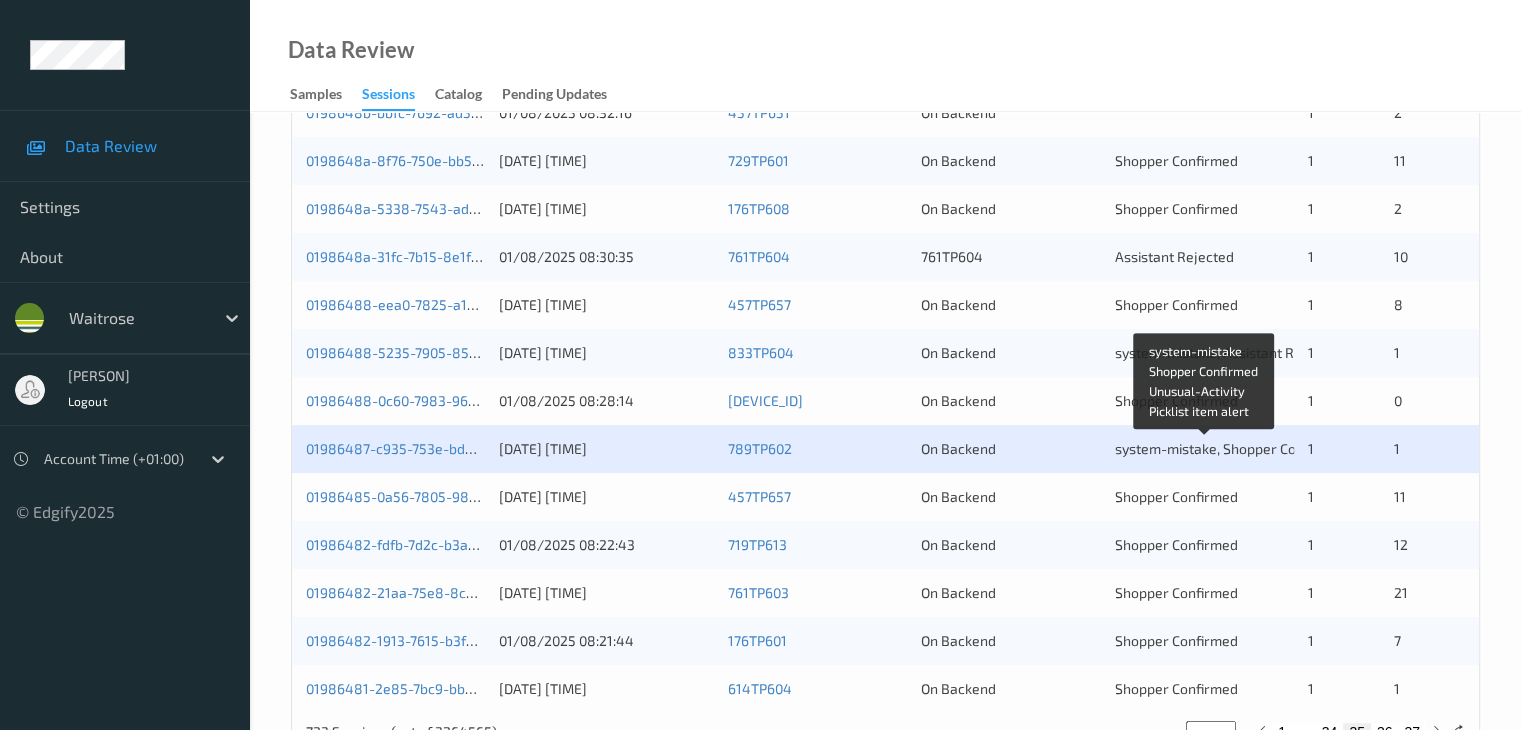 scroll, scrollTop: 932, scrollLeft: 0, axis: vertical 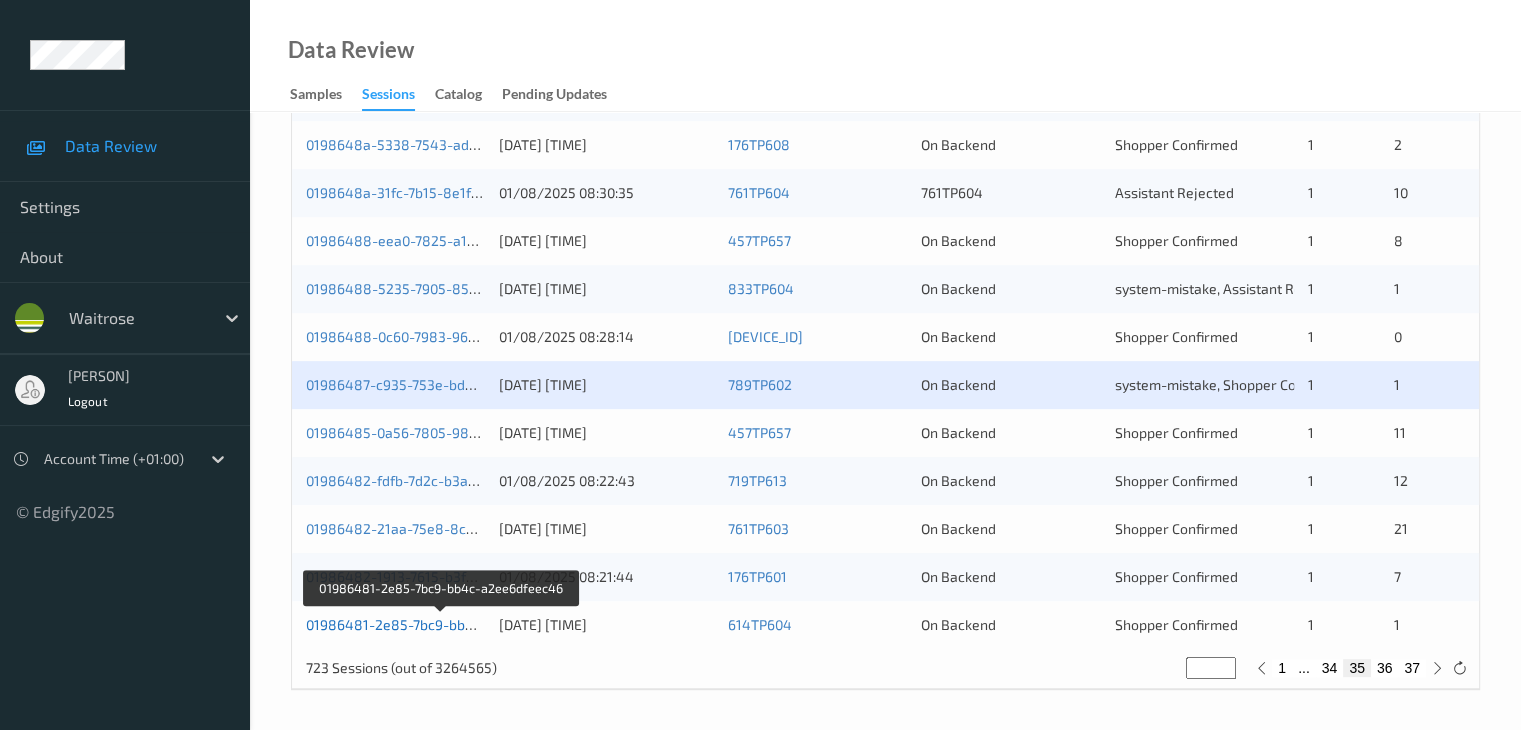 click on "01986481-2e85-7bc9-bb4c-a2ee6dfeec46" at bounding box center (443, 624) 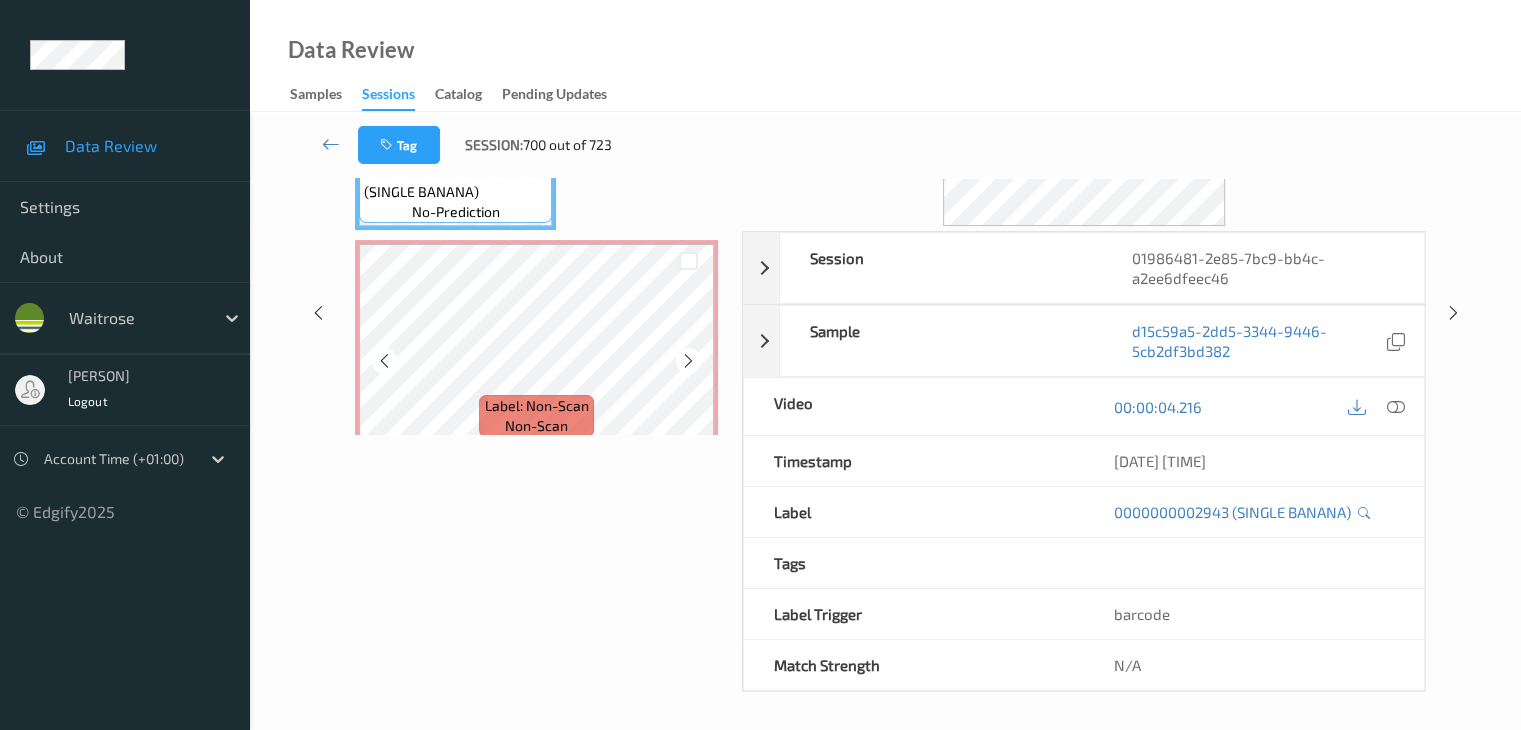 scroll, scrollTop: 44, scrollLeft: 0, axis: vertical 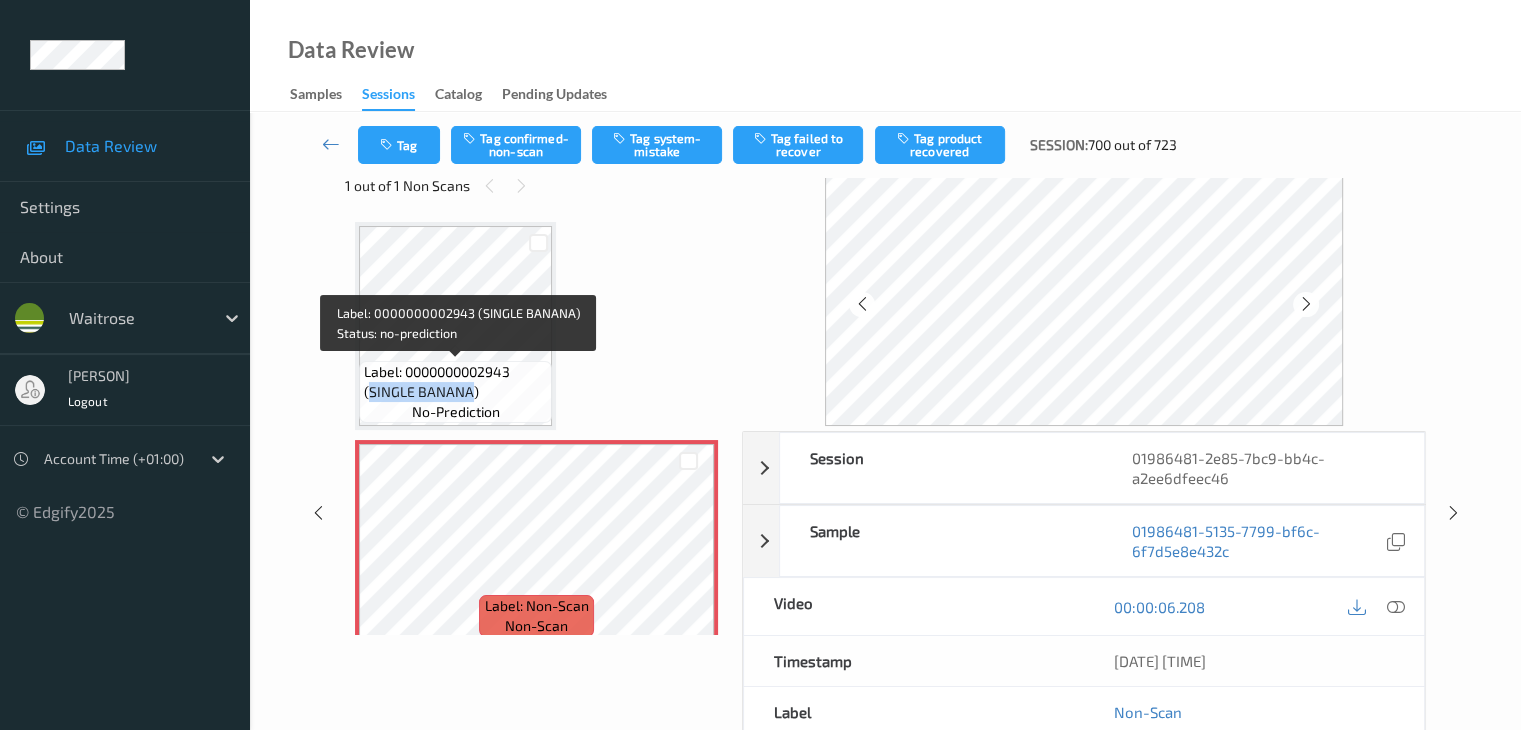 drag, startPoint x: 368, startPoint y: 392, endPoint x: 470, endPoint y: 392, distance: 102 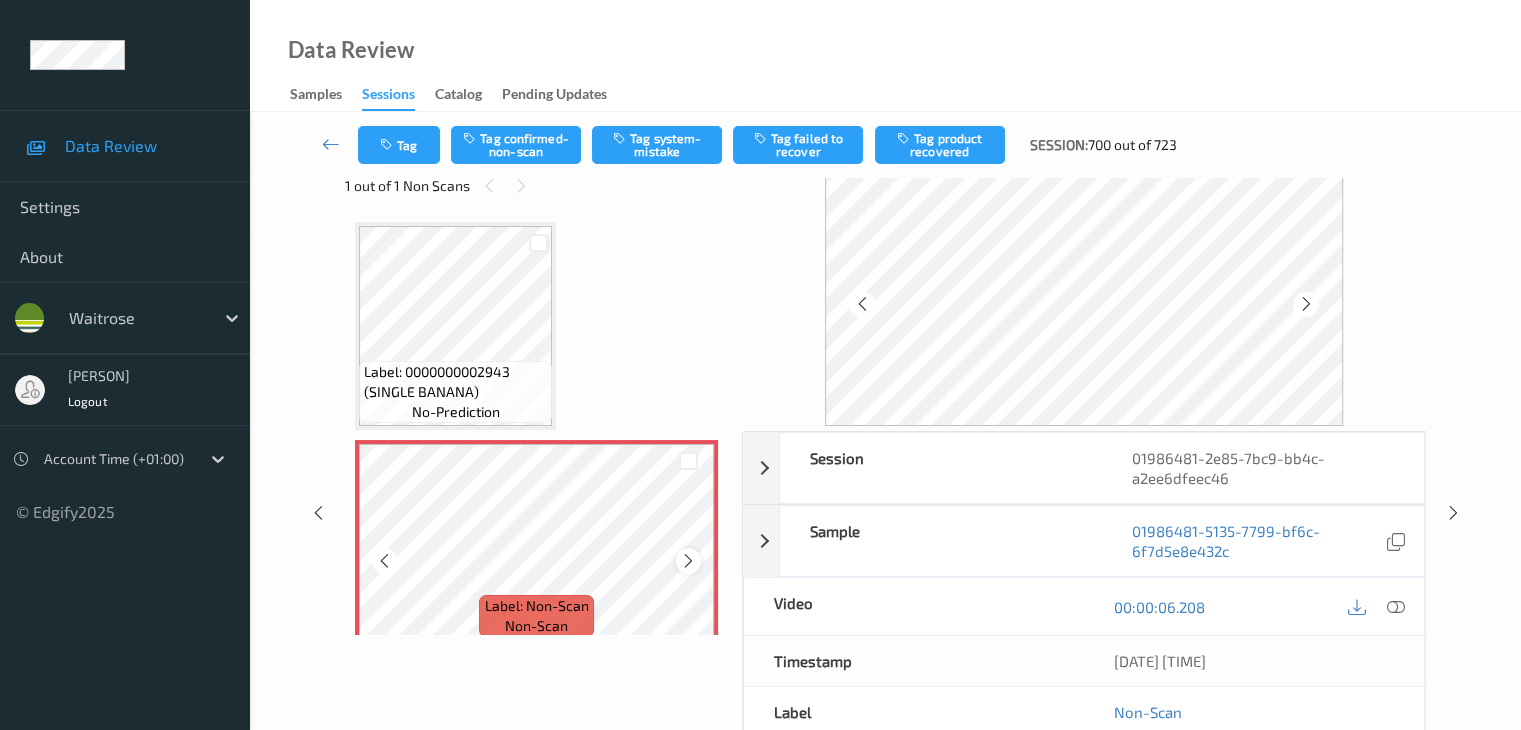 click at bounding box center [688, 561] 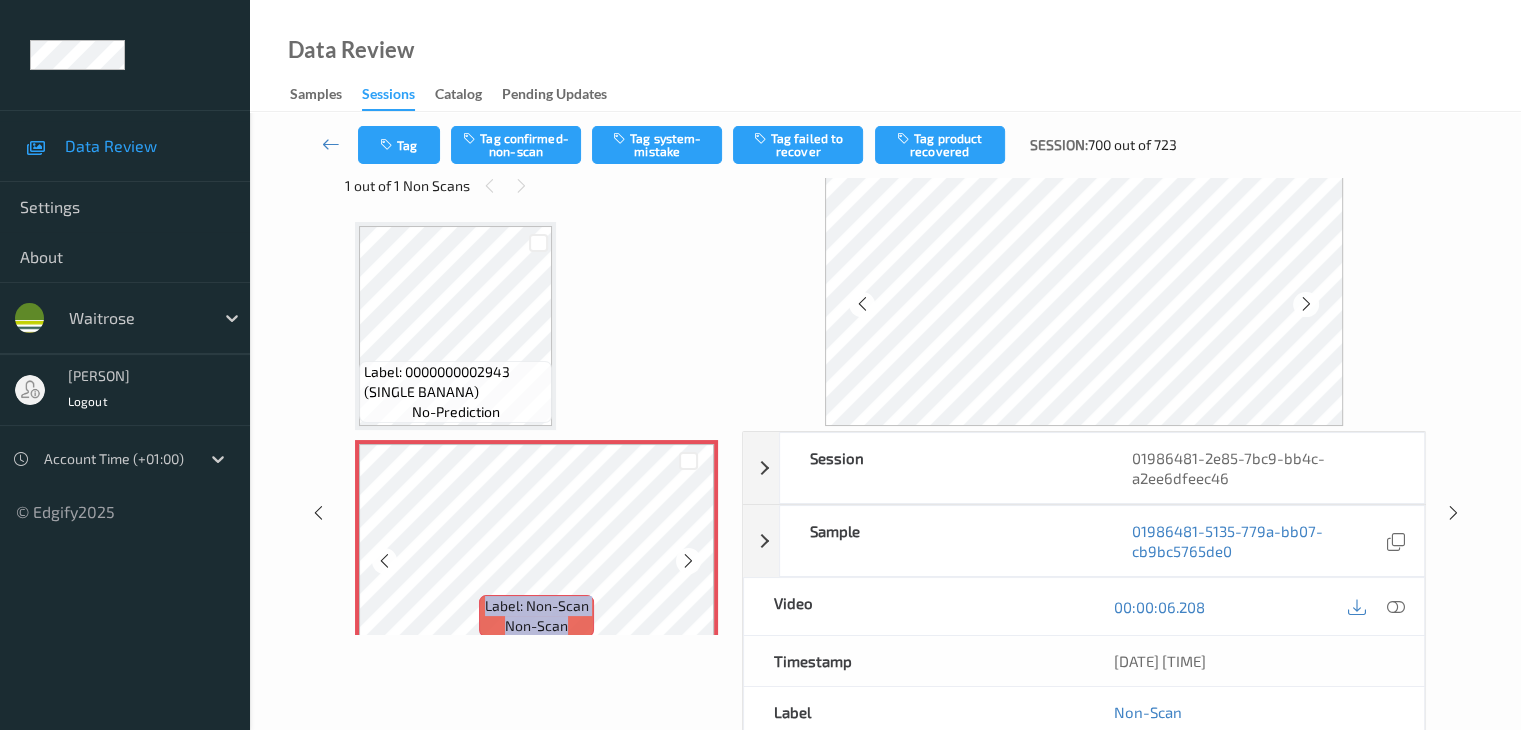 click at bounding box center (688, 561) 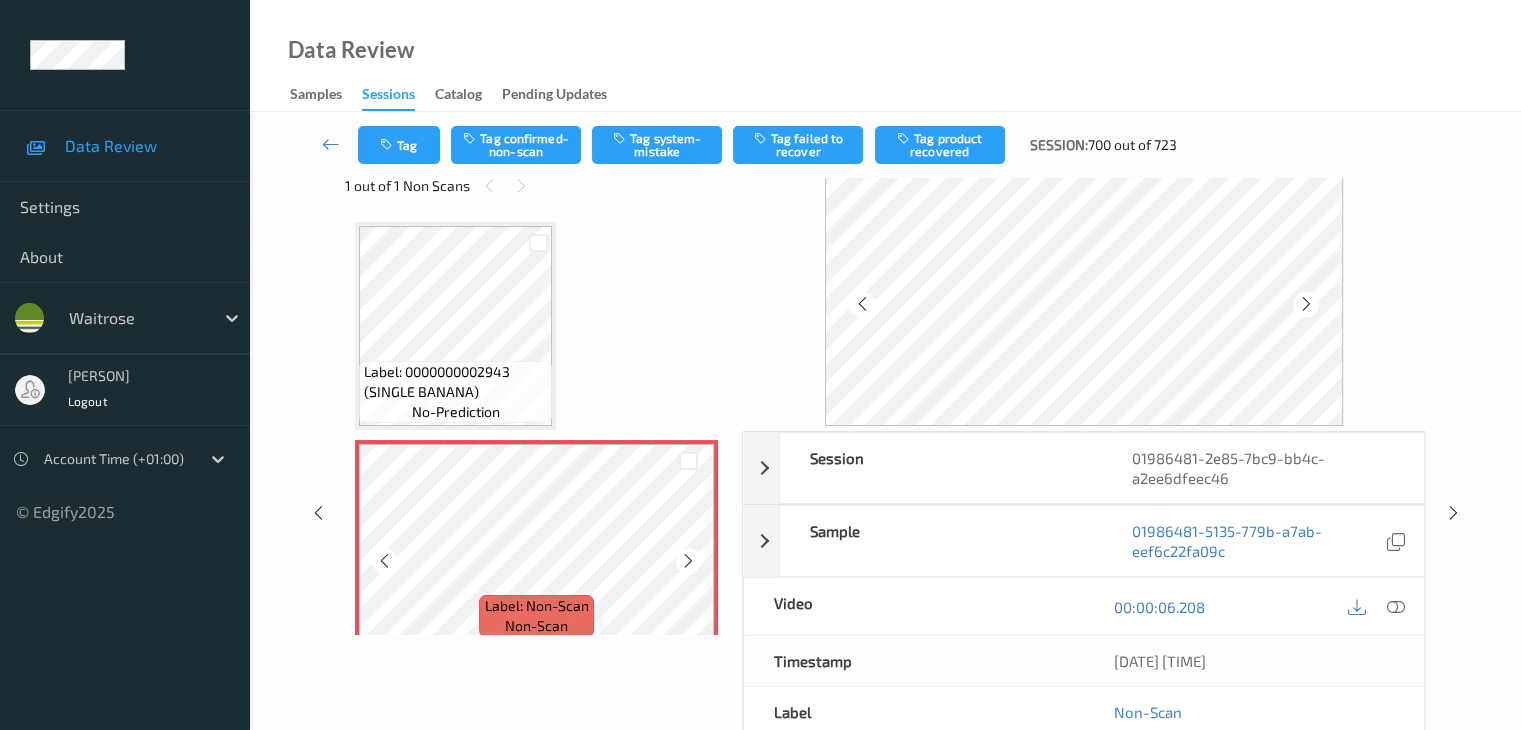 click at bounding box center (688, 561) 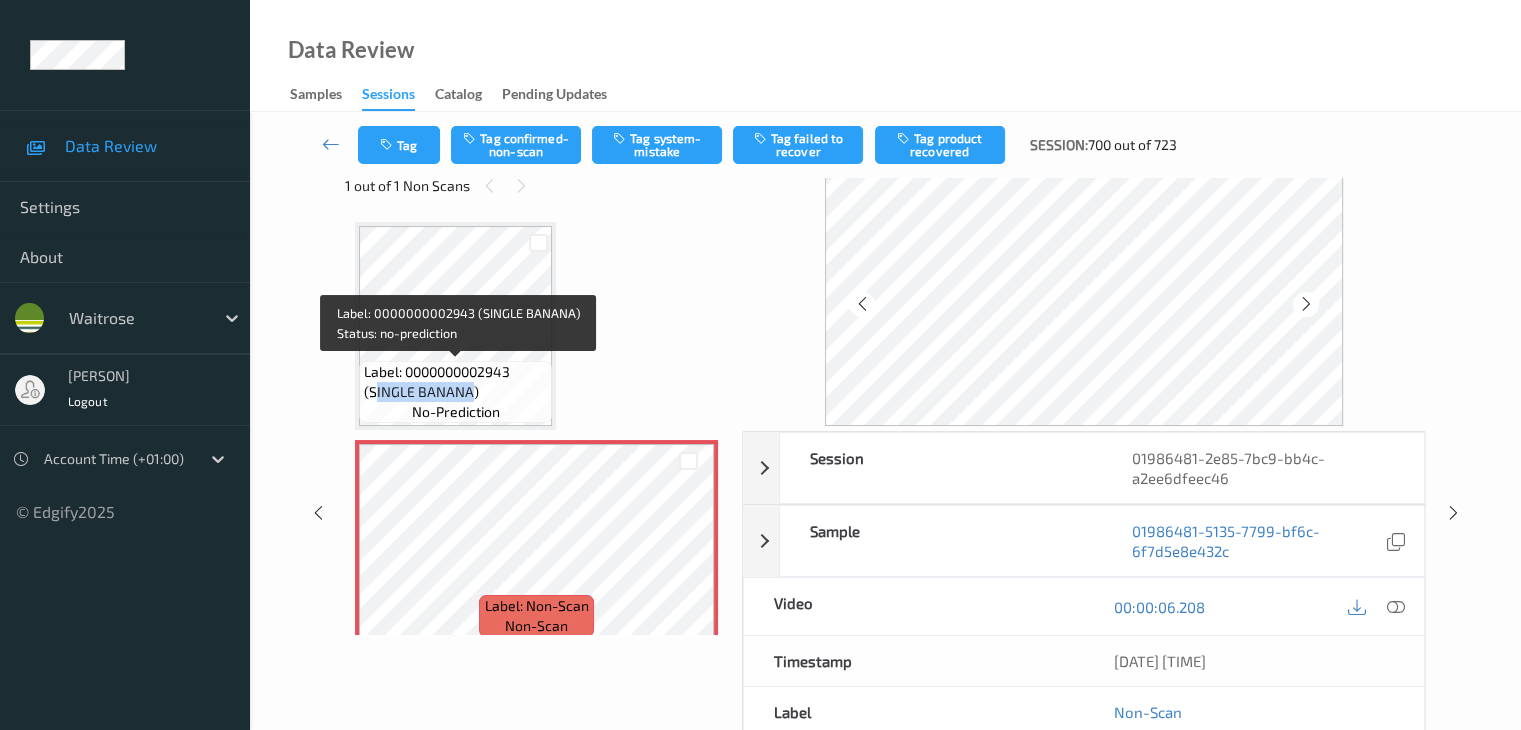 drag, startPoint x: 472, startPoint y: 391, endPoint x: 372, endPoint y: 393, distance: 100.02 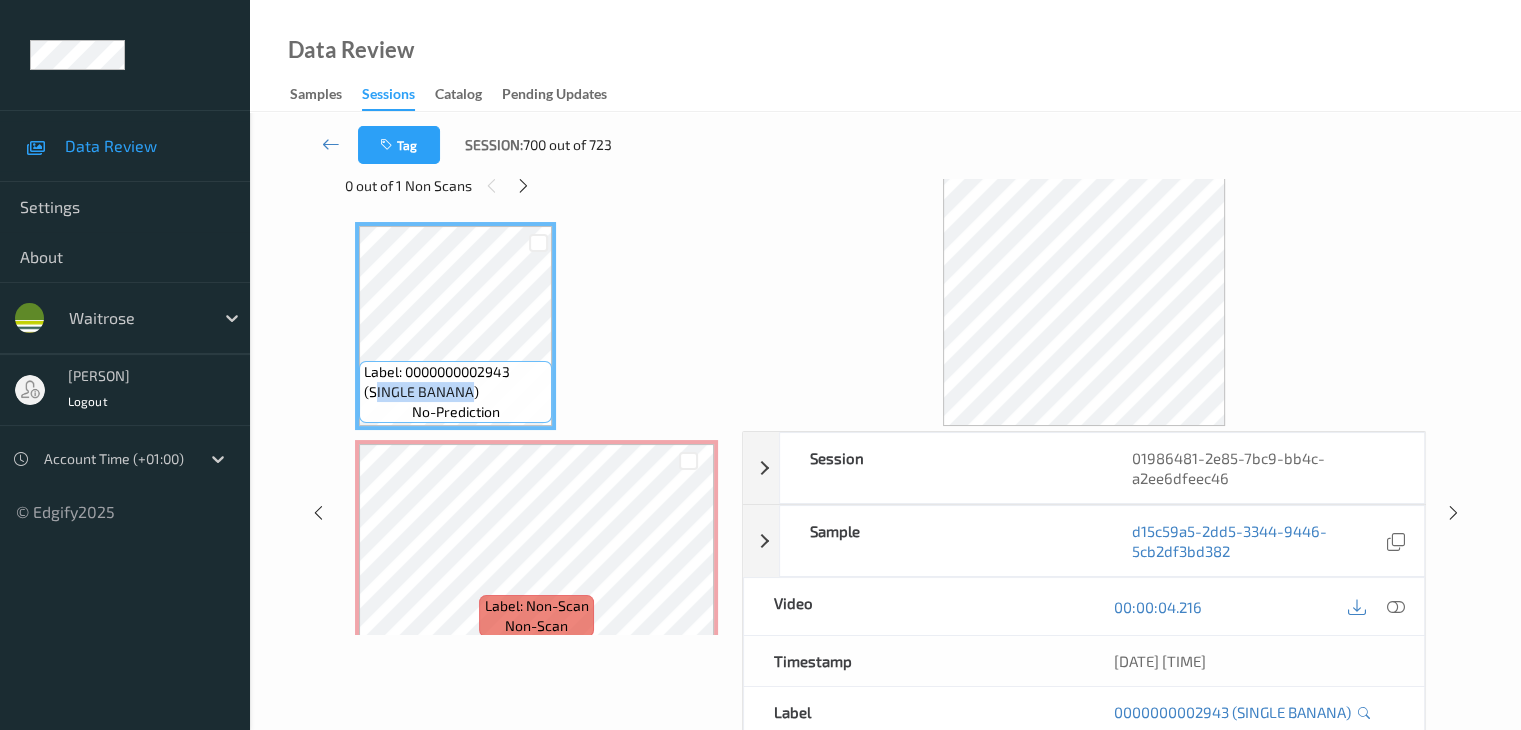 copy on "INGLE BANANA" 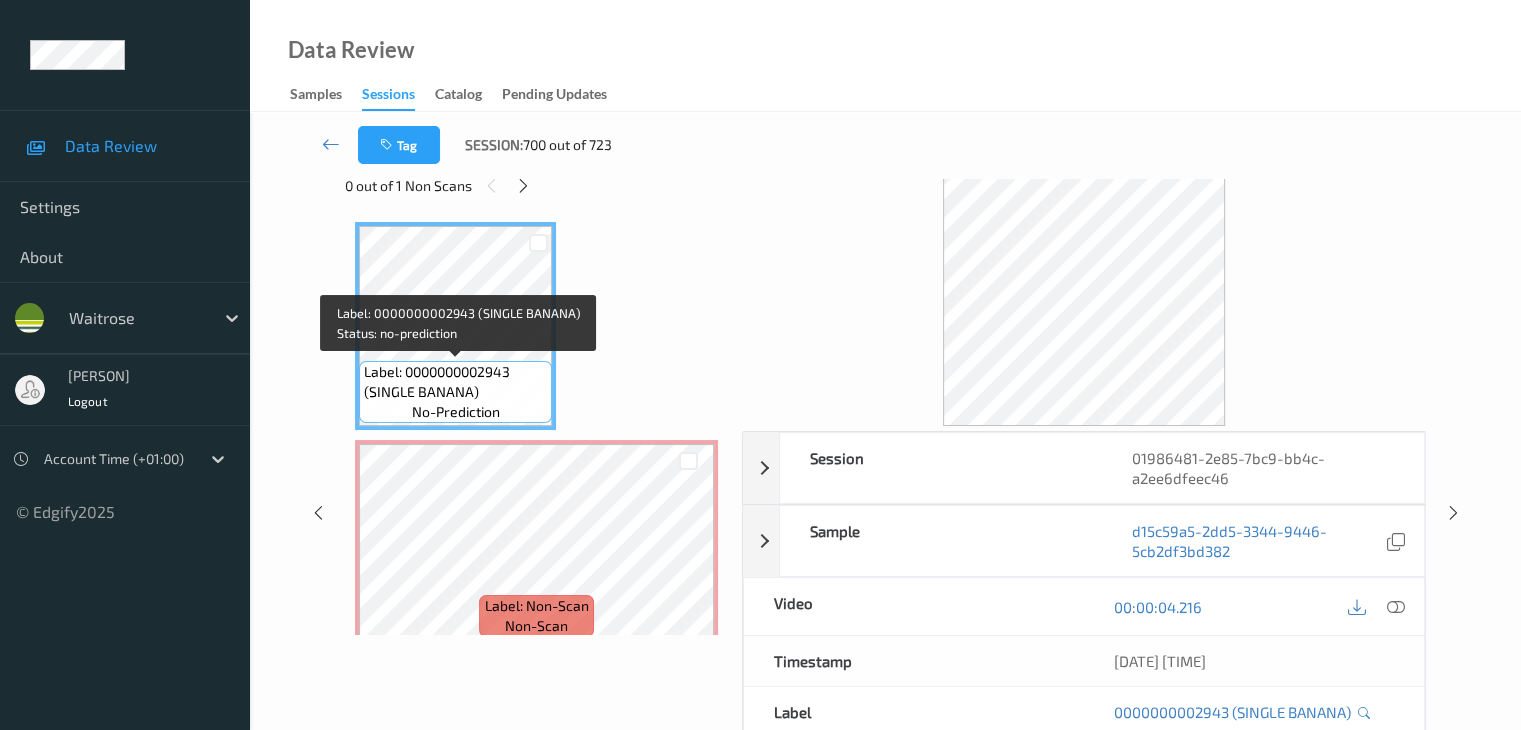 click on "Label: 0000000002943 (SINGLE BANANA)" at bounding box center [455, 382] 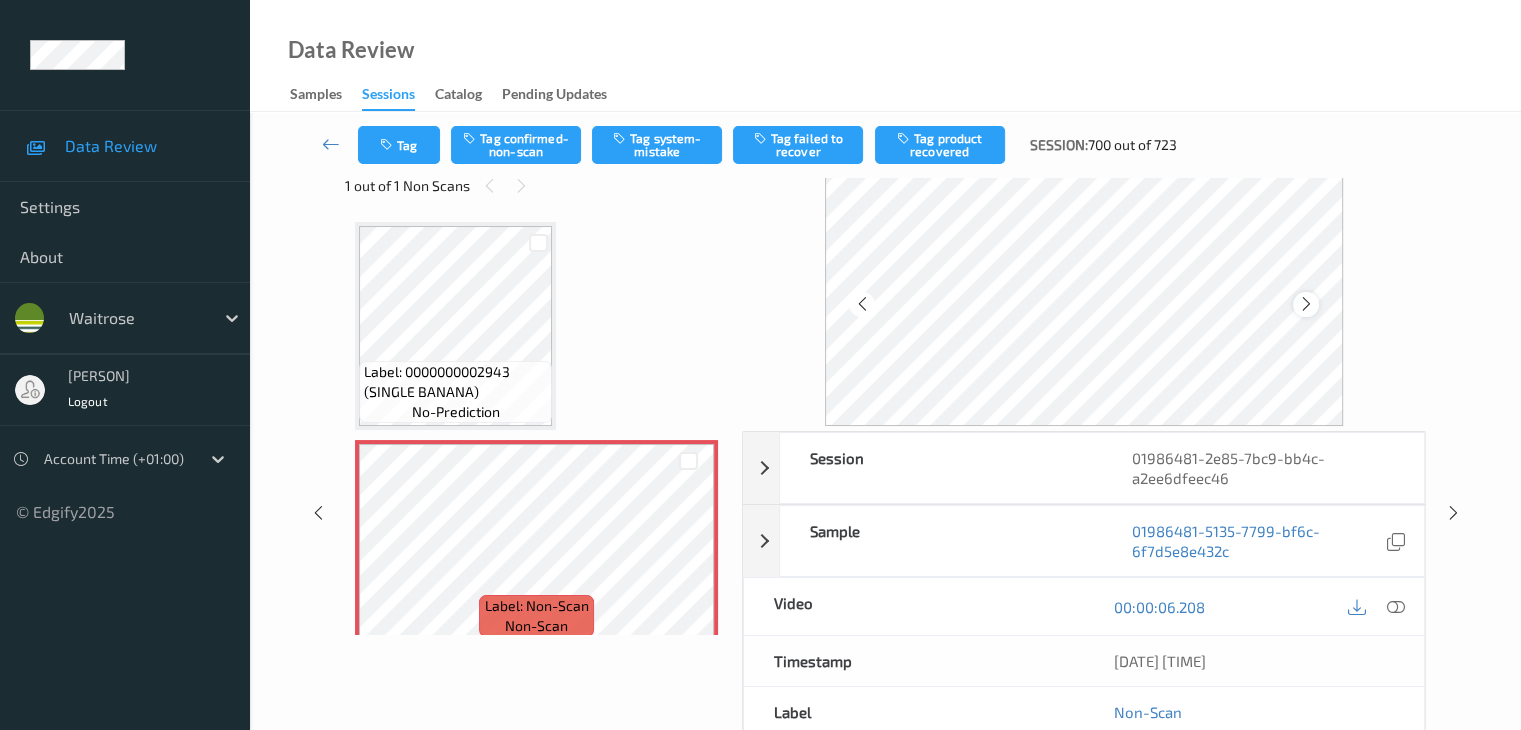click at bounding box center [1306, 304] 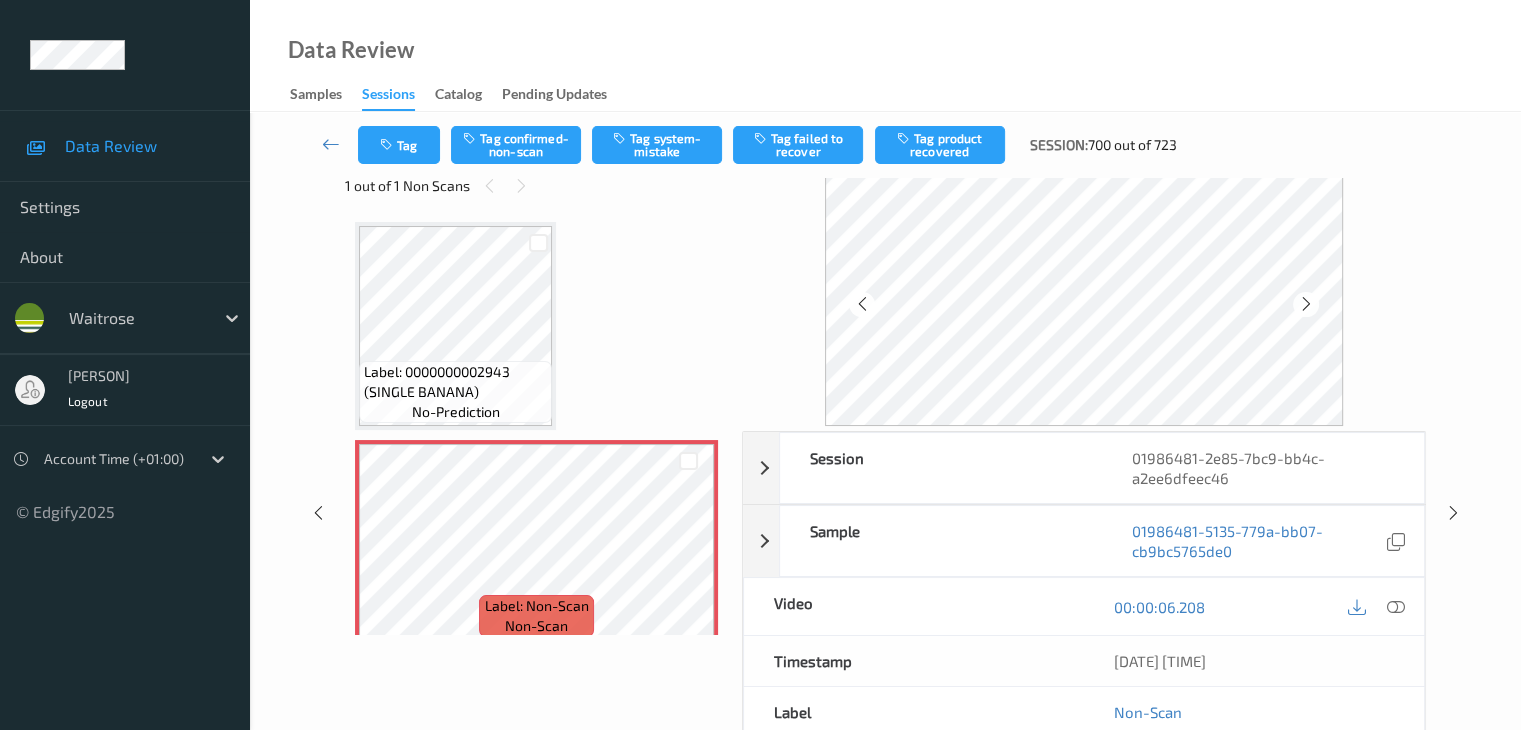 click at bounding box center (1306, 304) 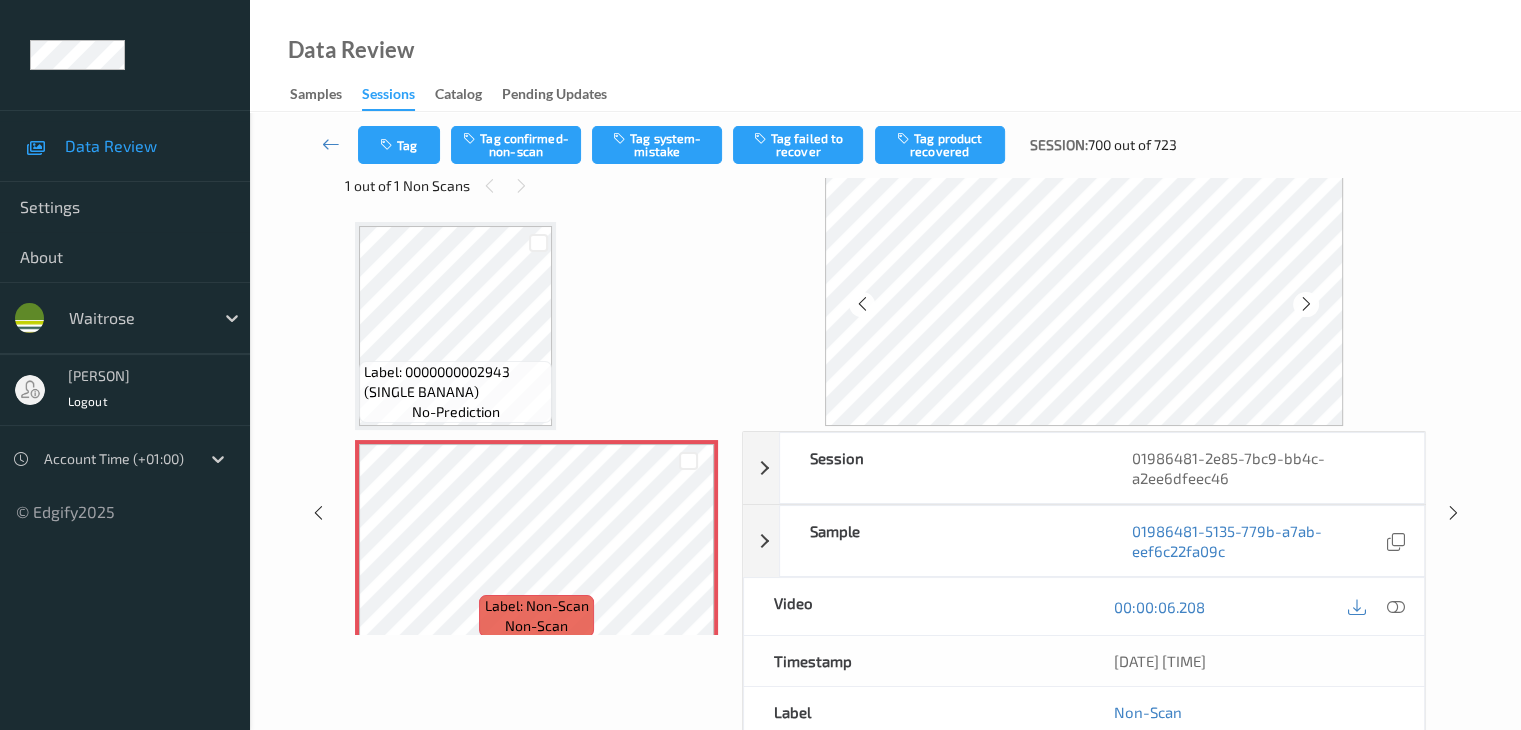 click at bounding box center [1306, 304] 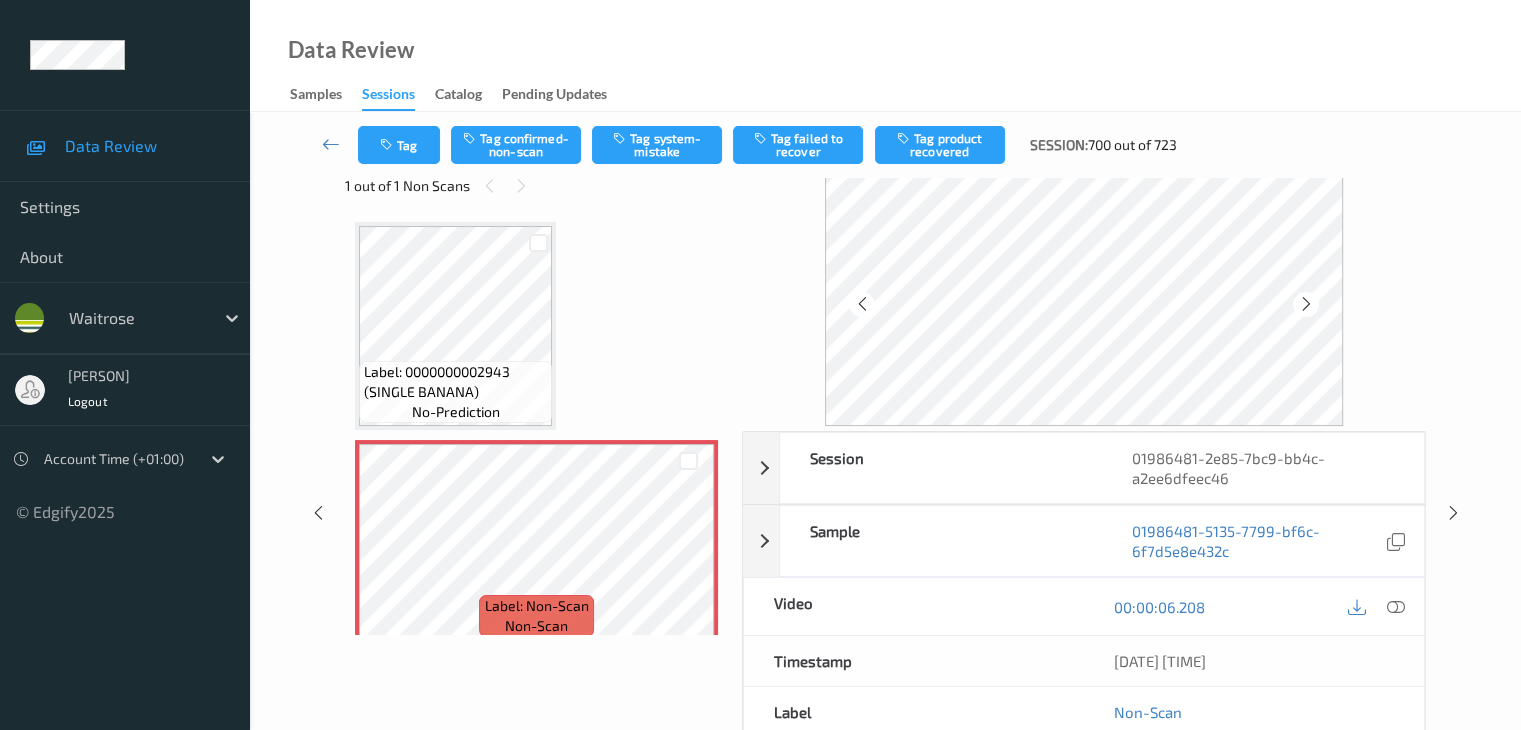 click at bounding box center [1306, 304] 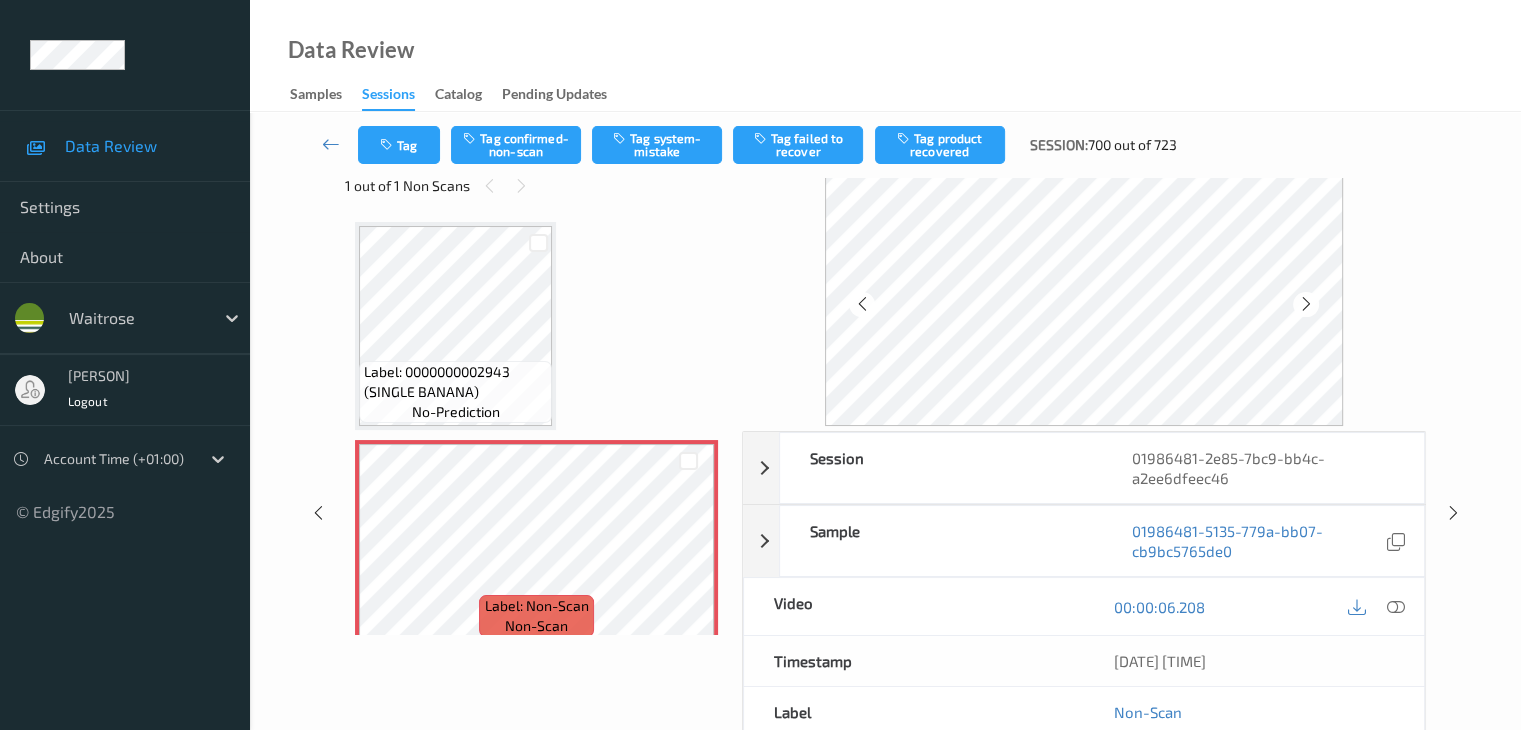 click at bounding box center (1306, 304) 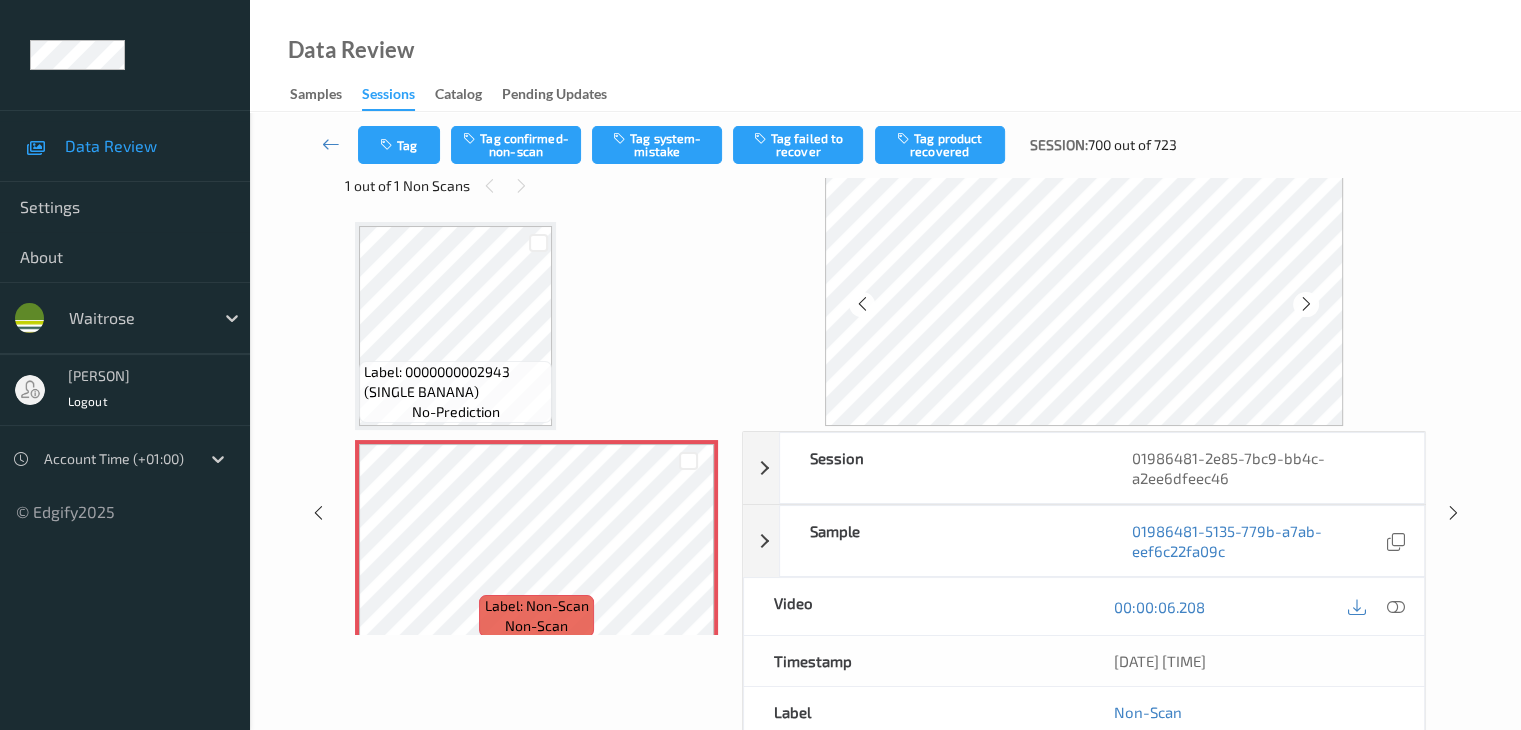 click at bounding box center (1306, 304) 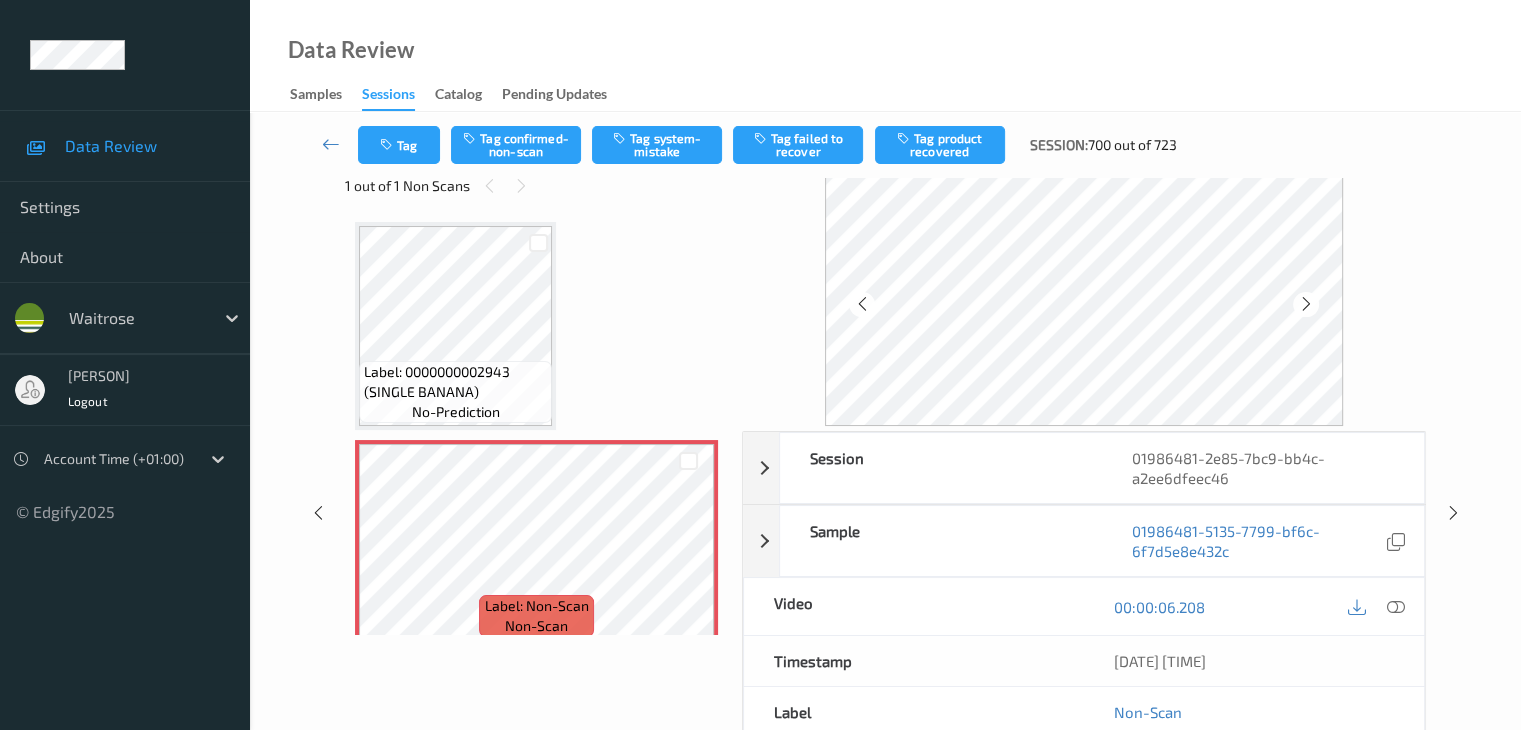 click at bounding box center [1306, 304] 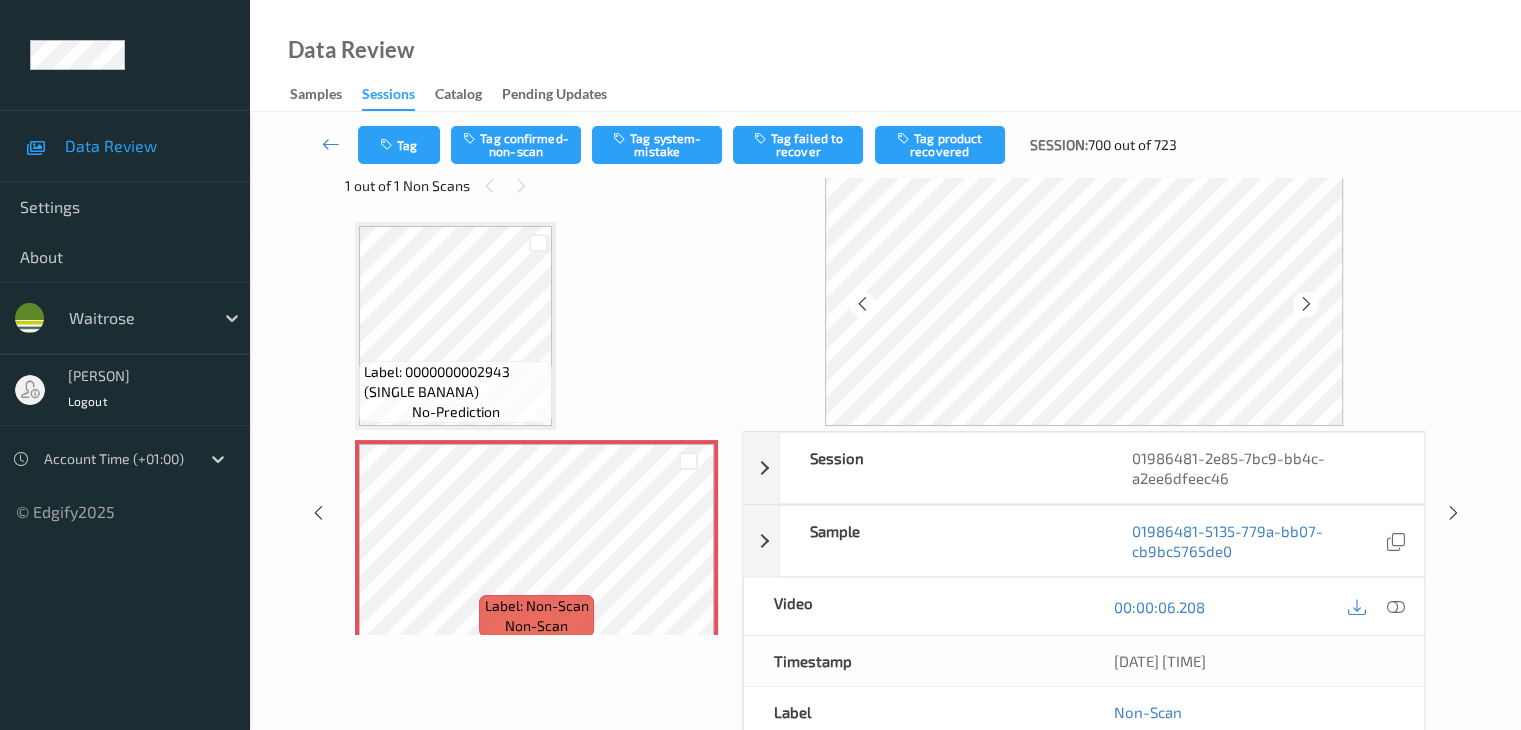 click at bounding box center [1306, 304] 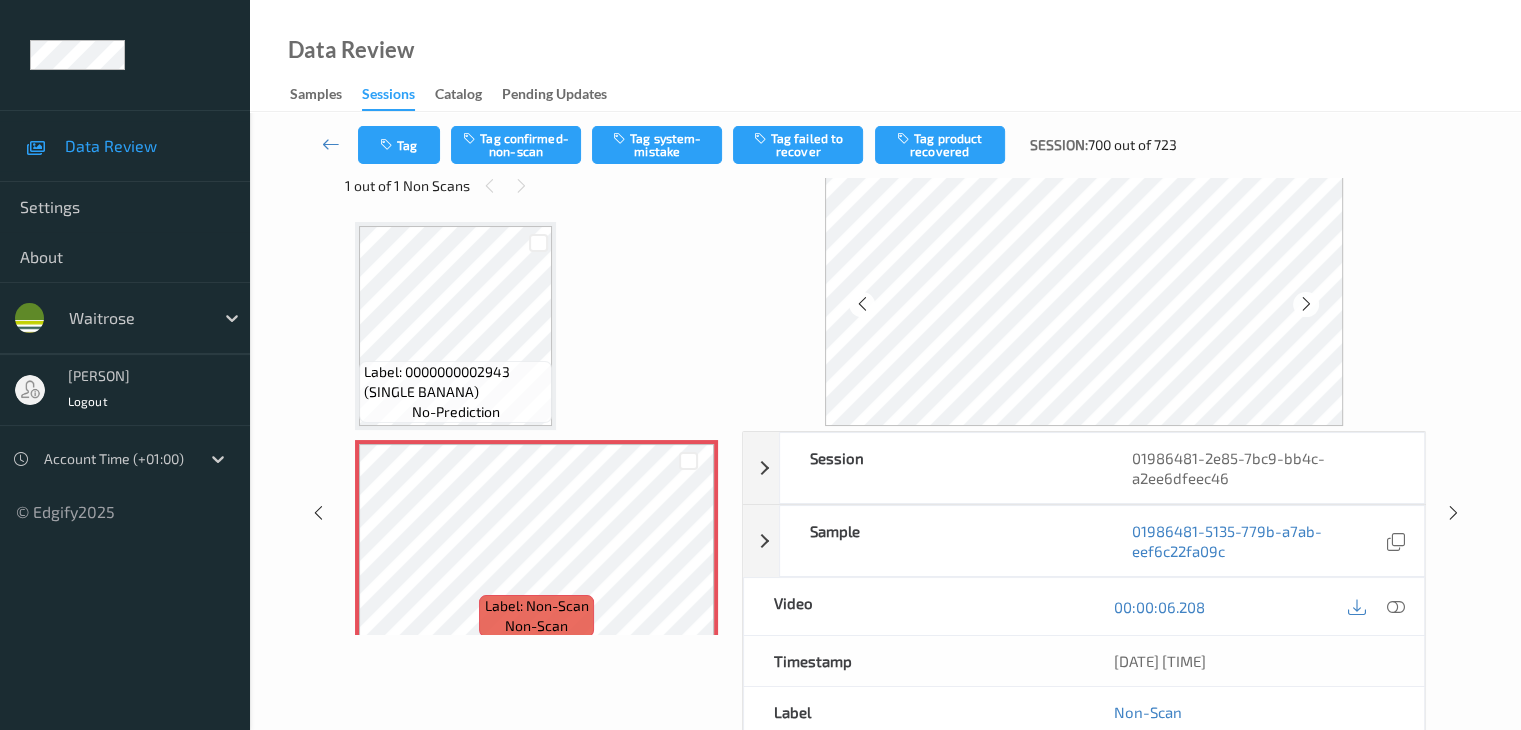 click at bounding box center (1306, 304) 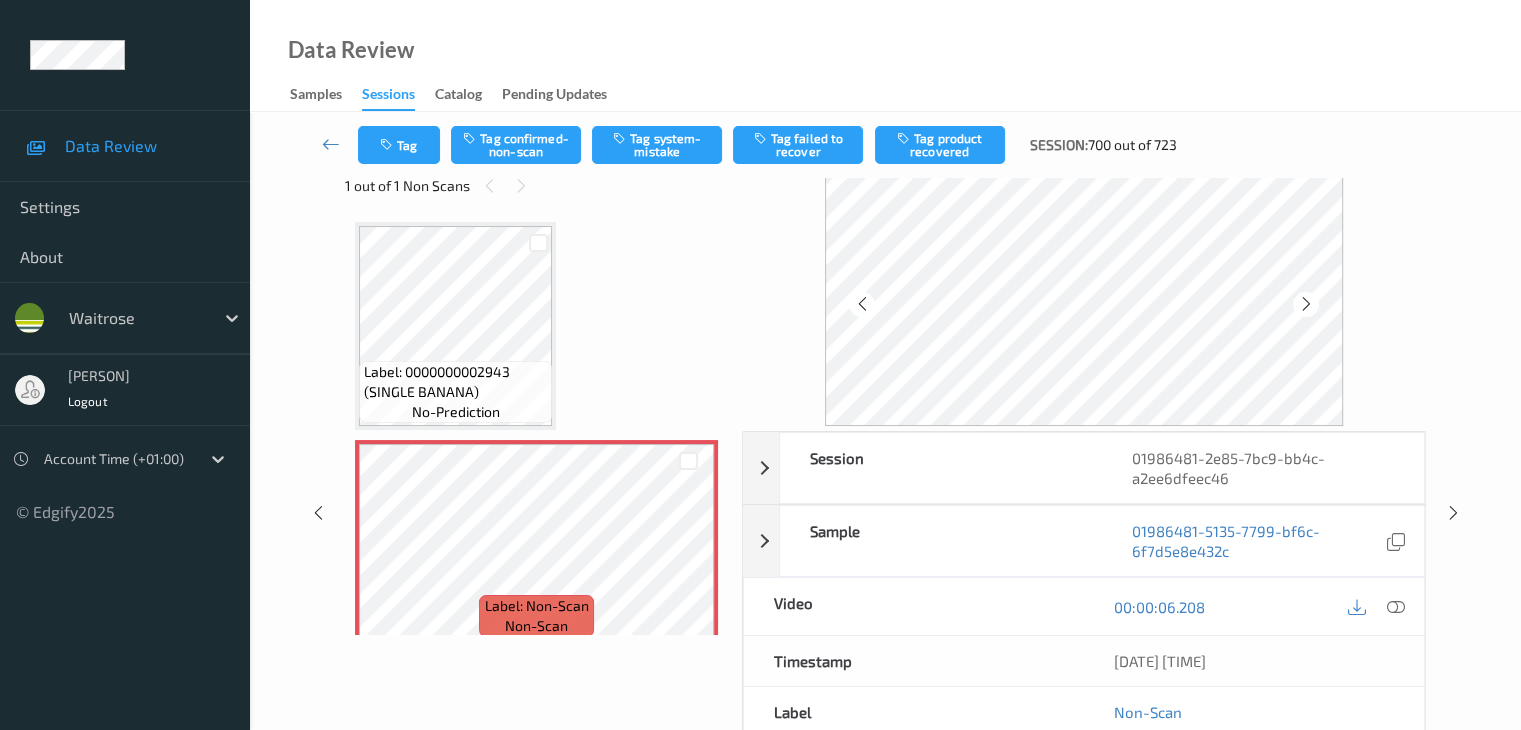 click at bounding box center [1306, 304] 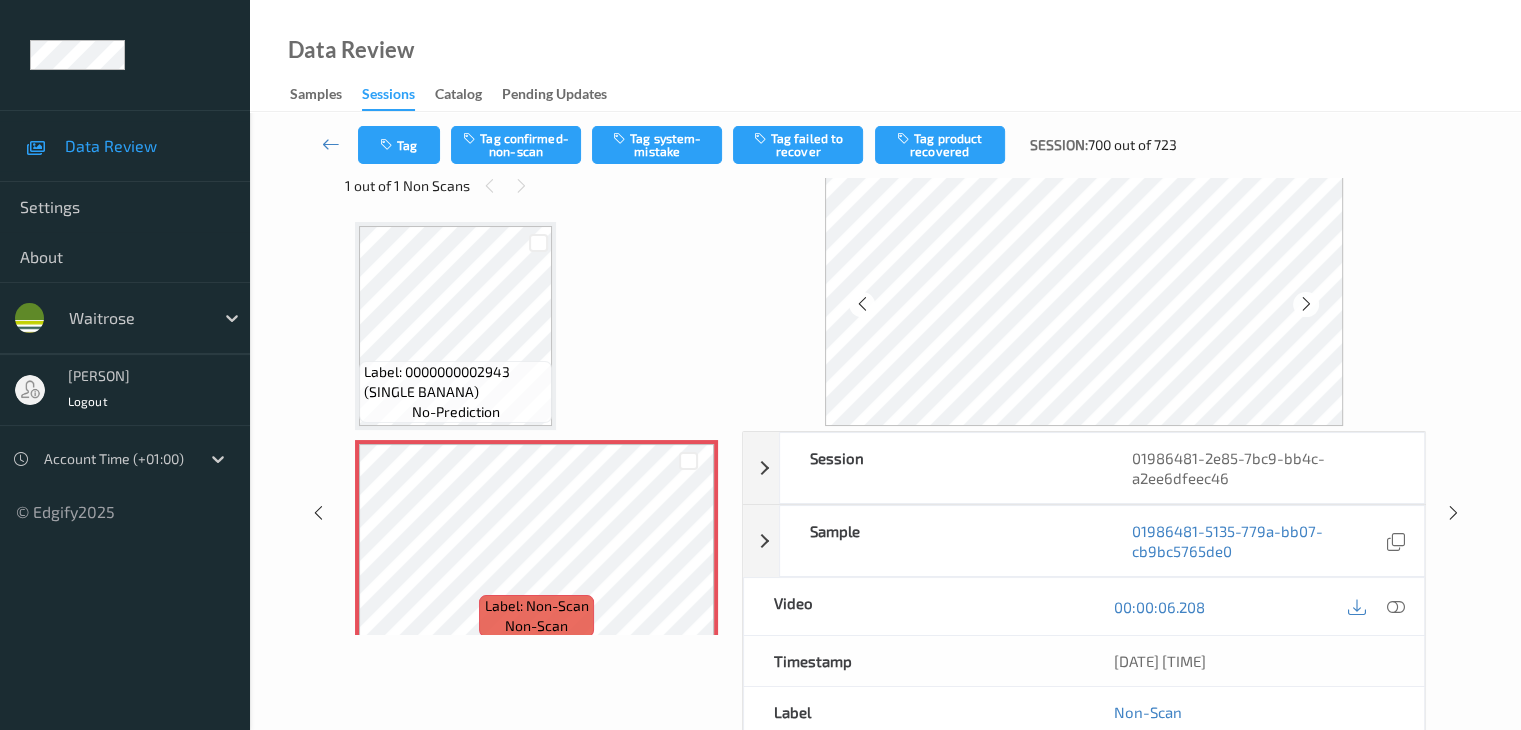 click at bounding box center (1306, 304) 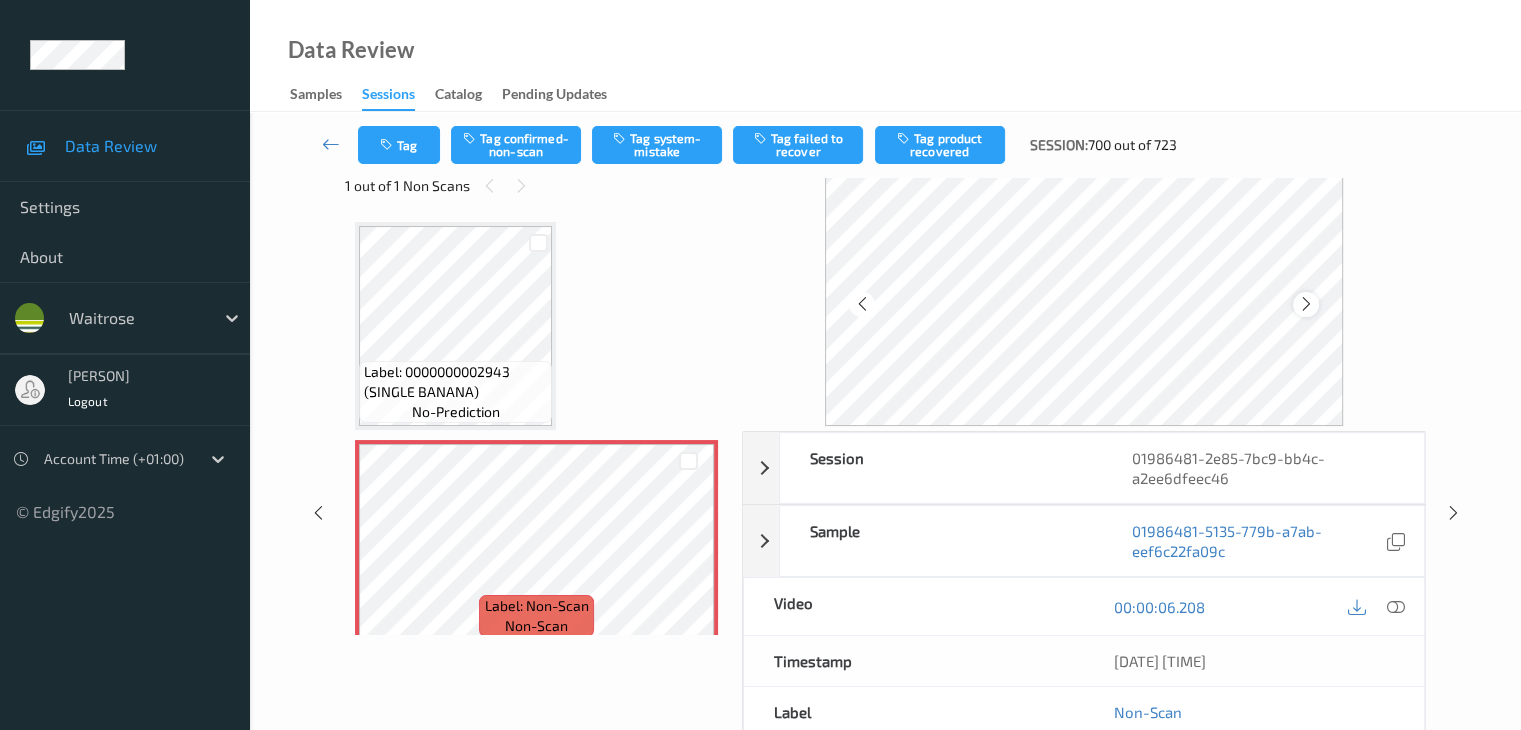 click at bounding box center (1306, 304) 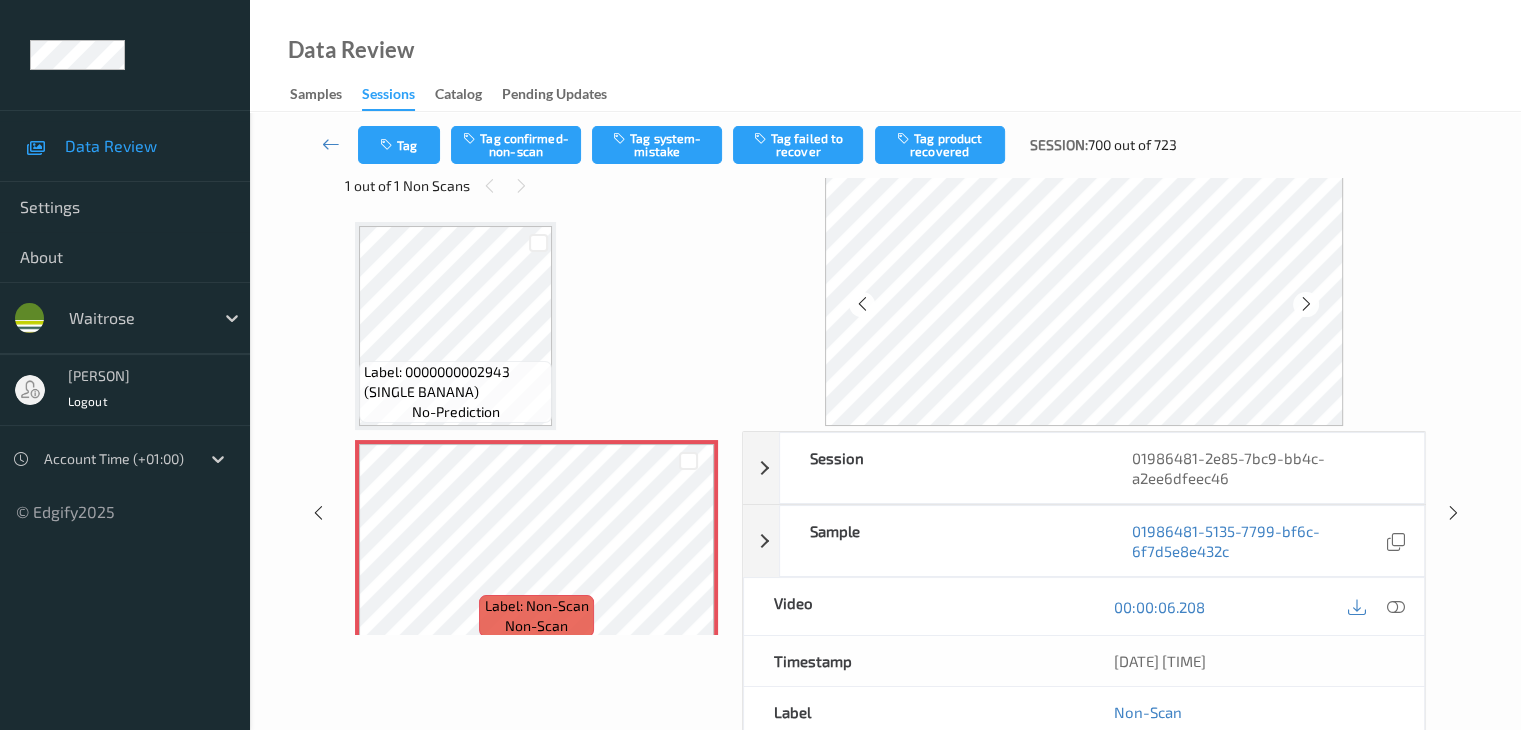 click at bounding box center [1306, 304] 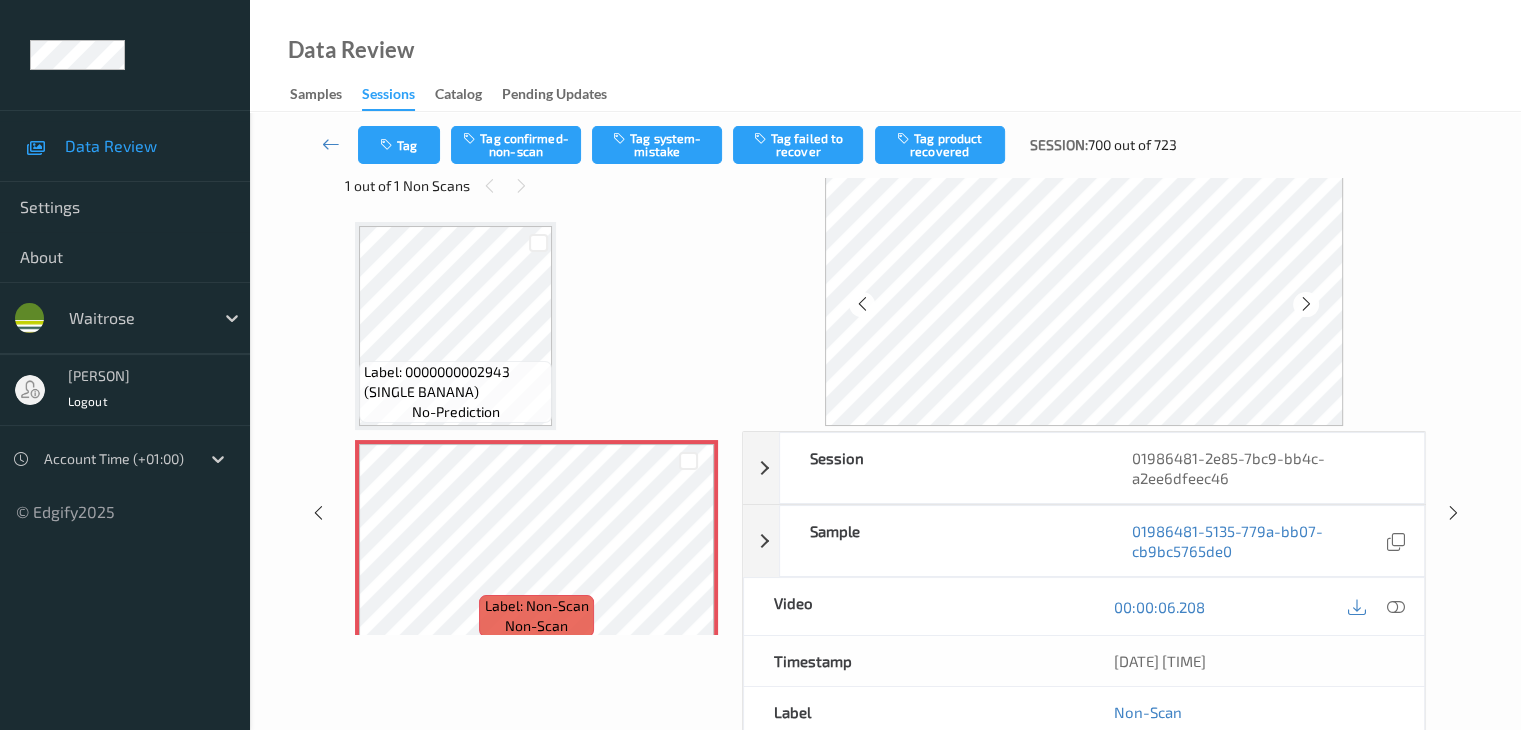 click at bounding box center (1306, 304) 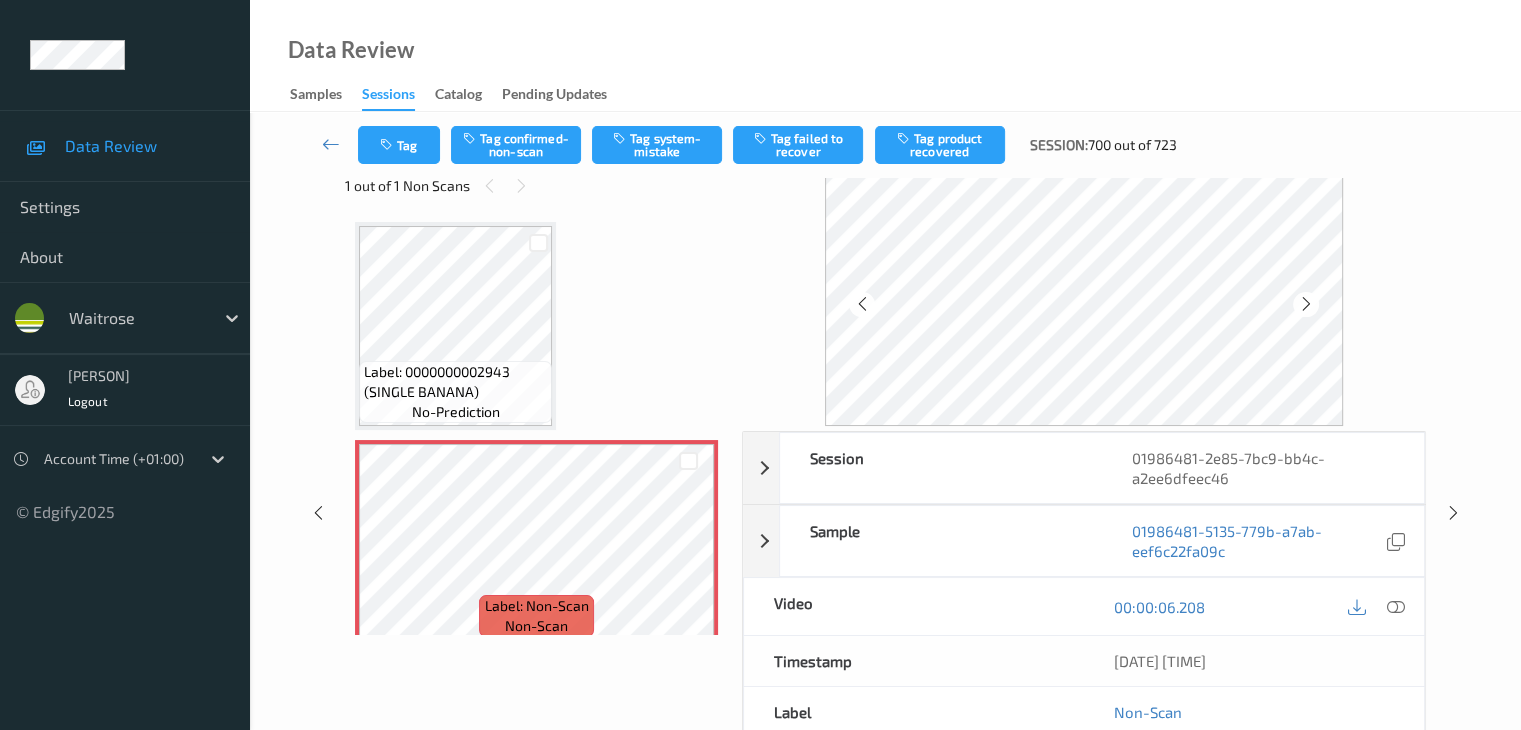 click at bounding box center [1306, 304] 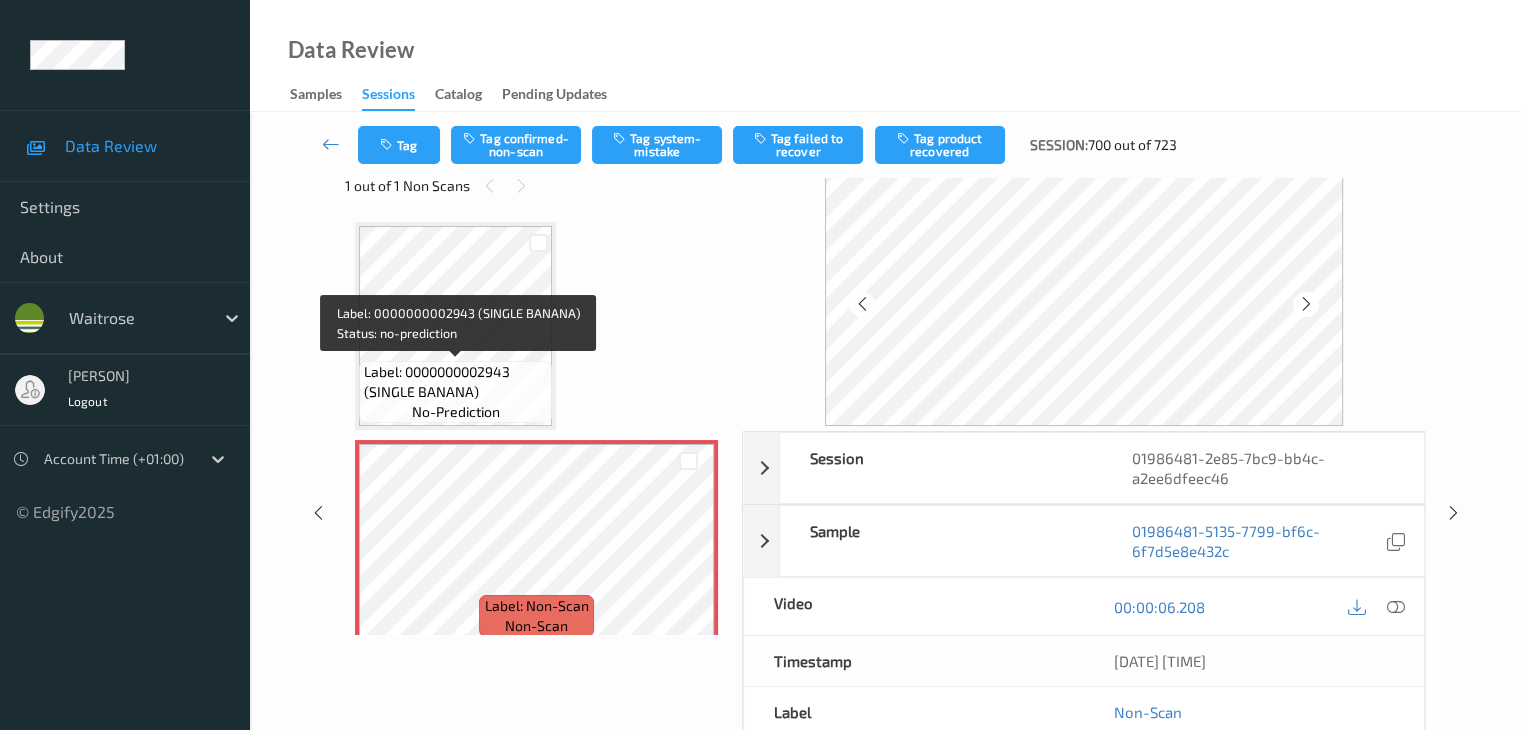 click on "Label: 0000000002943 (SINGLE BANANA)" at bounding box center (455, 382) 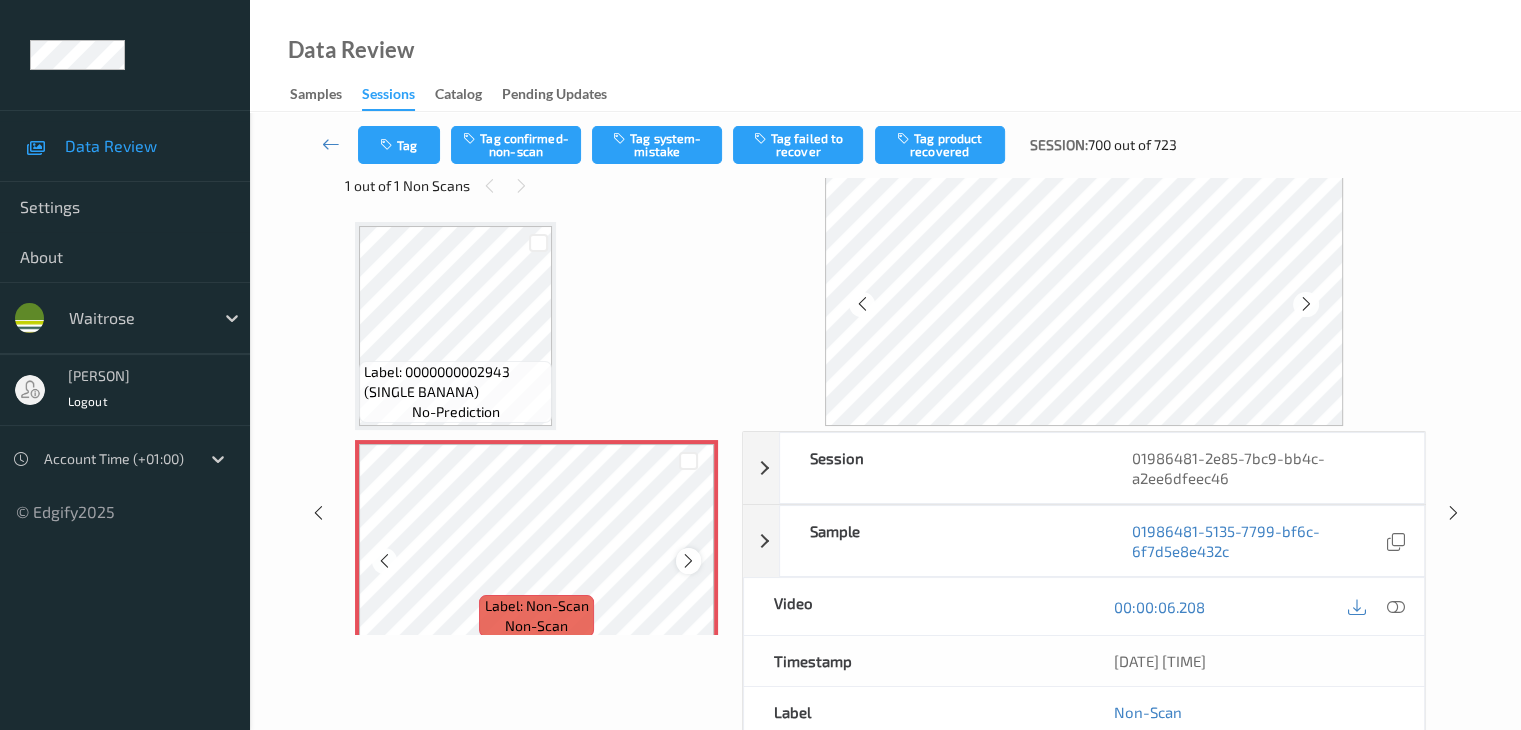 scroll, scrollTop: 23, scrollLeft: 0, axis: vertical 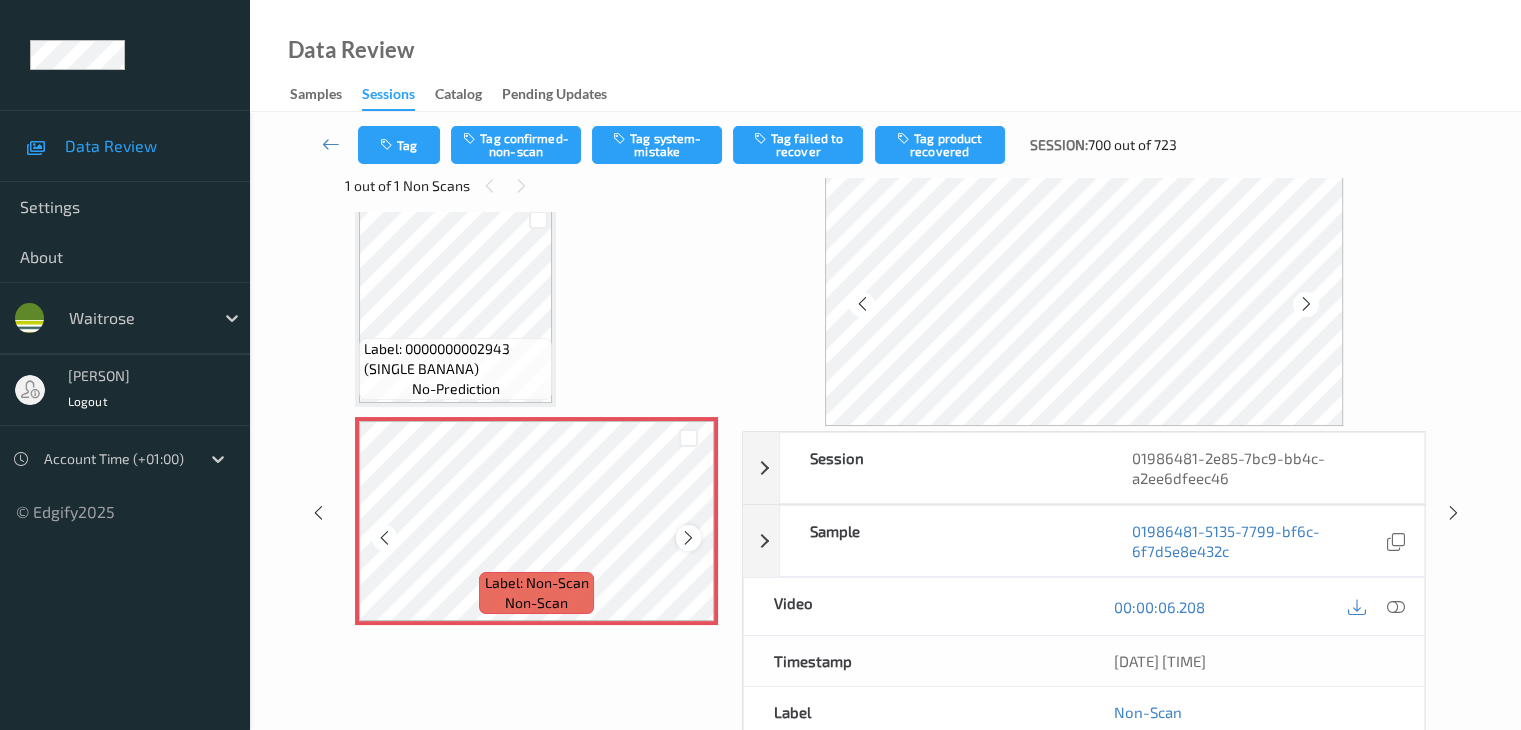 click at bounding box center [688, 538] 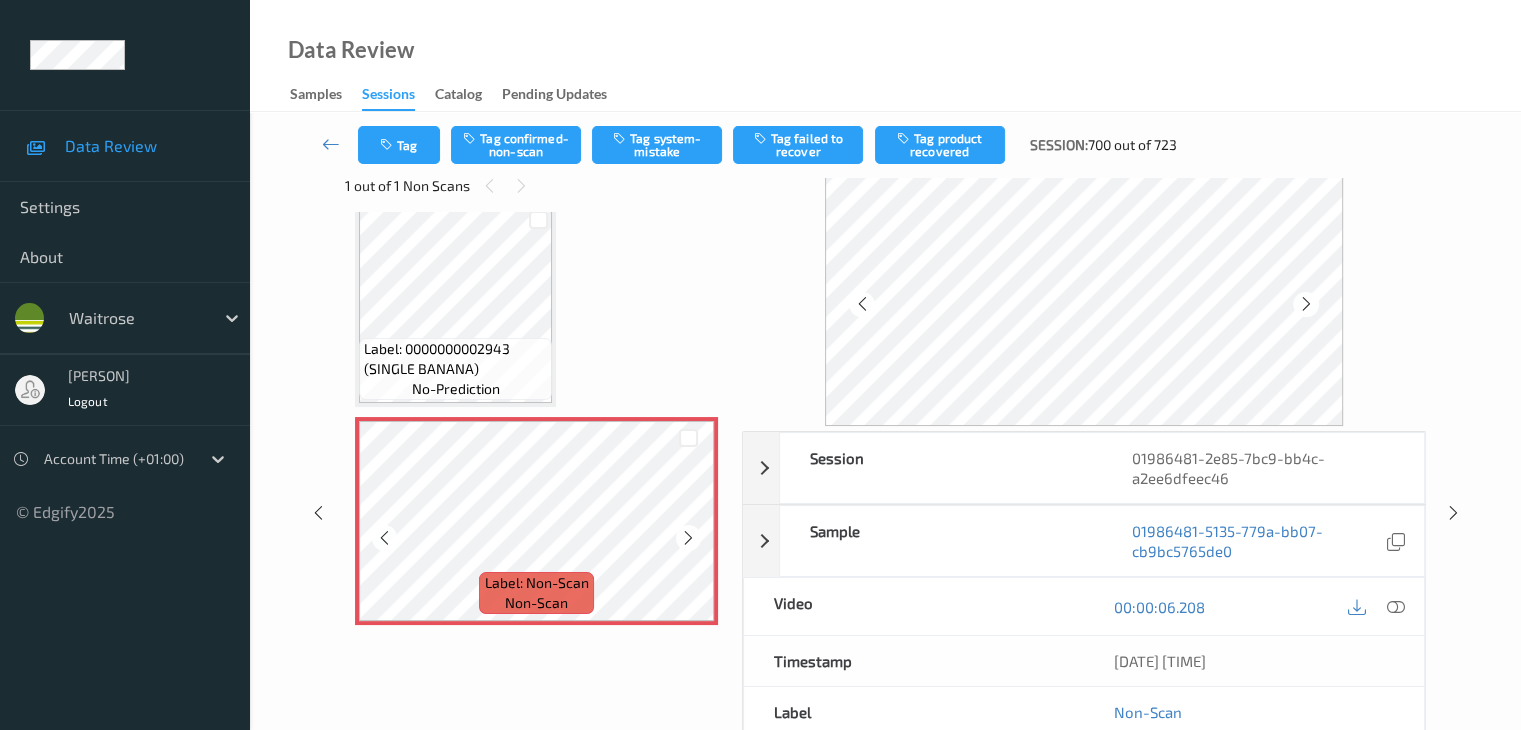 click at bounding box center [688, 538] 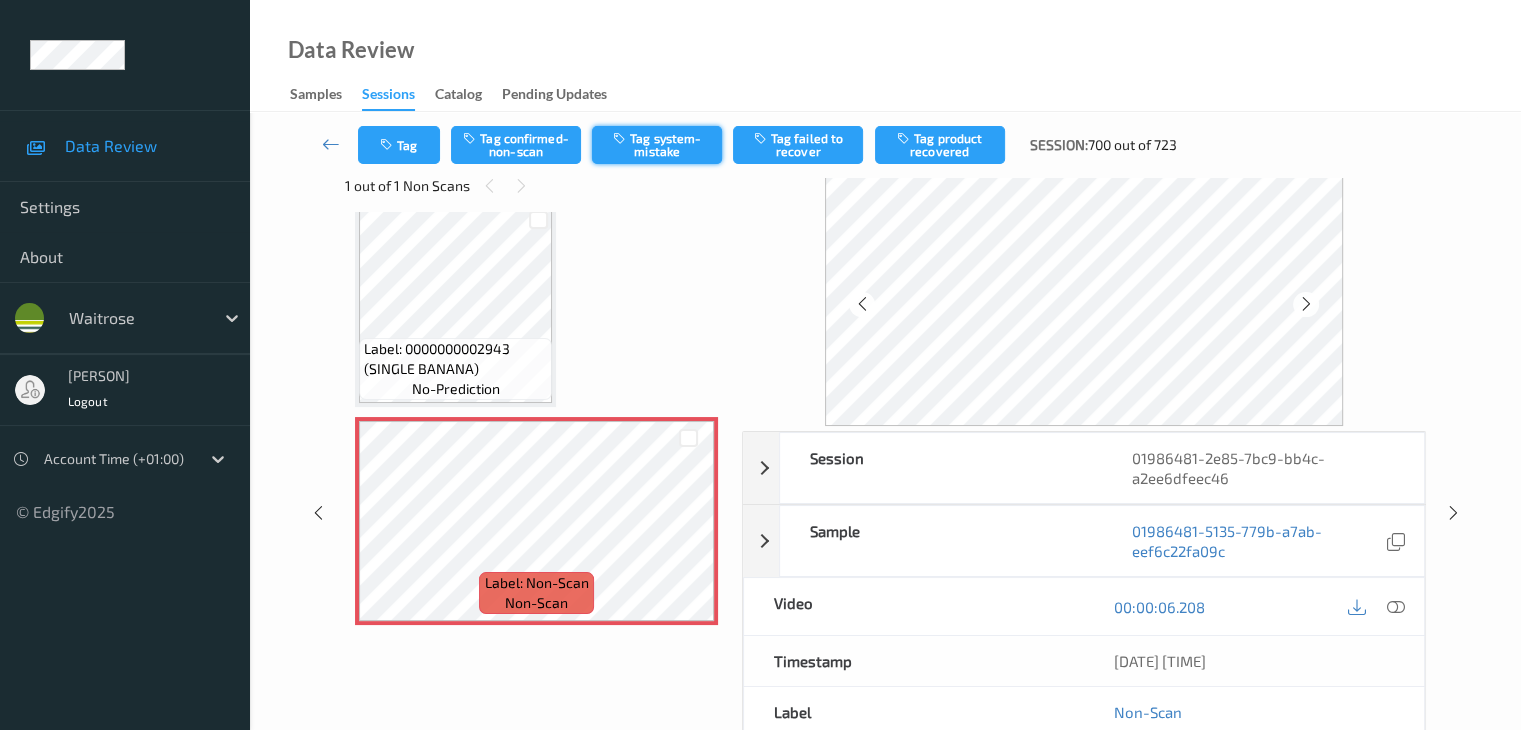 click on "Tag   system-mistake" at bounding box center [657, 145] 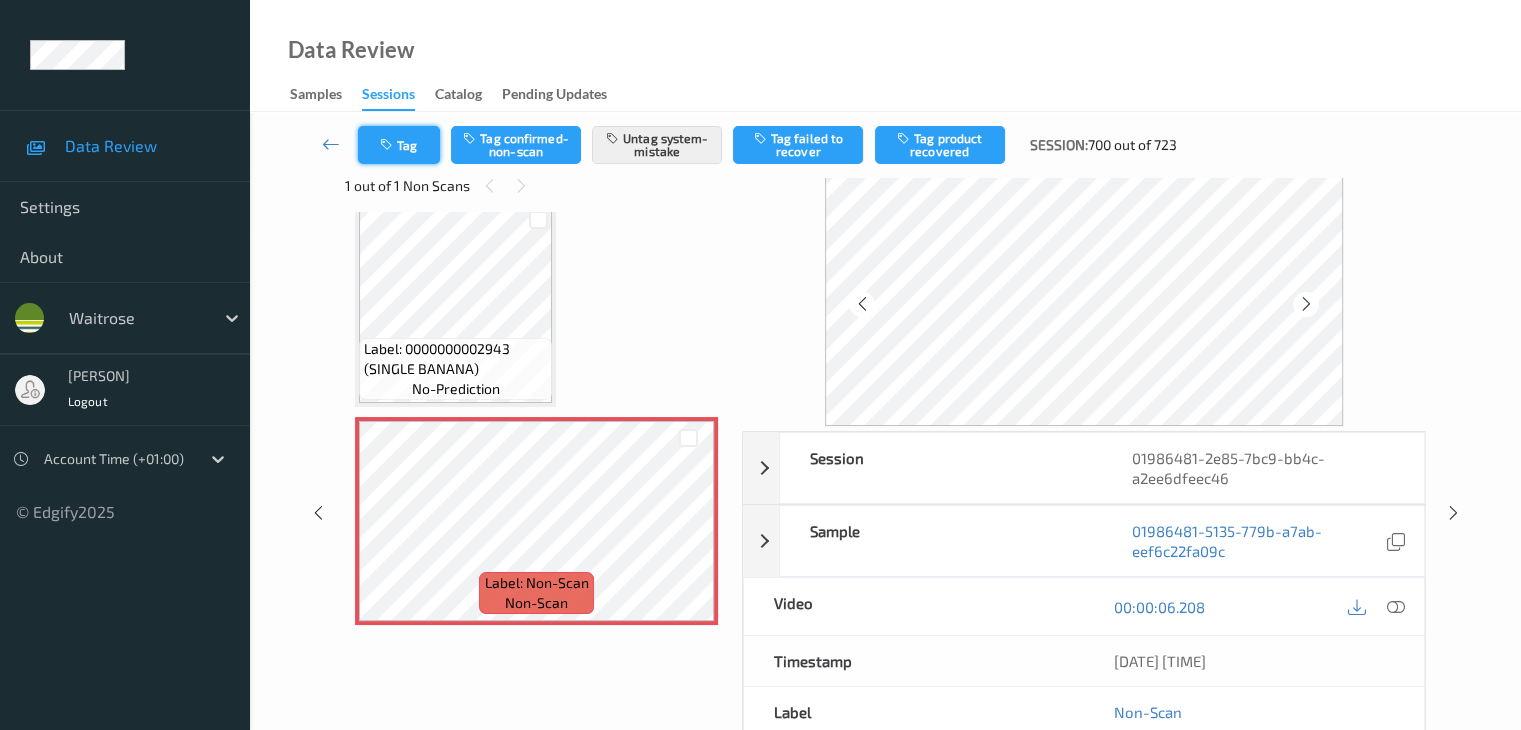 click on "Tag" at bounding box center (399, 145) 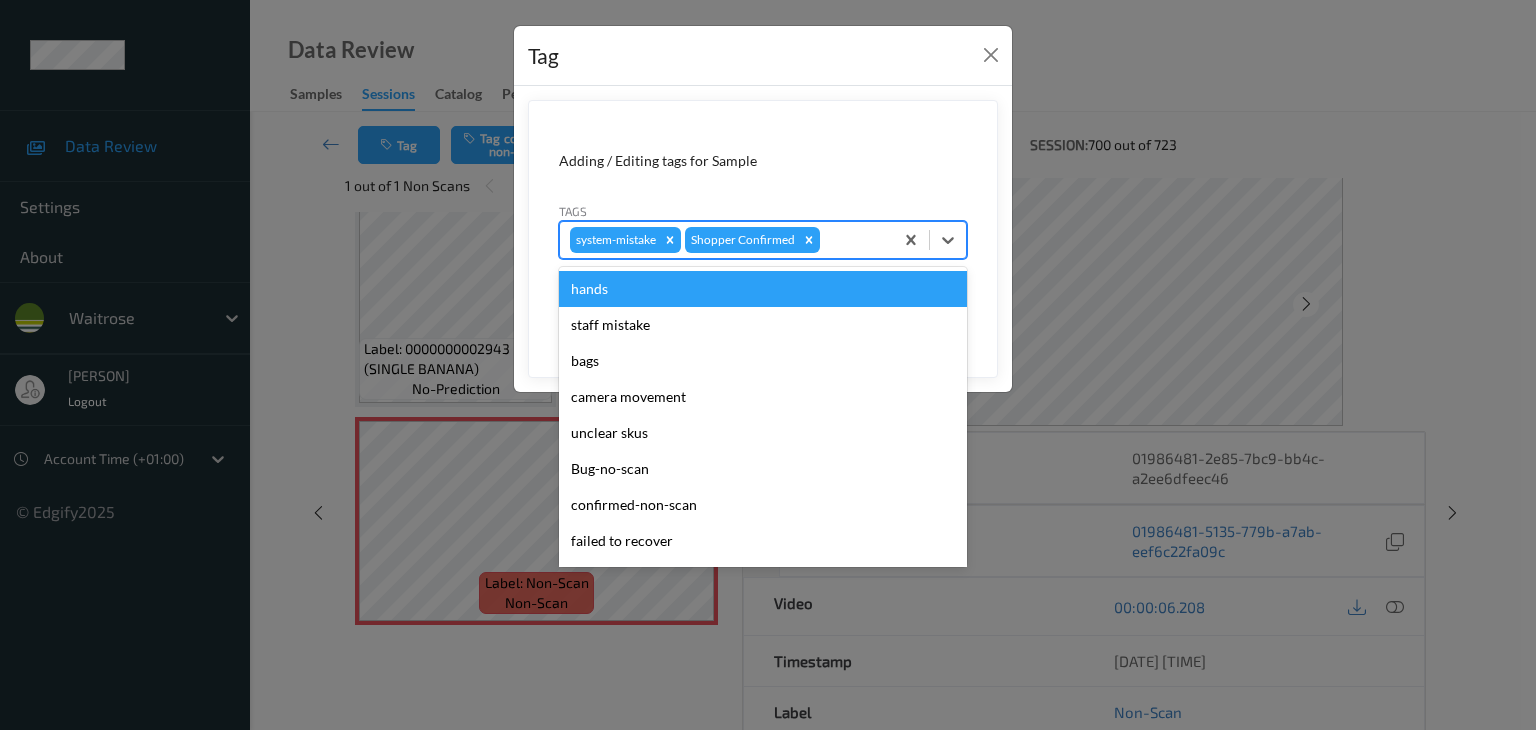 click at bounding box center (853, 240) 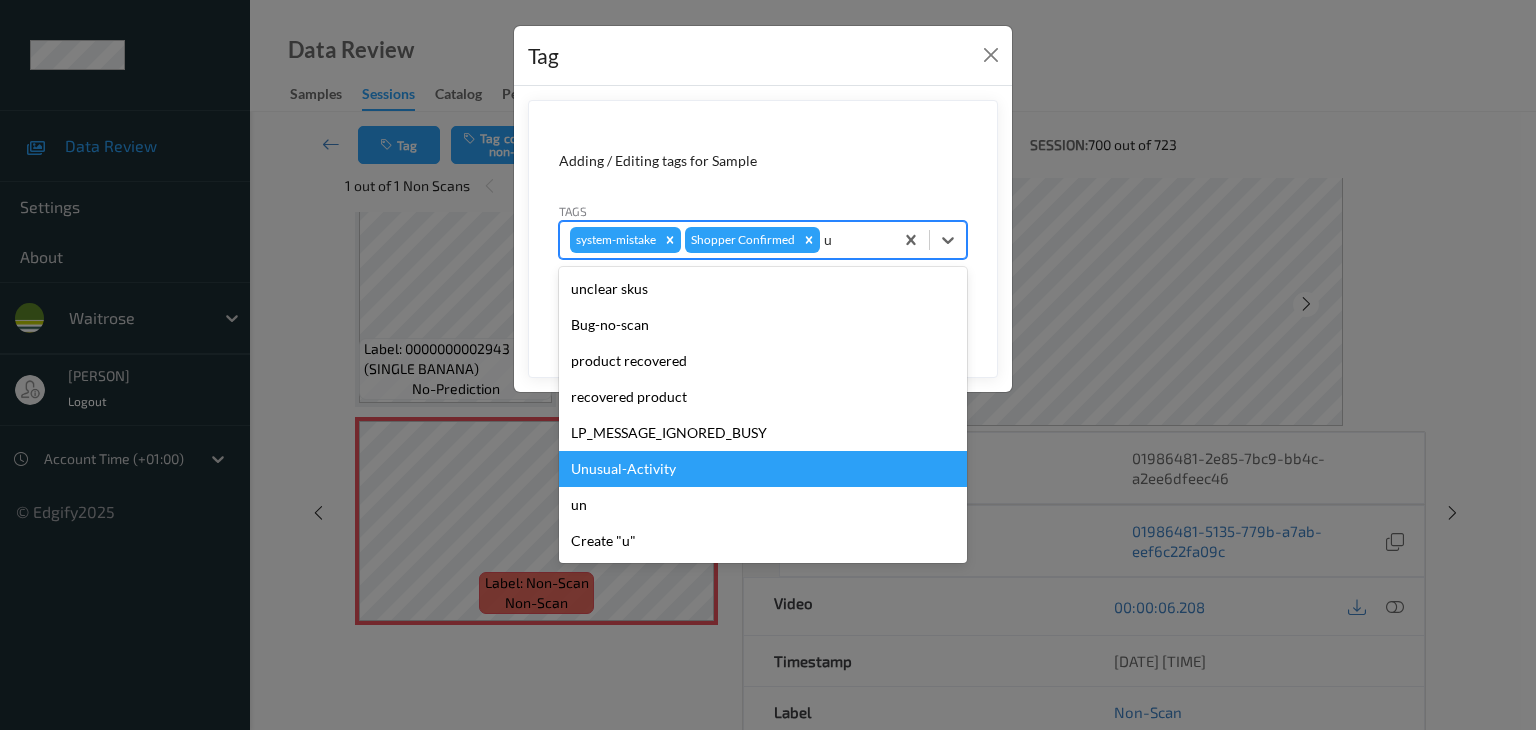 click on "Unusual-Activity" at bounding box center (763, 469) 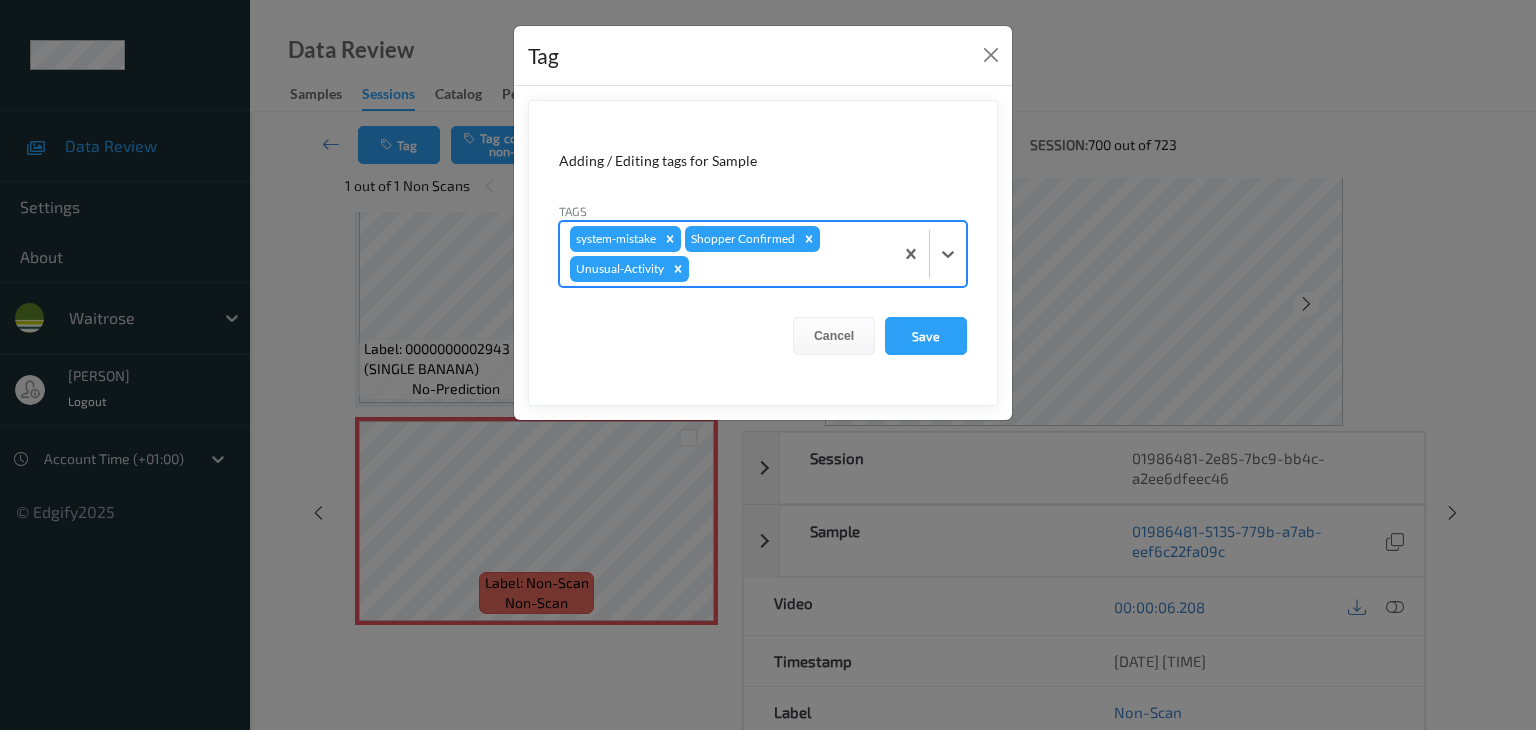type on "p" 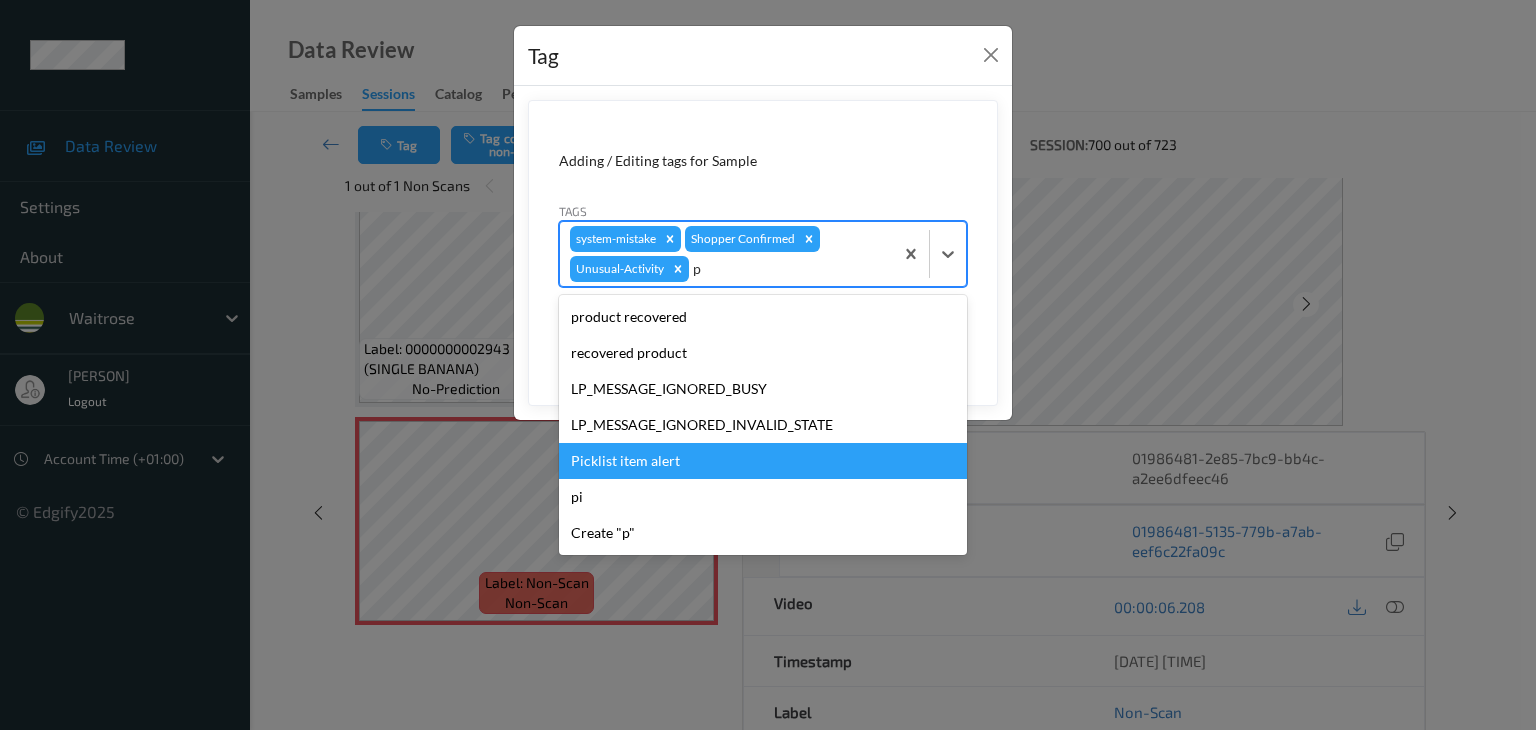 click on "Picklist item alert" at bounding box center (763, 461) 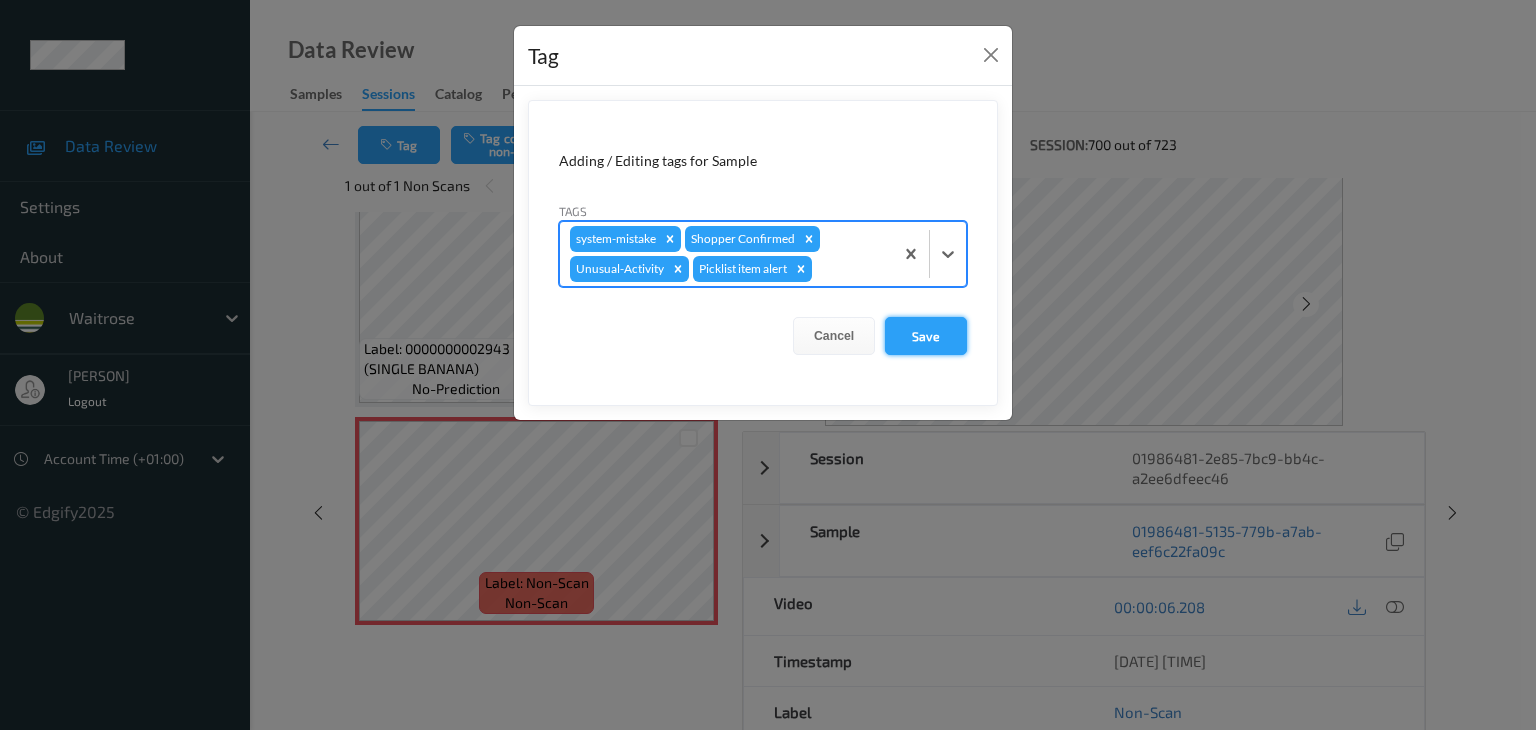 click on "Save" at bounding box center [926, 336] 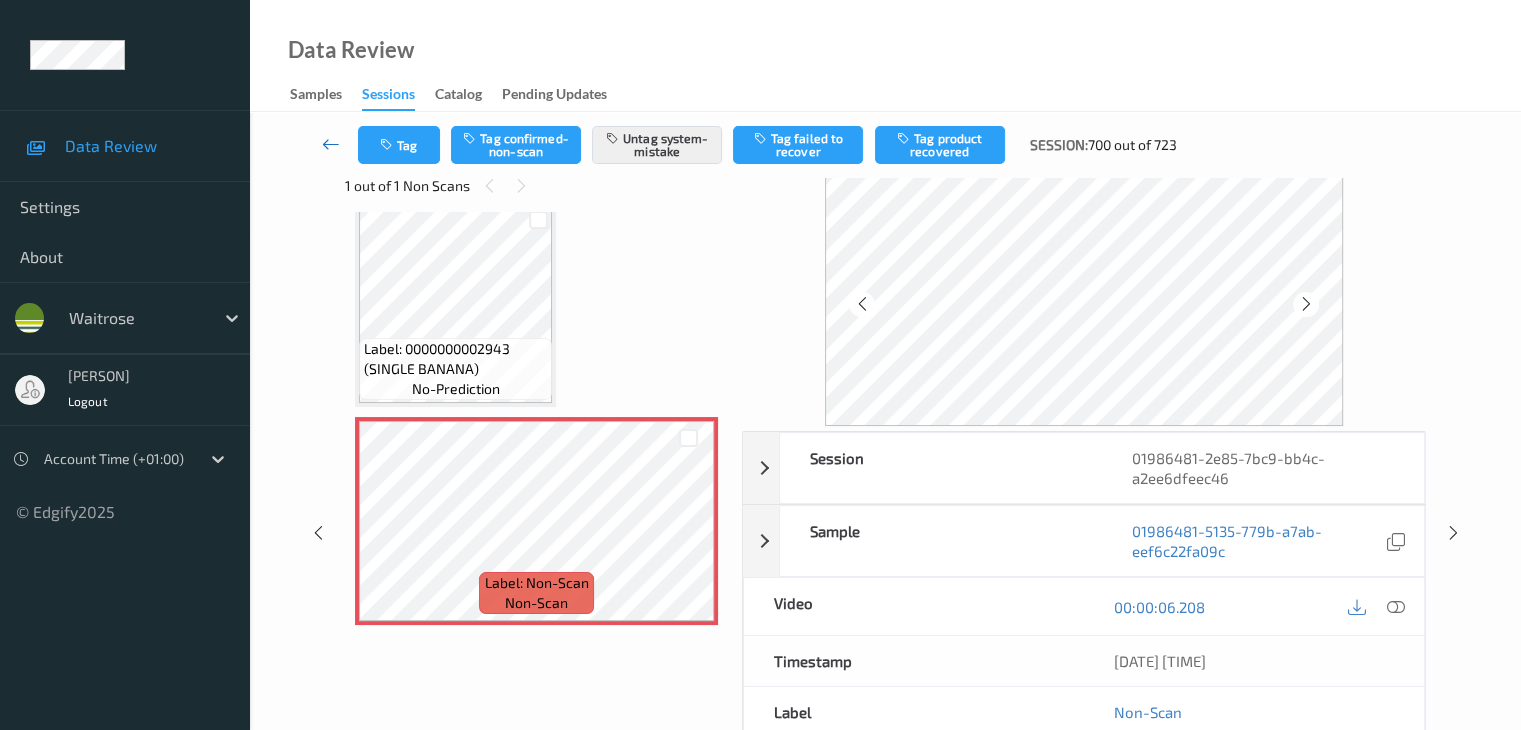 click at bounding box center (331, 144) 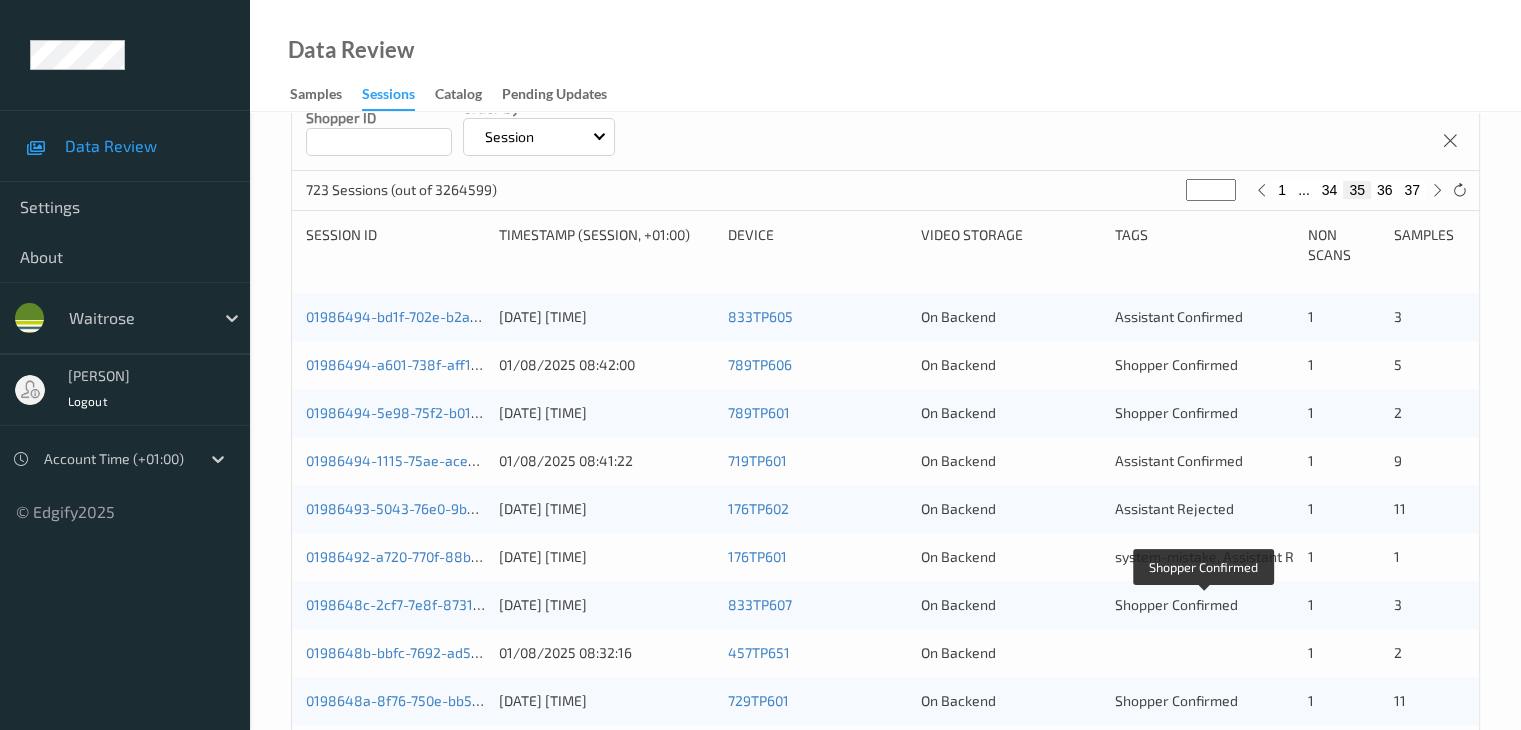scroll, scrollTop: 232, scrollLeft: 0, axis: vertical 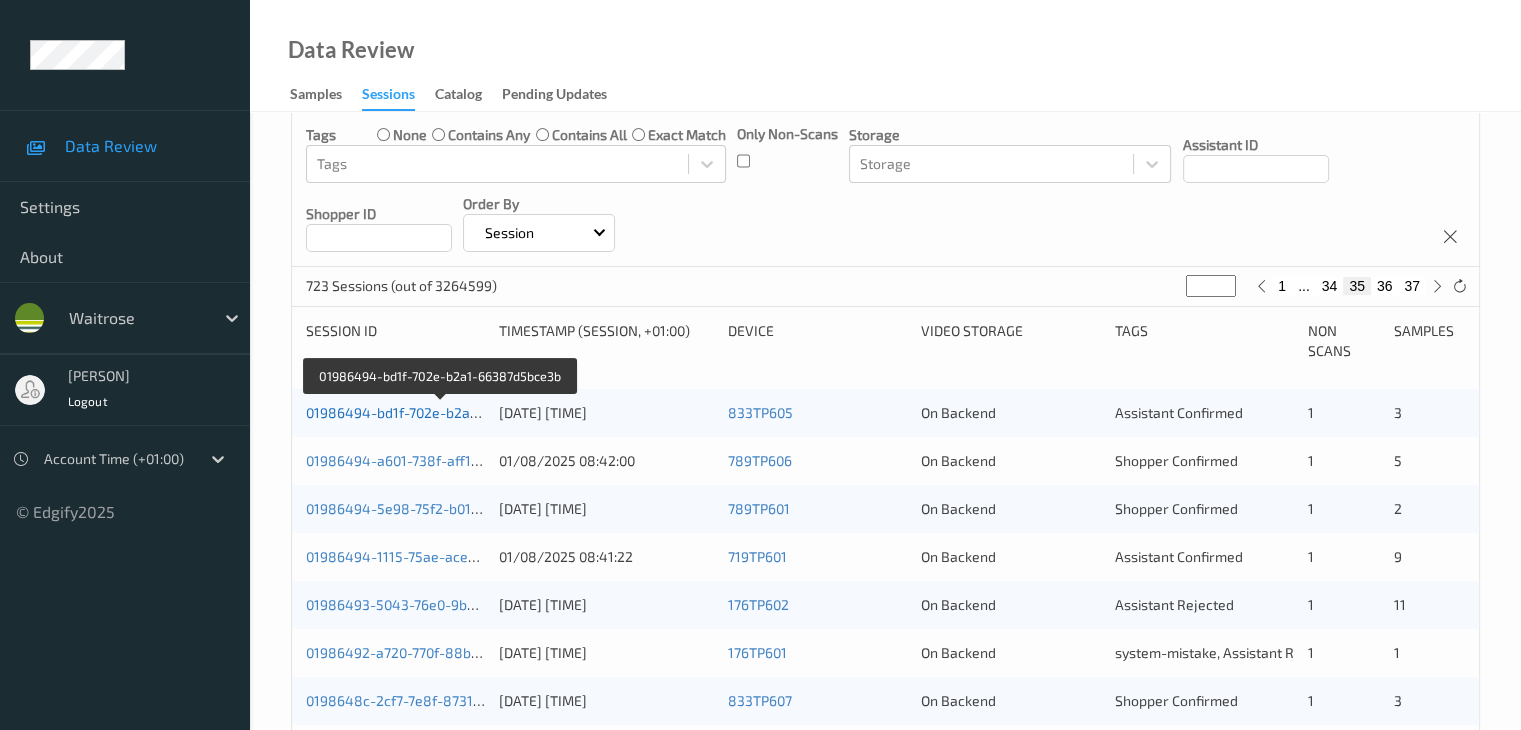 click on "01986494-bd1f-702e-b2a1-66387d5bce3b" at bounding box center (441, 412) 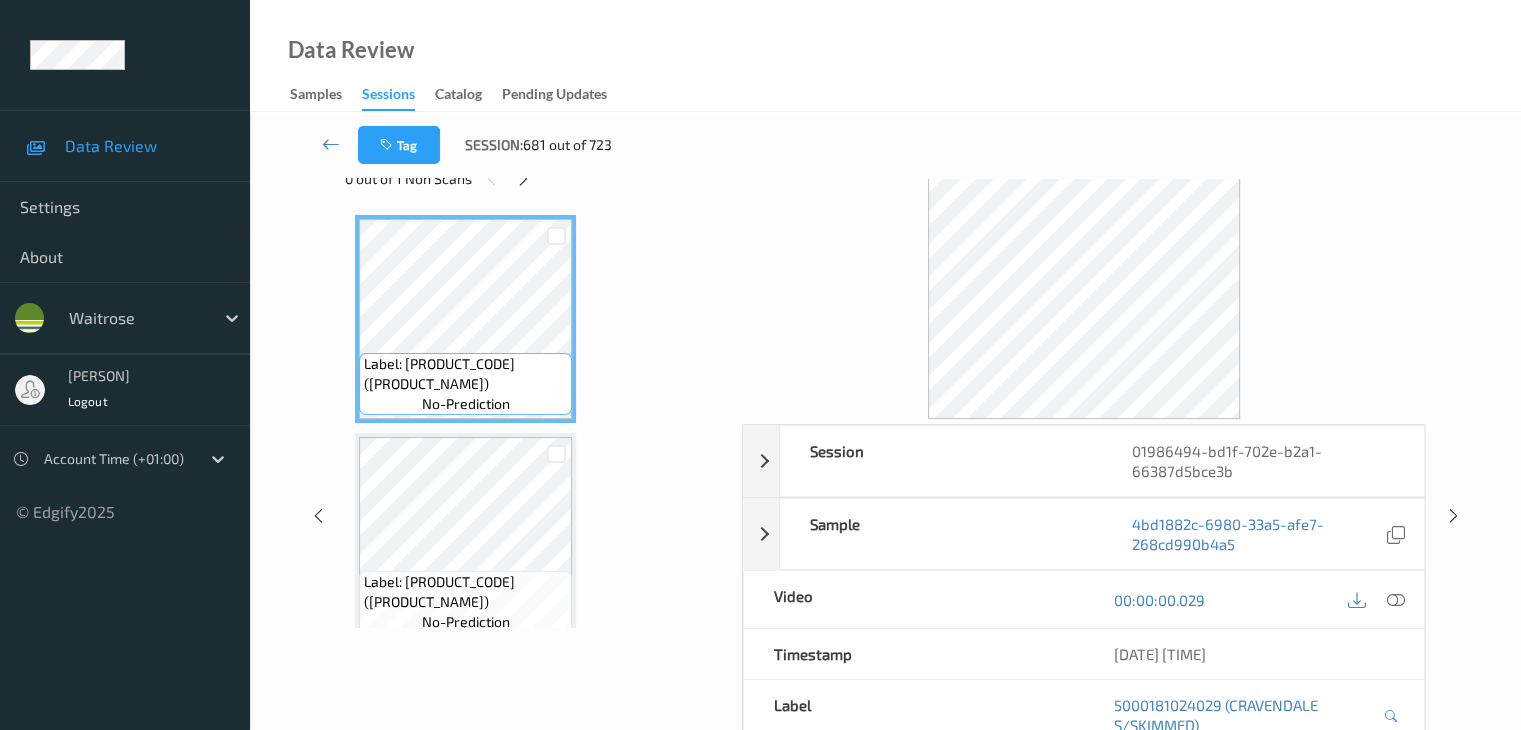 scroll, scrollTop: 0, scrollLeft: 0, axis: both 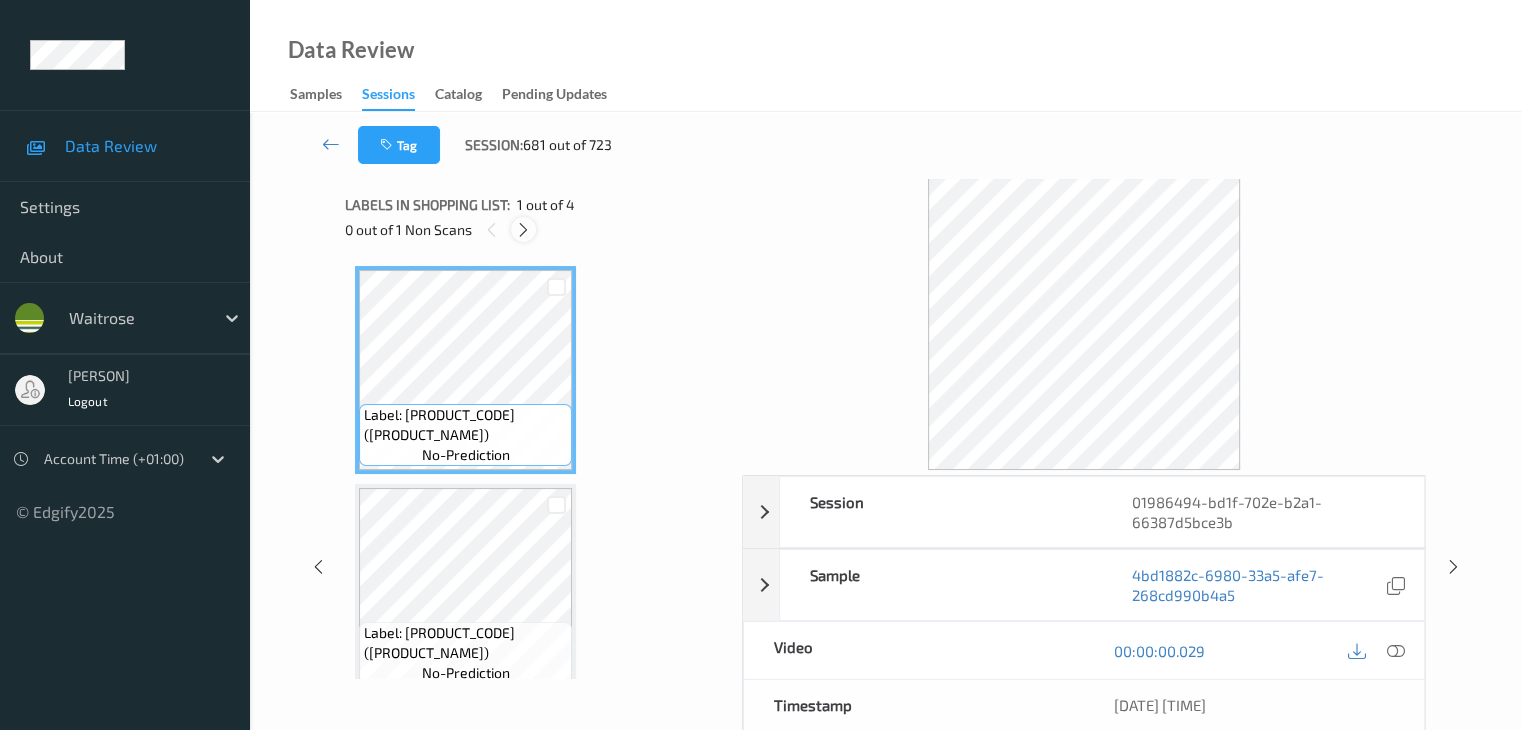 click at bounding box center [523, 230] 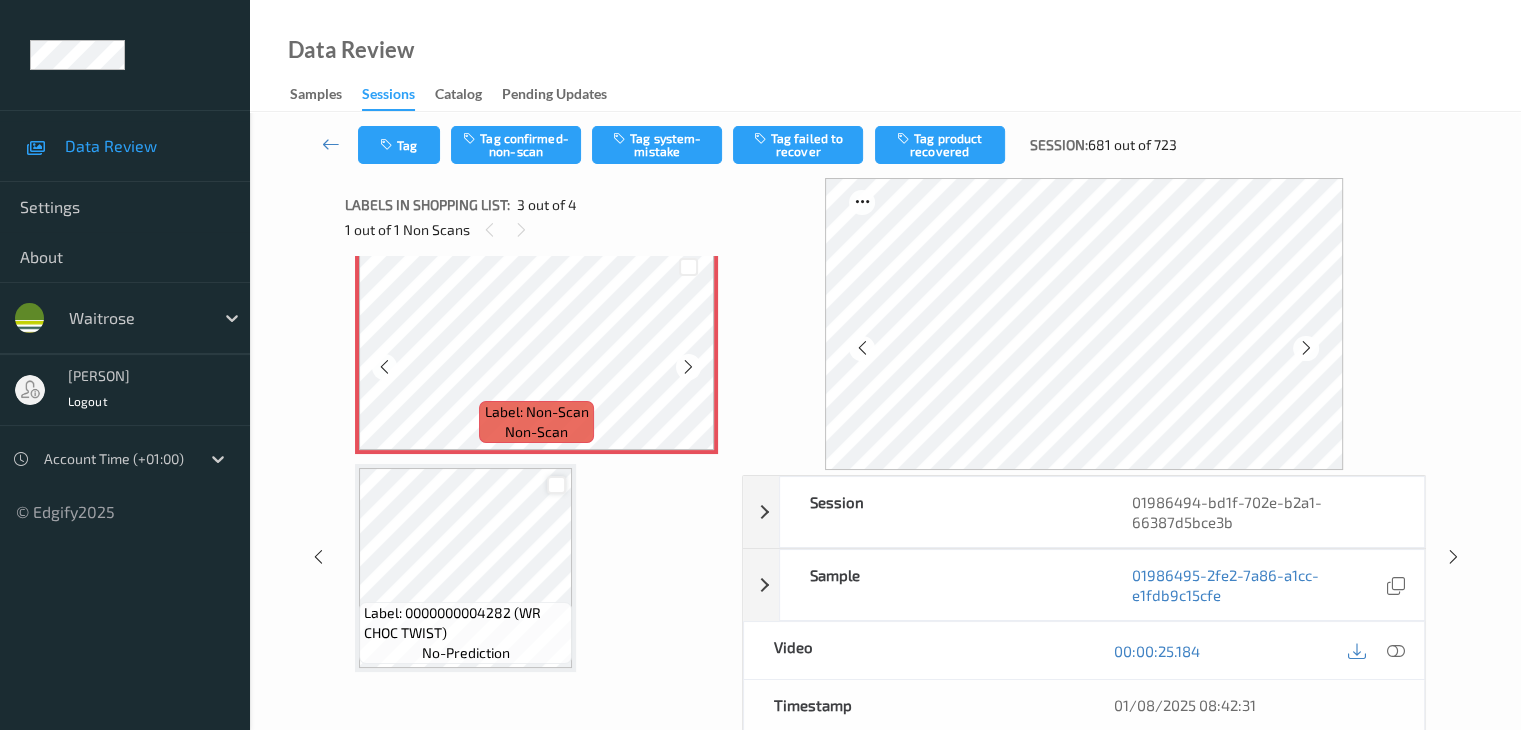 scroll, scrollTop: 459, scrollLeft: 0, axis: vertical 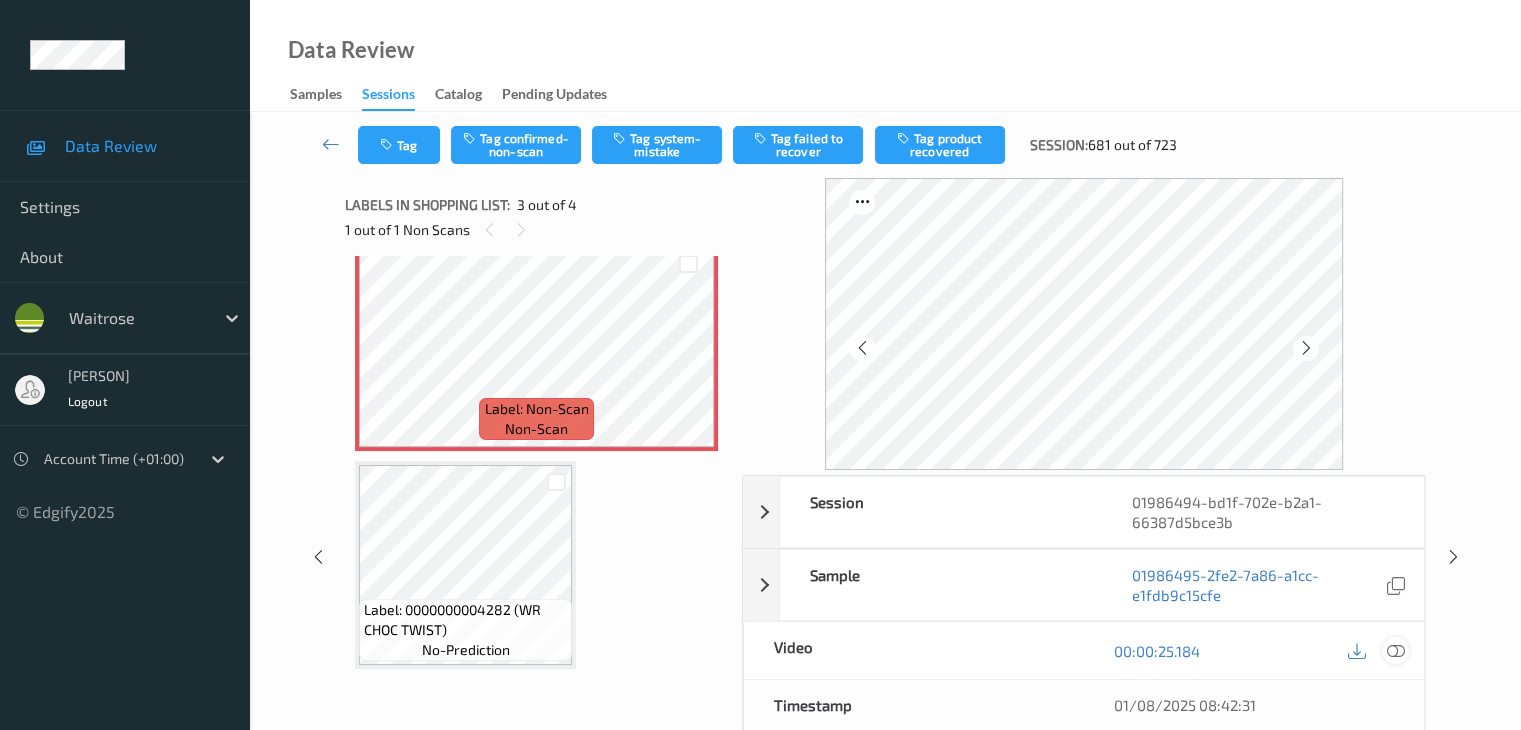 click at bounding box center [1395, 651] 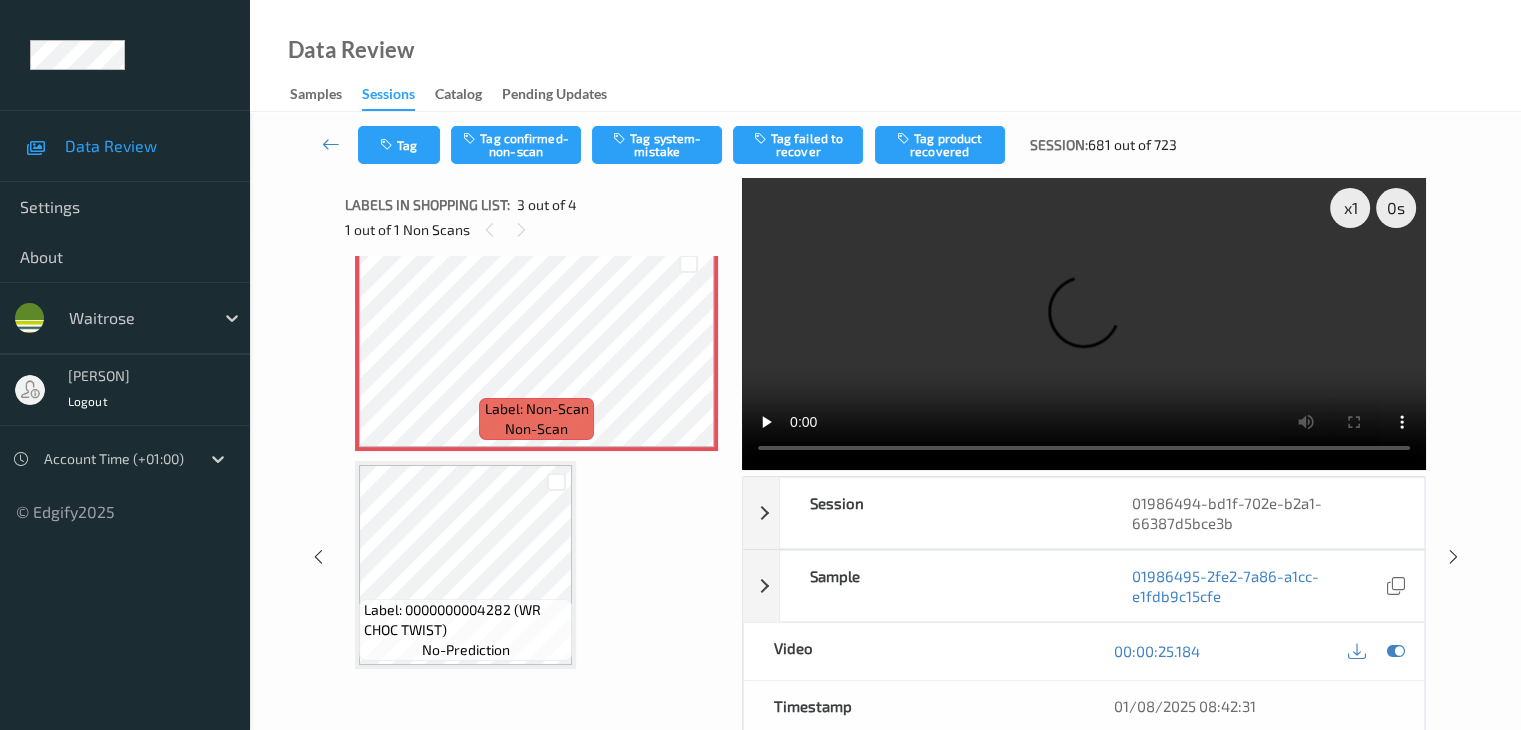 type 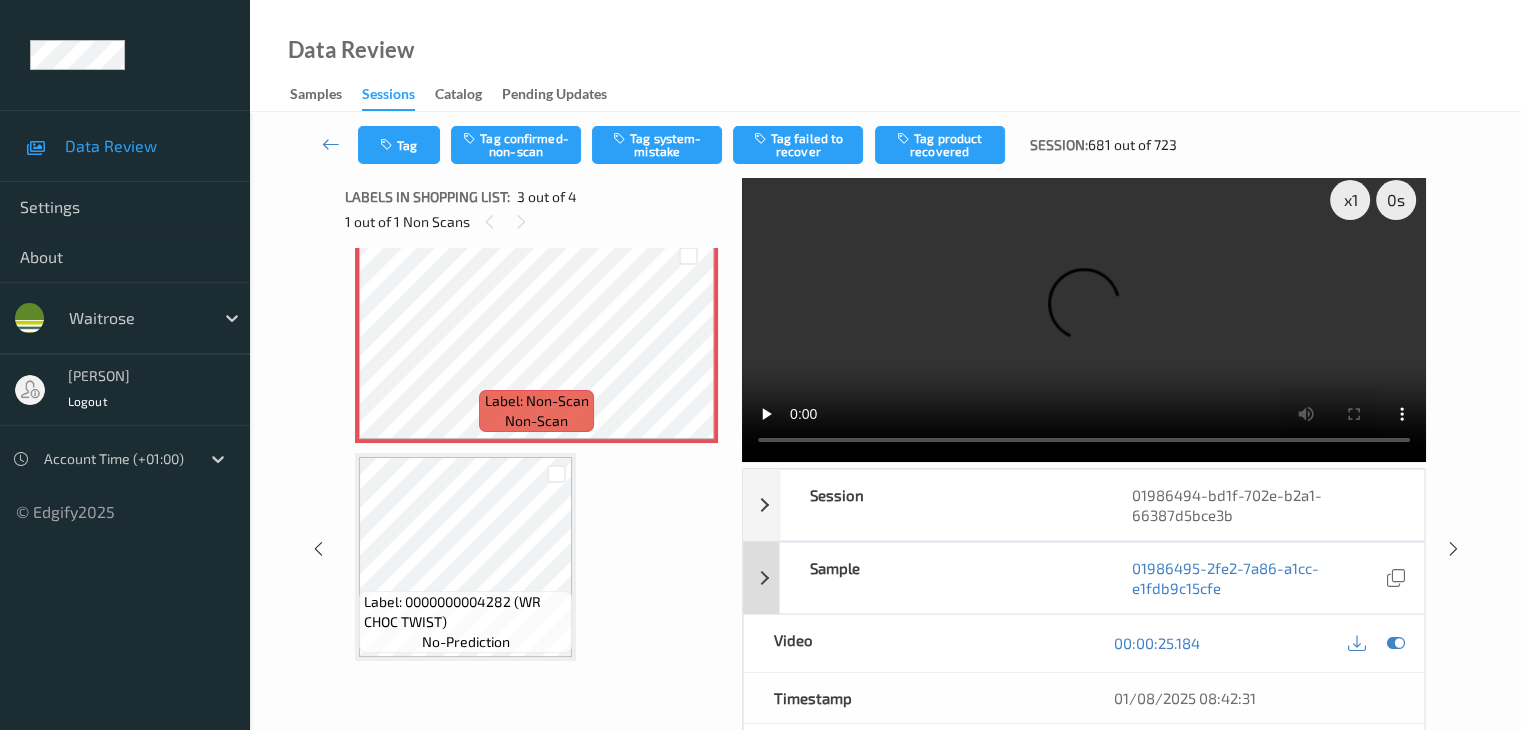 scroll, scrollTop: 0, scrollLeft: 0, axis: both 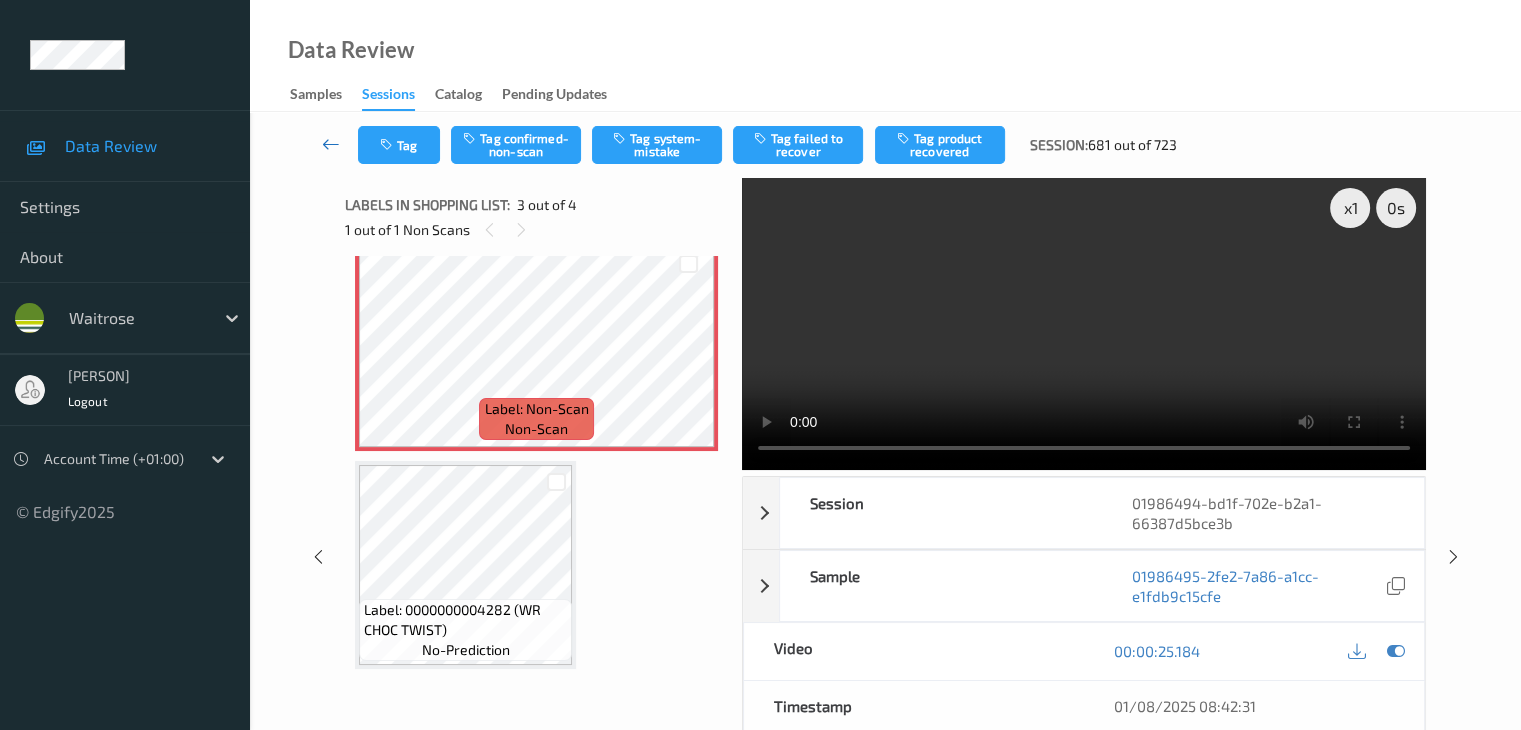 click at bounding box center (331, 144) 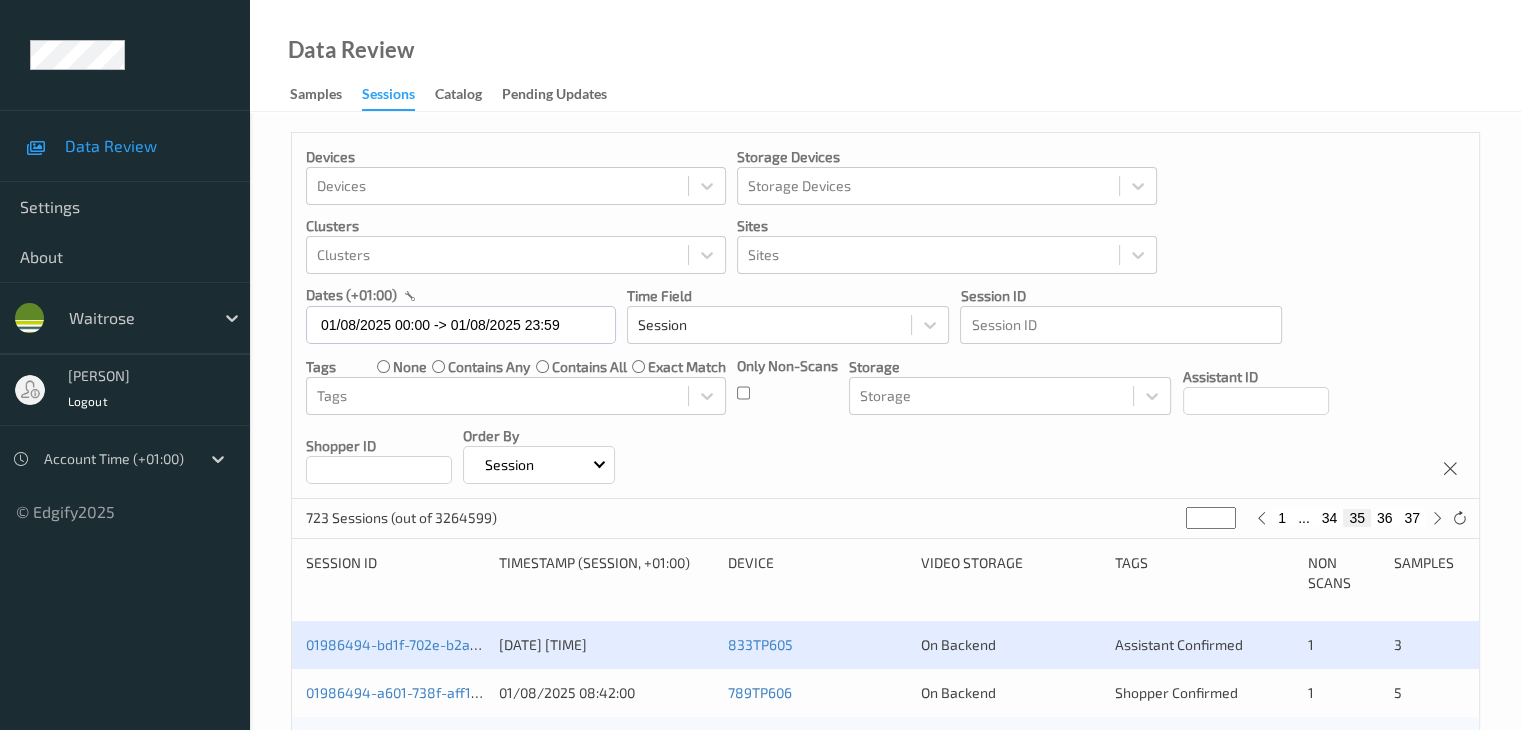scroll, scrollTop: 300, scrollLeft: 0, axis: vertical 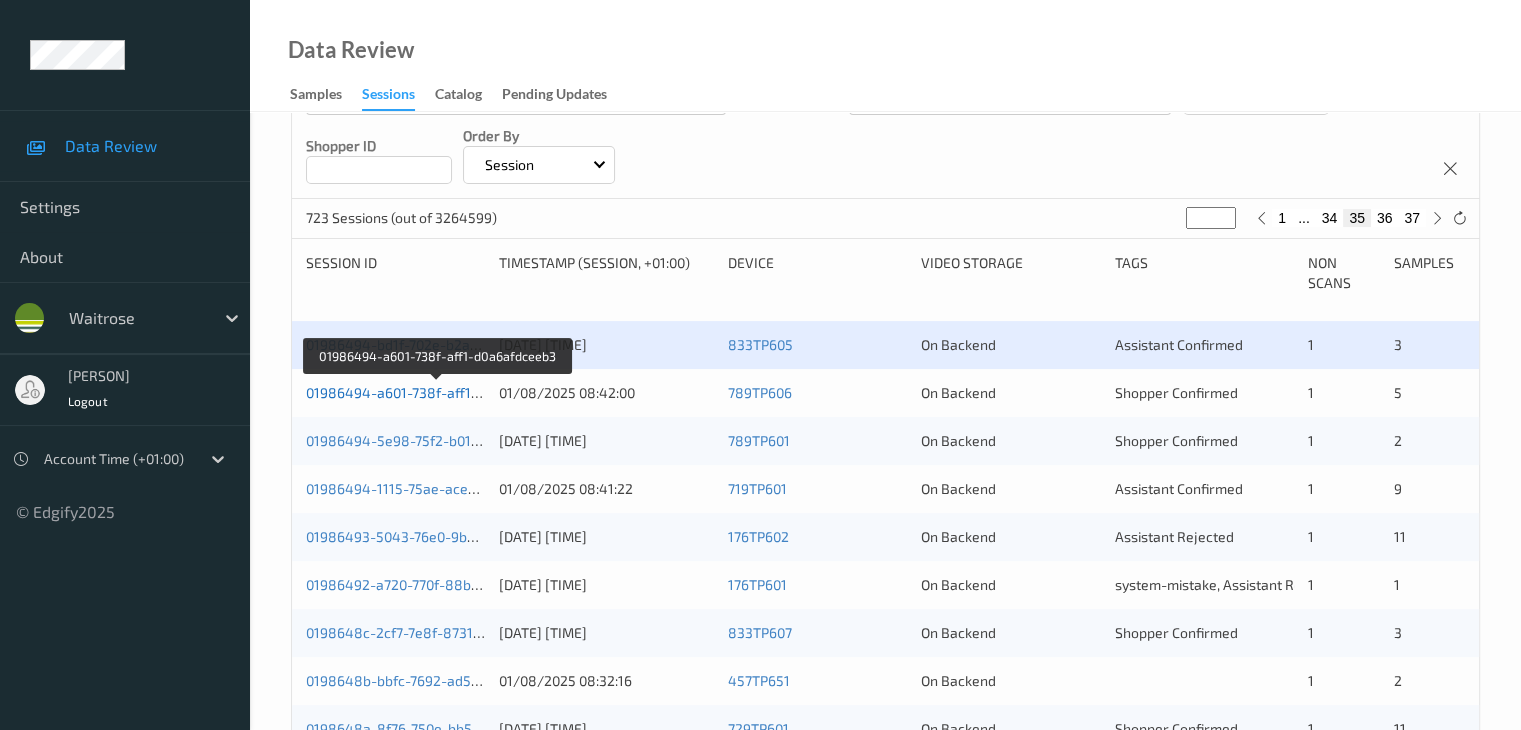 click on "01986494-a601-738f-aff1-d0a6afdceeb3" at bounding box center [437, 392] 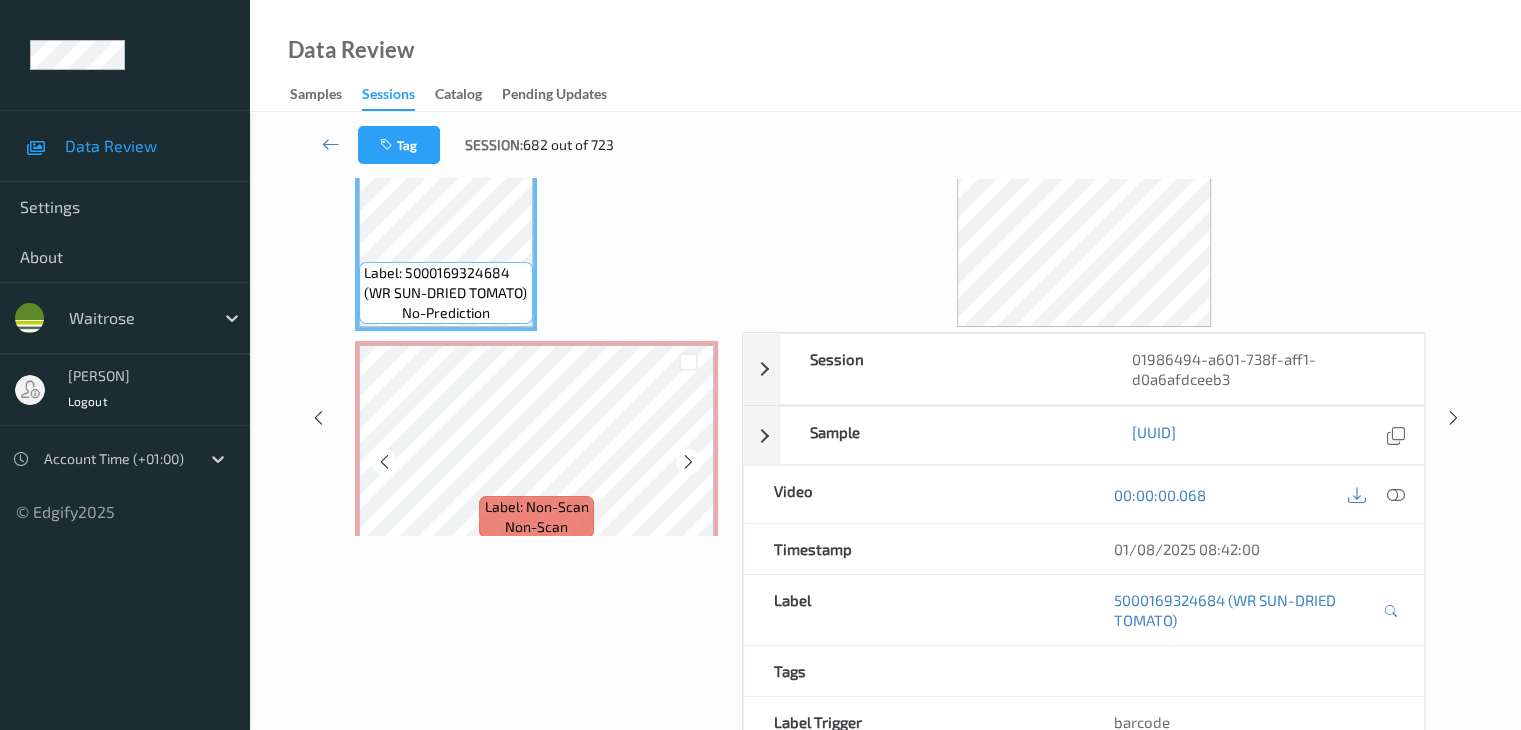 scroll, scrollTop: 0, scrollLeft: 0, axis: both 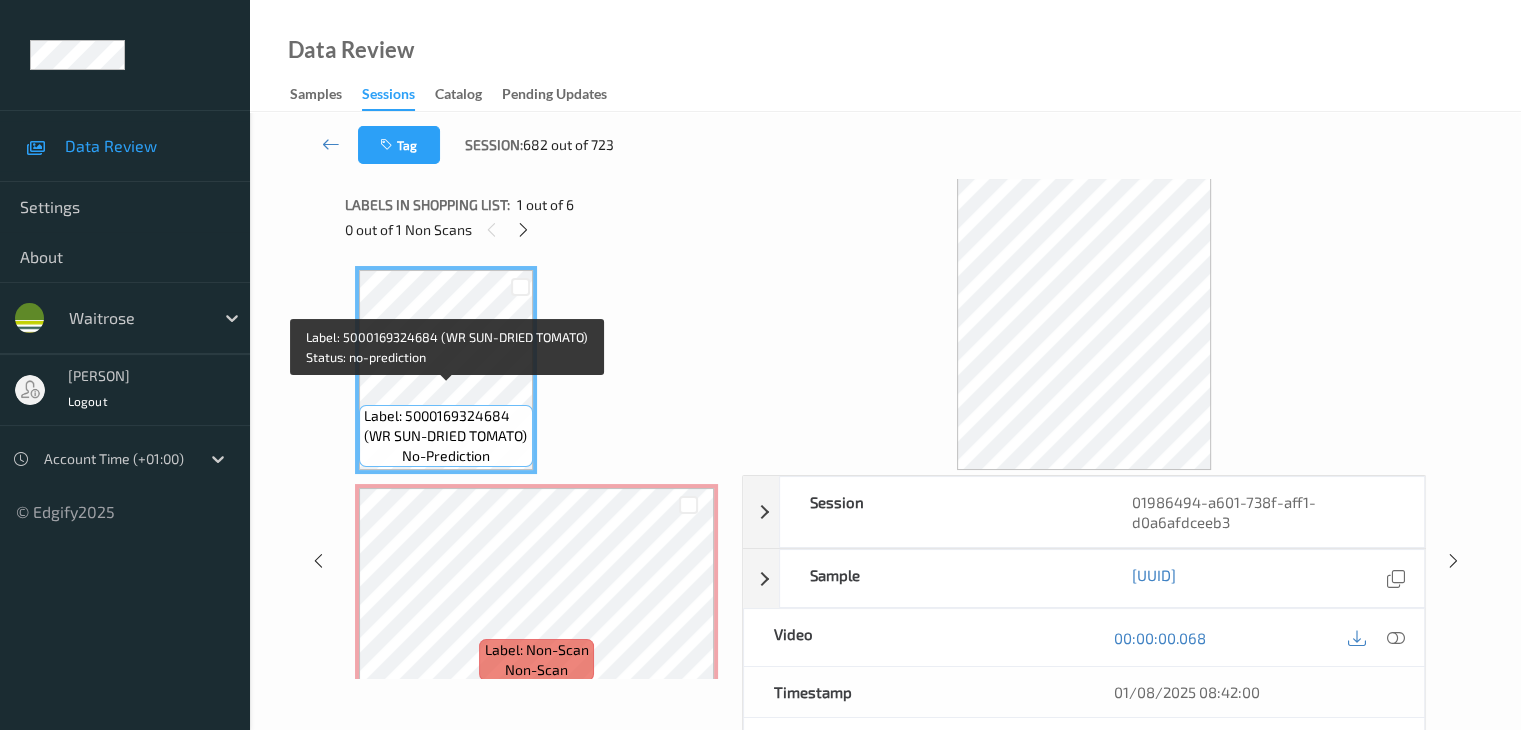 click on "Label: 5000169324684 (WR SUN-DRIED TOMATO)" at bounding box center [446, 426] 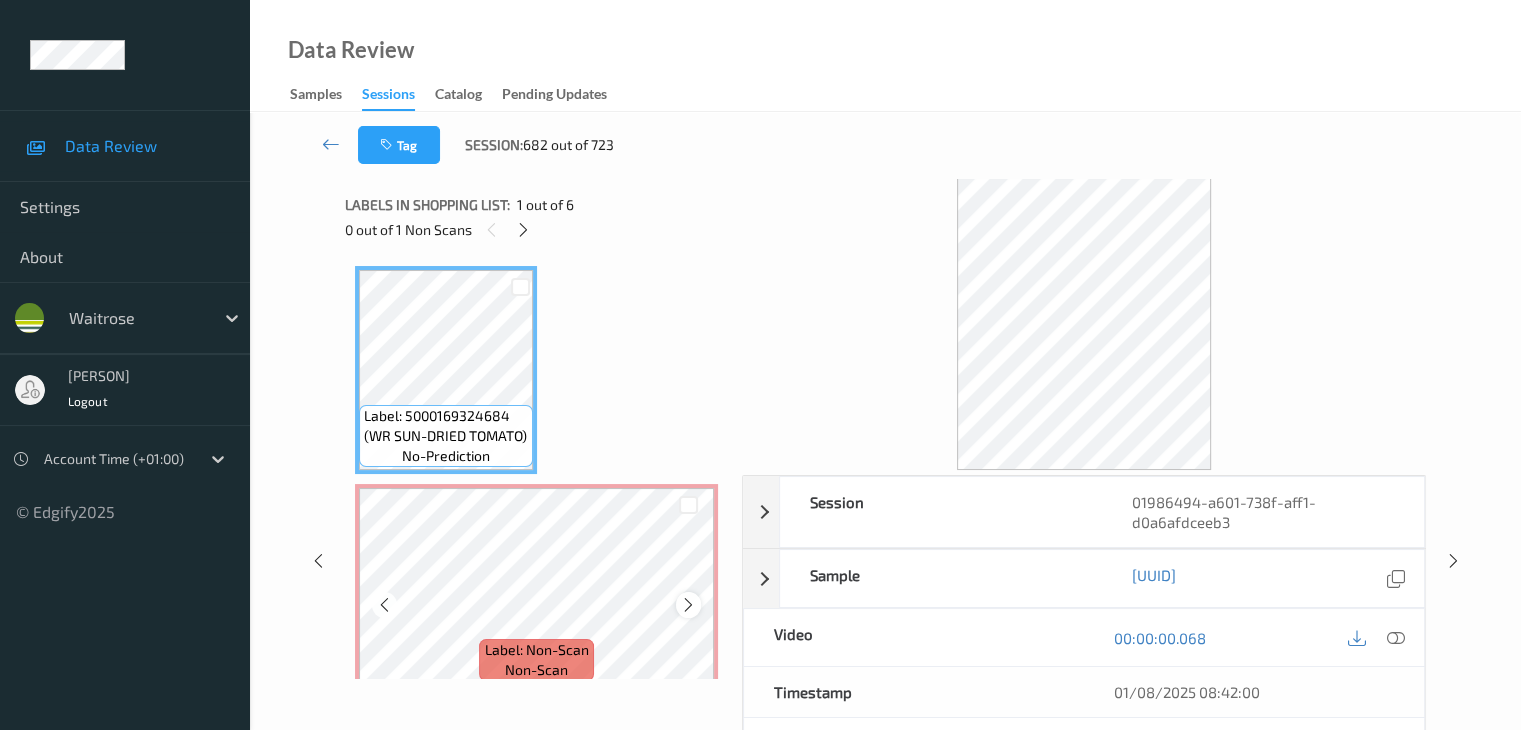 click at bounding box center (688, 605) 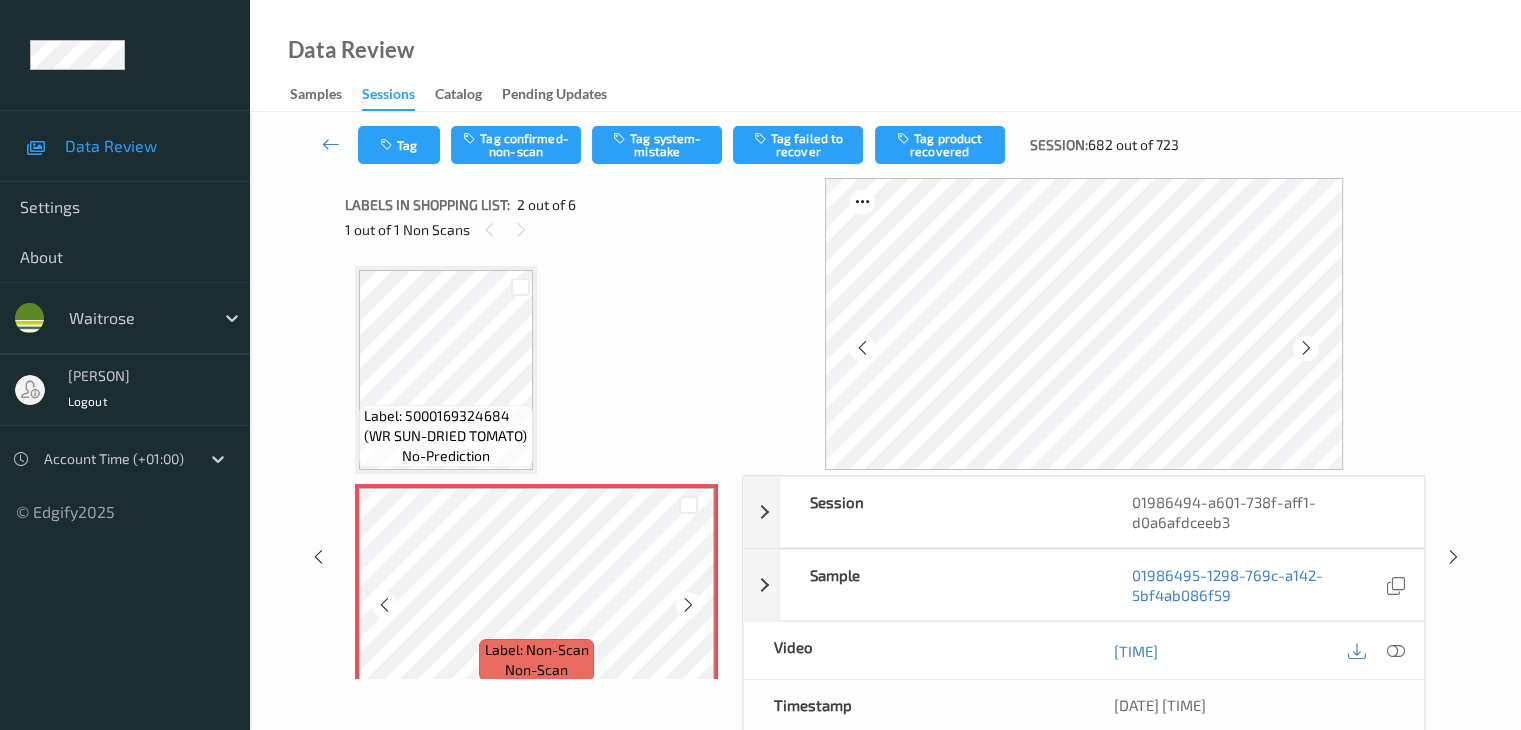 click at bounding box center [688, 605] 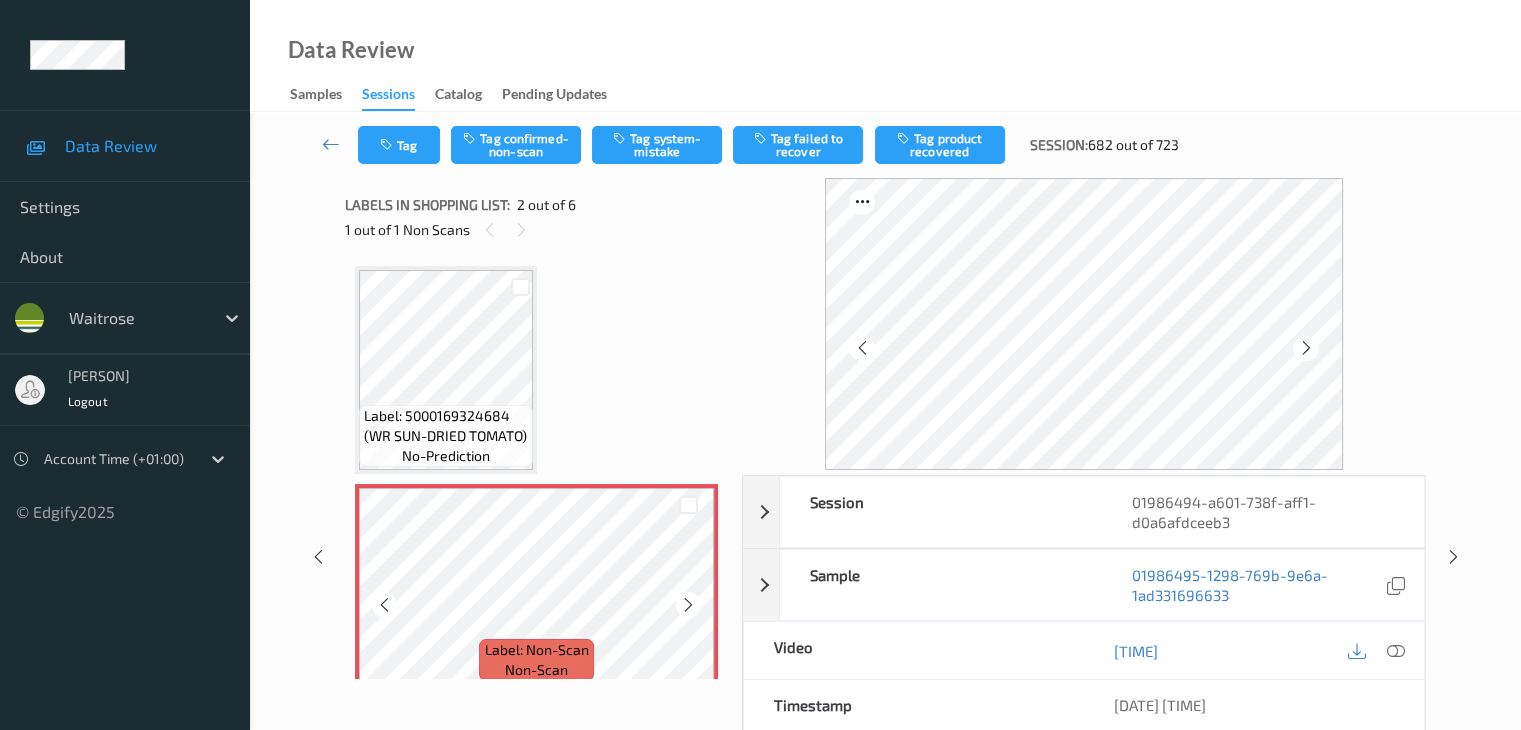 click at bounding box center (688, 605) 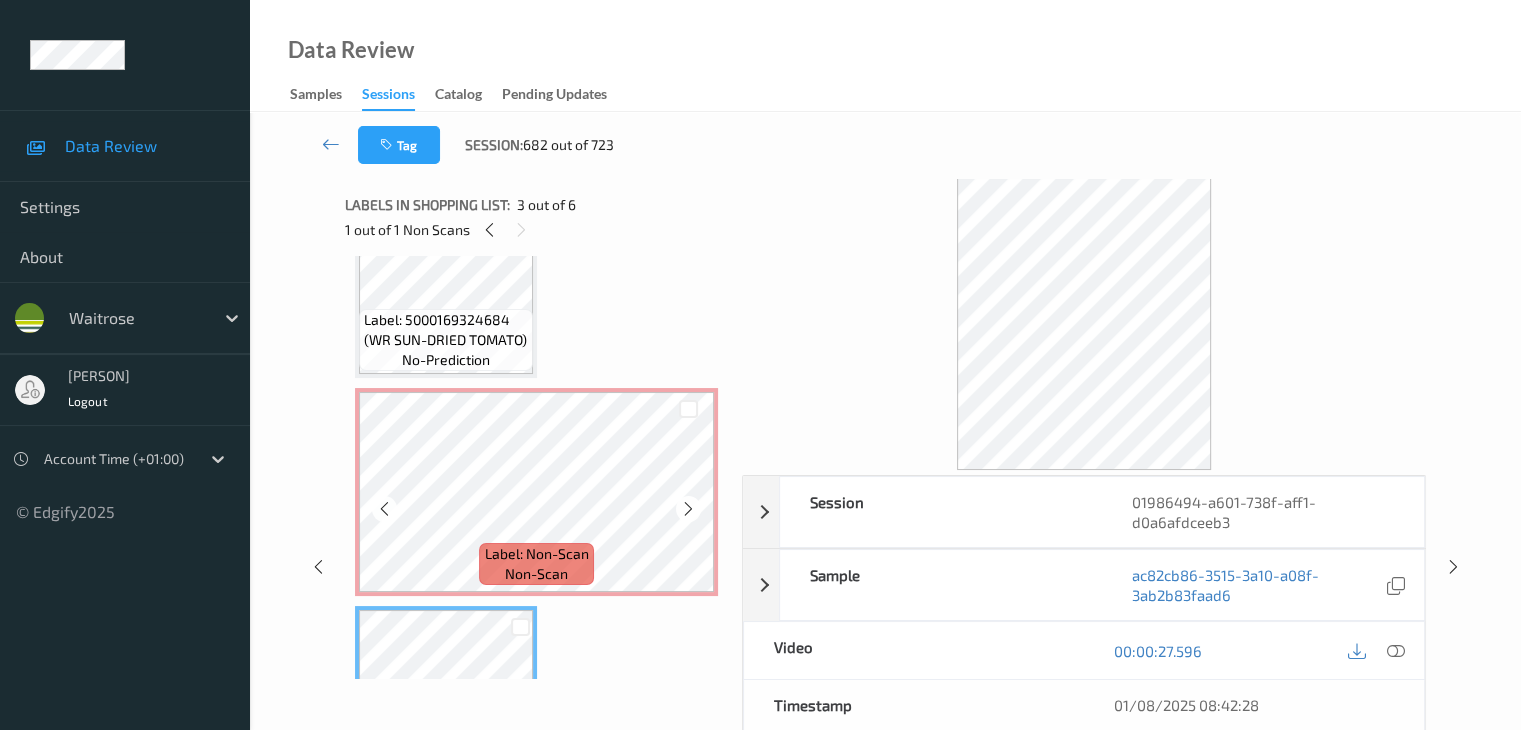 scroll, scrollTop: 0, scrollLeft: 0, axis: both 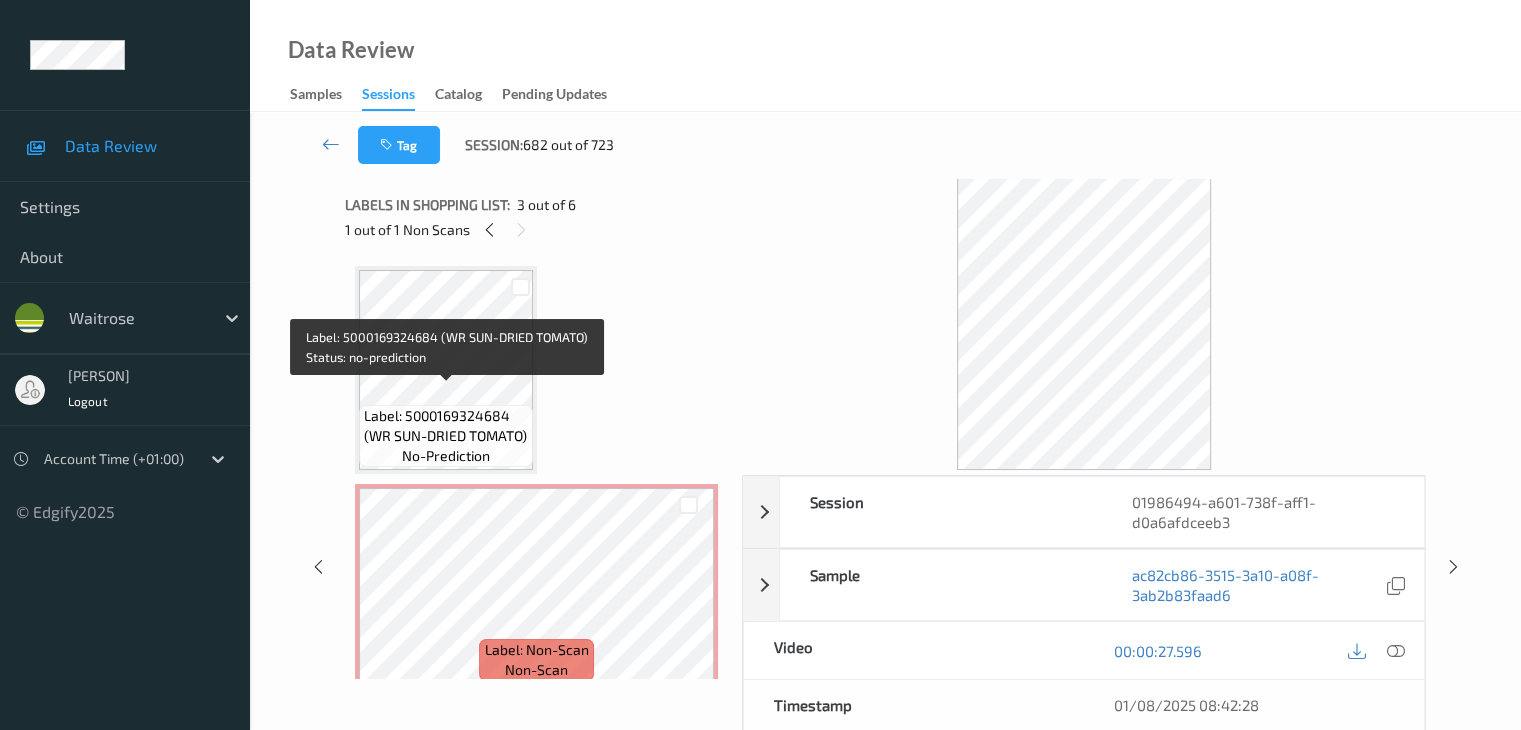 click on "Label: 5000169324684 (WR SUN-DRIED TOMATO)" at bounding box center [446, 426] 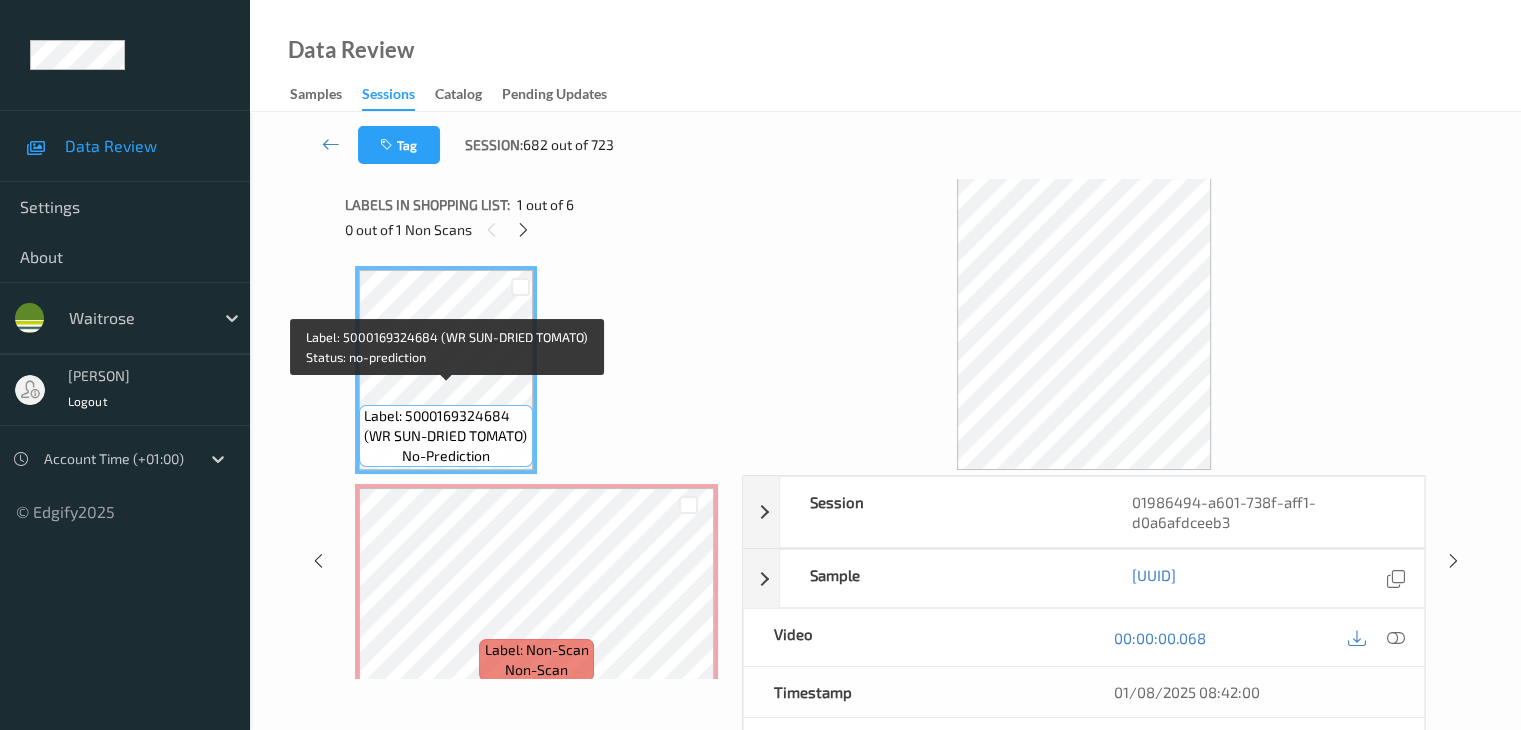 click on "Label: 5000169324684 (WR SUN-DRIED TOMATO)" at bounding box center (446, 426) 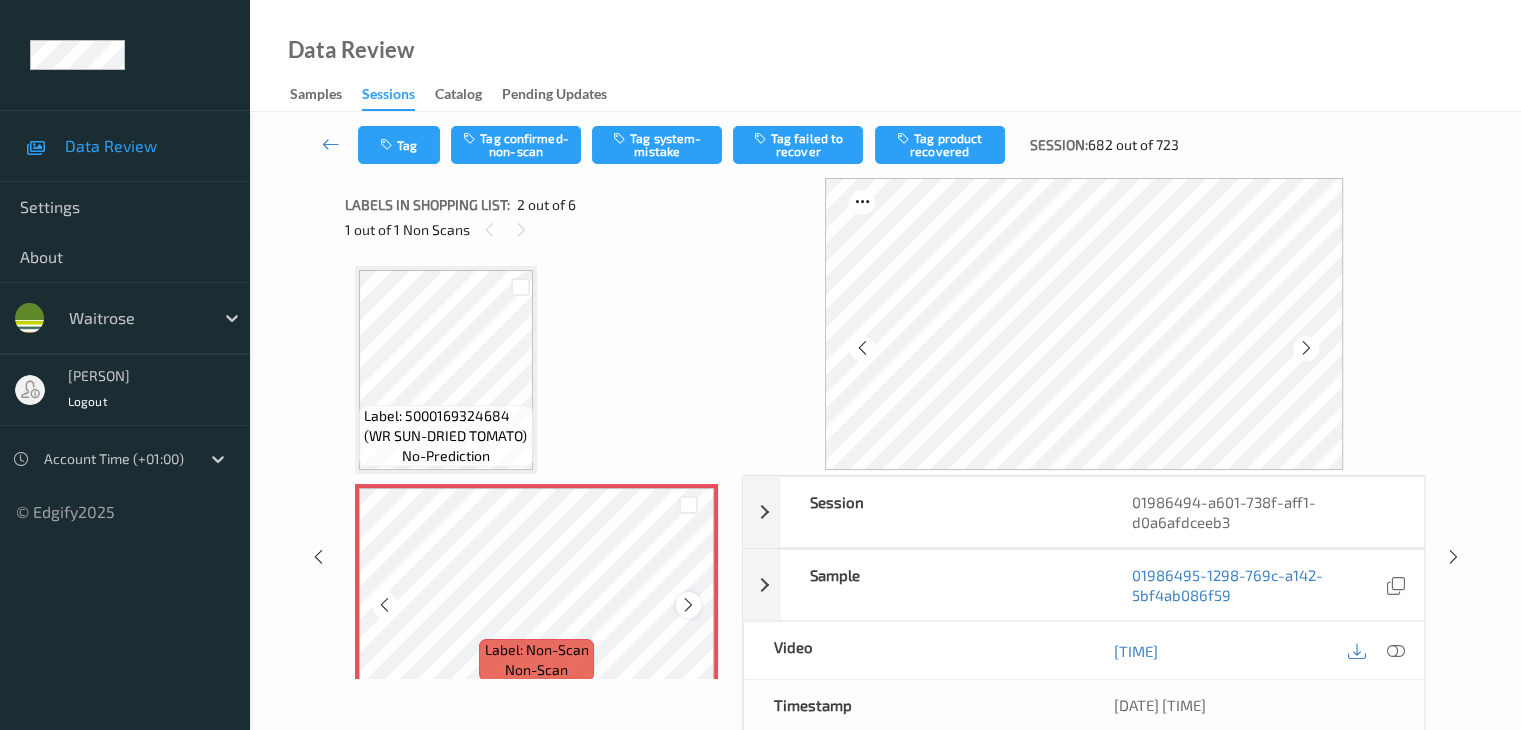 click at bounding box center (688, 605) 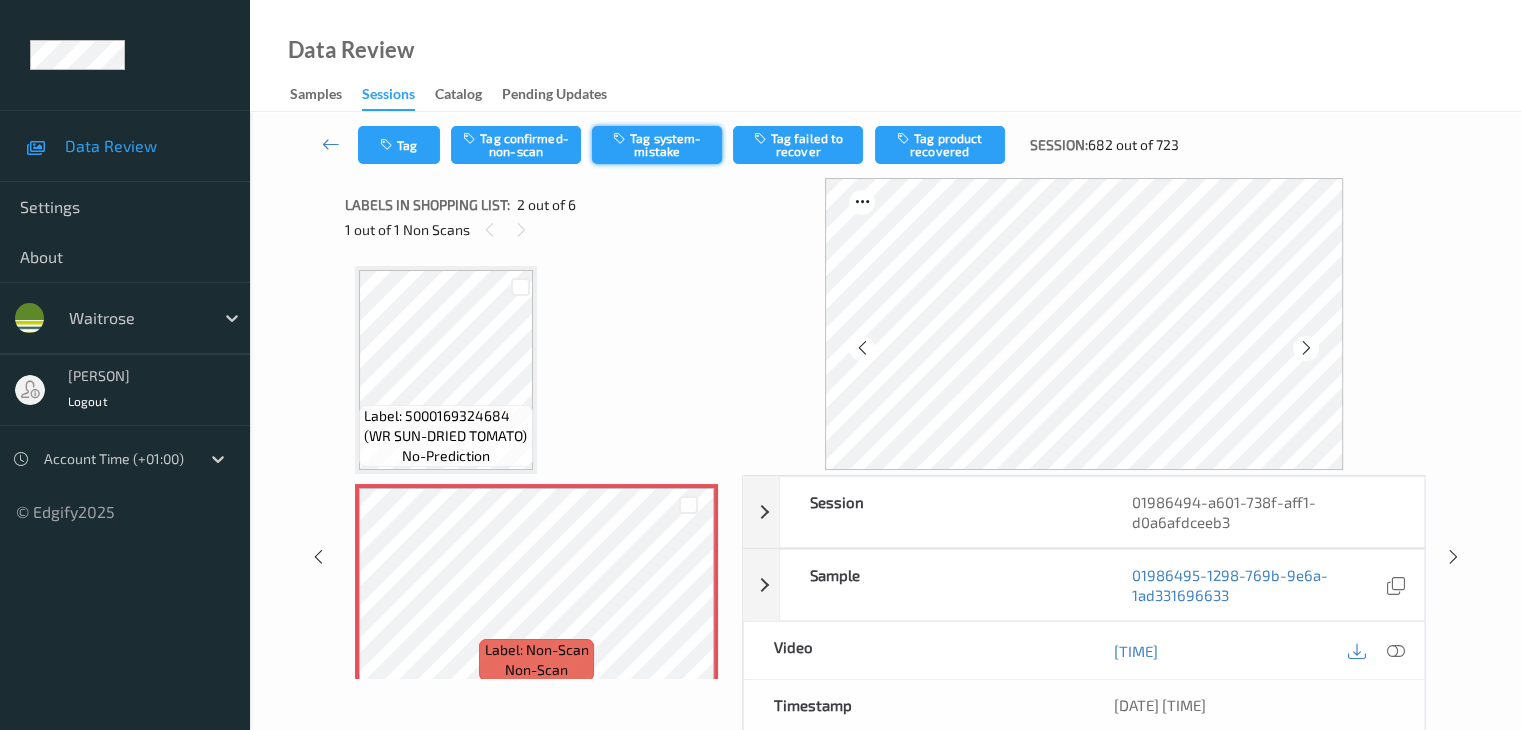 click on "Tag   system-mistake" at bounding box center (657, 145) 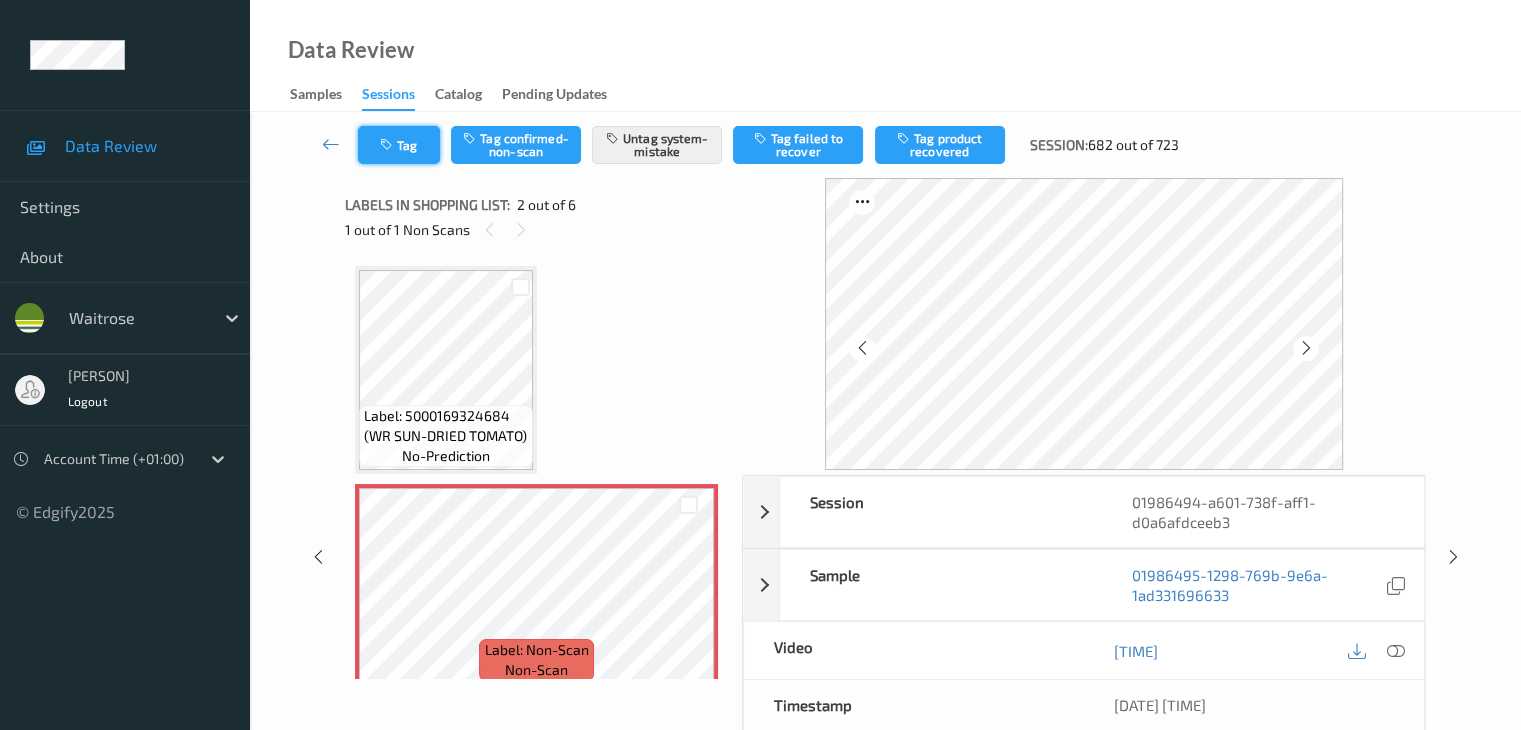 click at bounding box center [388, 145] 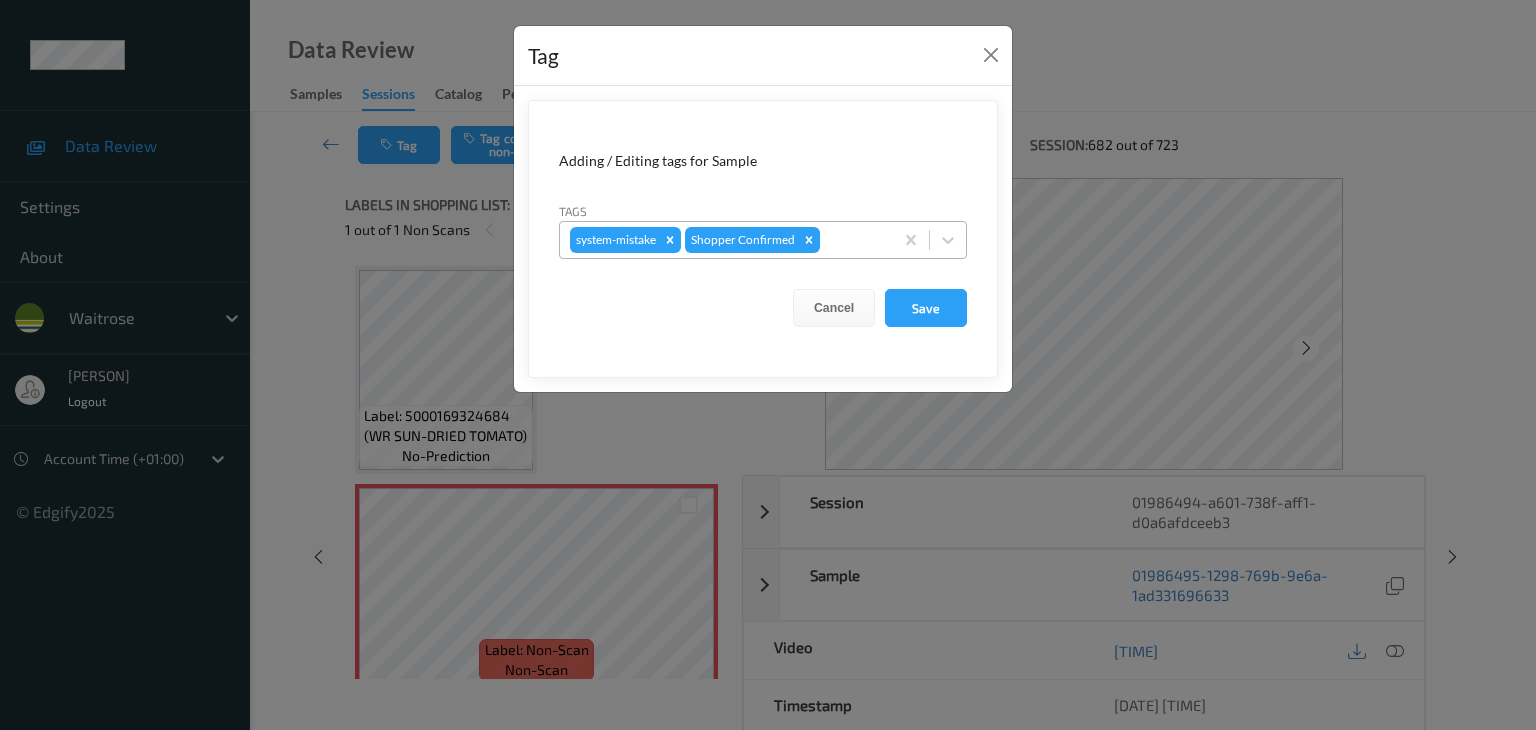 click at bounding box center (853, 240) 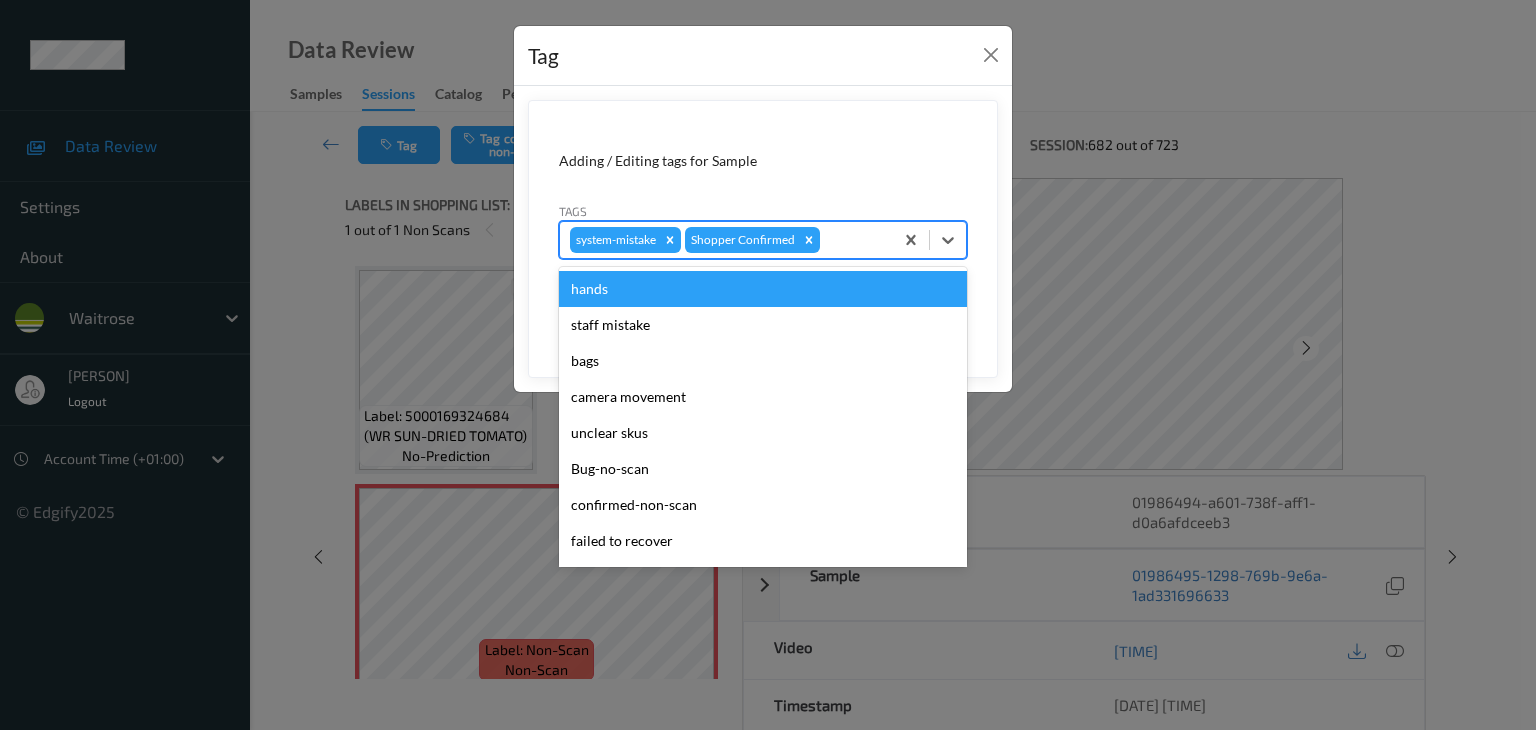 type on "u" 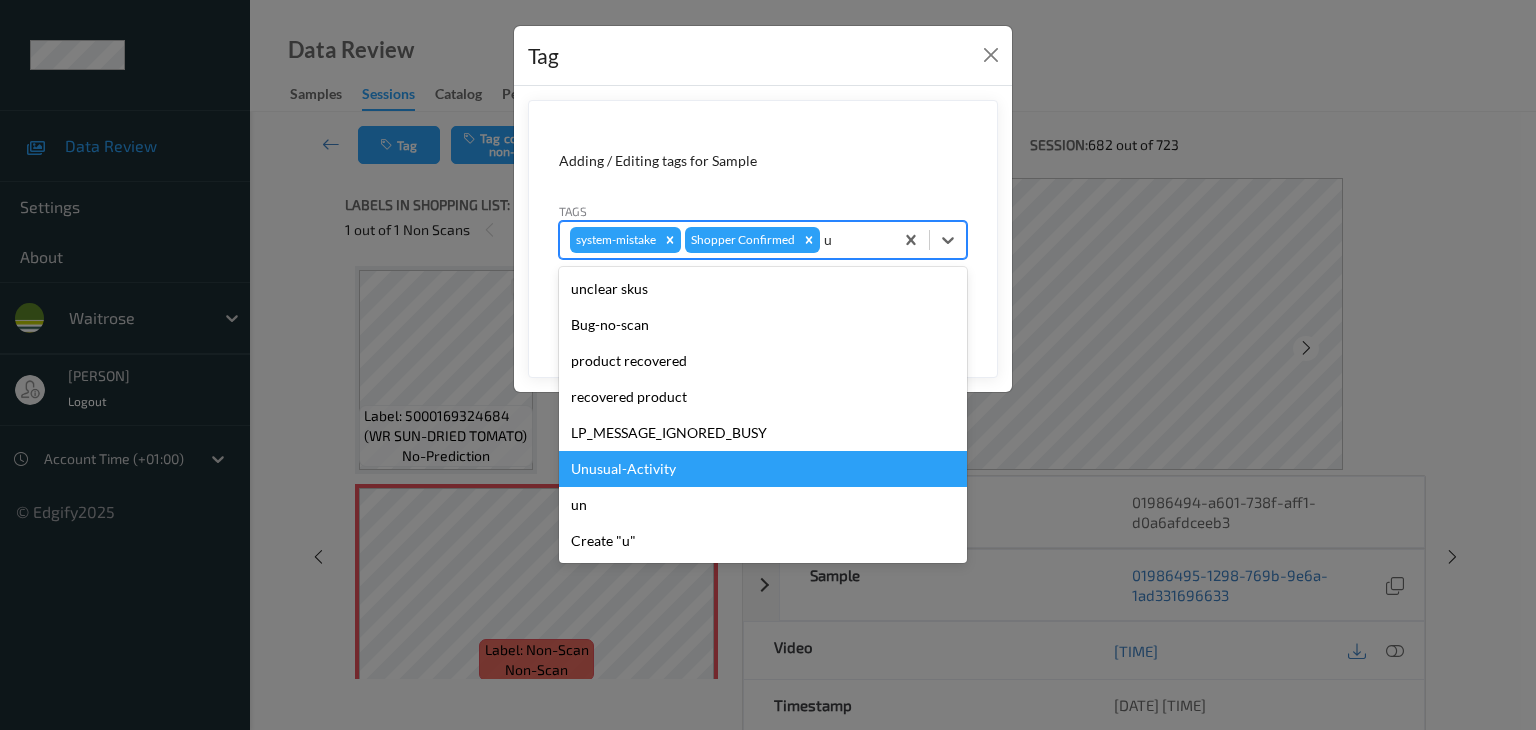 click on "Unusual-Activity" at bounding box center (763, 469) 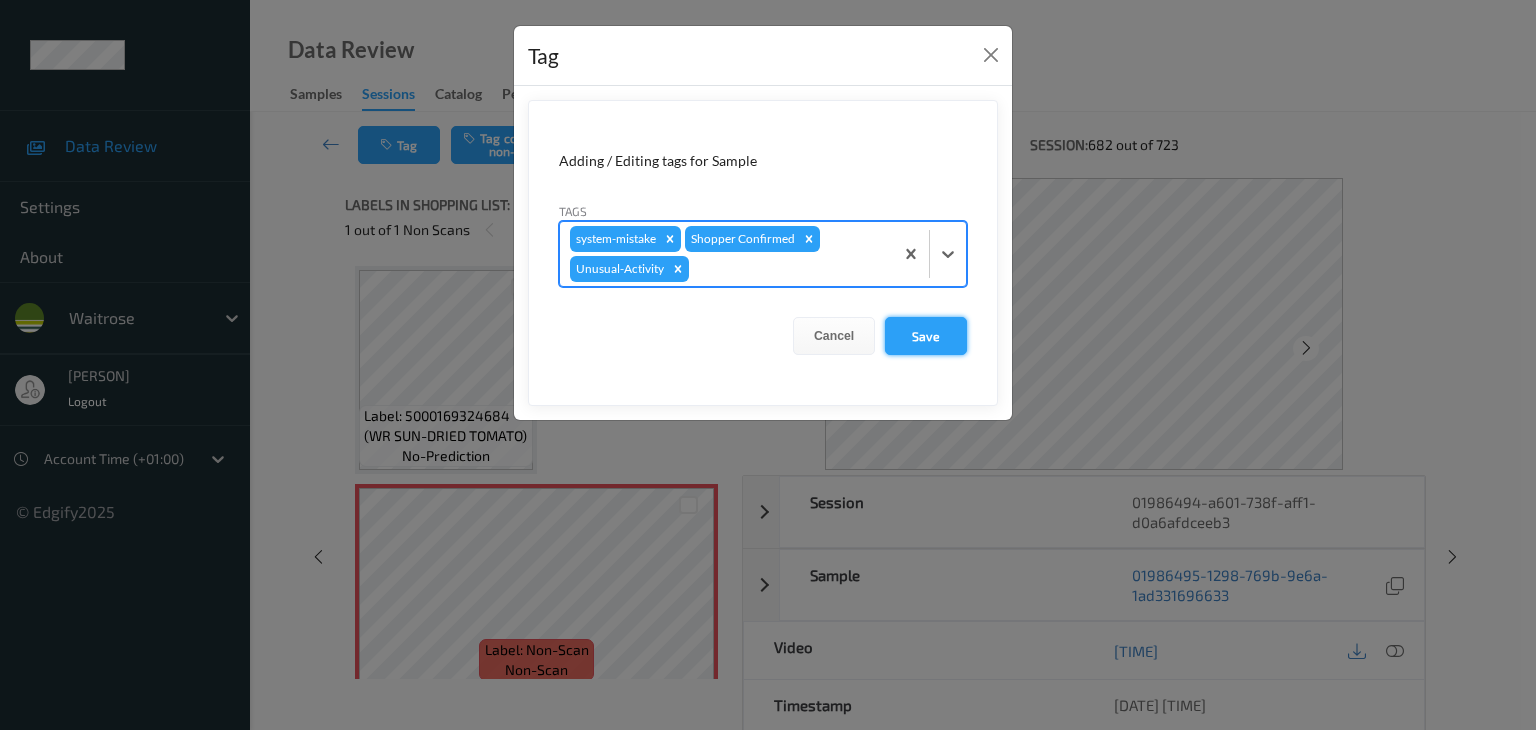 click on "Save" at bounding box center (926, 336) 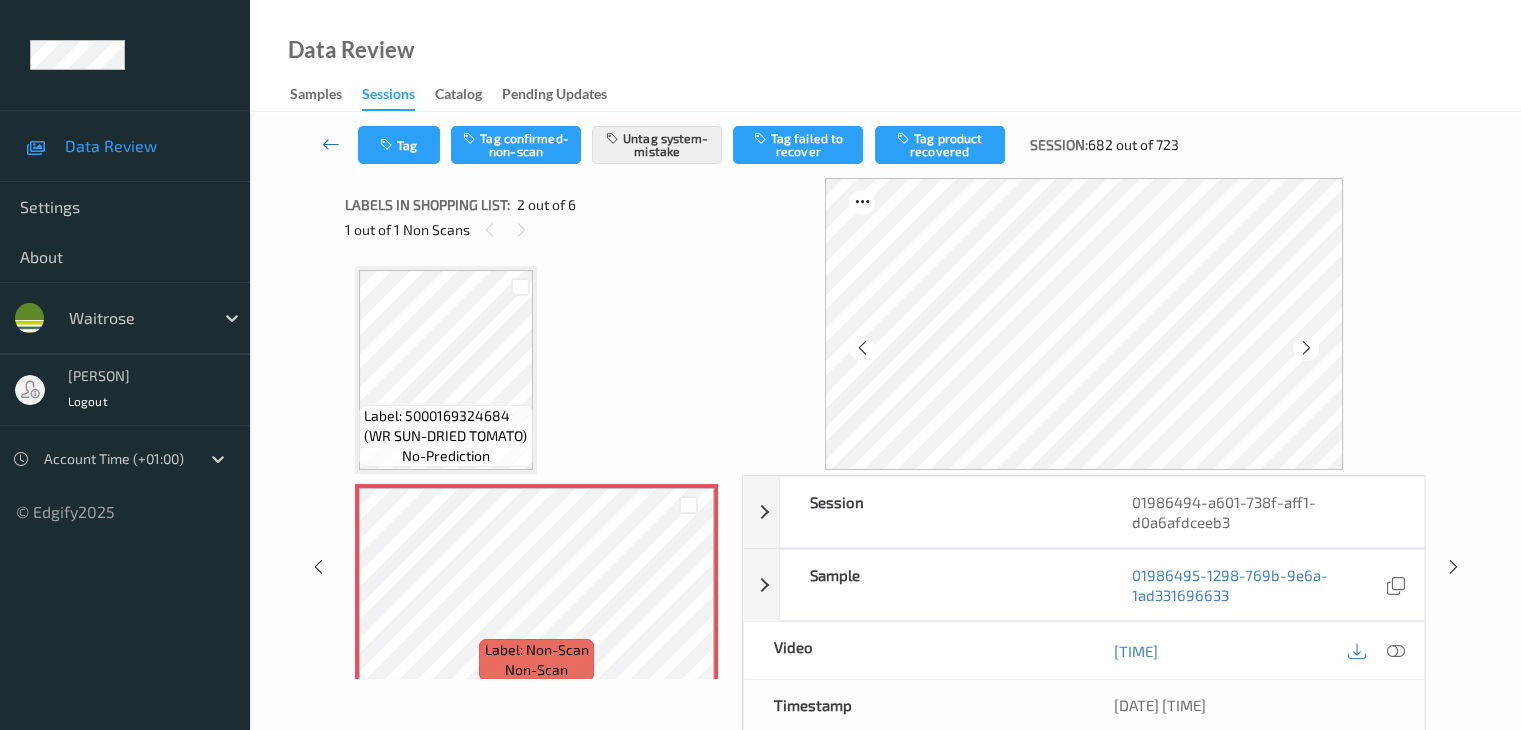 click at bounding box center [331, 144] 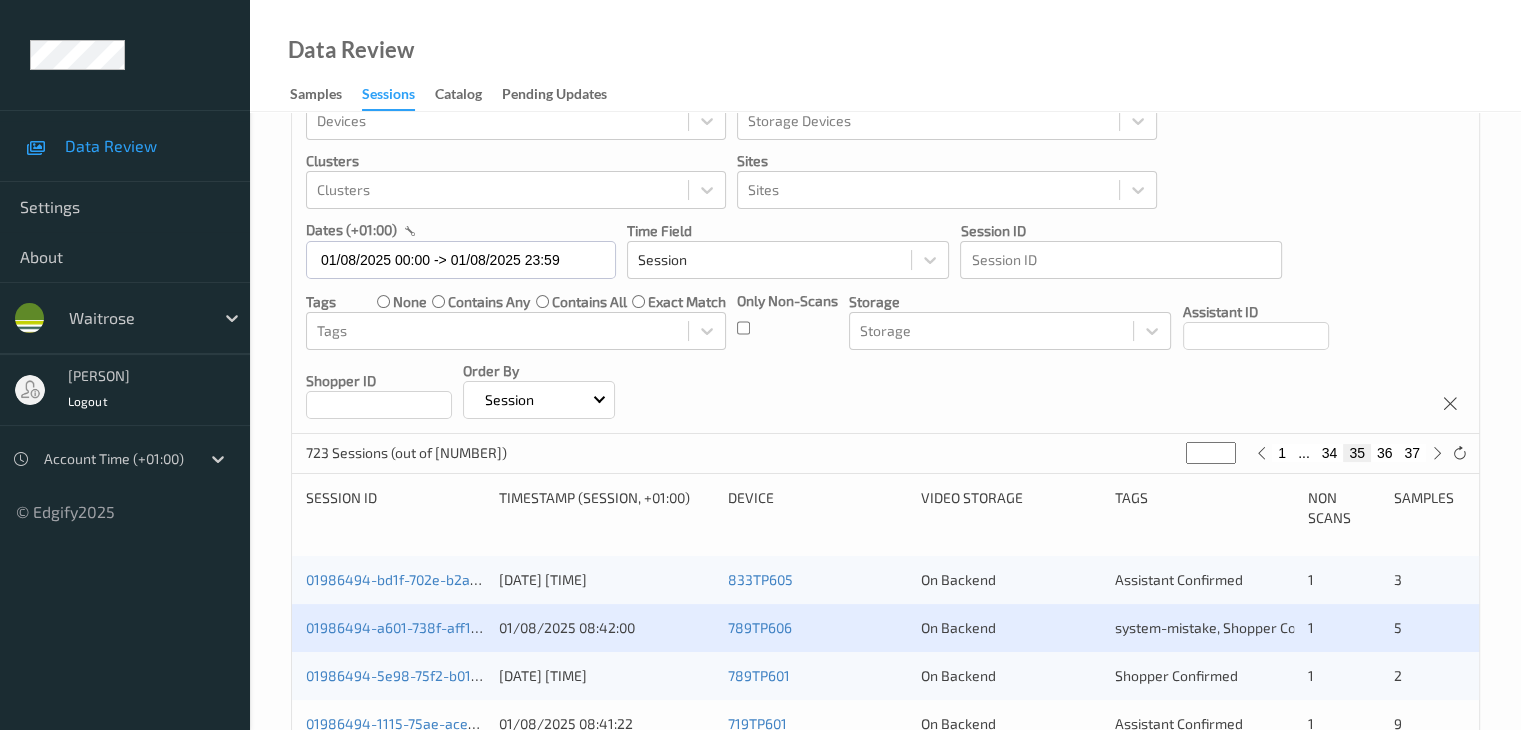 scroll, scrollTop: 200, scrollLeft: 0, axis: vertical 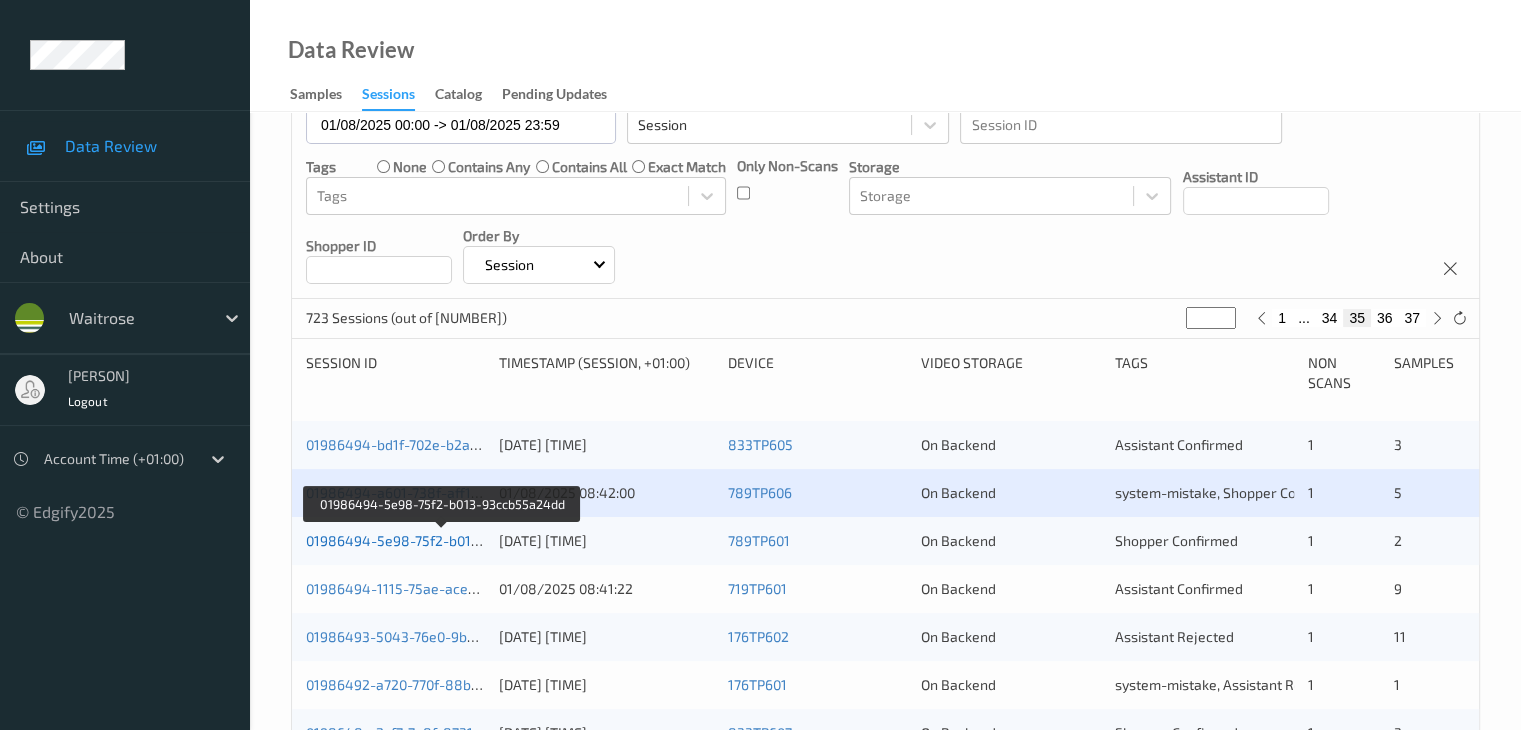 click on "01986494-5e98-75f2-b013-93ccb55a24dd" at bounding box center [443, 540] 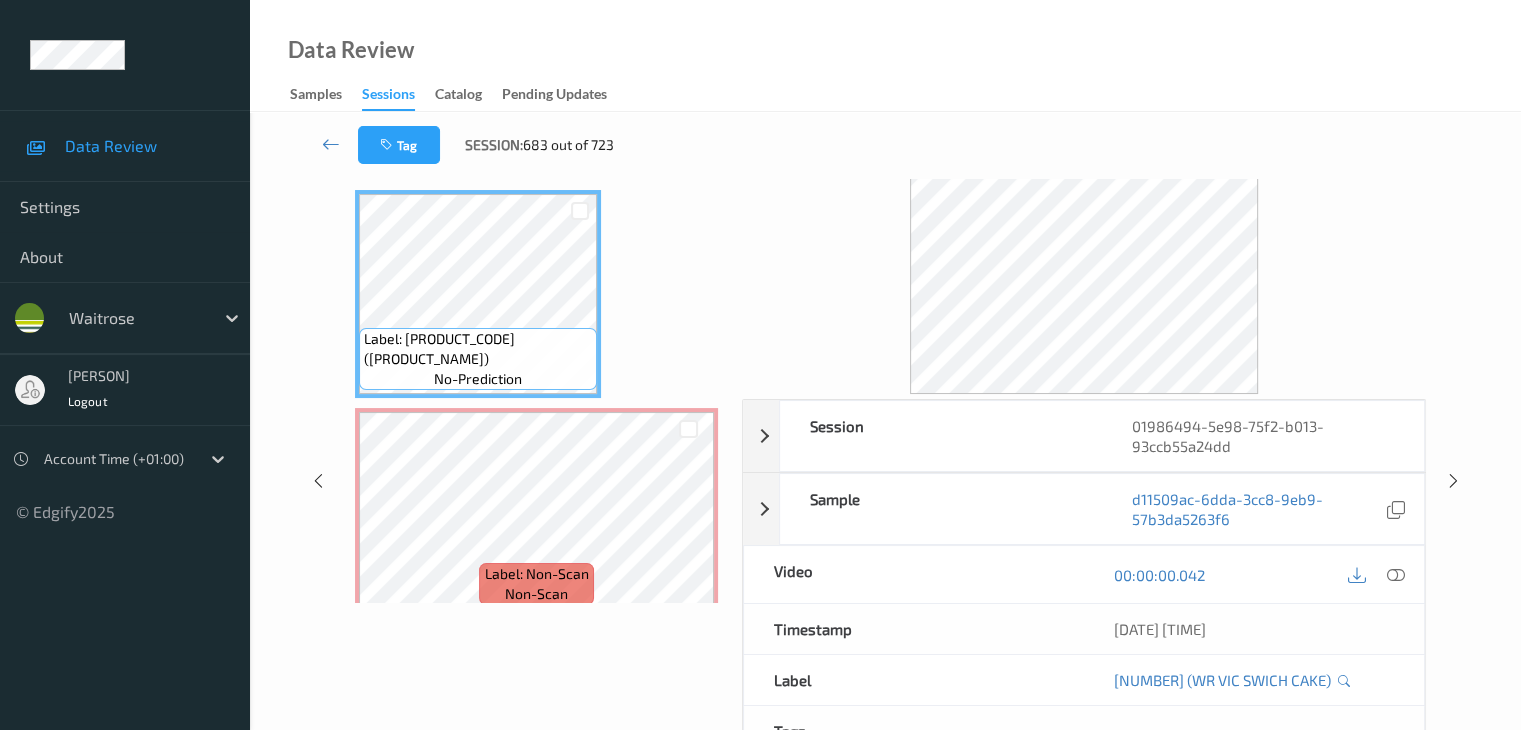 scroll, scrollTop: 0, scrollLeft: 0, axis: both 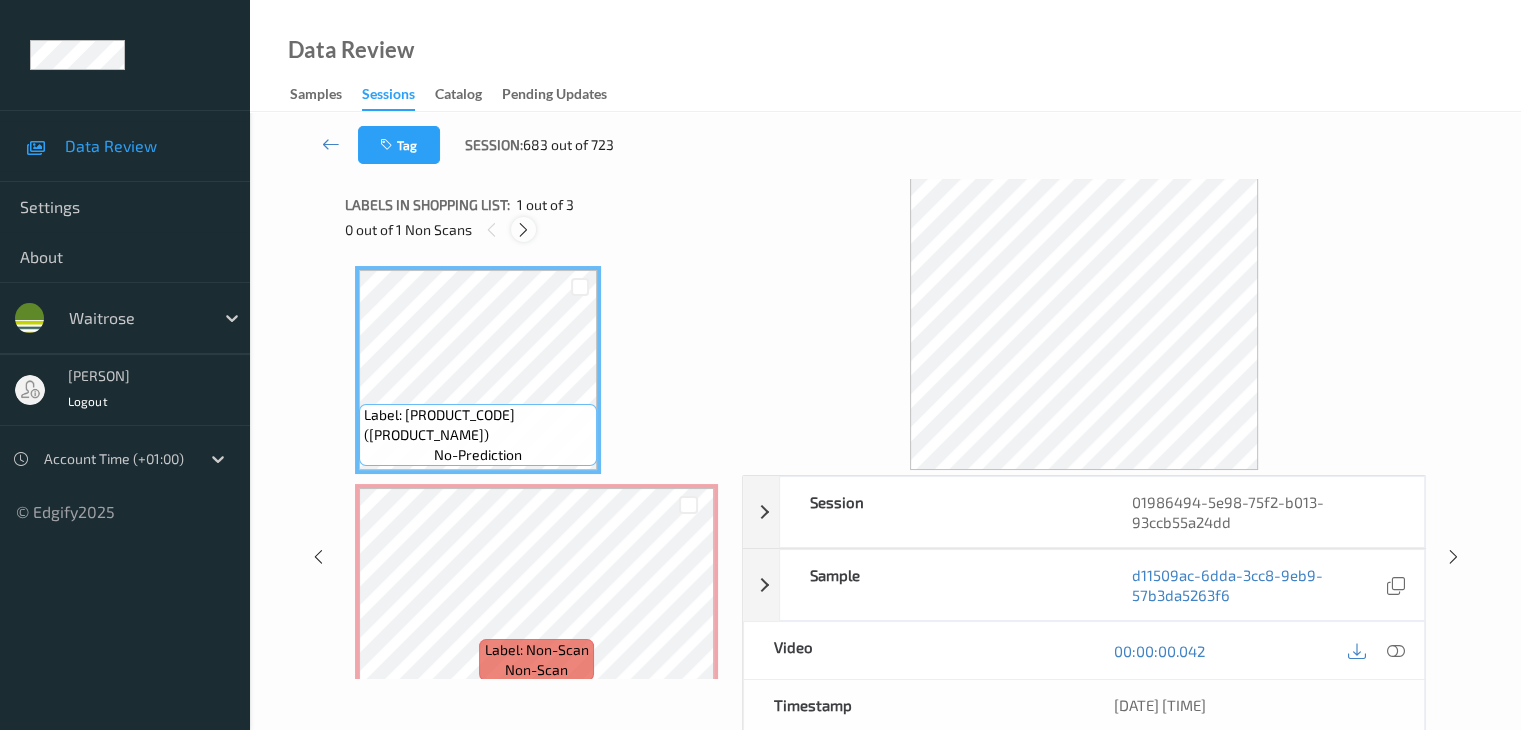 click at bounding box center [523, 230] 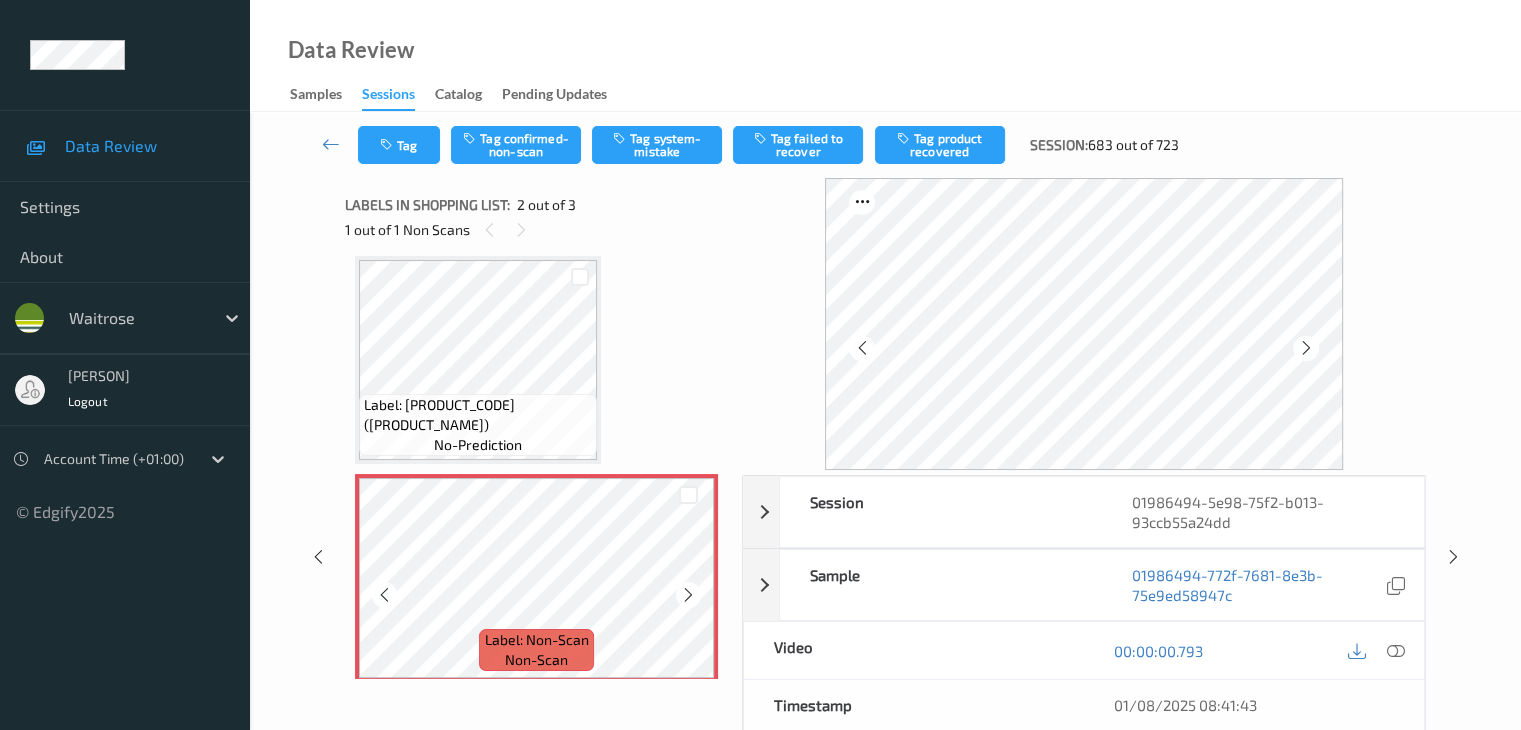 scroll, scrollTop: 110, scrollLeft: 0, axis: vertical 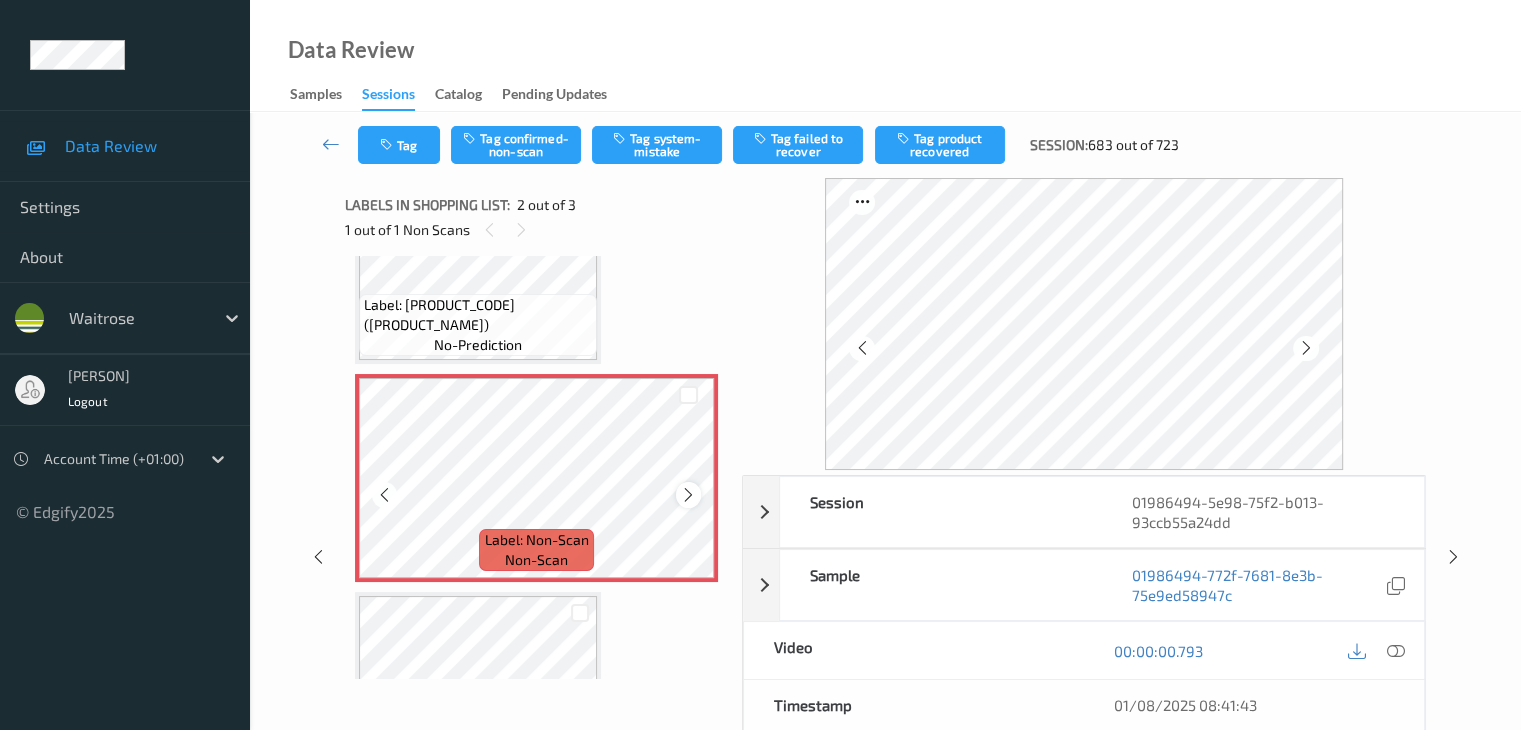 click at bounding box center [688, 495] 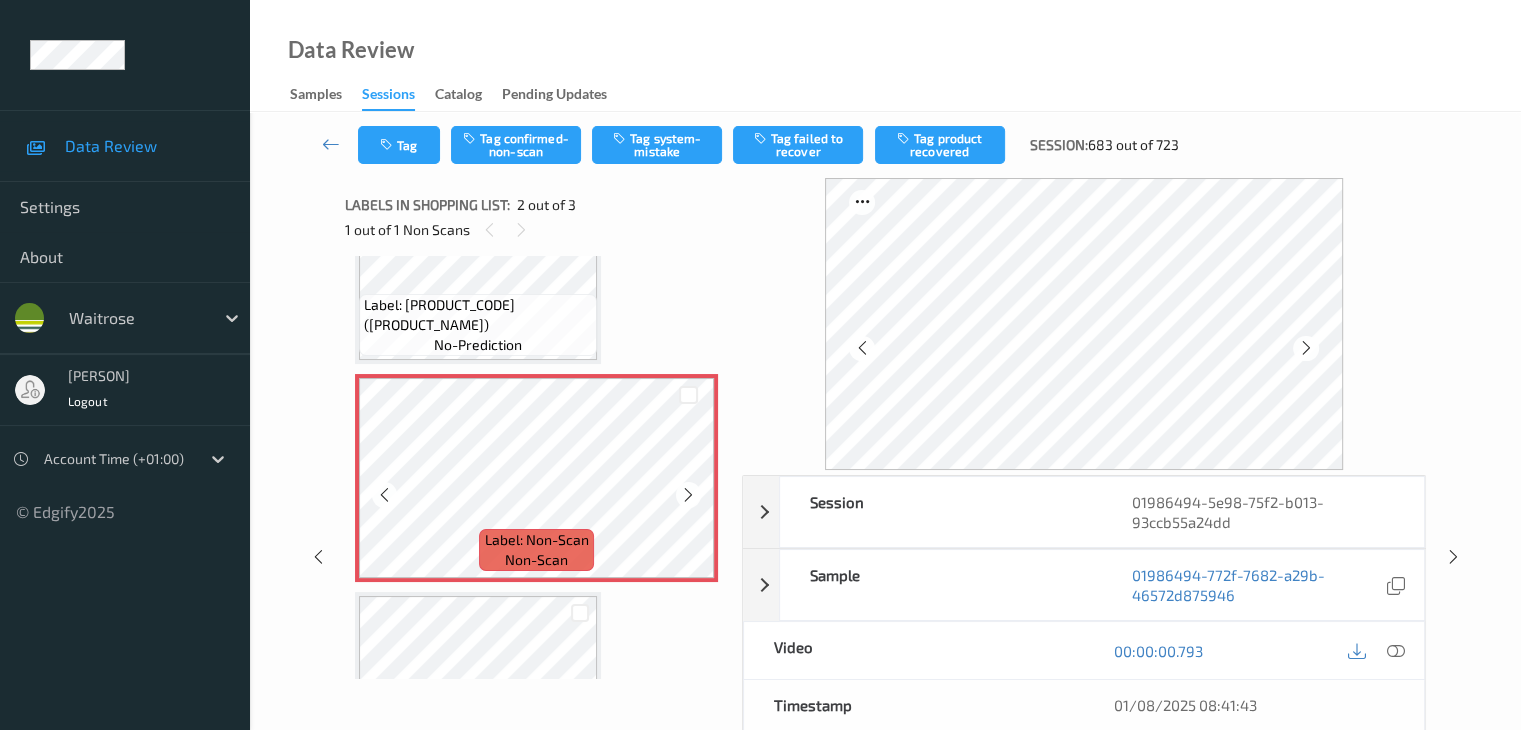 click at bounding box center (688, 495) 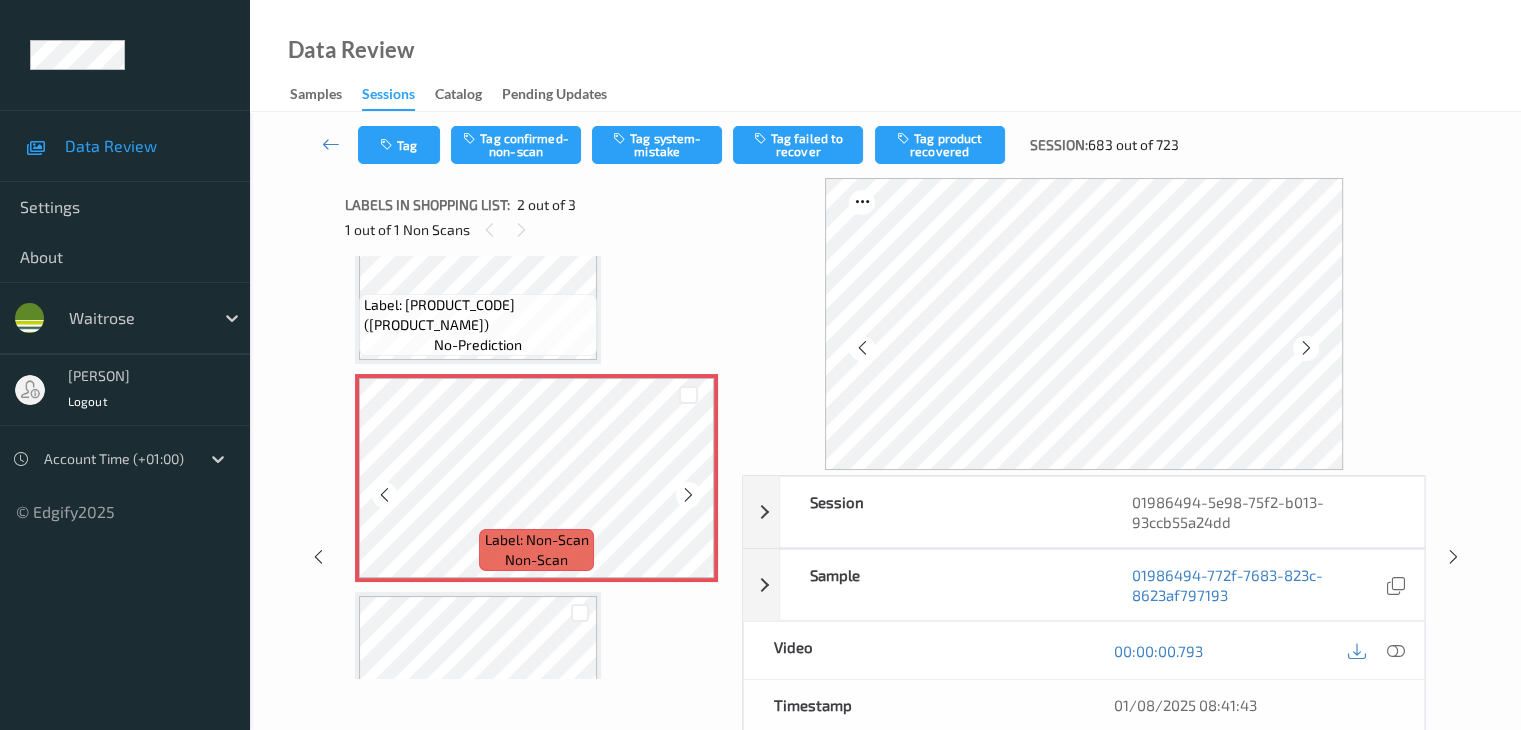 click at bounding box center (688, 495) 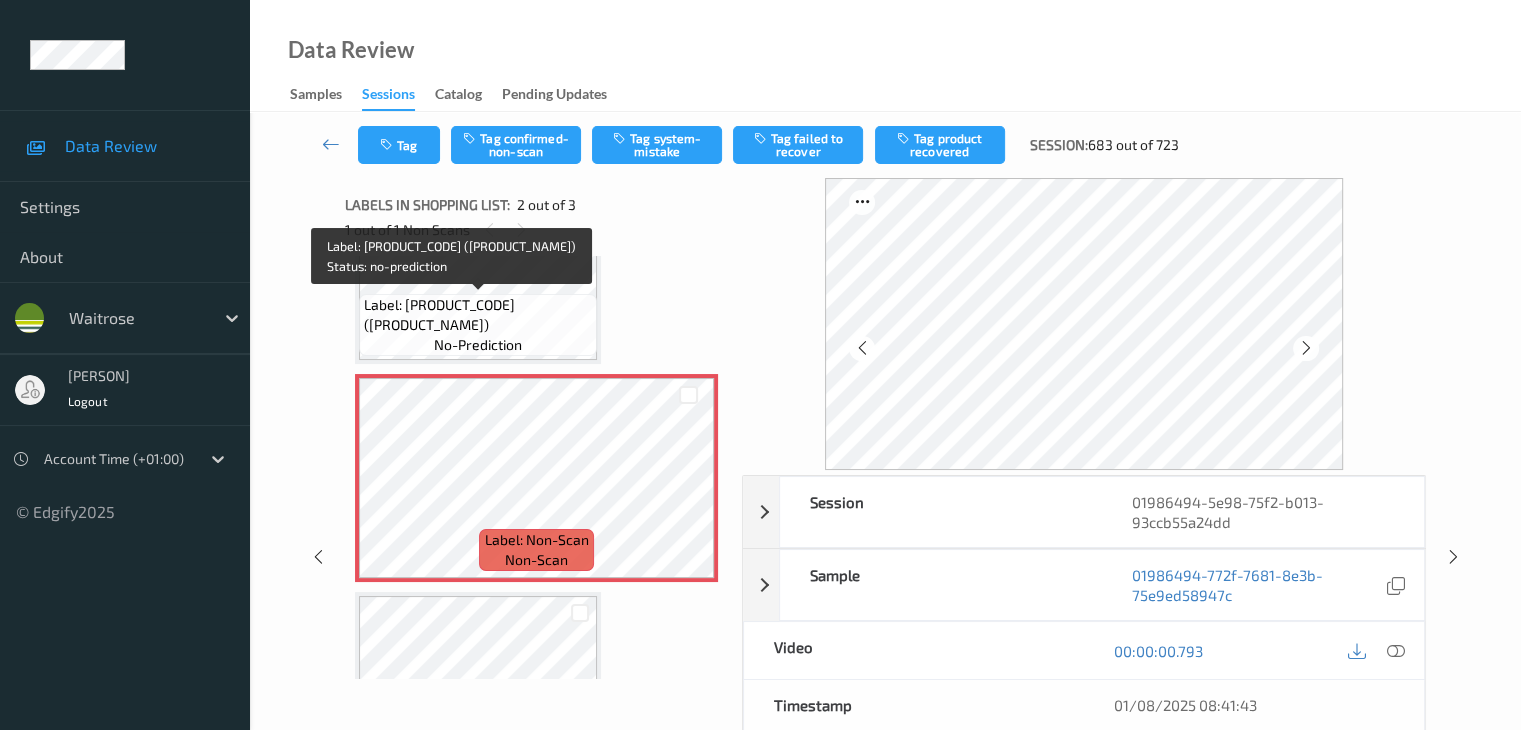 click on "Label: 10506321005987400279 (WR VIC SWICH CAKE) no-prediction" at bounding box center (478, 325) 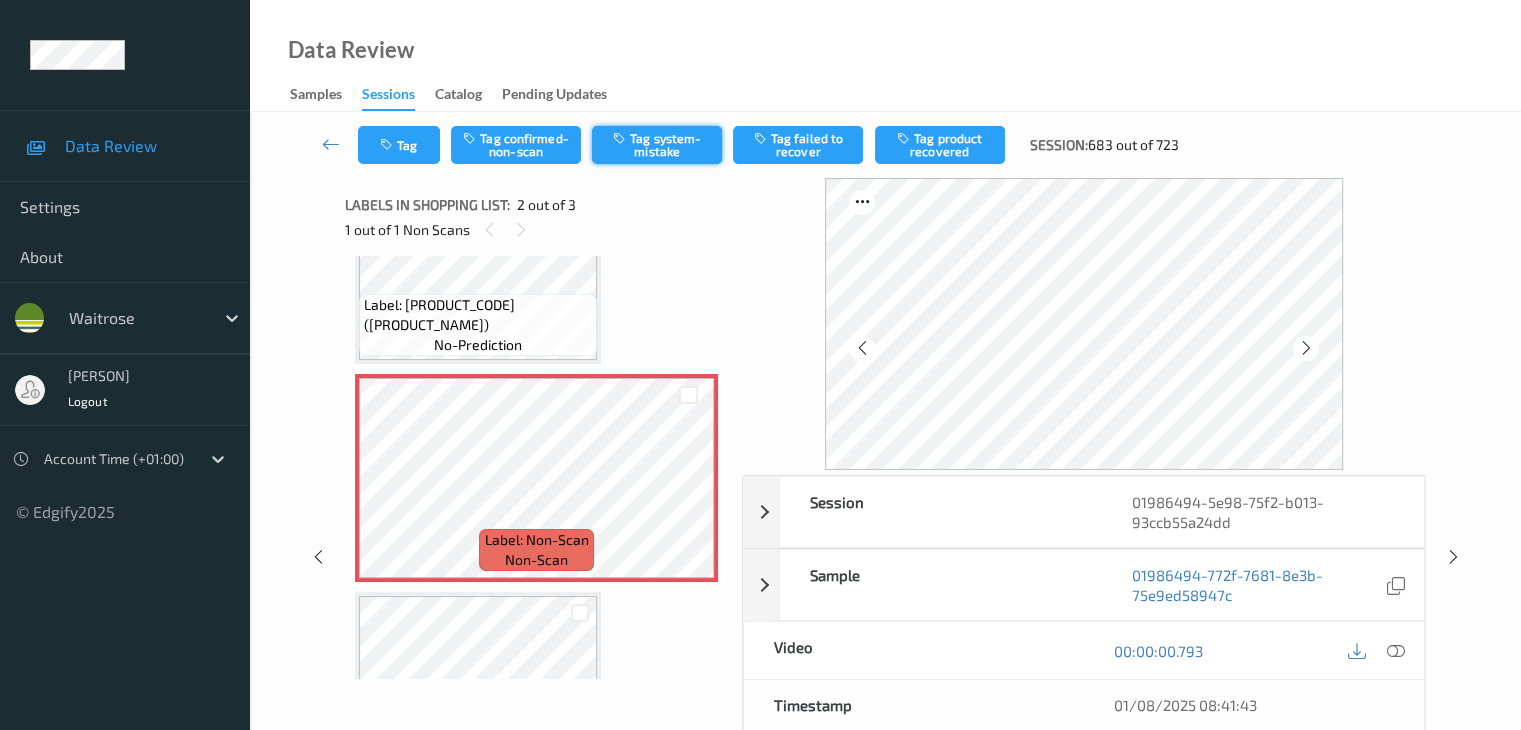 click on "Tag   system-mistake" at bounding box center [657, 145] 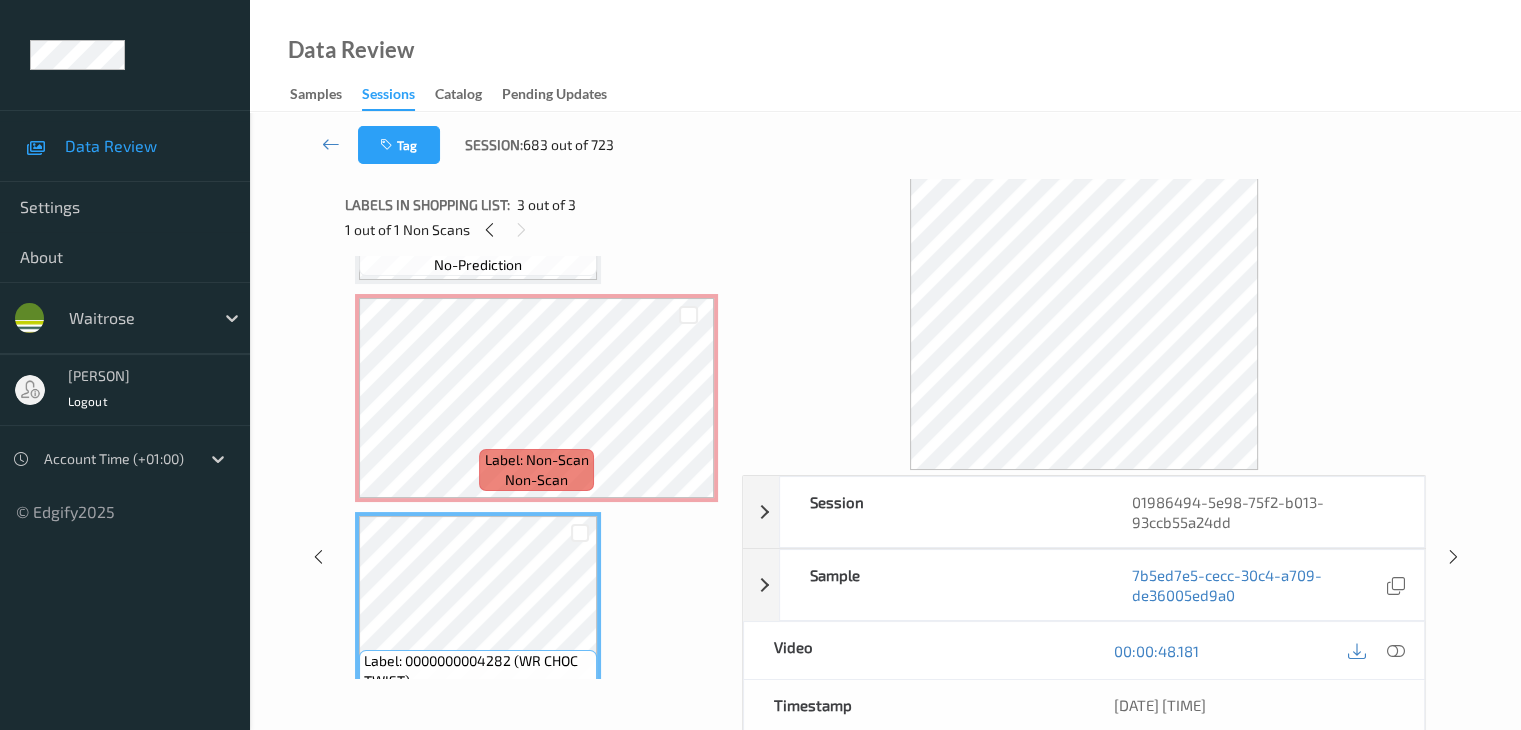 scroll, scrollTop: 141, scrollLeft: 0, axis: vertical 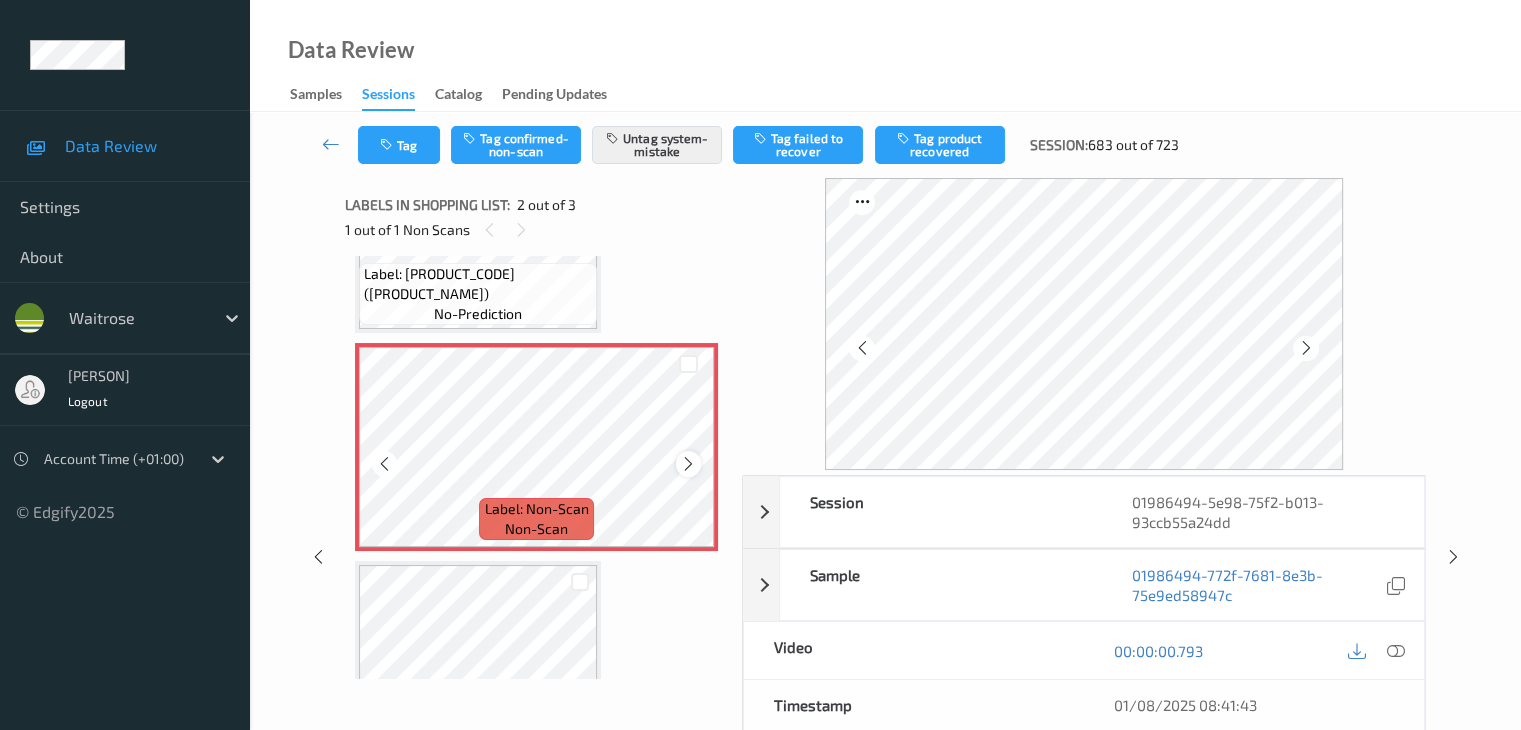 click at bounding box center [688, 464] 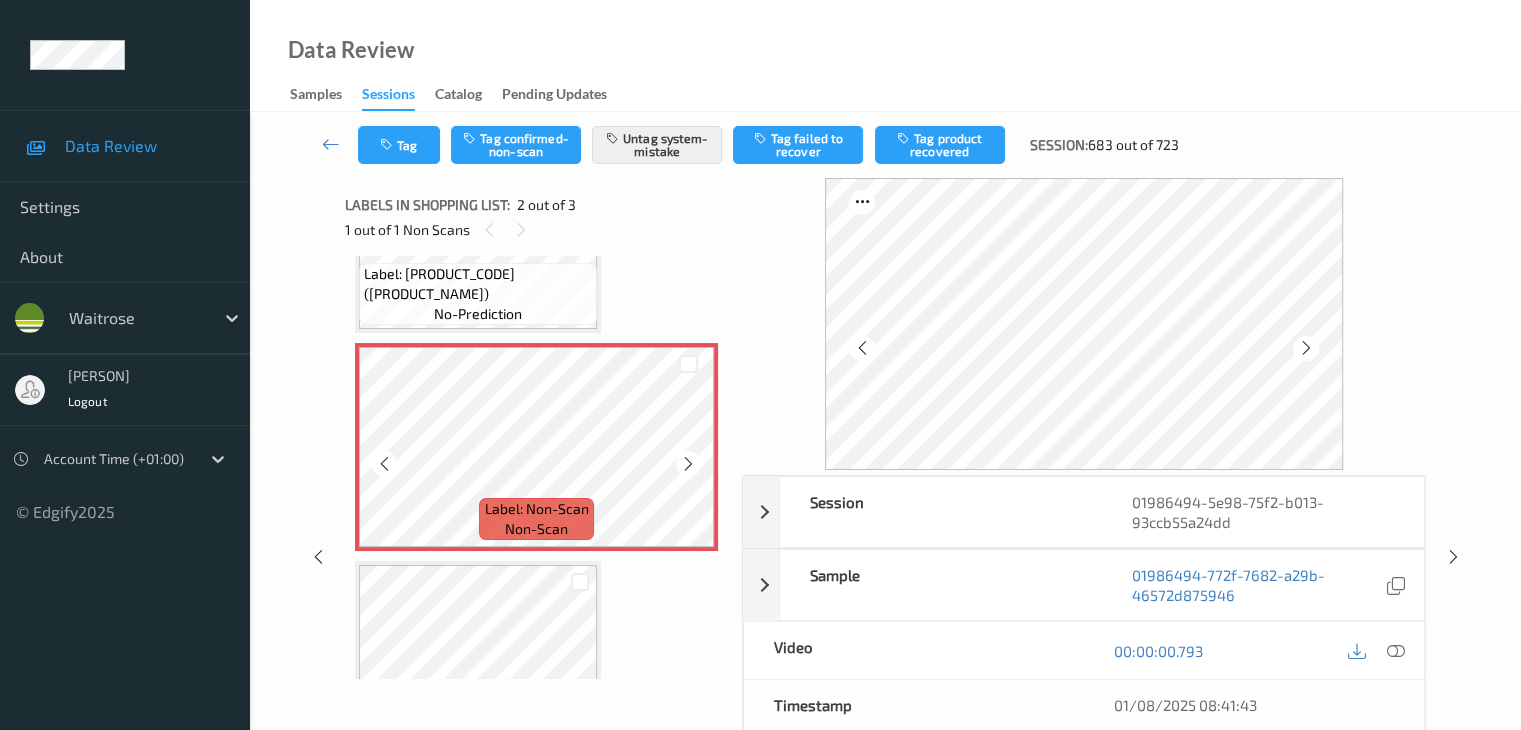 click at bounding box center (688, 464) 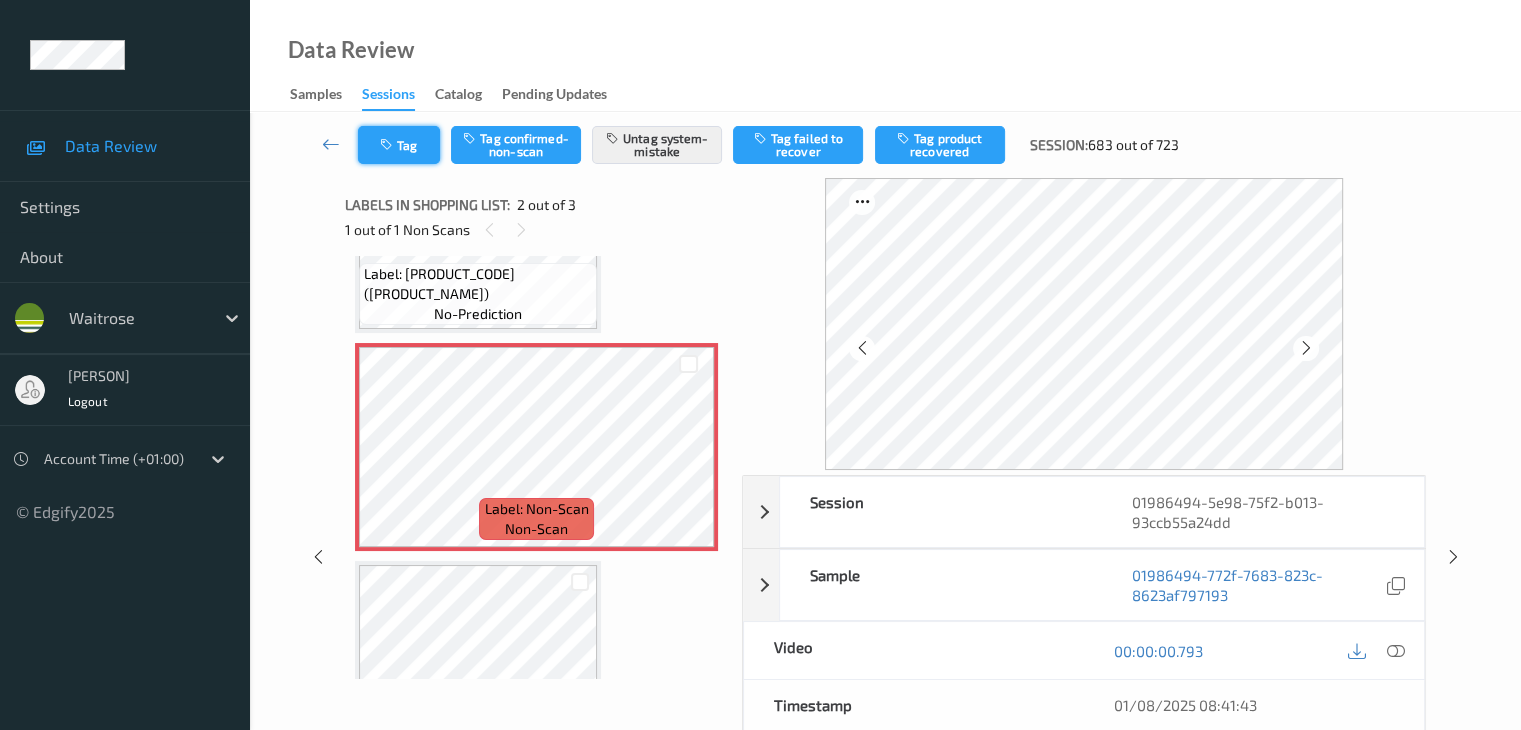click on "Tag" at bounding box center [399, 145] 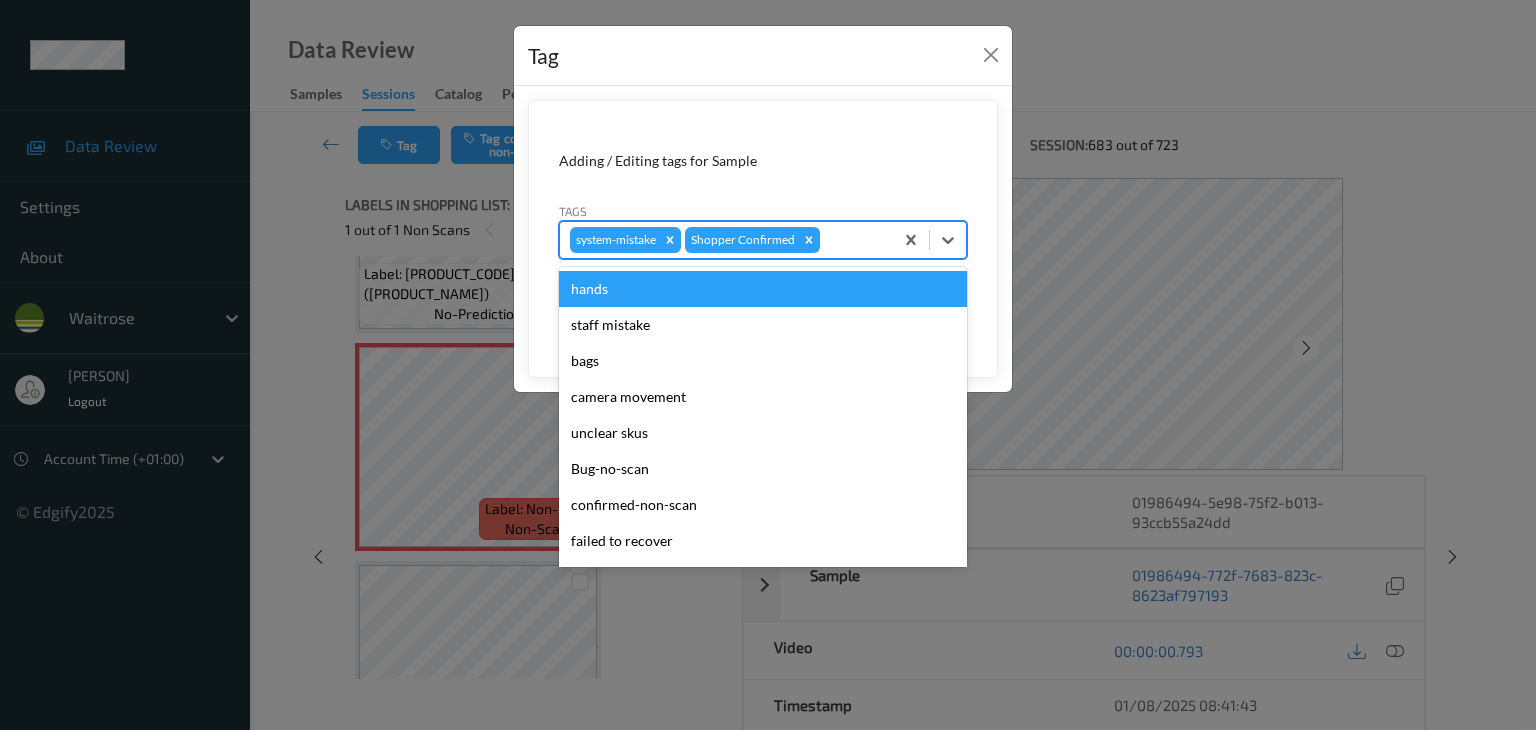 drag, startPoint x: 838, startPoint y: 231, endPoint x: 872, endPoint y: 262, distance: 46.010868 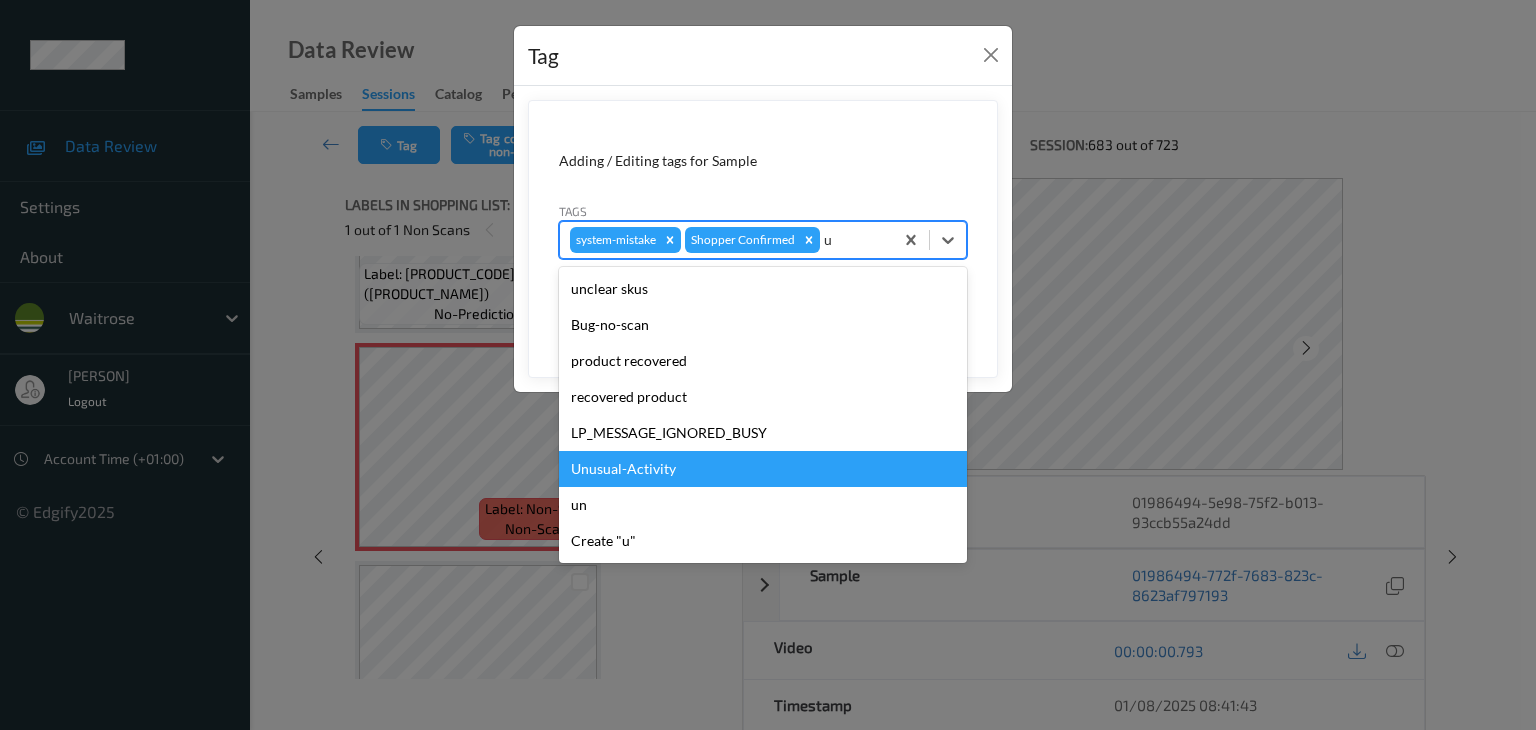 click on "Unusual-Activity" at bounding box center [763, 469] 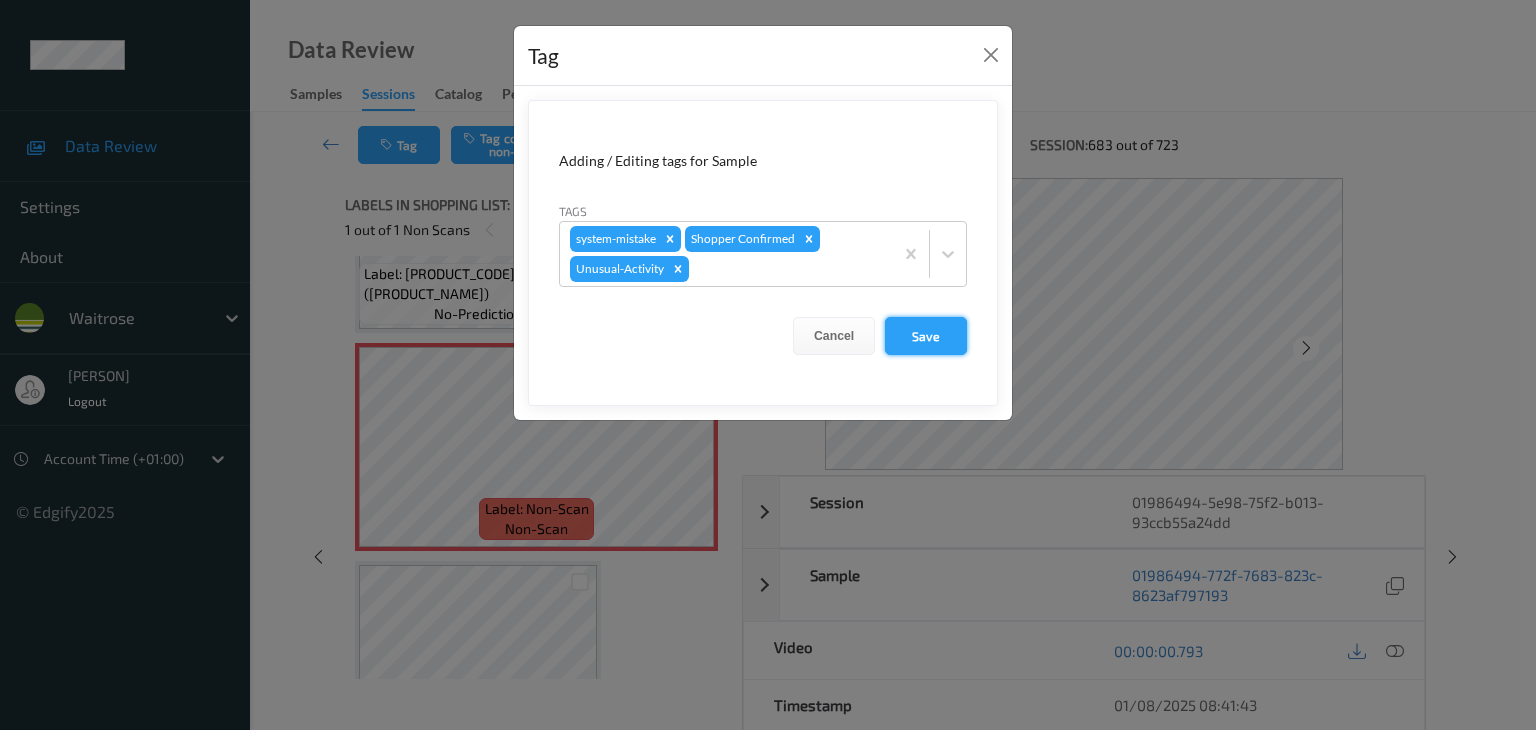 click on "Save" at bounding box center [926, 336] 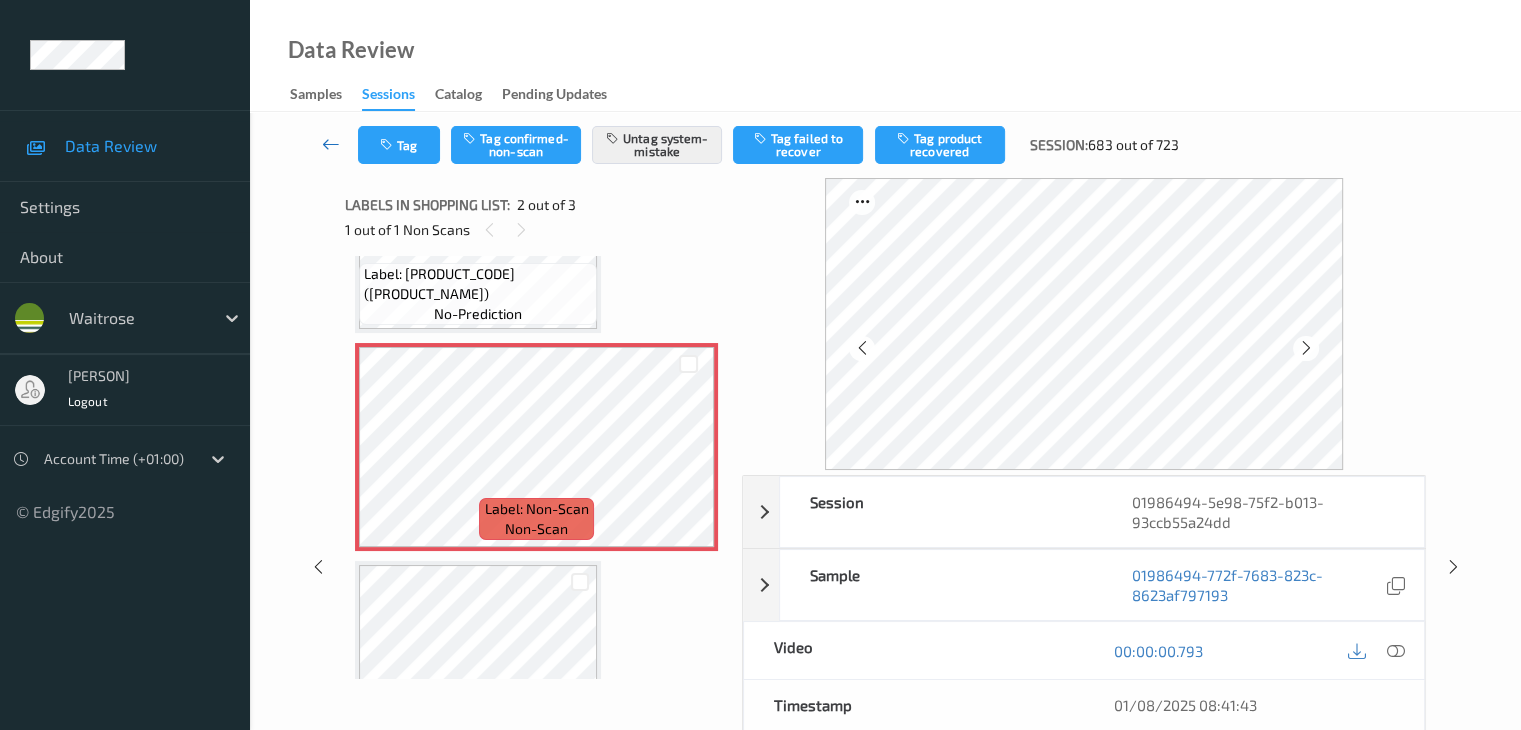 click at bounding box center [331, 144] 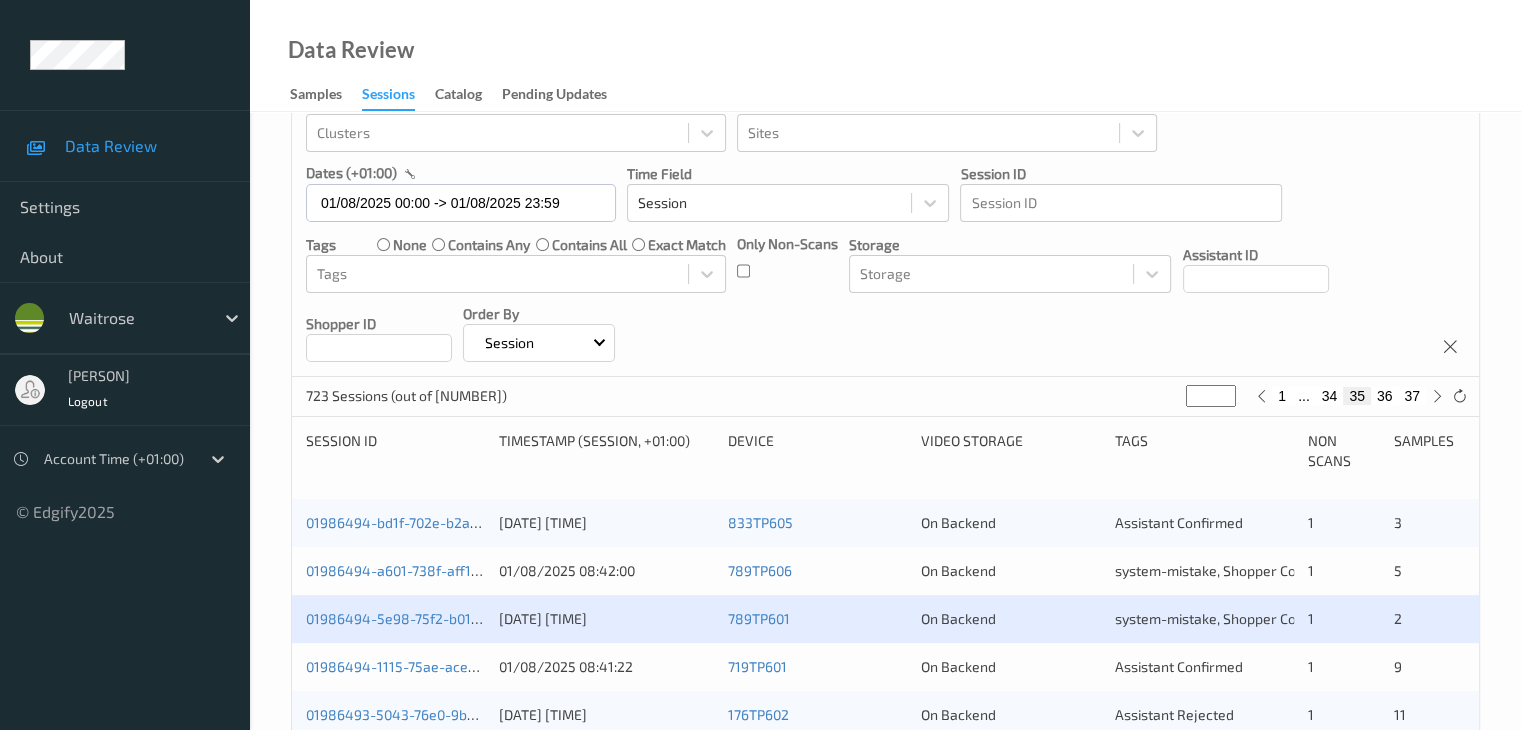 scroll, scrollTop: 300, scrollLeft: 0, axis: vertical 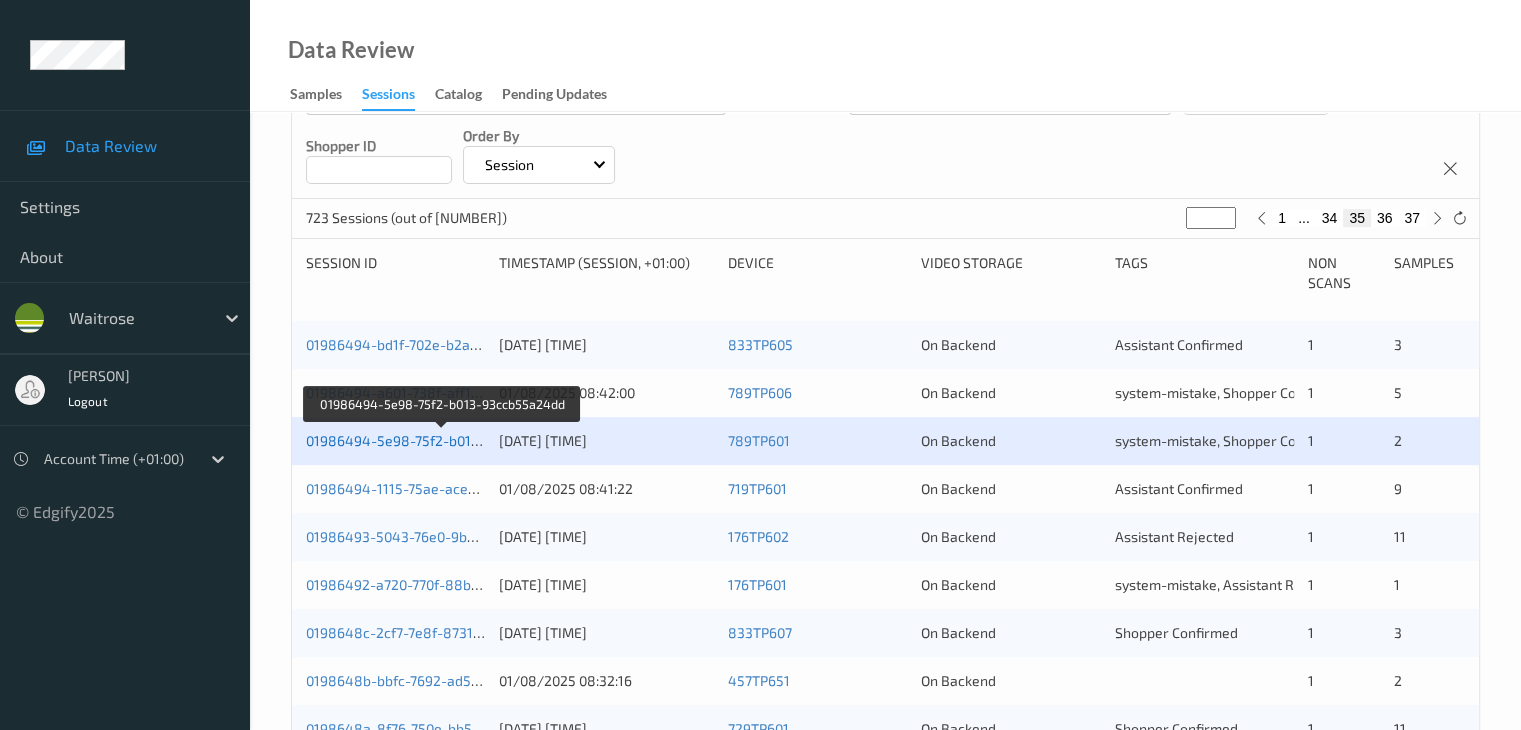 click on "01986494-5e98-75f2-b013-93ccb55a24dd" at bounding box center [443, 440] 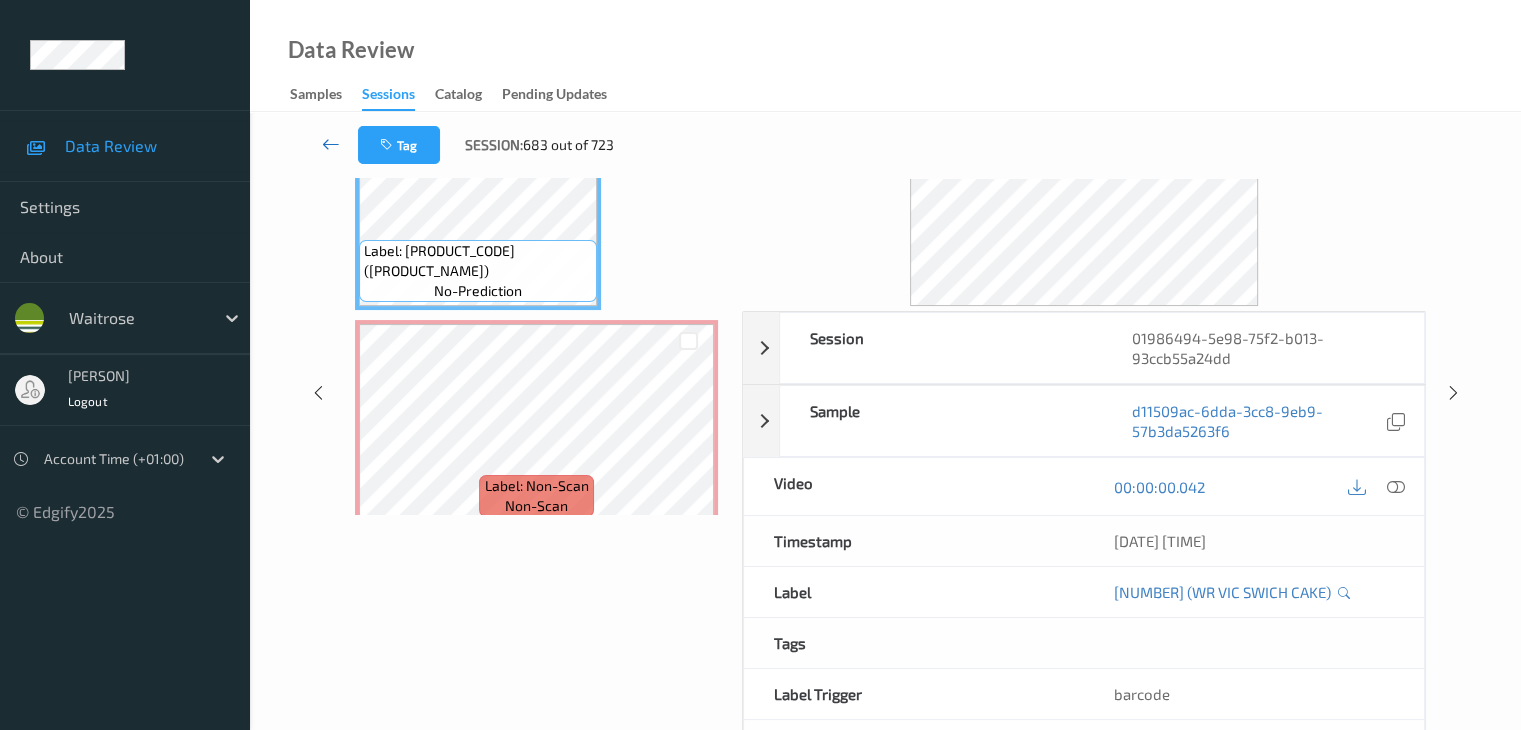 click at bounding box center [331, 144] 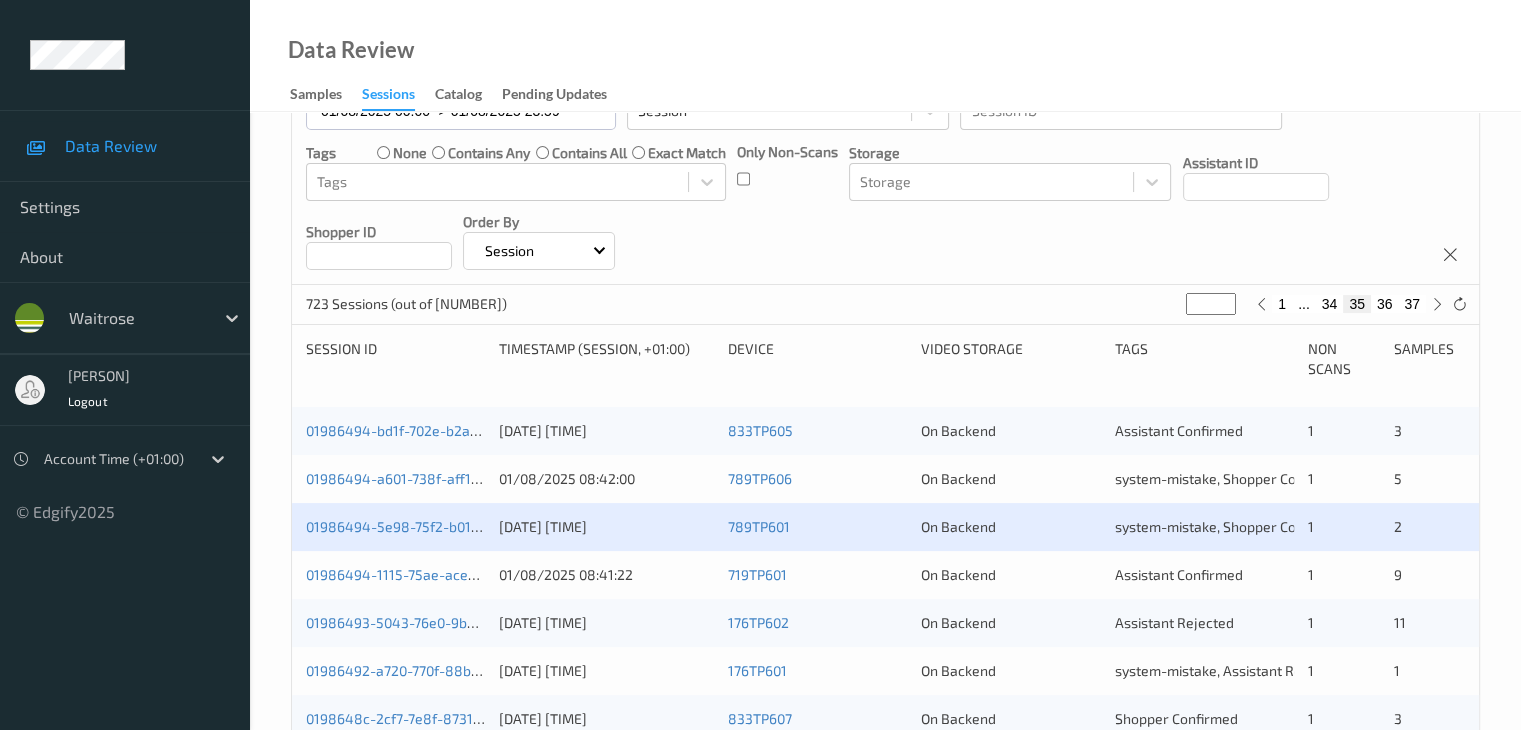scroll, scrollTop: 300, scrollLeft: 0, axis: vertical 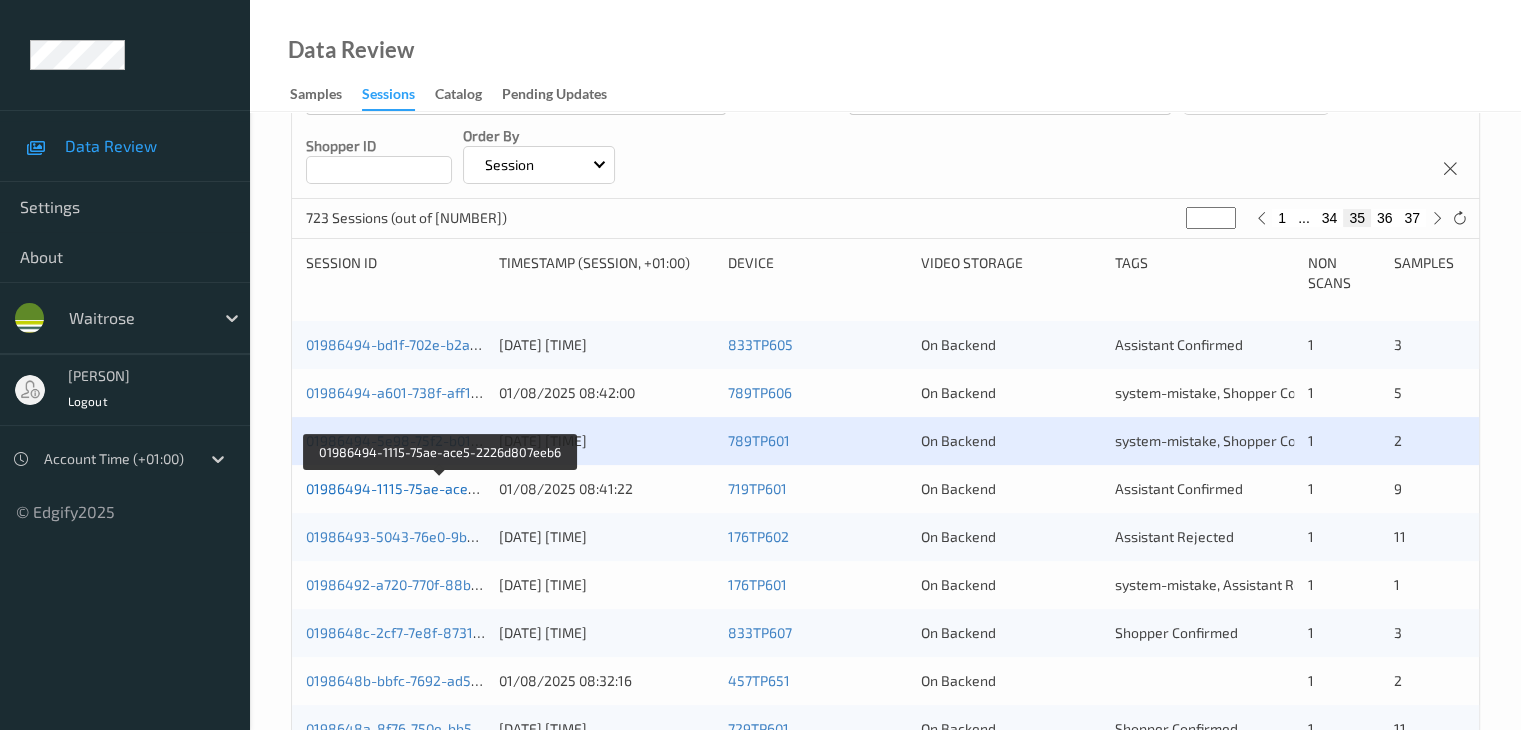 click on "01986494-1115-75ae-ace5-2226d807eeb6" at bounding box center (442, 488) 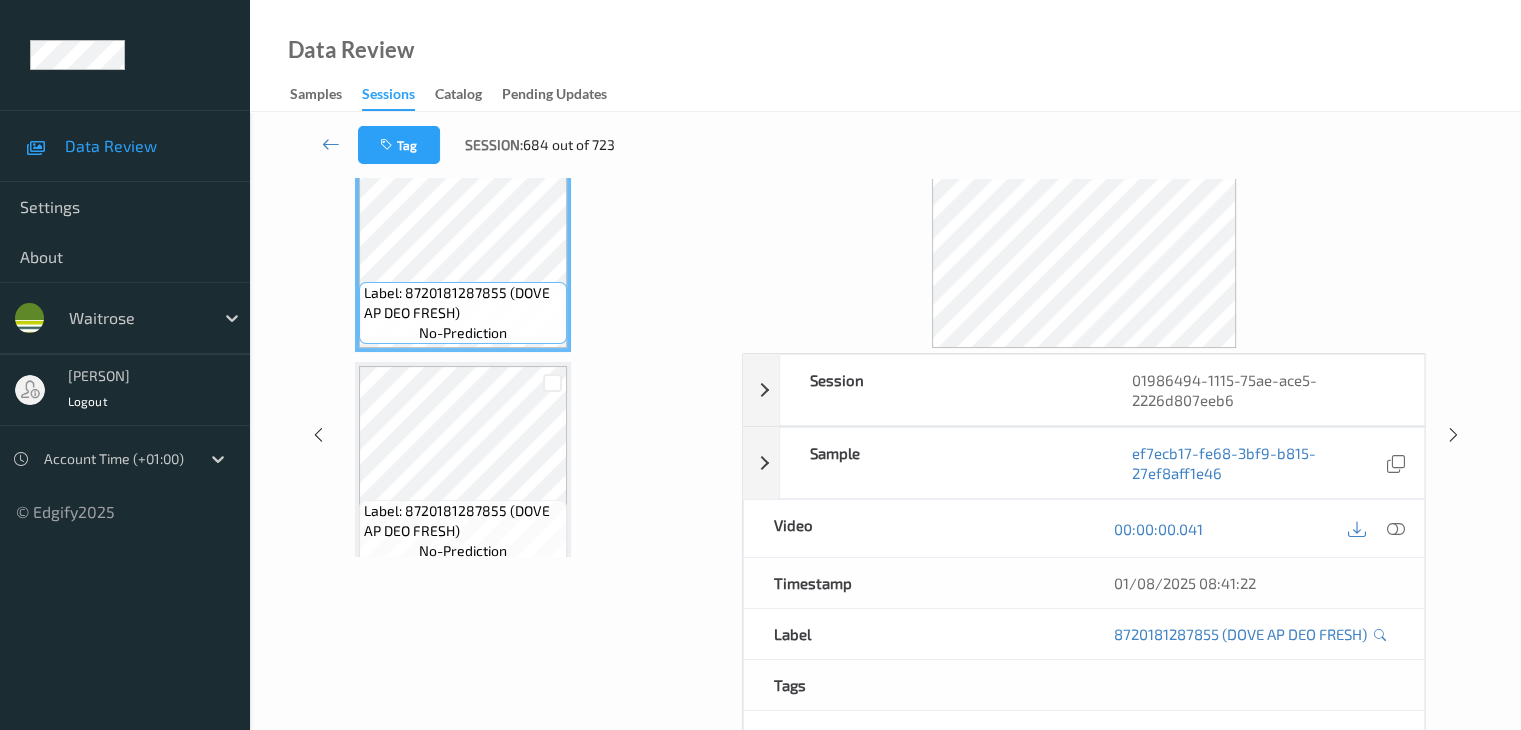 scroll, scrollTop: 0, scrollLeft: 0, axis: both 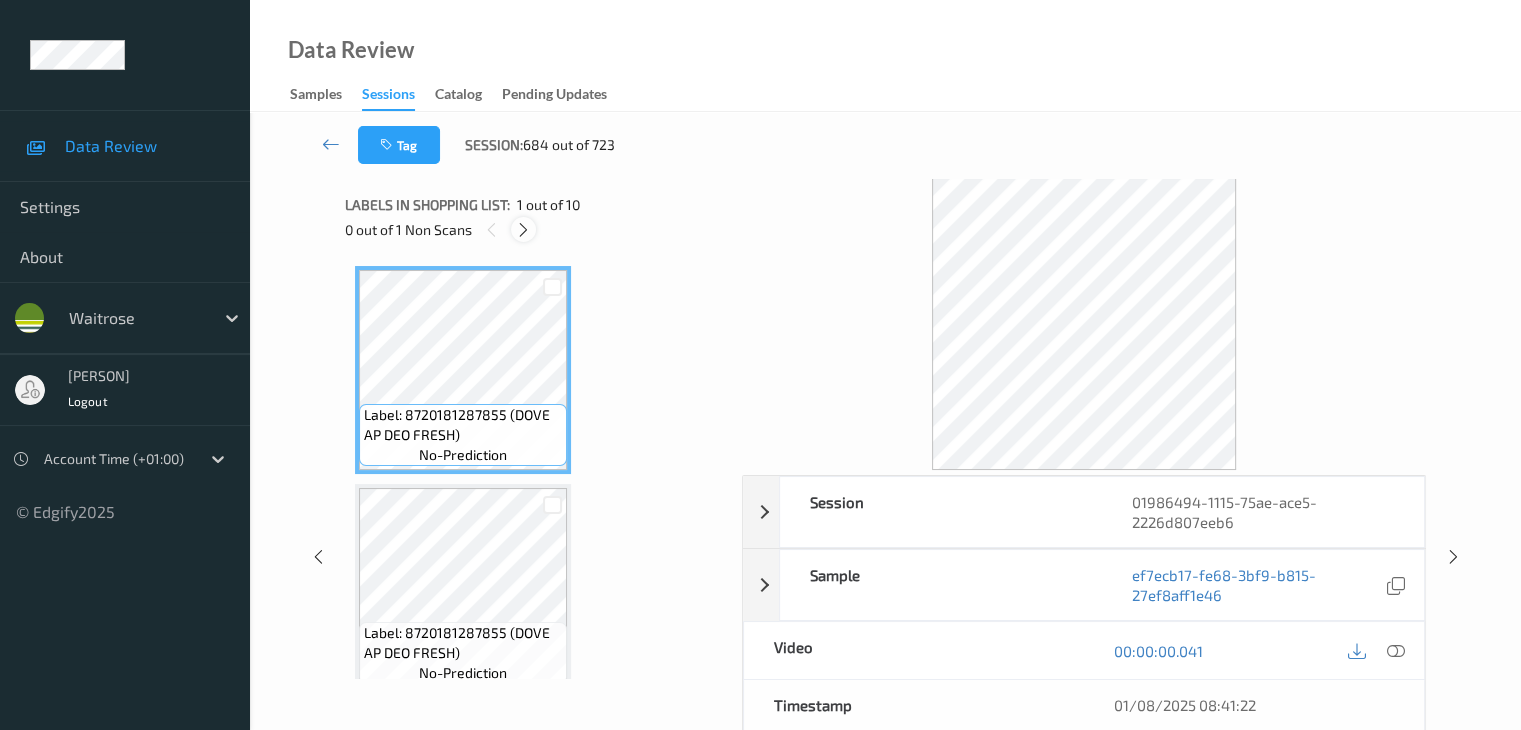 click at bounding box center [523, 230] 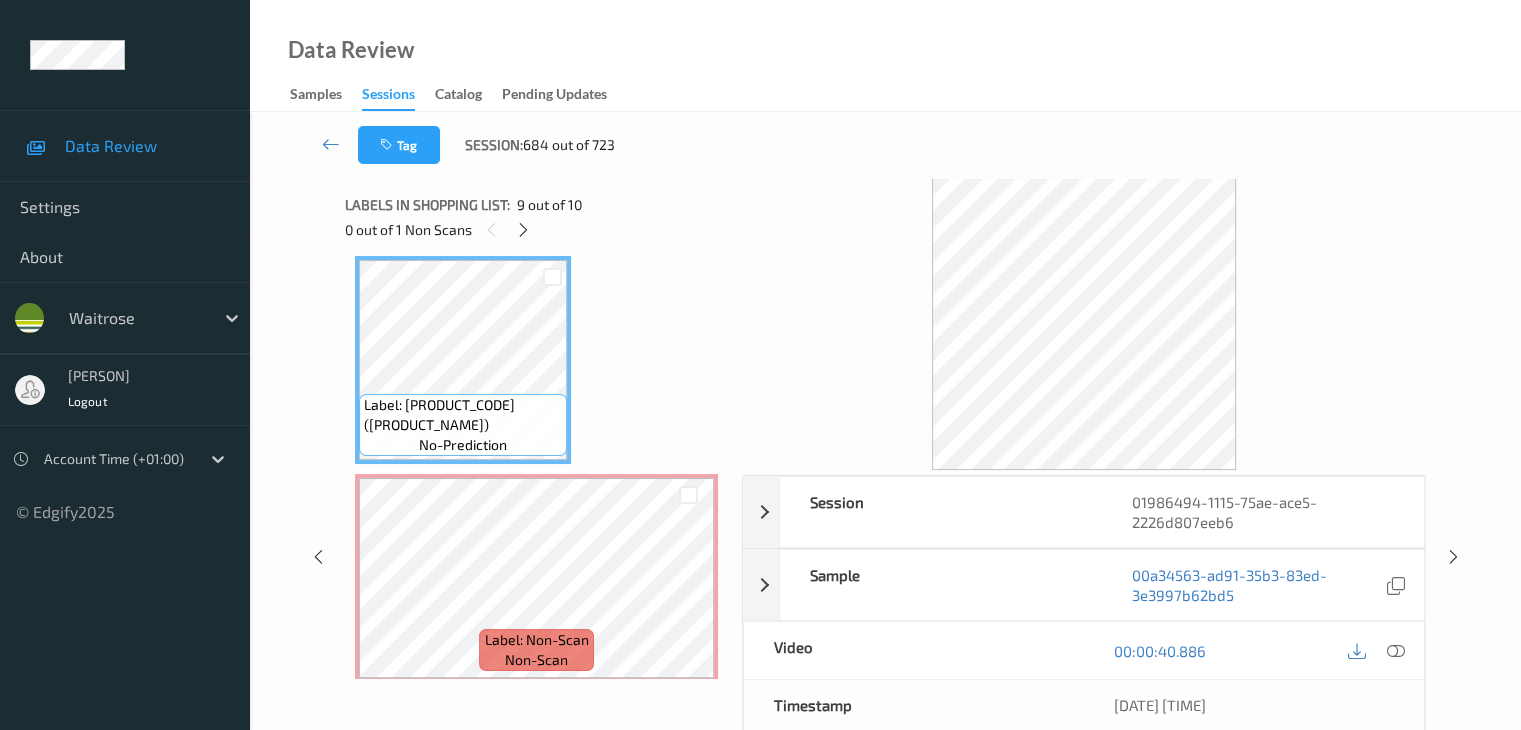 scroll, scrollTop: 1767, scrollLeft: 0, axis: vertical 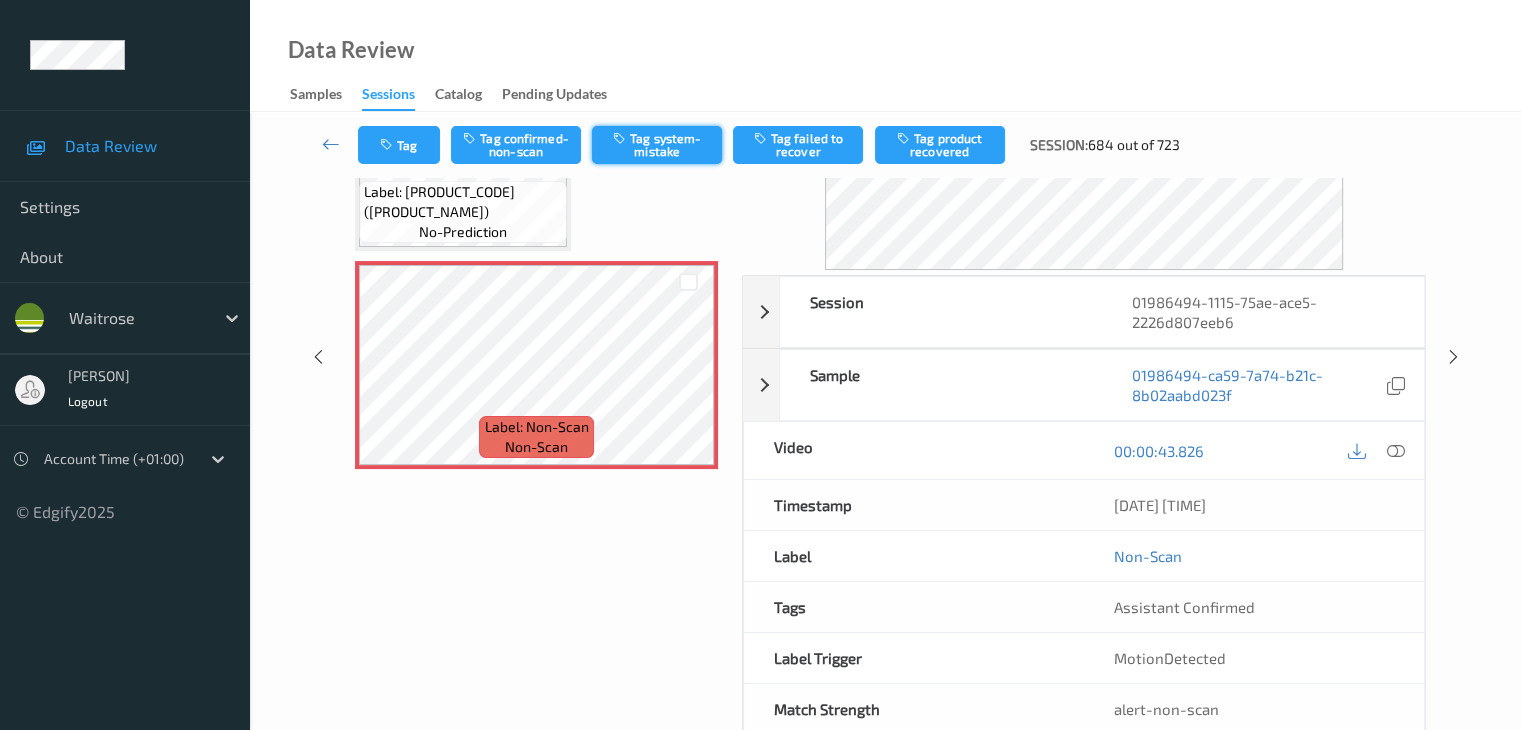 click on "Tag   system-mistake" at bounding box center (657, 145) 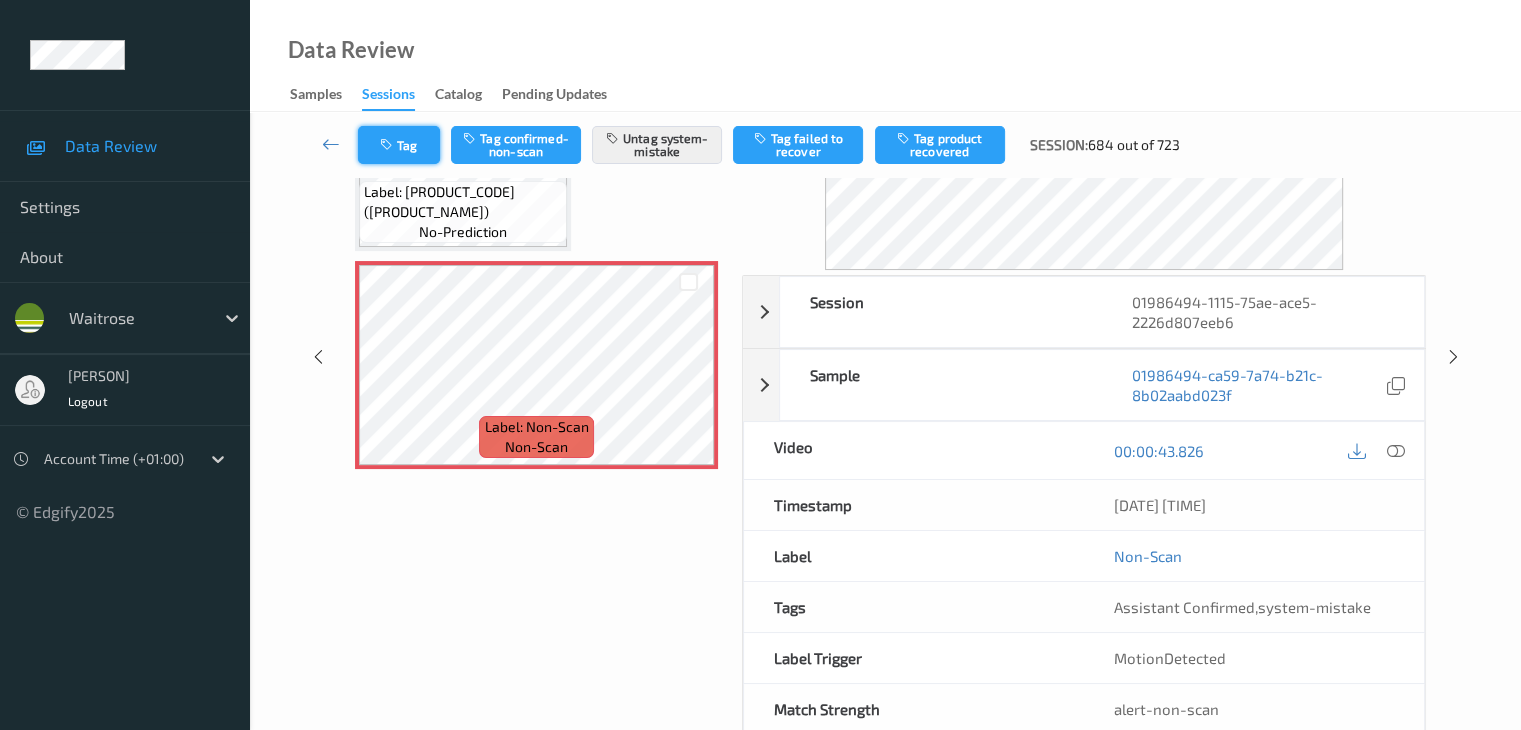 click on "Tag" at bounding box center [399, 145] 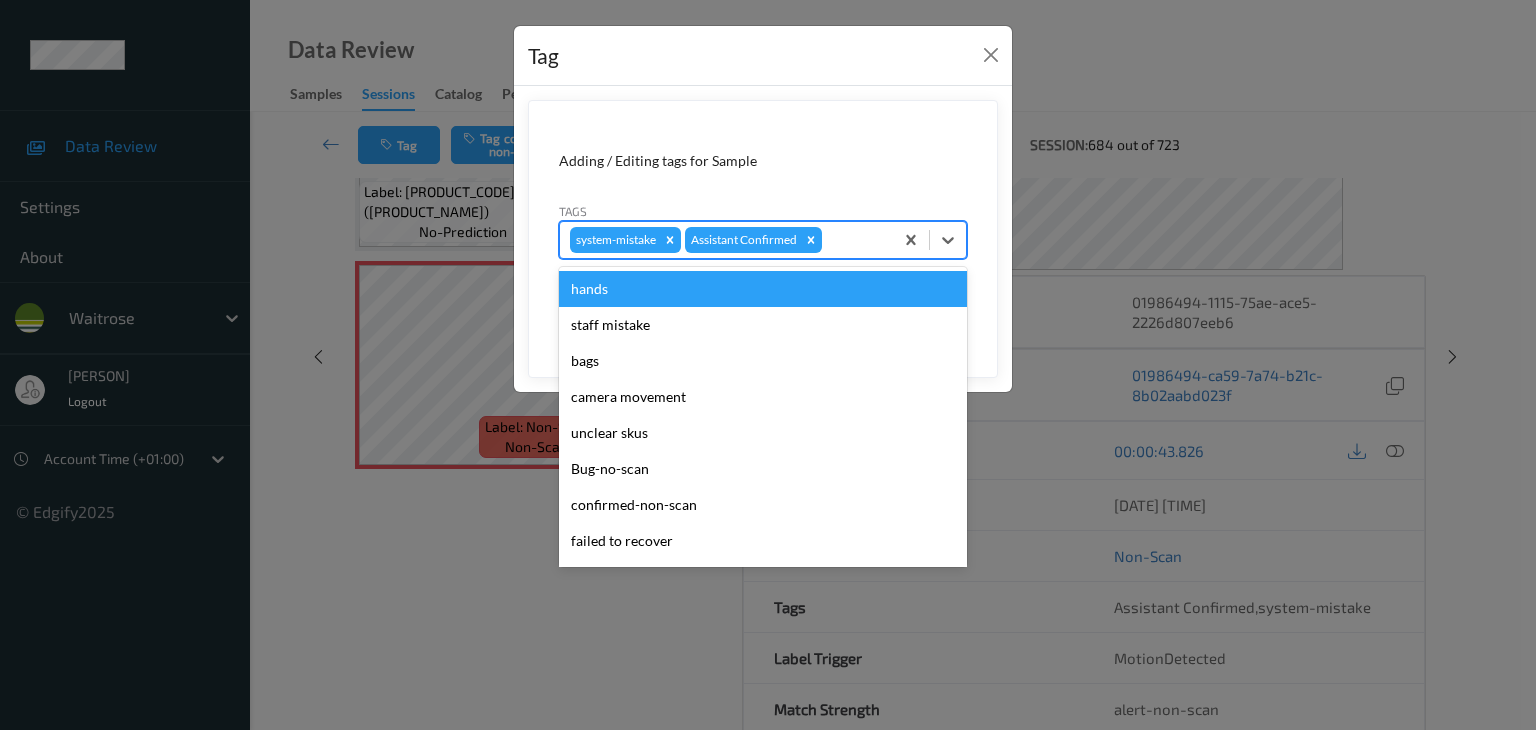 click at bounding box center [854, 240] 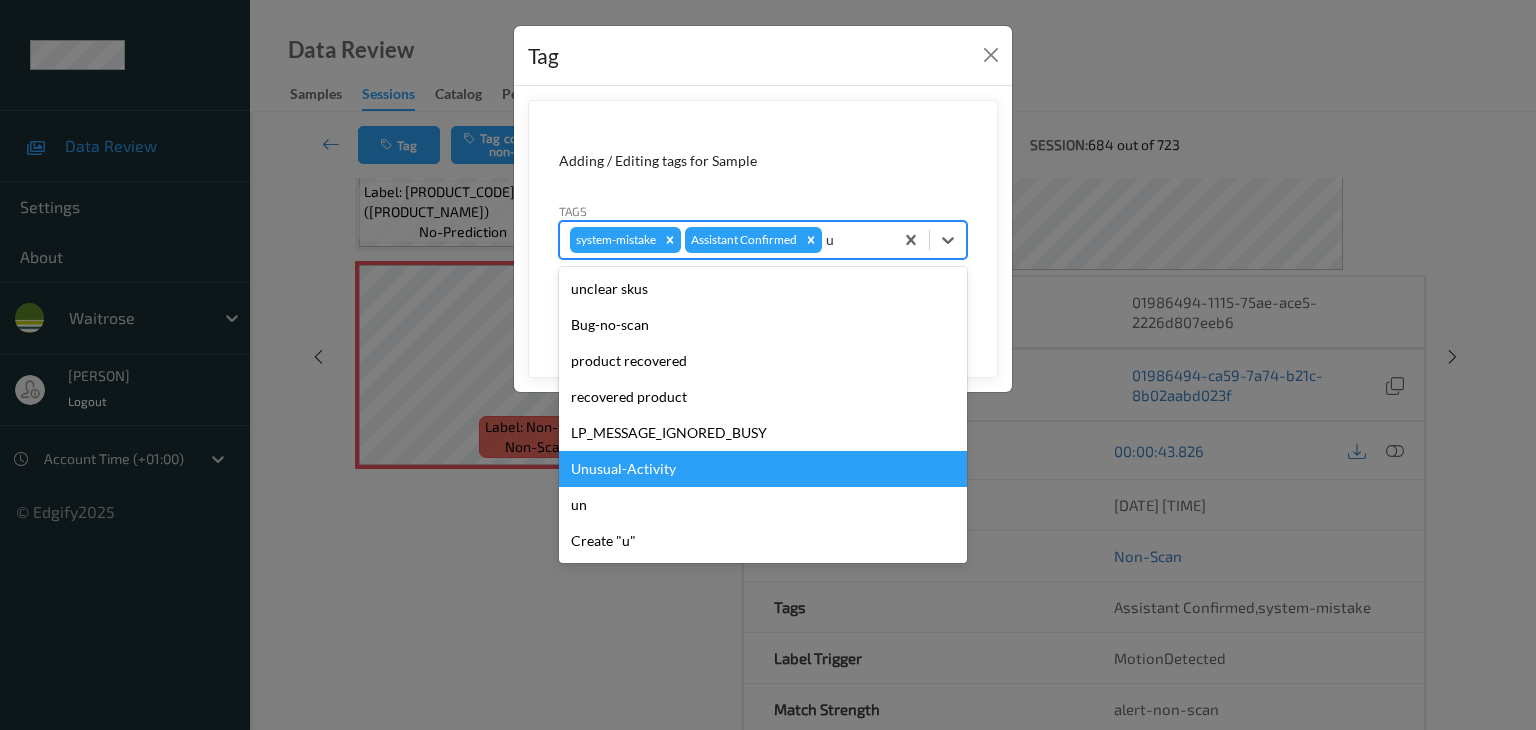 click on "Unusual-Activity" at bounding box center [763, 469] 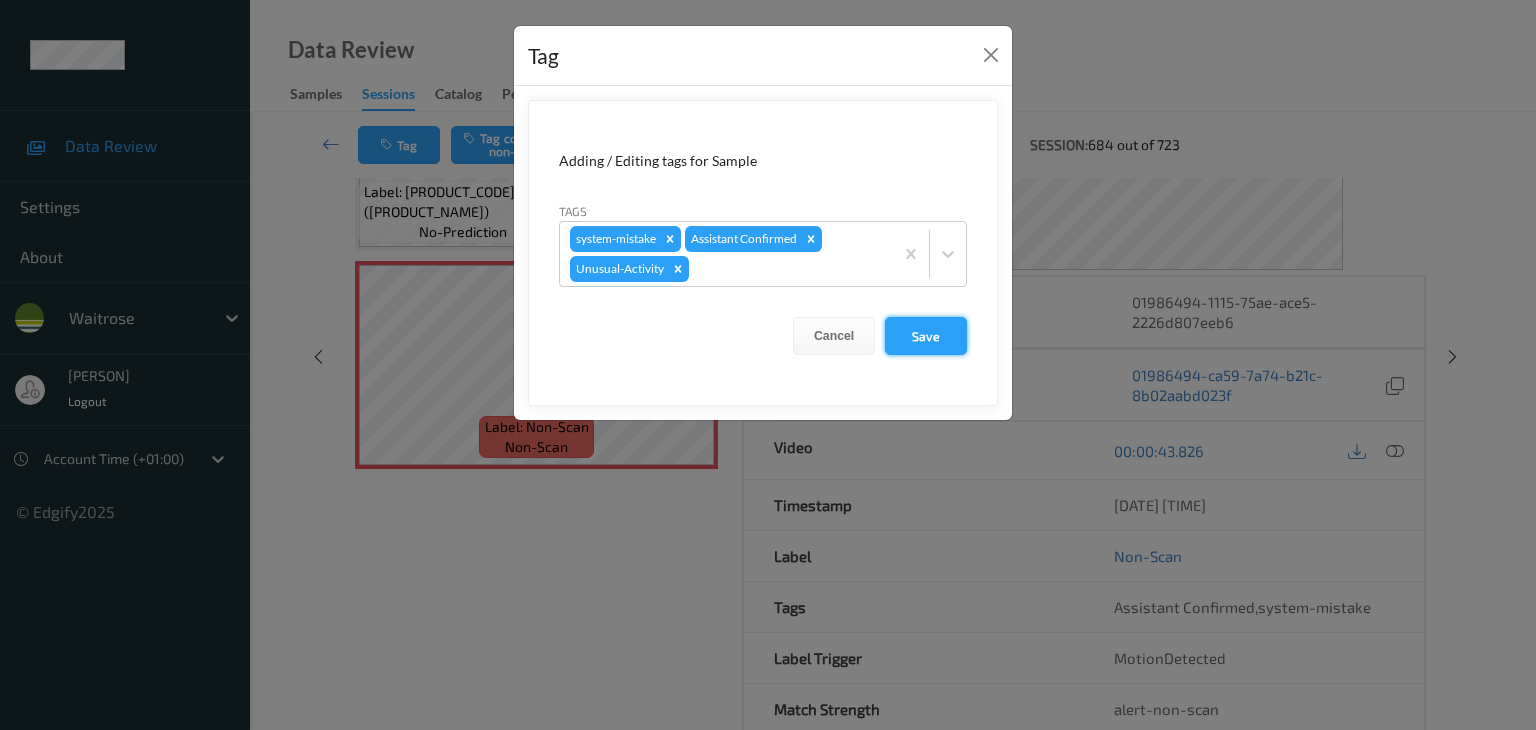 click on "Save" at bounding box center (926, 336) 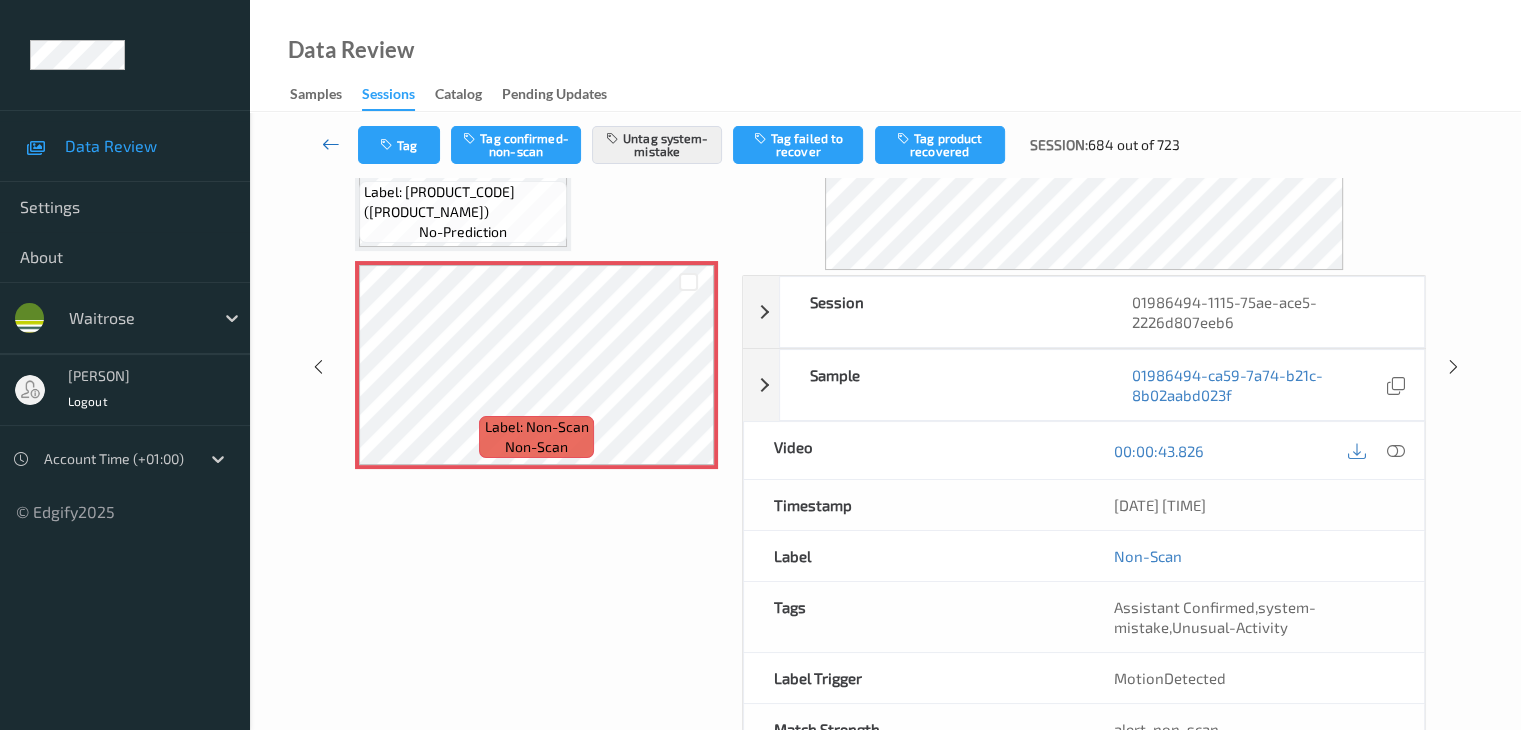 click at bounding box center (331, 144) 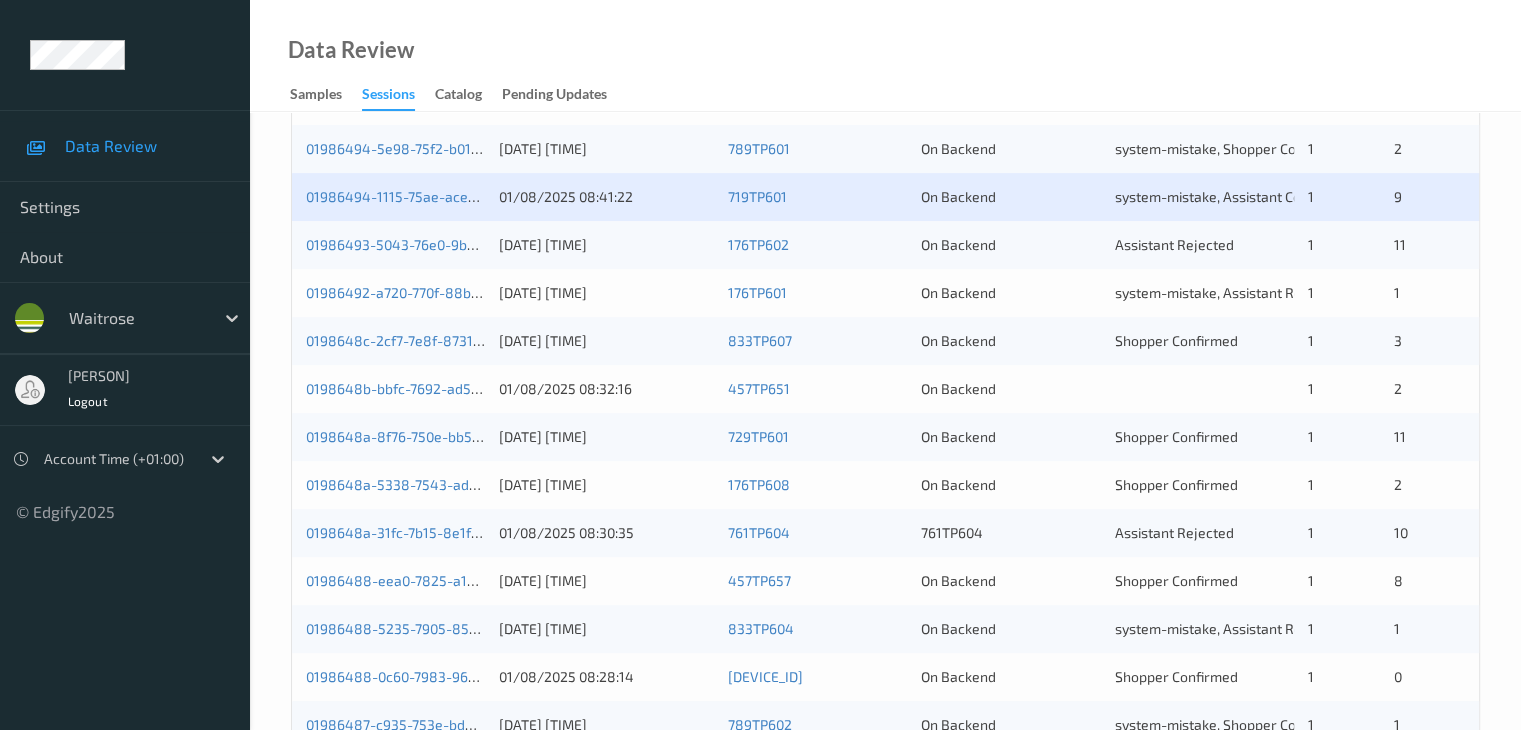 scroll, scrollTop: 558, scrollLeft: 0, axis: vertical 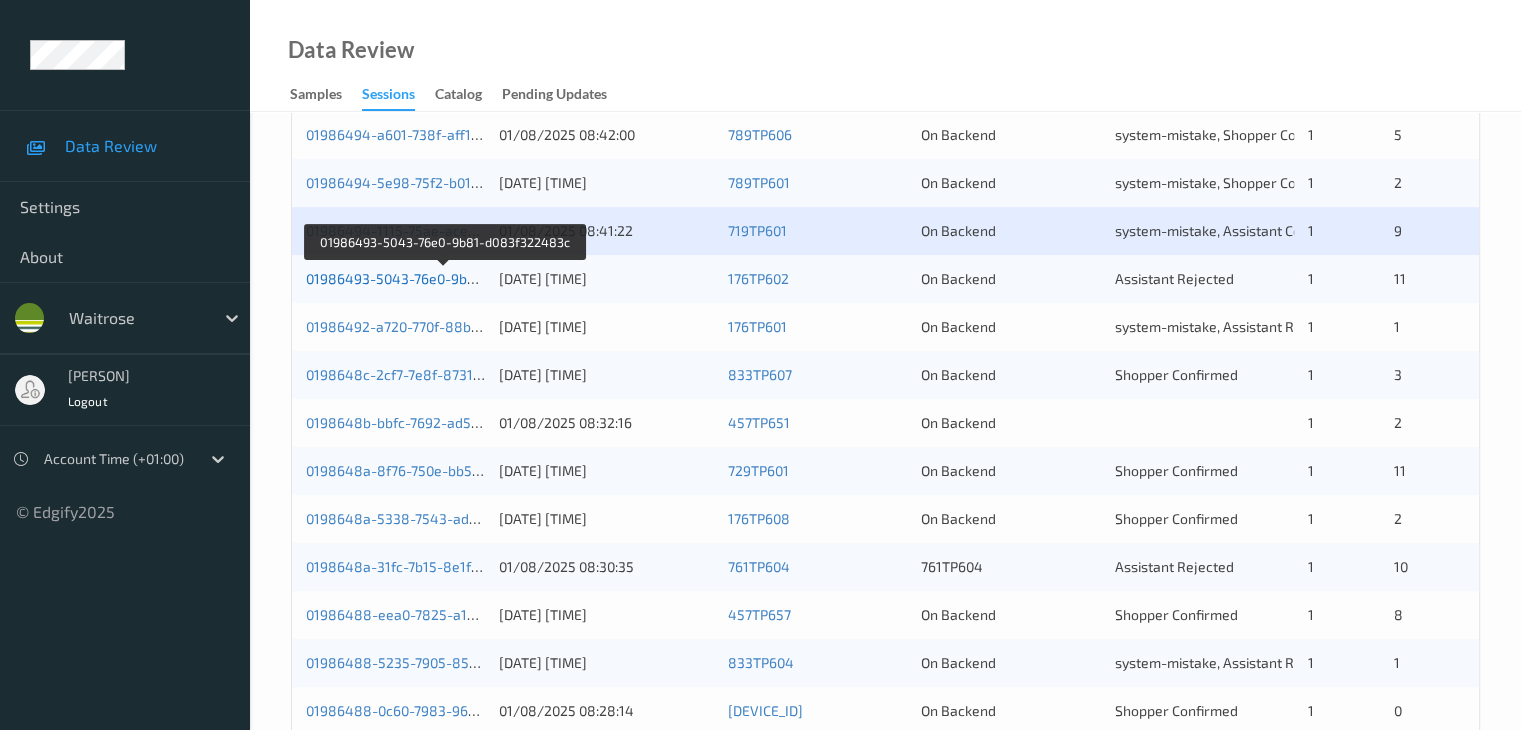 click on "01986493-5043-76e0-9b81-d083f322483c" at bounding box center [444, 278] 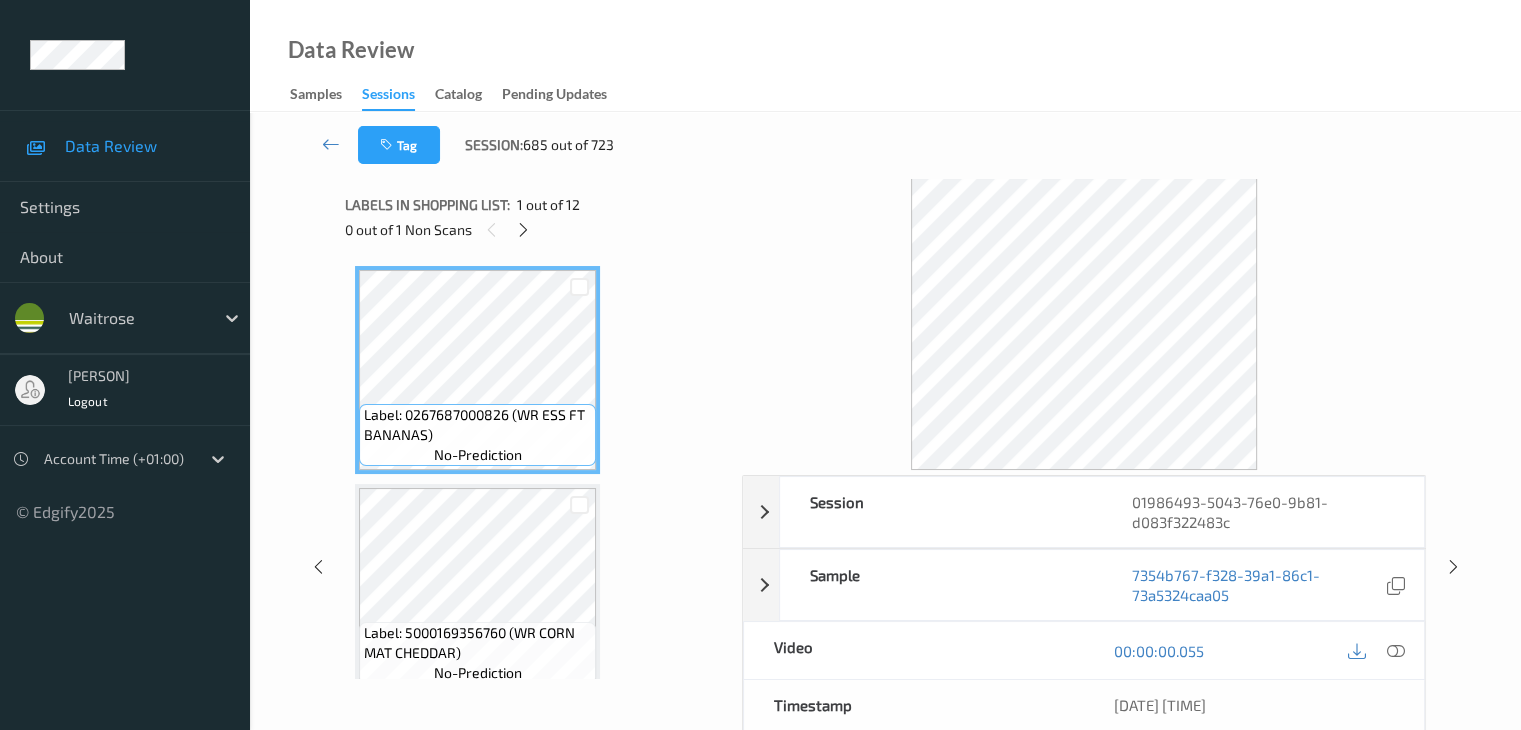 scroll, scrollTop: 0, scrollLeft: 0, axis: both 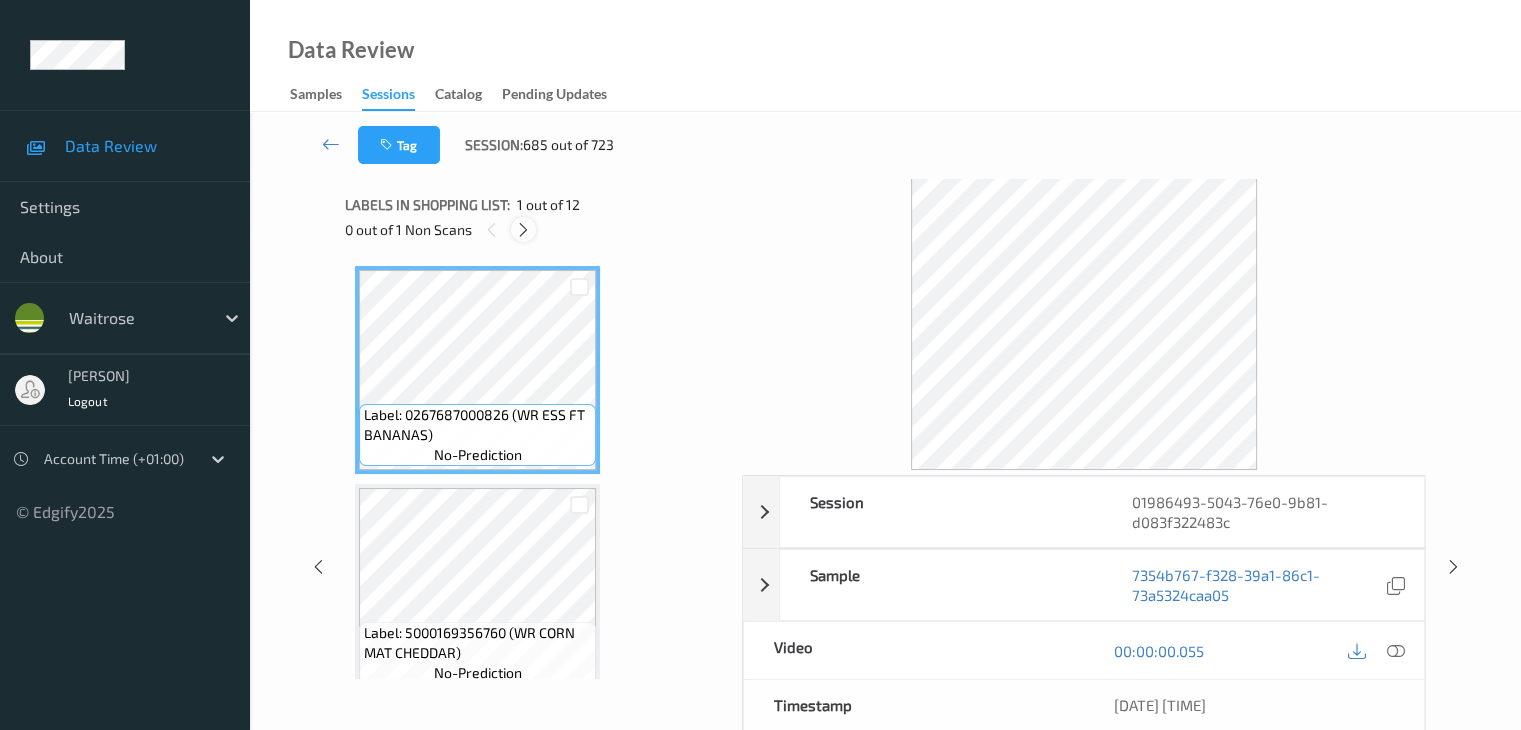 click at bounding box center [523, 230] 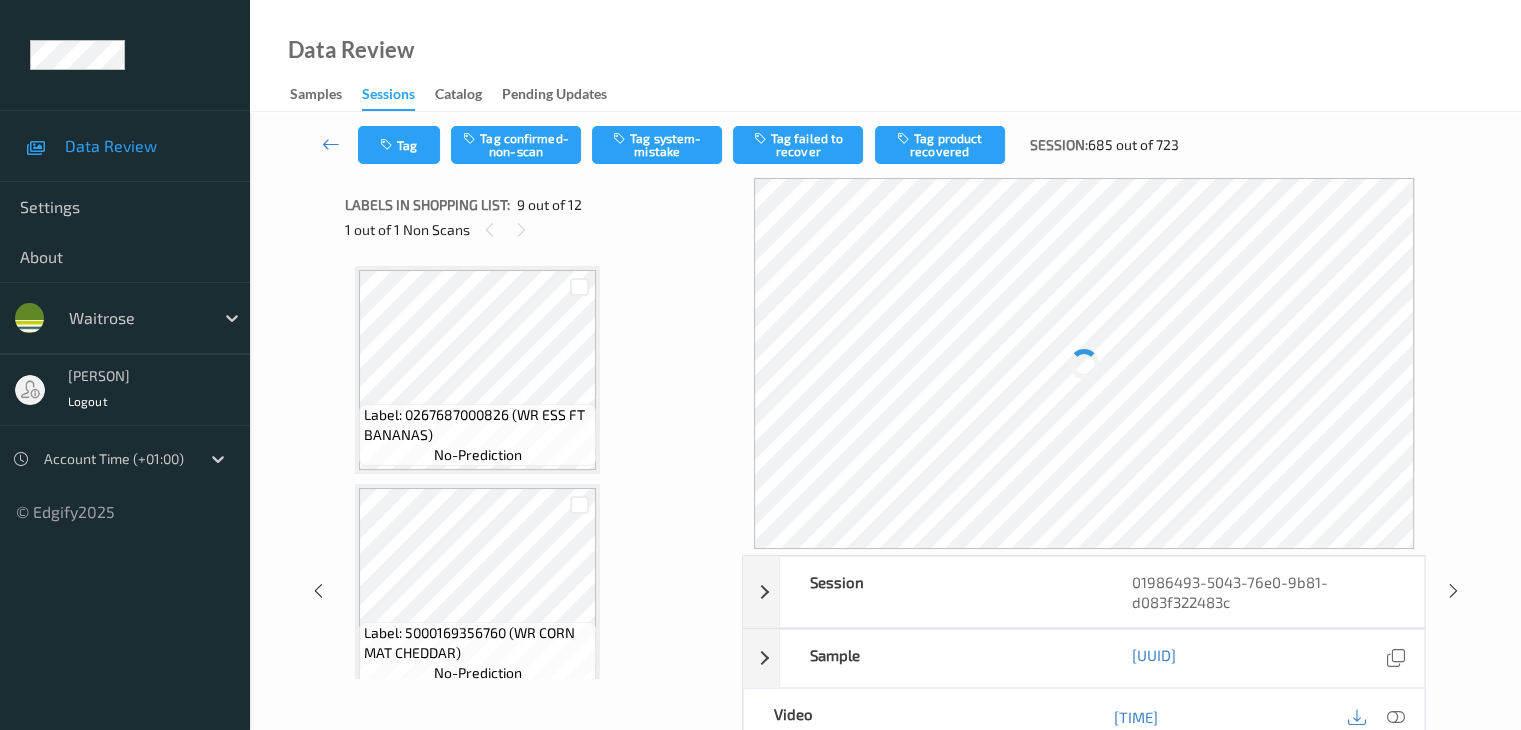 scroll, scrollTop: 1536, scrollLeft: 0, axis: vertical 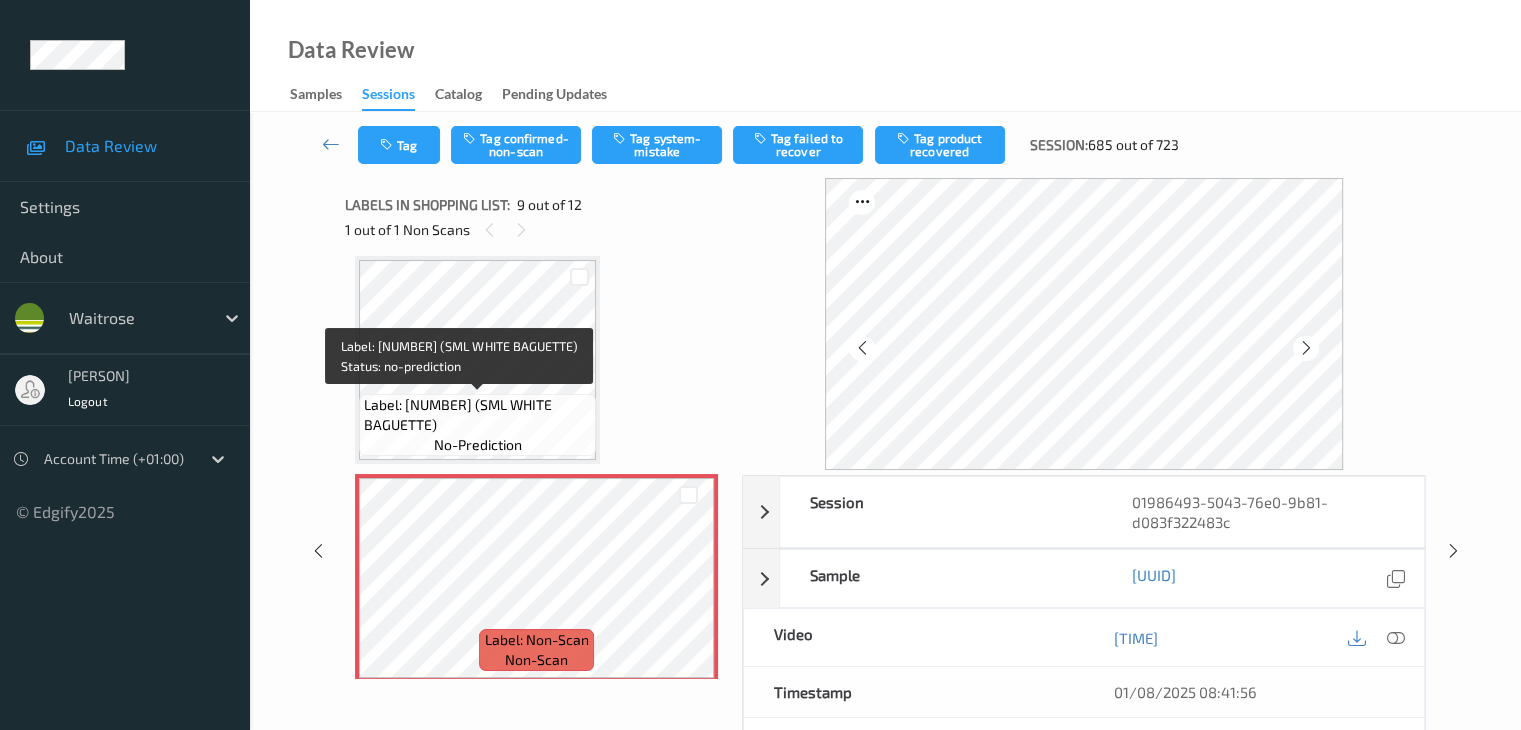 click on "Label: [NUMBER] (SML WHITE BAGUETTE)" at bounding box center (477, 415) 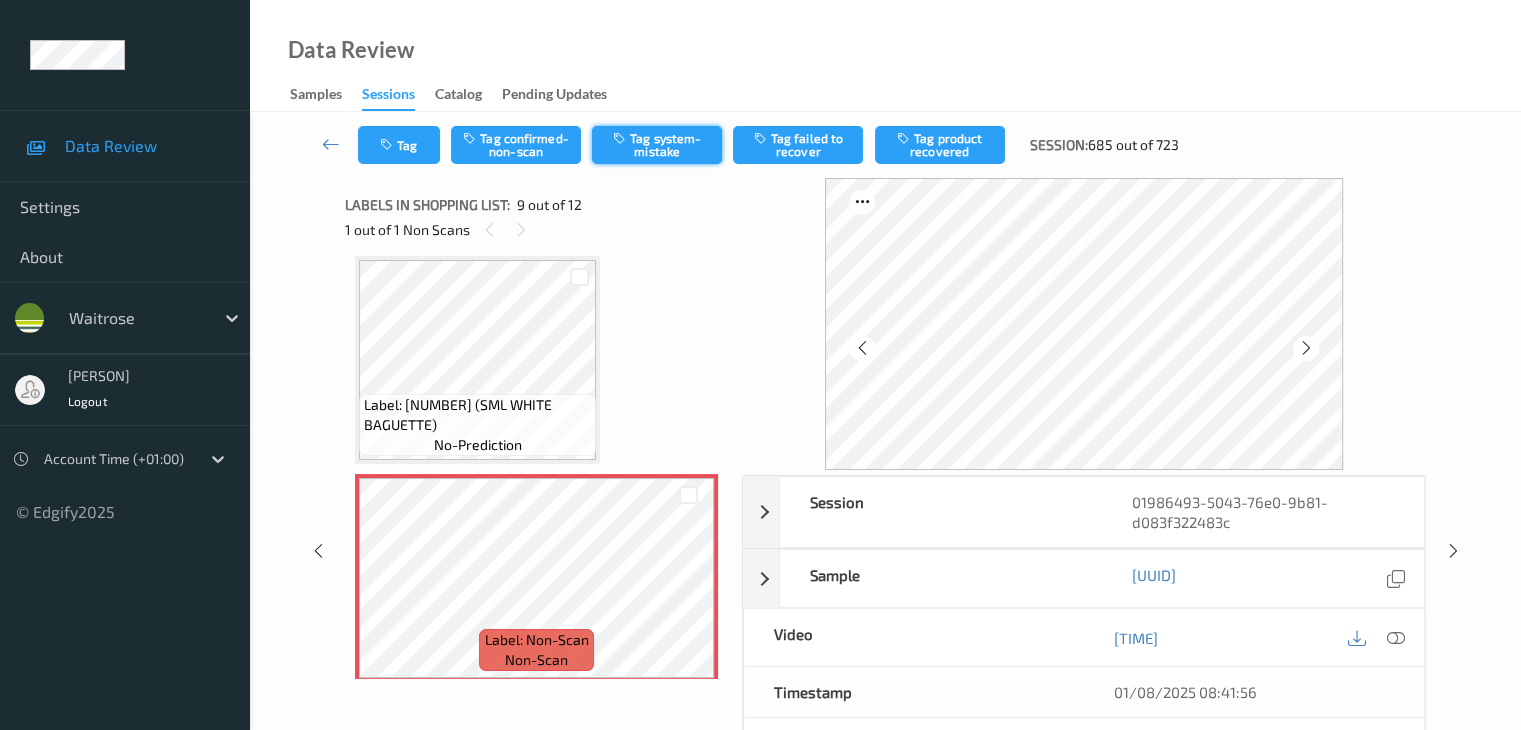 click on "Tag   system-mistake" at bounding box center (657, 145) 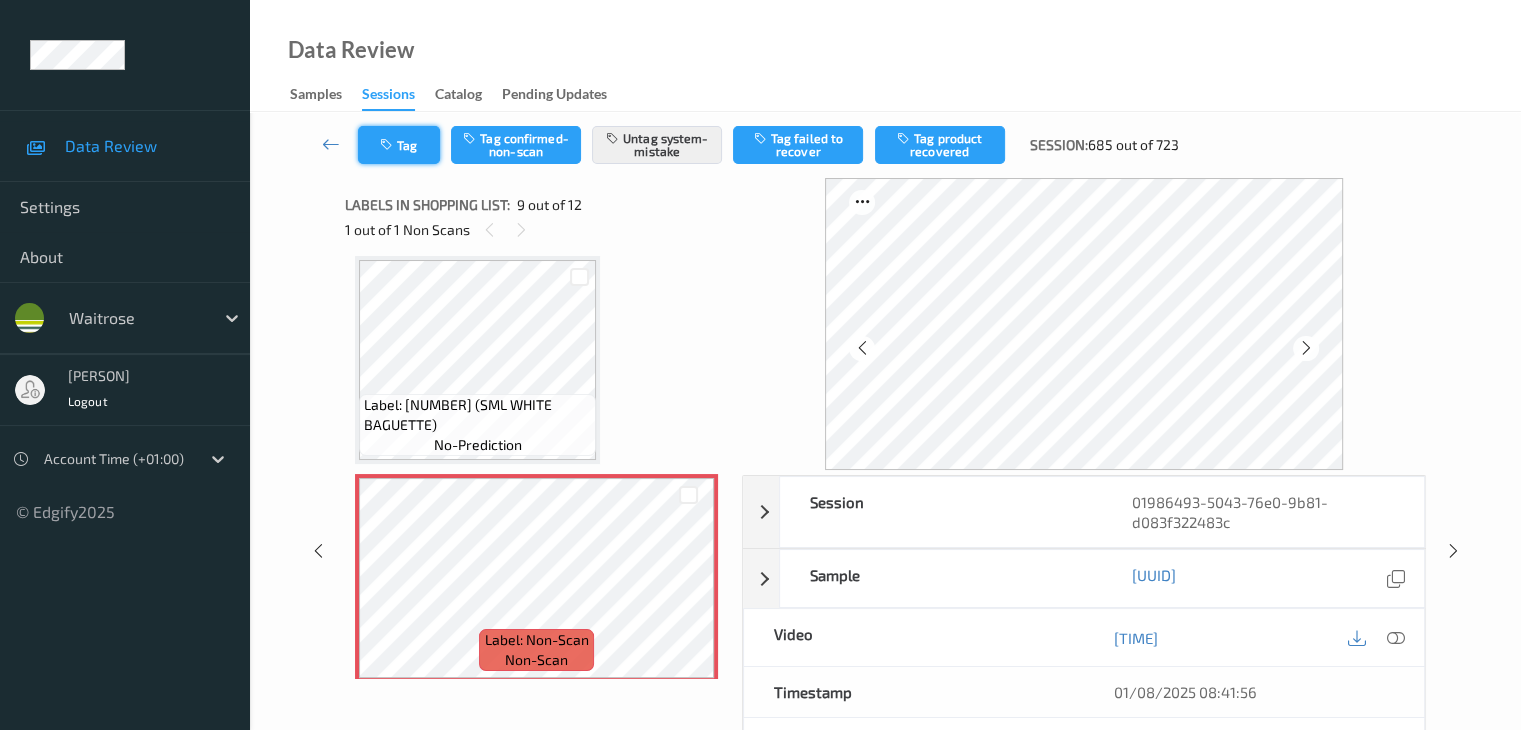 click on "Tag" at bounding box center [399, 145] 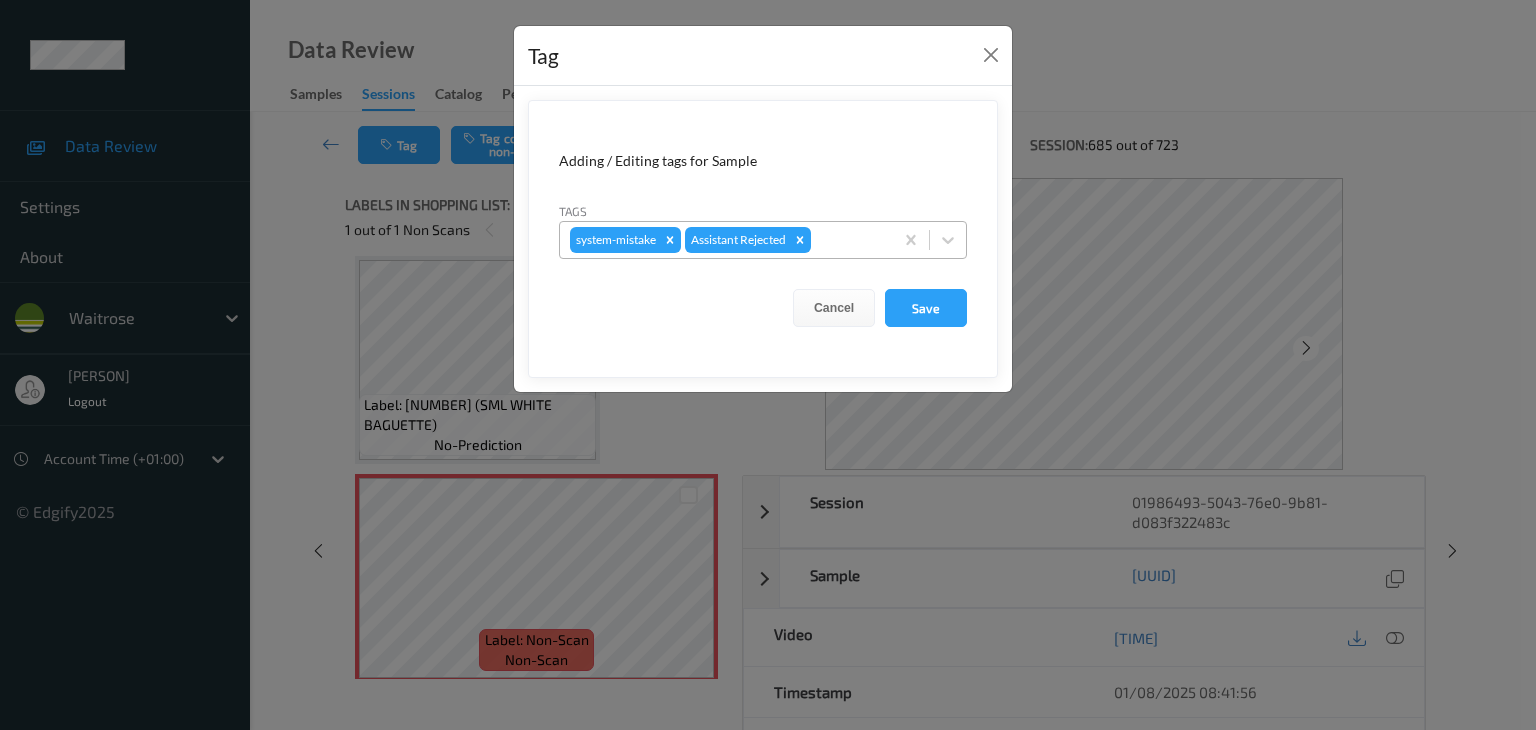 click at bounding box center [849, 240] 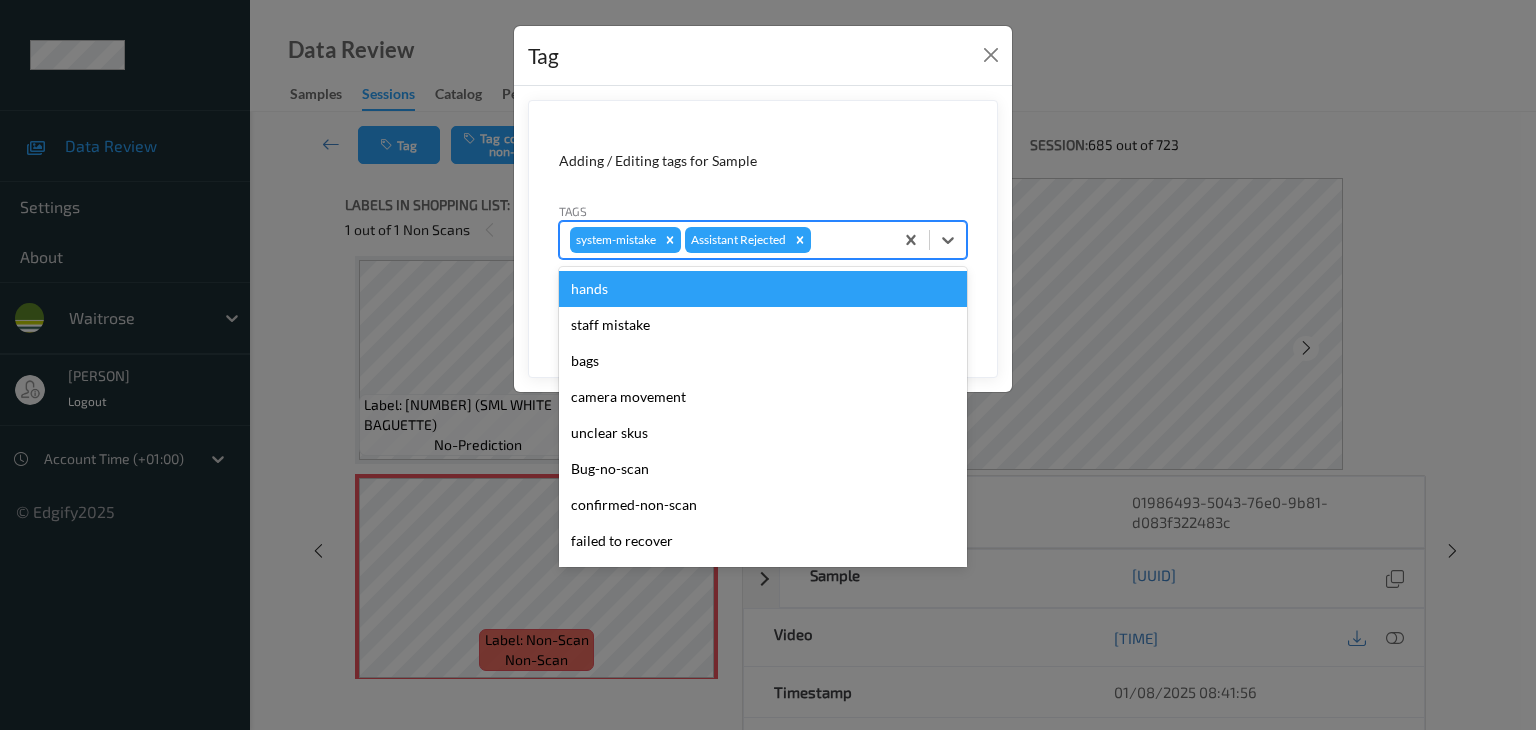 type on "u" 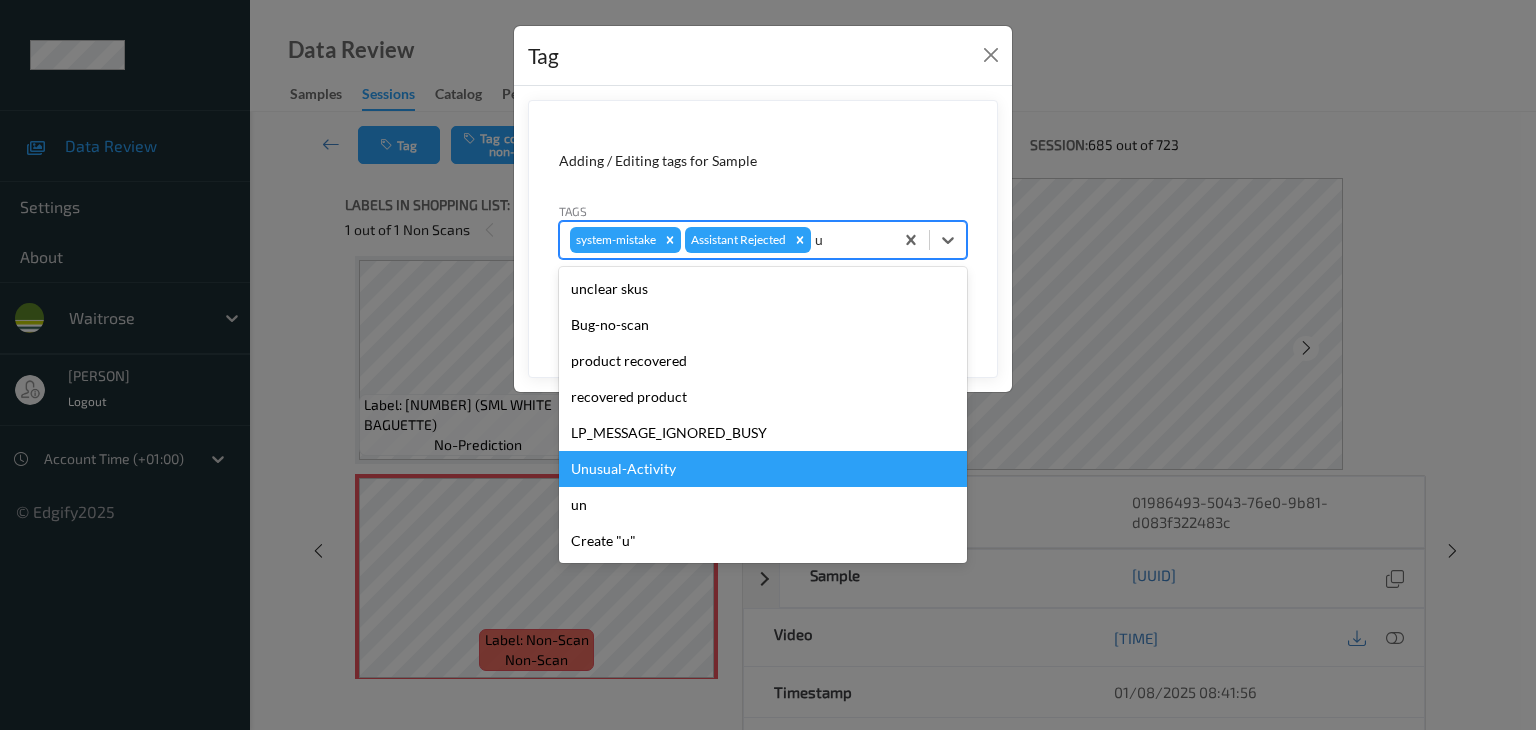 click on "Unusual-Activity" at bounding box center (763, 469) 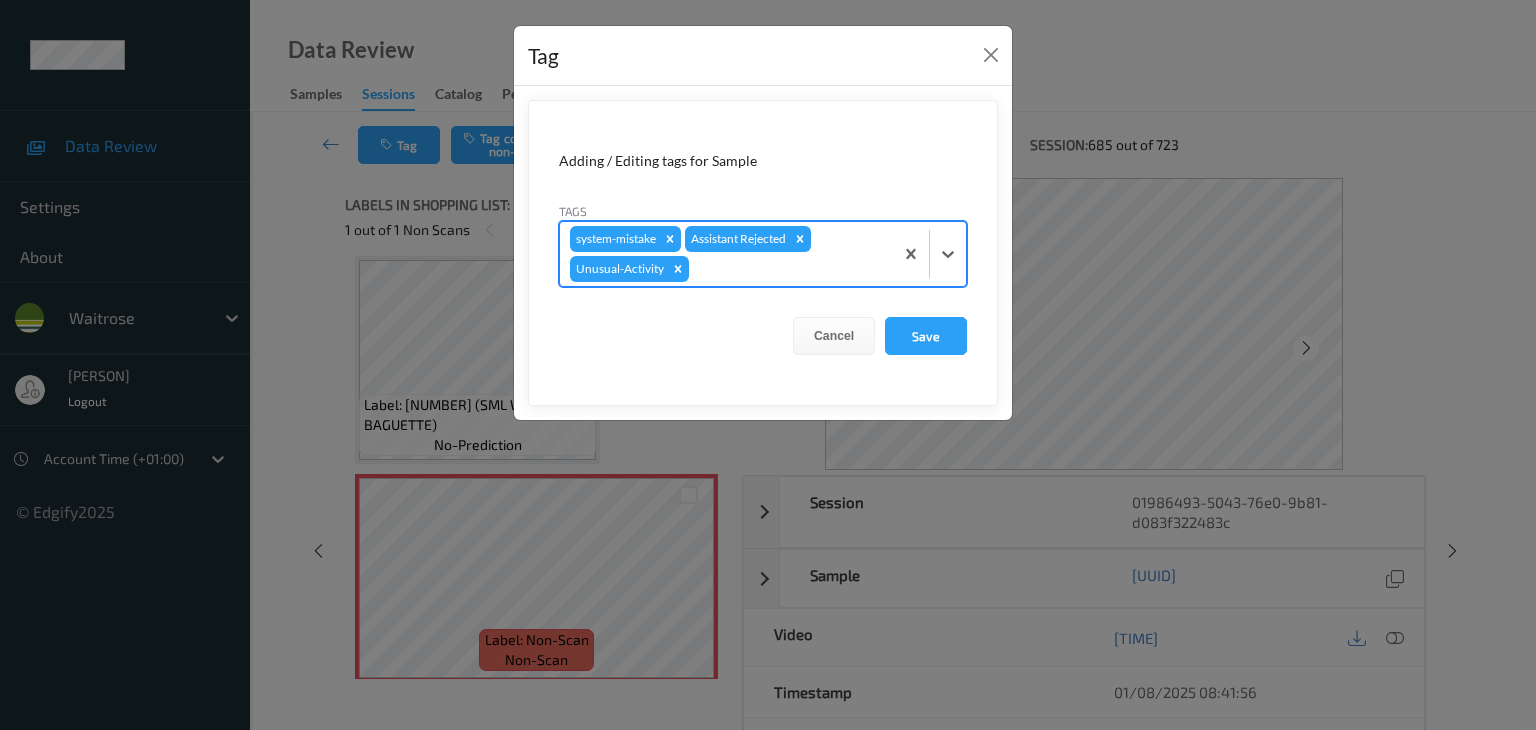 type on "p" 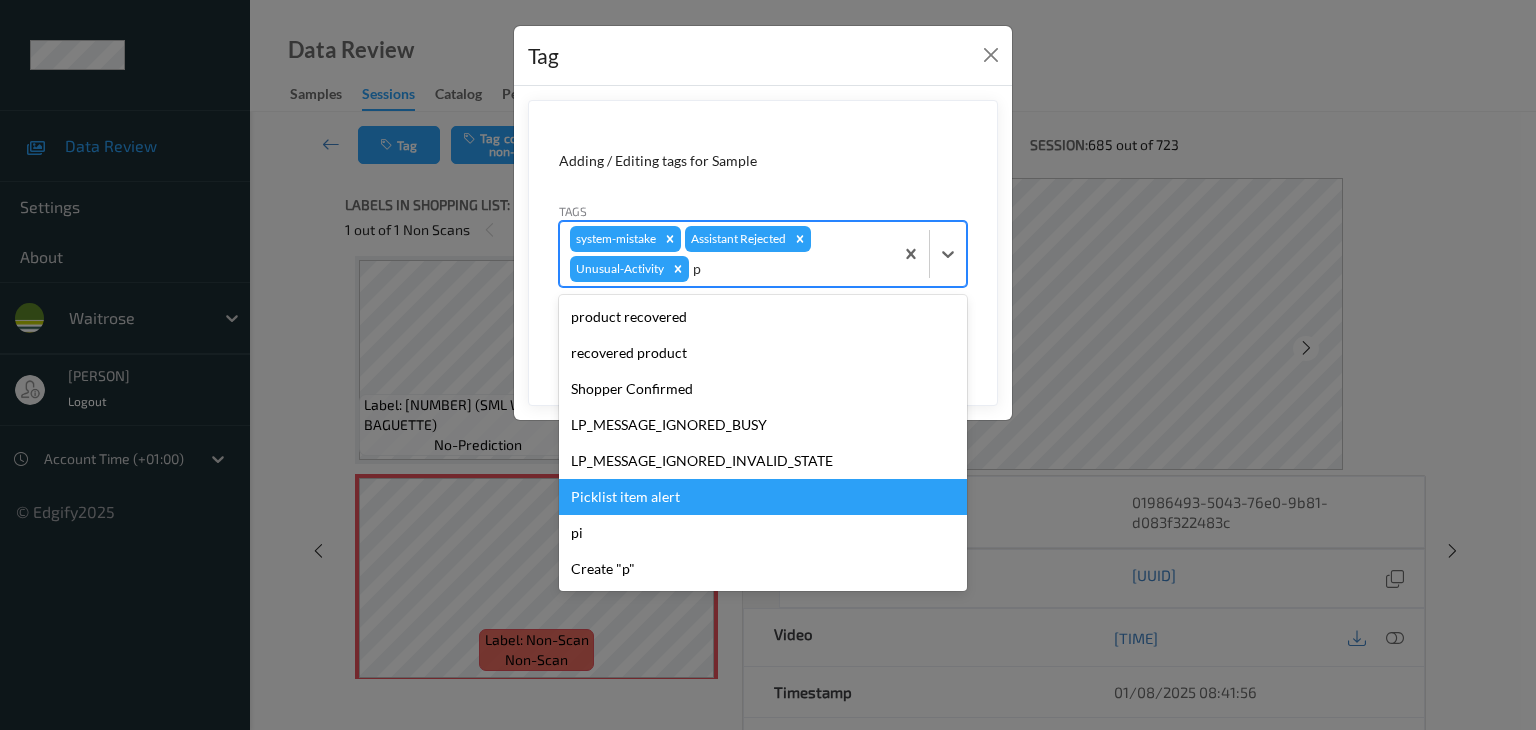 click on "Picklist item alert" at bounding box center (763, 497) 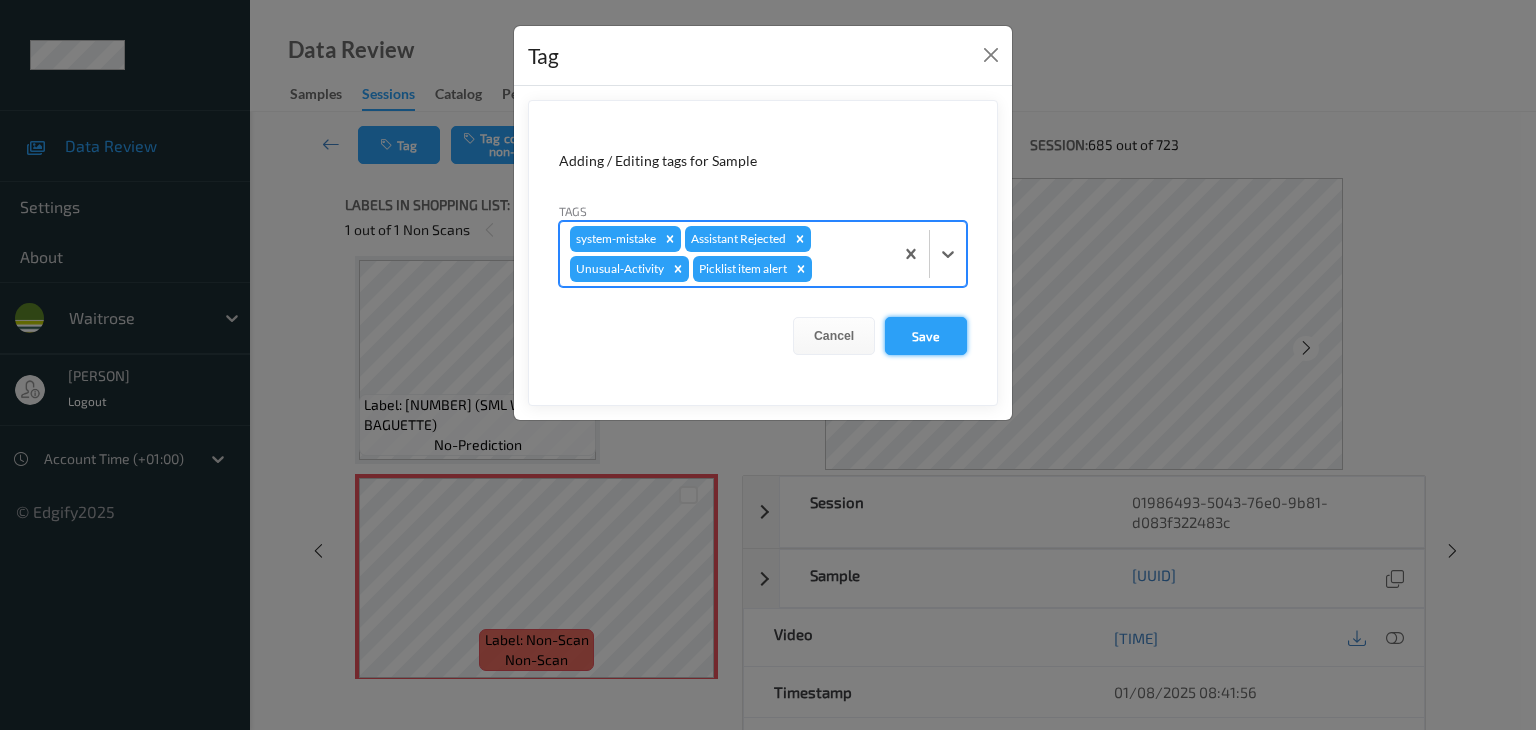 click on "Save" at bounding box center [926, 336] 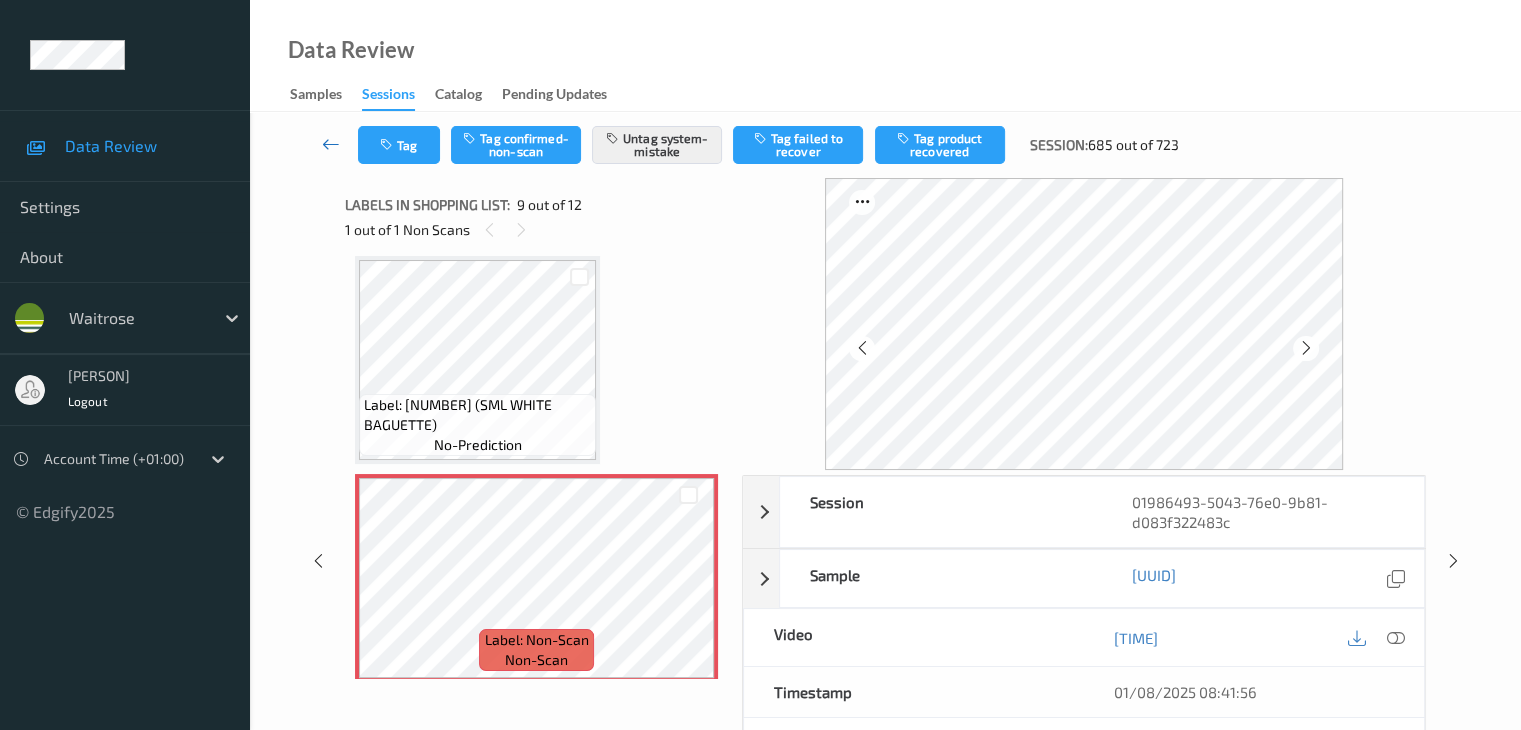 click at bounding box center [331, 144] 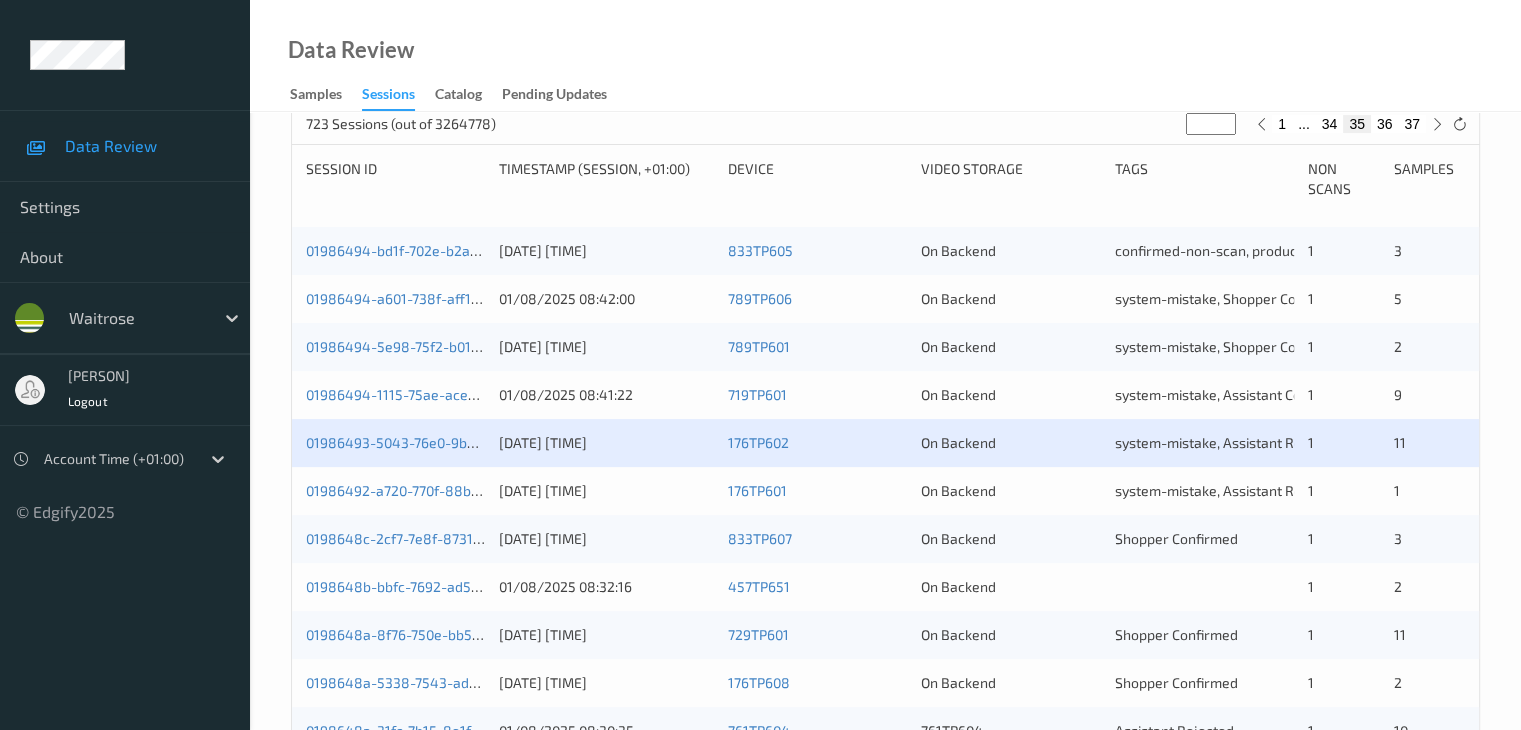 scroll, scrollTop: 600, scrollLeft: 0, axis: vertical 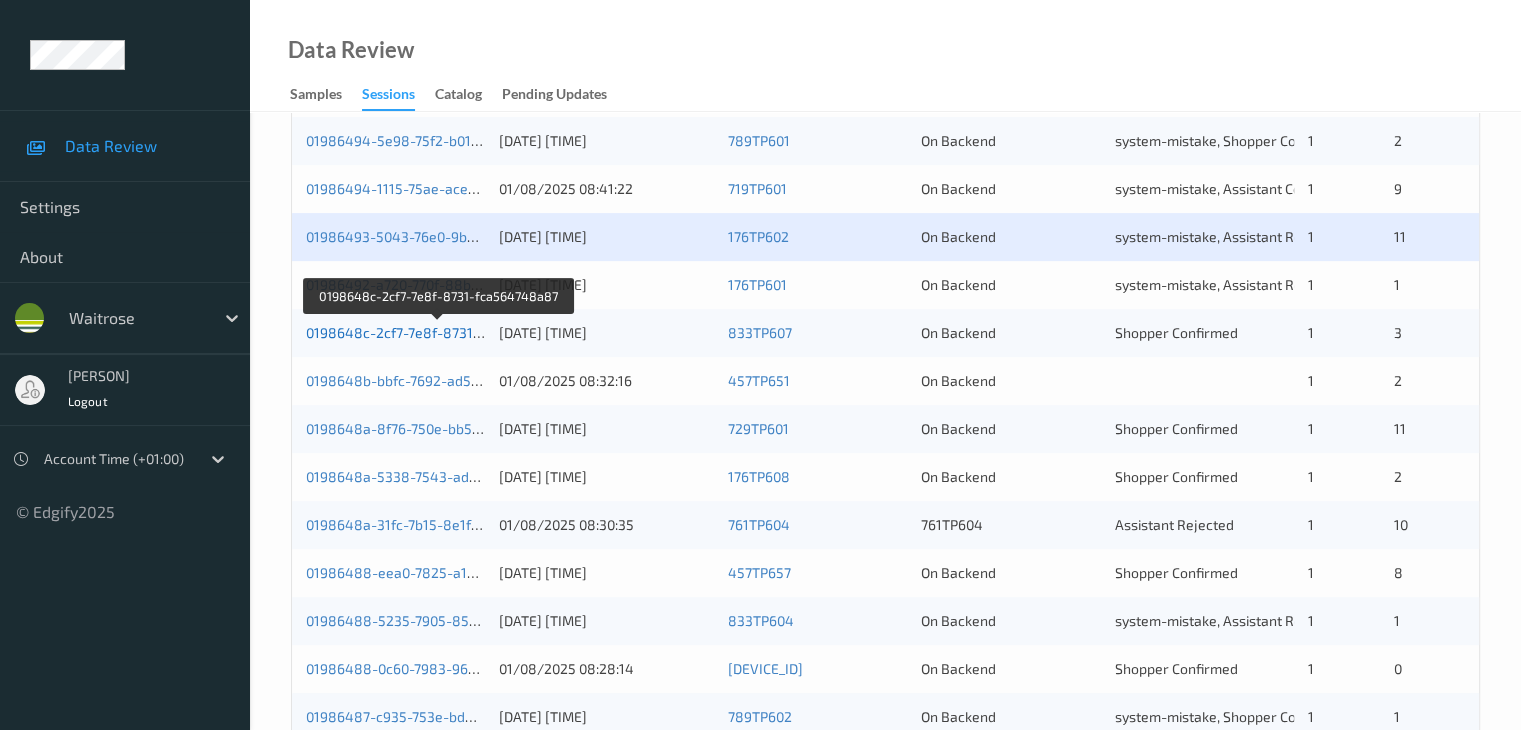 click on "0198648c-2cf7-7e8f-8731-fca564748a87" at bounding box center [439, 332] 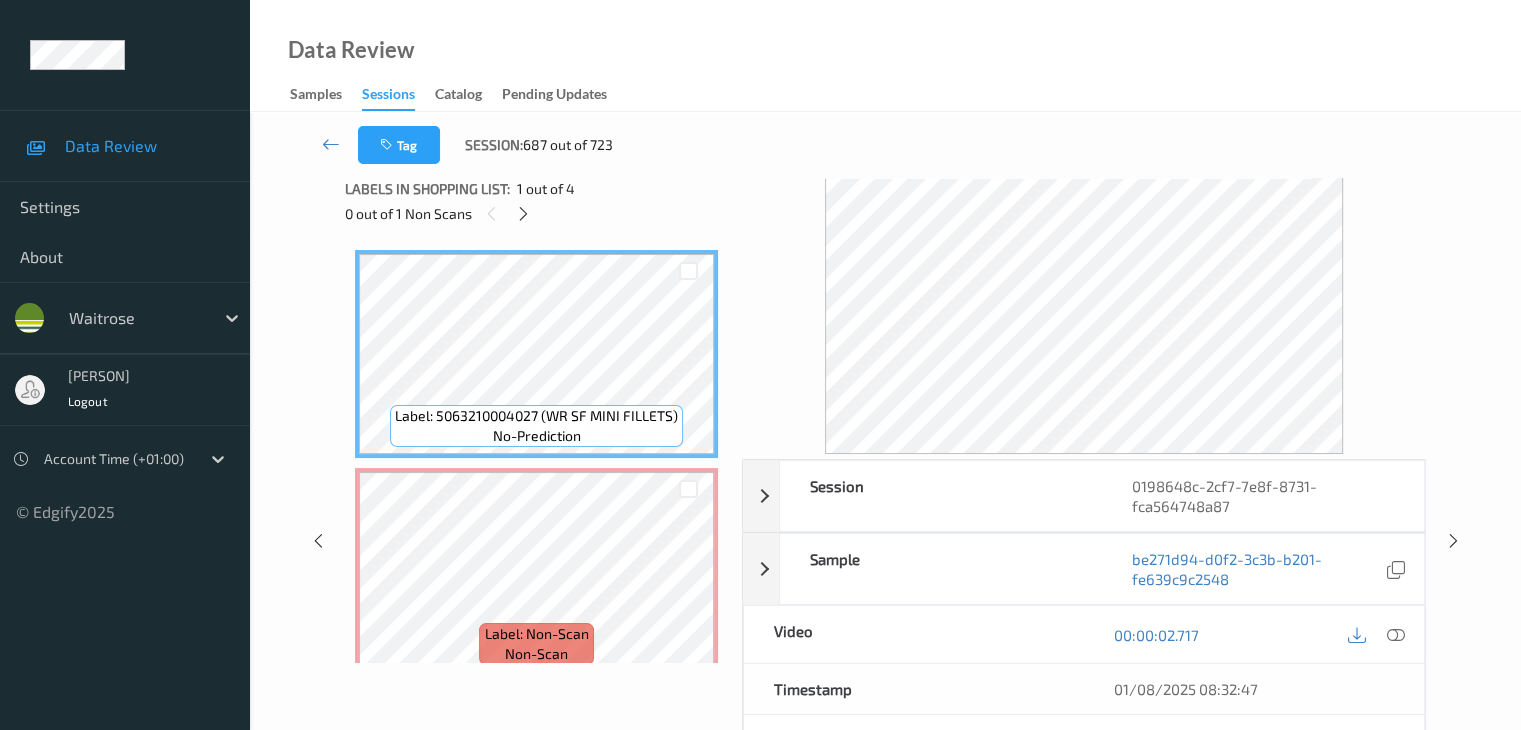 scroll, scrollTop: 0, scrollLeft: 0, axis: both 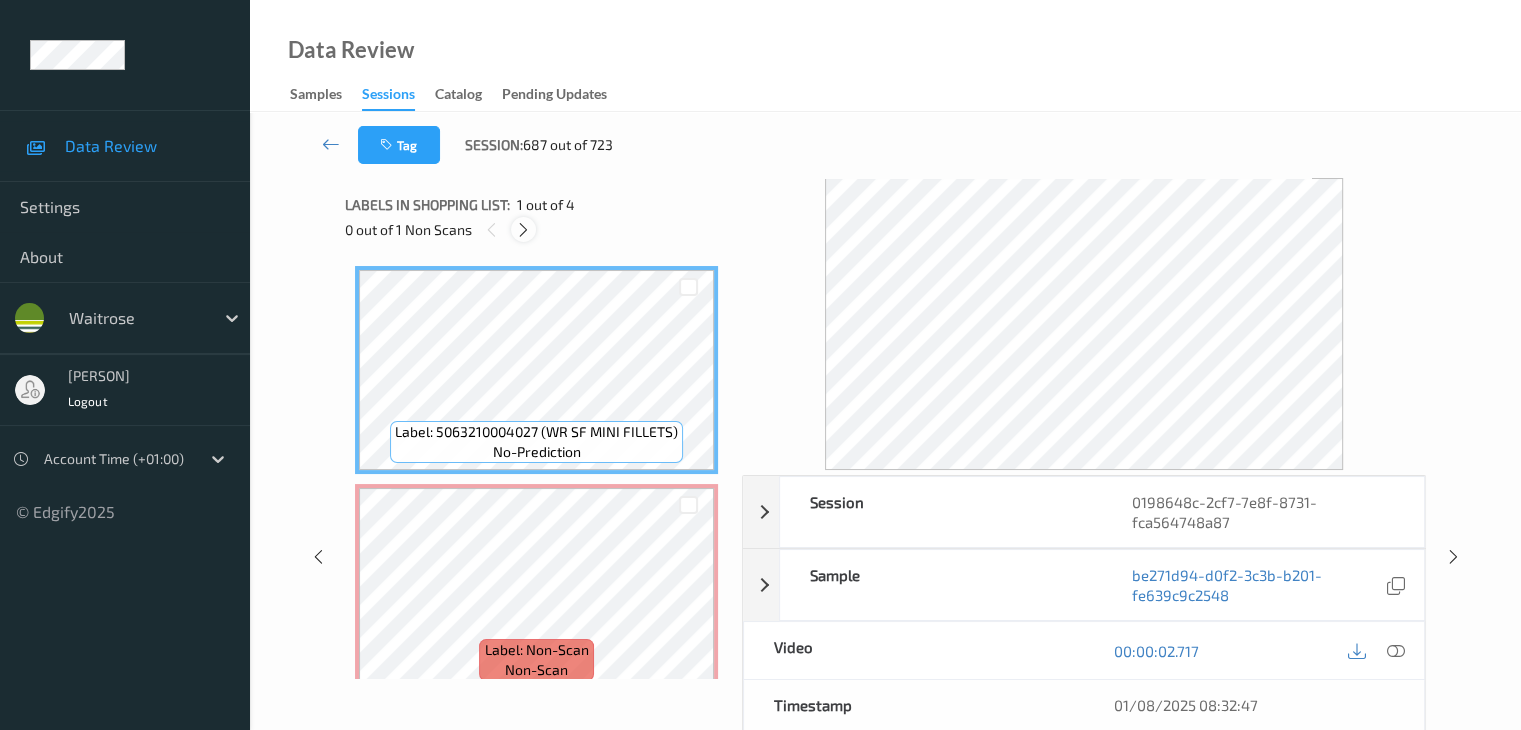 click at bounding box center [523, 230] 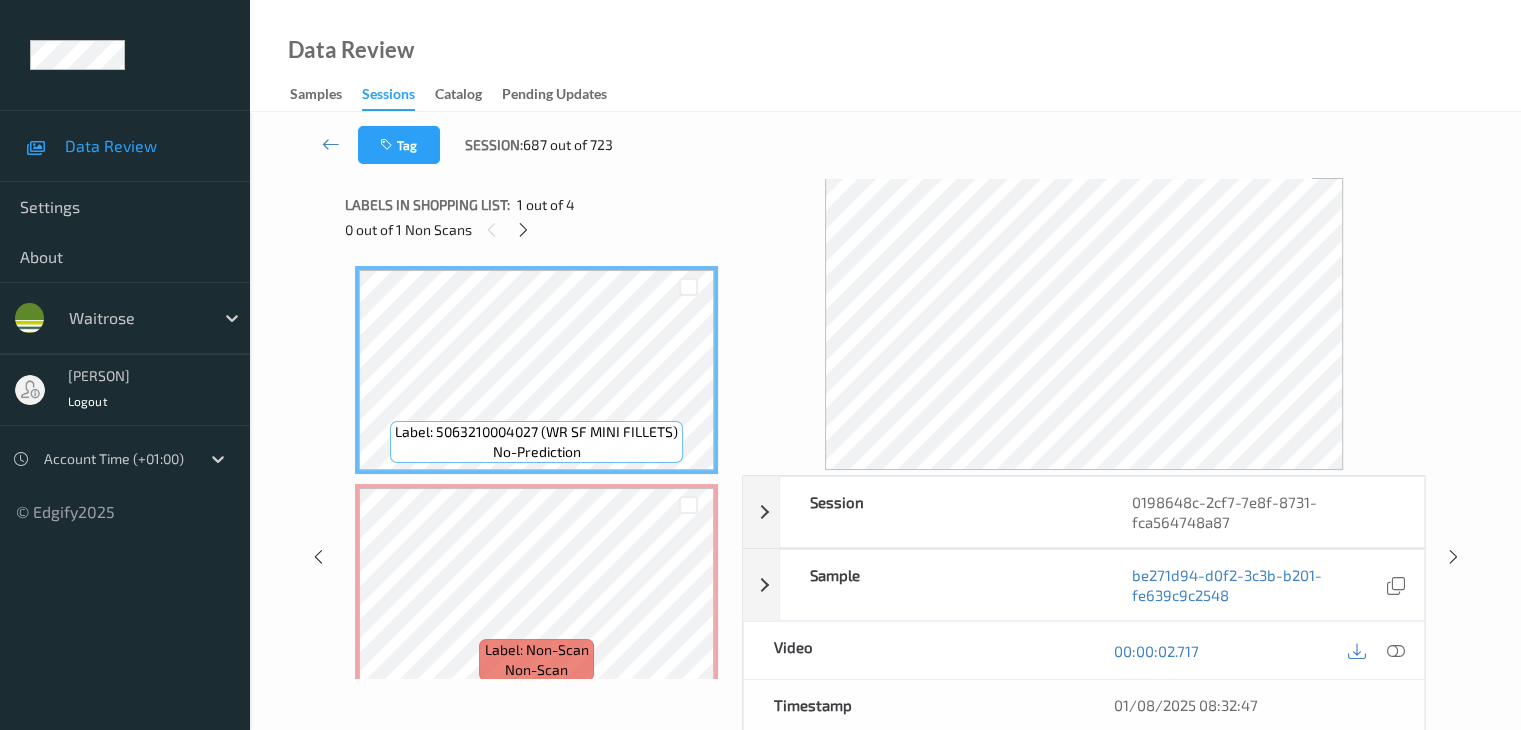 scroll, scrollTop: 10, scrollLeft: 0, axis: vertical 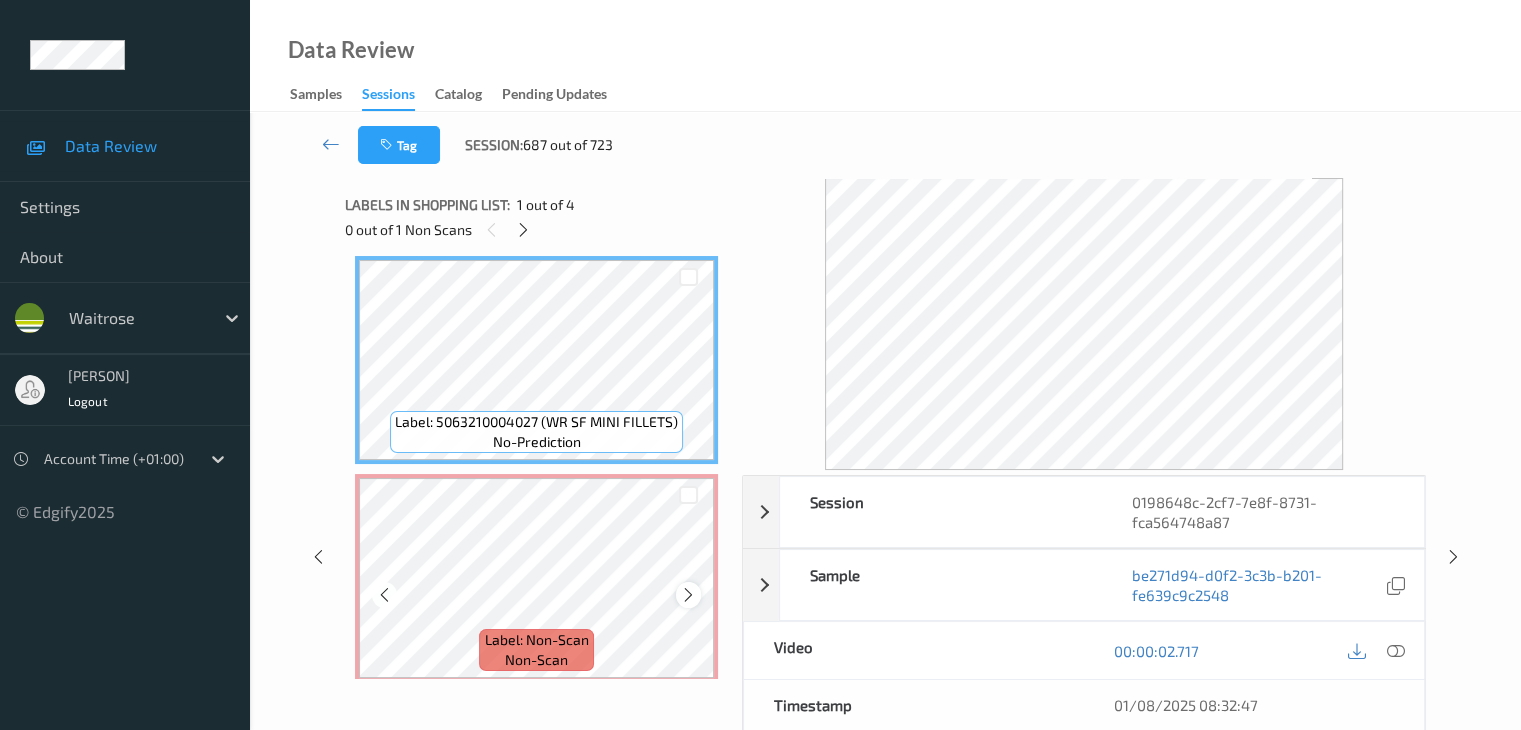click at bounding box center (688, 595) 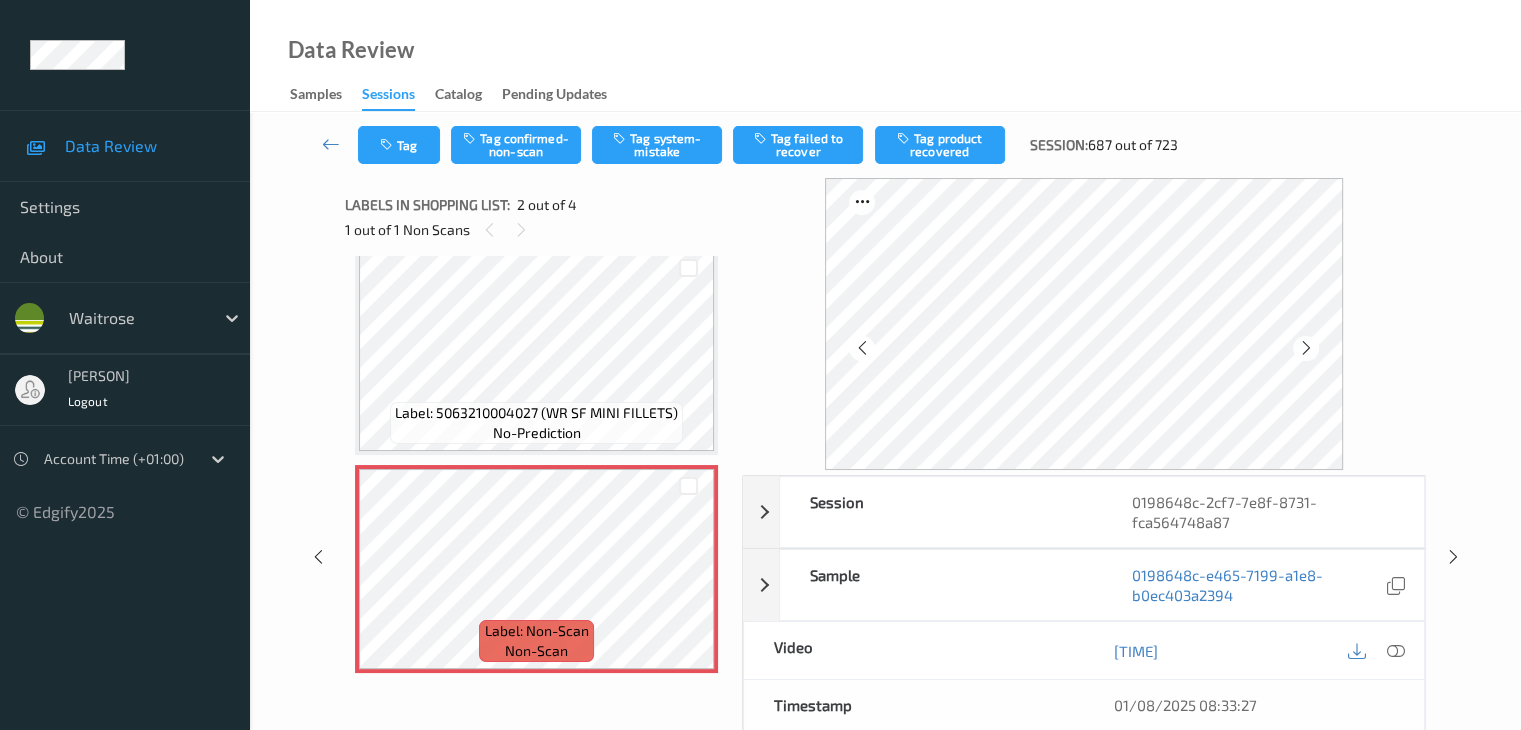 scroll, scrollTop: 0, scrollLeft: 0, axis: both 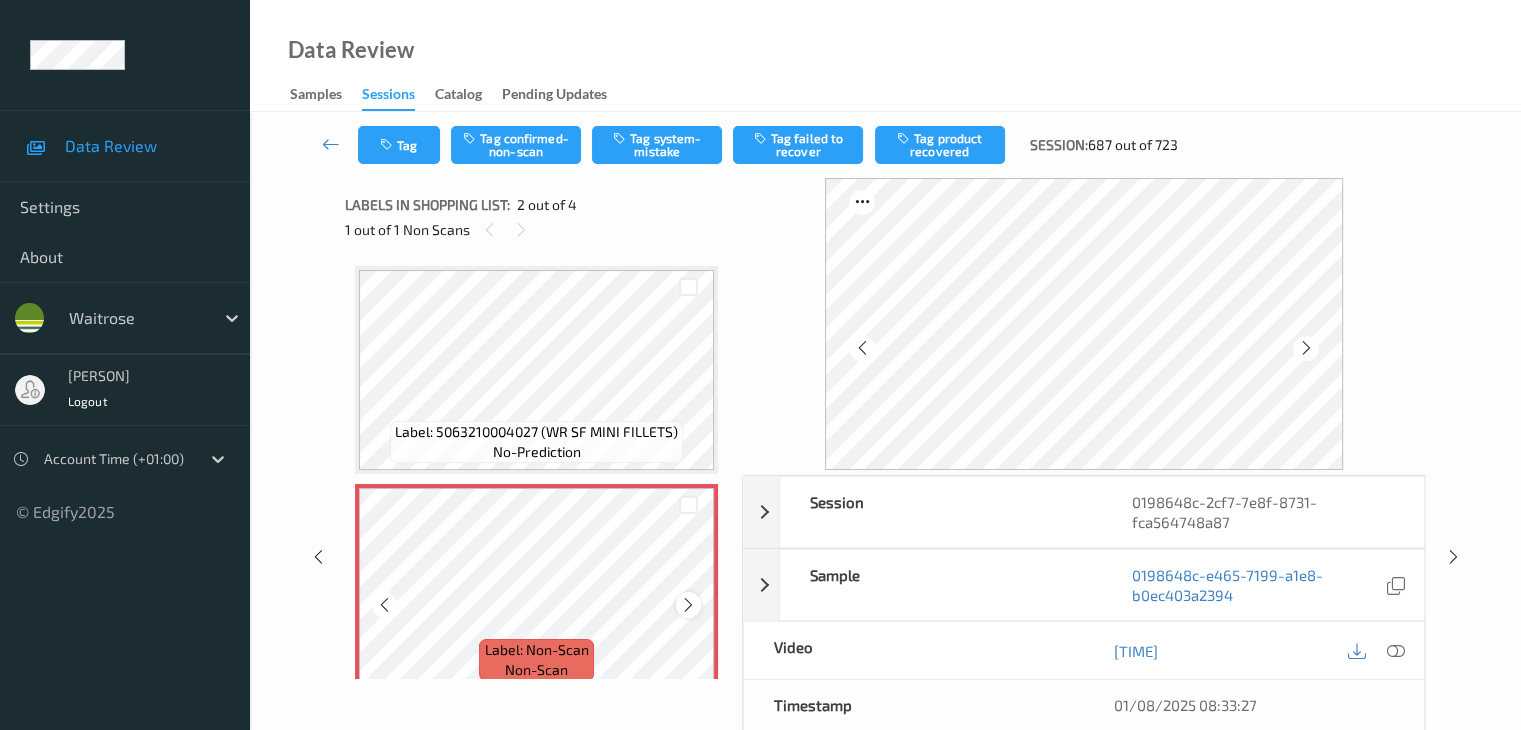 click at bounding box center (688, 604) 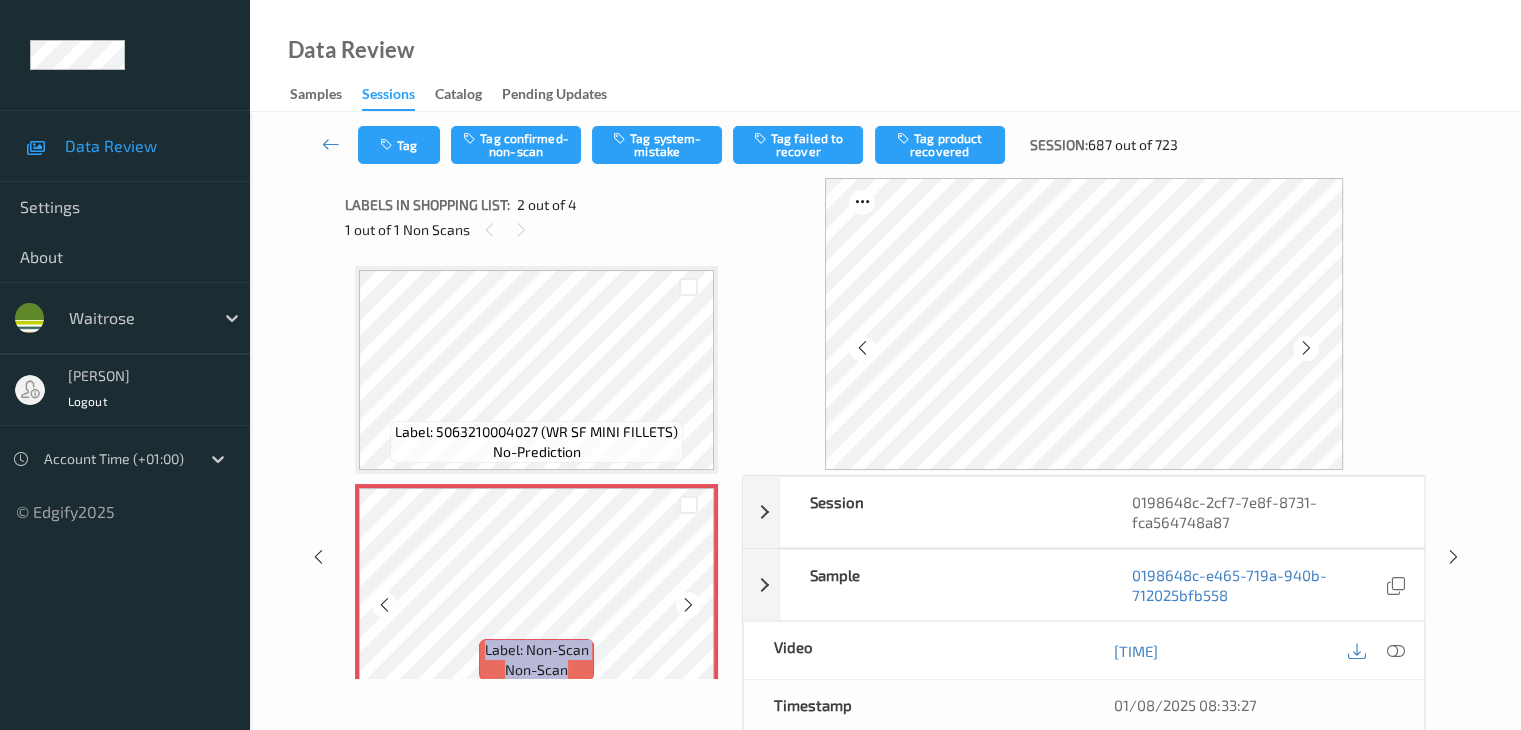 click at bounding box center (688, 604) 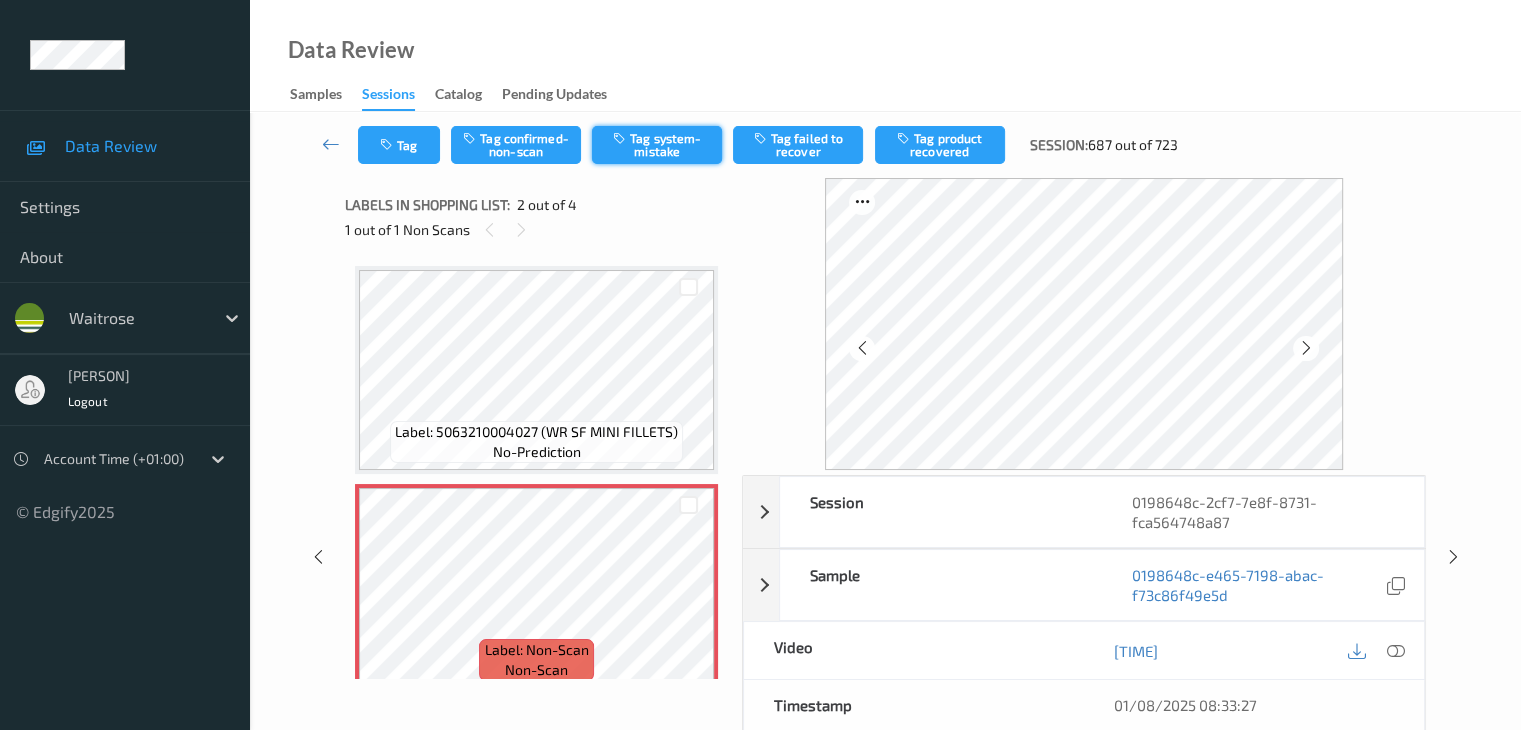 click on "Tag   system-mistake" at bounding box center (657, 145) 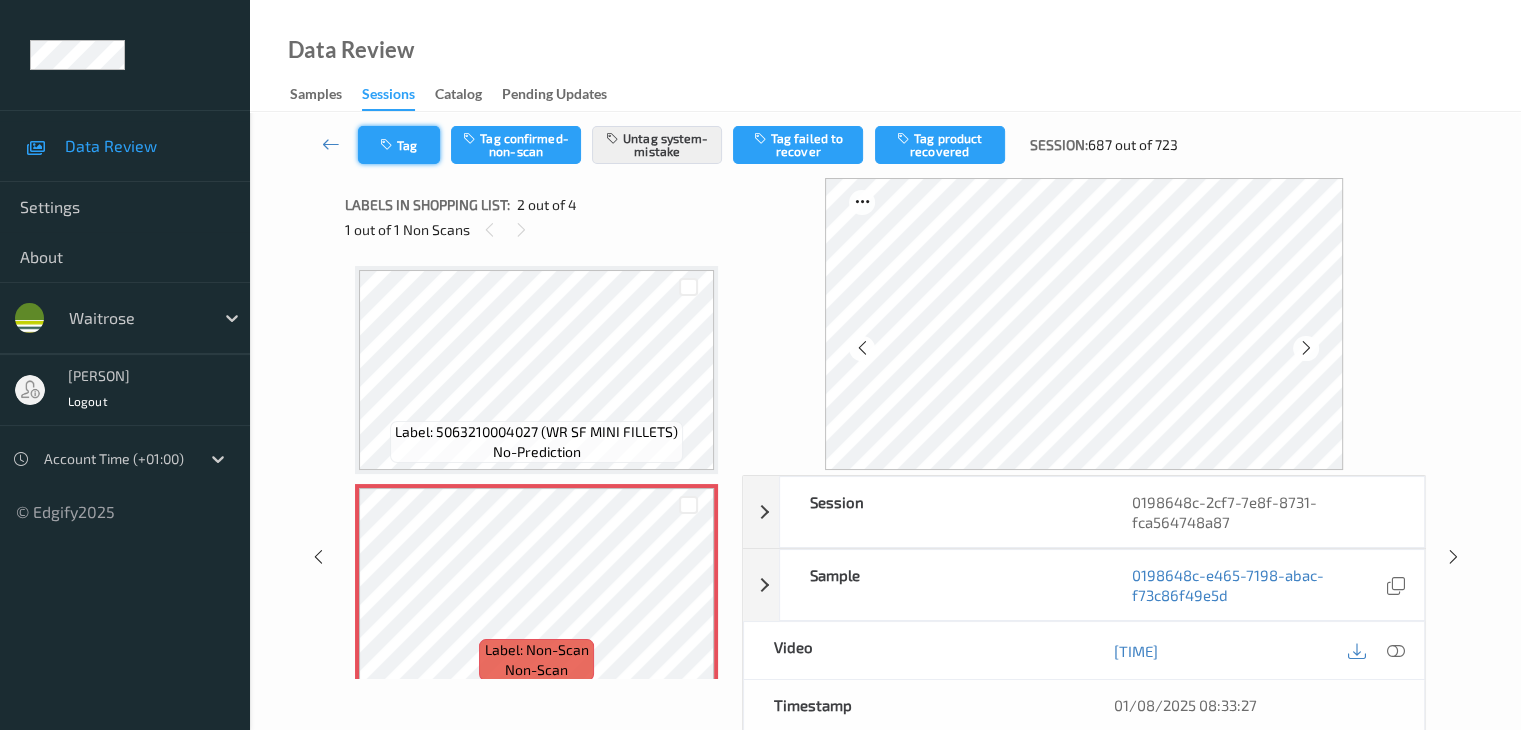 click on "Tag" at bounding box center [399, 145] 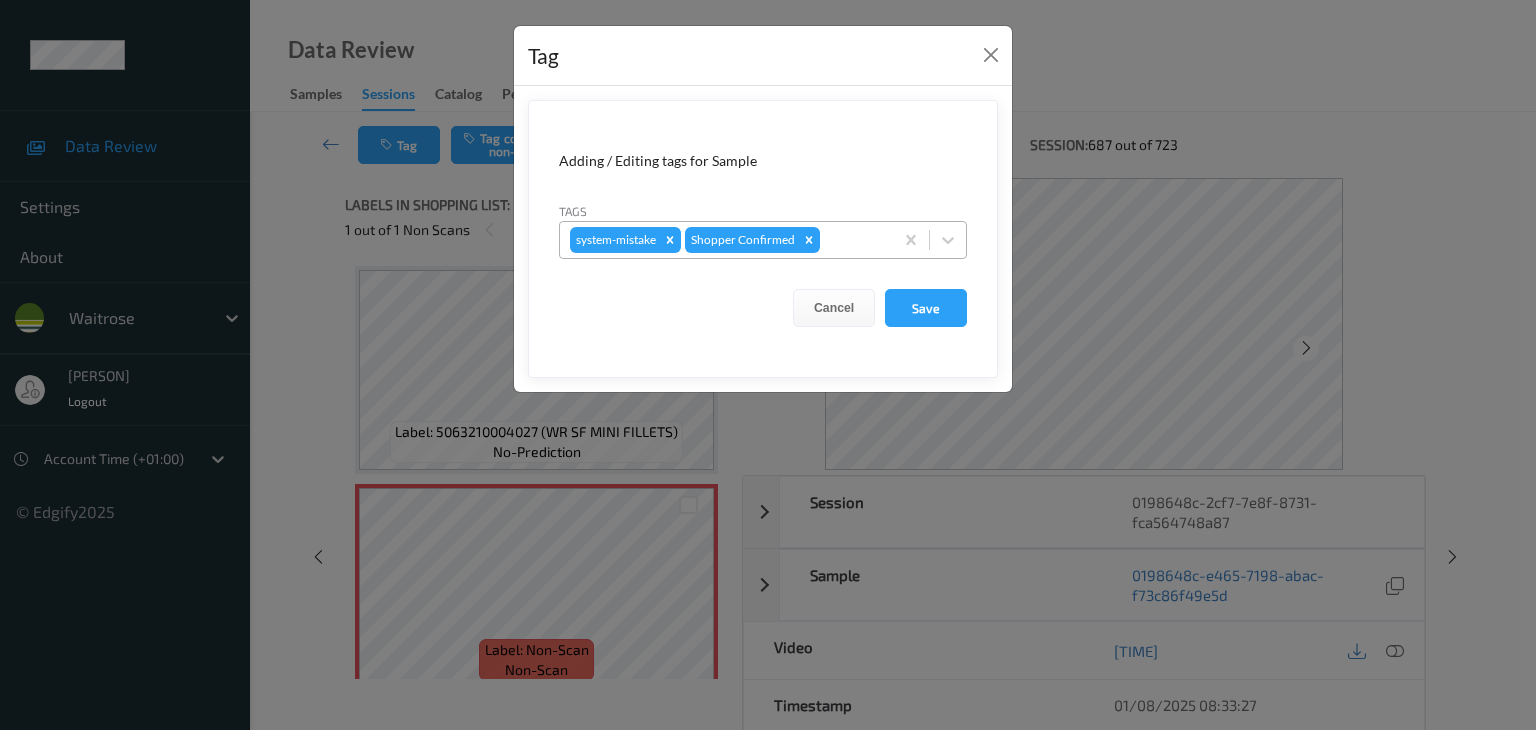 click at bounding box center [853, 240] 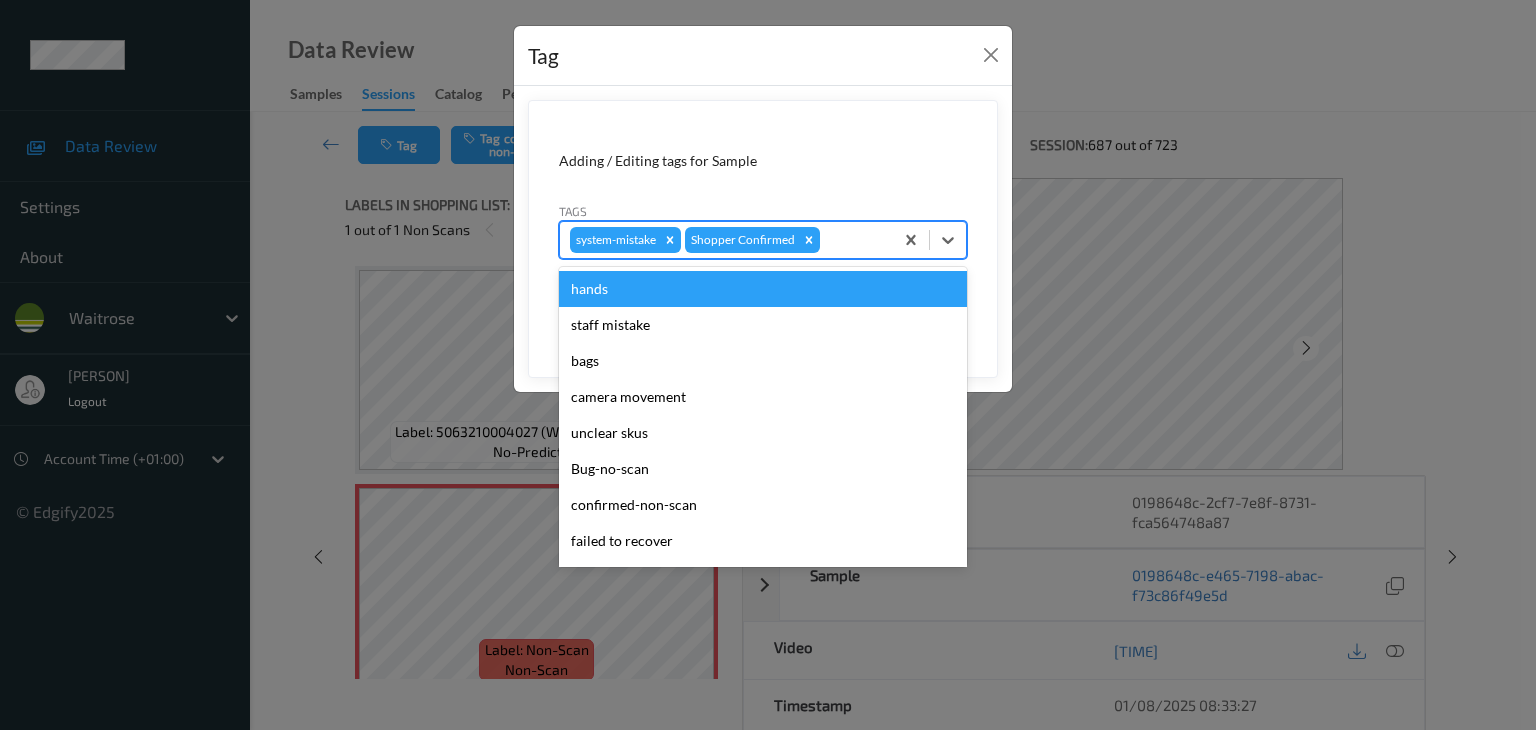 type on "u" 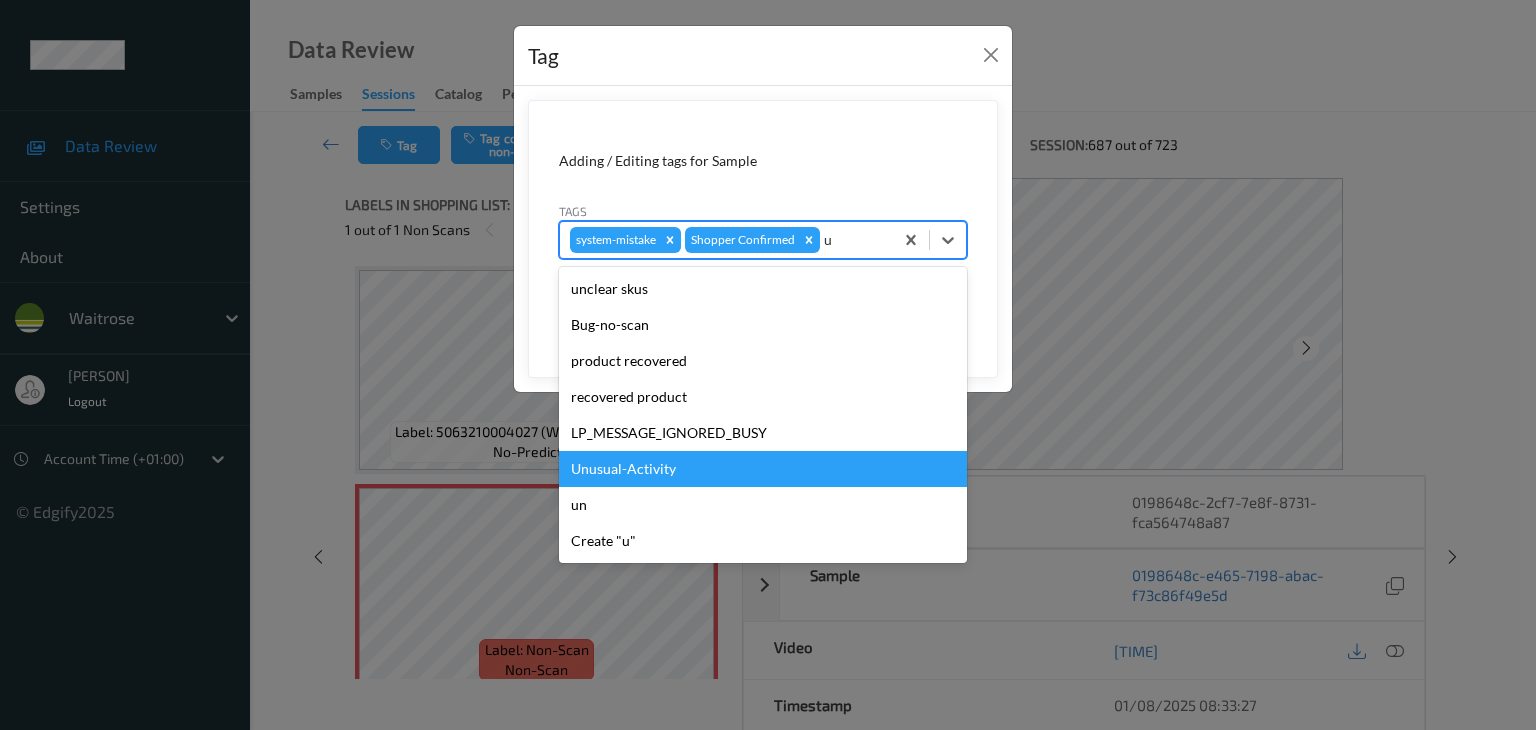 click on "Unusual-Activity" at bounding box center [763, 469] 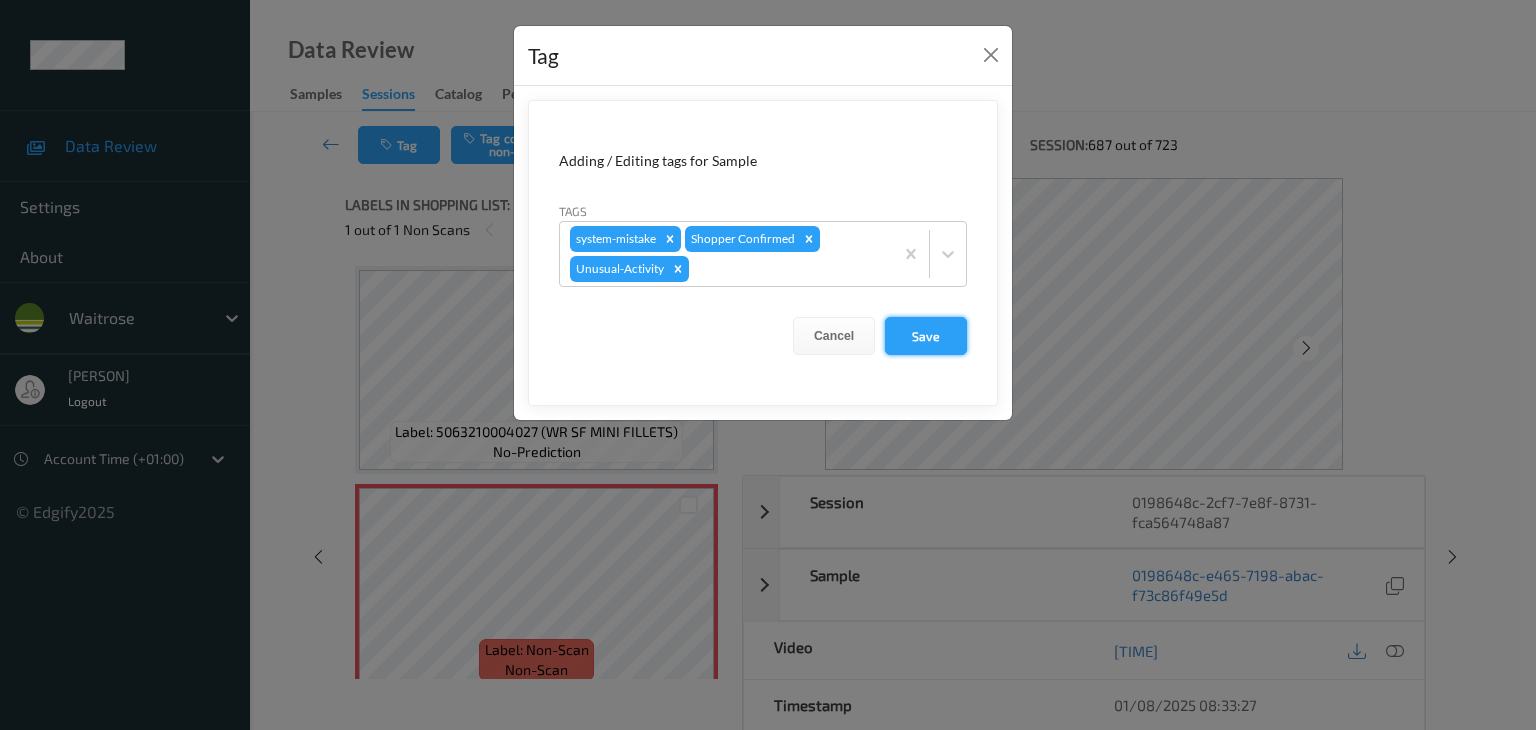 click on "Save" at bounding box center [926, 336] 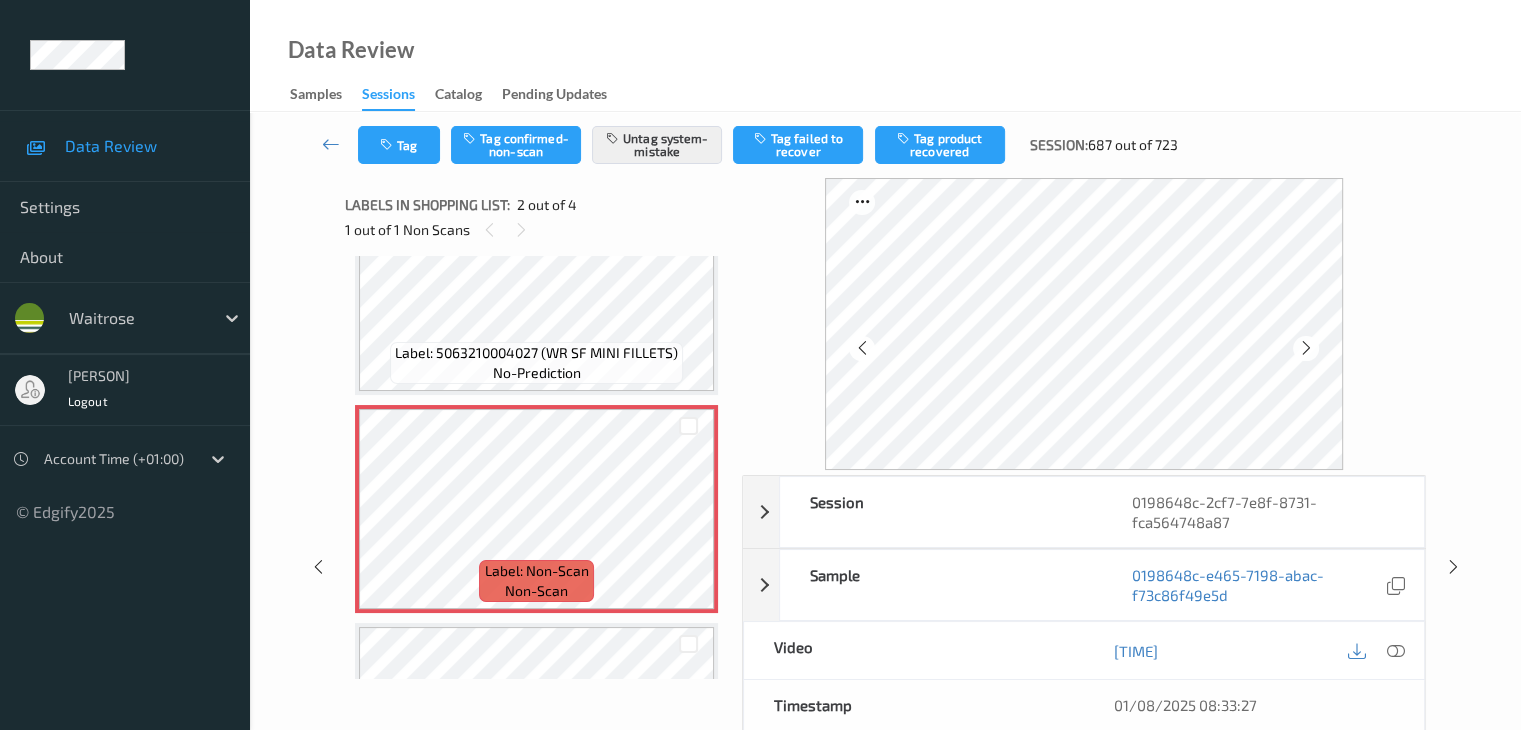 scroll, scrollTop: 100, scrollLeft: 0, axis: vertical 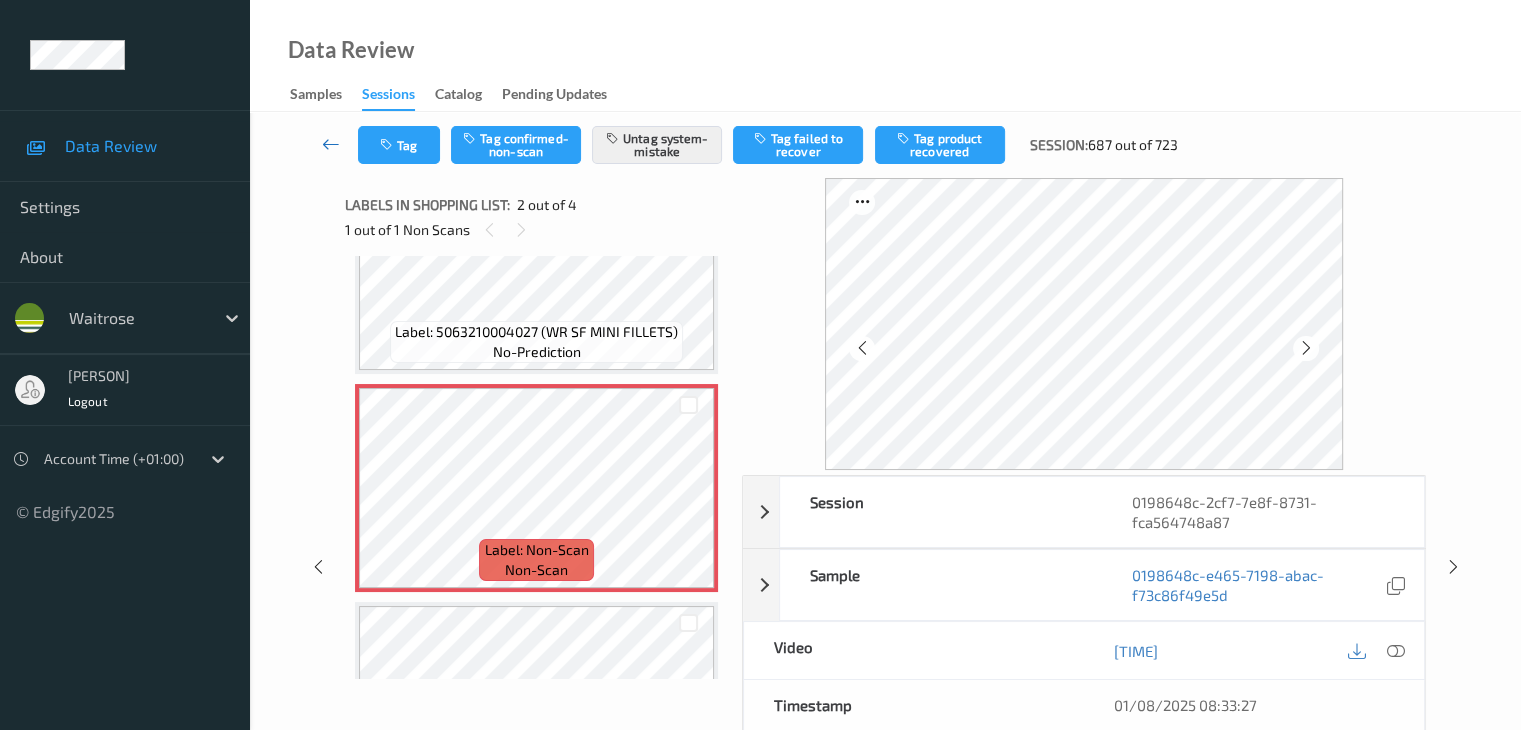 click at bounding box center [331, 144] 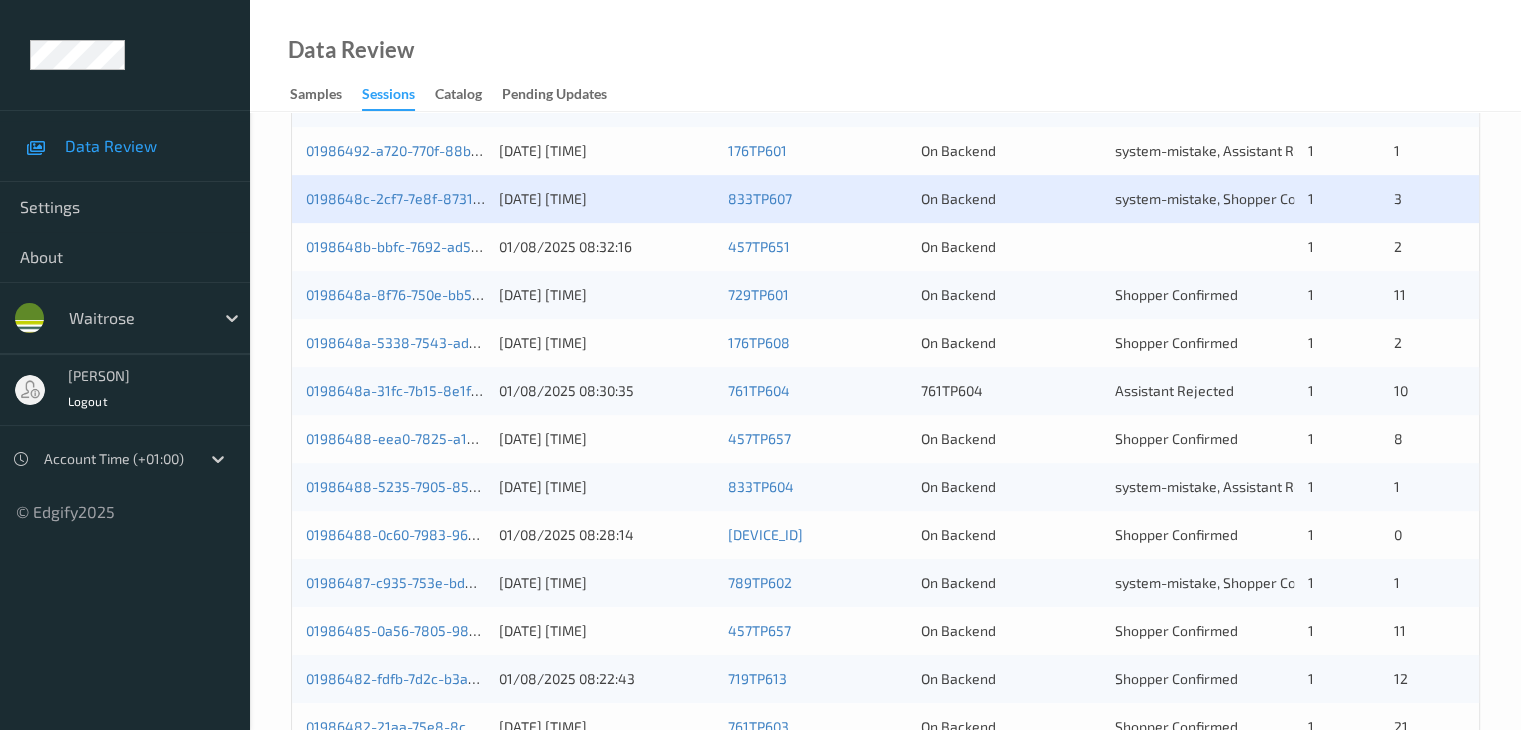 scroll, scrollTop: 700, scrollLeft: 0, axis: vertical 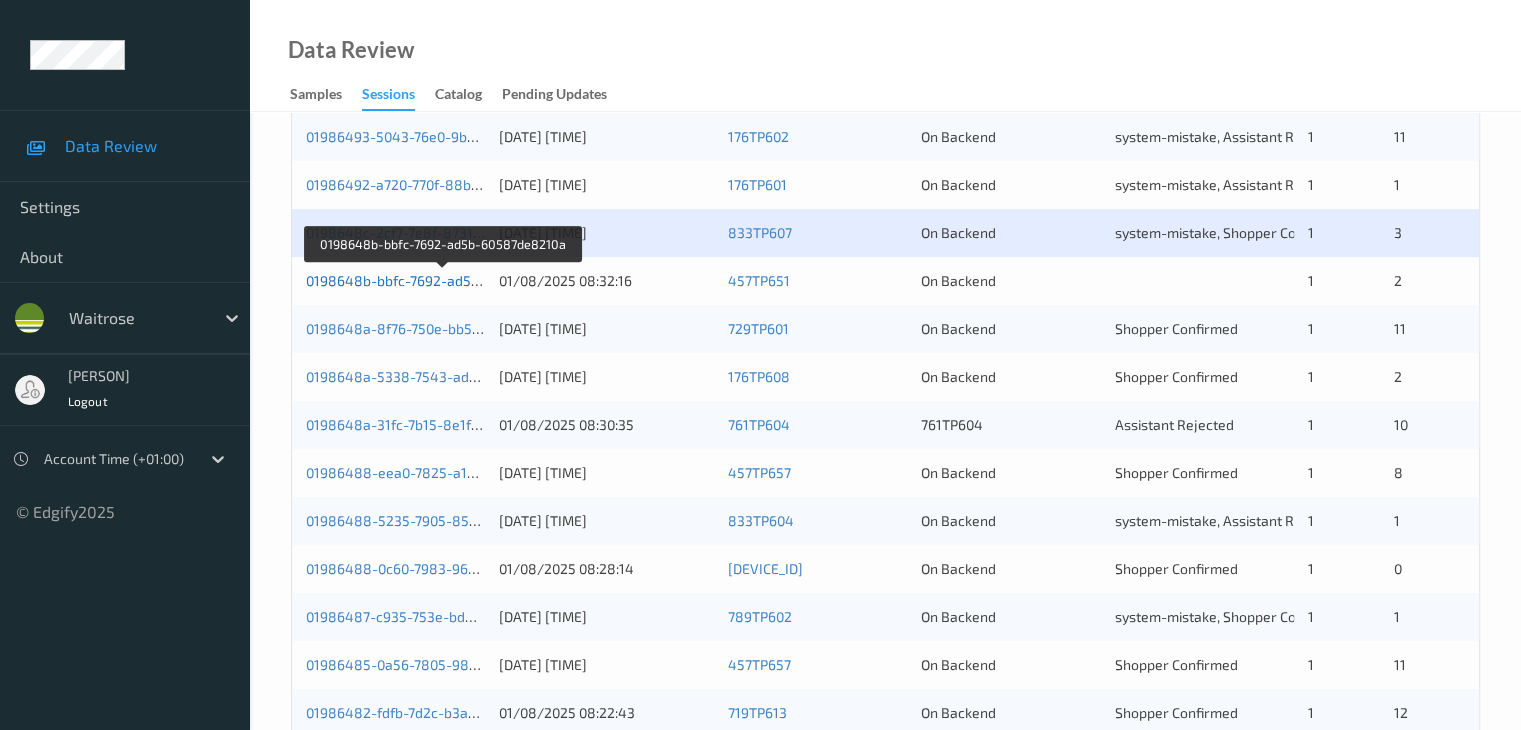 click on "0198648b-bbfc-7692-ad5b-60587de8210a" at bounding box center (443, 280) 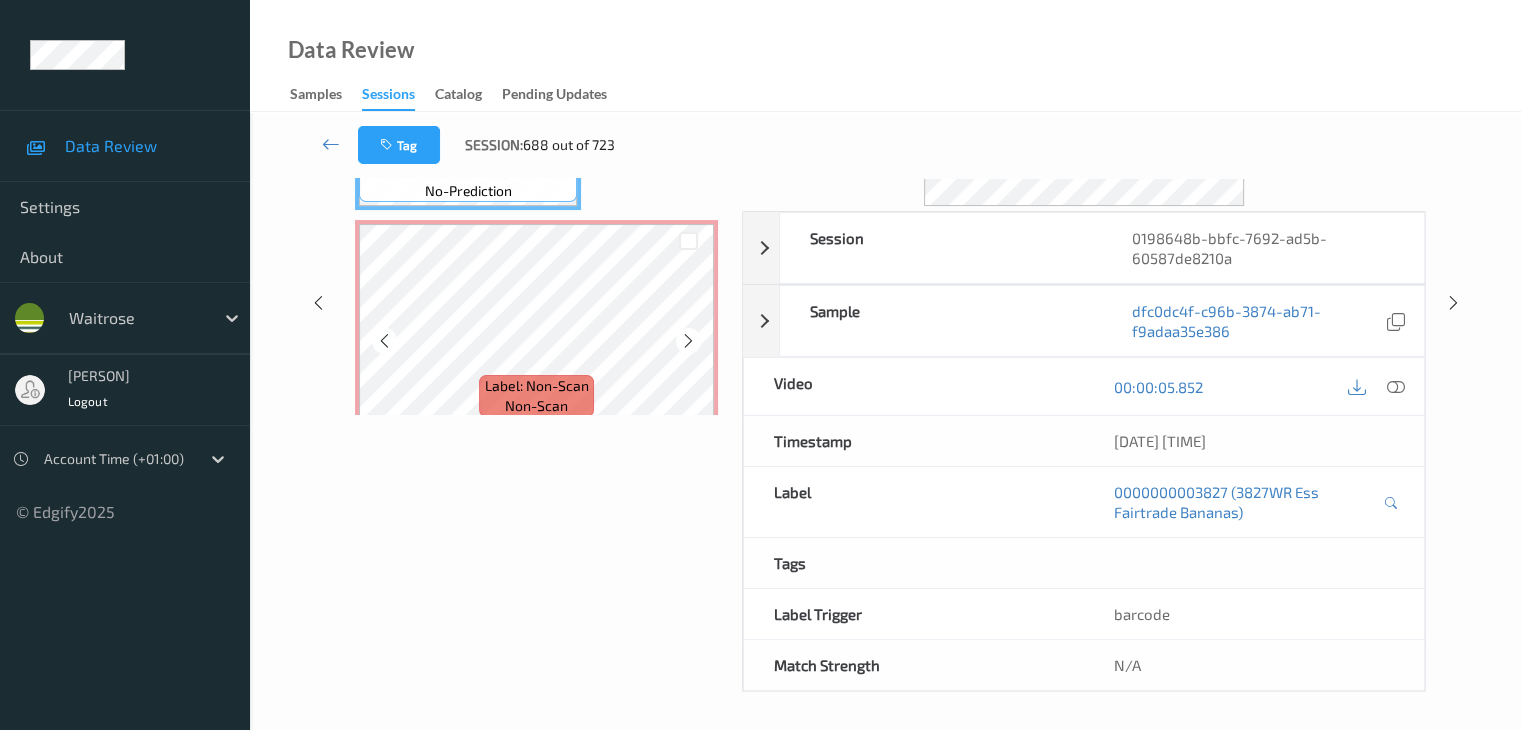 scroll, scrollTop: 0, scrollLeft: 0, axis: both 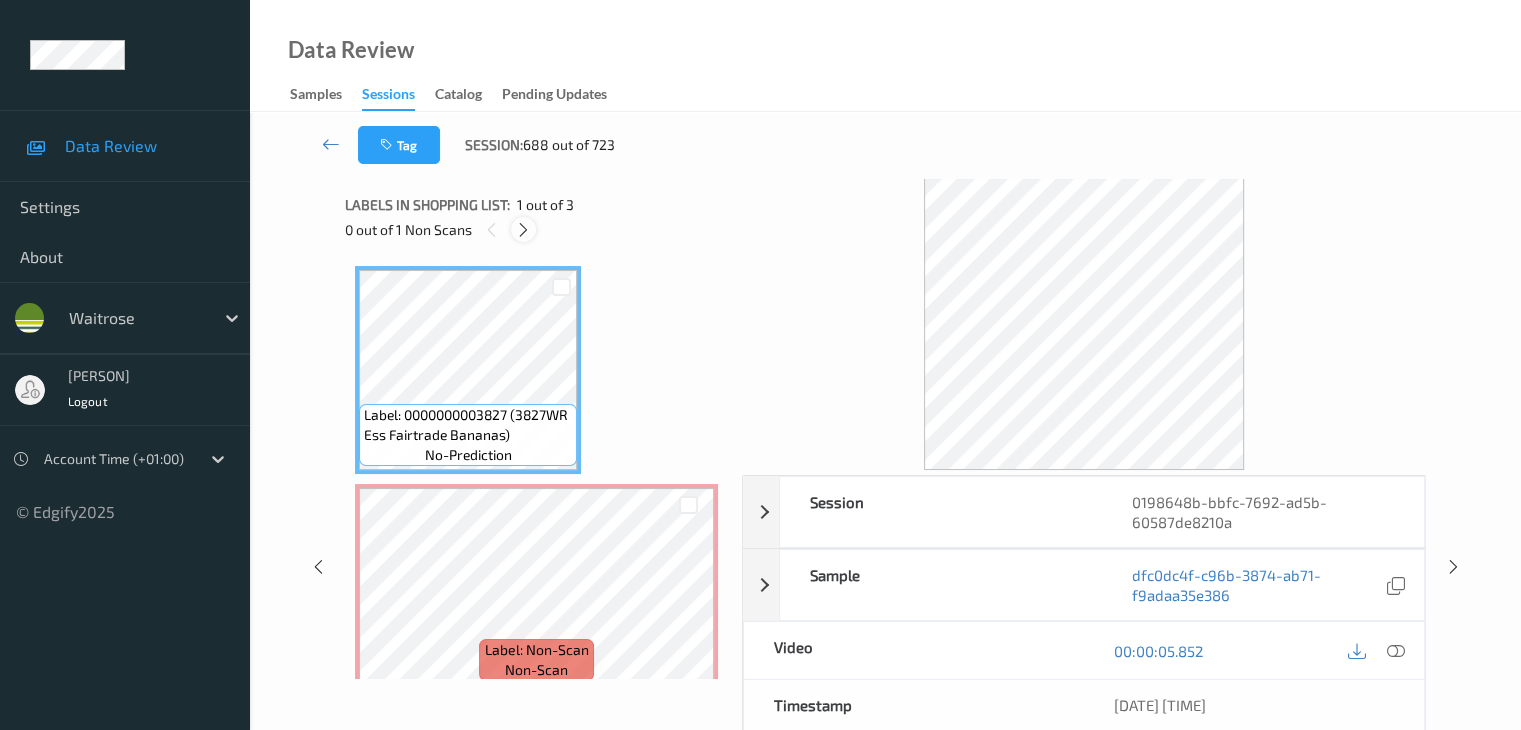 click at bounding box center (523, 230) 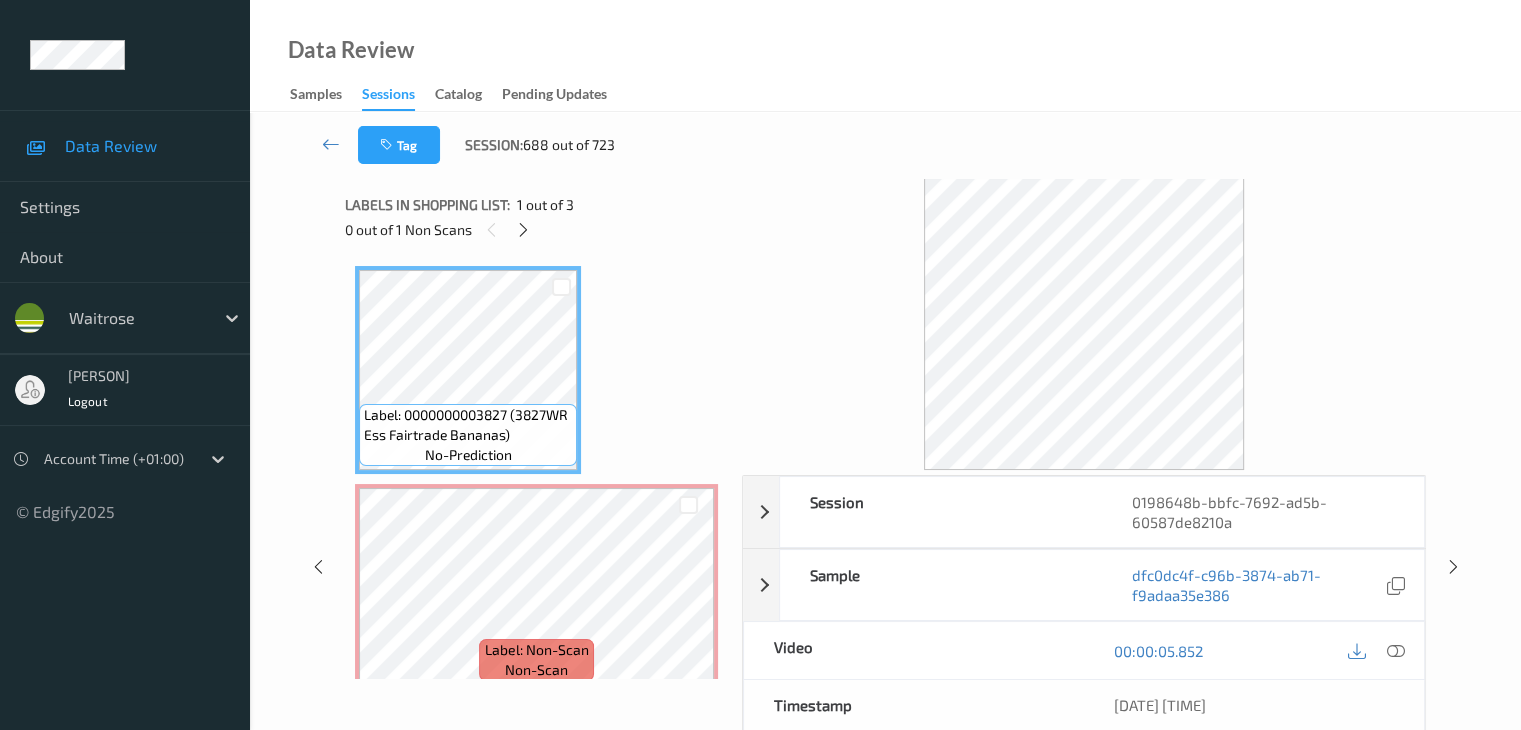 scroll, scrollTop: 10, scrollLeft: 0, axis: vertical 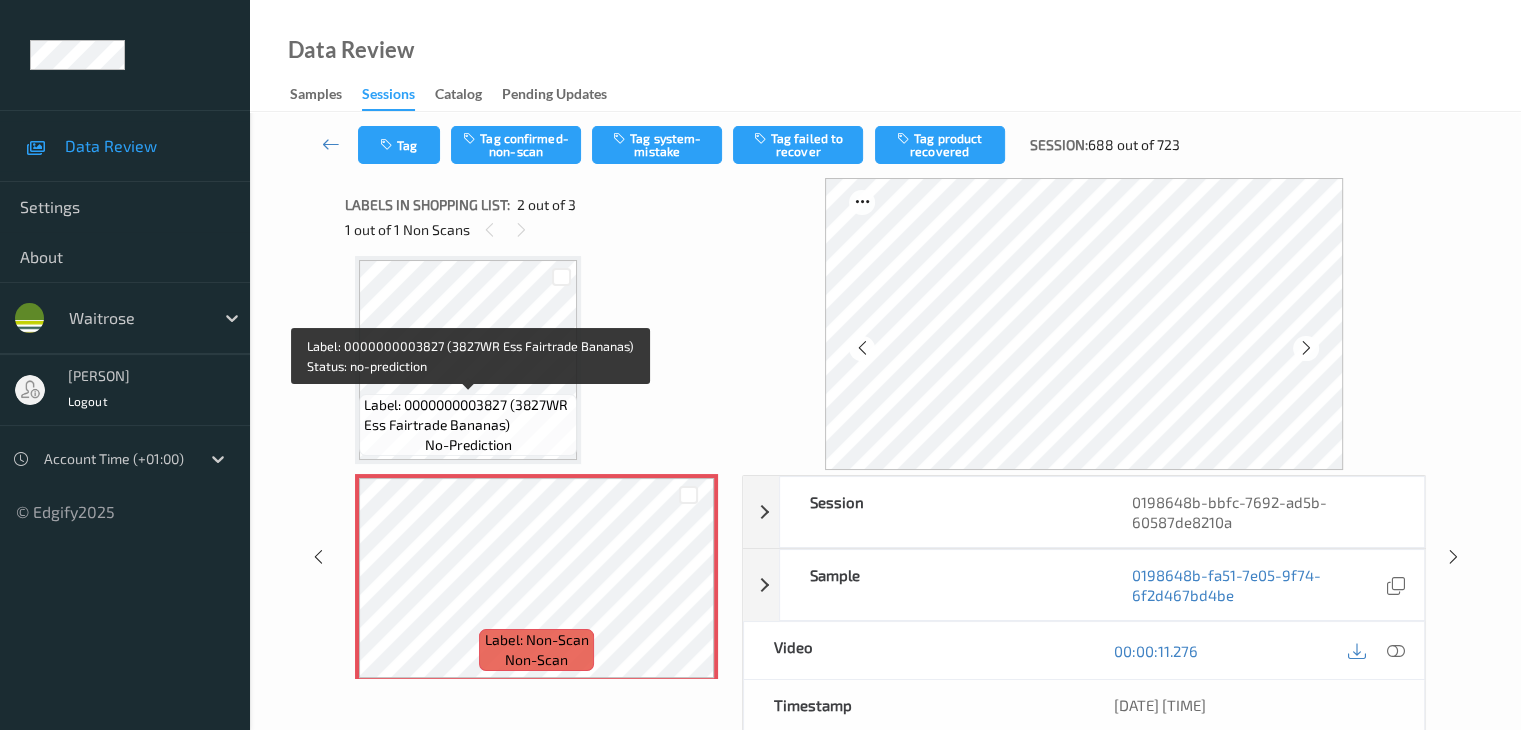 click on "Label: 0000000003827 (3827WR Ess Fairtrade Bananas)" at bounding box center (468, 415) 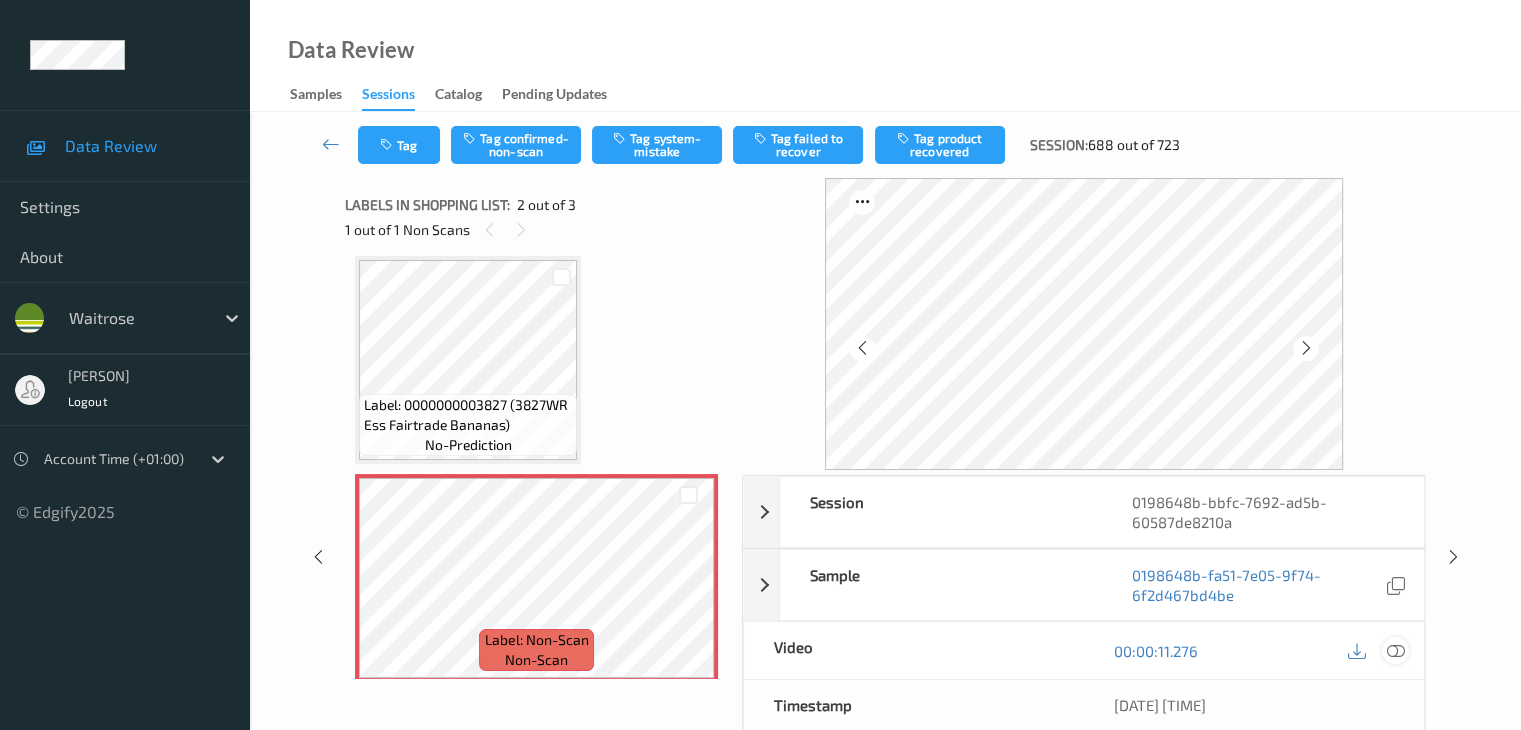 click at bounding box center (1395, 651) 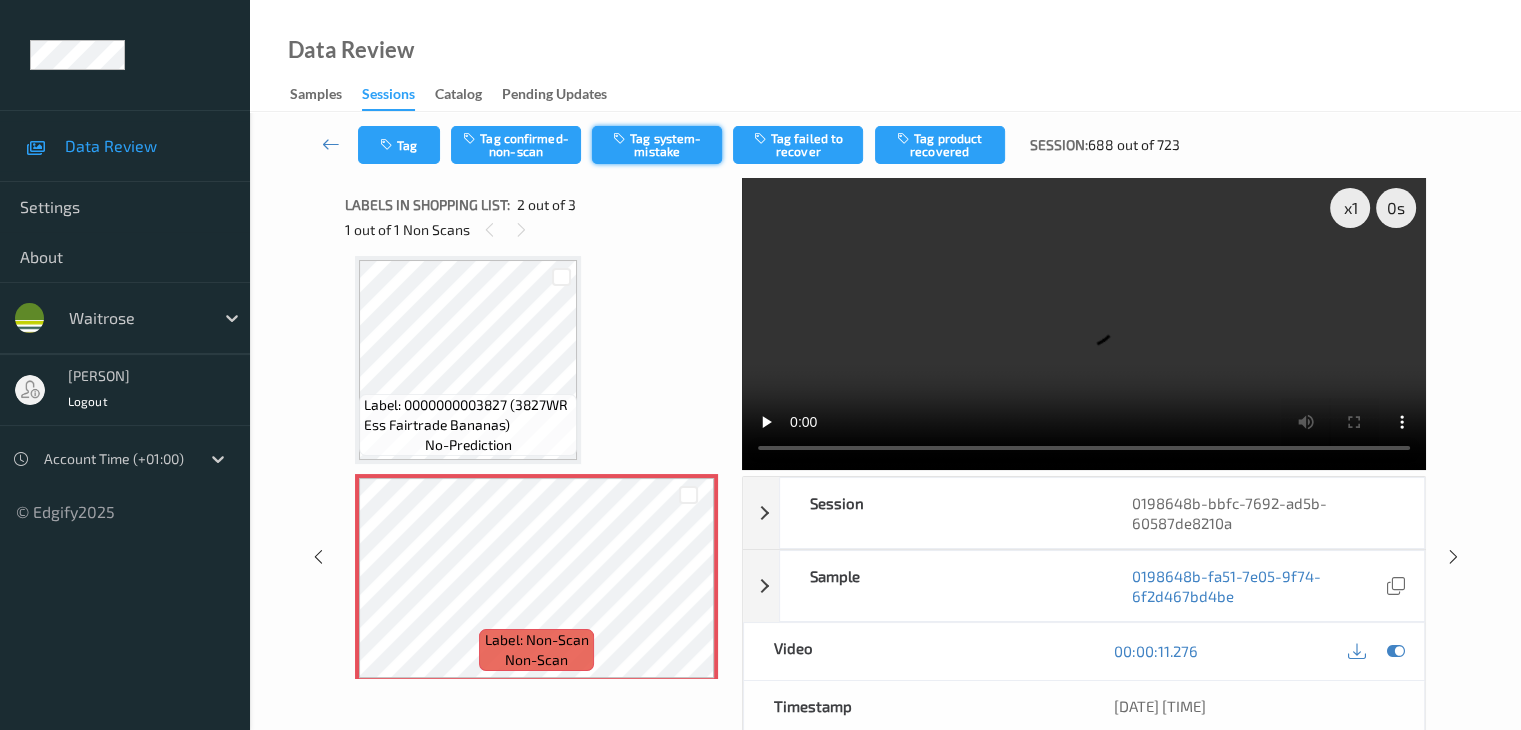 click on "Tag   system-mistake" at bounding box center (657, 145) 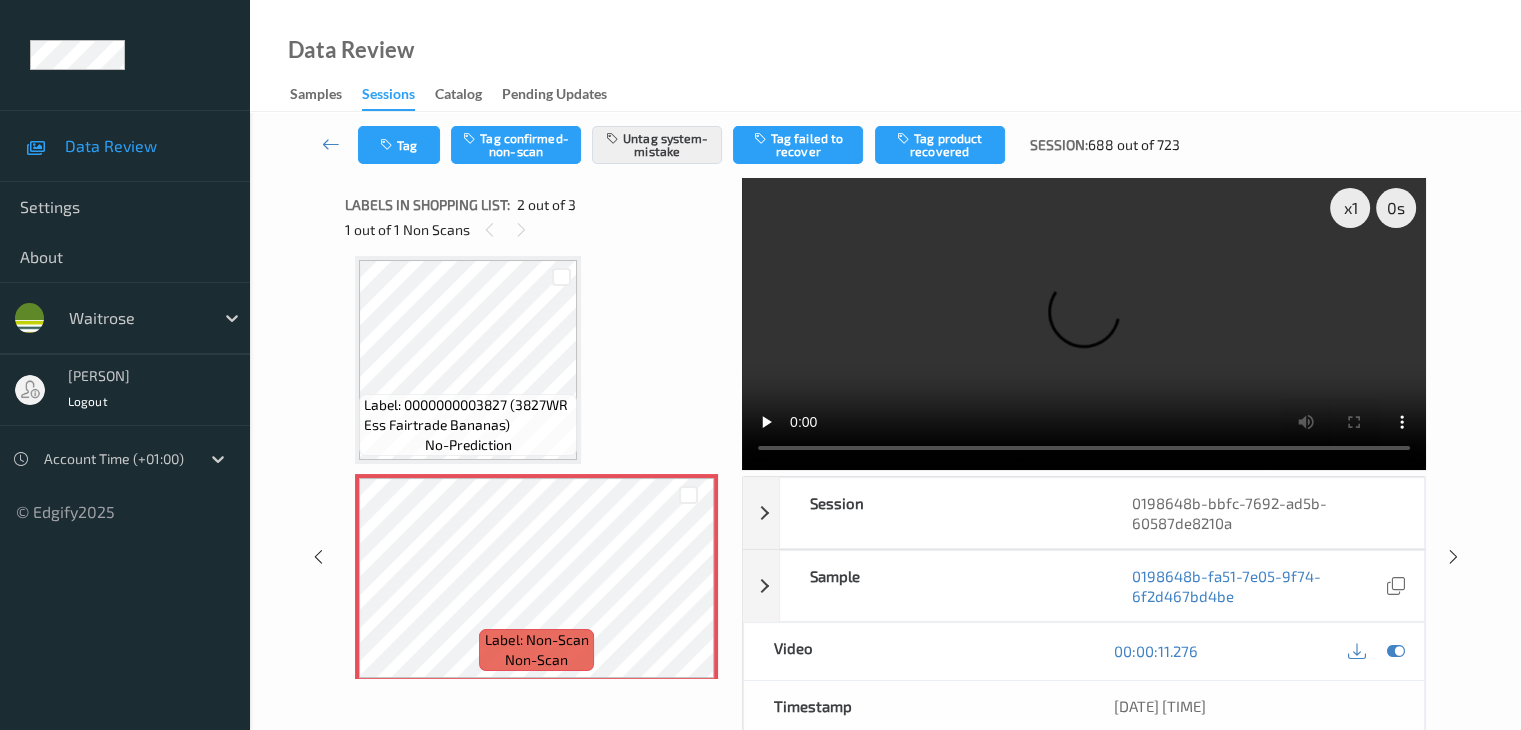 click on "Tag Tag   confirmed-non-scan Untag   system-mistake Tag   failed to recover Tag   product recovered Session: 688 out of 723" at bounding box center (885, 145) 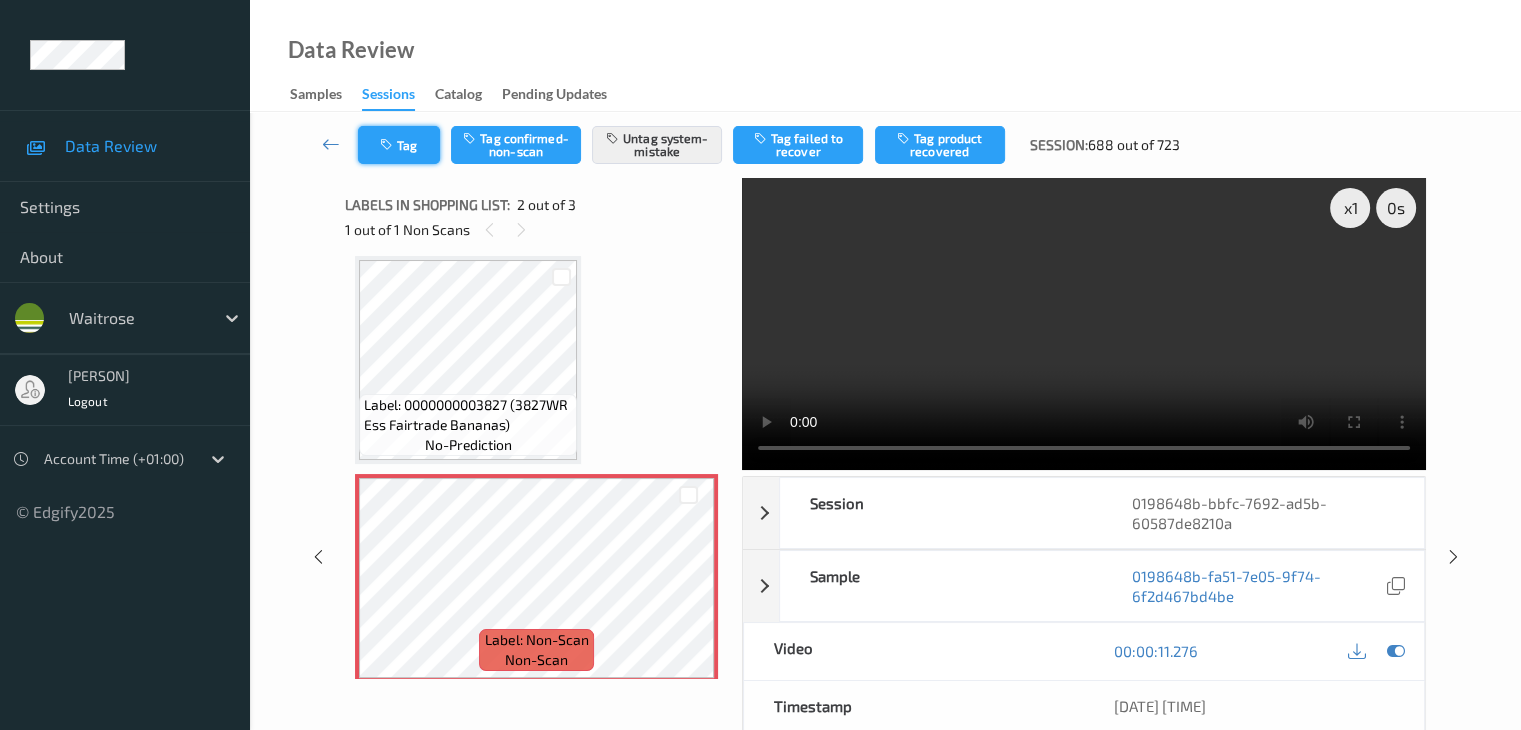 click on "Tag" at bounding box center [399, 145] 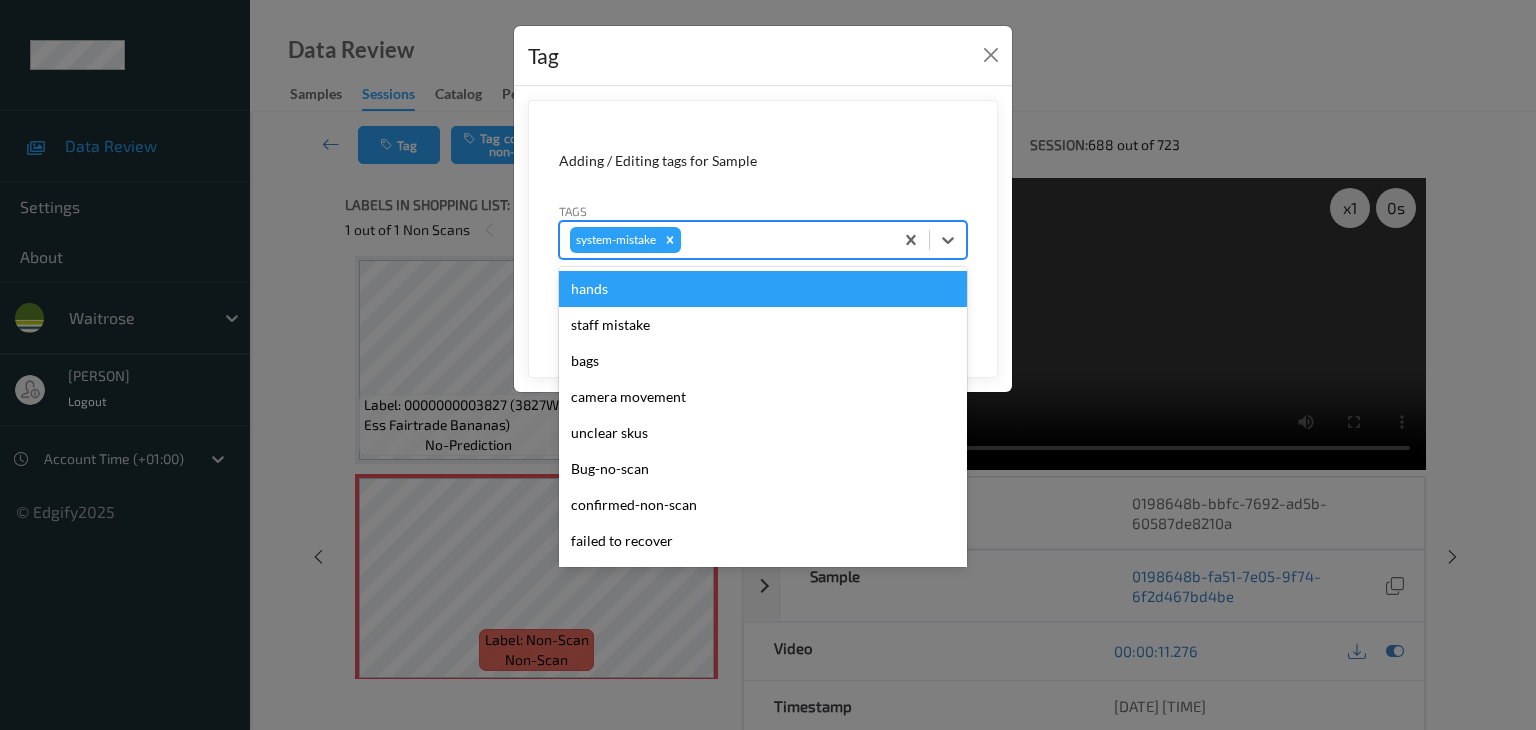 click at bounding box center (784, 240) 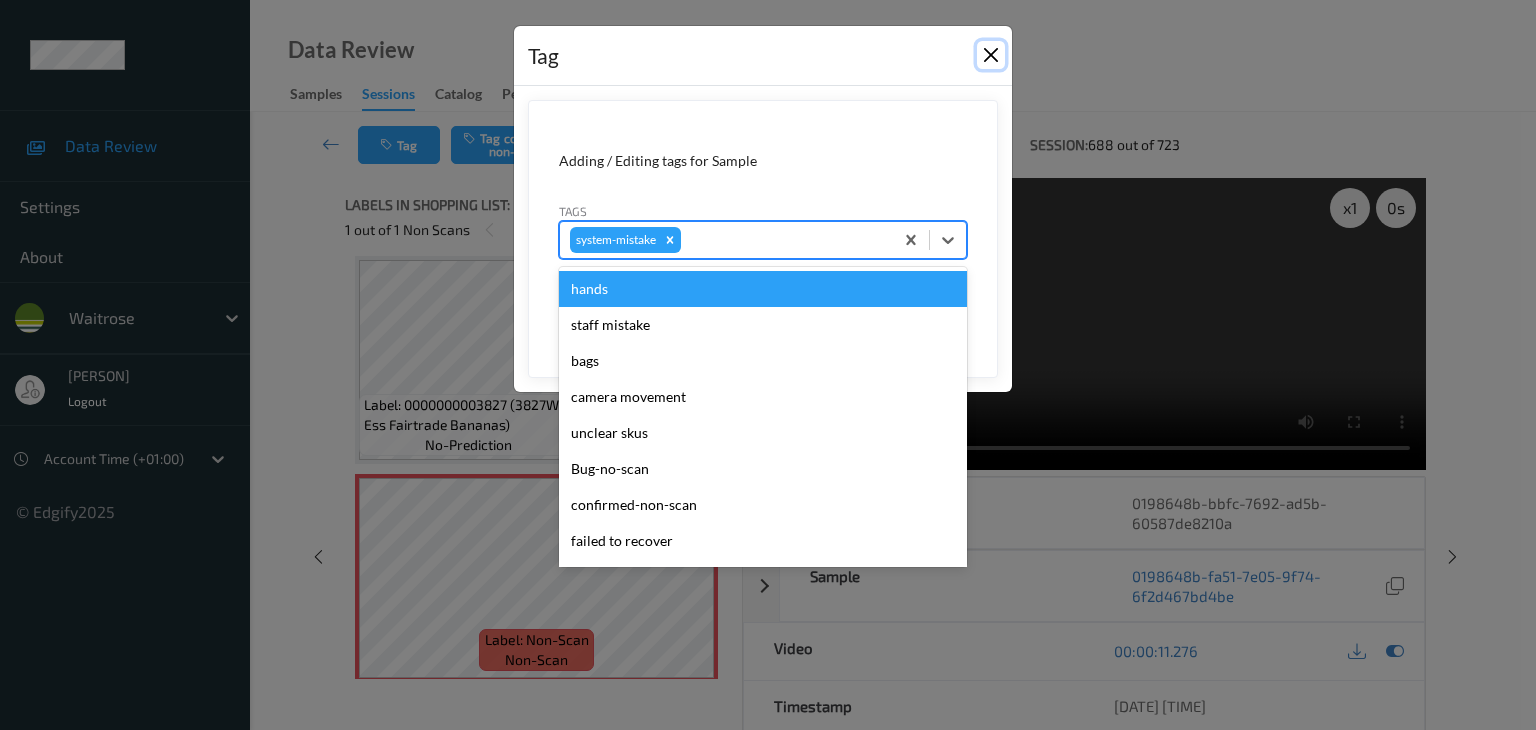 click at bounding box center [991, 55] 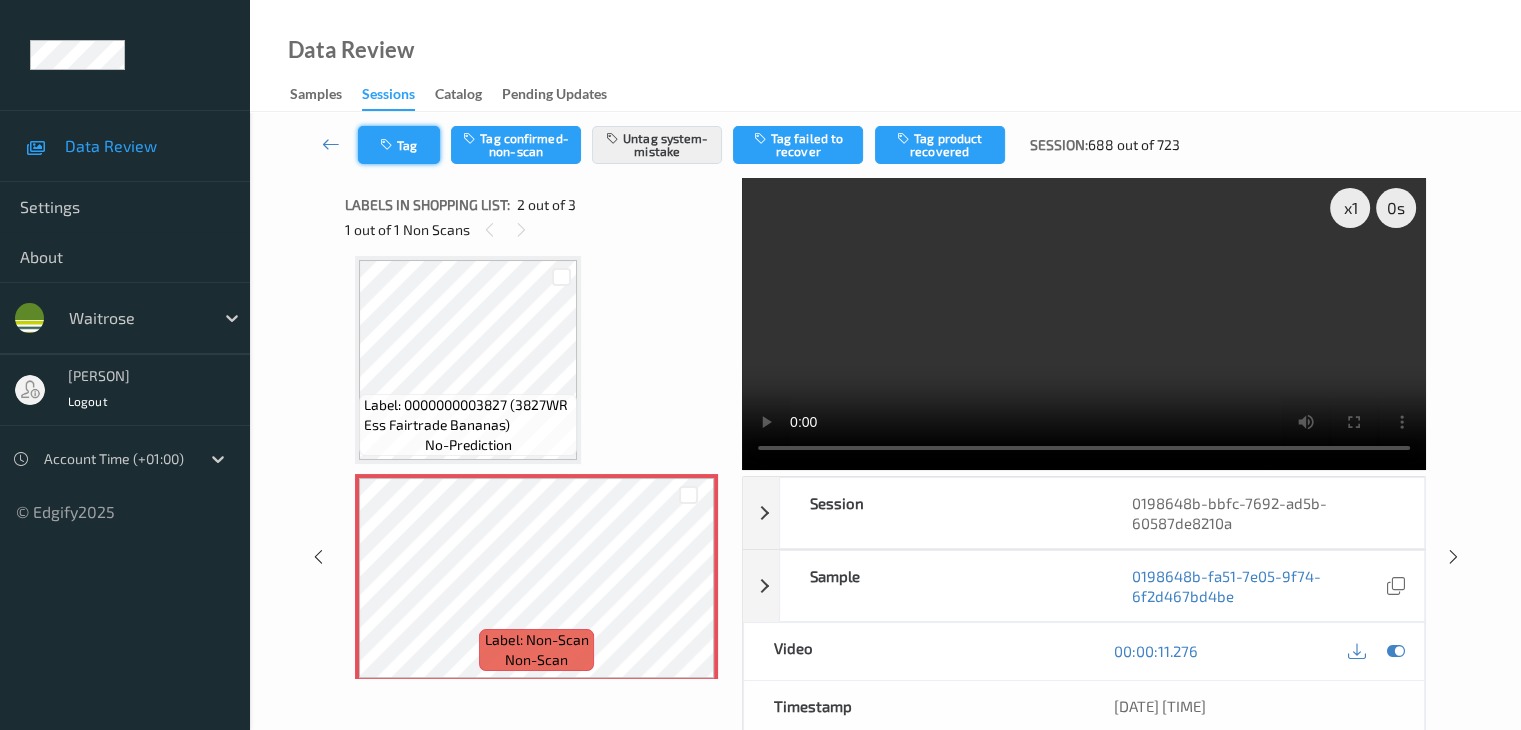 click on "Tag" at bounding box center (399, 145) 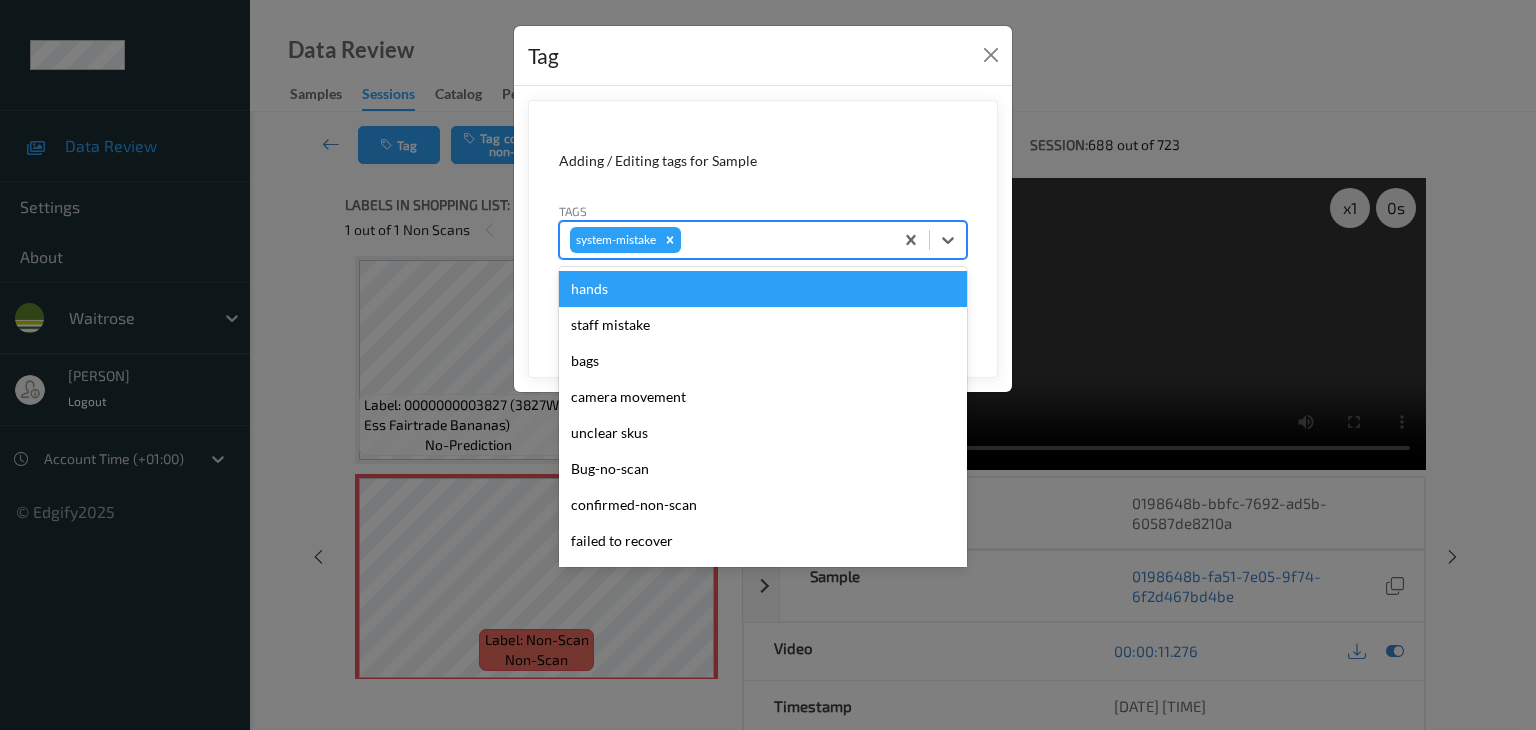 click at bounding box center [784, 240] 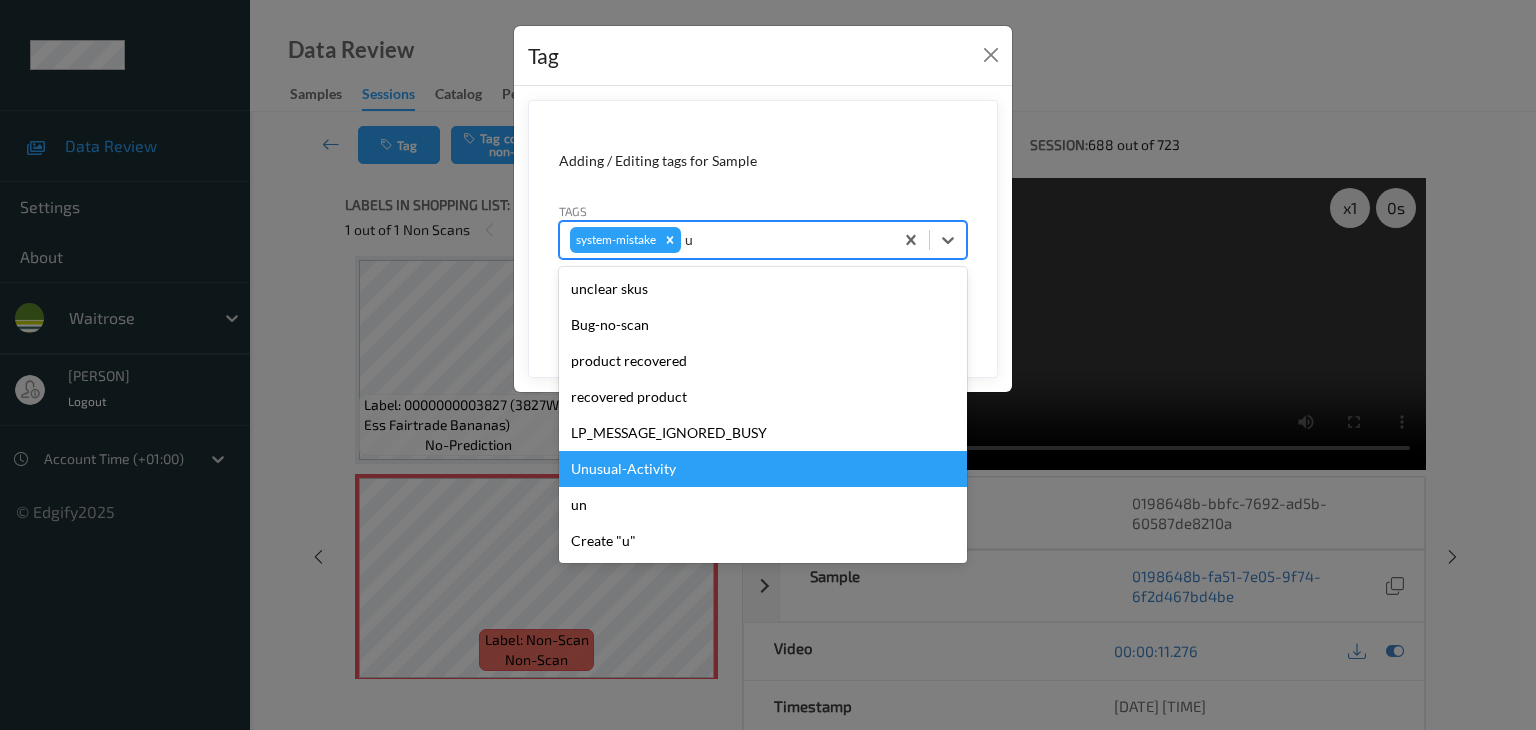 click on "Unusual-Activity" at bounding box center (763, 469) 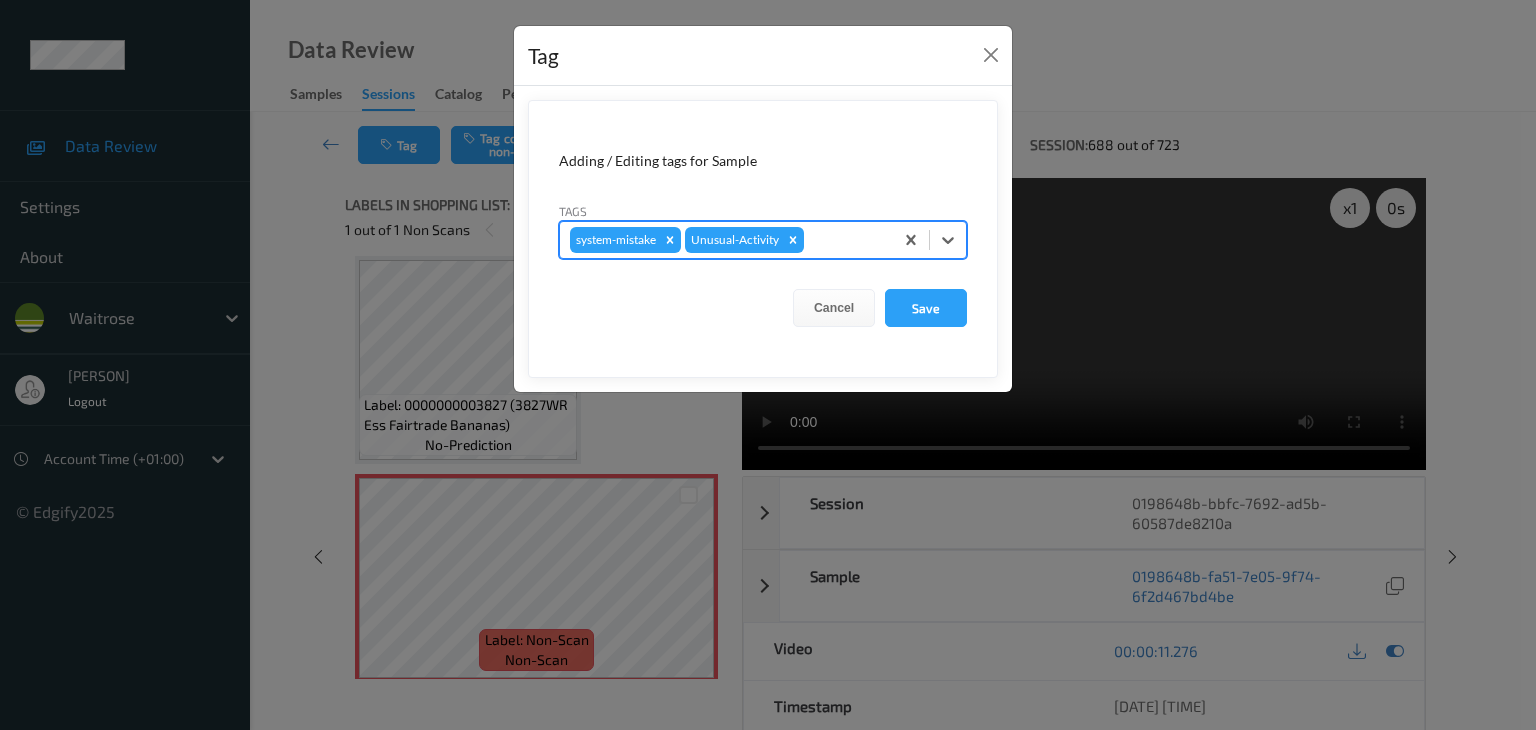 type on "p" 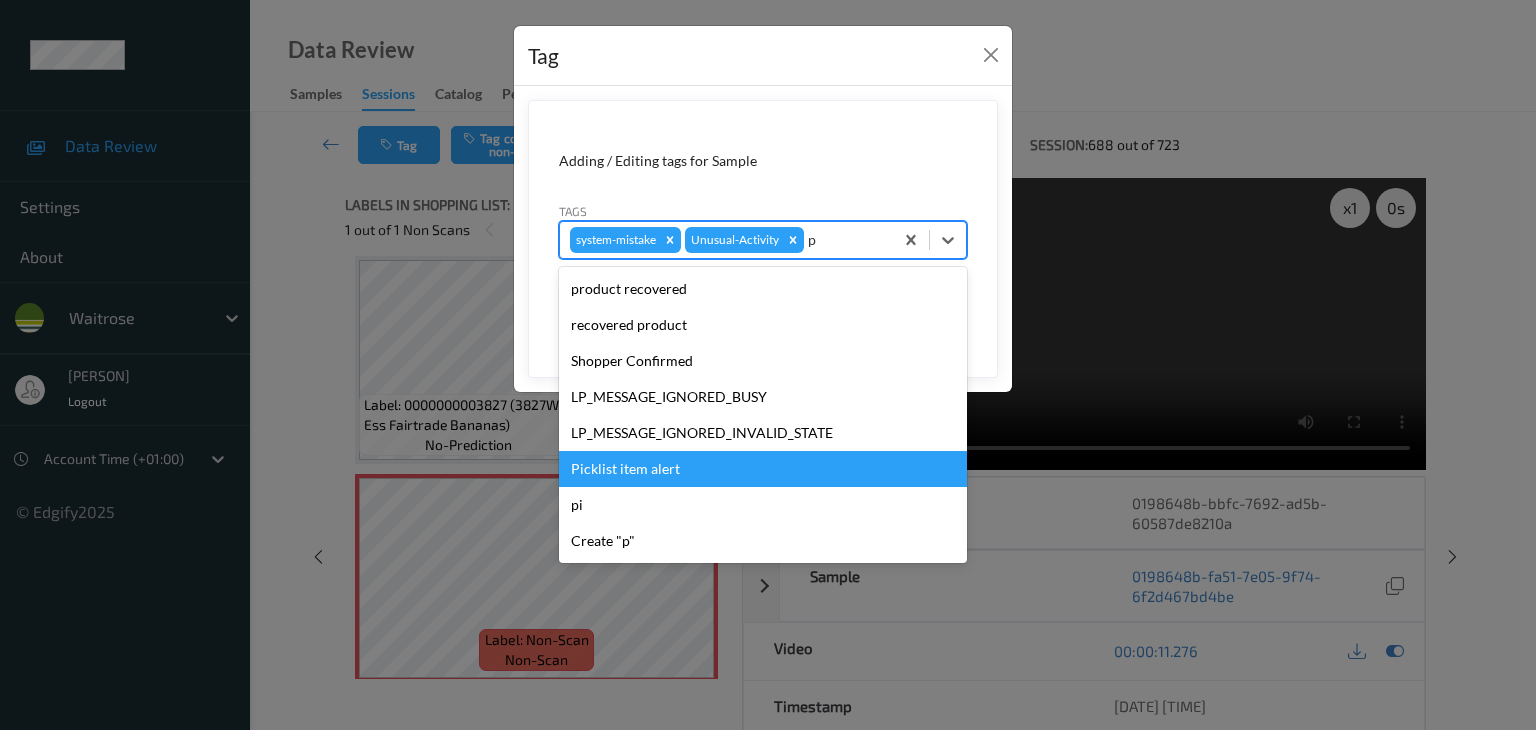click on "Picklist item alert" at bounding box center [763, 469] 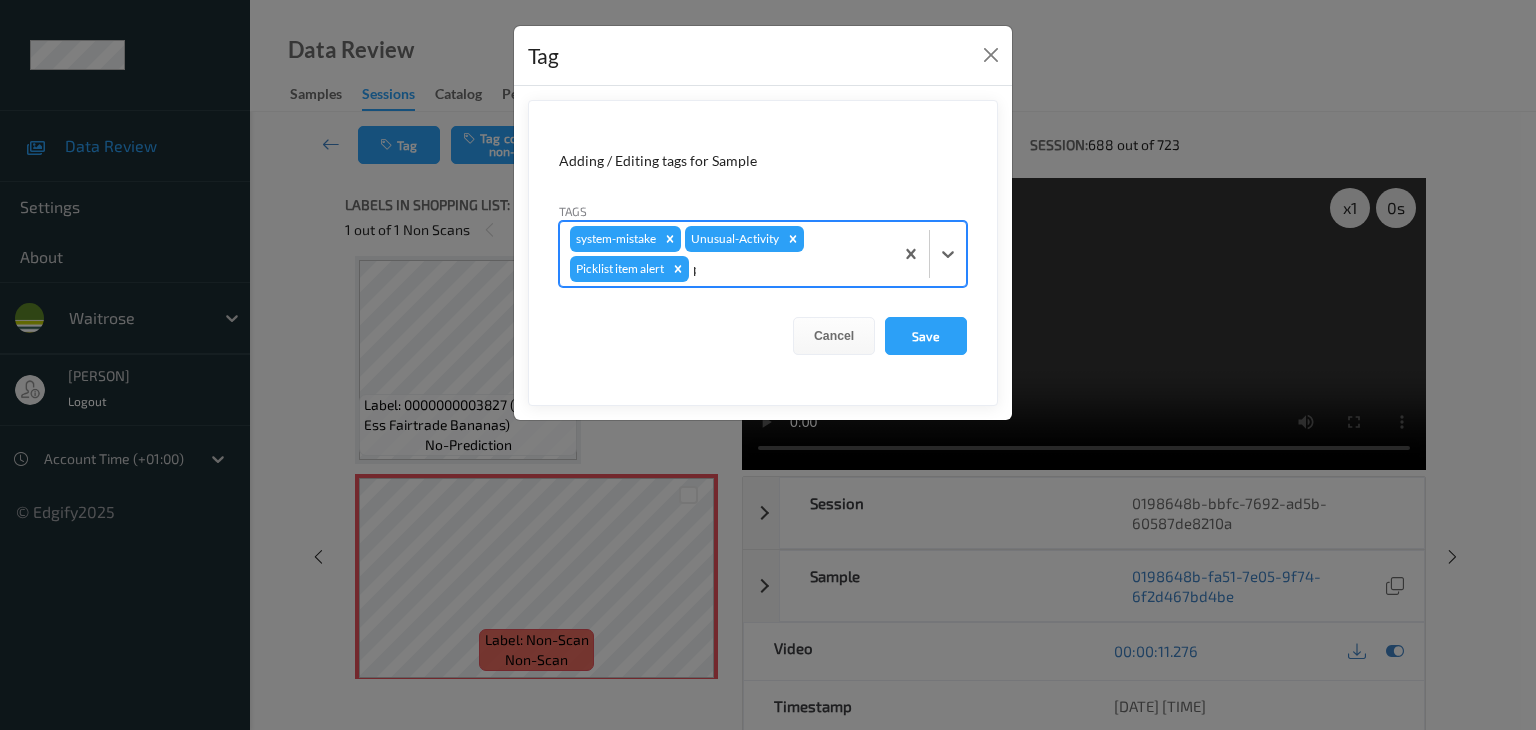 type 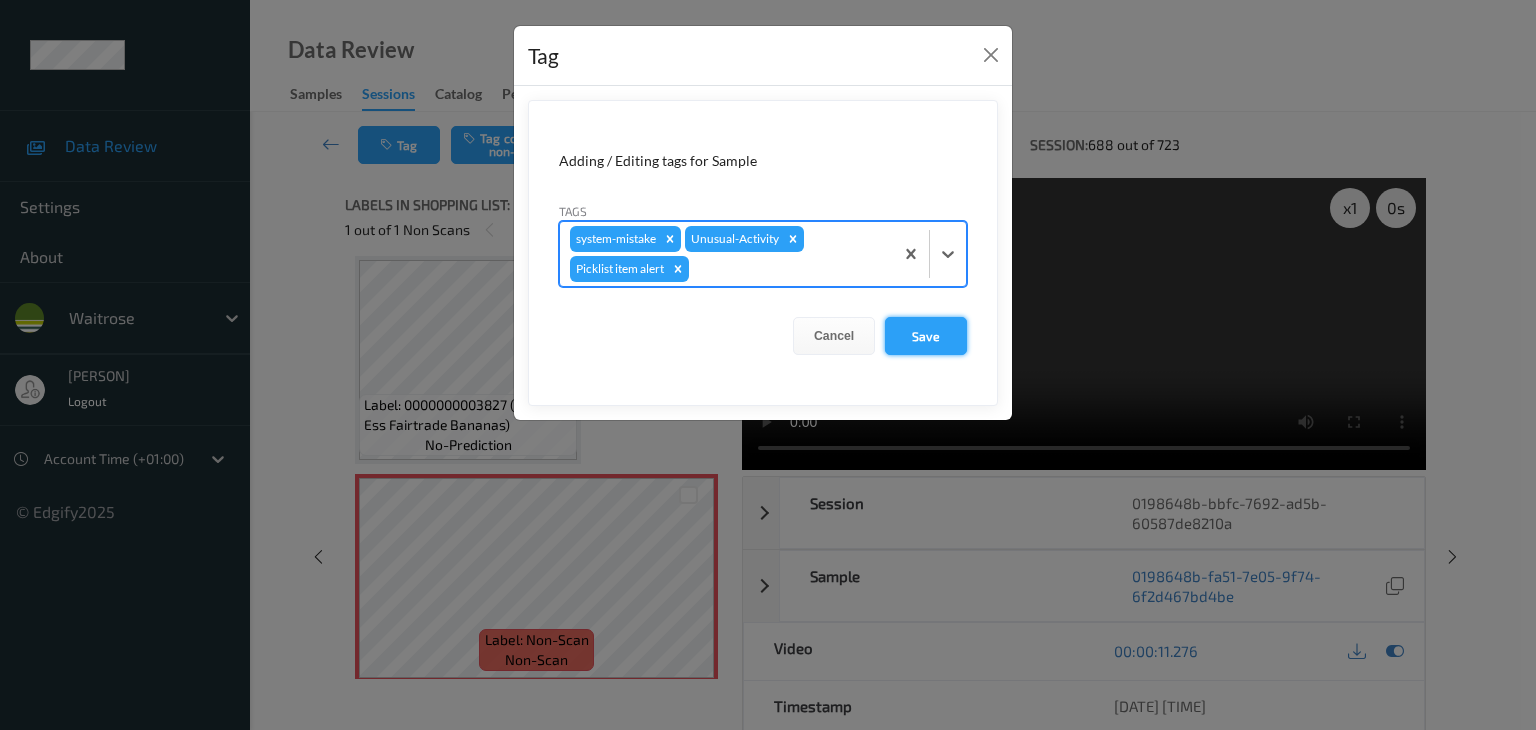 click on "Save" at bounding box center (926, 336) 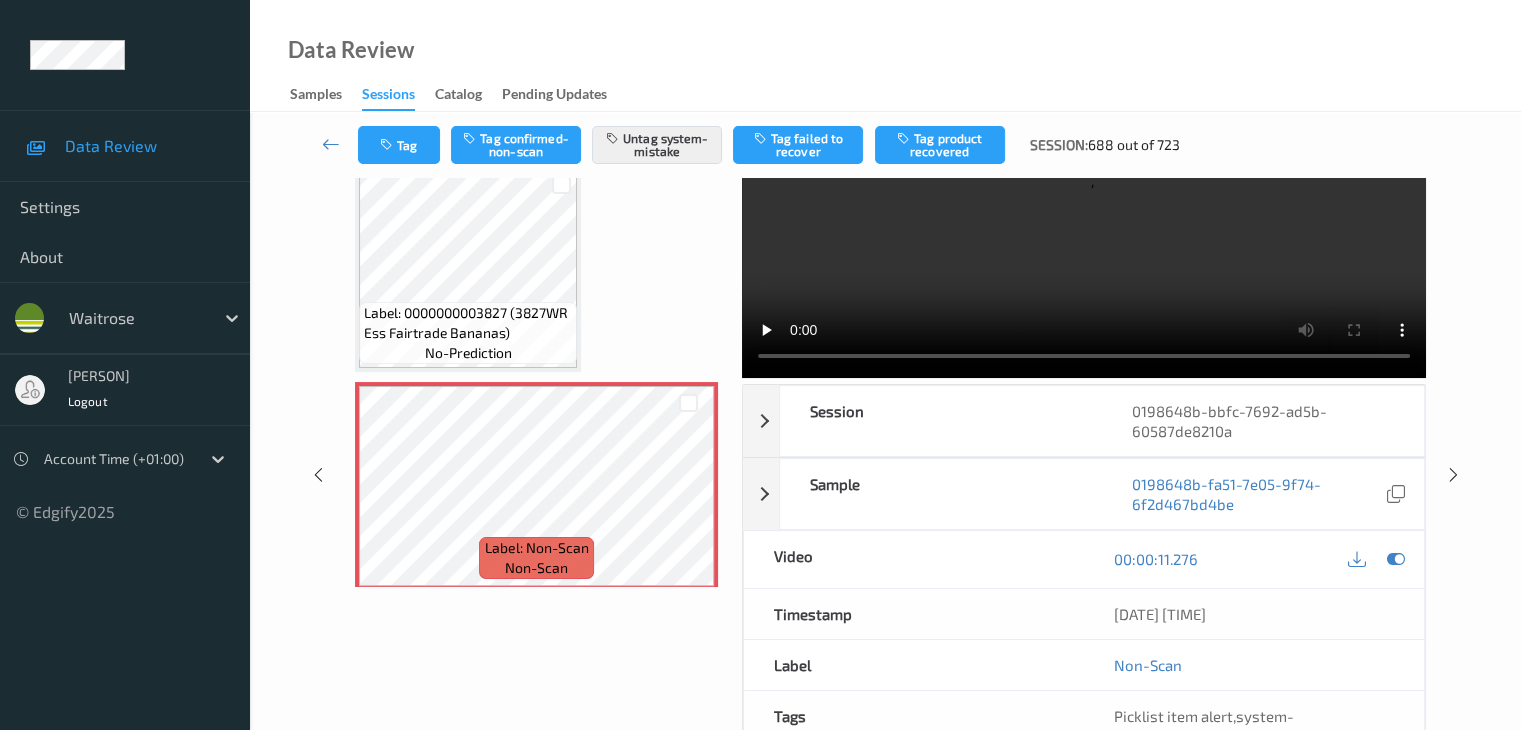scroll, scrollTop: 200, scrollLeft: 0, axis: vertical 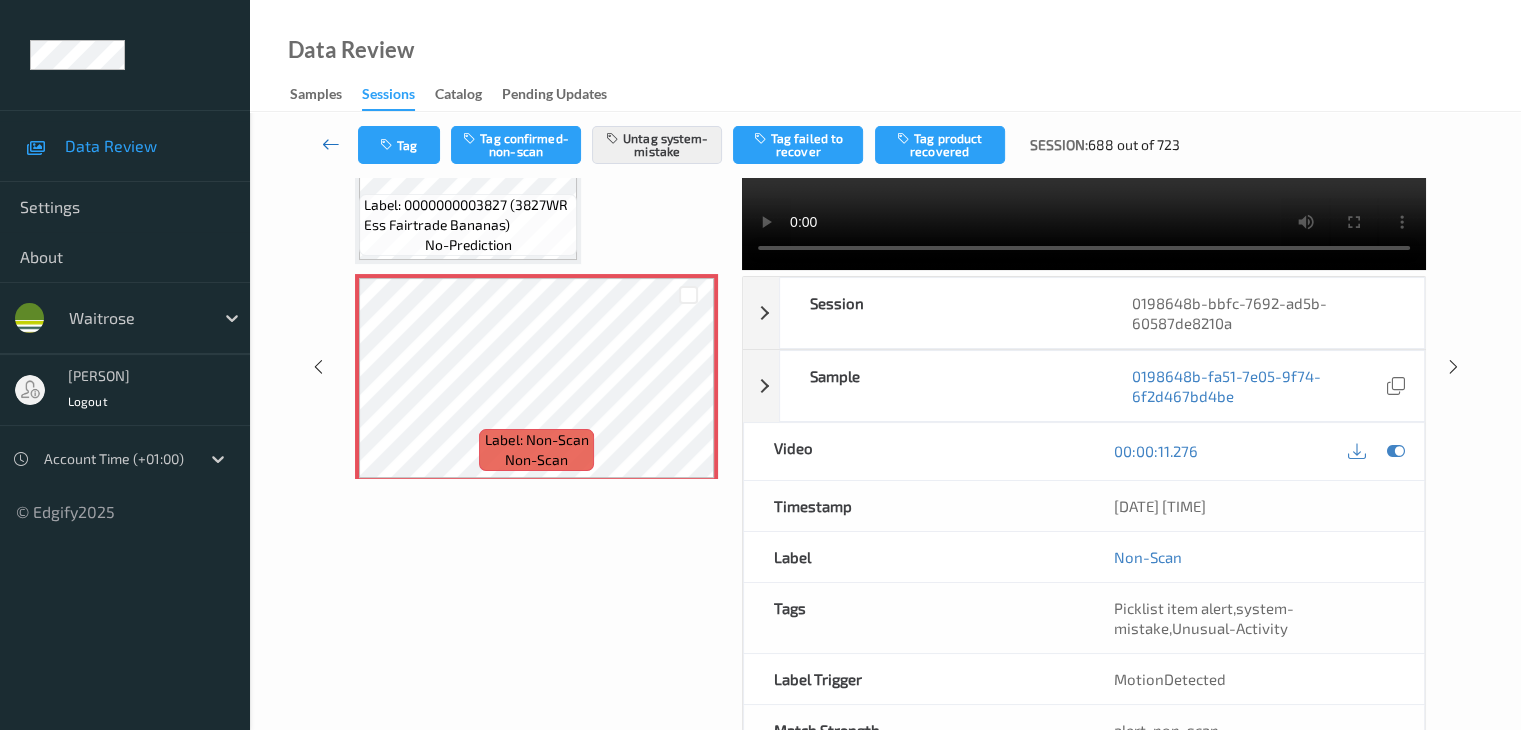 click at bounding box center (331, 144) 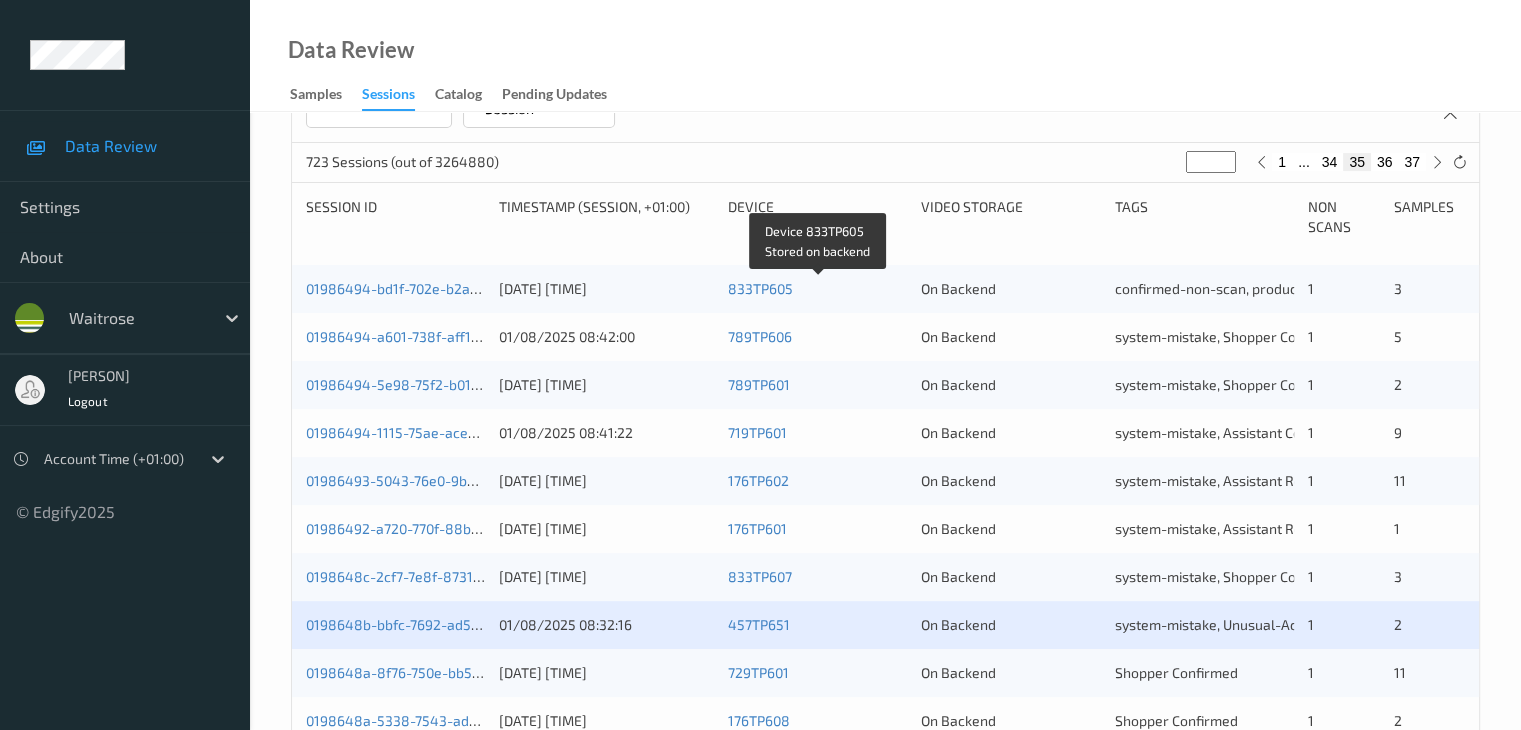 scroll, scrollTop: 656, scrollLeft: 0, axis: vertical 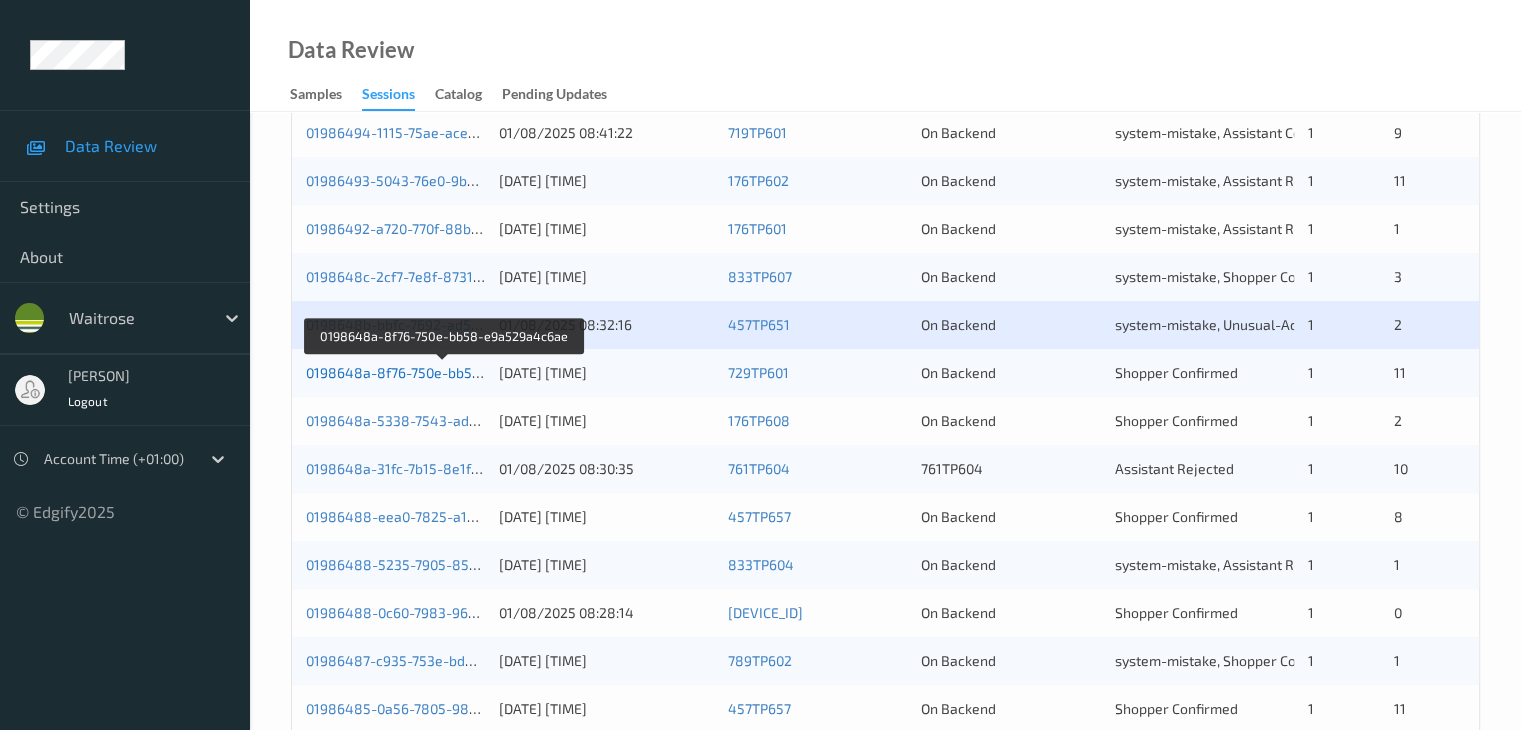 click on "0198648a-8f76-750e-bb58-e9a529a4c6ae" at bounding box center (444, 372) 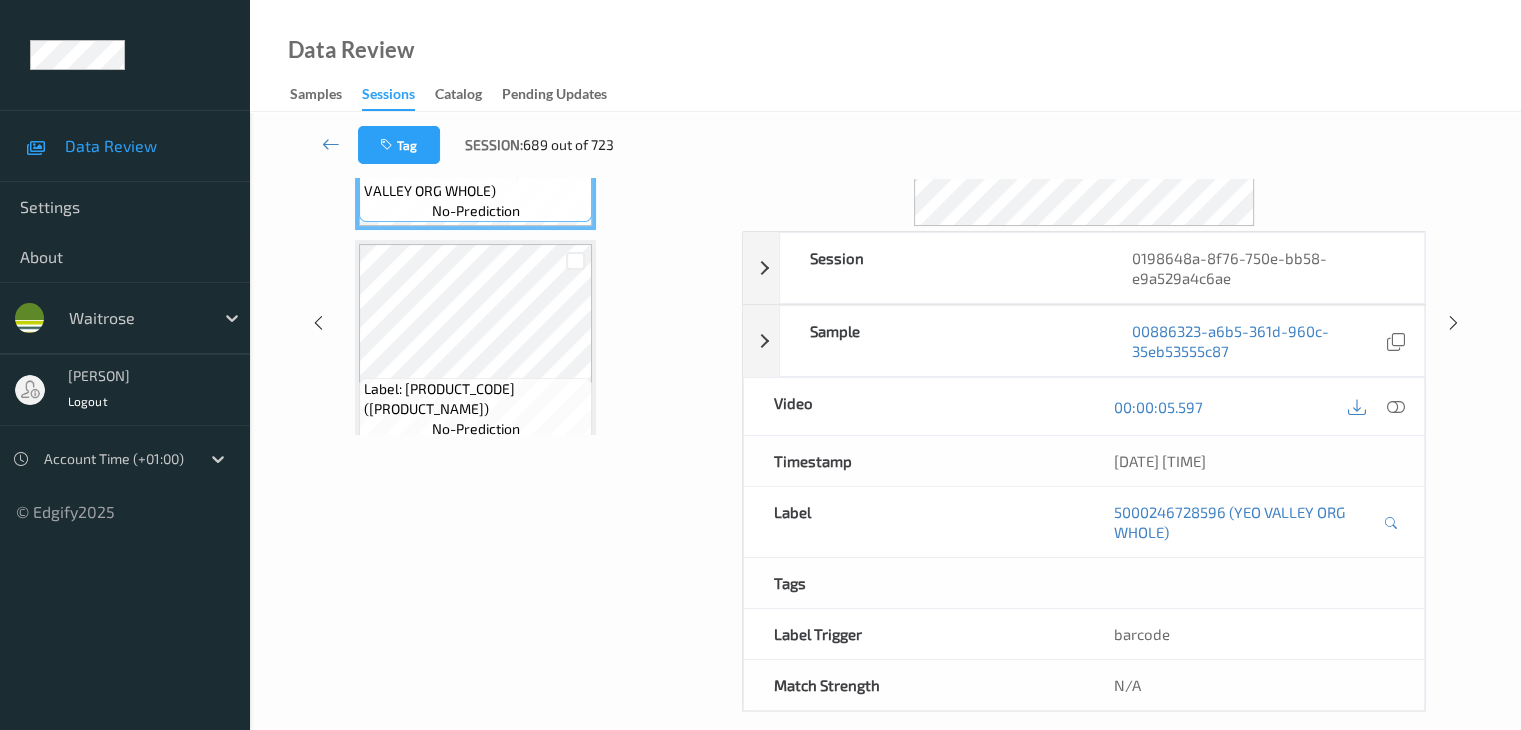 scroll, scrollTop: 0, scrollLeft: 0, axis: both 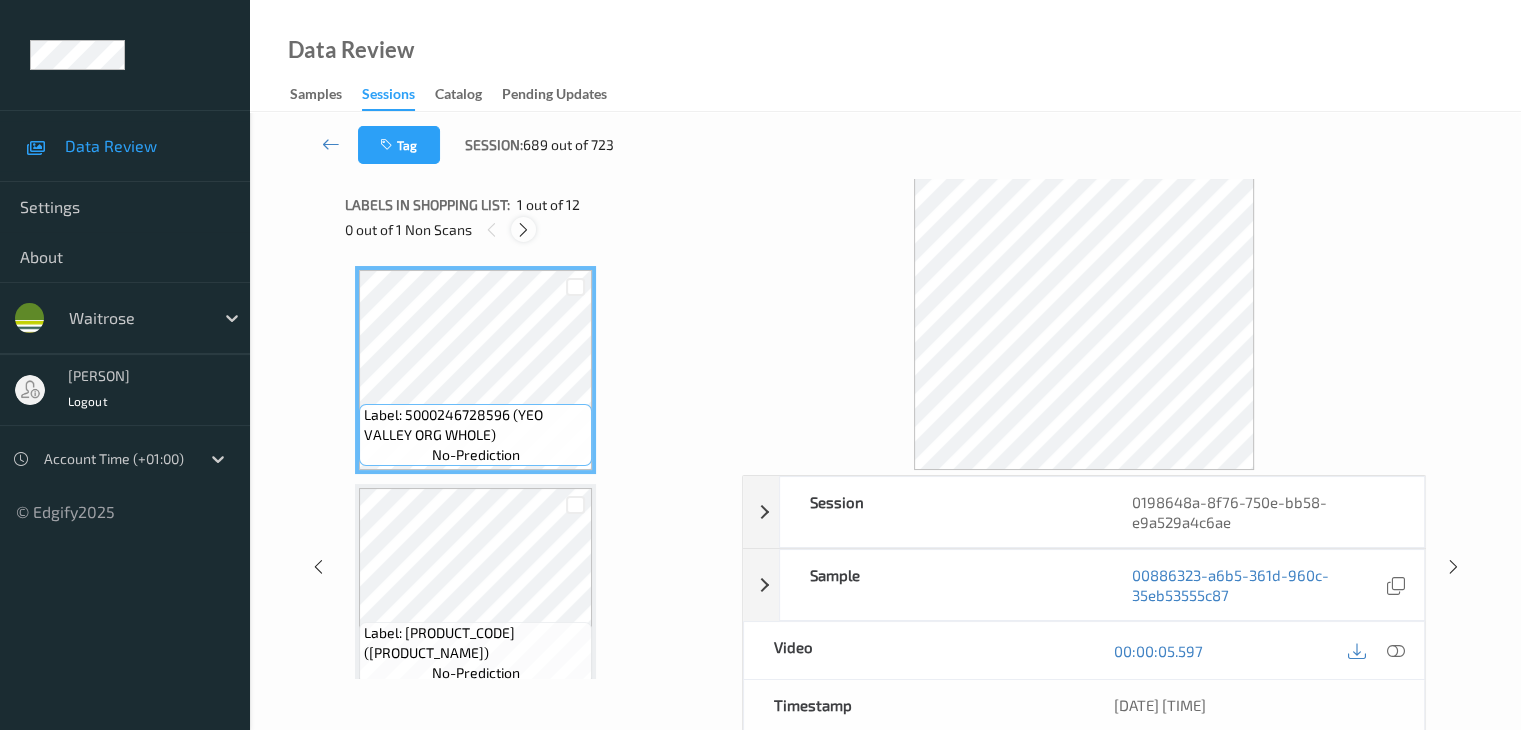 click at bounding box center (523, 230) 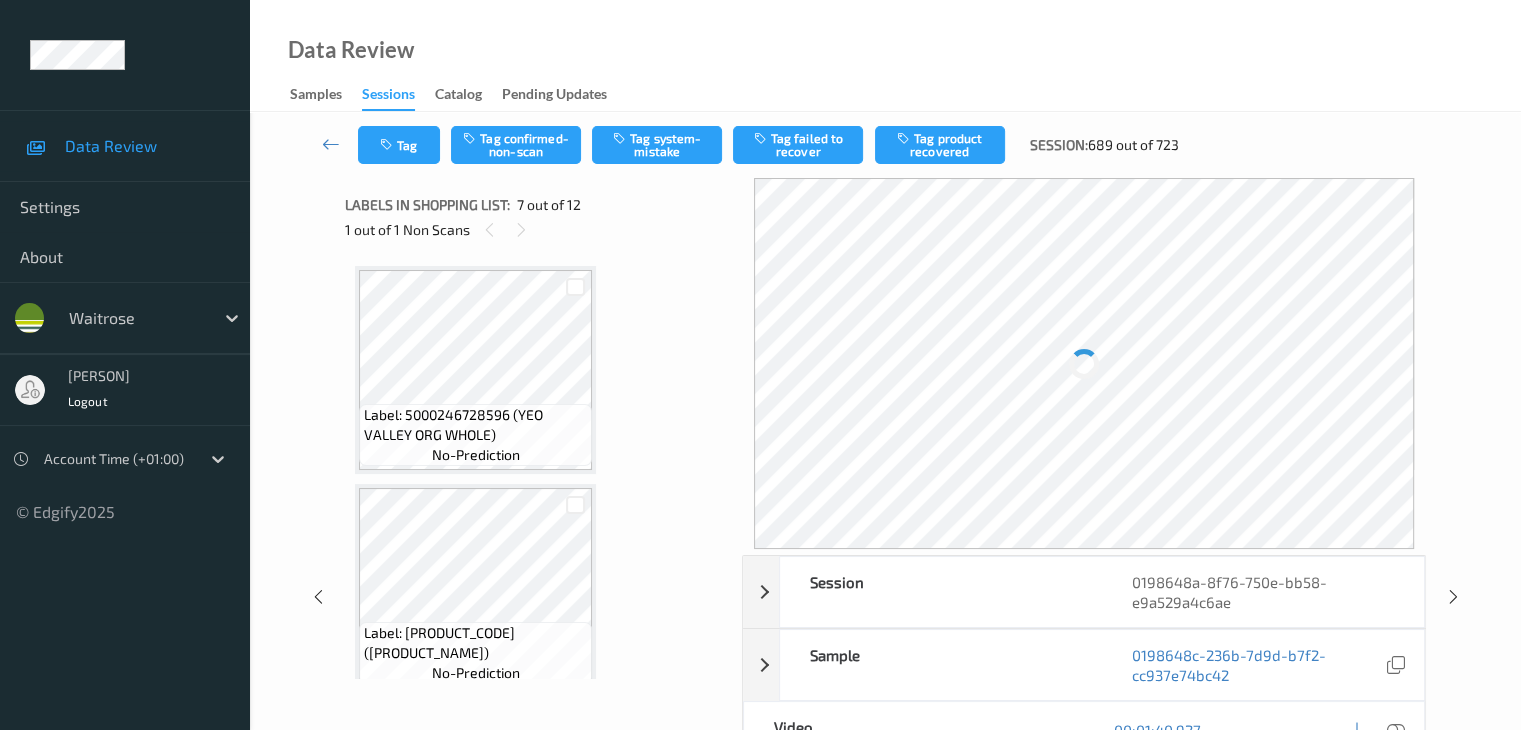 scroll, scrollTop: 1100, scrollLeft: 0, axis: vertical 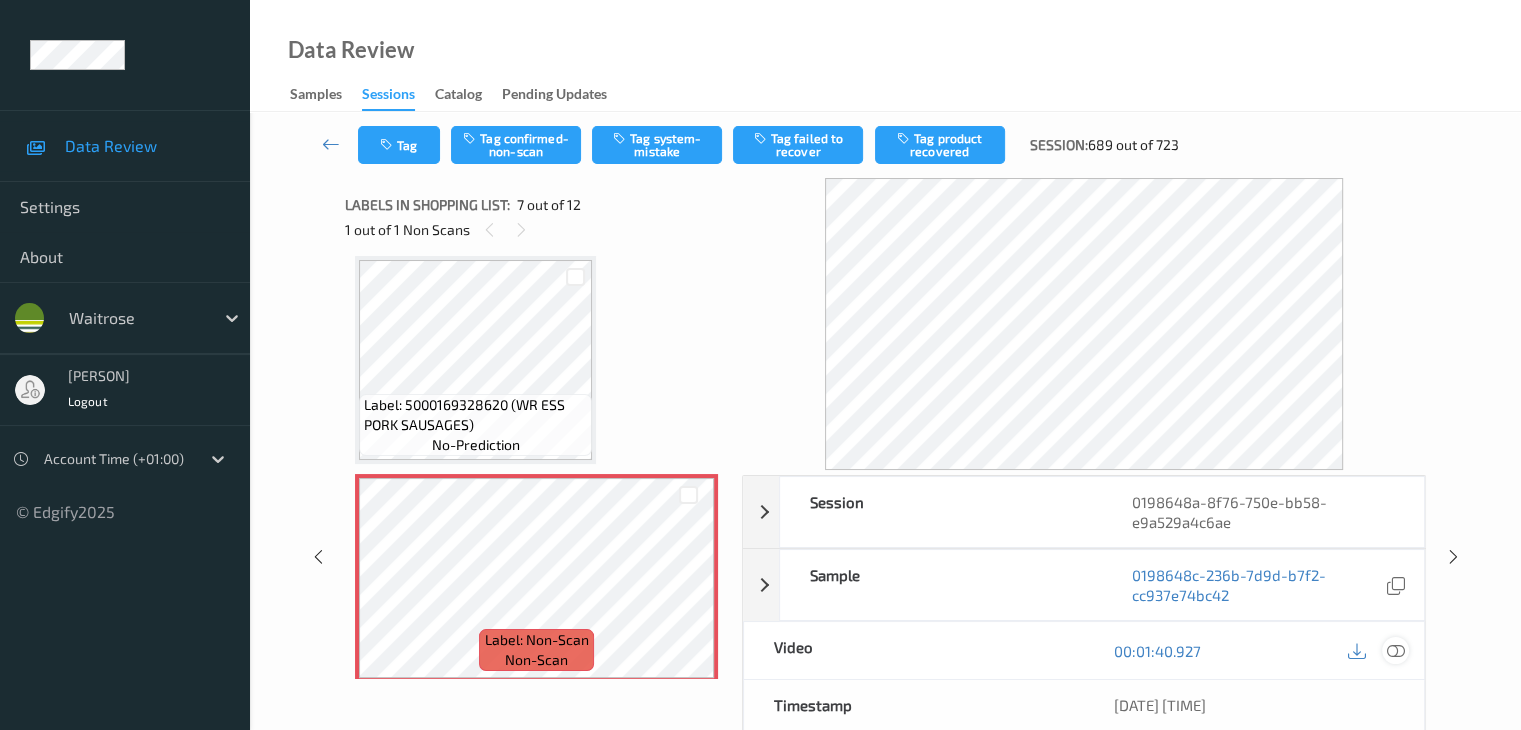 click at bounding box center [1395, 651] 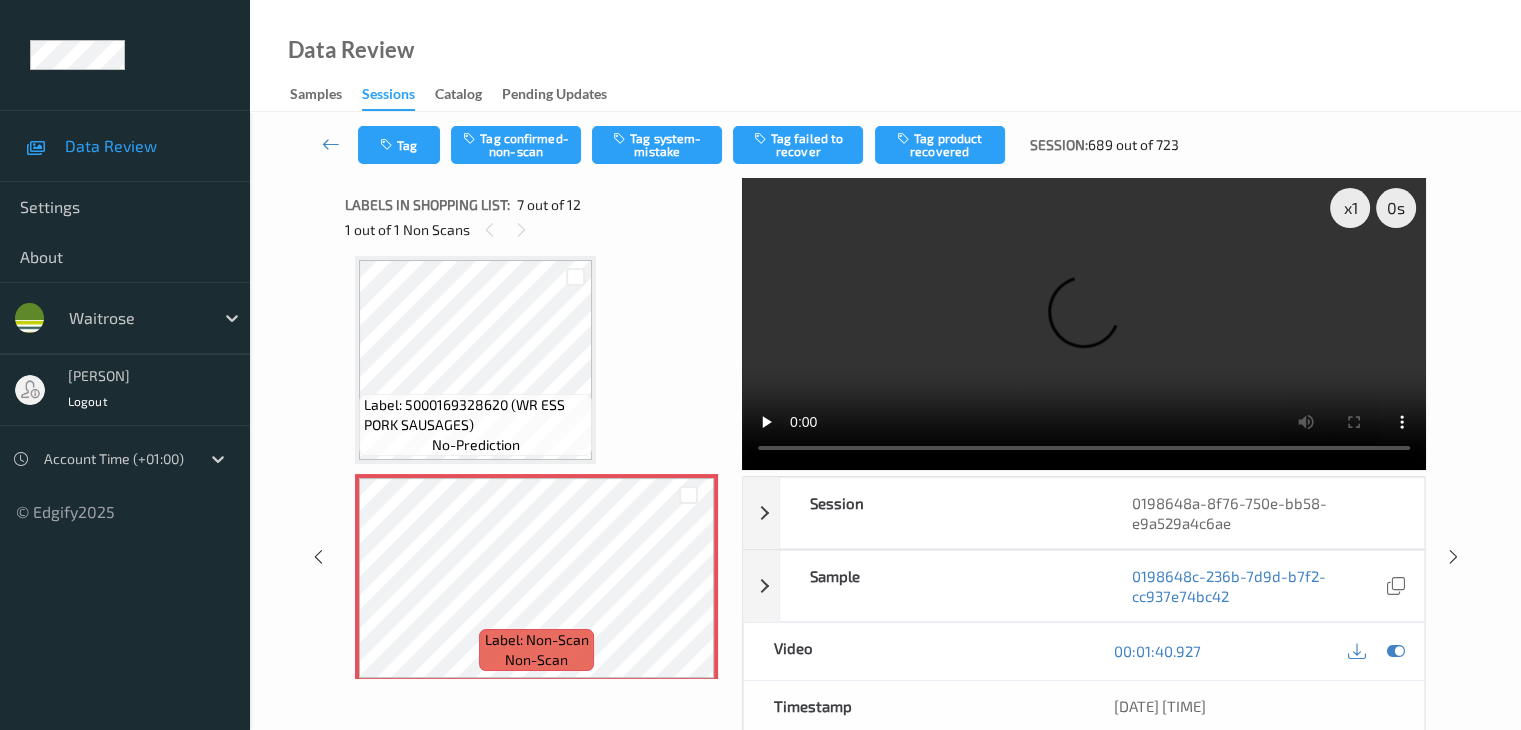 type 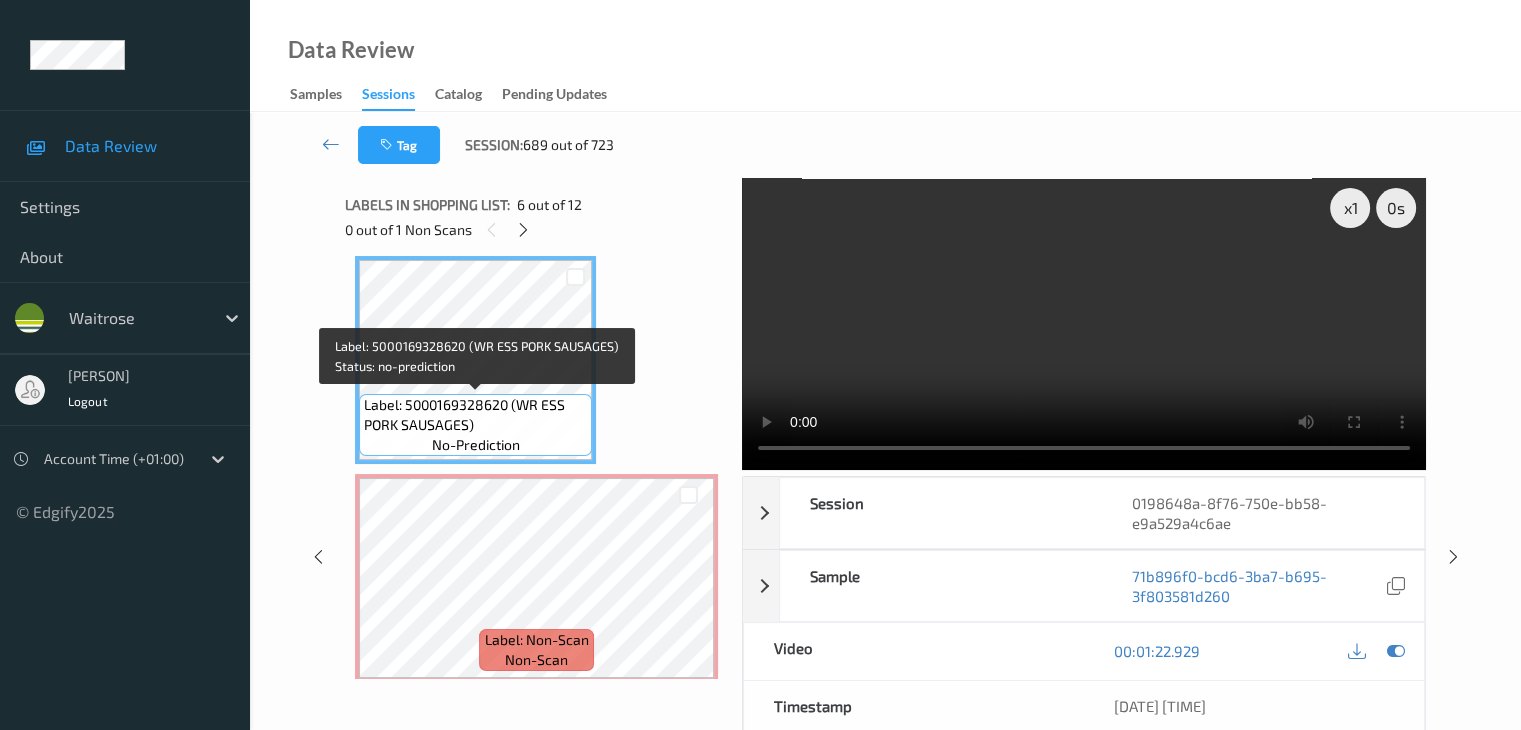 click on "Label: 5000169328620 (WR ESS PORK SAUSAGES)" at bounding box center (475, 415) 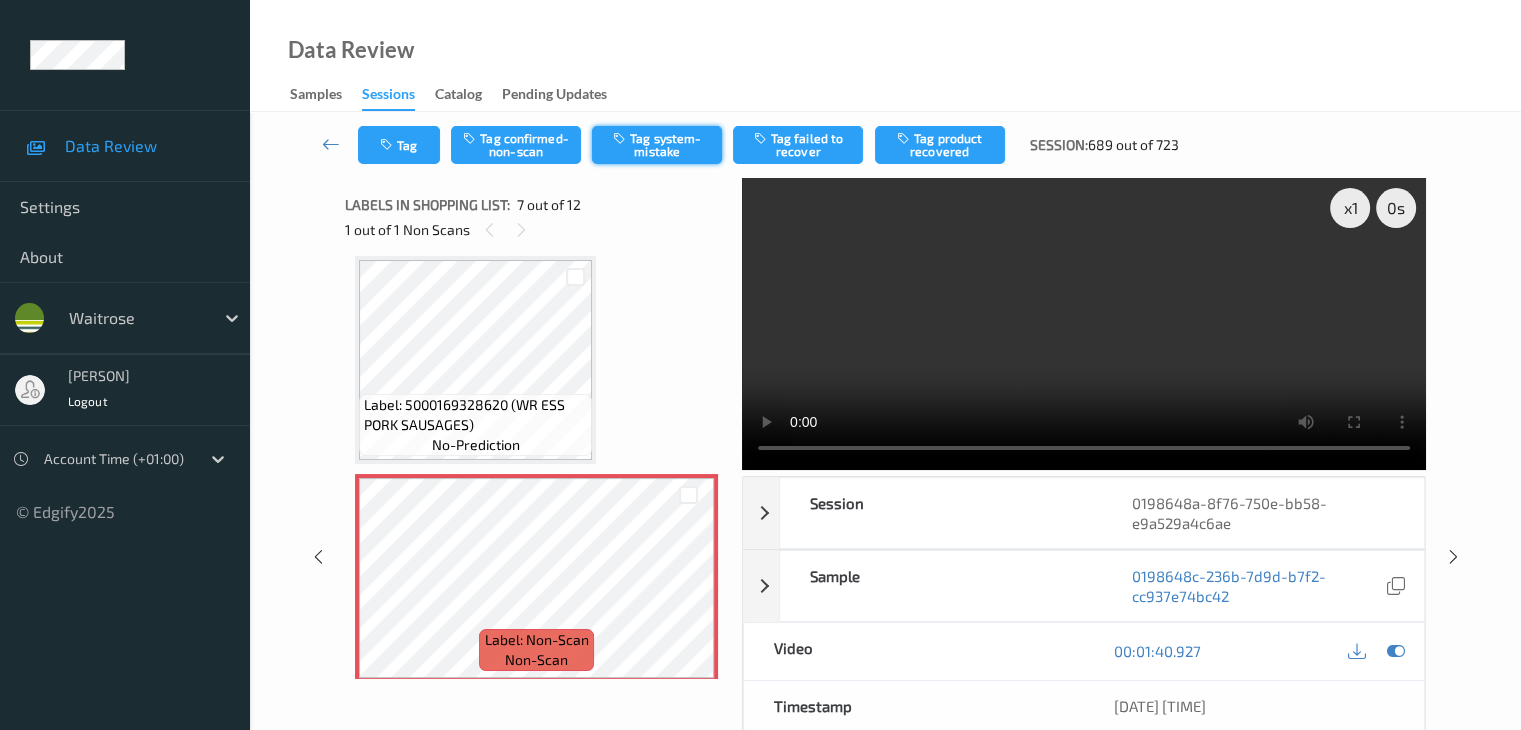click on "Tag   system-mistake" at bounding box center [657, 145] 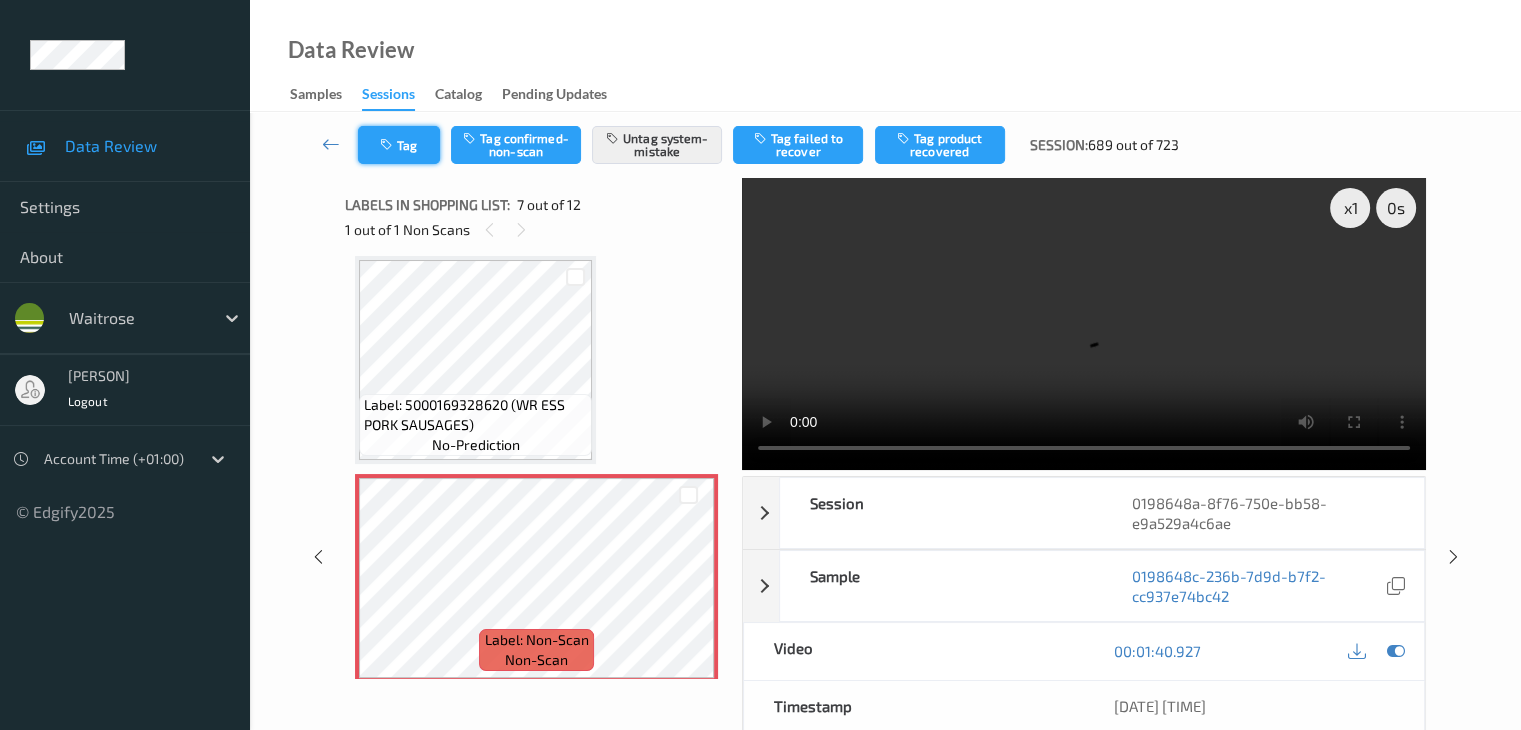 click on "Tag" at bounding box center (399, 145) 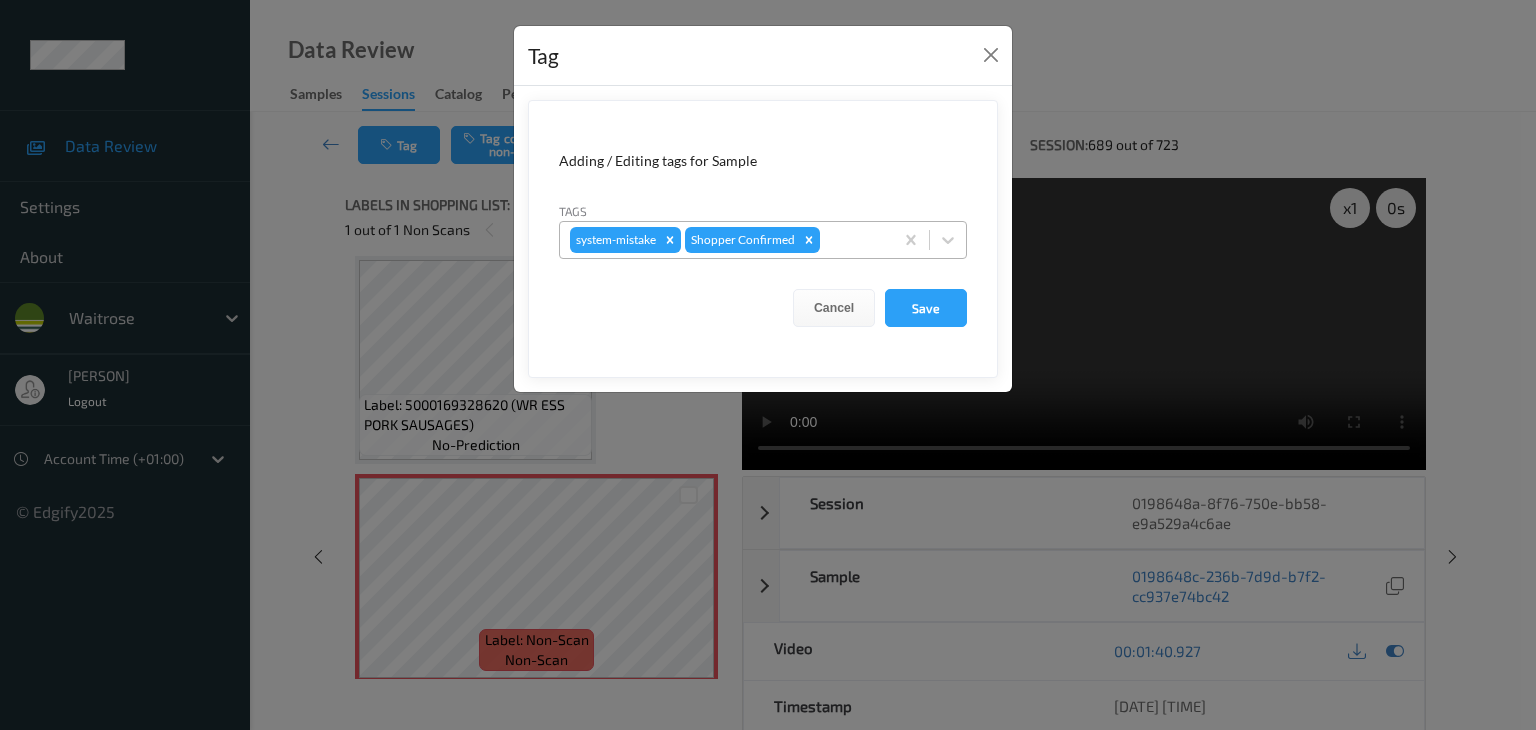 click at bounding box center (853, 240) 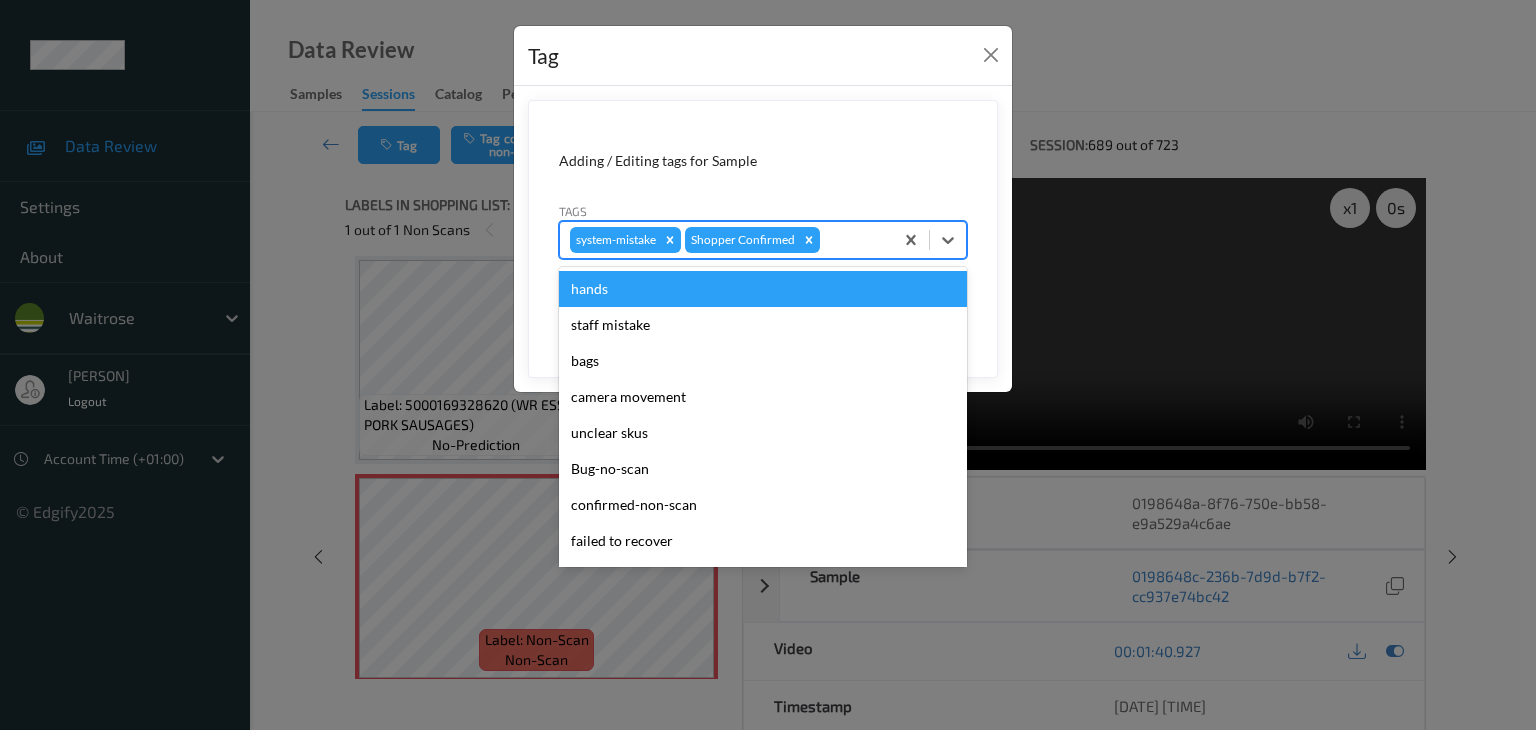 type on "u" 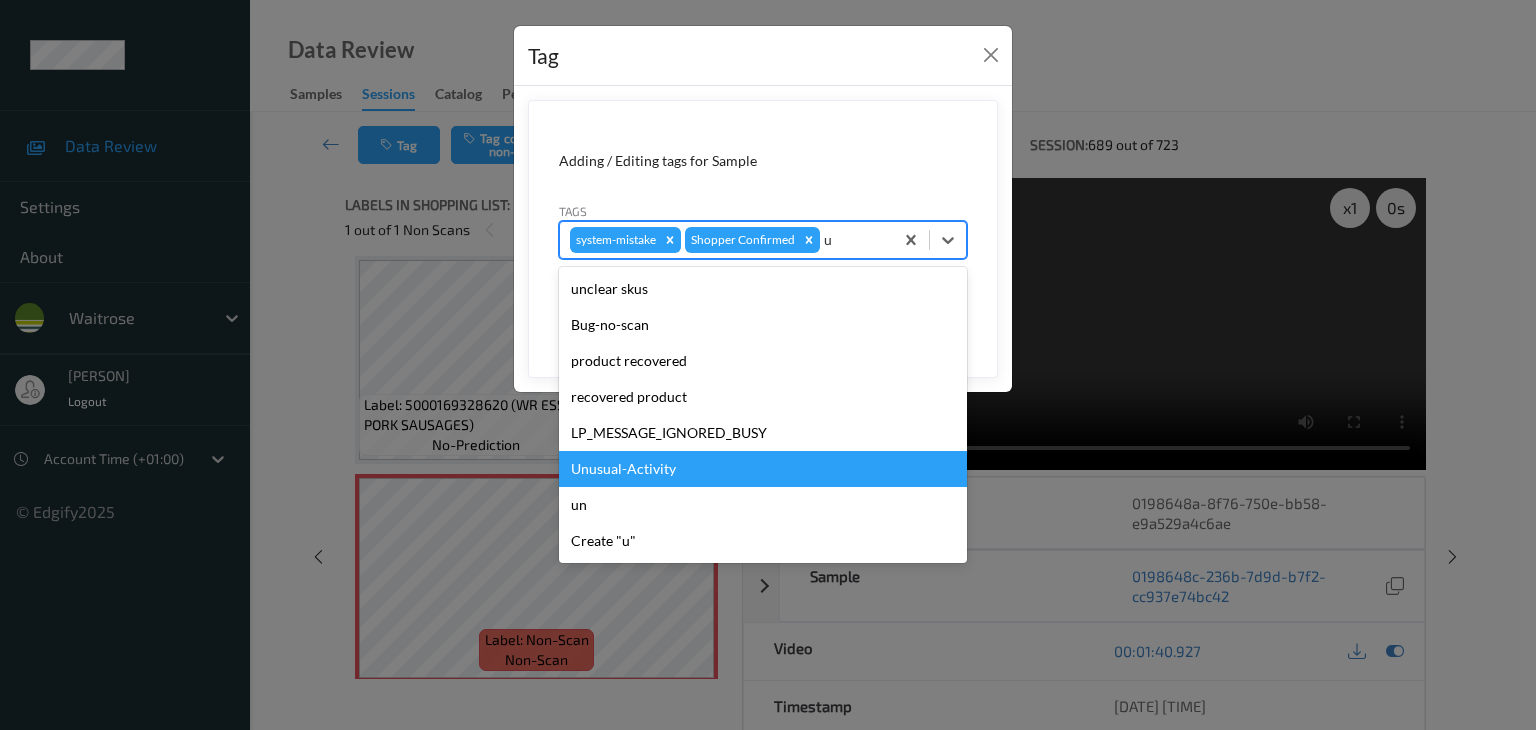 click on "Unusual-Activity" at bounding box center [763, 469] 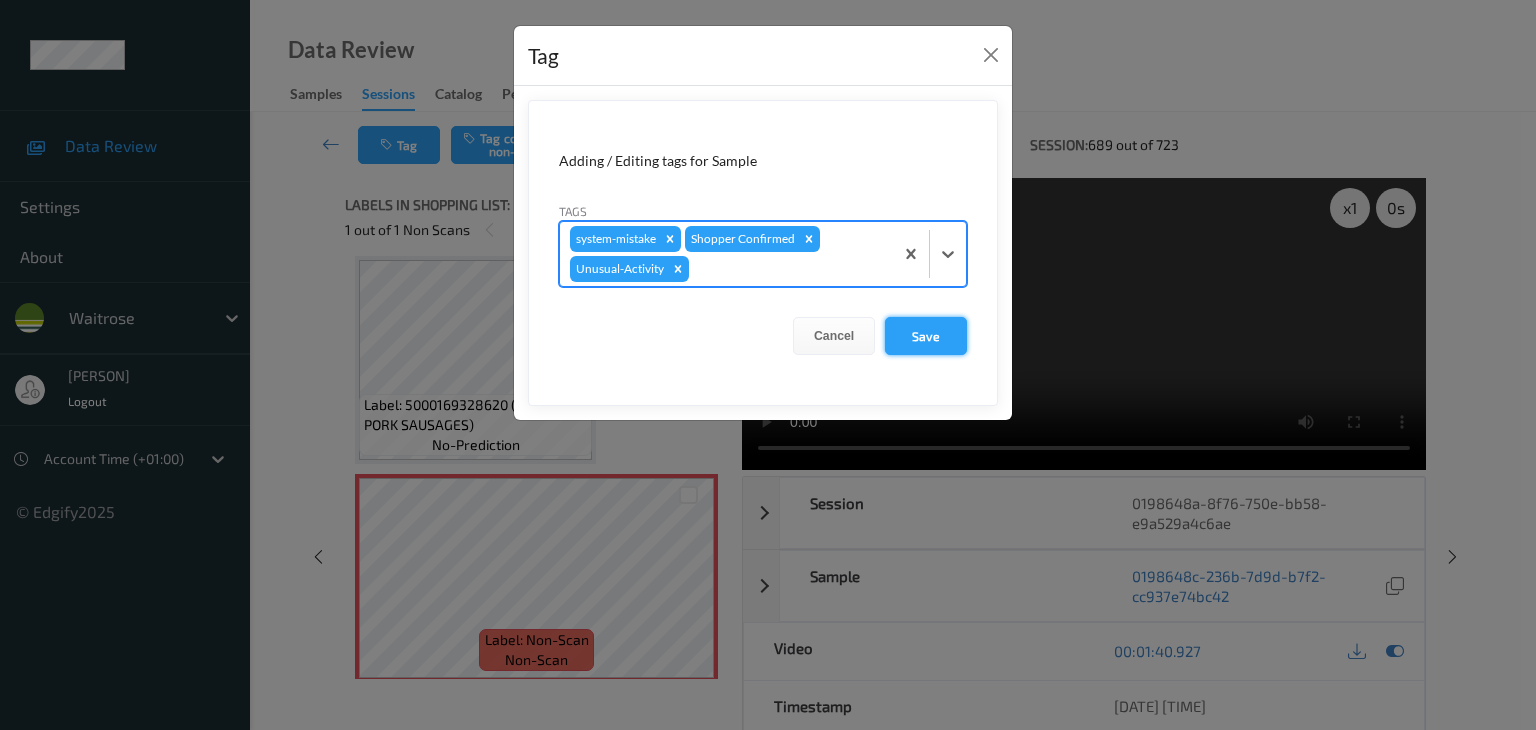 click on "Save" at bounding box center (926, 336) 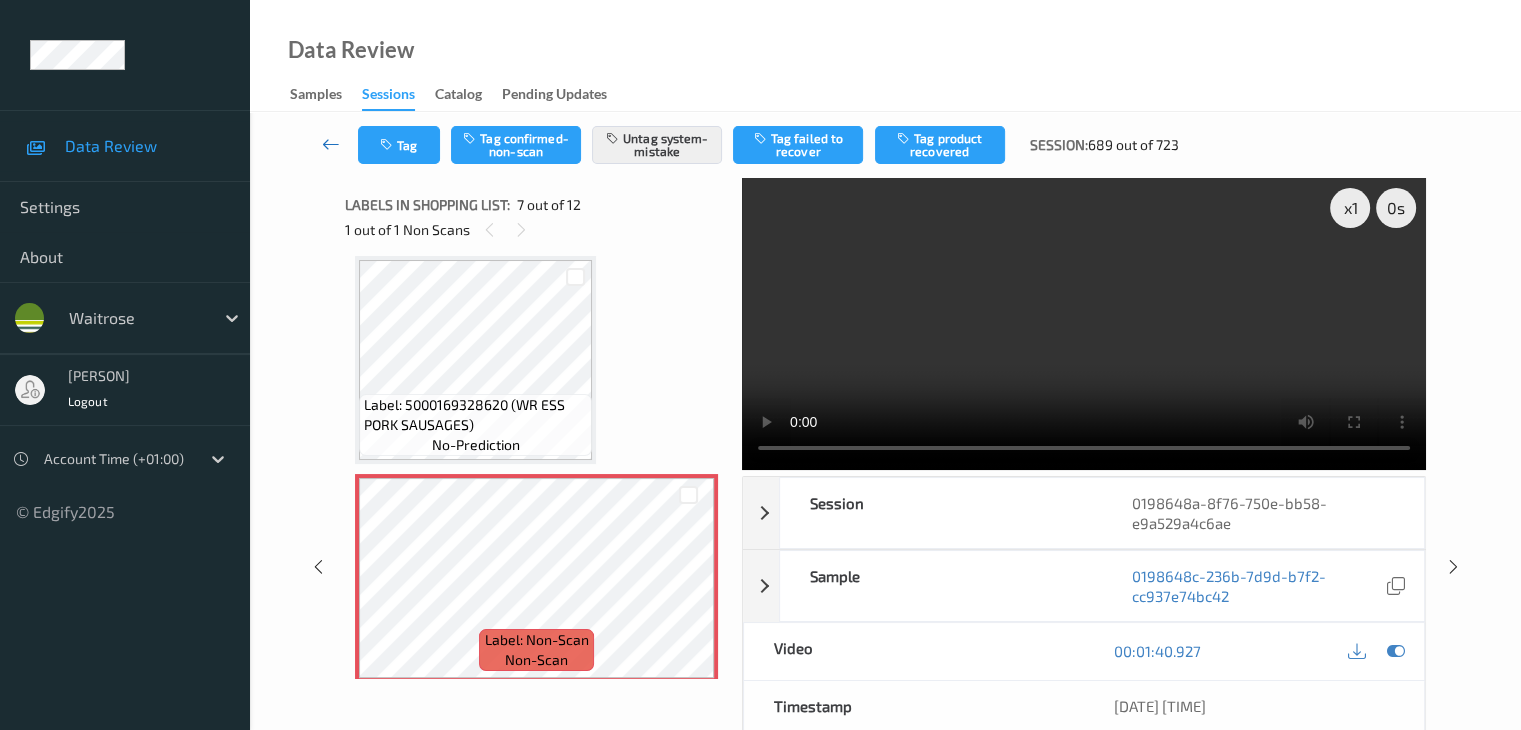 click at bounding box center (331, 144) 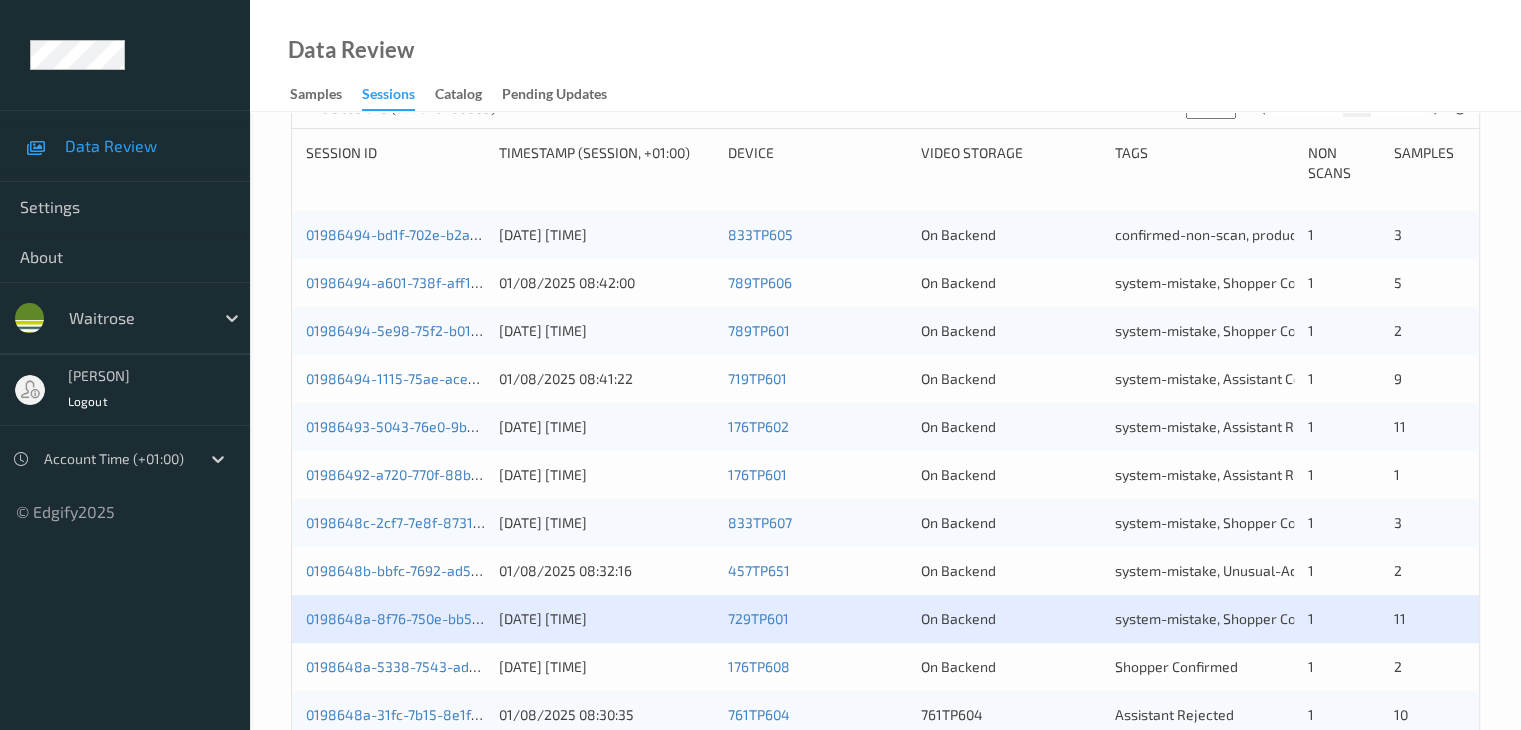 scroll, scrollTop: 700, scrollLeft: 0, axis: vertical 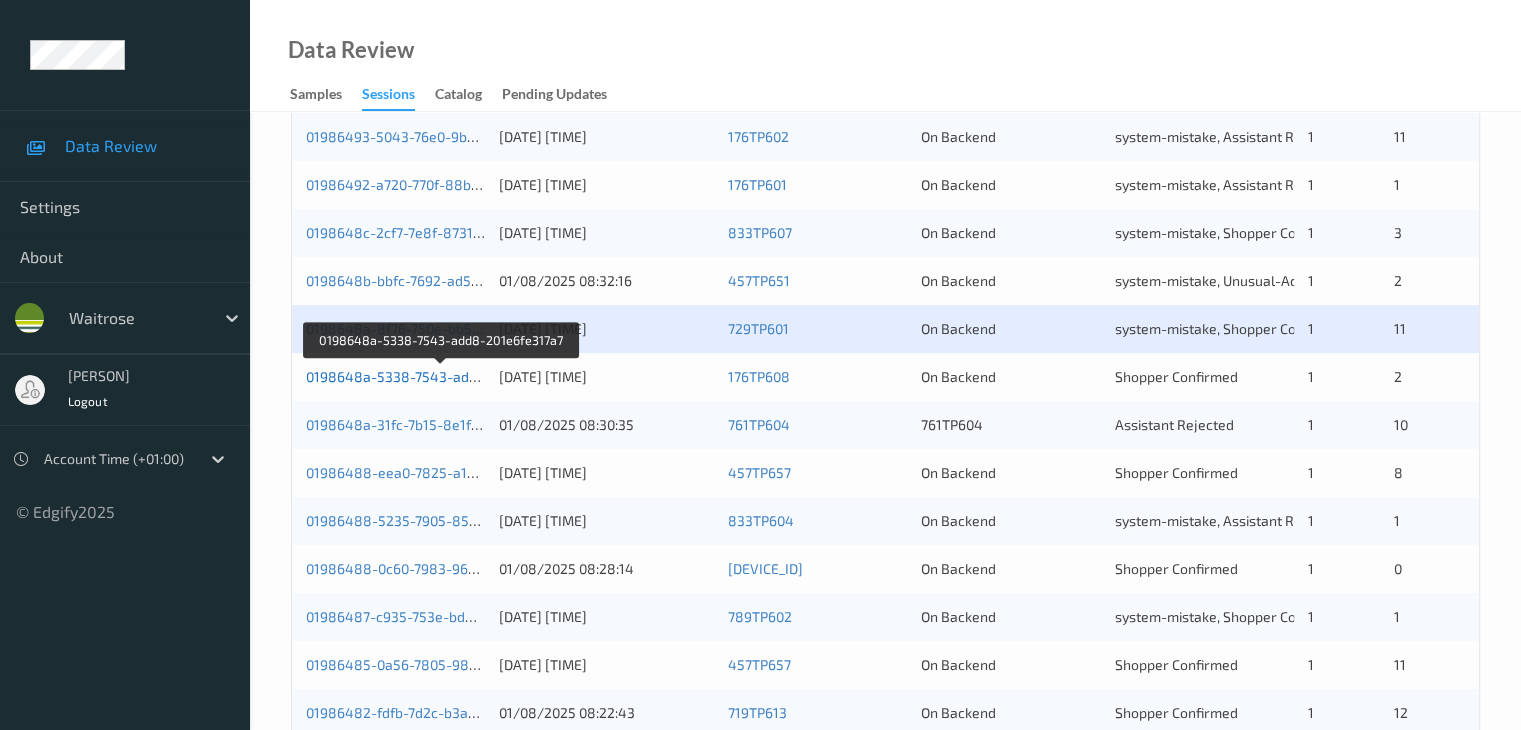 click on "0198648a-5338-7543-add8-201e6fe317a7" at bounding box center (442, 376) 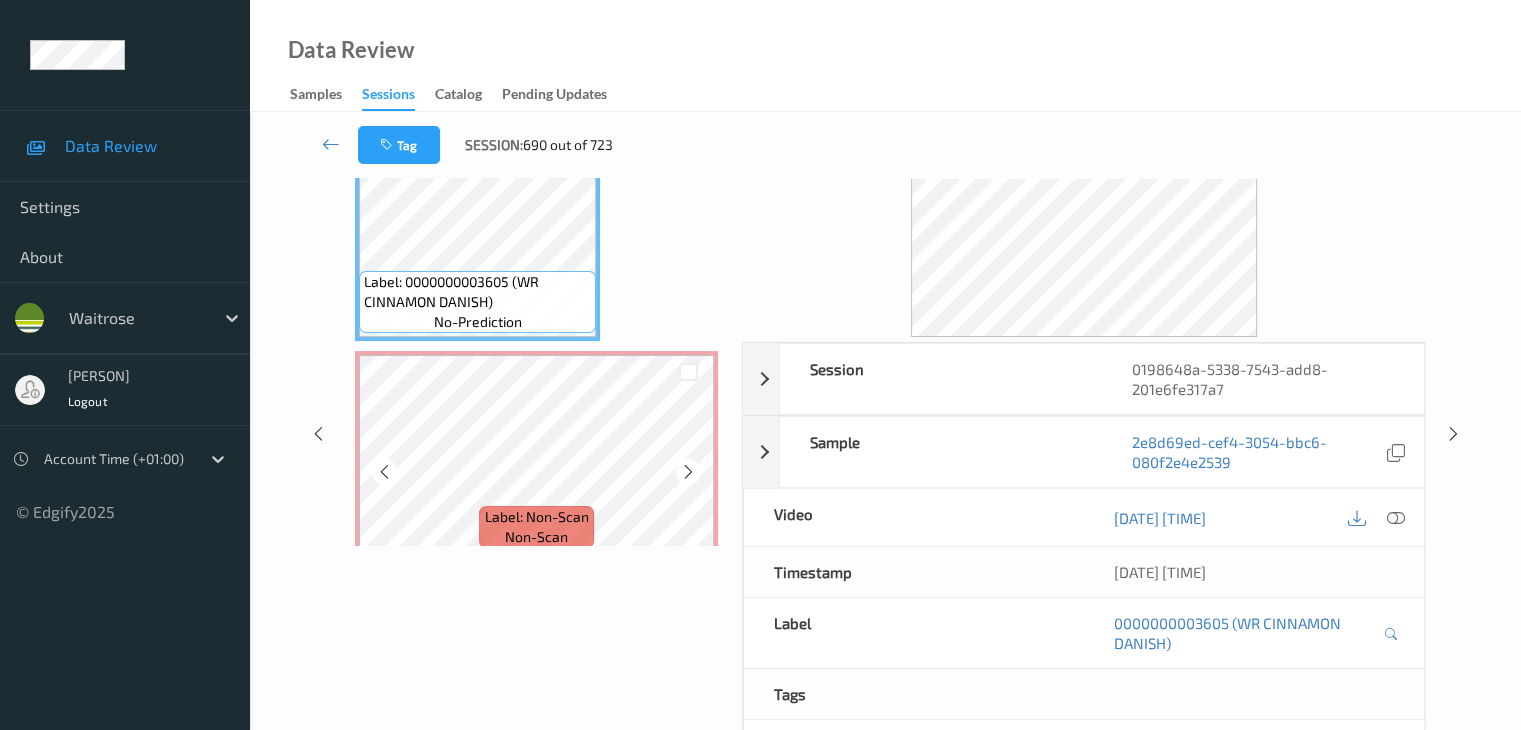 scroll, scrollTop: 0, scrollLeft: 0, axis: both 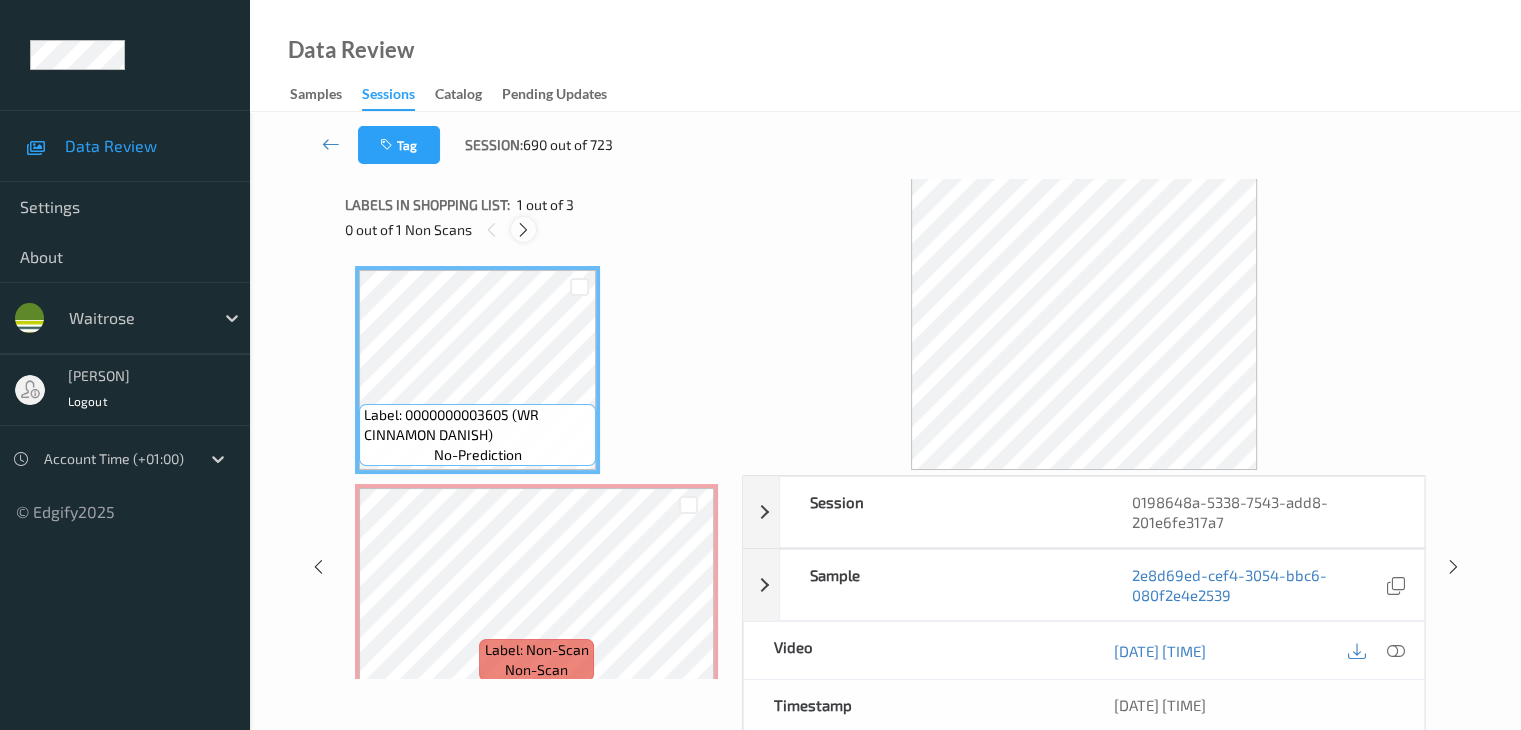 click at bounding box center [523, 229] 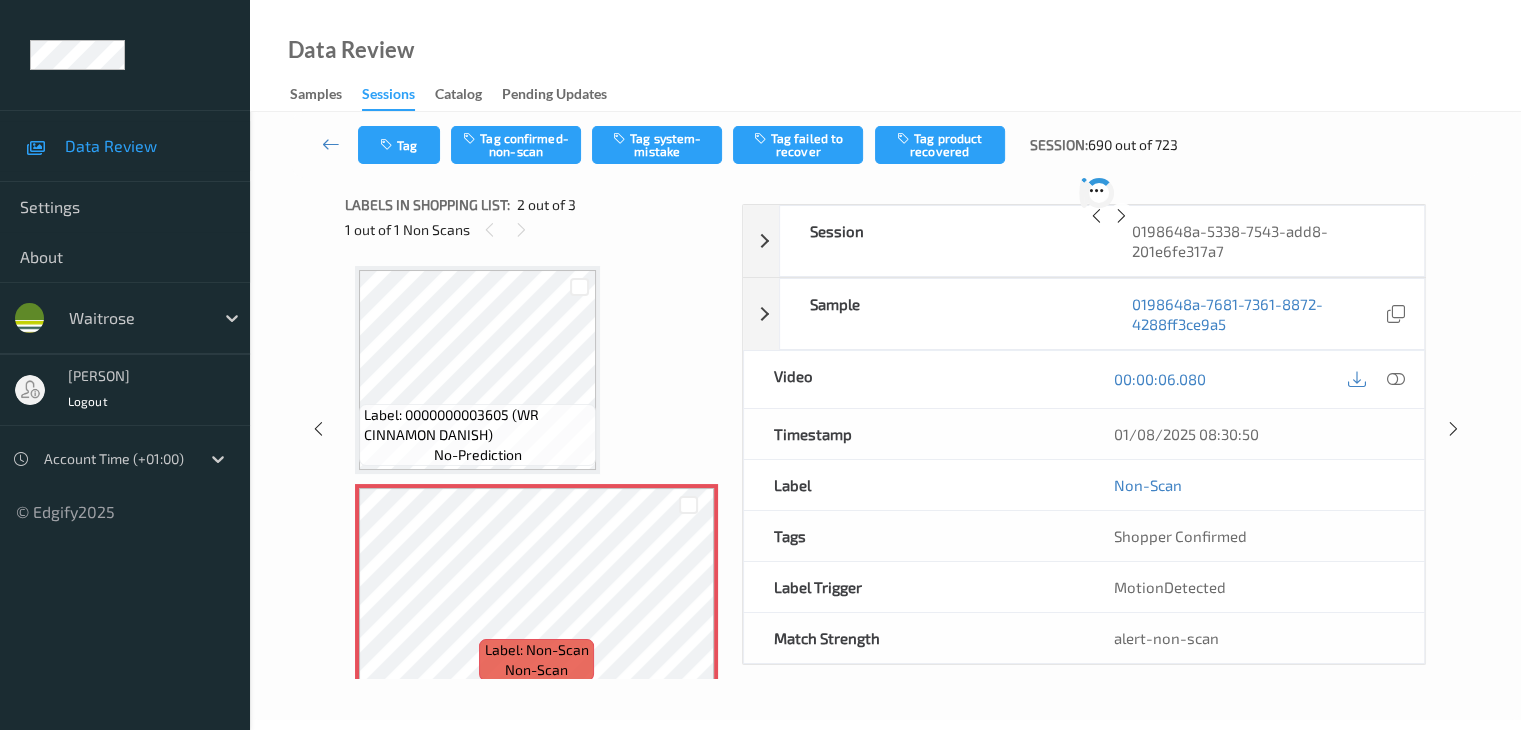 scroll, scrollTop: 10, scrollLeft: 0, axis: vertical 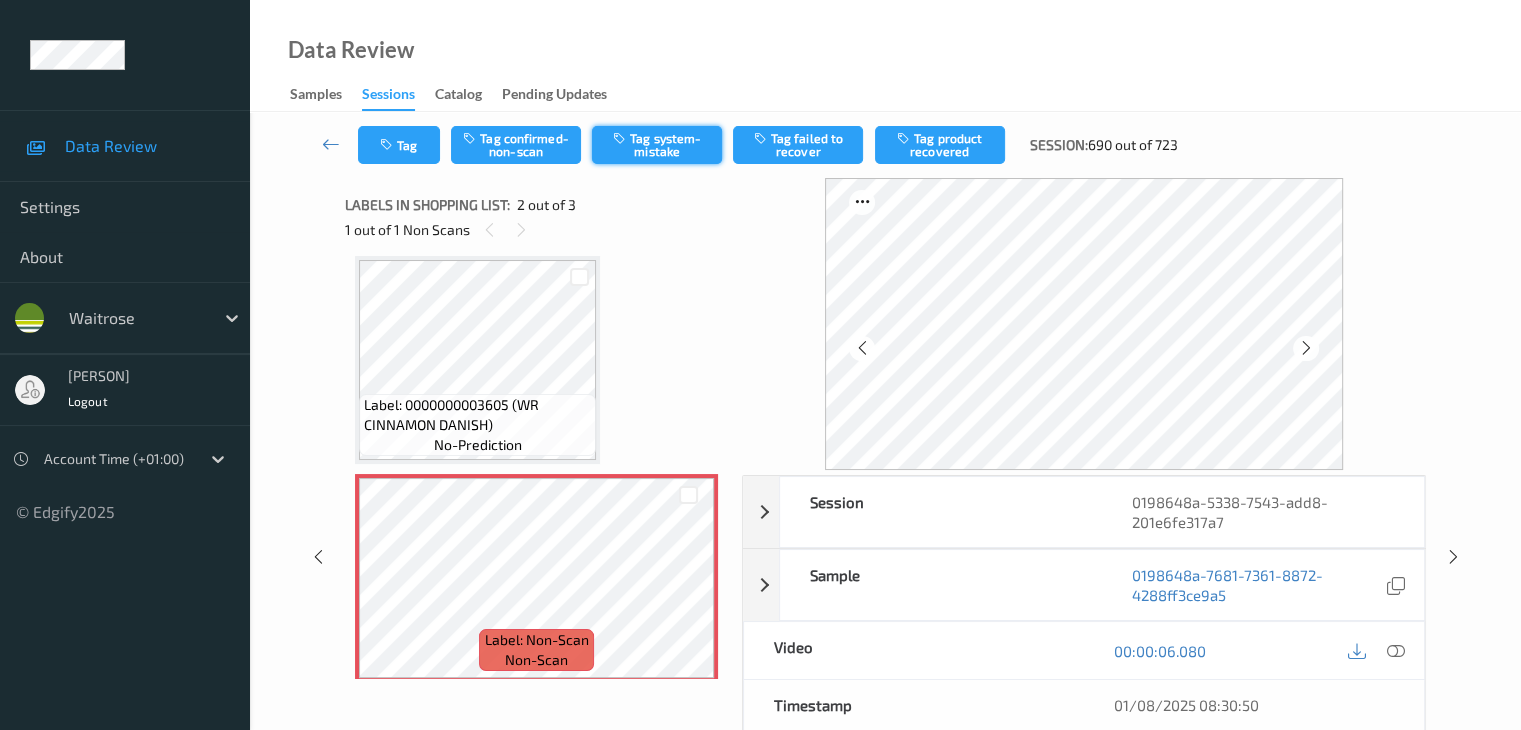 click on "Tag   system-mistake" at bounding box center (657, 145) 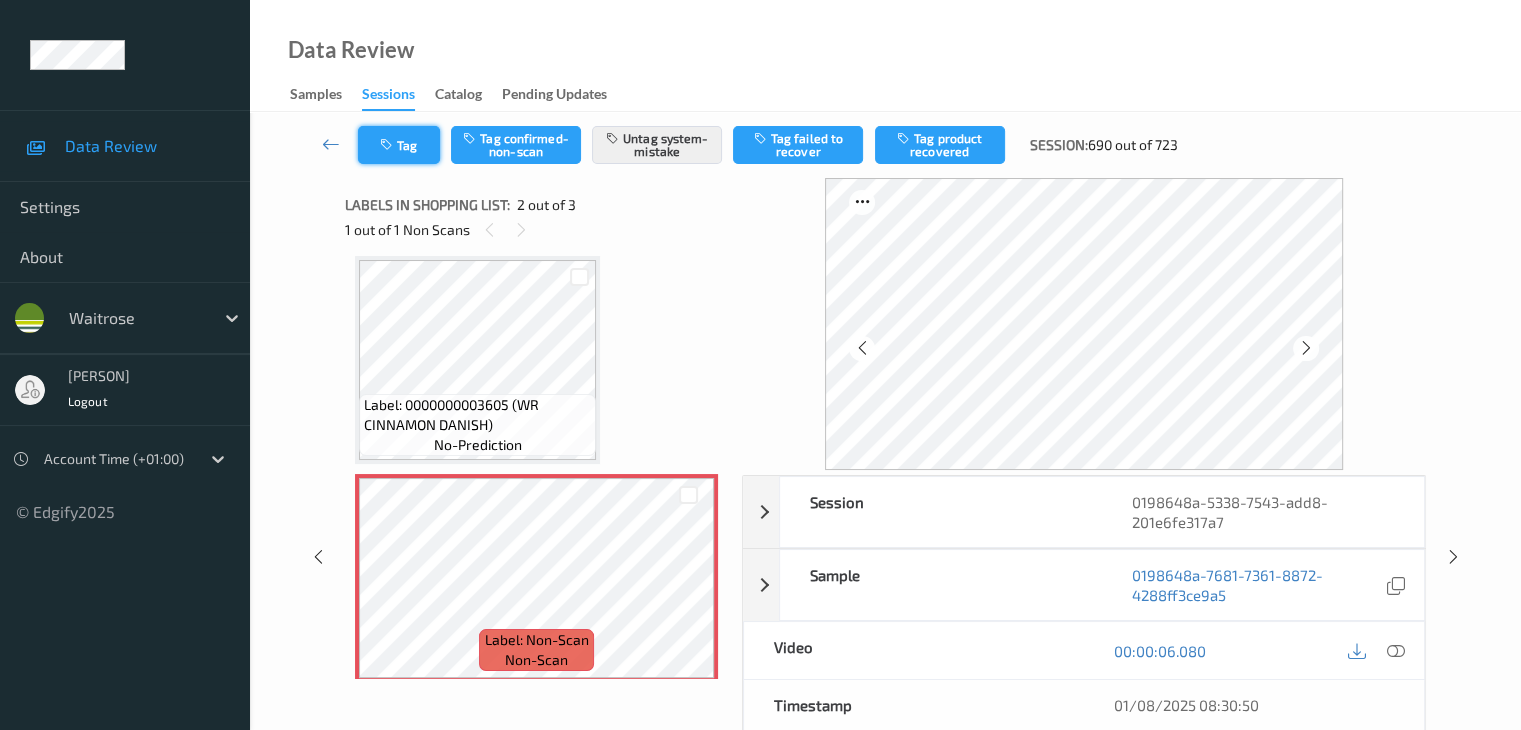 click on "Tag" at bounding box center (399, 145) 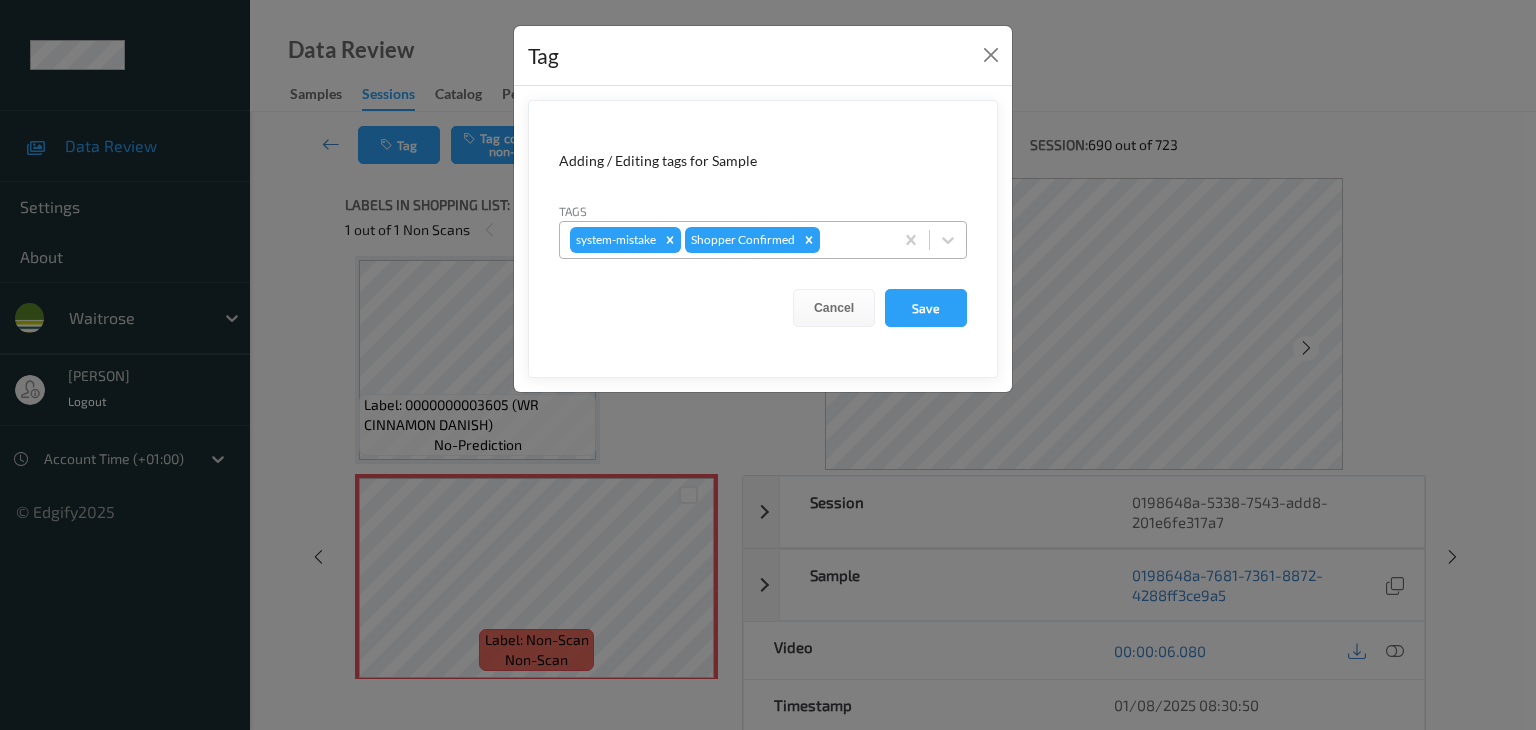 click at bounding box center [853, 240] 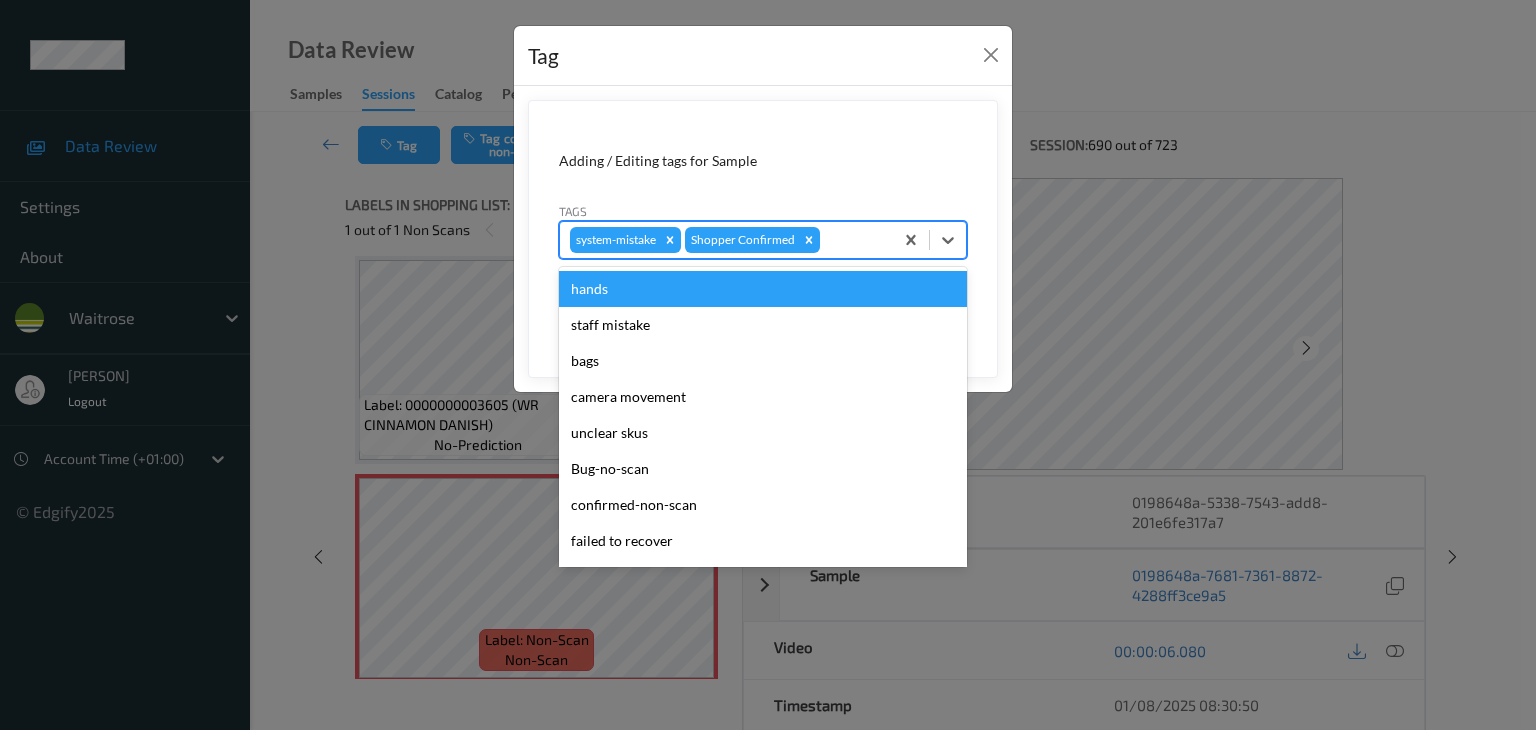 type on "u" 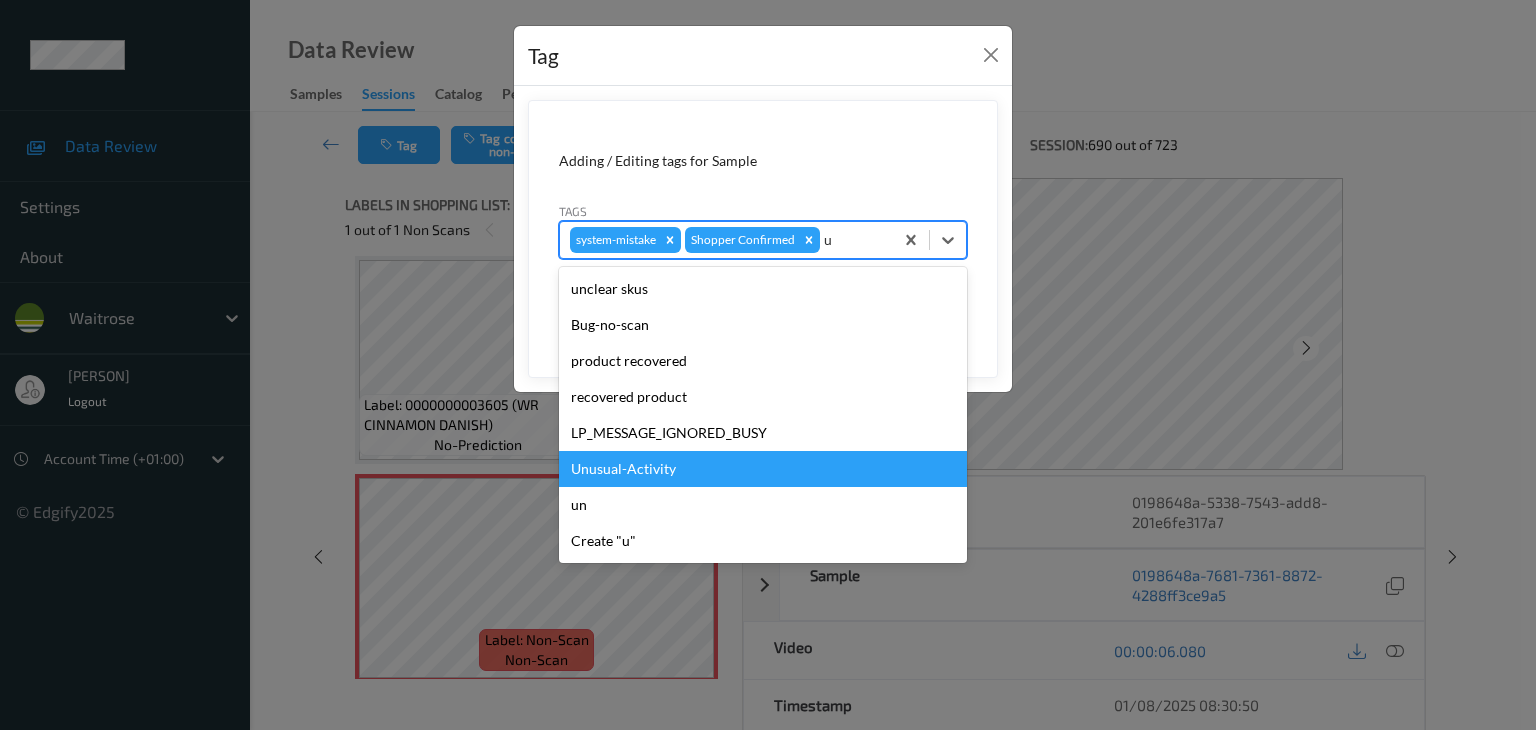 click on "Unusual-Activity" at bounding box center (763, 469) 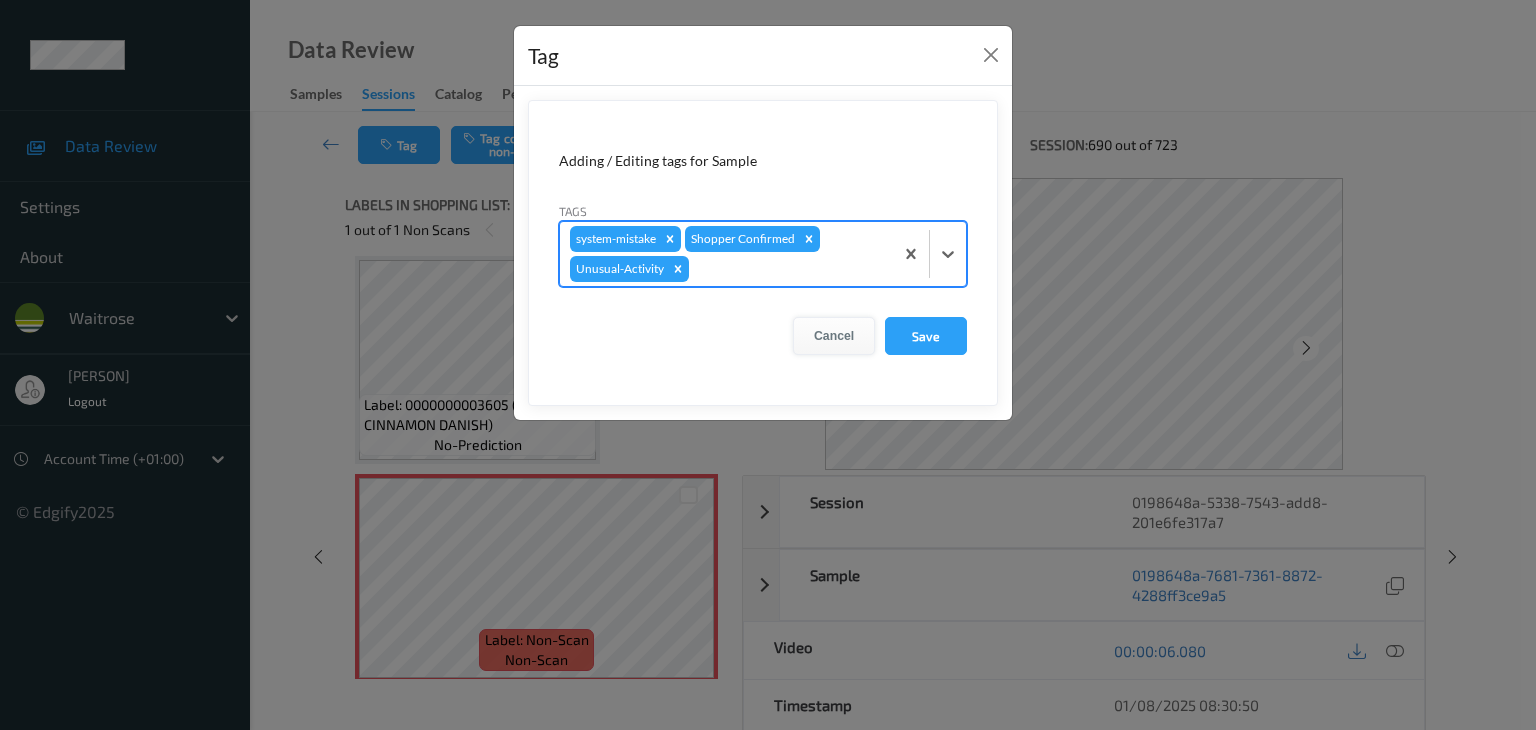 type on "p" 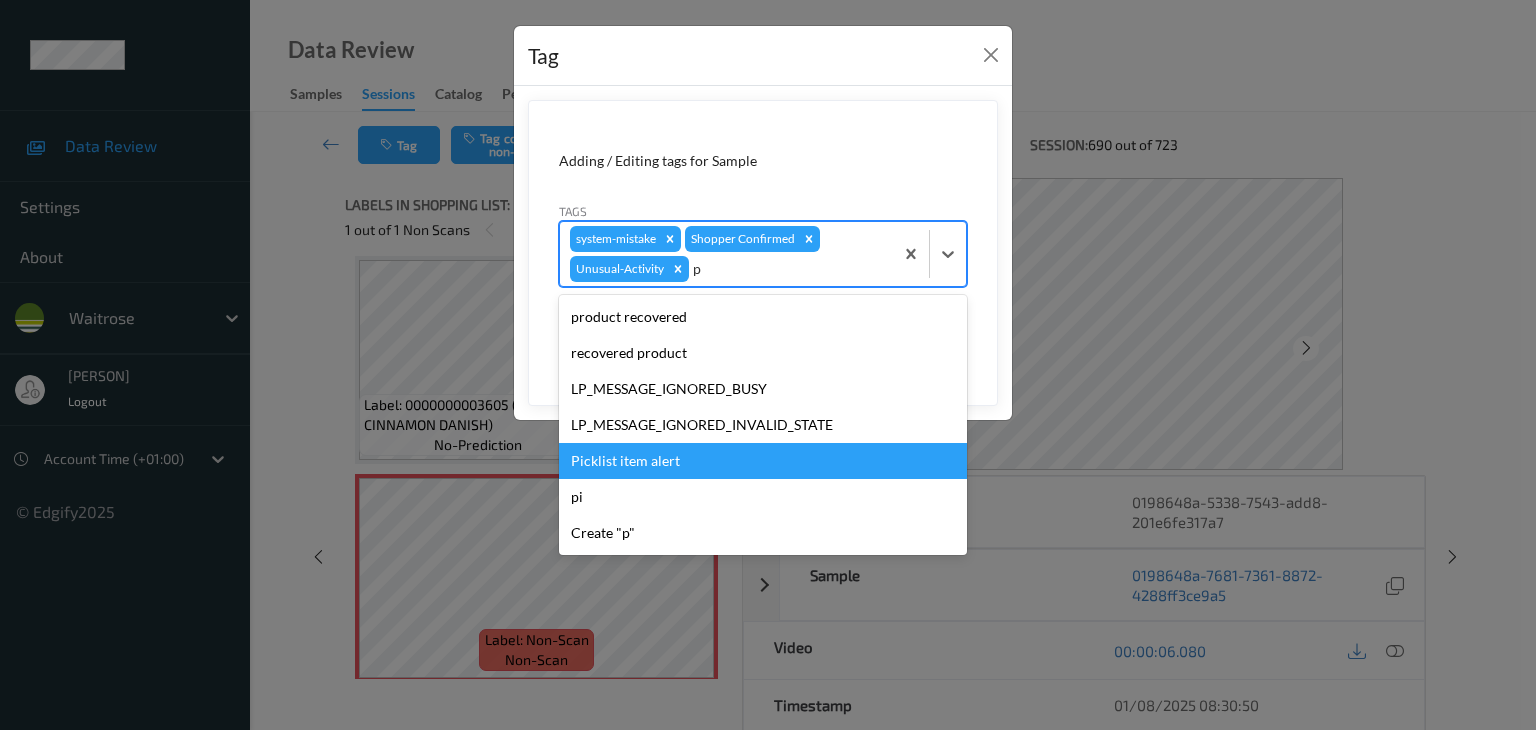 click on "Picklist item alert" at bounding box center (763, 461) 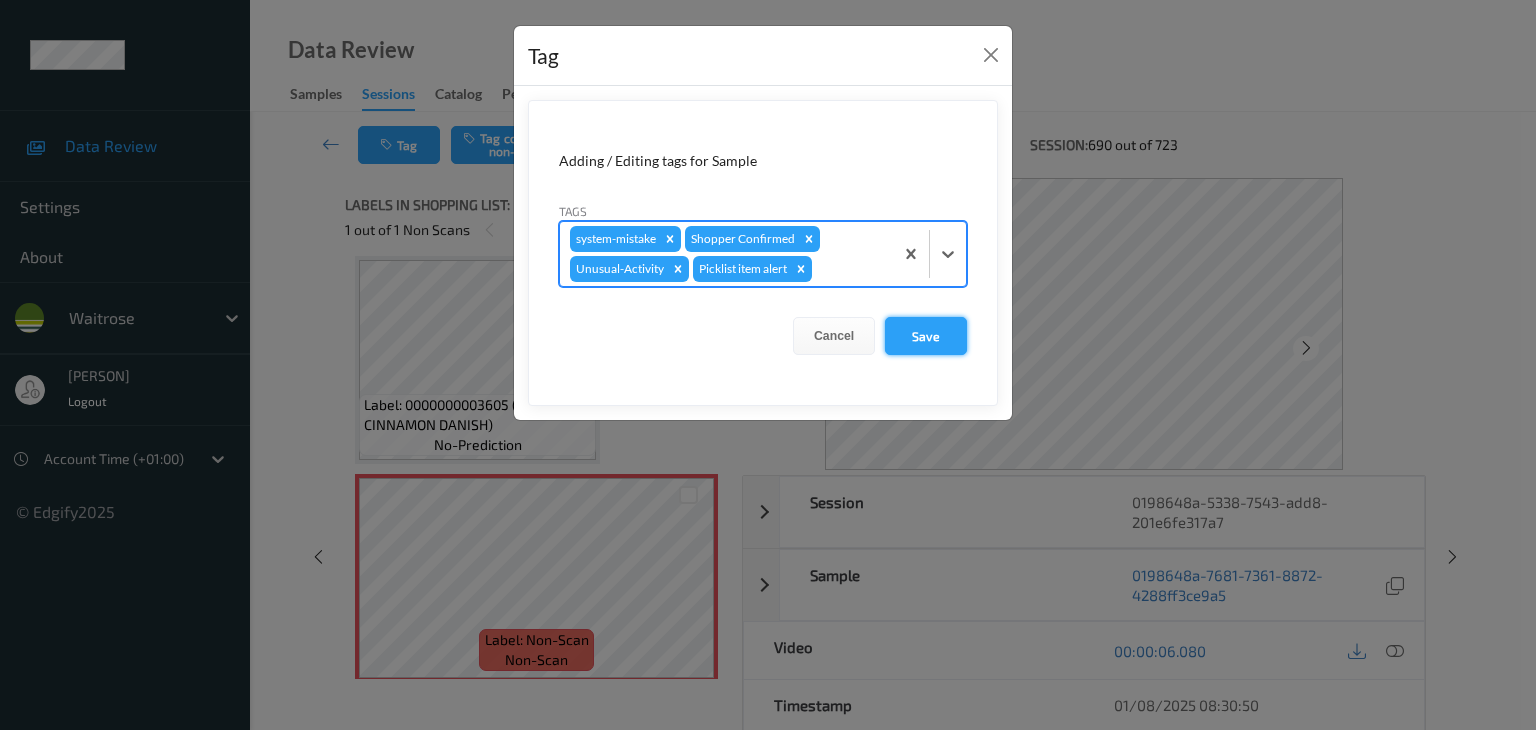 click on "Save" at bounding box center [926, 336] 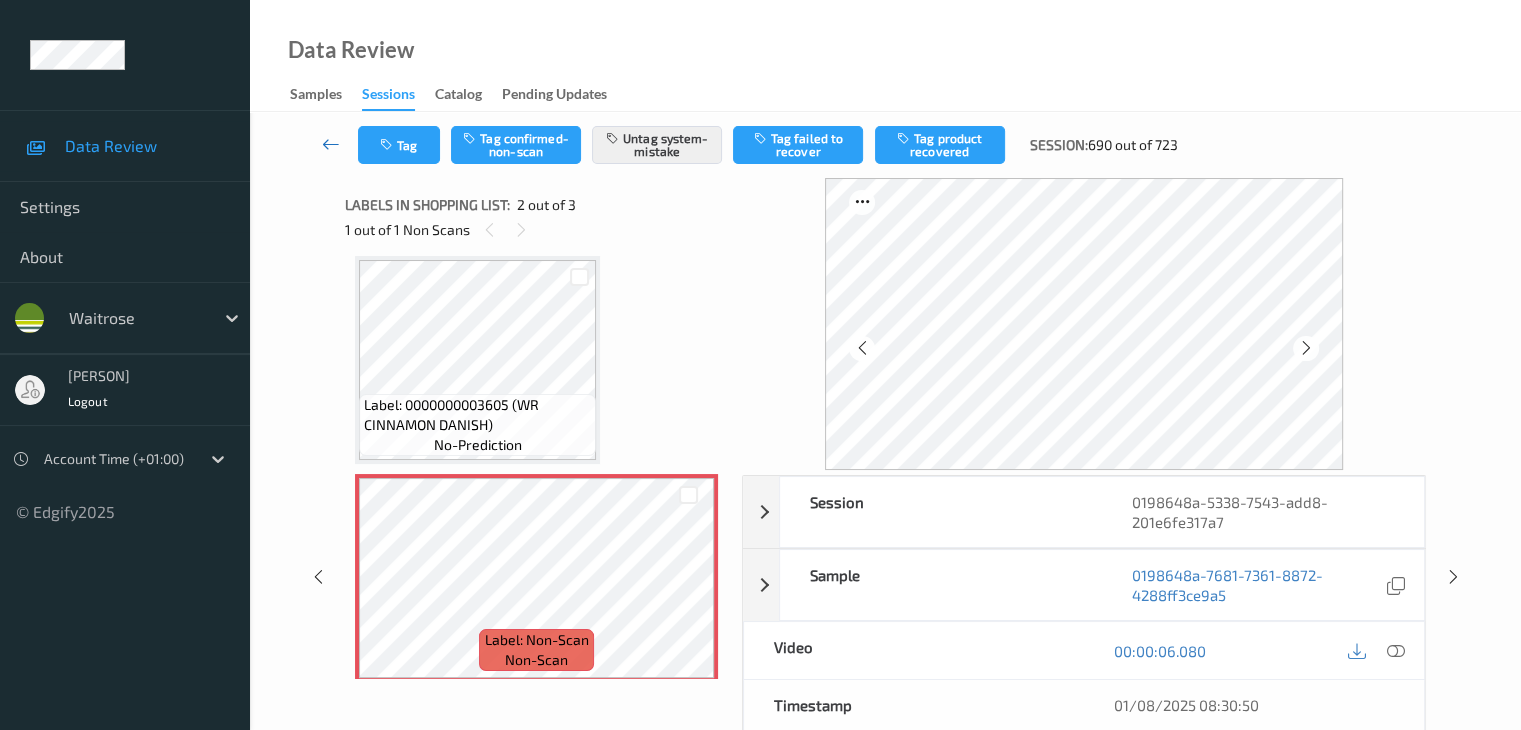 click at bounding box center [331, 144] 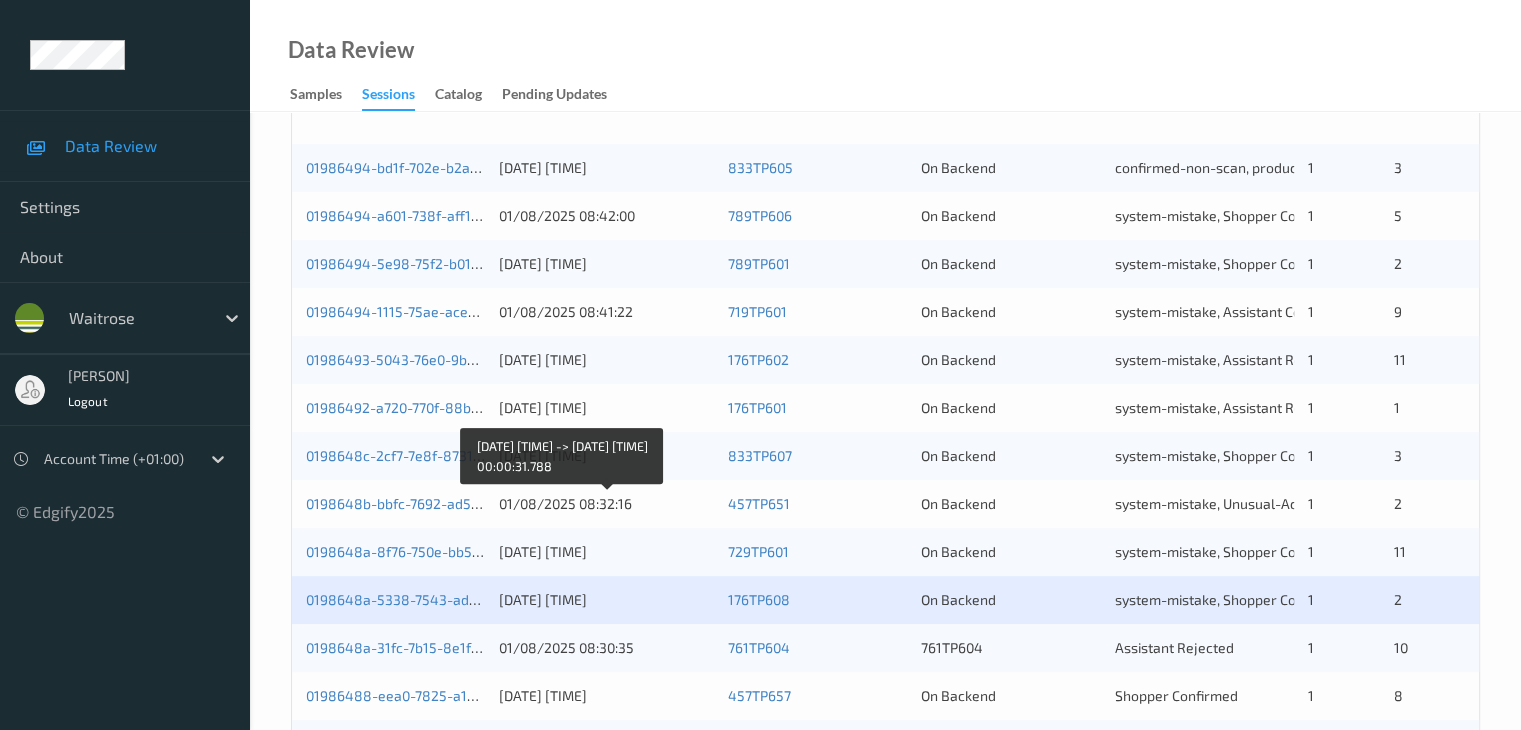scroll, scrollTop: 600, scrollLeft: 0, axis: vertical 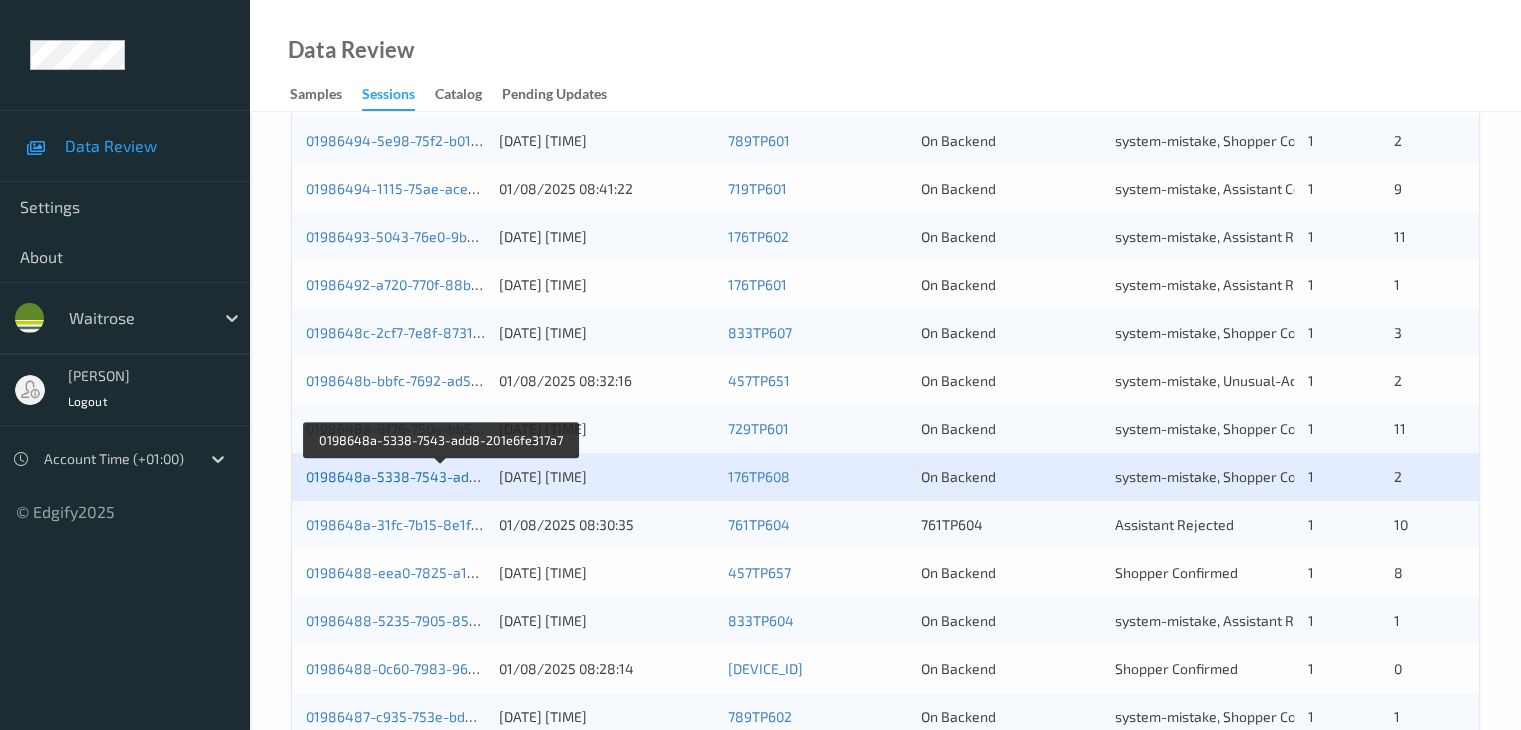 click on "0198648a-5338-7543-add8-201e6fe317a7" at bounding box center (442, 476) 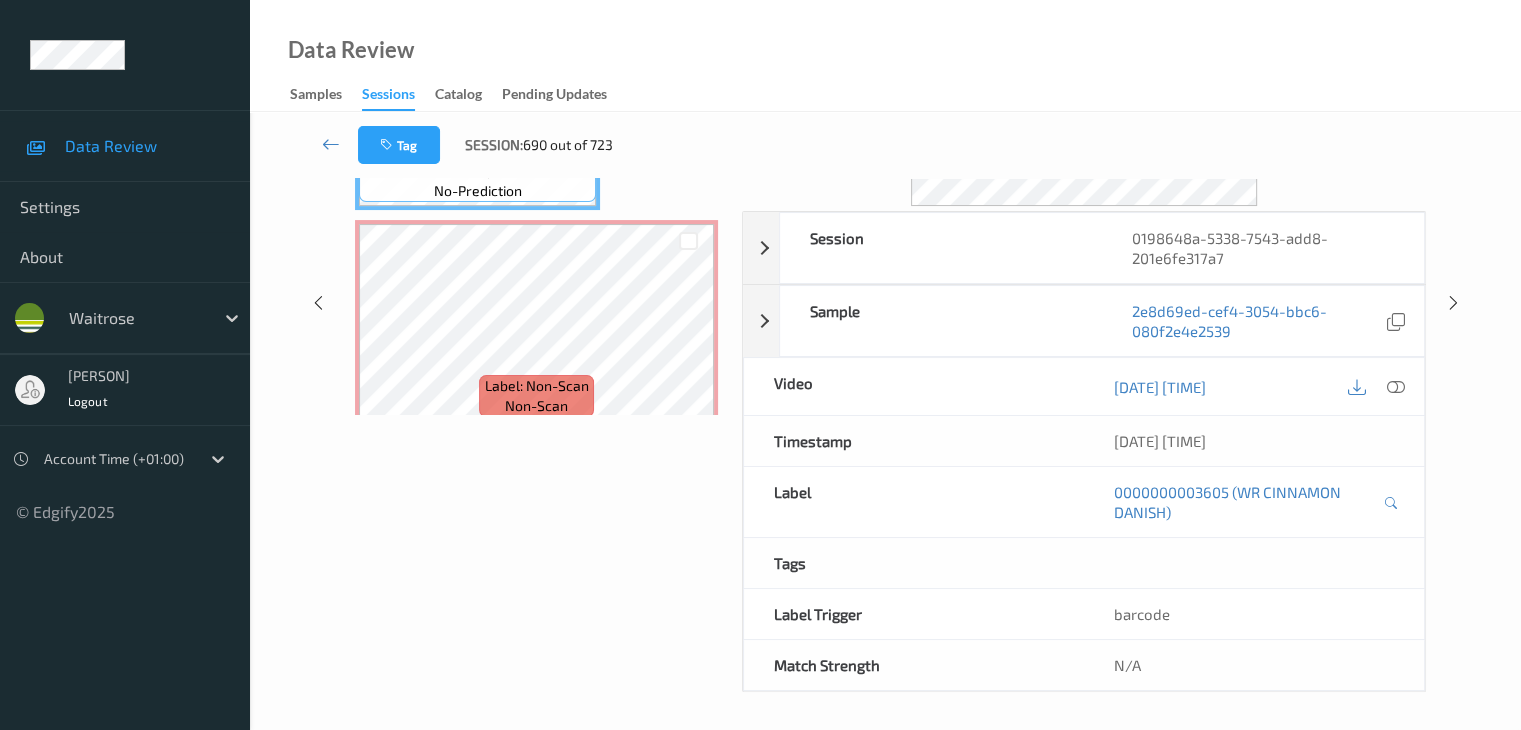 scroll, scrollTop: 0, scrollLeft: 0, axis: both 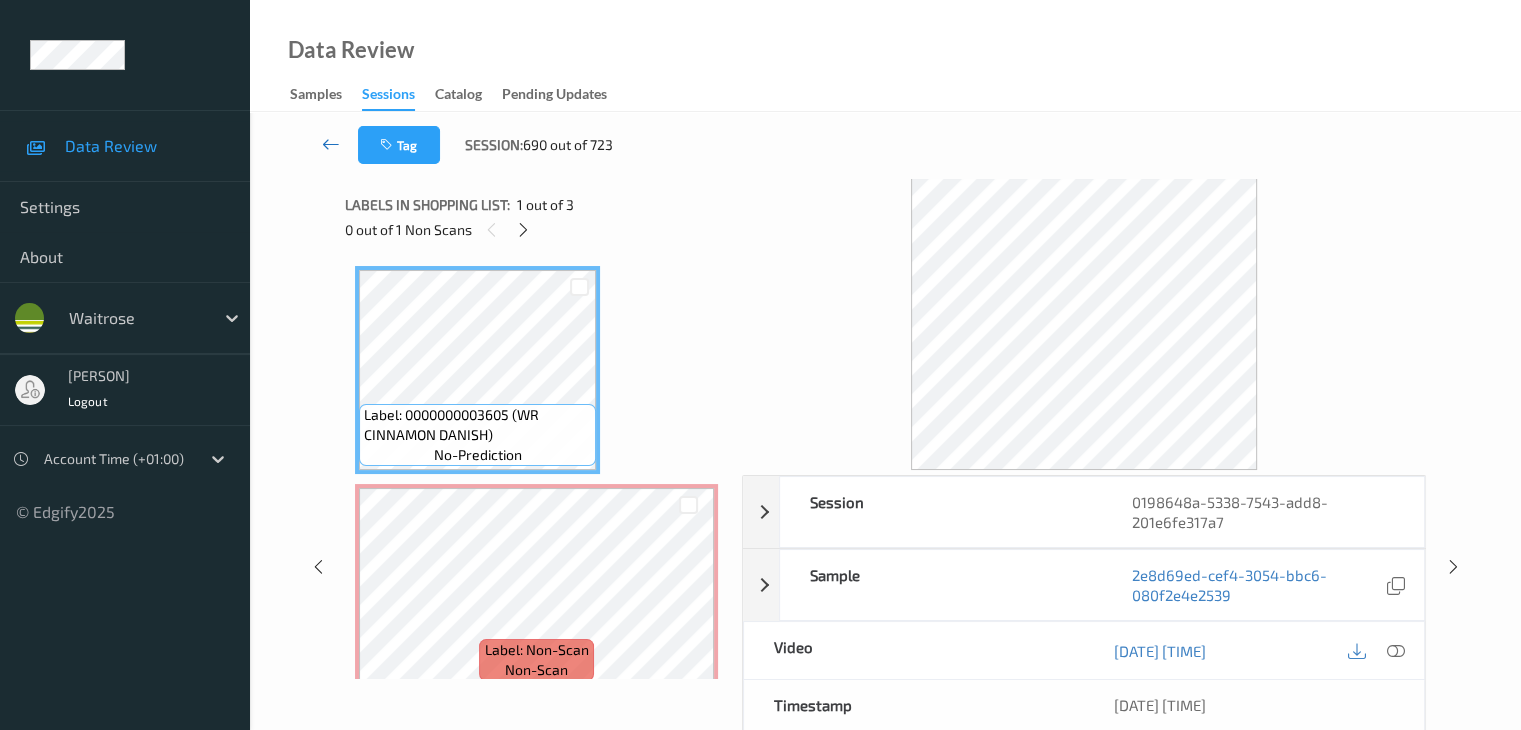 click at bounding box center (331, 144) 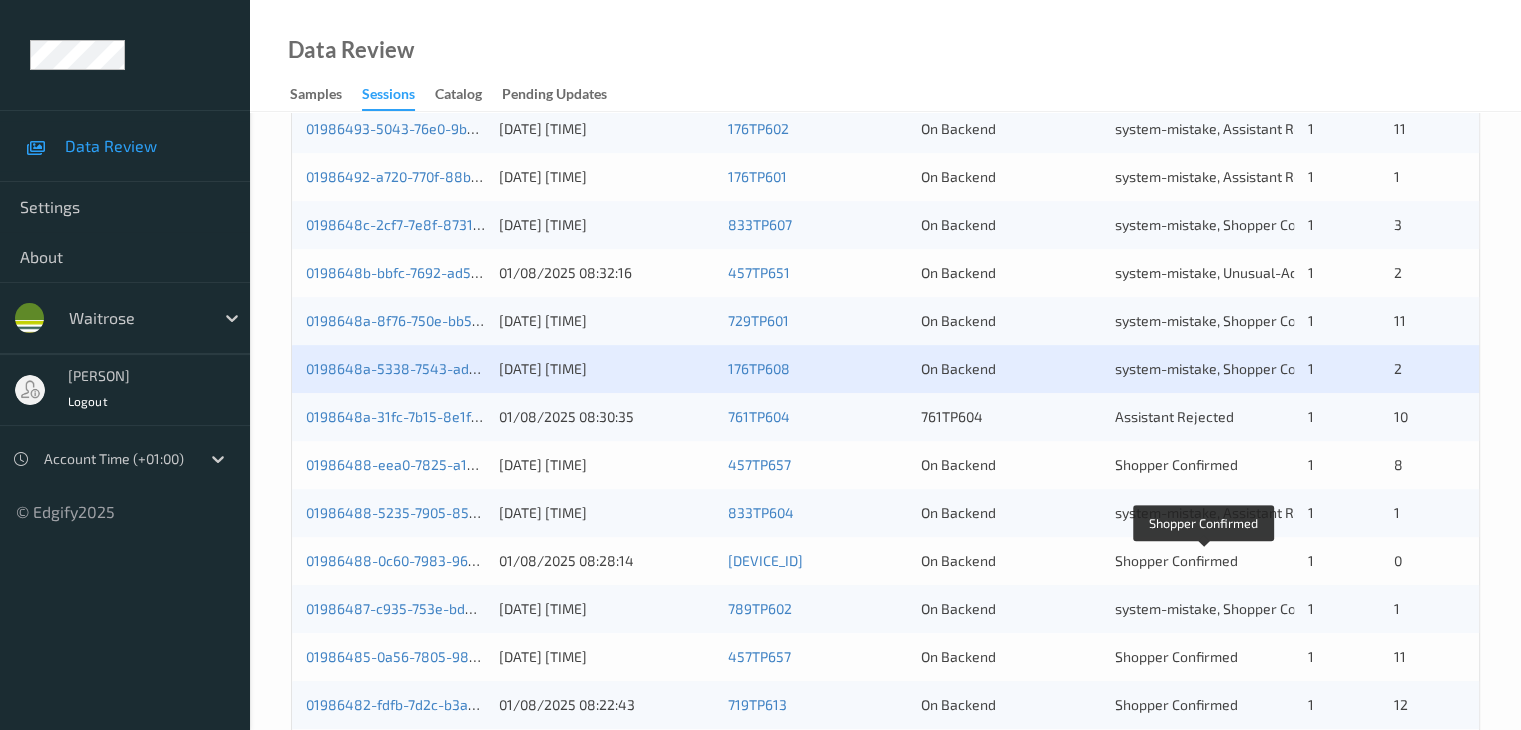 scroll, scrollTop: 900, scrollLeft: 0, axis: vertical 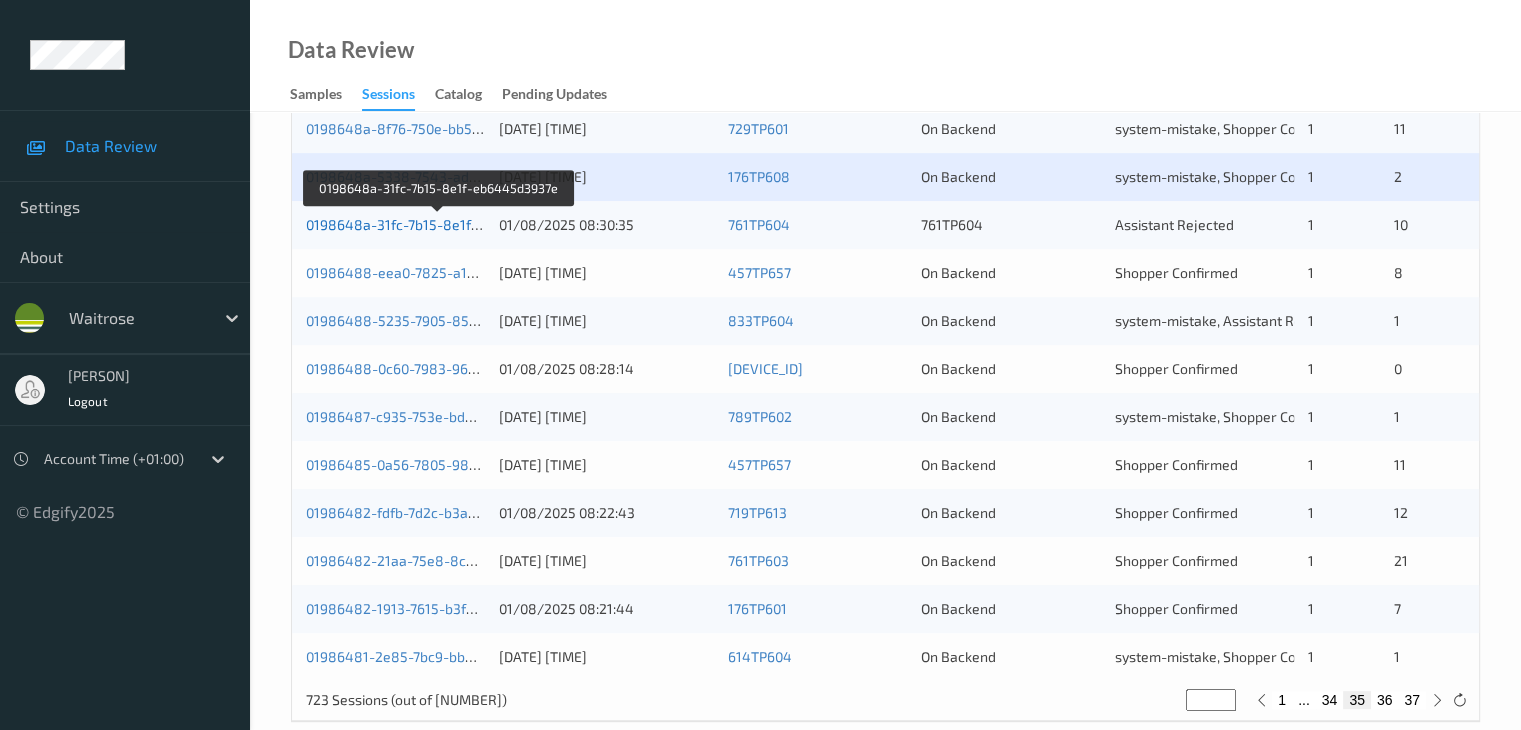 click on "0198648a-31fc-7b15-8e1f-eb6445d3937e" at bounding box center [440, 224] 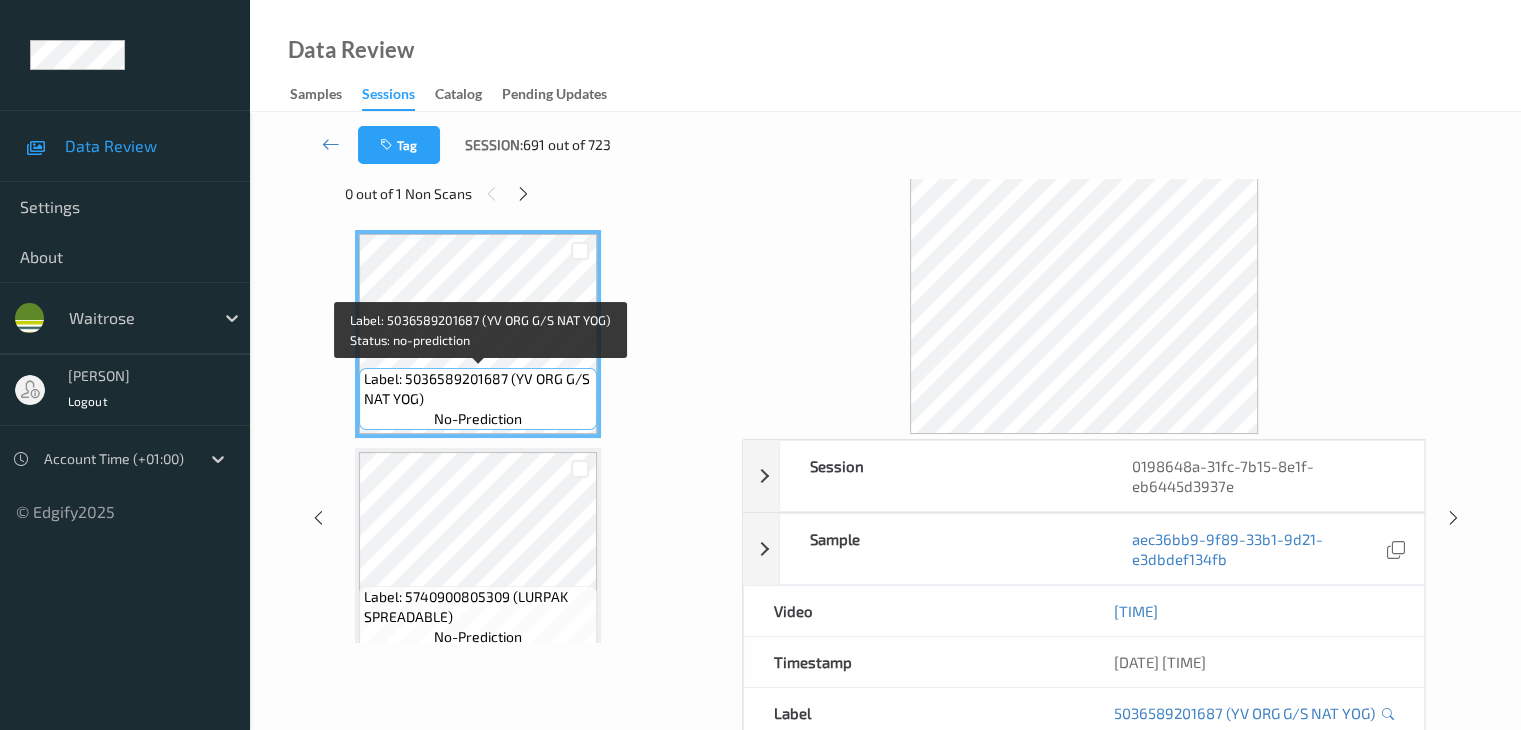 scroll, scrollTop: 0, scrollLeft: 0, axis: both 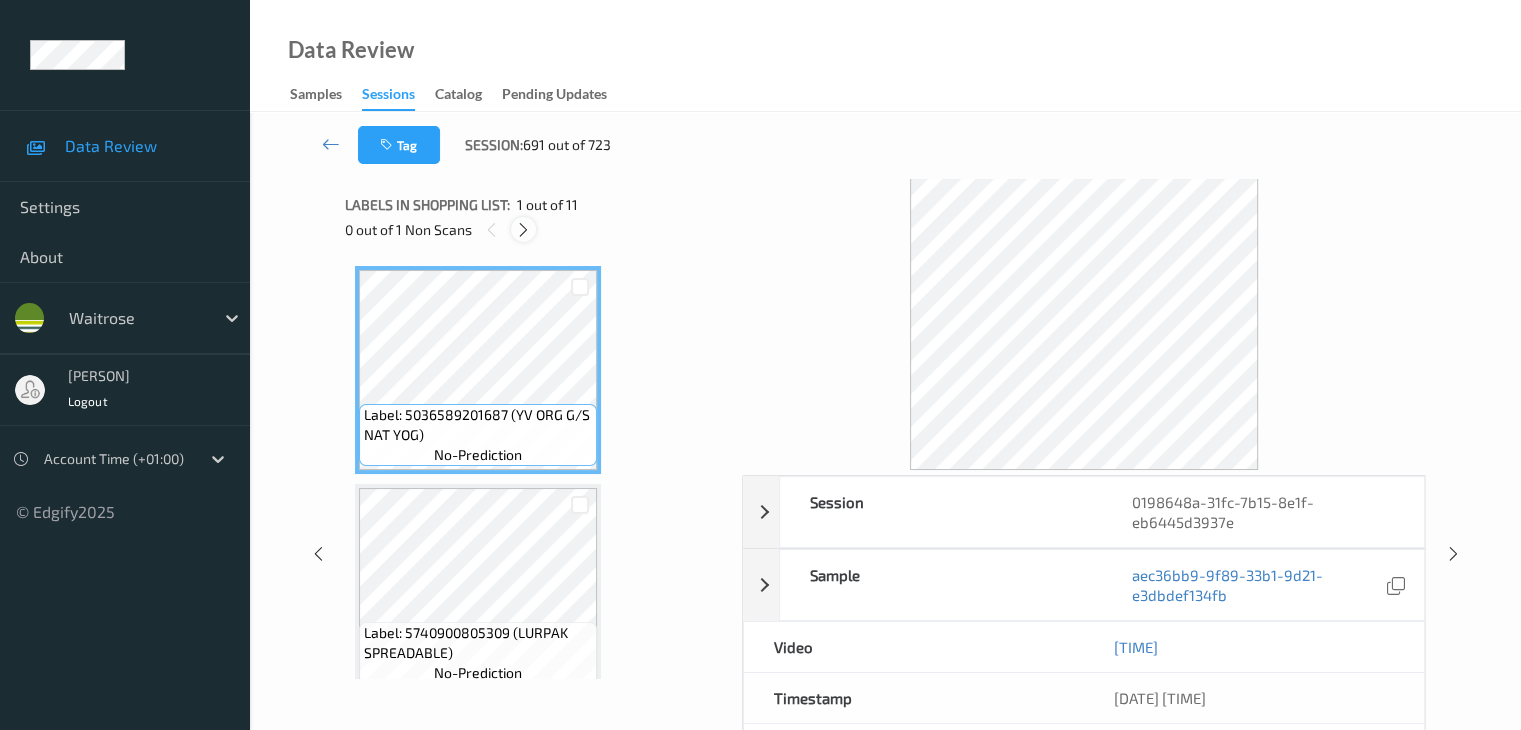 click at bounding box center (523, 229) 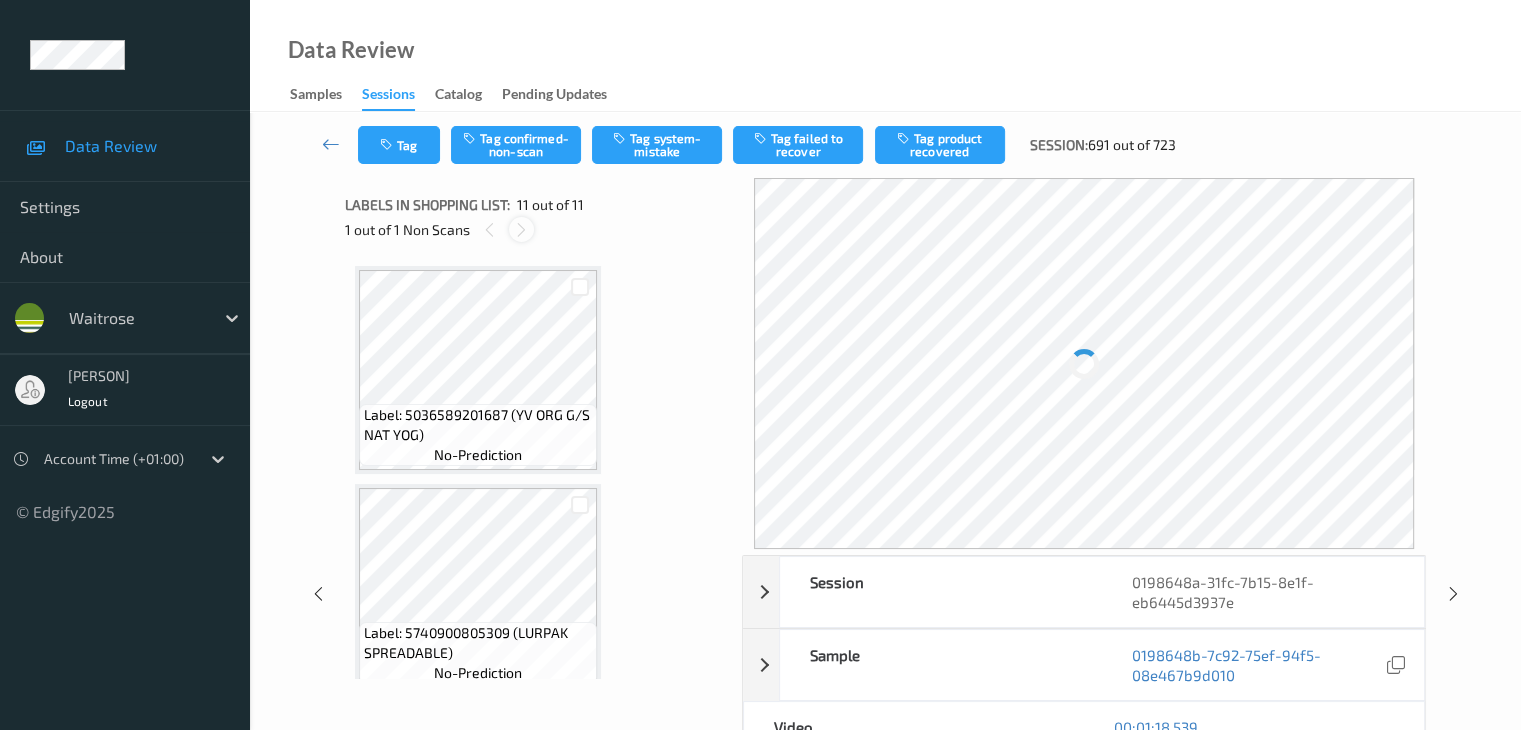 scroll, scrollTop: 1972, scrollLeft: 0, axis: vertical 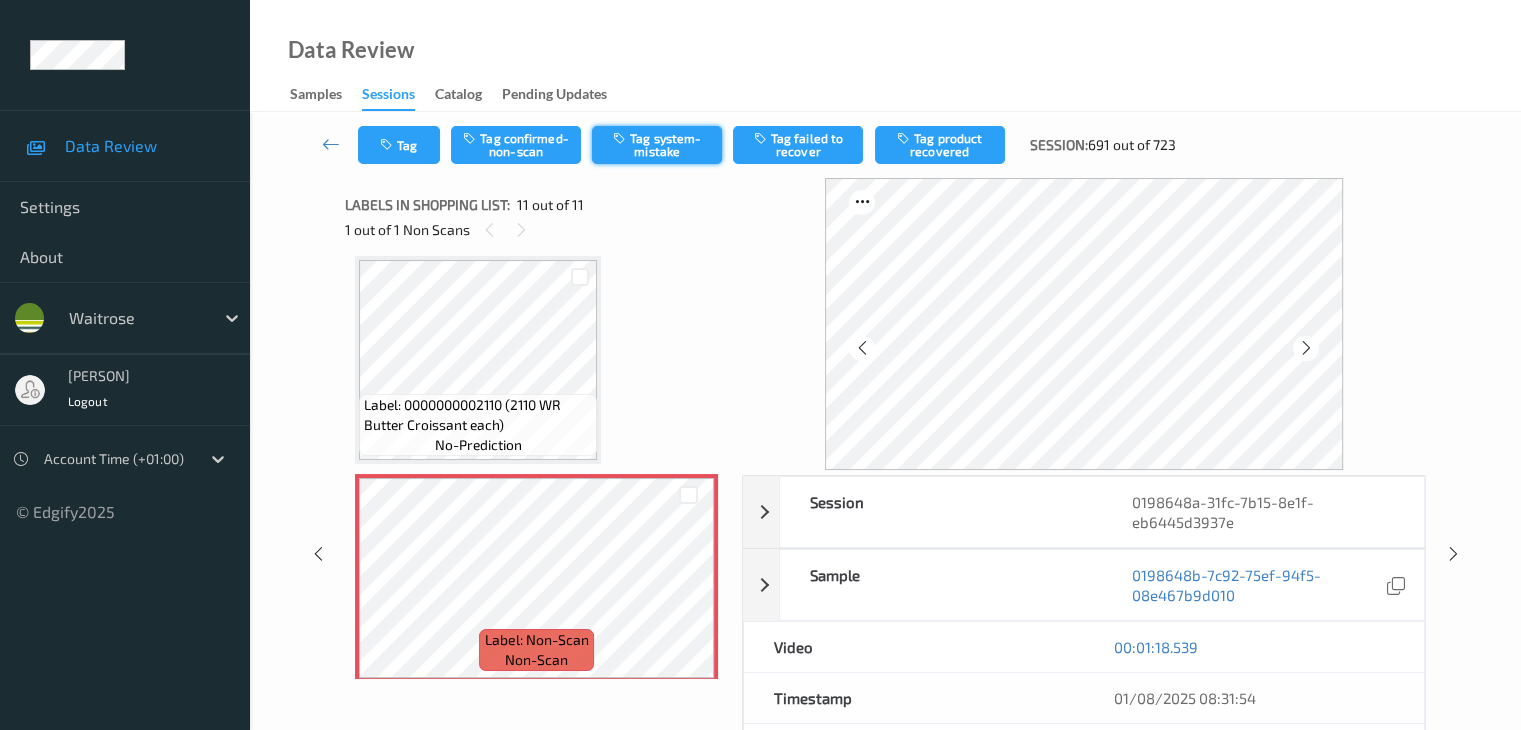 click on "Tag   system-mistake" at bounding box center [657, 145] 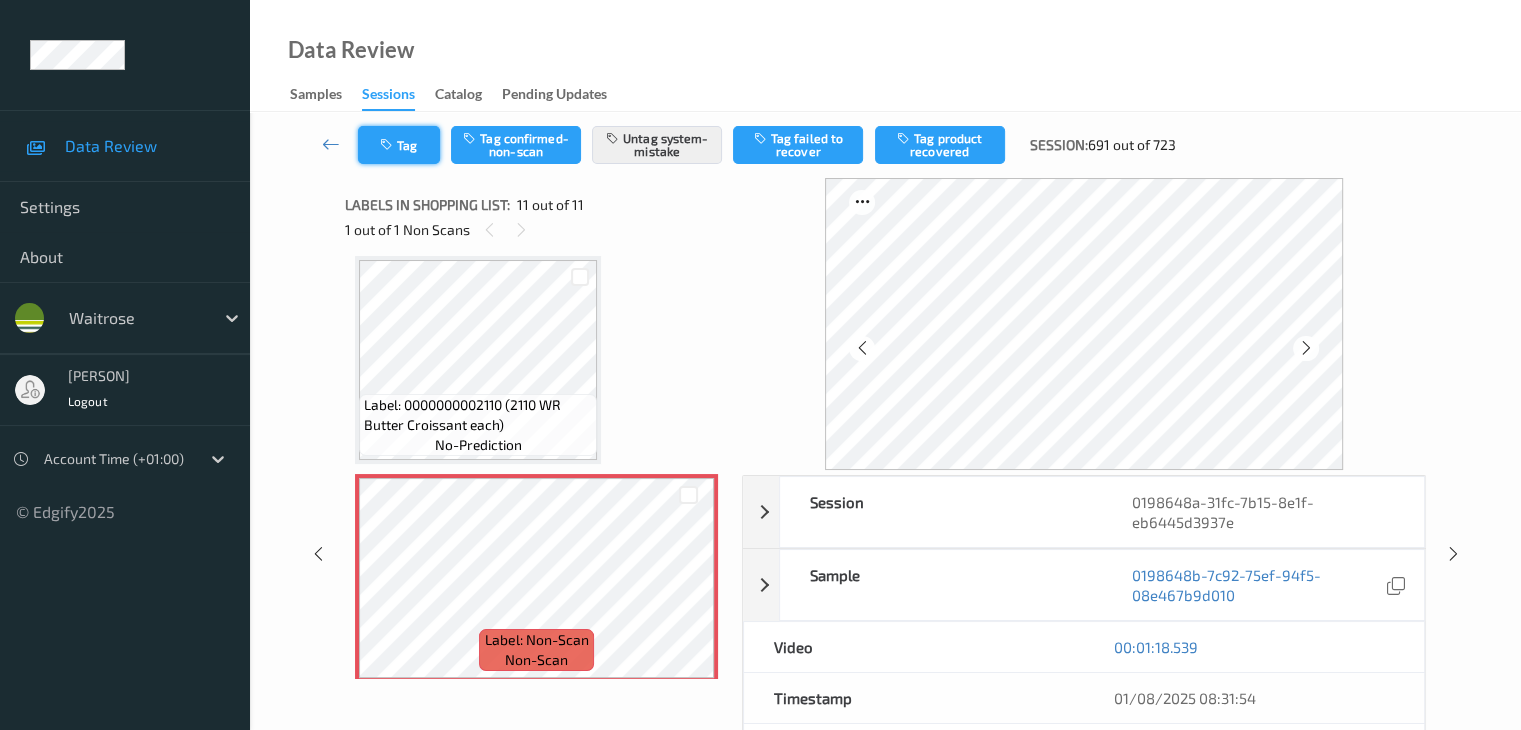 click on "Tag" at bounding box center [399, 145] 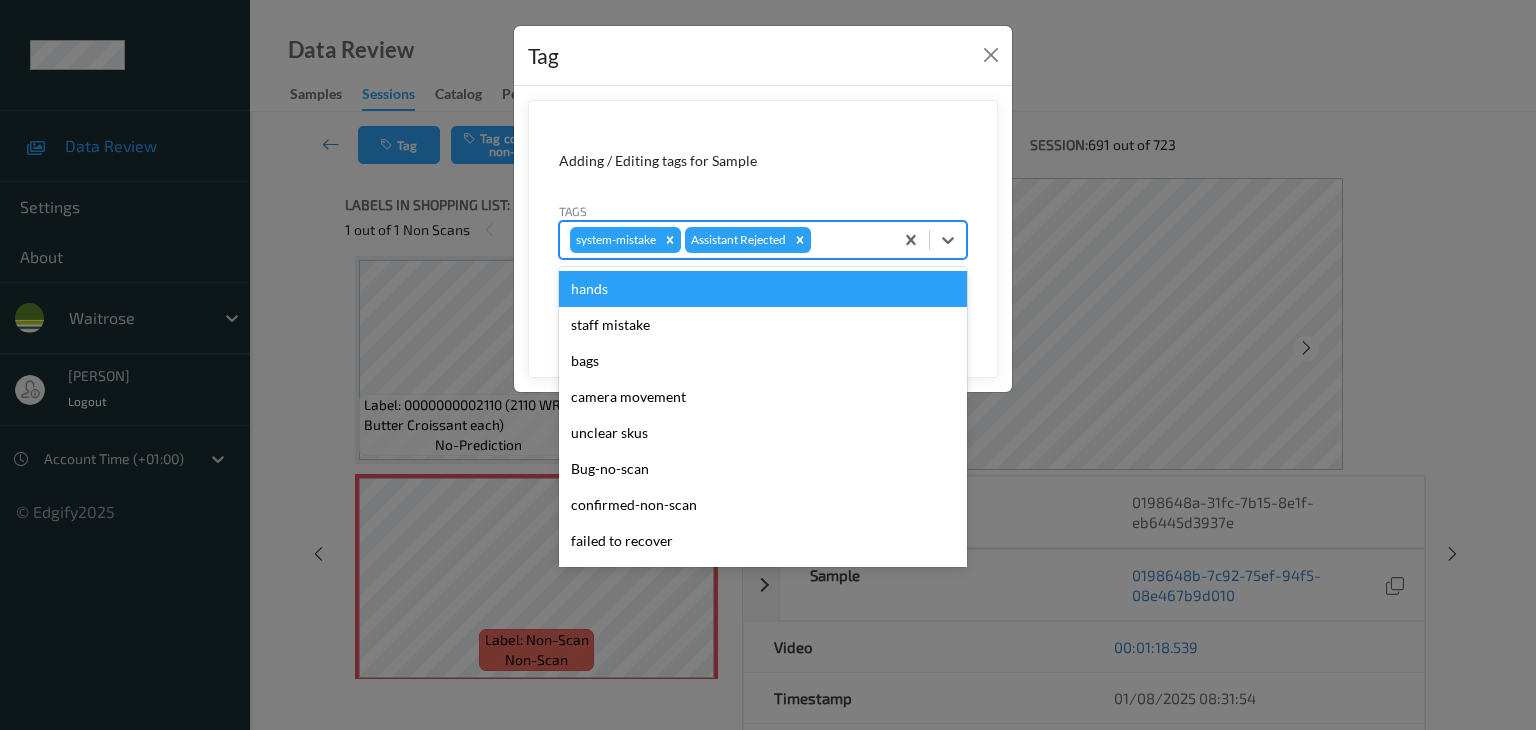 click at bounding box center (849, 240) 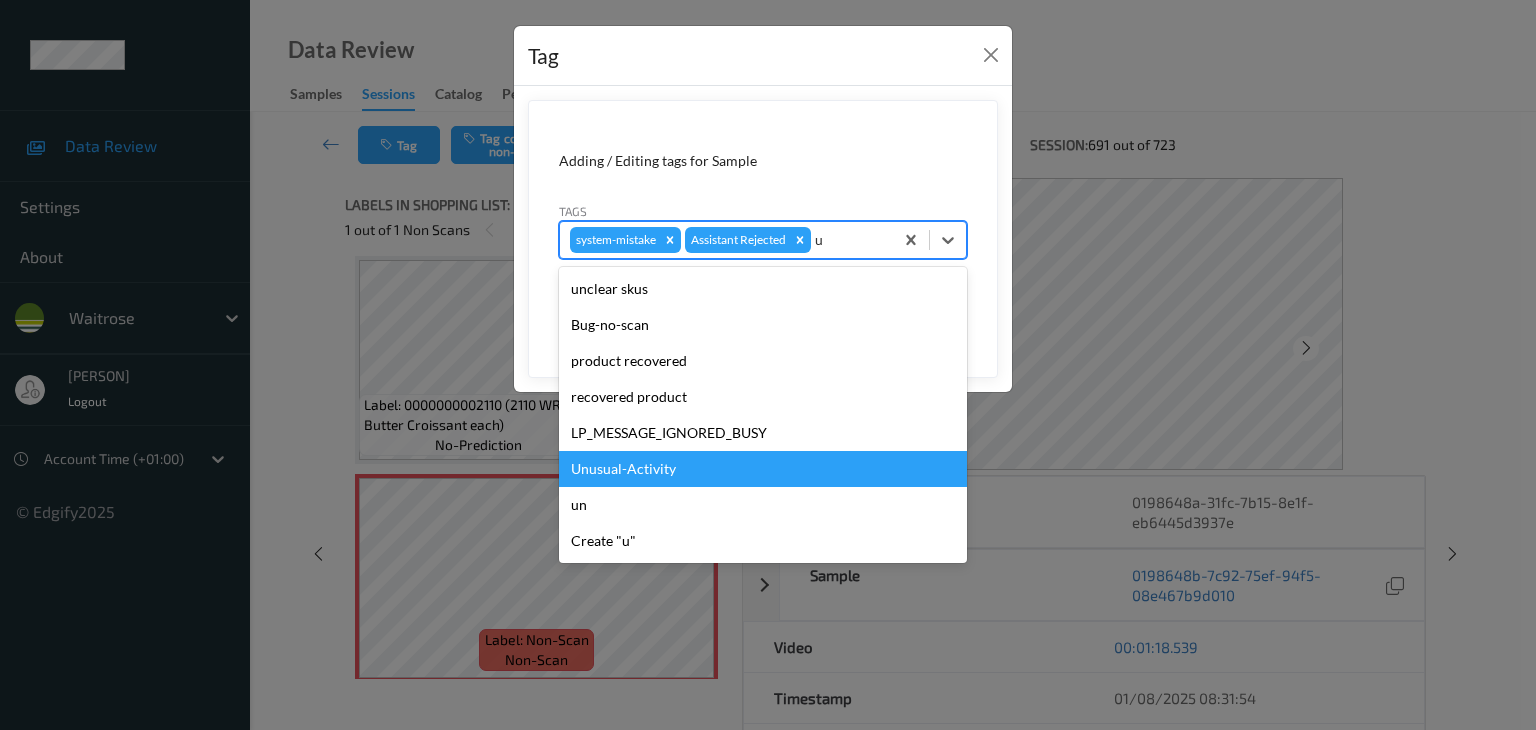 click on "Unusual-Activity" at bounding box center (763, 469) 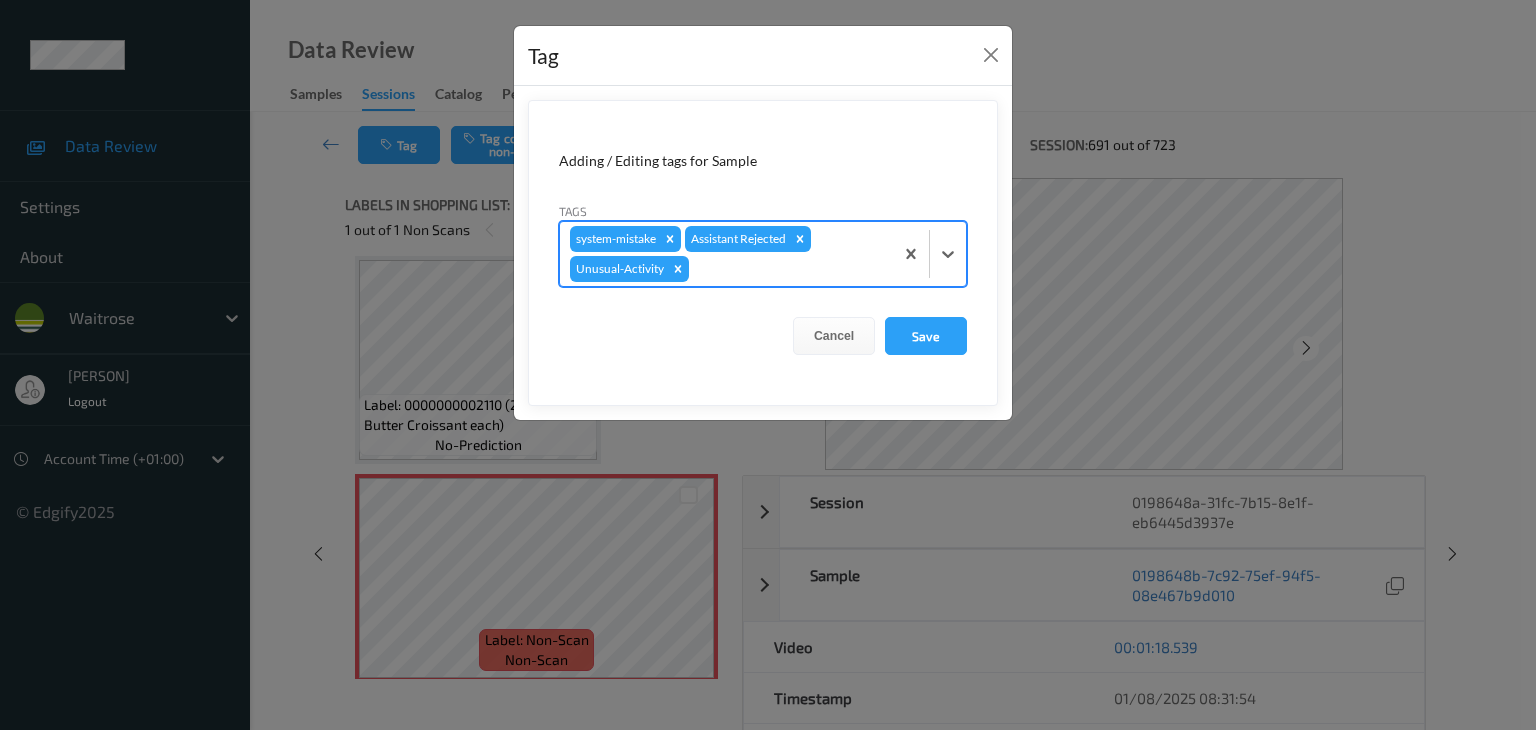 type on "p" 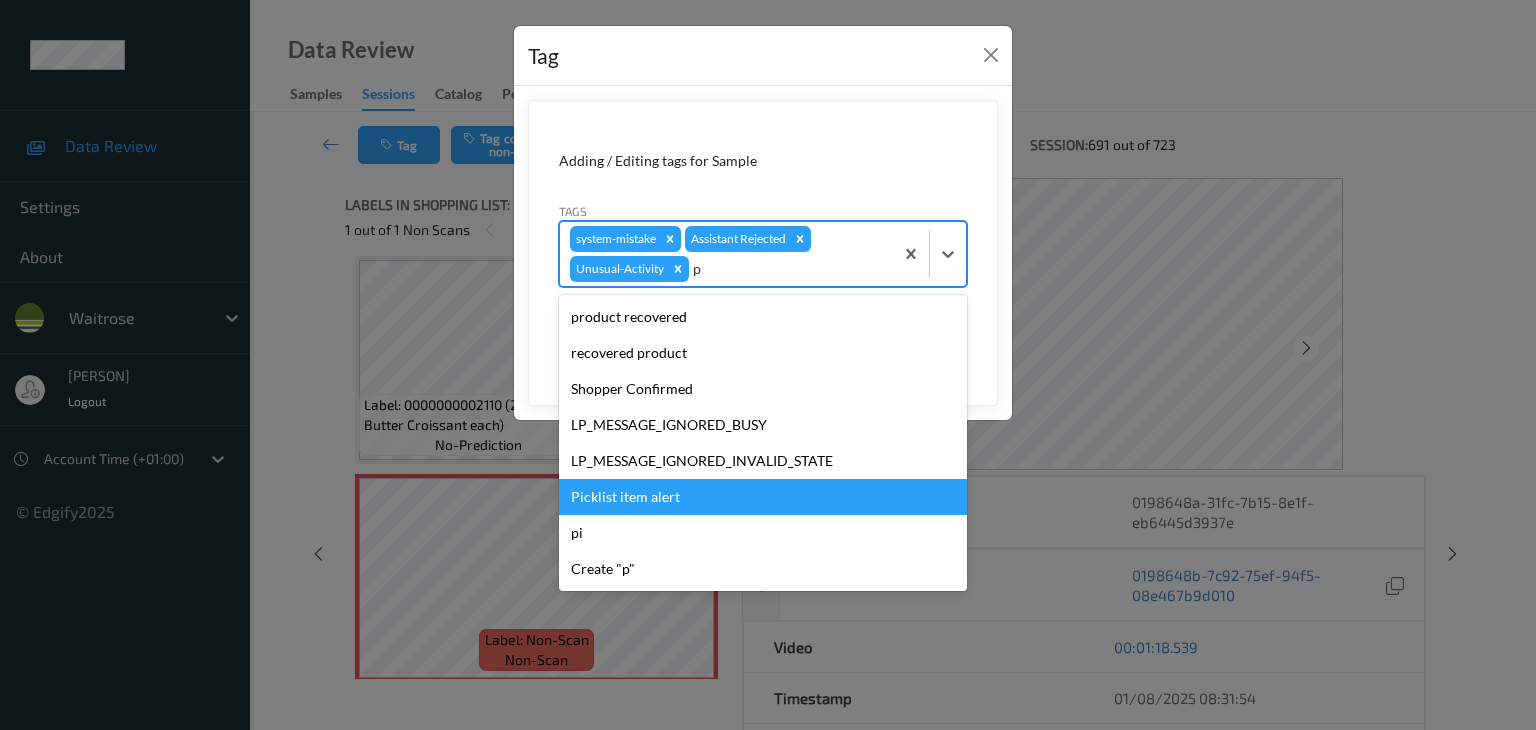 click on "Picklist item alert" at bounding box center [763, 497] 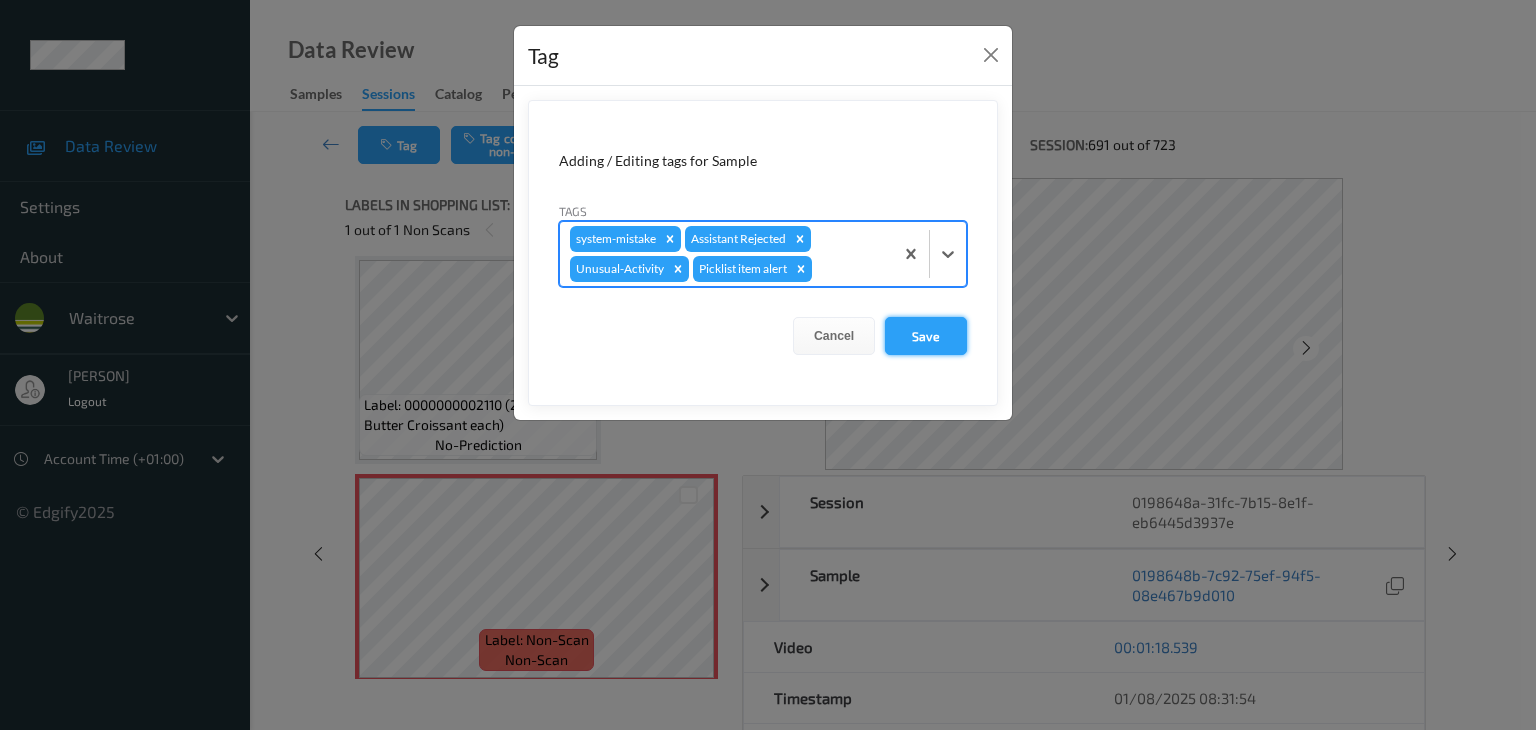 click on "Save" at bounding box center [926, 336] 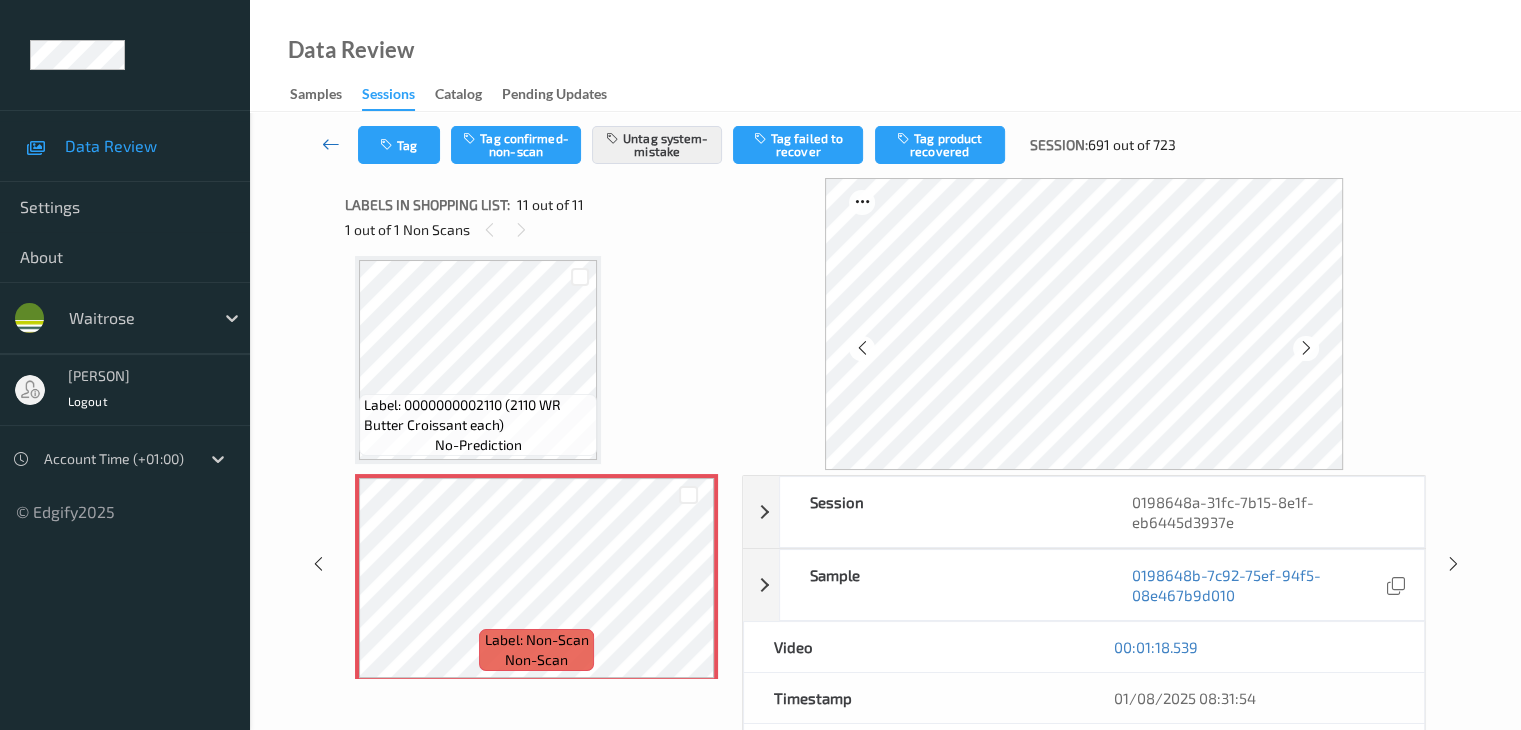 click at bounding box center (331, 144) 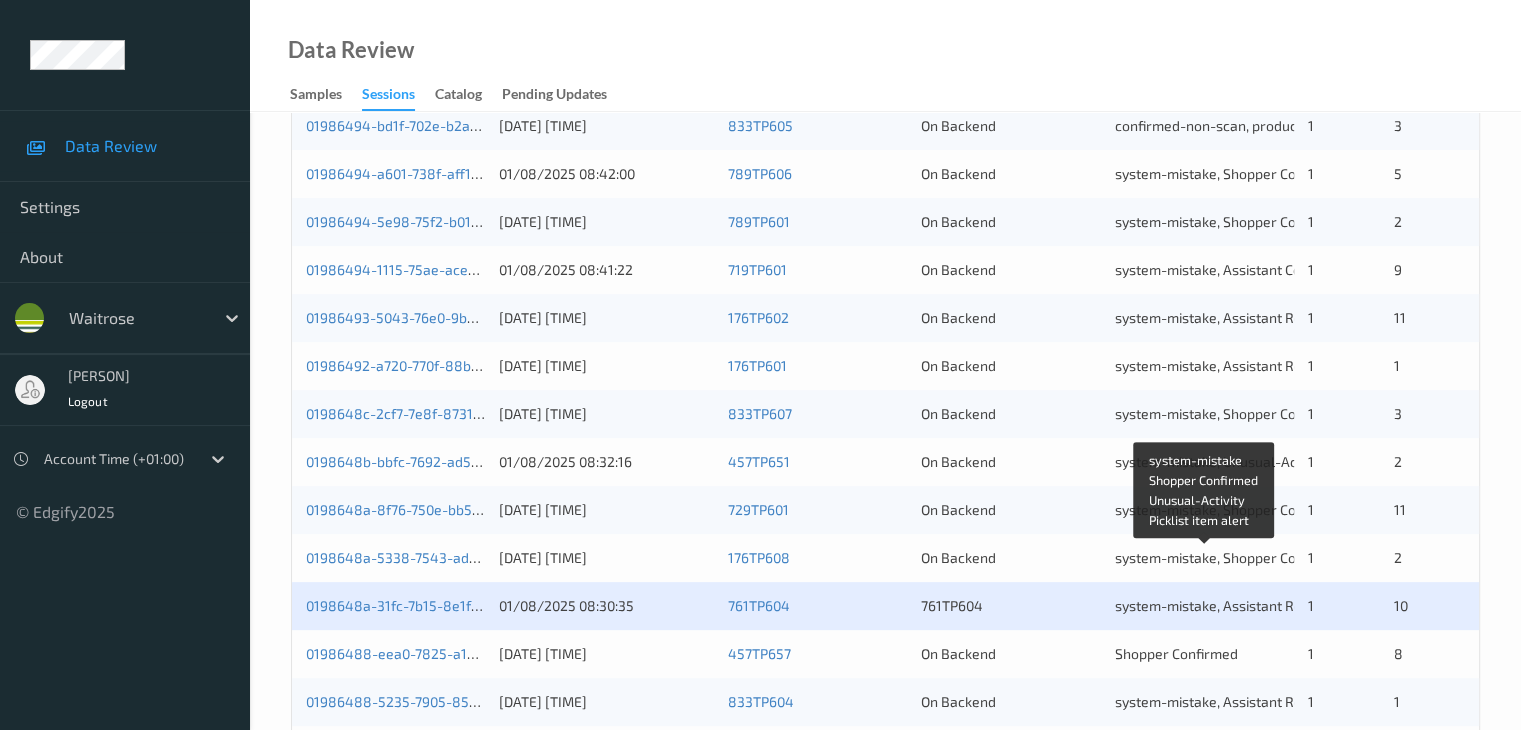 scroll, scrollTop: 700, scrollLeft: 0, axis: vertical 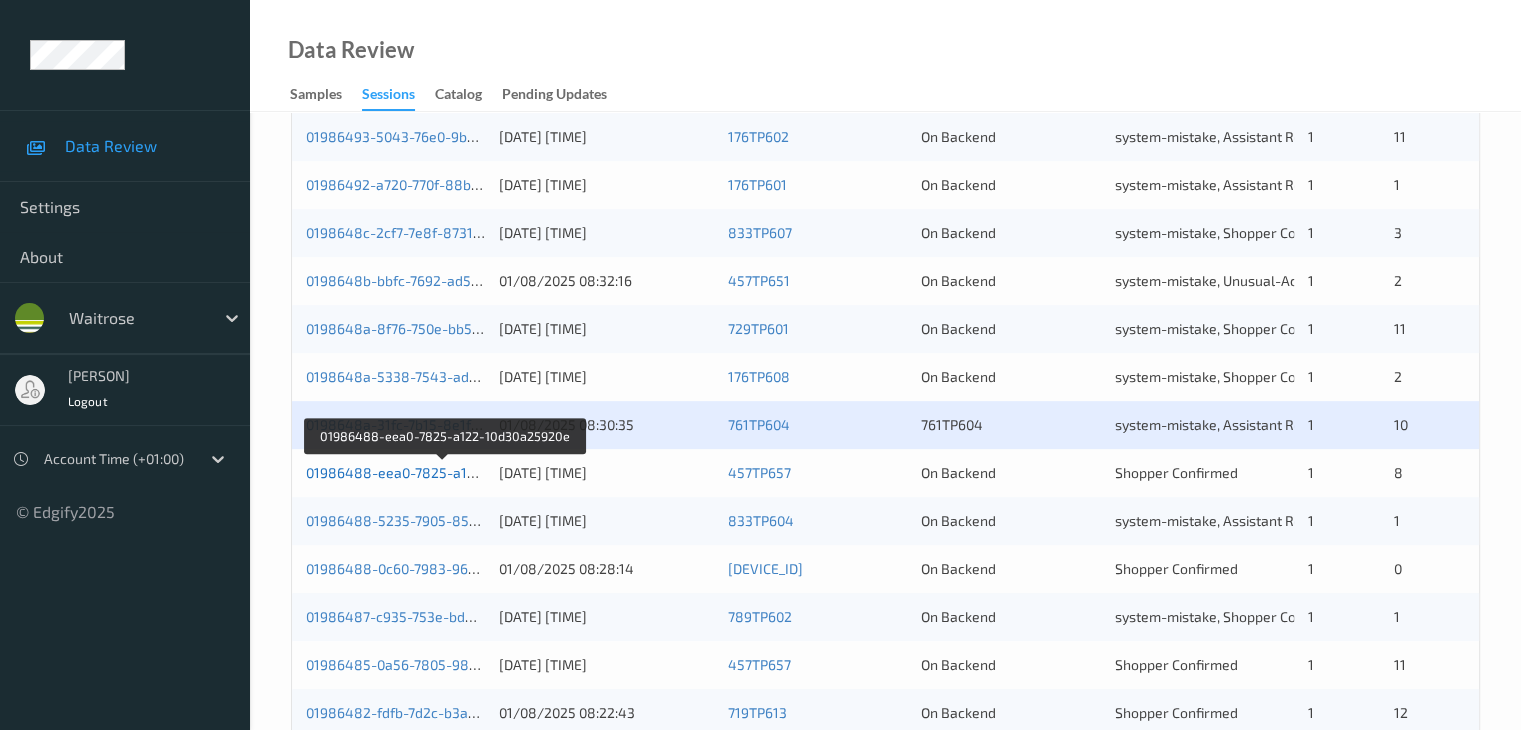 click on "01986488-eea0-7825-a122-10d30a25920e" at bounding box center (444, 472) 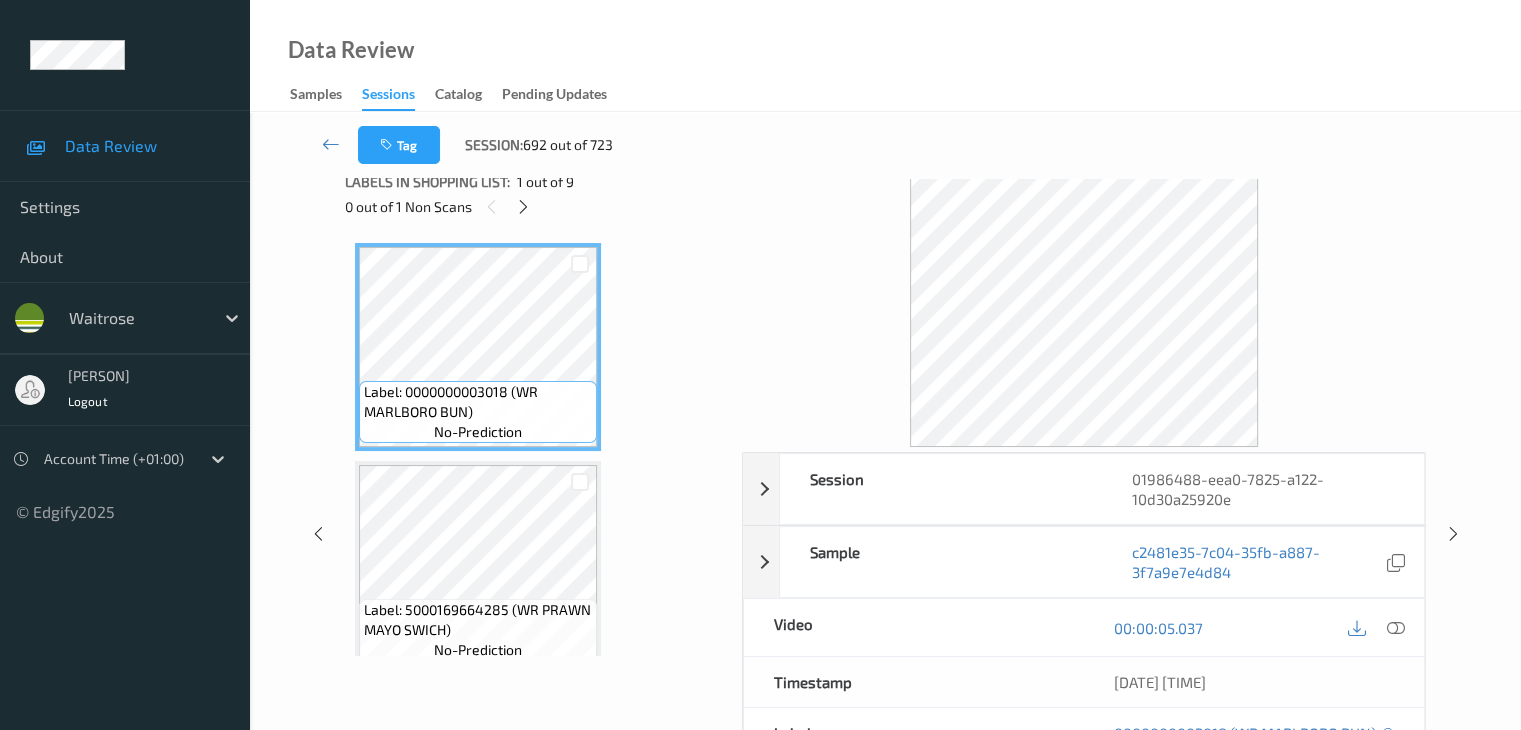 scroll, scrollTop: 0, scrollLeft: 0, axis: both 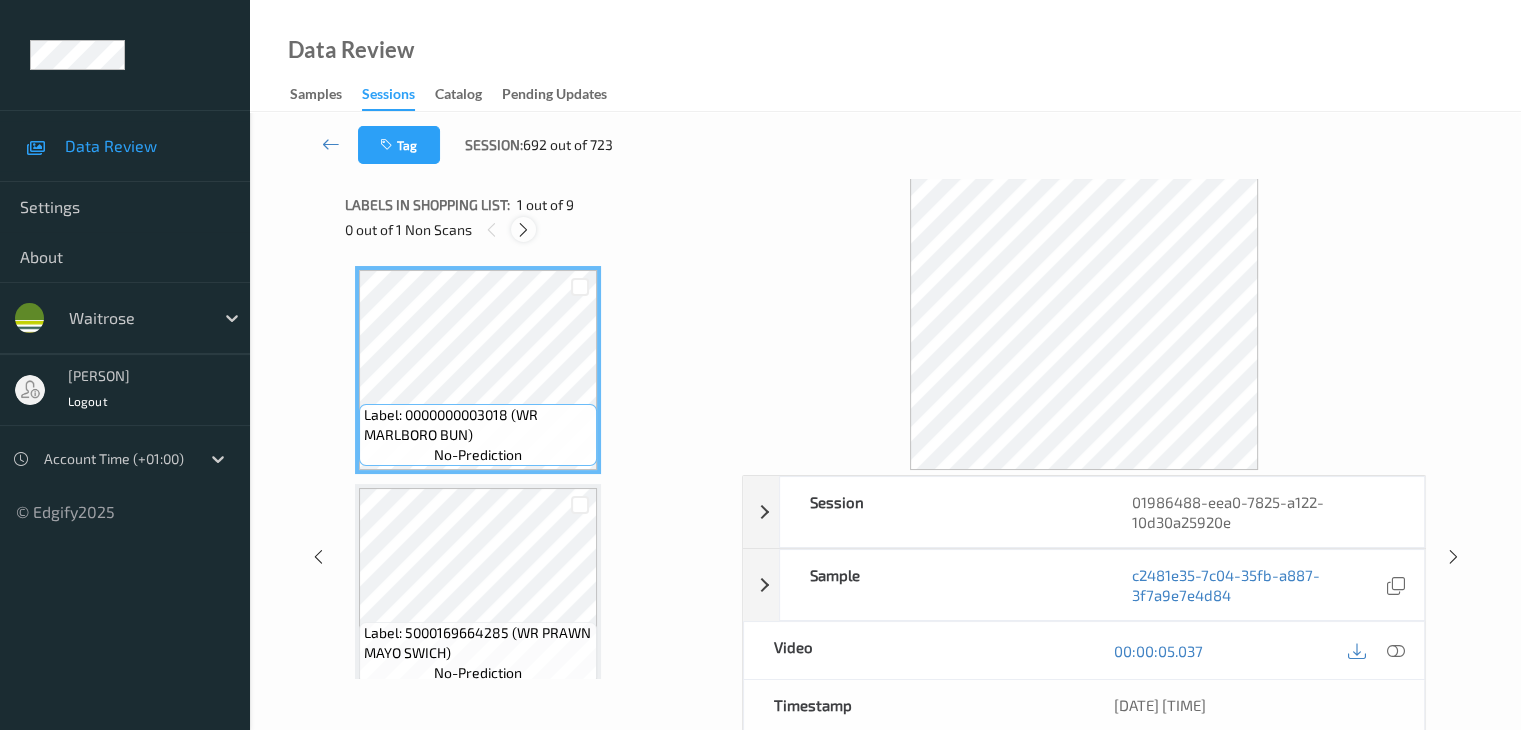 click at bounding box center (523, 230) 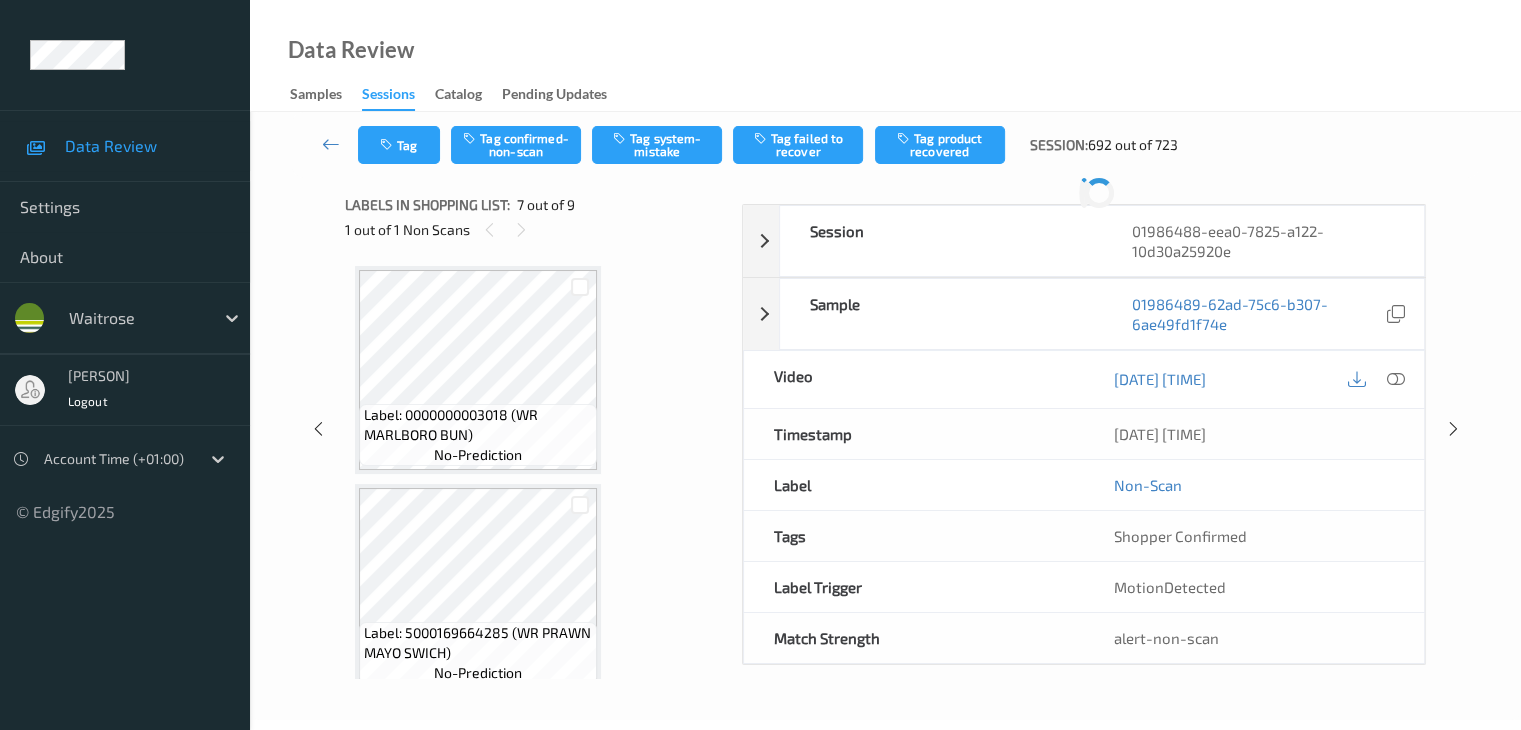 scroll, scrollTop: 1100, scrollLeft: 0, axis: vertical 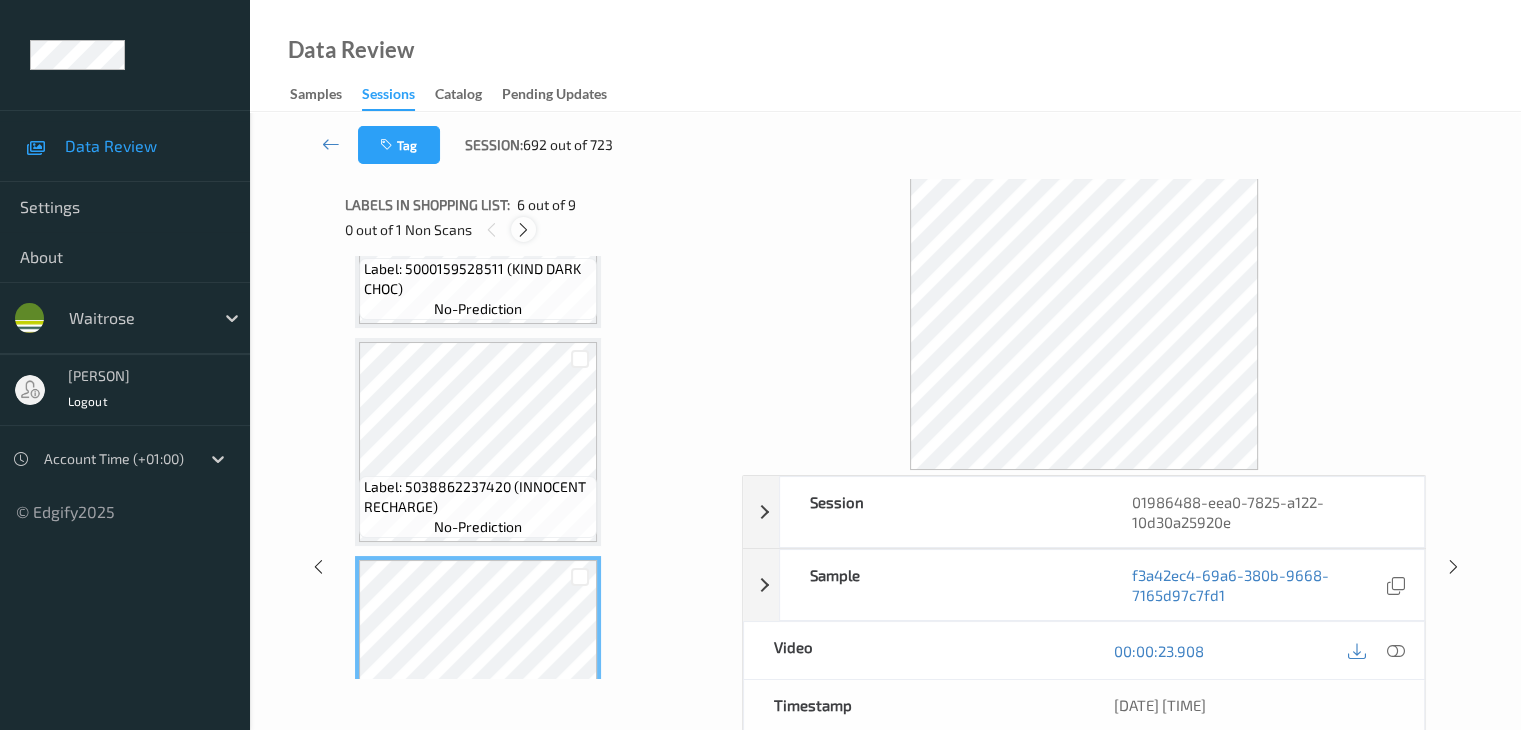 click at bounding box center (523, 230) 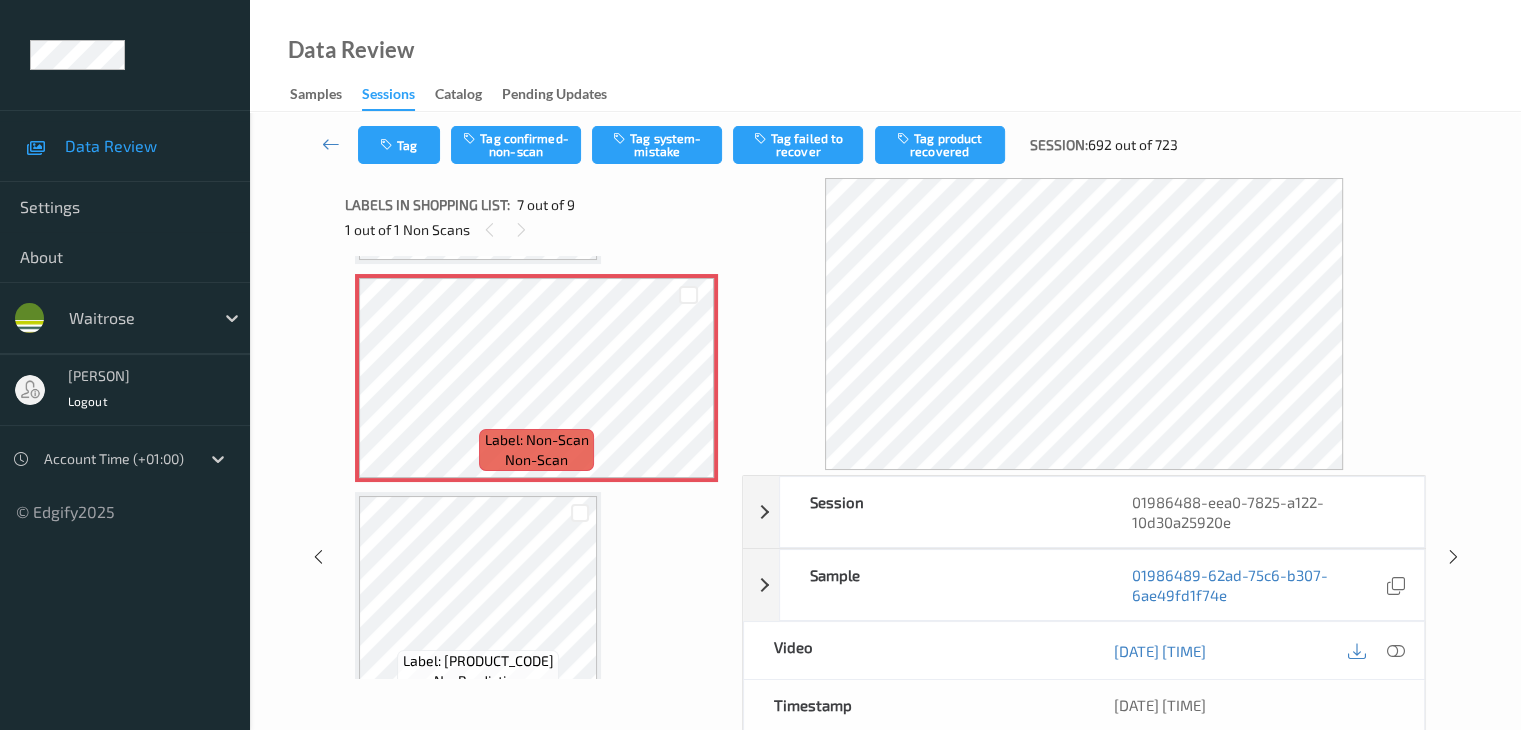 scroll, scrollTop: 1100, scrollLeft: 0, axis: vertical 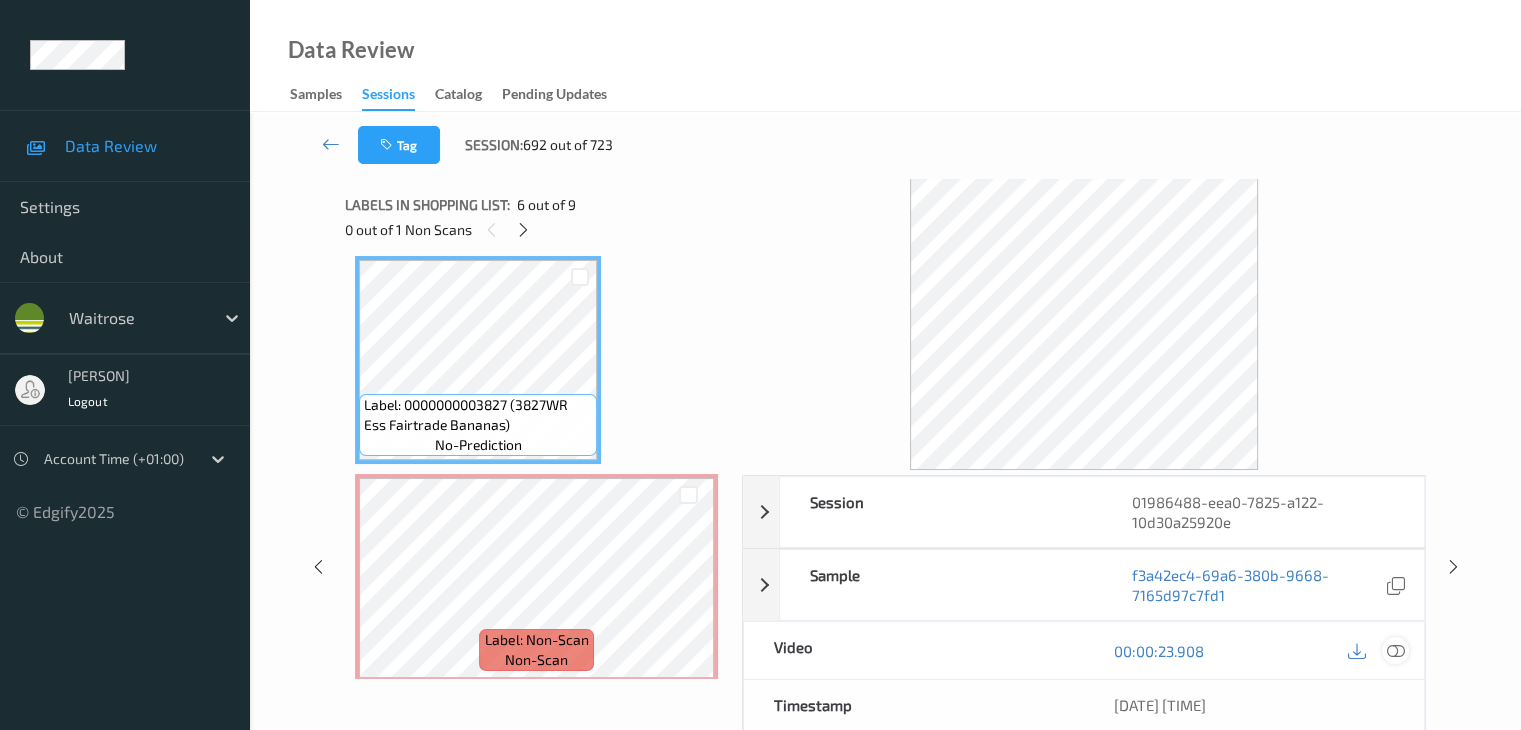click at bounding box center (1395, 651) 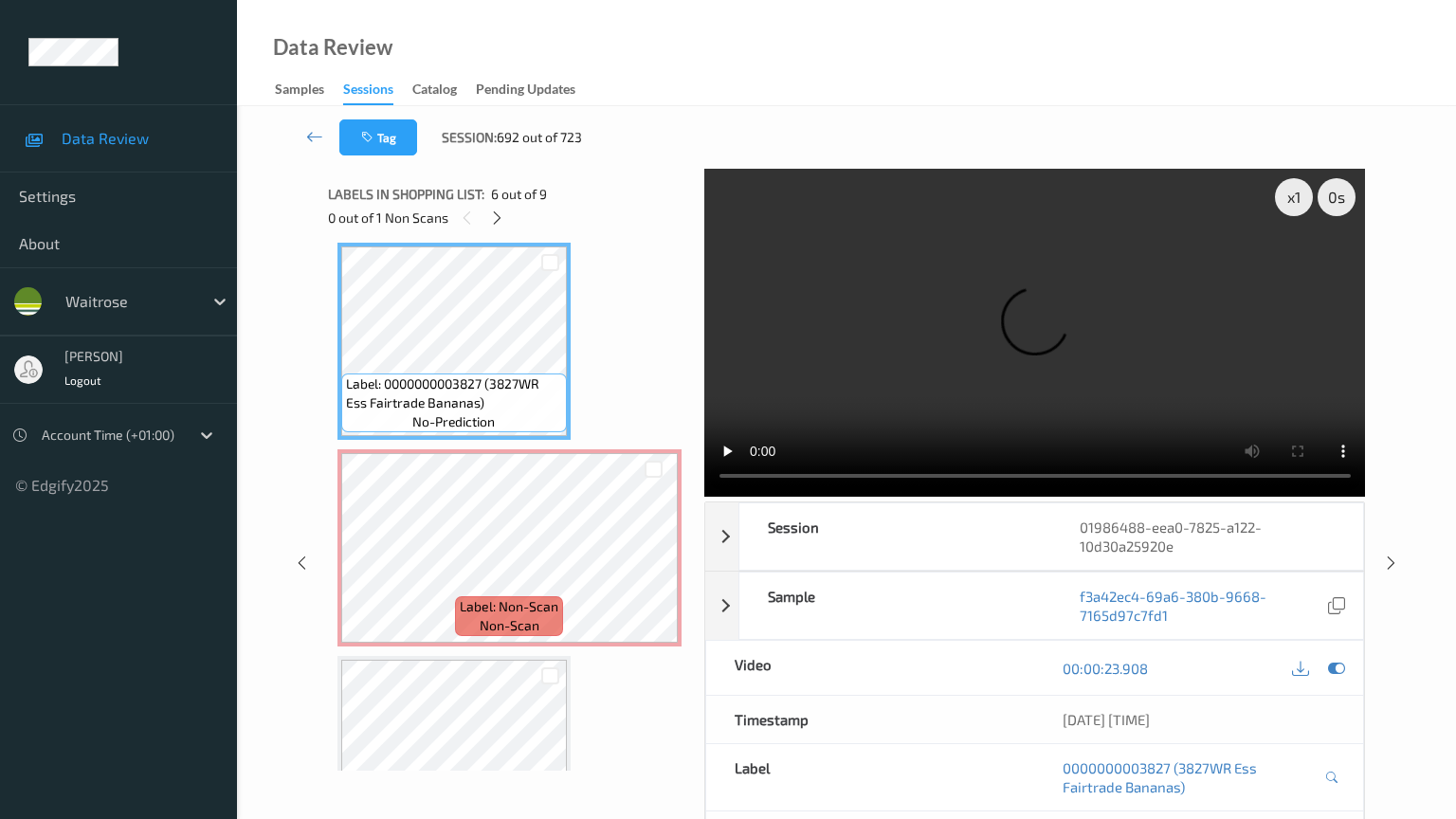 type 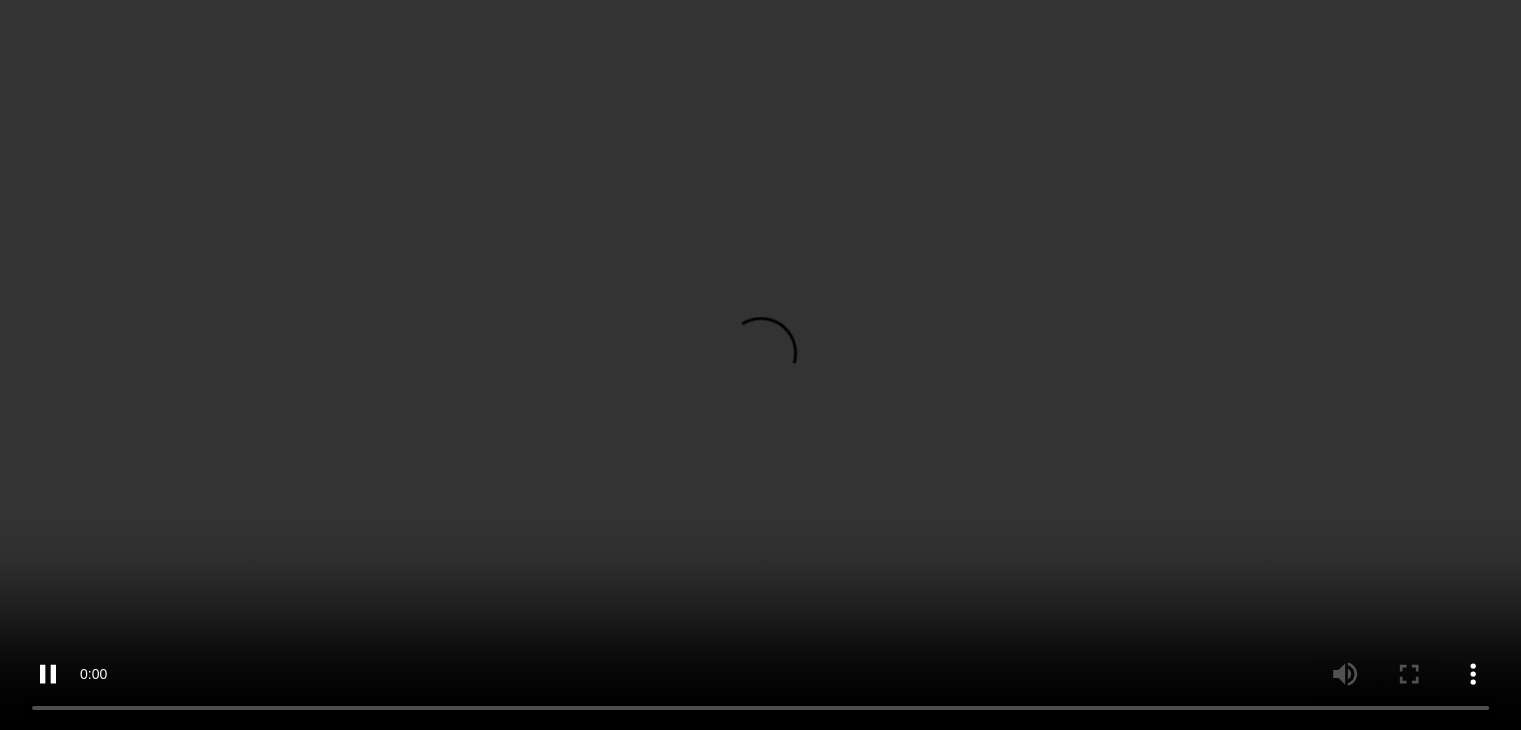 scroll, scrollTop: 1200, scrollLeft: 0, axis: vertical 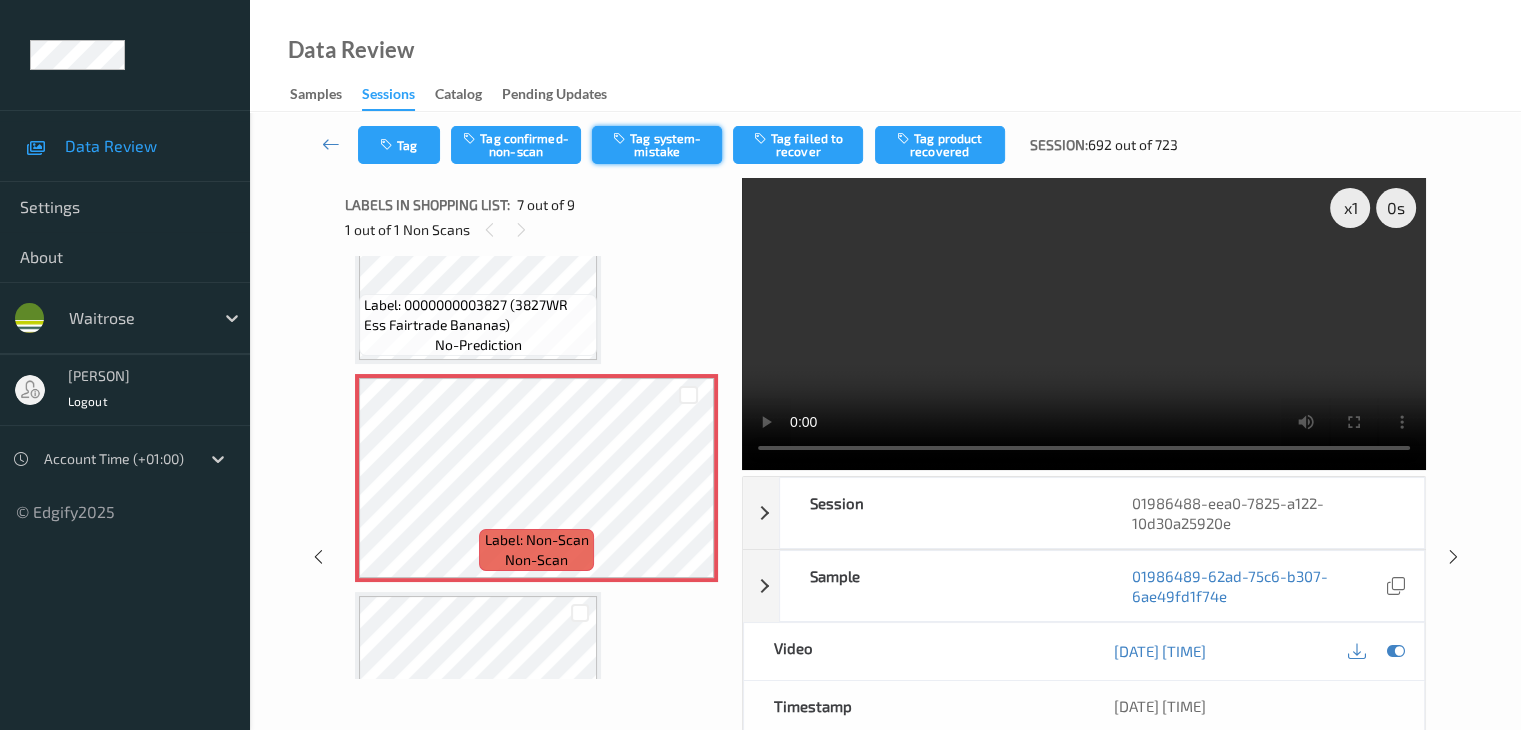 click on "Tag   system-mistake" at bounding box center [657, 145] 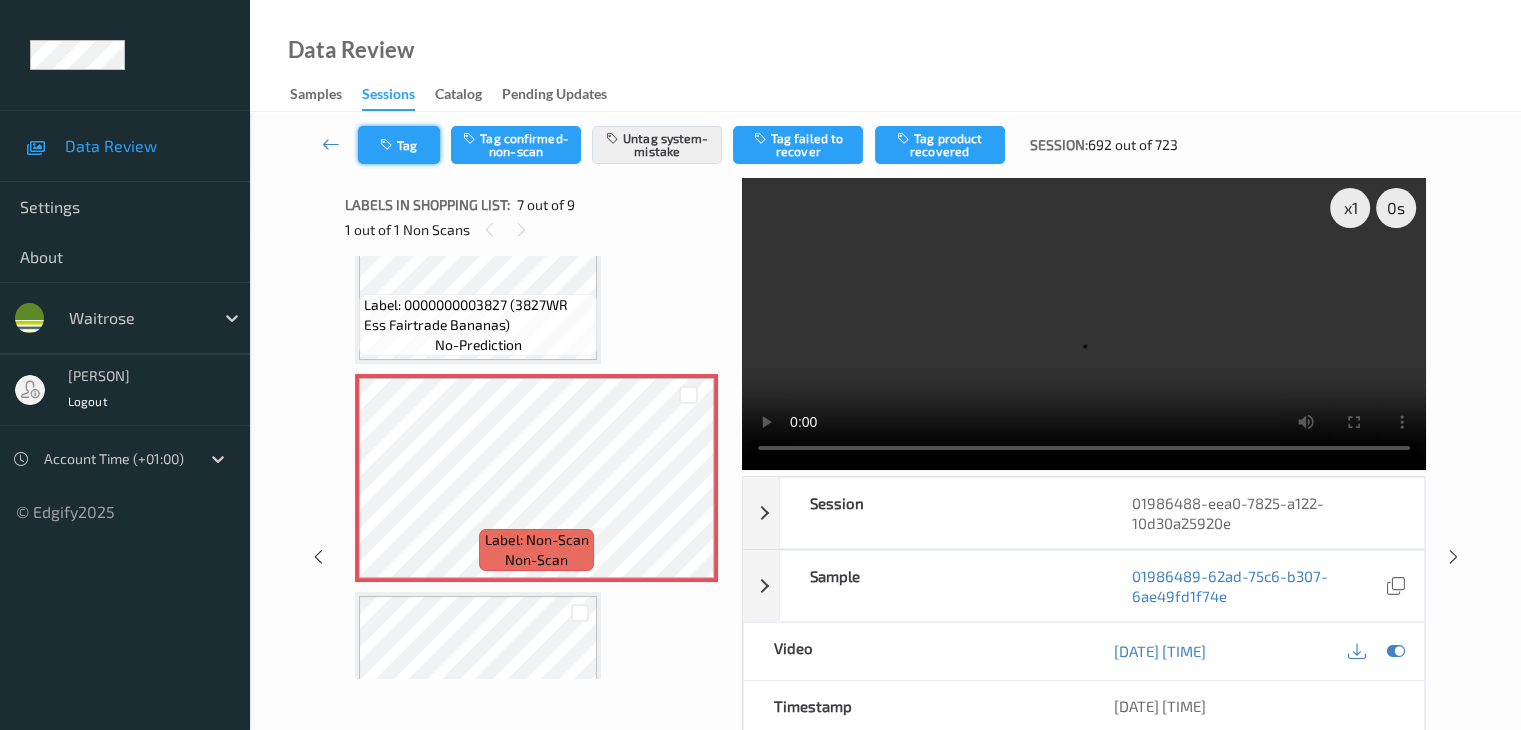 click on "Tag" at bounding box center (399, 145) 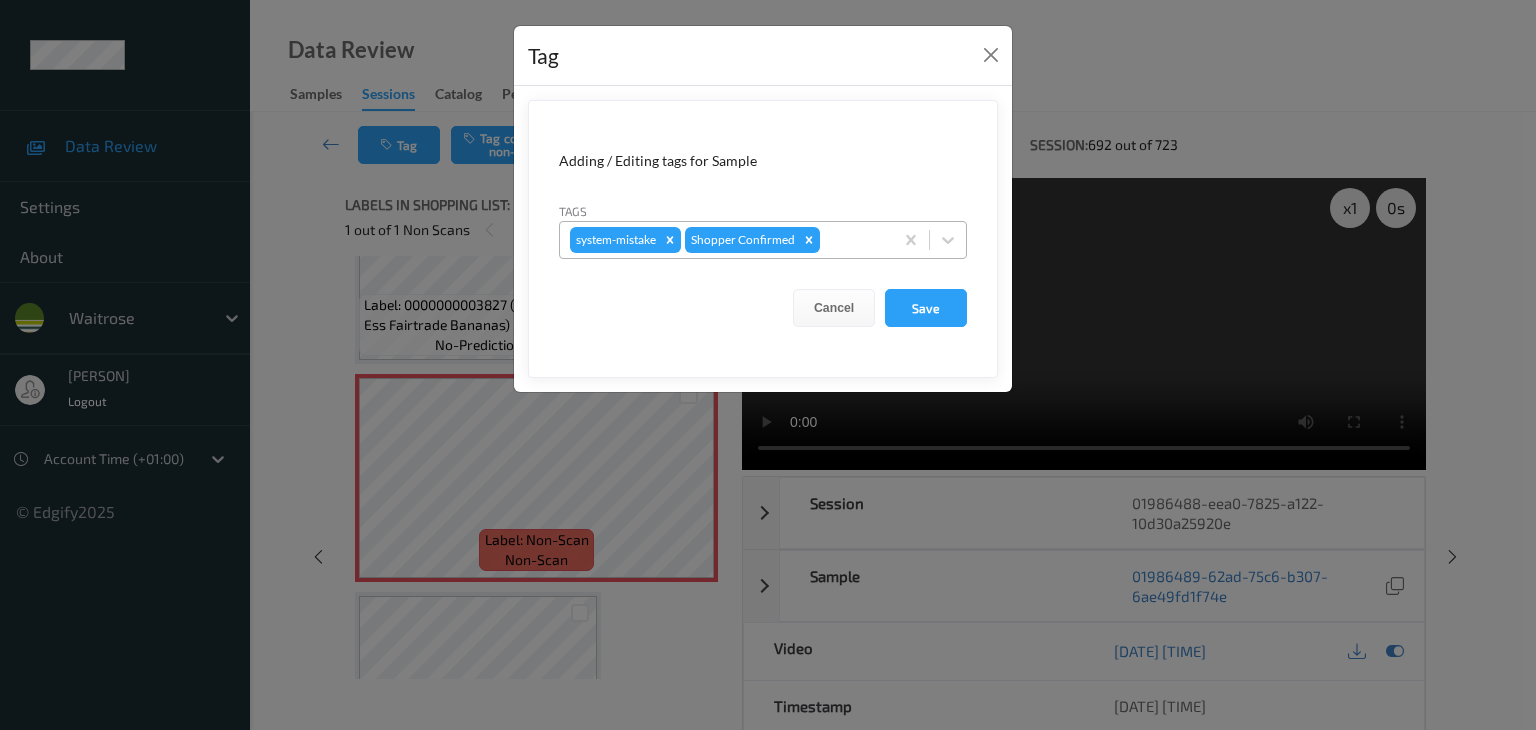 click at bounding box center (853, 240) 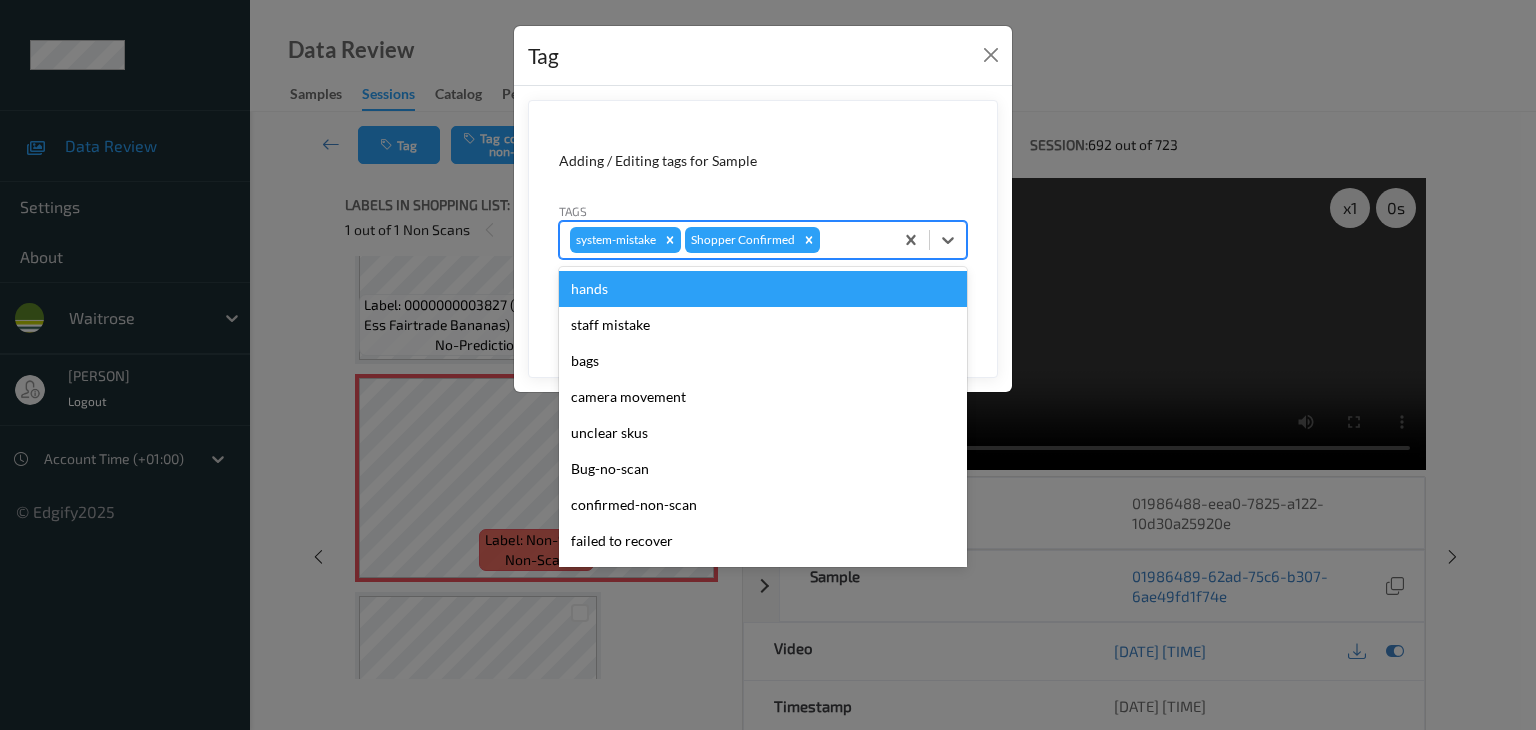 type on "u" 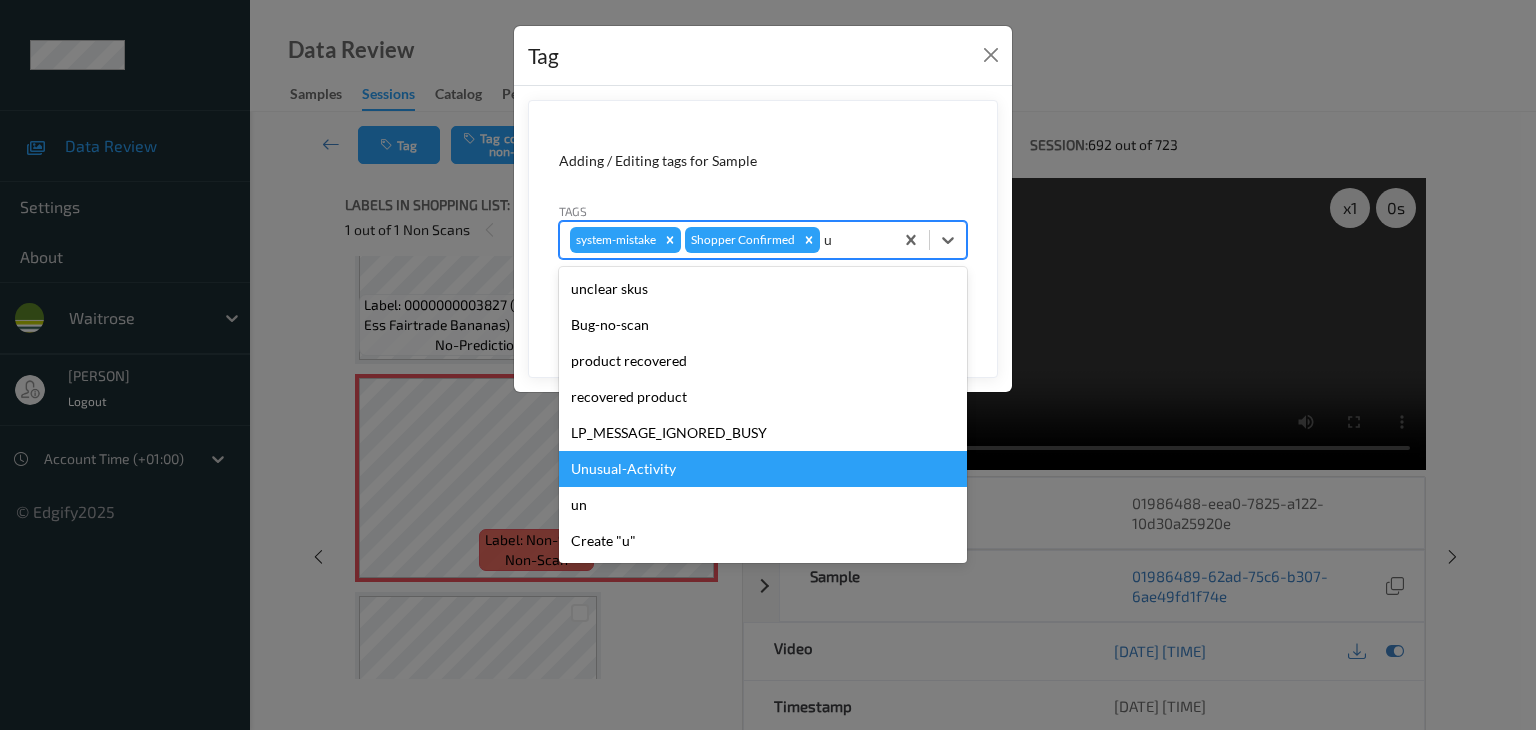 click on "Unusual-Activity" at bounding box center [763, 469] 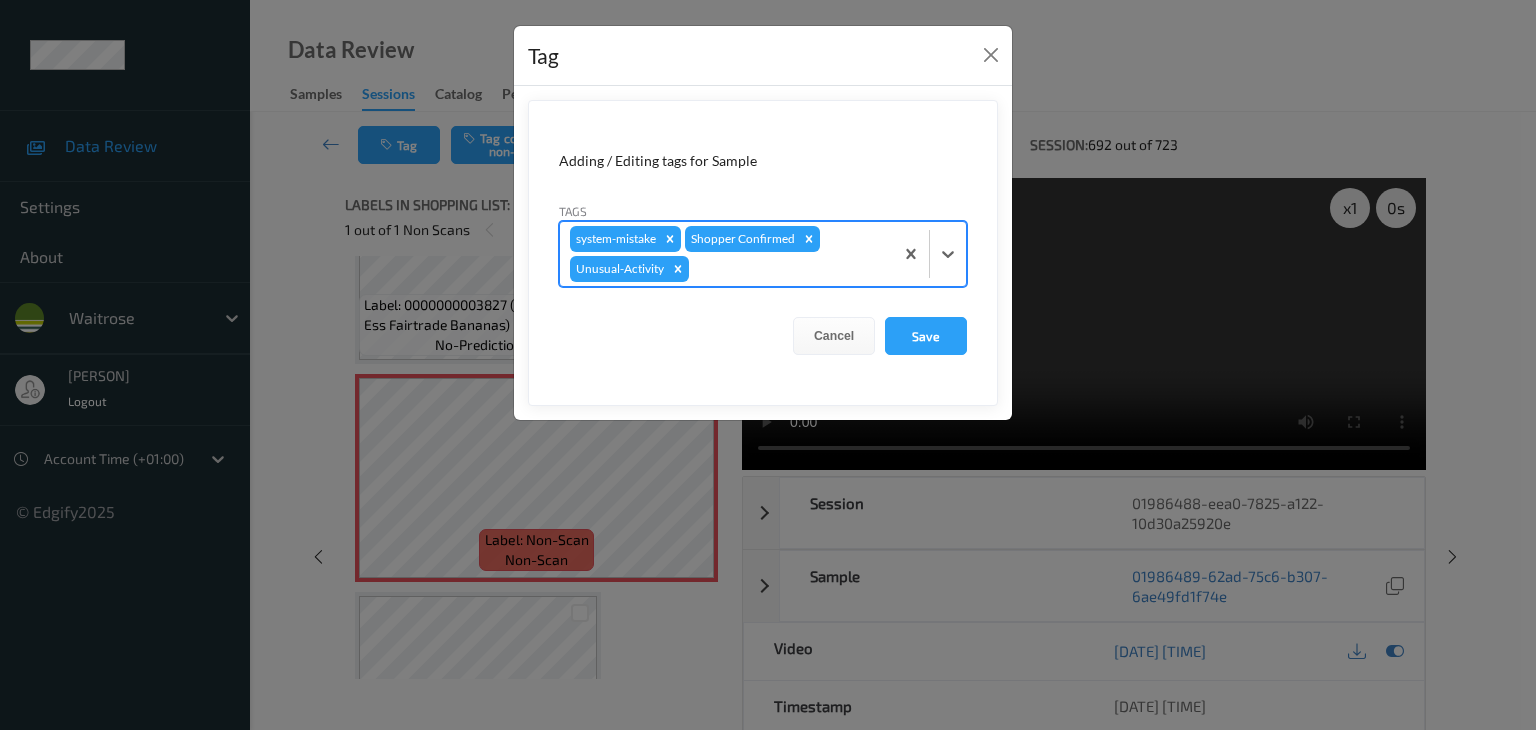 type on "p" 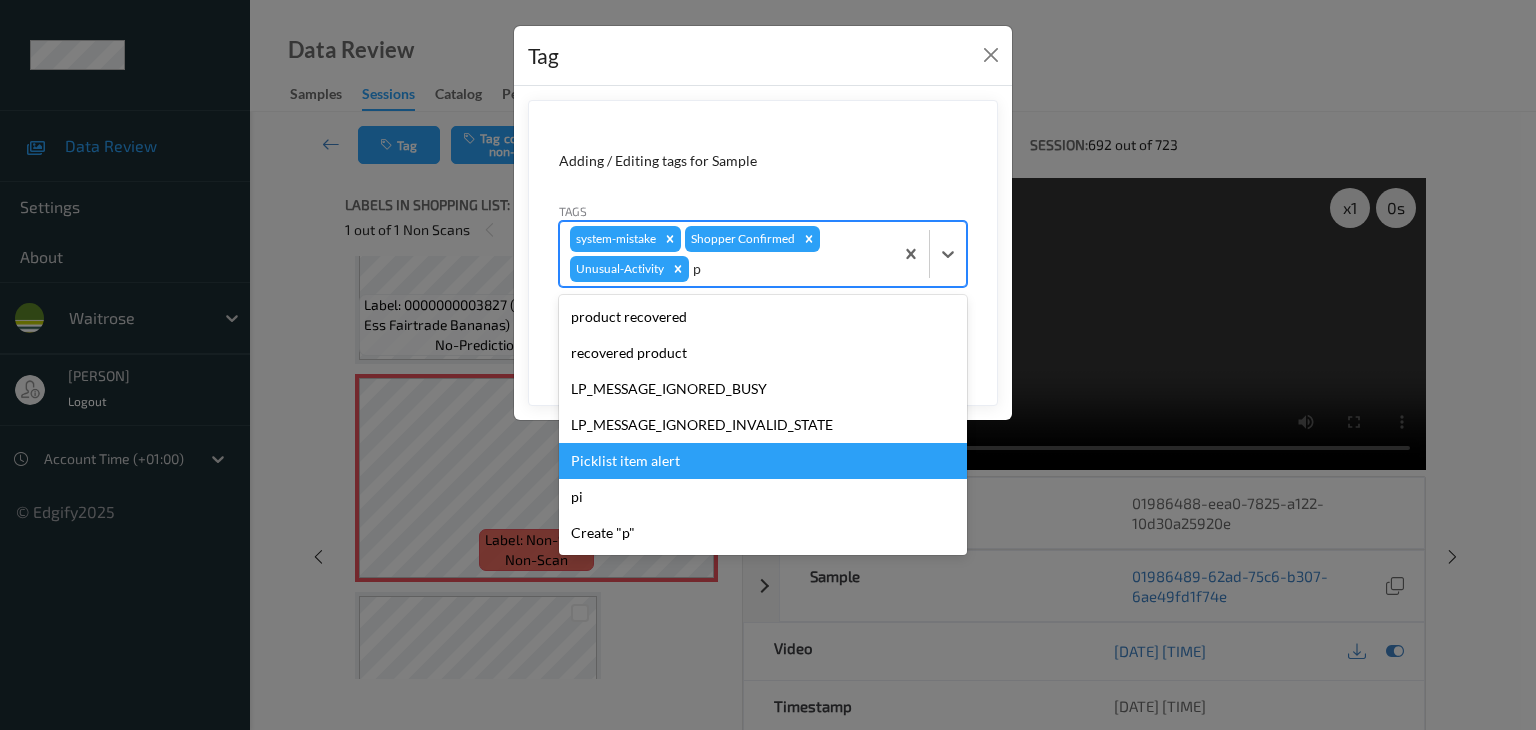 click on "Picklist item alert" at bounding box center [763, 461] 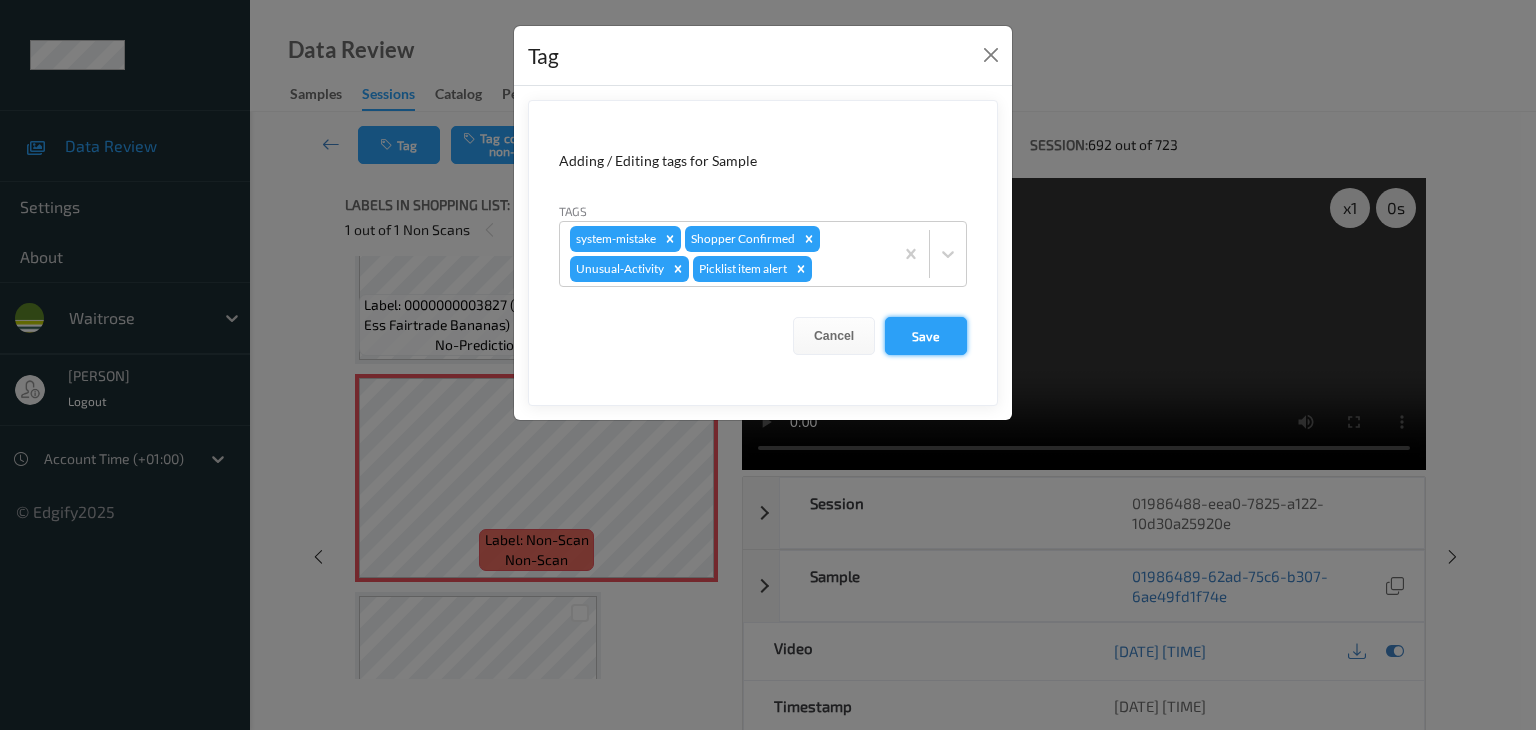 click on "Save" at bounding box center (926, 336) 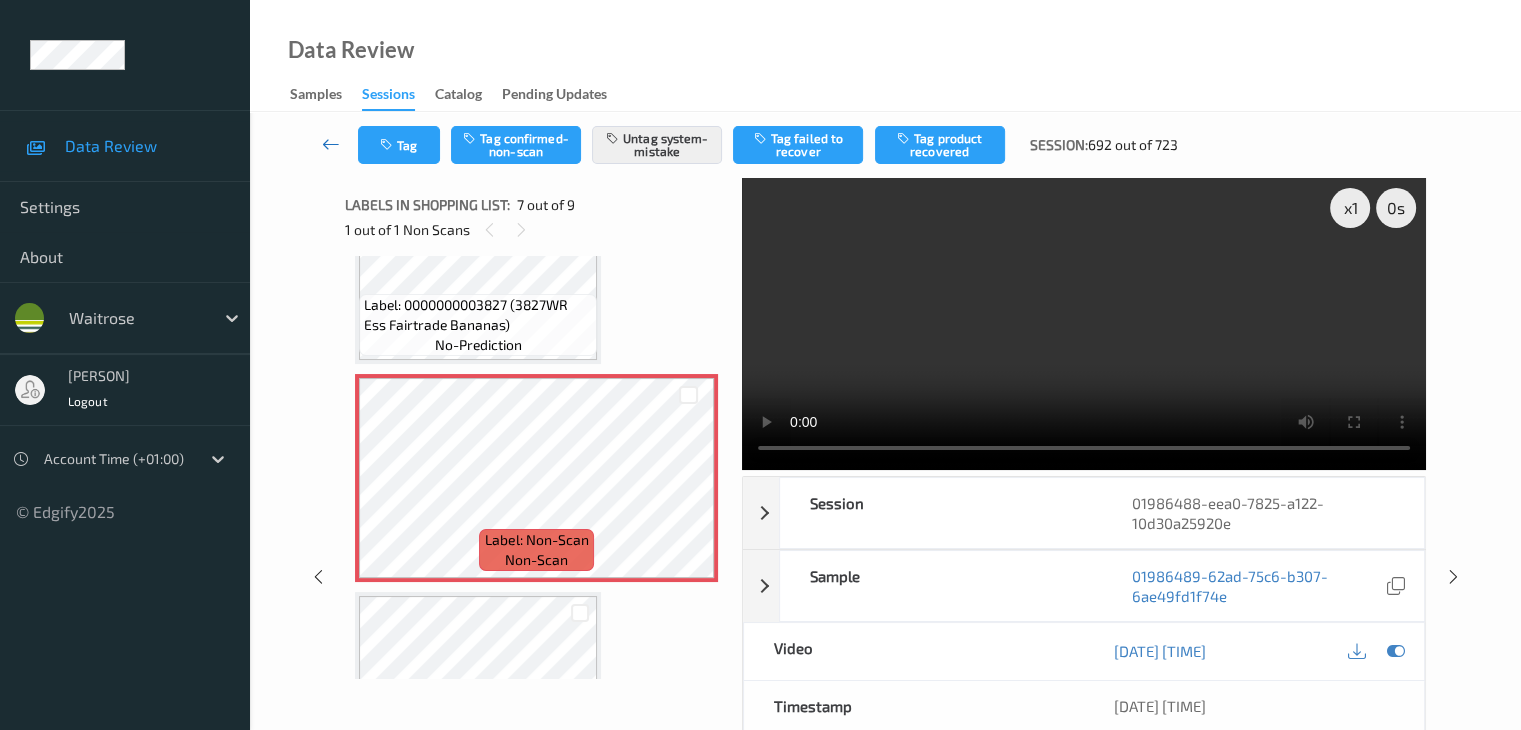 click at bounding box center [331, 144] 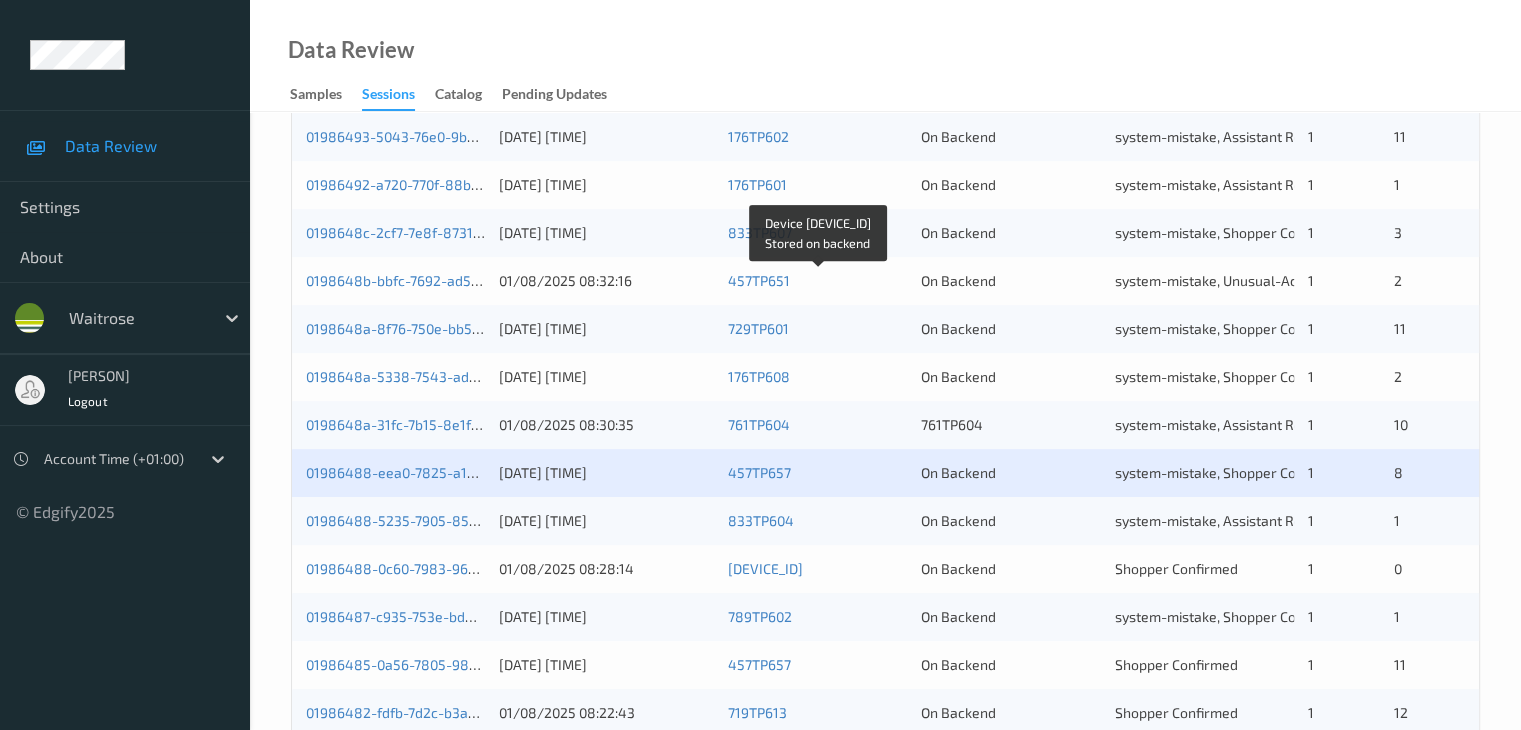 scroll, scrollTop: 800, scrollLeft: 0, axis: vertical 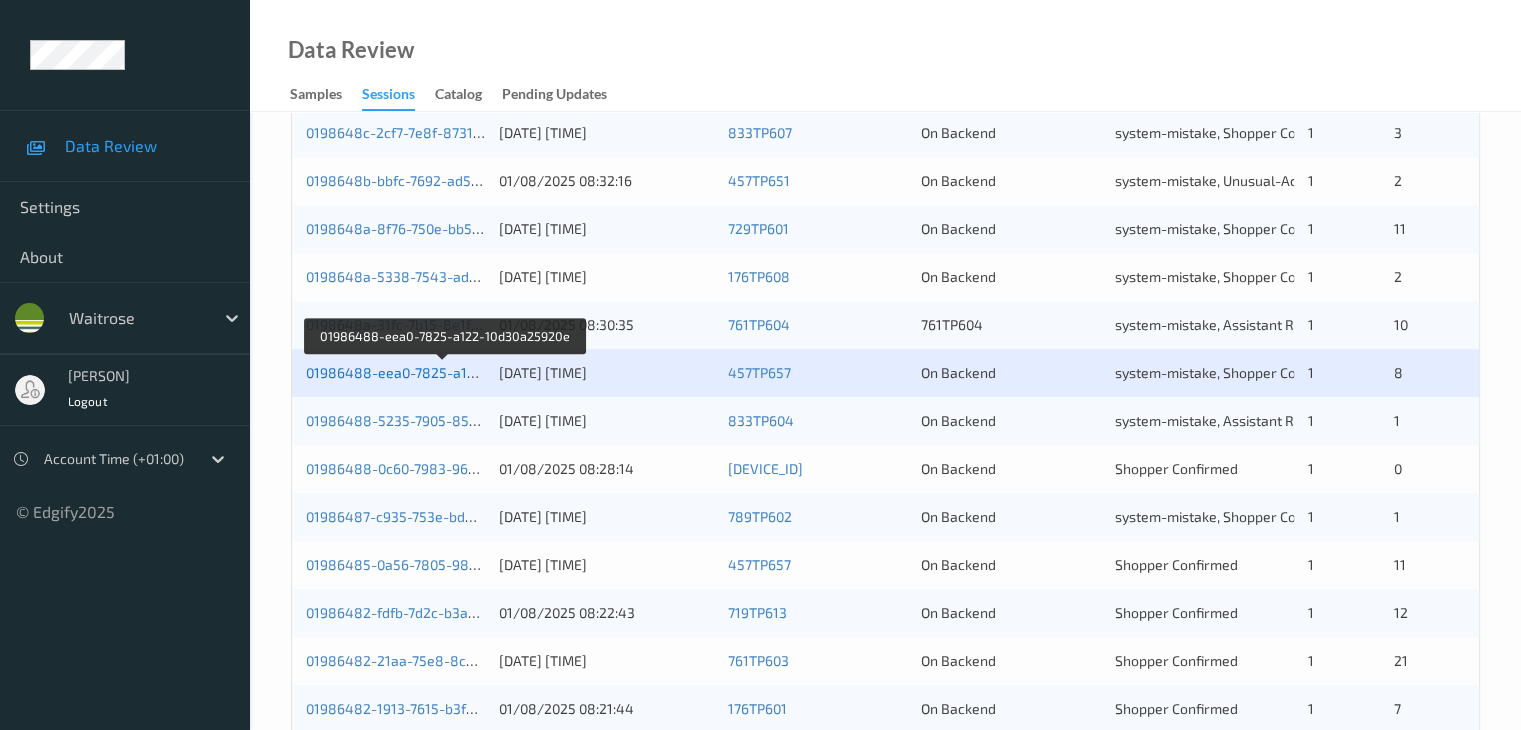 click on "01986488-eea0-7825-a122-10d30a25920e" at bounding box center [444, 372] 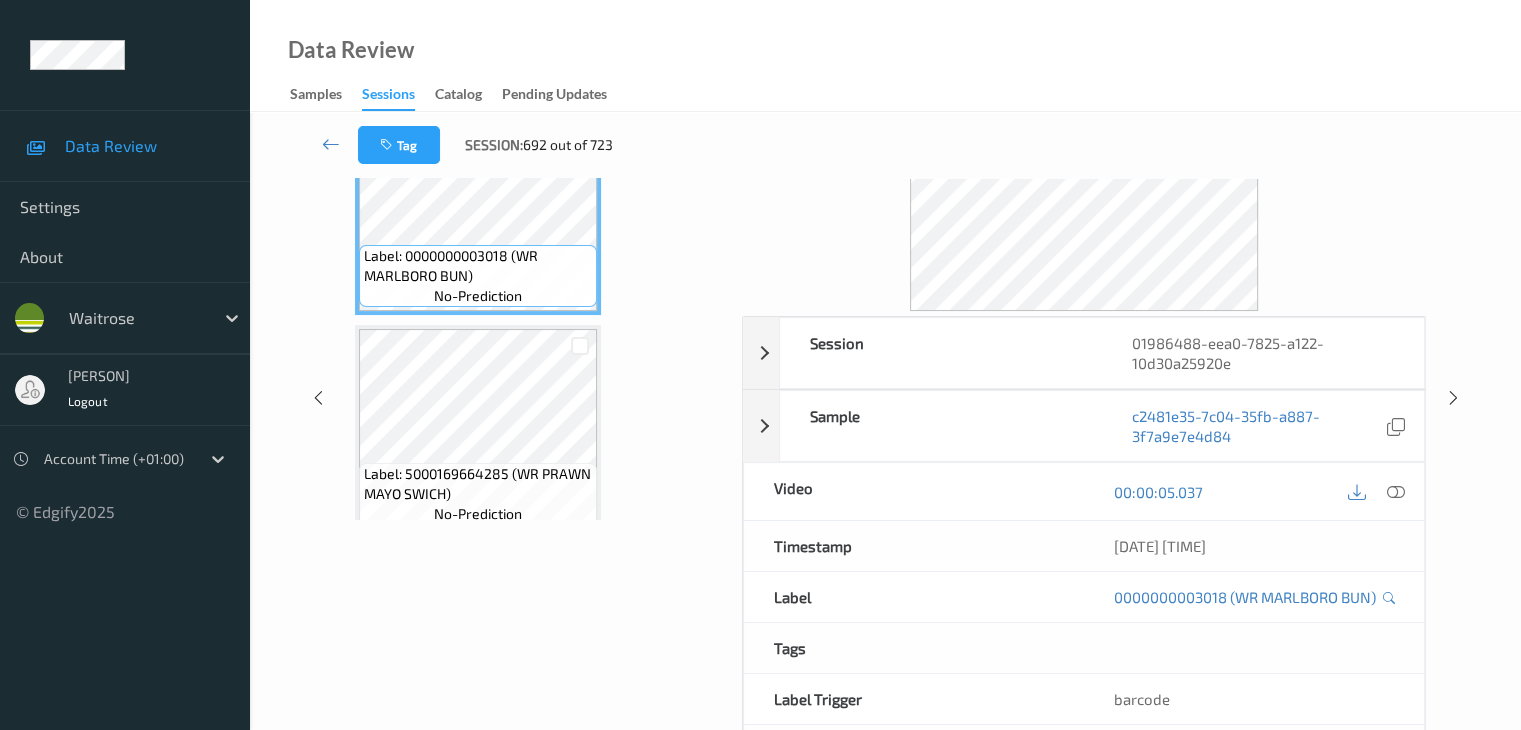 scroll, scrollTop: 64, scrollLeft: 0, axis: vertical 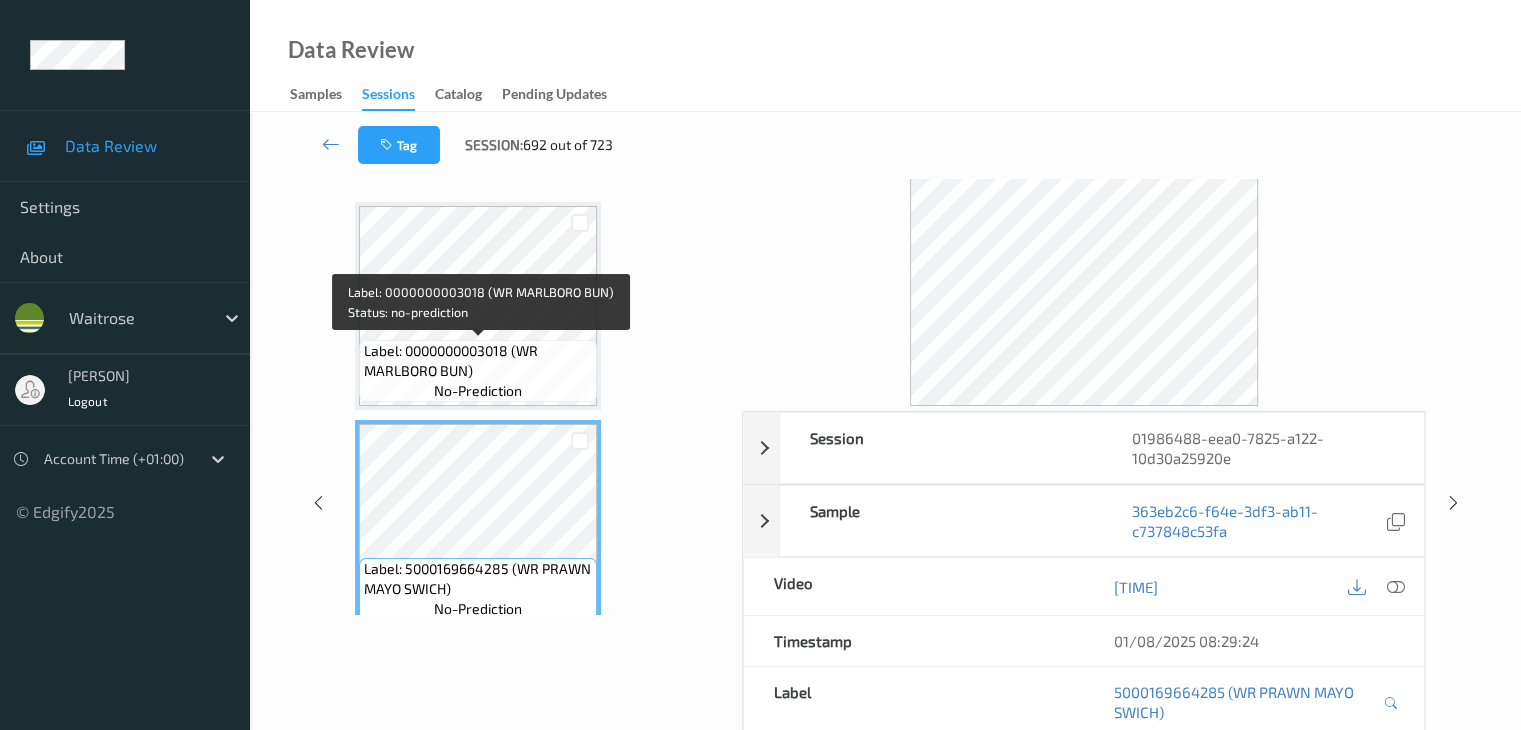 click on "Label: 0000000003018 (WR MARLBORO BUN)" at bounding box center (478, 361) 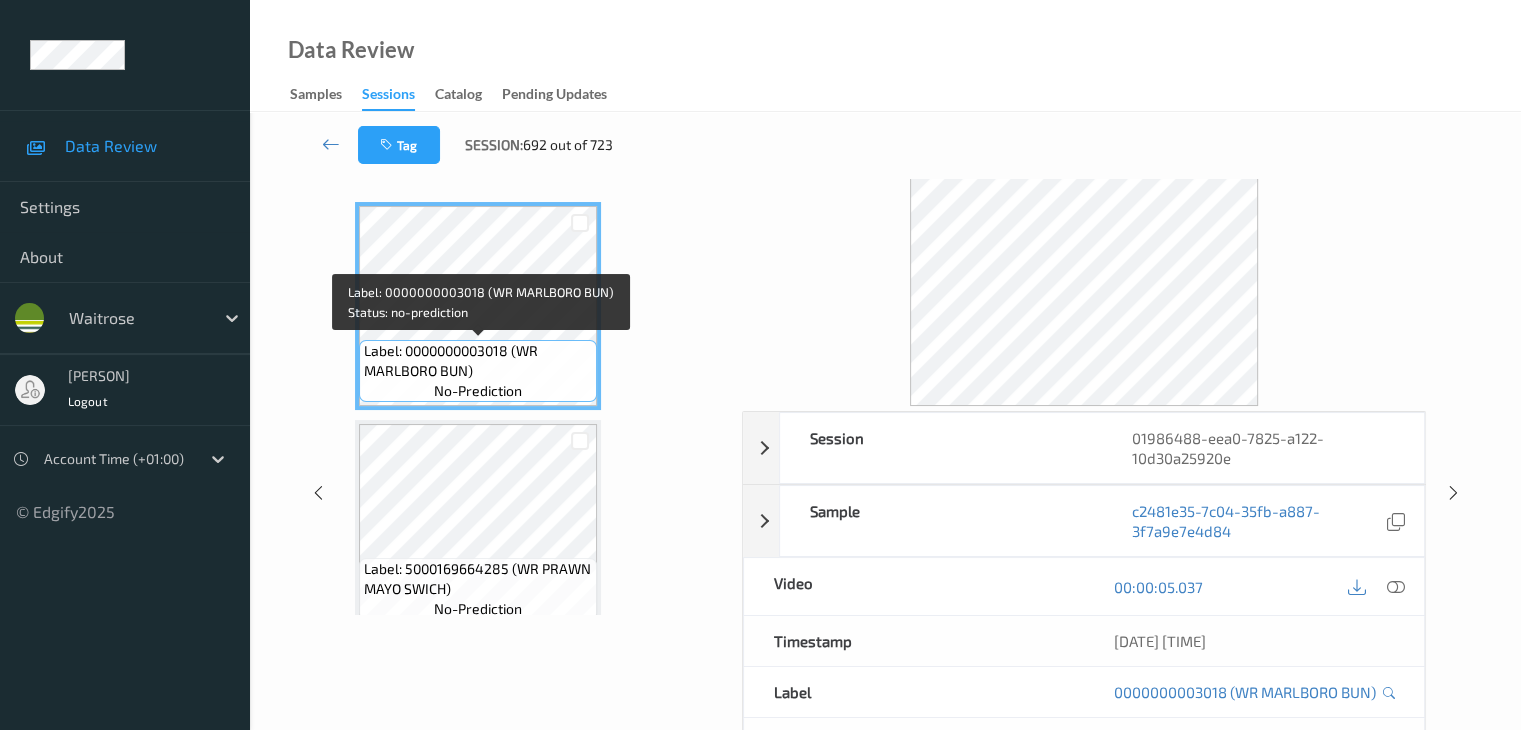 click on "Label: 0000000003018 (WR MARLBORO BUN)" at bounding box center (478, 361) 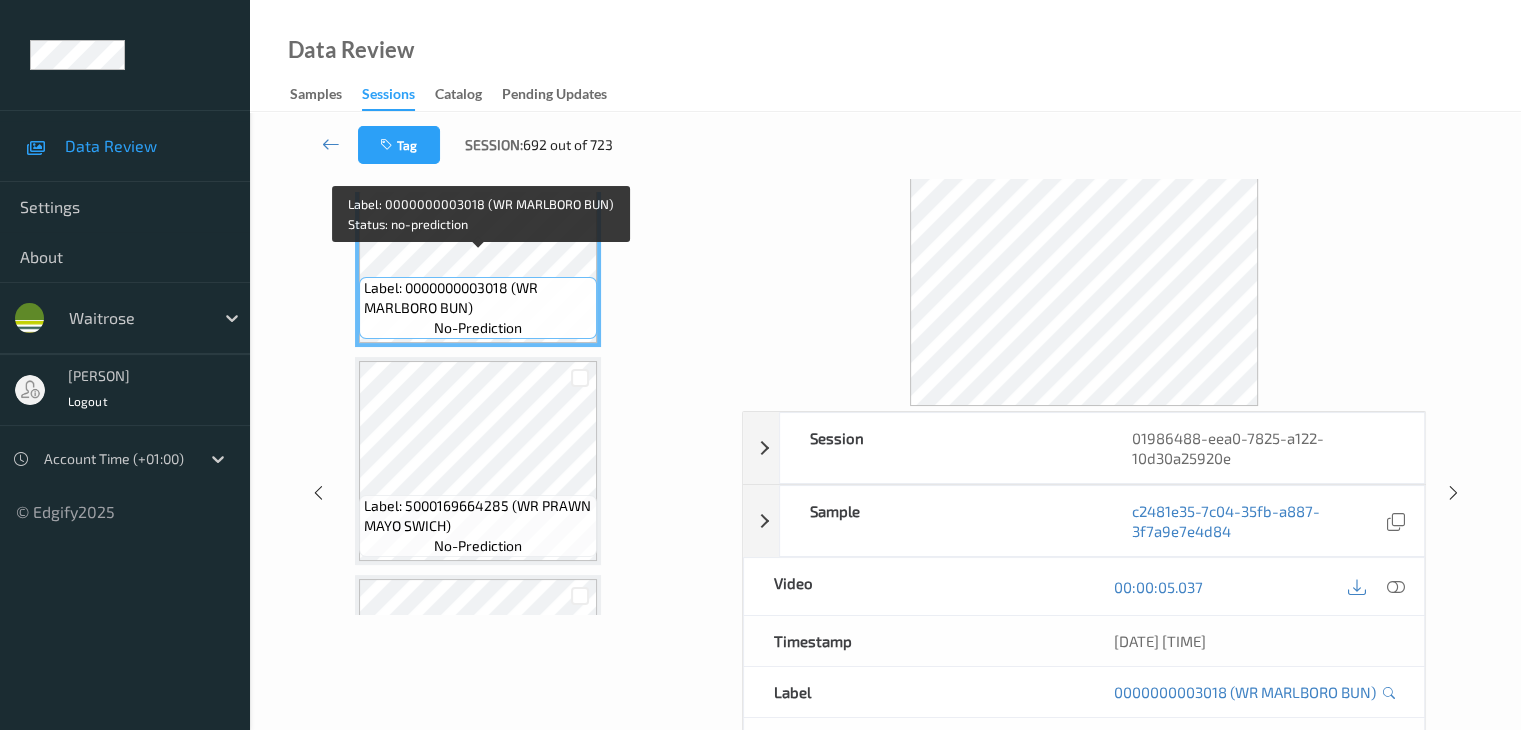 scroll, scrollTop: 0, scrollLeft: 0, axis: both 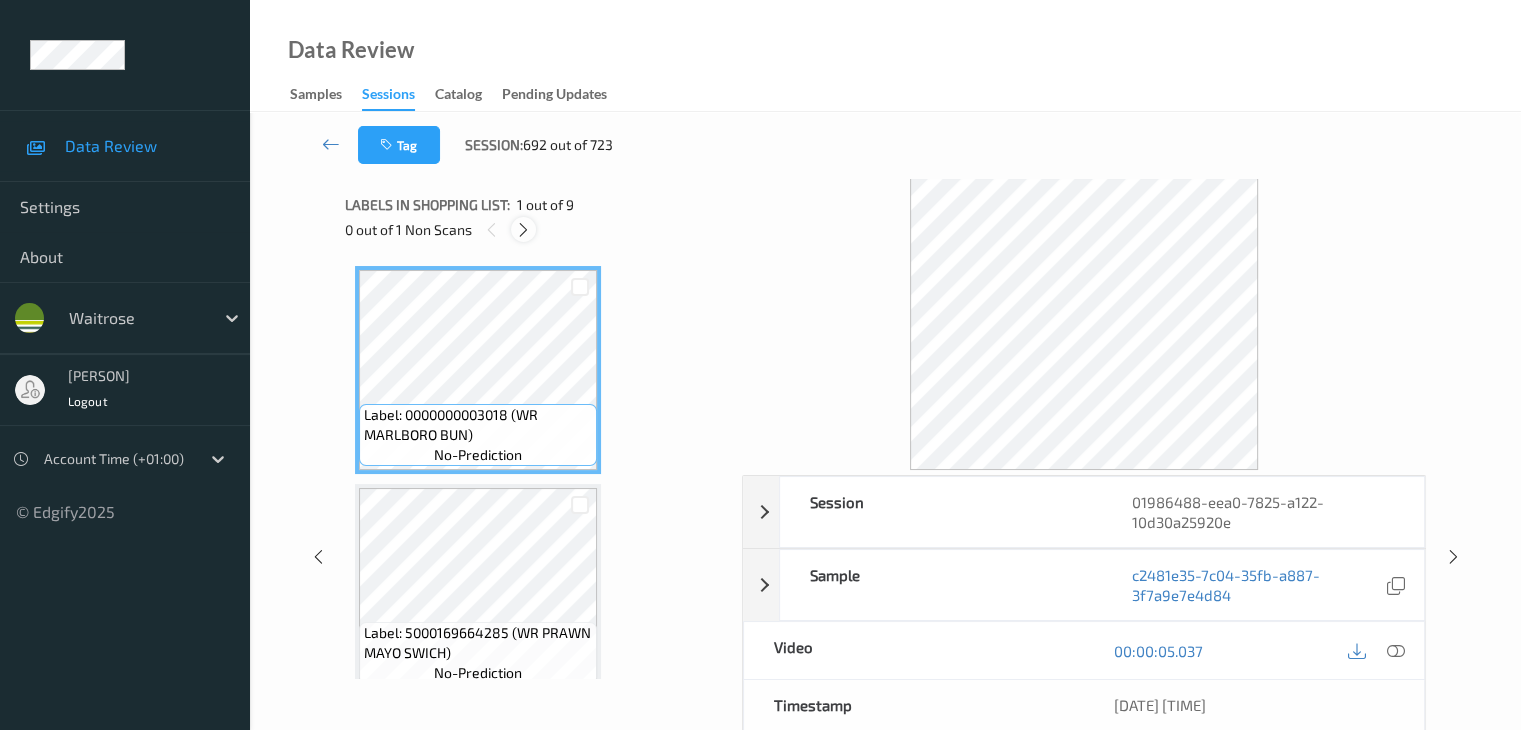 click at bounding box center (523, 230) 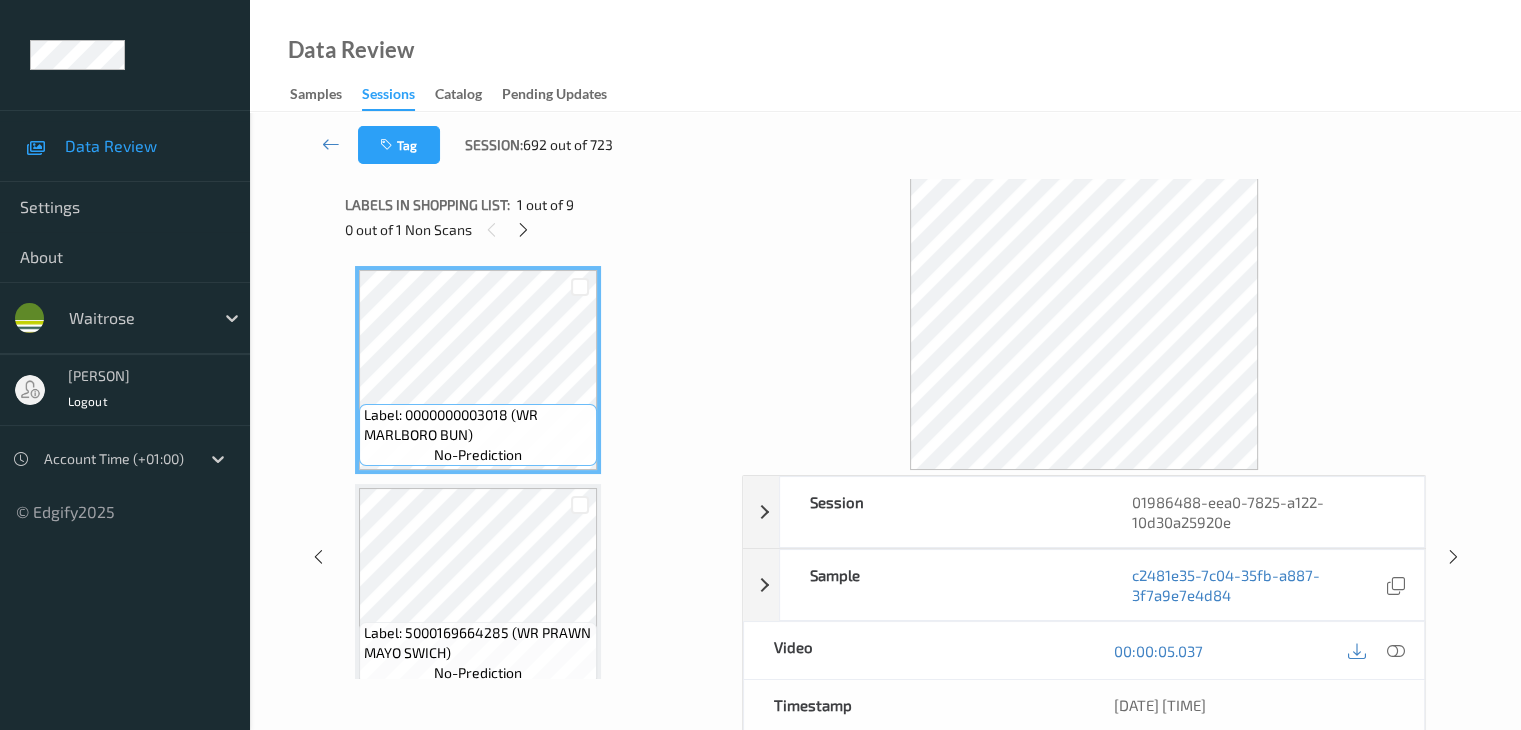 scroll, scrollTop: 1100, scrollLeft: 0, axis: vertical 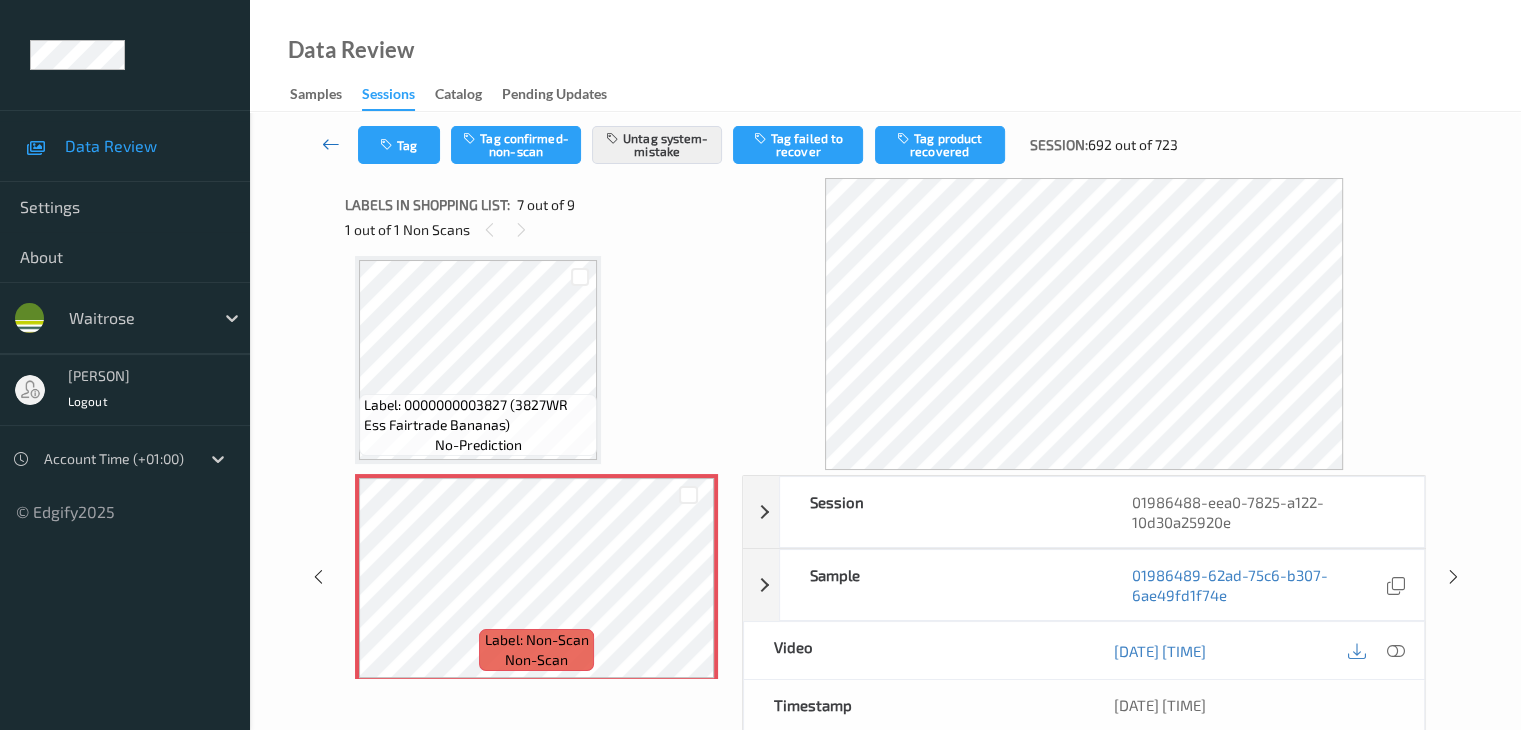 click at bounding box center (331, 144) 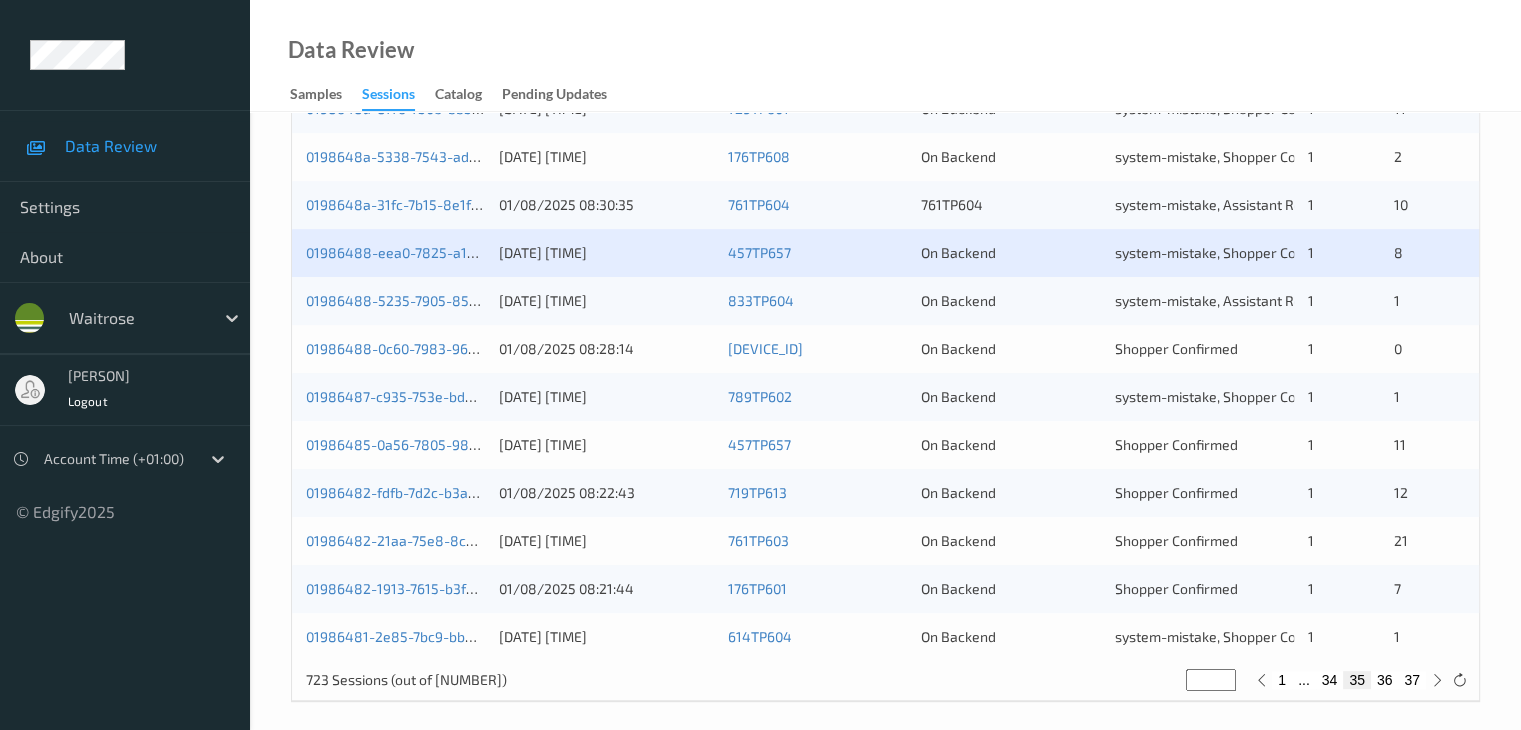 scroll, scrollTop: 932, scrollLeft: 0, axis: vertical 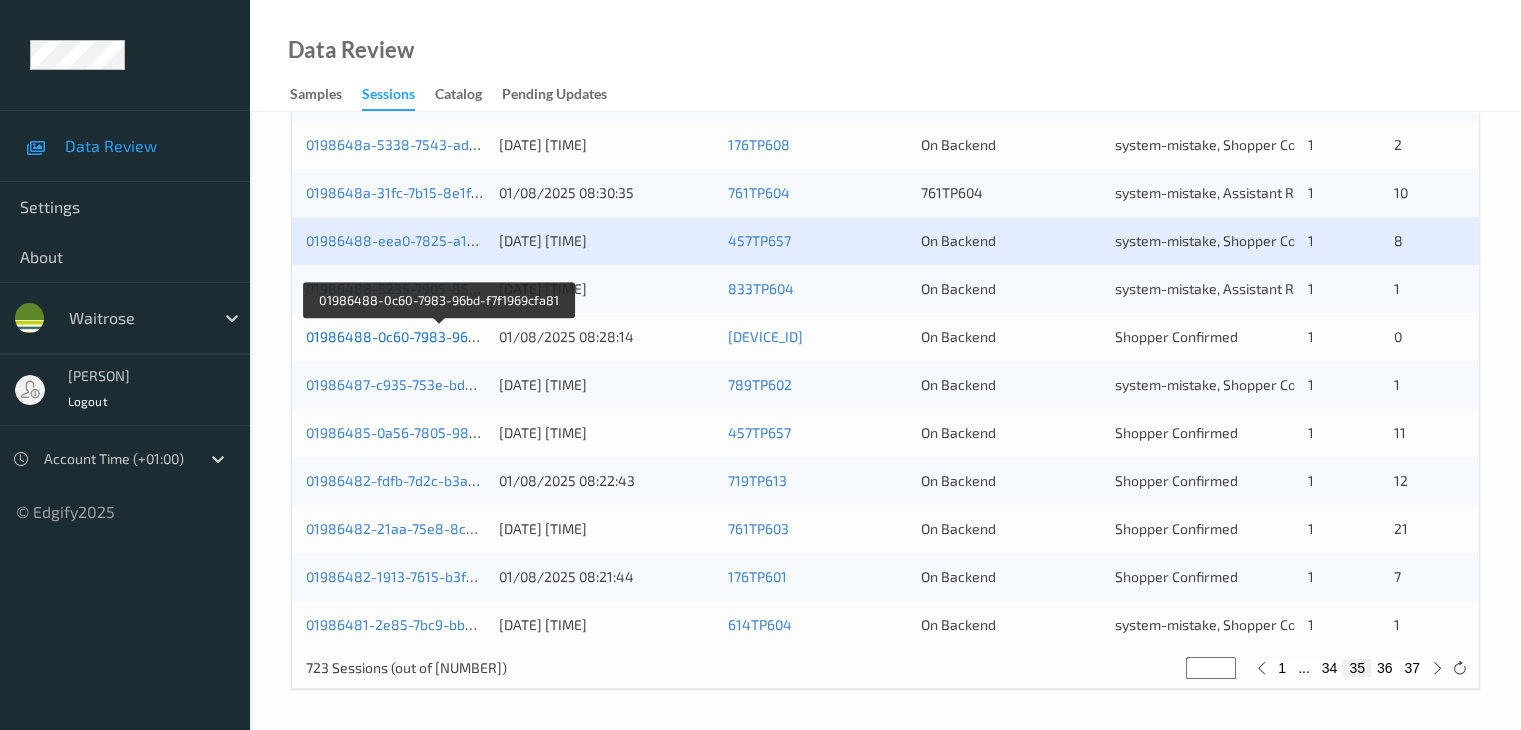 click on "01986488-0c60-7983-96bd-f7f1969cfa81" at bounding box center (439, 336) 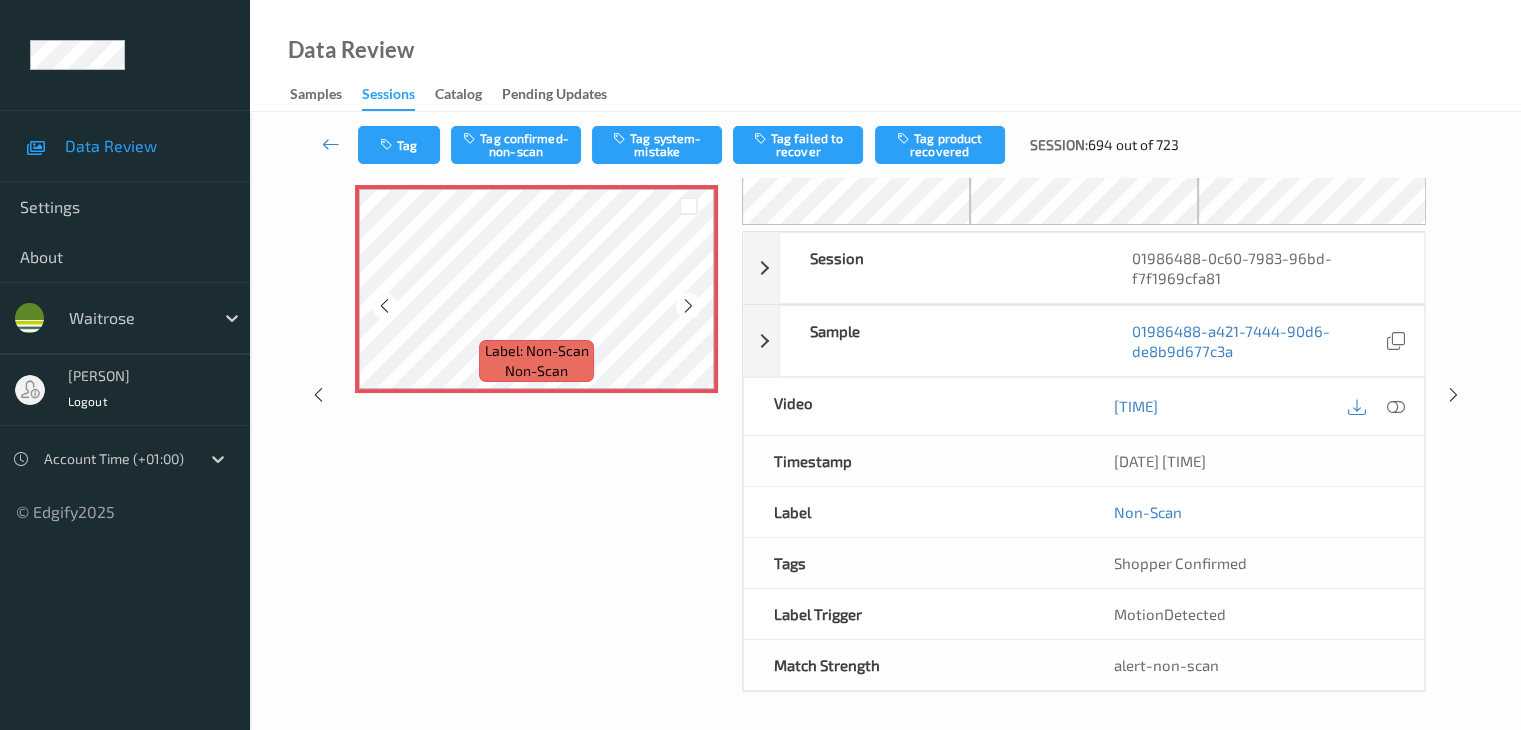 scroll, scrollTop: 0, scrollLeft: 0, axis: both 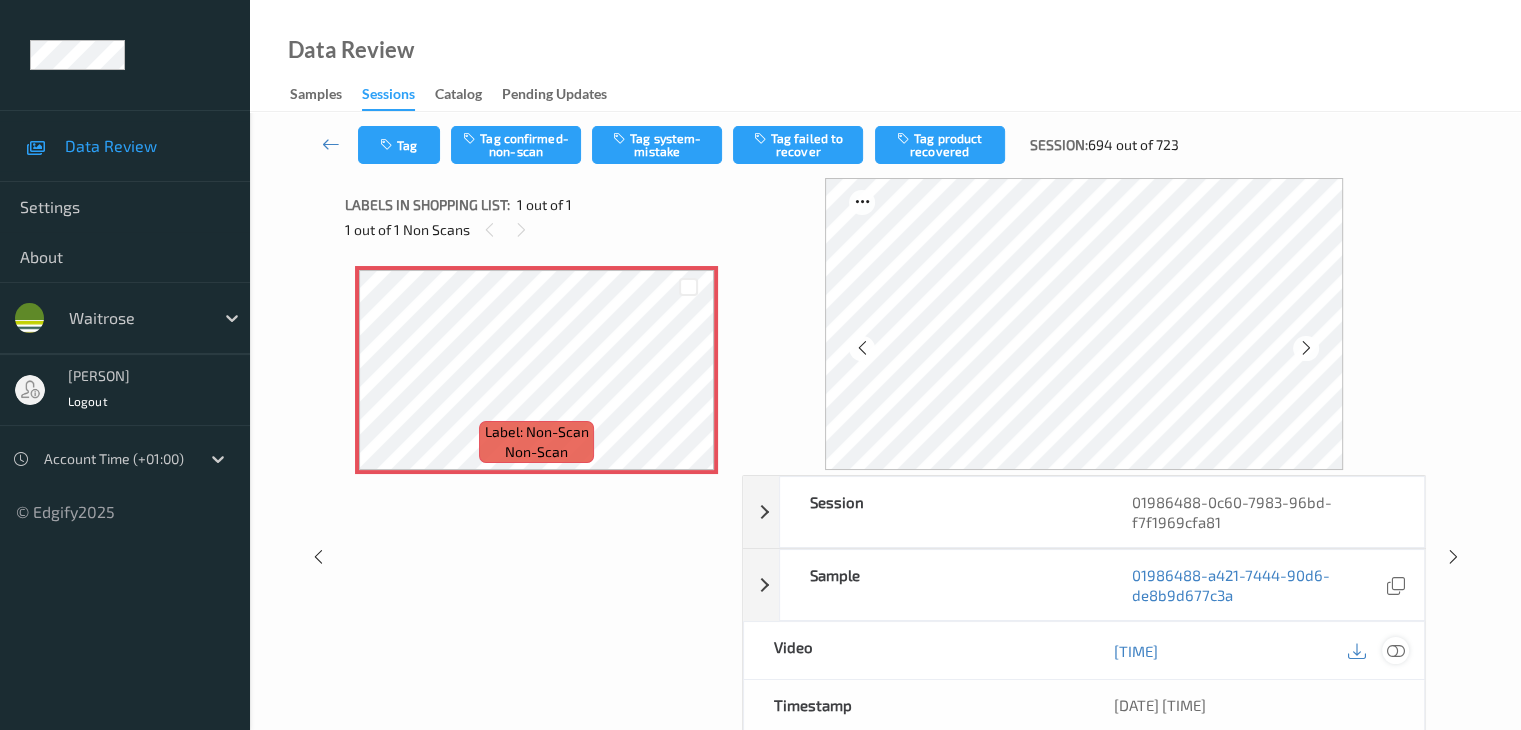 click at bounding box center [1395, 651] 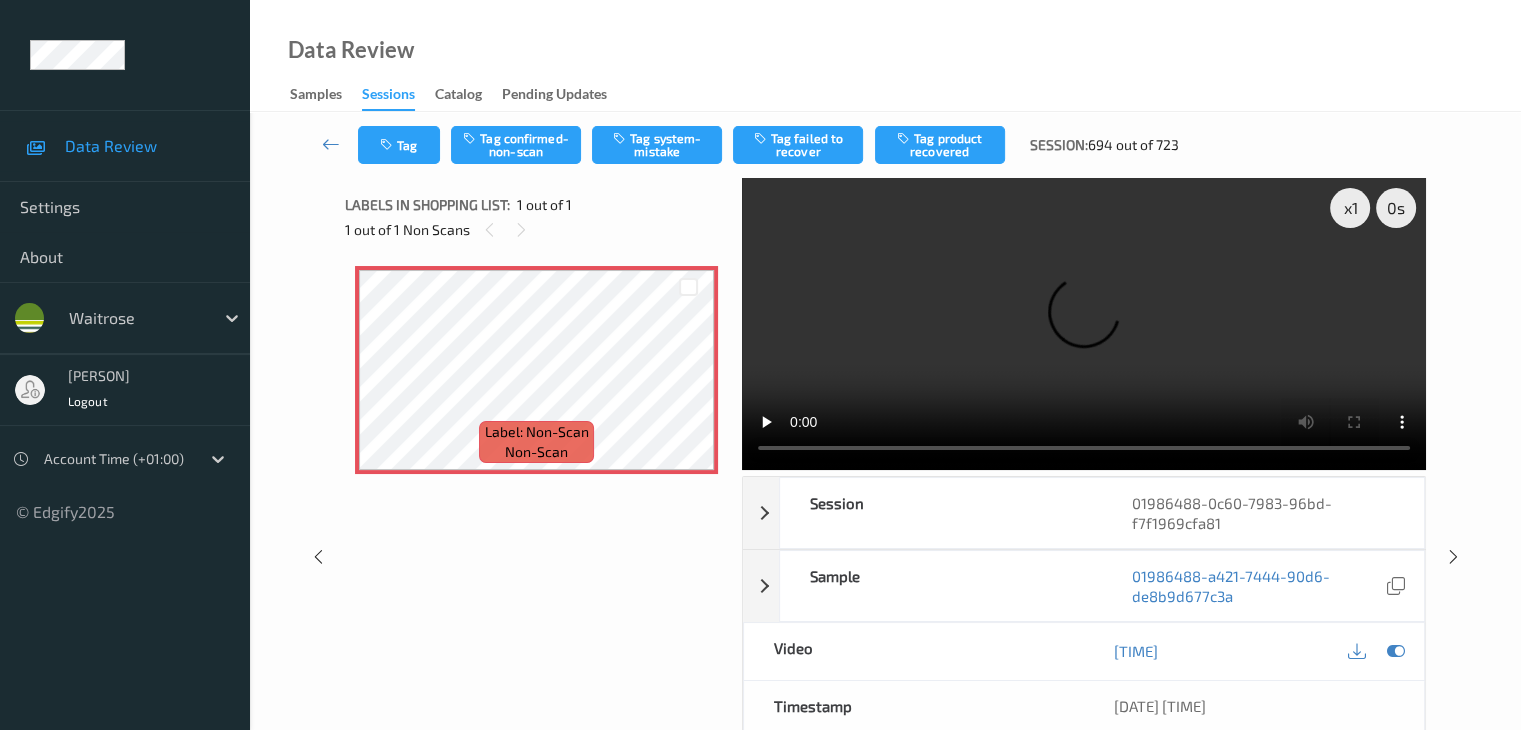 type 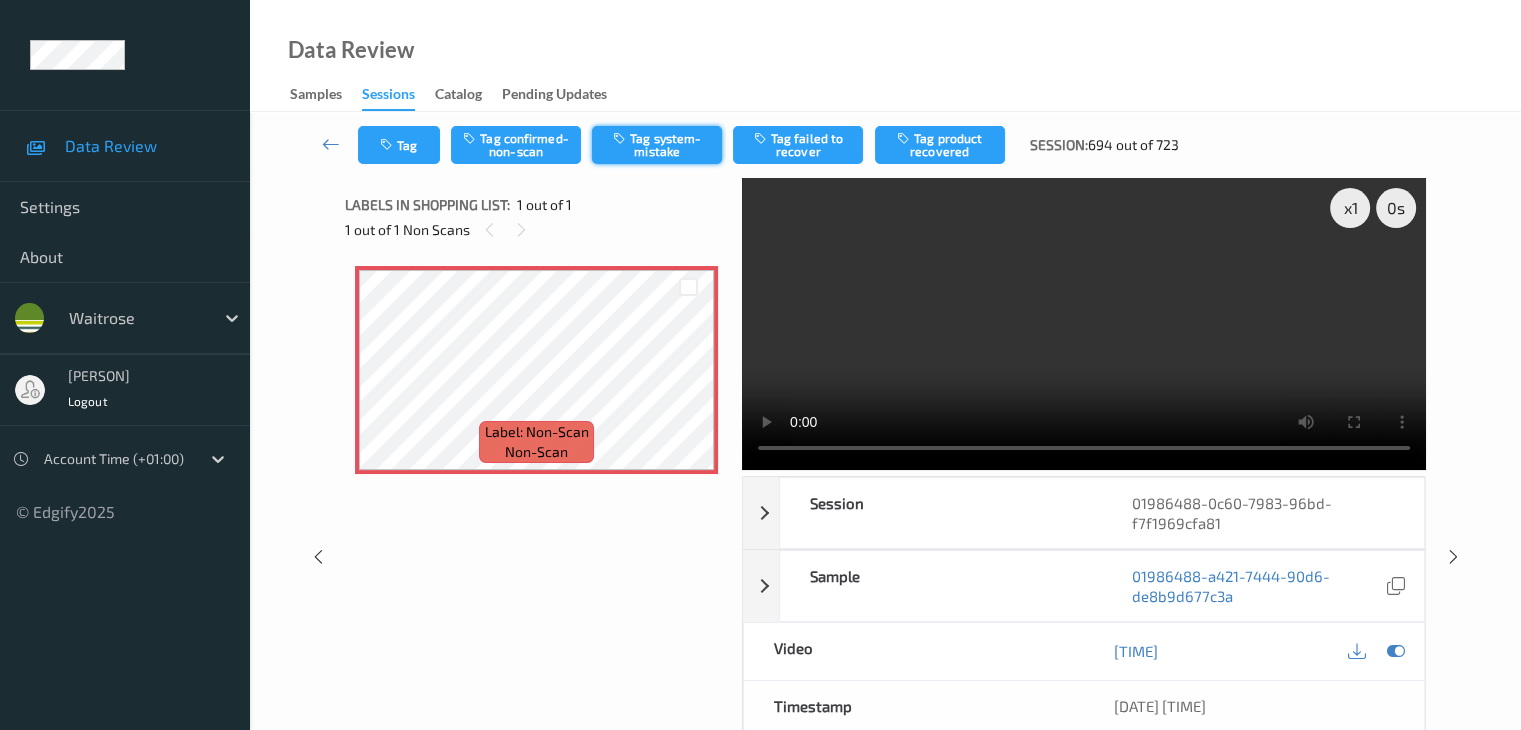 click on "Tag   system-mistake" at bounding box center (657, 145) 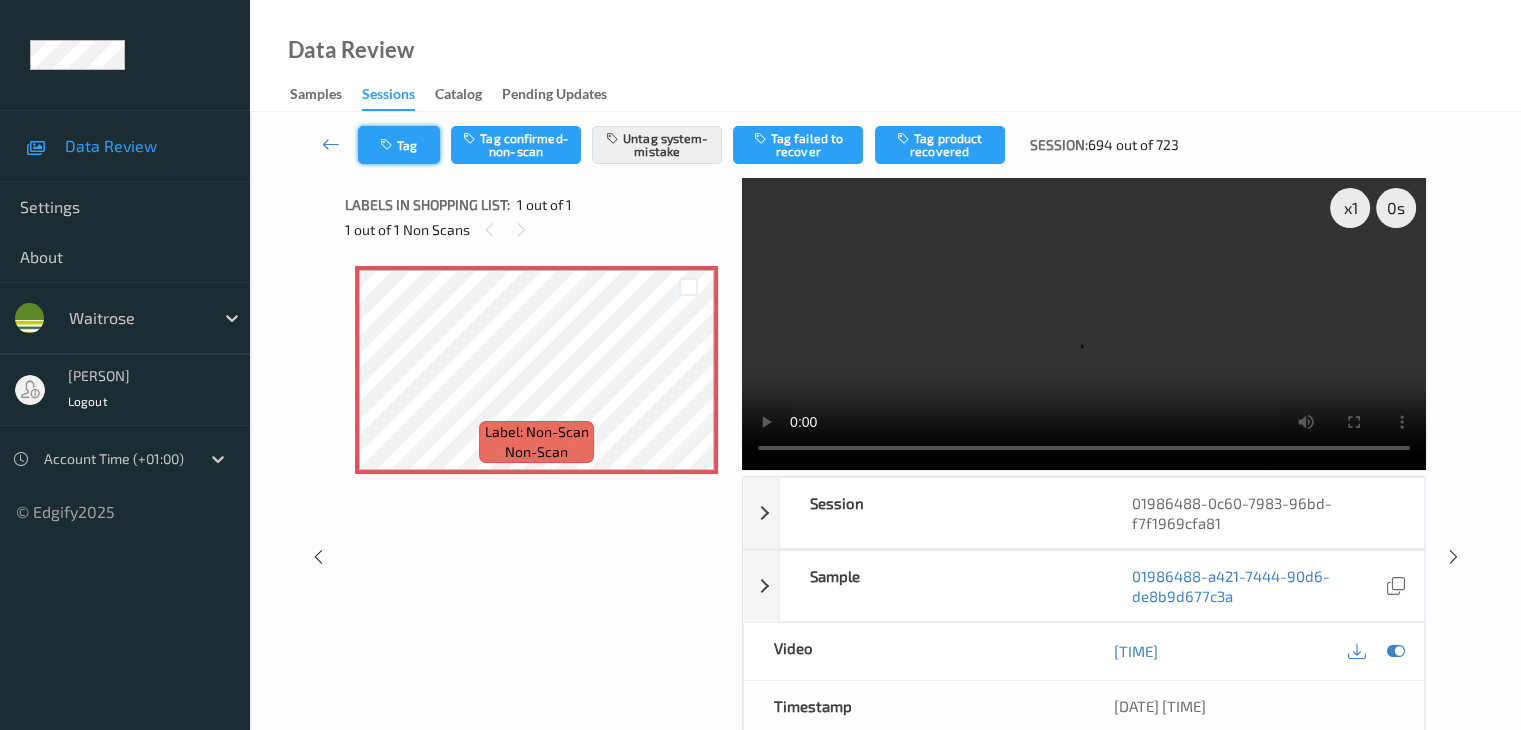 click at bounding box center (388, 145) 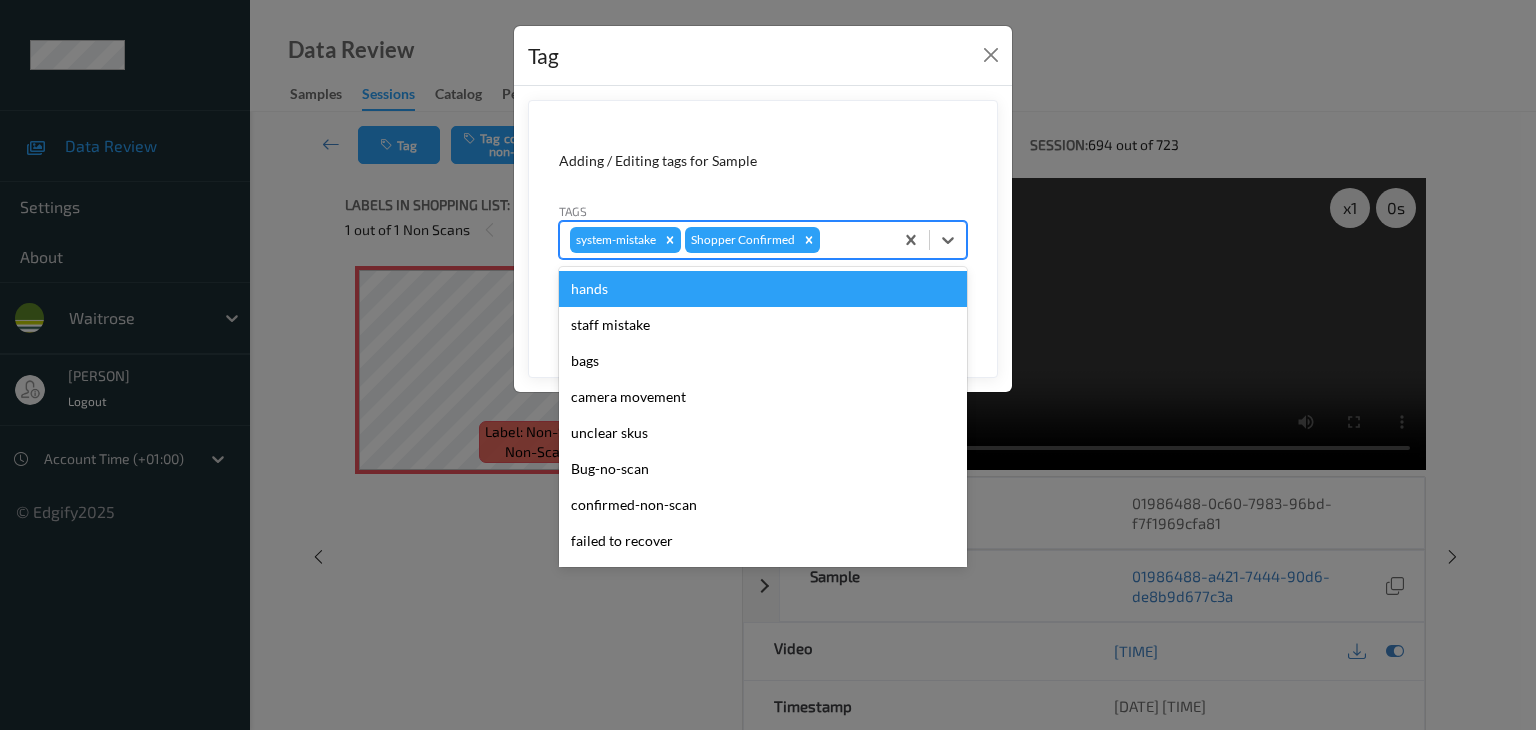 click at bounding box center [853, 240] 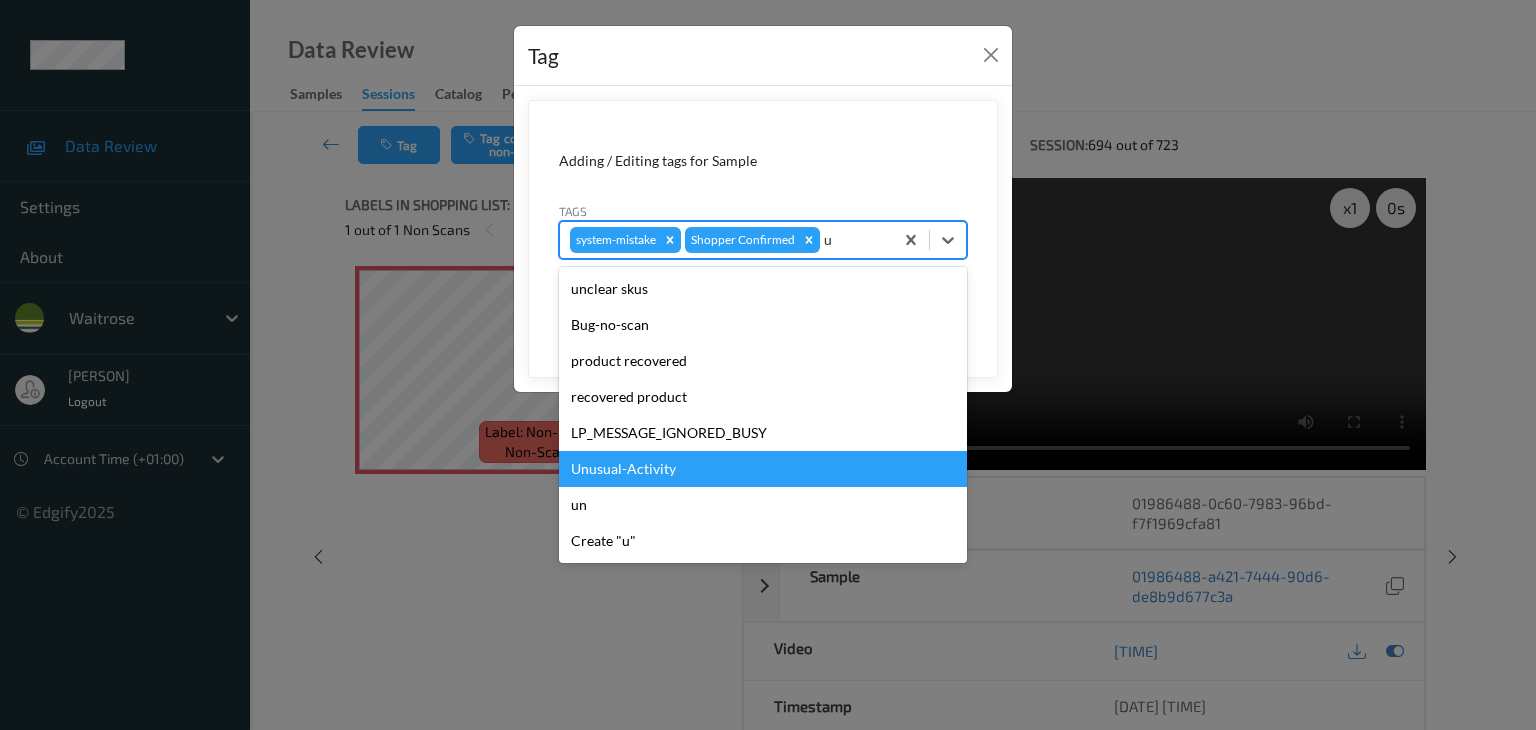 click on "Unusual-Activity" at bounding box center [763, 469] 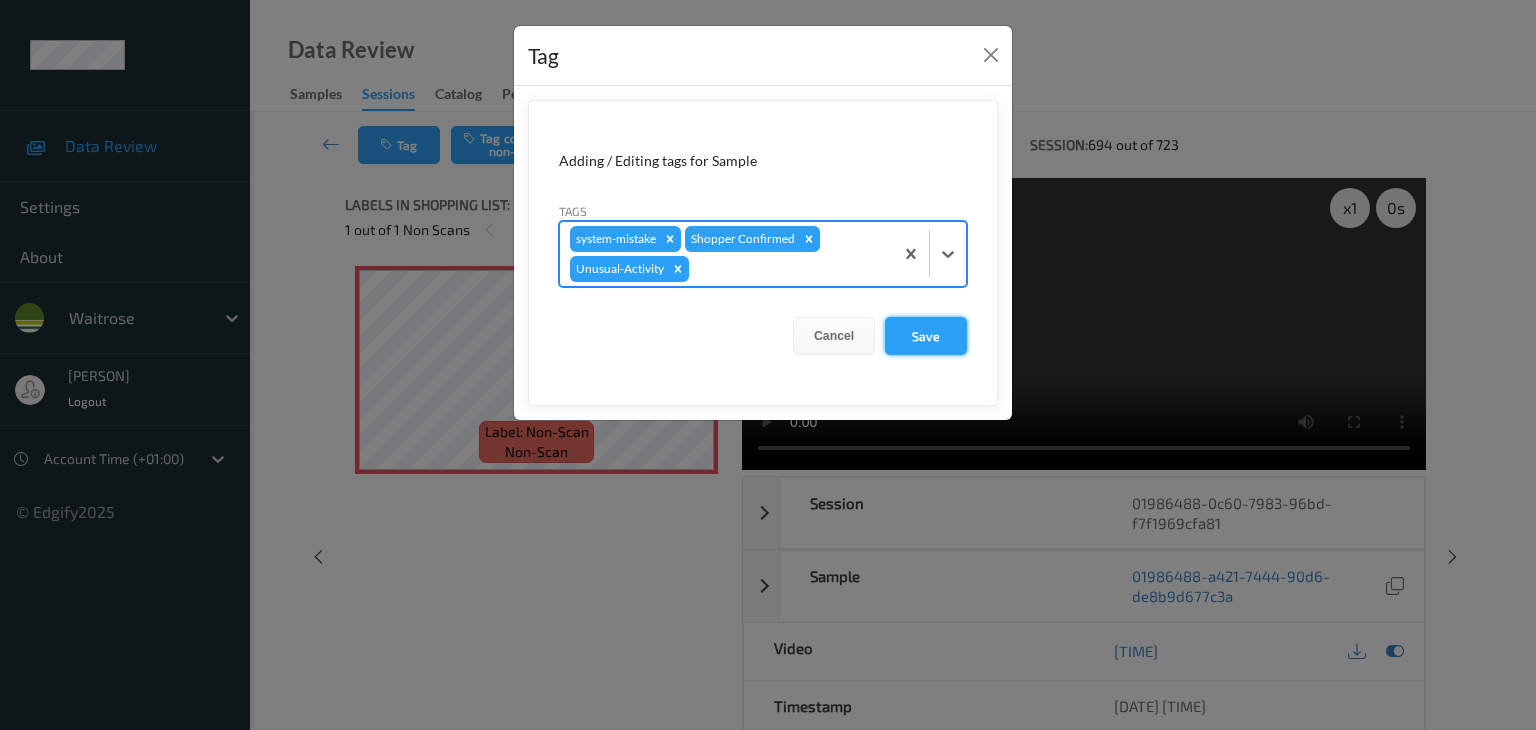 click on "Save" at bounding box center [926, 336] 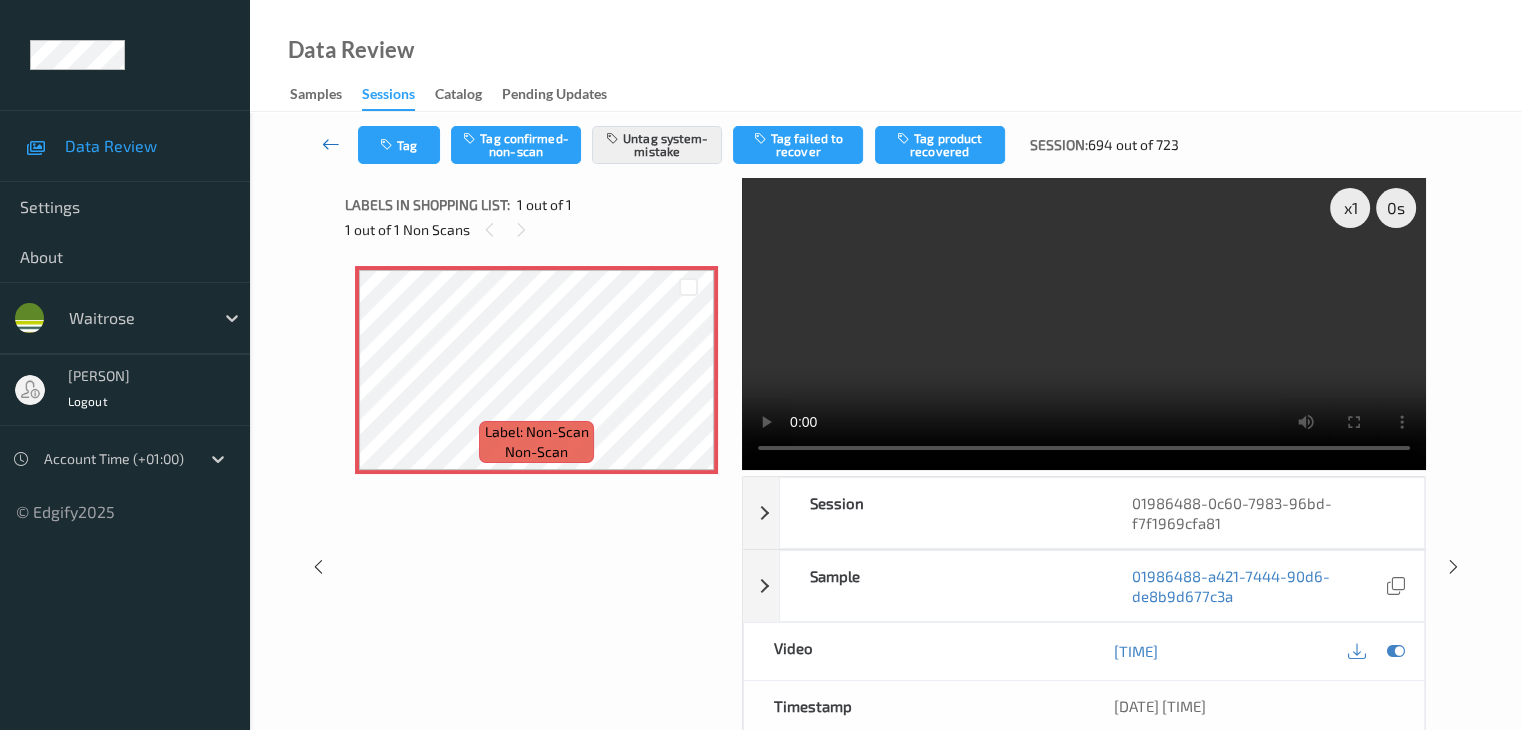 click at bounding box center (331, 144) 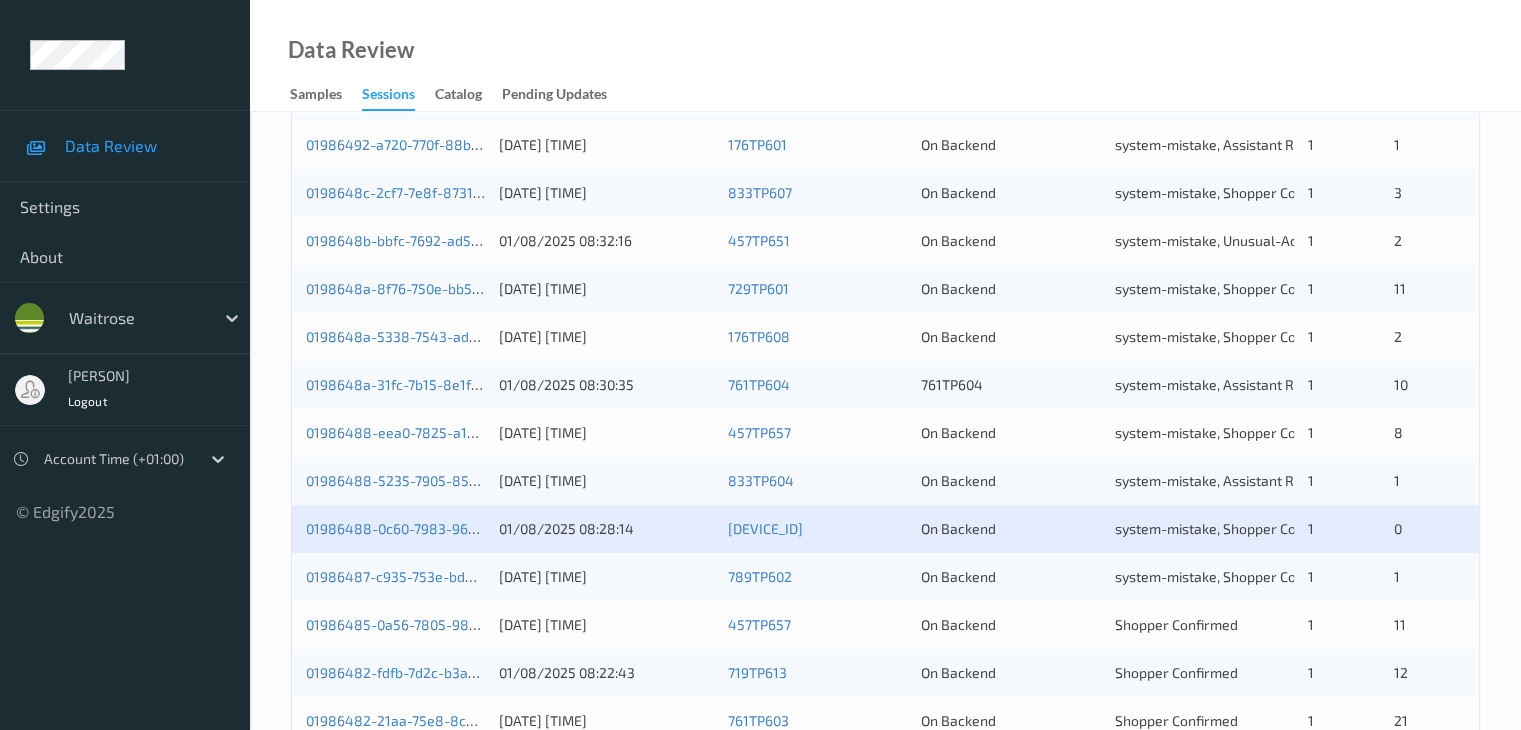 scroll, scrollTop: 932, scrollLeft: 0, axis: vertical 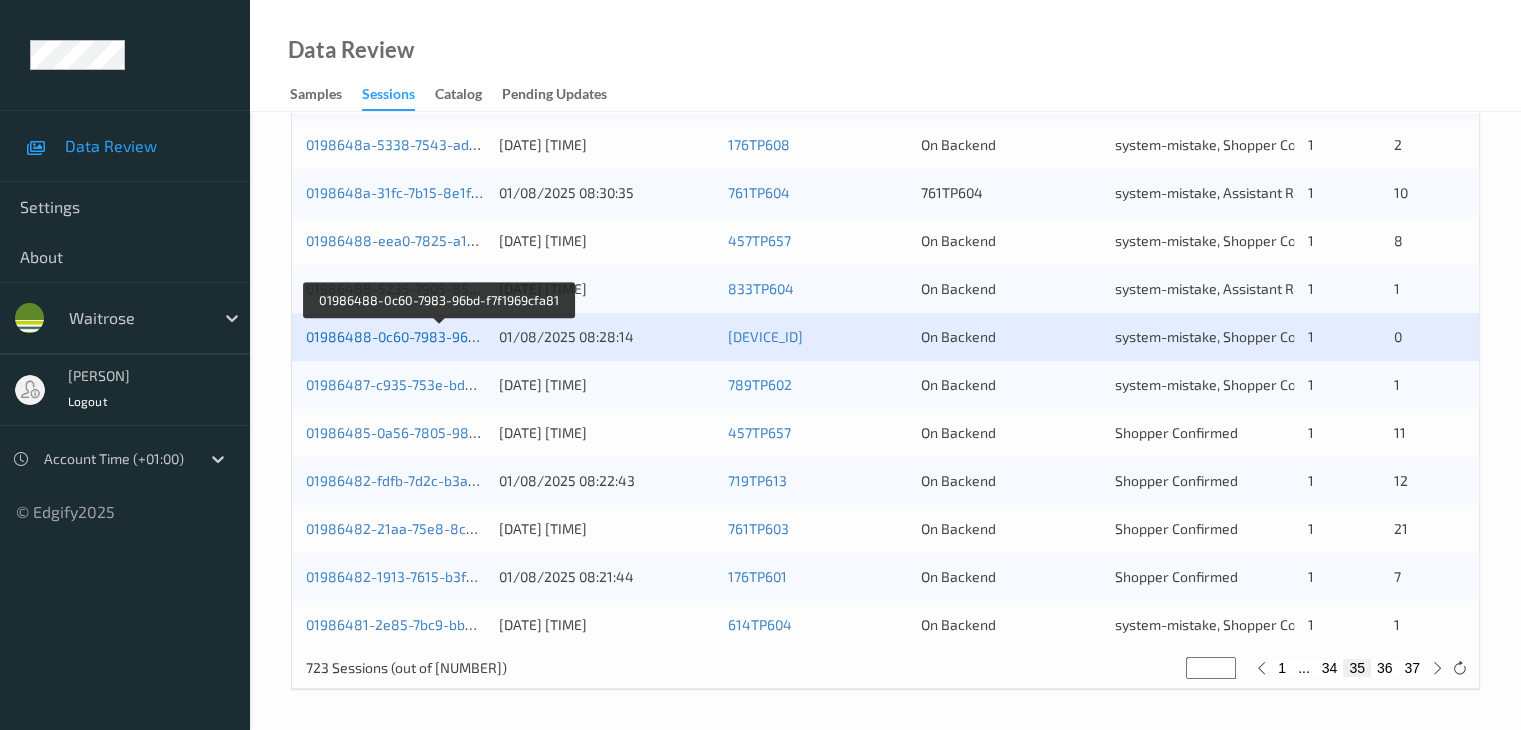 click on "01986488-0c60-7983-96bd-f7f1969cfa81" at bounding box center (439, 336) 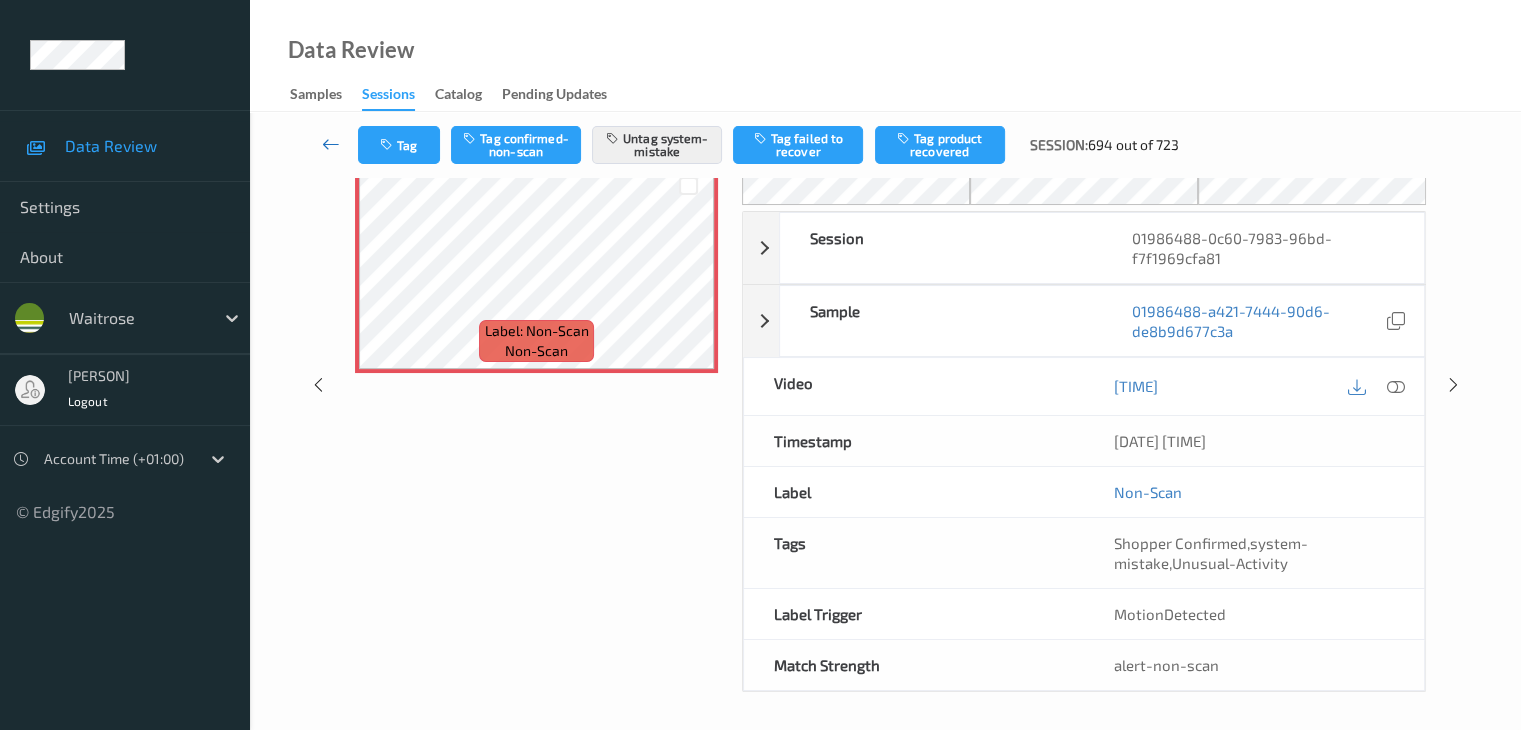 click at bounding box center (331, 144) 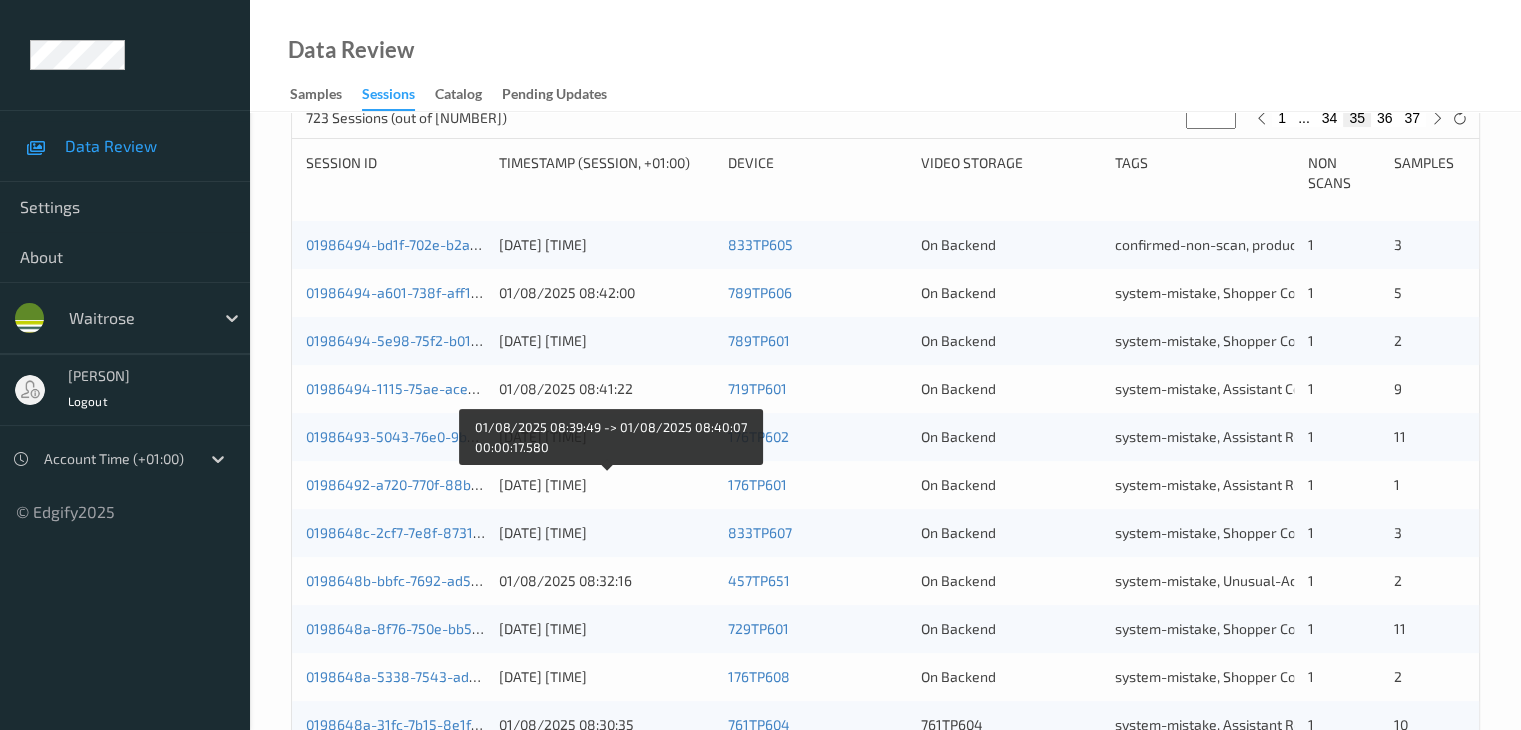 scroll, scrollTop: 700, scrollLeft: 0, axis: vertical 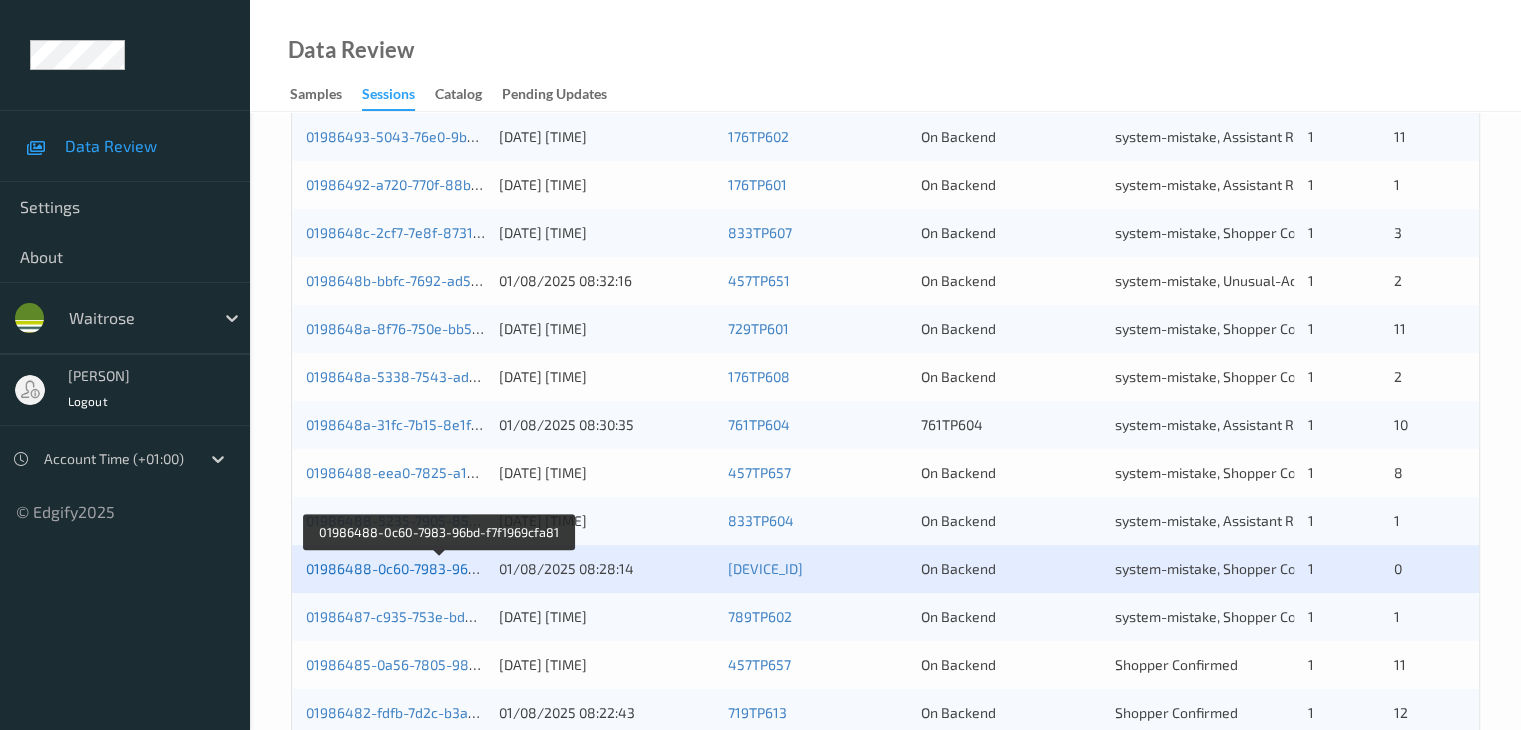 click on "01986488-0c60-7983-96bd-f7f1969cfa81" at bounding box center (439, 568) 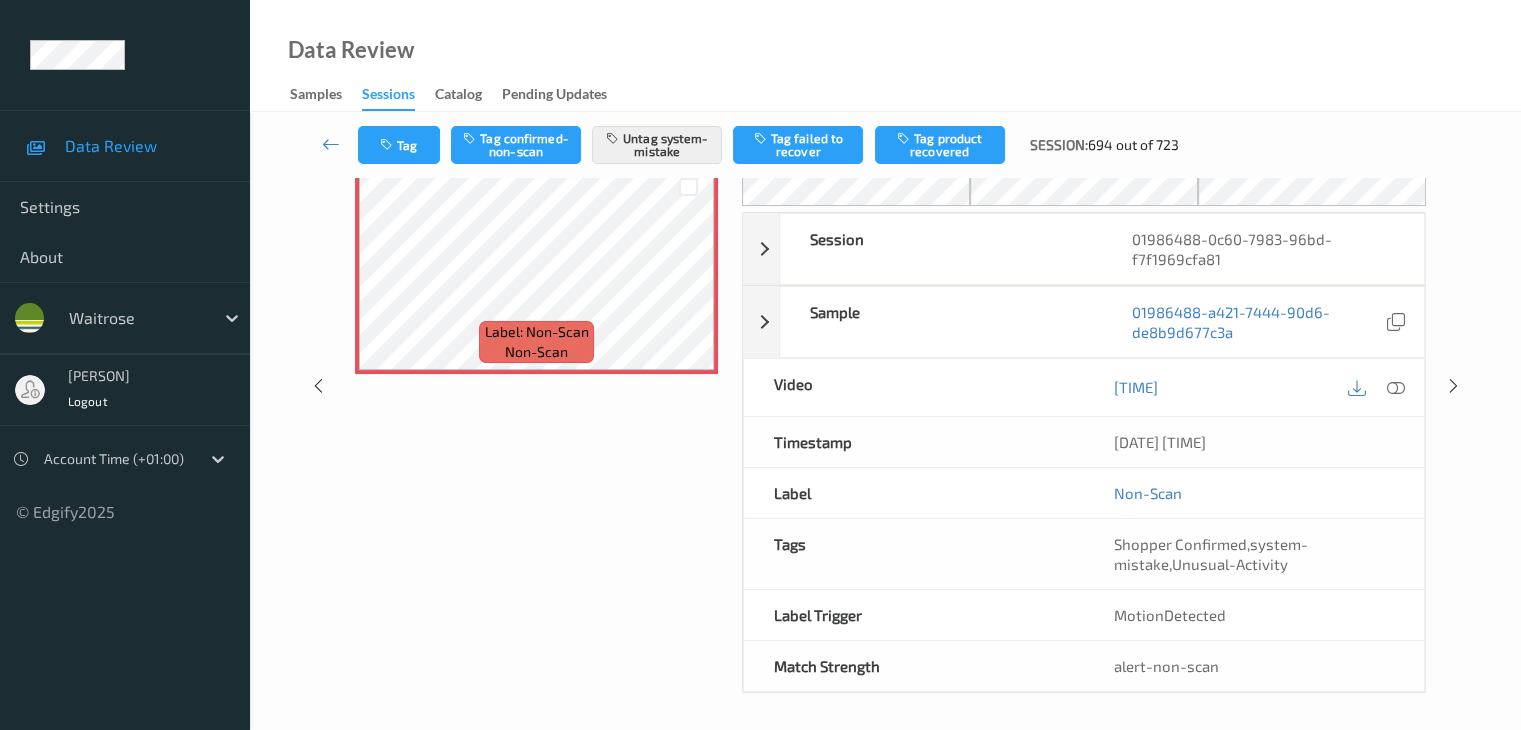 scroll, scrollTop: 0, scrollLeft: 0, axis: both 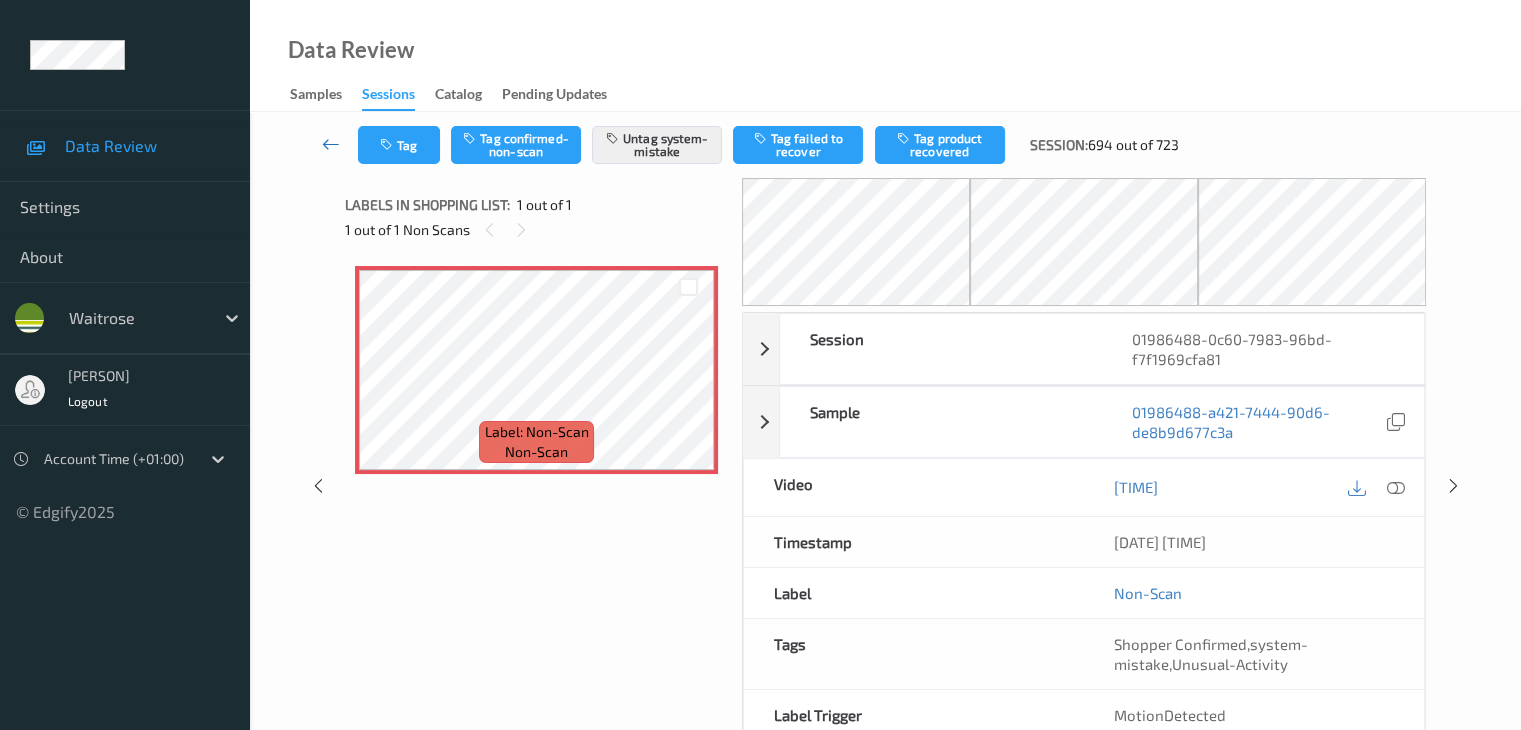 click at bounding box center (331, 144) 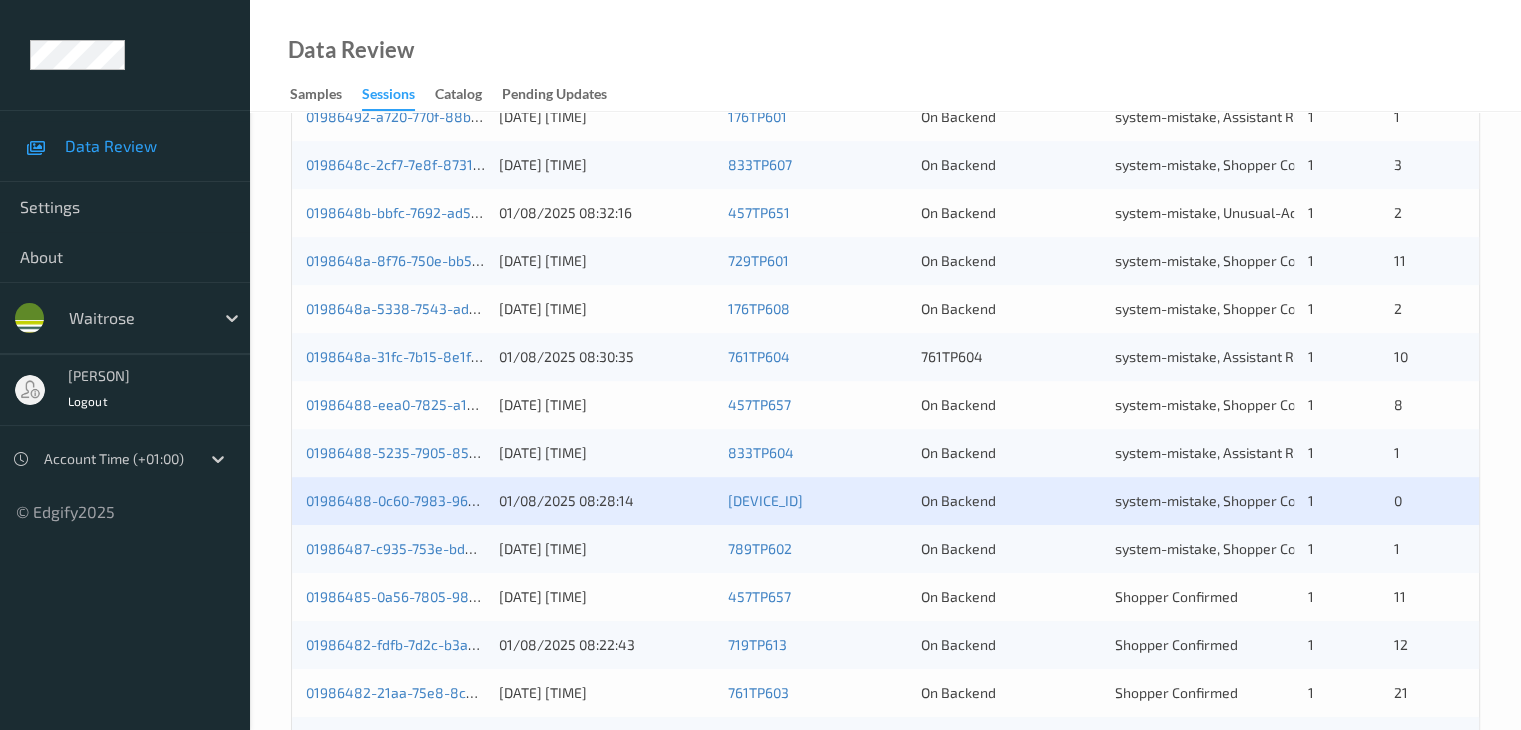 scroll, scrollTop: 900, scrollLeft: 0, axis: vertical 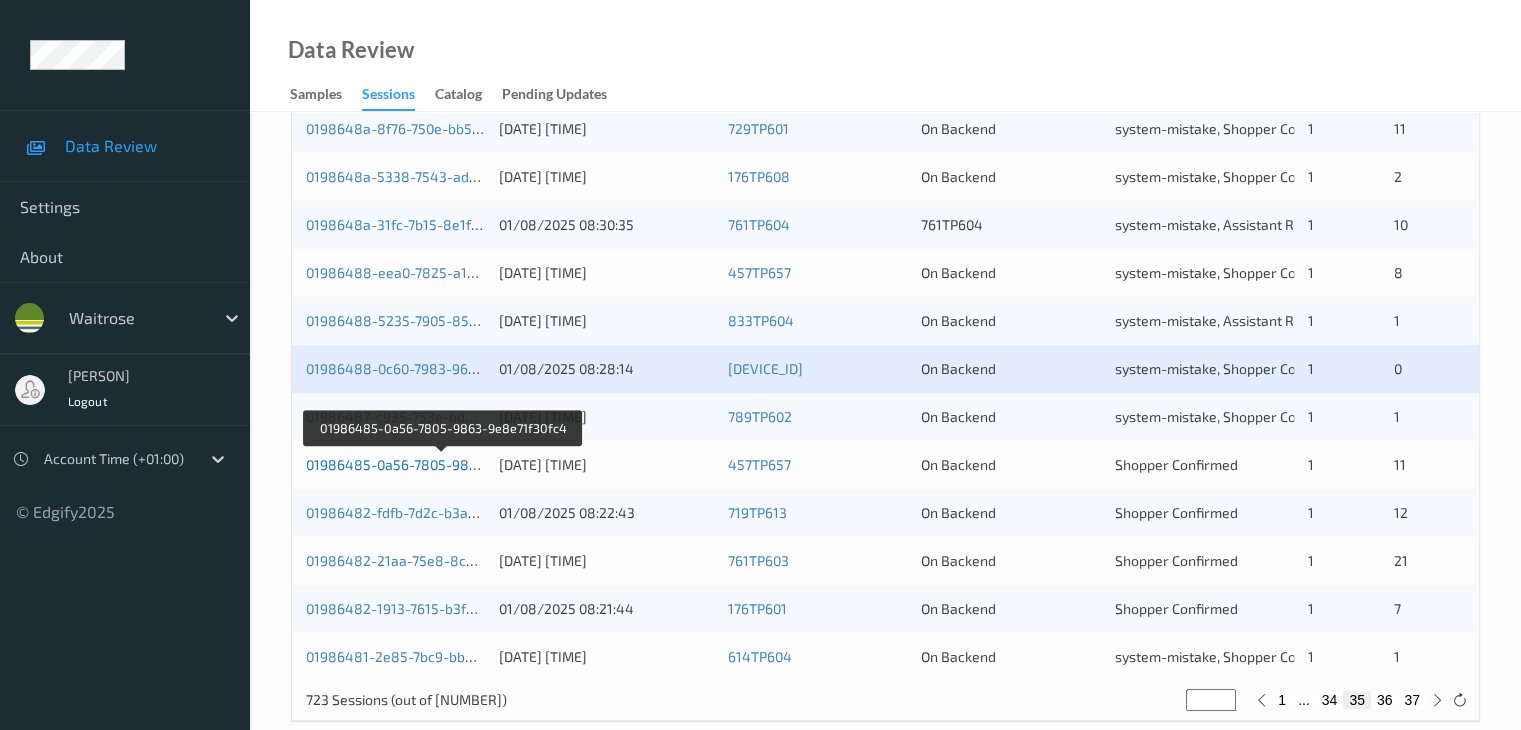 click on "01986485-0a56-7805-9863-9e8e71f30fc4" at bounding box center [442, 464] 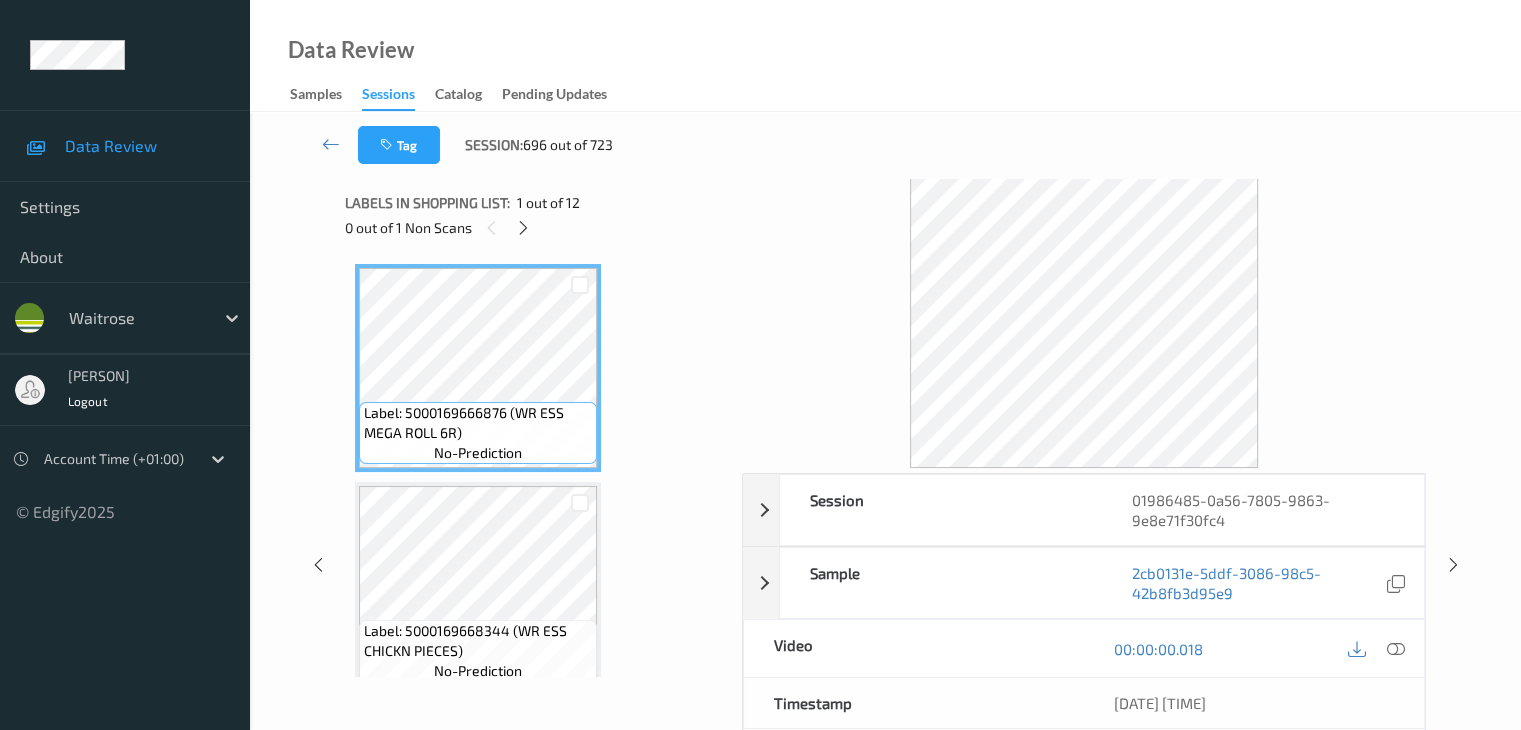 scroll, scrollTop: 0, scrollLeft: 0, axis: both 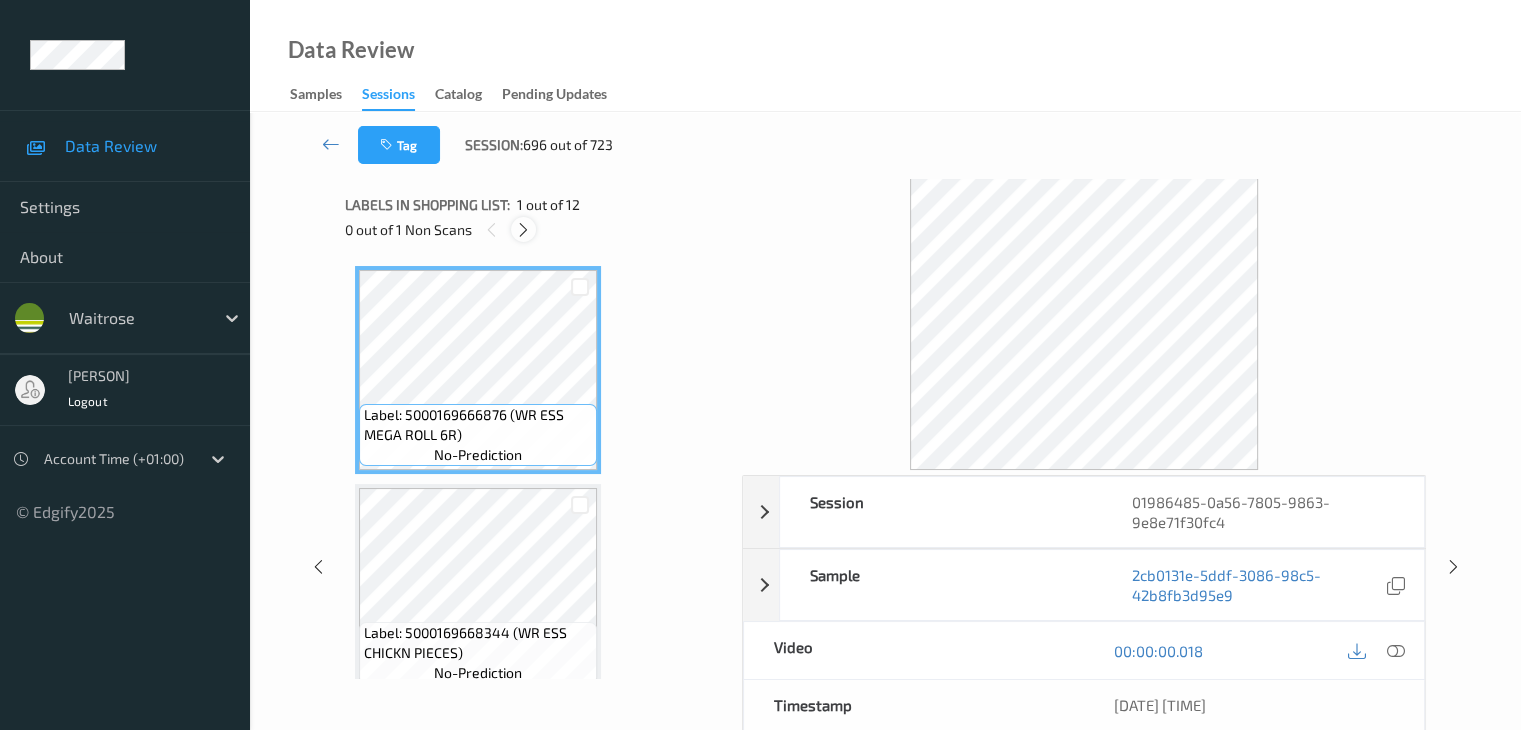 click at bounding box center [523, 230] 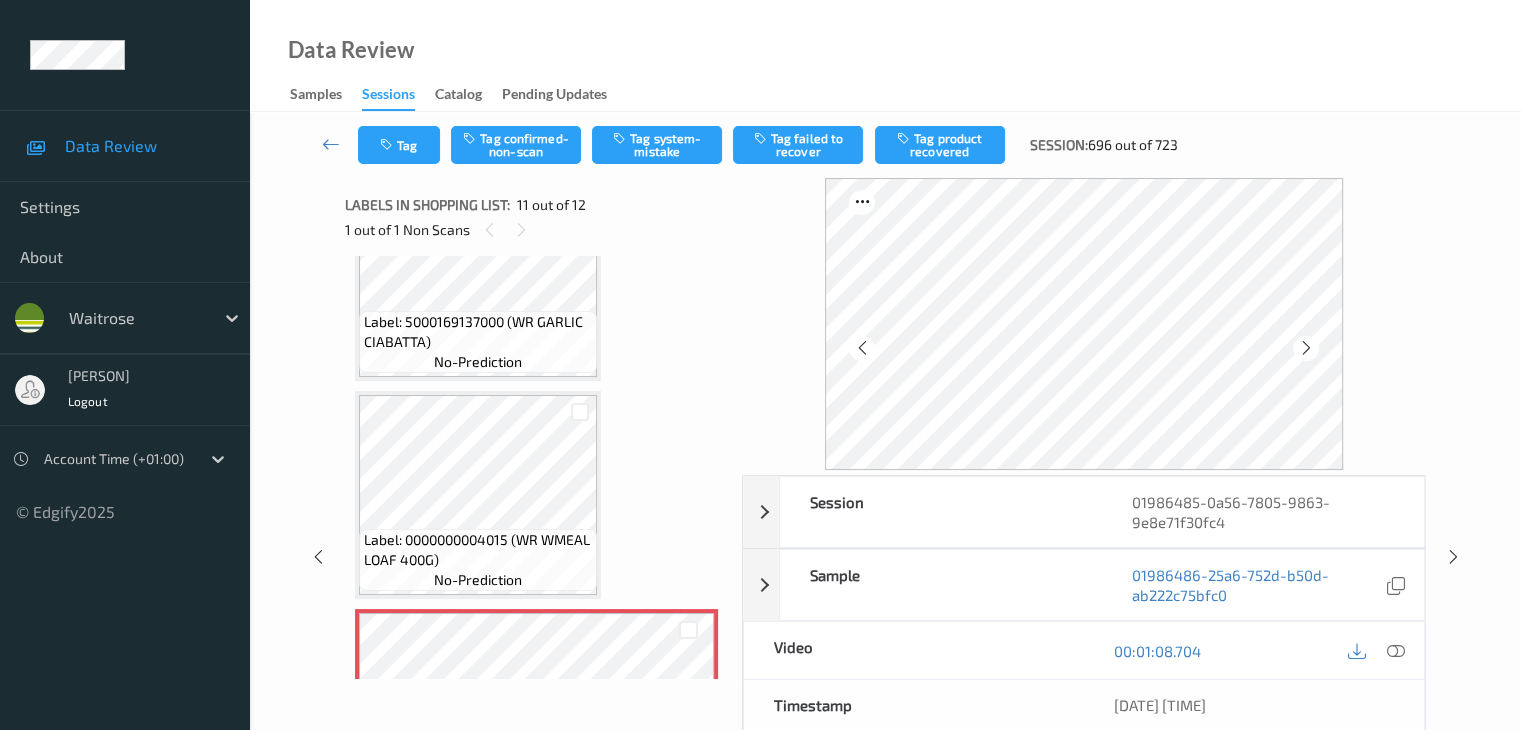 scroll, scrollTop: 1872, scrollLeft: 0, axis: vertical 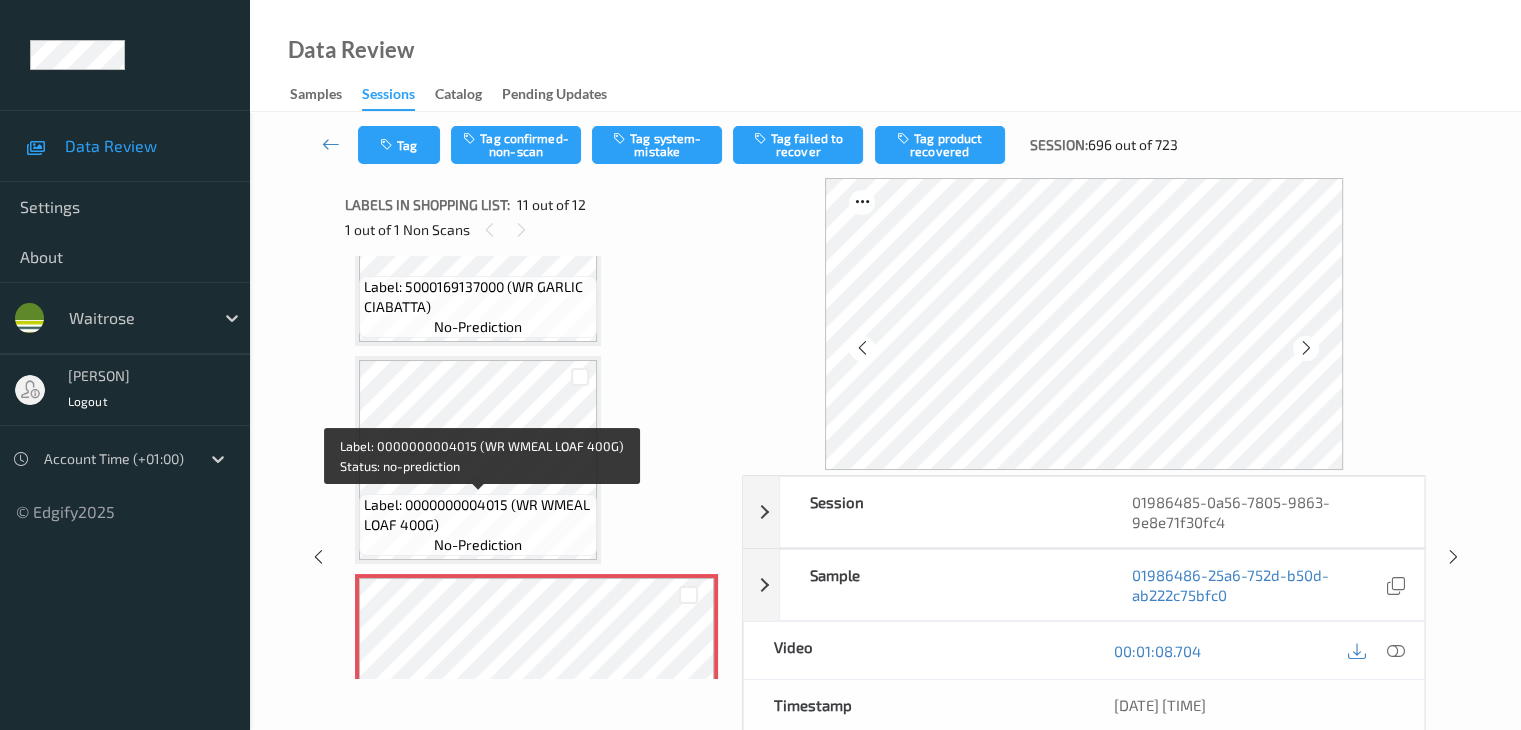 click on "Label: 0000000004015 (WR WMEAL LOAF 400G)" at bounding box center (478, 515) 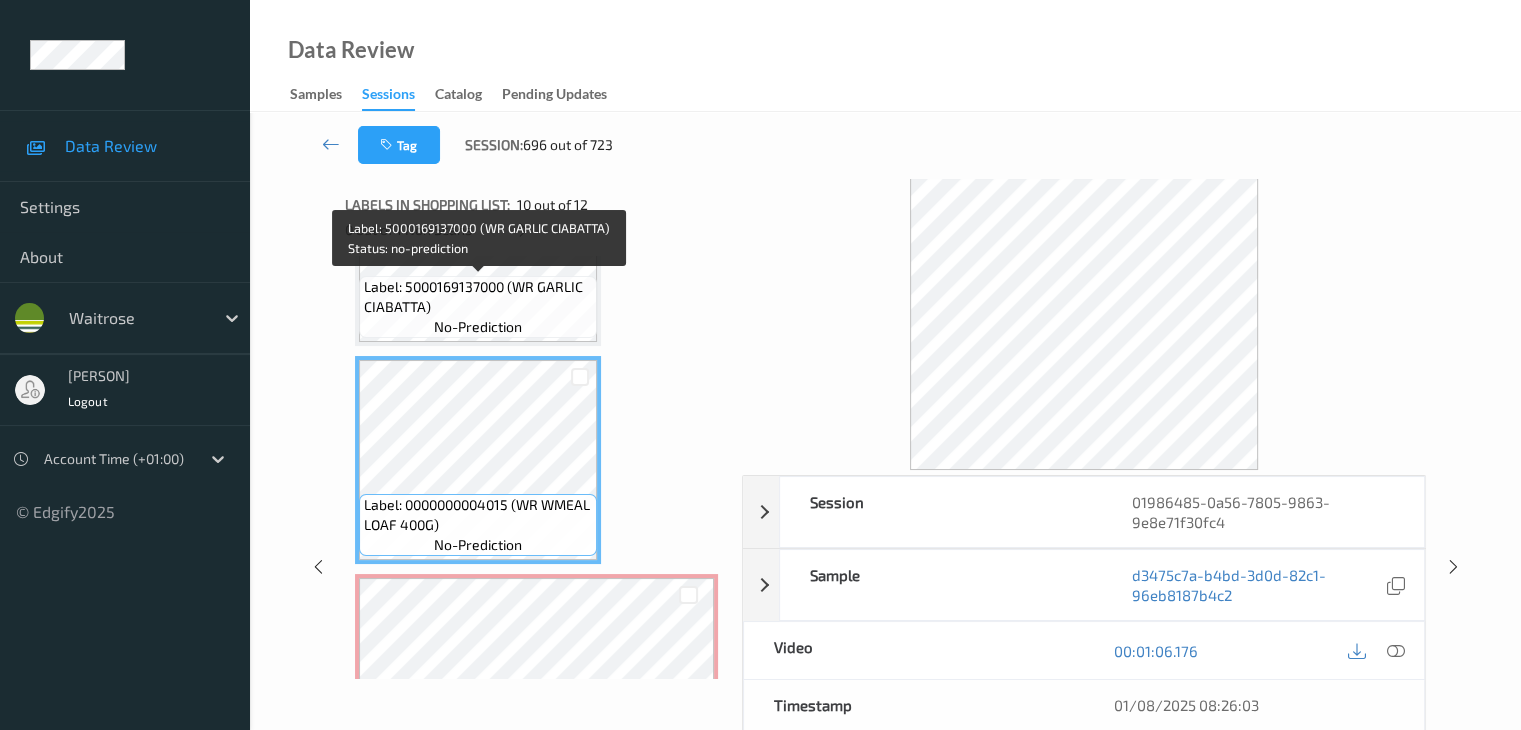 click on "no-prediction" at bounding box center (478, 327) 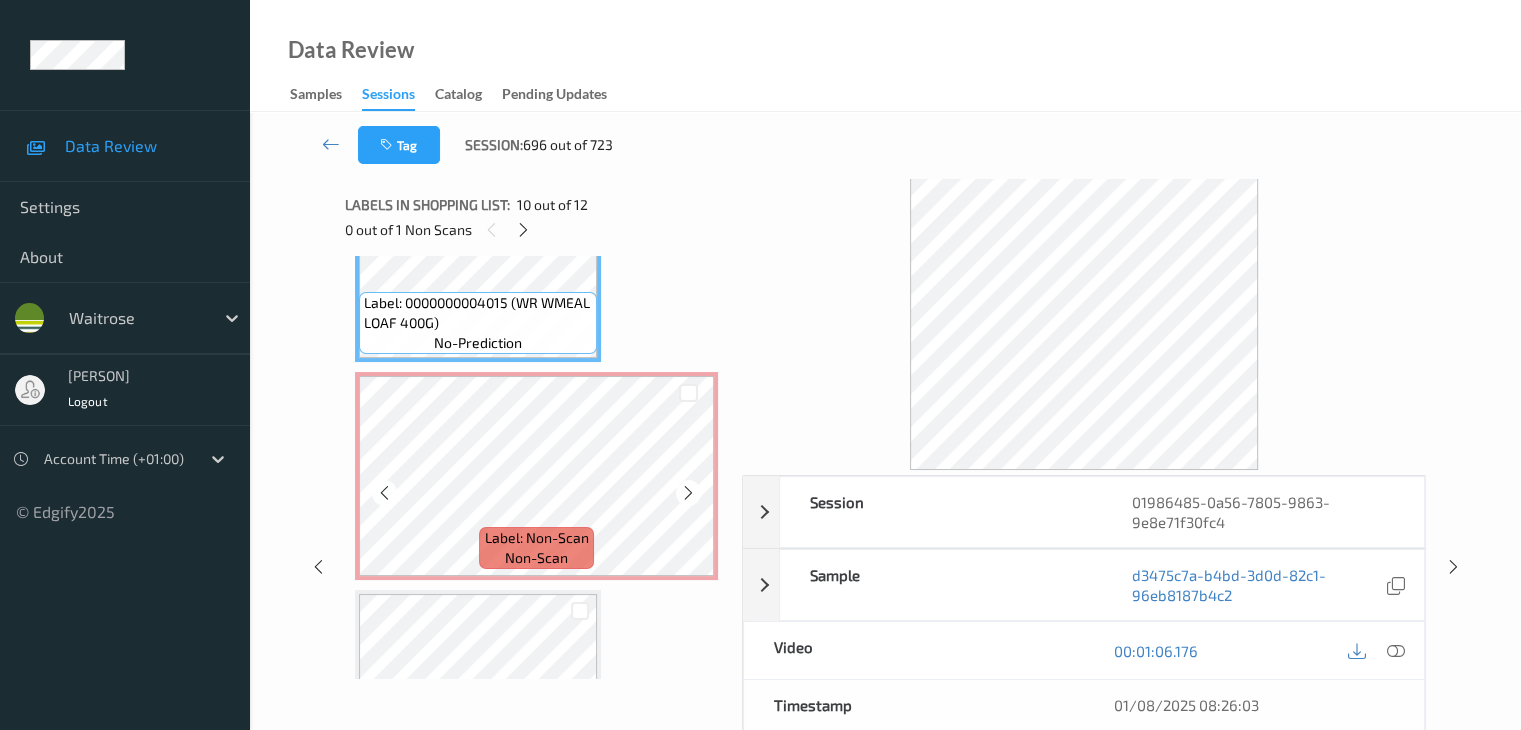 scroll, scrollTop: 1972, scrollLeft: 0, axis: vertical 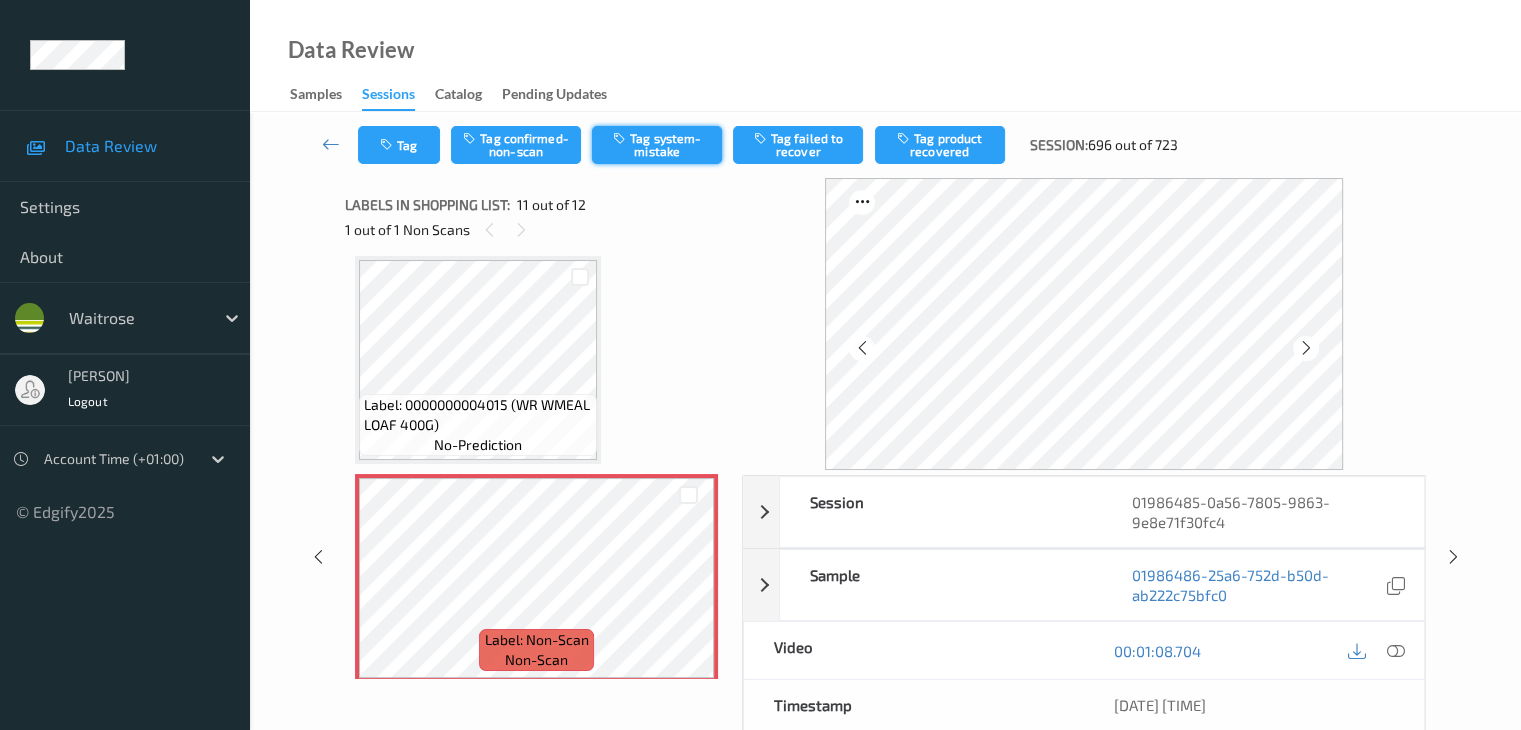 click on "Tag   system-mistake" at bounding box center (657, 145) 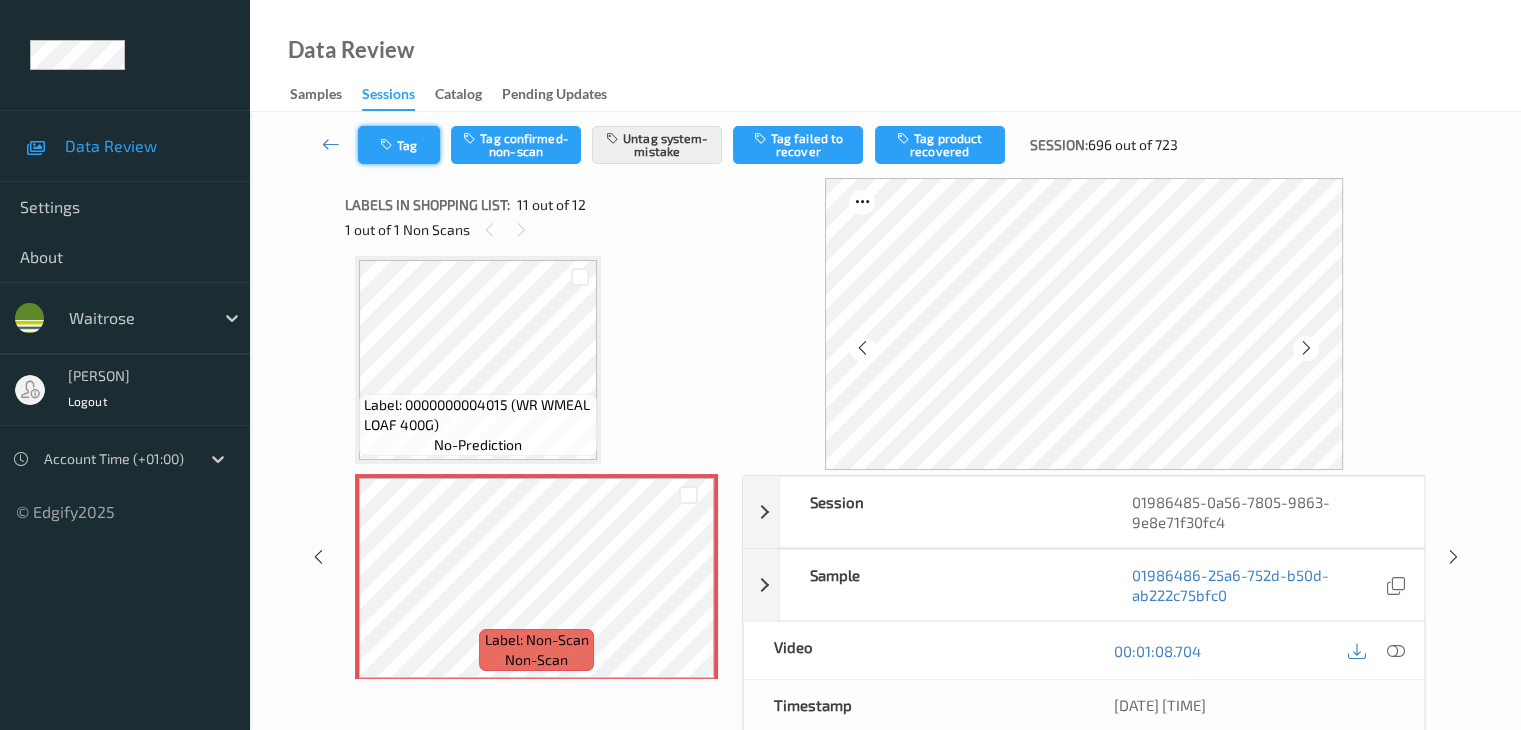 click on "Tag" at bounding box center [399, 145] 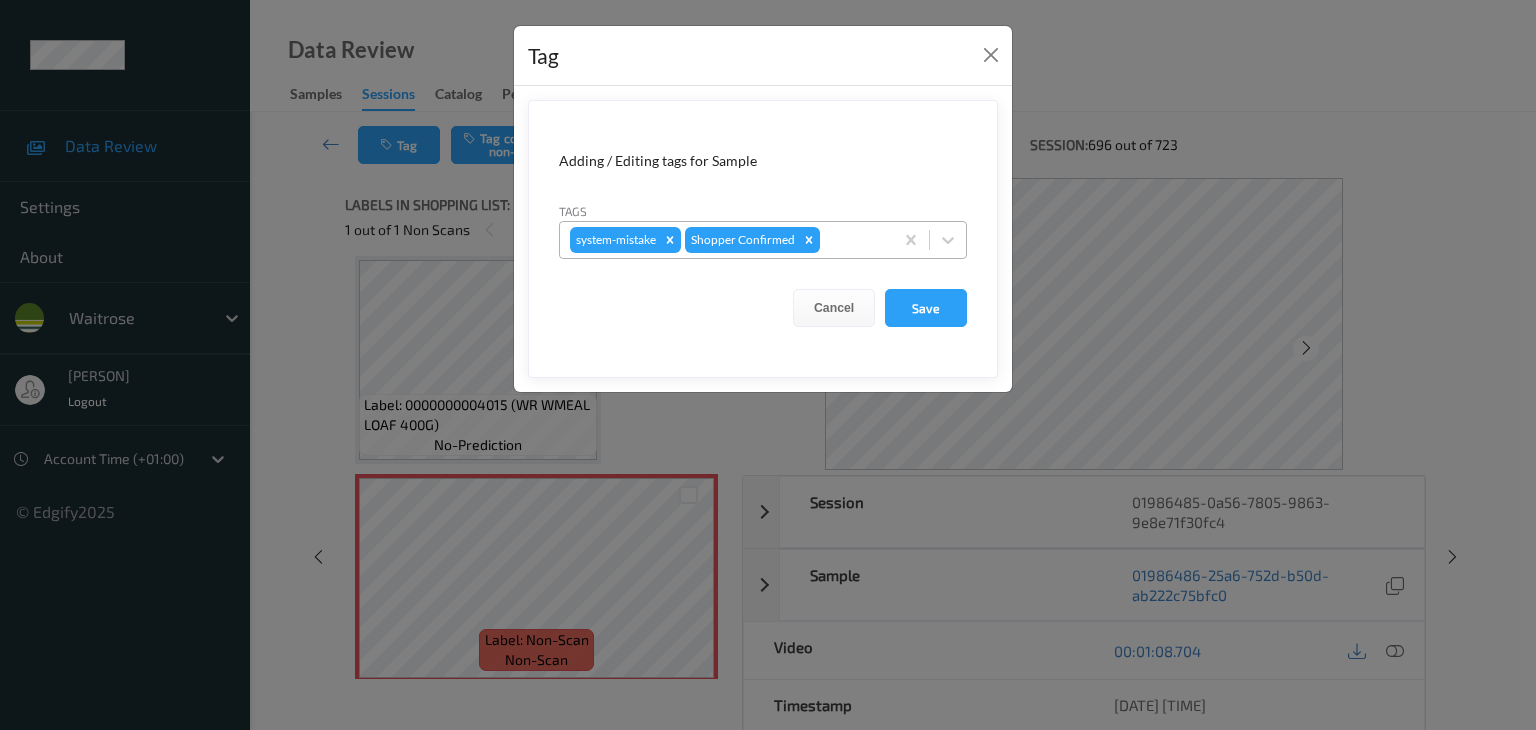 click at bounding box center (853, 240) 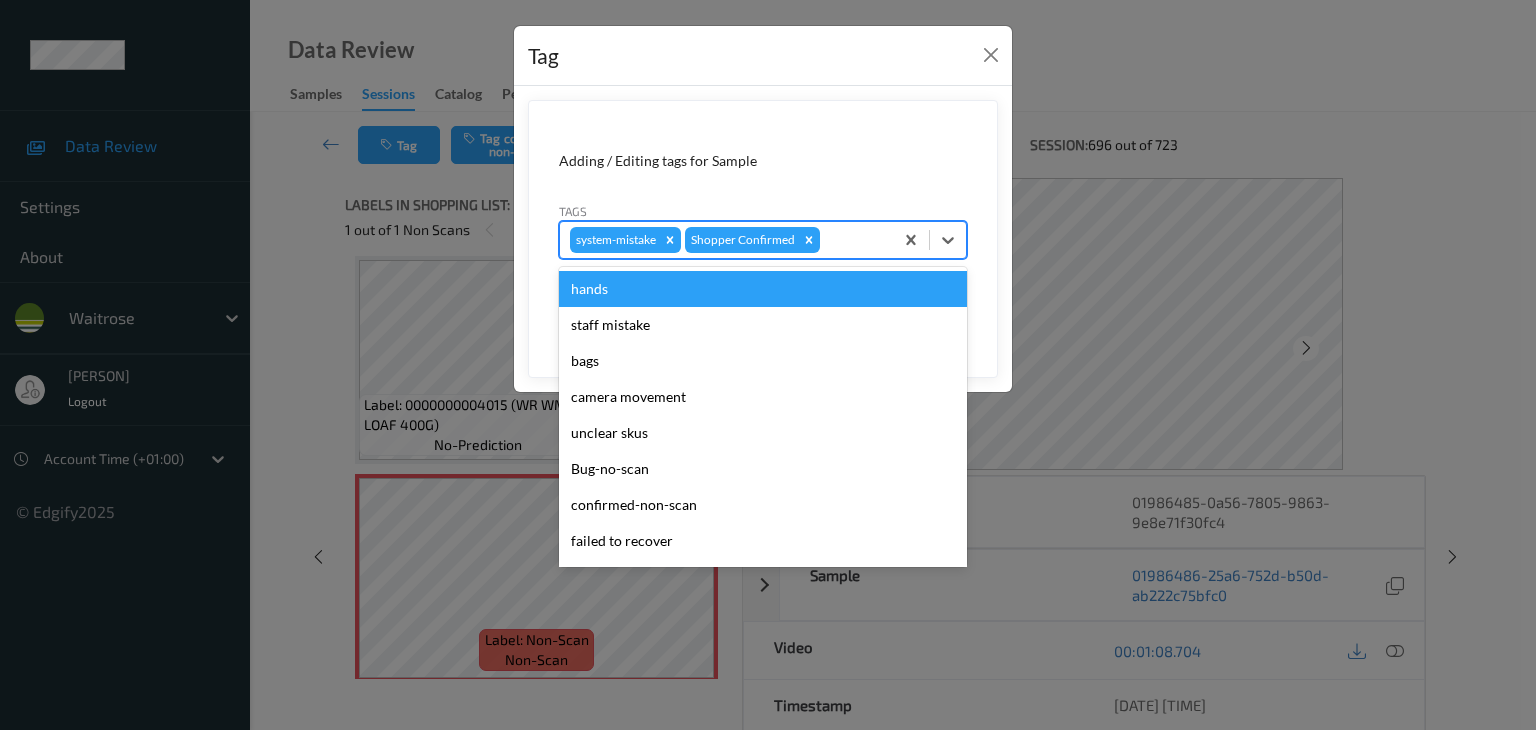 type on "u" 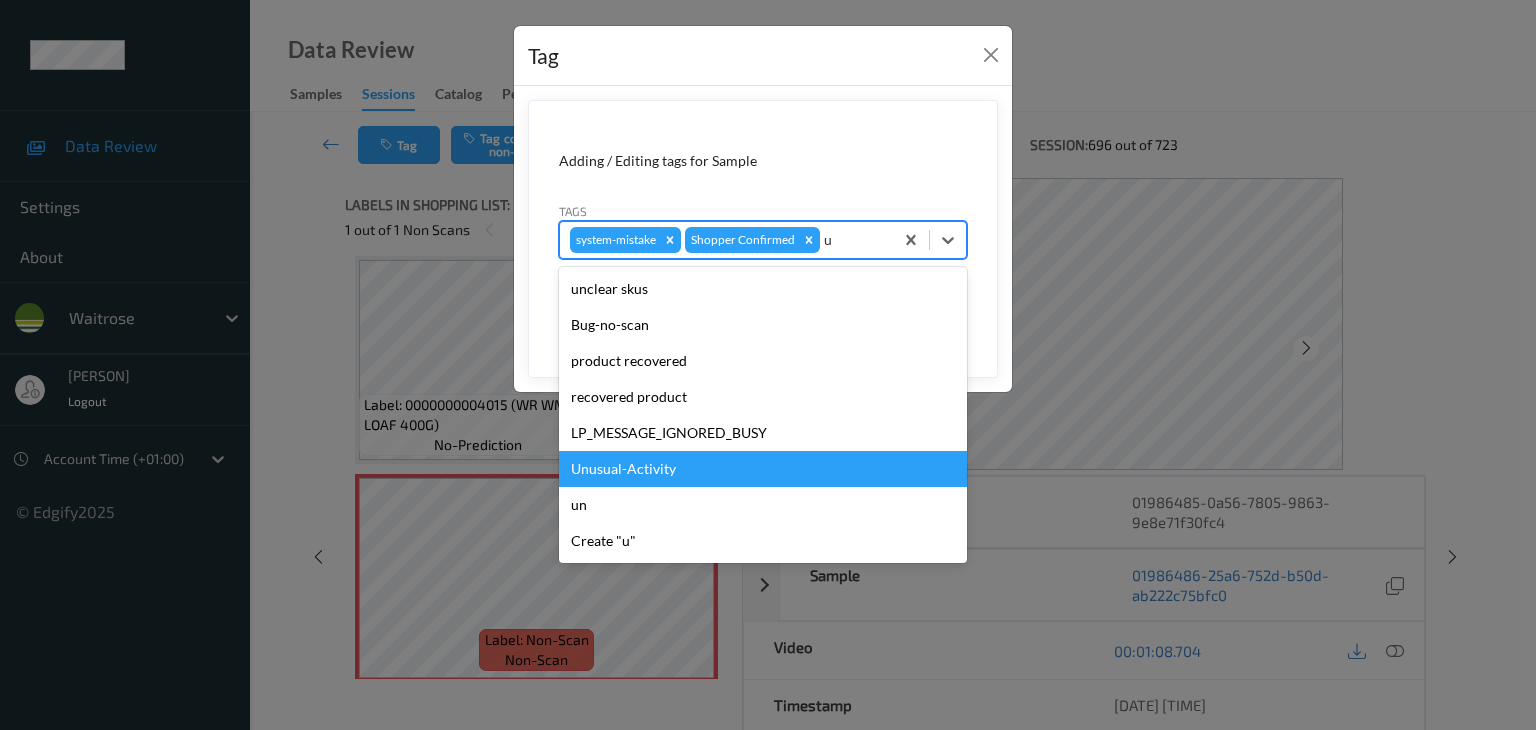 click on "Unusual-Activity" at bounding box center (763, 469) 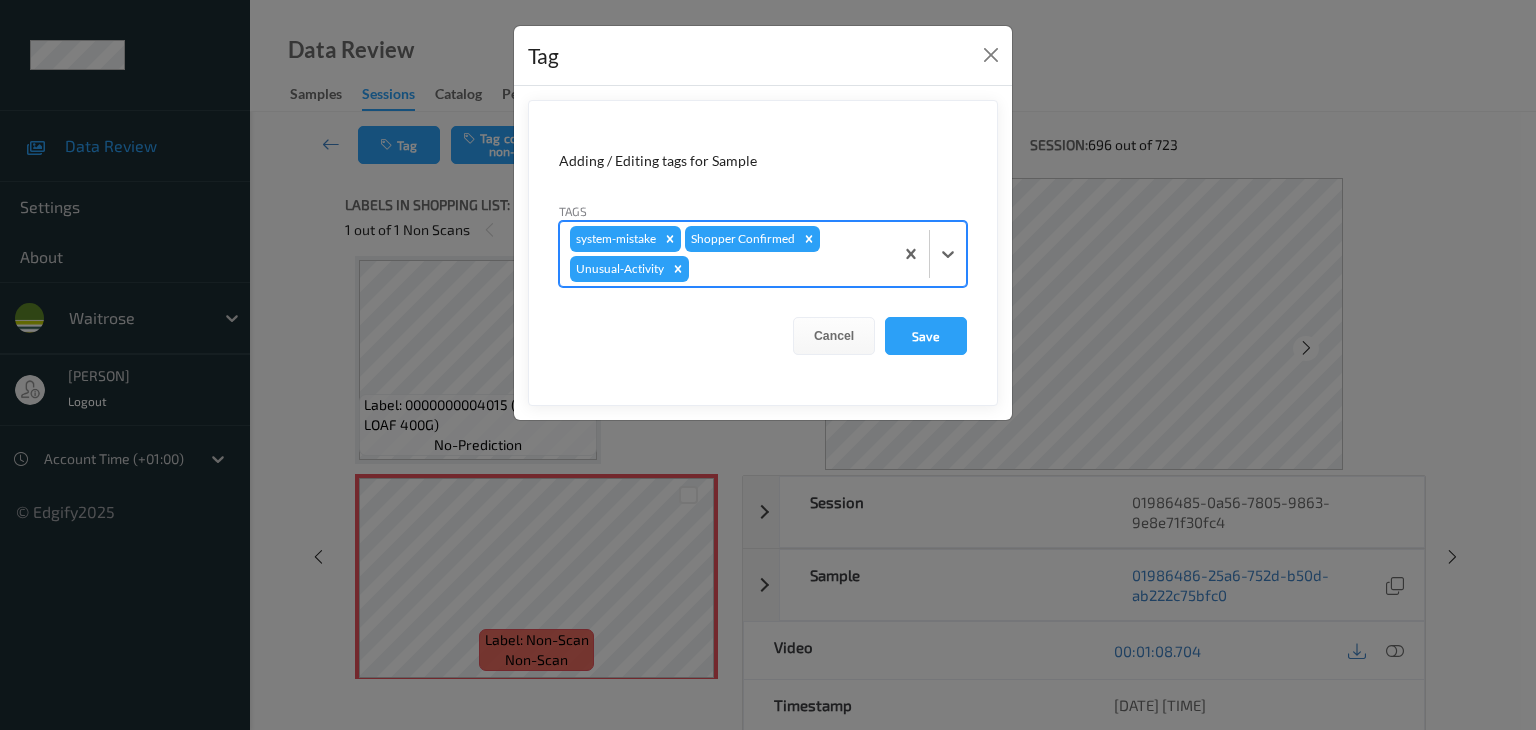 type on "p" 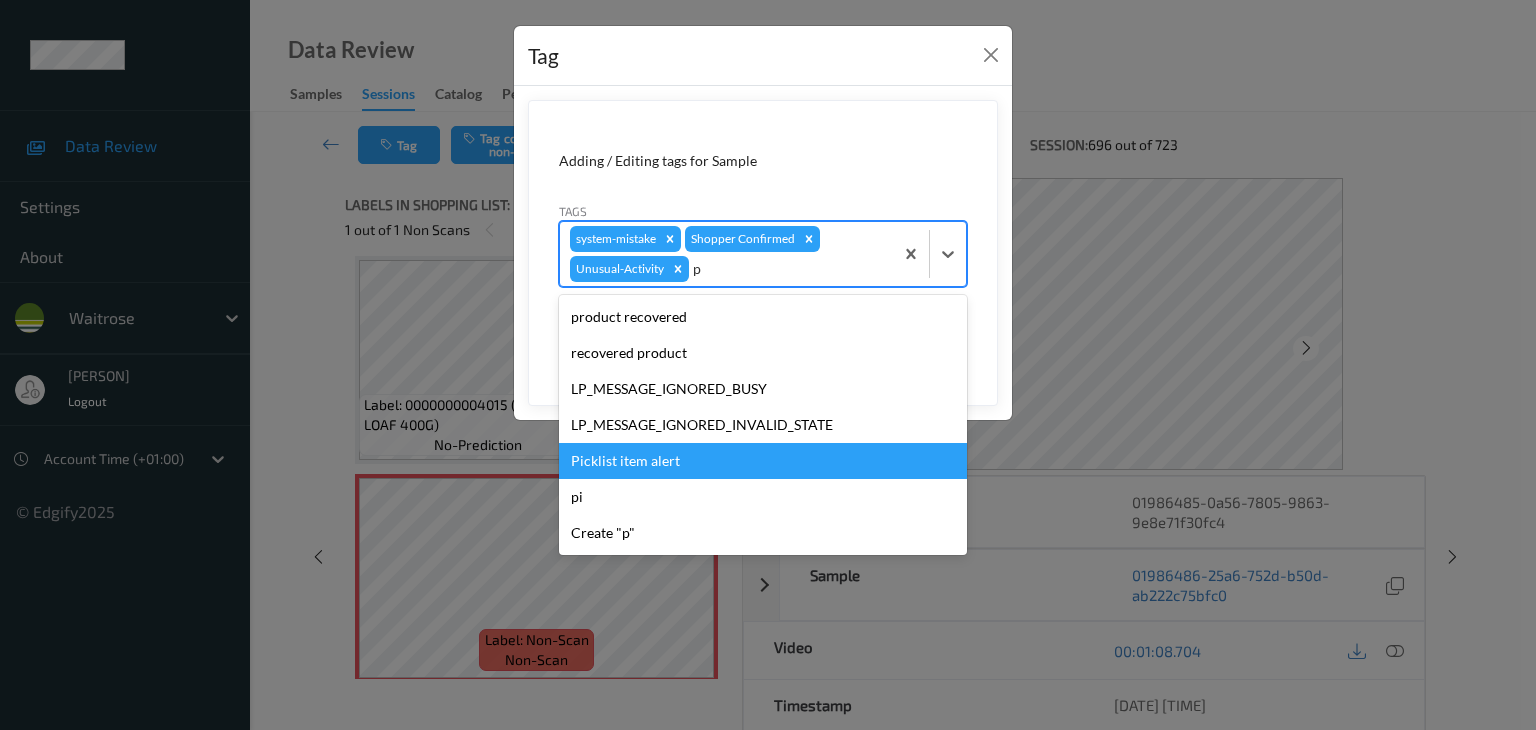 click on "Picklist item alert" at bounding box center (763, 461) 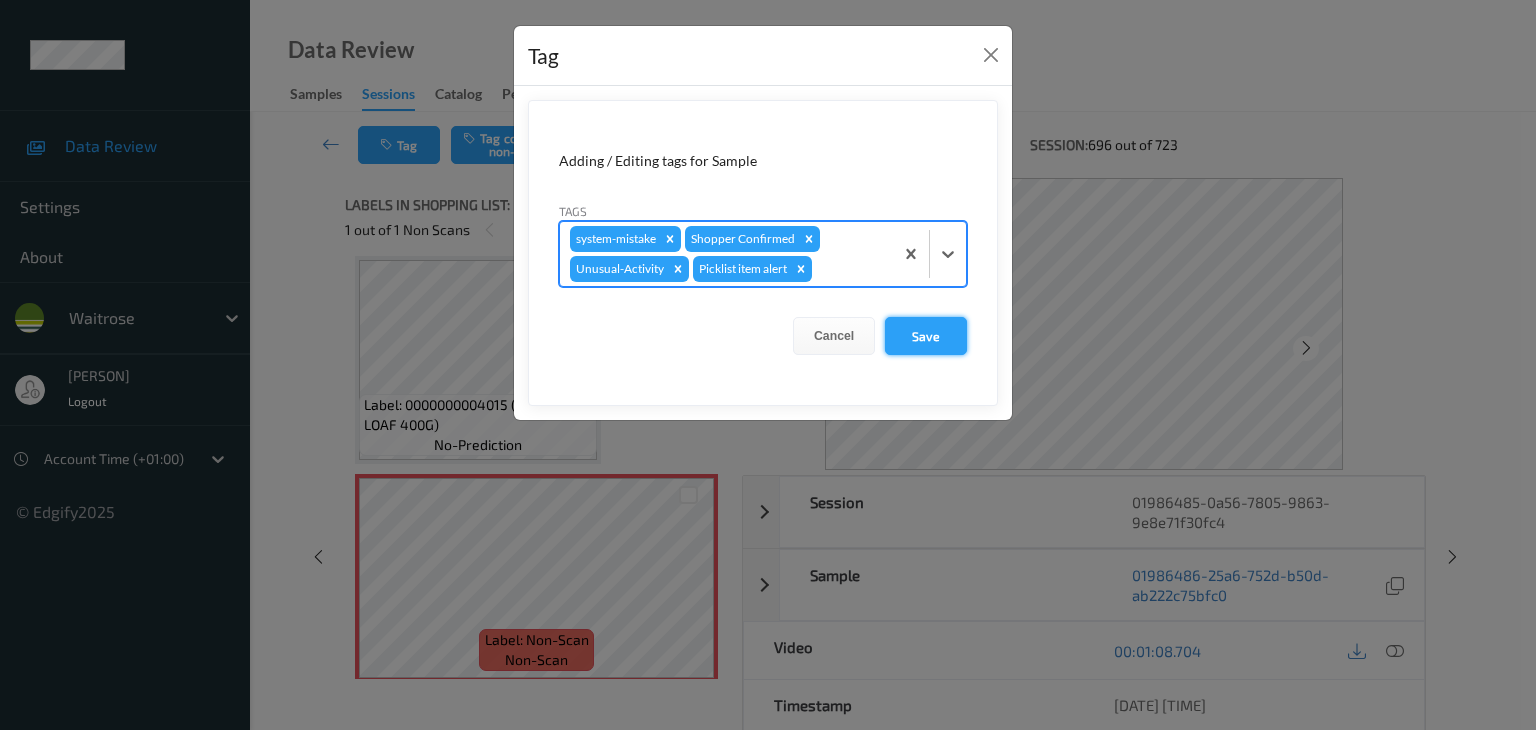 click on "Save" at bounding box center [926, 336] 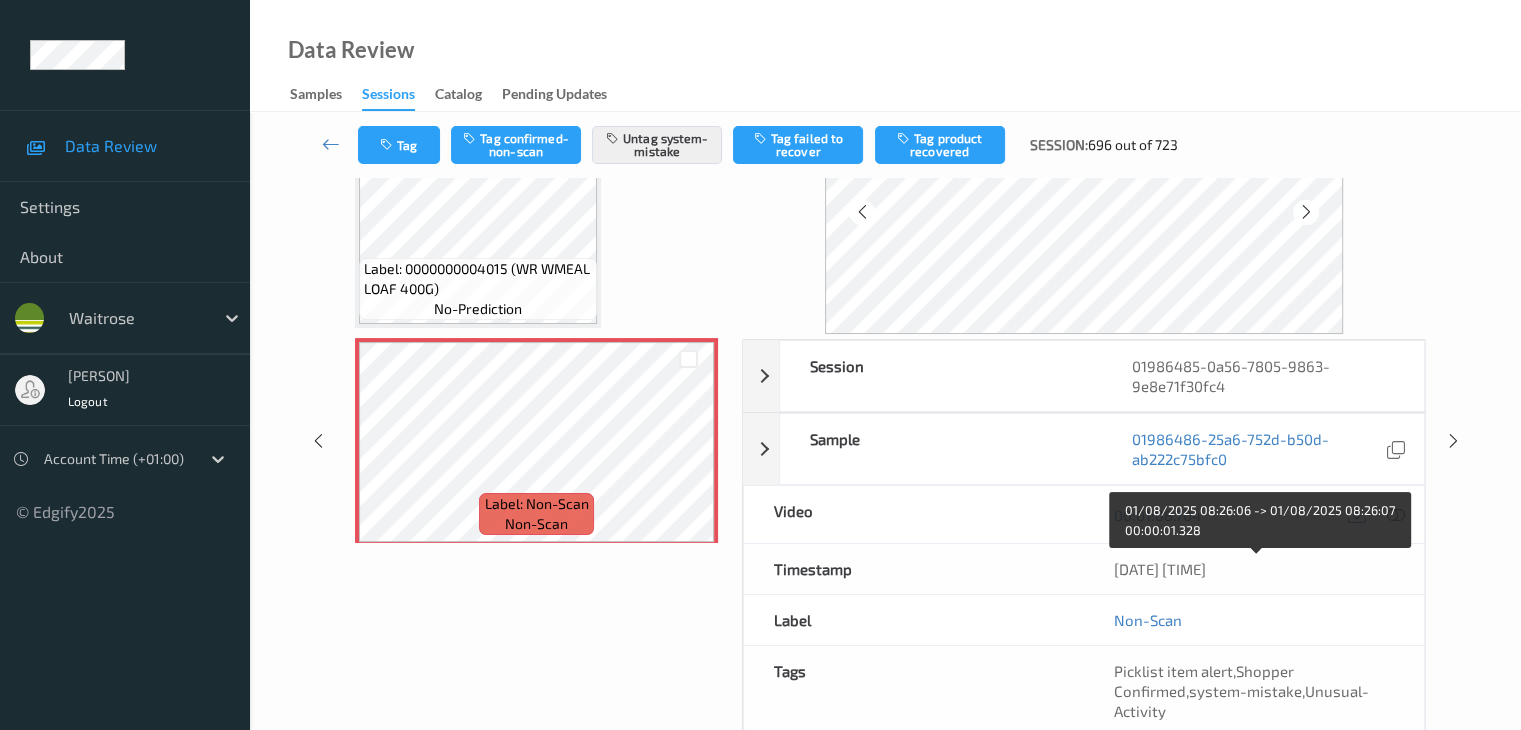 scroll, scrollTop: 200, scrollLeft: 0, axis: vertical 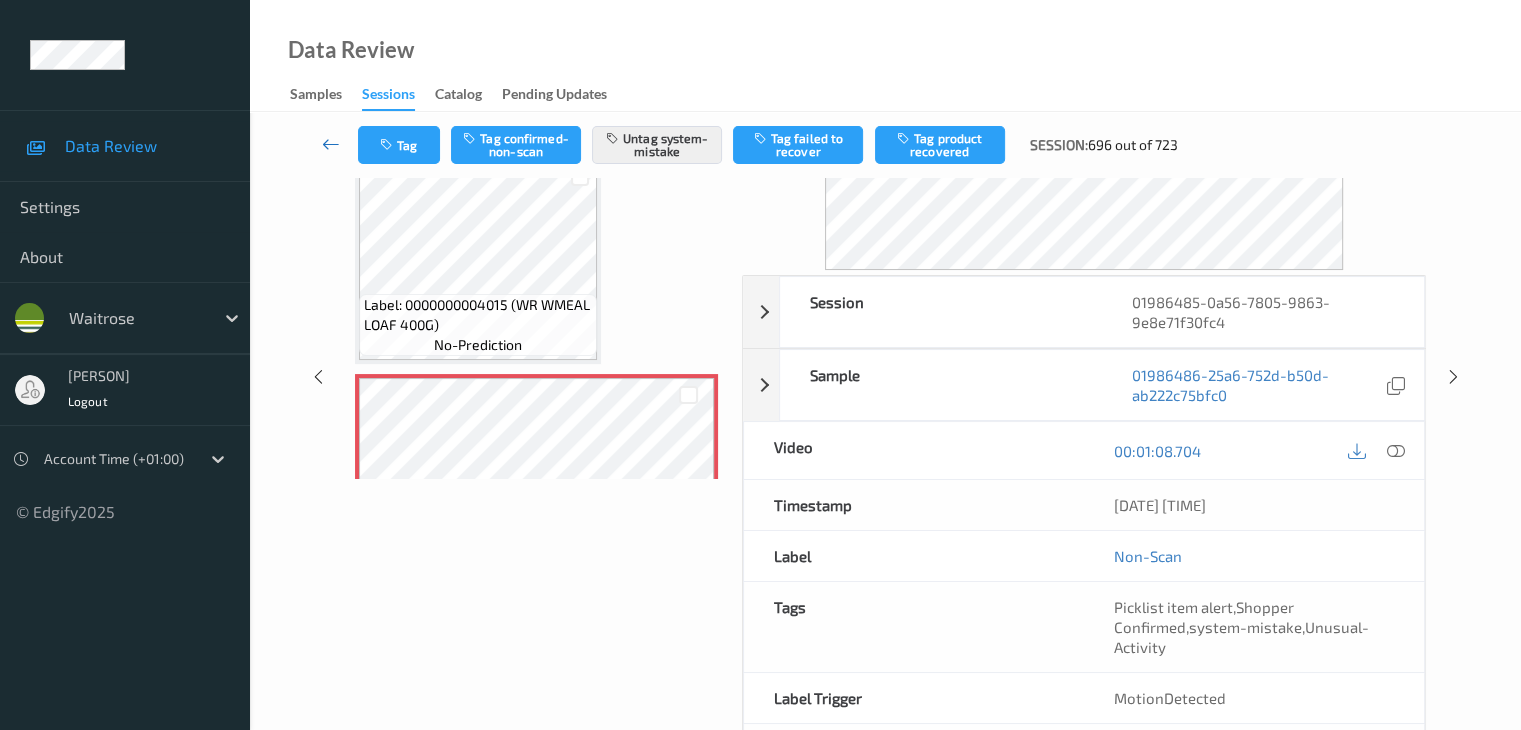 click at bounding box center (331, 144) 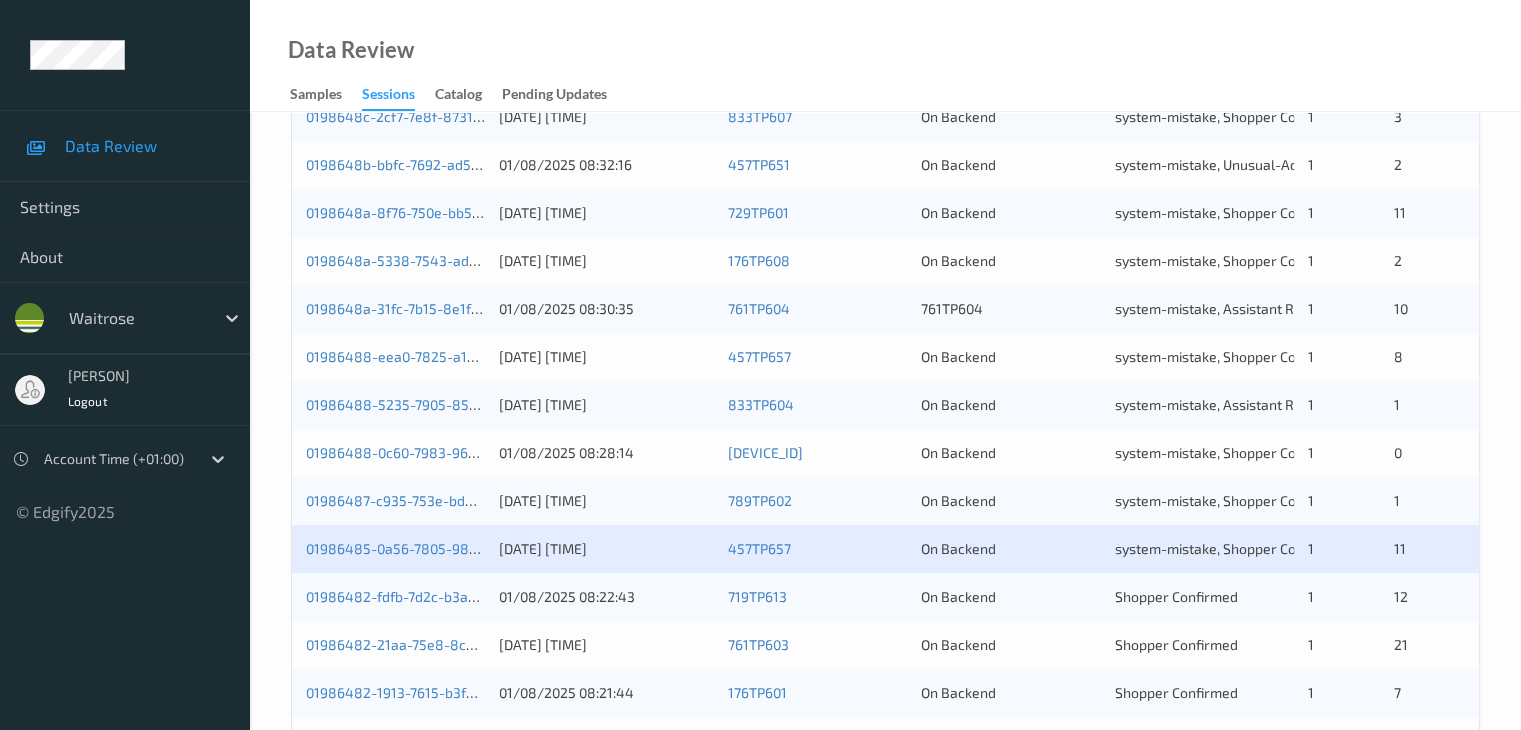 scroll, scrollTop: 900, scrollLeft: 0, axis: vertical 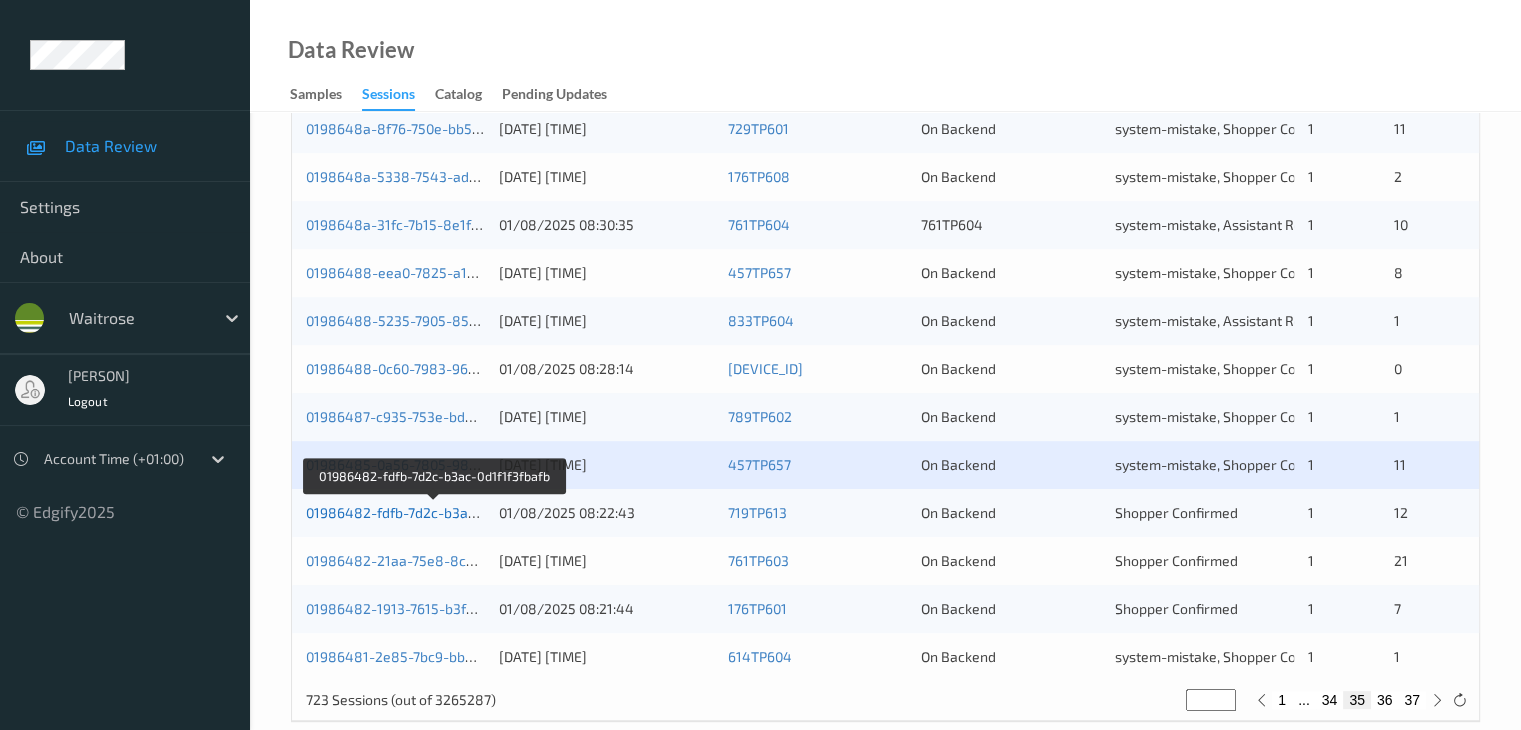 click on "01986482-fdfb-7d2c-b3ac-0d1f1f3fbafb" at bounding box center (433, 512) 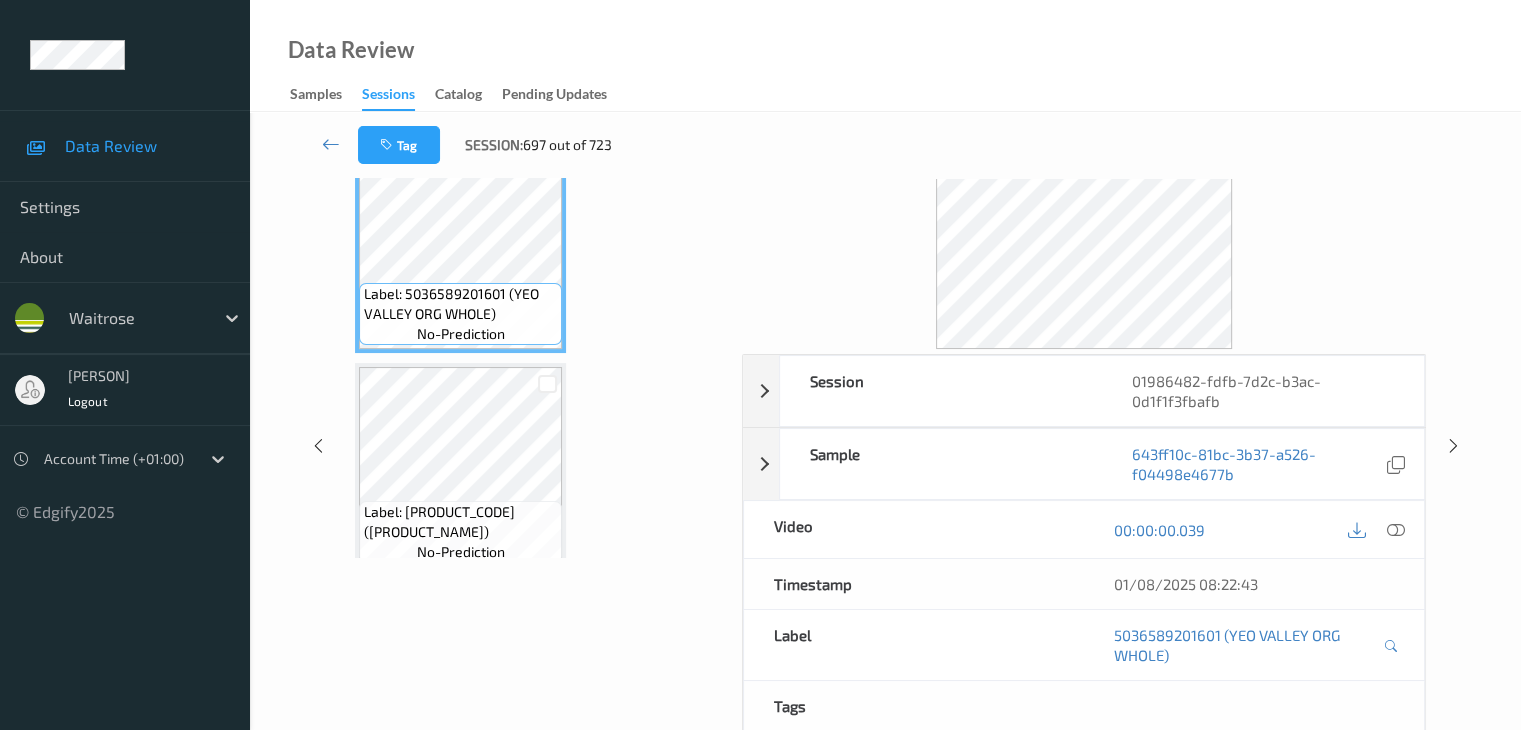 scroll, scrollTop: 0, scrollLeft: 0, axis: both 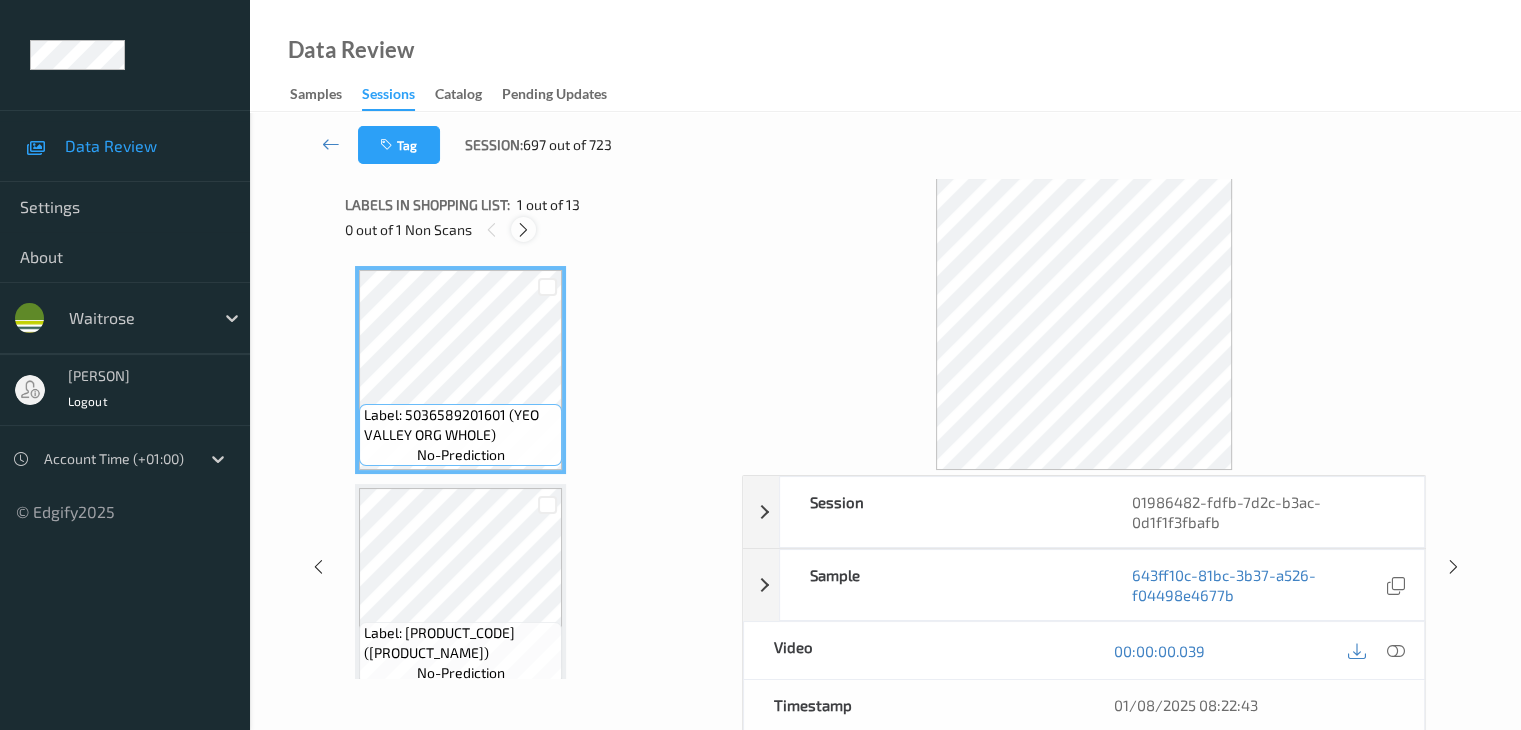 click at bounding box center [523, 230] 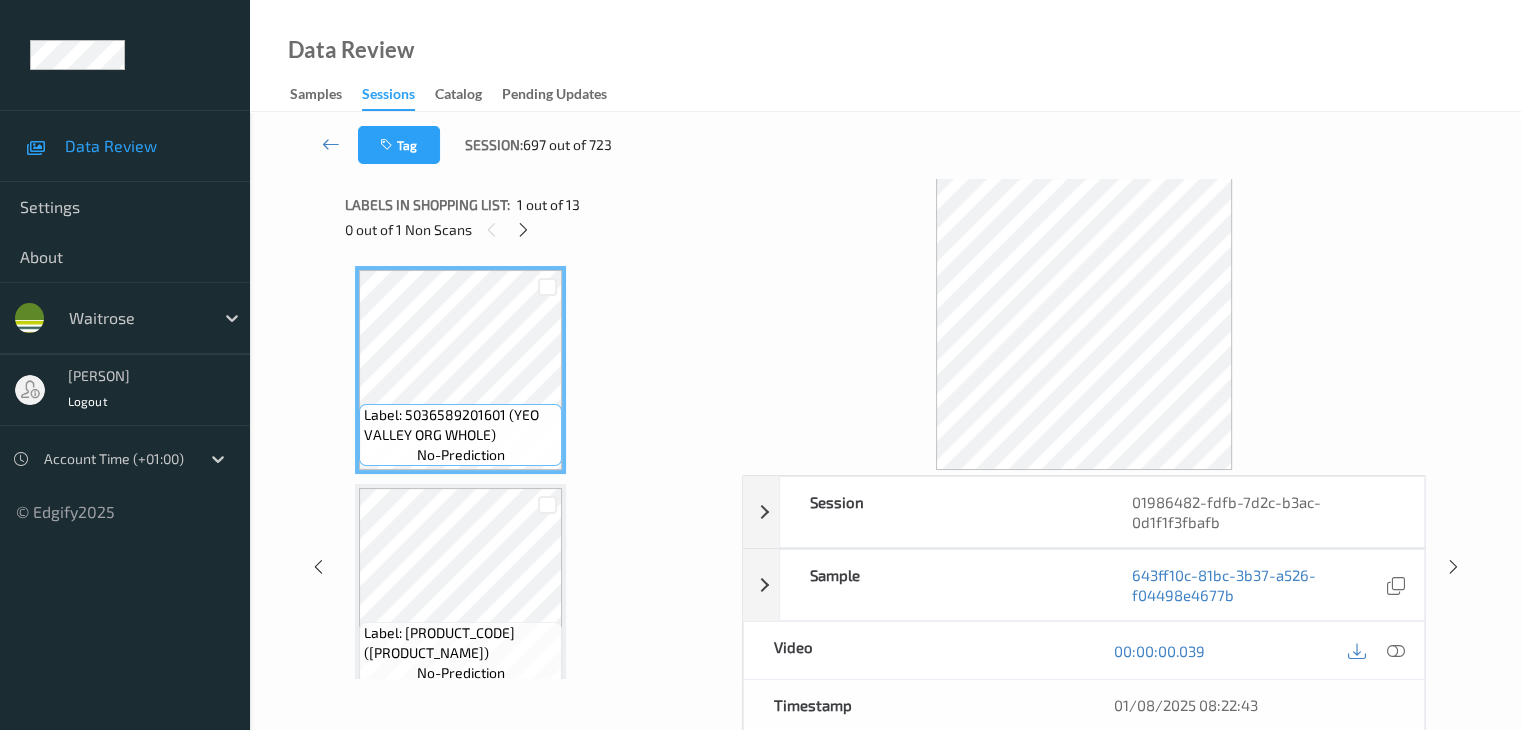 scroll, scrollTop: 446, scrollLeft: 0, axis: vertical 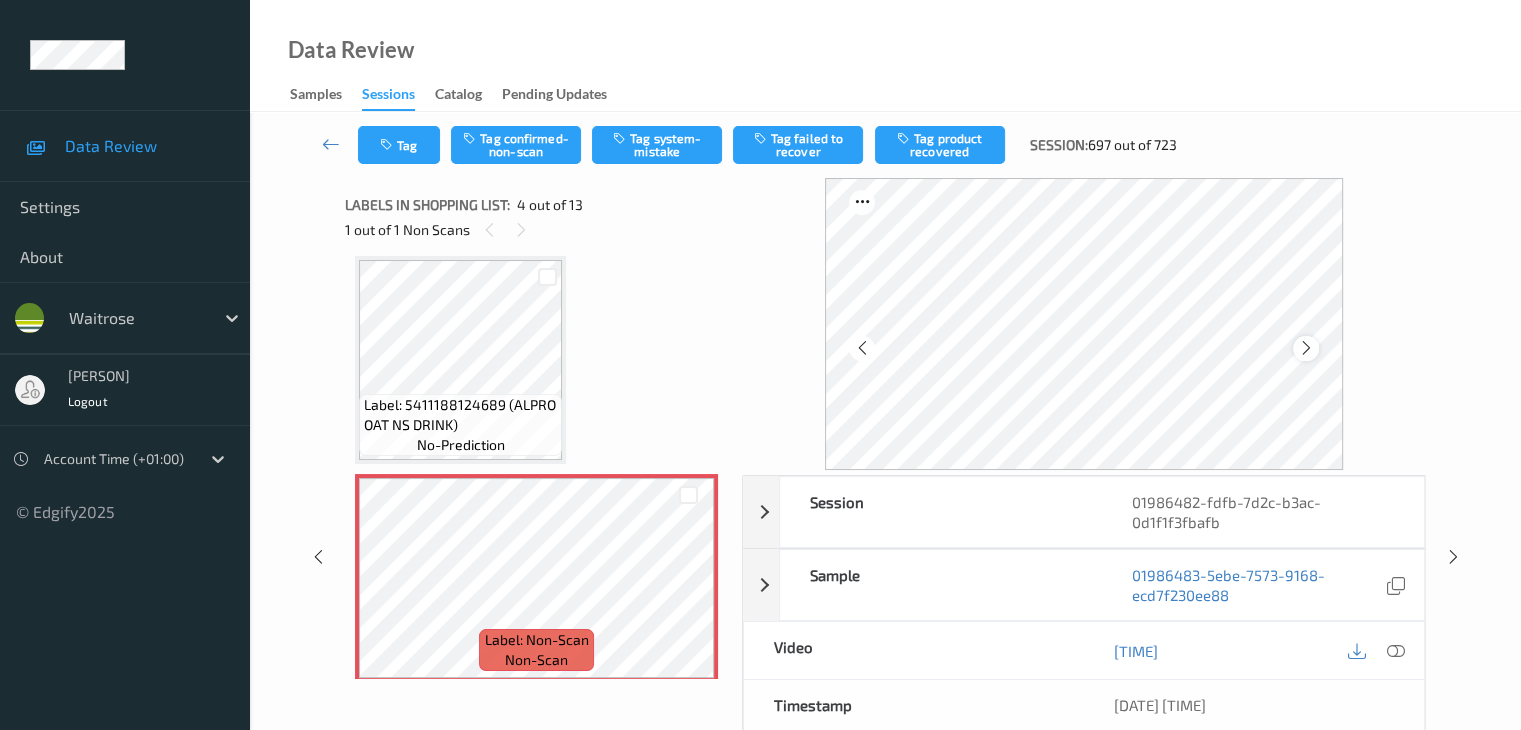 click at bounding box center (1306, 348) 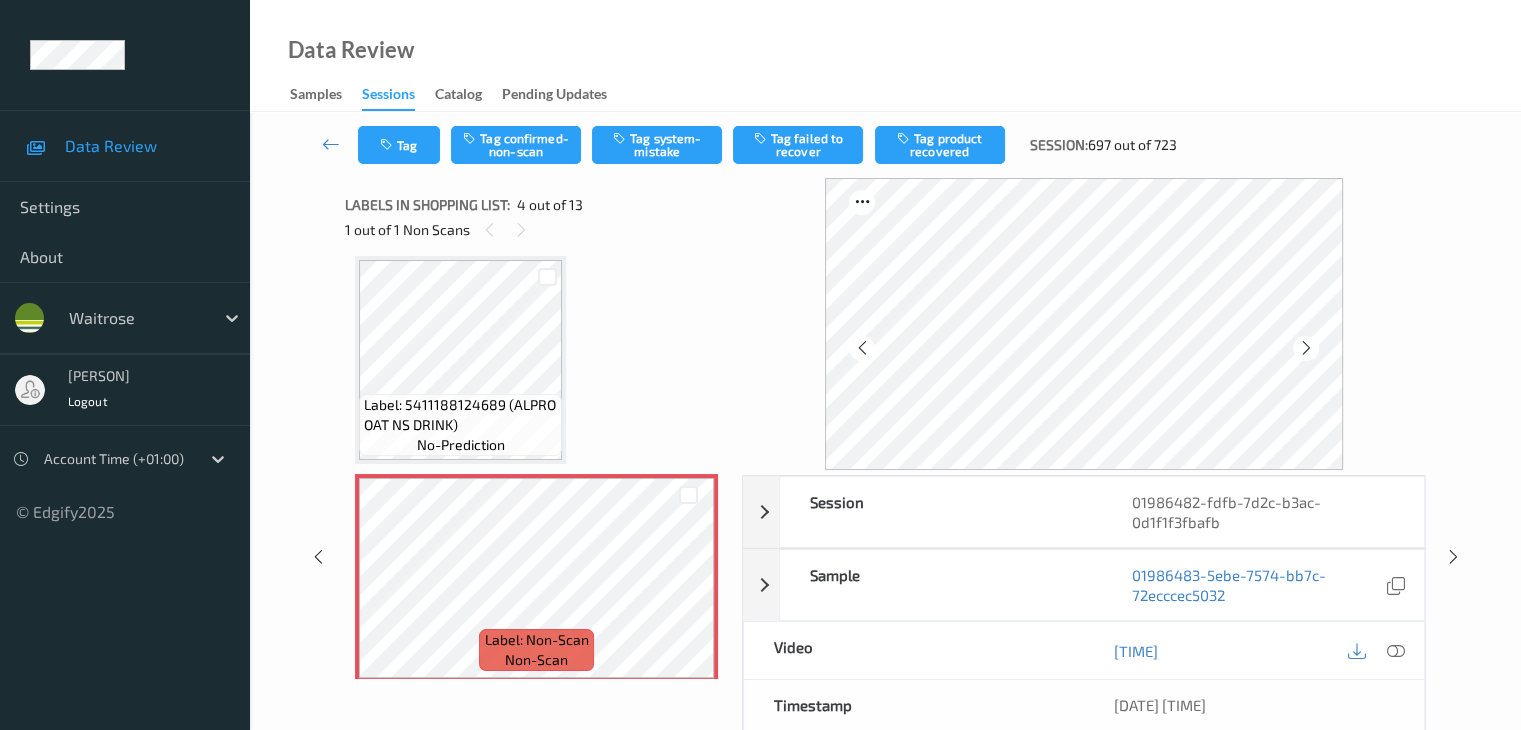 click at bounding box center (1306, 348) 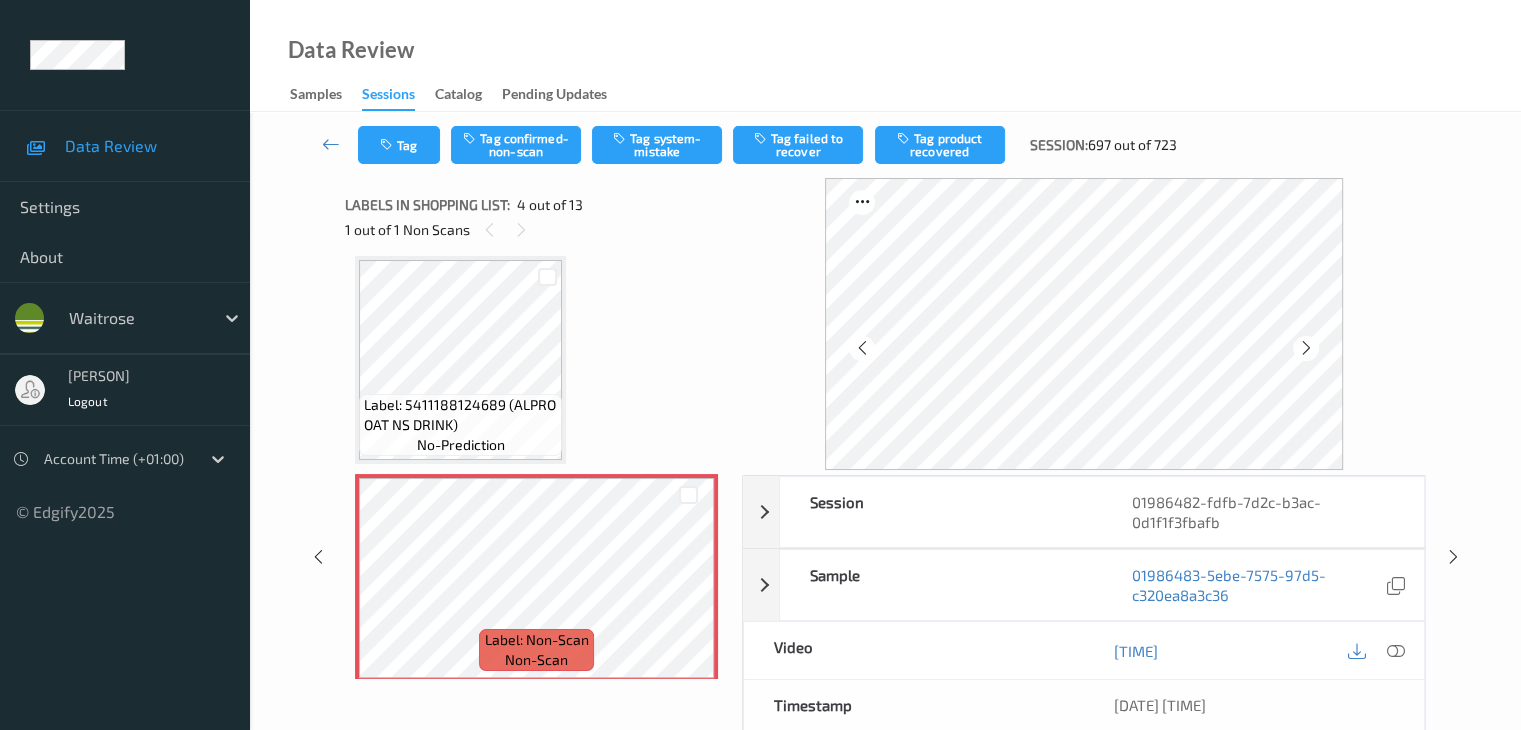 click at bounding box center (1306, 348) 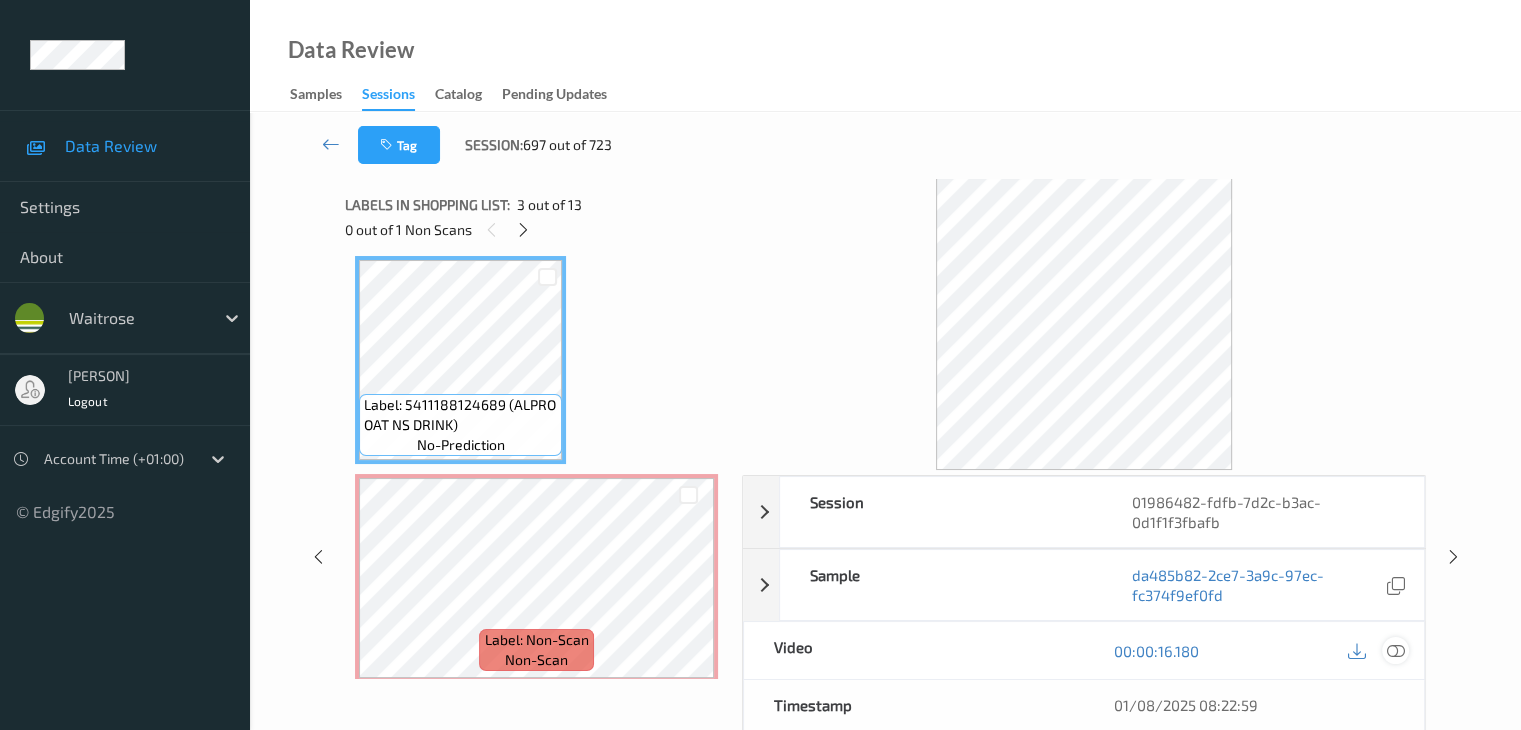 click at bounding box center (1395, 651) 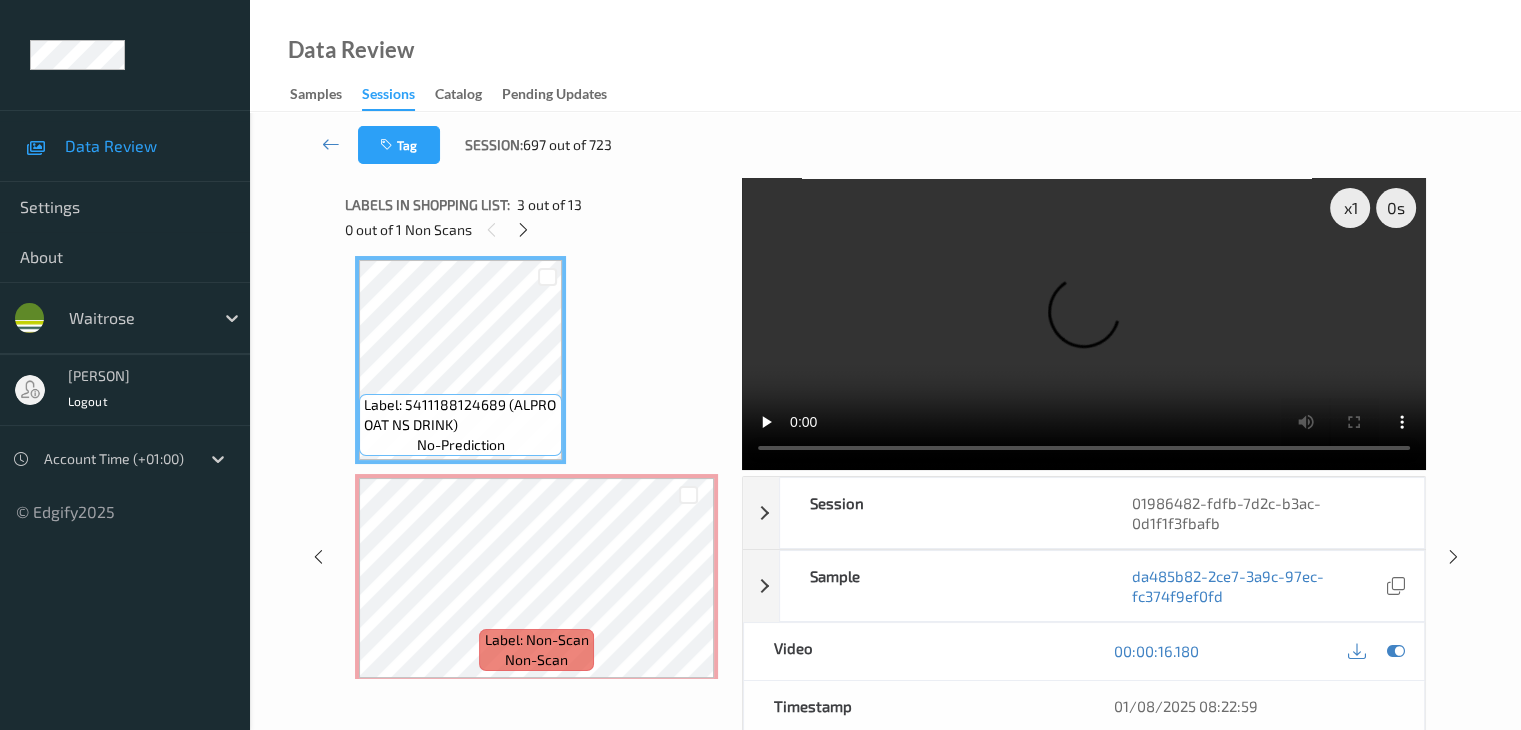 type 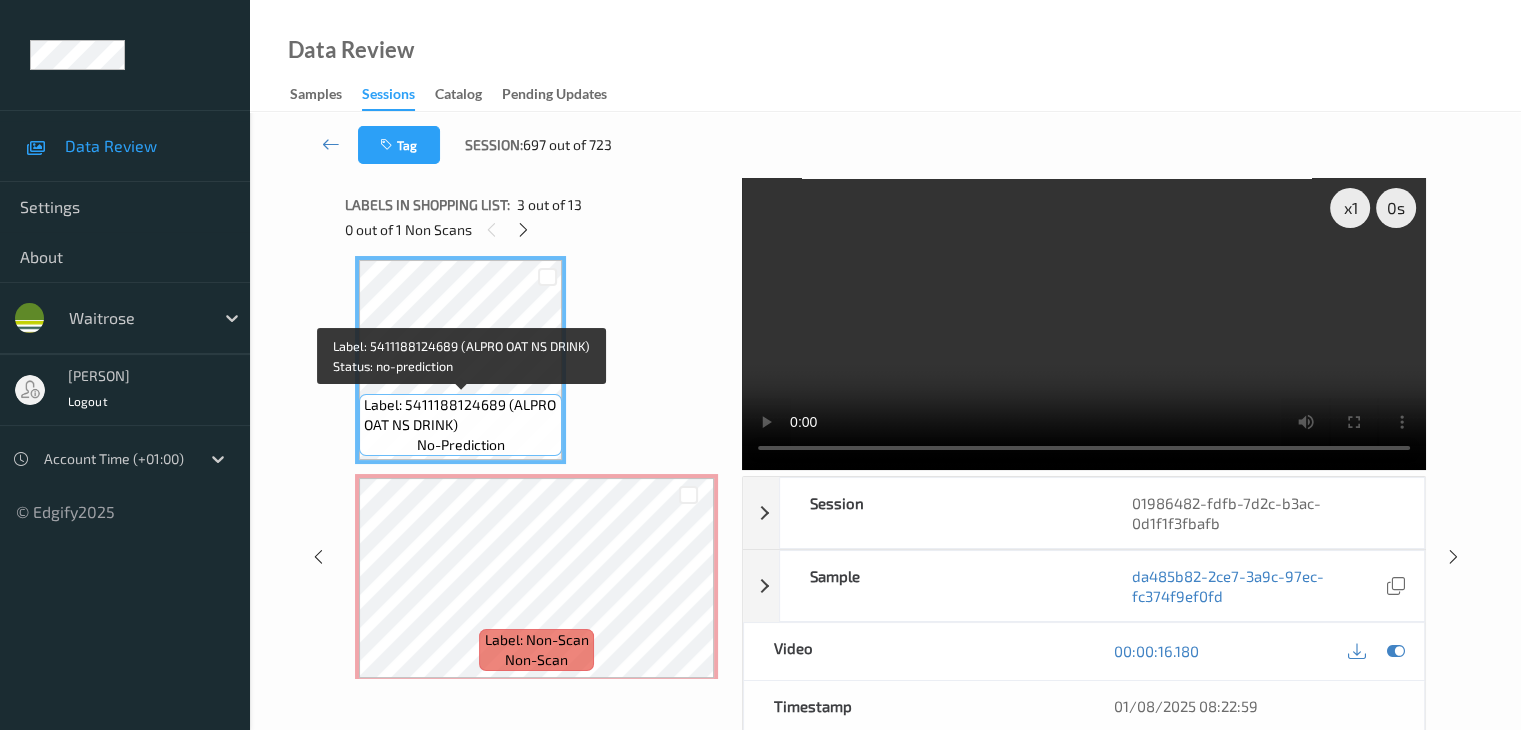 click on "Label: 5411188124689 (ALPRO OAT NS DRINK)" at bounding box center (460, 415) 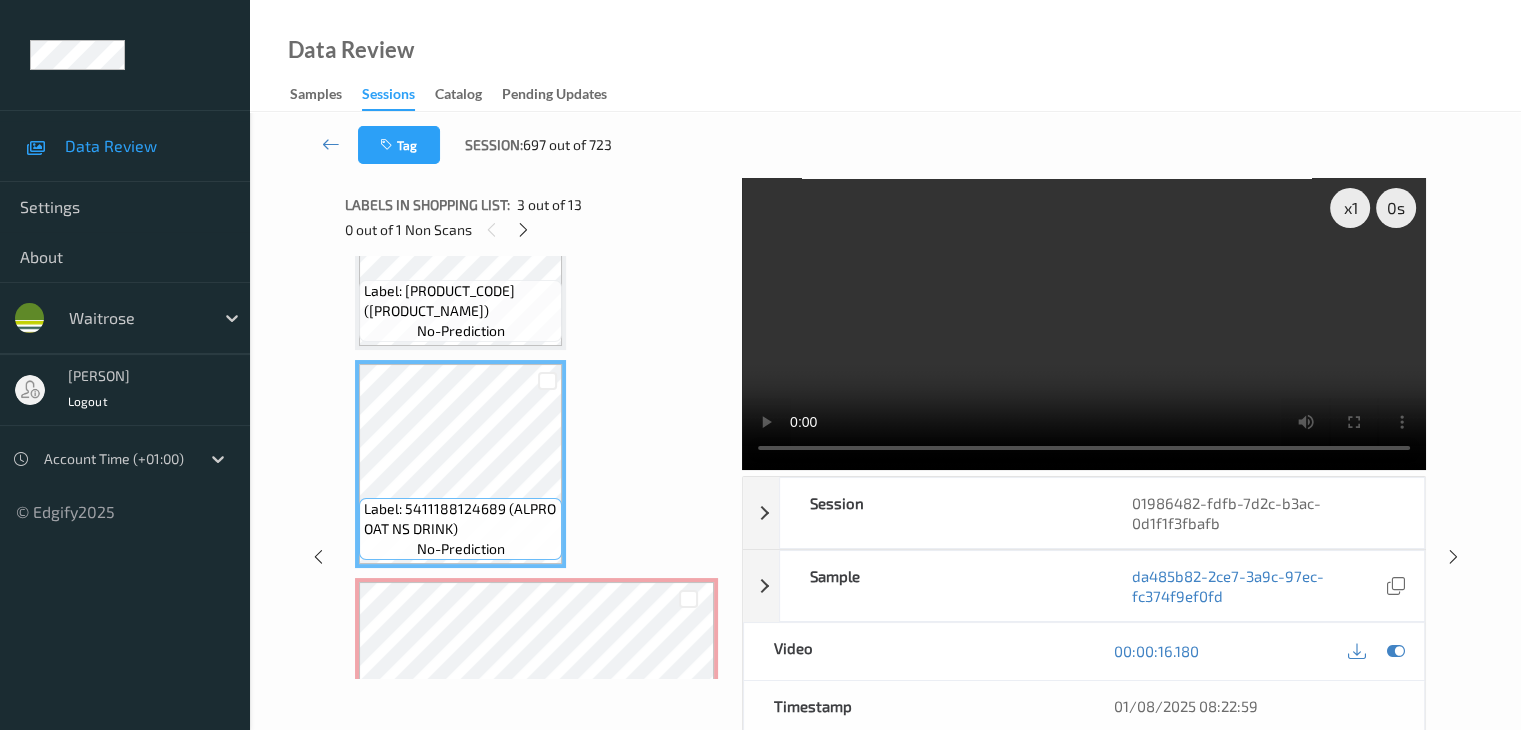 scroll, scrollTop: 346, scrollLeft: 0, axis: vertical 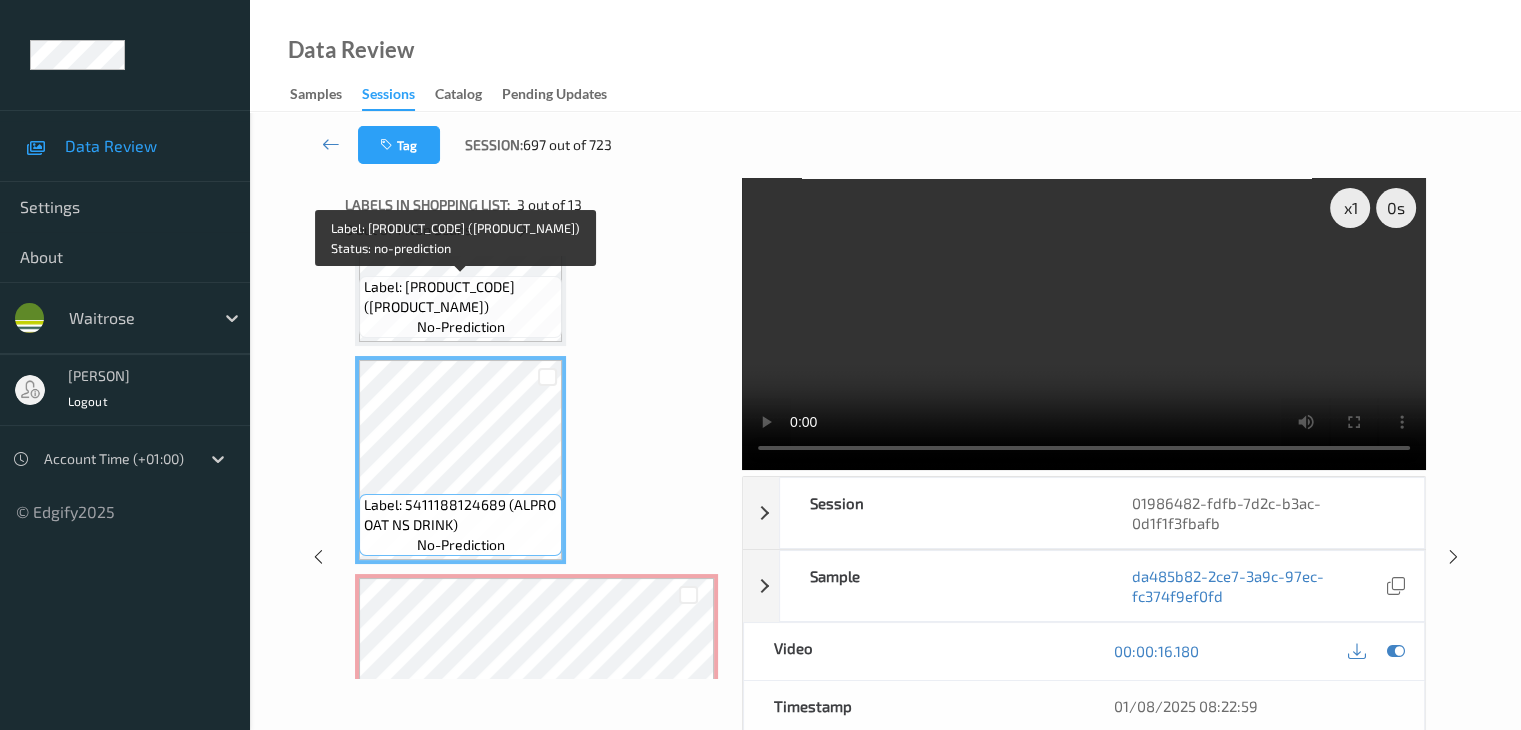 click on "Label: [PRODUCT_CODE] ([PRODUCT_NAME])" at bounding box center (460, 297) 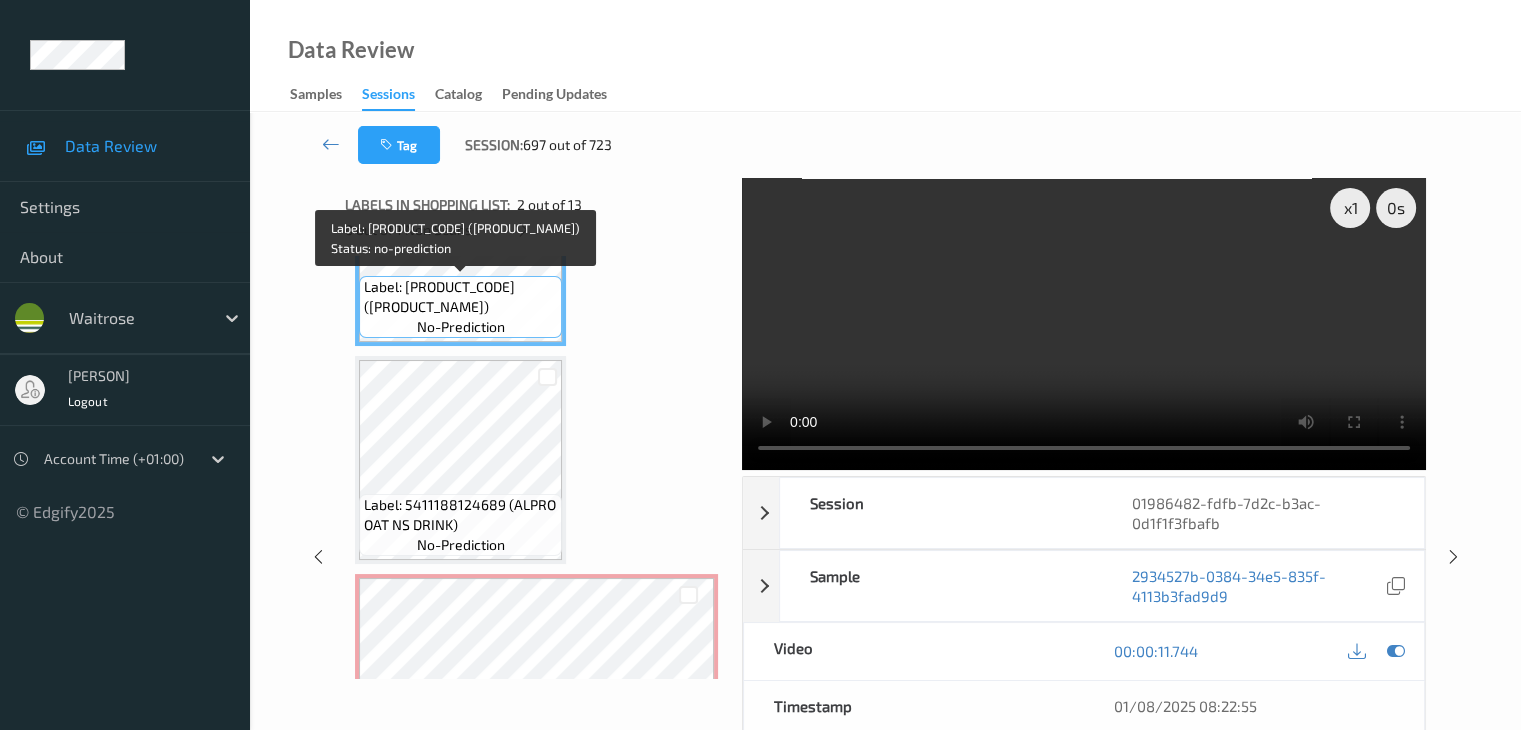 click on "Label: [PRODUCT_CODE] ([PRODUCT_NAME])" at bounding box center (460, 297) 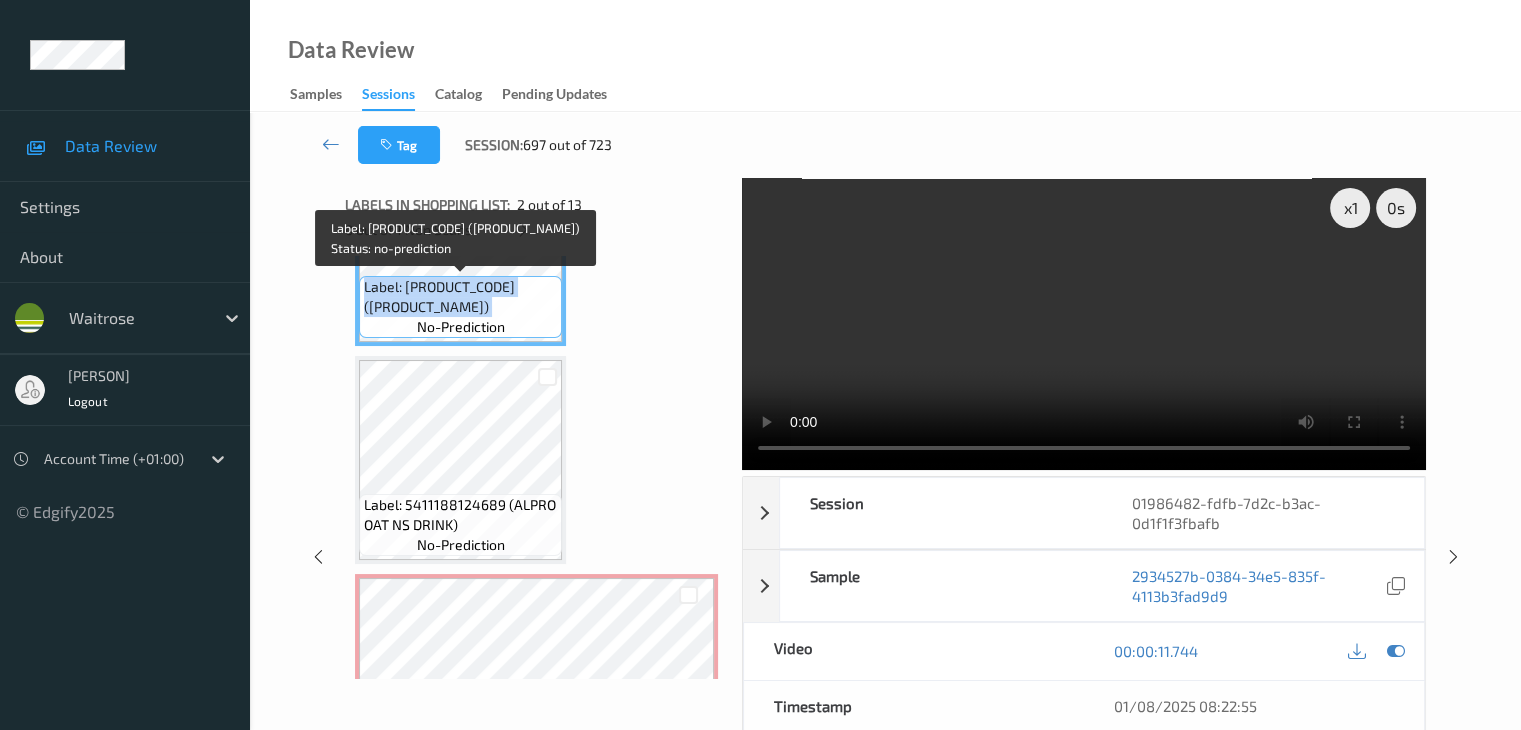 click on "Label: [PRODUCT_CODE] ([PRODUCT_NAME])" at bounding box center [460, 297] 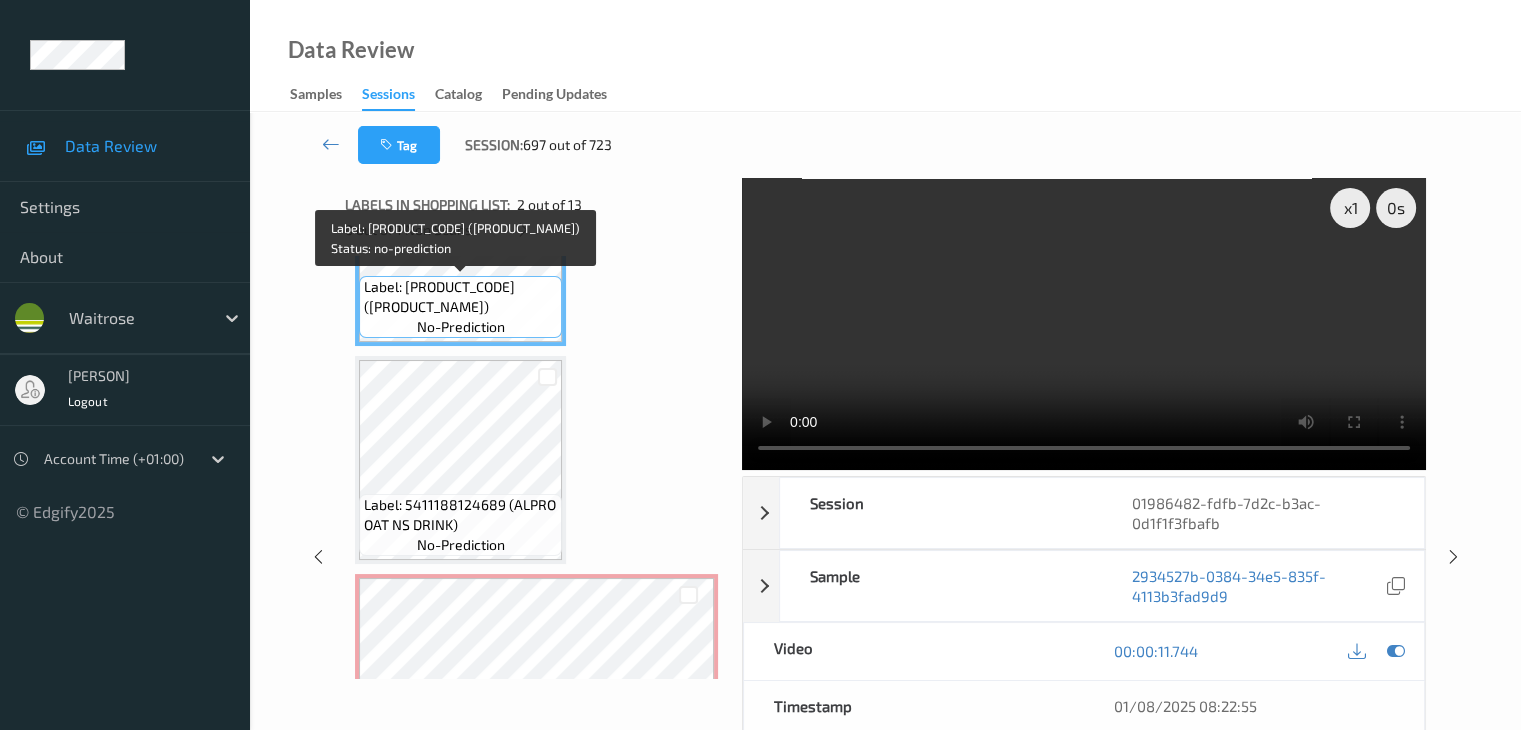 click on "no-prediction" at bounding box center (461, 327) 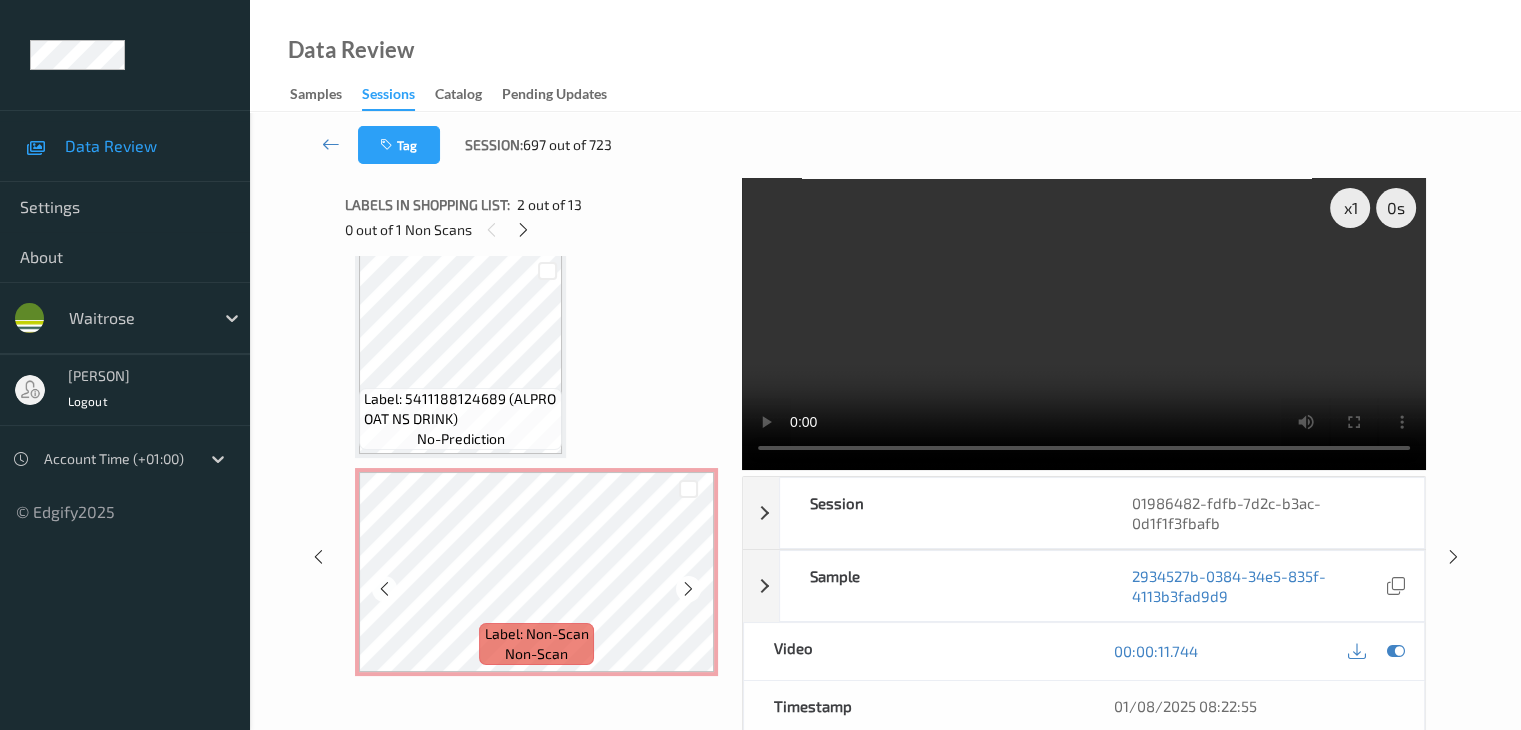 scroll, scrollTop: 546, scrollLeft: 0, axis: vertical 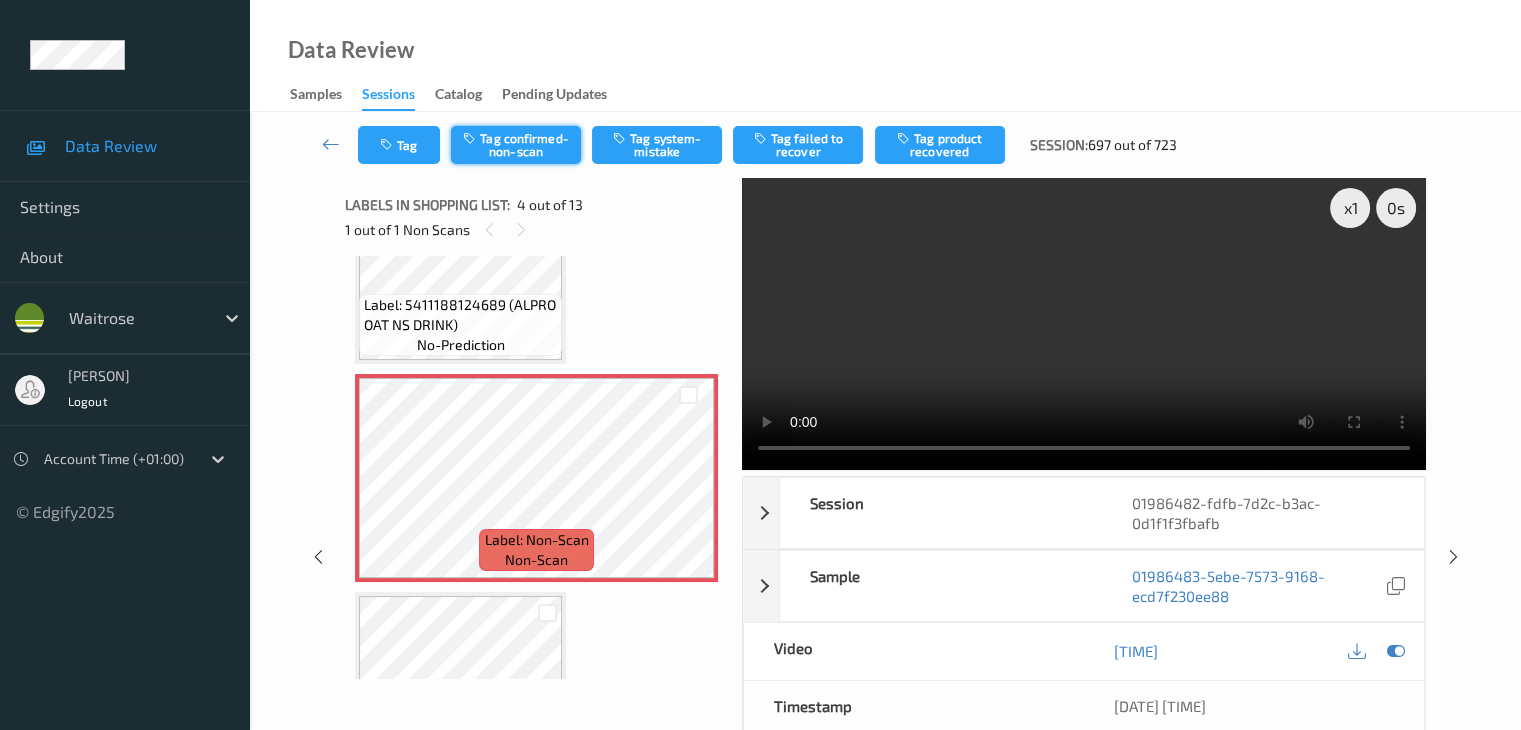 click on "Tag   confirmed-non-scan" at bounding box center (516, 145) 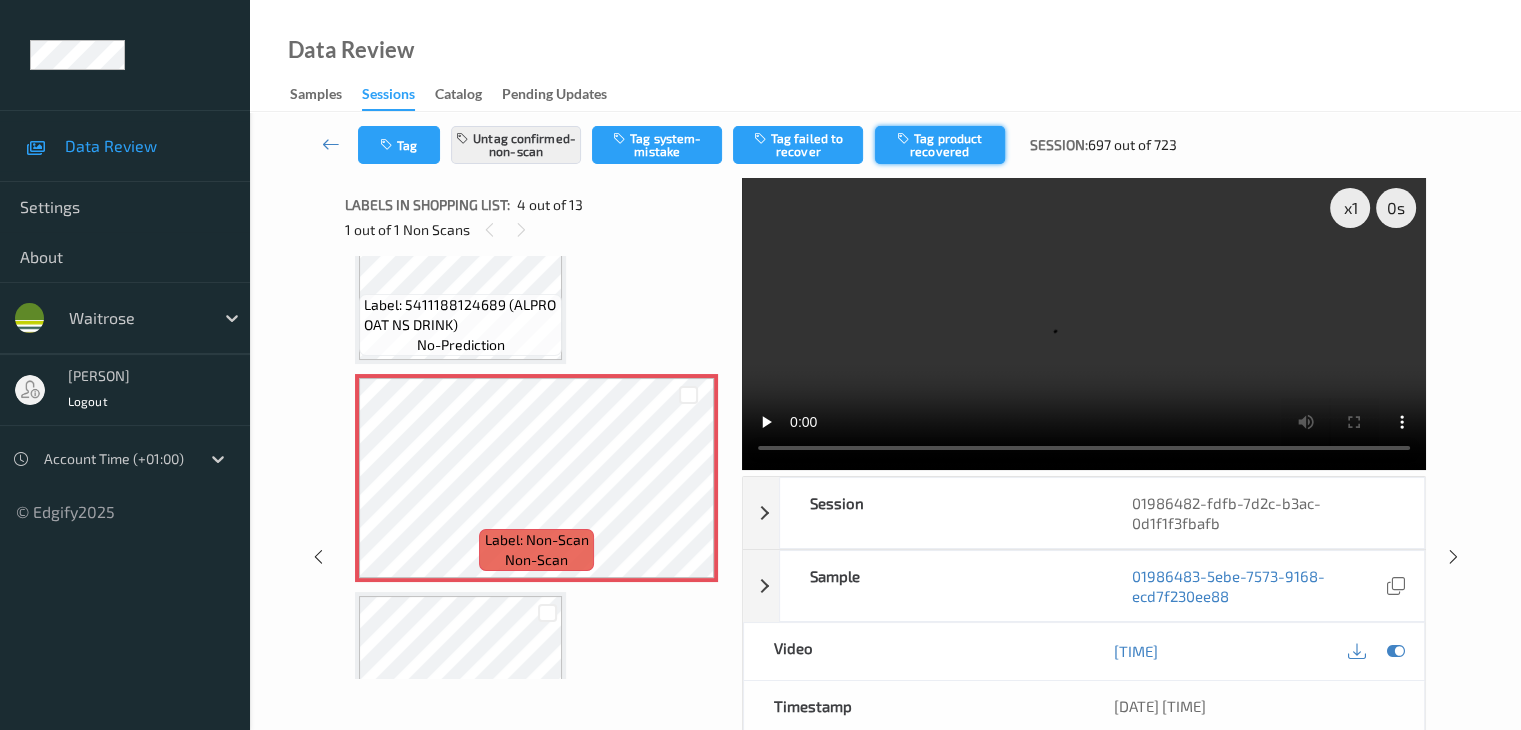 click on "Tag   product recovered" at bounding box center (940, 145) 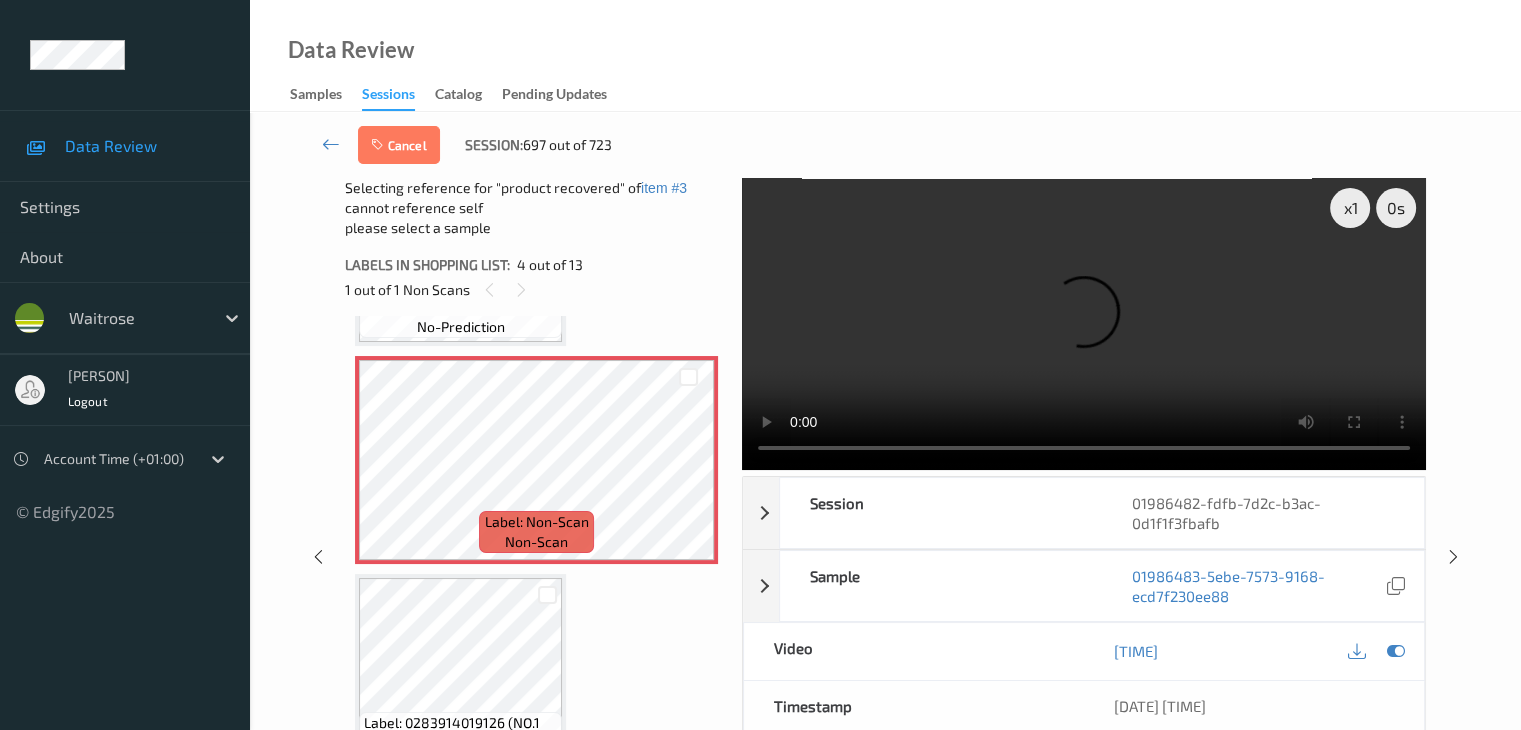 scroll, scrollTop: 746, scrollLeft: 0, axis: vertical 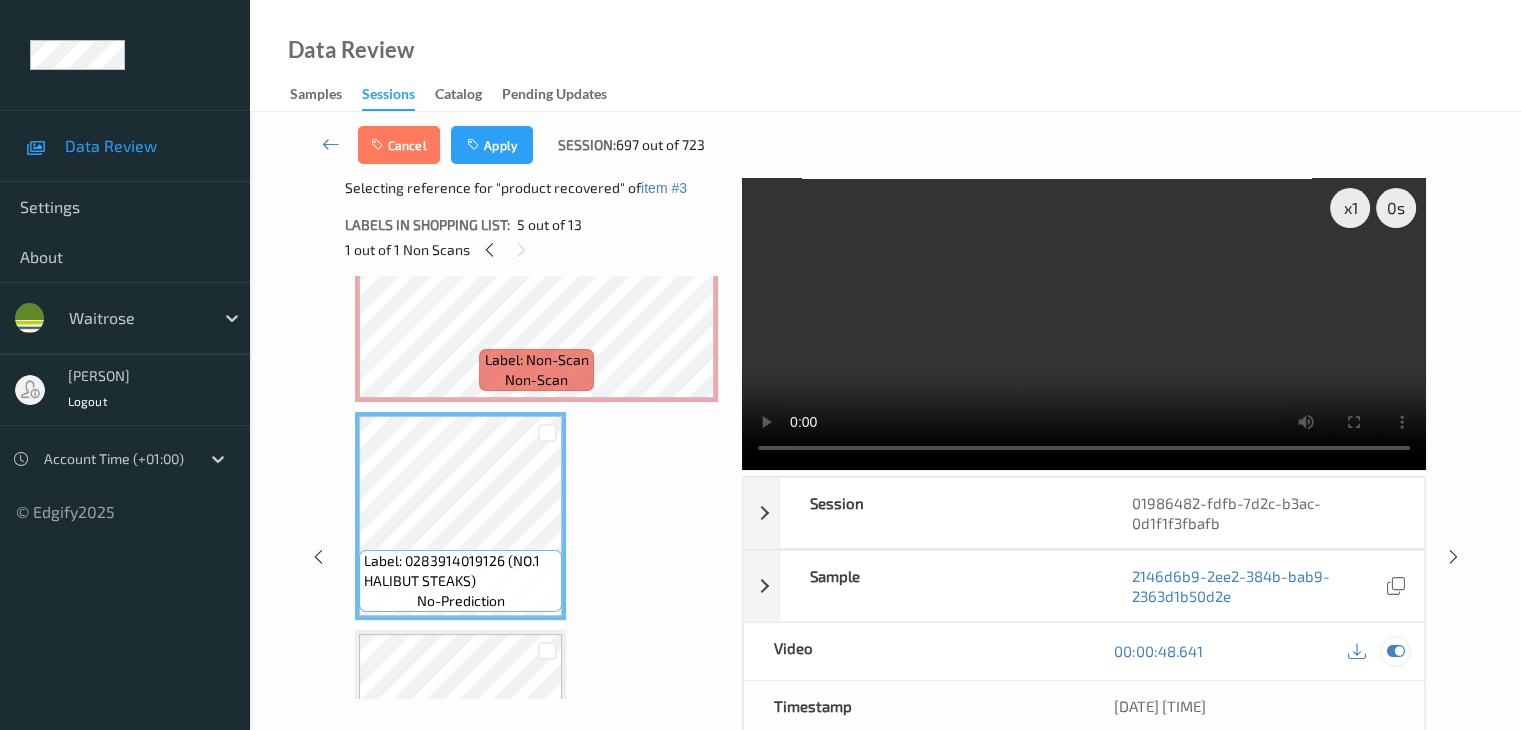 click at bounding box center [1395, 651] 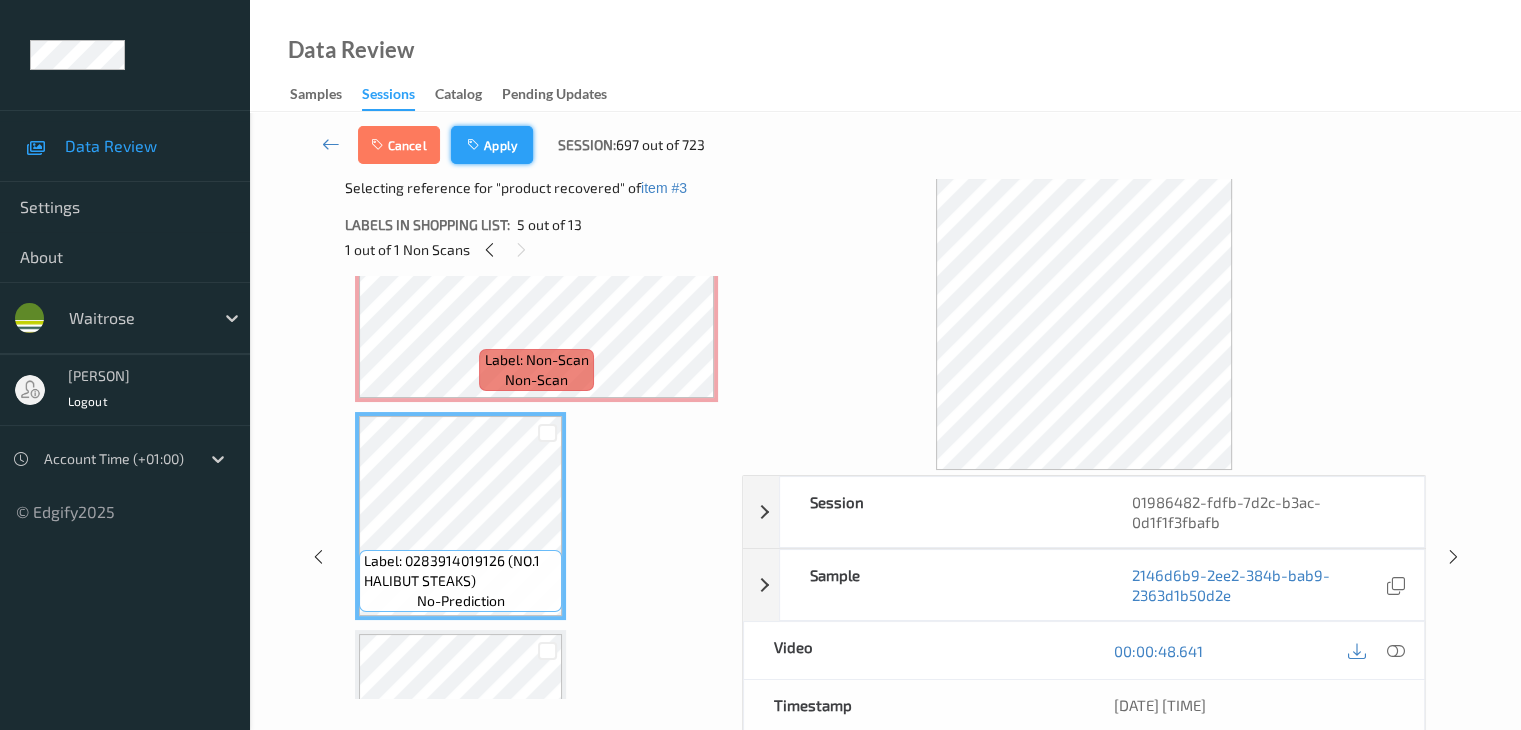 click on "Apply" at bounding box center (492, 145) 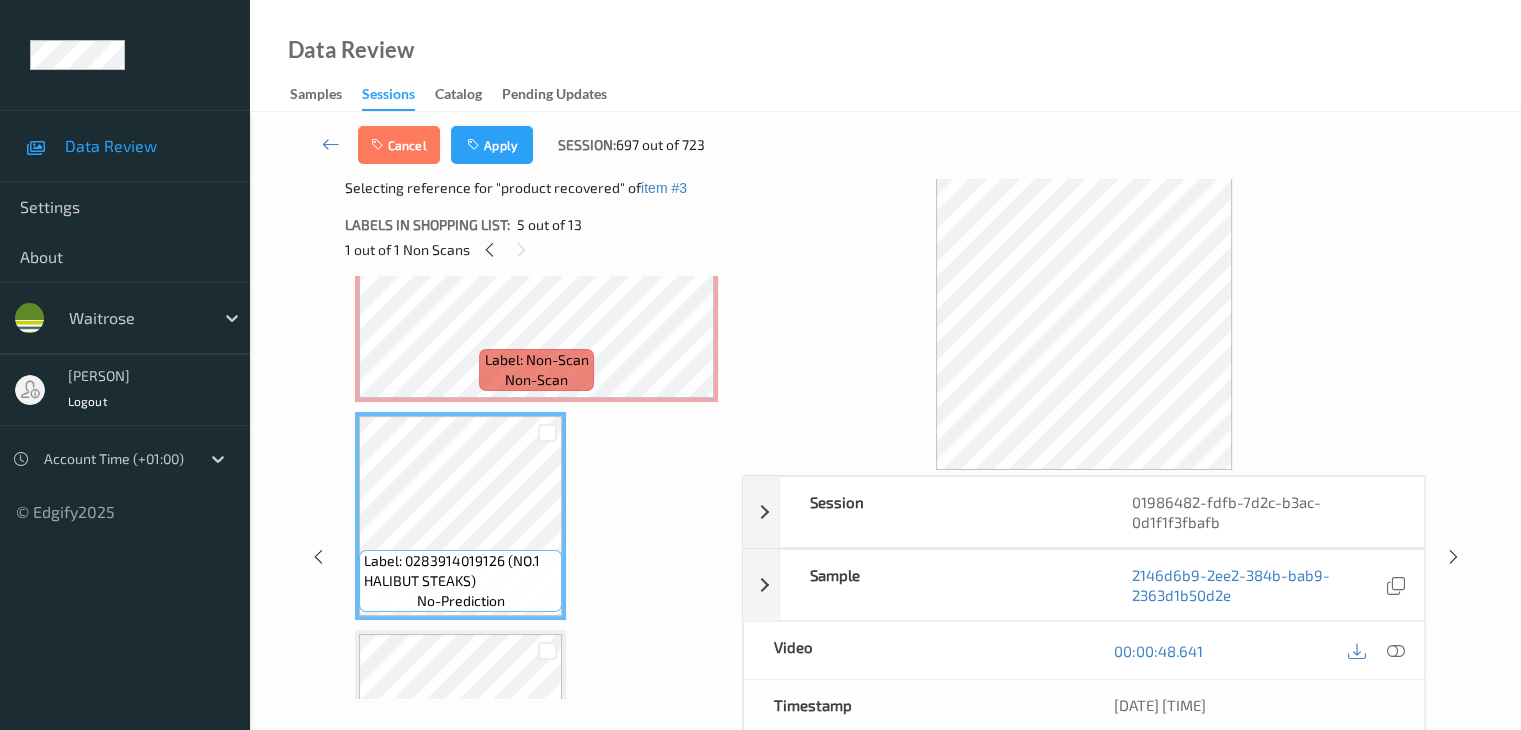 scroll, scrollTop: 446, scrollLeft: 0, axis: vertical 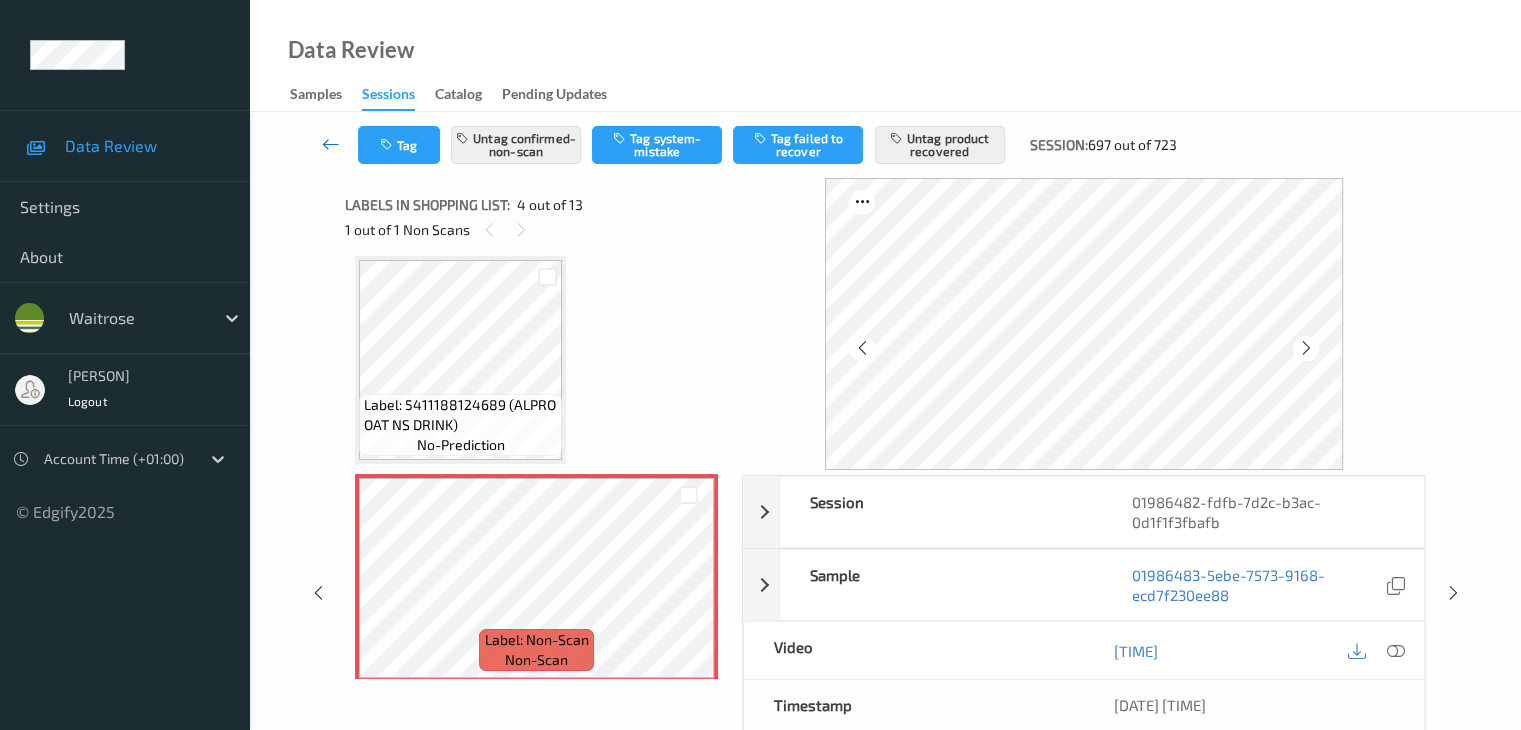 click at bounding box center [331, 145] 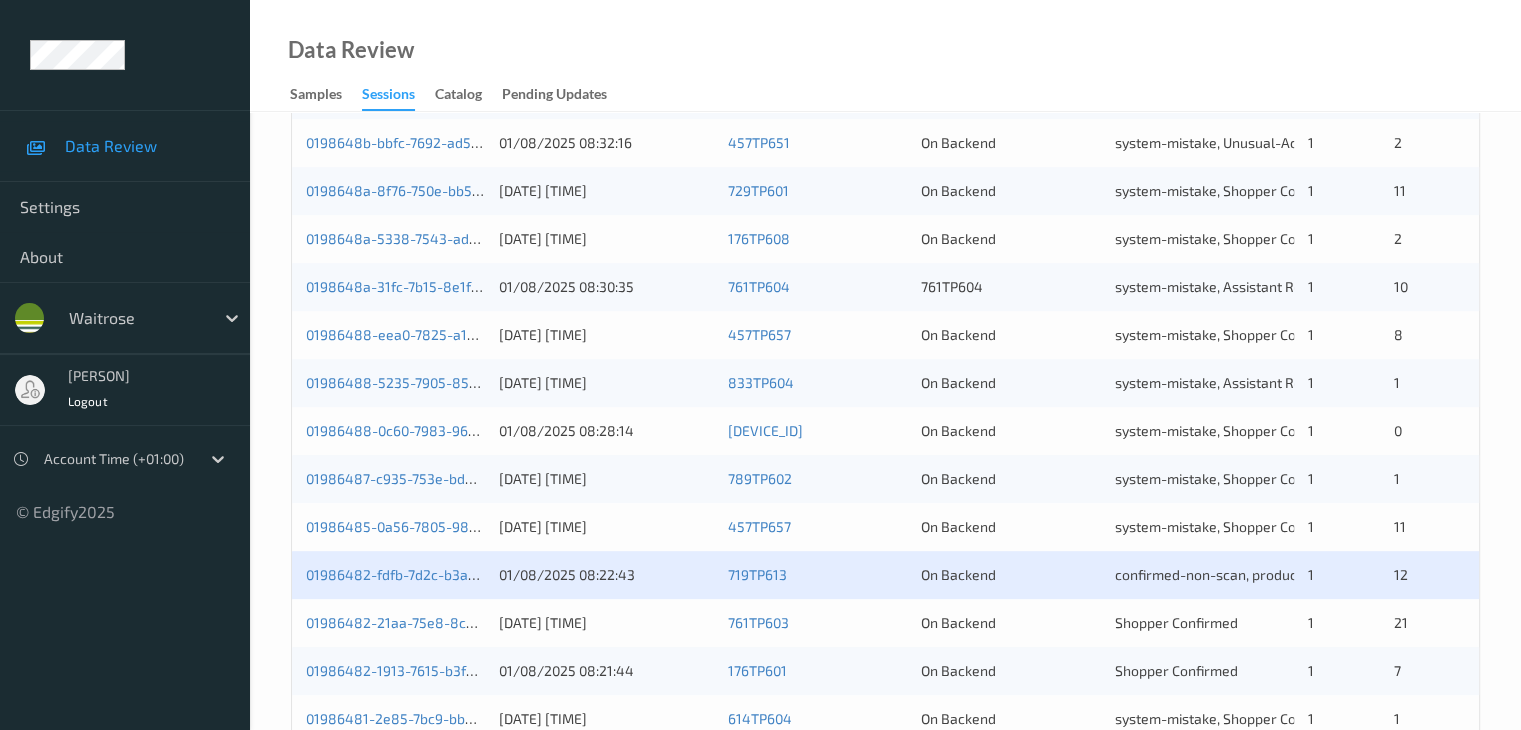 scroll, scrollTop: 932, scrollLeft: 0, axis: vertical 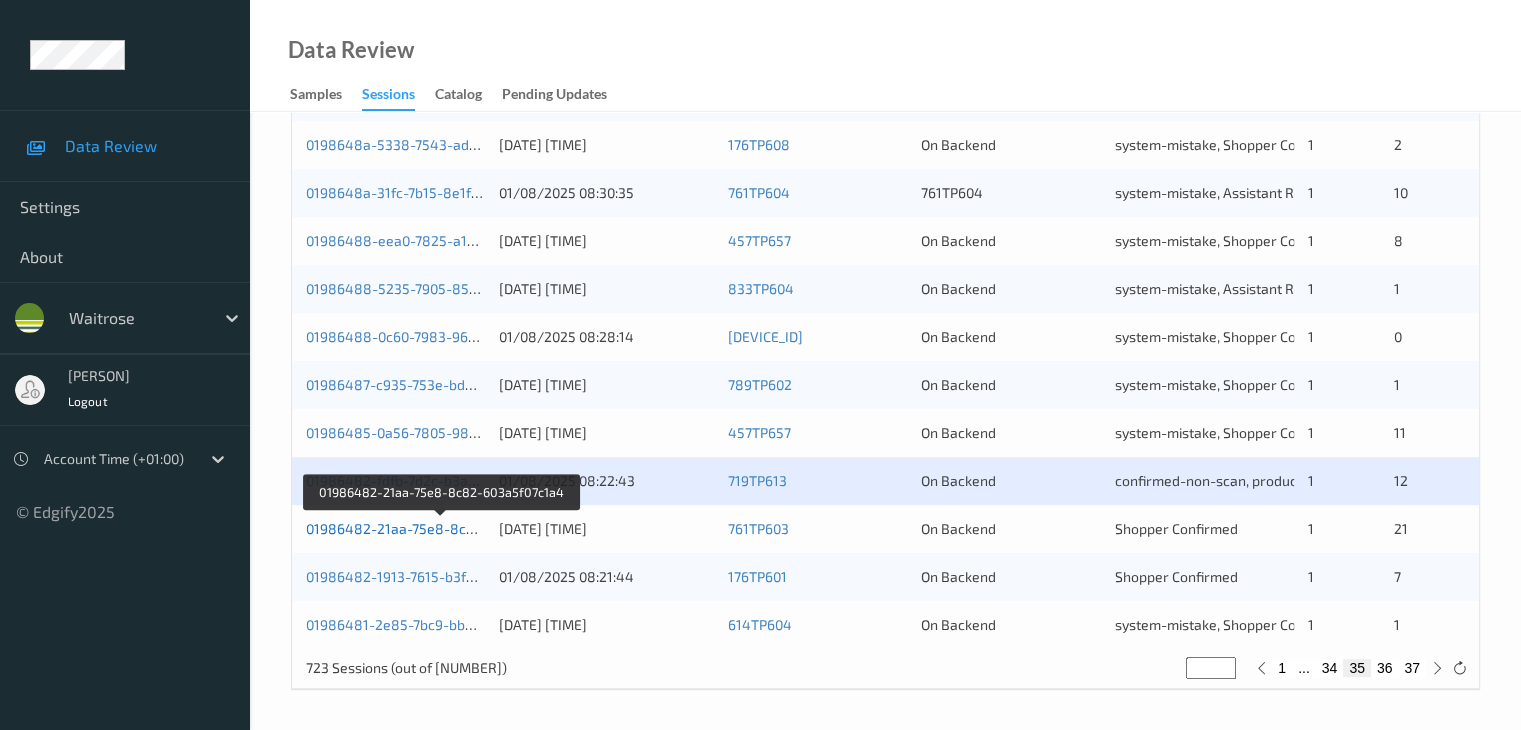 click on "01986482-21aa-75e8-8c82-603a5f07c1a4" at bounding box center (442, 528) 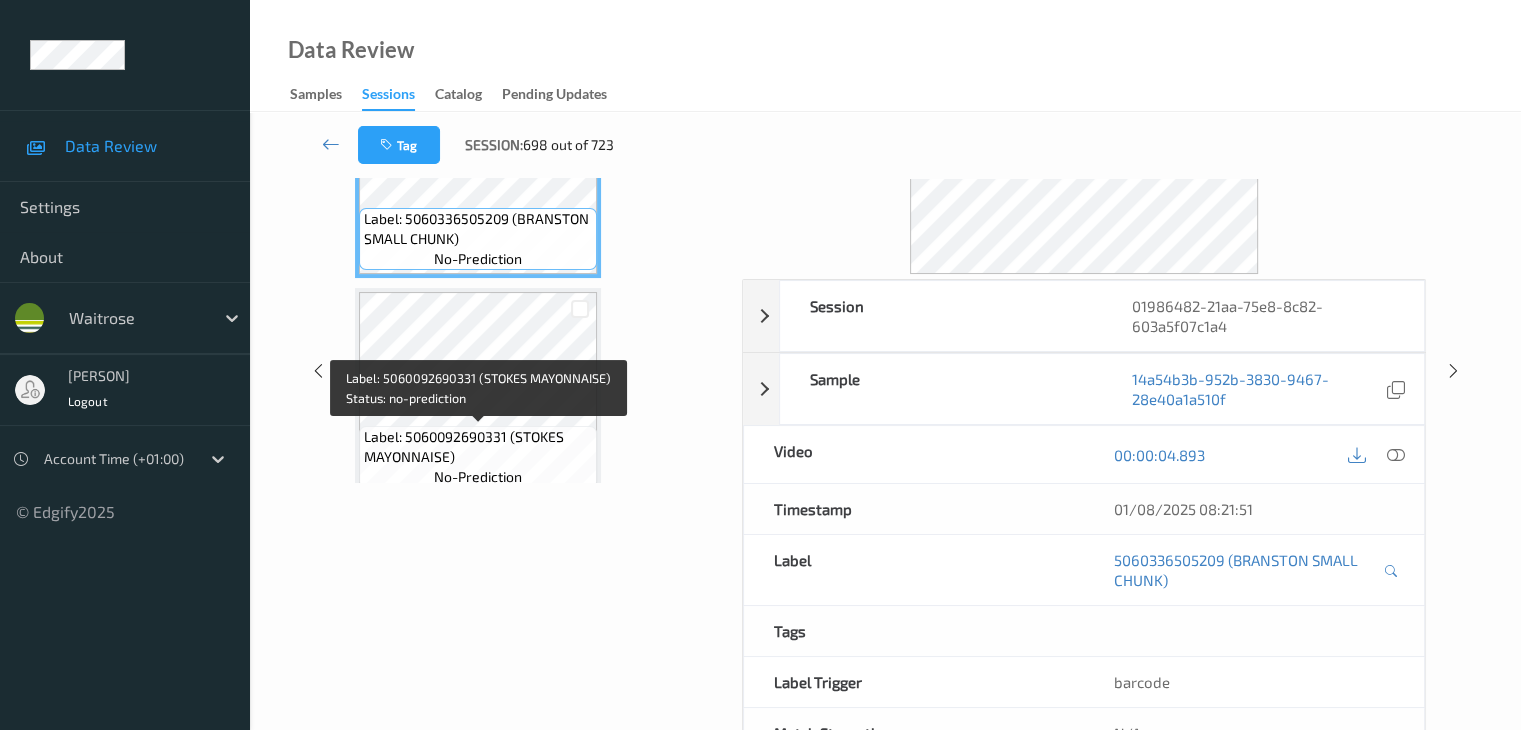 scroll, scrollTop: 0, scrollLeft: 0, axis: both 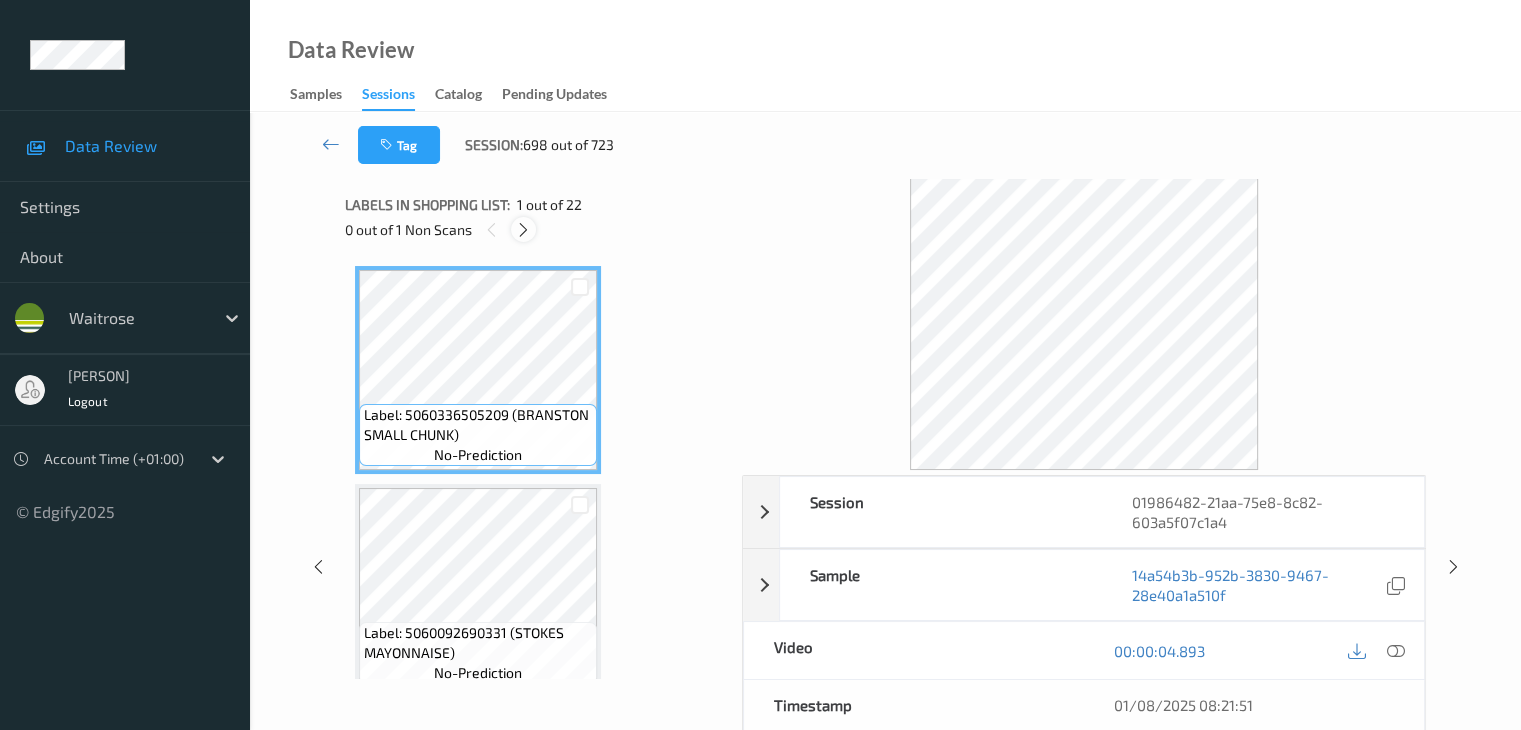 click at bounding box center (523, 230) 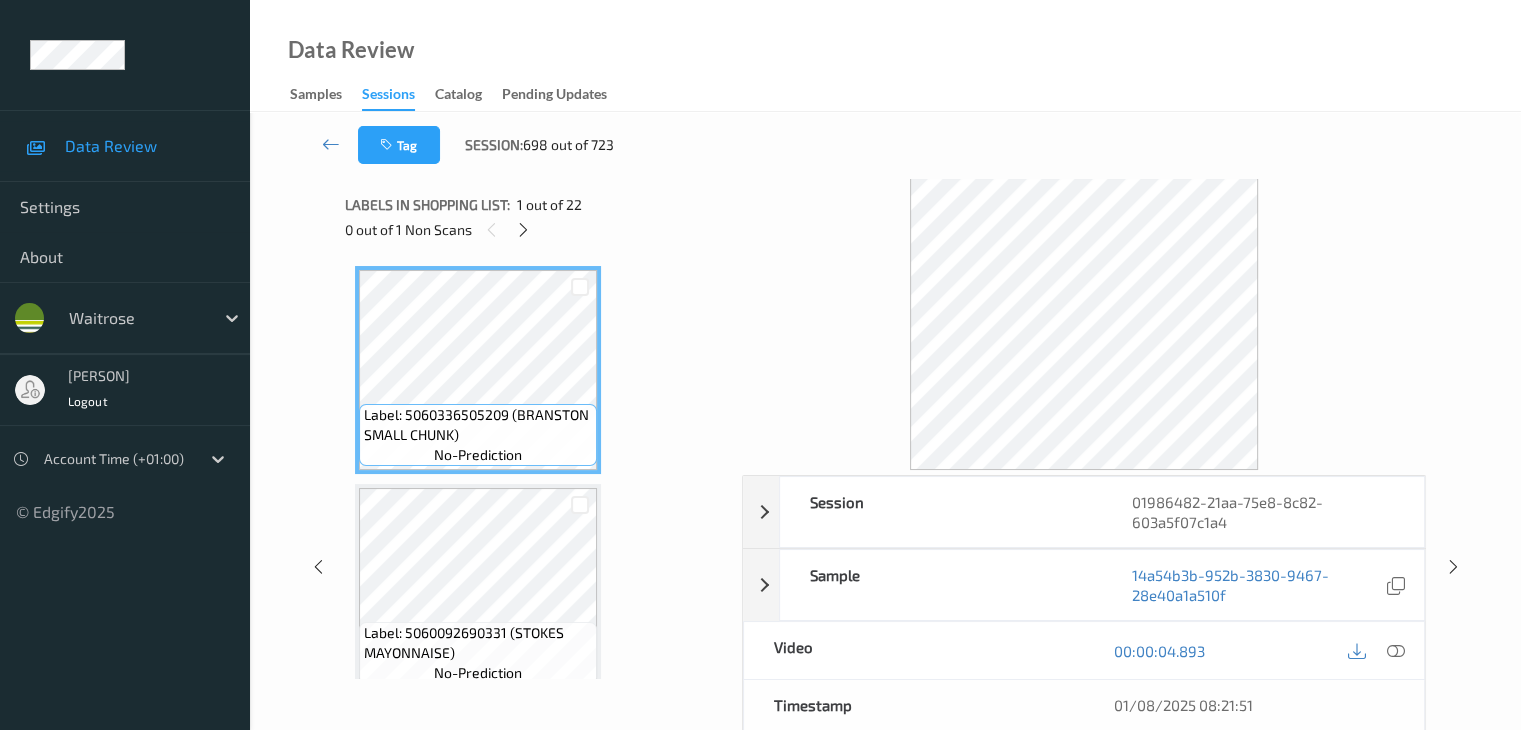 scroll, scrollTop: 2190, scrollLeft: 0, axis: vertical 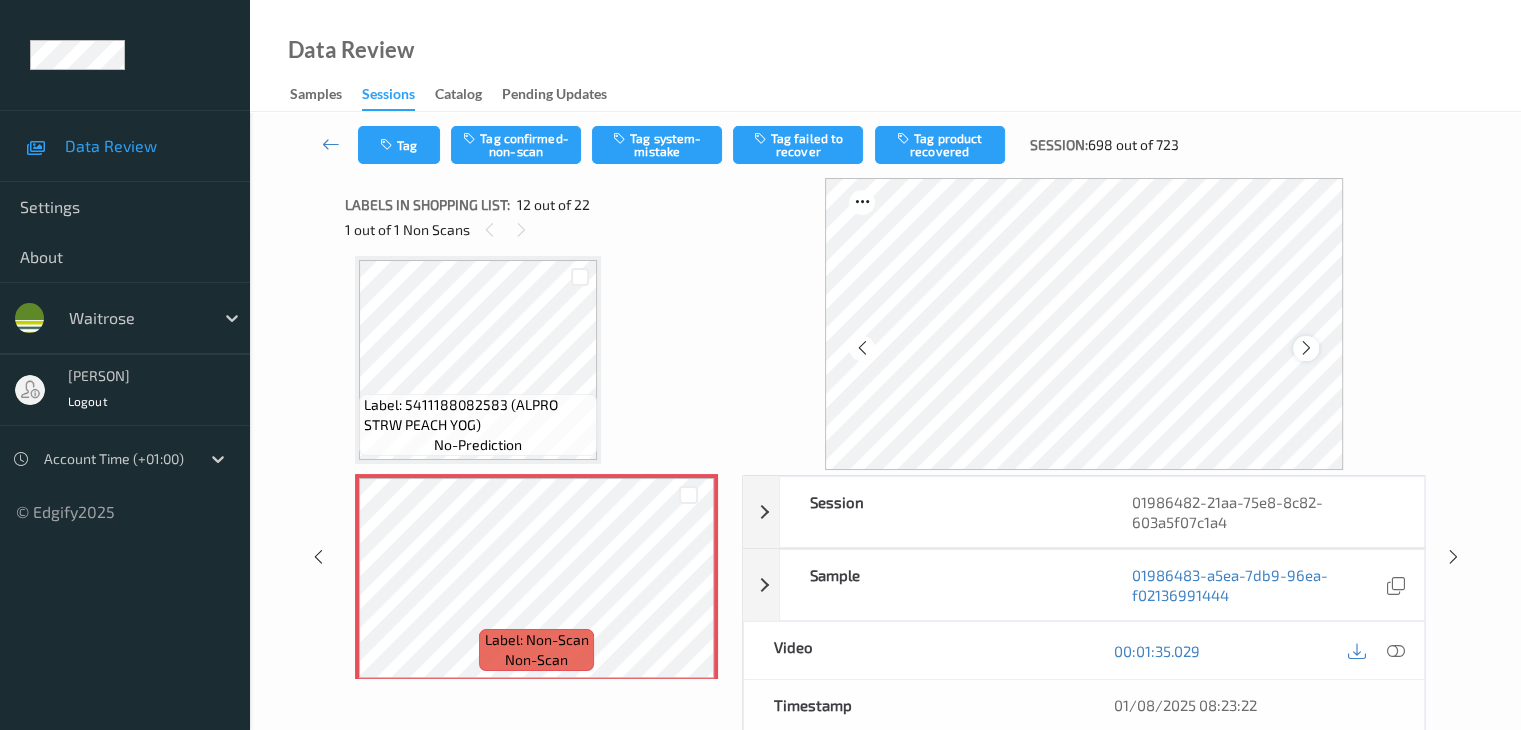 click at bounding box center (1306, 348) 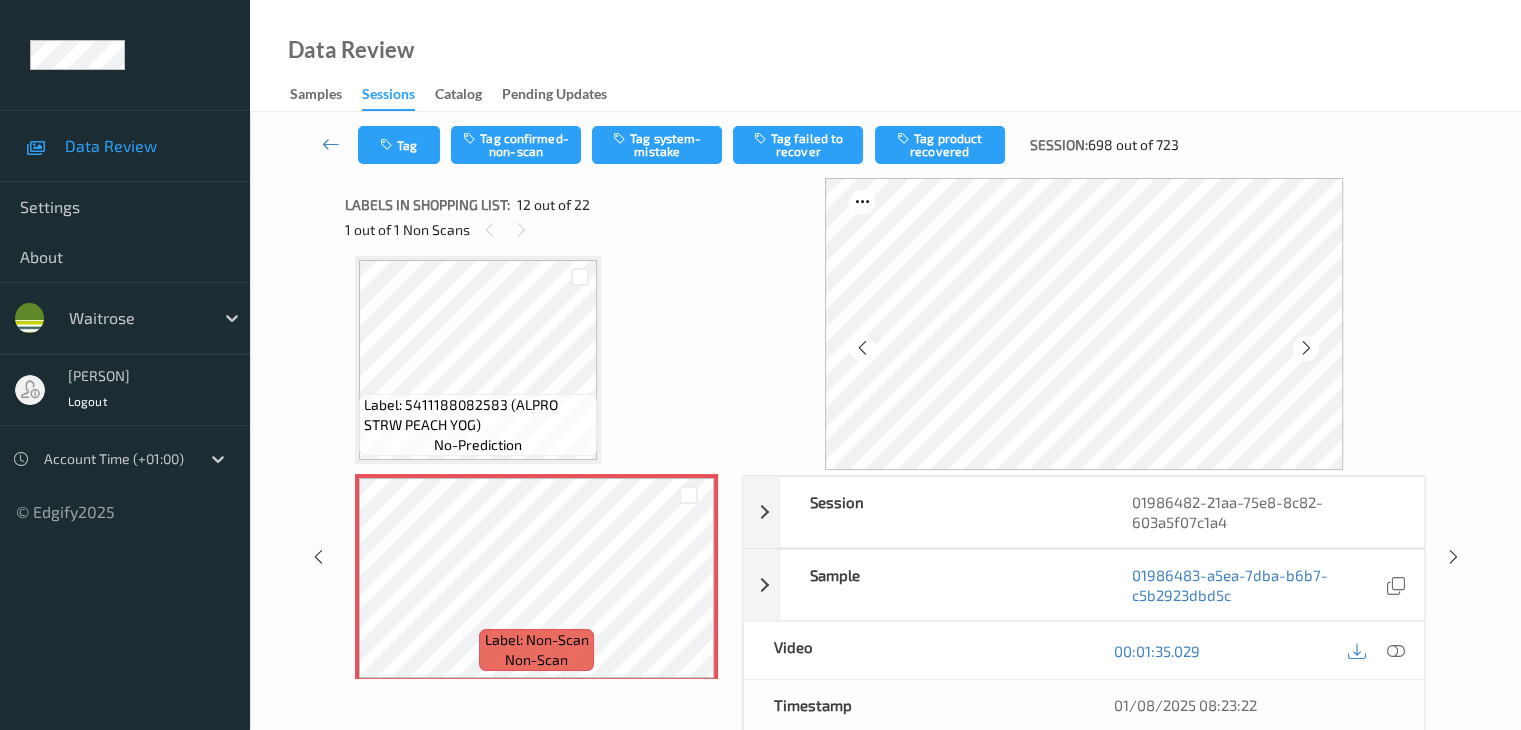 click at bounding box center (1306, 348) 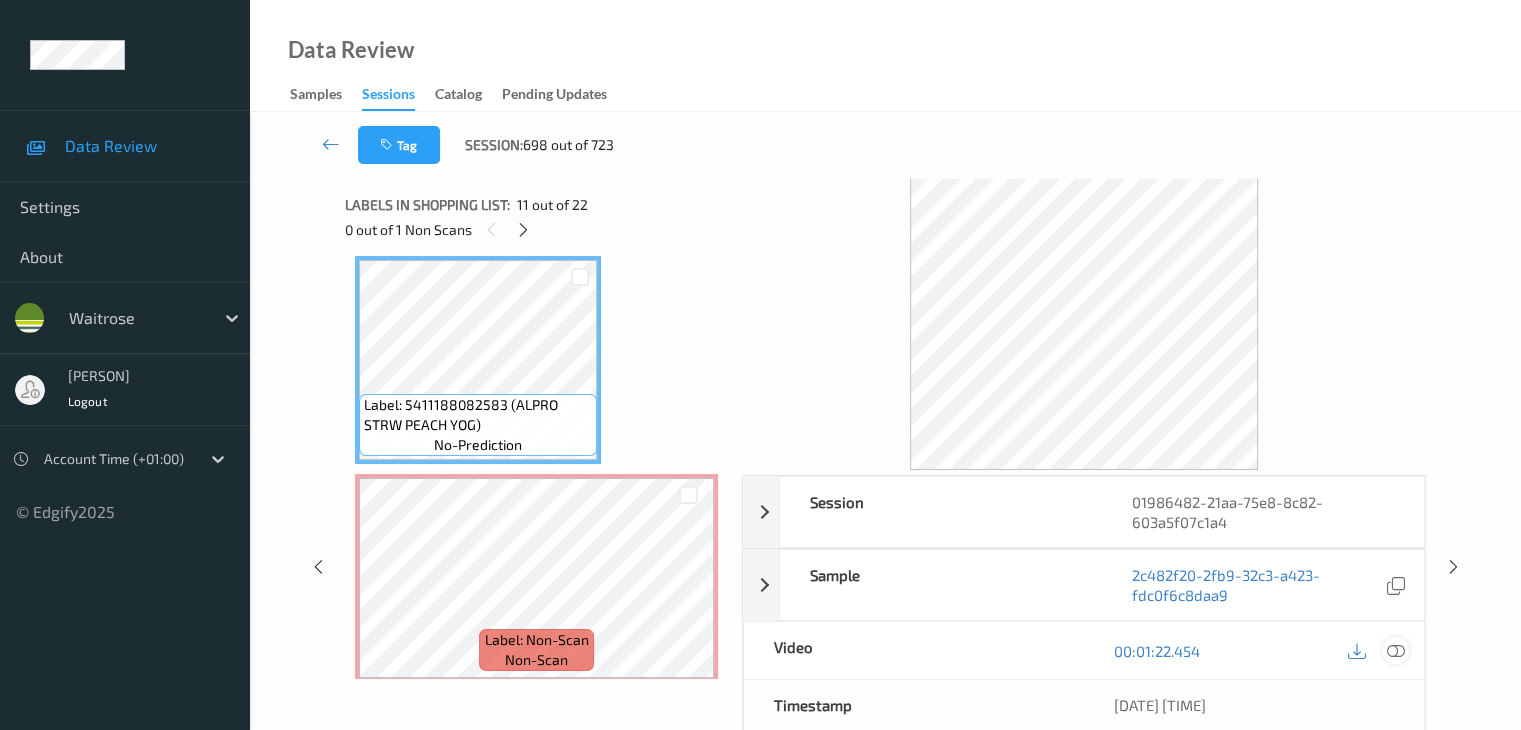 click at bounding box center [1395, 651] 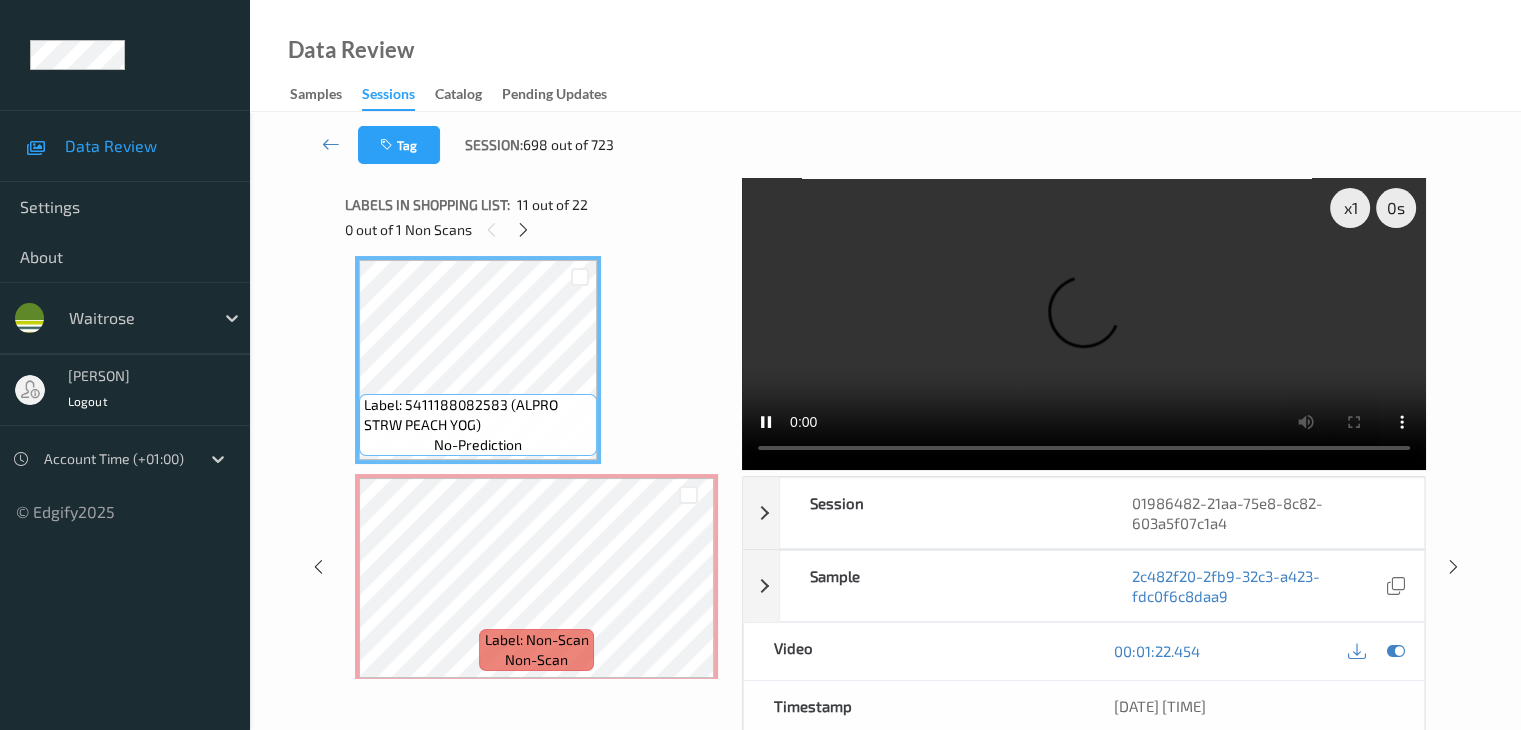 type 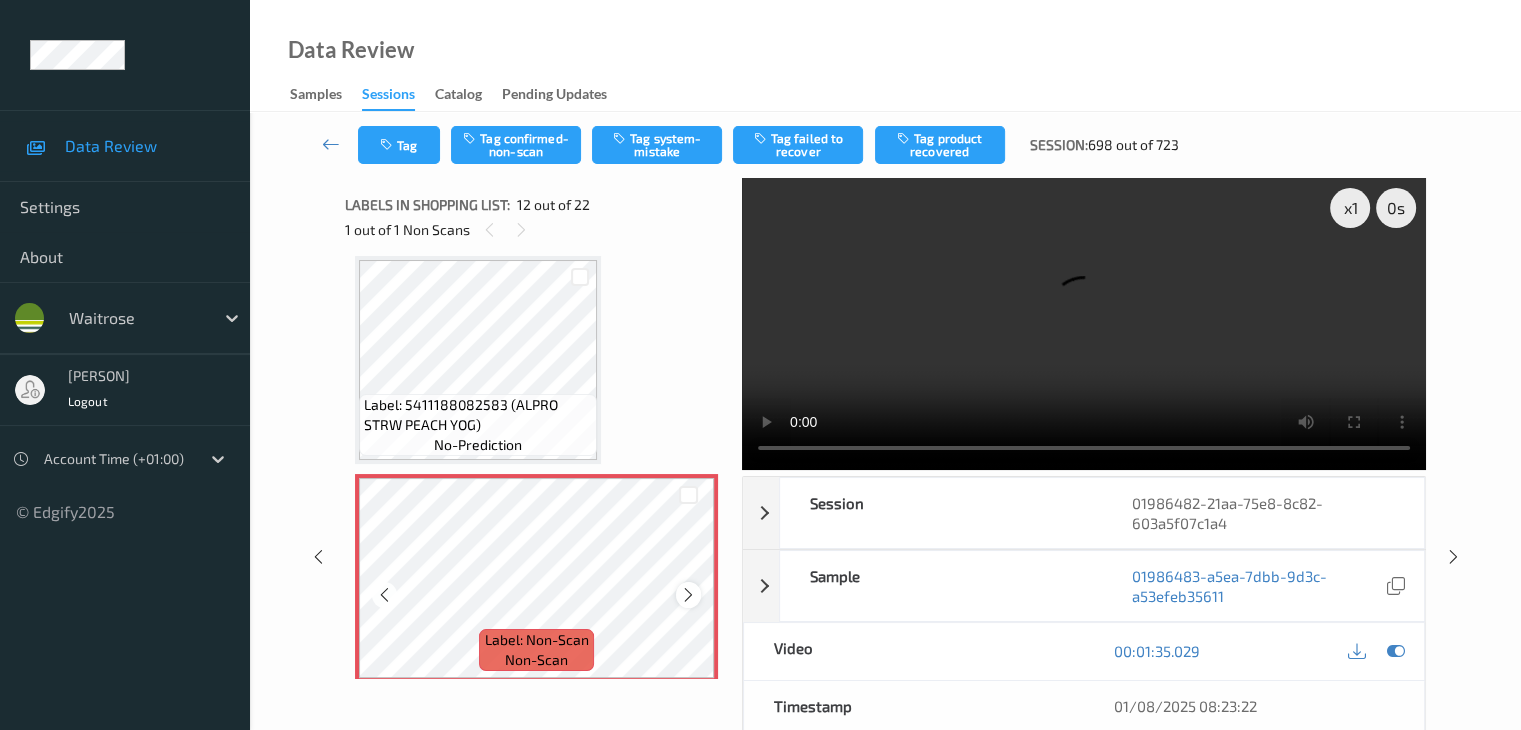 click at bounding box center [688, 595] 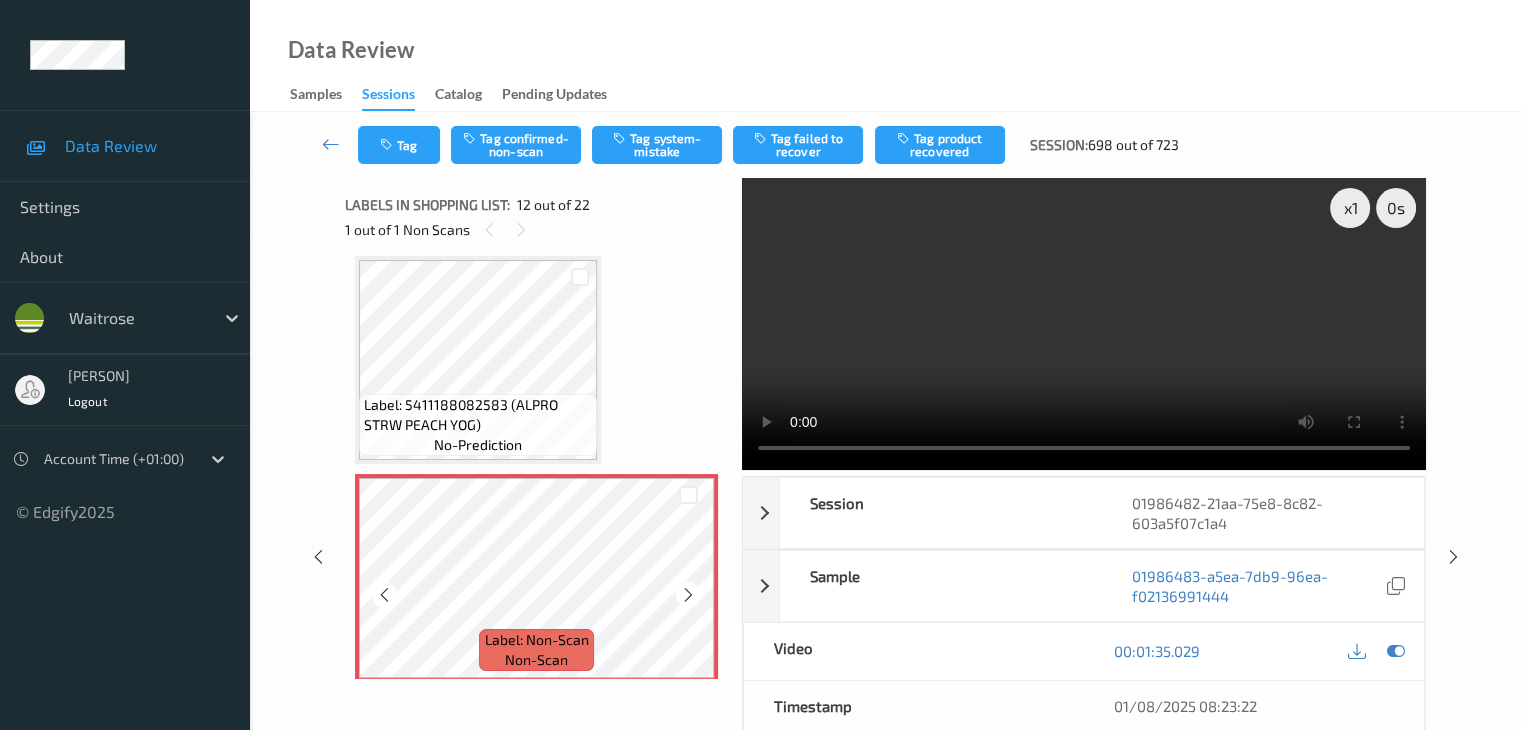 click at bounding box center (688, 595) 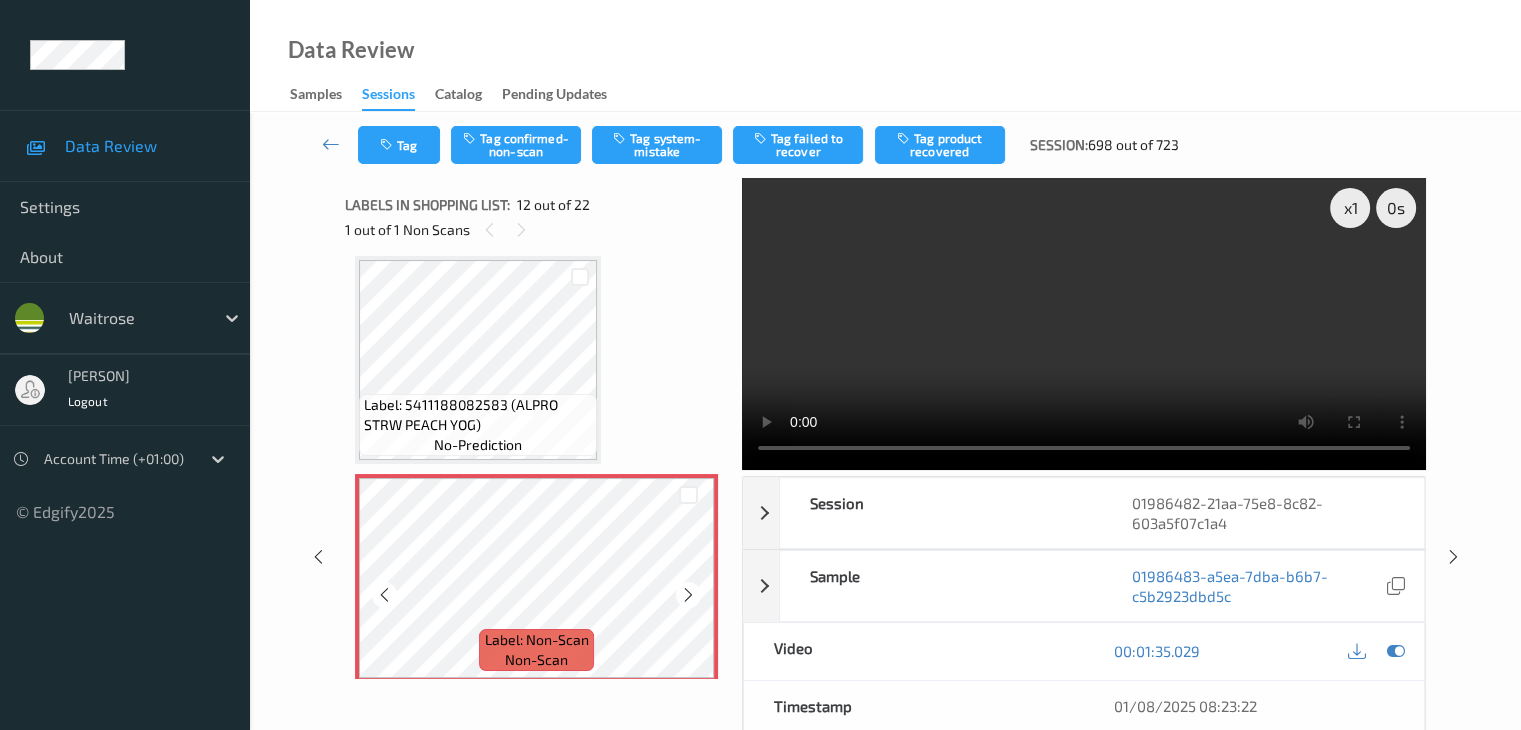click at bounding box center (688, 595) 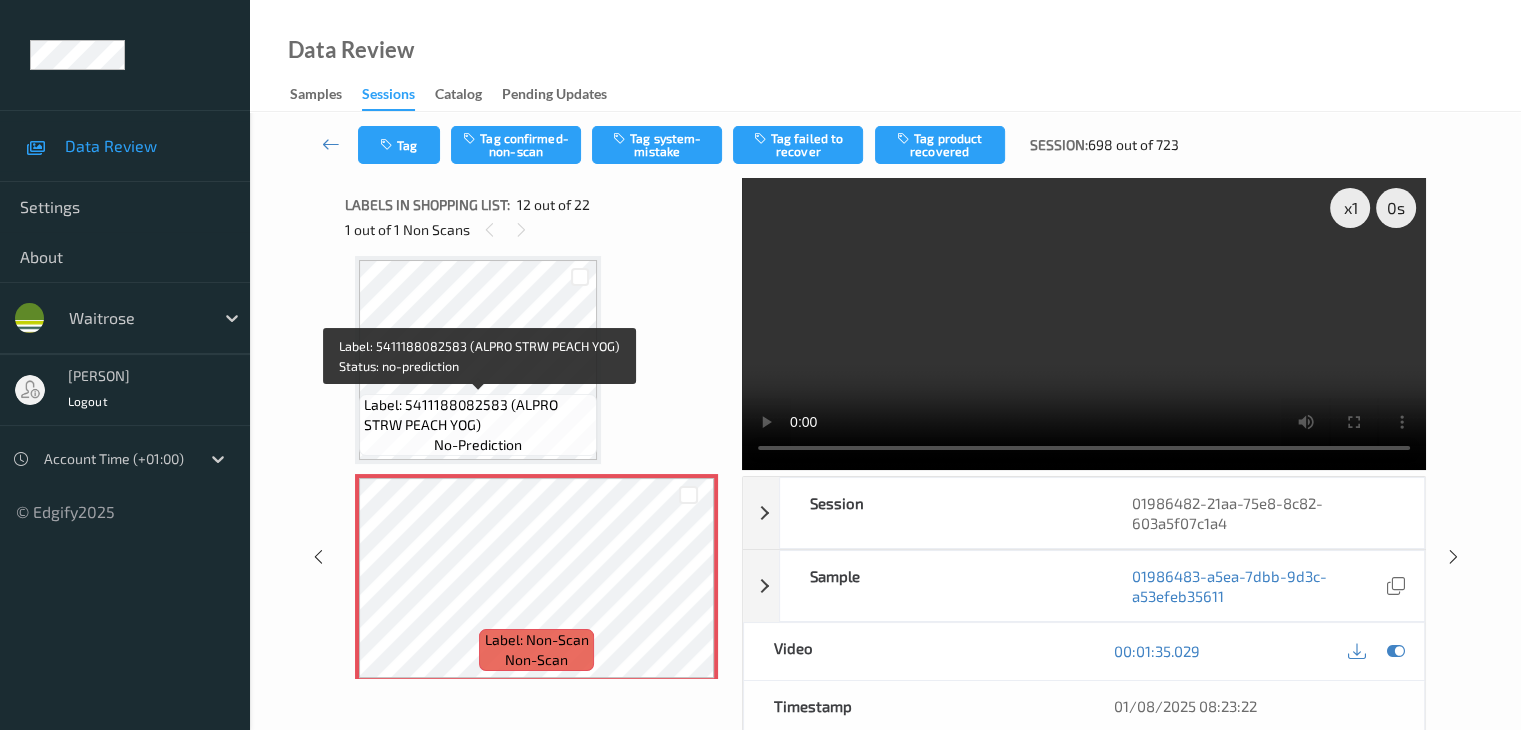 click on "Label: 5411188082583 (ALPRO STRW PEACH YOG)" at bounding box center [478, 415] 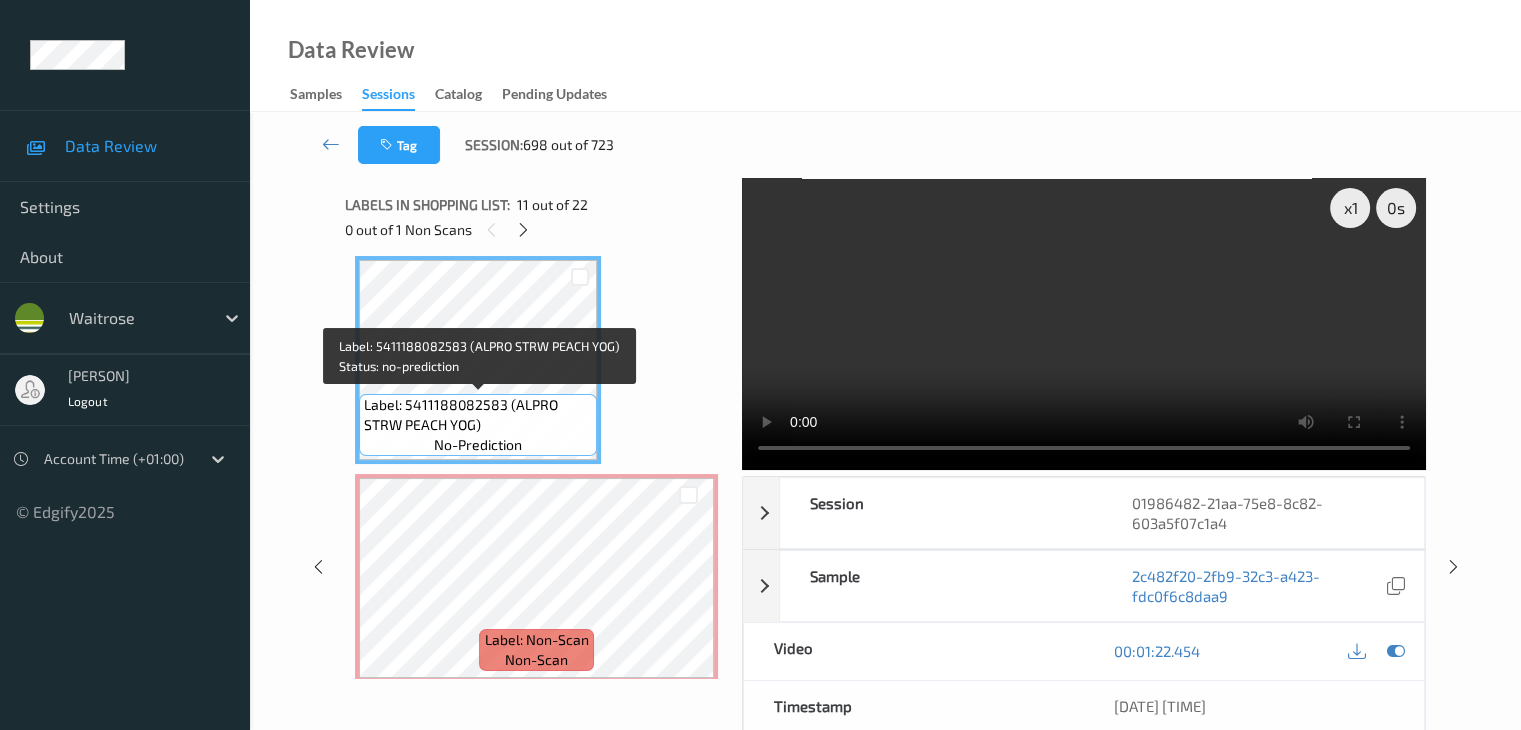 click on "Label: 5411188082583 (ALPRO STRW PEACH YOG)" at bounding box center [478, 415] 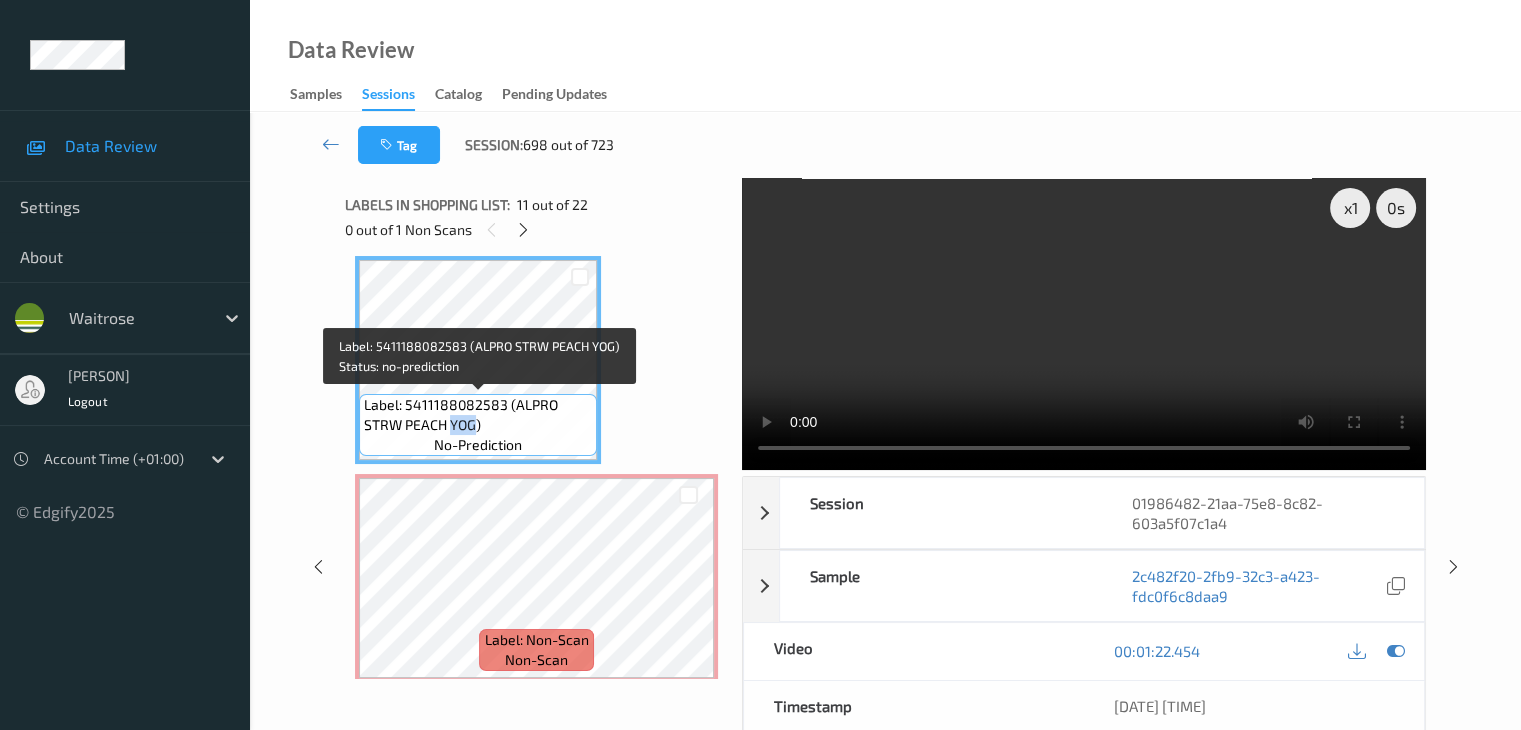 click on "Label: 5411188082583 (ALPRO STRW PEACH YOG)" at bounding box center (478, 415) 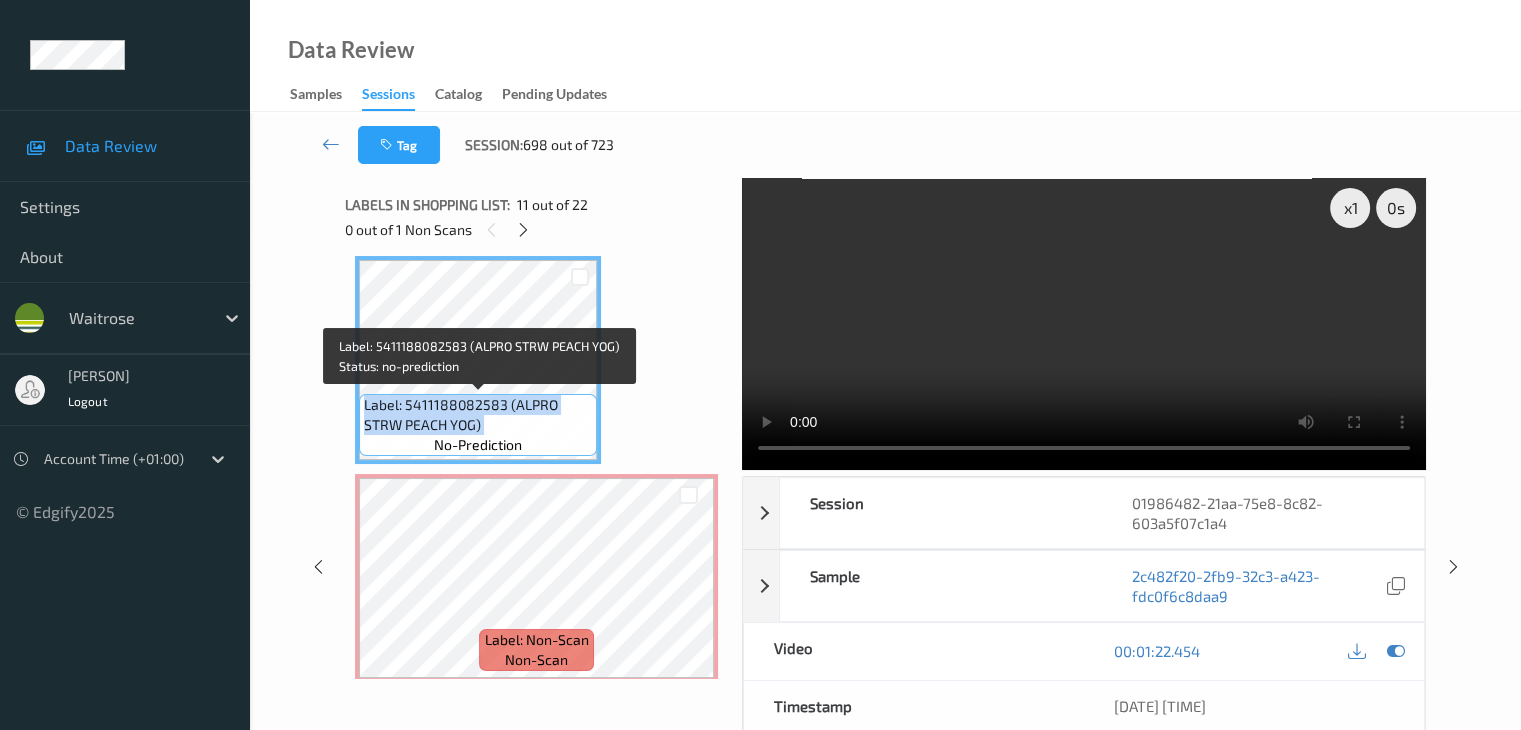 click on "Label: 5411188082583 (ALPRO STRW PEACH YOG)" at bounding box center [478, 415] 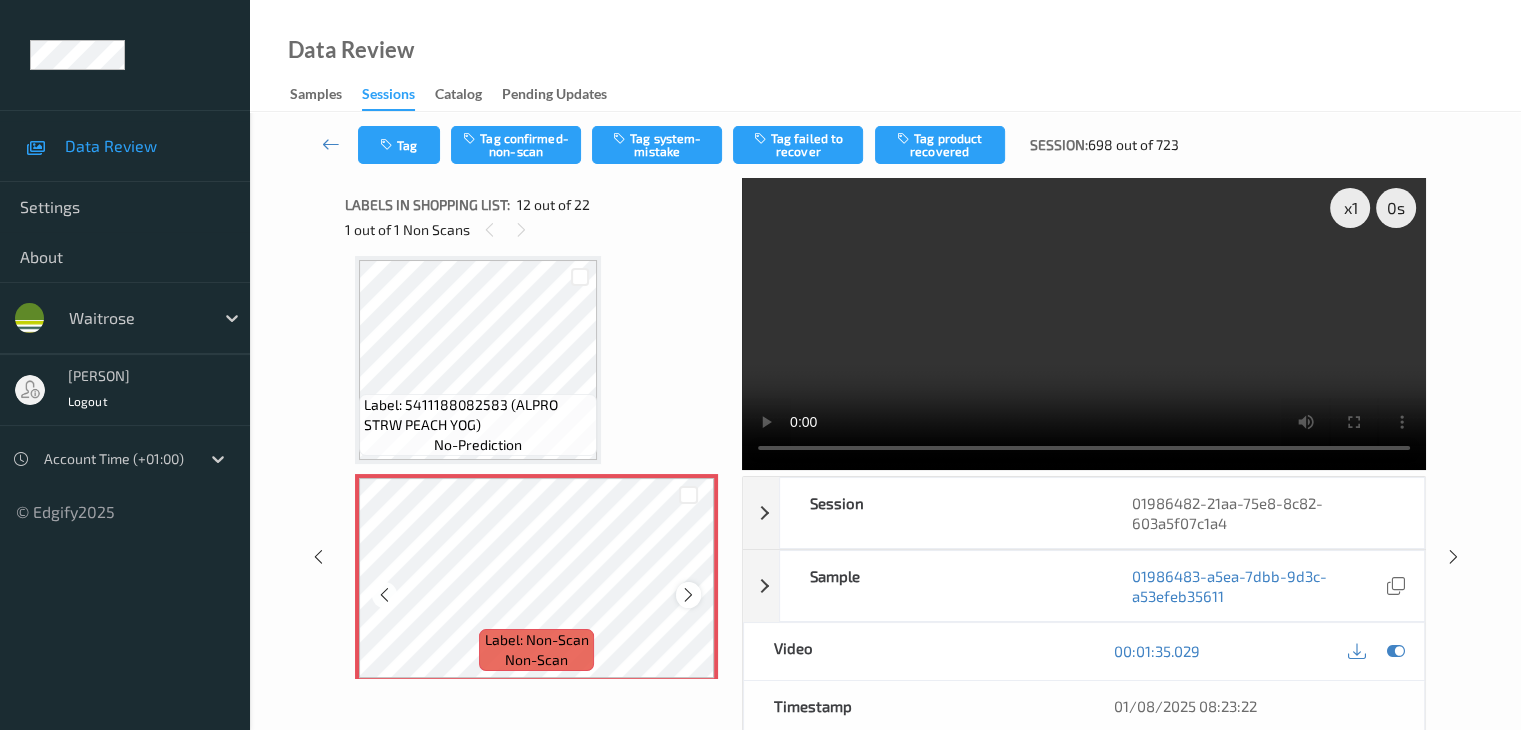 click at bounding box center [688, 595] 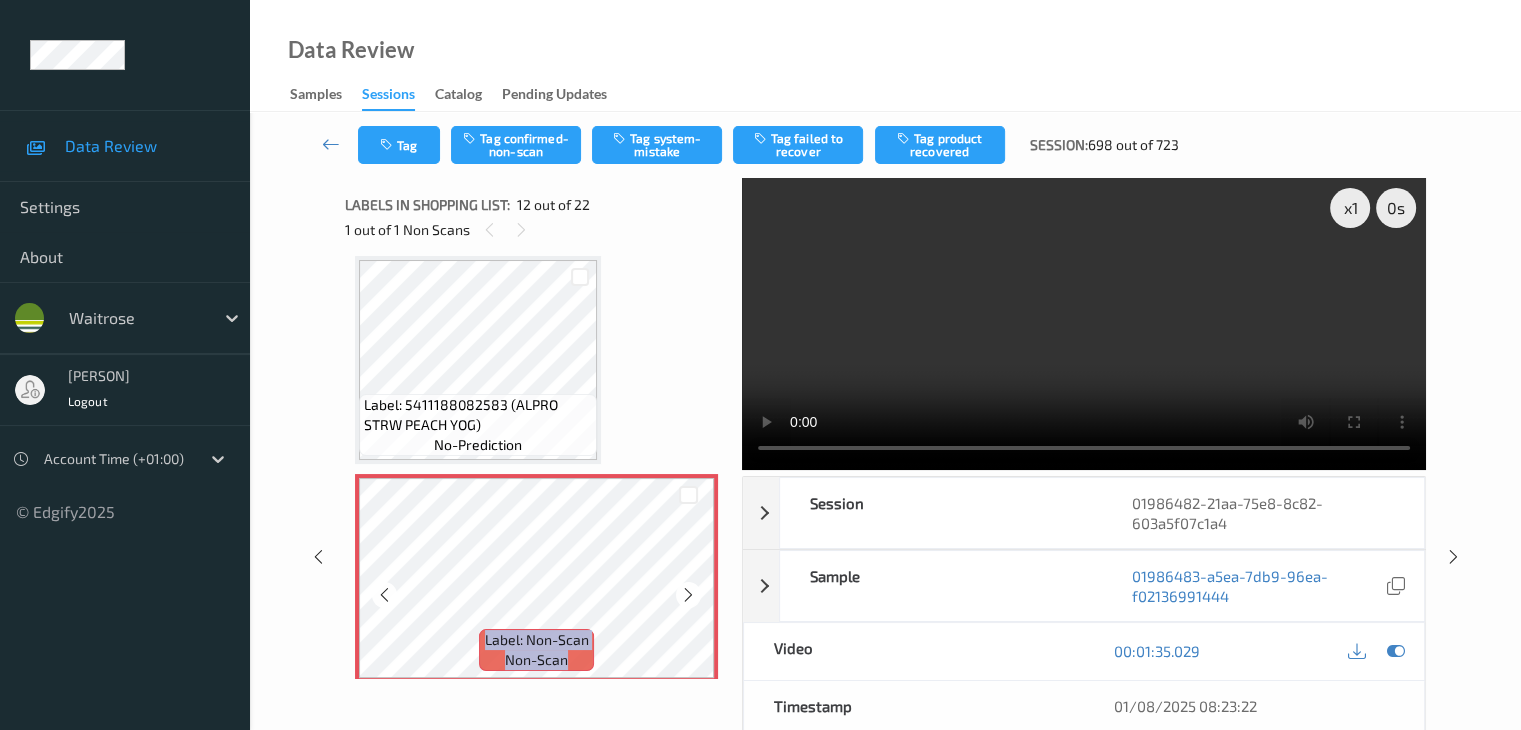 click at bounding box center [688, 595] 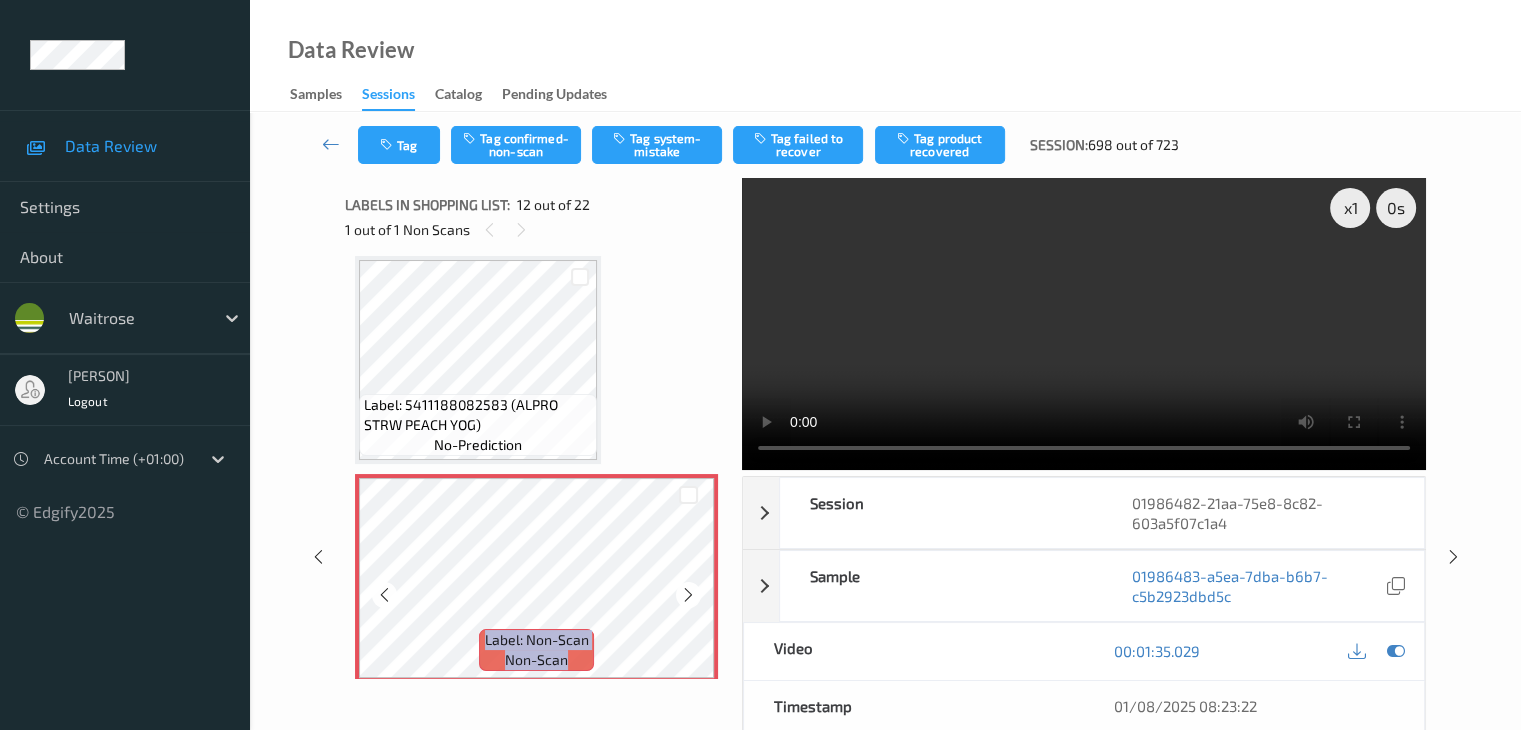 click at bounding box center [688, 595] 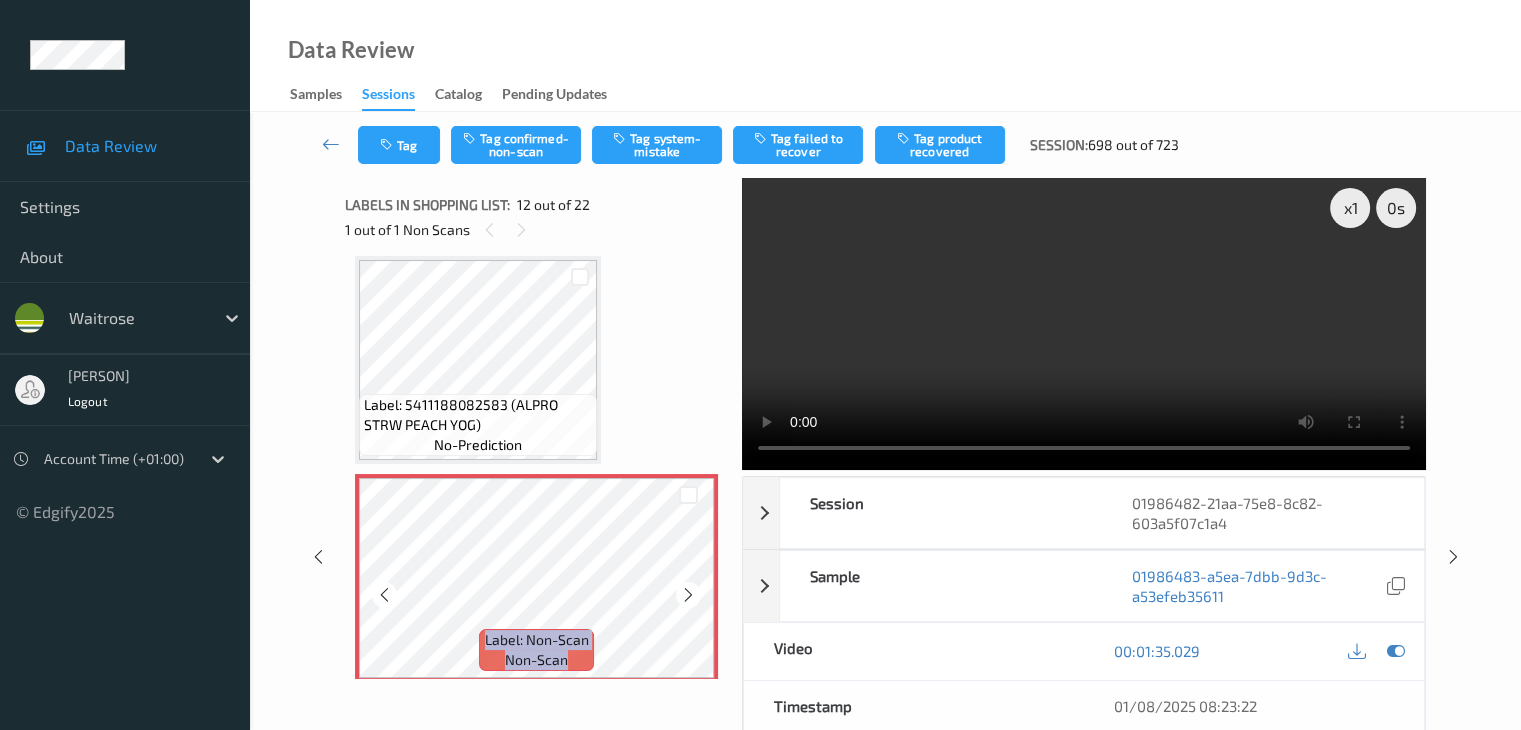 click at bounding box center [688, 595] 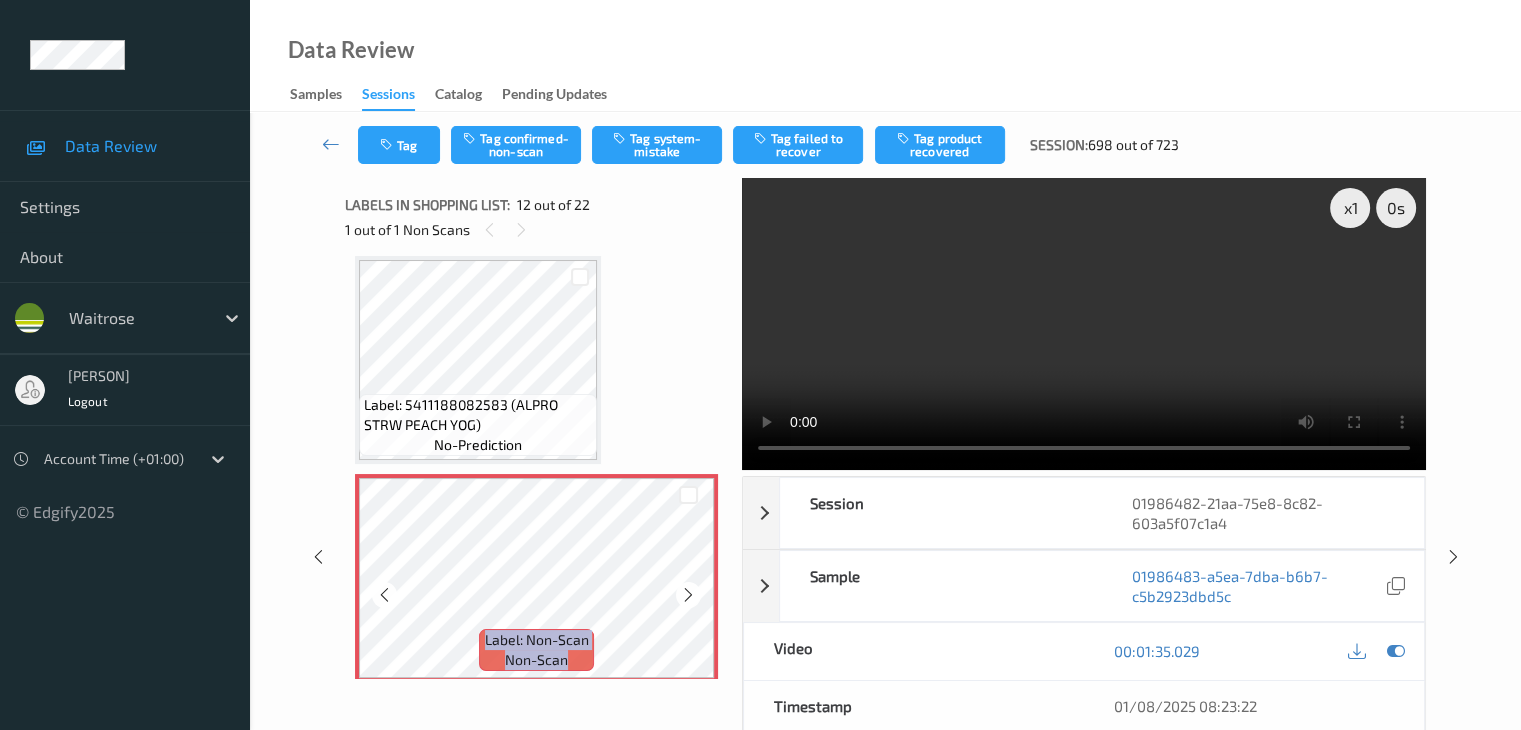 click at bounding box center (688, 595) 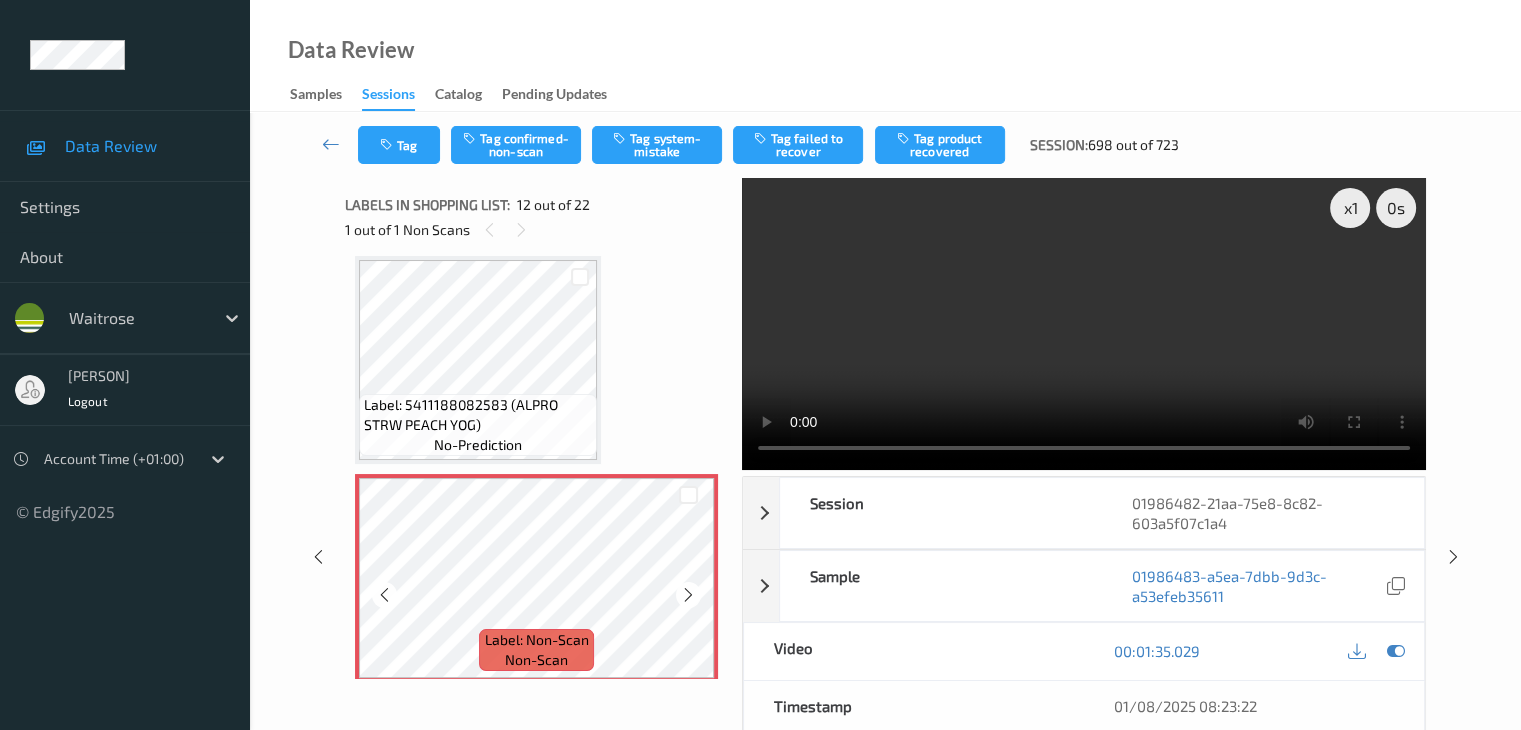click at bounding box center [688, 595] 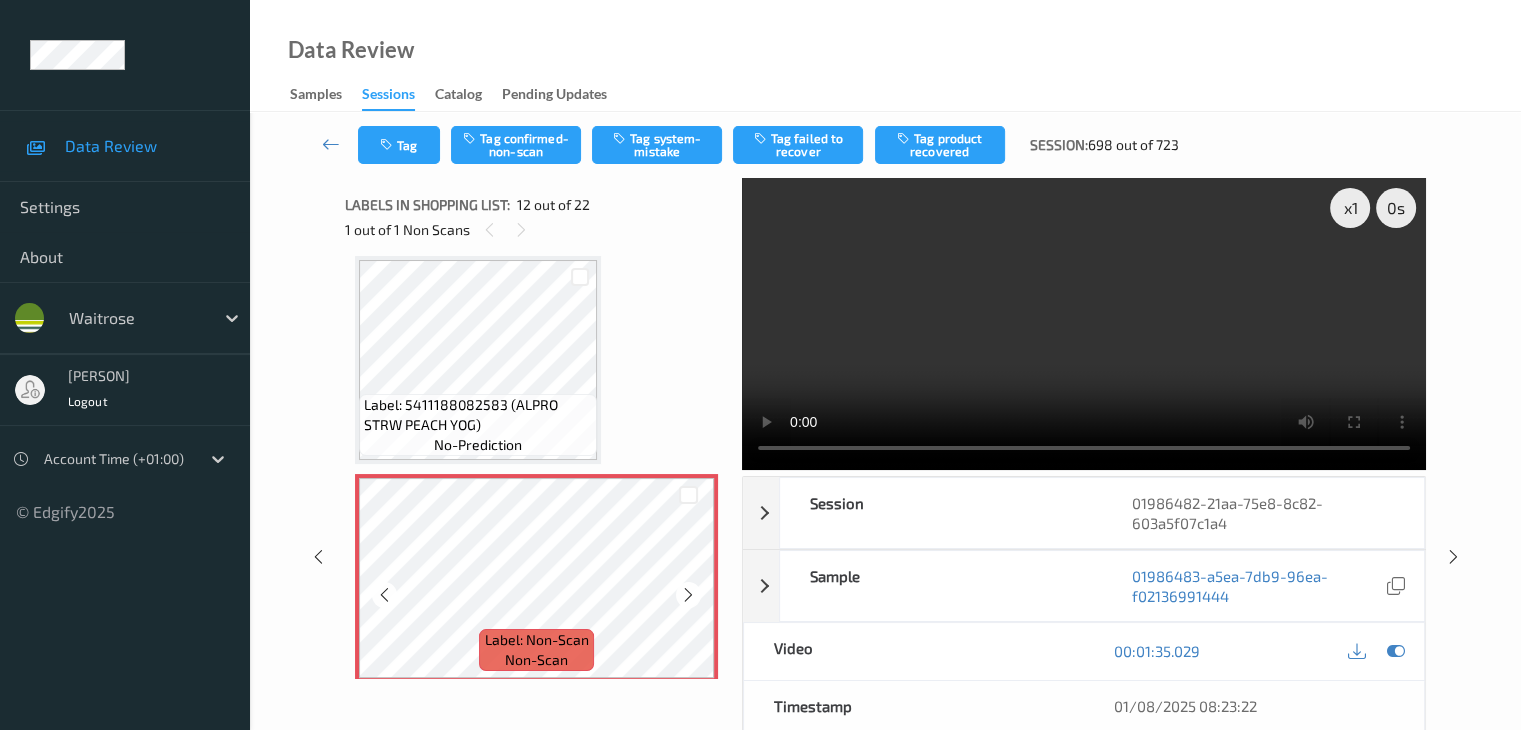 click at bounding box center [688, 595] 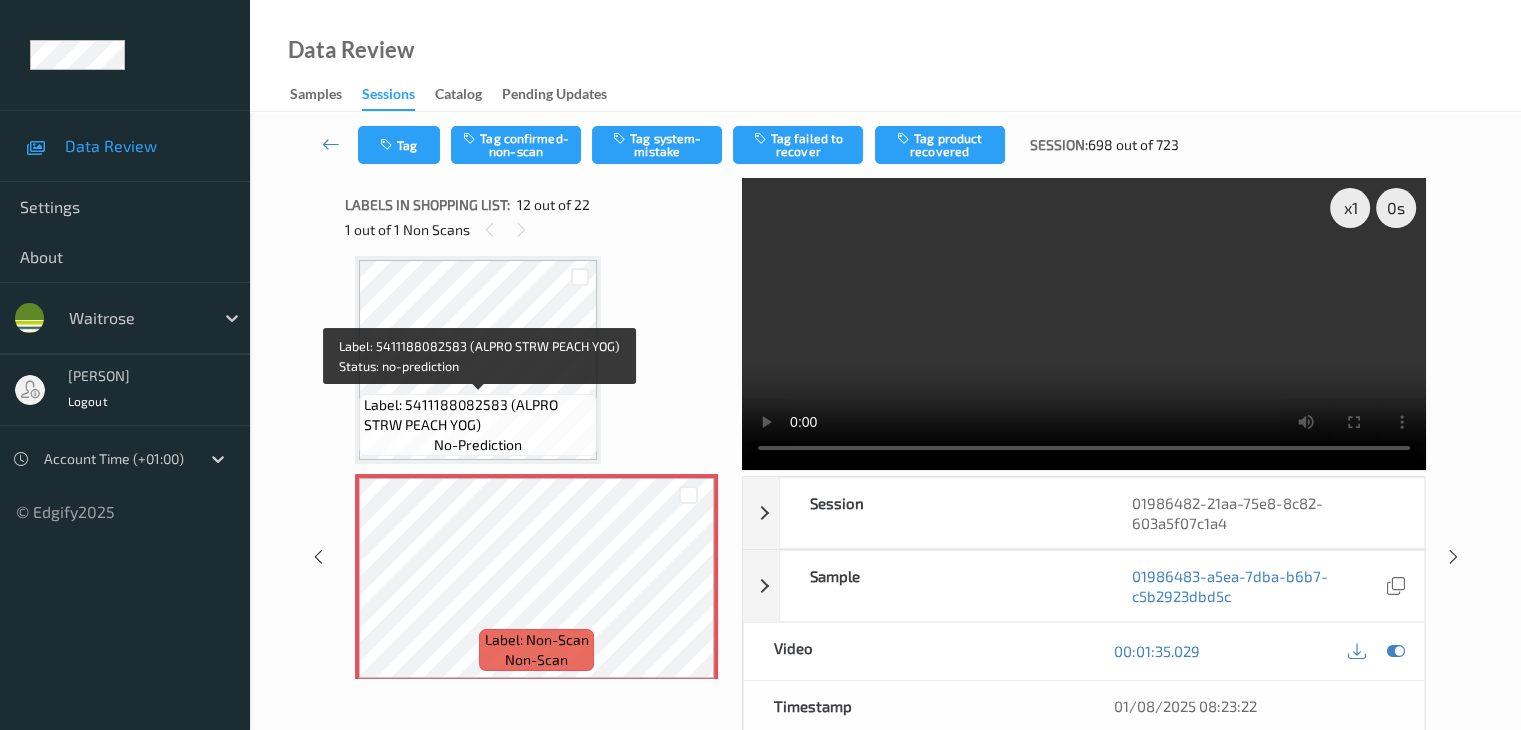 click on "Label: 5411188082583 (ALPRO STRW PEACH YOG)" at bounding box center [478, 415] 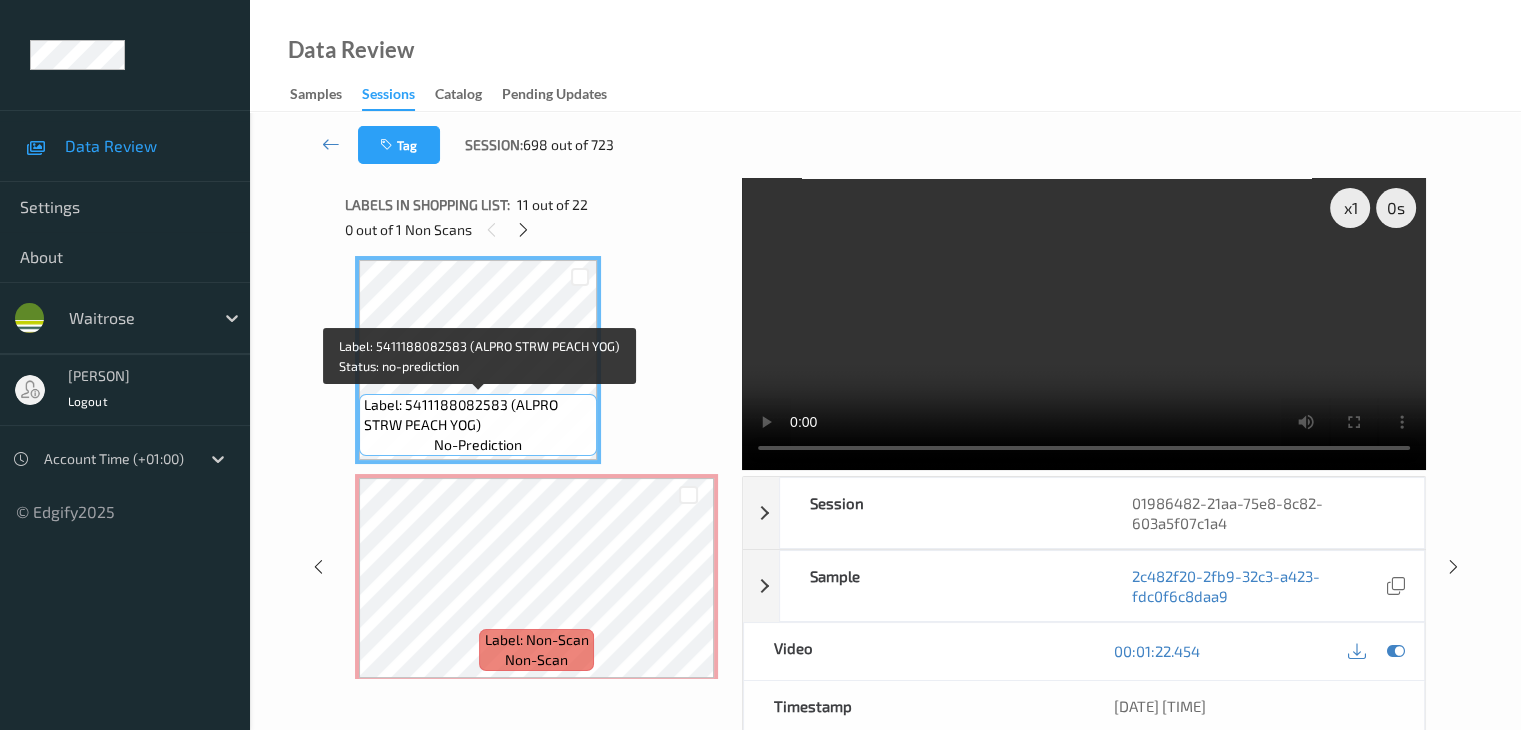 click on "Label: 5411188082583 (ALPRO STRW PEACH YOG)" at bounding box center (478, 415) 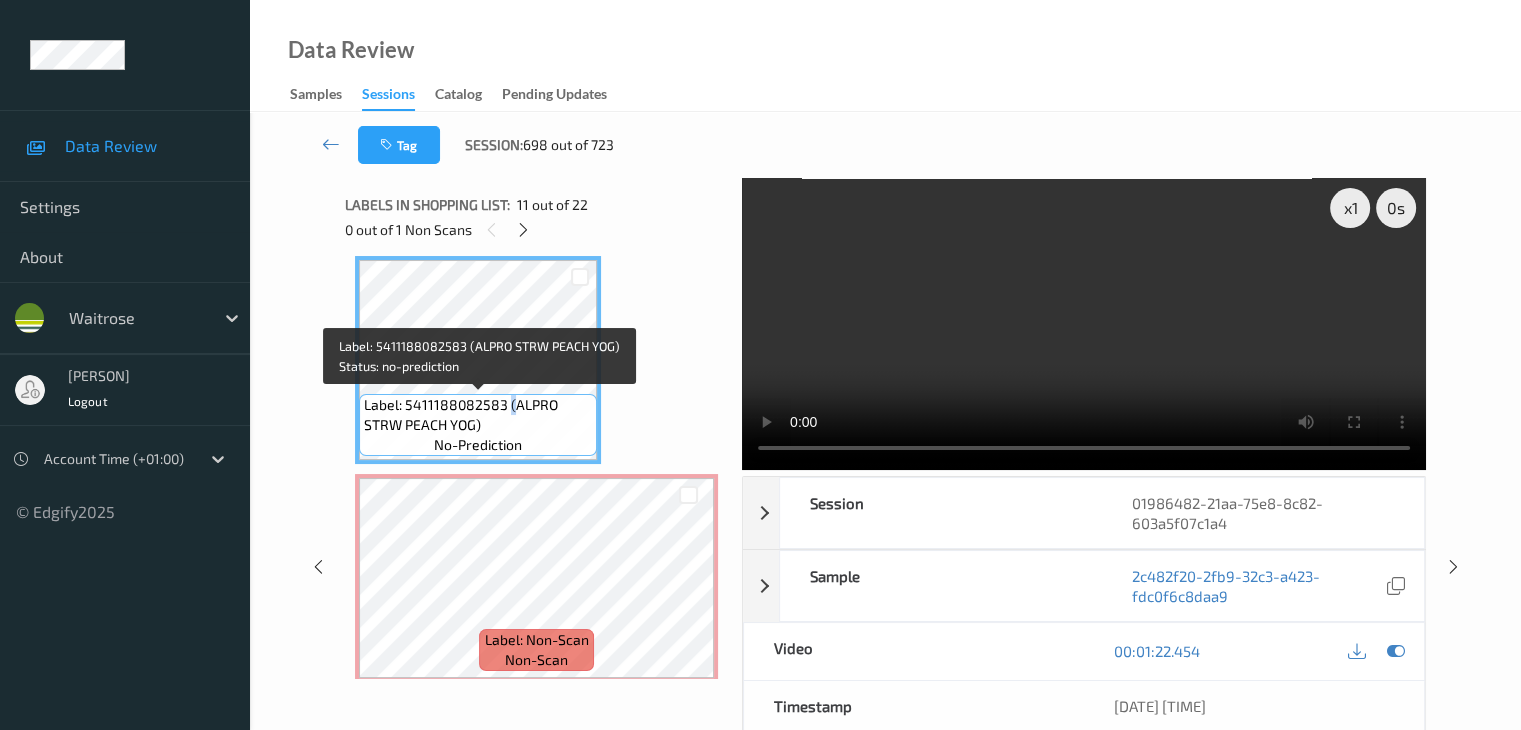click on "Label: 5411188082583 (ALPRO STRW PEACH YOG)" at bounding box center [478, 415] 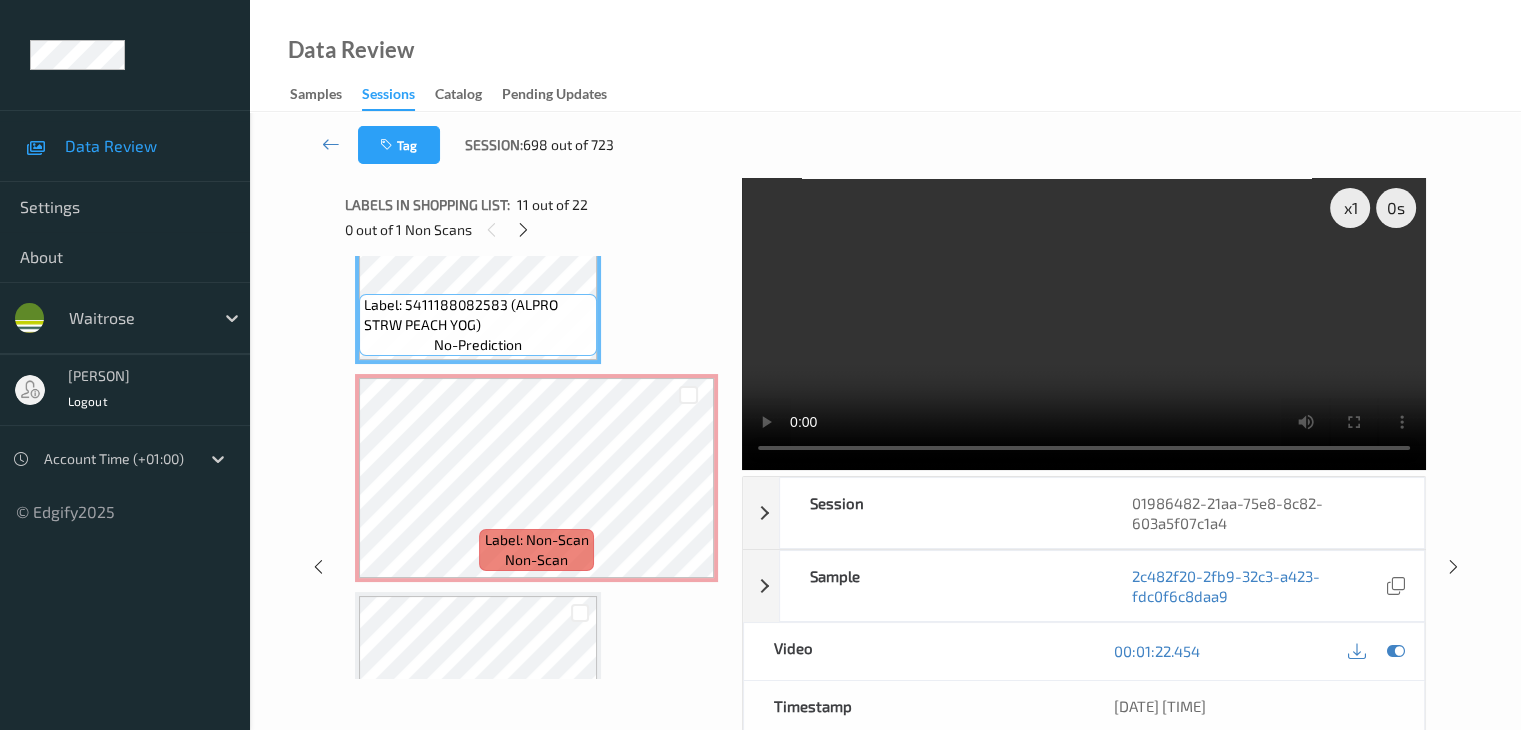 scroll, scrollTop: 2390, scrollLeft: 0, axis: vertical 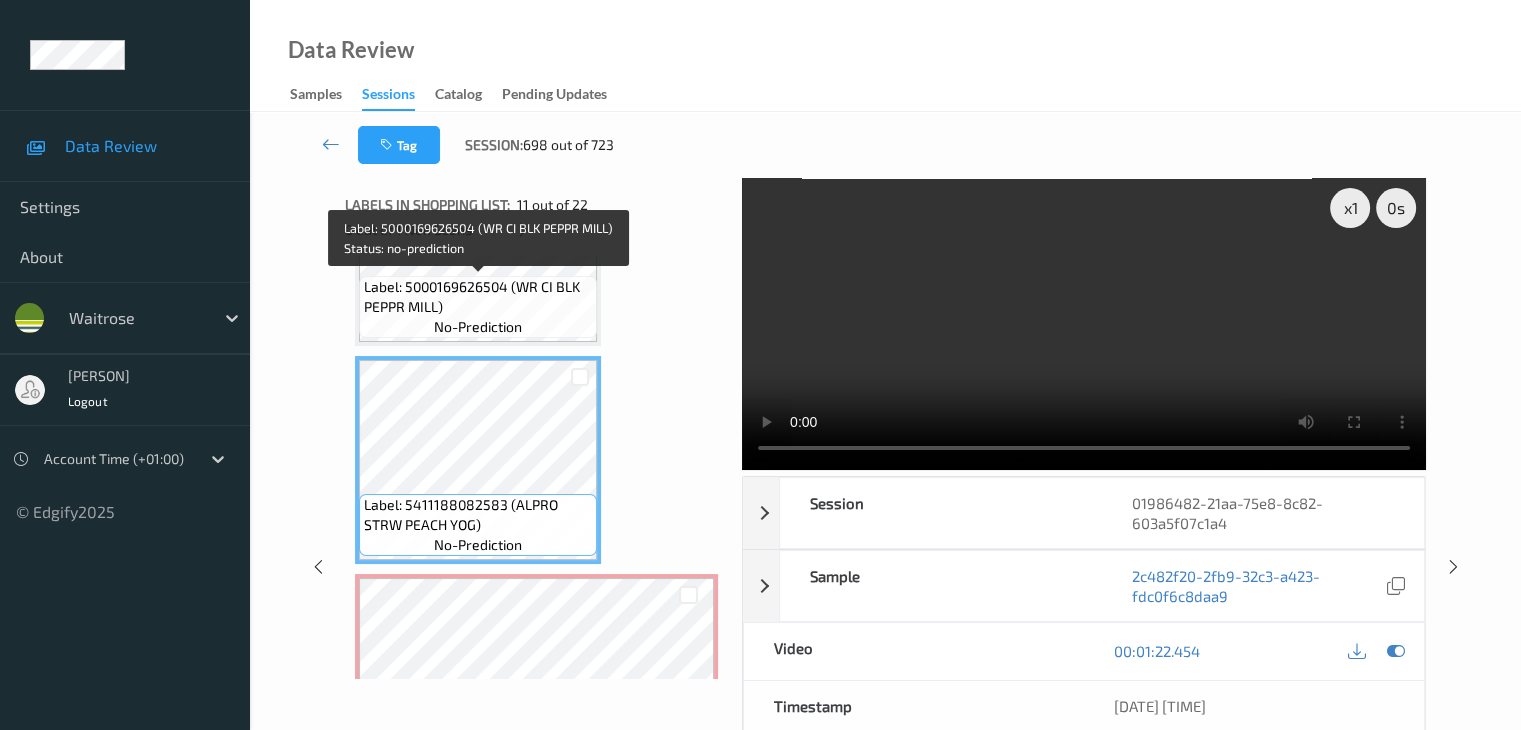click on "Label: 5000169626504 (WR CI BLK PEPPR MILL)" at bounding box center [478, 297] 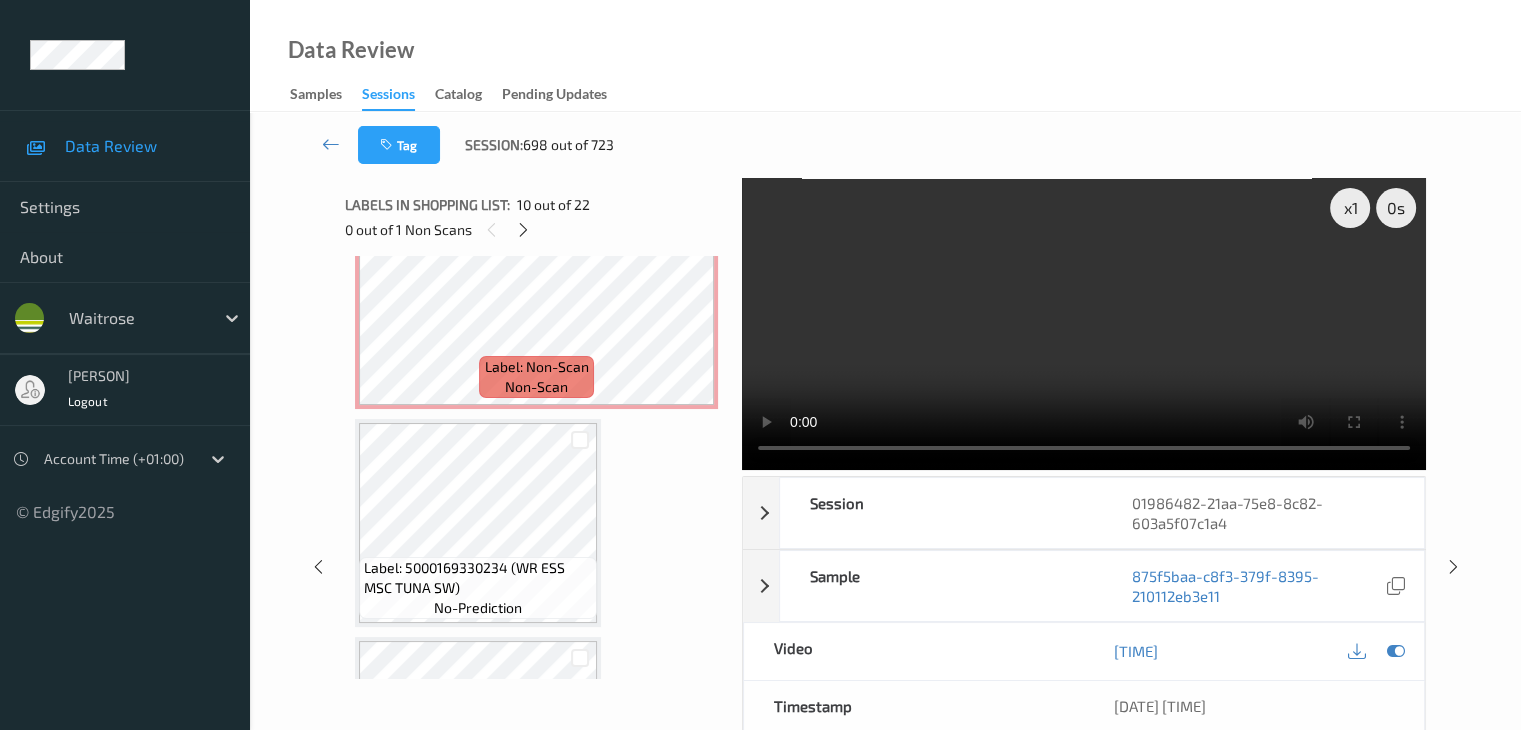 scroll, scrollTop: 2490, scrollLeft: 0, axis: vertical 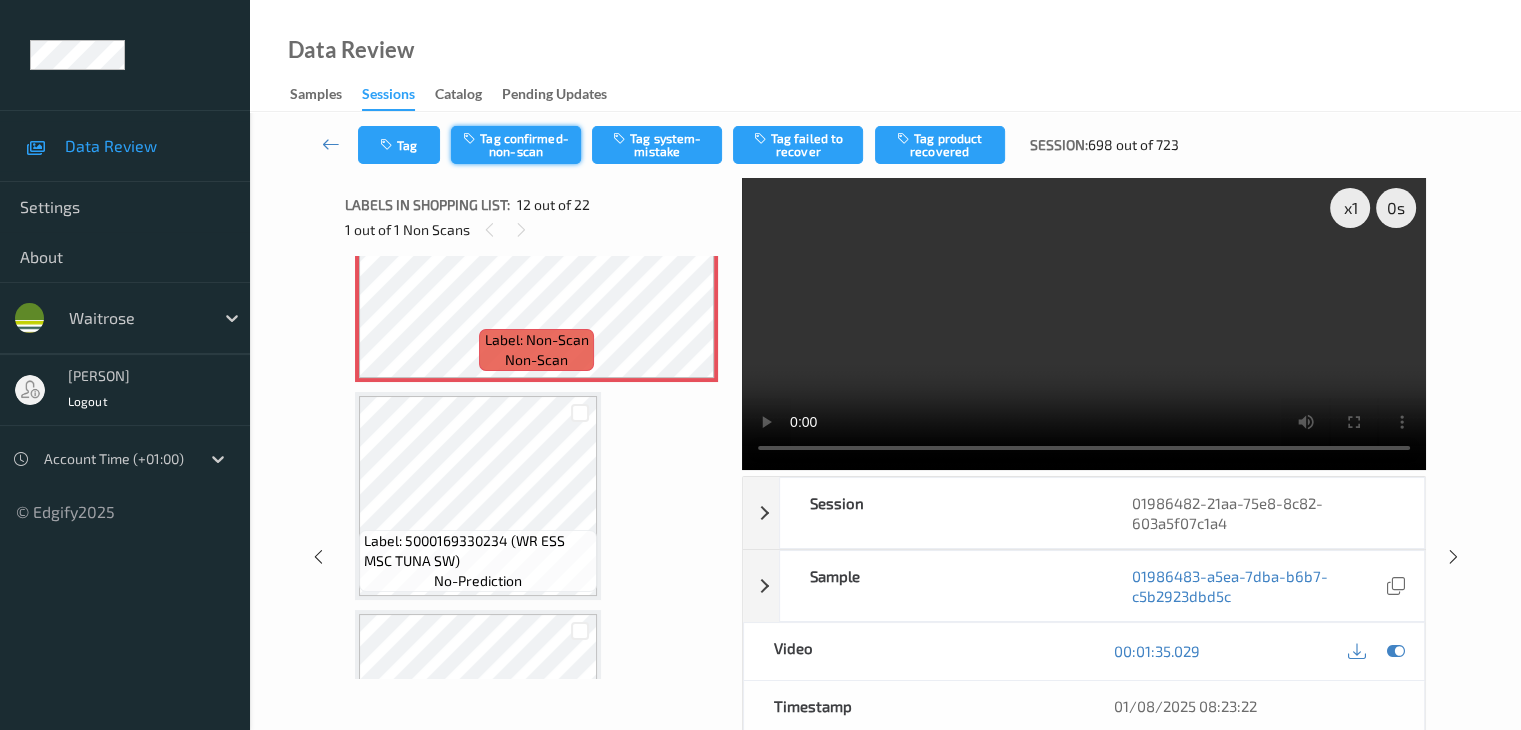 click on "Tag   confirmed-non-scan" at bounding box center (516, 145) 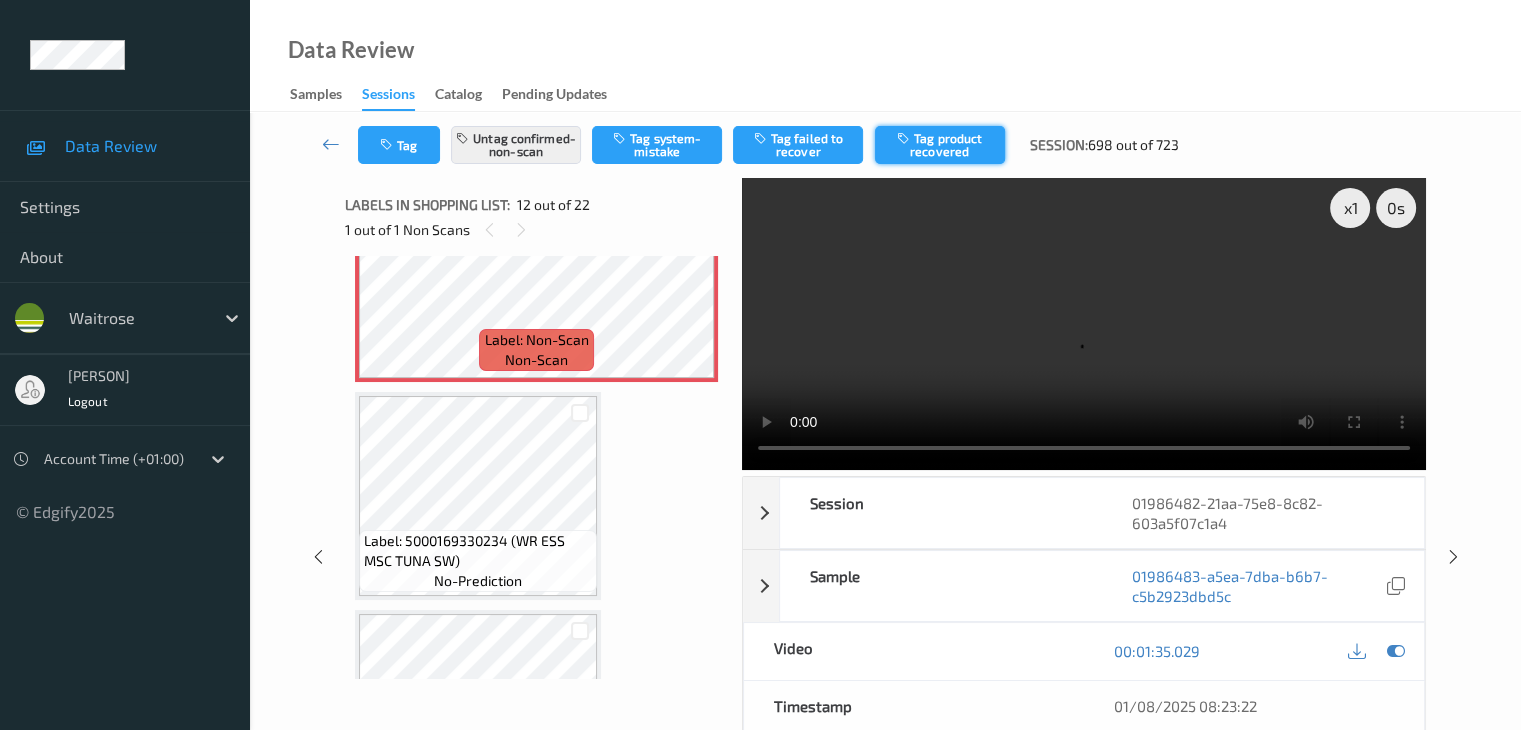 click on "Tag   product recovered" at bounding box center (940, 145) 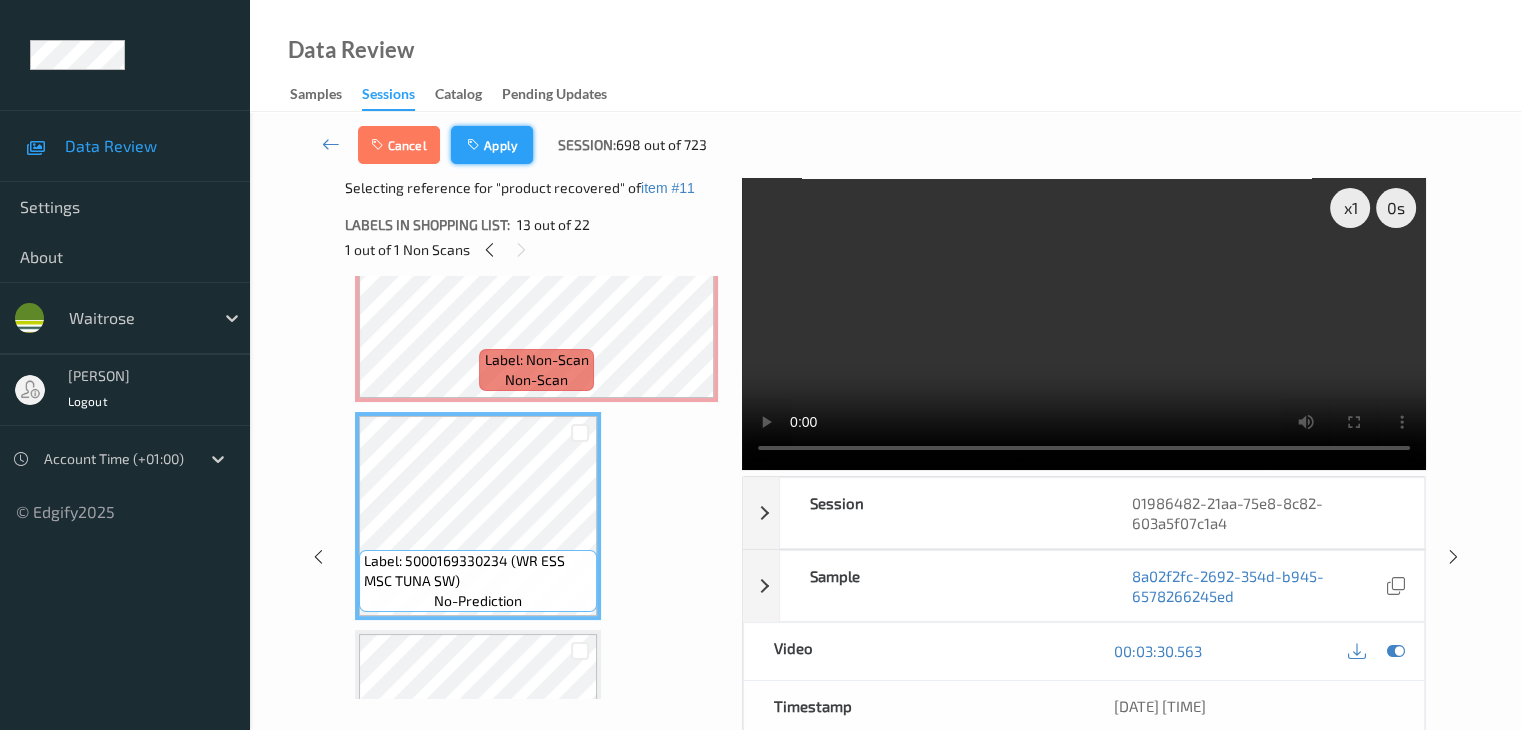 click on "Apply" at bounding box center (492, 145) 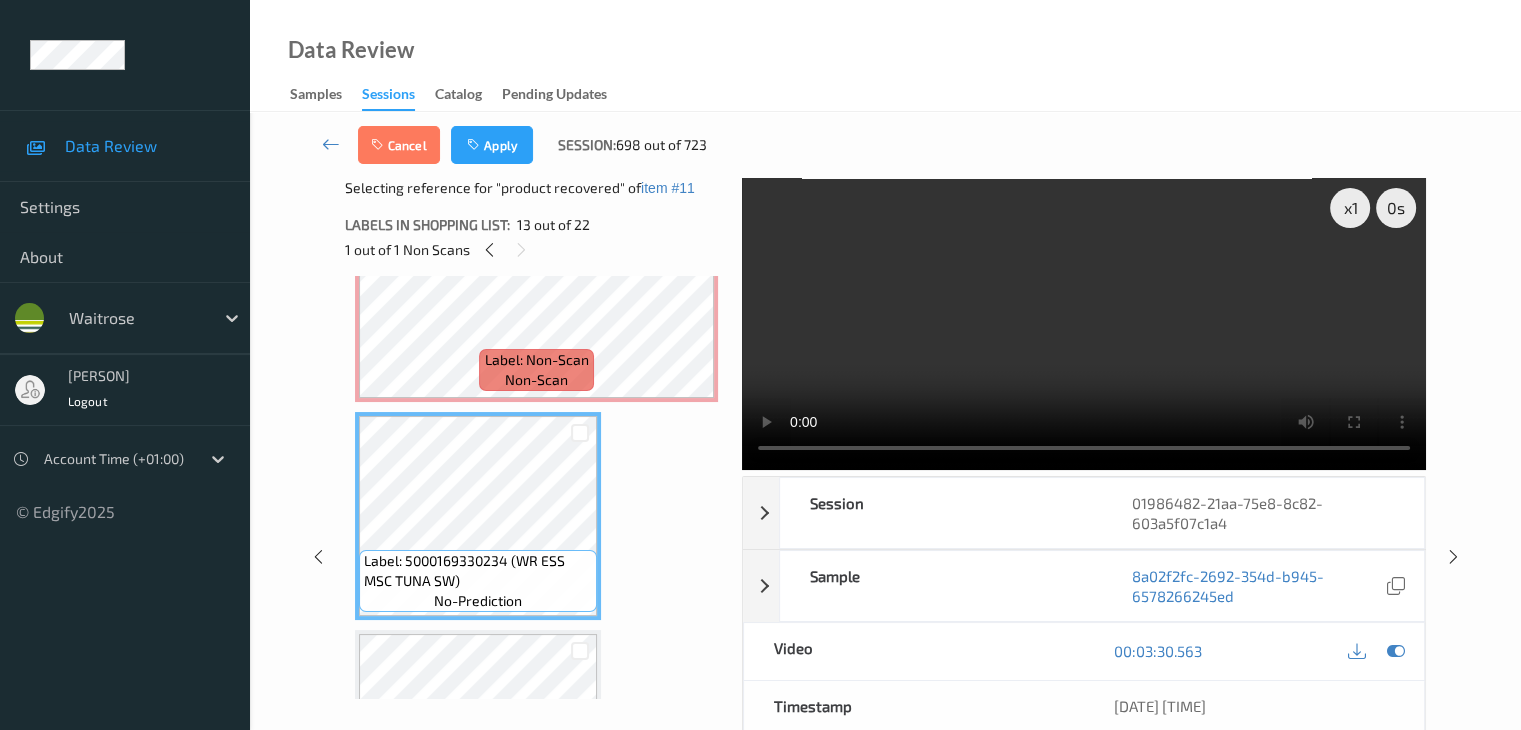 scroll, scrollTop: 2190, scrollLeft: 0, axis: vertical 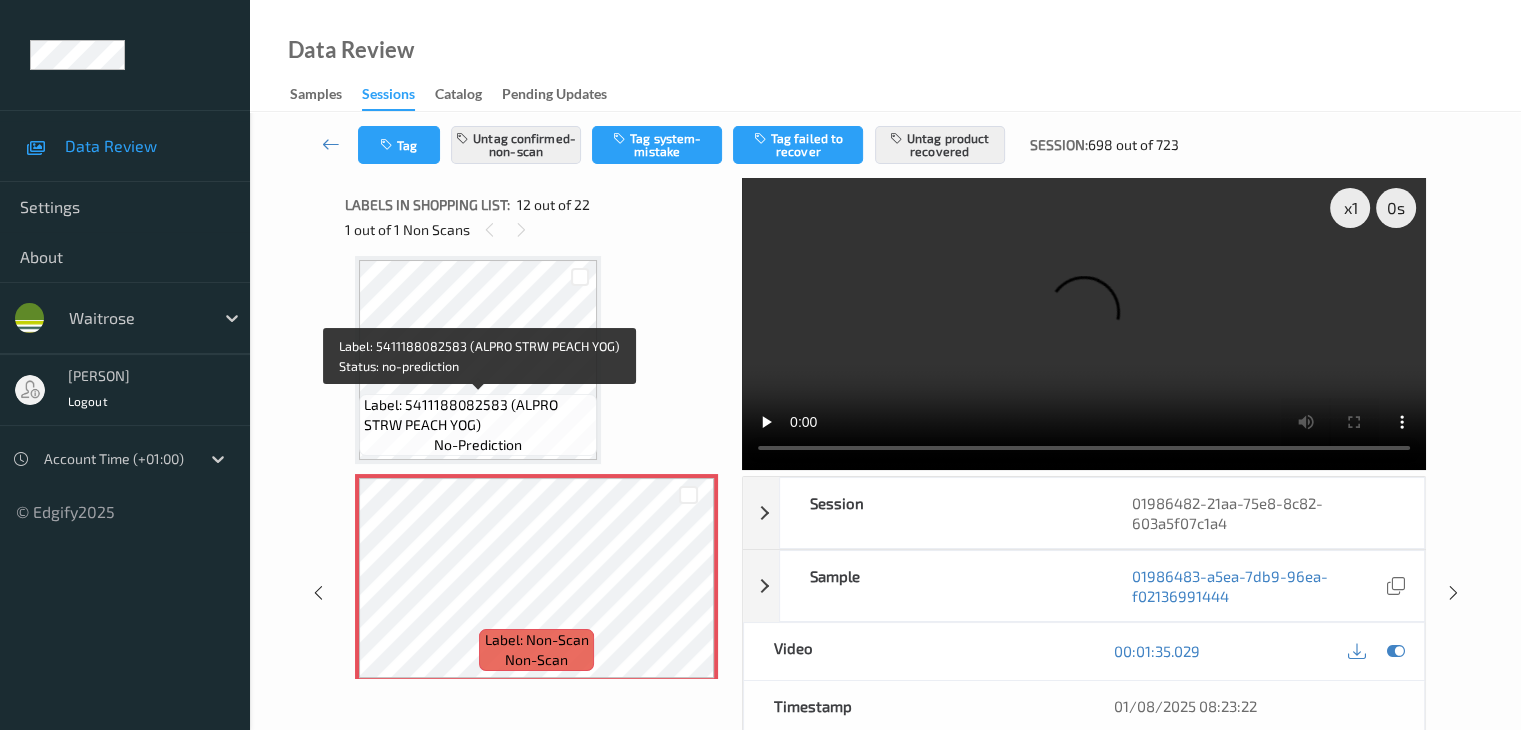click on "Label: 5411188082583 (ALPRO STRW PEACH YOG)" at bounding box center [478, 415] 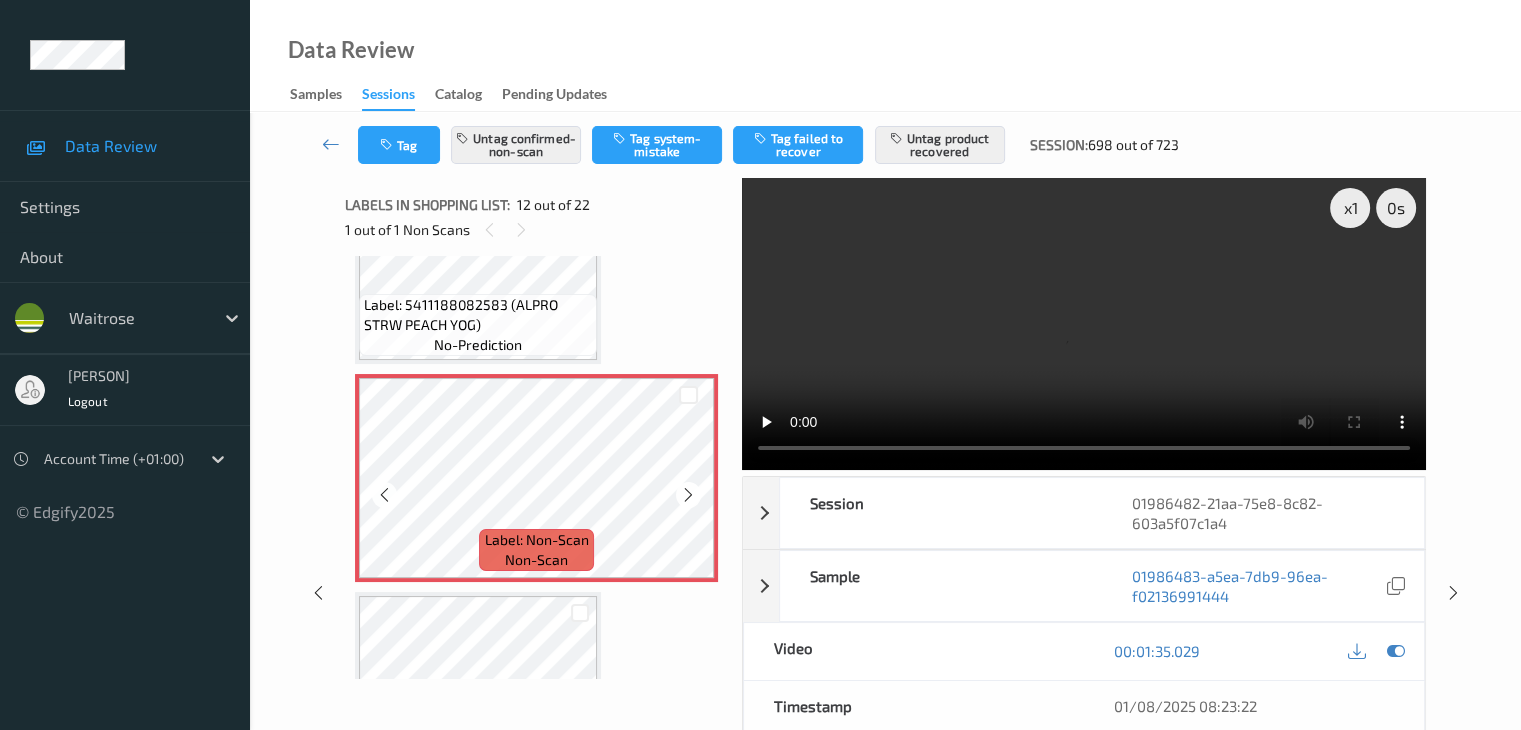 scroll, scrollTop: 2390, scrollLeft: 0, axis: vertical 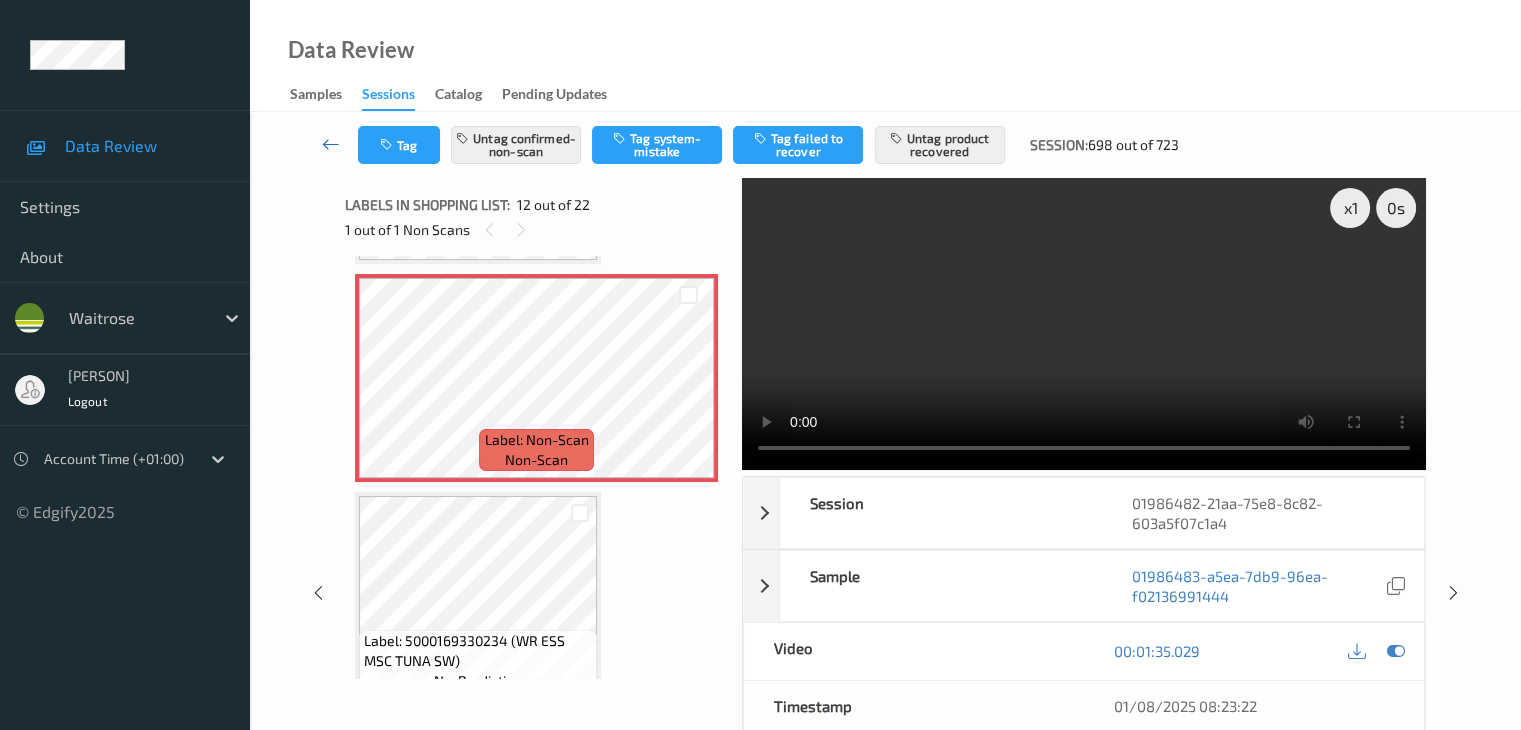 click at bounding box center (331, 144) 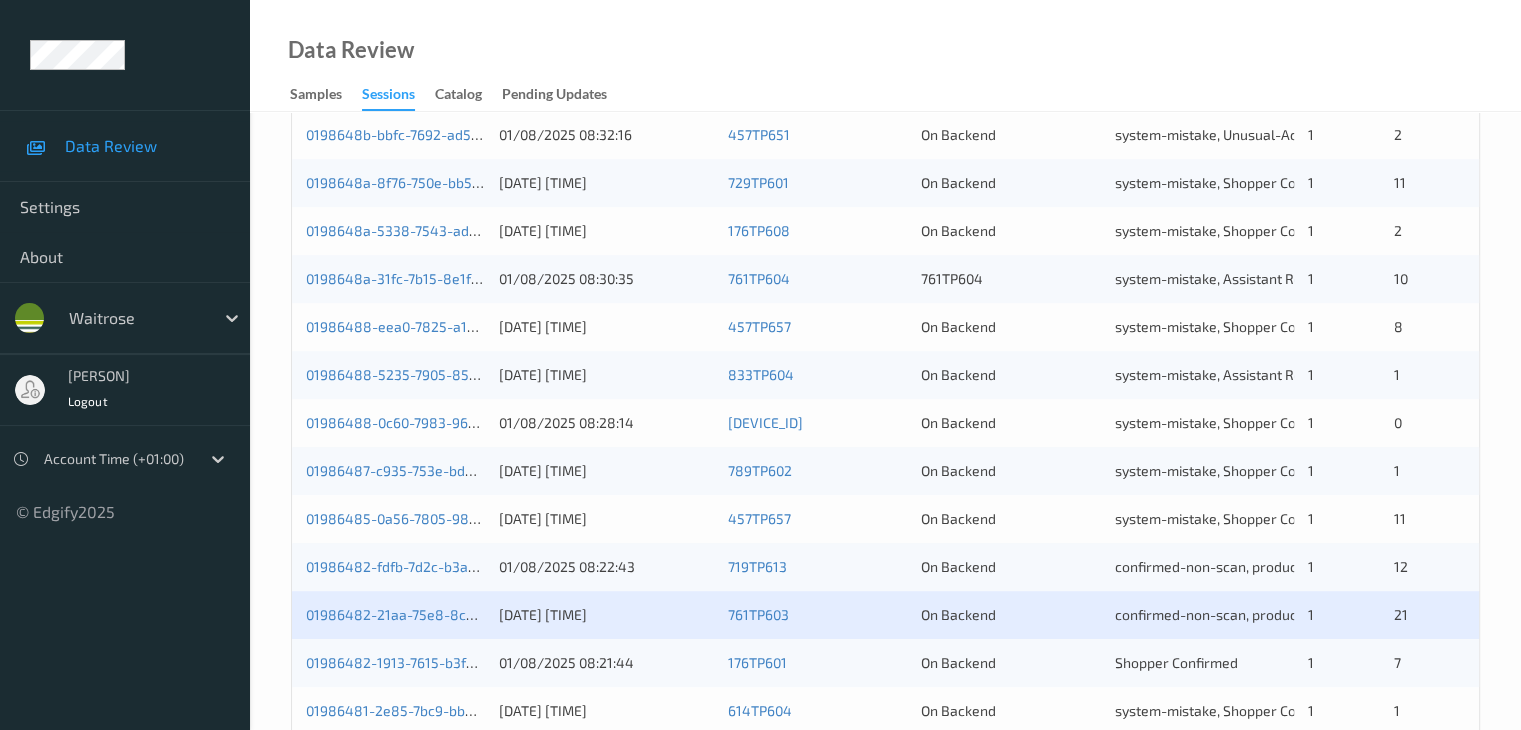 scroll, scrollTop: 900, scrollLeft: 0, axis: vertical 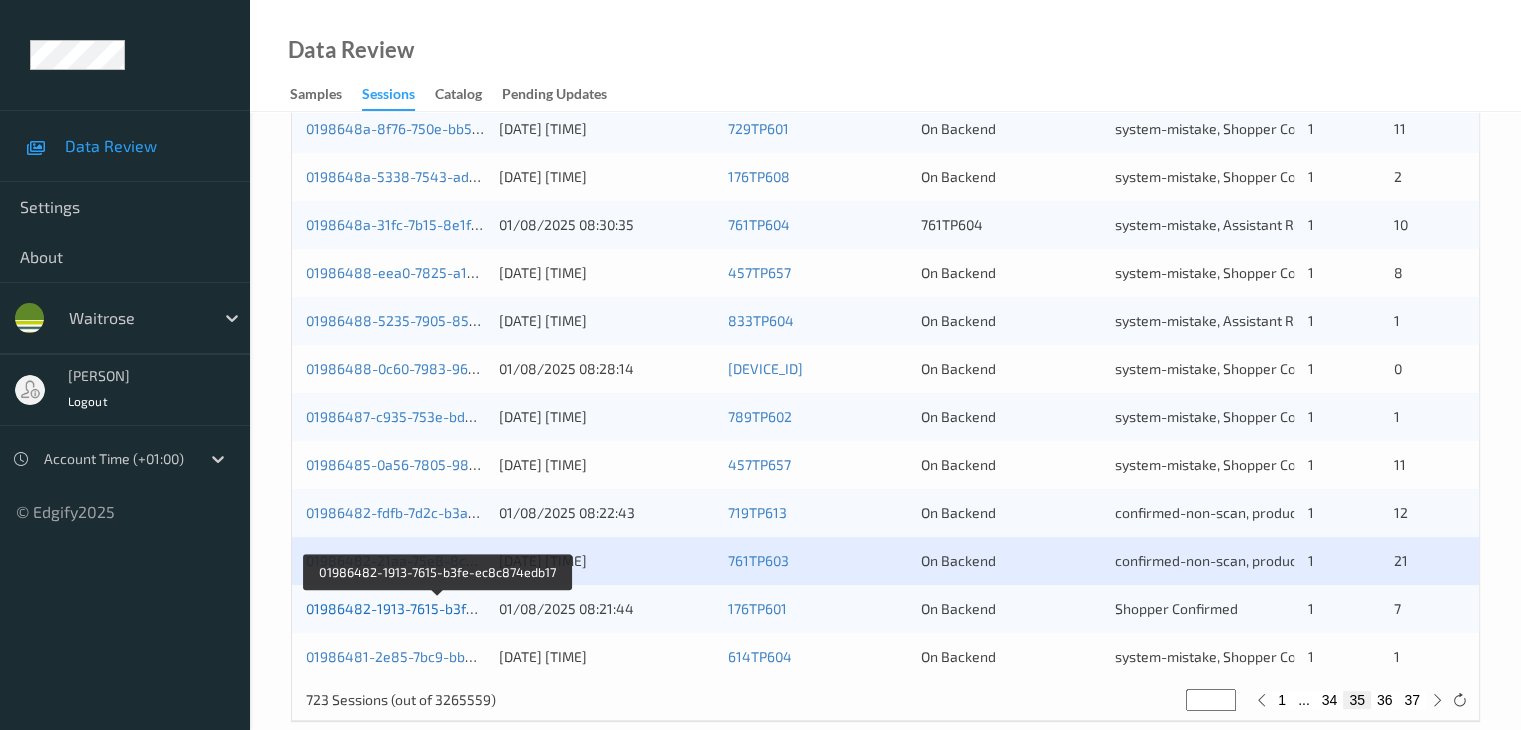 click on "01986482-1913-7615-b3fe-ec8c874edb17" at bounding box center [439, 608] 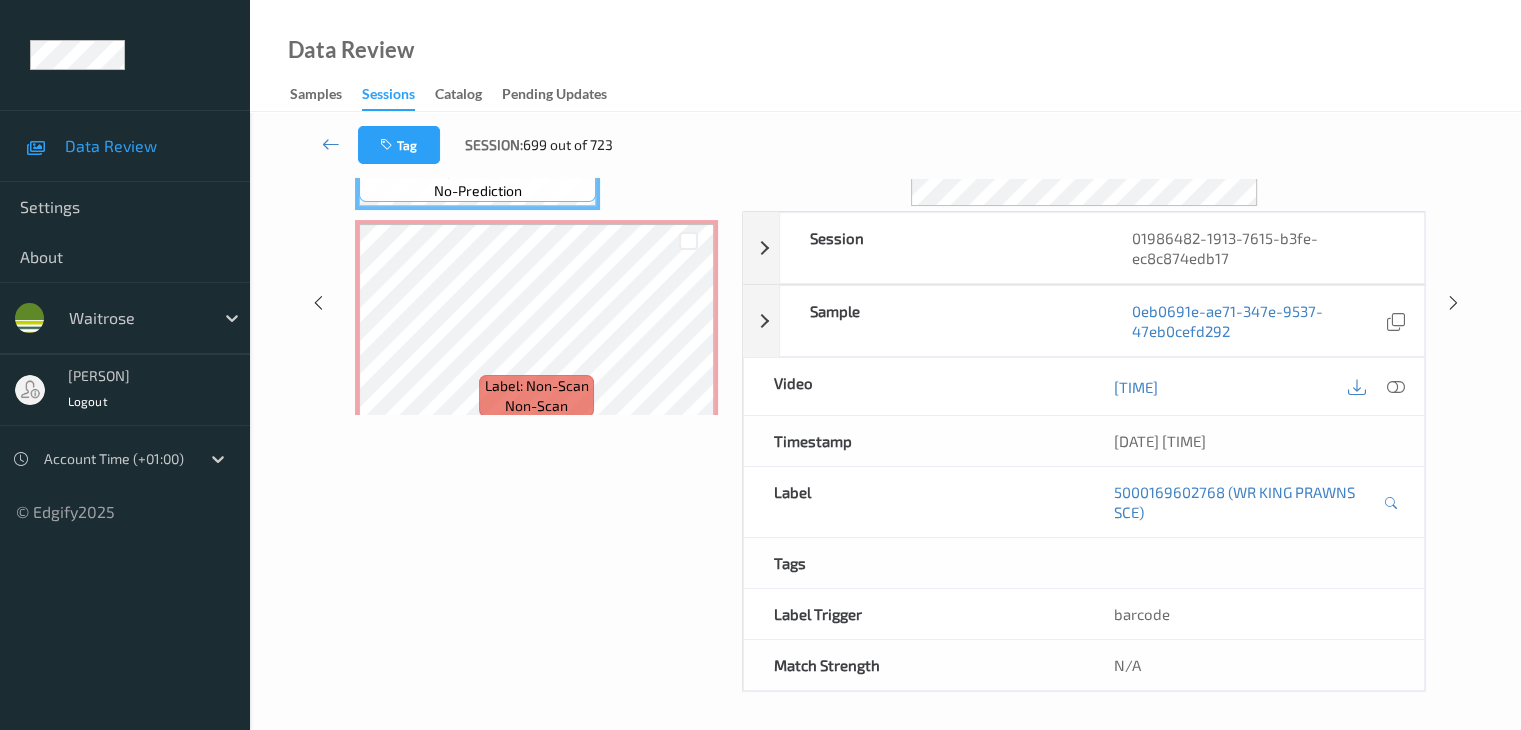 scroll, scrollTop: 0, scrollLeft: 0, axis: both 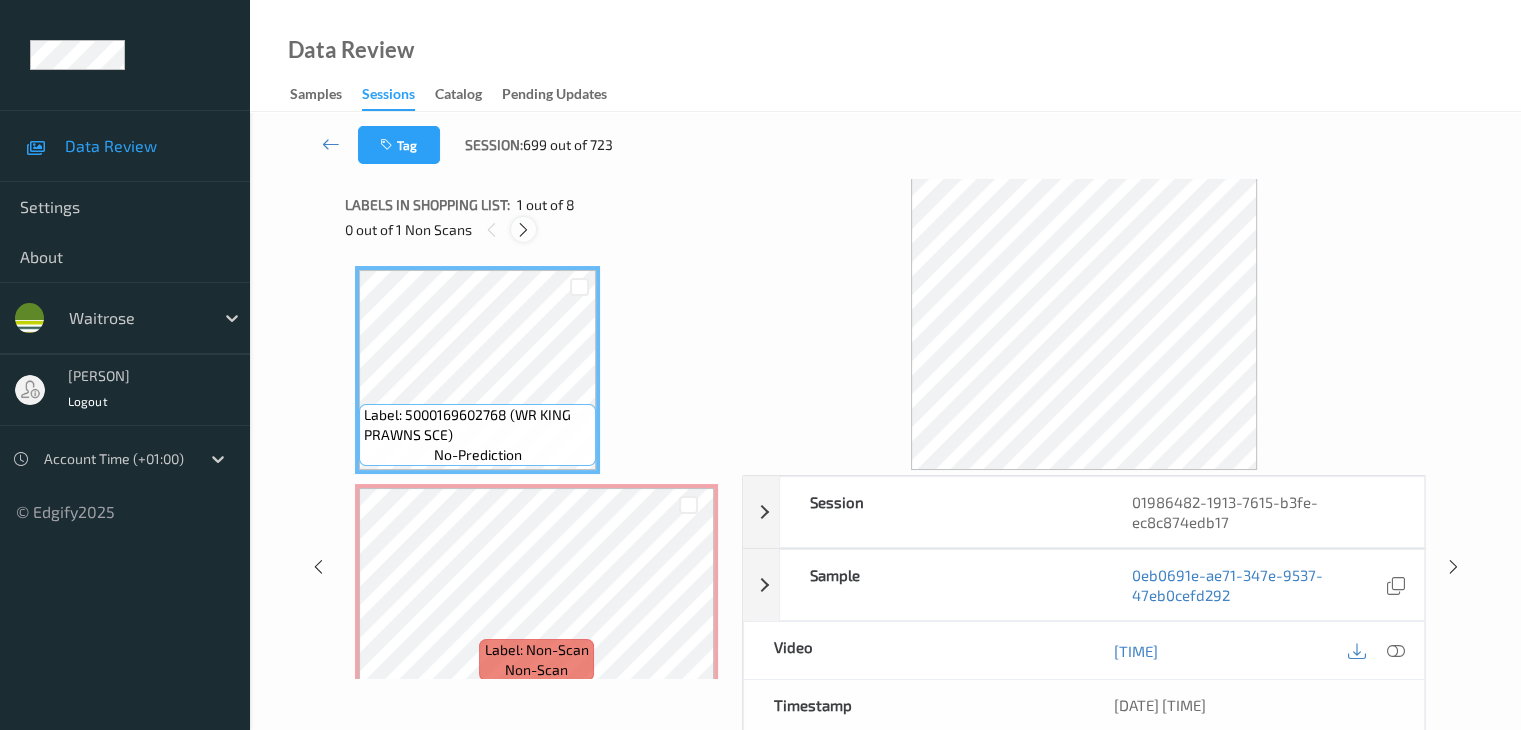 click at bounding box center (523, 230) 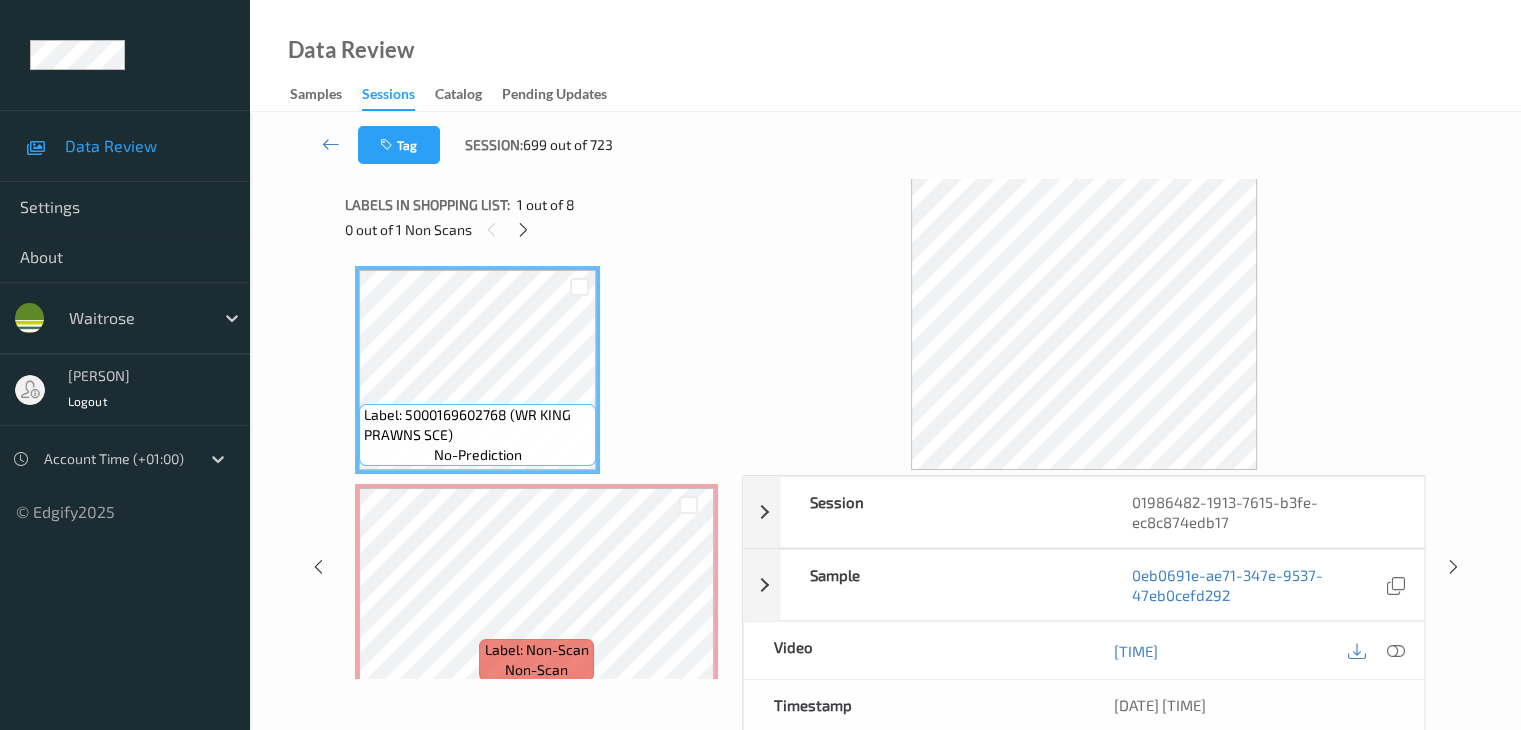 scroll, scrollTop: 10, scrollLeft: 0, axis: vertical 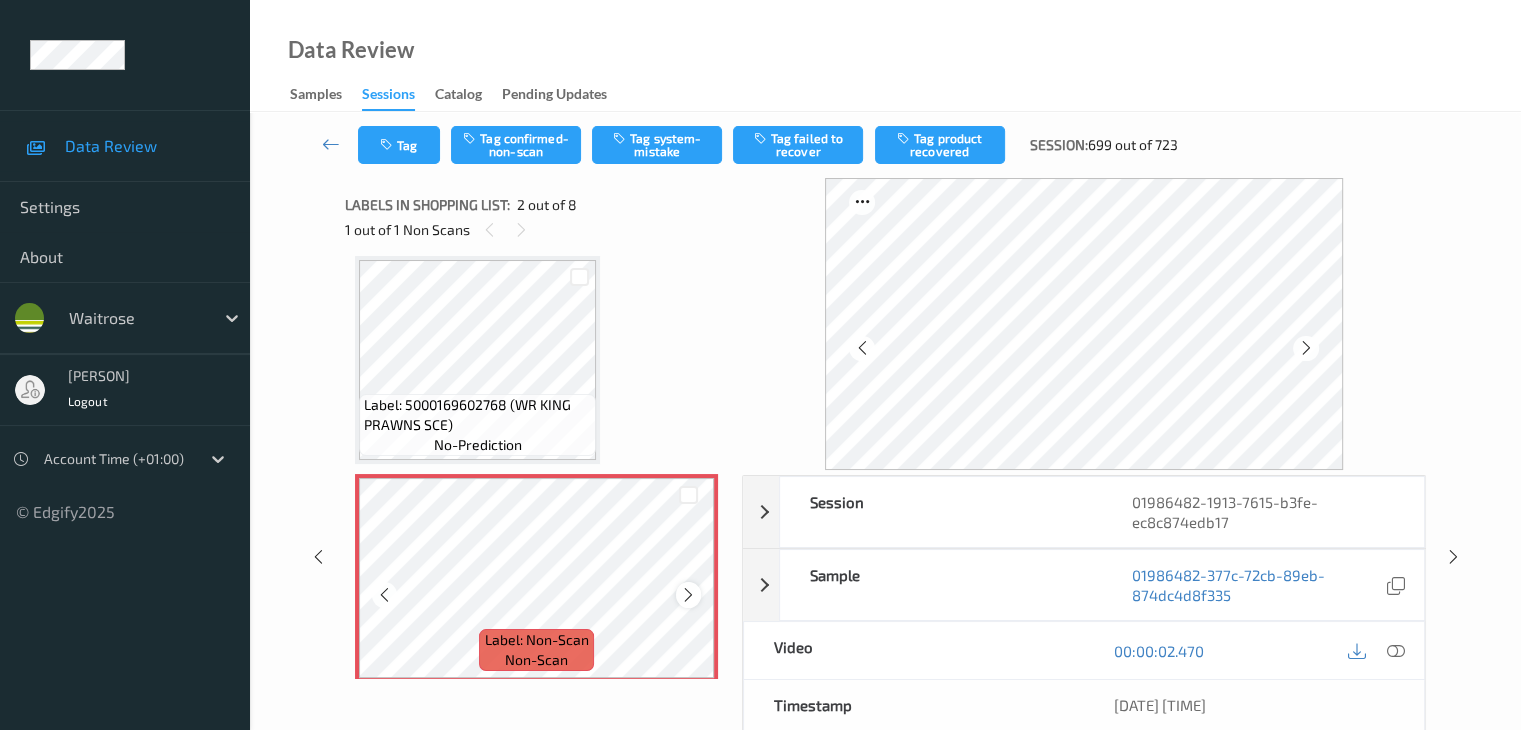 click at bounding box center (688, 594) 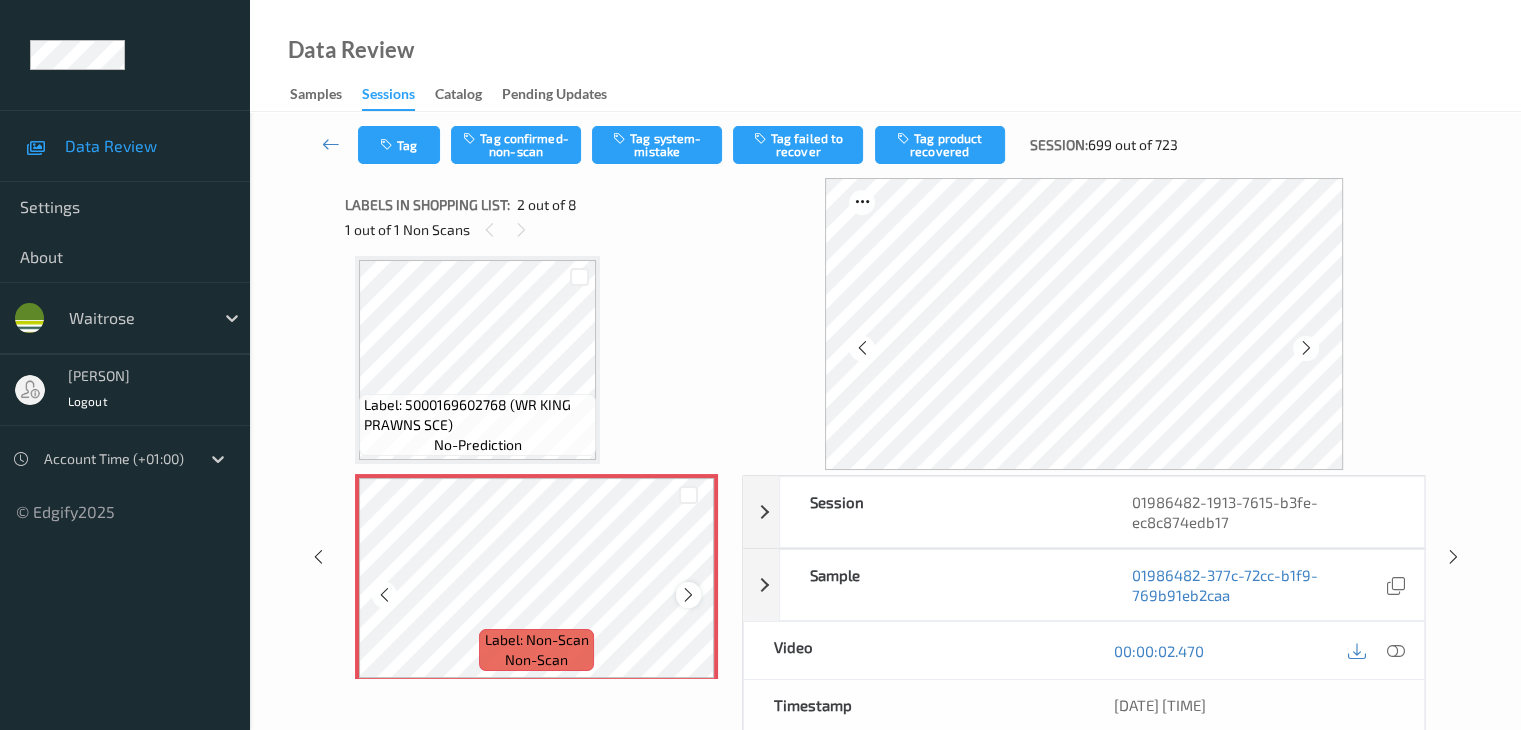 click at bounding box center (688, 595) 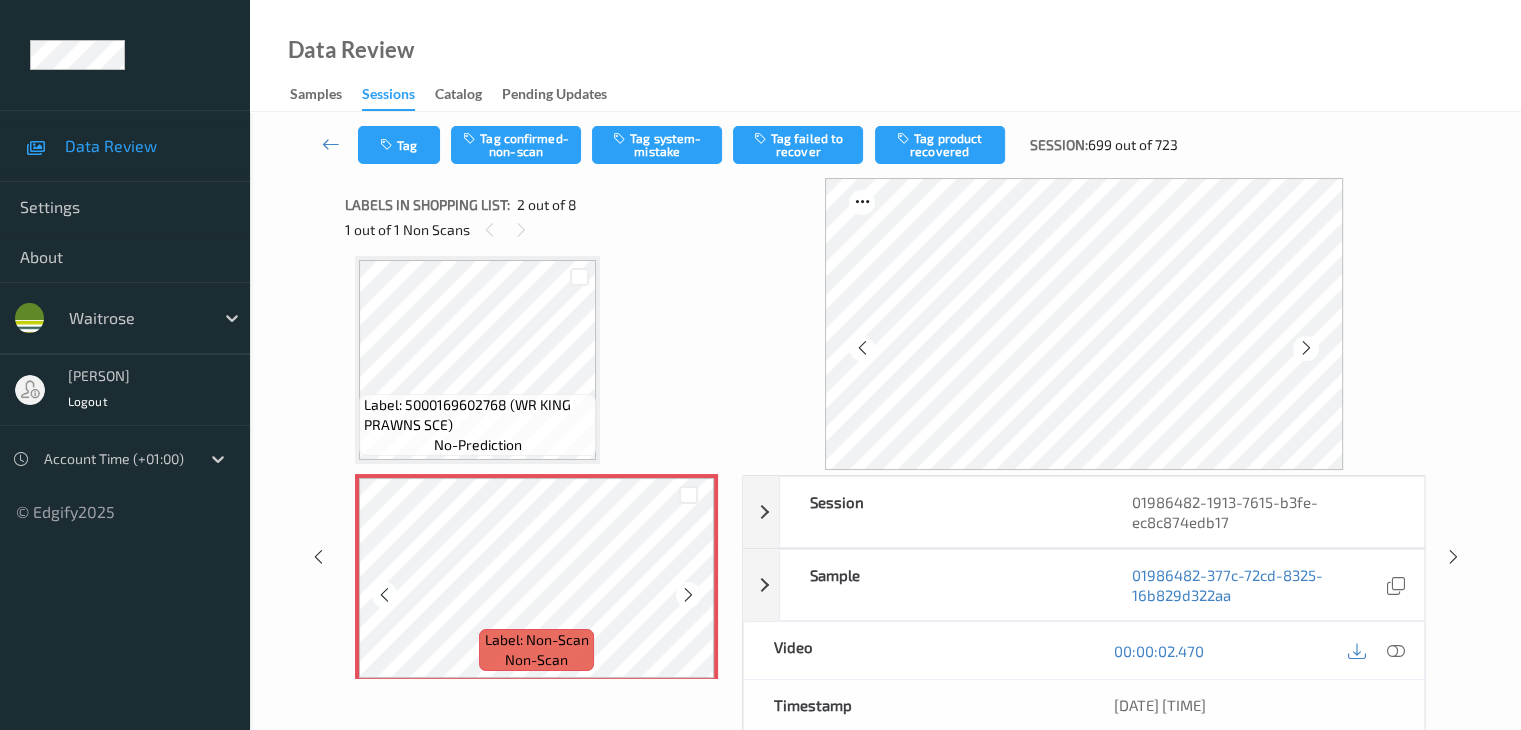 click at bounding box center [688, 595] 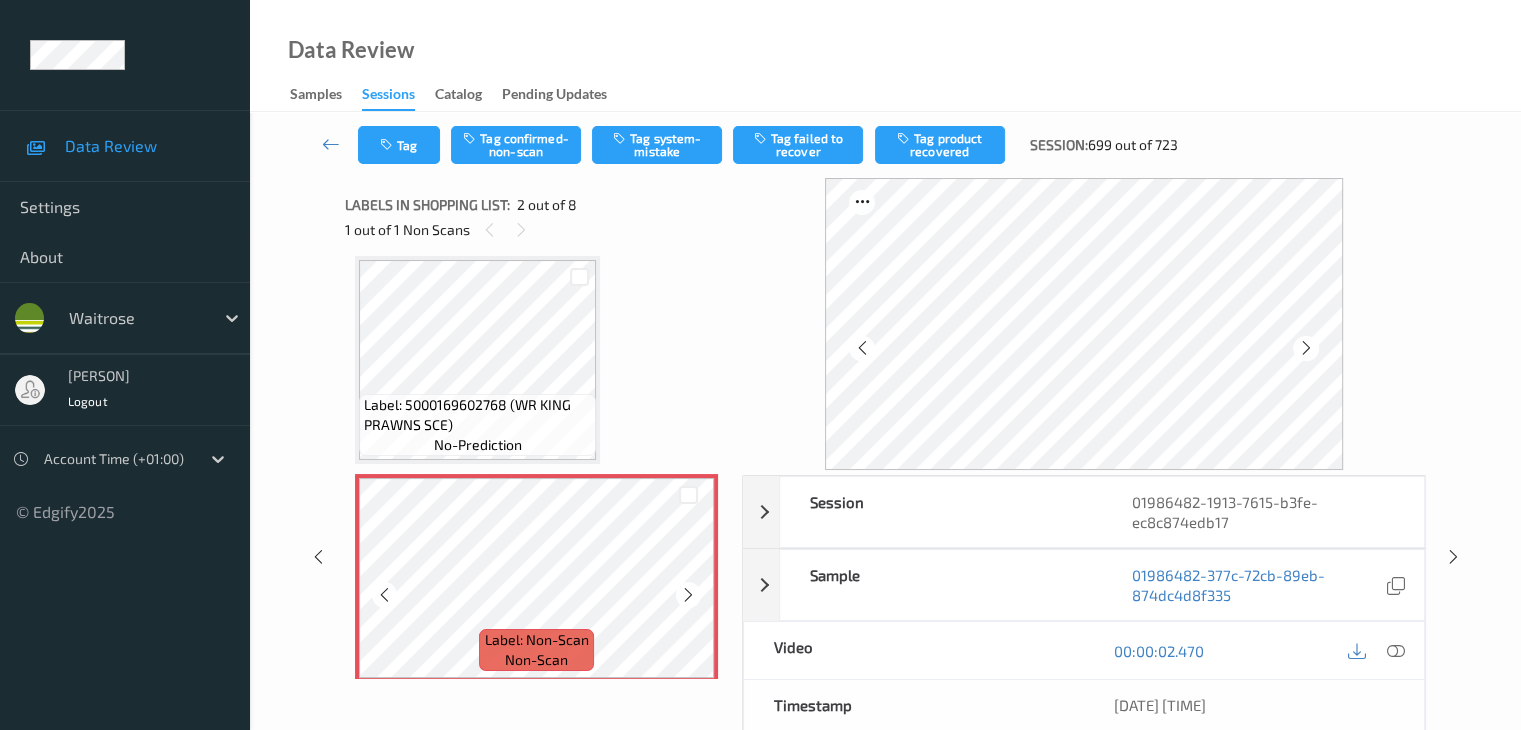 click at bounding box center (688, 595) 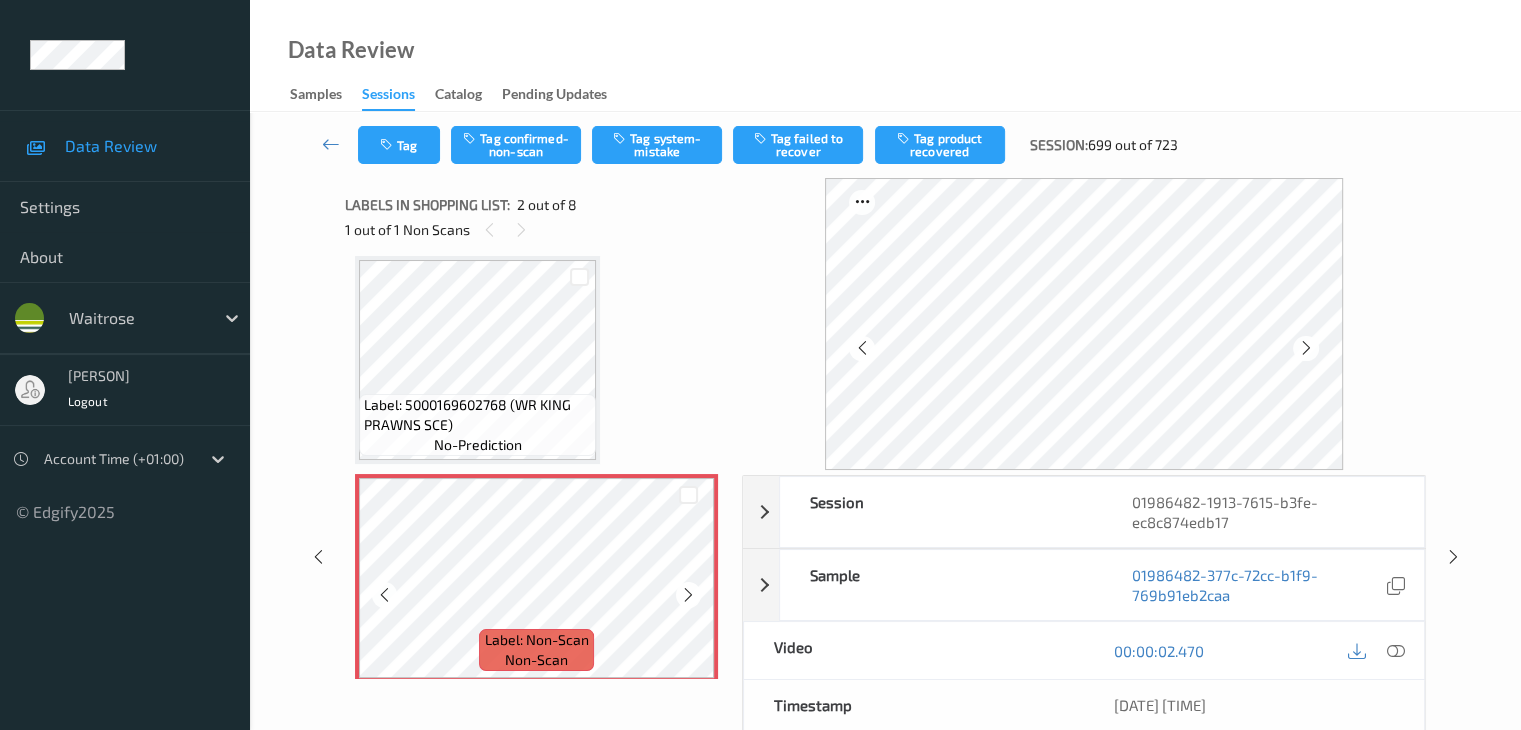 click at bounding box center [688, 595] 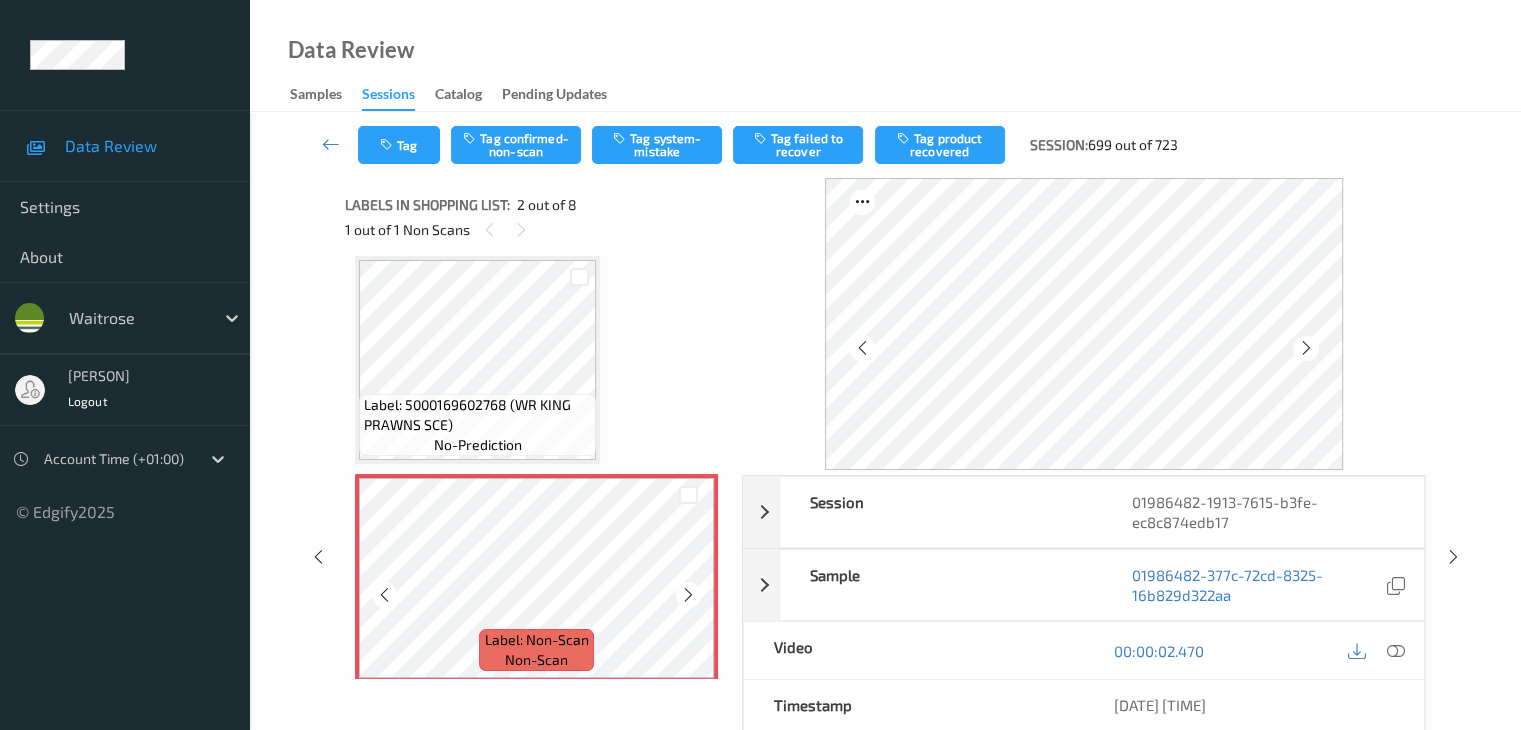 click at bounding box center (688, 595) 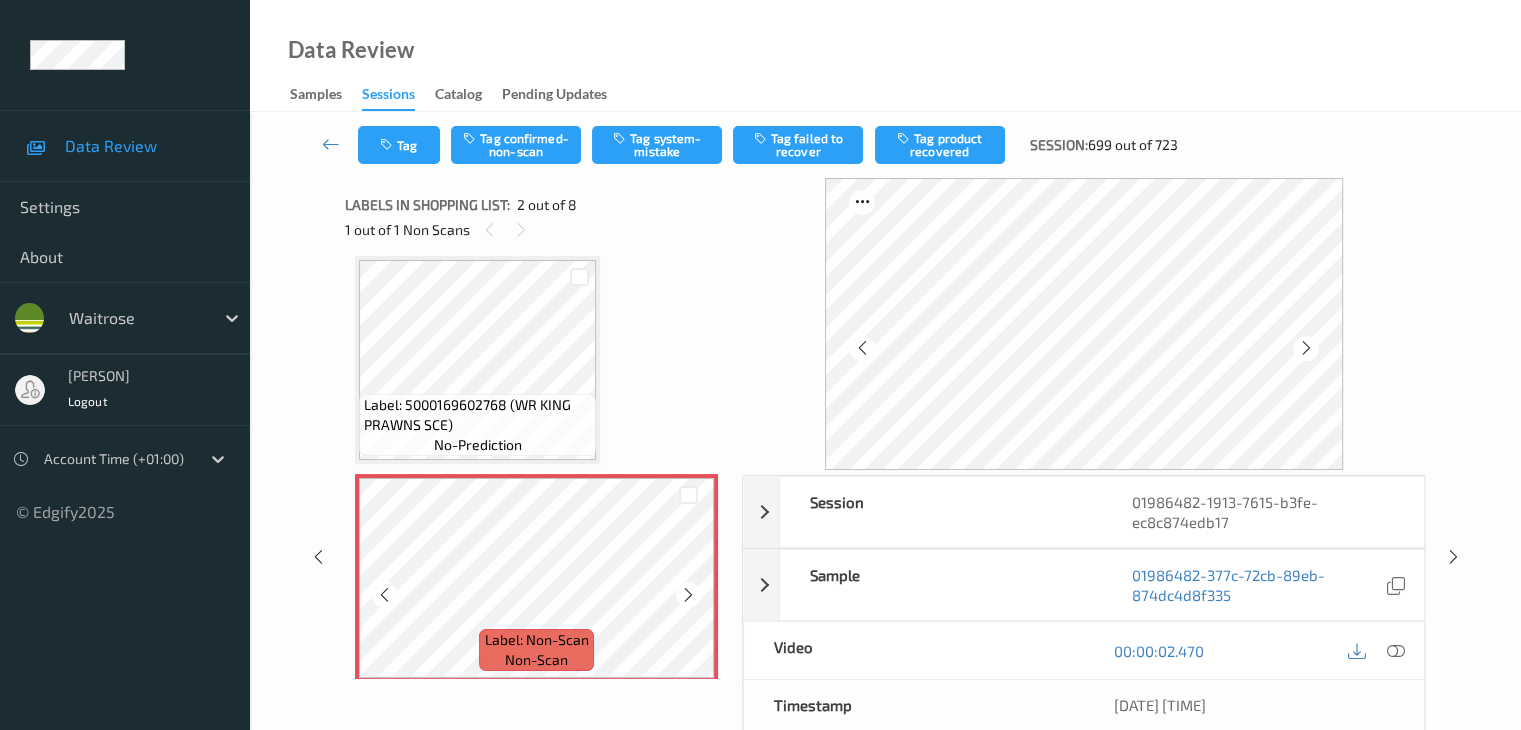 click at bounding box center [688, 595] 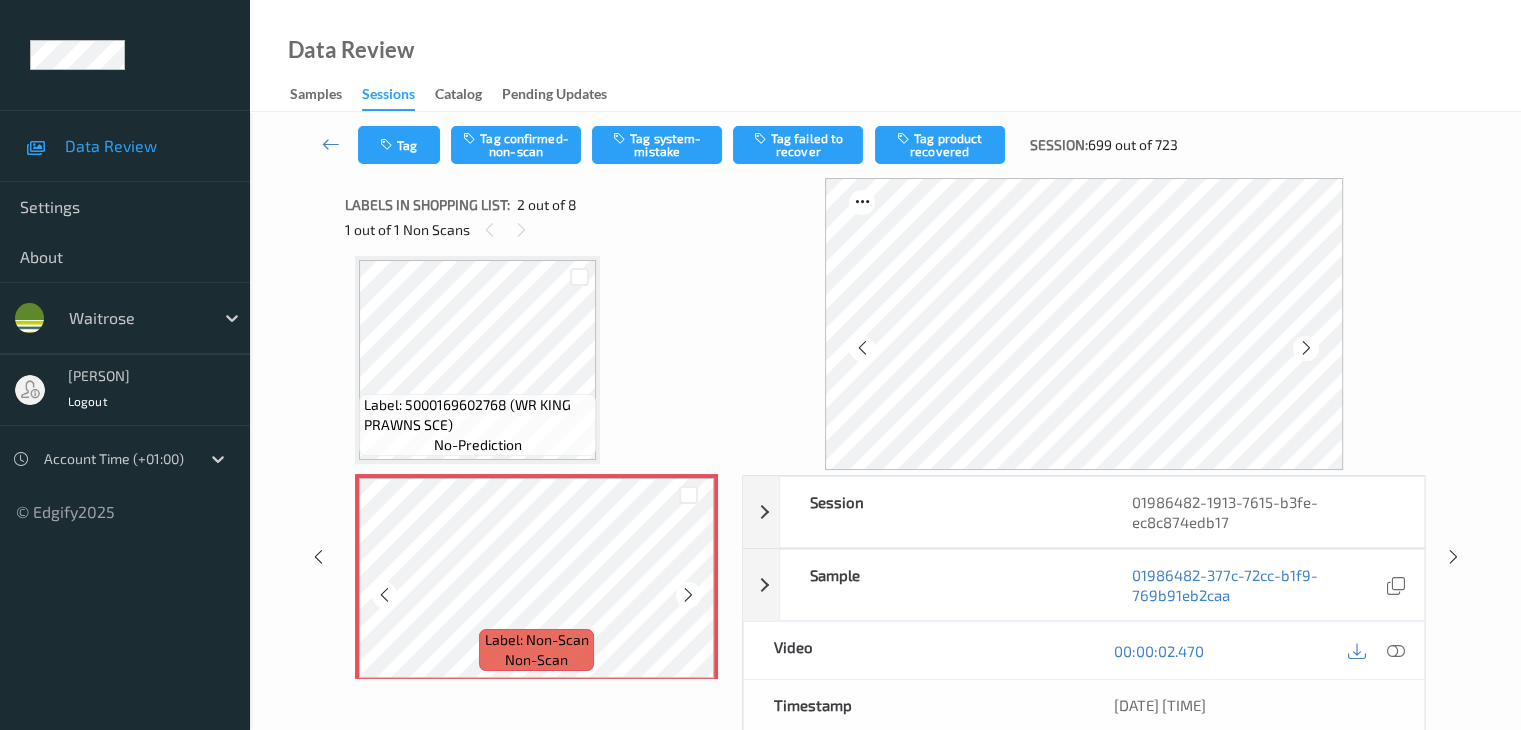 click at bounding box center (688, 595) 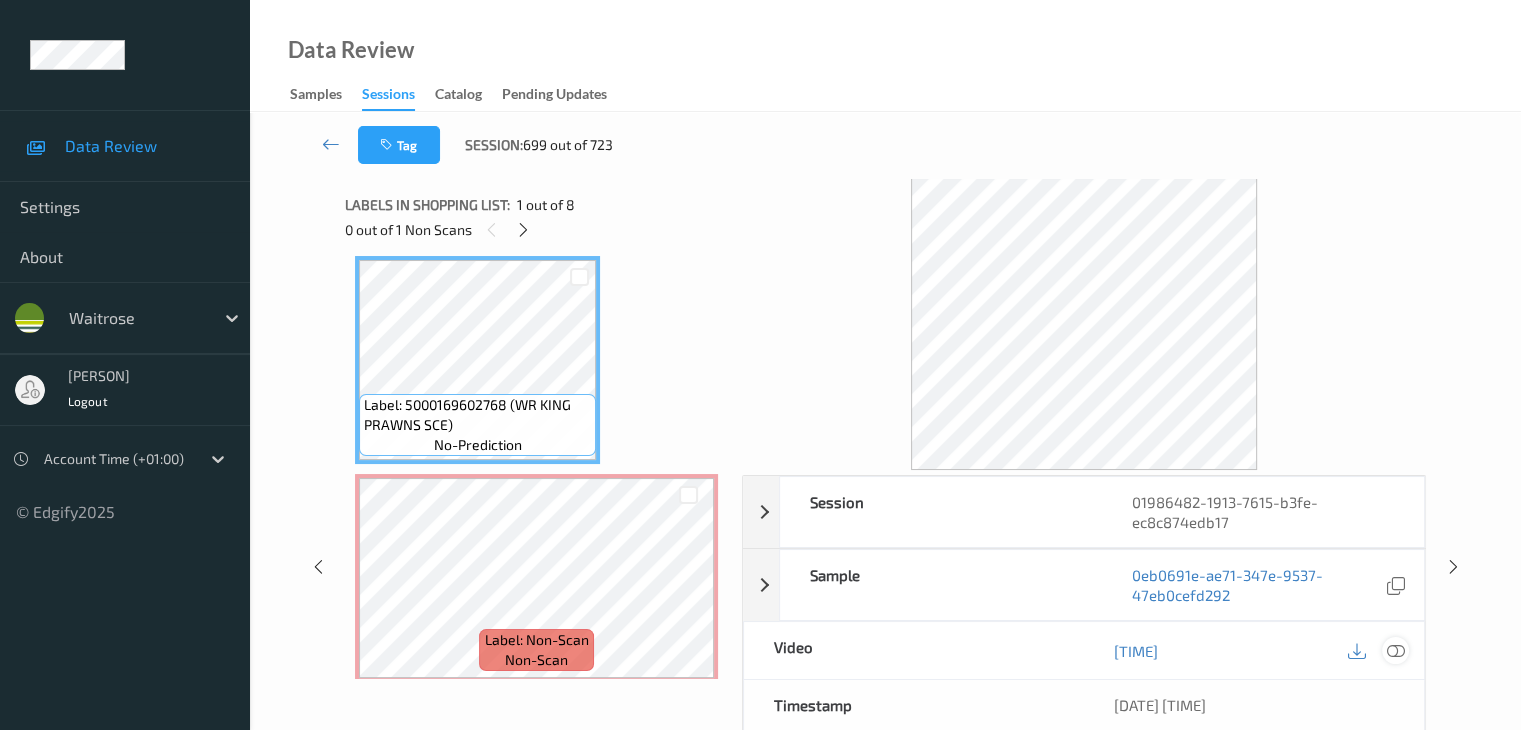click at bounding box center [1395, 651] 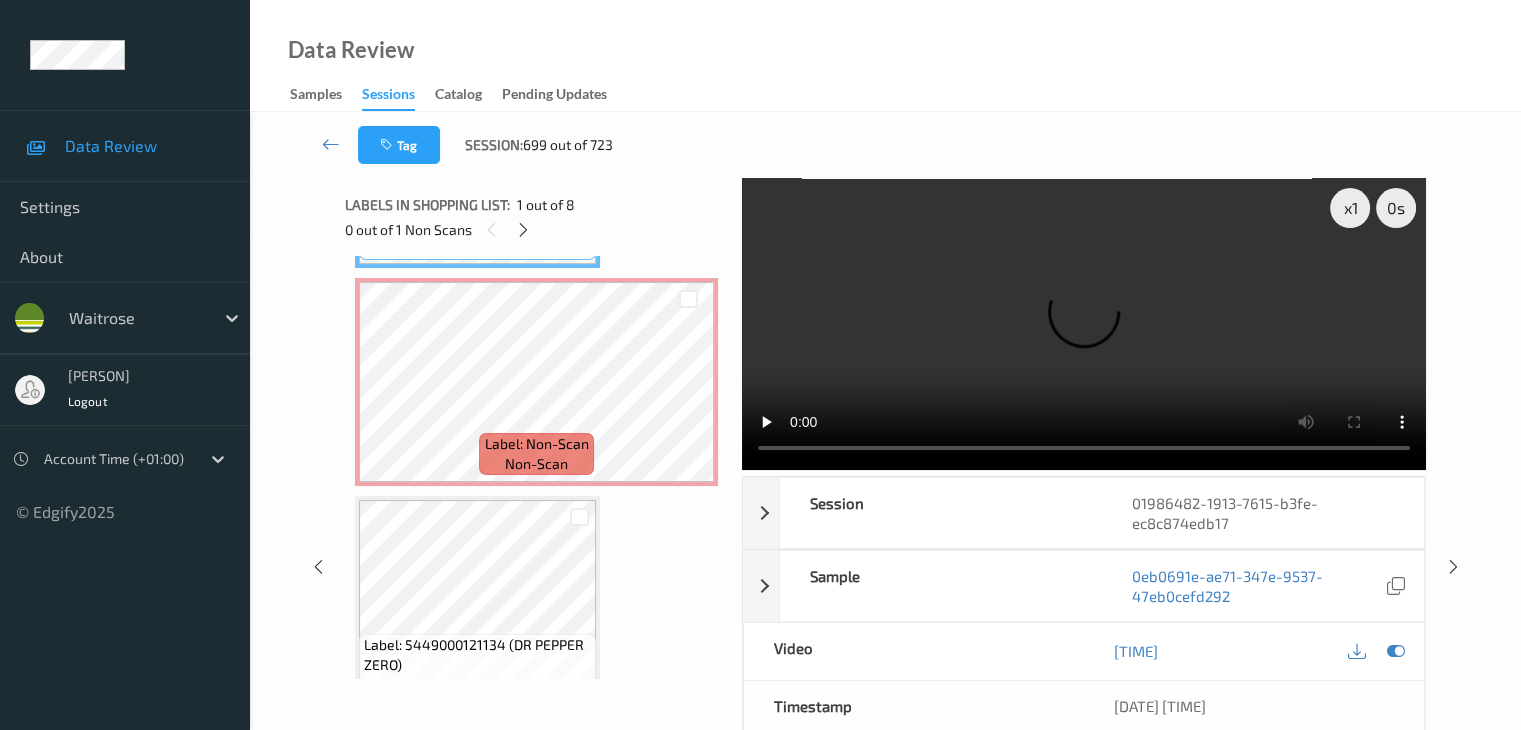 scroll, scrollTop: 210, scrollLeft: 0, axis: vertical 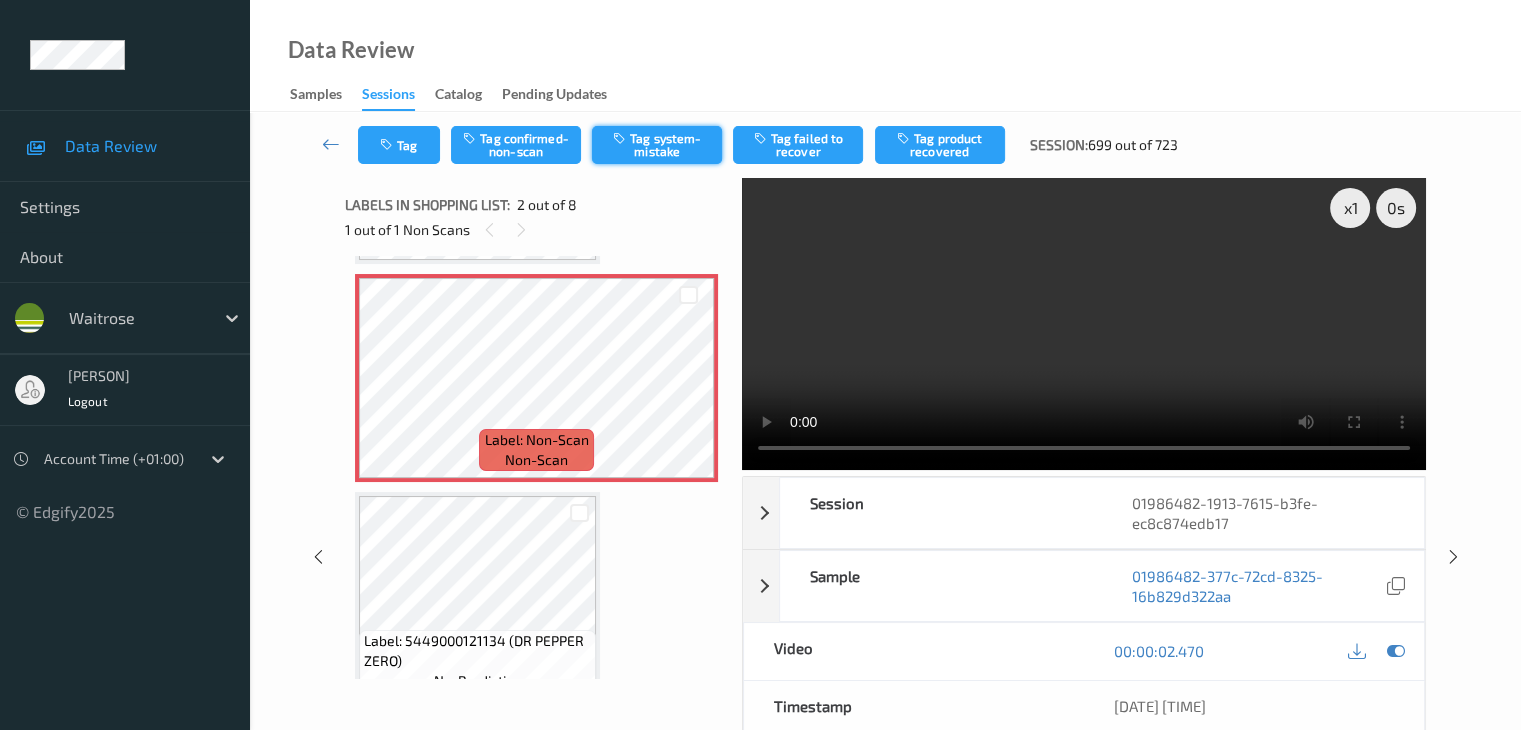 click on "Tag   system-mistake" at bounding box center (657, 145) 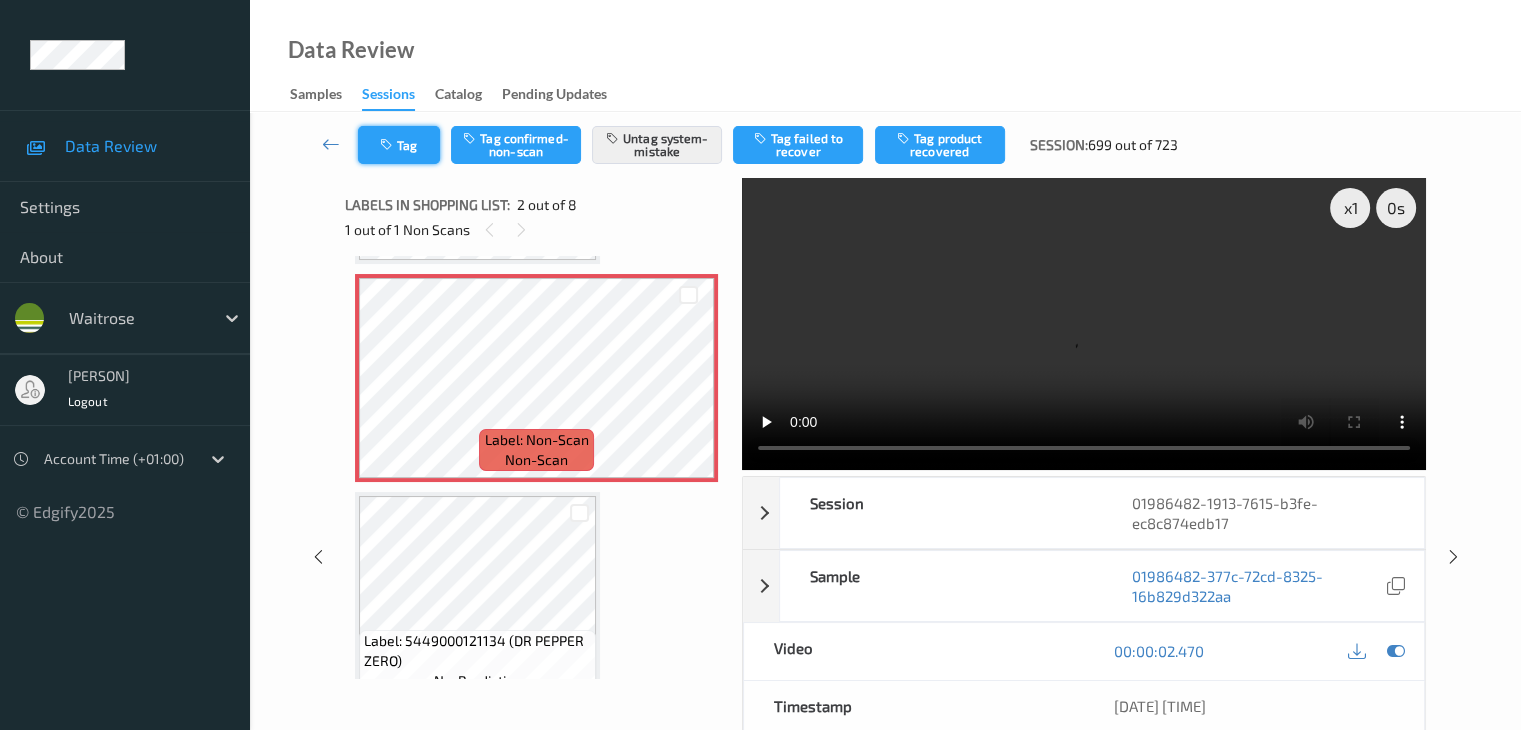 click on "Tag" at bounding box center (399, 145) 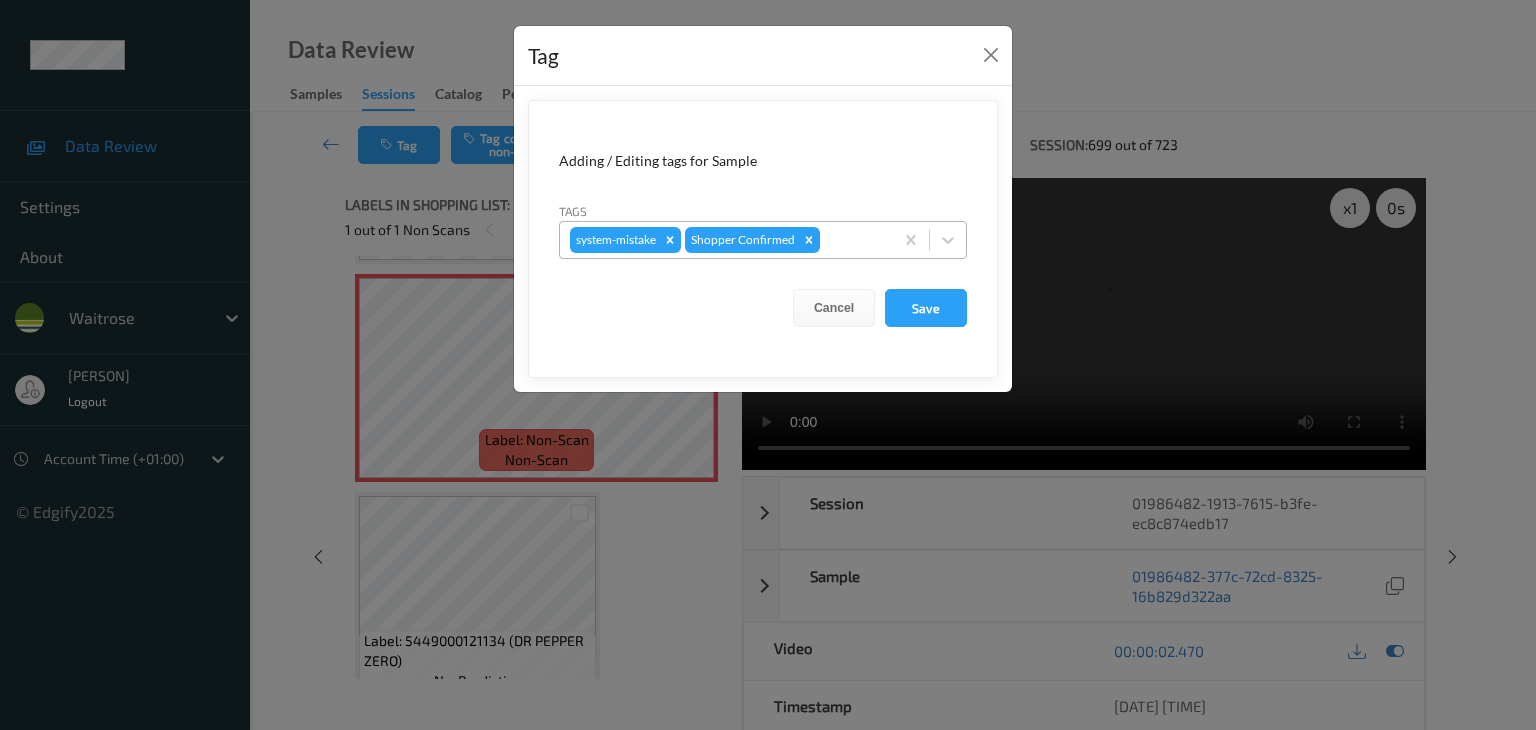 click at bounding box center [853, 240] 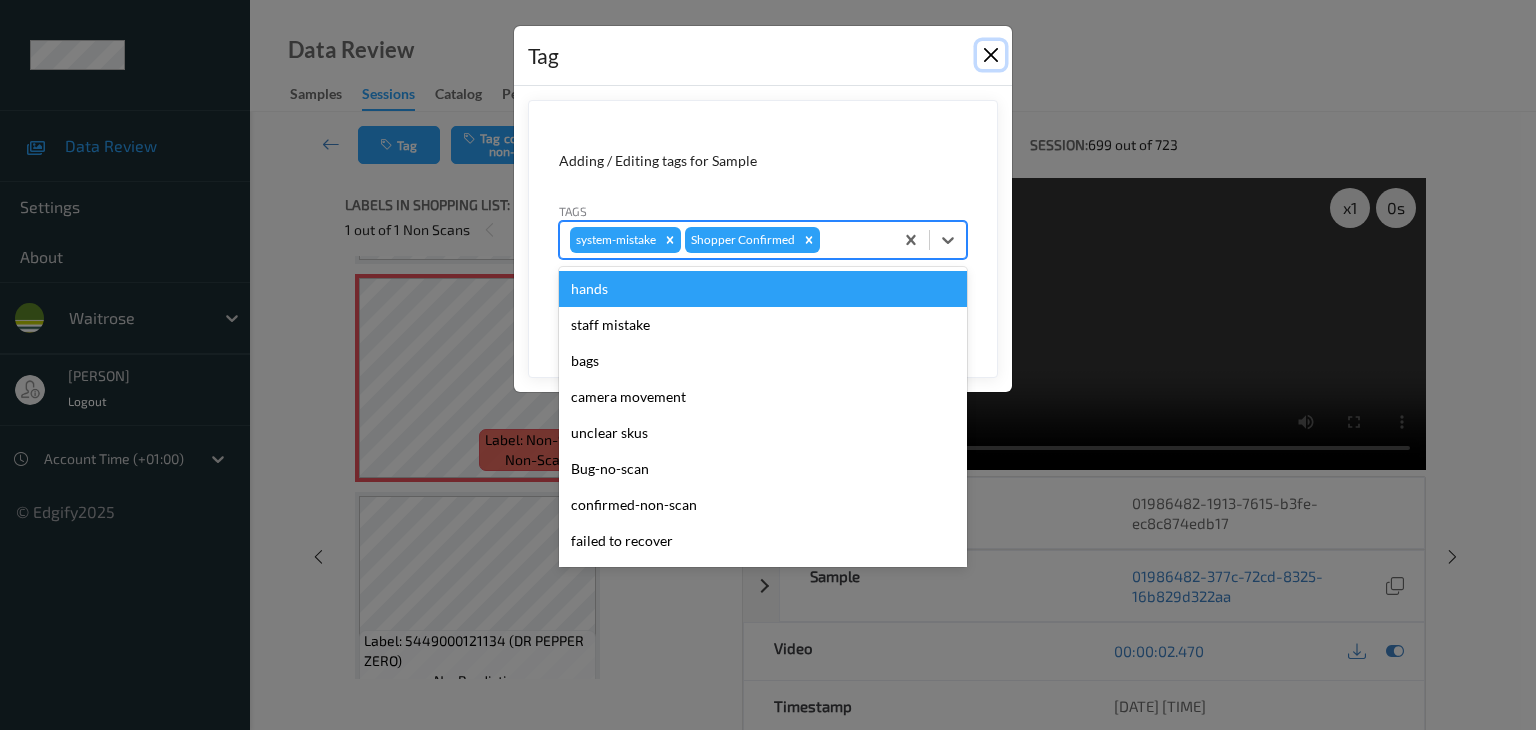 click at bounding box center (991, 55) 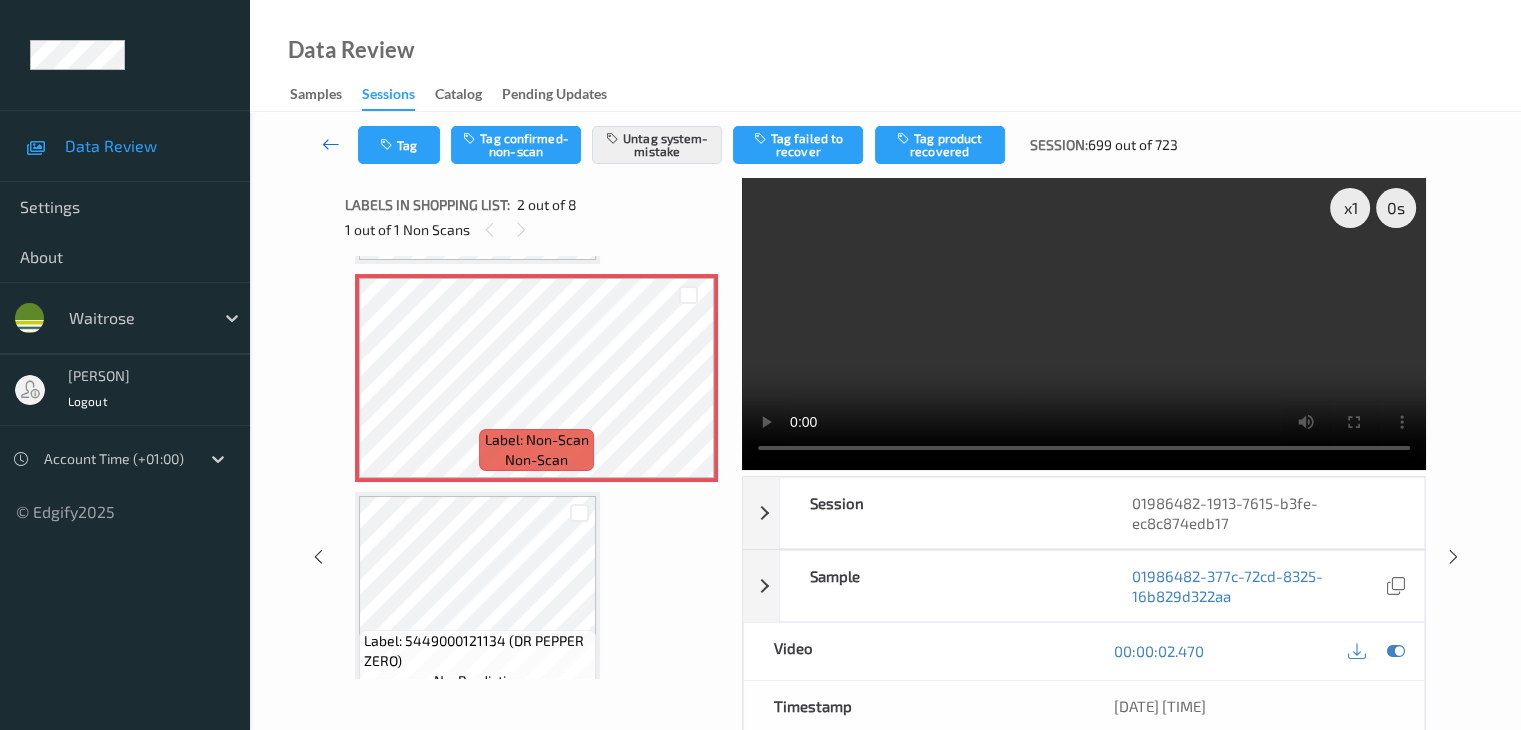 click at bounding box center (331, 144) 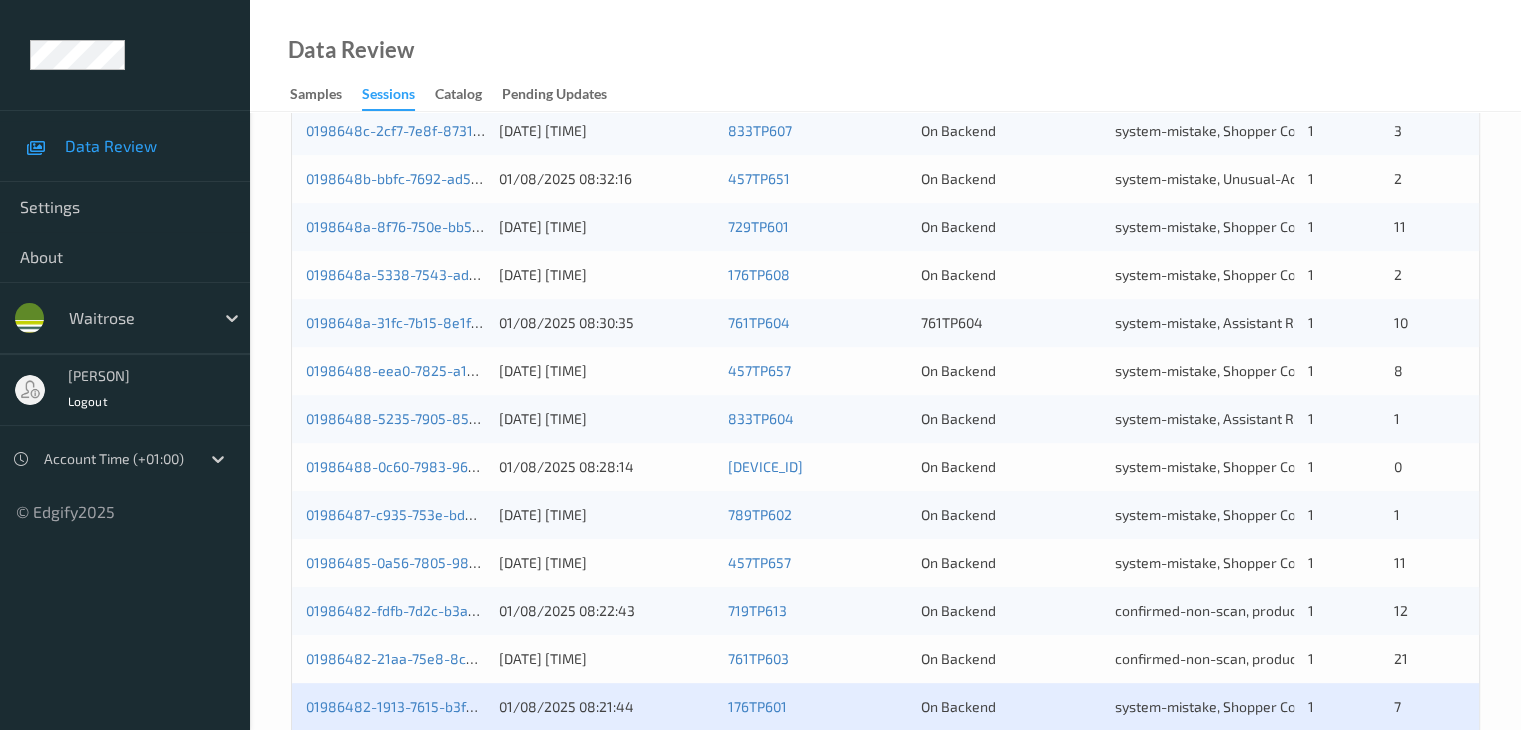 scroll, scrollTop: 932, scrollLeft: 0, axis: vertical 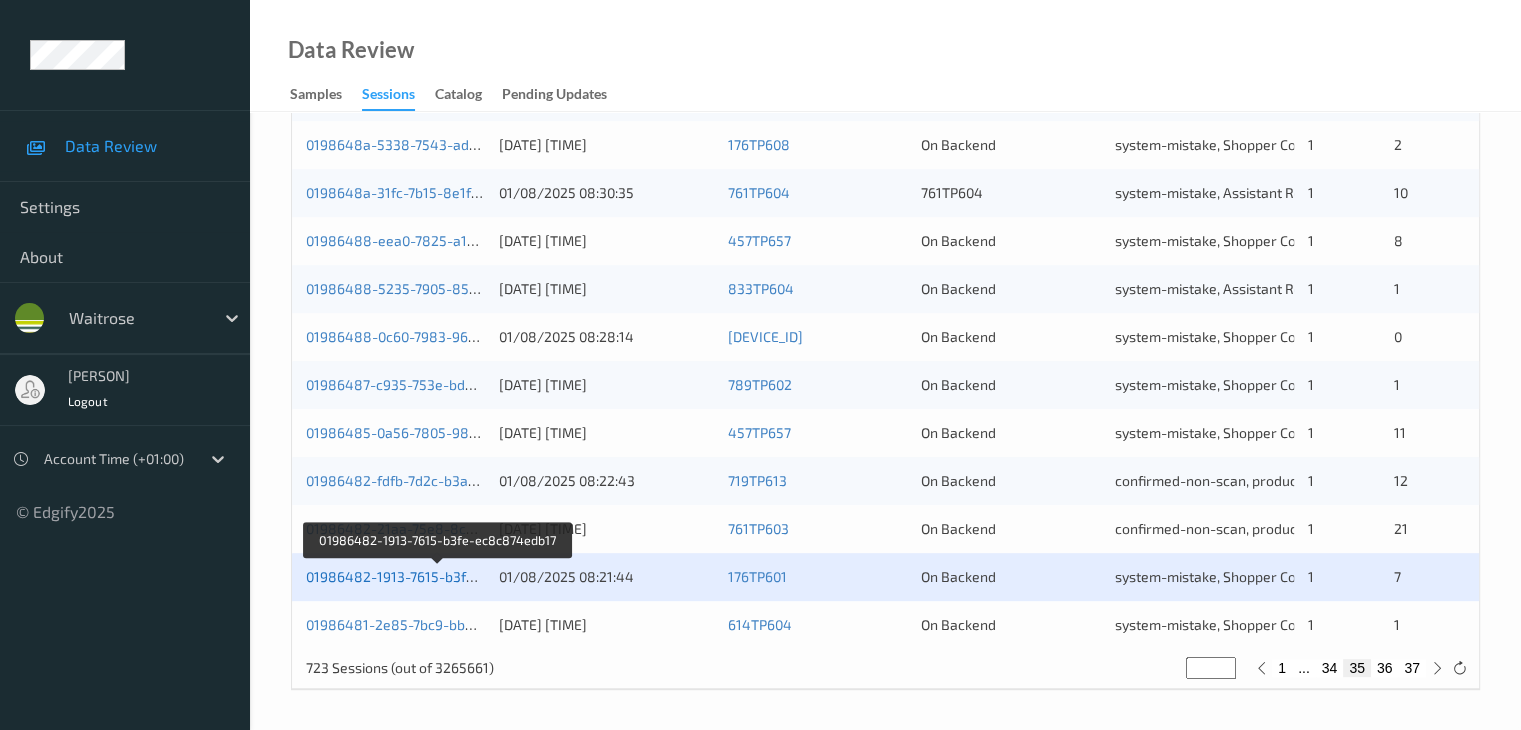 click on "01986482-1913-7615-b3fe-ec8c874edb17" at bounding box center [439, 576] 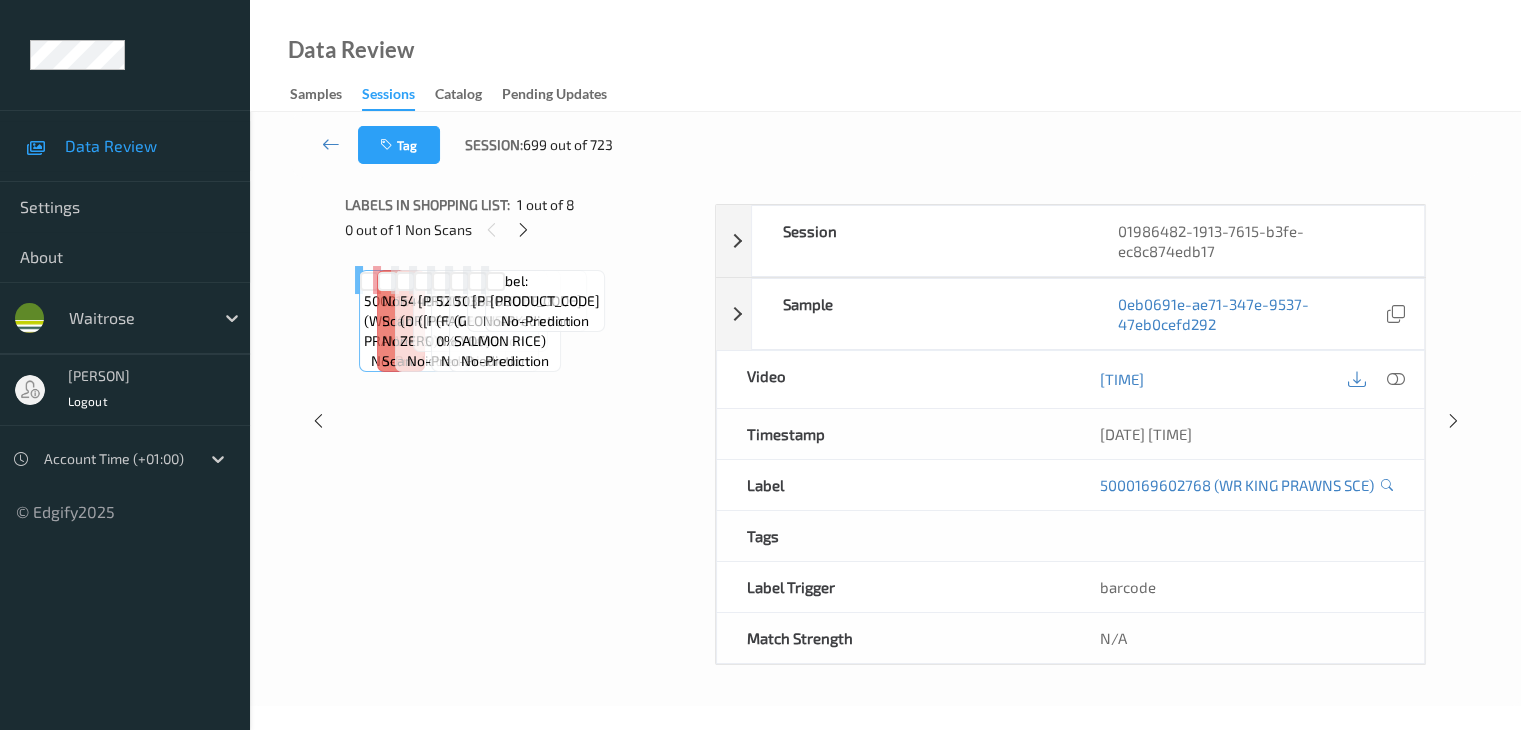 scroll, scrollTop: 264, scrollLeft: 0, axis: vertical 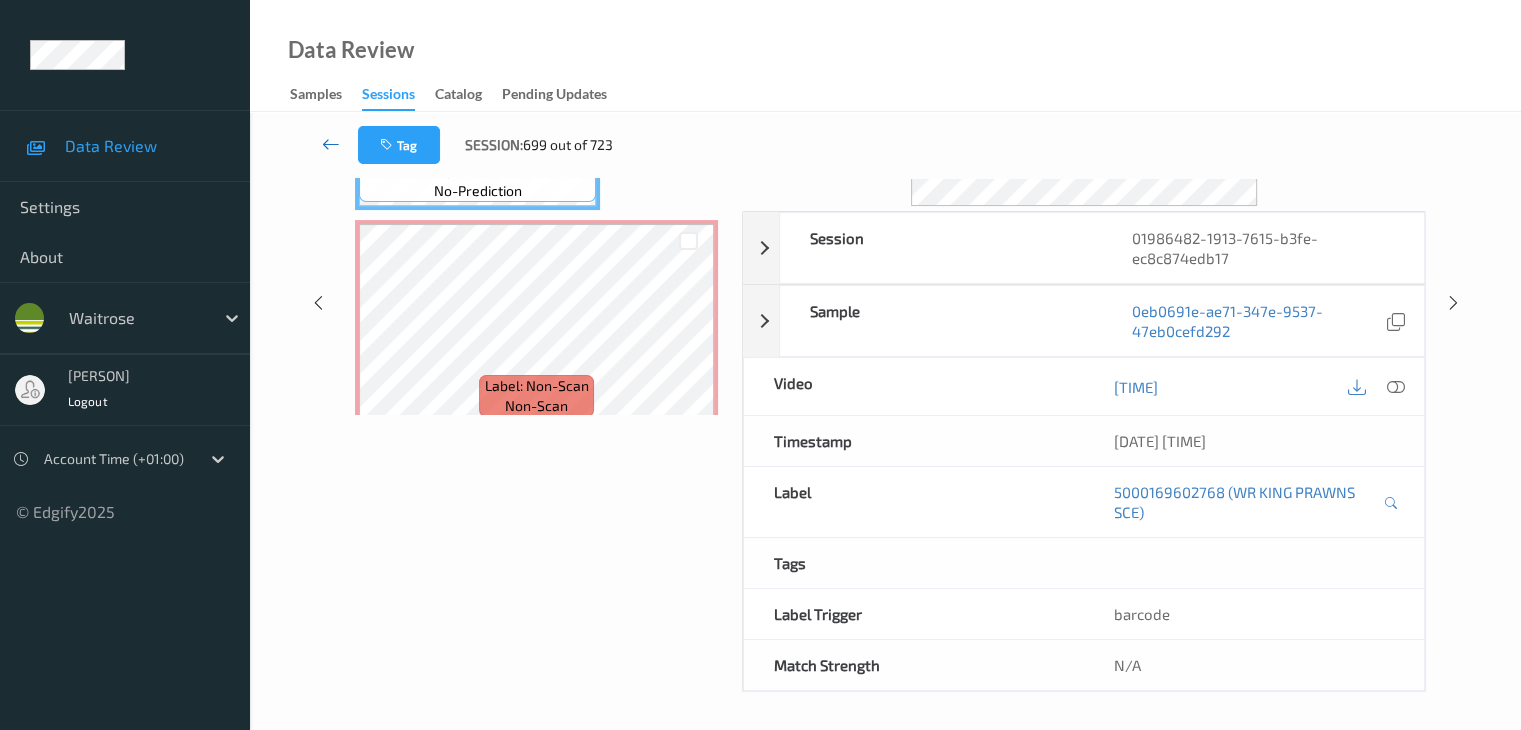 click at bounding box center (331, 144) 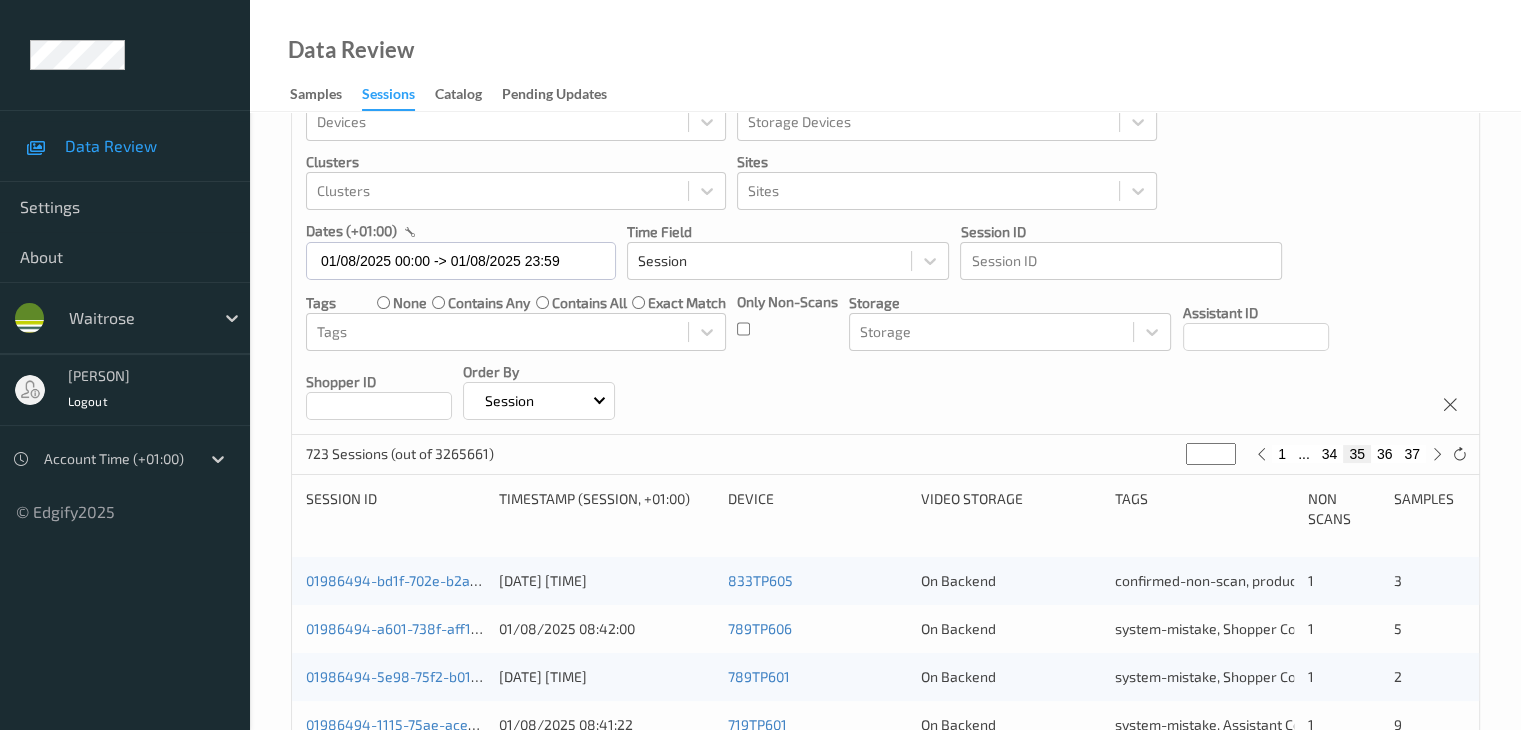 scroll, scrollTop: 0, scrollLeft: 0, axis: both 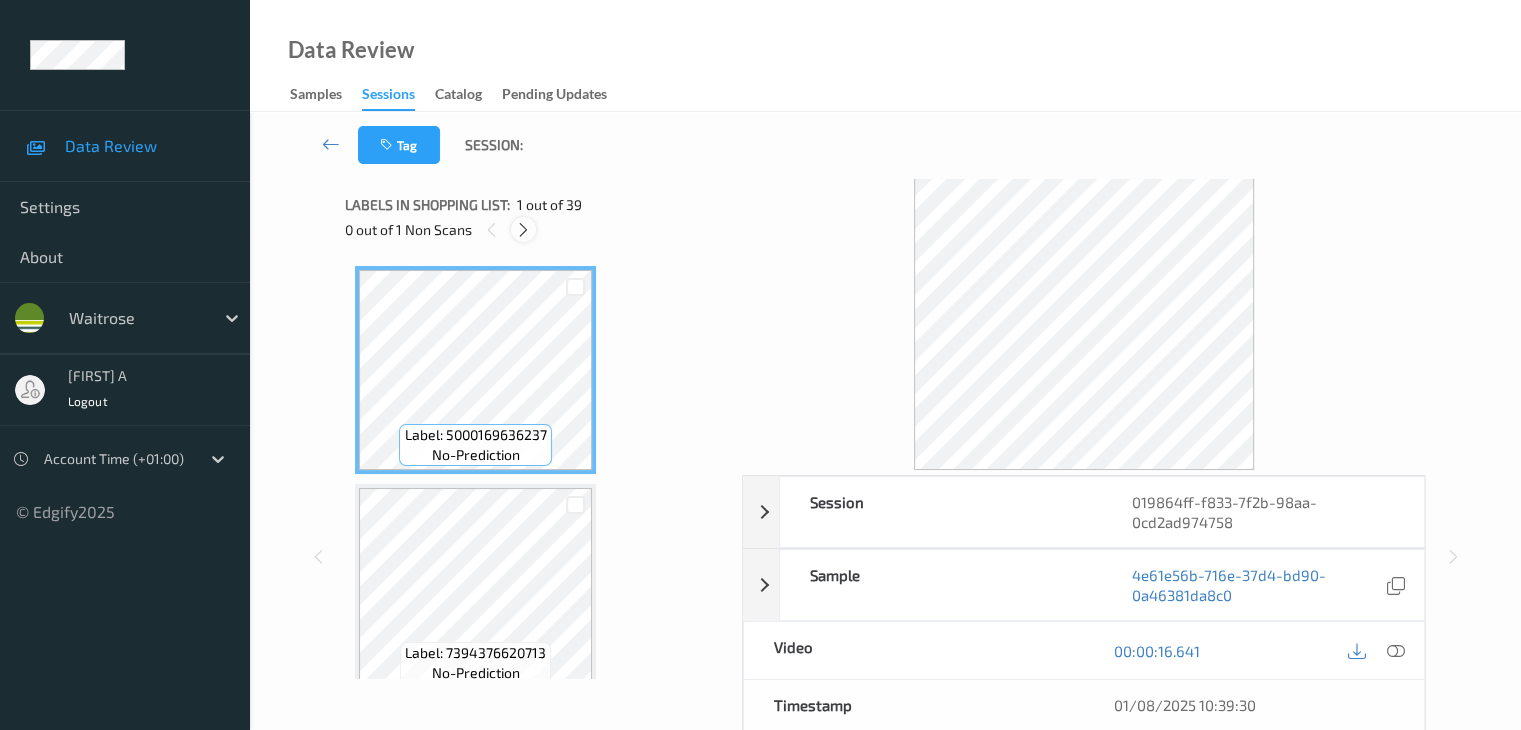 click at bounding box center (523, 230) 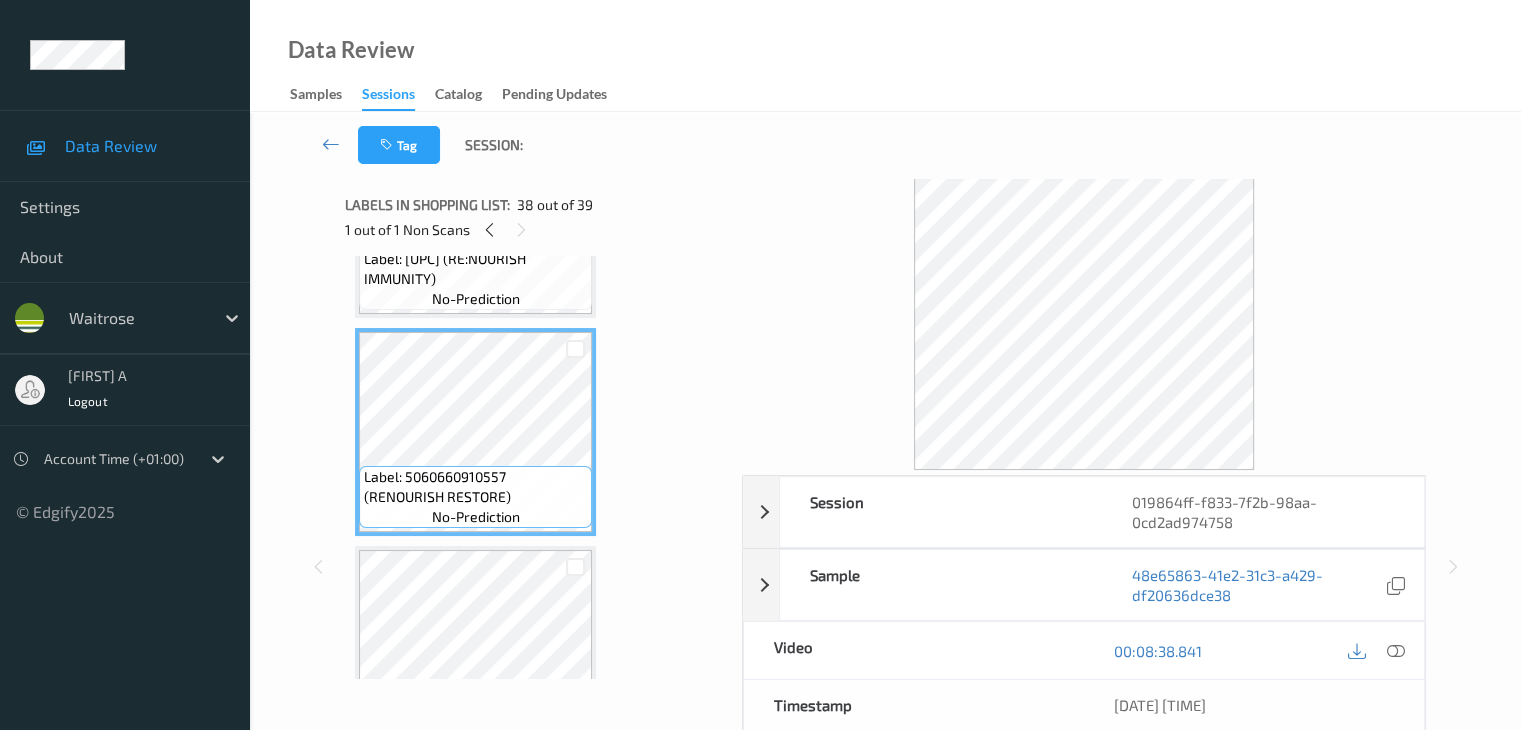 scroll, scrollTop: 7904, scrollLeft: 0, axis: vertical 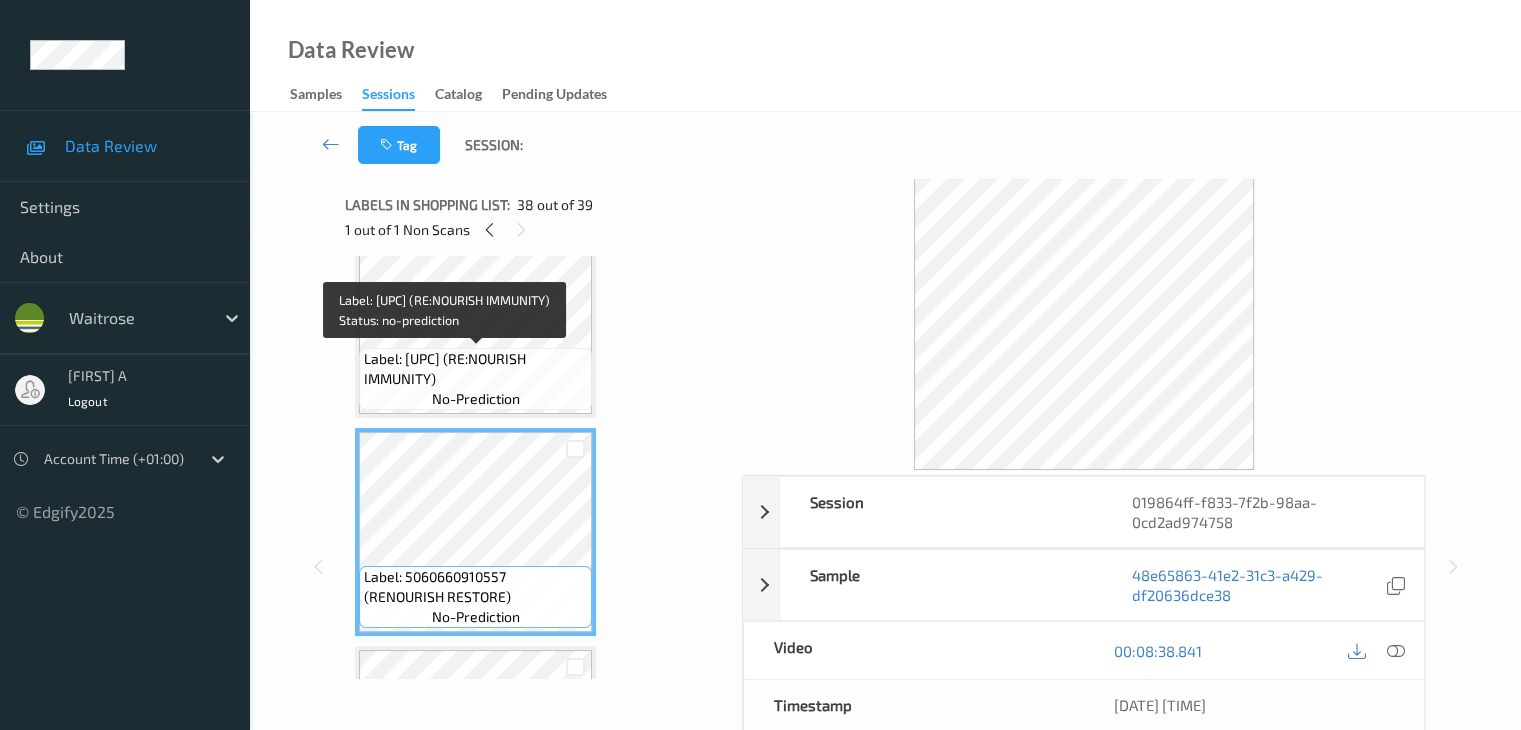click on "Label: [UPC] (RE:NOURISH IMMUNITY)" at bounding box center [475, 369] 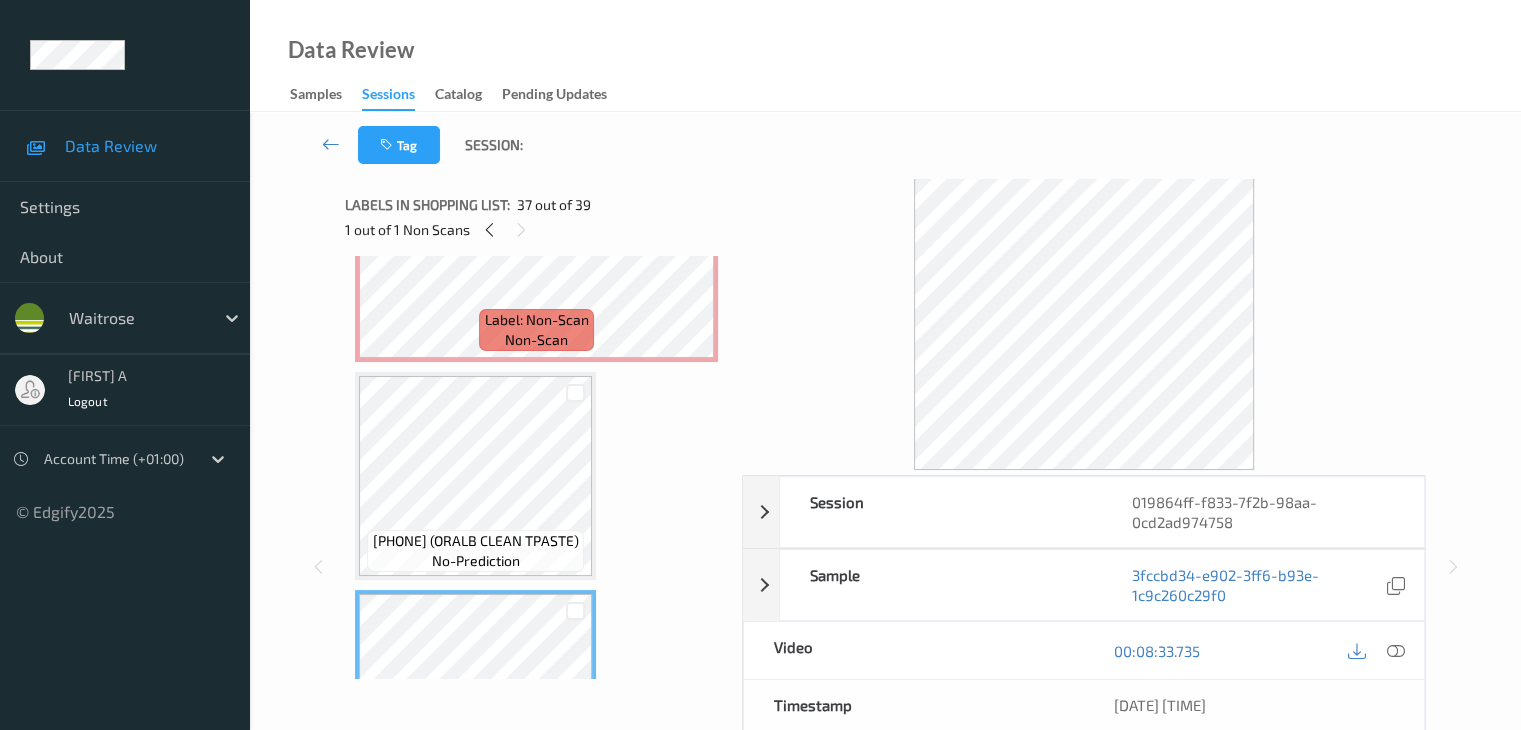 scroll, scrollTop: 7404, scrollLeft: 0, axis: vertical 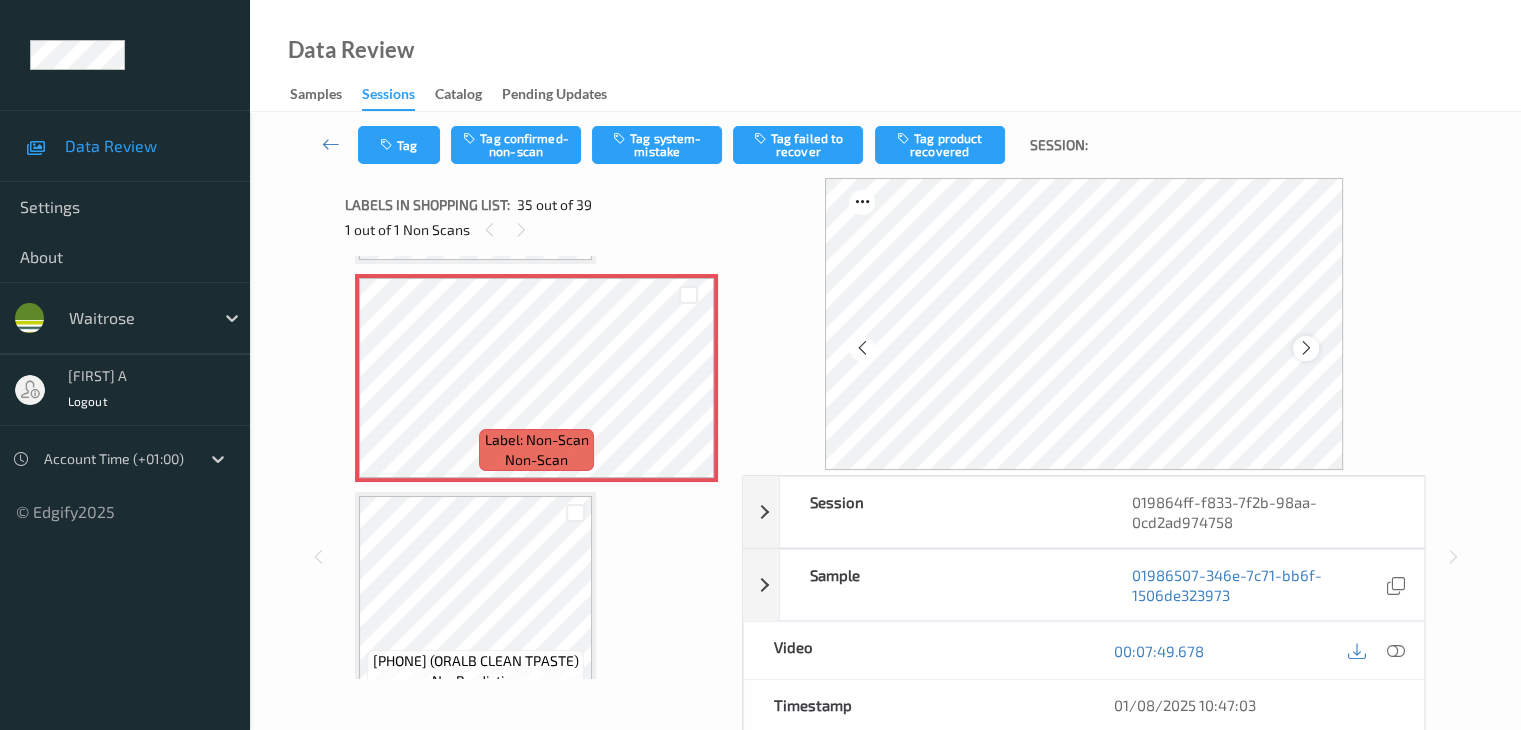 click at bounding box center (1306, 348) 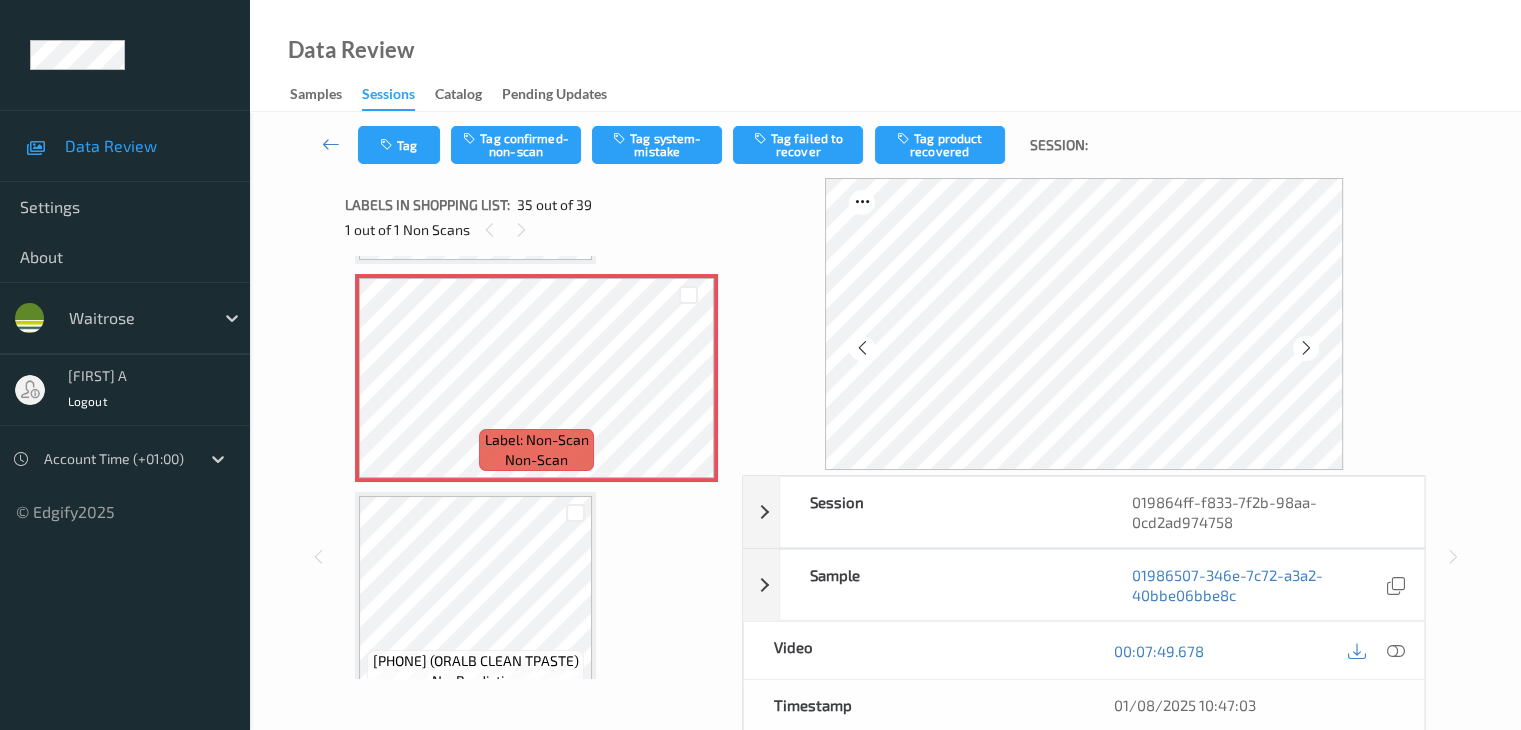 click at bounding box center (1306, 348) 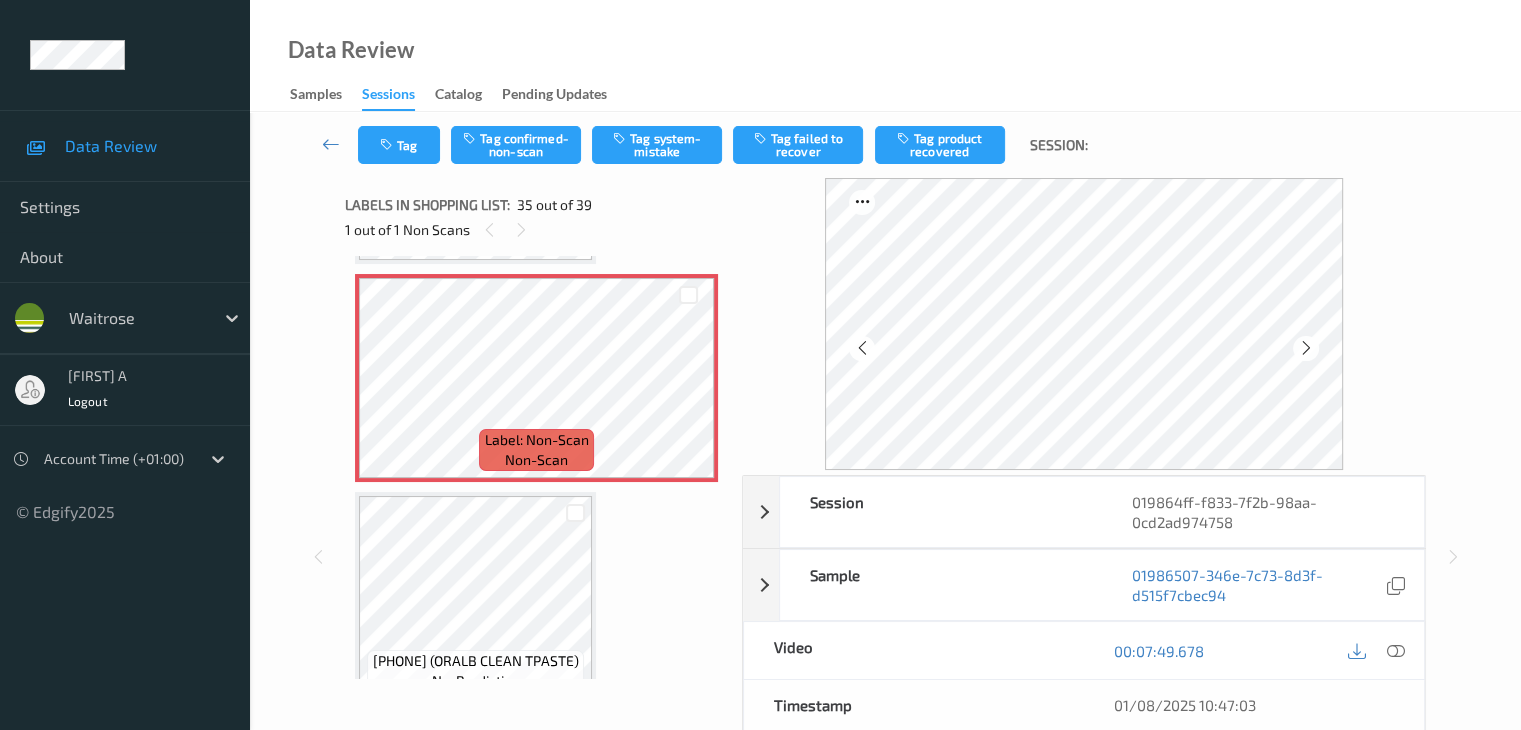 click at bounding box center [1306, 348] 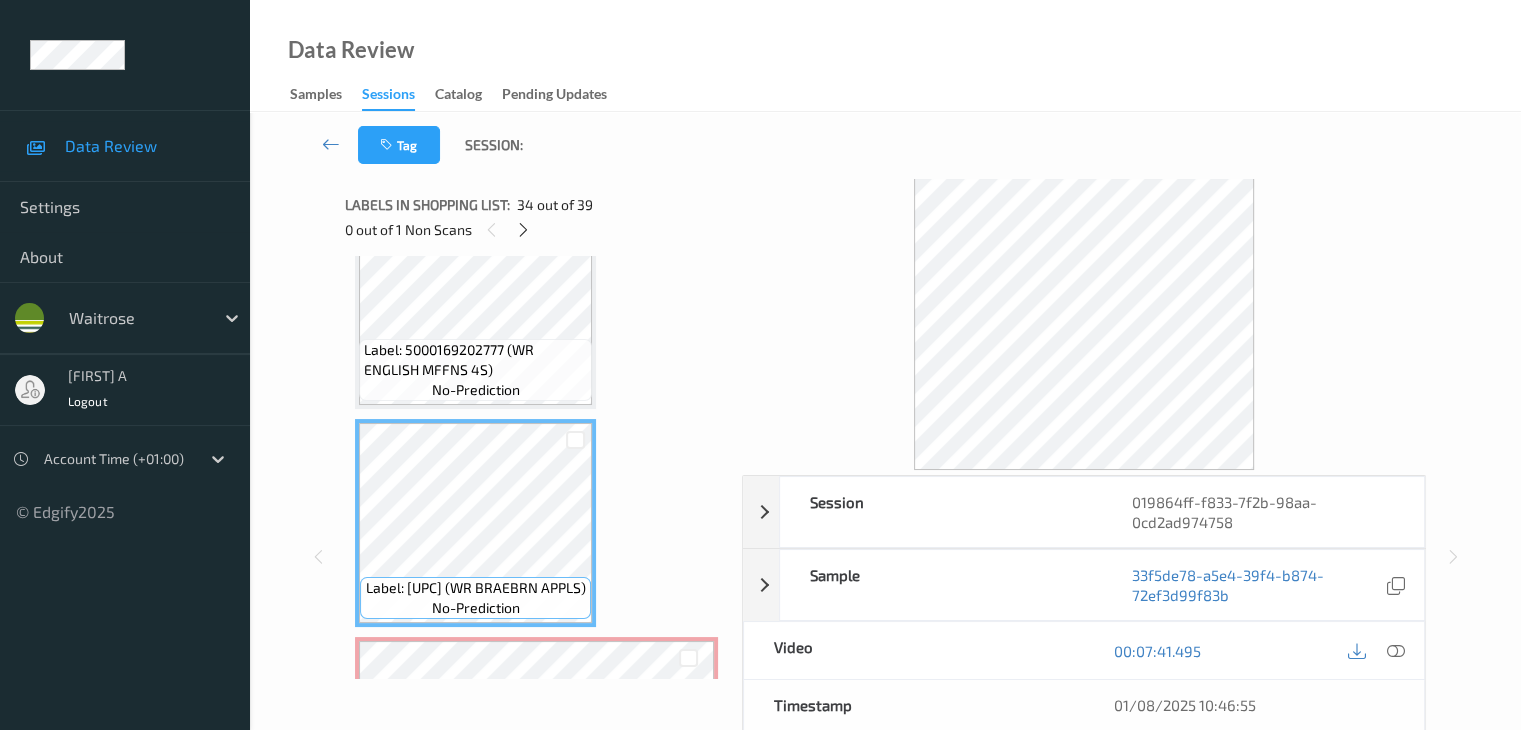 scroll, scrollTop: 7004, scrollLeft: 0, axis: vertical 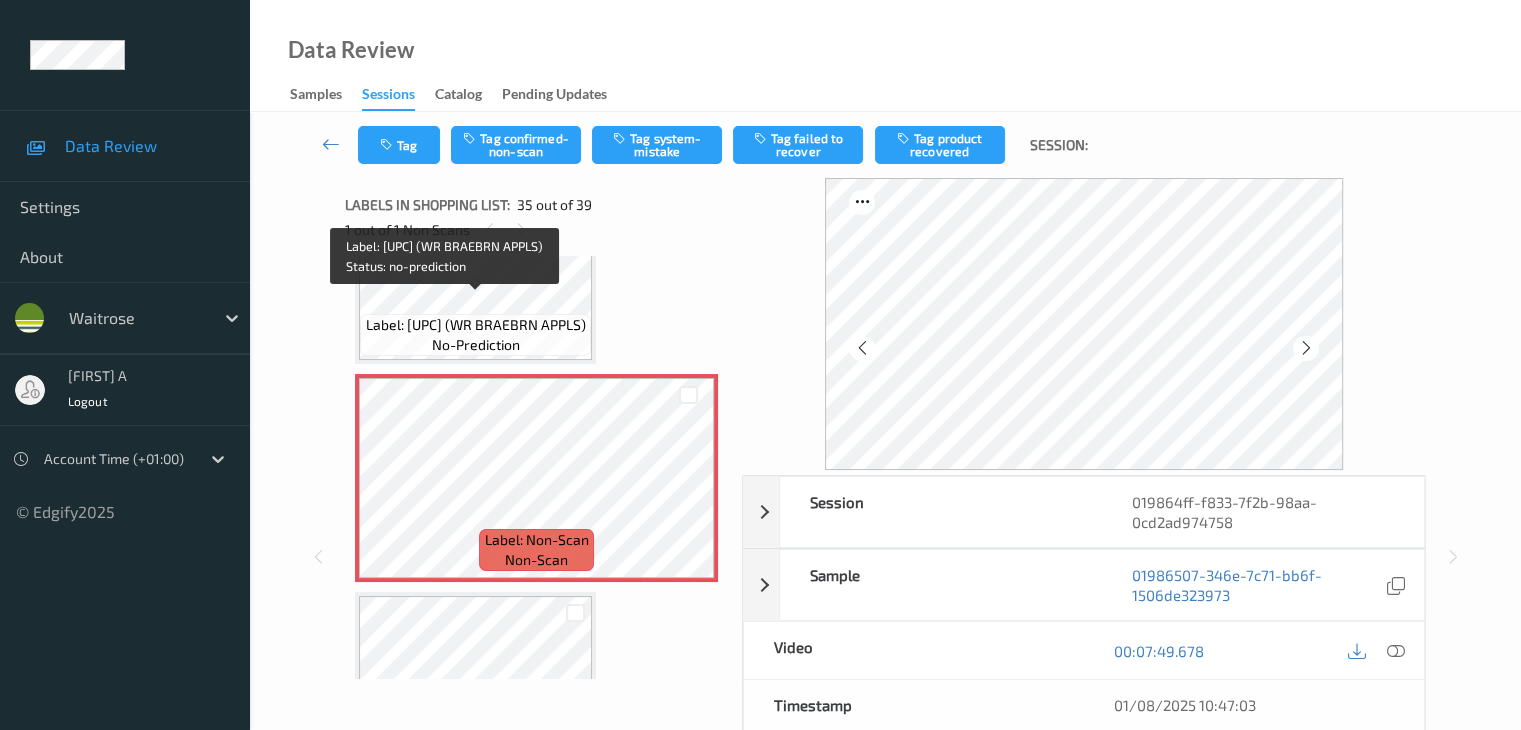 click on "Label: [NUMBER] (WR BRAEBRN APPLS)" at bounding box center (476, 325) 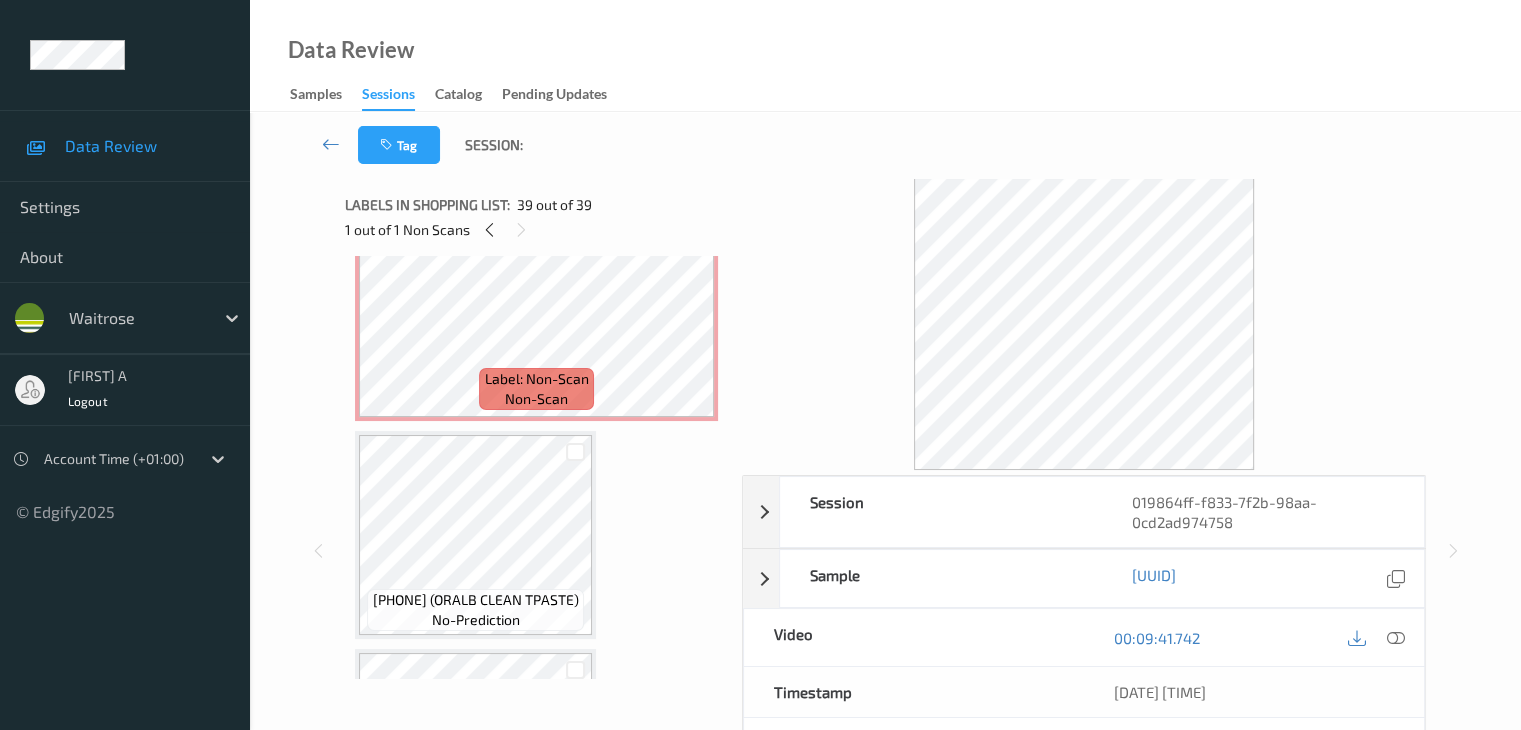 scroll, scrollTop: 7389, scrollLeft: 0, axis: vertical 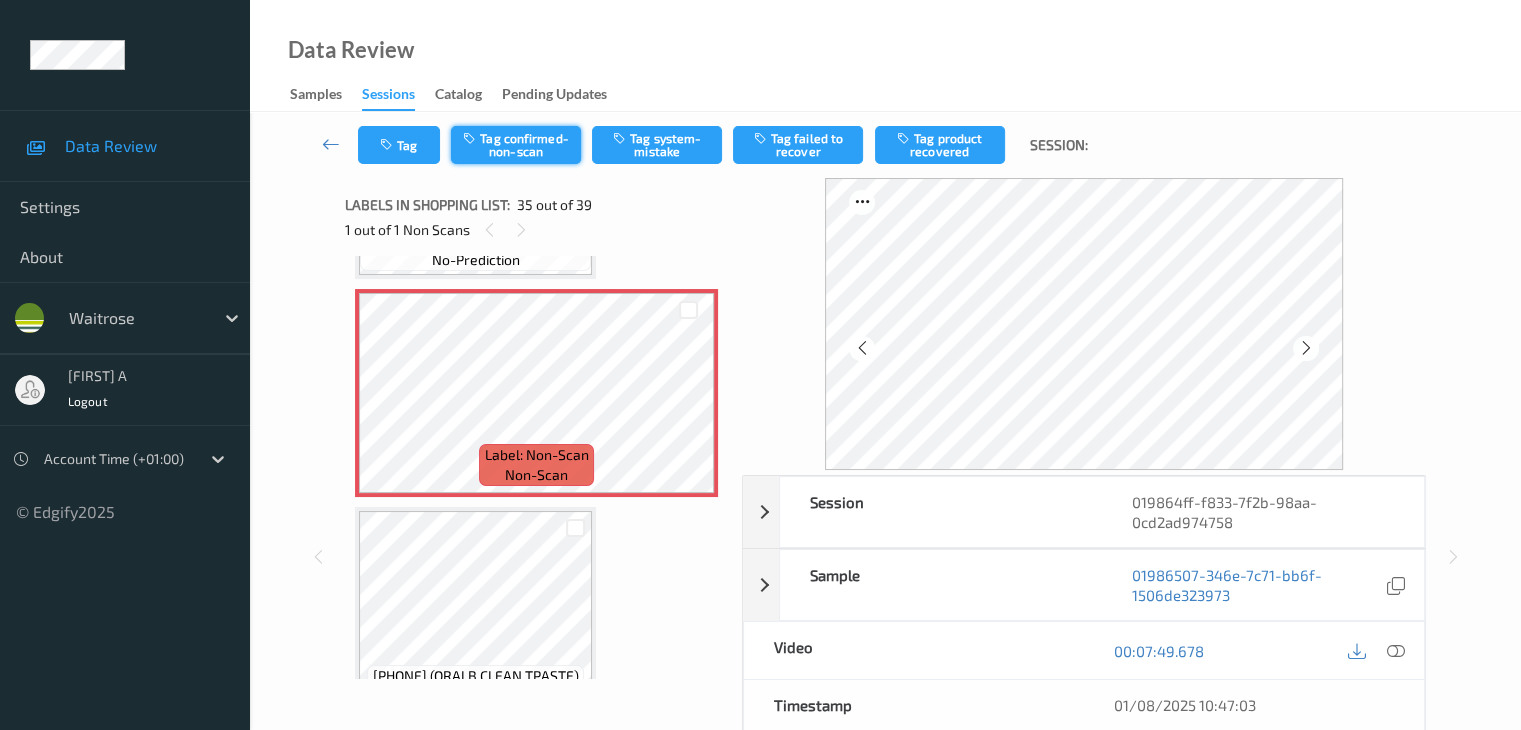 click on "Tag   confirmed-non-scan" at bounding box center (516, 145) 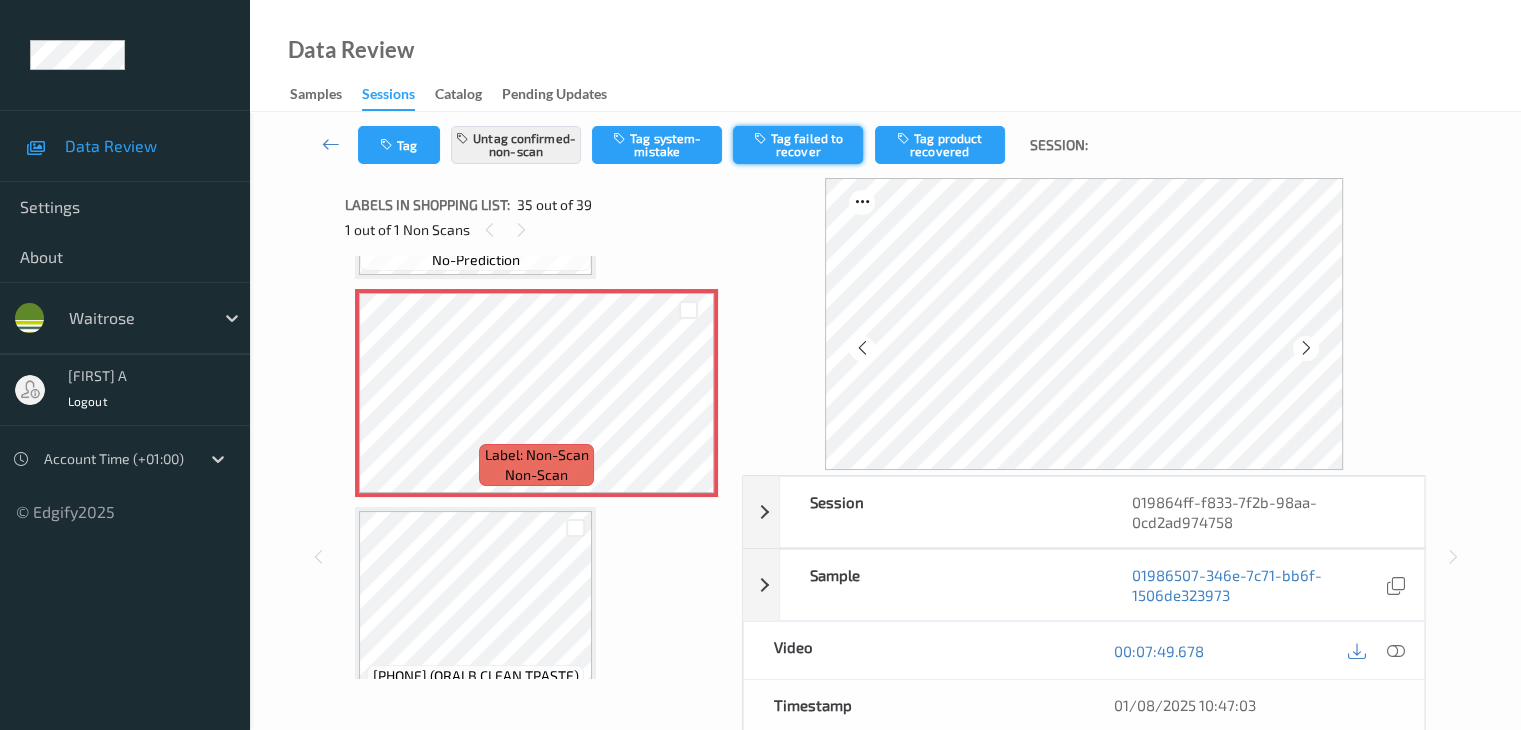 click on "Tag   failed to recover" at bounding box center [798, 145] 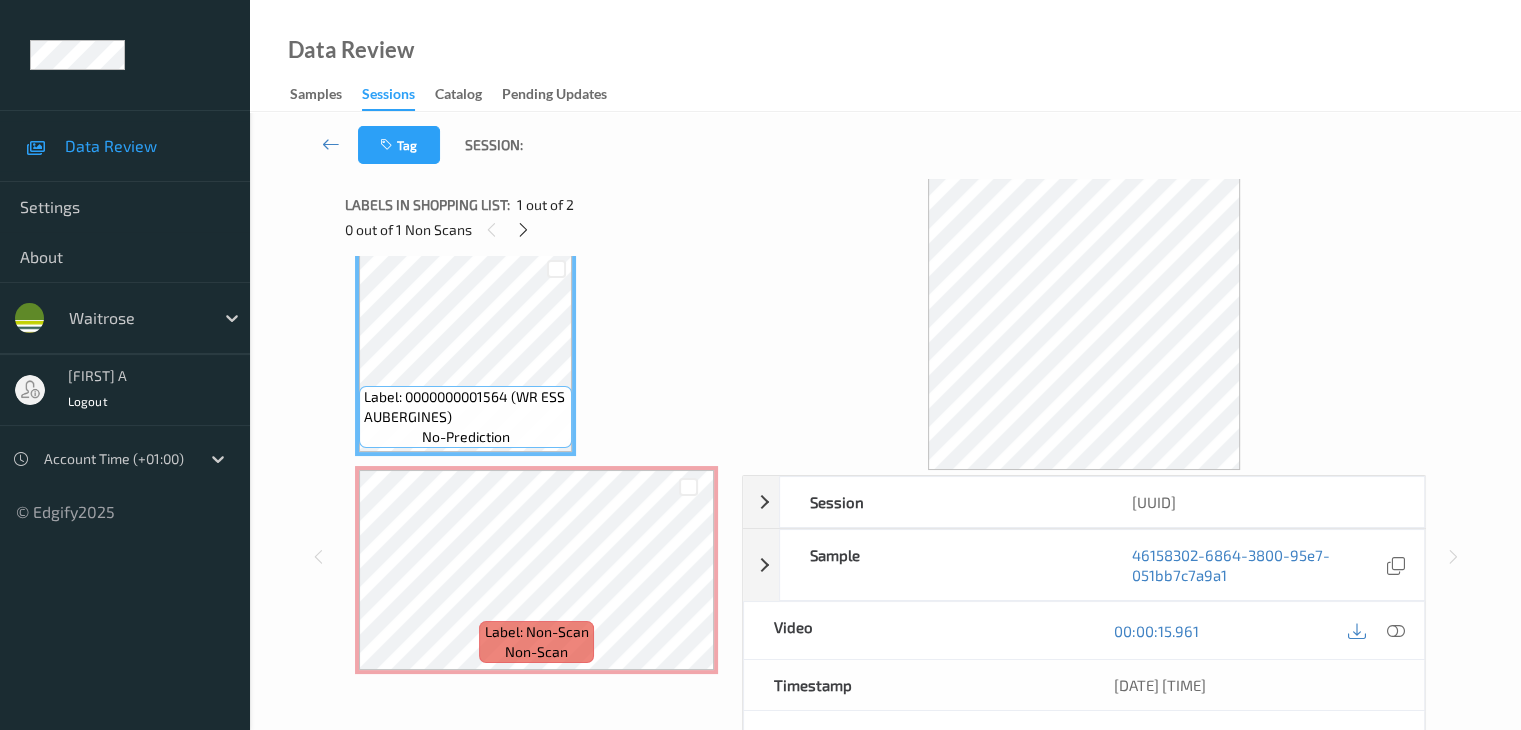 scroll, scrollTop: 23, scrollLeft: 0, axis: vertical 